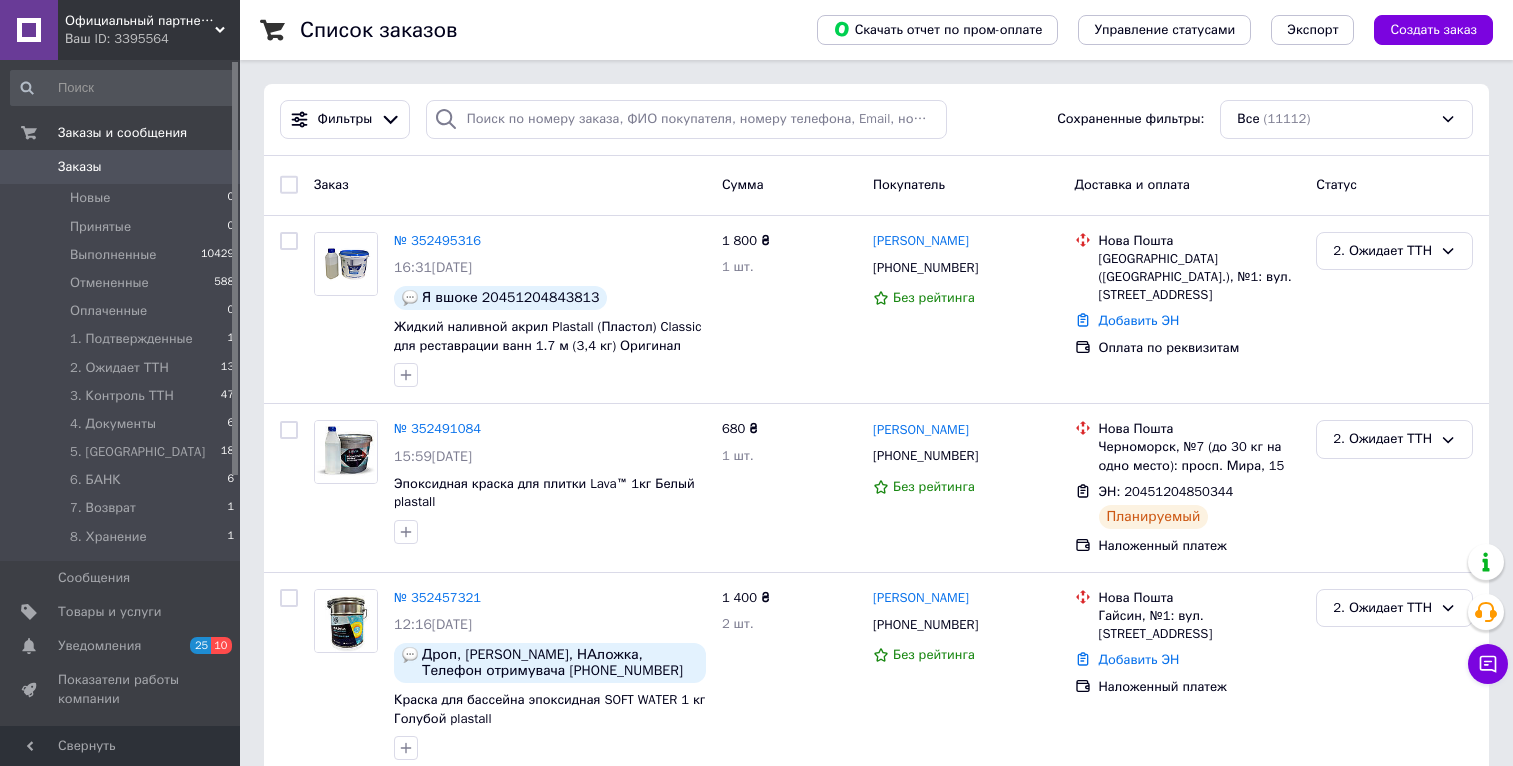 scroll, scrollTop: 0, scrollLeft: 0, axis: both 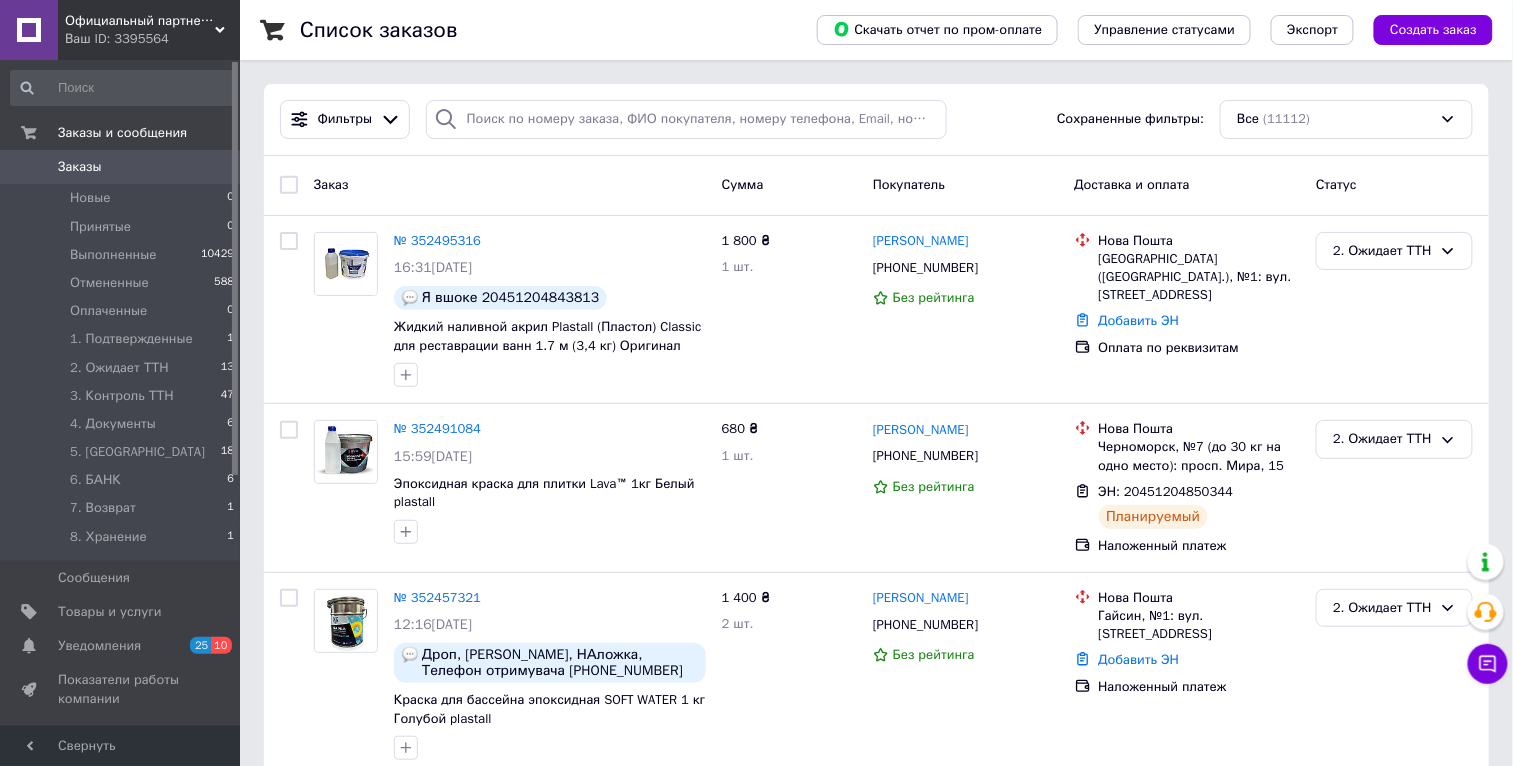 click on "Заказы" at bounding box center [80, 167] 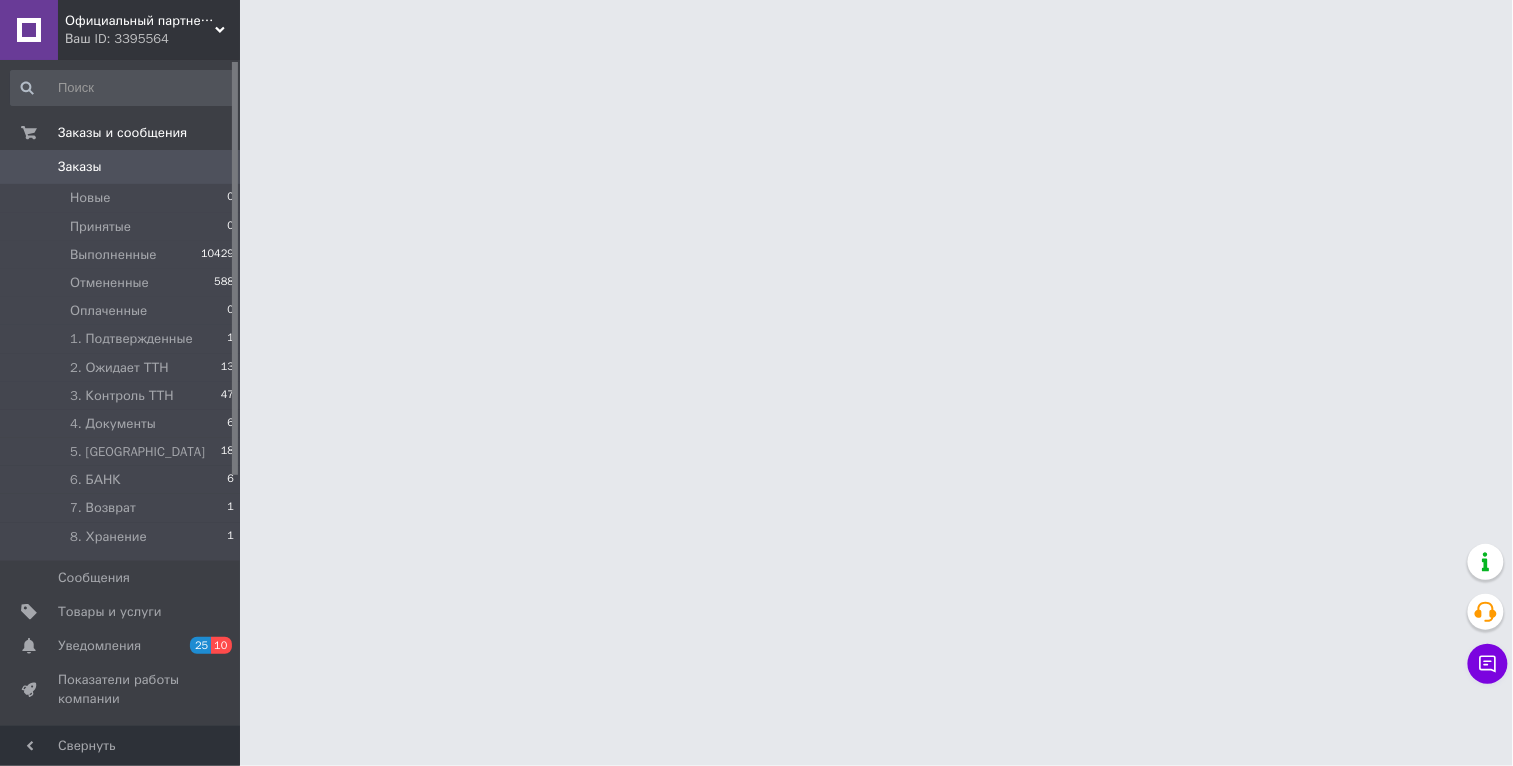 click on "Заказы" at bounding box center (80, 167) 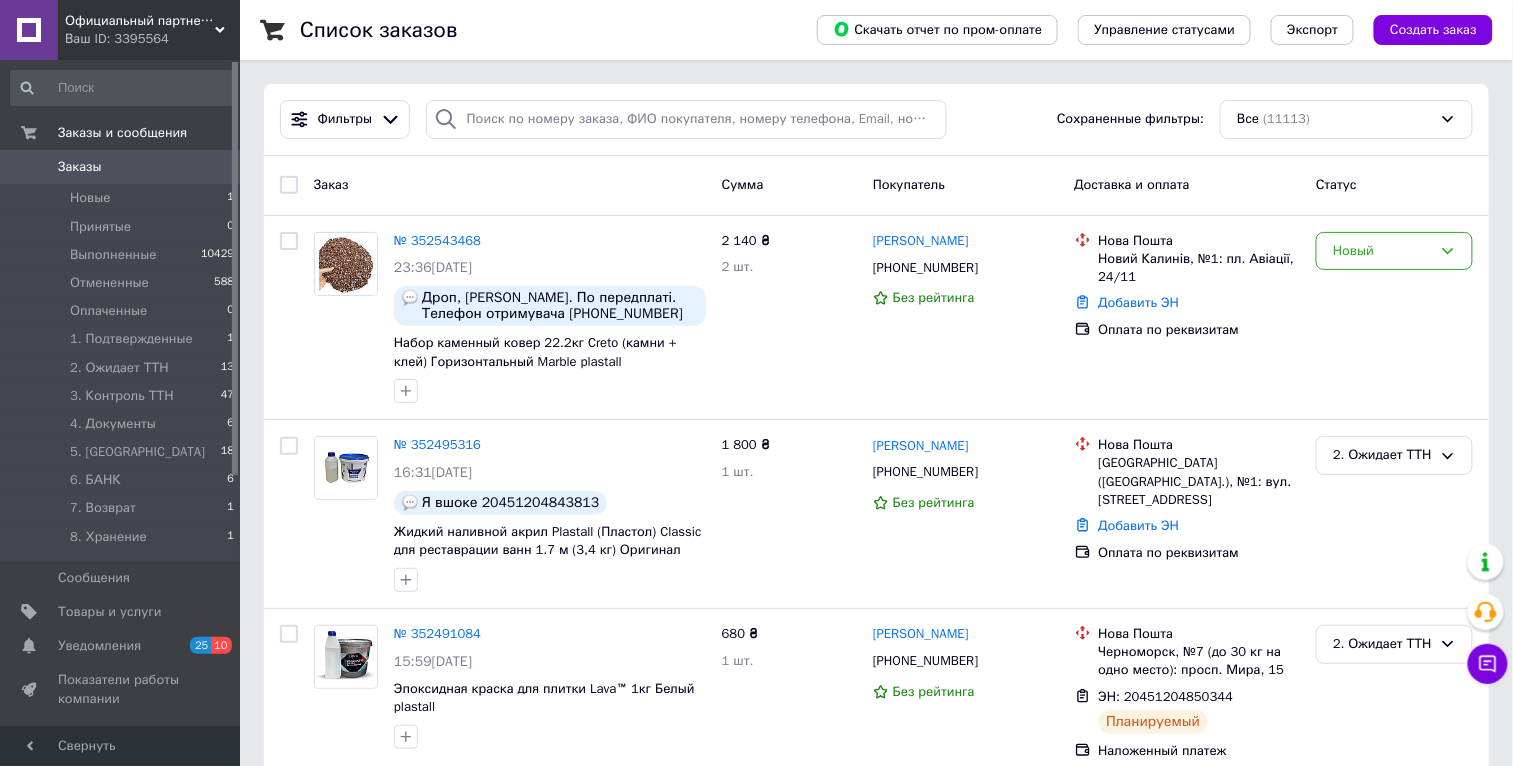click on "Ваш ID: 3395564" at bounding box center [152, 39] 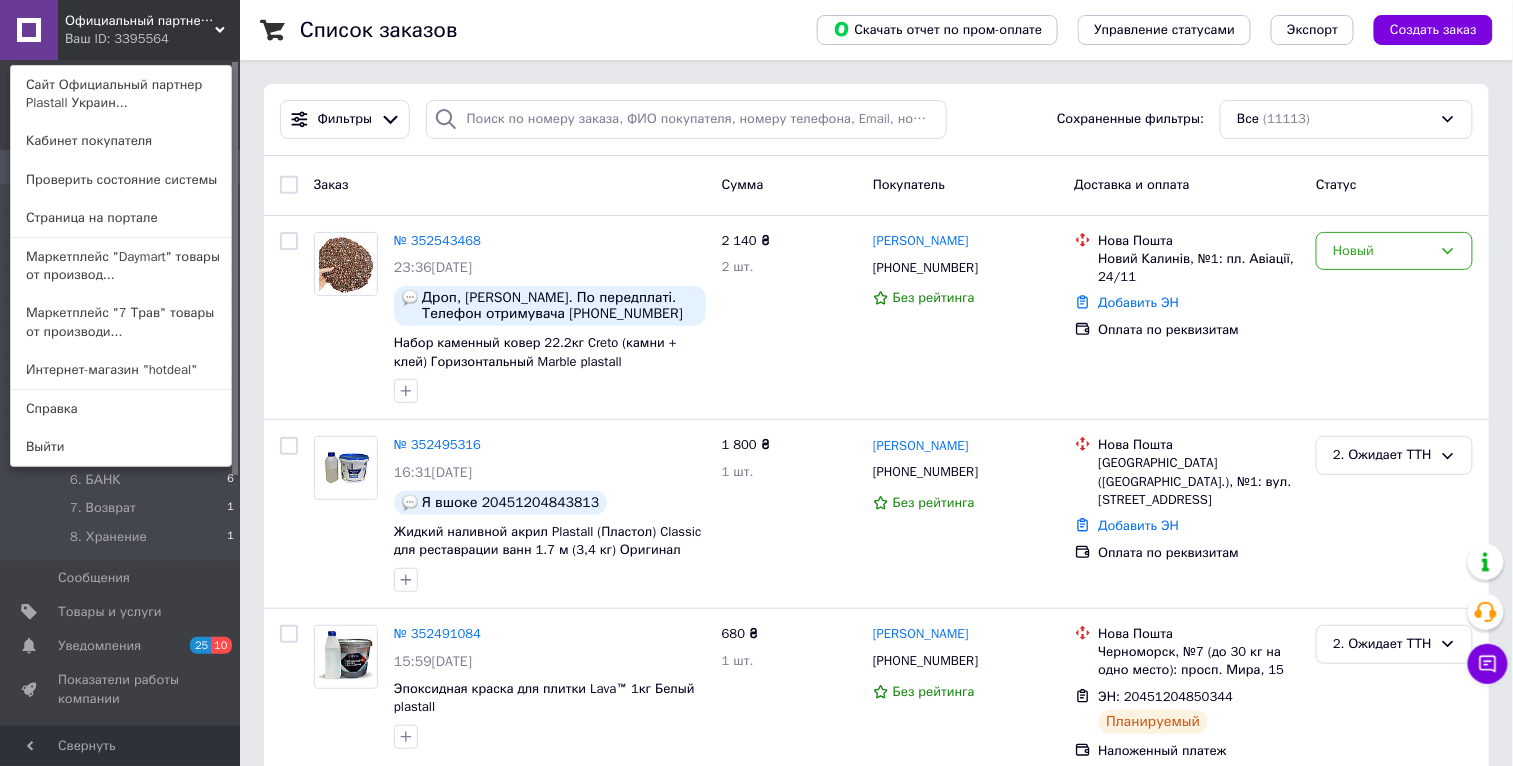 click on "Официальный партнер Plastall [GEOGRAPHIC_DATA]" at bounding box center [140, 21] 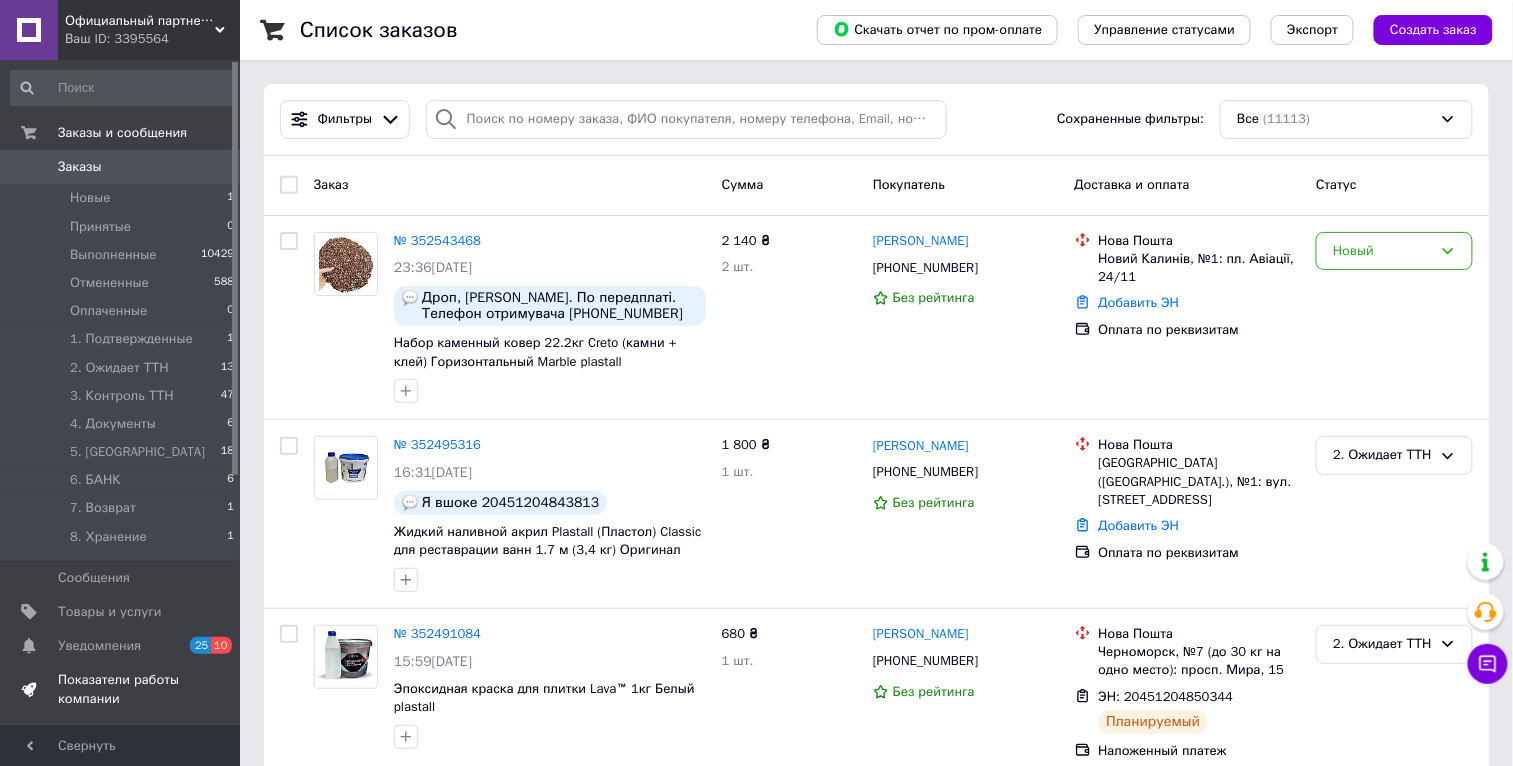 click on "Товары и услуги" at bounding box center [110, 612] 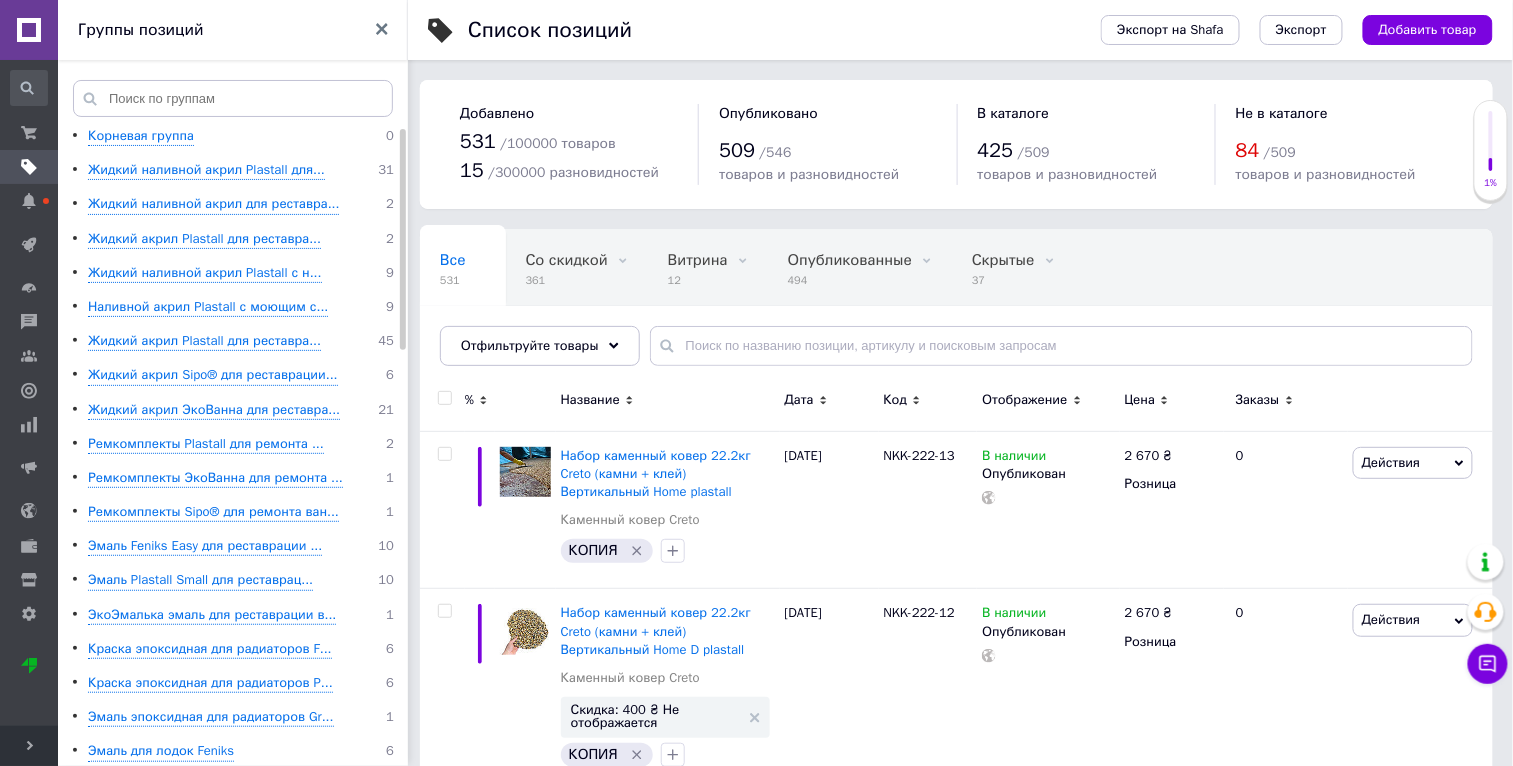 click on "Корневая группа 0 Жидкий наливной акрил Plastall для... 31 Жидкий наливной акрил для реставра... 2 Жидкий акрил Plastall для реставра... 2 Жидкий наливной акрил Plastall с н... 9 Наливной акрил Plastall с моющим с... 9 Жидкий акрил Plastall для реставра... 45 Жидкий акрил Sipo® для реставрации... 6 Жидкий акрил ЭкоВанна для реставра... 21 Ремкомплекты Plastall для ремонта ... 2 Ремкомплекты ЭкоВанна для ремонта ... 1 Ремкомплекты Sipo® для ремонта ван... 1 Эмаль Fеniks Easy для реставрации ... 10 Эмаль Plastall Small для реставрац... 10 ЭкоЭмалька эмаль для реставрации в... 1 Краска эпоксидная для радиаторов F... 6 6 1 6 6 8 11 6 5 6" at bounding box center [236, 1042] 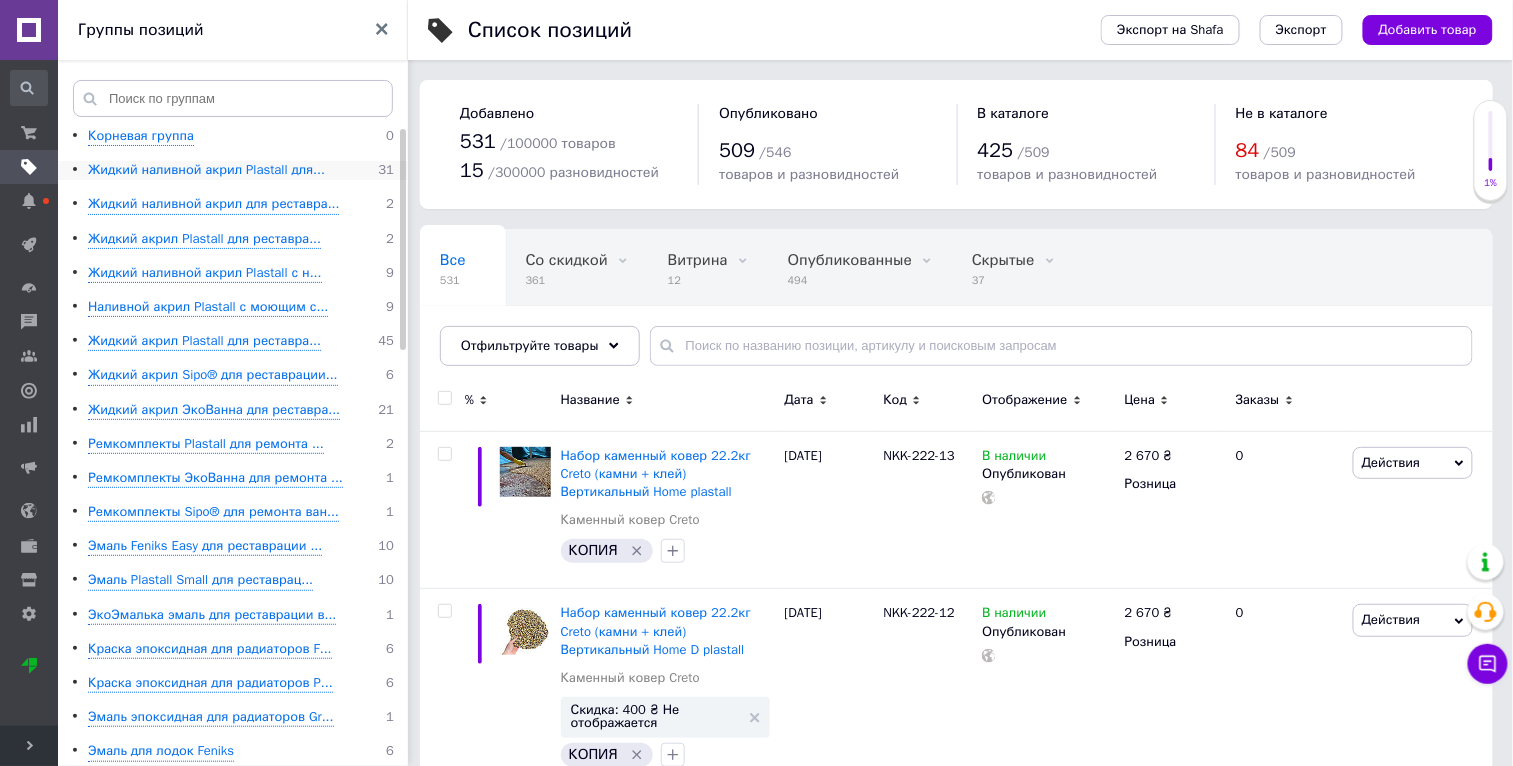 click on "Жидкий наливной акрил Plastall для..." at bounding box center (206, 170) 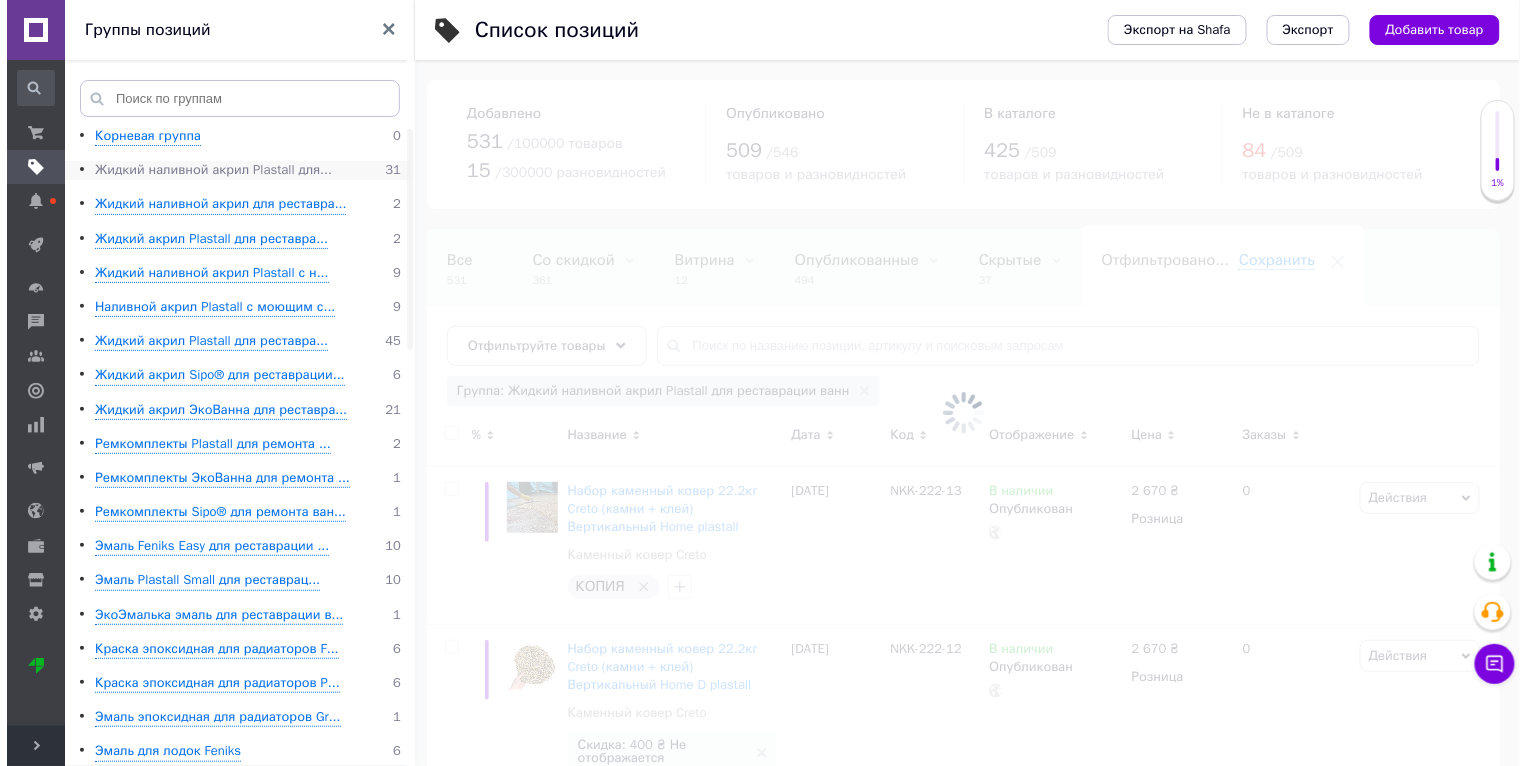 scroll, scrollTop: 0, scrollLeft: 37, axis: horizontal 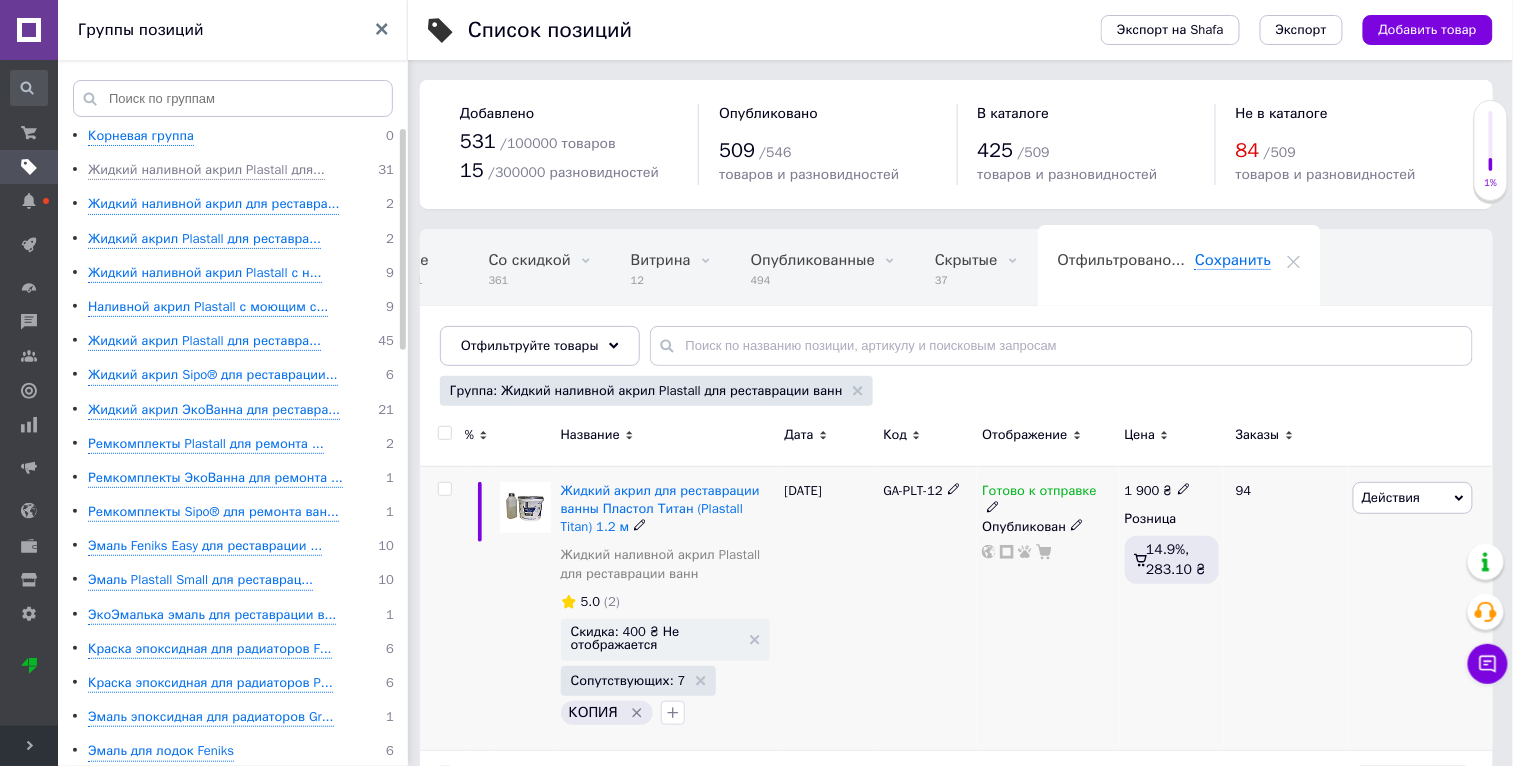 click on "Действия" at bounding box center [1413, 498] 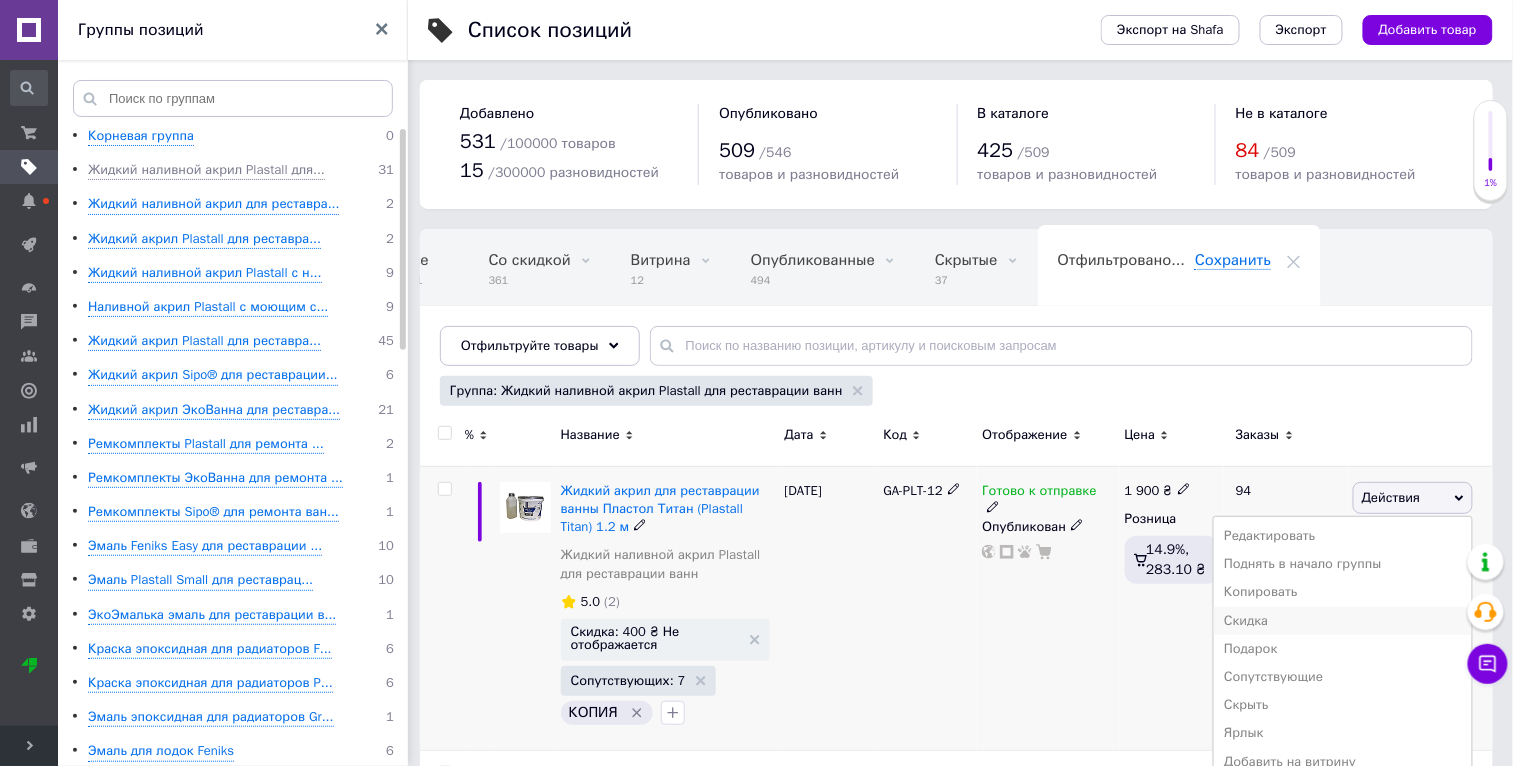 click on "Скидка" at bounding box center (1343, 621) 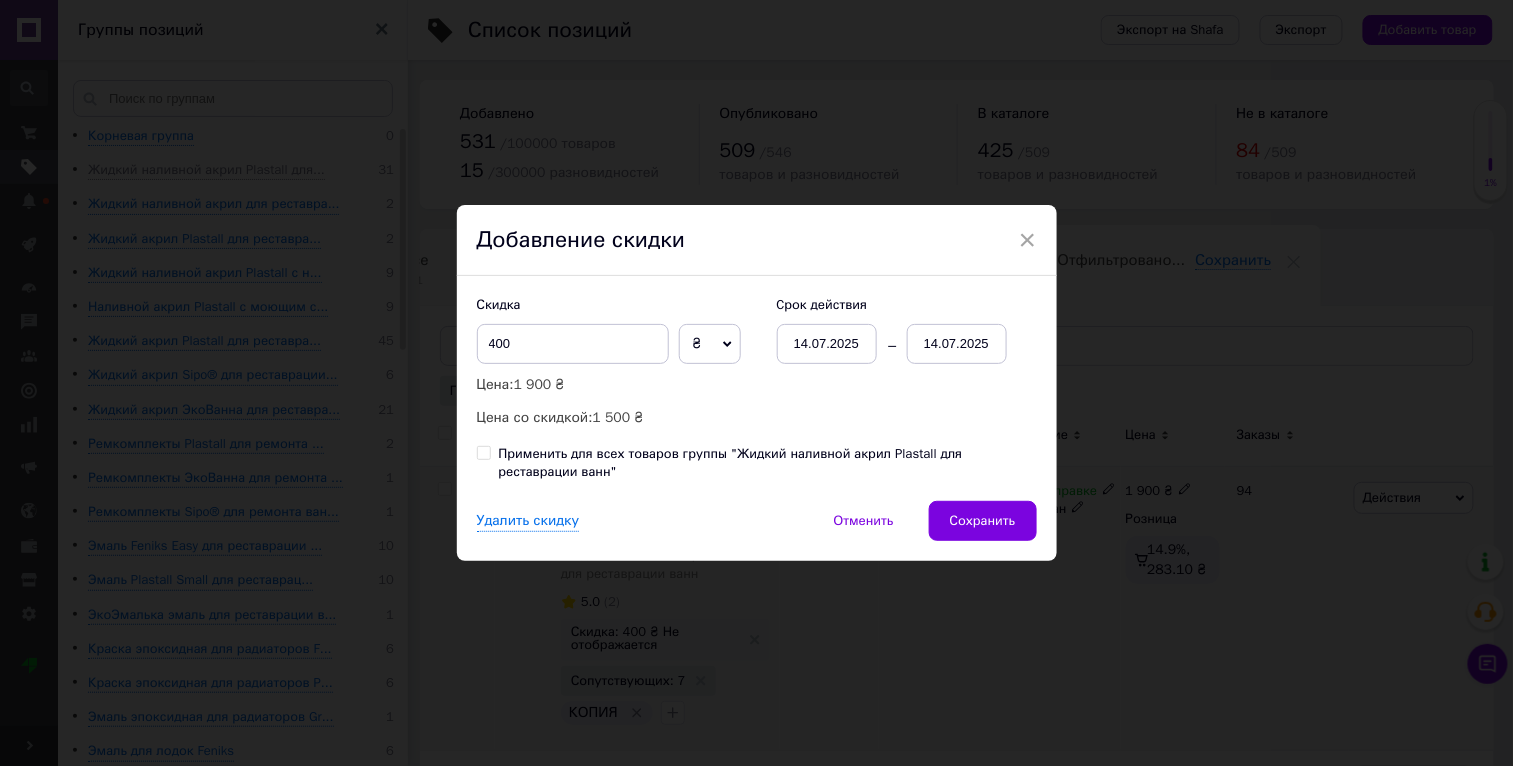 scroll, scrollTop: 0, scrollLeft: 36, axis: horizontal 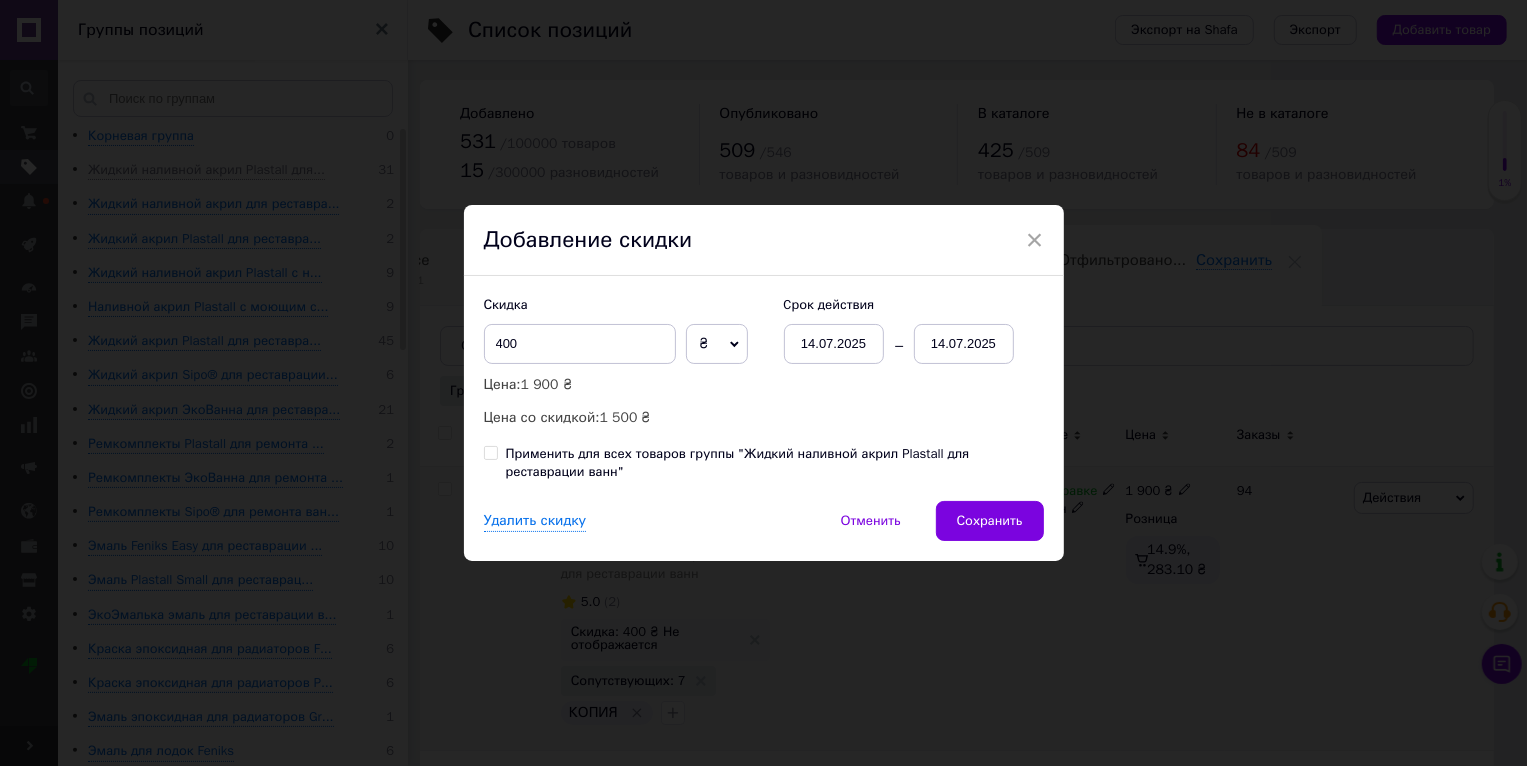 click on "Применить для всех товаров группы "Жидкий наливной акрил Plastall для реставрации ванн"" at bounding box center [775, 463] 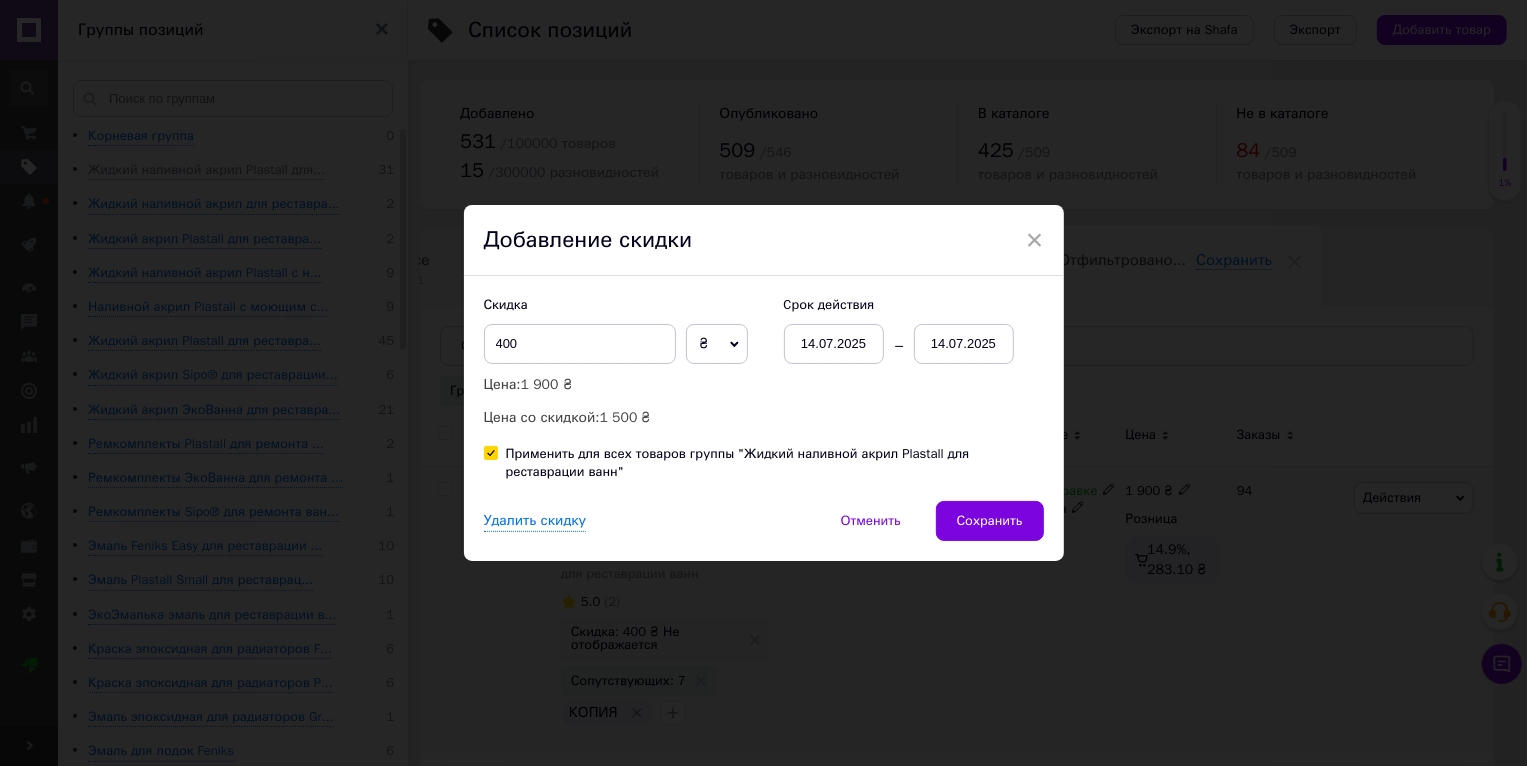 checkbox on "true" 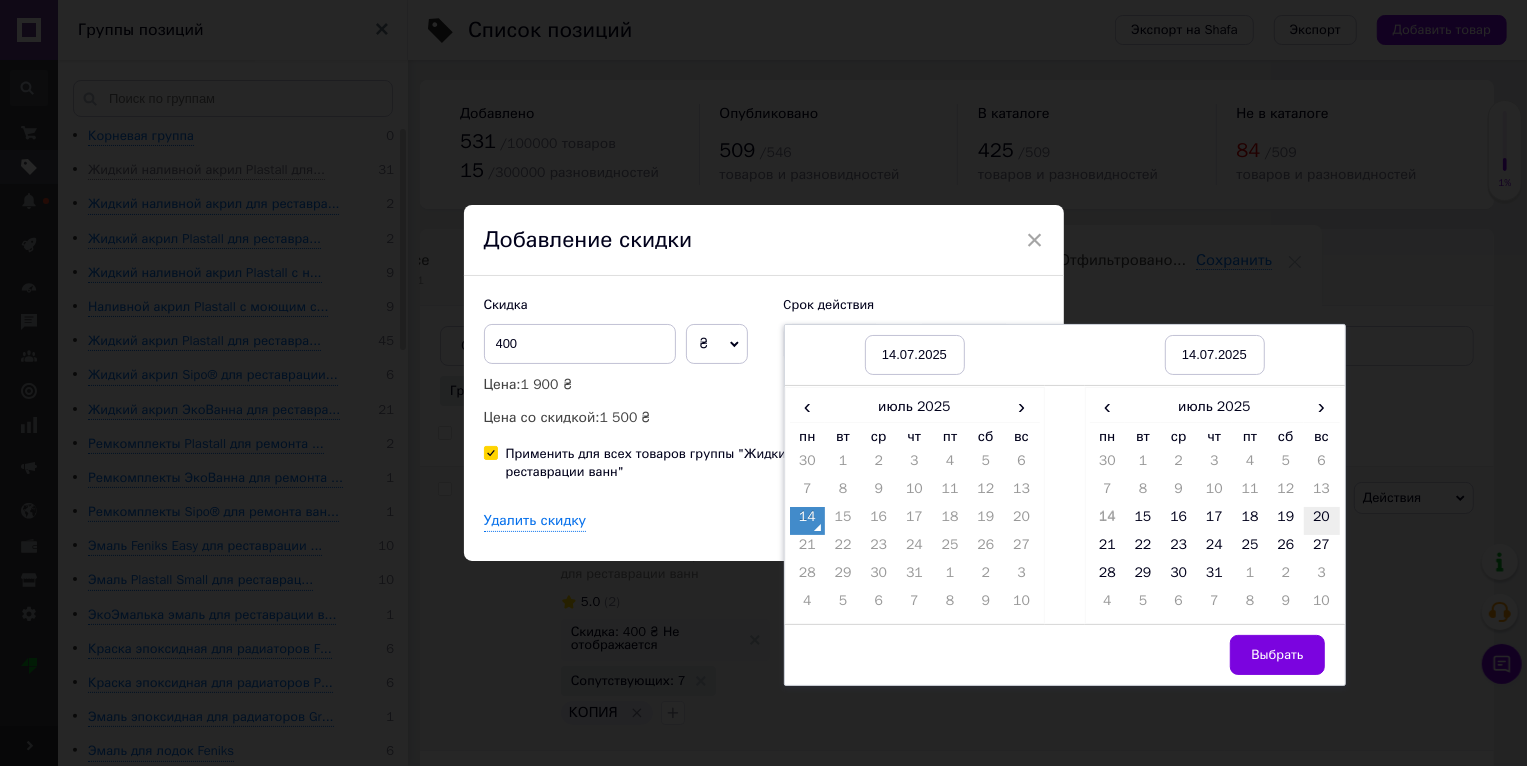 click on "20" at bounding box center (1322, 521) 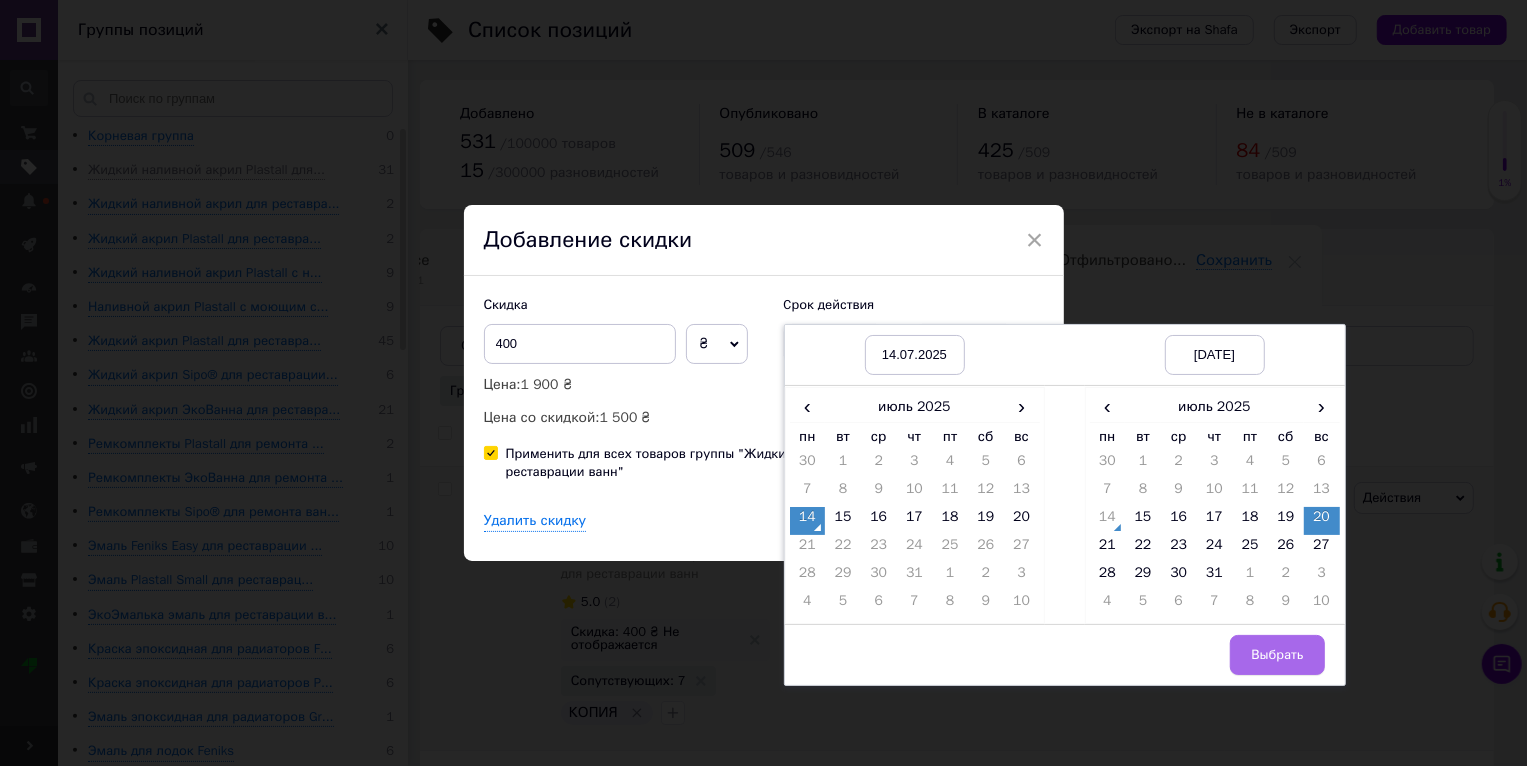 click on "Выбрать" at bounding box center [1277, 655] 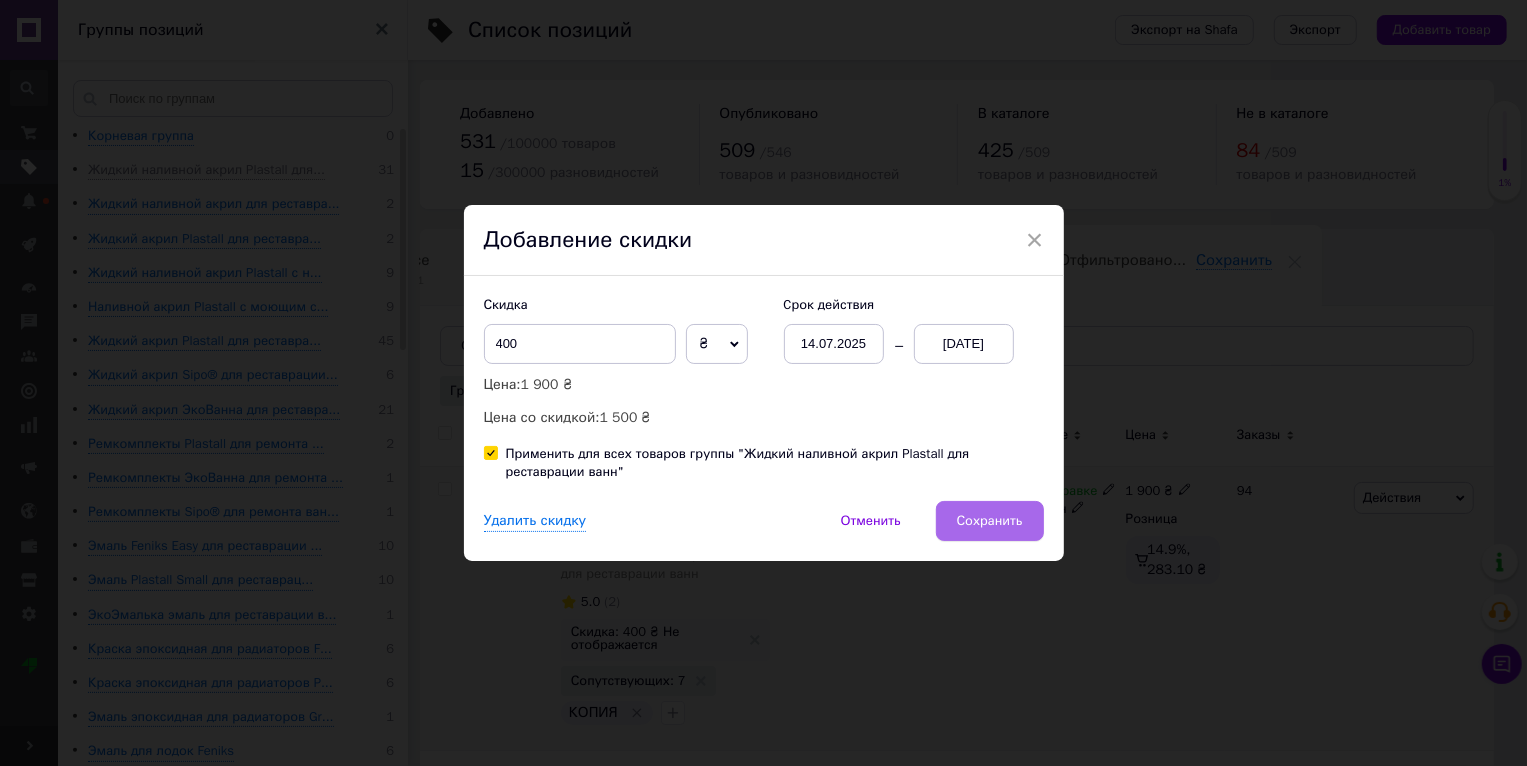 click on "Сохранить" at bounding box center (990, 521) 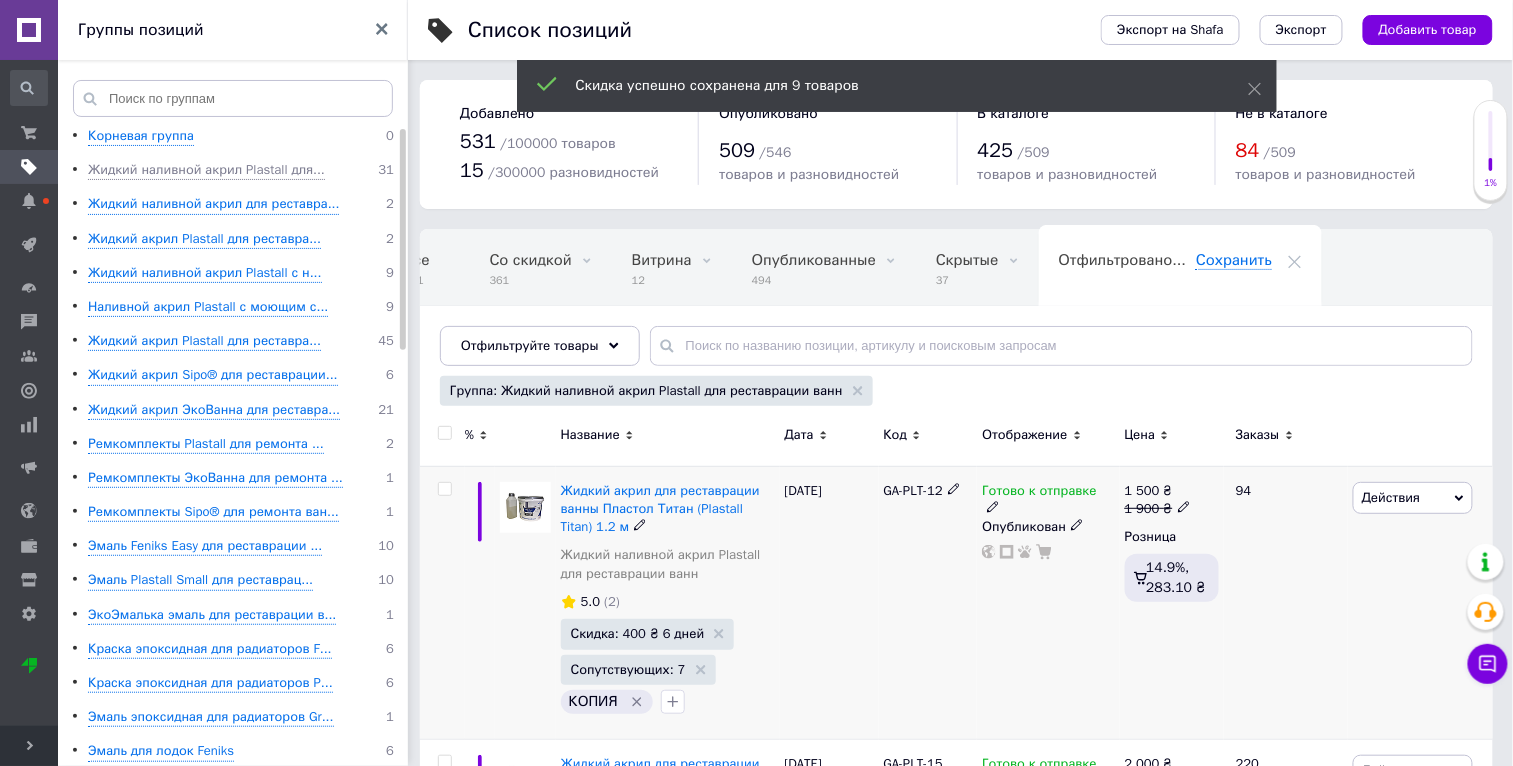 scroll, scrollTop: 0, scrollLeft: 37, axis: horizontal 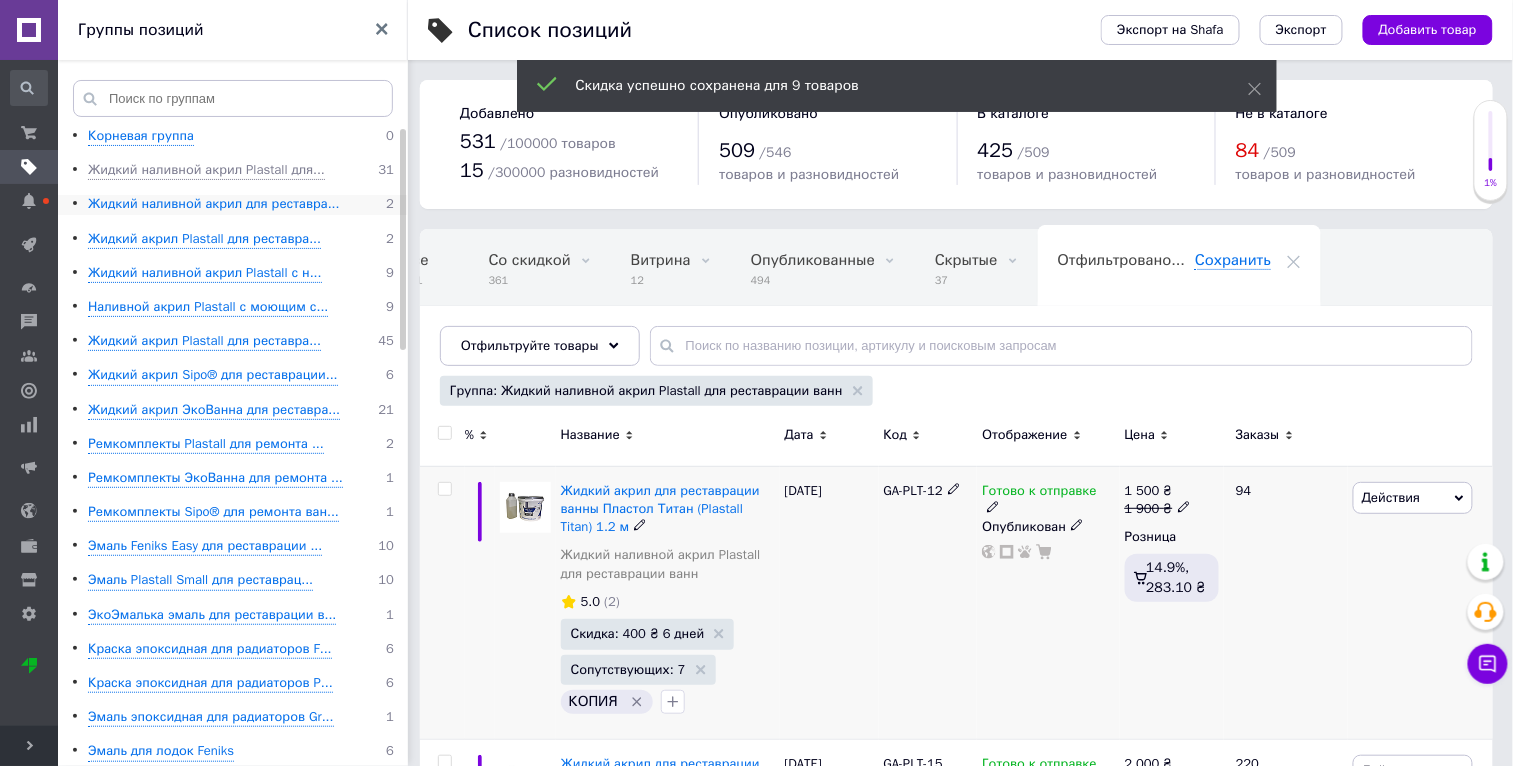 click on "Жидкий наливной акрил для реставра..." at bounding box center (213, 204) 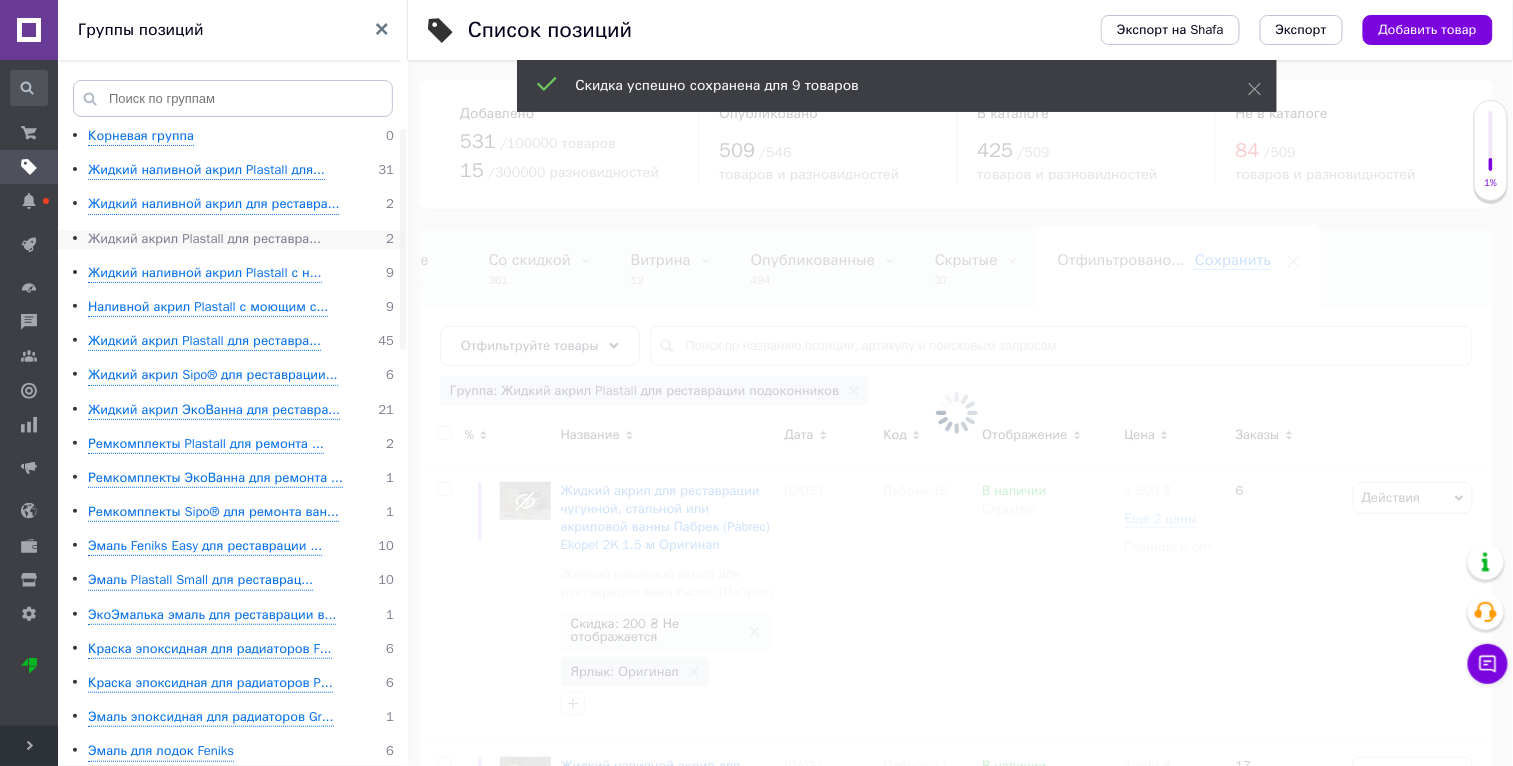 click on "Жидкий акрил Plastall для реставра..." at bounding box center (204, 239) 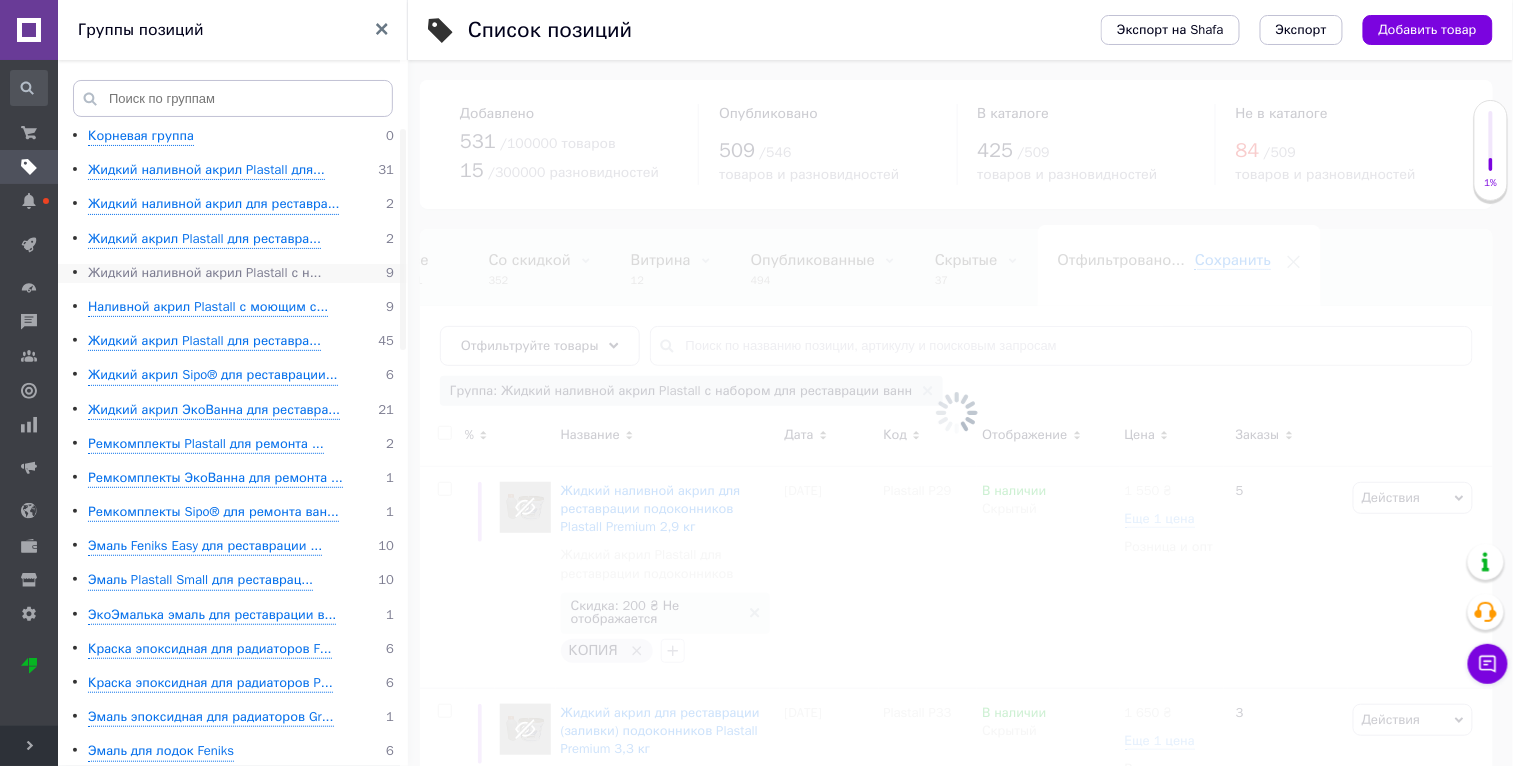 click on "Жидкий наливной акрил Plastall с н..." at bounding box center (205, 273) 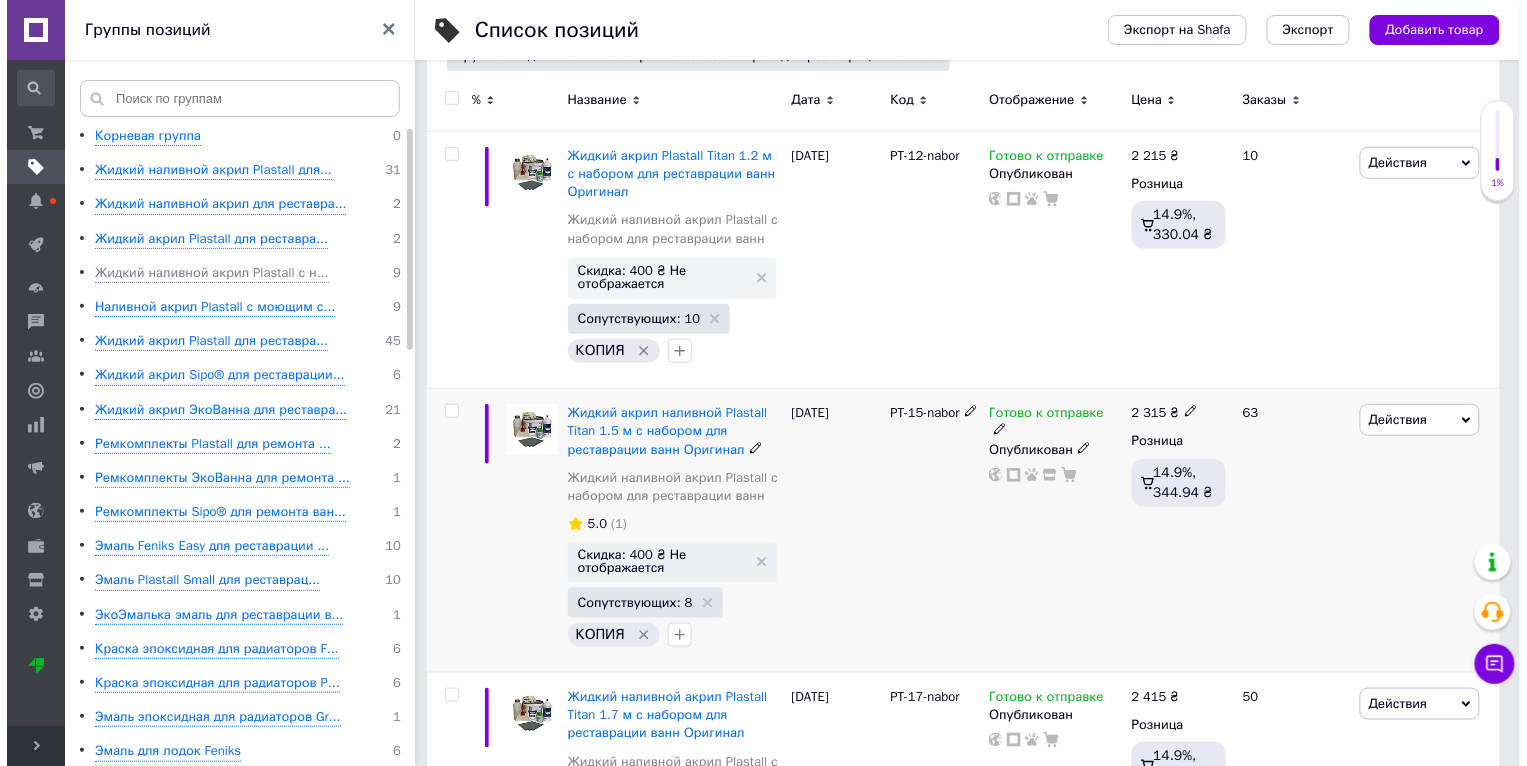 scroll, scrollTop: 365, scrollLeft: 0, axis: vertical 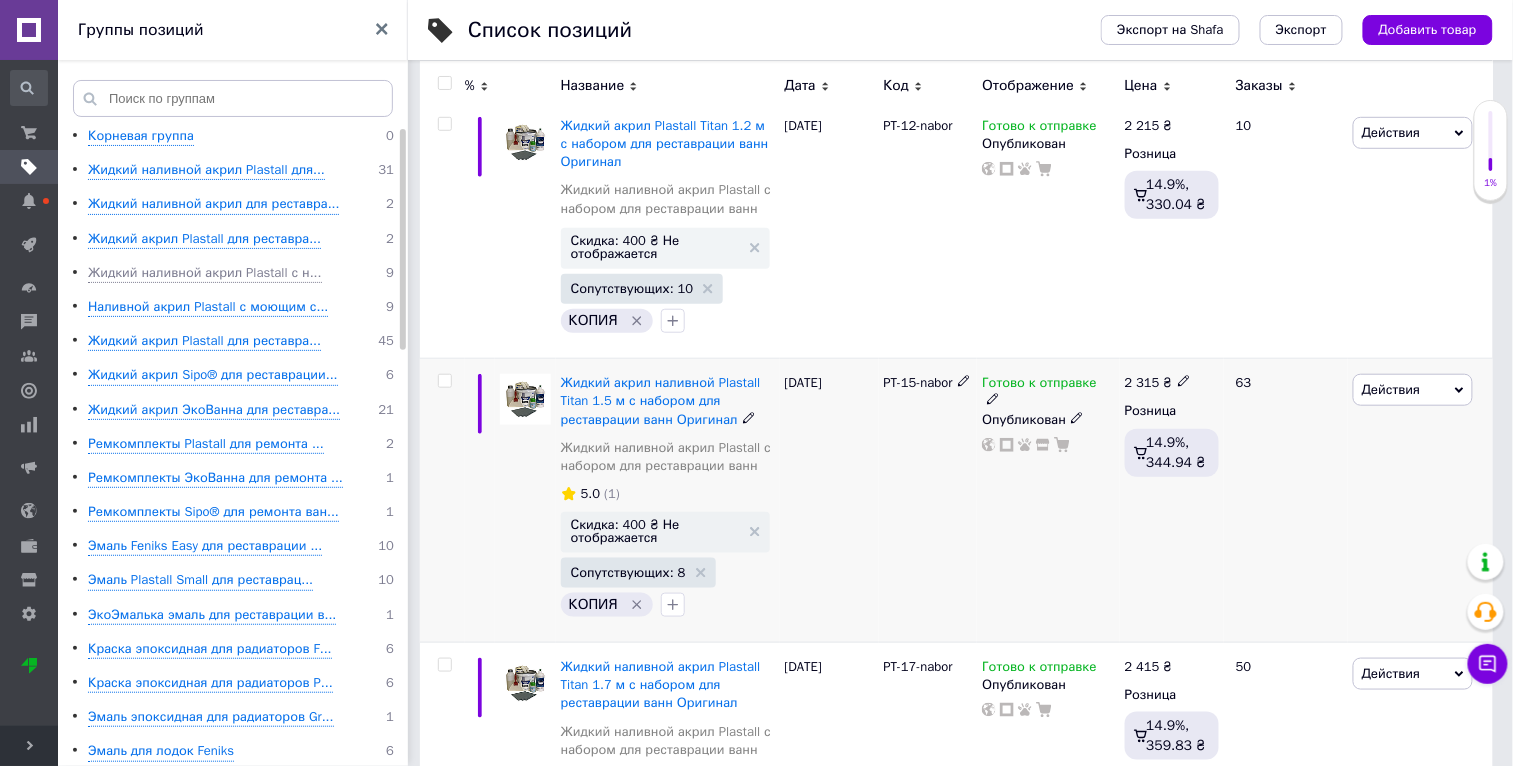 click on "Действия" at bounding box center [1391, 389] 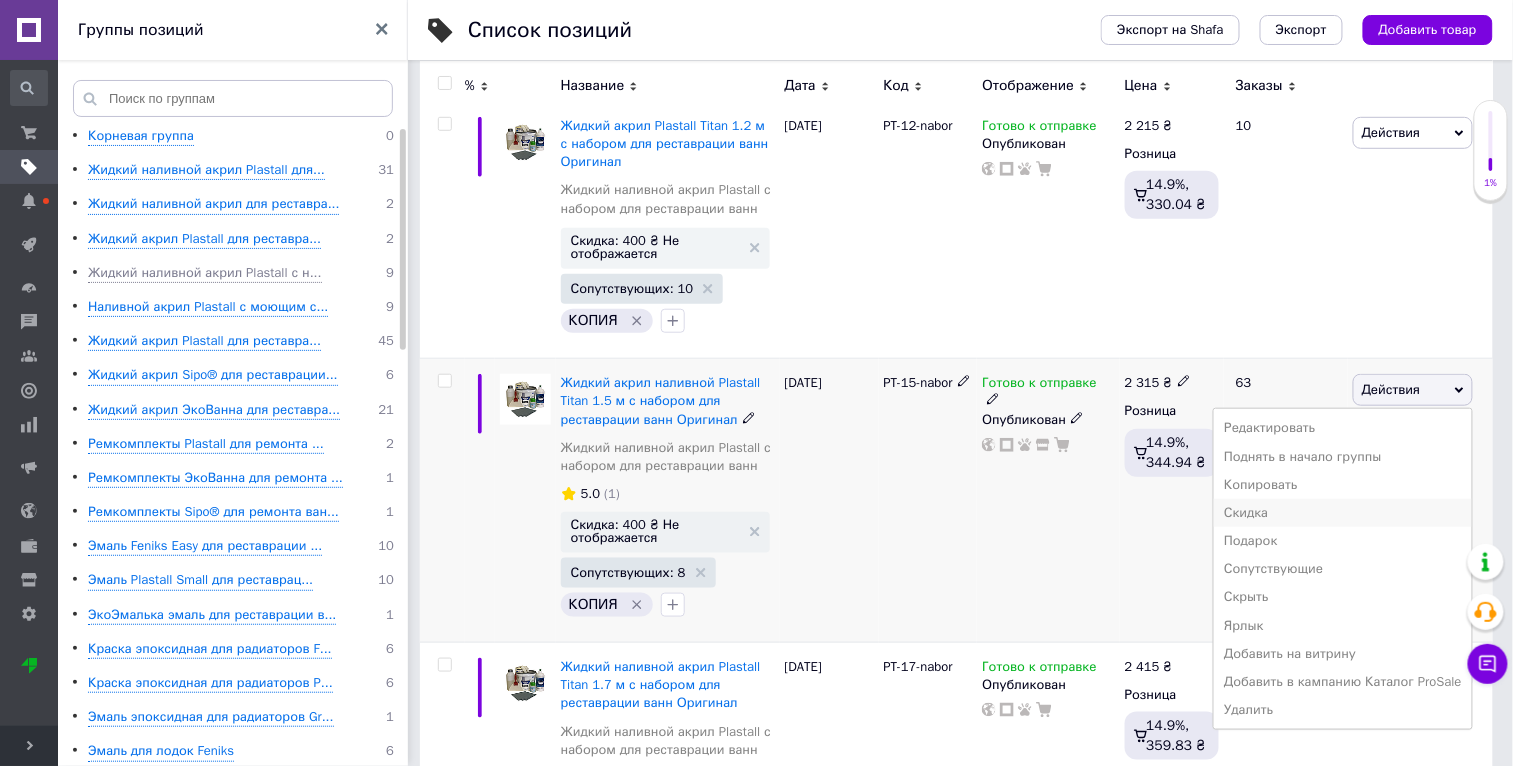 click on "Скидка" at bounding box center (1343, 513) 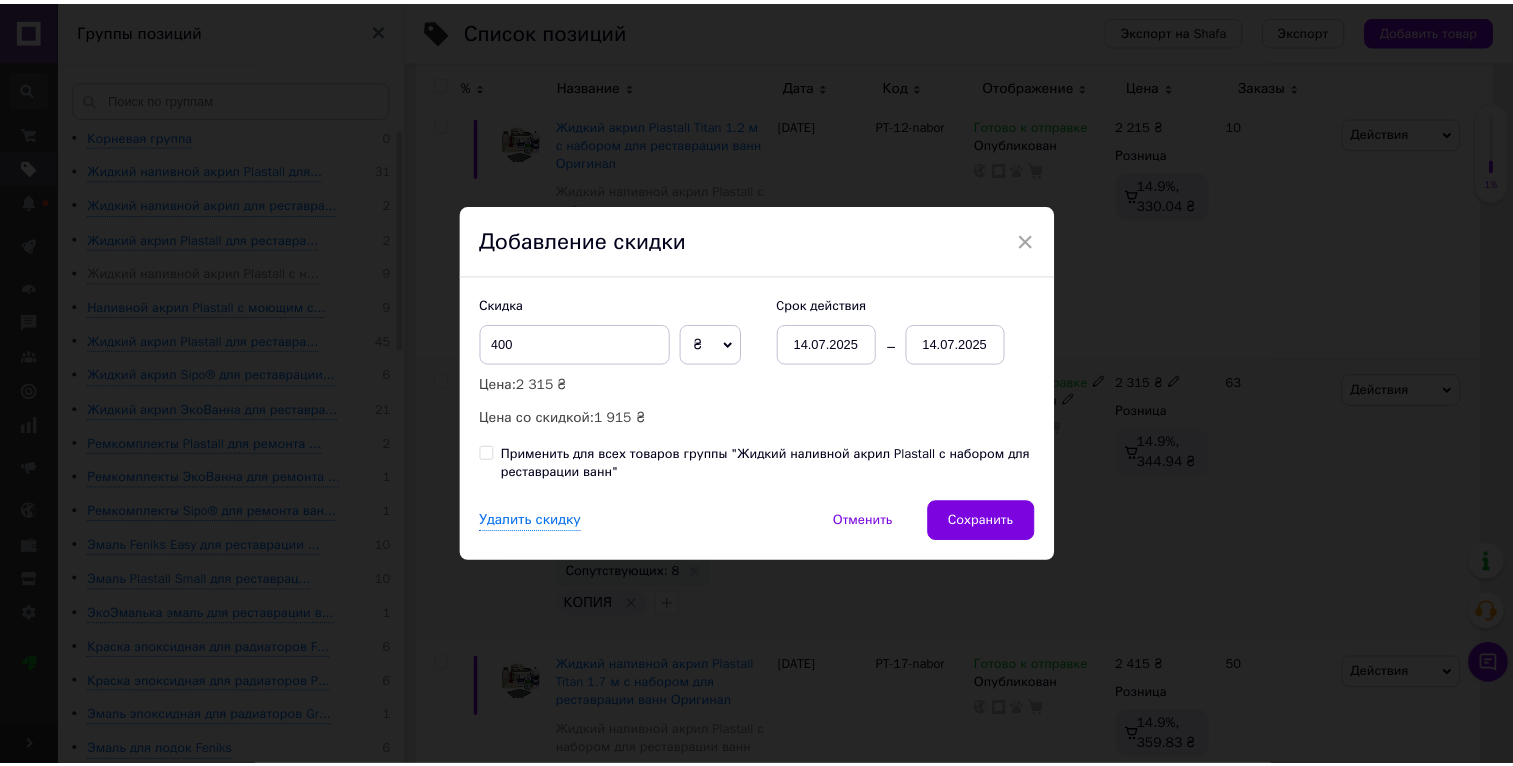 scroll, scrollTop: 0, scrollLeft: 36, axis: horizontal 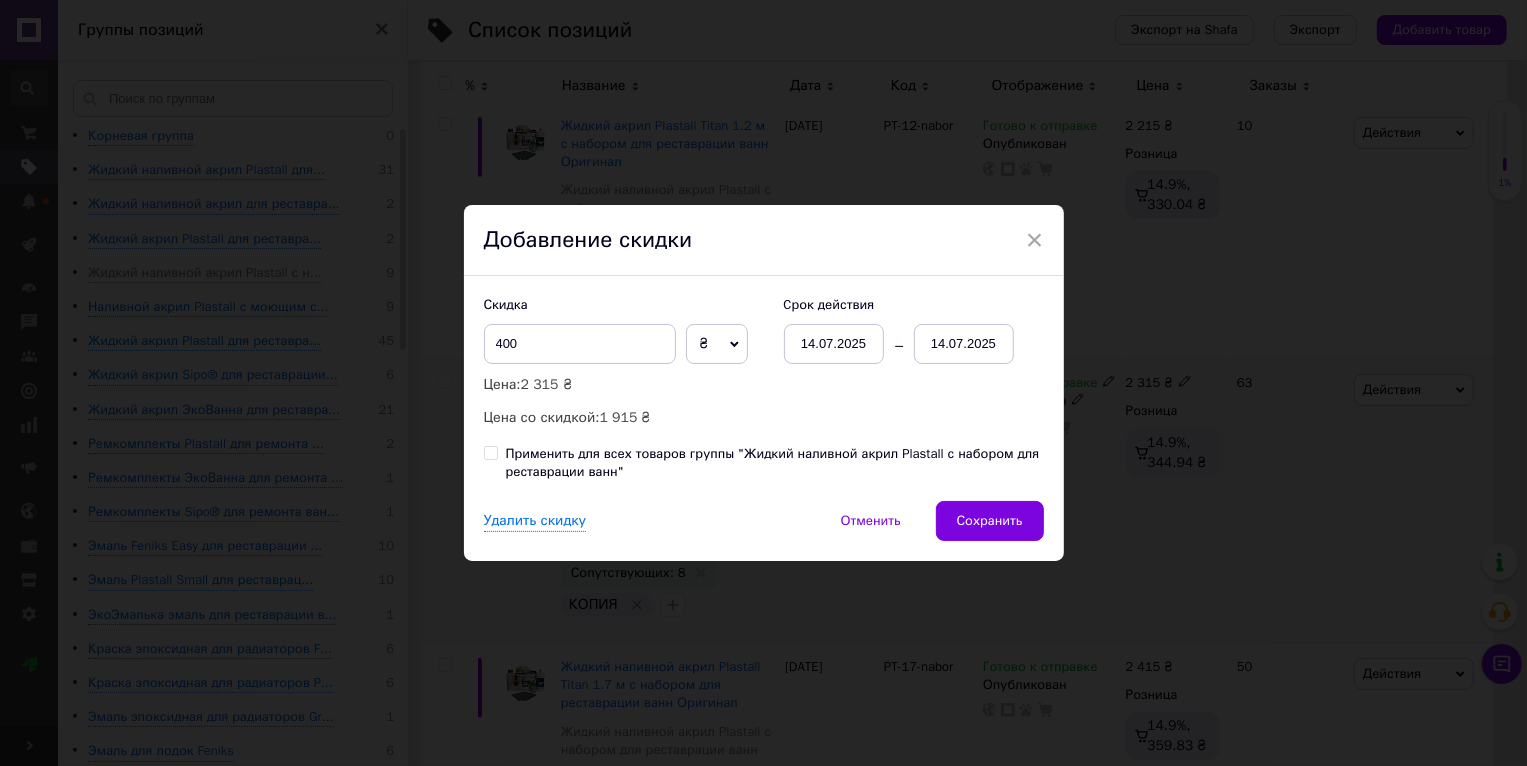 click on "Применить для всех товаров группы "Жидкий наливной акрил Plastall с набором для реставрации ванн"" at bounding box center [775, 463] 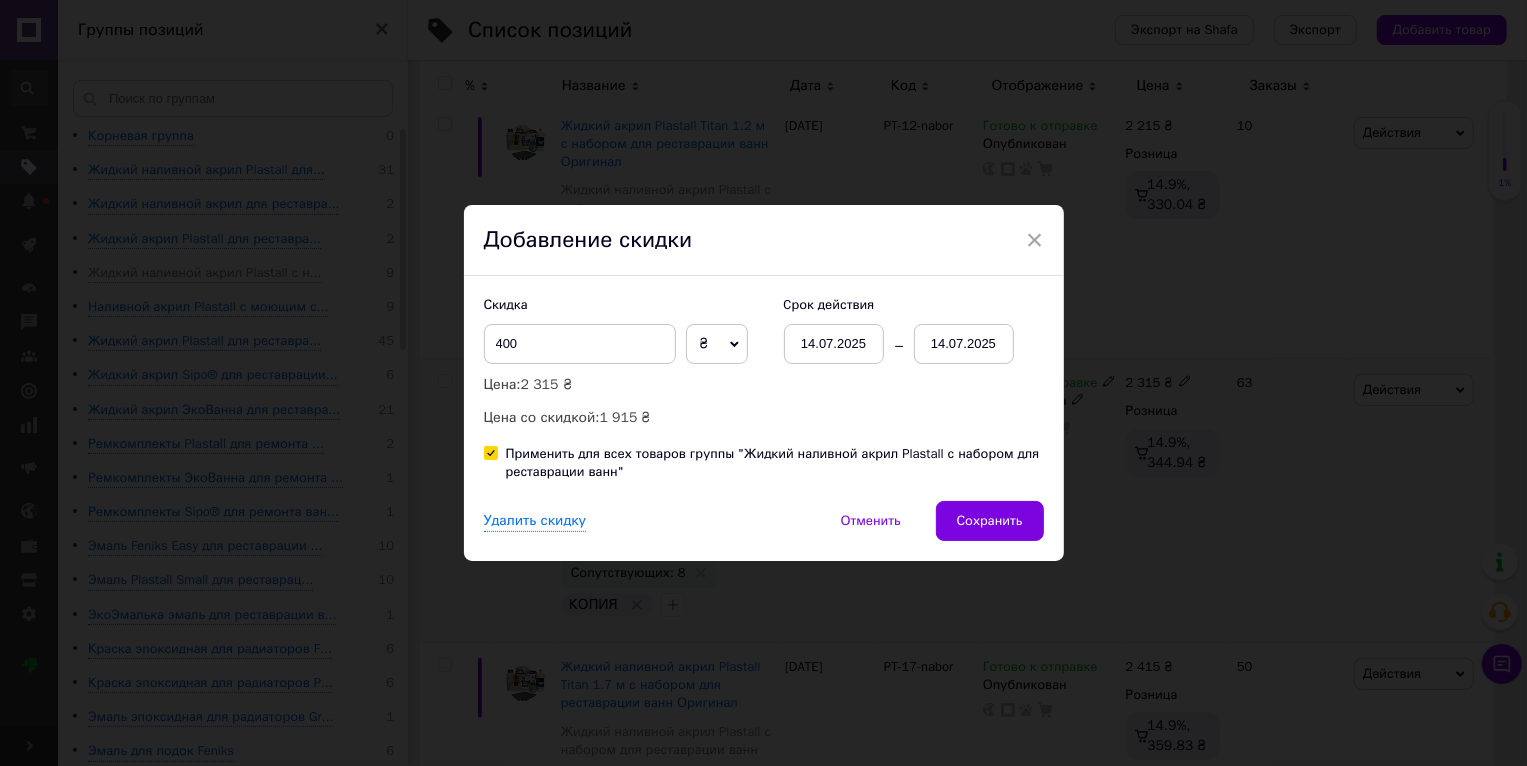 checkbox on "true" 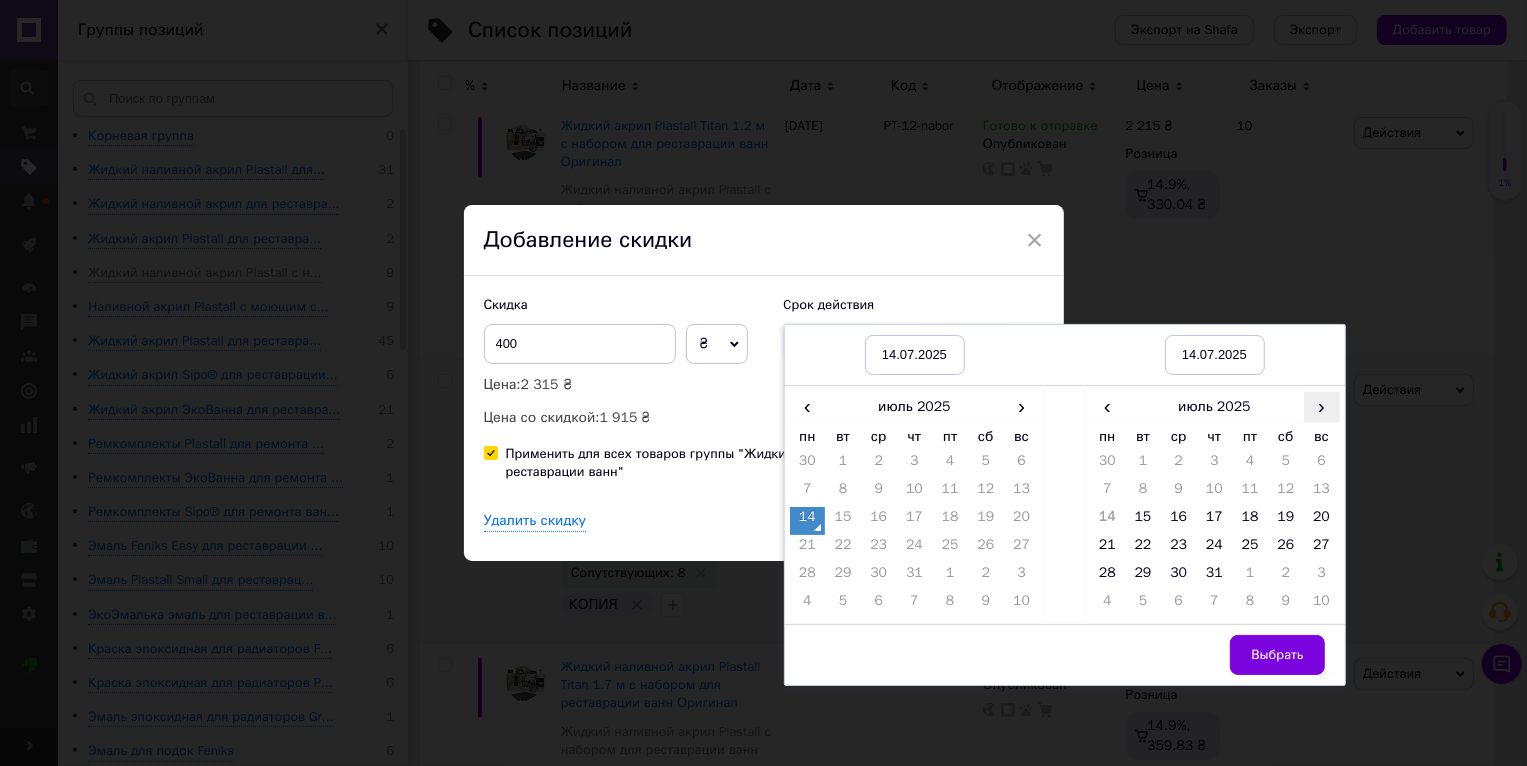 click on "›" at bounding box center (1322, 406) 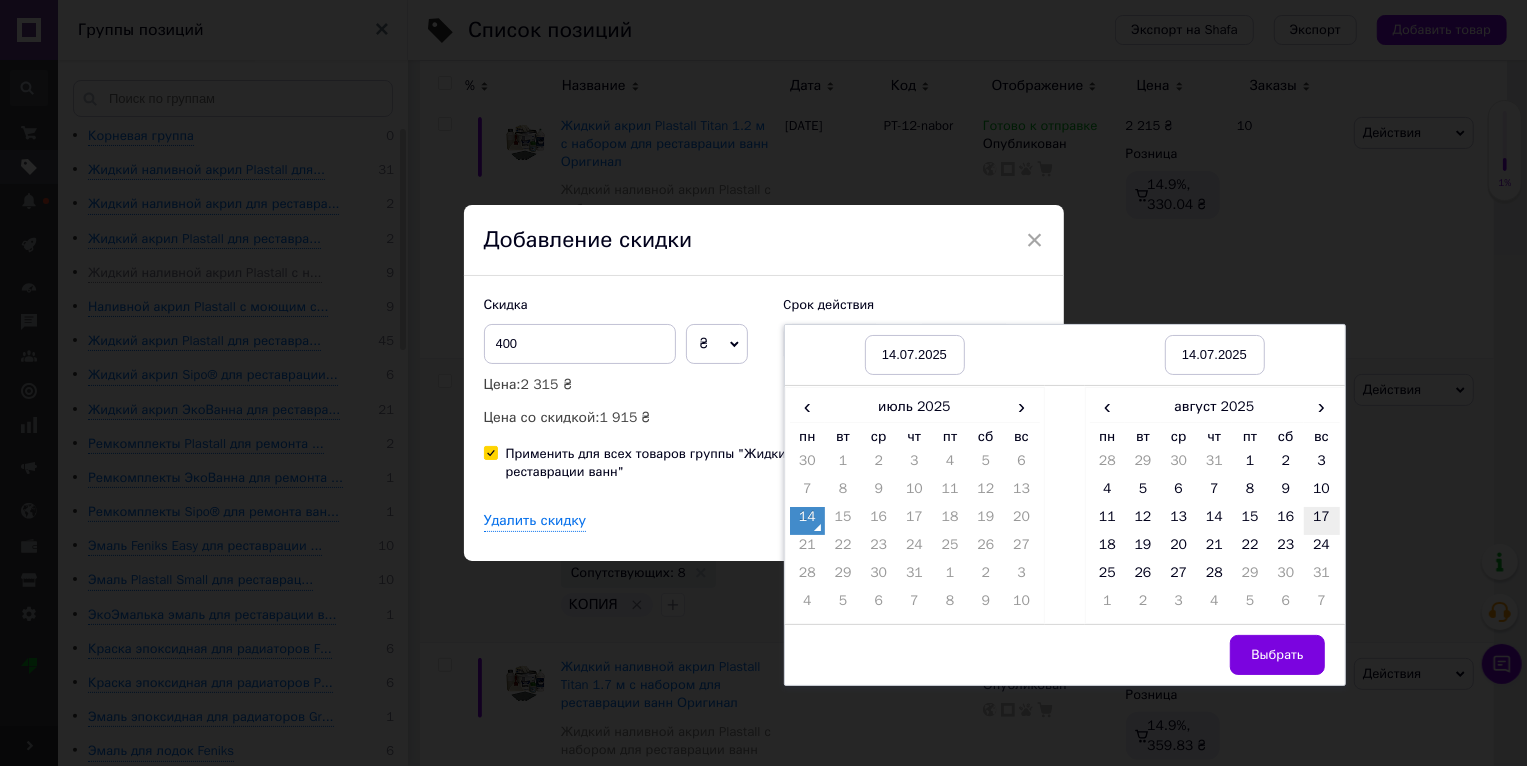 click on "17" at bounding box center [1322, 521] 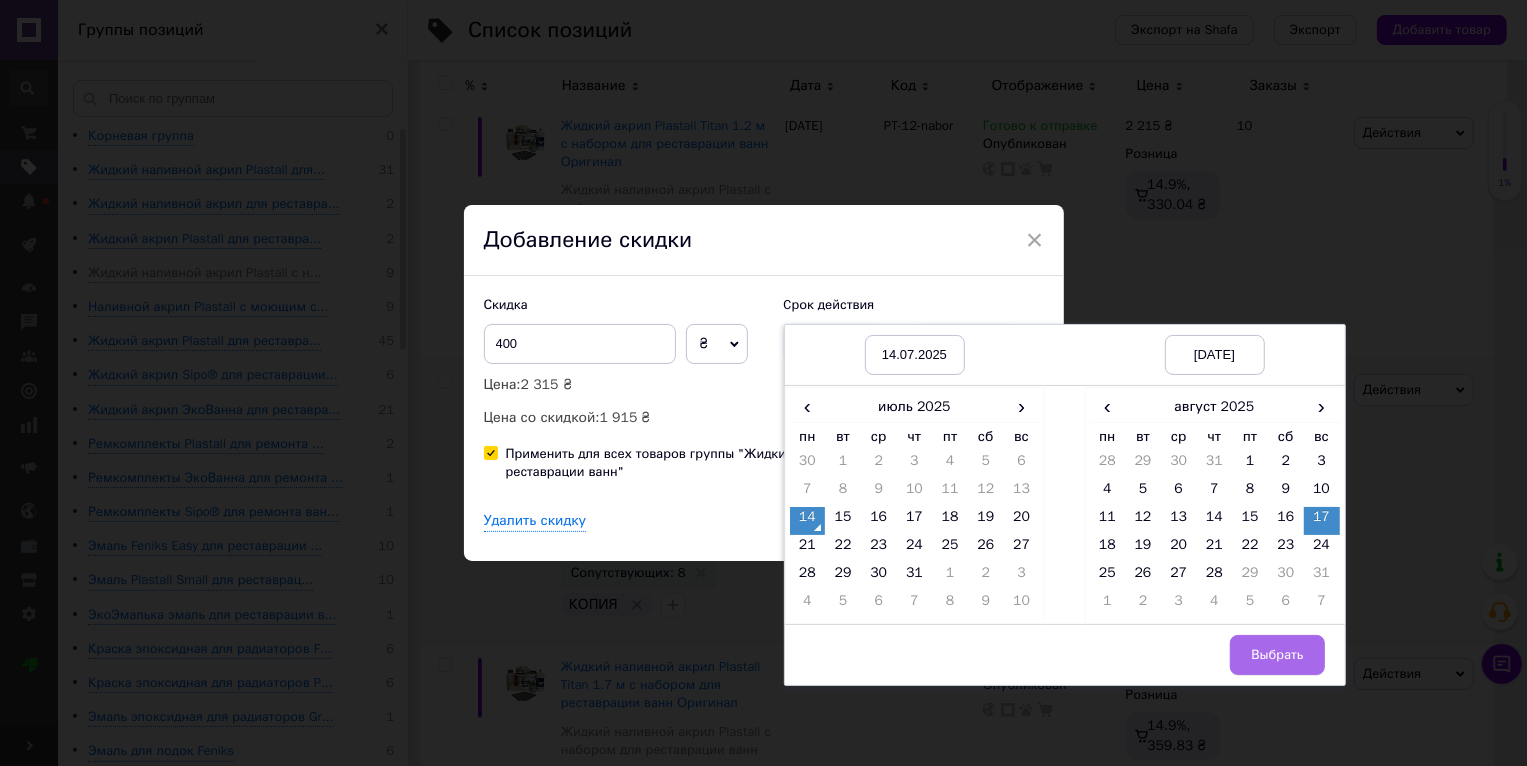 click on "Выбрать" at bounding box center [1277, 655] 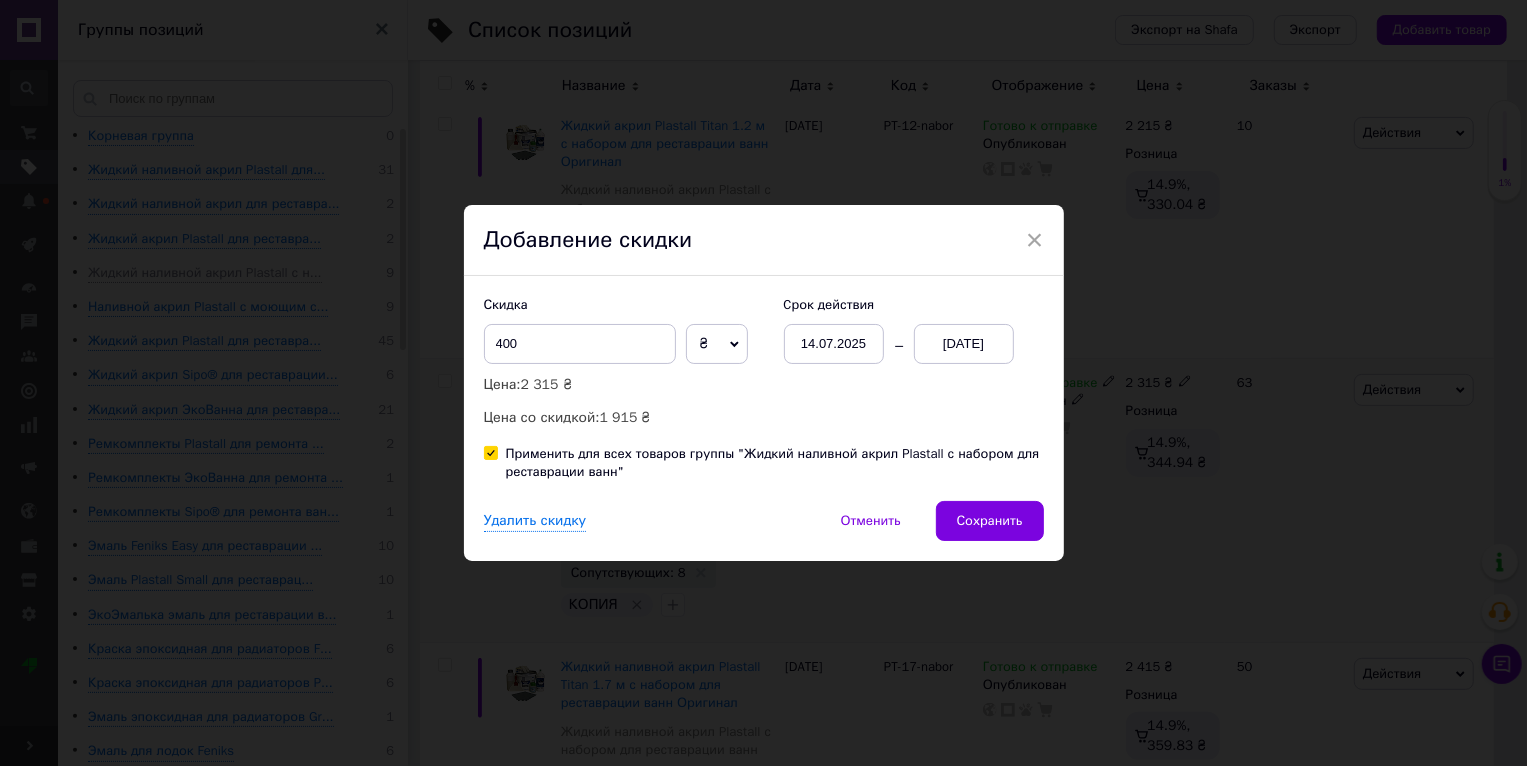 click on "Сохранить" at bounding box center [990, 521] 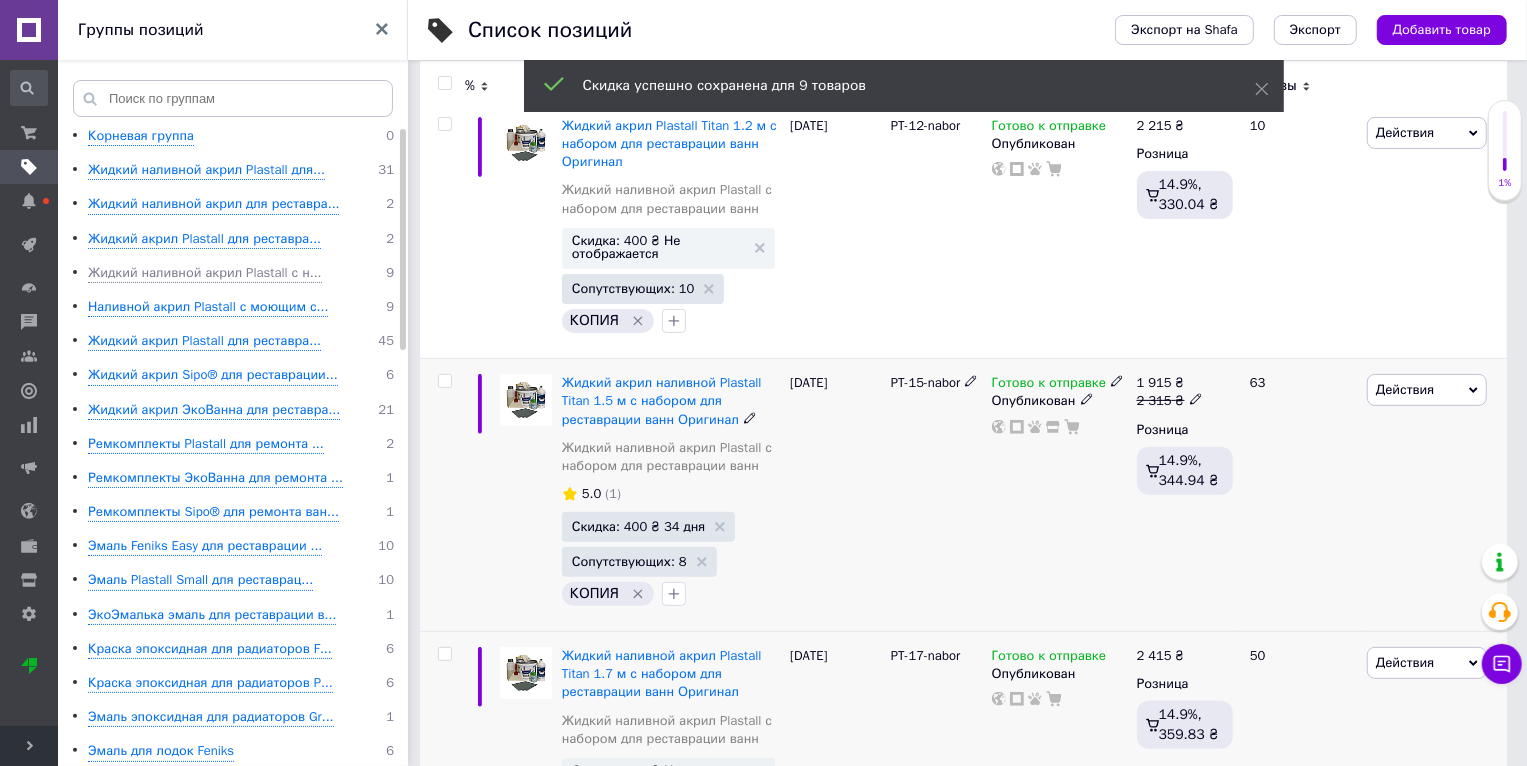 scroll, scrollTop: 0, scrollLeft: 37, axis: horizontal 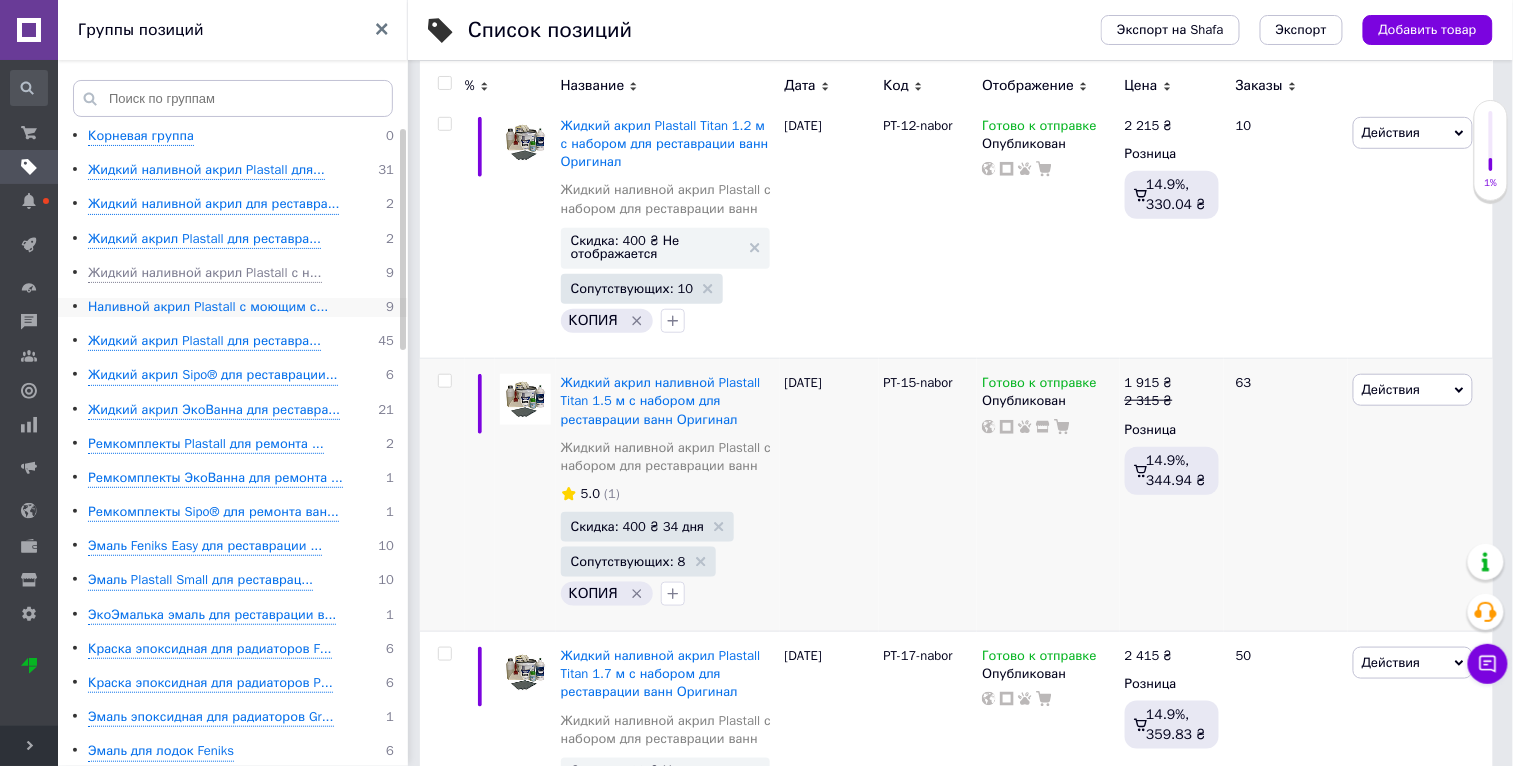 click on "Наливной акрил Plastall с моющим с..." at bounding box center (208, 307) 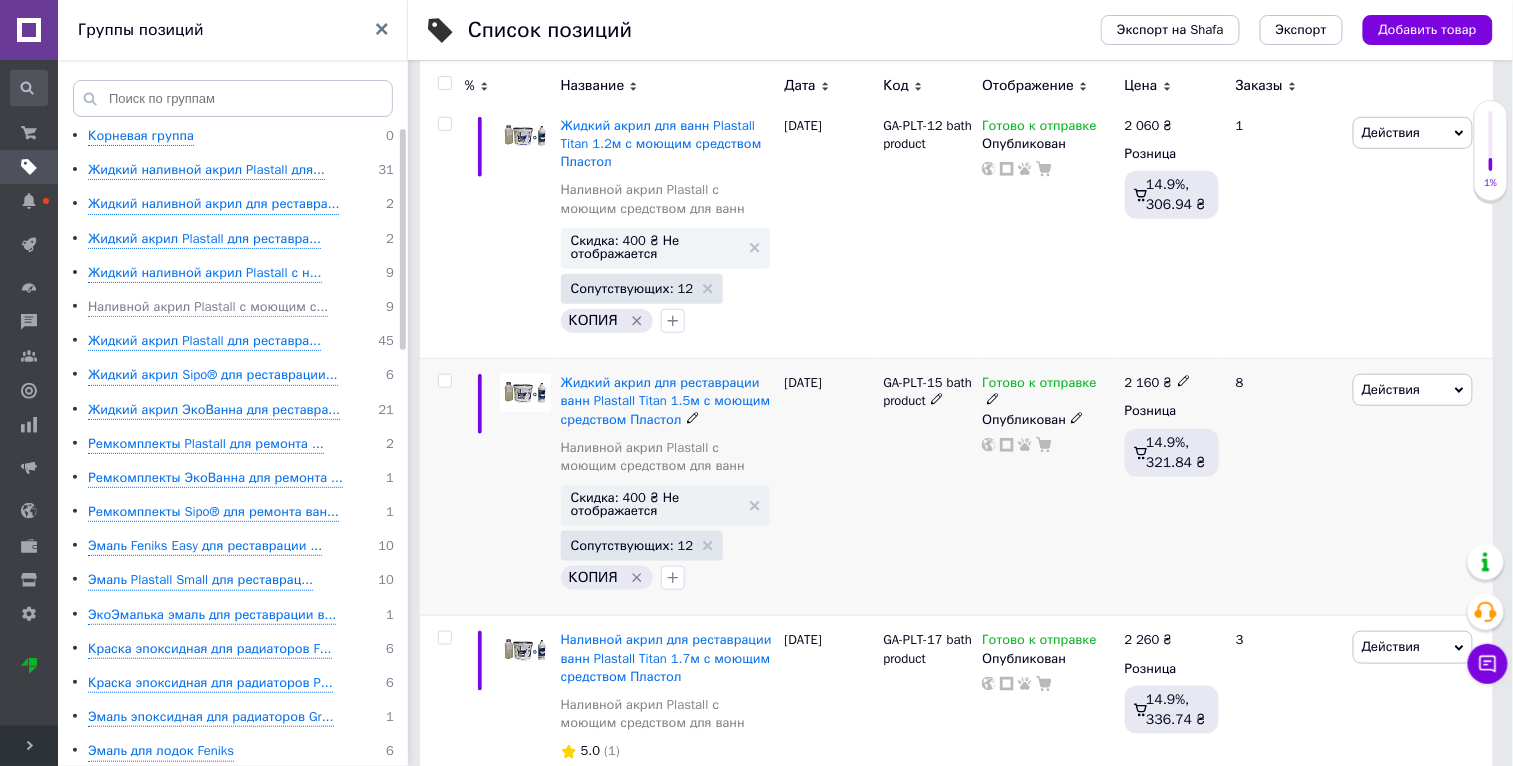 click on "Действия" at bounding box center (1391, 389) 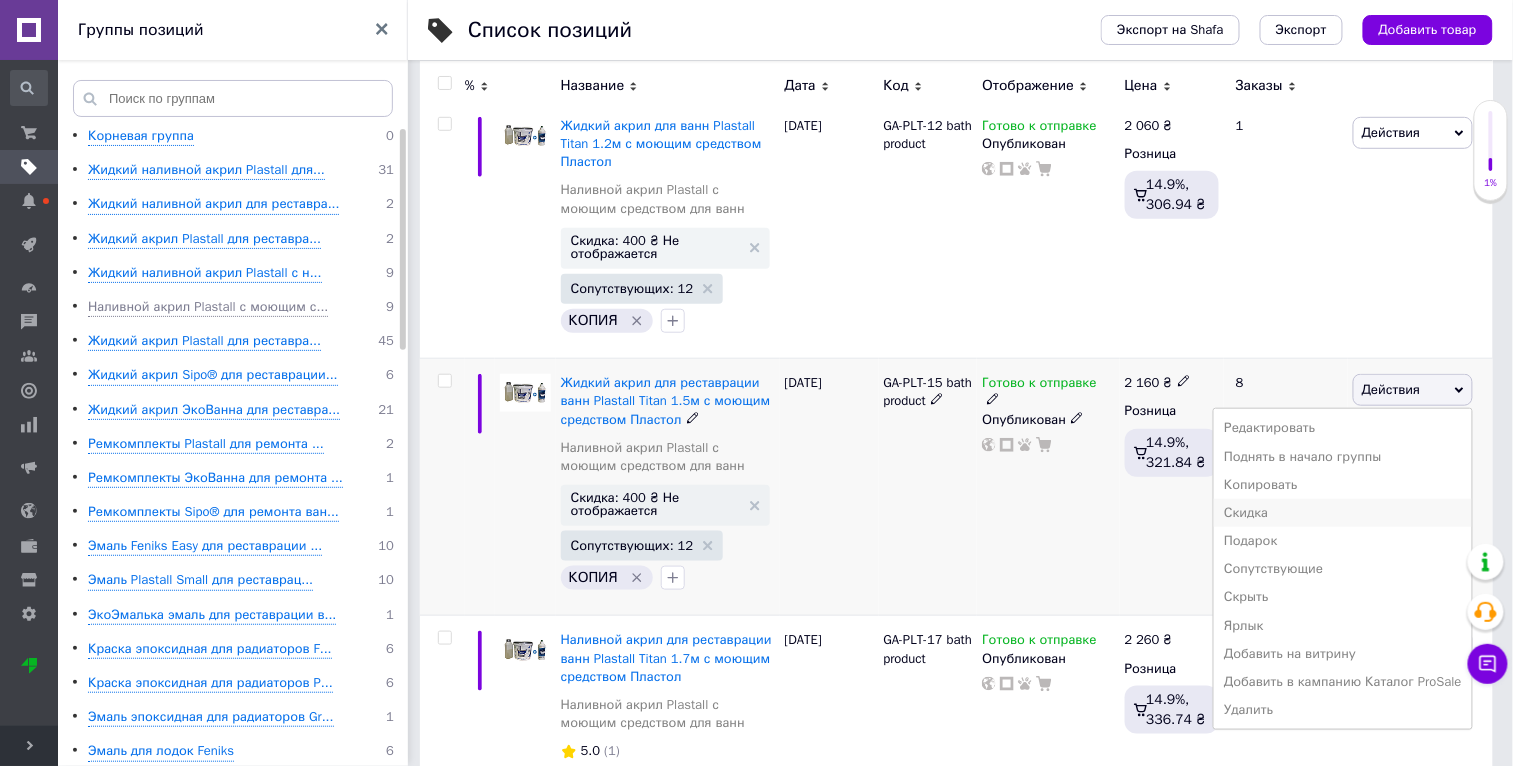click on "Скидка" at bounding box center [1343, 513] 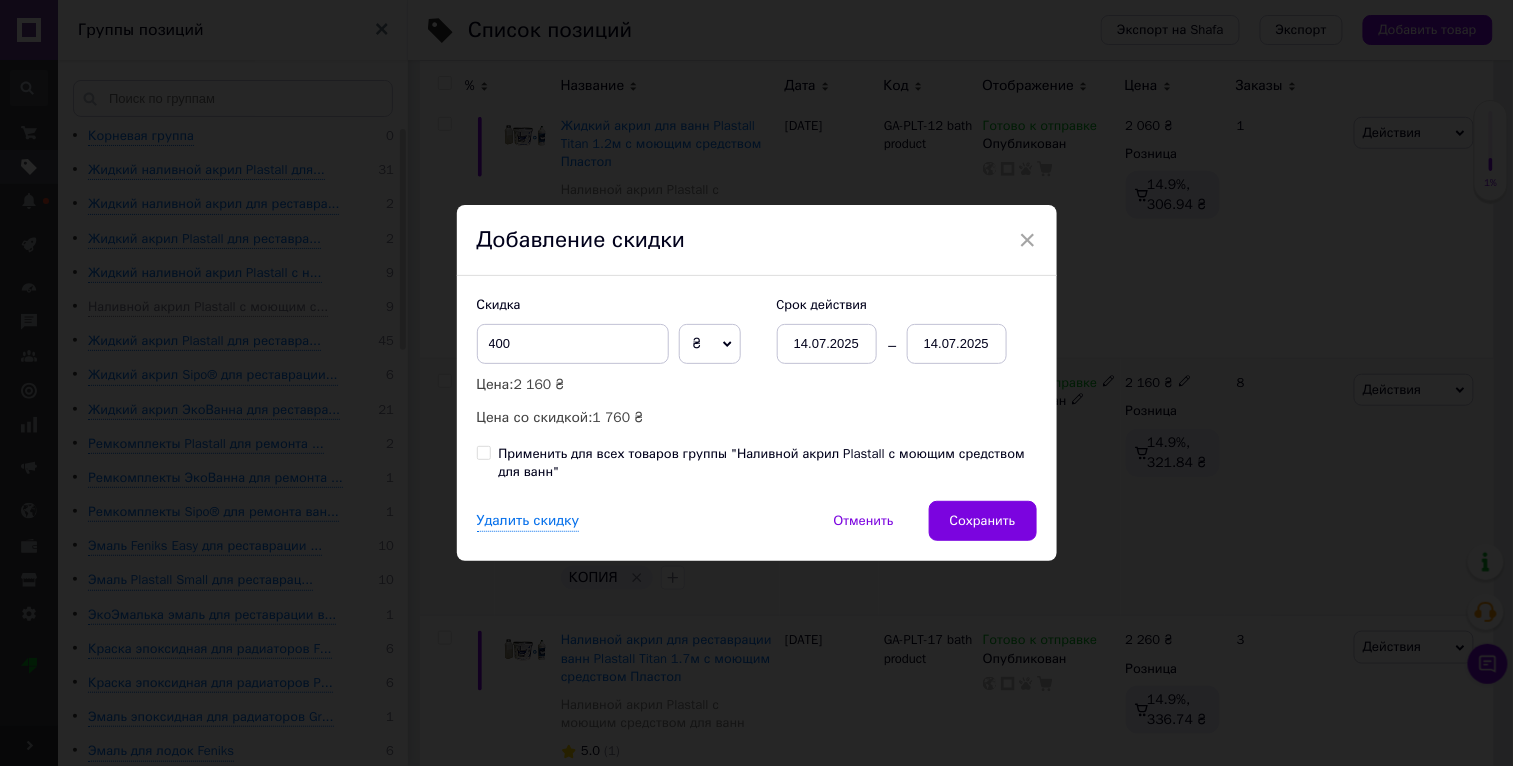 scroll, scrollTop: 0, scrollLeft: 36, axis: horizontal 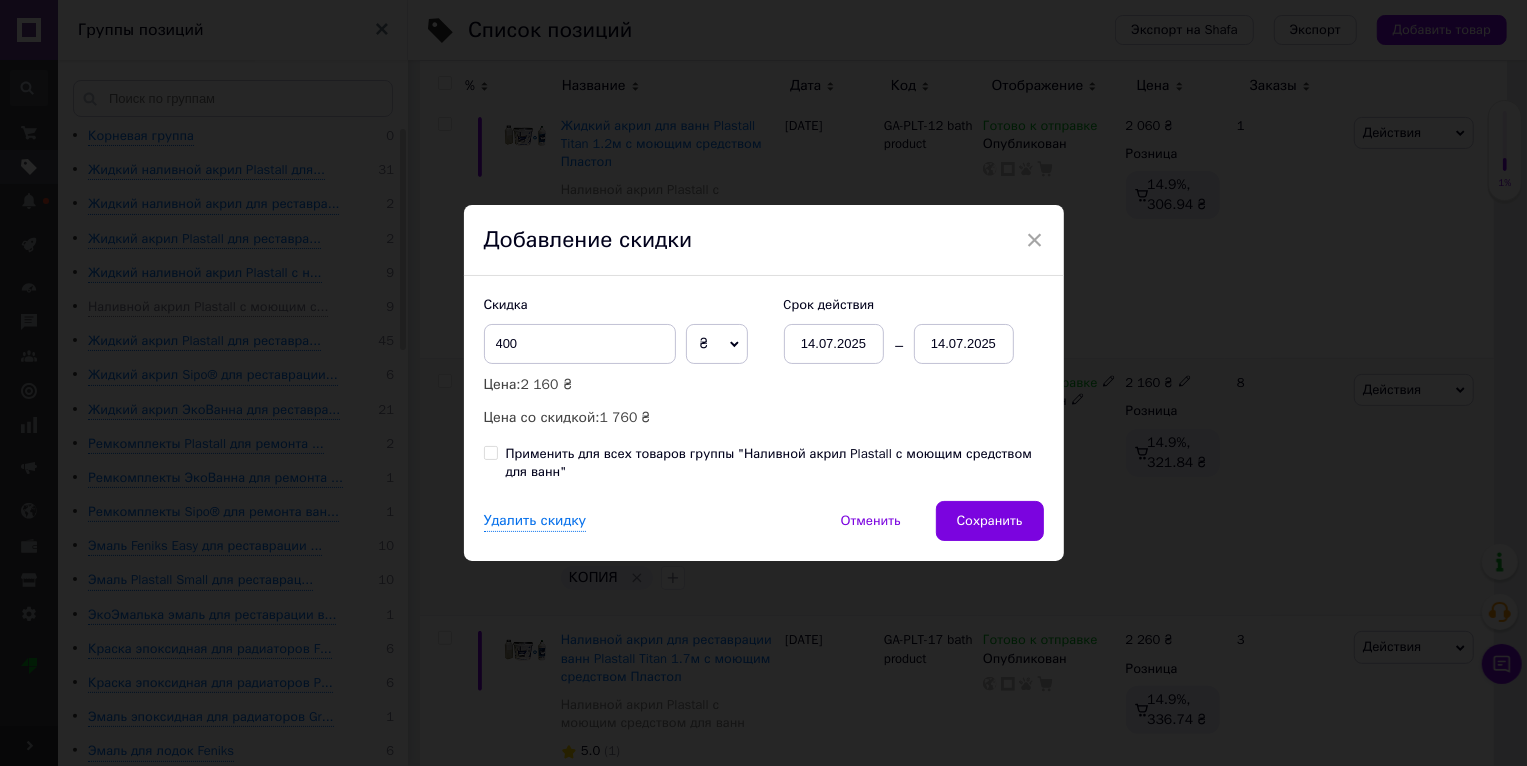 click on "Применить для всех товаров группы "Наливной акрил Plastall с моющим средством для ванн"" at bounding box center (775, 463) 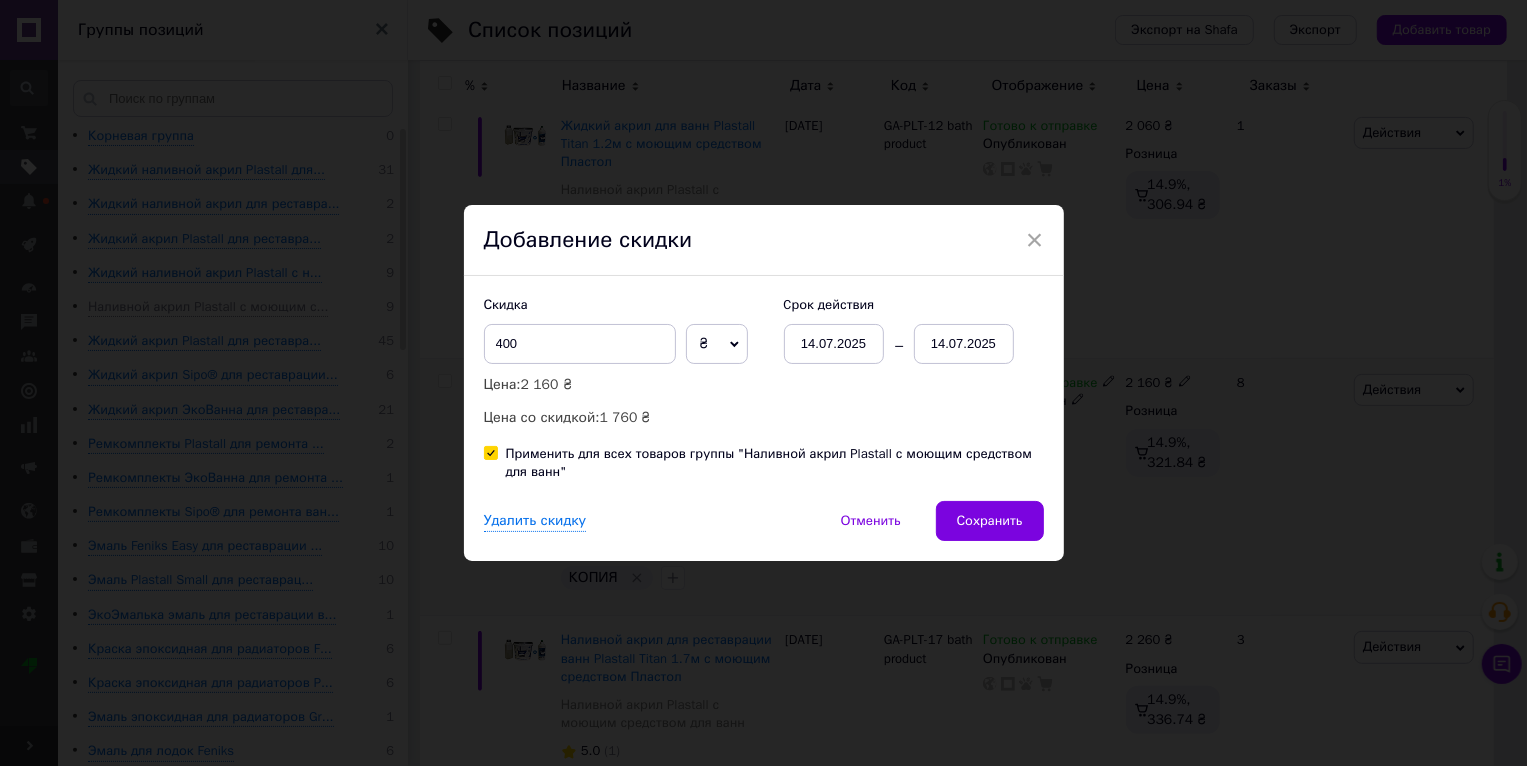 checkbox on "true" 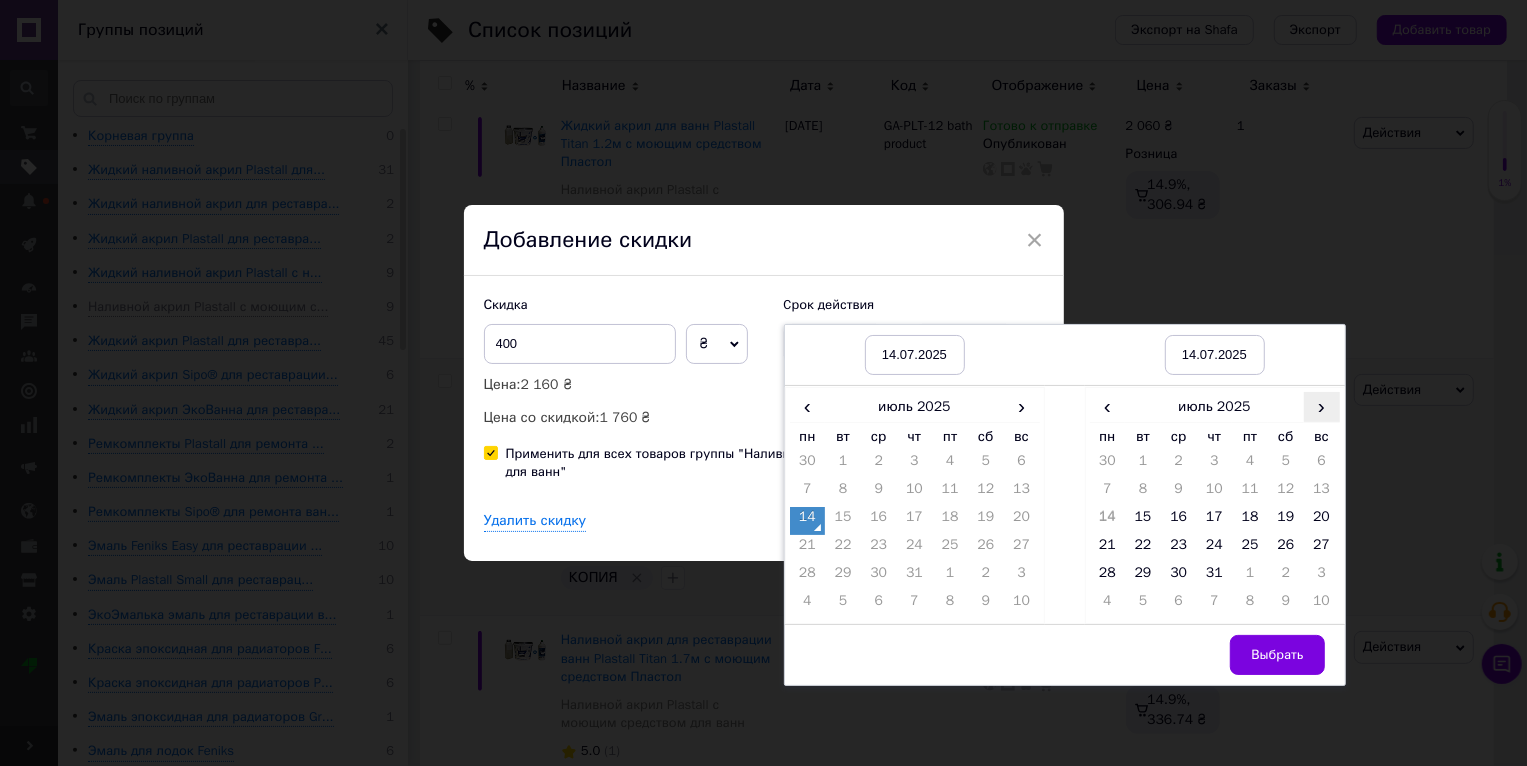 click on "›" at bounding box center [1322, 406] 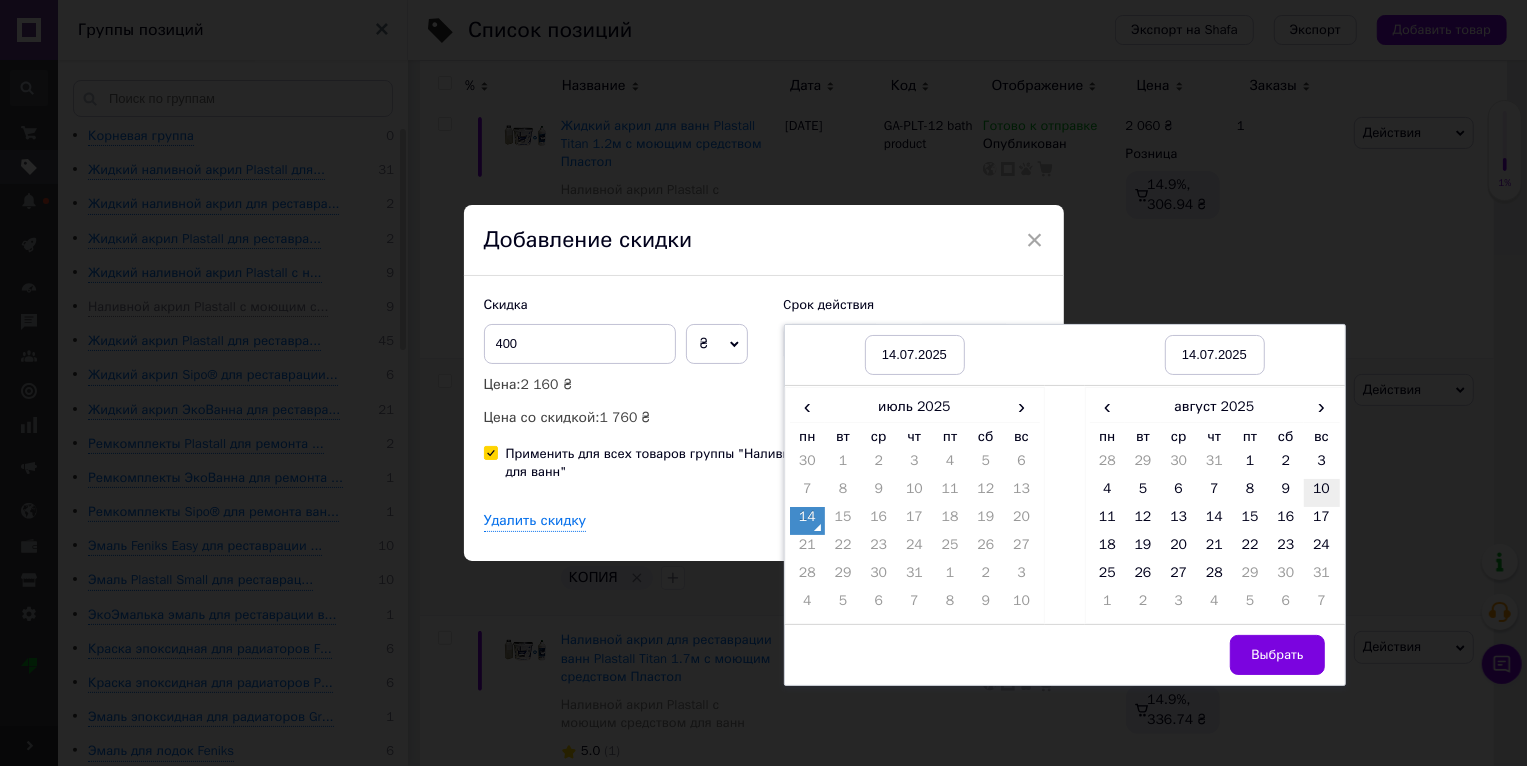 click on "10" at bounding box center [1322, 493] 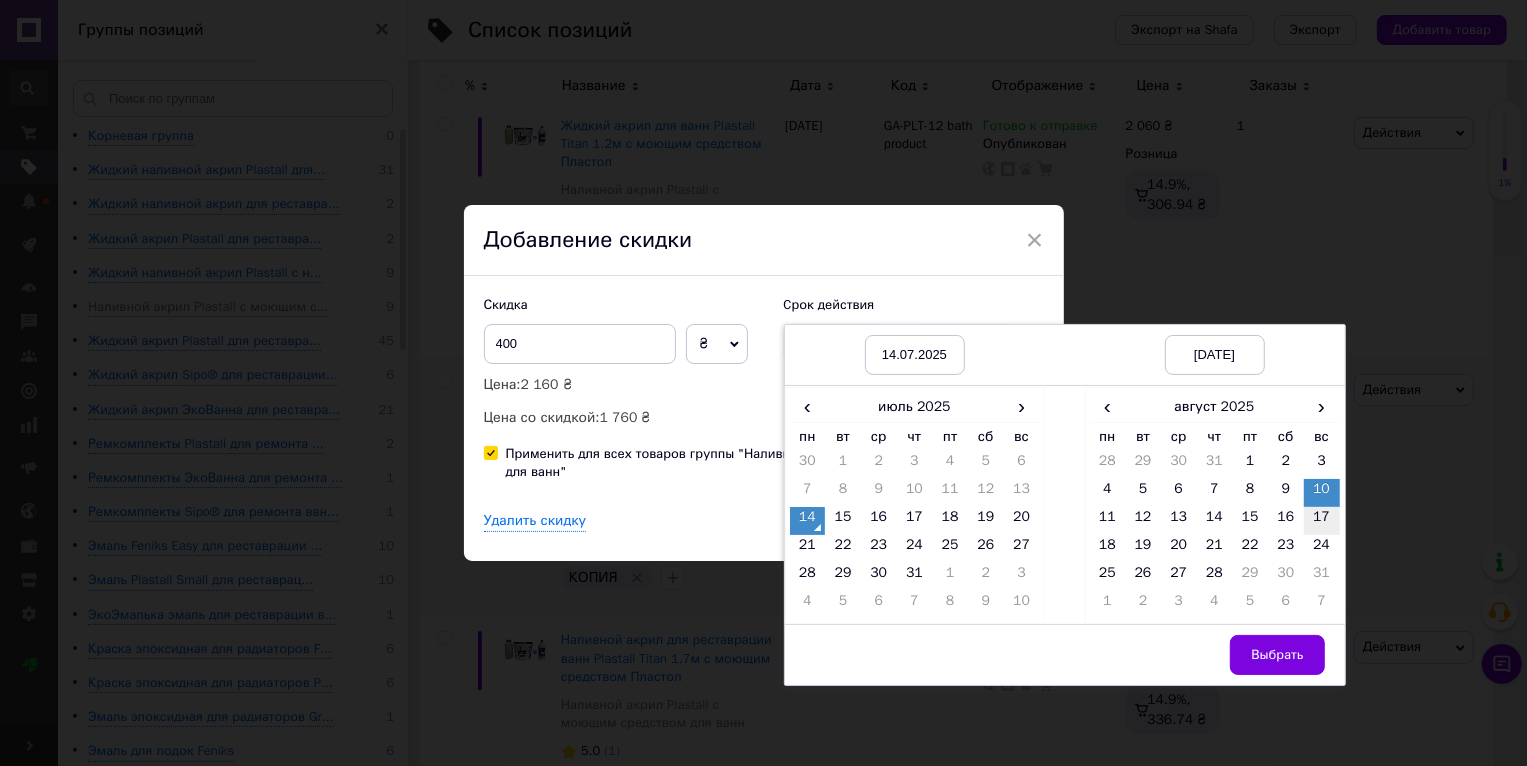 click on "17" at bounding box center (1322, 521) 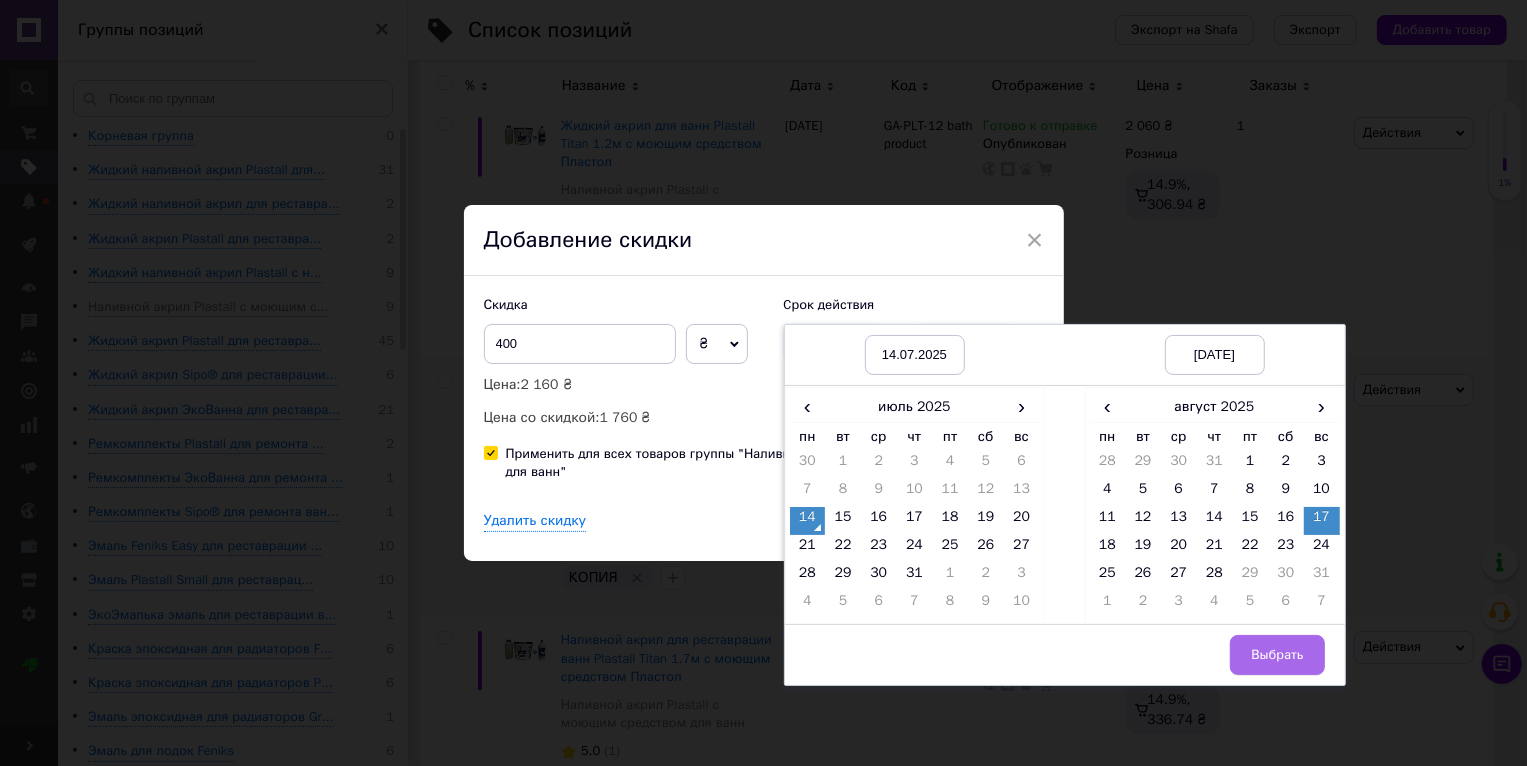 click on "Выбрать" at bounding box center (1277, 655) 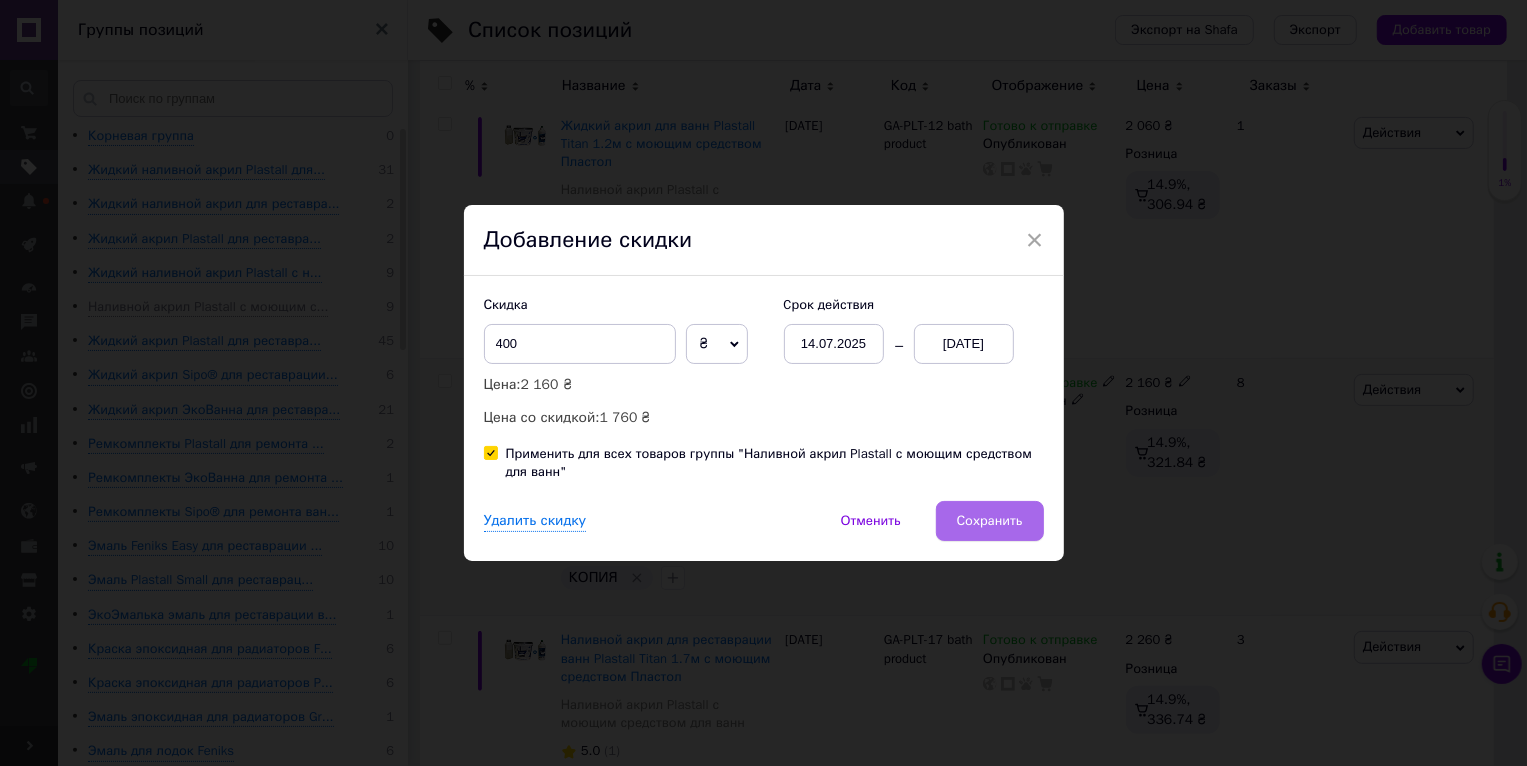 click on "Сохранить" at bounding box center [990, 521] 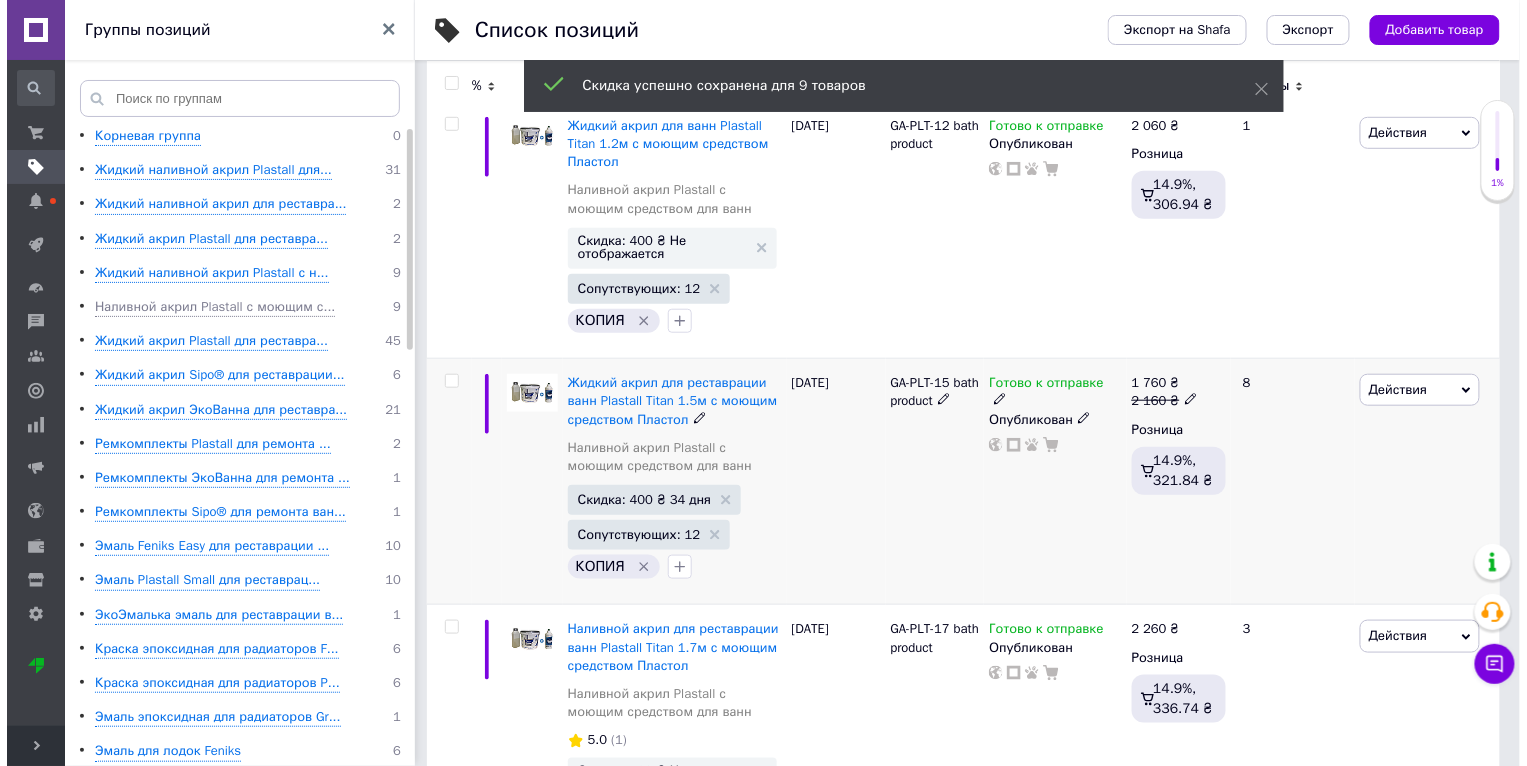 scroll, scrollTop: 0, scrollLeft: 37, axis: horizontal 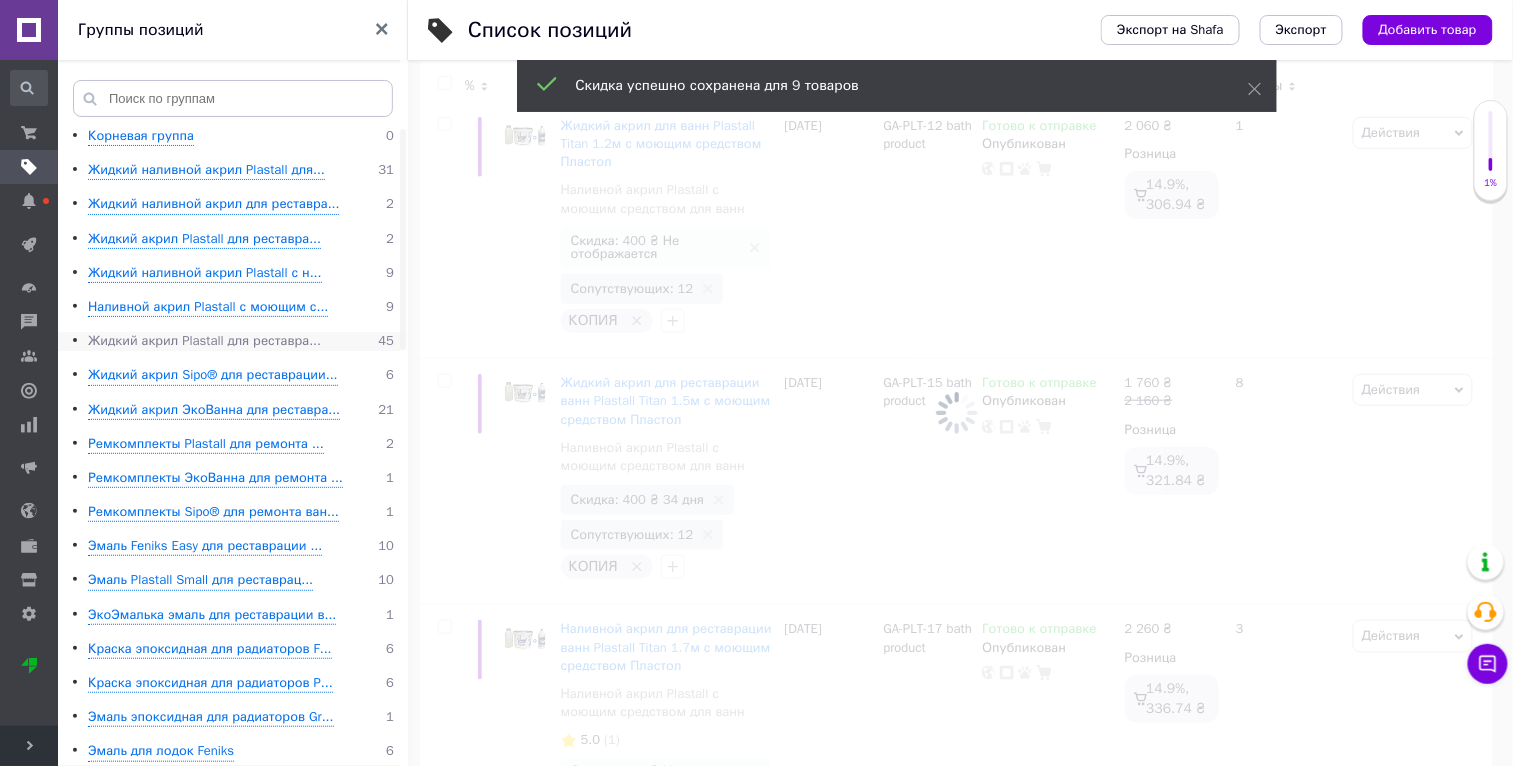 click on "Жидкий акрил Plastall для реставра..." at bounding box center [204, 341] 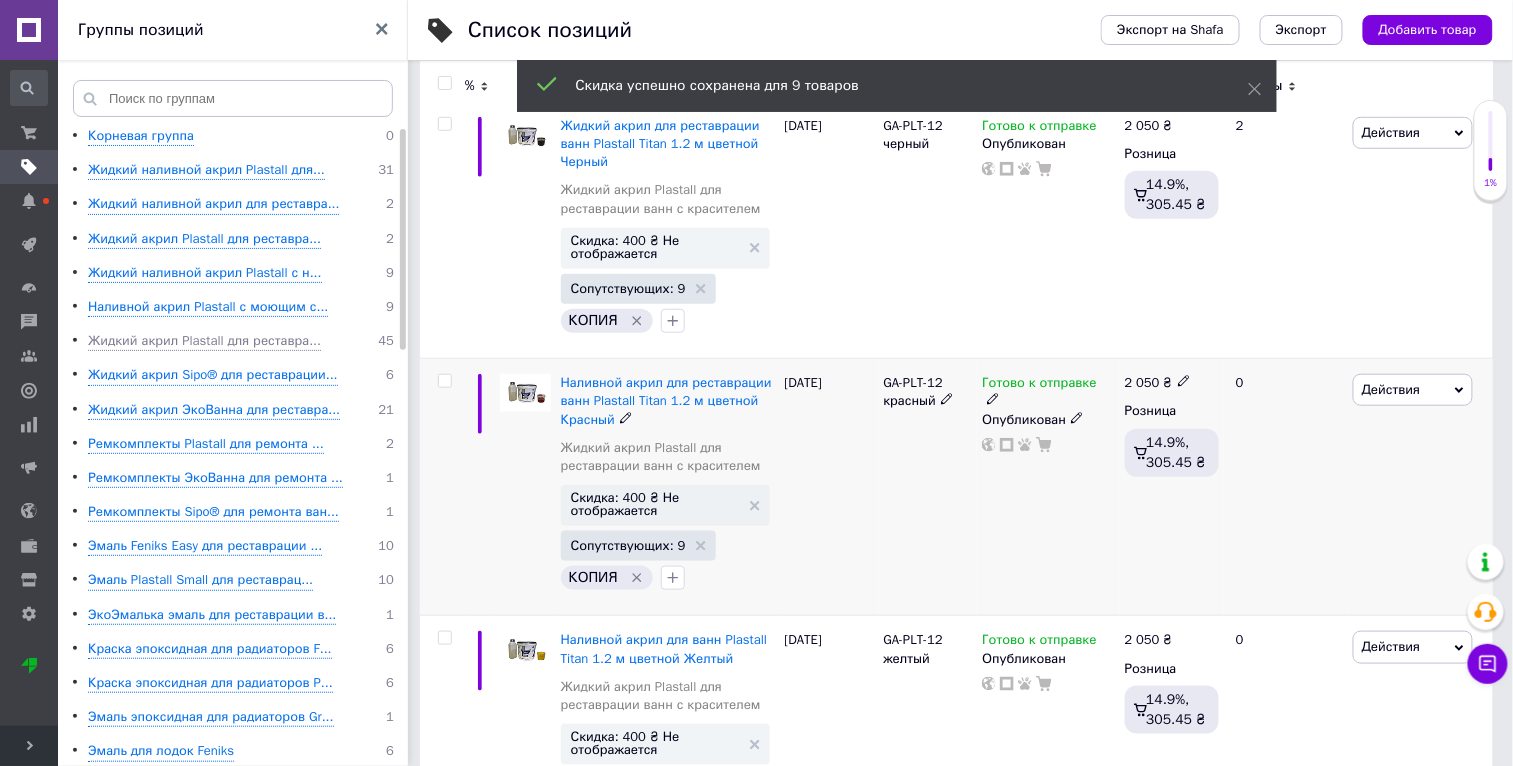 click on "Действия" at bounding box center [1391, 389] 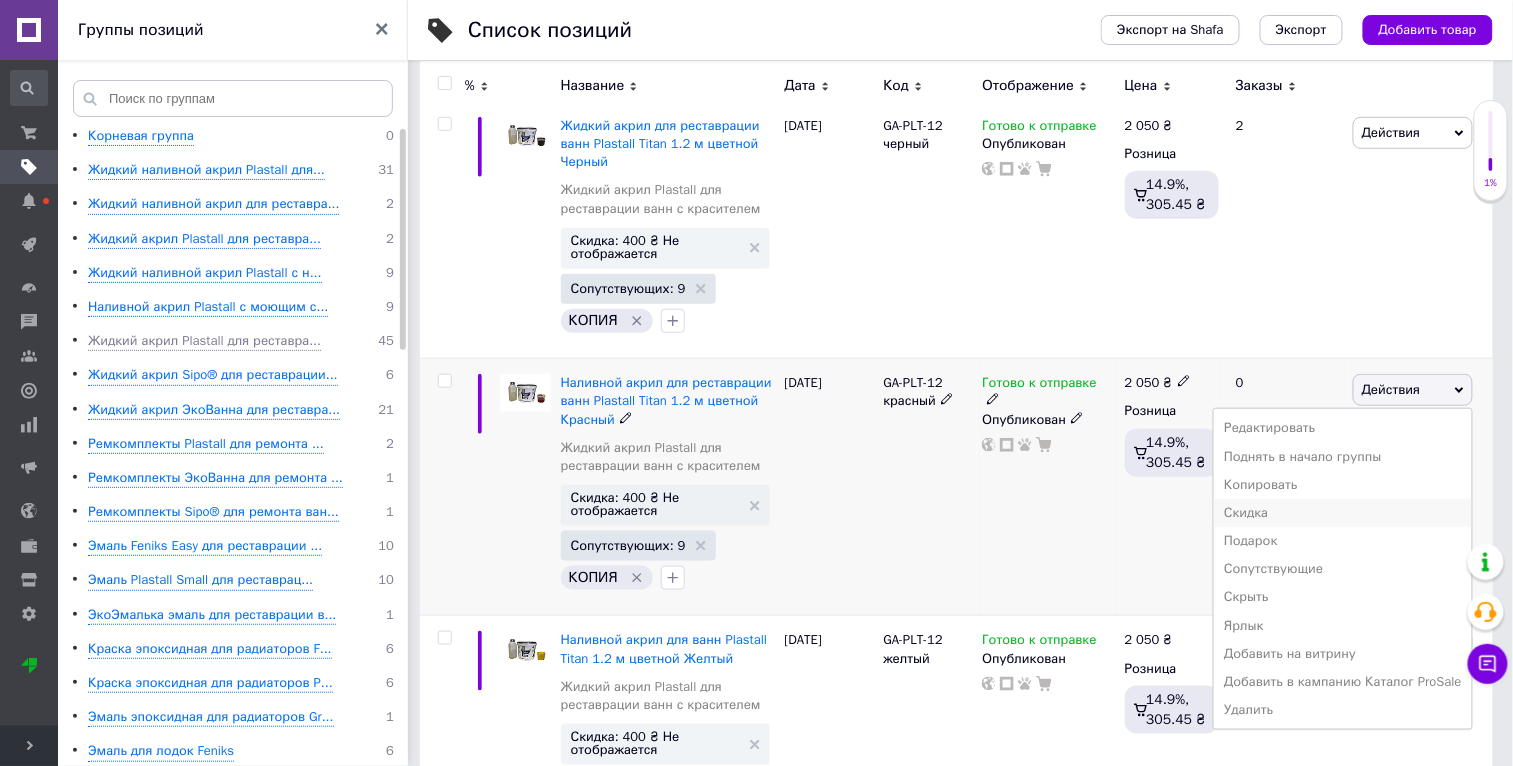 click on "Скидка" at bounding box center [1343, 513] 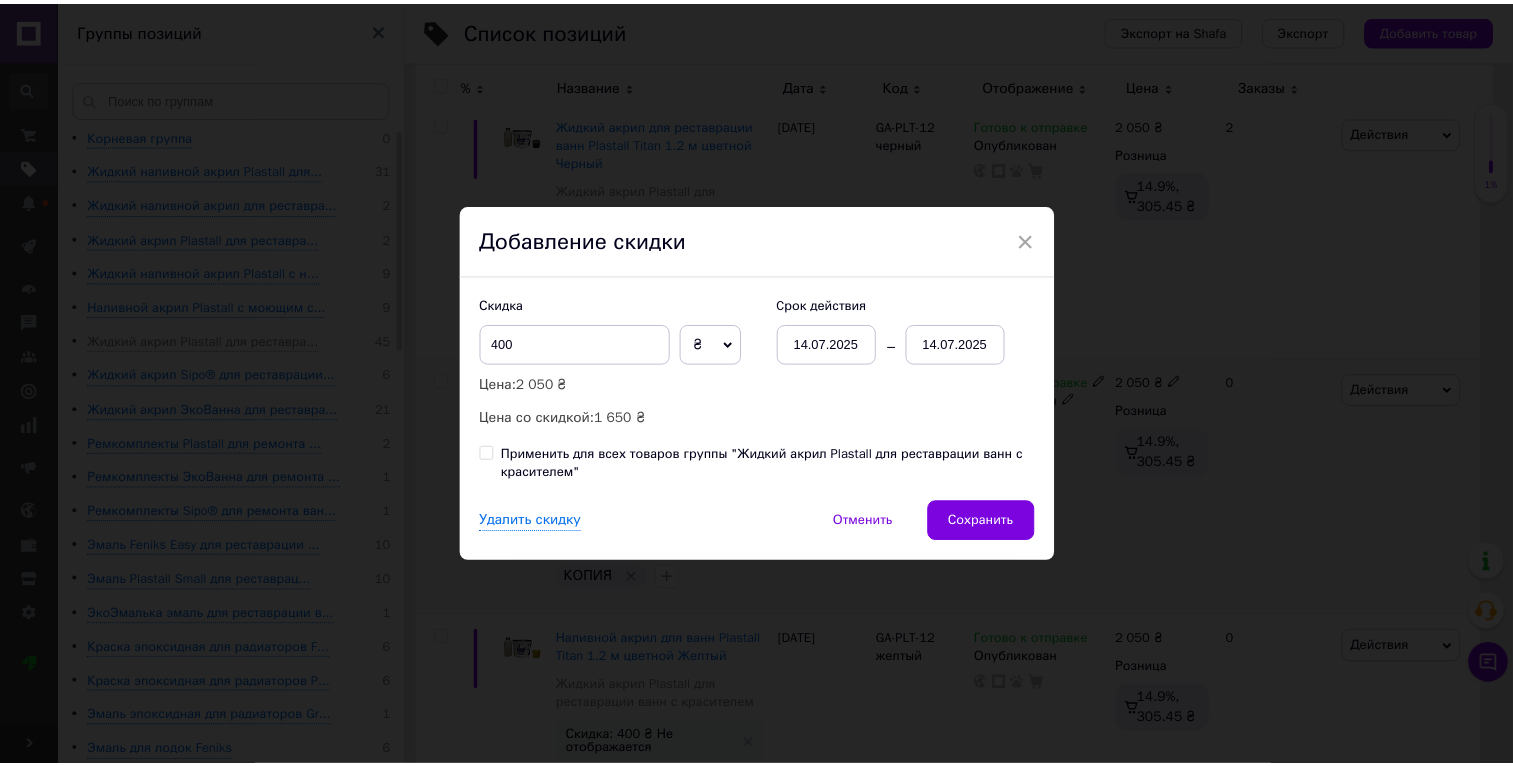 scroll, scrollTop: 0, scrollLeft: 36, axis: horizontal 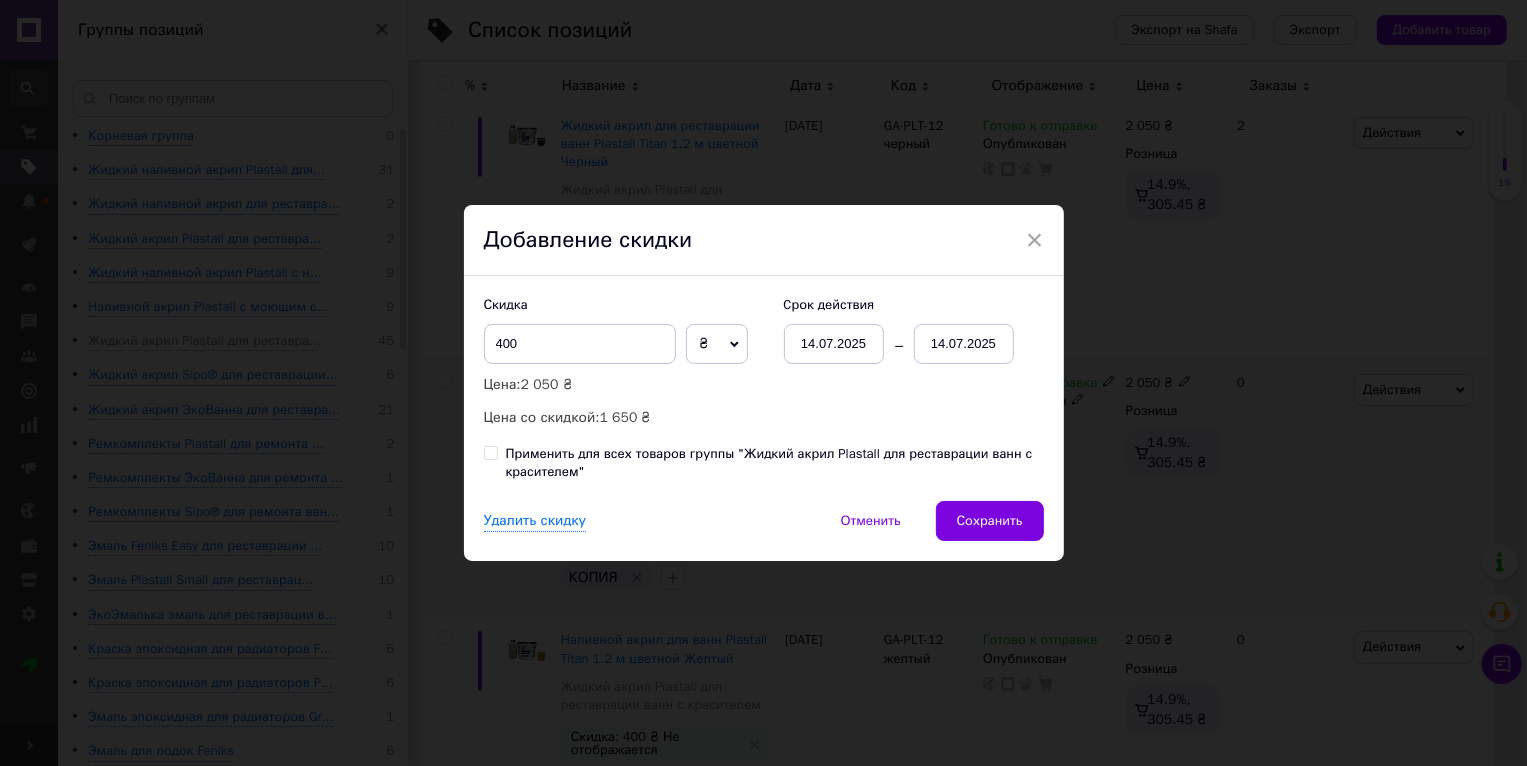 click on "Применить для всех товаров группы "Жидкий акрил Plastall для реставрации ванн с красителем"" at bounding box center [775, 463] 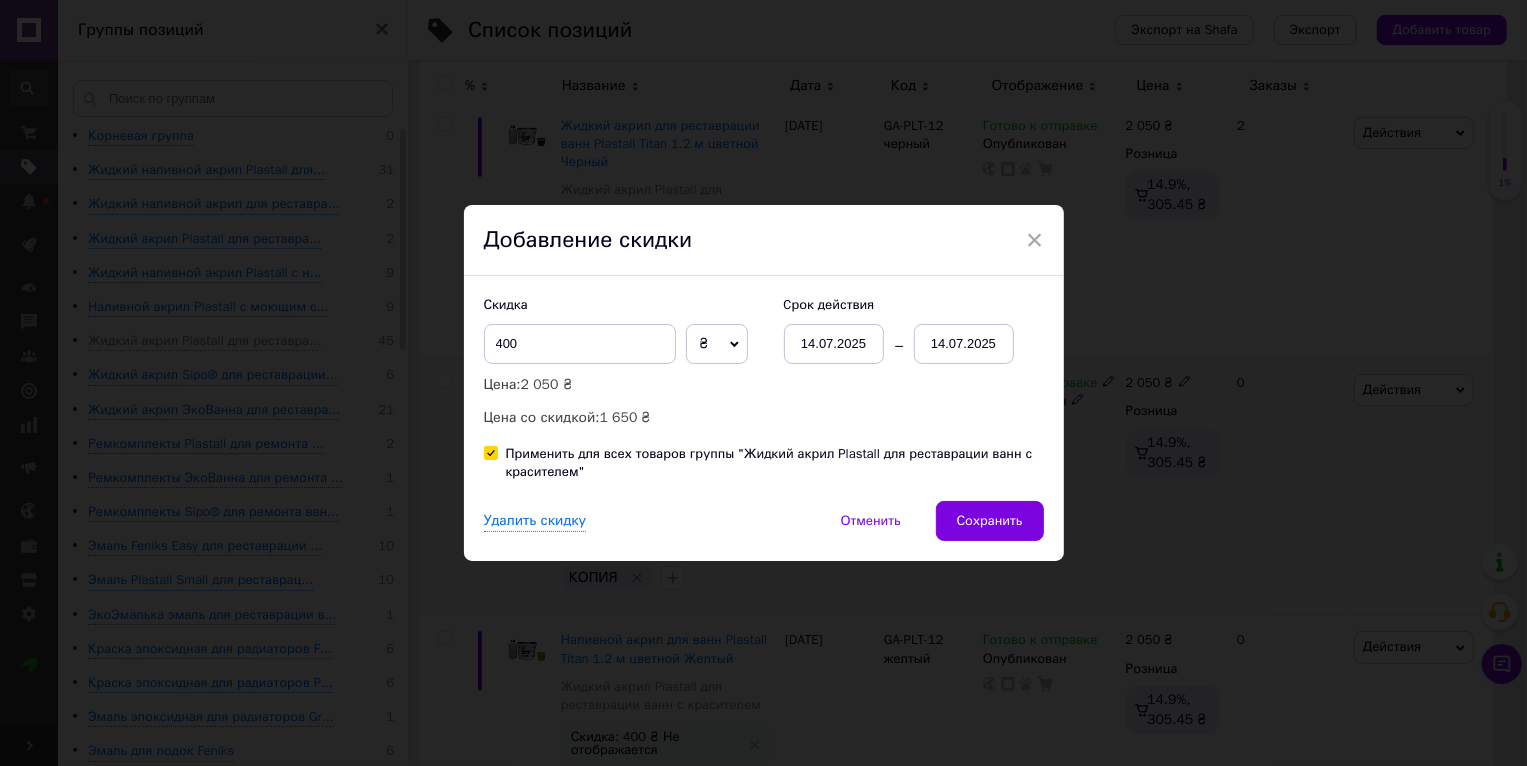 checkbox on "true" 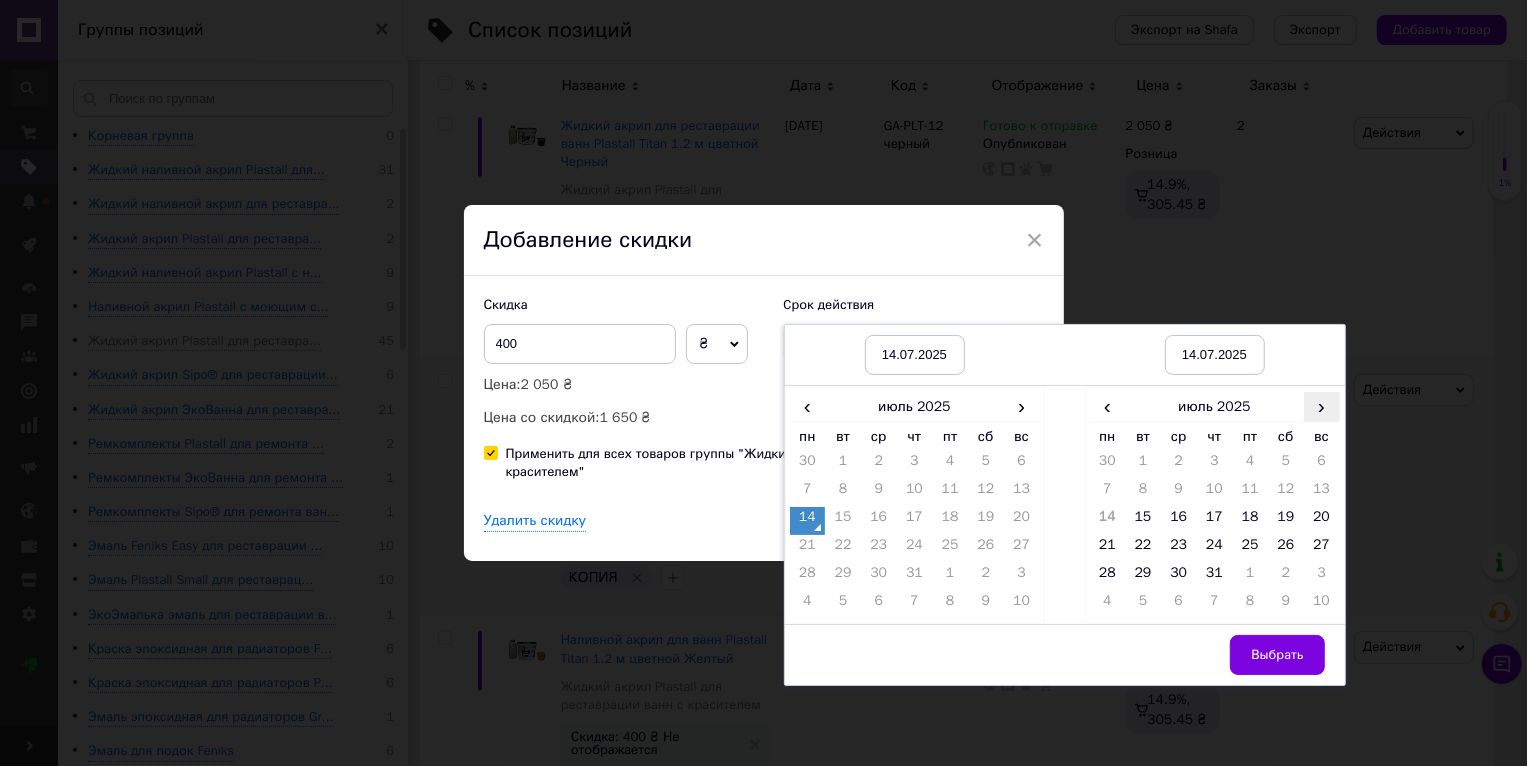 click on "›" at bounding box center [1322, 406] 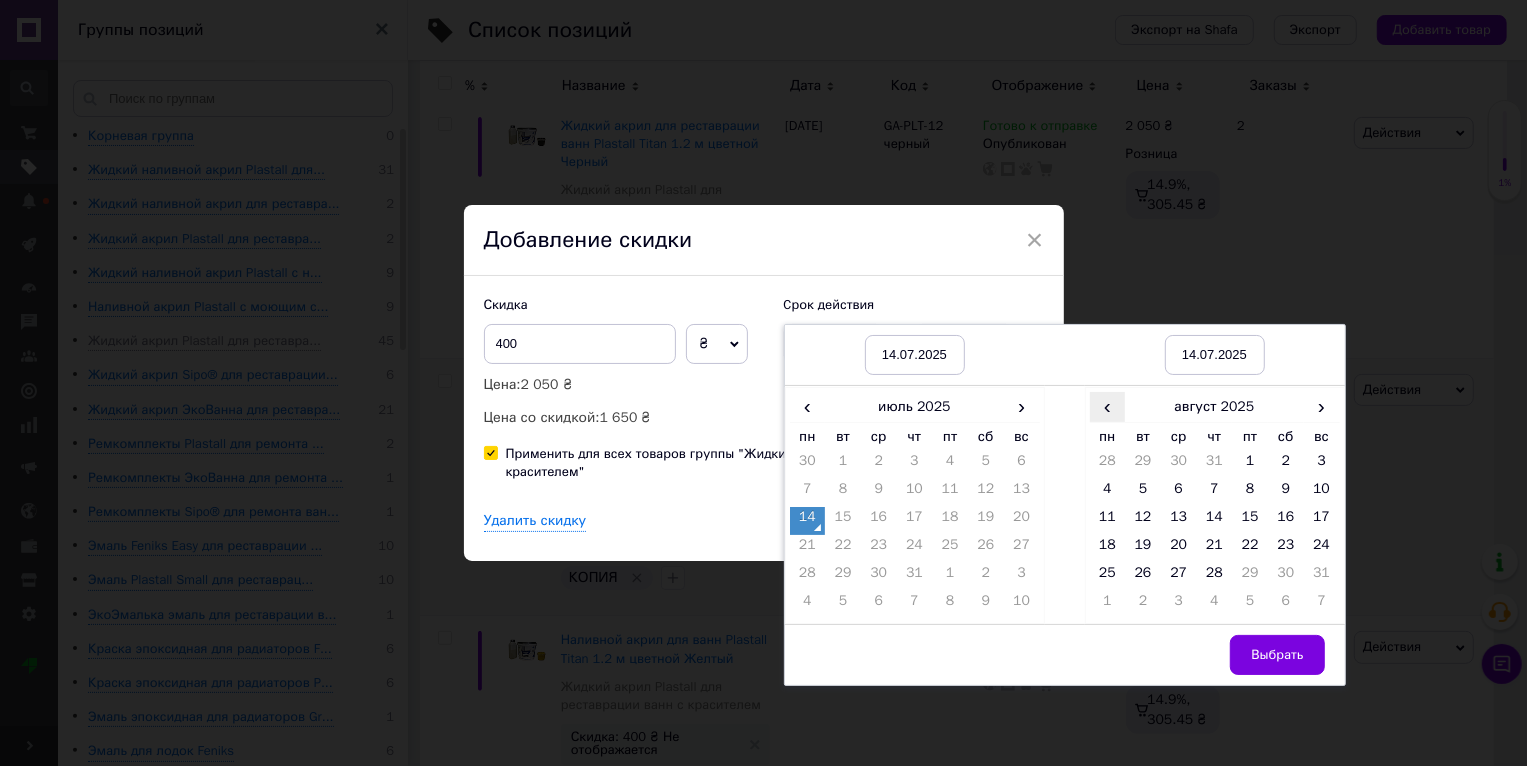 click on "‹" at bounding box center (1108, 406) 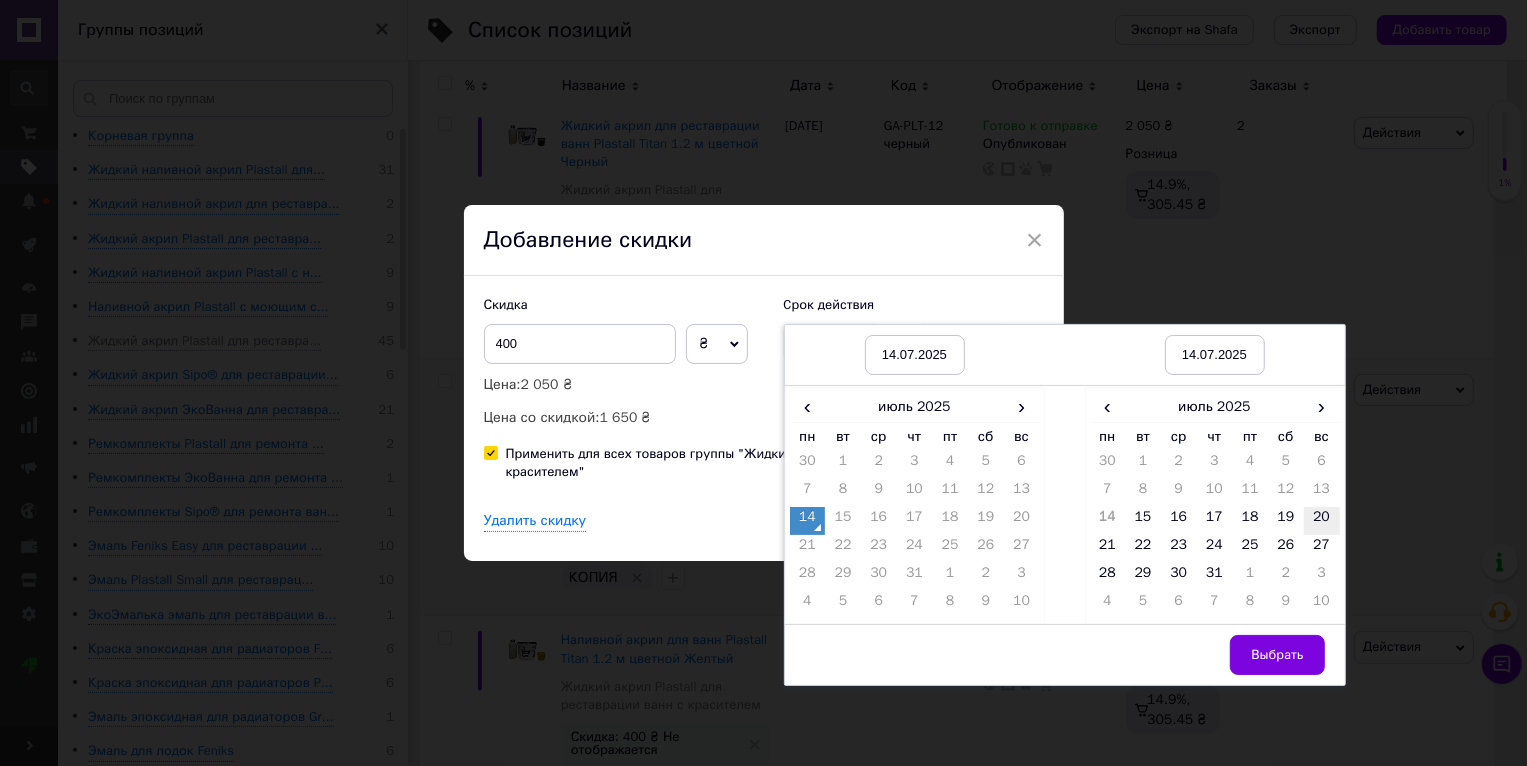 click on "20" at bounding box center [1322, 521] 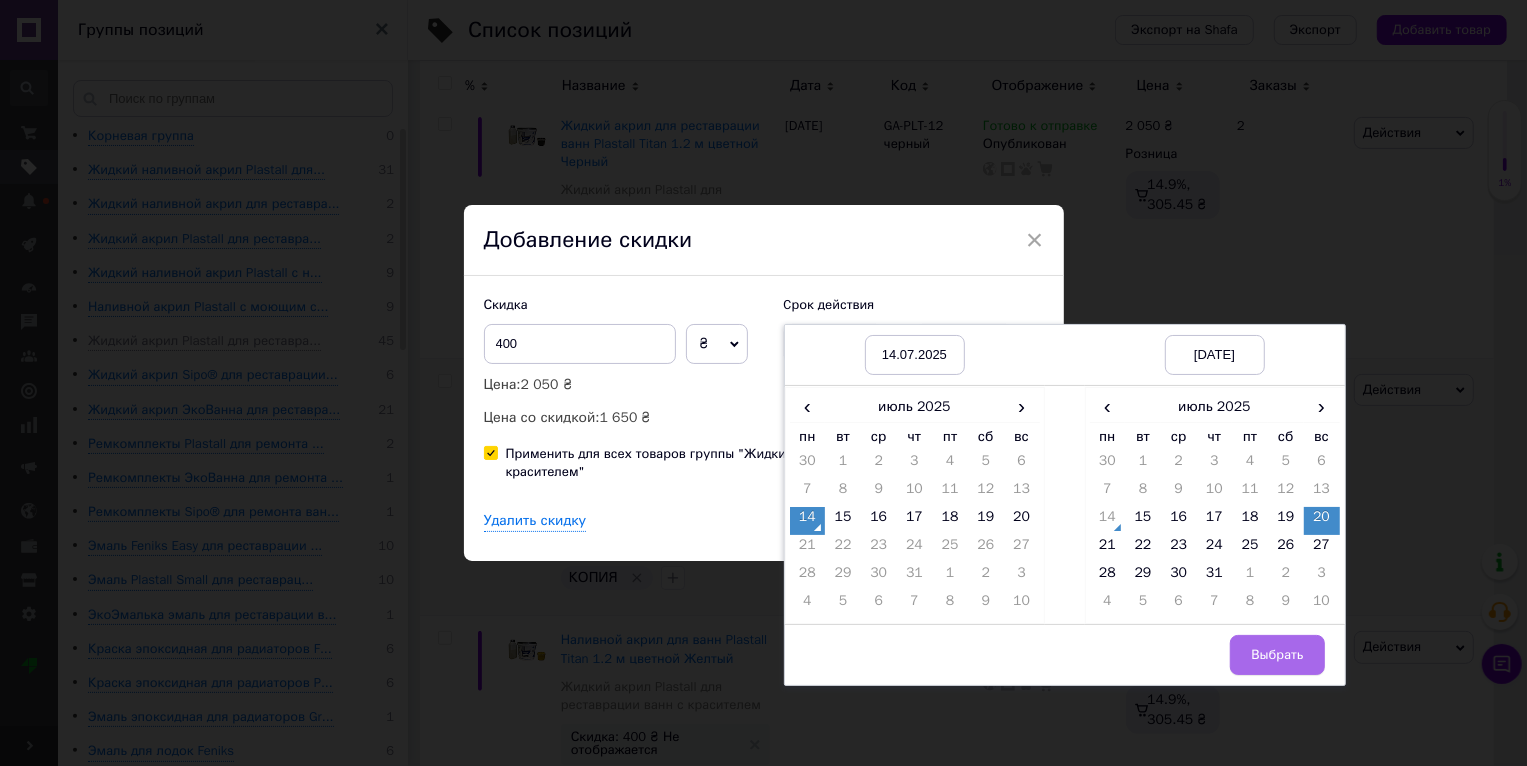 click on "Выбрать" at bounding box center [1277, 655] 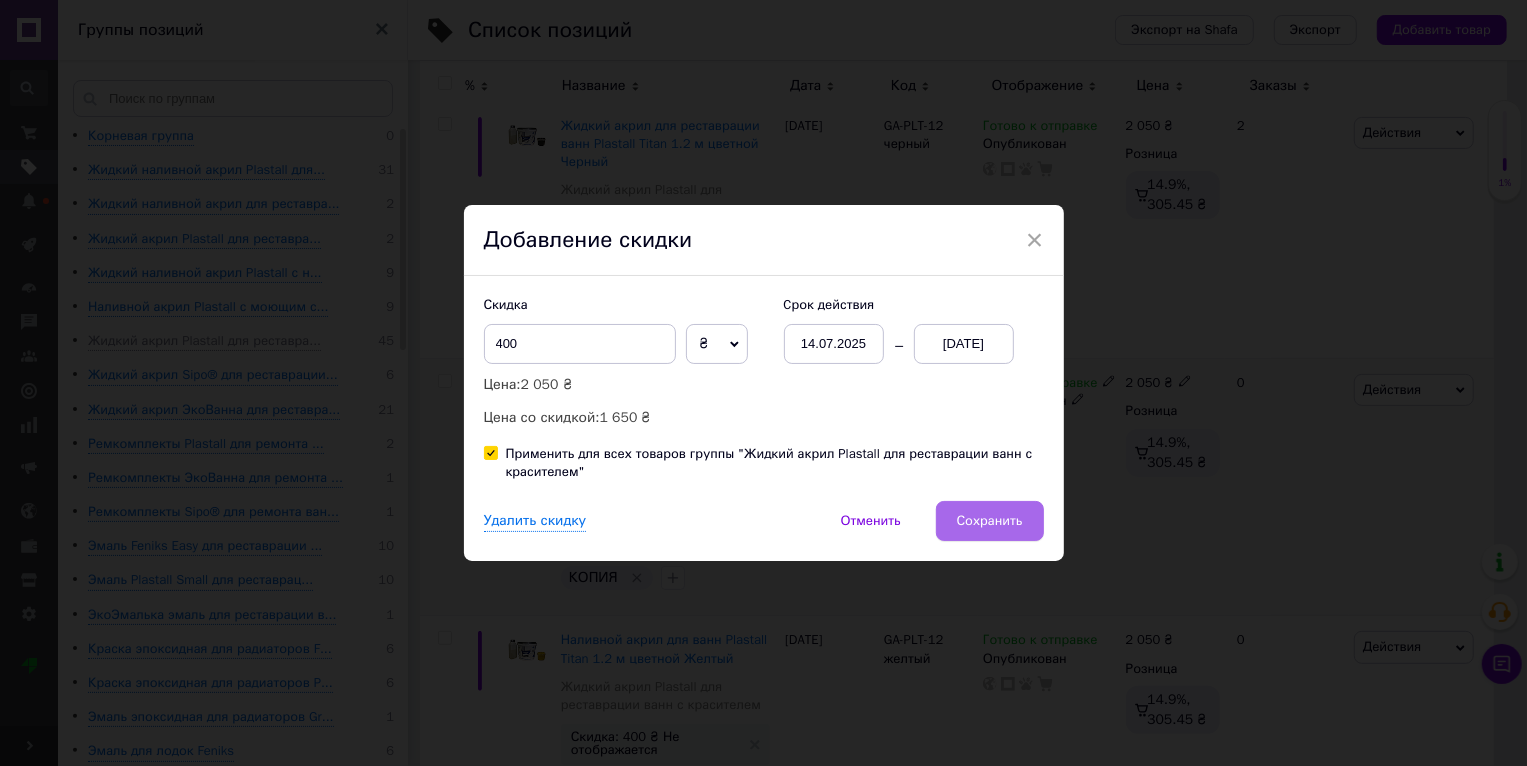 click on "Сохранить" at bounding box center (990, 521) 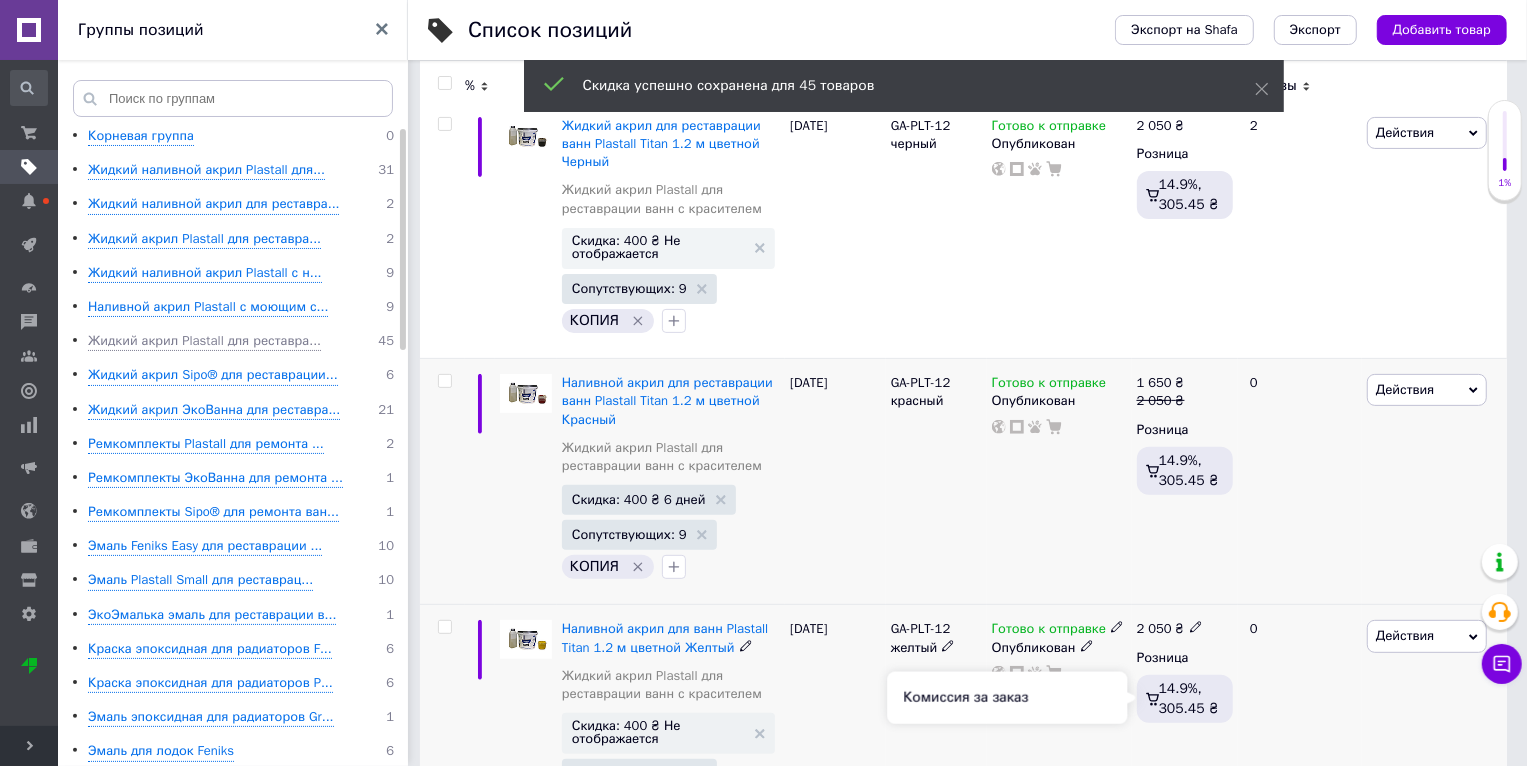 scroll, scrollTop: 0, scrollLeft: 37, axis: horizontal 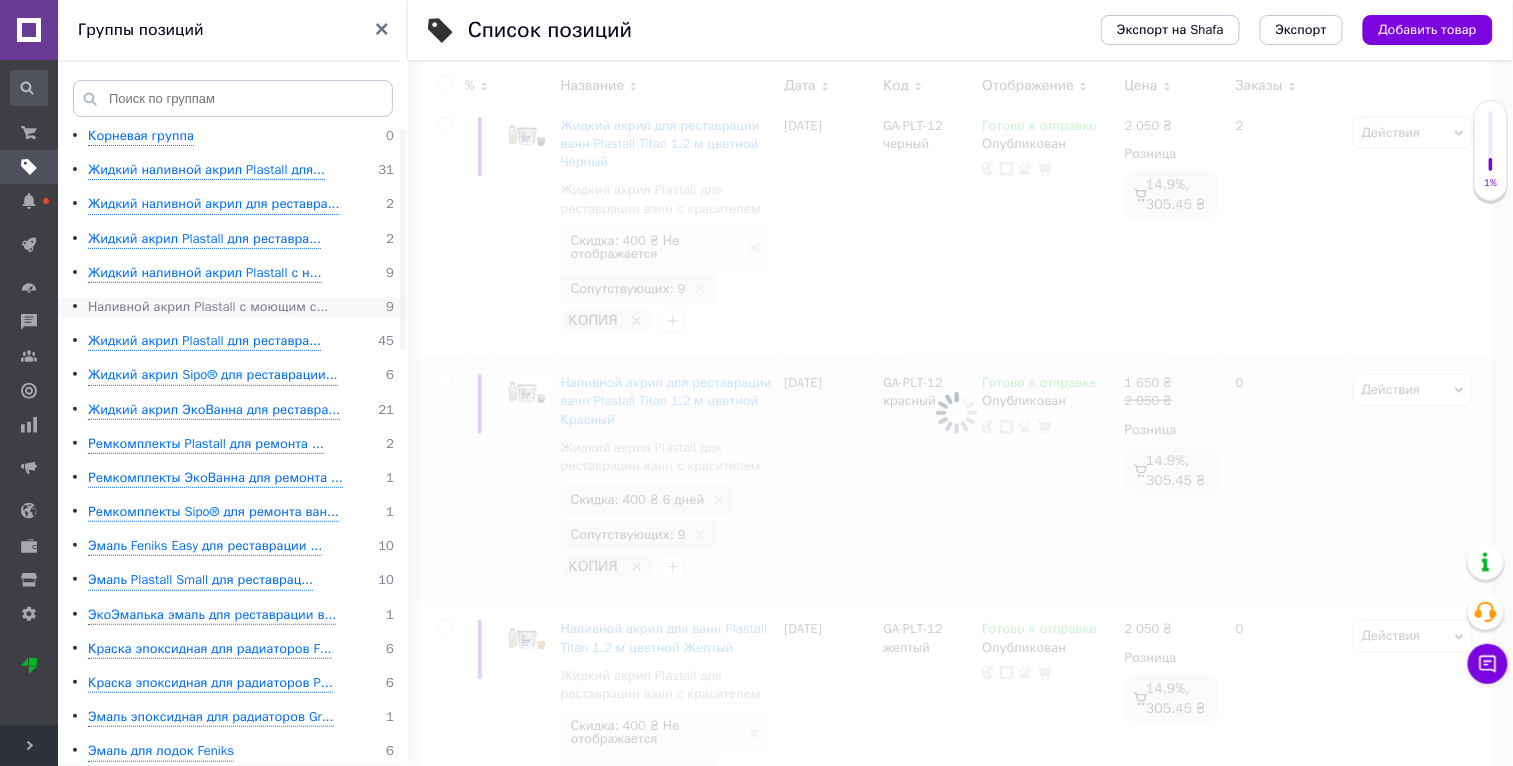 click on "Наливной акрил Plastall с моющим с..." at bounding box center (208, 307) 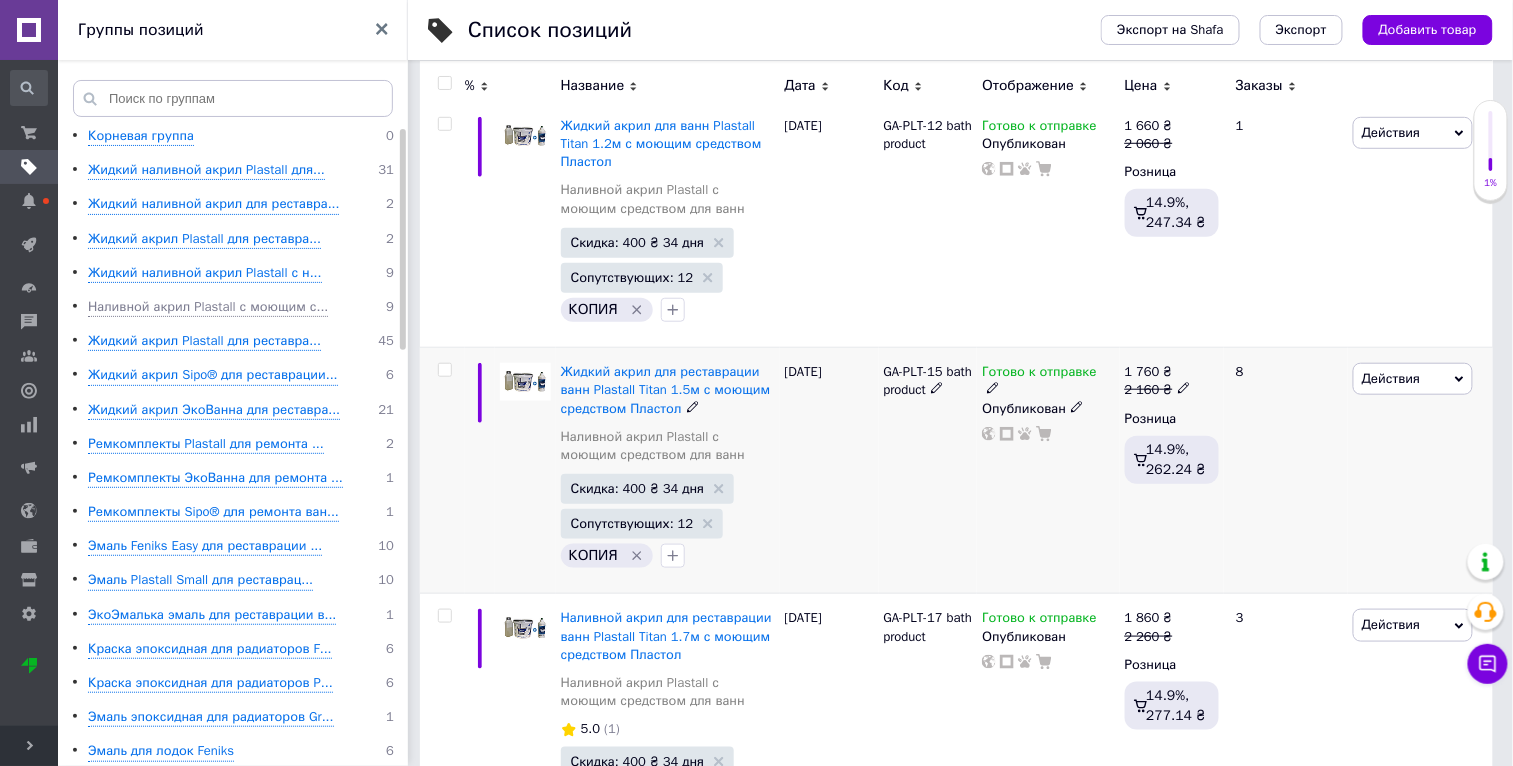 click on "Действия" at bounding box center (1391, 378) 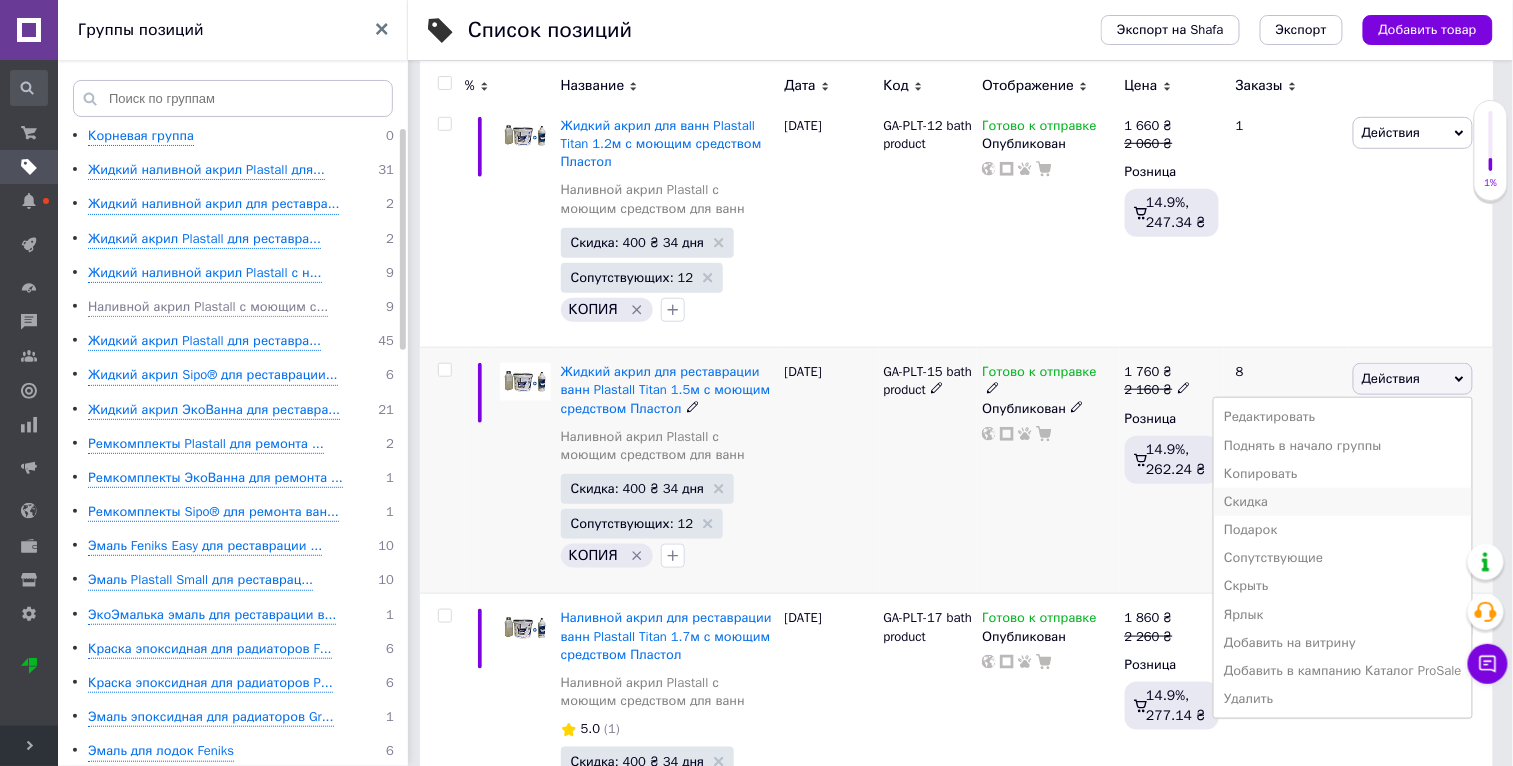 click on "Скидка" at bounding box center (1343, 502) 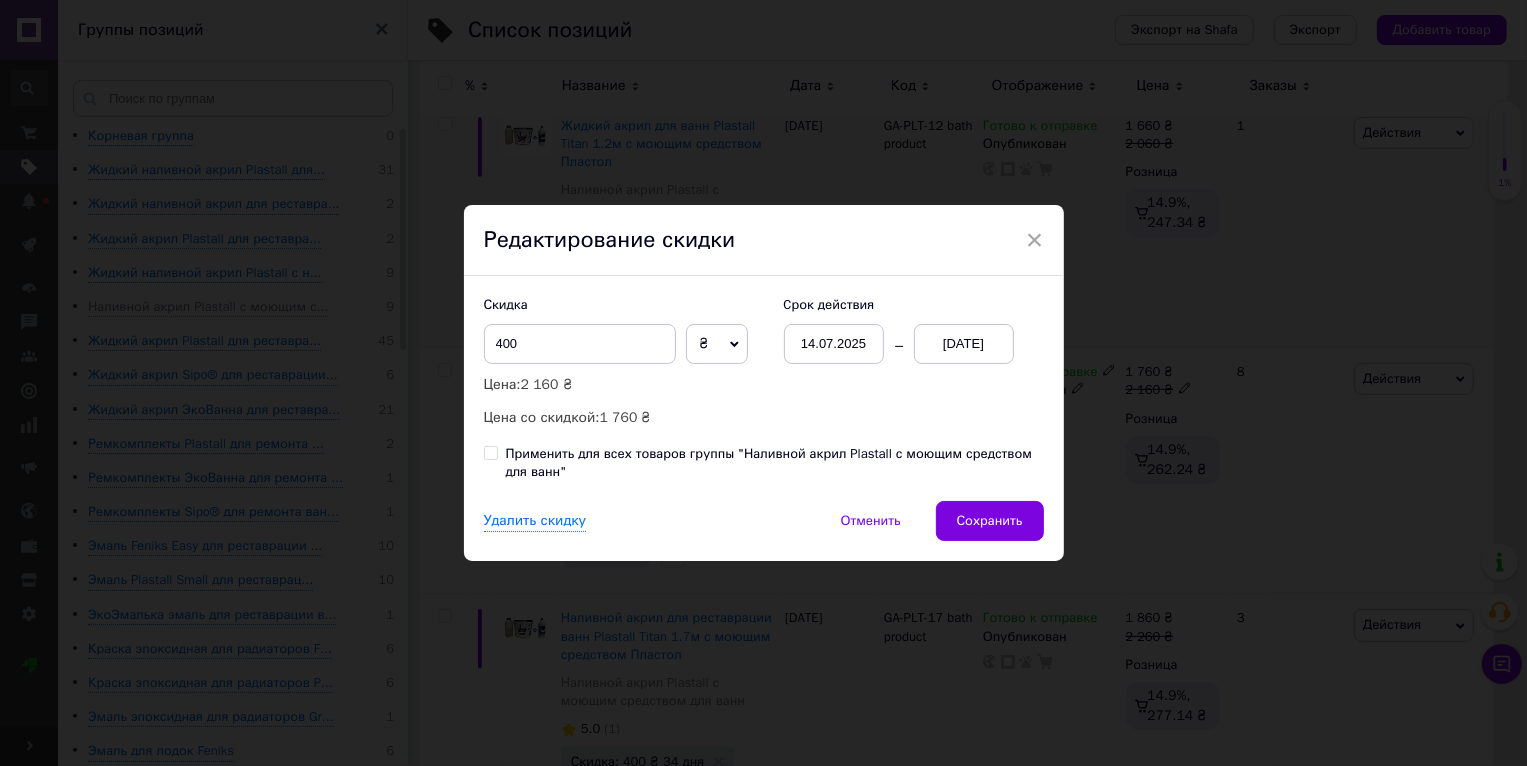 click on "× Редактирование скидки Скидка 400 ₴ % Цена:  2 160   ₴ Цена со скидкой:  1 760   ₴ Cрок действия 14.07.2025 17.08.2025 Применить для всех товаров группы "Наливной акрил Plastall с моющим средством для ванн" Удалить скидку   Отменить   Сохранить" at bounding box center (763, 383) 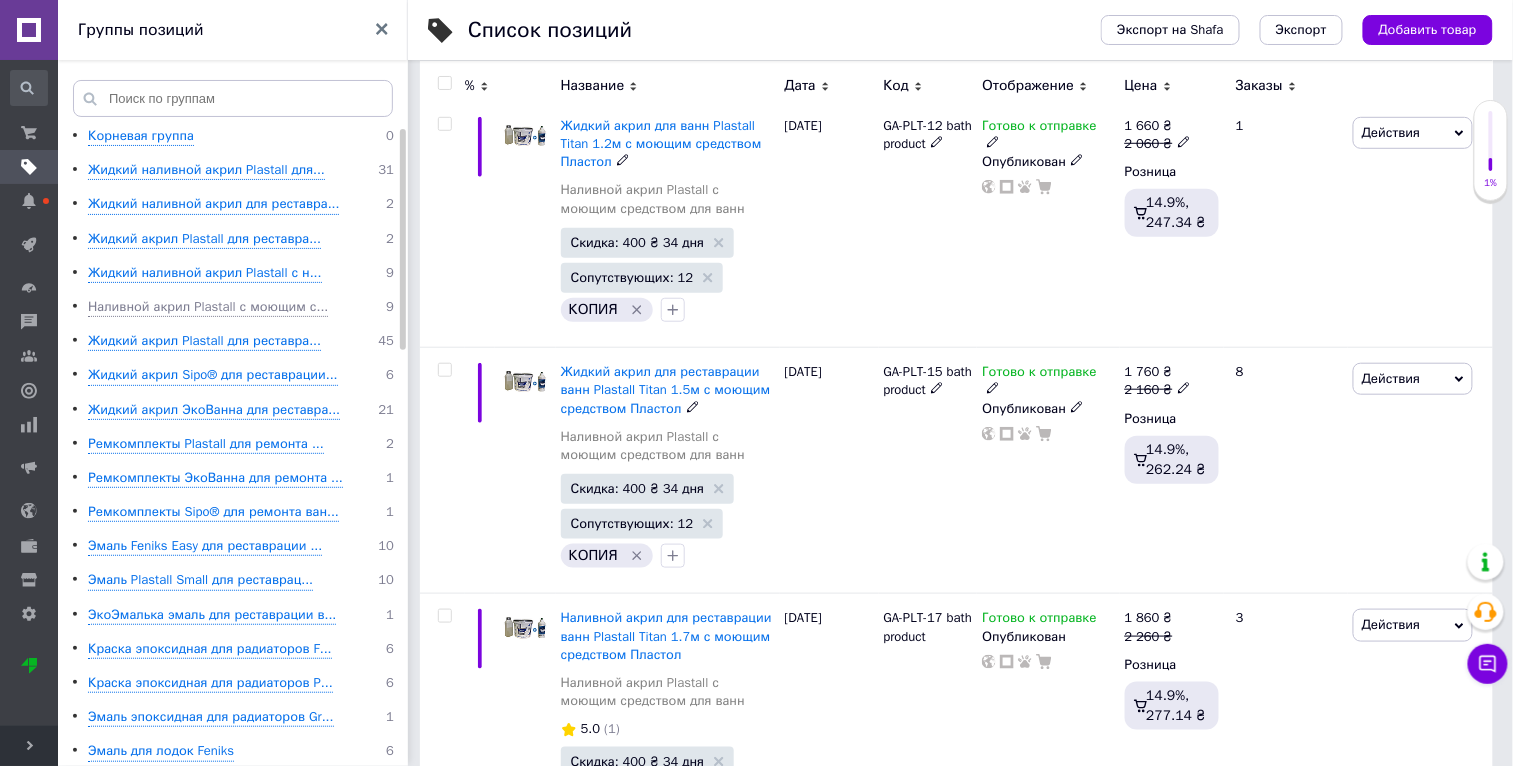 scroll, scrollTop: 0, scrollLeft: 37, axis: horizontal 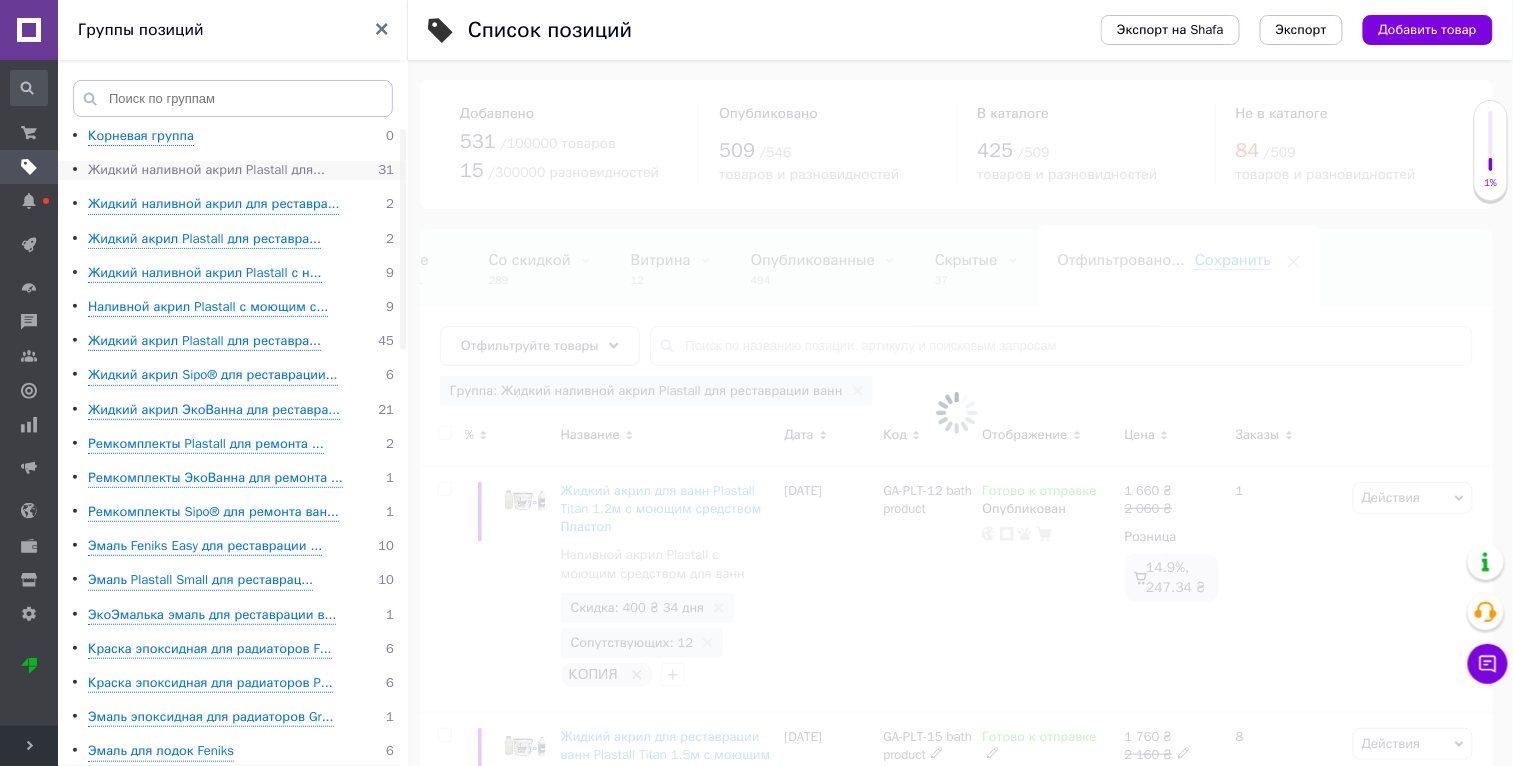 click on "Жидкий наливной акрил Plastall для..." at bounding box center (206, 170) 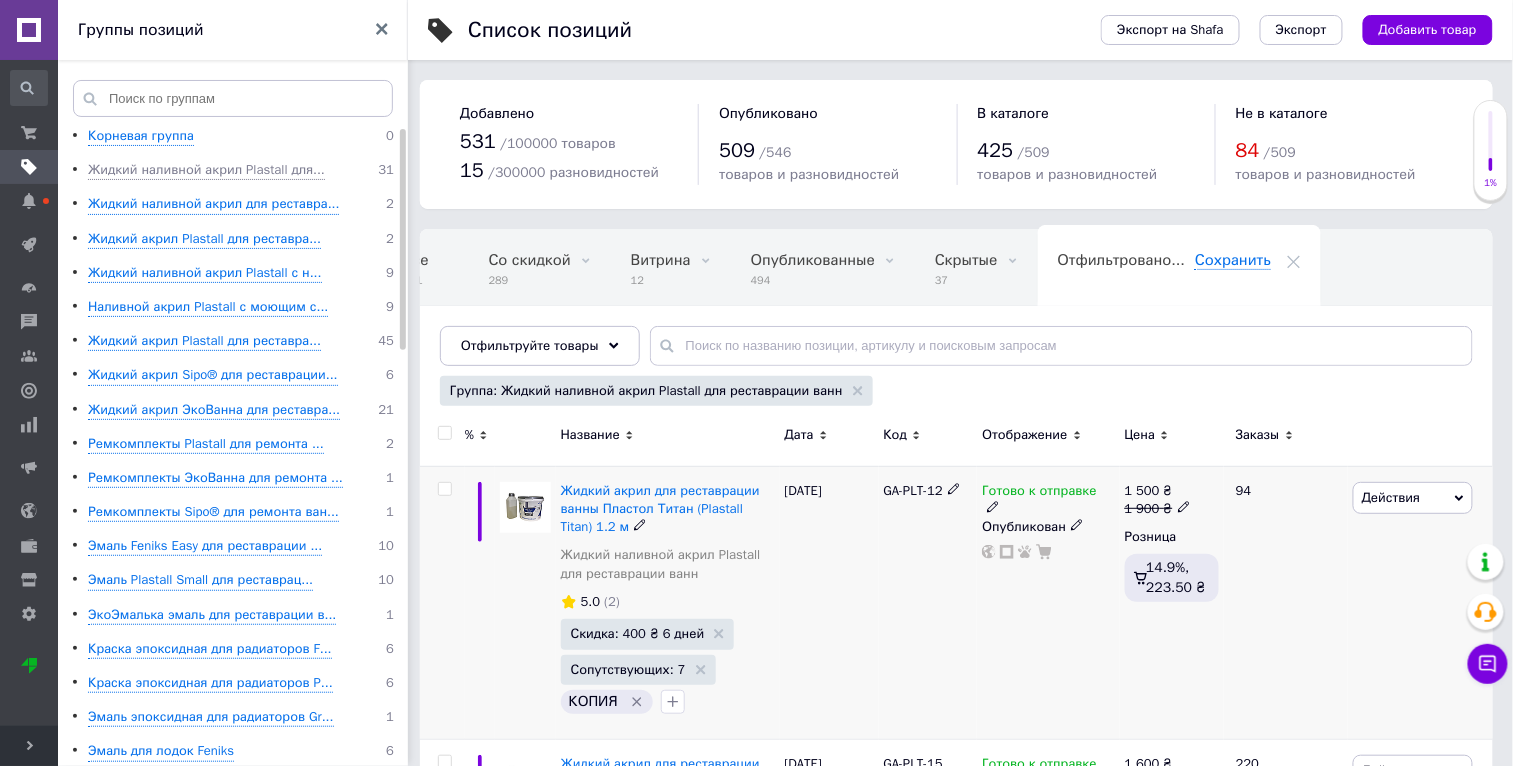 click on "Действия" at bounding box center [1413, 498] 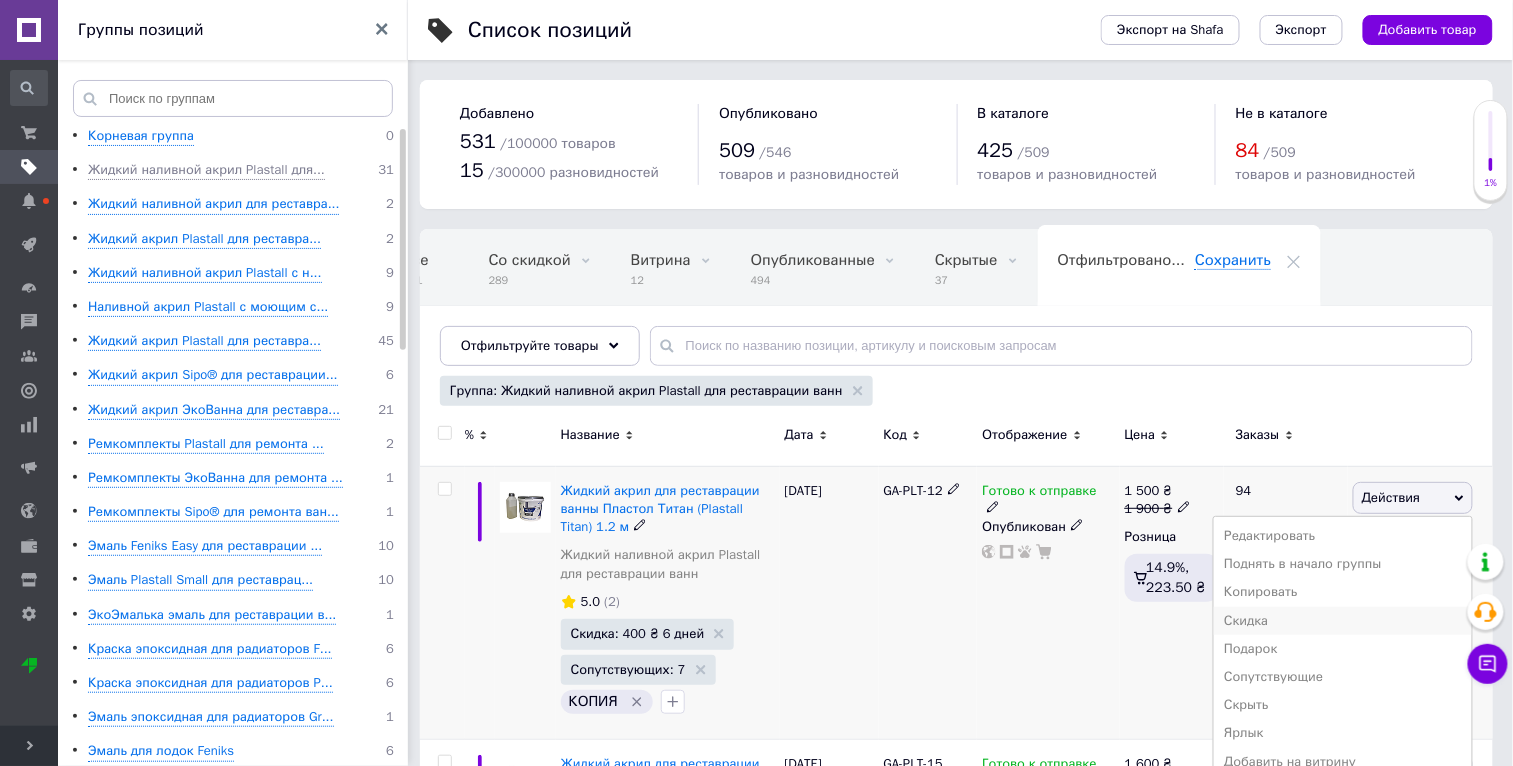 click on "Скидка" at bounding box center (1343, 621) 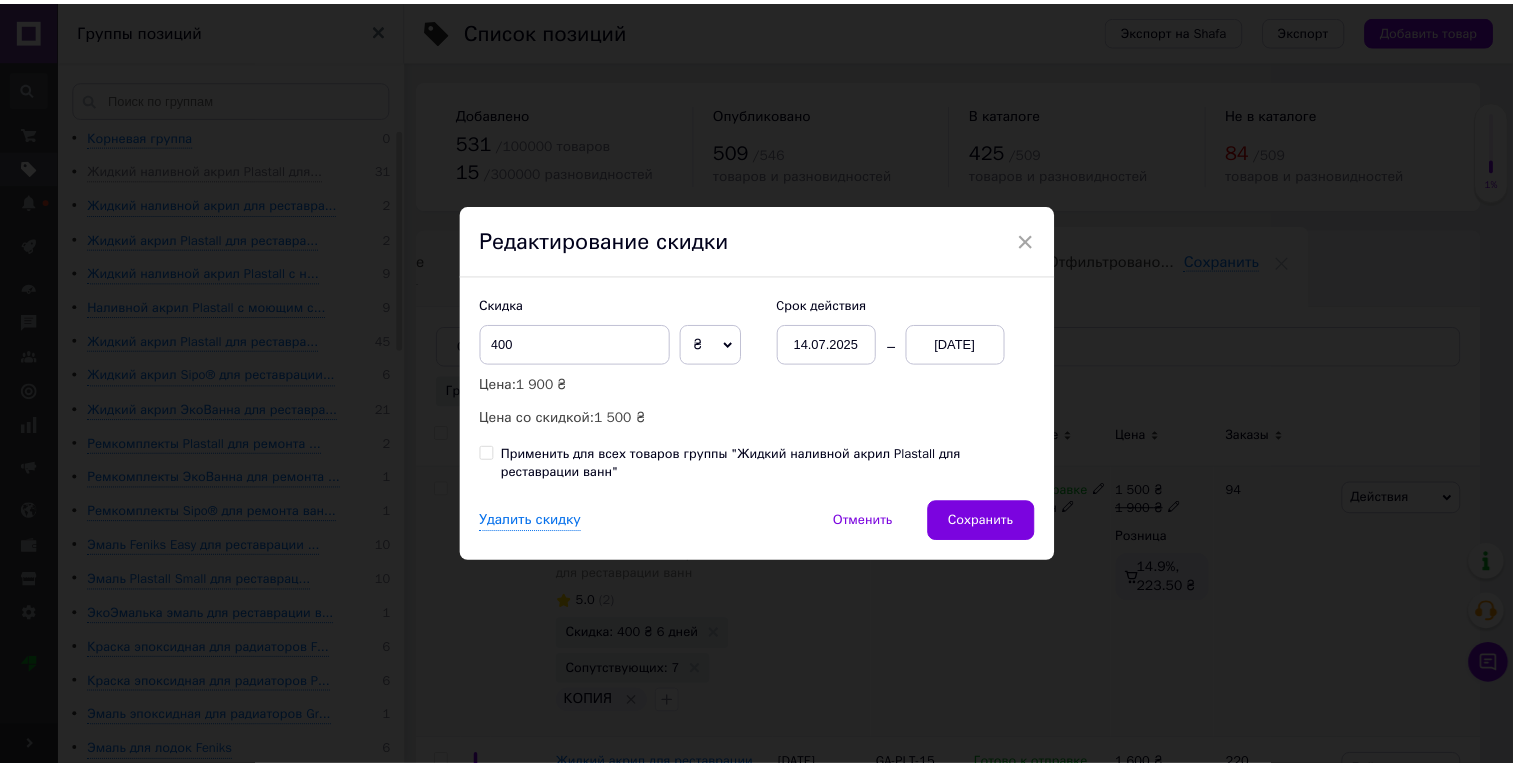 scroll, scrollTop: 0, scrollLeft: 36, axis: horizontal 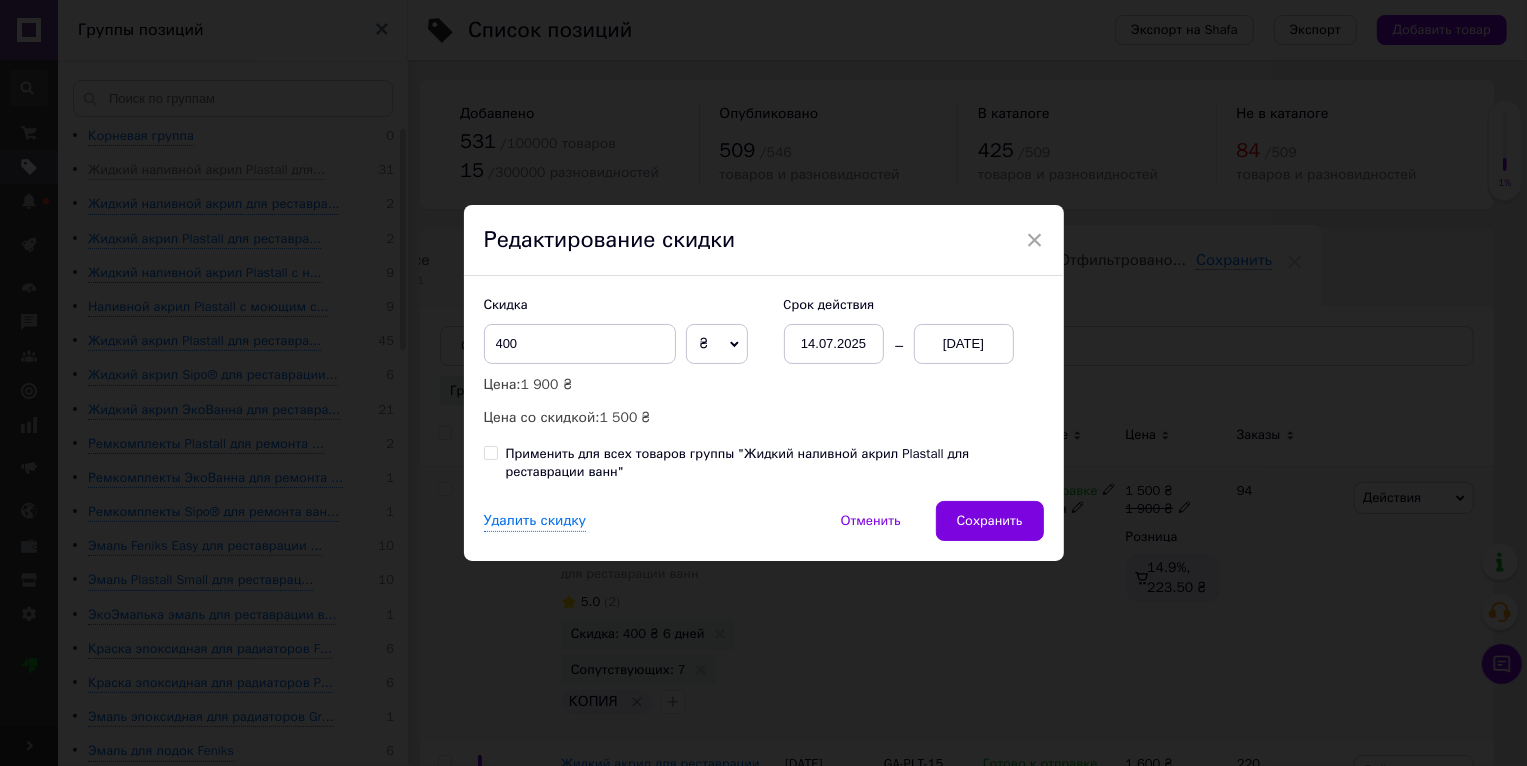 click on "Применить для всех товаров группы "Жидкий наливной акрил Plastall для реставрации ванн"" at bounding box center (775, 463) 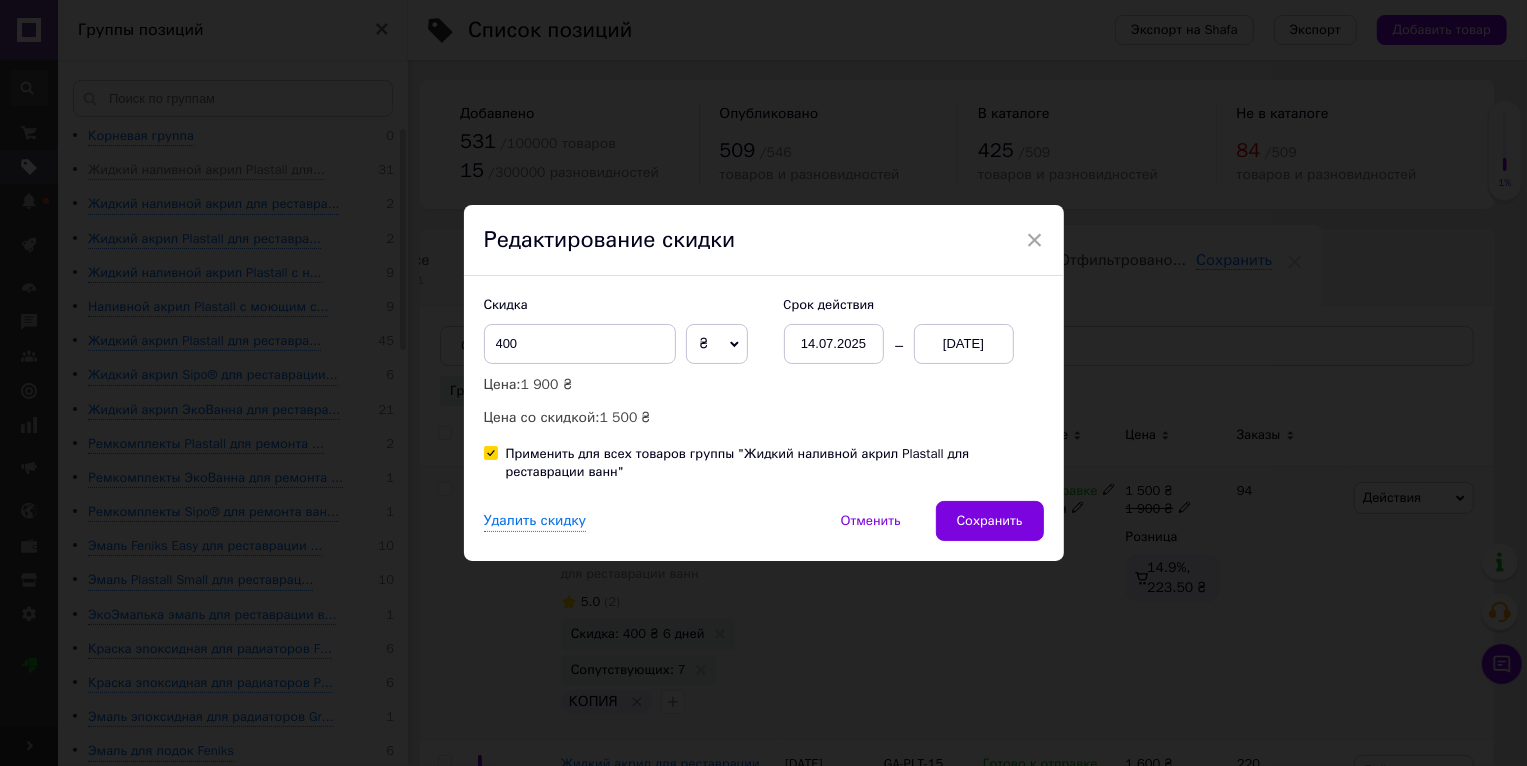 checkbox on "true" 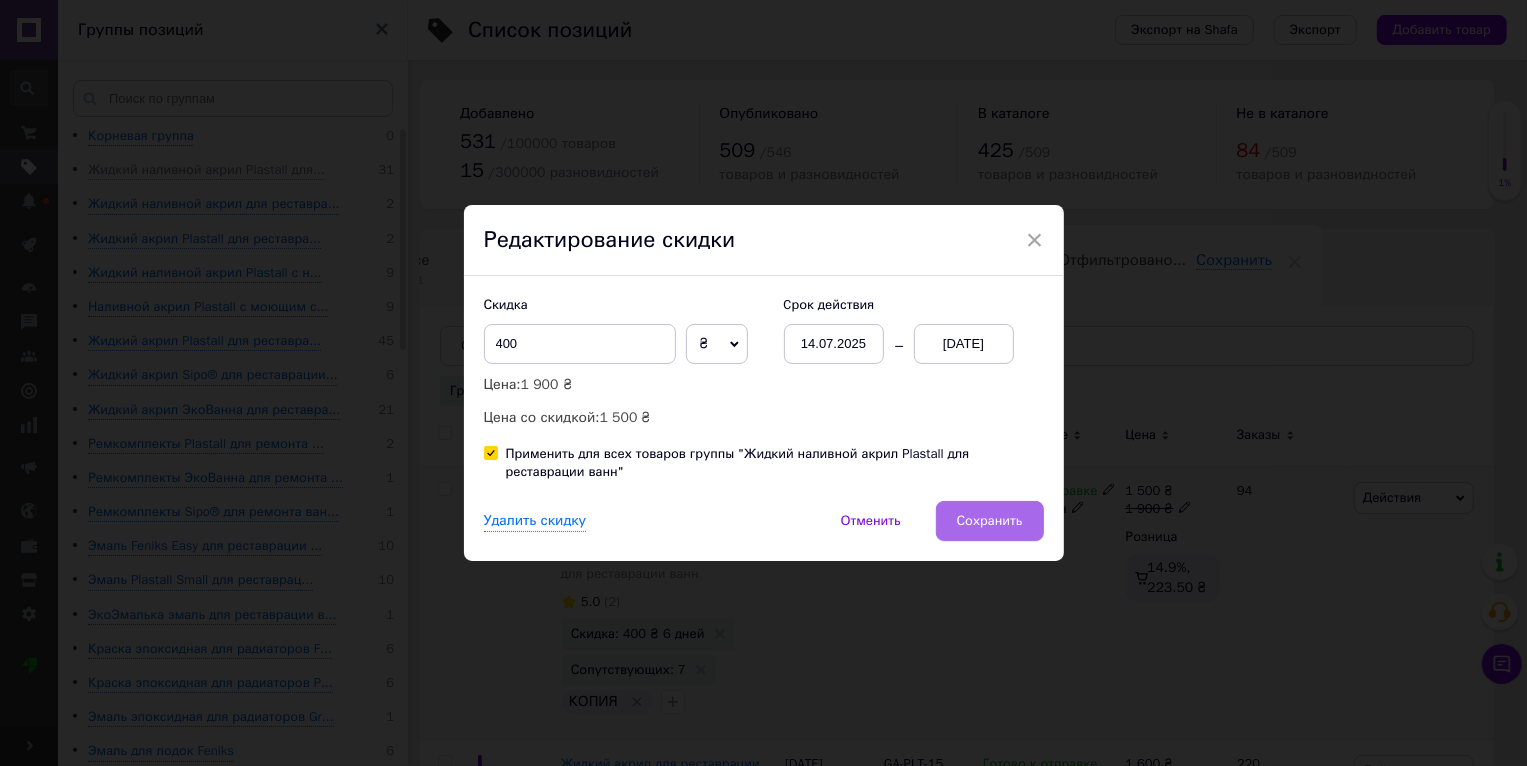 click on "Сохранить" at bounding box center (990, 521) 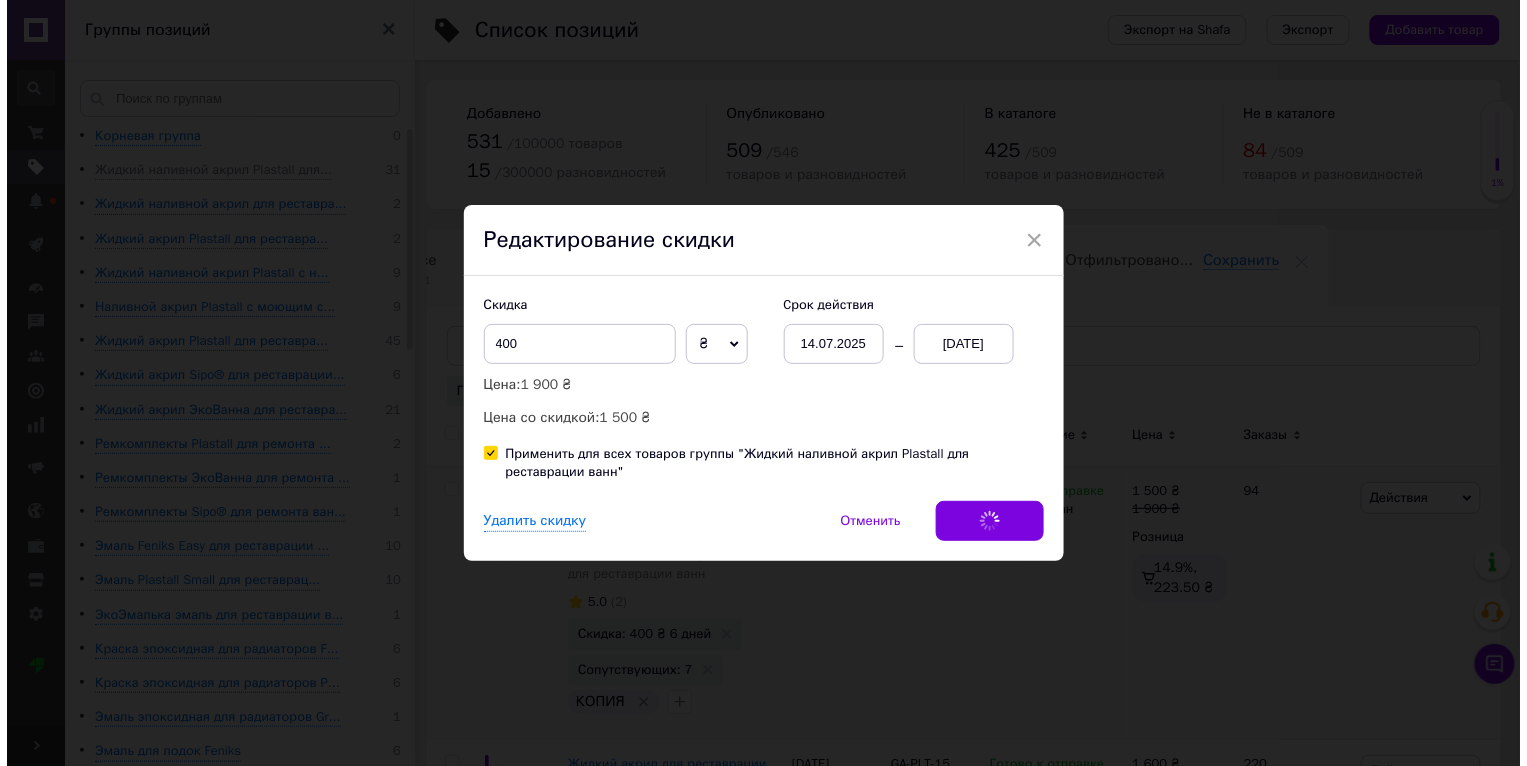 scroll, scrollTop: 0, scrollLeft: 37, axis: horizontal 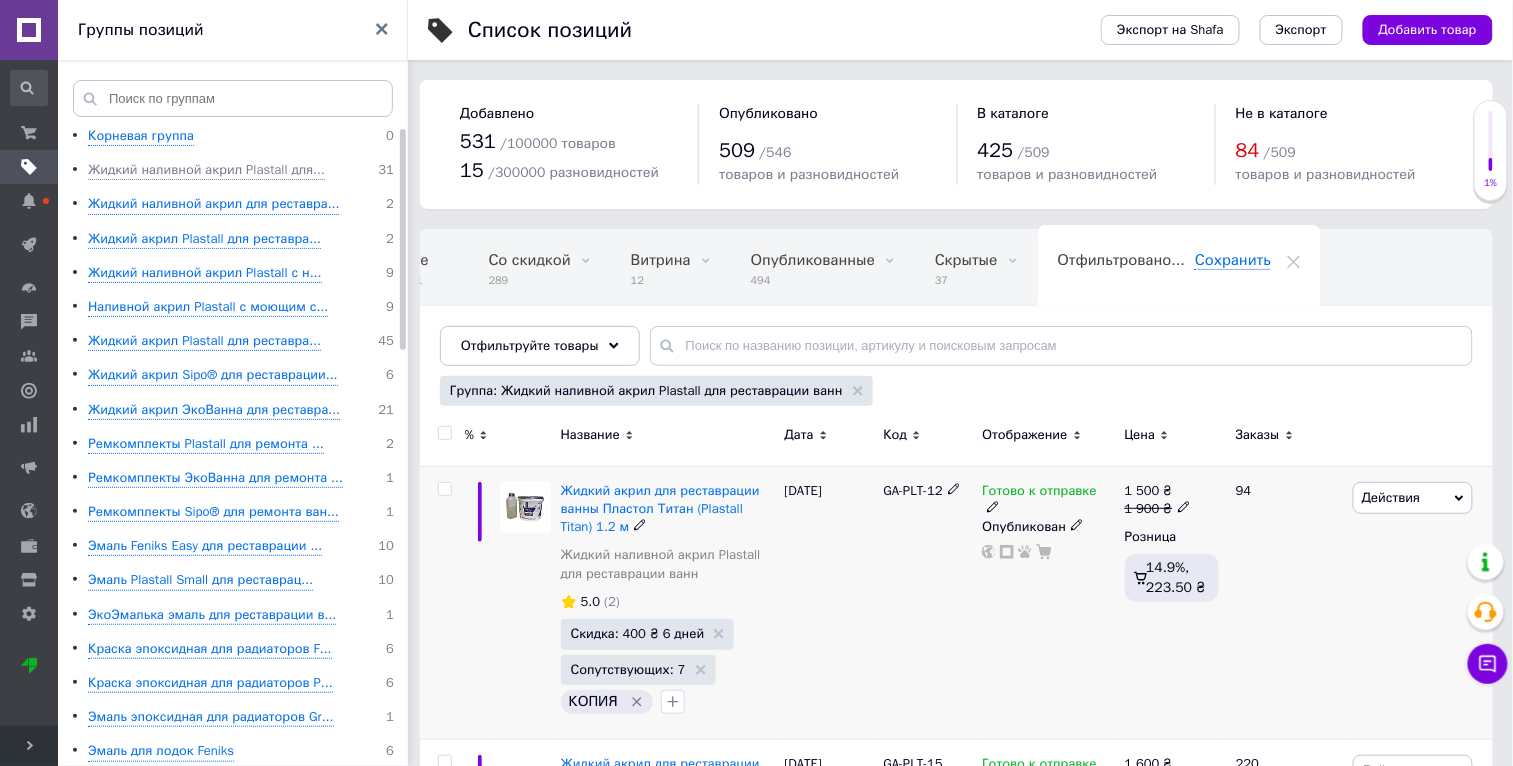 click on "Действия" at bounding box center [1391, 497] 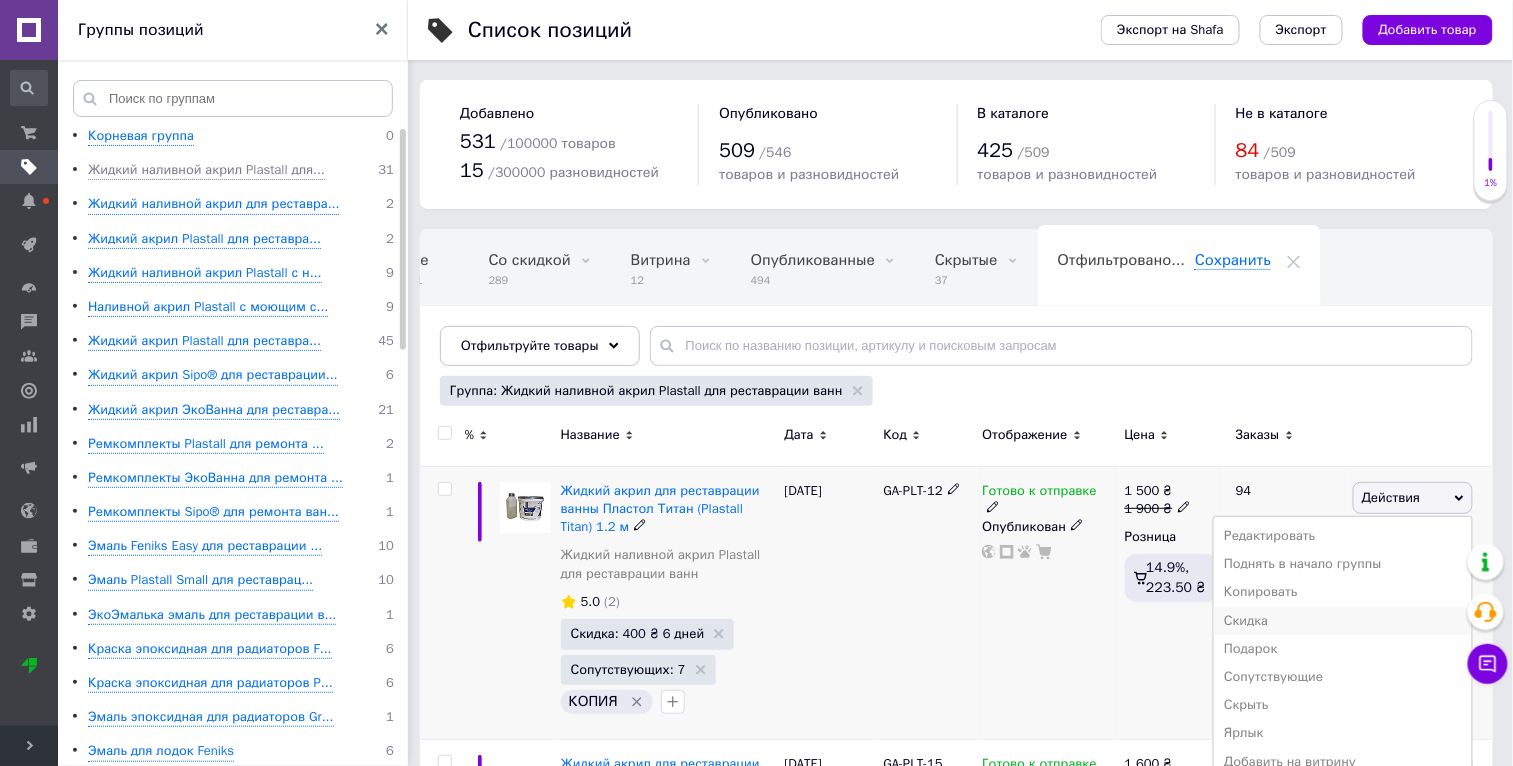 click on "Скидка" at bounding box center (1343, 621) 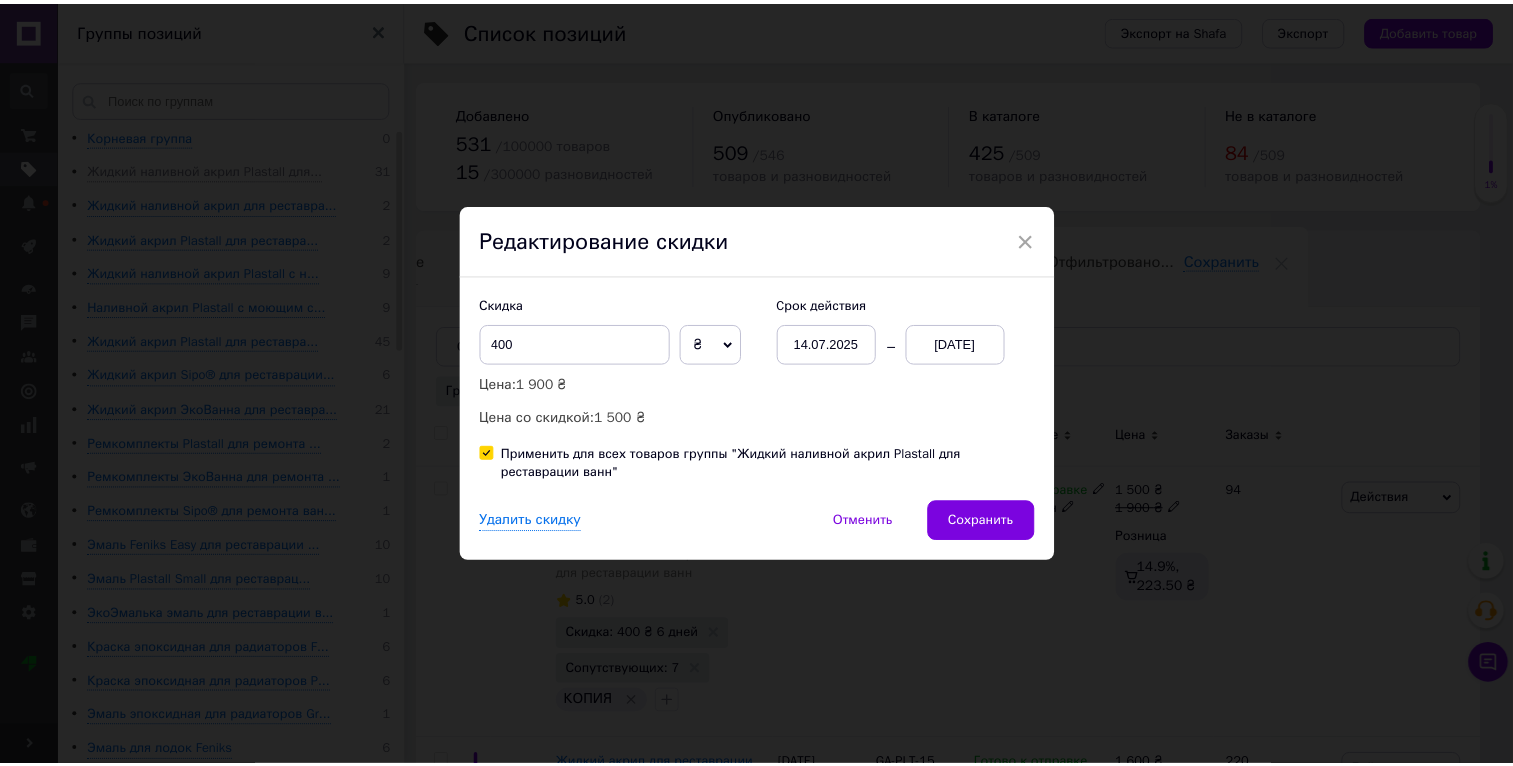scroll, scrollTop: 0, scrollLeft: 36, axis: horizontal 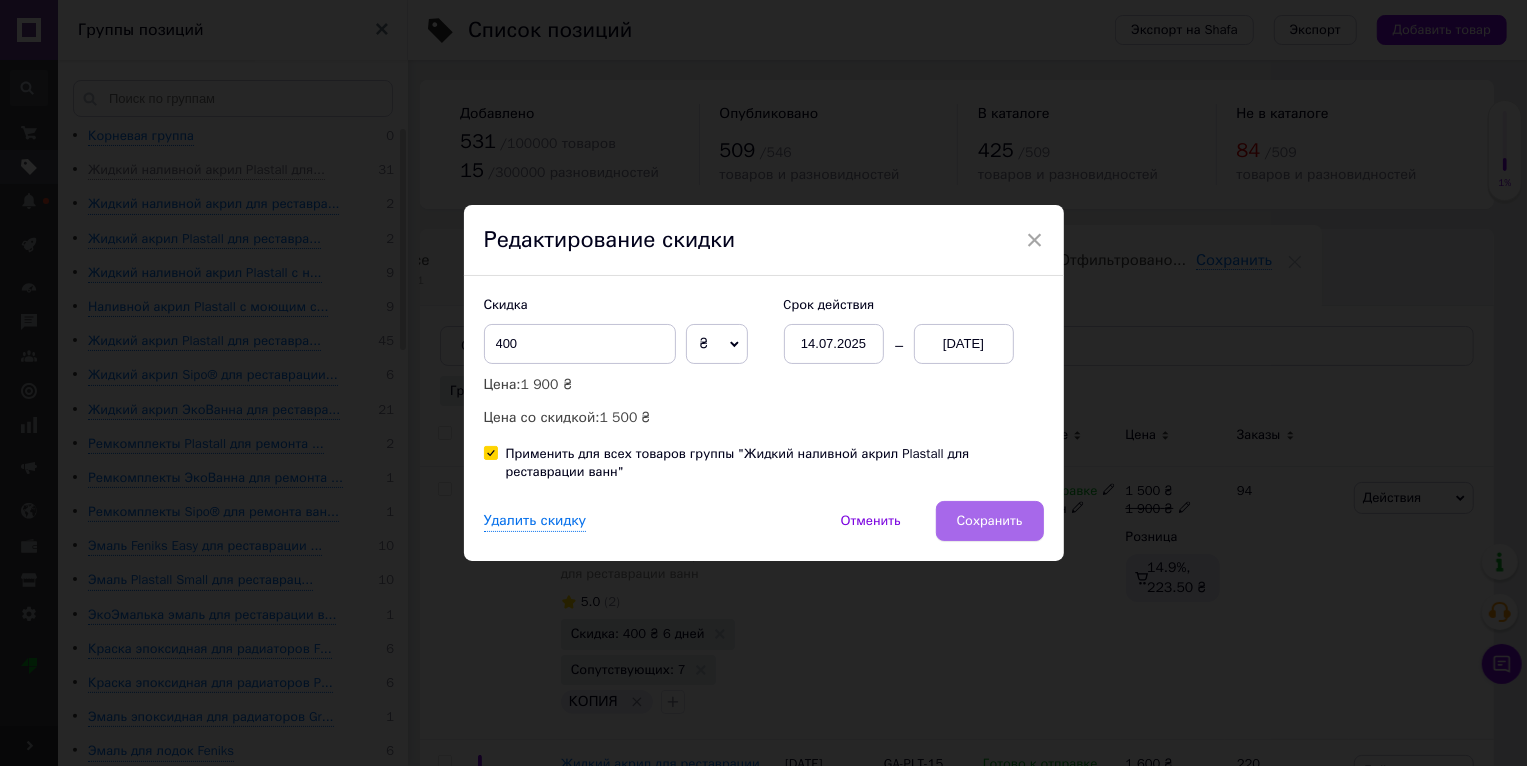 click on "Сохранить" at bounding box center [990, 521] 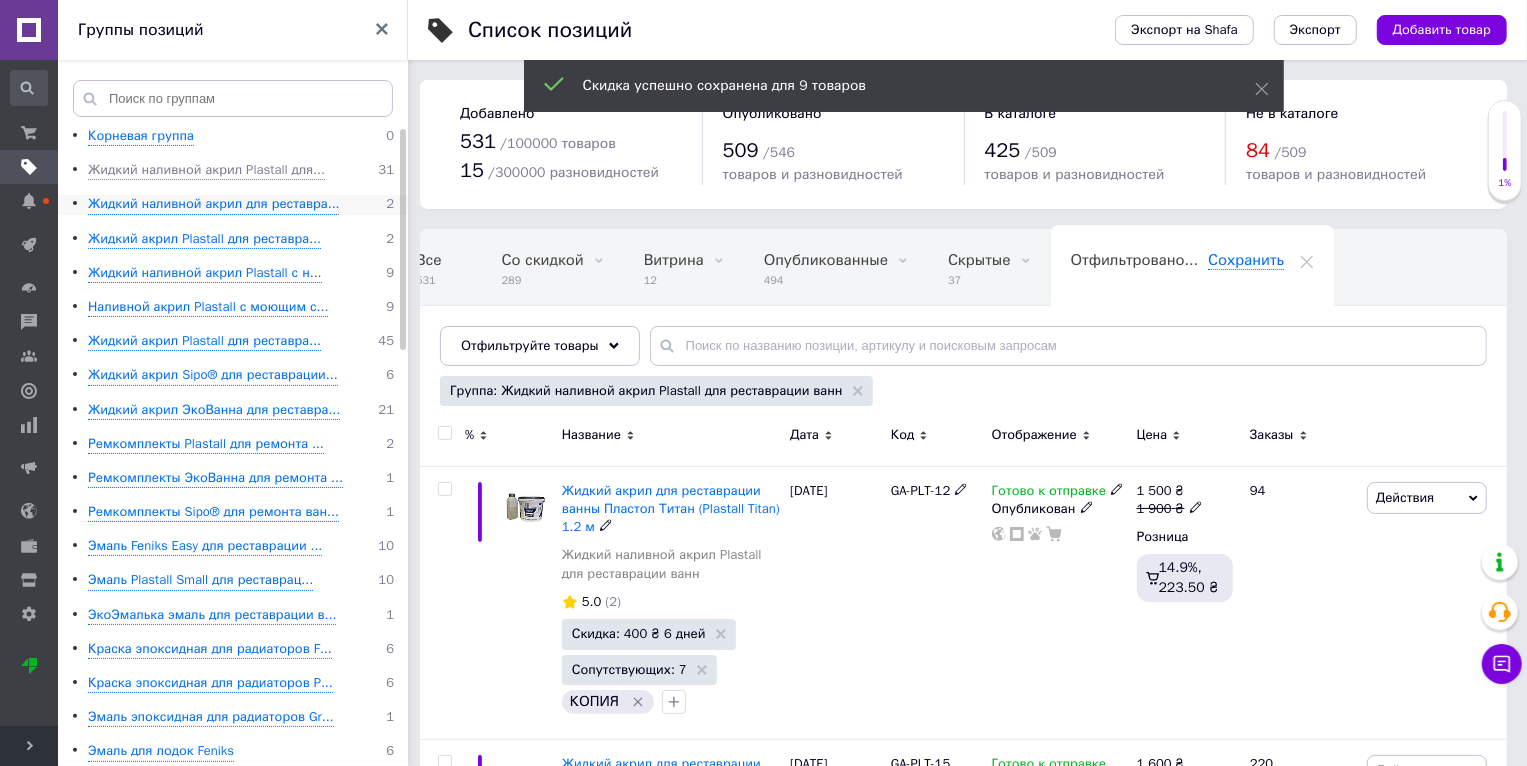scroll, scrollTop: 0, scrollLeft: 37, axis: horizontal 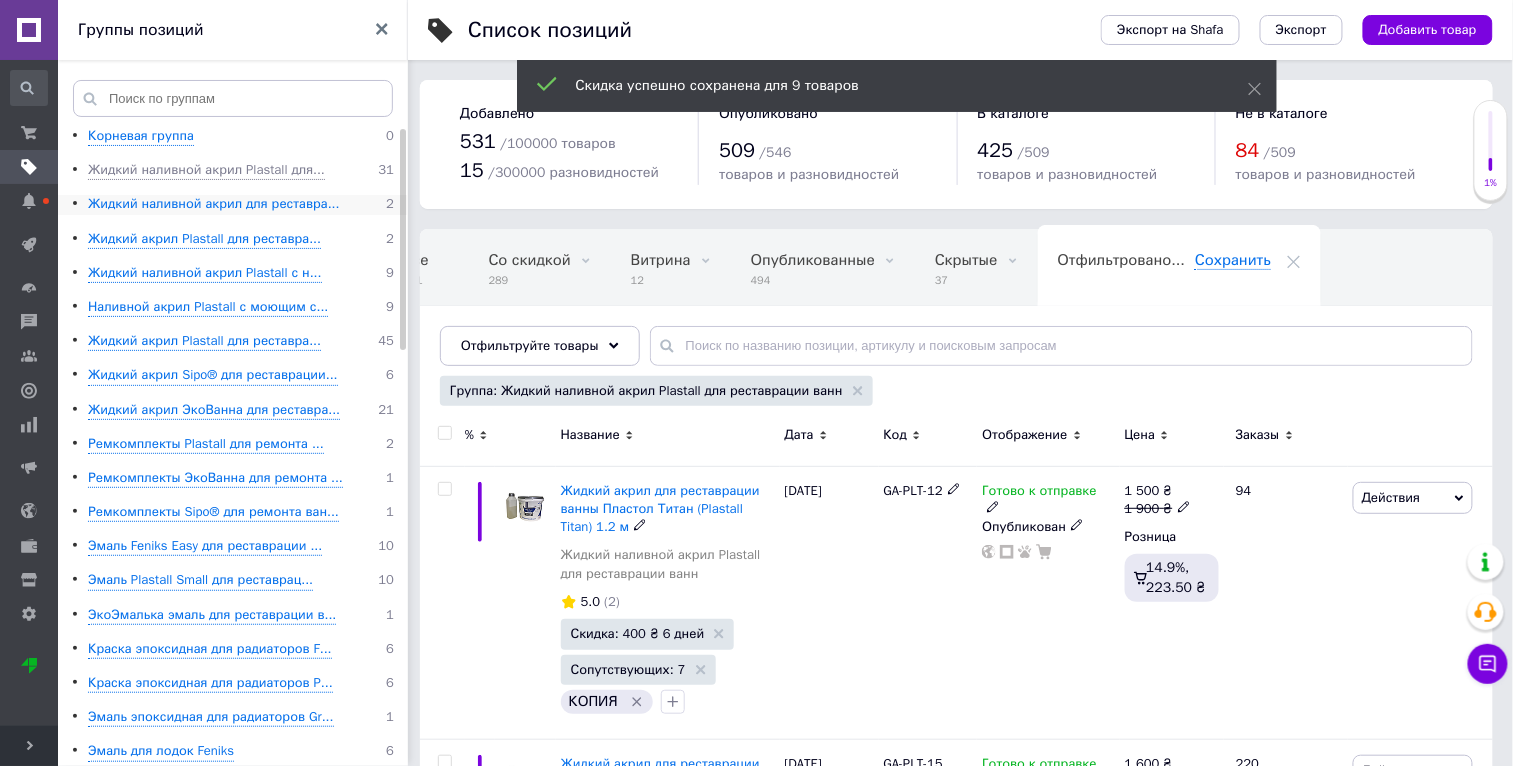 click on "Жидкий наливной акрил для реставра..." at bounding box center (213, 204) 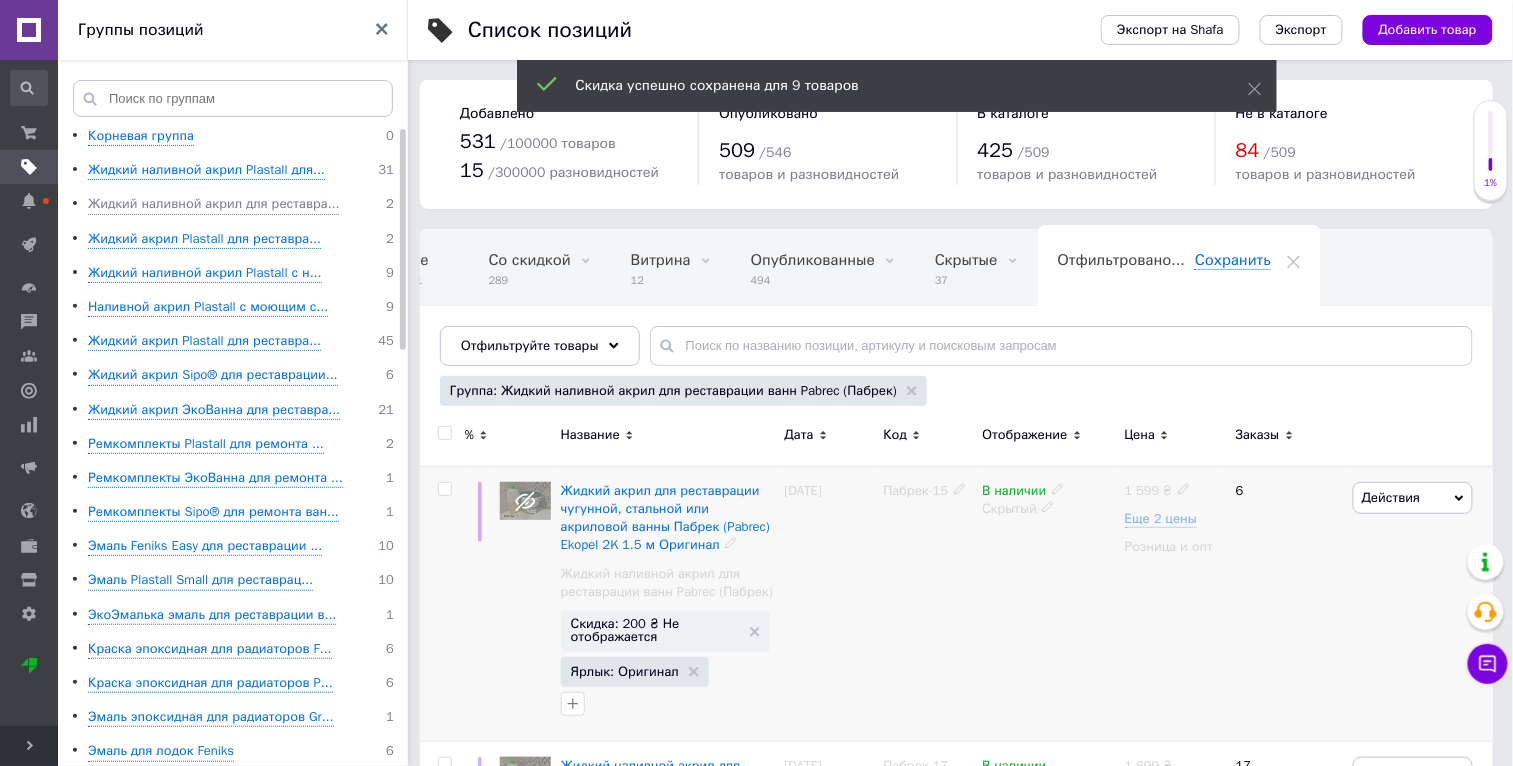 click on "Действия" at bounding box center [1391, 497] 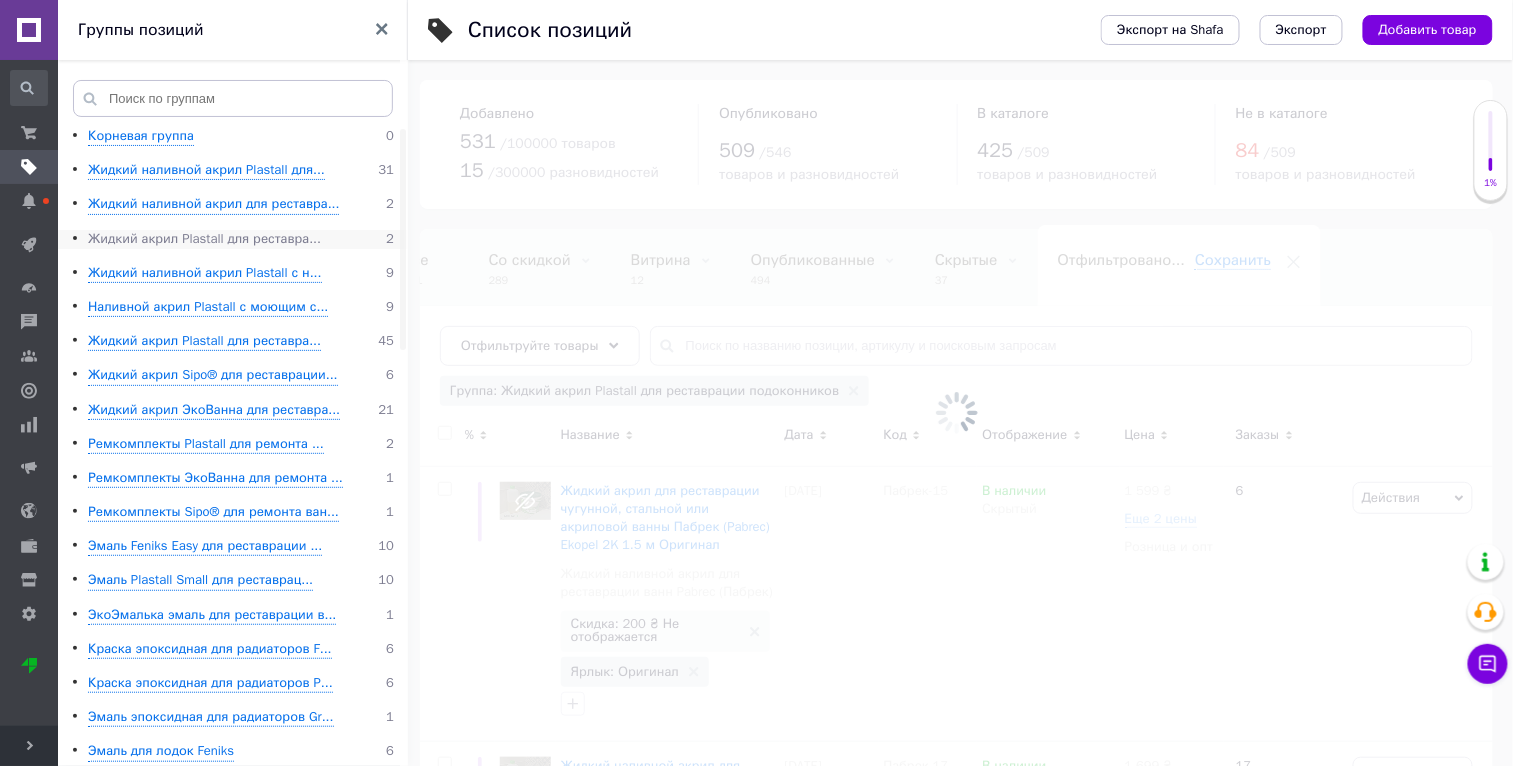 click on "Жидкий акрил Plastall для реставра..." at bounding box center [204, 239] 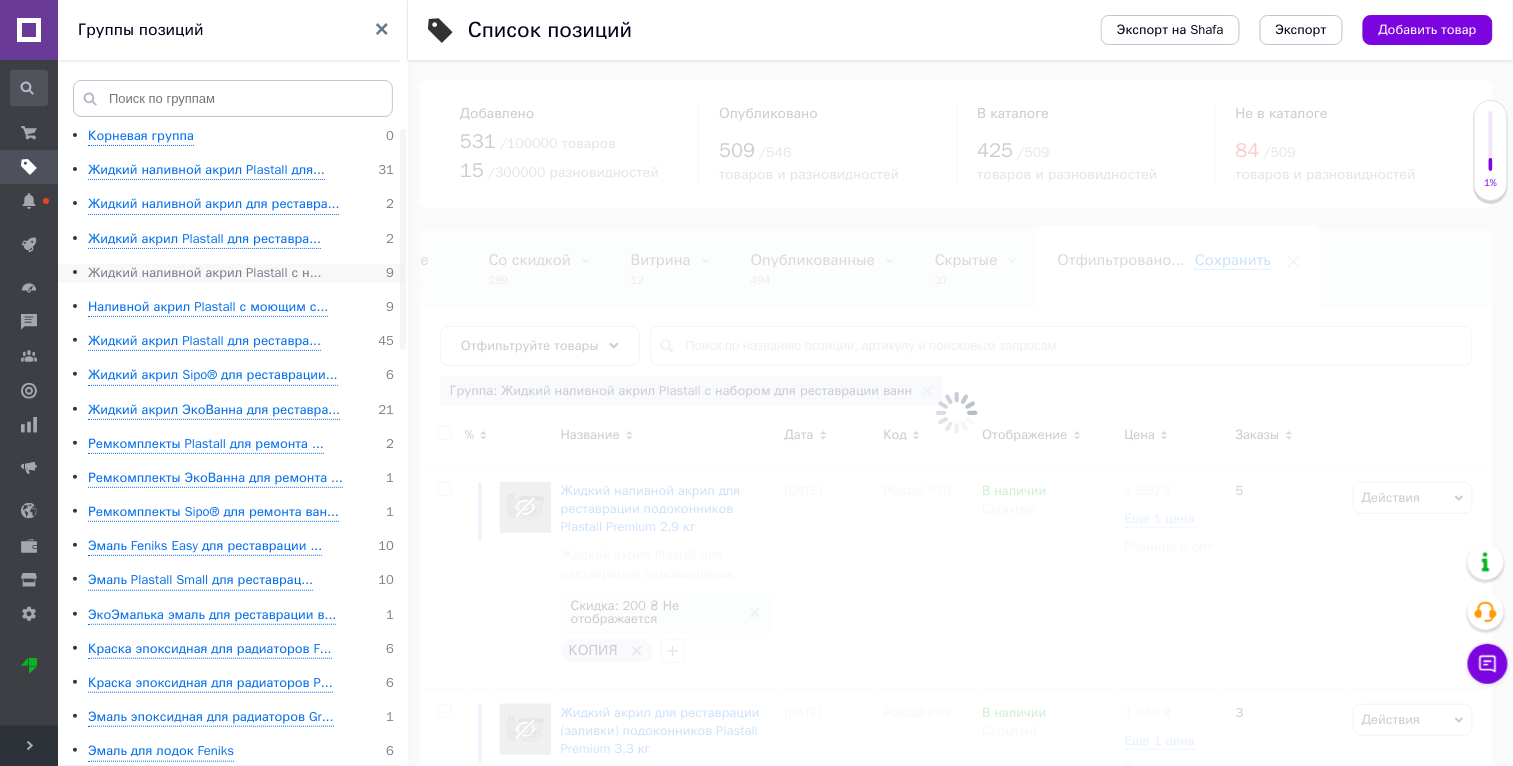 click on "Жидкий наливной акрил Plastall с н..." at bounding box center (205, 273) 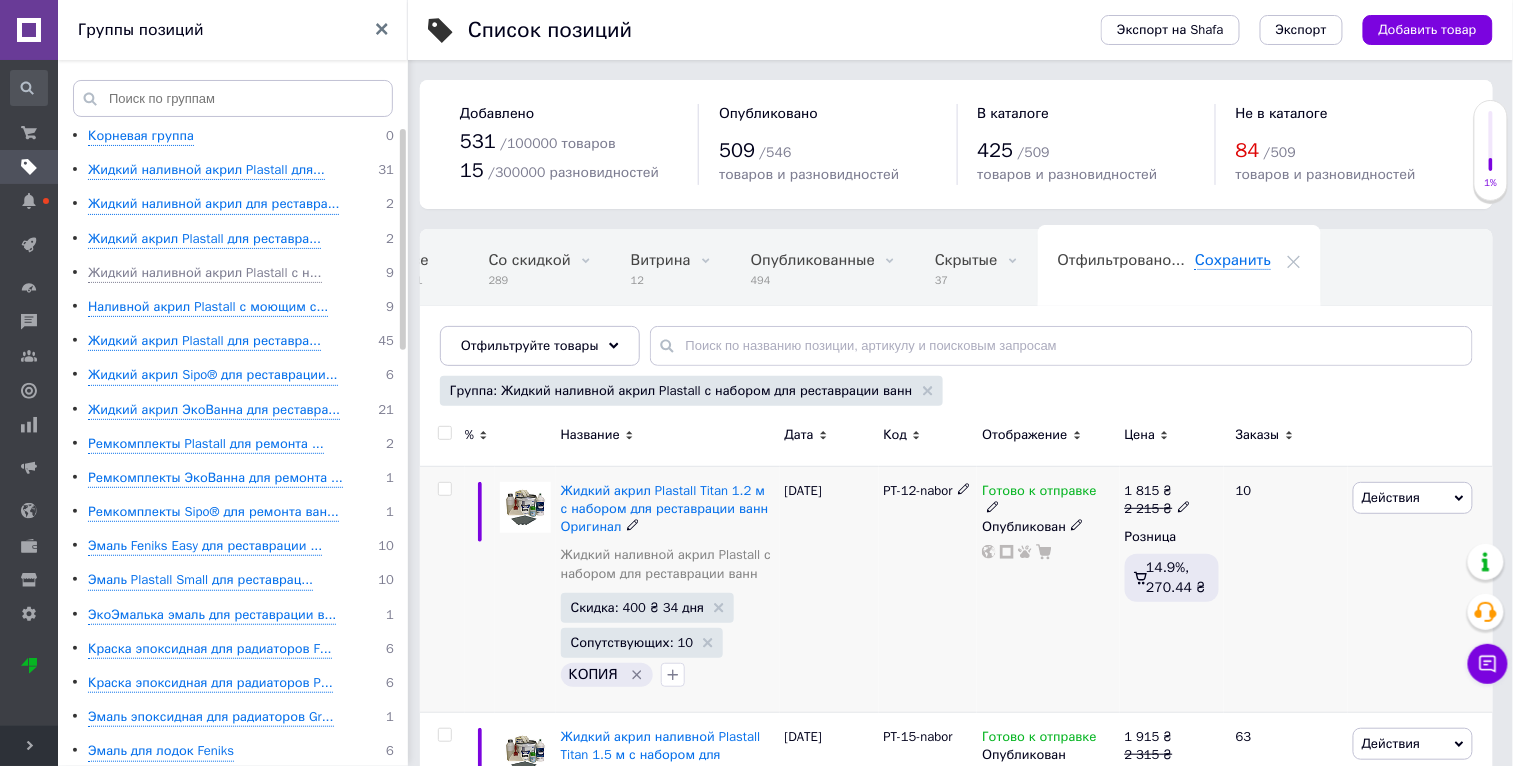 click on "Действия" at bounding box center [1413, 498] 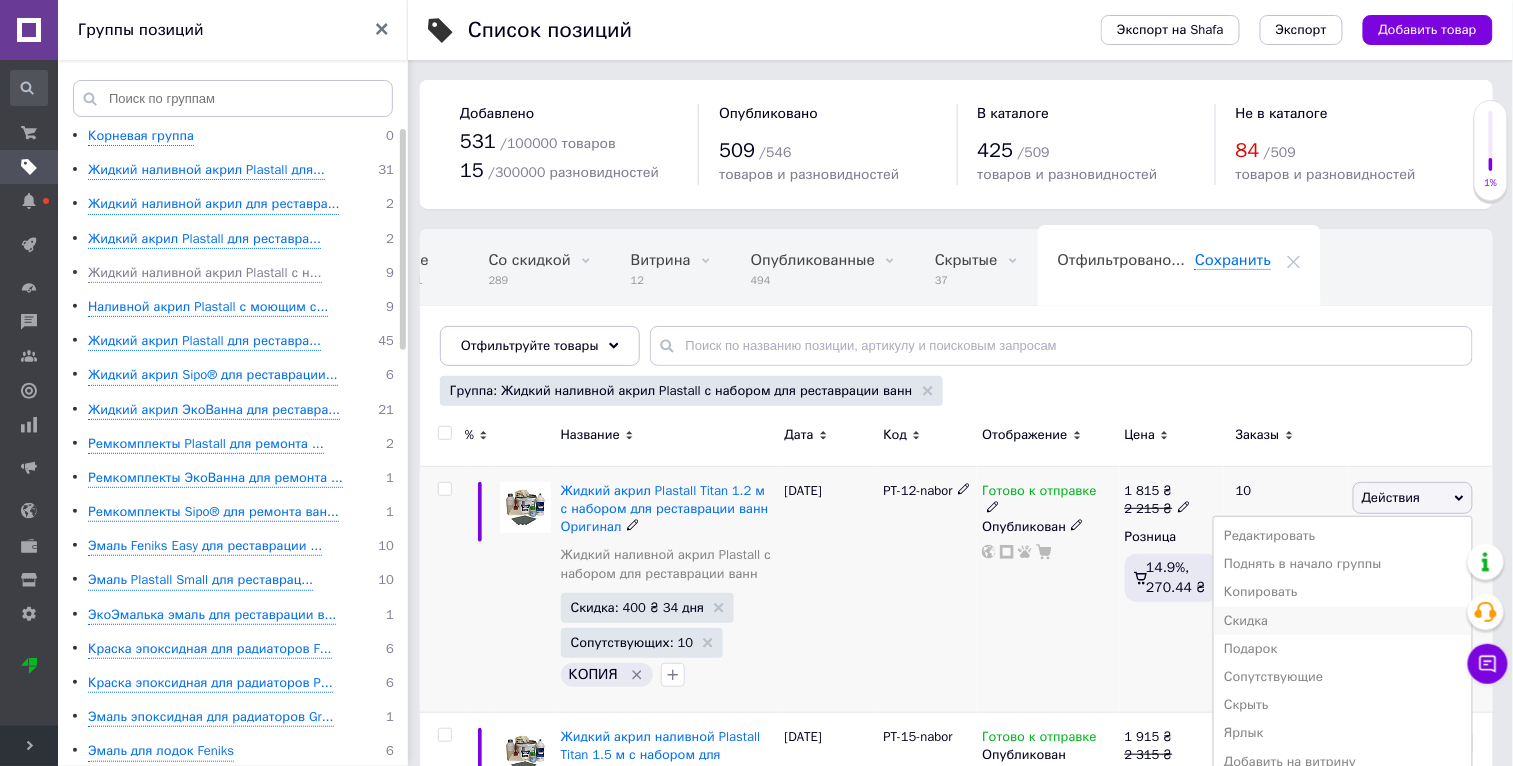 click on "Скидка" at bounding box center (1343, 621) 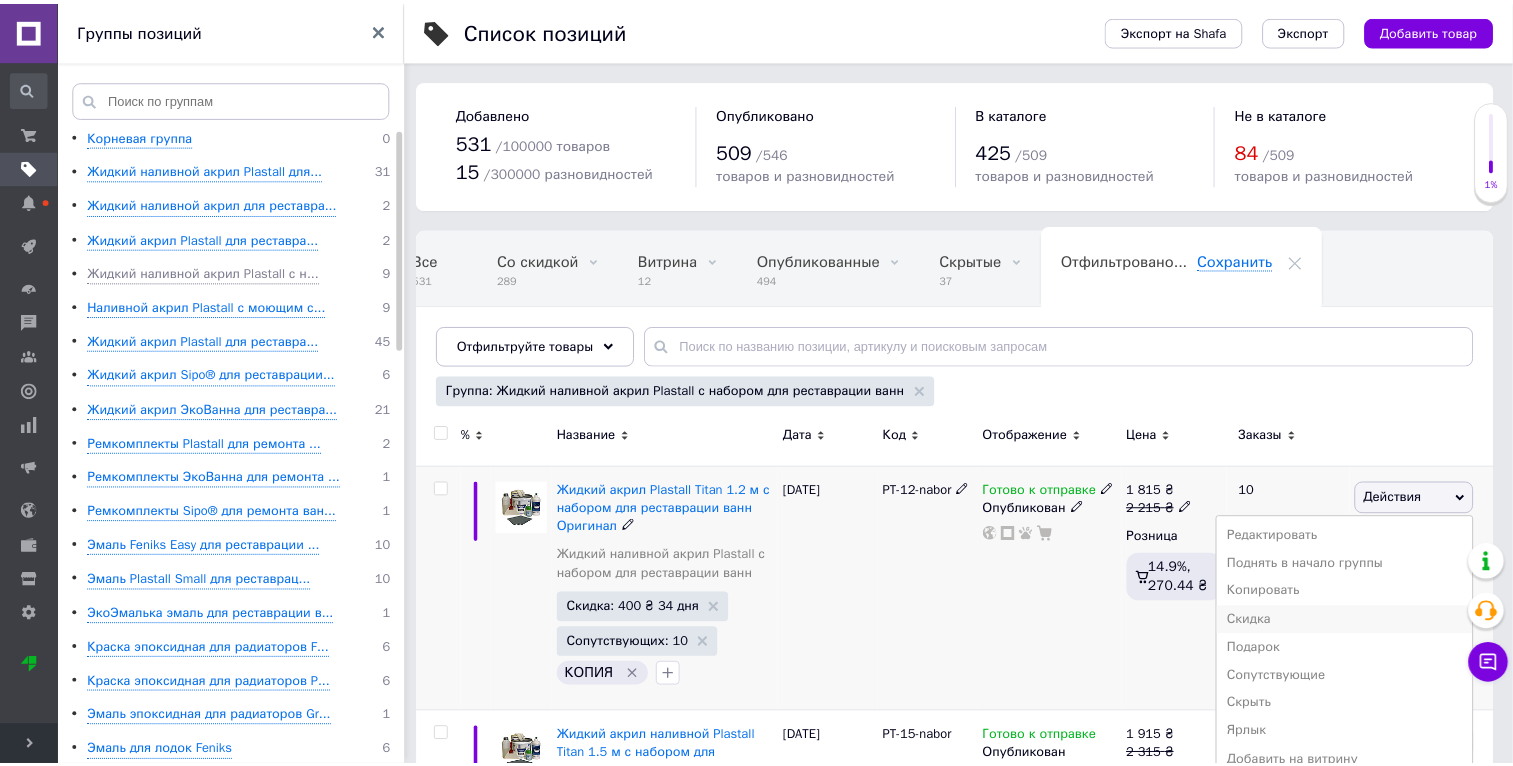 scroll, scrollTop: 0, scrollLeft: 36, axis: horizontal 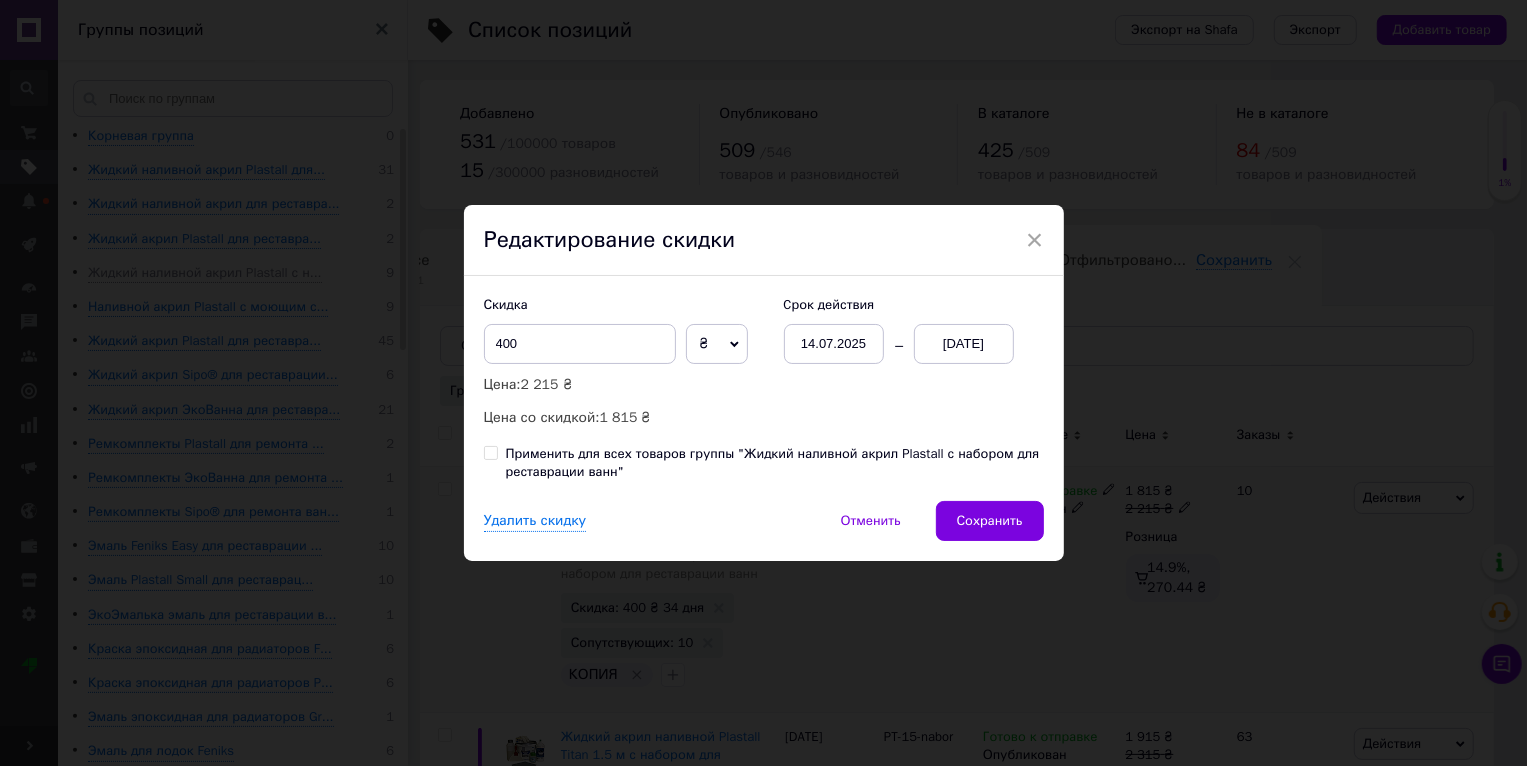 click on "Применить для всех товаров группы "Жидкий наливной акрил Plastall с набором для реставрации ванн"" at bounding box center [775, 463] 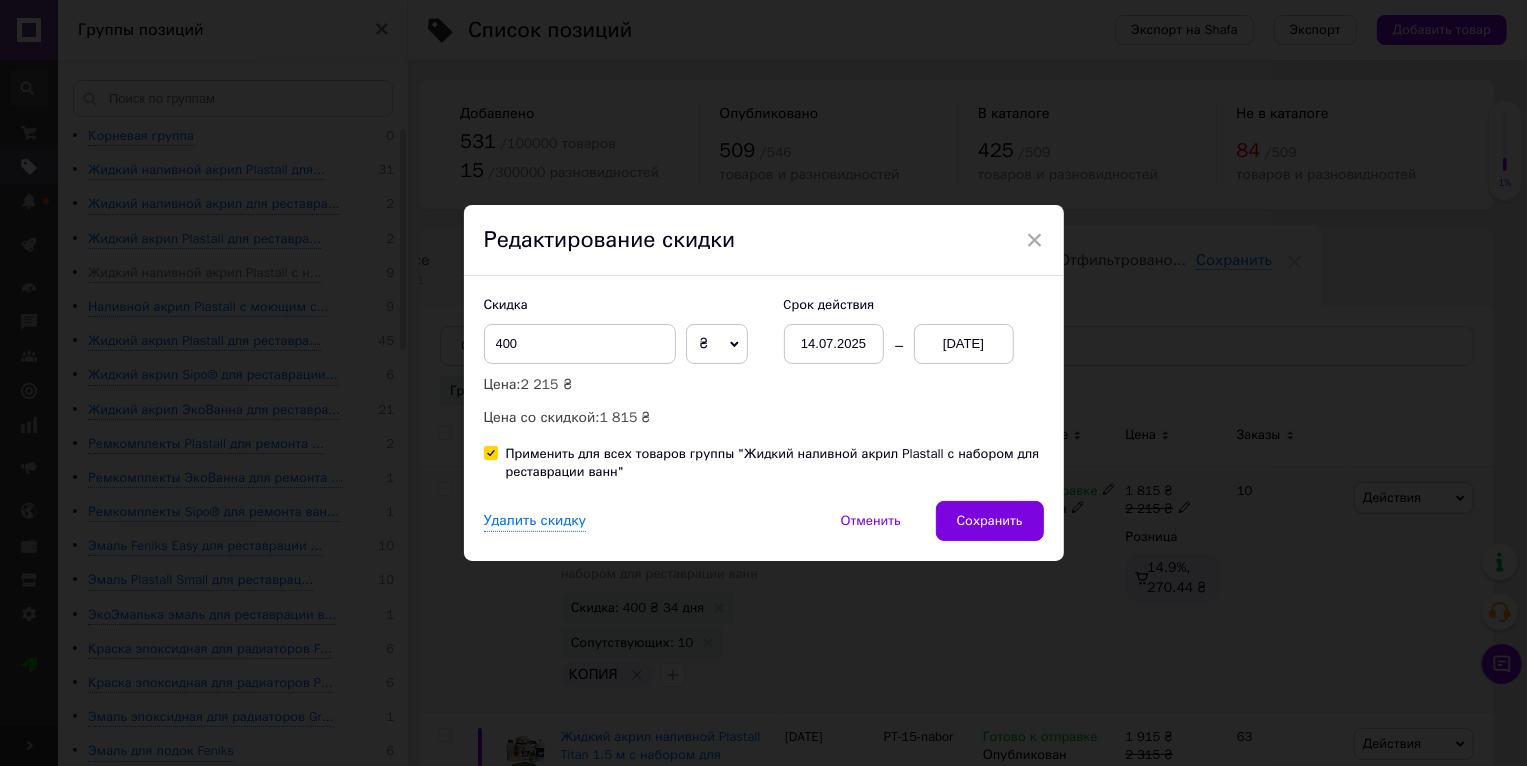 checkbox on "true" 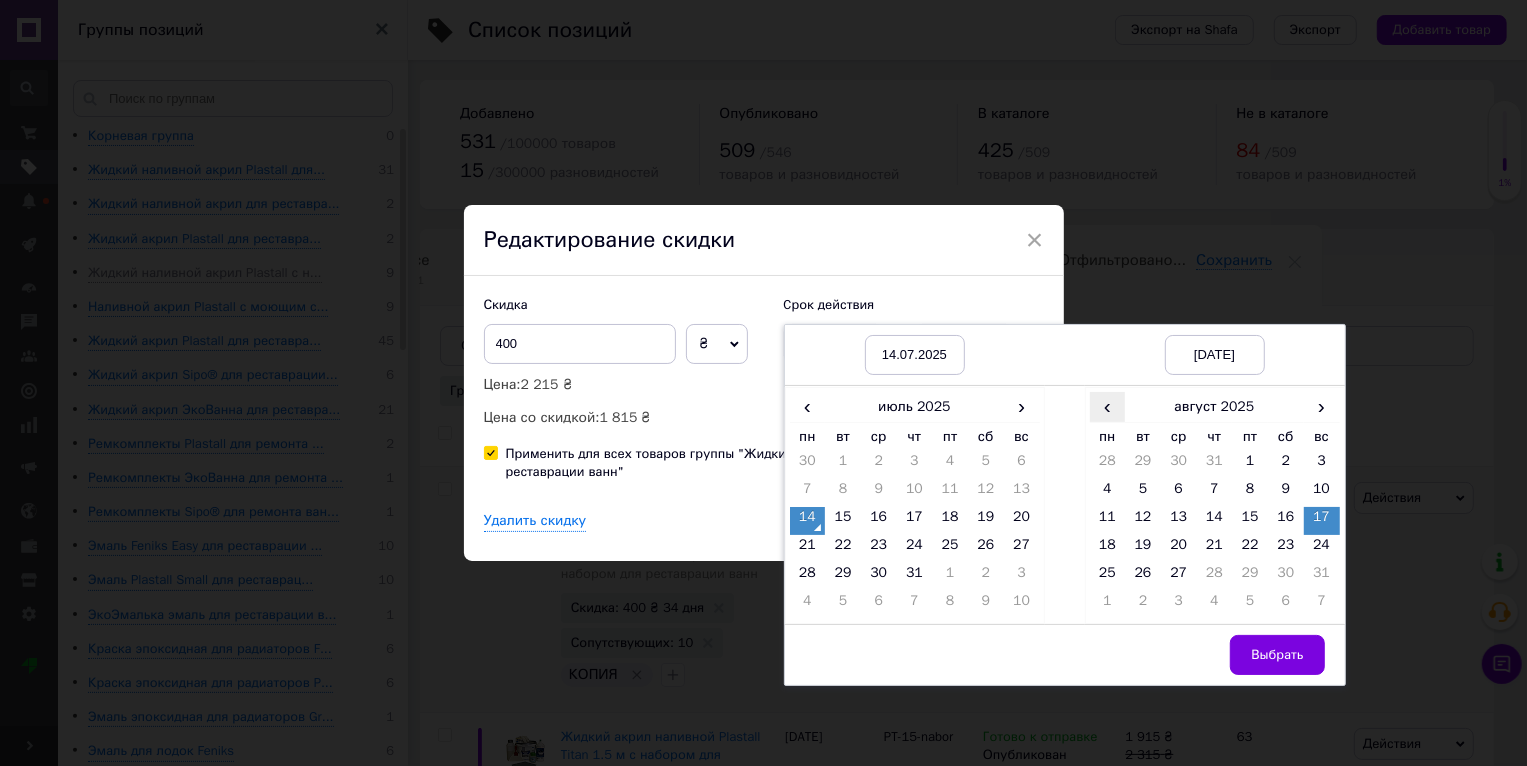 click on "‹" at bounding box center (1108, 406) 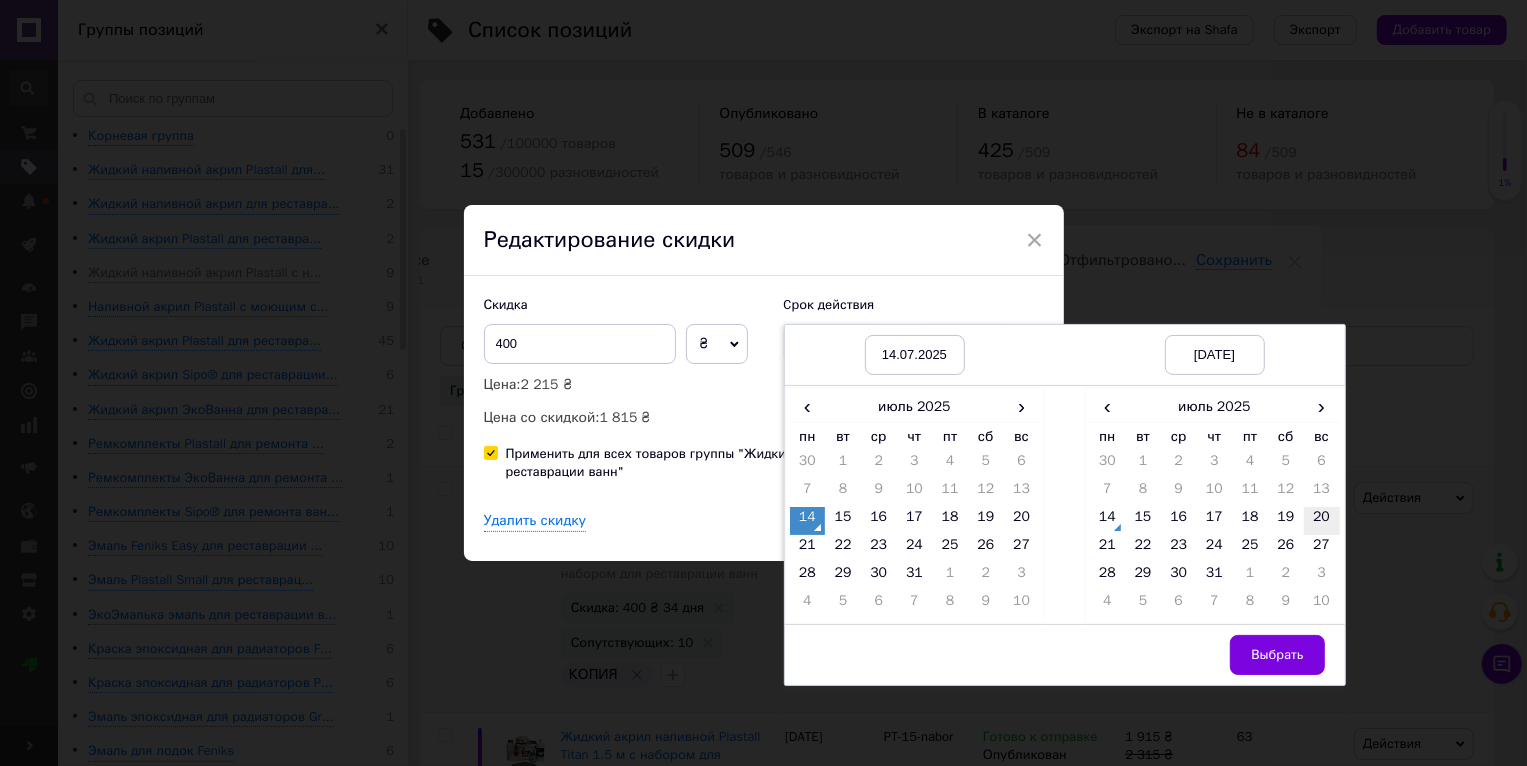 click on "20" at bounding box center [1322, 521] 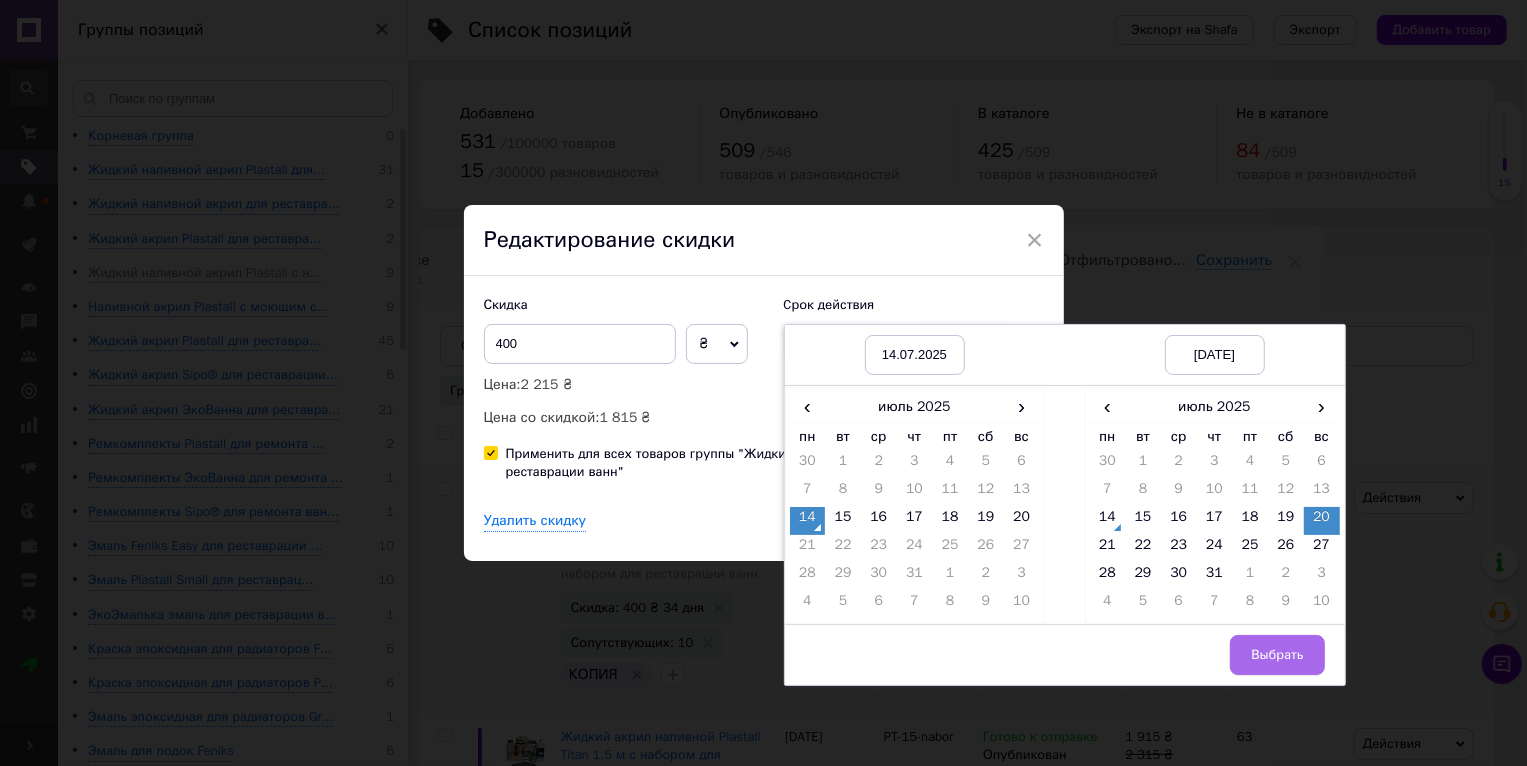 click on "Выбрать" at bounding box center [1277, 655] 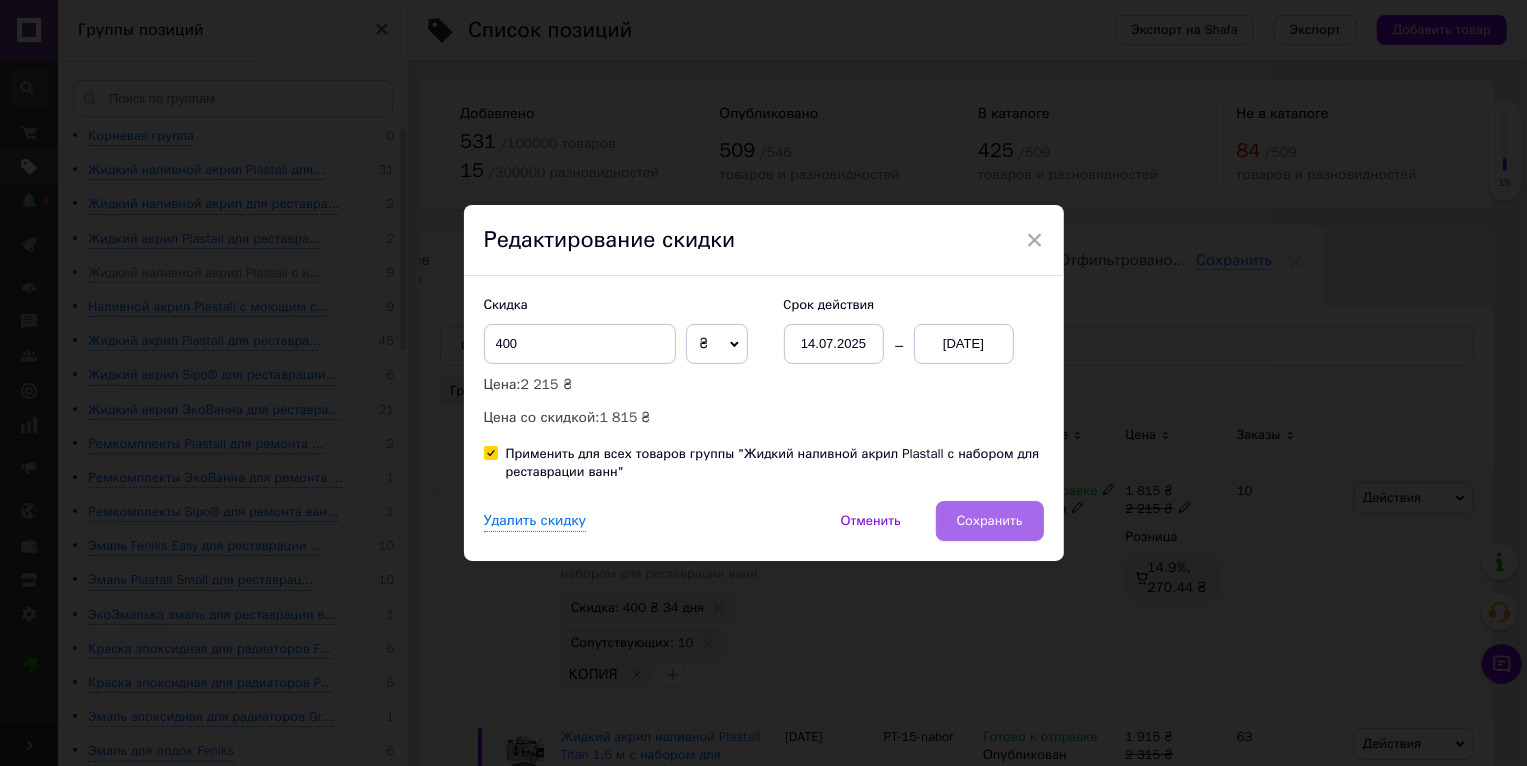 click on "Сохранить" at bounding box center (990, 521) 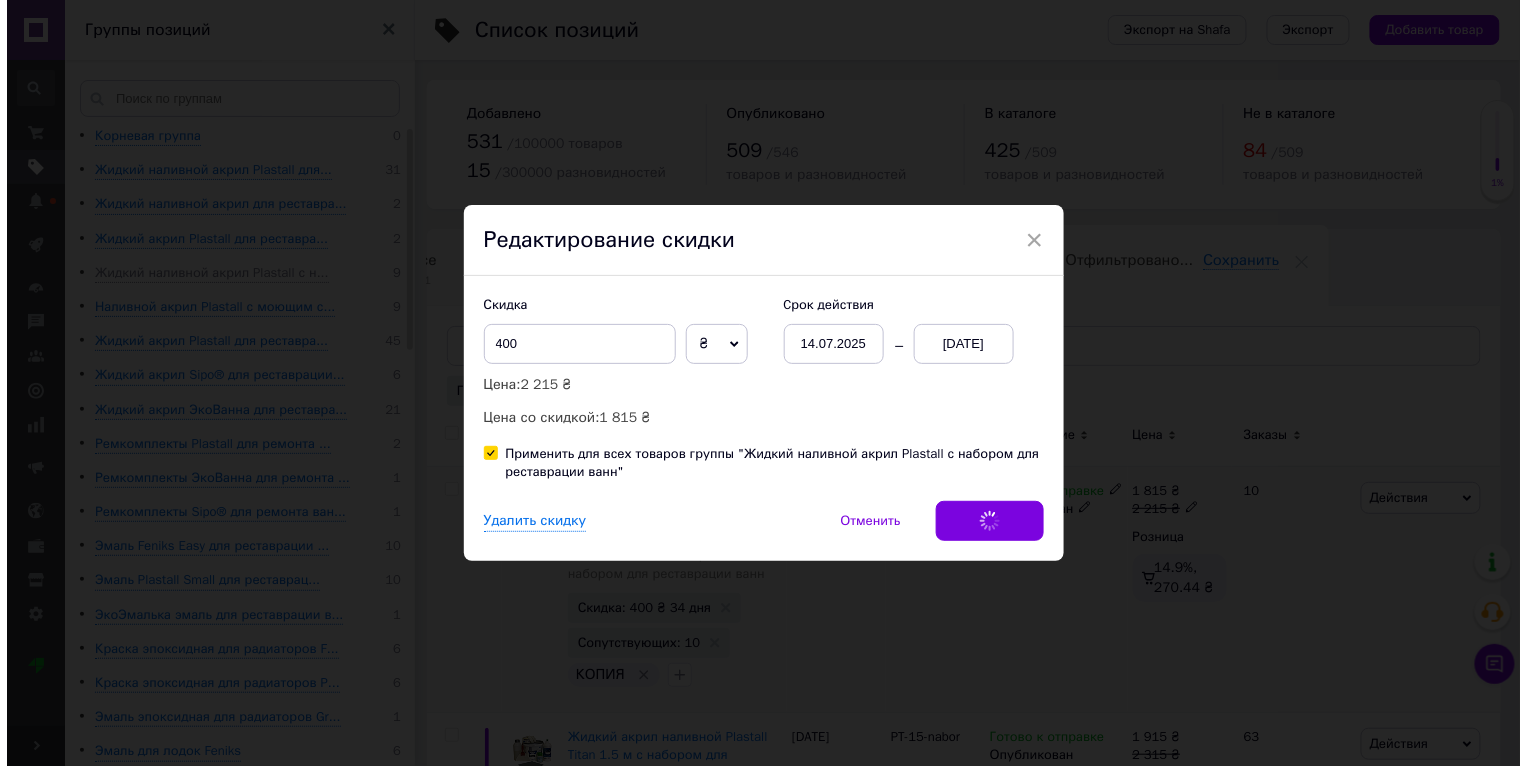 scroll, scrollTop: 0, scrollLeft: 37, axis: horizontal 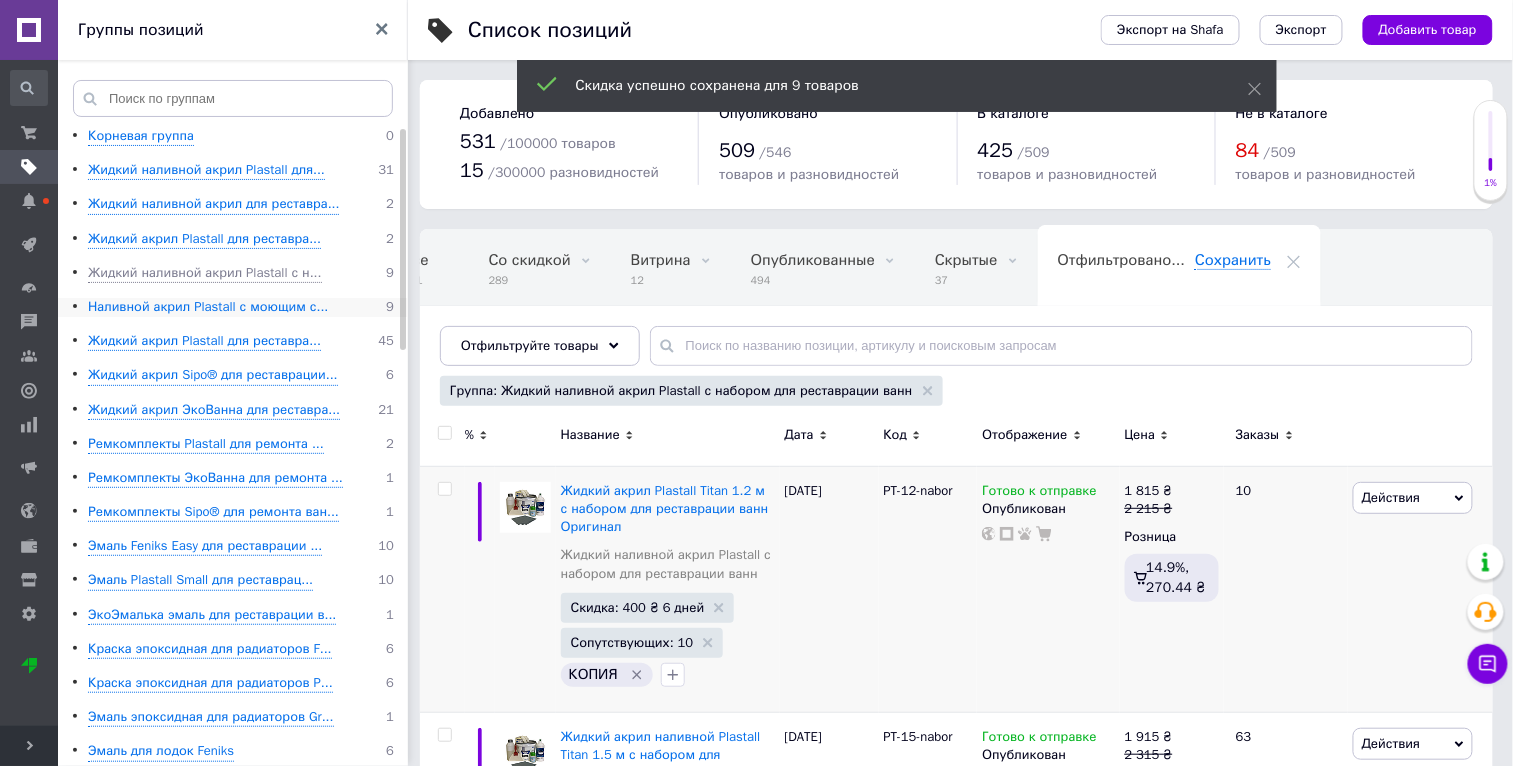 click on "Наливной акрил Plastall с моющим с..." at bounding box center [208, 307] 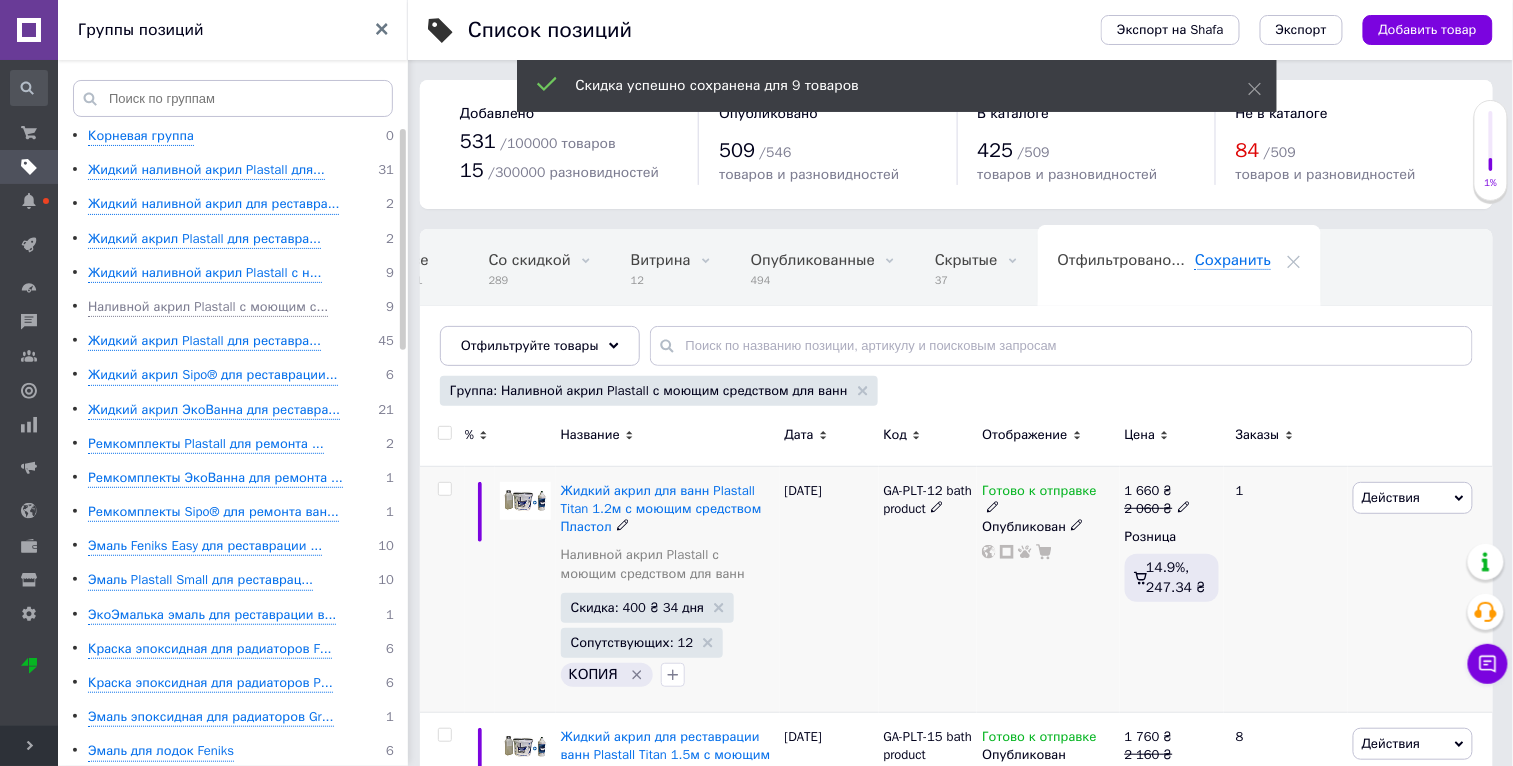 click on "Действия" at bounding box center [1413, 498] 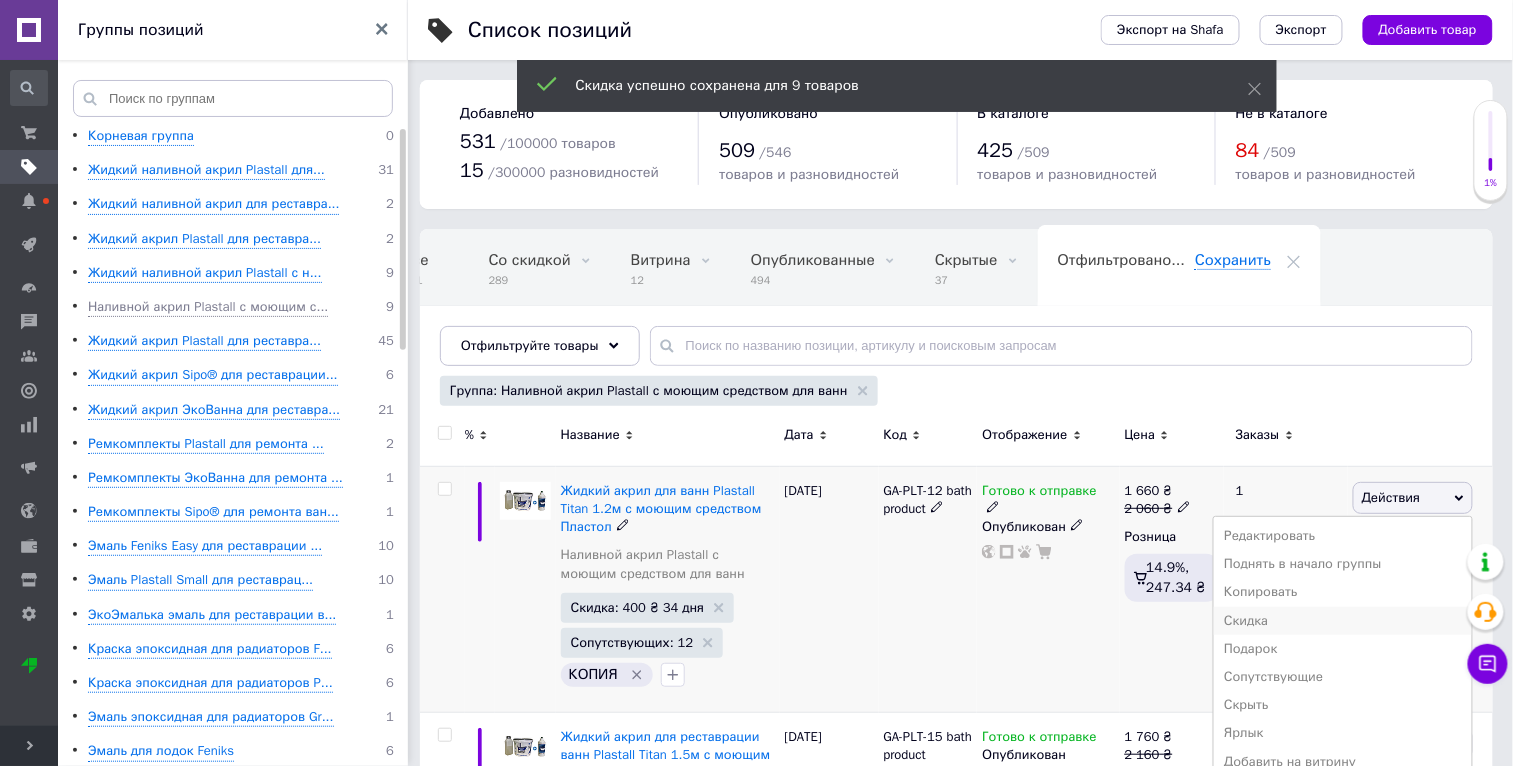click on "Скидка" at bounding box center [1343, 621] 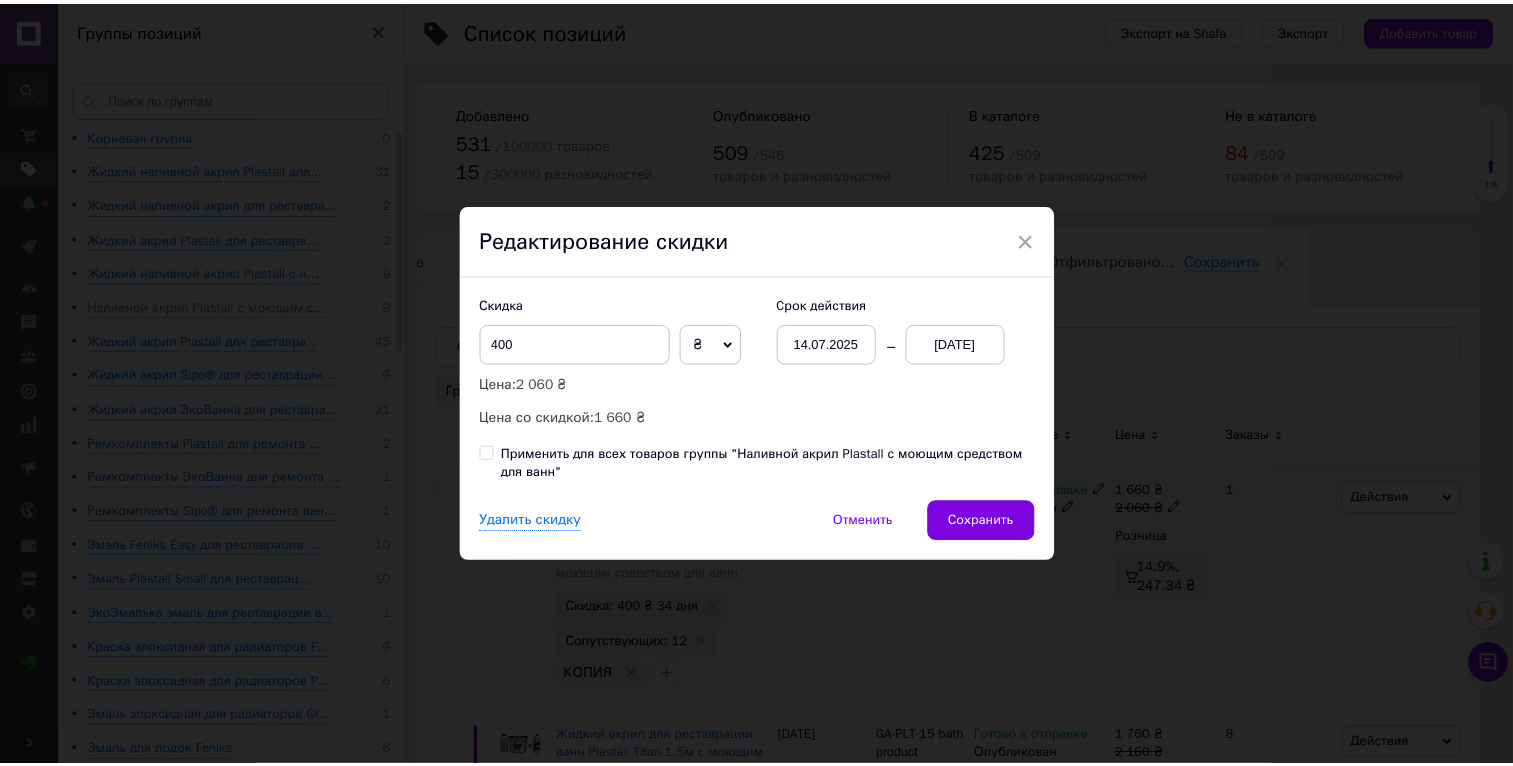 scroll, scrollTop: 0, scrollLeft: 36, axis: horizontal 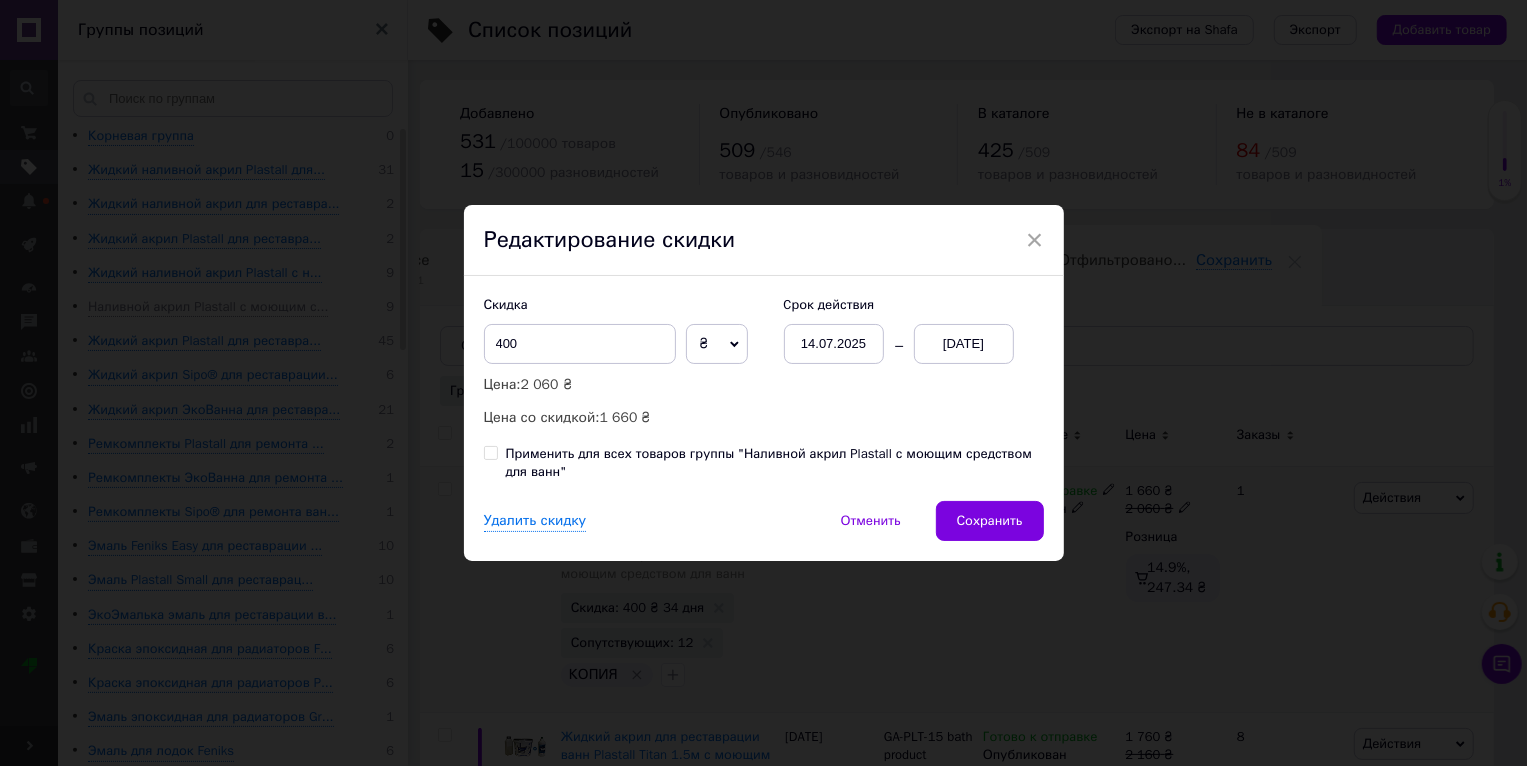 click on "Скидка 400 ₴ % Цена:  2 060   ₴ Цена со скидкой:  1 660   ₴ Cрок действия 14.07.2025 17.08.2025 Применить для всех товаров группы "Наливной акрил Plastall с моющим средством для ванн"" at bounding box center (764, 388) 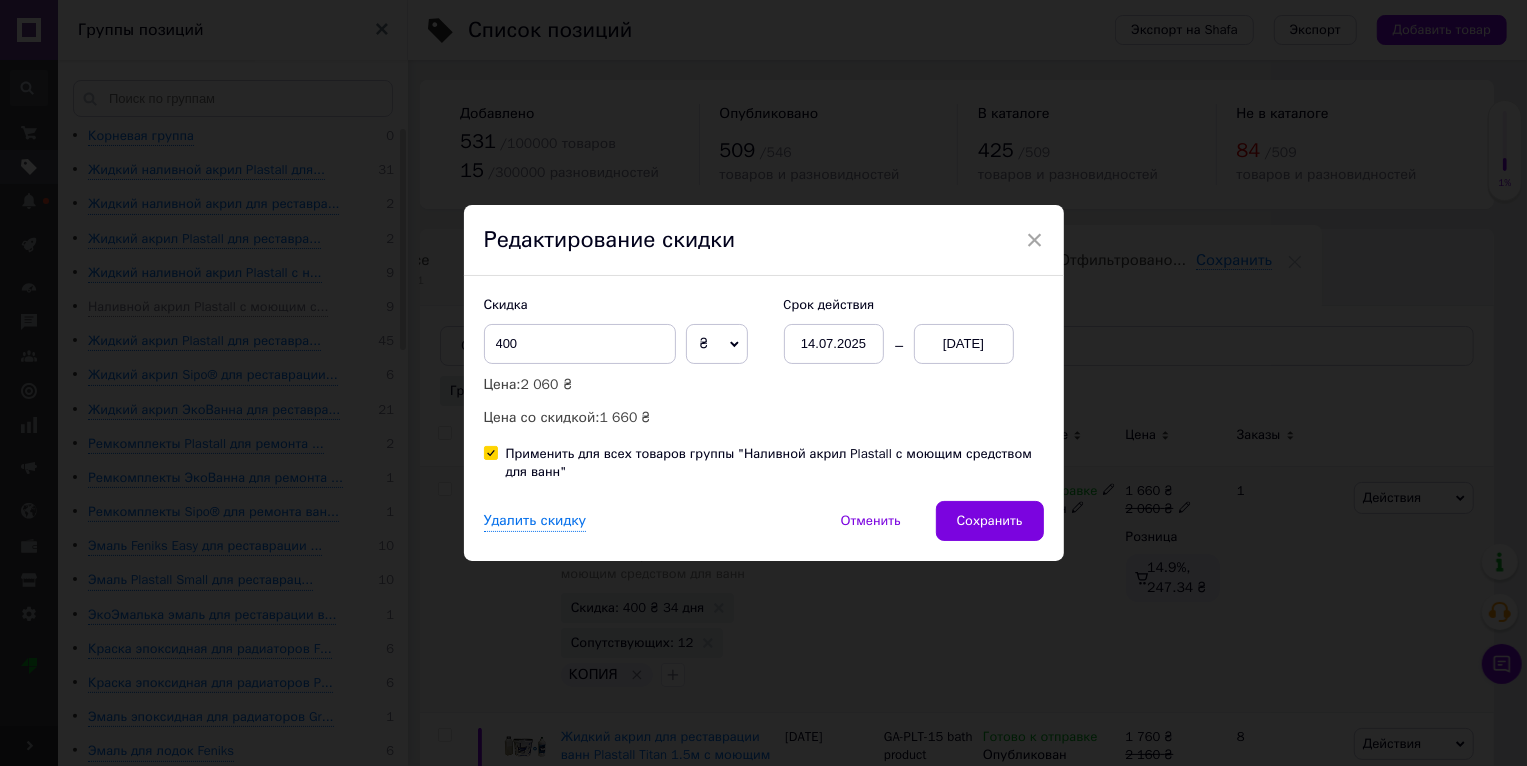 checkbox on "true" 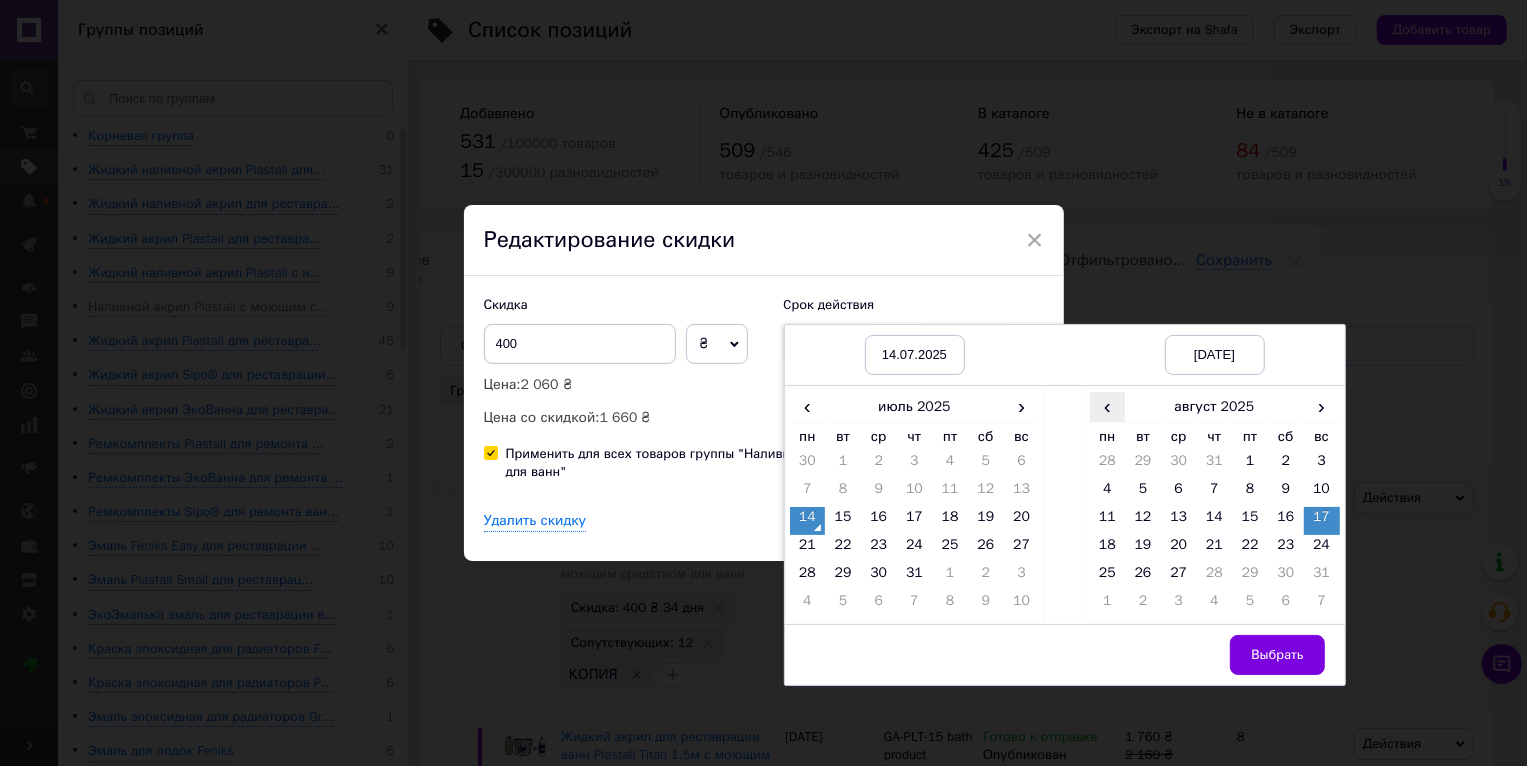 click on "‹" at bounding box center (1108, 406) 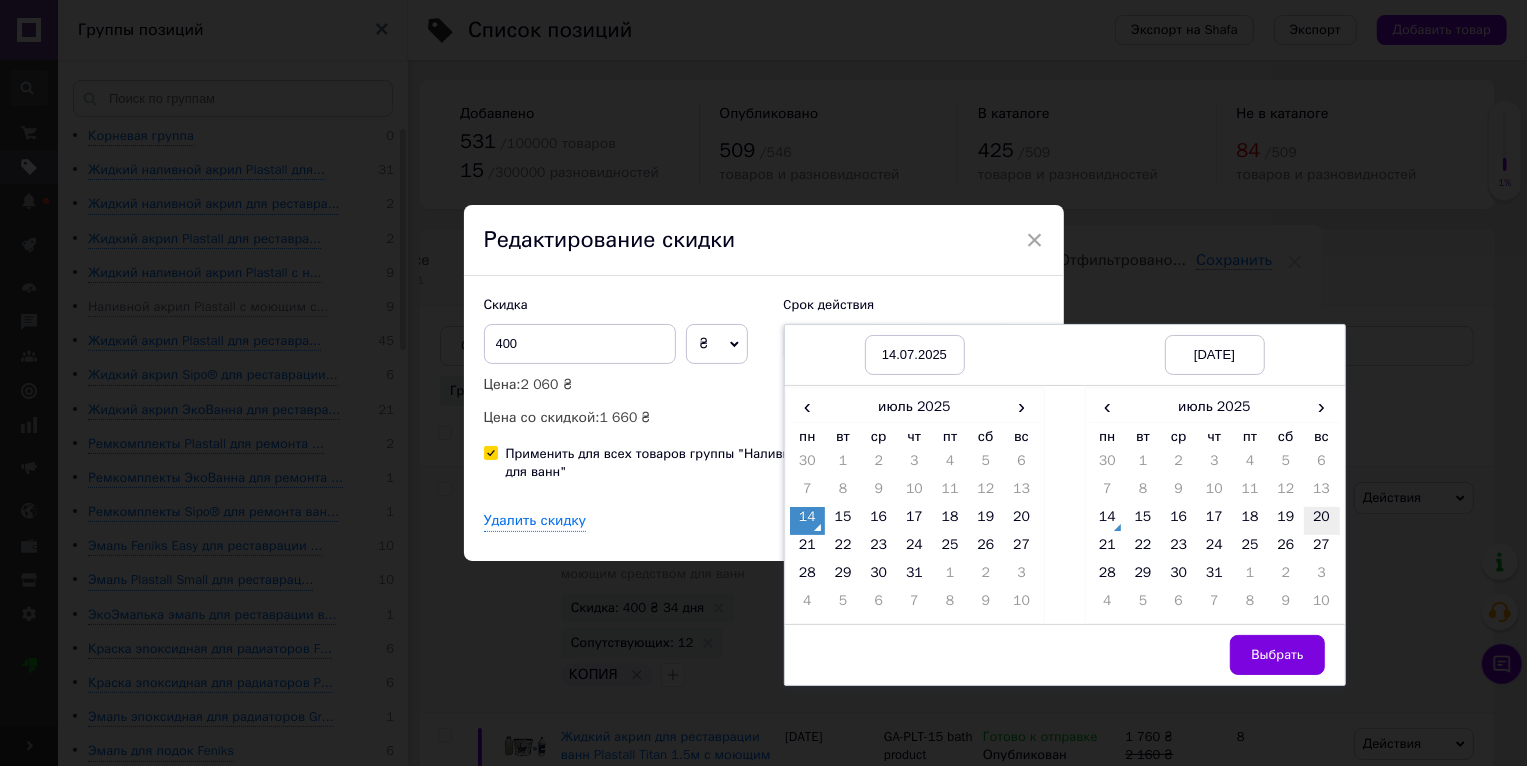 click on "20" at bounding box center (1322, 521) 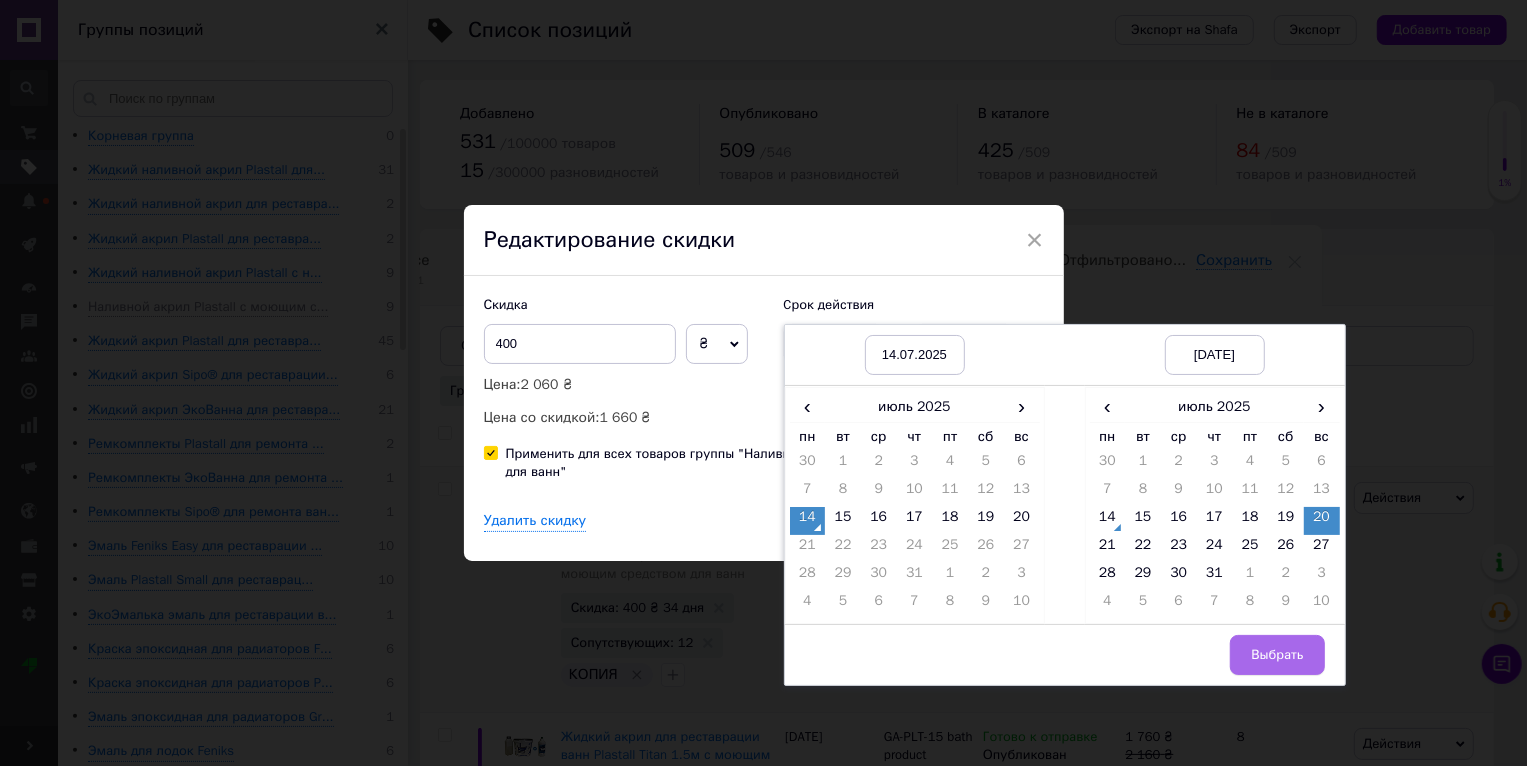 click on "Выбрать" at bounding box center [1277, 655] 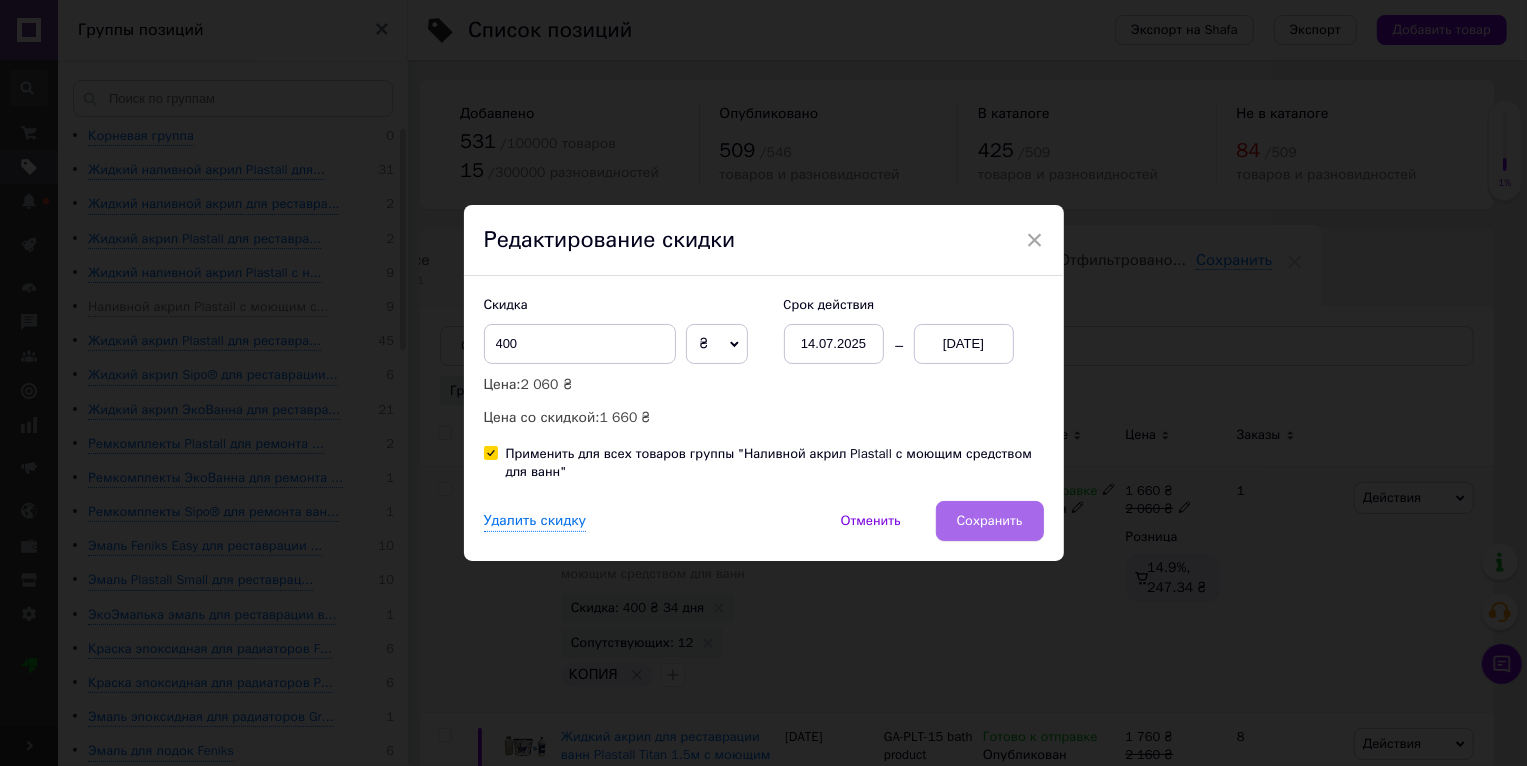 click on "Сохранить" at bounding box center (990, 521) 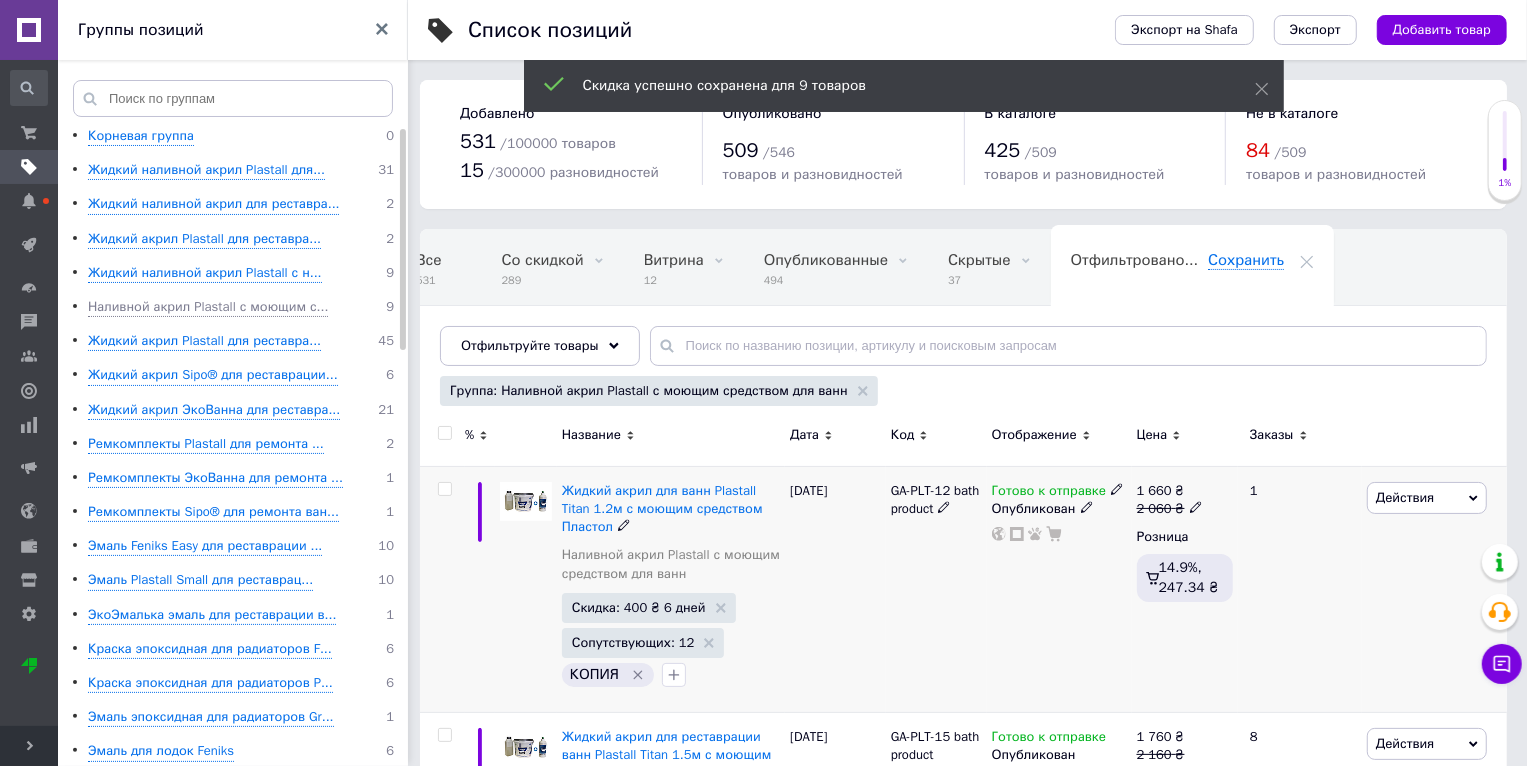 scroll, scrollTop: 0, scrollLeft: 37, axis: horizontal 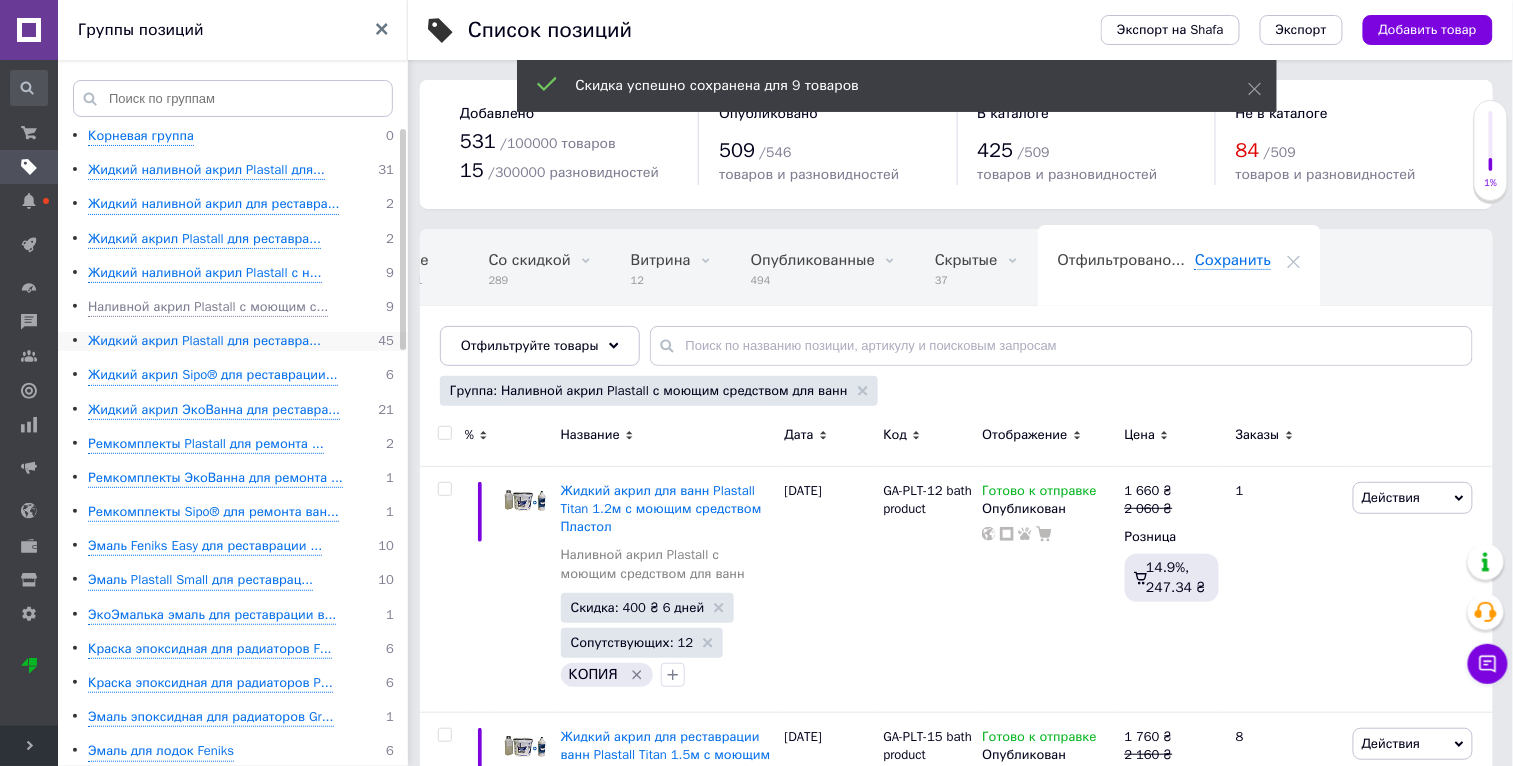 click on "Жидкий акрил Plastall для реставра..." at bounding box center [204, 341] 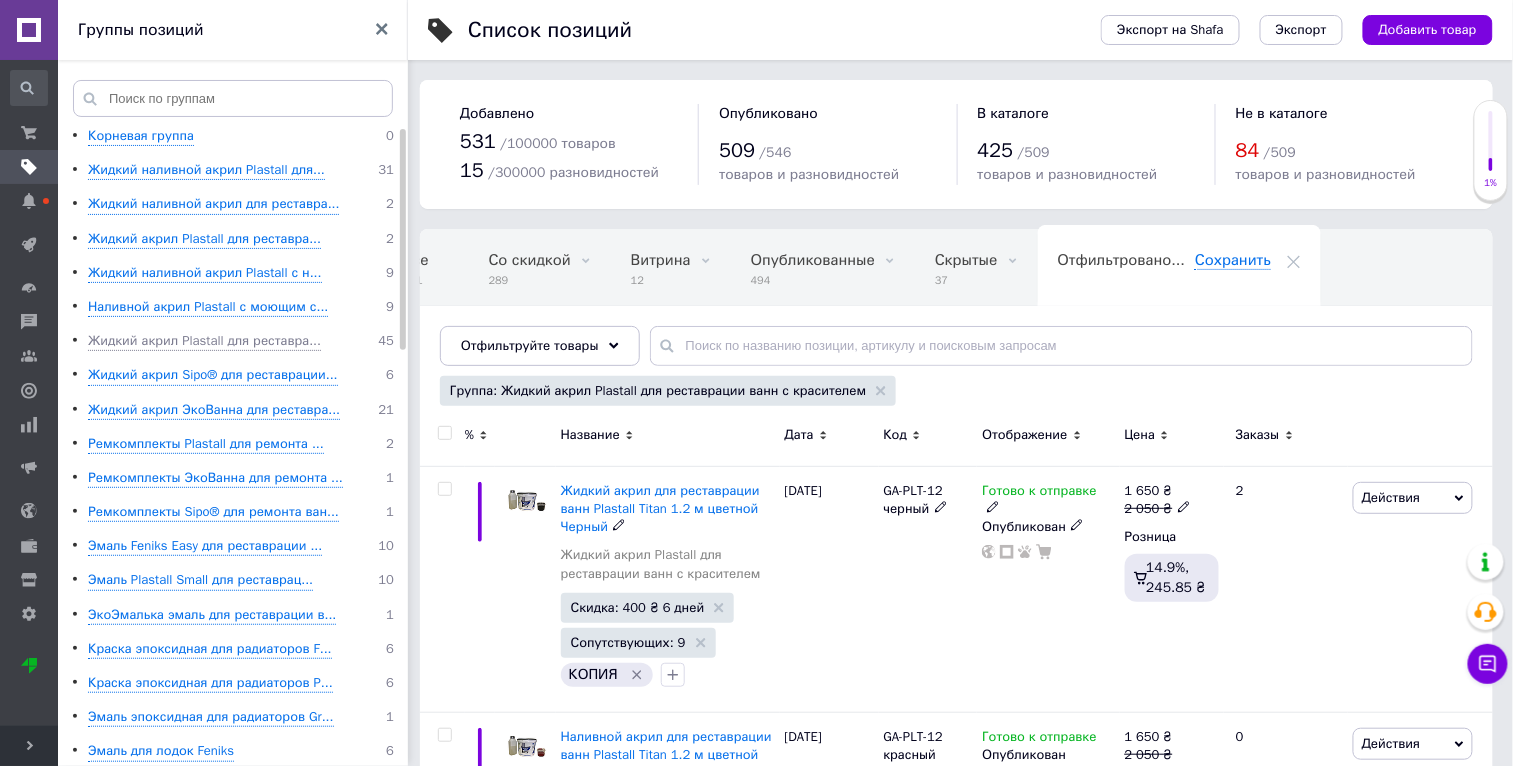 click on "Действия" at bounding box center [1391, 497] 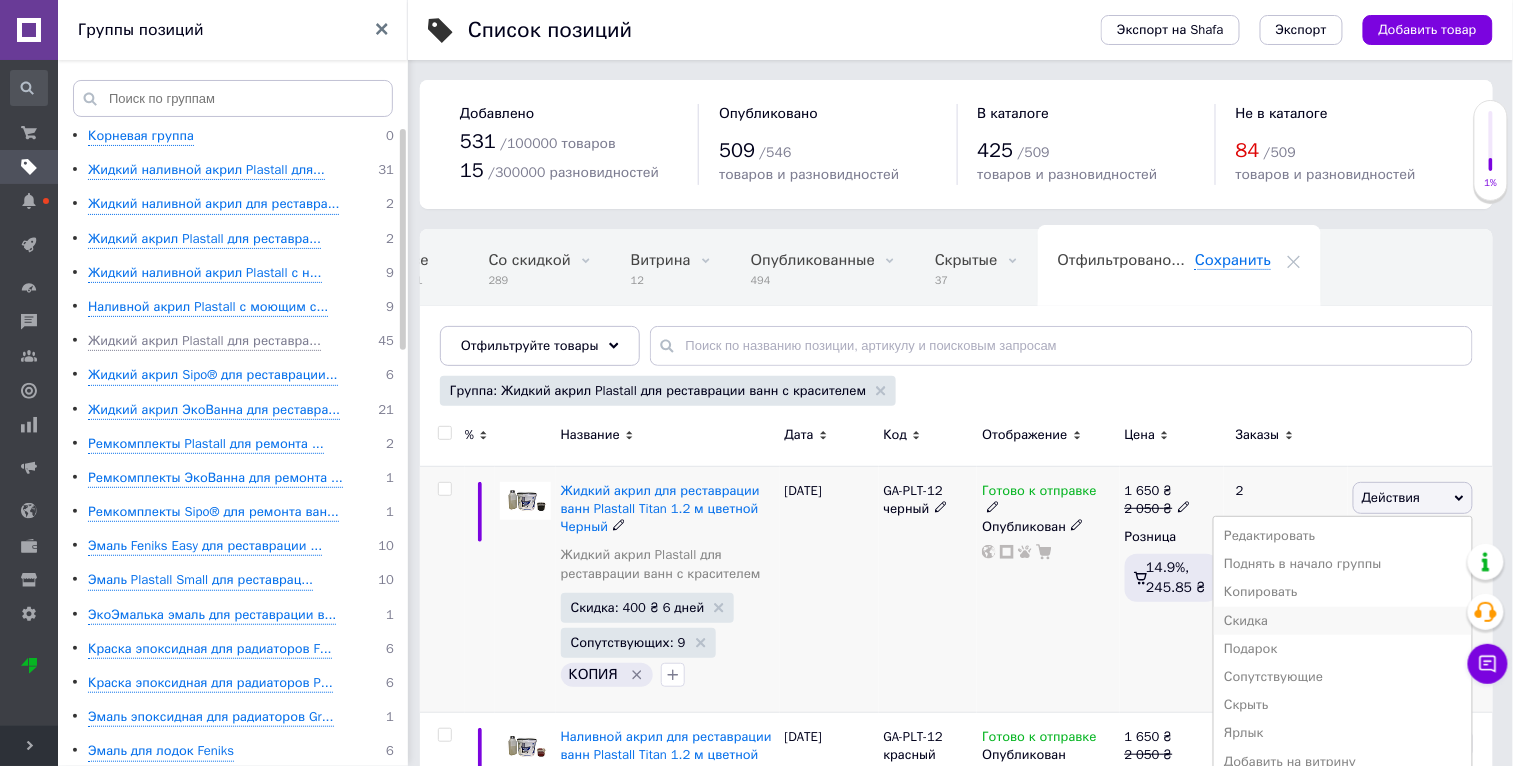 click on "Скидка" at bounding box center (1343, 621) 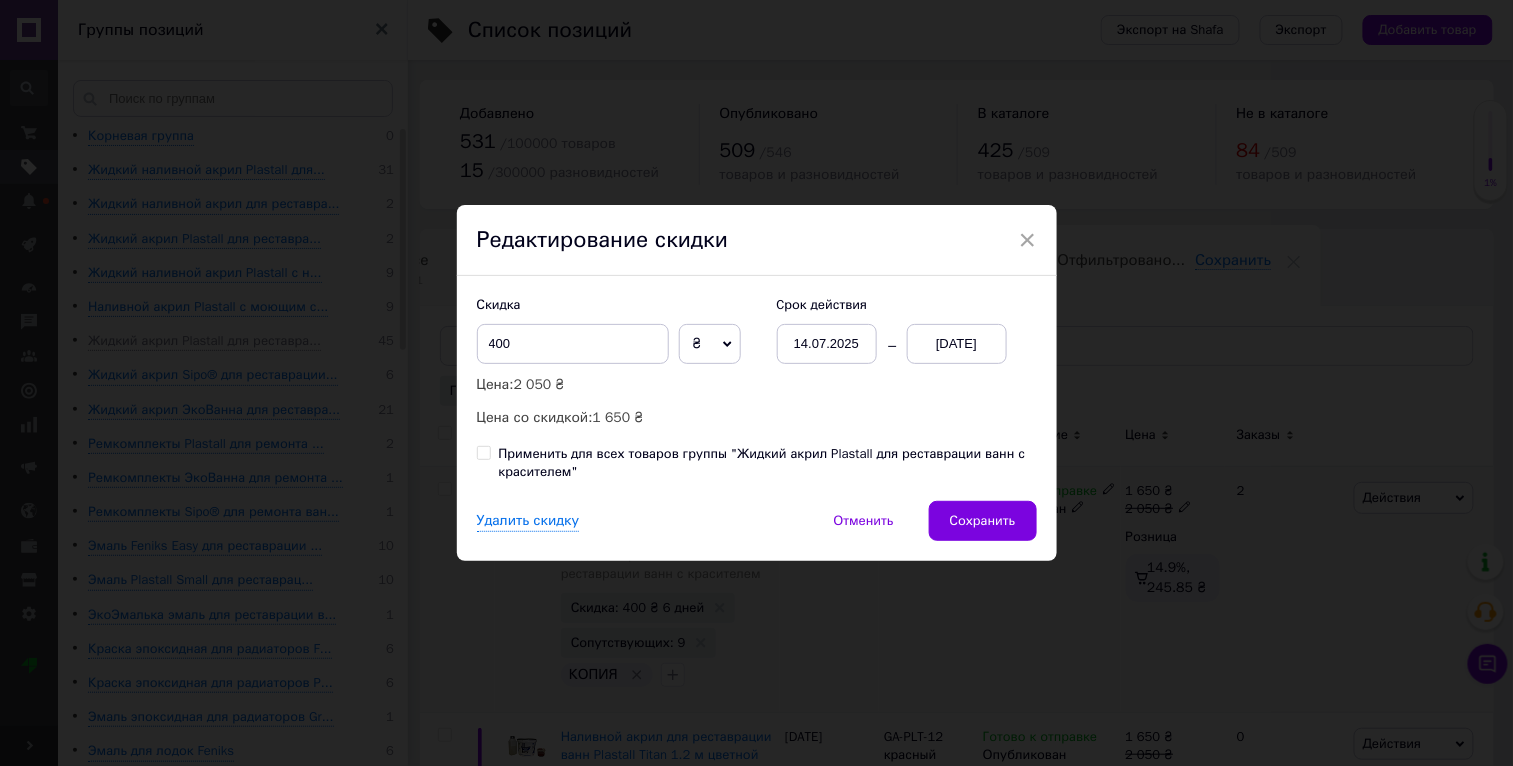 scroll, scrollTop: 0, scrollLeft: 36, axis: horizontal 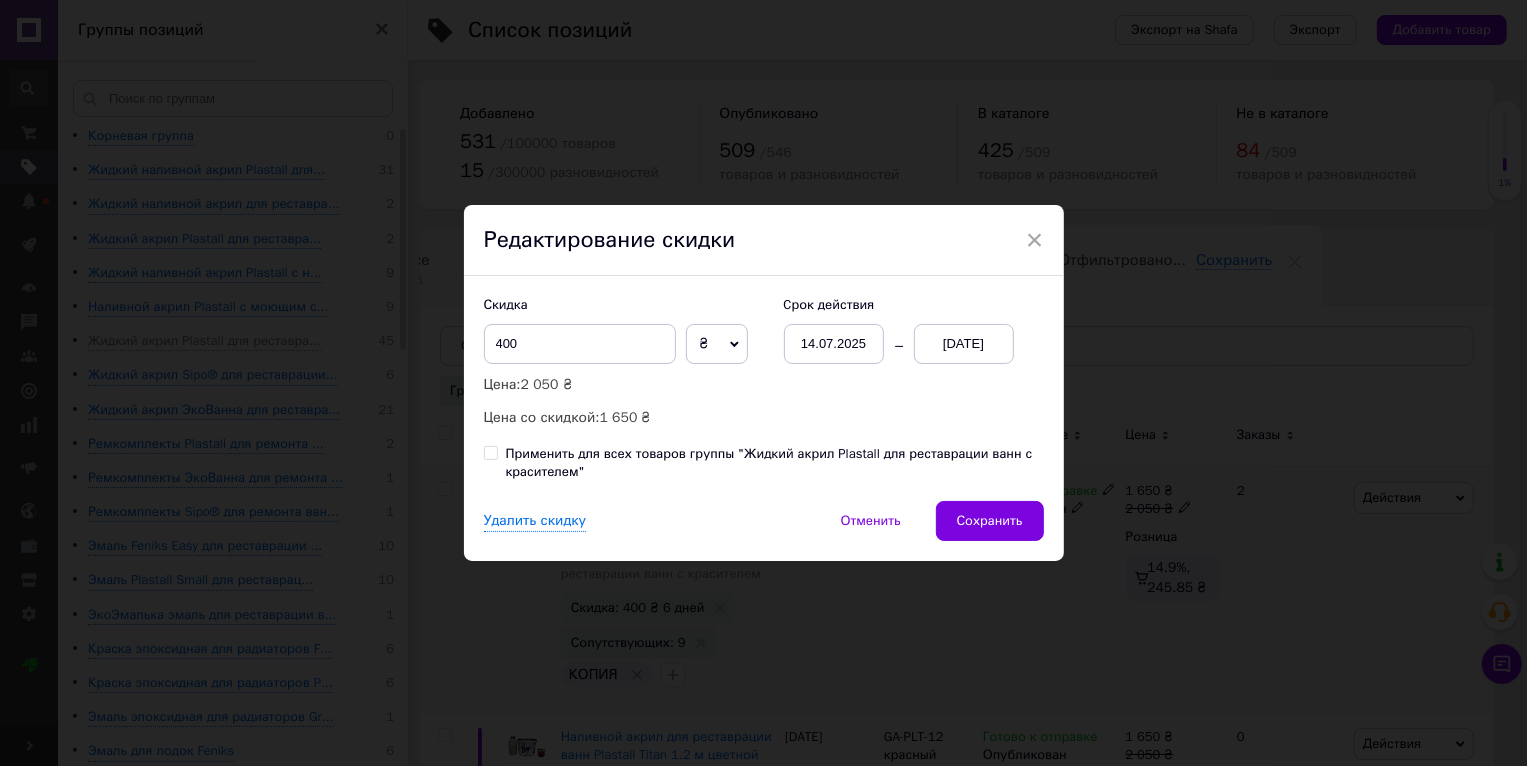 click on "Применить для всех товаров группы "Жидкий акрил Plastall для реставрации ванн с красителем"" at bounding box center [775, 463] 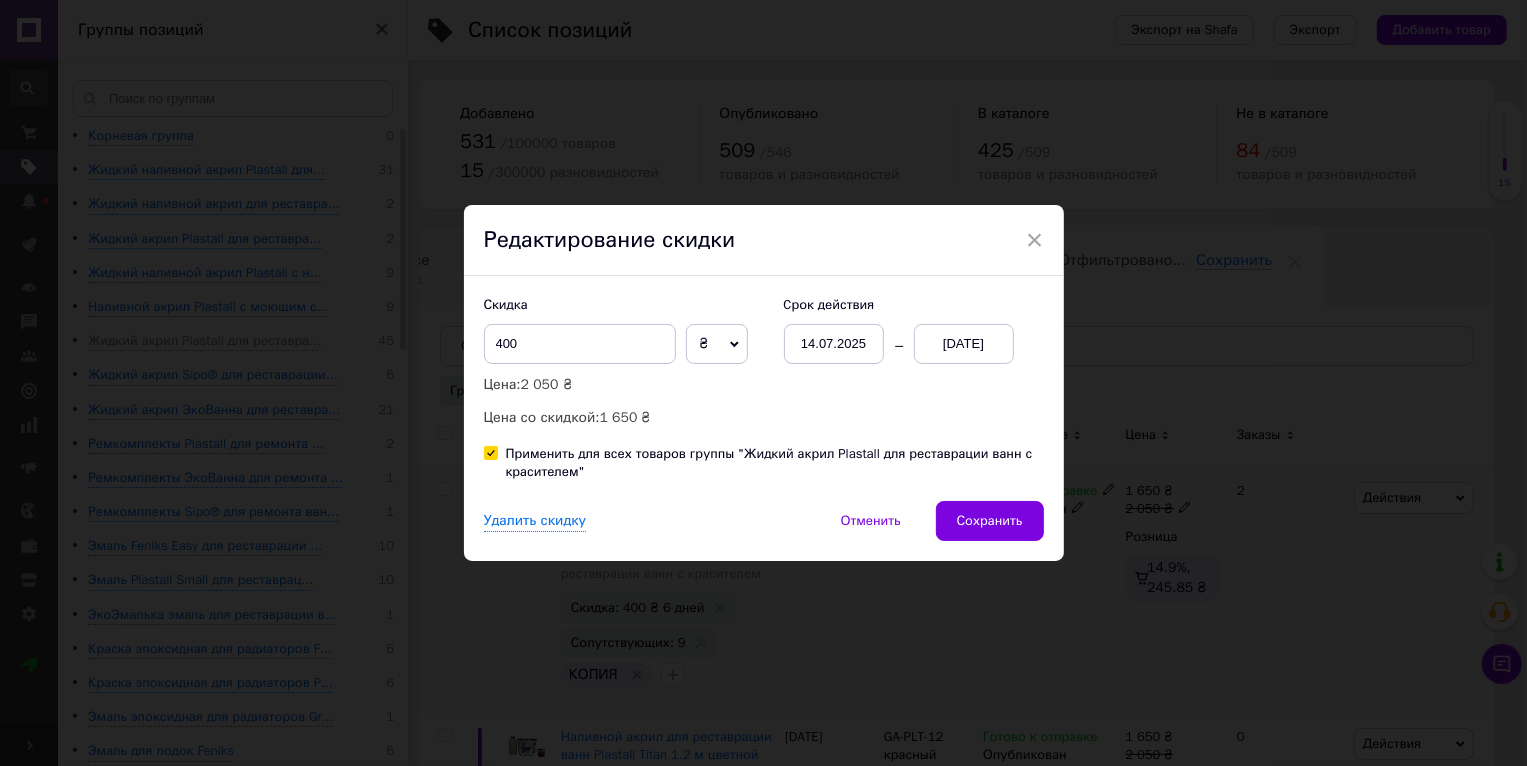 checkbox on "true" 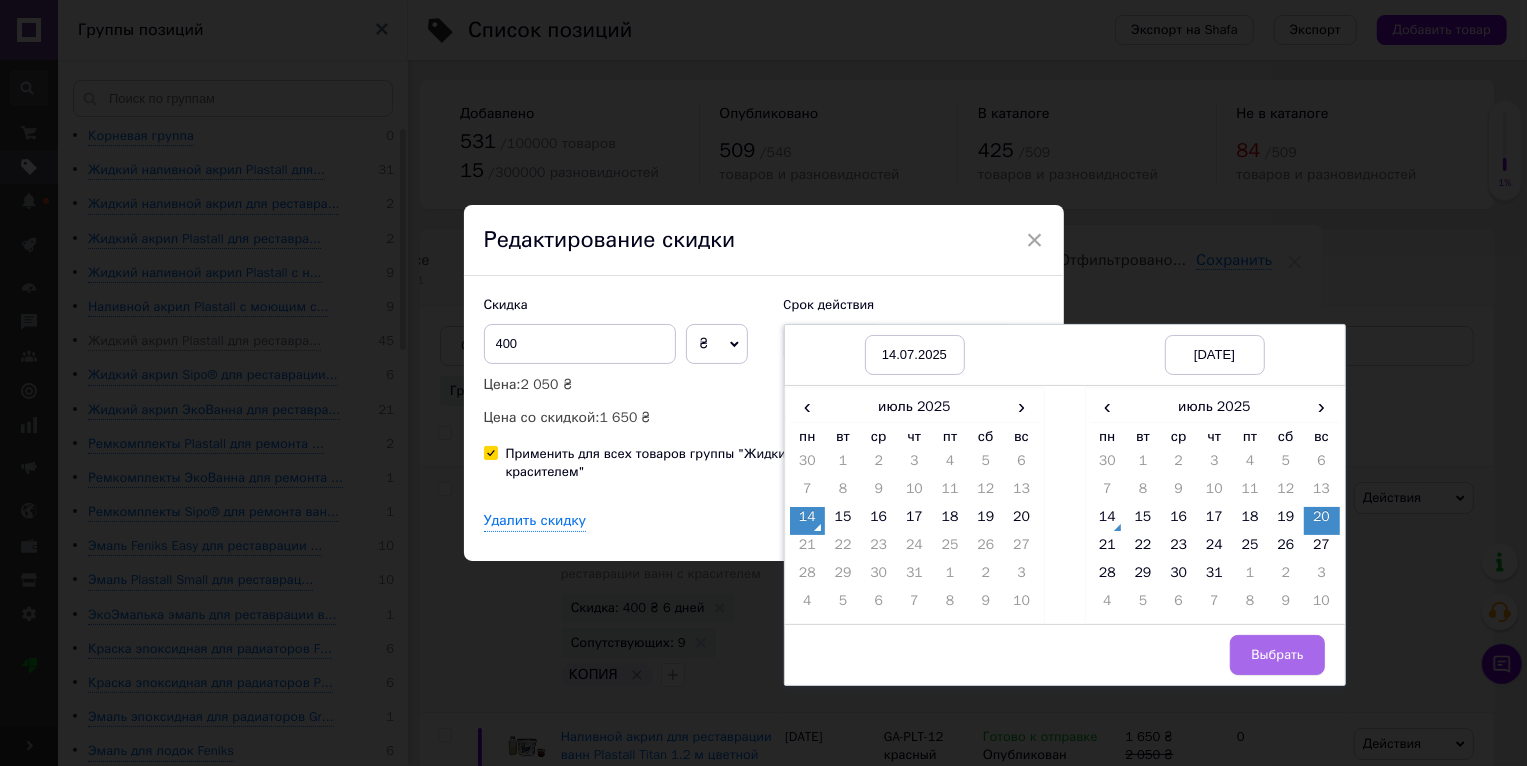 click on "Выбрать" at bounding box center [1277, 655] 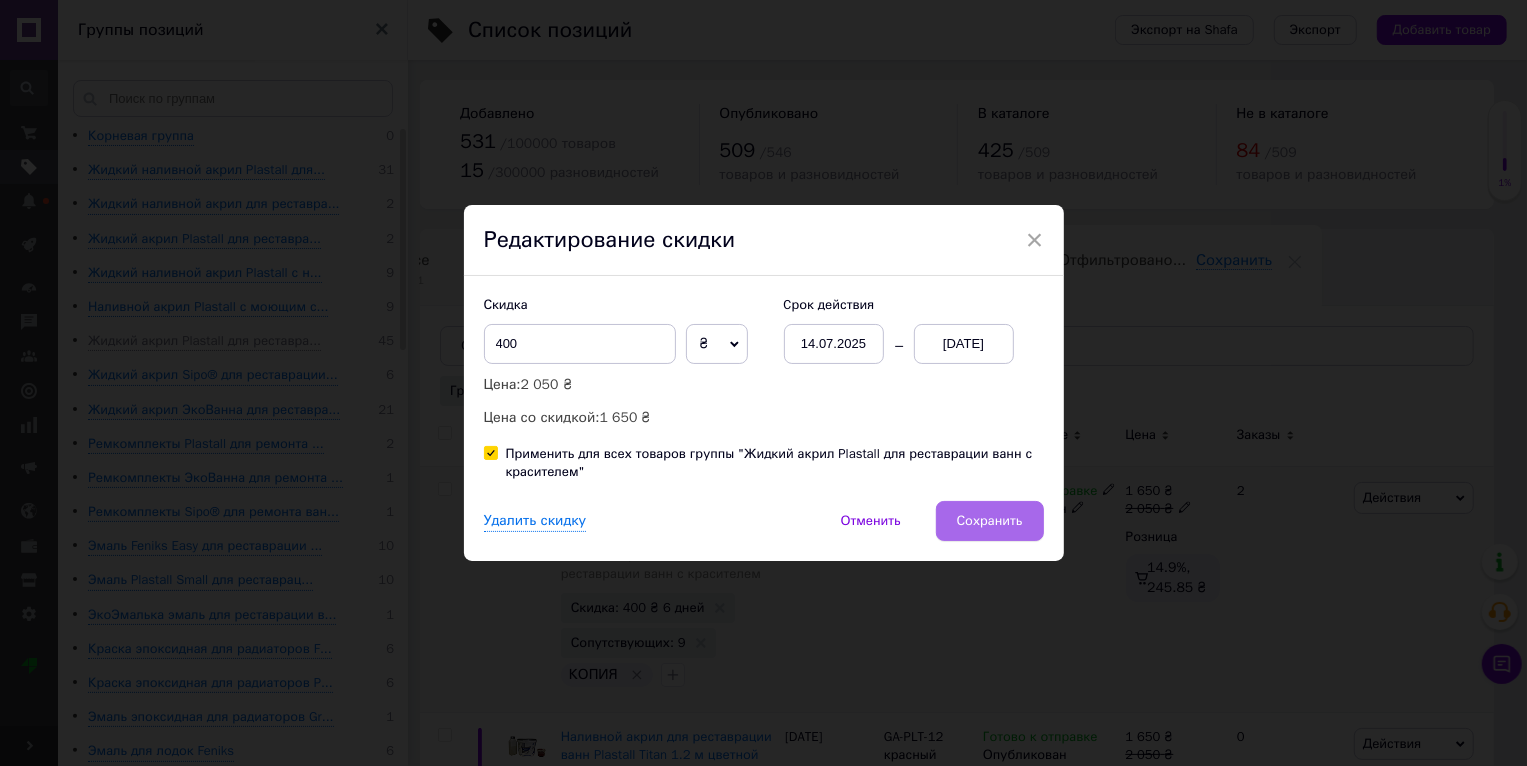 click on "Сохранить" at bounding box center (990, 521) 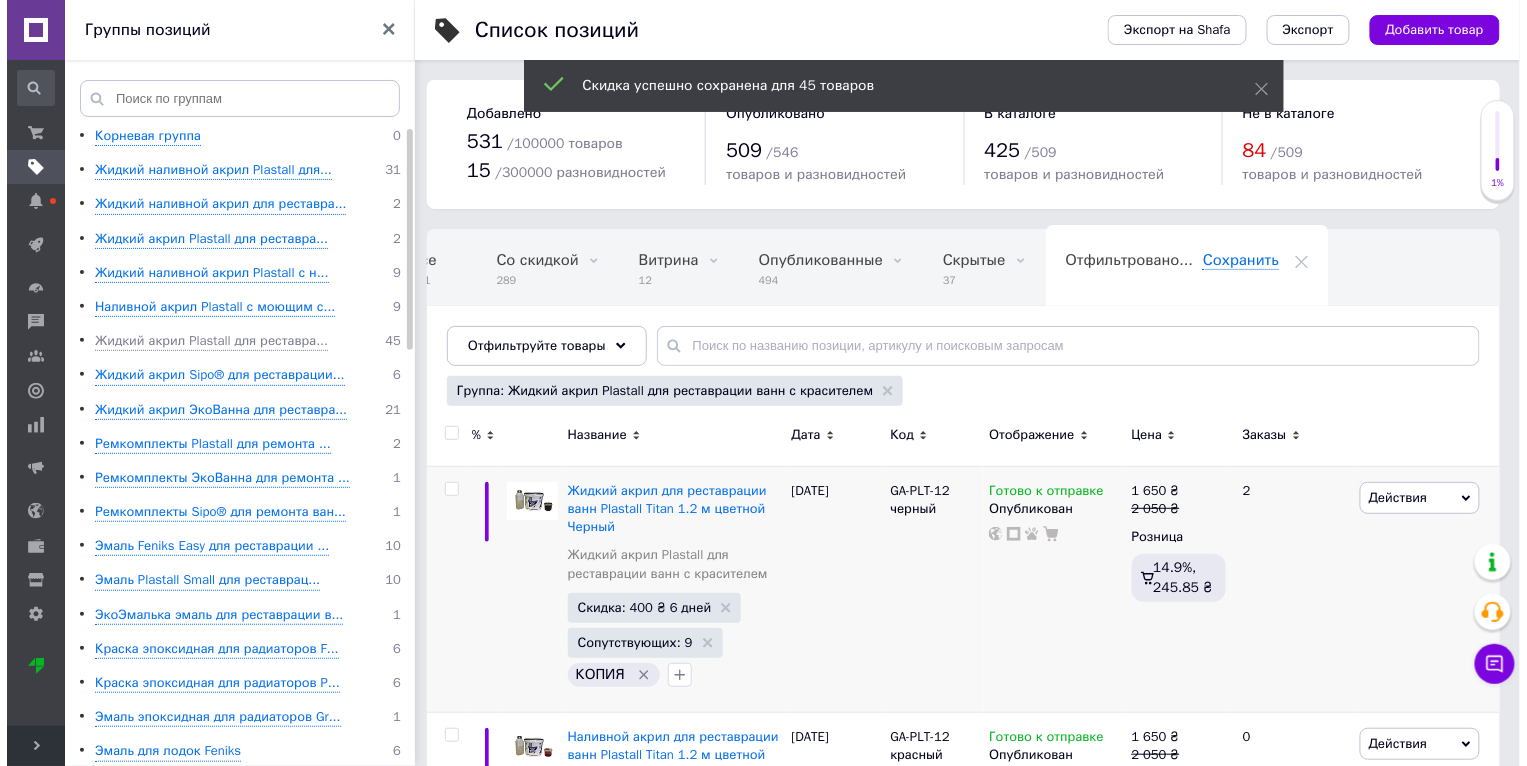 scroll, scrollTop: 0, scrollLeft: 37, axis: horizontal 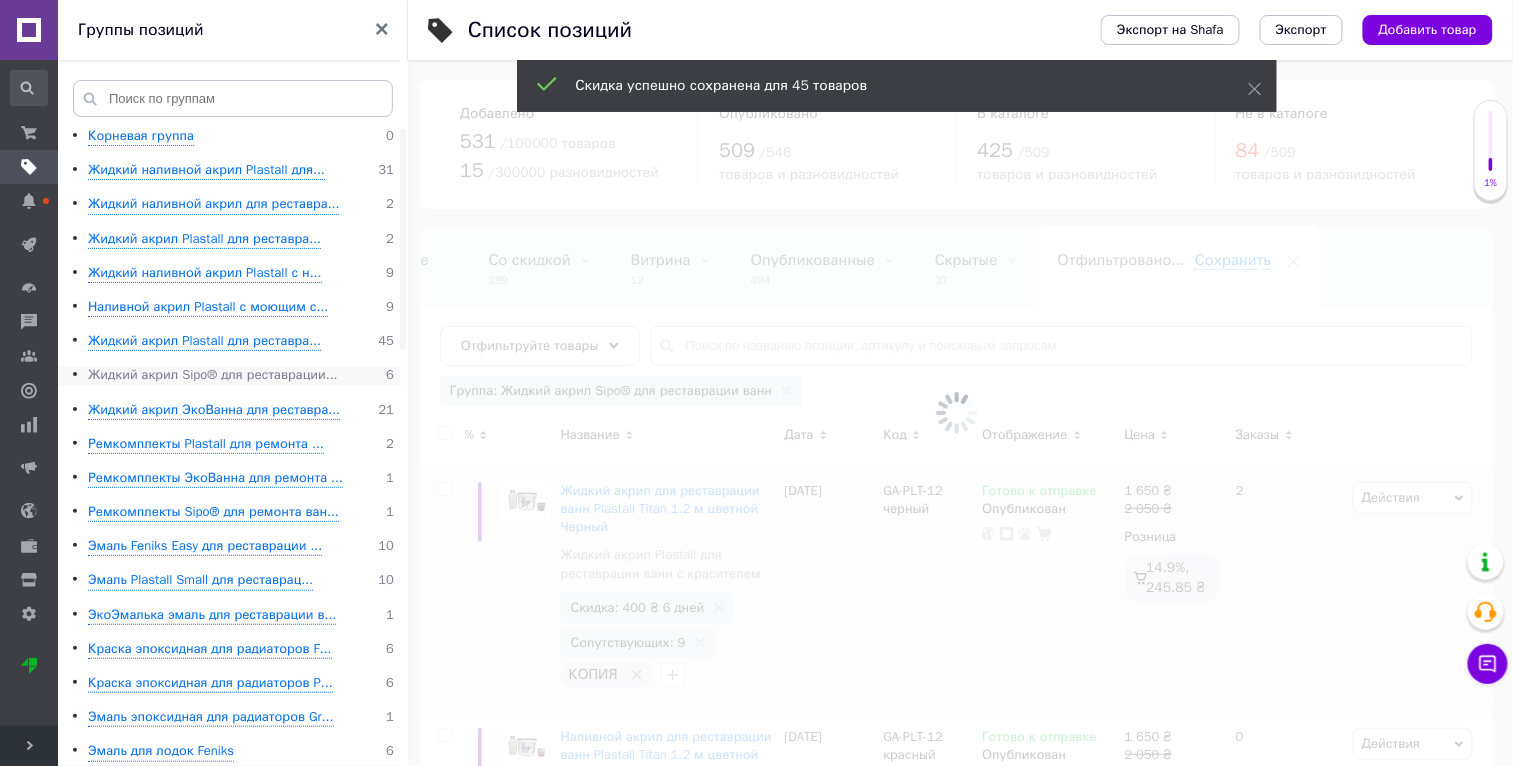 click on "Жидкий акрил Sipo® для реставрации..." at bounding box center [213, 375] 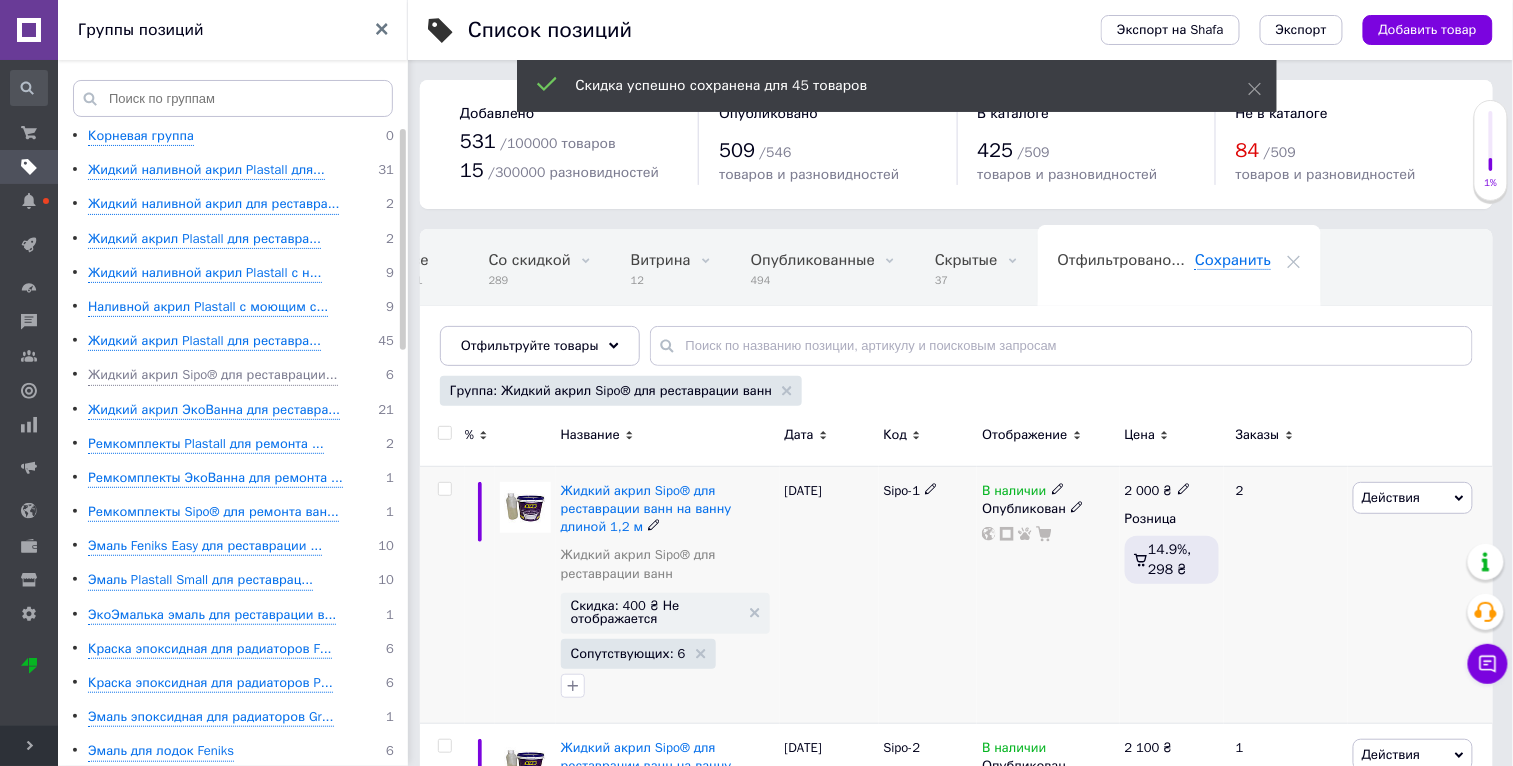 click on "Действия" at bounding box center (1391, 497) 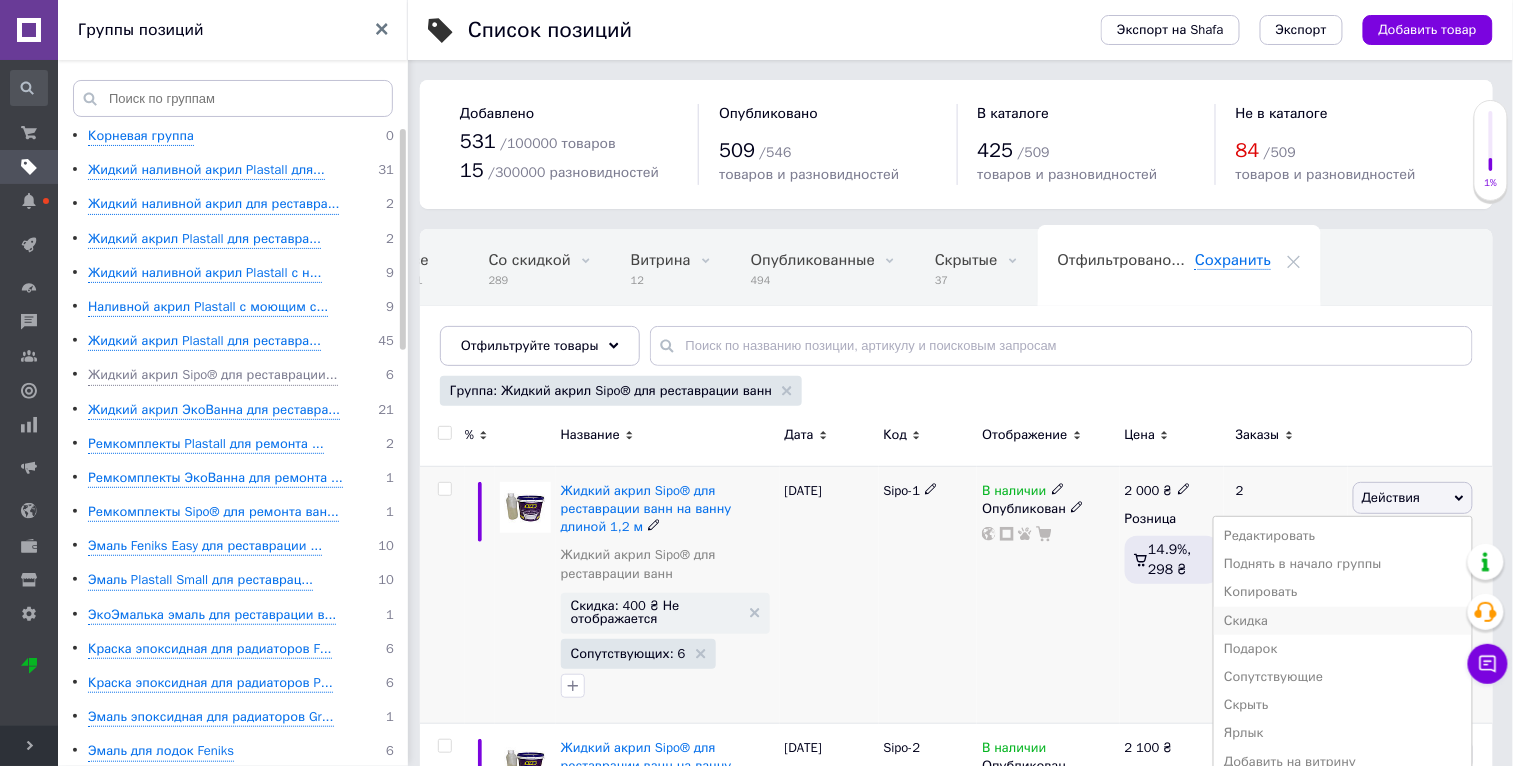 click on "Скидка" at bounding box center [1343, 621] 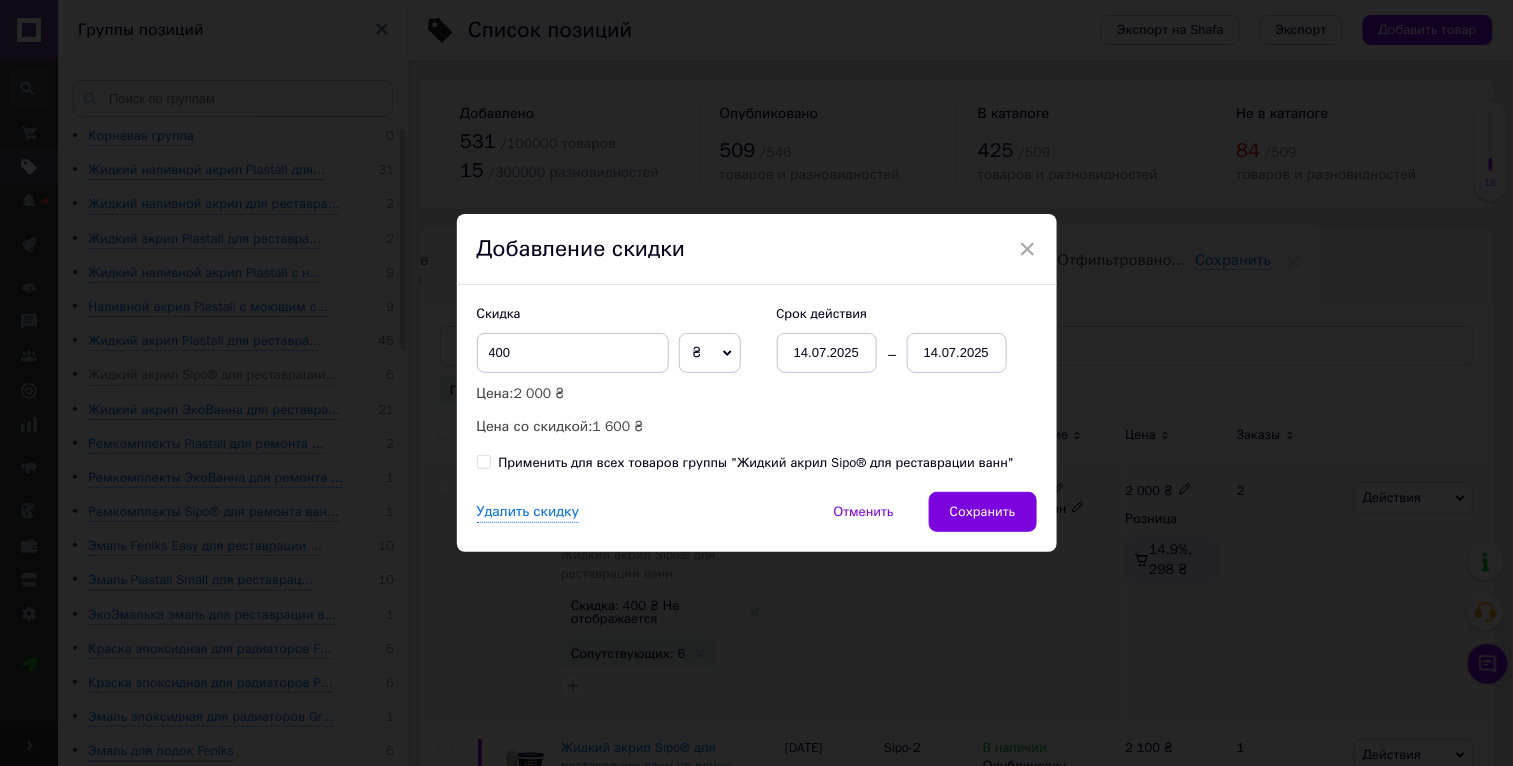 scroll, scrollTop: 0, scrollLeft: 36, axis: horizontal 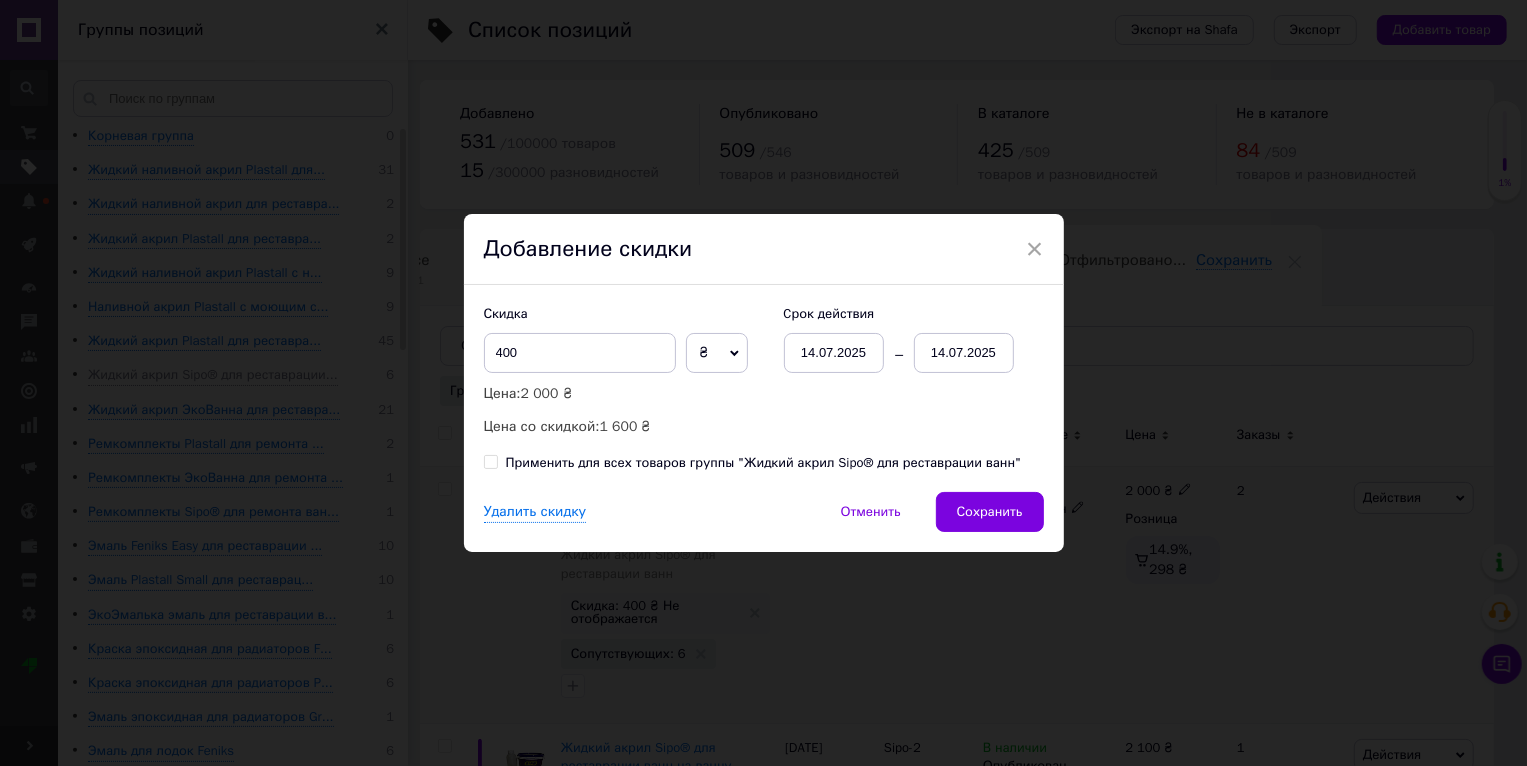 click on "Применить для всех товаров группы "Жидкий акрил Sipo® для реставрации ванн"" at bounding box center (764, 463) 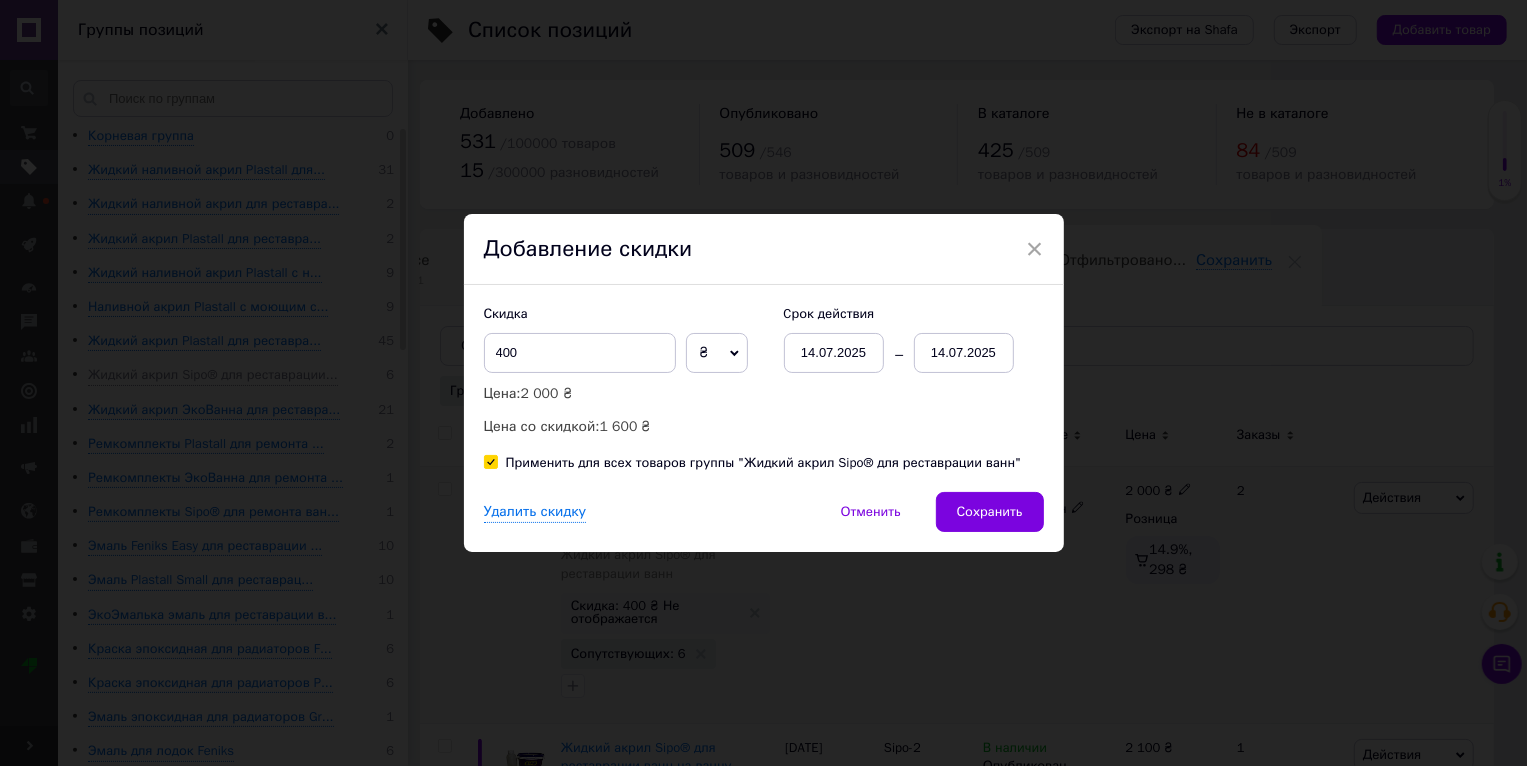 checkbox on "true" 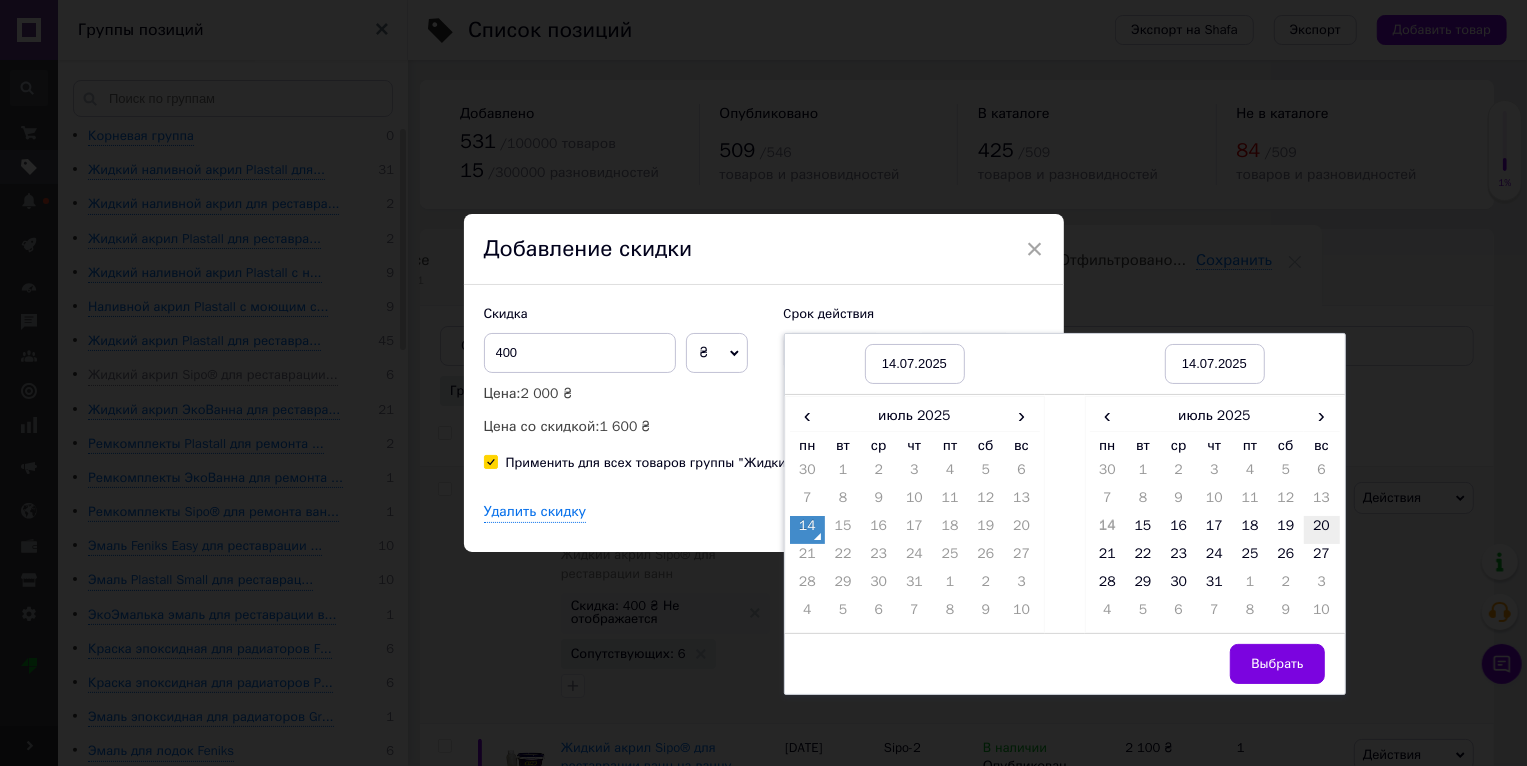 click on "20" at bounding box center [1322, 530] 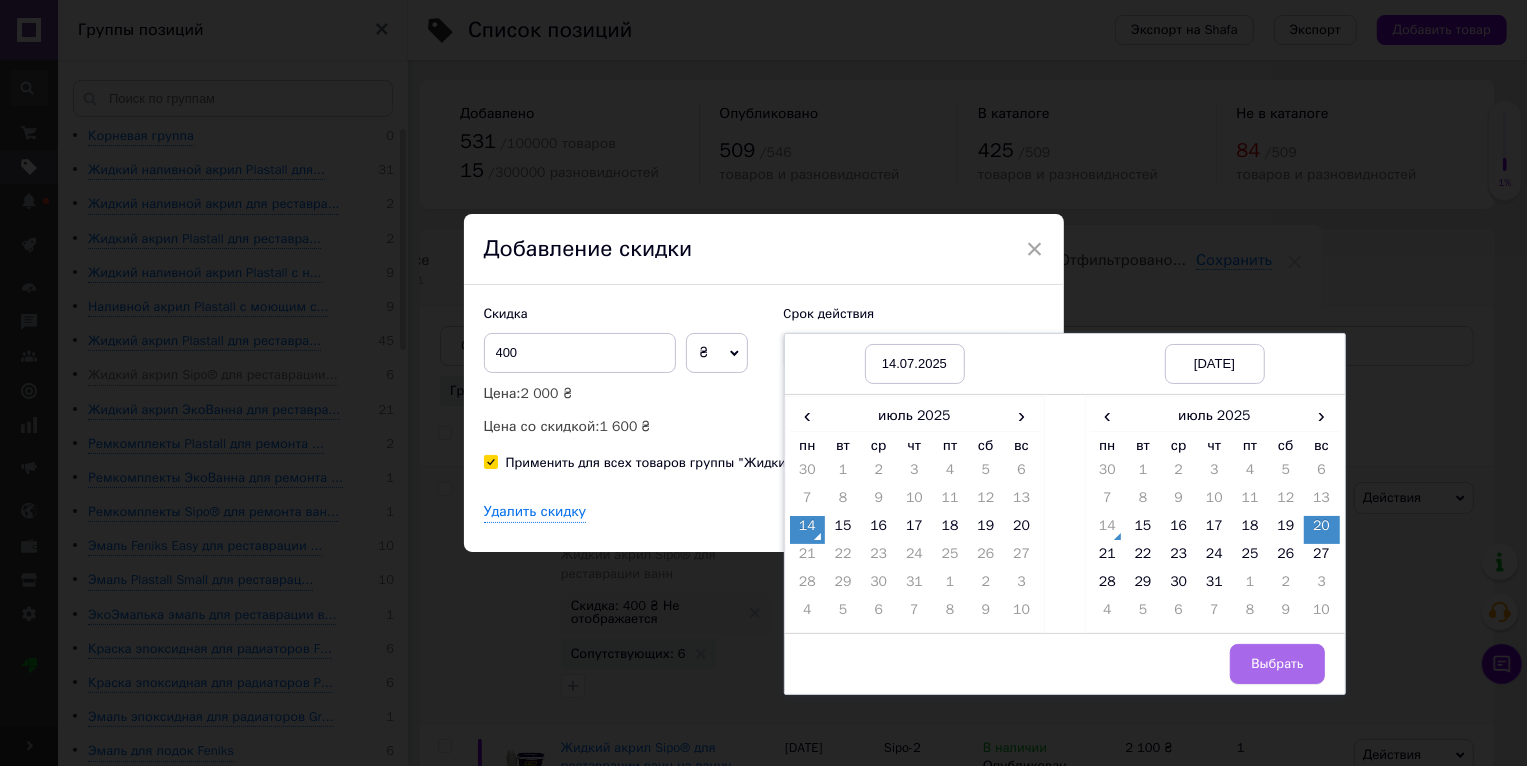click on "Выбрать" at bounding box center [1277, 664] 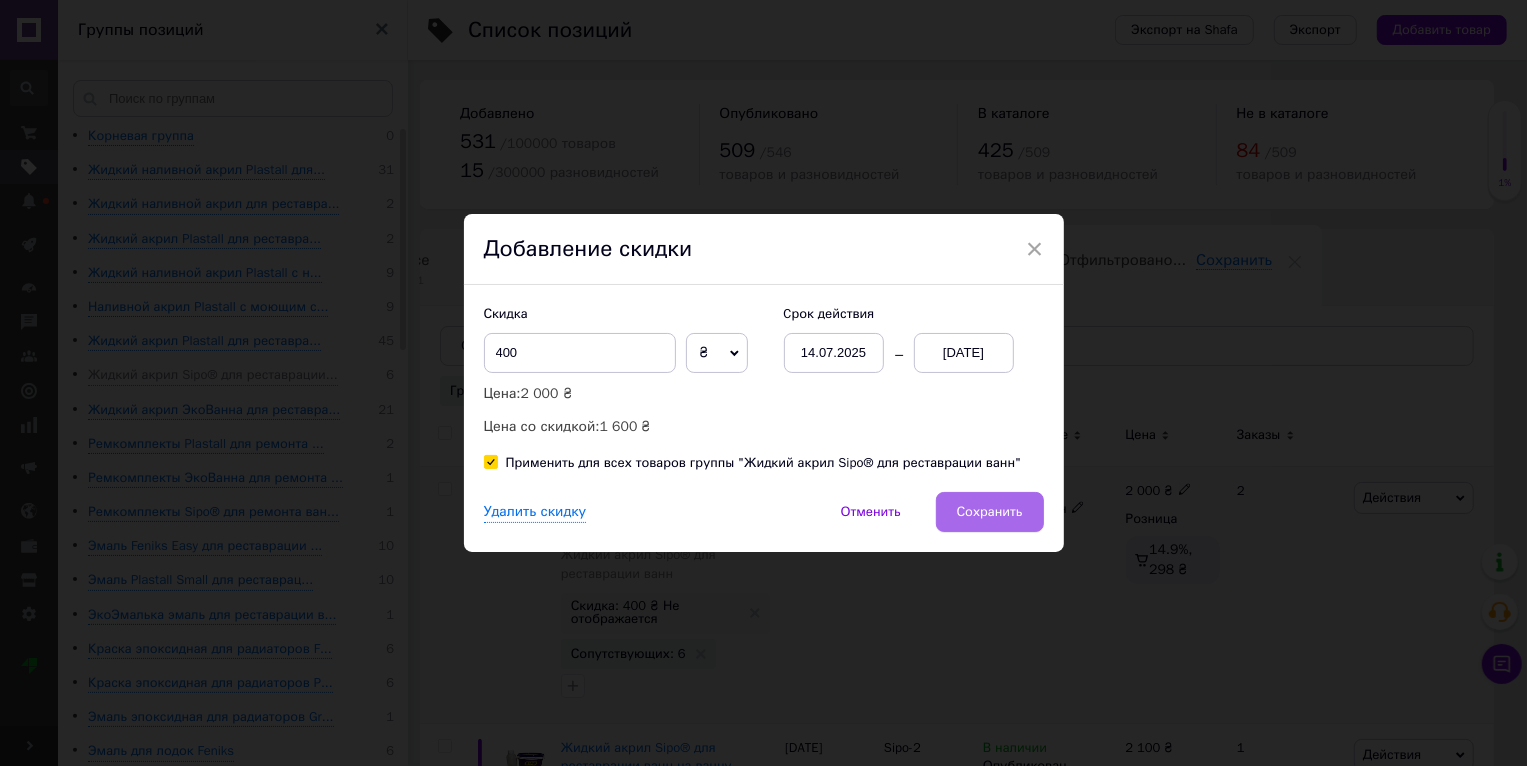 click on "Сохранить" at bounding box center [990, 512] 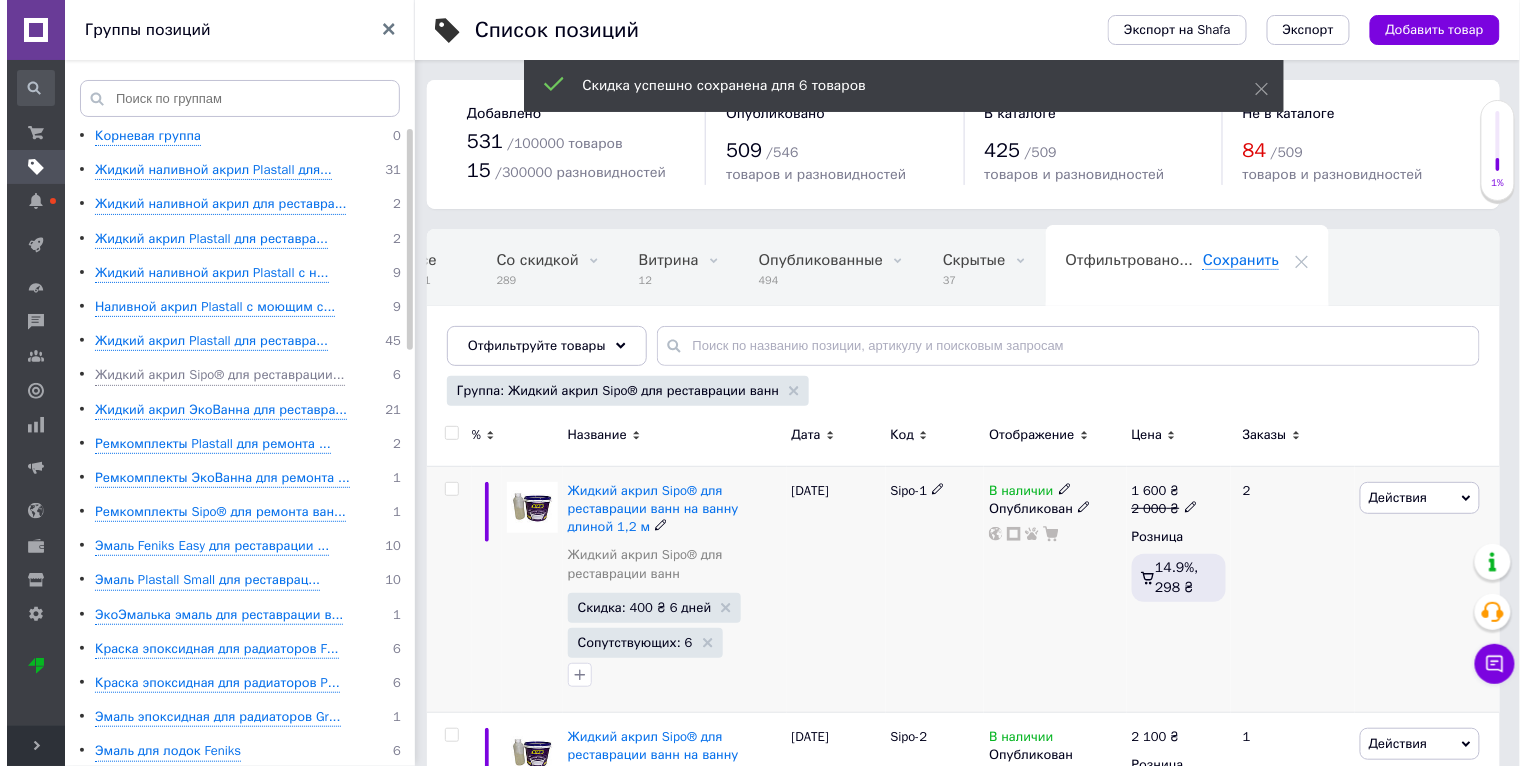 scroll, scrollTop: 0, scrollLeft: 37, axis: horizontal 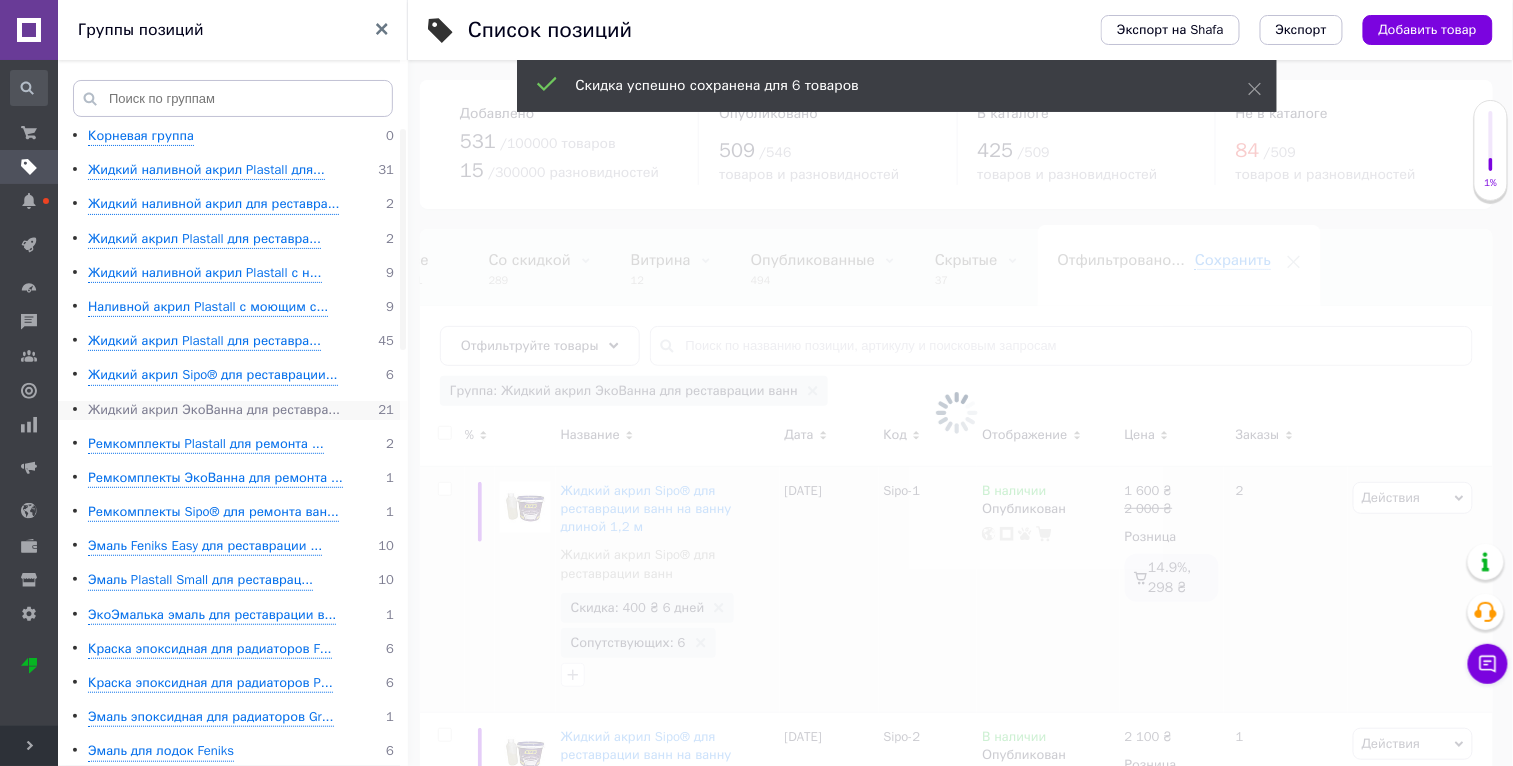 click on "Жидкий акрил ЭкоВанна для реставра..." at bounding box center [214, 410] 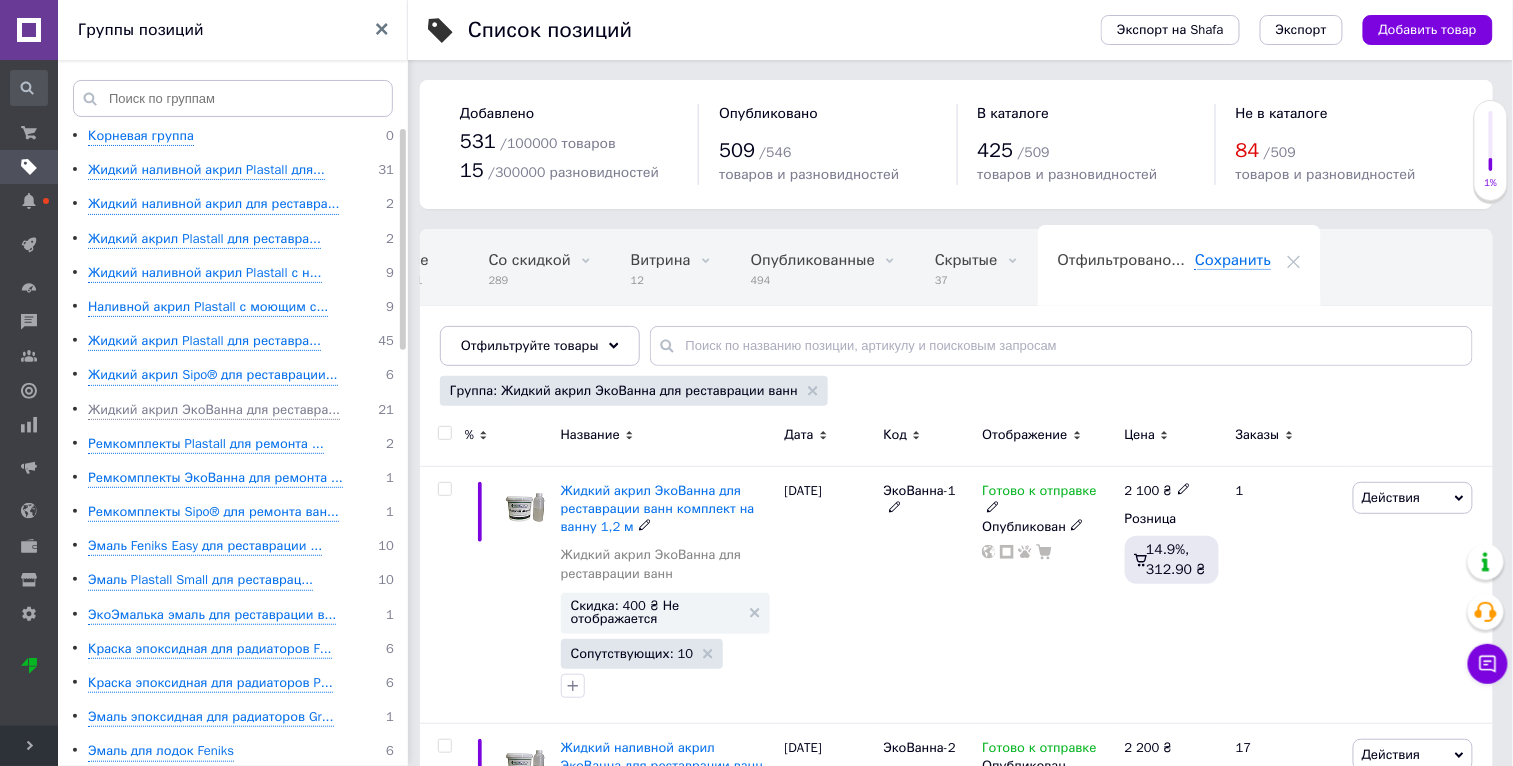 click on "Действия" at bounding box center [1391, 497] 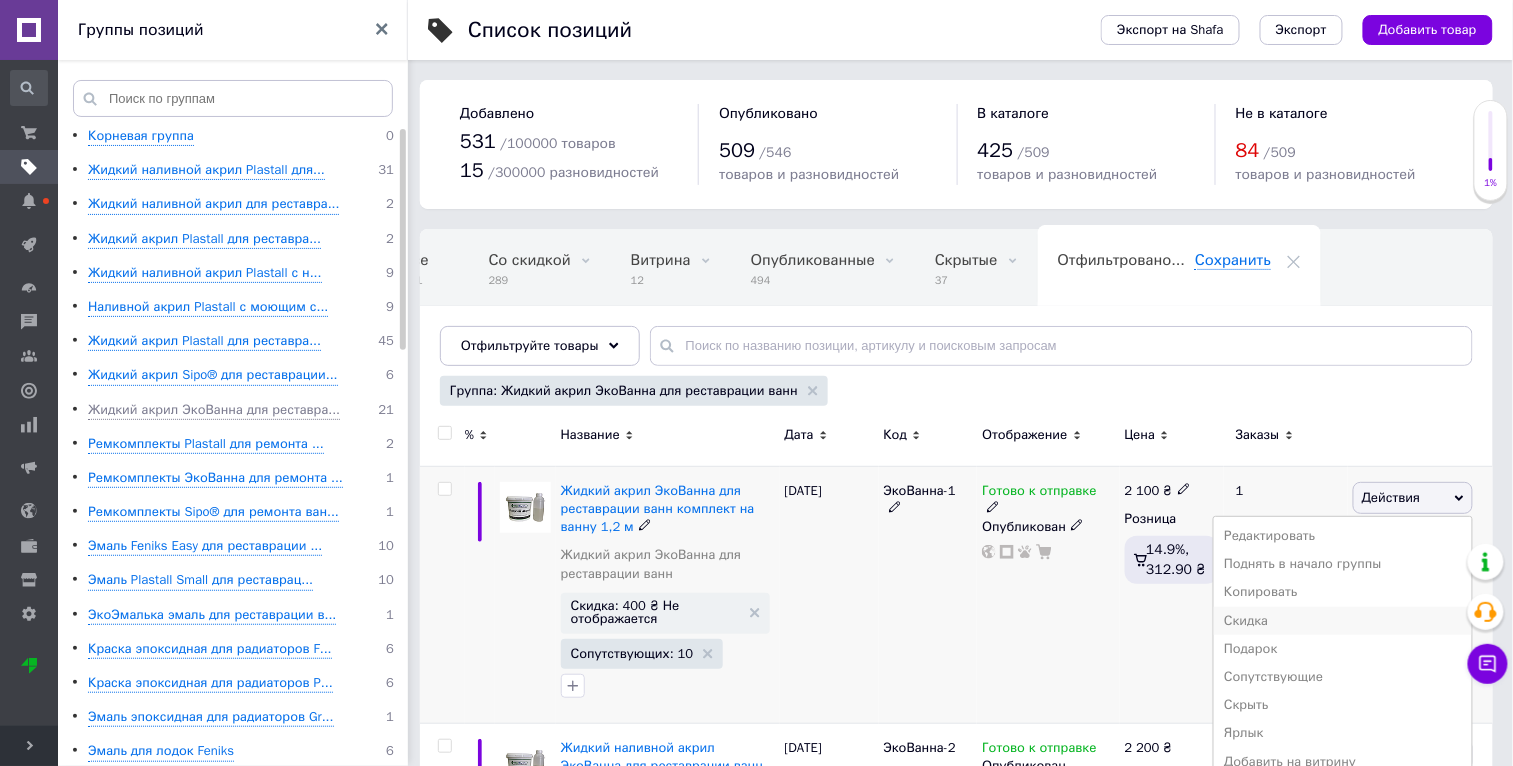 click on "Скидка" at bounding box center [1343, 621] 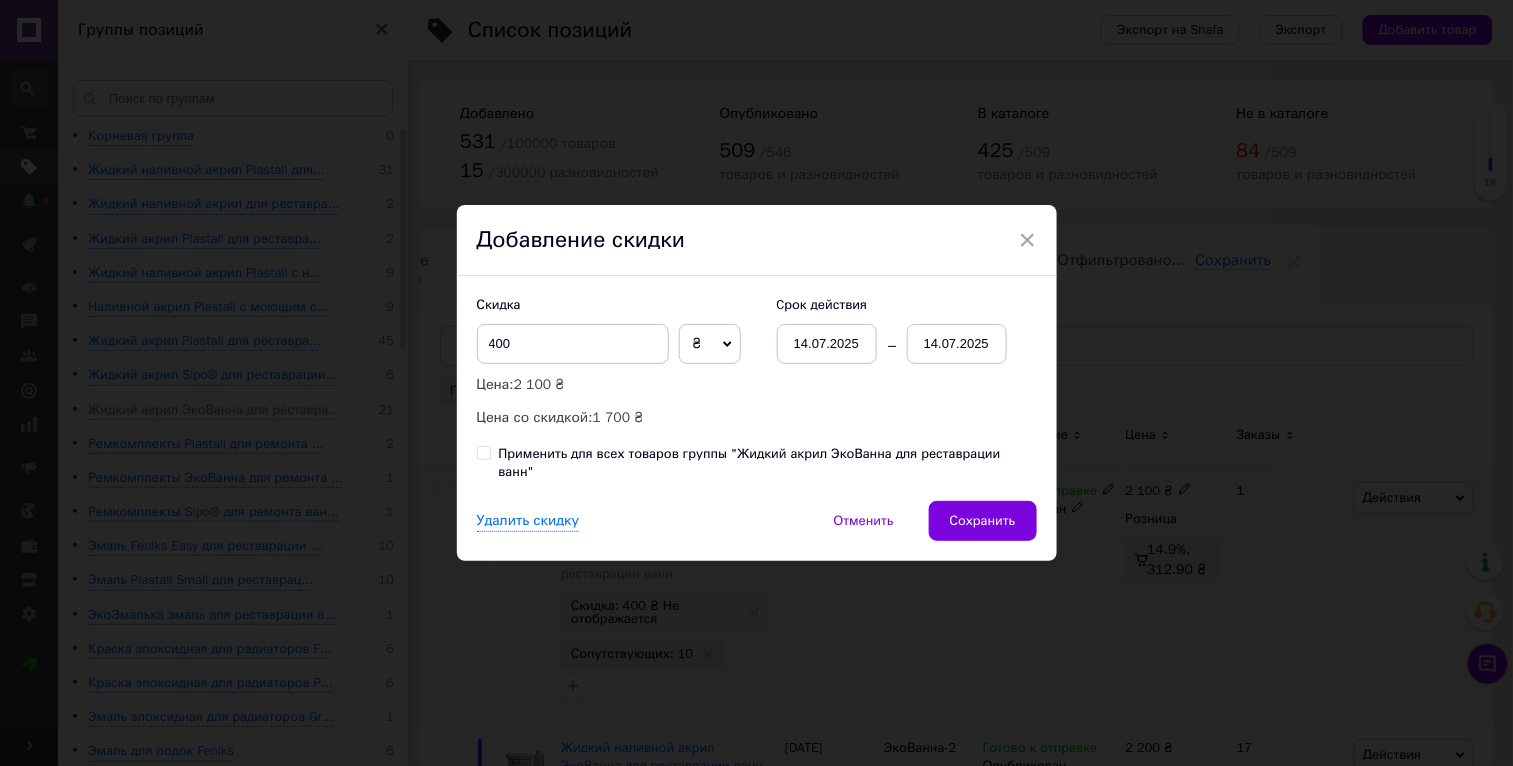 scroll, scrollTop: 0, scrollLeft: 36, axis: horizontal 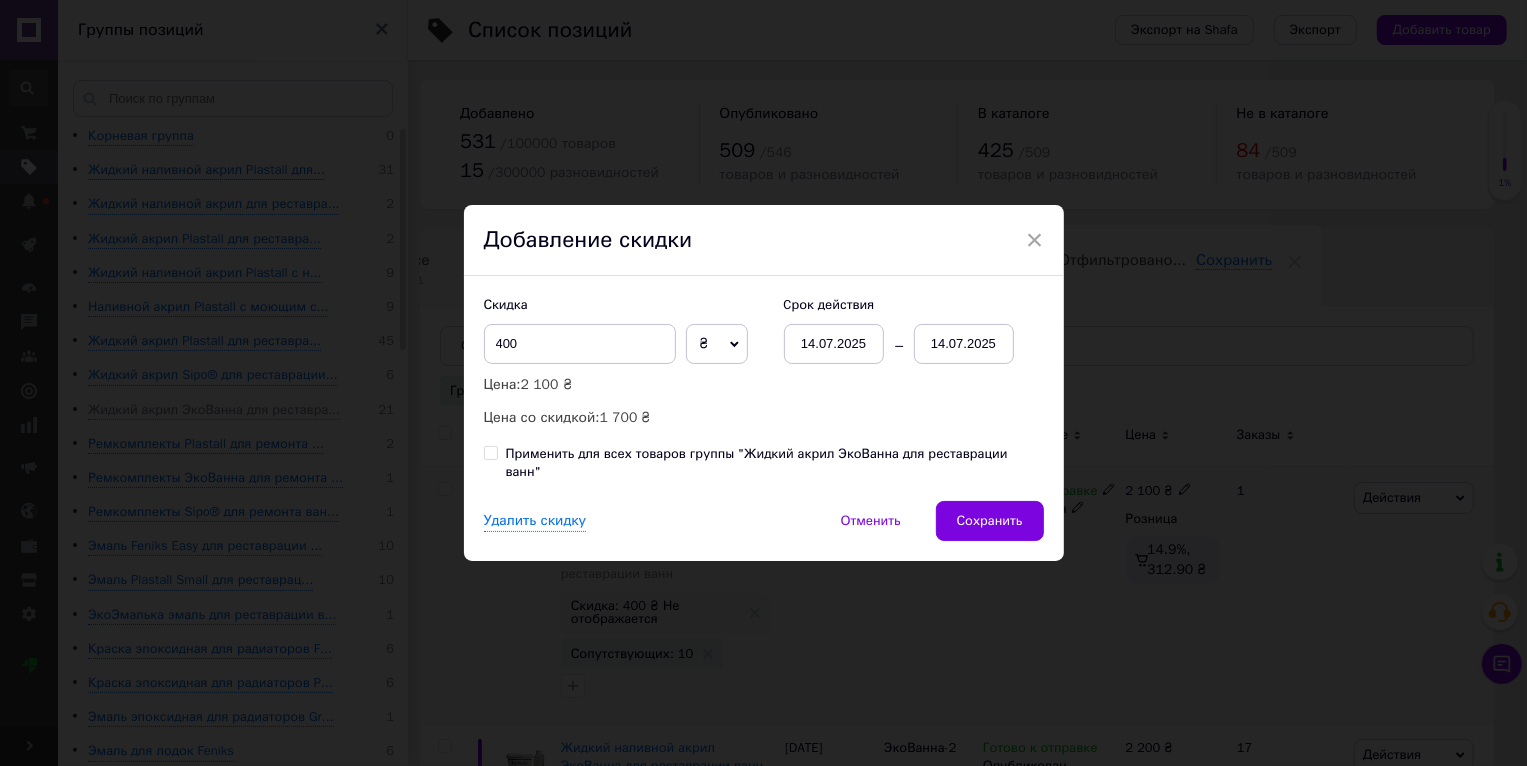 click on "Применить для всех товаров группы "Жидкий акрил ЭкоВанна для реставрации ванн"" at bounding box center [775, 463] 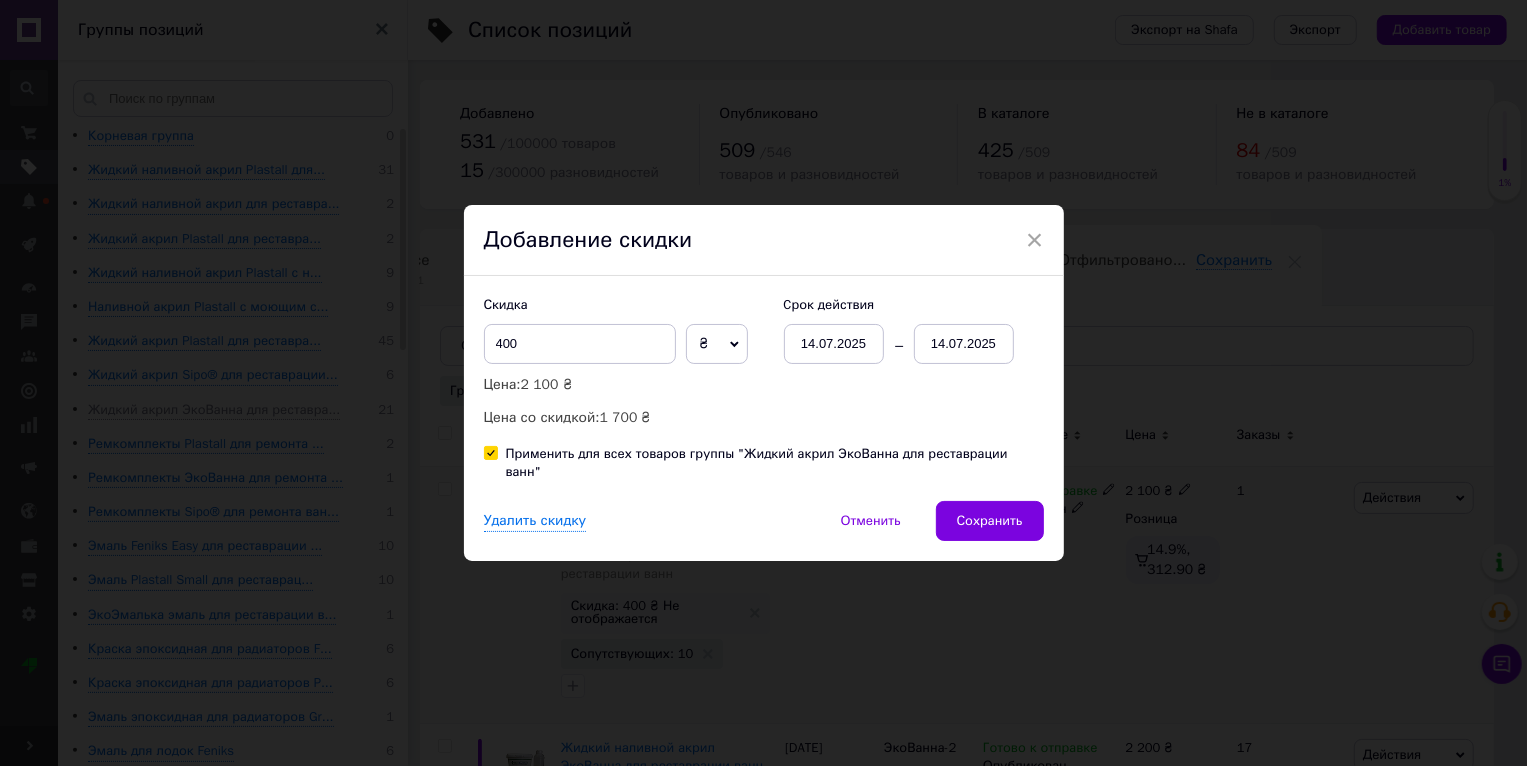 checkbox on "true" 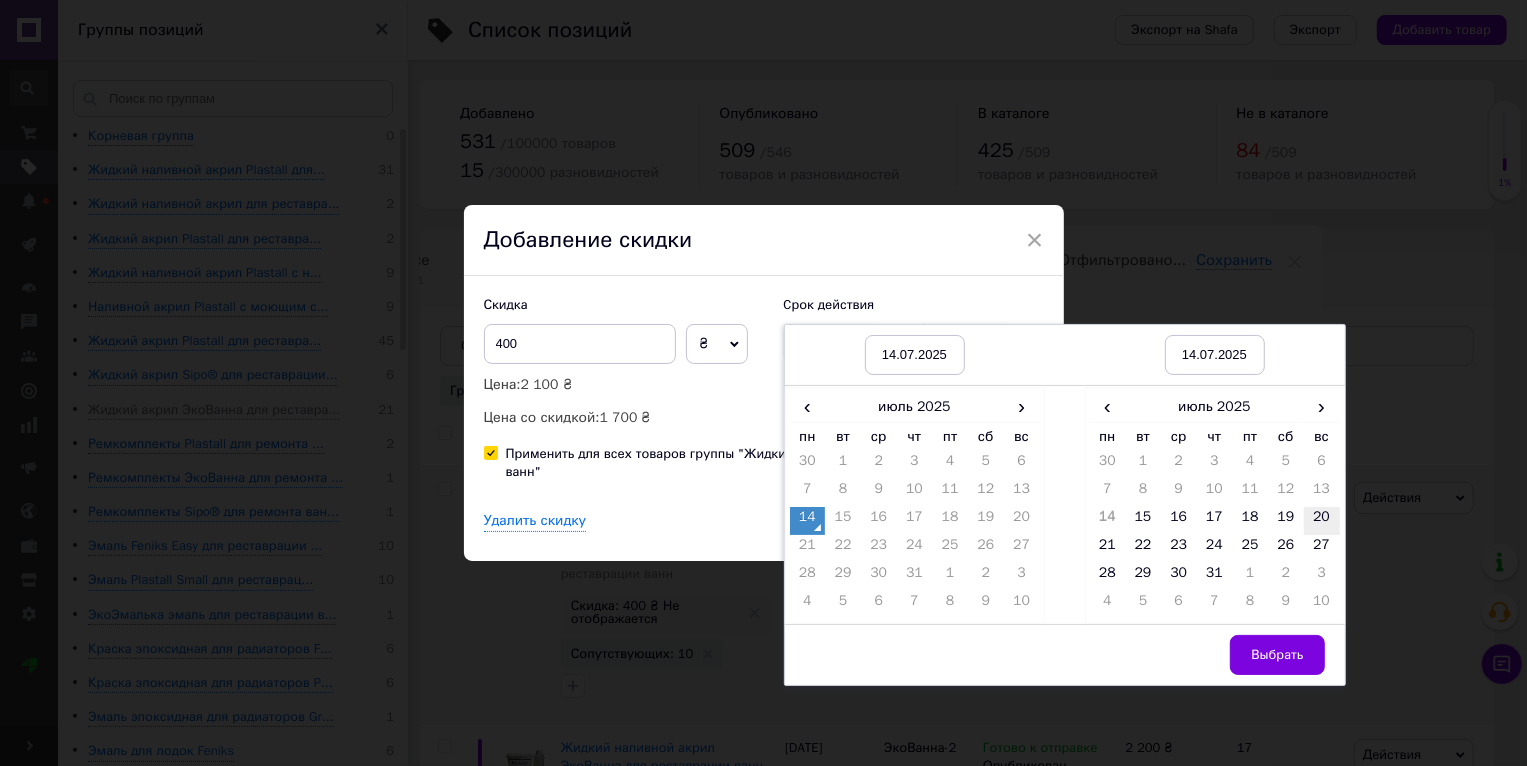 click on "20" at bounding box center (1322, 521) 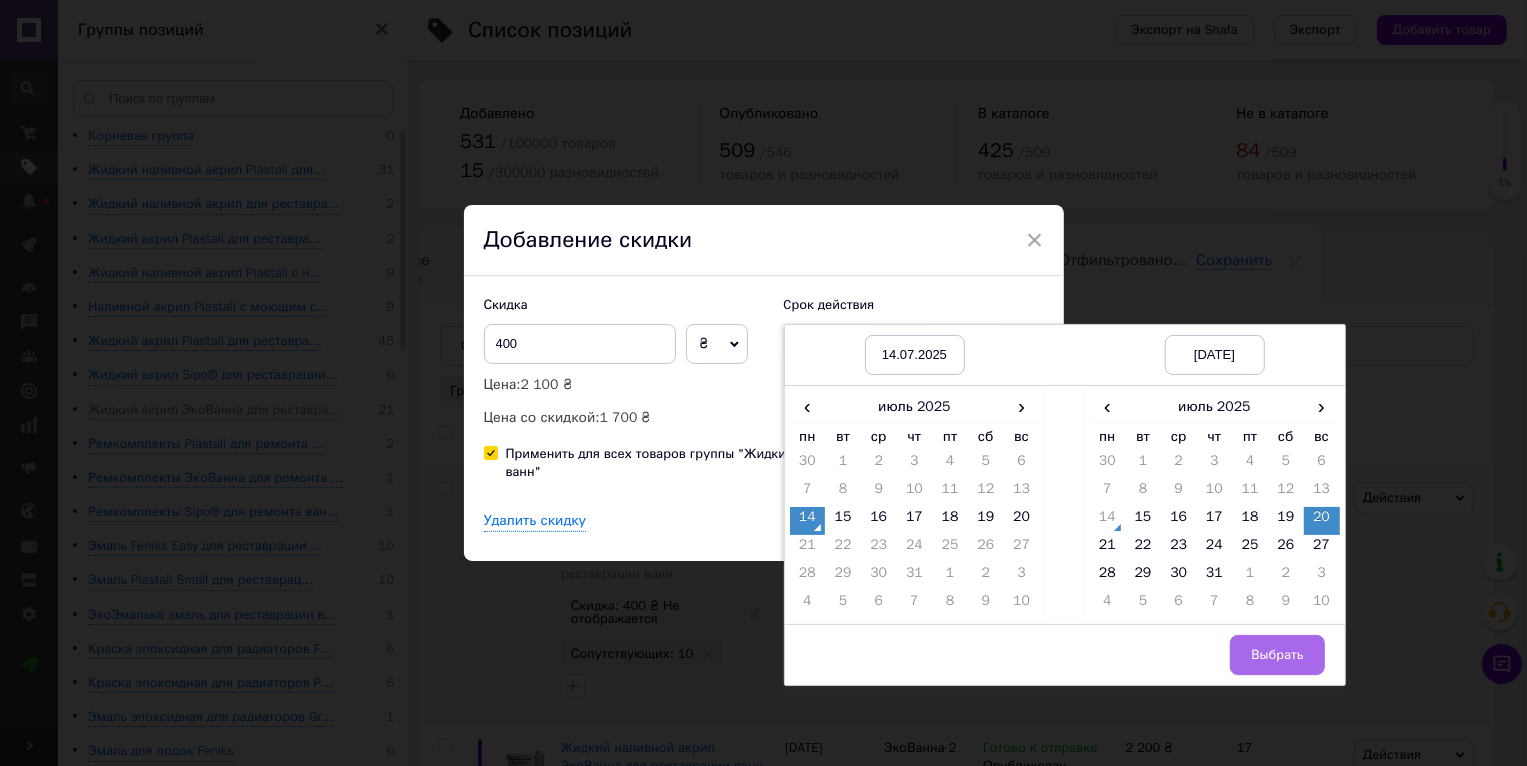 click on "Выбрать" at bounding box center [1277, 655] 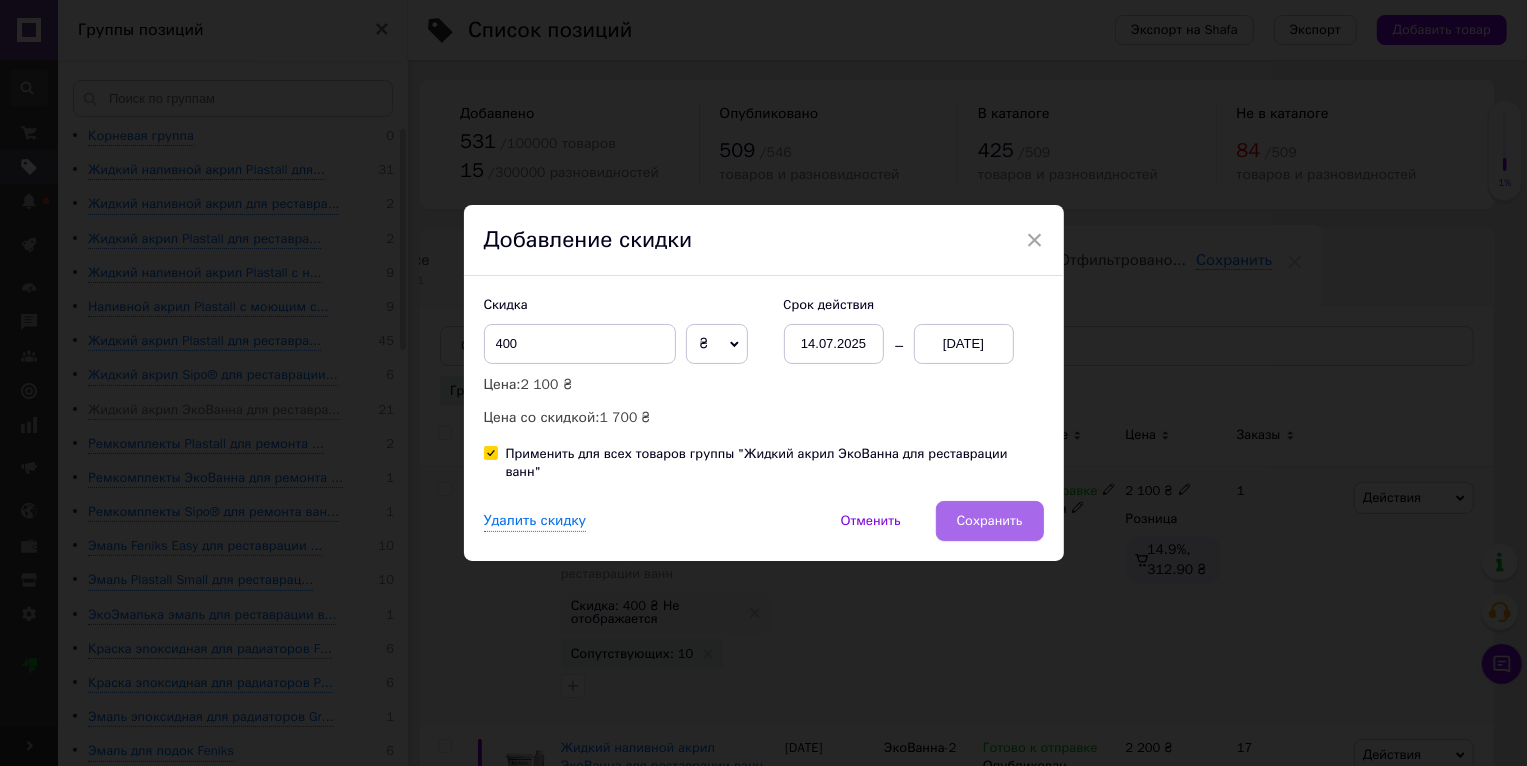 click on "Сохранить" at bounding box center [990, 521] 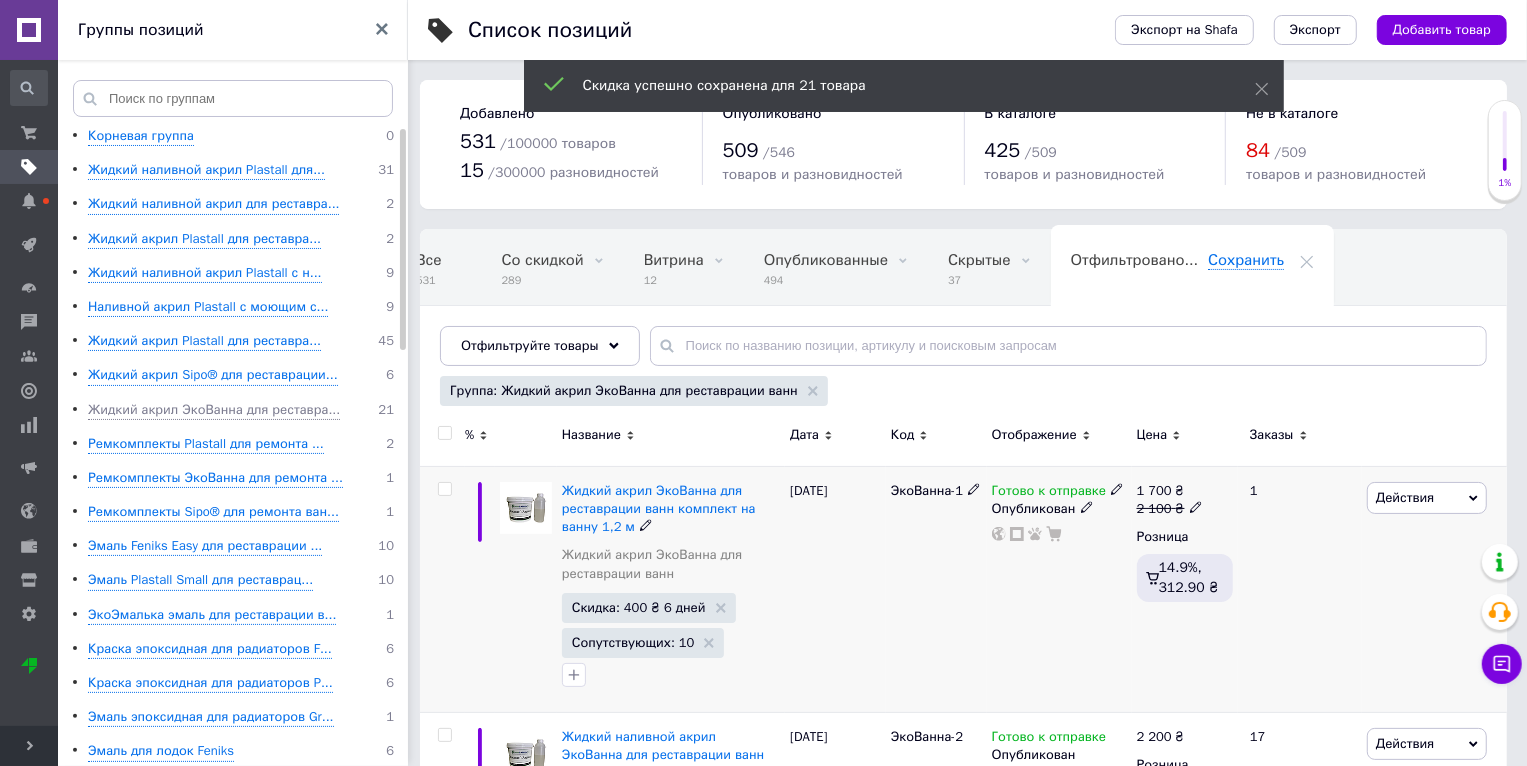 scroll, scrollTop: 0, scrollLeft: 37, axis: horizontal 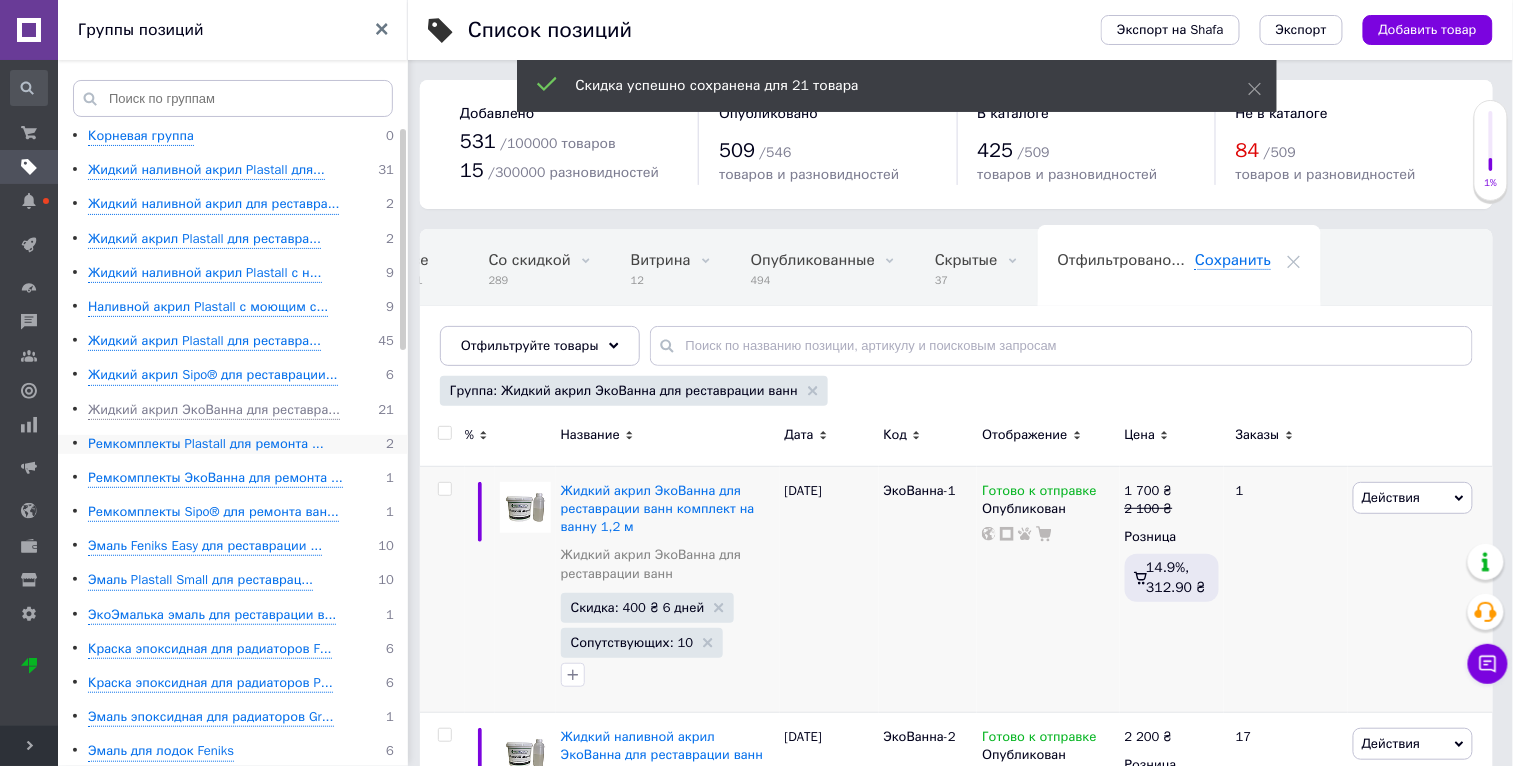 click on "Ремкомплекты Plastall для ремонта ..." at bounding box center (206, 444) 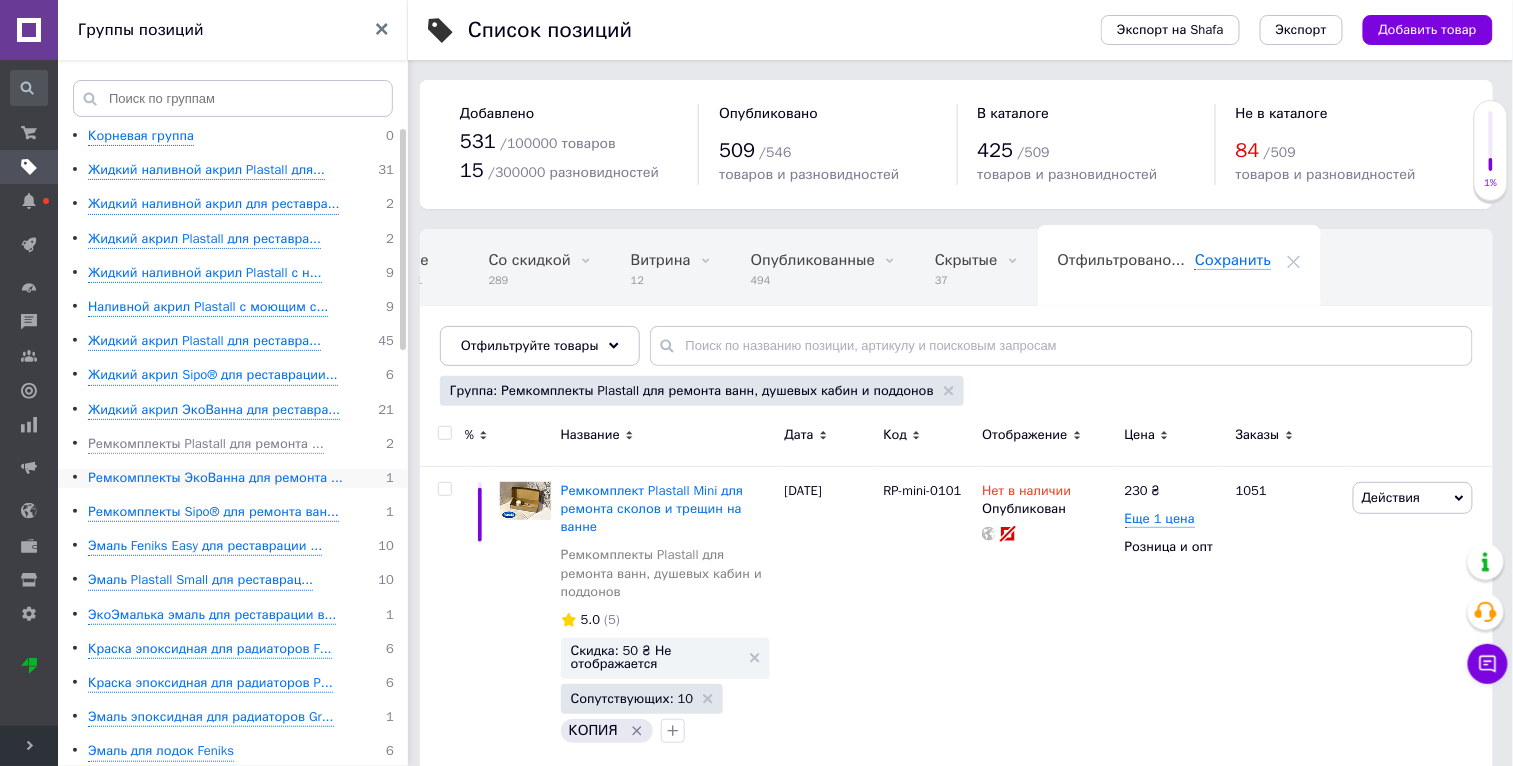 click on "Ремкомплекты ЭкоВанна для ремонта ..." at bounding box center [215, 478] 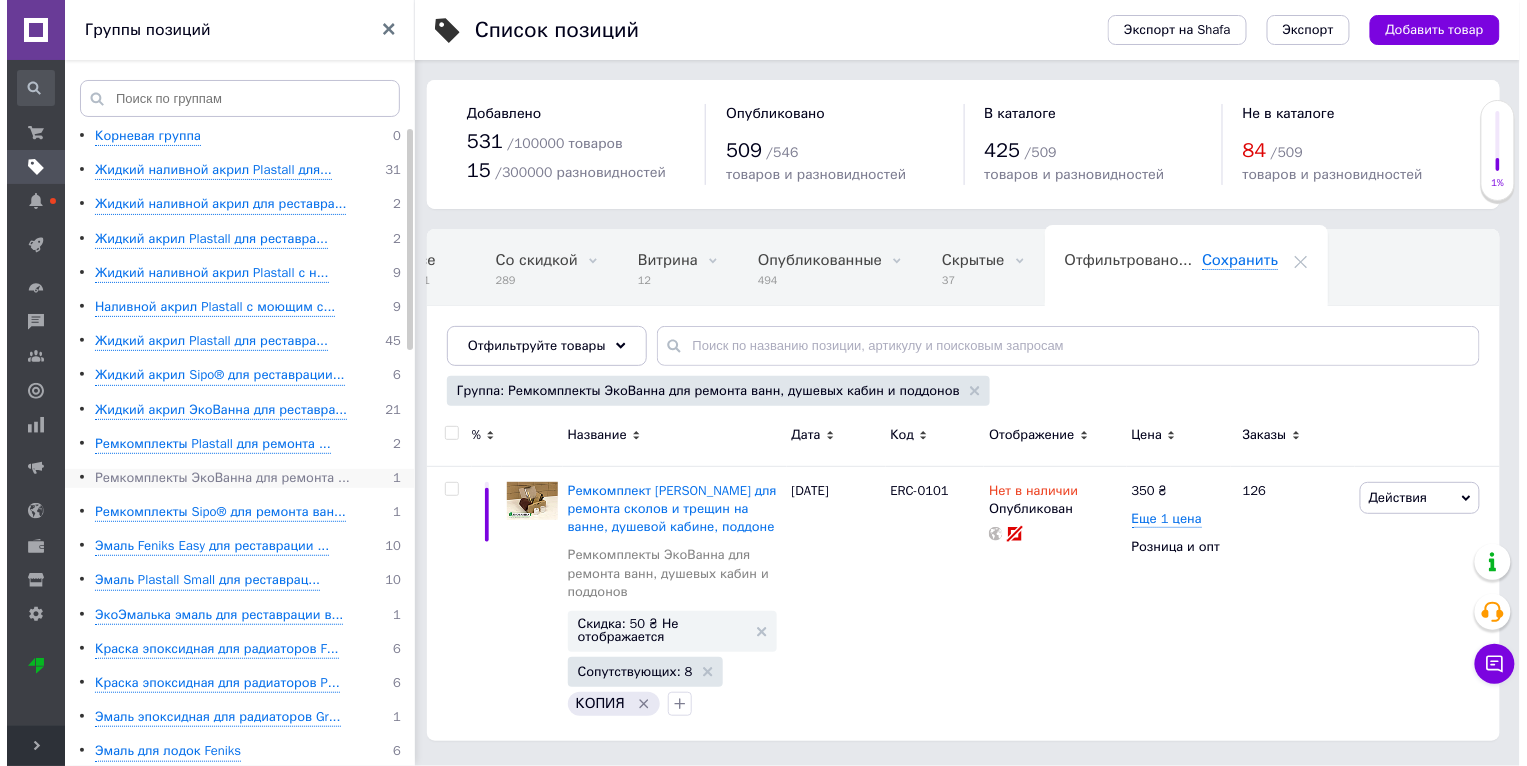 scroll, scrollTop: 0, scrollLeft: 23, axis: horizontal 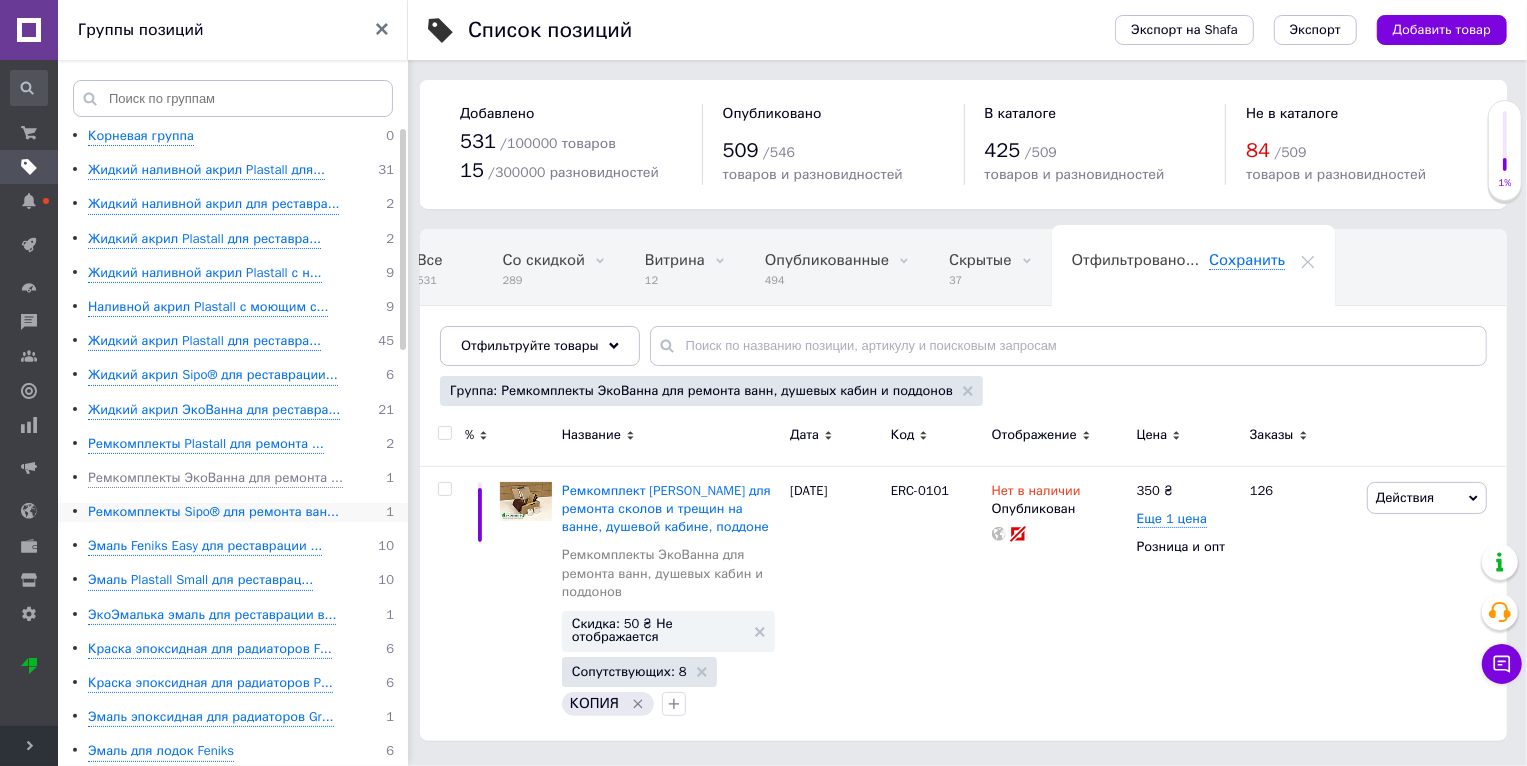click on "Ремкомплекты Sipo® для ремонта ван..." at bounding box center (213, 512) 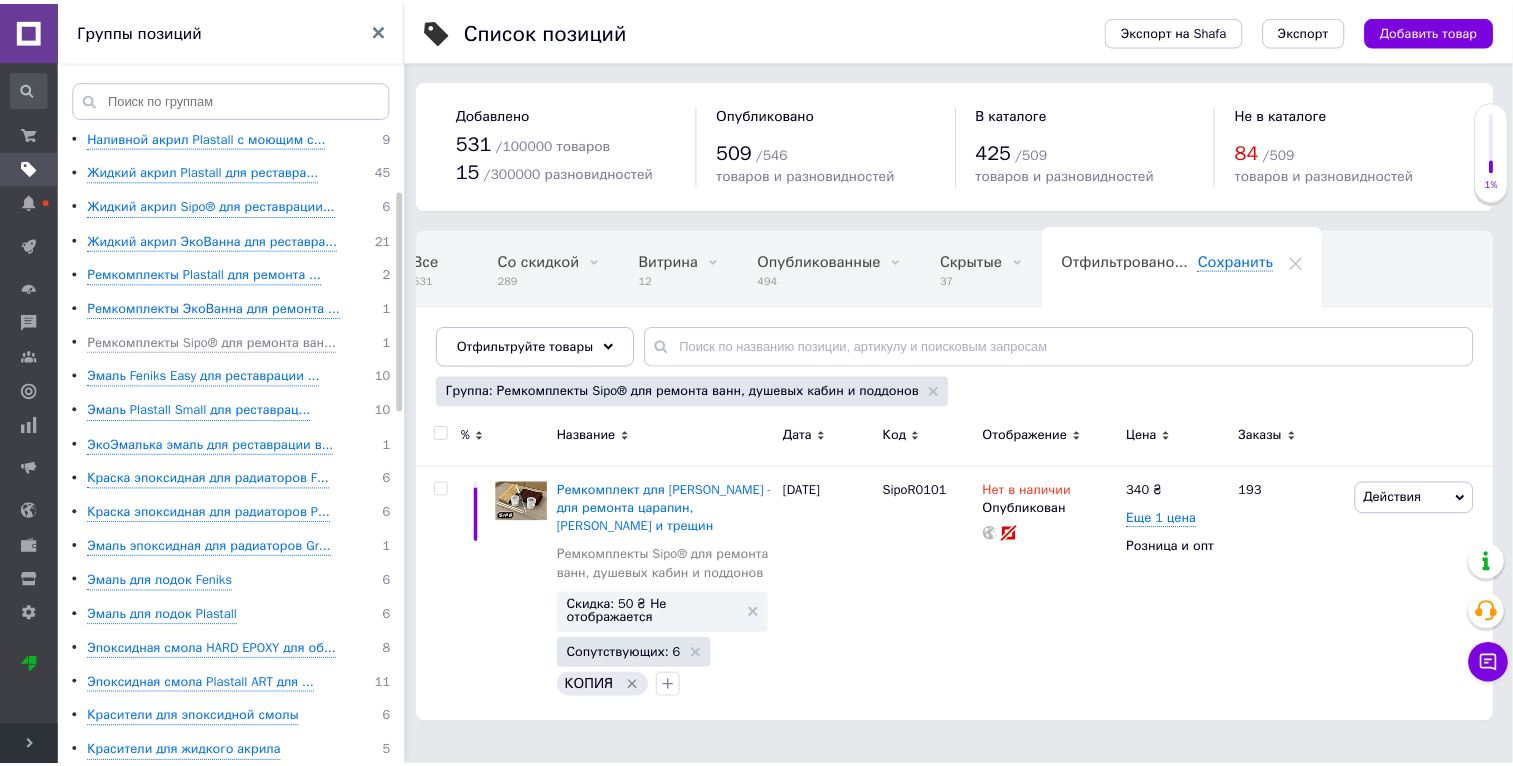 scroll, scrollTop: 177, scrollLeft: 0, axis: vertical 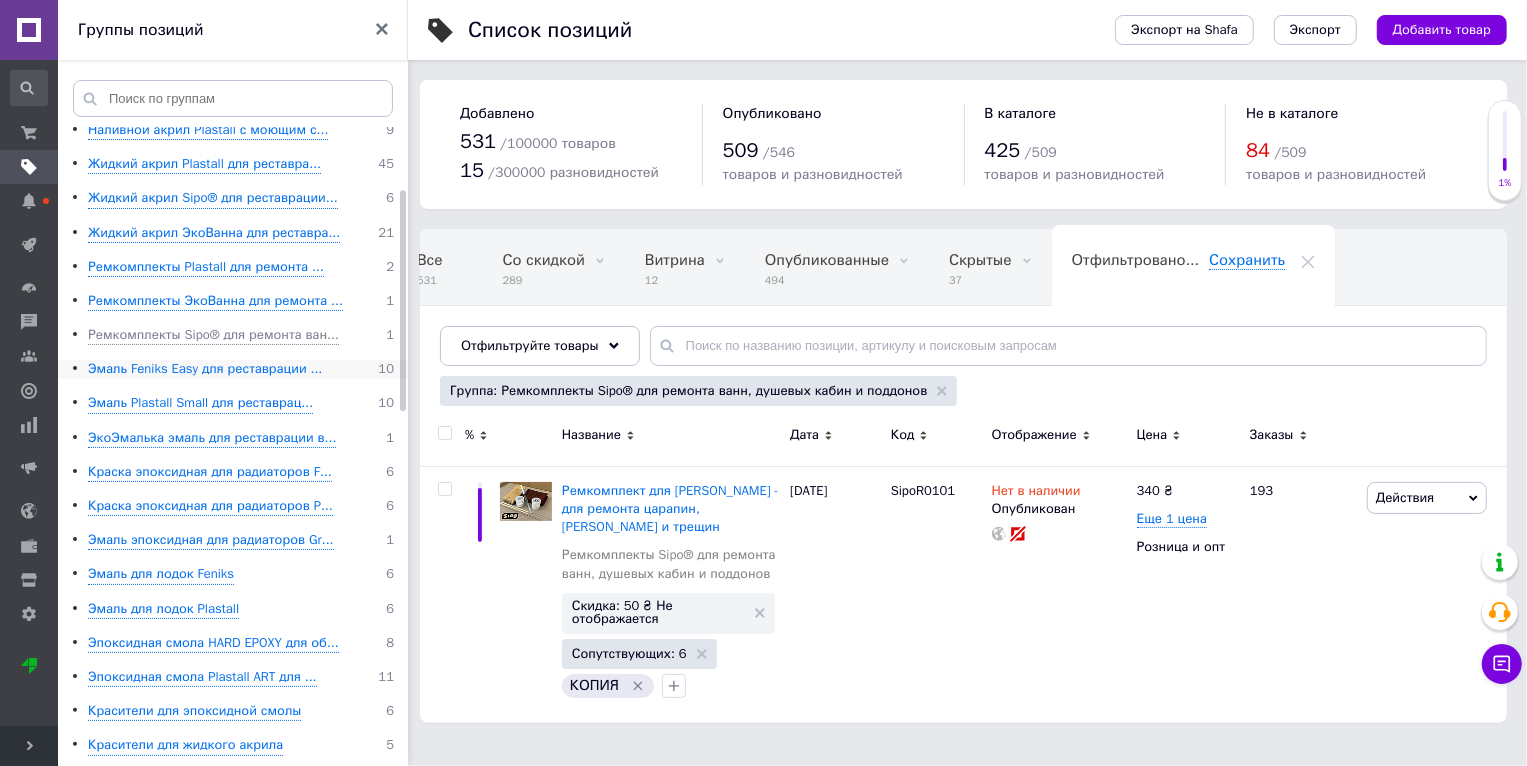 click on "Эмаль Fеniks Easy для реставрации ..." at bounding box center [205, 369] 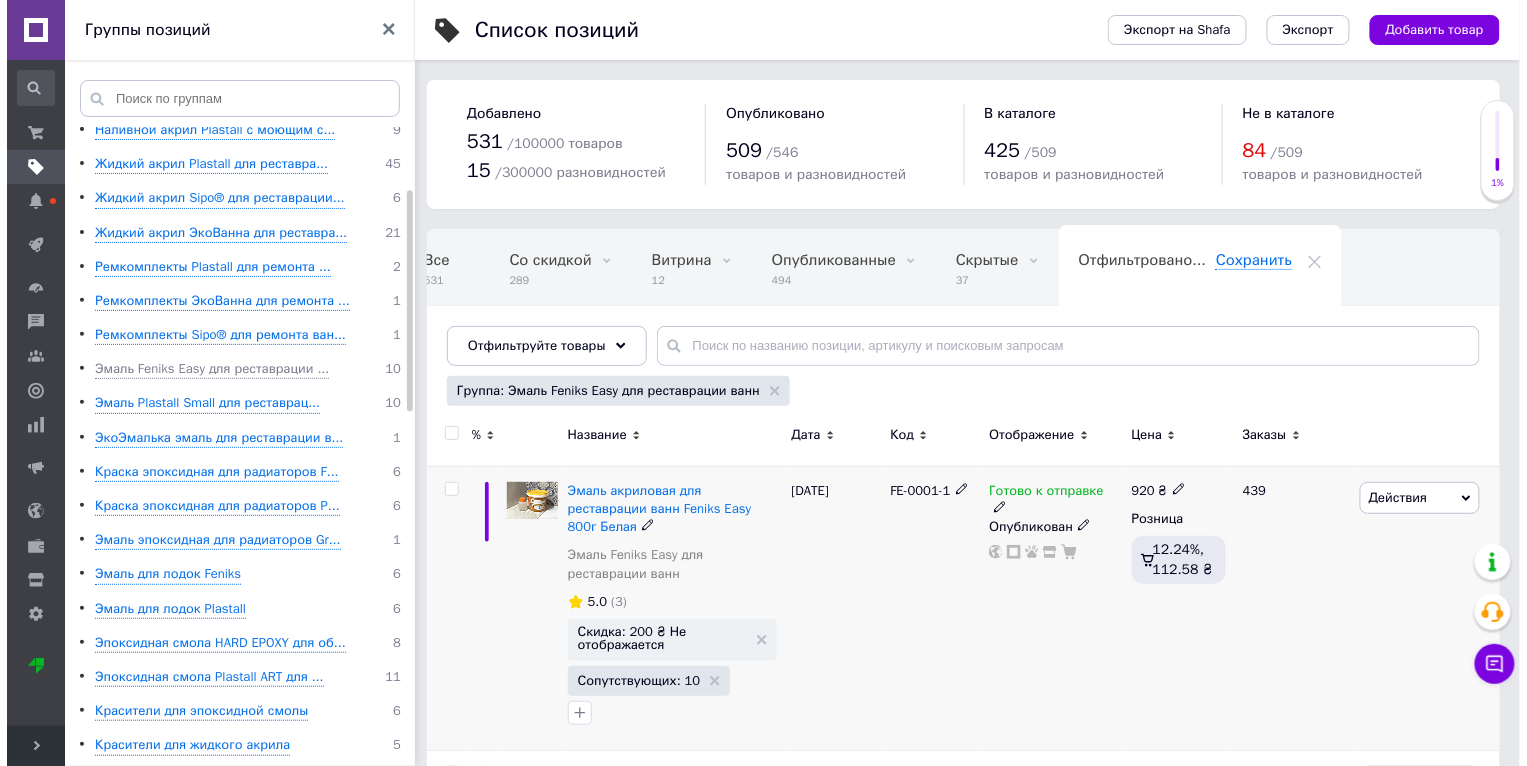 scroll, scrollTop: 0, scrollLeft: 37, axis: horizontal 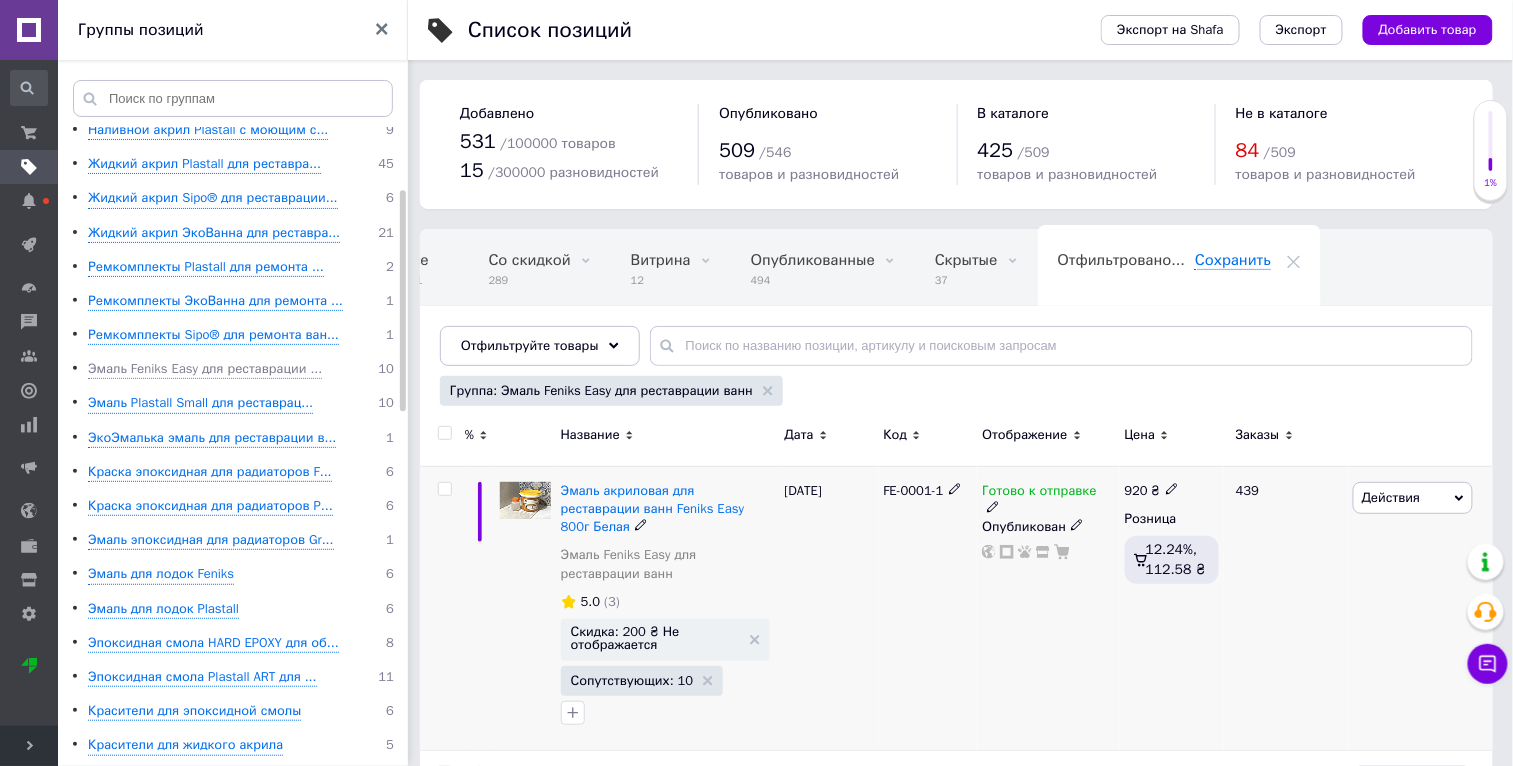 click on "Действия" at bounding box center (1413, 498) 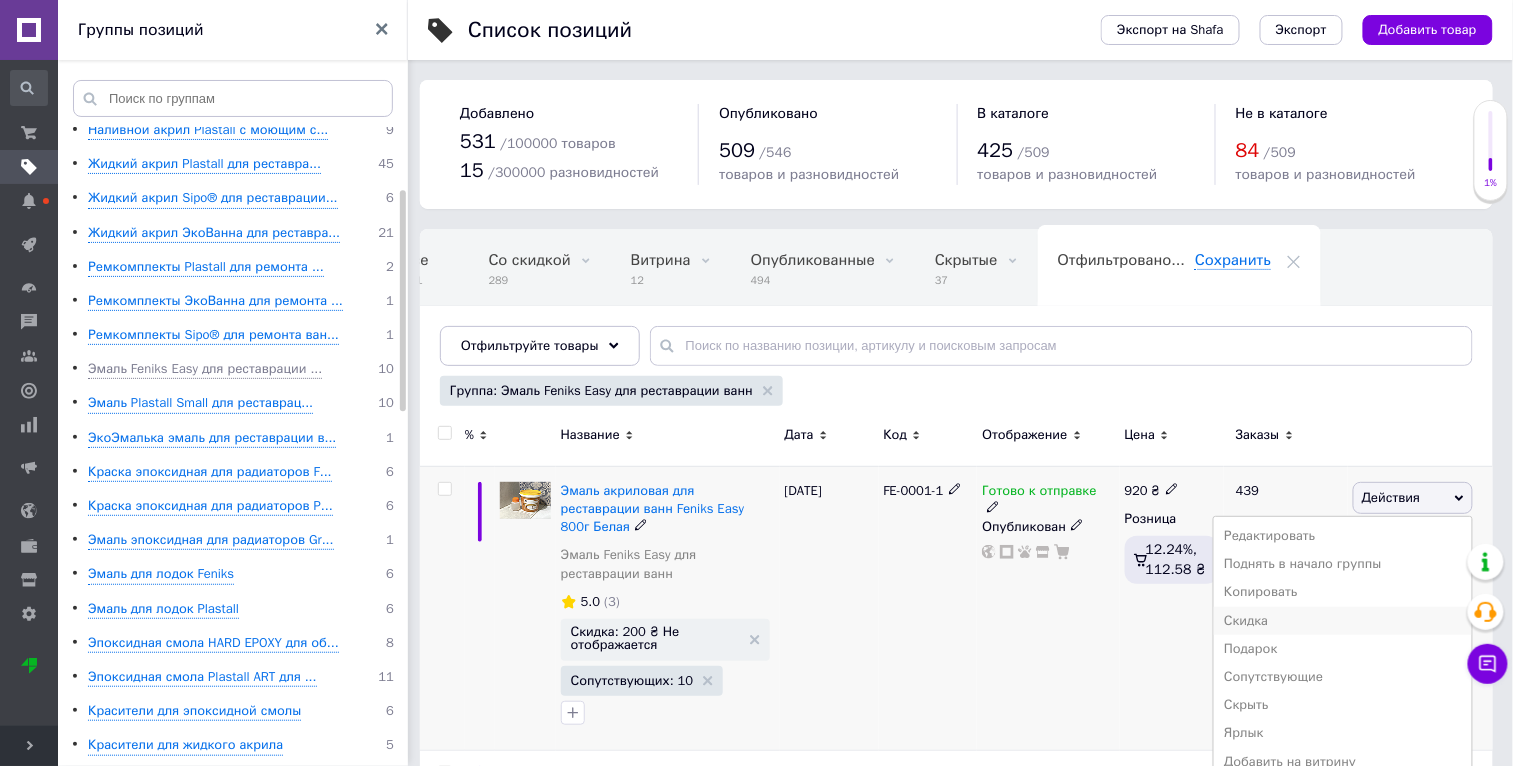 click on "Скидка" at bounding box center [1343, 621] 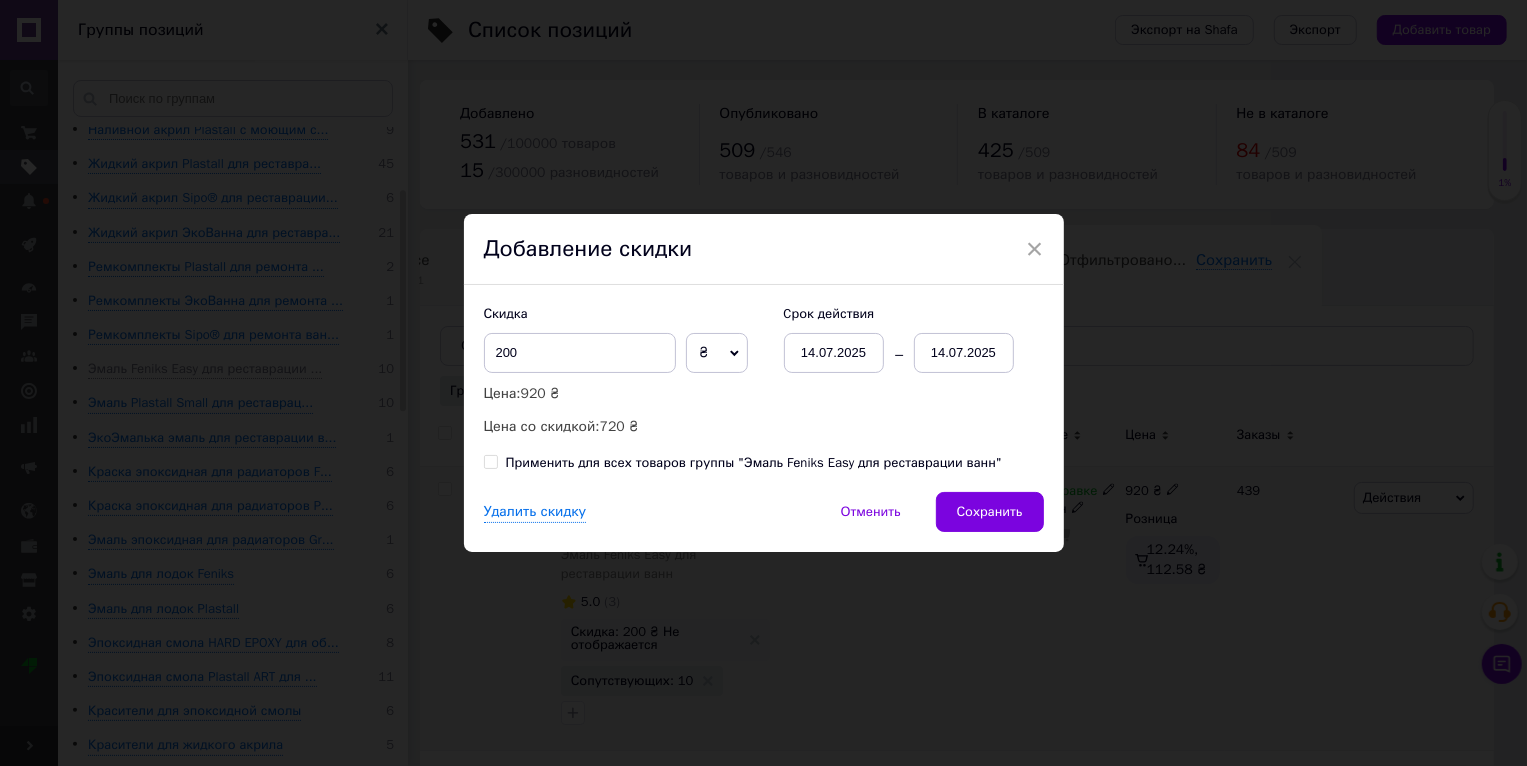click on "Применить для всех товаров группы "Эмаль Fеniks Easy для реставрации ванн"" at bounding box center (754, 463) 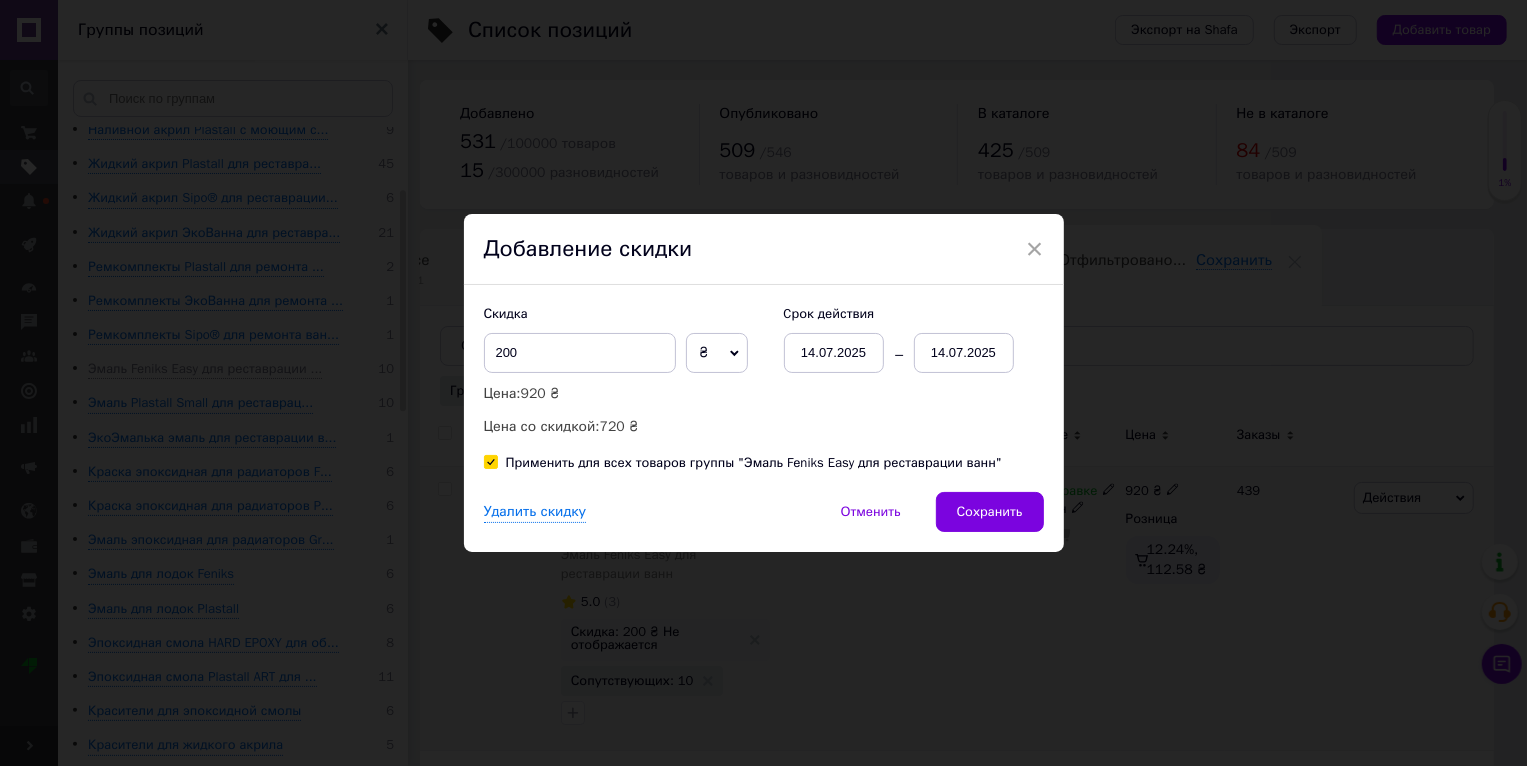 checkbox on "true" 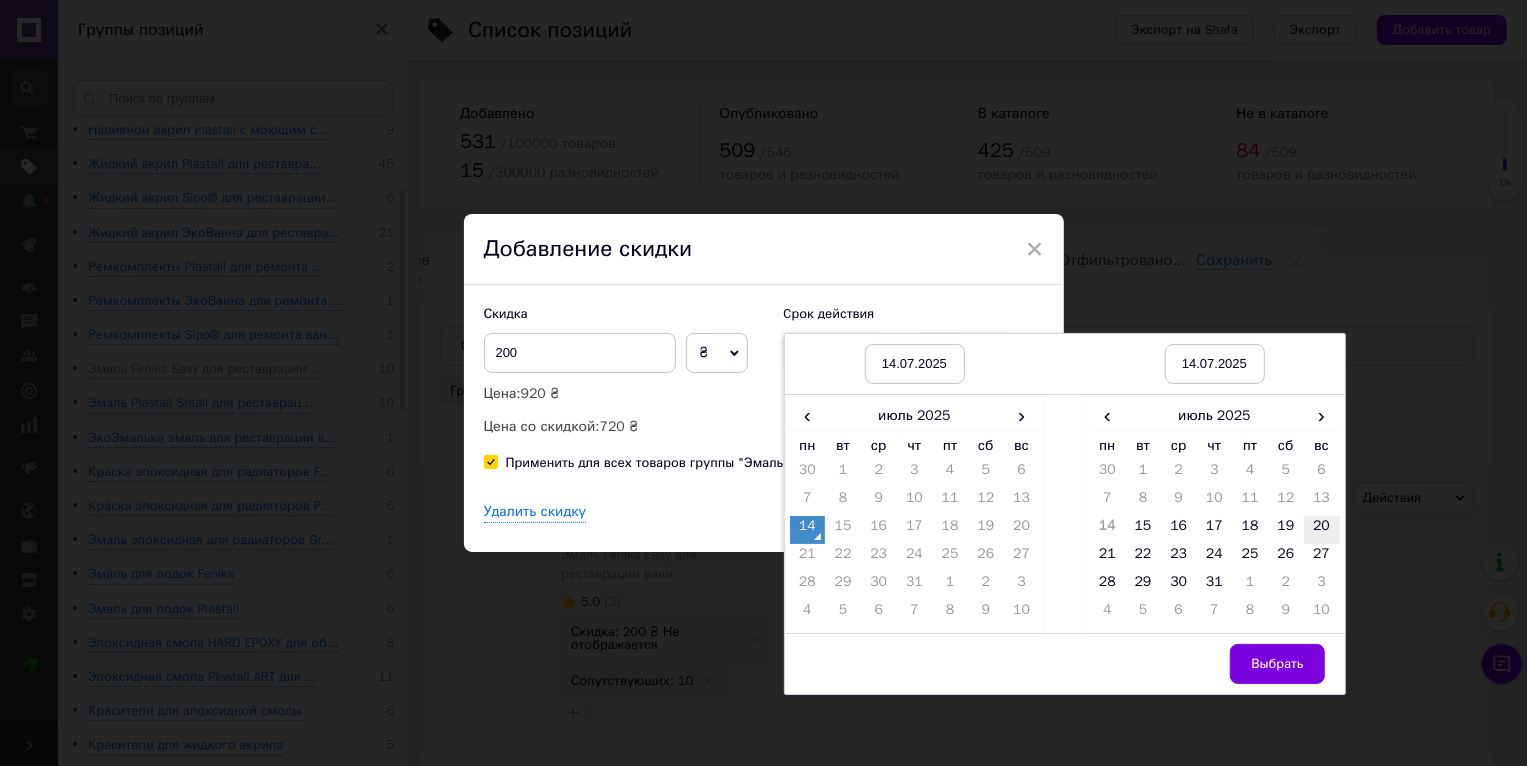 click on "20" at bounding box center (1322, 530) 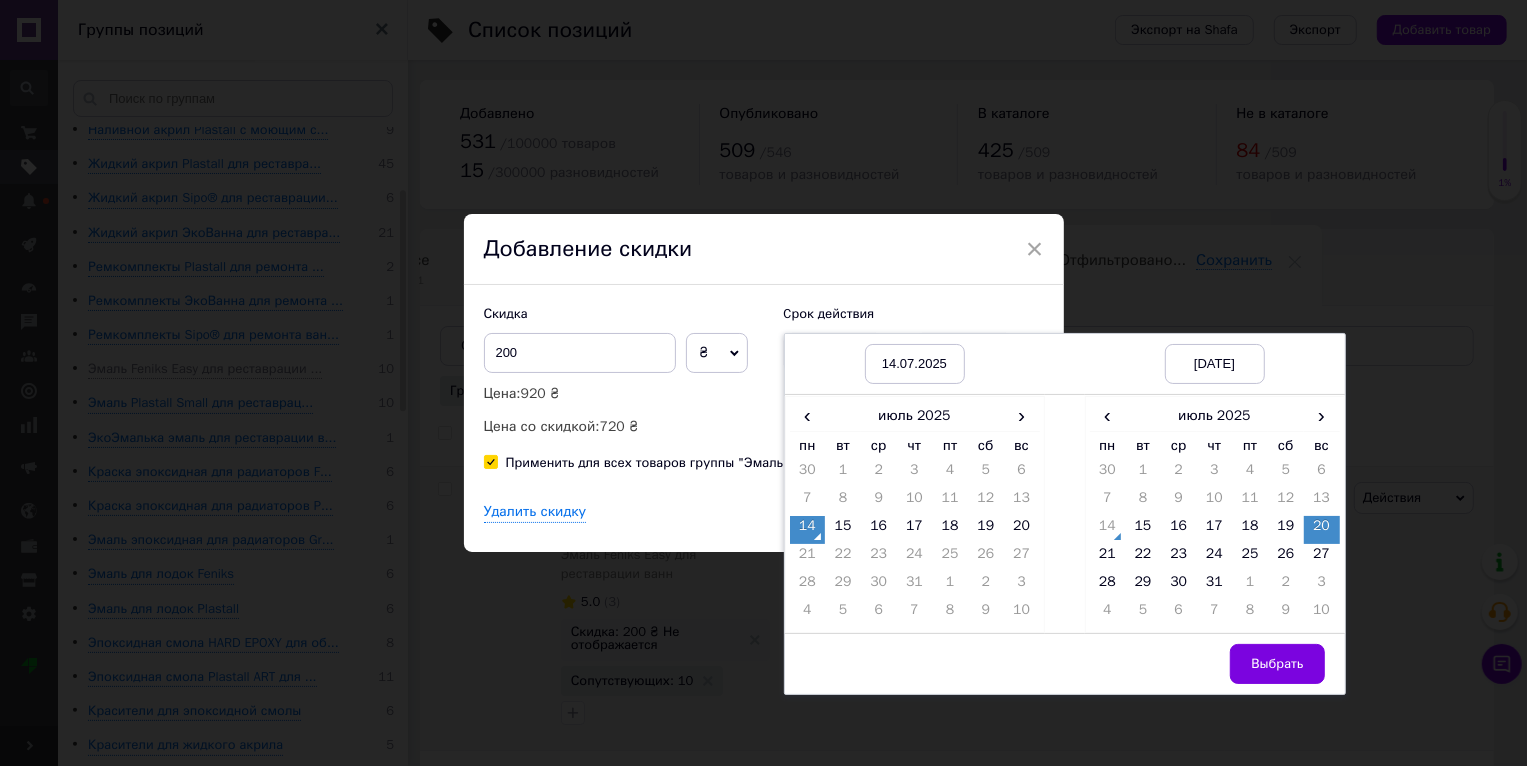 click on "Выбрать" at bounding box center (1277, 664) 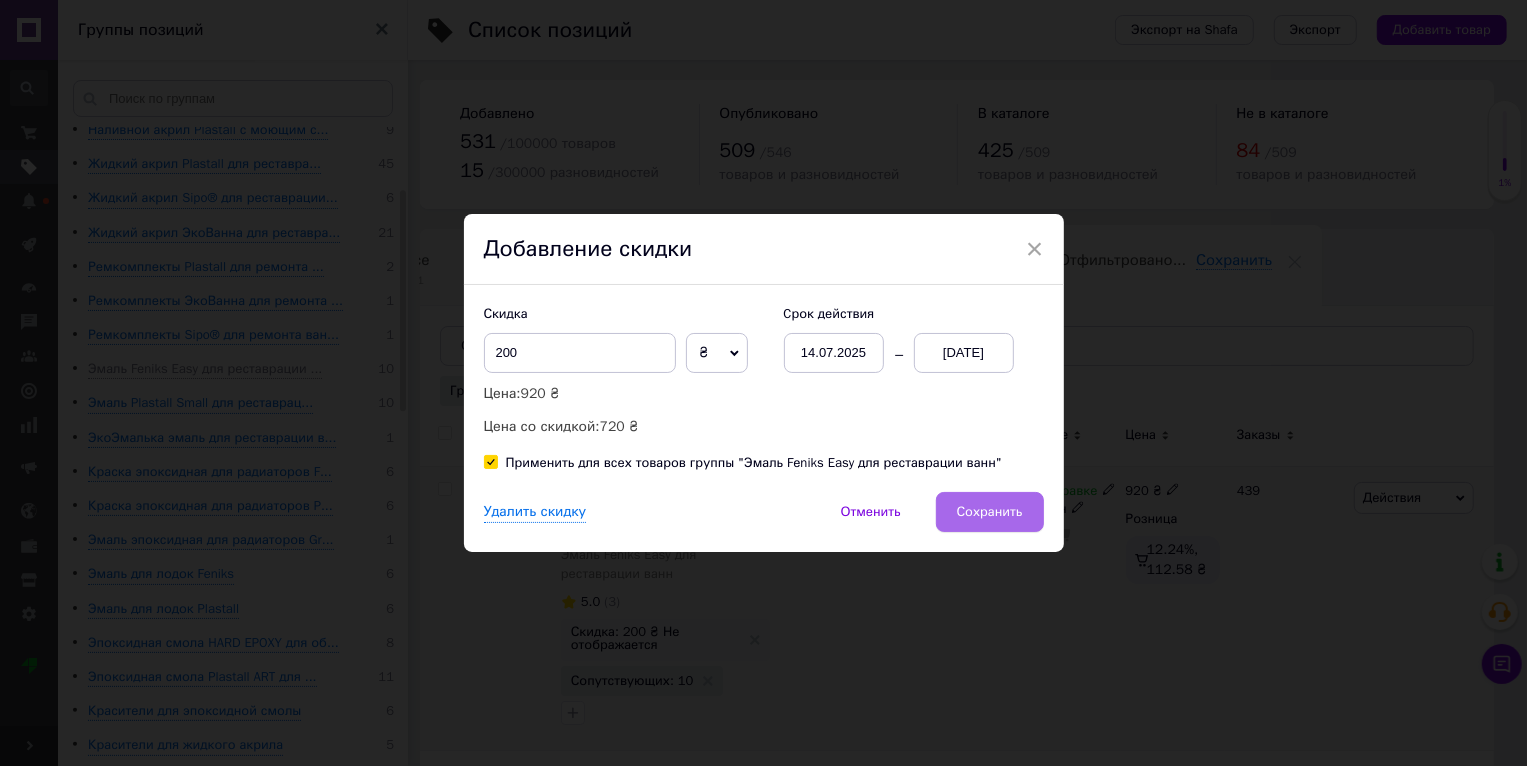 click on "Сохранить" at bounding box center (990, 512) 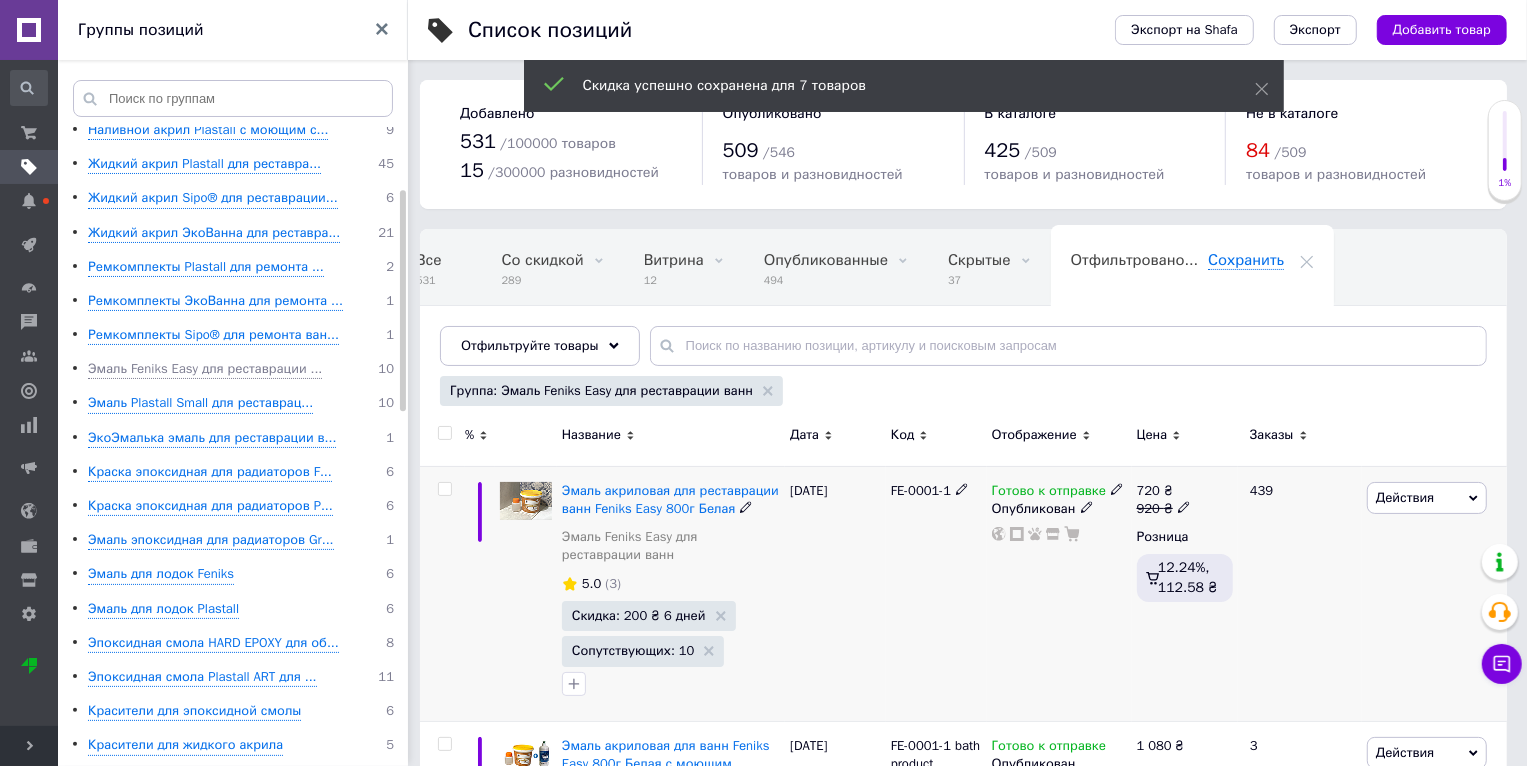 scroll, scrollTop: 0, scrollLeft: 37, axis: horizontal 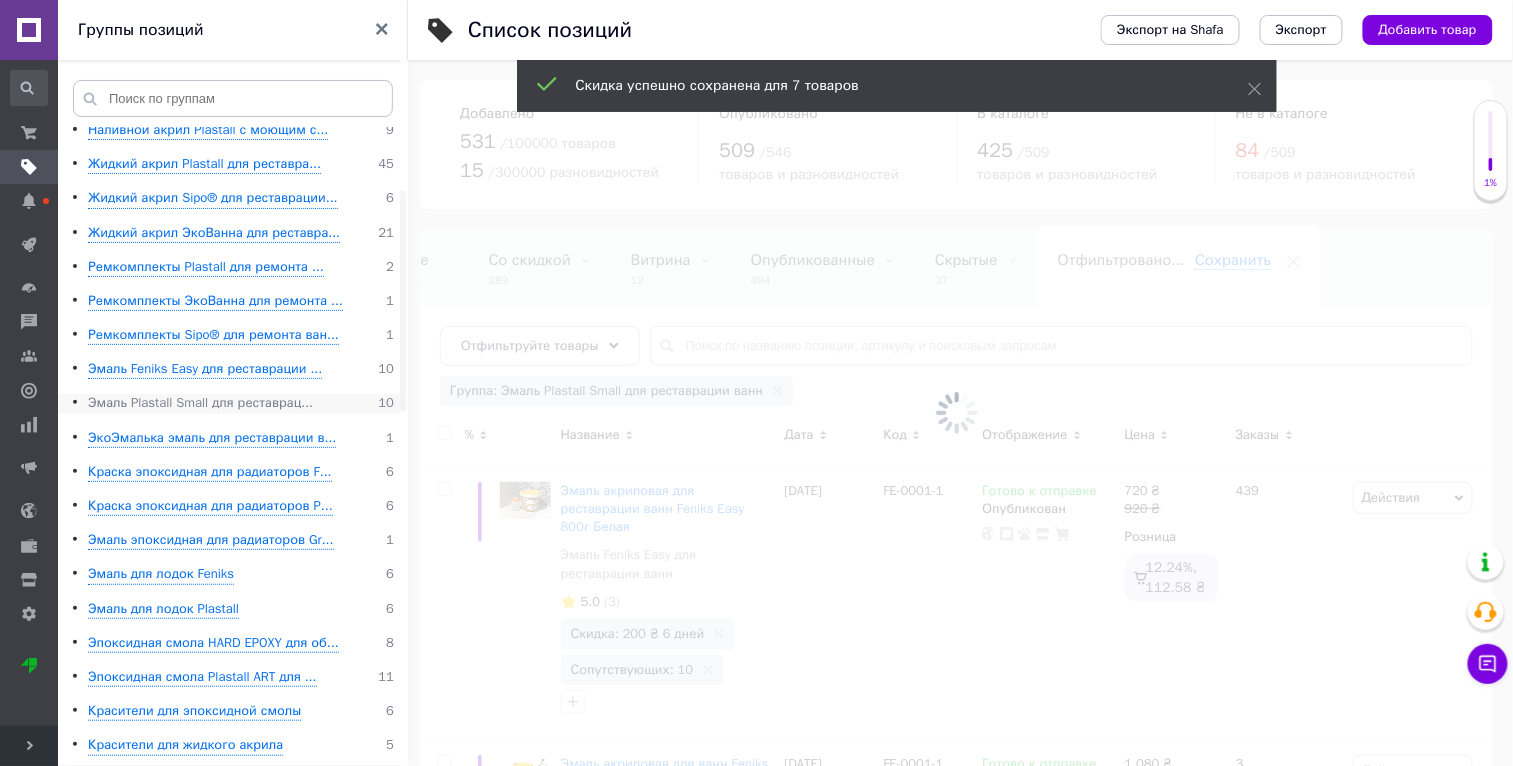 click on "Эмаль Plastall Small для реставрац..." at bounding box center (200, 403) 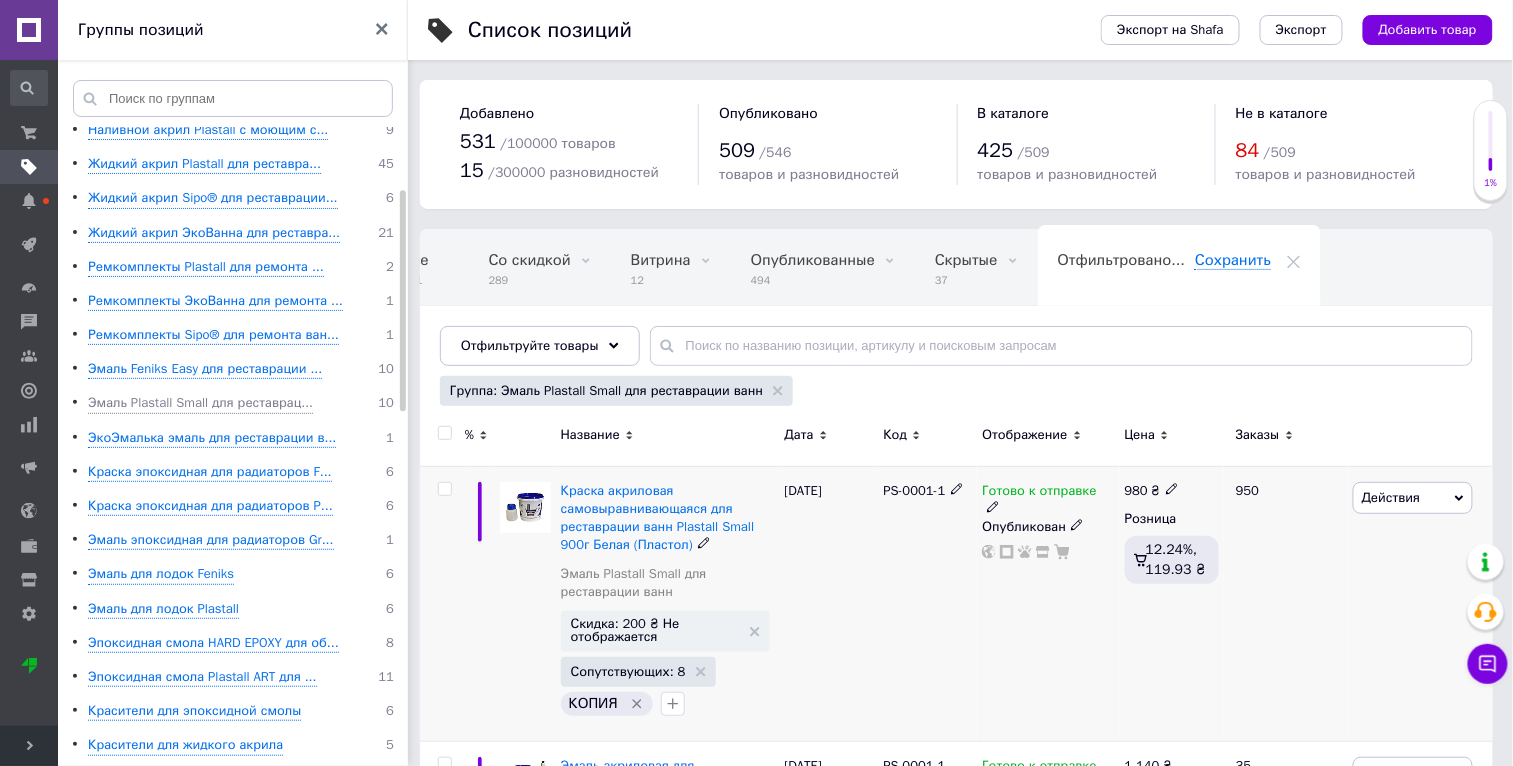 click 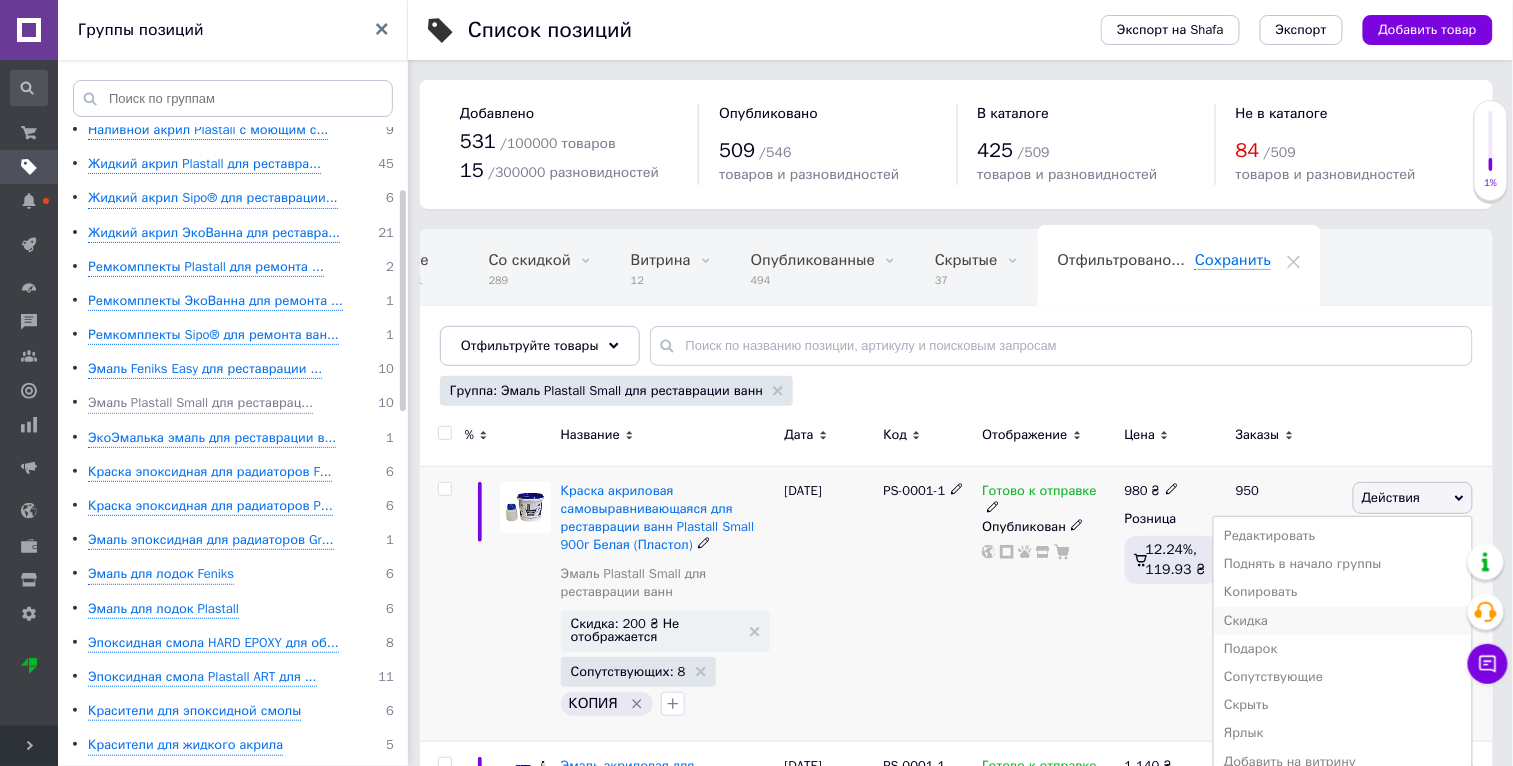 click on "Скидка" at bounding box center (1343, 621) 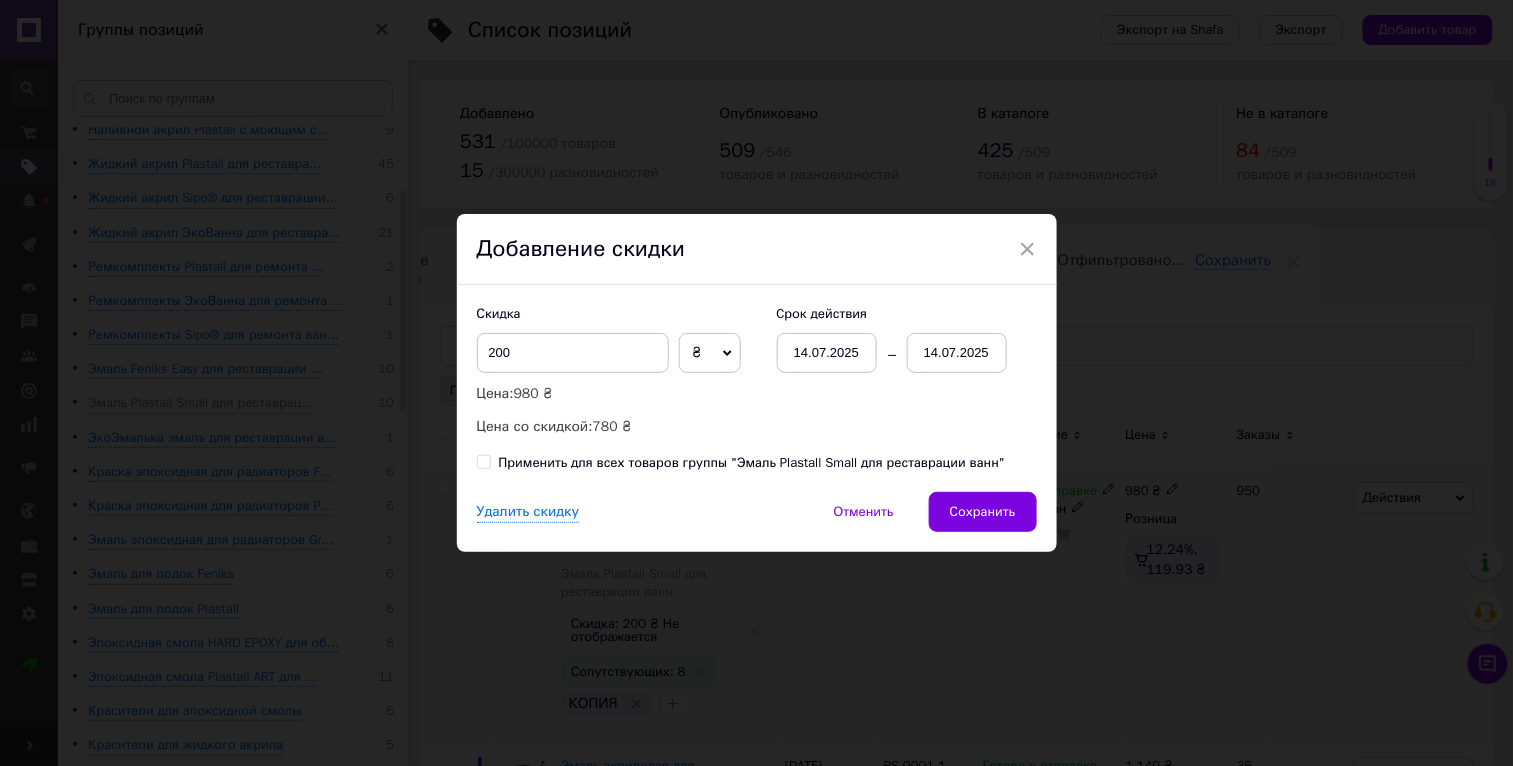 scroll, scrollTop: 0, scrollLeft: 36, axis: horizontal 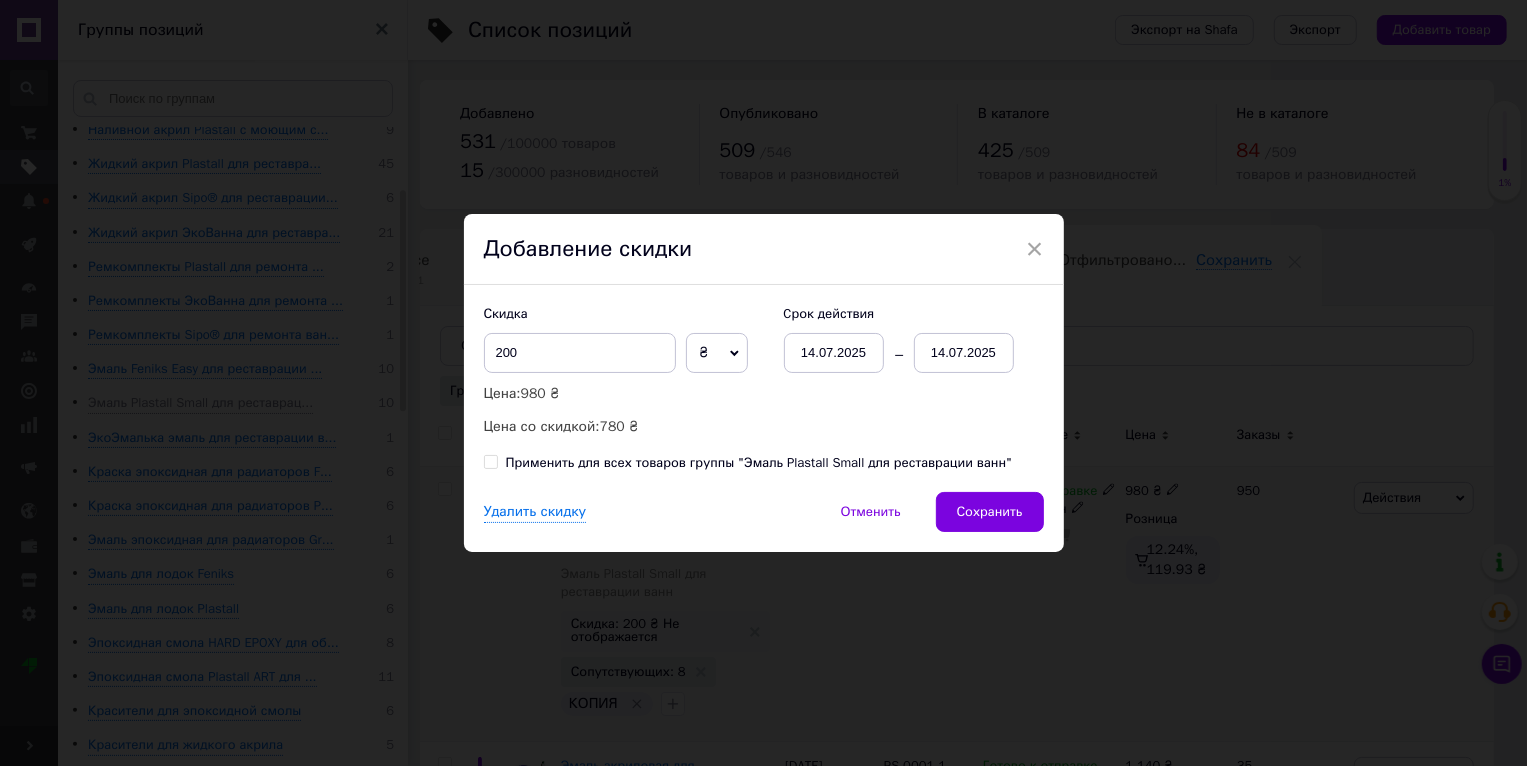 click on "Применить для всех товаров группы "Эмаль Plastall Small для реставрации ванн"" at bounding box center [759, 463] 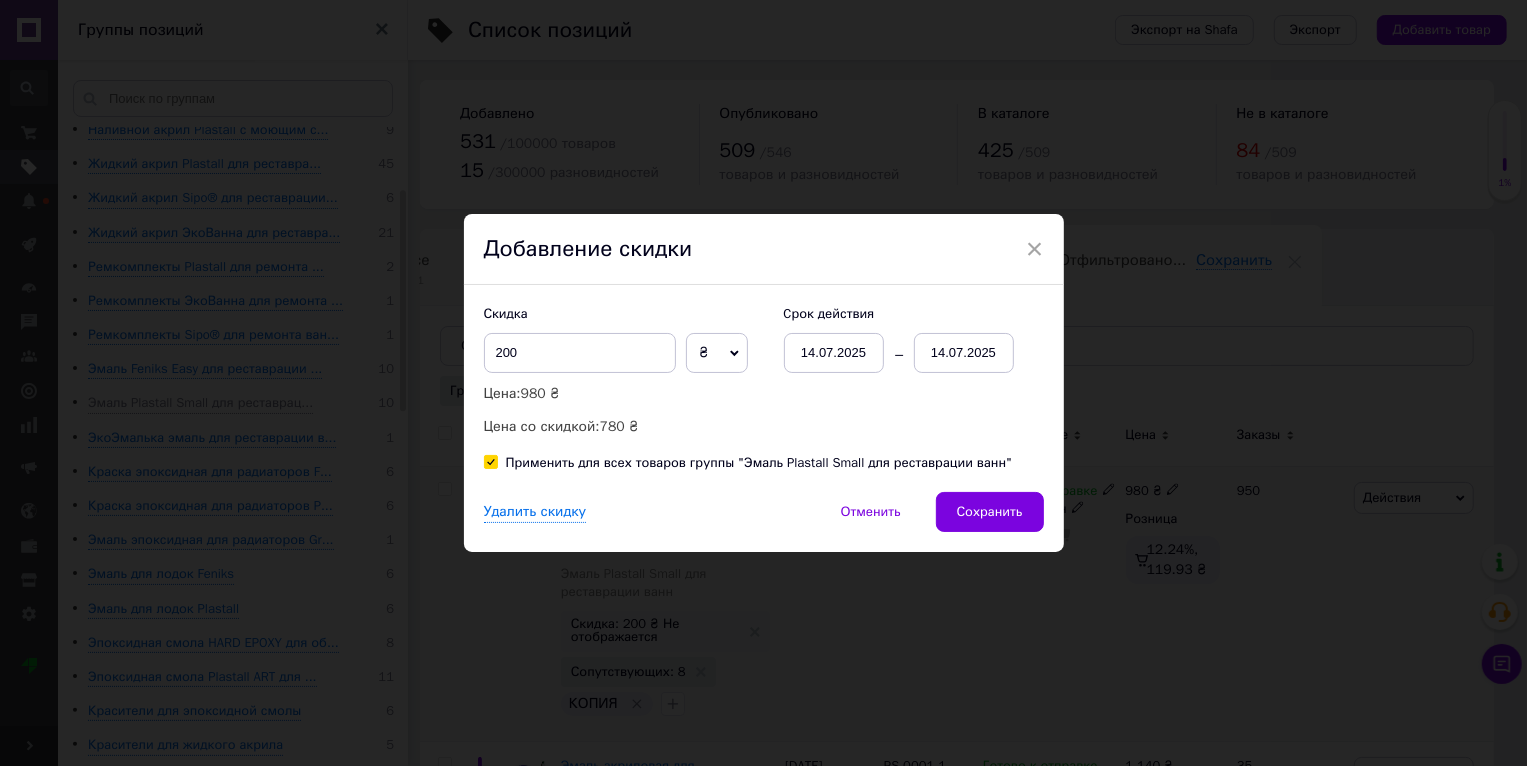 checkbox on "true" 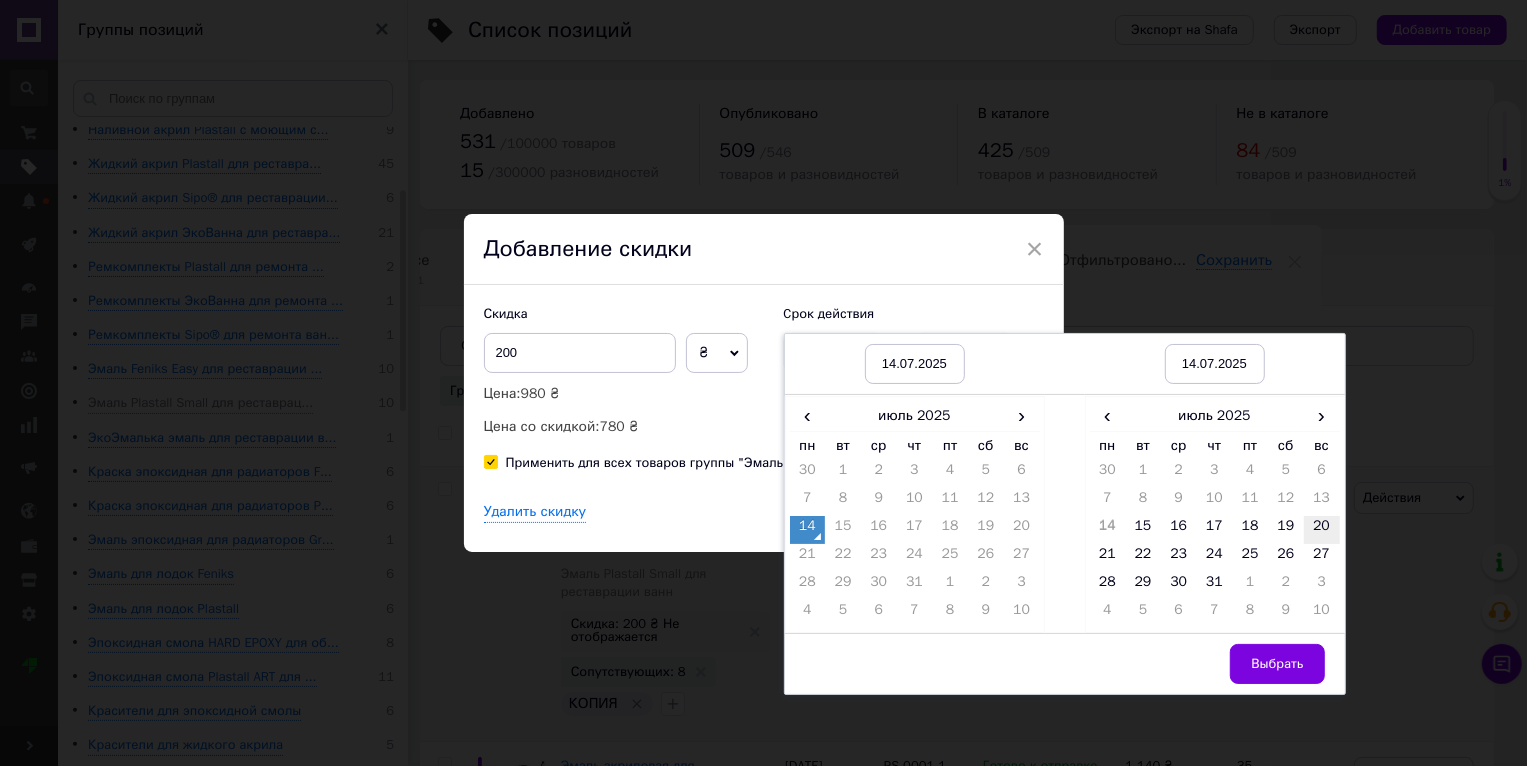click on "20" at bounding box center [1322, 530] 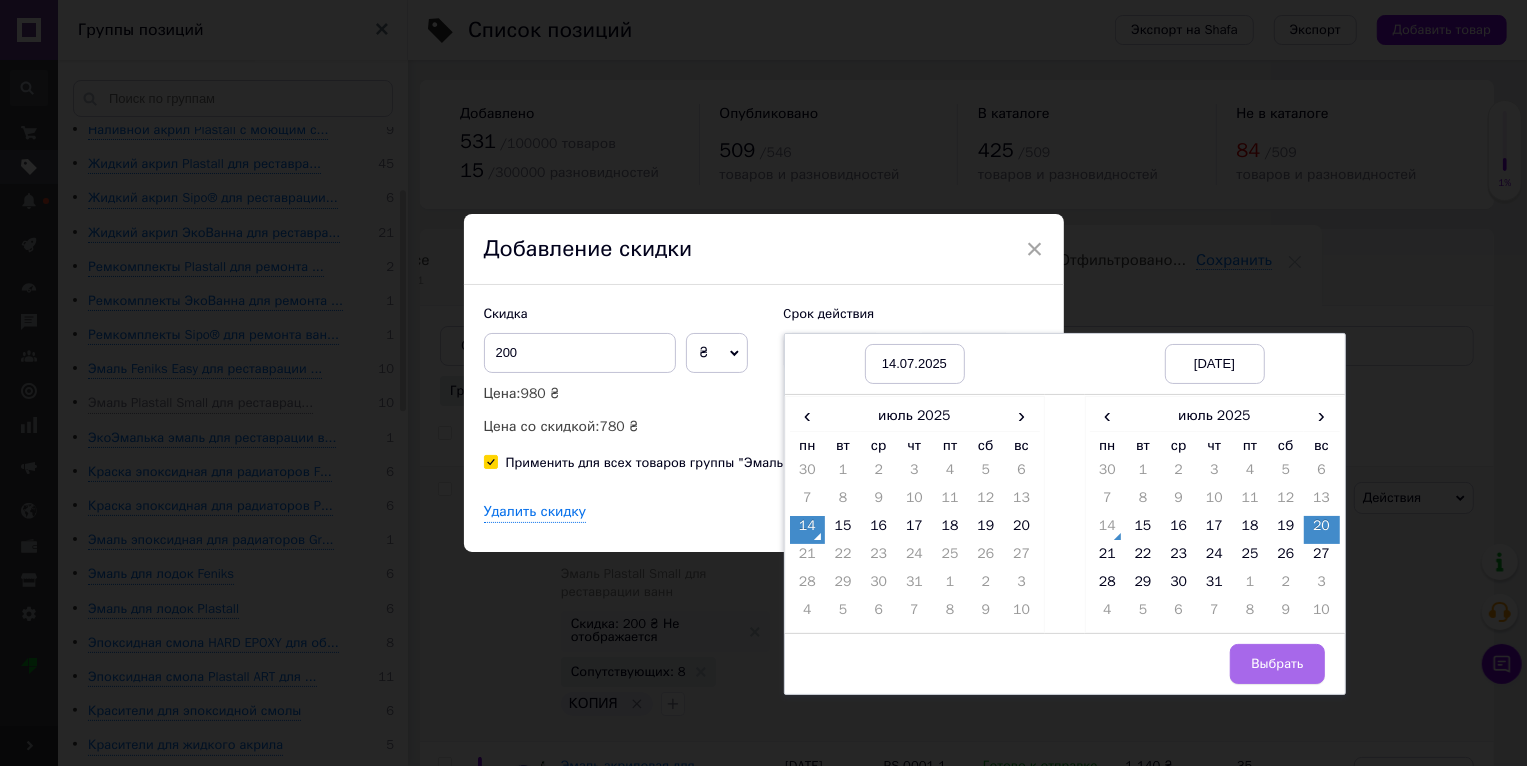 click on "Выбрать" at bounding box center [1277, 664] 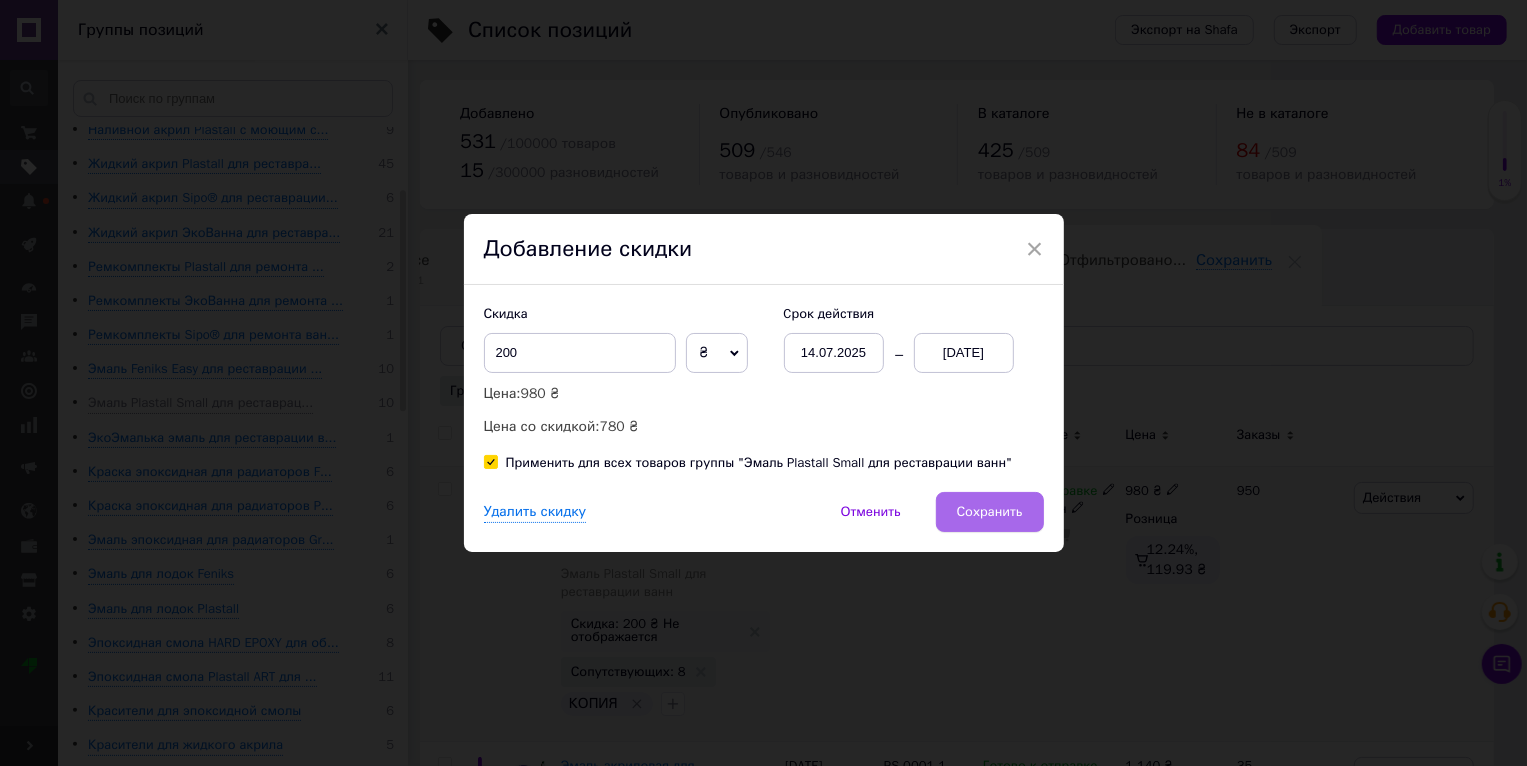 click on "Сохранить" at bounding box center (990, 512) 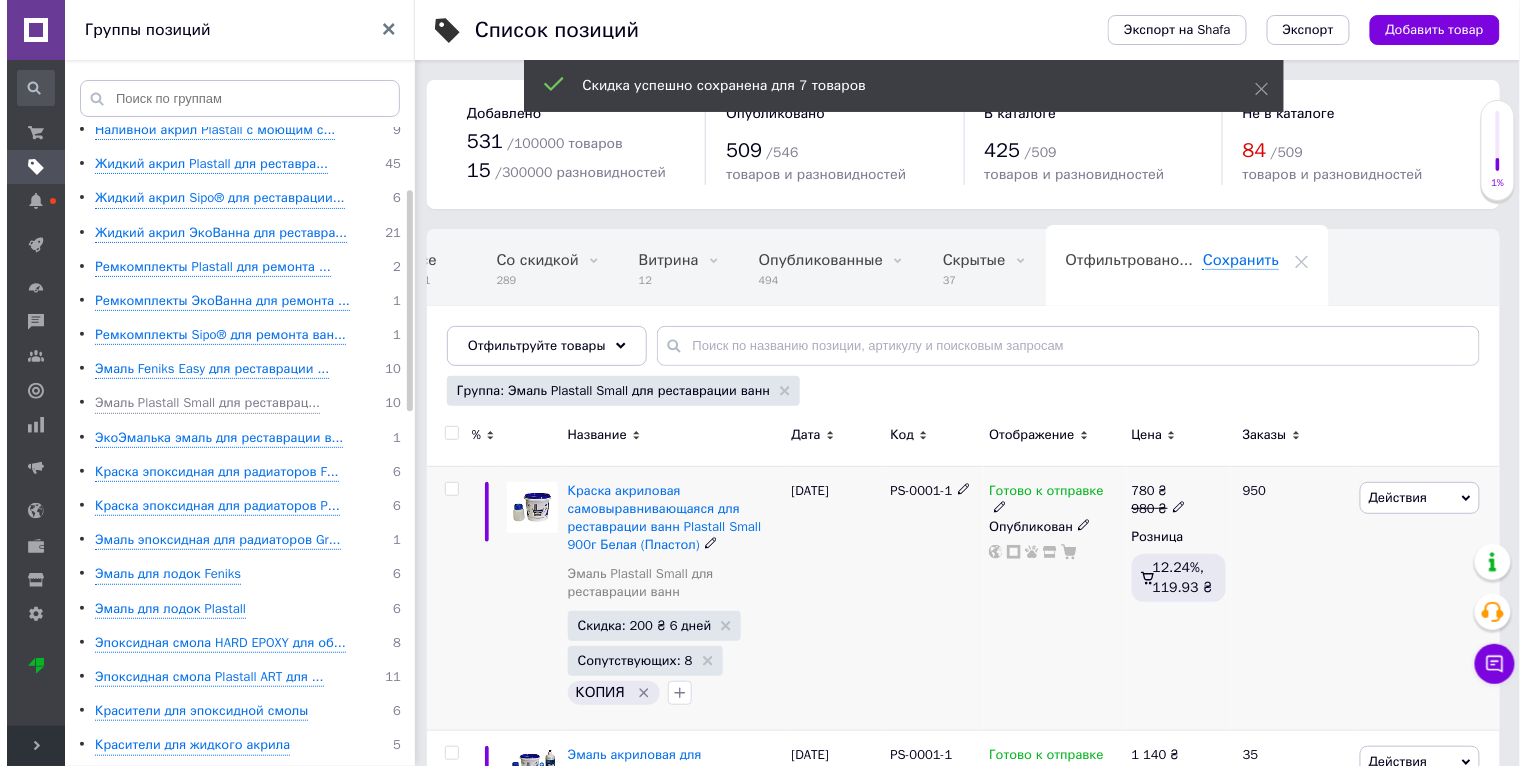 scroll, scrollTop: 0, scrollLeft: 37, axis: horizontal 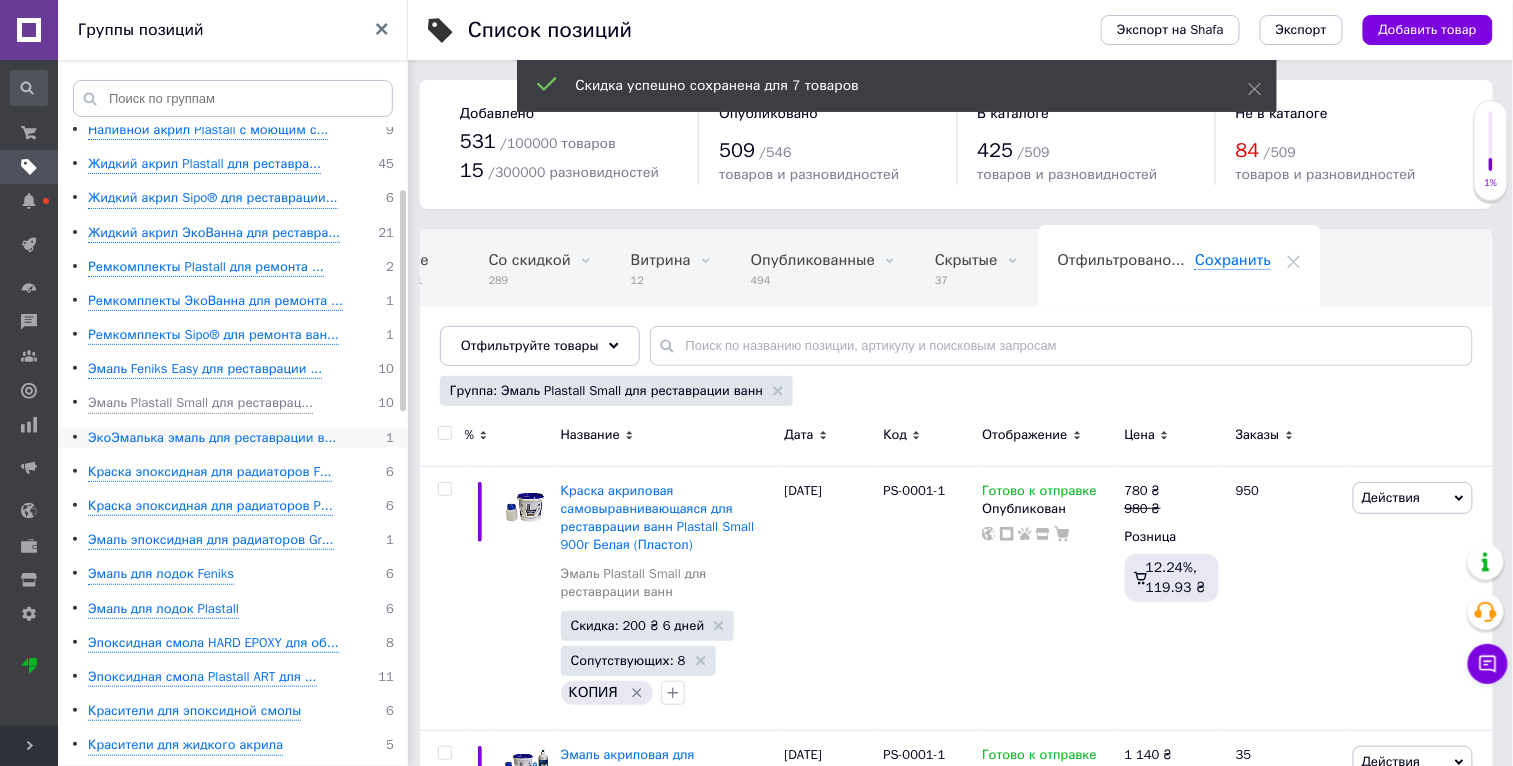 click on "ЭкоЭмалька эмаль для реставрации в..." at bounding box center (212, 438) 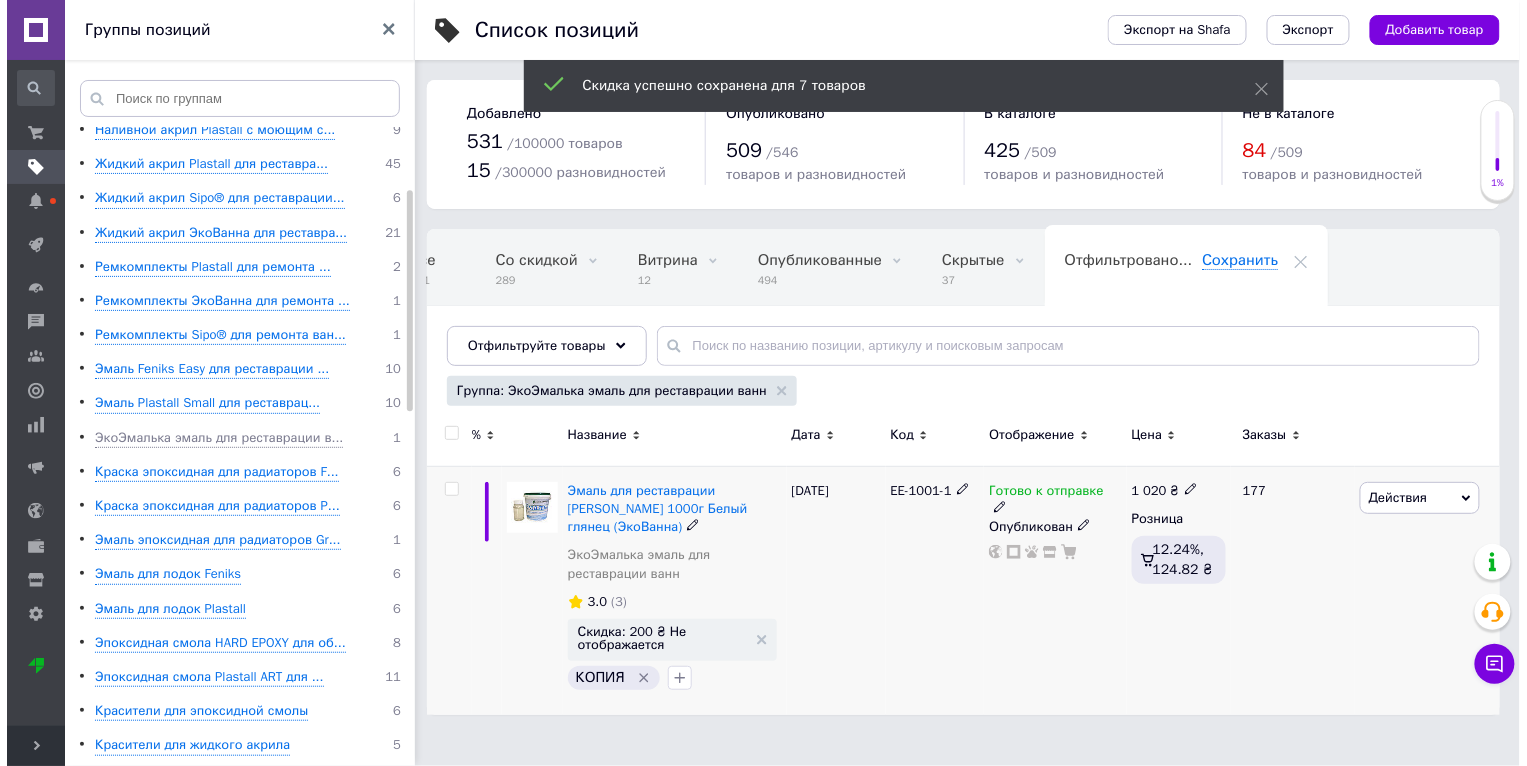 scroll, scrollTop: 0, scrollLeft: 23, axis: horizontal 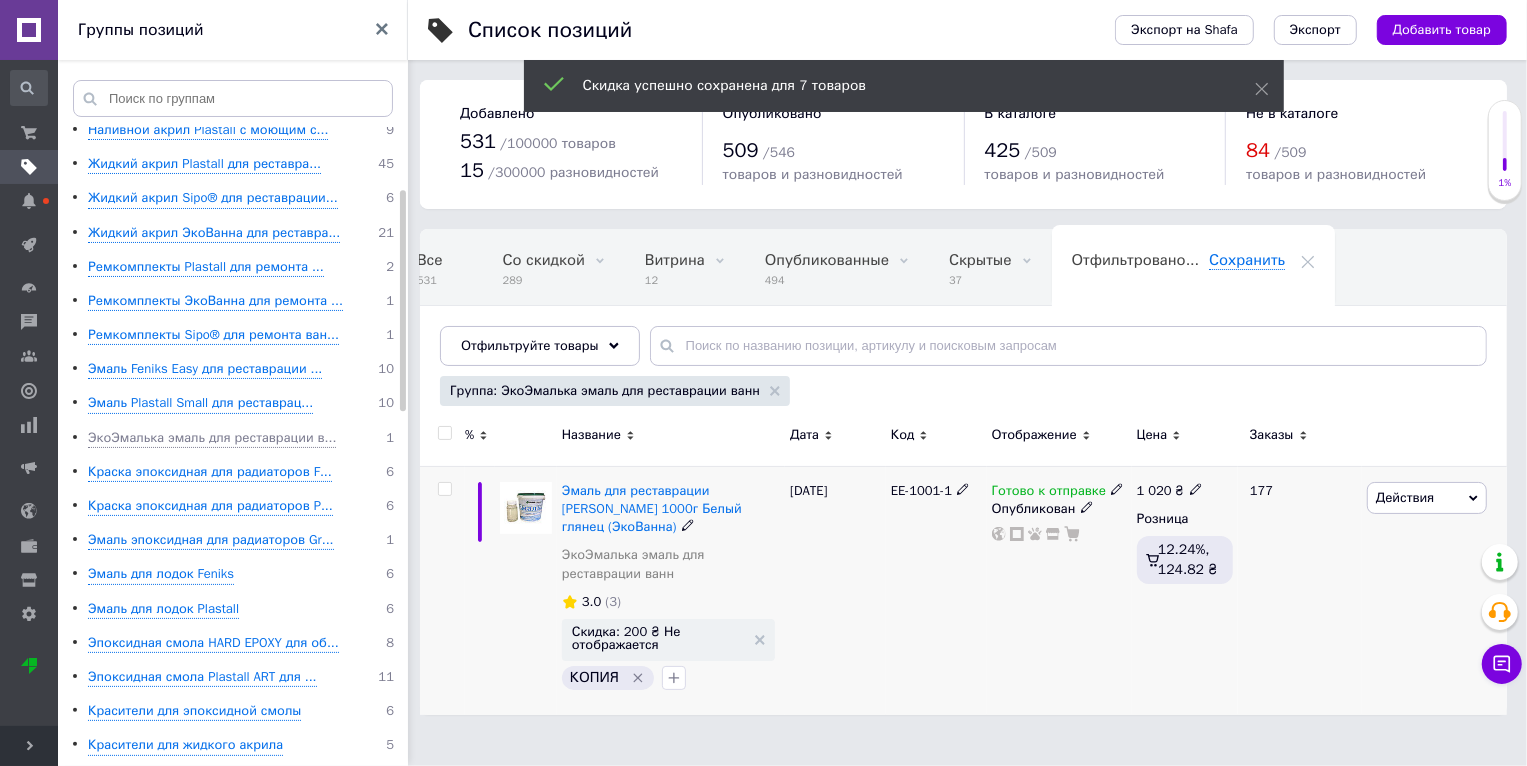 click on "Действия" at bounding box center (1405, 497) 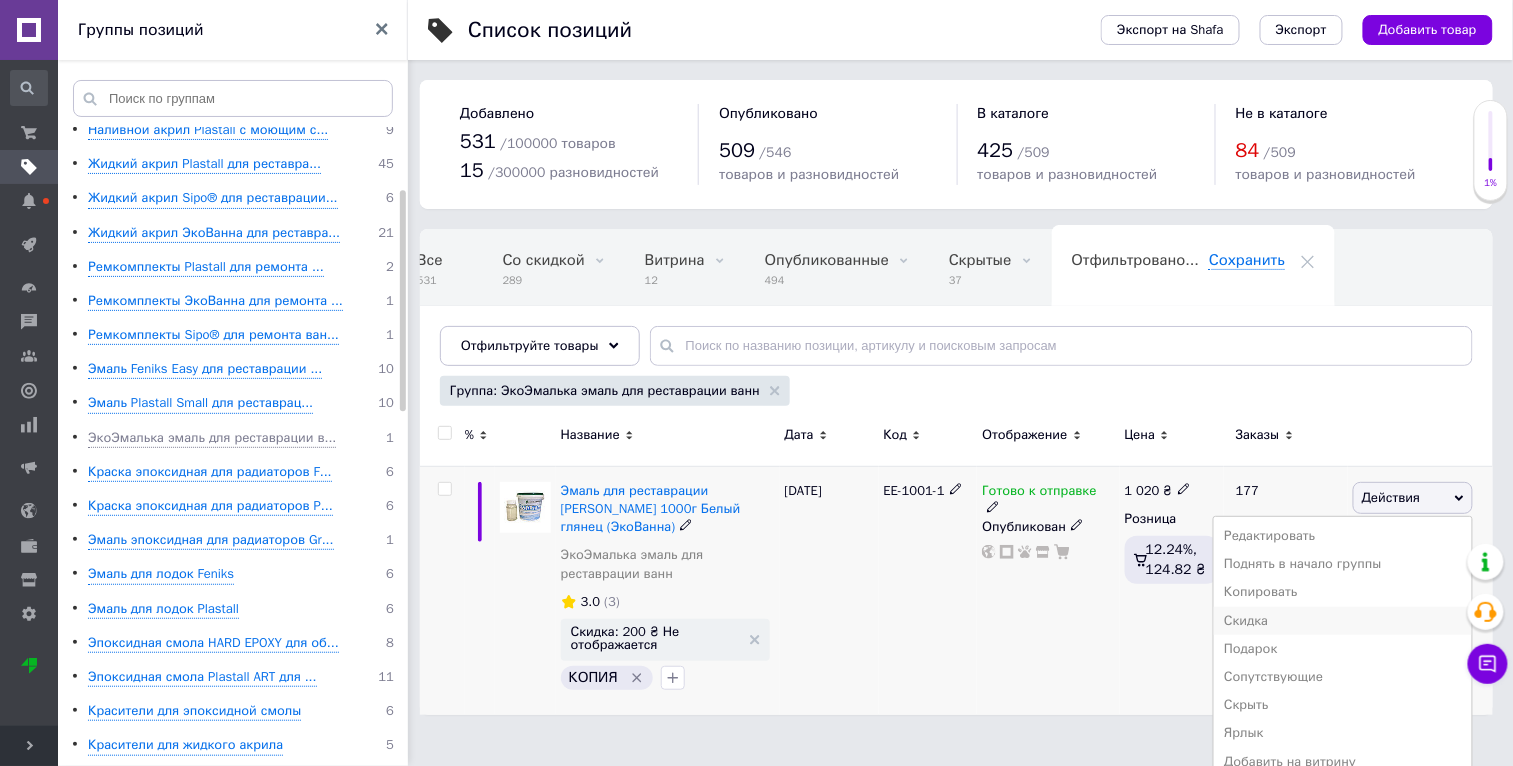 click on "Скидка" at bounding box center (1343, 621) 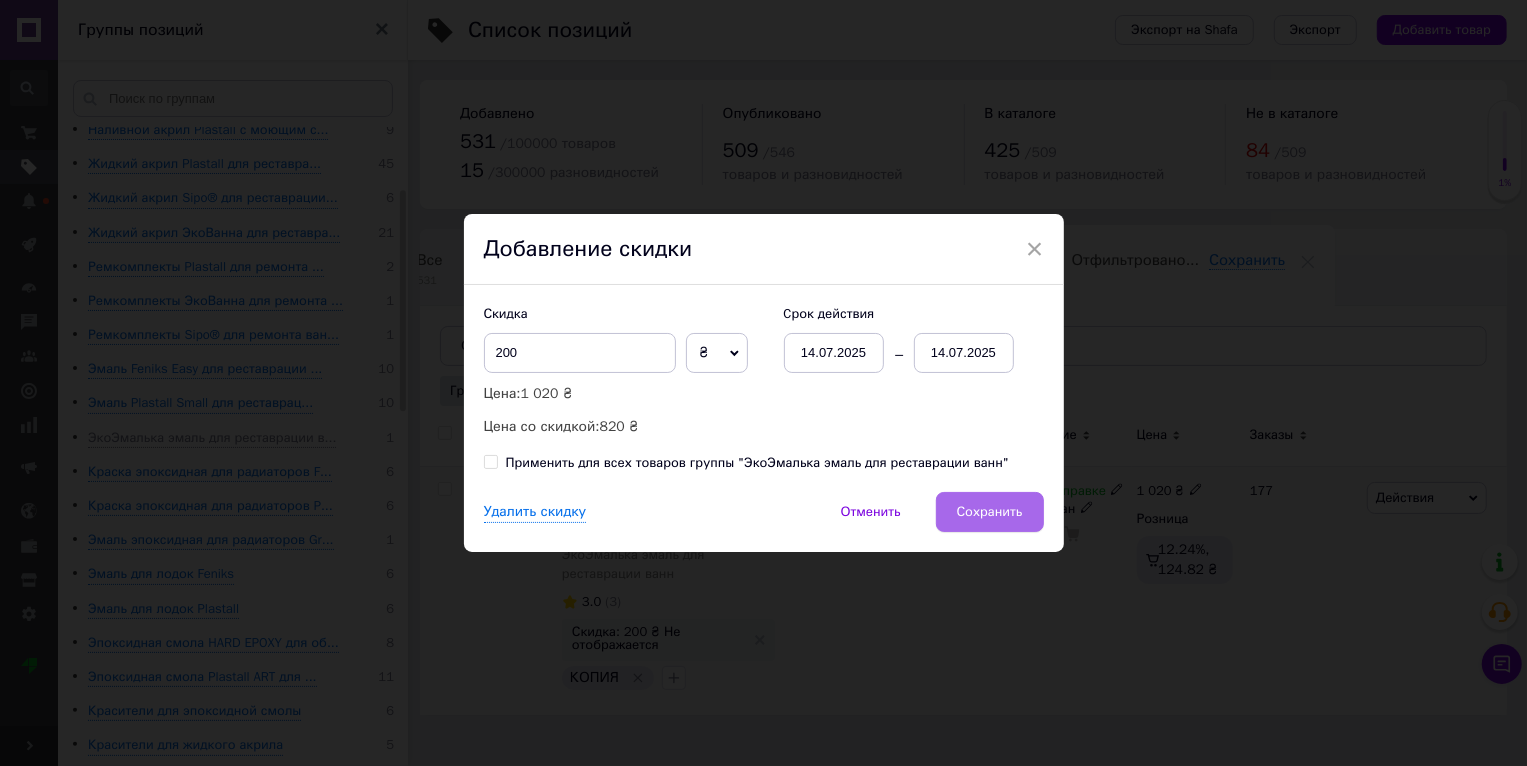 scroll, scrollTop: 0, scrollLeft: 24, axis: horizontal 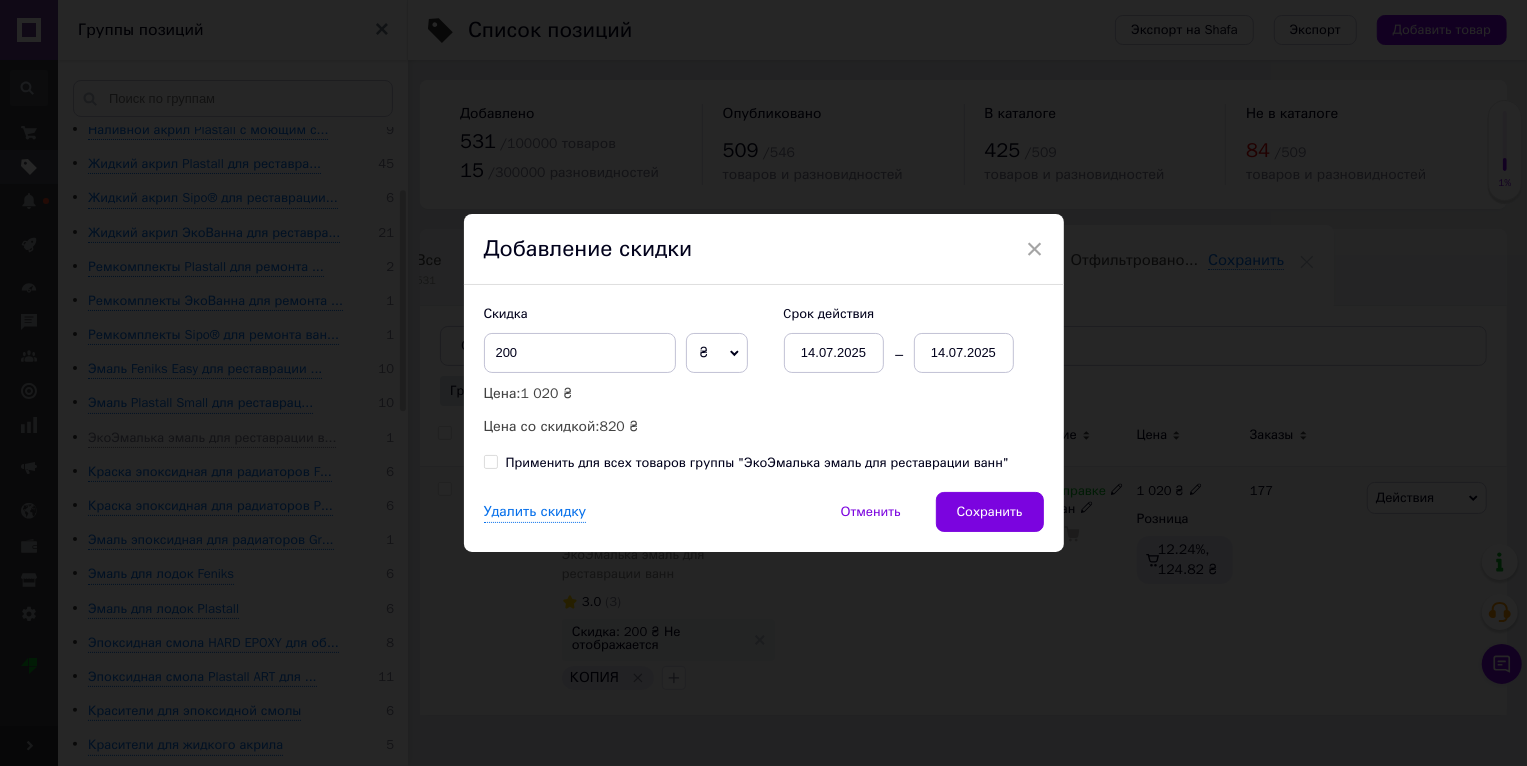 click on "Применить для всех товаров группы "ЭкоЭмалька эмаль для реставрации ванн"" at bounding box center (758, 463) 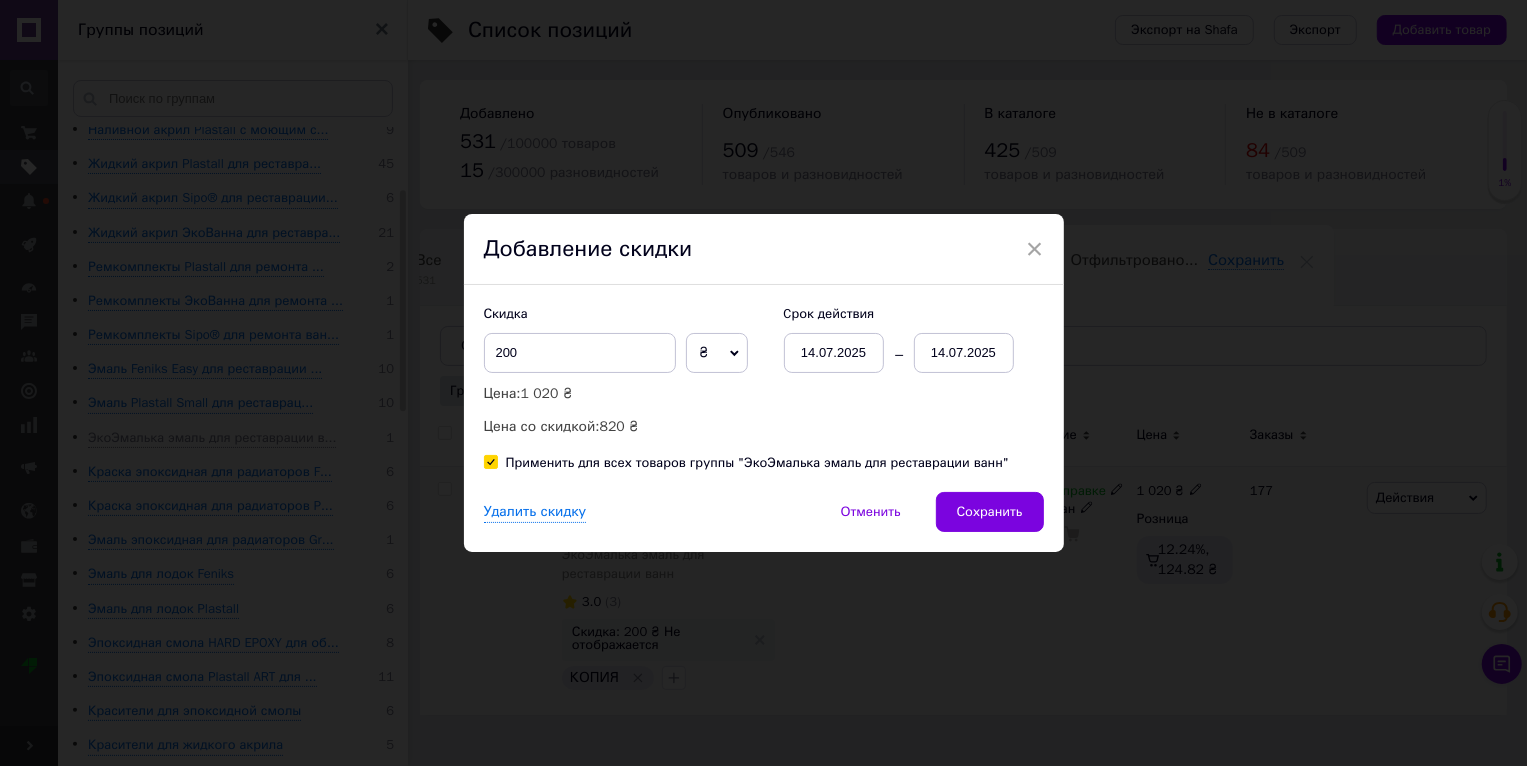 checkbox on "true" 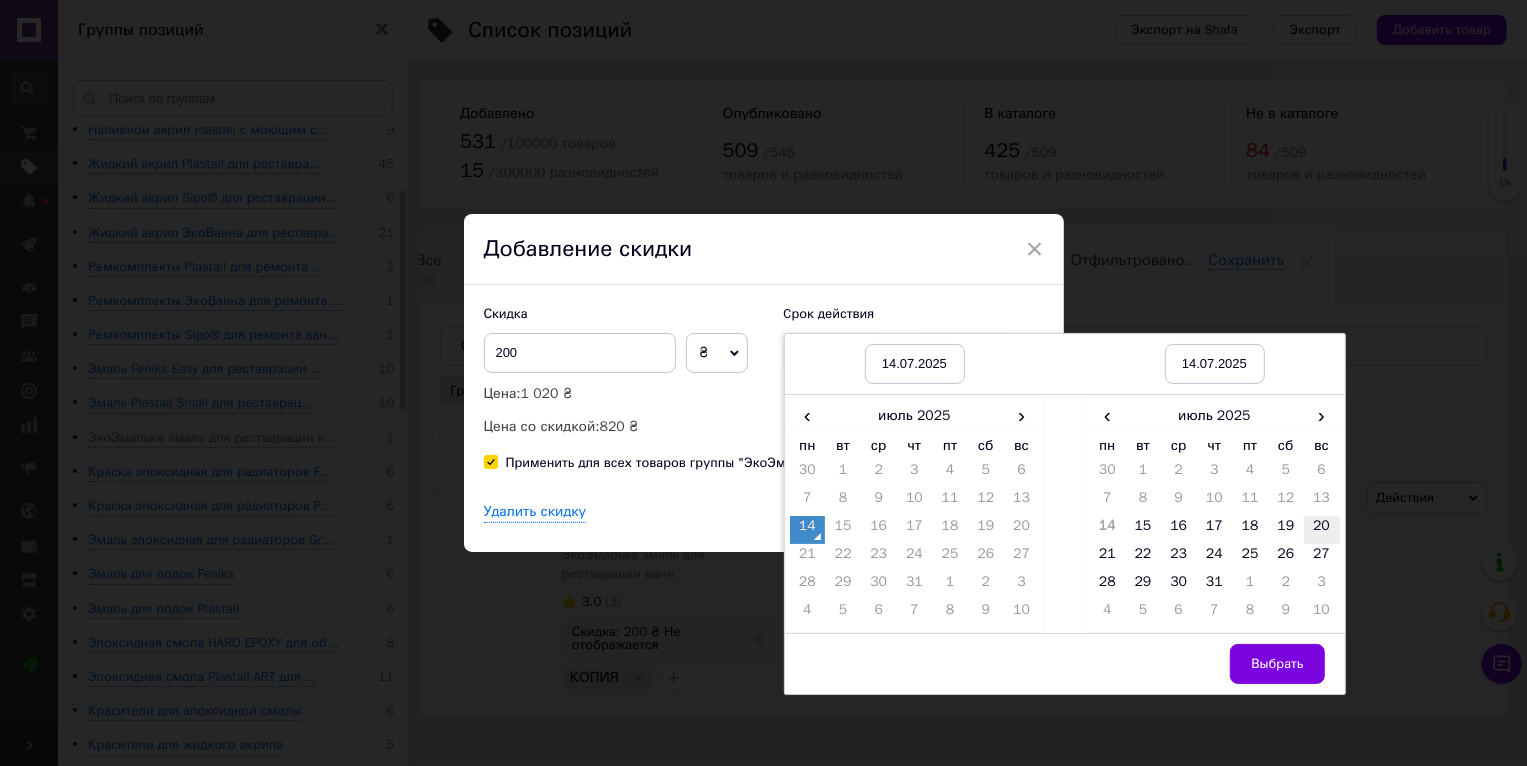 click on "20" at bounding box center (1322, 530) 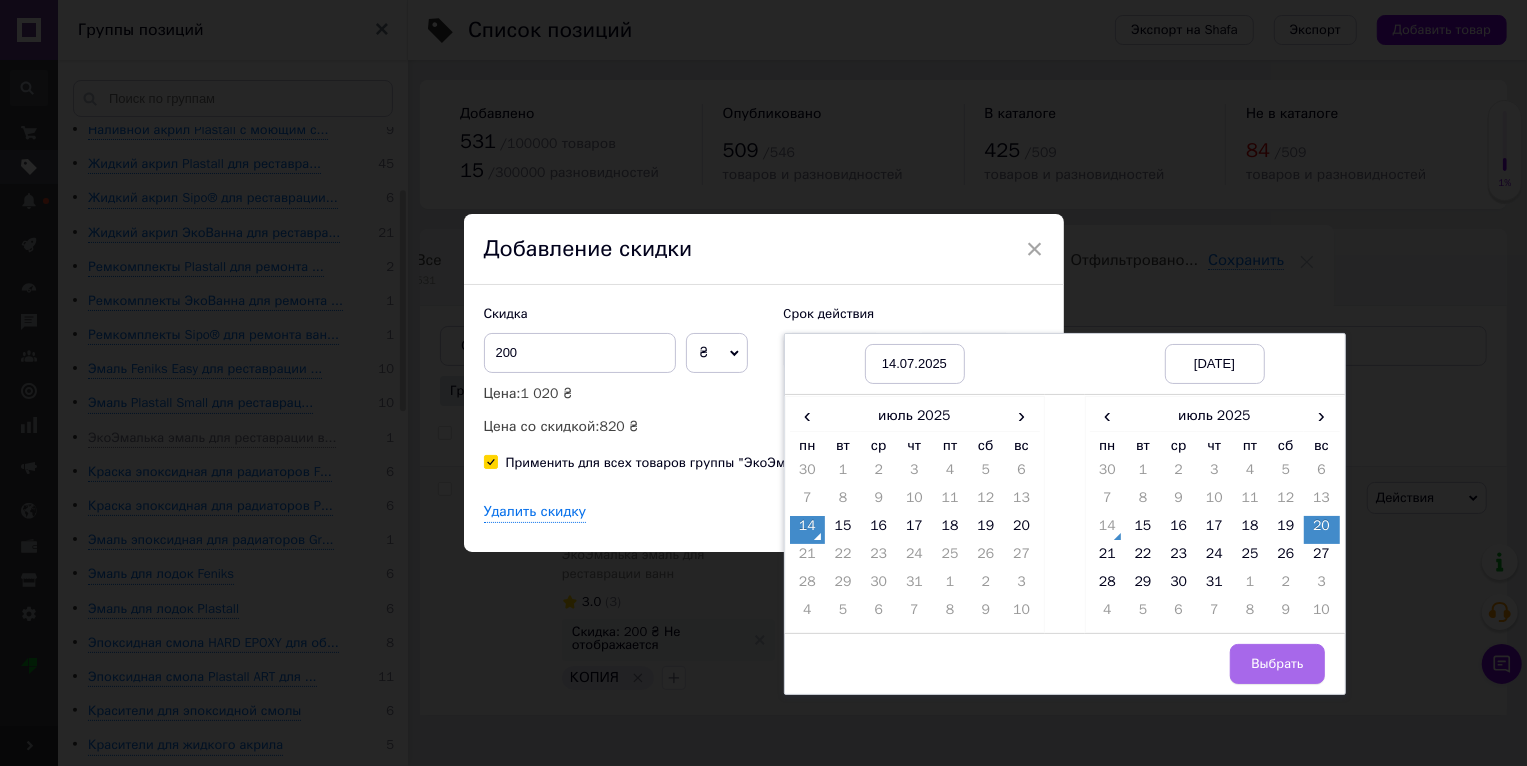 click on "Выбрать" at bounding box center [1277, 664] 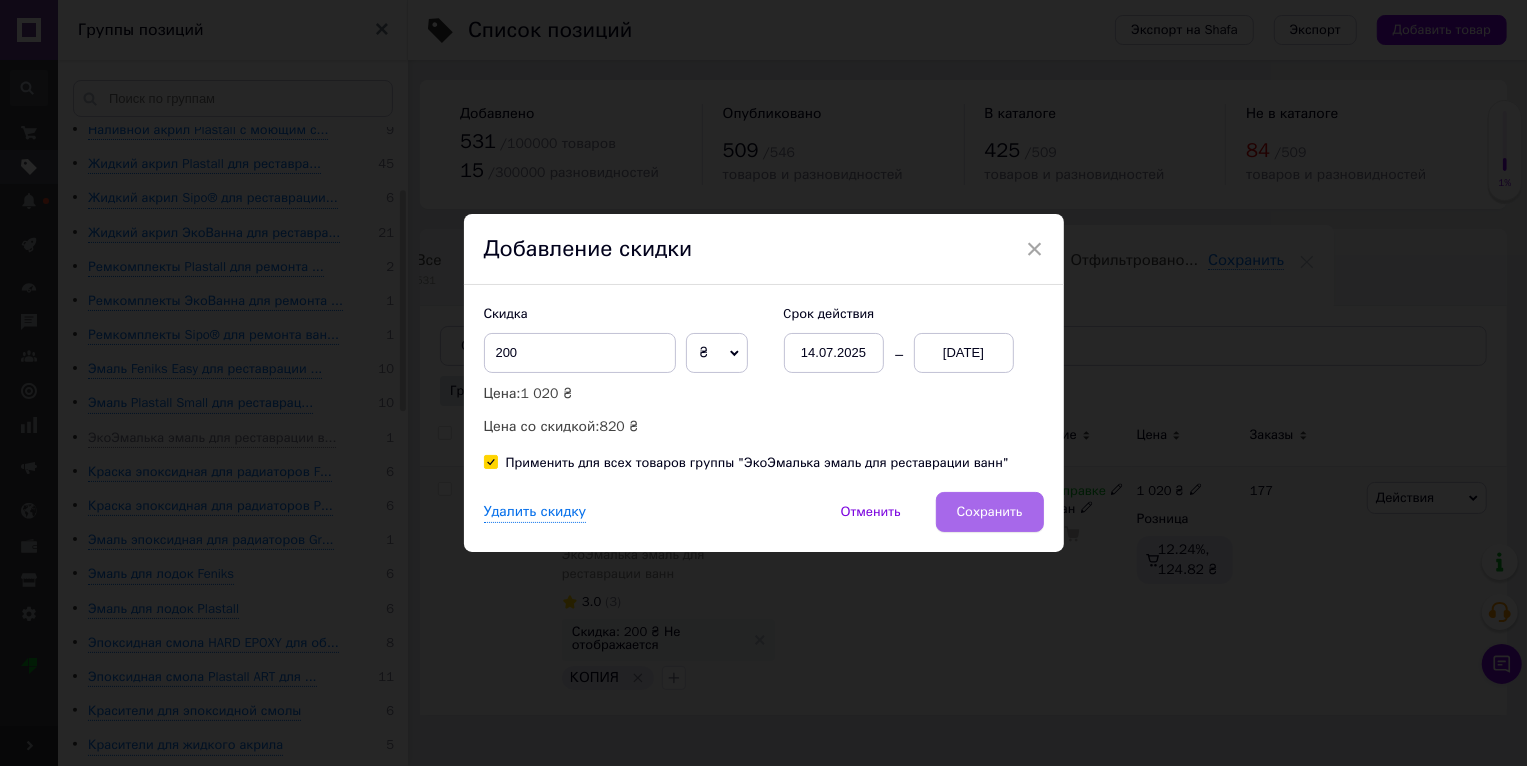click on "Сохранить" at bounding box center (990, 512) 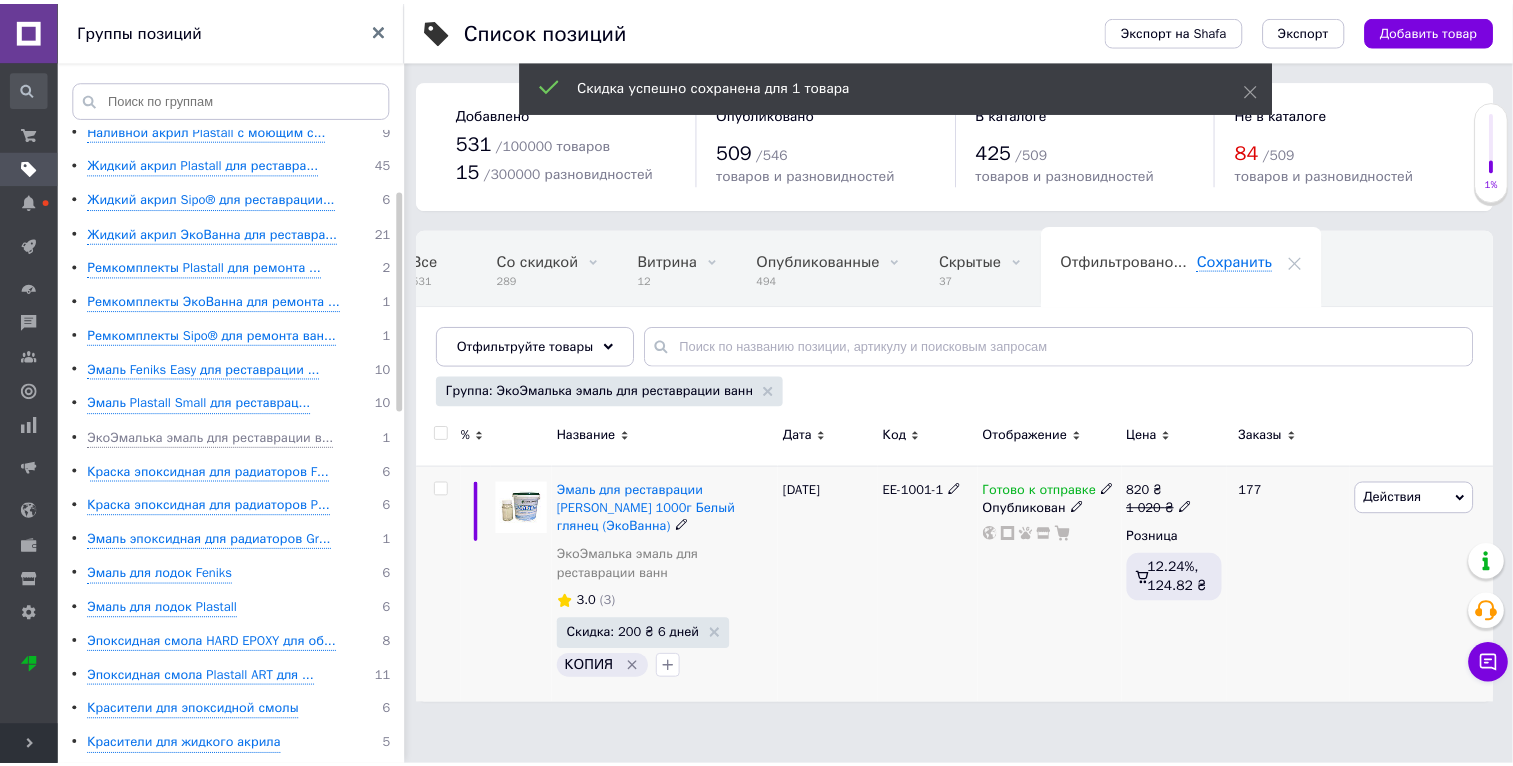 scroll, scrollTop: 0, scrollLeft: 23, axis: horizontal 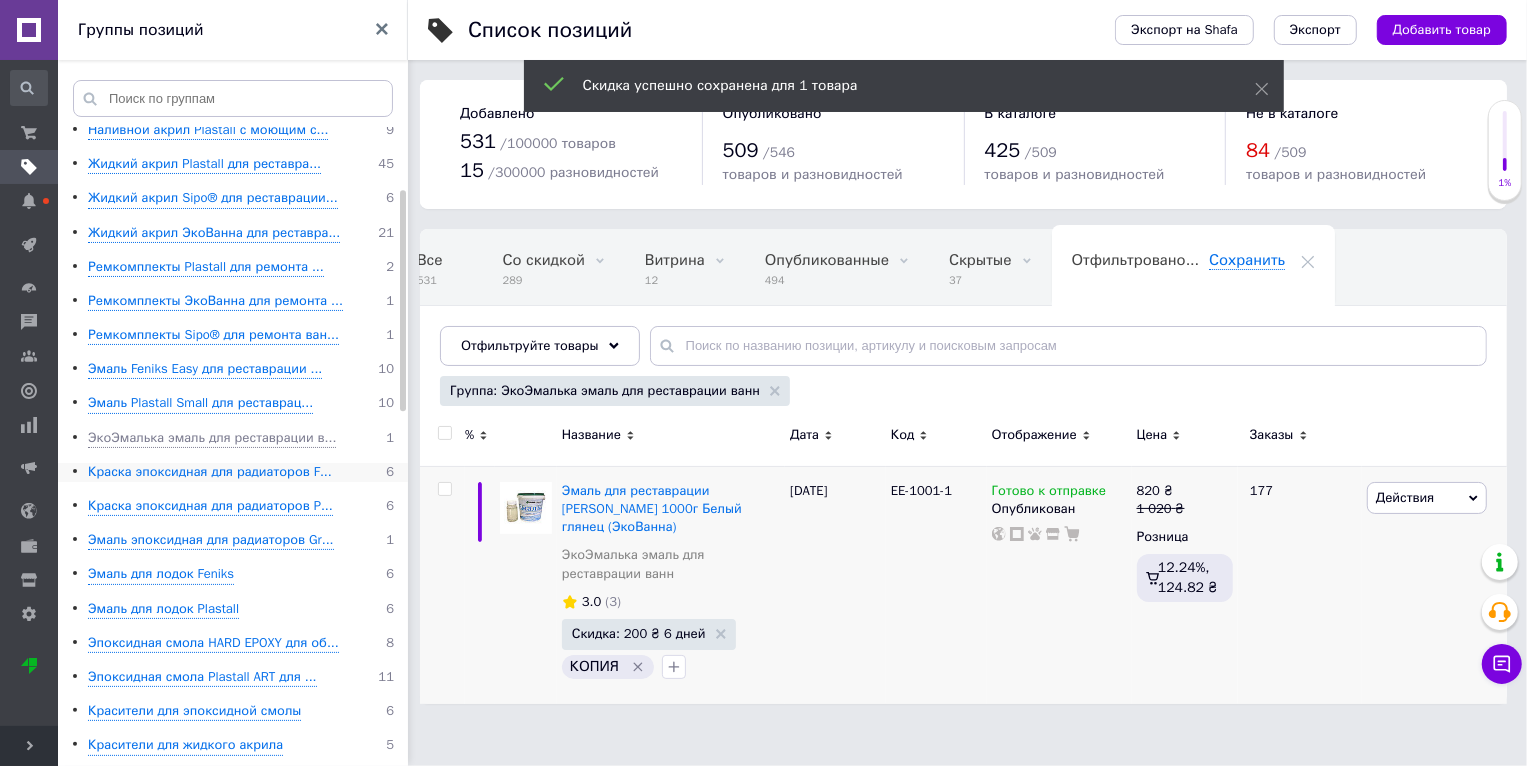click on "Краска эпоксидная для радиаторов F..." at bounding box center (210, 472) 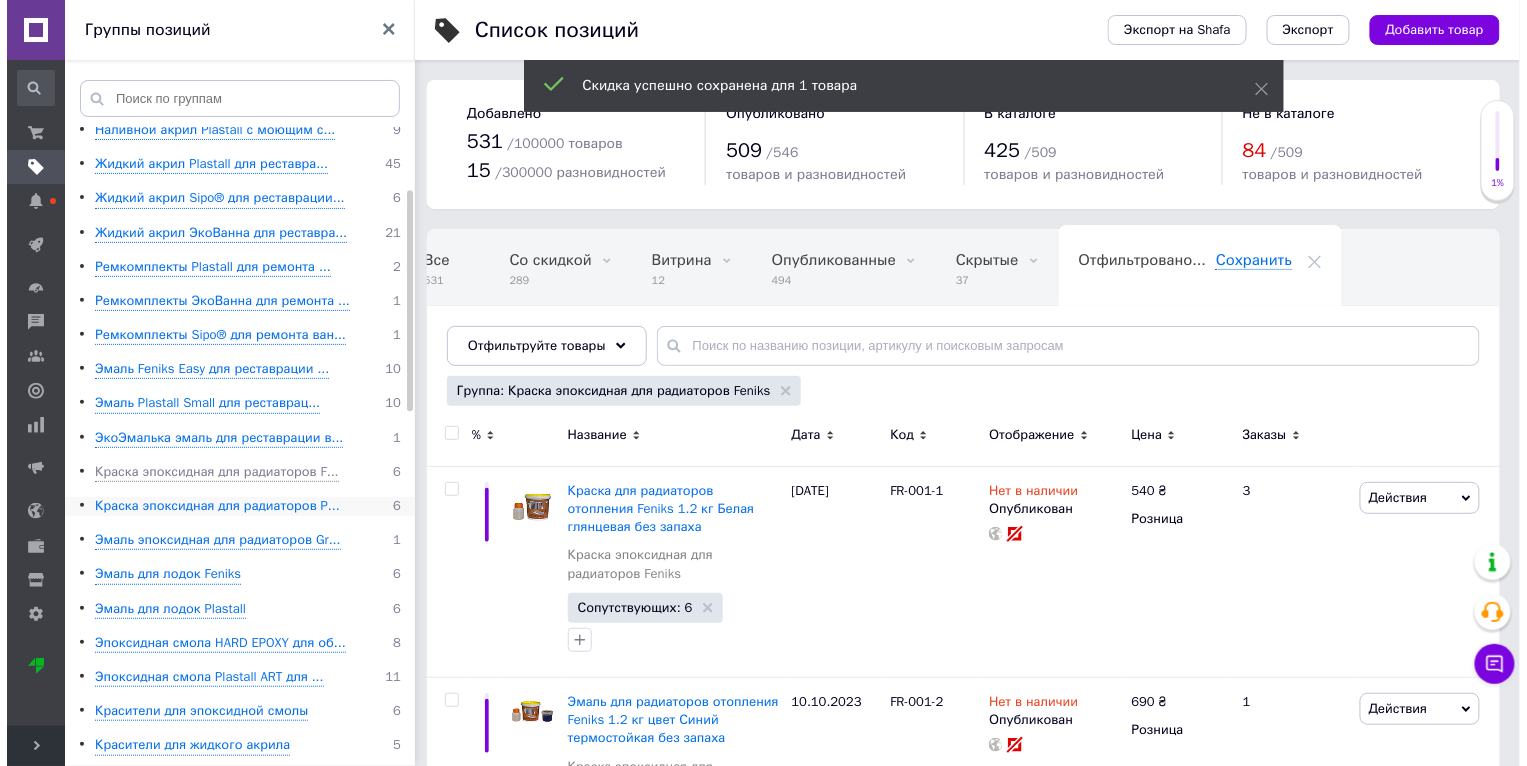 scroll, scrollTop: 0, scrollLeft: 37, axis: horizontal 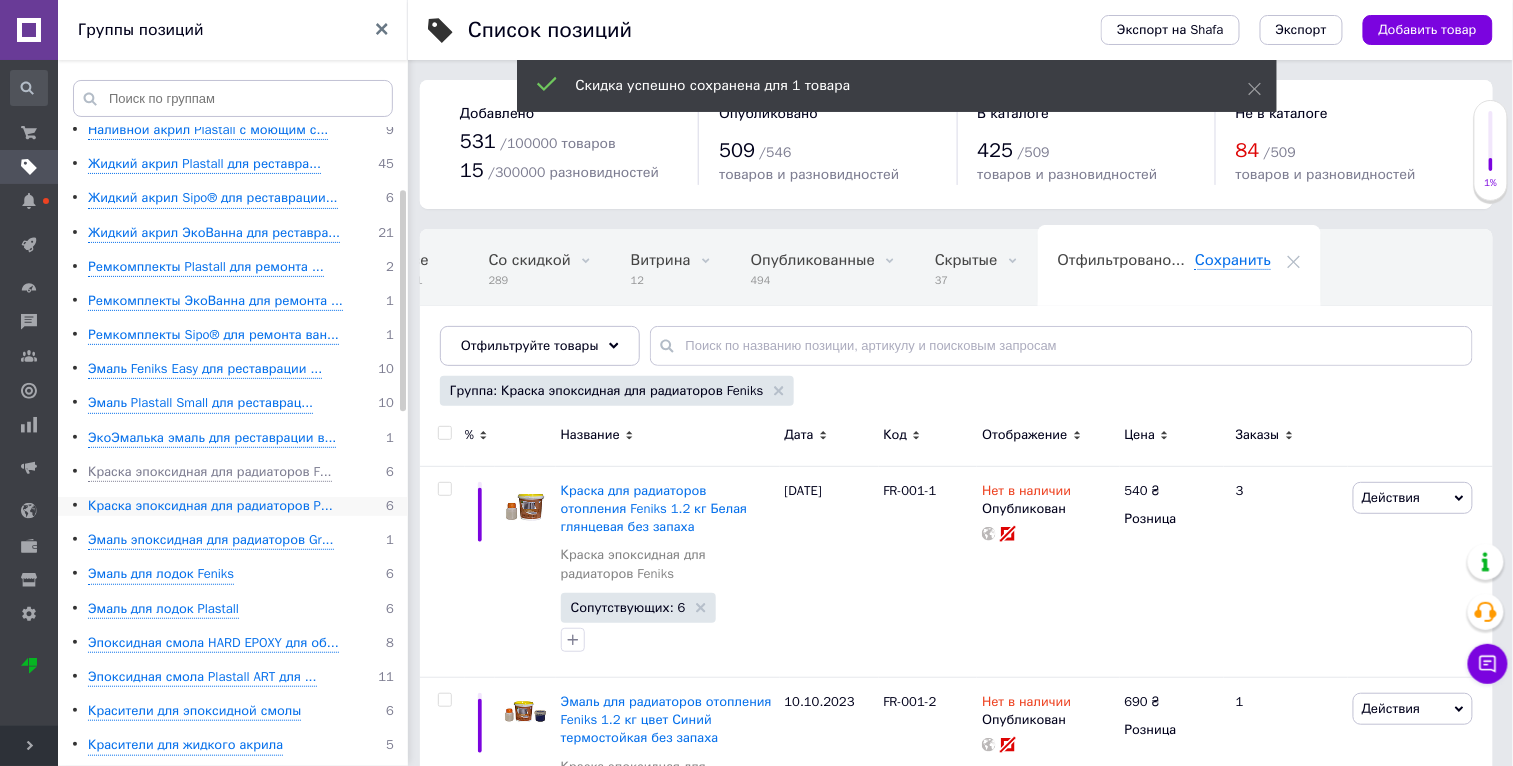 click on "Краска эпоксидная для радиаторов P..." at bounding box center [210, 506] 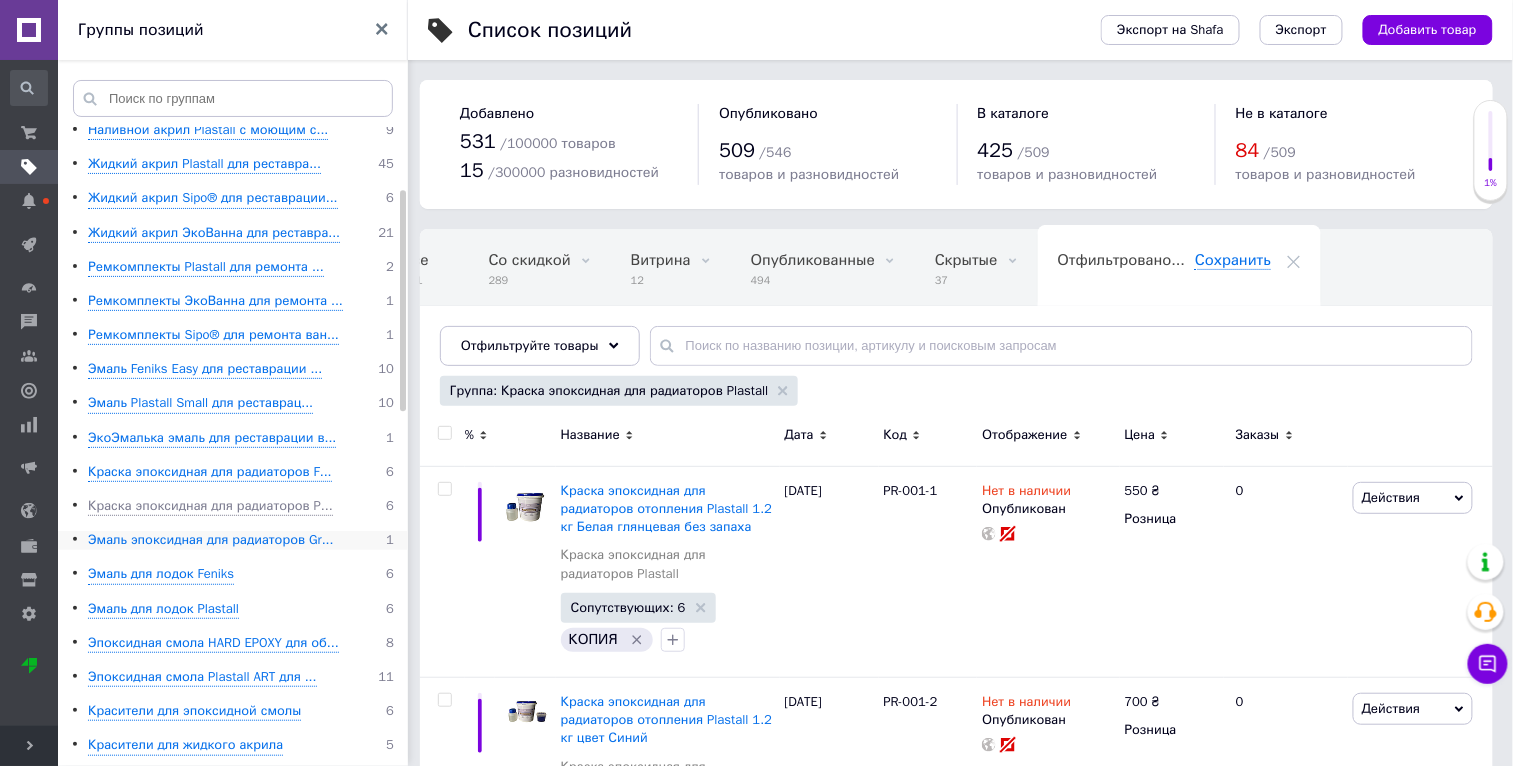 click on "Эмаль эпоксидная для радиаторов Gr..." at bounding box center (211, 540) 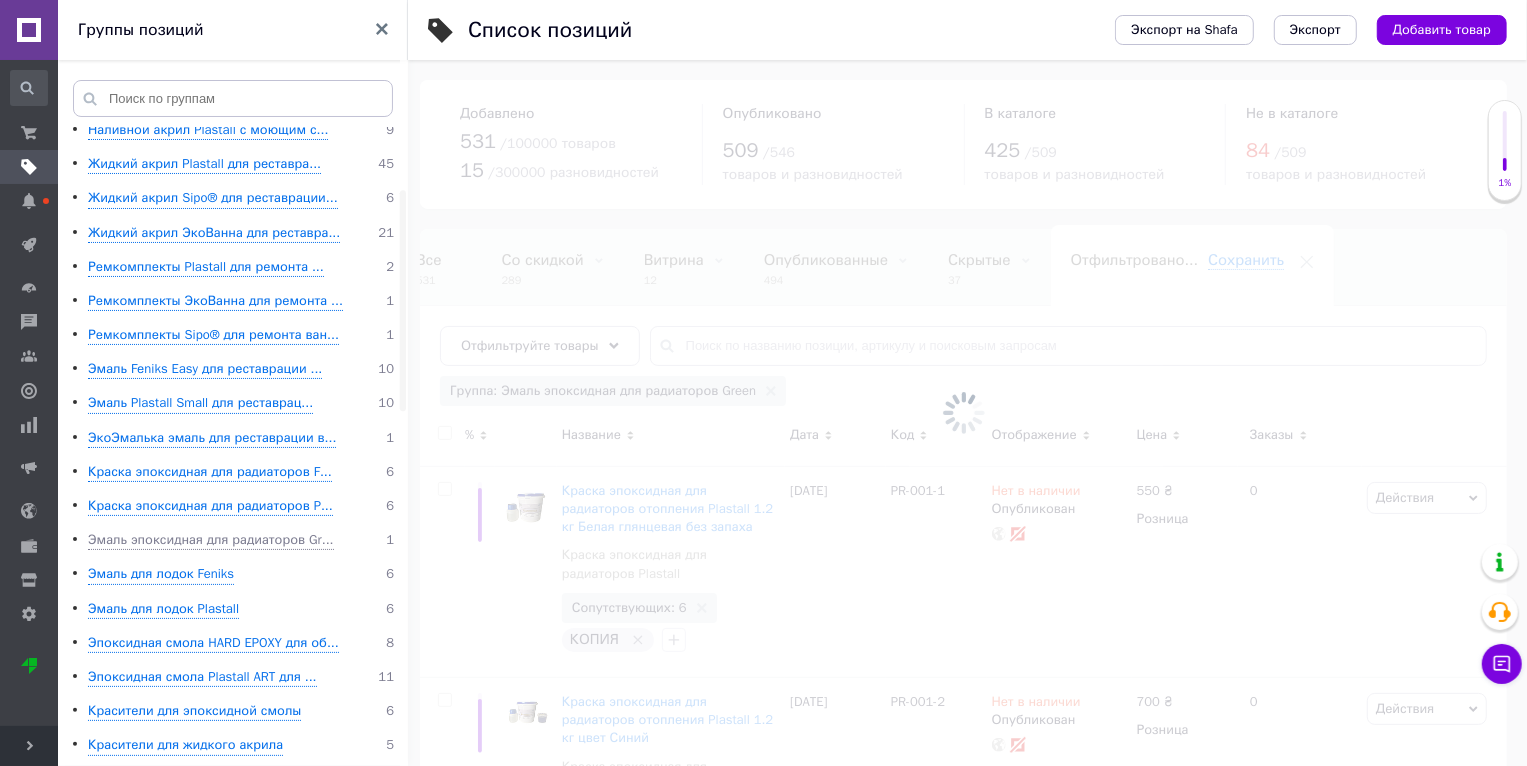 scroll, scrollTop: 0, scrollLeft: 23, axis: horizontal 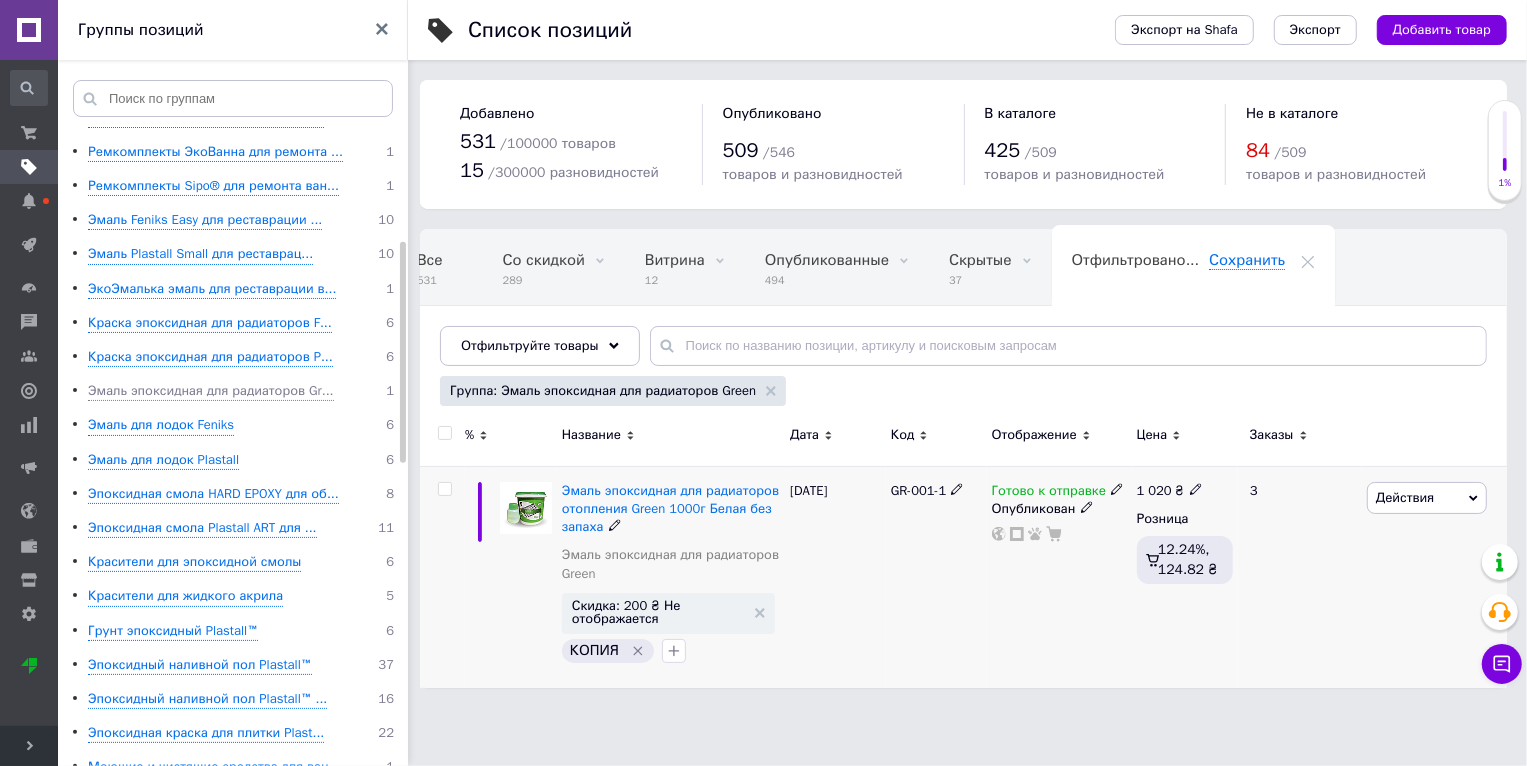 click on "Действия" at bounding box center (1427, 498) 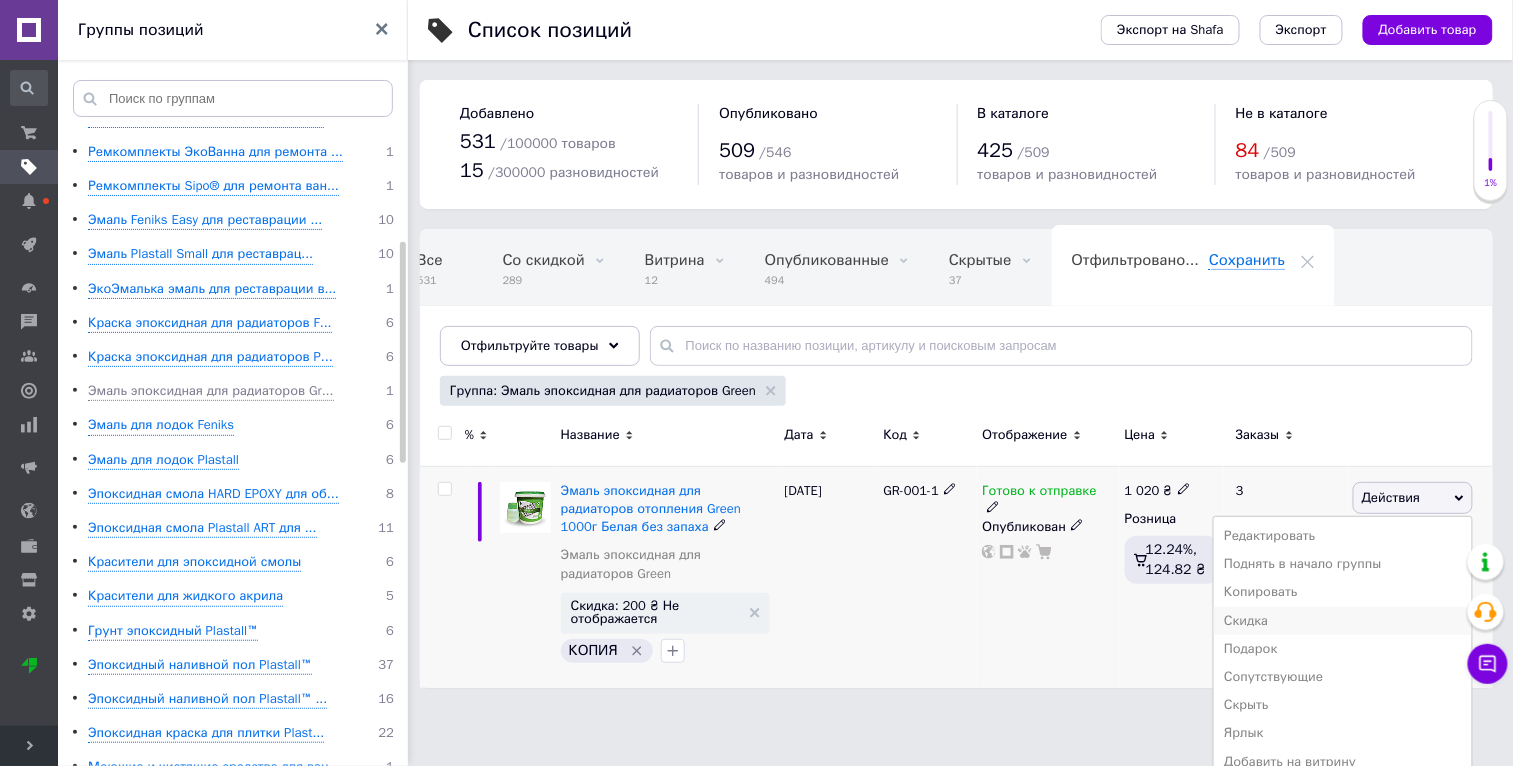 click on "Скидка" at bounding box center (1343, 621) 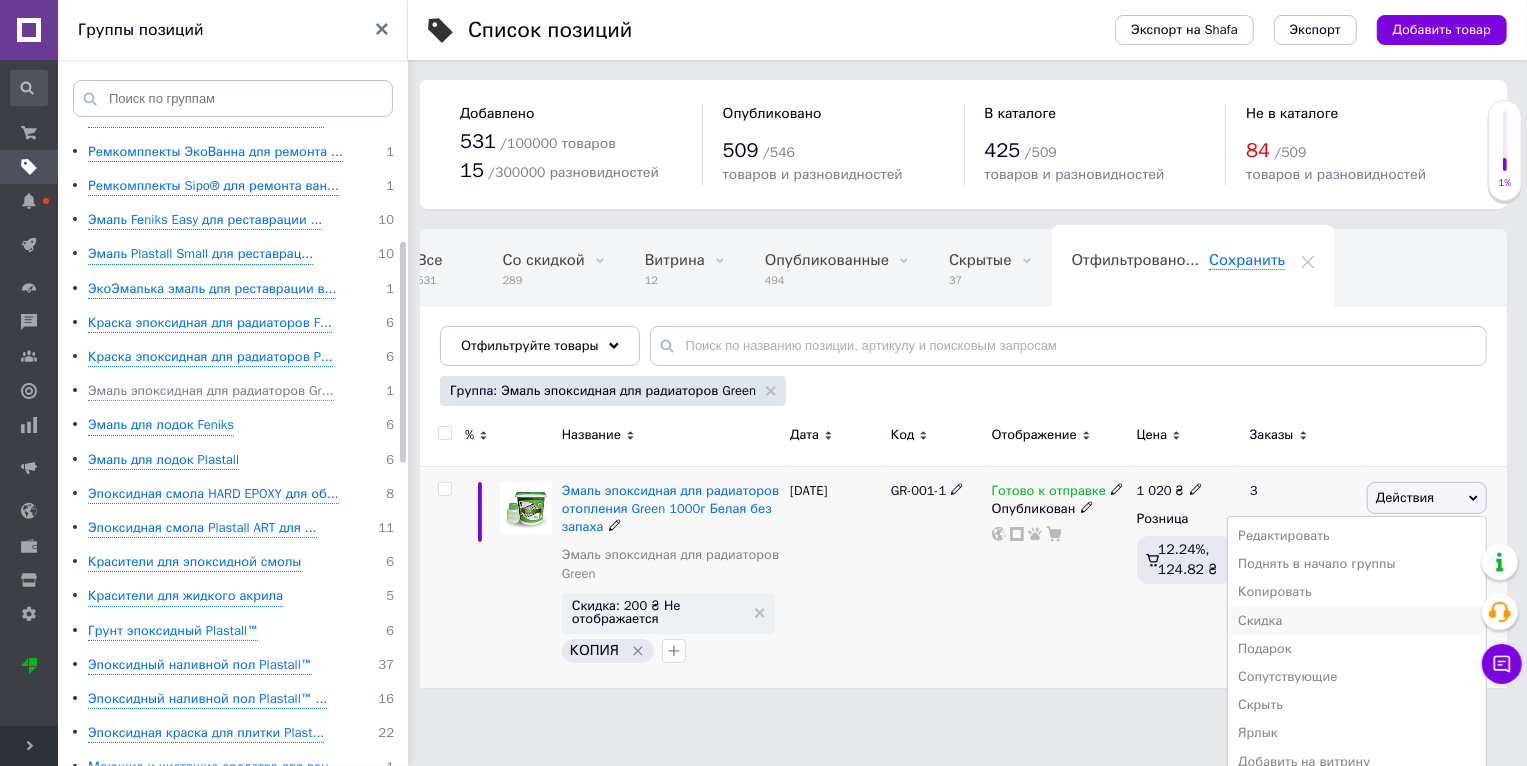 scroll, scrollTop: 0, scrollLeft: 24, axis: horizontal 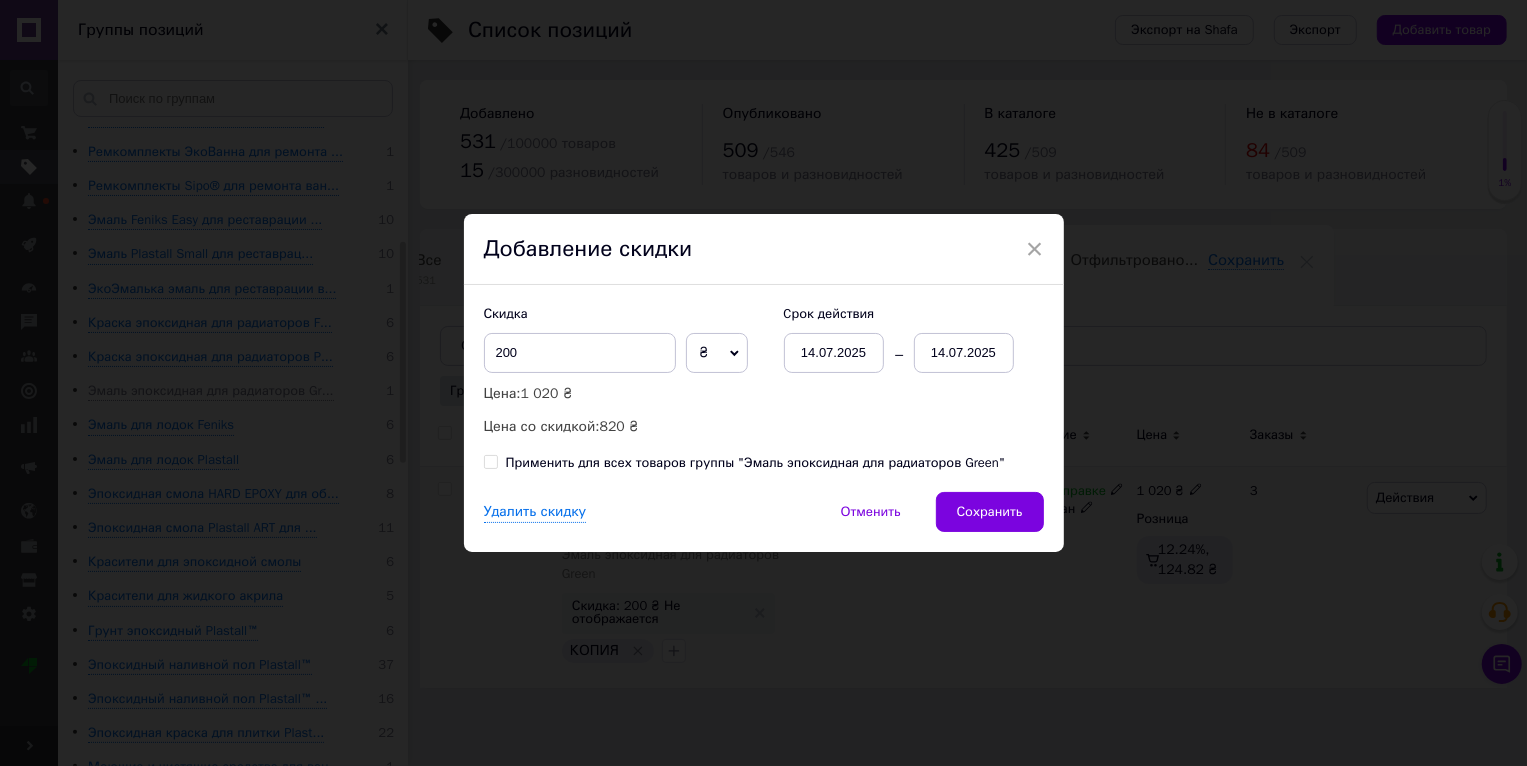 click on "Применить для всех товаров группы "Эмаль эпоксидная для радиаторов Green"" at bounding box center [756, 463] 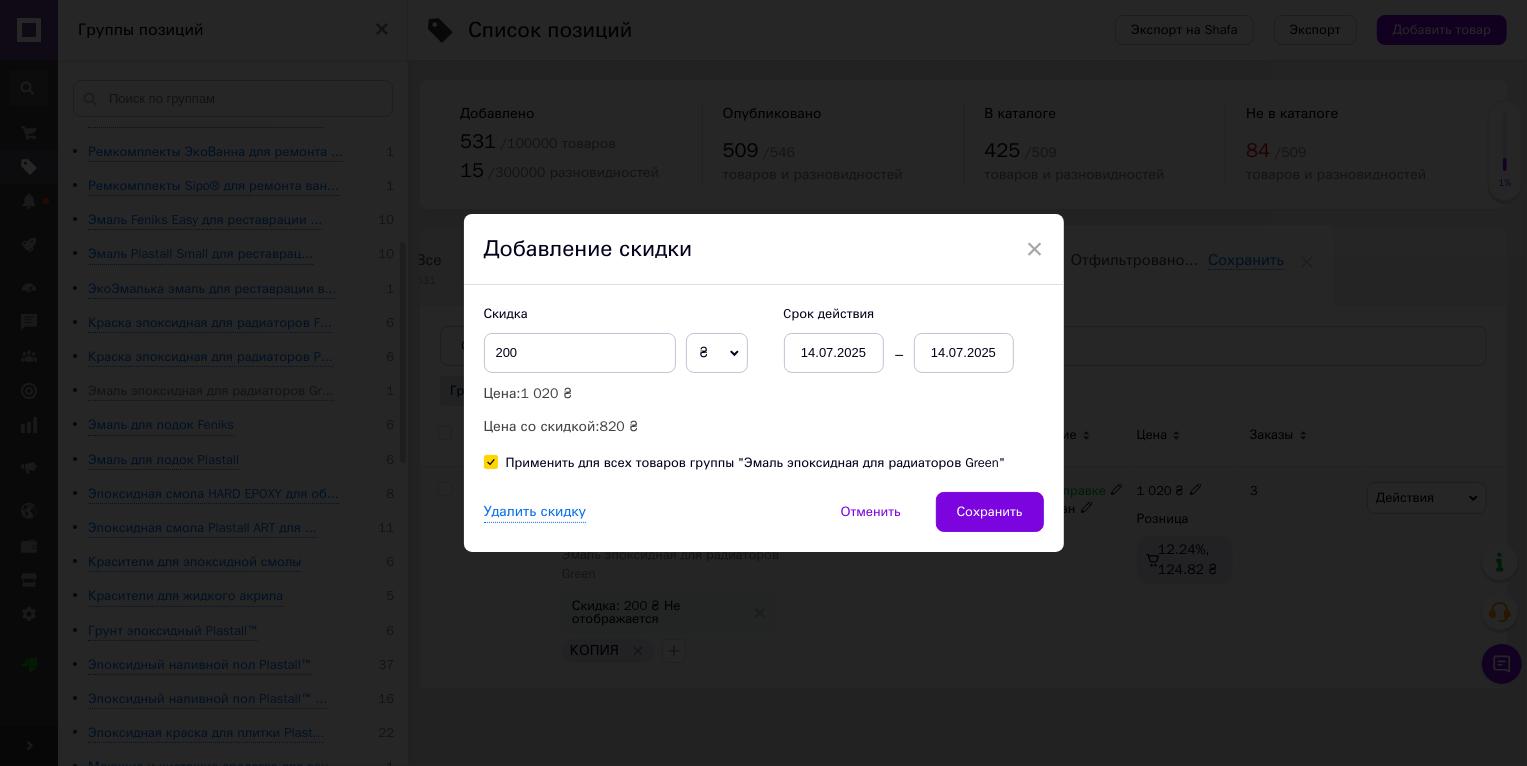 checkbox on "true" 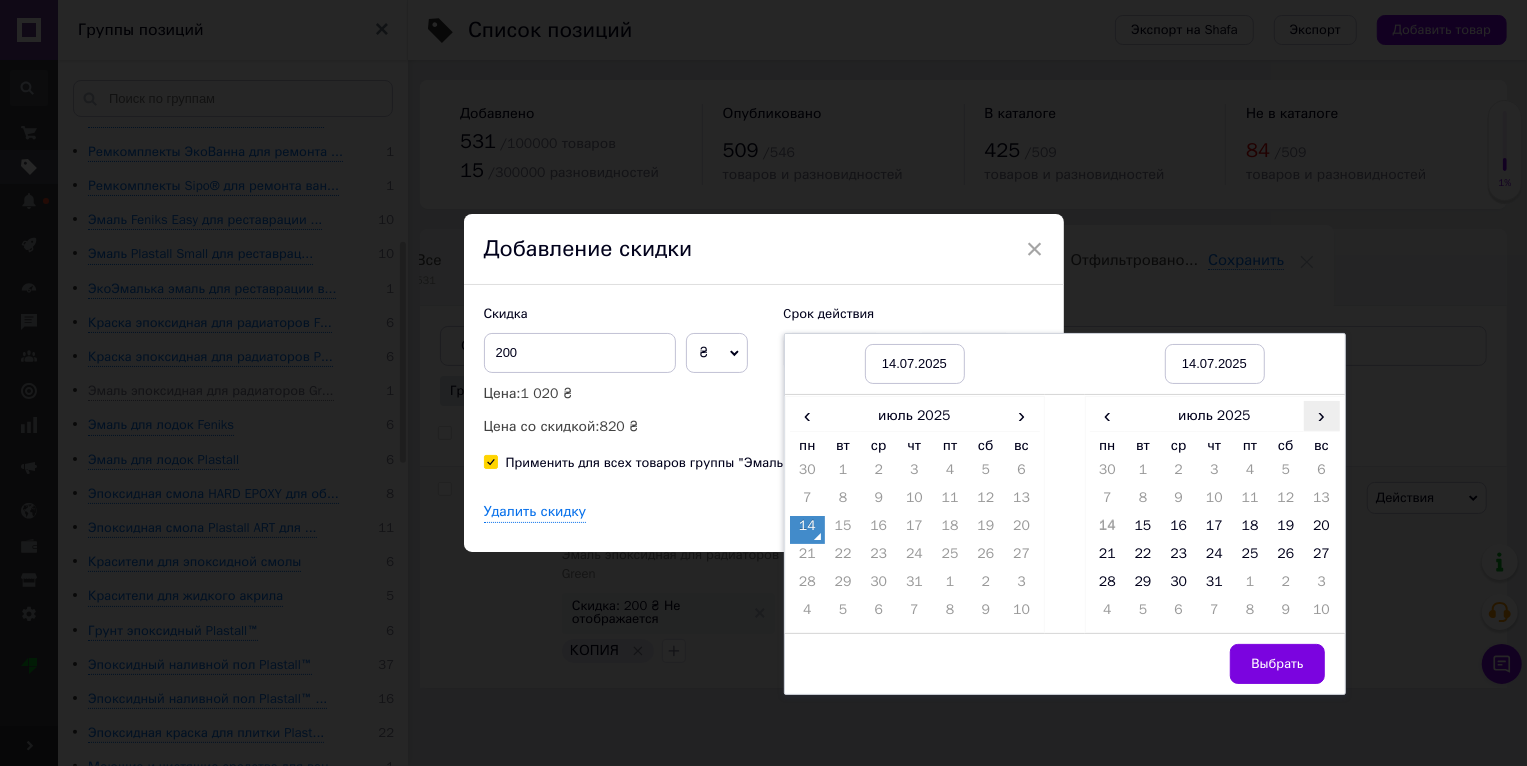 click on "›" at bounding box center [1322, 415] 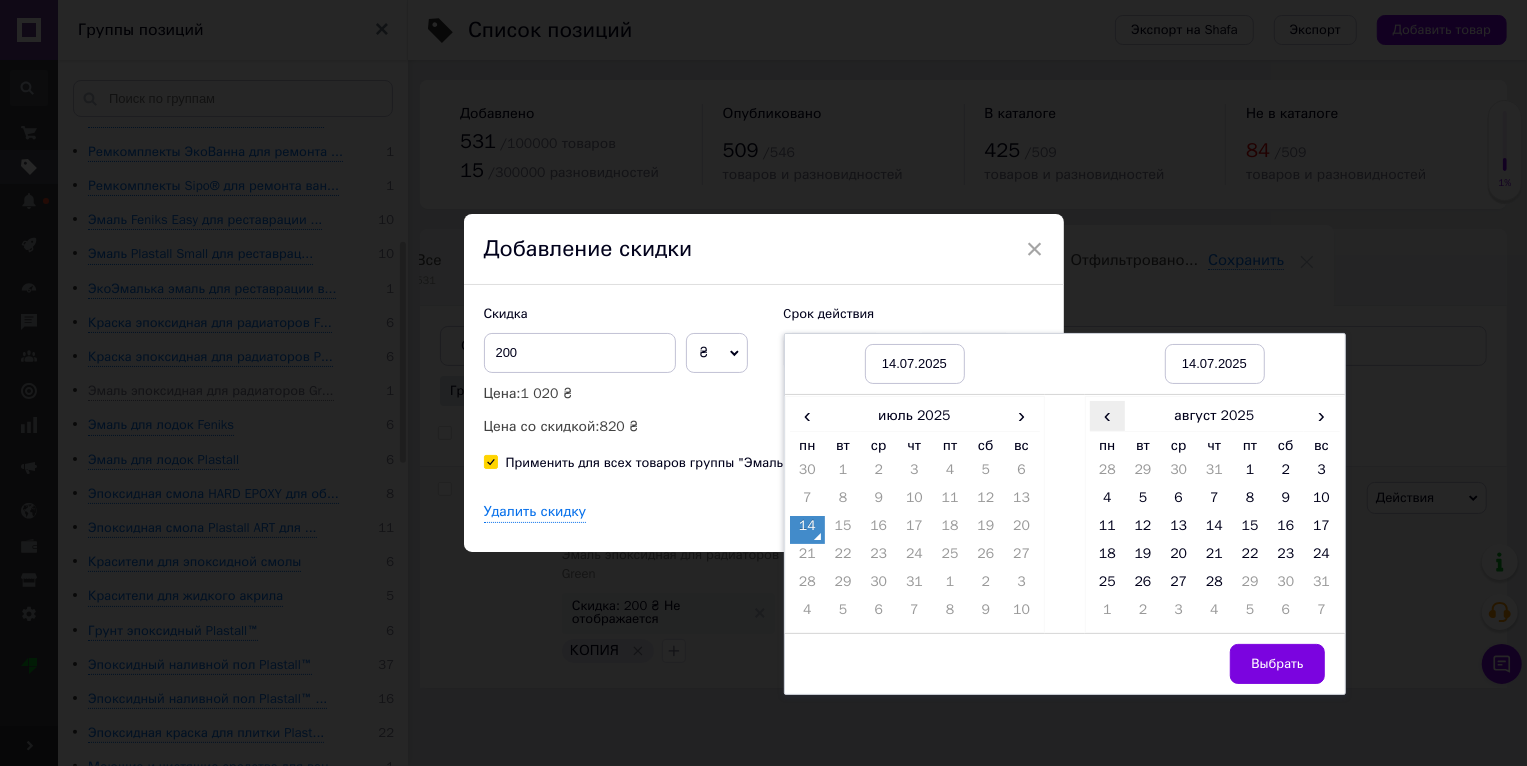 click on "‹" at bounding box center [1108, 415] 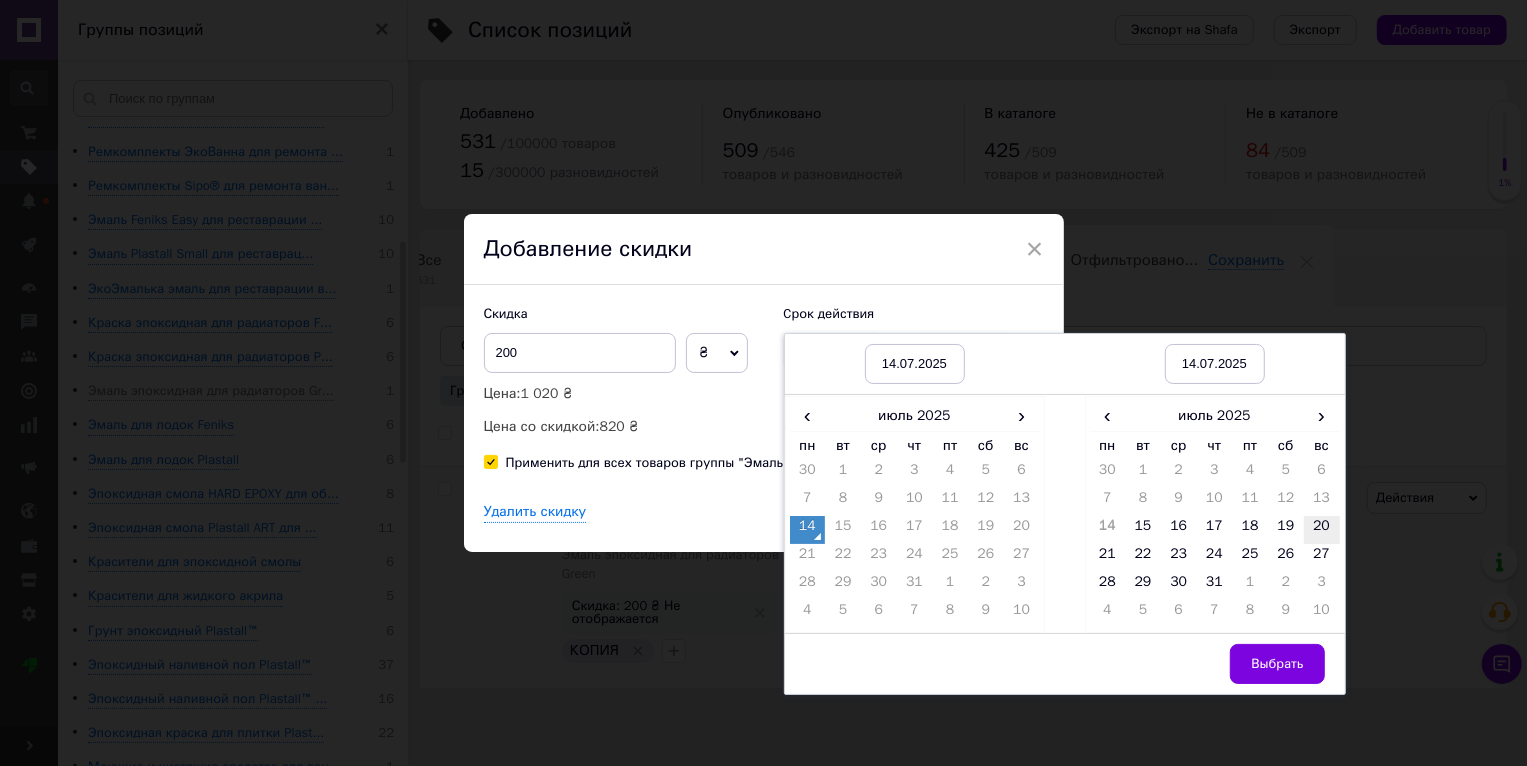click on "20" at bounding box center (1322, 530) 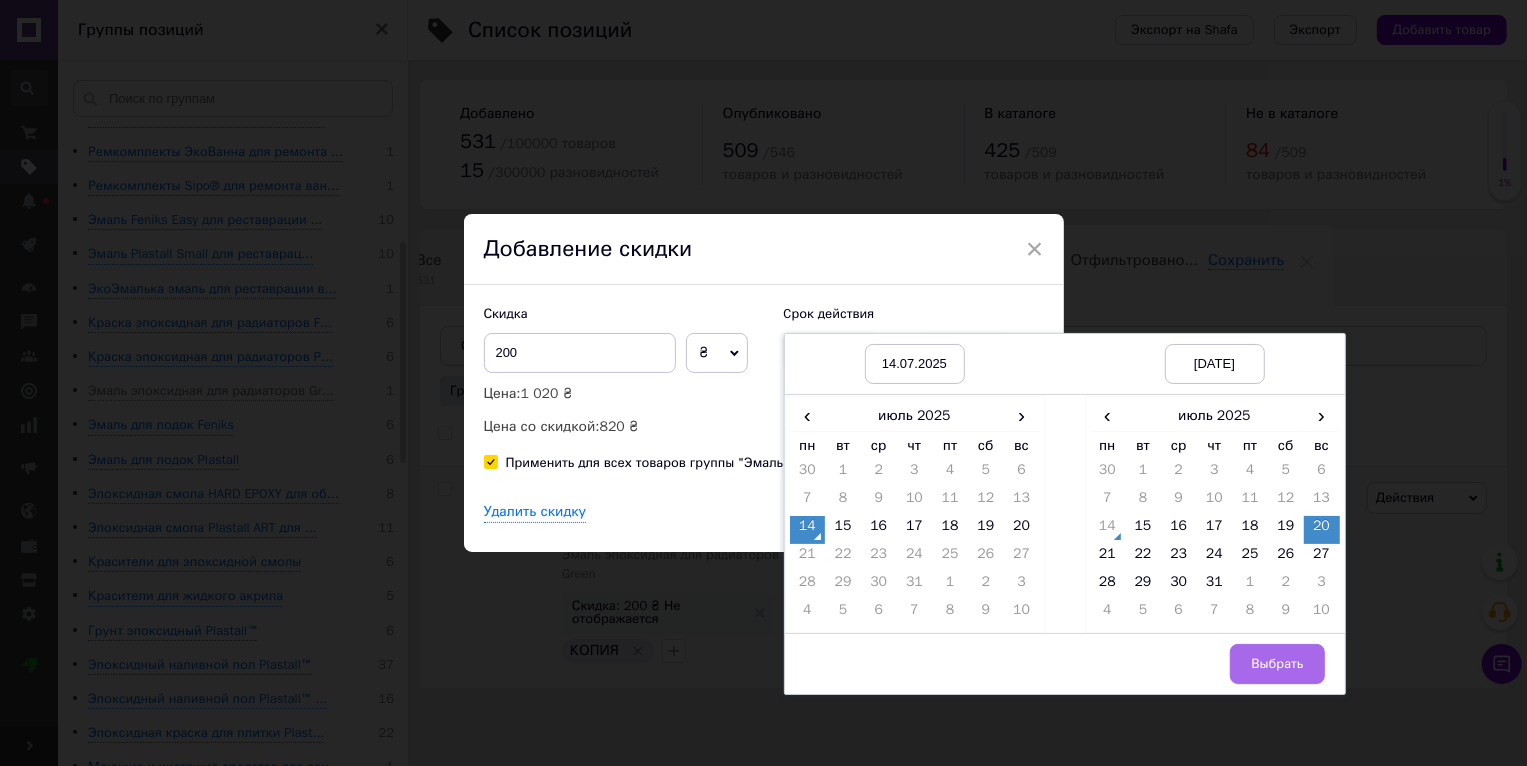 click on "Выбрать" at bounding box center [1277, 664] 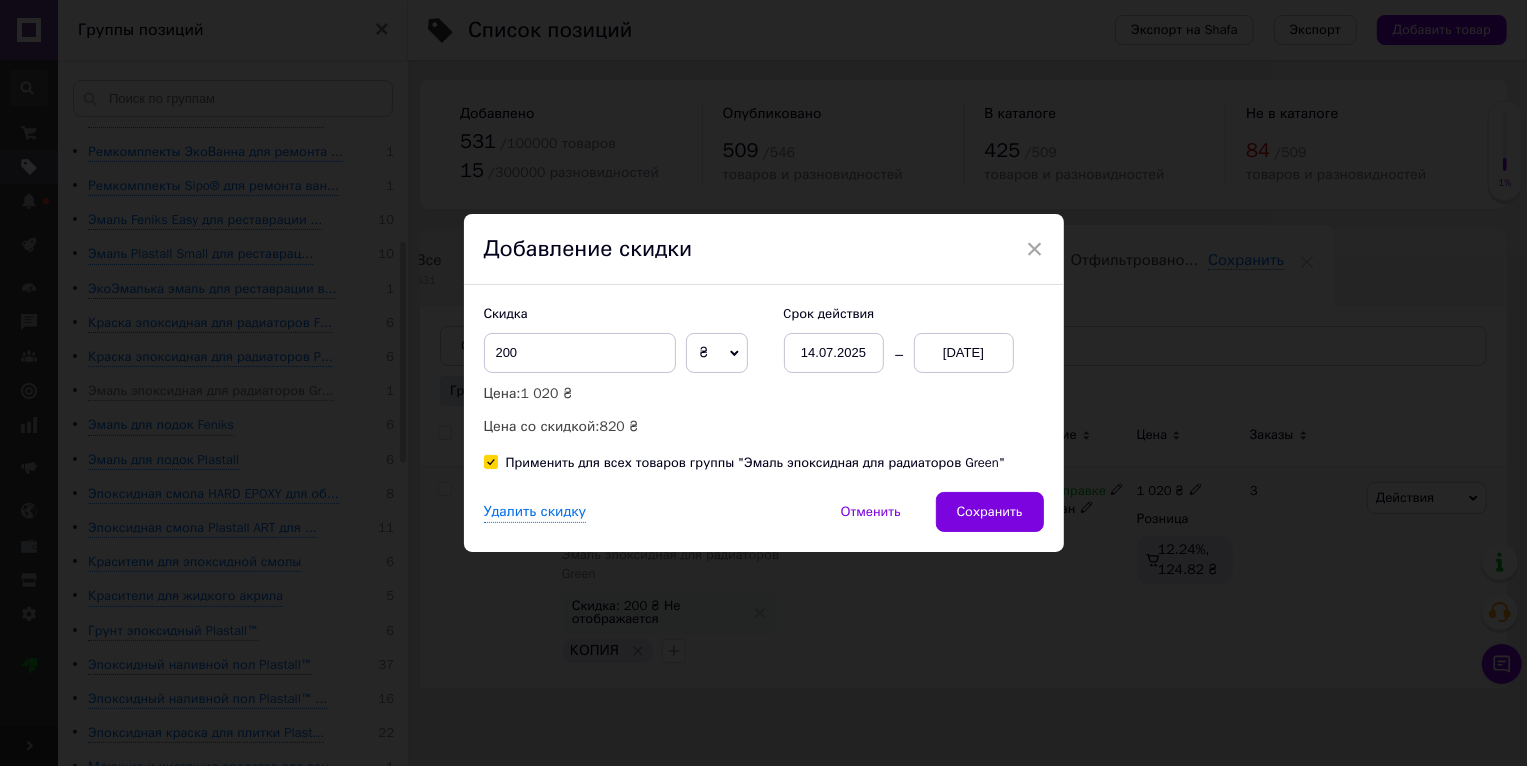 click on "Скидка 200 ₴ % Цена:  1 020   ₴ Цена со скидкой:  820   ₴ Cрок действия 14.07.2025 20.07.2025 Применить для всех товаров группы "Эмаль эпоксидная для радиаторов Green"" at bounding box center (764, 388) 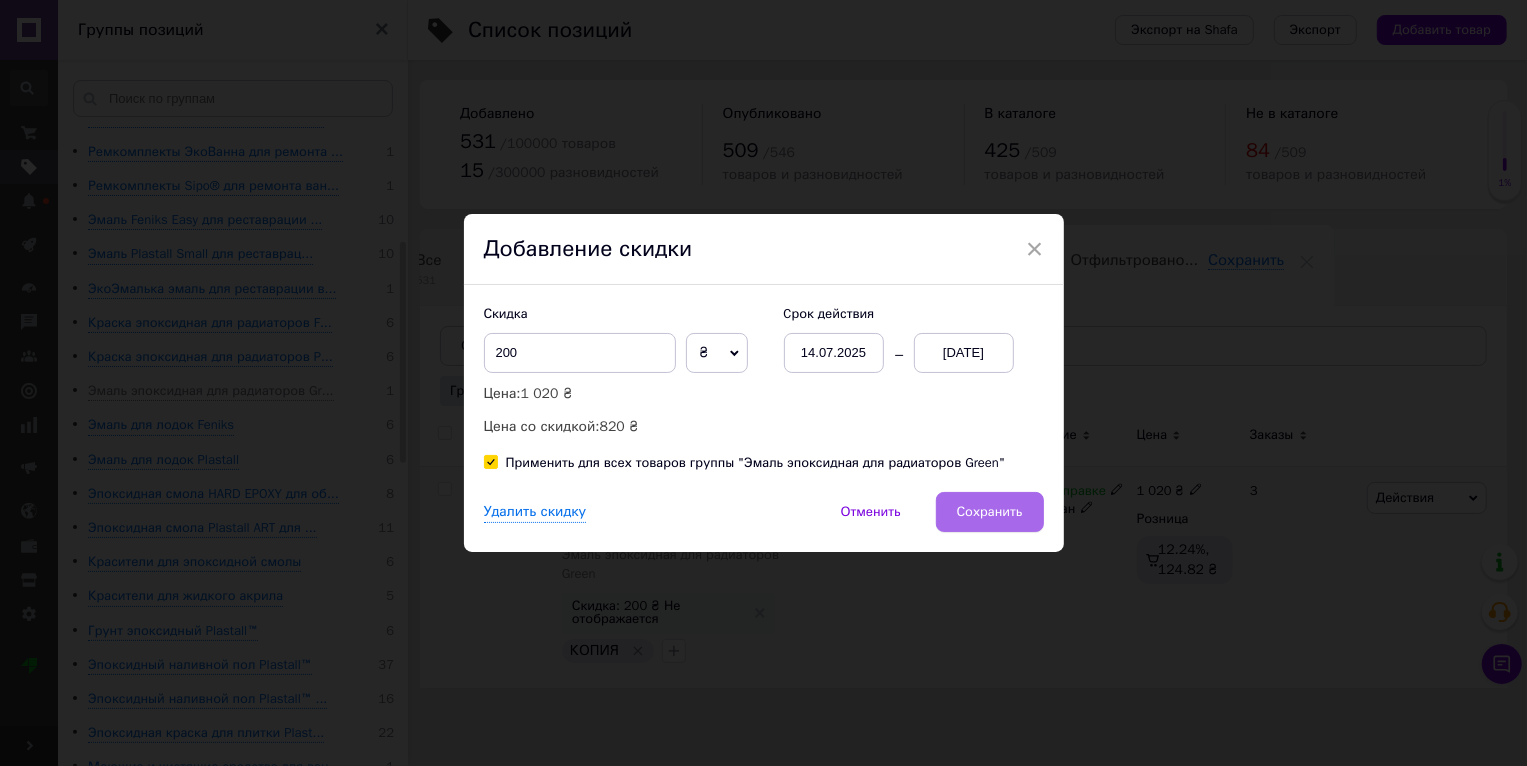 click on "Сохранить" at bounding box center (990, 512) 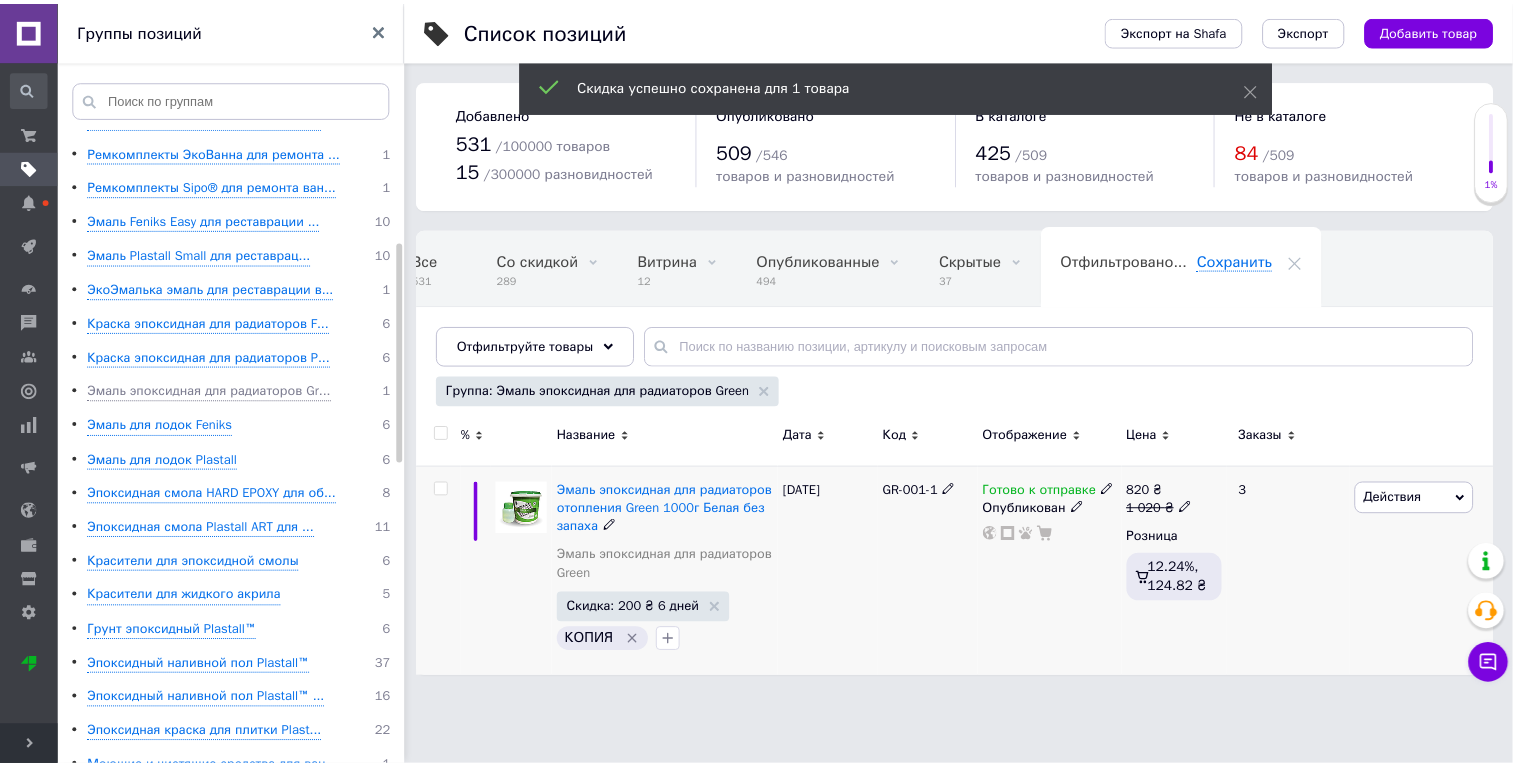 scroll, scrollTop: 0, scrollLeft: 23, axis: horizontal 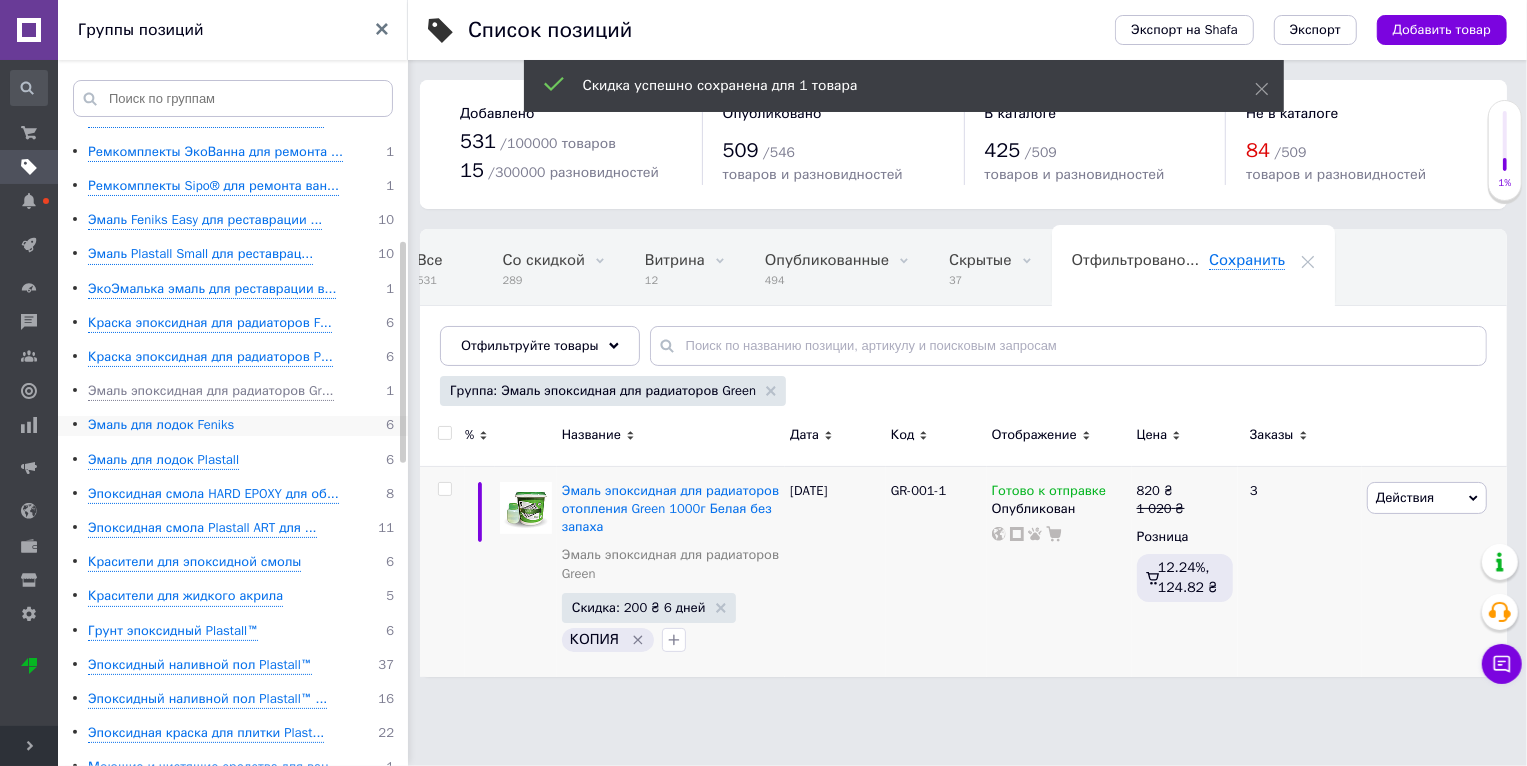 click on "Эмаль для лодок Feniks" at bounding box center (161, 425) 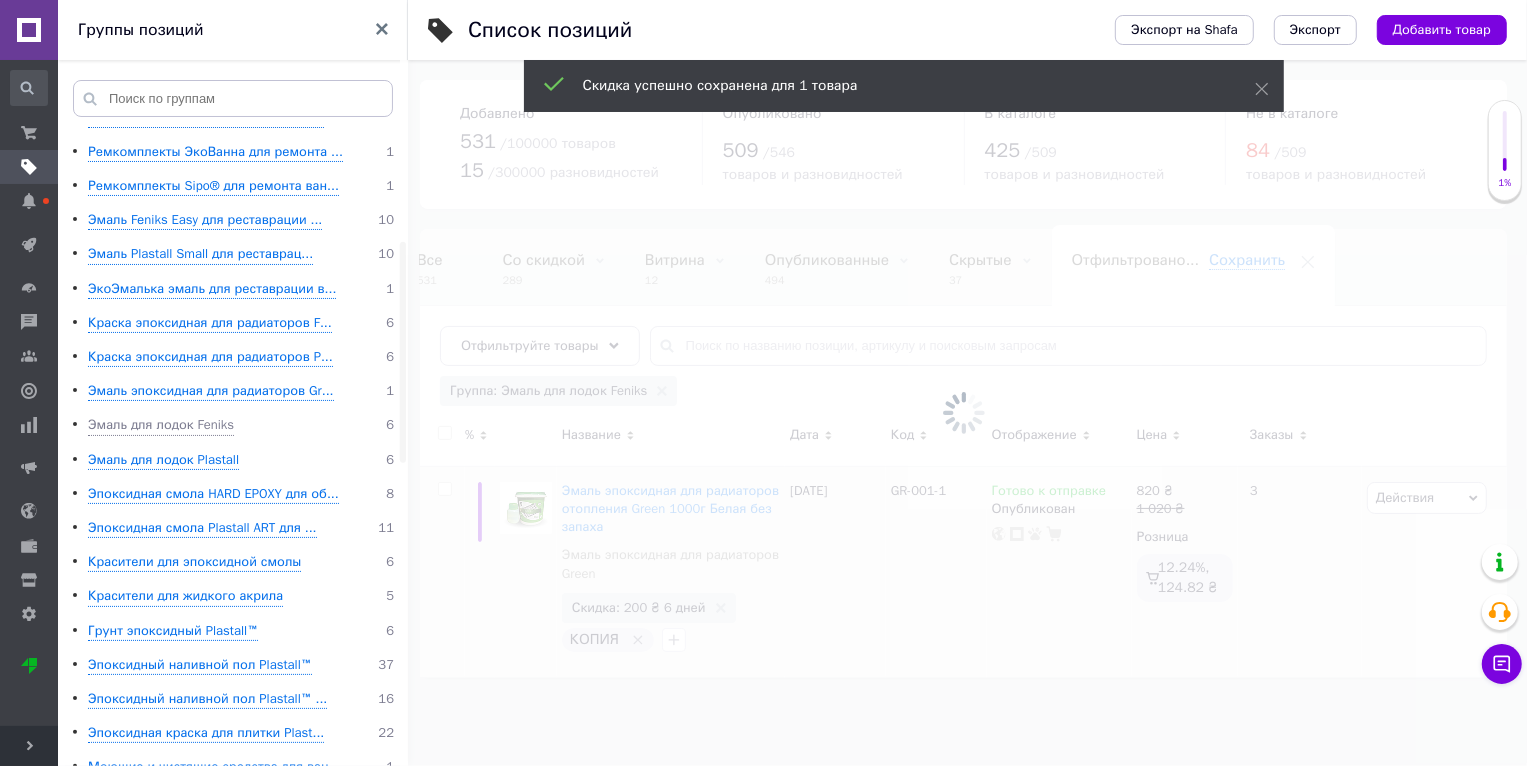 scroll, scrollTop: 0, scrollLeft: 37, axis: horizontal 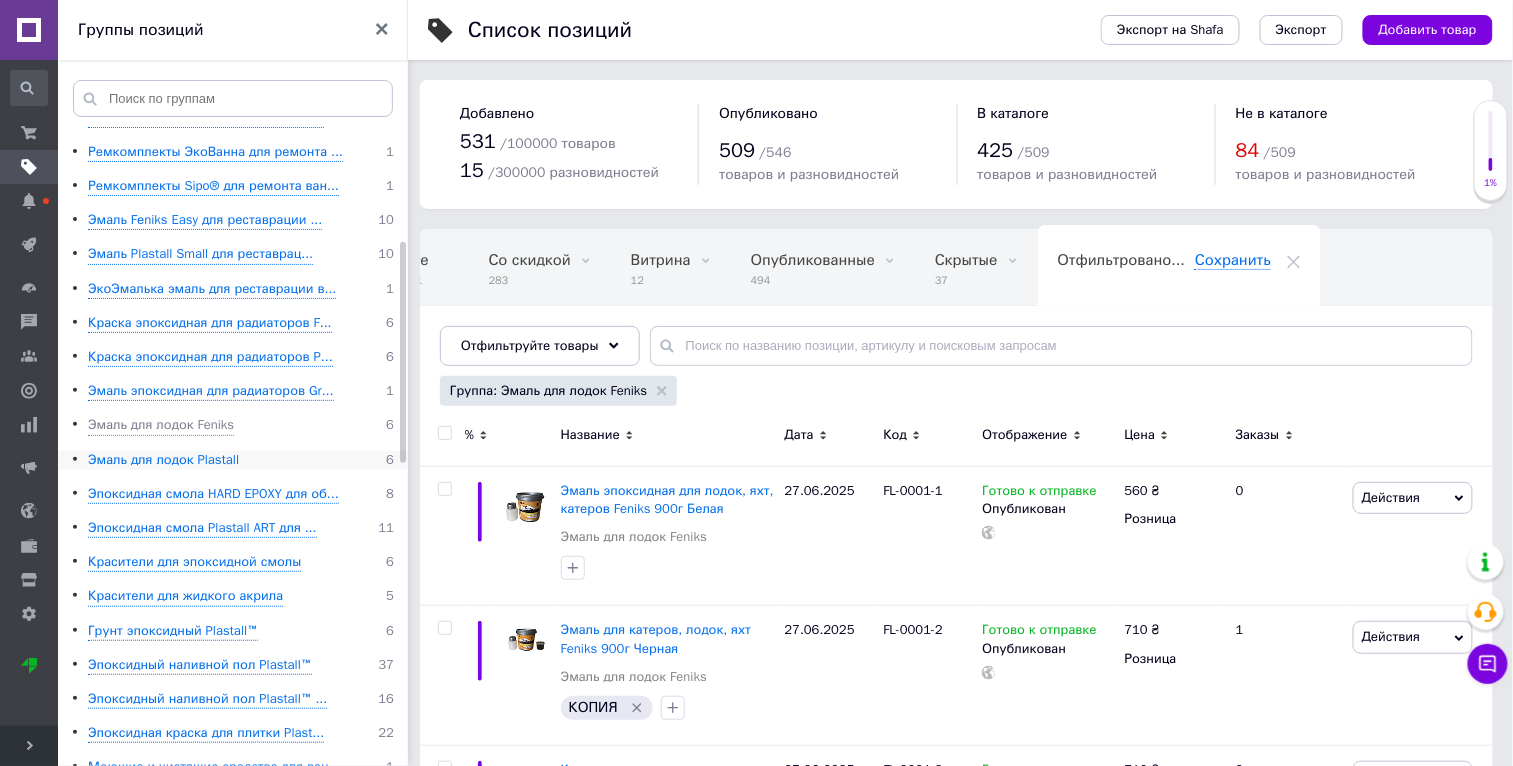 click on "Эмаль для лодок Plastall" at bounding box center (163, 460) 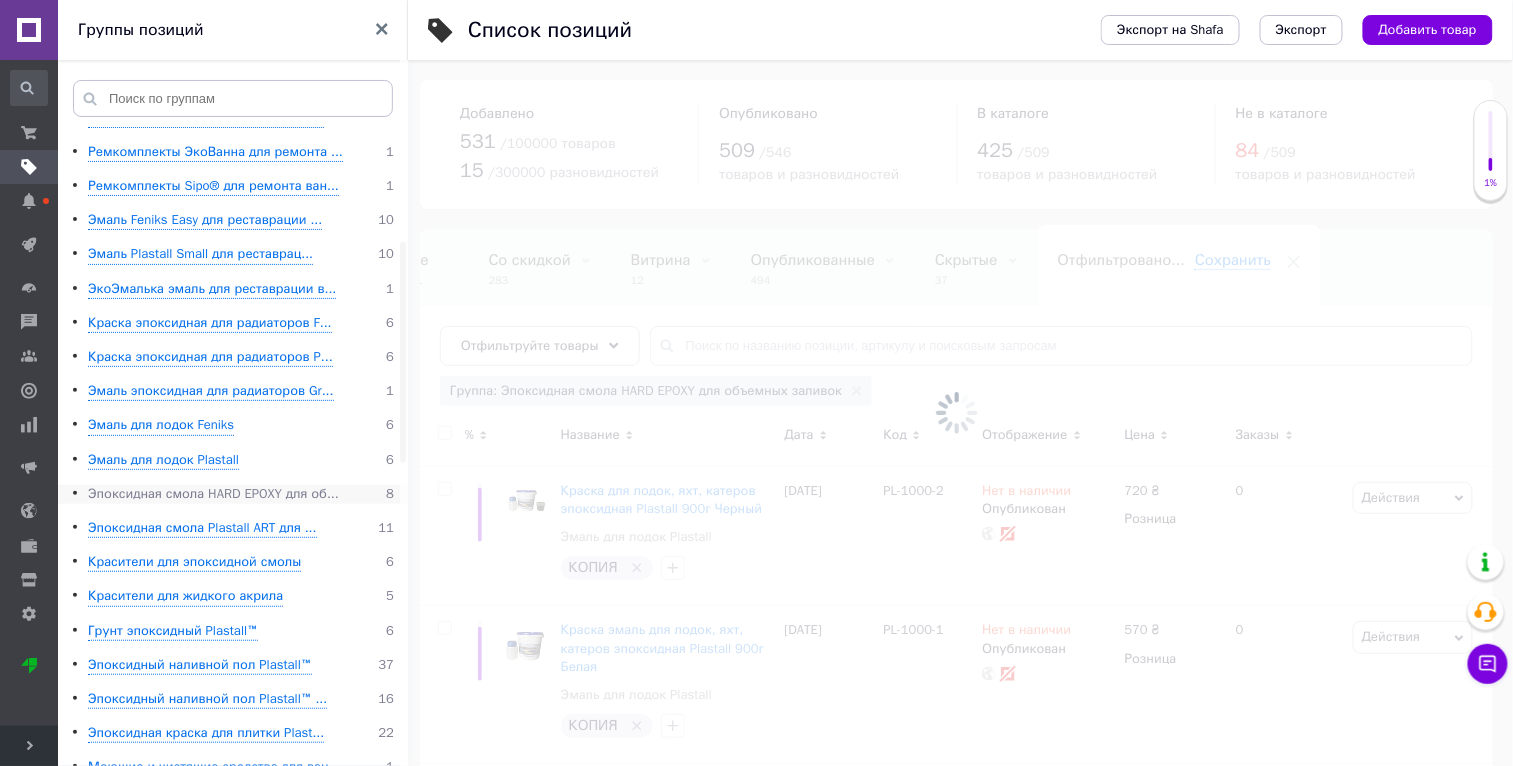 click on "Эпоксидная смола HARD EPOXY для об..." at bounding box center [213, 494] 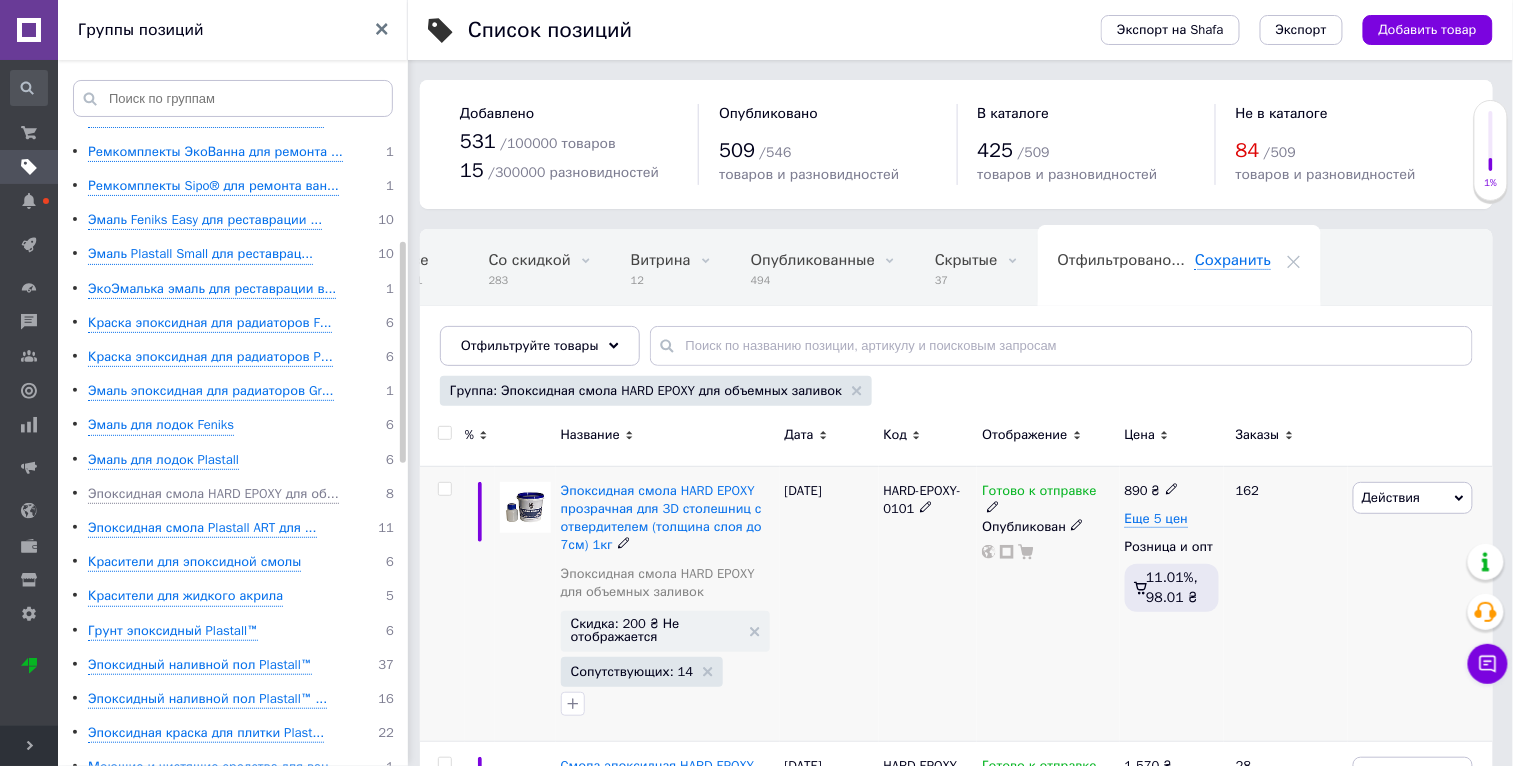 click on "Действия" at bounding box center [1391, 497] 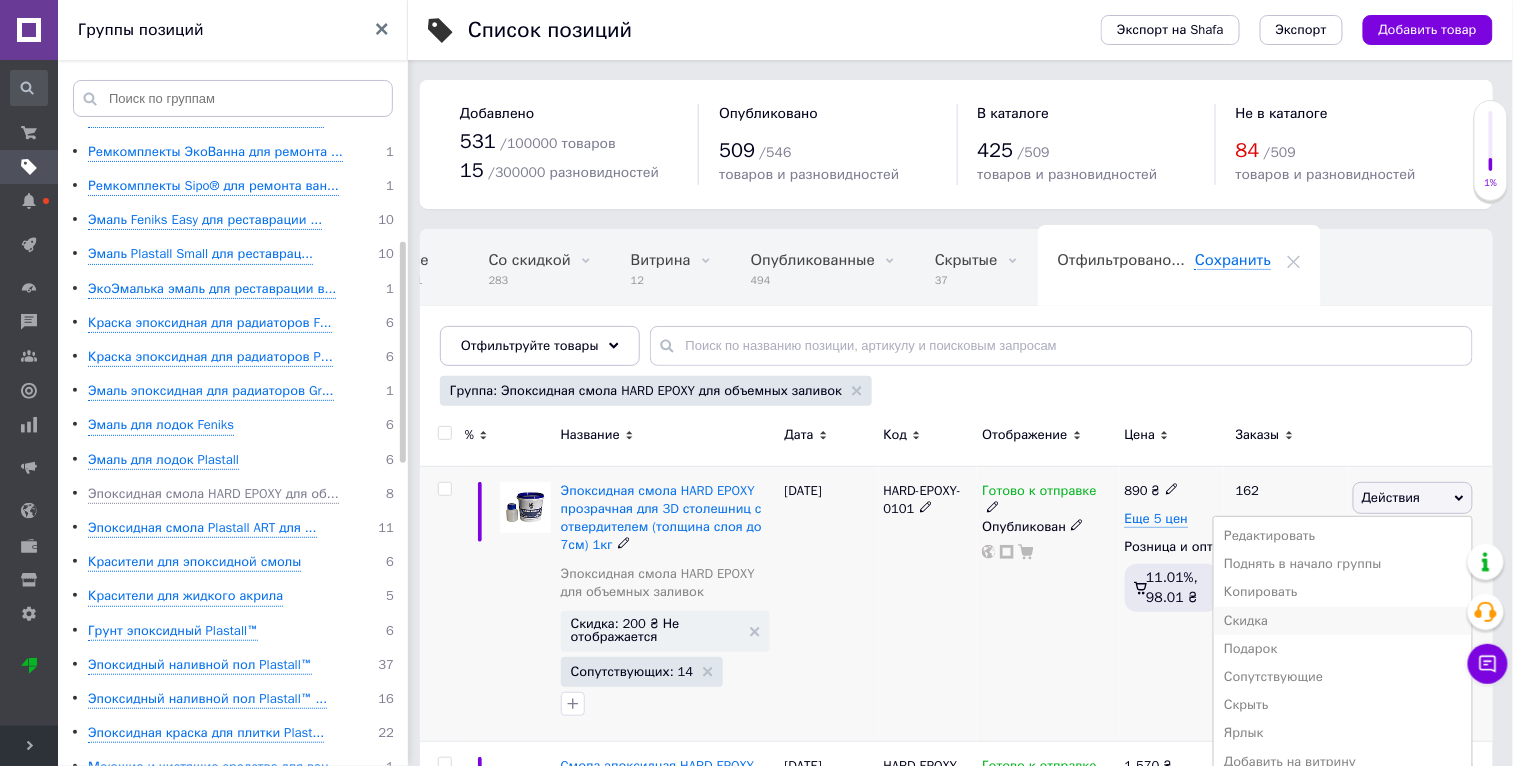 click on "Скидка" at bounding box center (1343, 621) 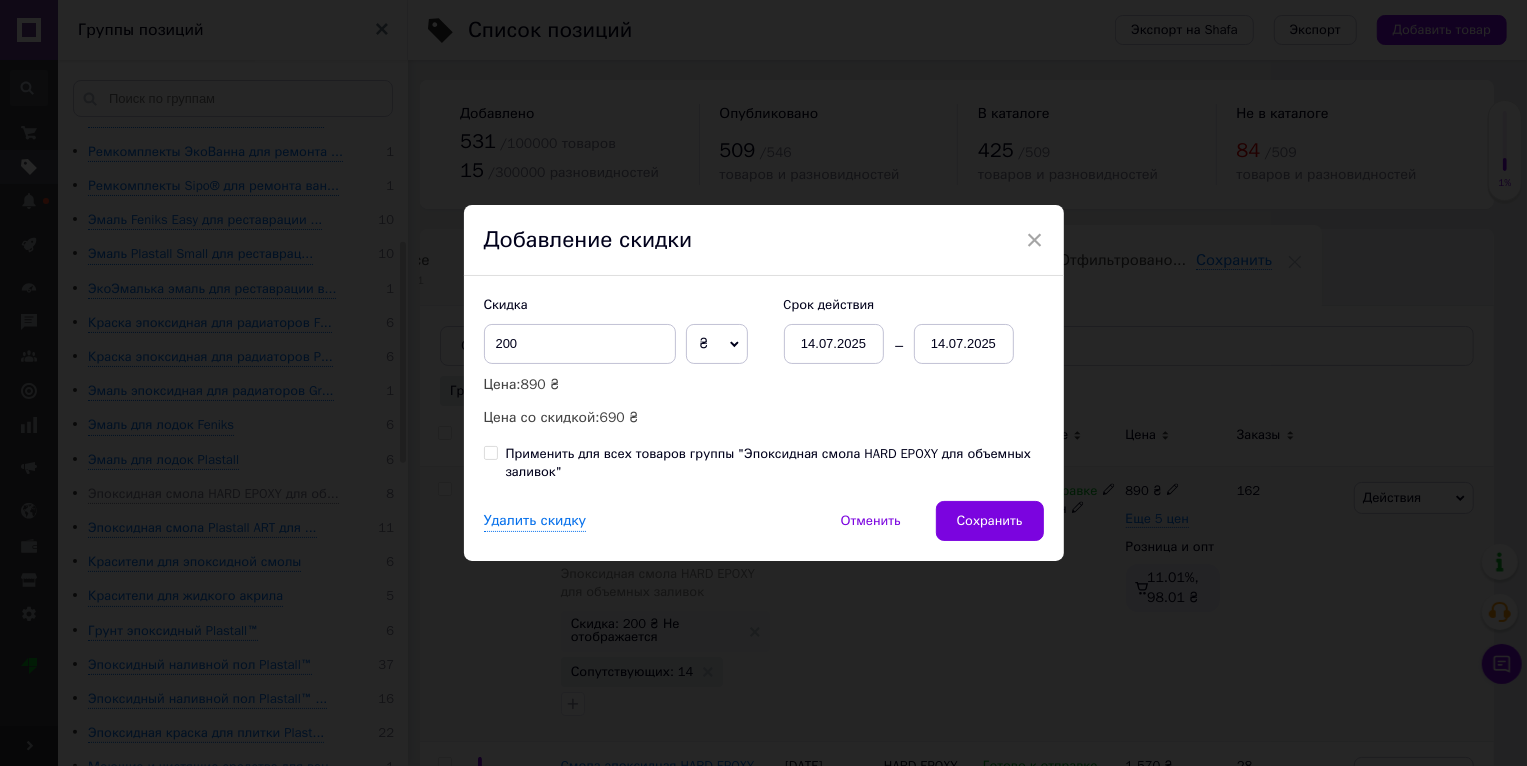 click on "Применить для всех товаров группы "Эпоксидная смола HARD EPOXY для объемных заливок"" at bounding box center [775, 463] 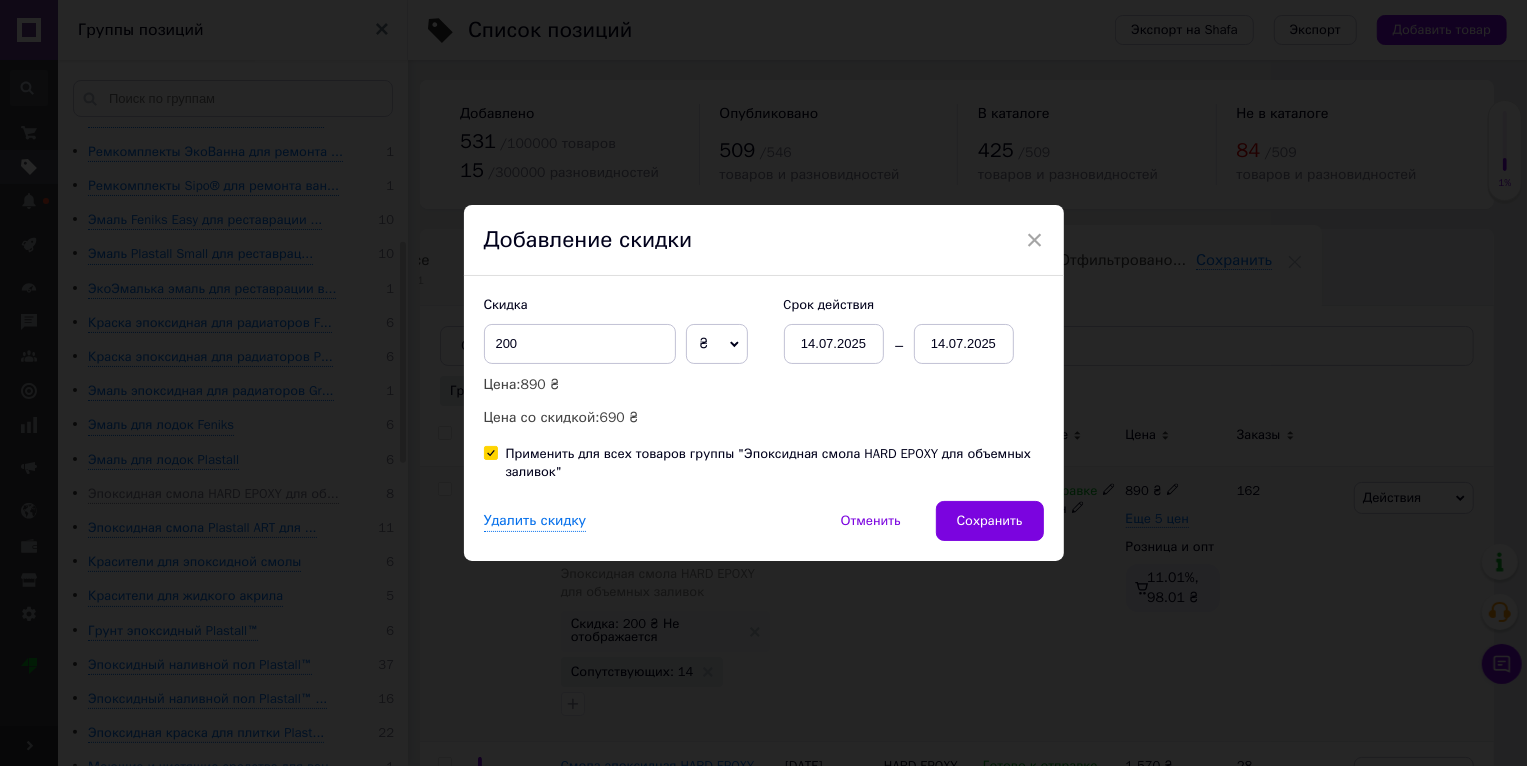 checkbox on "true" 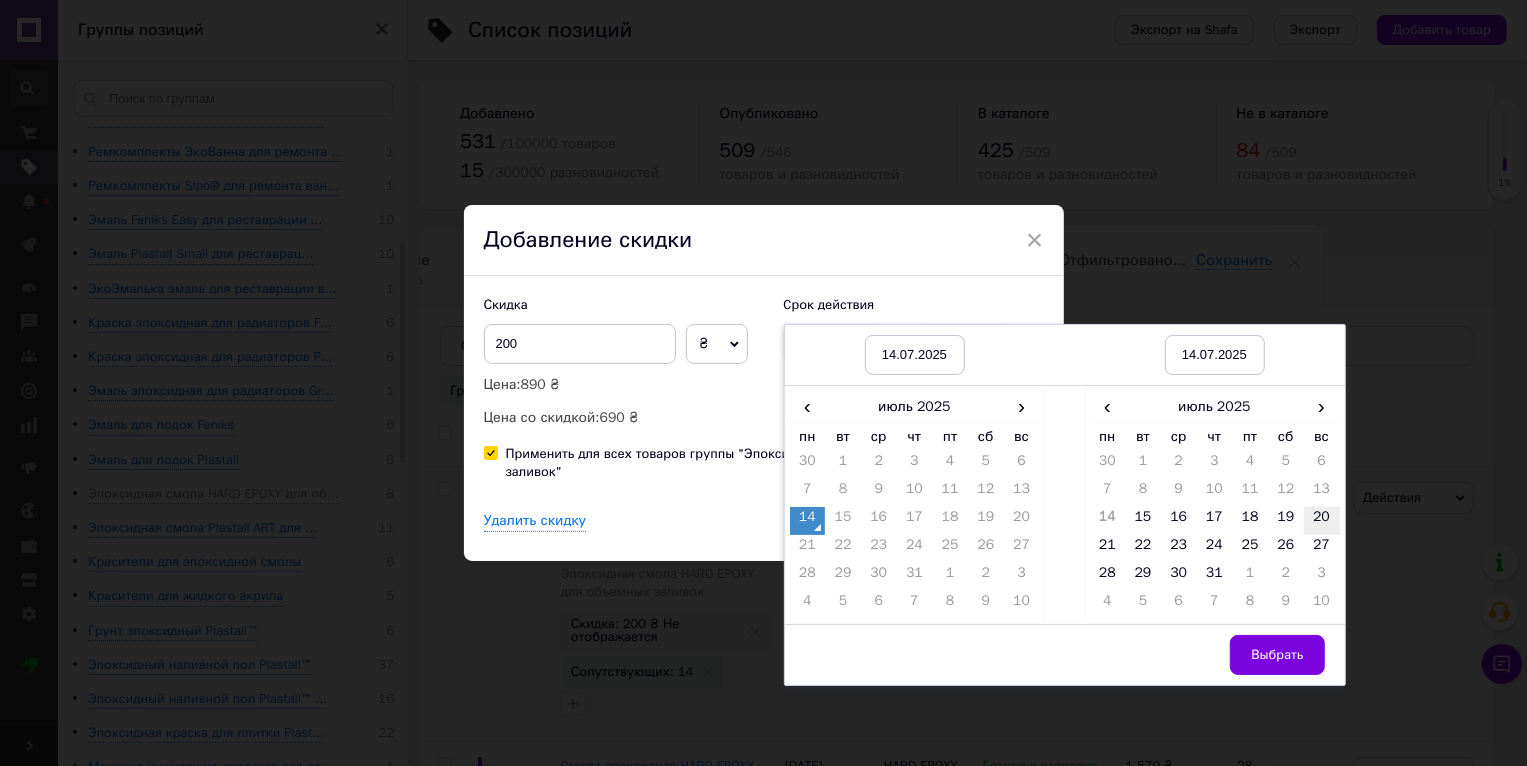 click on "20" at bounding box center (1322, 521) 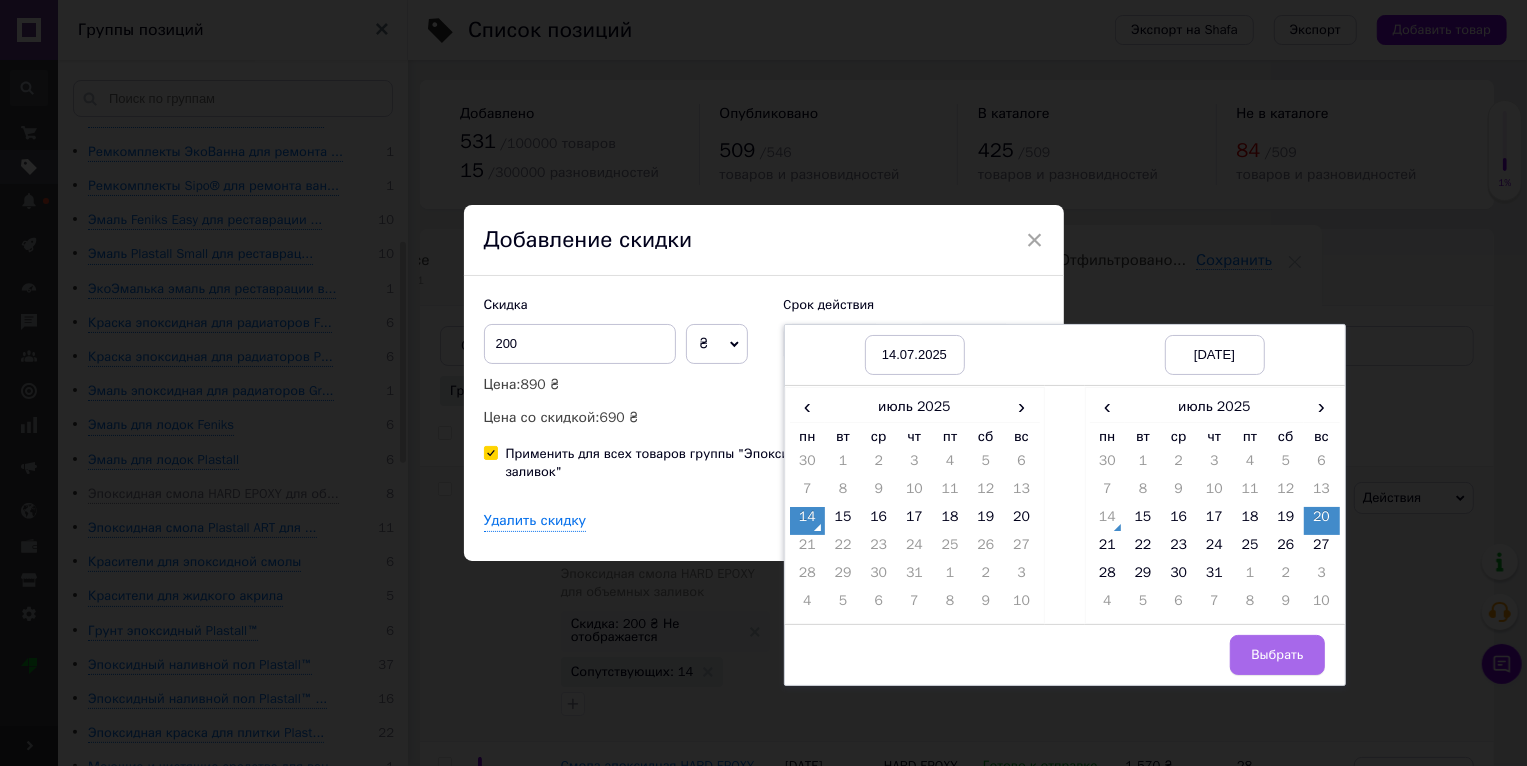 click on "Выбрать" at bounding box center (1277, 655) 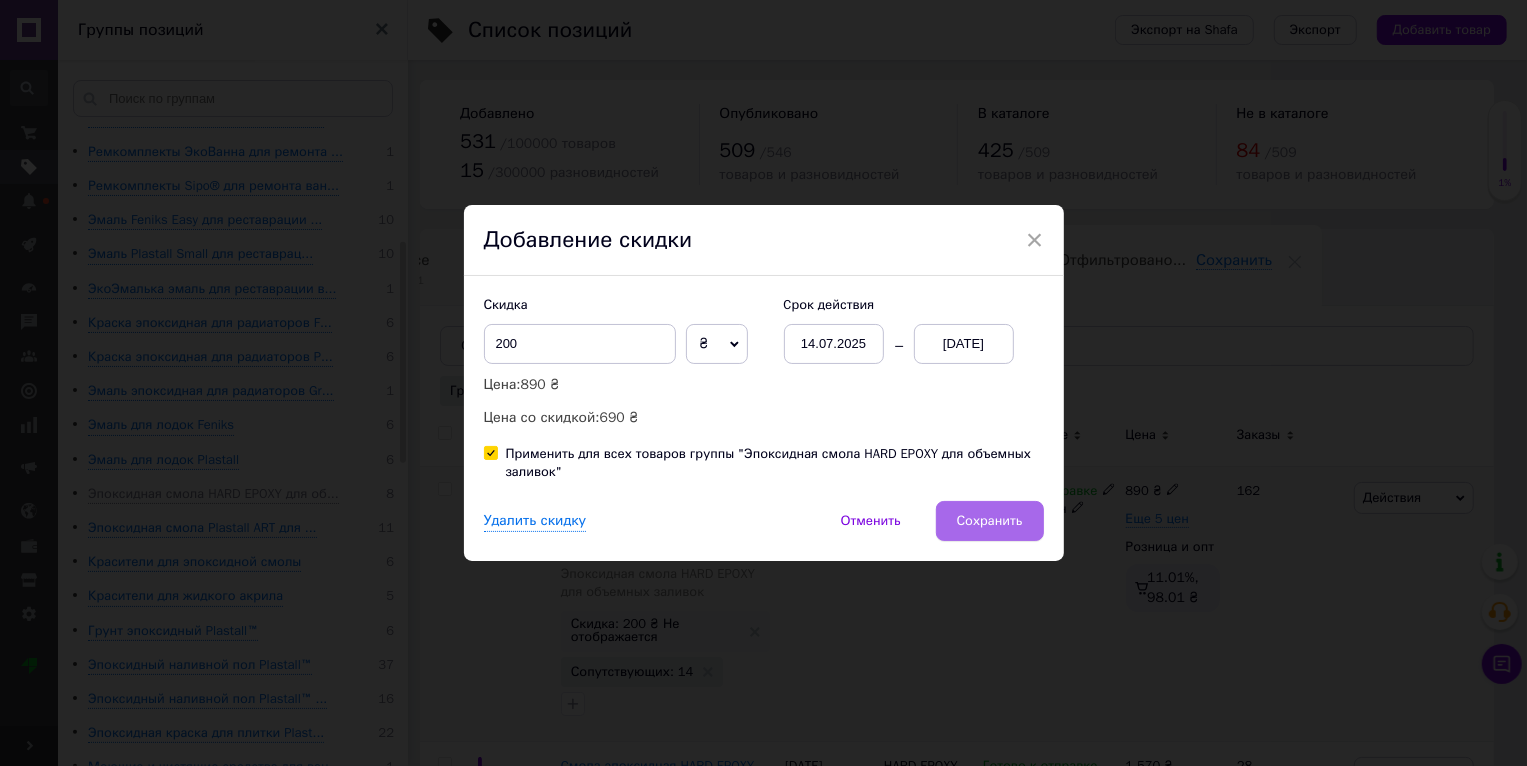click on "Сохранить" at bounding box center [990, 521] 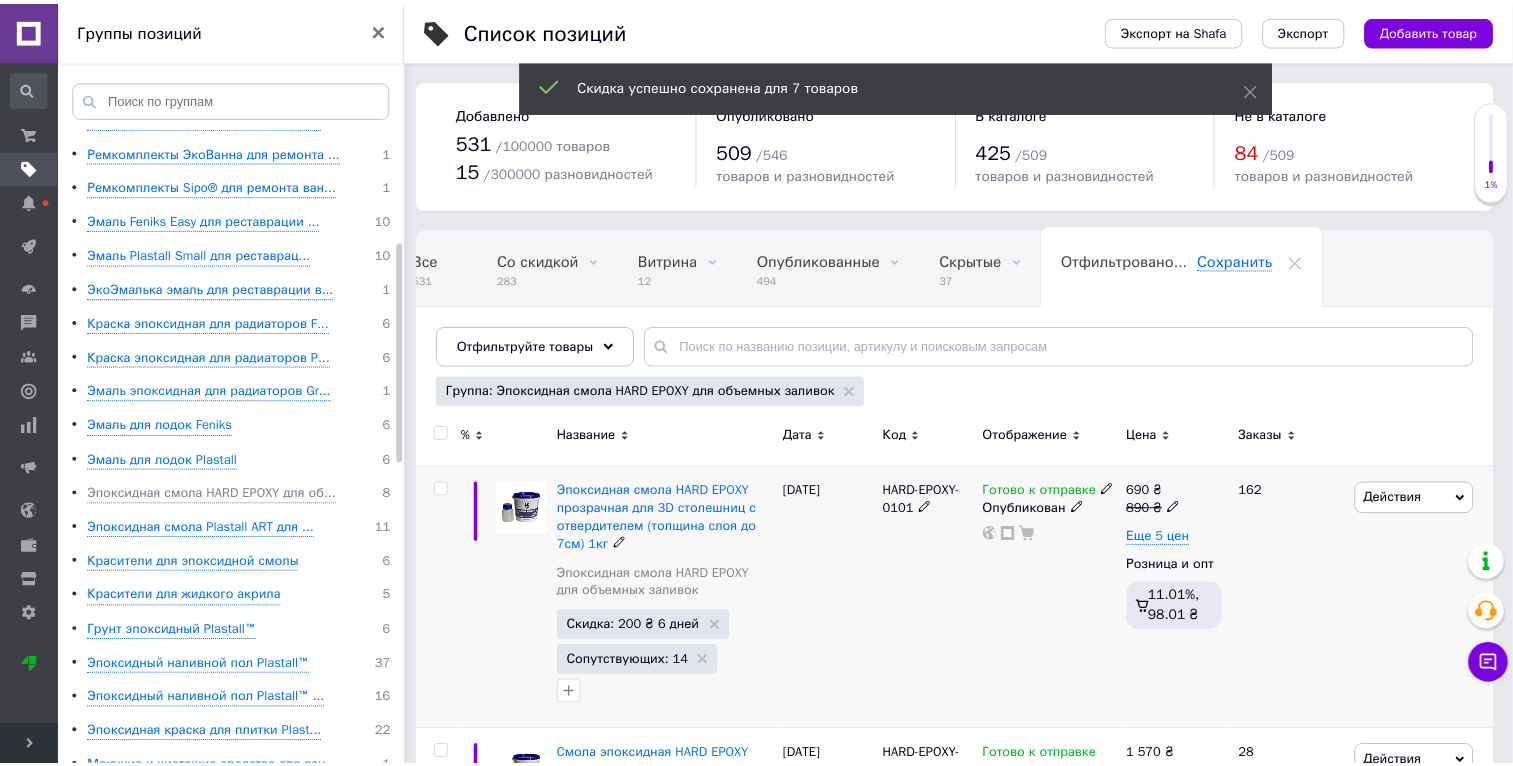 scroll, scrollTop: 0, scrollLeft: 37, axis: horizontal 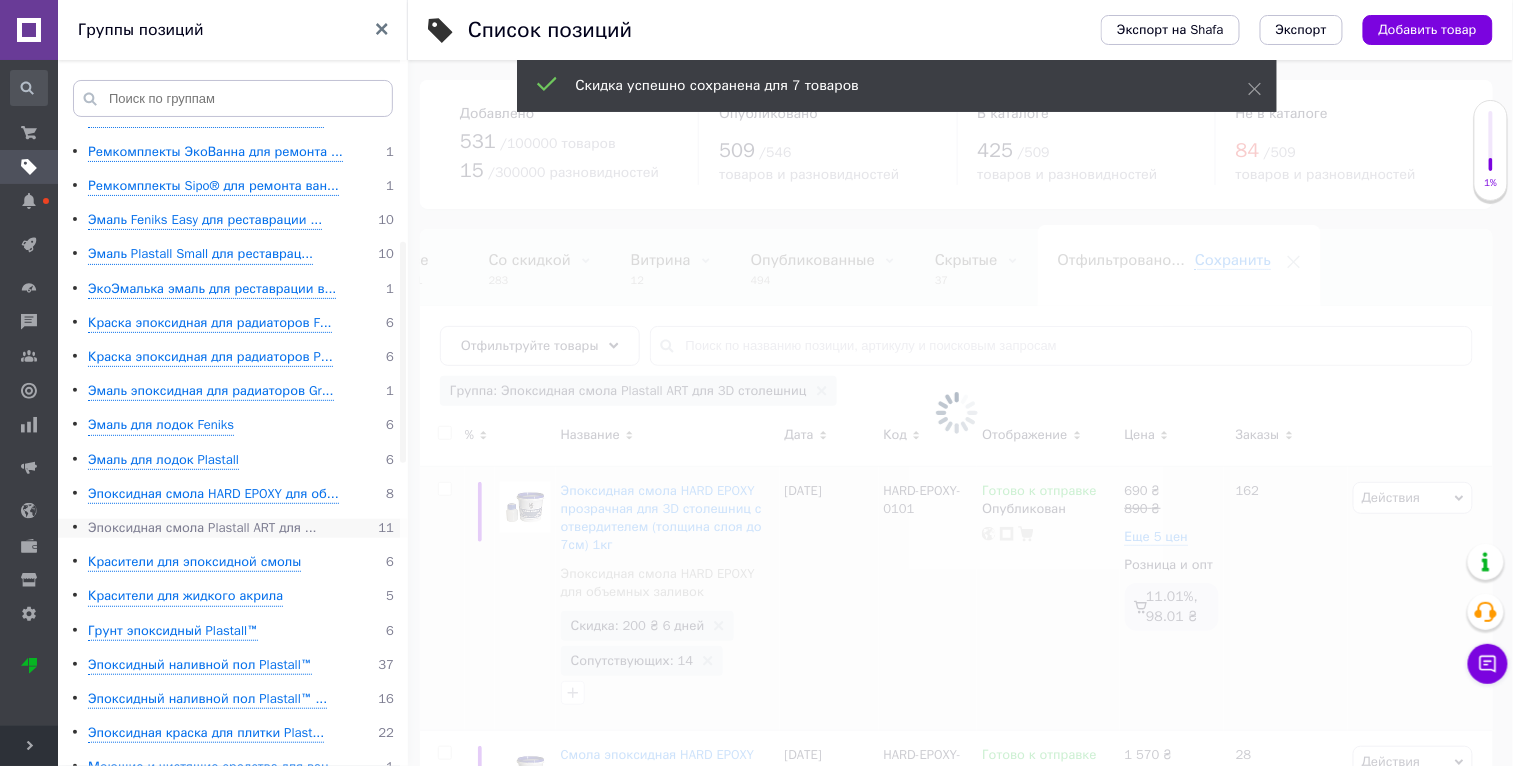 click on "Эпоксидная смола Plastall ART для ..." at bounding box center (202, 528) 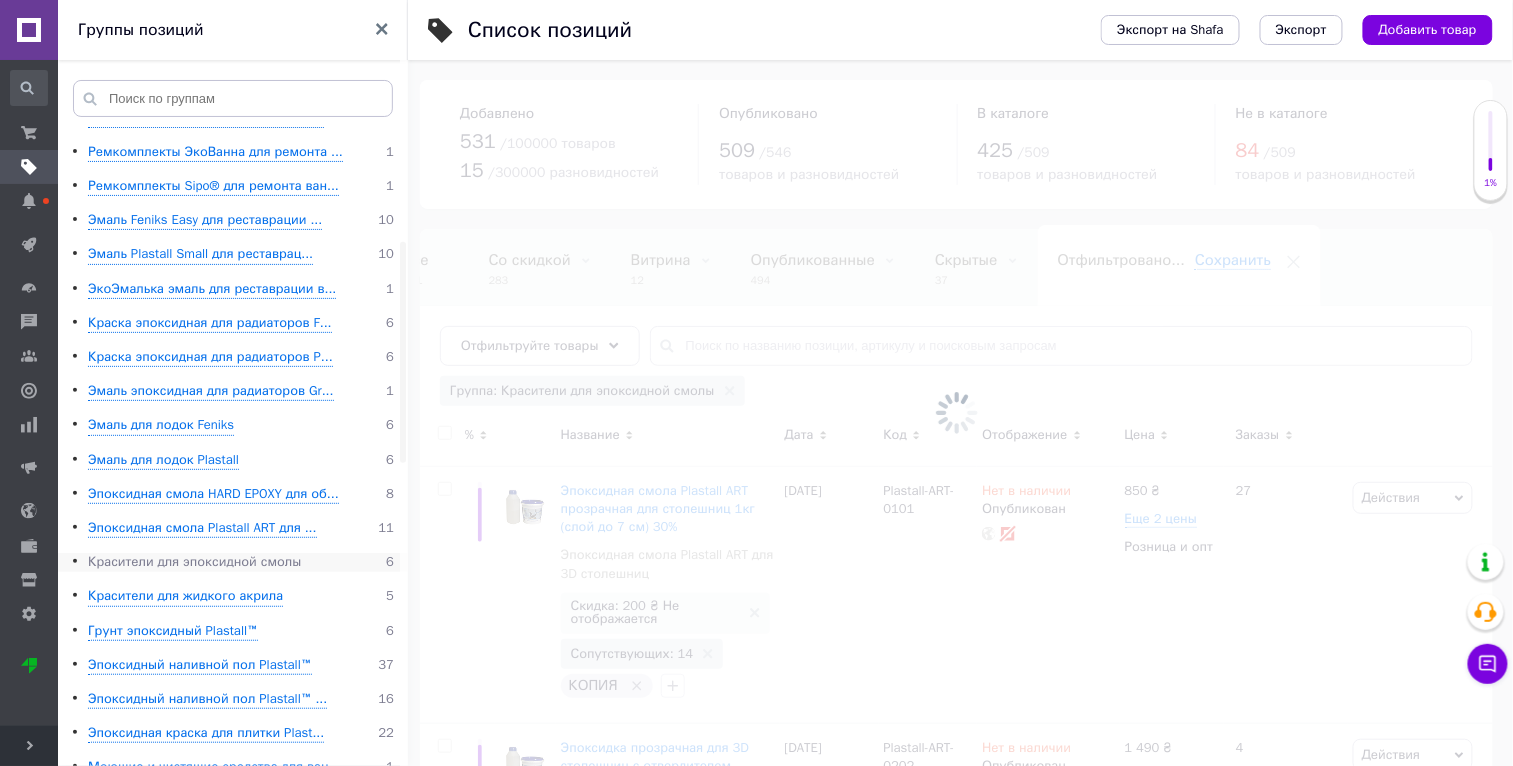 click on "Красители для эпоксидной смолы" at bounding box center [194, 562] 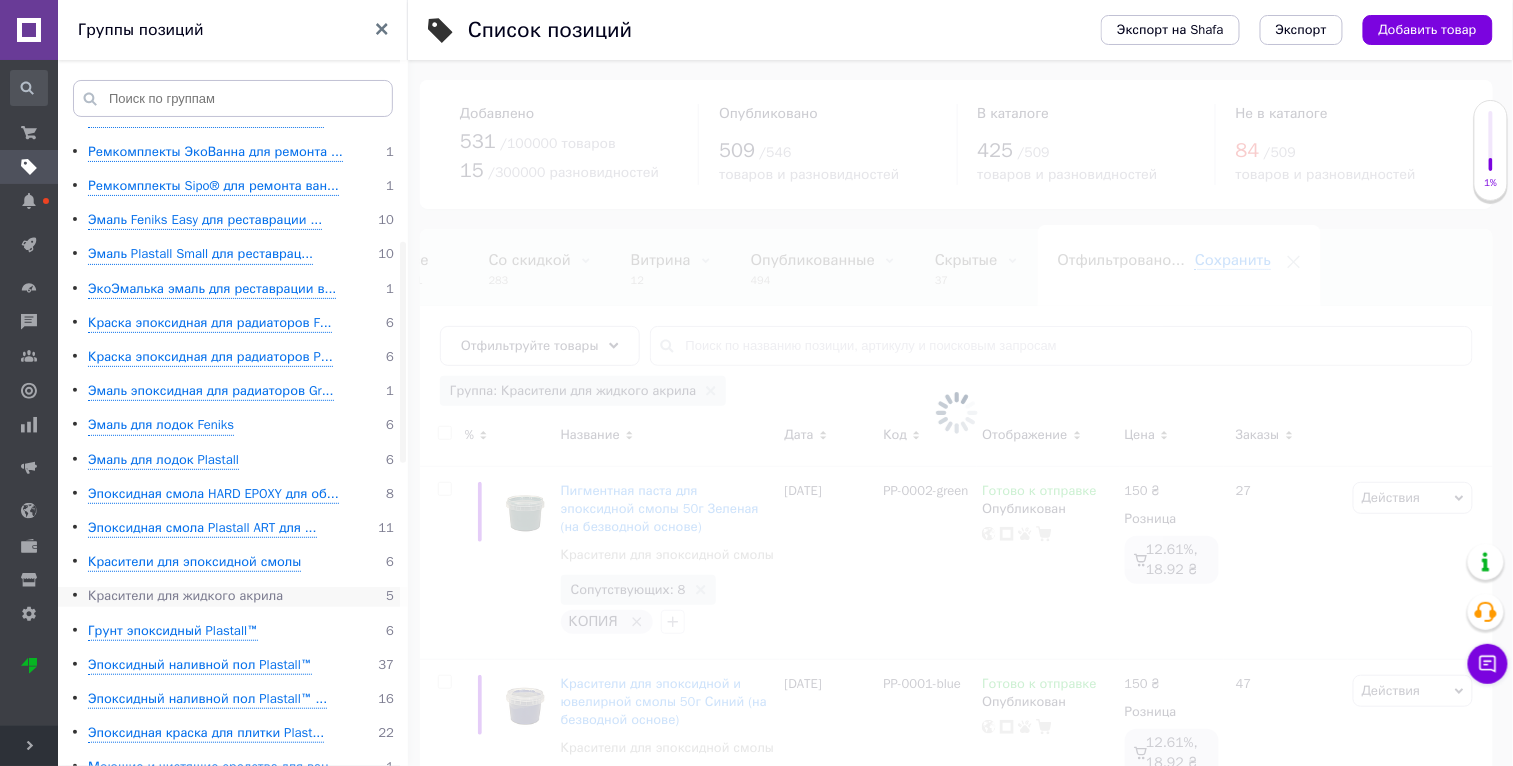 click on "Красители для жидкого акрила" at bounding box center [185, 596] 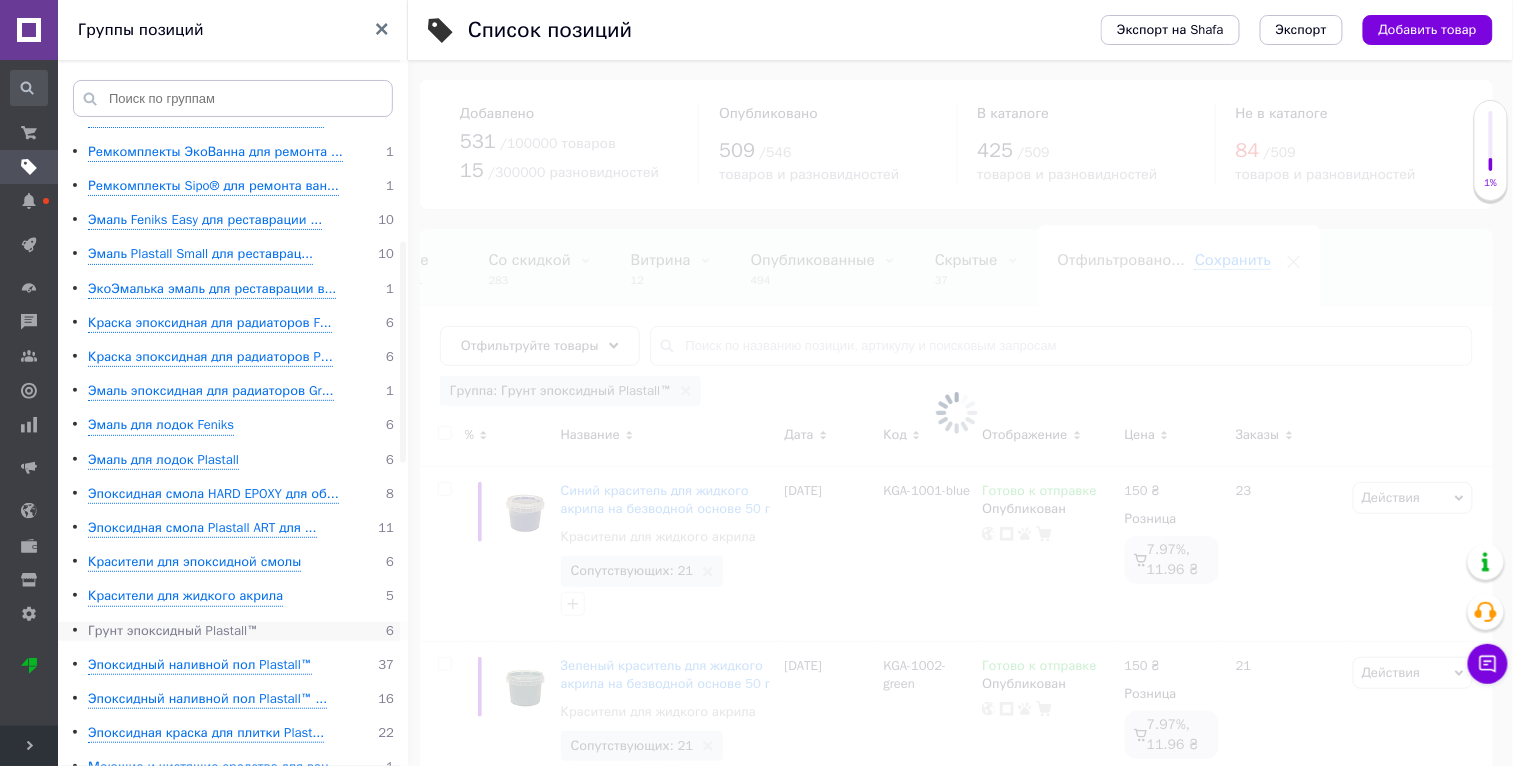 click on "Грунт эпоксидный Plastall™" at bounding box center [173, 631] 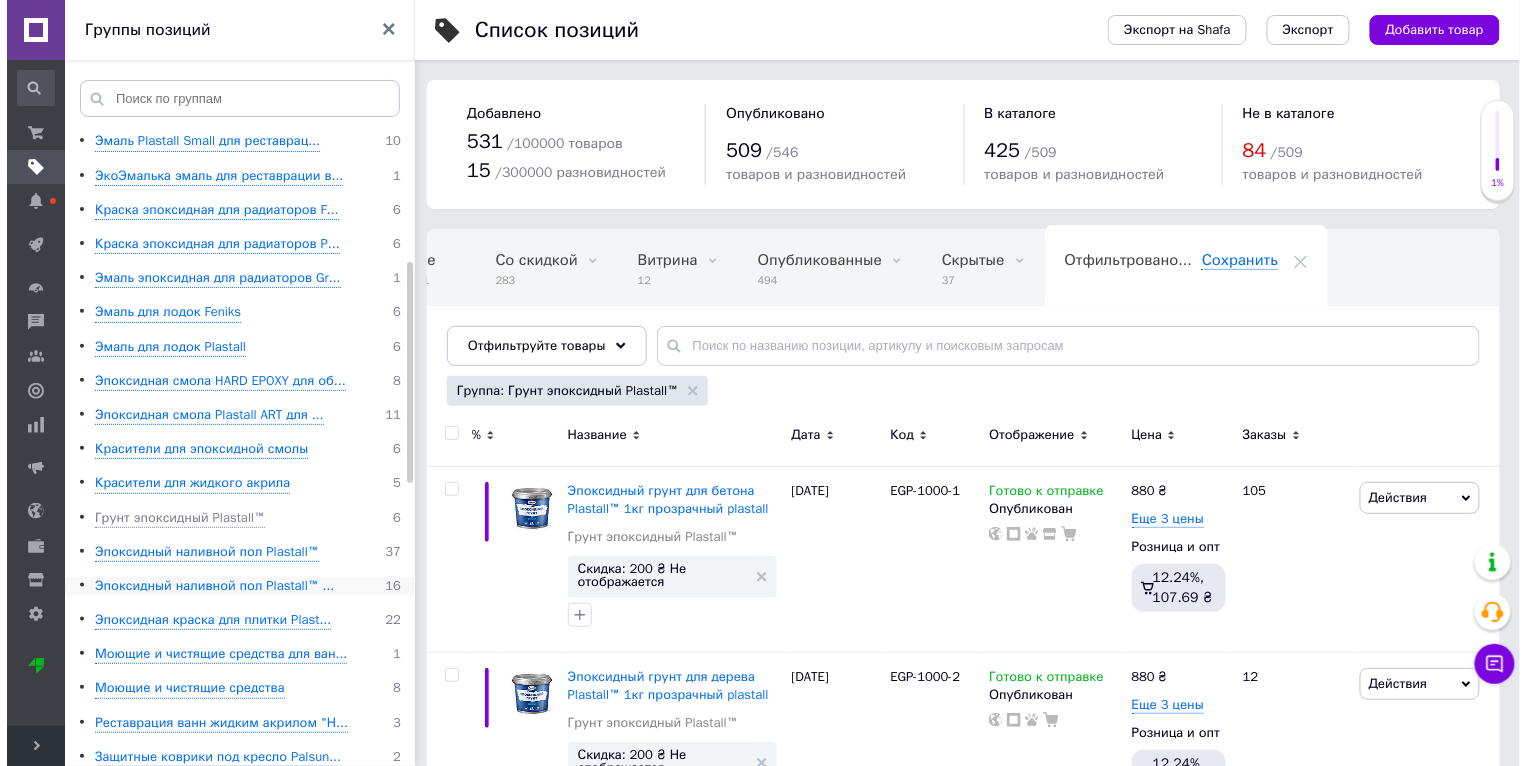 scroll, scrollTop: 485, scrollLeft: 0, axis: vertical 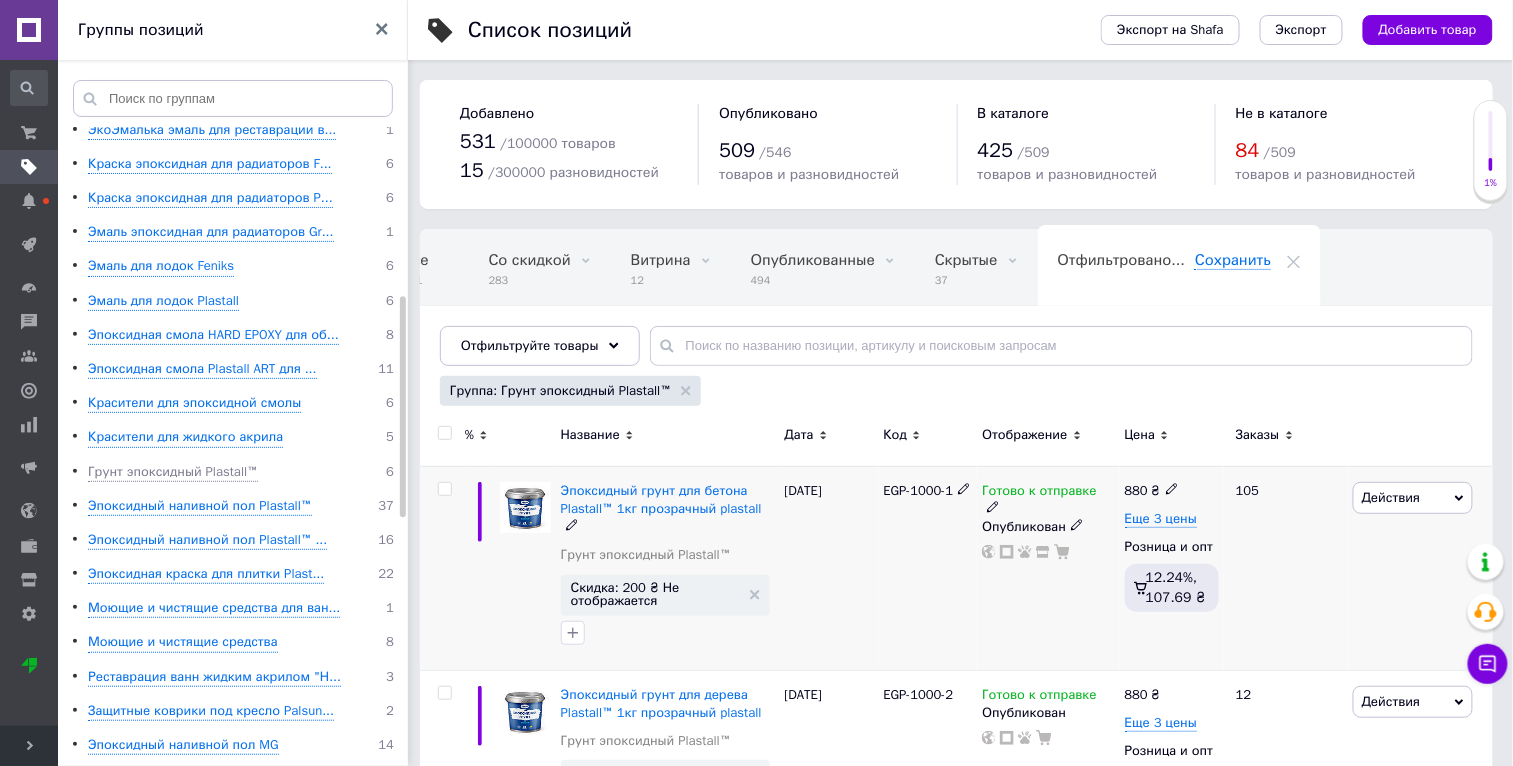 click on "Действия" at bounding box center (1413, 498) 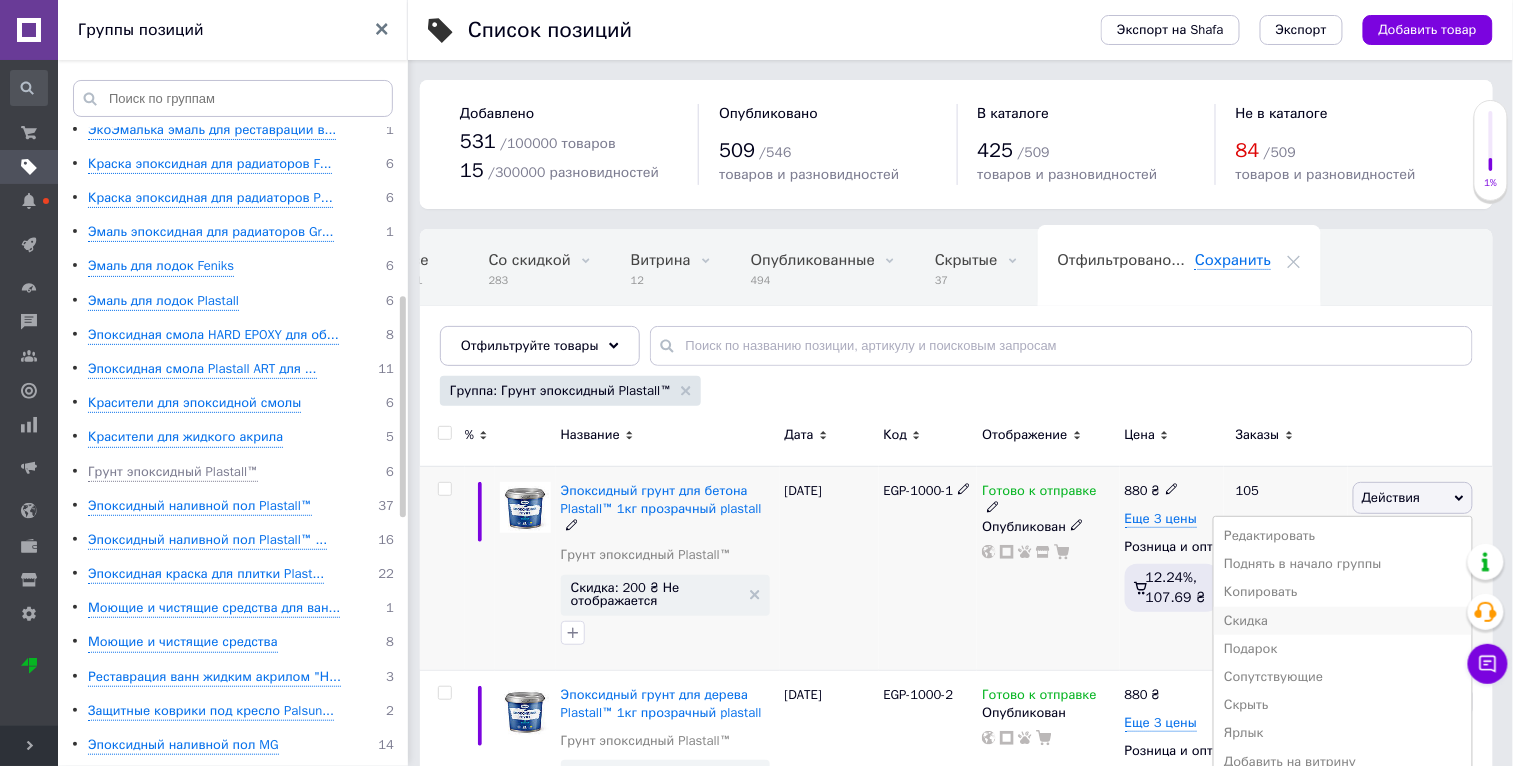 click on "Скидка" at bounding box center (1343, 621) 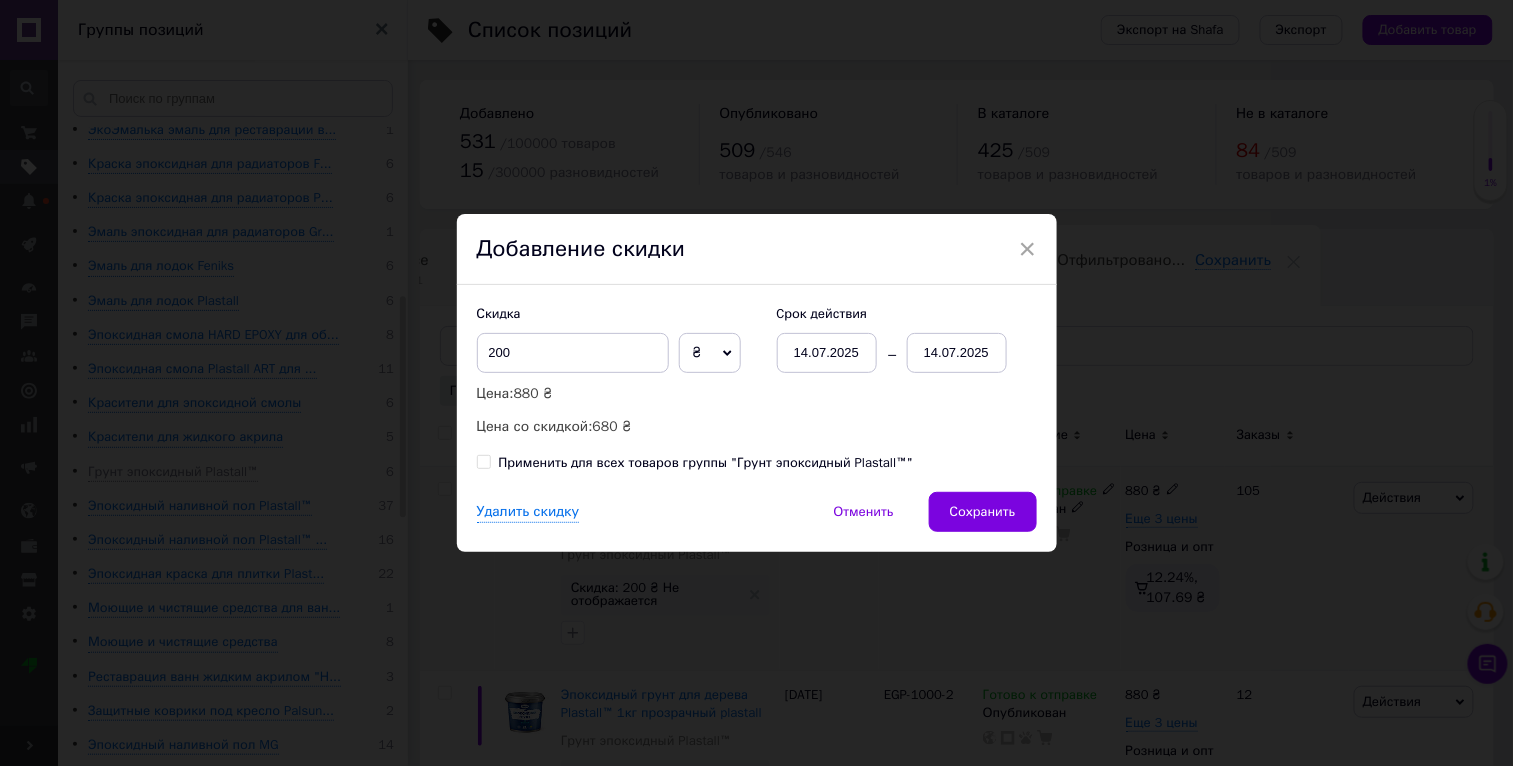 scroll, scrollTop: 0, scrollLeft: 36, axis: horizontal 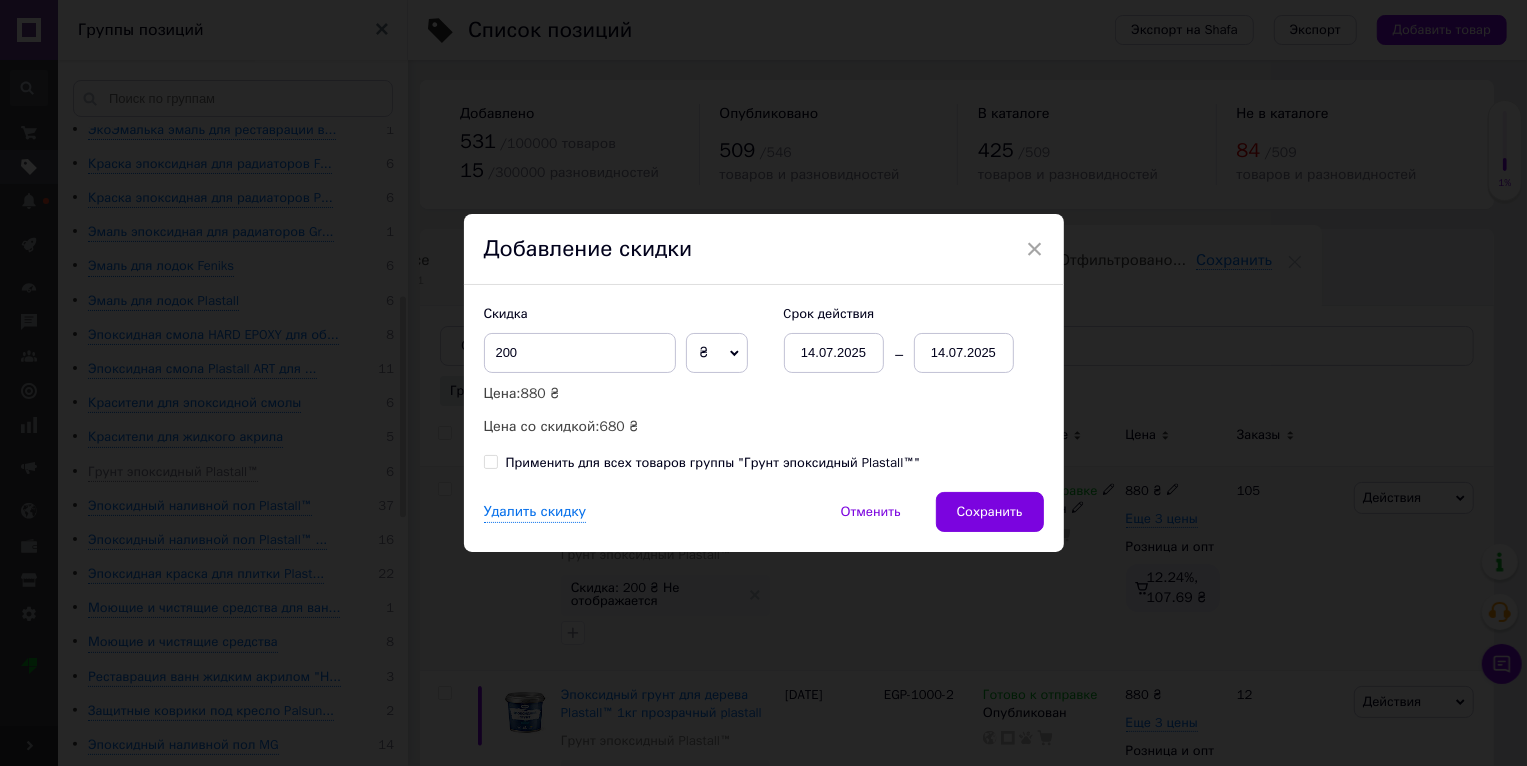click on "Применить для всех товаров группы "Грунт эпоксидный Plastall™"" at bounding box center [713, 463] 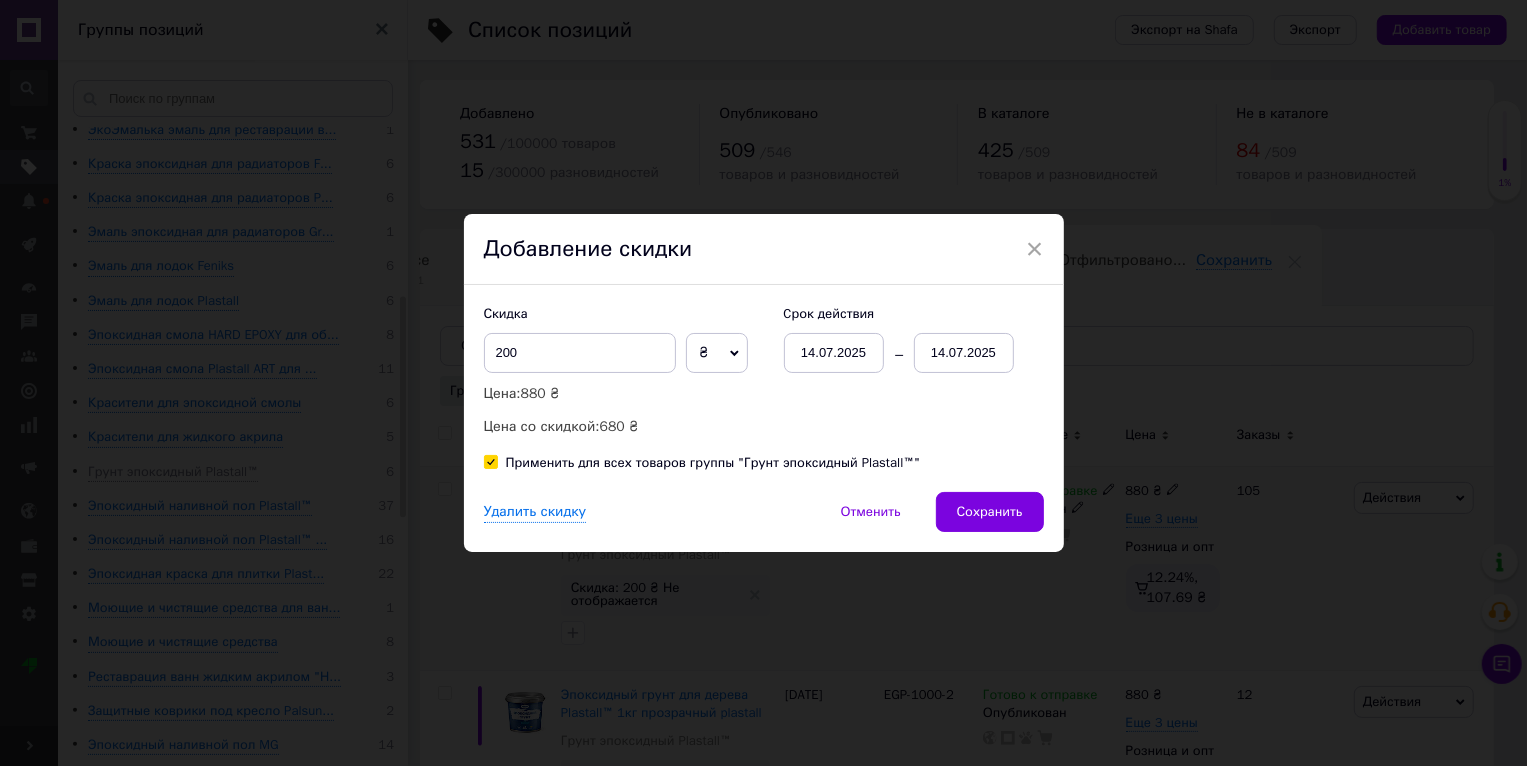 checkbox on "true" 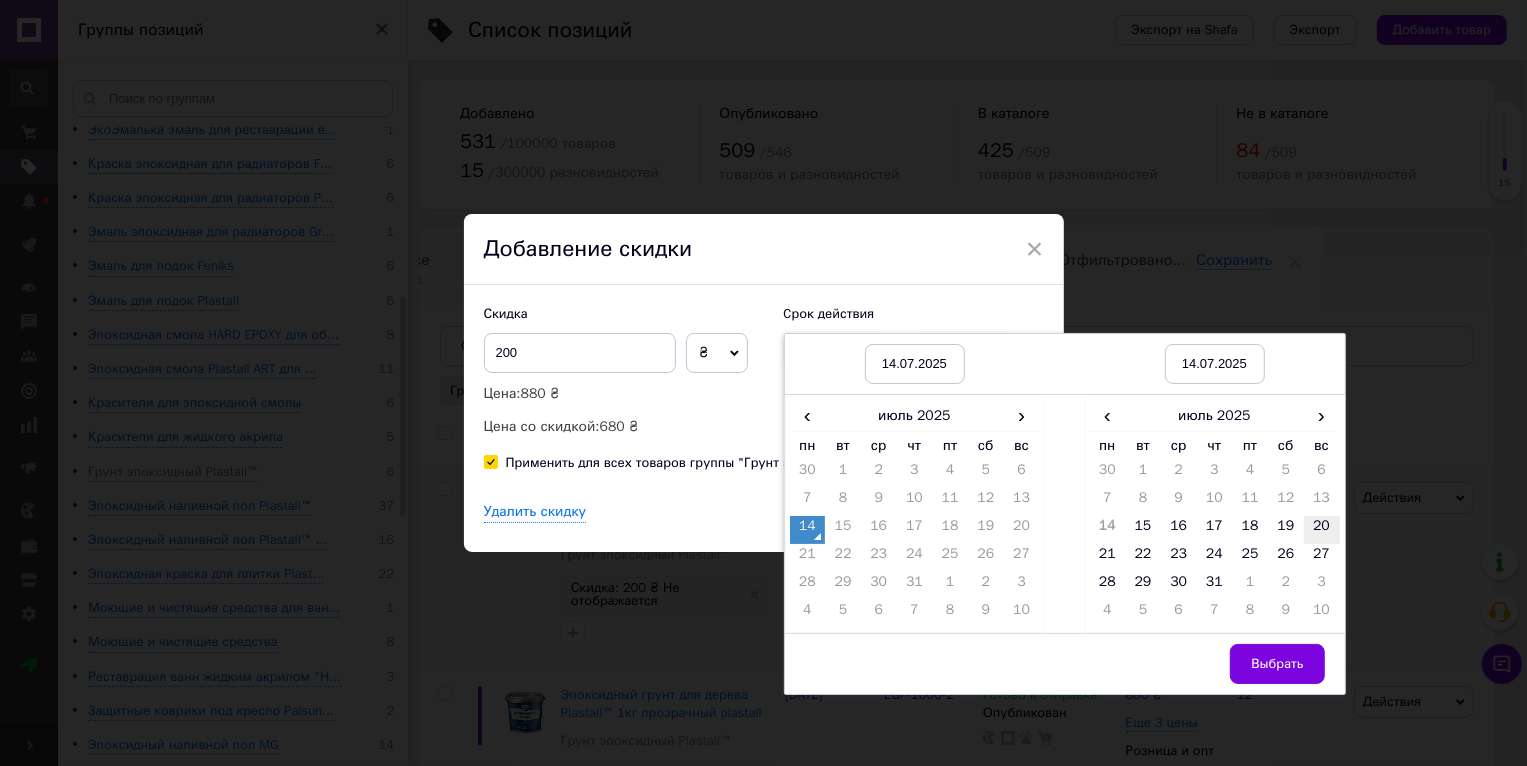 click on "20" at bounding box center [1322, 530] 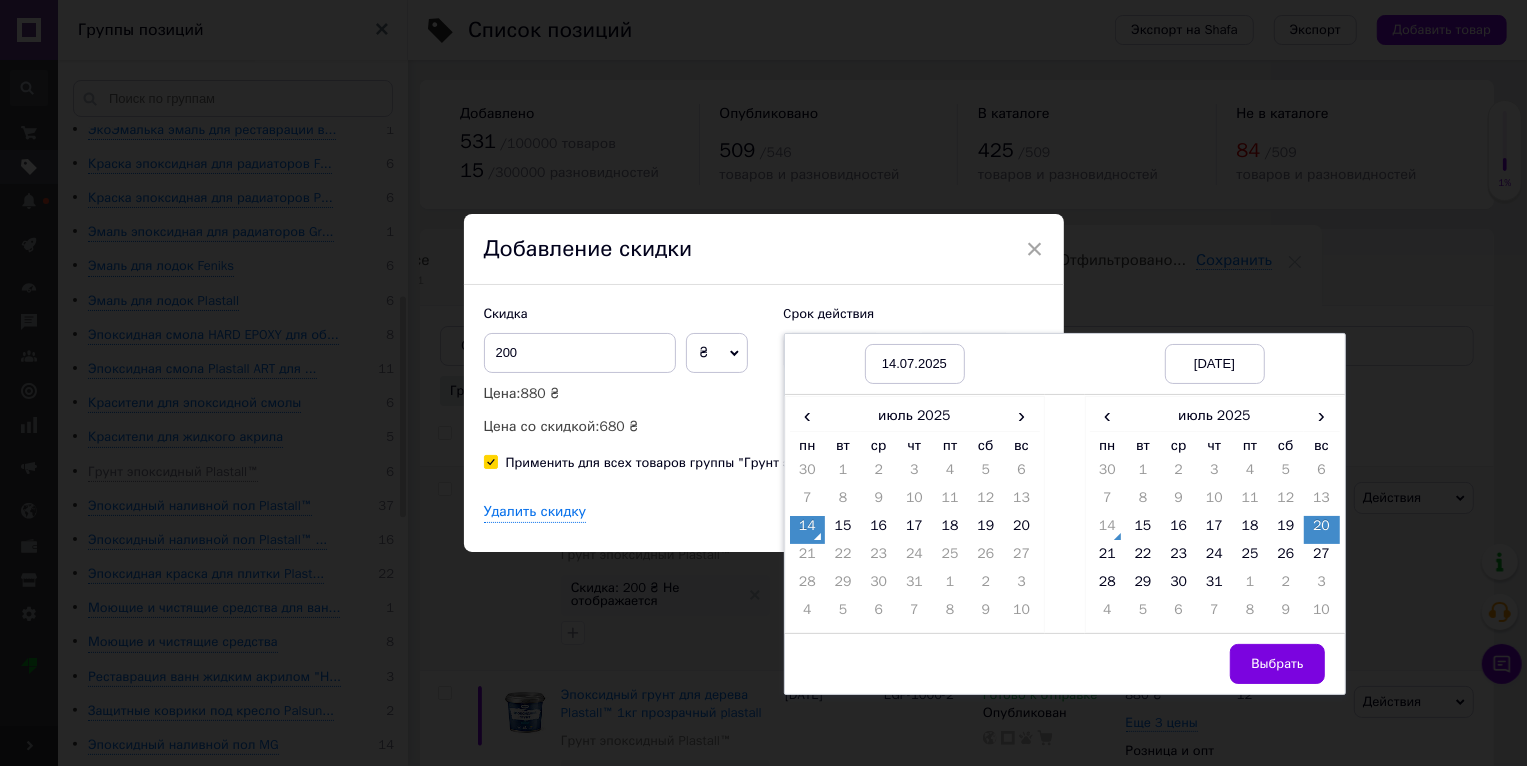 drag, startPoint x: 1298, startPoint y: 659, endPoint x: 1063, endPoint y: 542, distance: 262.51477 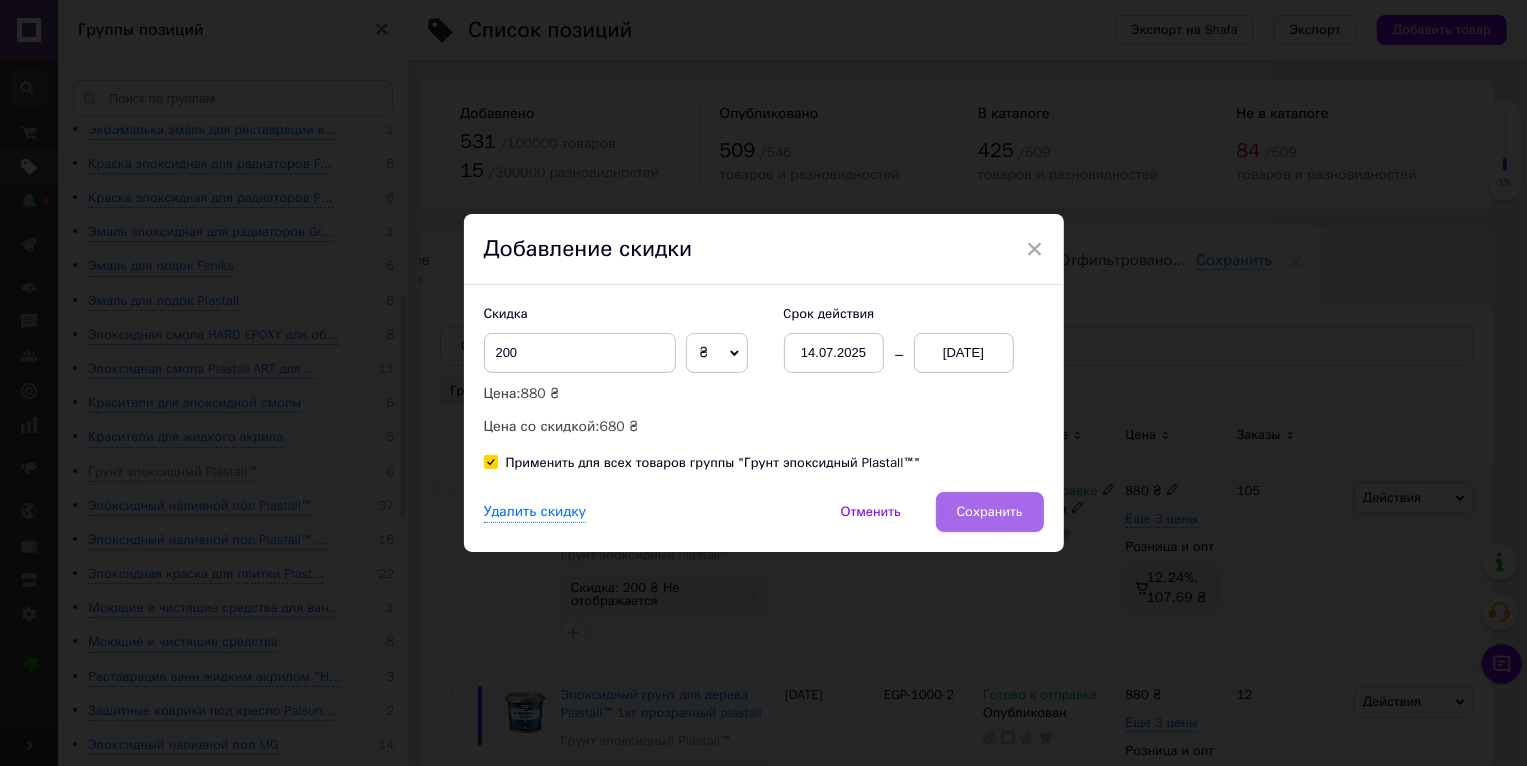 click on "Сохранить" at bounding box center [990, 512] 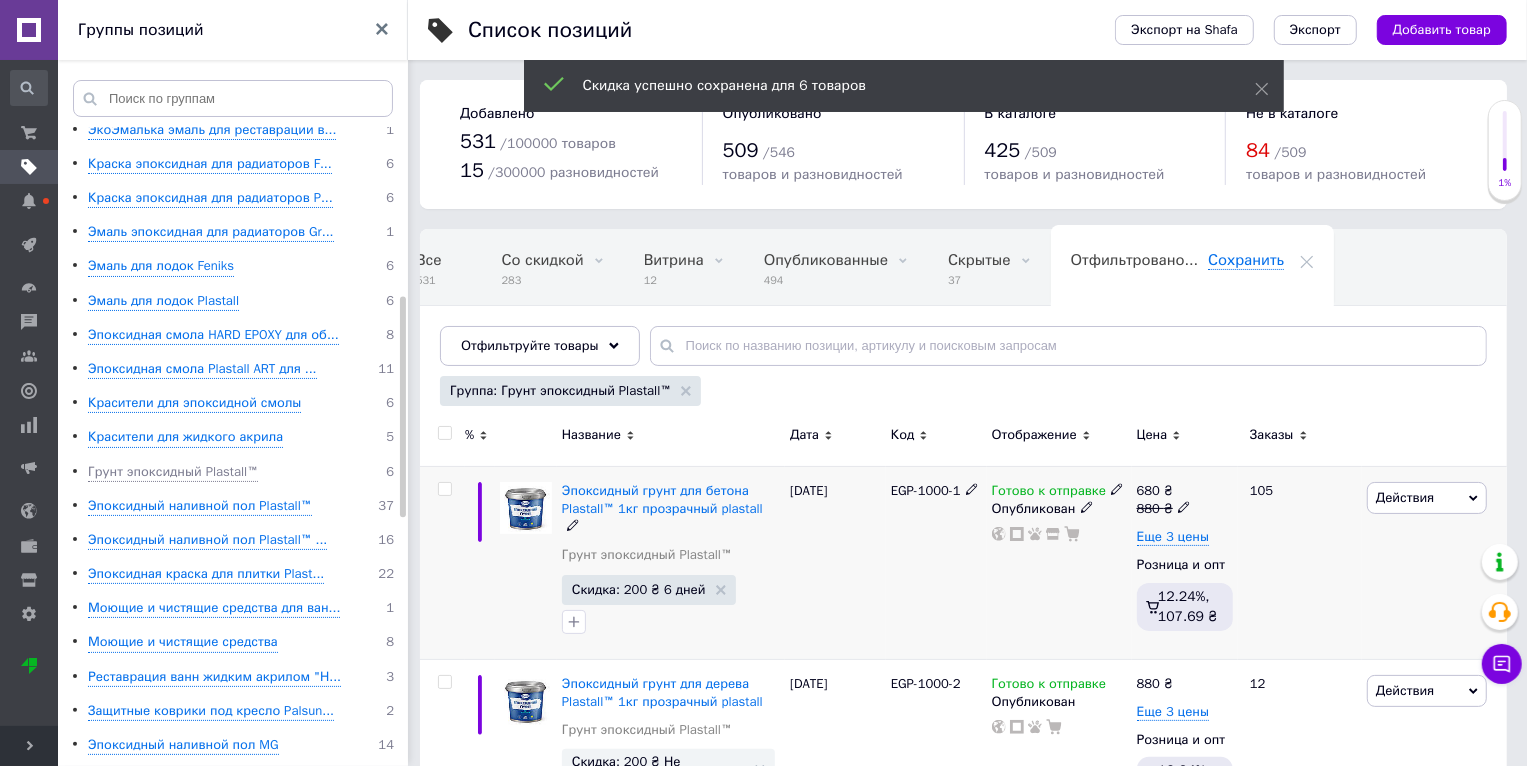 scroll, scrollTop: 0, scrollLeft: 37, axis: horizontal 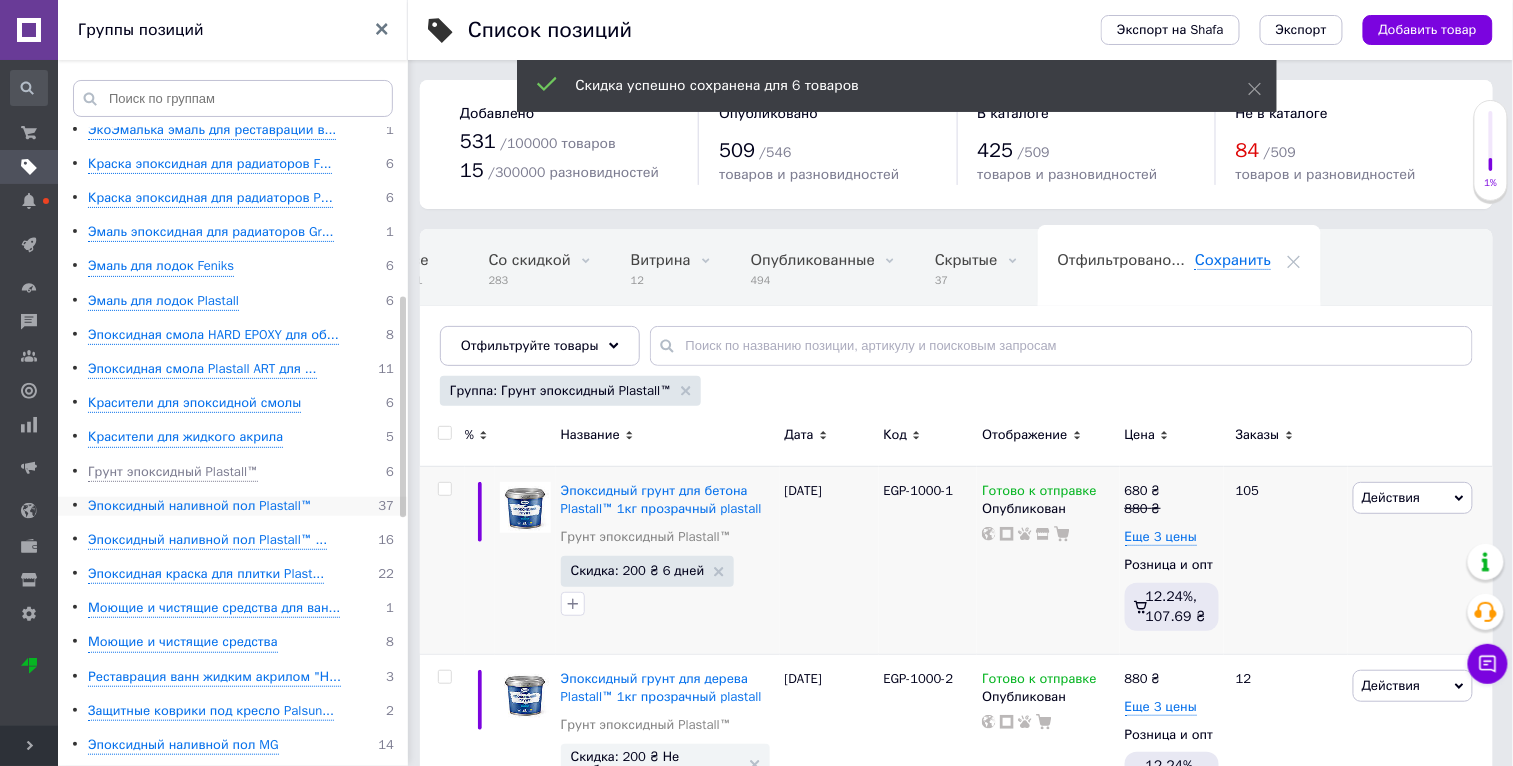 click on "Эпоксидный наливной пол Plastall™" at bounding box center (200, 506) 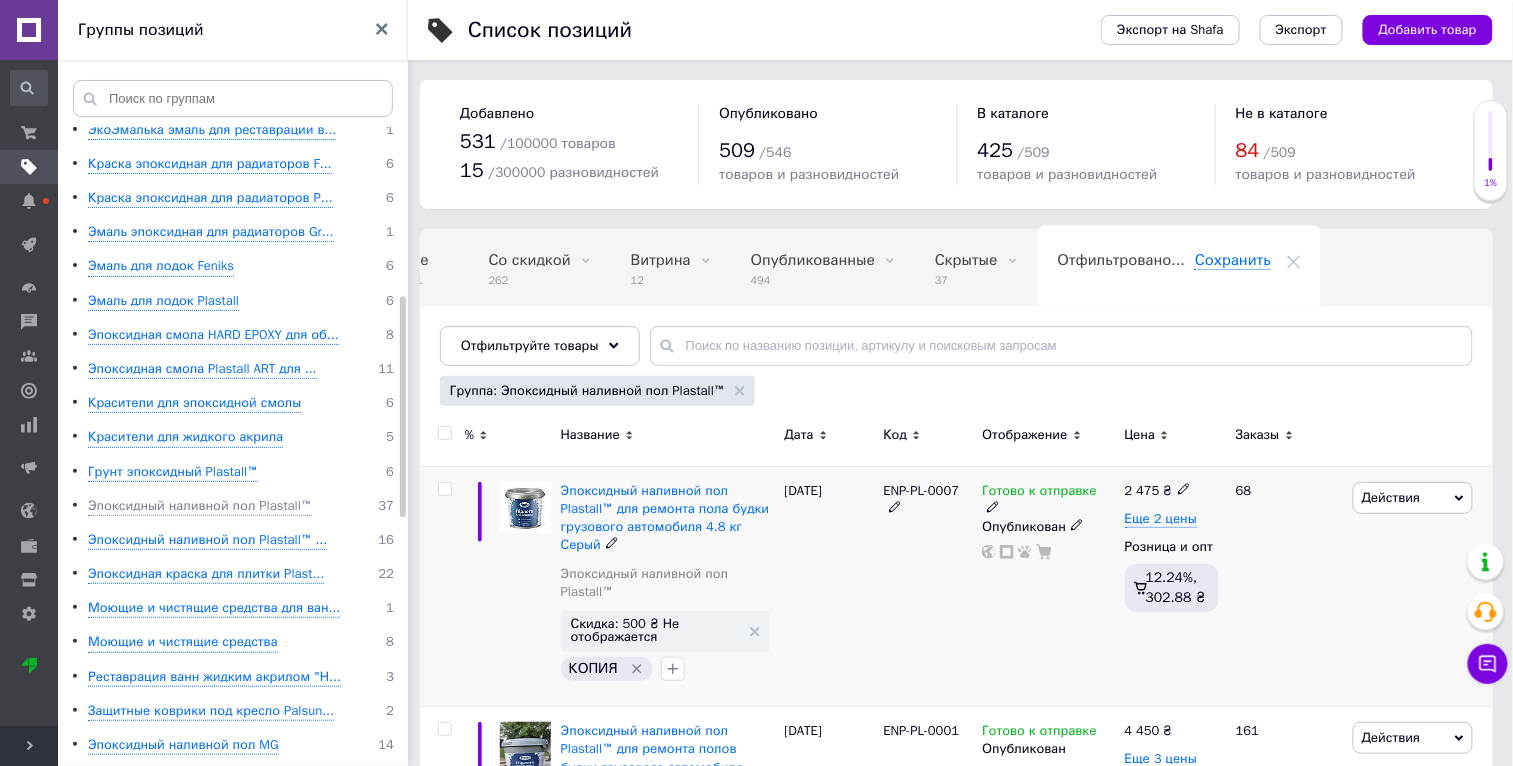 click on "Действия" at bounding box center [1391, 497] 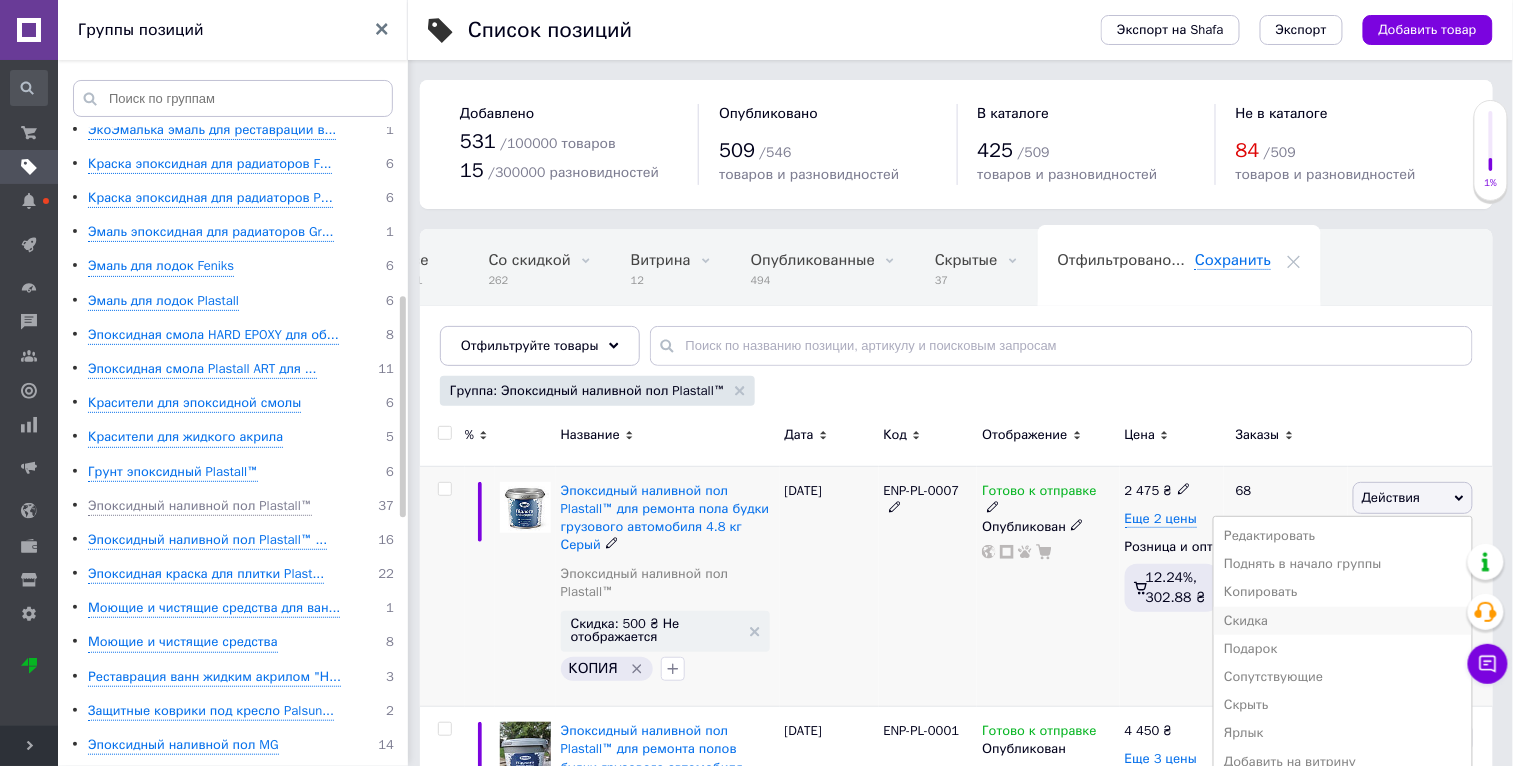 click on "Скидка" at bounding box center [1343, 621] 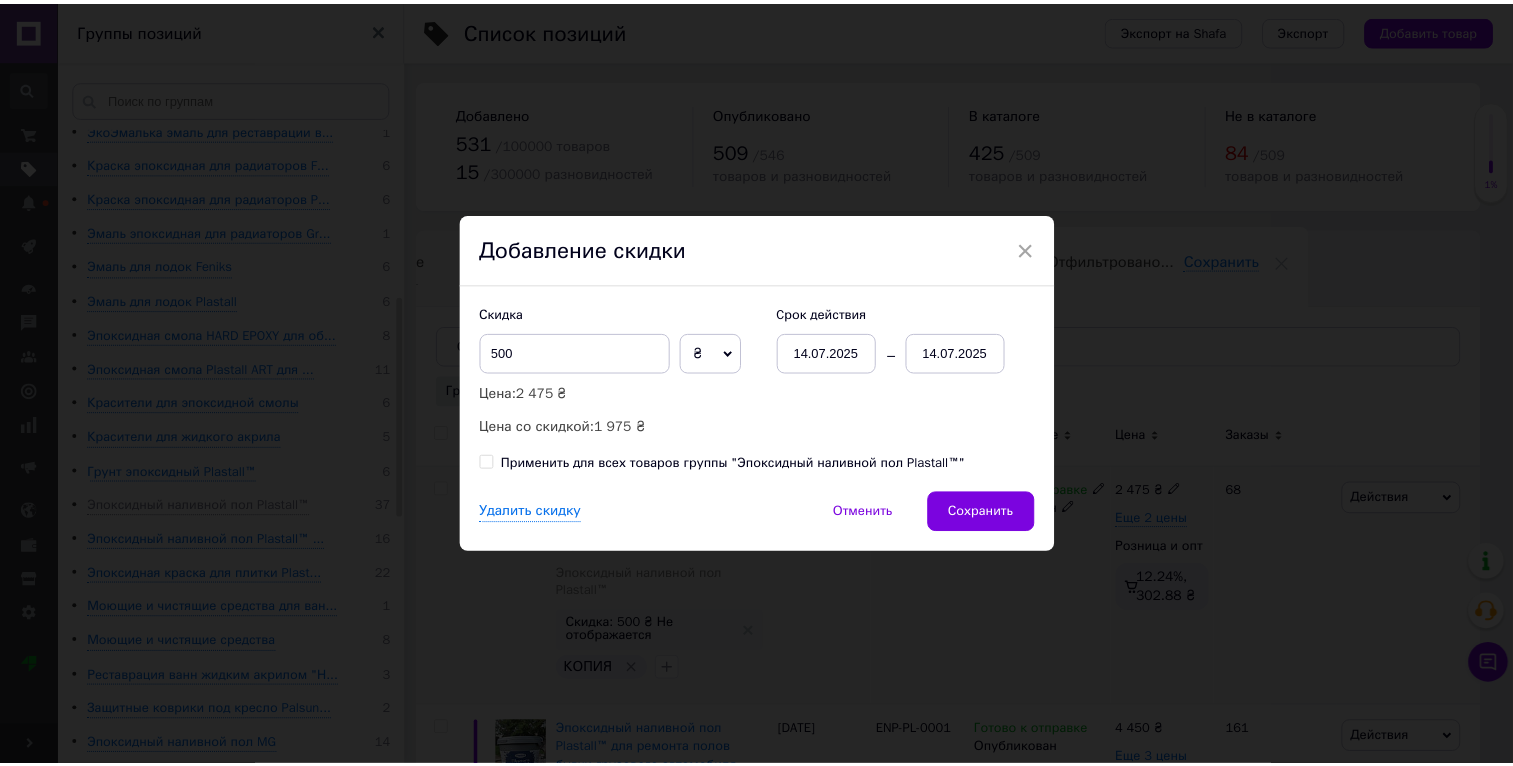 scroll, scrollTop: 0, scrollLeft: 36, axis: horizontal 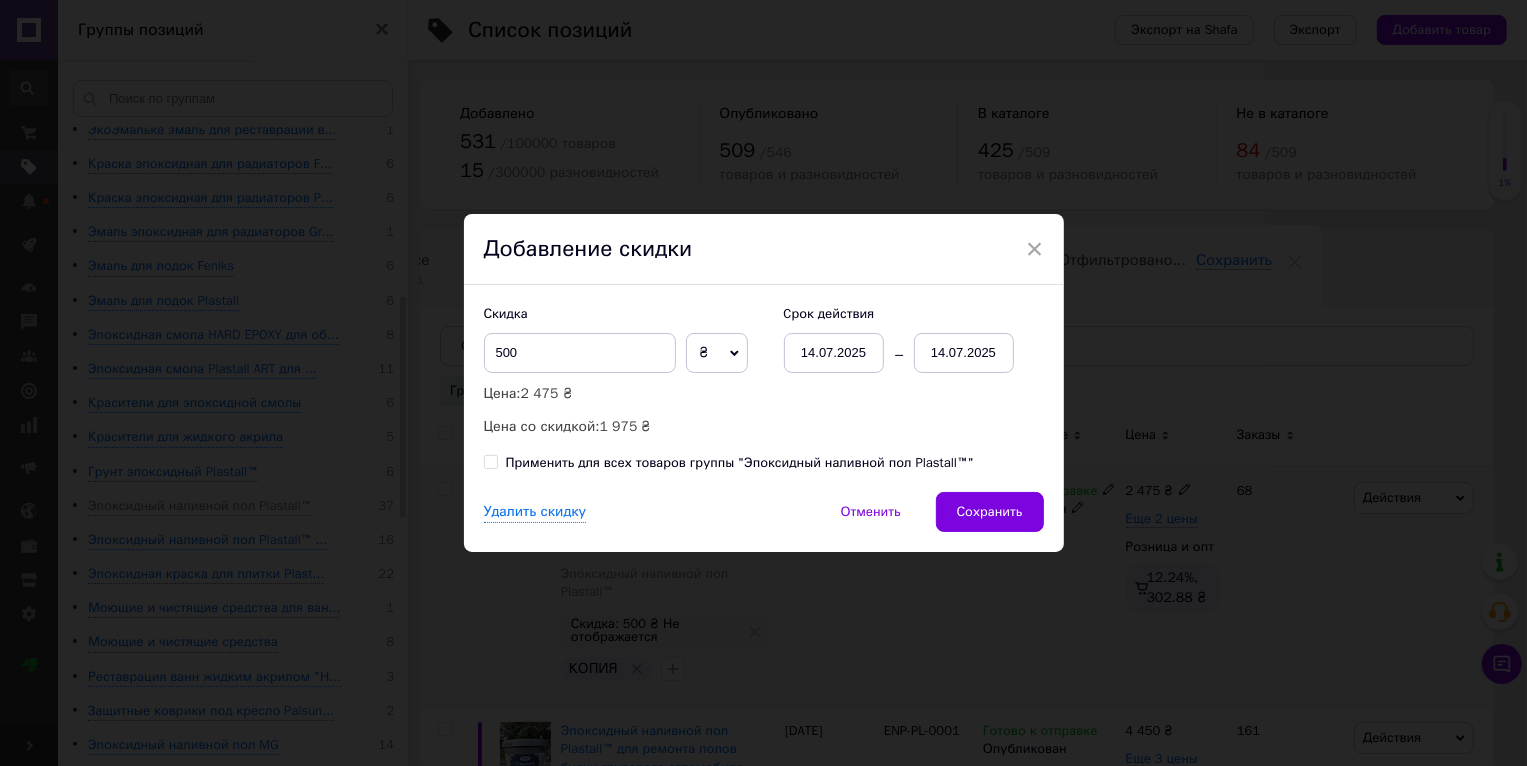 click on "Применить для всех товаров группы "Эпоксидный наливной пол Plastall™"" at bounding box center (740, 463) 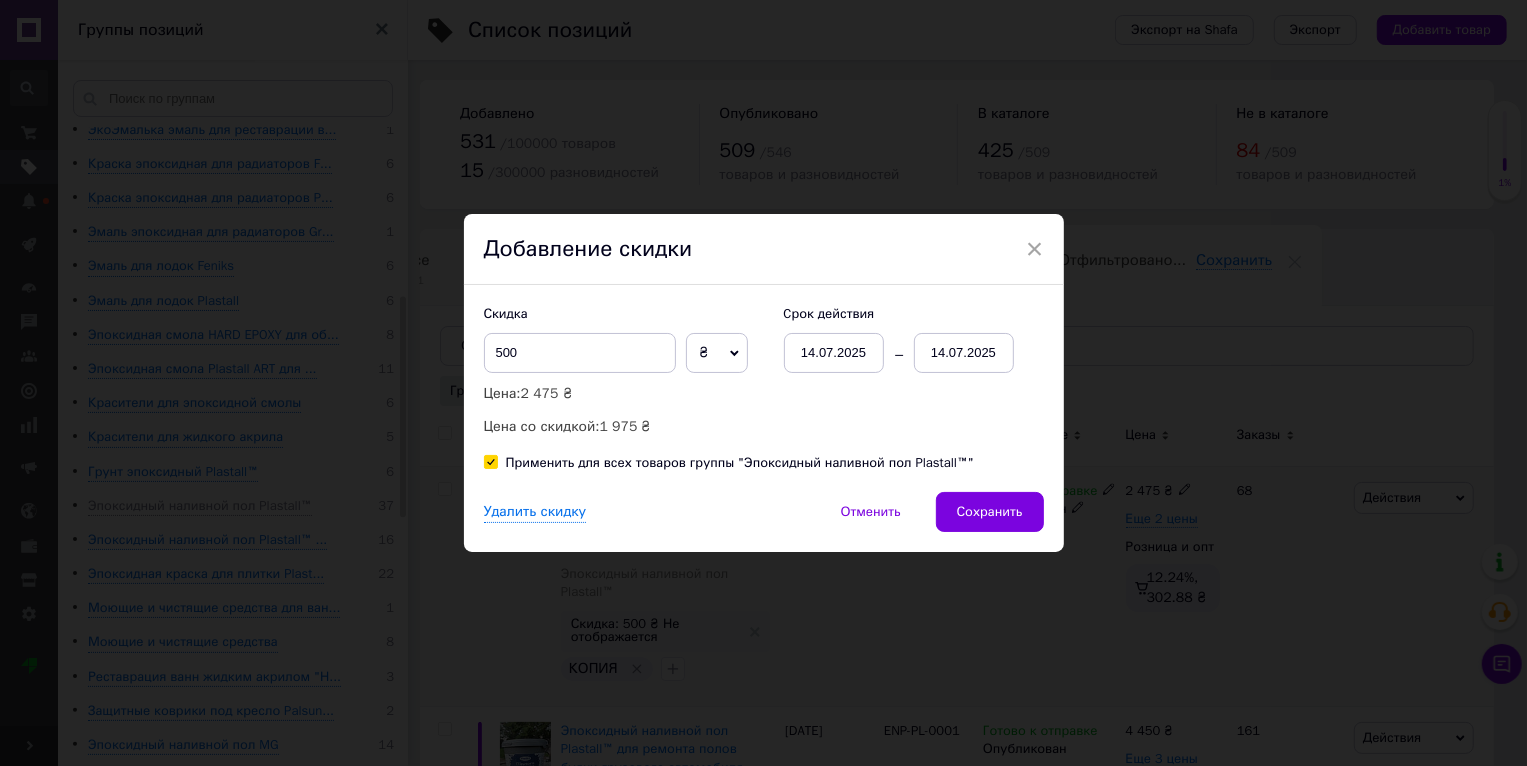checkbox on "true" 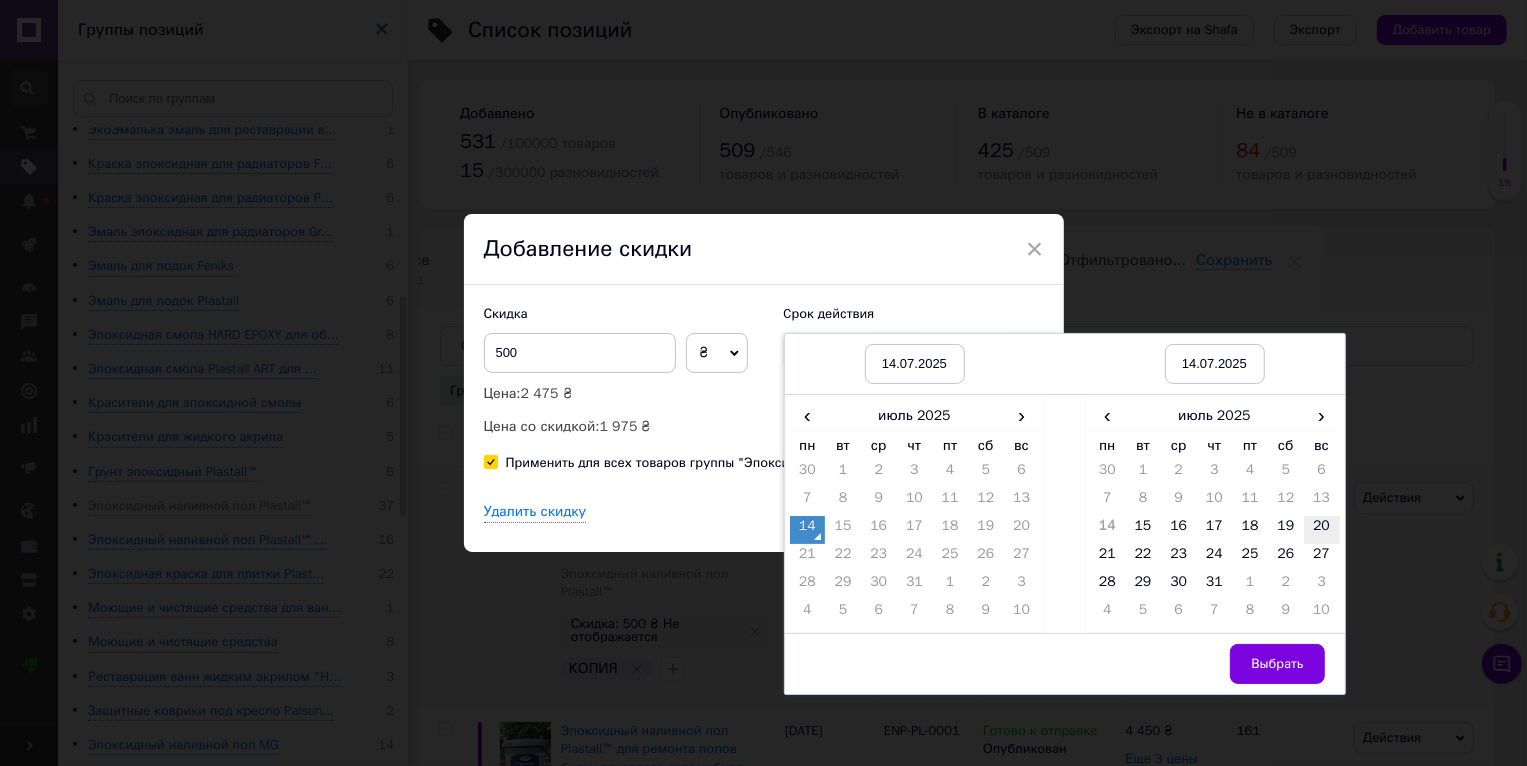 click on "20" at bounding box center [1322, 530] 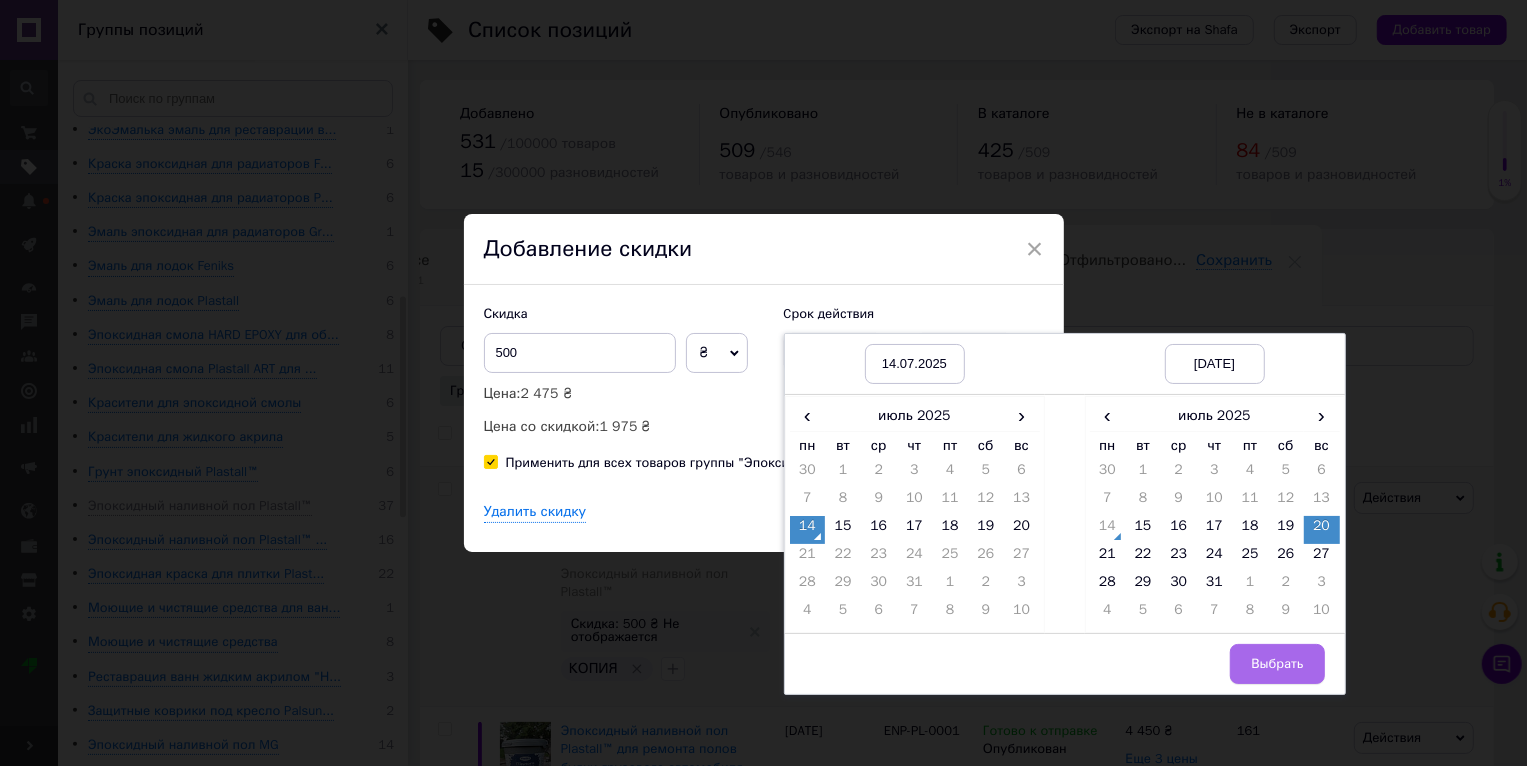 click on "Выбрать" at bounding box center (1277, 664) 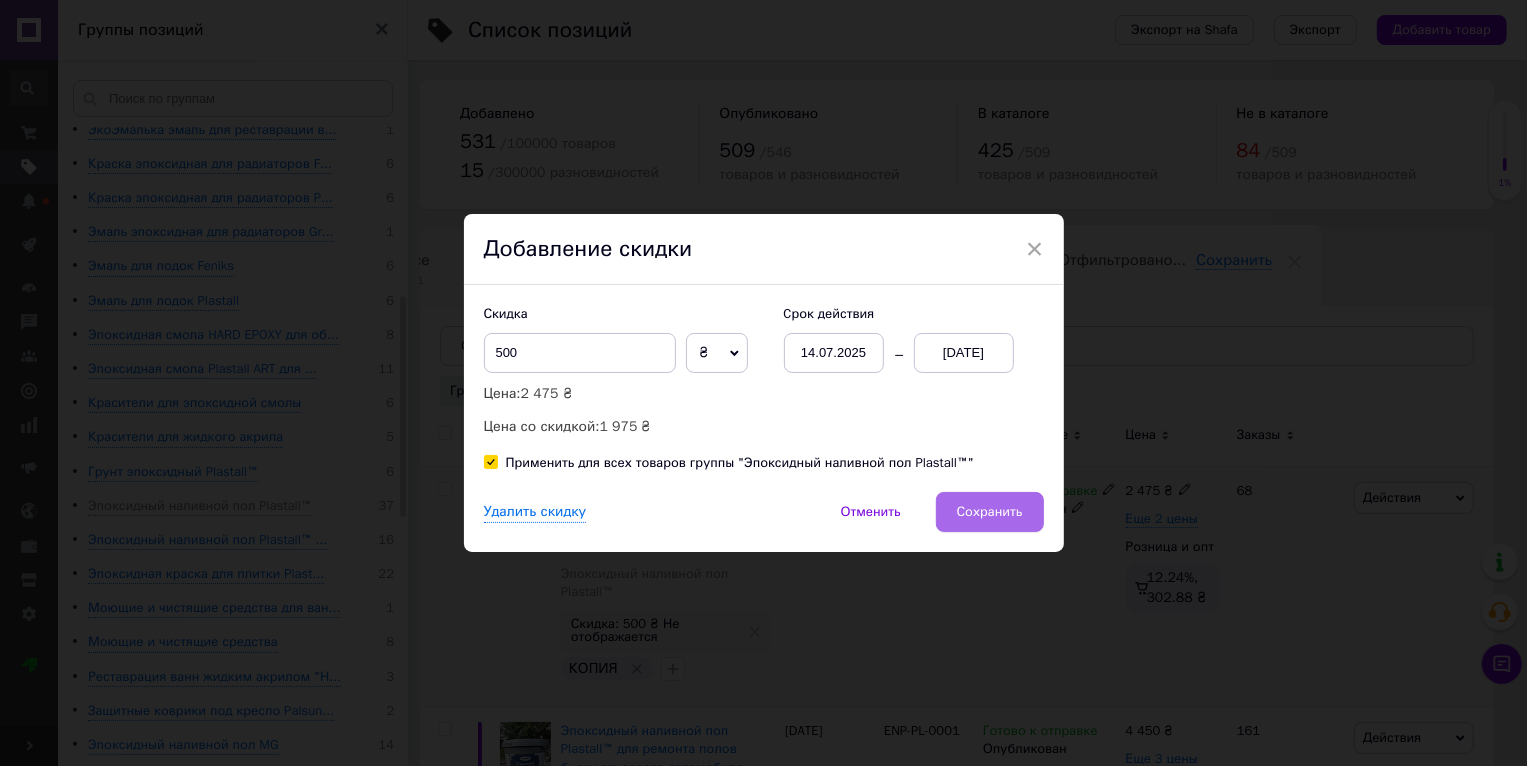 click on "Сохранить" at bounding box center (990, 512) 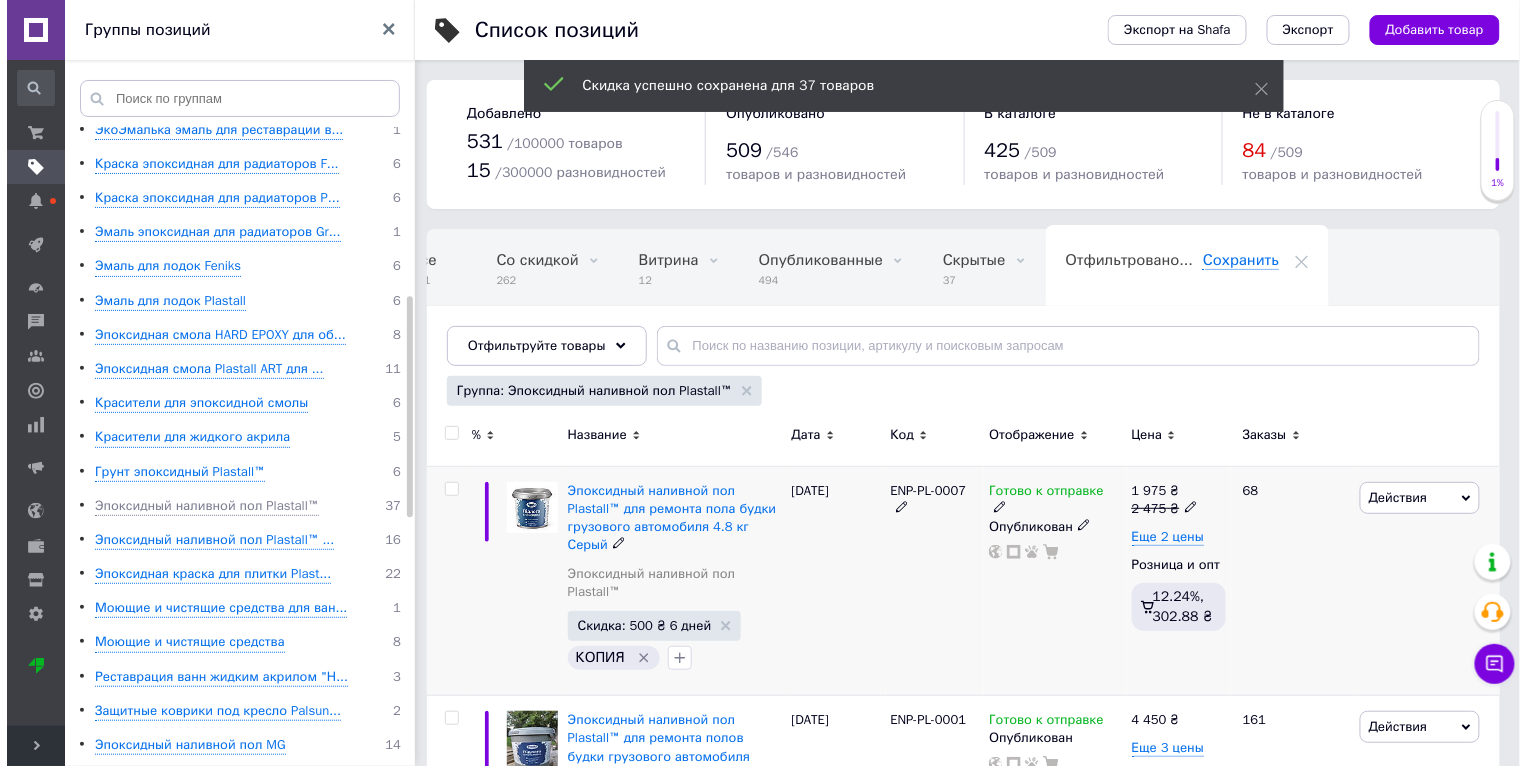 scroll, scrollTop: 0, scrollLeft: 37, axis: horizontal 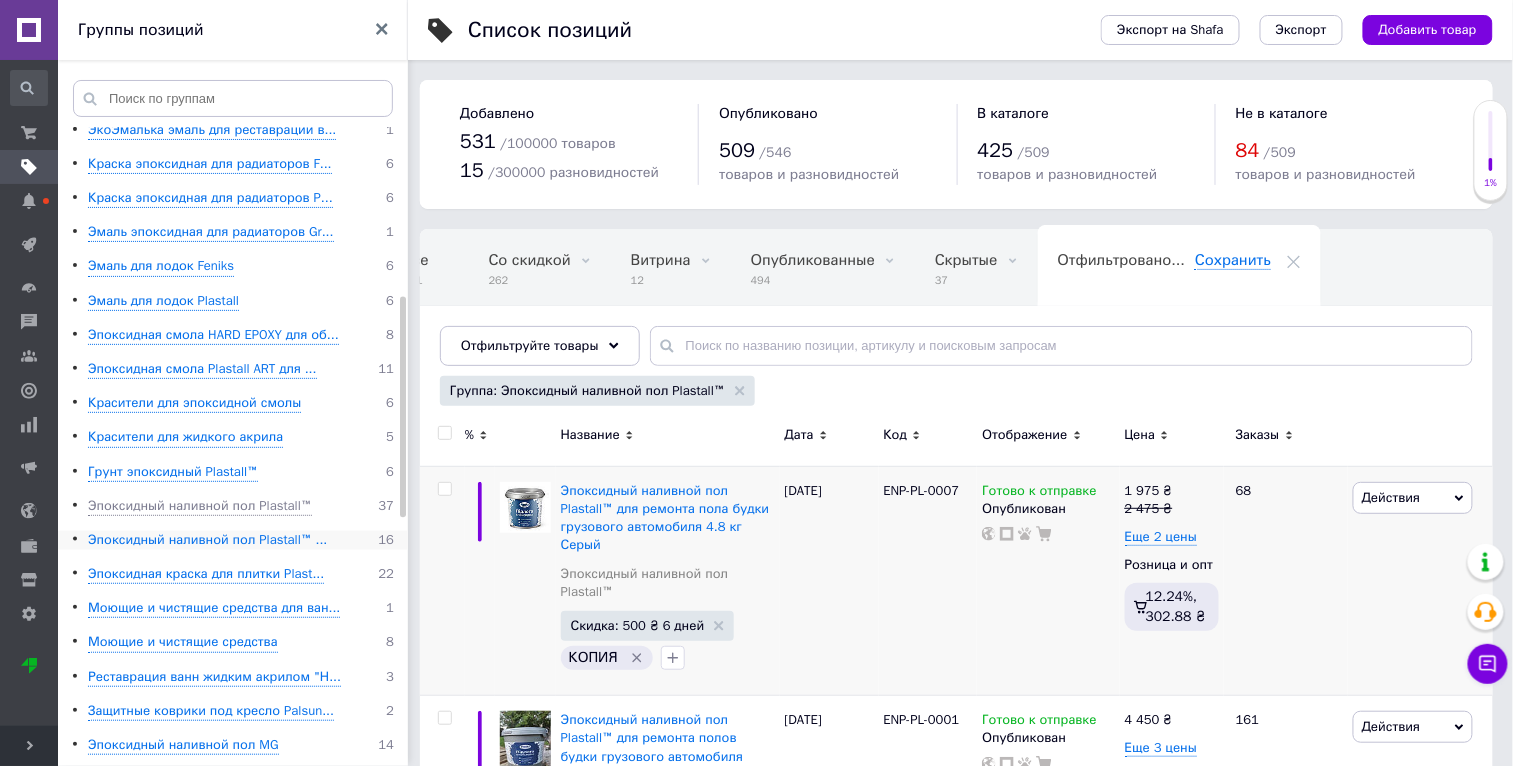 click on "Эпоксидный наливной пол Plastall™ ..." at bounding box center [207, 540] 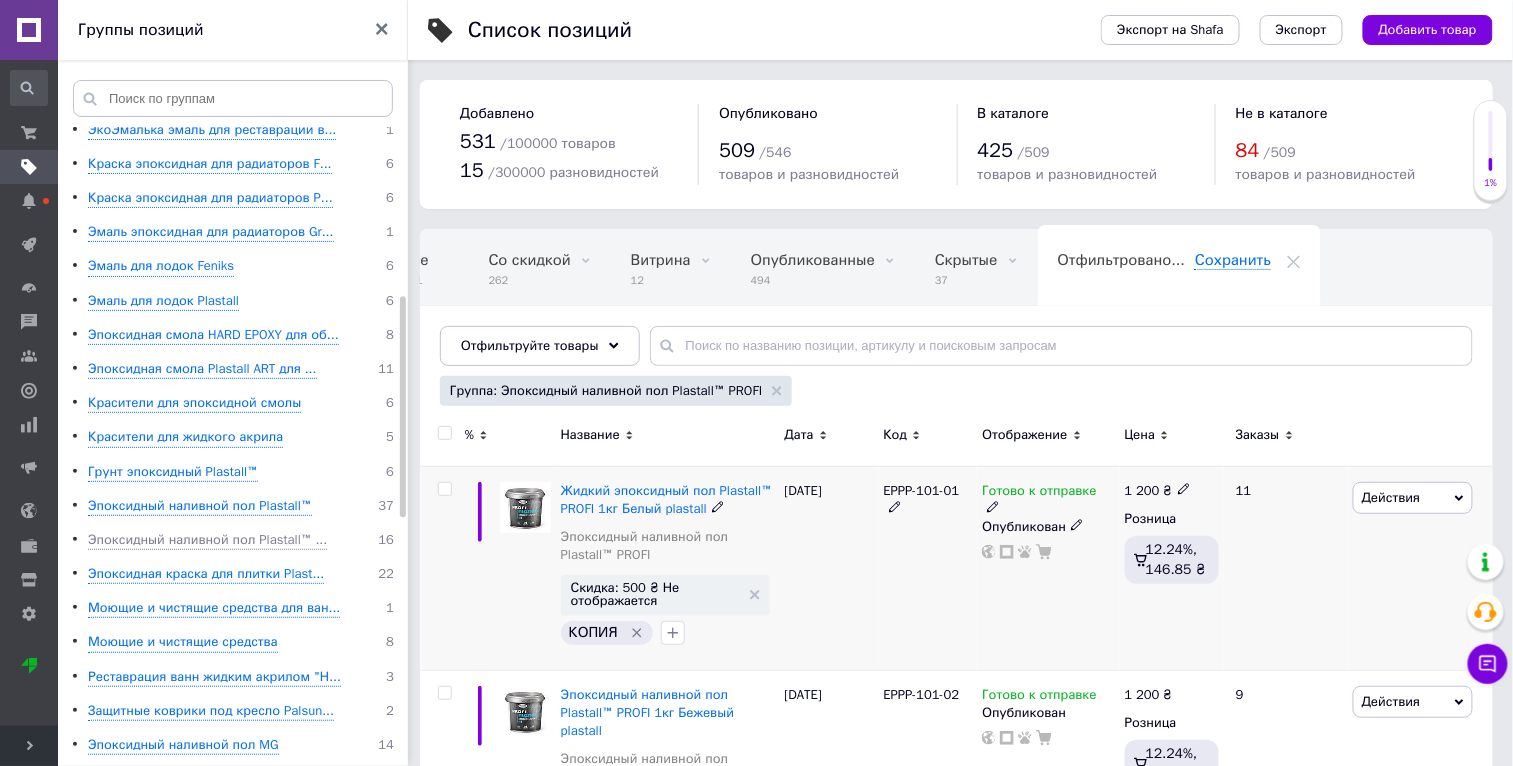 click on "Действия" at bounding box center (1413, 498) 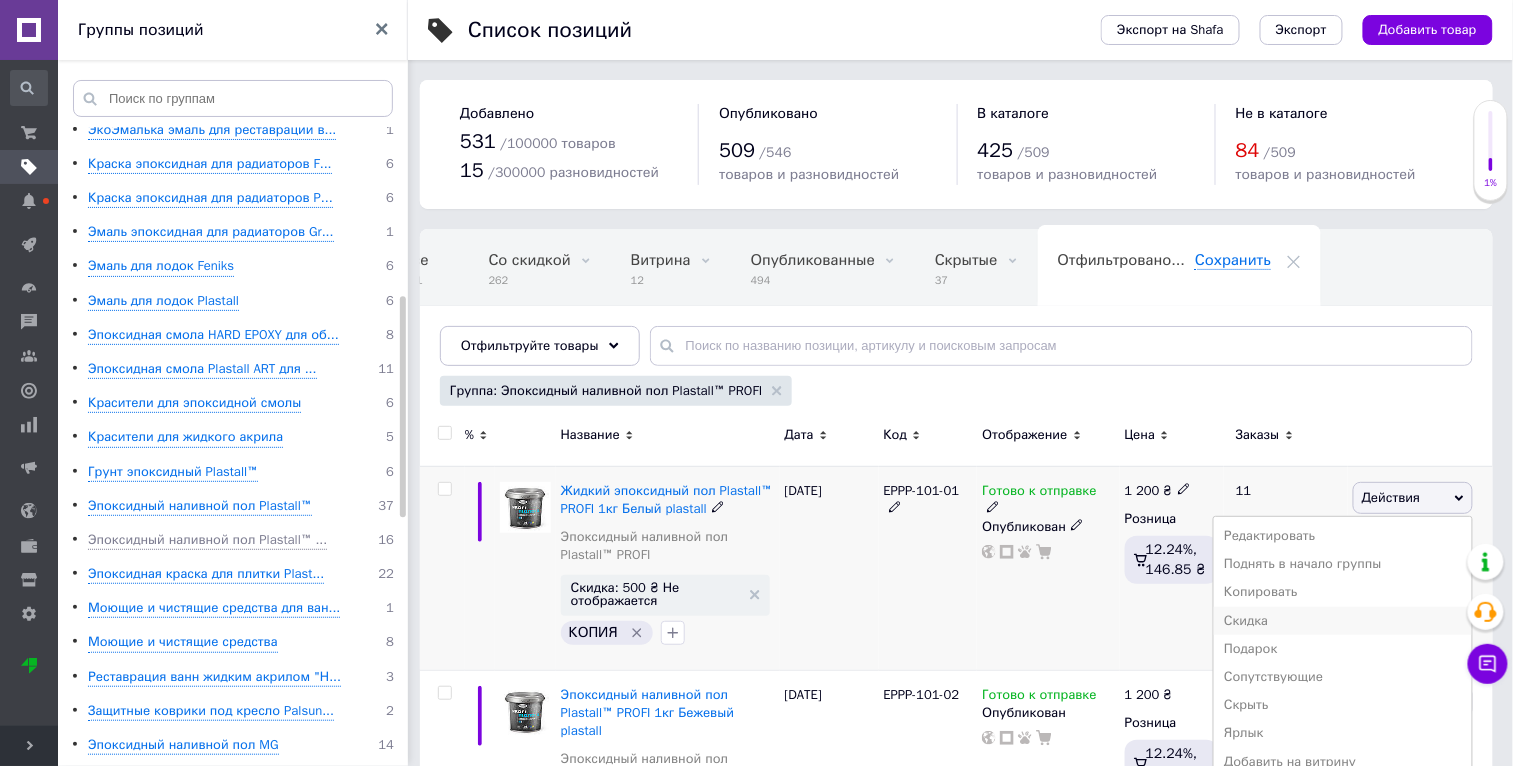 click on "Скидка" at bounding box center (1343, 621) 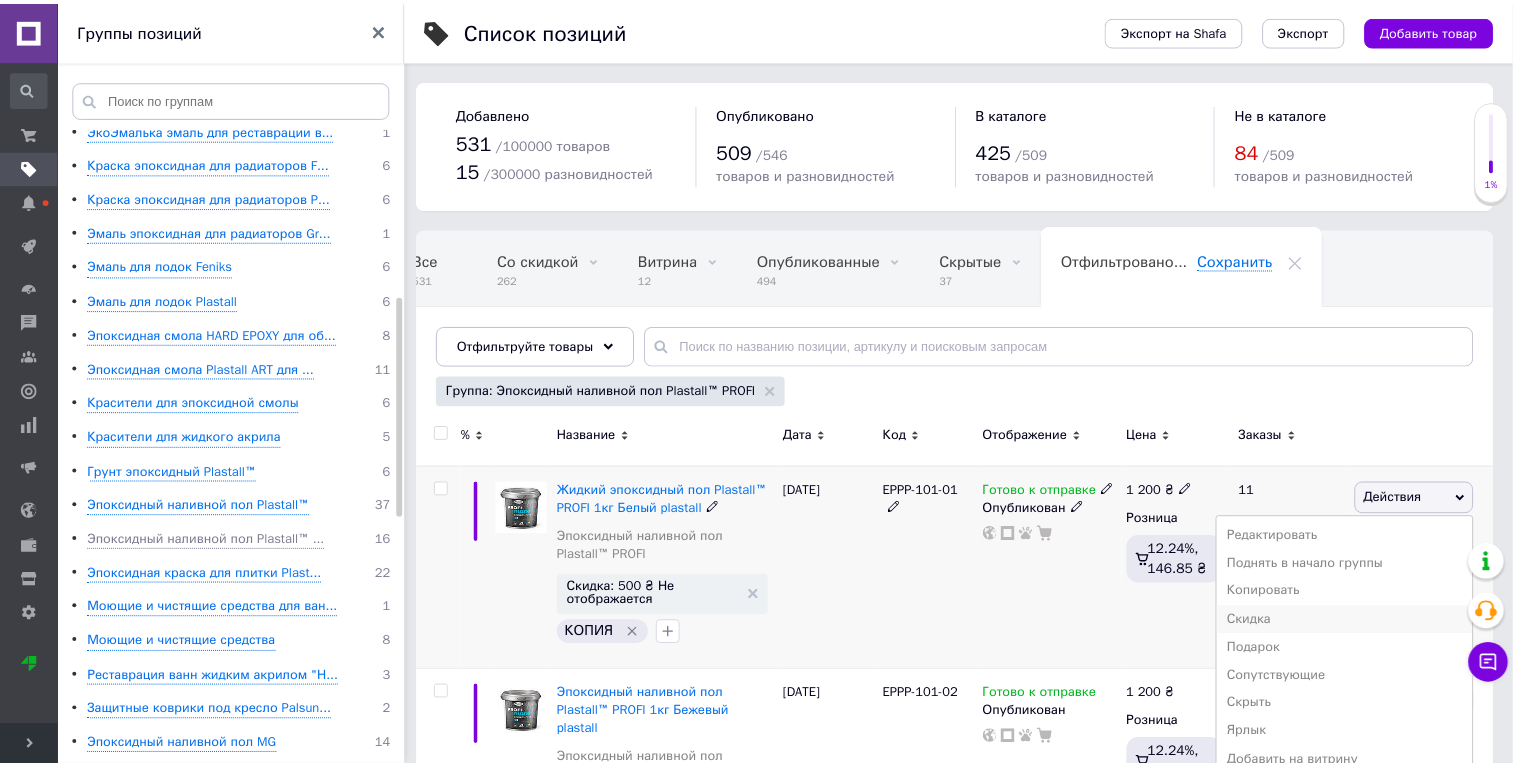 scroll, scrollTop: 0, scrollLeft: 36, axis: horizontal 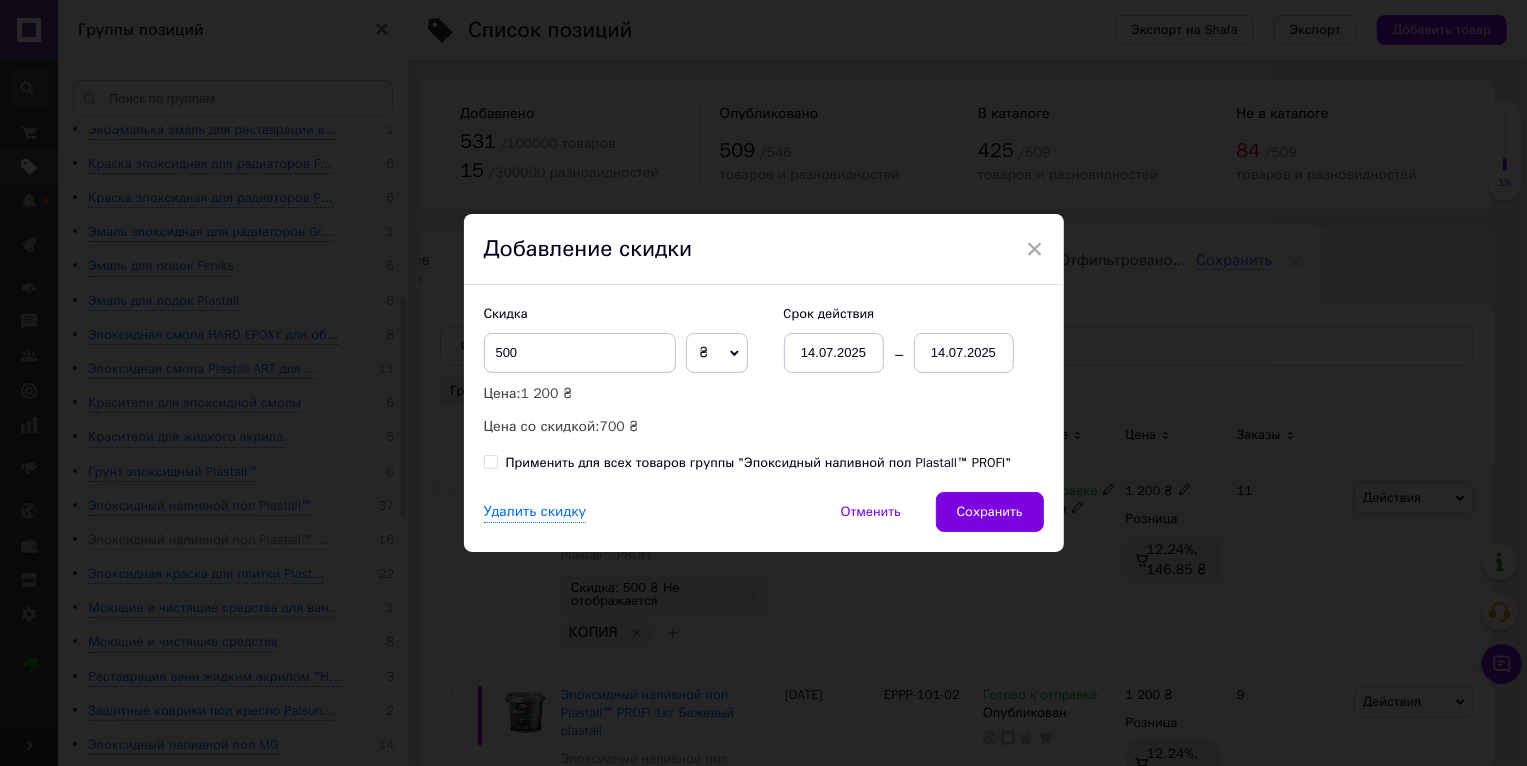 click on "Применить для всех товаров группы "Эпоксидный наливной пол Plastall™ PROFI"" at bounding box center (759, 463) 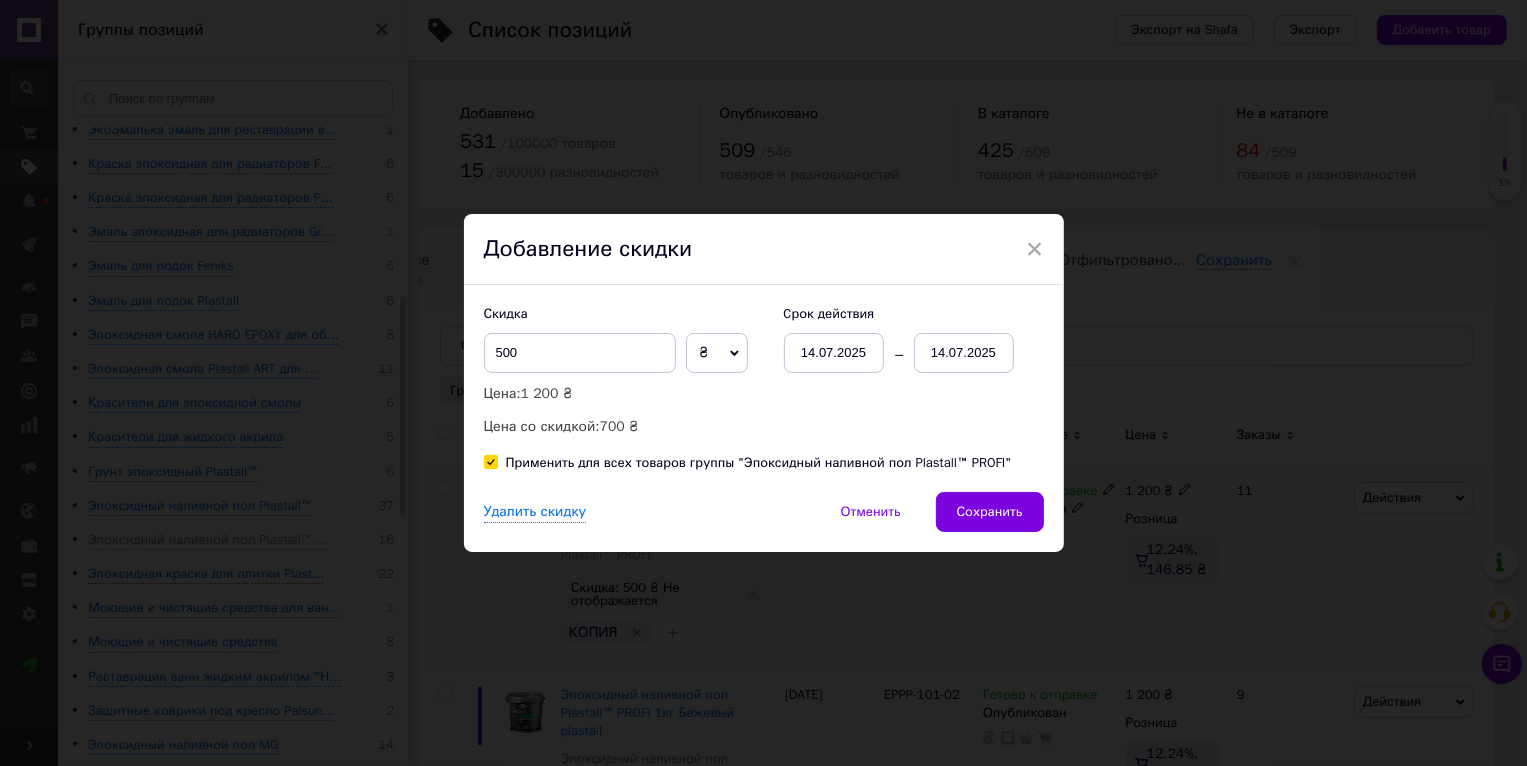 checkbox on "true" 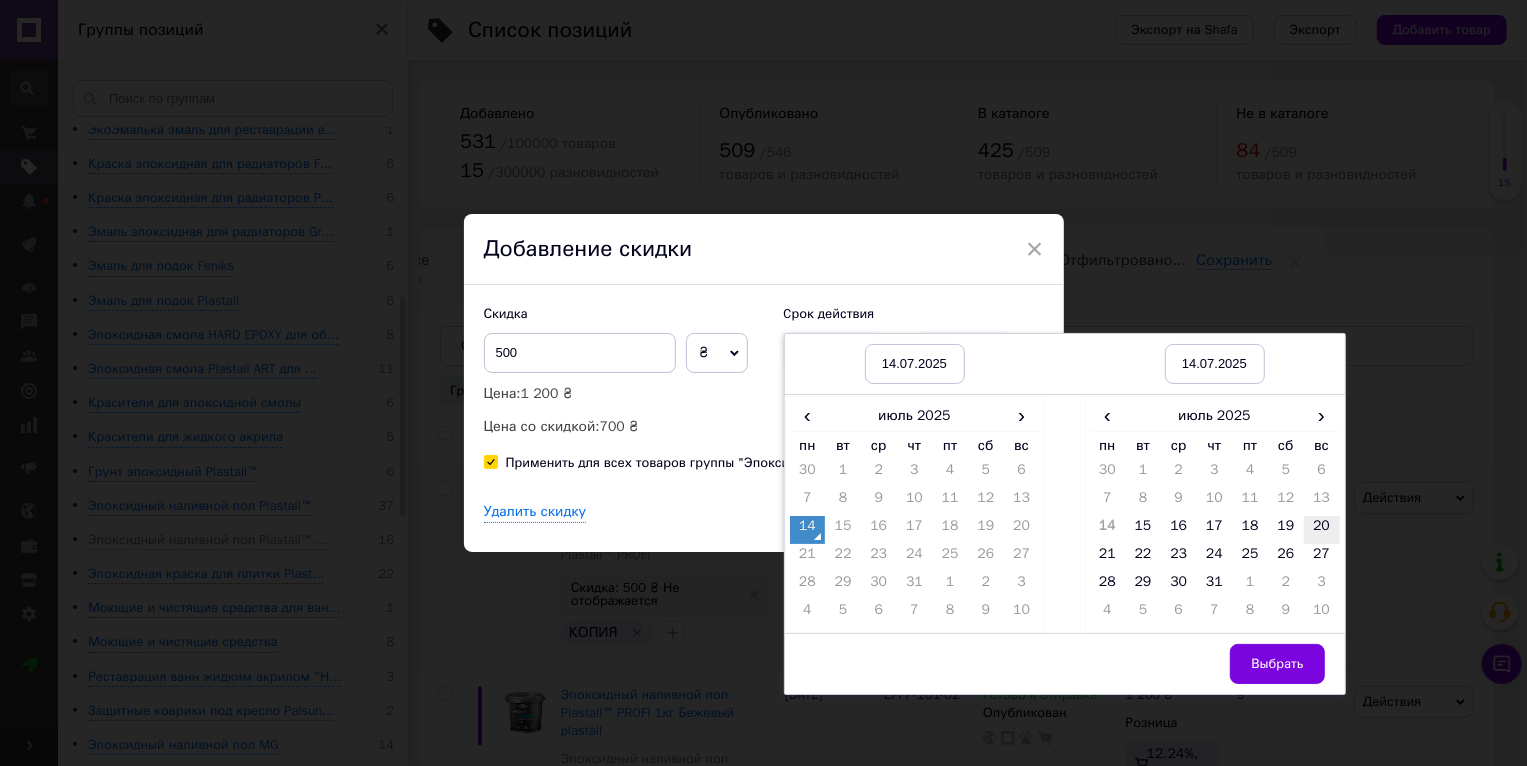 click on "20" at bounding box center (1322, 530) 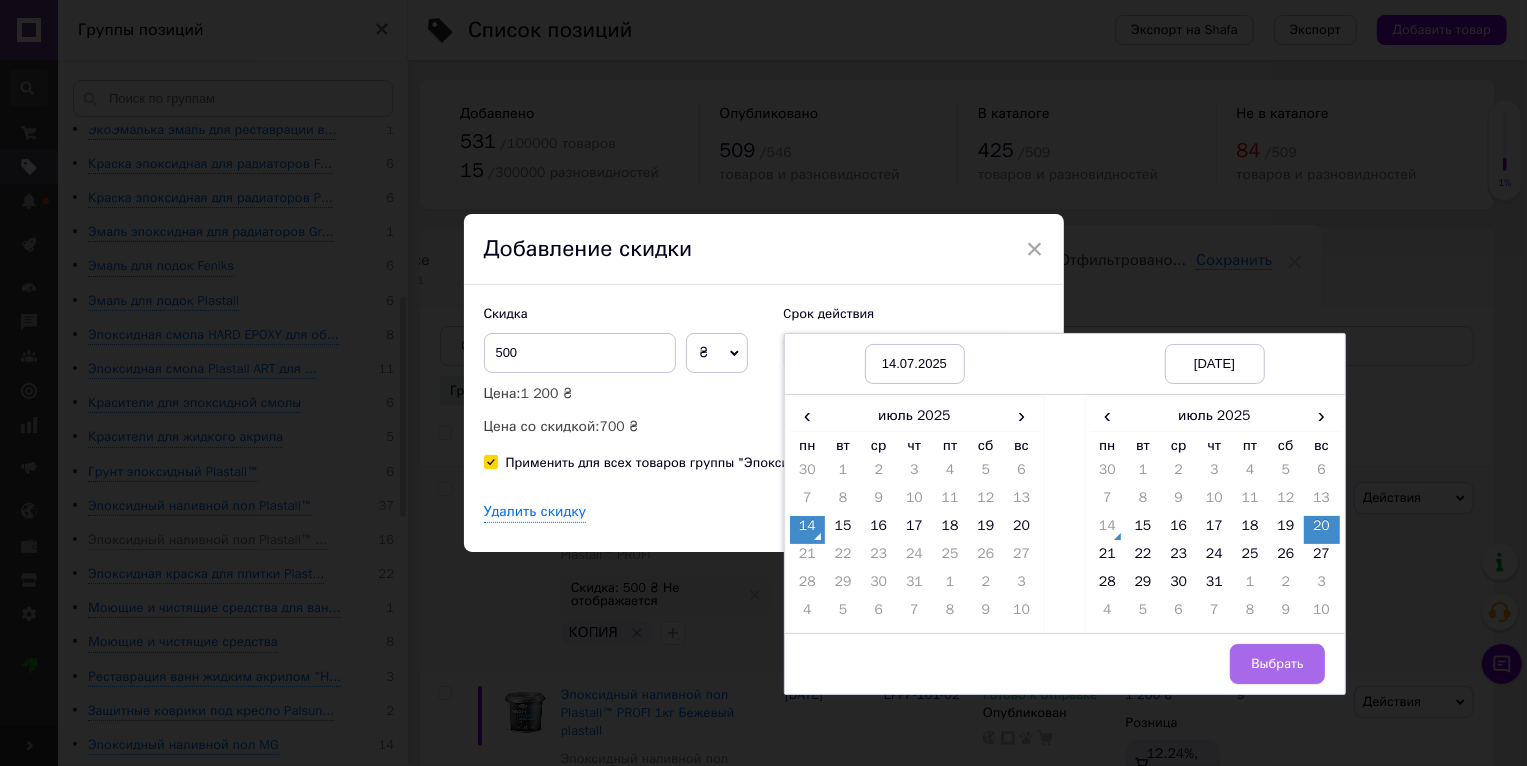 click on "Выбрать" at bounding box center (1277, 664) 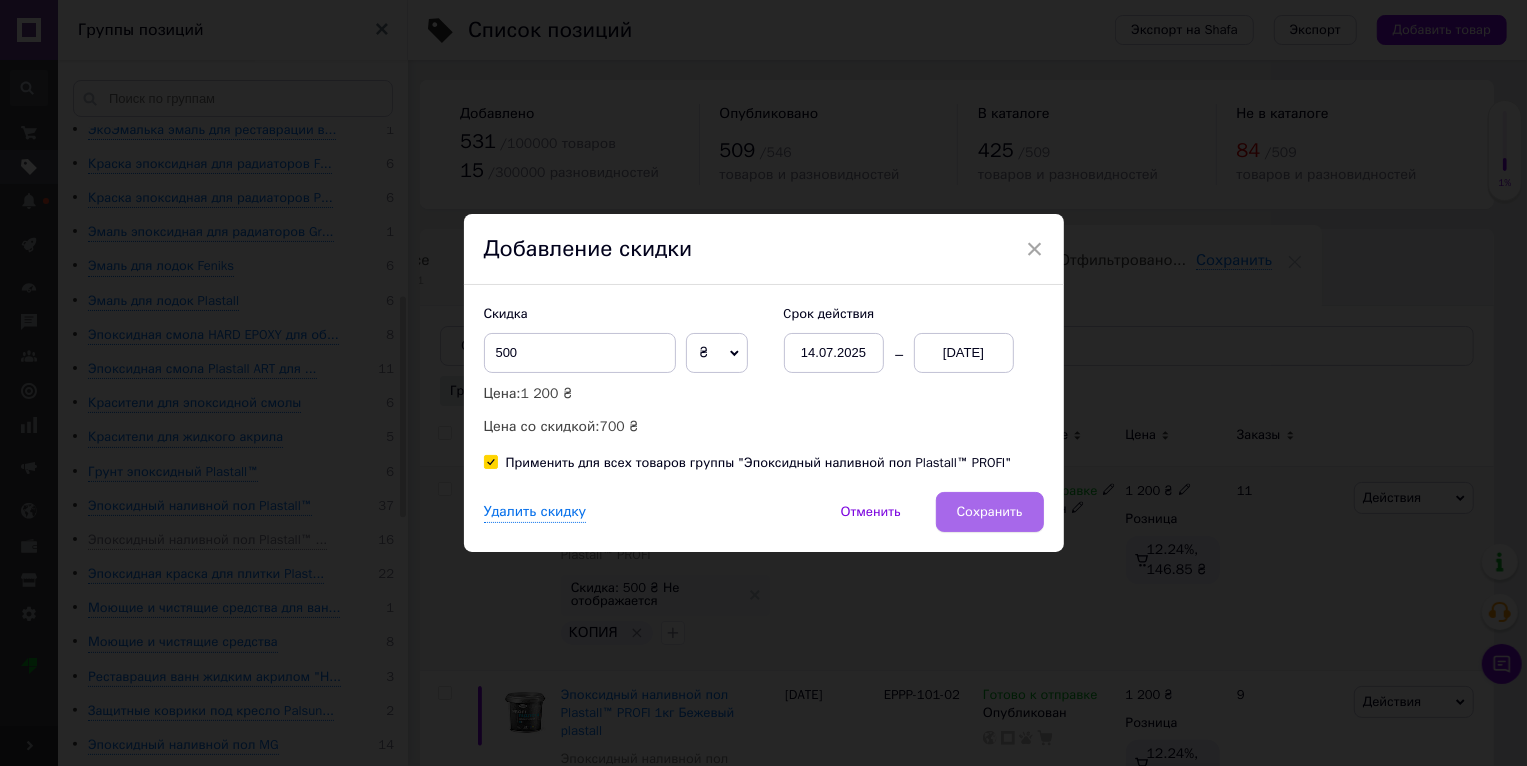 click on "Сохранить" at bounding box center [990, 512] 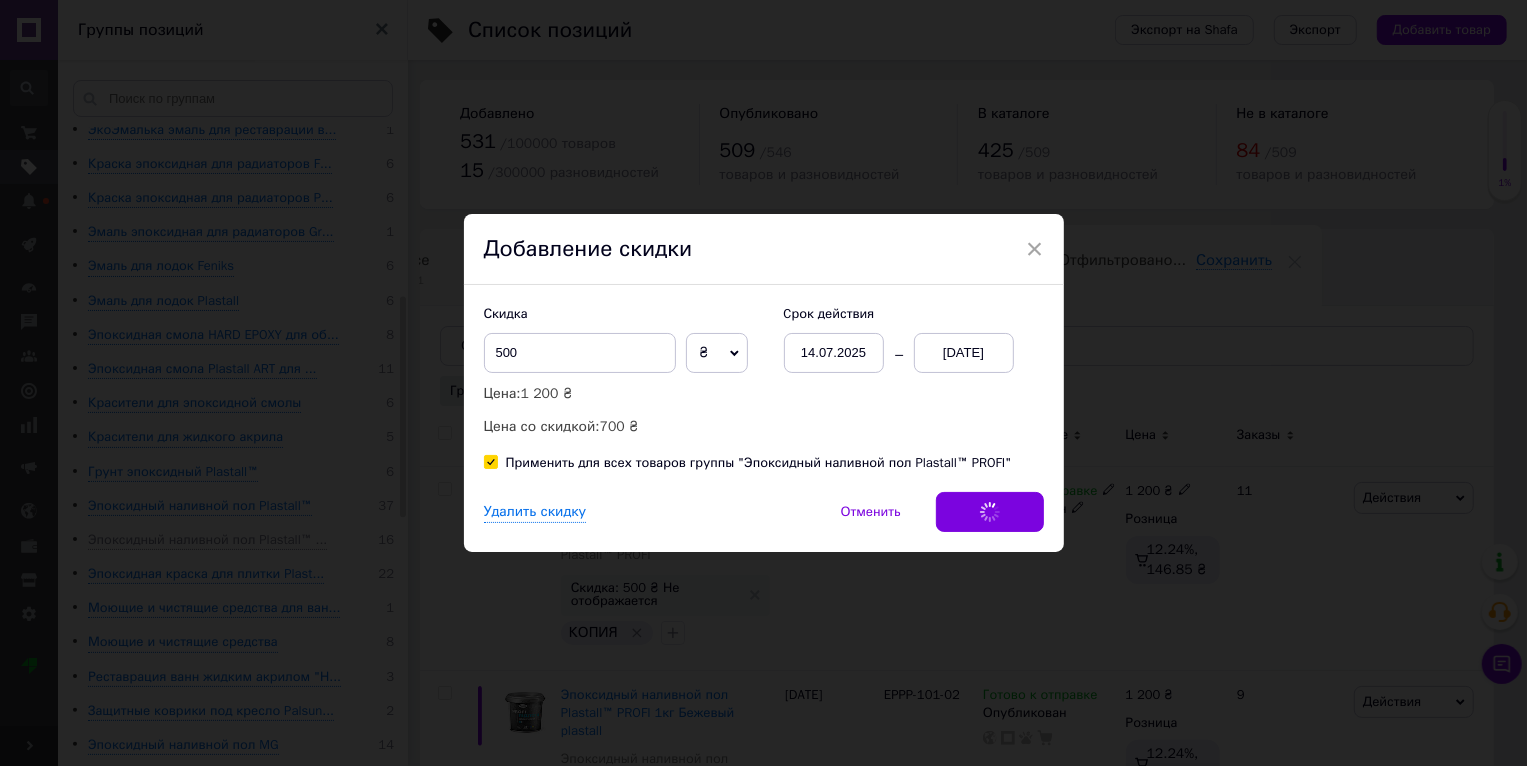 scroll, scrollTop: 0, scrollLeft: 37, axis: horizontal 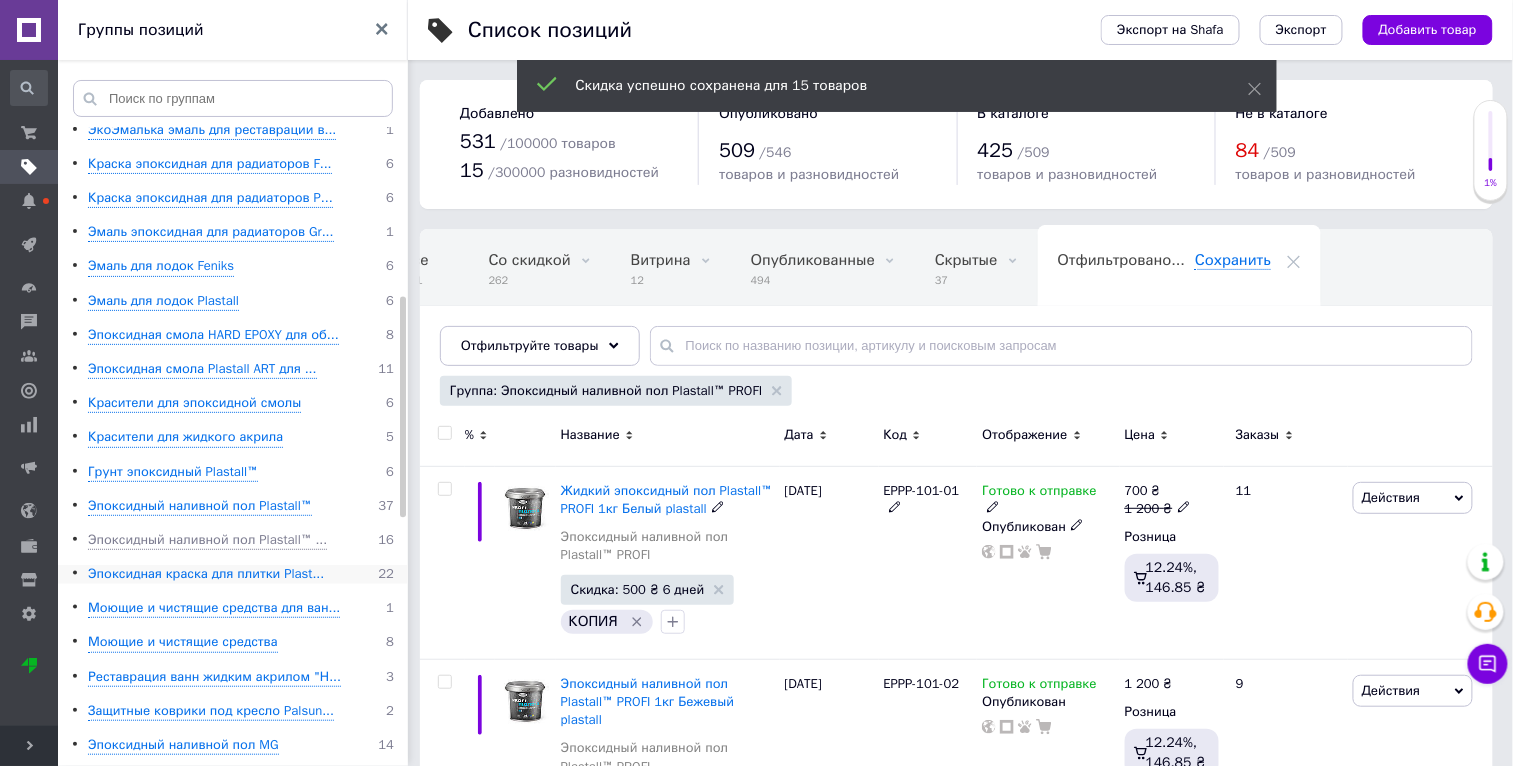click on "Эпоксидная краска для плитки Plast..." at bounding box center (206, 574) 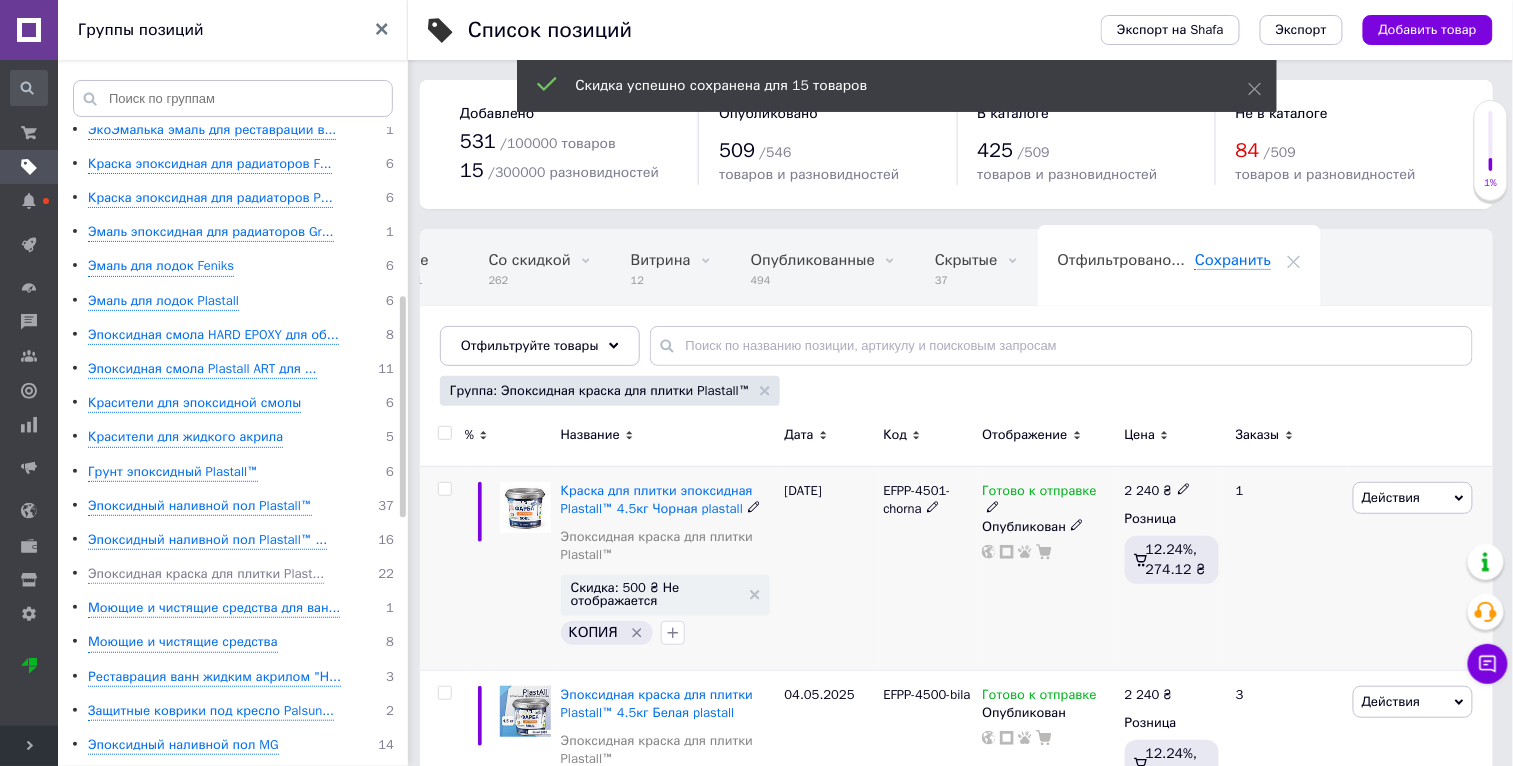 click on "Действия" at bounding box center (1413, 498) 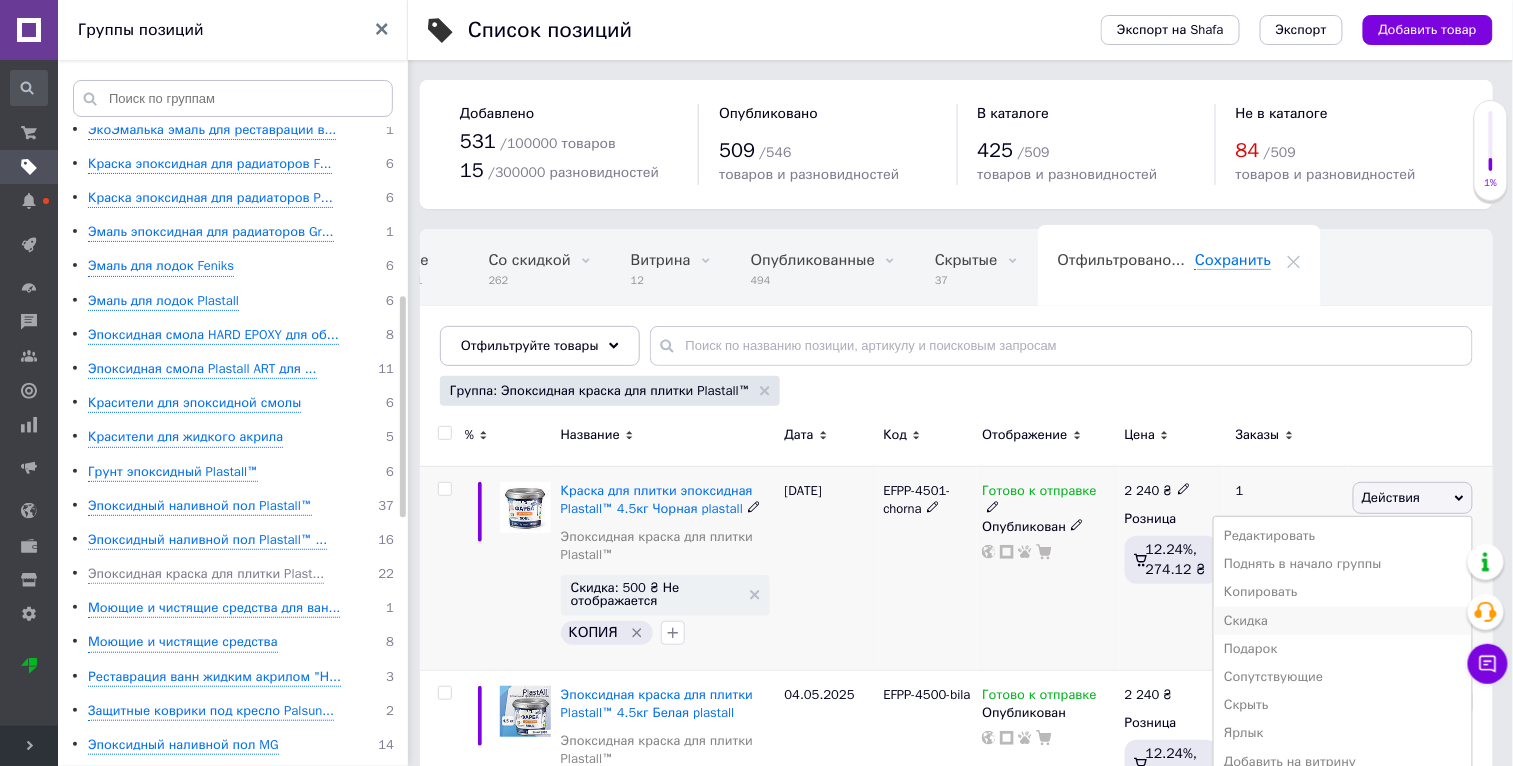 click on "Скидка" at bounding box center (1343, 621) 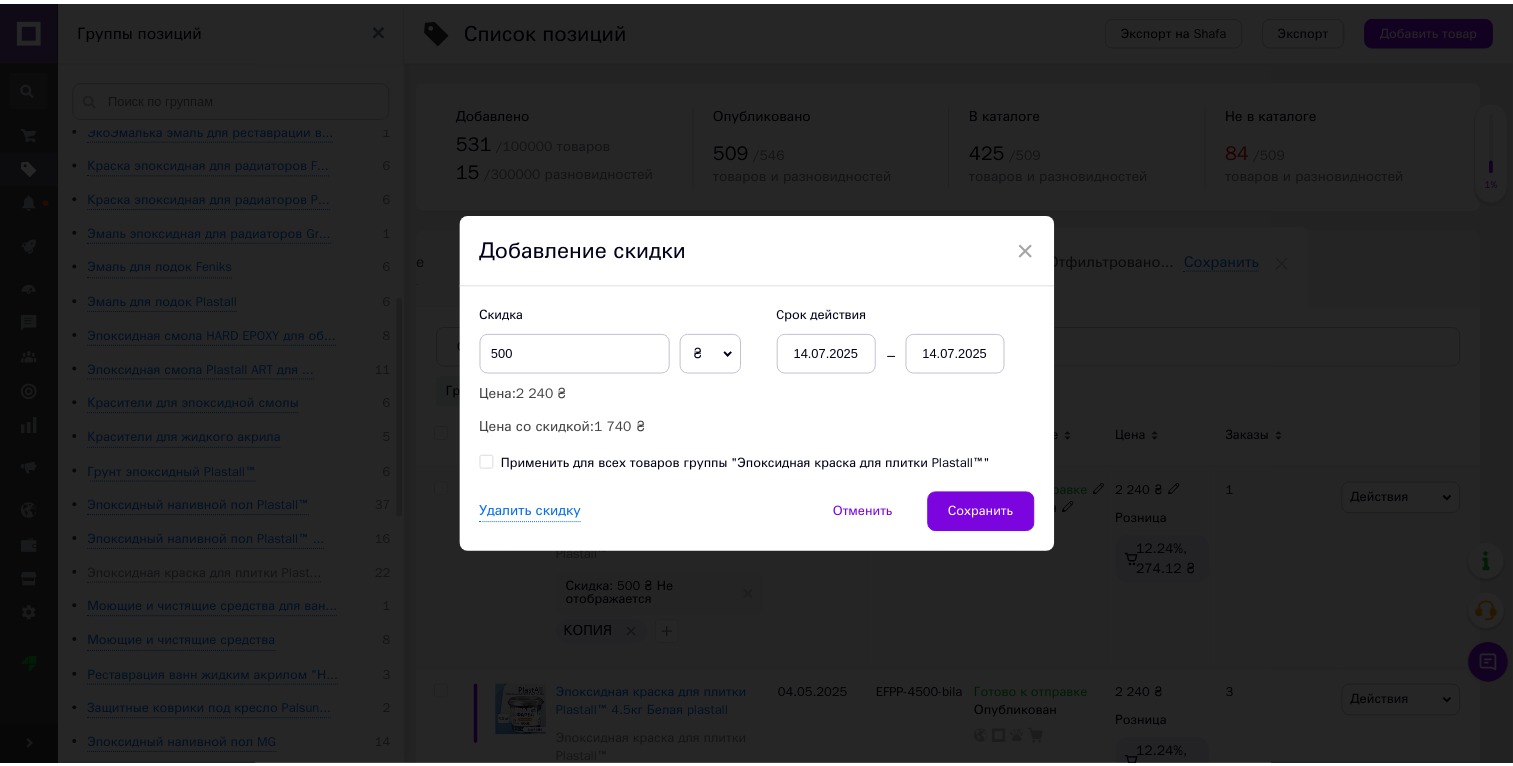 scroll, scrollTop: 0, scrollLeft: 36, axis: horizontal 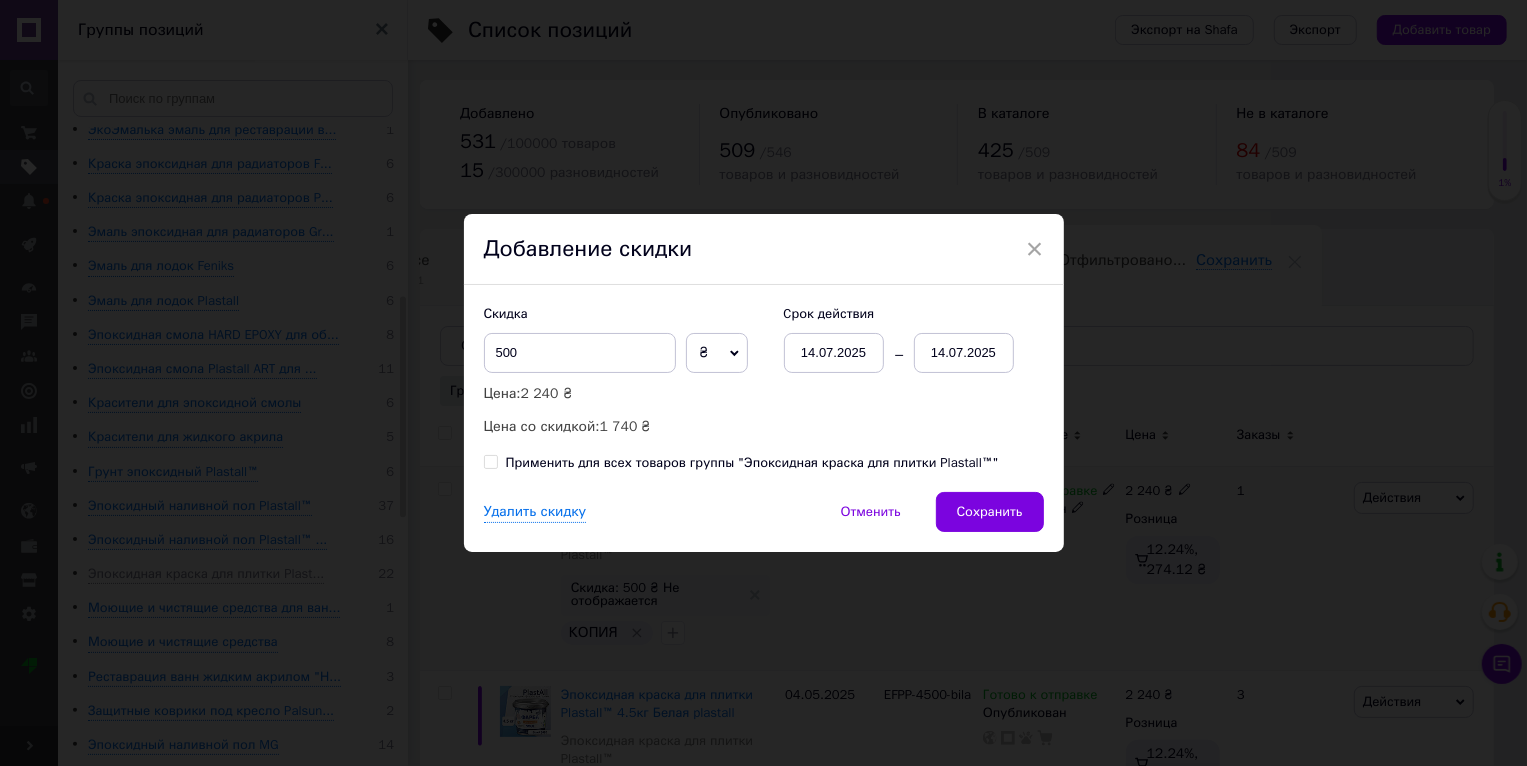 click on "Применить для всех товаров группы "Эпоксидная краска для плитки Plastall™"" at bounding box center [752, 463] 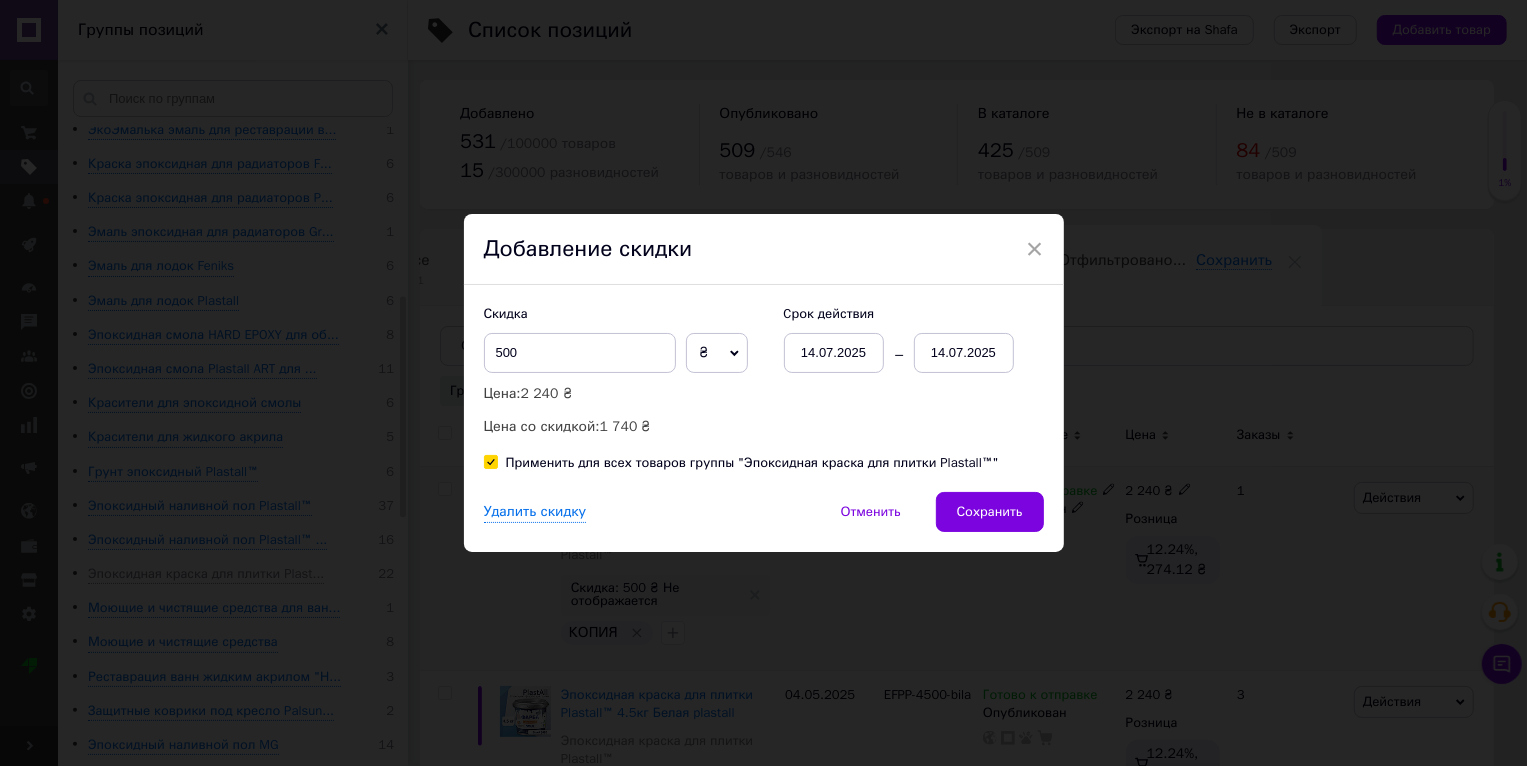 checkbox on "true" 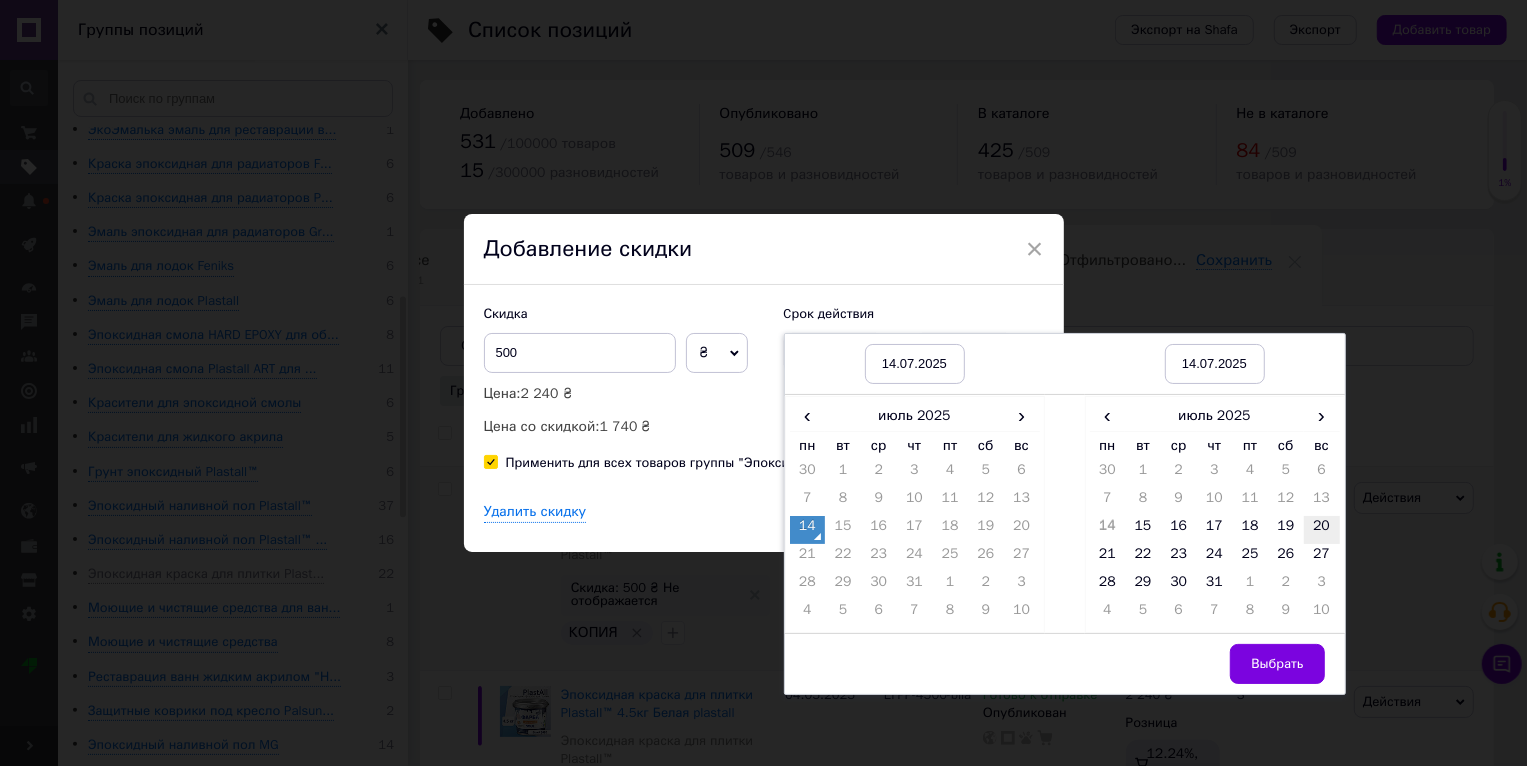 click on "20" at bounding box center [1322, 530] 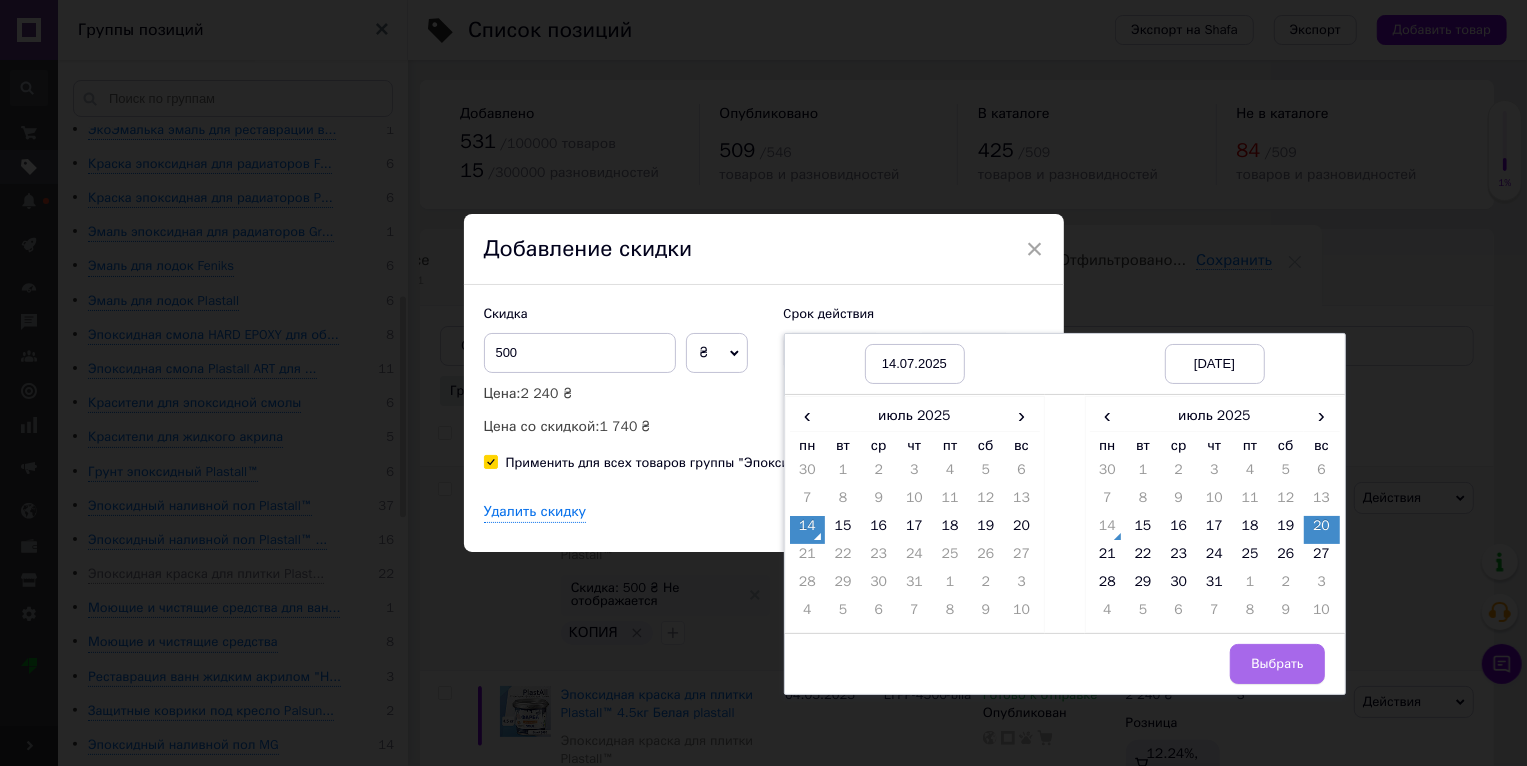 click on "Выбрать" at bounding box center (1277, 664) 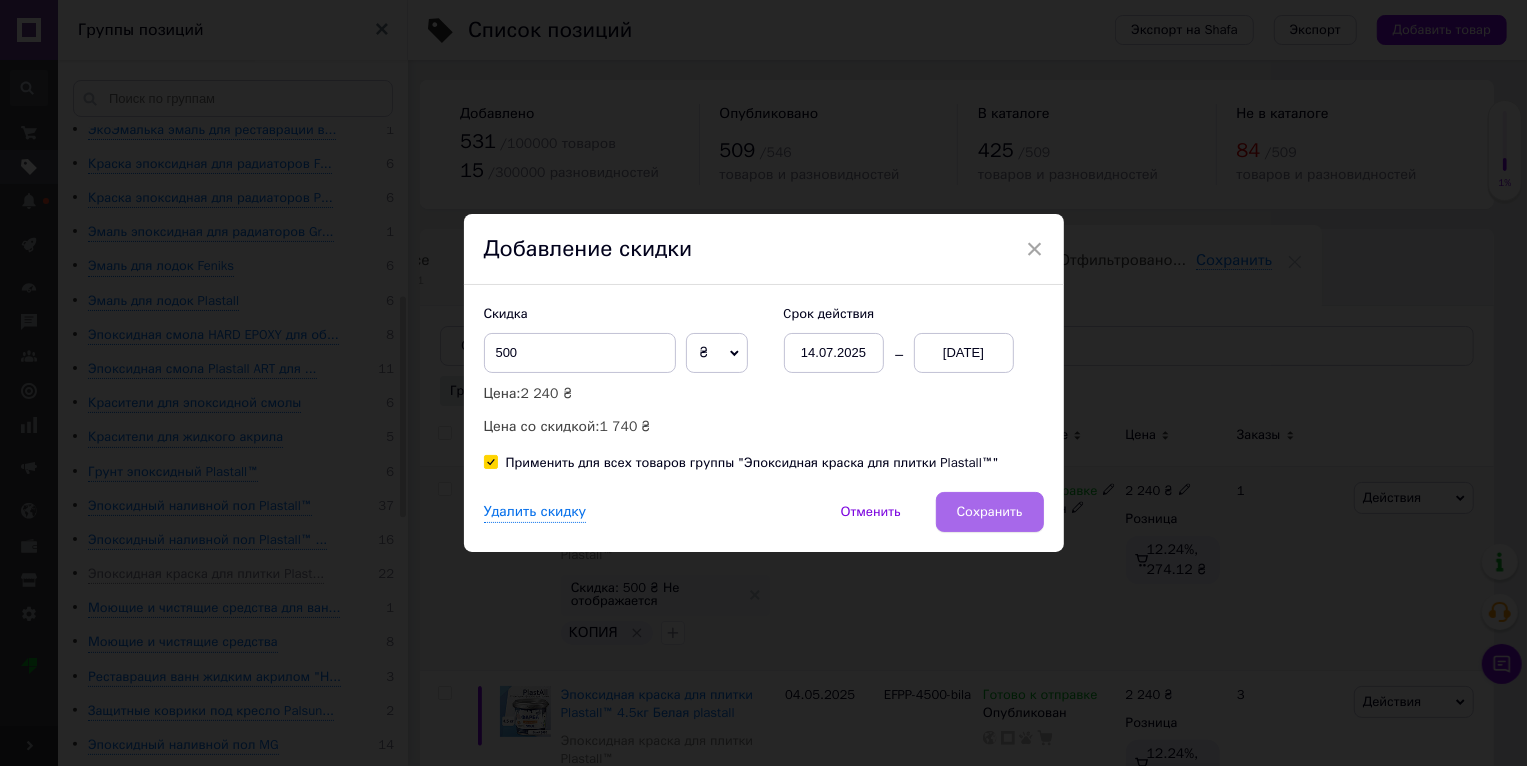 click on "Сохранить" at bounding box center [990, 512] 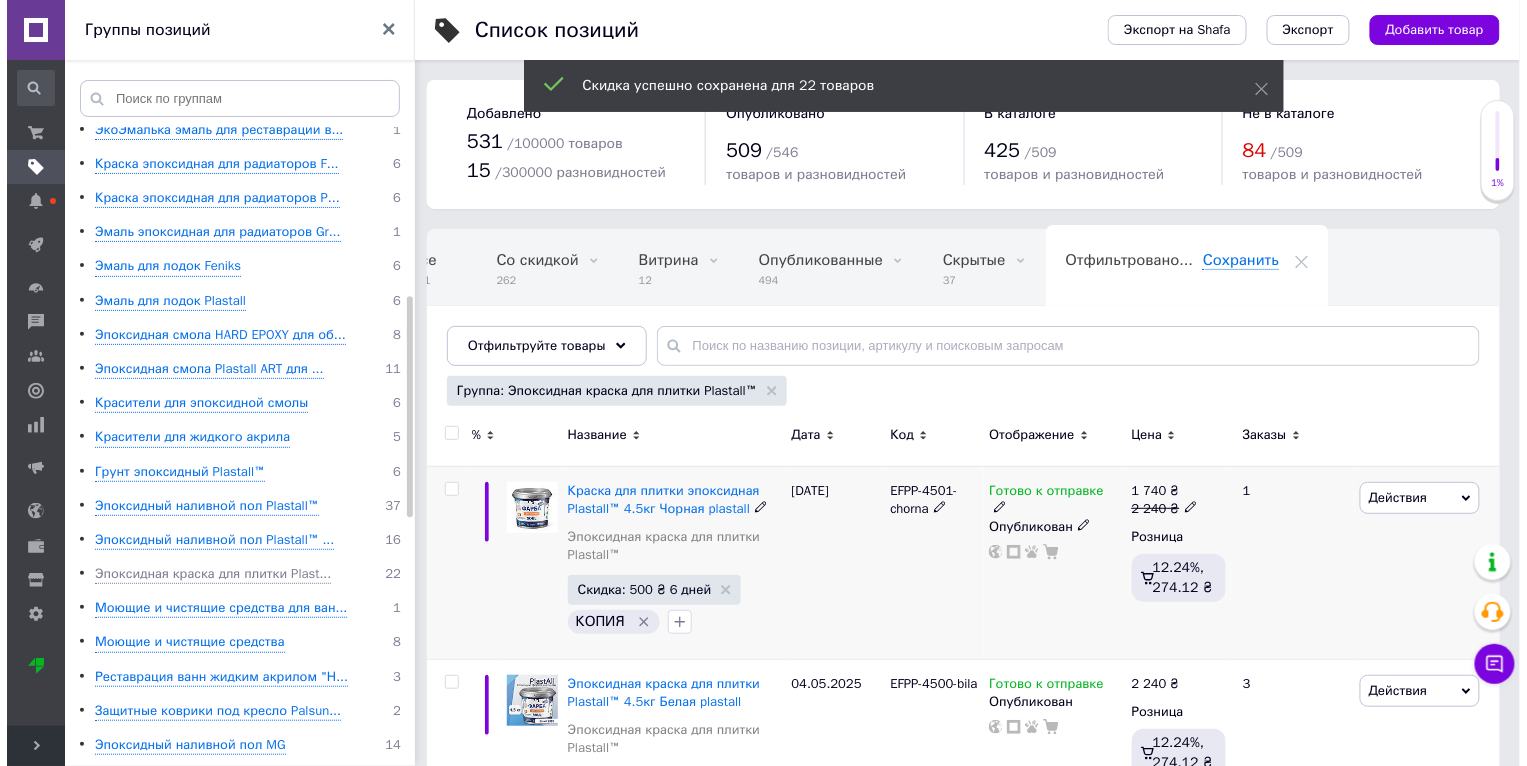 scroll, scrollTop: 0, scrollLeft: 37, axis: horizontal 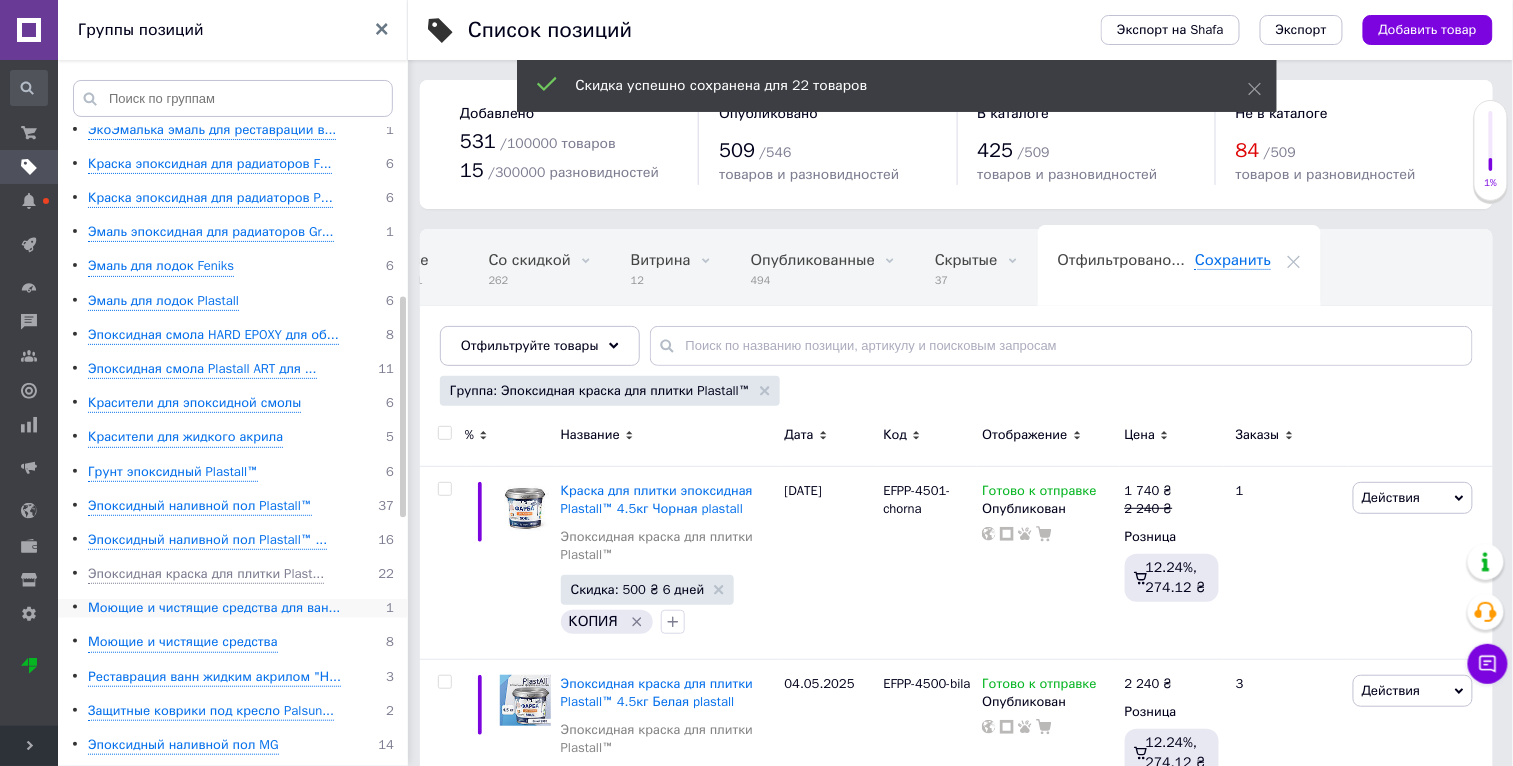 click on "Моющие и чистящие средства для ван..." at bounding box center (214, 608) 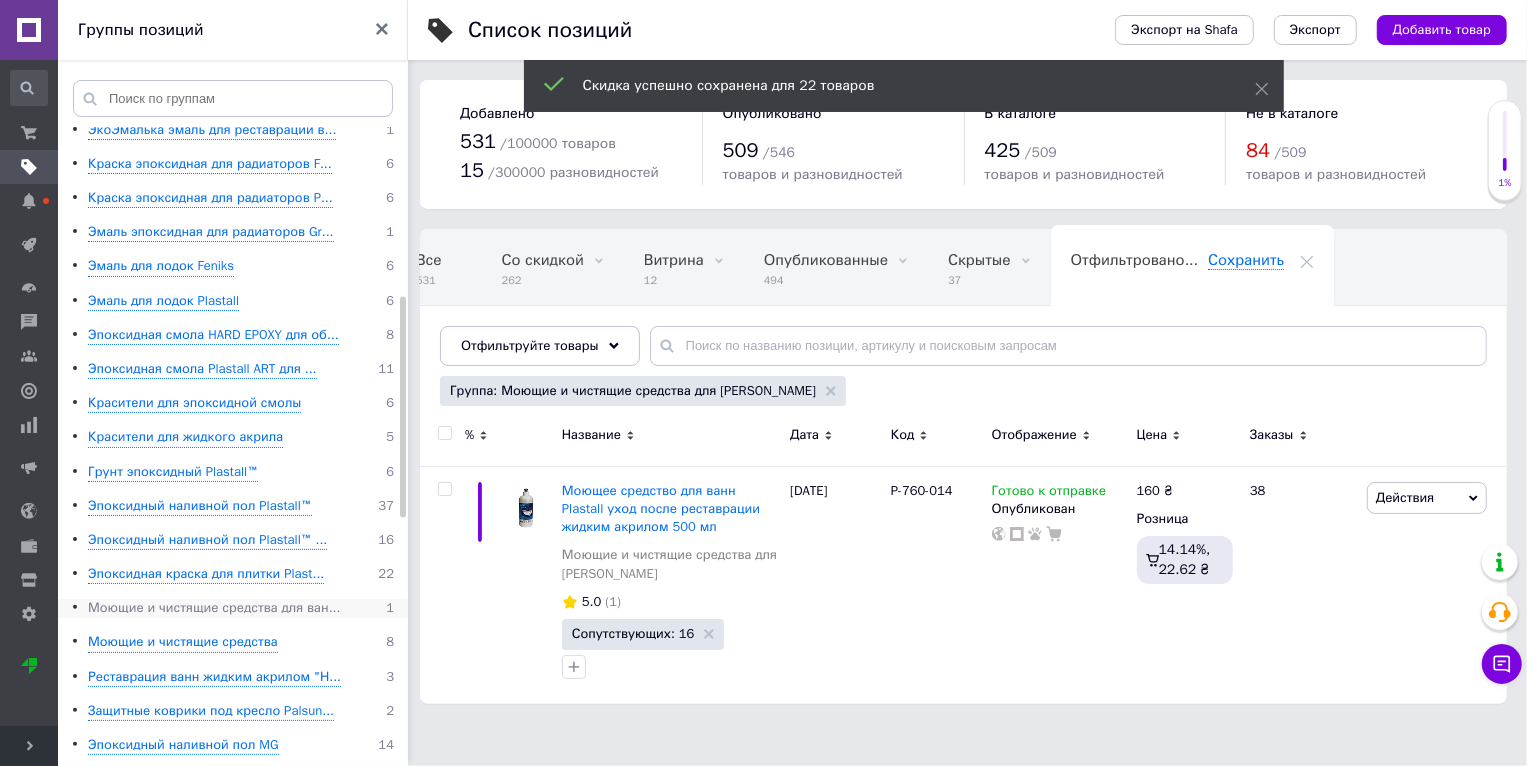 scroll, scrollTop: 0, scrollLeft: 23, axis: horizontal 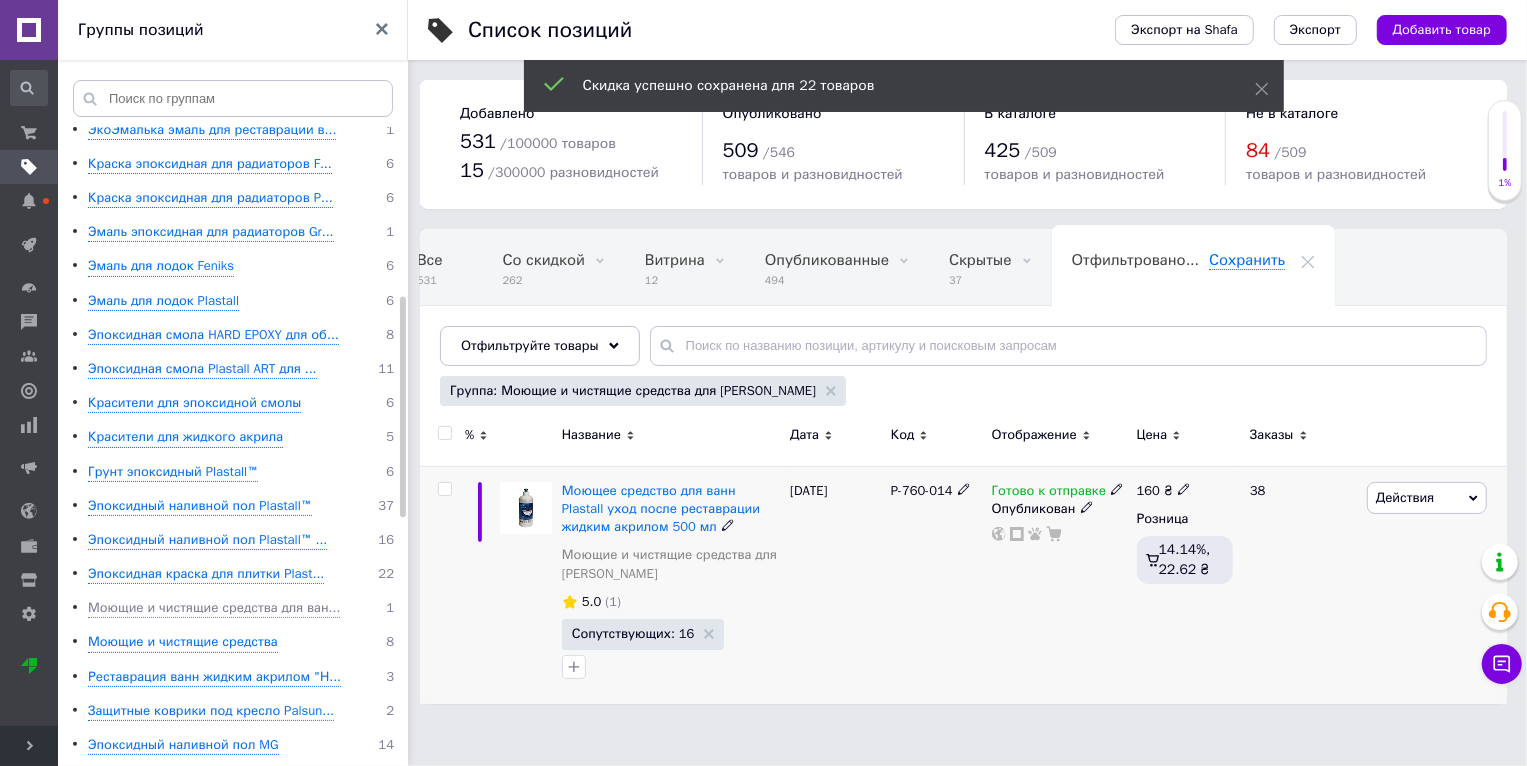 click on "Действия" at bounding box center [1427, 498] 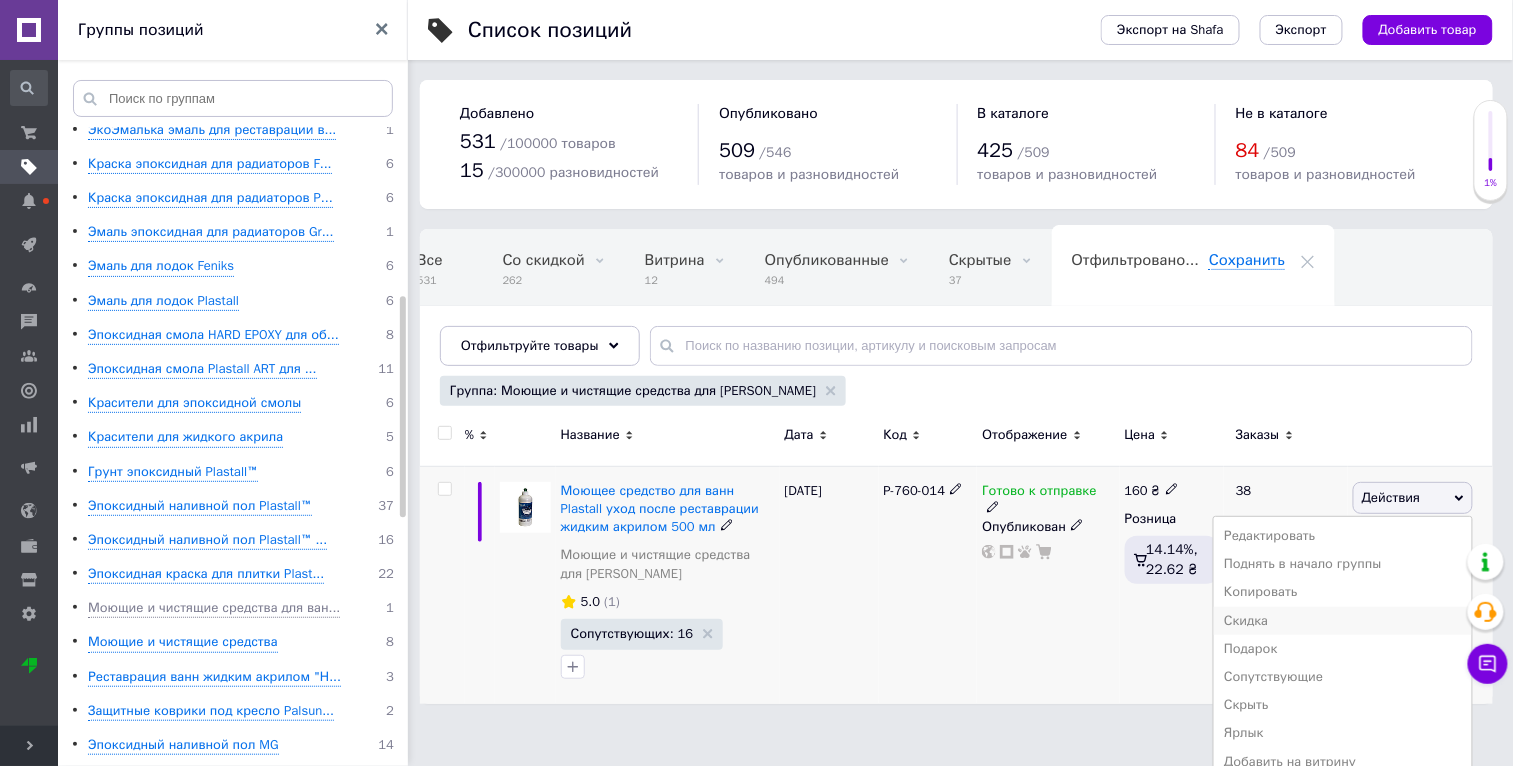 click on "Скидка" at bounding box center (1343, 621) 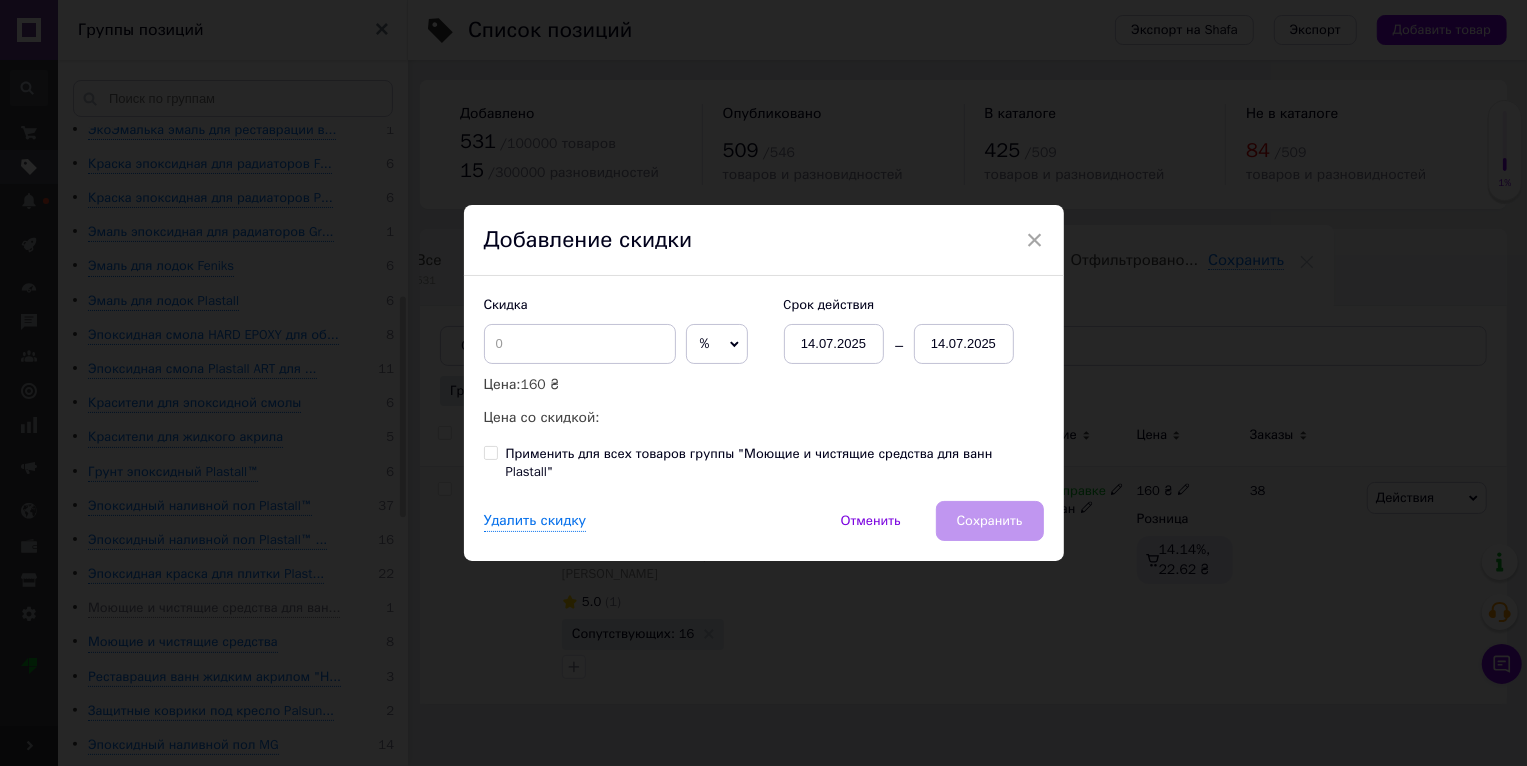 click on "× Добавление скидки Скидка % ₴ Цена:  160   ₴ Цена со скидкой:  Cрок действия 14.07.2025 14.07.2025 Применить для всех товаров группы "Моющие и чистящие средства для ванн Plastall" Удалить скидку   Отменить   Сохранить" at bounding box center (763, 383) 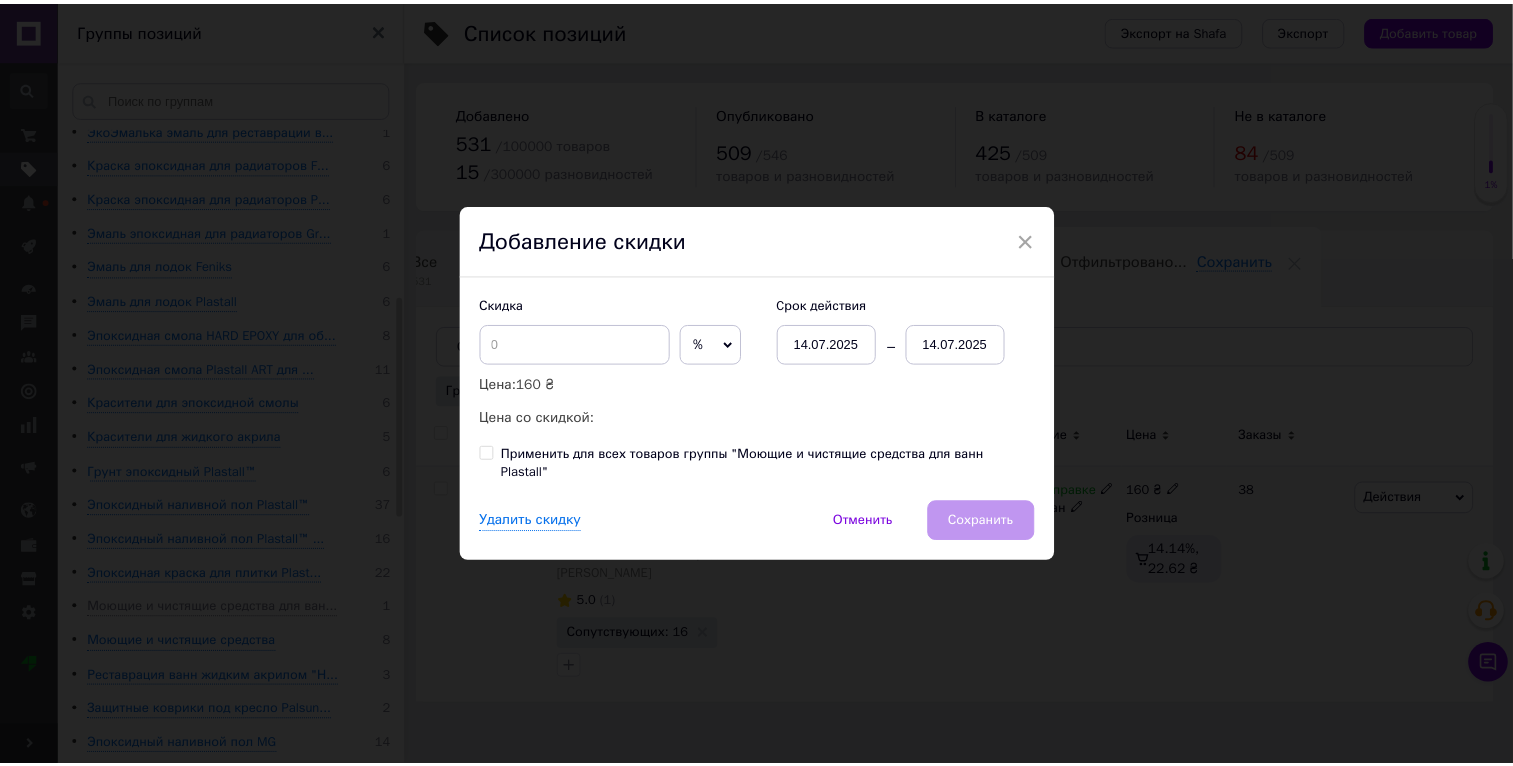 scroll, scrollTop: 0, scrollLeft: 23, axis: horizontal 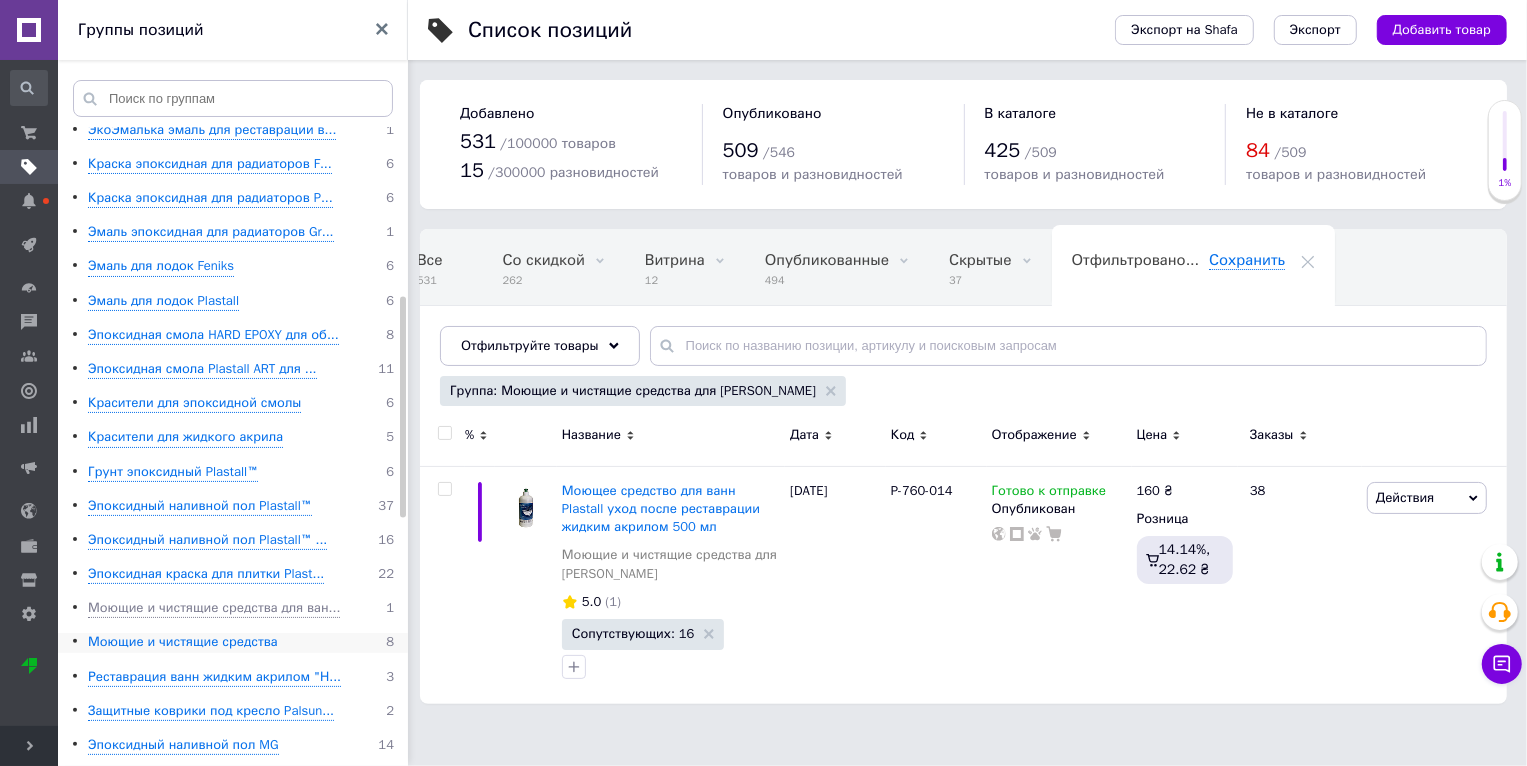click on "Моющие и чистящие средства" at bounding box center (183, 642) 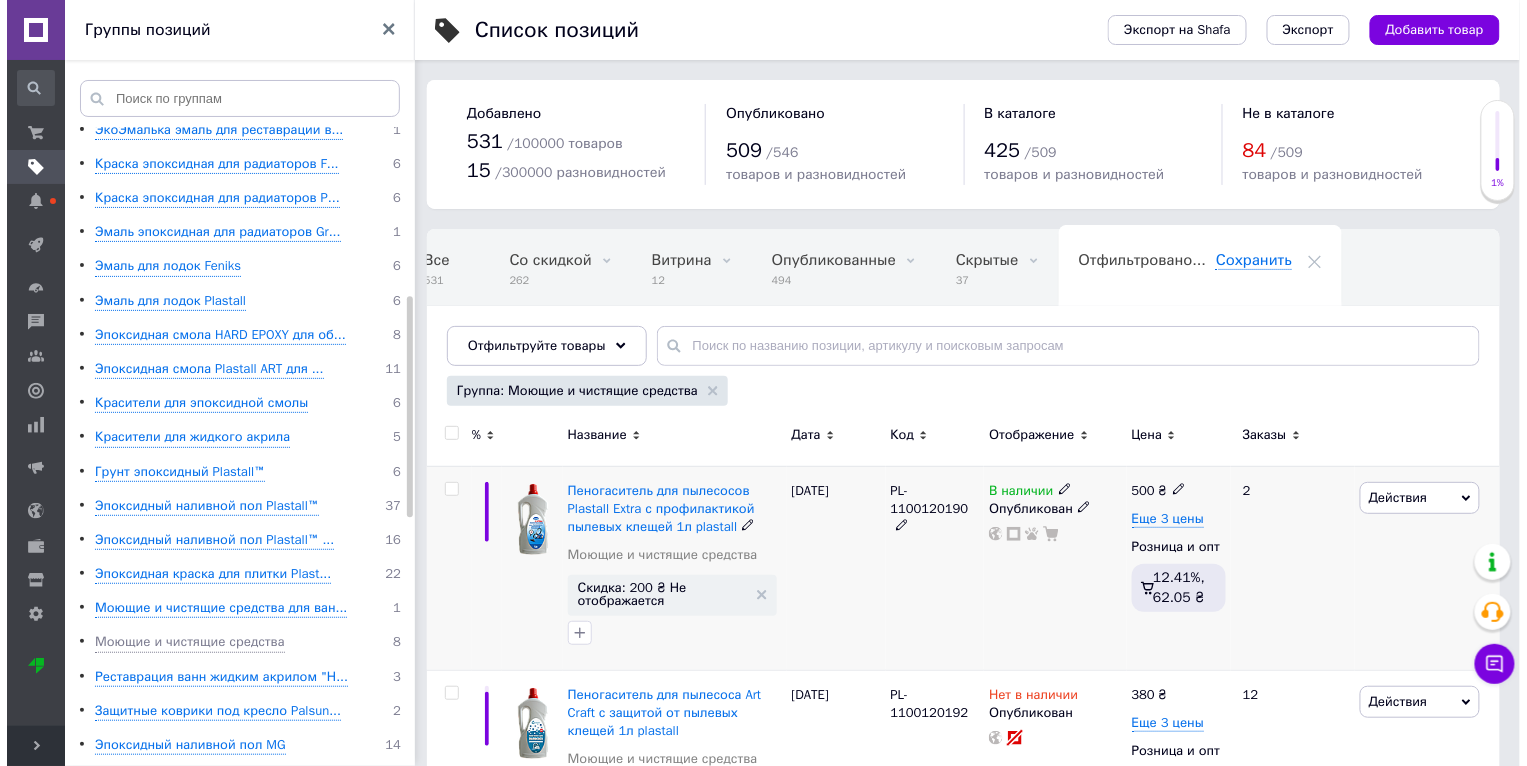 scroll, scrollTop: 0, scrollLeft: 37, axis: horizontal 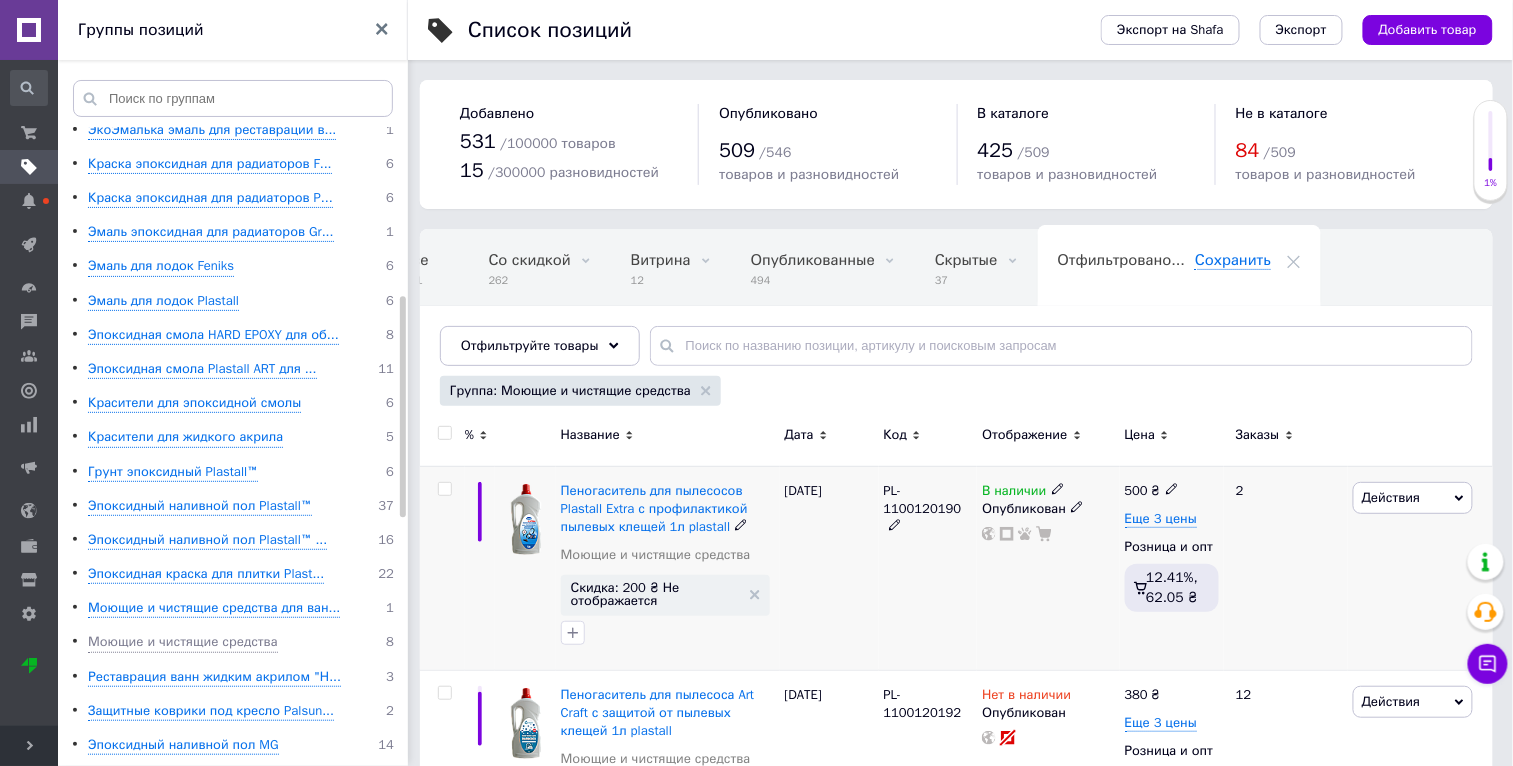 click on "Действия" at bounding box center [1413, 498] 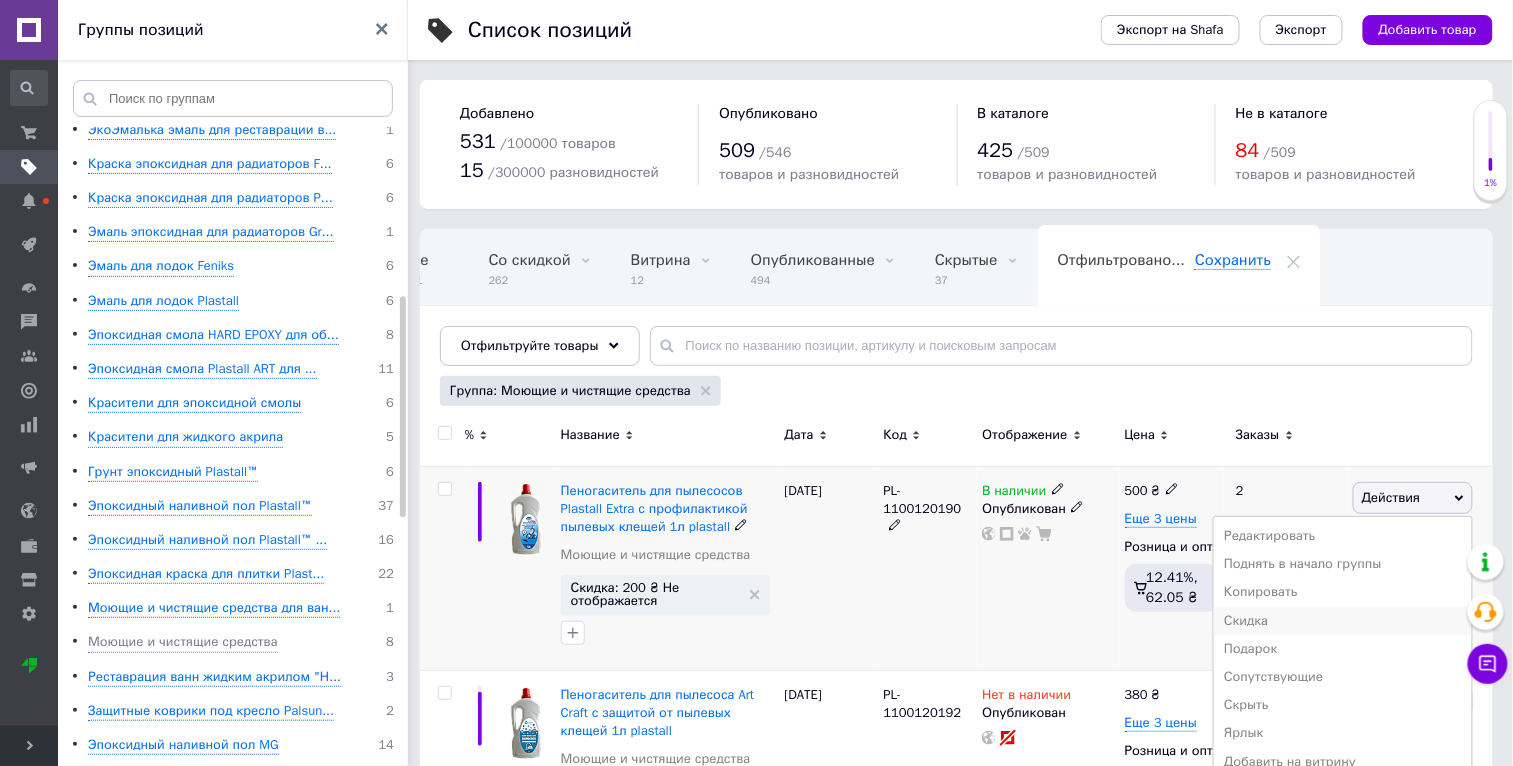 click on "Скидка" at bounding box center (1343, 621) 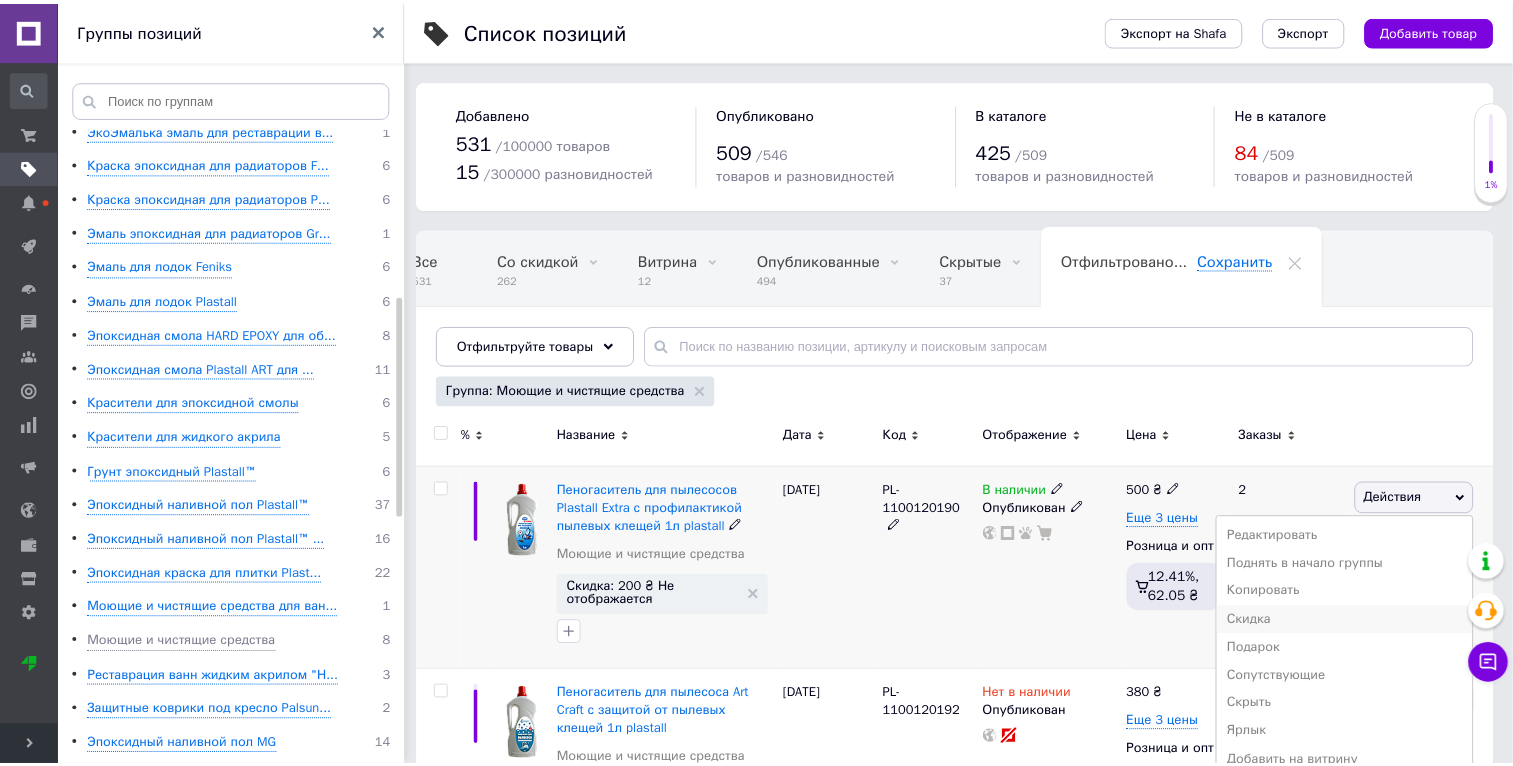 scroll, scrollTop: 0, scrollLeft: 36, axis: horizontal 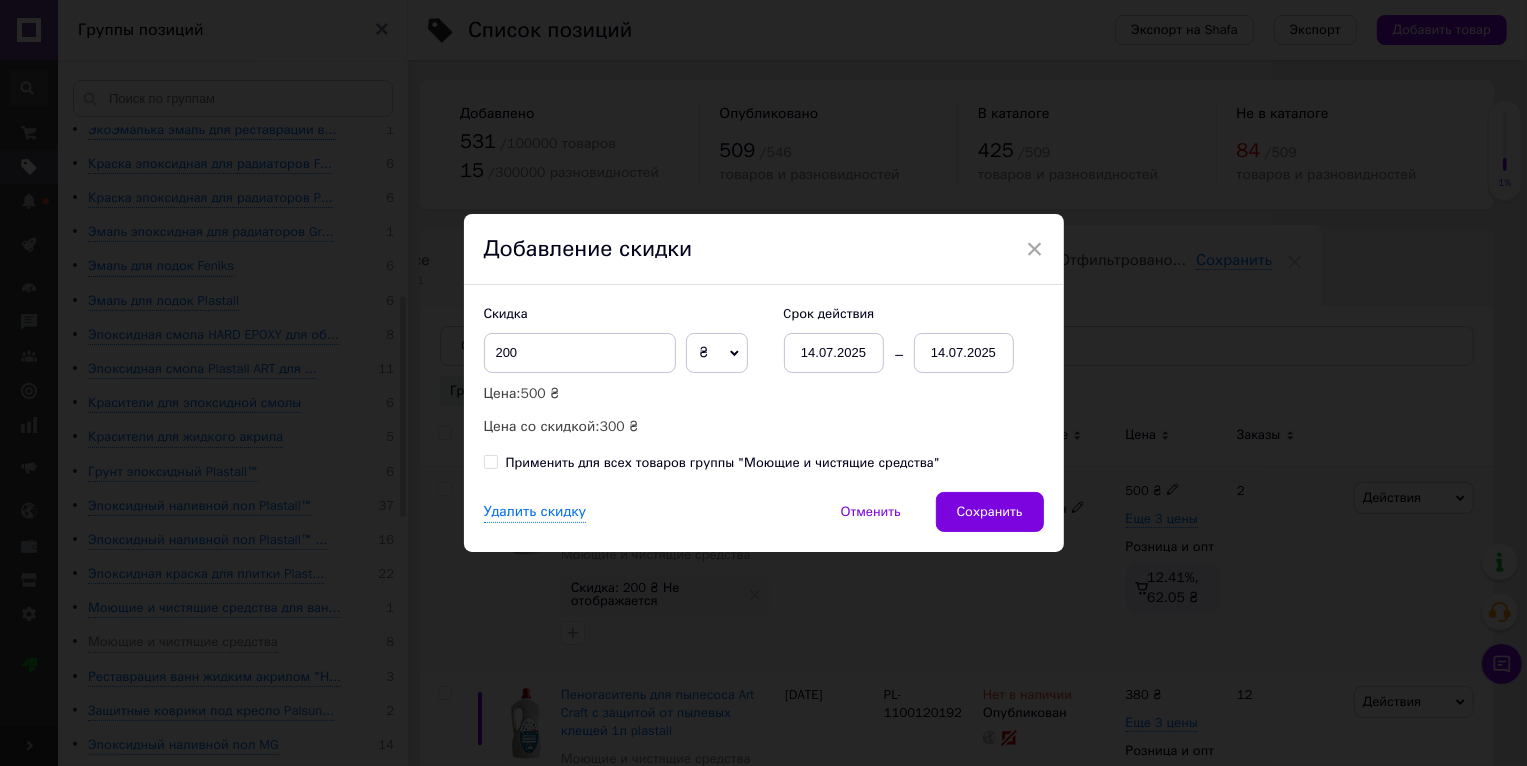 click on "Применить для всех товаров группы "Моющие и чистящие средства"" at bounding box center (723, 463) 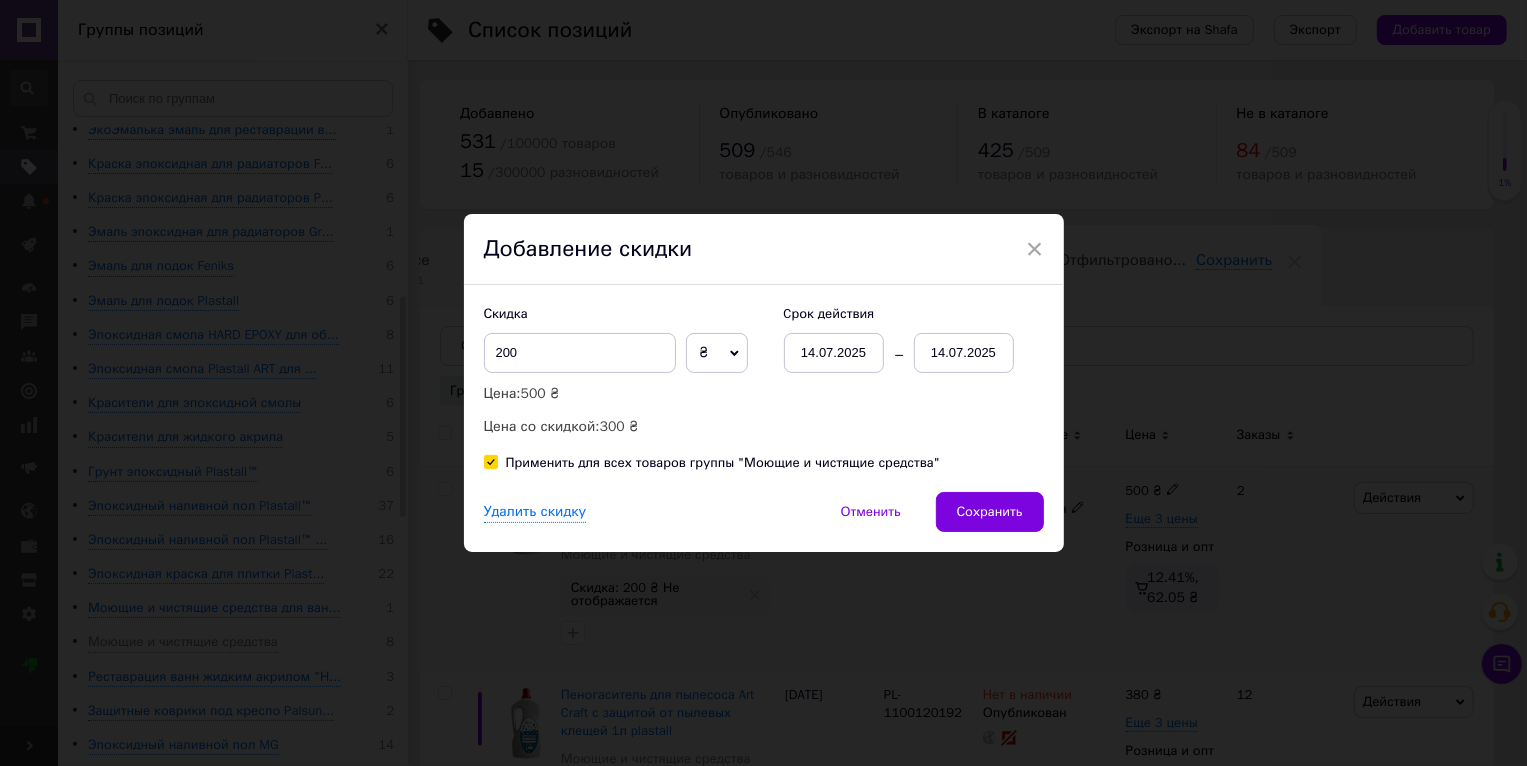 checkbox on "true" 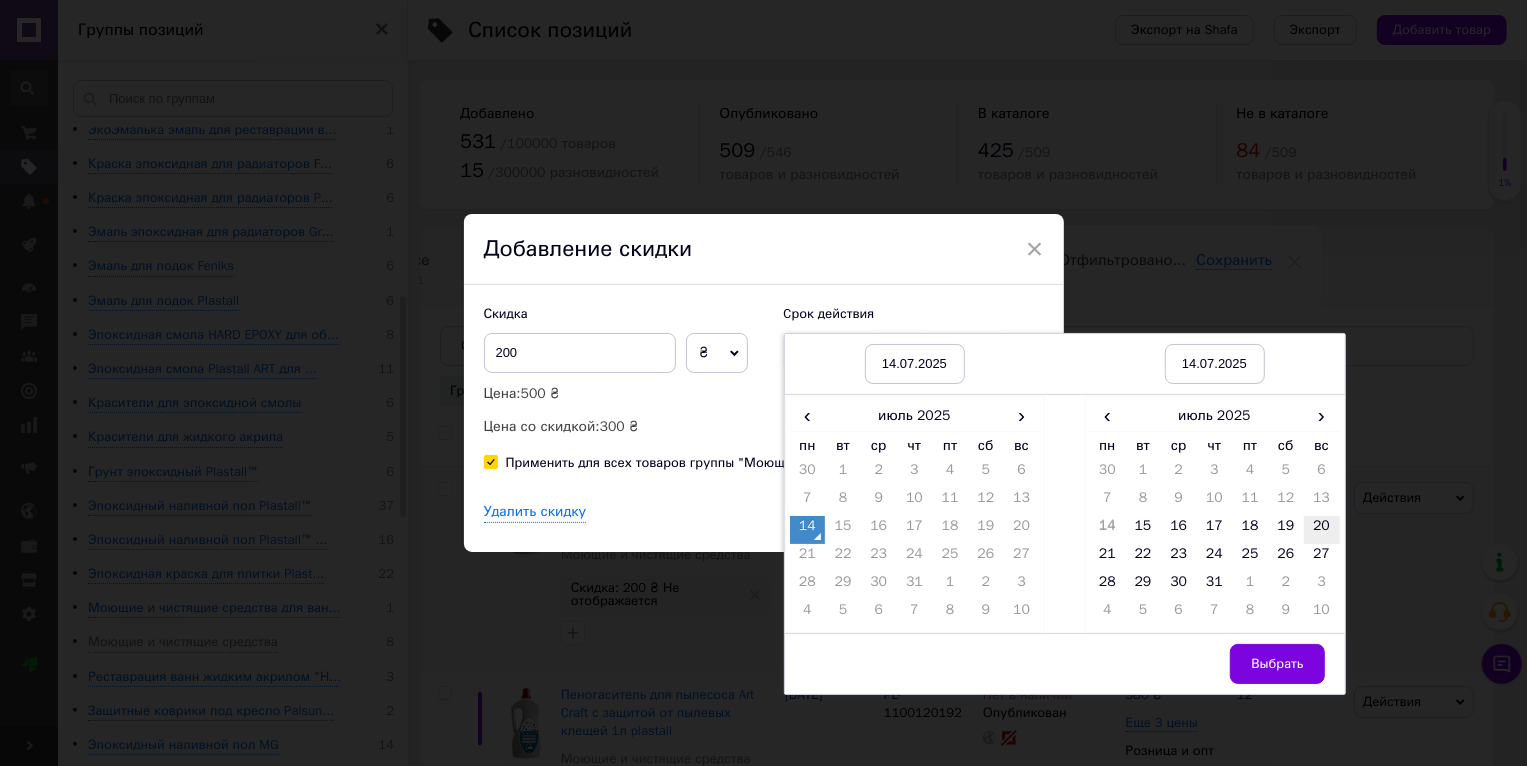 click on "20" at bounding box center [1322, 530] 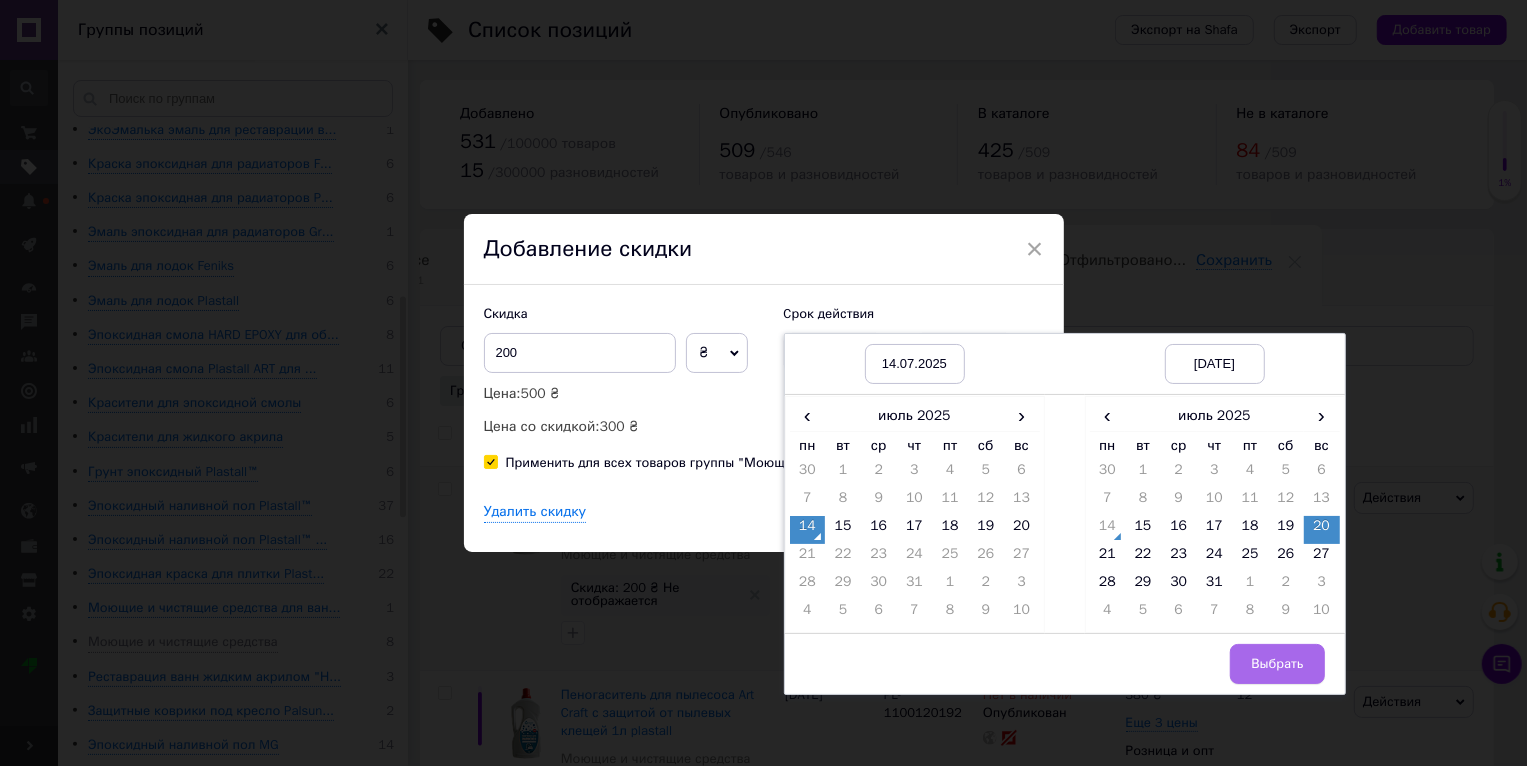click on "Выбрать" at bounding box center (1277, 664) 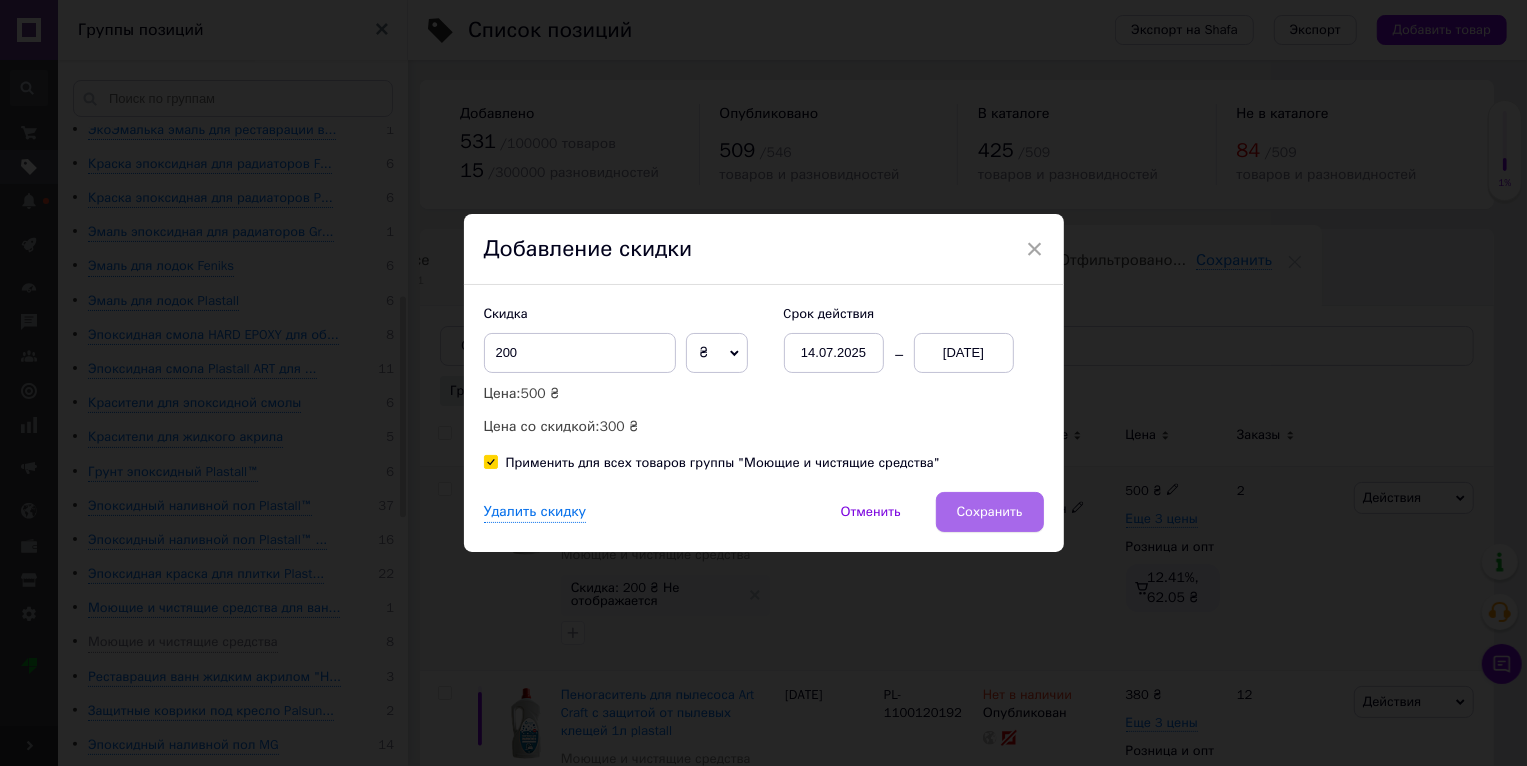click on "Сохранить" at bounding box center (990, 512) 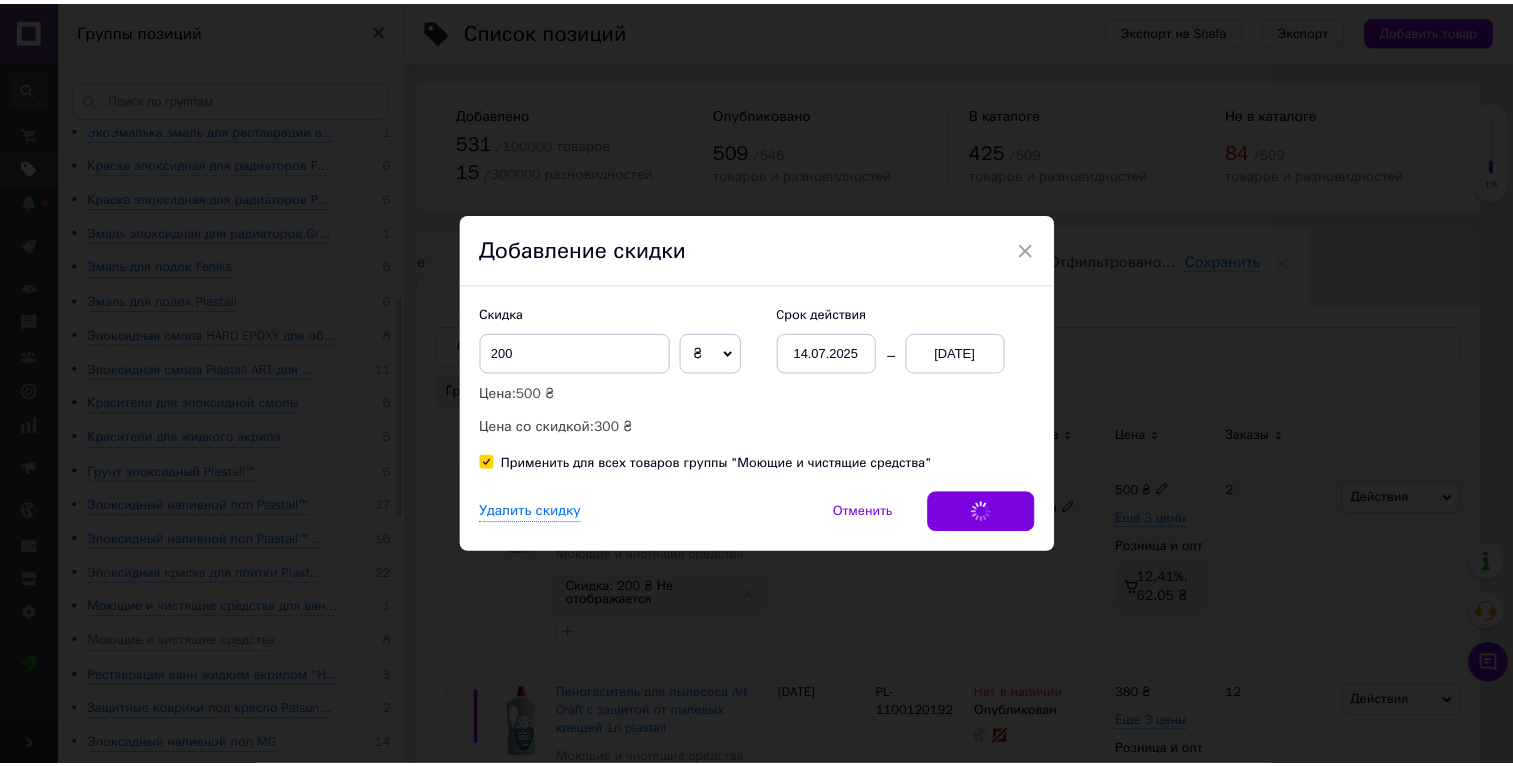 scroll, scrollTop: 0, scrollLeft: 37, axis: horizontal 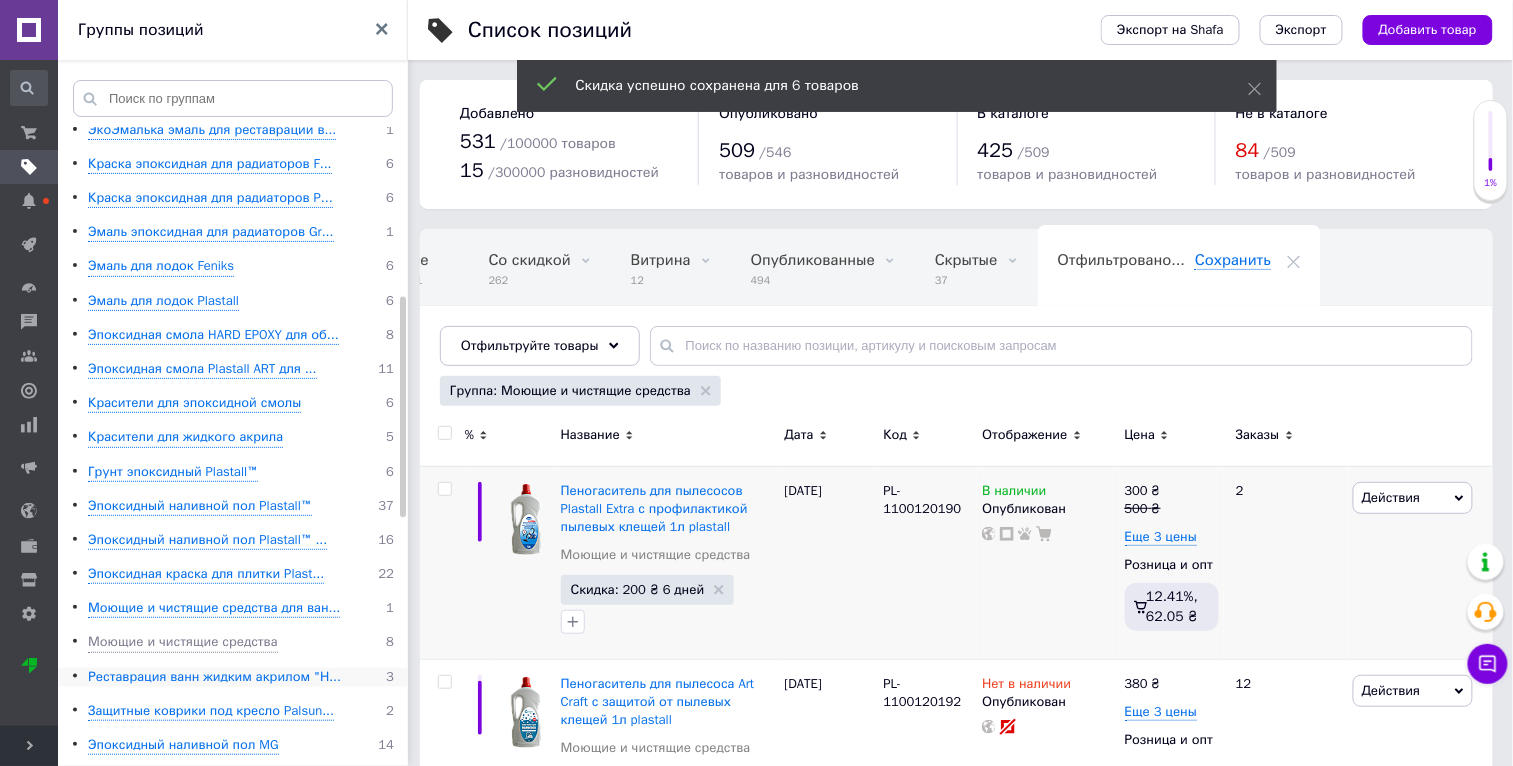 click on "Реставрация ванн жидким акрилом "Н..." at bounding box center (214, 677) 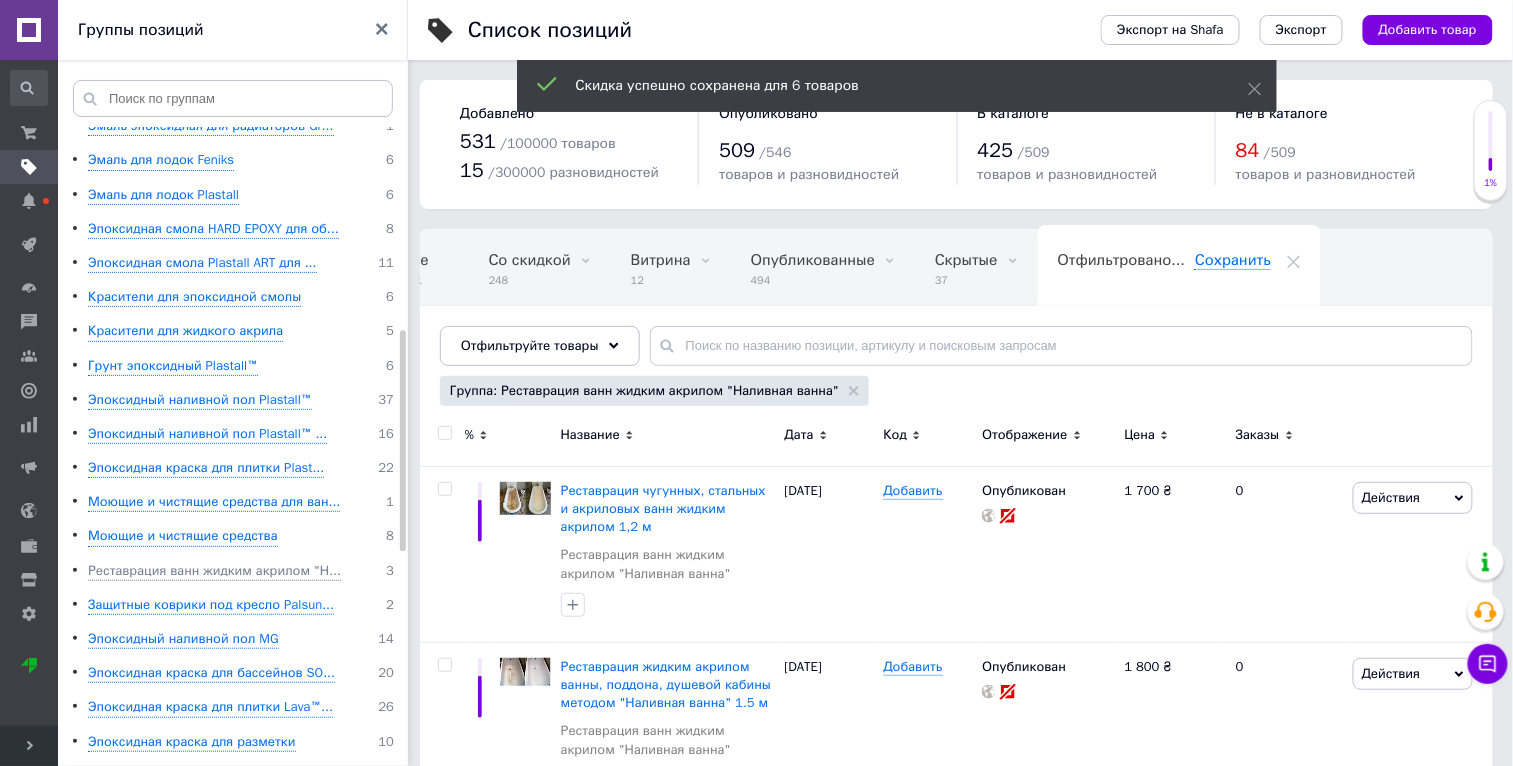 scroll, scrollTop: 605, scrollLeft: 0, axis: vertical 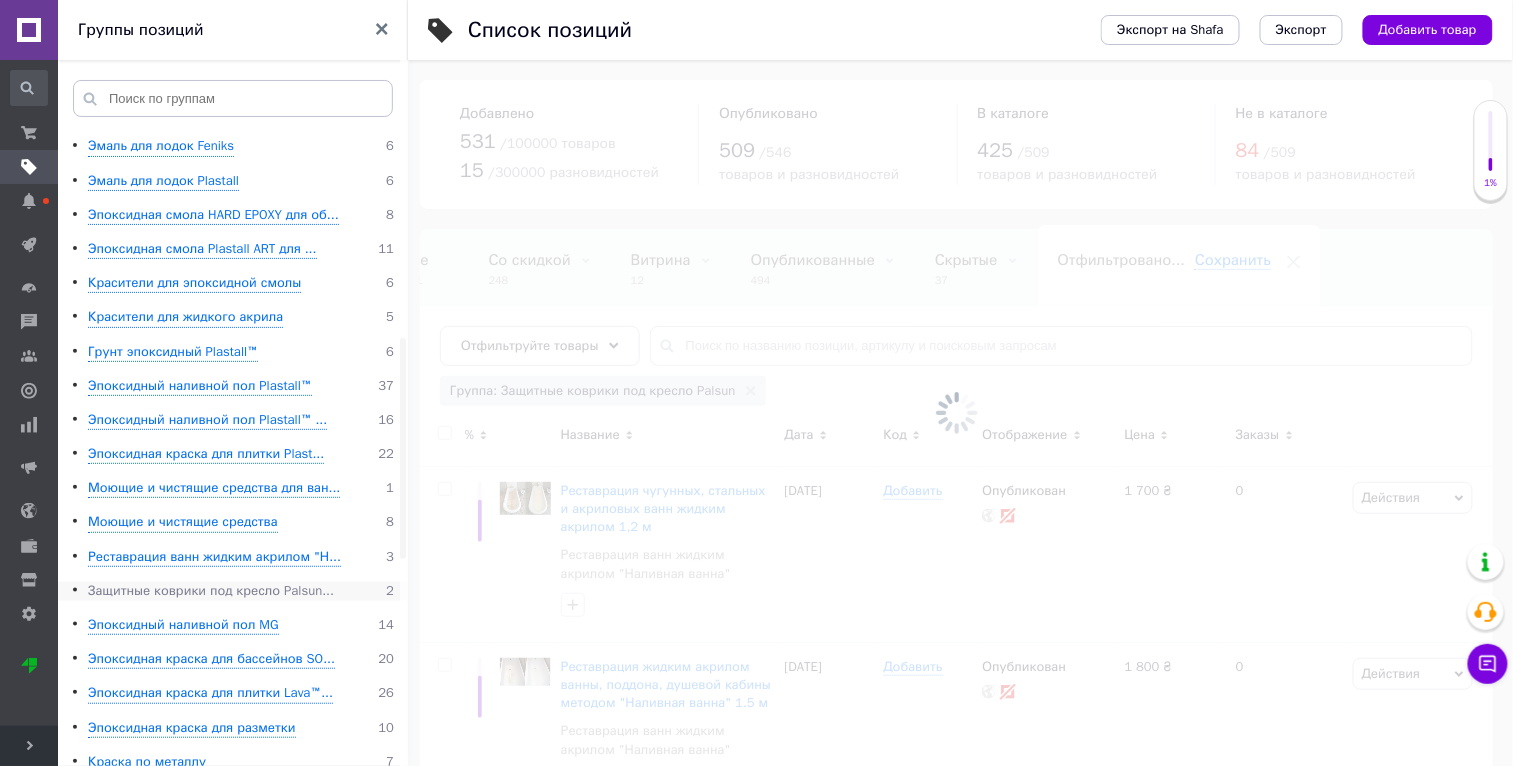 click on "Защитные коврики под кресло Palsun..." at bounding box center (211, 591) 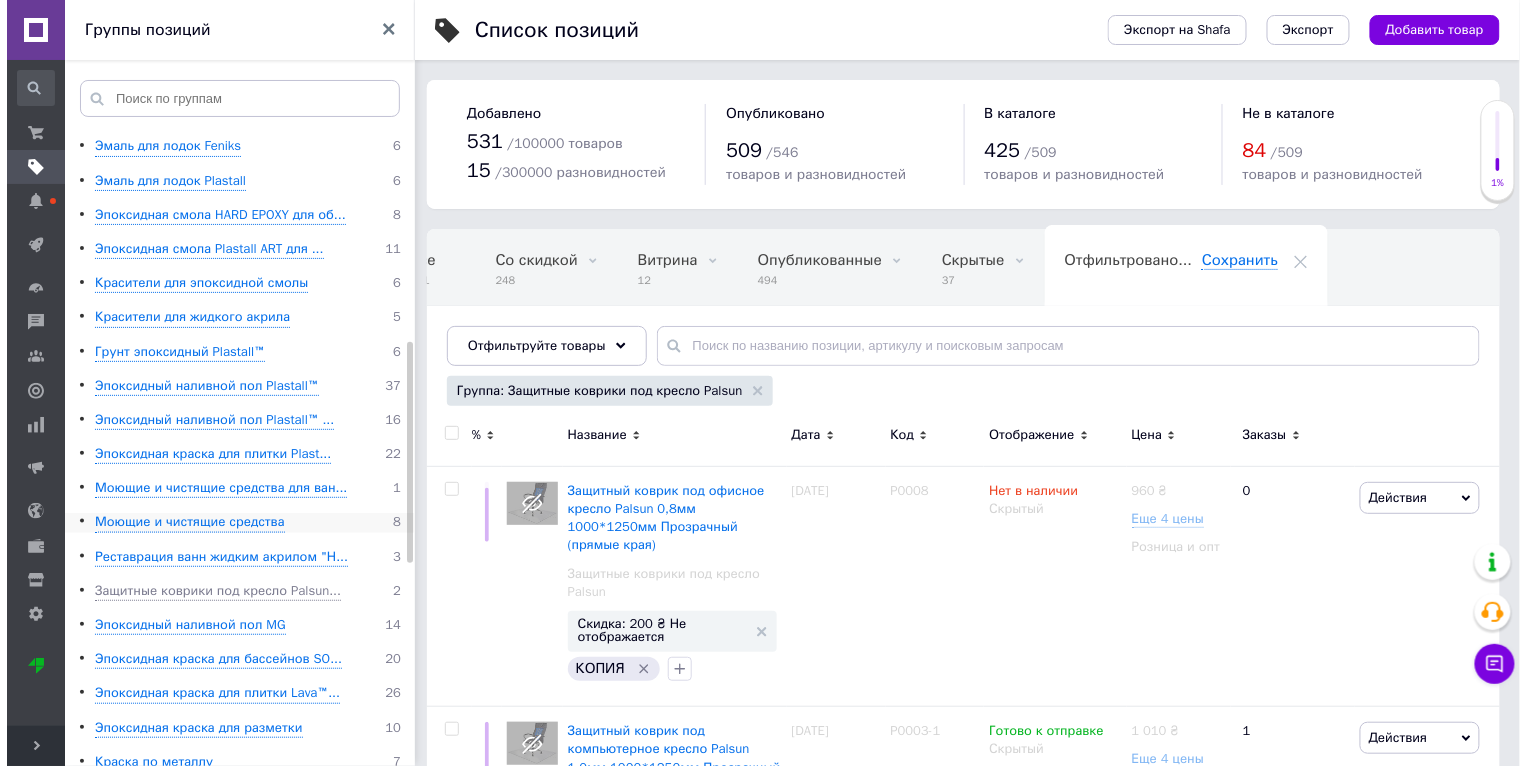 scroll, scrollTop: 633, scrollLeft: 0, axis: vertical 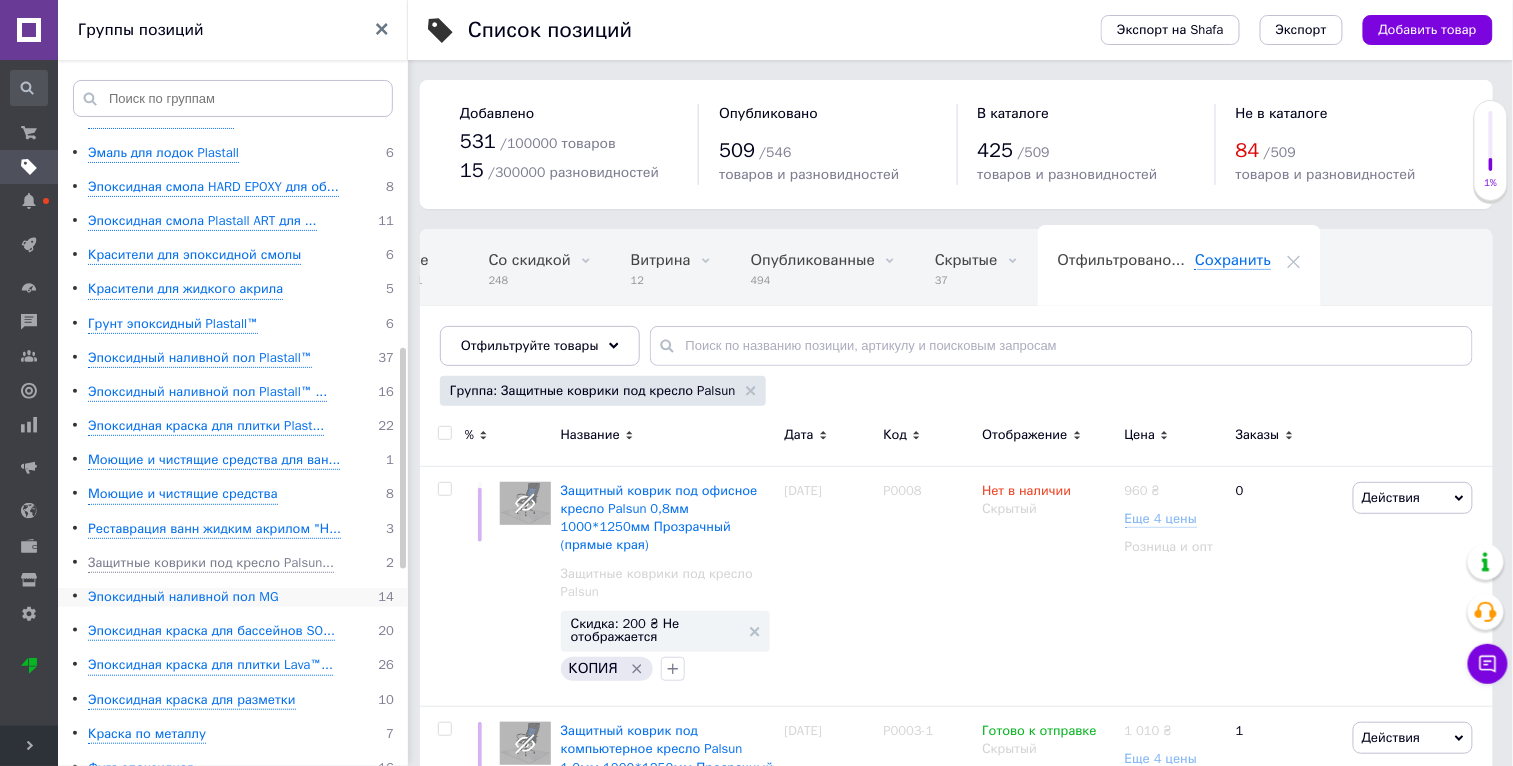 click on "Эпоксидный наливной пол MG" at bounding box center (183, 597) 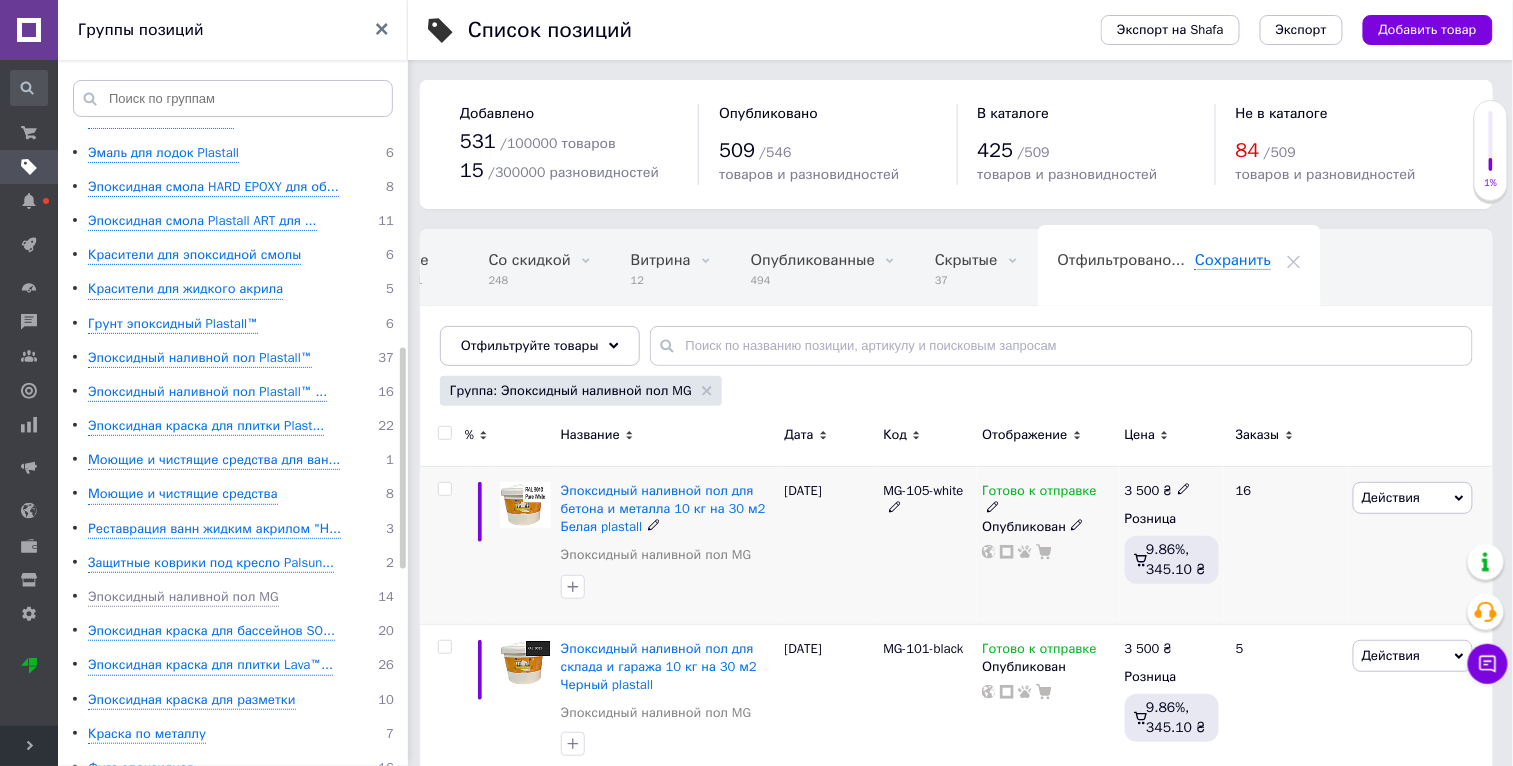 click on "Действия" at bounding box center [1413, 498] 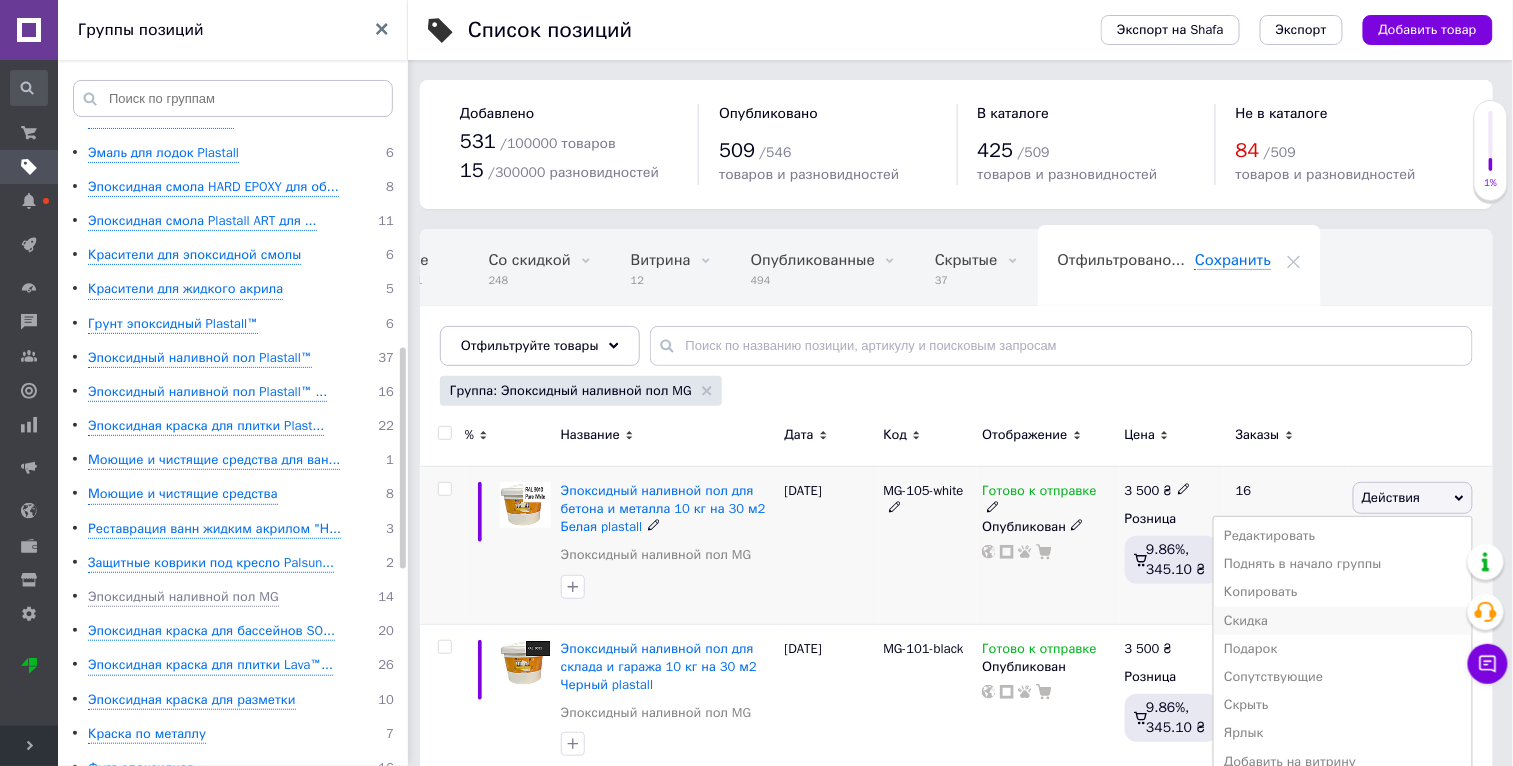 click on "Скидка" at bounding box center [1343, 621] 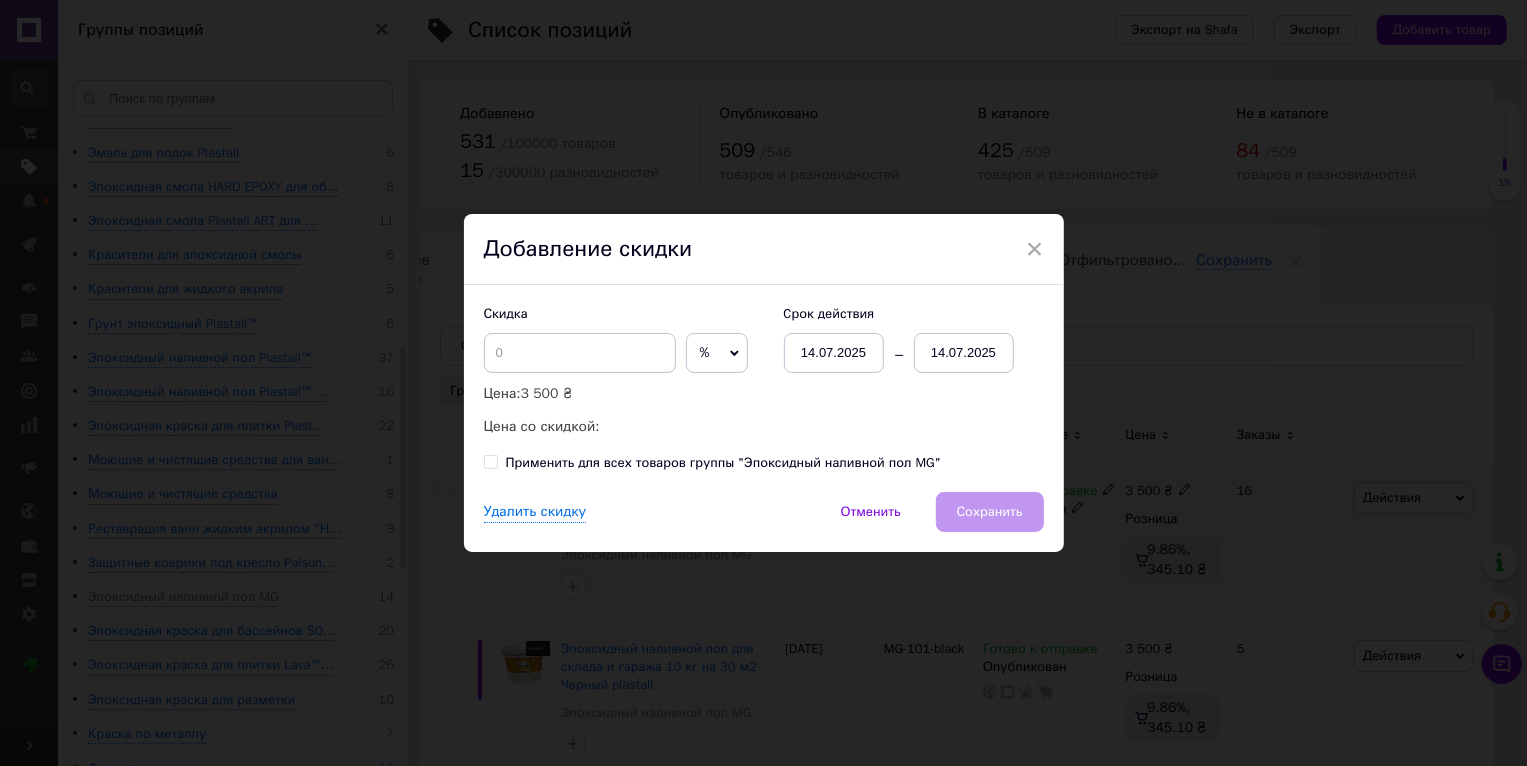 click on "× Добавление скидки Скидка % ₴ Цена:  3 500   ₴ Цена со скидкой:  Cрок действия 14.07.2025 14.07.2025 Применить для всех товаров группы "Эпоксидный наливной пол MG" Удалить скидку   Отменить   Сохранить" at bounding box center [763, 383] 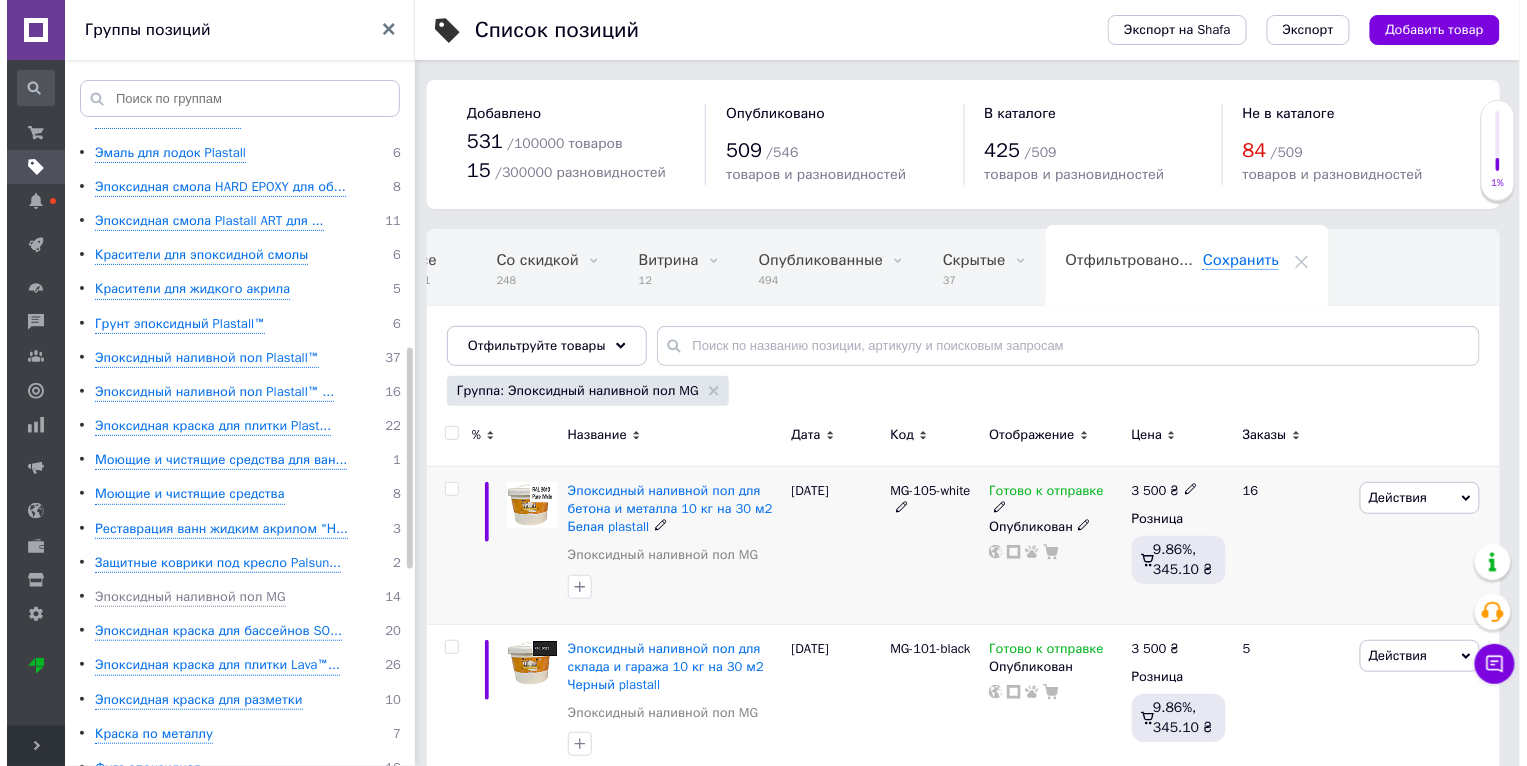 scroll, scrollTop: 0, scrollLeft: 37, axis: horizontal 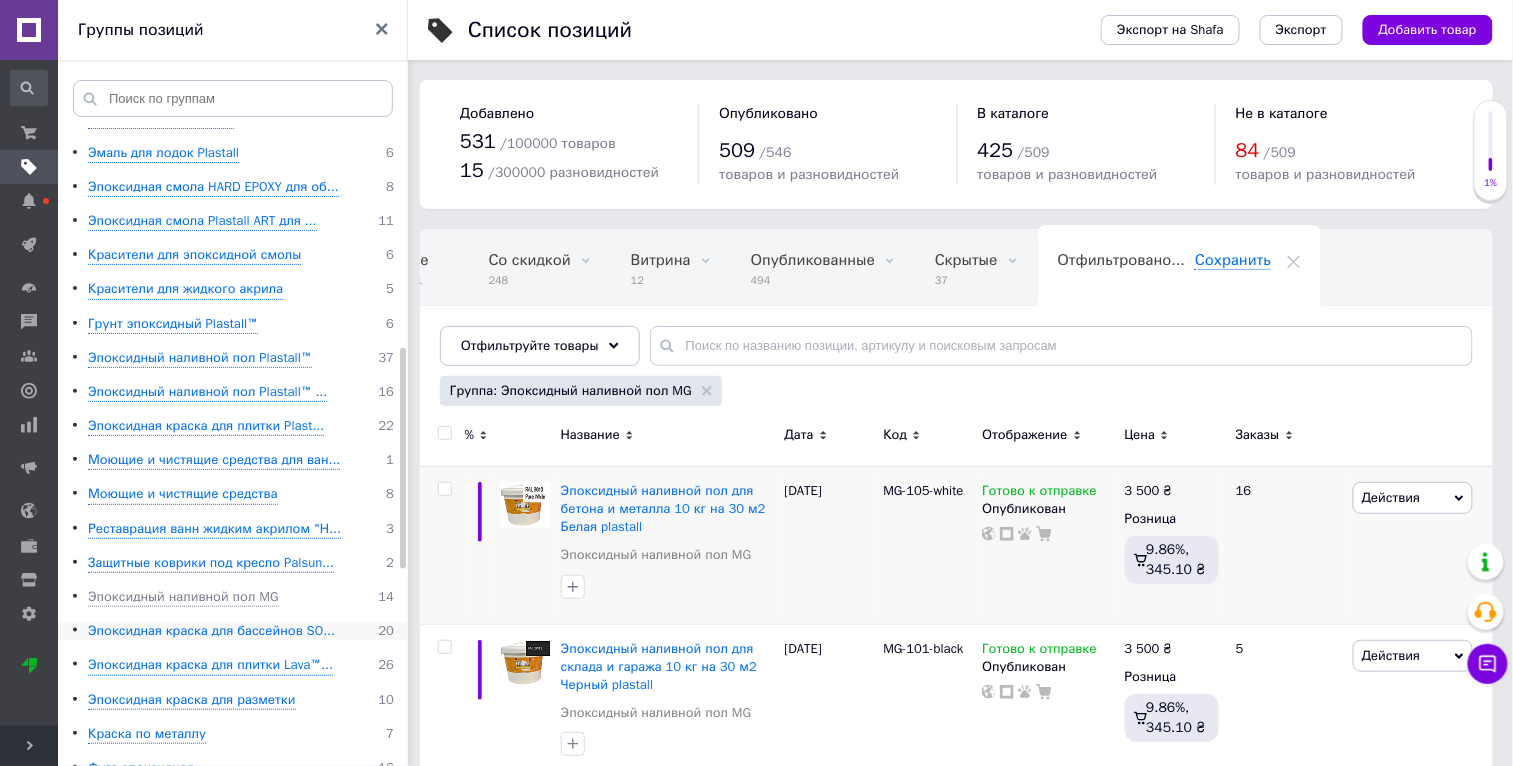 click on "Эпоксидная краска для бассейнов SO..." at bounding box center [211, 631] 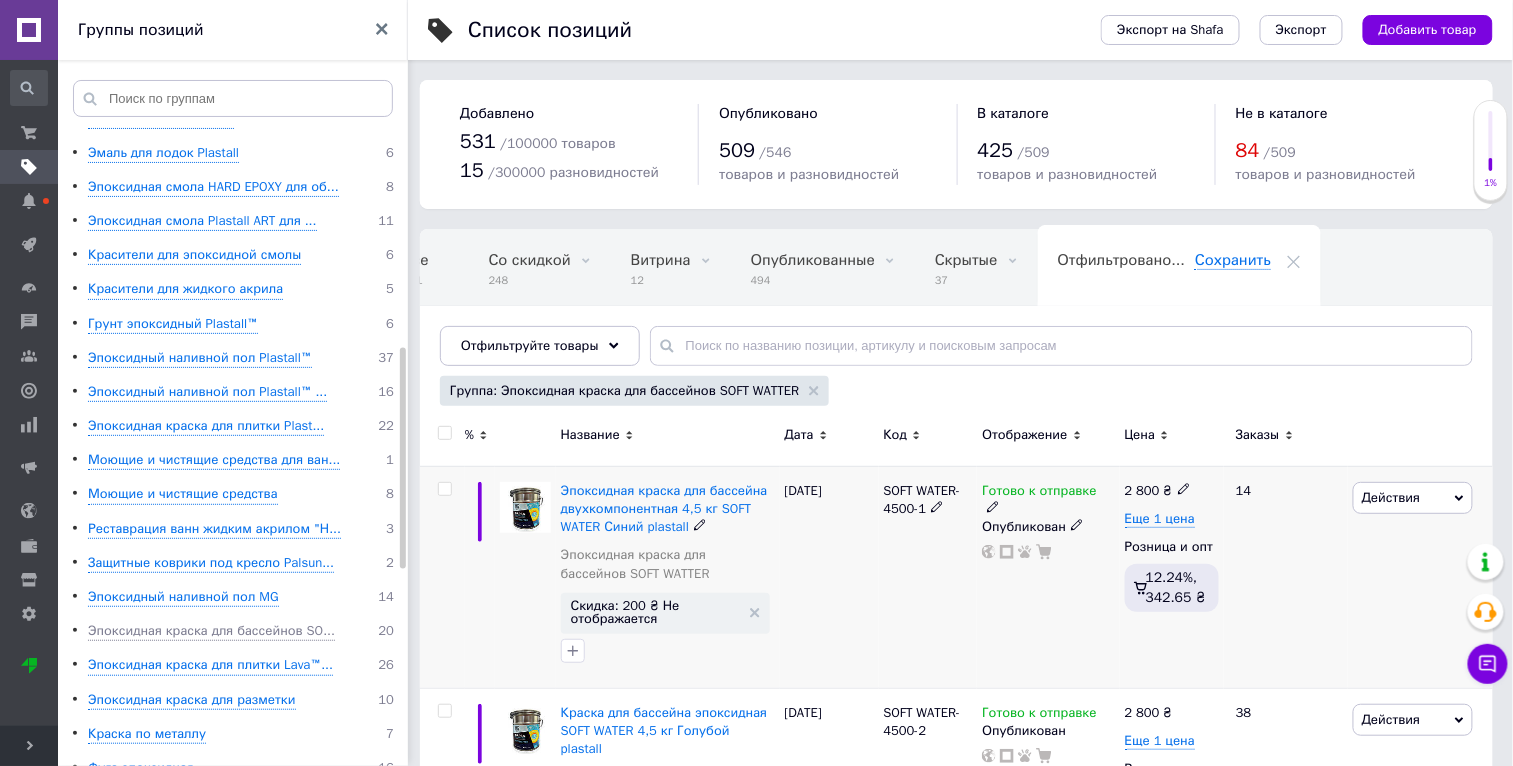 click on "Действия" at bounding box center [1413, 498] 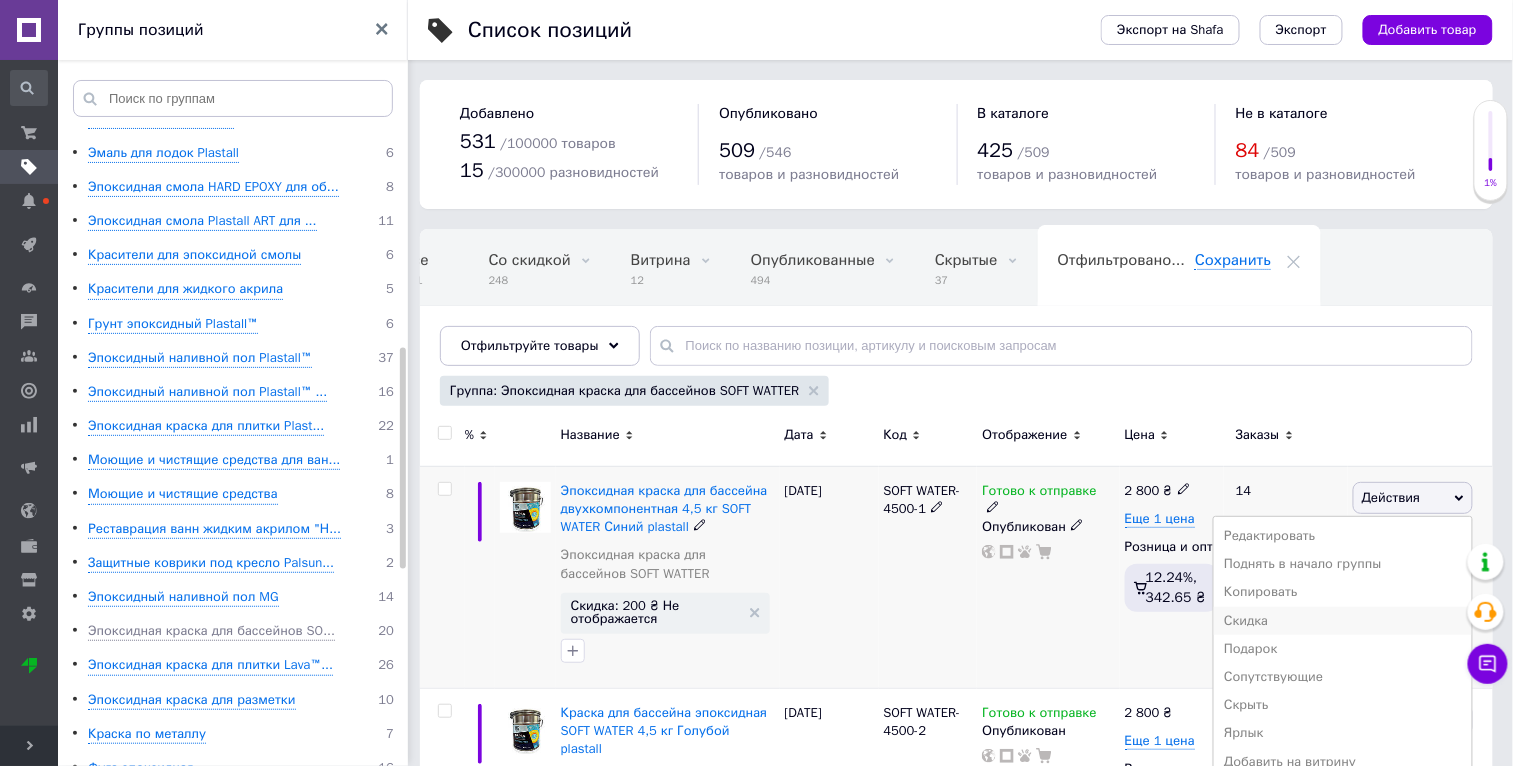 click on "Скидка" at bounding box center (1343, 621) 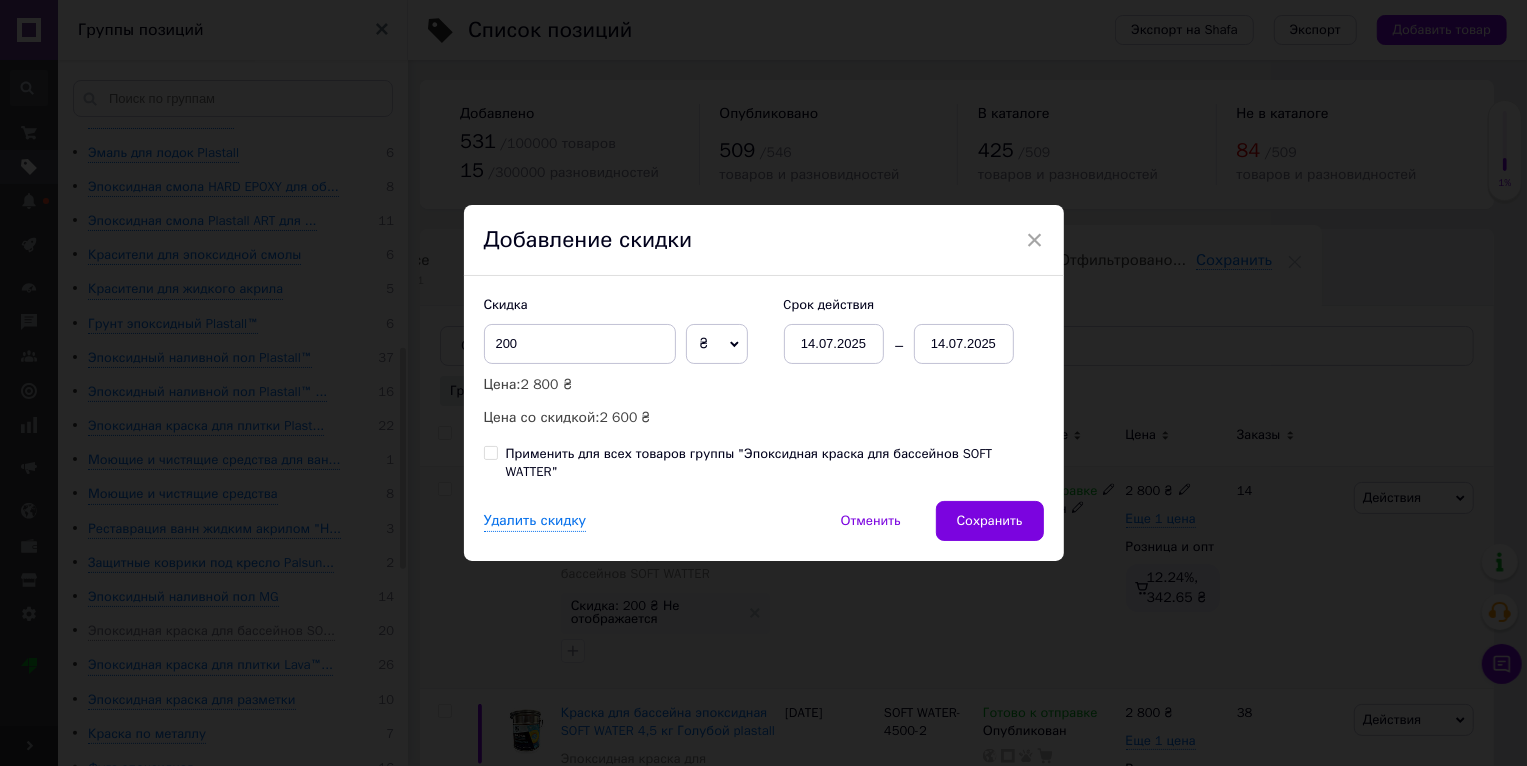 click on "Применить для всех товаров группы "Эпоксидная краска для бассейнов SOFT WATTER"" at bounding box center (775, 463) 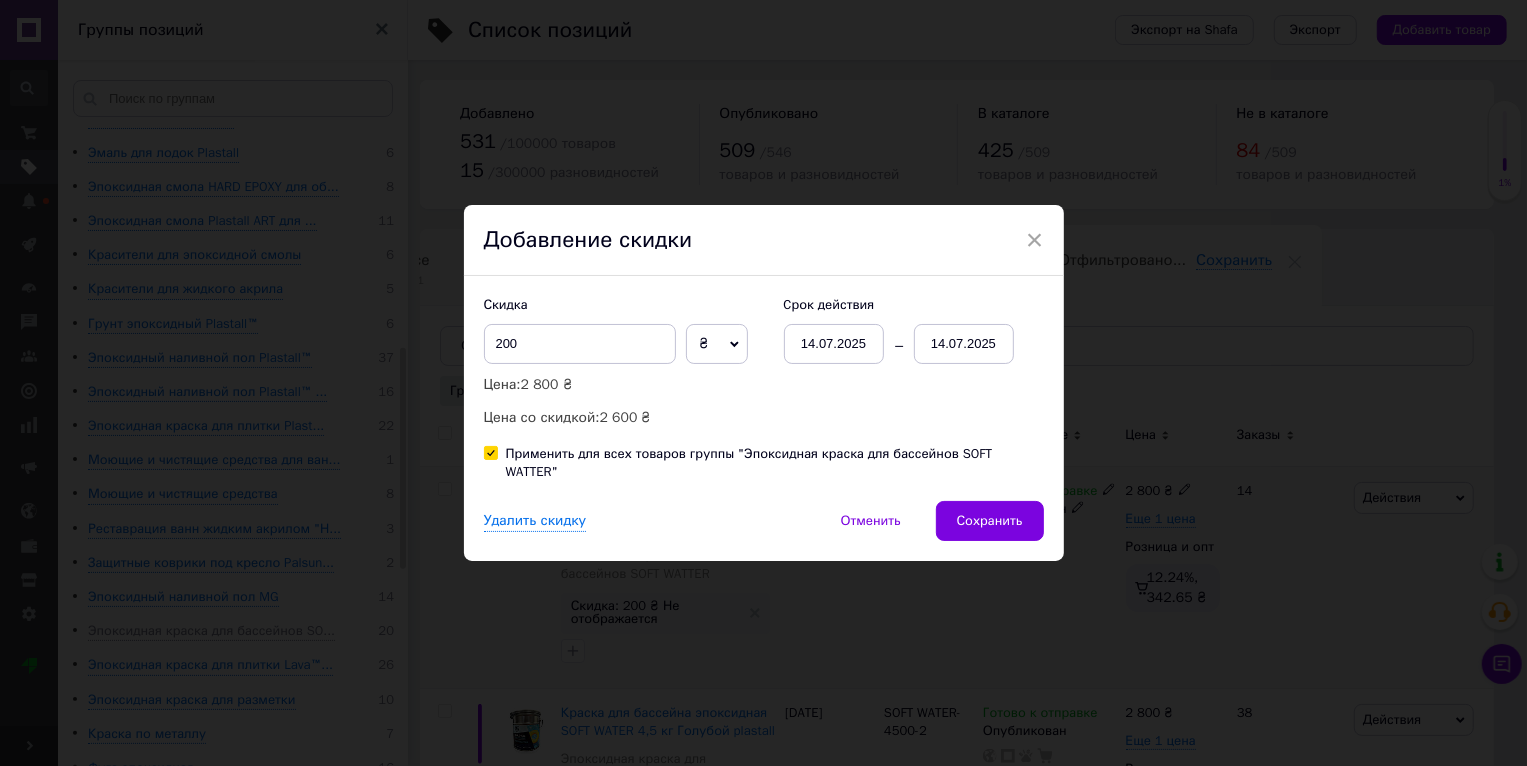 checkbox on "true" 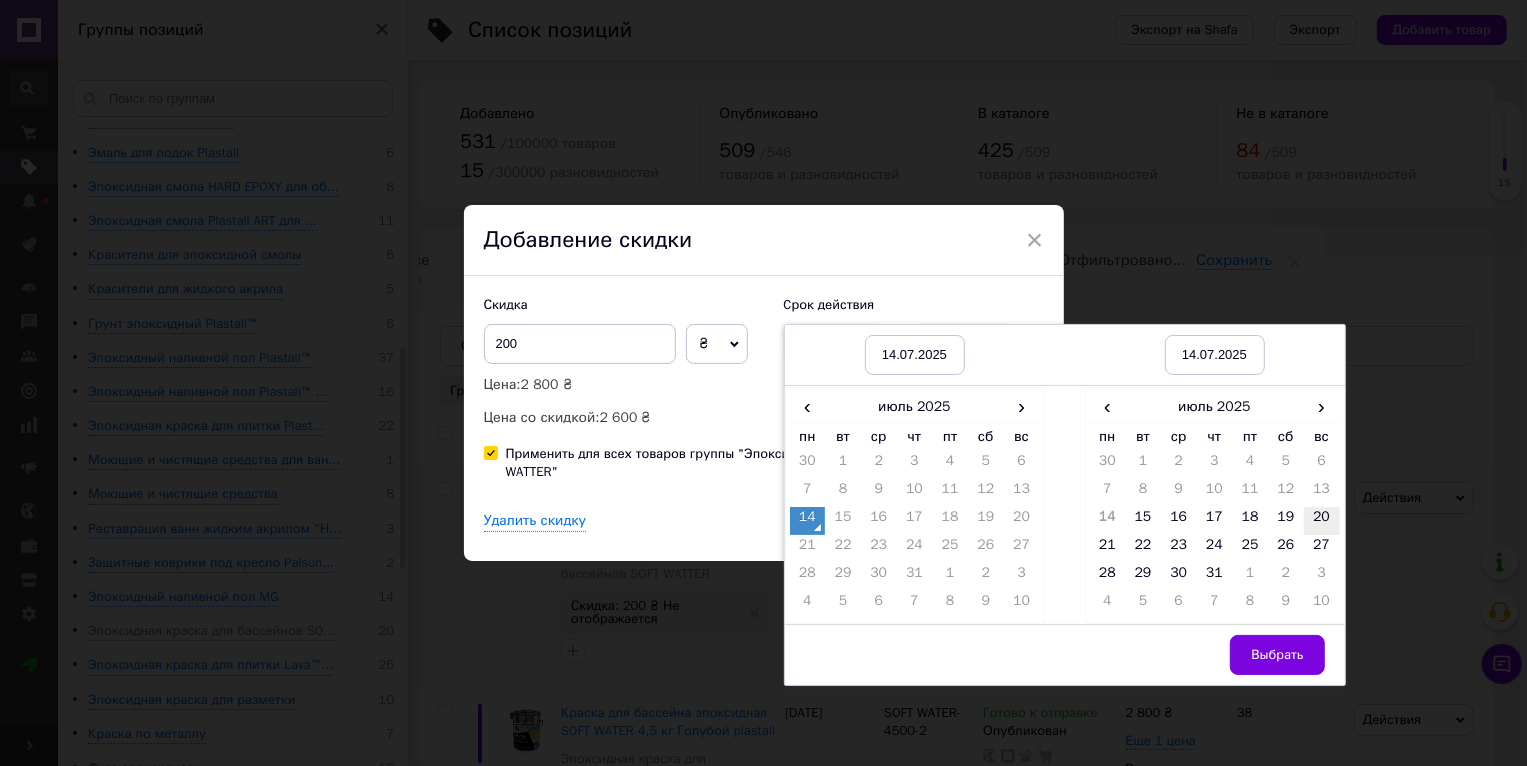 click on "20" at bounding box center [1322, 521] 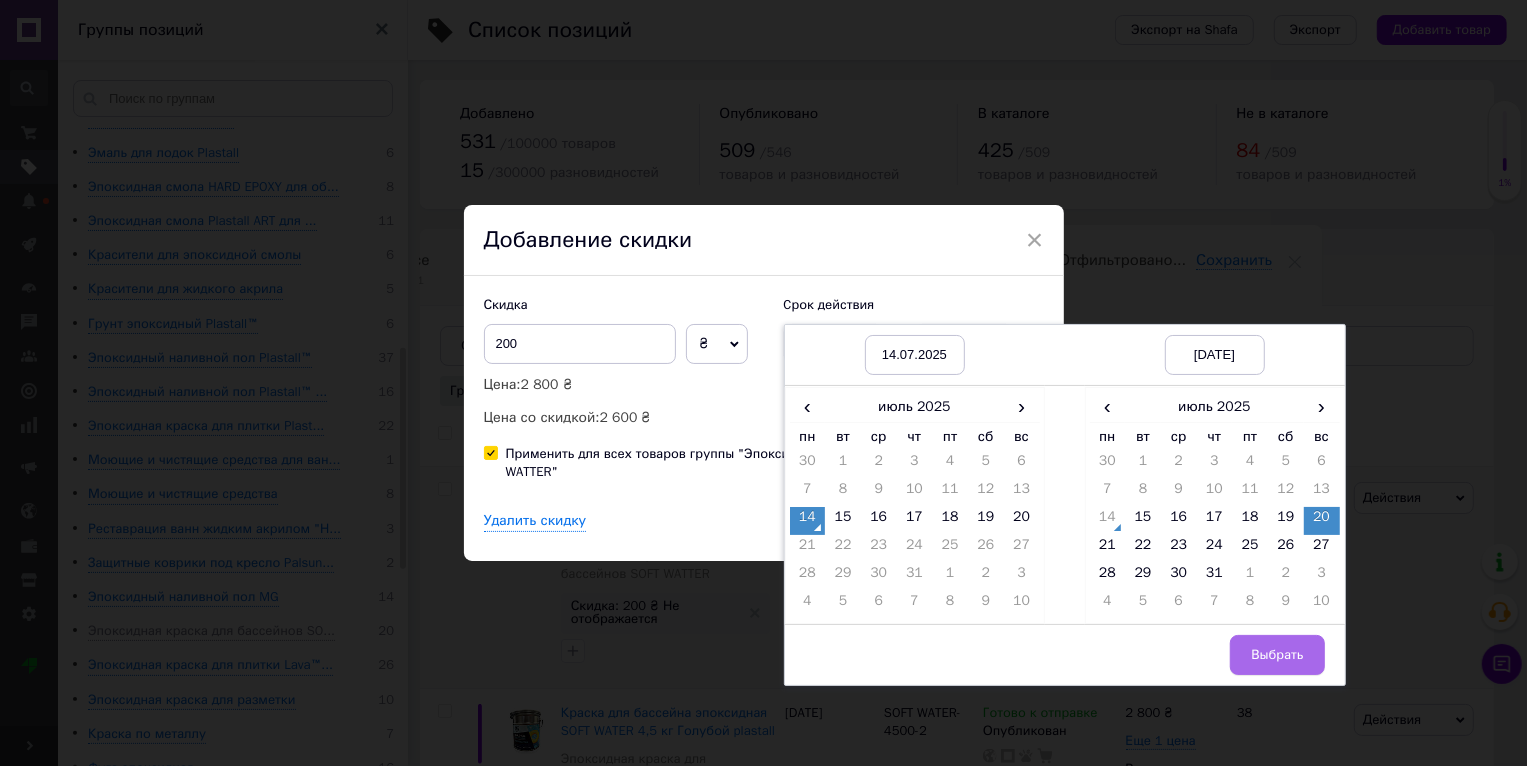 click on "Выбрать" at bounding box center (1277, 655) 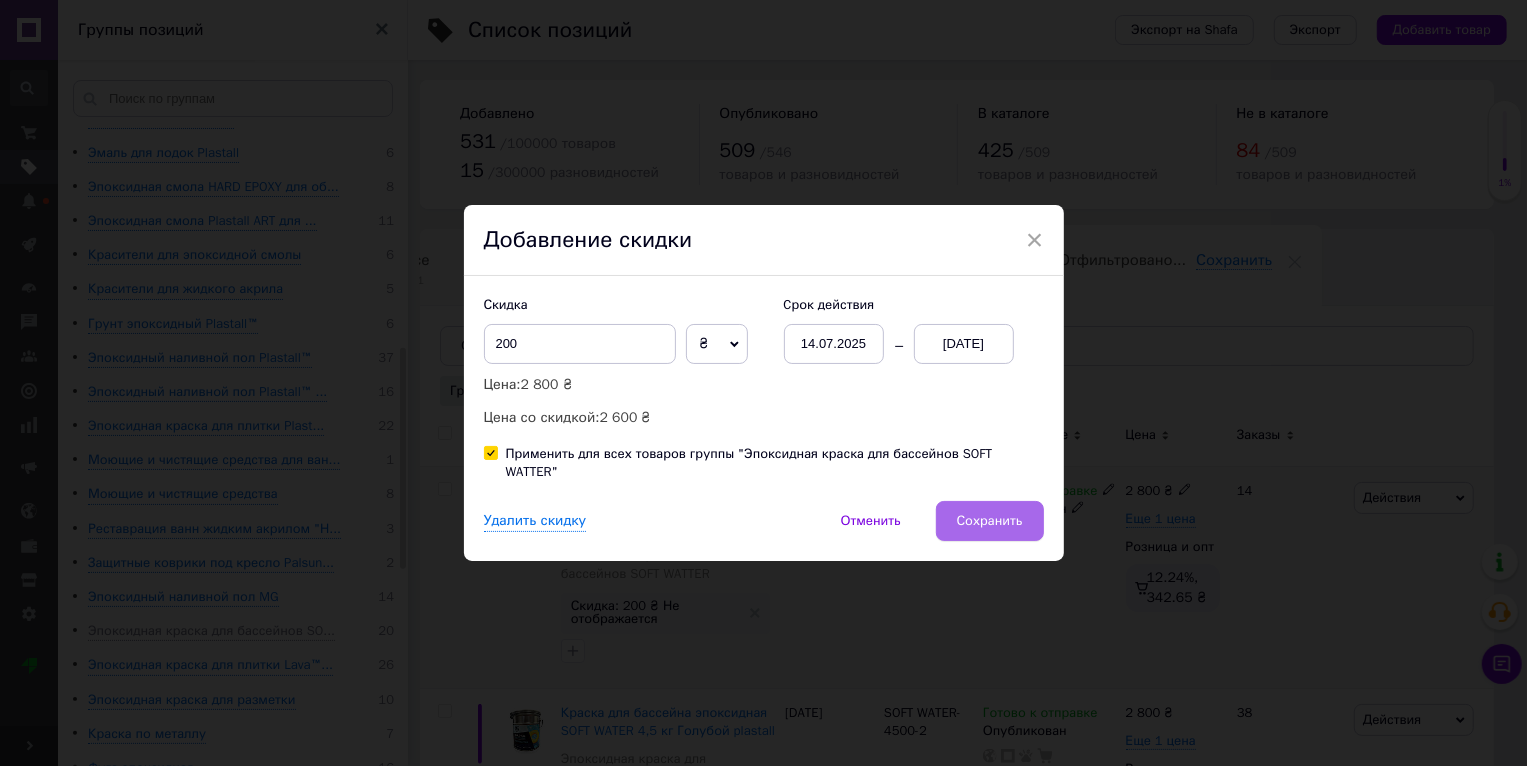 click on "Сохранить" at bounding box center [990, 521] 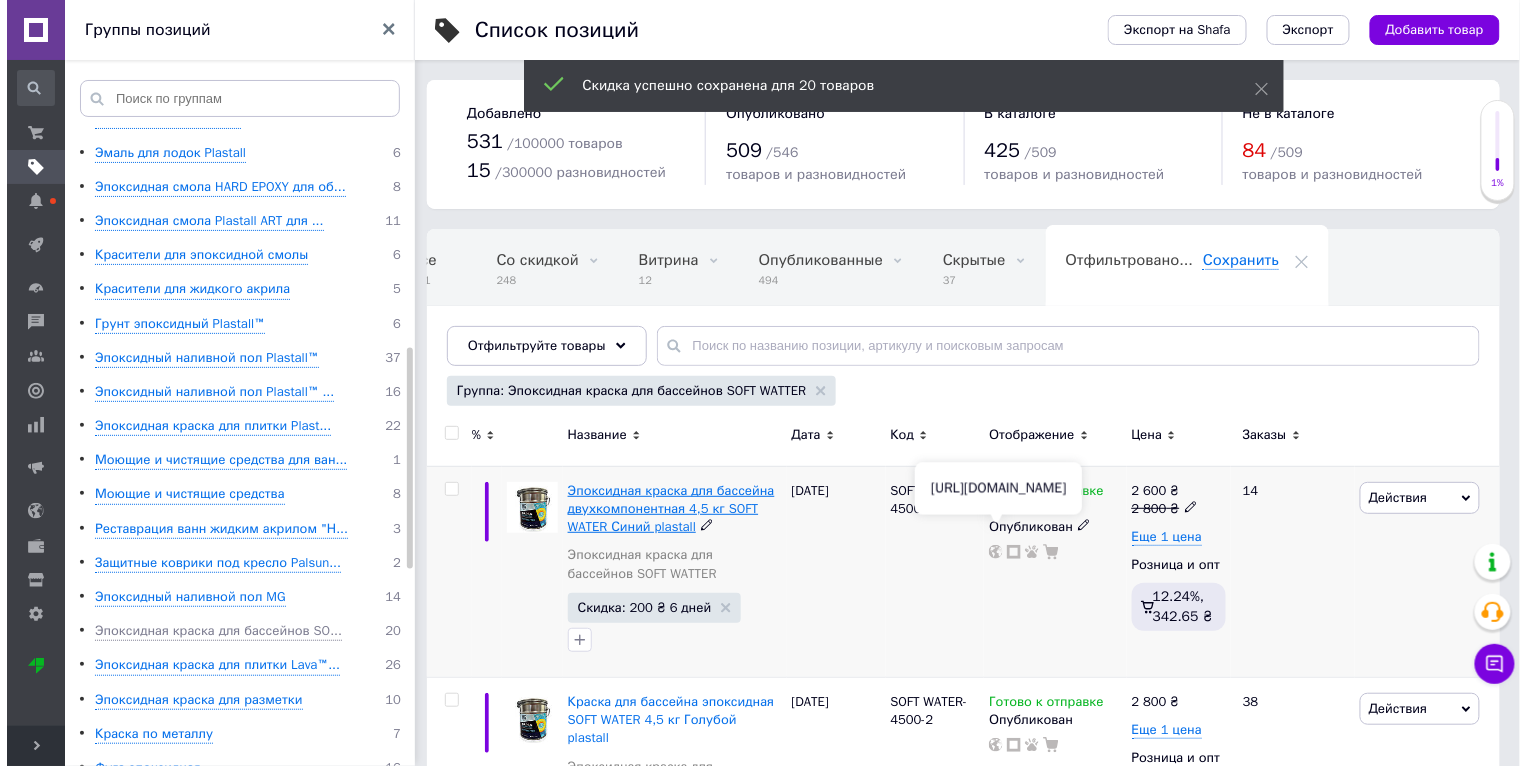 scroll, scrollTop: 0, scrollLeft: 37, axis: horizontal 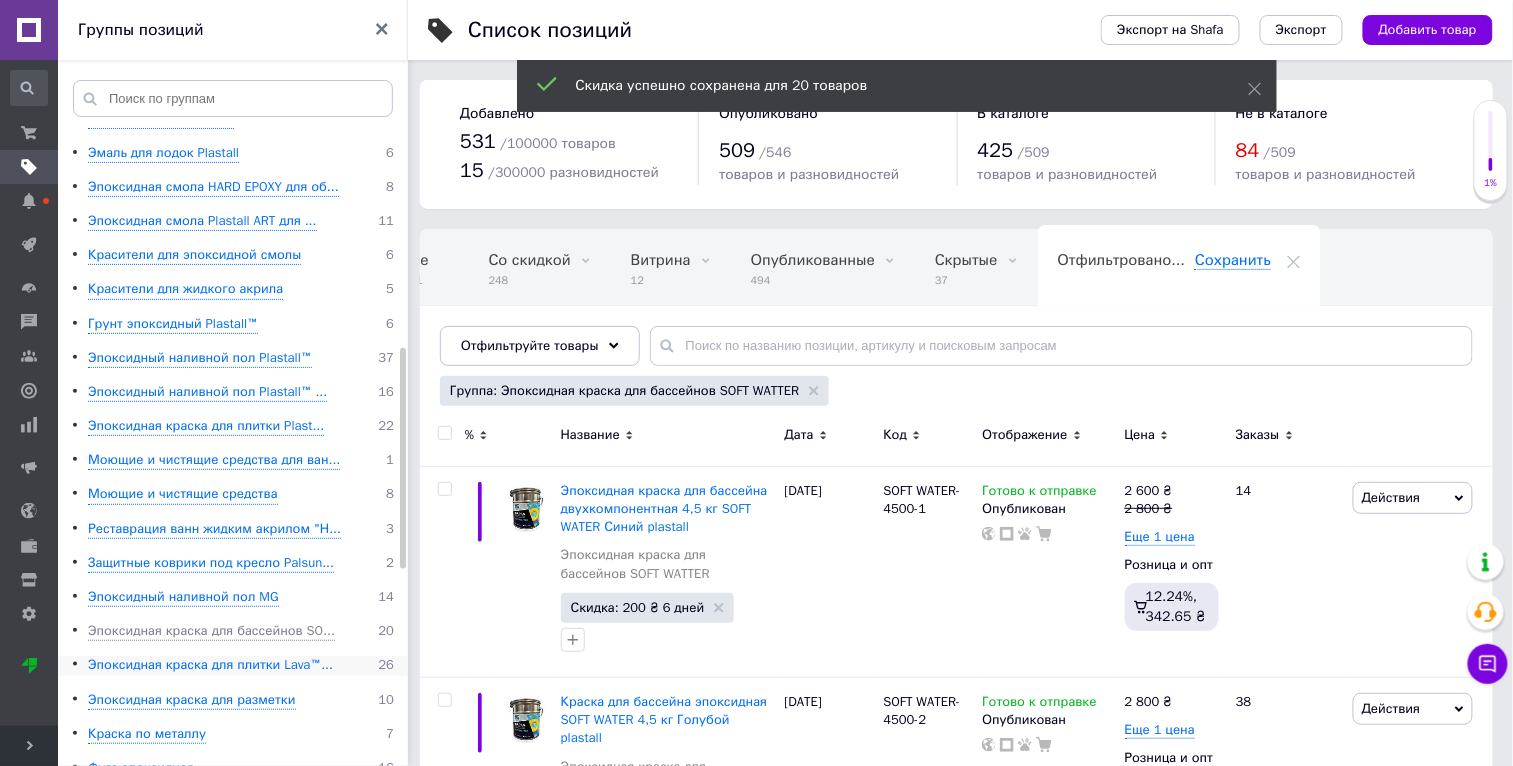 click on "Эпоксидная краска для плитки Lava™..." at bounding box center [210, 665] 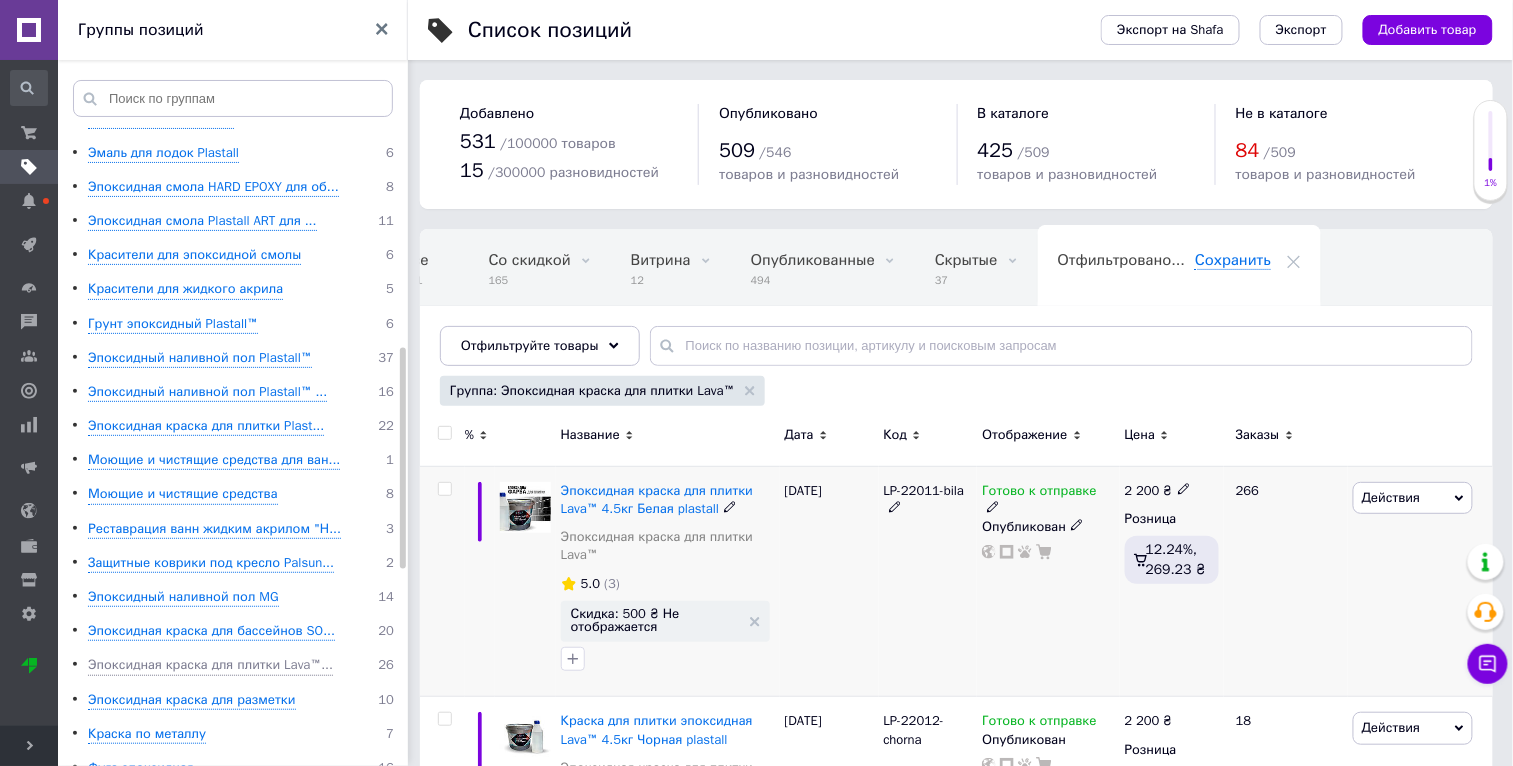 click on "Действия" at bounding box center (1413, 498) 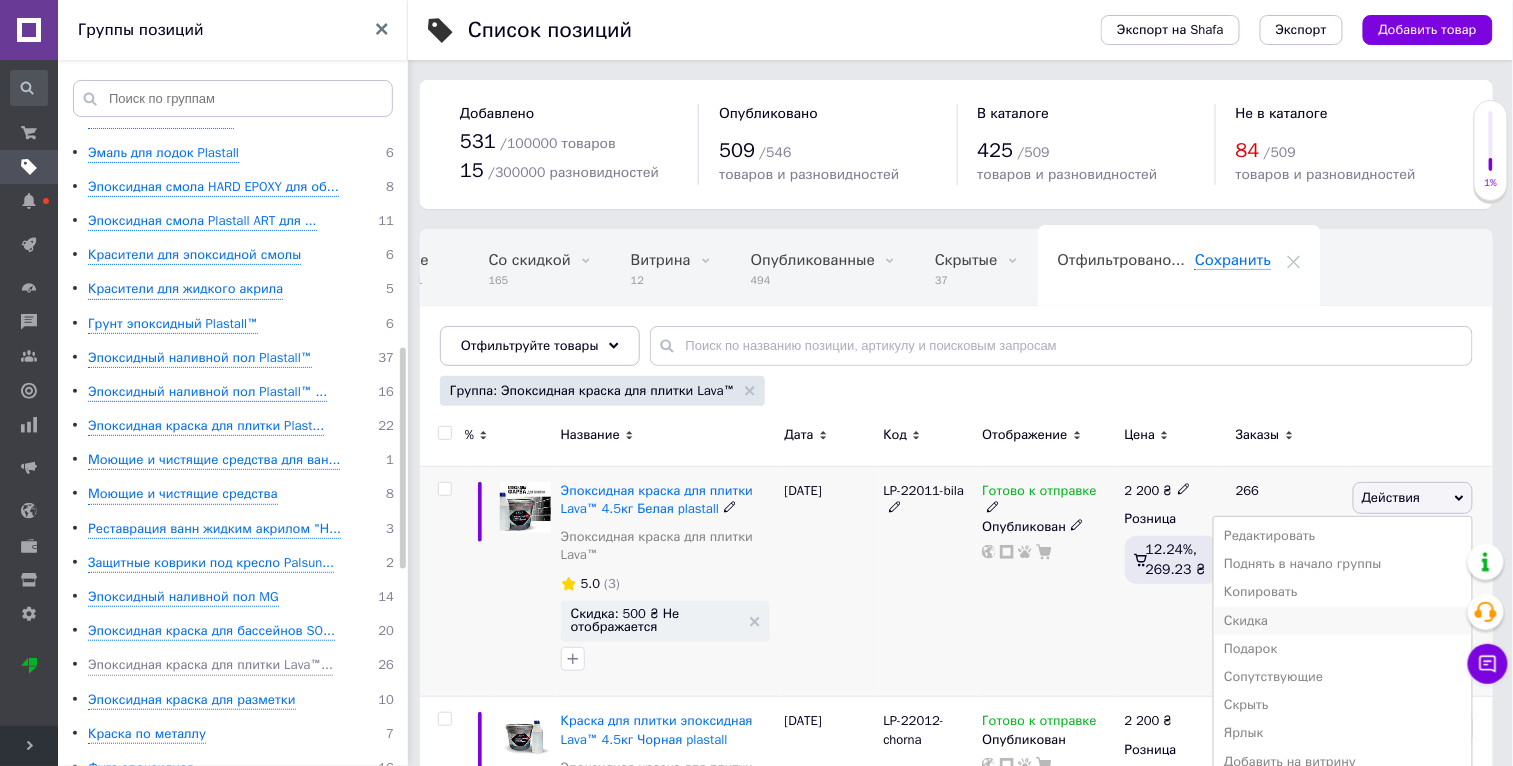 click on "Скидка" at bounding box center (1343, 621) 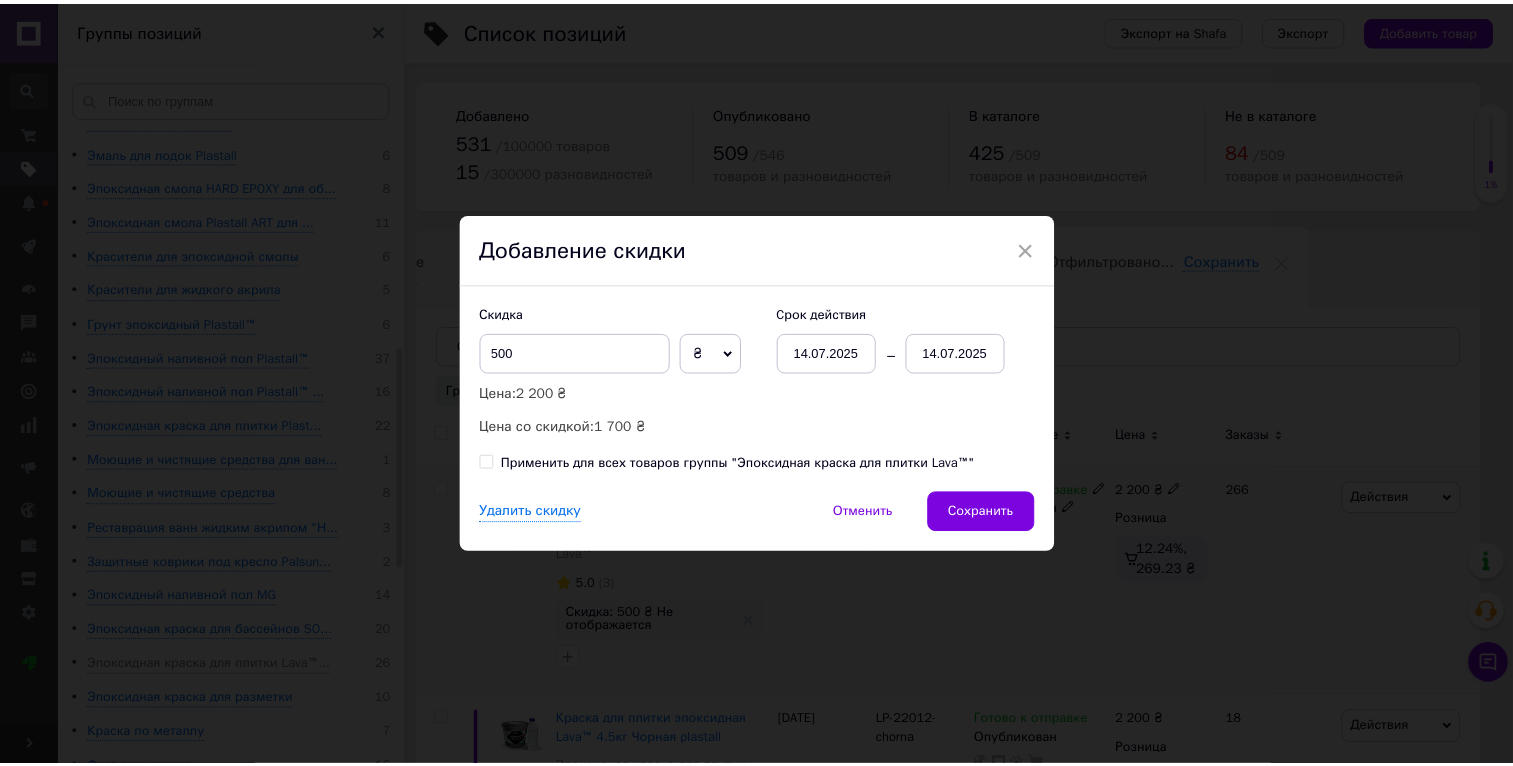 scroll, scrollTop: 0, scrollLeft: 36, axis: horizontal 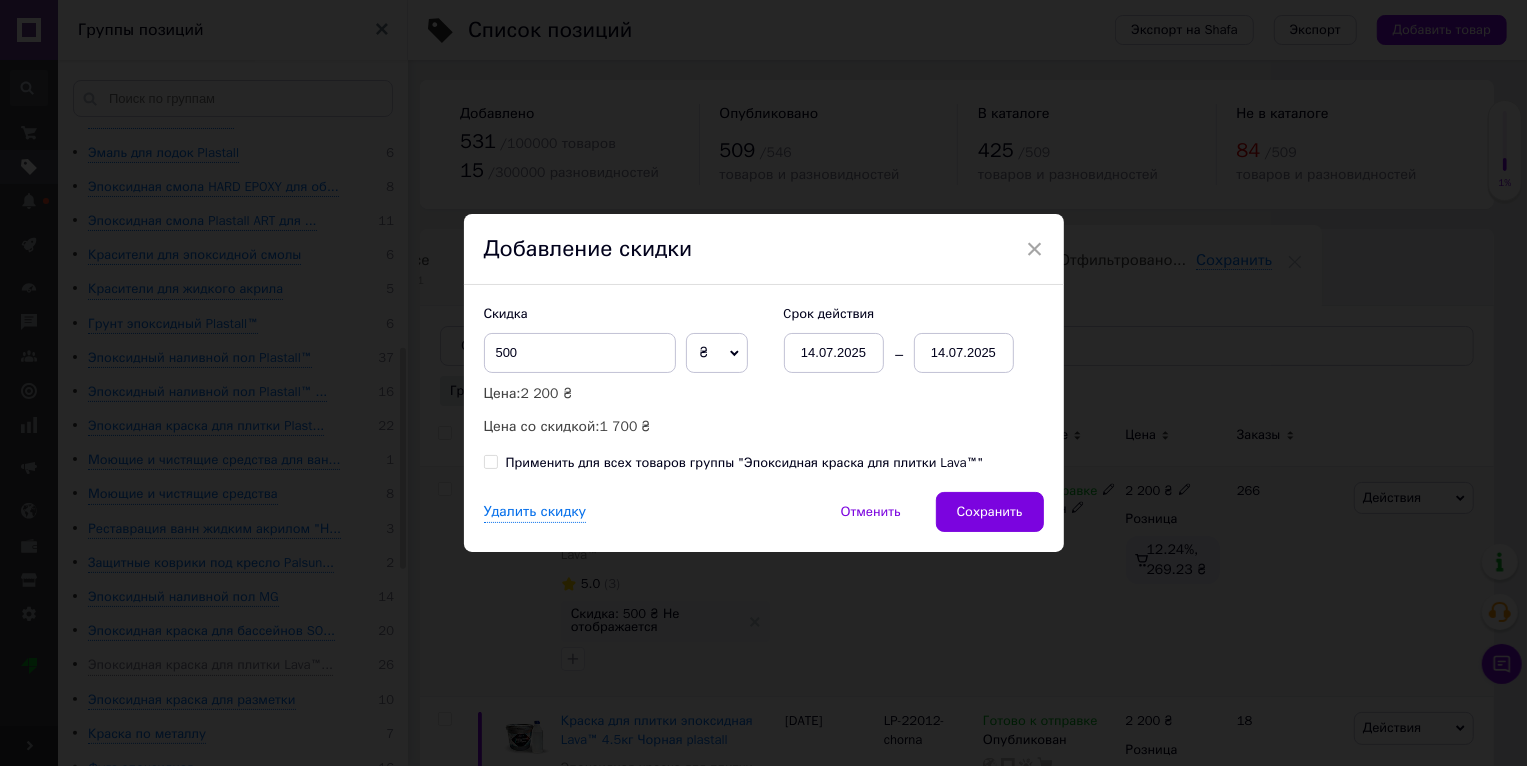 click on "Применить для всех товаров группы "Эпоксидная краска для плитки Lava™"" at bounding box center (745, 463) 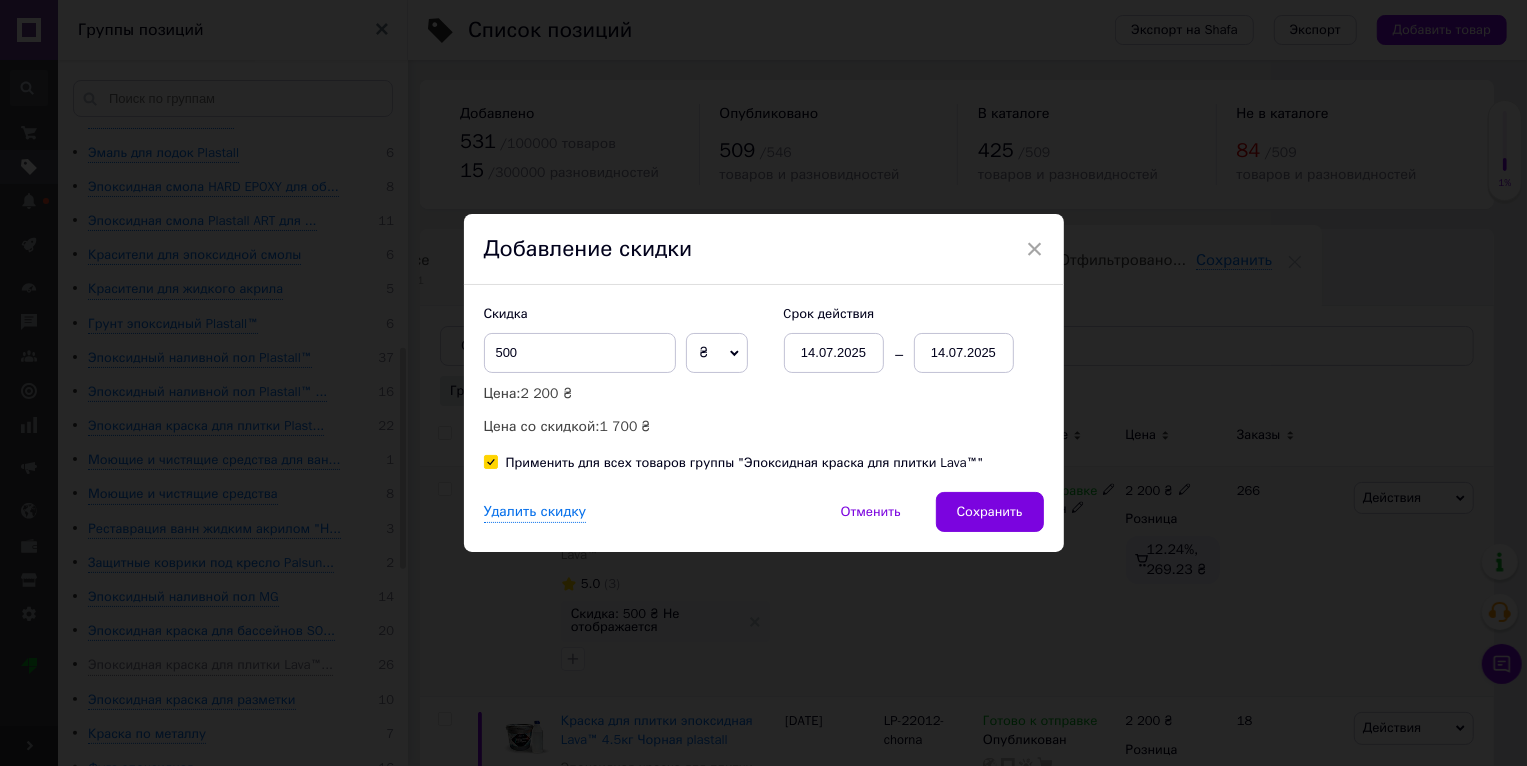 checkbox on "true" 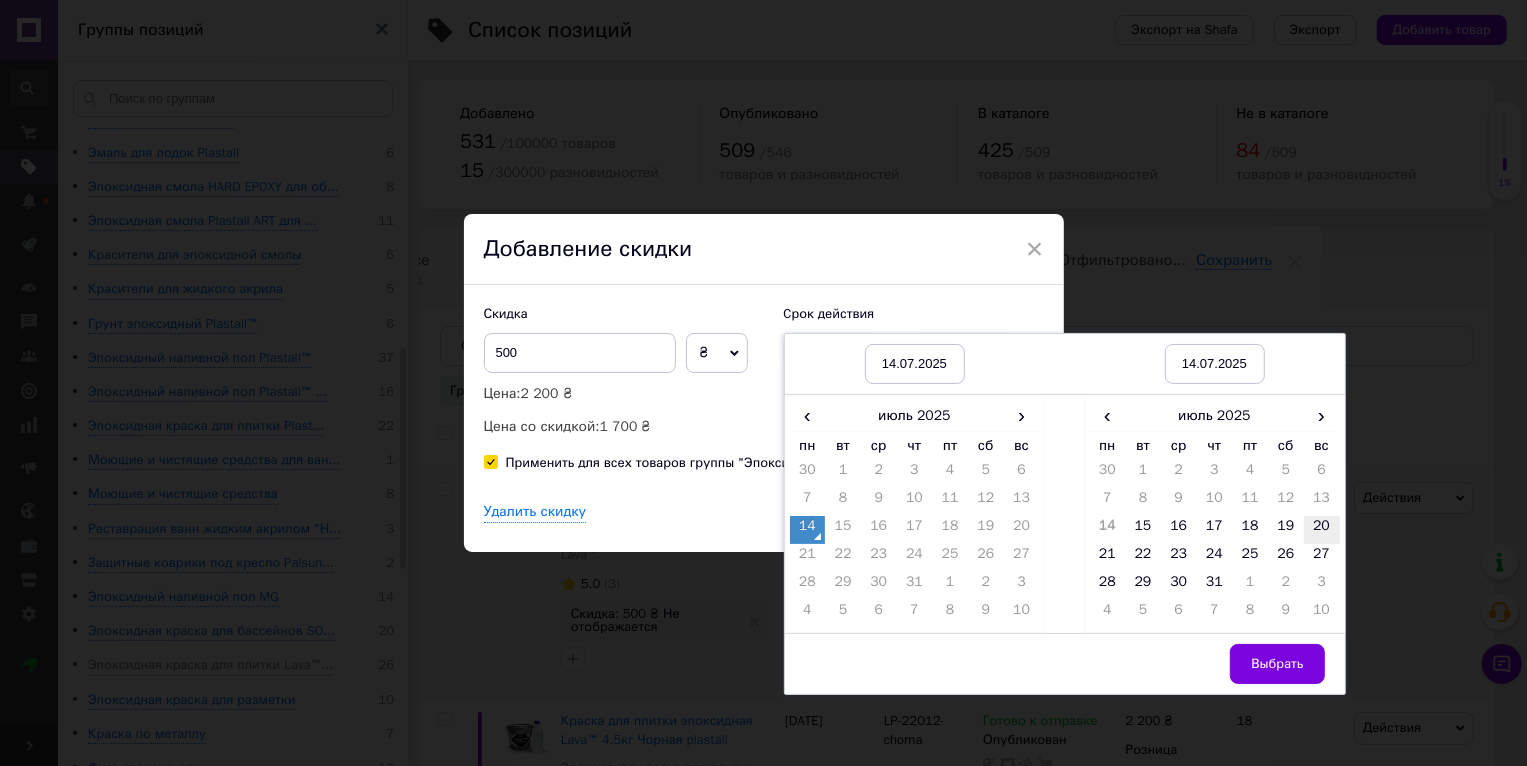 click on "20" at bounding box center [1322, 530] 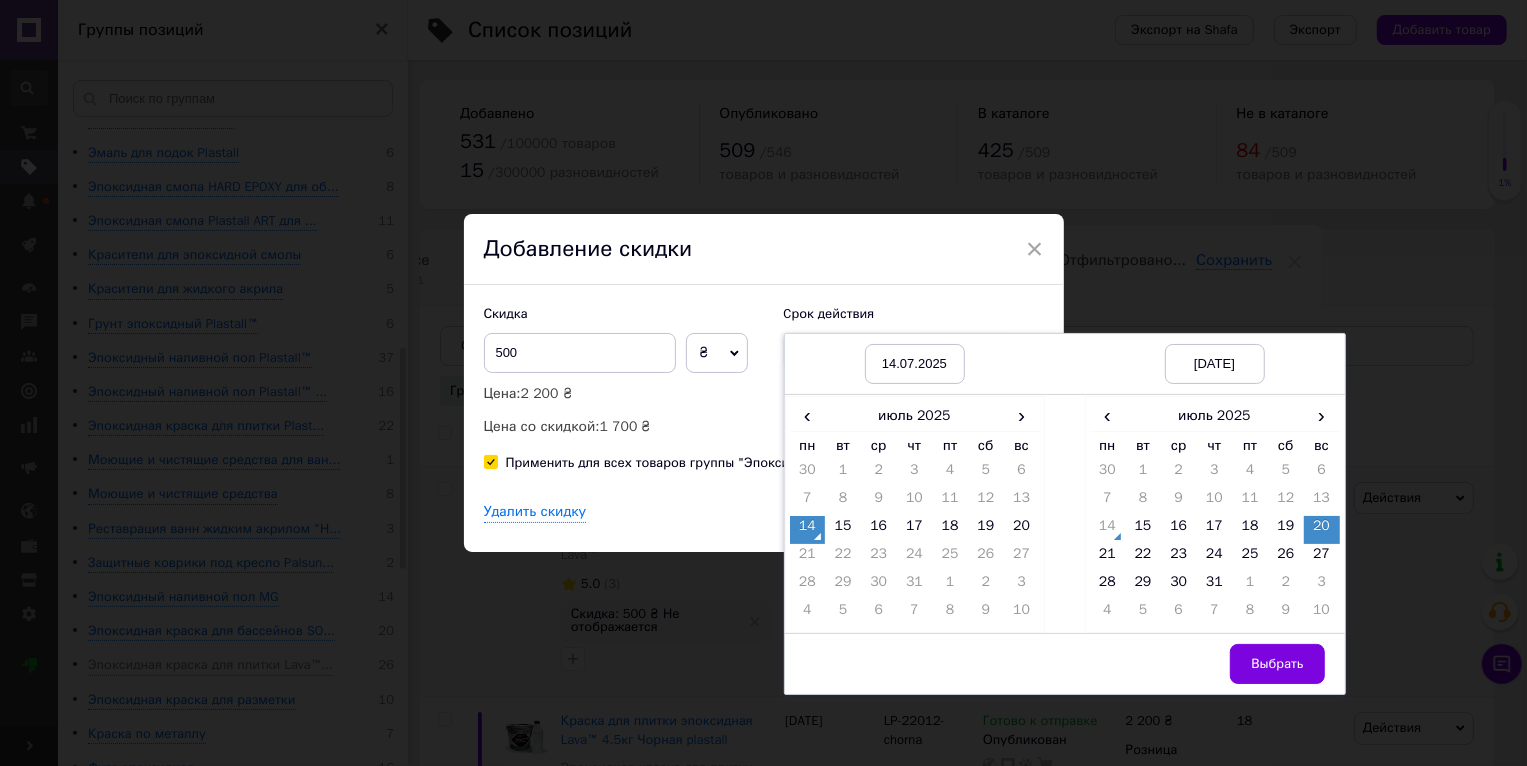 click on "Выбрать" at bounding box center (1215, 663) 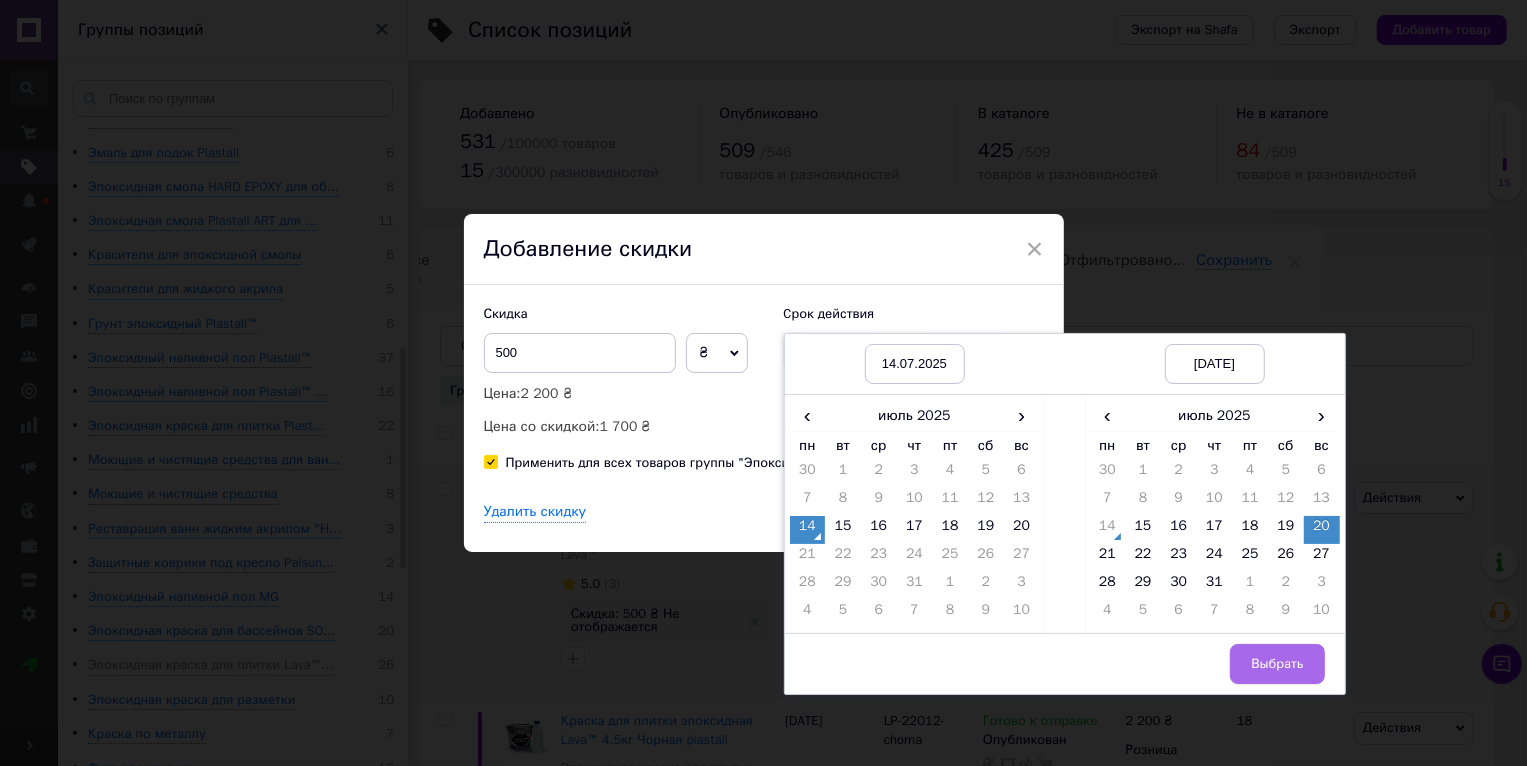 click on "Выбрать" at bounding box center (1277, 664) 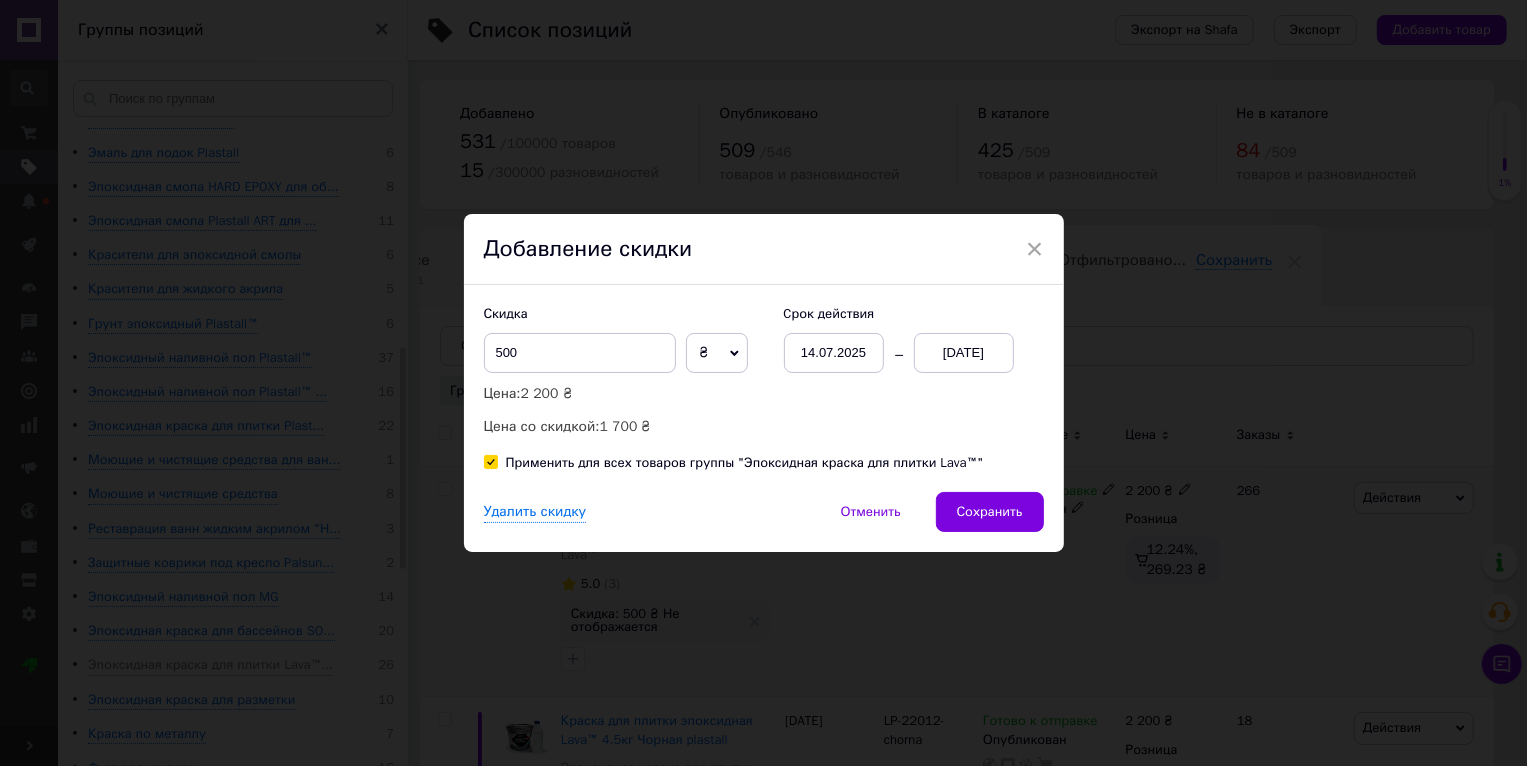 drag, startPoint x: 961, startPoint y: 493, endPoint x: 969, endPoint y: 505, distance: 14.422205 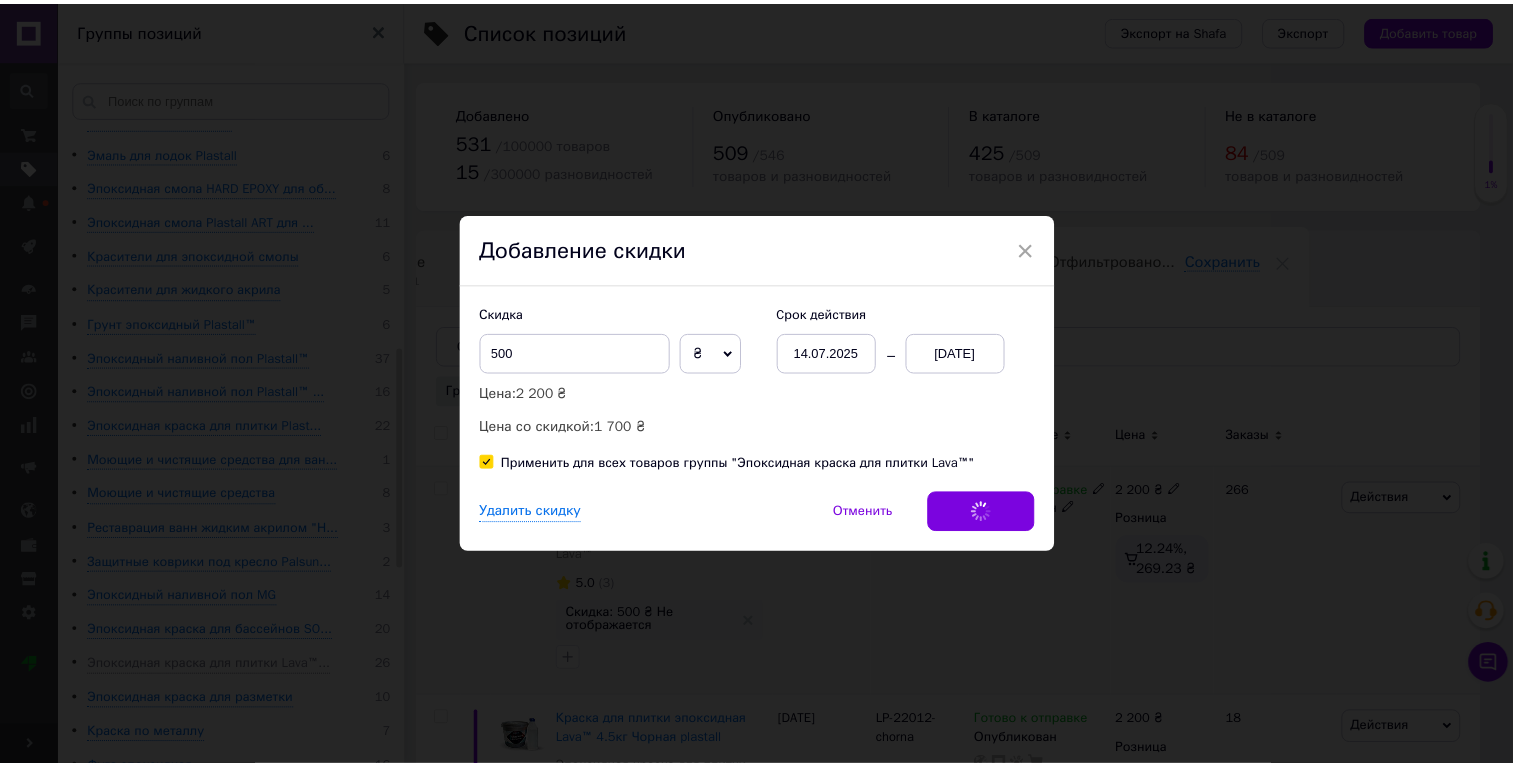 scroll, scrollTop: 0, scrollLeft: 37, axis: horizontal 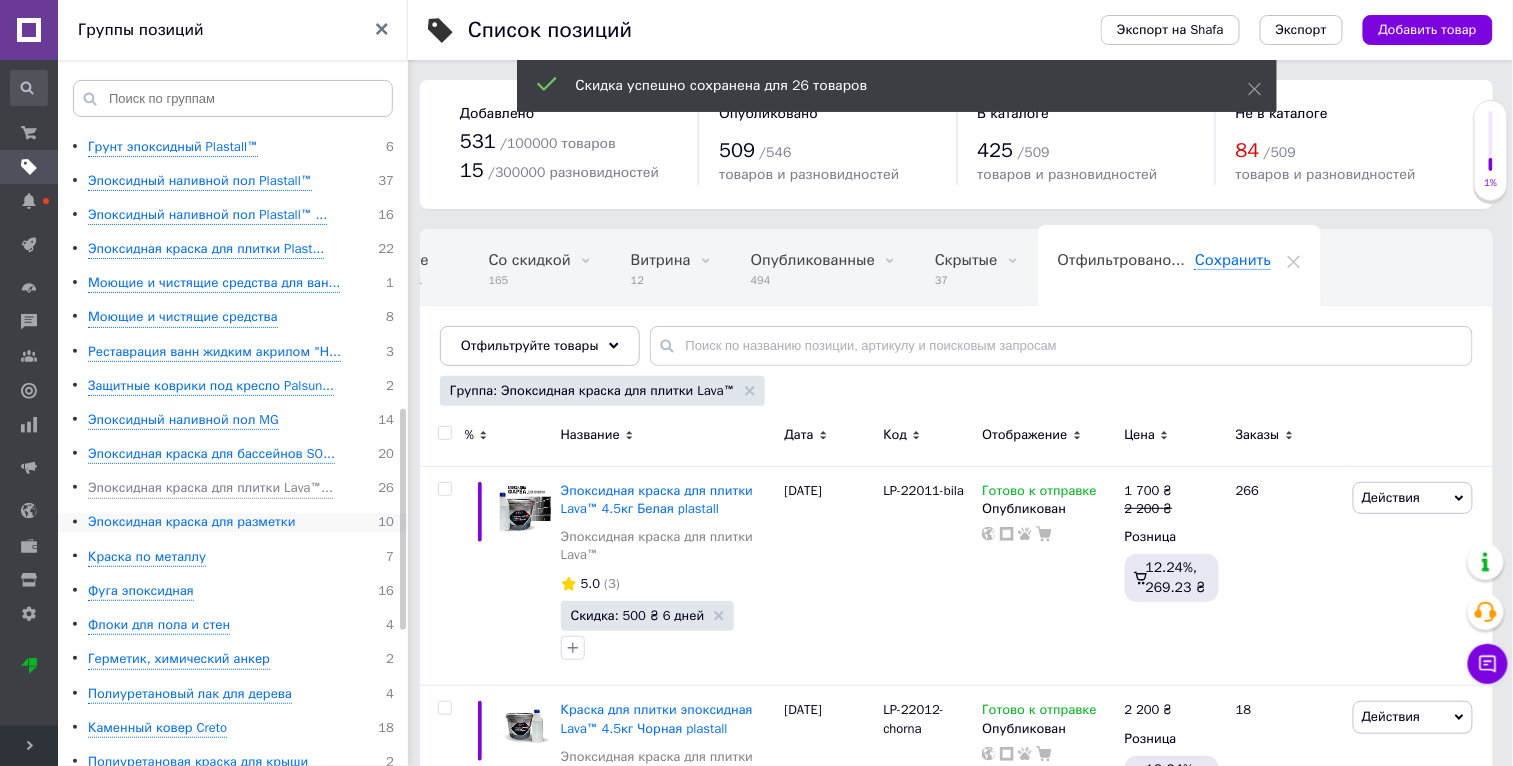 click on "Эпоксидная краска для разметки" at bounding box center [192, 523] 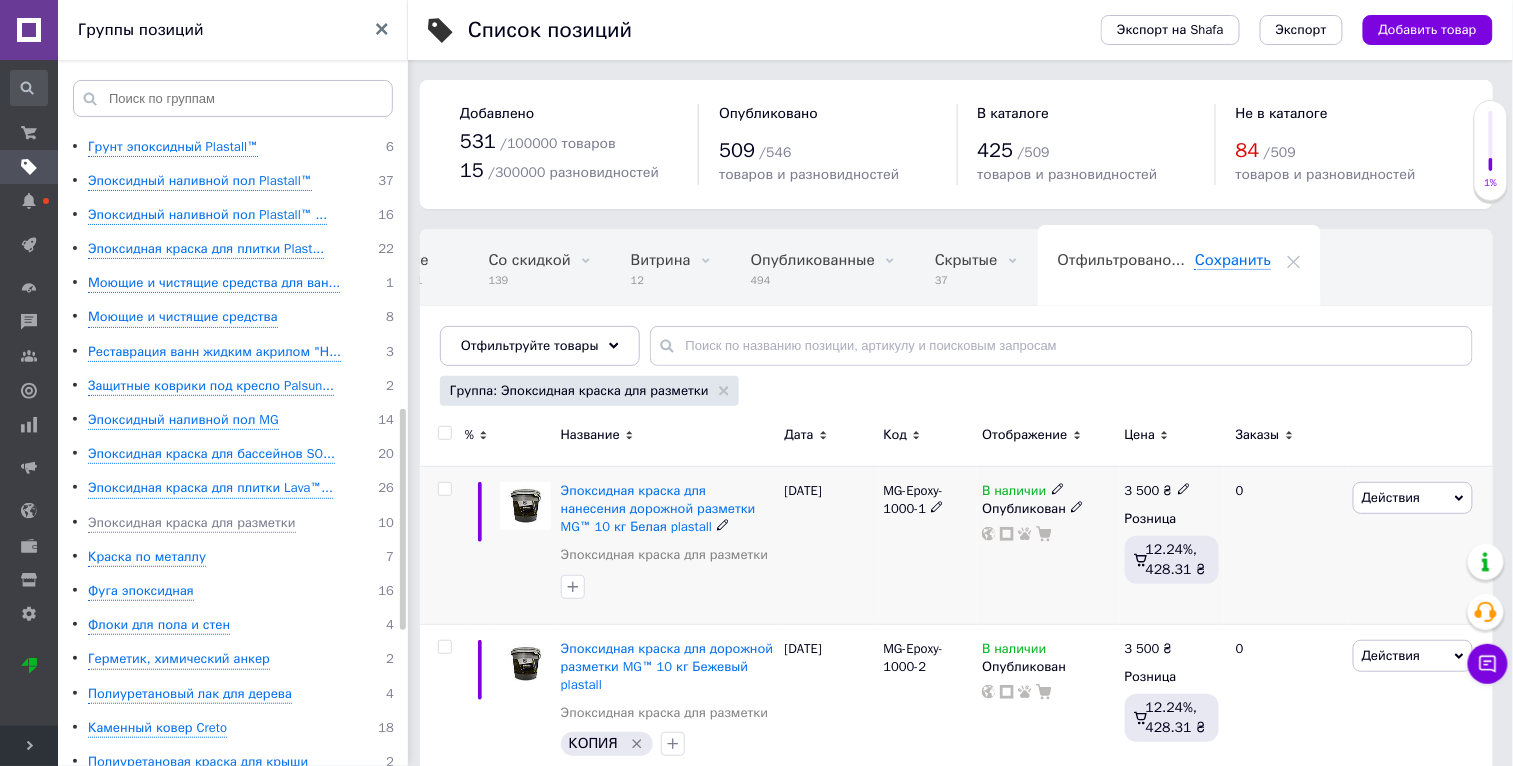 click on "Действия" at bounding box center [1413, 498] 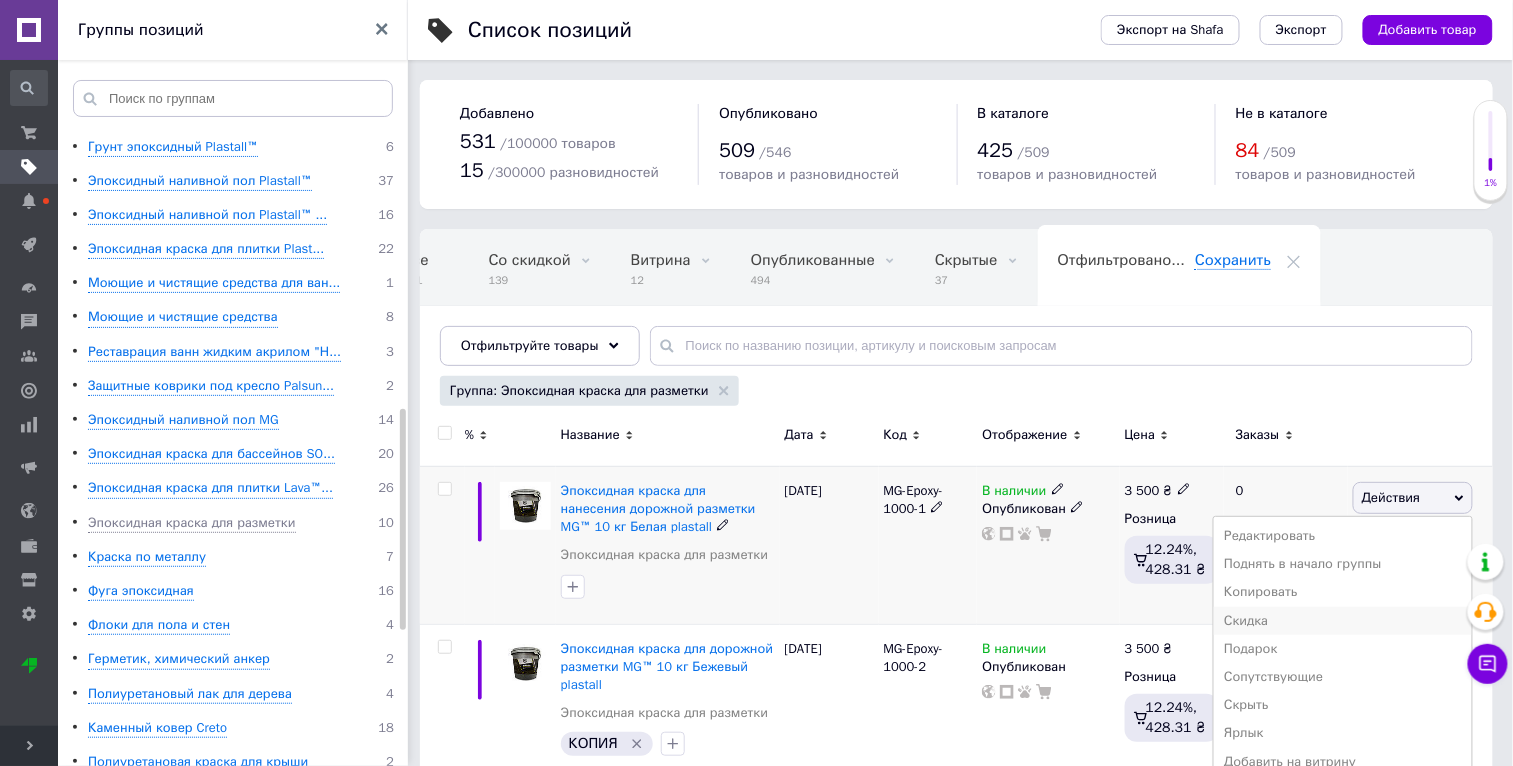 click on "Скидка" at bounding box center (1343, 621) 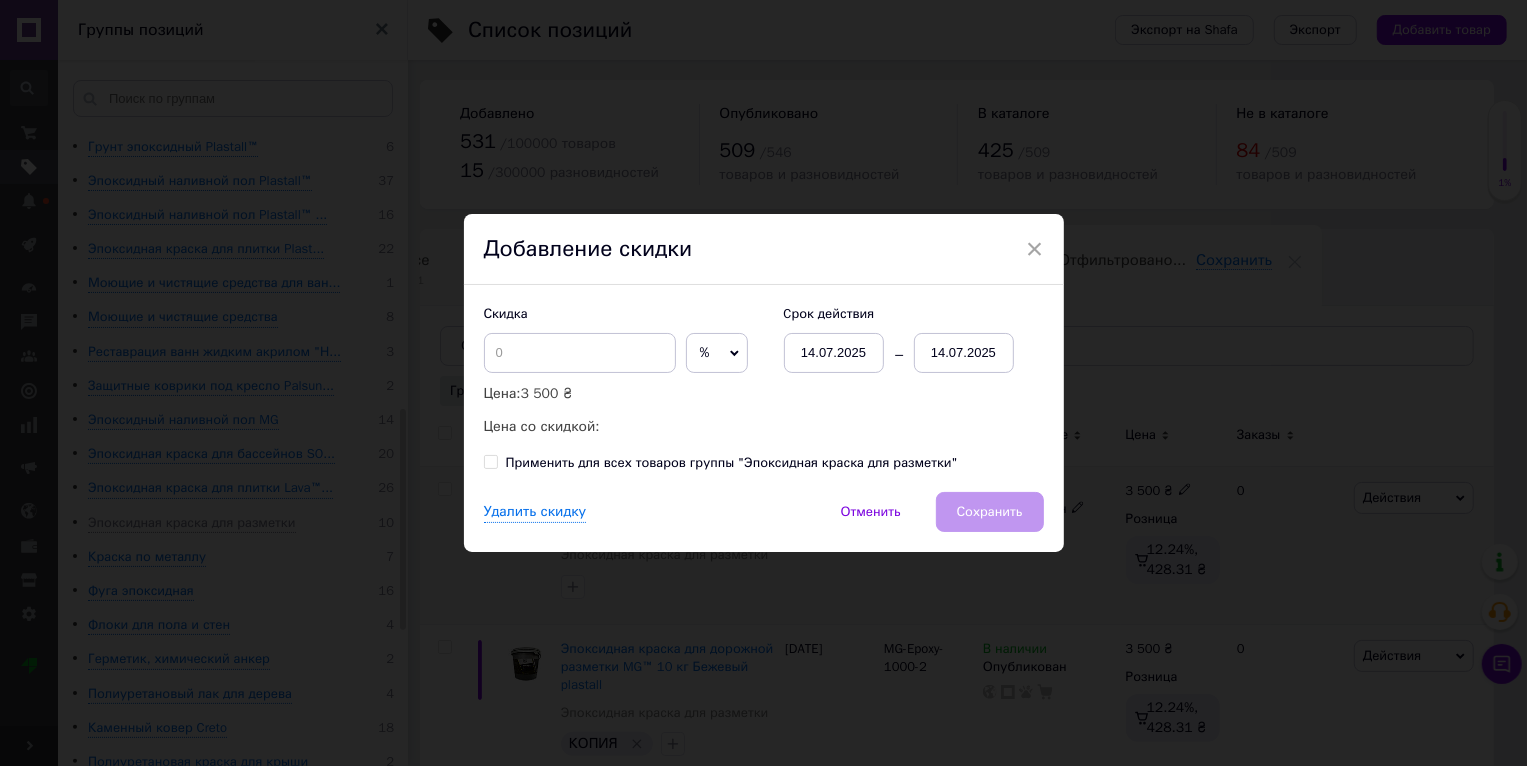 click on "× Добавление скидки Скидка % ₴ Цена:  3 500   ₴ Цена со скидкой:  Cрок действия [DATE] [DATE] Применить для всех товаров группы "Эпоксидная краска для разметки" Удалить скидку   Отменить   Сохранить" at bounding box center [763, 383] 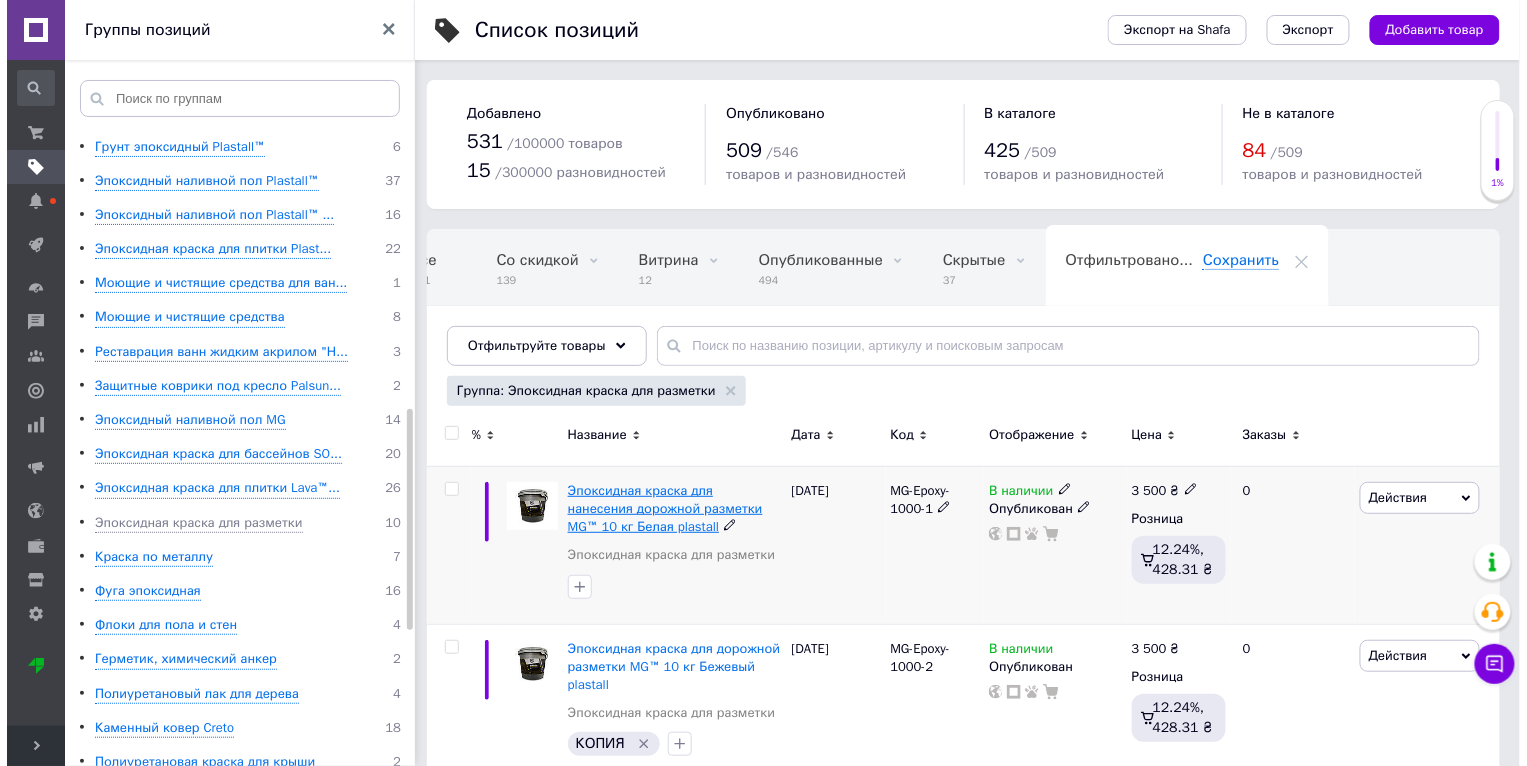 scroll, scrollTop: 0, scrollLeft: 37, axis: horizontal 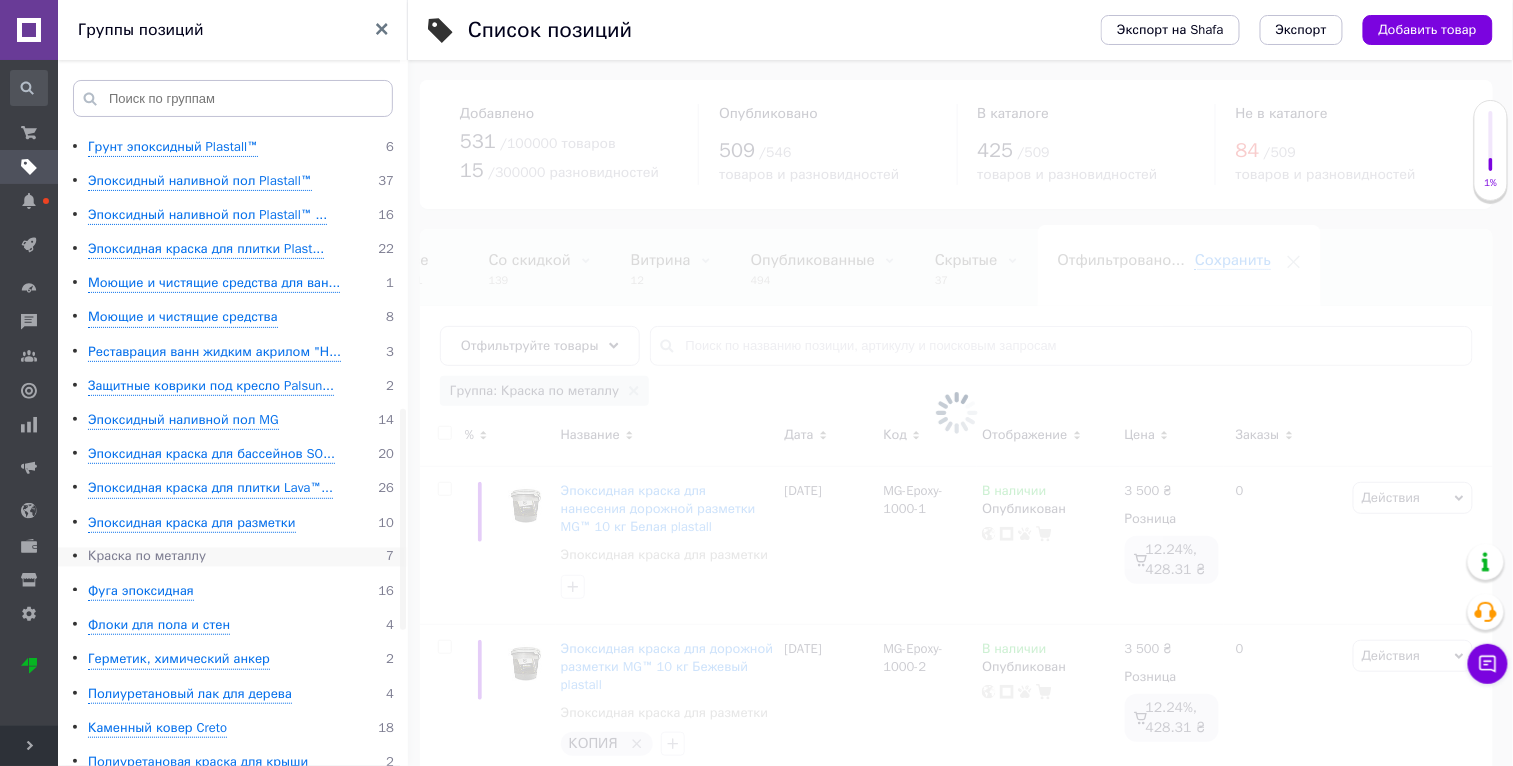 click on "Краска по металлу" at bounding box center [147, 557] 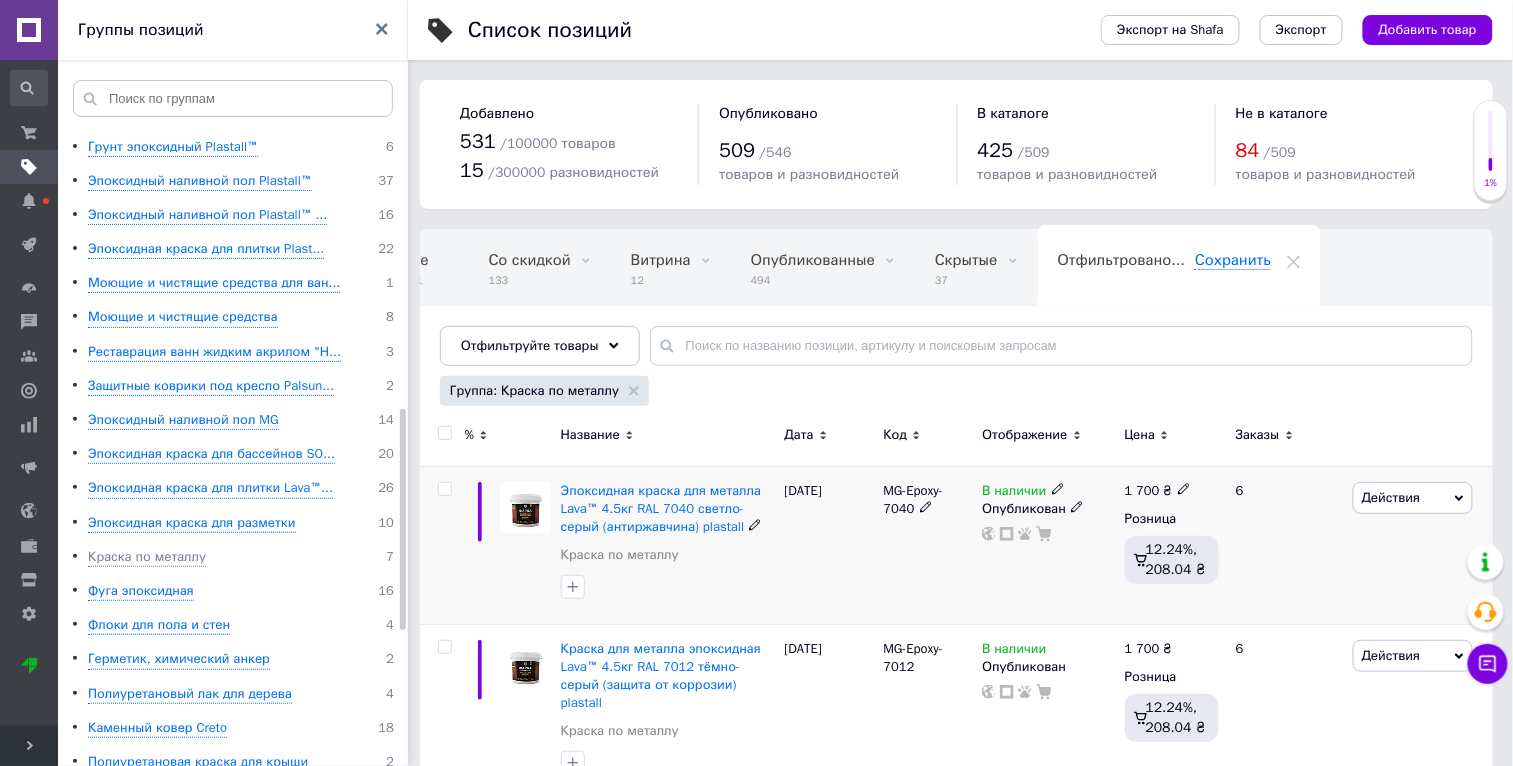 click on "Действия" at bounding box center (1413, 498) 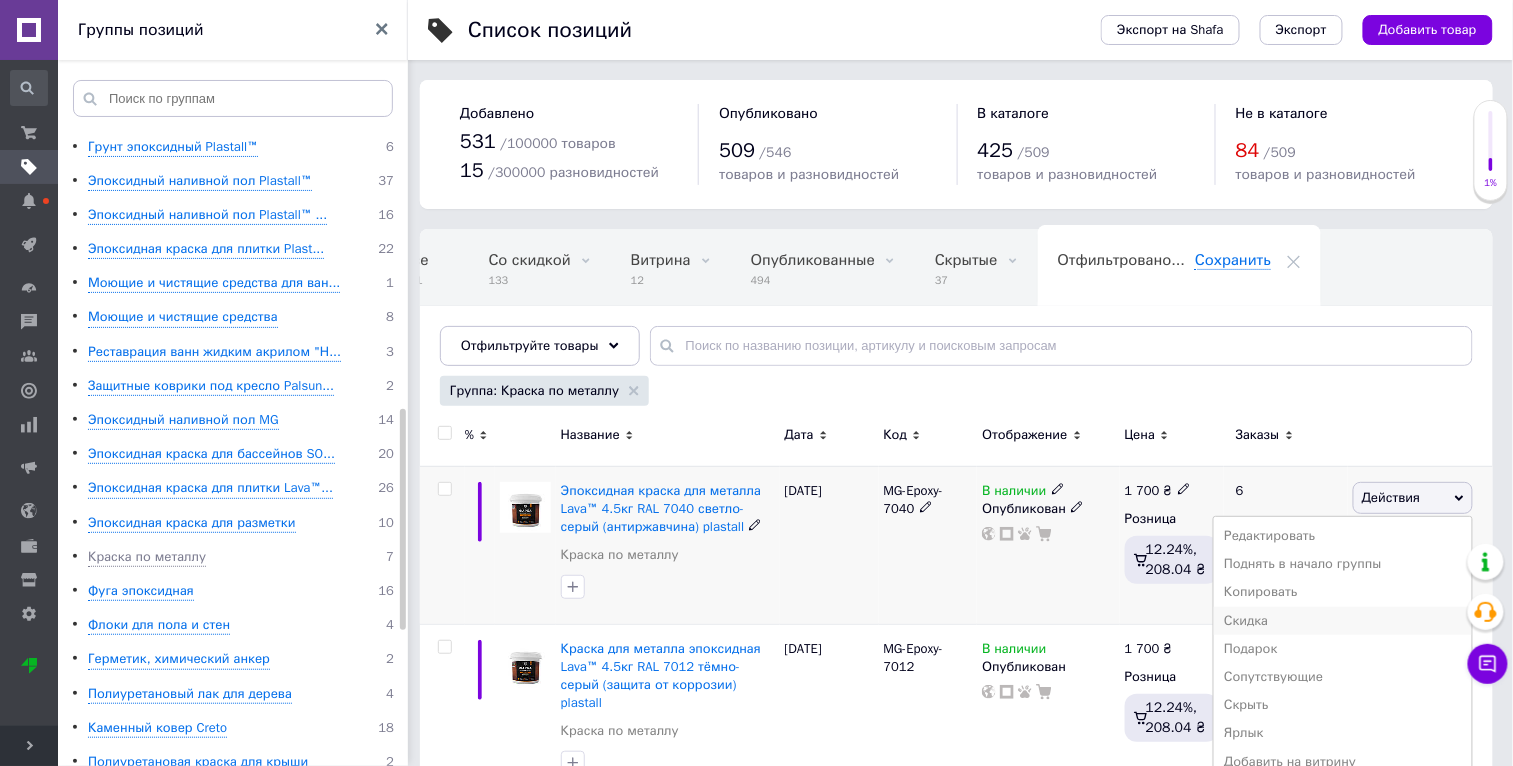 click on "Скидка" at bounding box center (1343, 621) 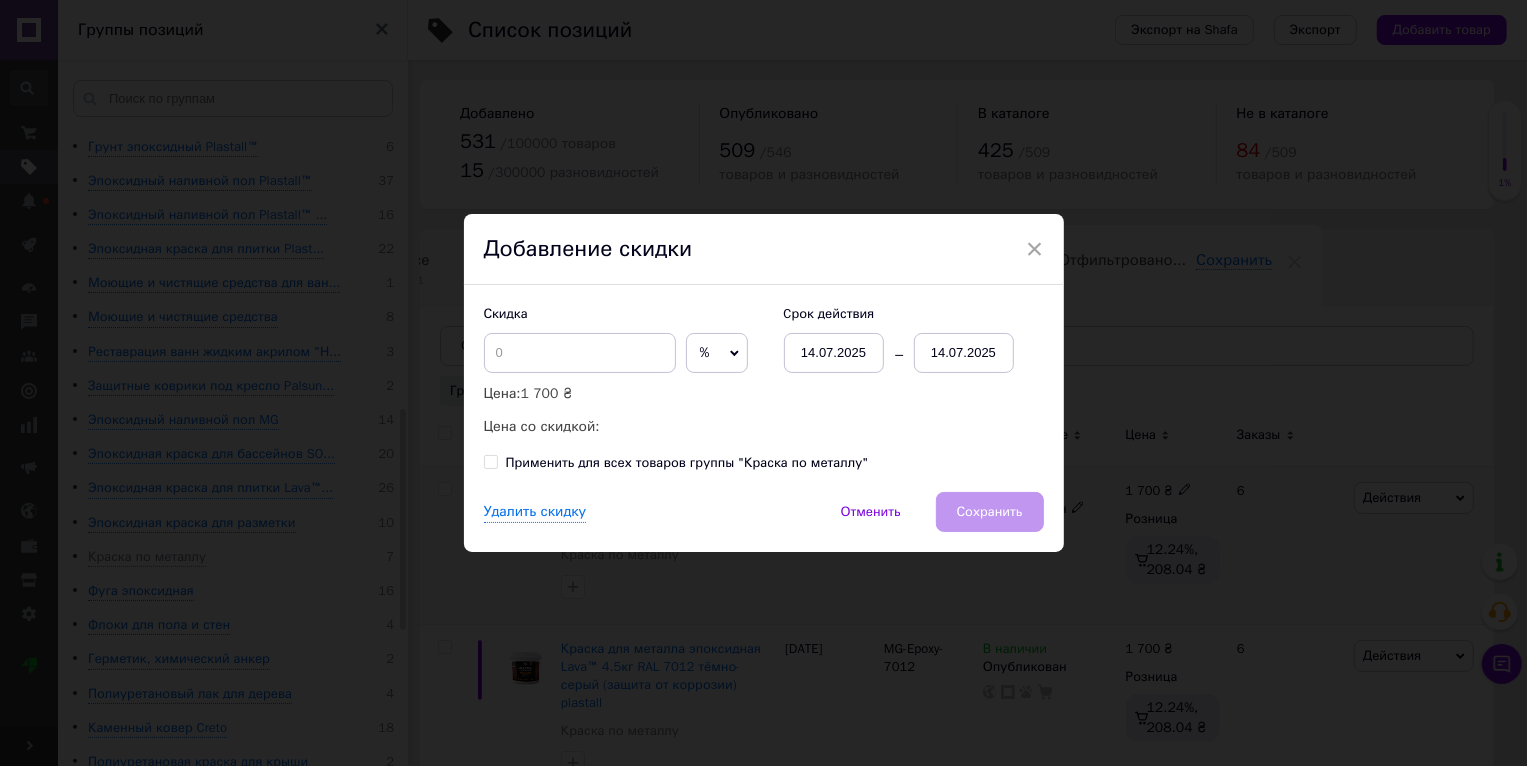 drag, startPoint x: 1319, startPoint y: 605, endPoint x: 1244, endPoint y: 602, distance: 75.059975 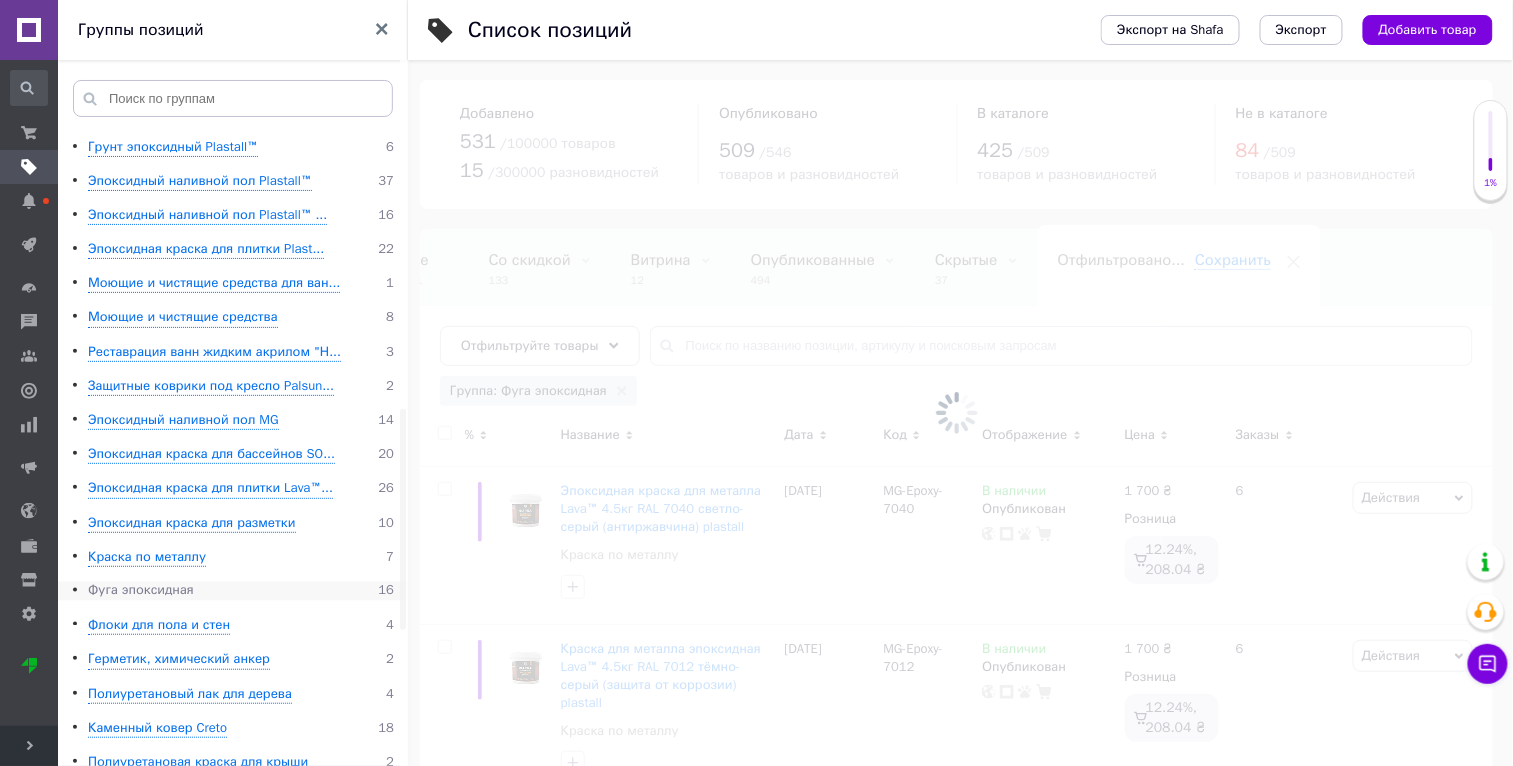 click on "Фуга эпоксидная" at bounding box center (141, 591) 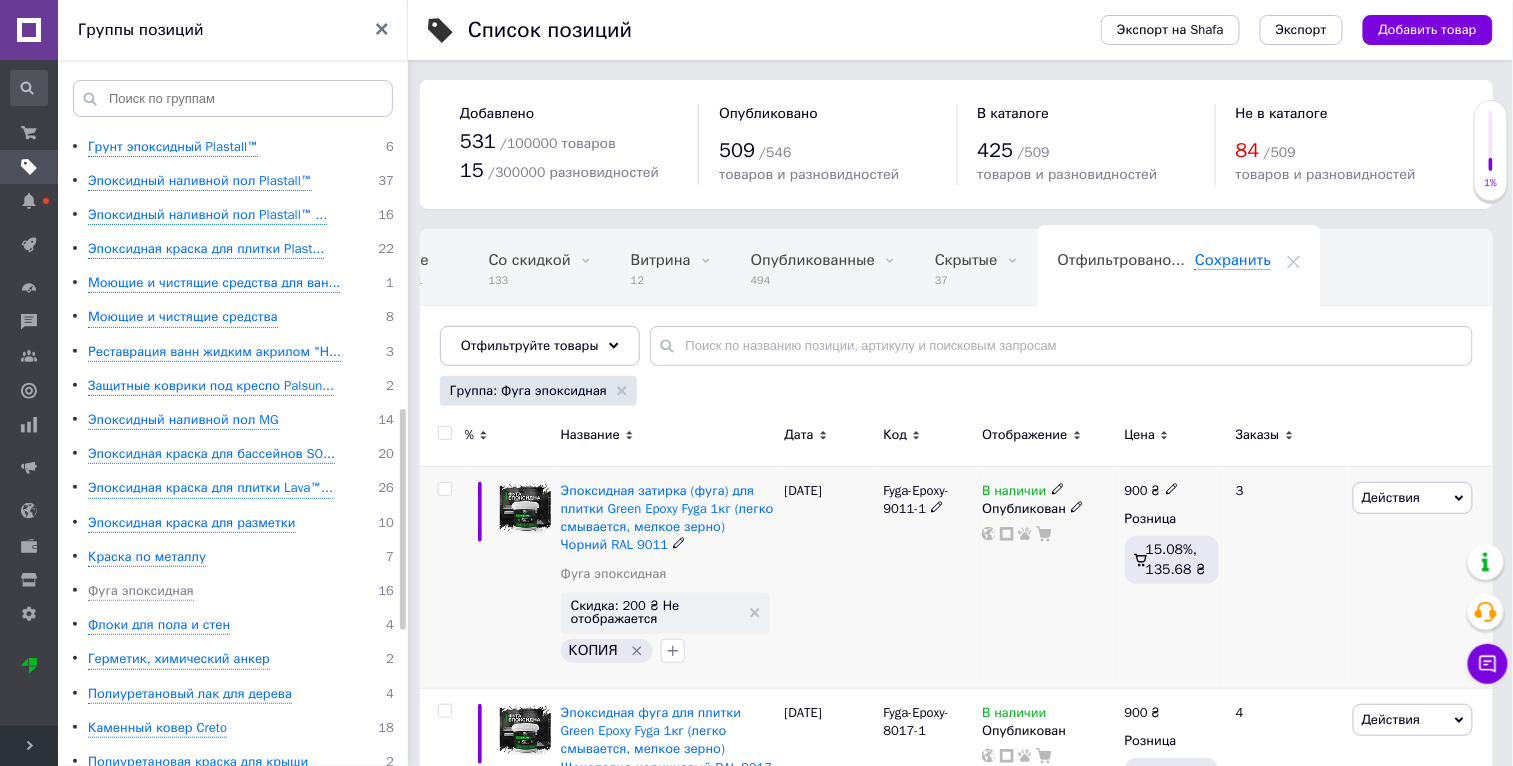 click on "Действия Редактировать Поднять в начало группы Копировать Скидка Подарок Сопутствующие Скрыть Ярлык Добавить на витрину Добавить в кампанию Каталог ProSale Удалить" at bounding box center (1420, 577) 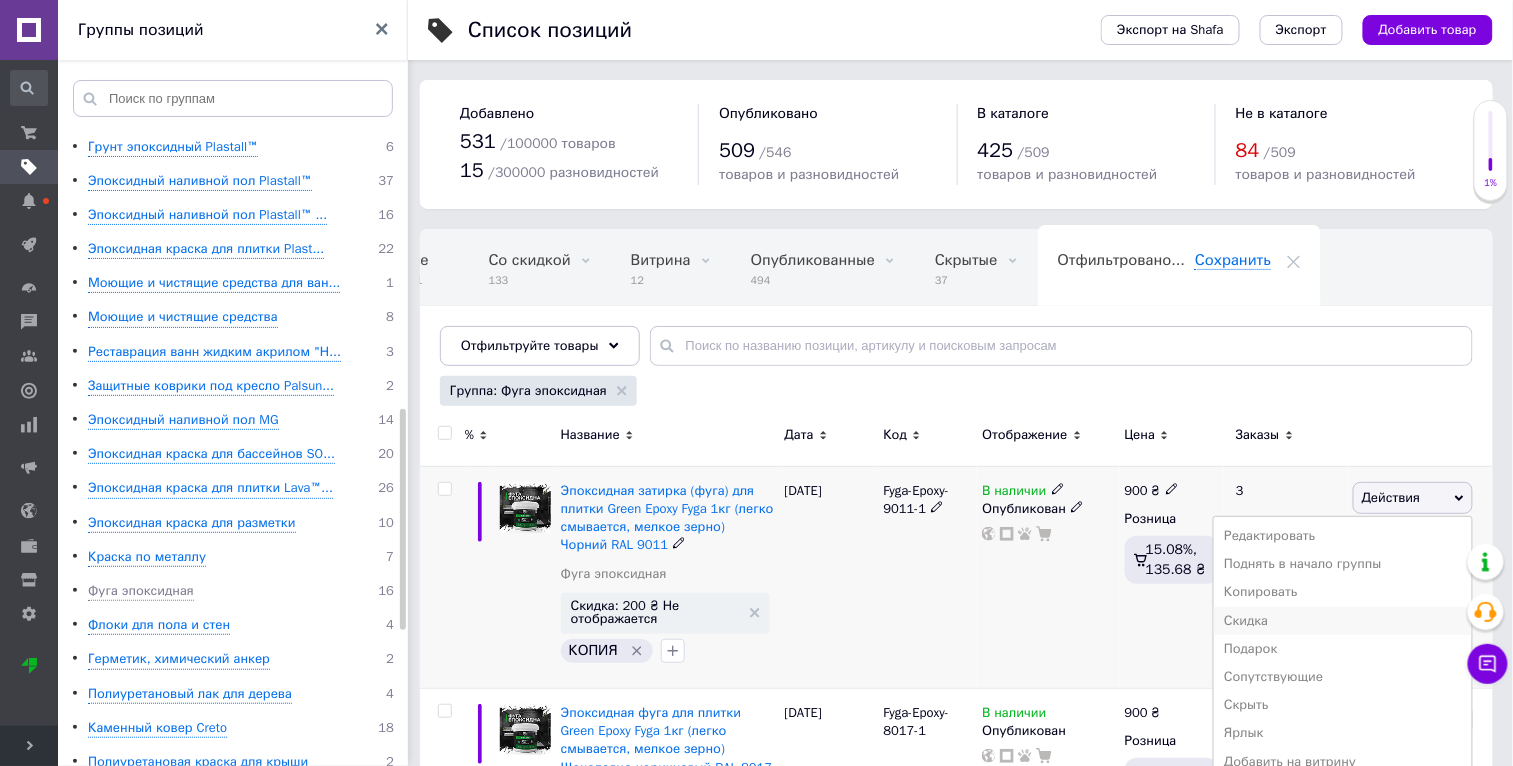 click on "Скидка" at bounding box center [1343, 621] 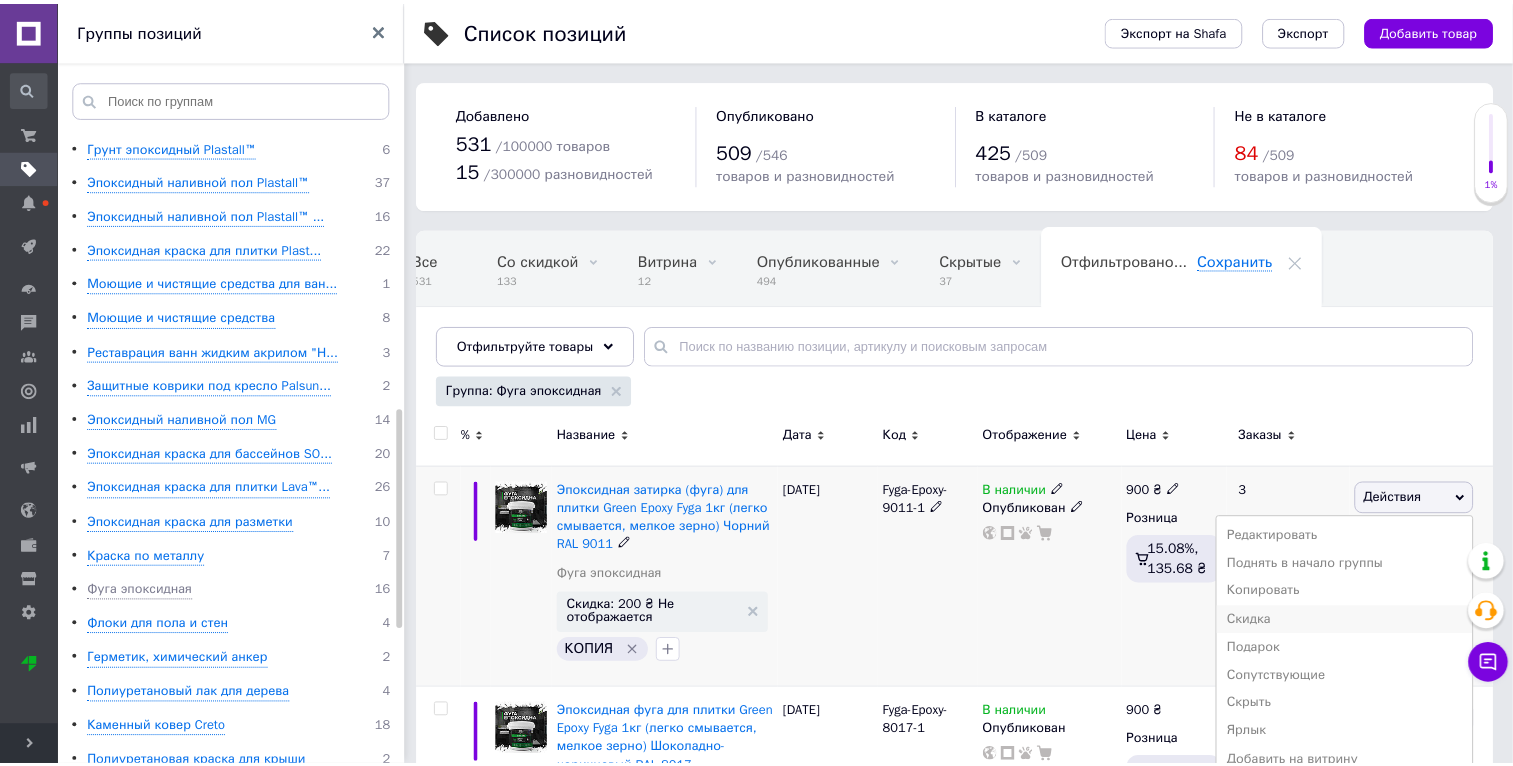 scroll, scrollTop: 0, scrollLeft: 36, axis: horizontal 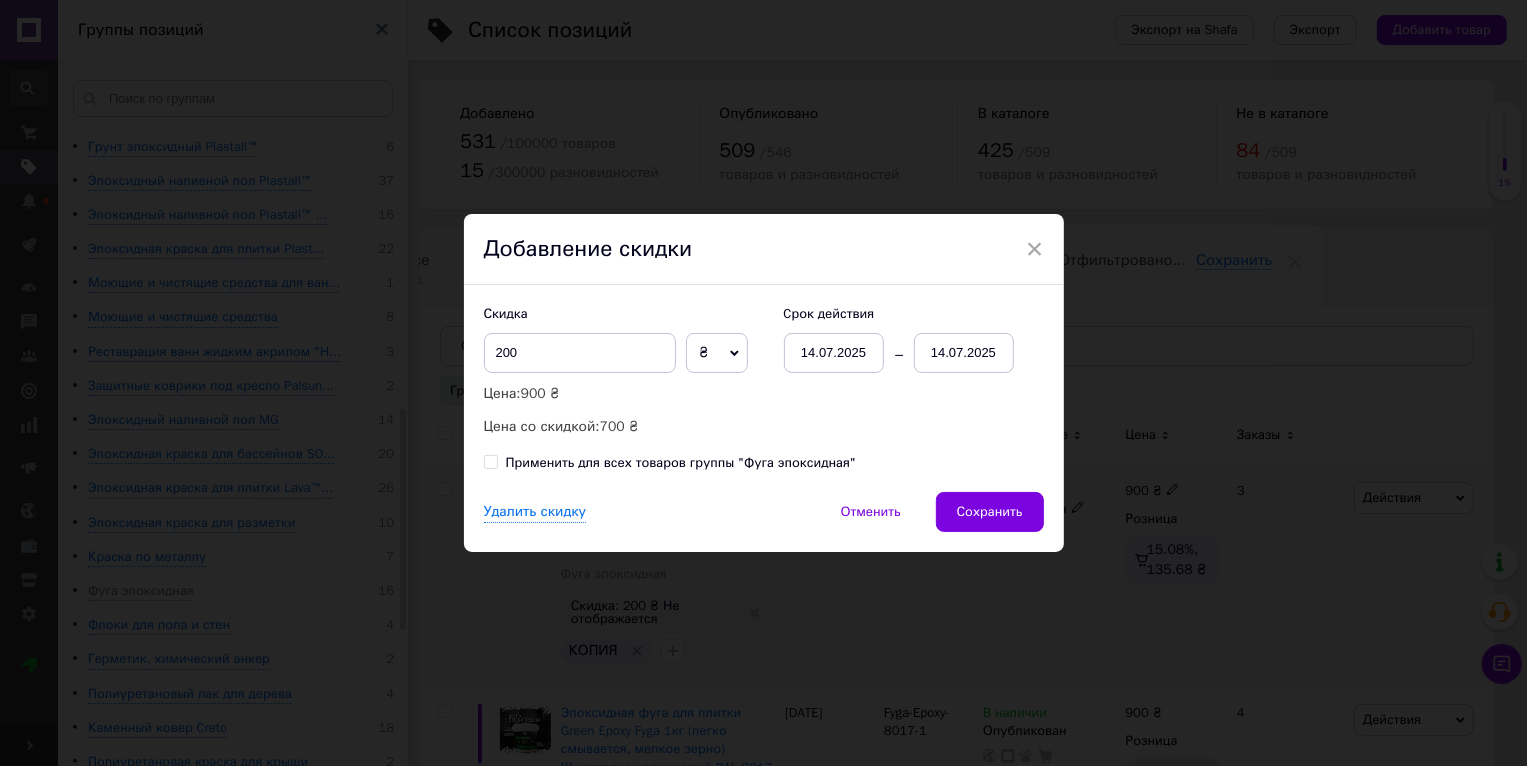click on "Применить для всех товаров группы "Фуга эпоксидная"" at bounding box center (681, 463) 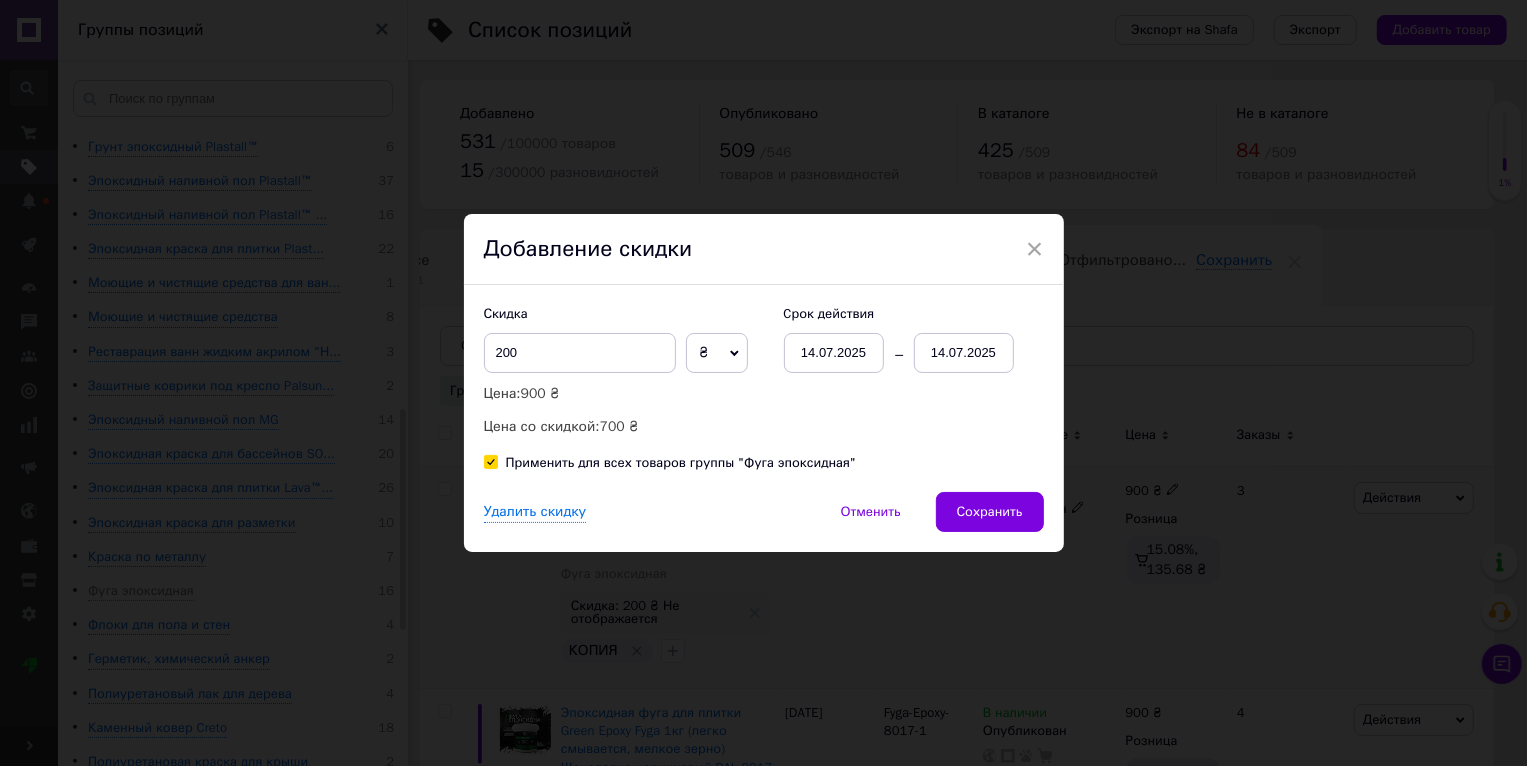 checkbox on "true" 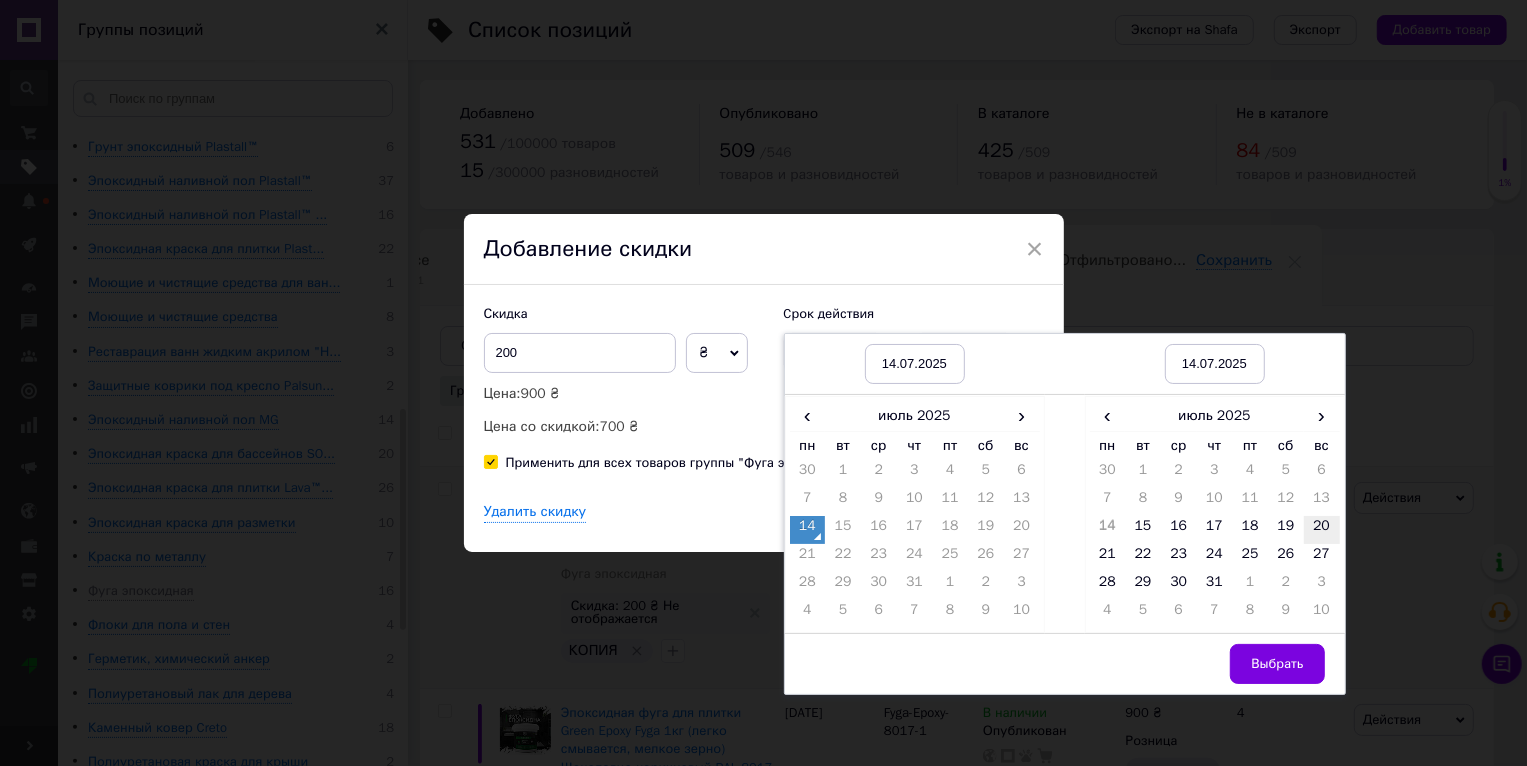 click on "20" at bounding box center [1322, 530] 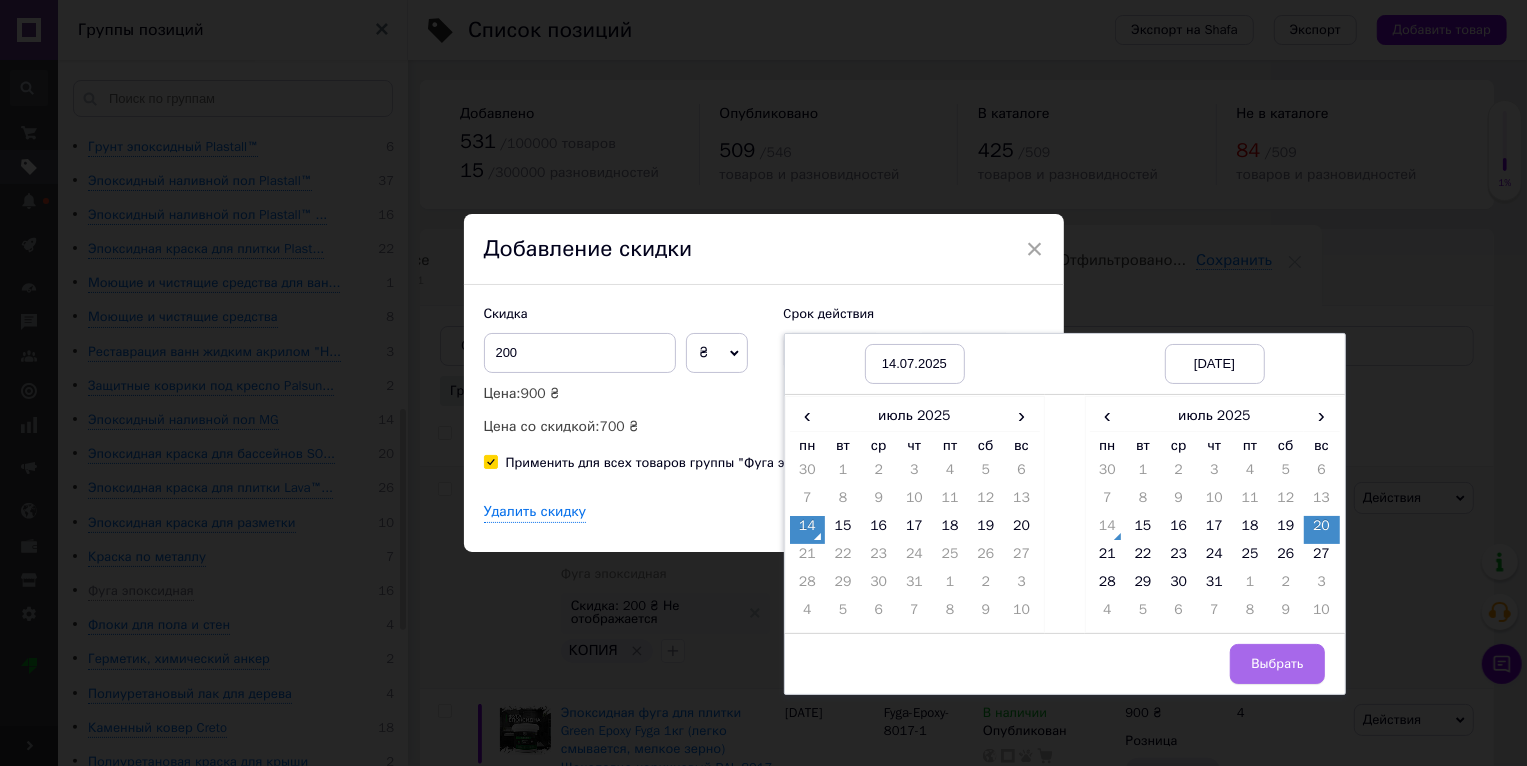 click on "Выбрать" at bounding box center (1277, 664) 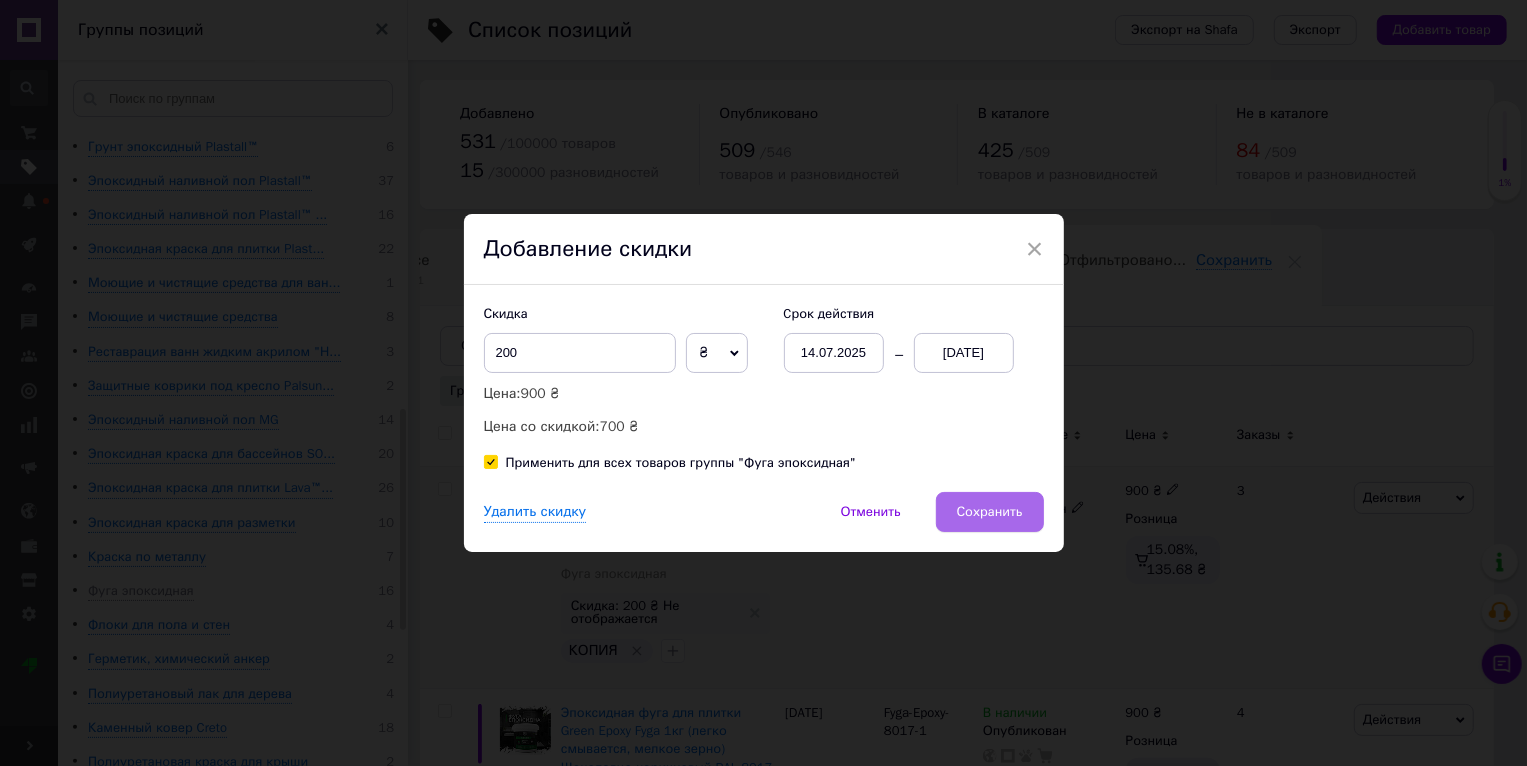 click on "Сохранить" at bounding box center (990, 512) 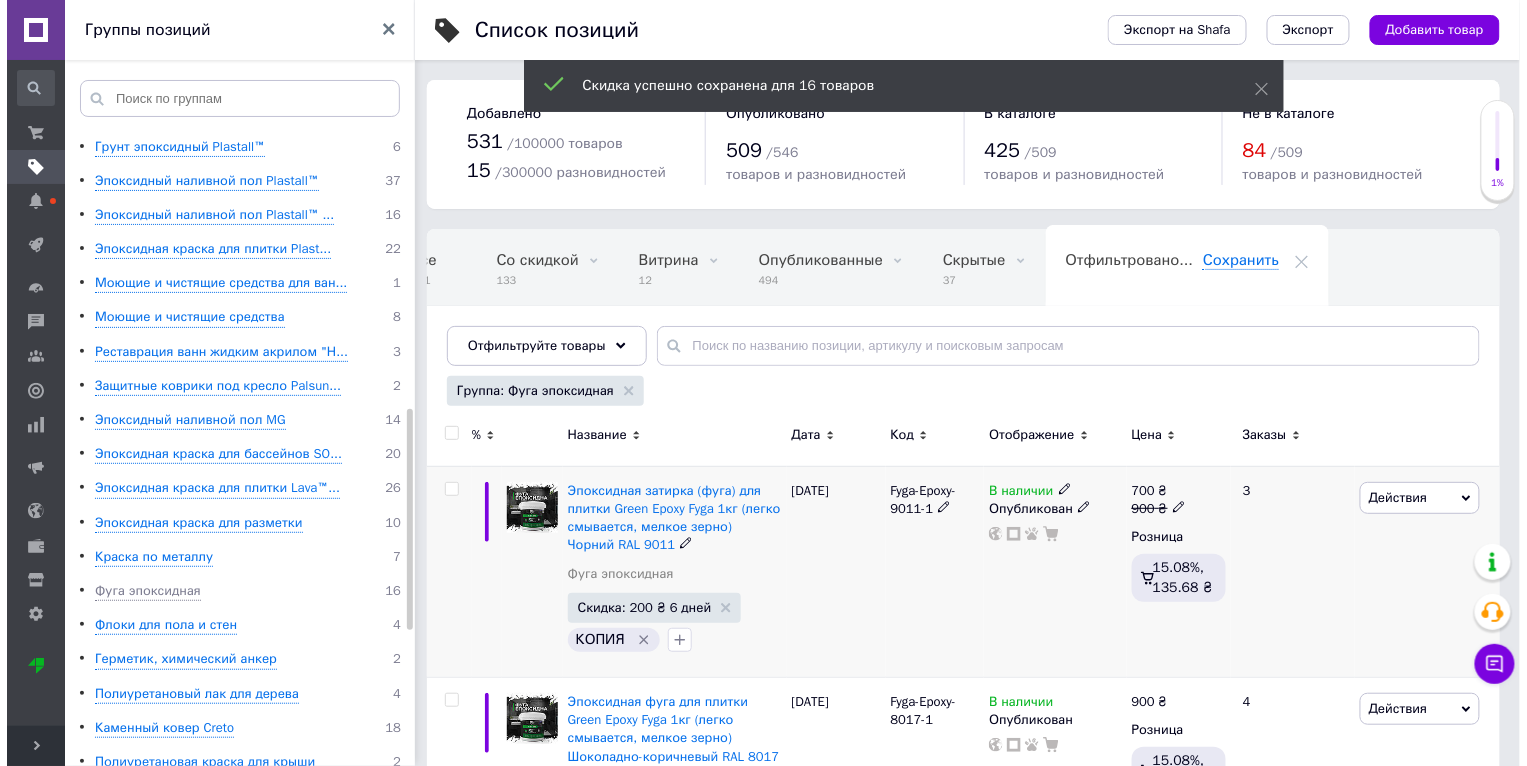scroll, scrollTop: 0, scrollLeft: 37, axis: horizontal 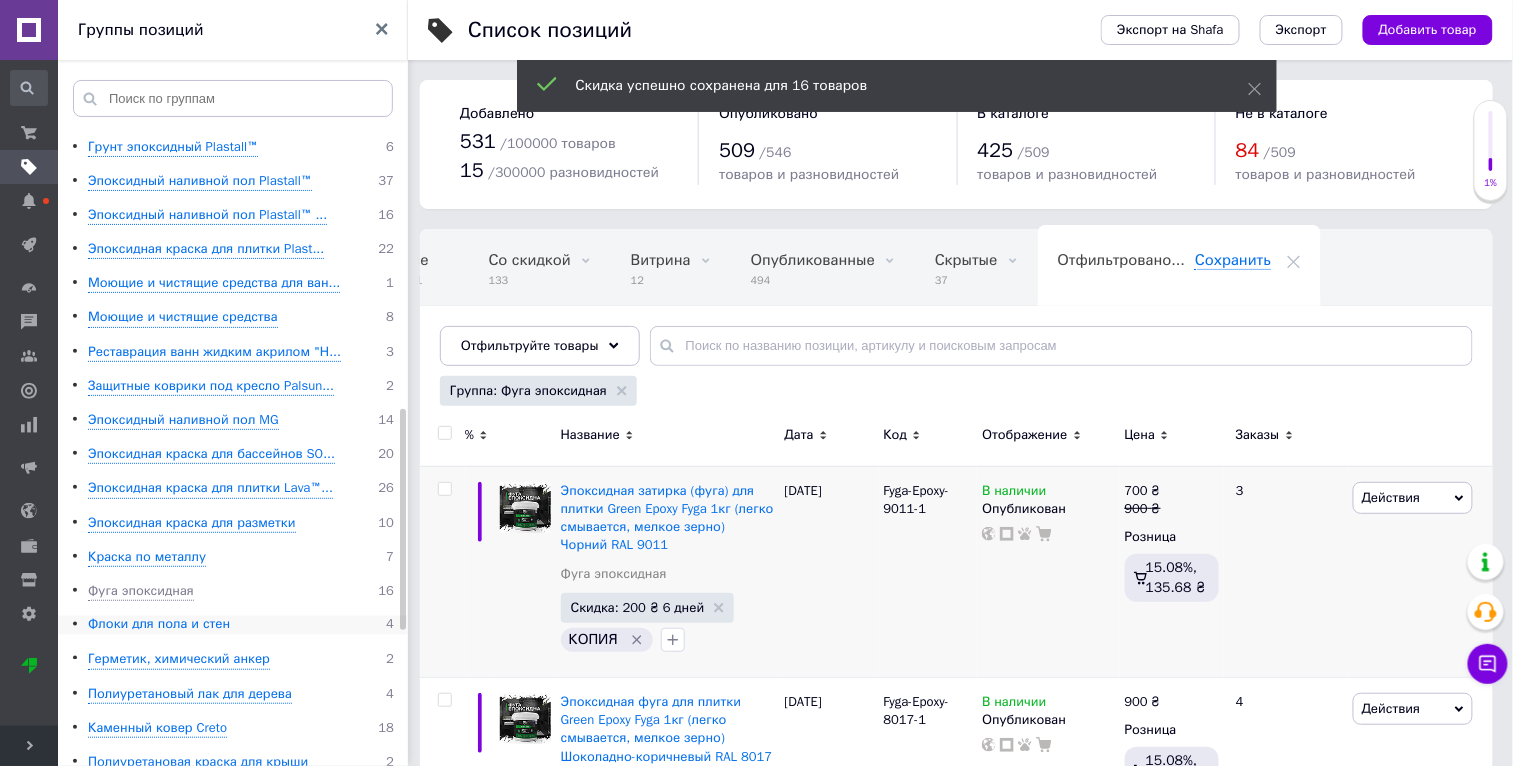 click on "Флоки для пола и стен" at bounding box center (159, 625) 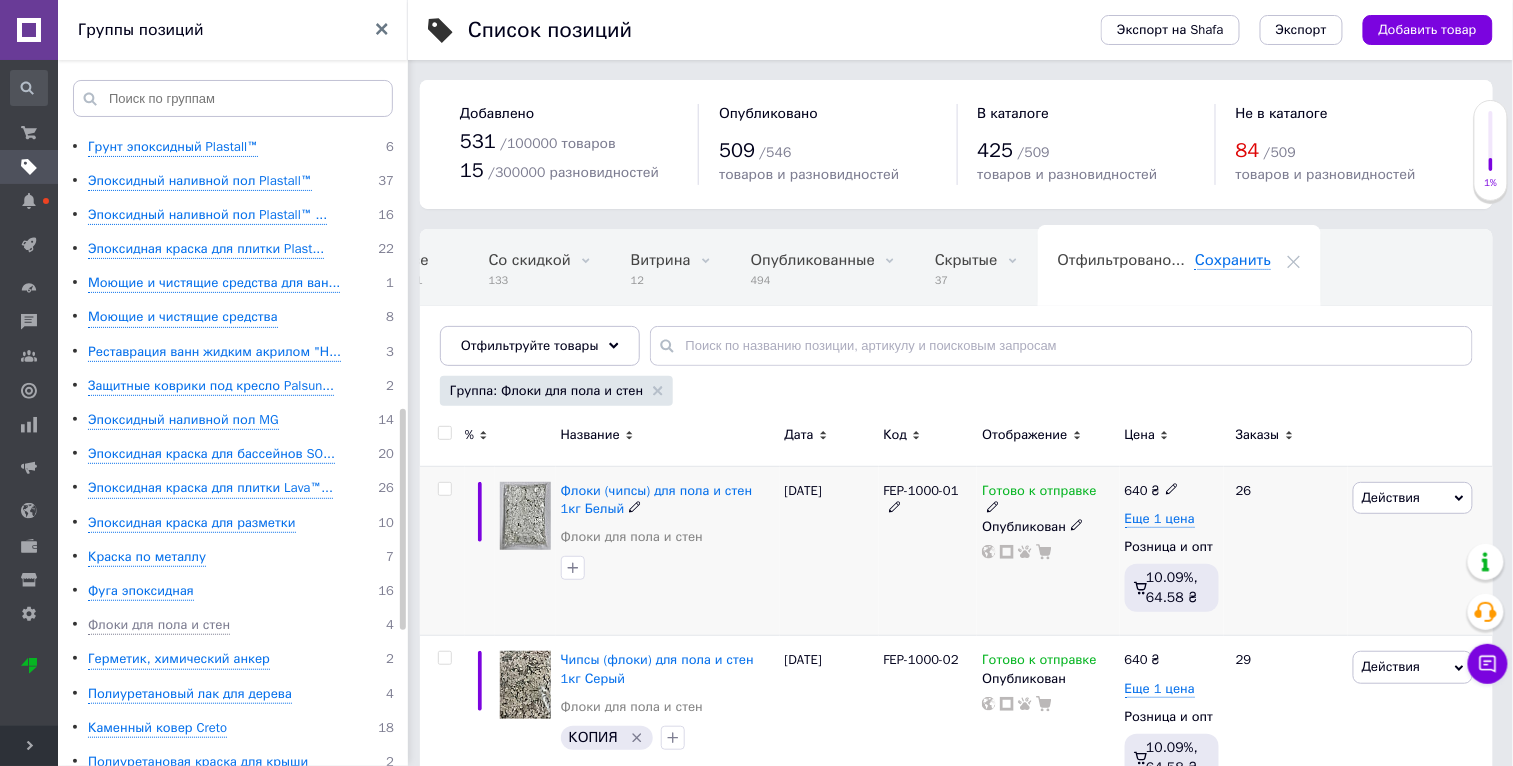 click on "Действия" at bounding box center [1391, 497] 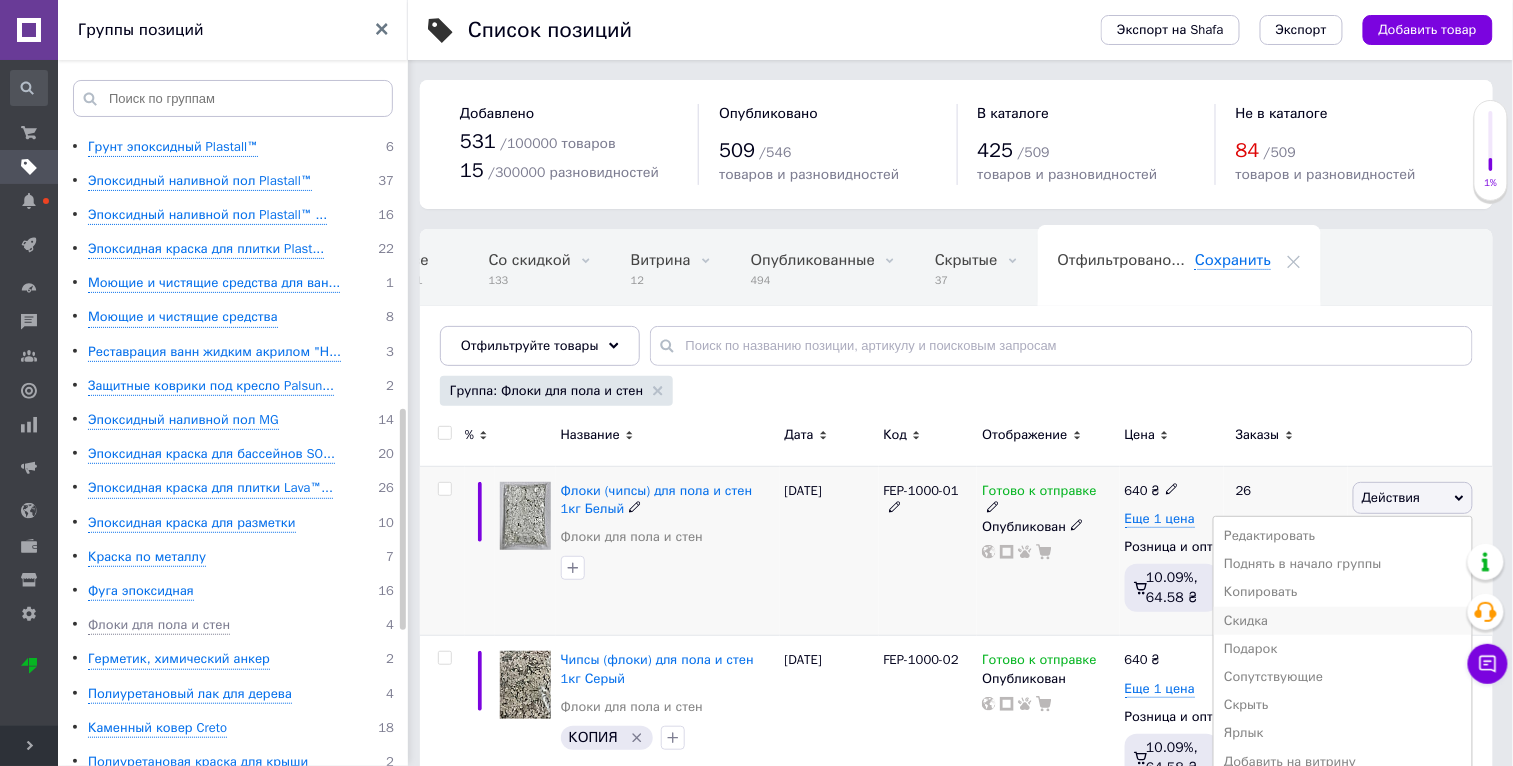 click on "Скидка" at bounding box center (1343, 621) 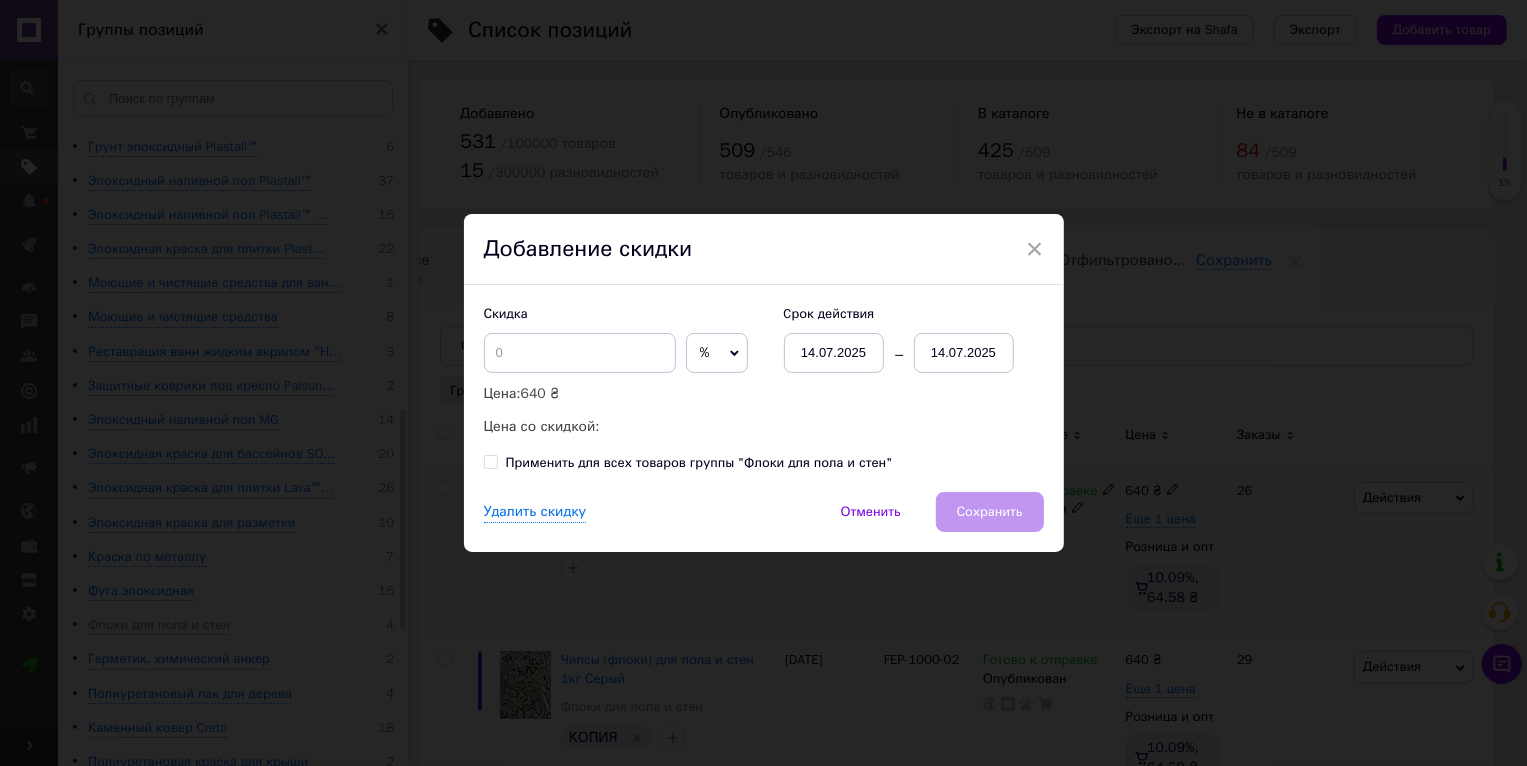 drag, startPoint x: 737, startPoint y: 463, endPoint x: 867, endPoint y: 414, distance: 138.92804 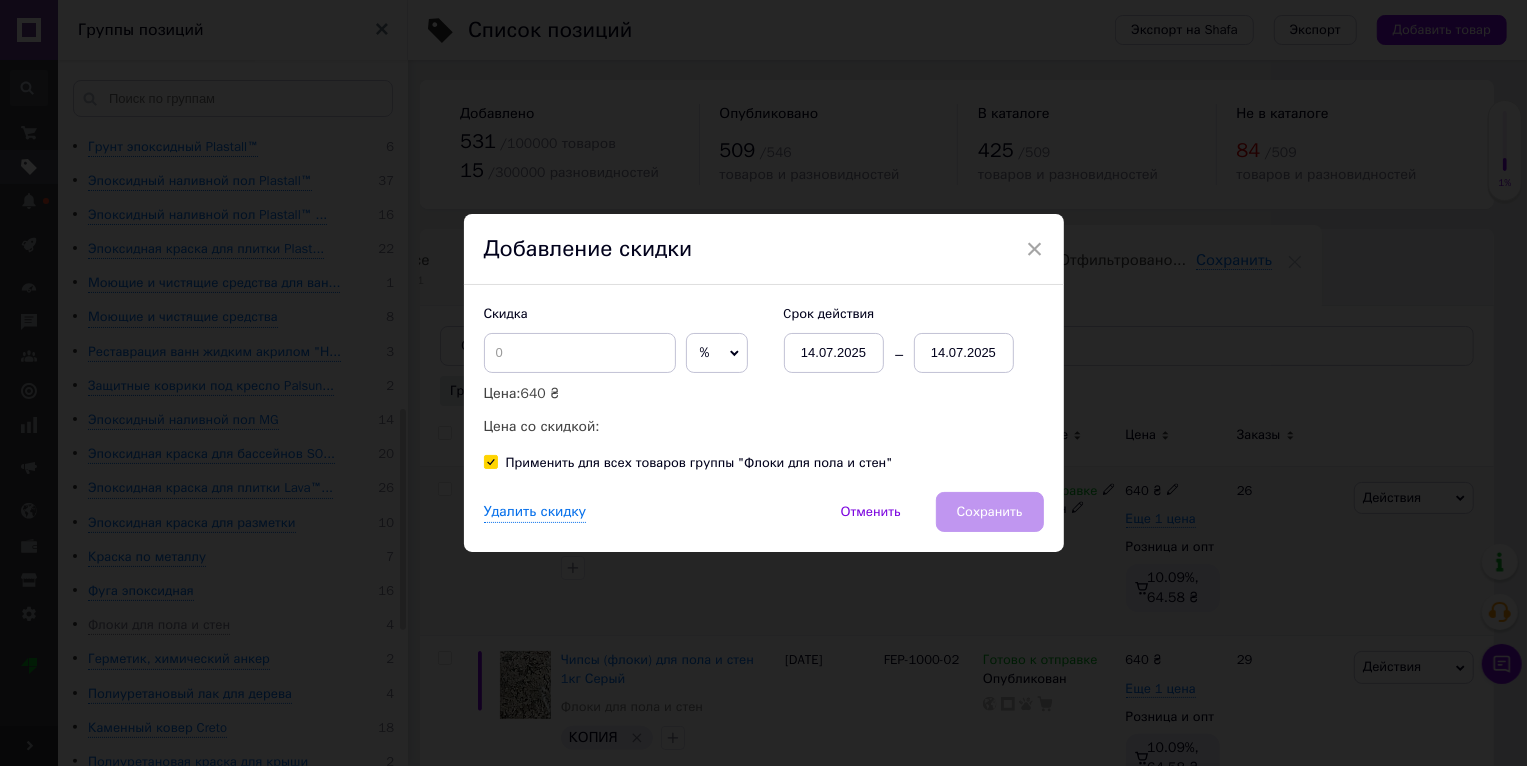 checkbox on "true" 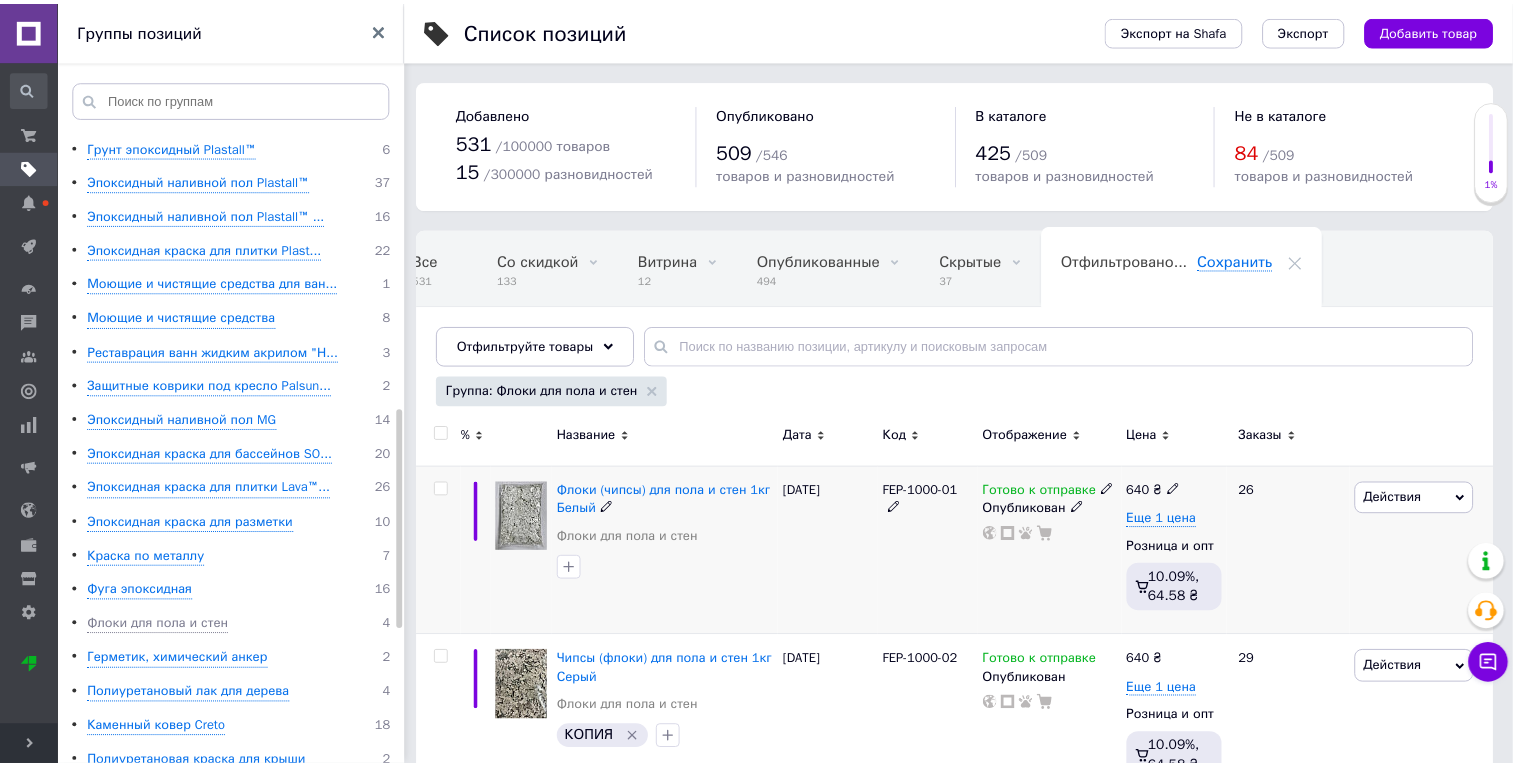 scroll, scrollTop: 0, scrollLeft: 37, axis: horizontal 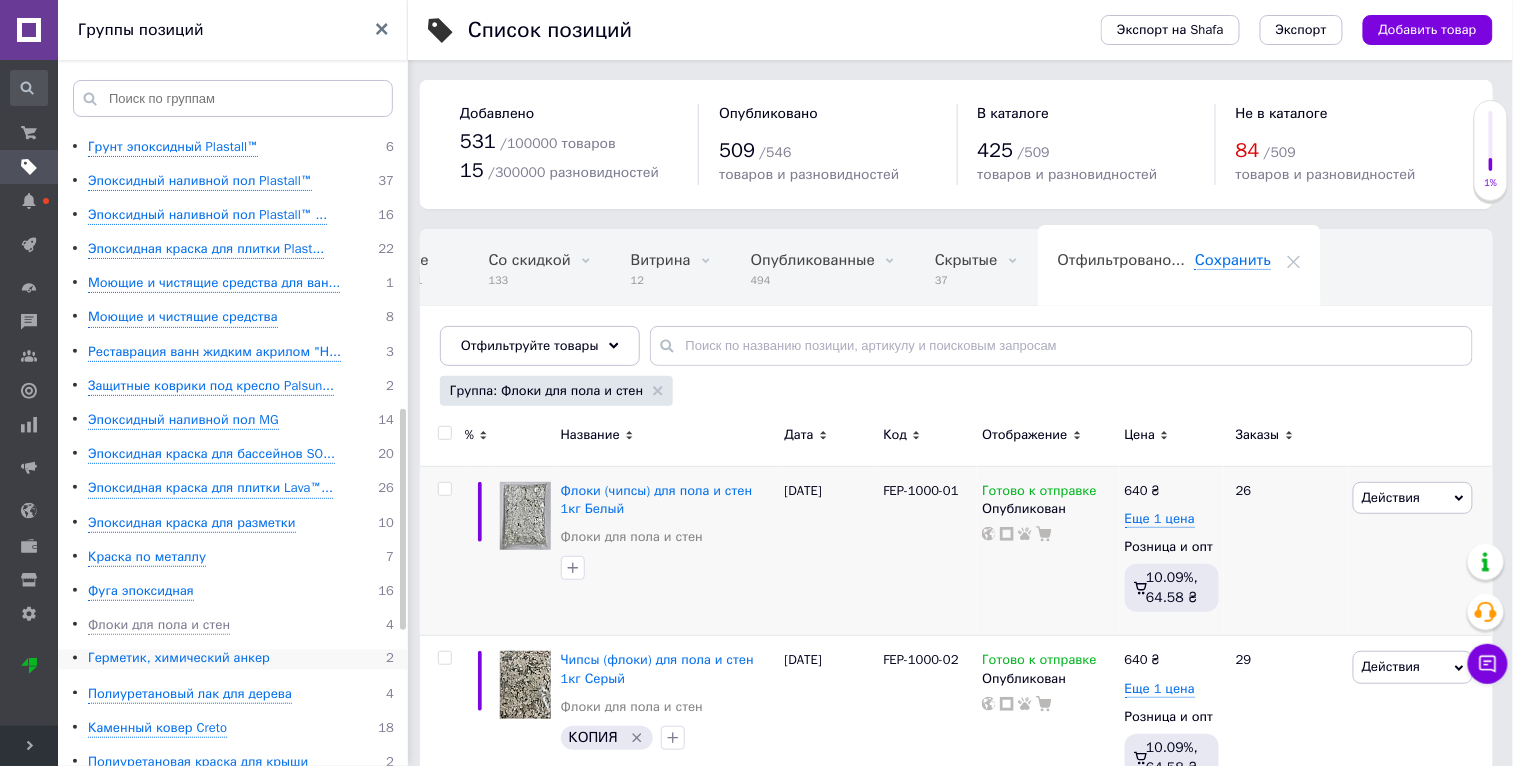 click on "Герметик, химический анкер" at bounding box center (179, 659) 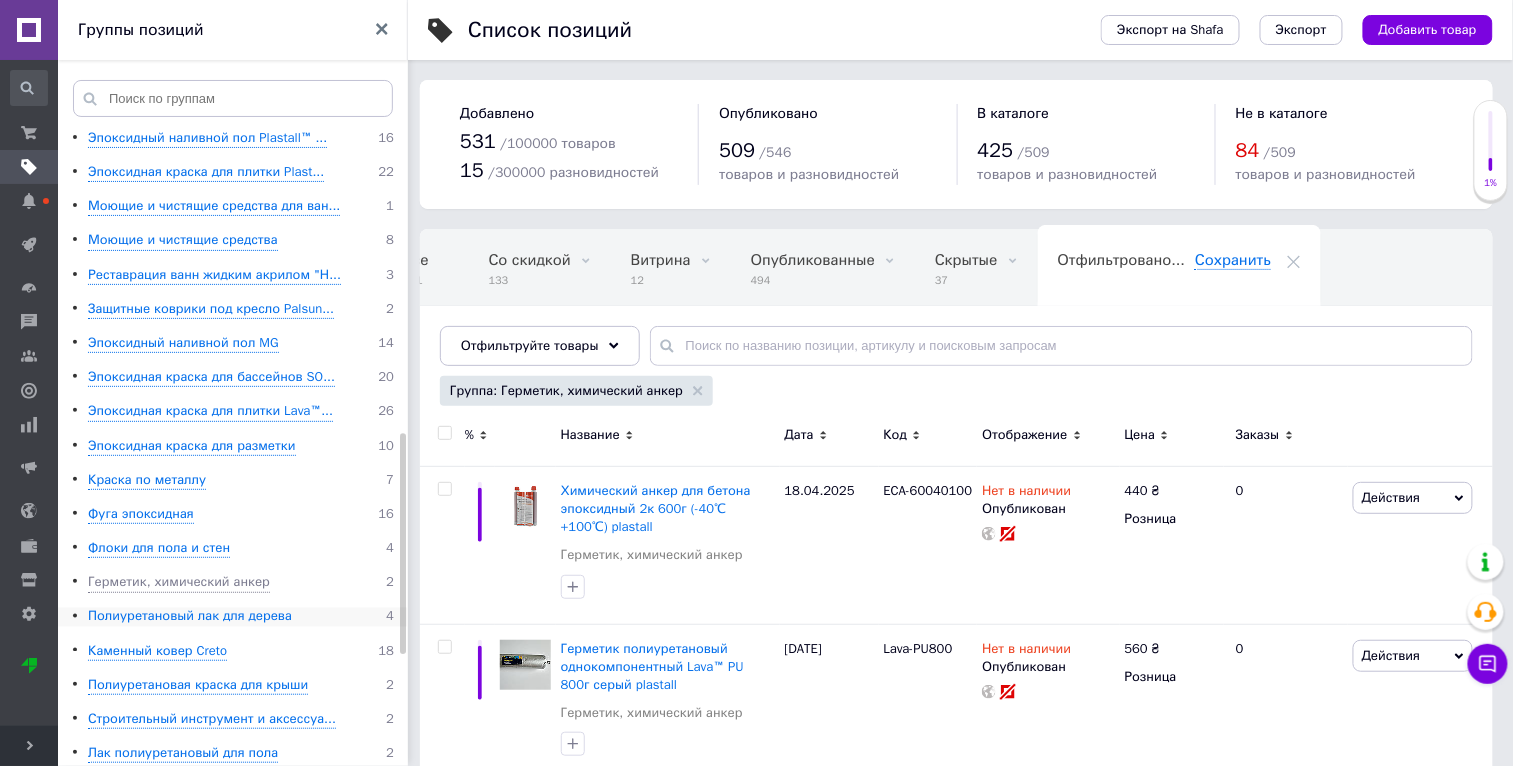 scroll, scrollTop: 892, scrollLeft: 0, axis: vertical 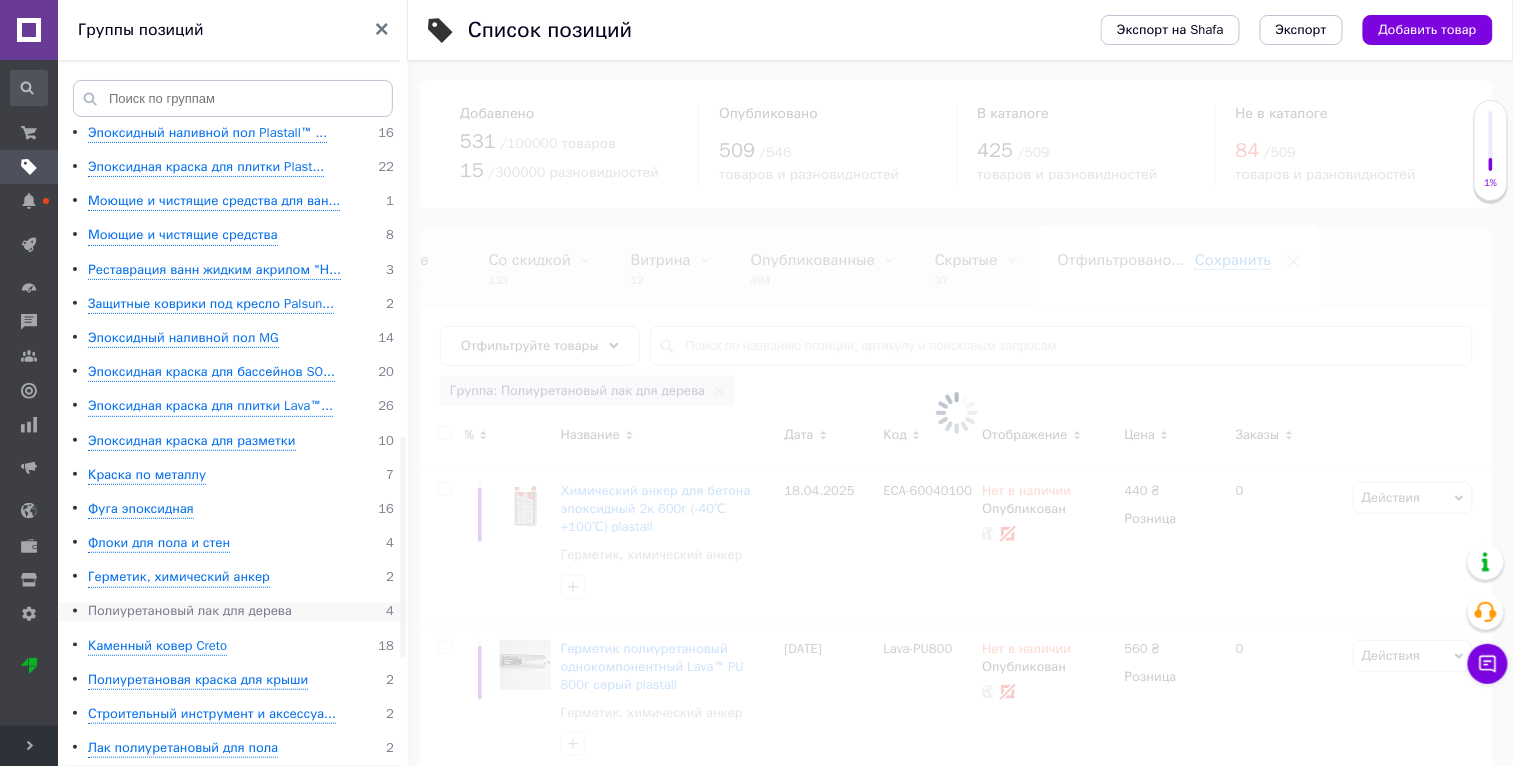 click on "Полиуретановый лак для дерева" at bounding box center [190, 612] 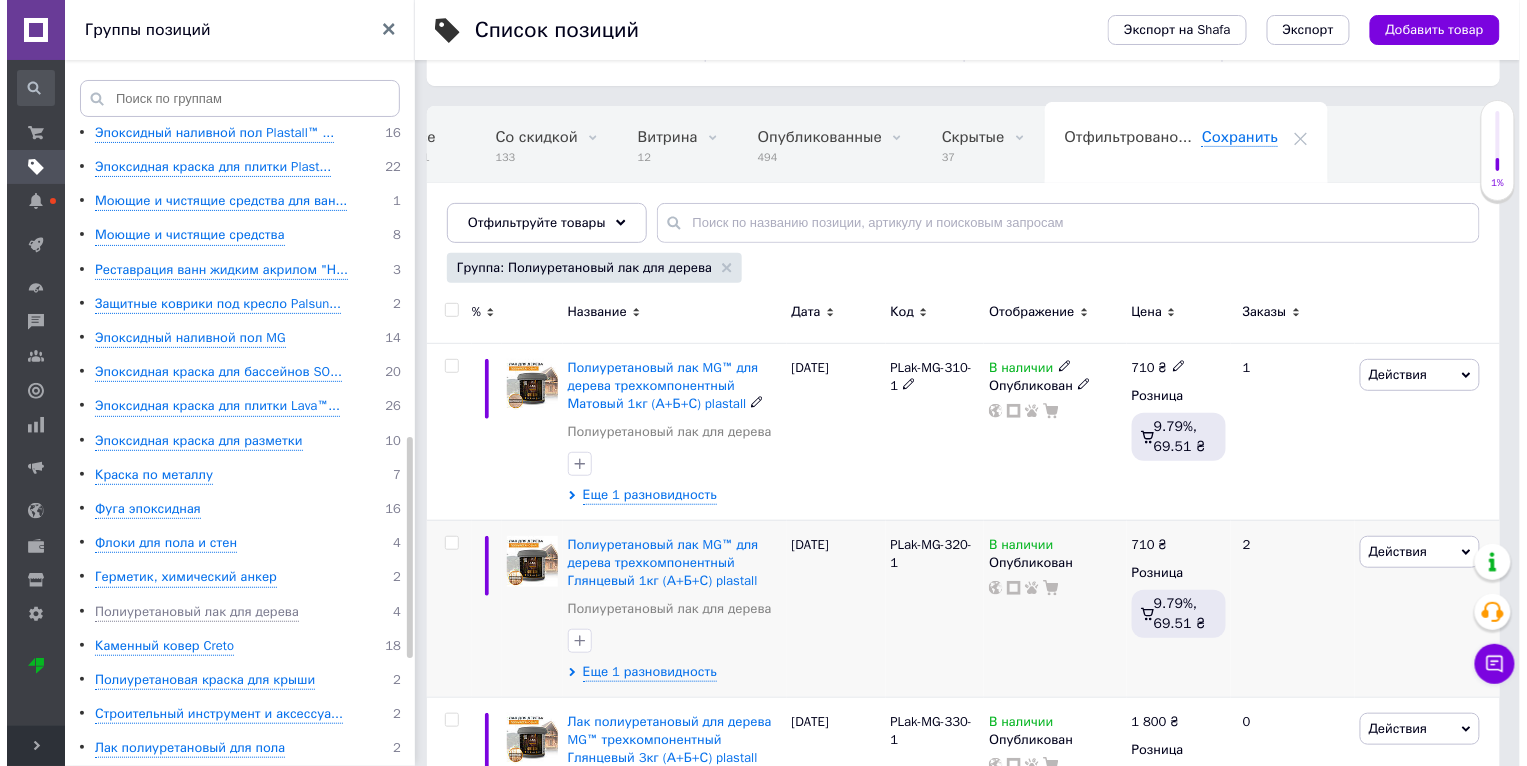 scroll, scrollTop: 338, scrollLeft: 0, axis: vertical 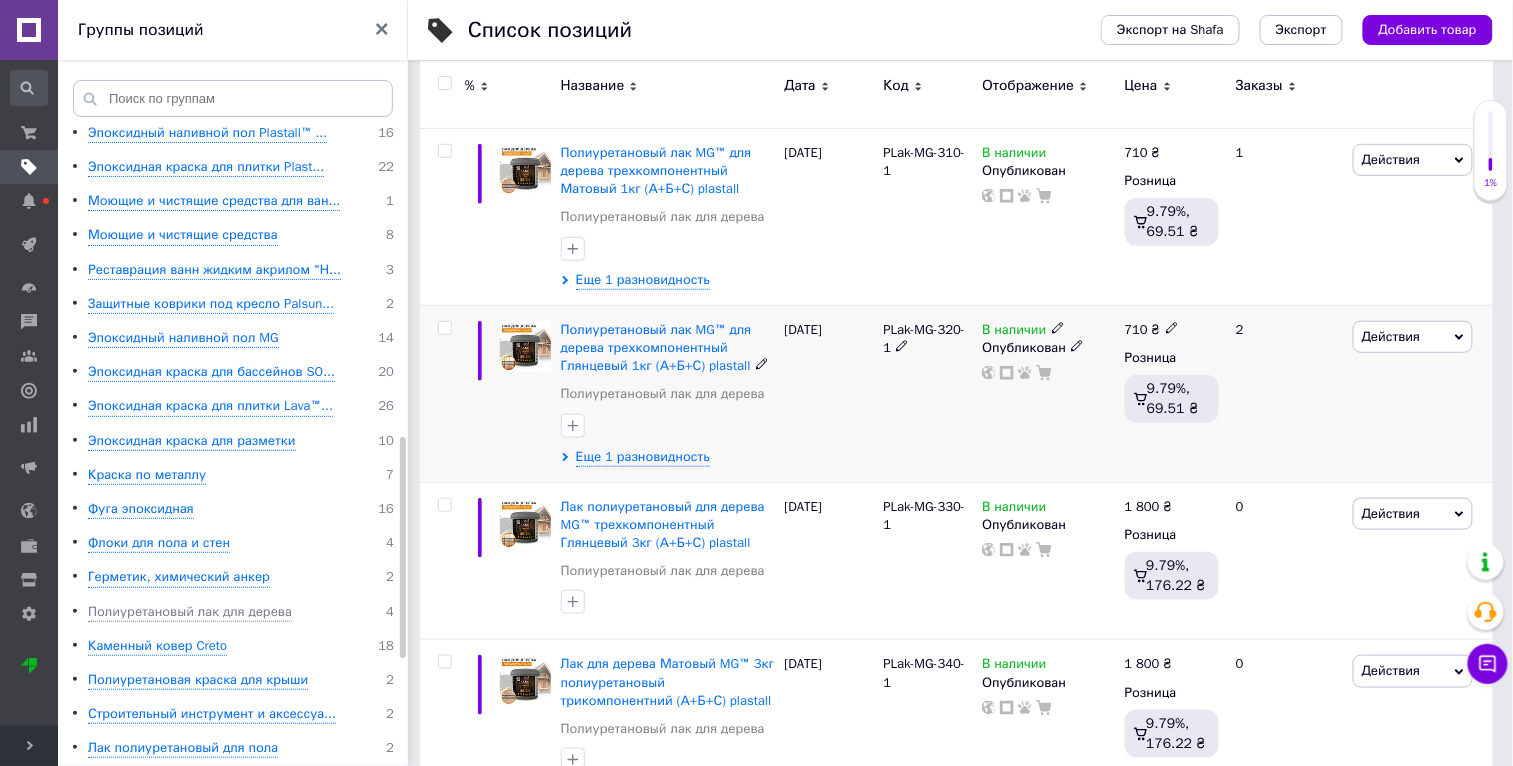 click on "Действия" at bounding box center (1391, 336) 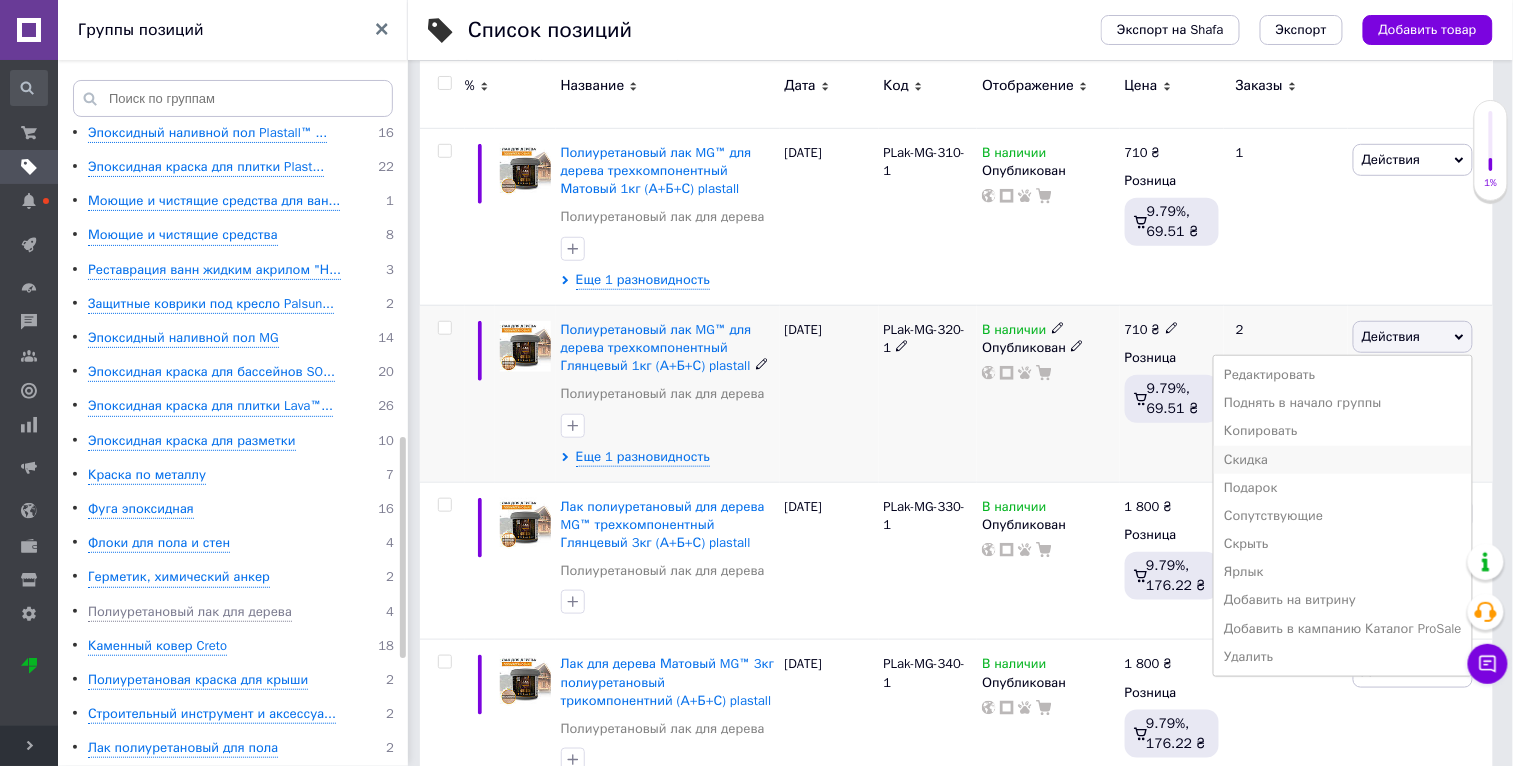 click on "Скидка" at bounding box center (1343, 460) 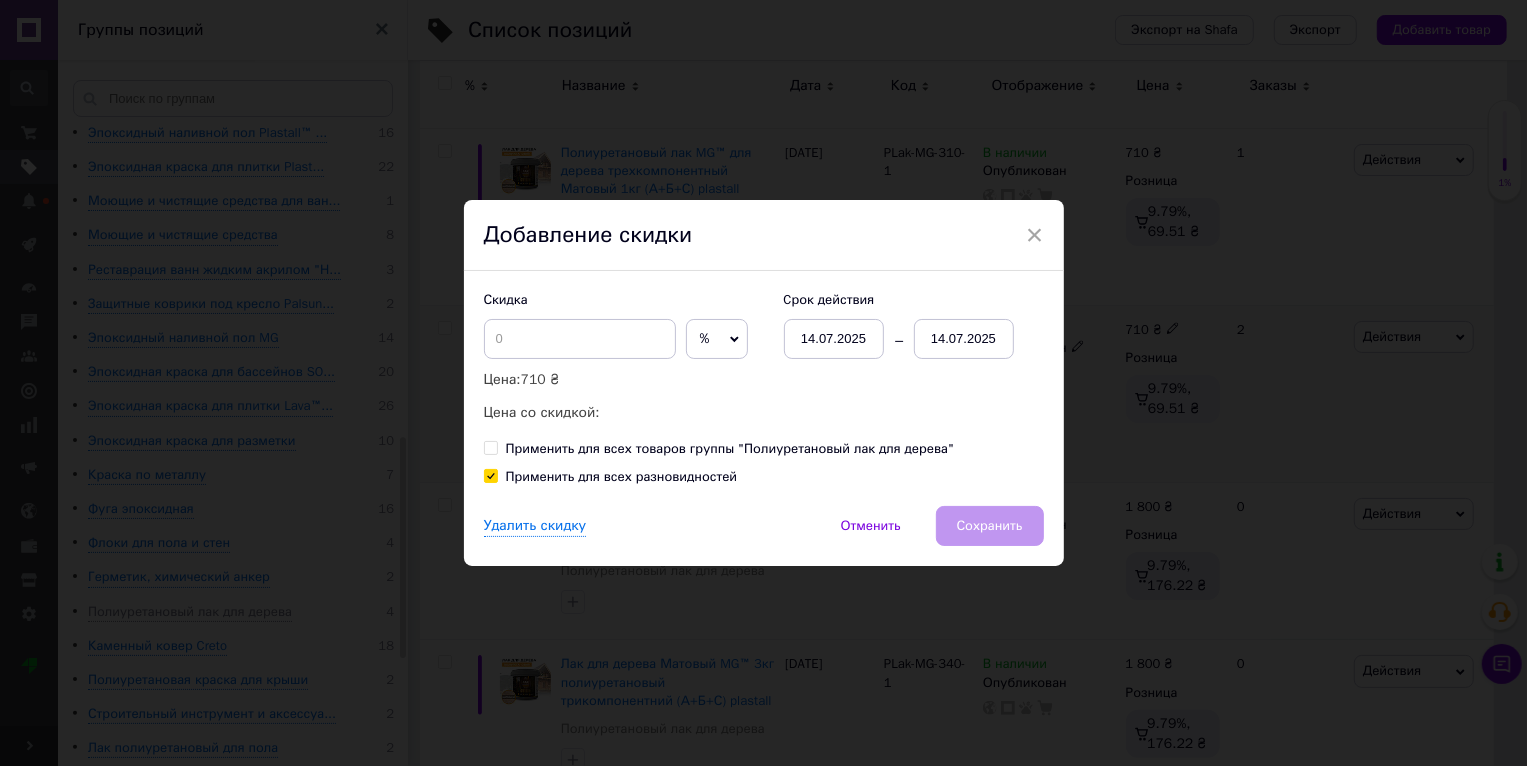 click on "× Добавление скидки Скидка % ₴ Цена:  710   ₴ Цена со скидкой:  Cрок действия 14.07.2025 14.07.2025 Применить для всех товаров группы "Полиуретановый лак для дерева" Применить для всех разновидностей Удалить скидку   Отменить   Сохранить" at bounding box center [763, 383] 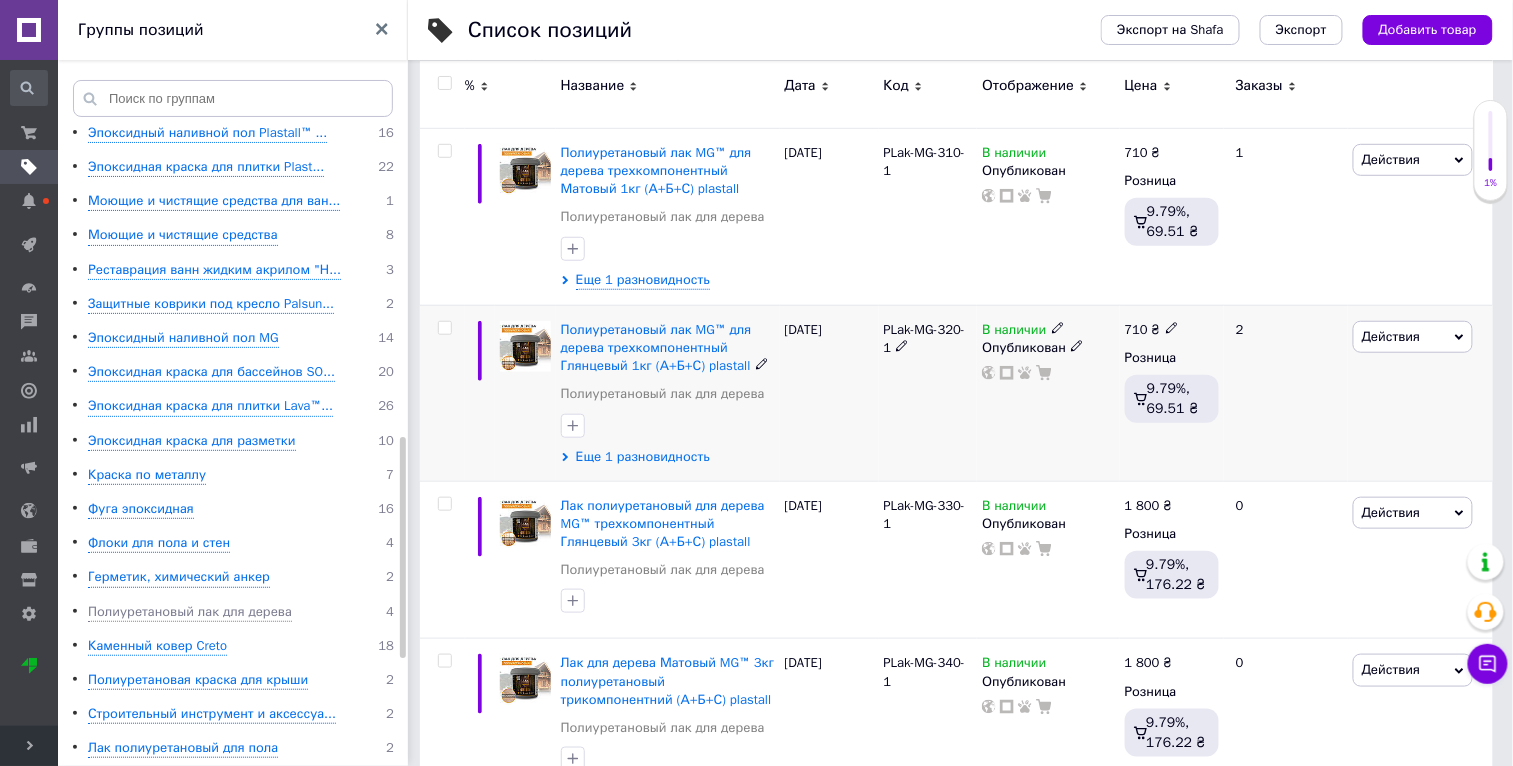 scroll, scrollTop: 0, scrollLeft: 37, axis: horizontal 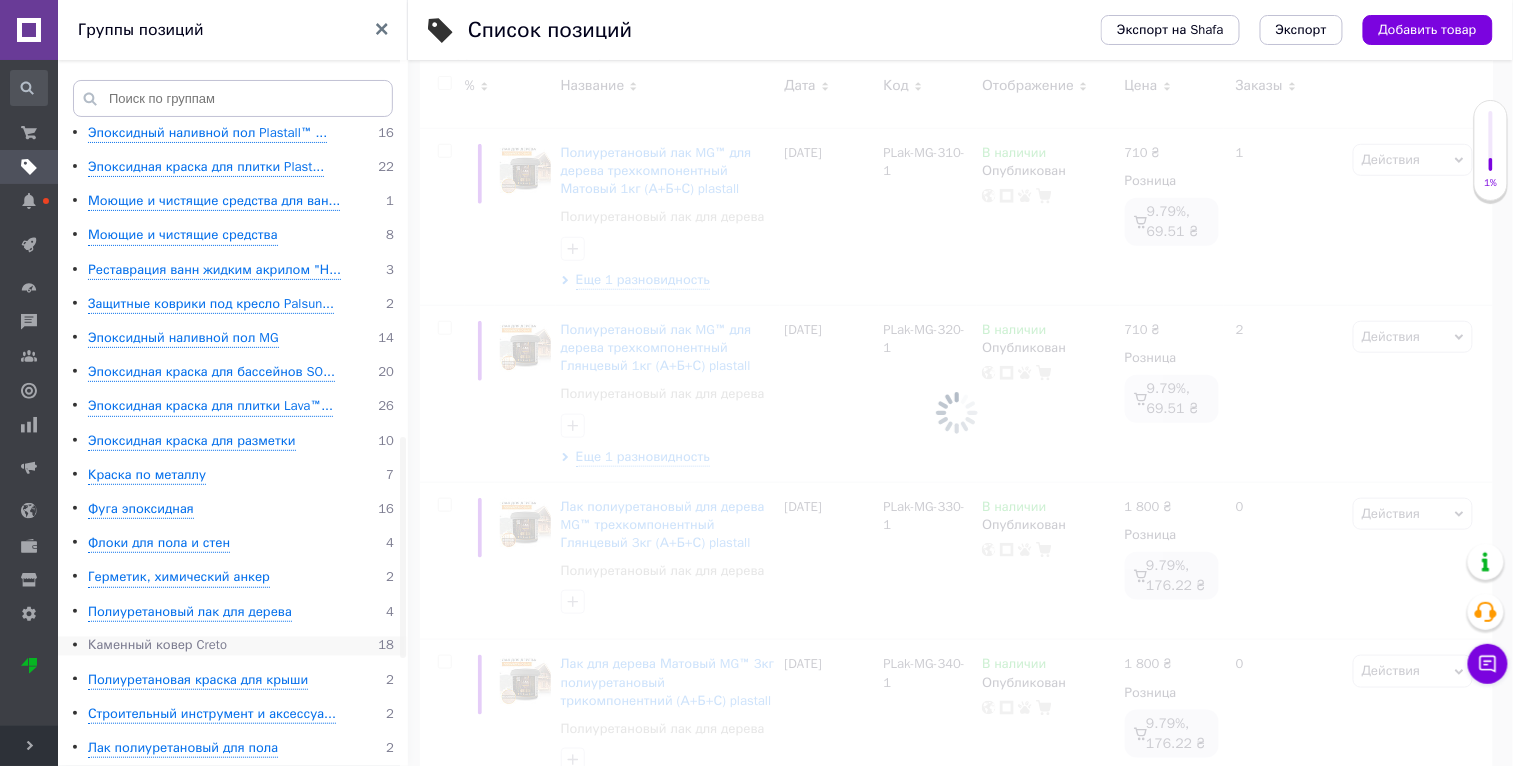 click on "Каменный ковер Creto" at bounding box center [157, 646] 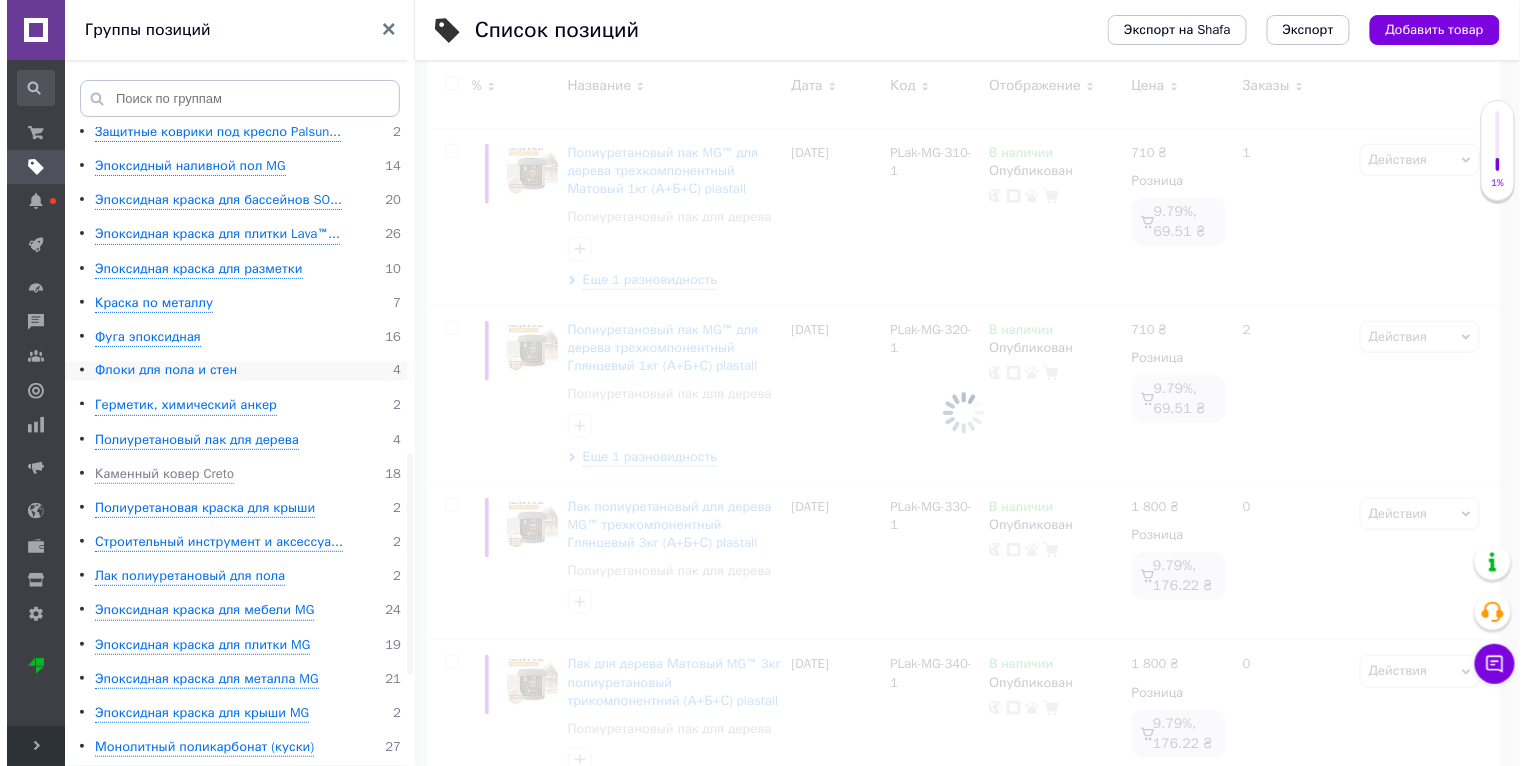 scroll, scrollTop: 1075, scrollLeft: 0, axis: vertical 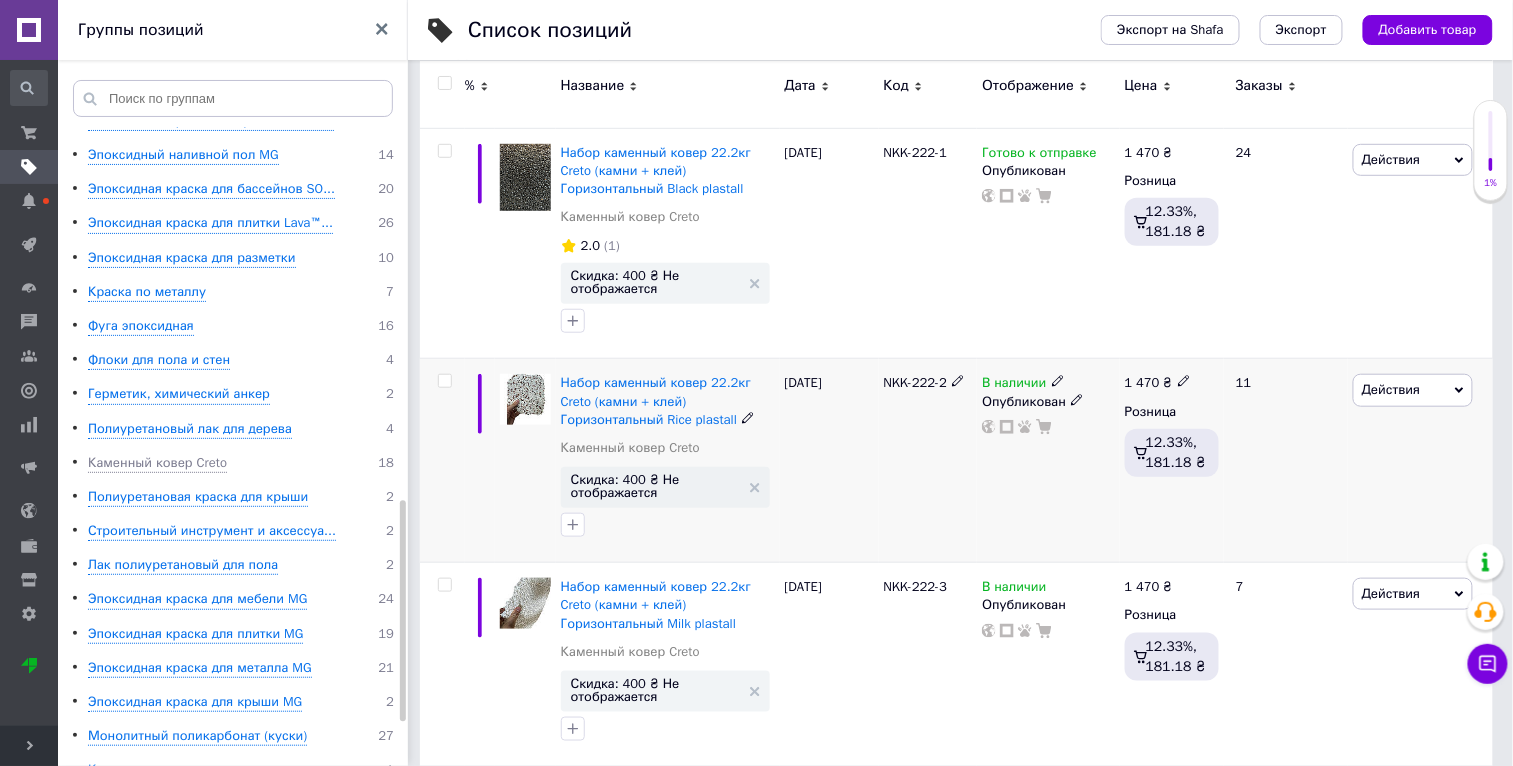 click on "Действия" at bounding box center [1413, 390] 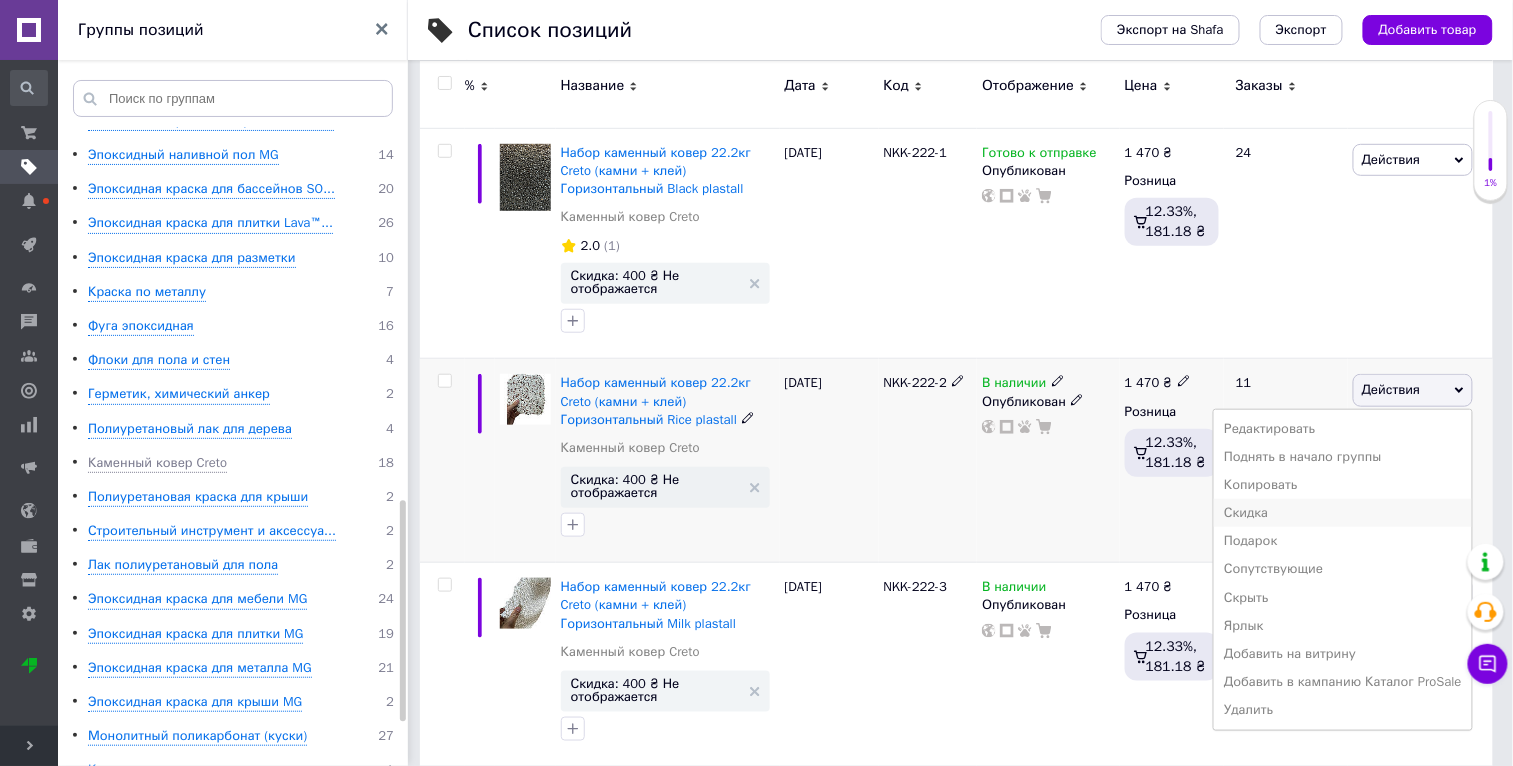 click on "Скидка" at bounding box center [1343, 513] 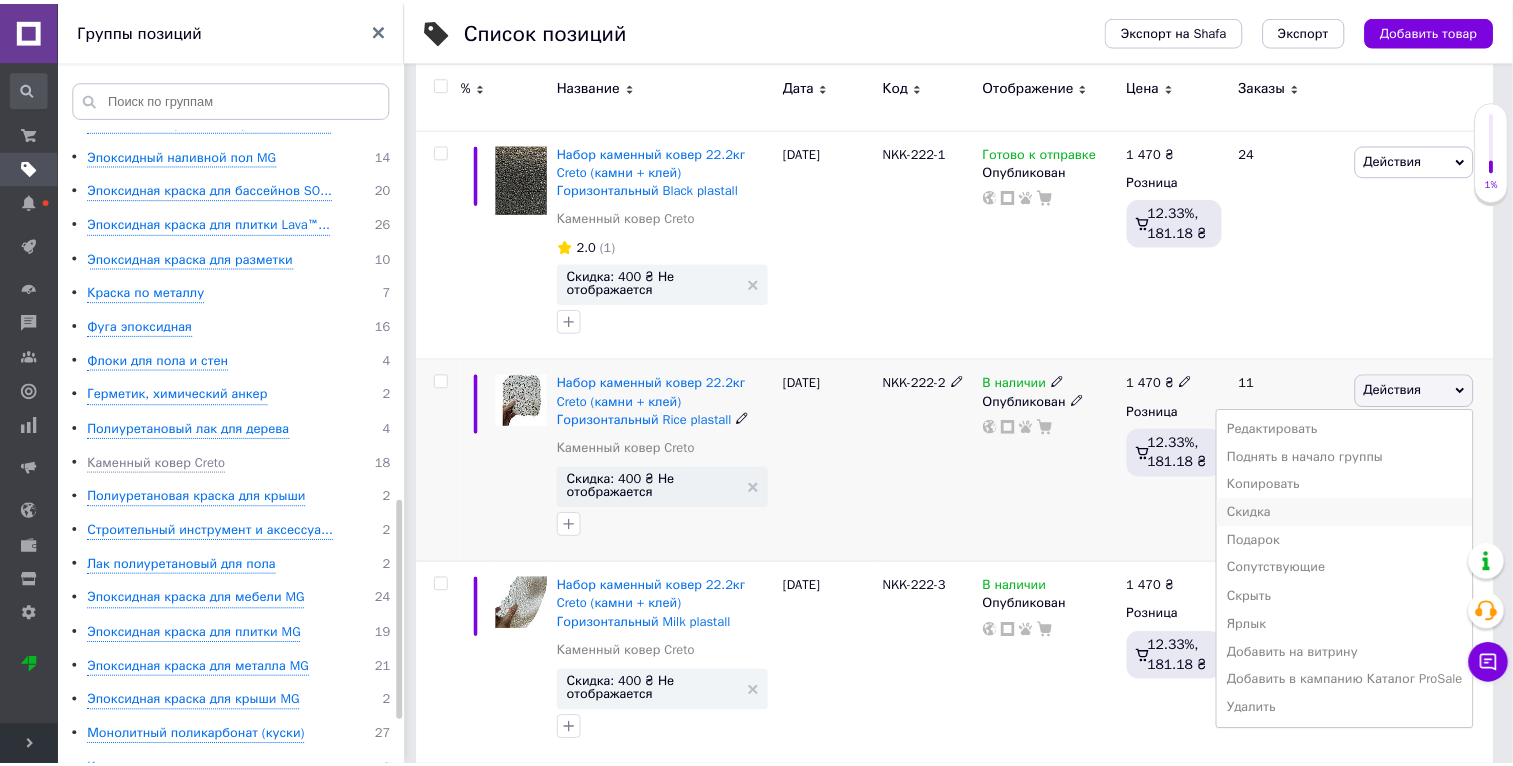 scroll, scrollTop: 0, scrollLeft: 36, axis: horizontal 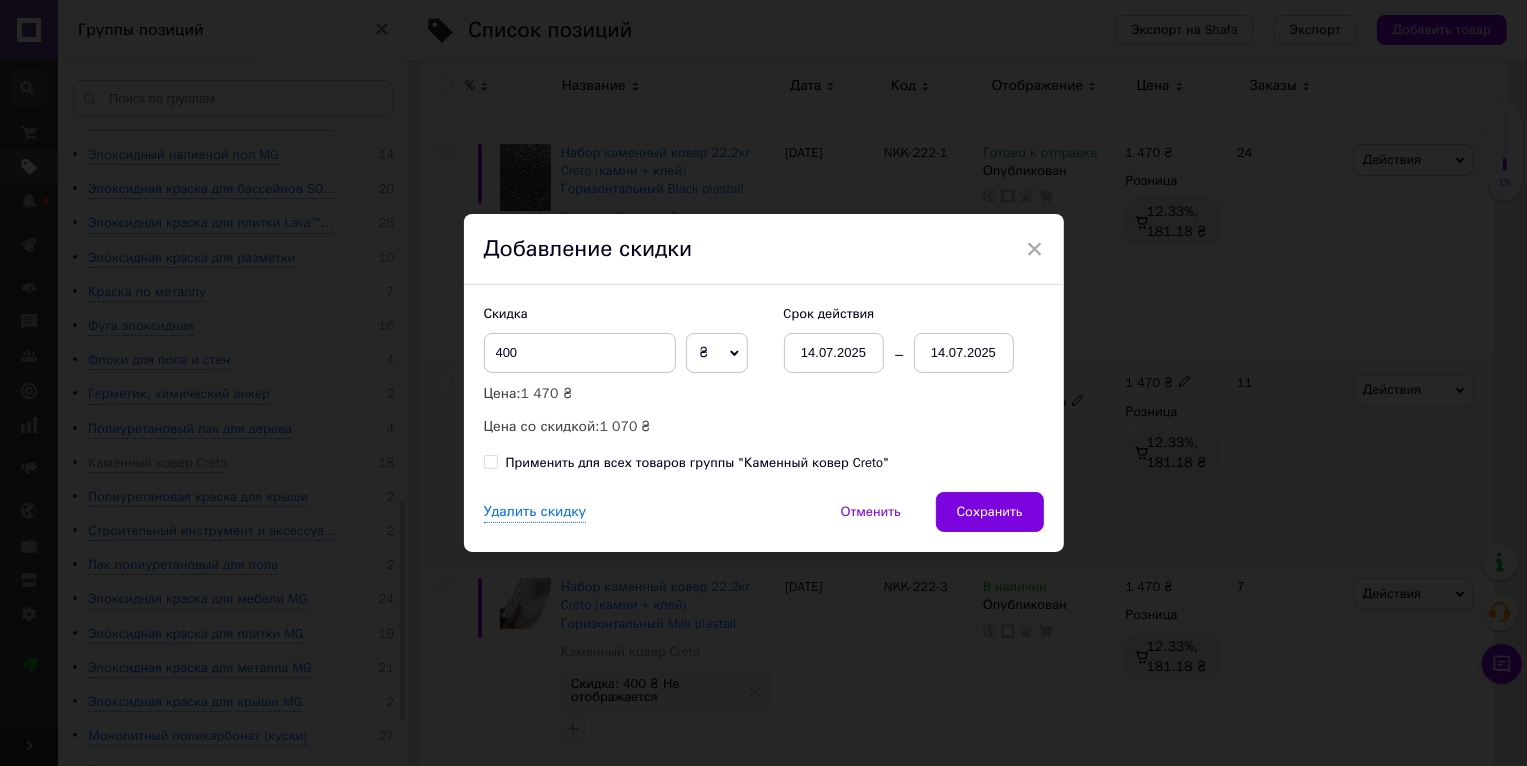 click on "Применить для всех товаров группы "Каменный ковер Creto"" at bounding box center [698, 463] 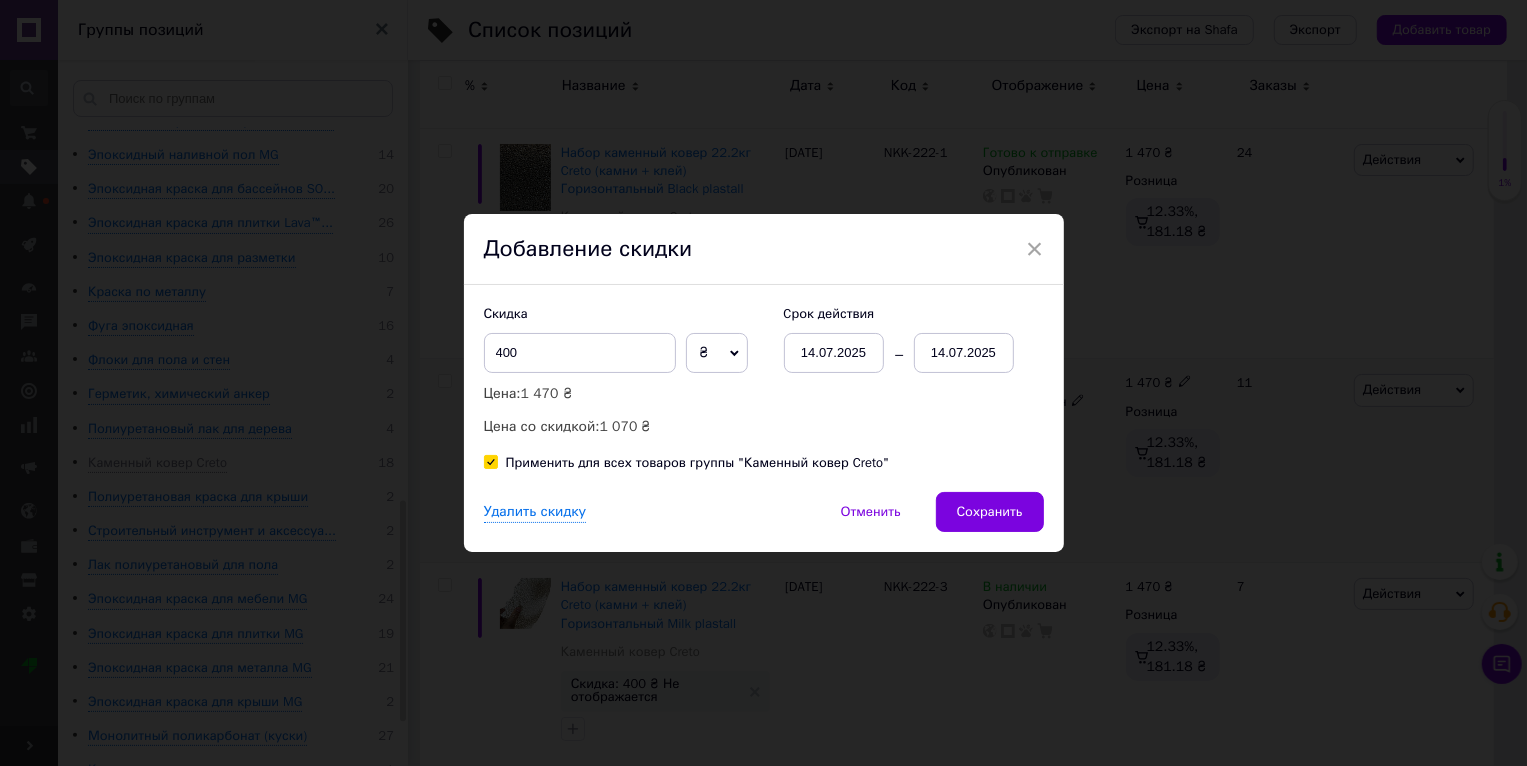 checkbox on "true" 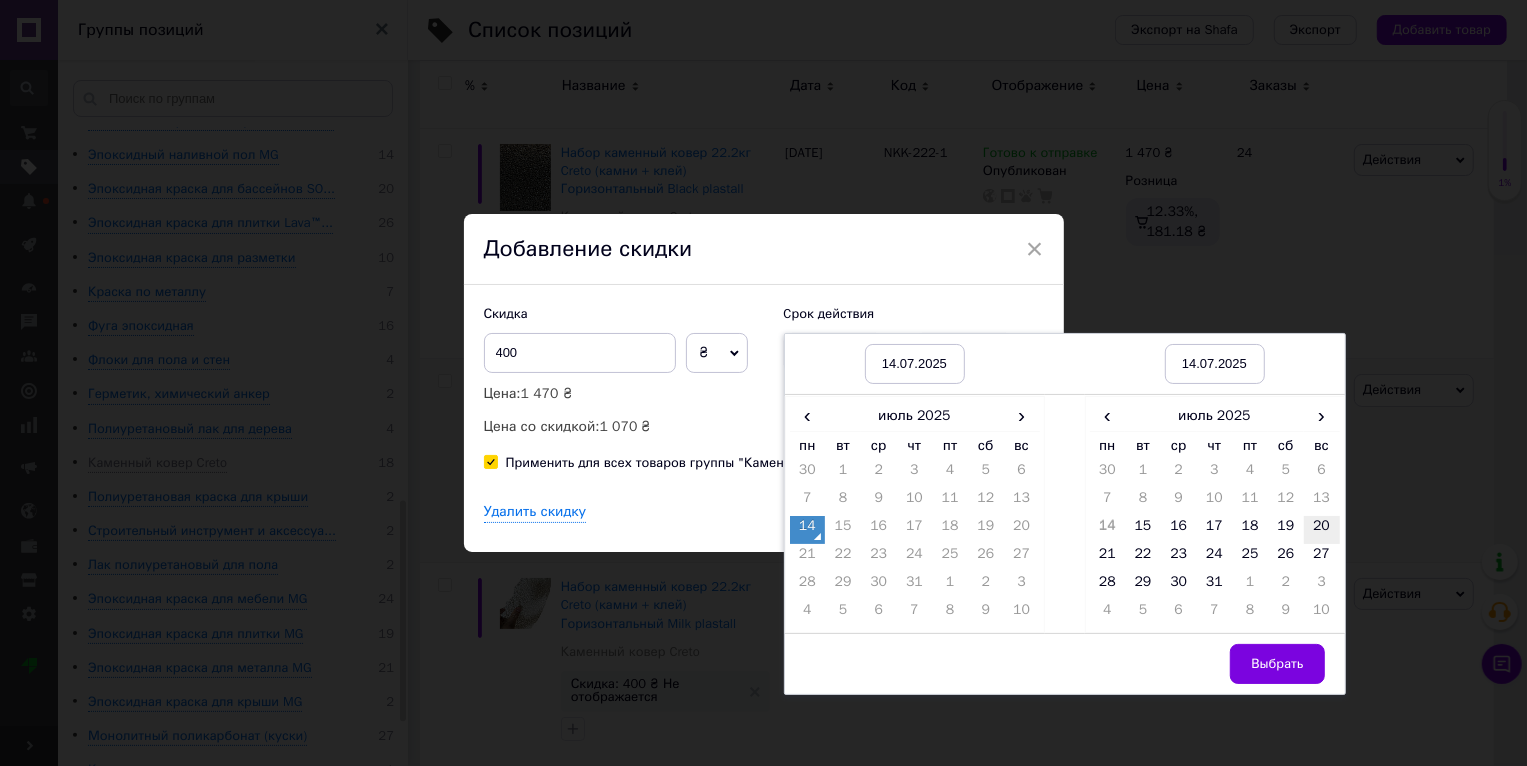 click on "20" at bounding box center [1322, 530] 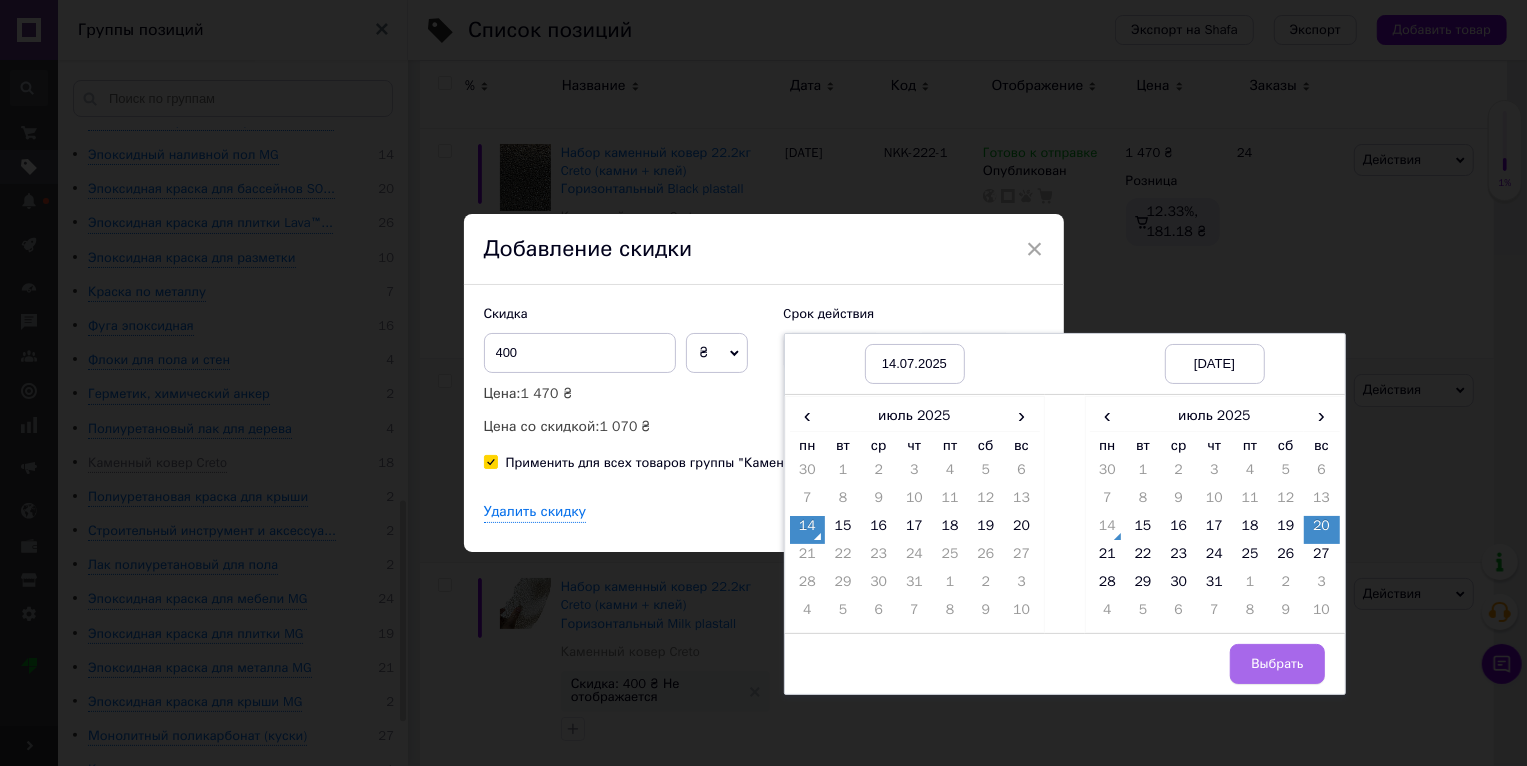 click on "Выбрать" at bounding box center [1277, 664] 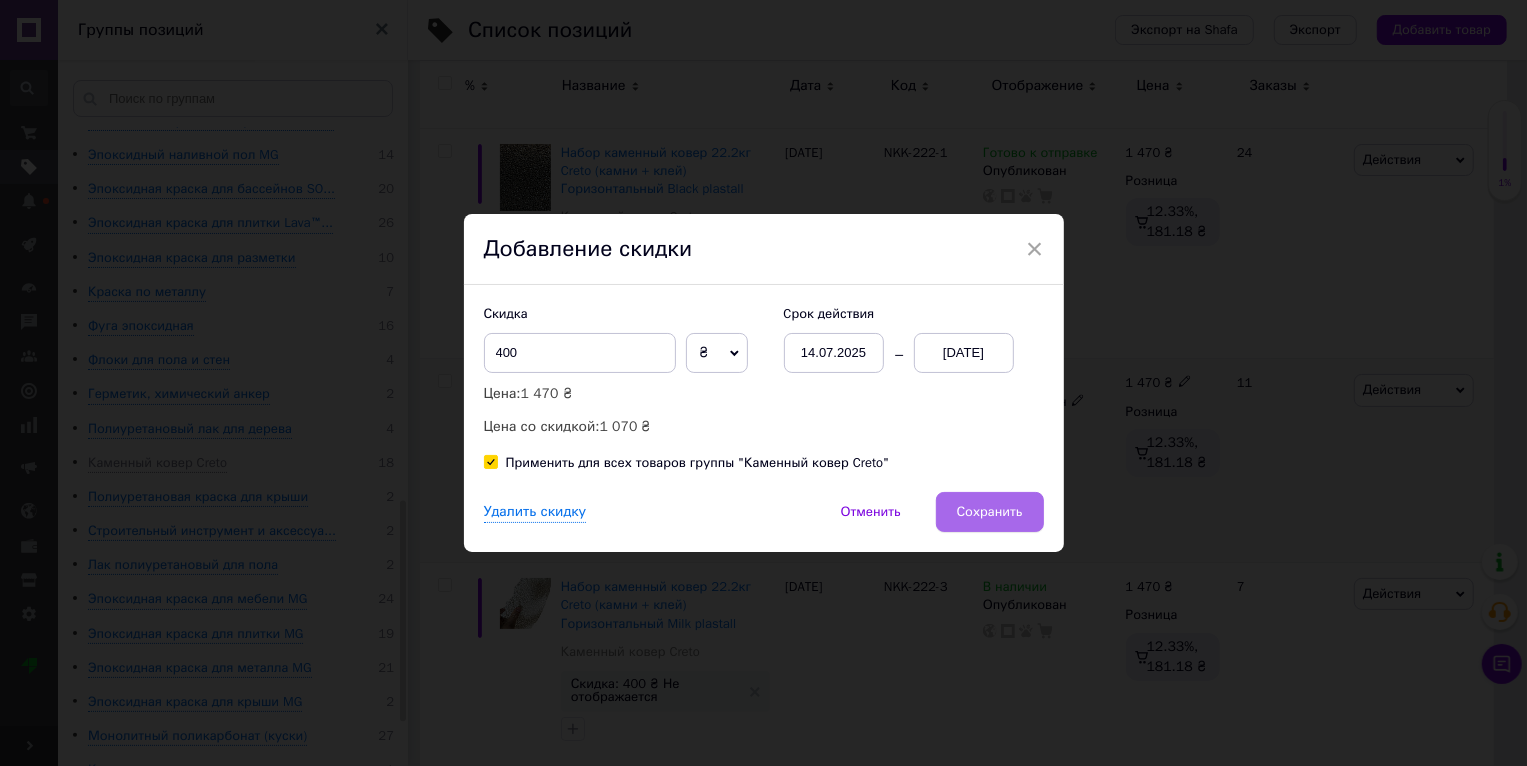 click on "Сохранить" at bounding box center [990, 512] 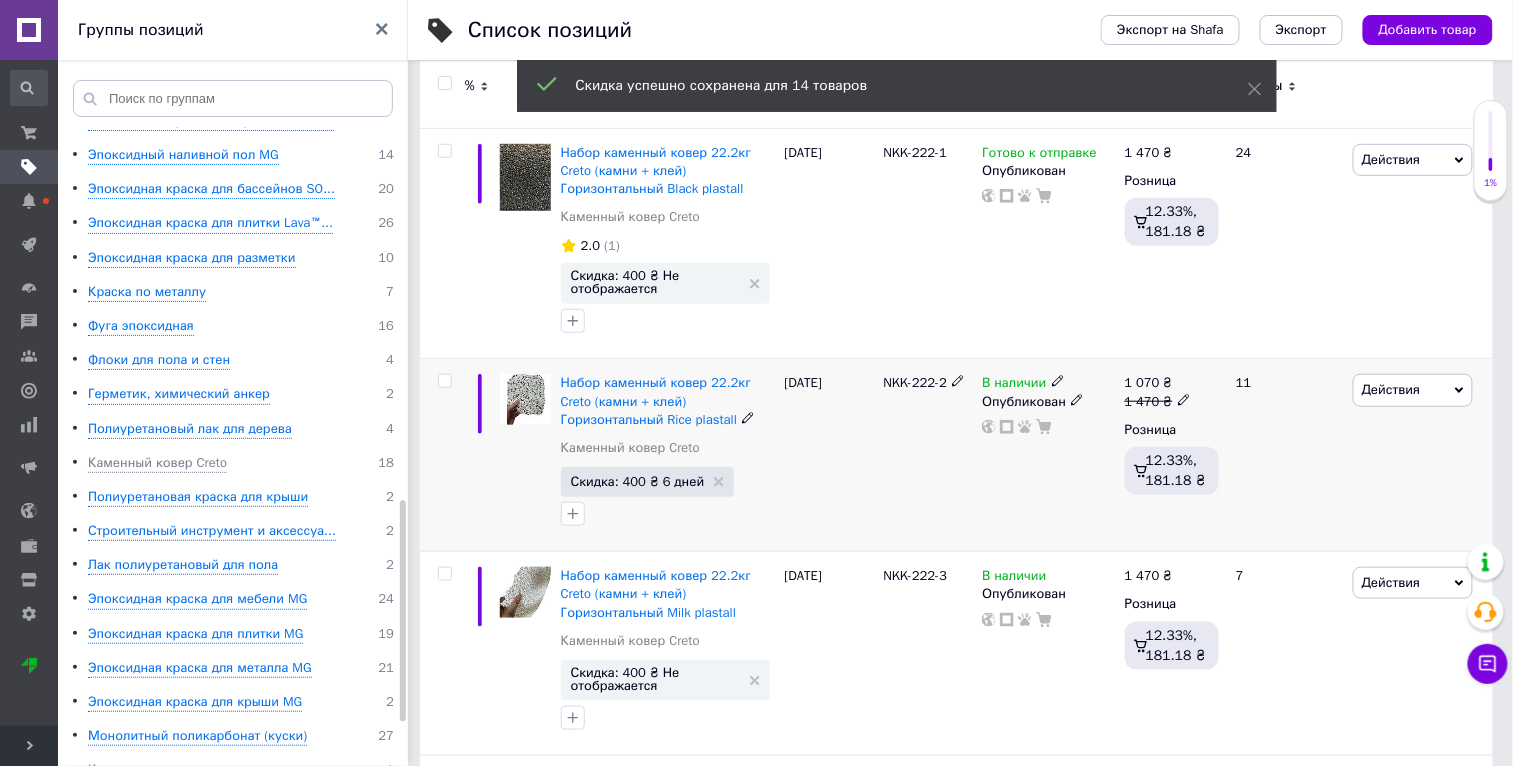 scroll, scrollTop: 0, scrollLeft: 37, axis: horizontal 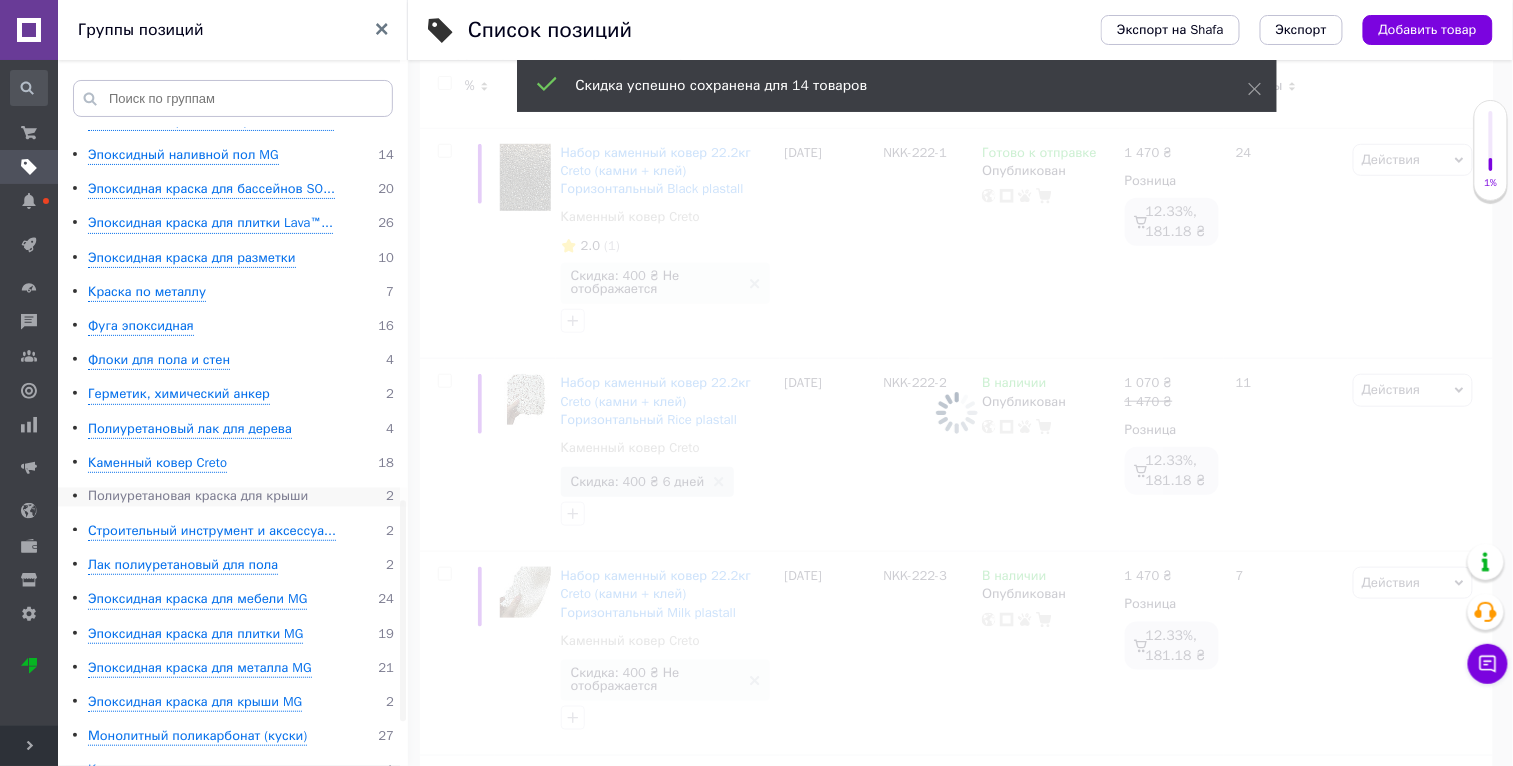 click on "Полиуретановая краска для крыши" at bounding box center [198, 497] 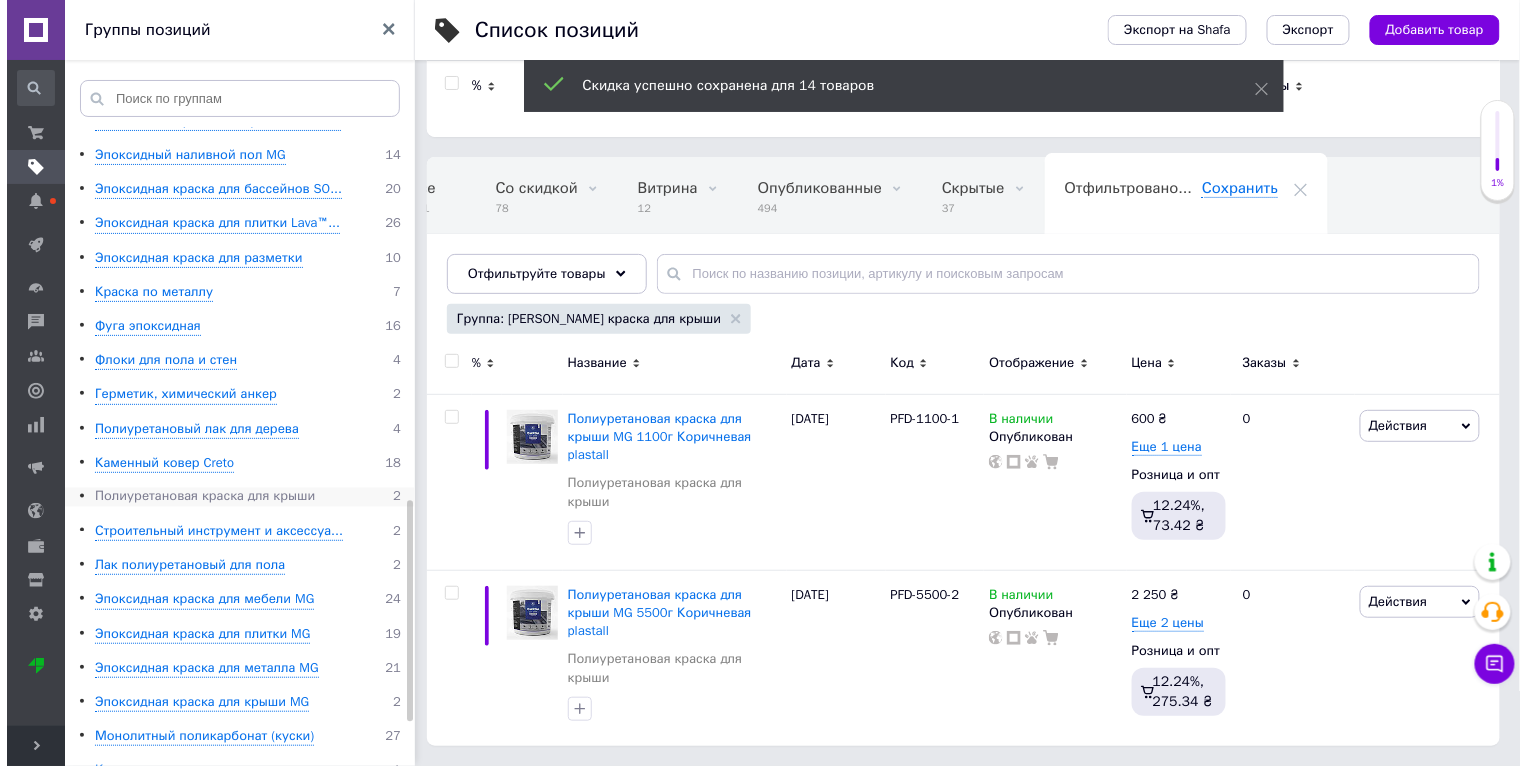 scroll, scrollTop: 70, scrollLeft: 0, axis: vertical 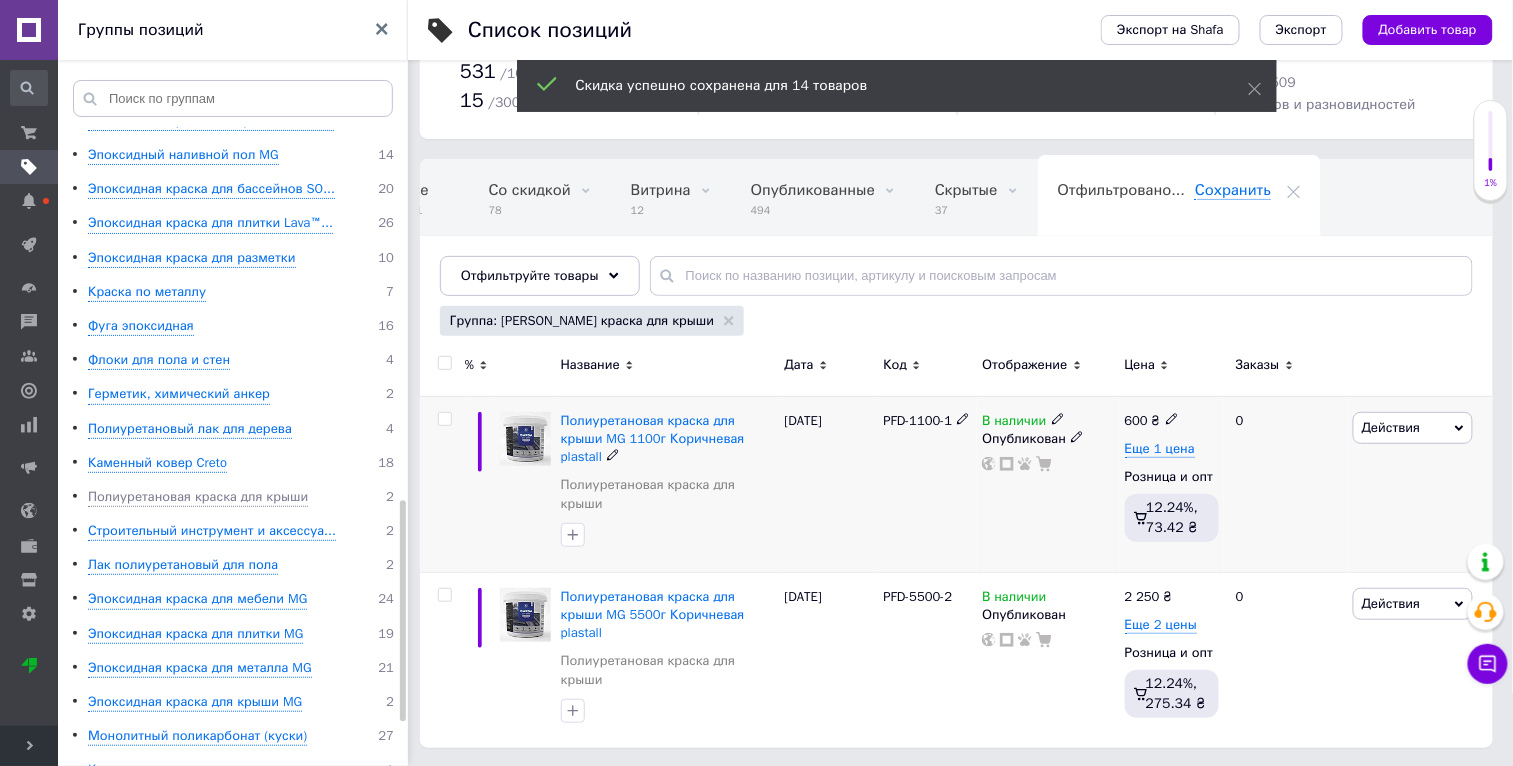 click on "Действия" at bounding box center [1413, 428] 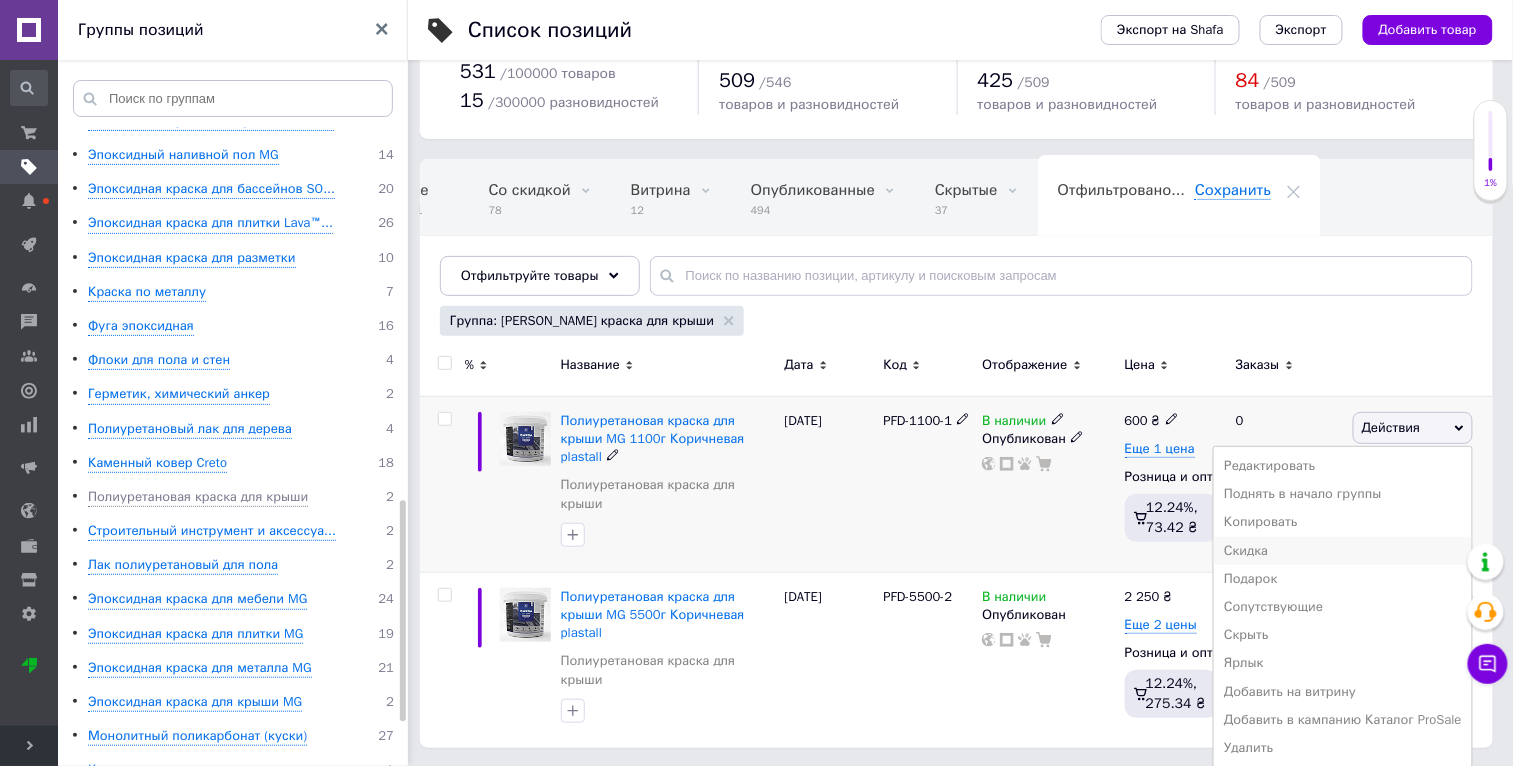 click on "Скидка" at bounding box center [1343, 551] 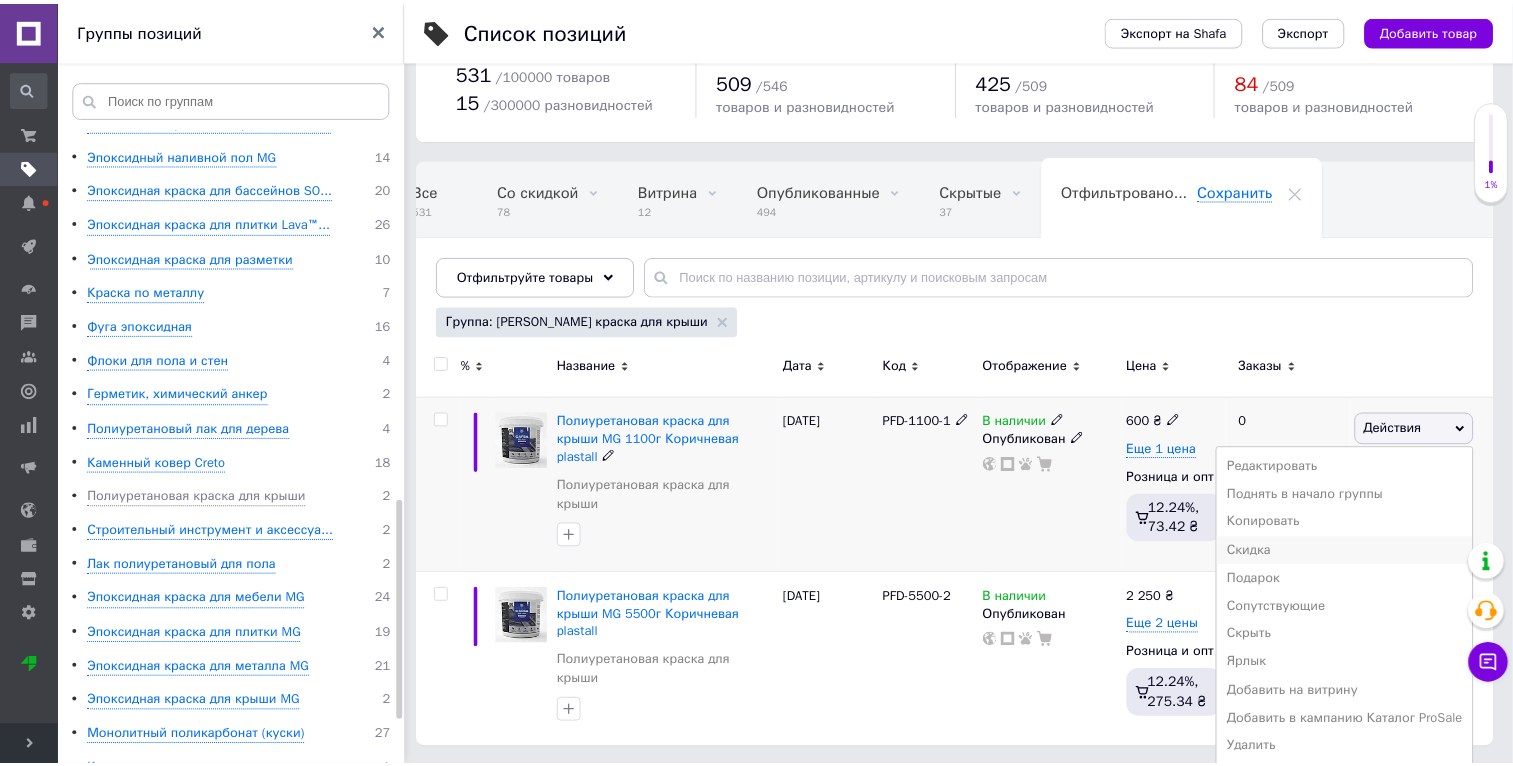 scroll, scrollTop: 0, scrollLeft: 36, axis: horizontal 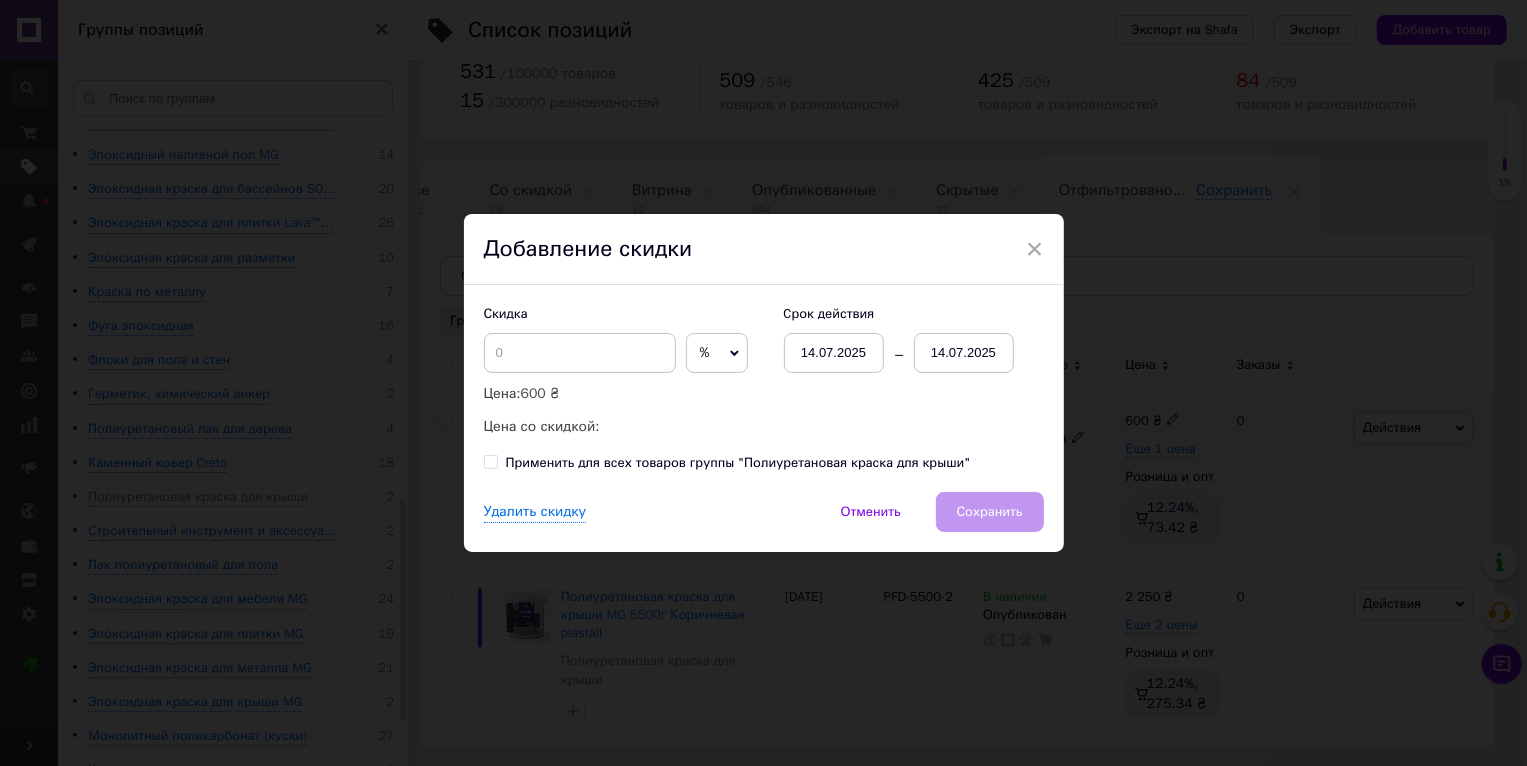click on "Применить для всех товаров группы "Полиуретановая краска для крыши"" at bounding box center (738, 463) 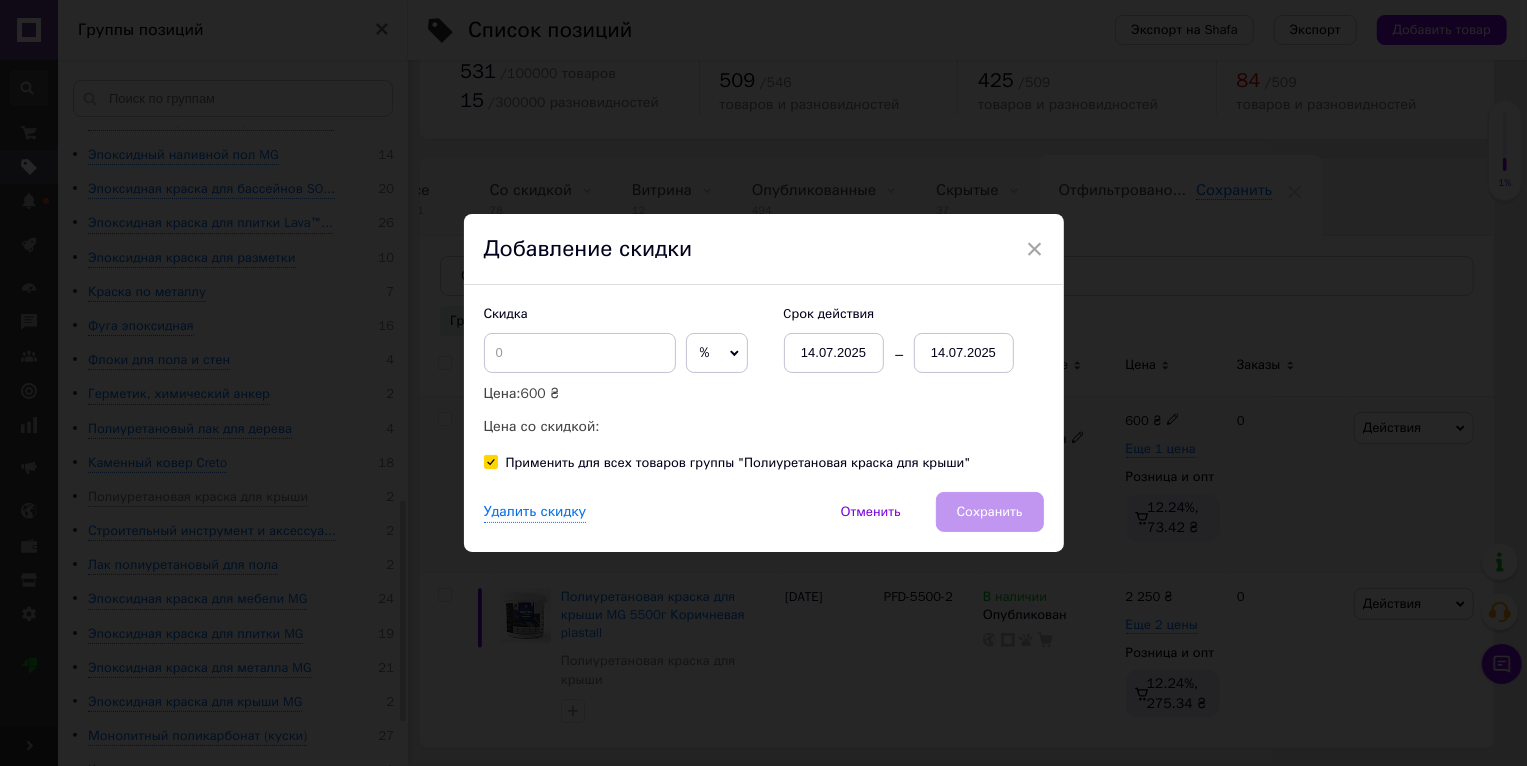 checkbox on "true" 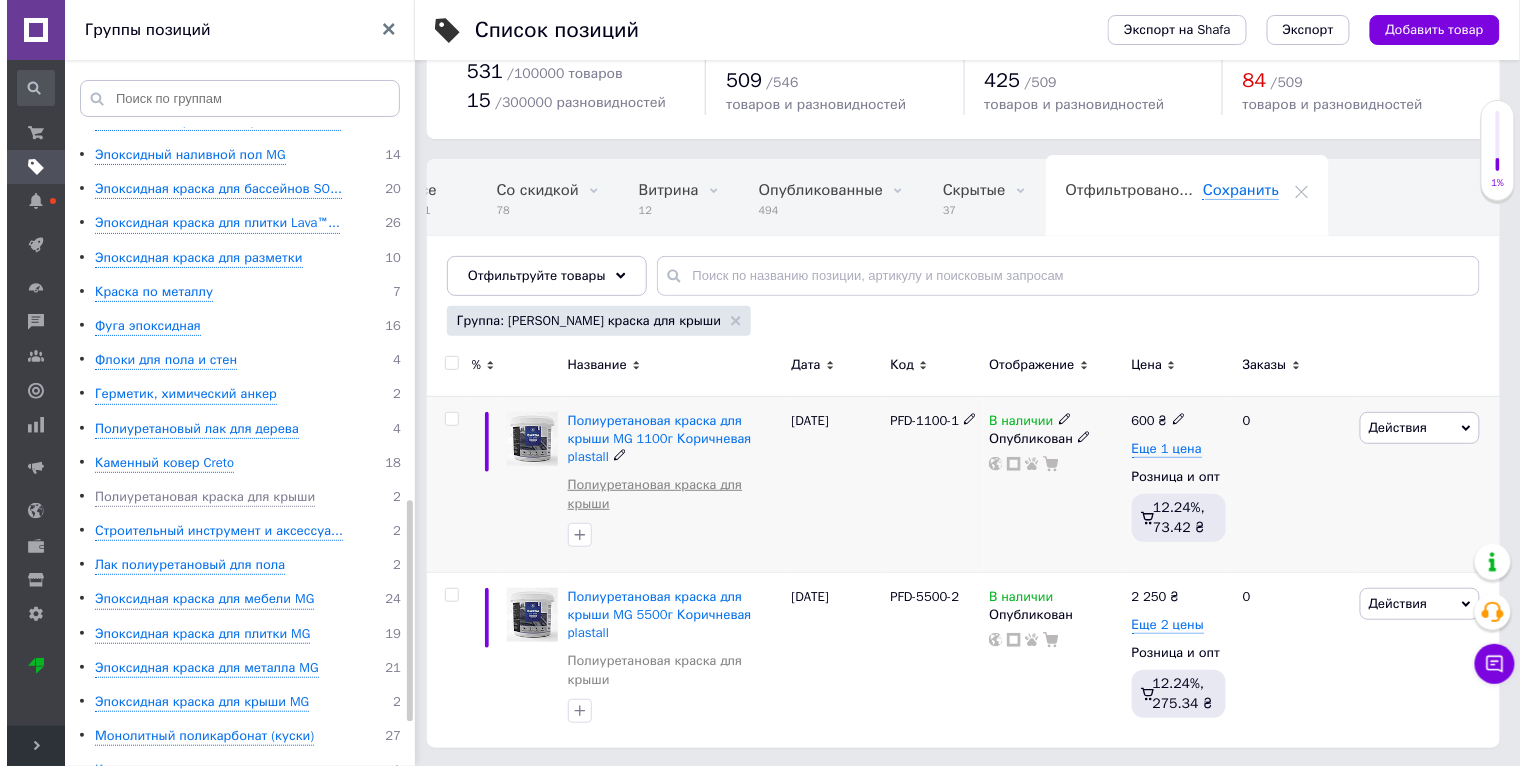 scroll, scrollTop: 0, scrollLeft: 37, axis: horizontal 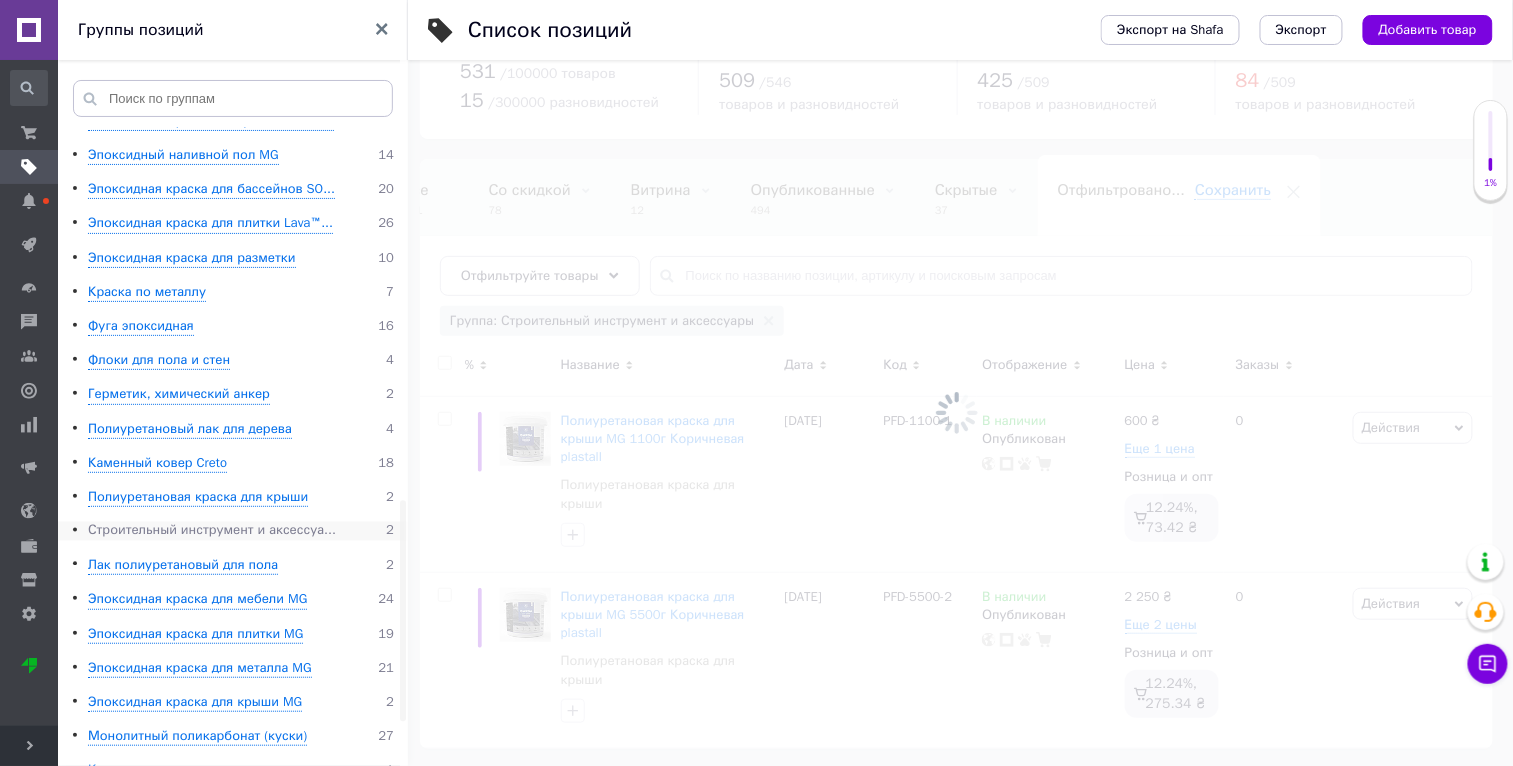 click on "Строительный инструмент и аксессуа..." at bounding box center [212, 531] 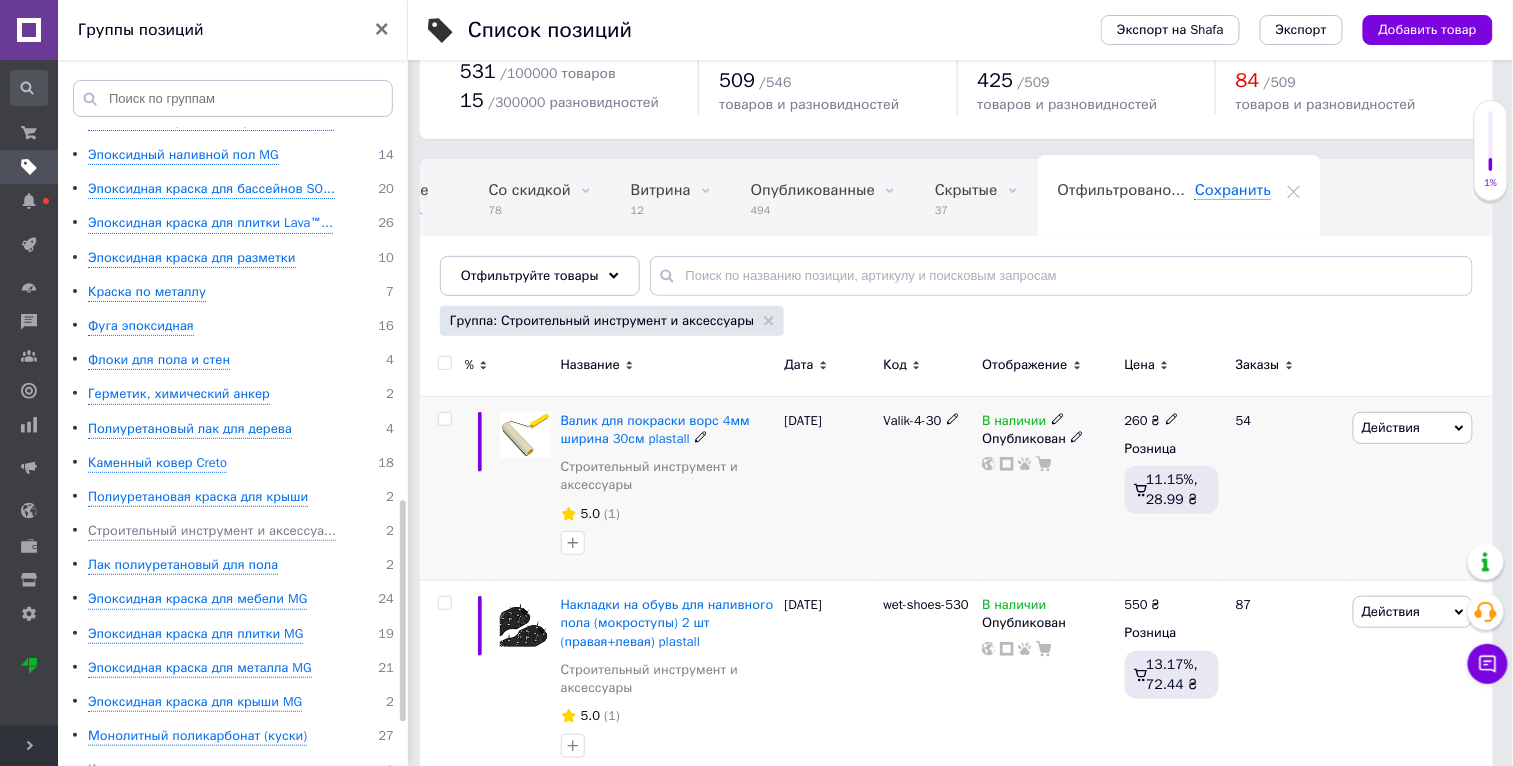 click 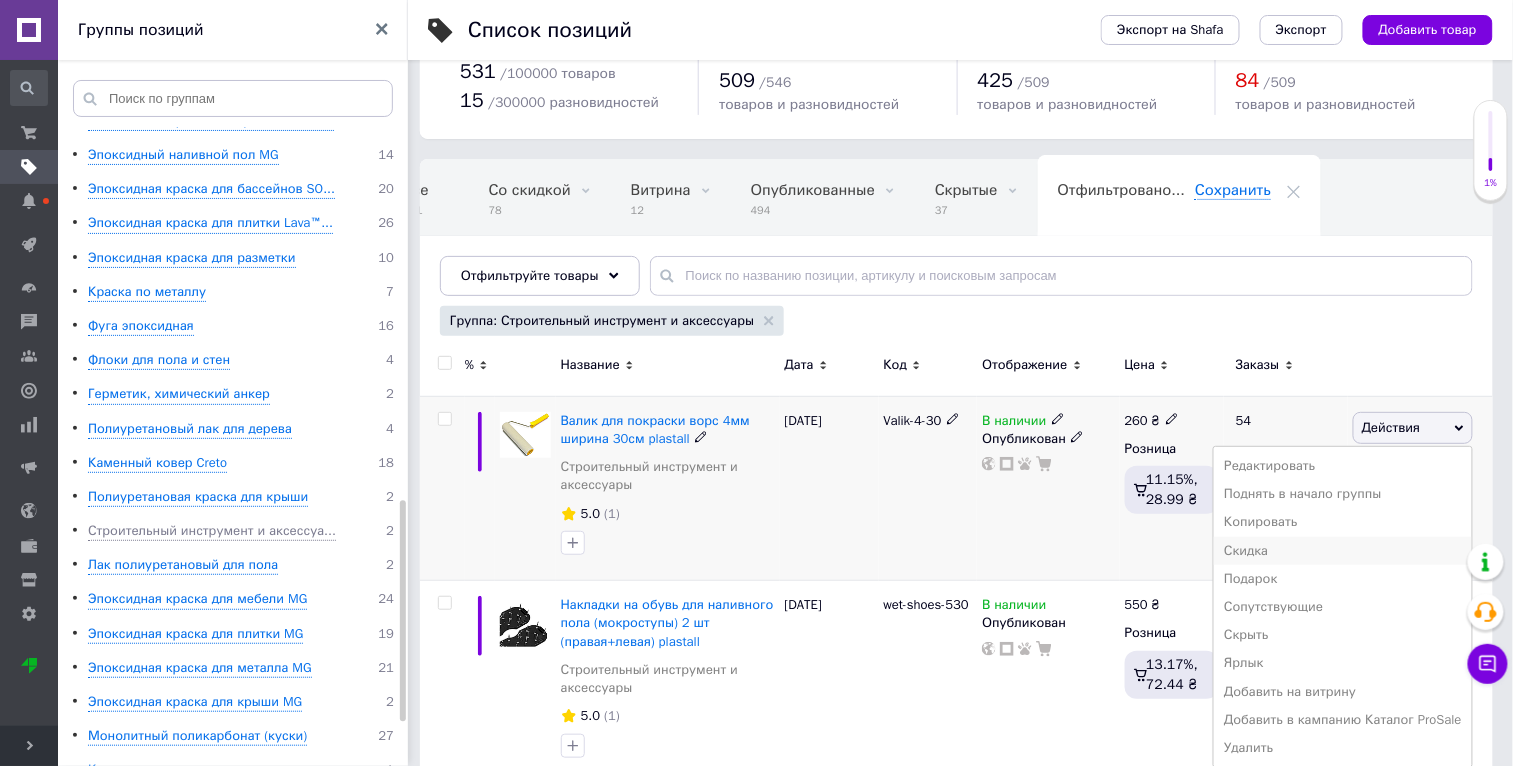 click on "Скидка" at bounding box center (1343, 551) 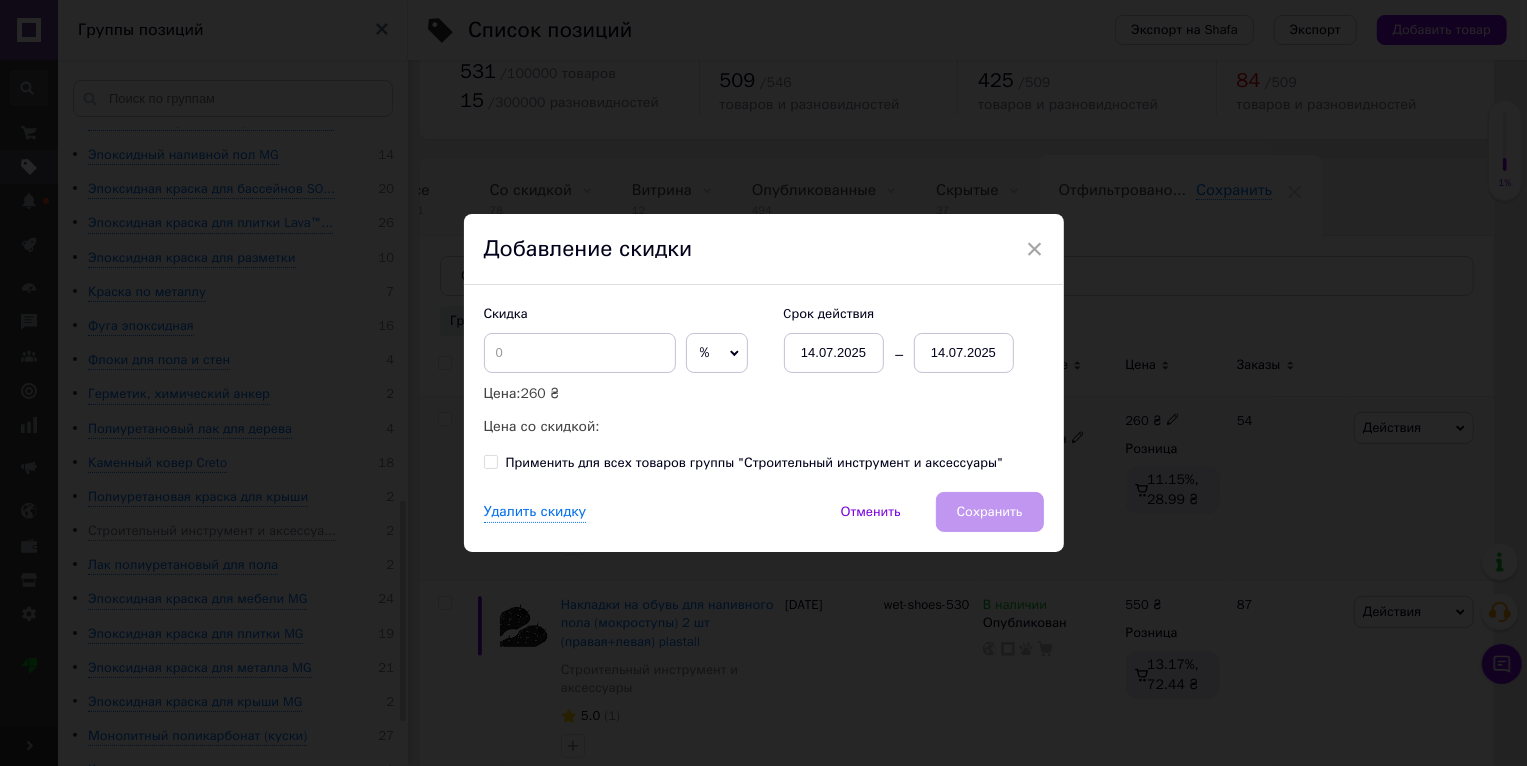 click on "× Добавление скидки Скидка % ₴ Цена:  260   ₴ Цена со скидкой:  Cрок действия 14[DATE]4[DATE]�именить для всех товаров группы "Строительный инструмент и аксессуары" Удалить скидку   Отменить   Сохранить" at bounding box center (763, 383) 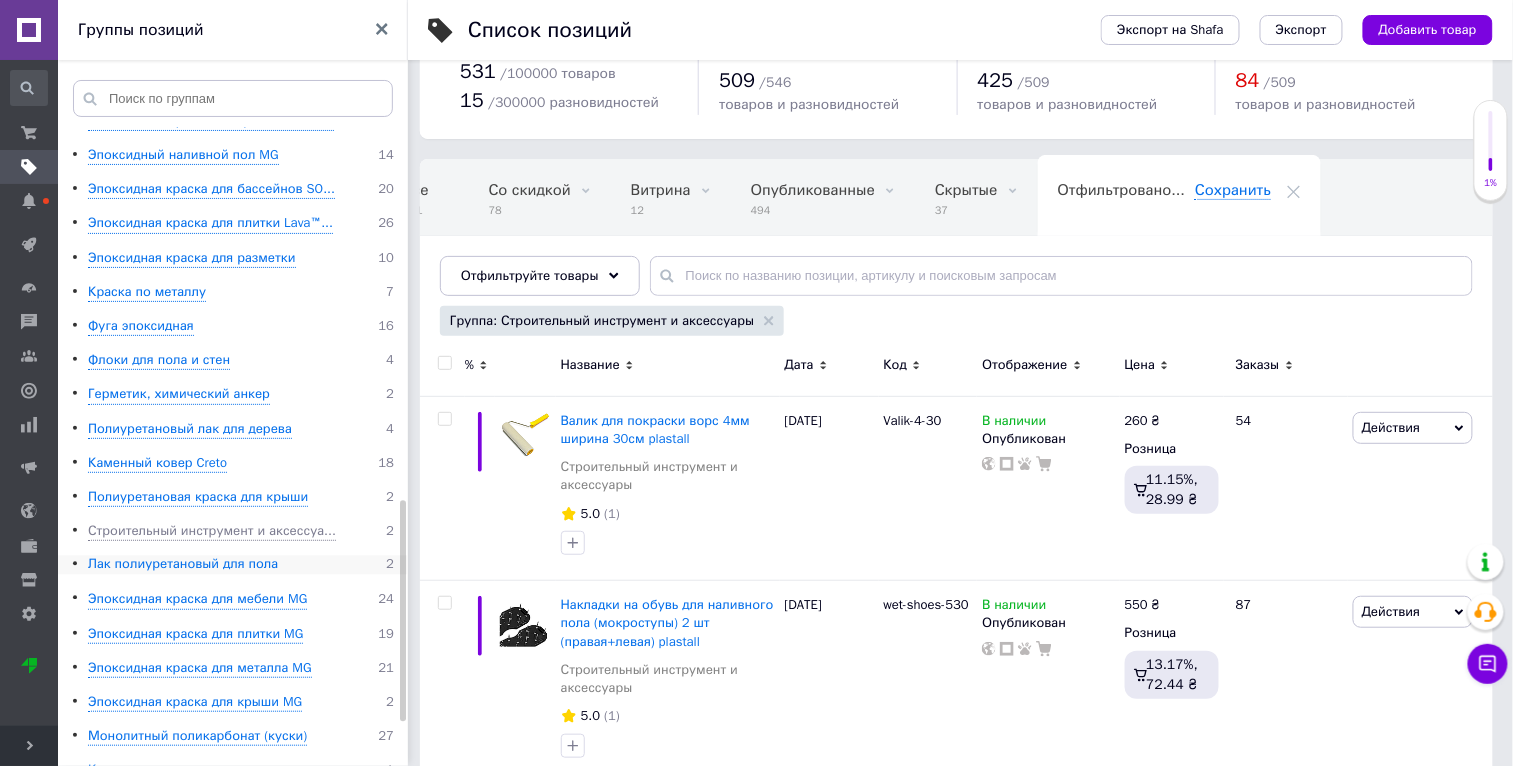 click on "Лак полиуретановый для пола" at bounding box center [183, 565] 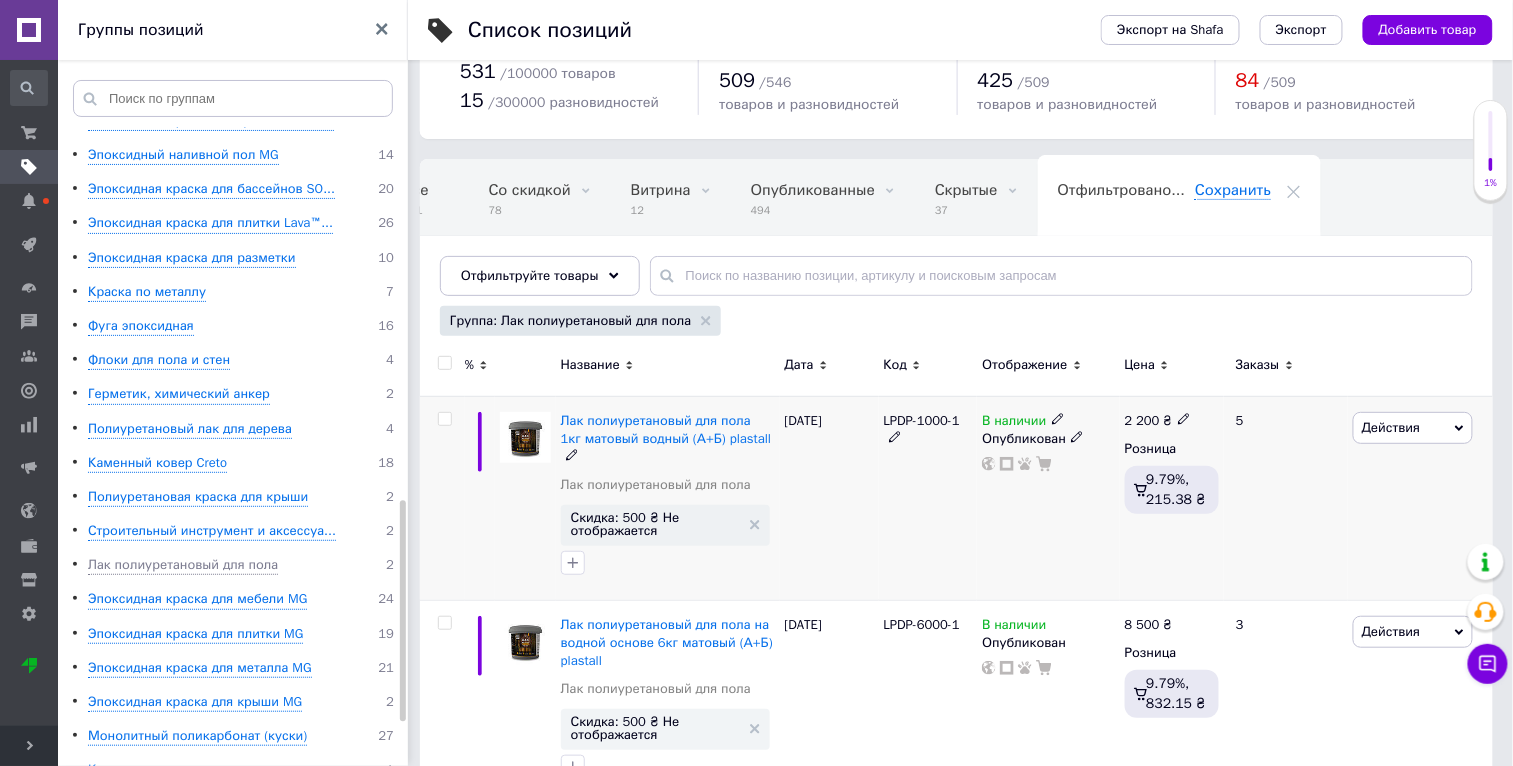 click on "Действия" at bounding box center [1413, 428] 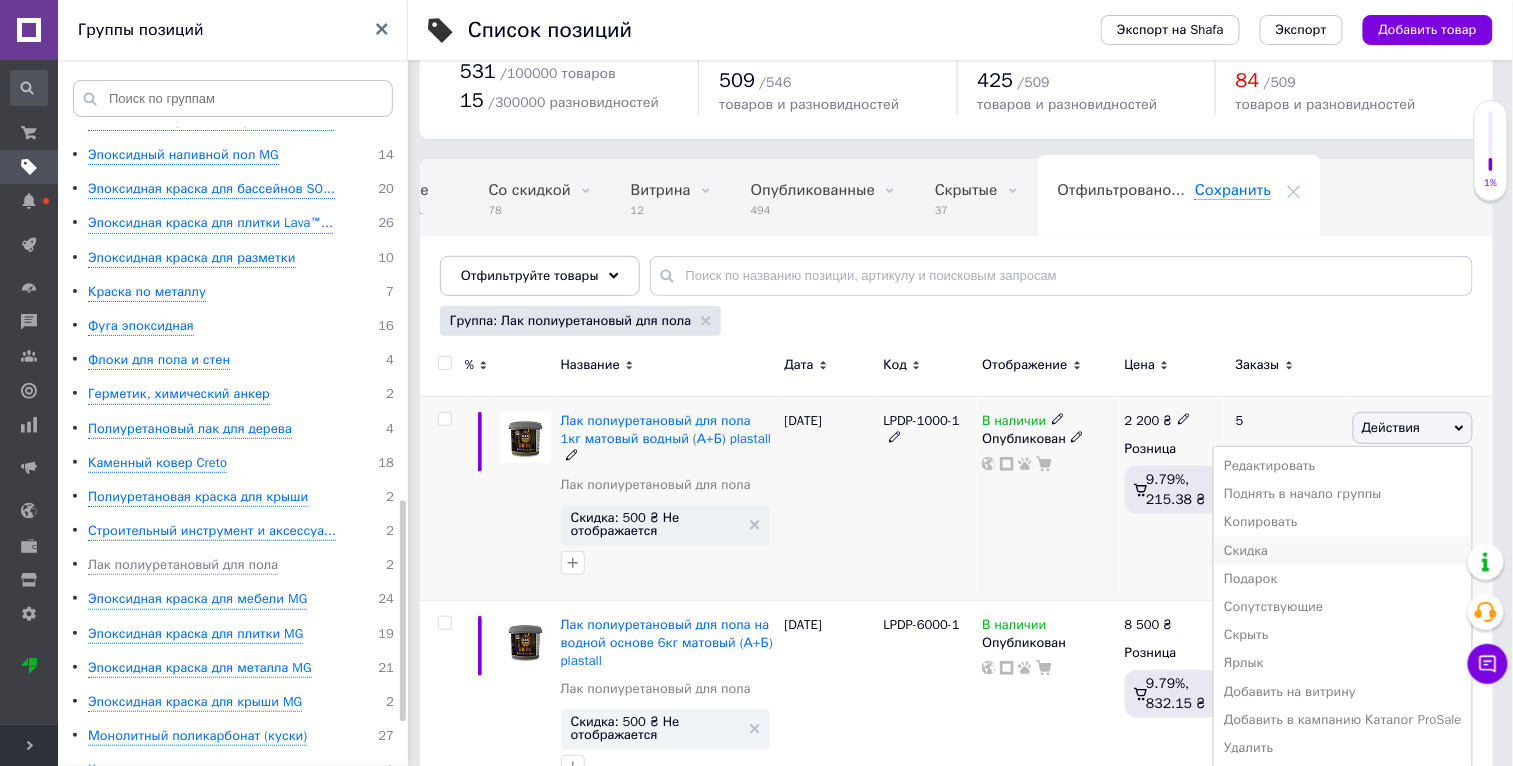 click on "Скидка" at bounding box center (1343, 551) 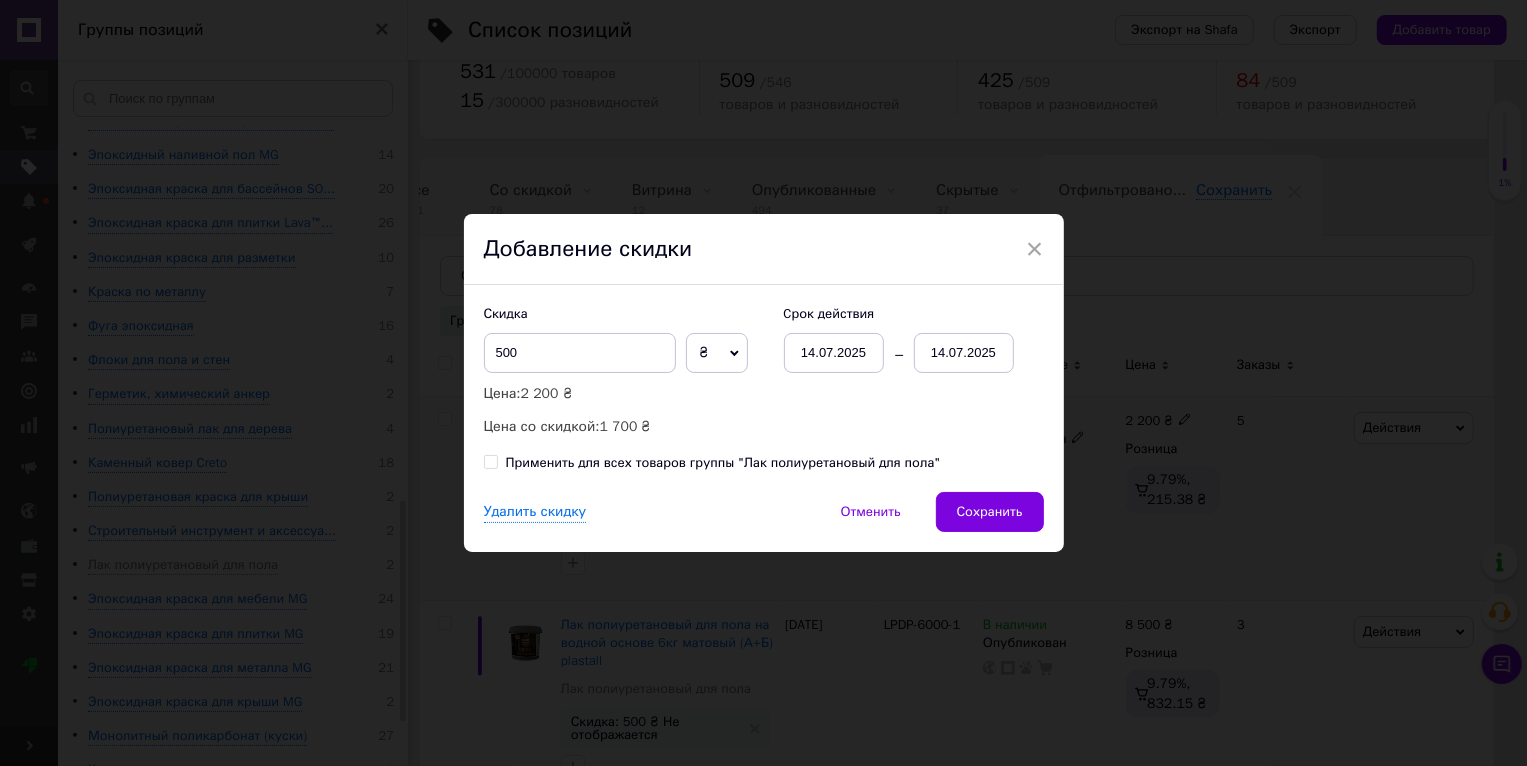 click on "× Добавление скидки Скидка 500 ₴ % Цена:  2 200   ₴ Цена со скидкой:  1 700   ₴ Cрок действия 14.07.2025 14.07.2025 Применить для всех товаров группы "Лак полиуретановый для пола" Удалить скидку   Отменить   Сохранить" at bounding box center [763, 383] 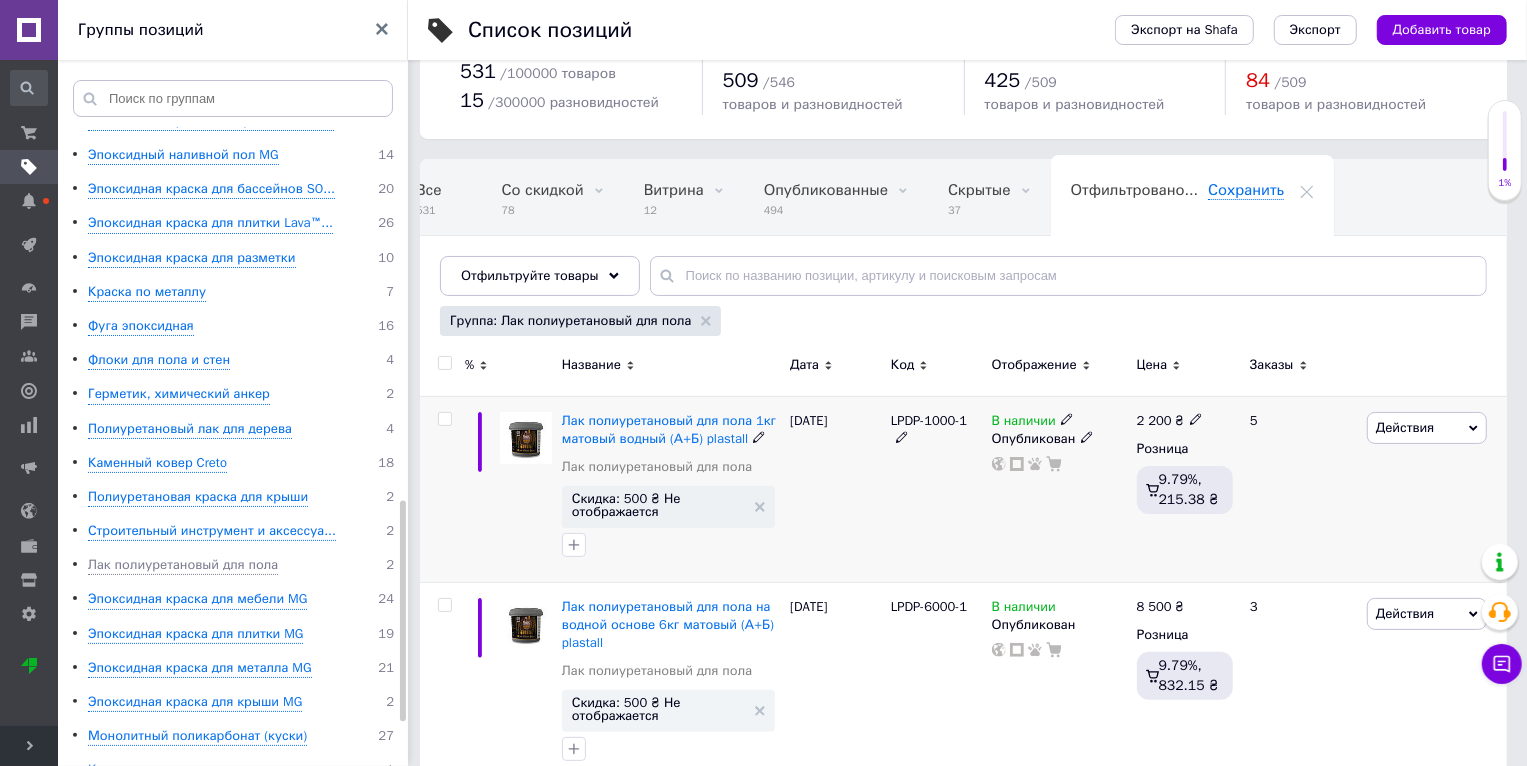 scroll, scrollTop: 0, scrollLeft: 37, axis: horizontal 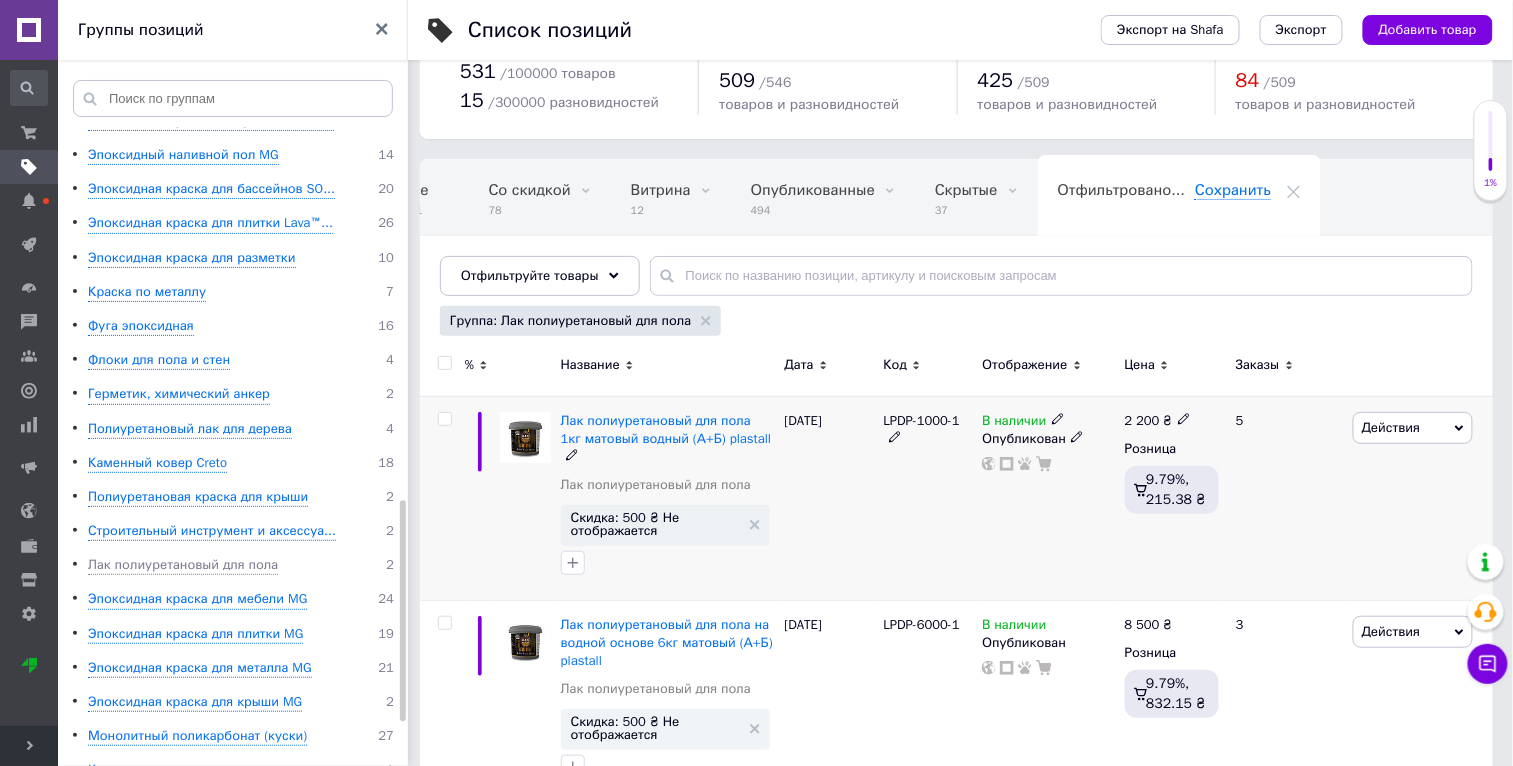 click on "Действия" at bounding box center [1391, 427] 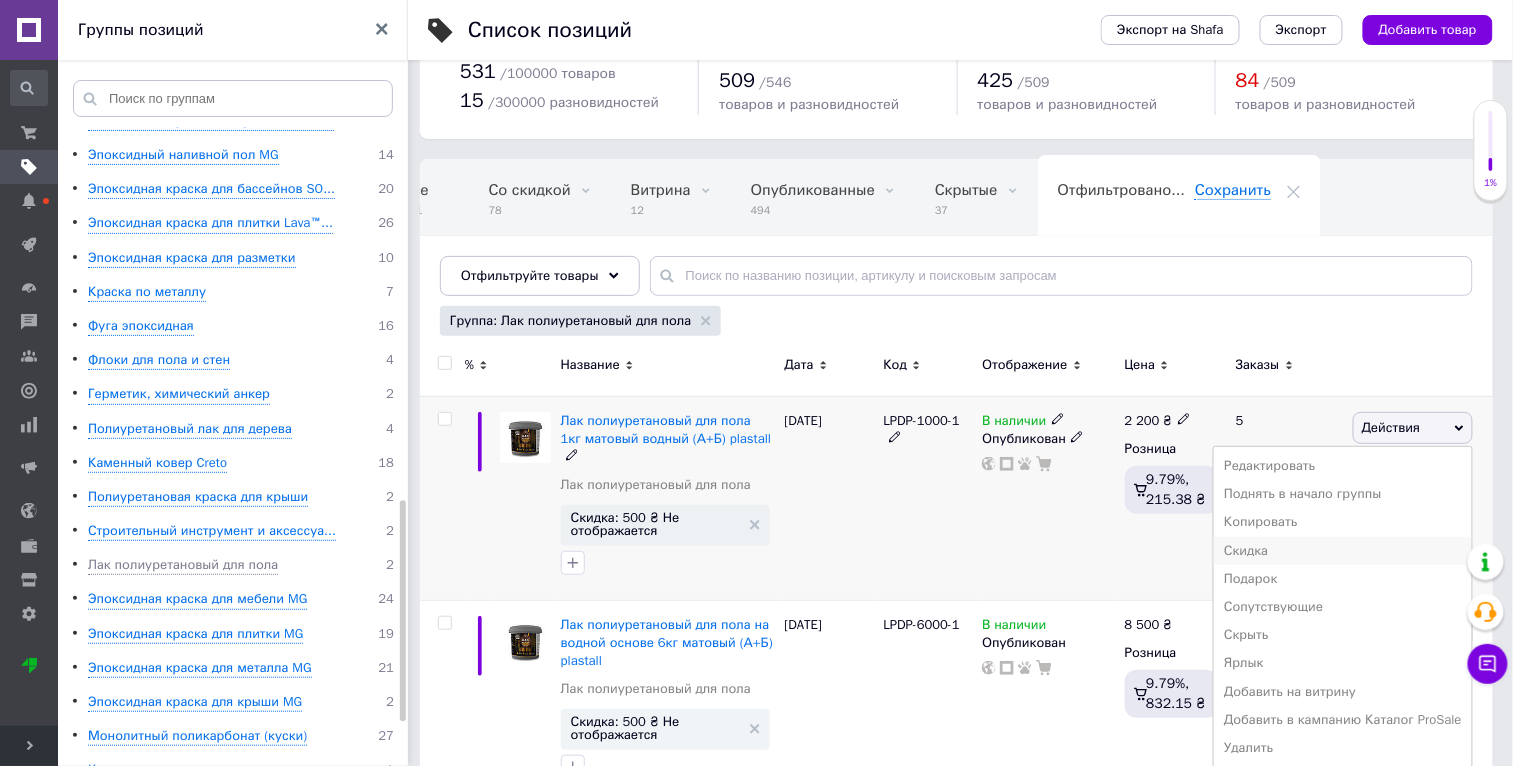 click on "Скидка" at bounding box center (1343, 551) 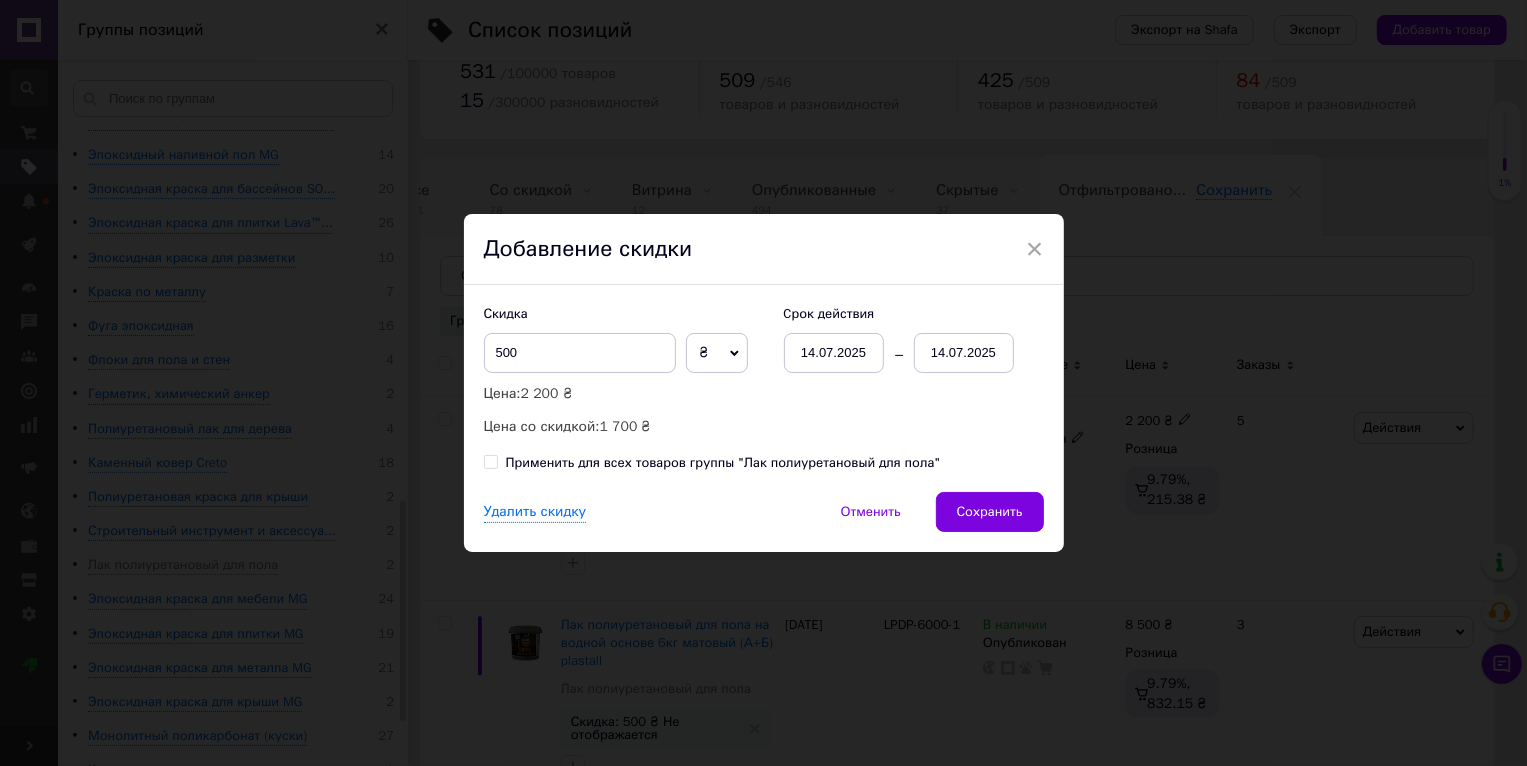 click on "Применить для всех товаров группы "Лак полиуретановый для пола"" at bounding box center [723, 463] 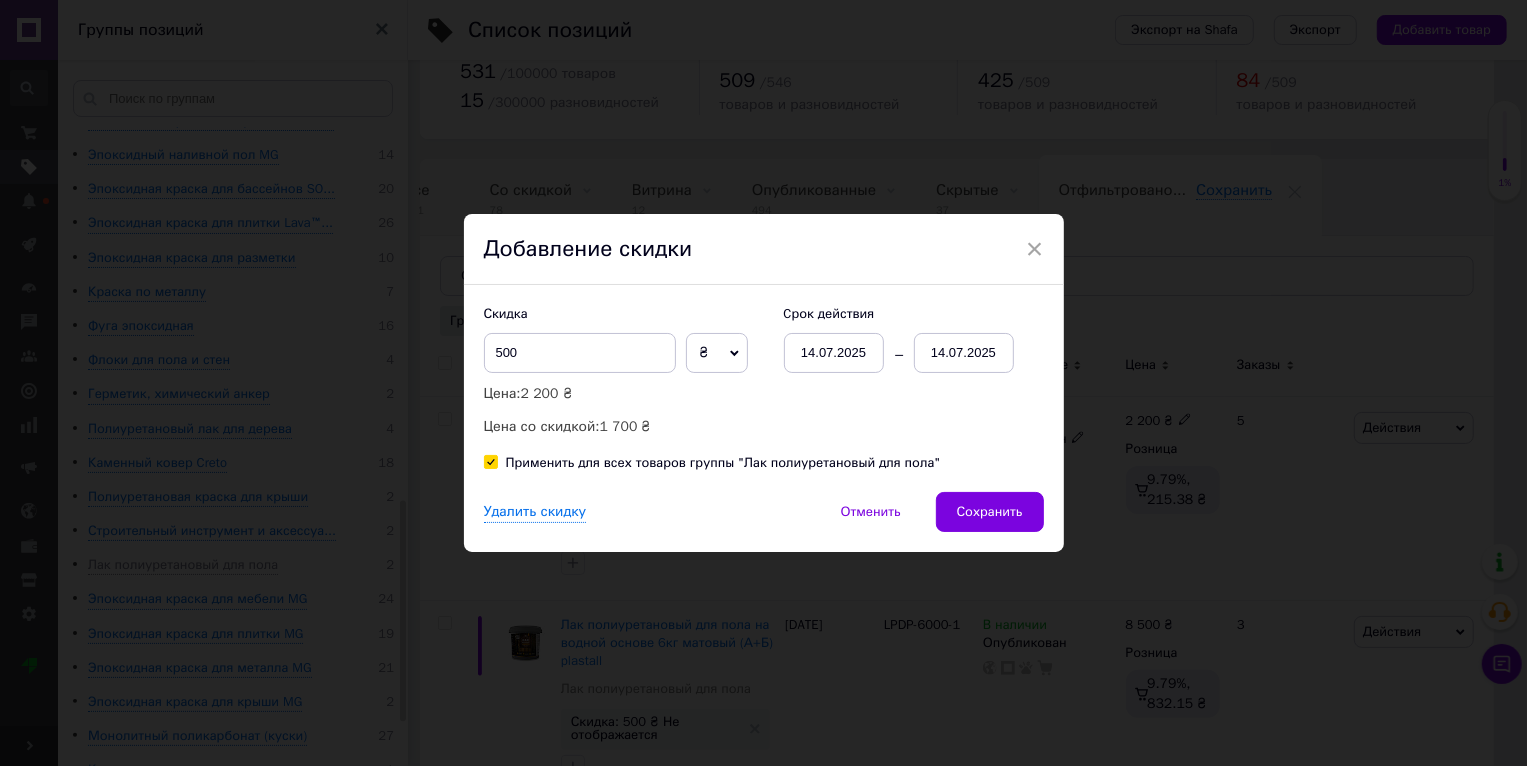 checkbox on "true" 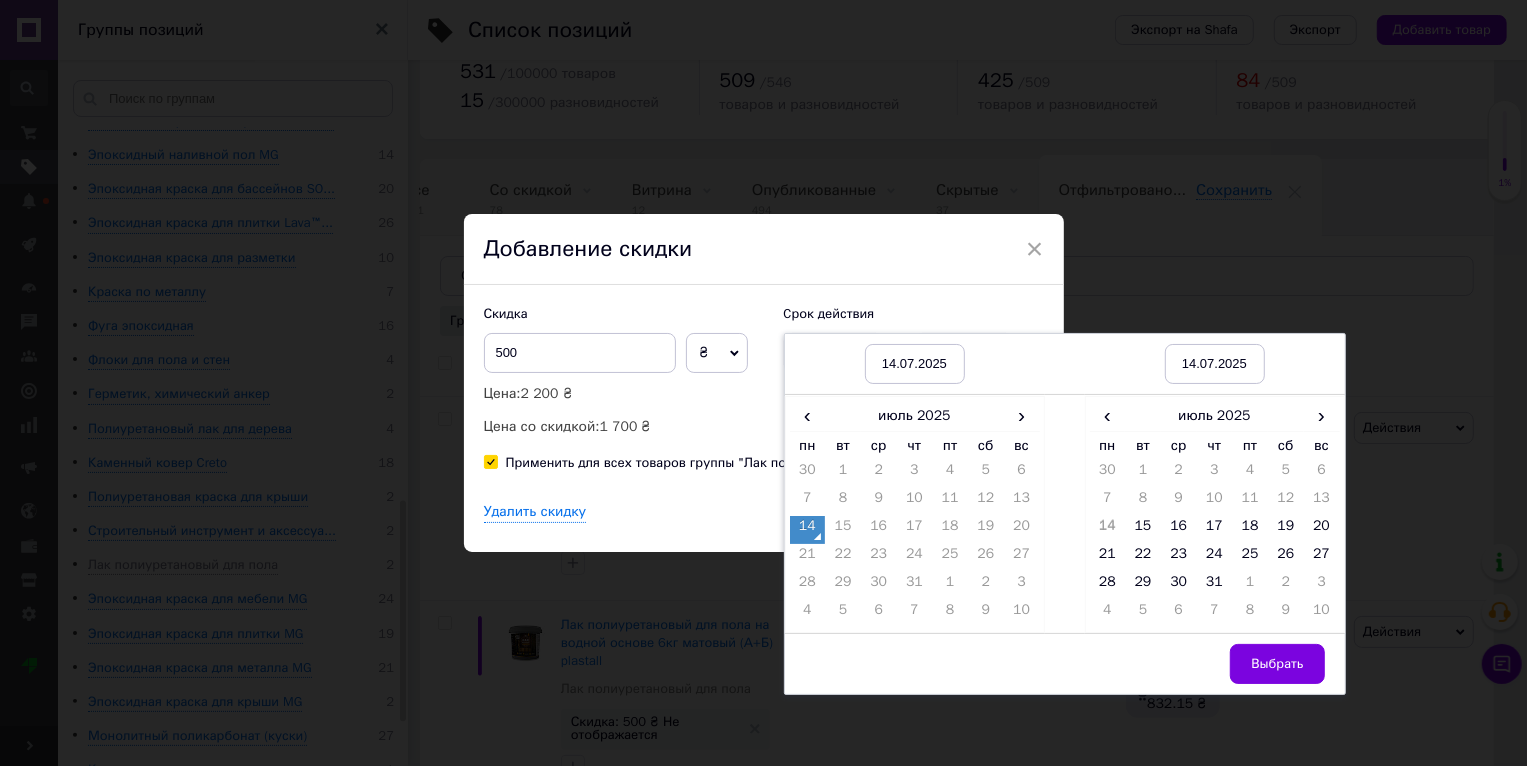 click on "13" at bounding box center (1322, 502) 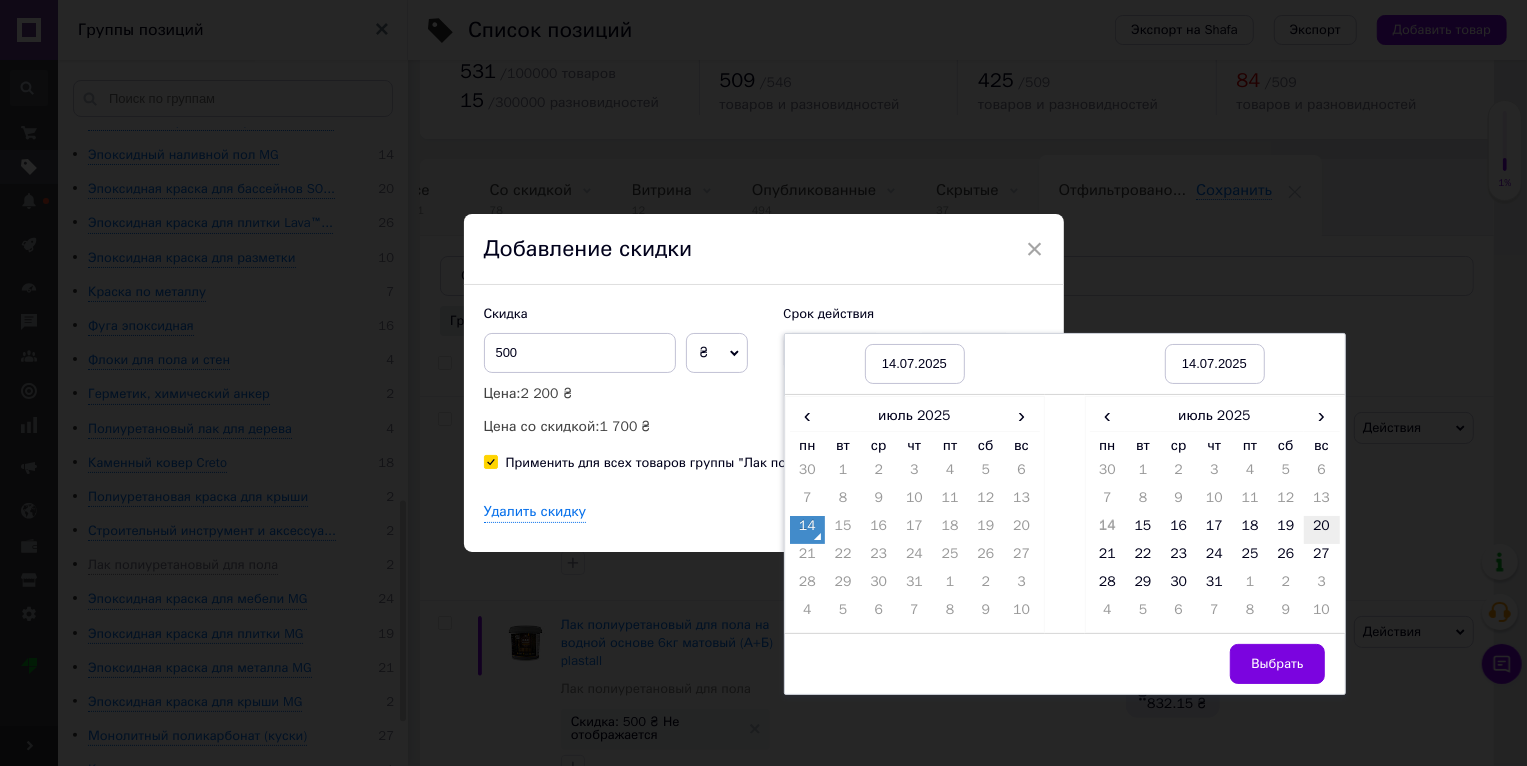 click on "20" at bounding box center [1322, 530] 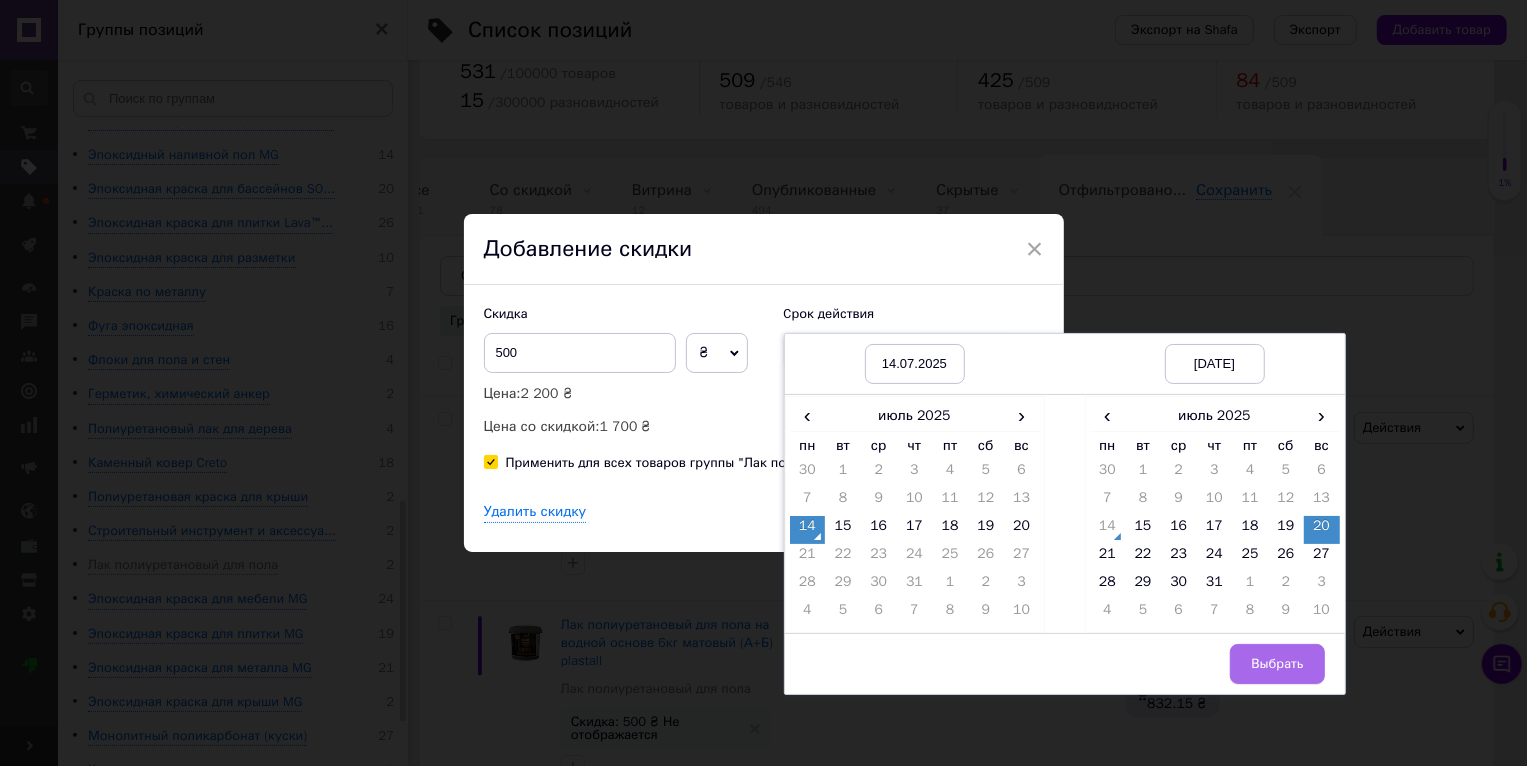 click on "Выбрать" at bounding box center [1277, 664] 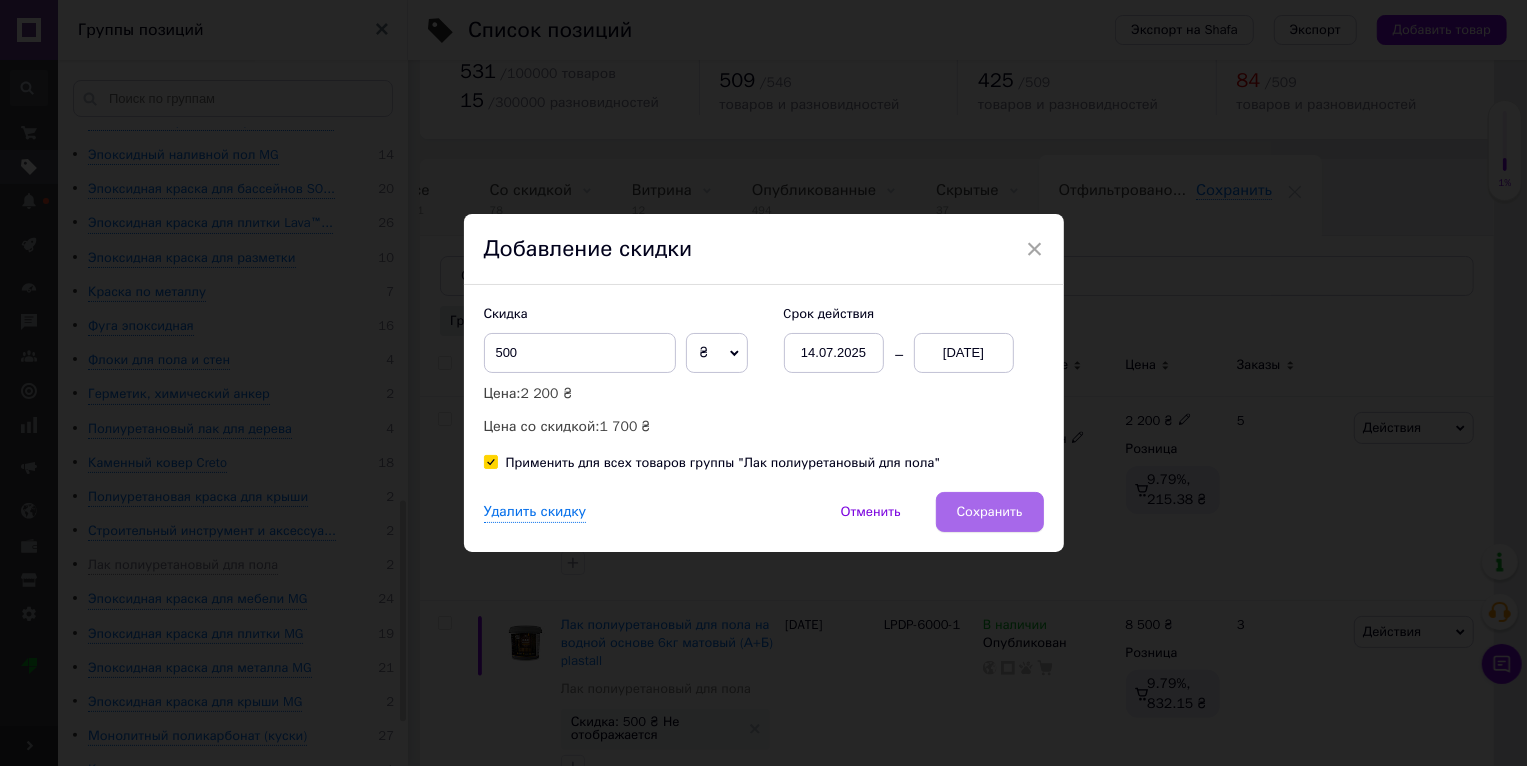 click on "Сохранить" at bounding box center [990, 512] 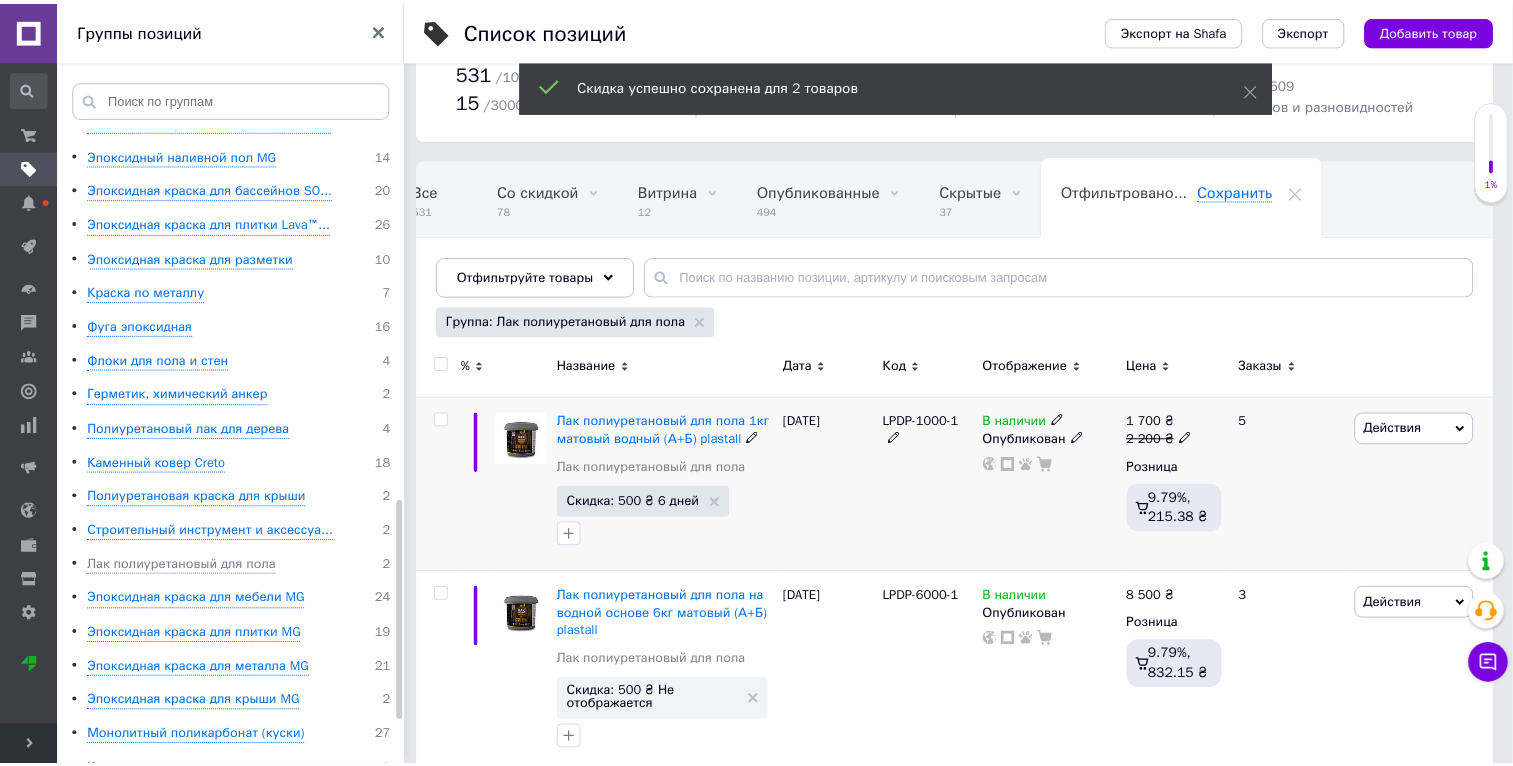 scroll, scrollTop: 0, scrollLeft: 37, axis: horizontal 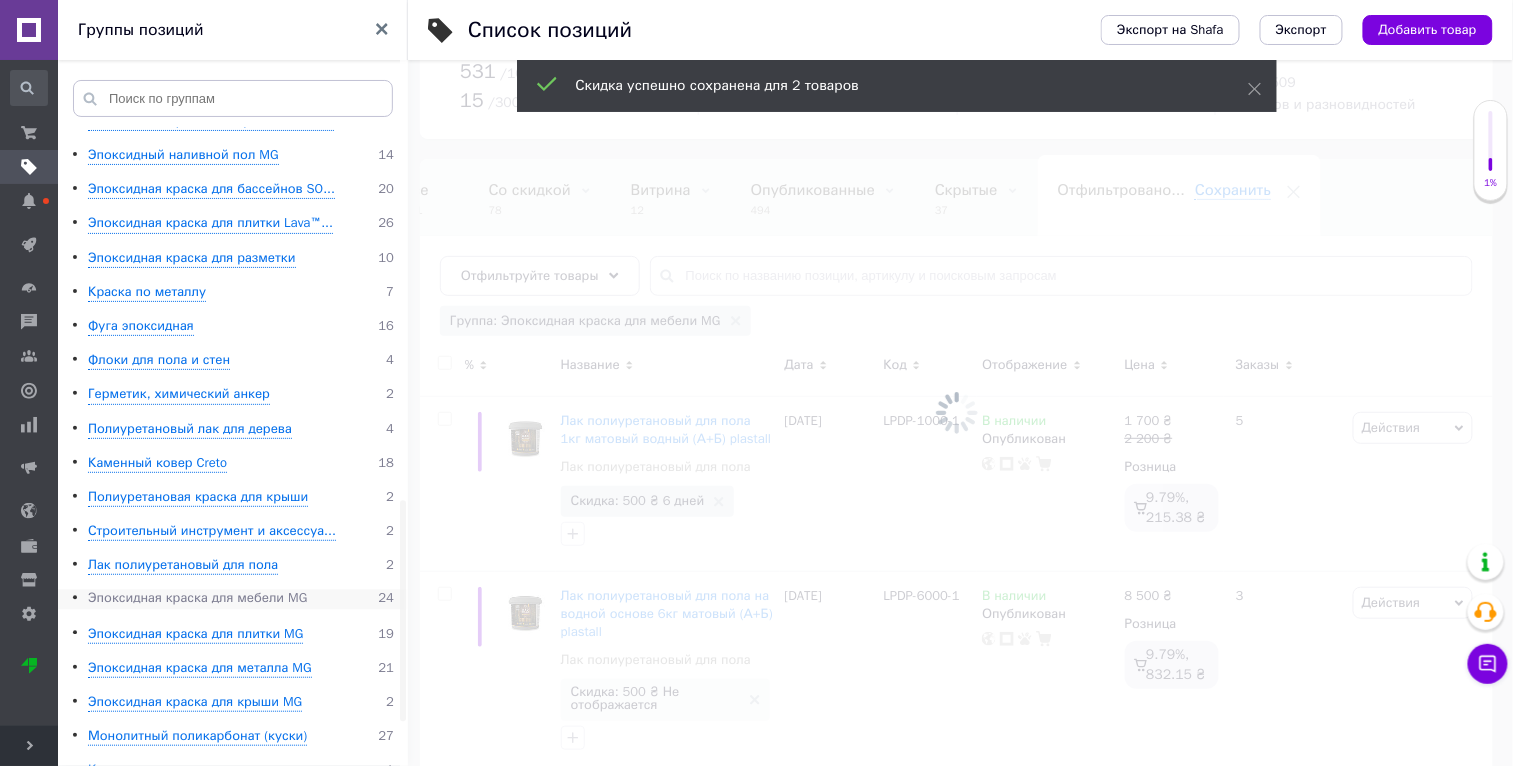 click on "Эпоксидная краска для мебели MG" at bounding box center (197, 599) 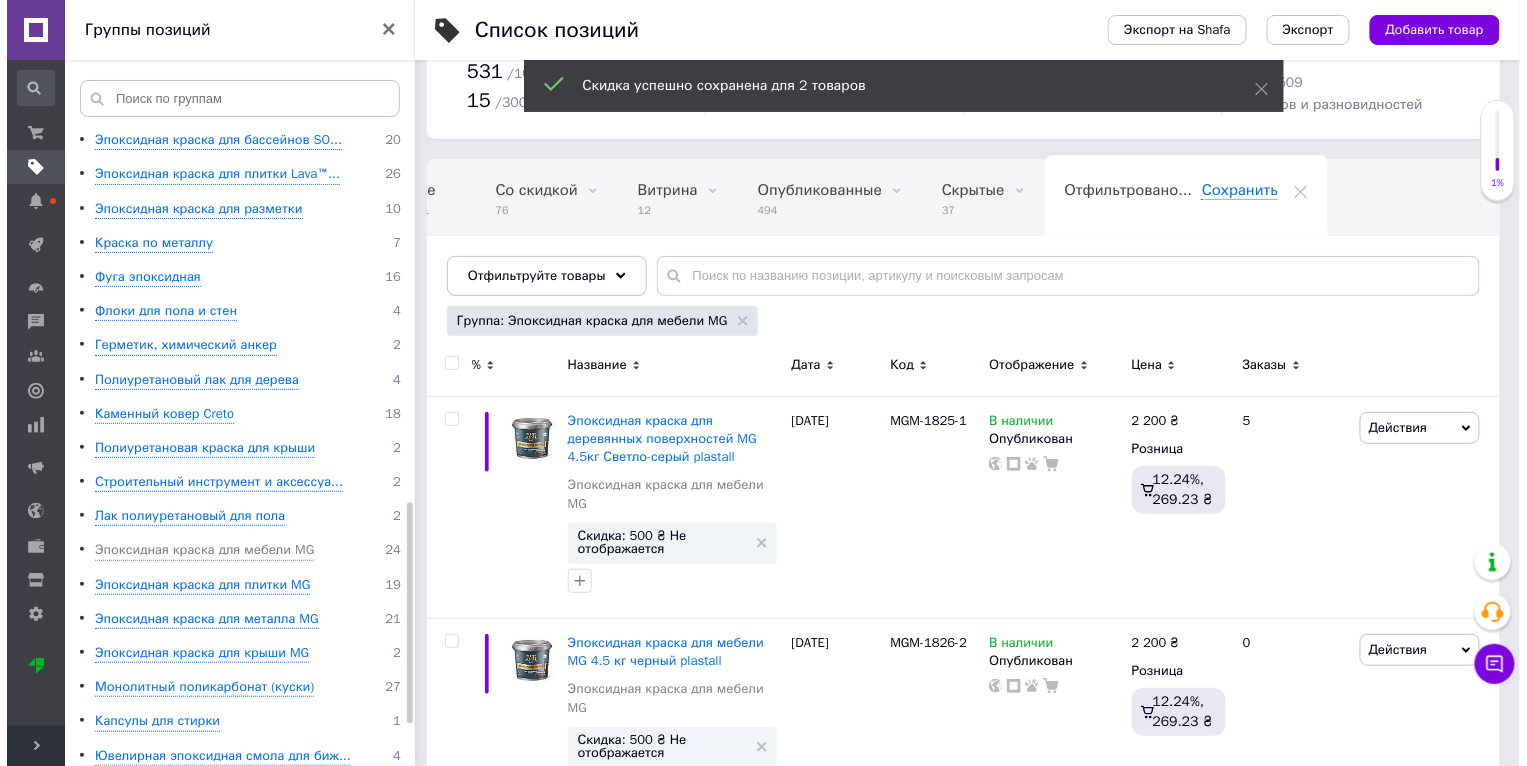 scroll, scrollTop: 1145, scrollLeft: 0, axis: vertical 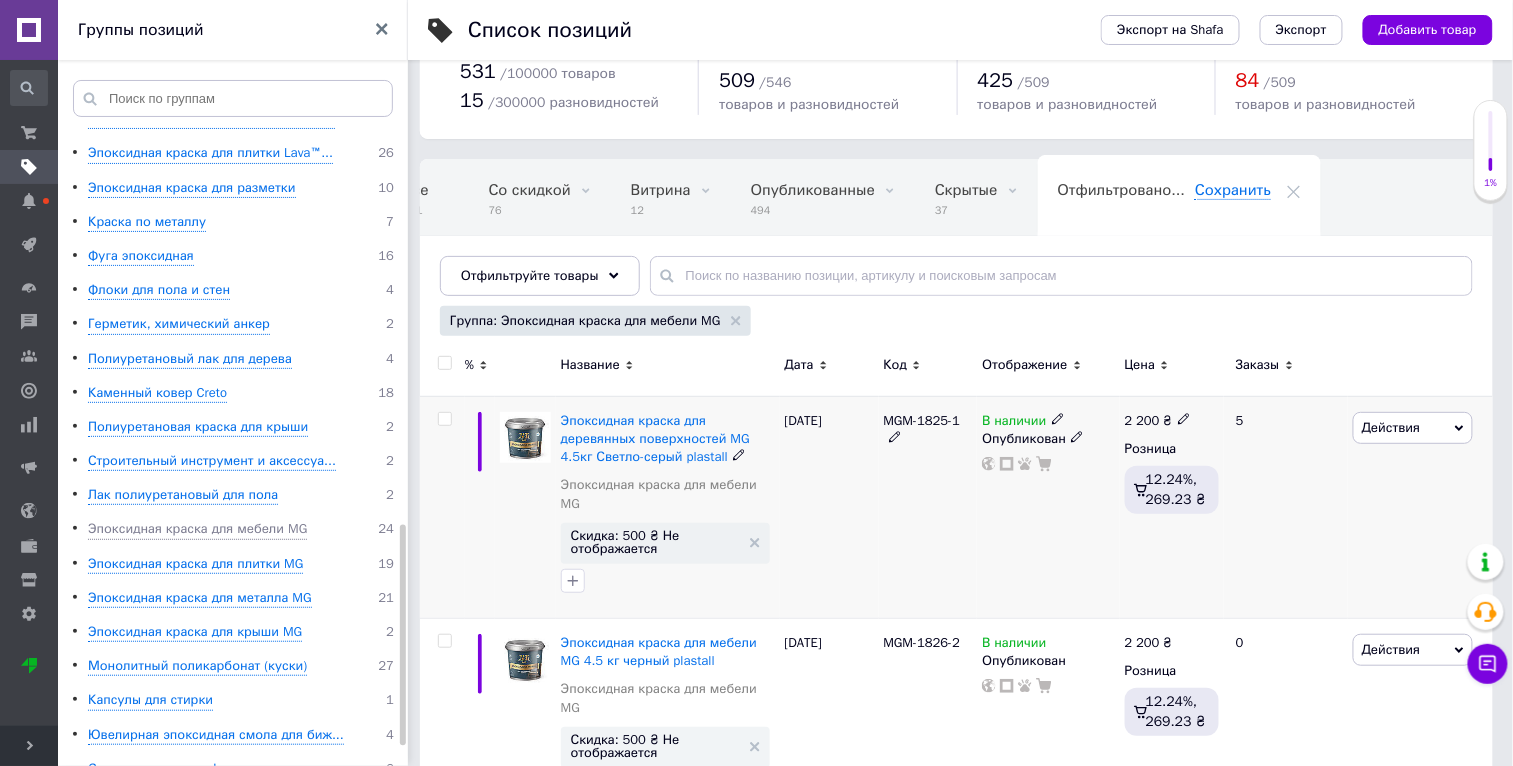 click on "Действия" at bounding box center [1413, 428] 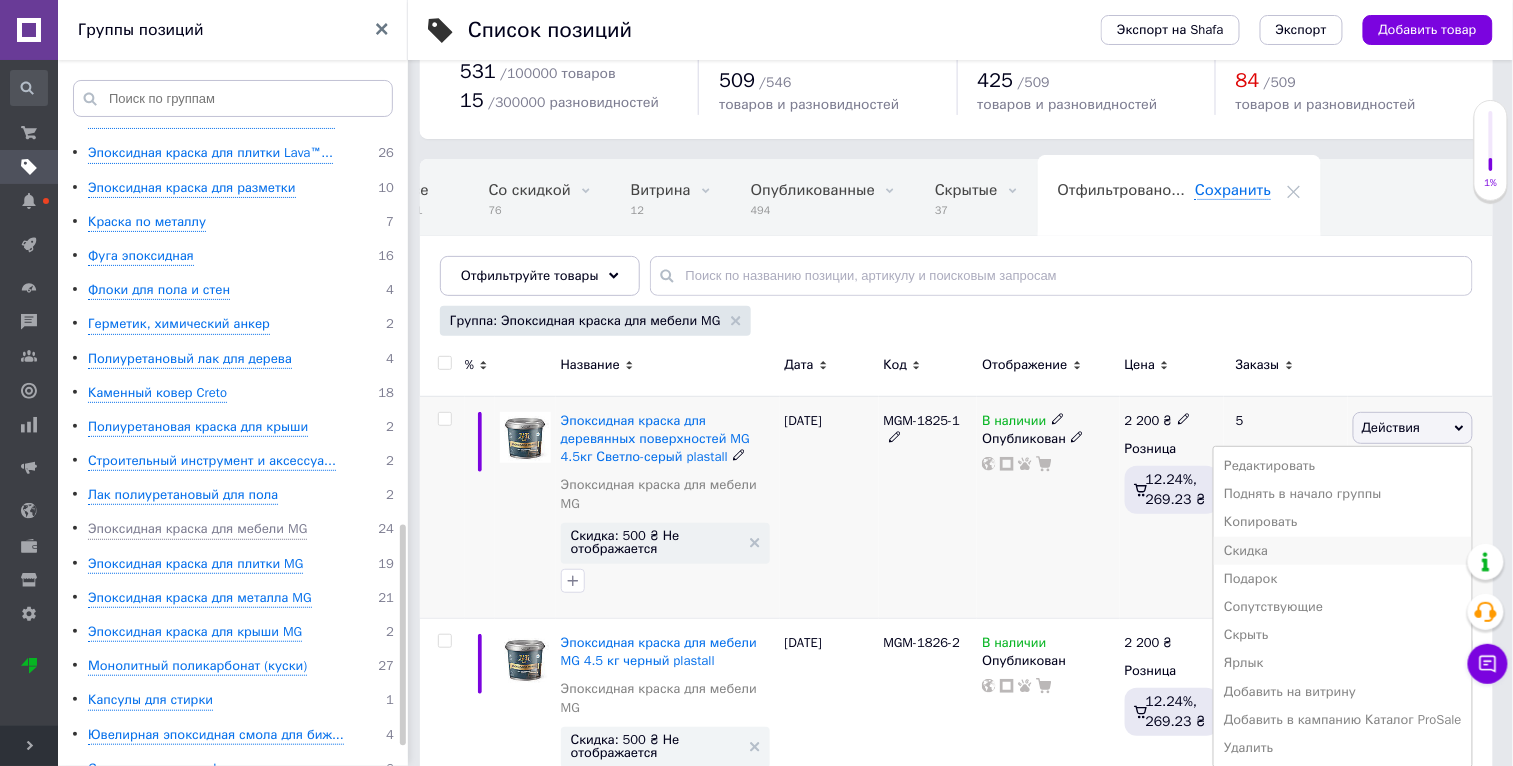 click on "Скидка" at bounding box center [1343, 551] 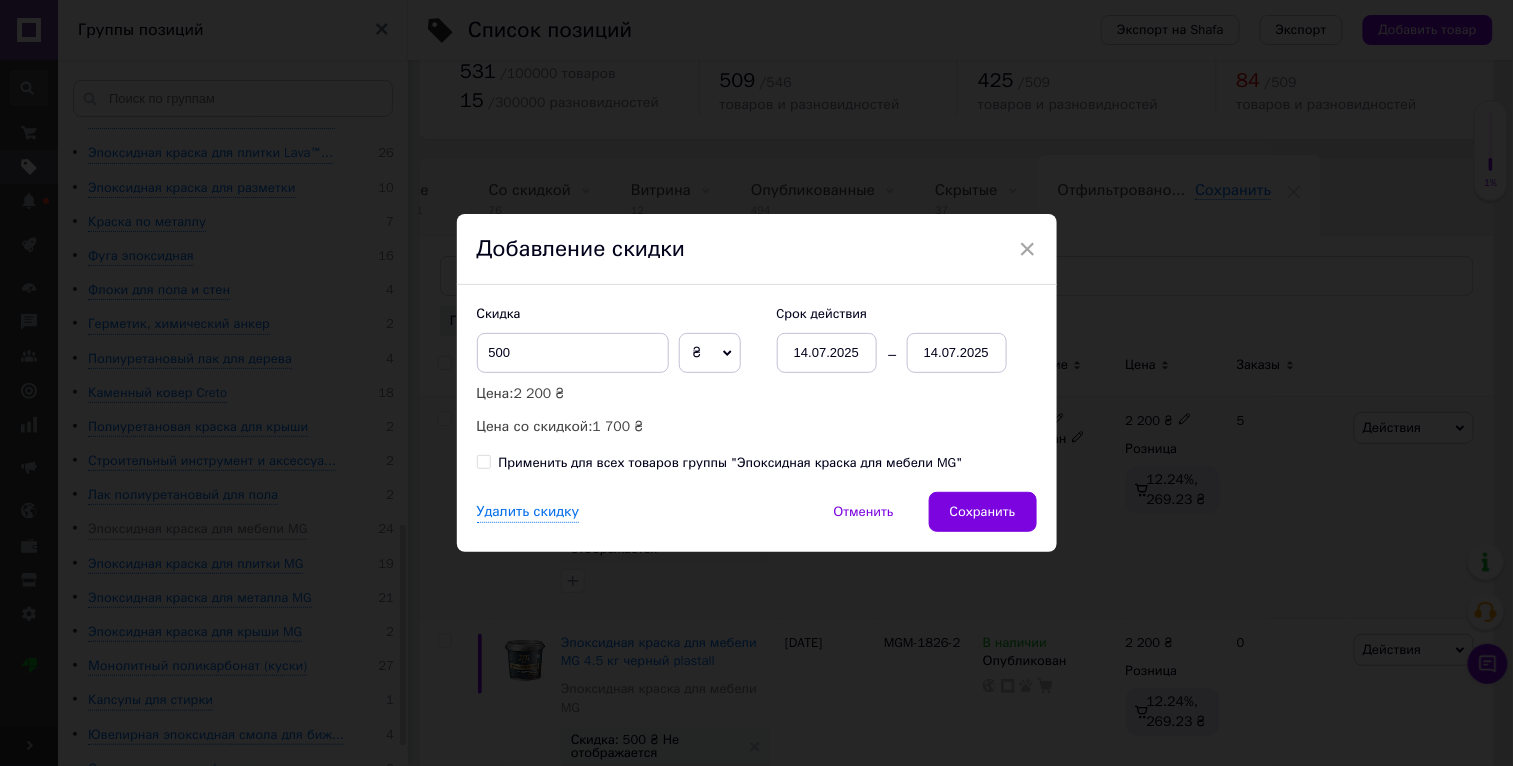 scroll, scrollTop: 0, scrollLeft: 36, axis: horizontal 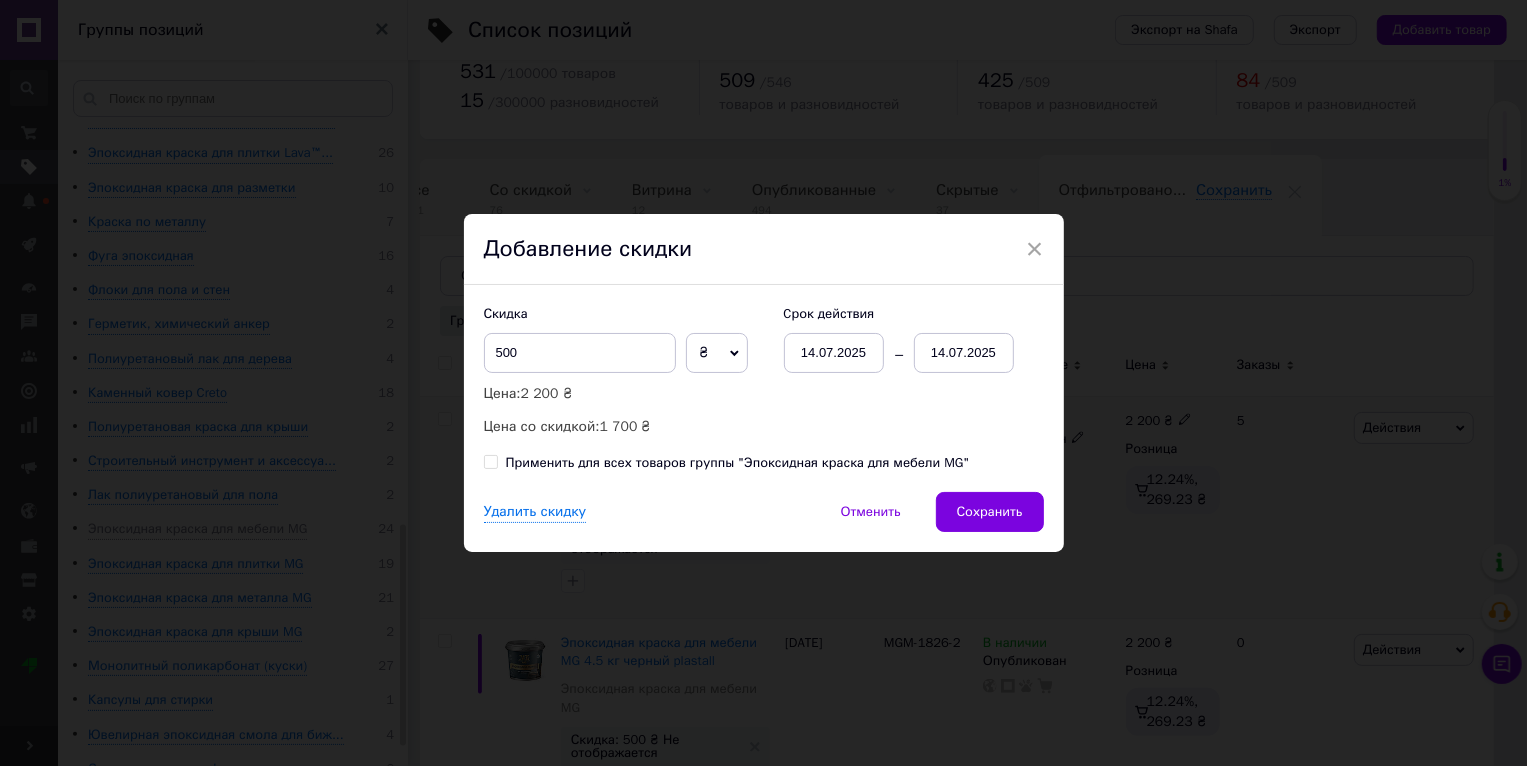 click on "Применить для всех товаров группы "Эпоксидная краска для мебели MG"" at bounding box center (738, 463) 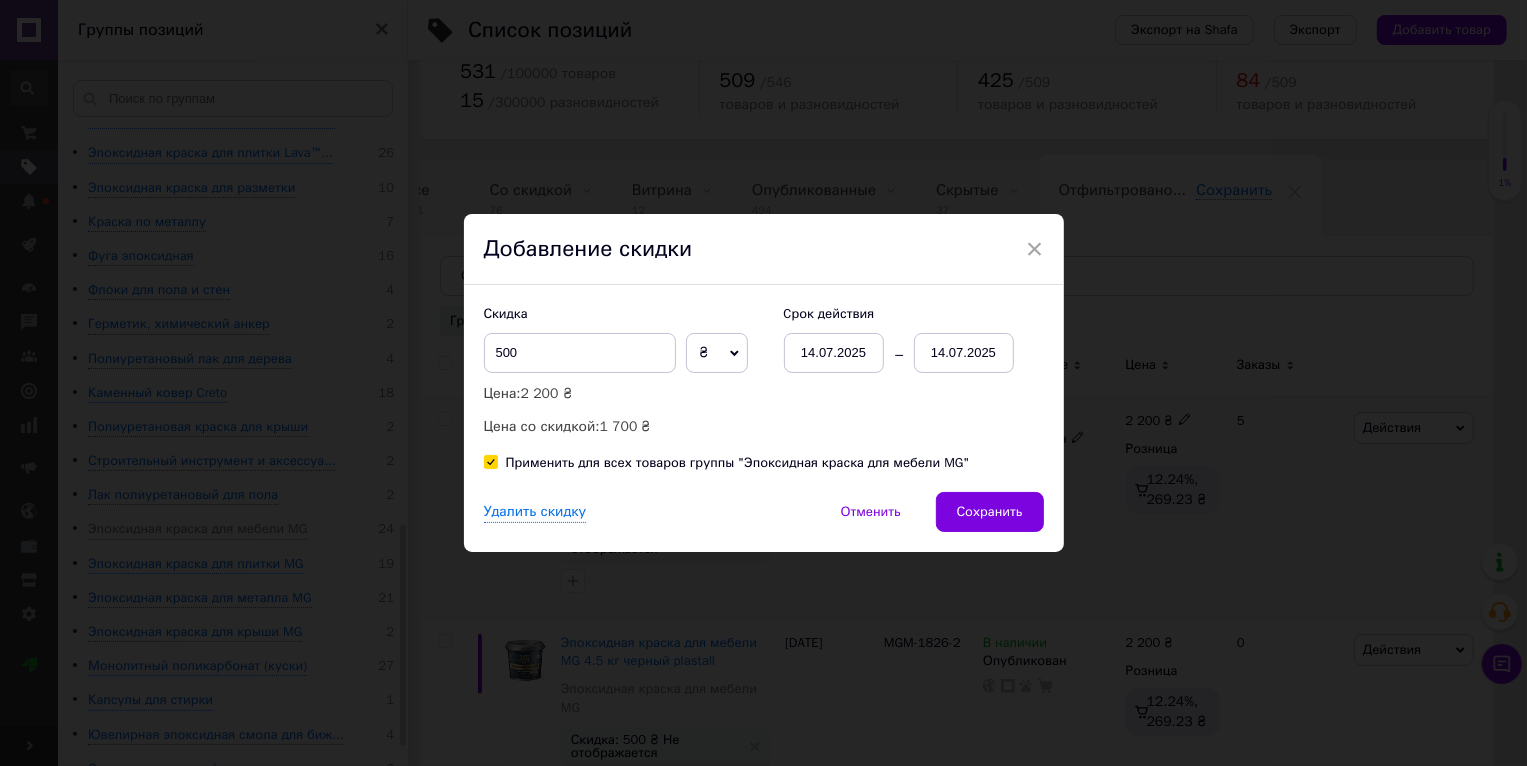 checkbox on "true" 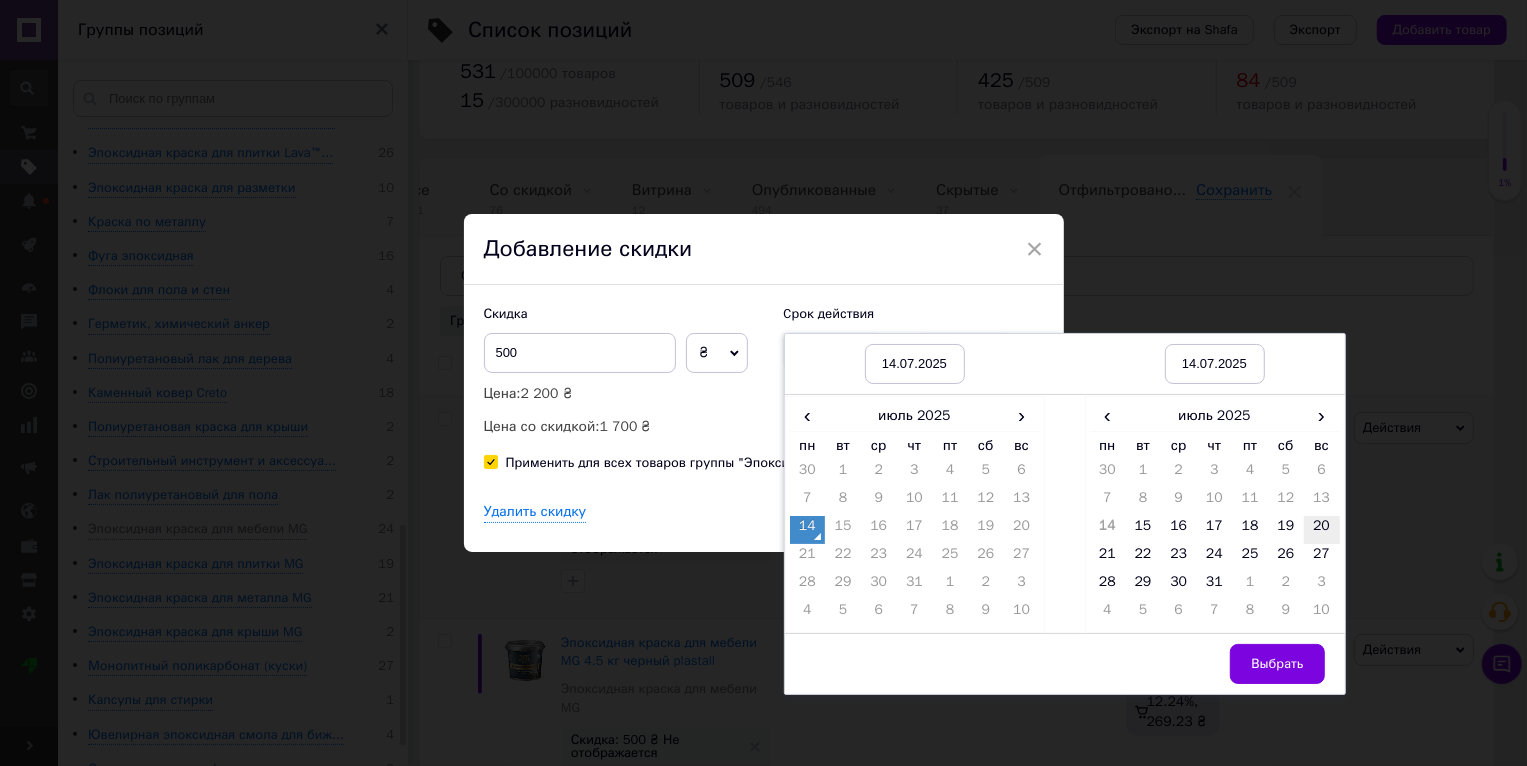 click on "20" at bounding box center (1322, 530) 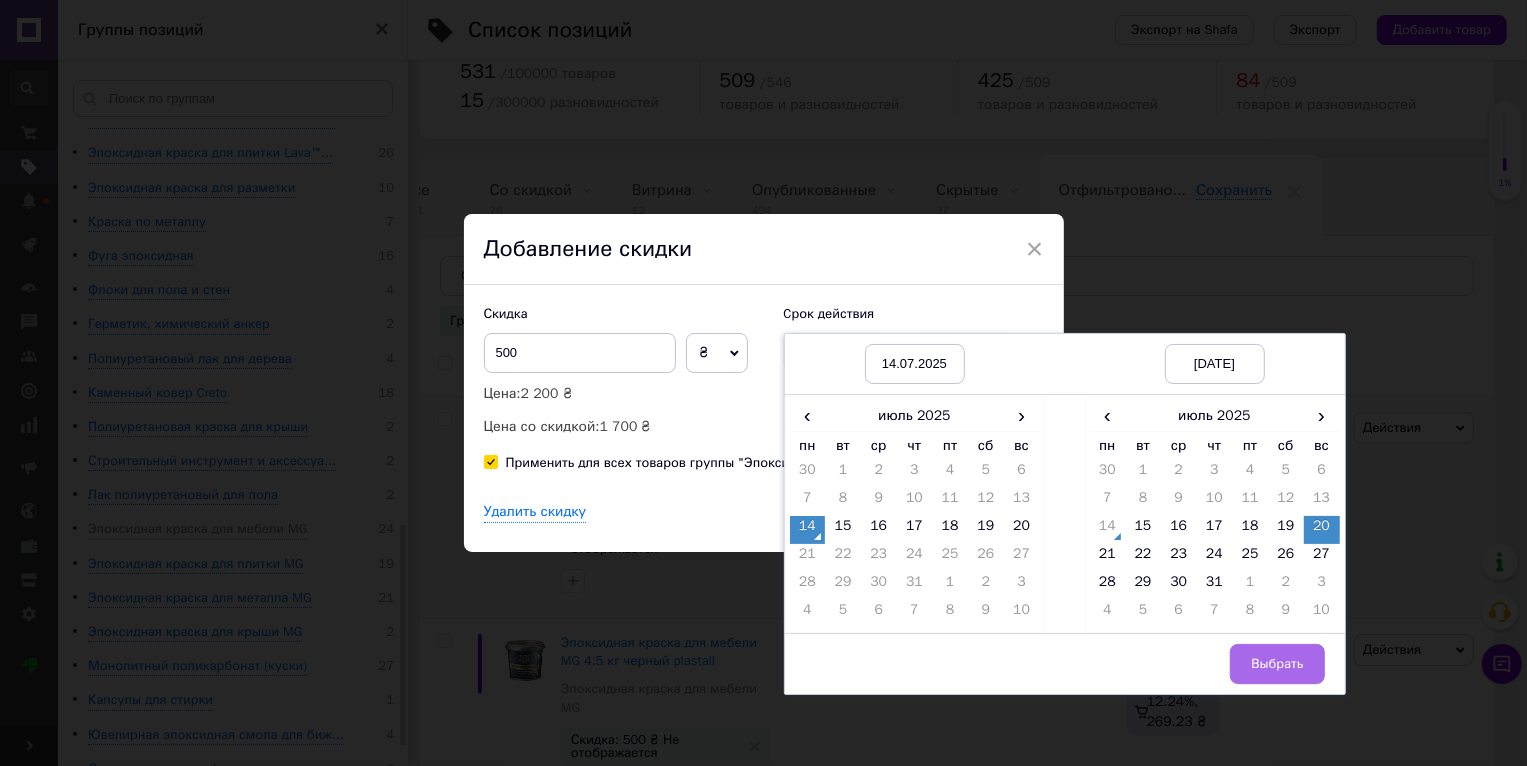 click on "Выбрать" at bounding box center (1277, 664) 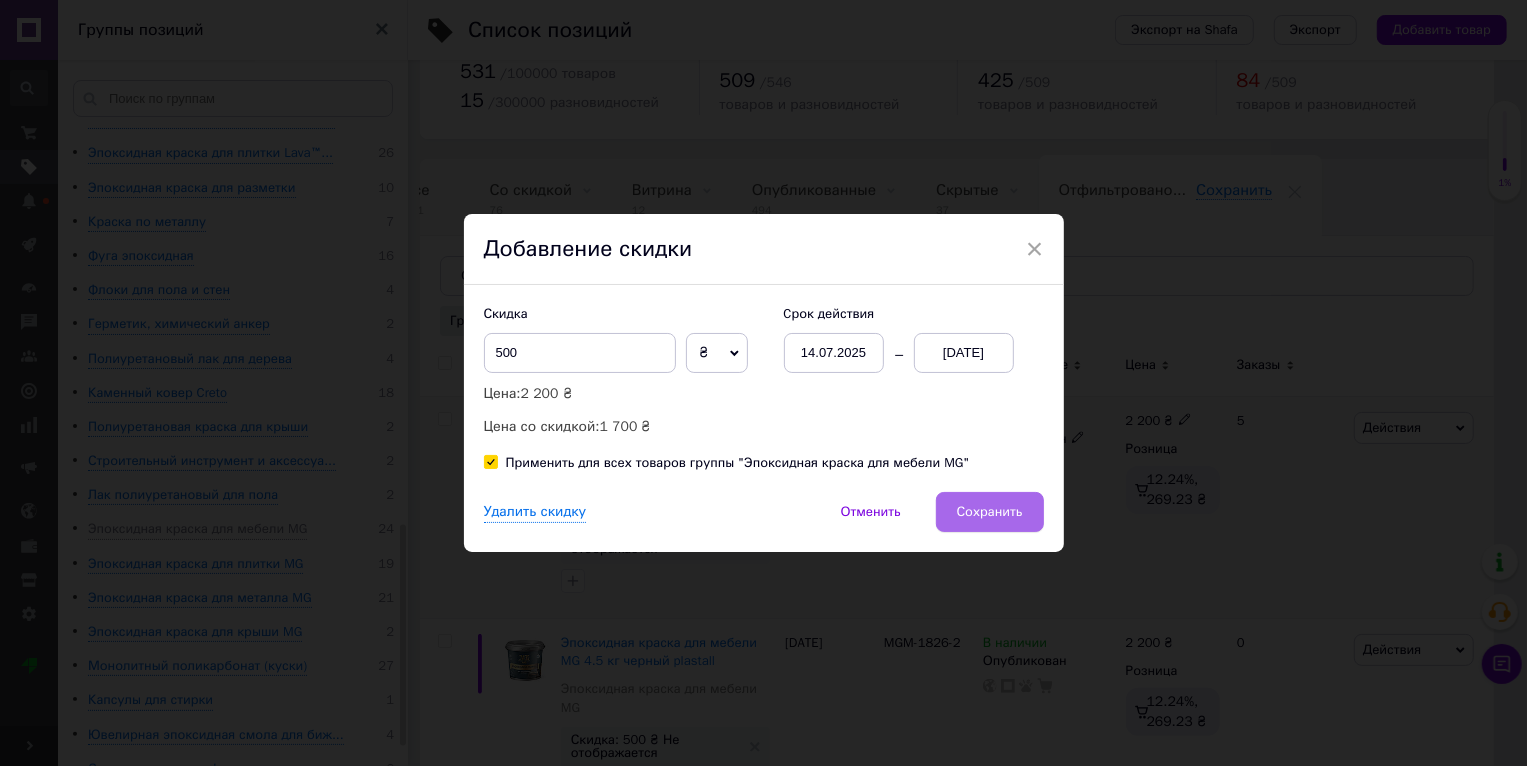 click on "Сохранить" at bounding box center (990, 512) 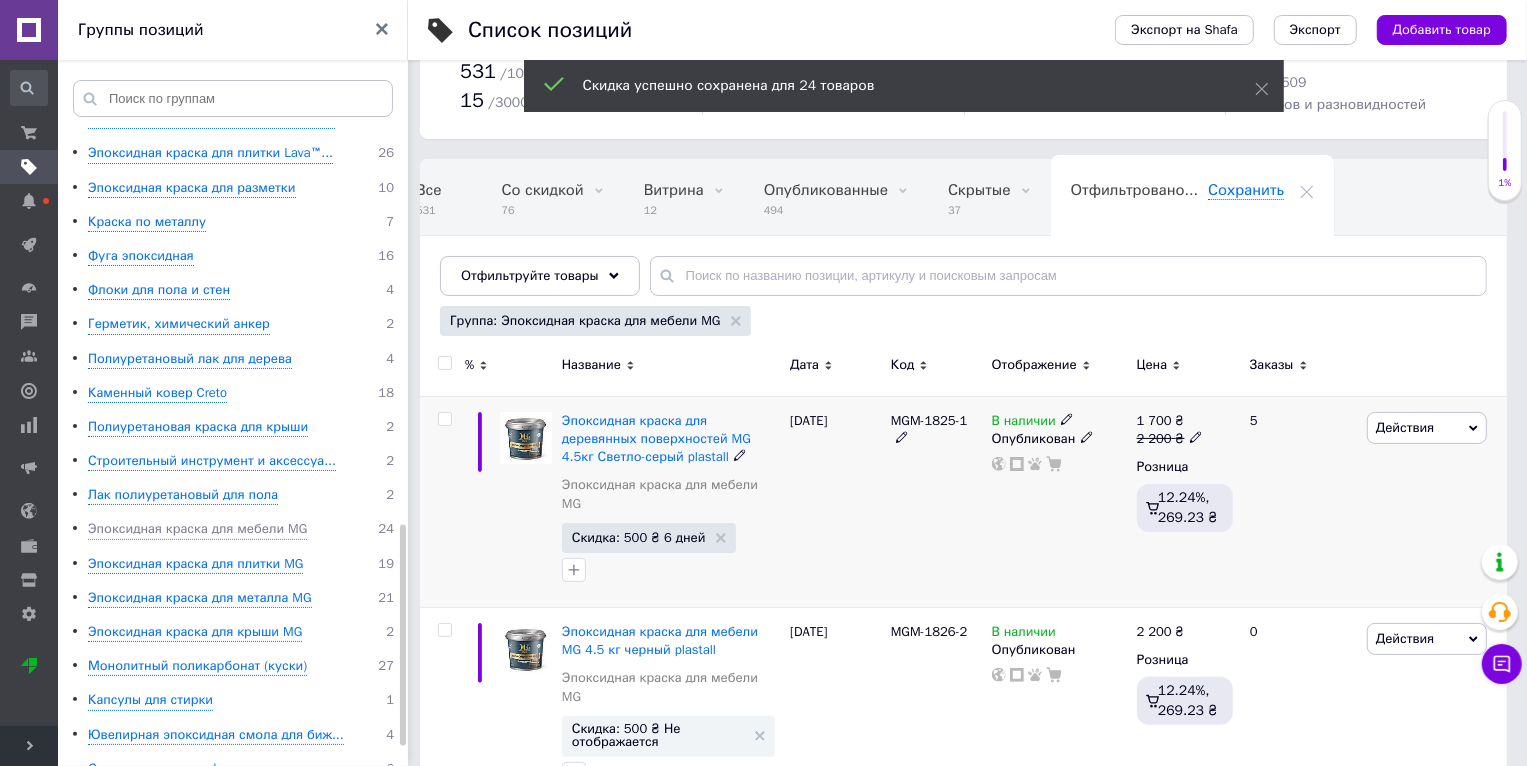 scroll, scrollTop: 0, scrollLeft: 37, axis: horizontal 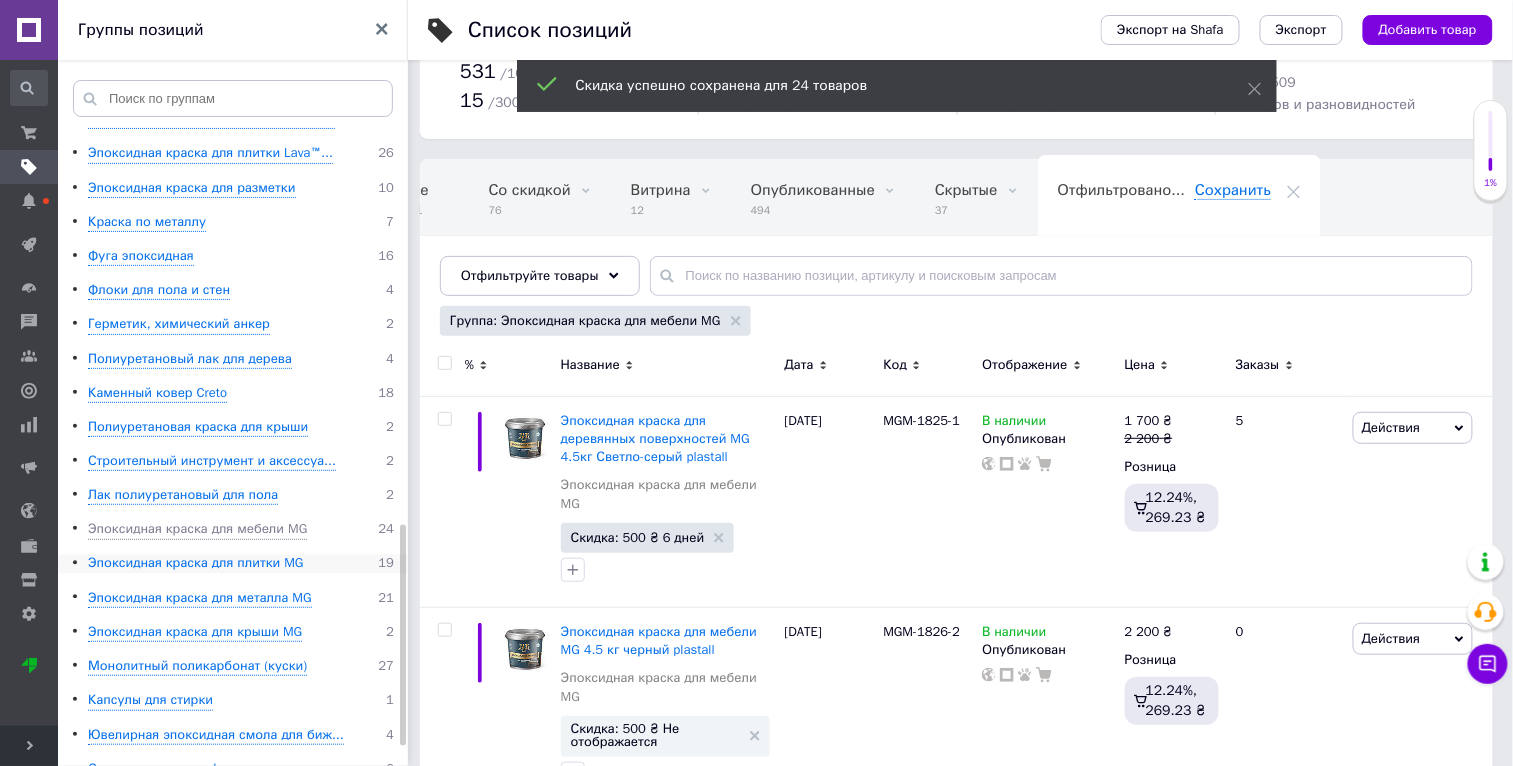 click on "Эпоксидная краска для плитки MG" at bounding box center (195, 564) 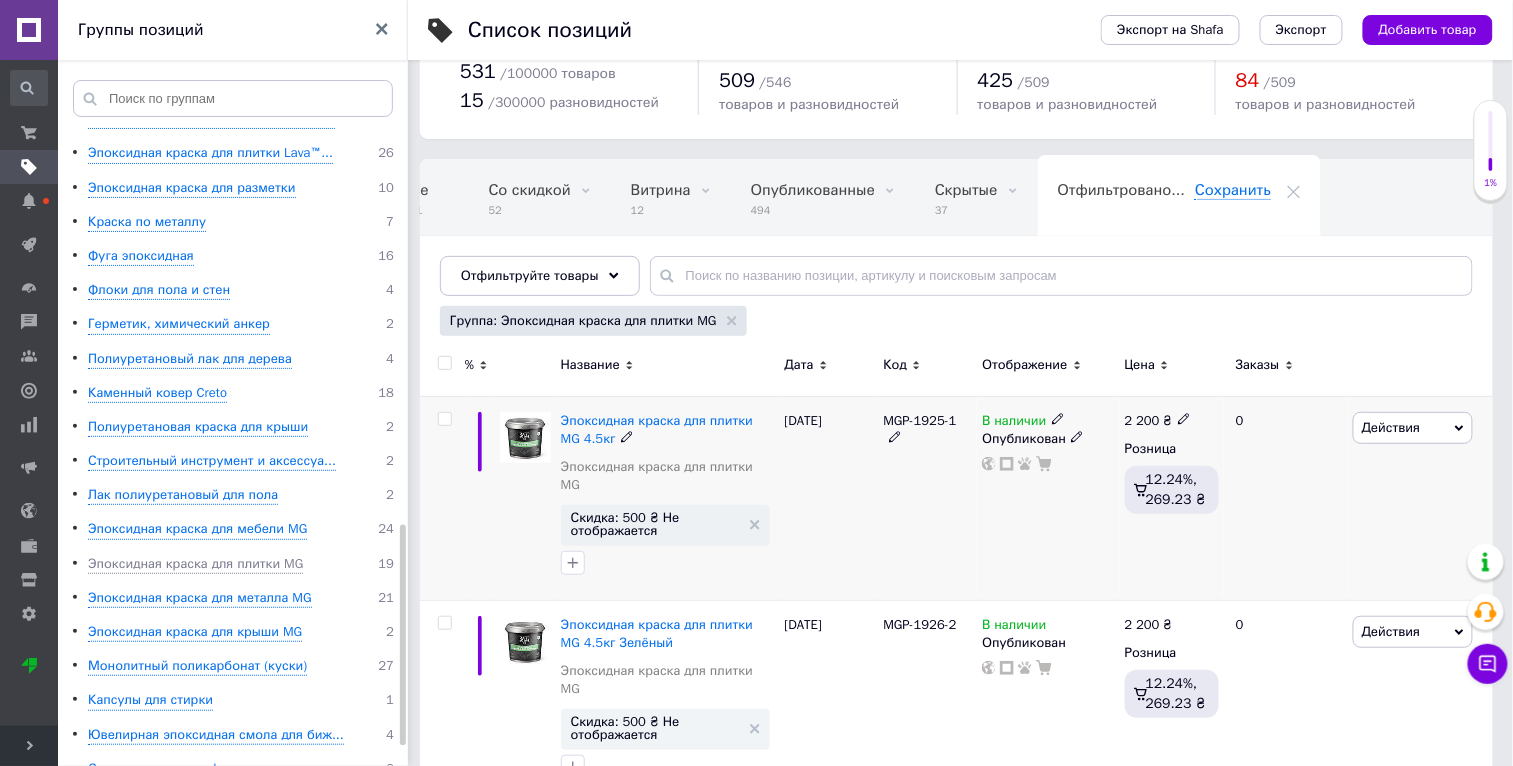 click on "Действия" at bounding box center [1391, 427] 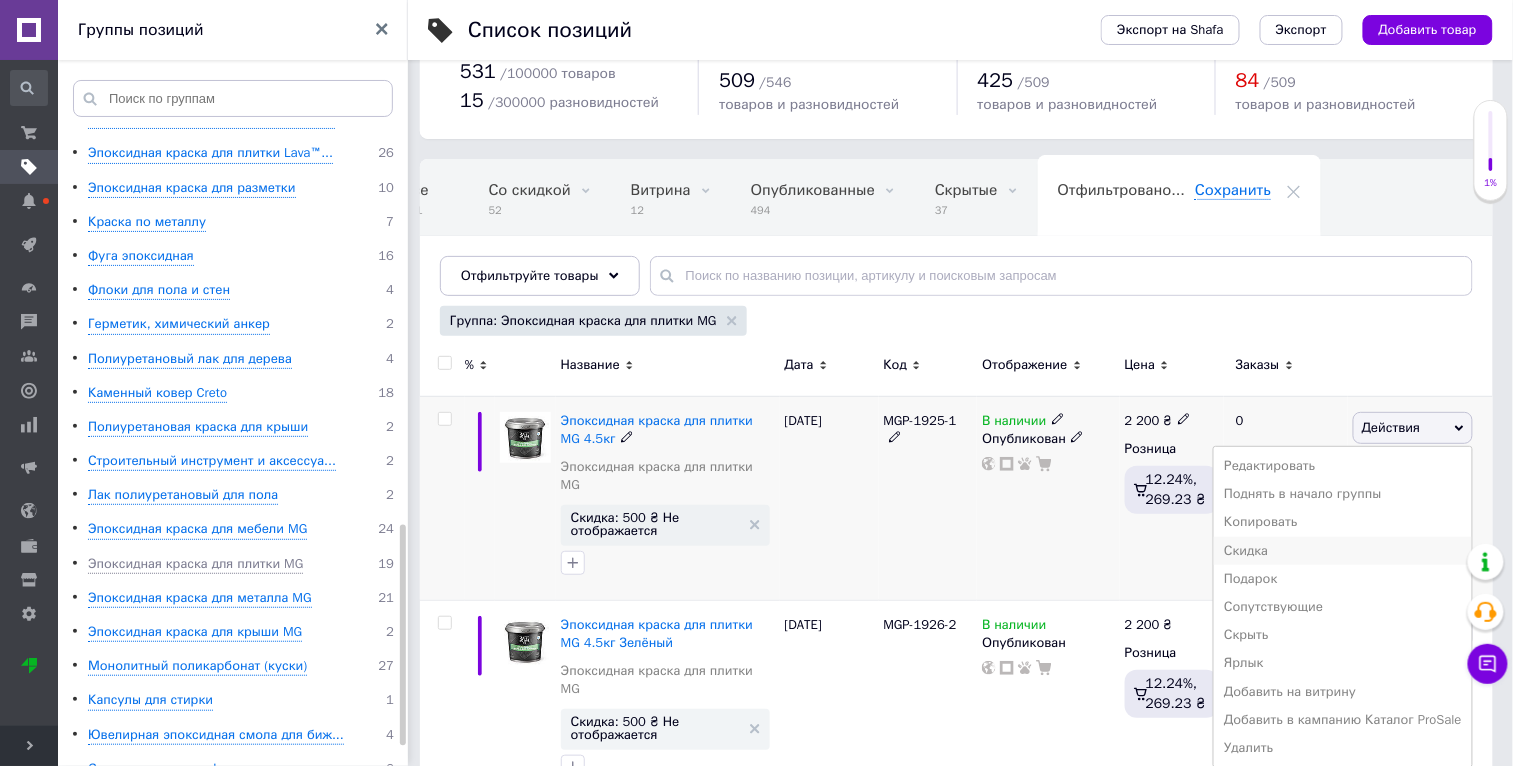 click on "Скидка" at bounding box center [1343, 551] 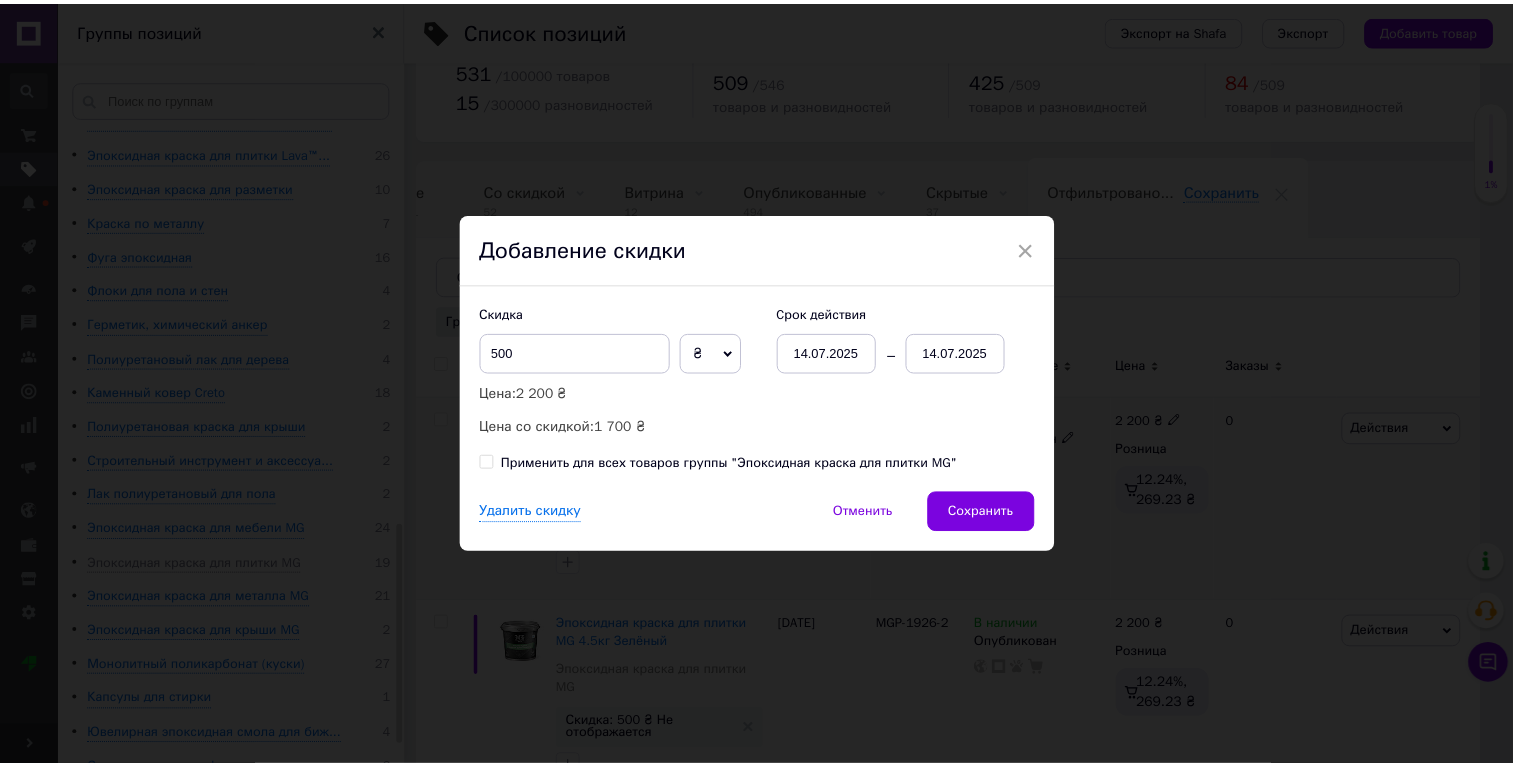 scroll, scrollTop: 0, scrollLeft: 36, axis: horizontal 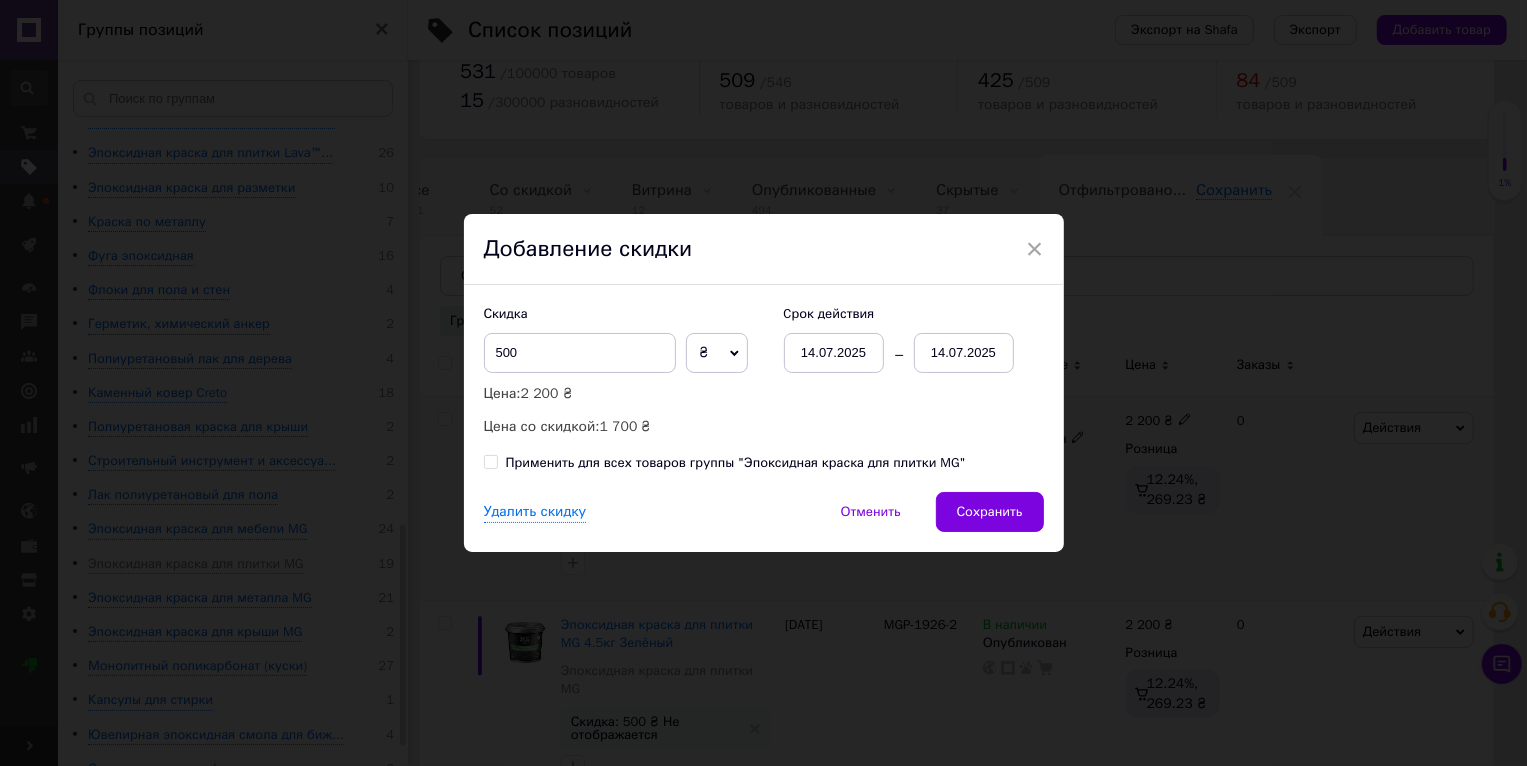 drag, startPoint x: 719, startPoint y: 470, endPoint x: 729, endPoint y: 466, distance: 10.770329 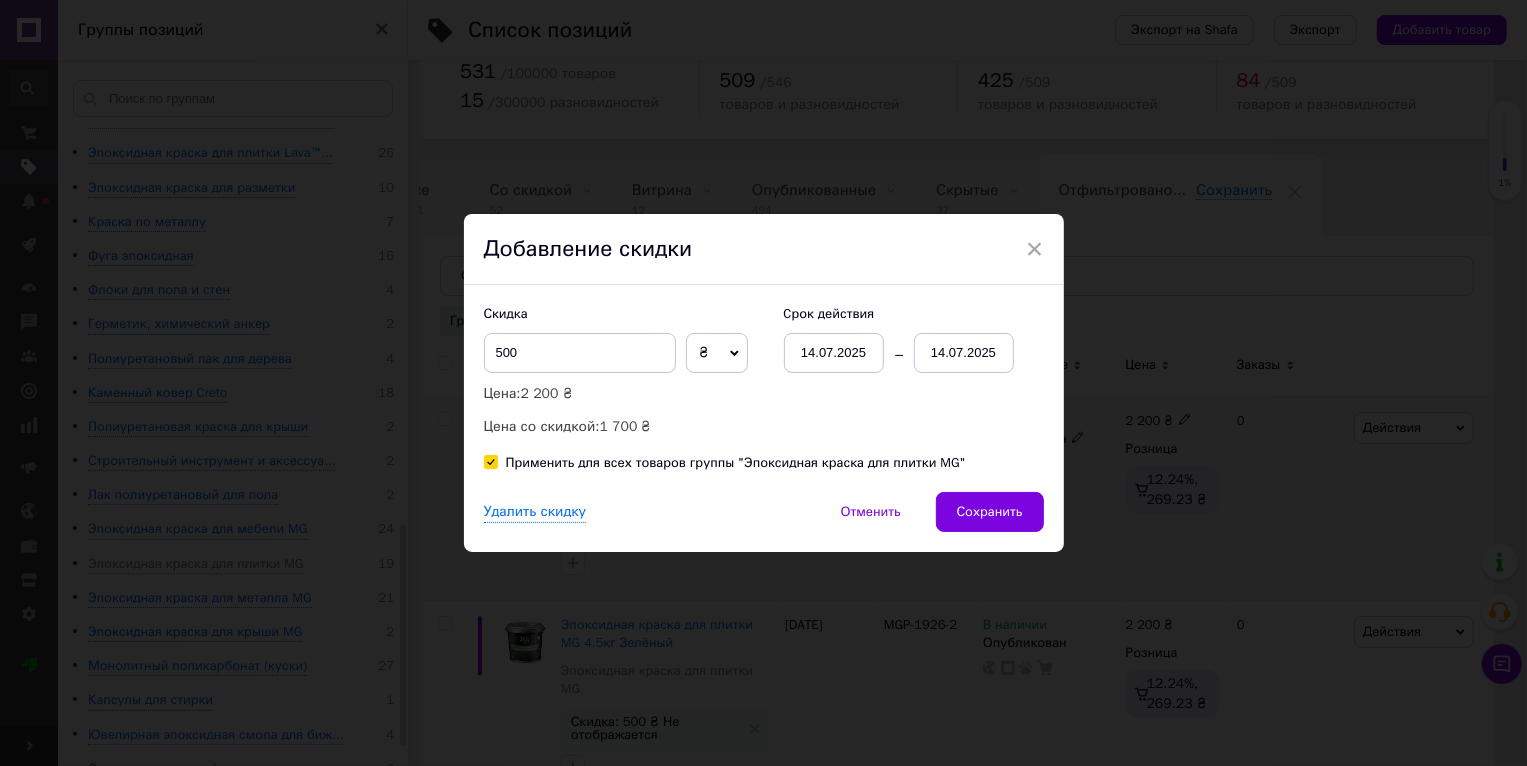 checkbox on "true" 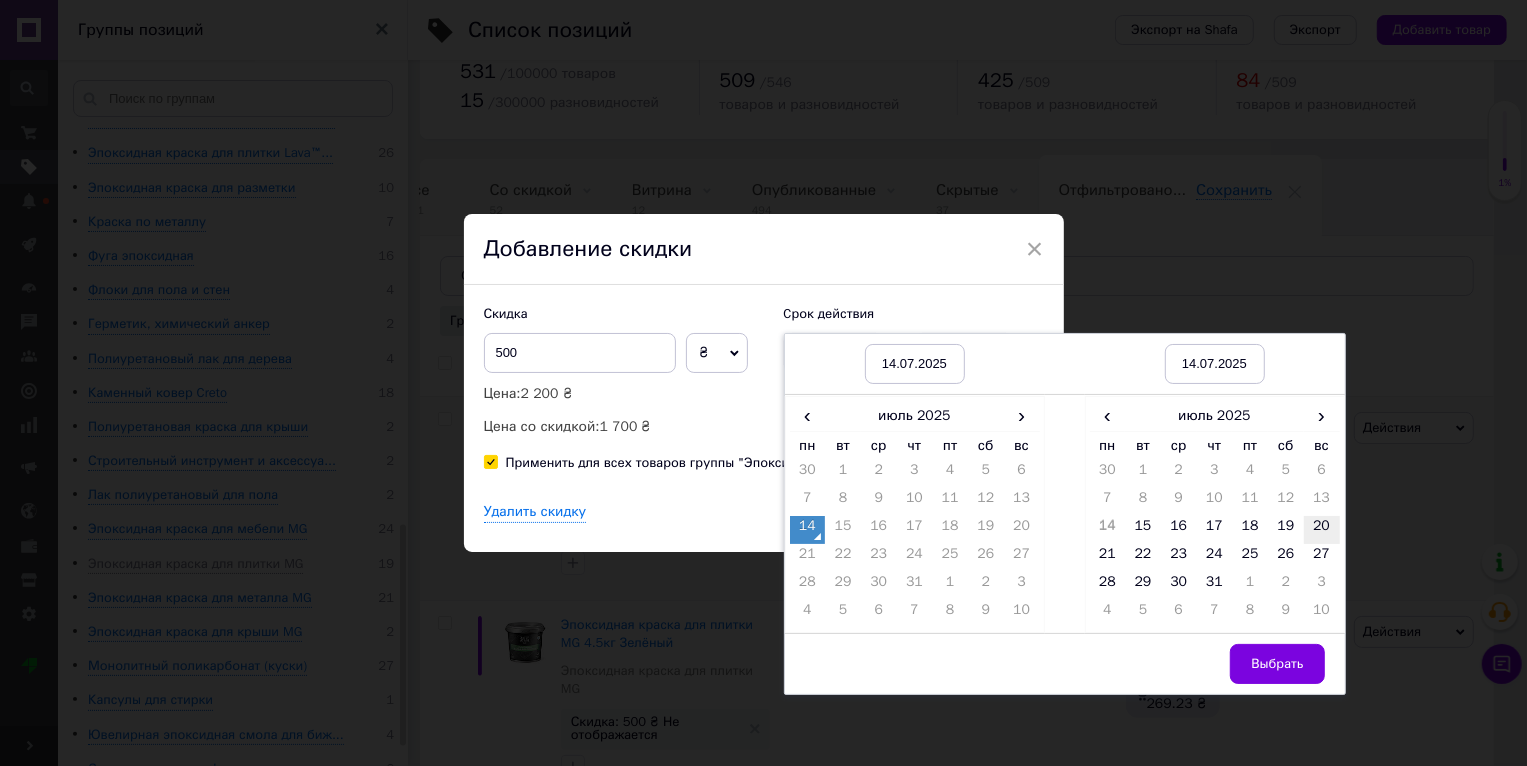 click on "20" at bounding box center [1322, 530] 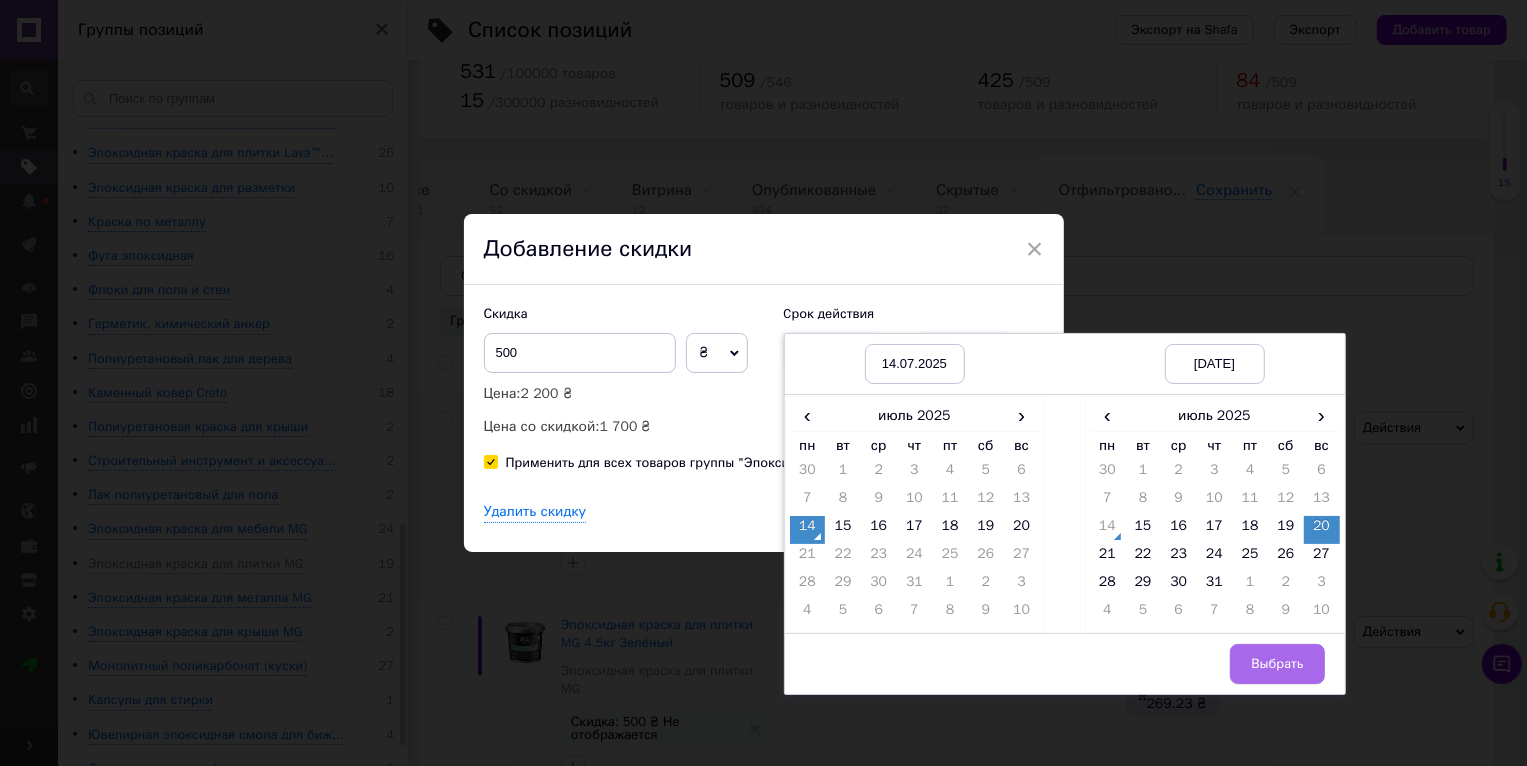 click on "Выбрать" at bounding box center (1277, 664) 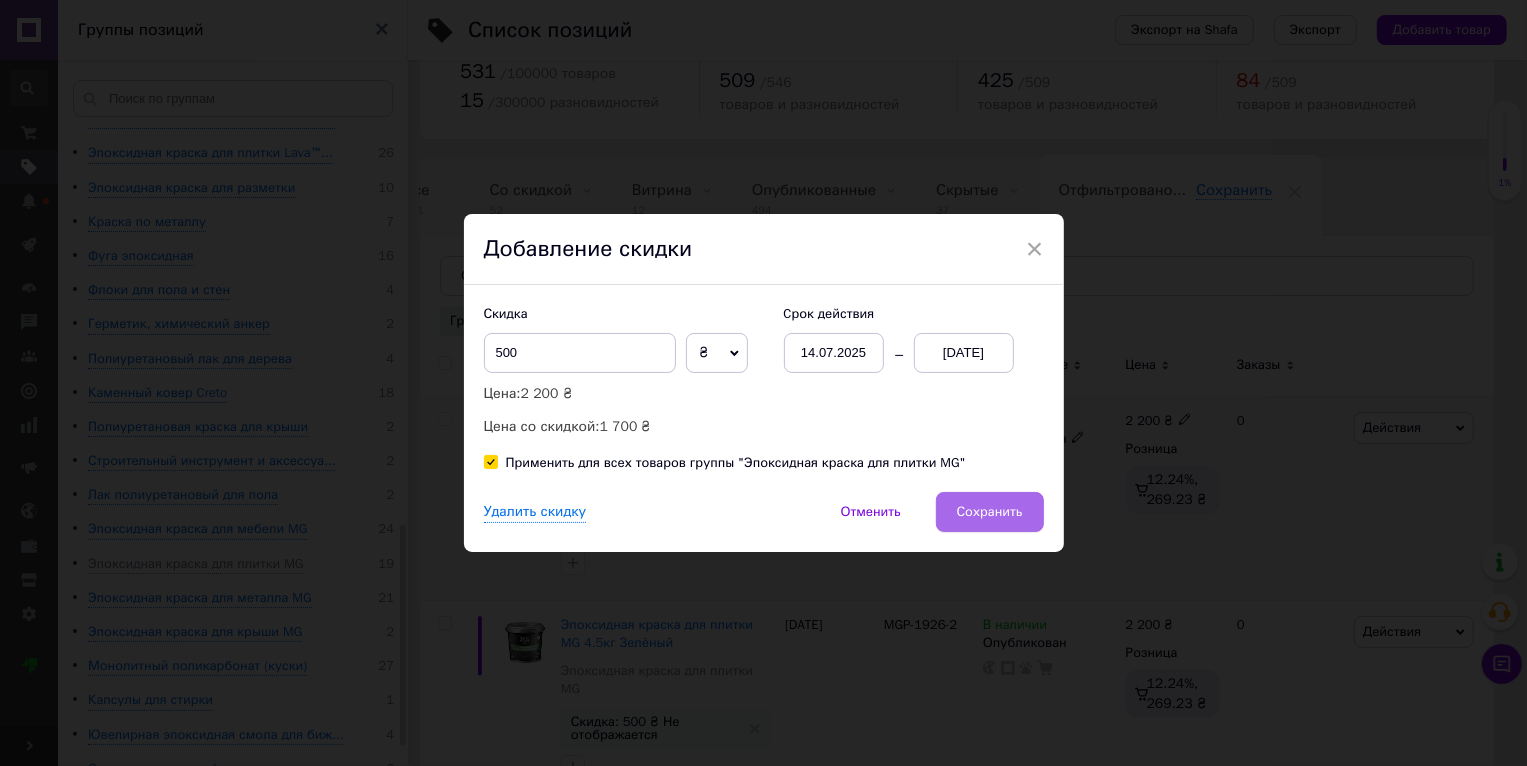 click on "Сохранить" at bounding box center [990, 512] 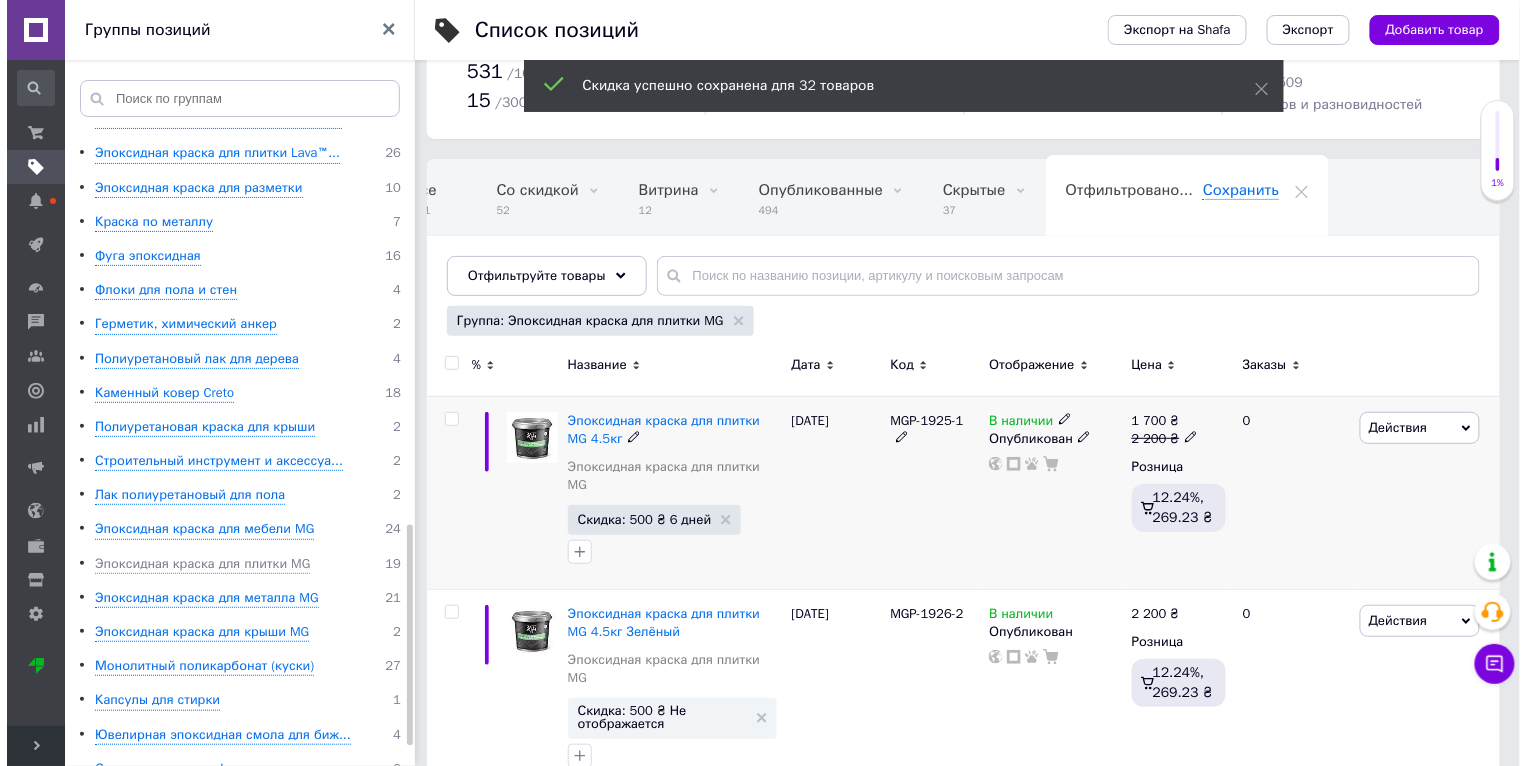 scroll, scrollTop: 0, scrollLeft: 37, axis: horizontal 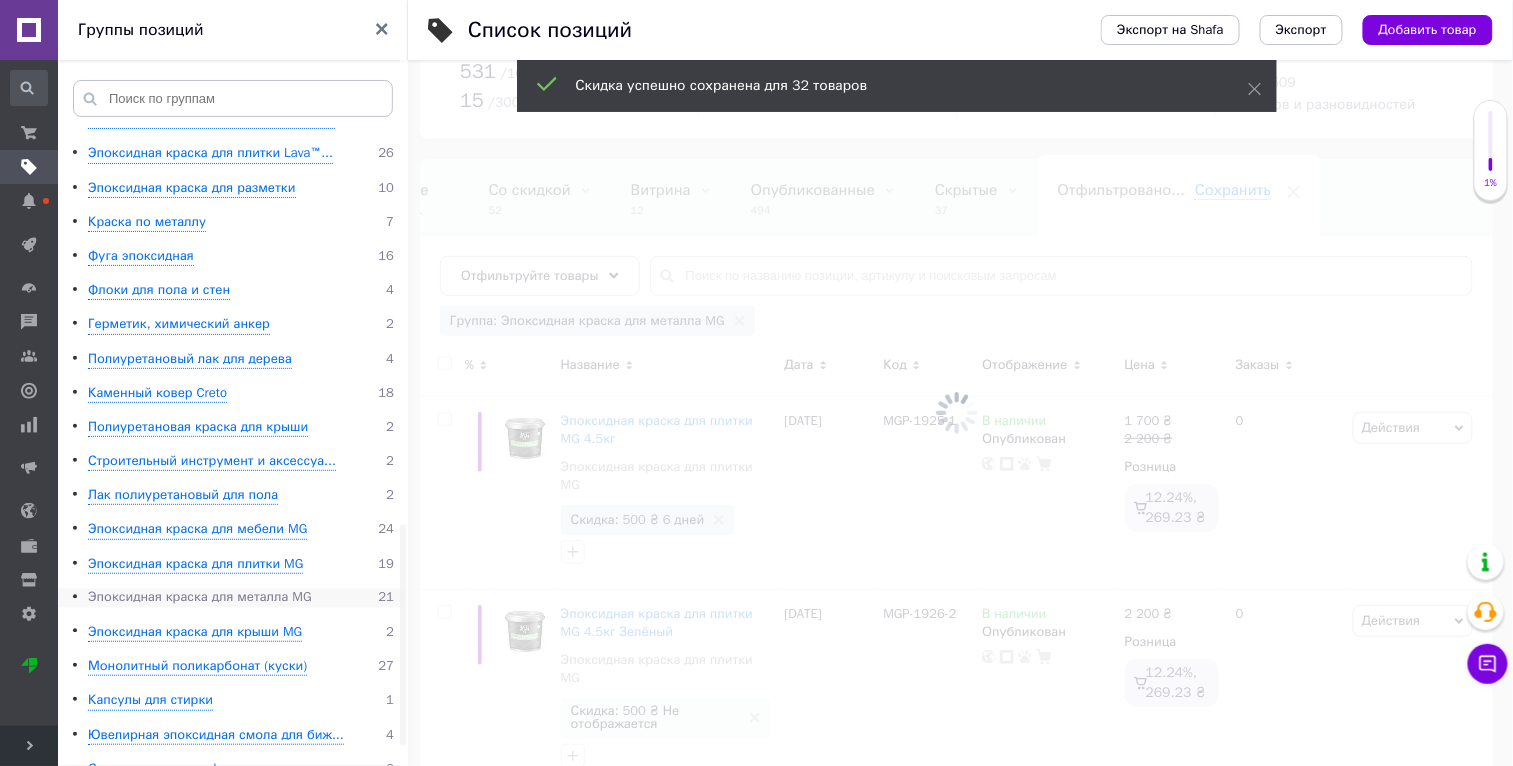 click on "Эпоксидная краска для металла MG" at bounding box center (200, 598) 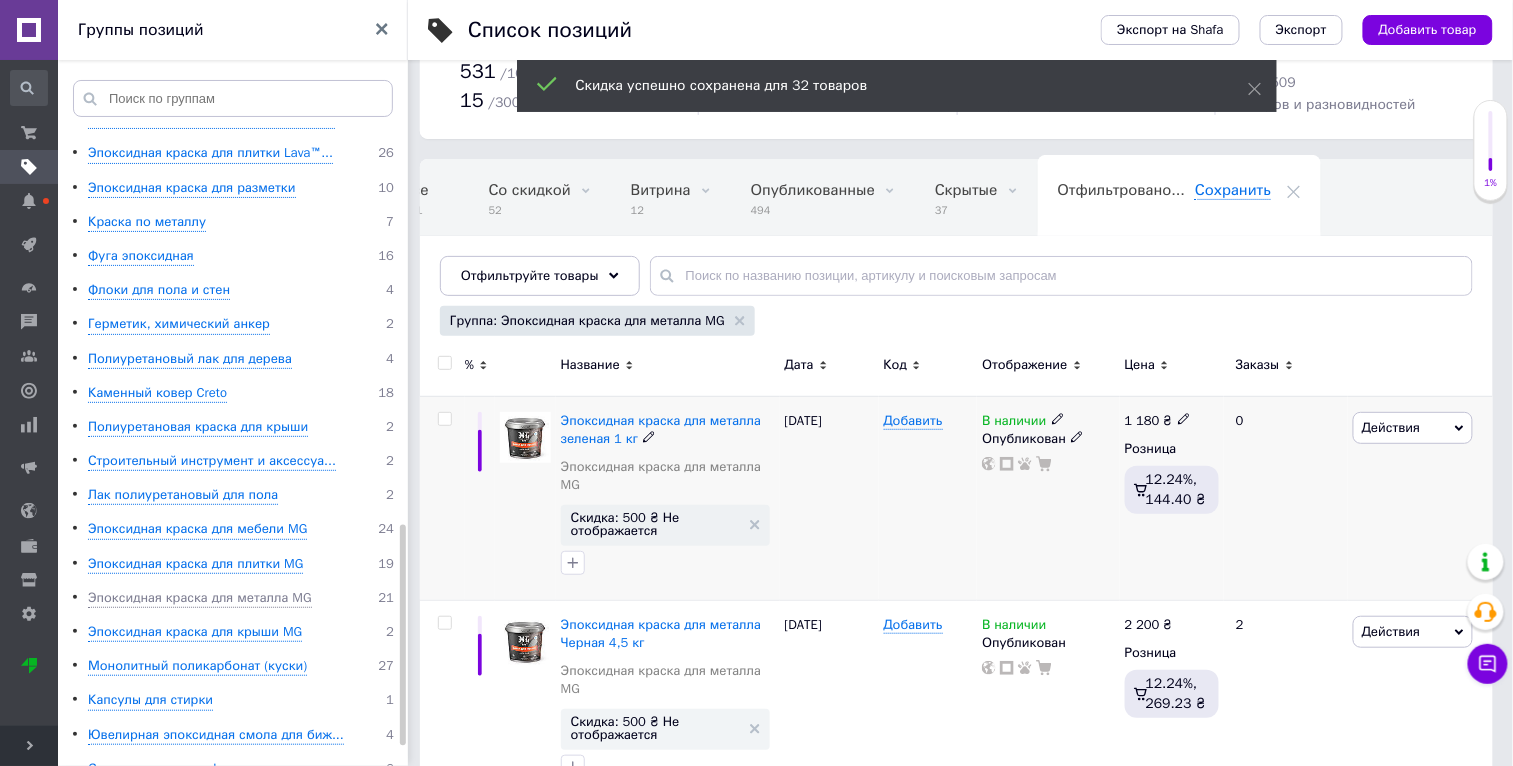 click on "Действия" at bounding box center (1391, 427) 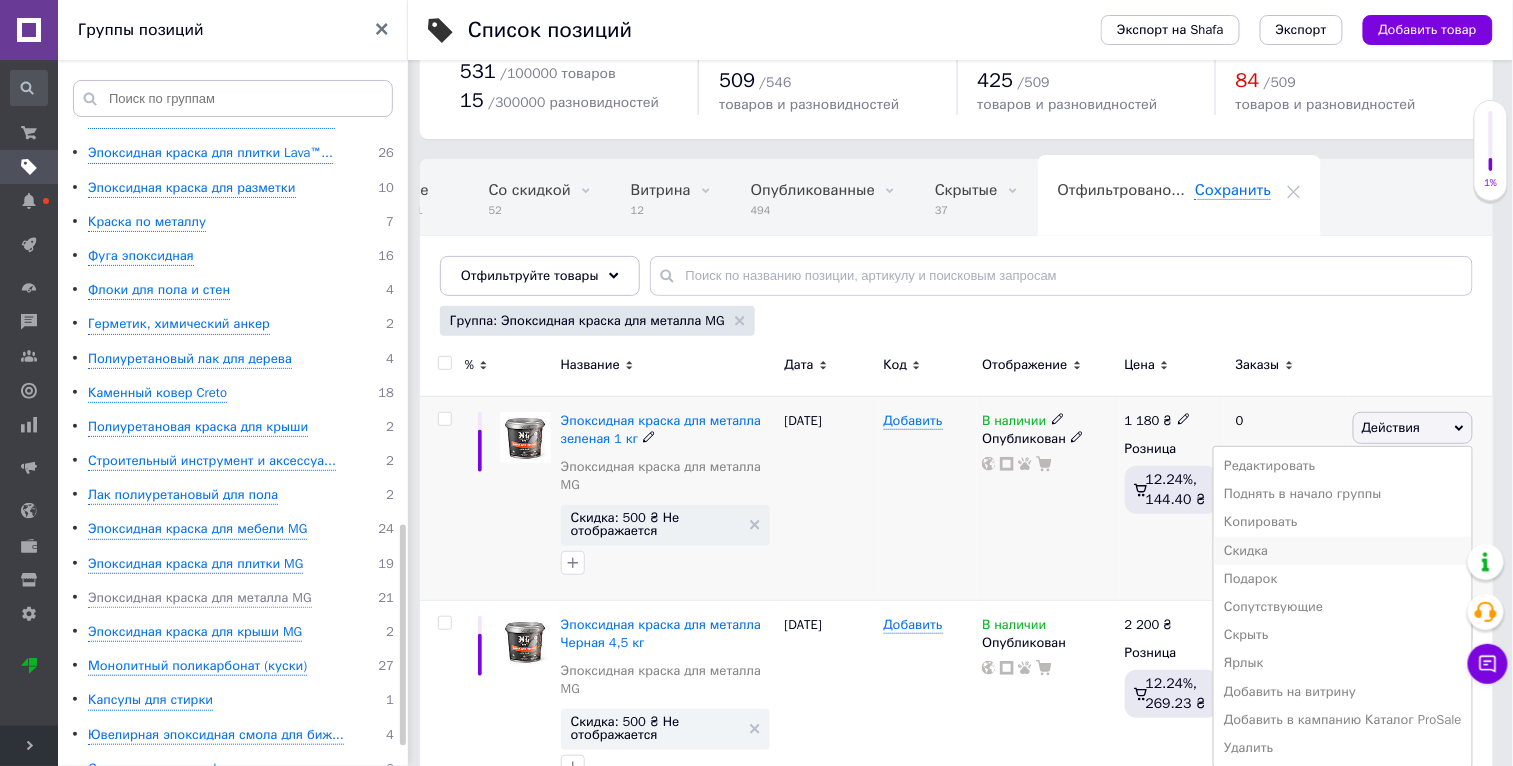 click on "Скидка" at bounding box center [1343, 551] 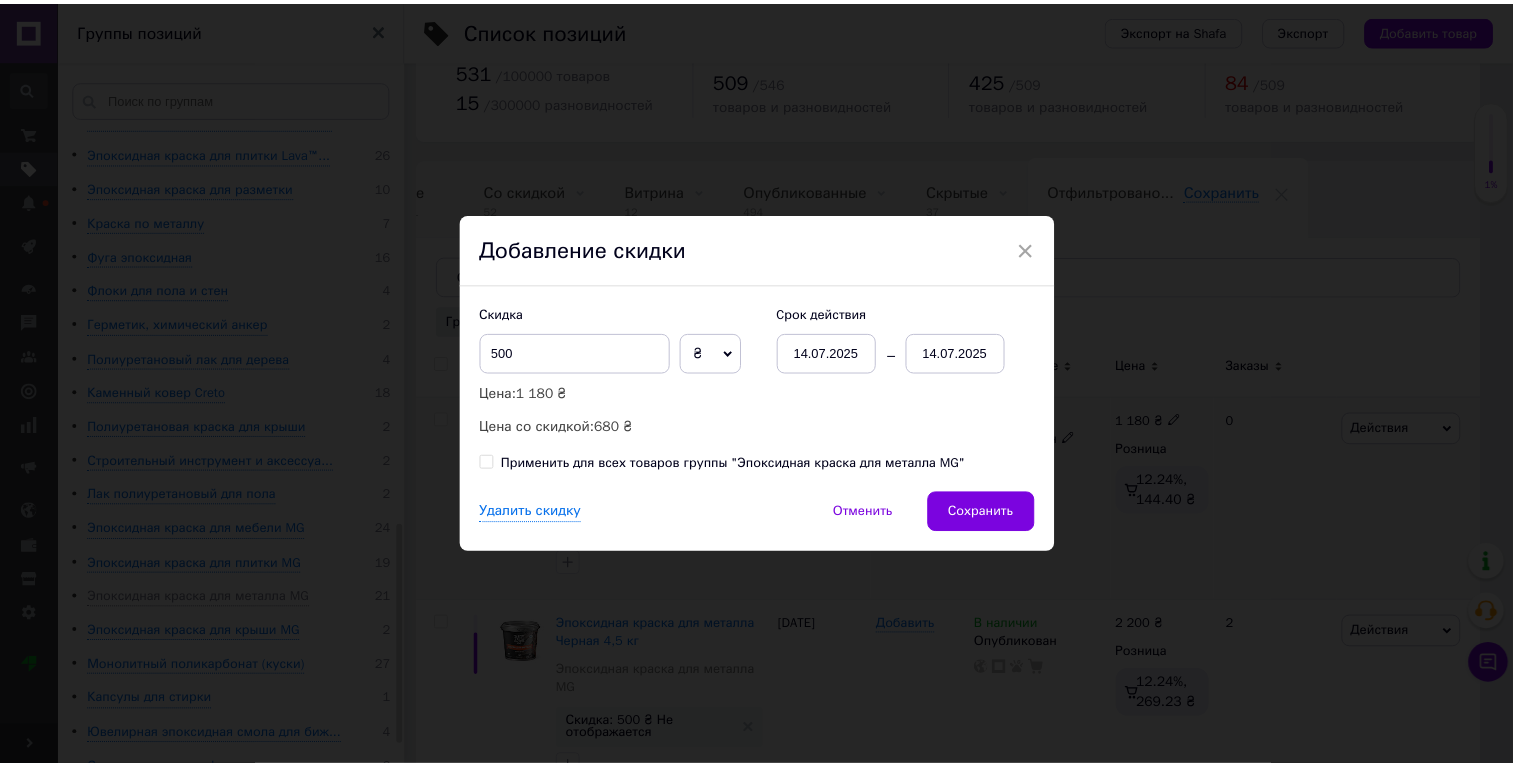 scroll, scrollTop: 0, scrollLeft: 36, axis: horizontal 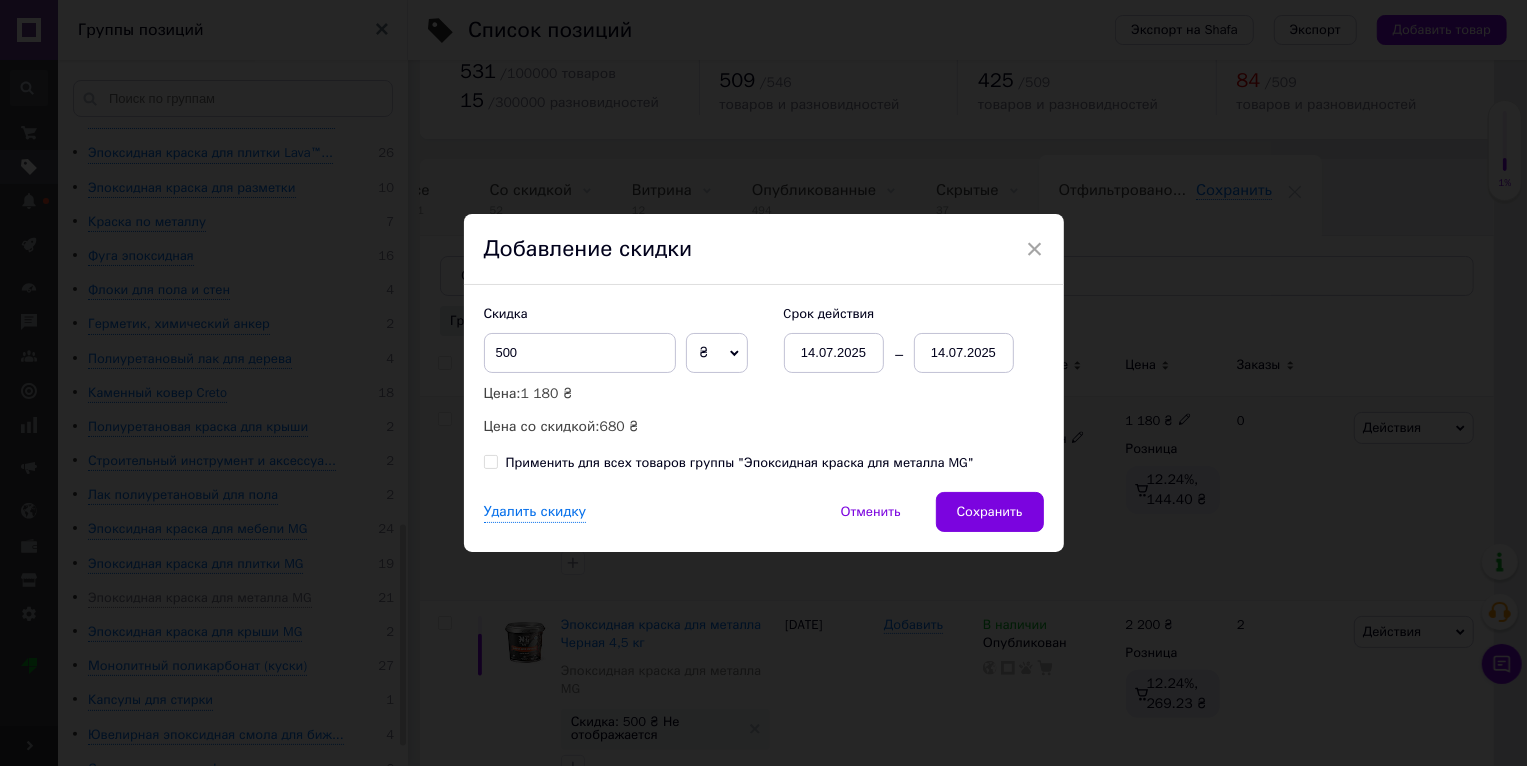 click on "Применить для всех товаров группы "Эпоксидная краска для металла MG"" at bounding box center [740, 463] 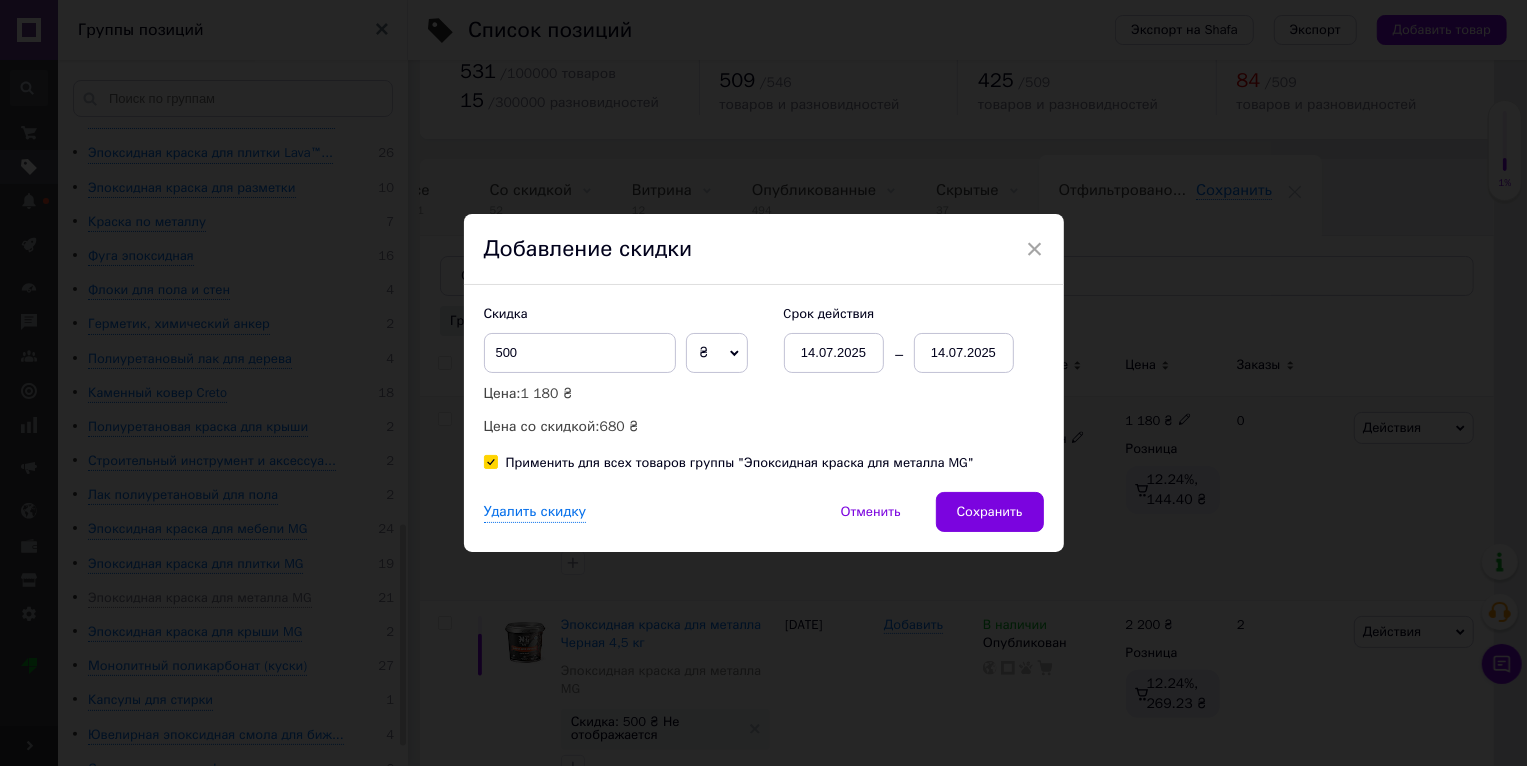 checkbox on "true" 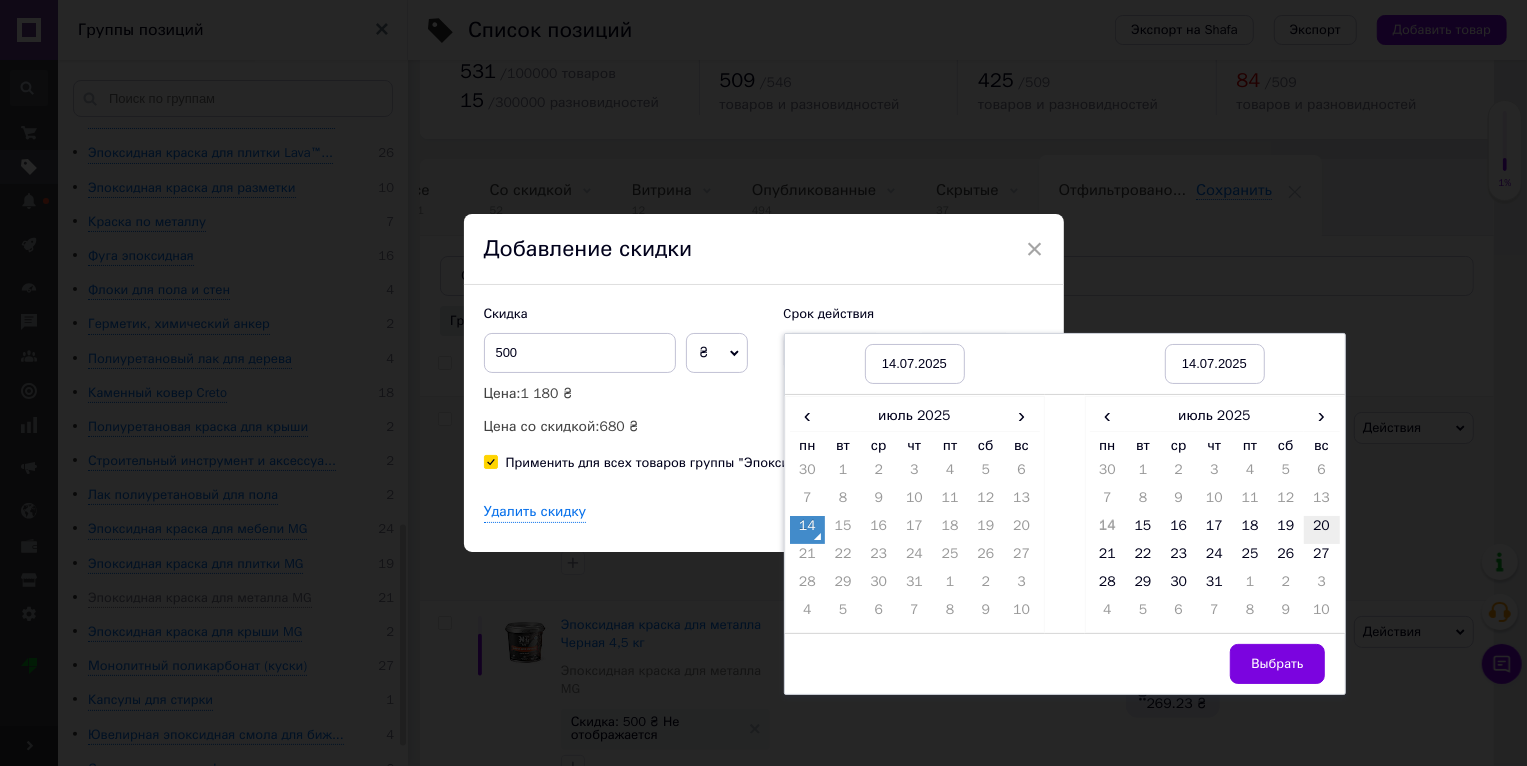 click on "20" at bounding box center (1322, 530) 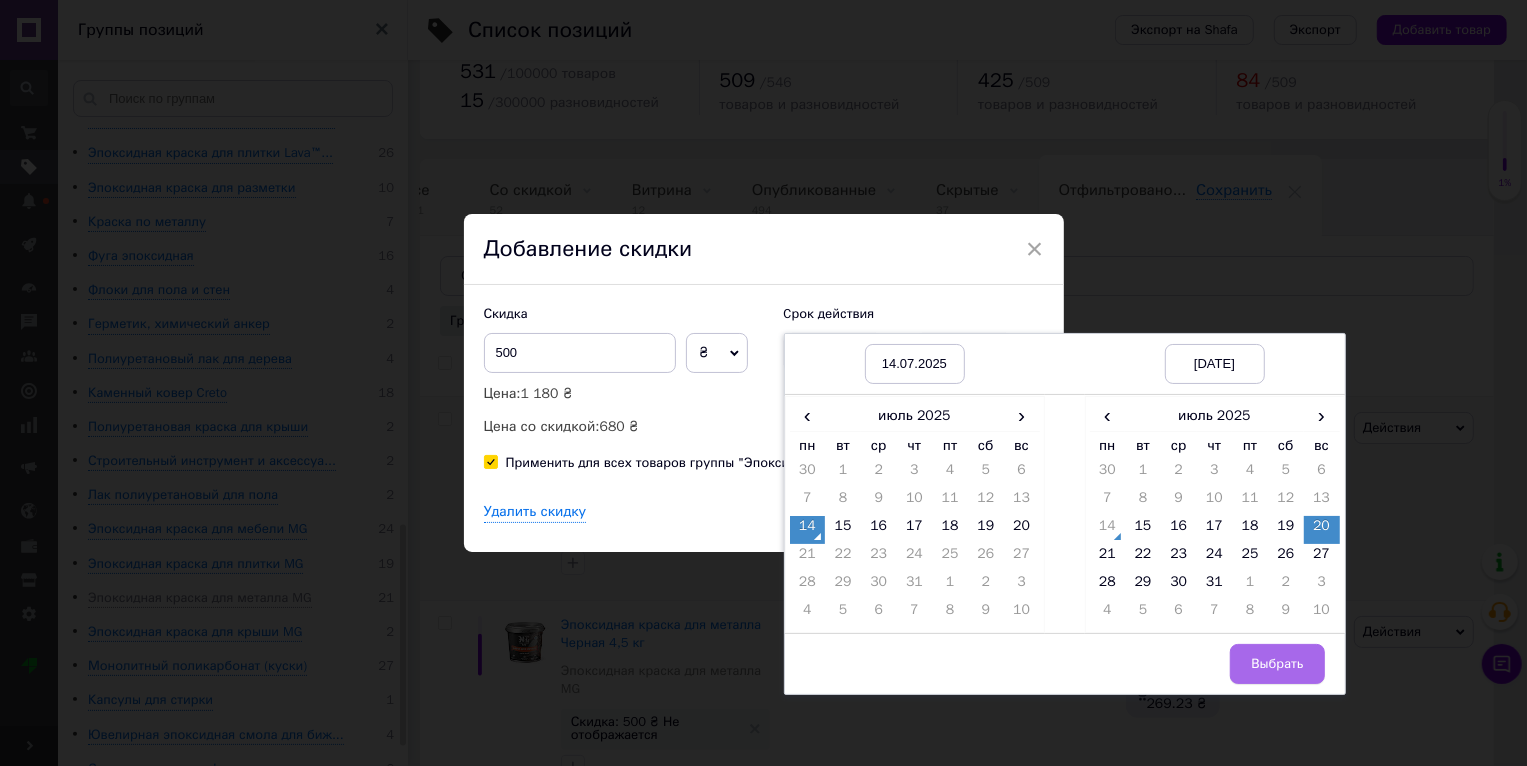 click on "Выбрать" at bounding box center (1277, 664) 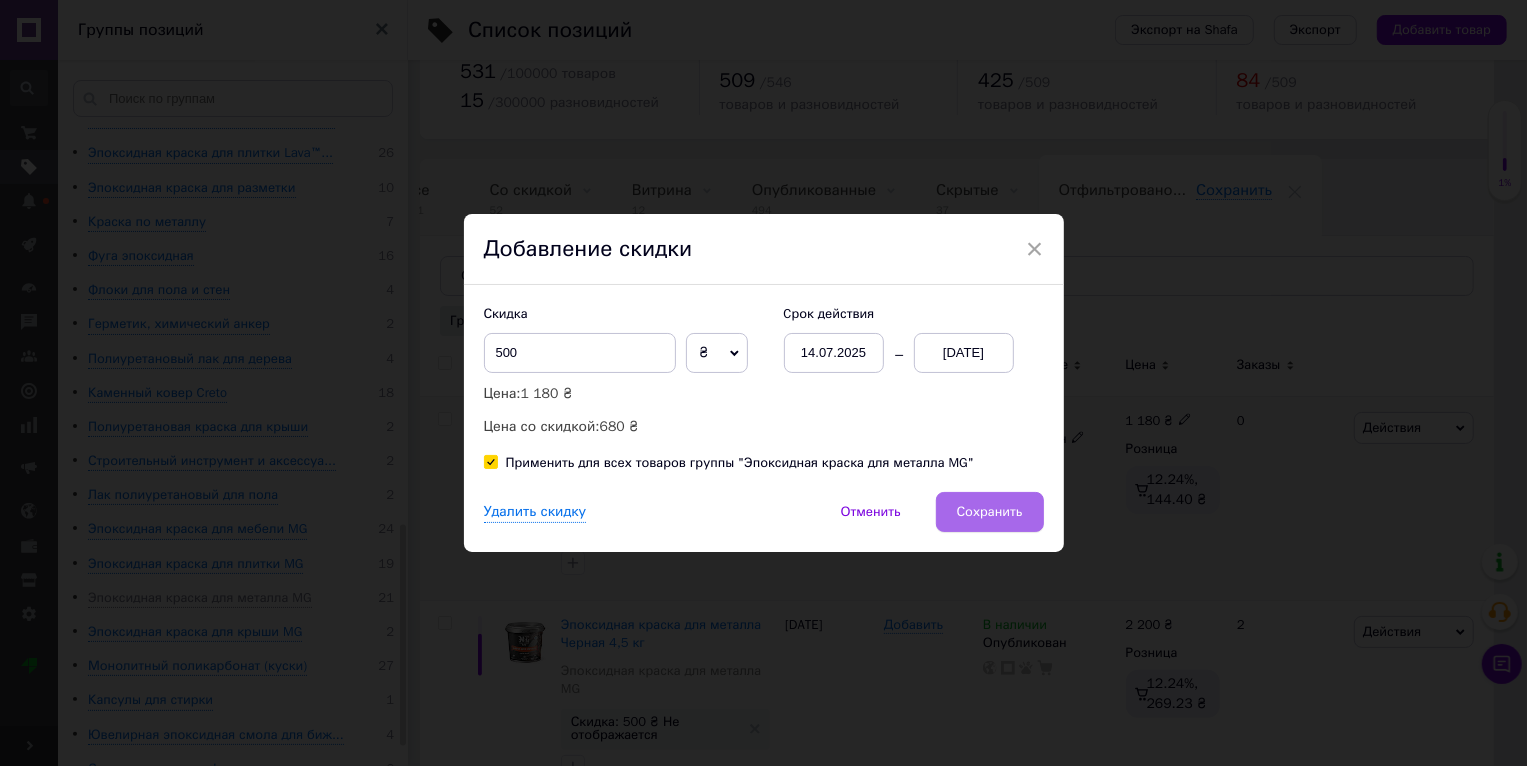 click on "Сохранить" at bounding box center (990, 512) 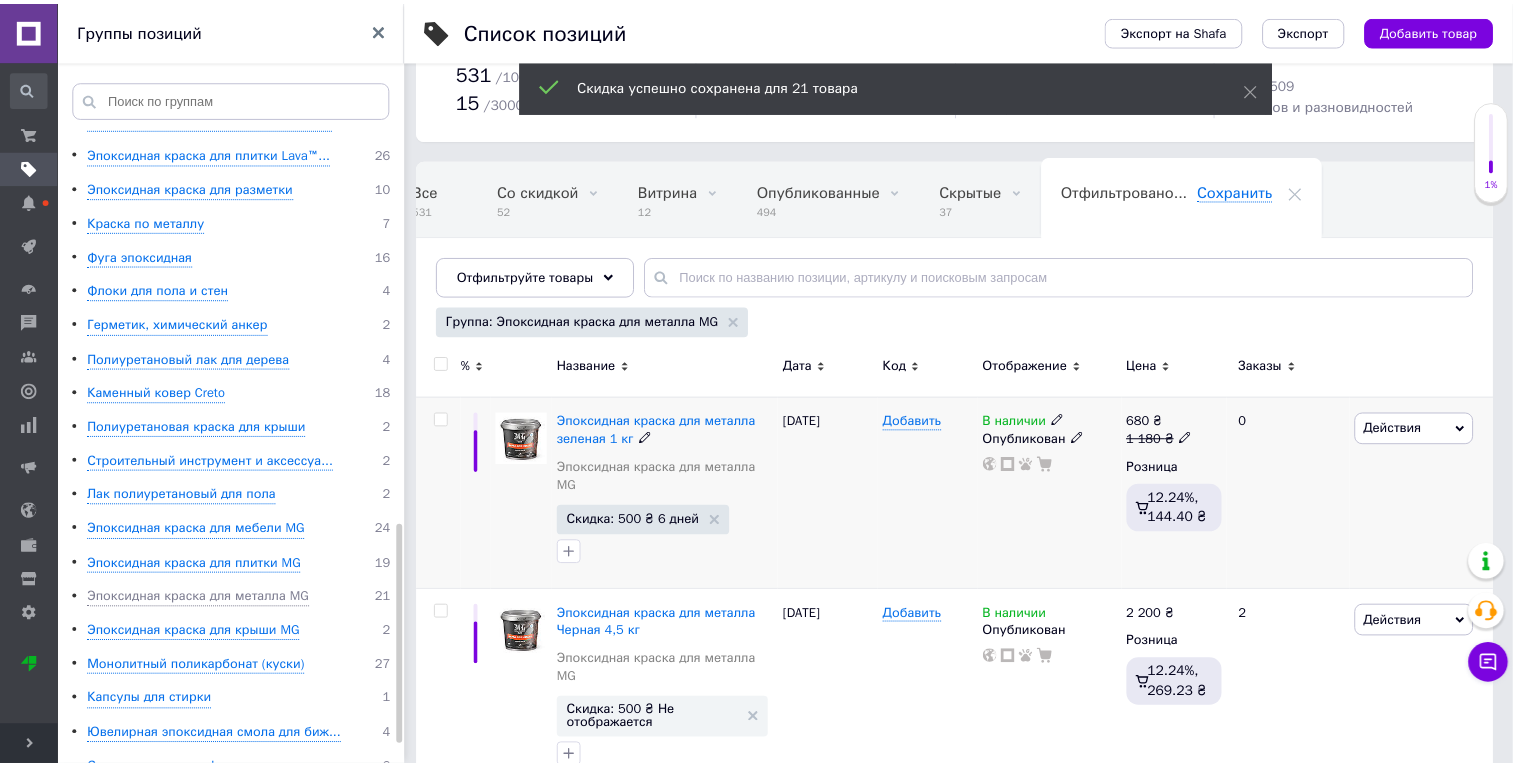 scroll, scrollTop: 0, scrollLeft: 37, axis: horizontal 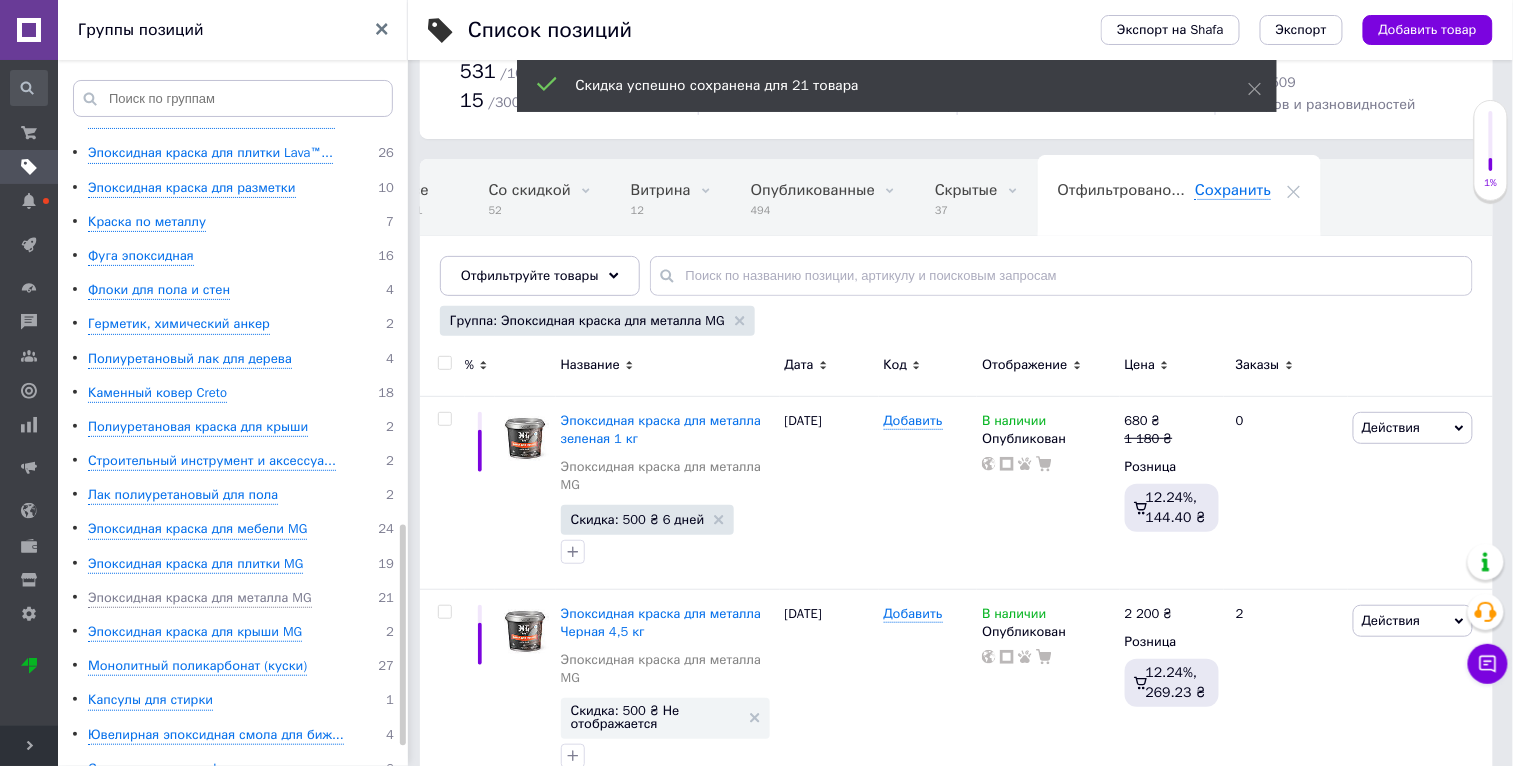 click on "Корневая группа 0 Жидкий наливной акрил Plastall для... 31 Жидкий наливной акрил для реставра... 2 Жидкий акрил Plastall для реставра... 2 Жидкий наливной акрил Plastall с н... 9 Наливной акрил Plastall с моющим с... 9 Жидкий акрил Plastall для реставра... 45 Жидкий акрил Sipo® для реставрации... 6 Жидкий акрил ЭкоВанна для реставра... 21 Ремкомплекты Plastall для ремонта ... 2 Ремкомплекты ЭкоВанна для ремонта ... 1 Ремкомплекты Sipo® для ремонта ван... 1 Эмаль Fеniks Easy для реставрации ... 10 Эмаль Plastall Small для реставрац... 10 ЭкоЭмалька эмаль для реставрации в... 1 Краска эпоксидная для радиаторов F... 6 6 1 6 6 8 11 6 5 6" at bounding box center (236, -103) 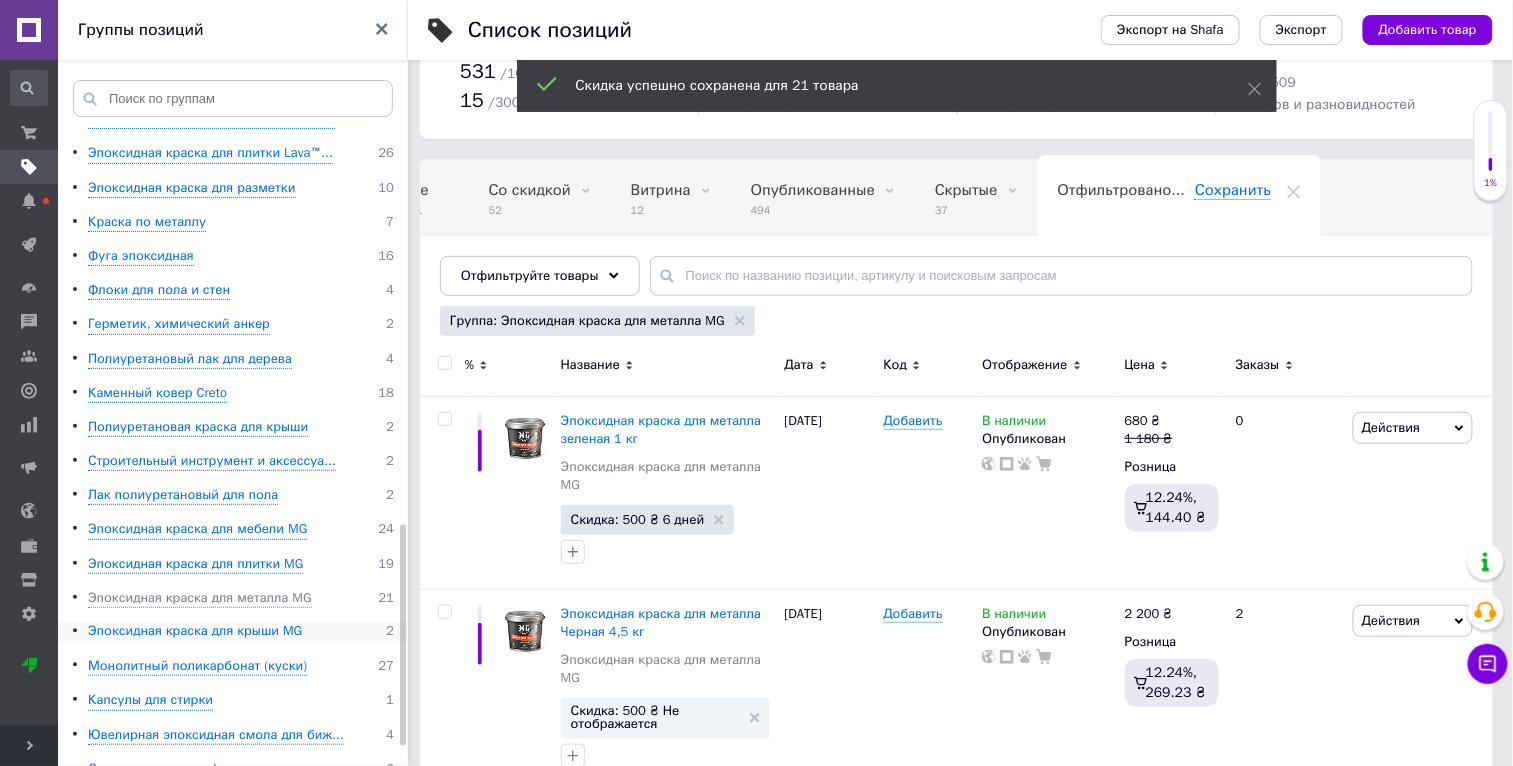 click on "Корневая группа 0 Жидкий наливной акрил Plastall для... 31 Жидкий наливной акрил для реставра... 2 Жидкий акрил Plastall для реставра... 2 Жидкий наливной акрил Plastall с н... 9 Наливной акрил Plastall с моющим с... 9 Жидкий акрил Plastall для реставра... 45 Жидкий акрил Sipo® для реставрации... 6 Жидкий акрил ЭкоВанна для реставра... 21 Ремкомплекты Plastall для ремонта ... 2 Ремкомплекты ЭкоВанна для ремонта ... 1 Ремкомплекты Sipo® для ремонта ван... 1 Эмаль Fеniks Easy для реставрации ... 10 Эмаль Plastall Small для реставрац... 10 ЭкоЭмалька эмаль для реставрации в... 1 Краска эпоксидная для радиаторов F... 6 6 1 6 6 8 11 6 5 6" at bounding box center [236, -103] 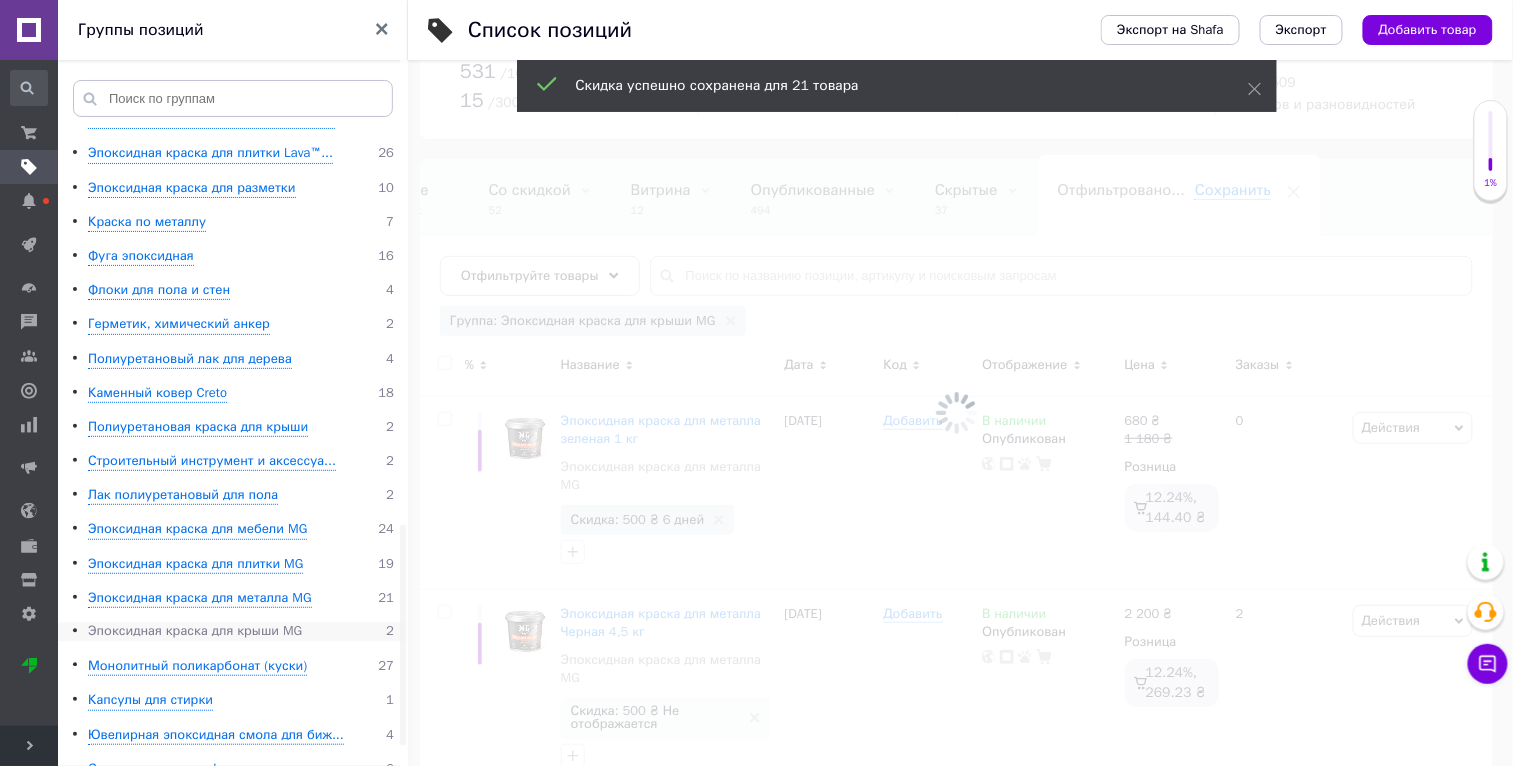 click on "Эпоксидная краска для крыши MG" at bounding box center [195, 632] 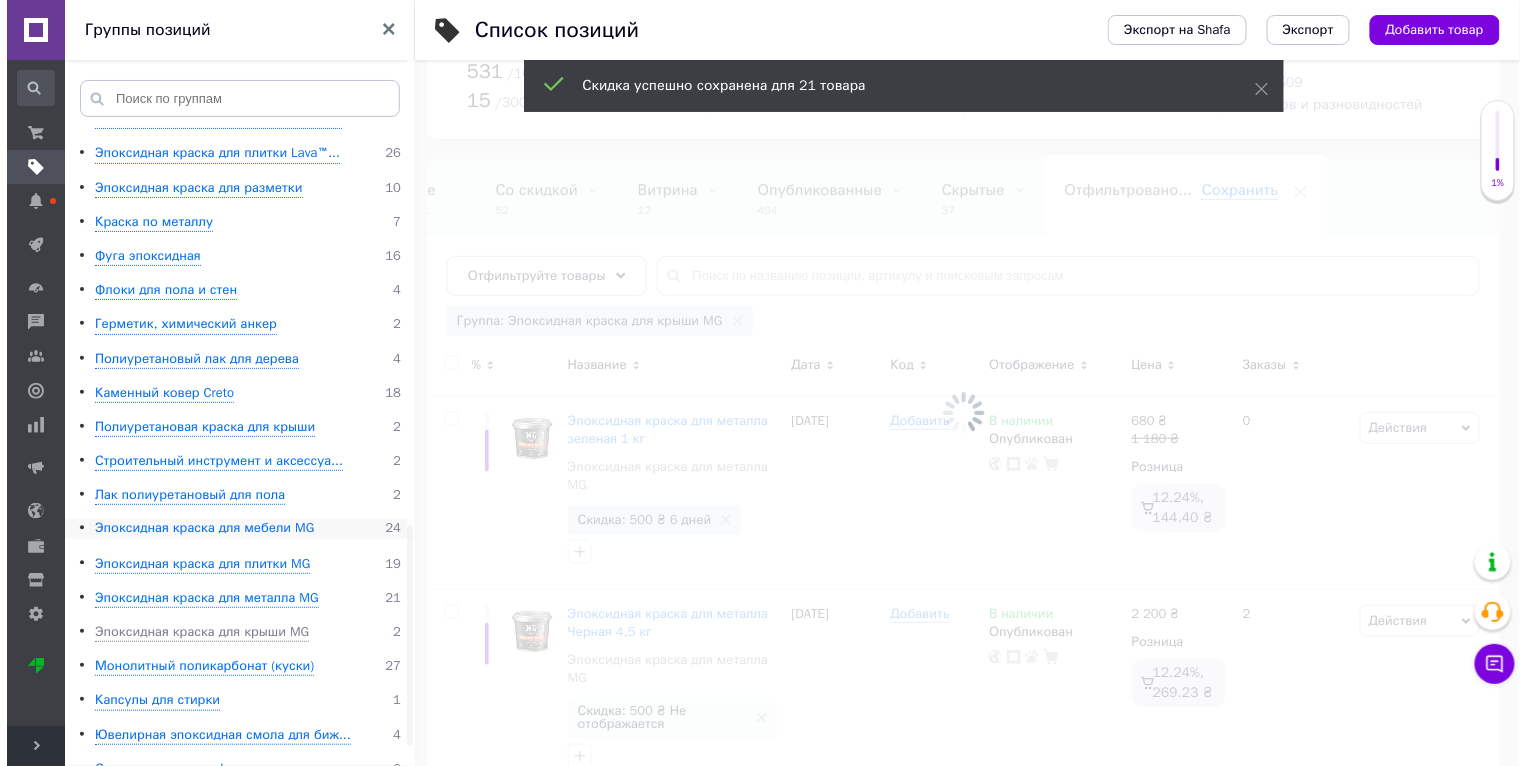 scroll, scrollTop: 1202, scrollLeft: 0, axis: vertical 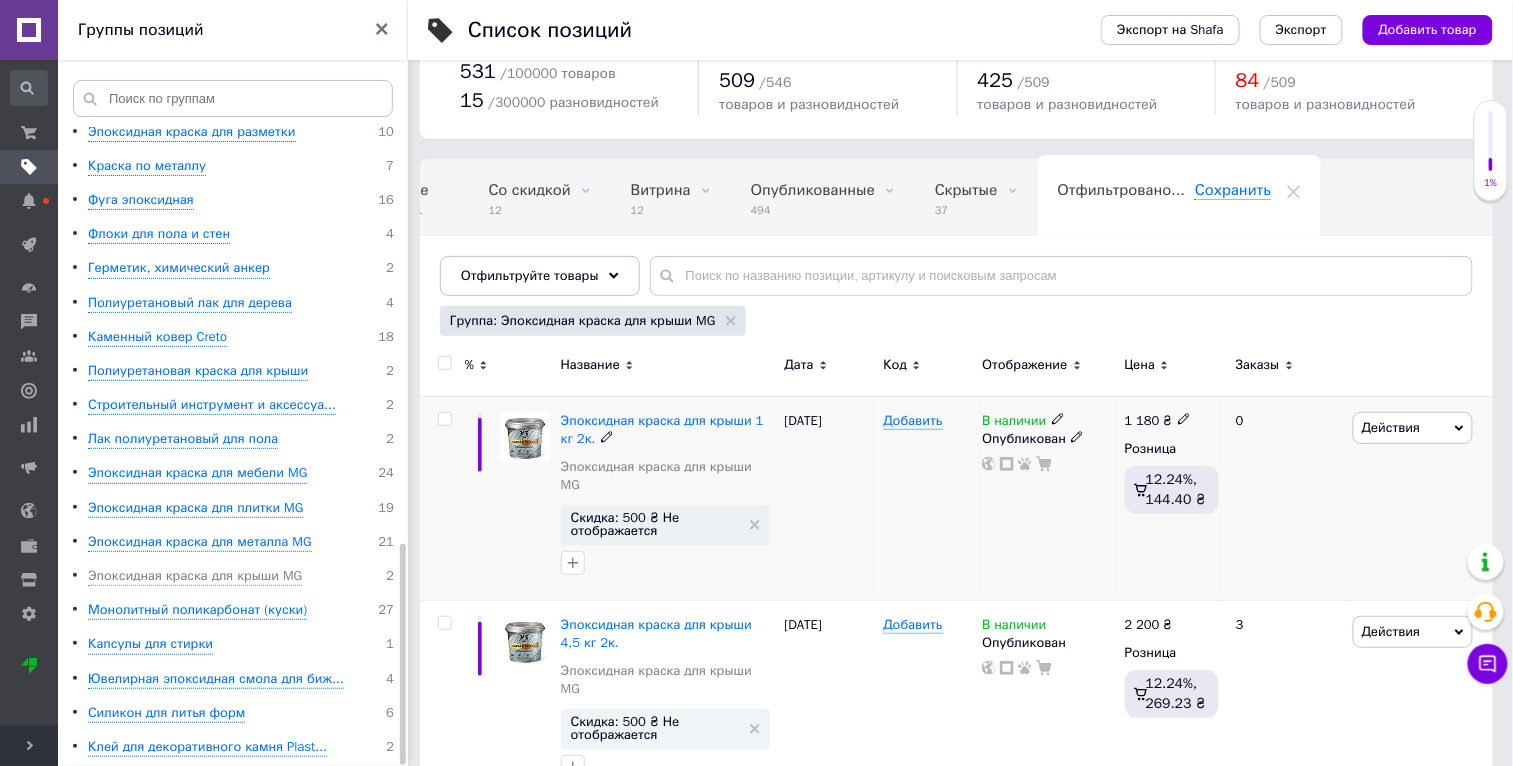 click on "Действия" at bounding box center [1413, 428] 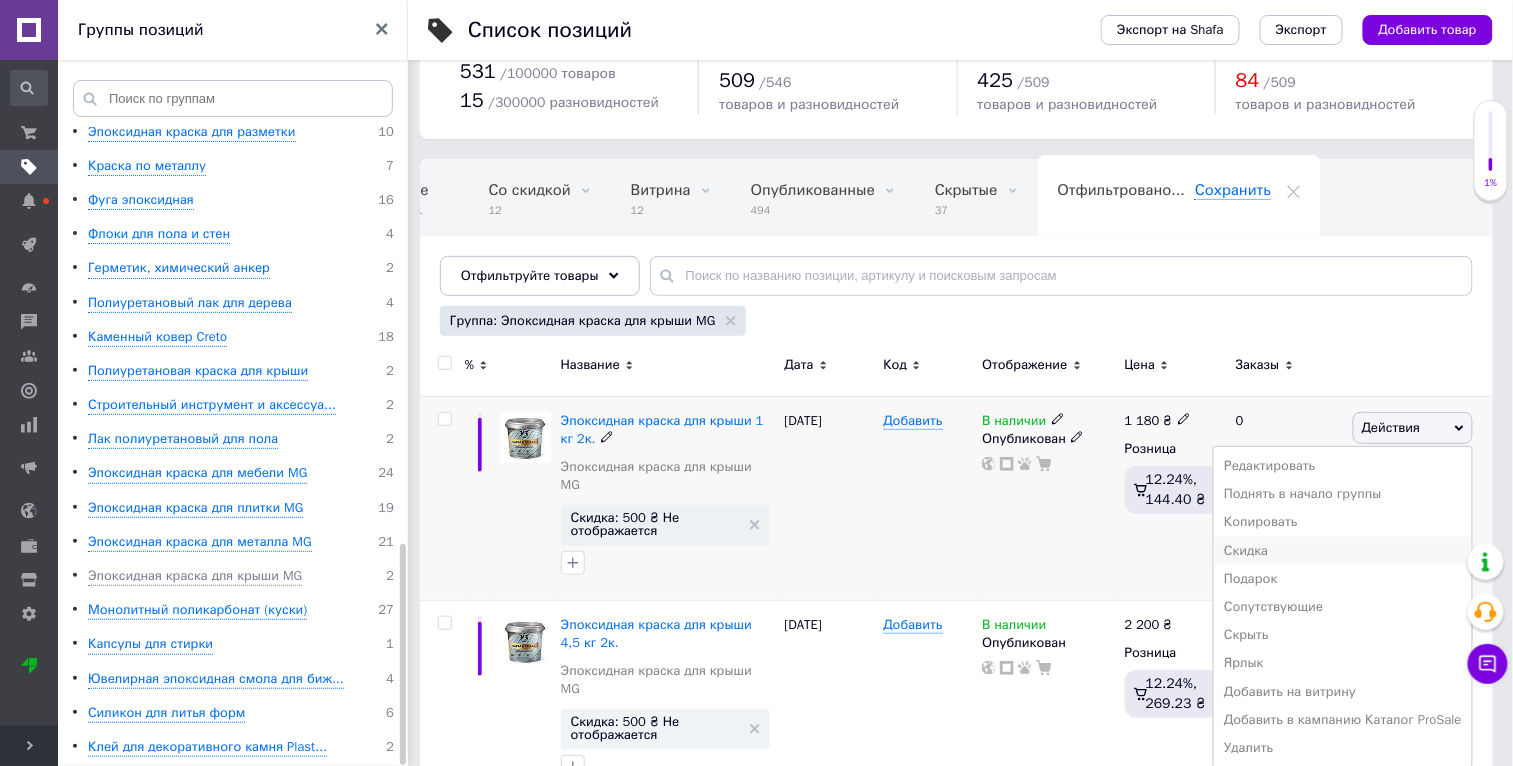 click on "Скидка" at bounding box center (1343, 551) 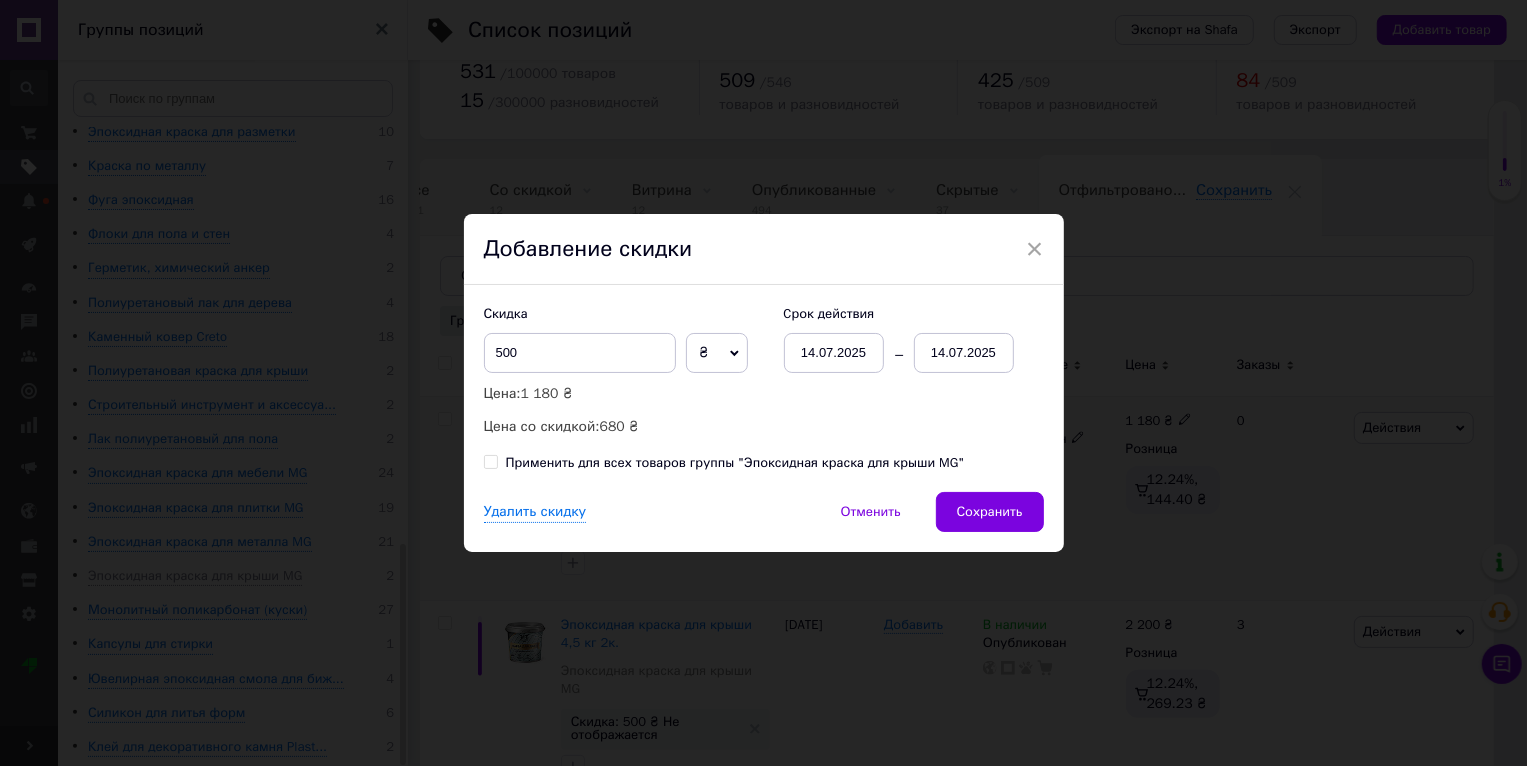 click on "Применить для всех товаров группы "Эпоксидная краска для крыши MG"" at bounding box center (735, 463) 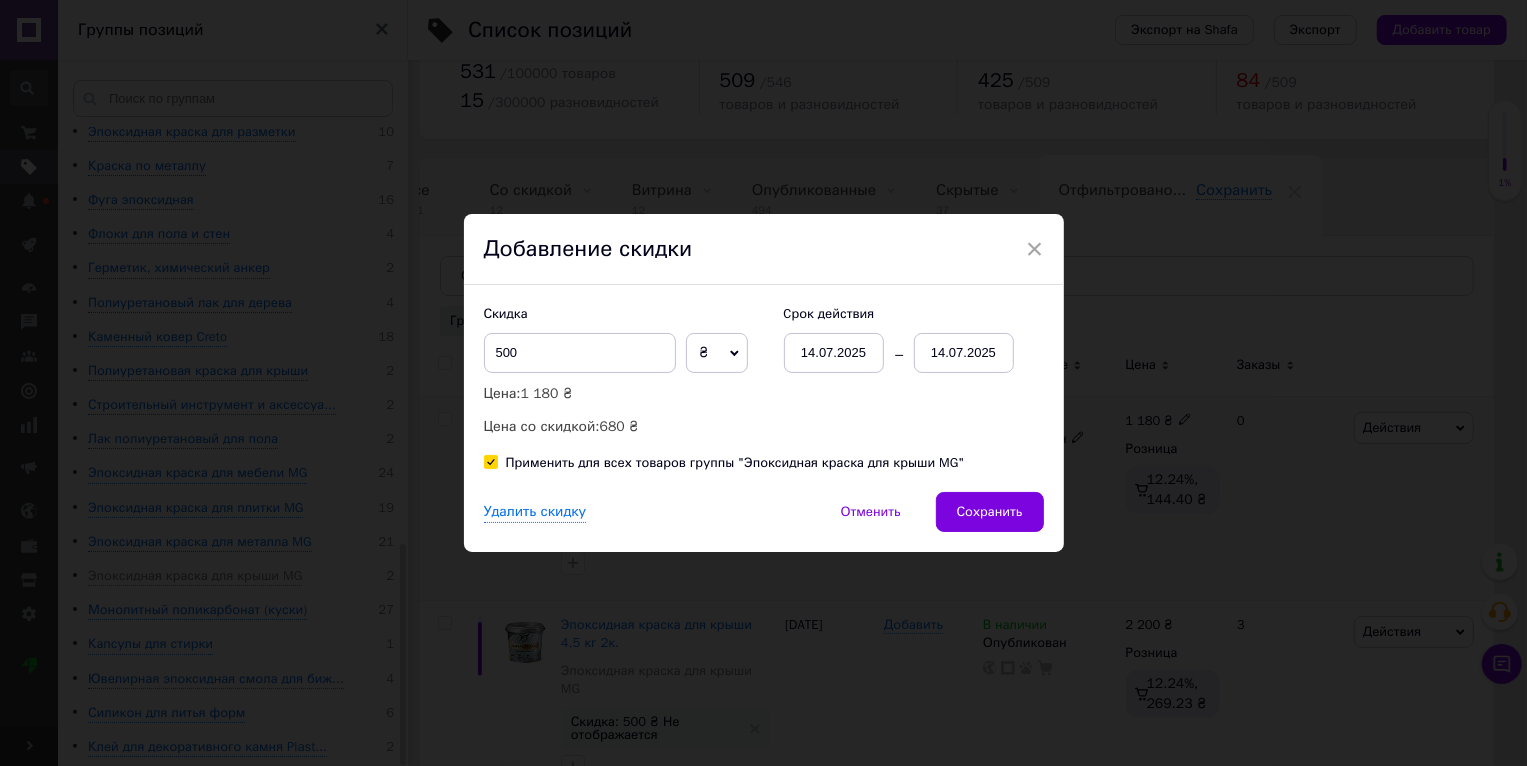 checkbox on "true" 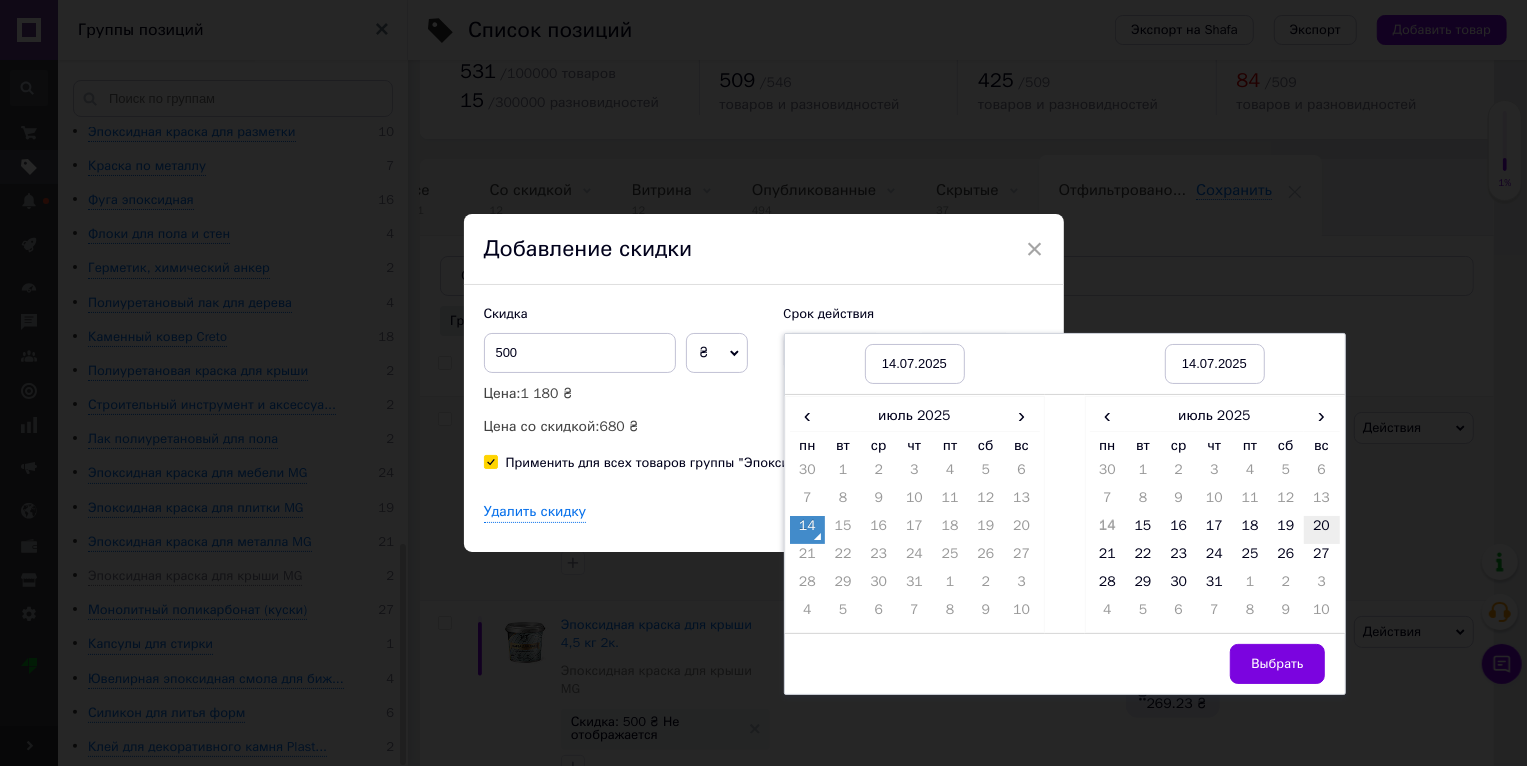 click on "20" at bounding box center (1322, 530) 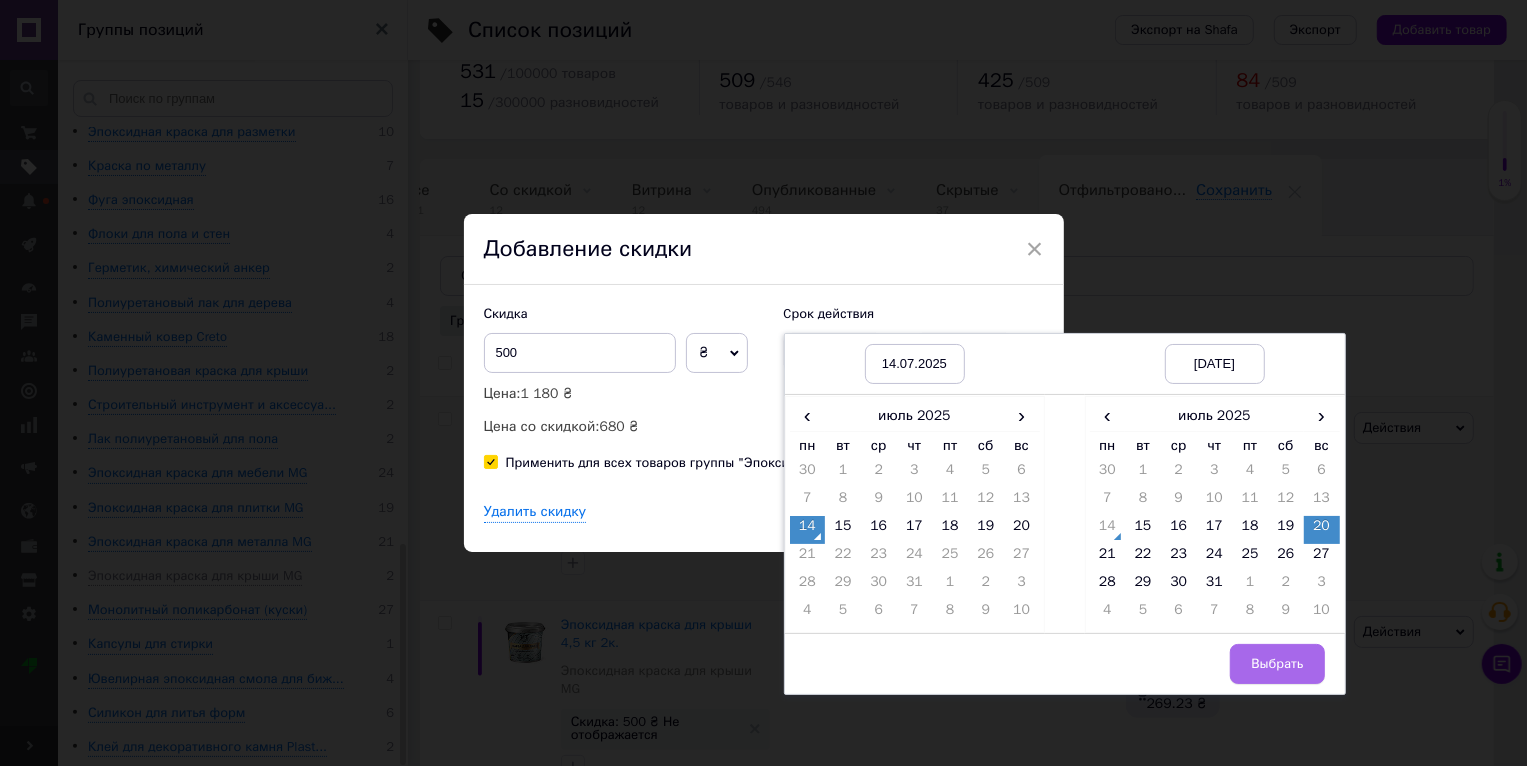 click on "Выбрать" at bounding box center (1277, 664) 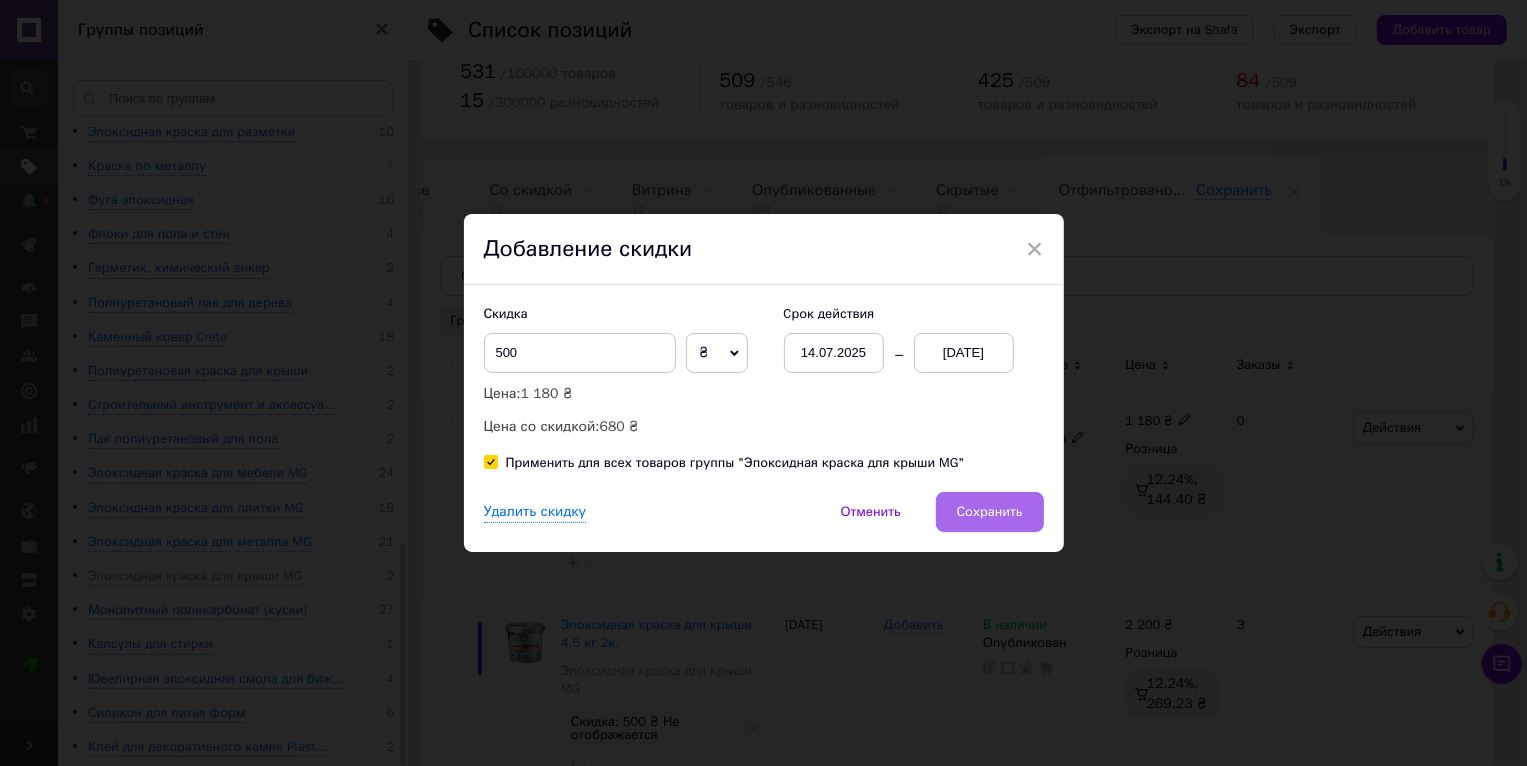 click on "Сохранить" at bounding box center [990, 512] 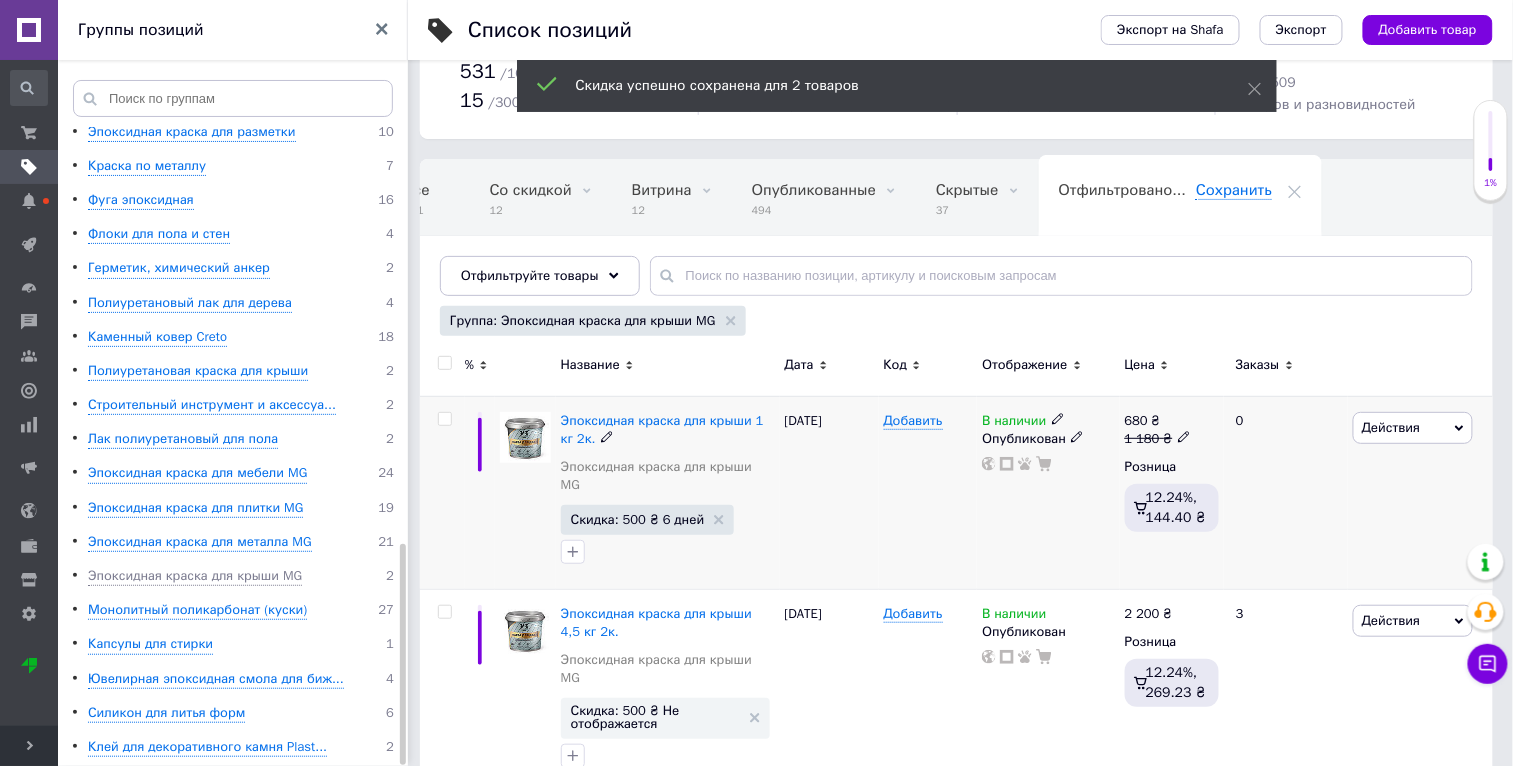scroll, scrollTop: 0, scrollLeft: 37, axis: horizontal 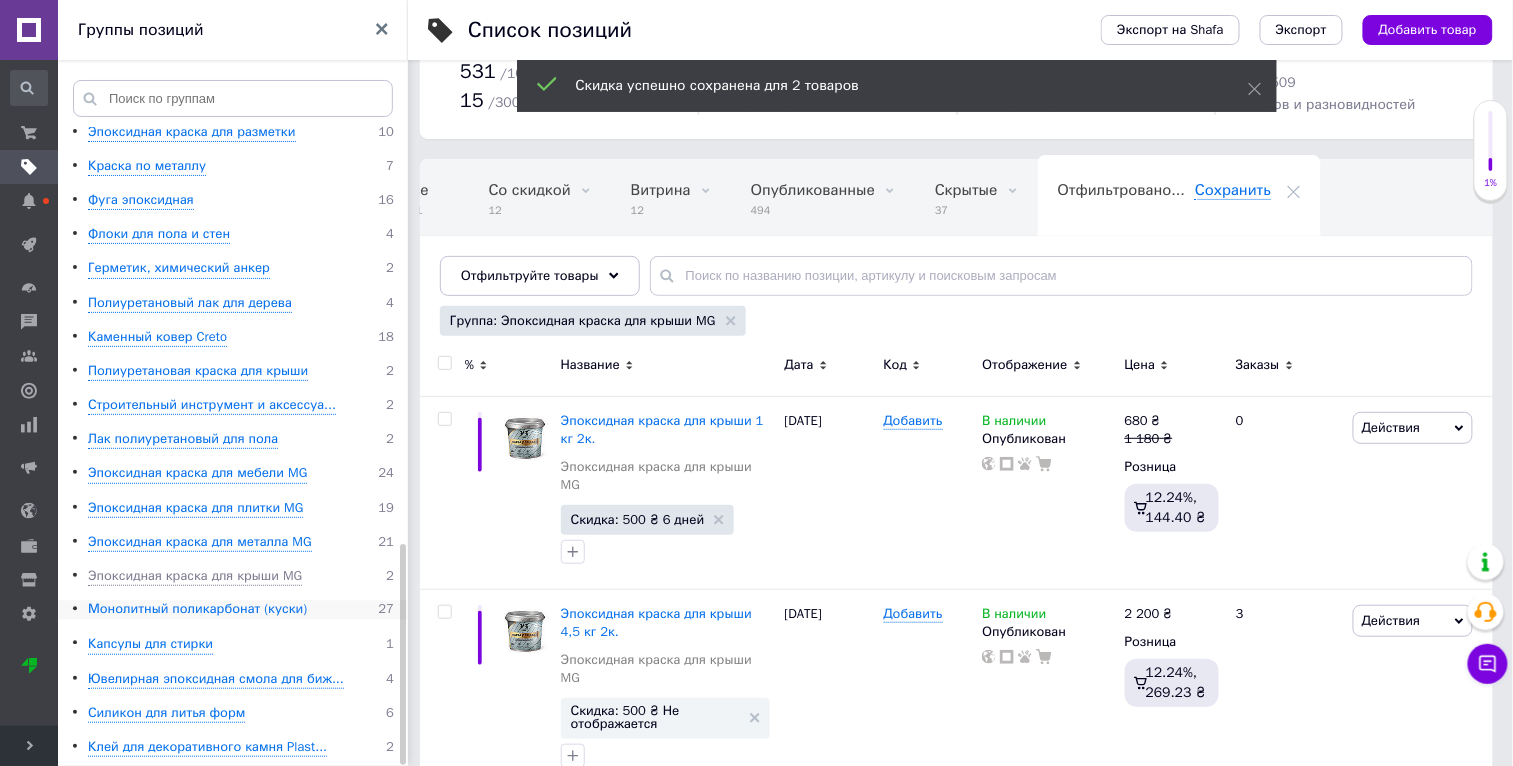 click on "Монолитный поликарбонат (куски)" at bounding box center (197, 610) 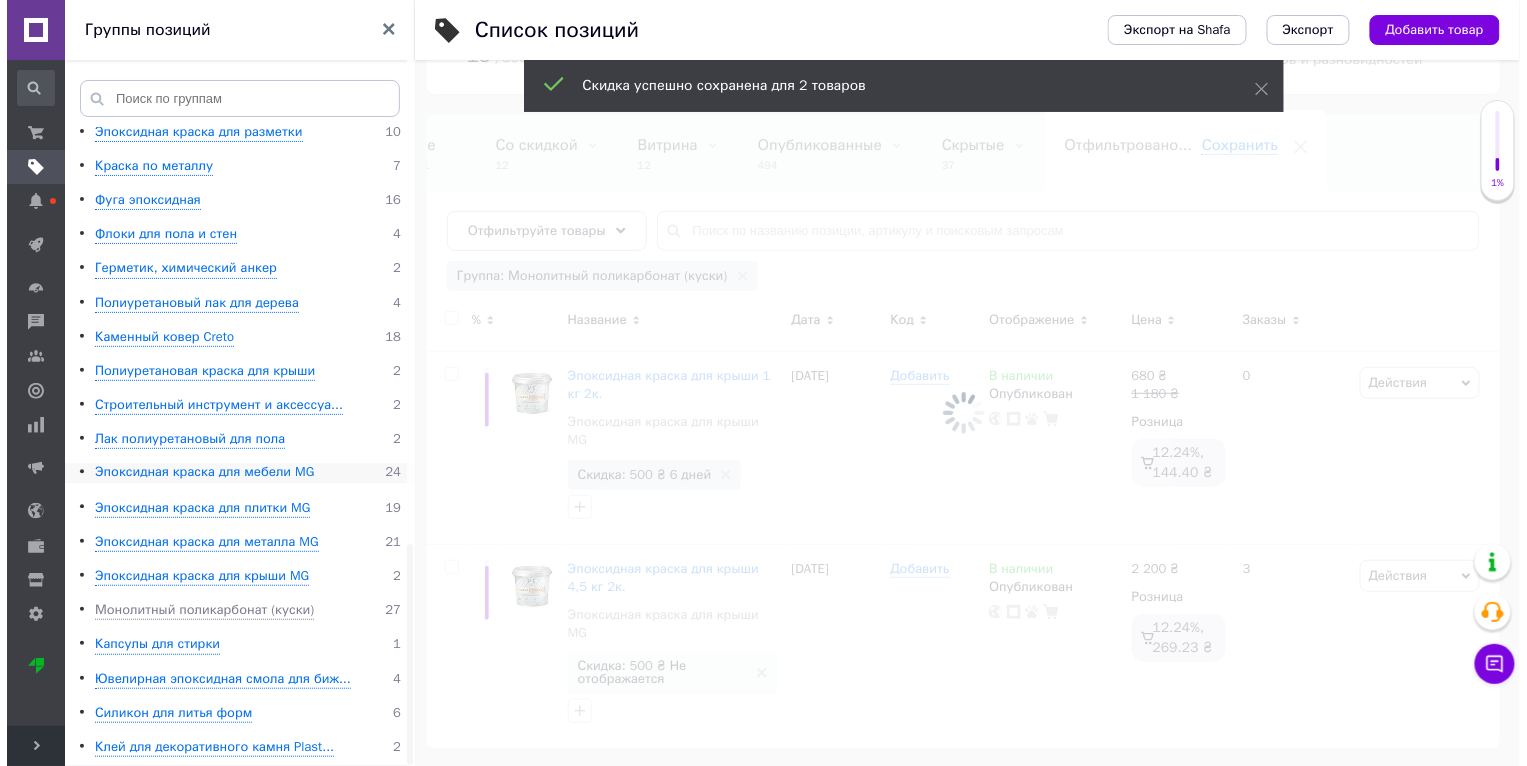 scroll, scrollTop: 115, scrollLeft: 0, axis: vertical 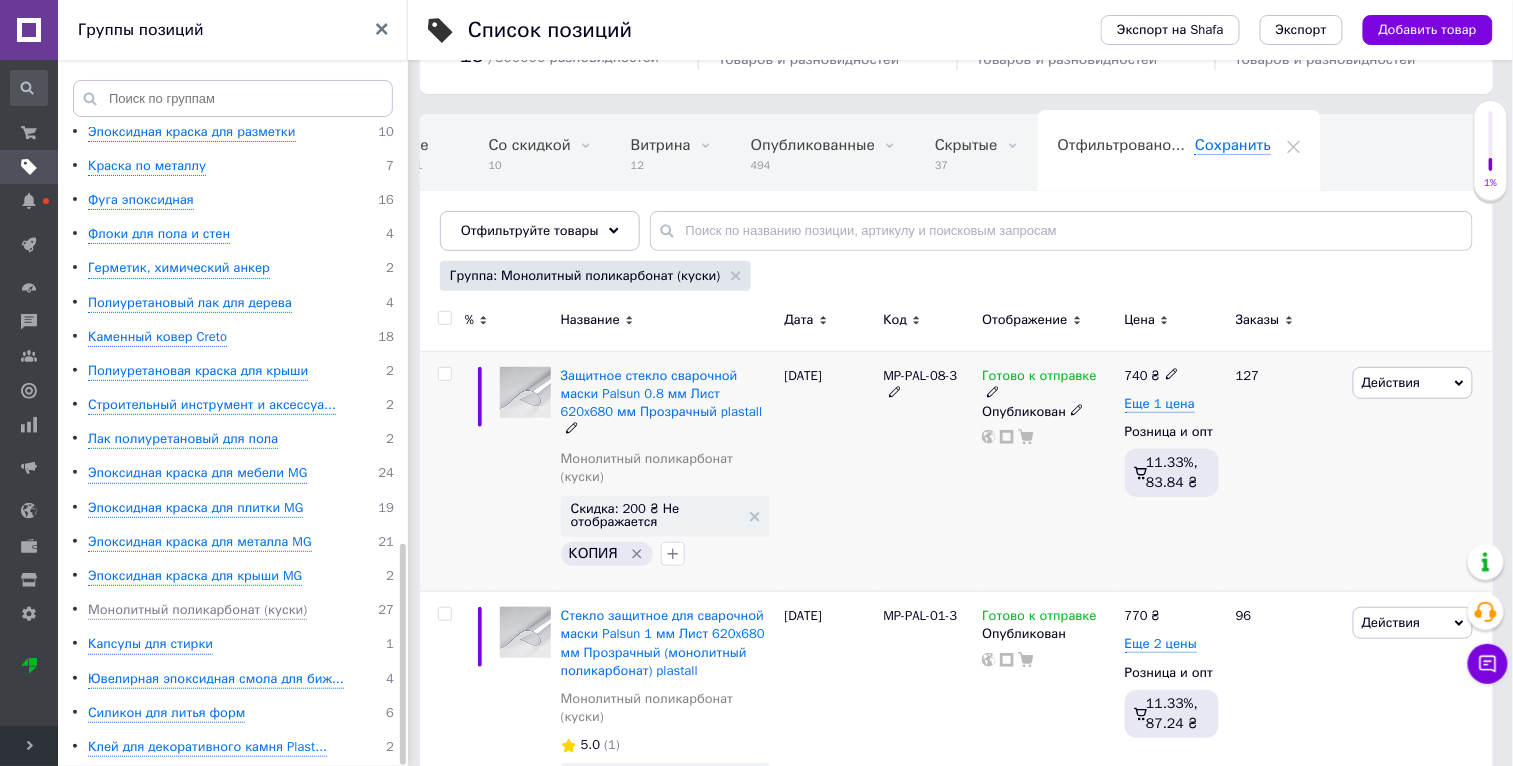 click on "Действия" at bounding box center (1391, 382) 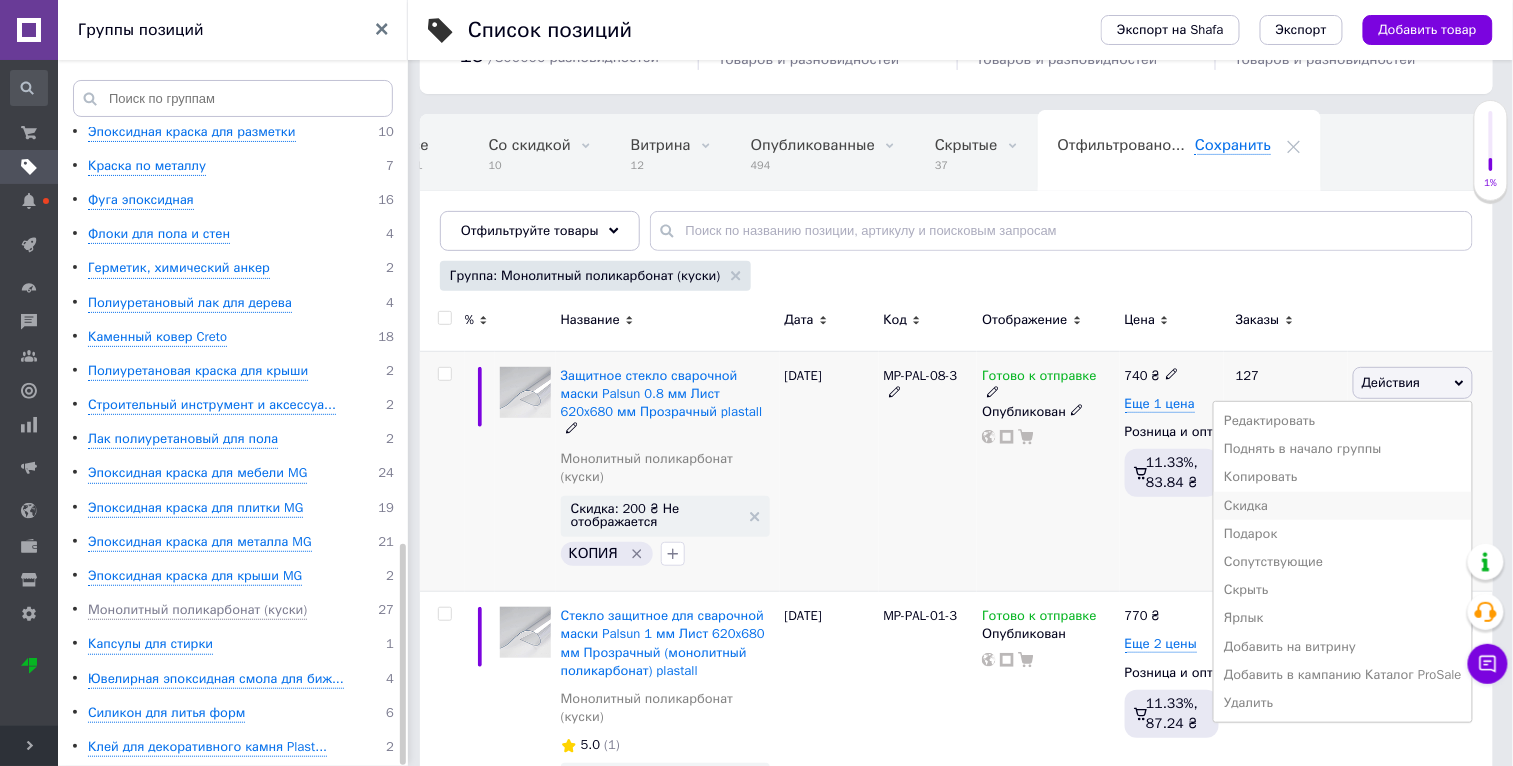 drag, startPoint x: 1304, startPoint y: 518, endPoint x: 1303, endPoint y: 501, distance: 17.029387 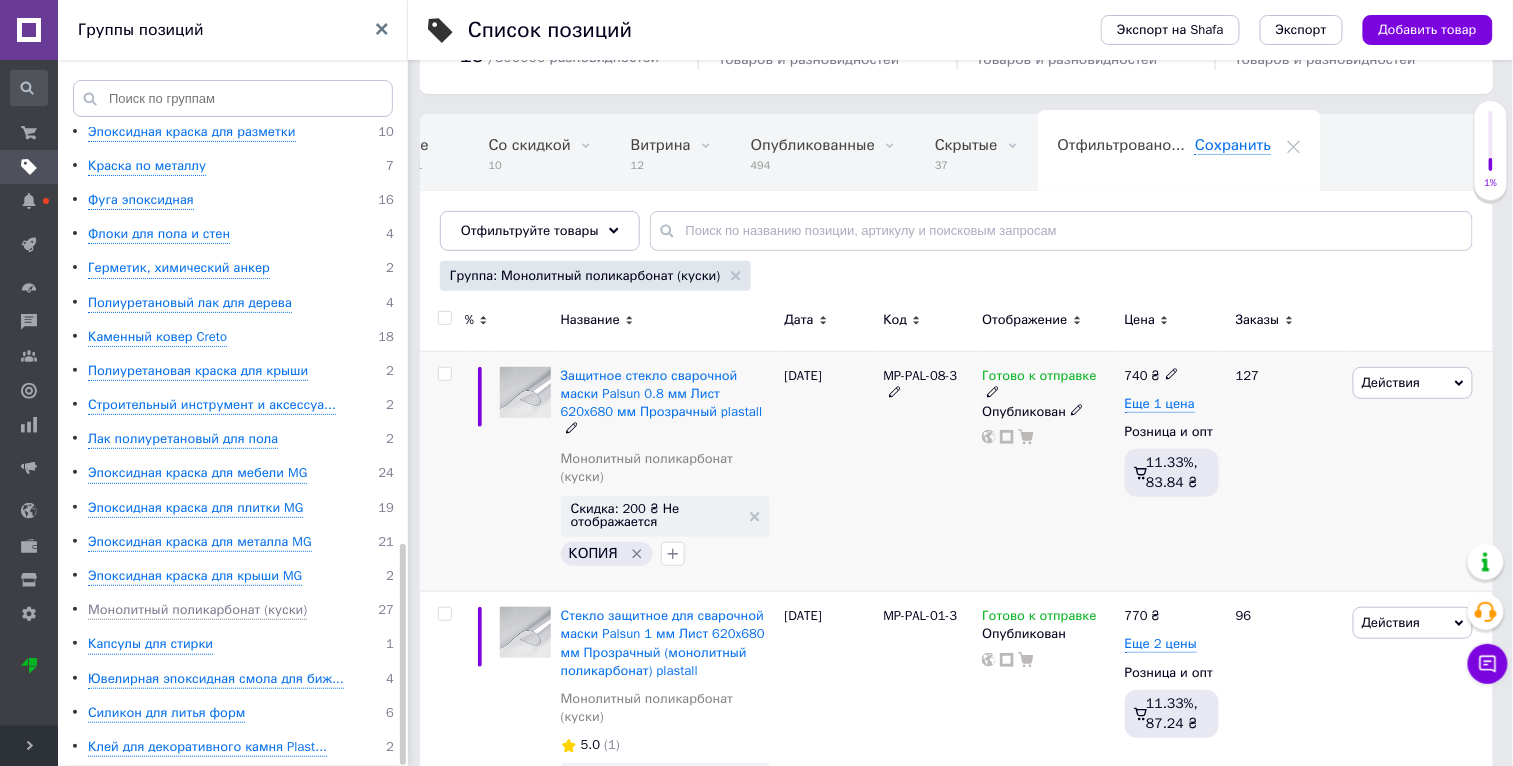 click on "Действия" at bounding box center [1391, 382] 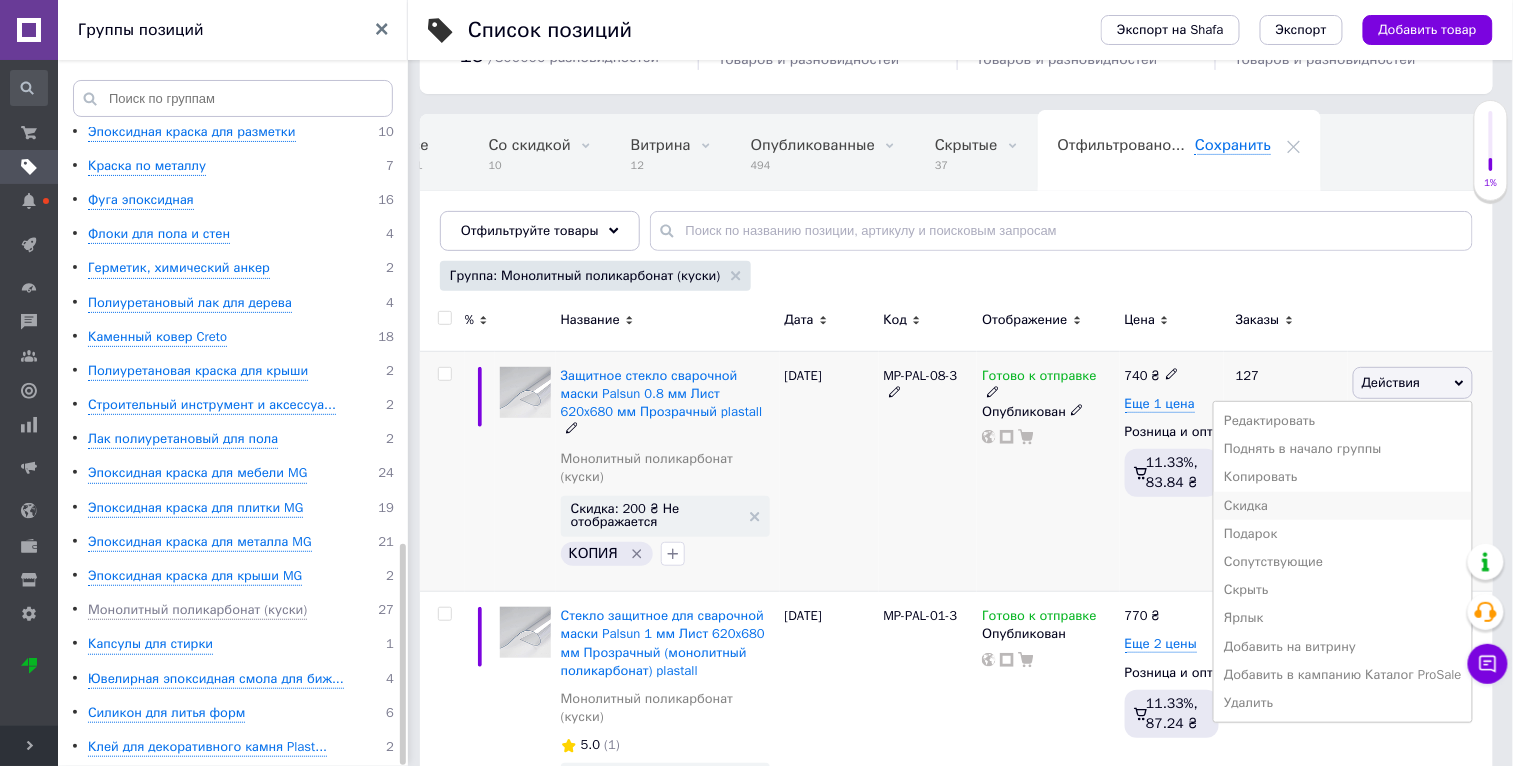 click on "Скидка" at bounding box center [1343, 506] 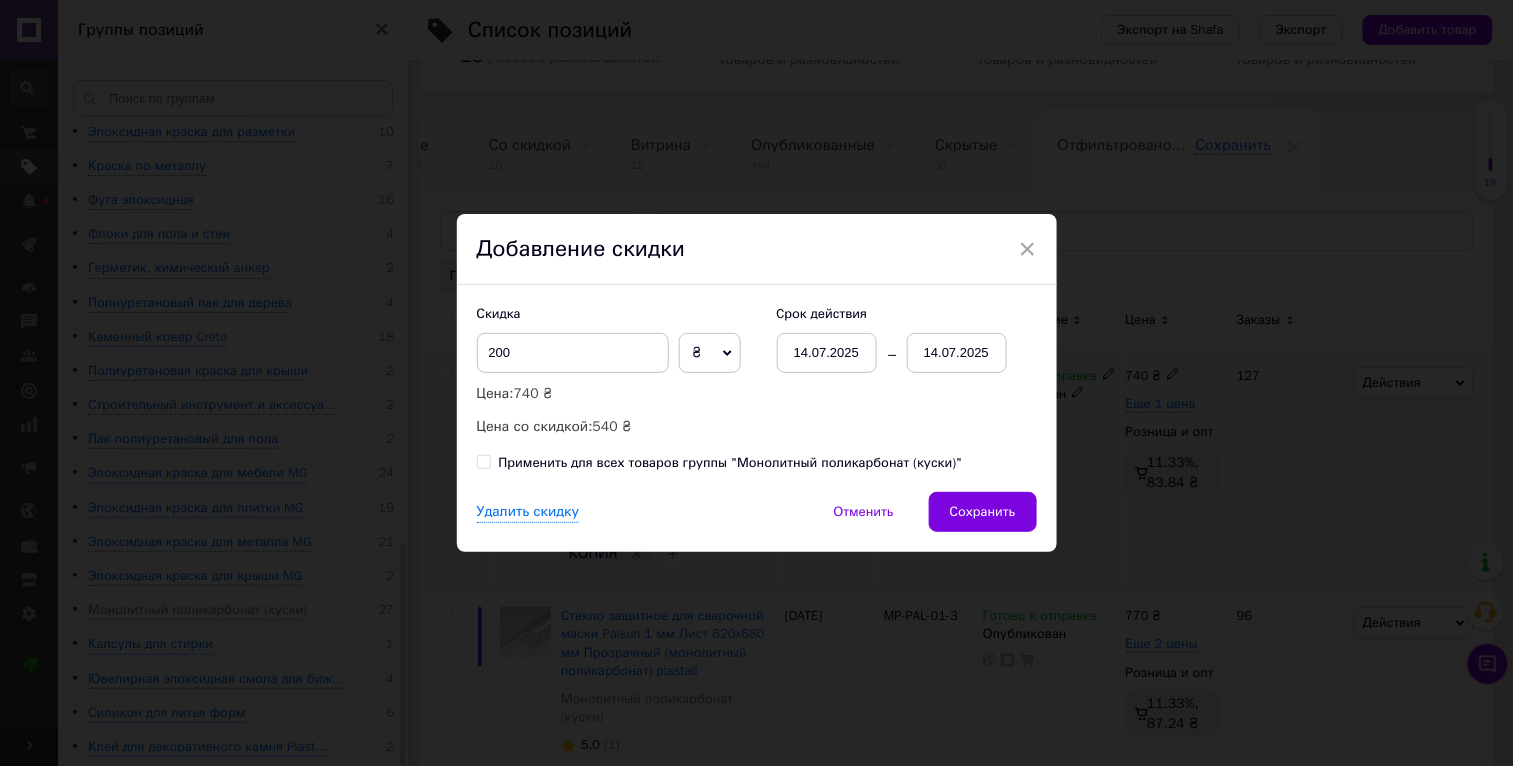 scroll, scrollTop: 0, scrollLeft: 36, axis: horizontal 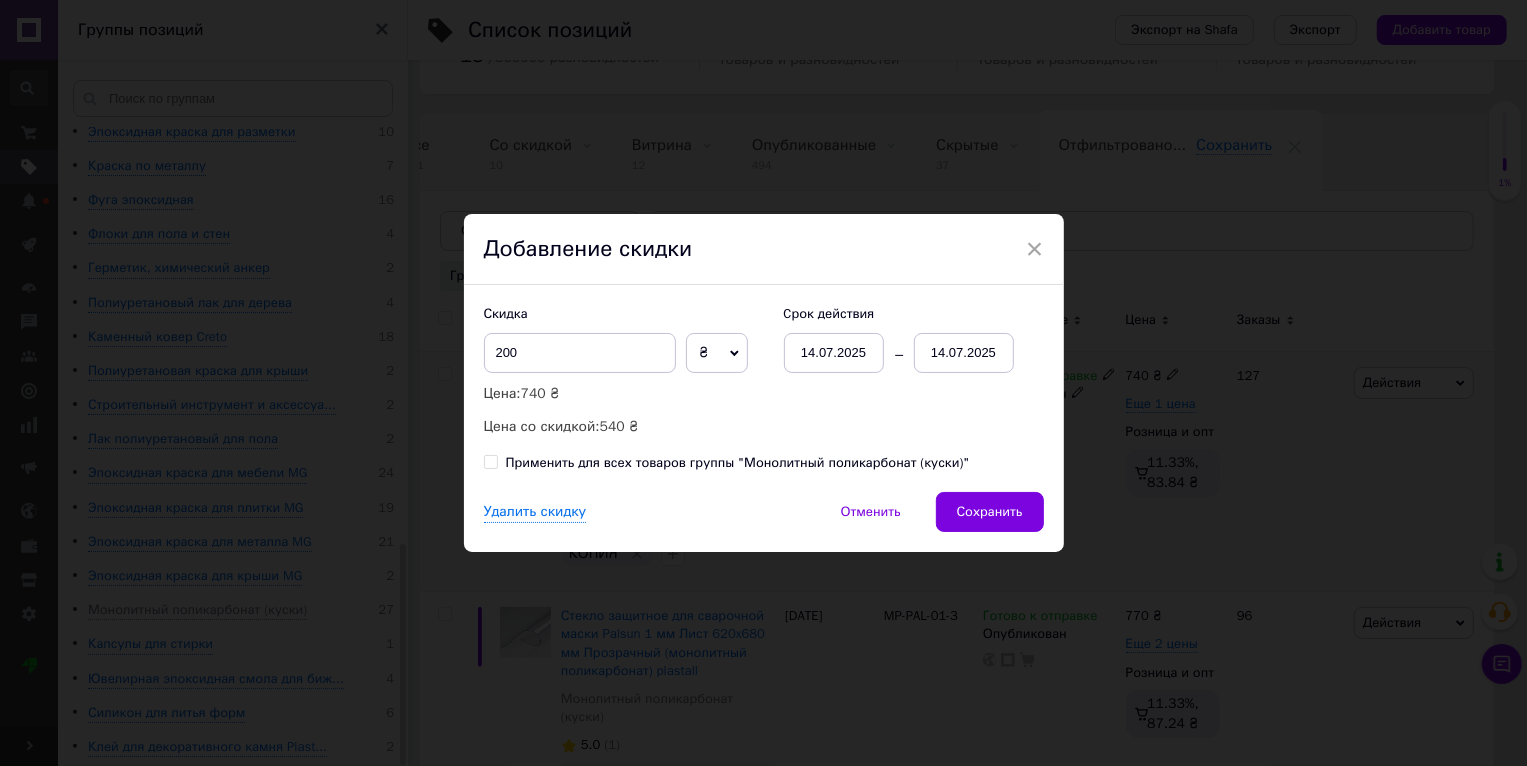 click on "Применить для всех товаров группы "Монолитный поликарбонат (куски)"" at bounding box center (738, 463) 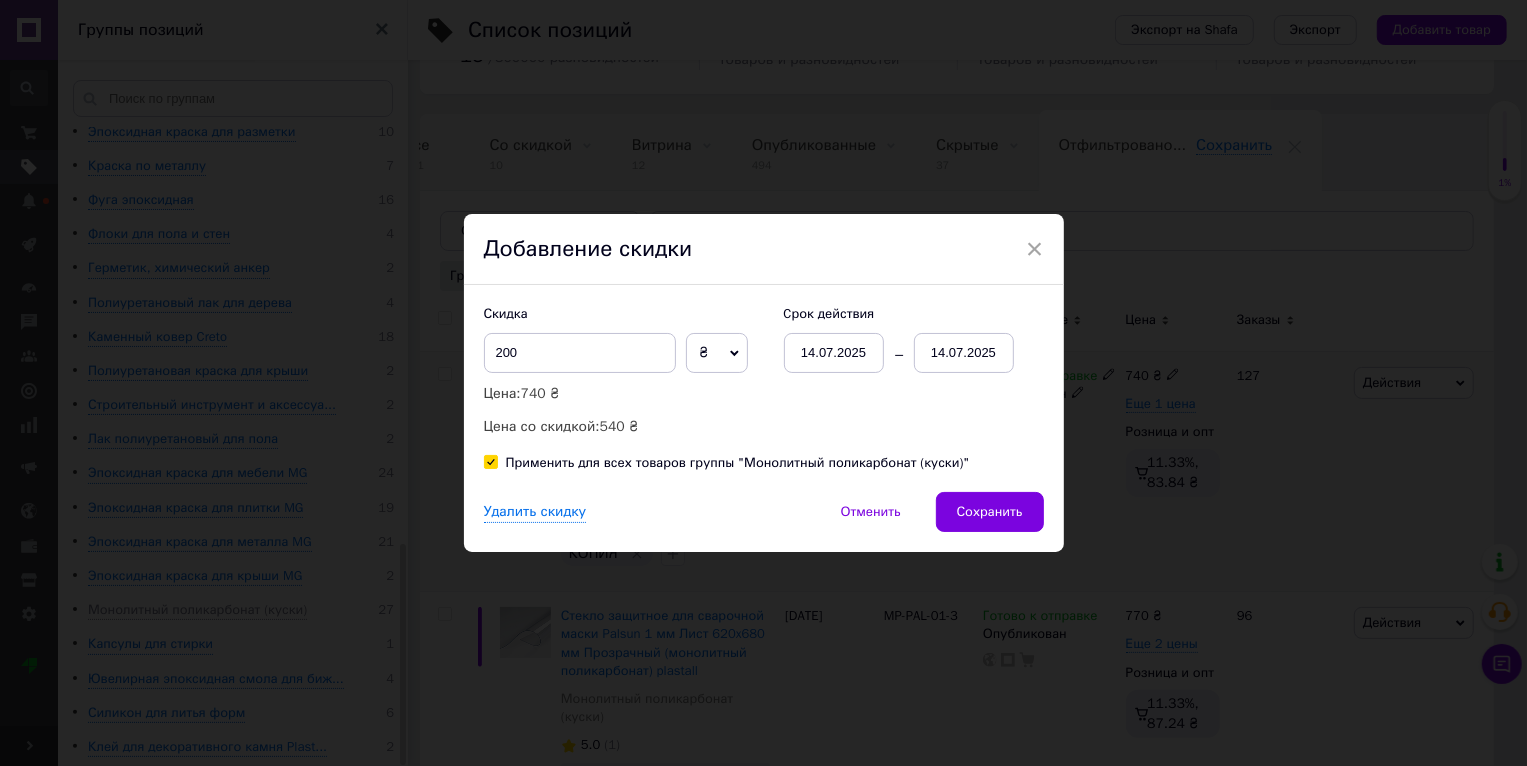 checkbox on "true" 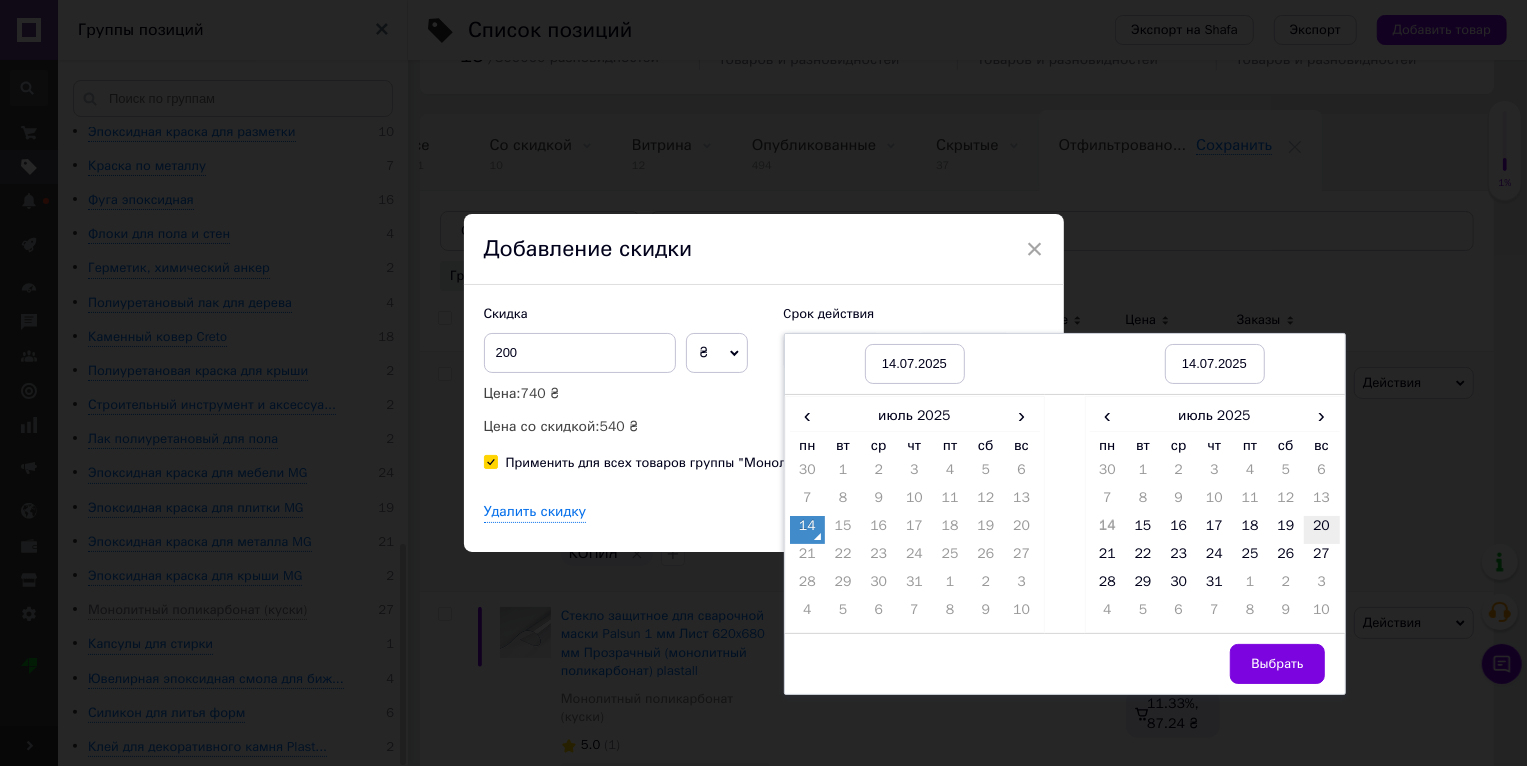 click on "20" at bounding box center (1322, 530) 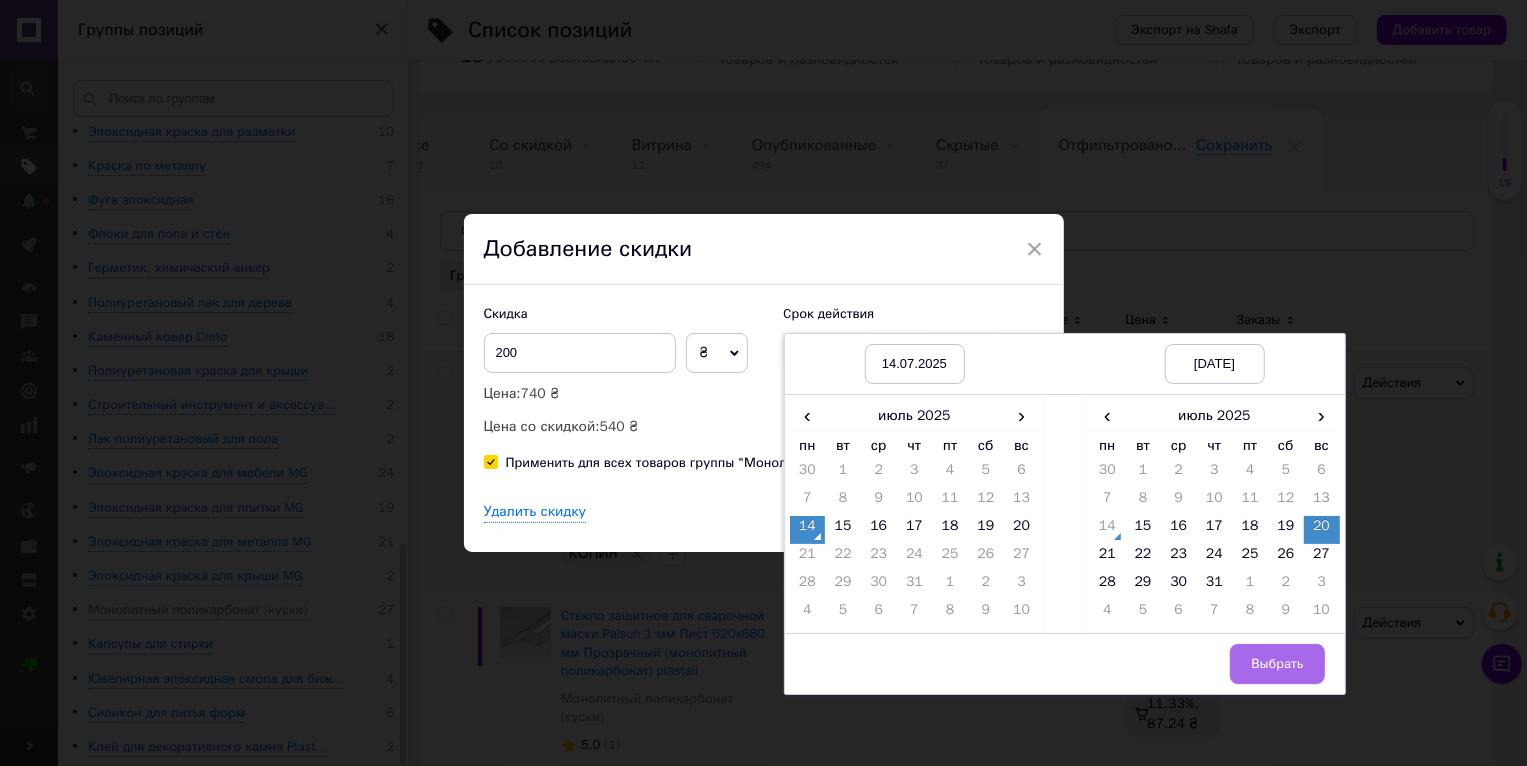 click on "Выбрать" at bounding box center (1277, 664) 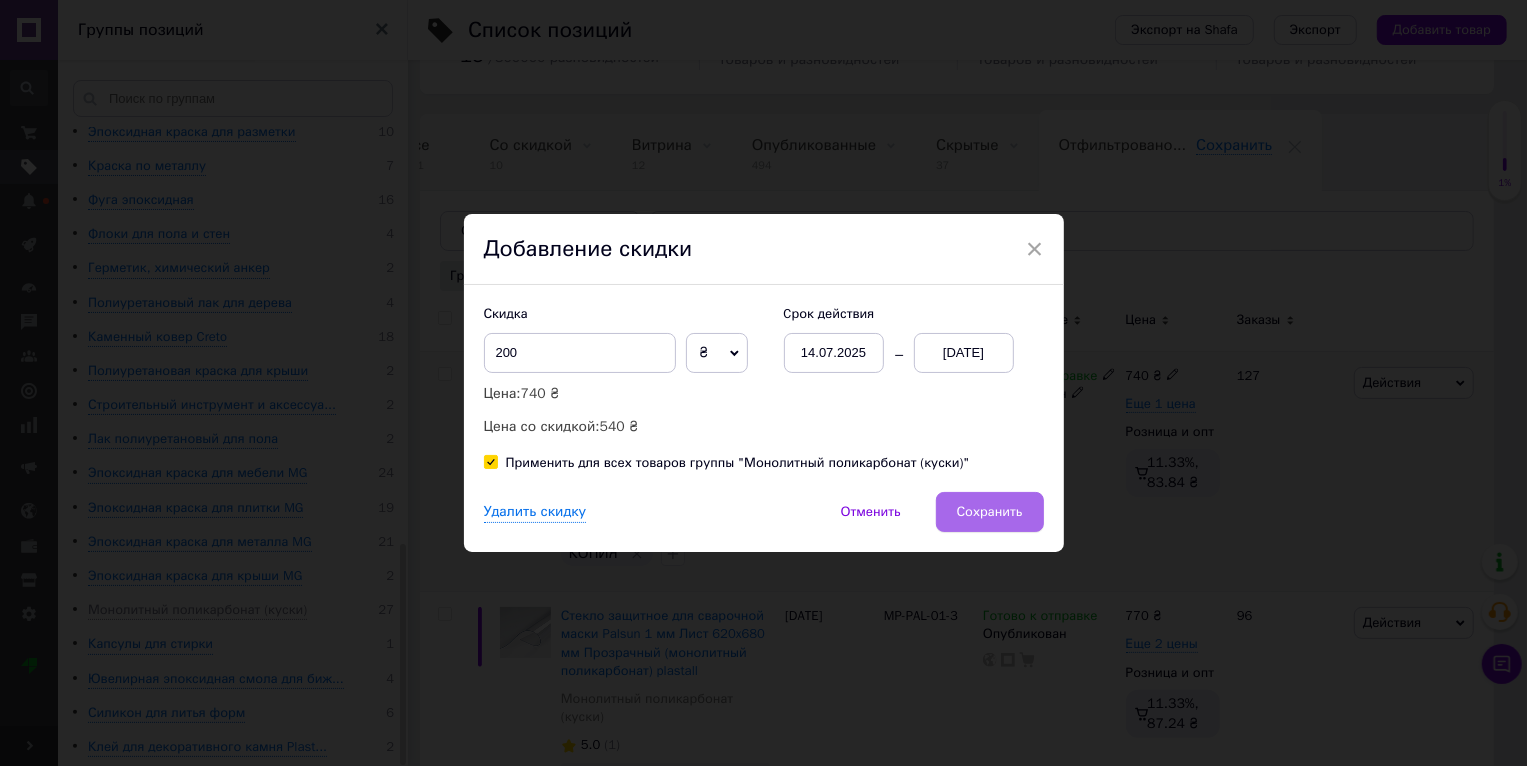 click on "Сохранить" at bounding box center [990, 512] 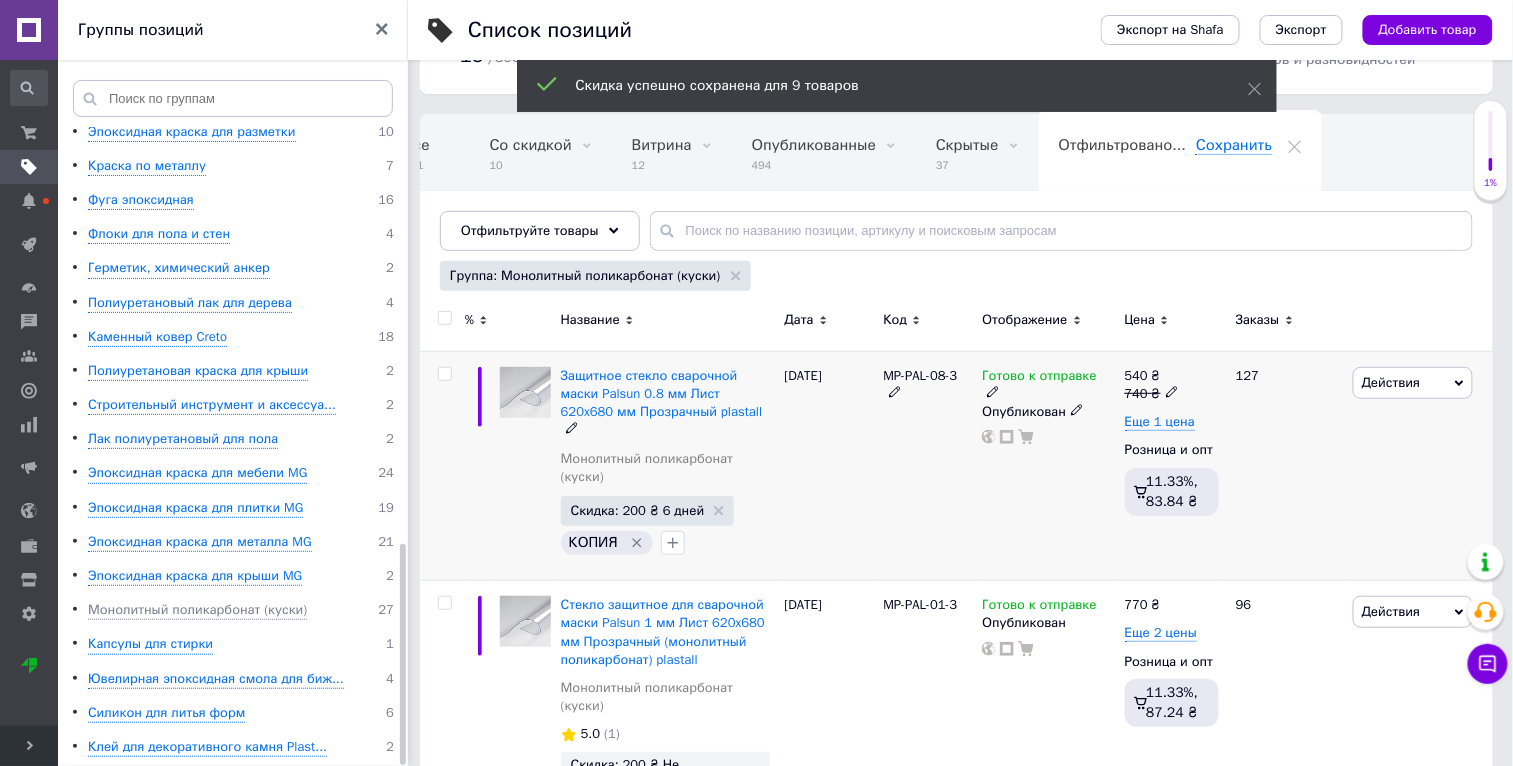 scroll, scrollTop: 0, scrollLeft: 37, axis: horizontal 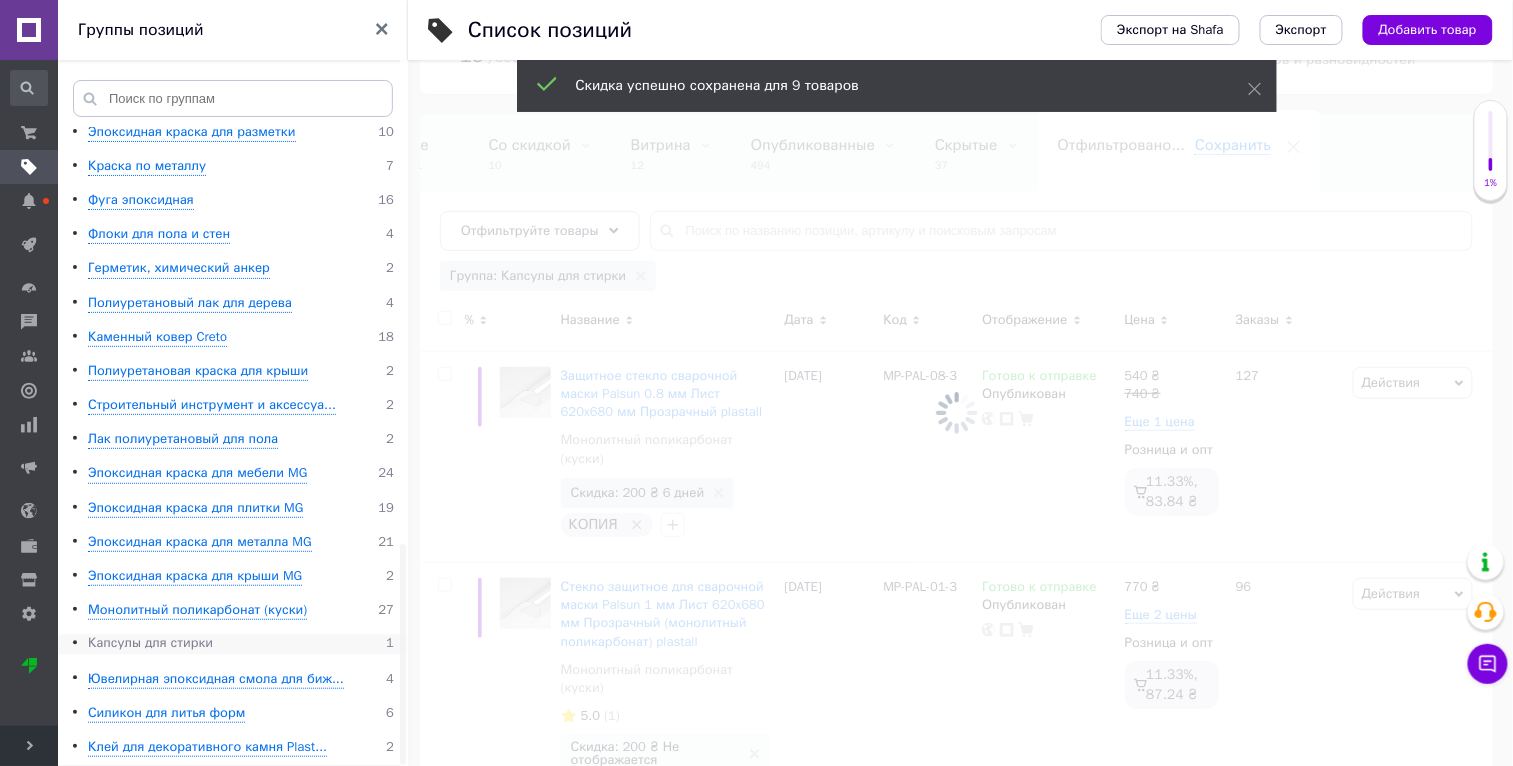 click on "Капсулы для стирки" at bounding box center (150, 644) 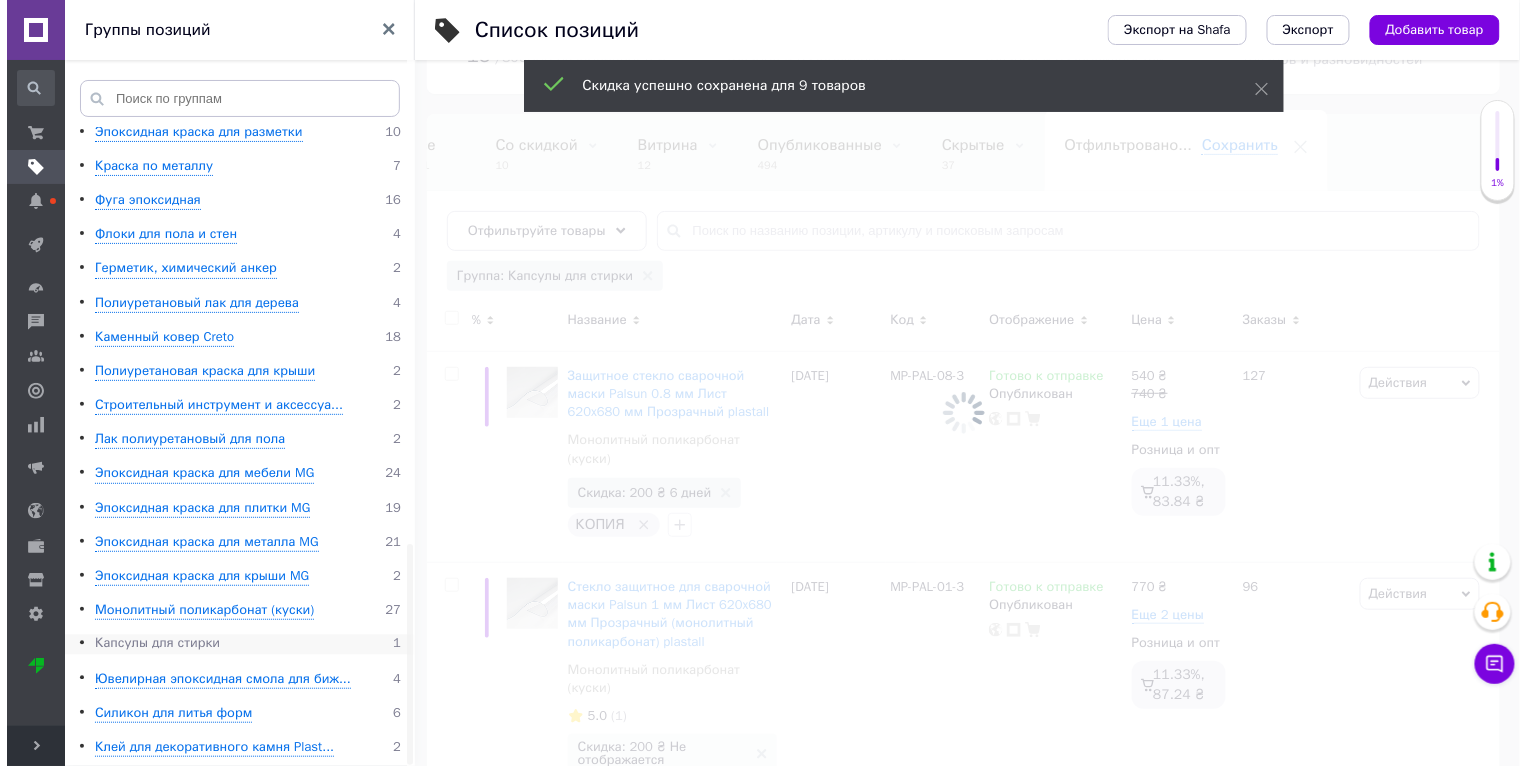 scroll, scrollTop: 0, scrollLeft: 0, axis: both 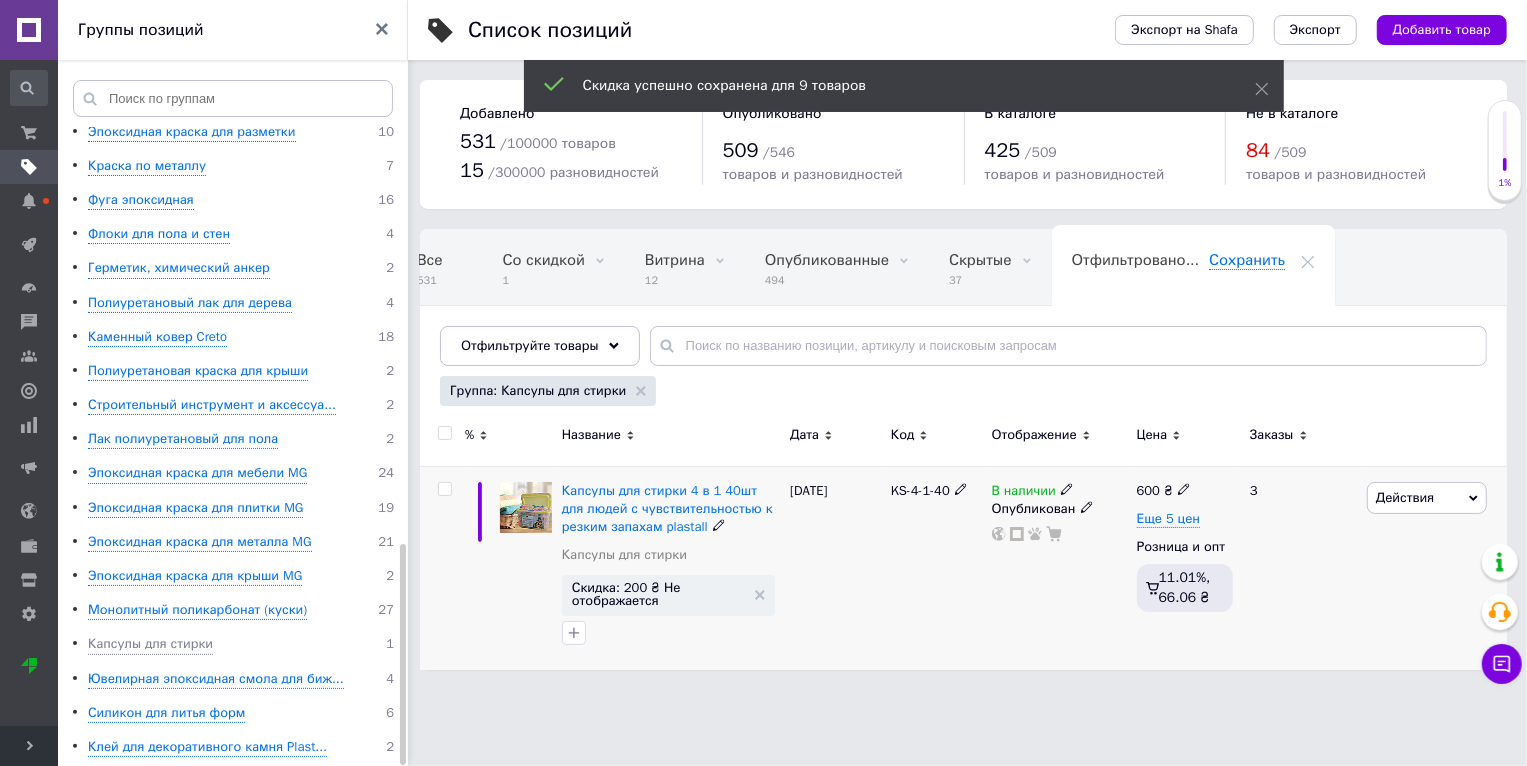click on "Действия" at bounding box center (1405, 497) 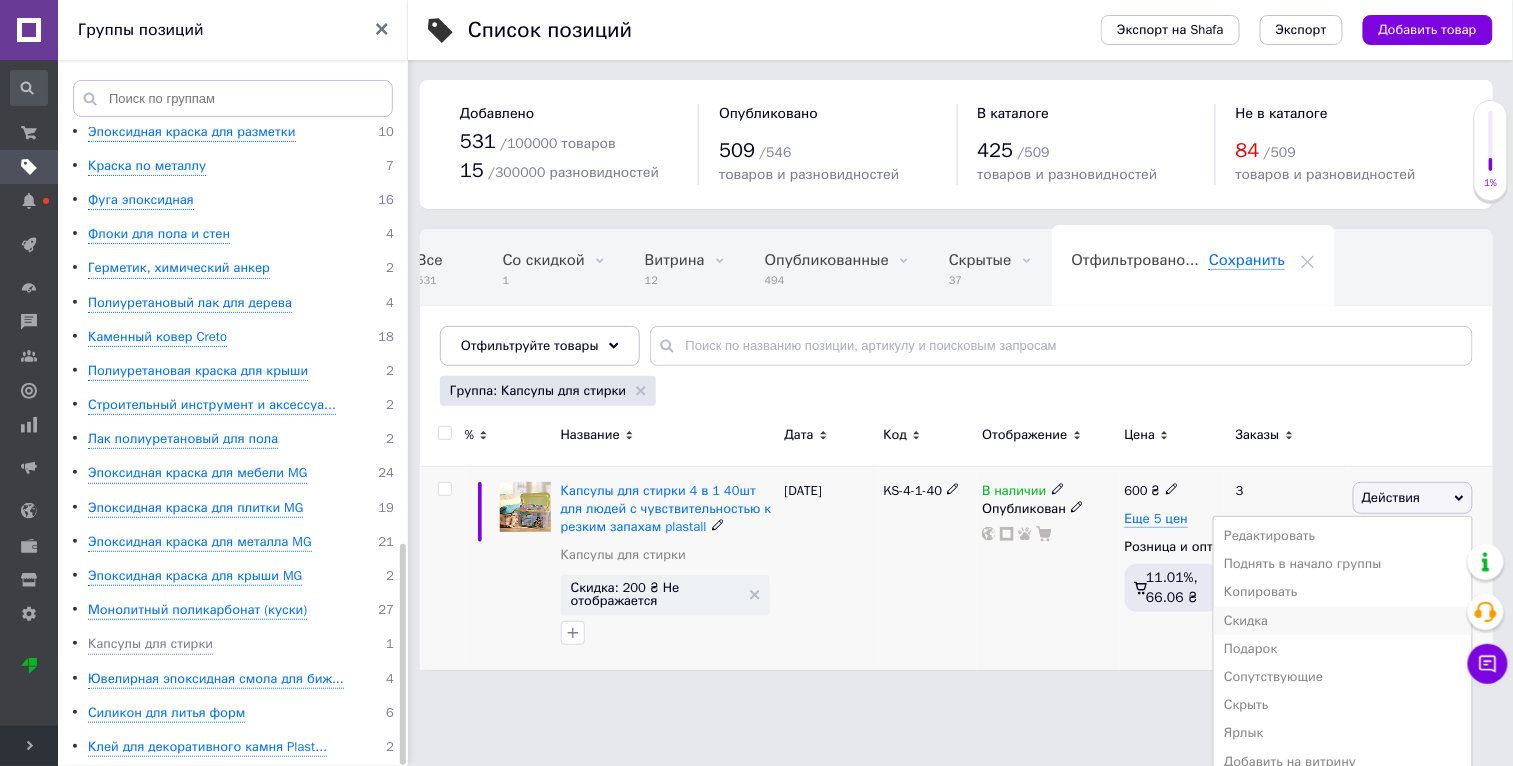 click on "Скидка" at bounding box center (1343, 621) 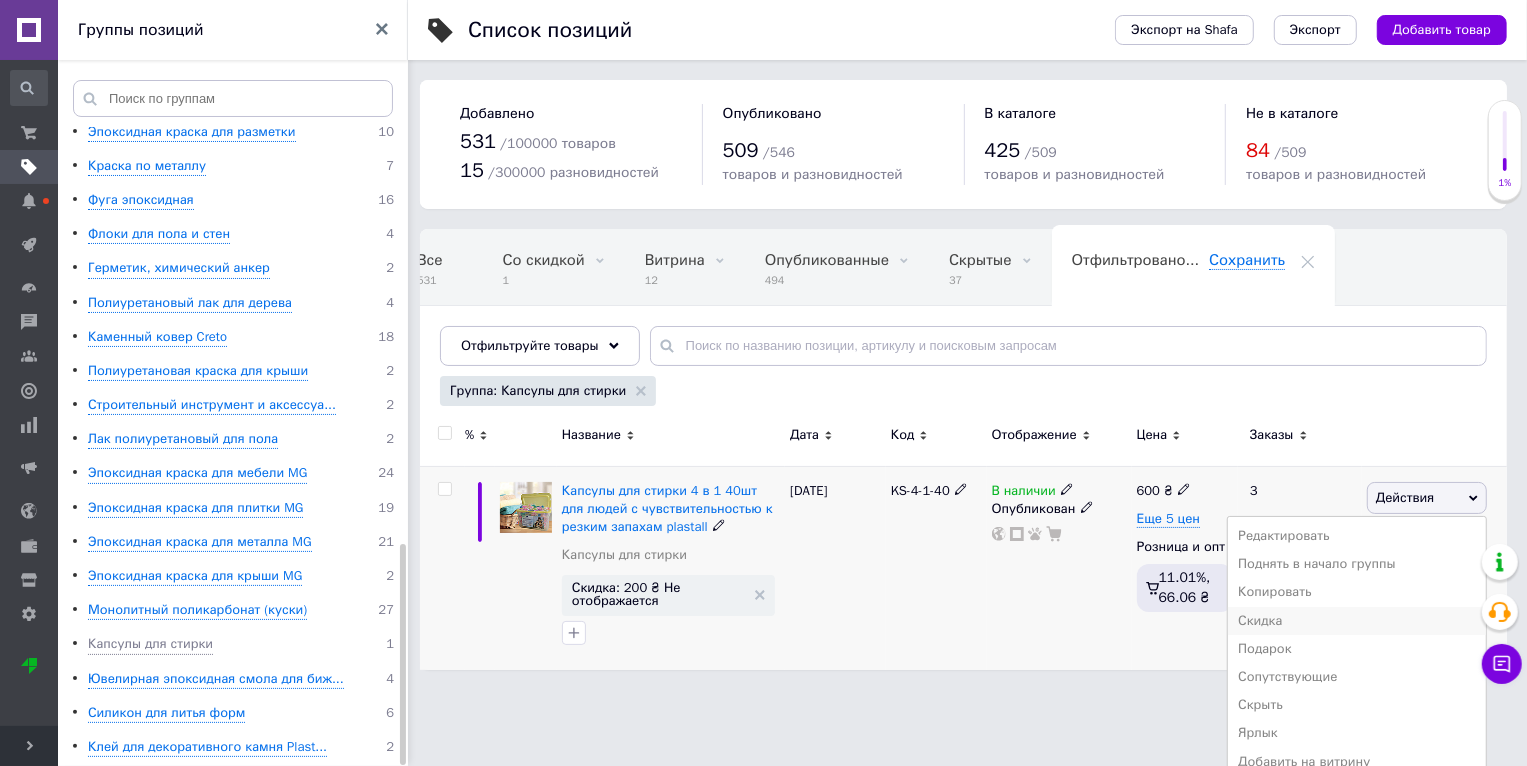 scroll, scrollTop: 0, scrollLeft: 24, axis: horizontal 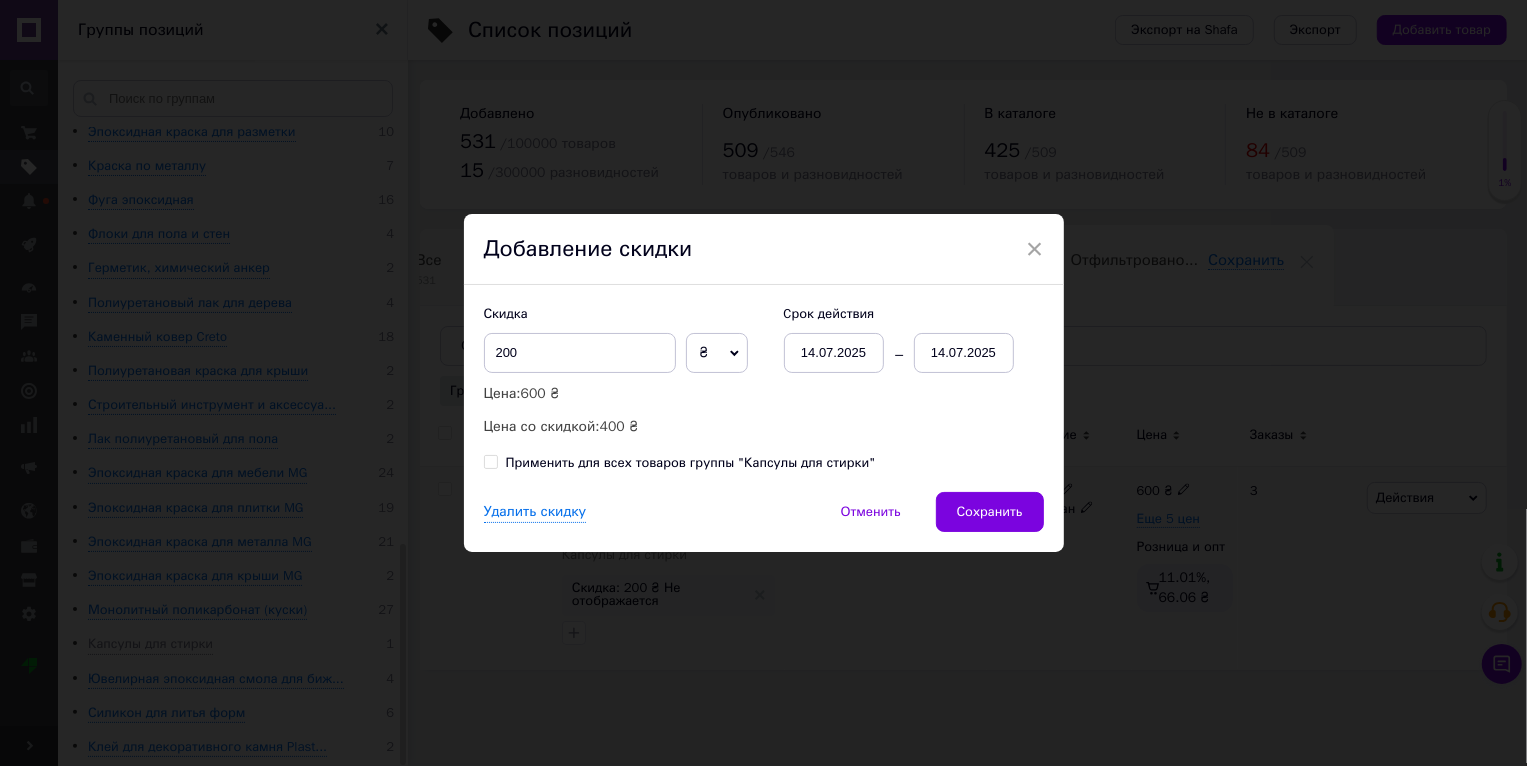 click on "Скидка 200 ₴ % Цена:  600   ₴ Цена со скидкой:  400   ₴ Cрок действия 14.07.2025 14.07.2025 Применить для всех товаров группы "Капсулы для стирки"" at bounding box center [764, 388] 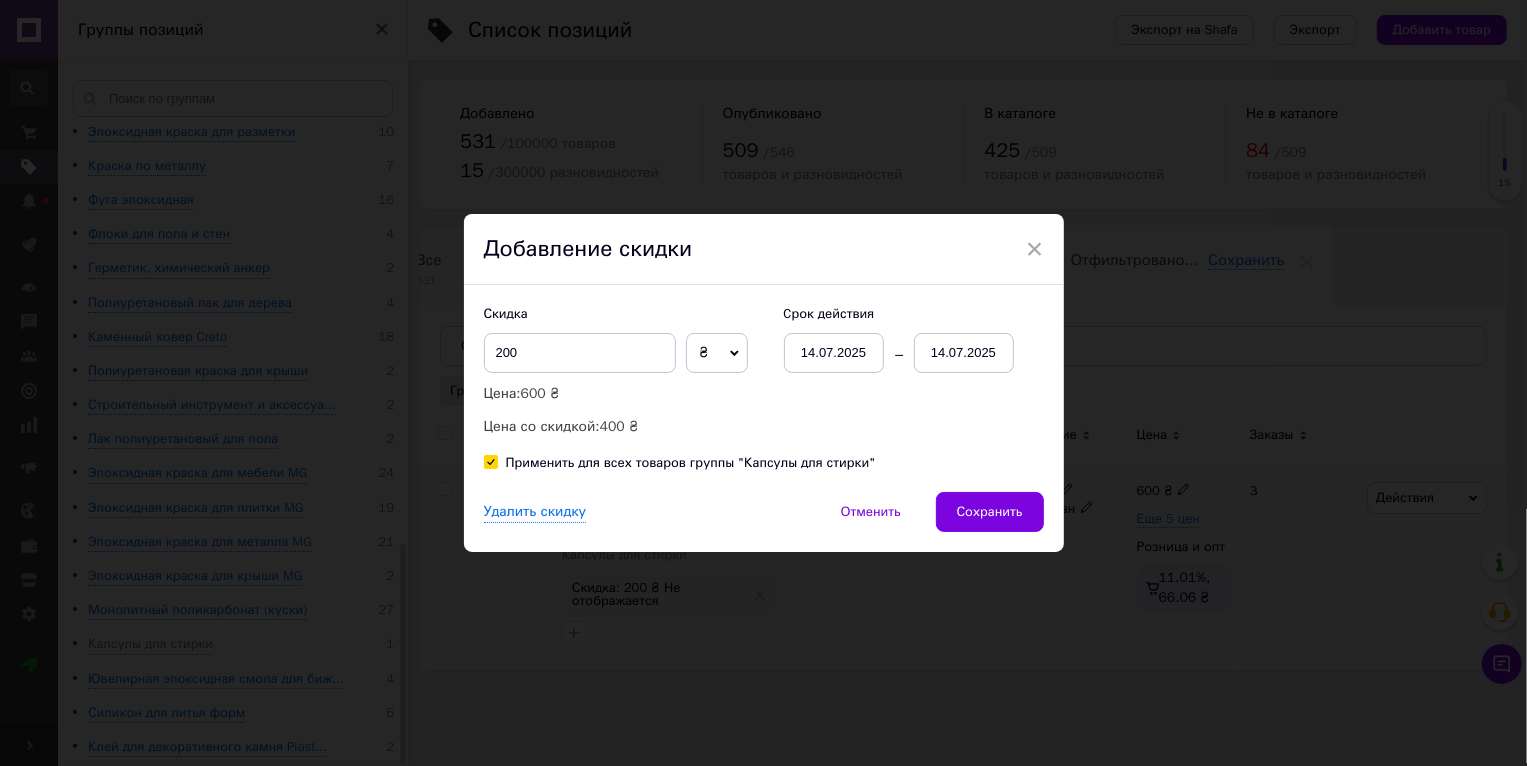 checkbox on "true" 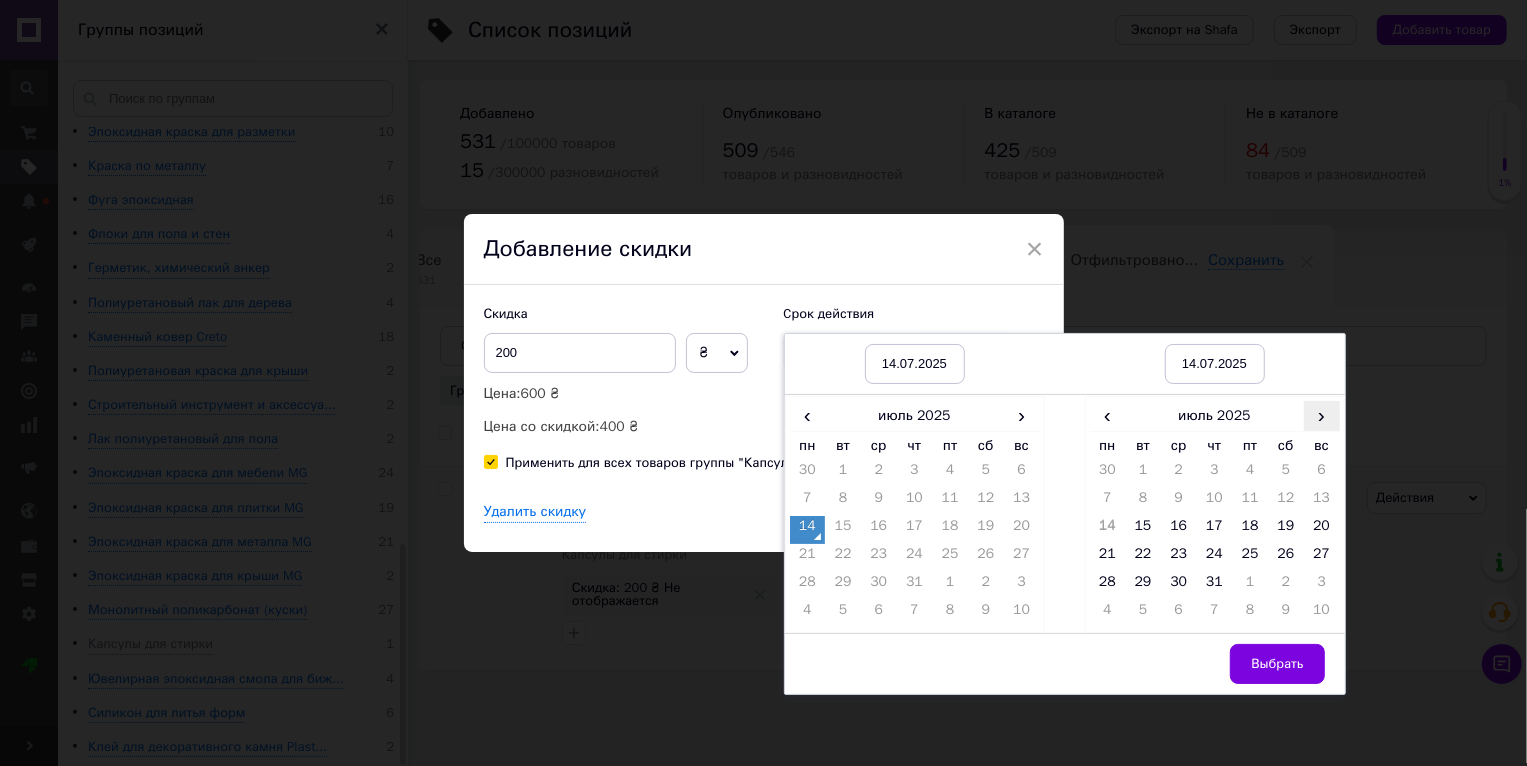 click on "›" at bounding box center [1322, 415] 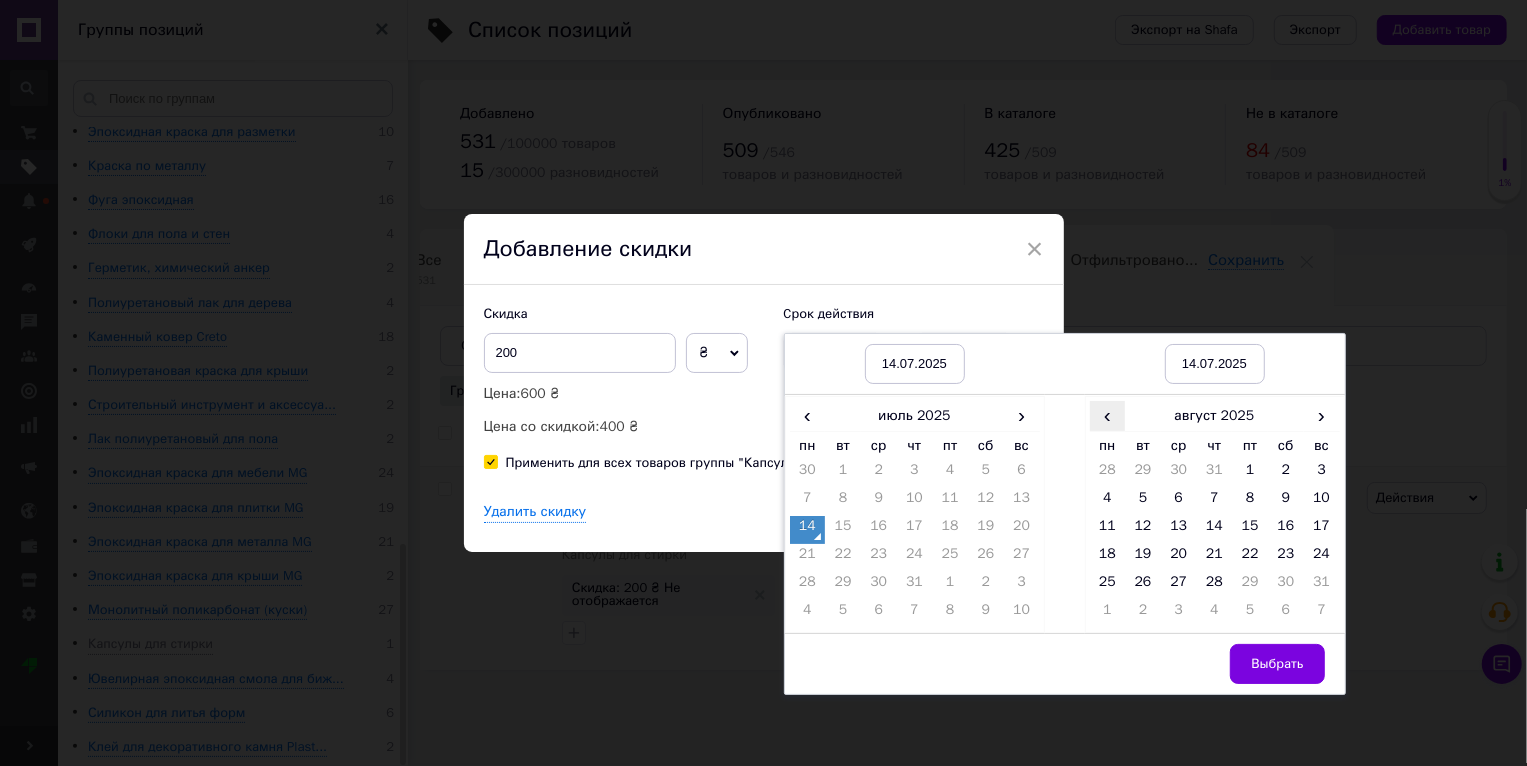 click on "‹" at bounding box center (1108, 415) 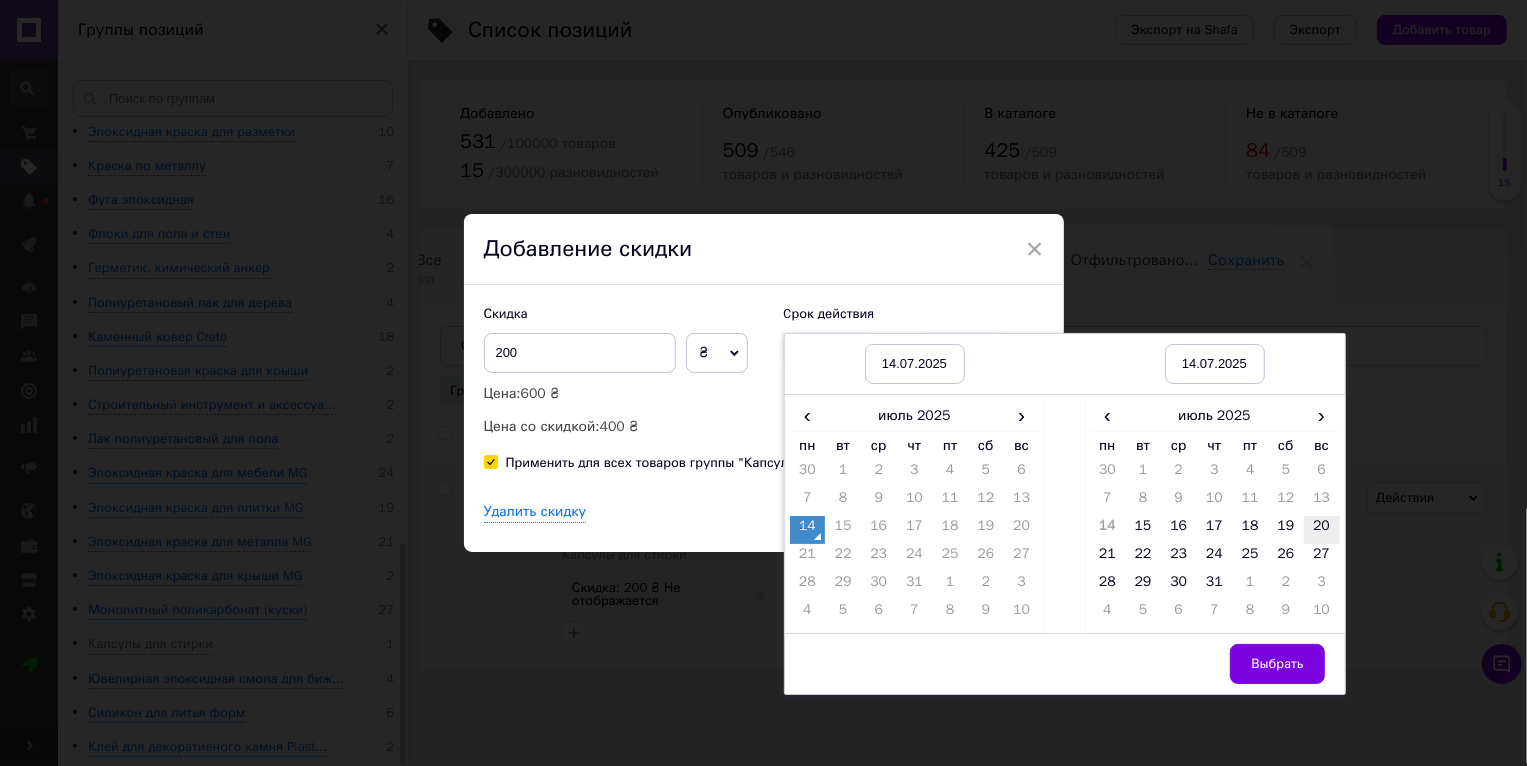 click on "20" at bounding box center [1322, 530] 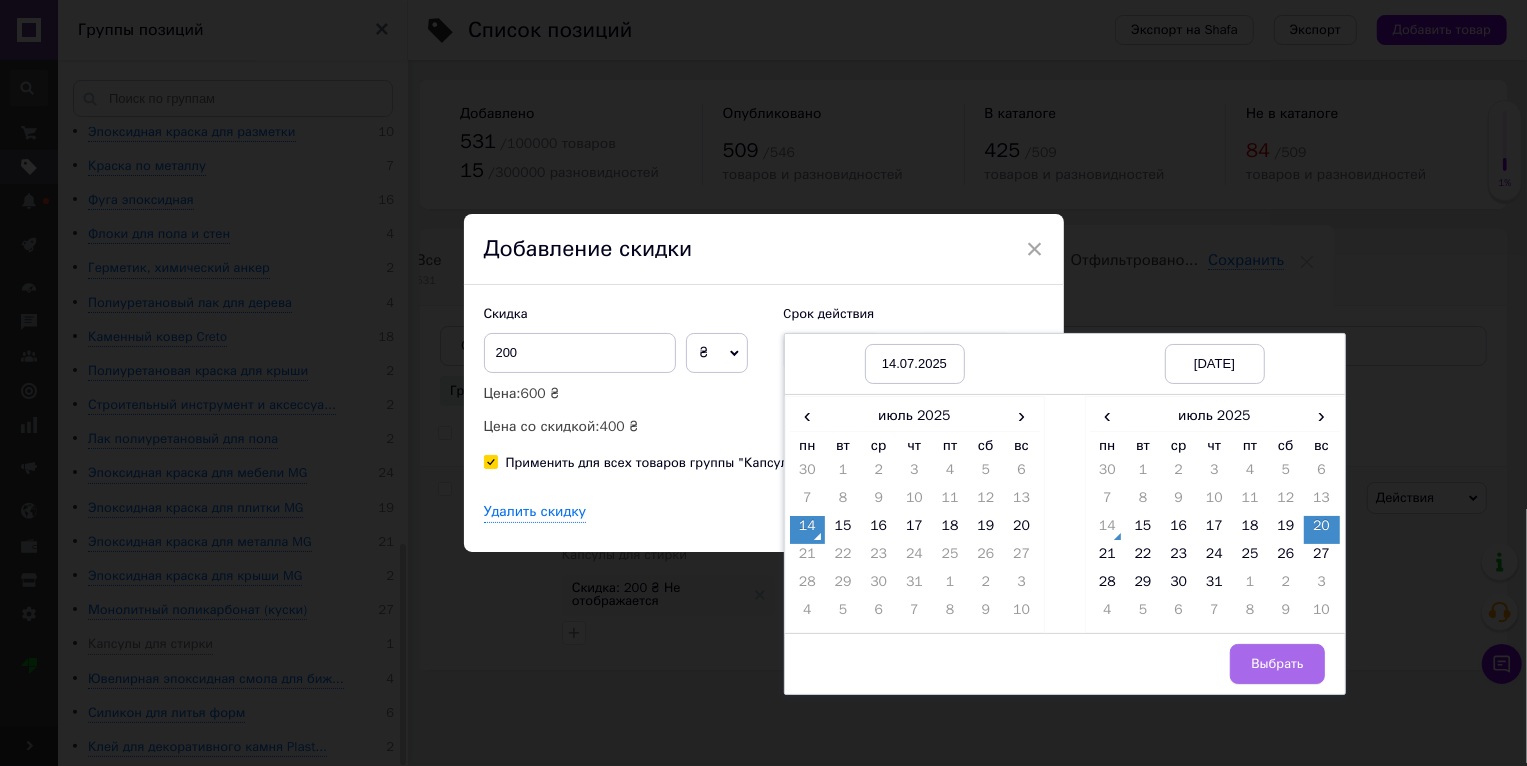 click on "Выбрать" at bounding box center (1277, 664) 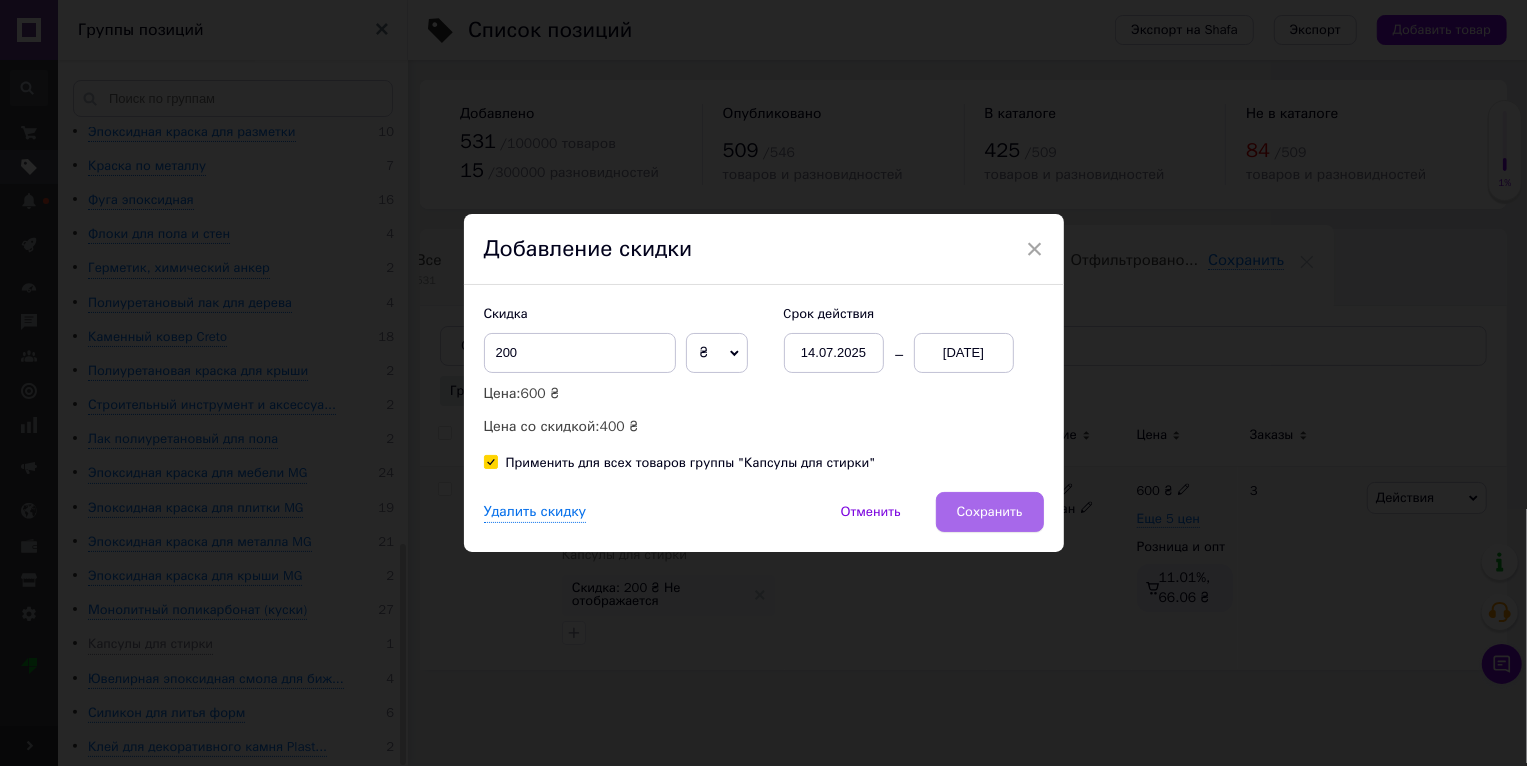 click on "Сохранить" at bounding box center [990, 512] 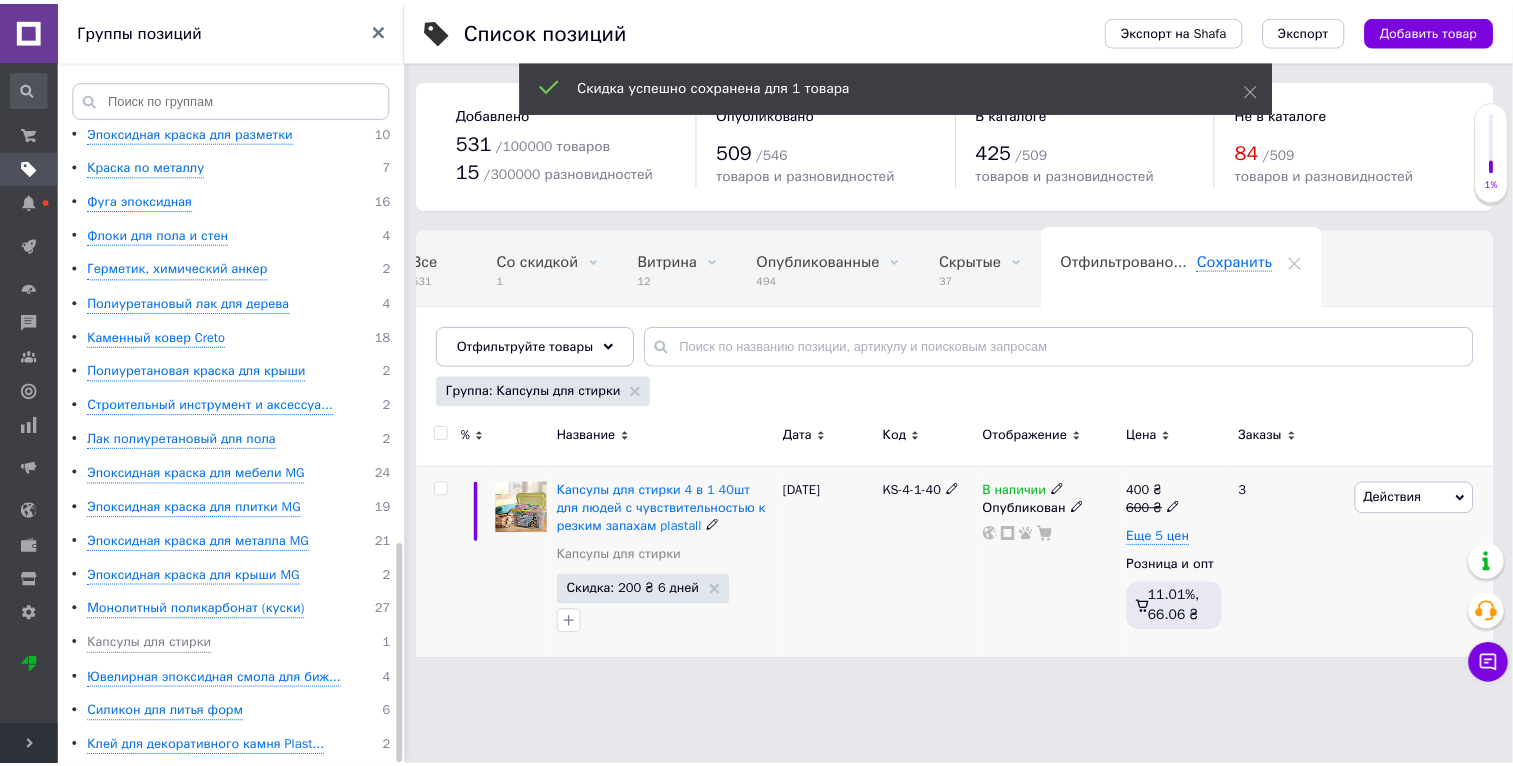 scroll, scrollTop: 0, scrollLeft: 23, axis: horizontal 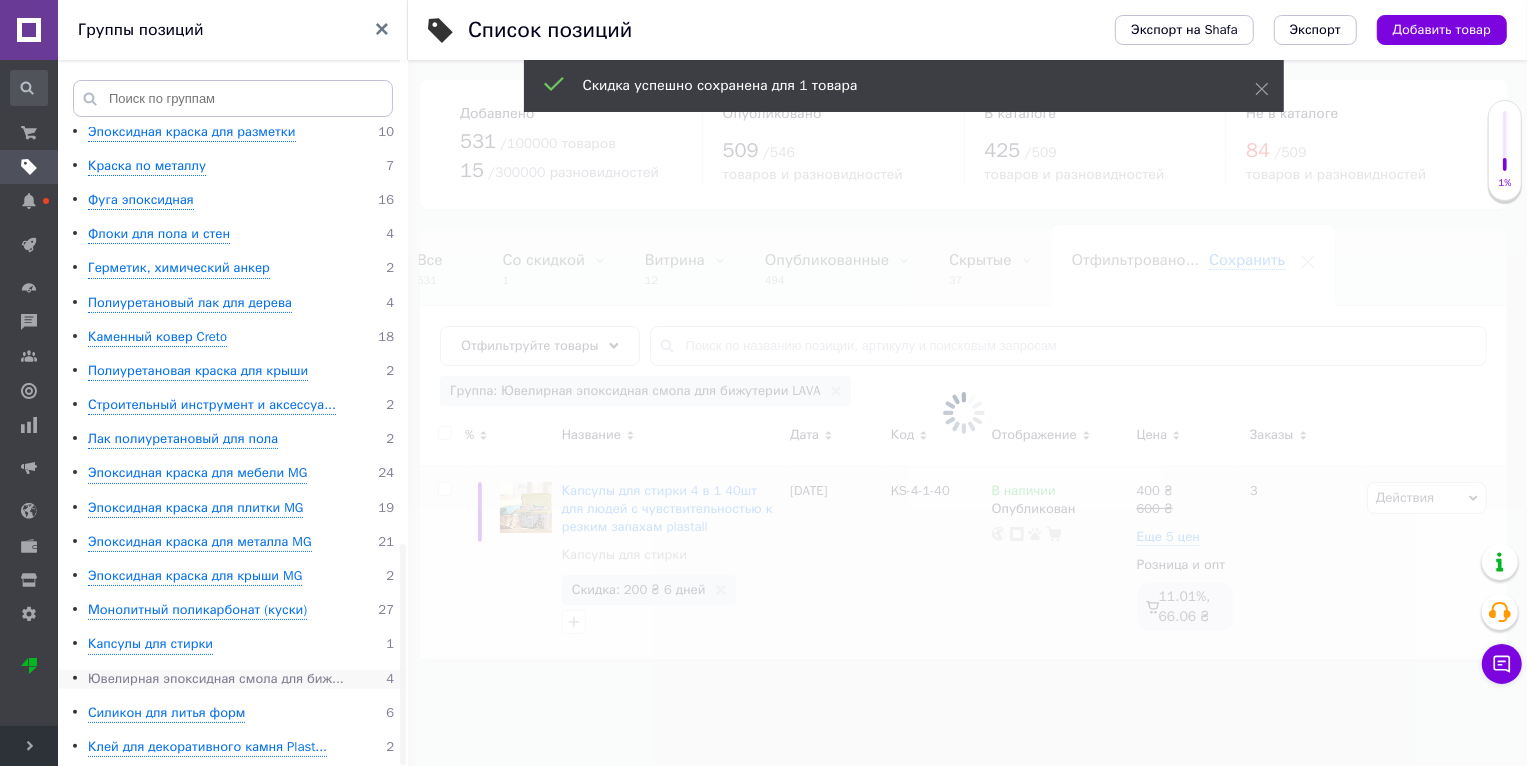 click on "Ювелирная эпоксидная смола для биж..." at bounding box center [216, 679] 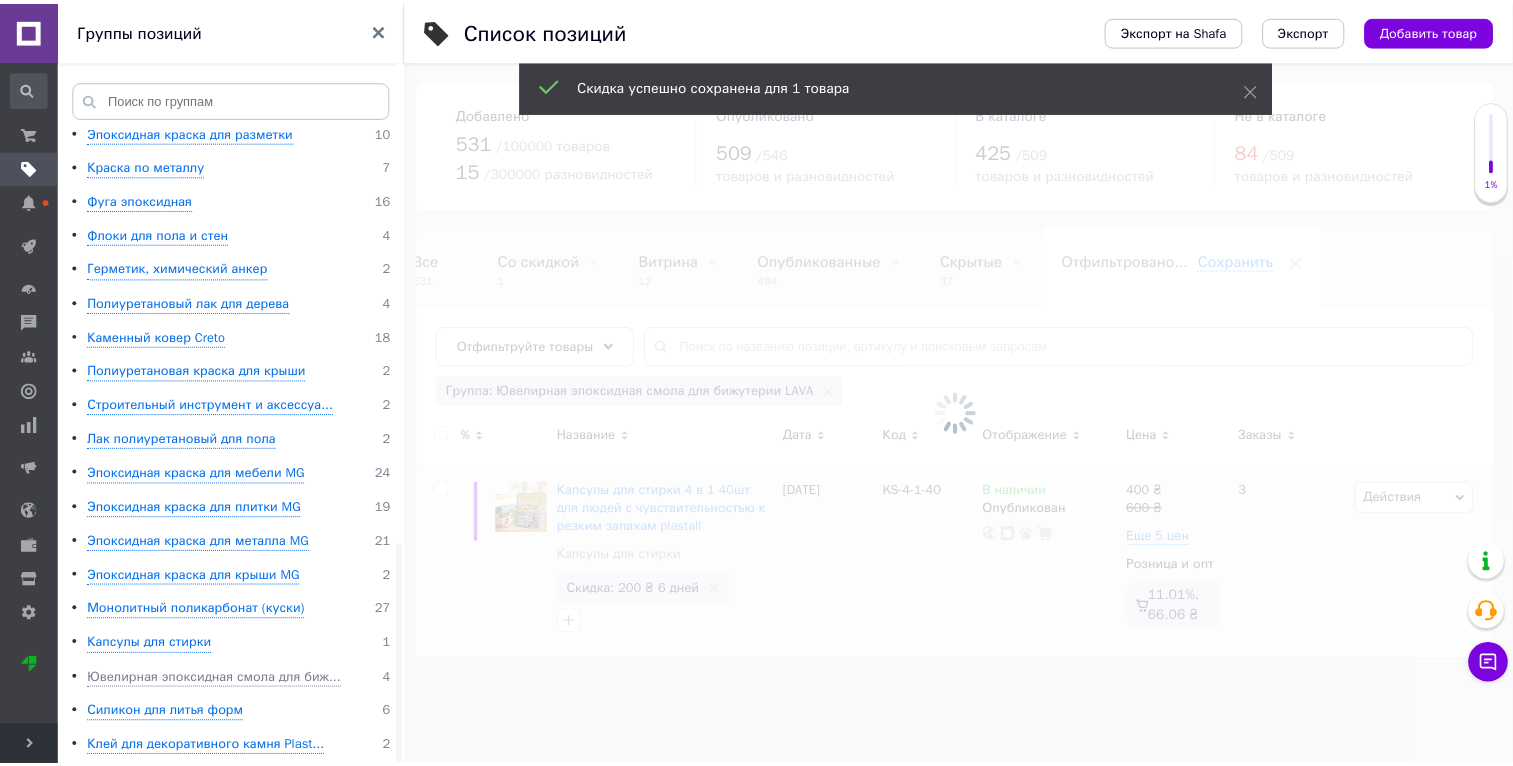 scroll, scrollTop: 0, scrollLeft: 37, axis: horizontal 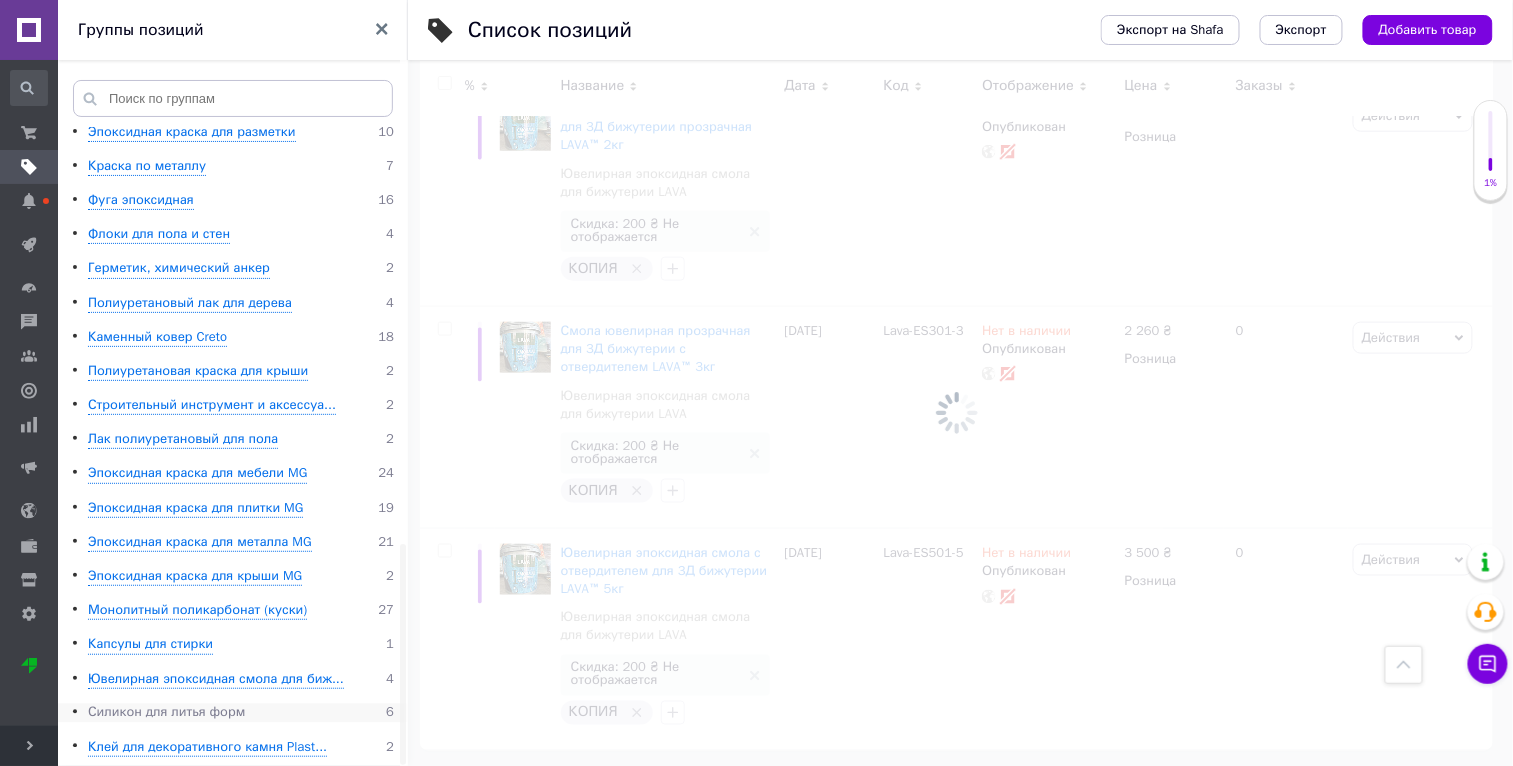 click on "Силикон для литья форм" at bounding box center (166, 713) 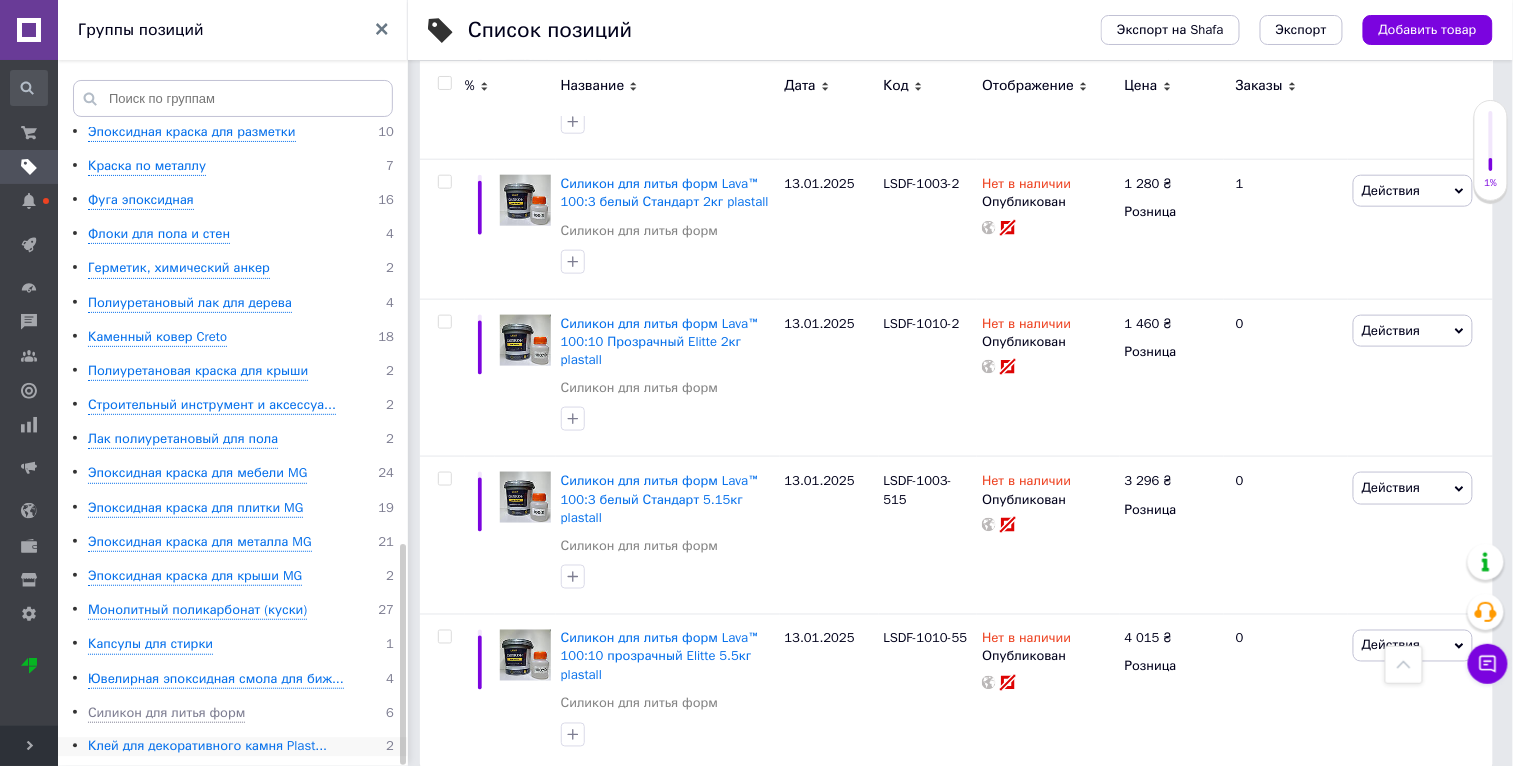 click on "Клей для декоративного камня Plast..." at bounding box center (207, 747) 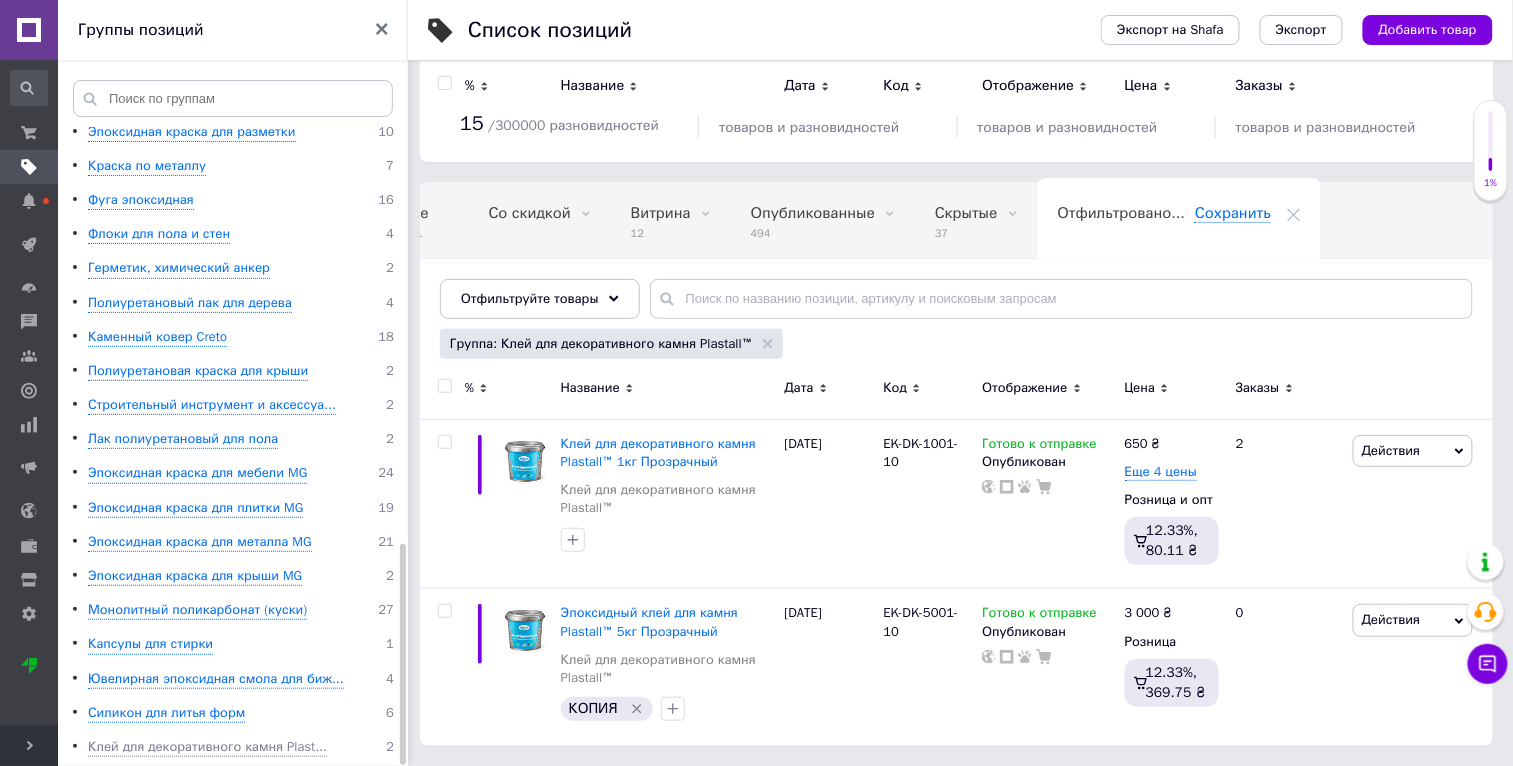 scroll, scrollTop: 46, scrollLeft: 0, axis: vertical 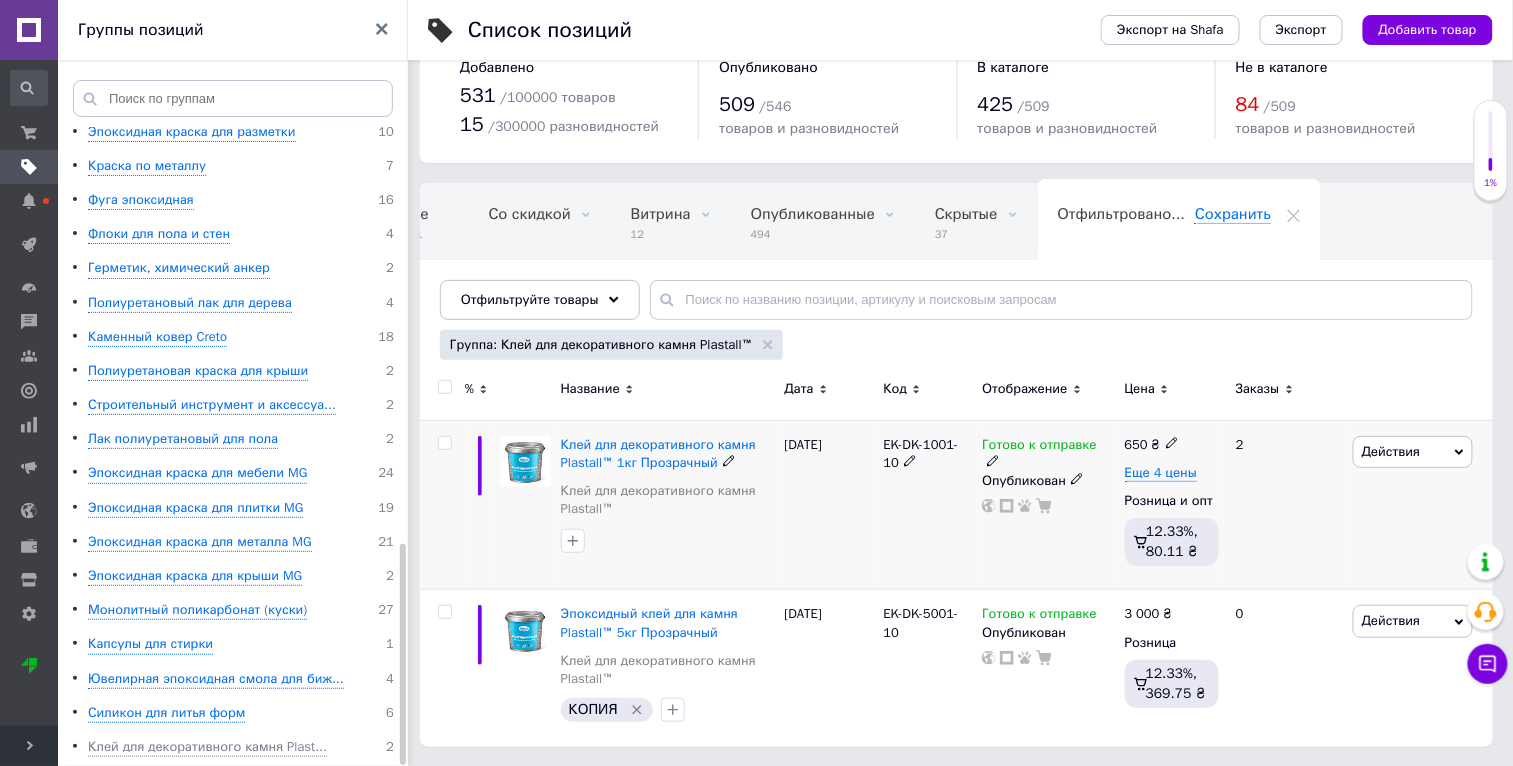 click on "Действия" at bounding box center [1413, 452] 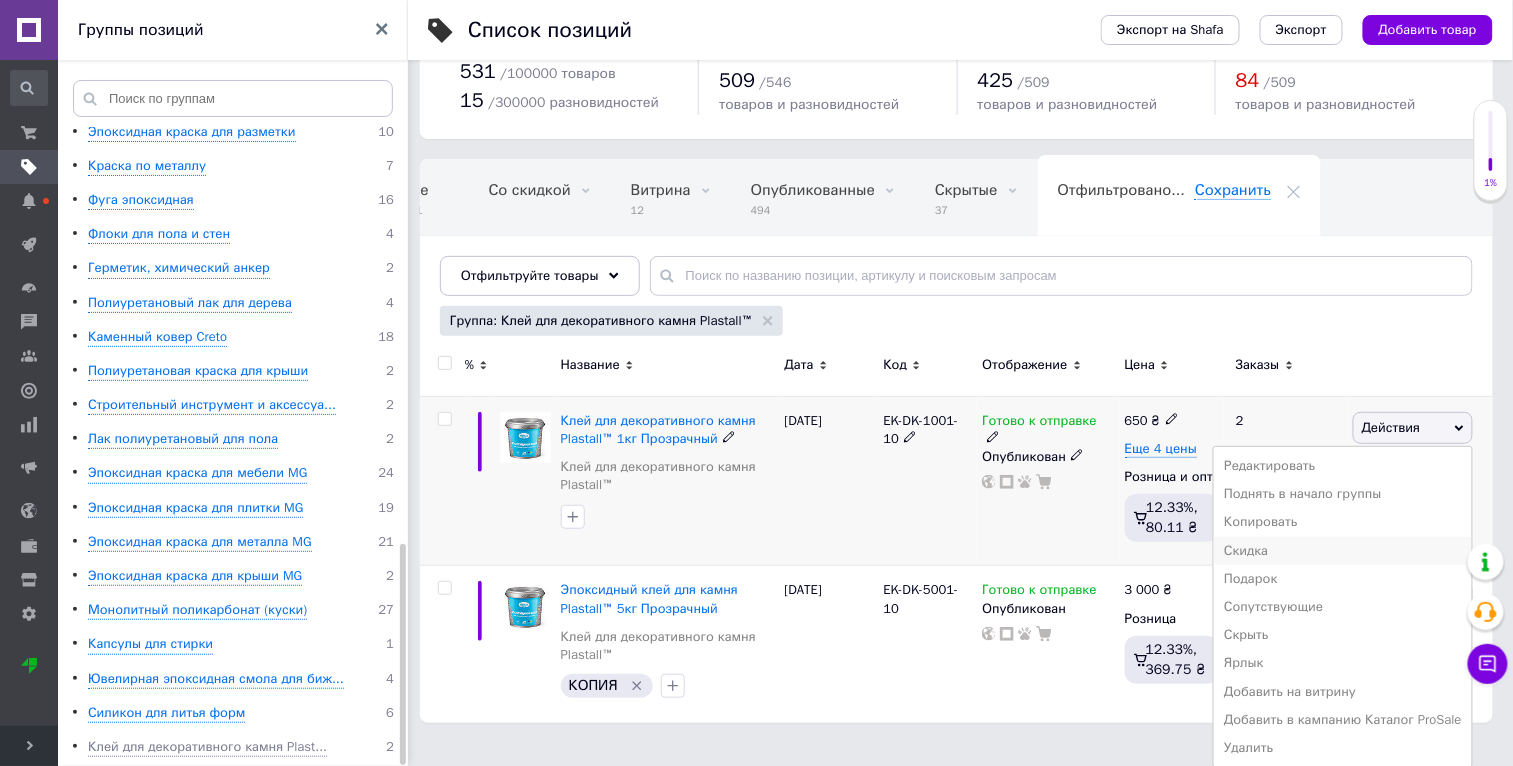 click on "Скидка" at bounding box center [1343, 551] 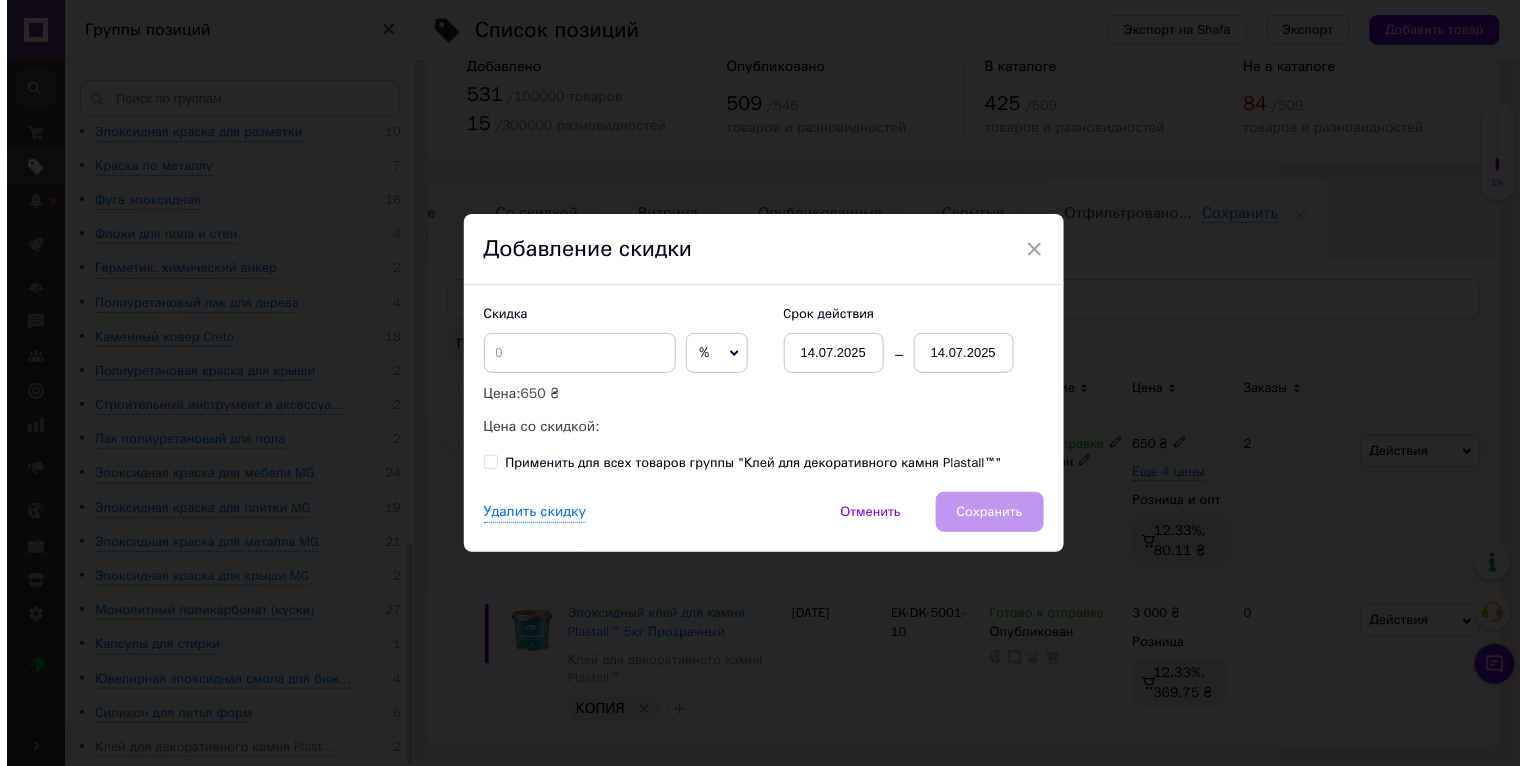 scroll, scrollTop: 46, scrollLeft: 0, axis: vertical 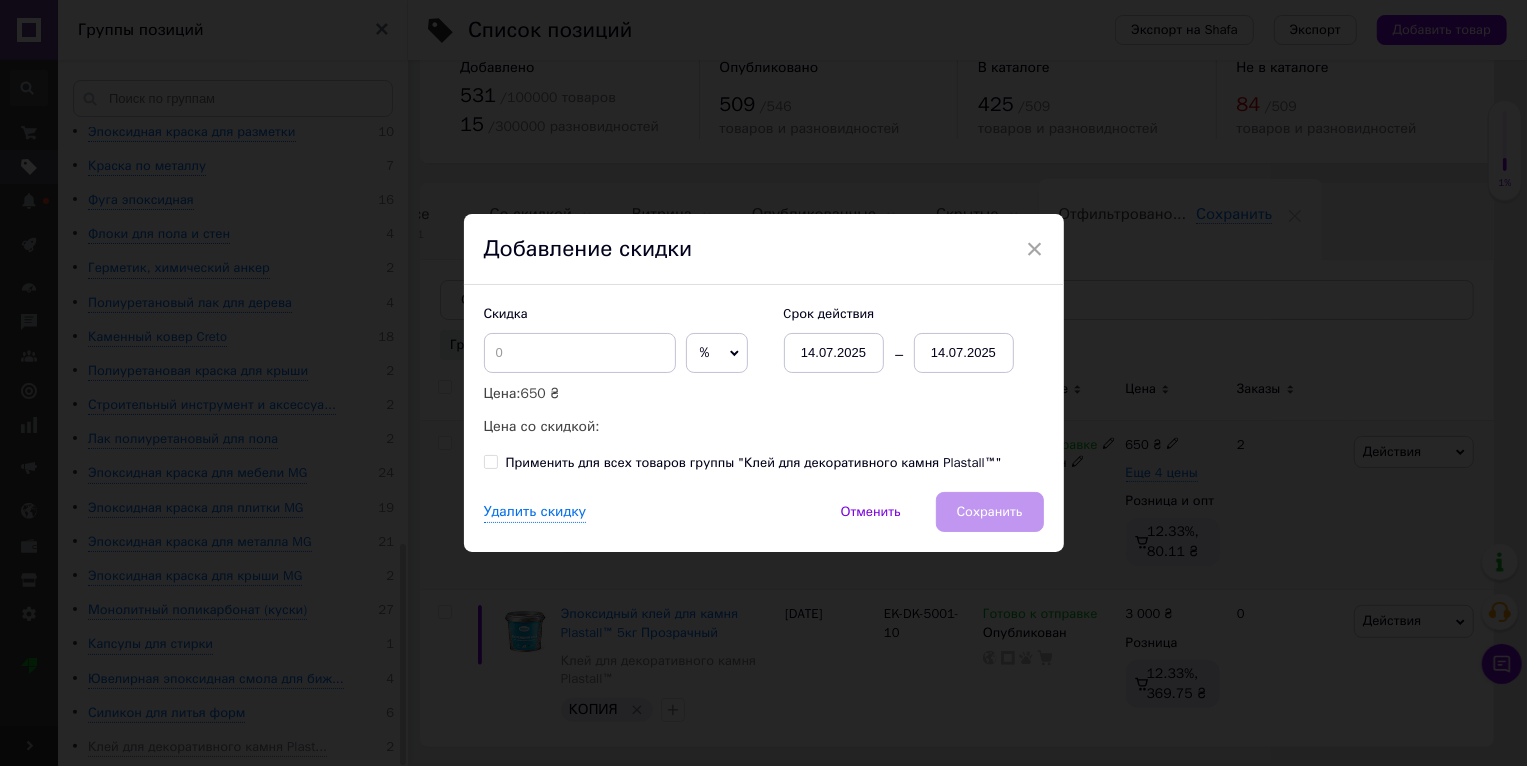 click on "Применить для всех товаров группы "Клей для декоративного камня Plastall™"" at bounding box center [754, 463] 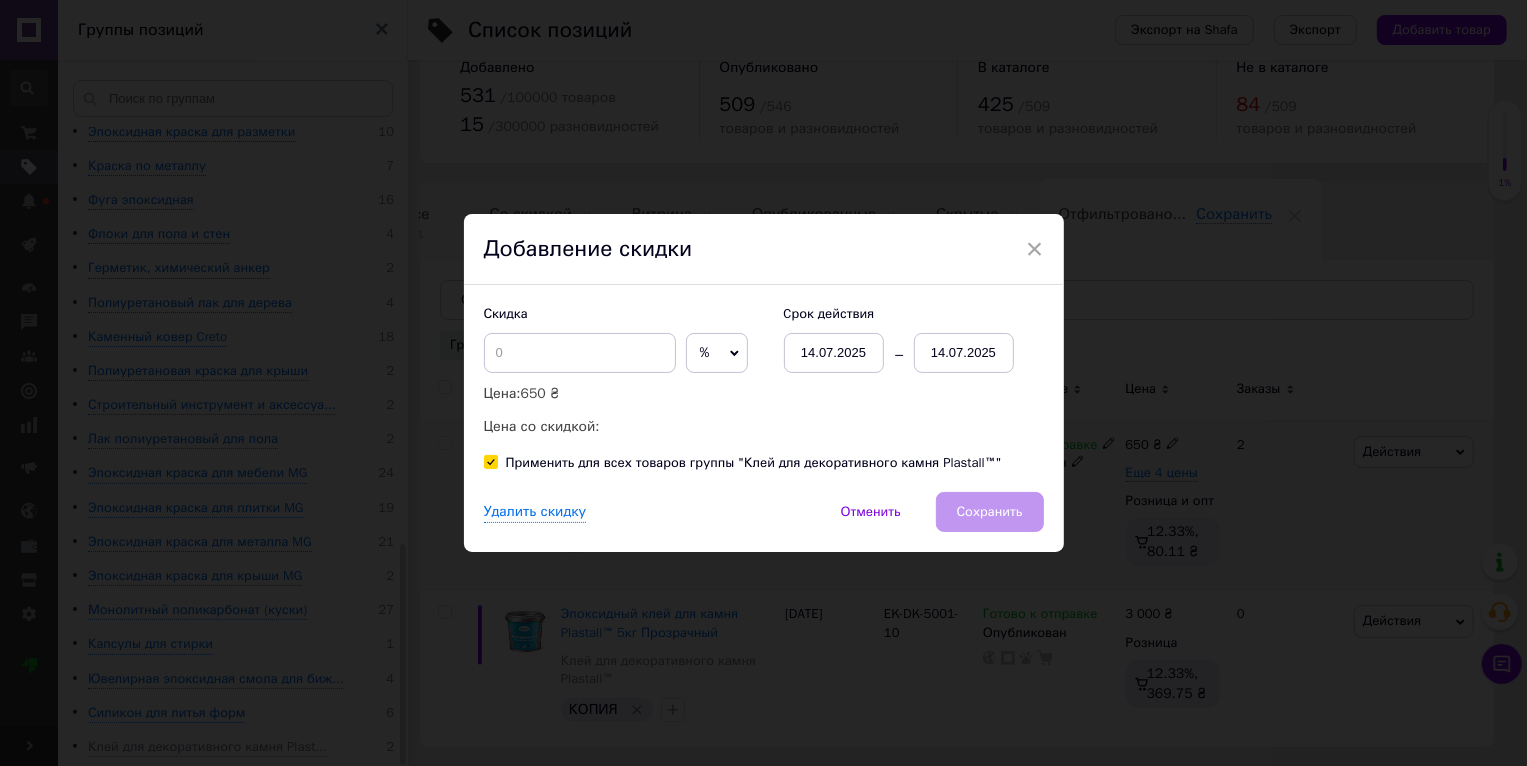 checkbox on "true" 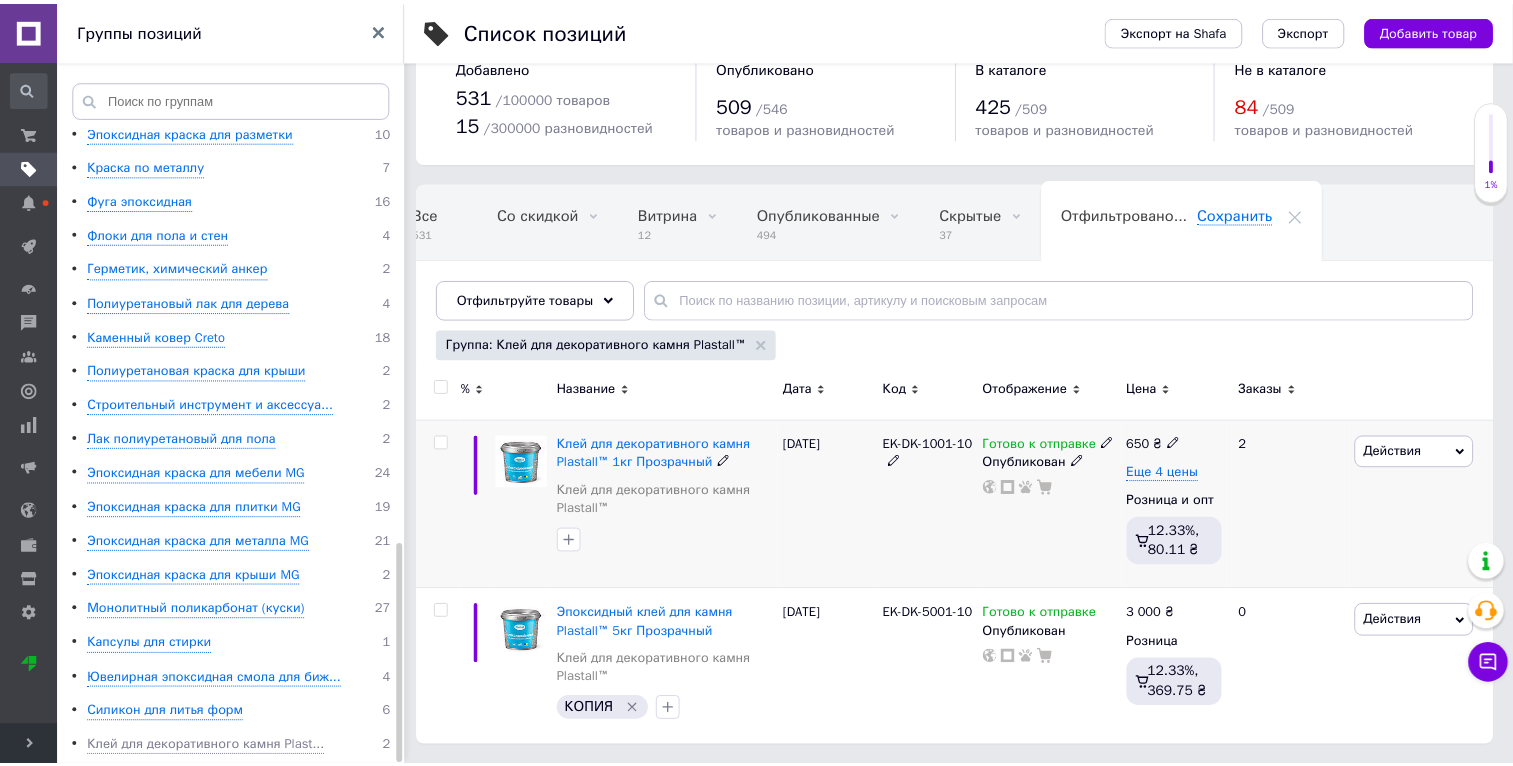scroll, scrollTop: 0, scrollLeft: 37, axis: horizontal 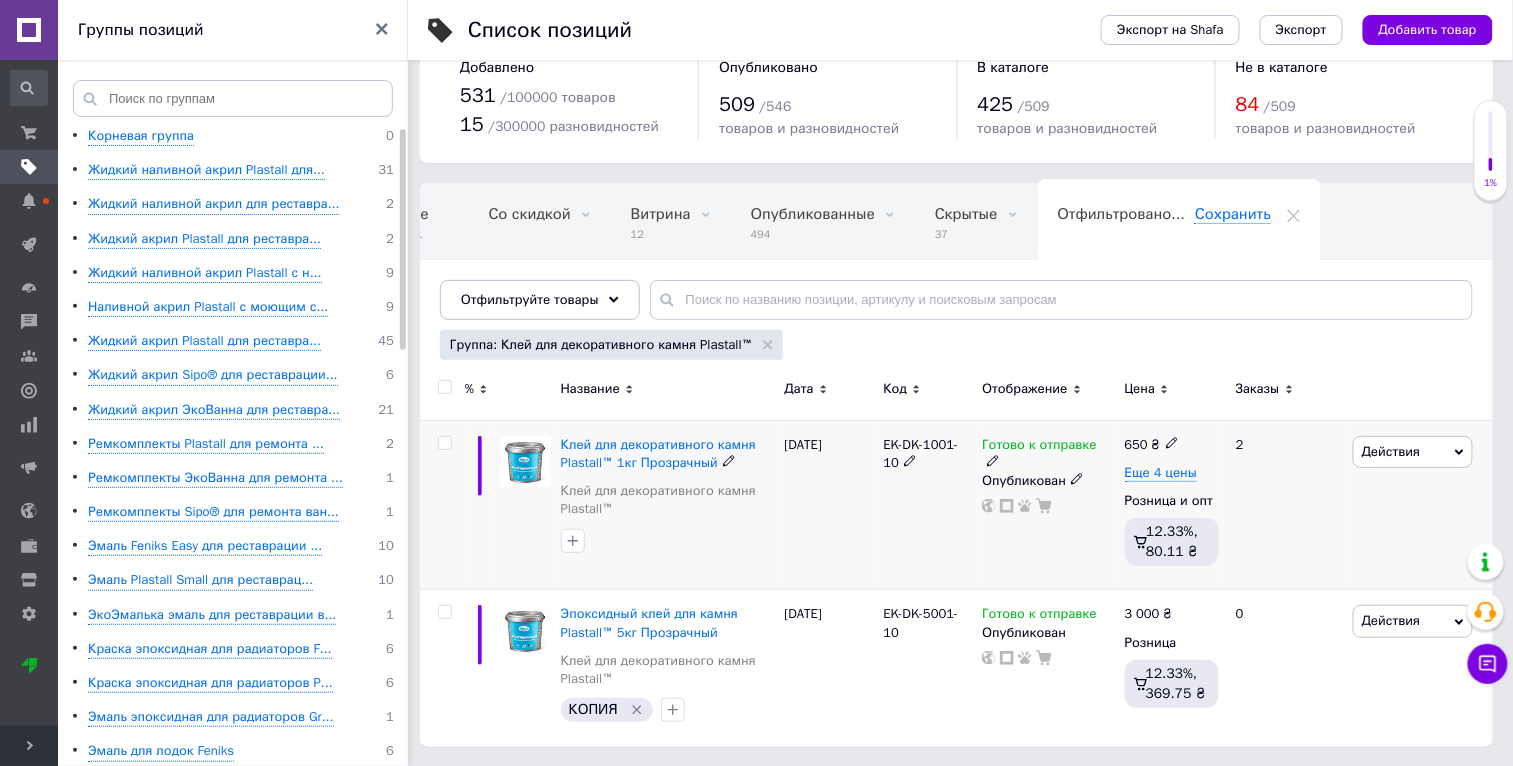 click on "Действия" at bounding box center (1413, 452) 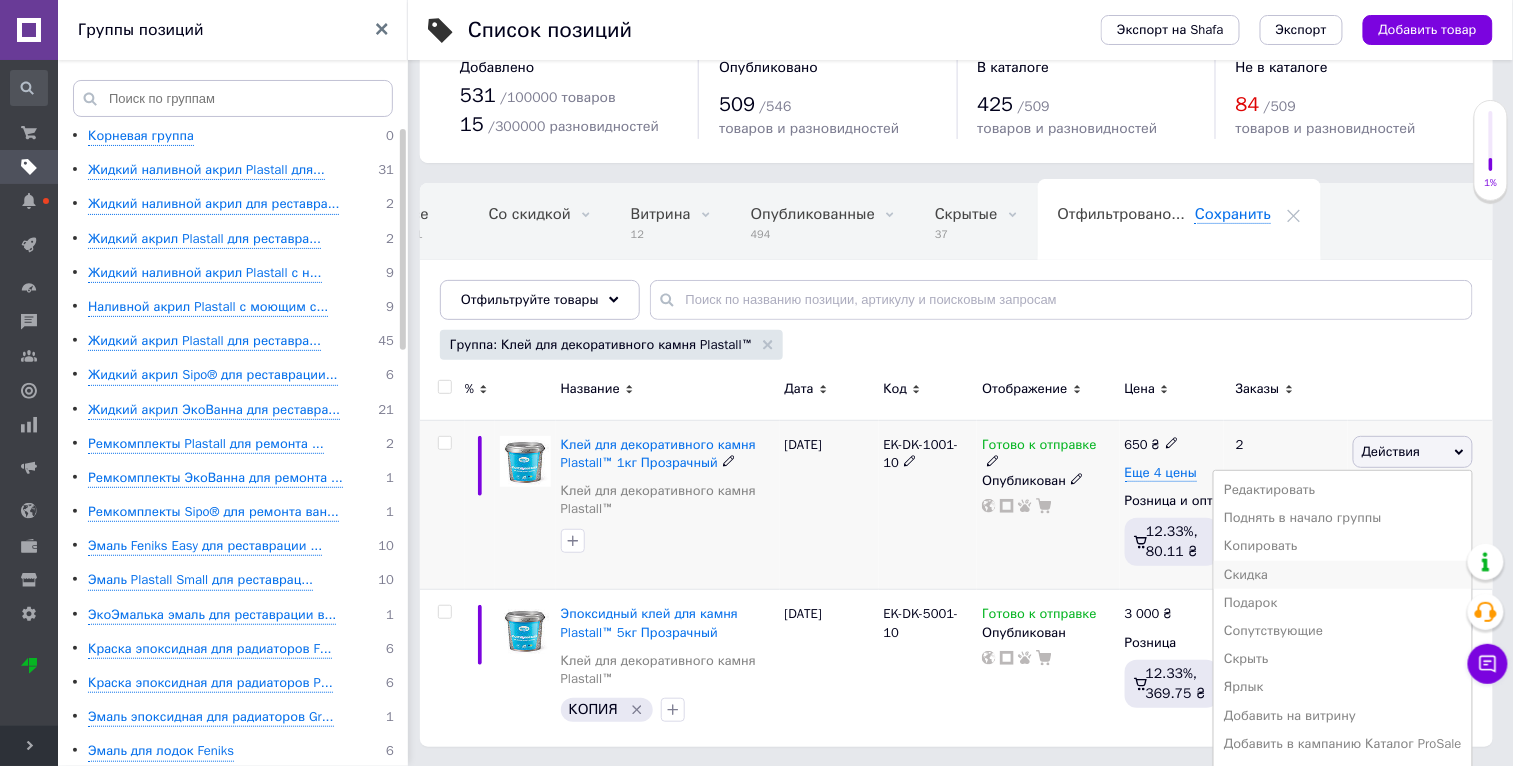 click on "Скидка" at bounding box center (1343, 575) 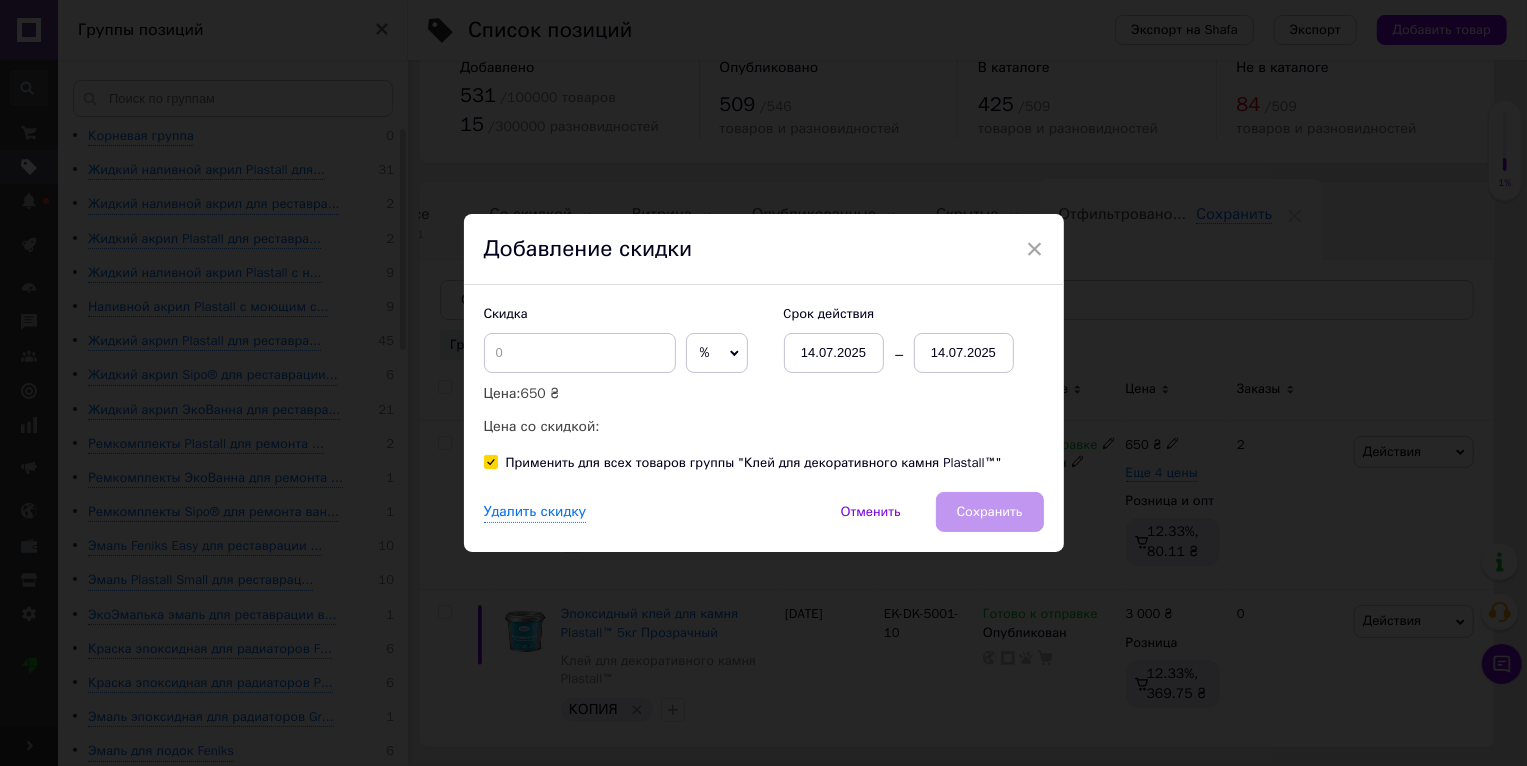 click on "× Добавление скидки Скидка % ₴ Цена:  650   ₴ Цена со скидкой:  Cрок действия 14.07.2025 14.07.2025 Применить для всех товаров группы "Клей для декоративного камня Plastall™" Удалить скидку   Отменить   Сохранить" at bounding box center (763, 383) 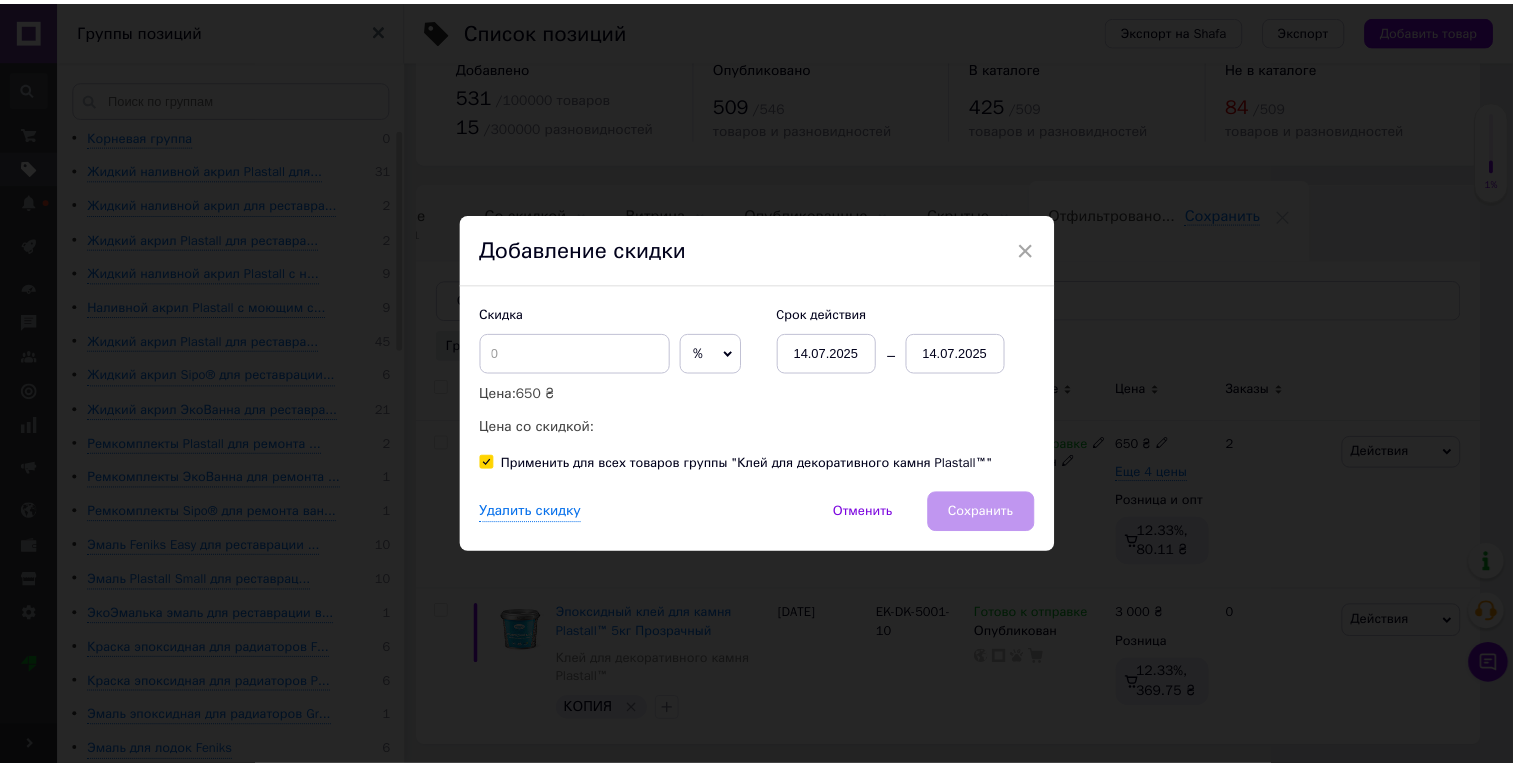 scroll, scrollTop: 0, scrollLeft: 37, axis: horizontal 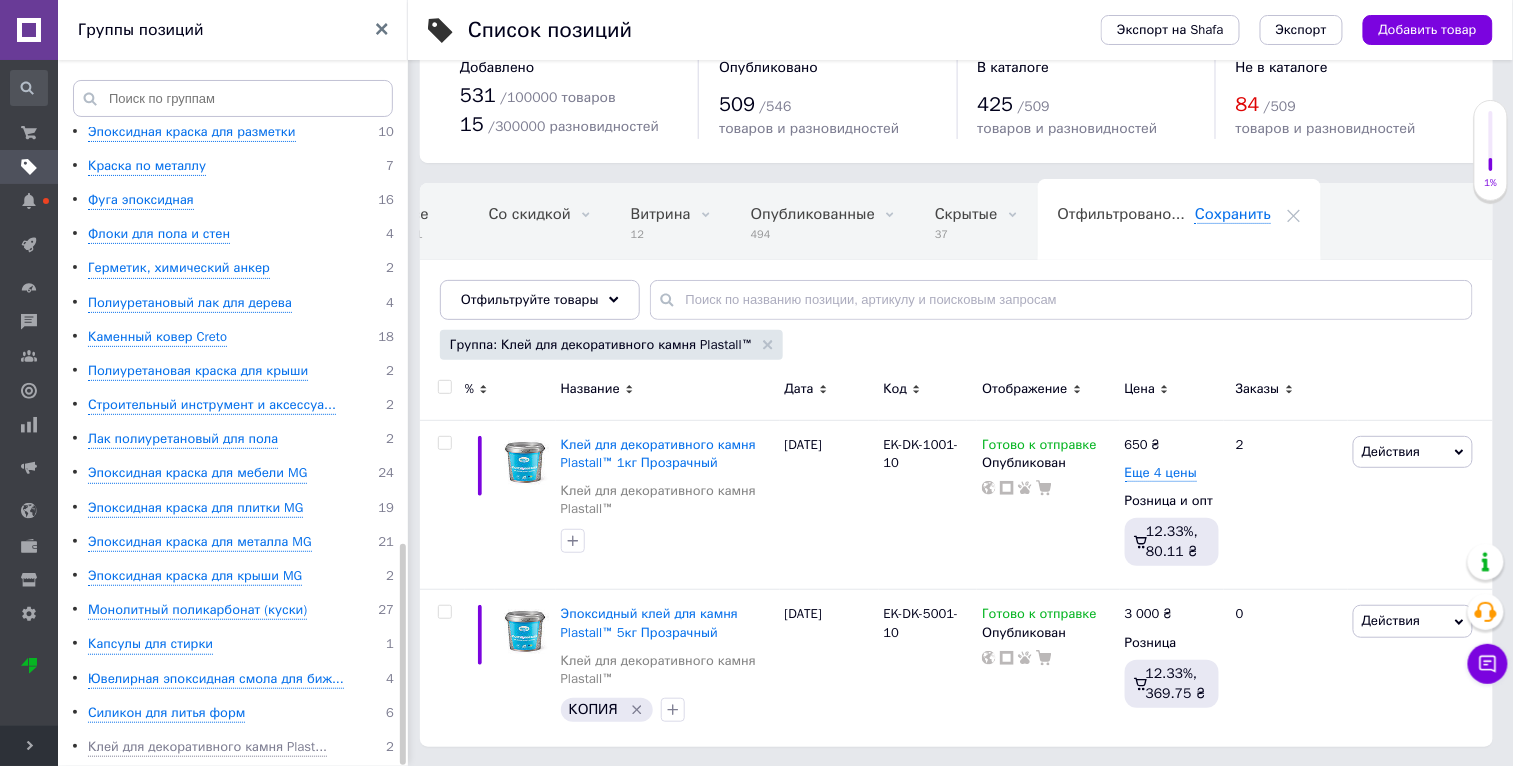 click on "Развернуть" at bounding box center (29, 746) 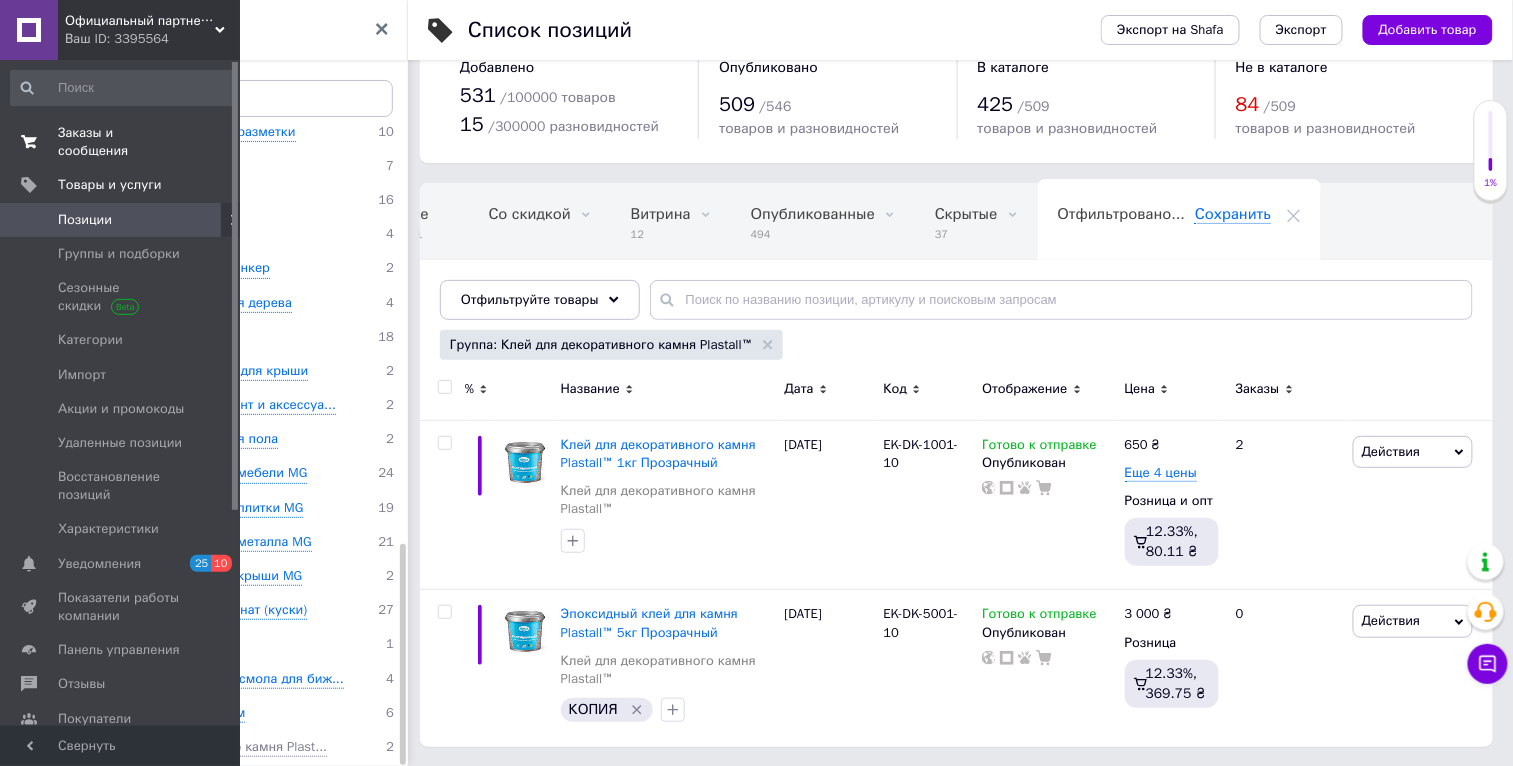 click on "Заказы и сообщения" at bounding box center (121, 142) 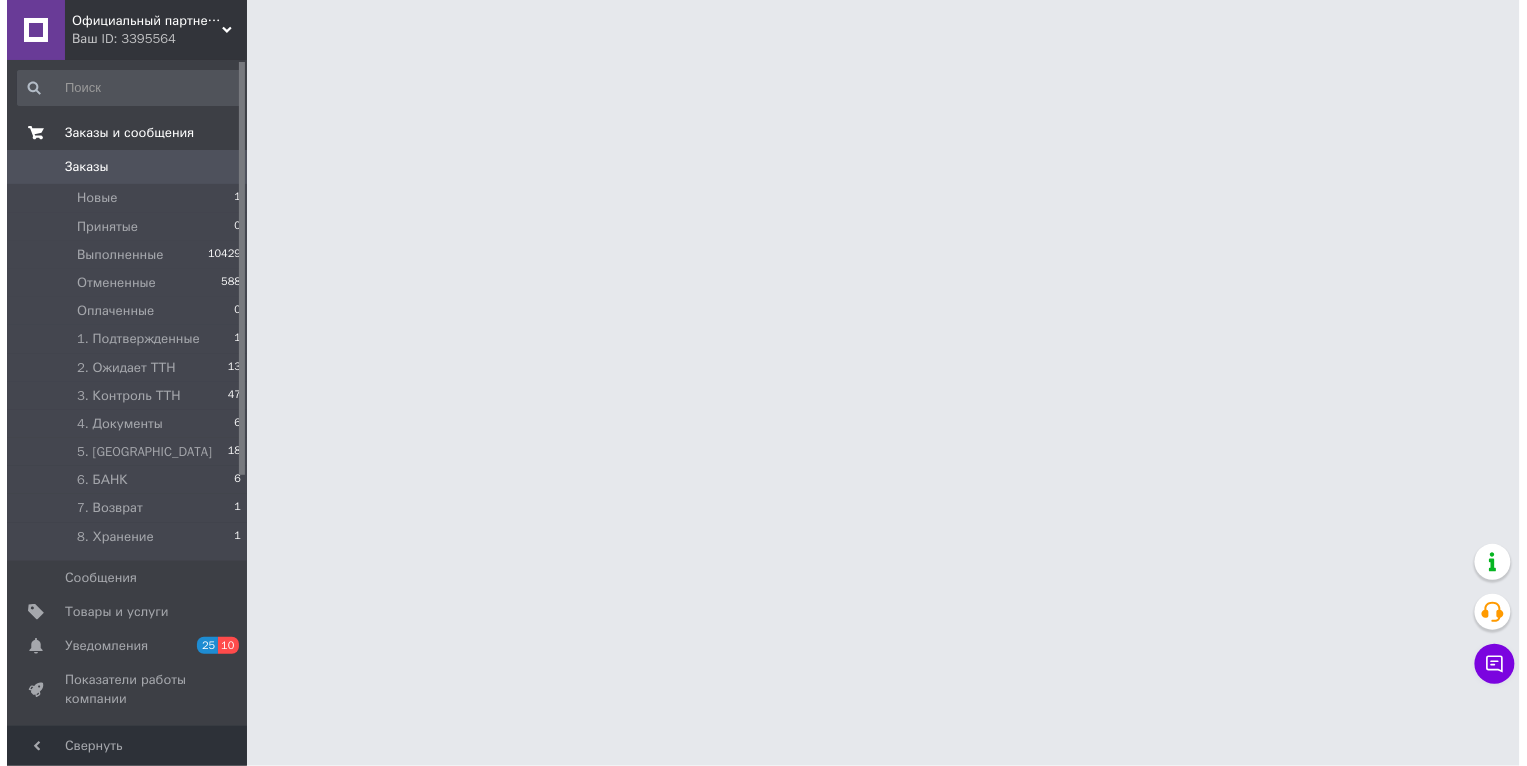 scroll, scrollTop: 0, scrollLeft: 0, axis: both 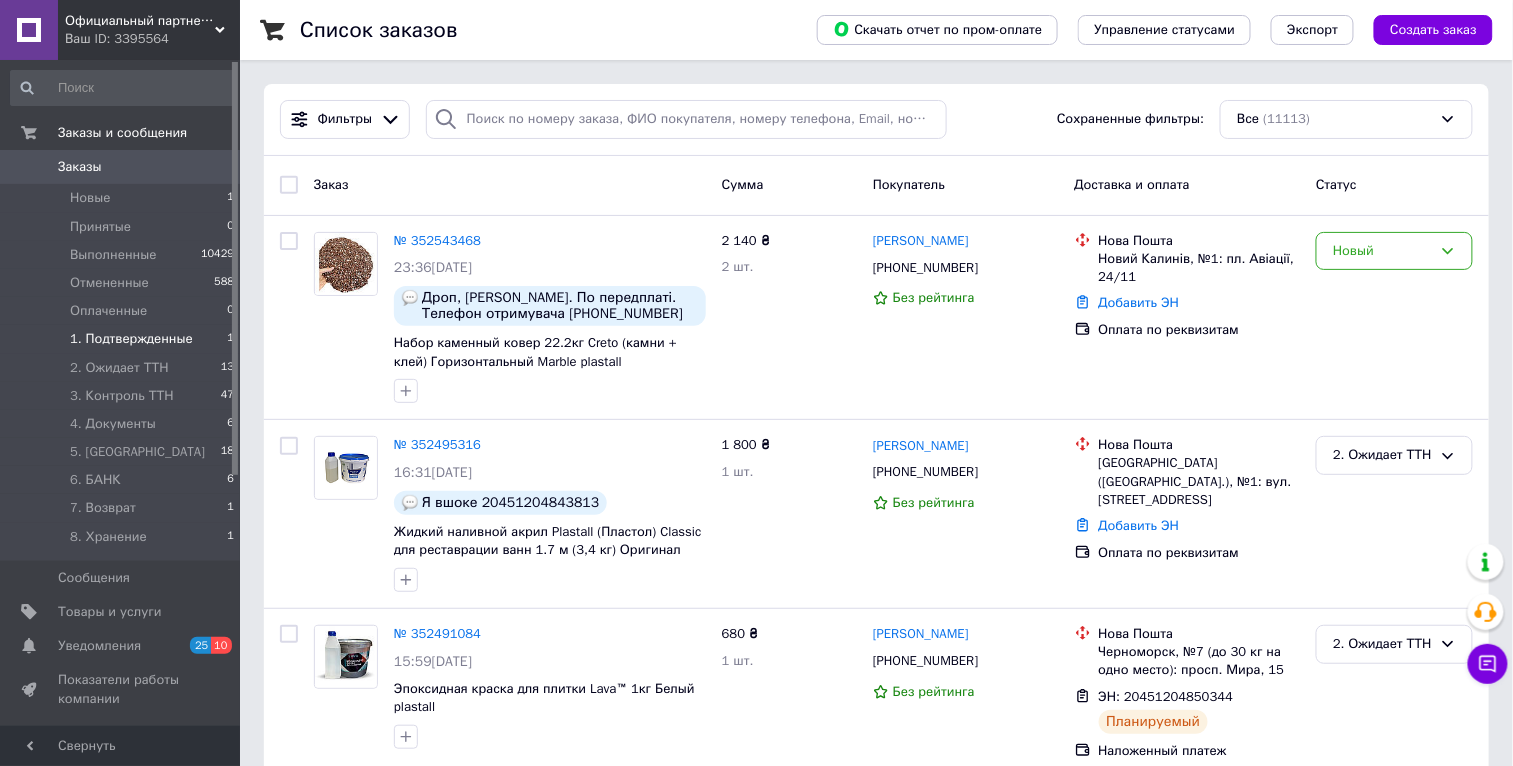 click on "1. Подтвержденные 1" at bounding box center [123, 339] 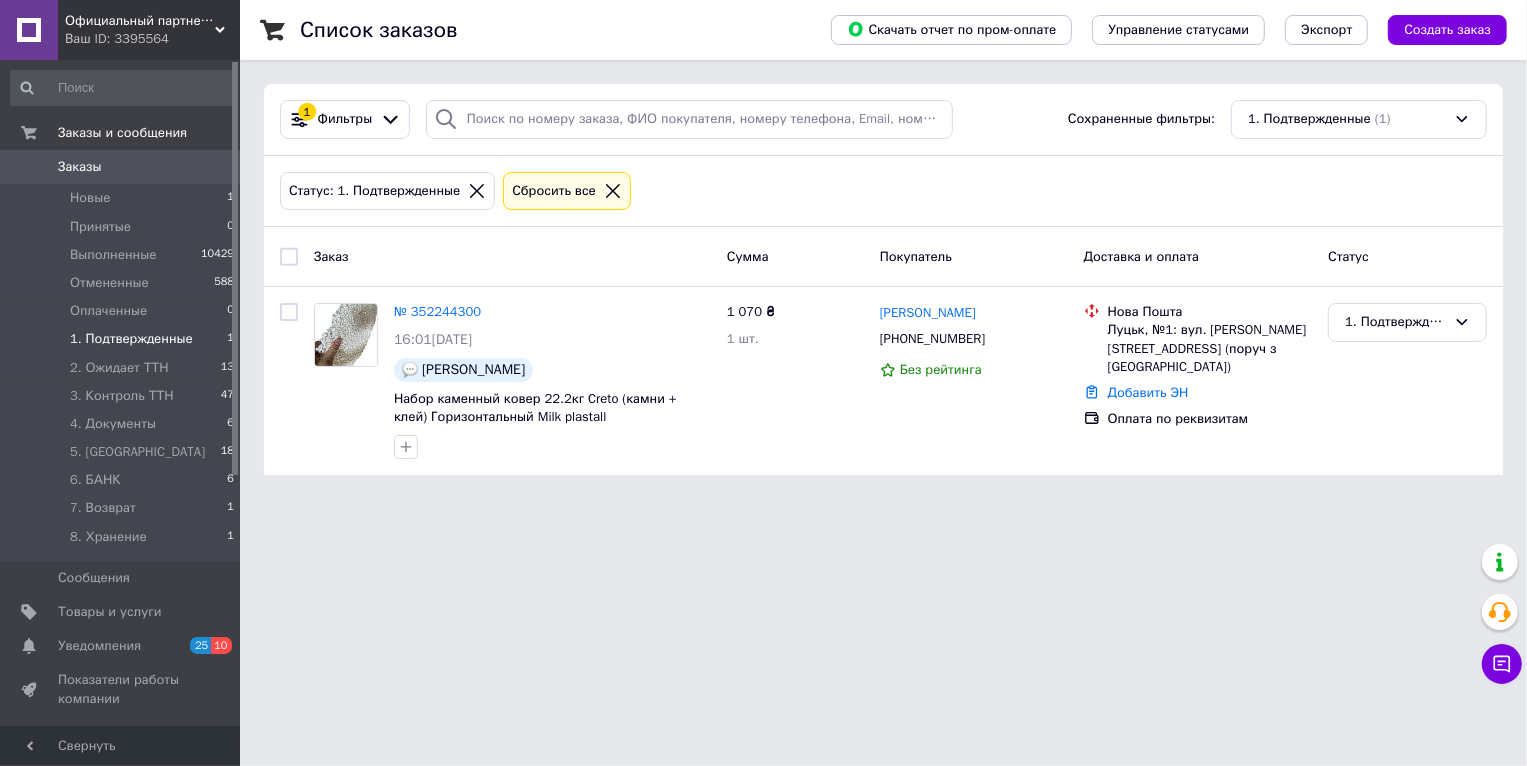 click on "Официальный партнер Plastall Украина Ваш ID: 3395564" at bounding box center [149, 30] 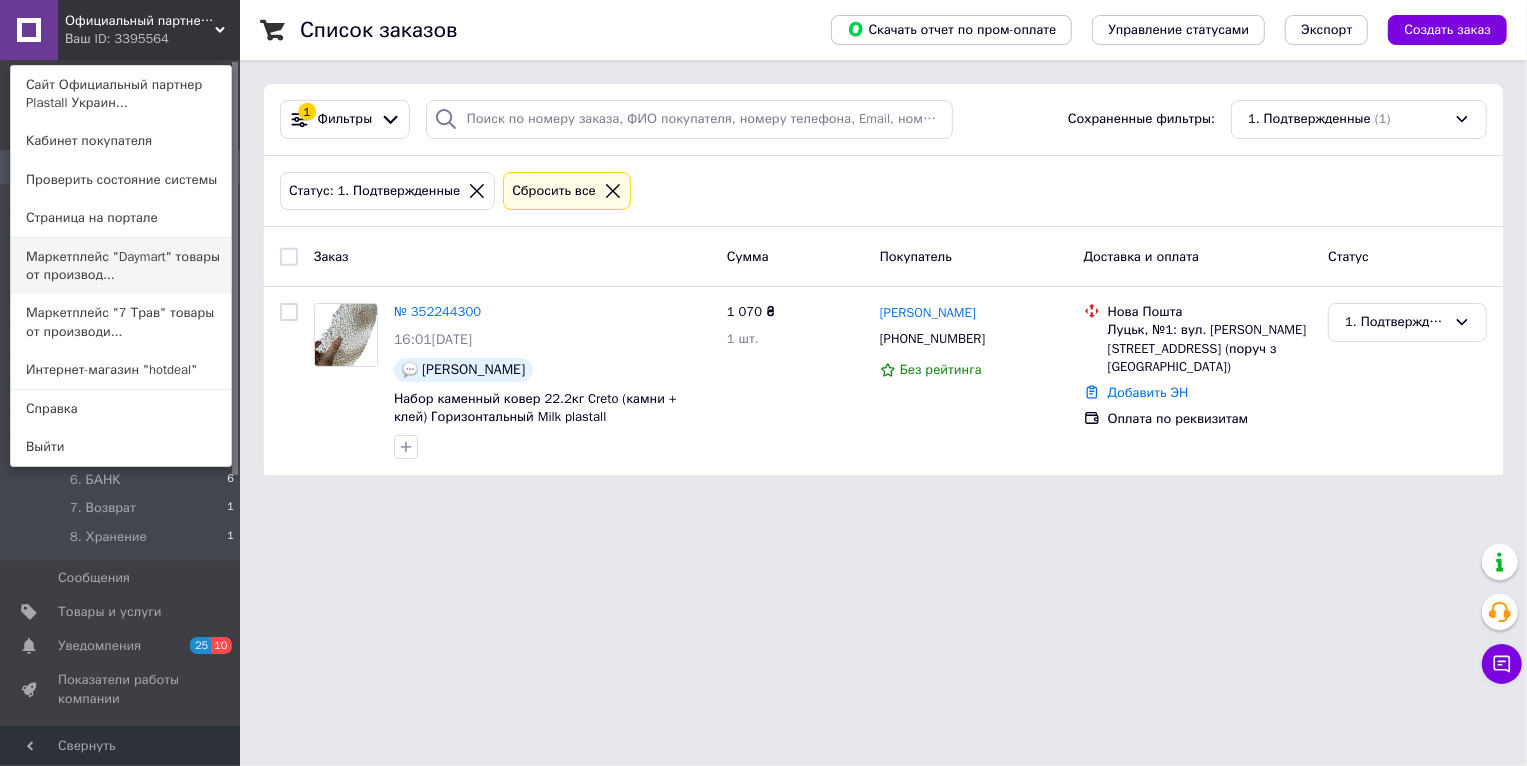 click on "Маркетплейс "Daymart" товары от производ..." at bounding box center [121, 266] 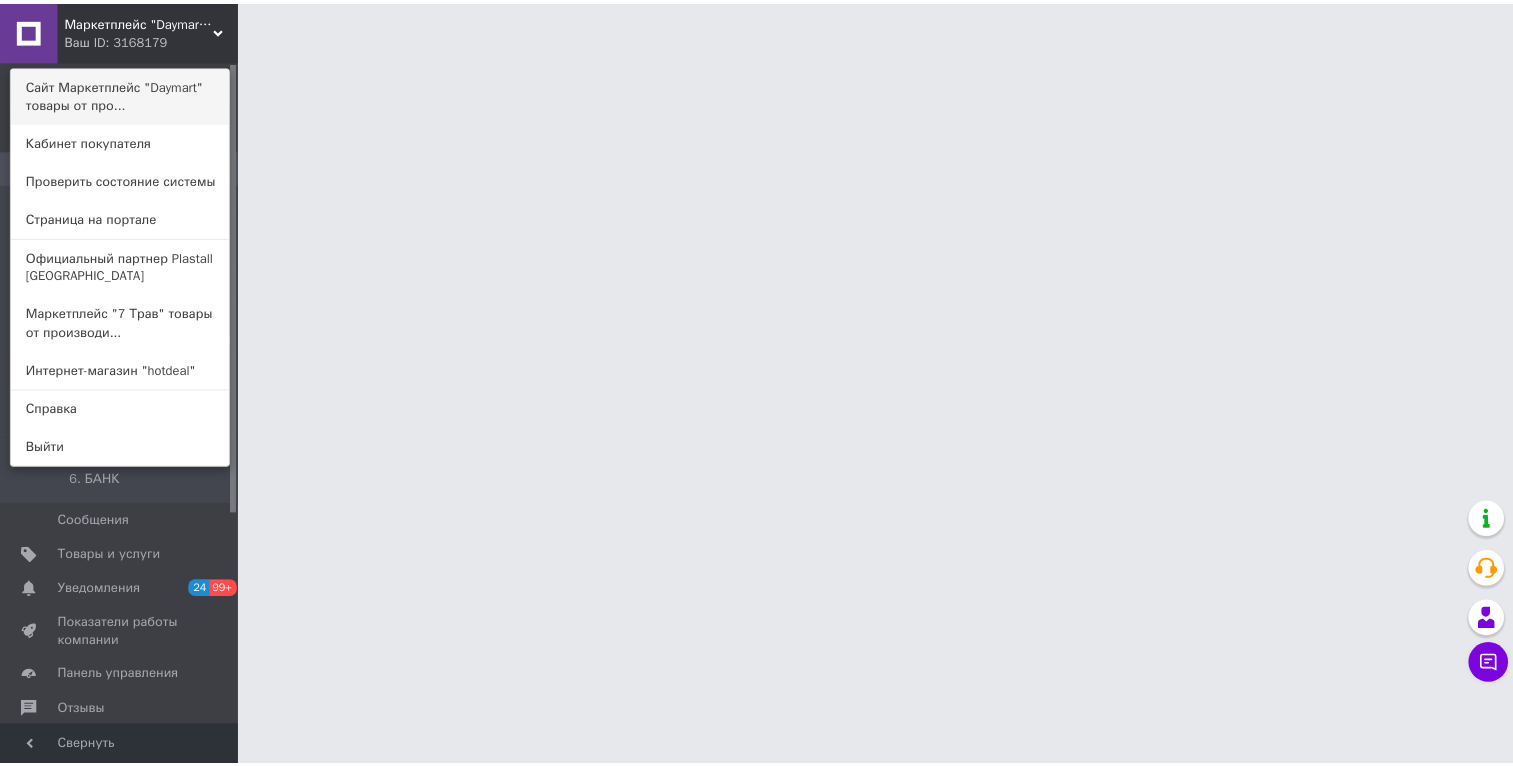 scroll, scrollTop: 0, scrollLeft: 0, axis: both 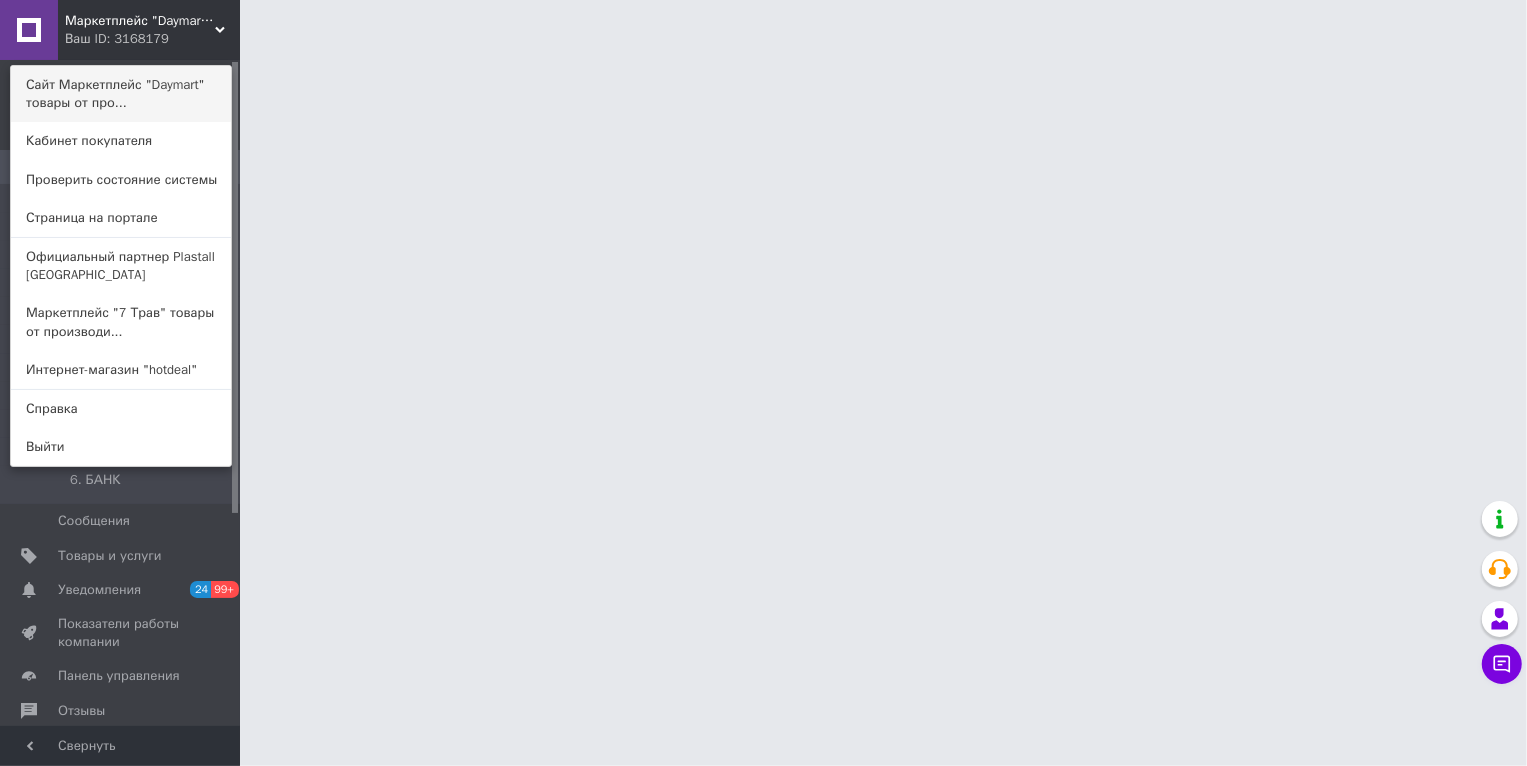 click on "Сайт Маркетплейс "Daymart" товары от про..." at bounding box center [121, 94] 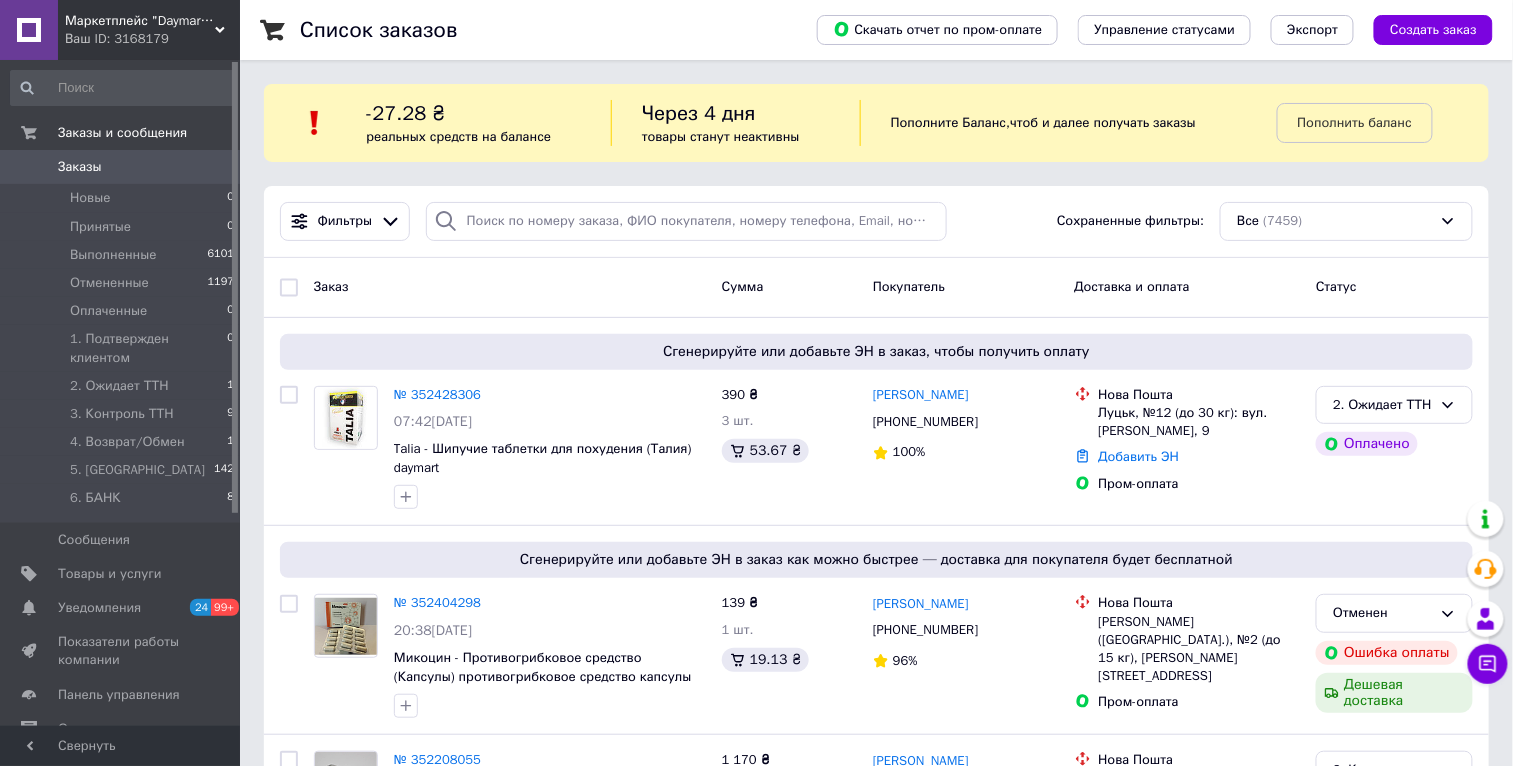 click on "Ваш ID: 3168179" at bounding box center (152, 39) 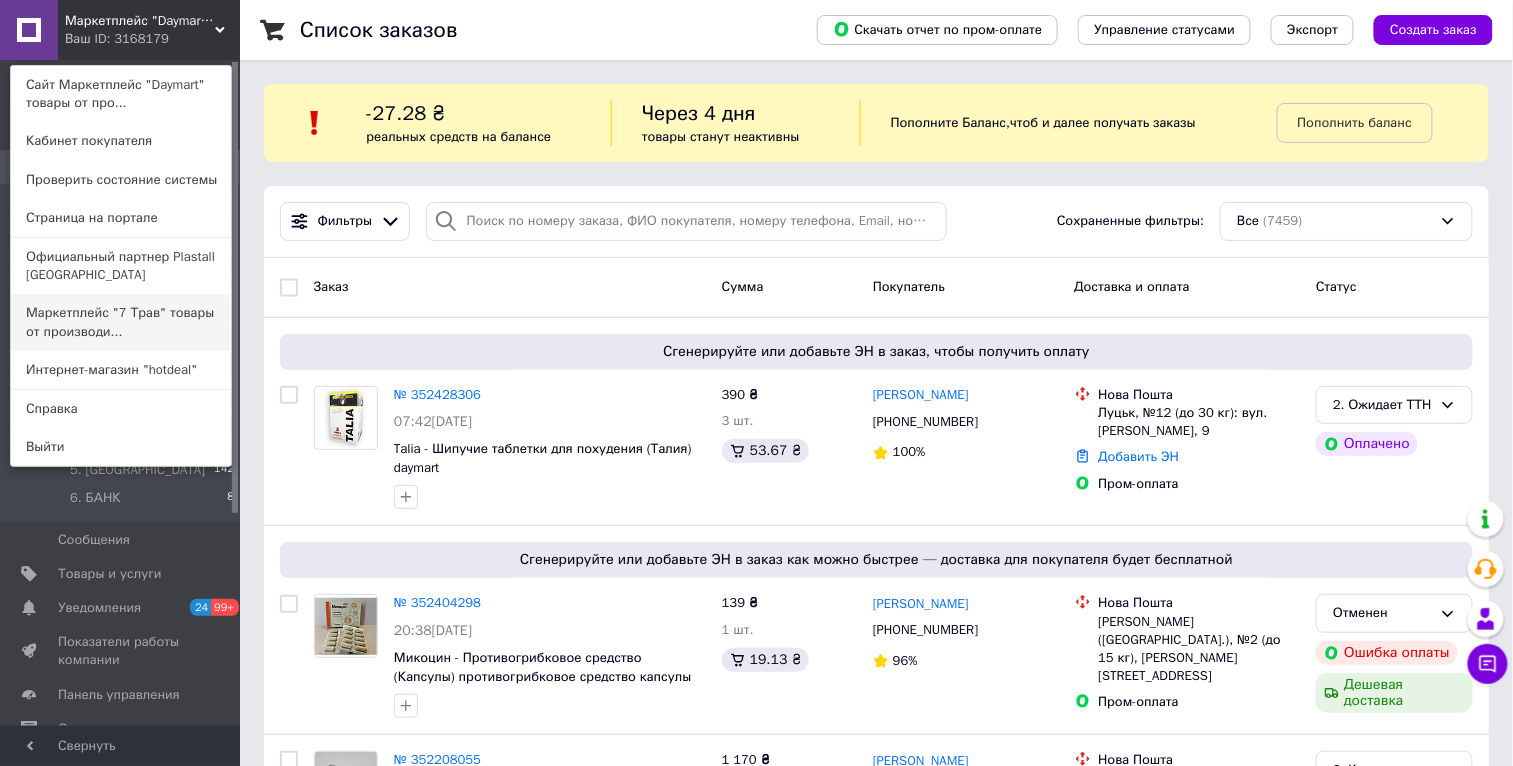 click on "Маркетплейс "7 Трав" товары от производи..." at bounding box center [121, 322] 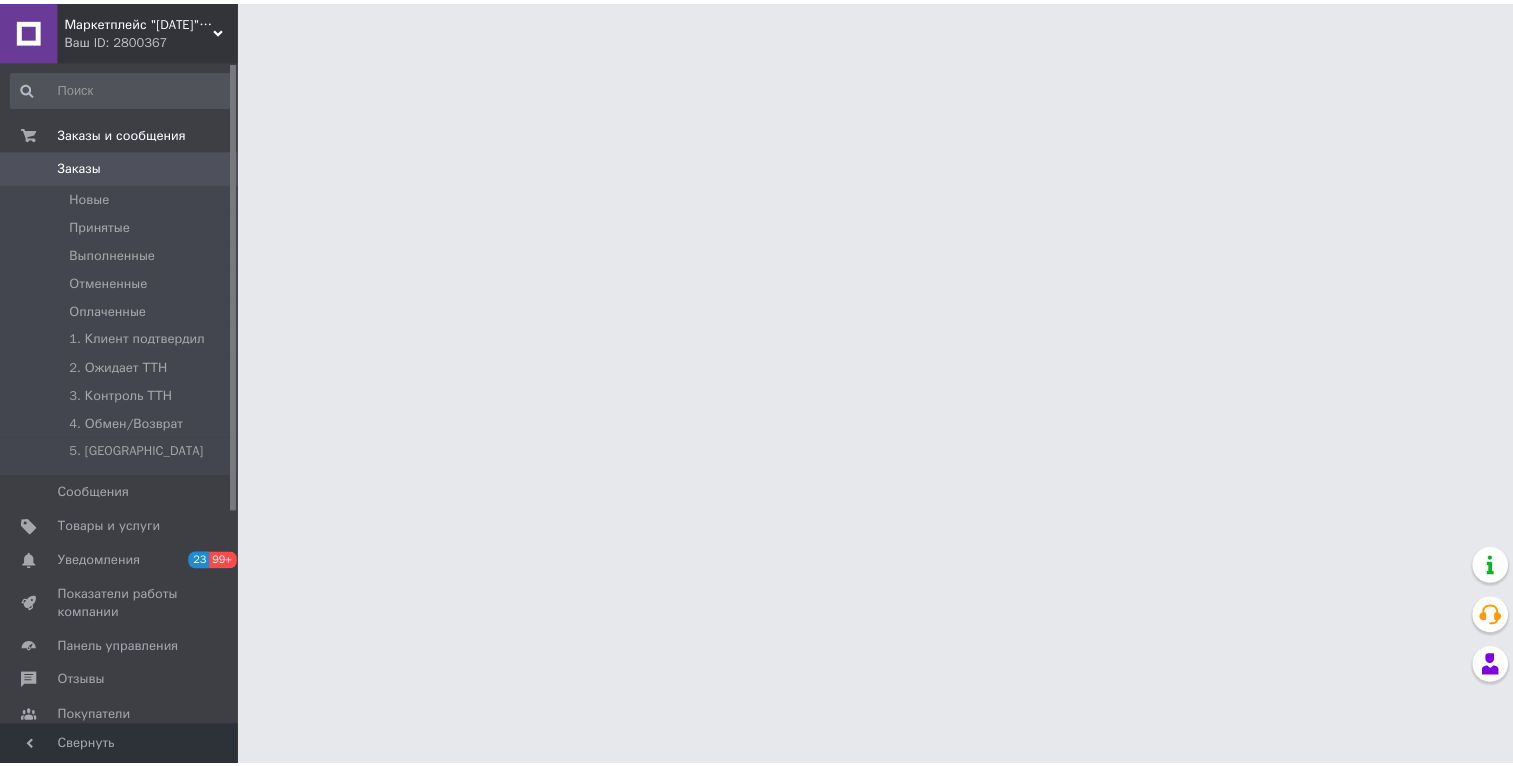 scroll, scrollTop: 0, scrollLeft: 0, axis: both 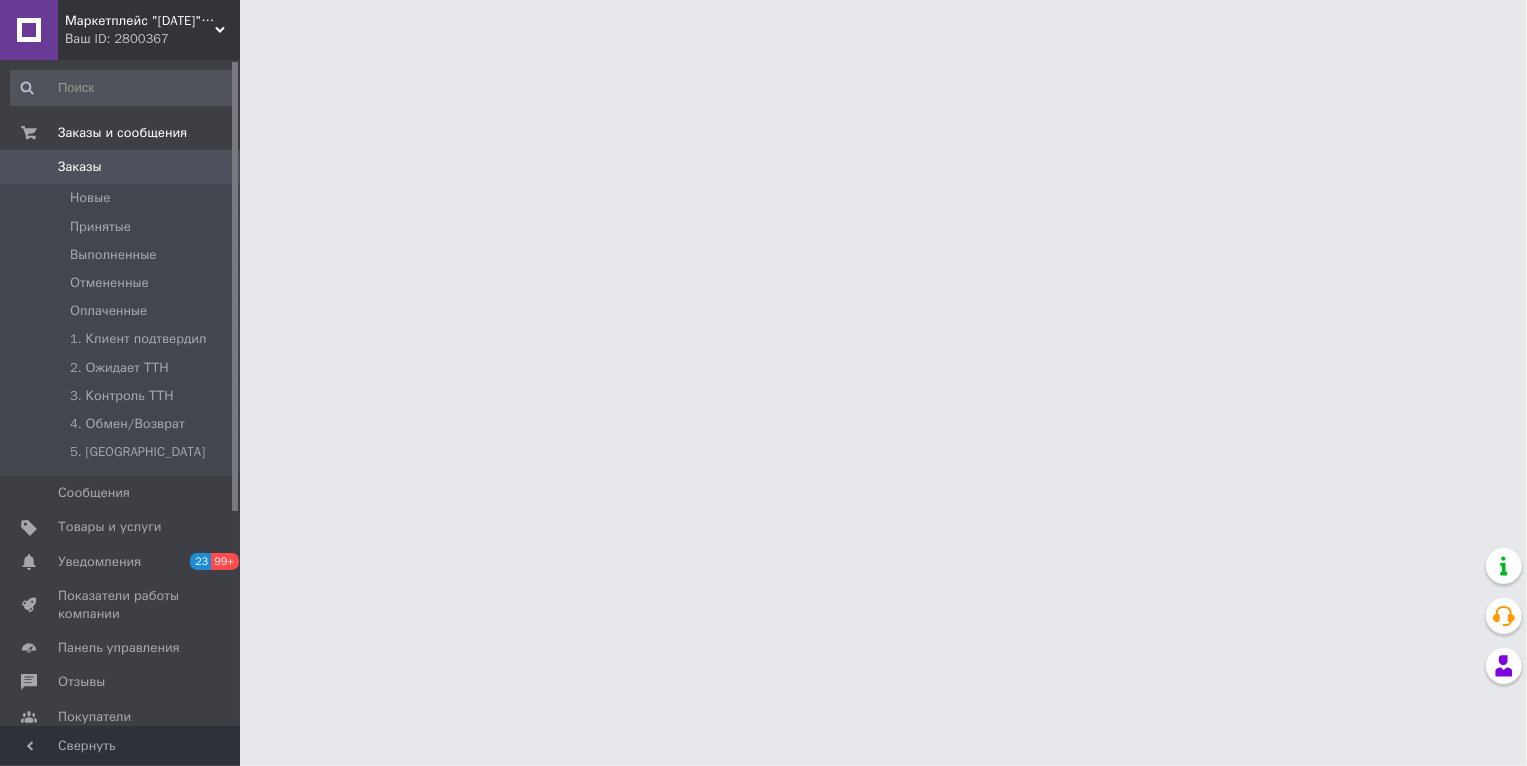 click on "Ваш ID: 2800367" at bounding box center (152, 39) 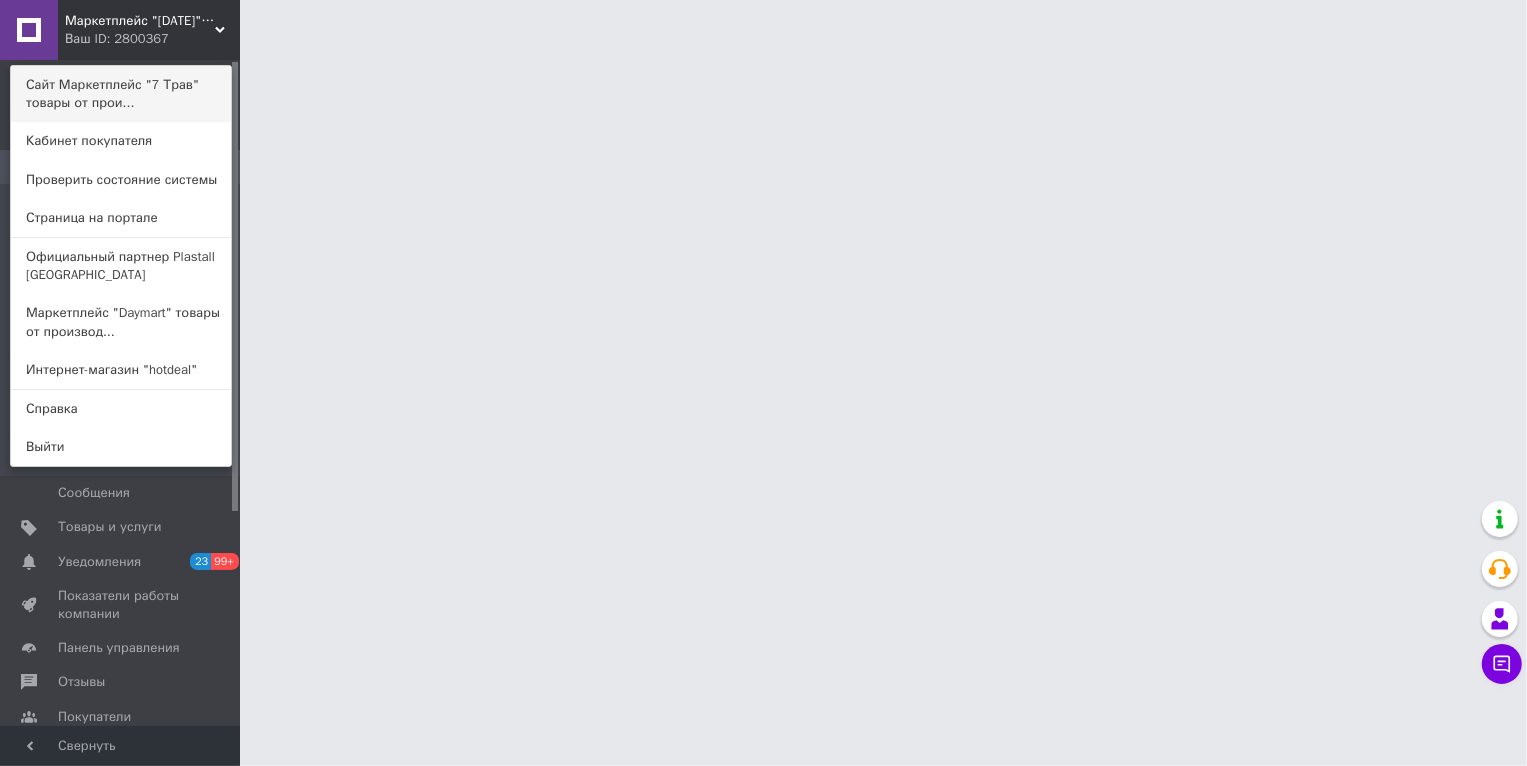 click on "Сайт Маркетплейс "7 Трав" товары от прои..." at bounding box center (121, 94) 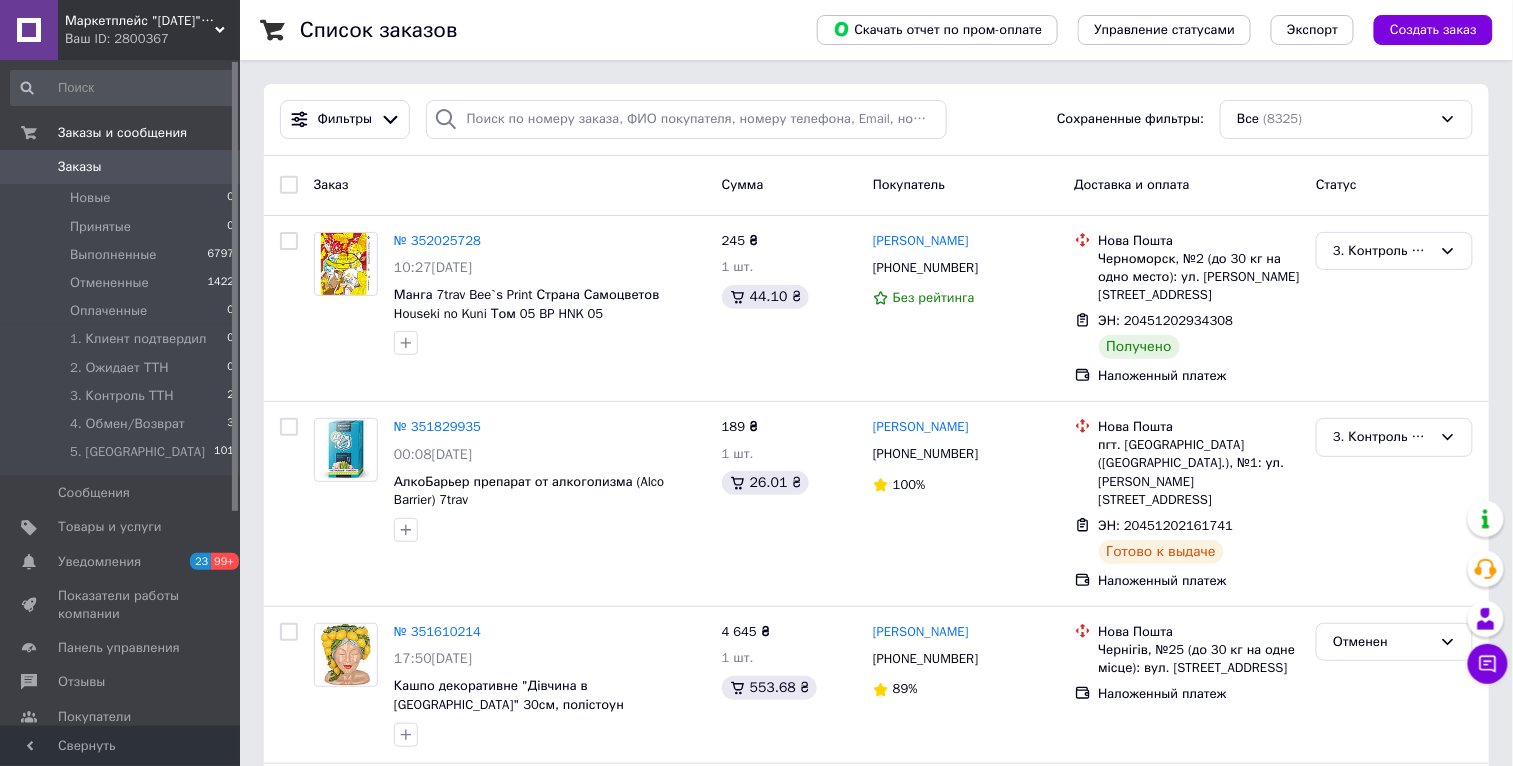 click on "Ваш ID: 2800367" at bounding box center (152, 39) 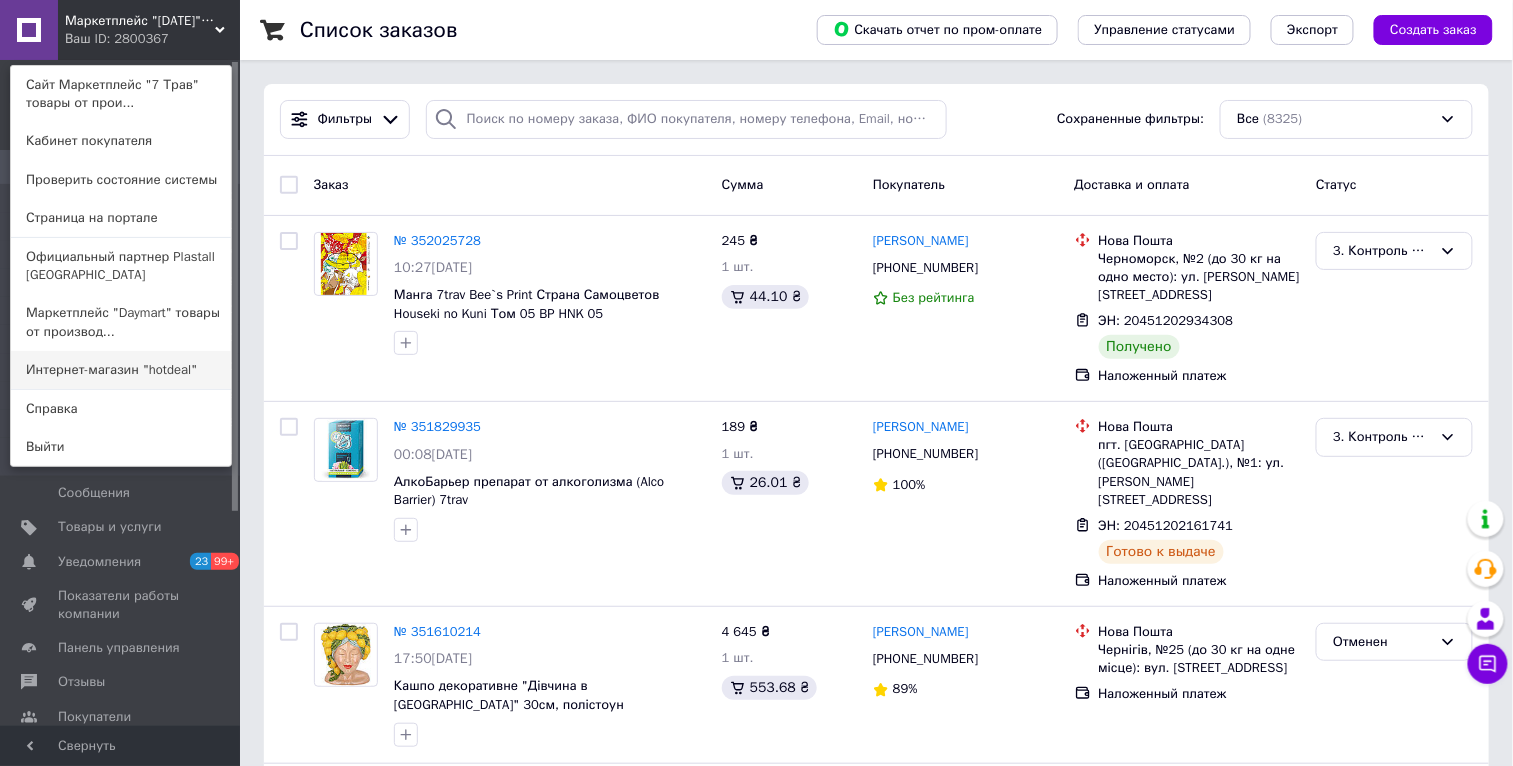 click on "Интернет-магазин "hotdeal"" at bounding box center [121, 370] 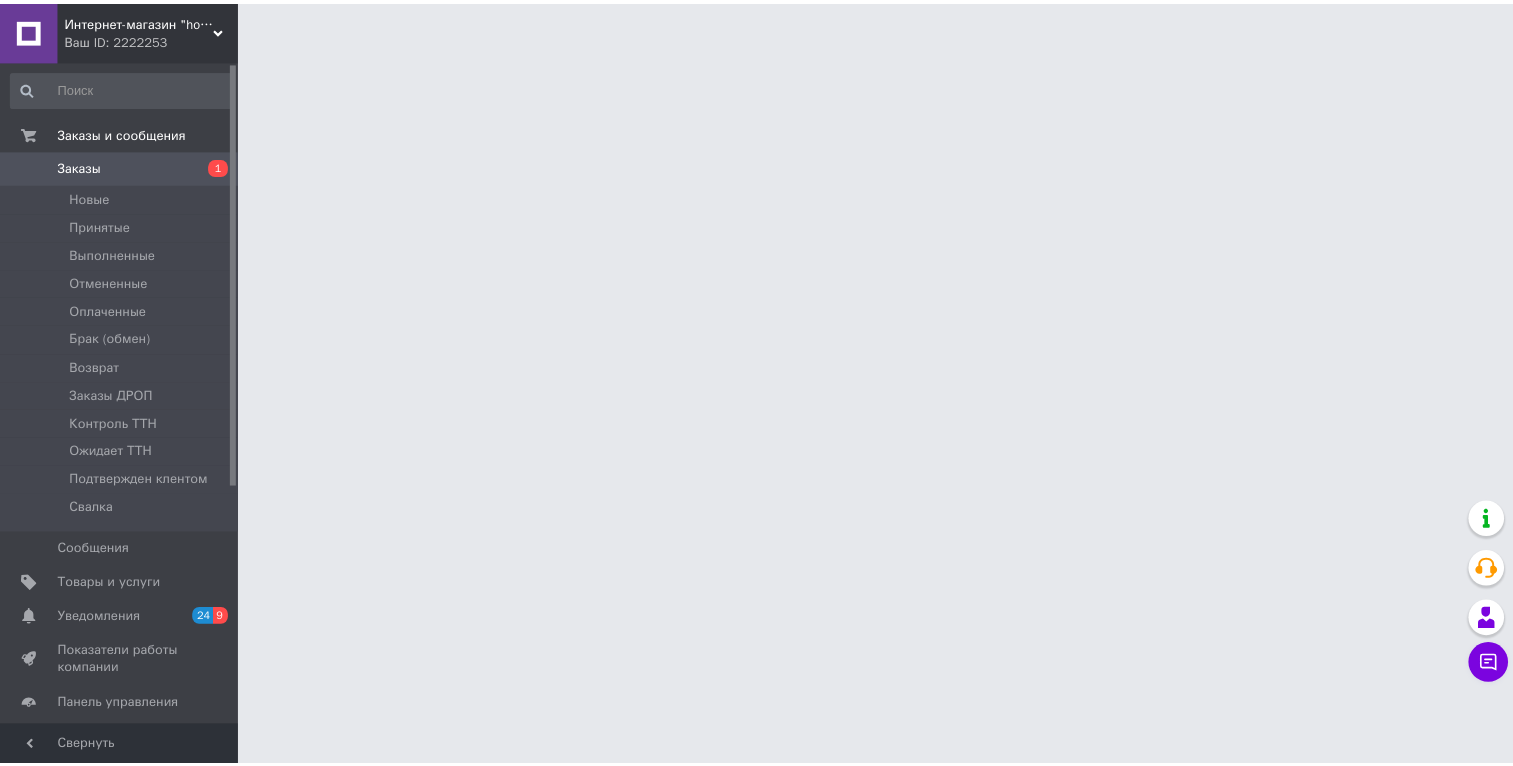 scroll, scrollTop: 0, scrollLeft: 0, axis: both 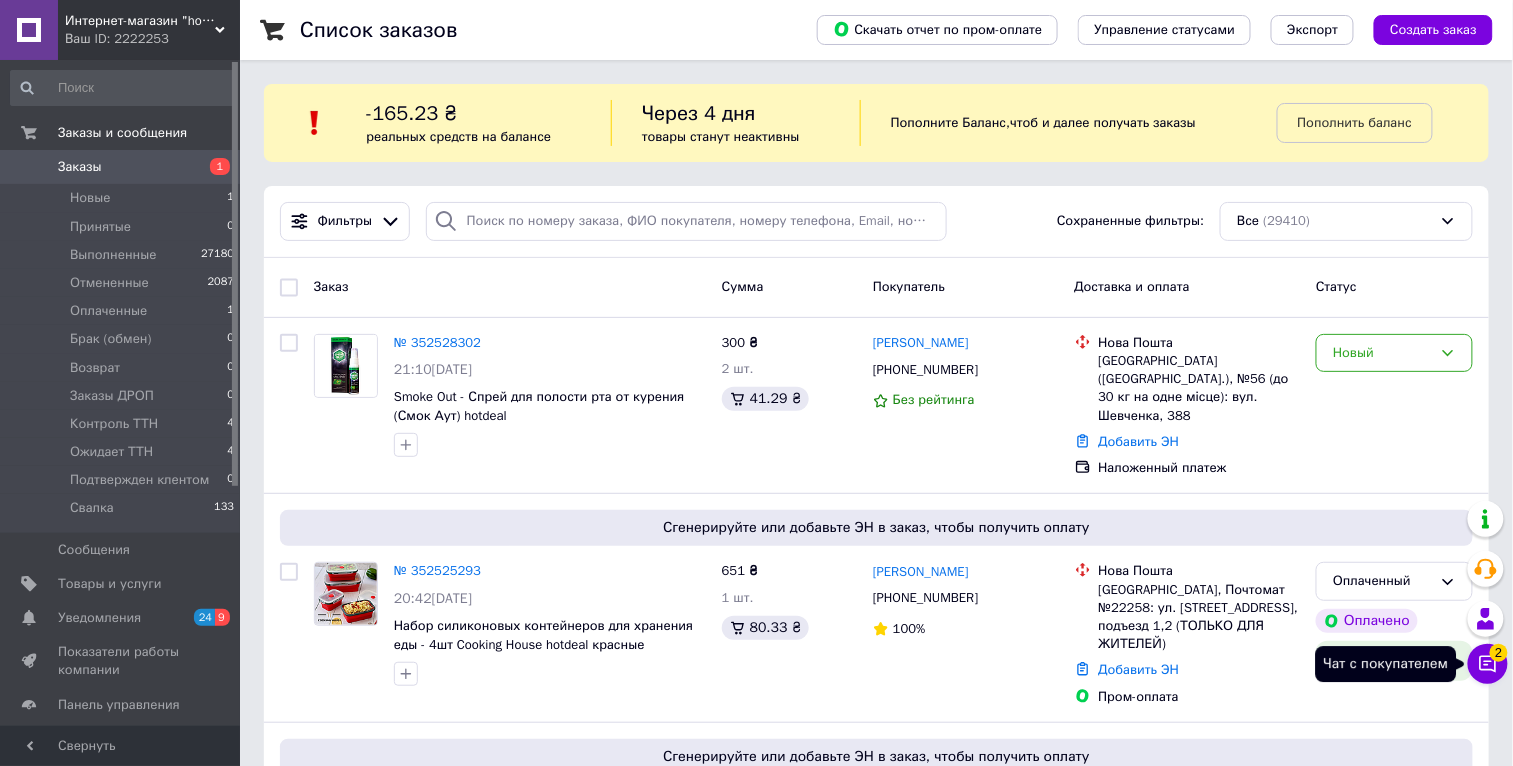 click 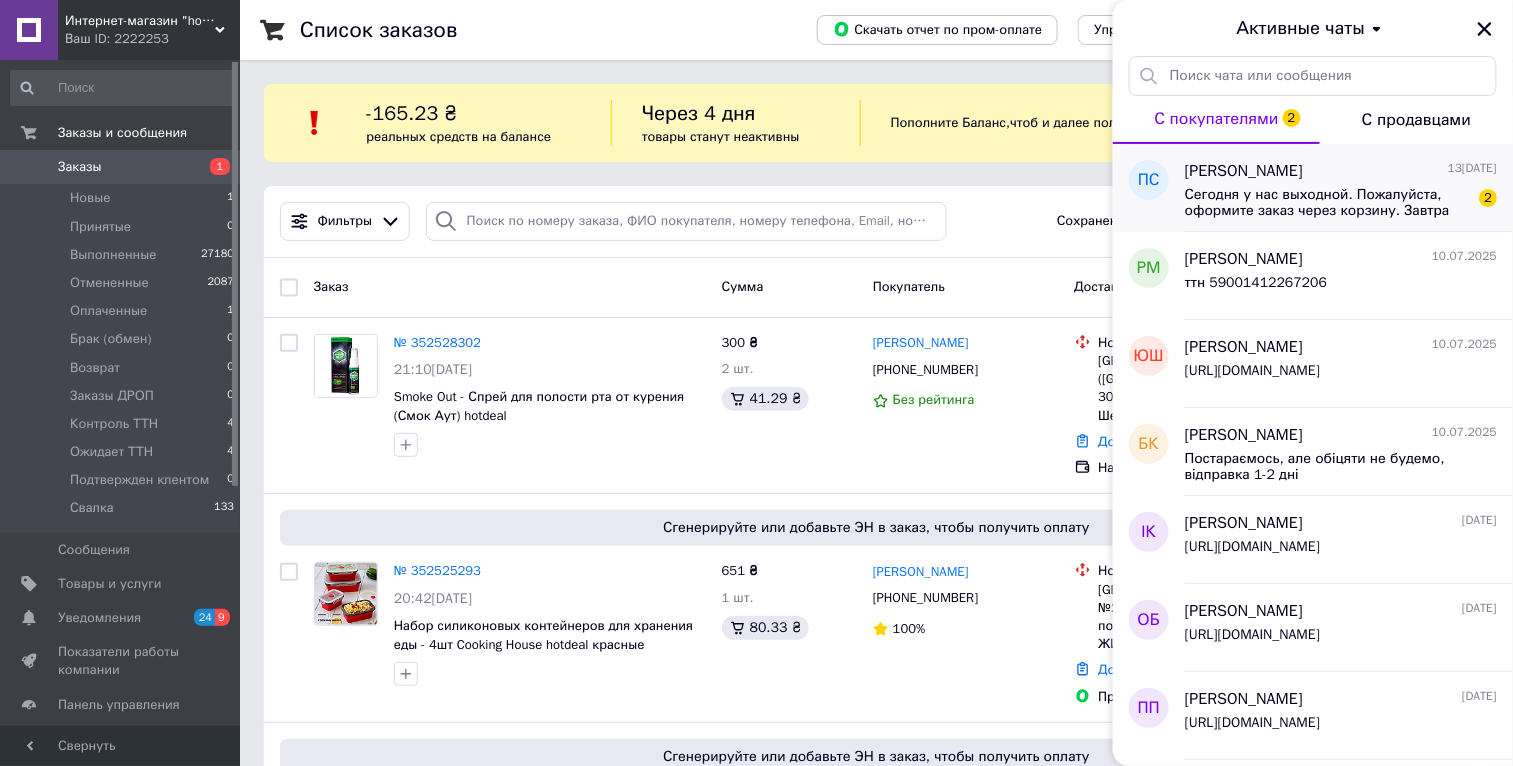 click on "Сегодня у нас выходной. Пожалуйста, оформите заказ через корзину. Завтра наши менеджеры свяжутся с вами." at bounding box center (1327, 203) 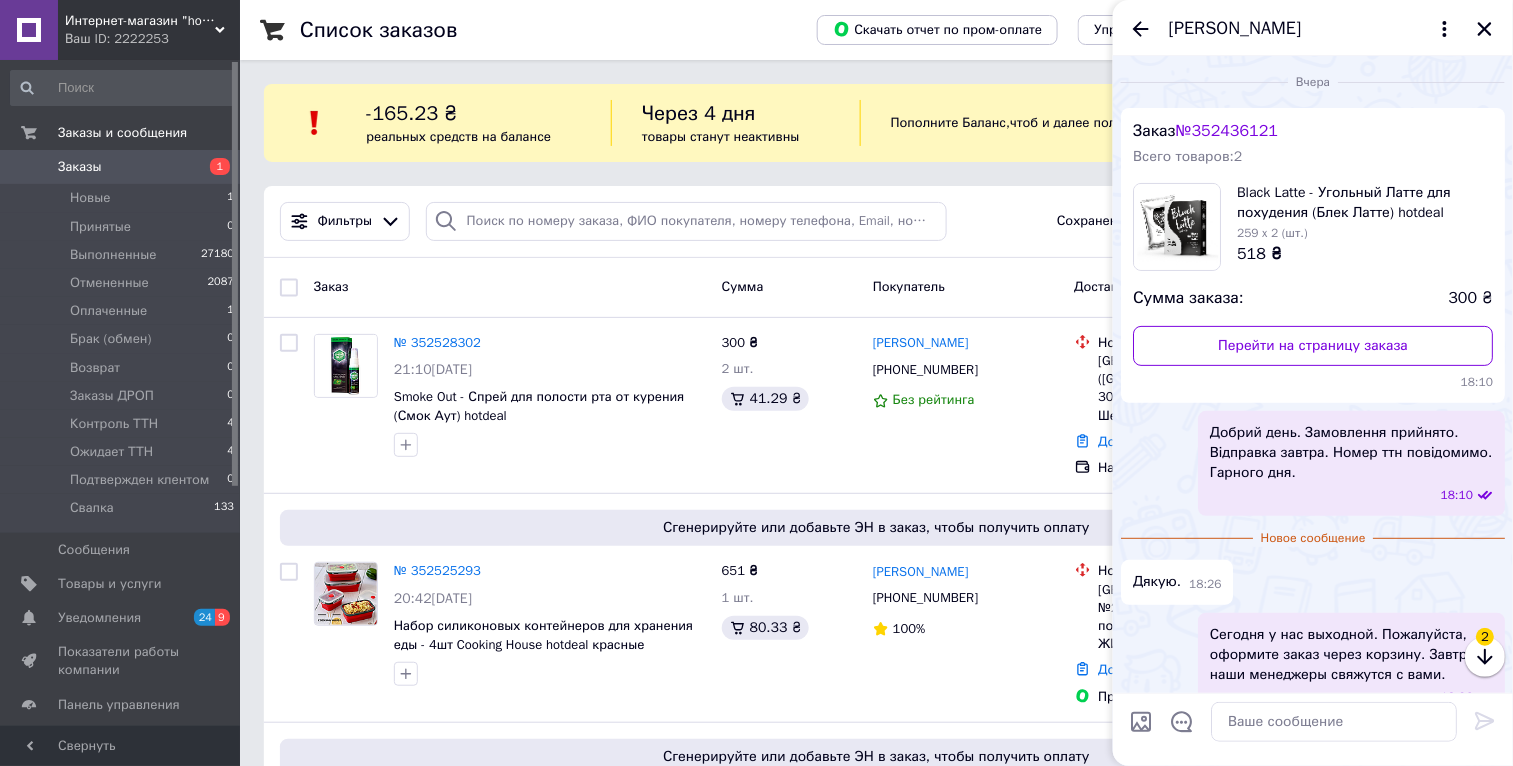 scroll, scrollTop: 32, scrollLeft: 0, axis: vertical 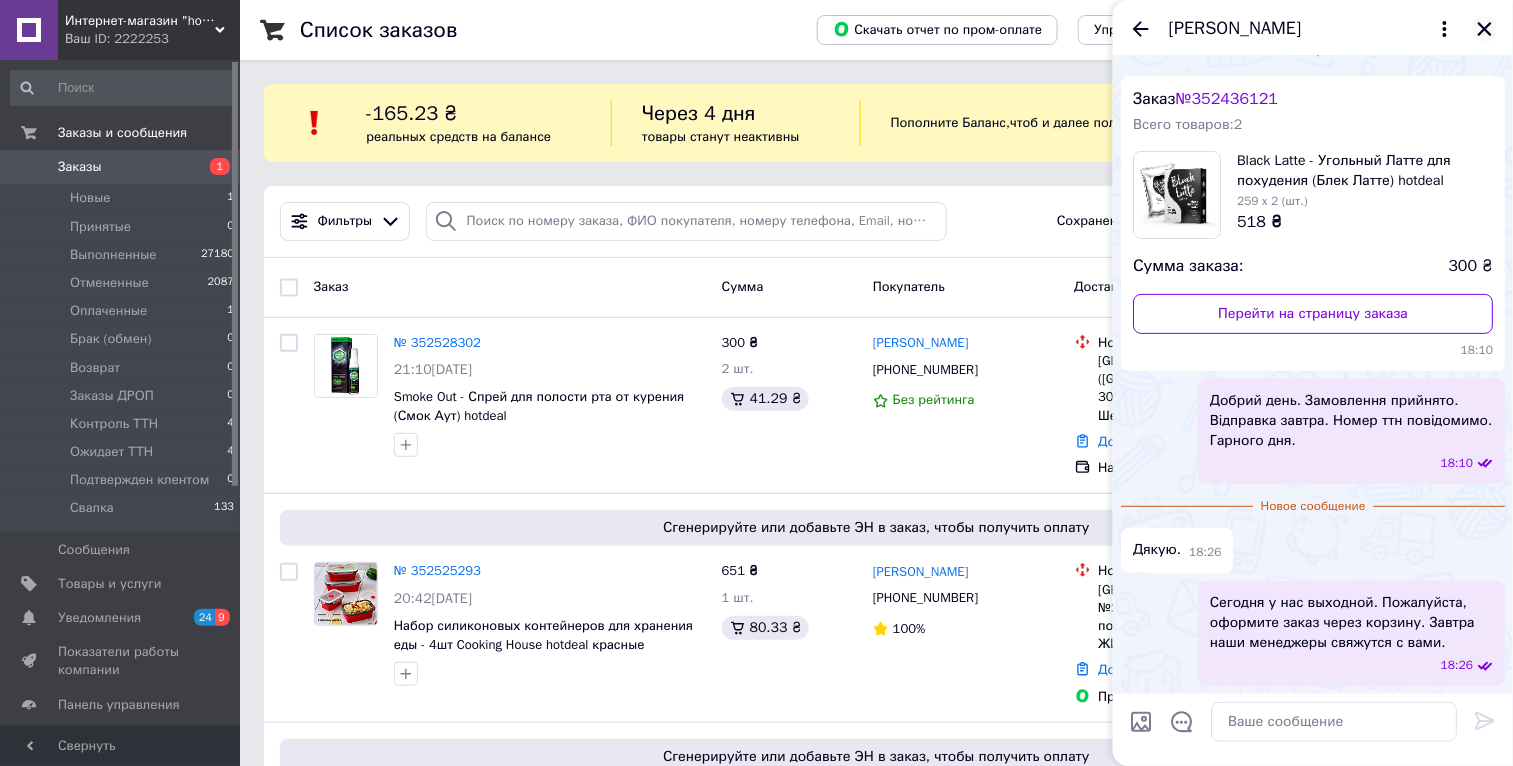 click at bounding box center (1485, 29) 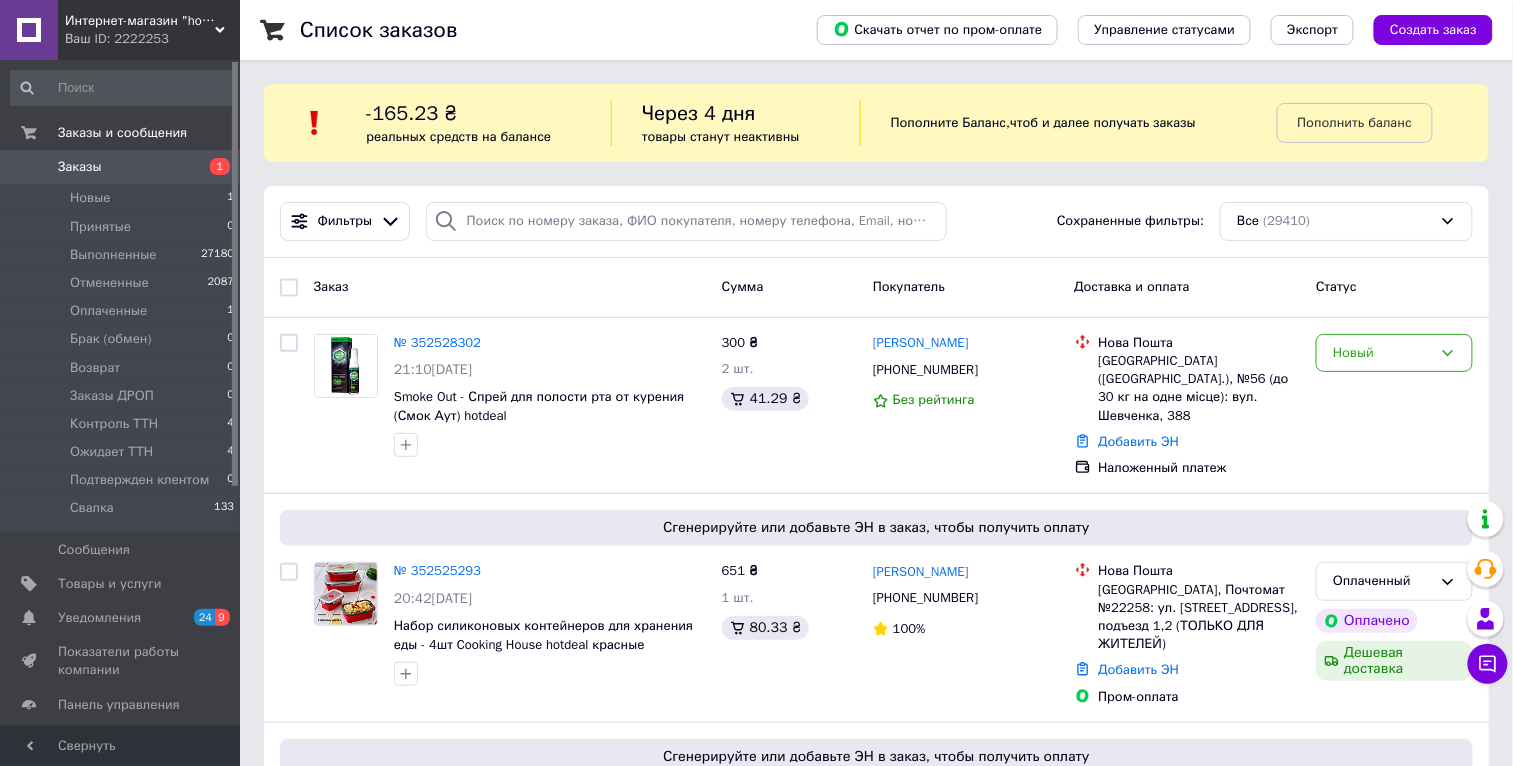 click on "Интернет-магазин "hotdeal" Ваш ID: 2222253" at bounding box center [149, 30] 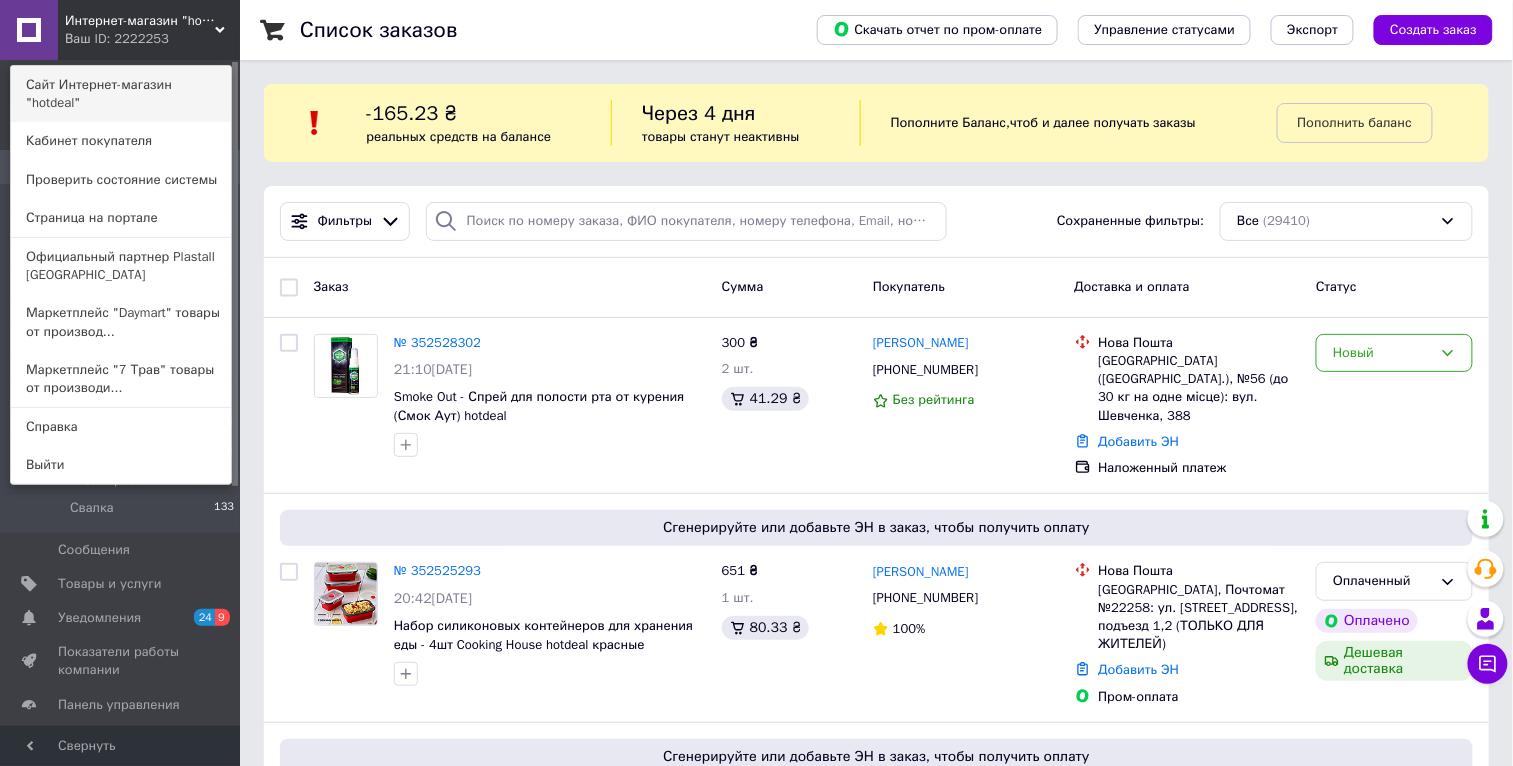 click on "Сайт Интернет-магазин "hotdeal"" at bounding box center [121, 94] 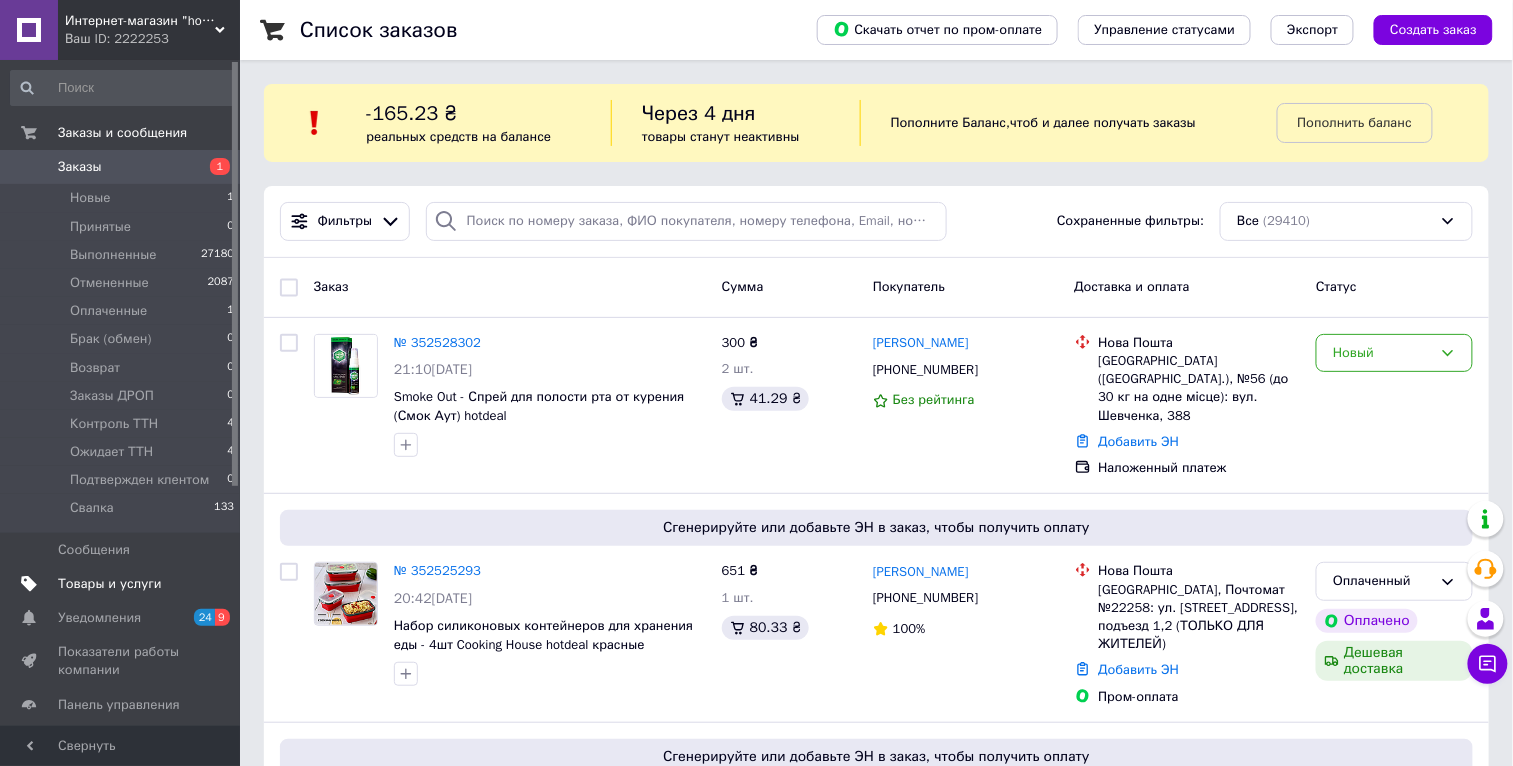 click on "Товары и услуги" at bounding box center (110, 584) 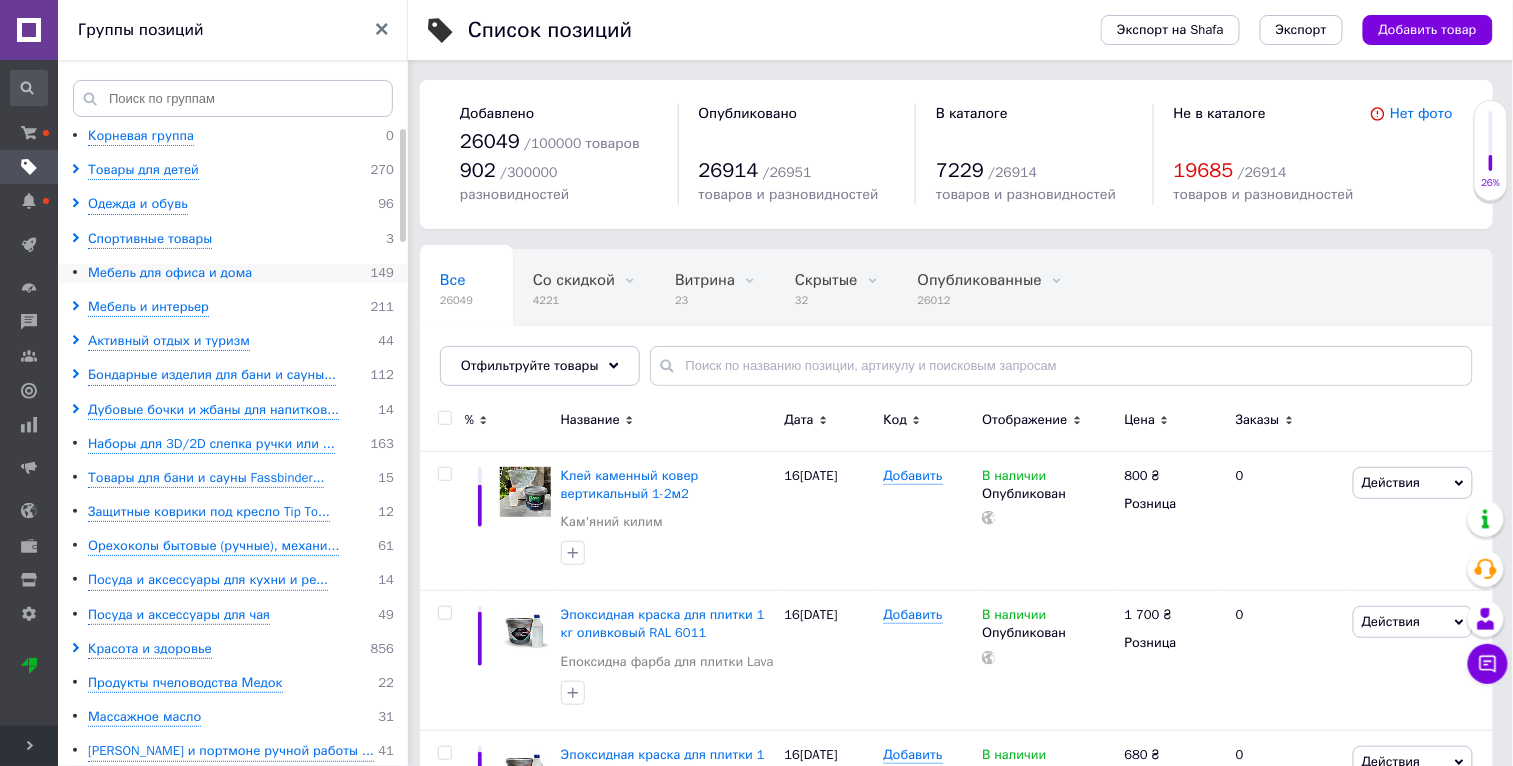 click on "Мебель для офиса и дома" at bounding box center (170, 273) 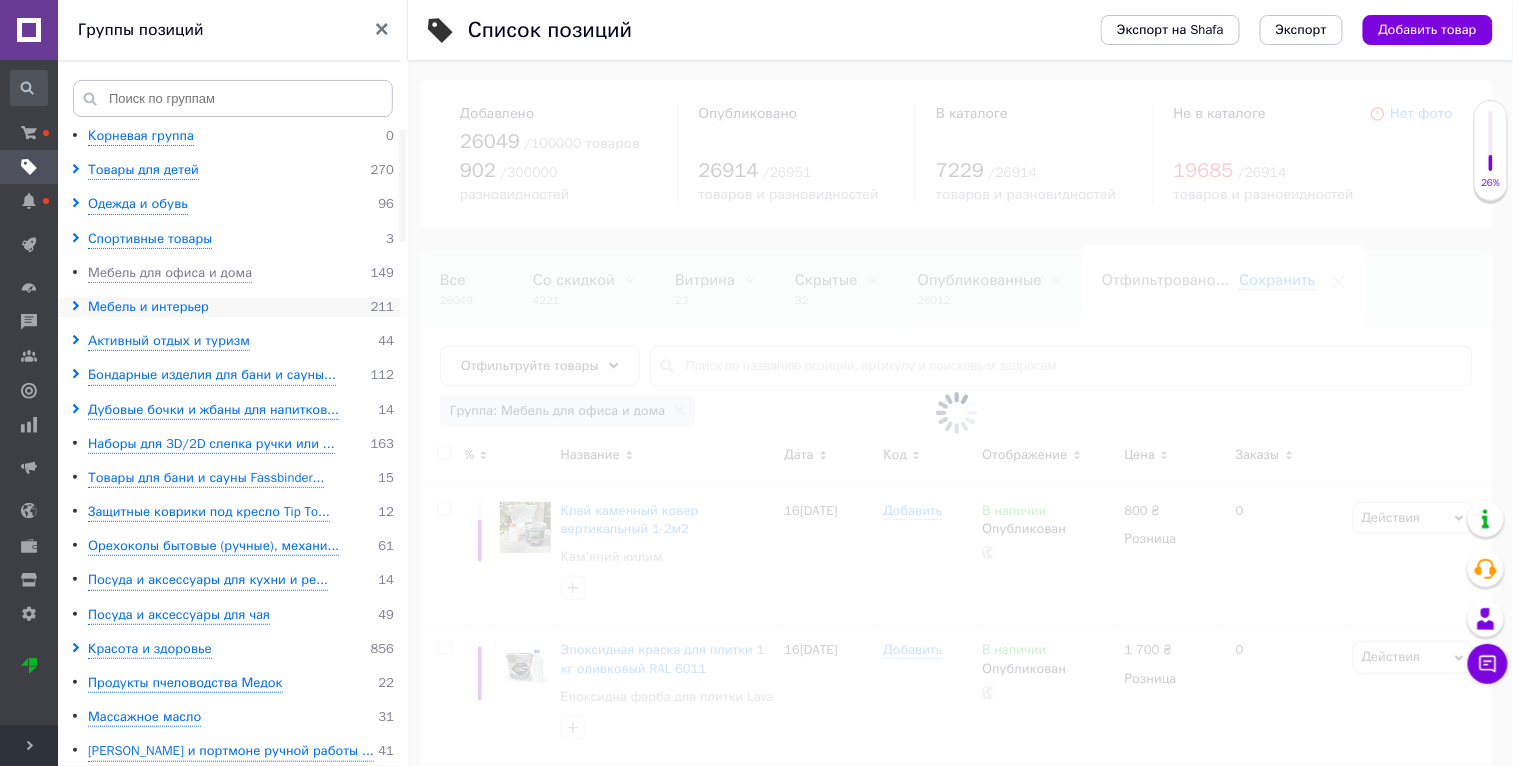 scroll, scrollTop: 0, scrollLeft: 47, axis: horizontal 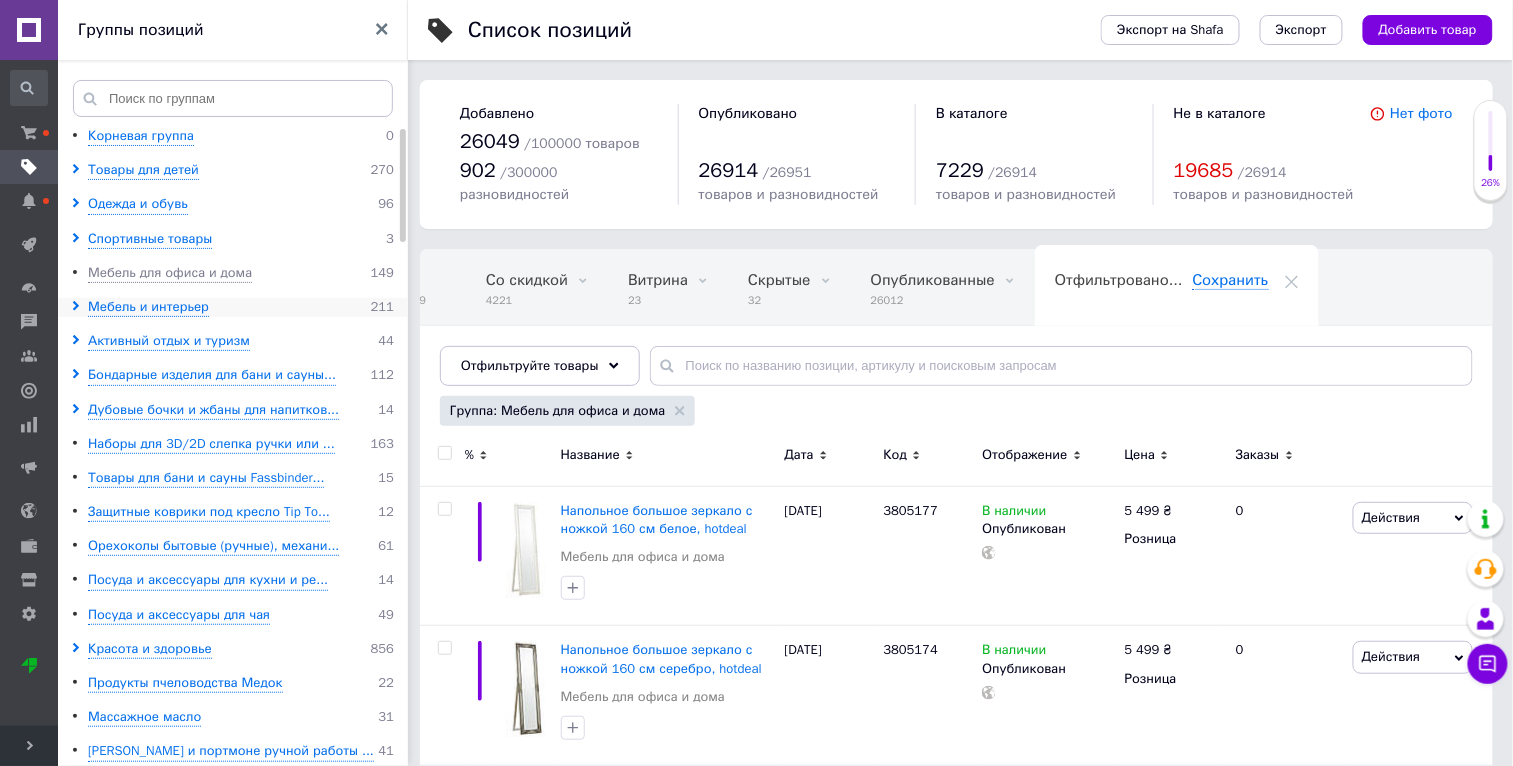 click 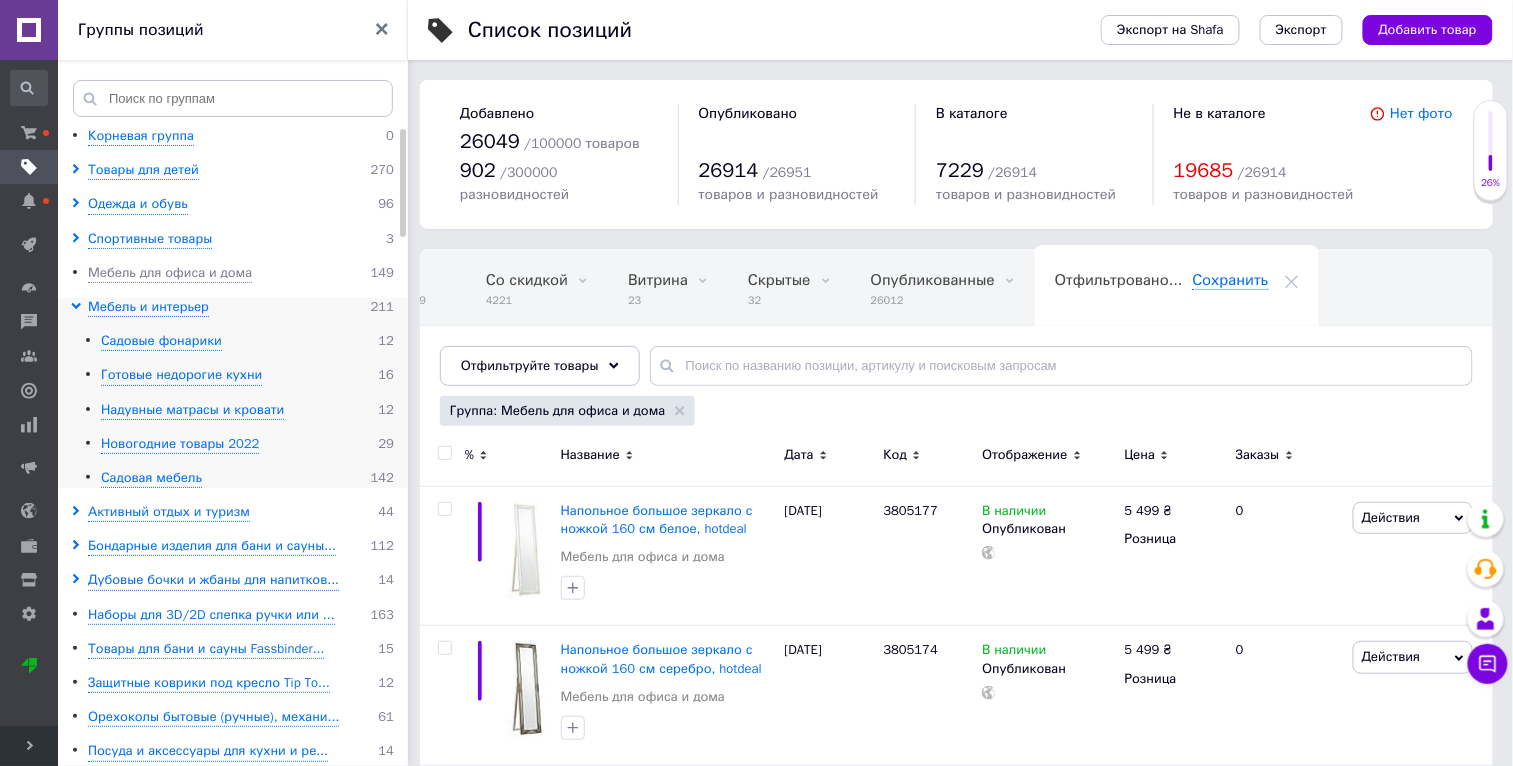 click 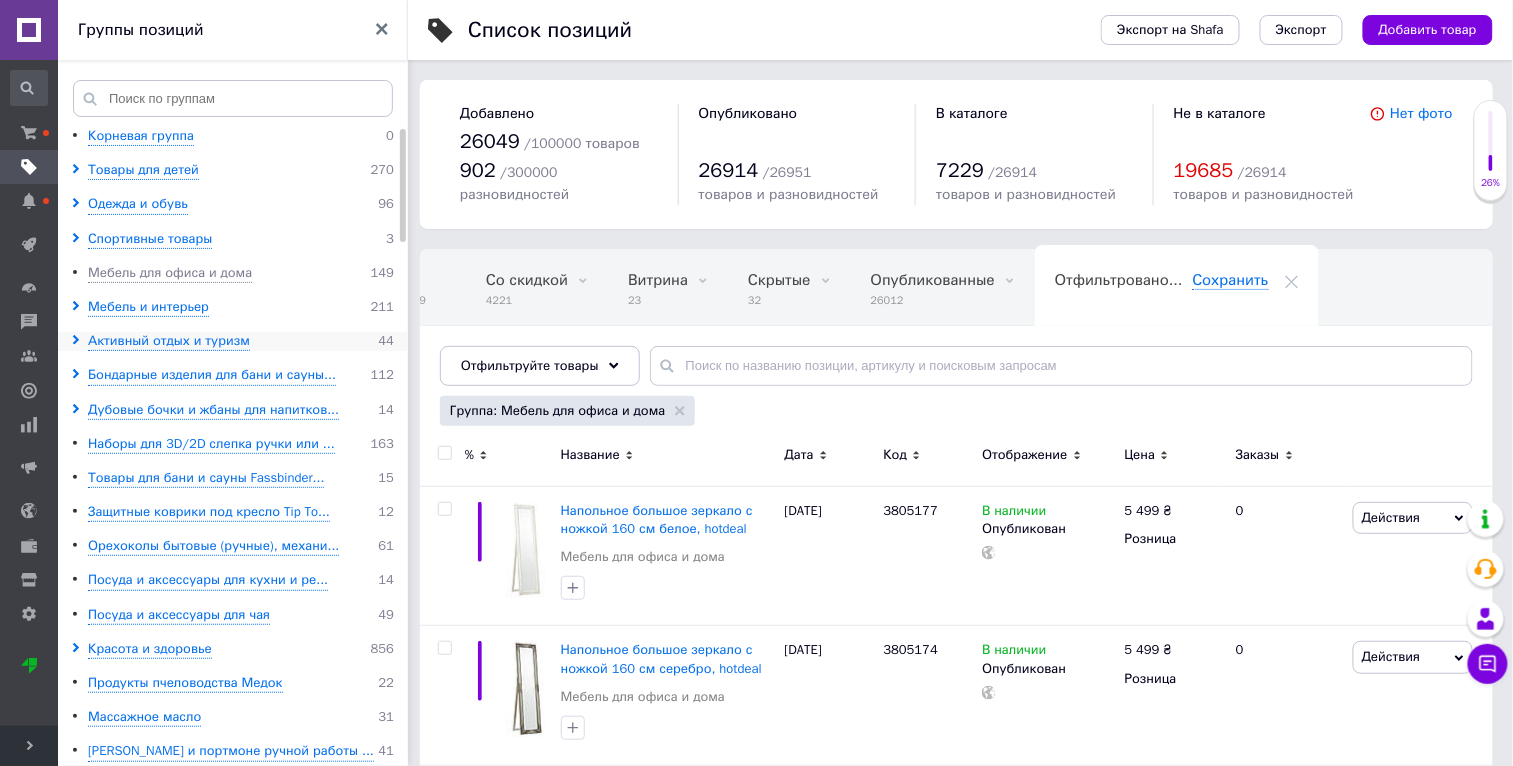 click 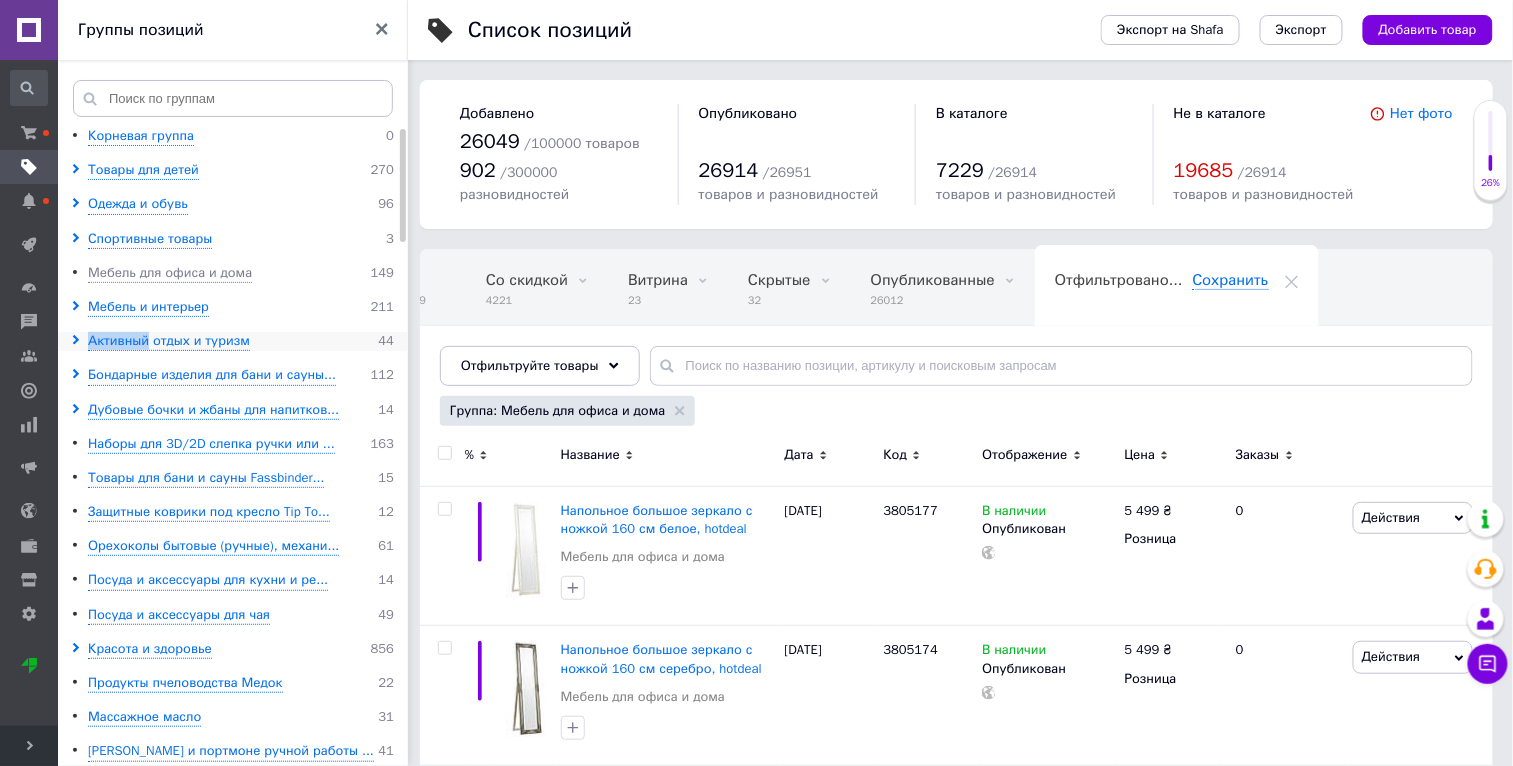 click 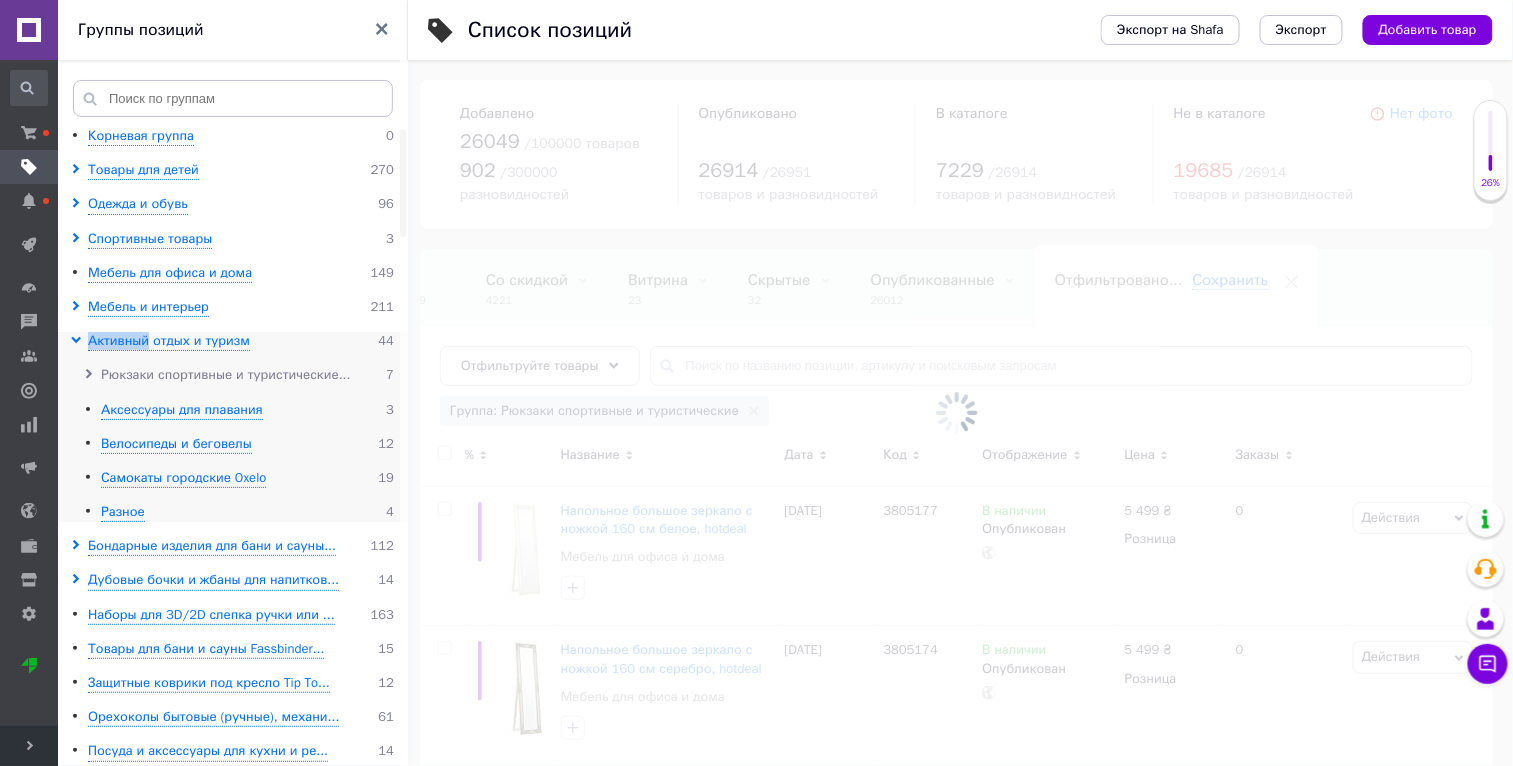 click on "Рюкзаки спортивные и туристические..." at bounding box center [225, 375] 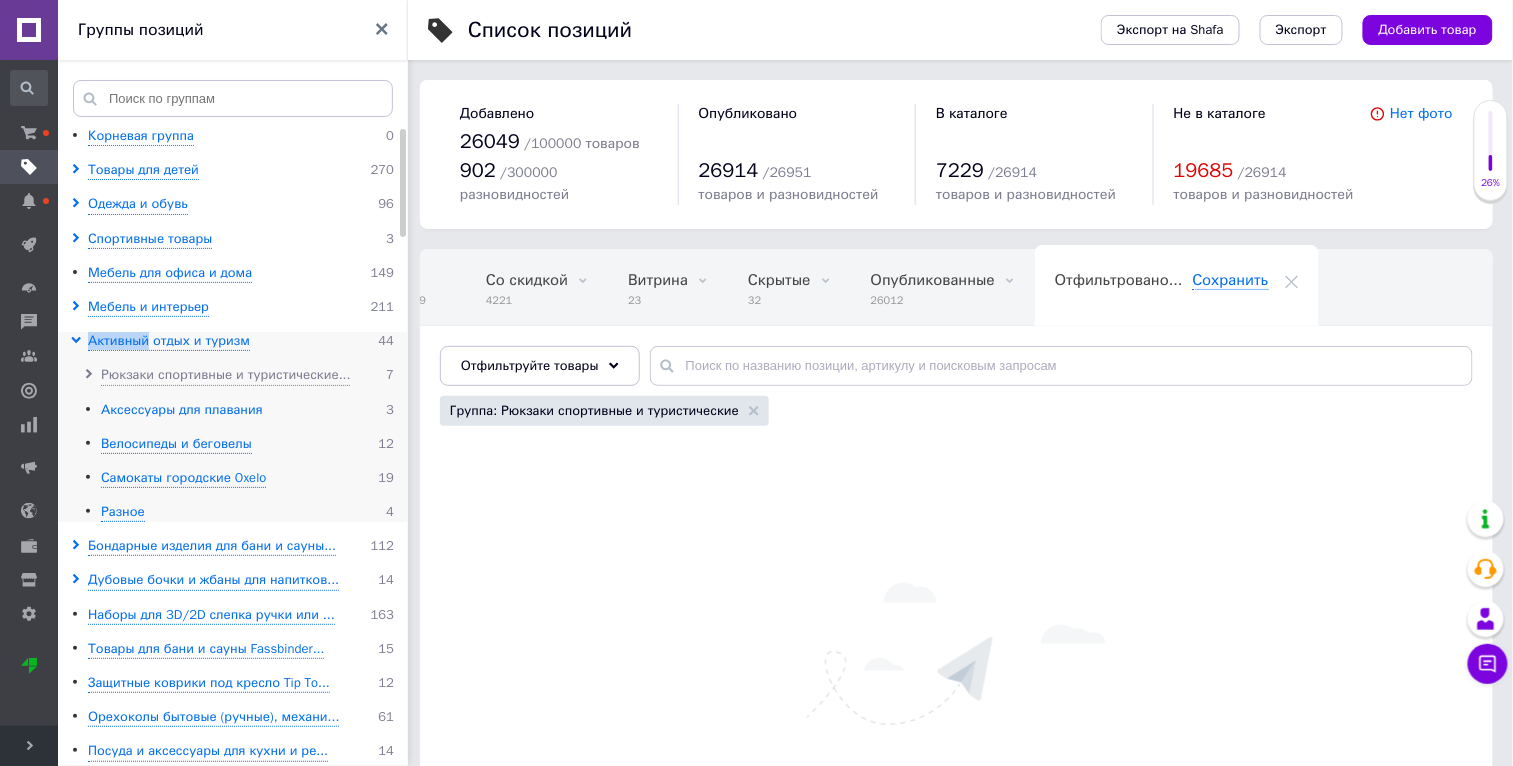 scroll, scrollTop: 0, scrollLeft: 33, axis: horizontal 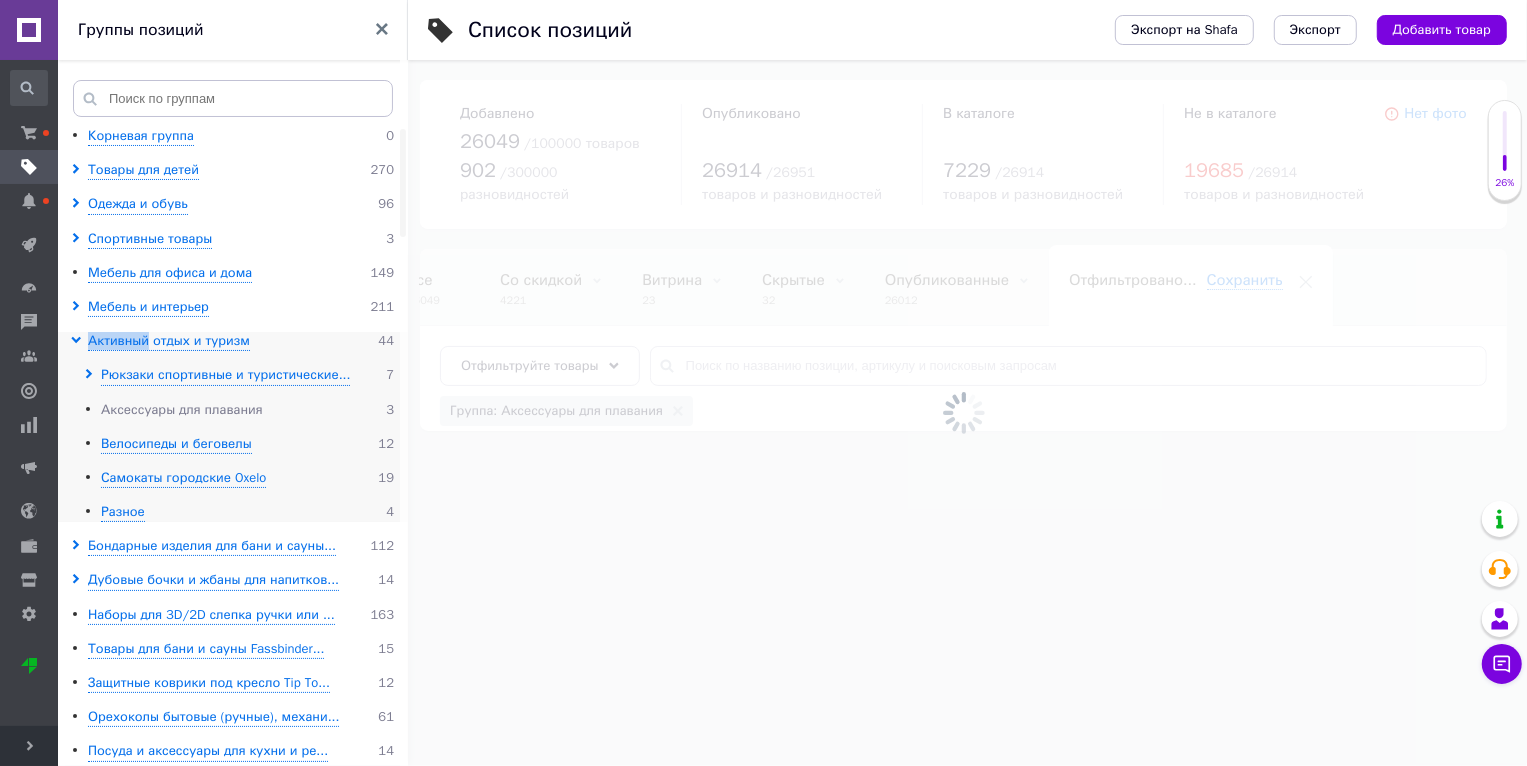 click on "Аксессуары для плавания" at bounding box center (182, 410) 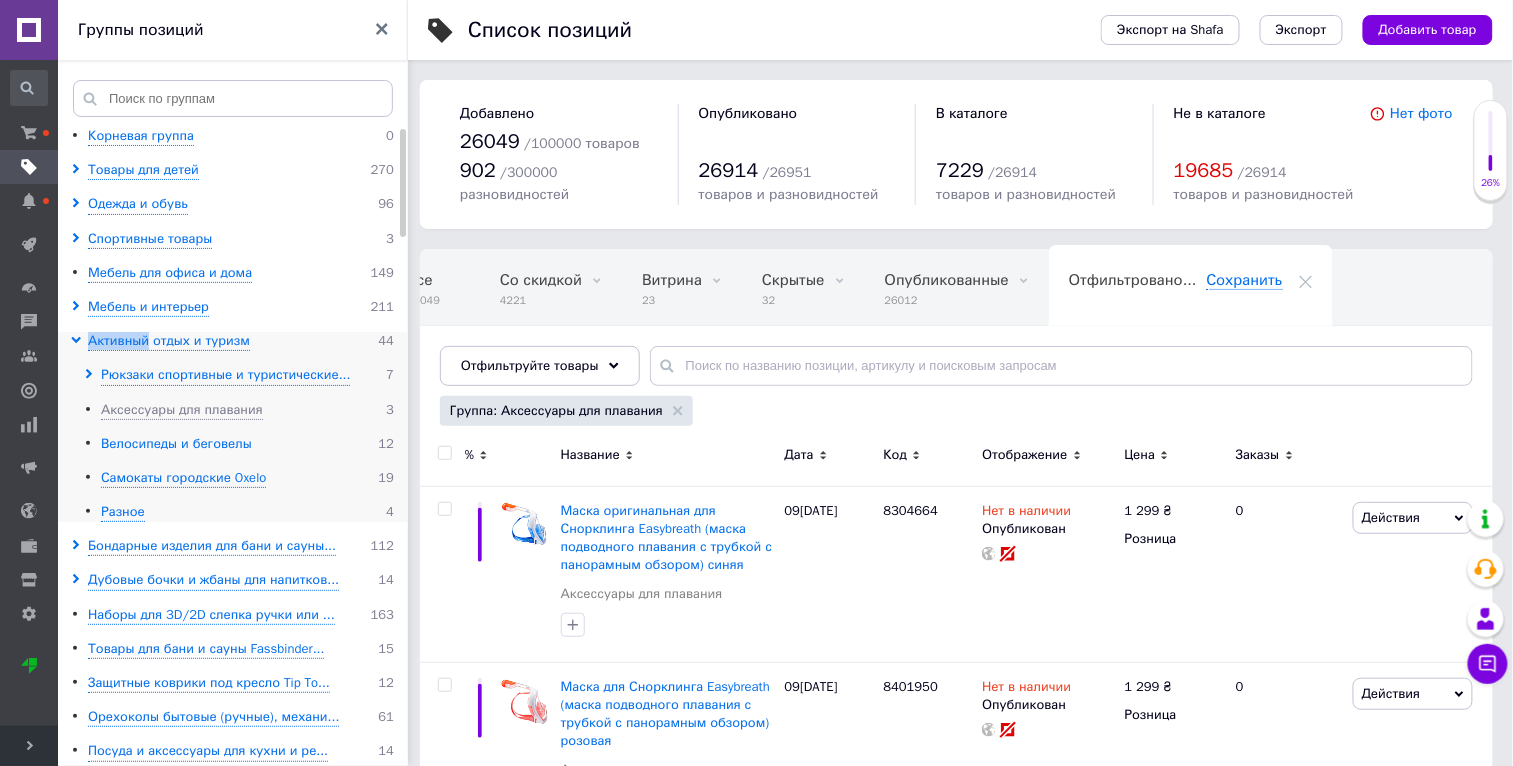 scroll, scrollTop: 0, scrollLeft: 47, axis: horizontal 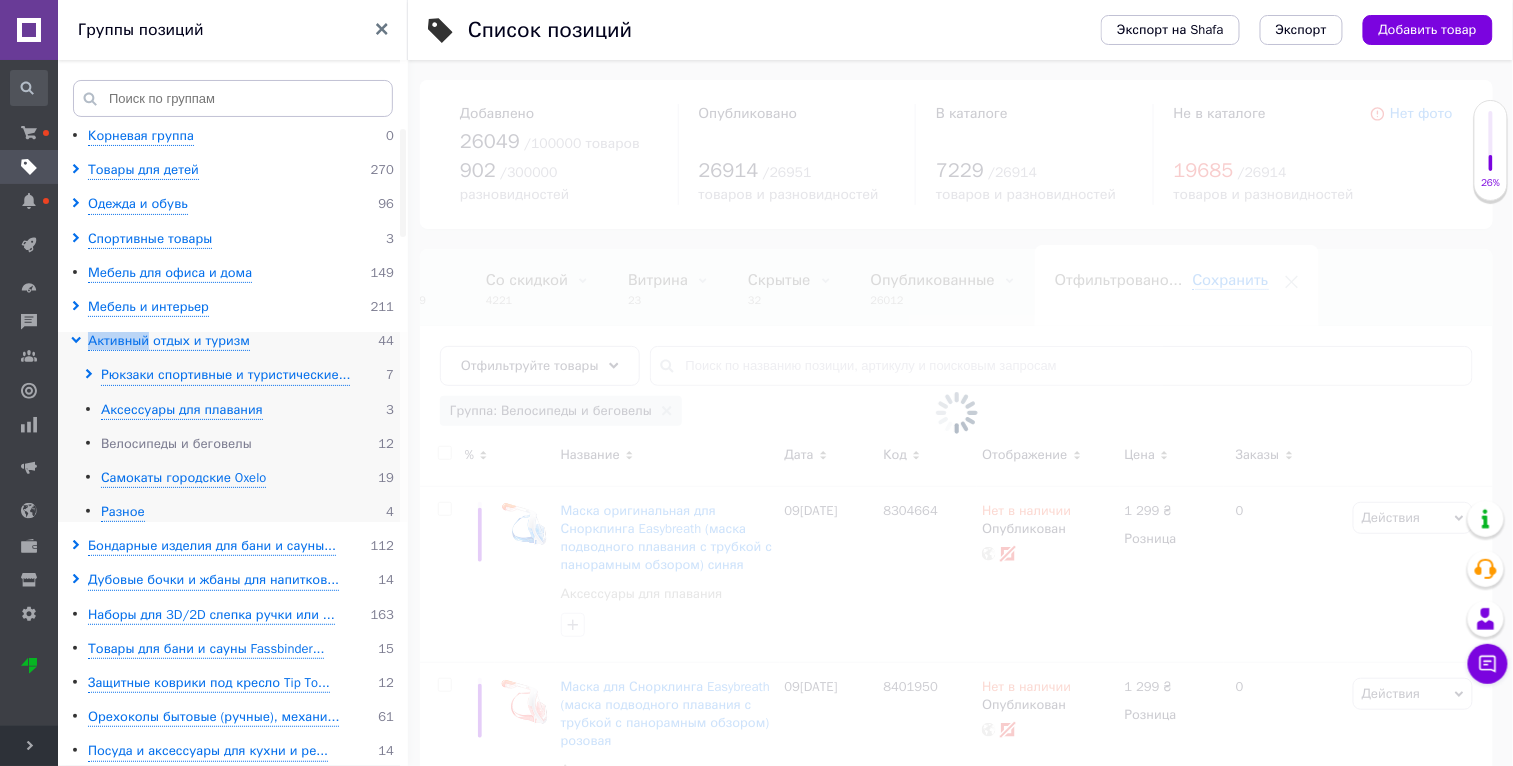 click on "Велосипеды и беговелы" at bounding box center [176, 444] 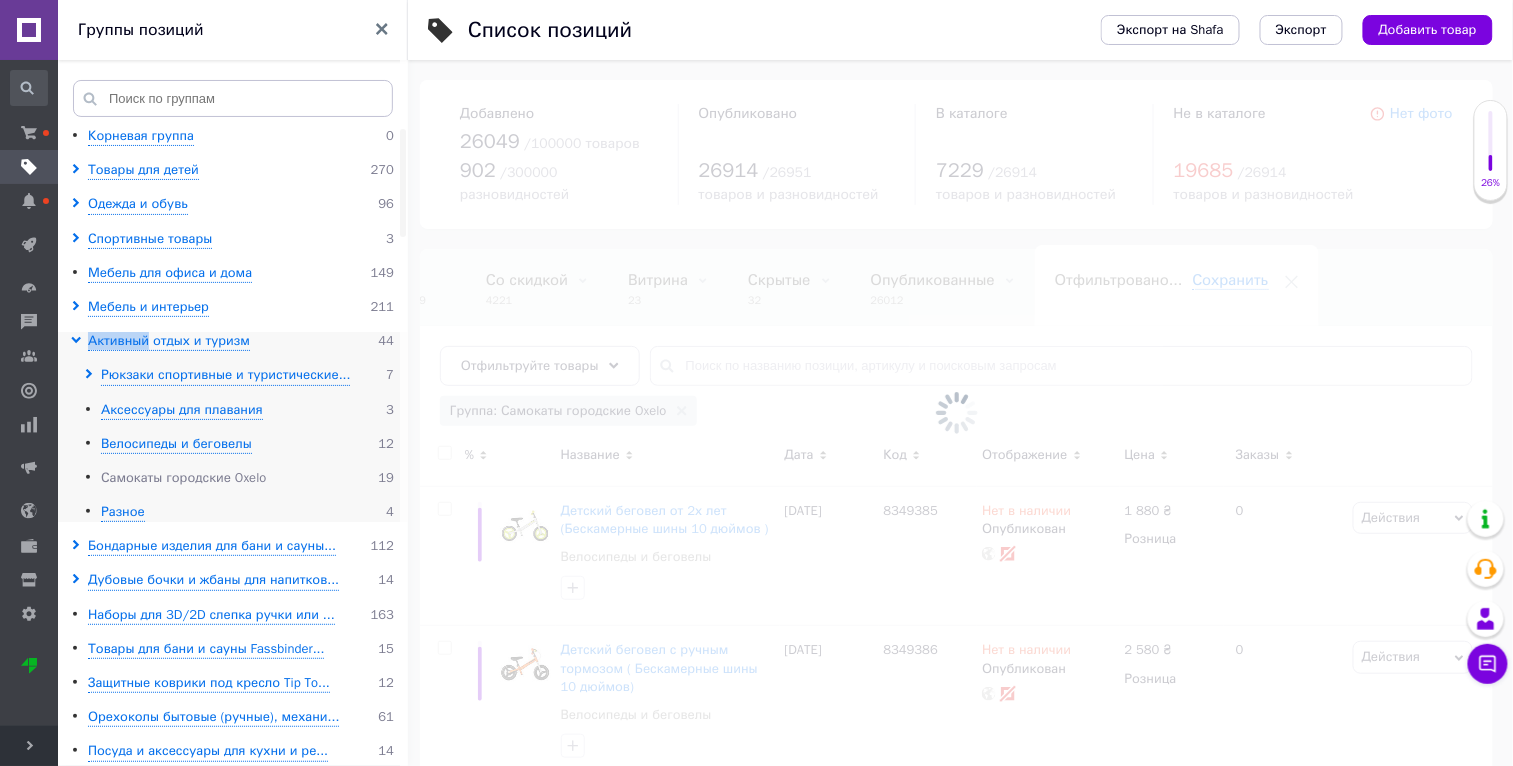 click on "Самокаты городские Oxelo" at bounding box center [183, 478] 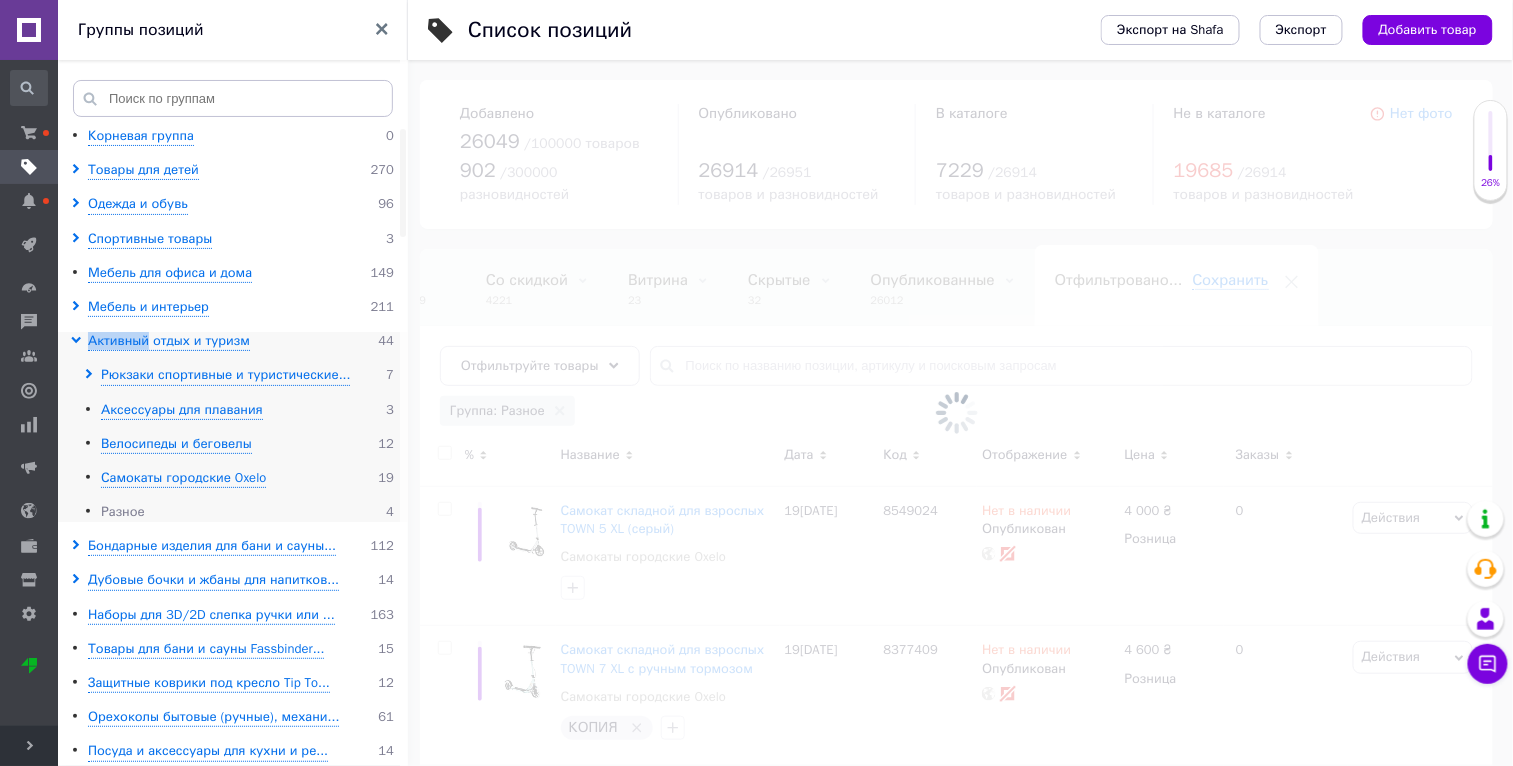 click on "Разное" at bounding box center (123, 512) 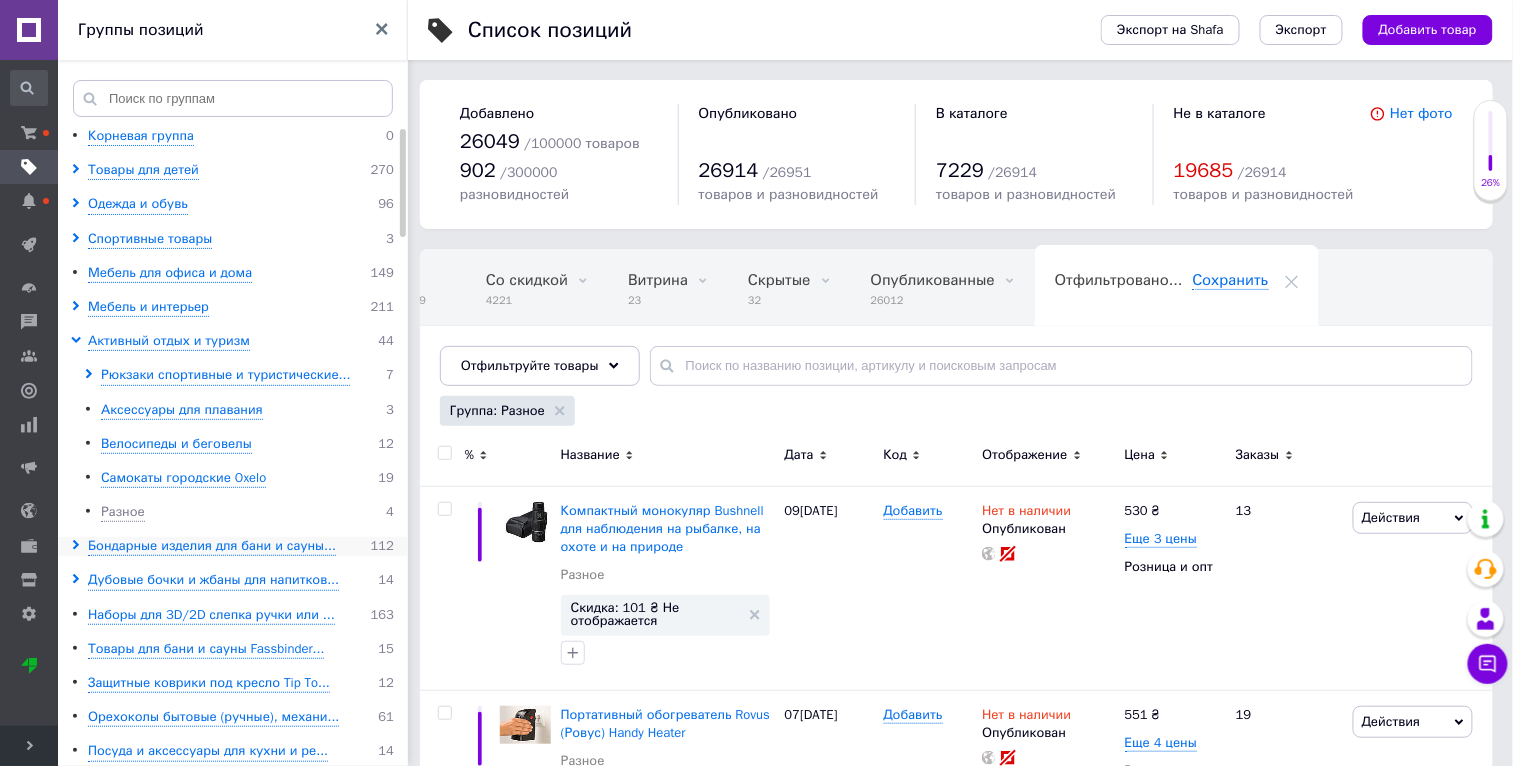 click 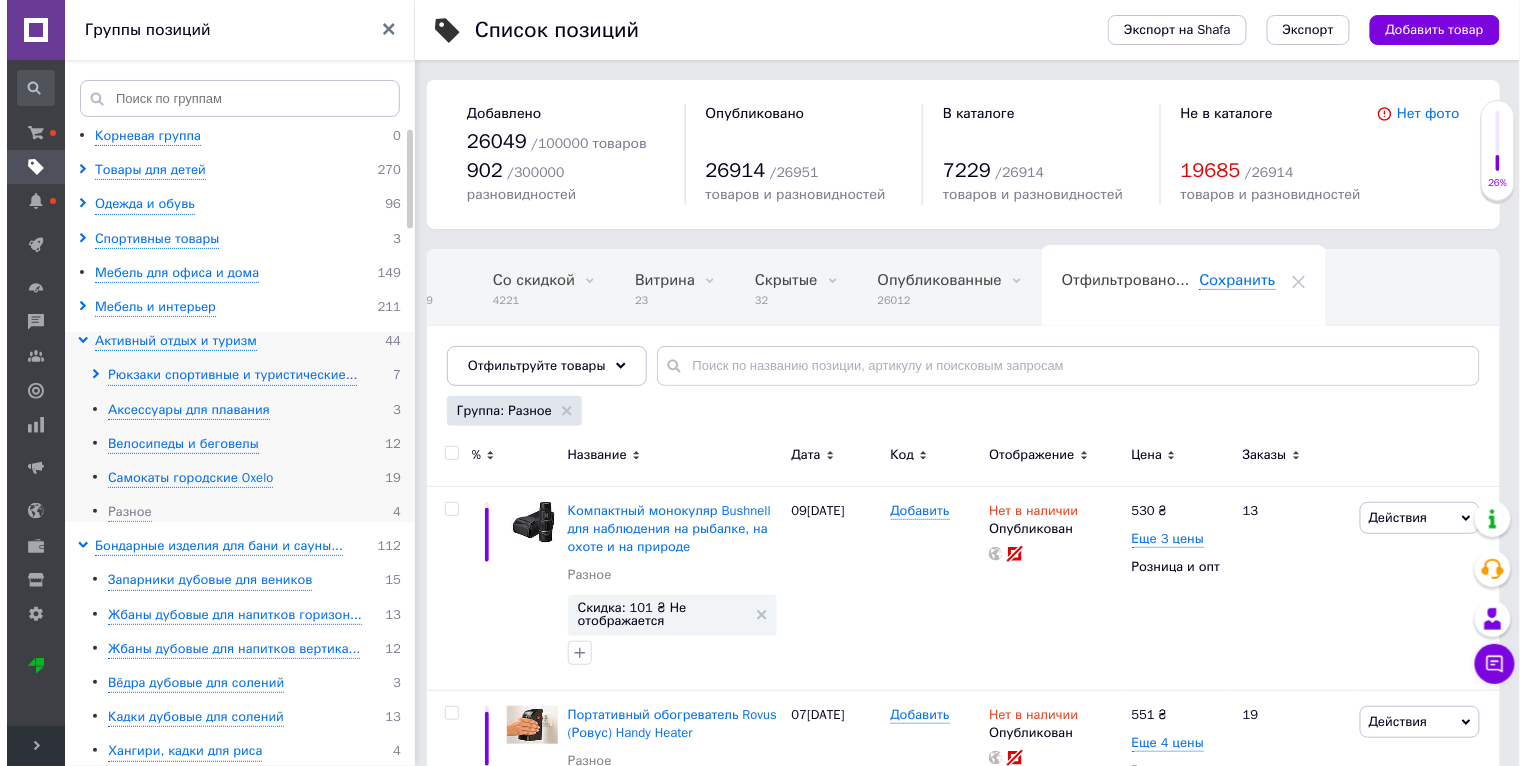 scroll, scrollTop: 180, scrollLeft: 0, axis: vertical 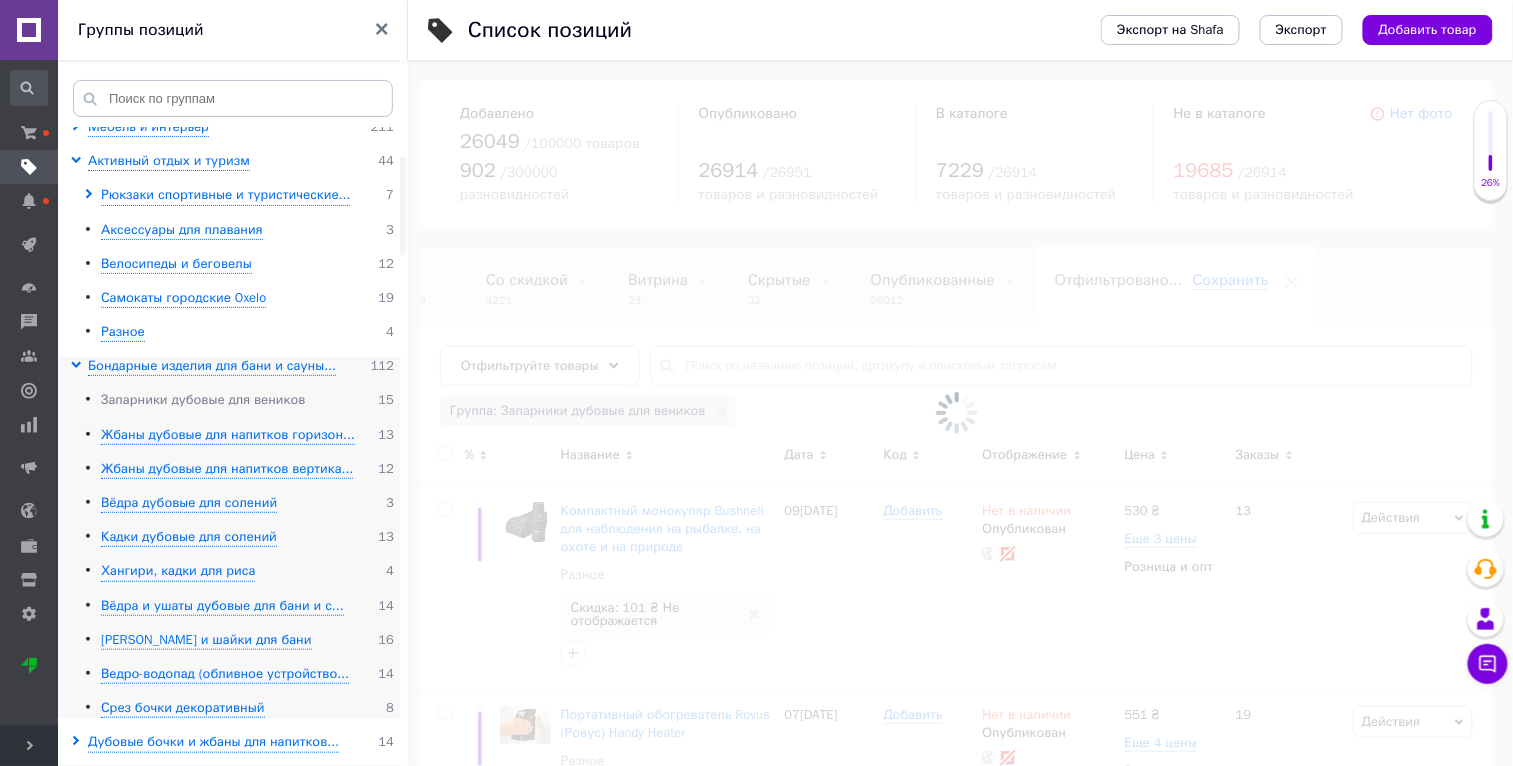 click on "Запарники дубовые для веников" at bounding box center [203, 400] 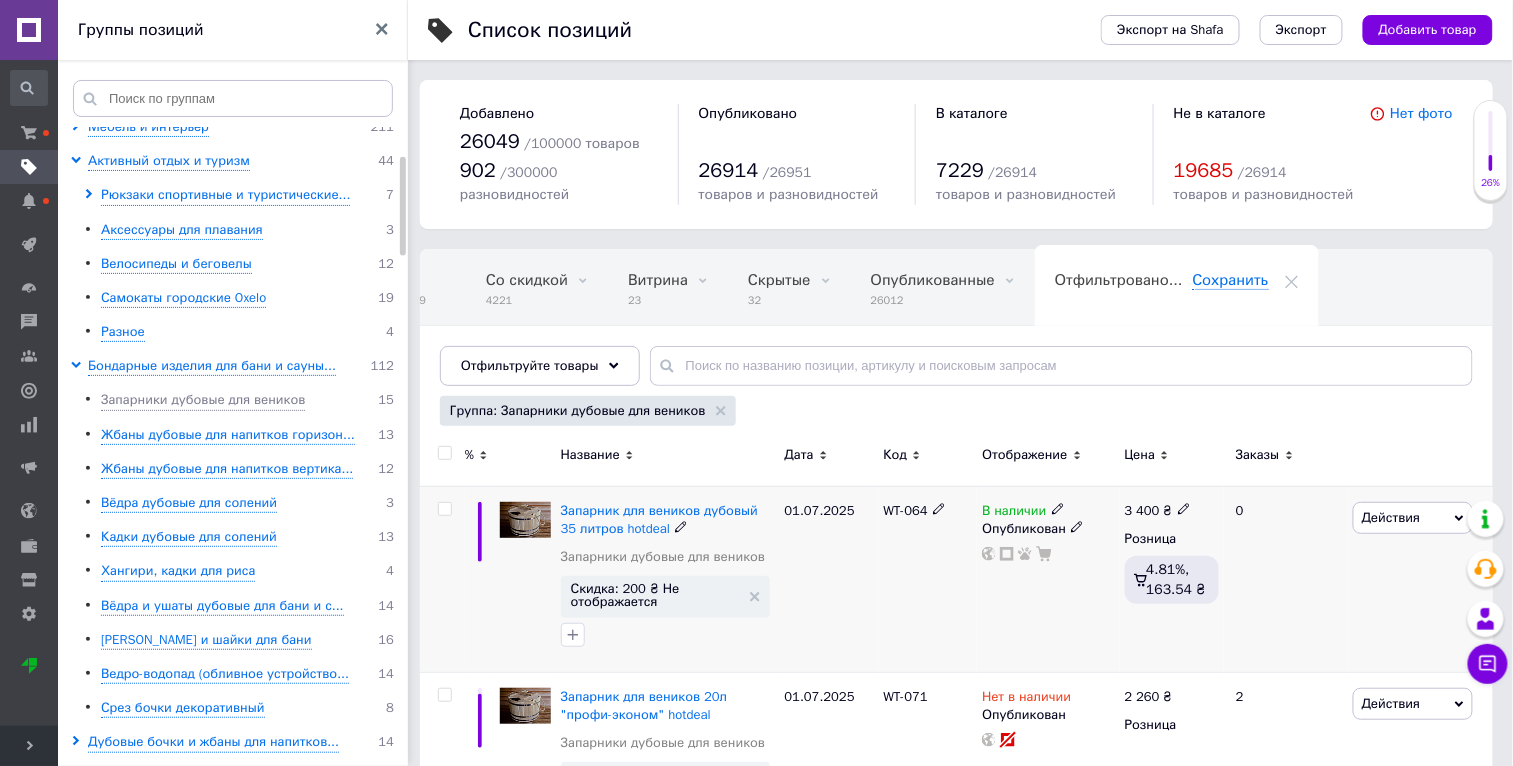 click on "Действия" at bounding box center (1391, 517) 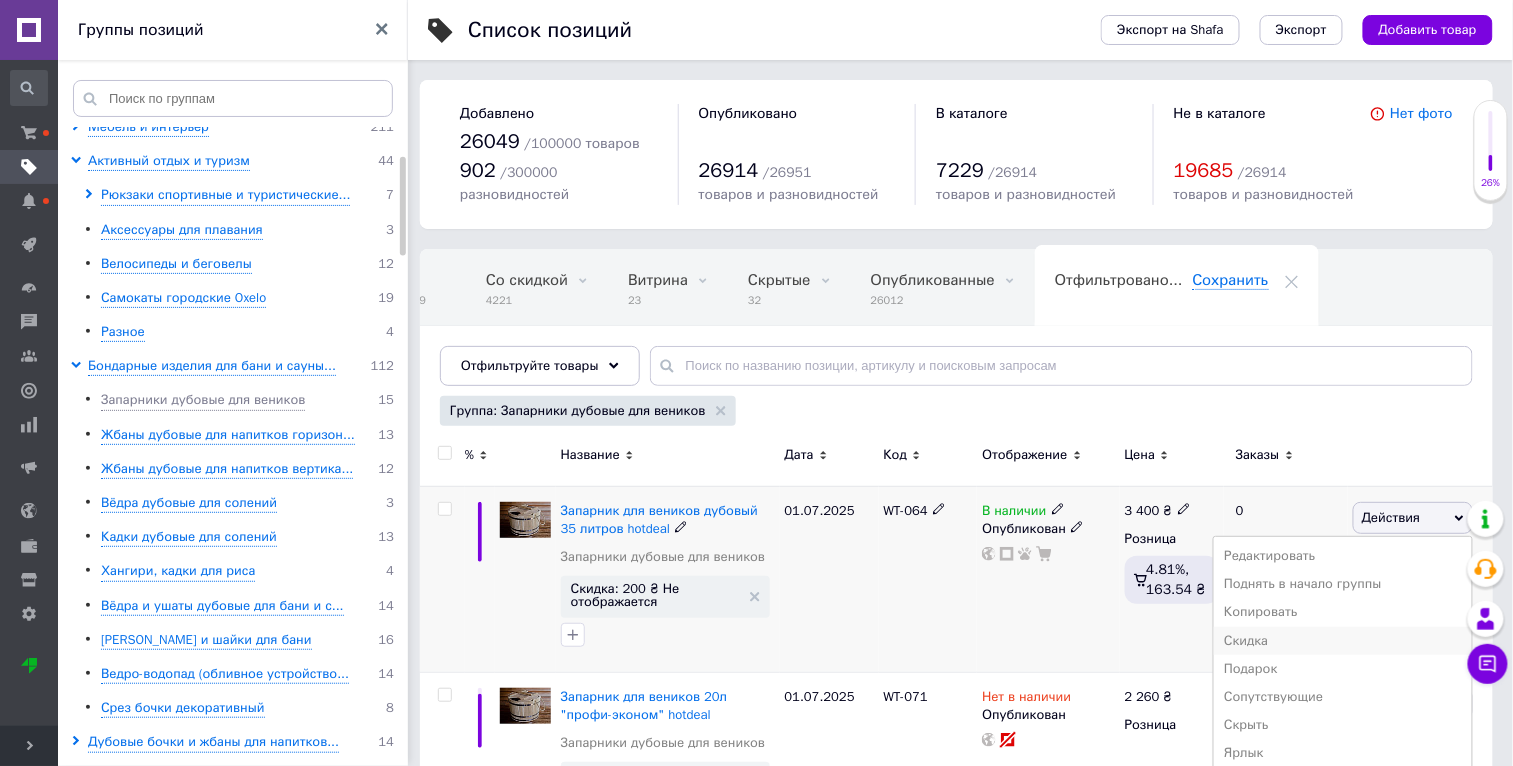 click on "Скидка" at bounding box center (1343, 641) 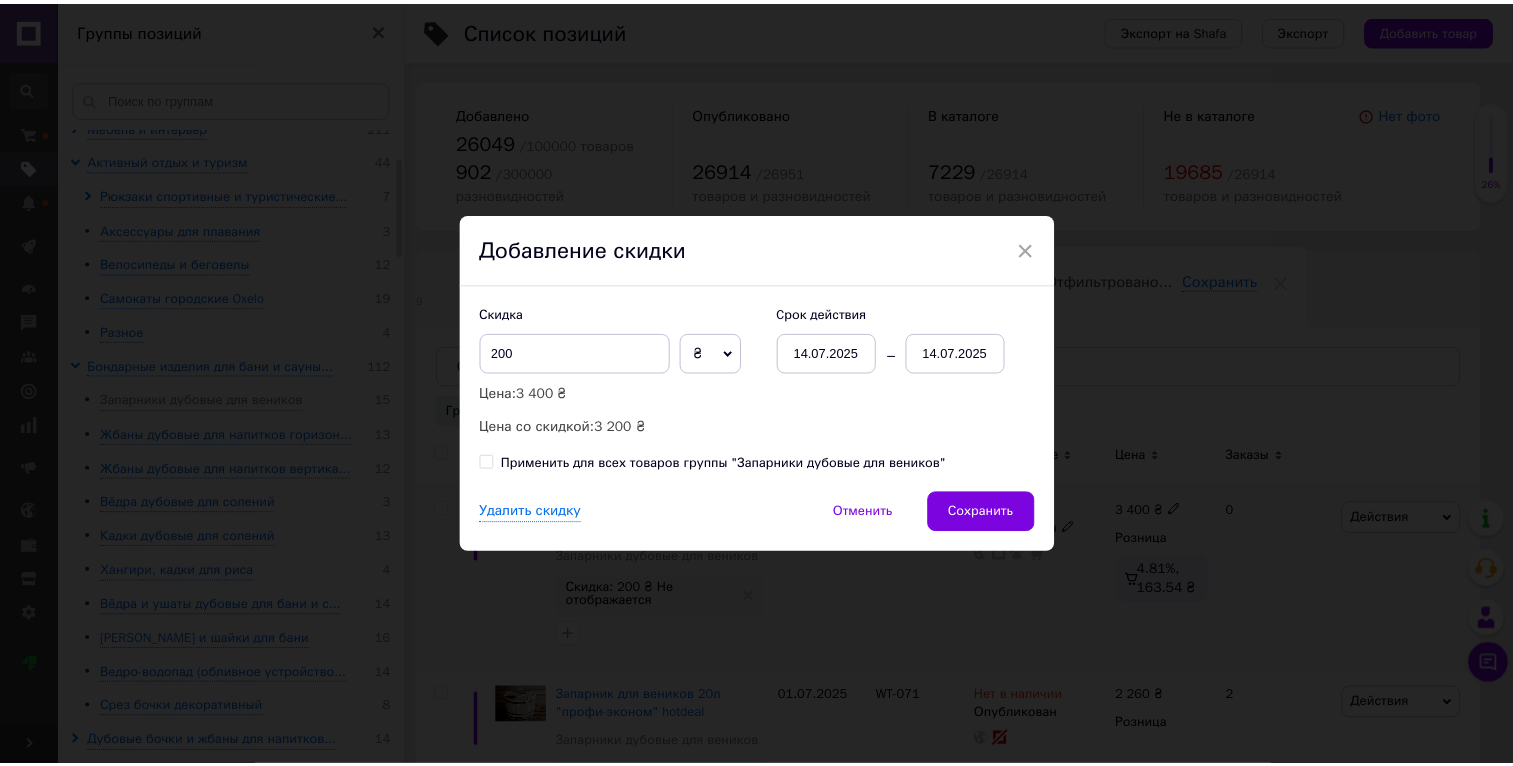 scroll, scrollTop: 0, scrollLeft: 46, axis: horizontal 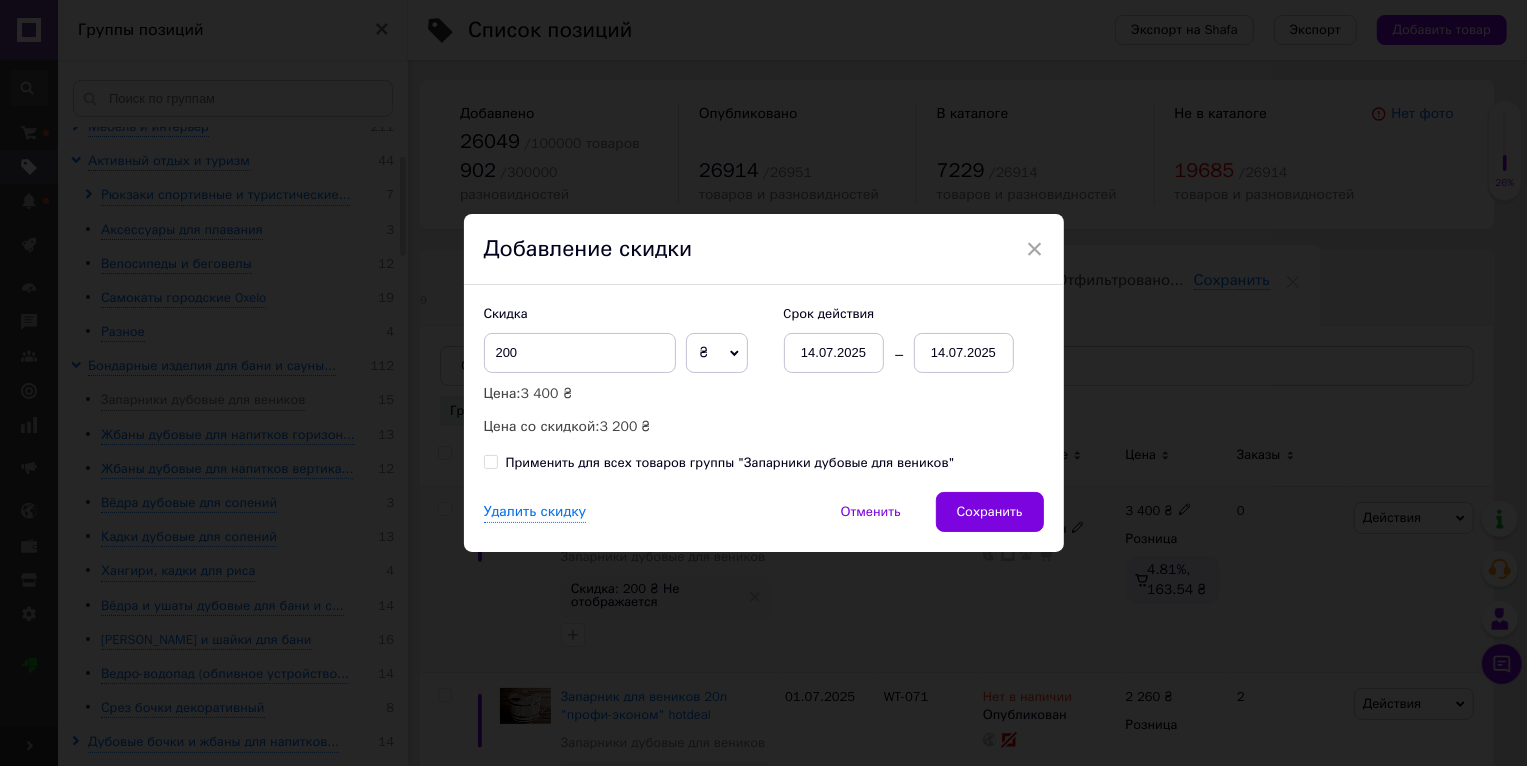 click on "Применить для всех товаров группы "Запарники дубовые для веников"" at bounding box center (730, 463) 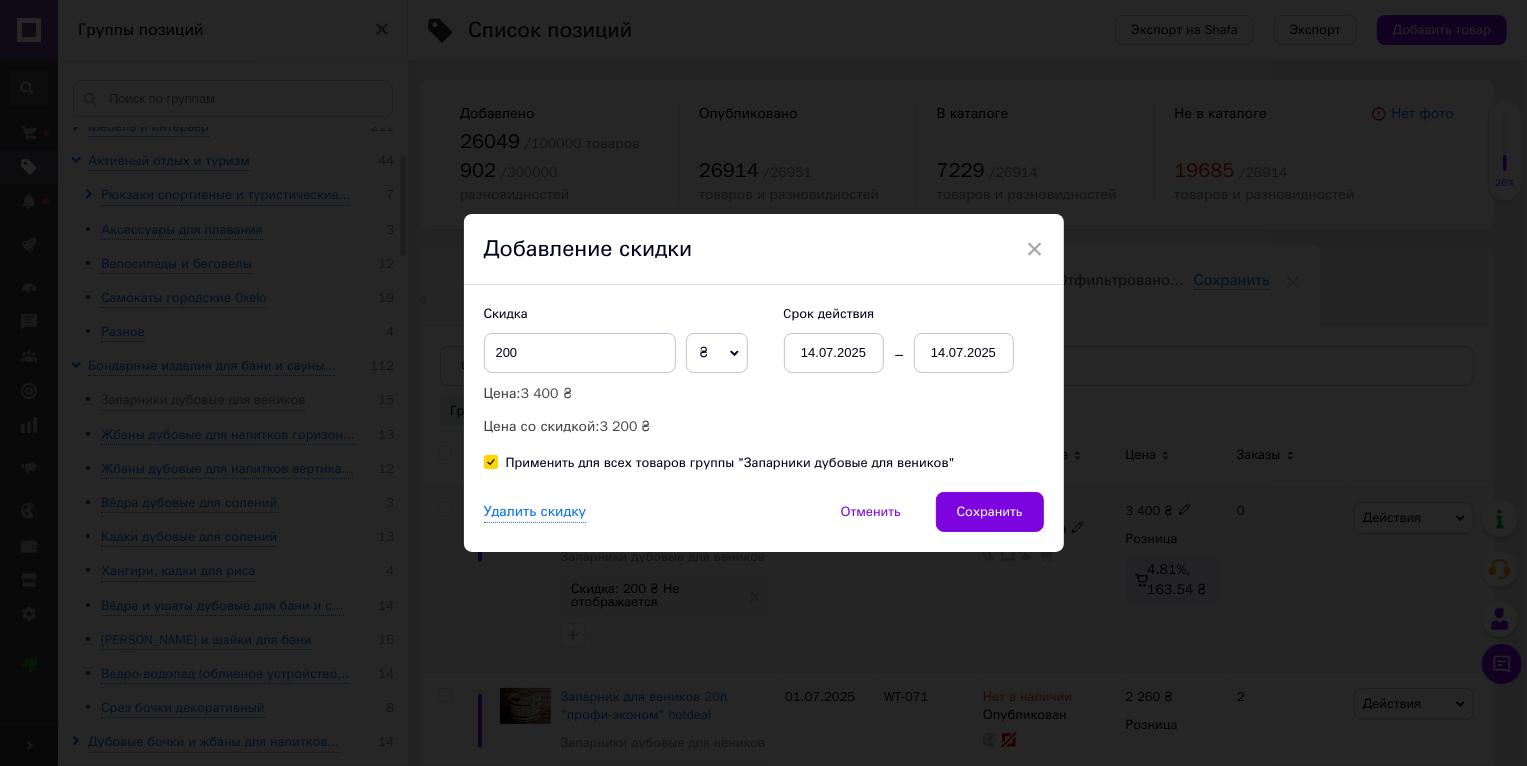 checkbox on "true" 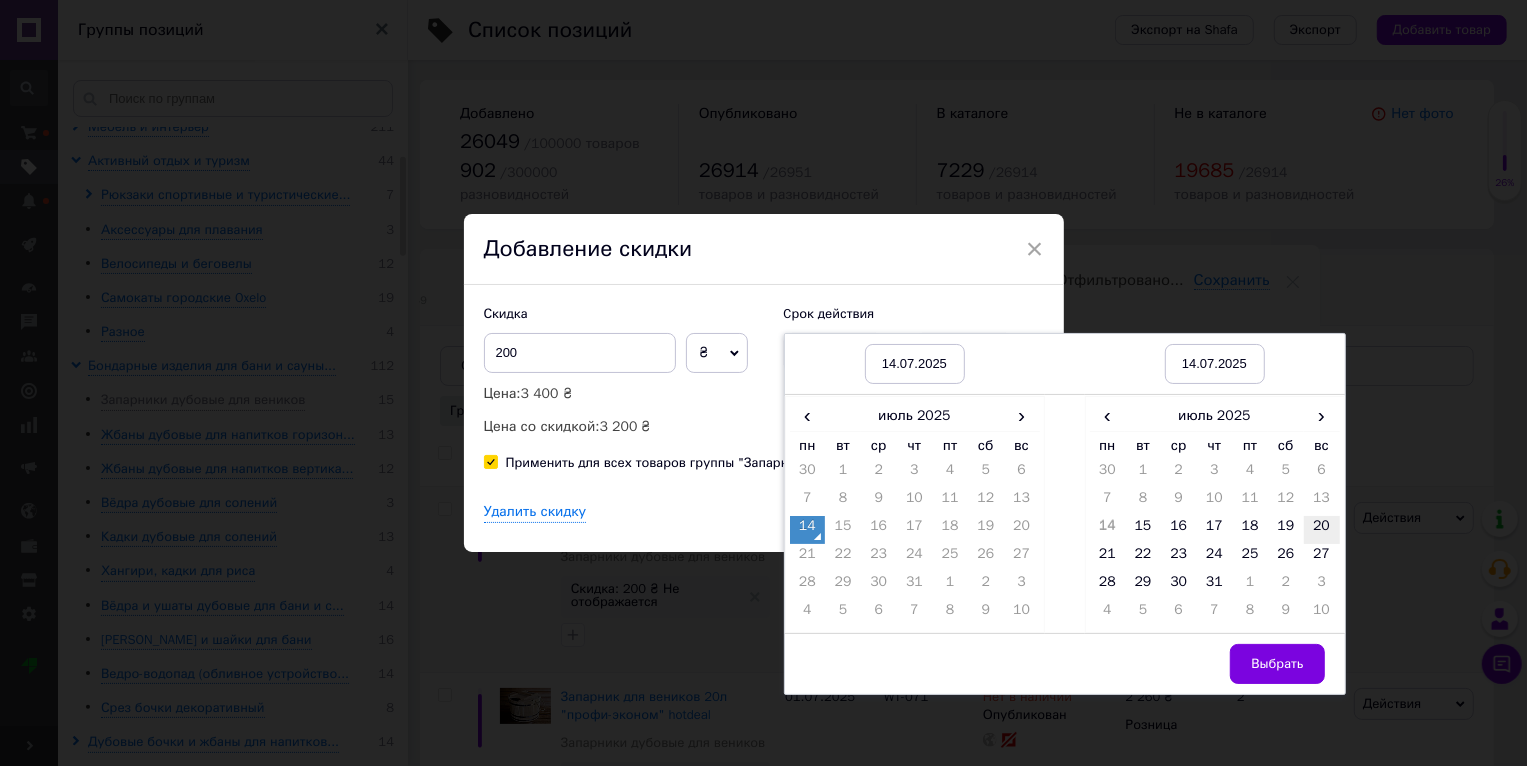 click on "20" at bounding box center (1322, 530) 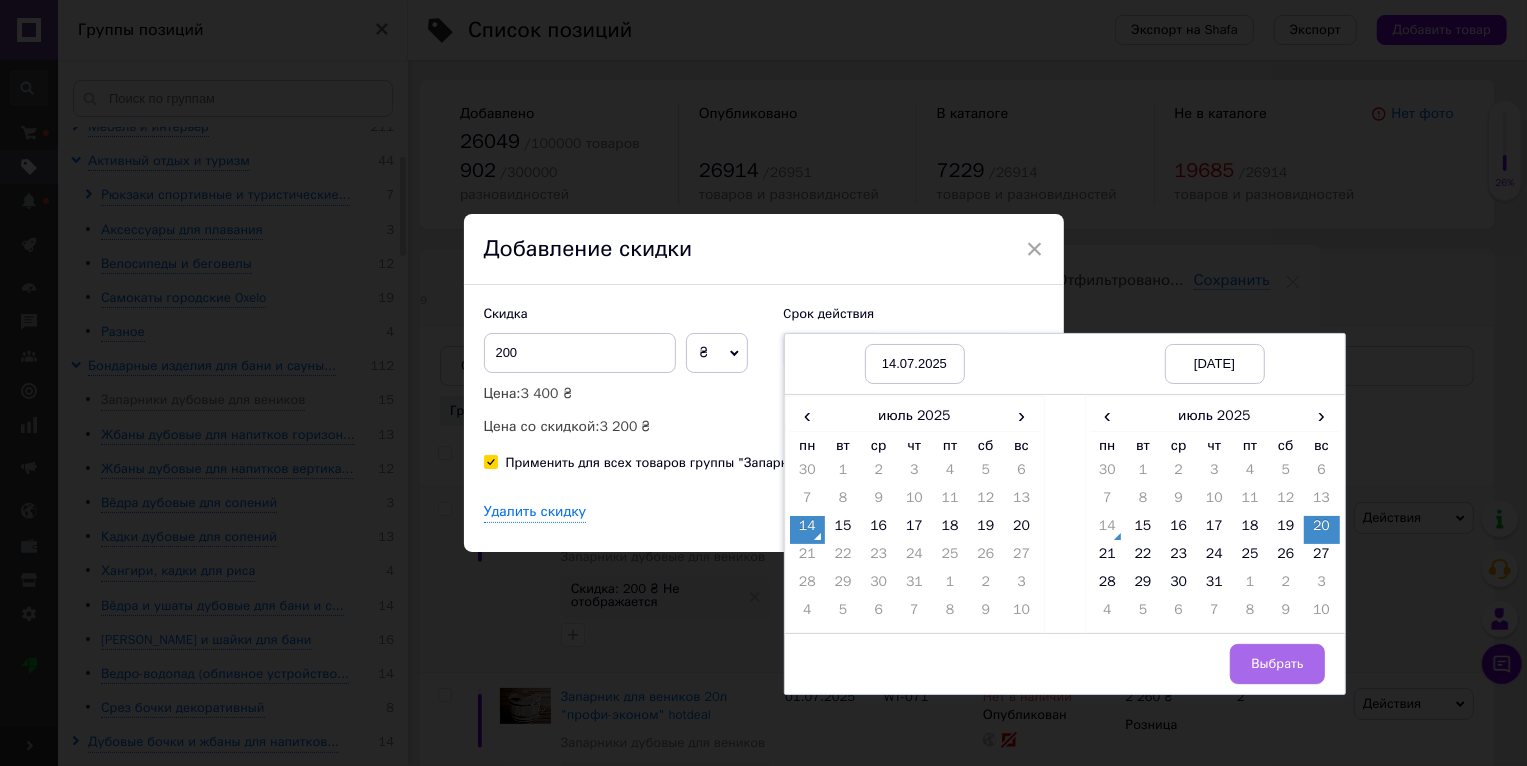 click on "Выбрать" at bounding box center (1277, 664) 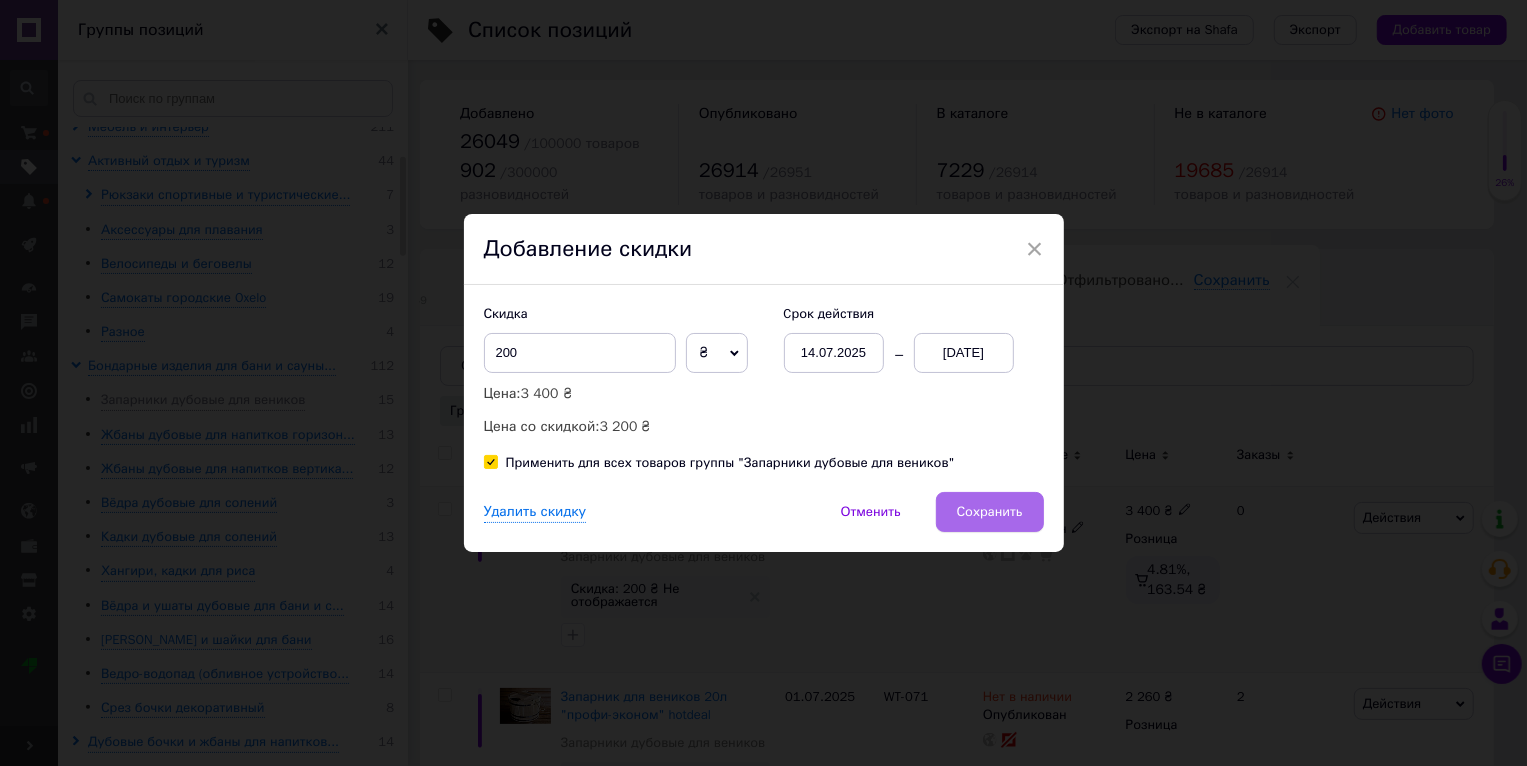 click on "Сохранить" at bounding box center [990, 512] 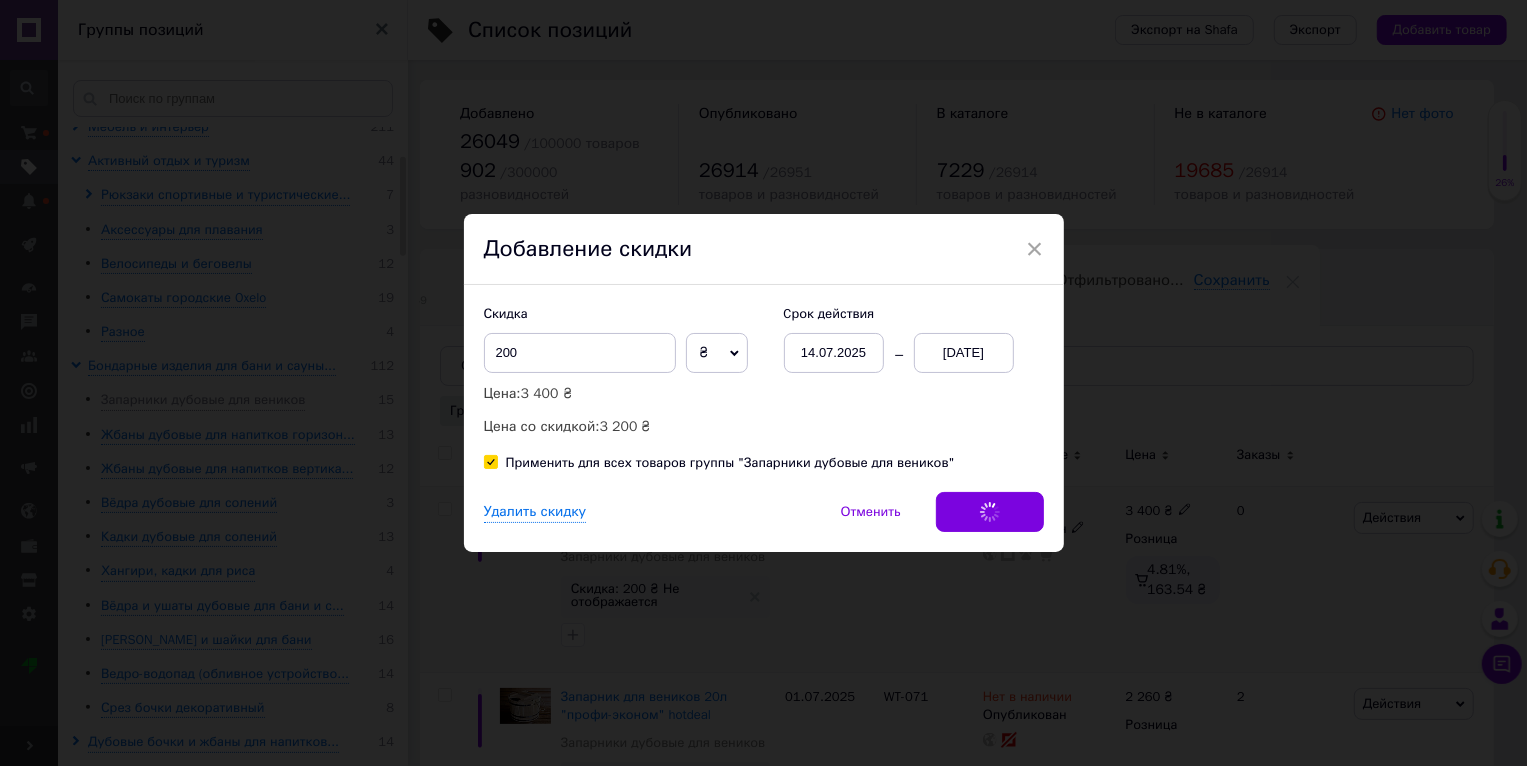 scroll, scrollTop: 0, scrollLeft: 47, axis: horizontal 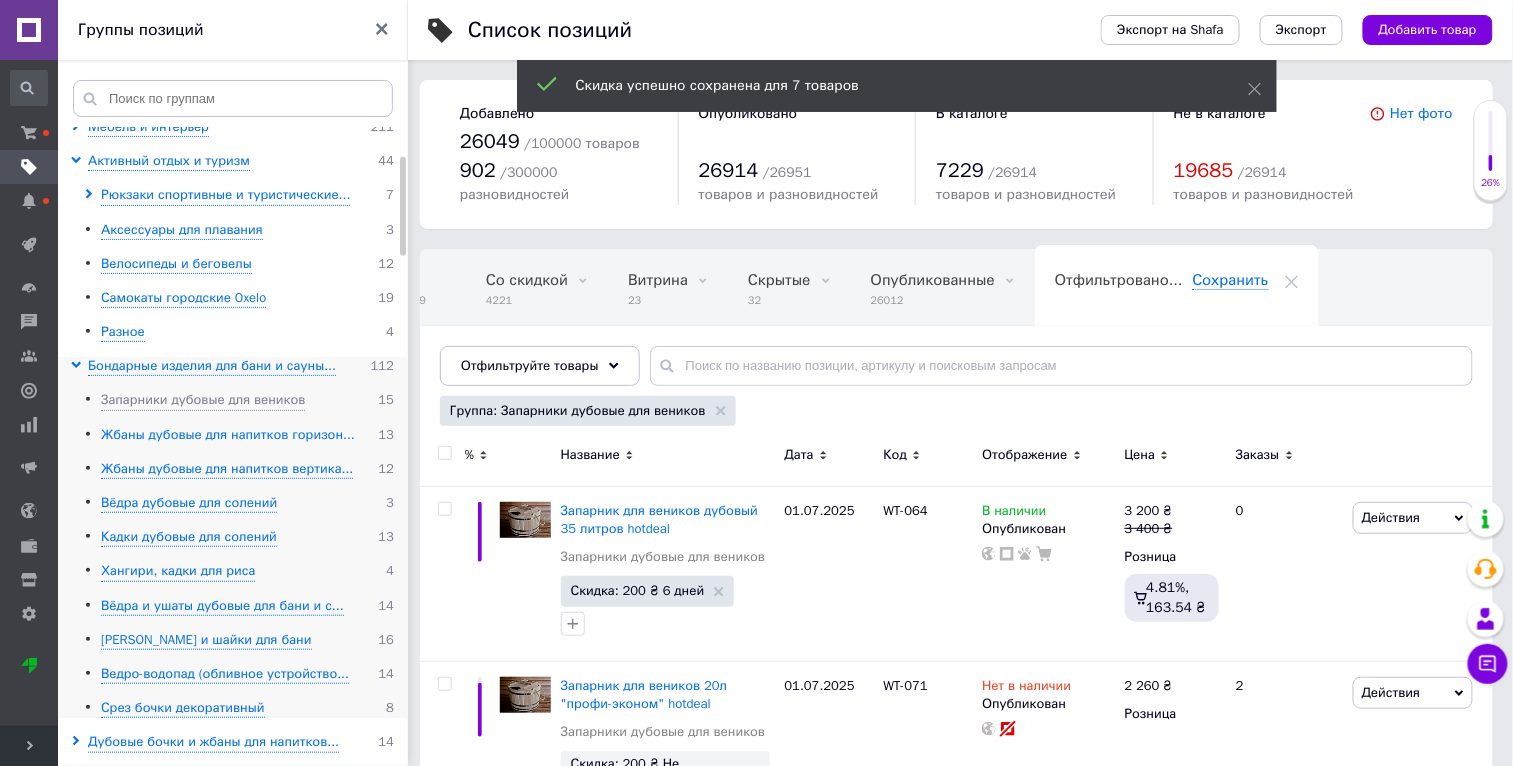 click on "Жбаны дубовые для напитков горизон..." at bounding box center (228, 435) 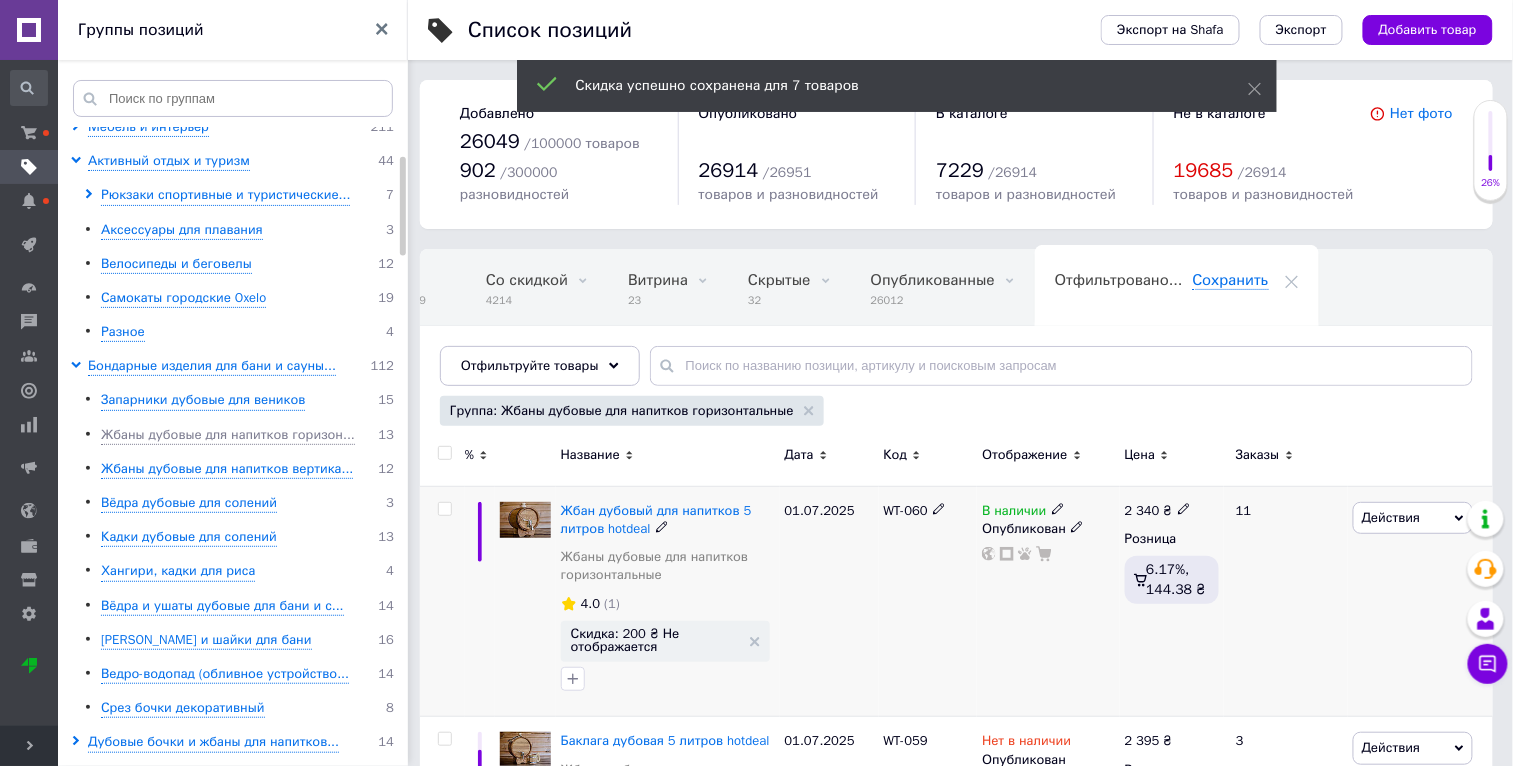 click on "Действия" at bounding box center (1413, 518) 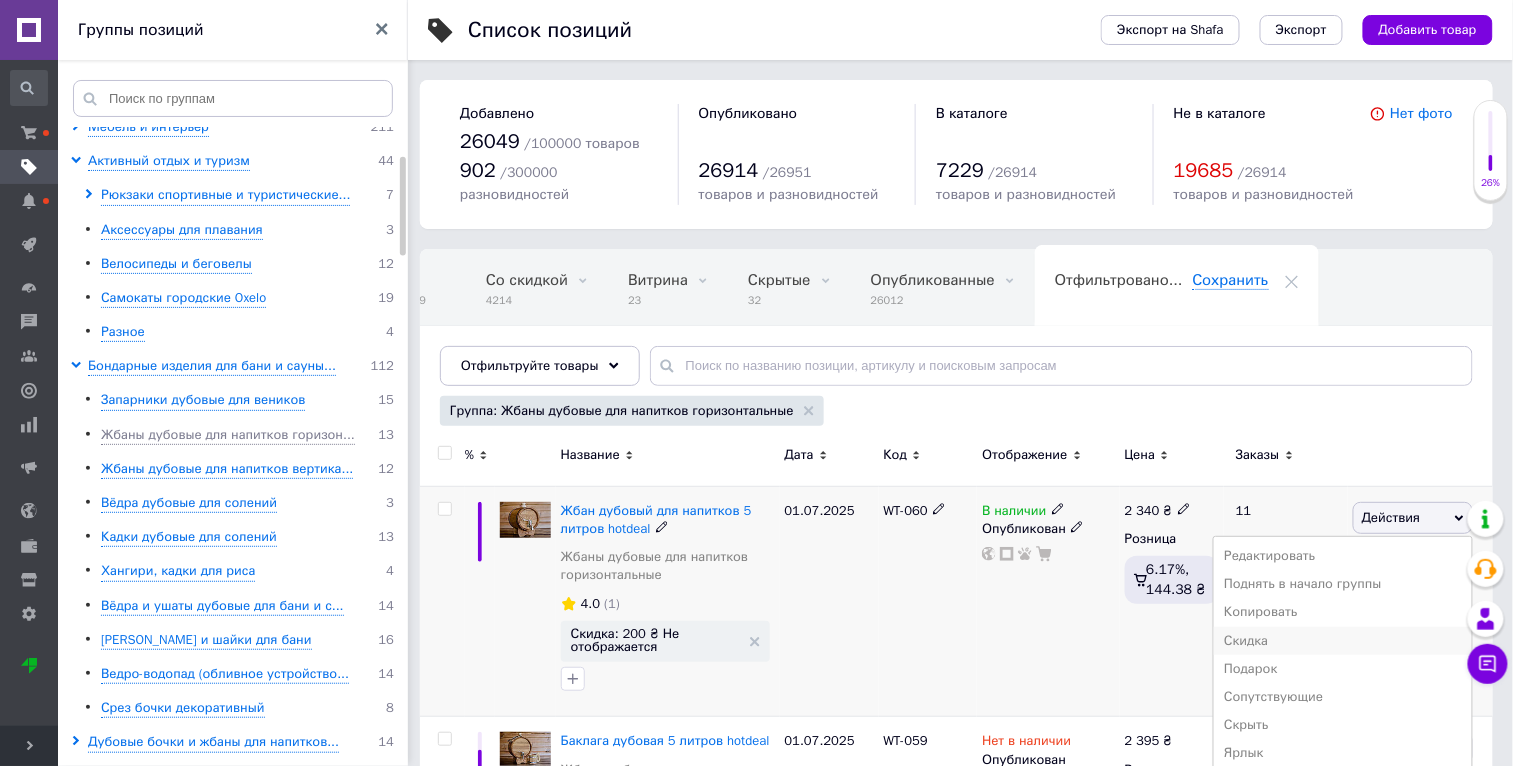 click on "Скидка" at bounding box center [1343, 641] 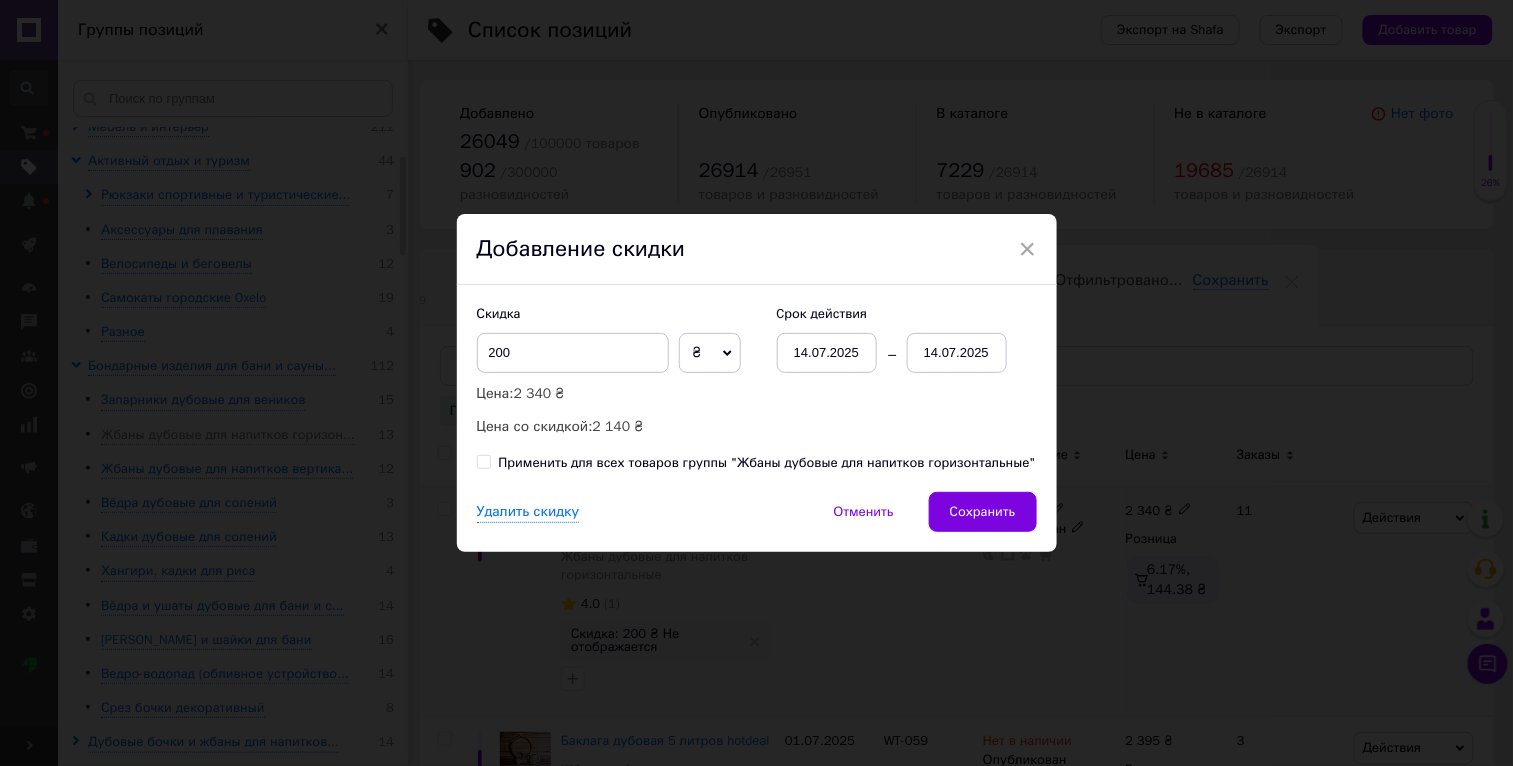 scroll, scrollTop: 0, scrollLeft: 46, axis: horizontal 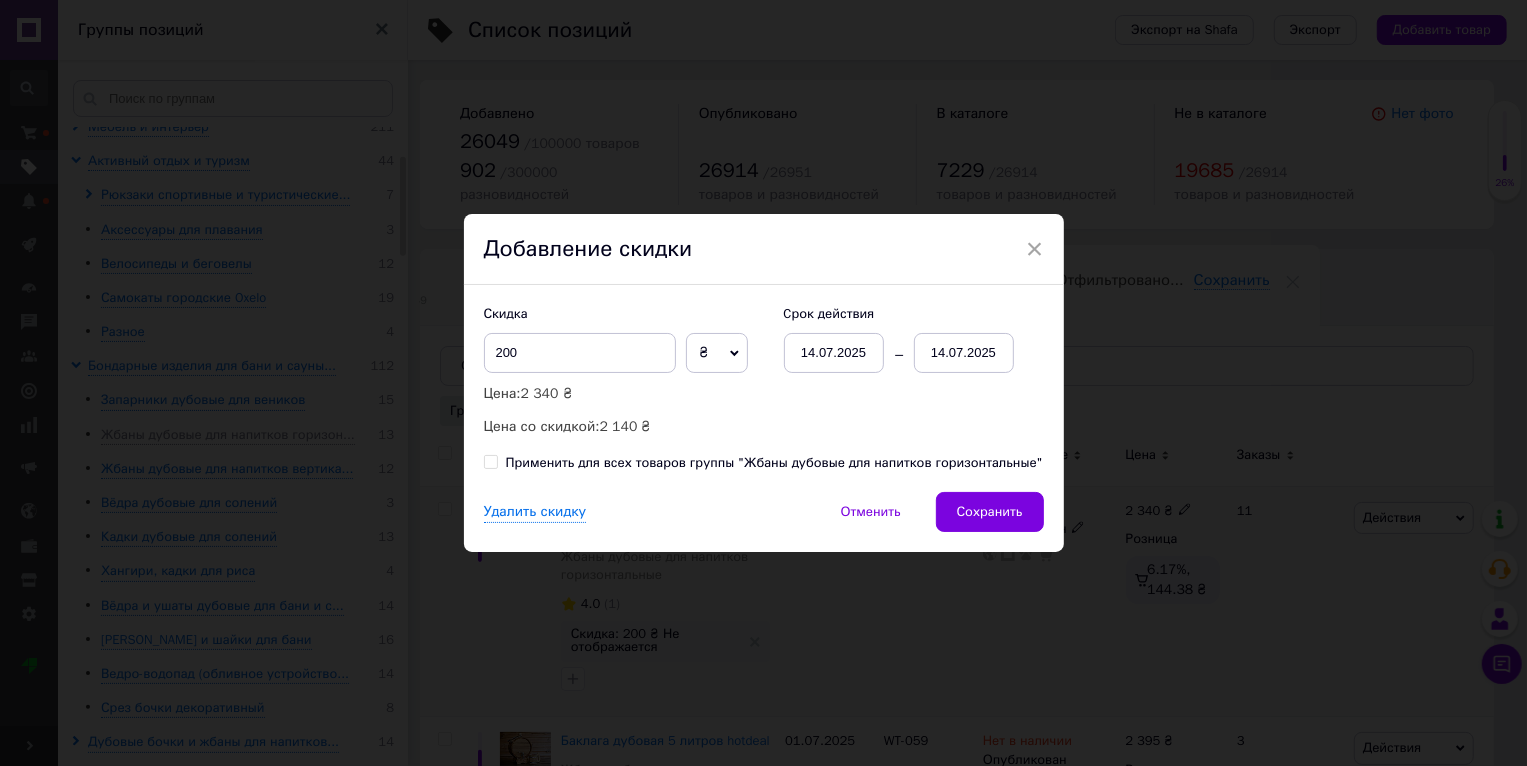 click on "Скидка 200 ₴ % Цена:  2 340   ₴ Цена со скидкой:  2 140   ₴ Cрок действия 14.07.2025 14.07.2025 Применить для всех товаров группы "Жбаны дубовые для напитков горизонтальные"" at bounding box center [764, 388] 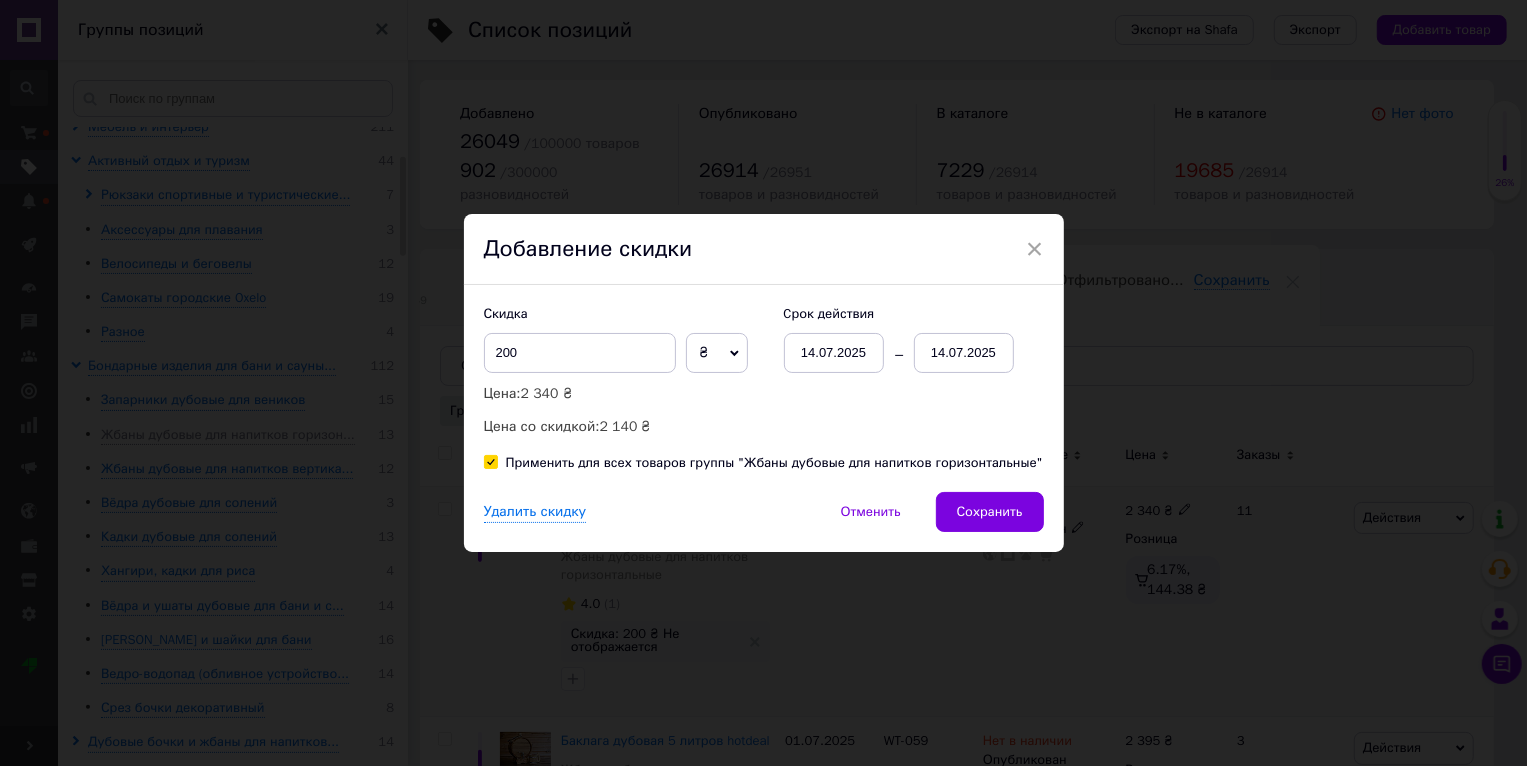 checkbox on "true" 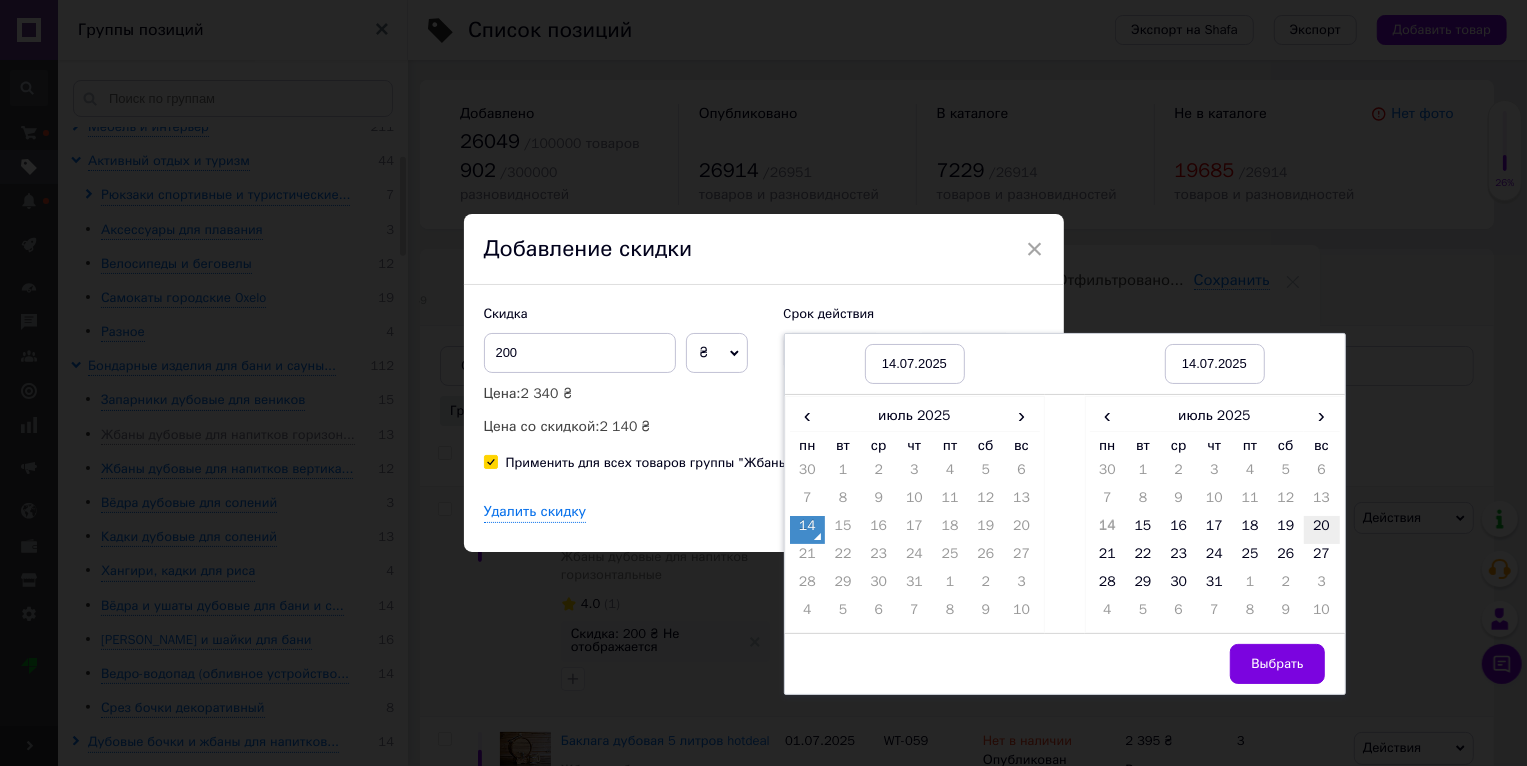 click on "20" at bounding box center [1322, 530] 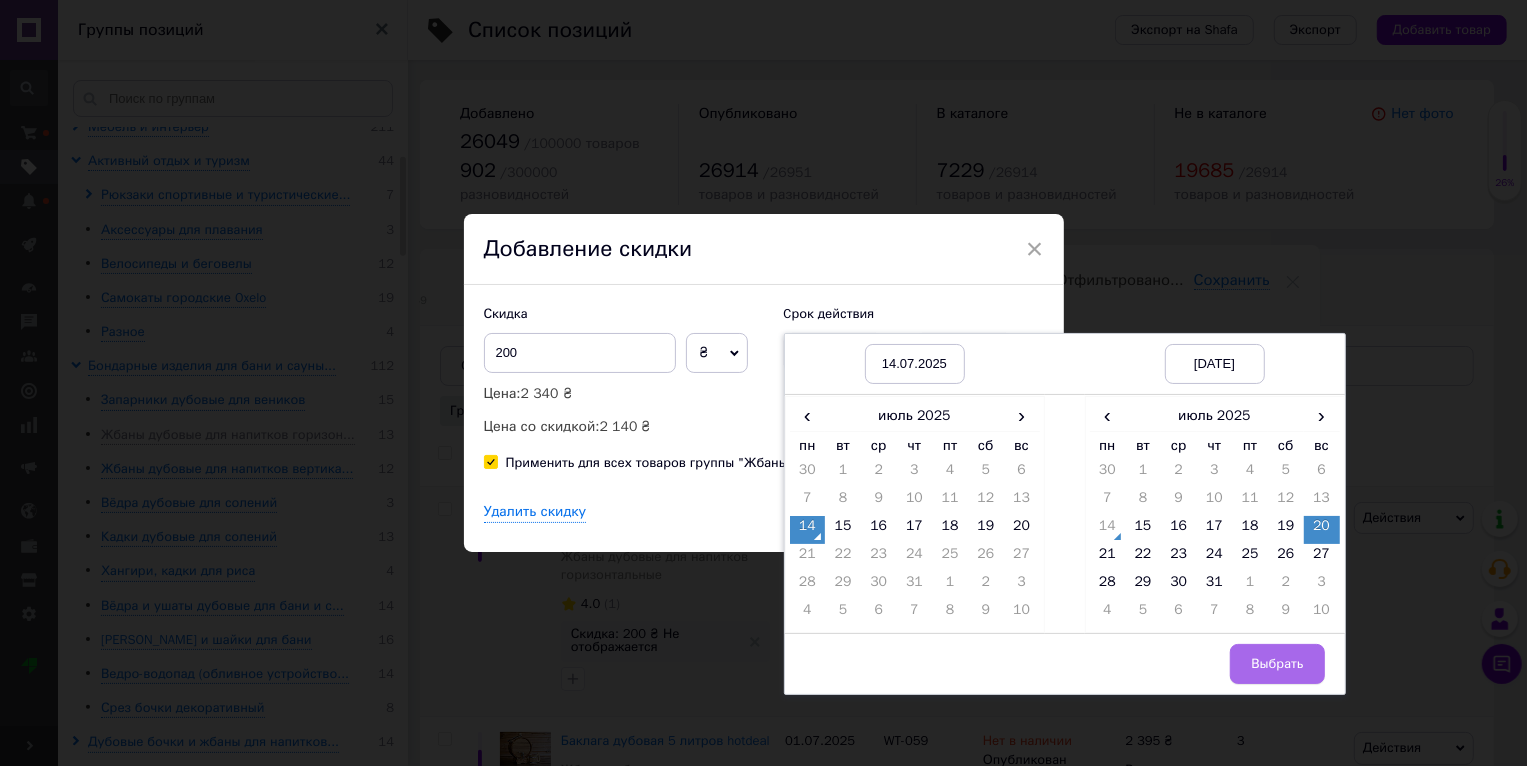 click on "Выбрать" at bounding box center [1277, 664] 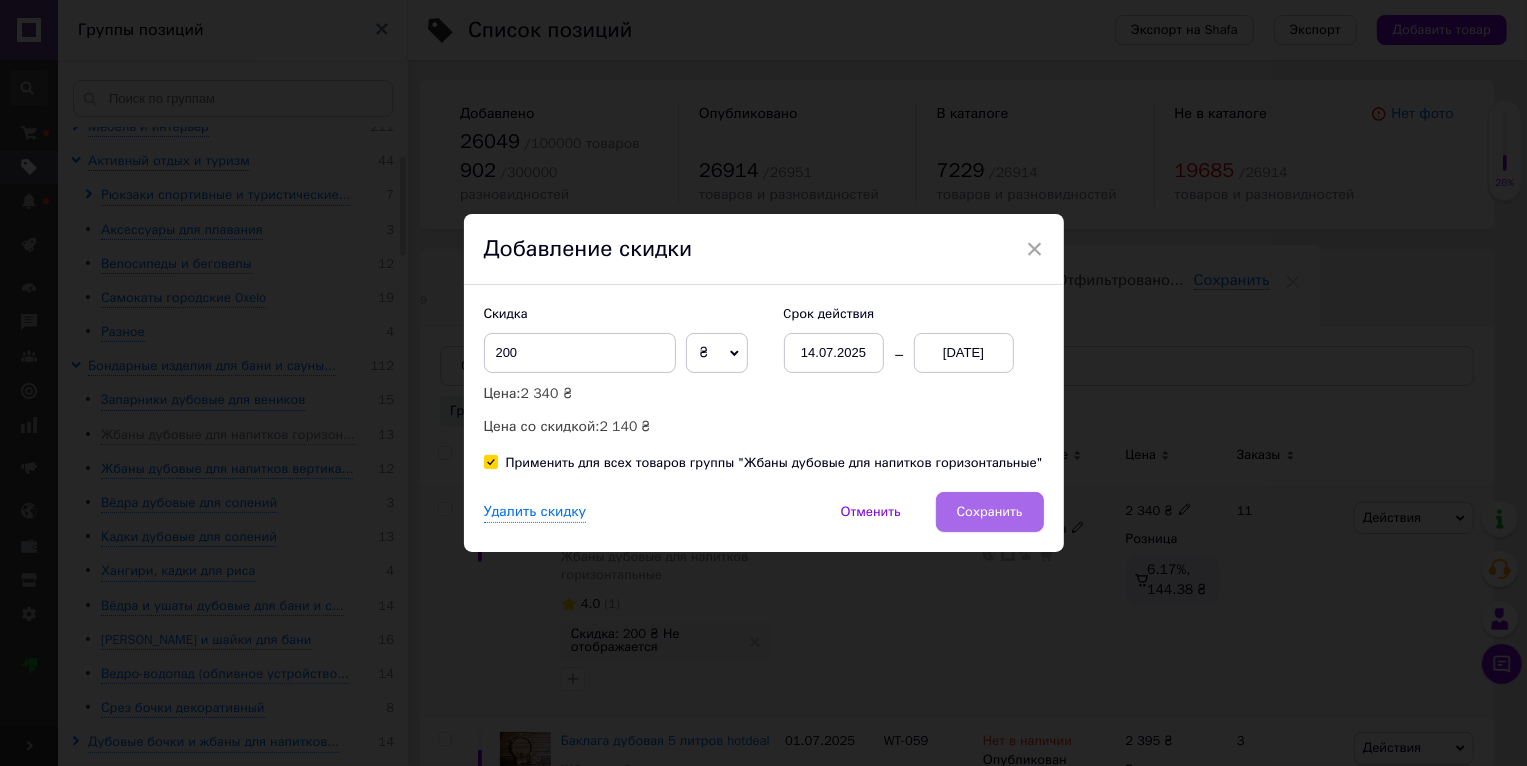 click on "Сохранить" at bounding box center [990, 512] 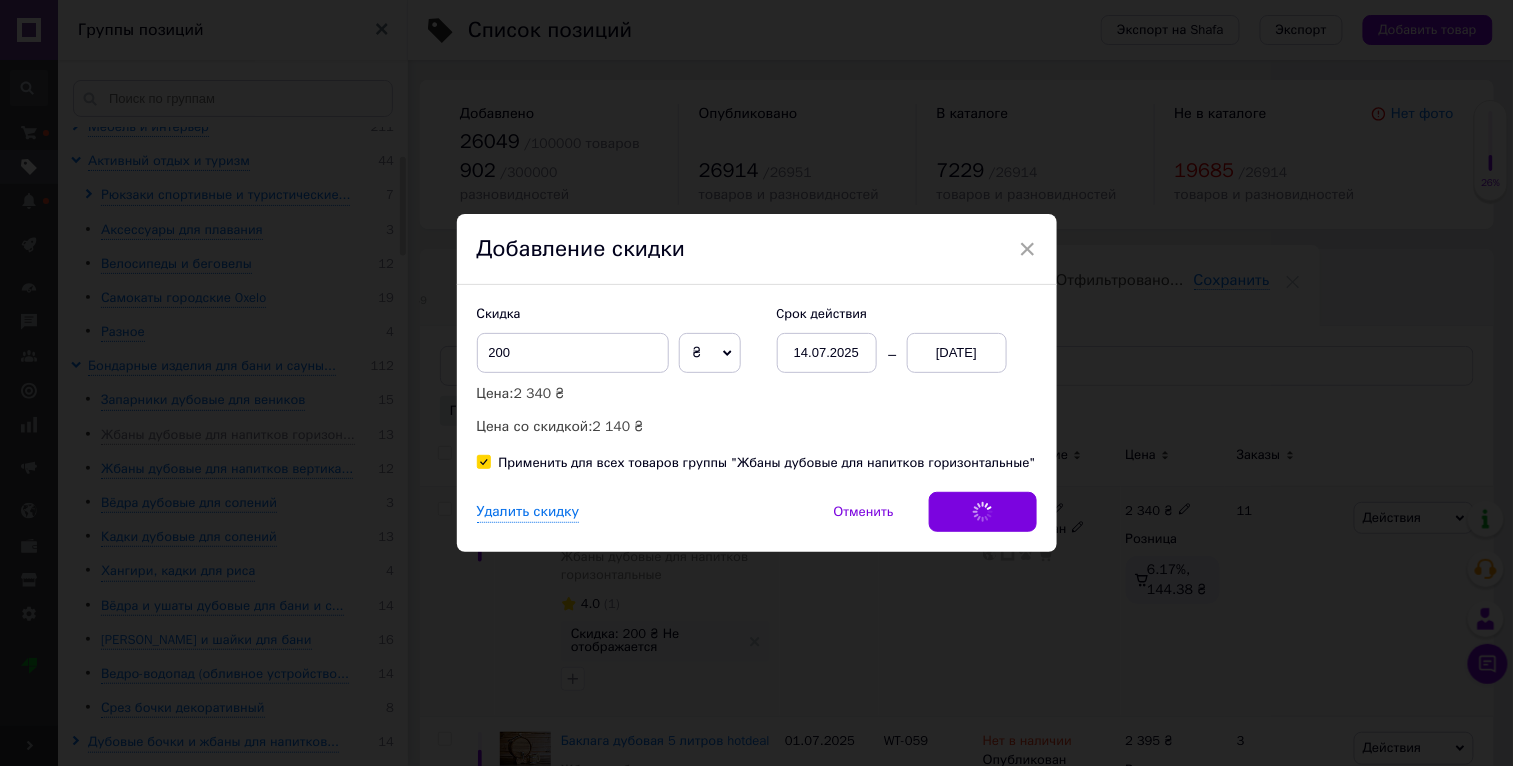 scroll, scrollTop: 0, scrollLeft: 47, axis: horizontal 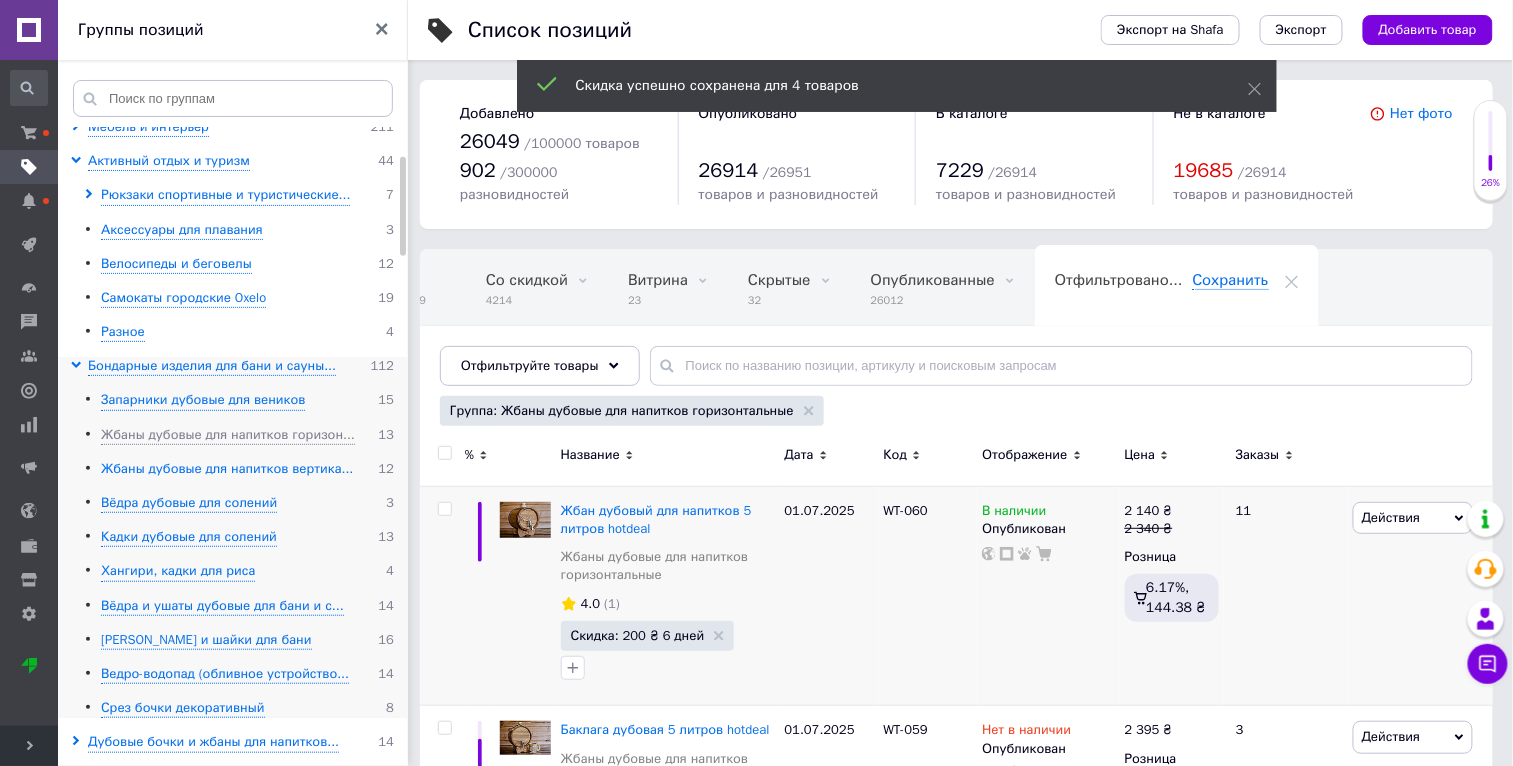 click on "Жбаны дубовые для напитков вертика..." at bounding box center (227, 469) 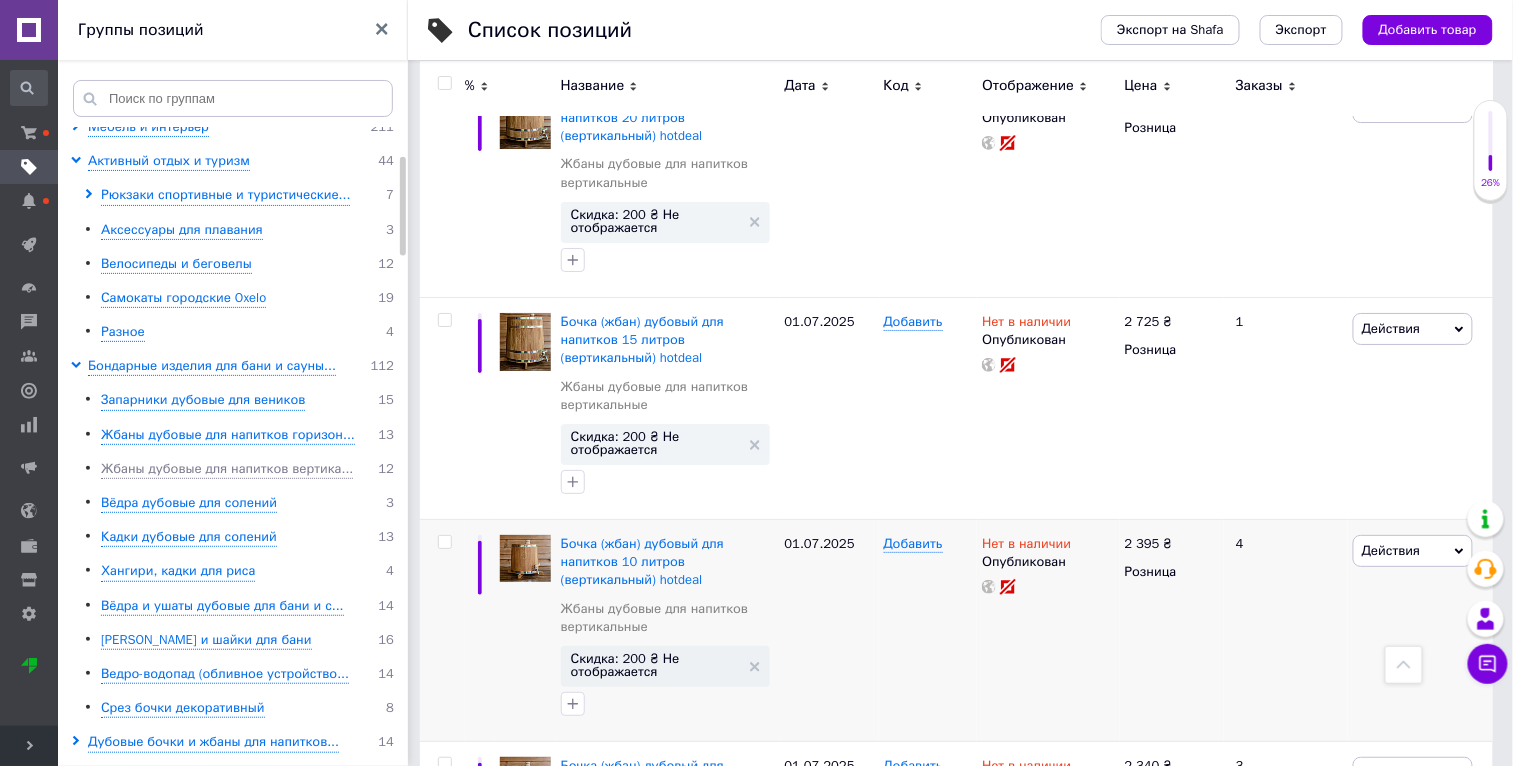 scroll, scrollTop: 2300, scrollLeft: 0, axis: vertical 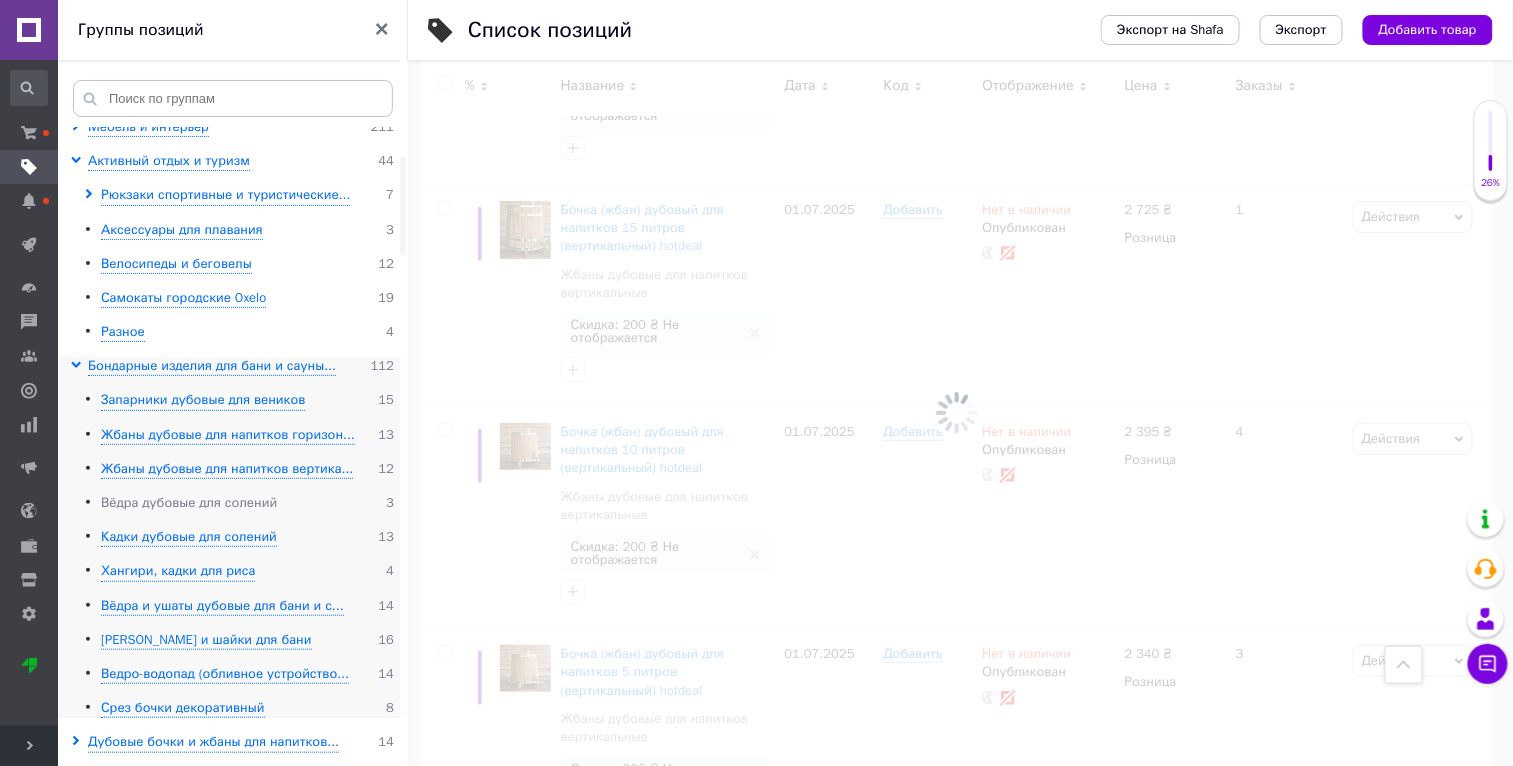 click on "Вёдра дубовые для солений" at bounding box center (189, 503) 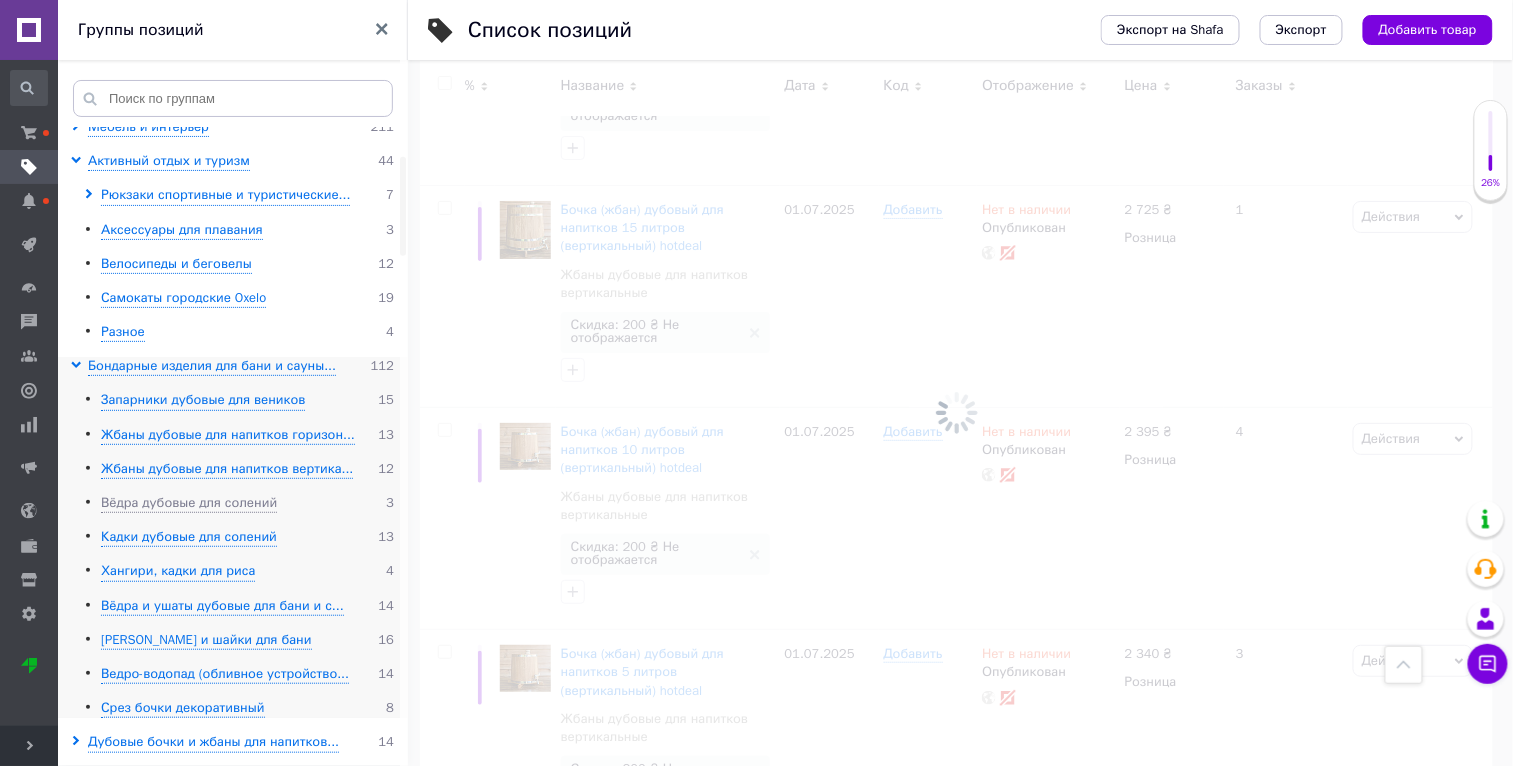 scroll, scrollTop: 294, scrollLeft: 0, axis: vertical 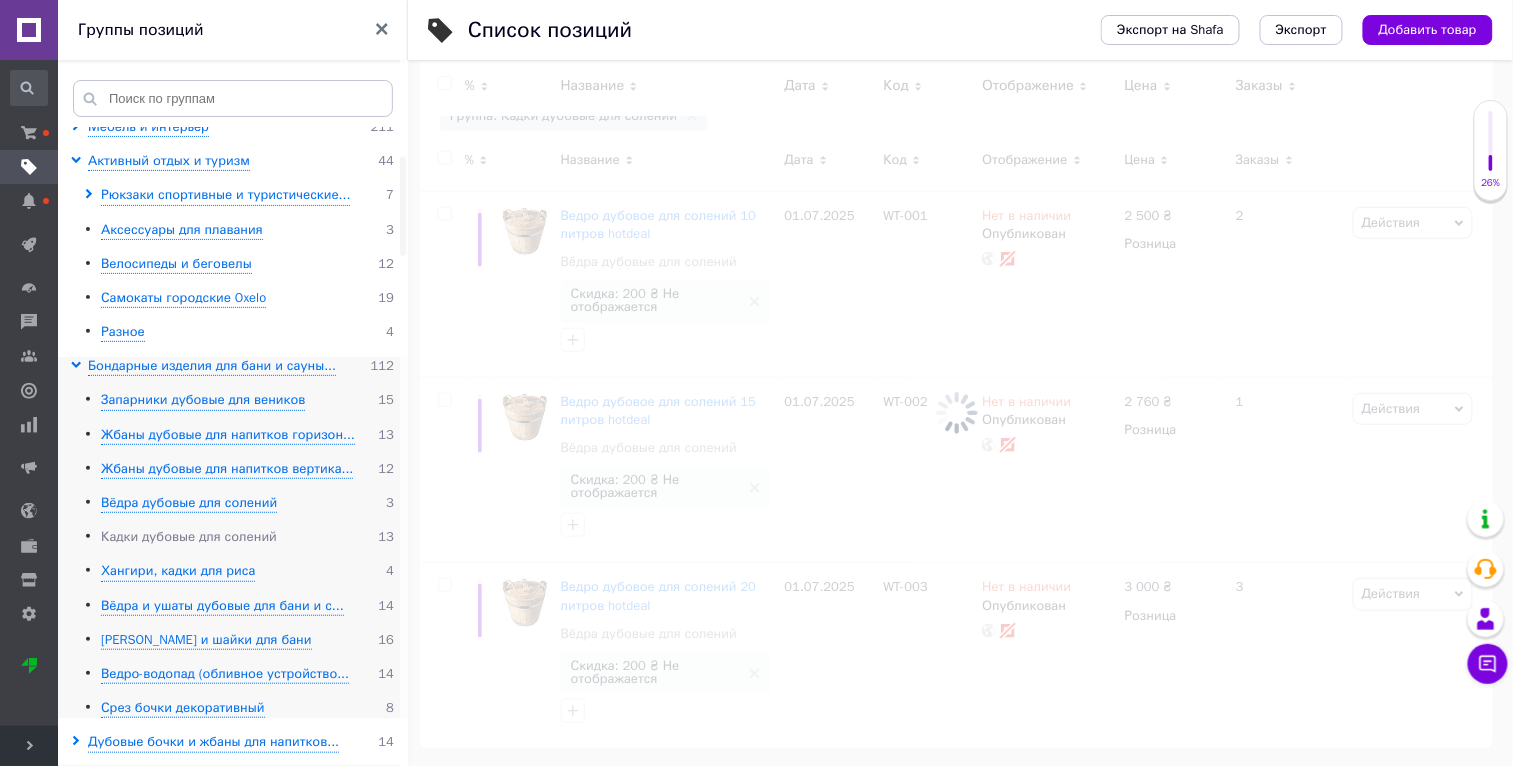 click on "Кадки дубовые для солений" at bounding box center (189, 537) 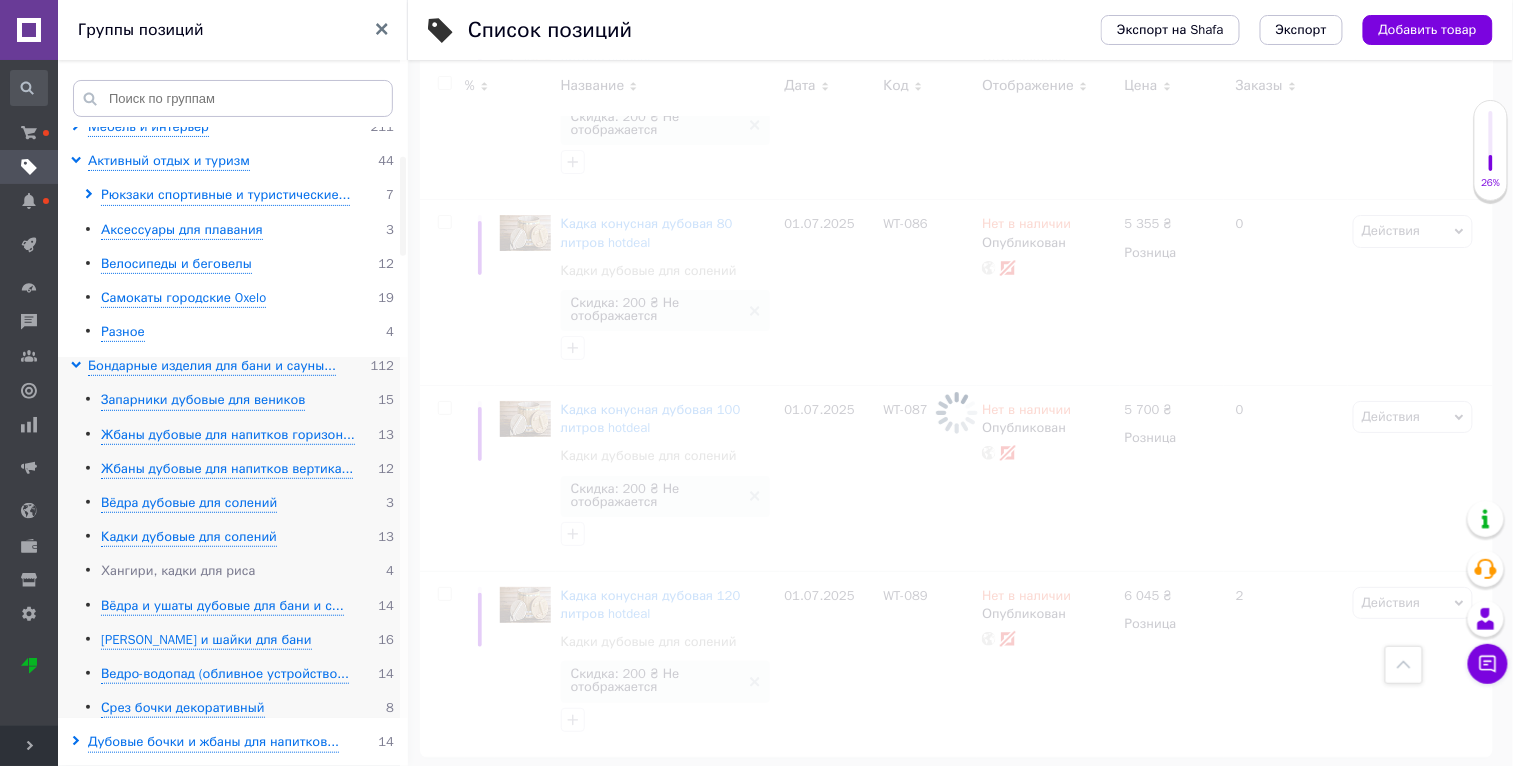 click on "Хангири, кадки для риса" at bounding box center (178, 571) 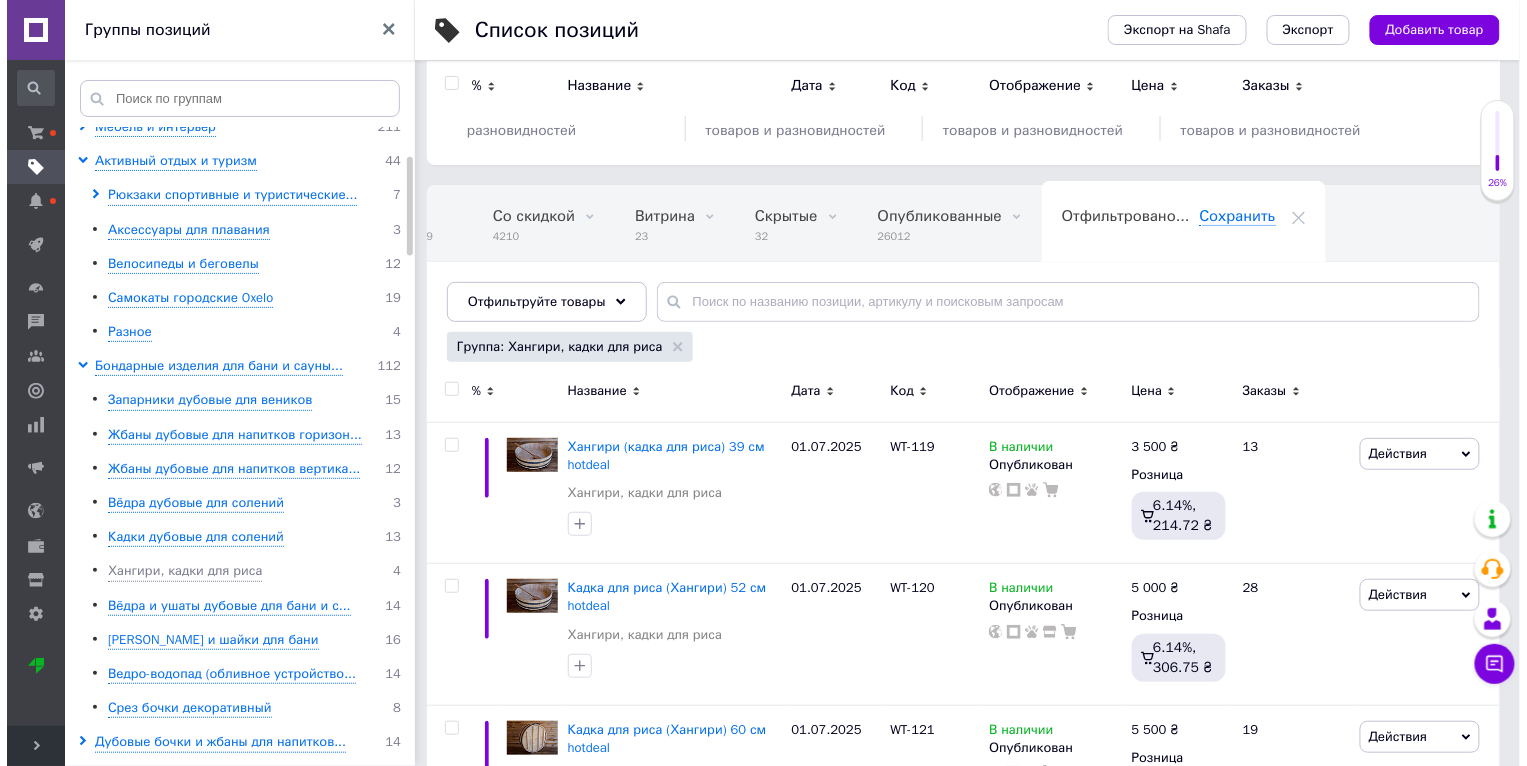 scroll, scrollTop: 0, scrollLeft: 0, axis: both 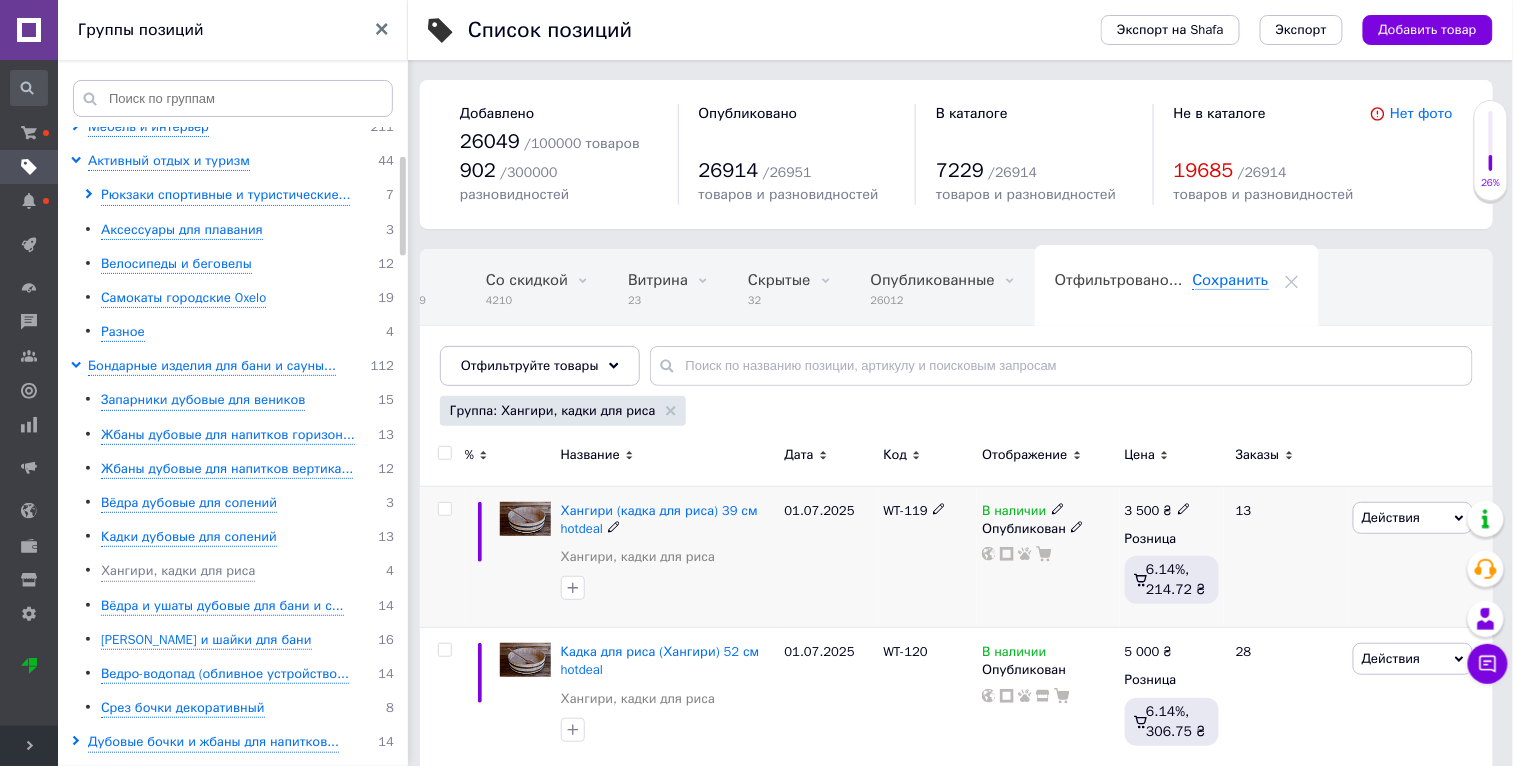 click on "Действия" at bounding box center (1413, 518) 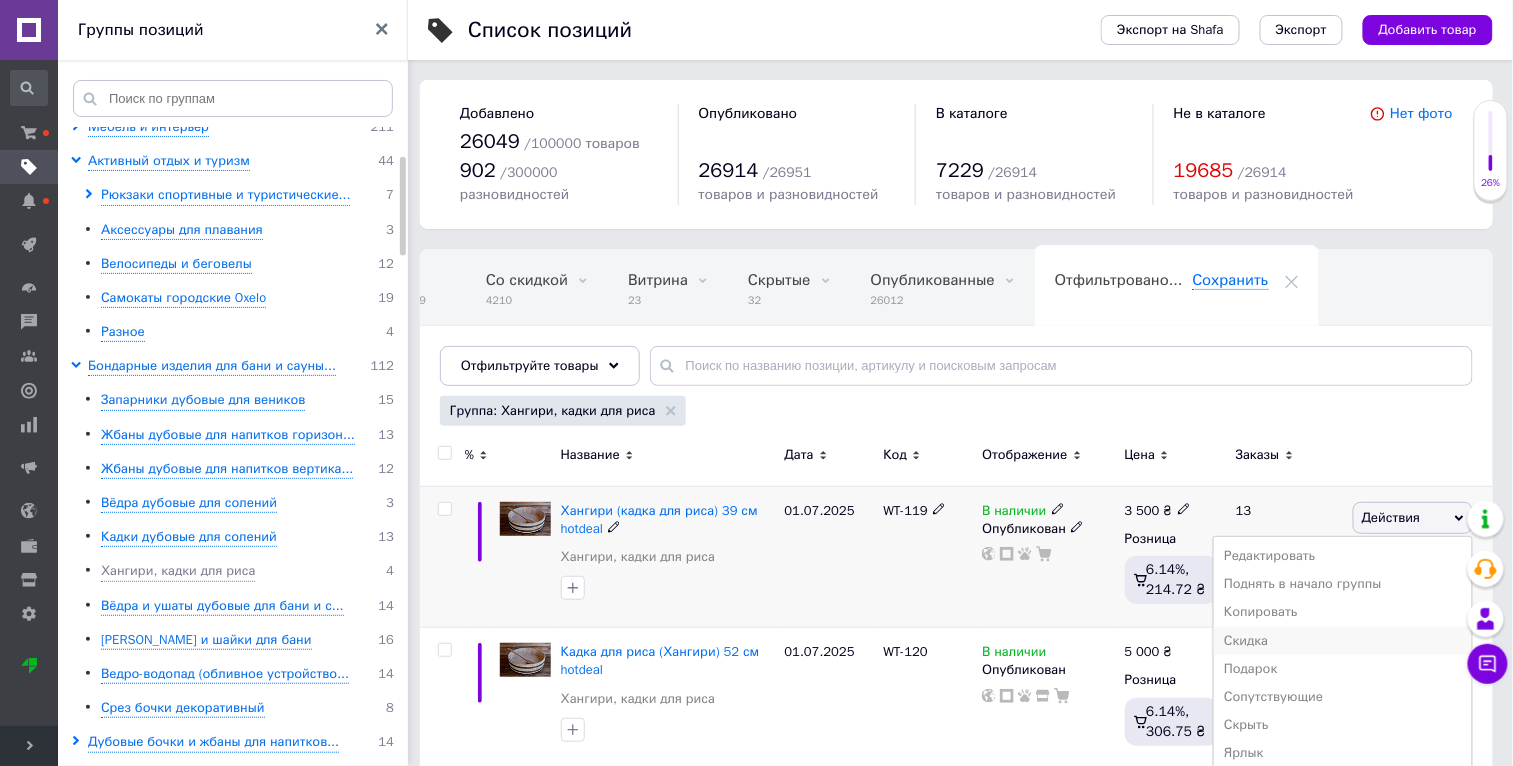 click on "Скидка" at bounding box center (1343, 641) 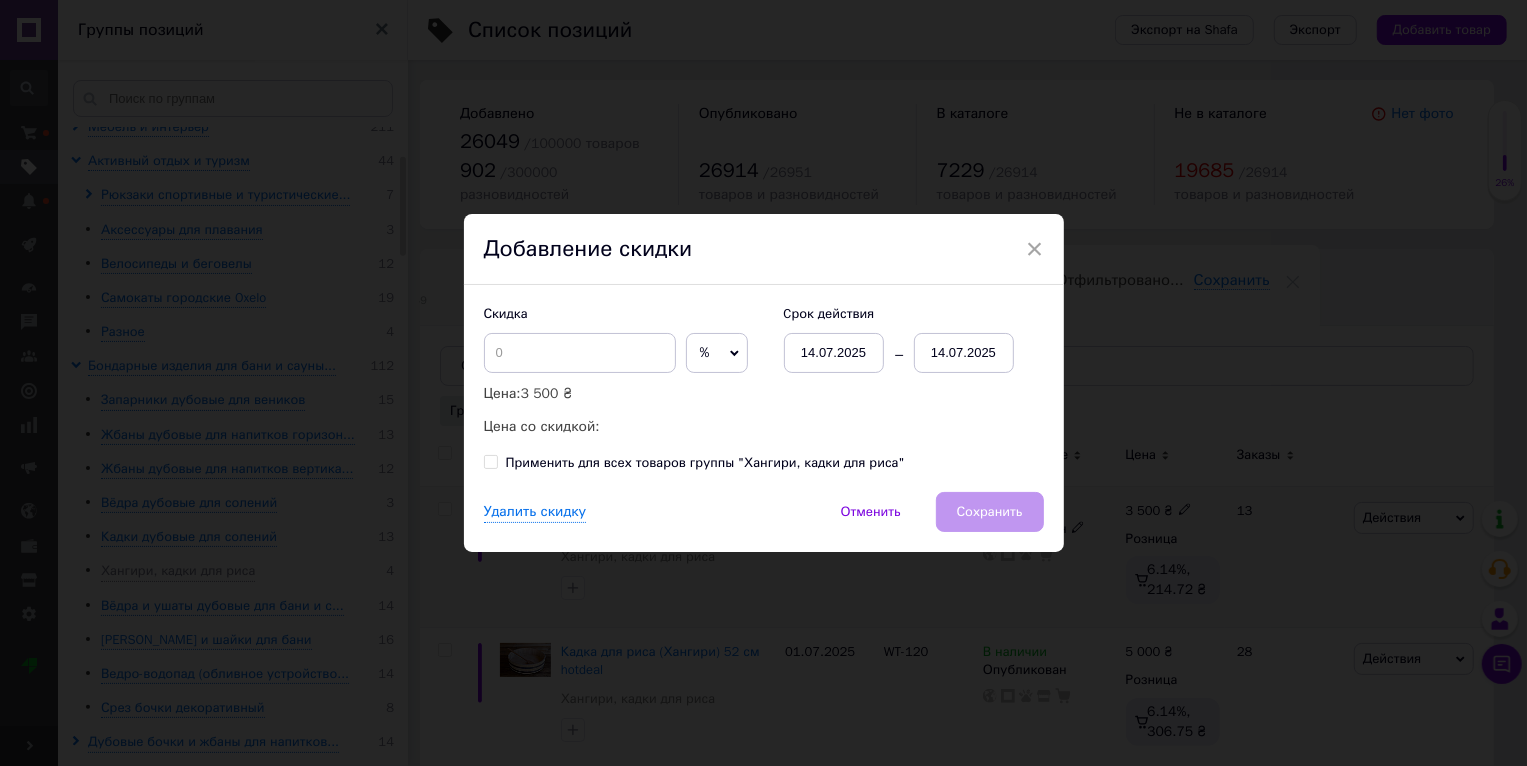 click on "× Добавление скидки Скидка % ₴ Цена:  3 500   ₴ Цена со скидкой:  Cрок действия 14.07.2025 14.07.2025 Применить для всех товаров группы "Хангири, кадки для риса" Удалить скидку   Отменить   Сохранить" at bounding box center [763, 383] 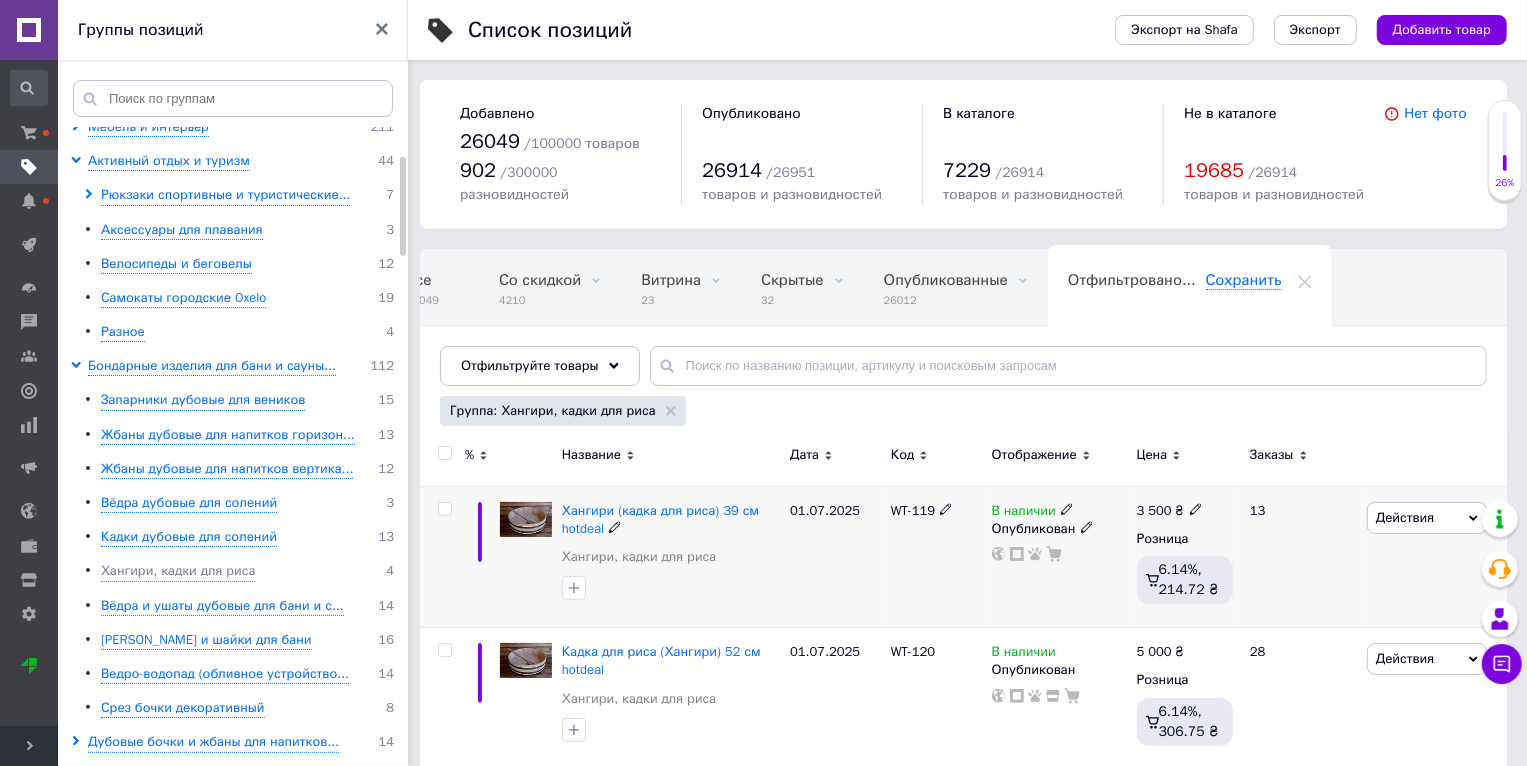 scroll, scrollTop: 0, scrollLeft: 47, axis: horizontal 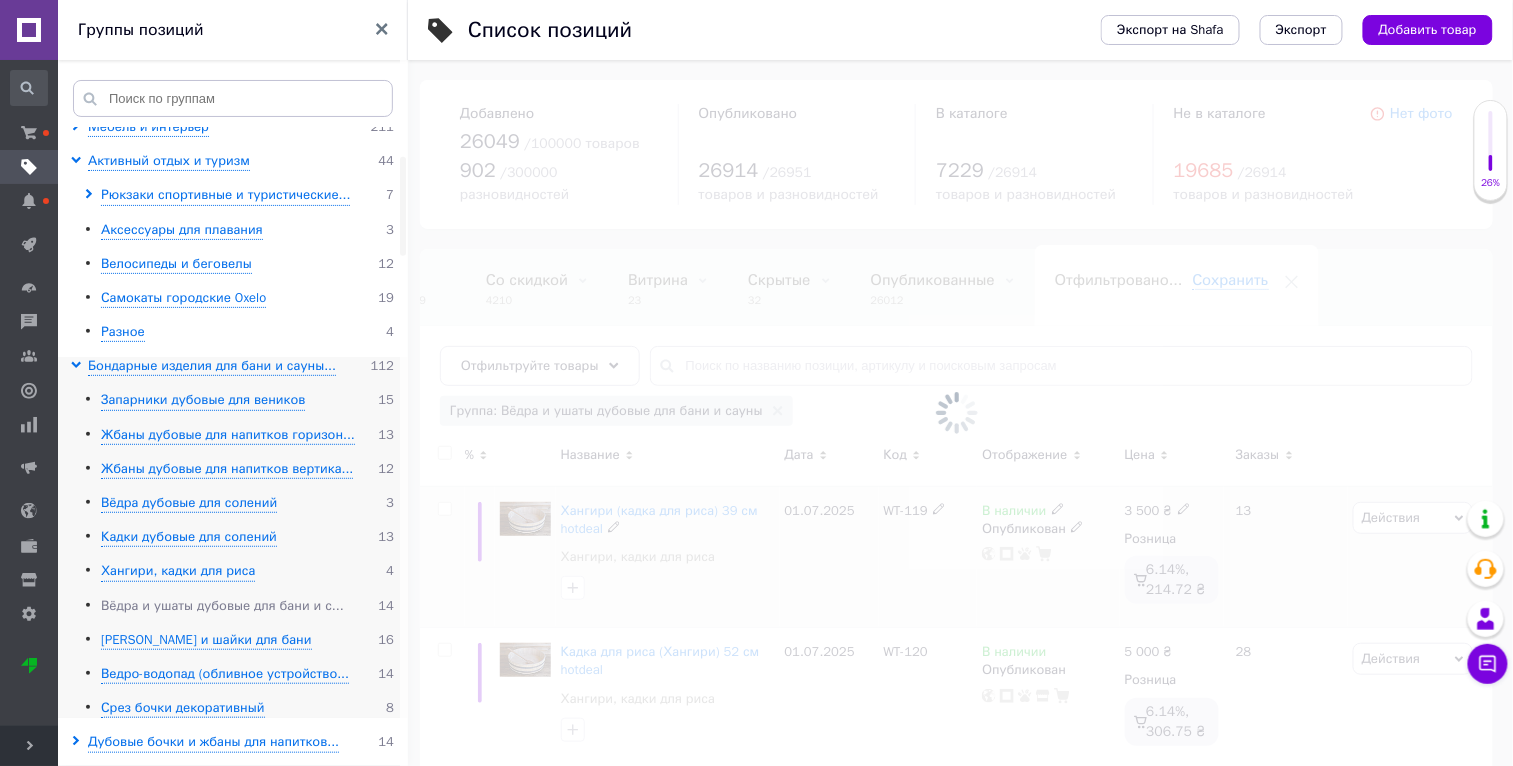 click on "Вёдра и ушаты дубовые для бани и с..." at bounding box center [222, 606] 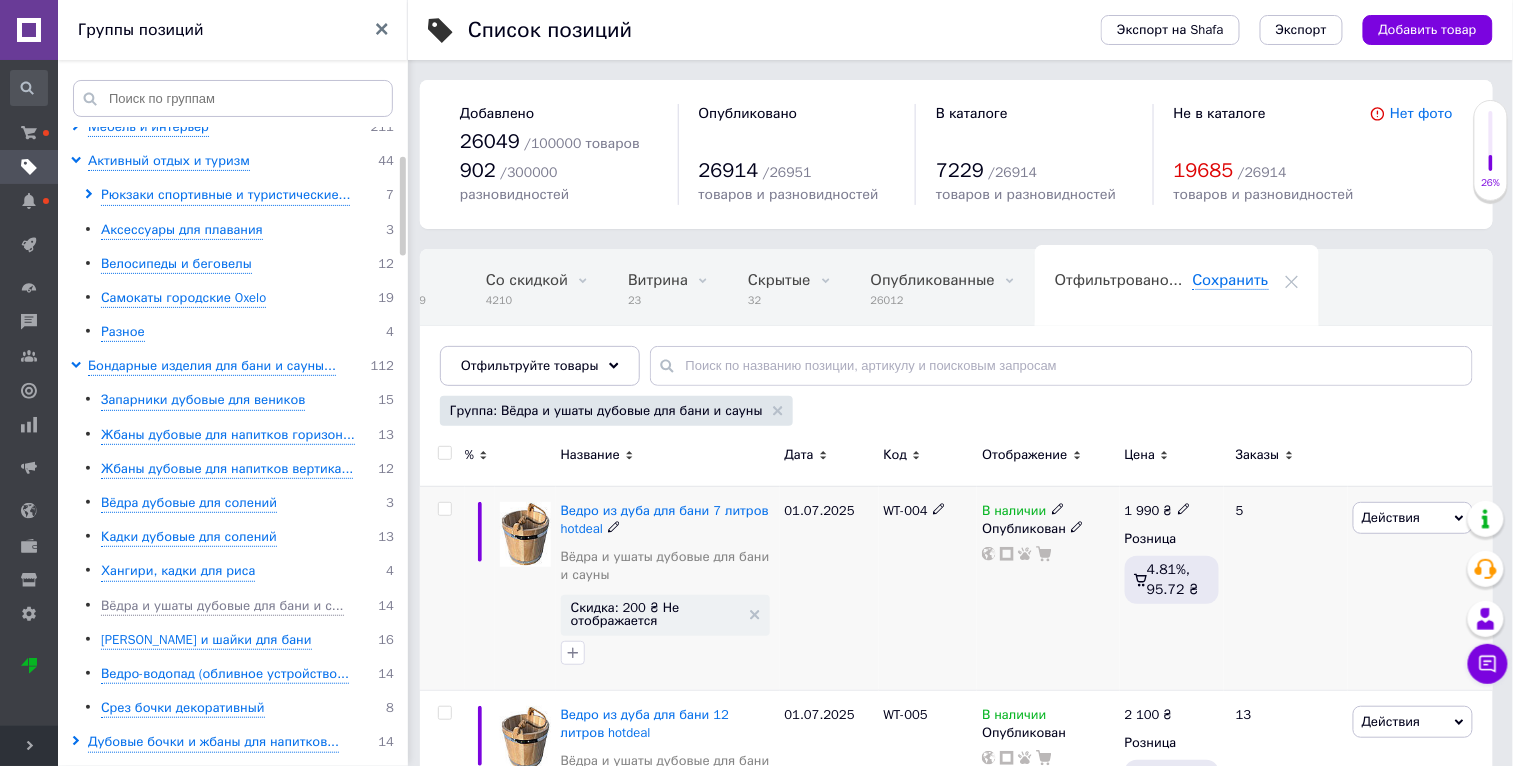 click on "Действия" at bounding box center [1413, 518] 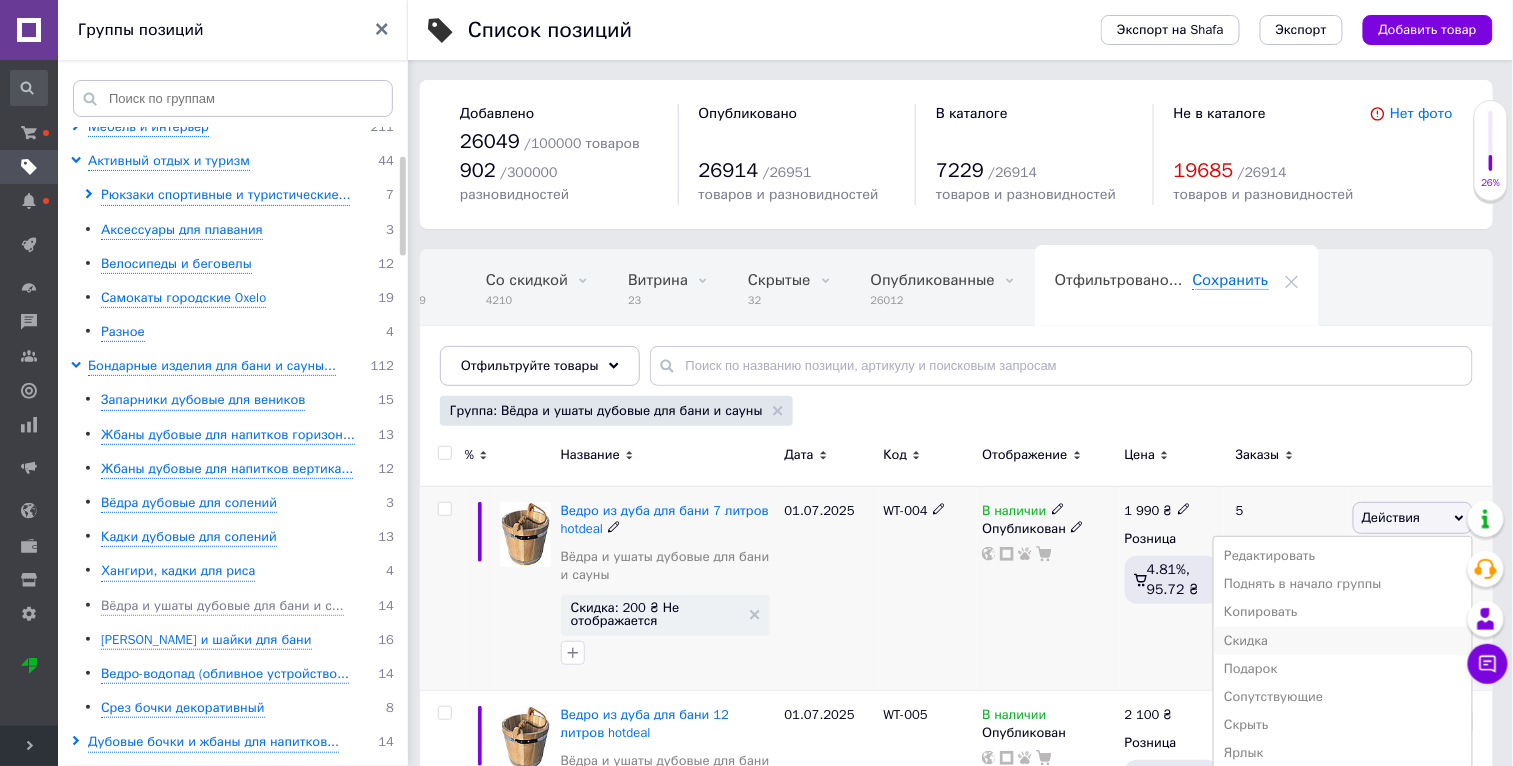click on "Скидка" at bounding box center (1343, 641) 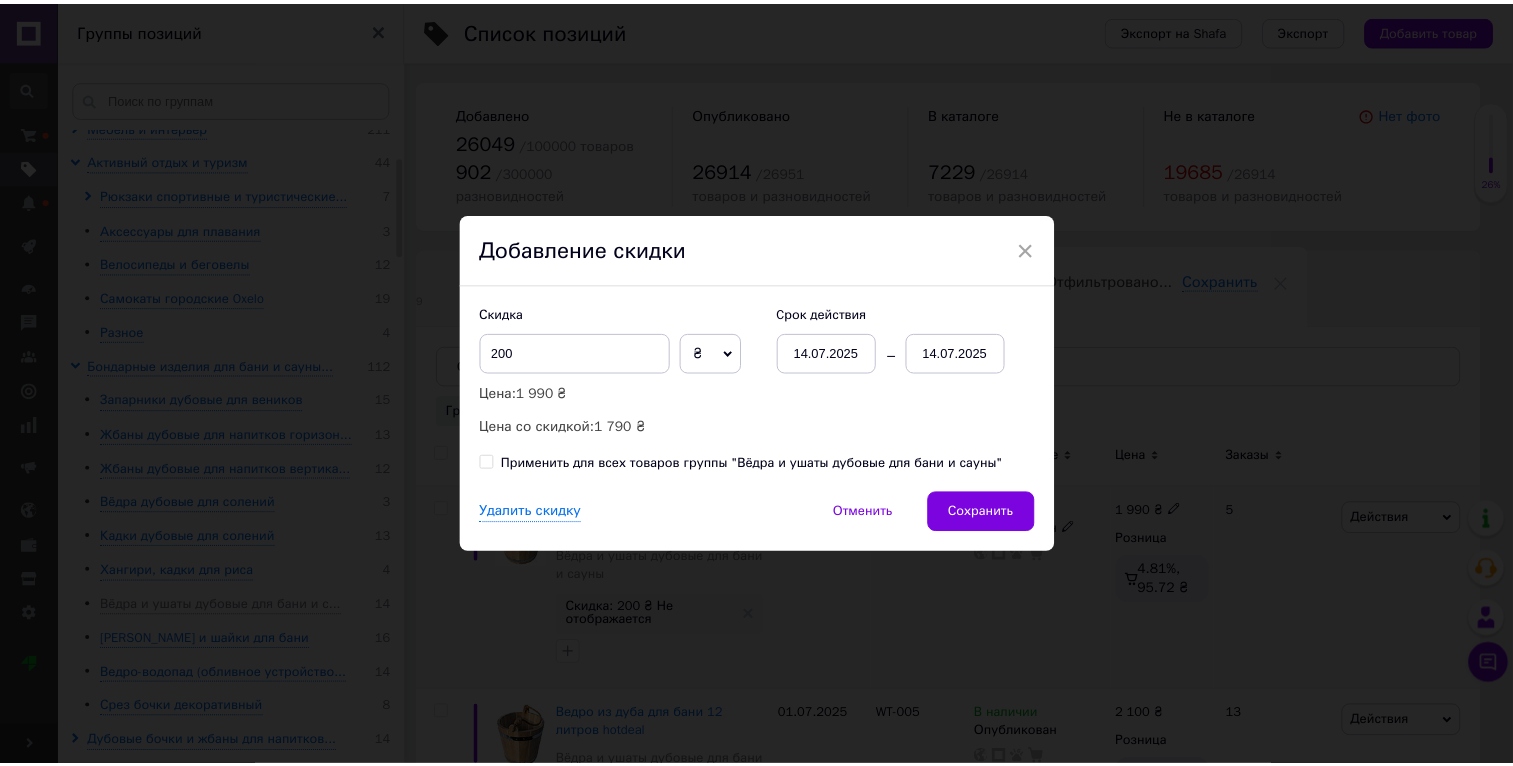 scroll, scrollTop: 0, scrollLeft: 46, axis: horizontal 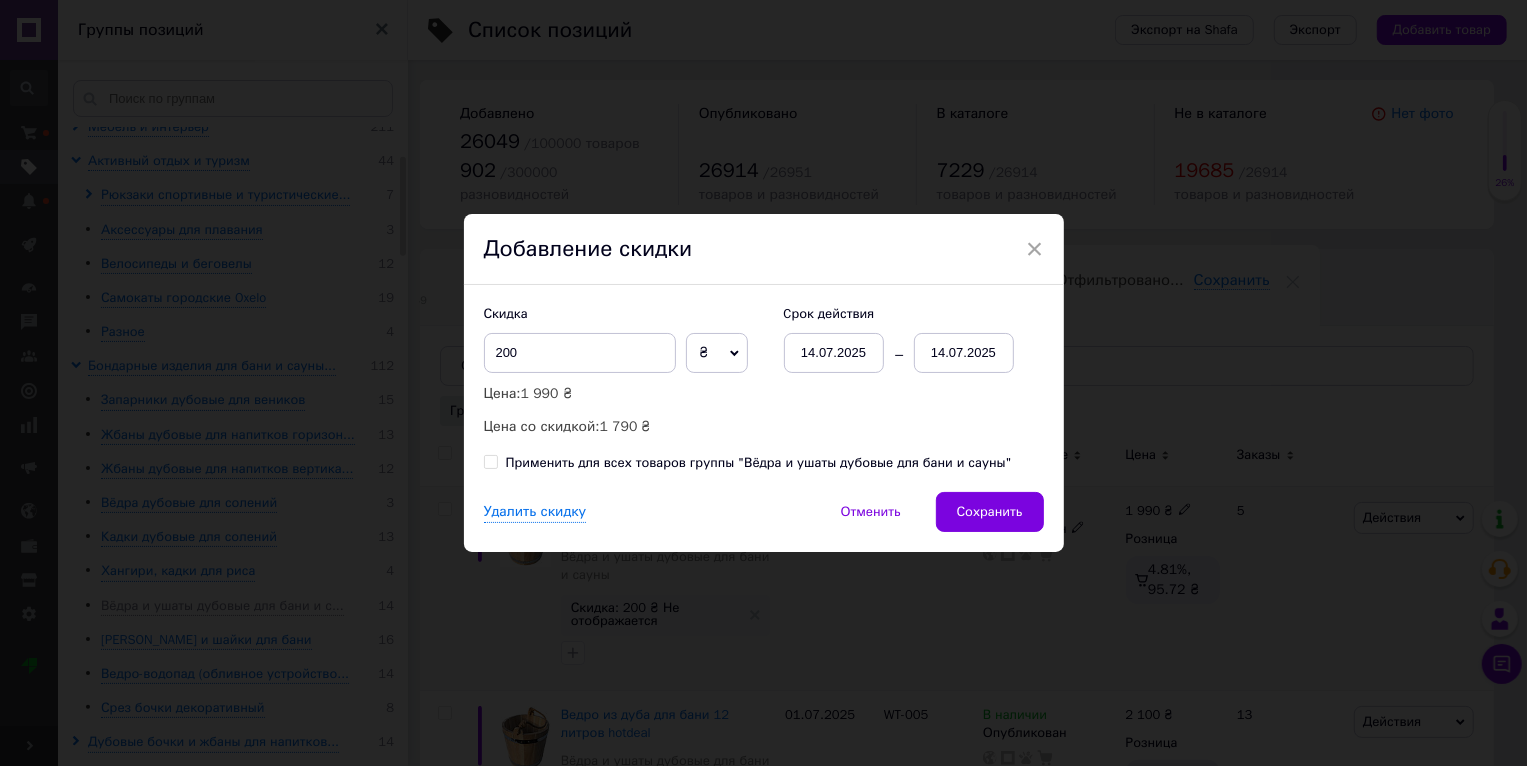 click on "Применить для всех товаров группы "Вёдра и ушаты дубовые для бани и сауны"" at bounding box center (759, 463) 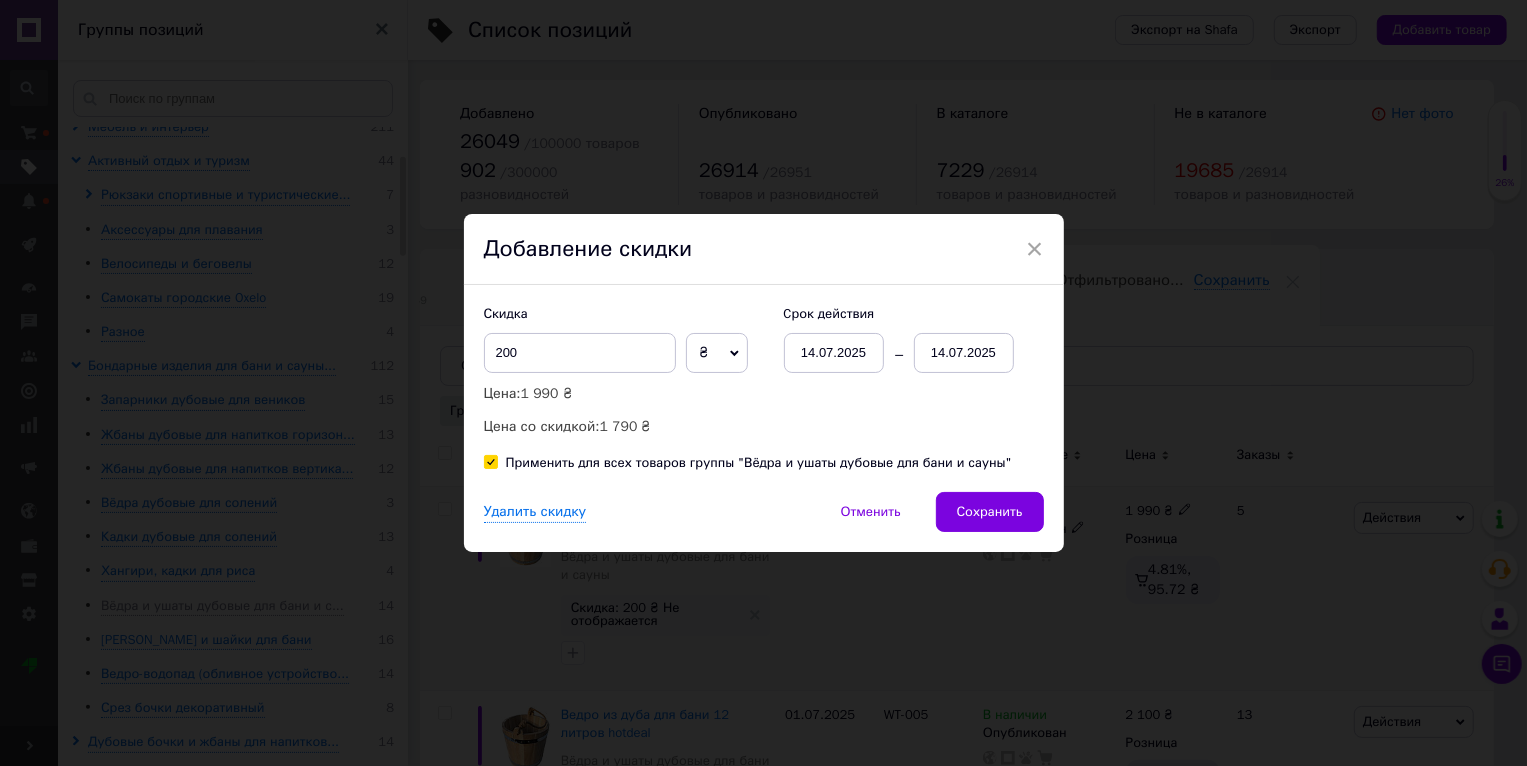 checkbox on "true" 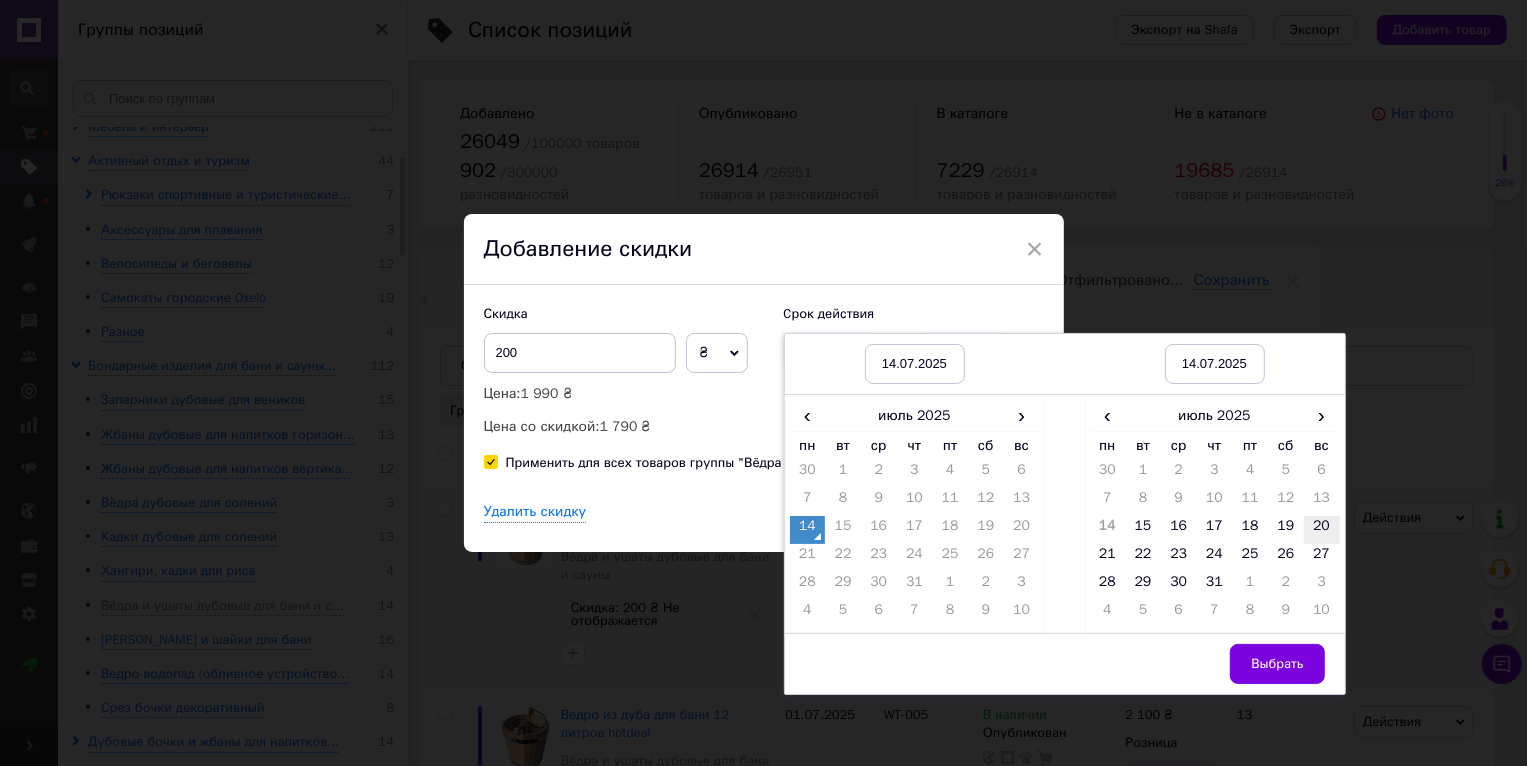 click on "20" at bounding box center [1322, 530] 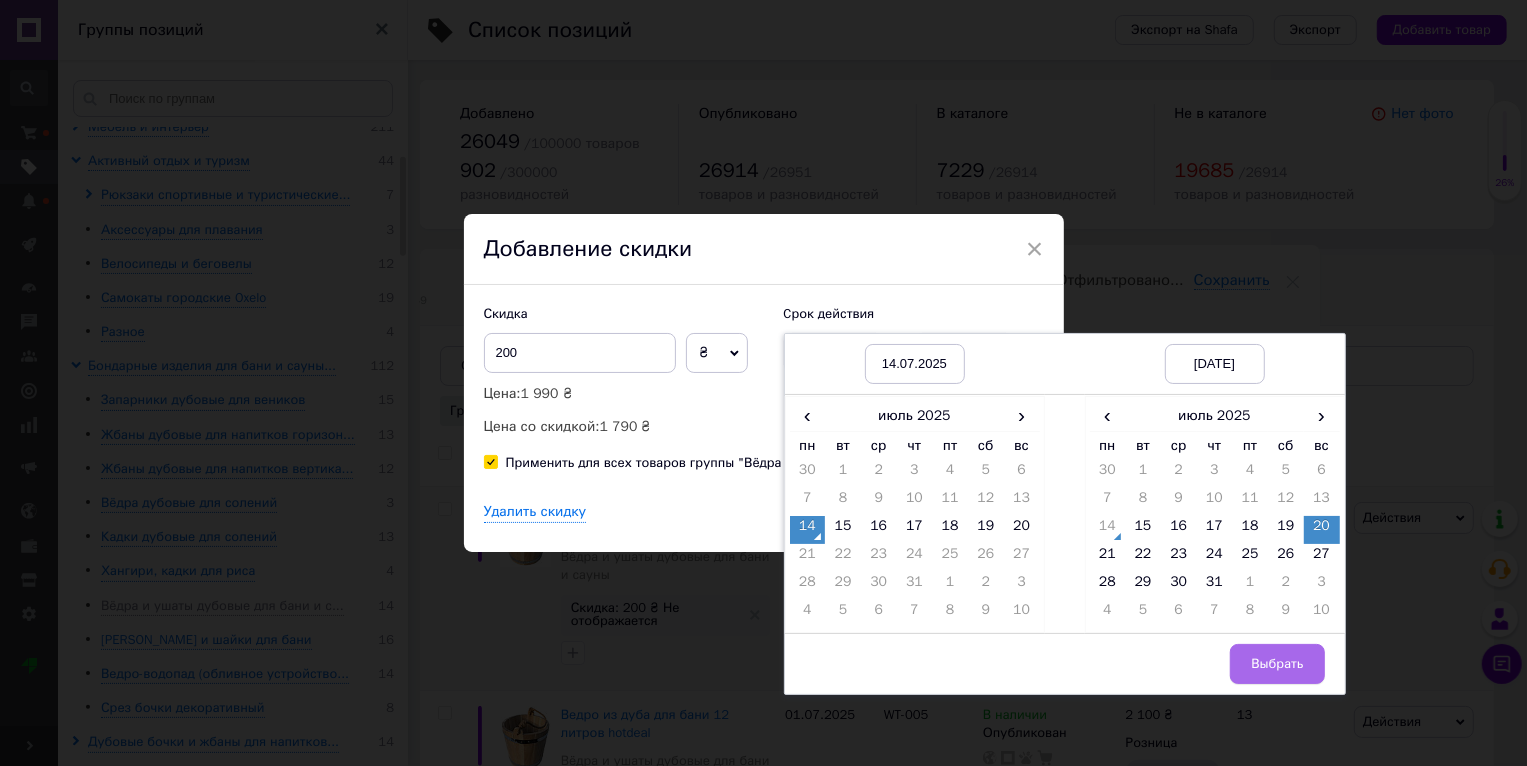 click on "Выбрать" at bounding box center (1277, 664) 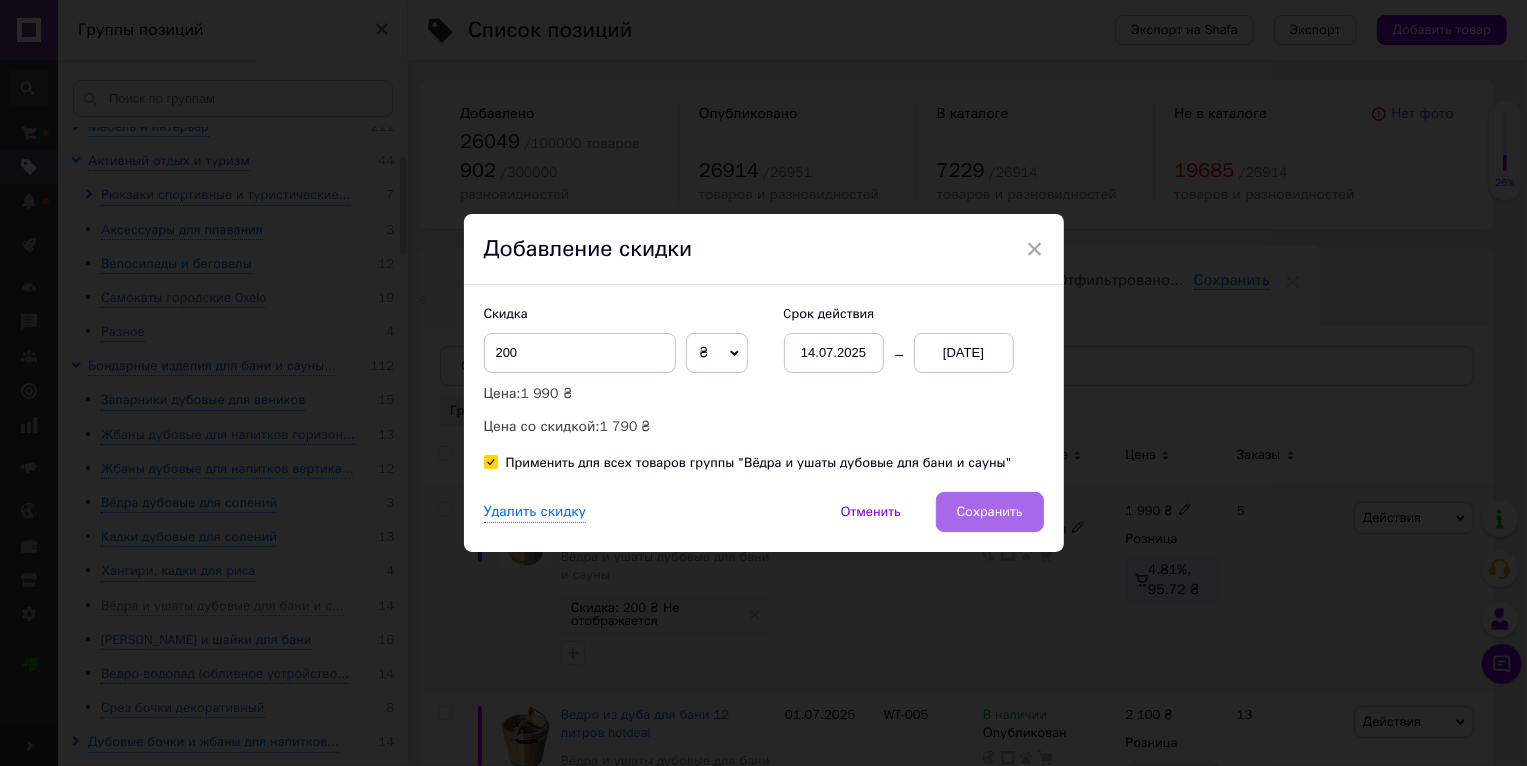 click on "Сохранить" at bounding box center (990, 512) 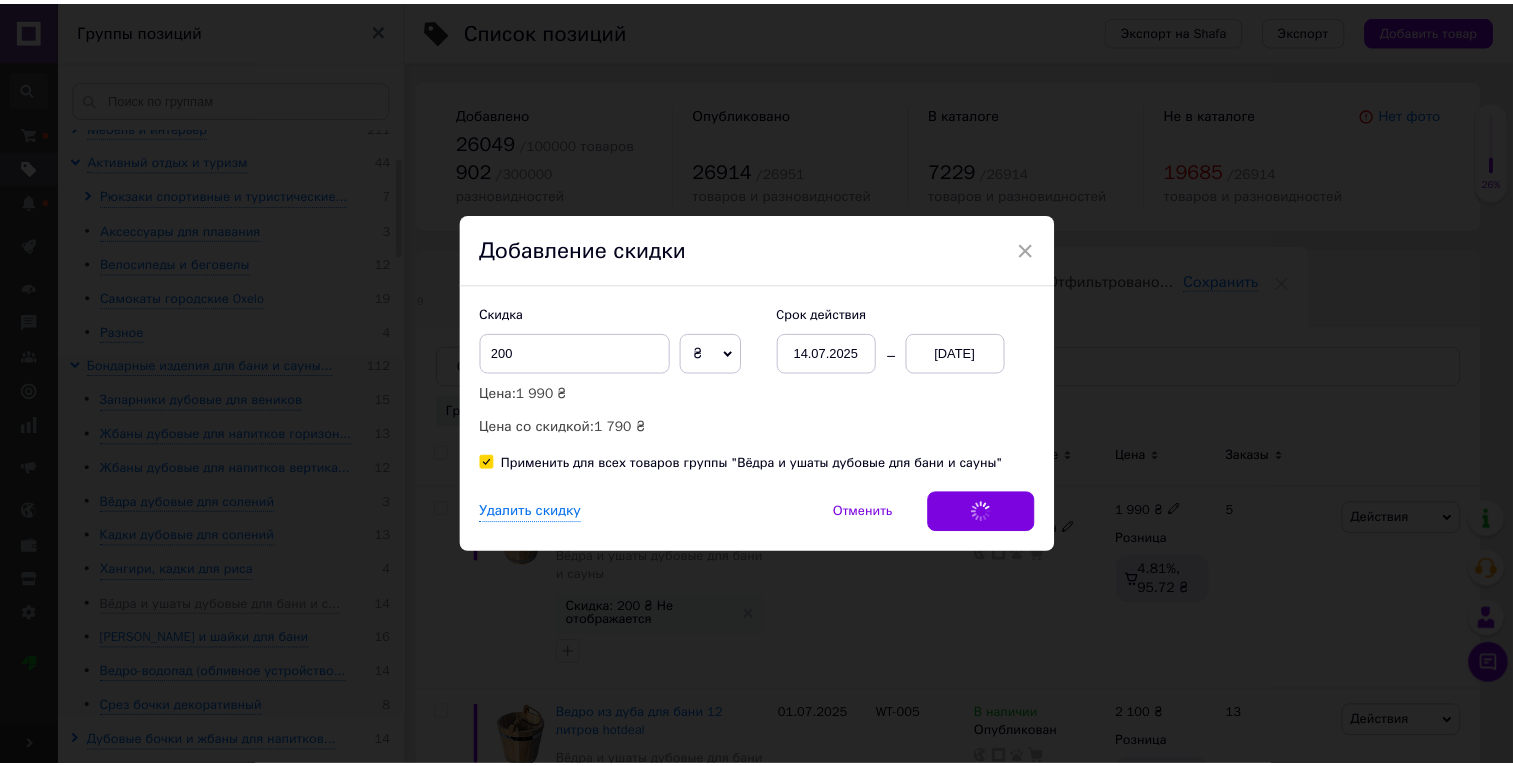 scroll, scrollTop: 0, scrollLeft: 47, axis: horizontal 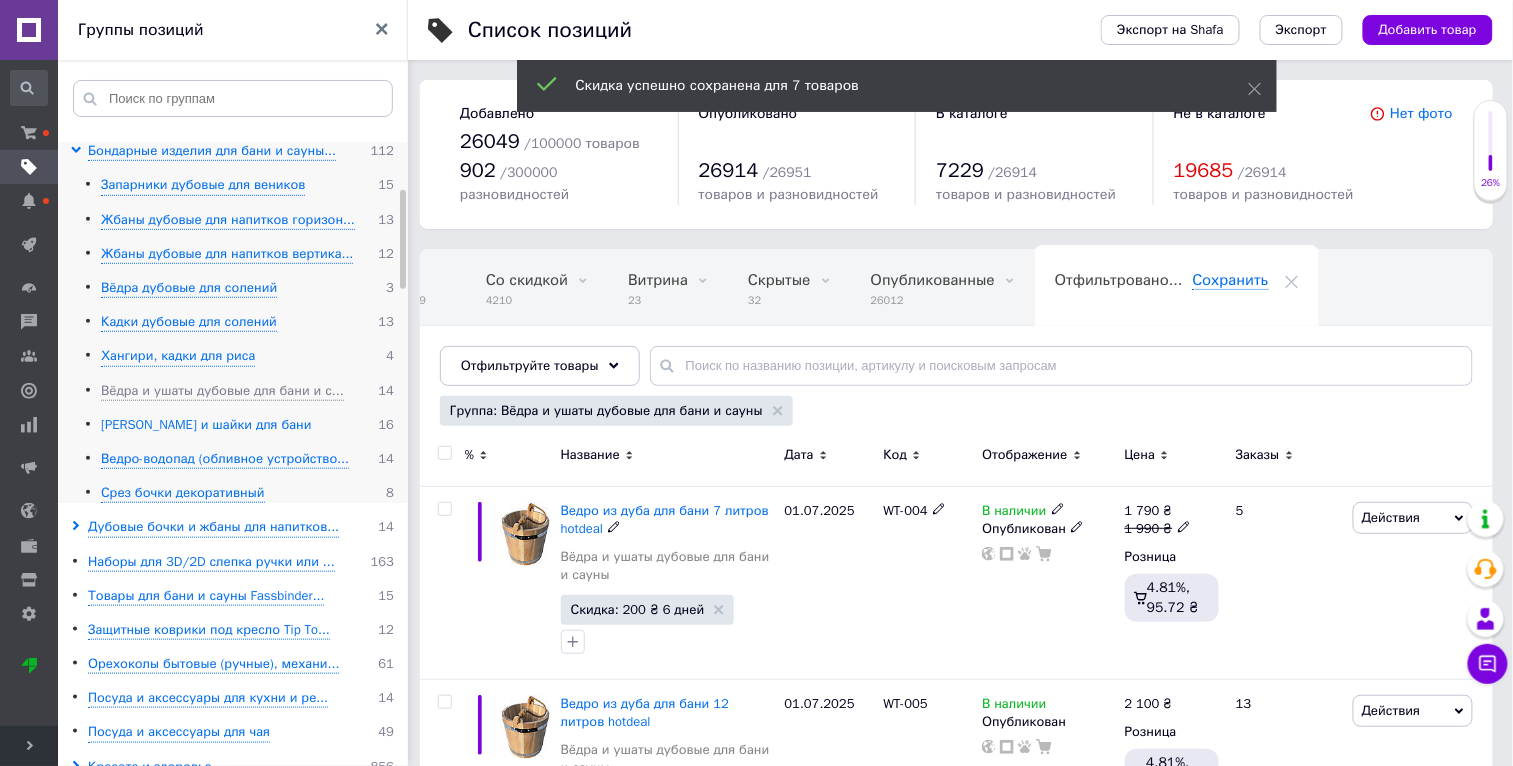 click on "[PERSON_NAME] и шайки для бани" at bounding box center [206, 425] 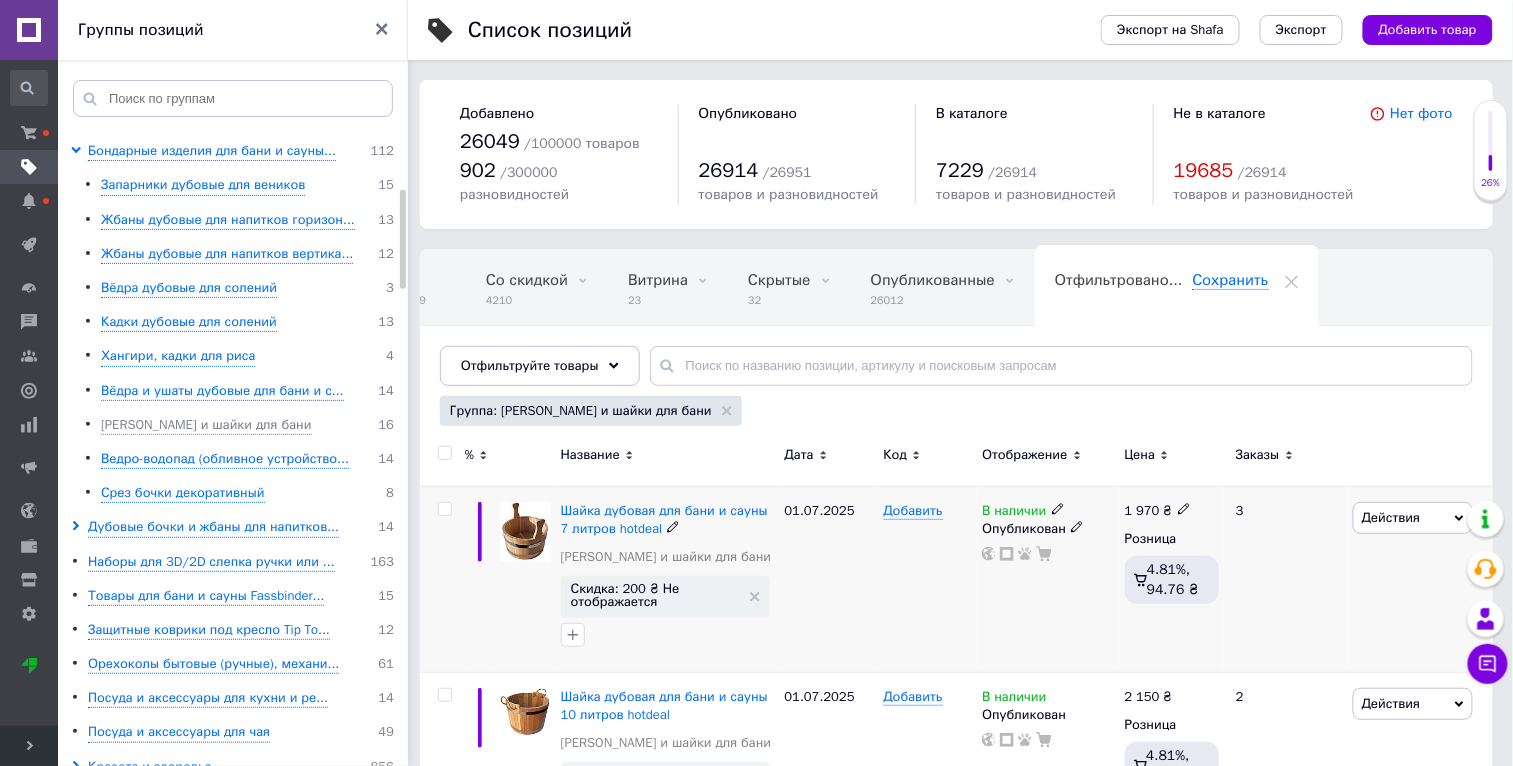 click on "Действия" at bounding box center [1391, 517] 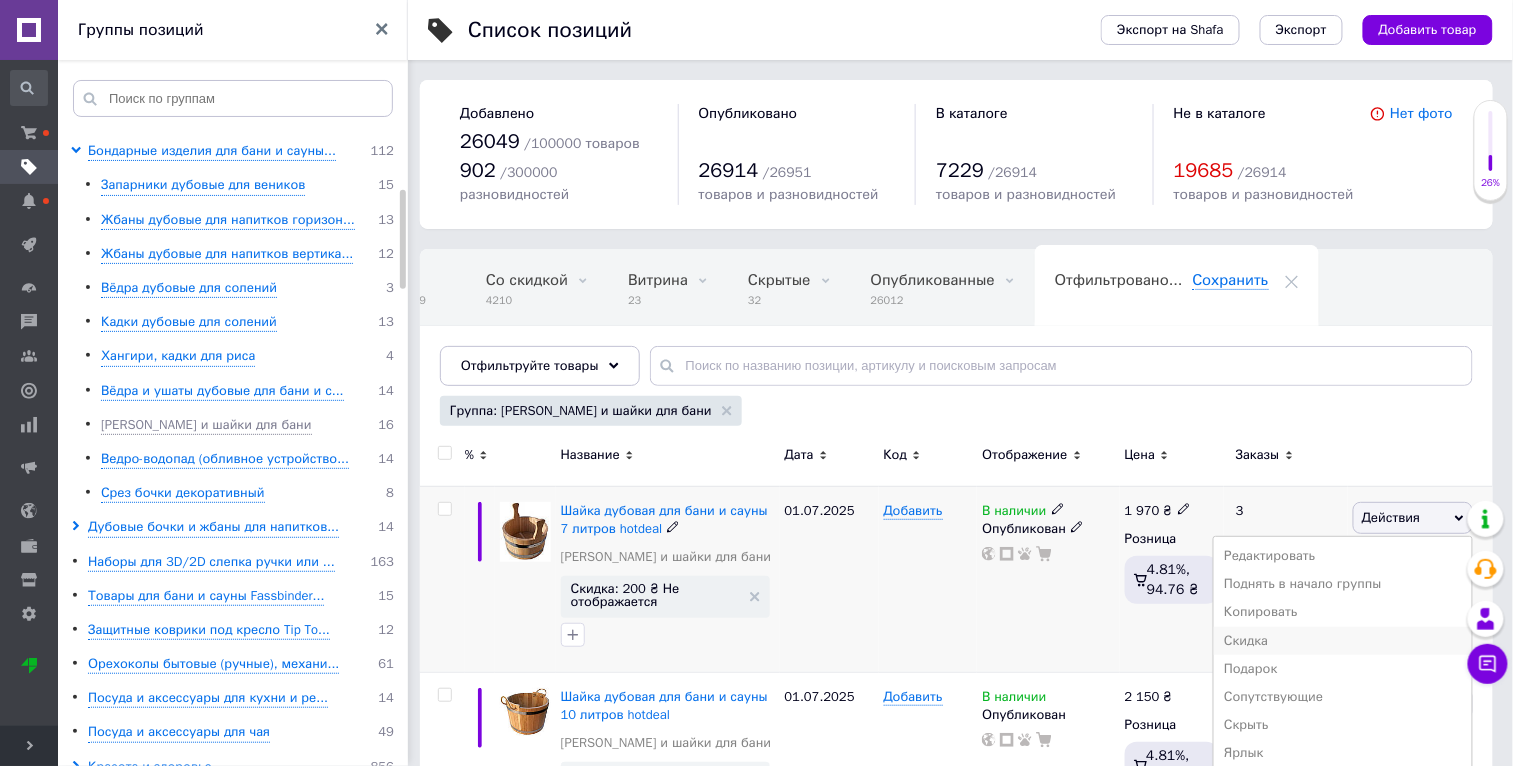 click on "Скидка" at bounding box center [1343, 641] 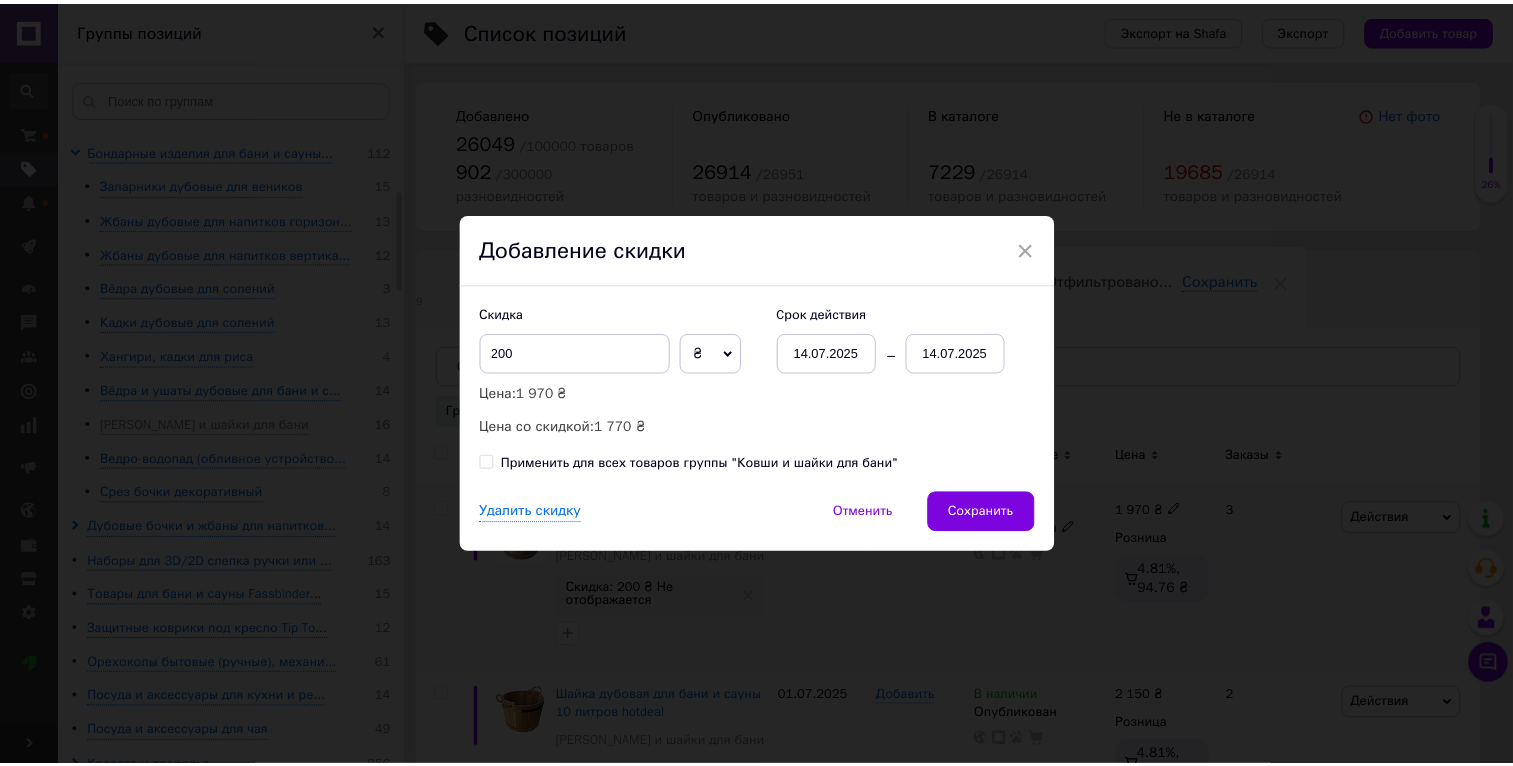 scroll, scrollTop: 0, scrollLeft: 46, axis: horizontal 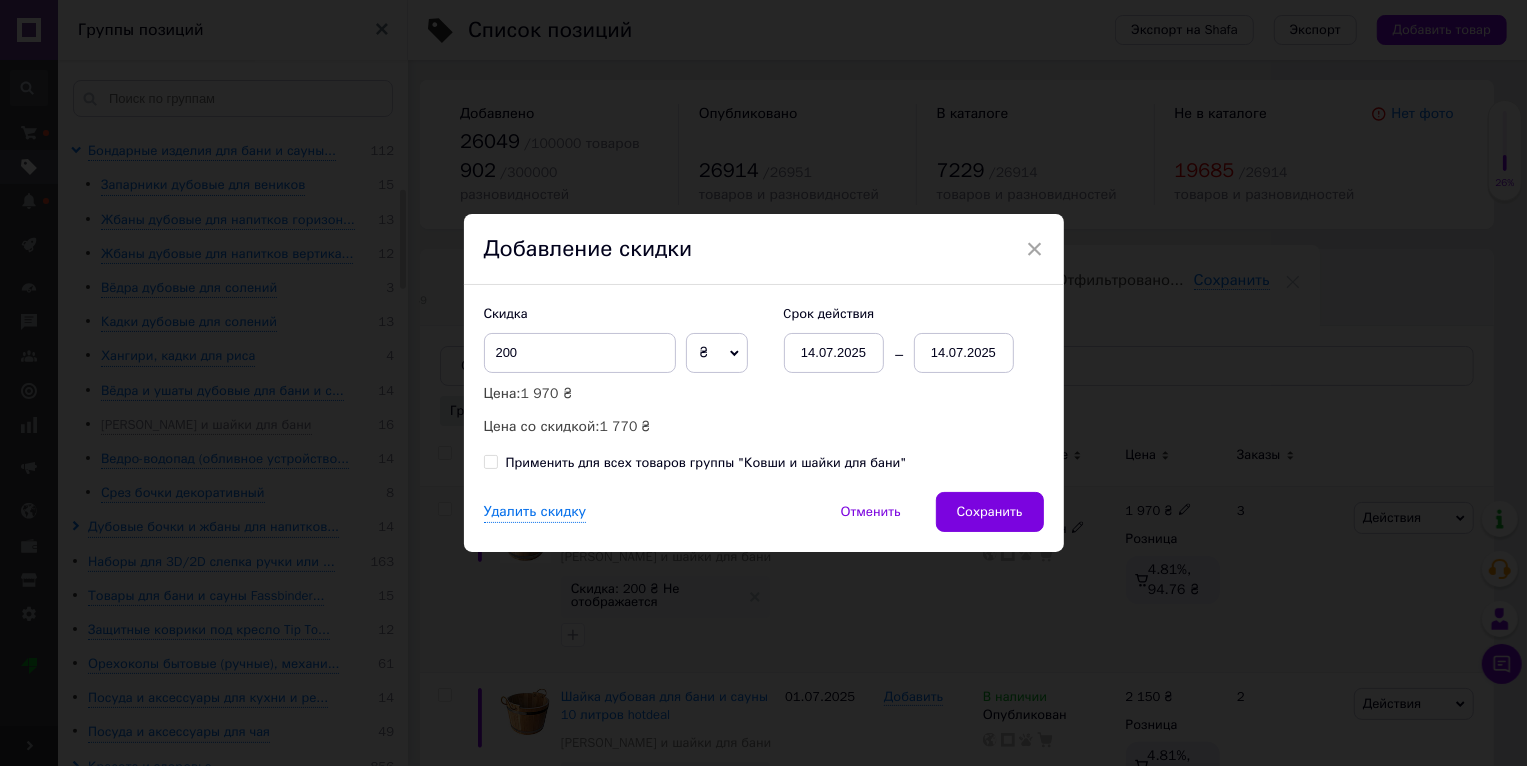 click on "Применить для всех товаров группы "Ковши и шайки для бани"" at bounding box center [706, 463] 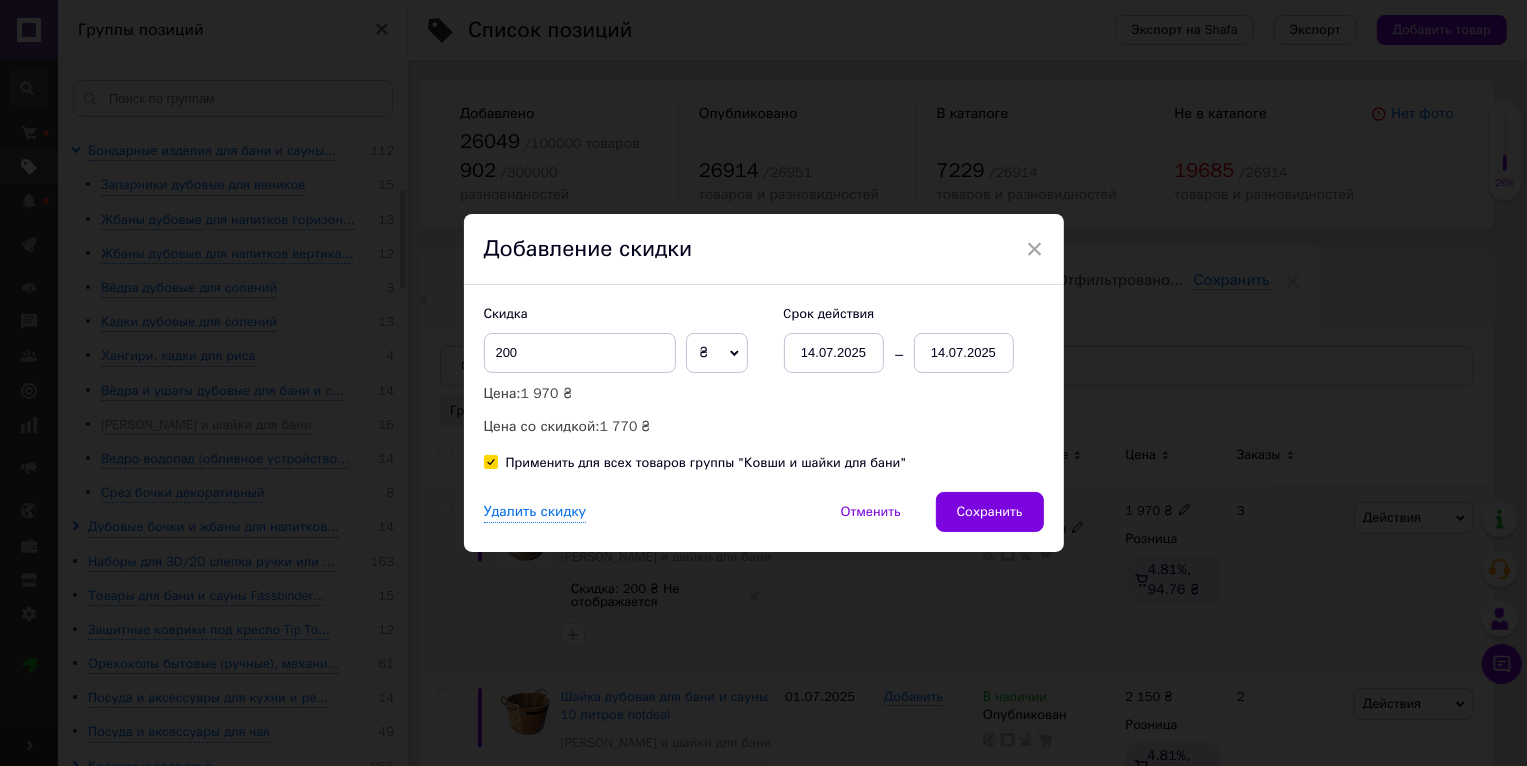checkbox on "true" 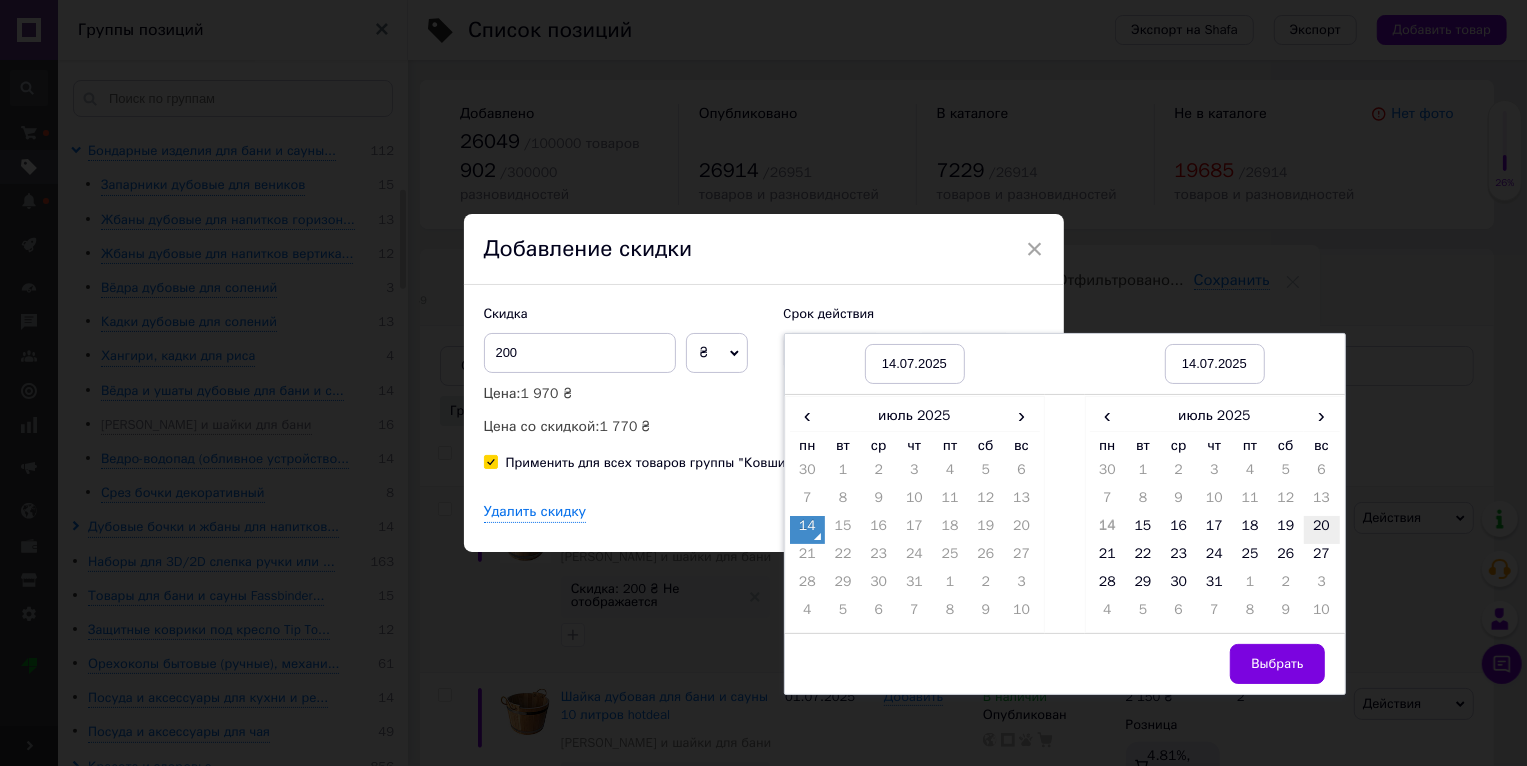 click on "20" at bounding box center (1322, 530) 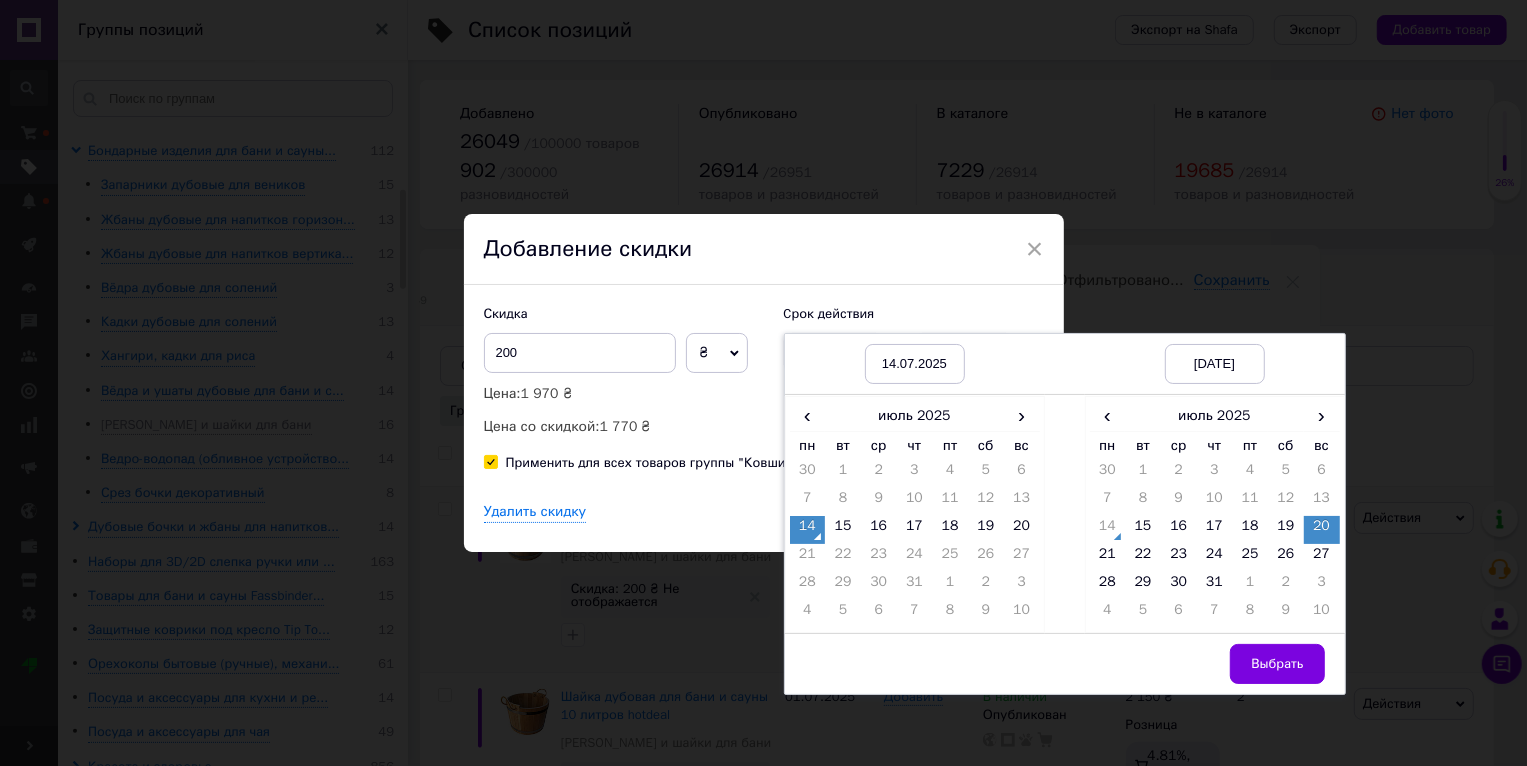 drag, startPoint x: 1292, startPoint y: 665, endPoint x: 1274, endPoint y: 650, distance: 23.43075 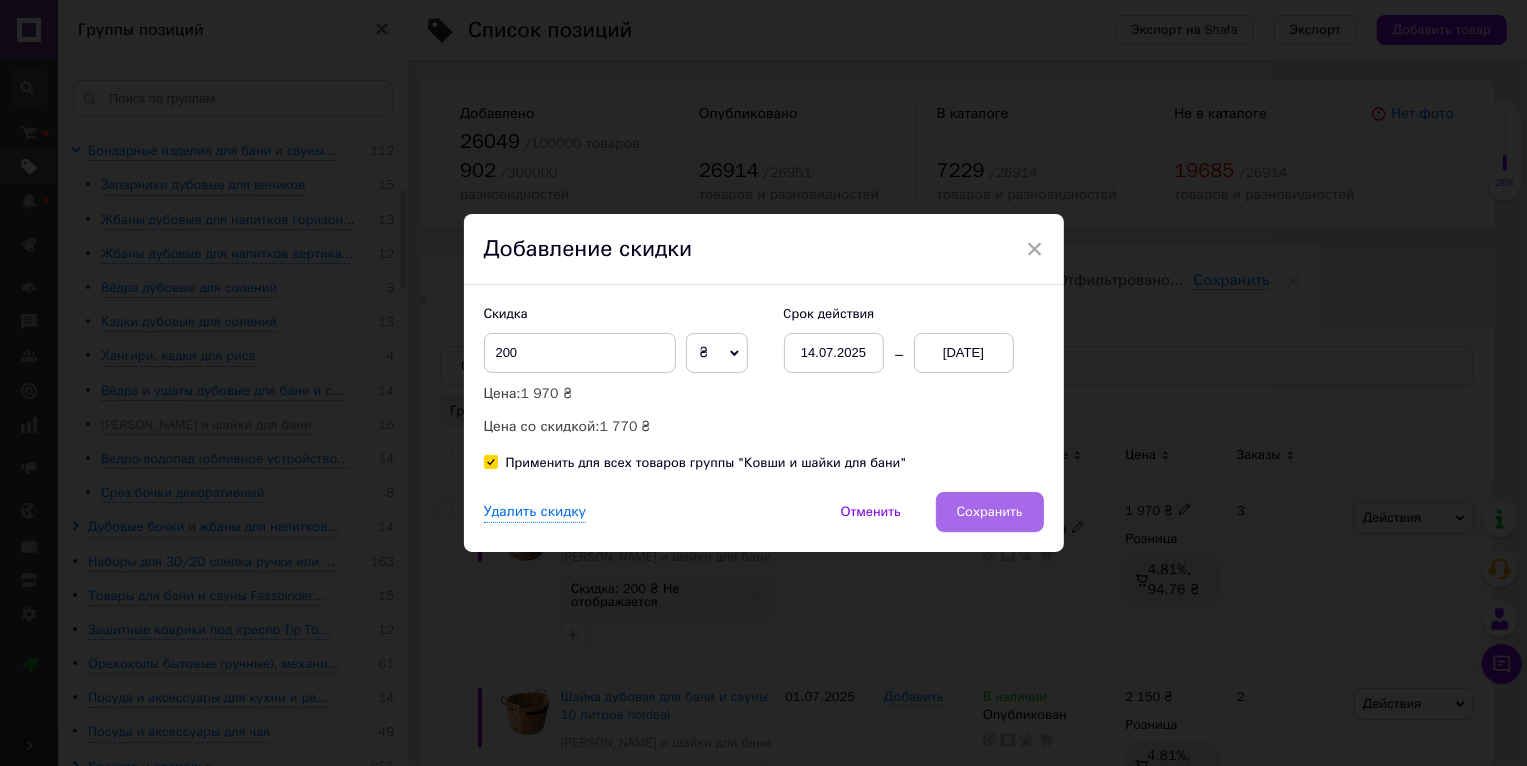 click on "Сохранить" at bounding box center [990, 512] 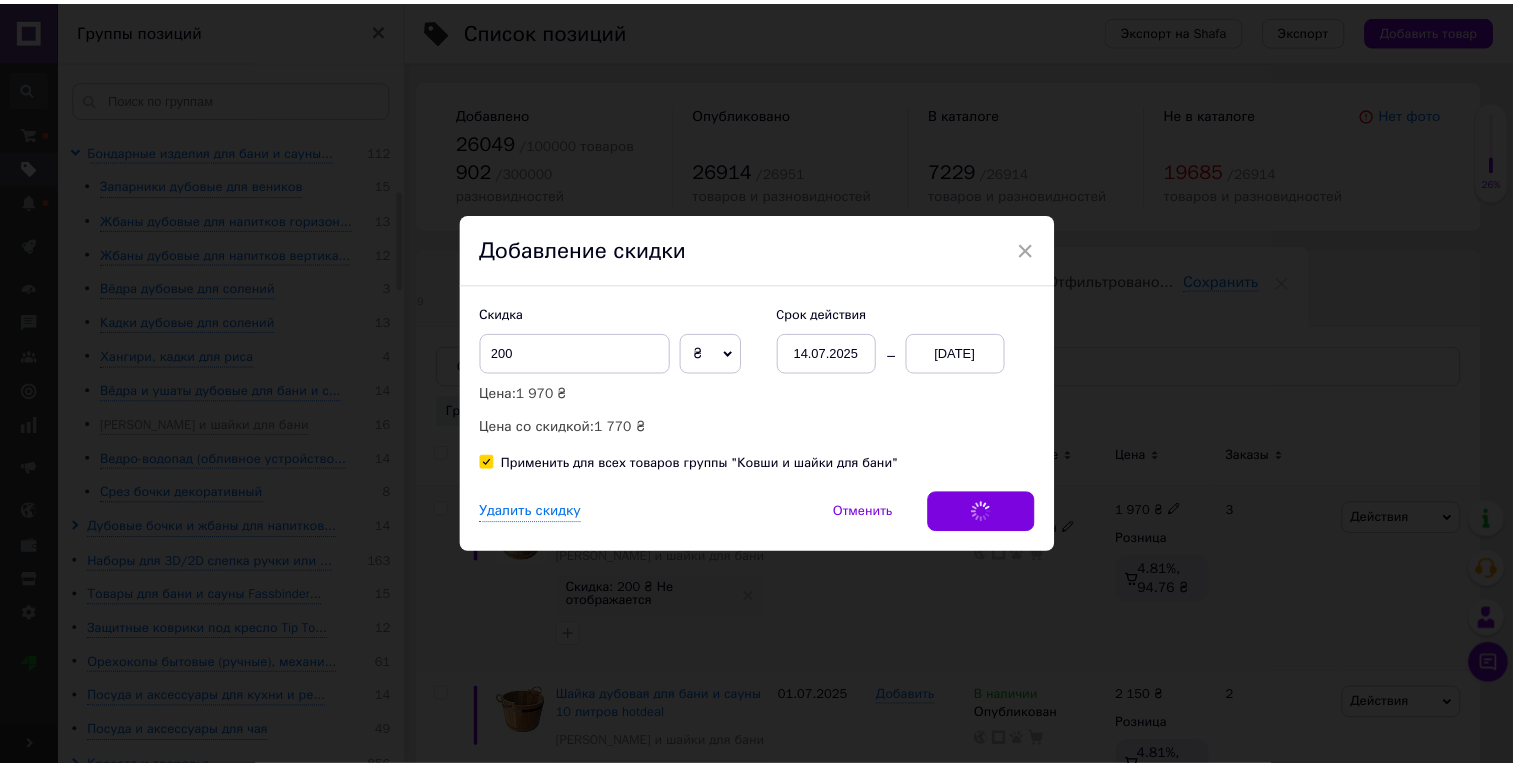 scroll, scrollTop: 0, scrollLeft: 47, axis: horizontal 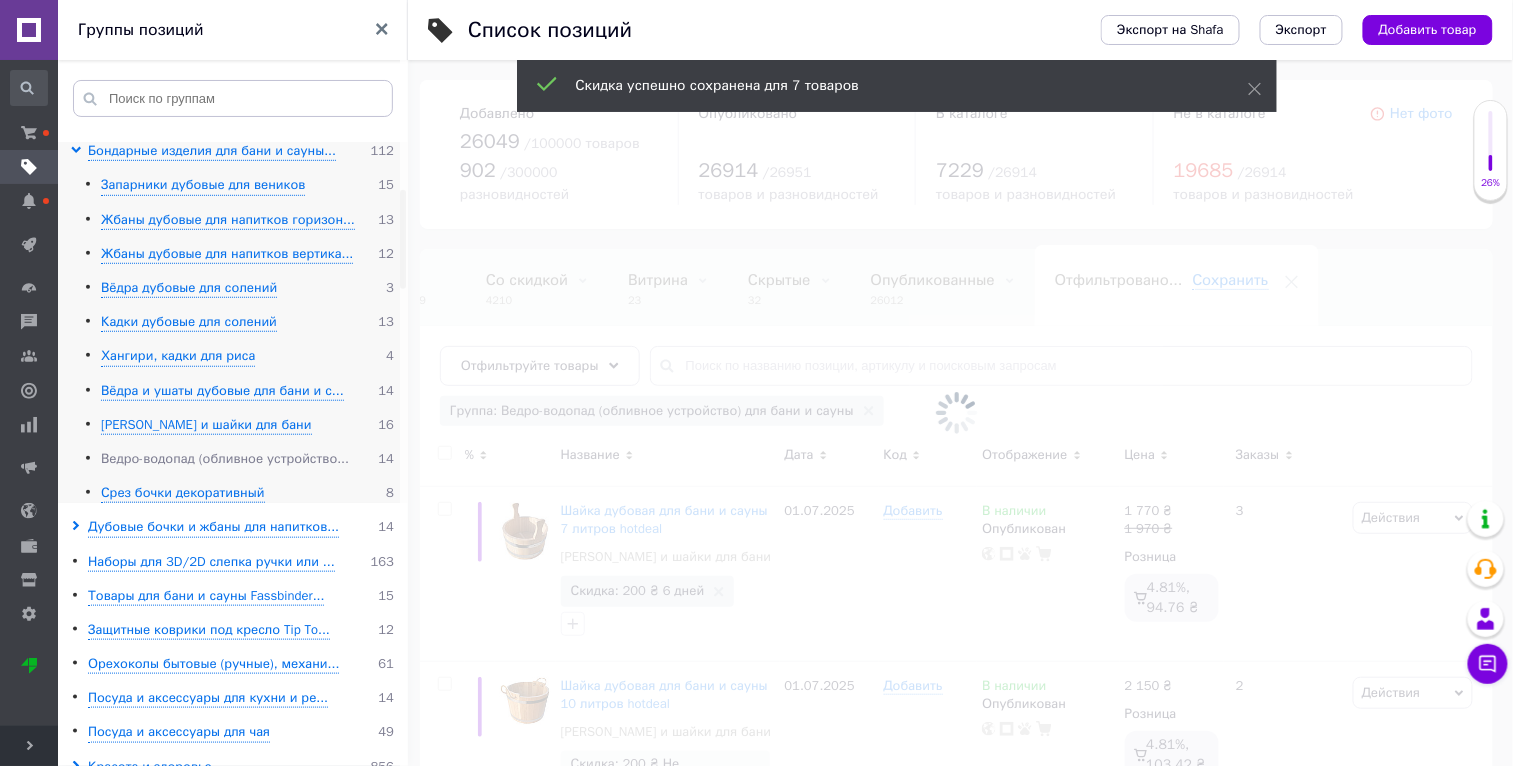 click on "Ведро-водопад (обливное устройство..." at bounding box center (225, 459) 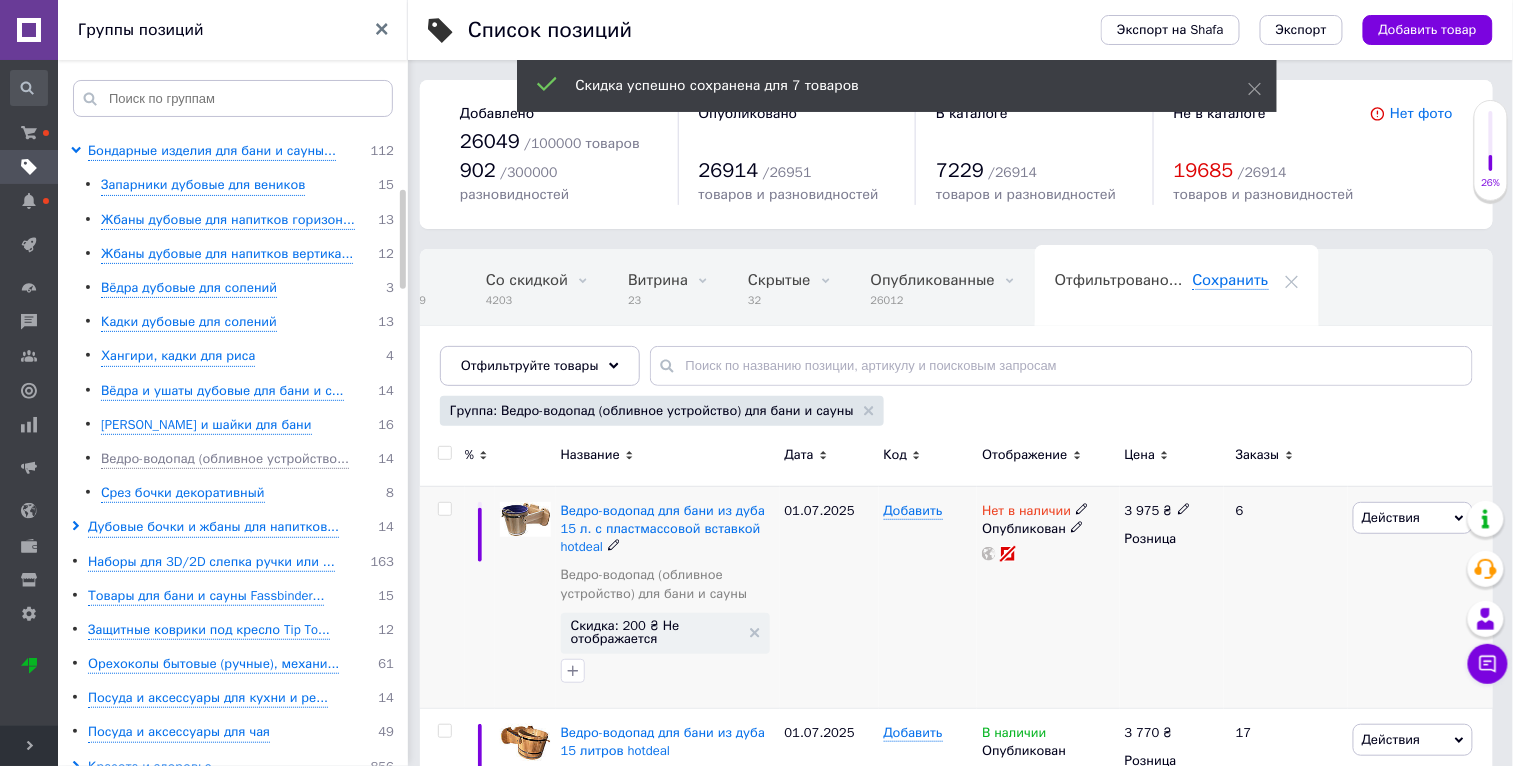 click on "Действия" at bounding box center (1391, 517) 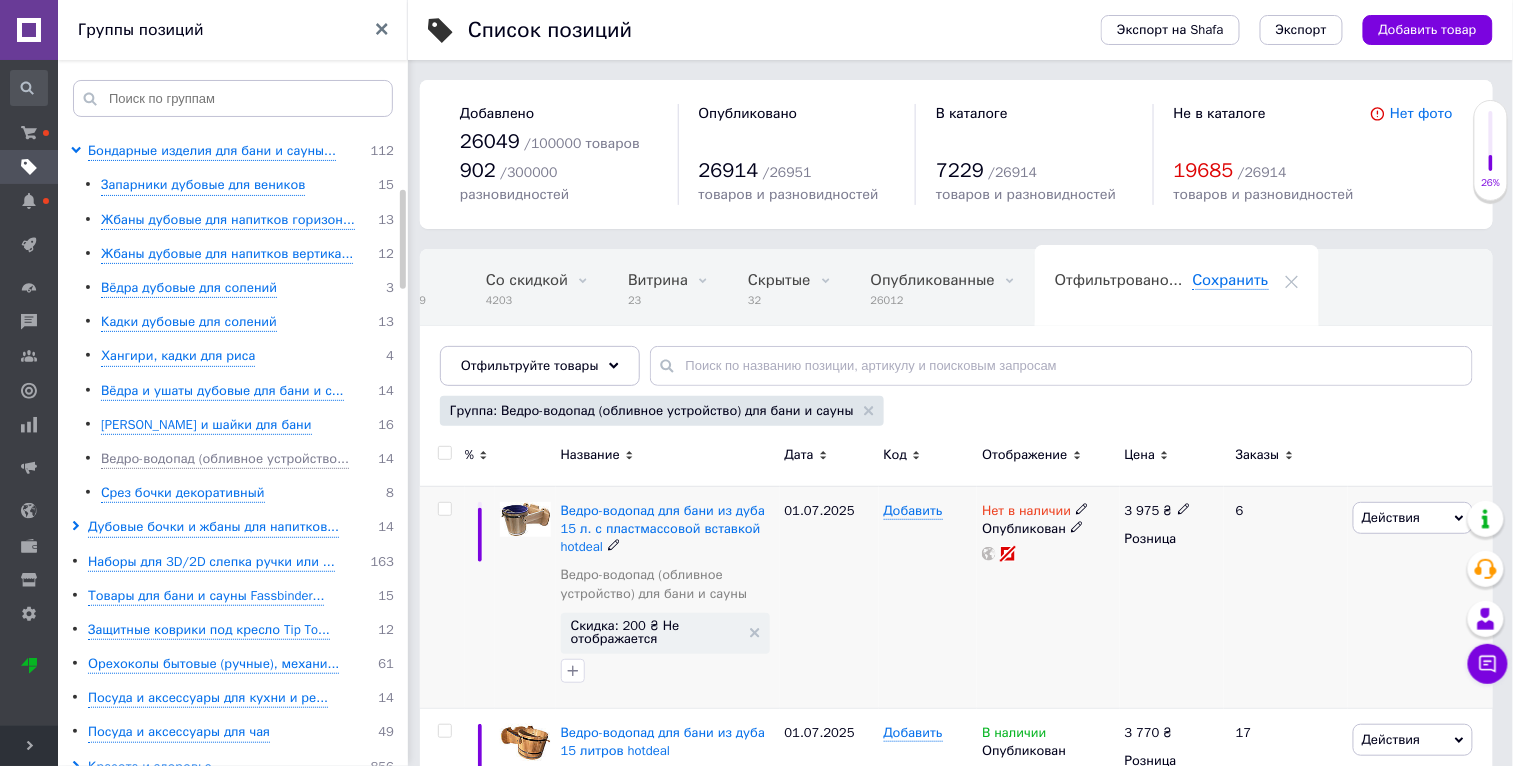 click on "Нет в наличии Опубликован" at bounding box center (1048, 597) 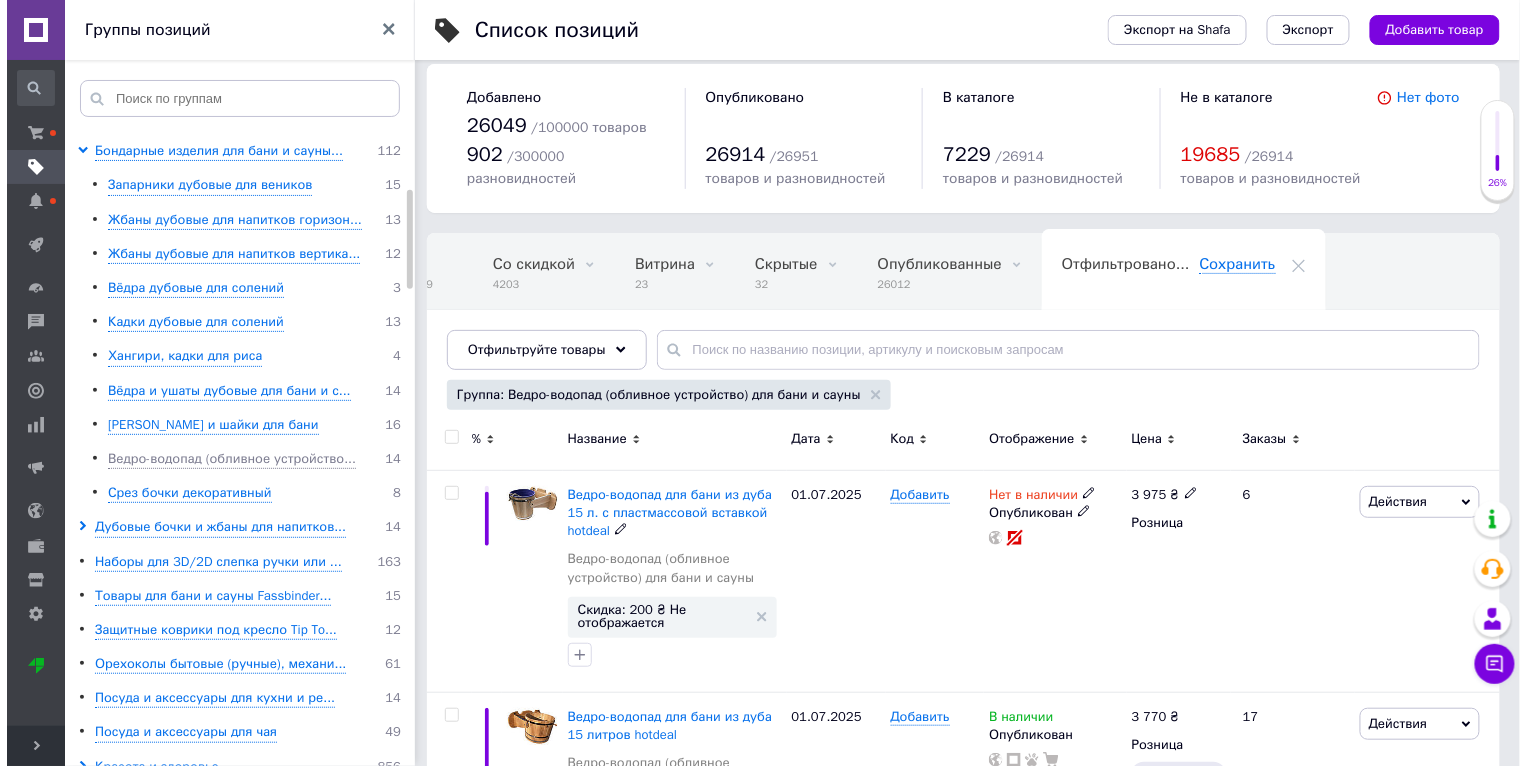 scroll, scrollTop: 365, scrollLeft: 0, axis: vertical 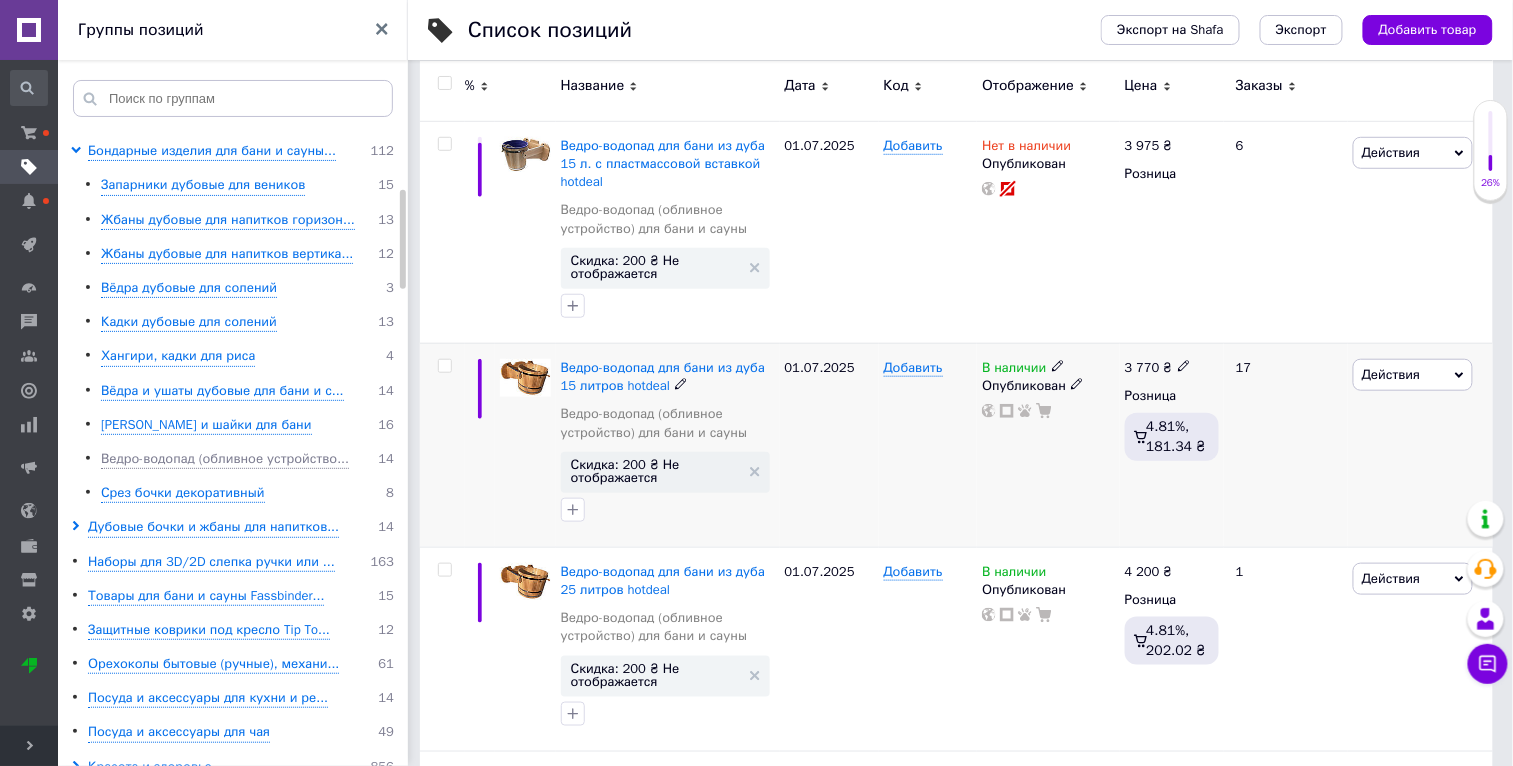click on "Действия" at bounding box center (1391, 374) 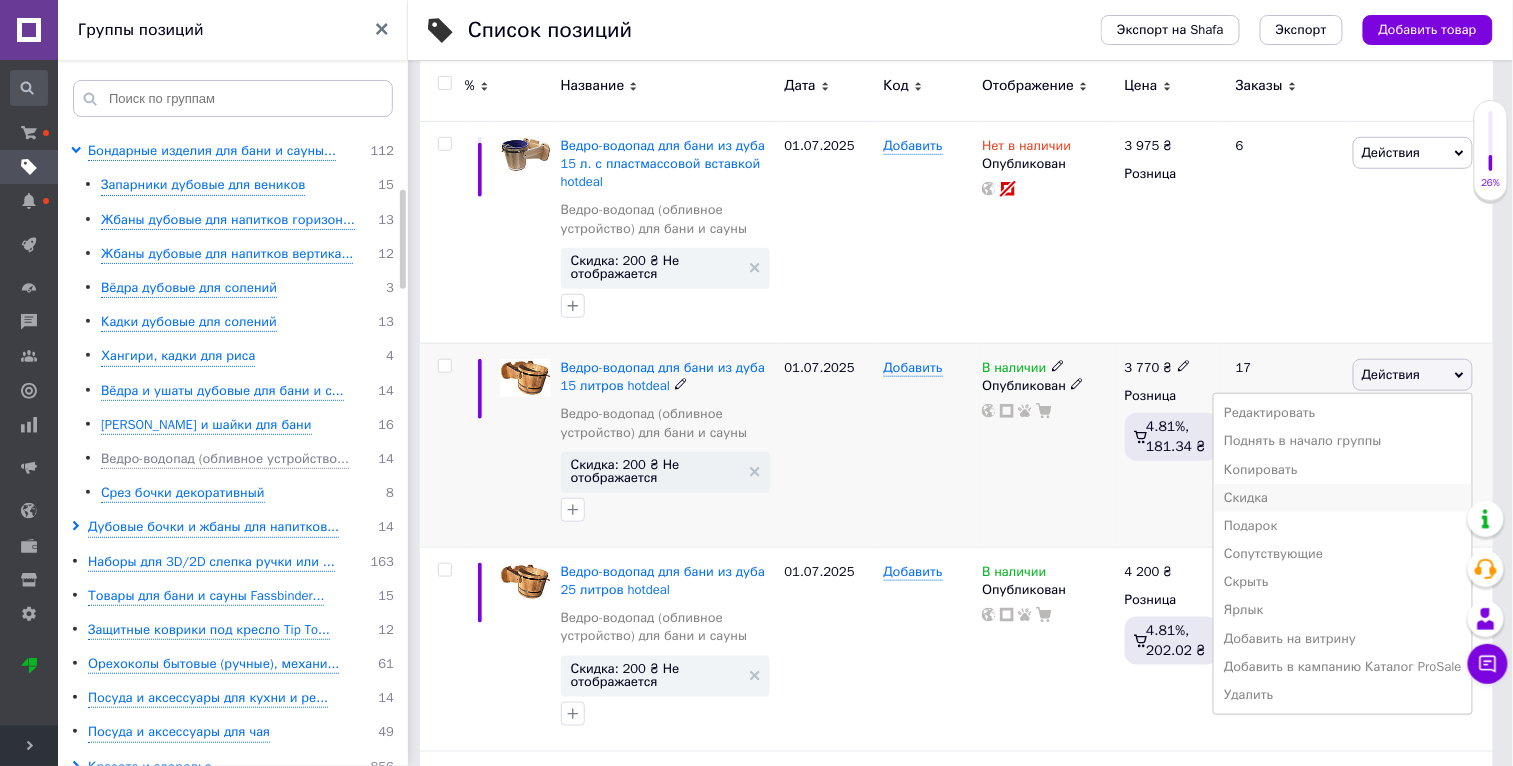 click on "Скидка" at bounding box center [1343, 498] 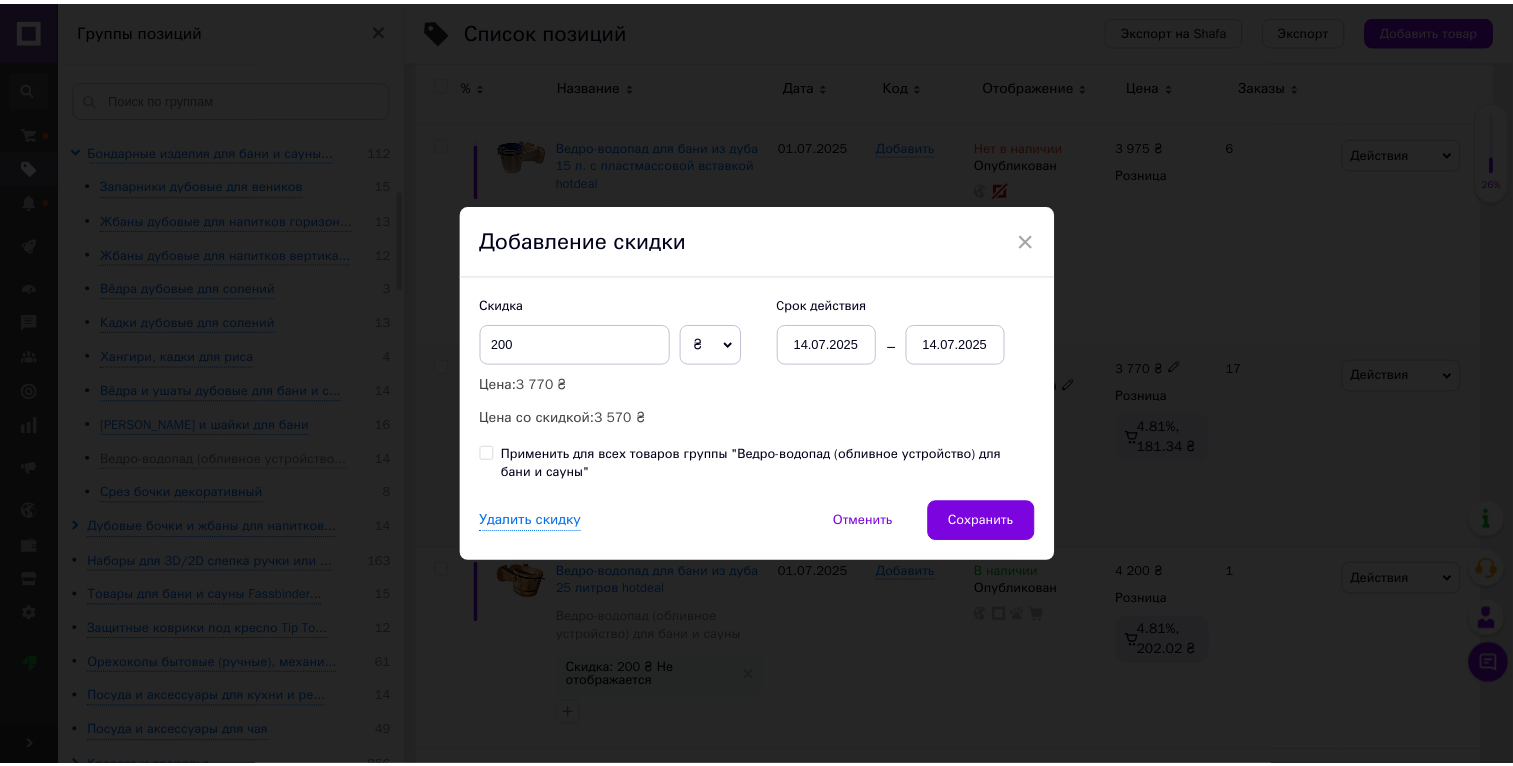 scroll, scrollTop: 0, scrollLeft: 46, axis: horizontal 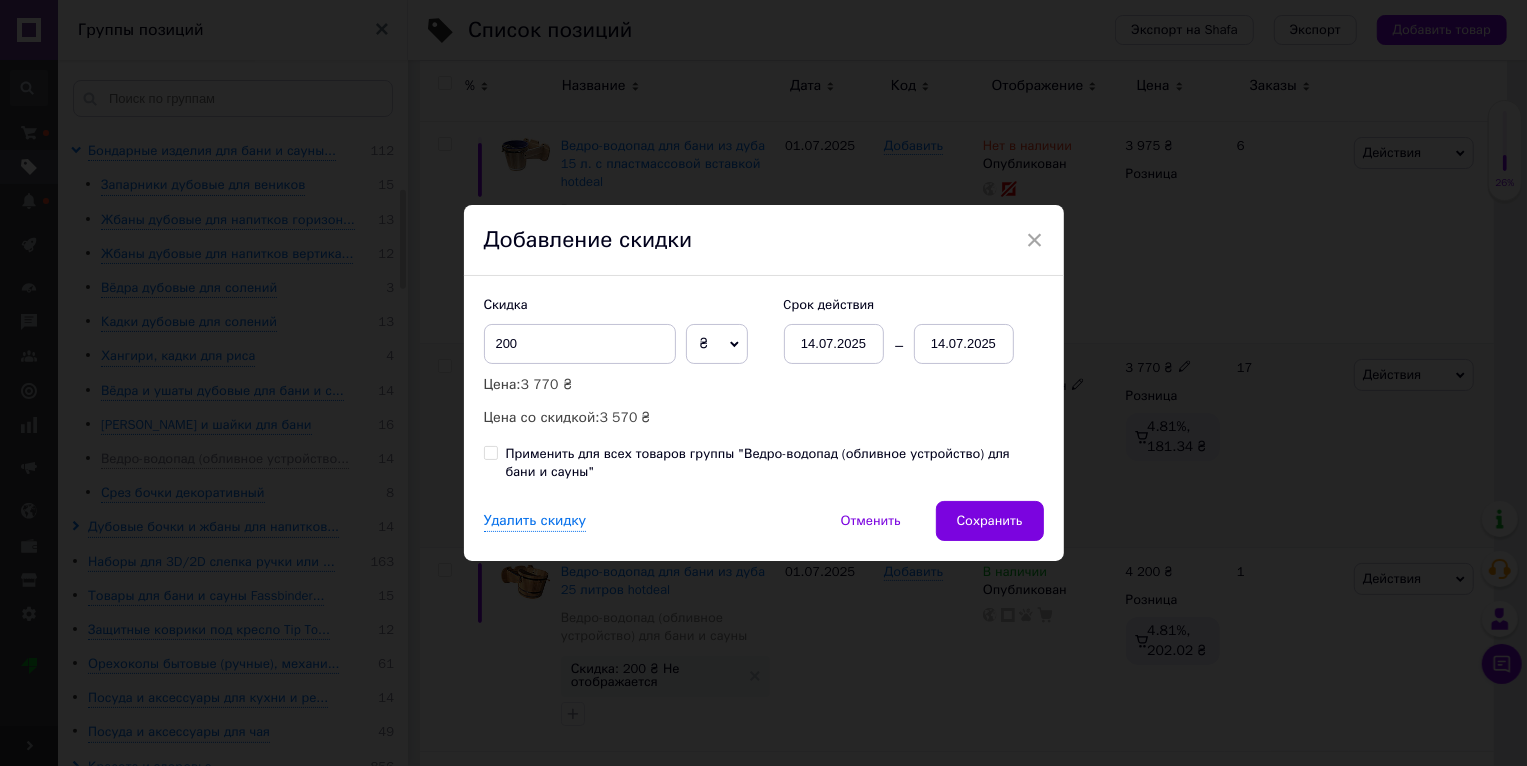 click on "Скидка 200 ₴ % Цена:  3 770   ₴ Цена со скидкой:  3 570   ₴ Cрок действия 14.07.2025 14.07.2025 Применить для всех товаров группы "Ведро-водопад (обливное устройство) для бани и сауны"" at bounding box center [764, 388] 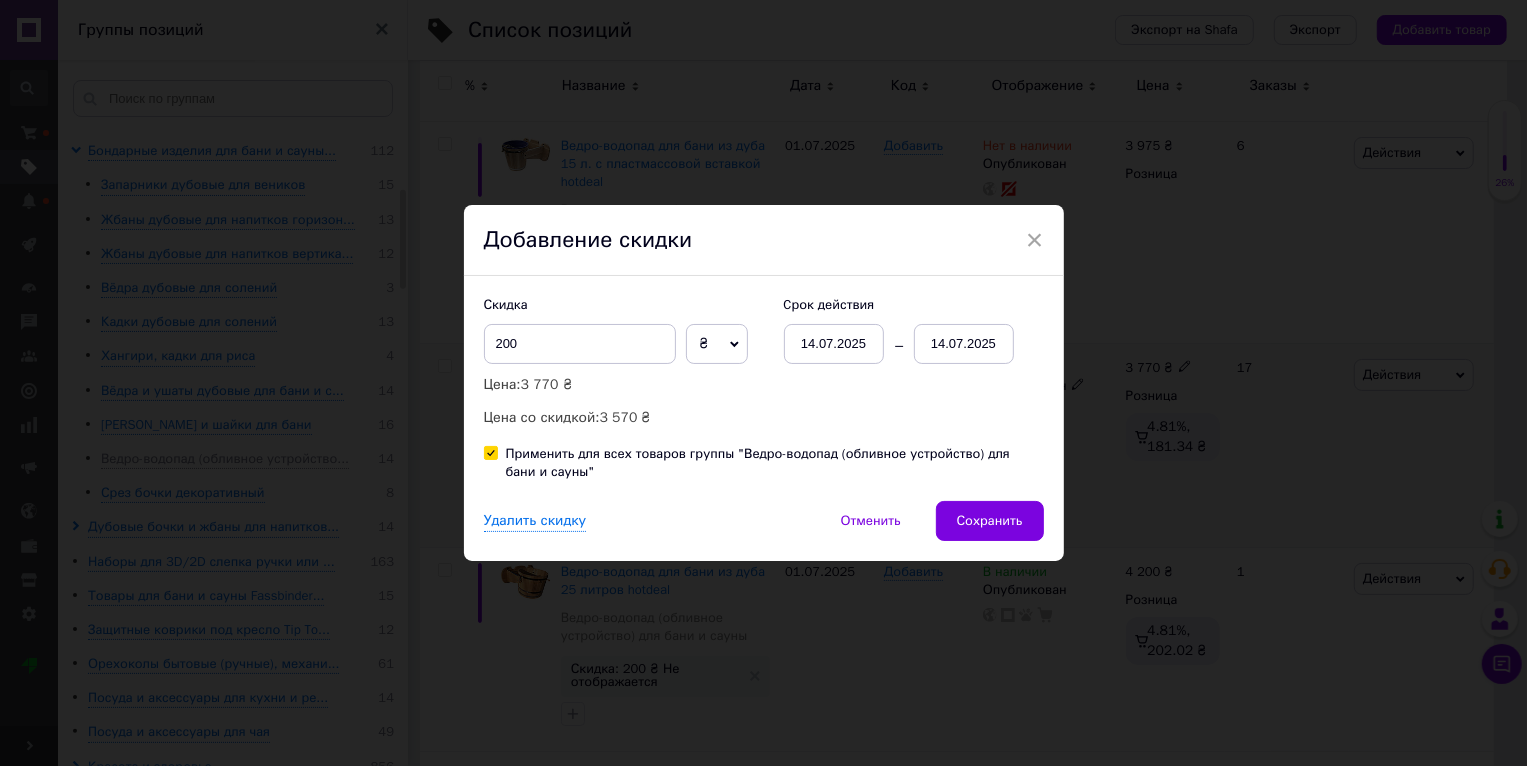 checkbox on "true" 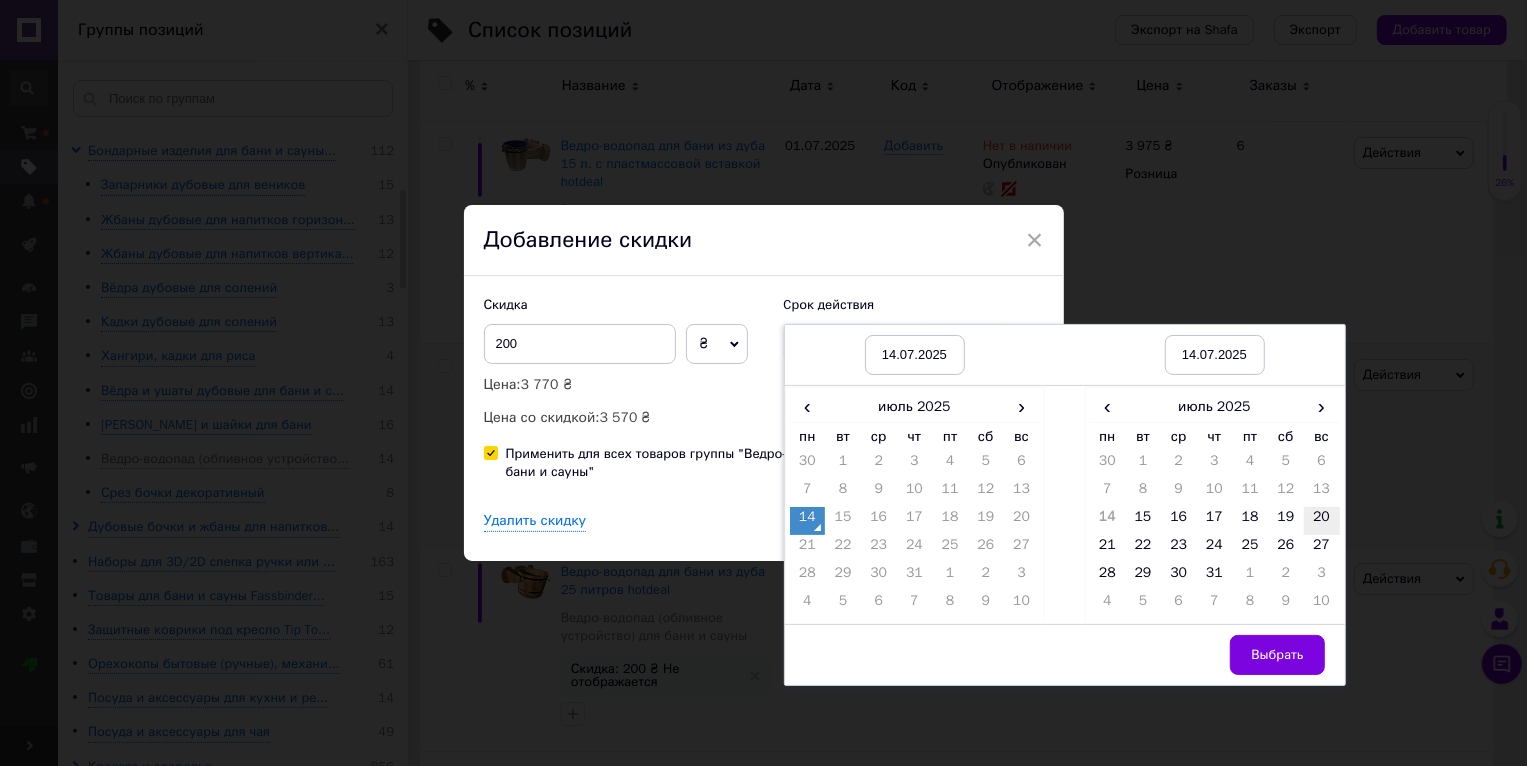 click on "20" at bounding box center [1322, 521] 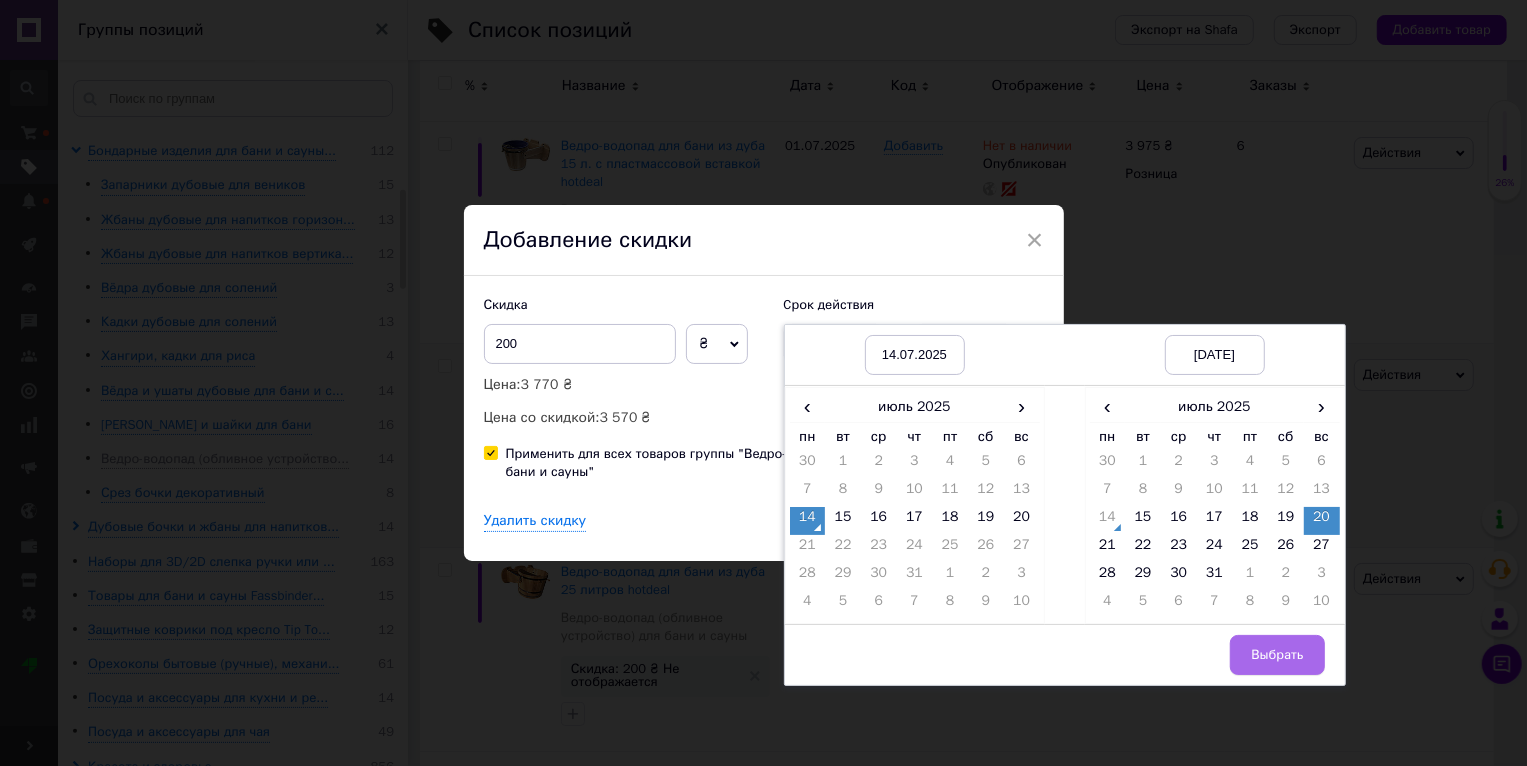 click on "Выбрать" at bounding box center (1277, 655) 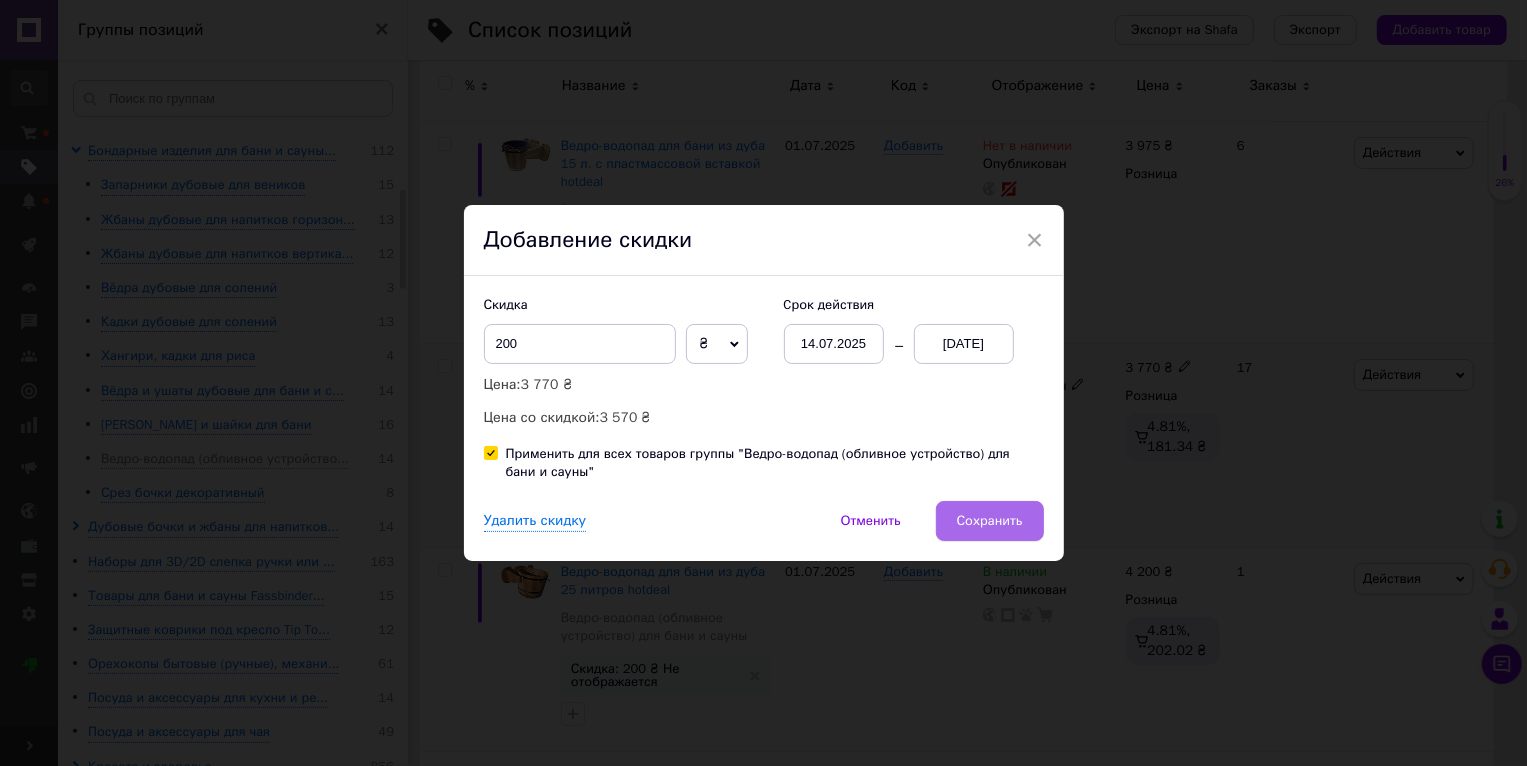 click on "Сохранить" at bounding box center (990, 521) 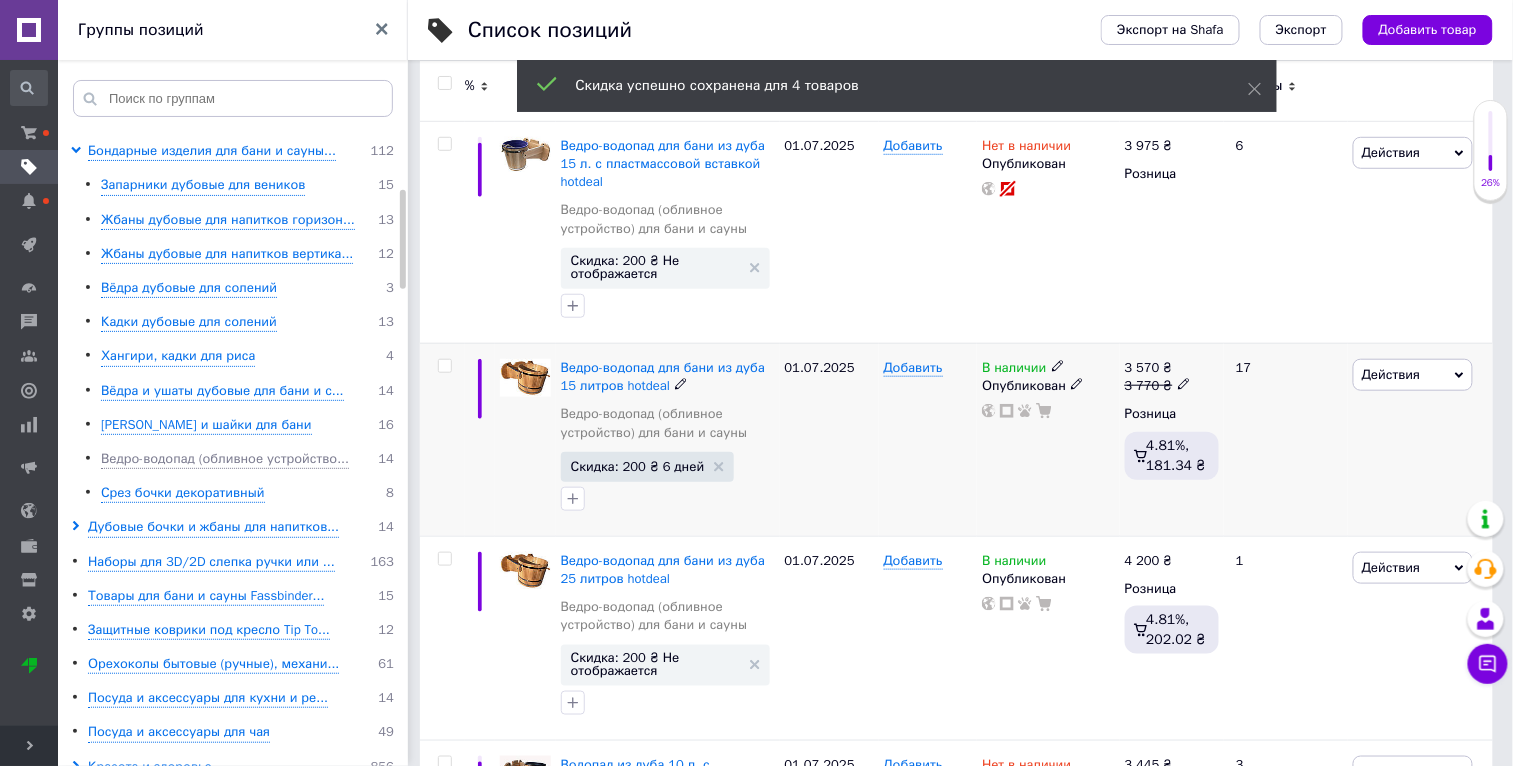 scroll, scrollTop: 0, scrollLeft: 47, axis: horizontal 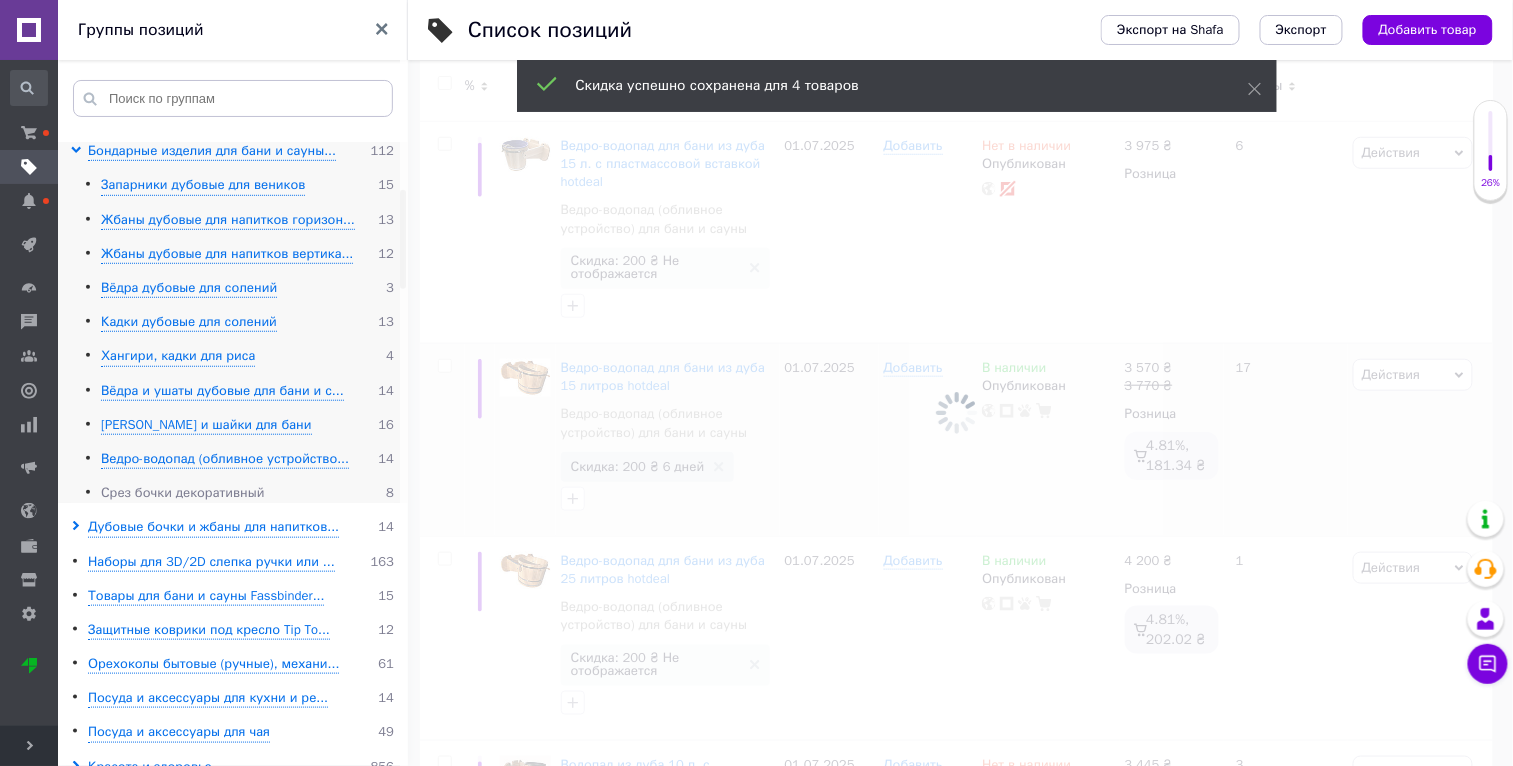 click on "Срез бочки декоративный" at bounding box center (183, 493) 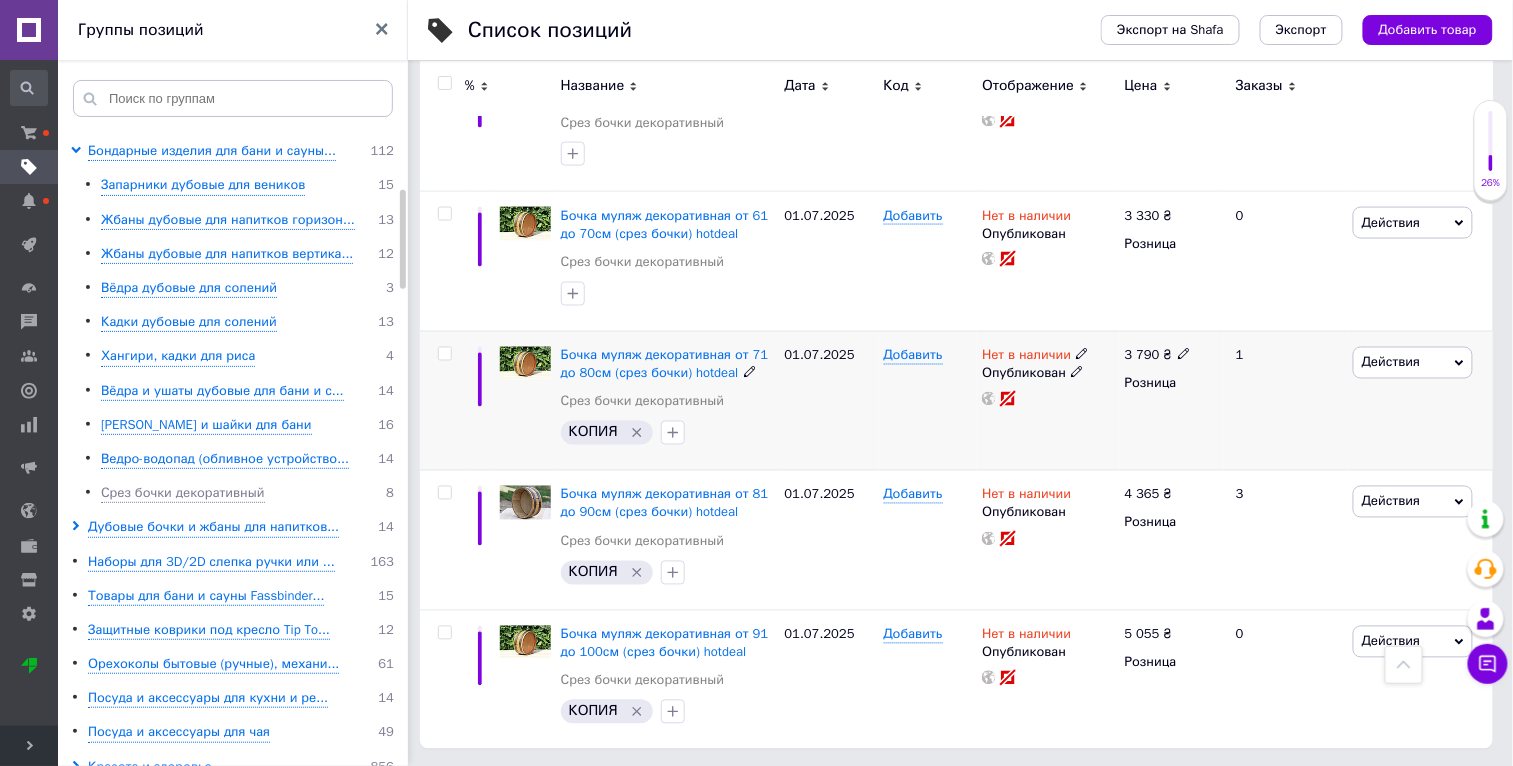 scroll, scrollTop: 855, scrollLeft: 0, axis: vertical 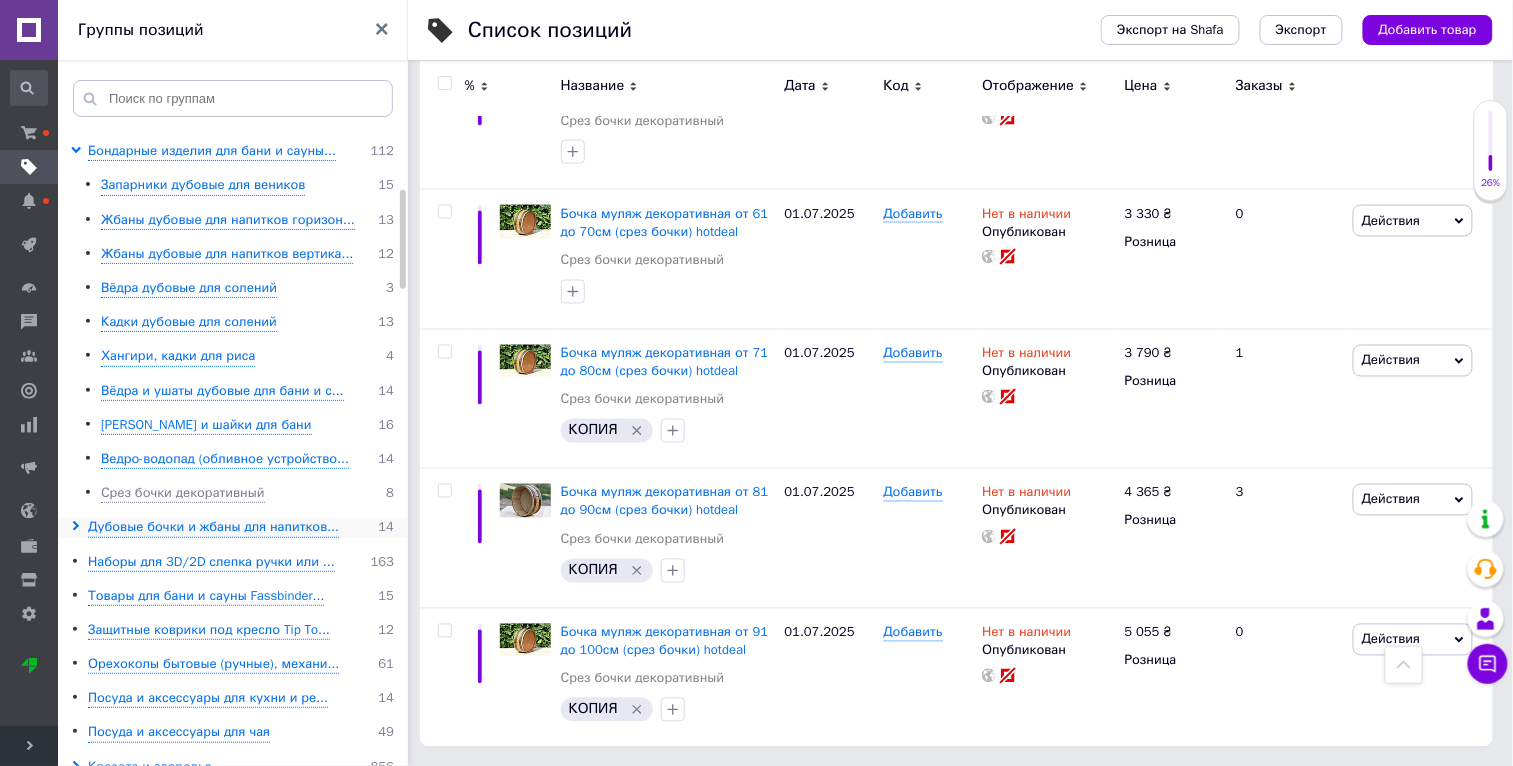 click 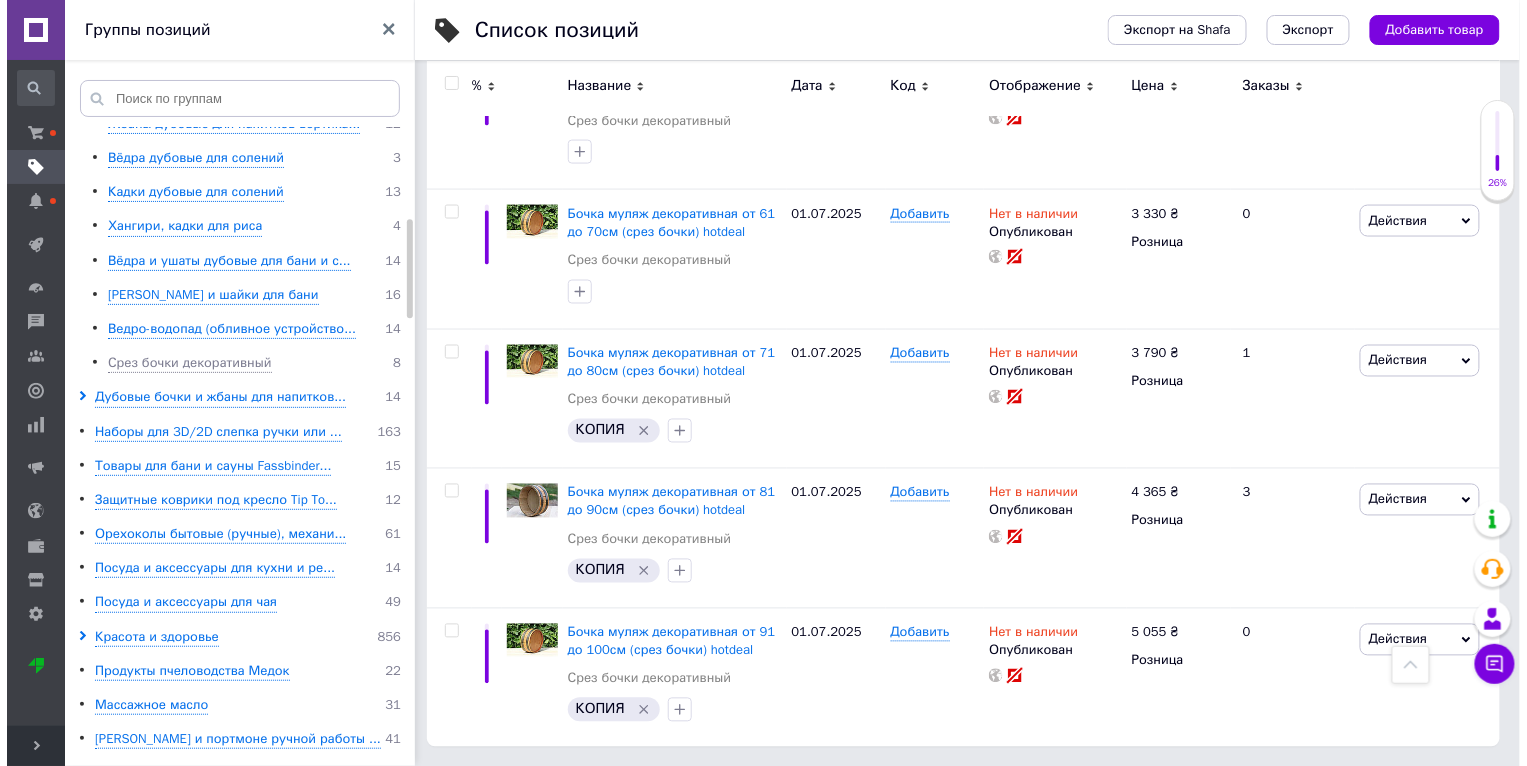 scroll, scrollTop: 586, scrollLeft: 0, axis: vertical 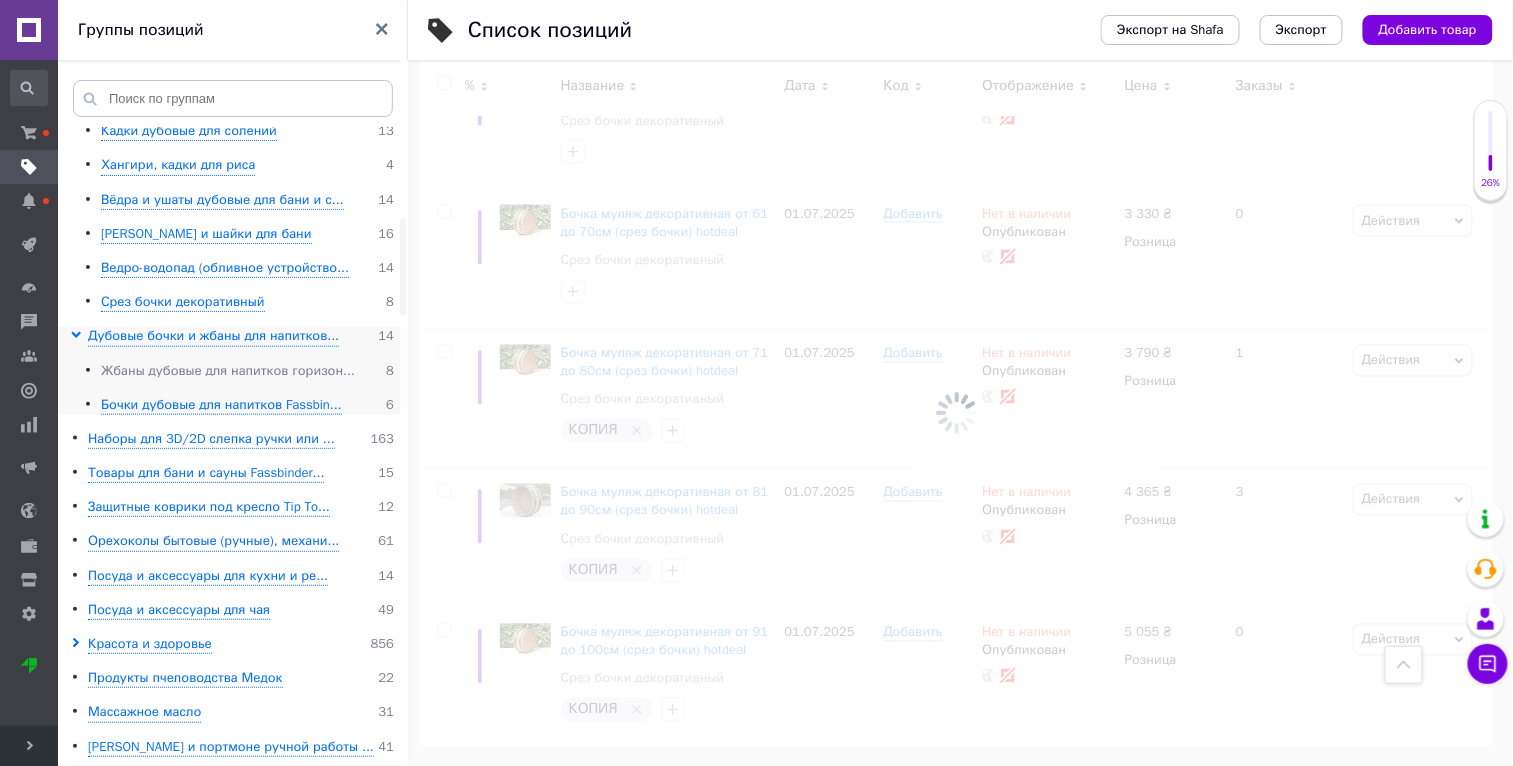 click on "Жбаны дубовые для напитков горизон..." at bounding box center [228, 371] 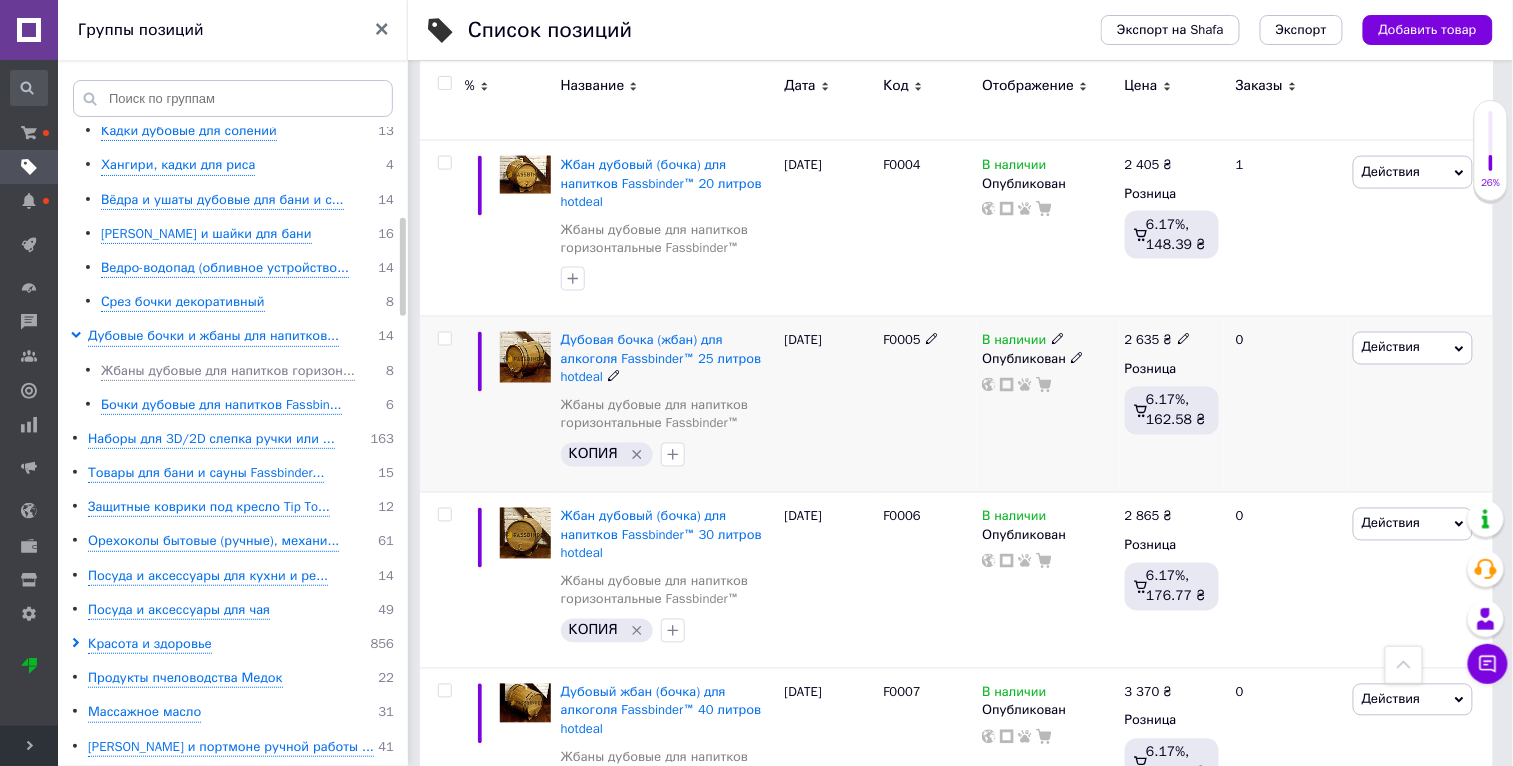 click on "Действия" at bounding box center (1391, 347) 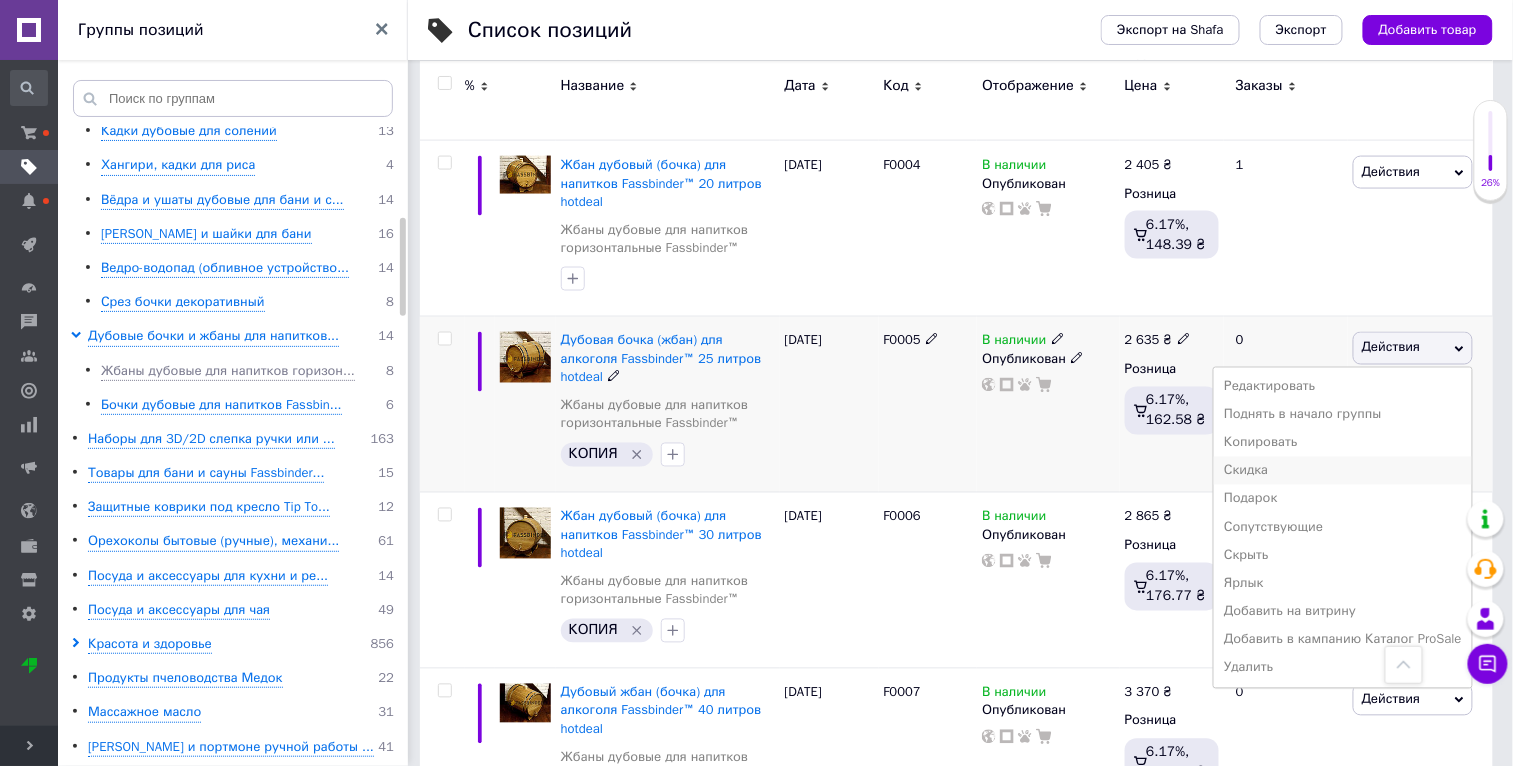 click on "Скидка" at bounding box center [1343, 471] 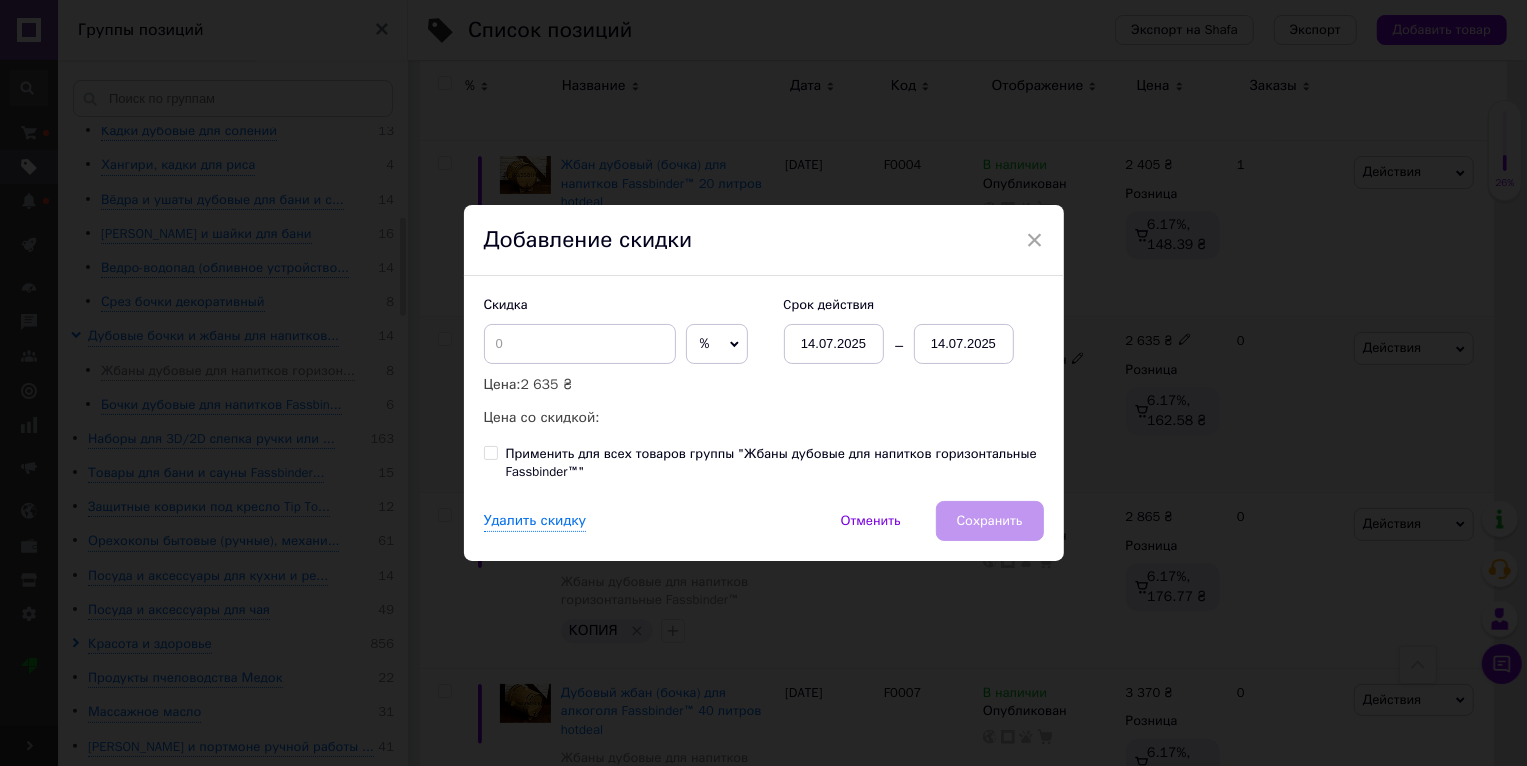 click on "× Добавление скидки Скидка % ₴ Цена:  2 635   ₴ Цена со скидкой:  Cрок действия 14.07.2025 14.07.2025 Применить для всех товаров группы "Жбаны дубовые для напитков горизонтальные Fassbinder™" Удалить скидку   Отменить   Сохранить" at bounding box center [763, 383] 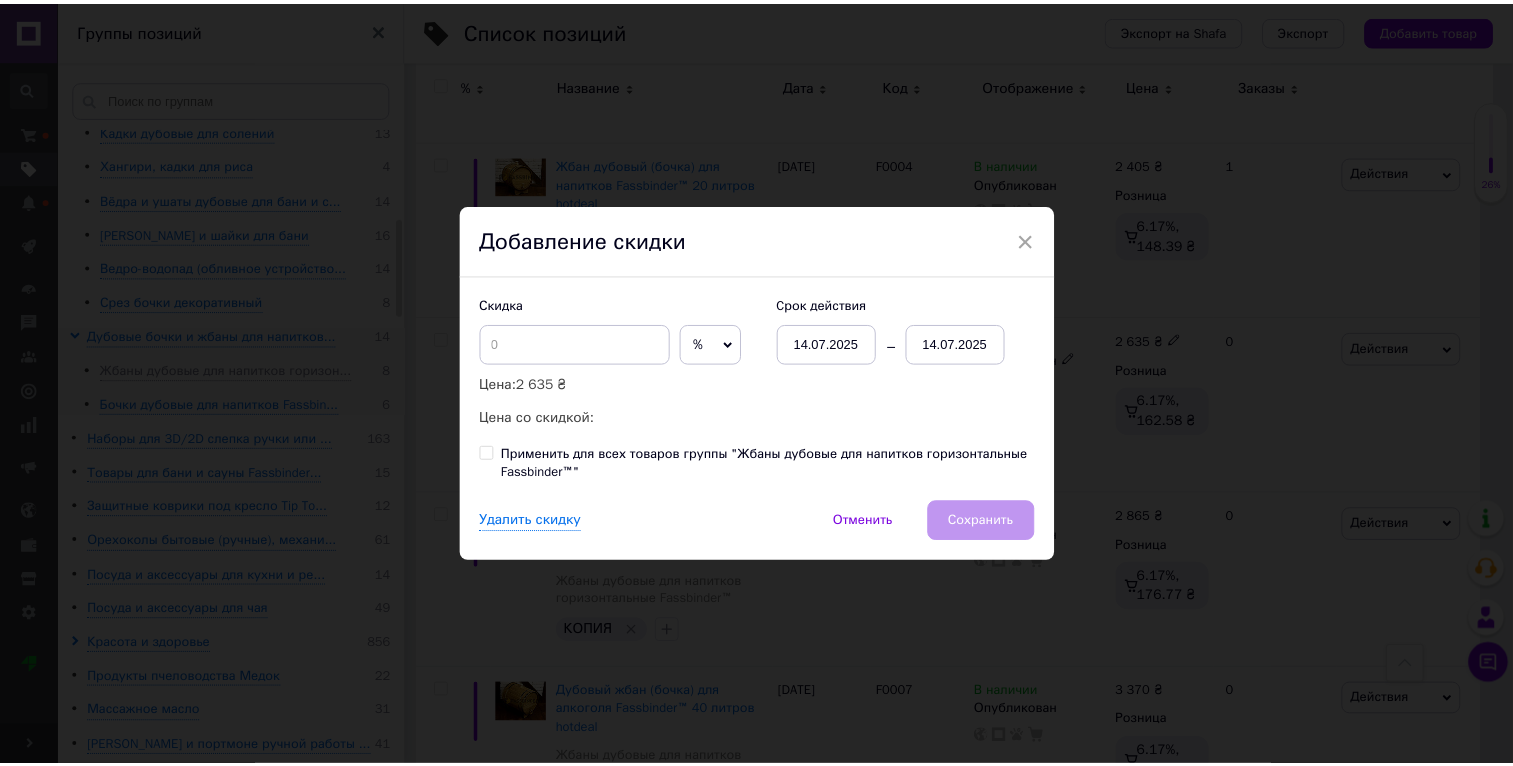 scroll, scrollTop: 0, scrollLeft: 47, axis: horizontal 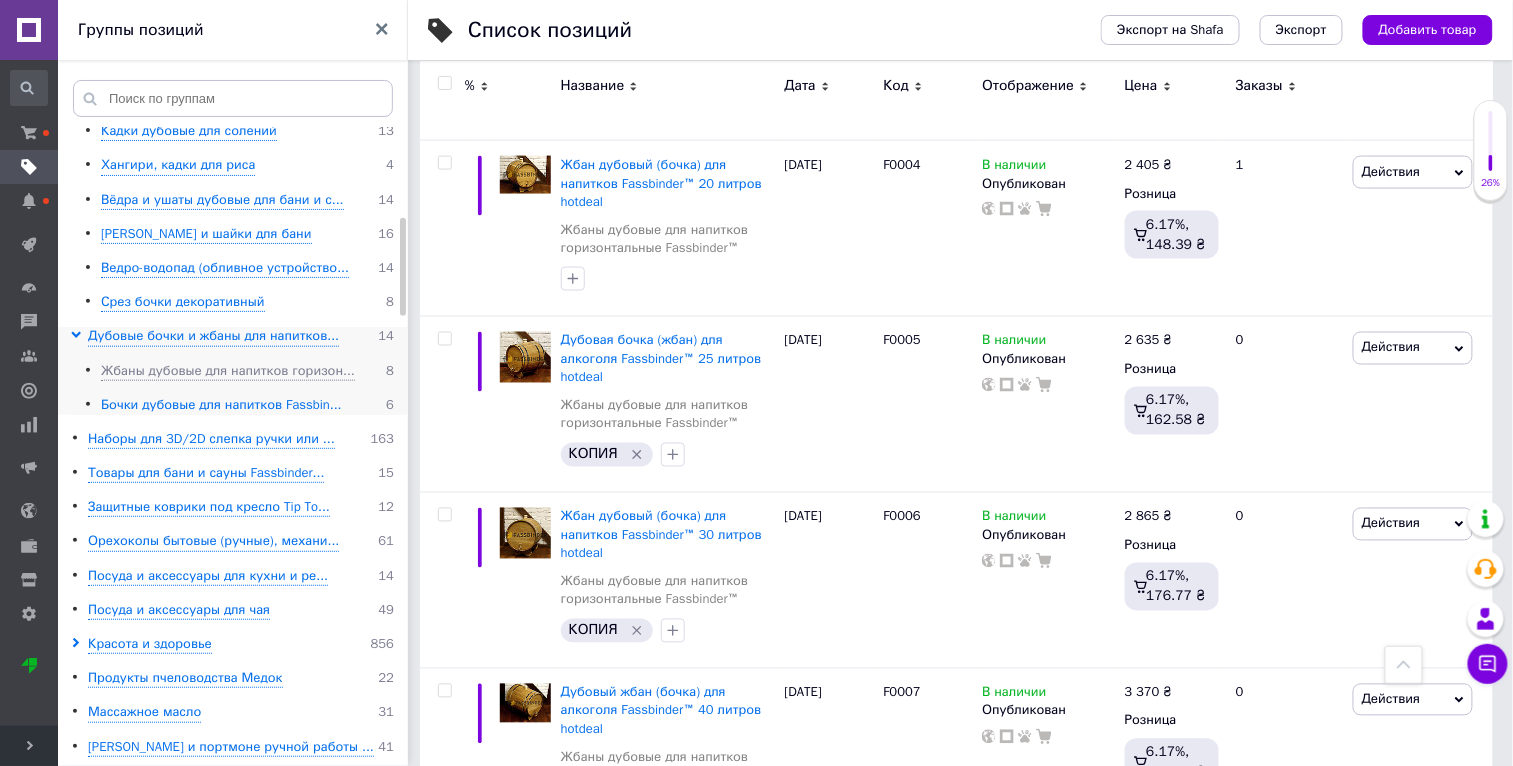 click on "Бочки дубовые для напитков Fassbin..." at bounding box center [221, 405] 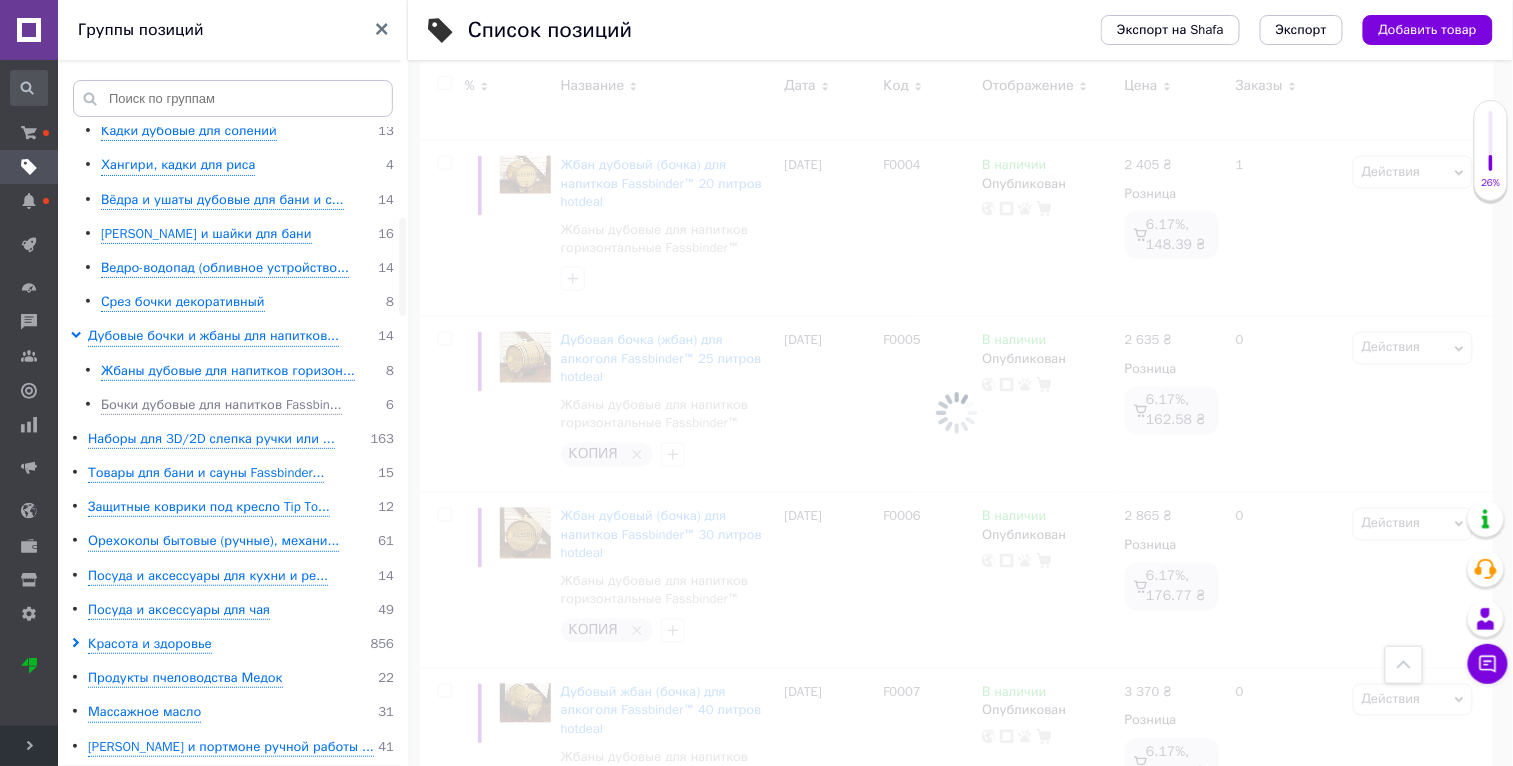 scroll, scrollTop: 730, scrollLeft: 0, axis: vertical 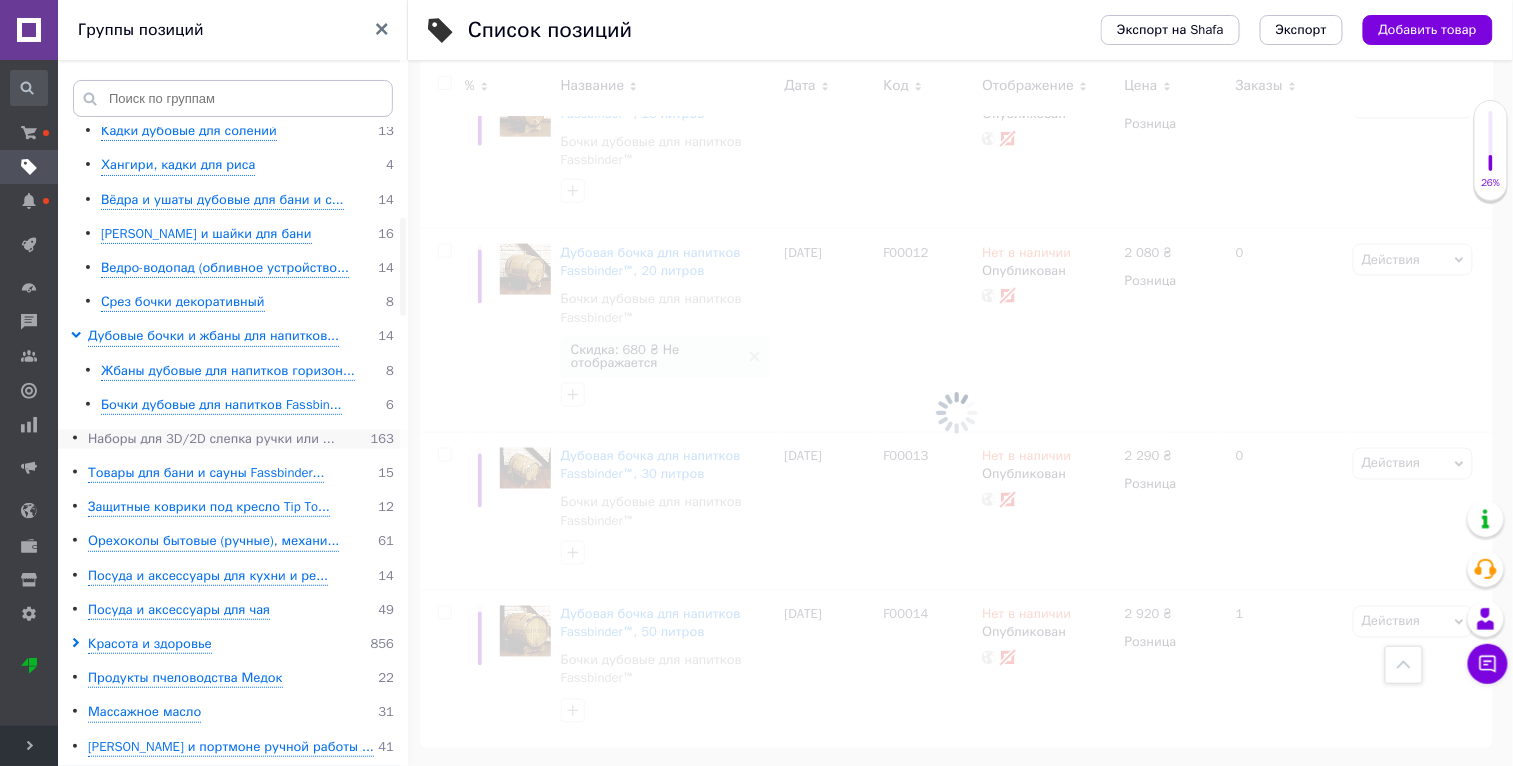 click on "Наборы для 3D/2D слепка ручки или ..." at bounding box center [211, 439] 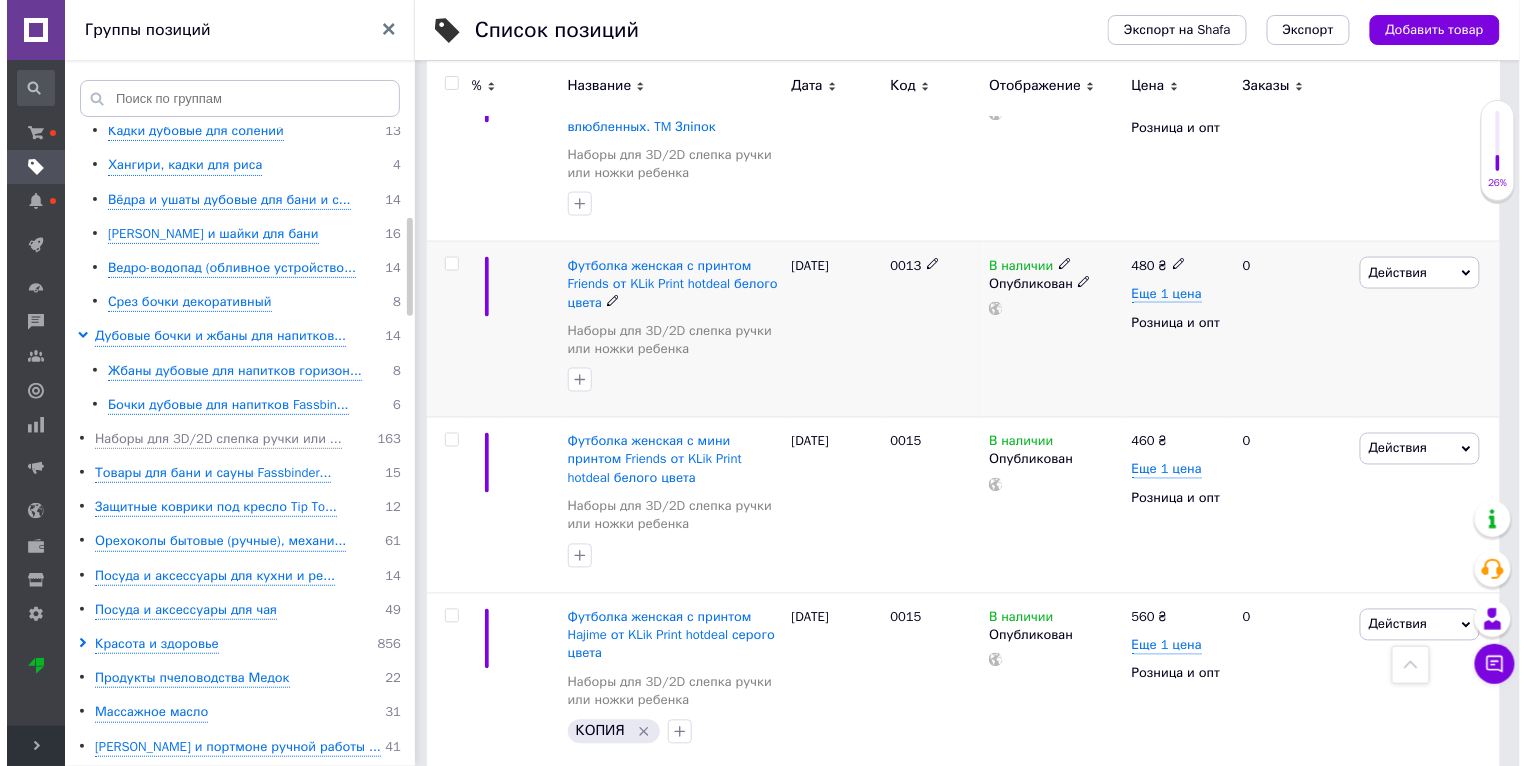 scroll, scrollTop: 826, scrollLeft: 0, axis: vertical 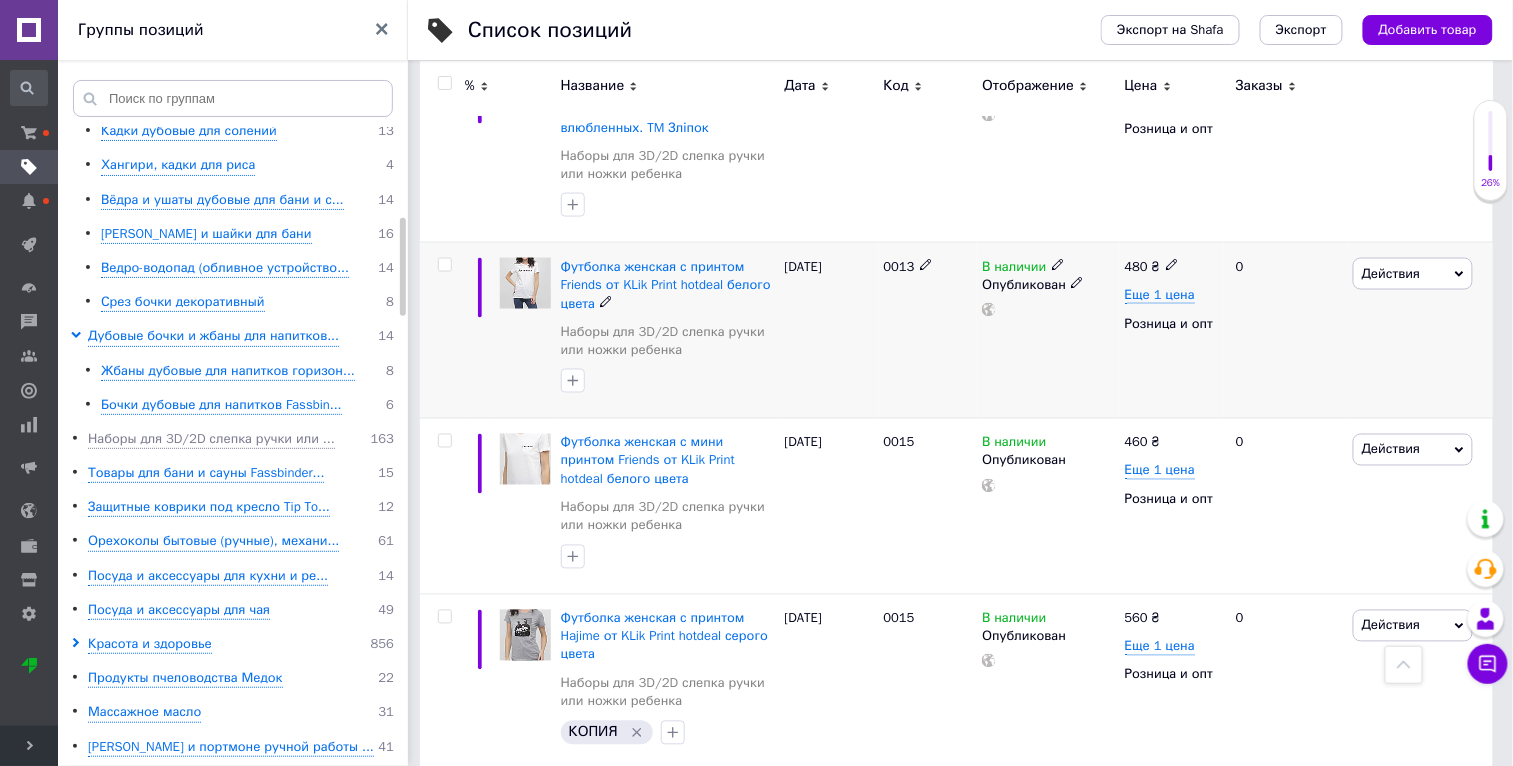 click on "Действия" at bounding box center (1391, 273) 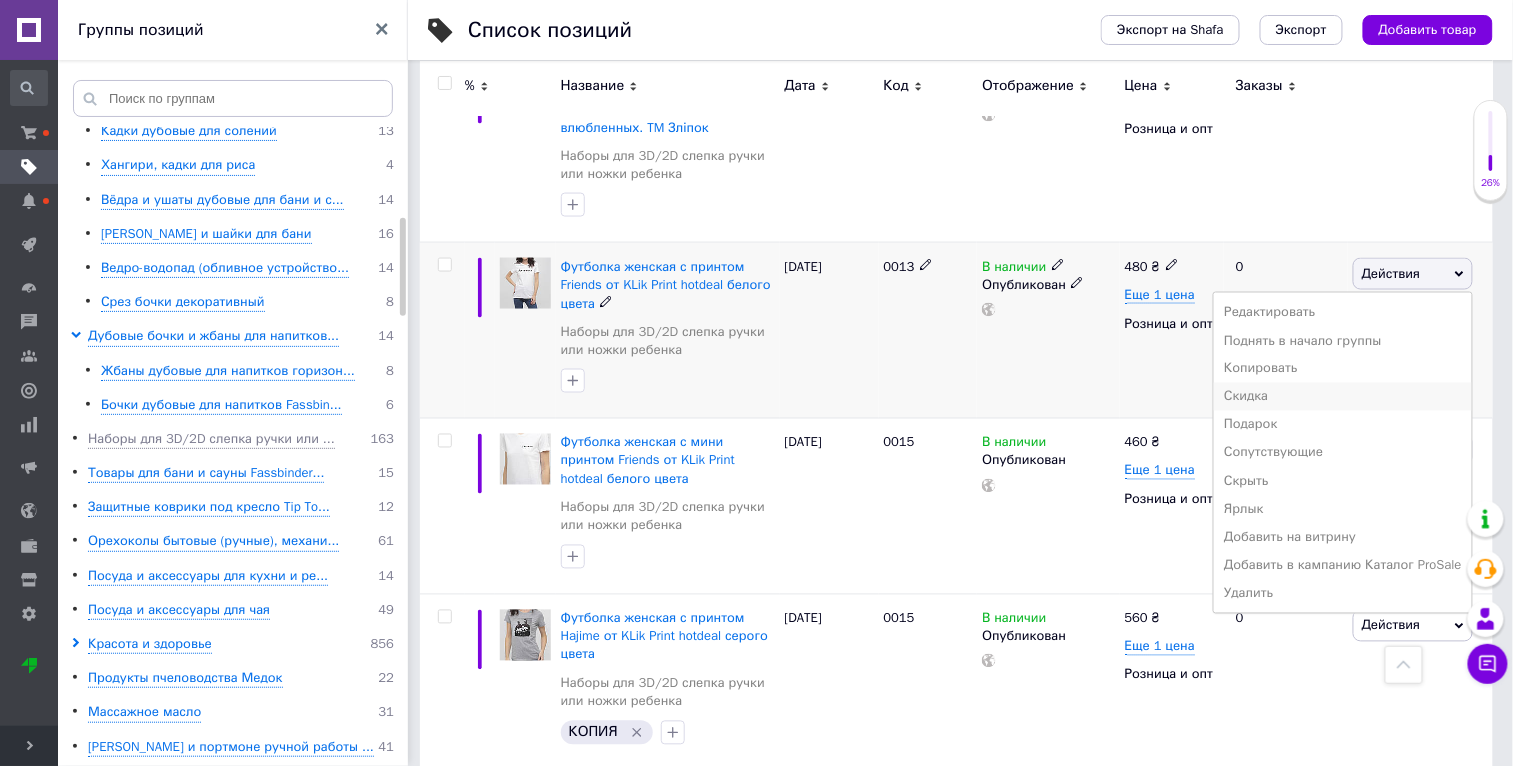 click on "Скидка" at bounding box center (1343, 397) 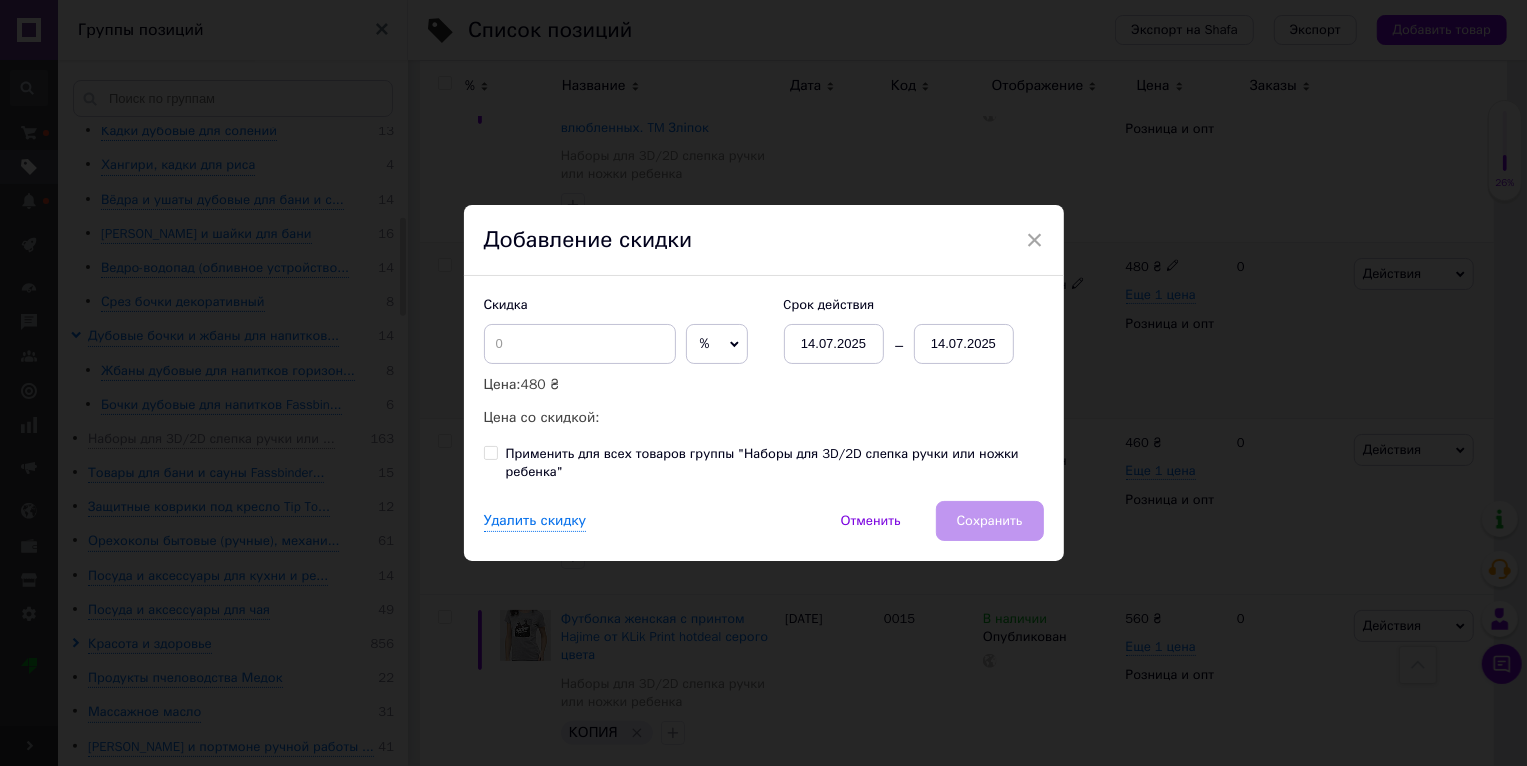 click on "× Добавление скидки Скидка % ₴ Цена:  480   ₴ Цена со скидкой:  Cрок действия 14.07.2025 14.07.2025 Применить для всех товаров группы "Наборы для 3D/2D слепка ручки или ножки ребенка" Удалить скидку   Отменить   Сохранить" at bounding box center (763, 383) 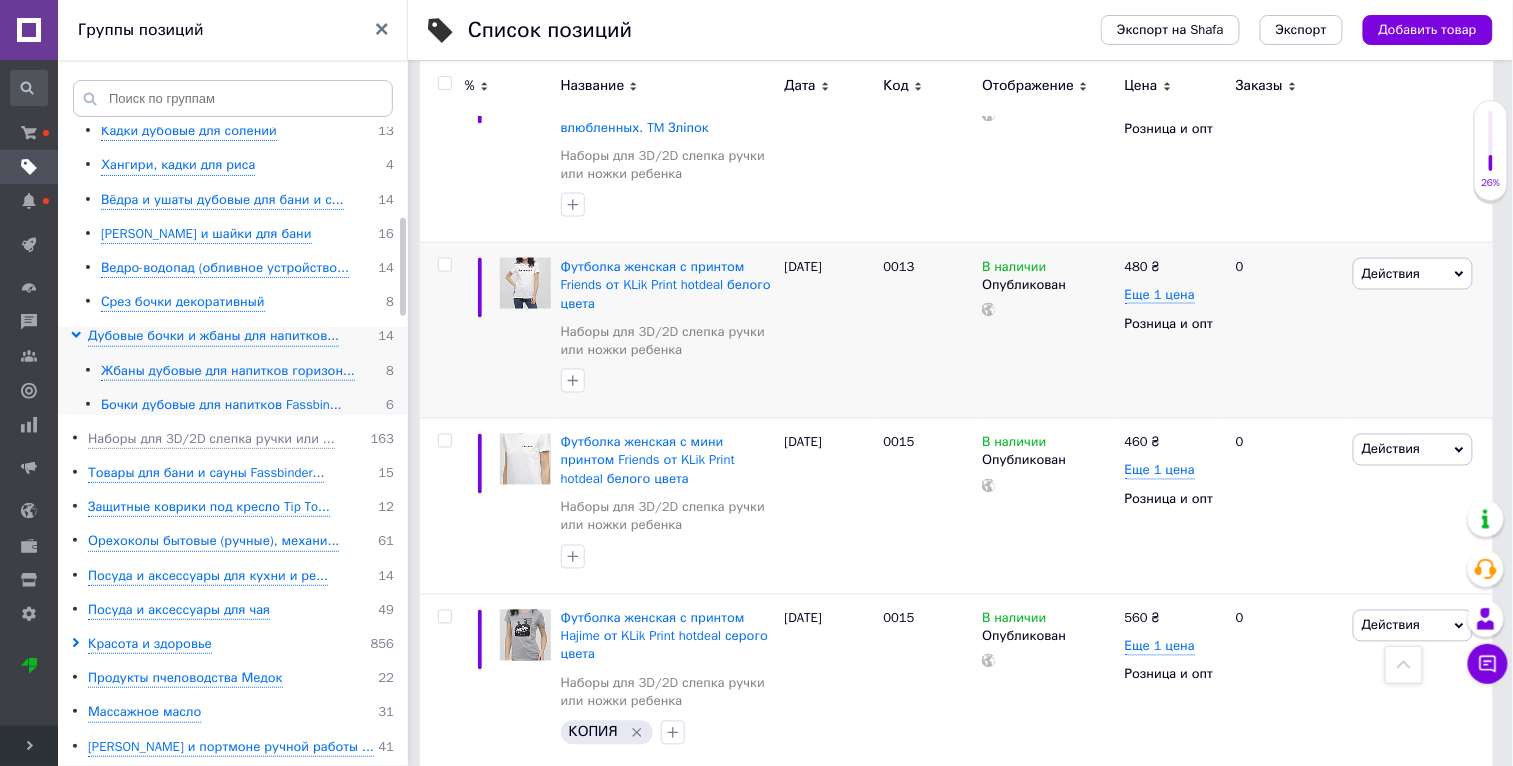 scroll, scrollTop: 0, scrollLeft: 47, axis: horizontal 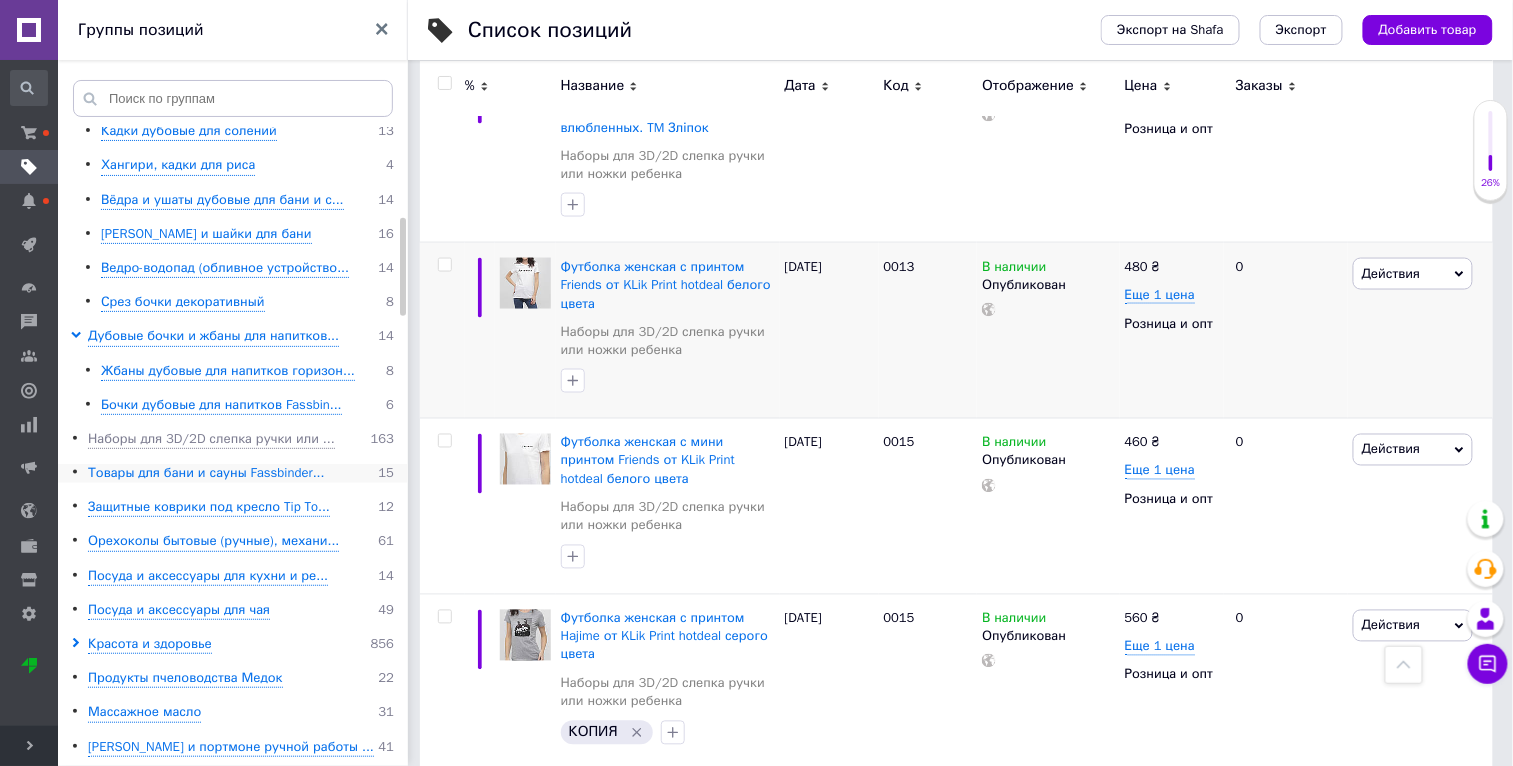 click on "Товары для бани и сауны Fassbinder..." at bounding box center (206, 473) 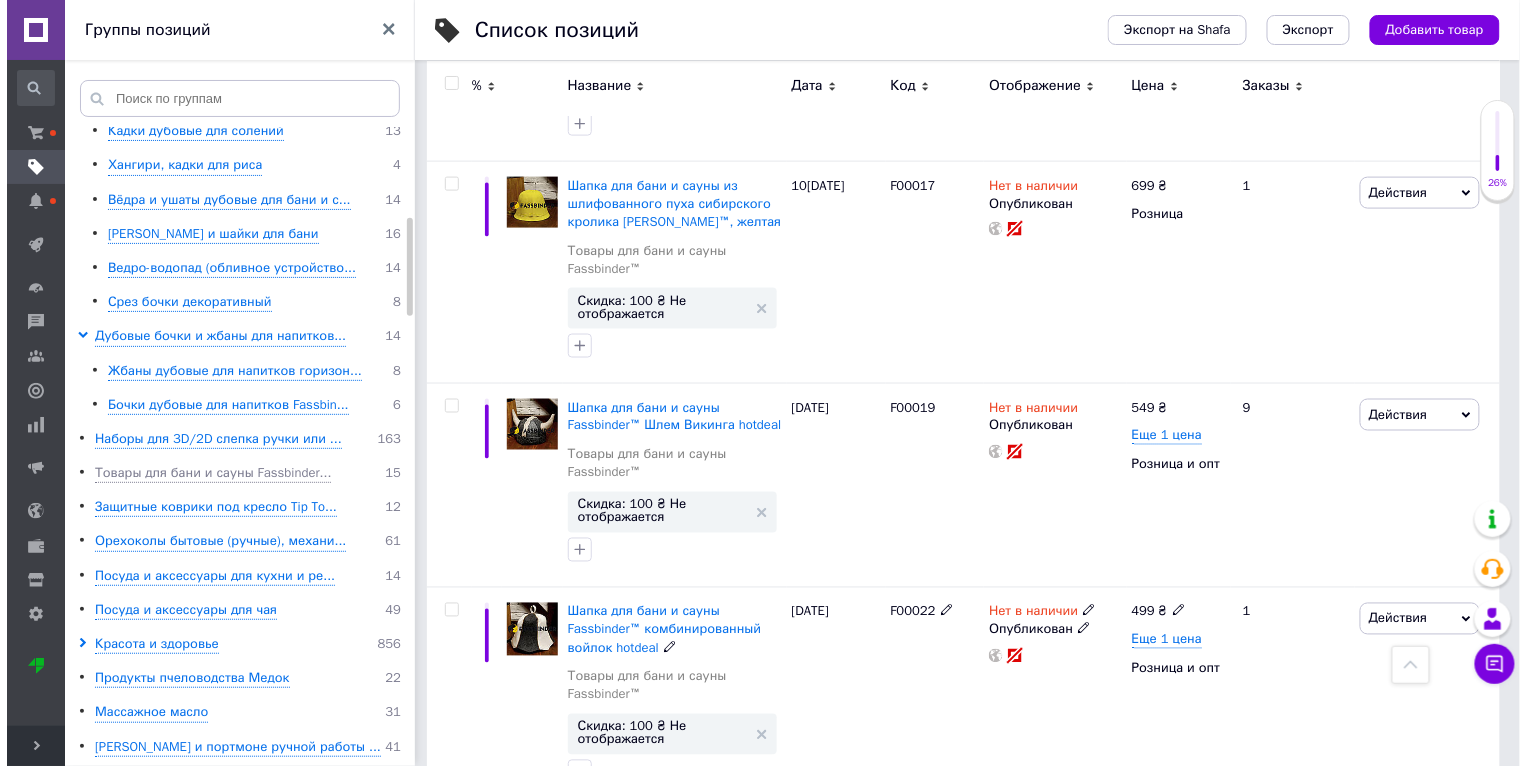 scroll, scrollTop: 235, scrollLeft: 0, axis: vertical 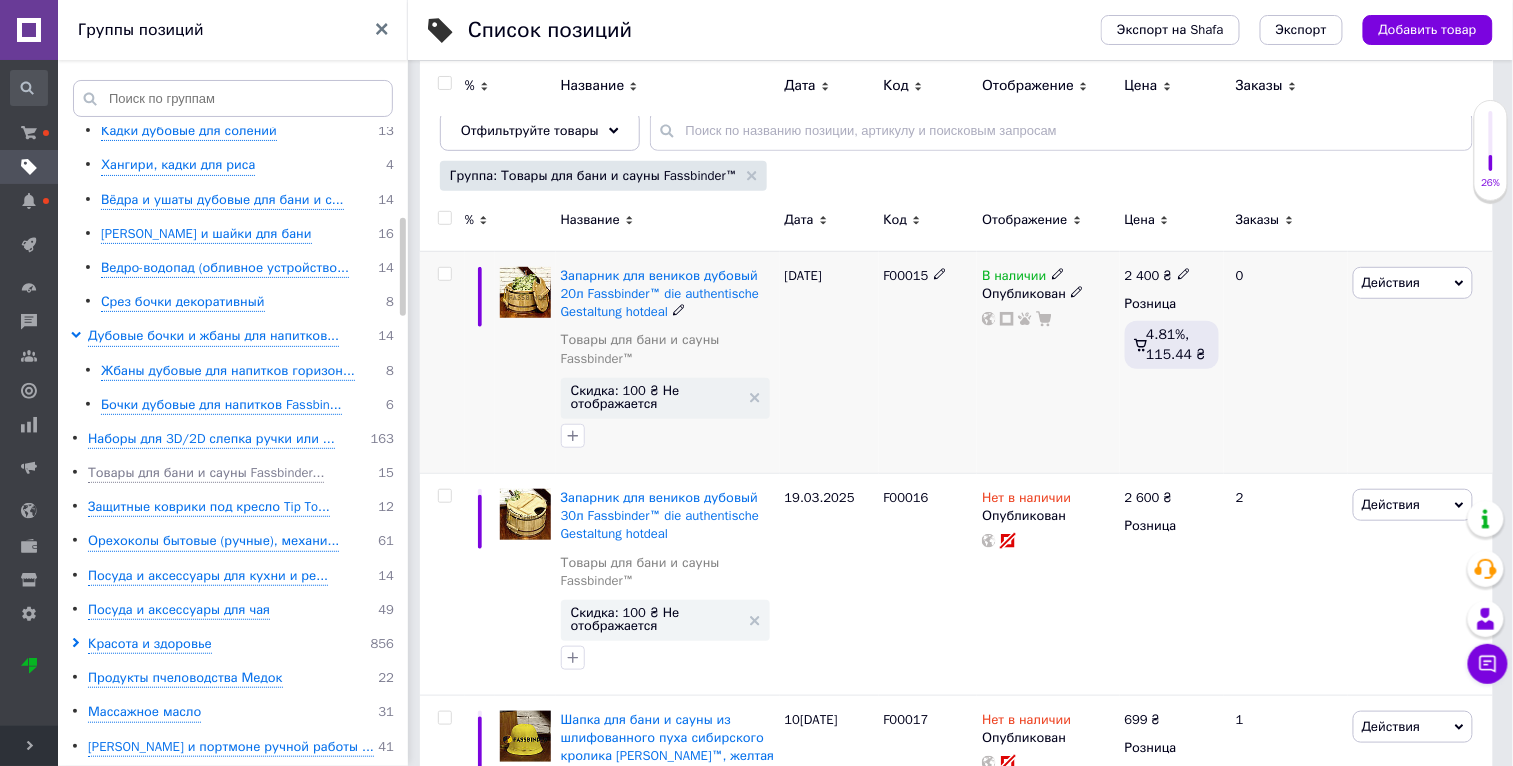 click on "Действия Редактировать Поднять в начало группы Копировать Скидка Подарок Сопутствующие Скрыть Ярлык Добавить на витрину Добавить в кампанию Каталог ProSale Удалить" at bounding box center (1420, 362) 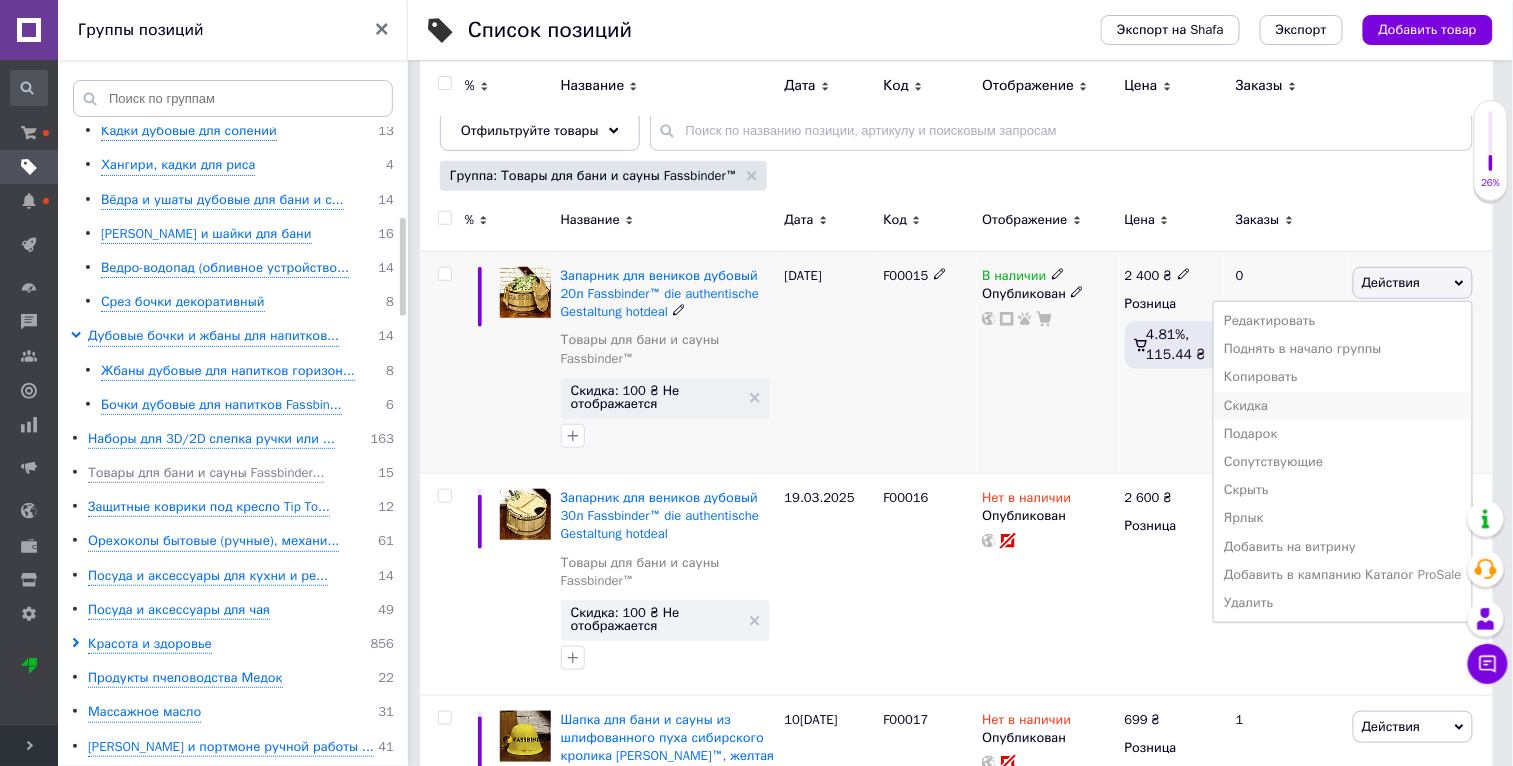 click on "Скидка" at bounding box center (1343, 406) 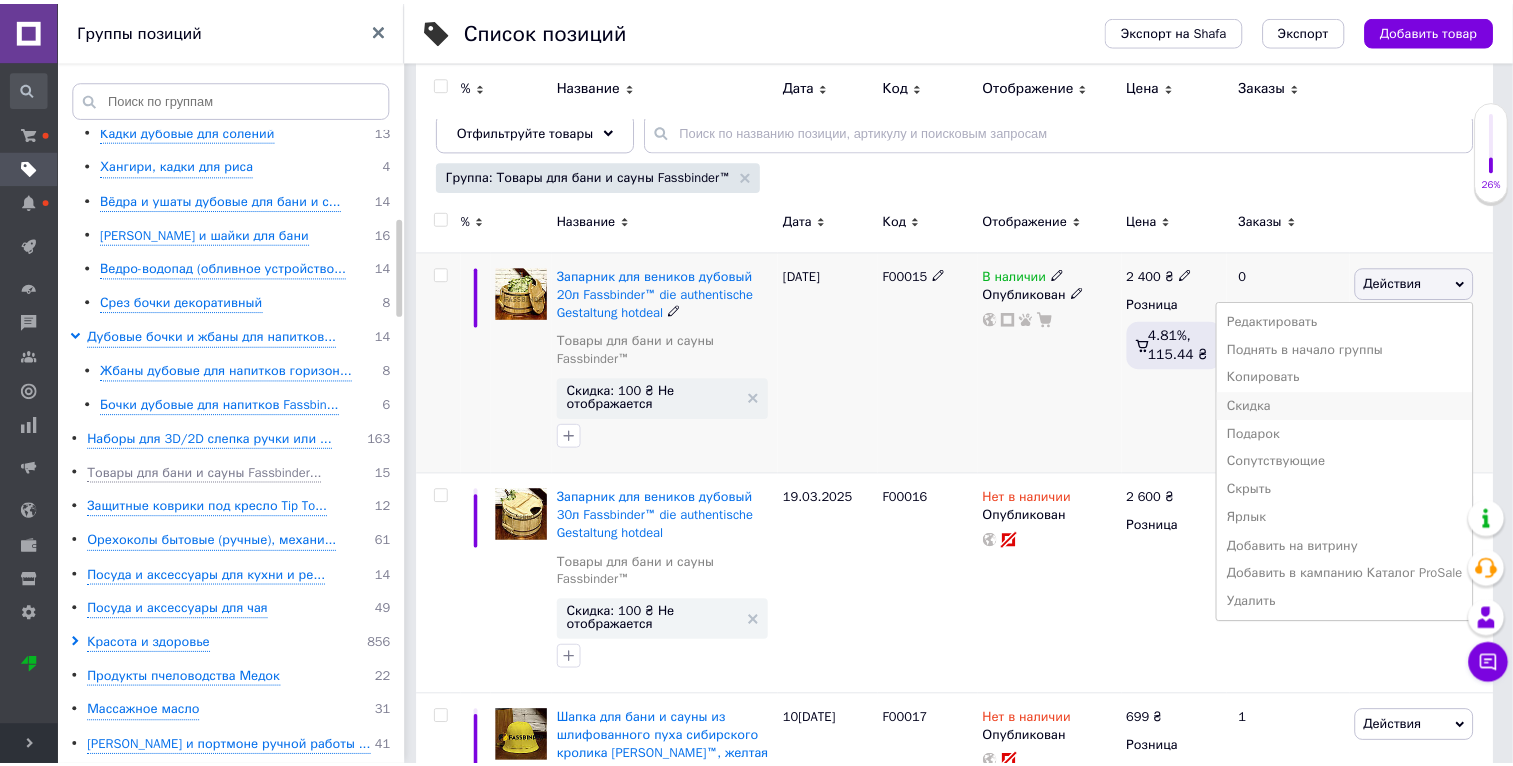 scroll, scrollTop: 0, scrollLeft: 46, axis: horizontal 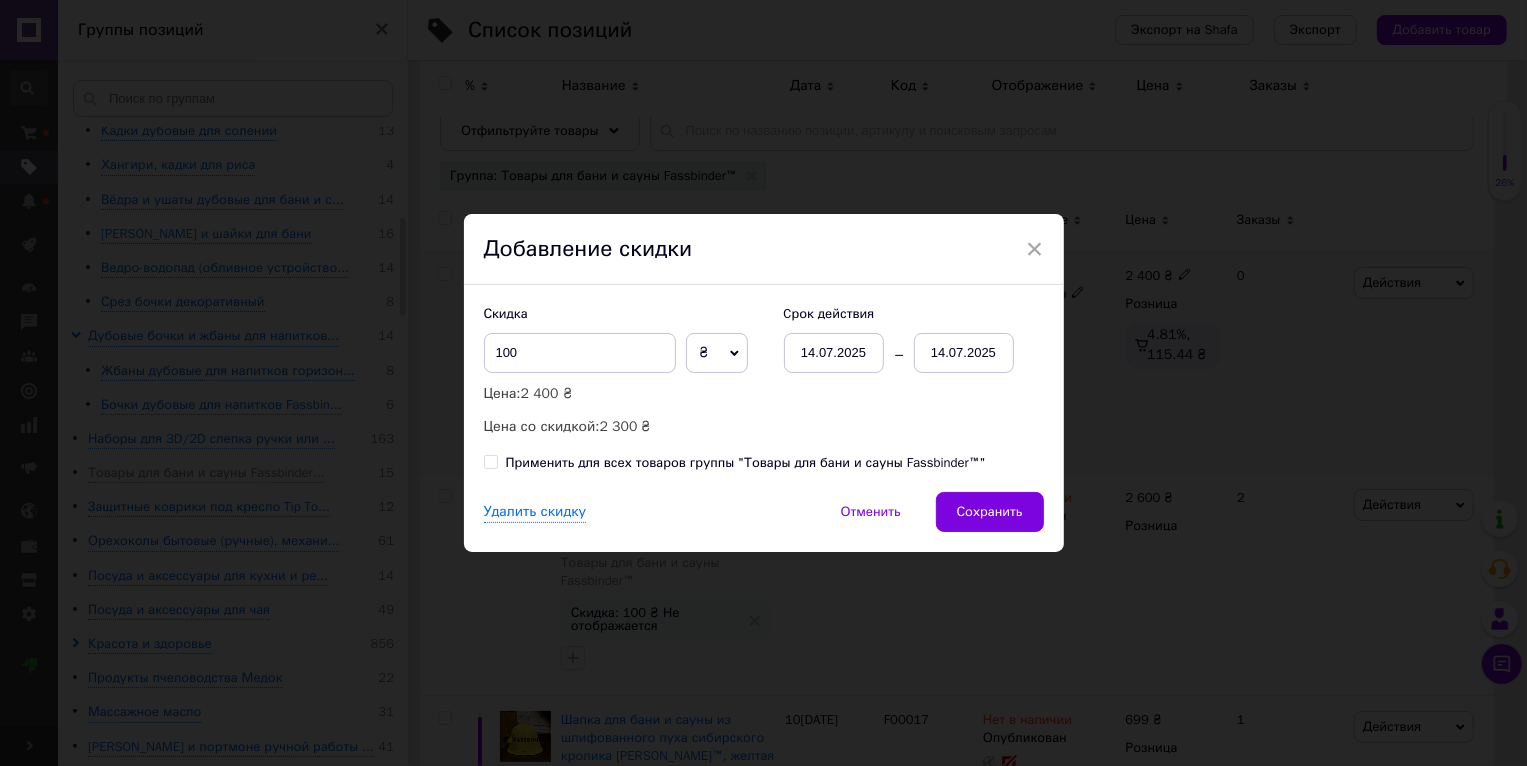 click on "Применить для всех товаров группы "Товары для бани и сауны Fassbinder™"" at bounding box center [746, 463] 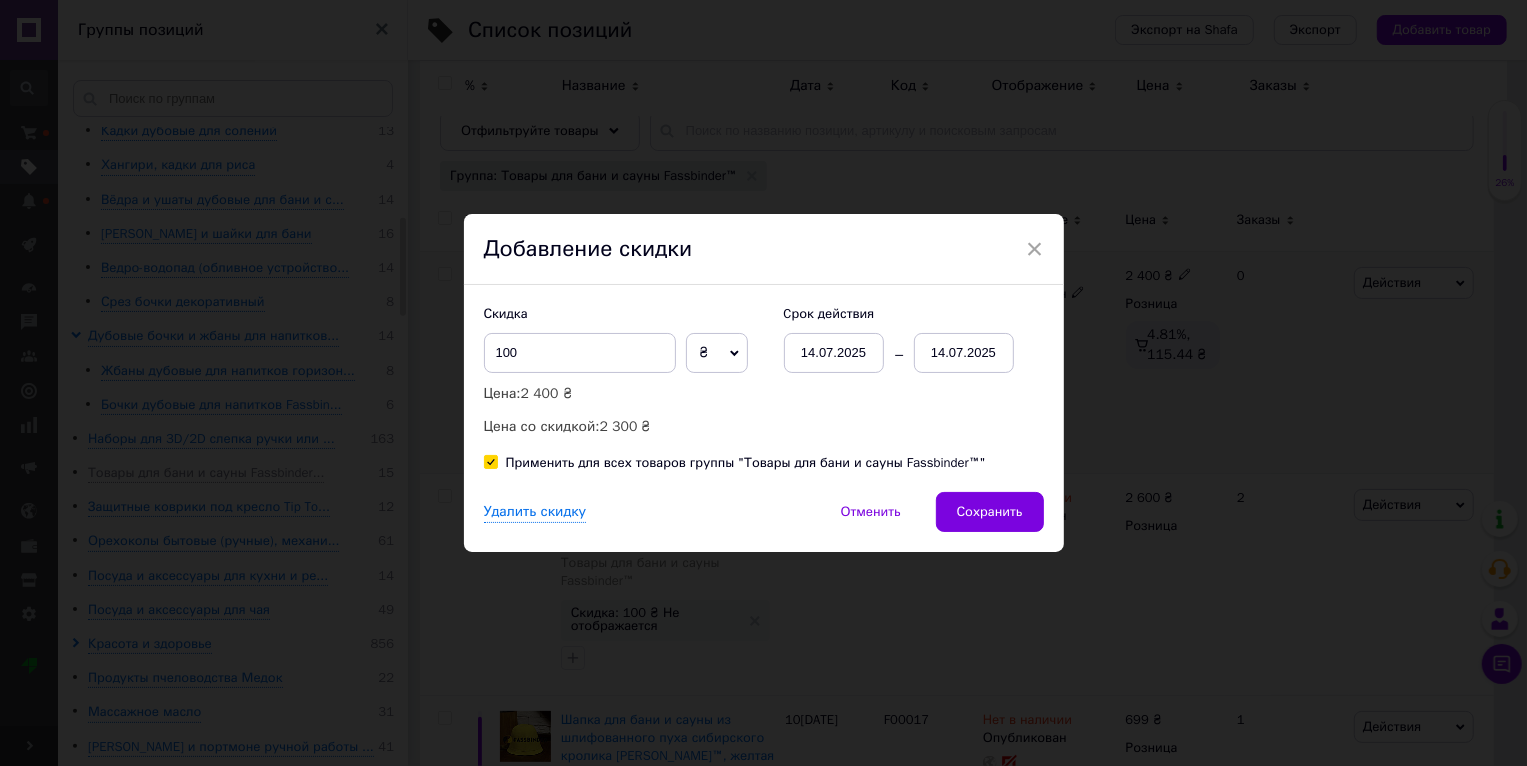 checkbox on "true" 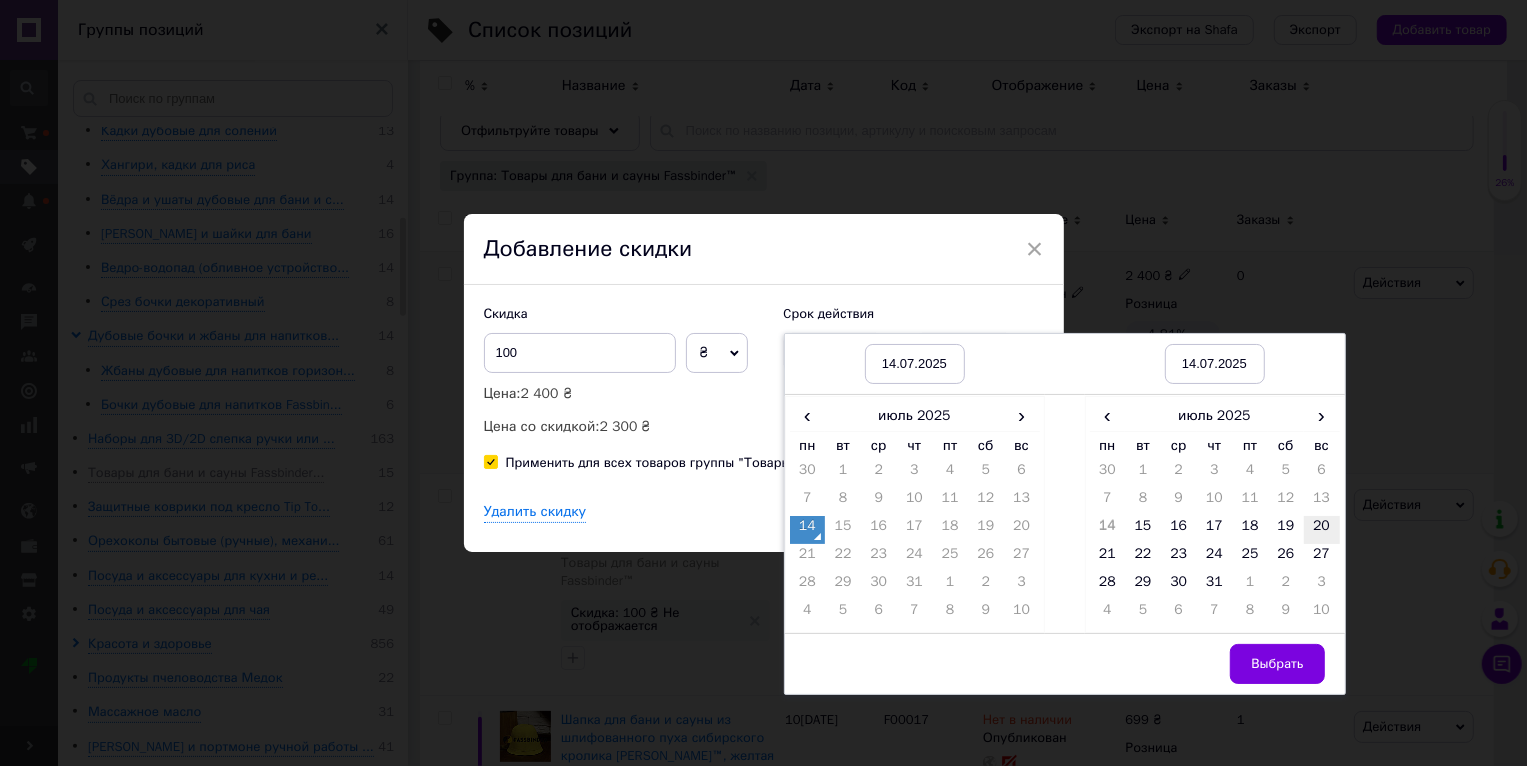 click on "20" at bounding box center [1322, 530] 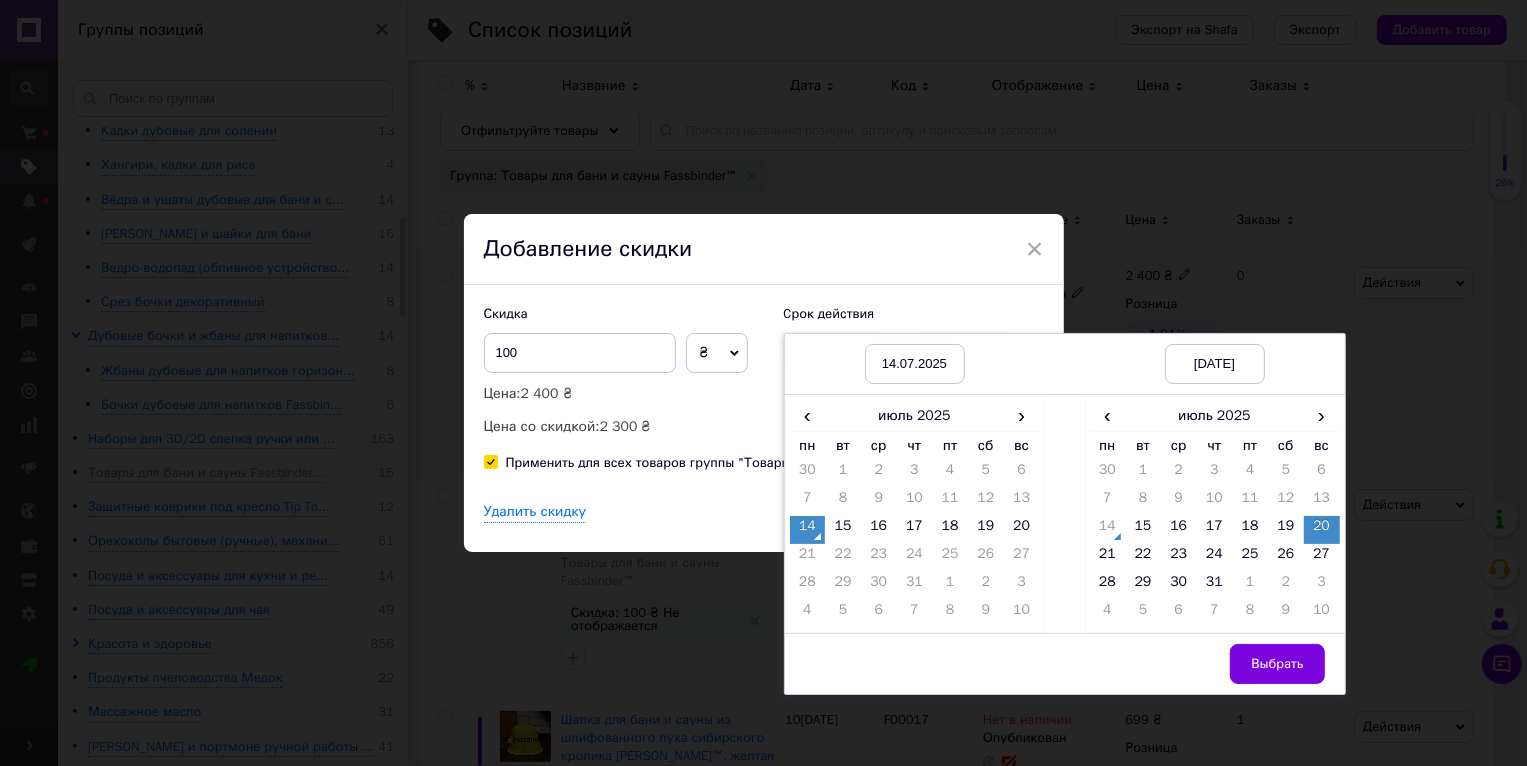 drag, startPoint x: 1251, startPoint y: 658, endPoint x: 1204, endPoint y: 618, distance: 61.7171 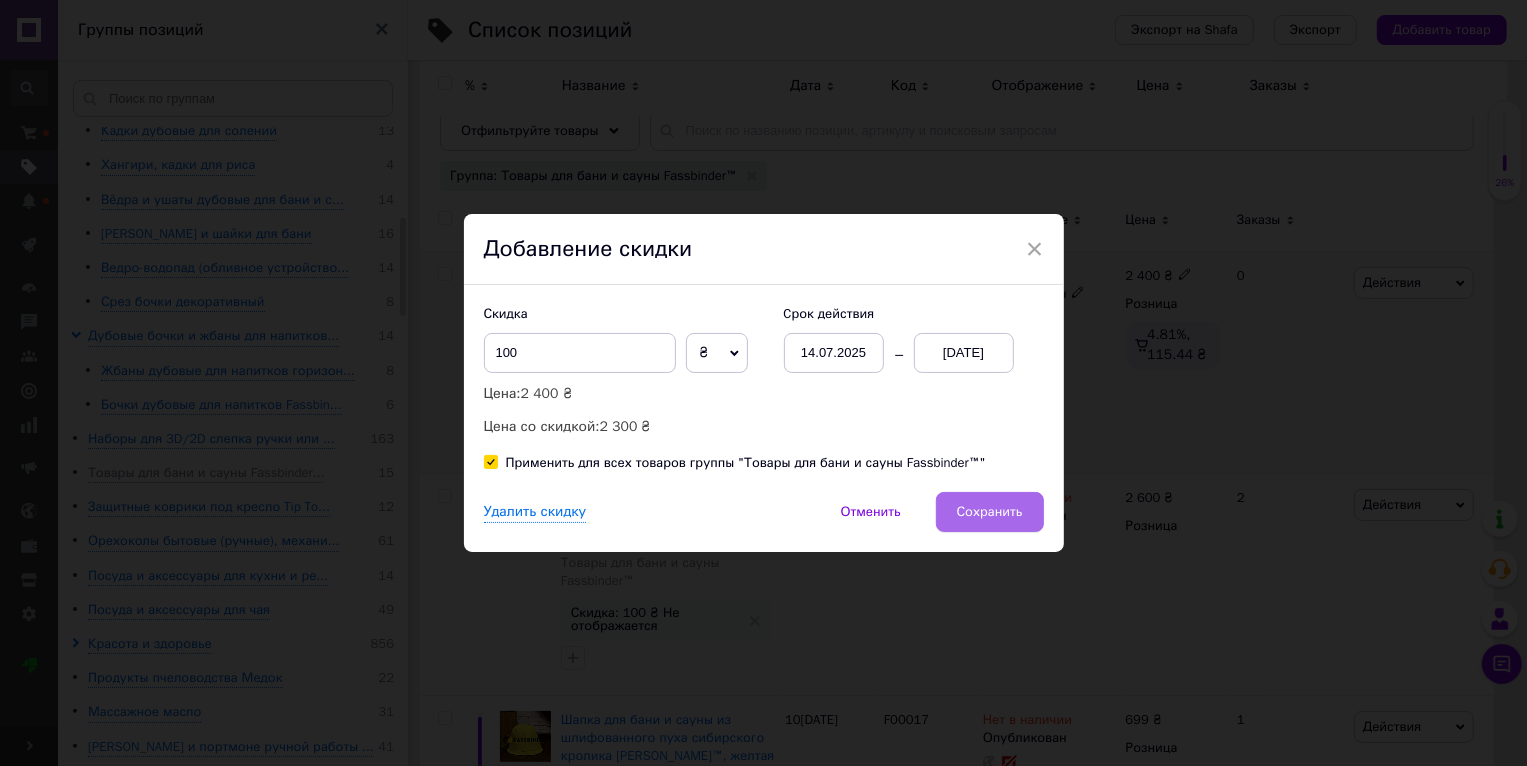 click on "Сохранить" at bounding box center (990, 512) 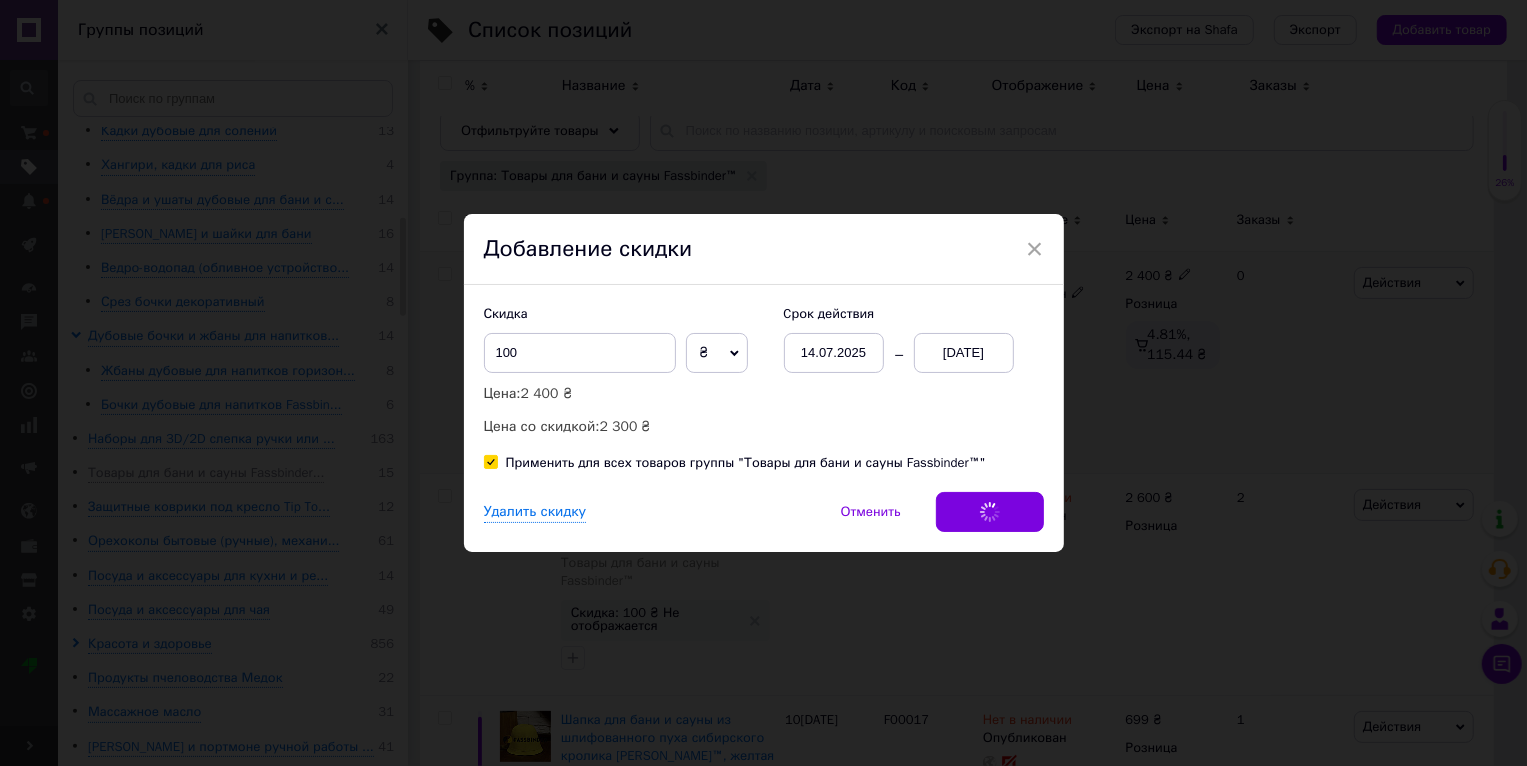 scroll, scrollTop: 0, scrollLeft: 47, axis: horizontal 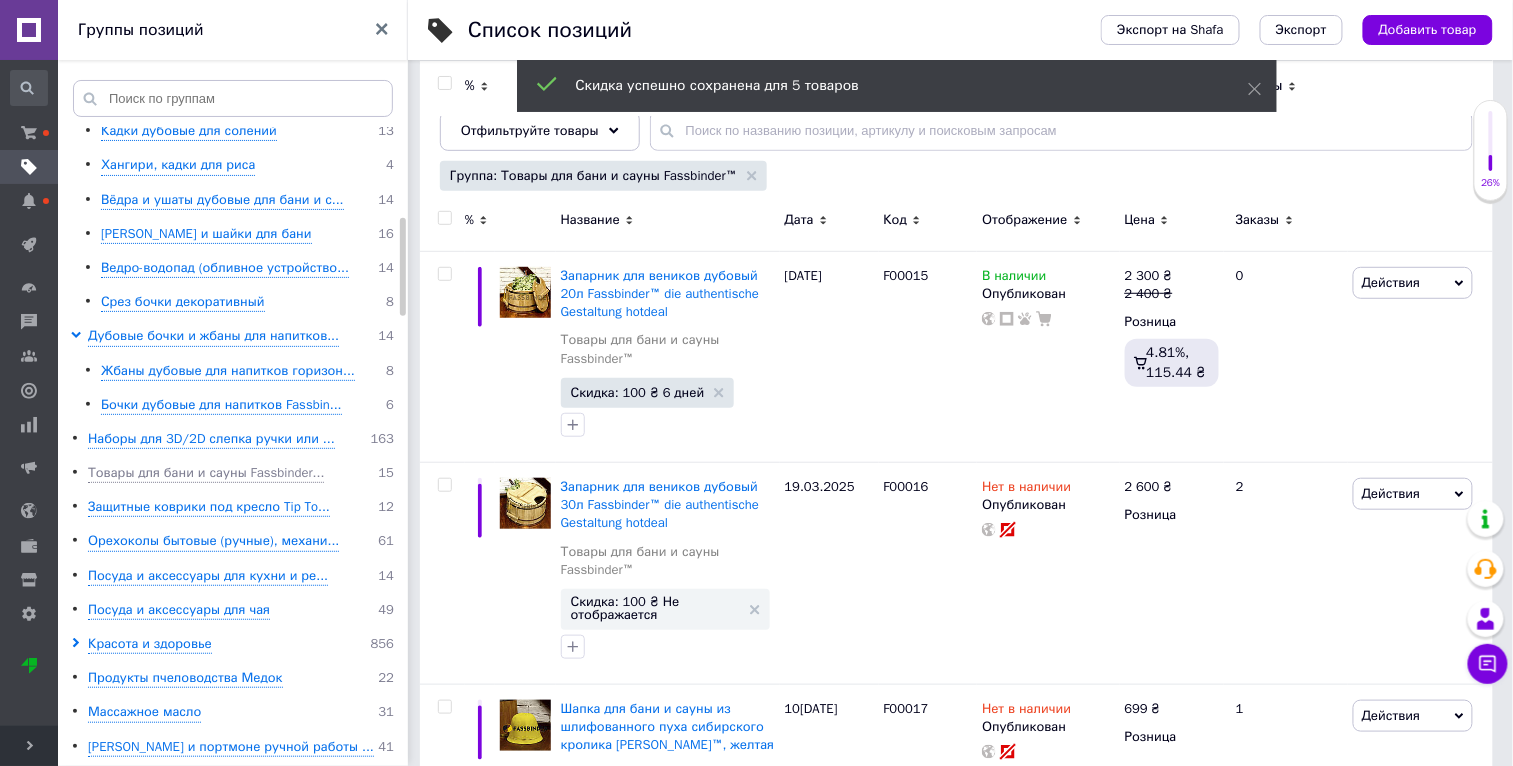 click on "Корневая группа 0 Товары для детей 270 Одежда и обувь 96 Спортивные товары 3 Мебель для офиса и дома 149 Мебель и интерьер 211 Активный отдых и туризм 44 Рюкзаки спортивные и туристические... 7 Аксессуары для плавания 3 Велосипеды и беговелы 12 Самокаты городские Oxelo 19 Разное 4 Бондарные изделия для бани и сауны... 112 Запарники дубовые для веников 15 Жбаны дубовые для напитков горизон... 13 Жбаны дубовые для напитков вертика... 12 Вёдра дубовые для солений 3 Кадки дубовые для солений 13 Хангири, кадки для риса 4 Вёдра и ушаты дубовые для бани и с... 14 Ковши и шайки для бани 16 14 8 14" at bounding box center [236, 1636] 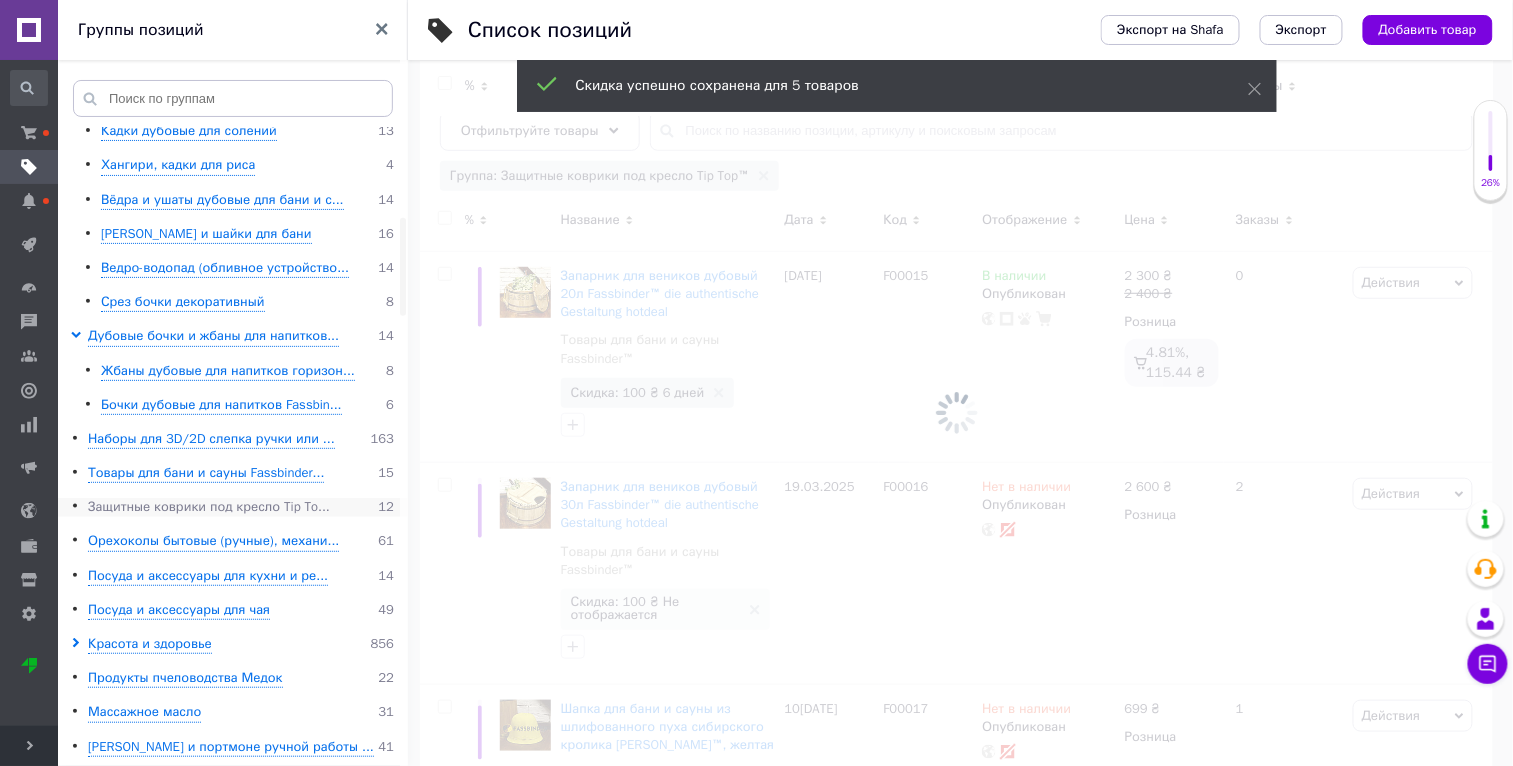 click on "Защитные коврики под кресло Tip To..." at bounding box center [209, 507] 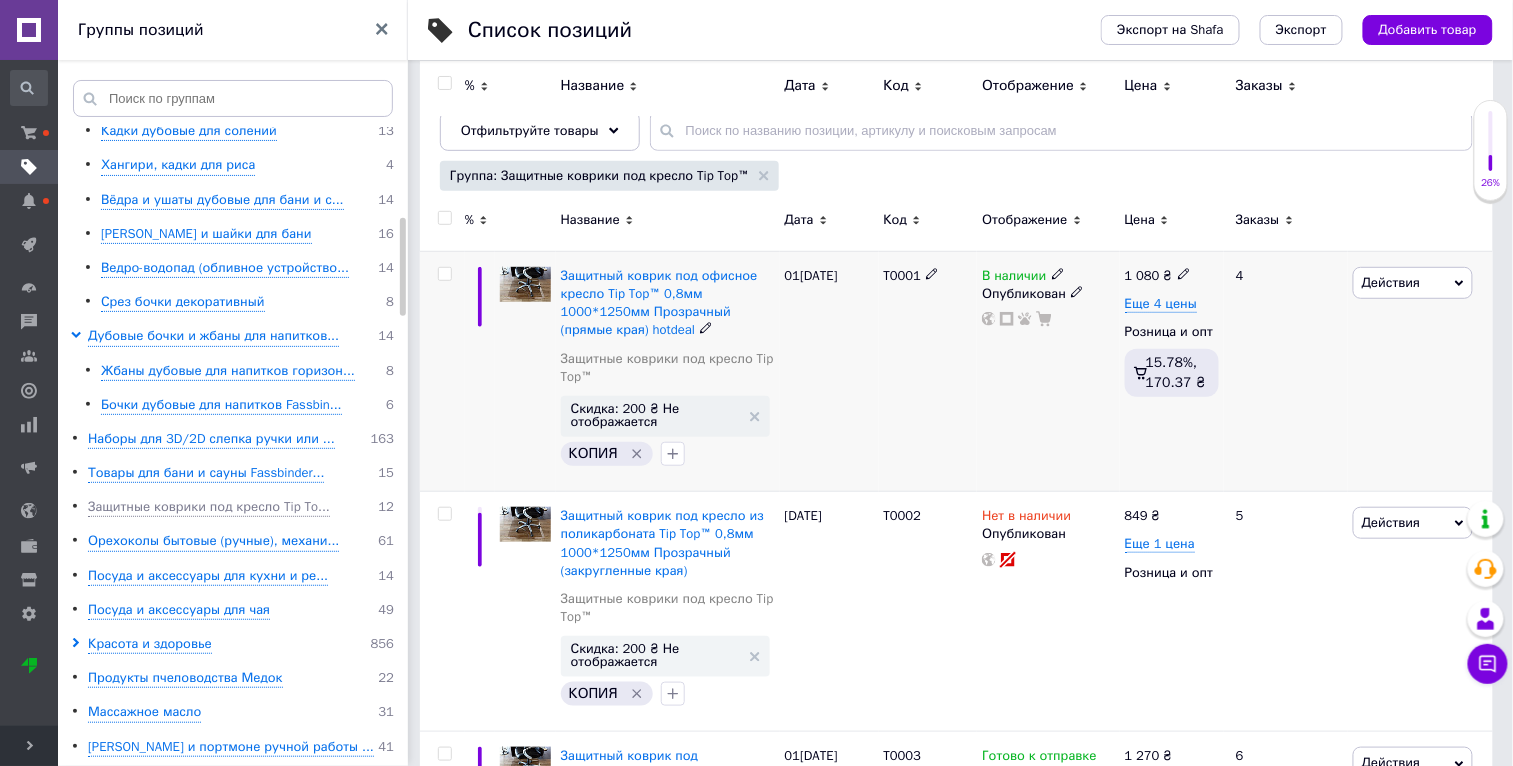 click on "Действия" at bounding box center [1413, 283] 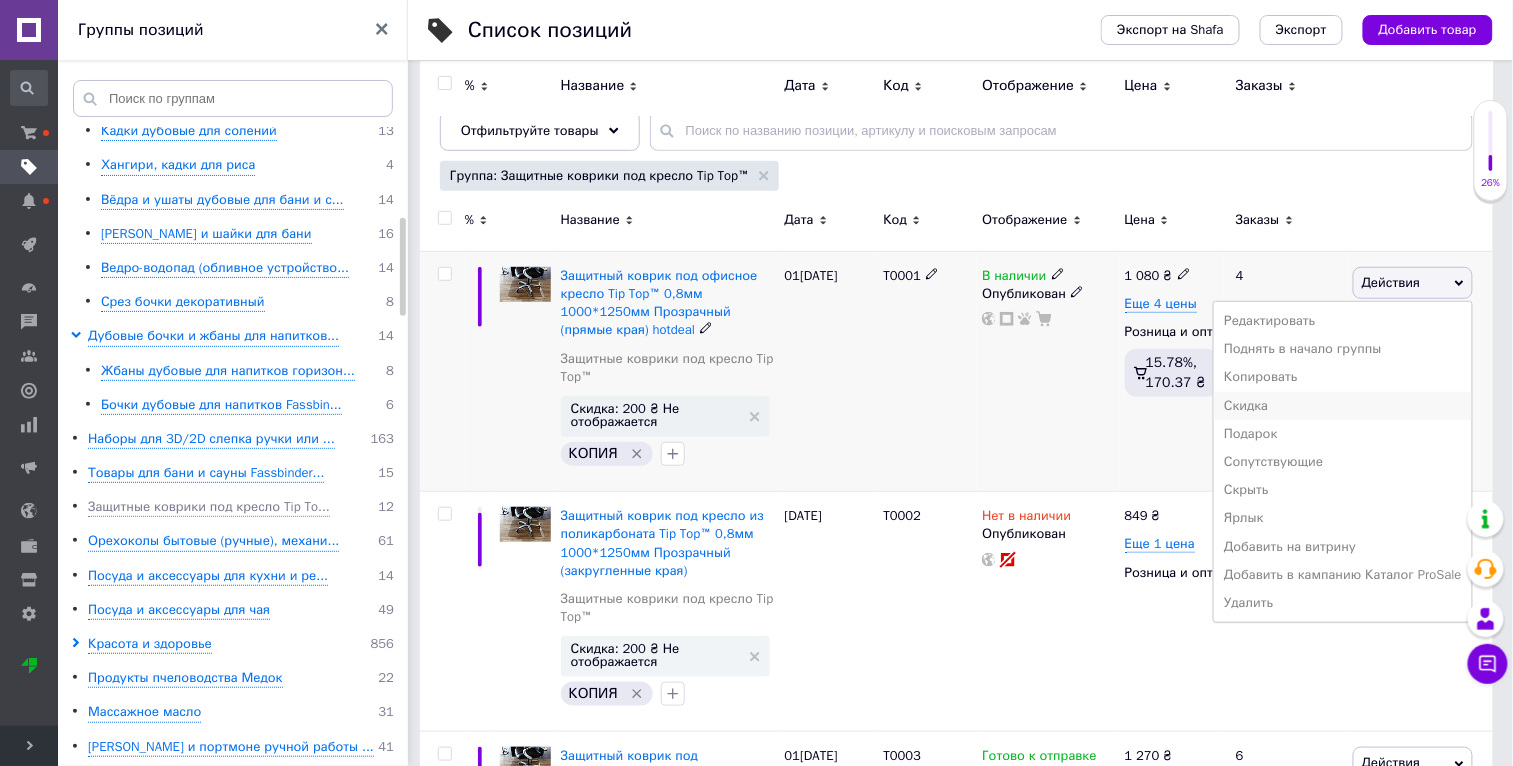 click on "Скидка" at bounding box center [1343, 406] 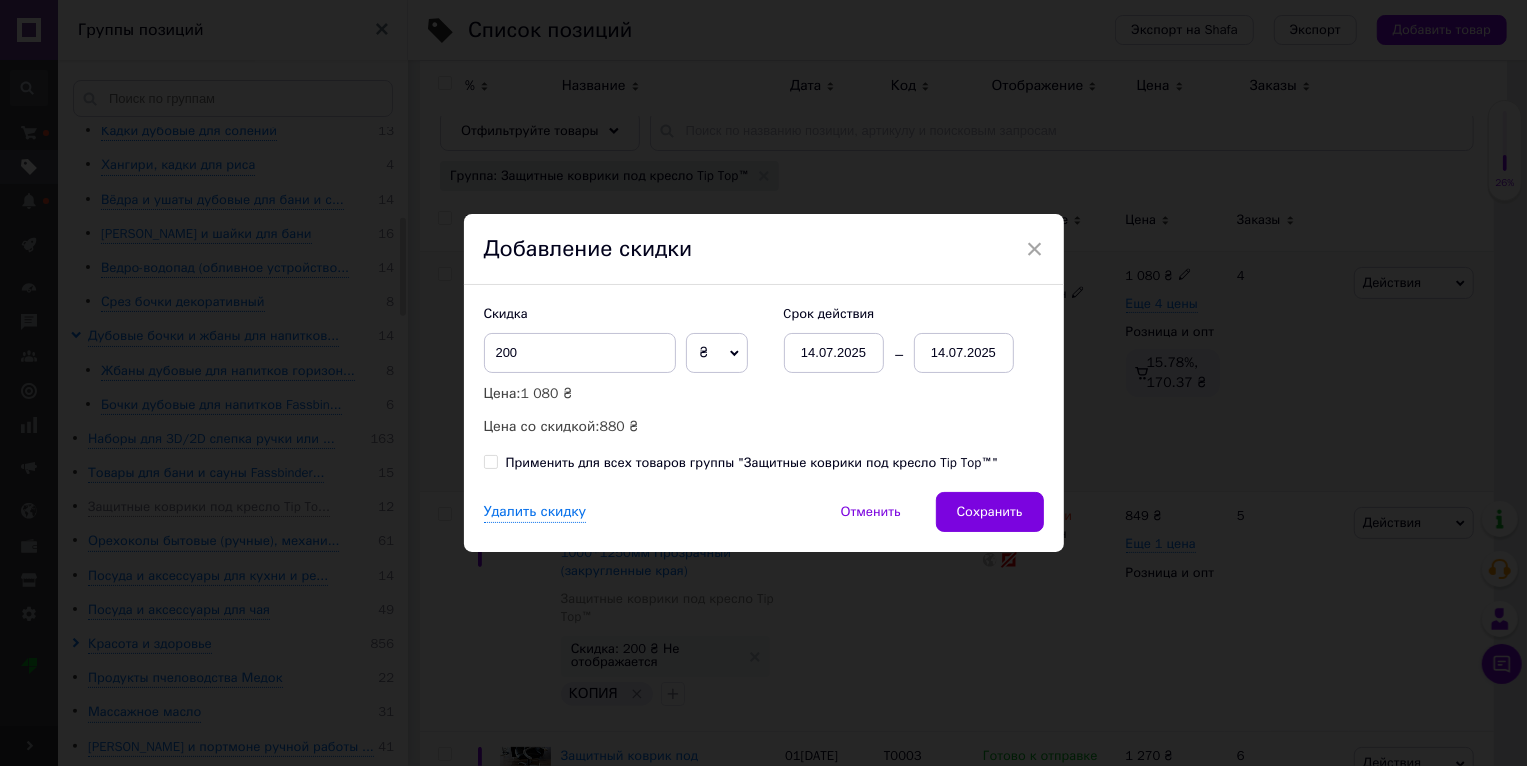 click on "Применить для всех товаров группы "Защитные коврики под кресло Tip Top™"" at bounding box center [752, 463] 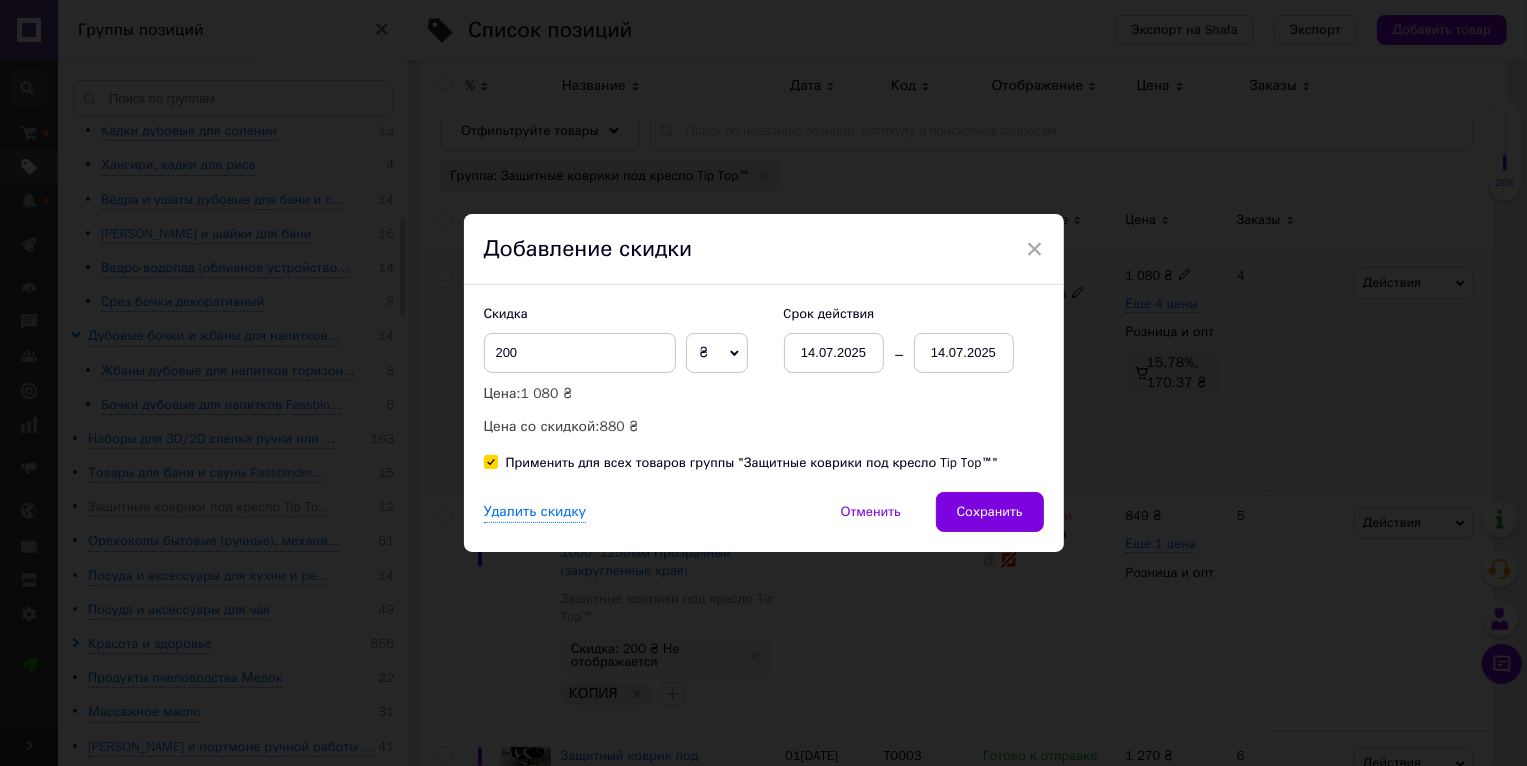 checkbox on "true" 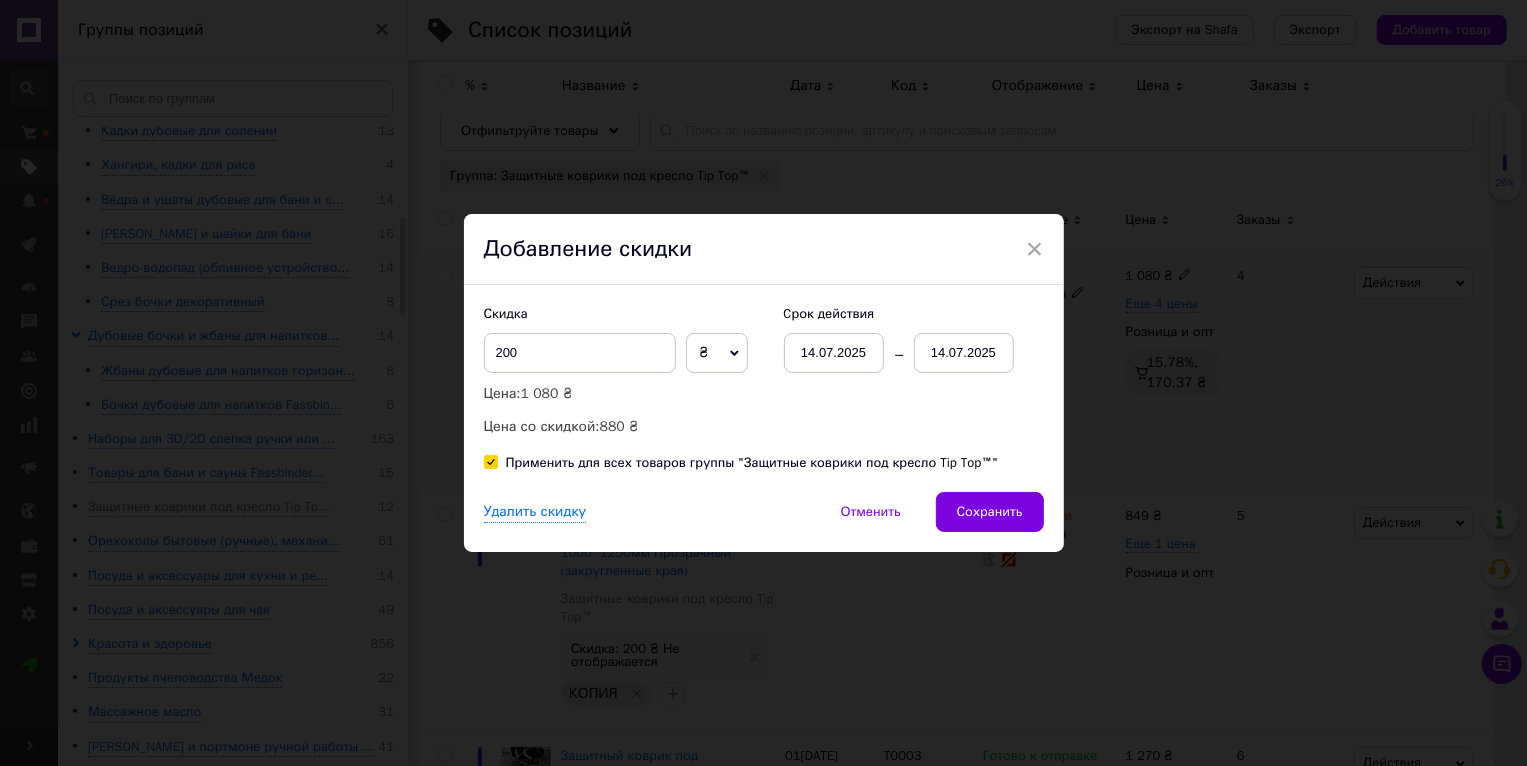 click on "14.07.2025" at bounding box center (964, 353) 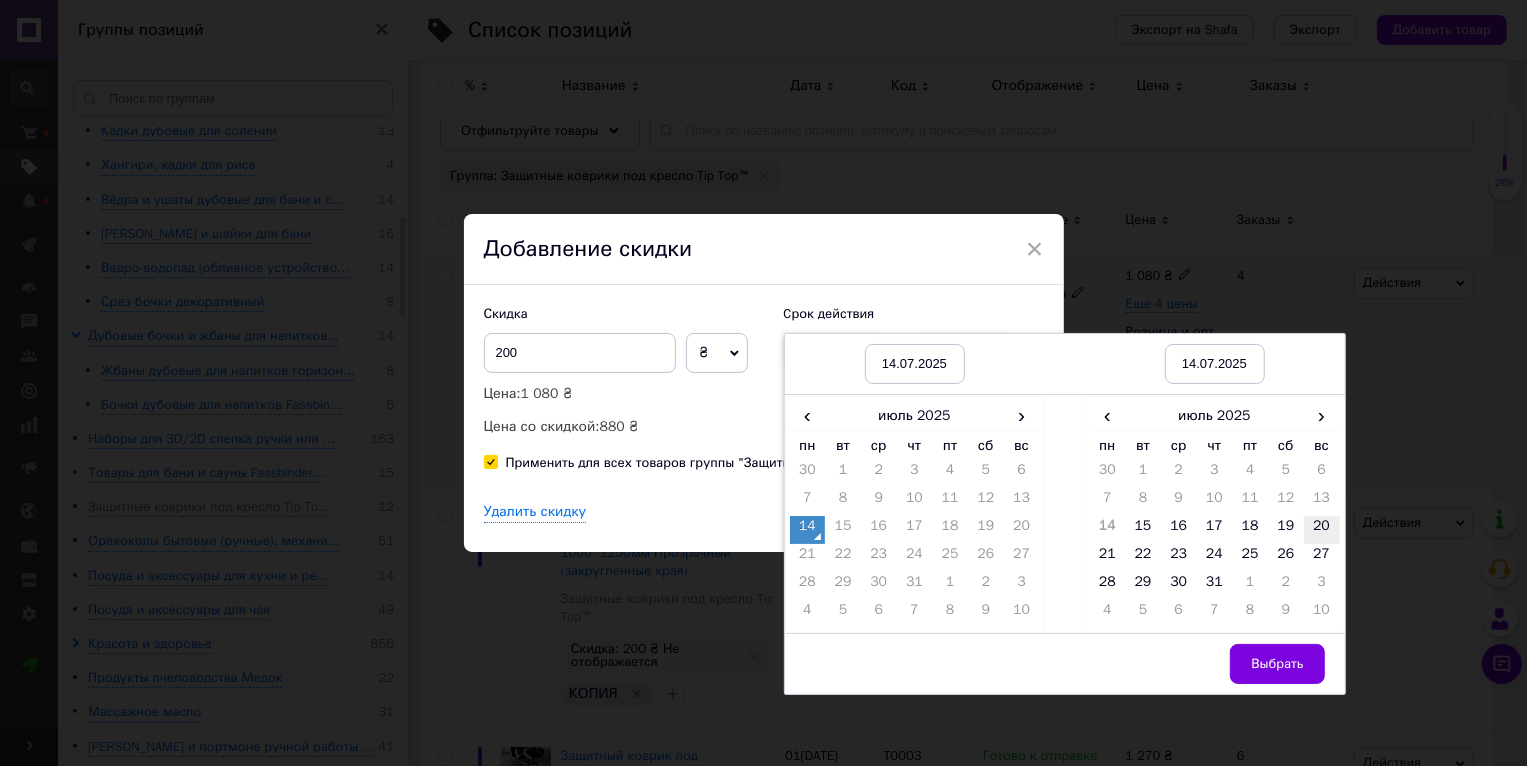 click on "20" at bounding box center [1322, 530] 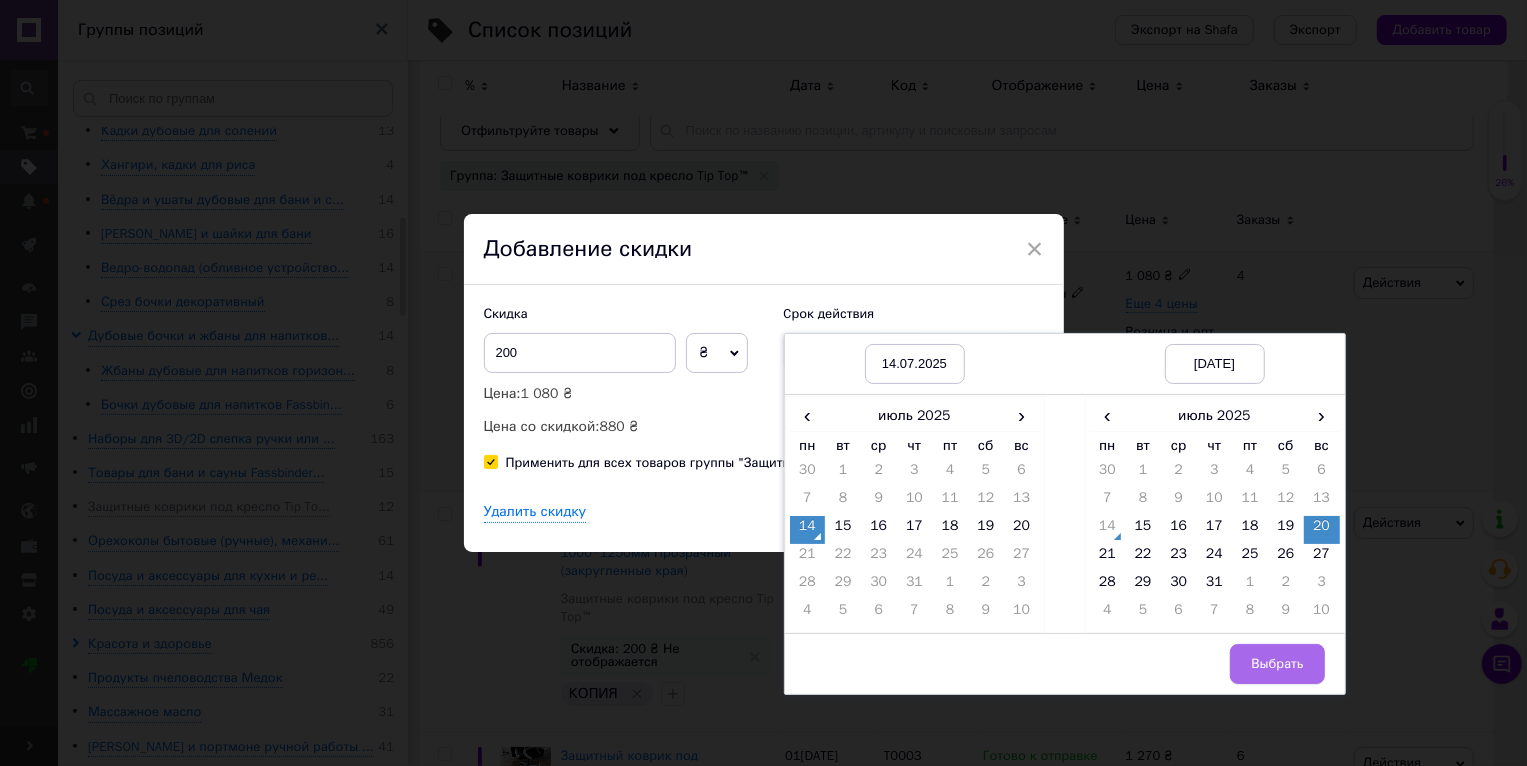 click on "Выбрать" at bounding box center (1277, 664) 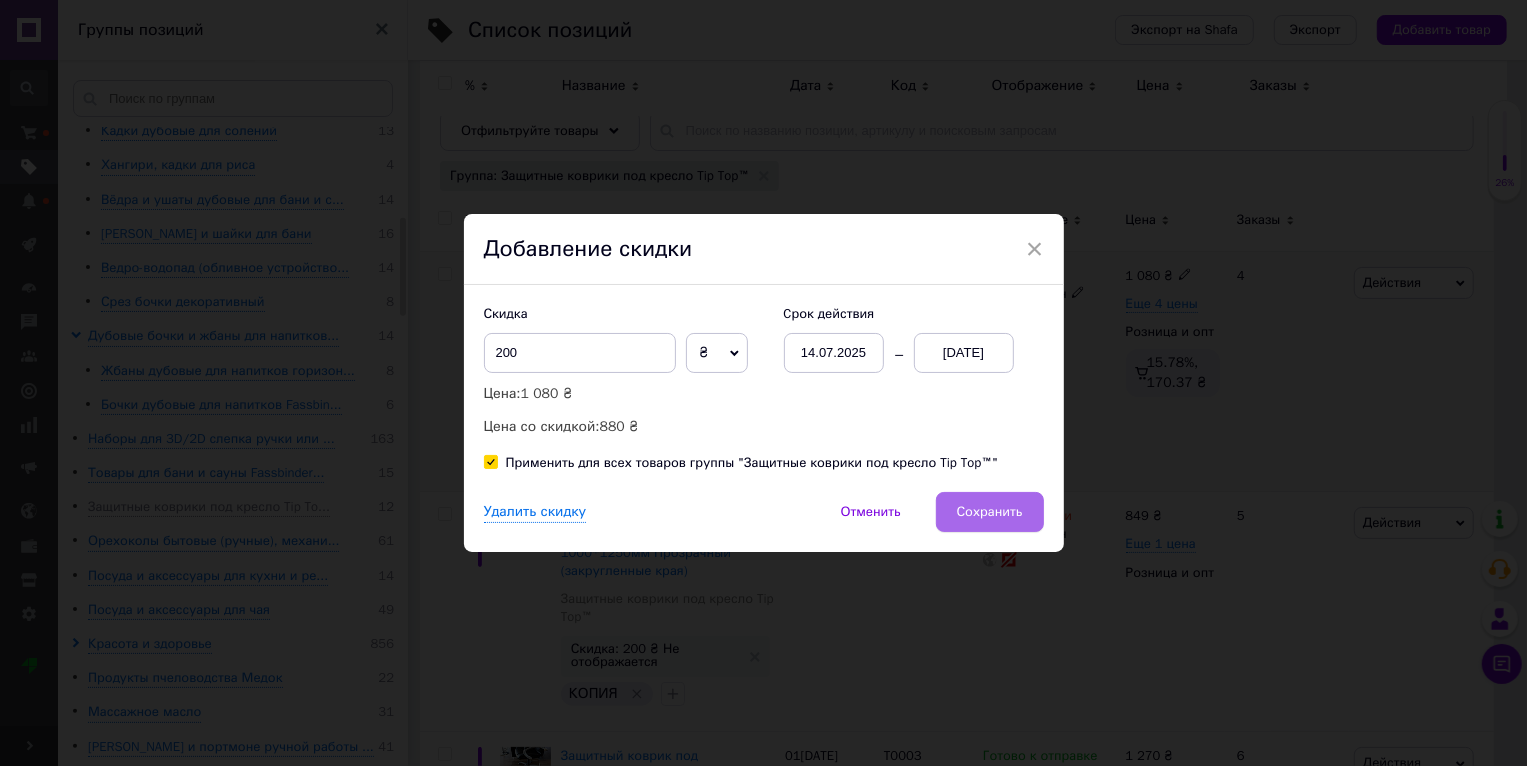 click on "Сохранить" at bounding box center [990, 512] 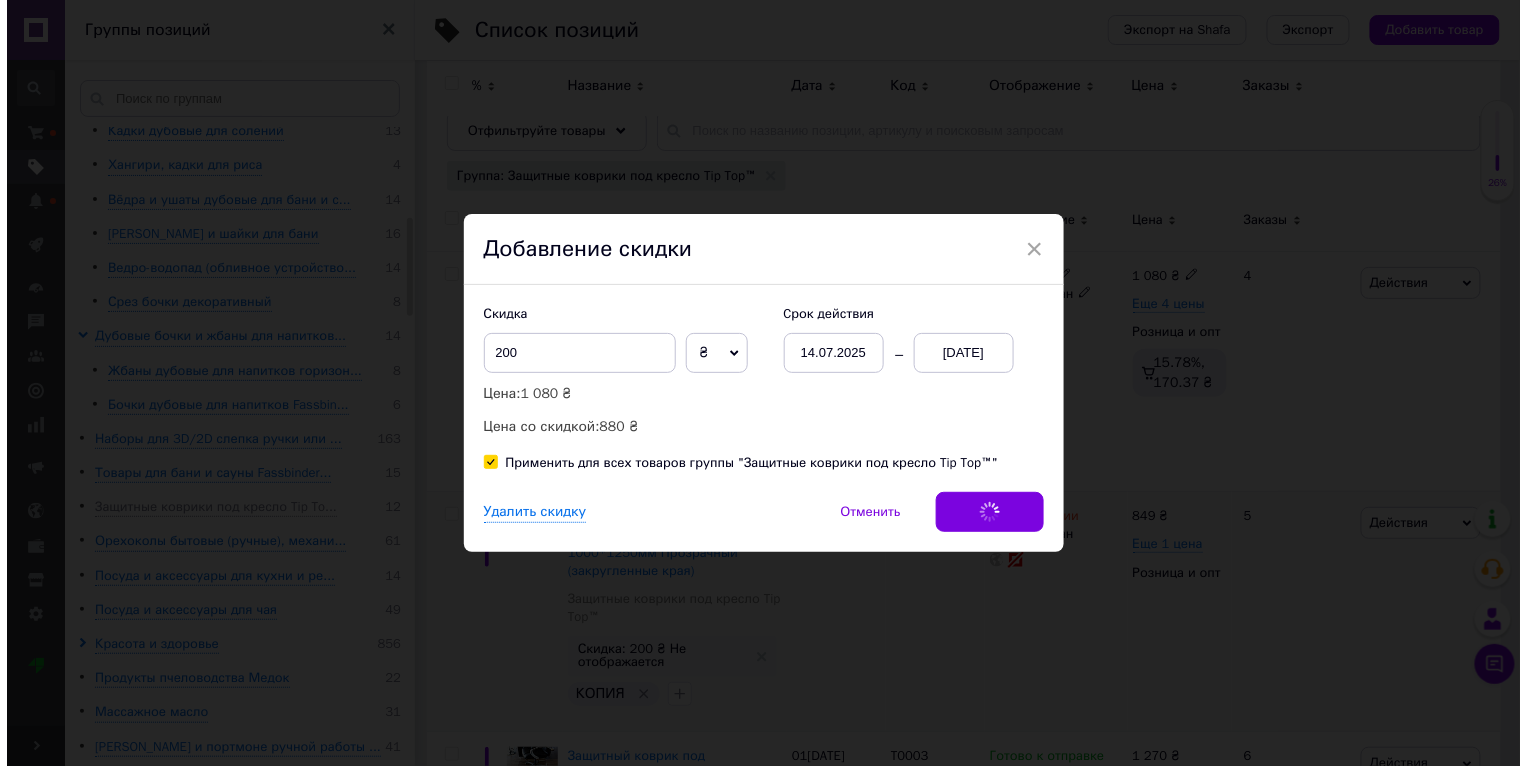 scroll, scrollTop: 0, scrollLeft: 47, axis: horizontal 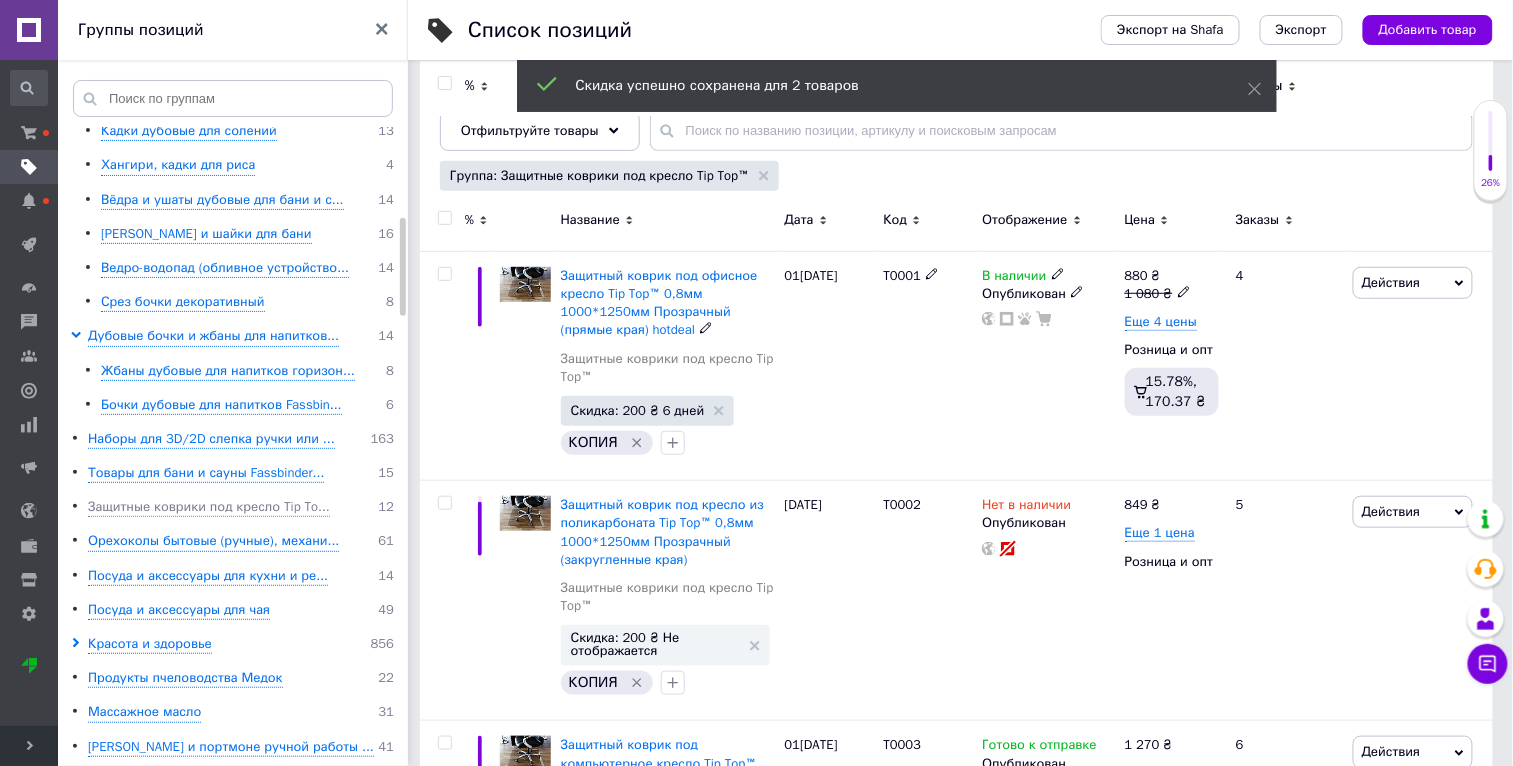 drag, startPoint x: 276, startPoint y: 540, endPoint x: 267, endPoint y: 548, distance: 12.0415945 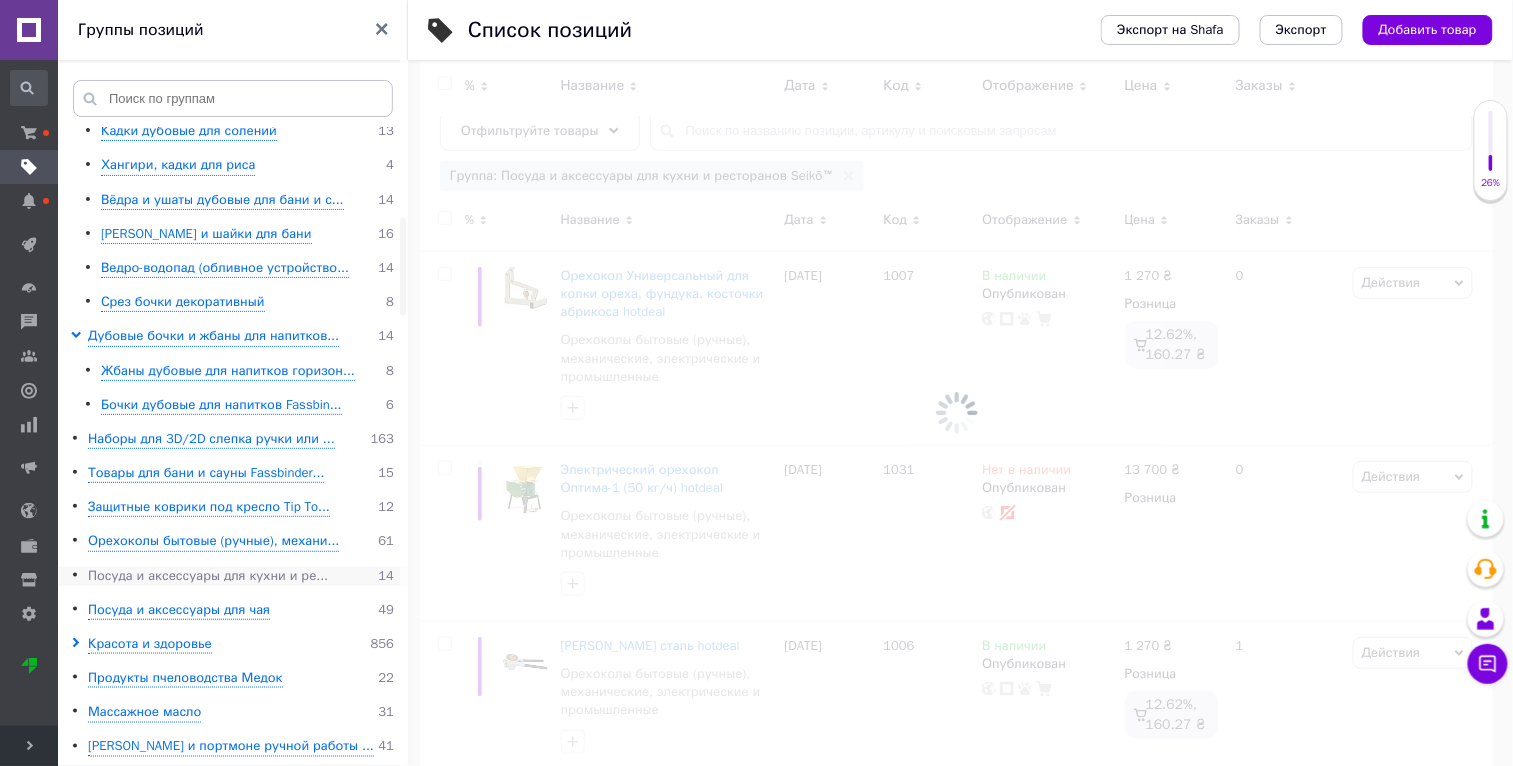 click on "Посуда и аксессуары для кухни и ре..." at bounding box center (208, 576) 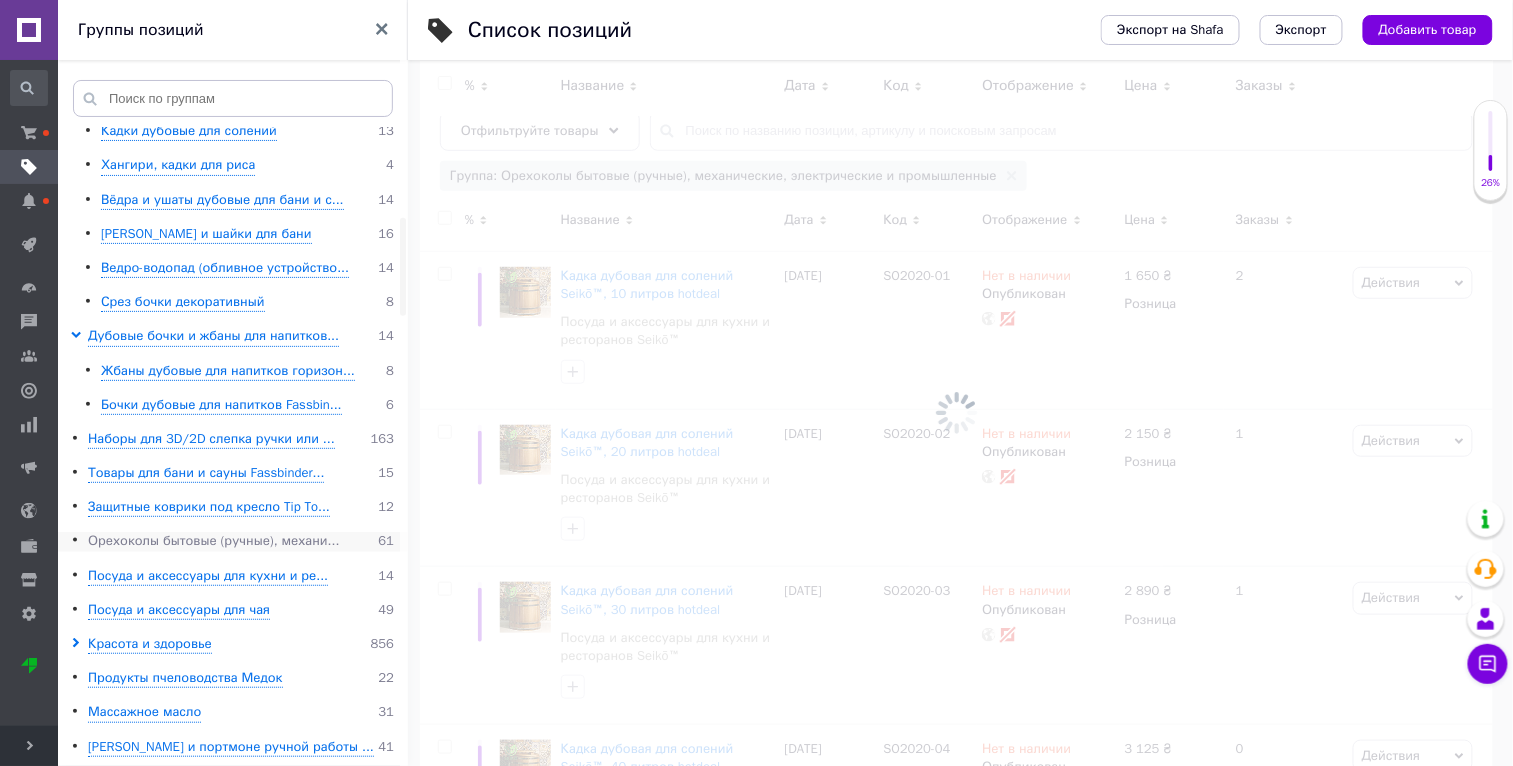 click on "Орехоколы бытовые (ручные), механи..." at bounding box center (213, 541) 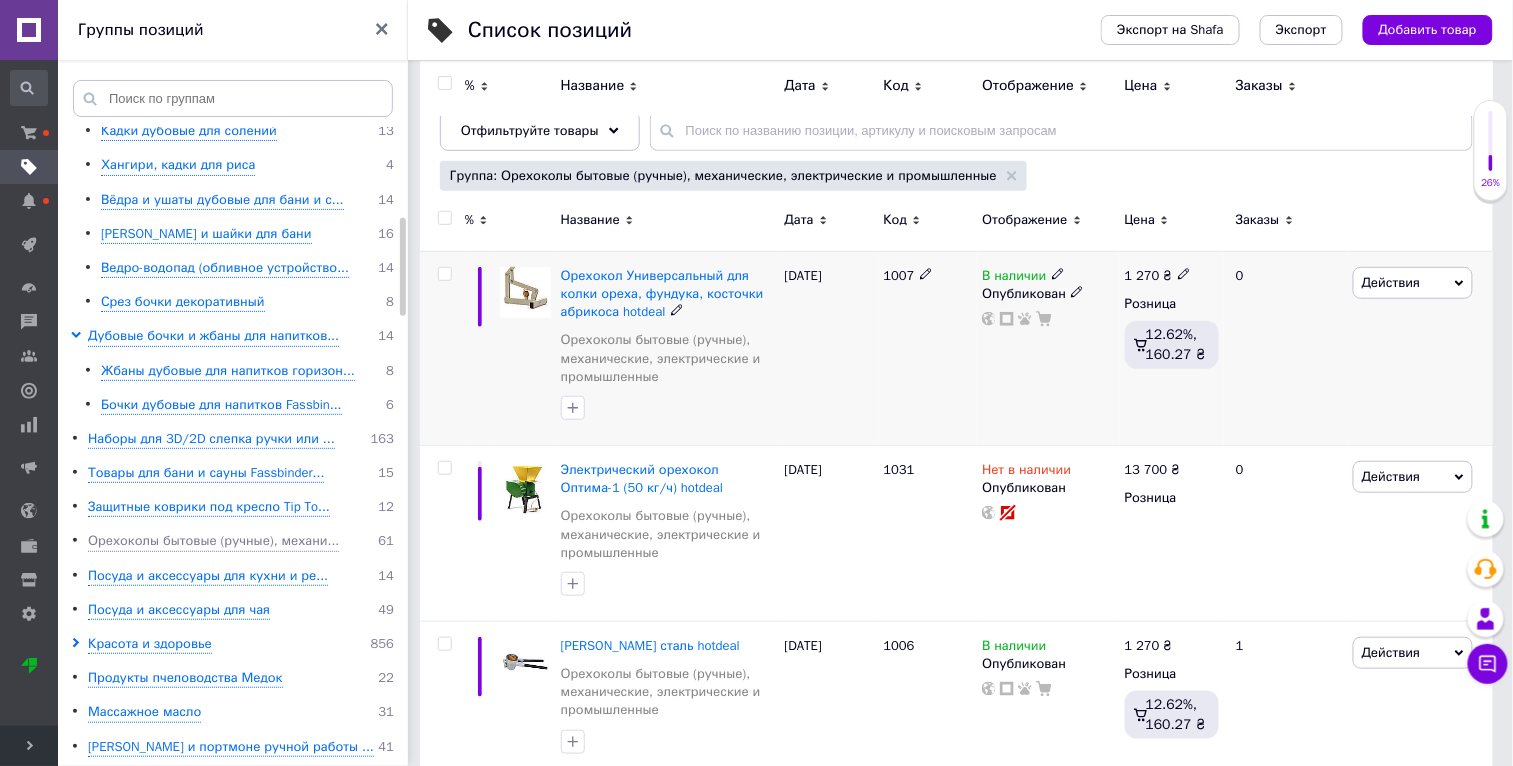 click on "Действия" at bounding box center [1391, 282] 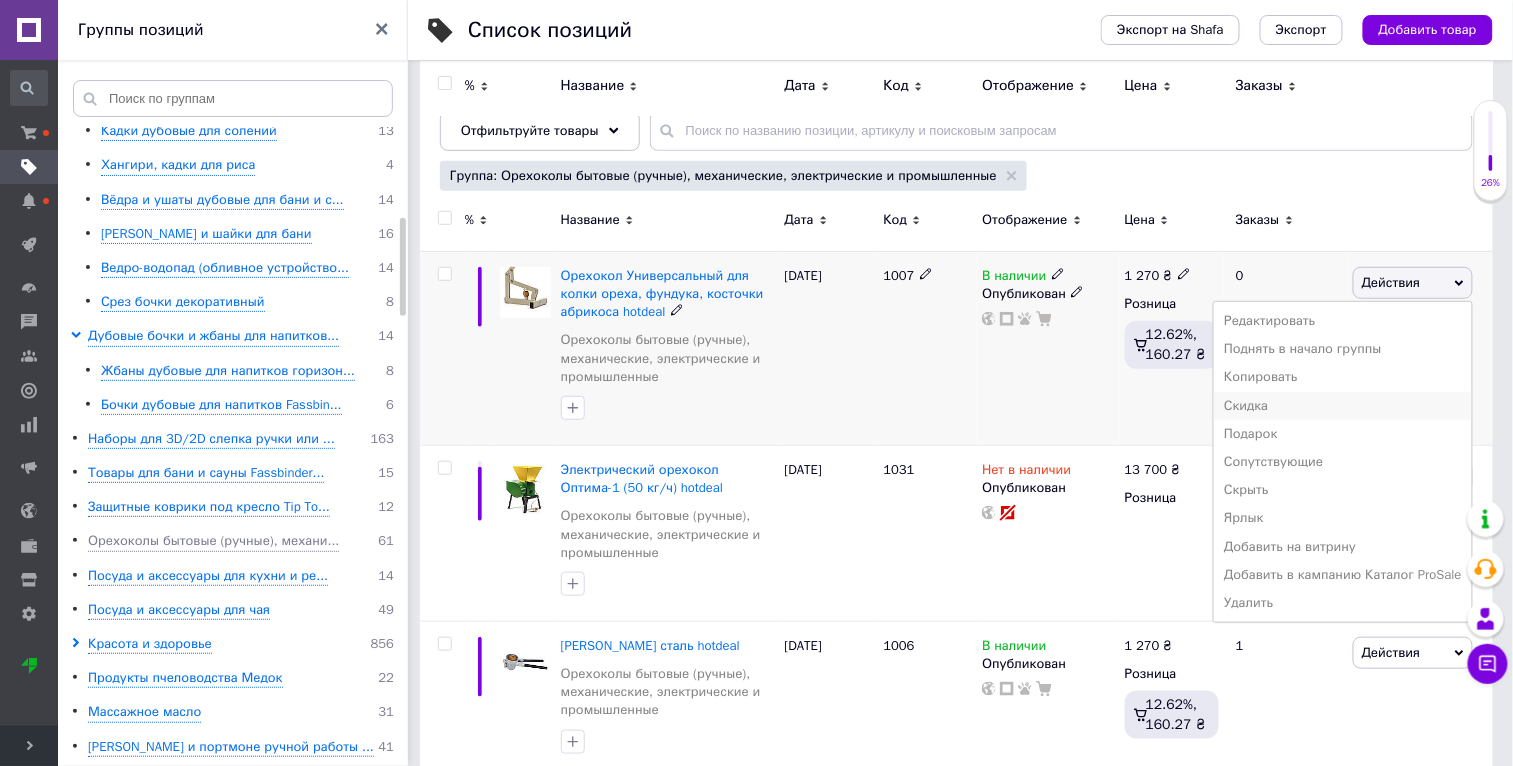 click on "Скидка" at bounding box center [1343, 406] 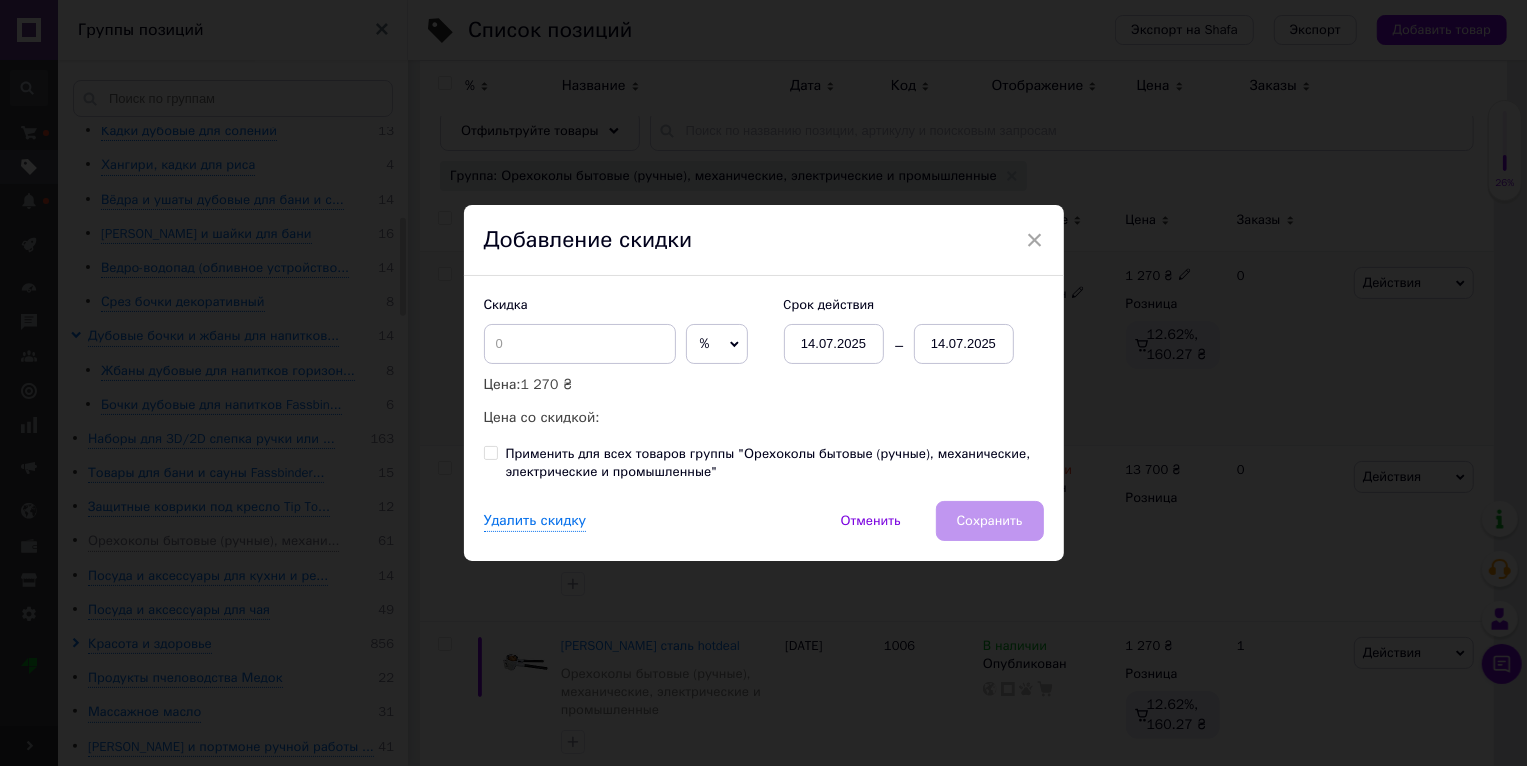 click on "× Добавление скидки Скидка % ₴ Цена:  1 270   ₴ Цена со скидкой:  Cрок действия 14.07.2025 14.07.2025 Применить для всех товаров группы "Орехоколы бытовые (ручные), механические, электрические и промышленные" Удалить скидку   Отменить   Сохранить" at bounding box center (763, 383) 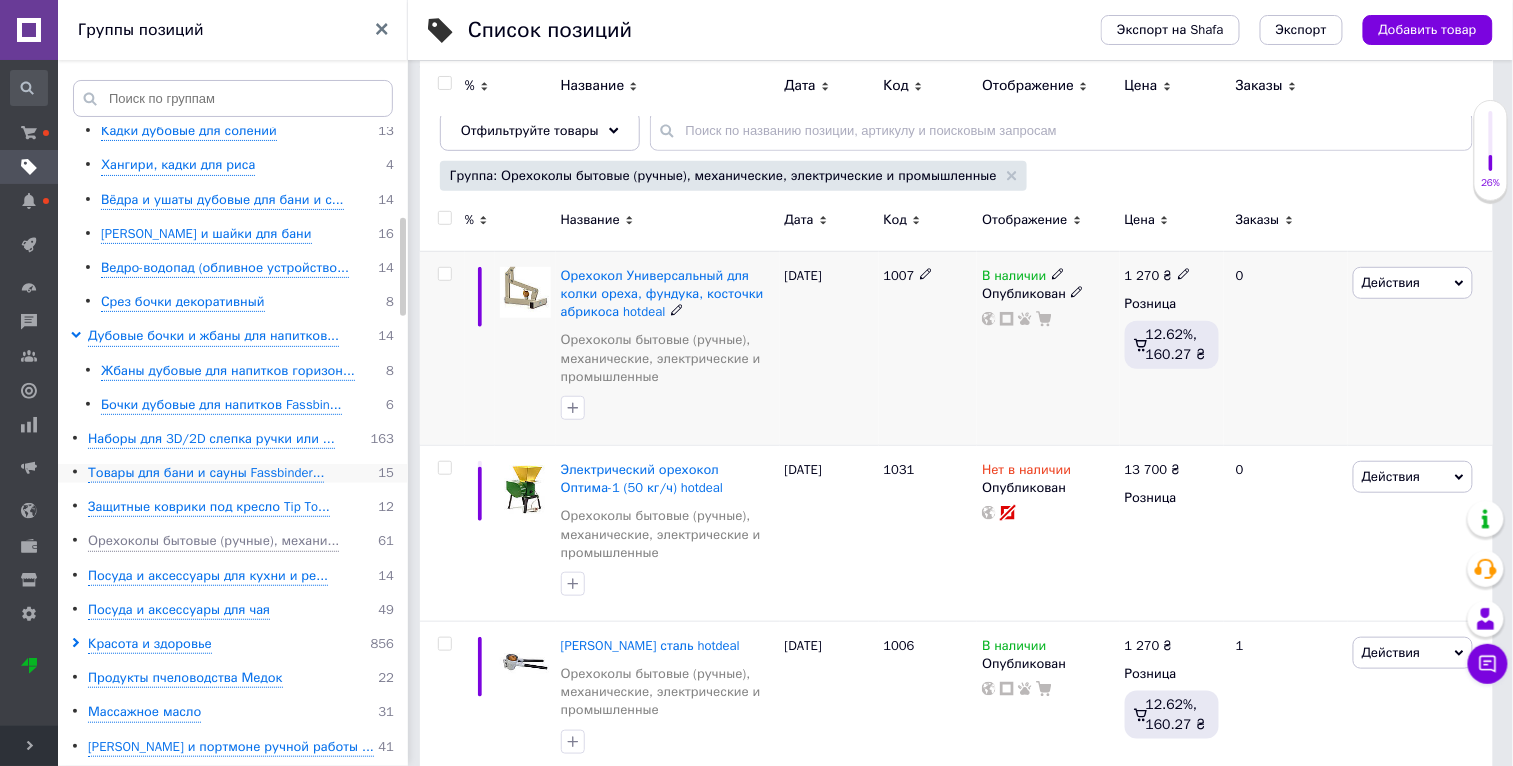 scroll, scrollTop: 0, scrollLeft: 47, axis: horizontal 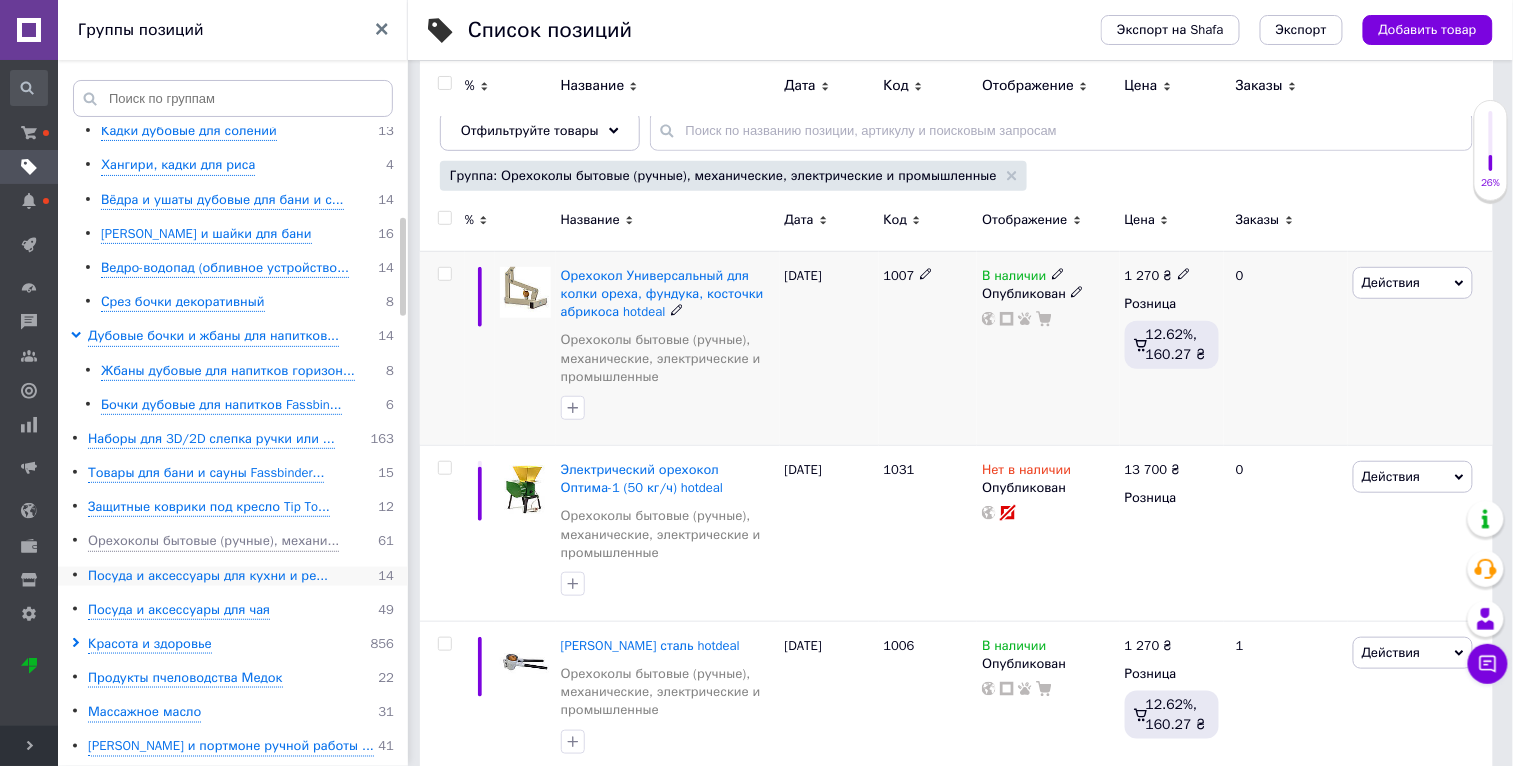 click on "Посуда и аксессуары для кухни и ре..." at bounding box center (208, 576) 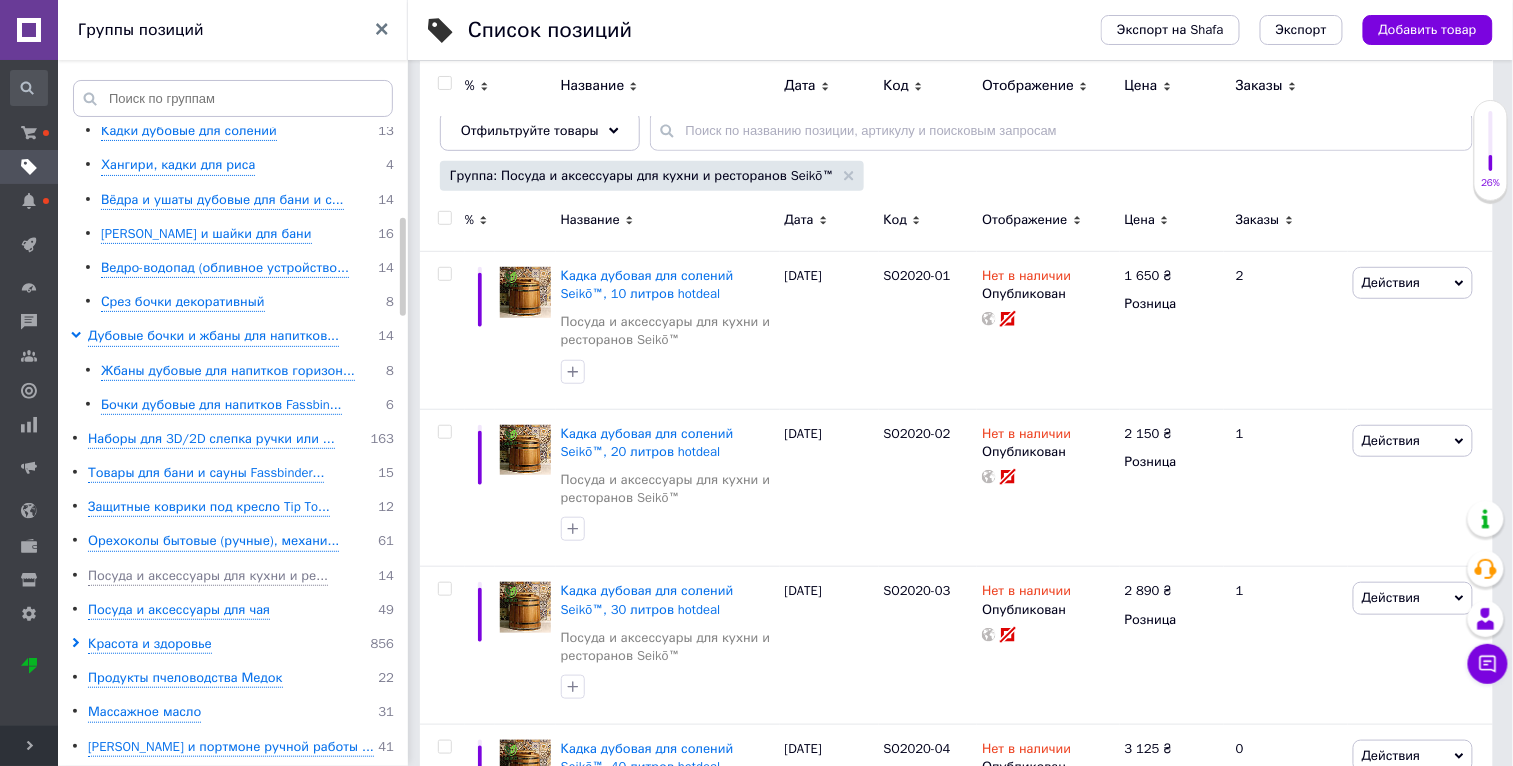 click on "Развернуть" at bounding box center (29, 746) 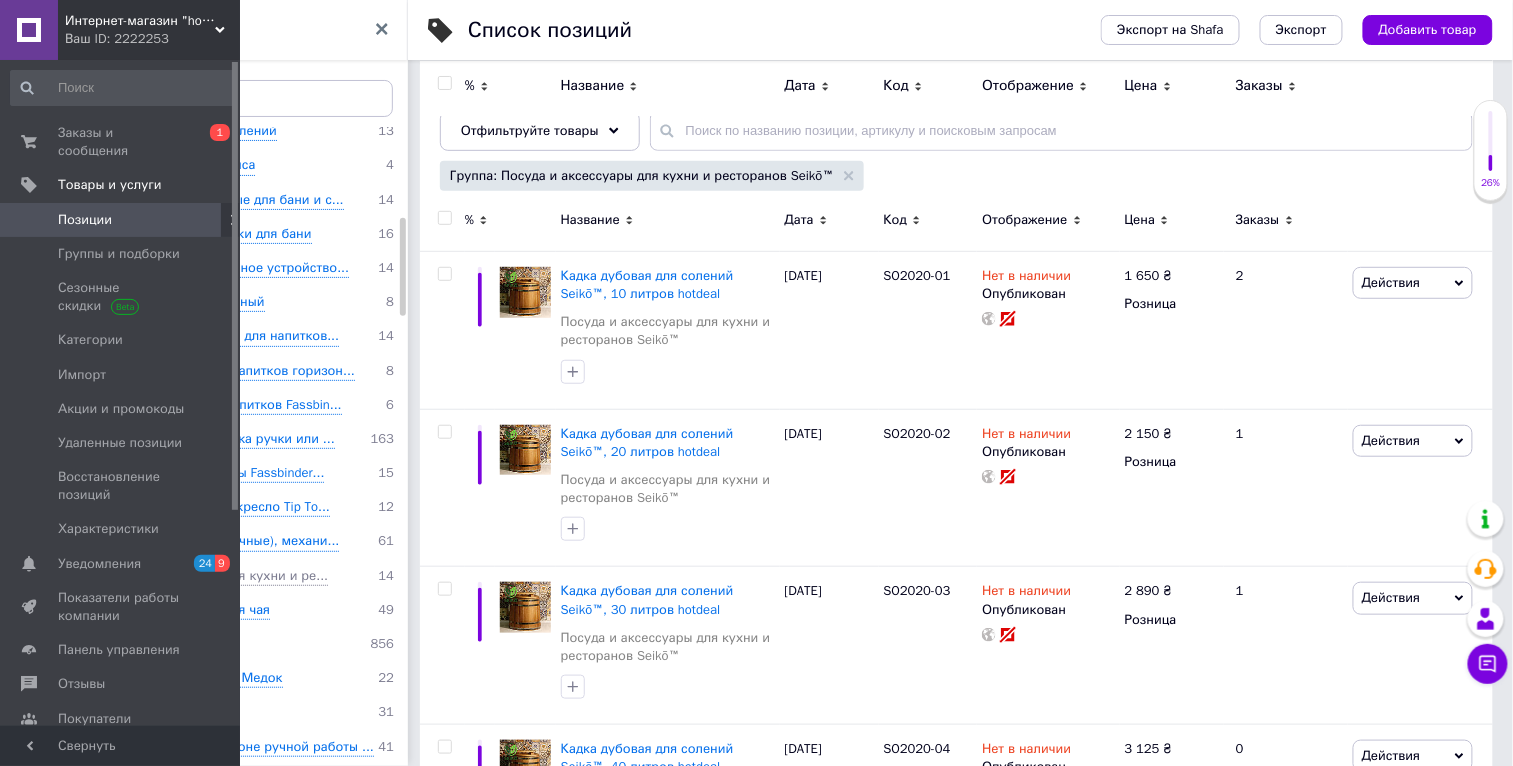 click on "Интернет-магазин "hotdeal" Ваш ID: 2222253" at bounding box center (149, 30) 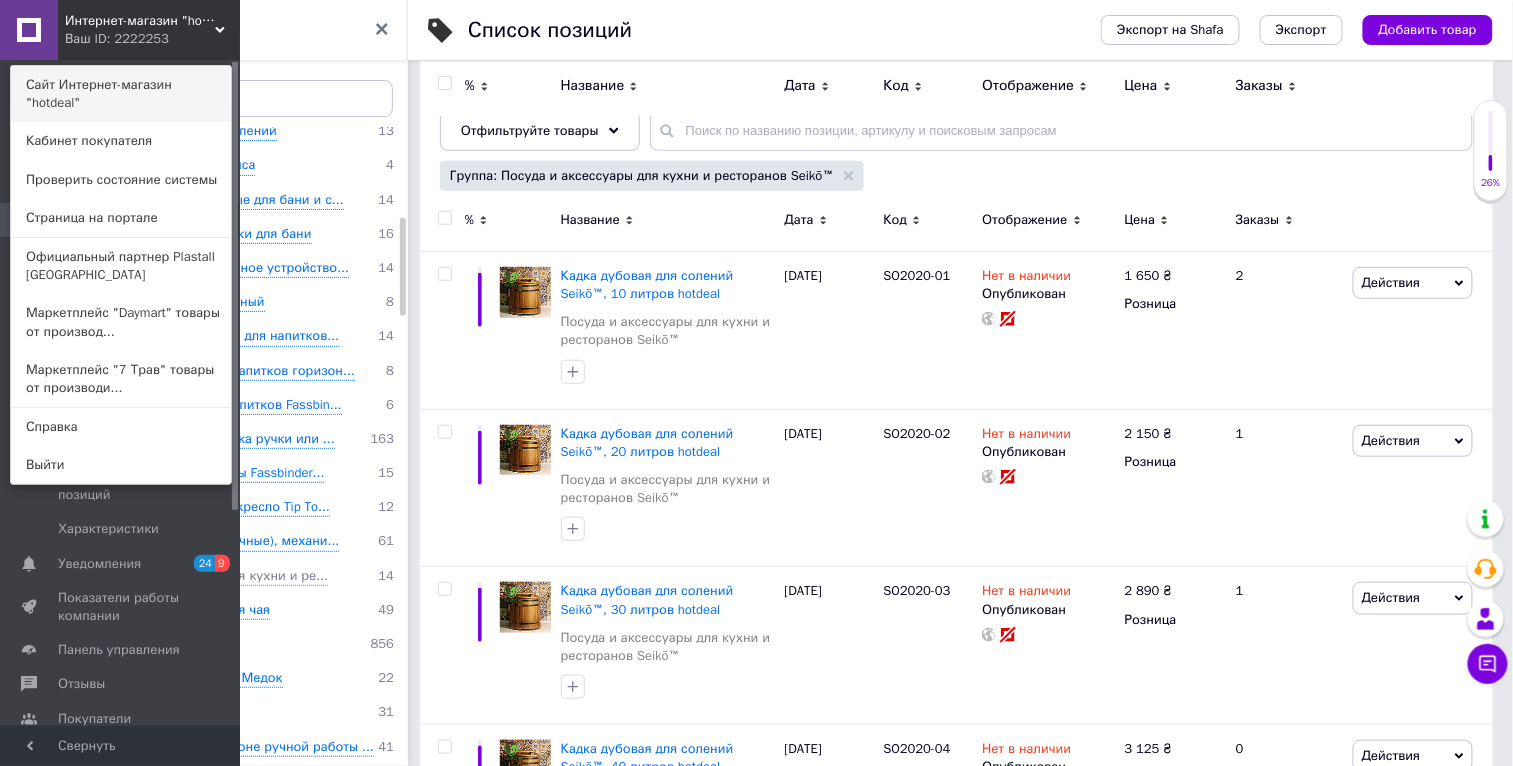 click on "Сайт Интернет-магазин "hotdeal"" at bounding box center [121, 94] 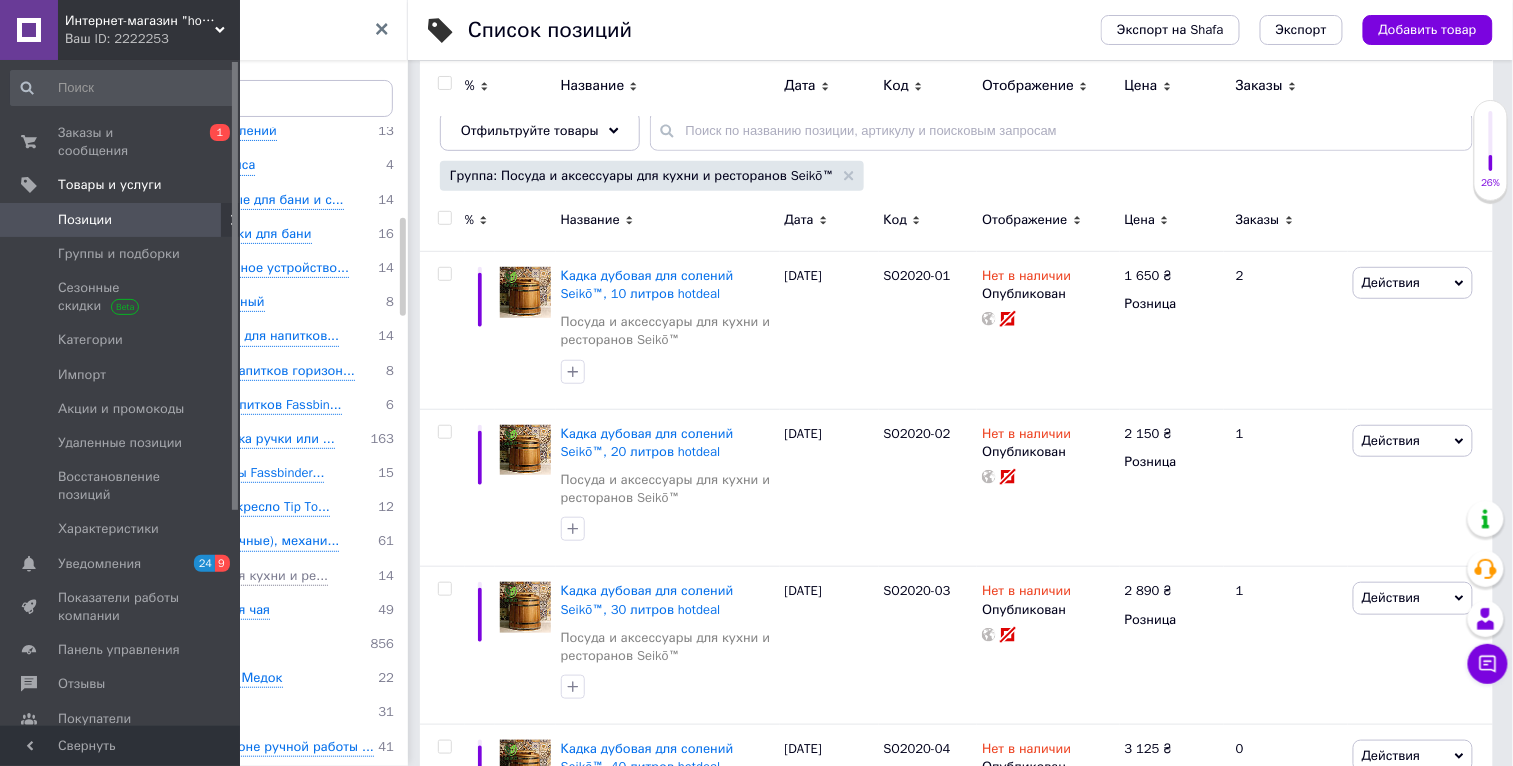 click 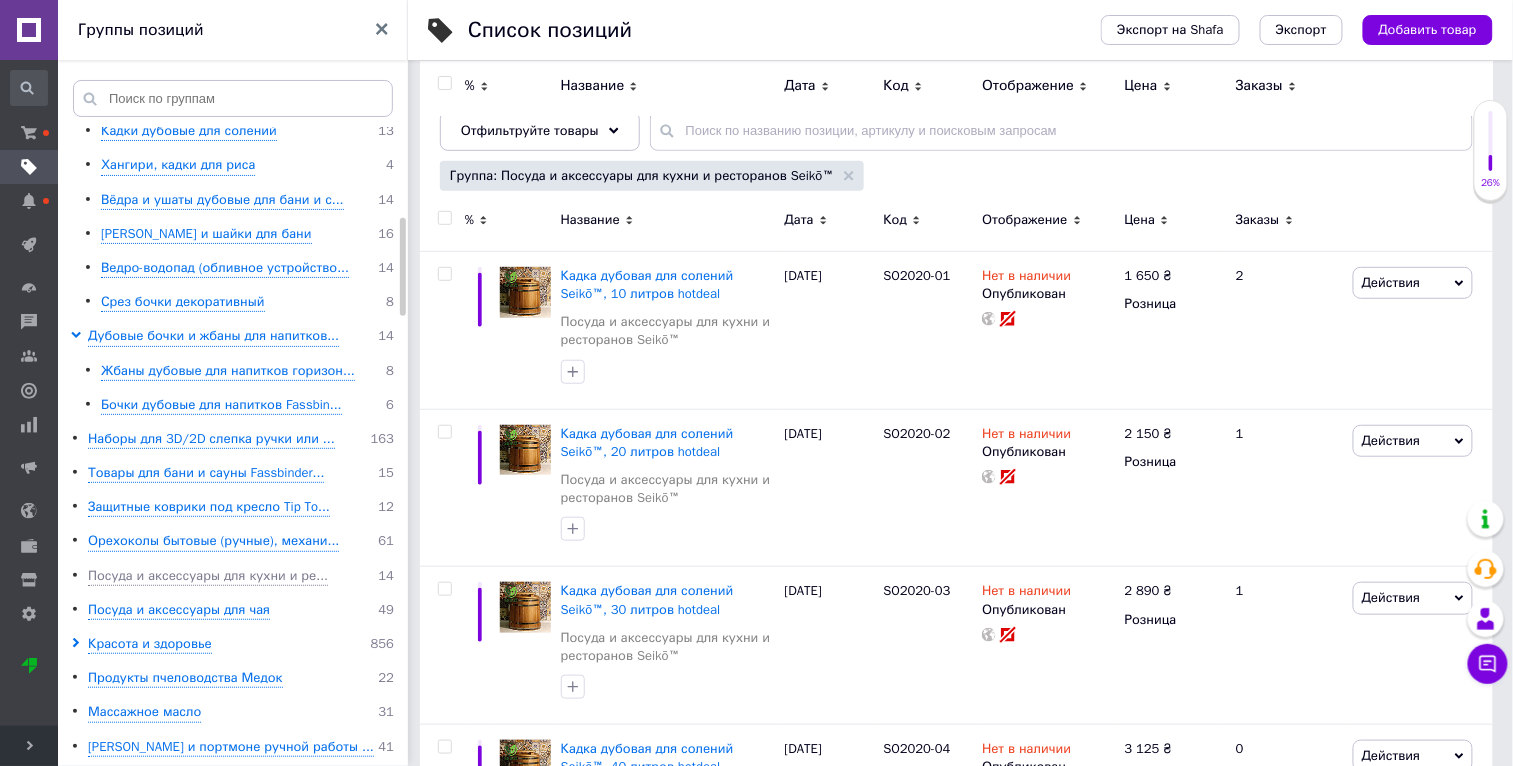 click on "Корневая группа 0 Товары для детей 270 Одежда и обувь 96 Спортивные товары 3 Мебель для офиса и дома 149 Мебель и интерьер 211 Активный отдых и туризм 44 Рюкзаки спортивные и туристические... 7 Аксессуары для плавания 3 Велосипеды и беговелы 12 Самокаты городские Oxelo 19 Разное 4 Бондарные изделия для бани и сауны... 112 Запарники дубовые для веников 15 Жбаны дубовые для напитков горизон... 13 Жбаны дубовые для напитков вертика... 12 Вёдра дубовые для солений 3 Кадки дубовые для солений 13 Хангири, кадки для риса 4 Вёдра и ушаты дубовые для бани и с... 14 Ковши и шайки для бани 16 14 8 14" at bounding box center (236, 1636) 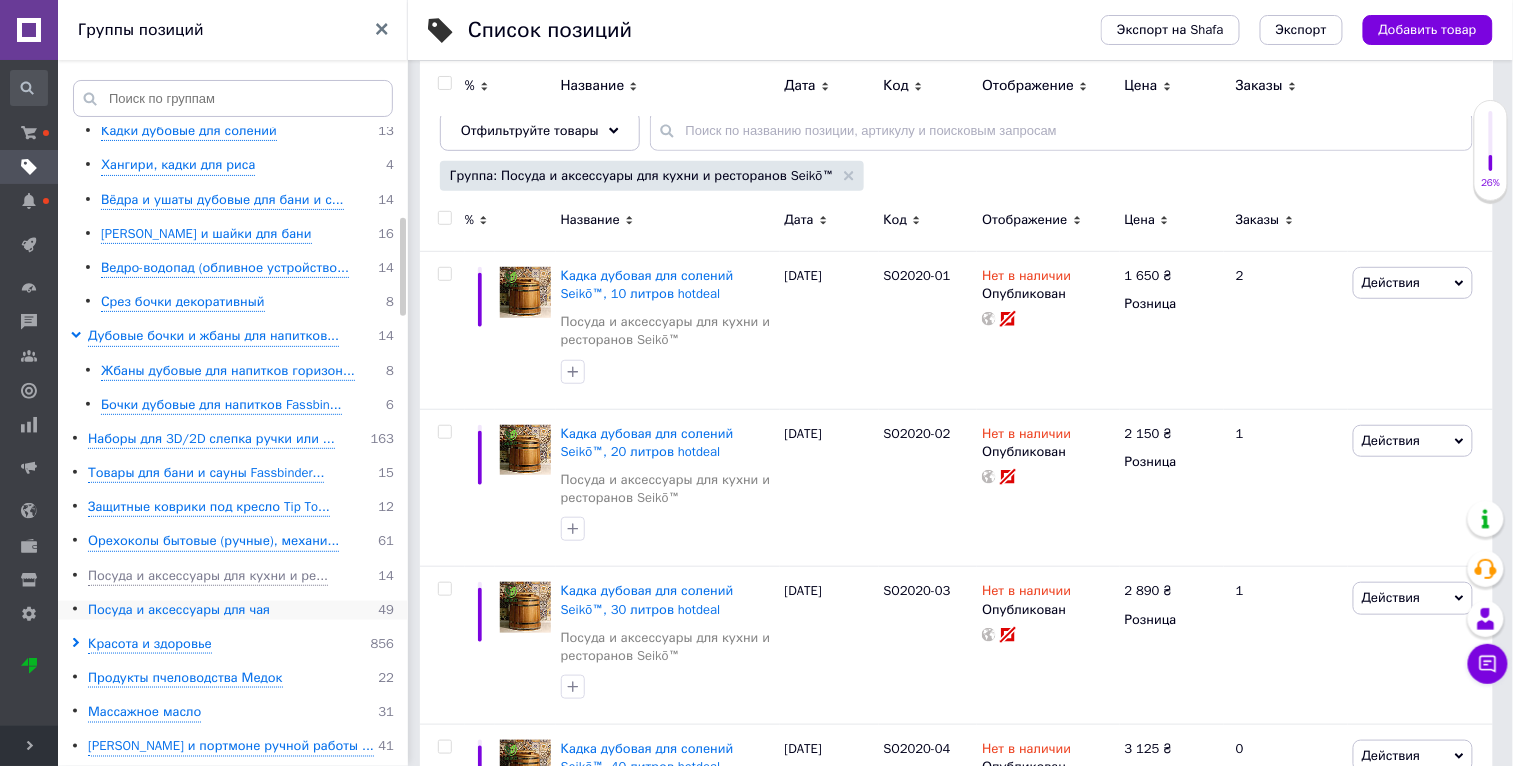 click on "Посуда и аксессуары для чая" at bounding box center (179, 610) 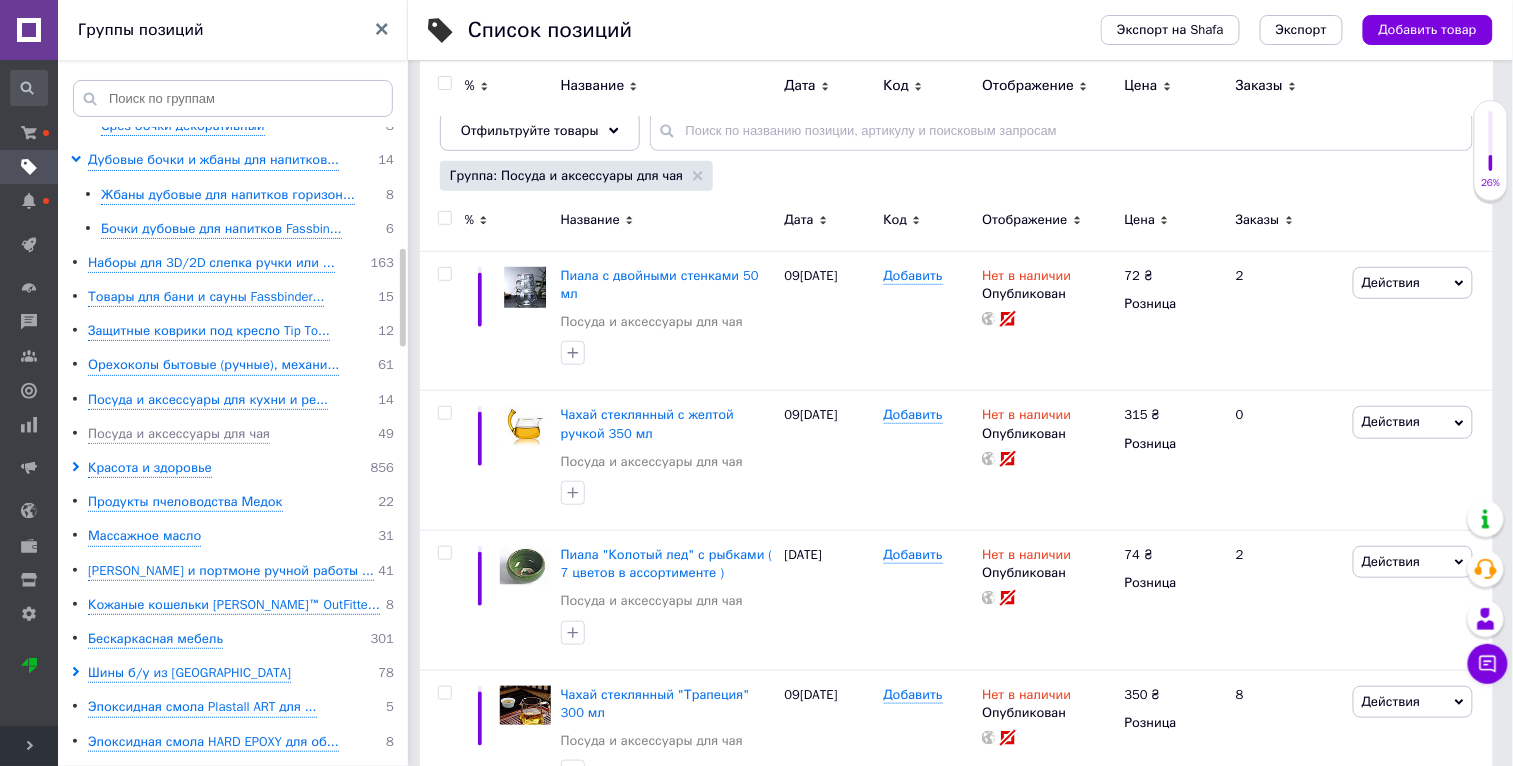 scroll, scrollTop: 797, scrollLeft: 0, axis: vertical 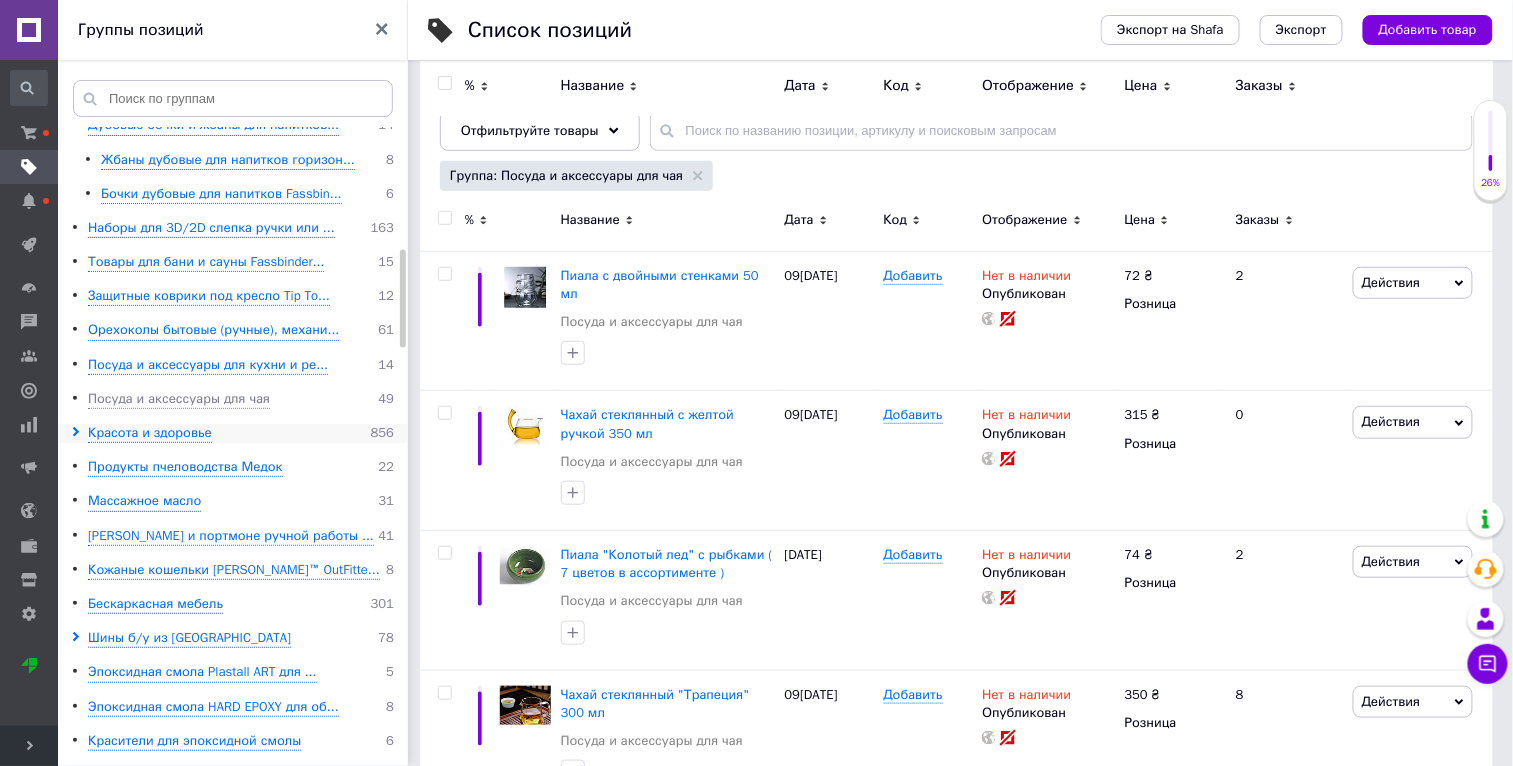 click 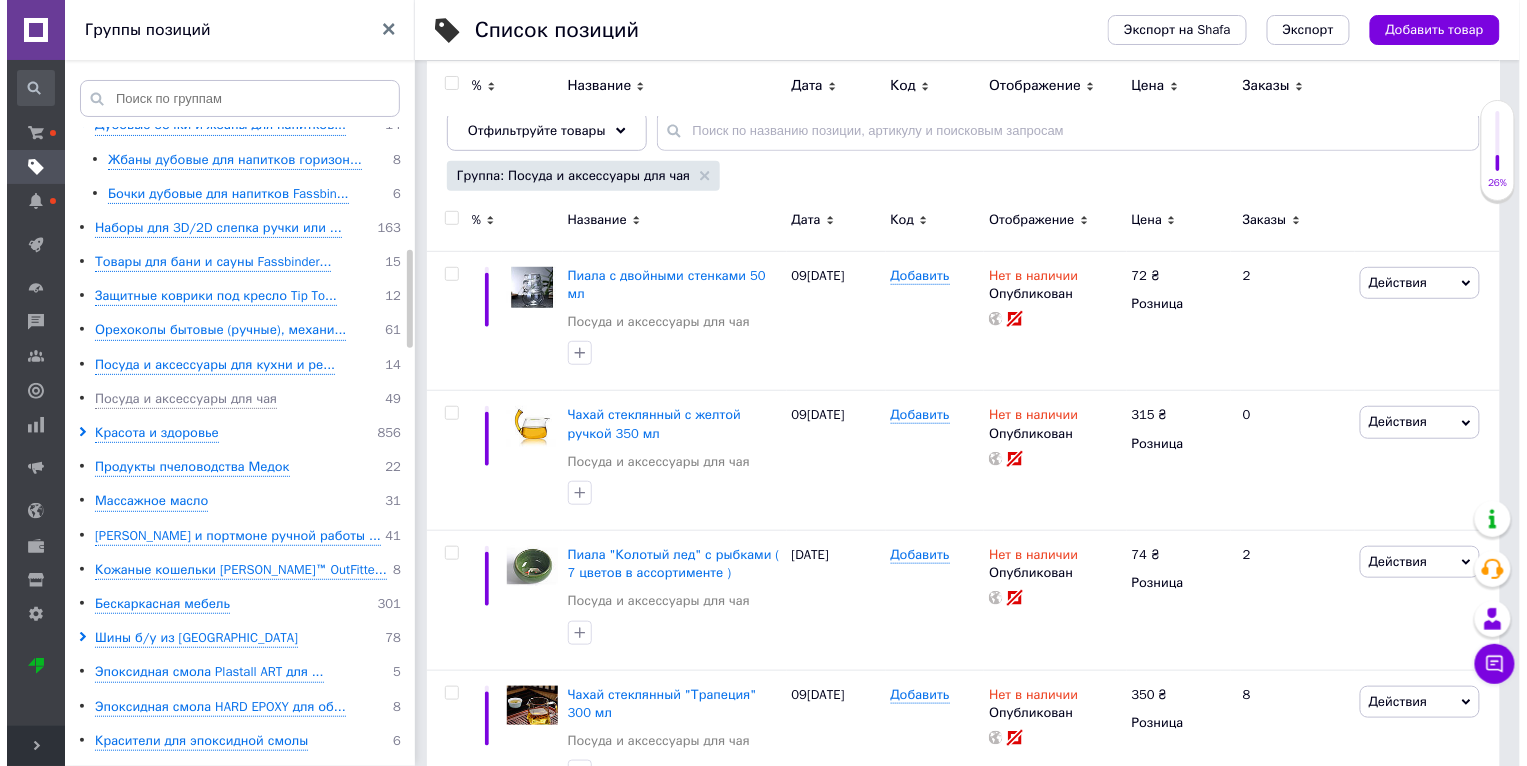 scroll, scrollTop: 801, scrollLeft: 0, axis: vertical 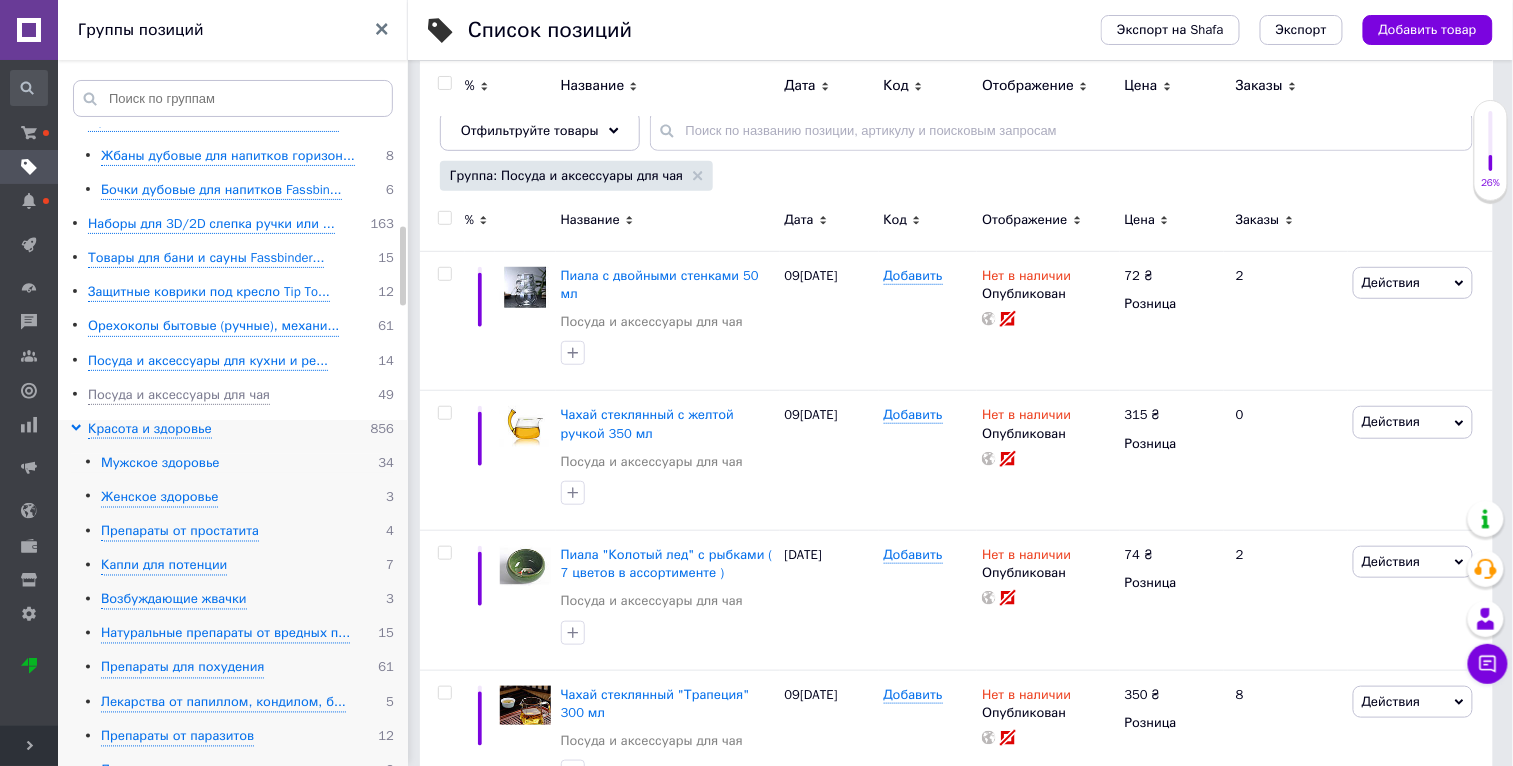 click on "Мужское здоровье" at bounding box center (160, 463) 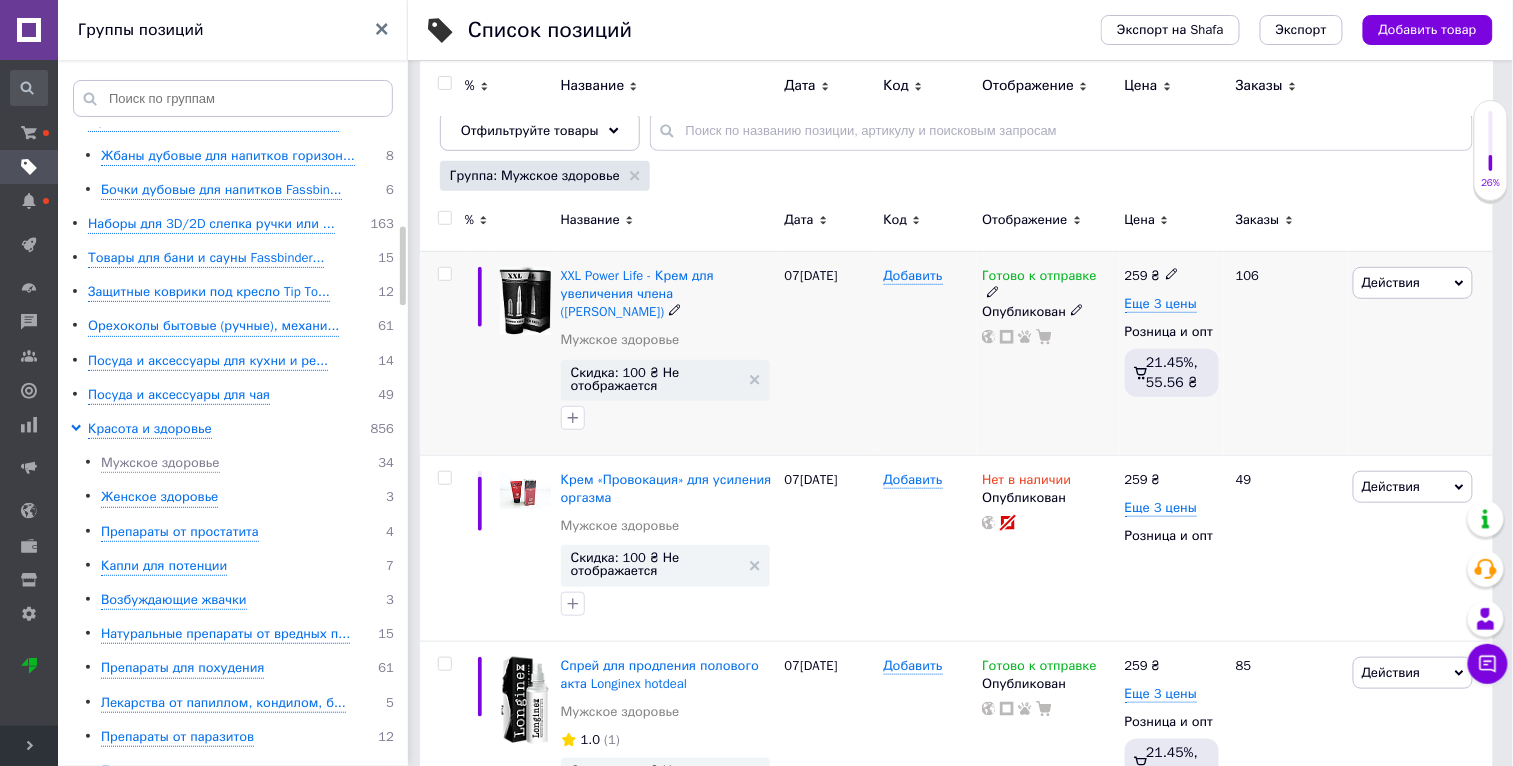 click on "Действия" at bounding box center (1391, 282) 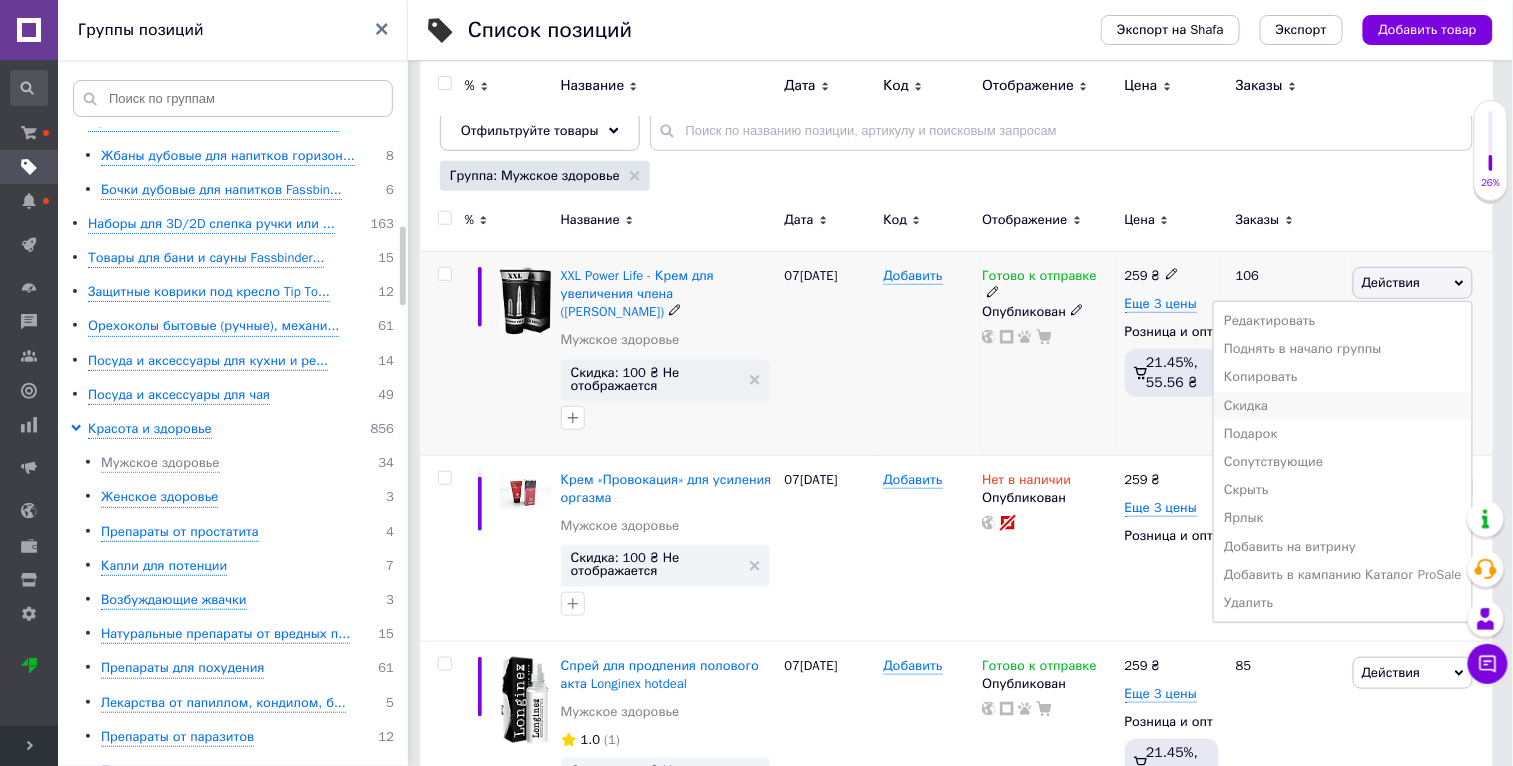 click on "Скидка" at bounding box center [1343, 406] 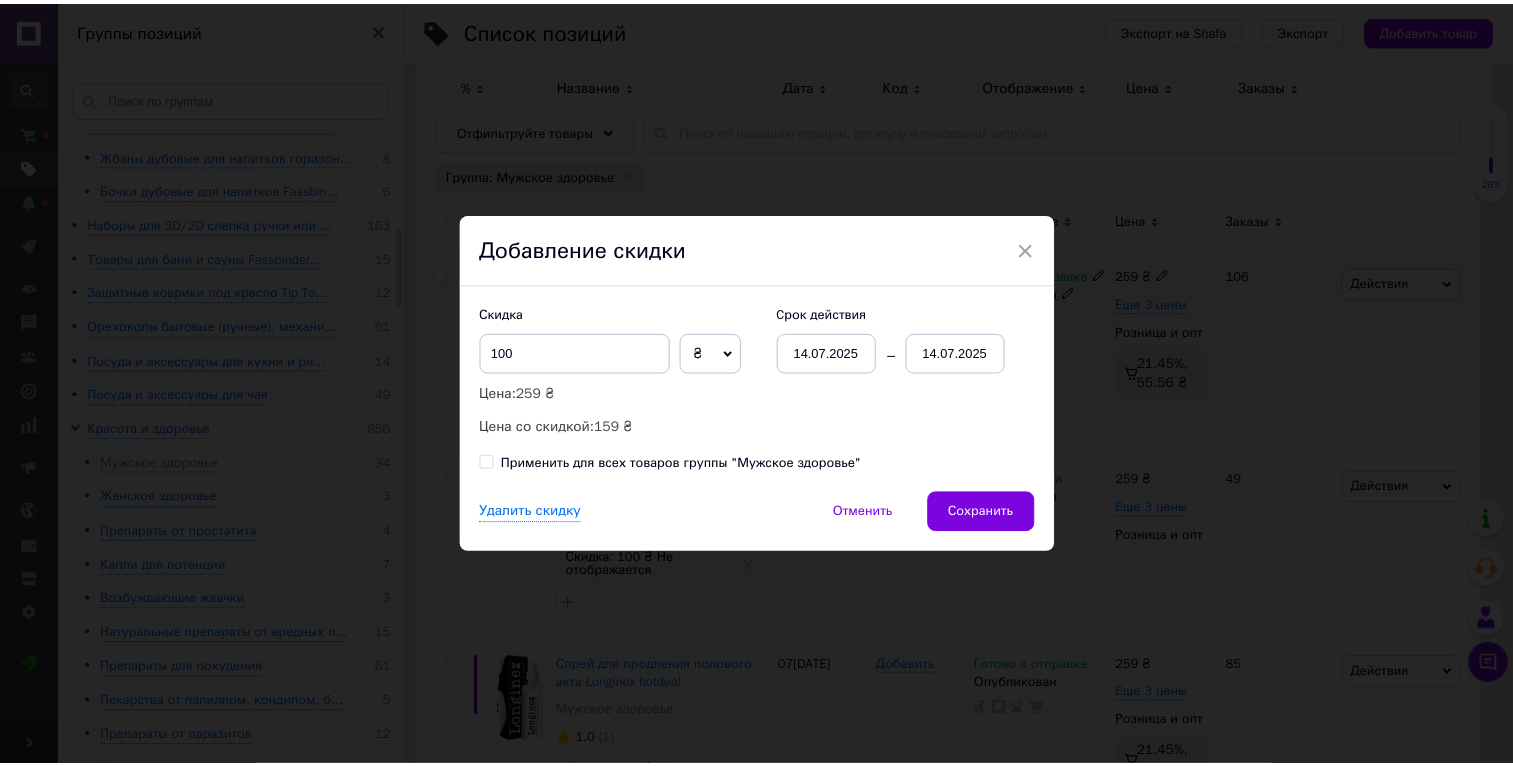 scroll, scrollTop: 0, scrollLeft: 46, axis: horizontal 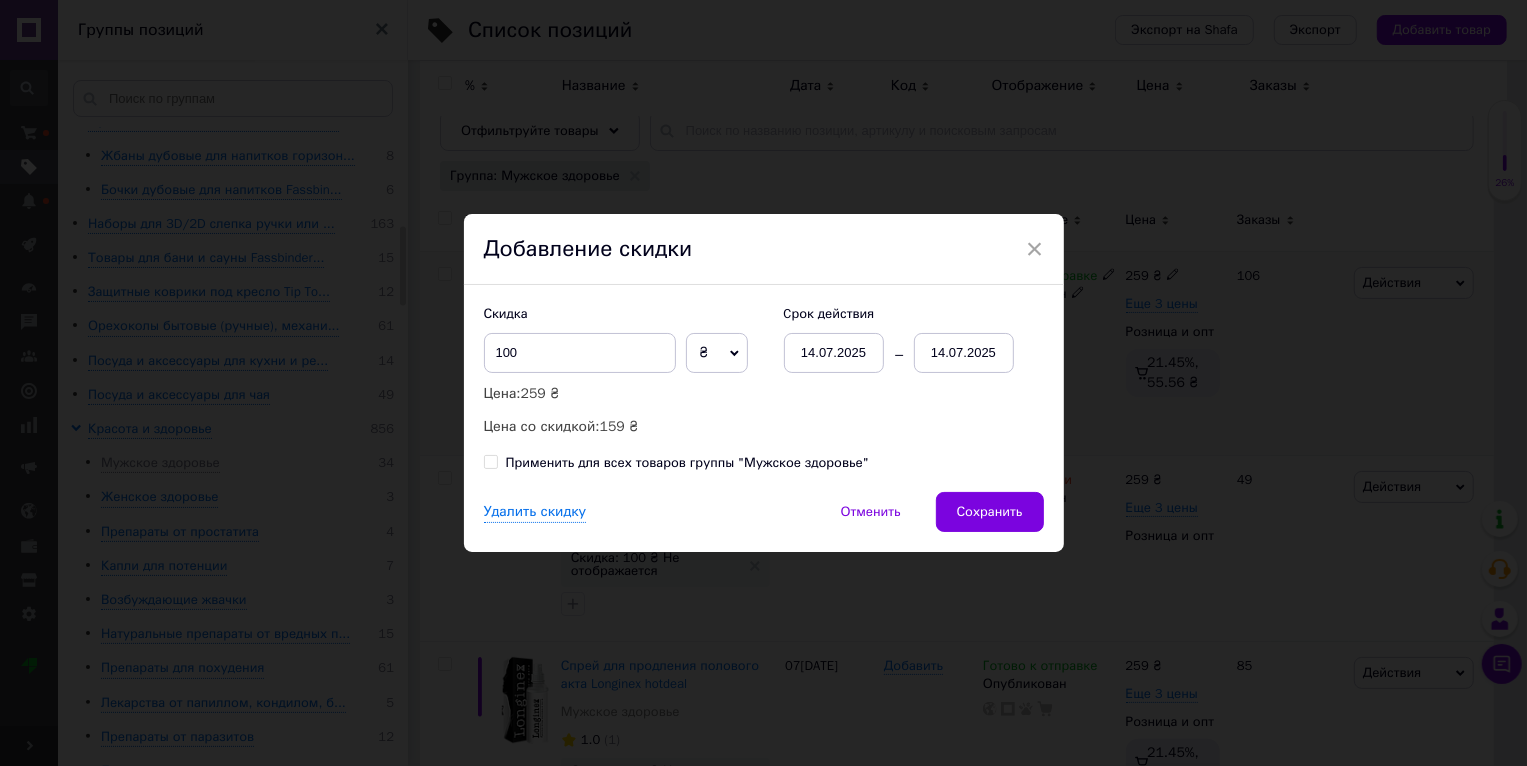 click on "Применить для всех товаров группы "Мужское здоровье"" at bounding box center (687, 463) 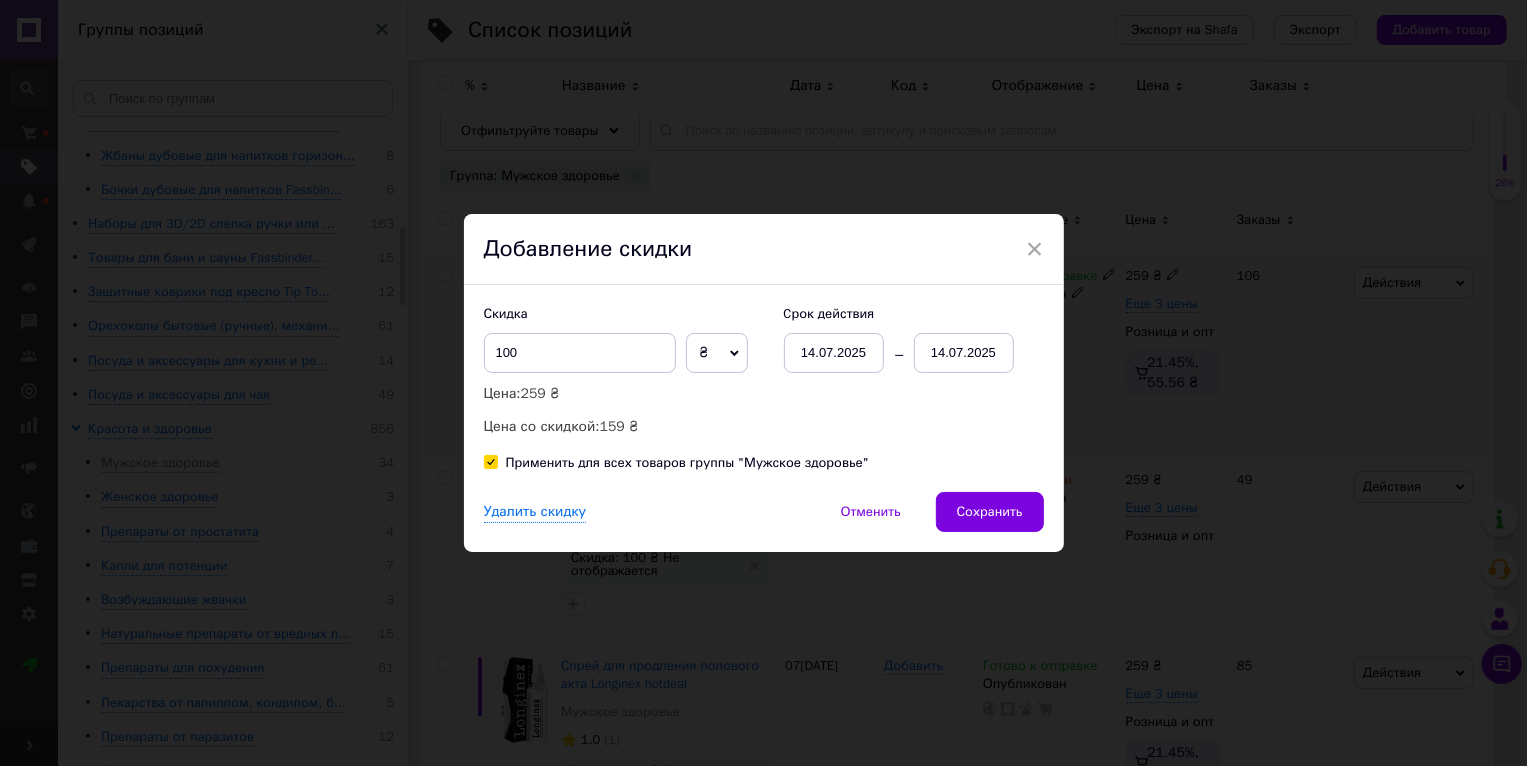 checkbox on "true" 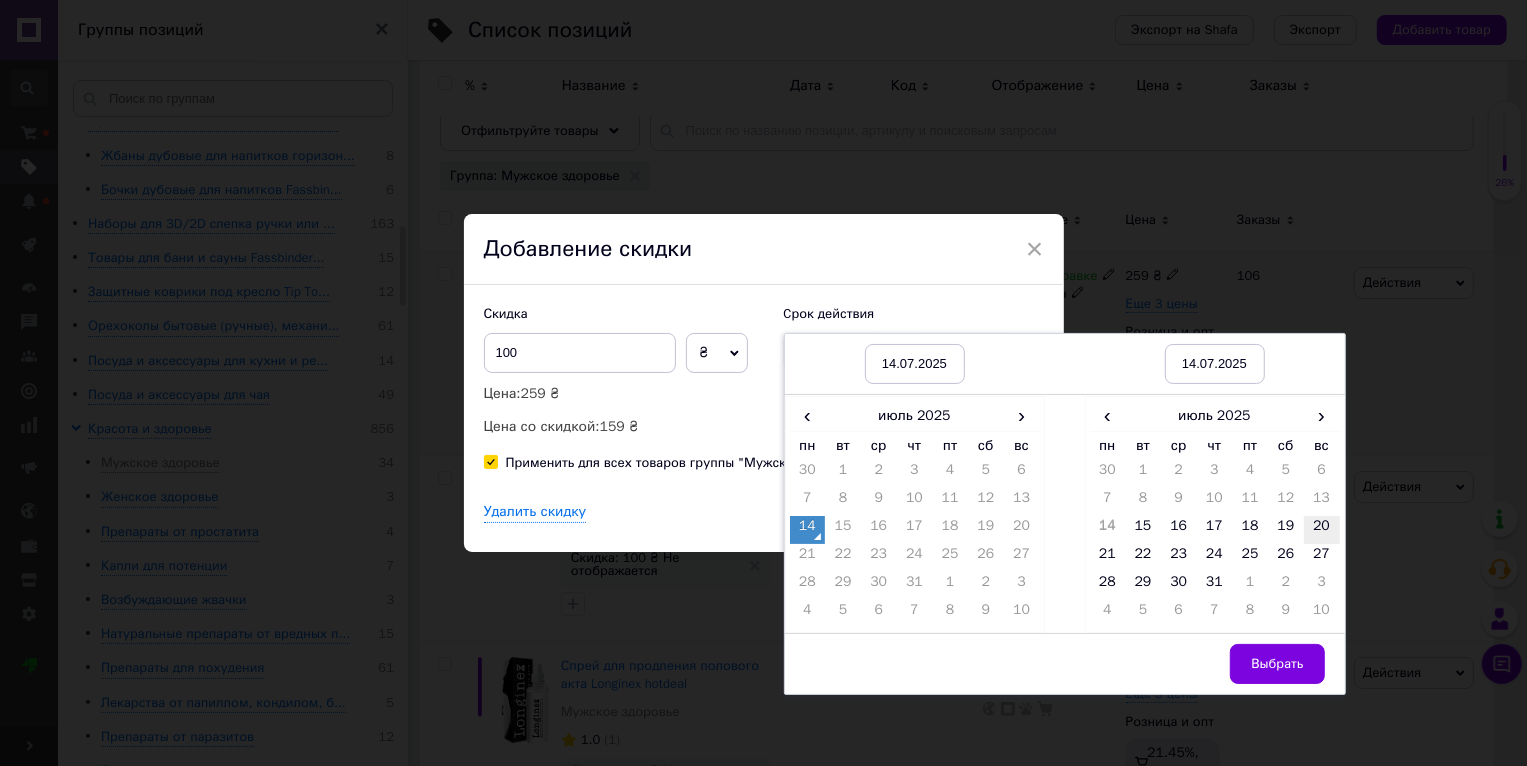 click on "20" at bounding box center (1322, 530) 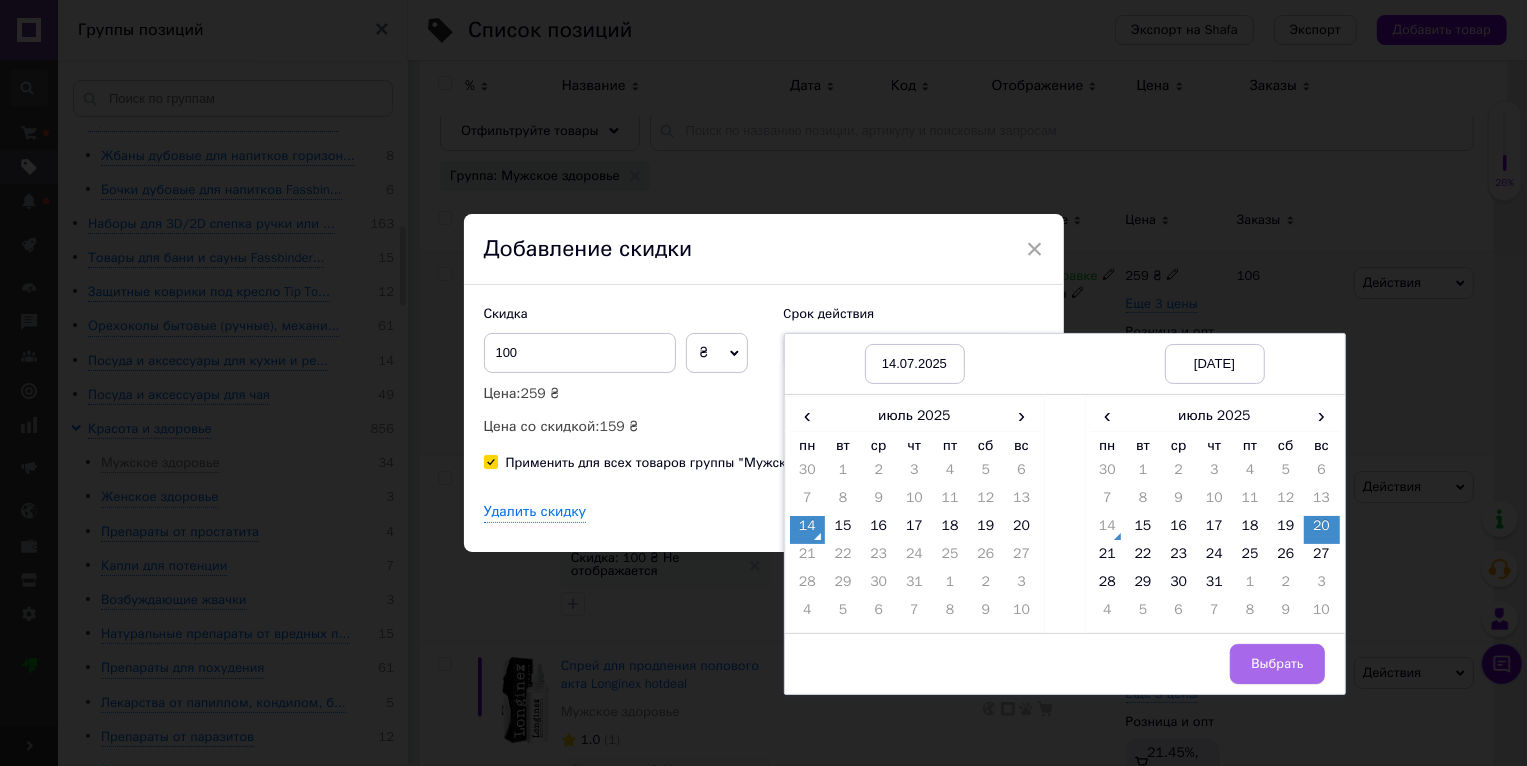 click on "Выбрать" at bounding box center (1277, 664) 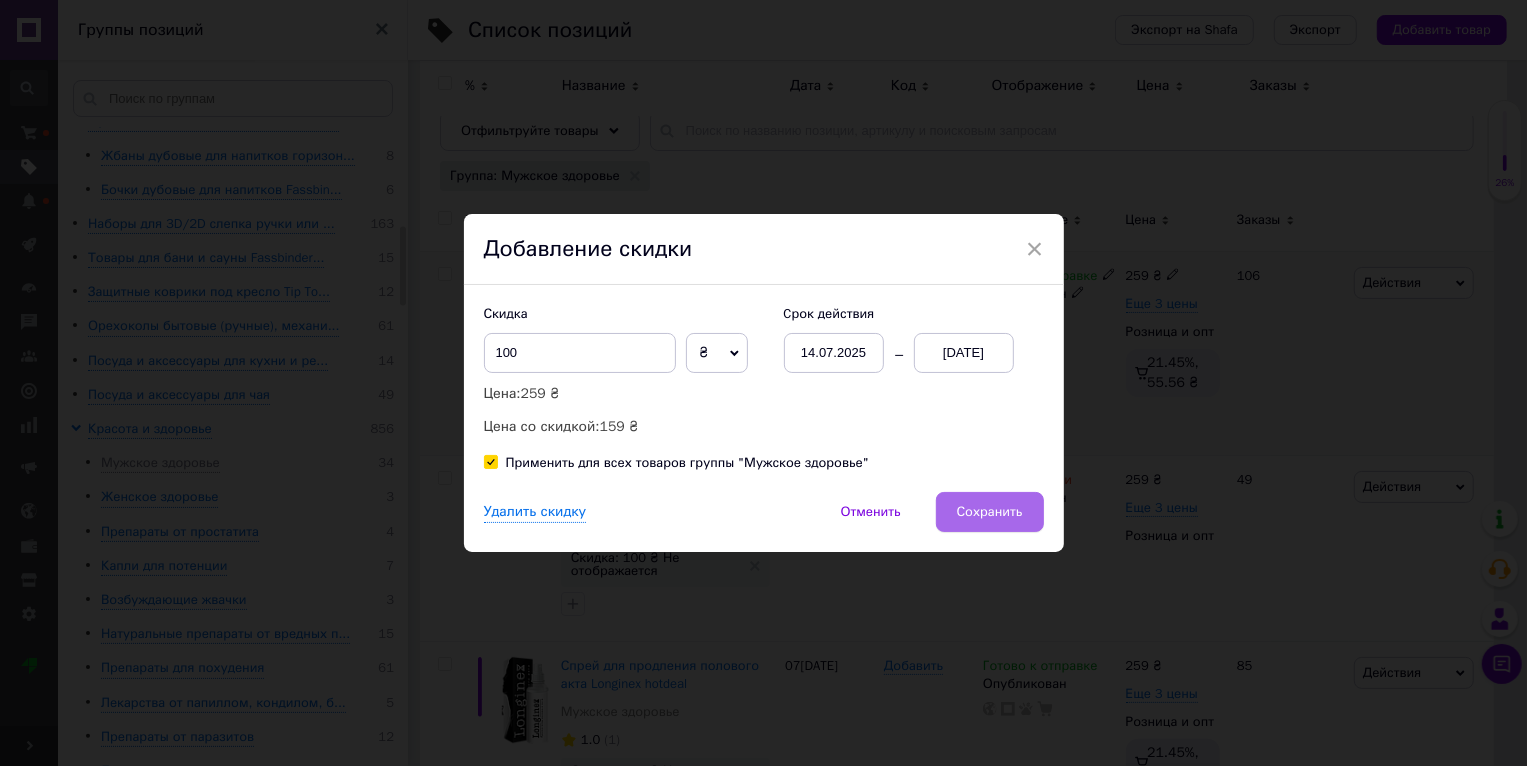 click on "Сохранить" at bounding box center (990, 512) 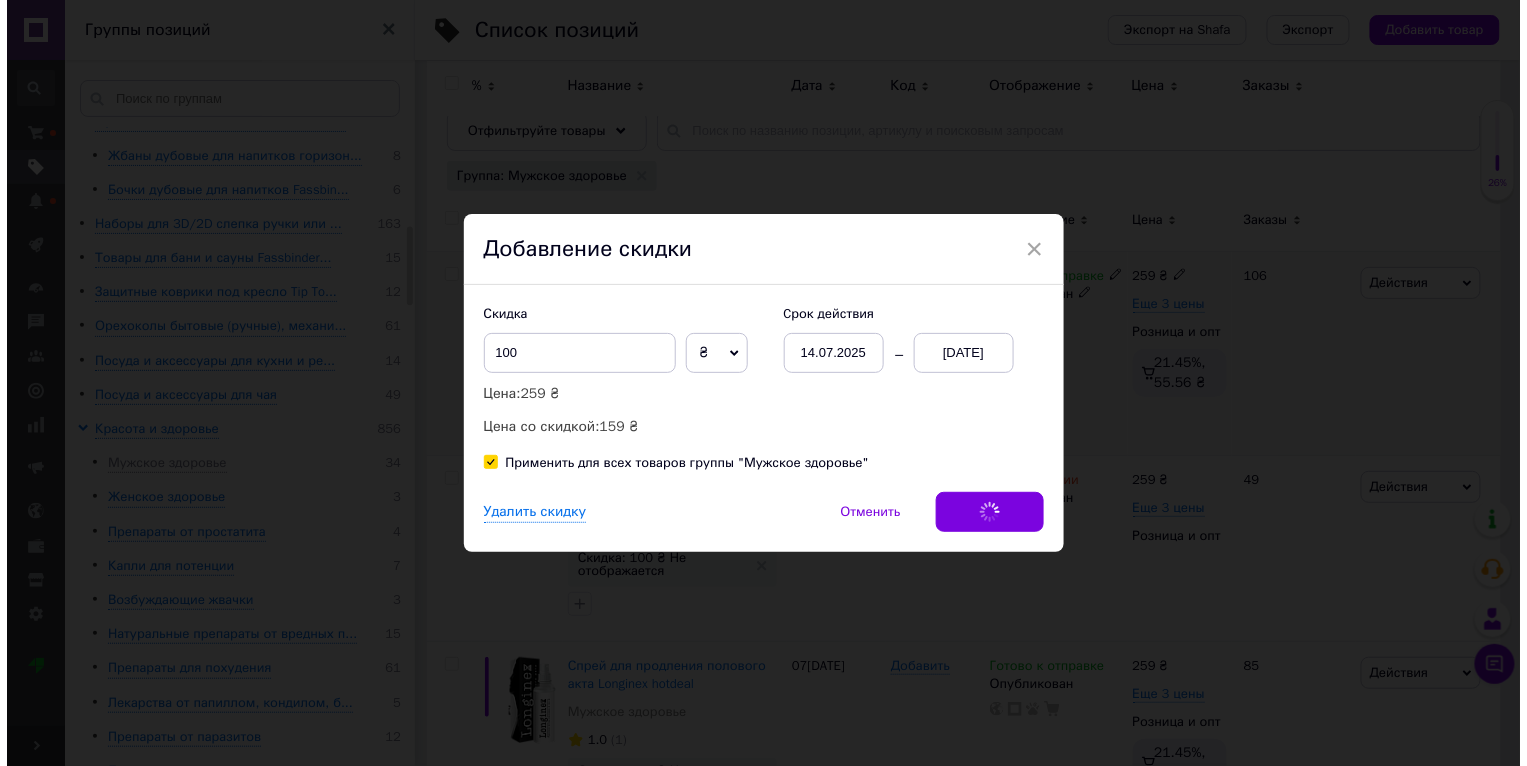 scroll, scrollTop: 0, scrollLeft: 47, axis: horizontal 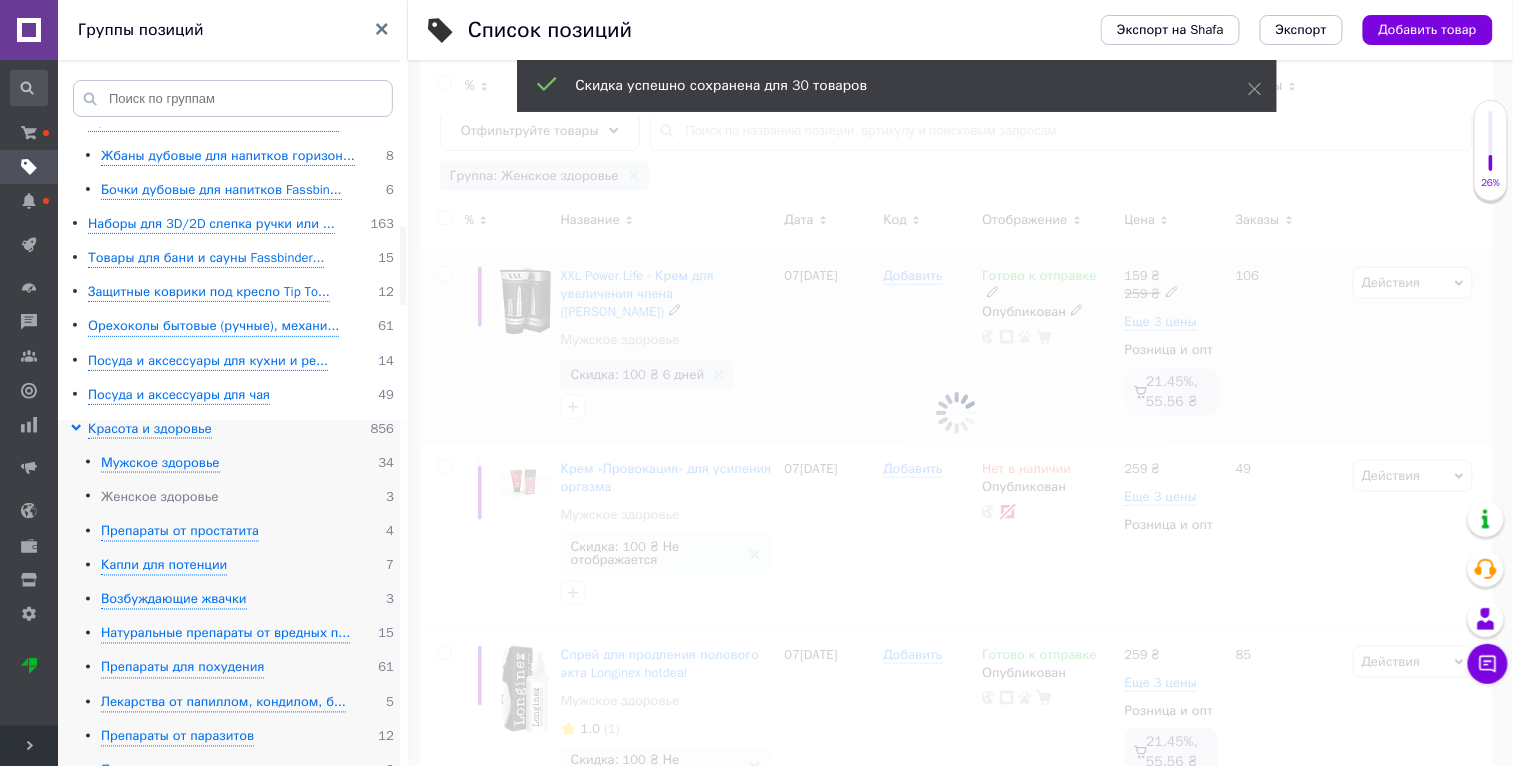 click on "Женское здоровье" at bounding box center [159, 497] 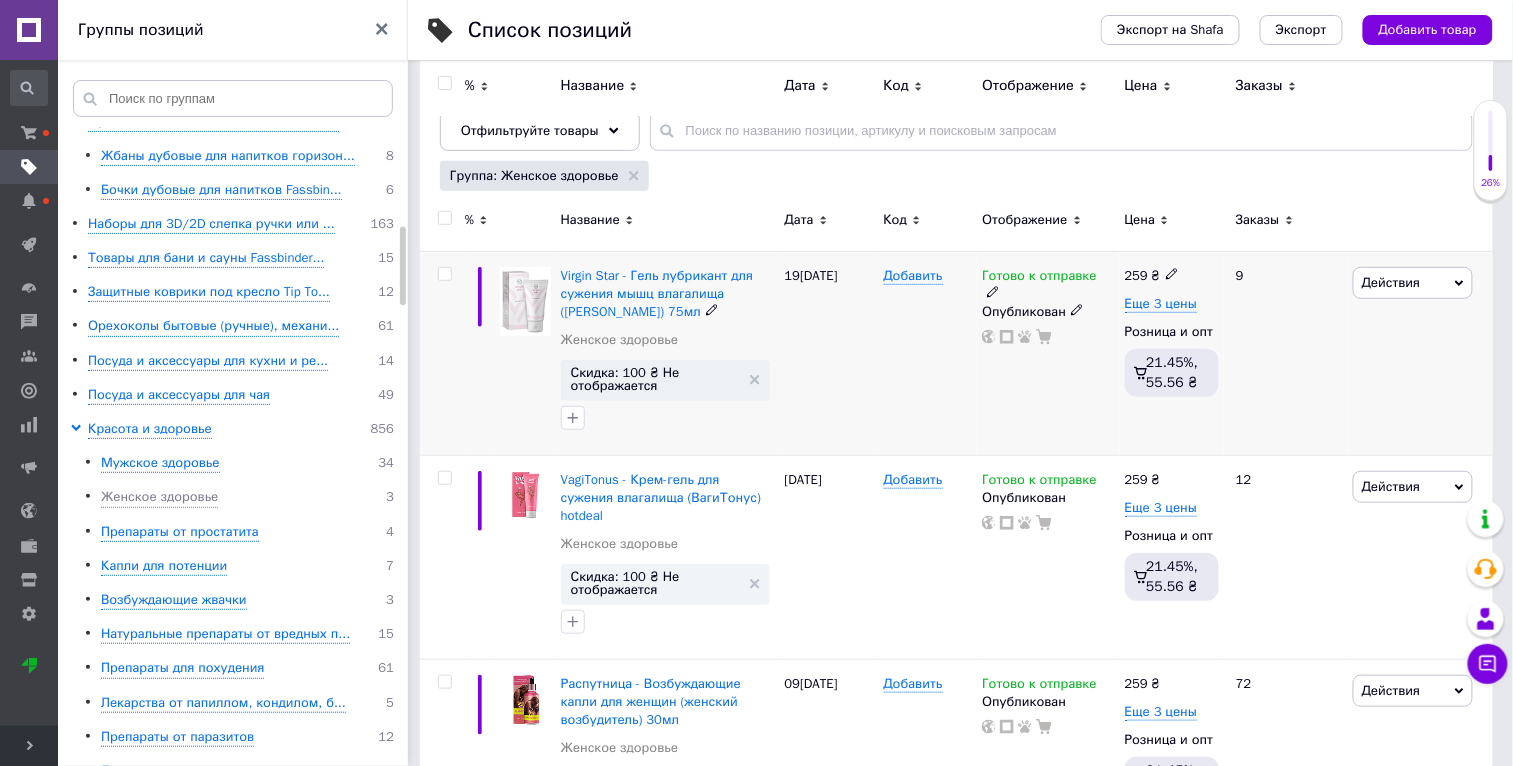 click on "Действия" at bounding box center [1413, 283] 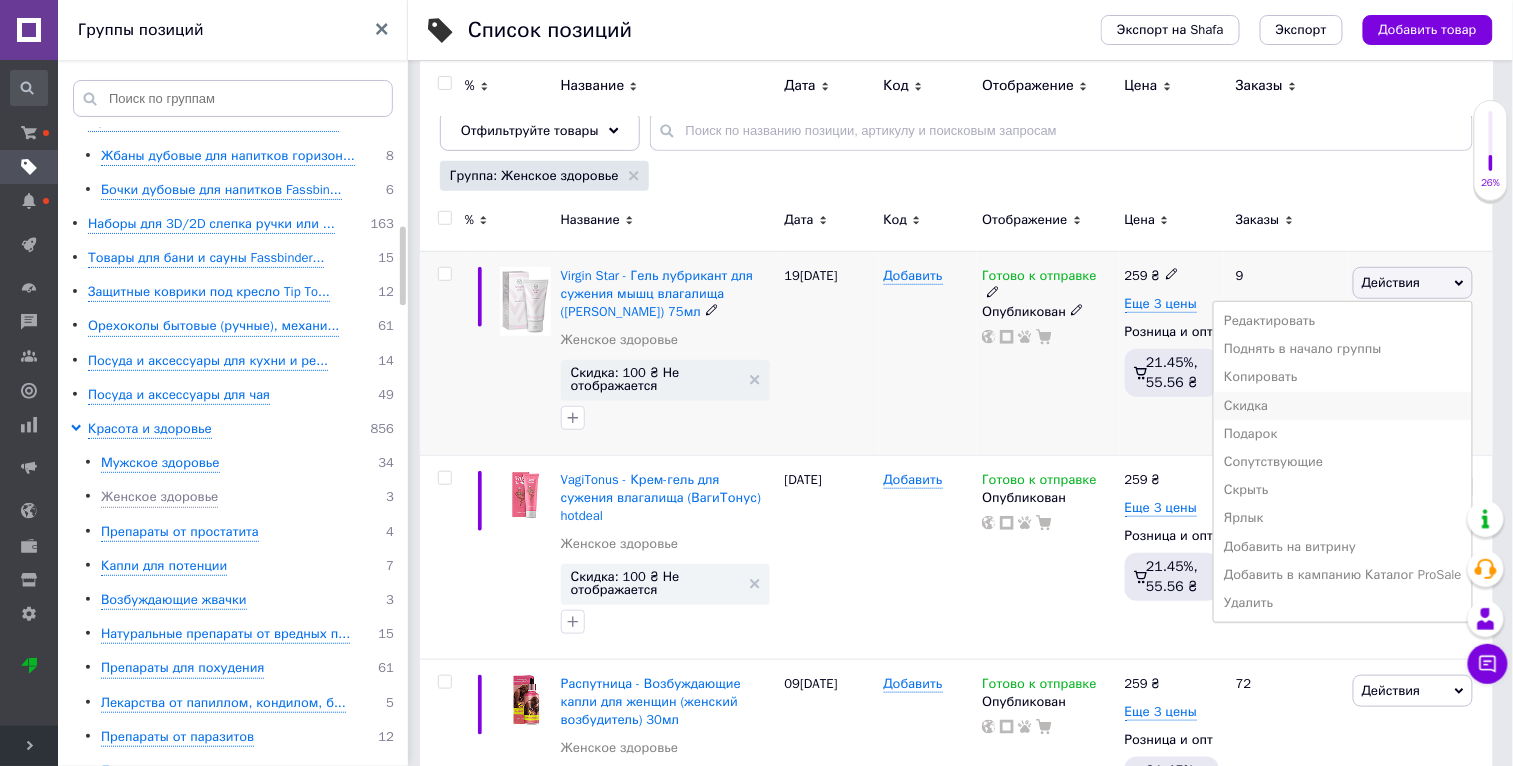 click on "Скидка" at bounding box center (1343, 406) 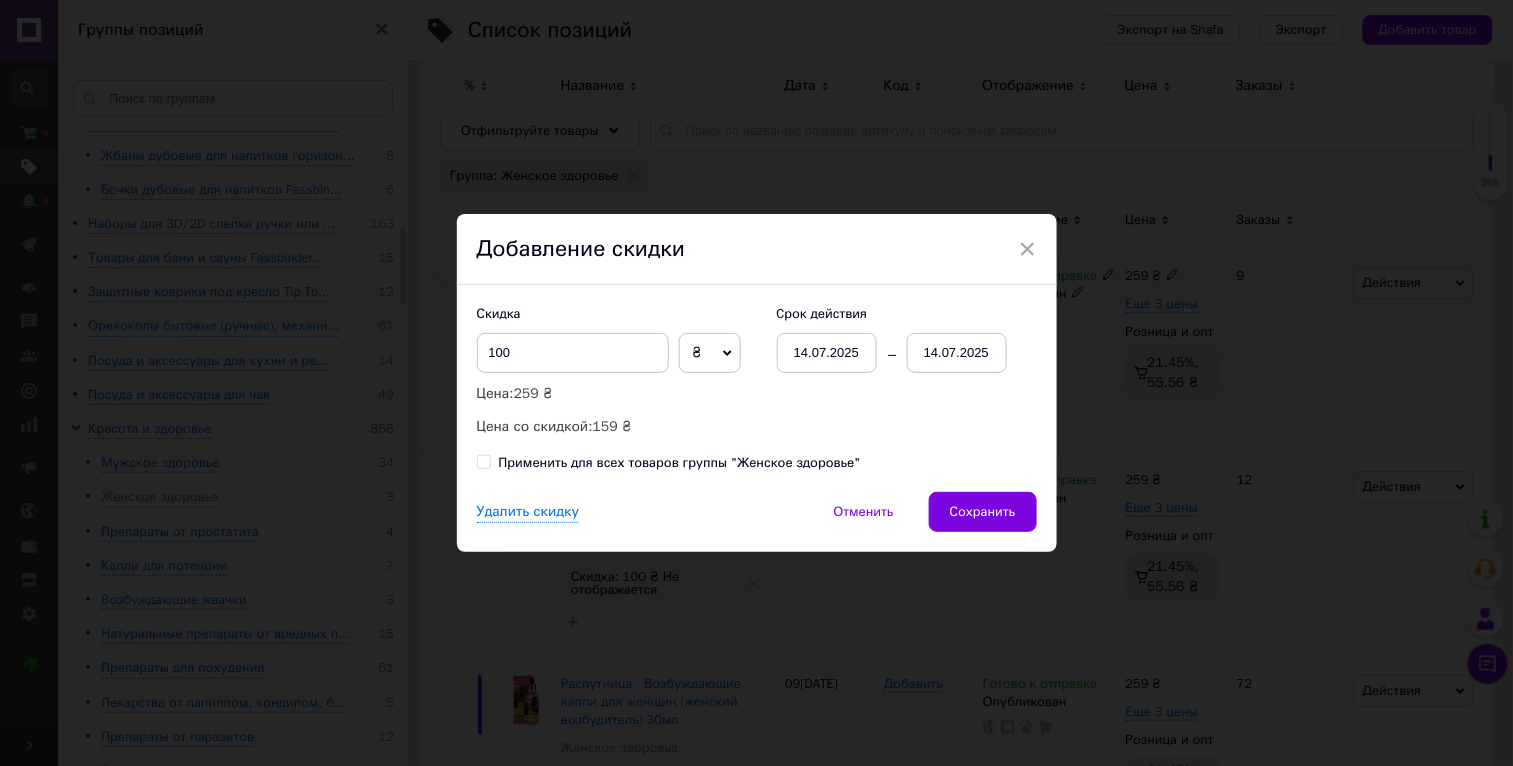 scroll, scrollTop: 0, scrollLeft: 46, axis: horizontal 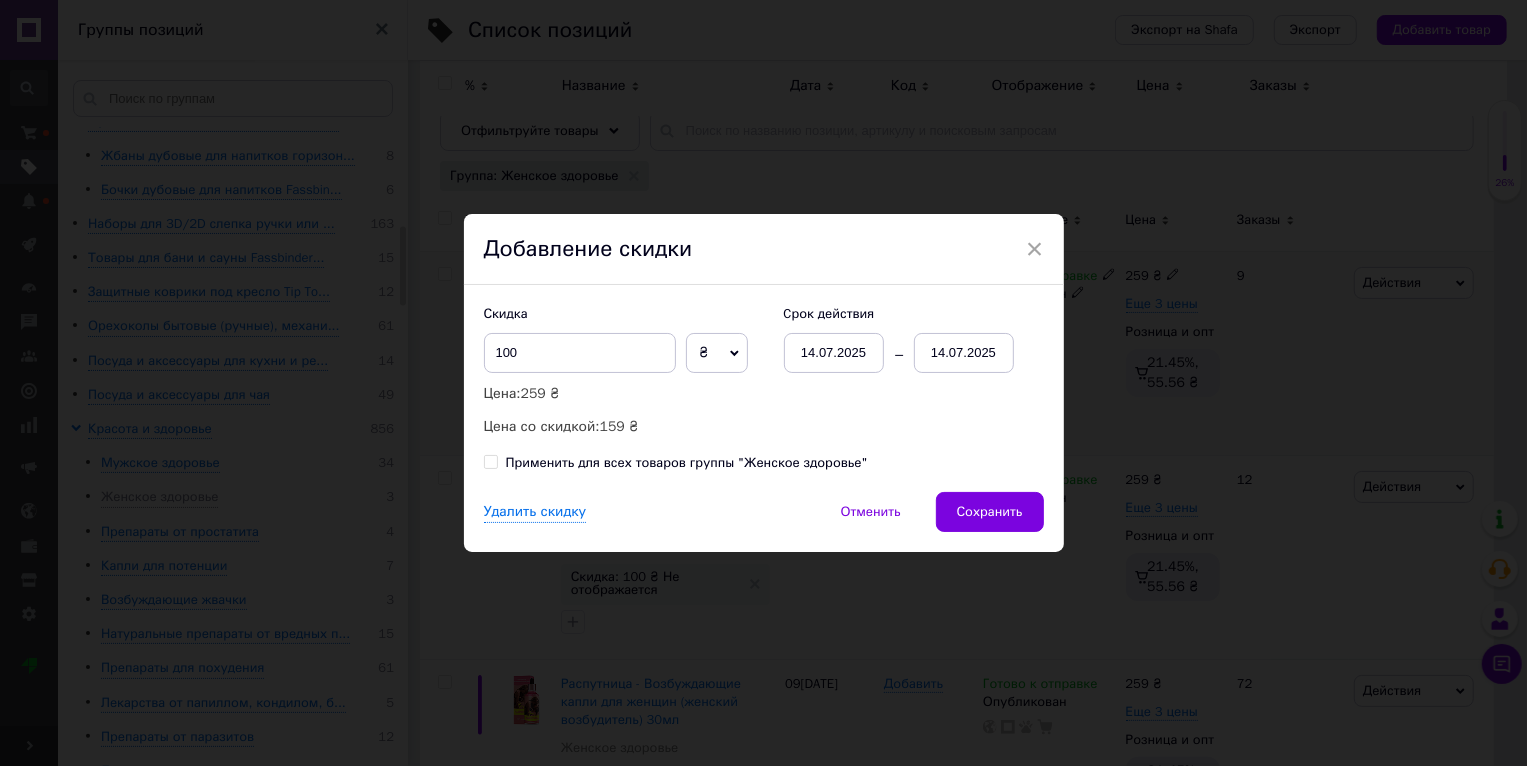 click on "Применить для всех товаров группы "Женское здоровье"" at bounding box center [687, 463] 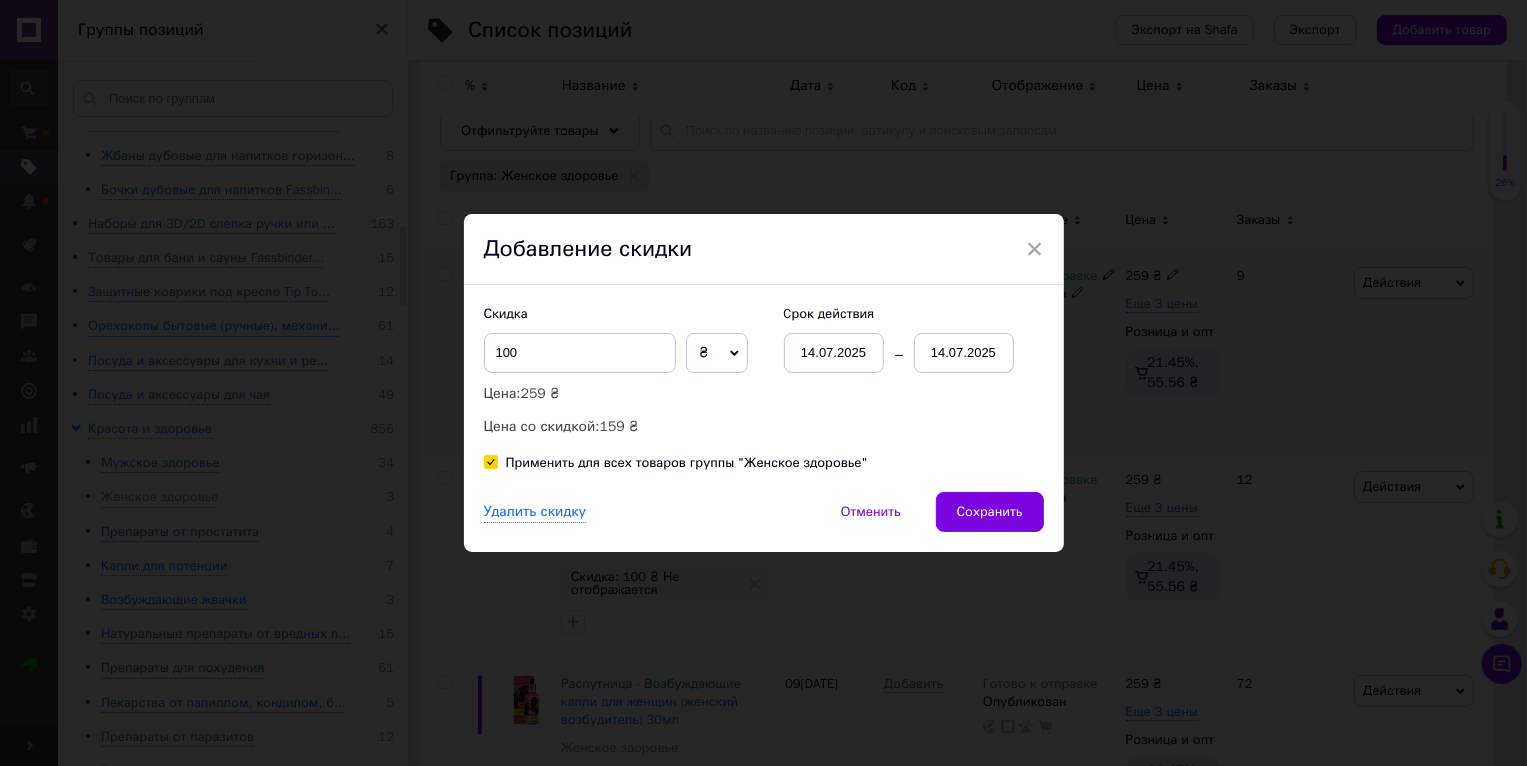 checkbox on "true" 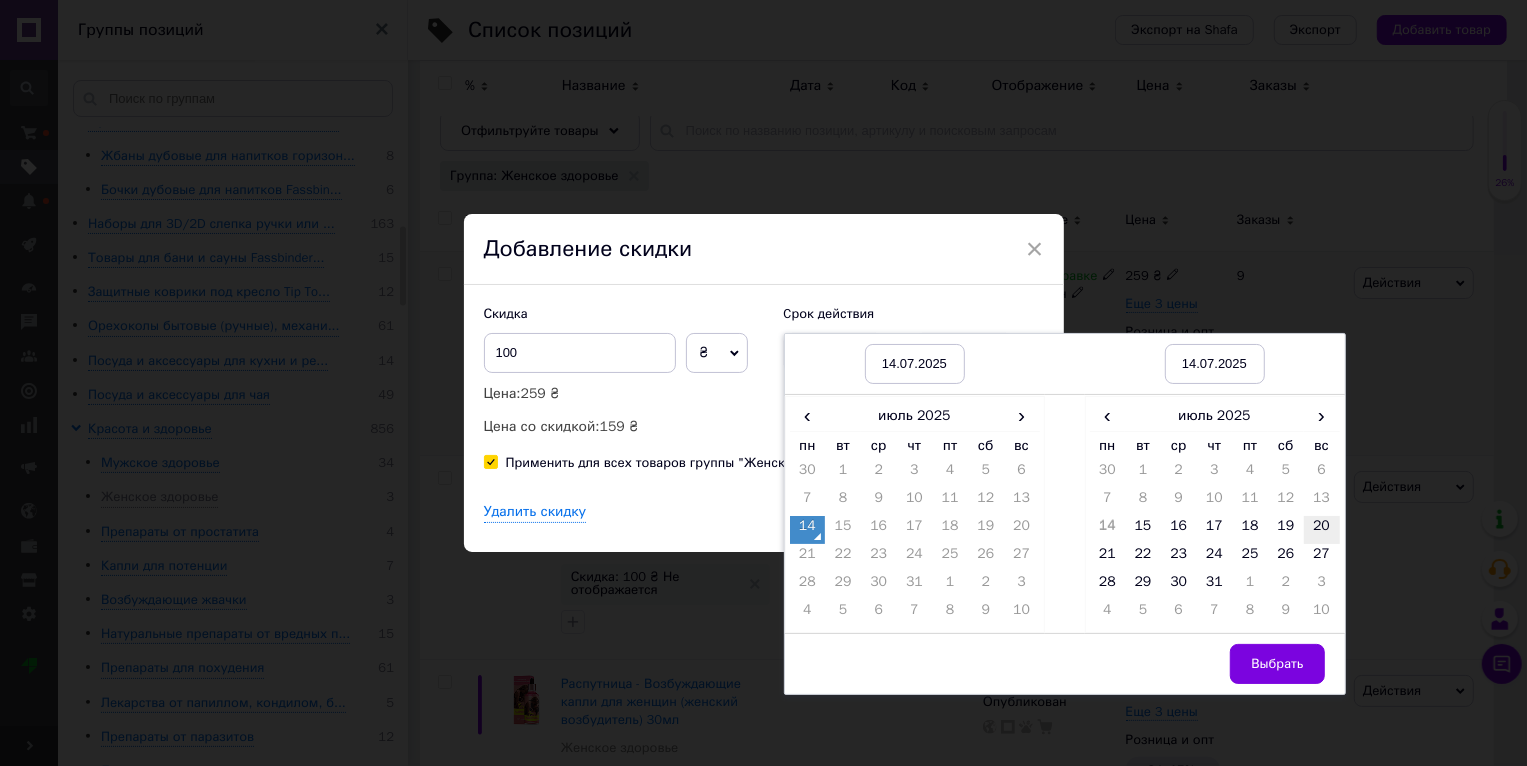 click on "20" at bounding box center (1322, 530) 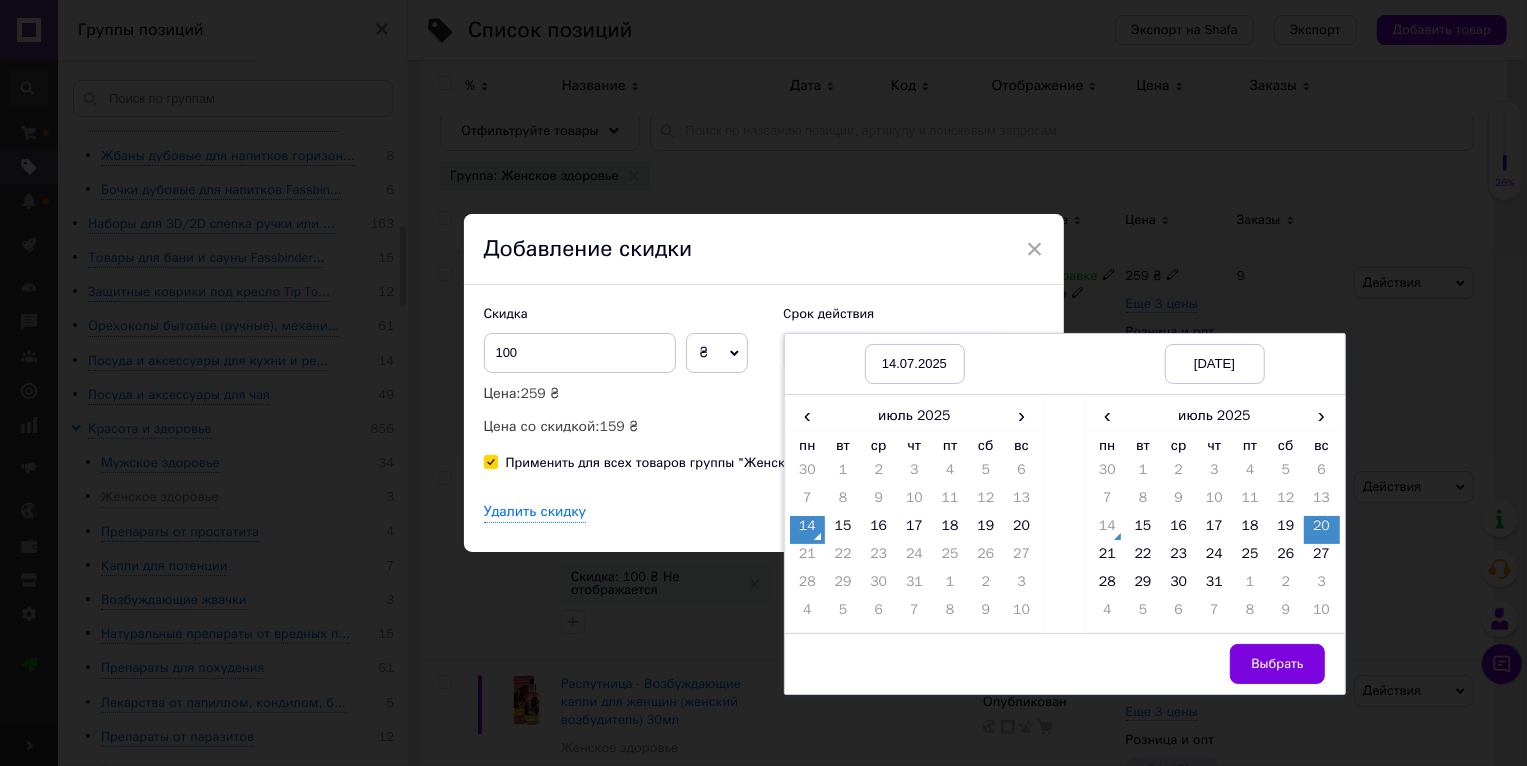 drag, startPoint x: 1279, startPoint y: 658, endPoint x: 1149, endPoint y: 564, distance: 160.42444 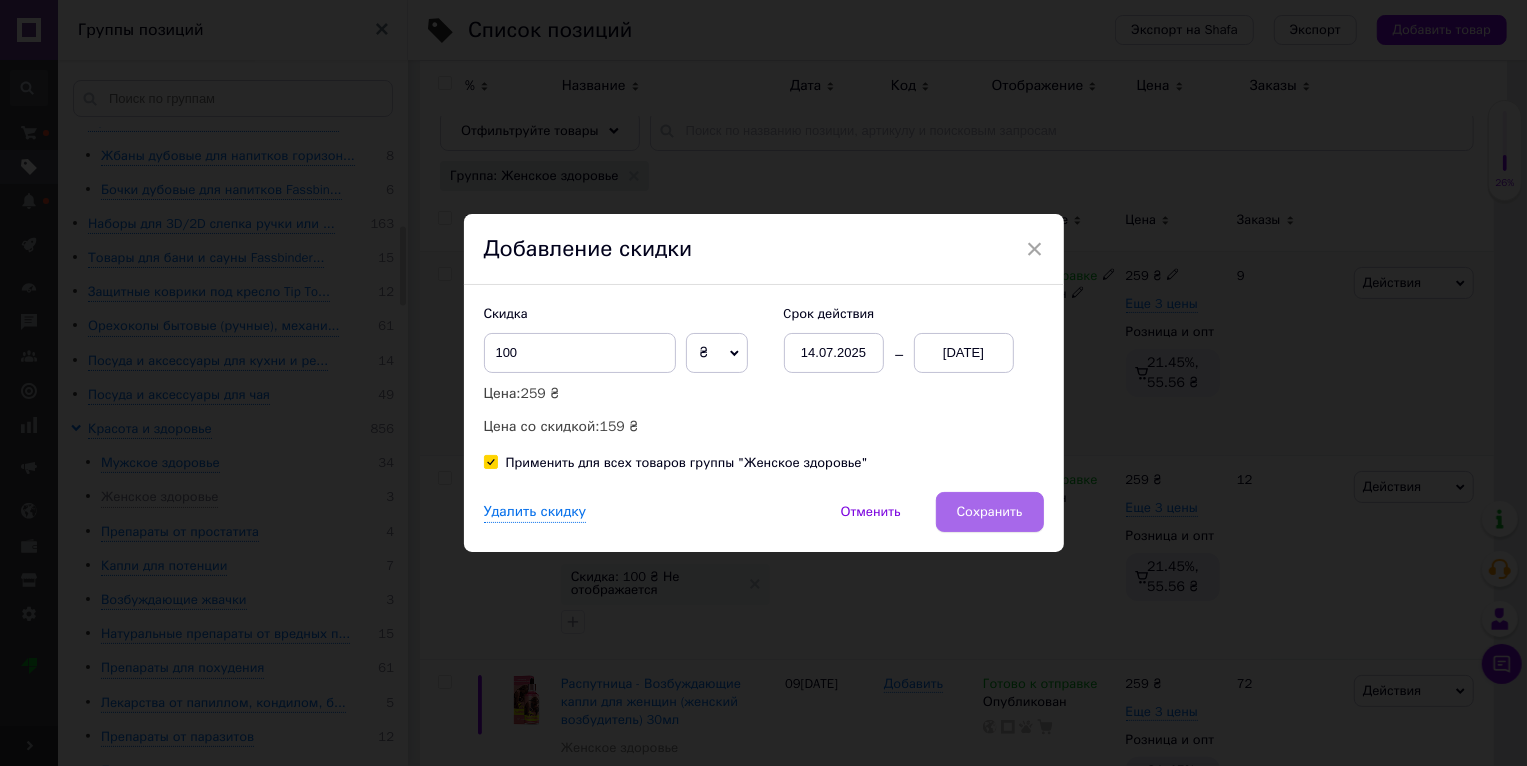 click on "Сохранить" at bounding box center (990, 512) 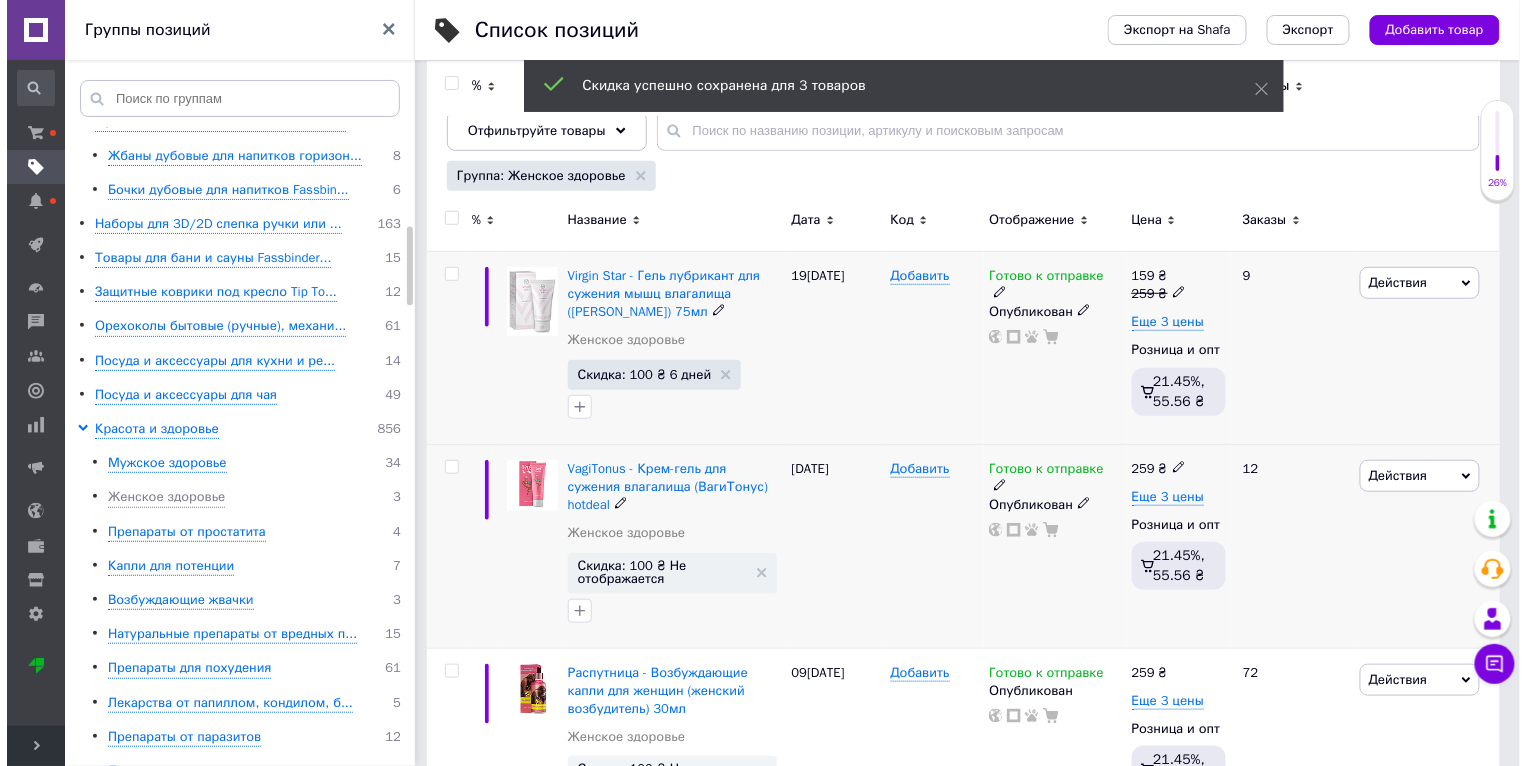scroll, scrollTop: 0, scrollLeft: 47, axis: horizontal 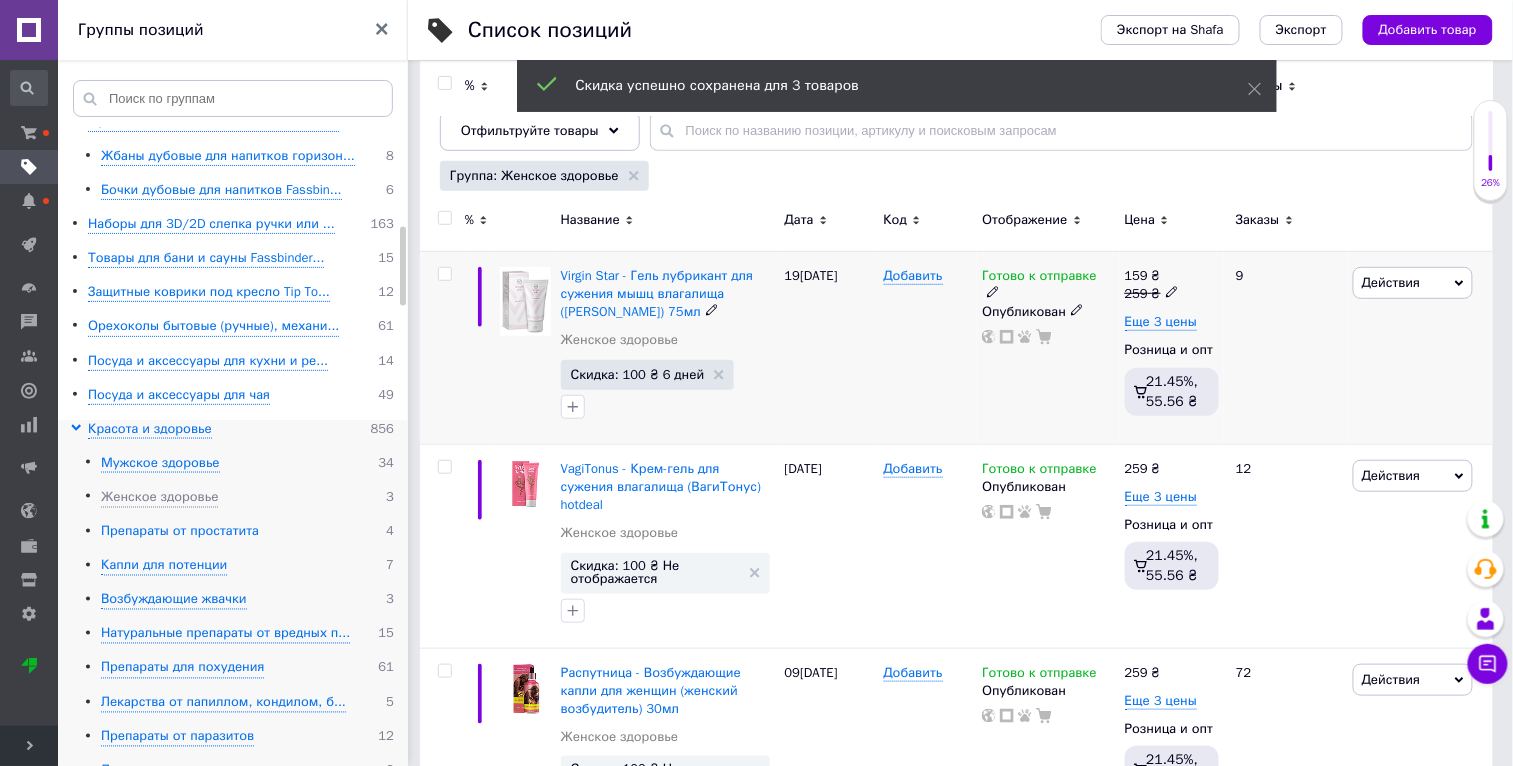click on "Препараты от простатита" at bounding box center (180, 532) 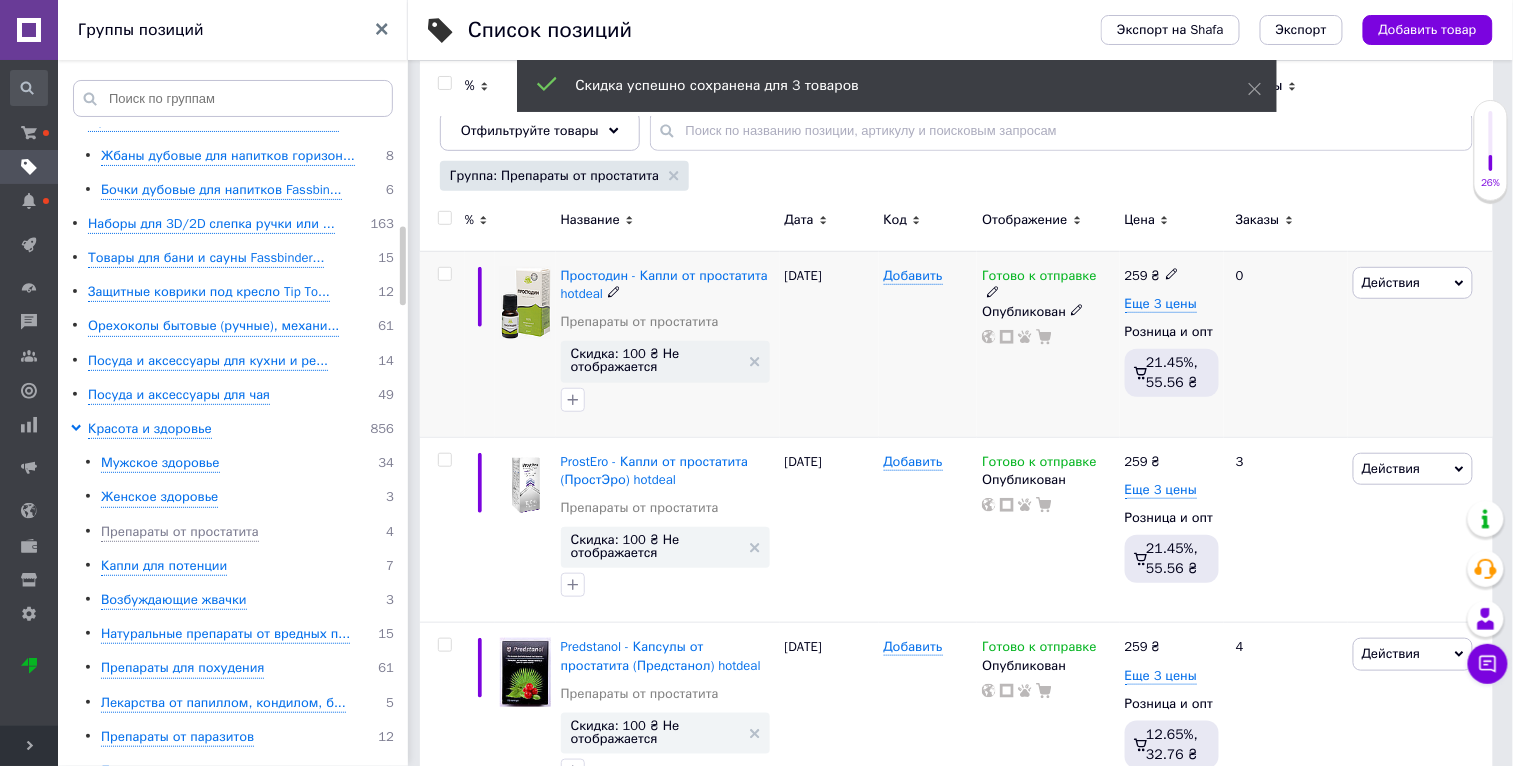 click on "Действия" at bounding box center (1391, 282) 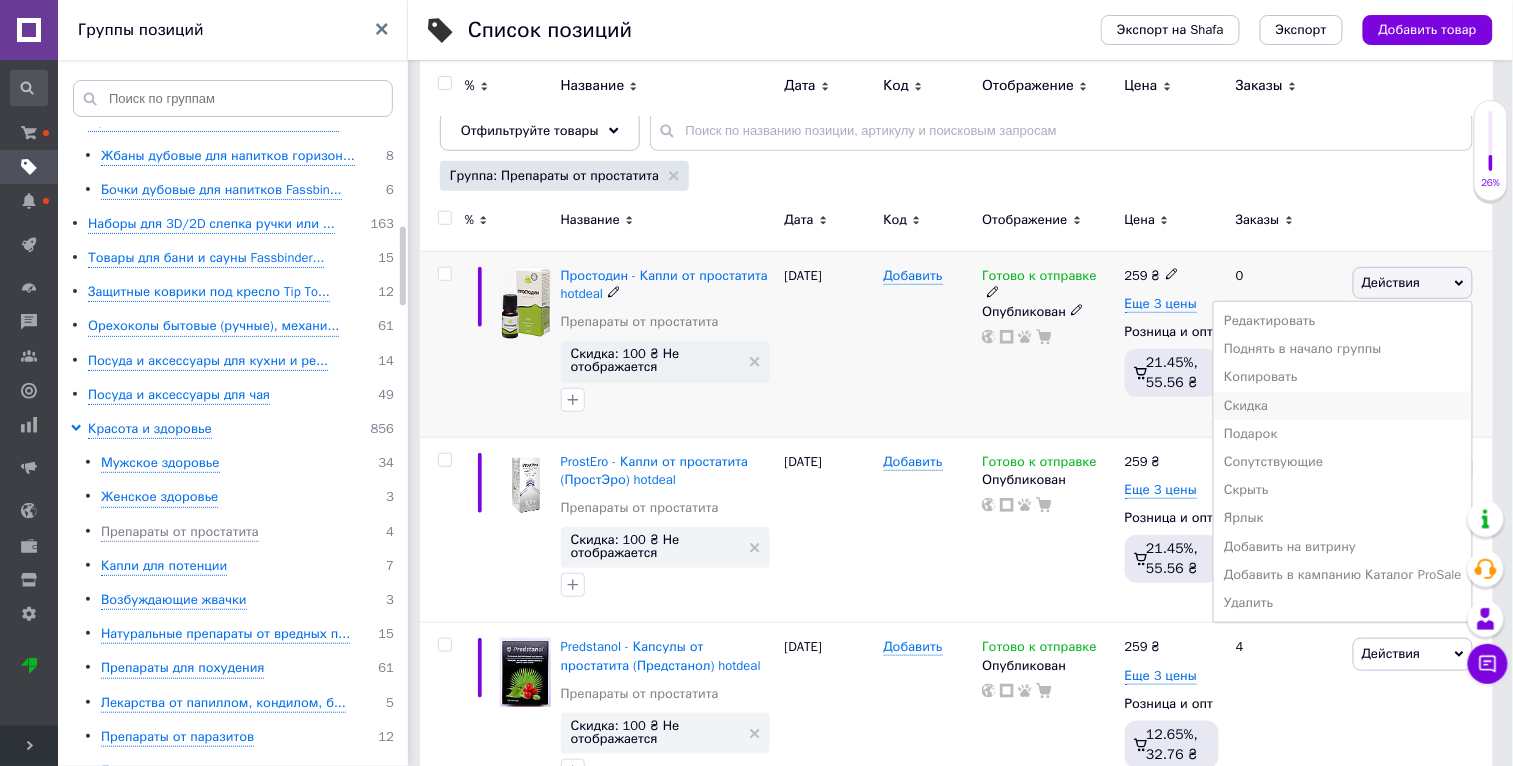 click on "Скидка" at bounding box center [1343, 406] 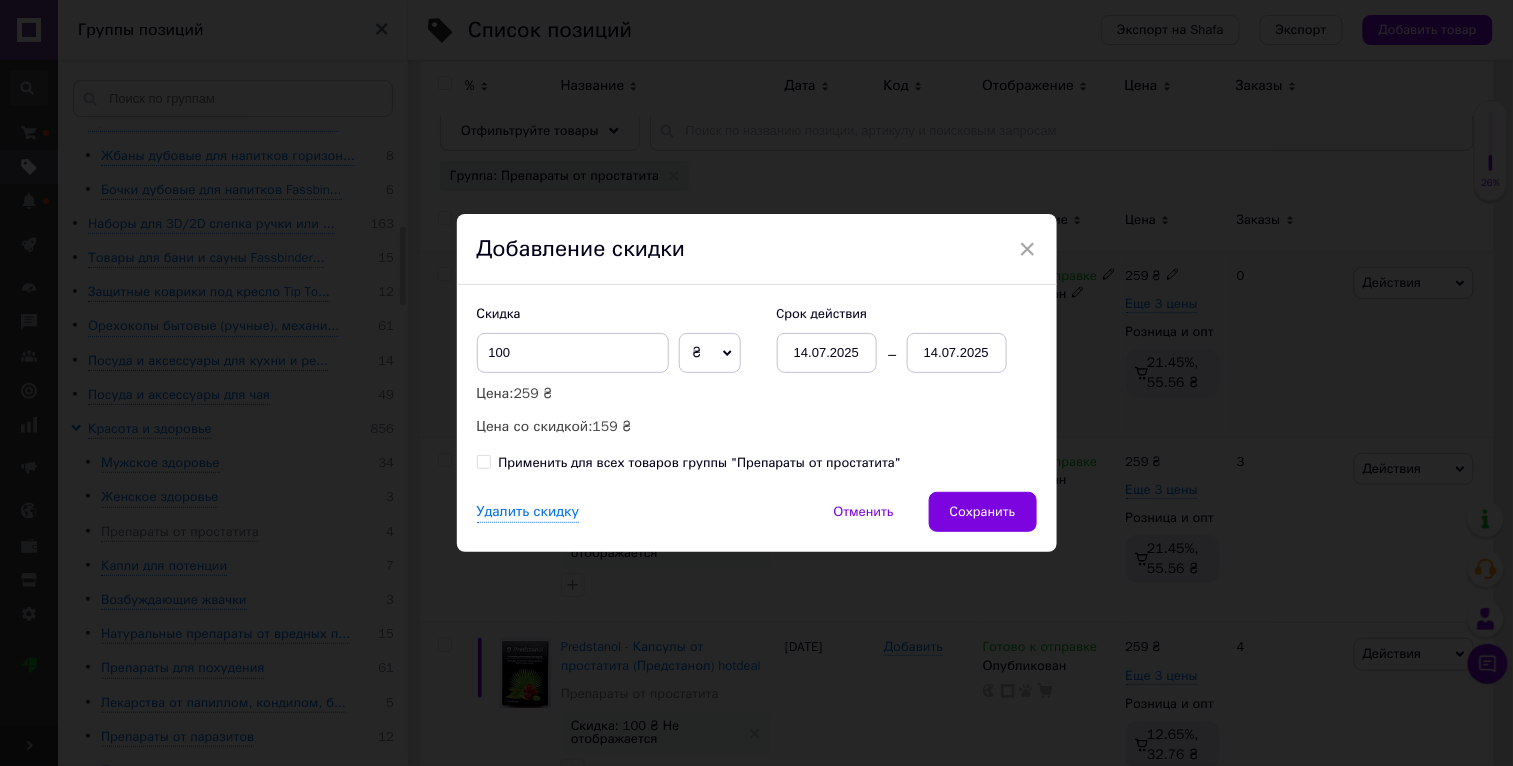 scroll, scrollTop: 0, scrollLeft: 46, axis: horizontal 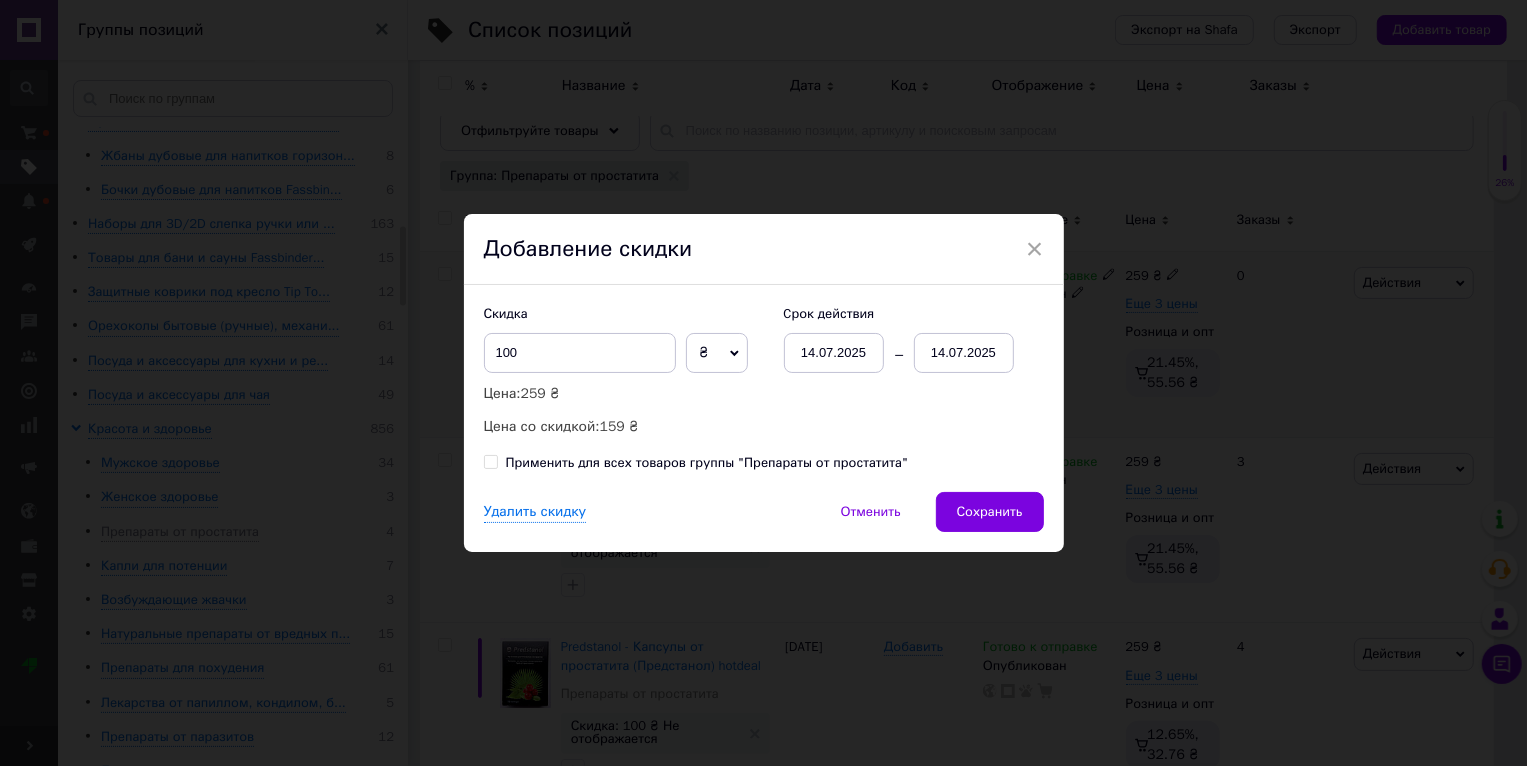 click on "Применить для всех товаров группы "Препараты от простатита"" at bounding box center (707, 463) 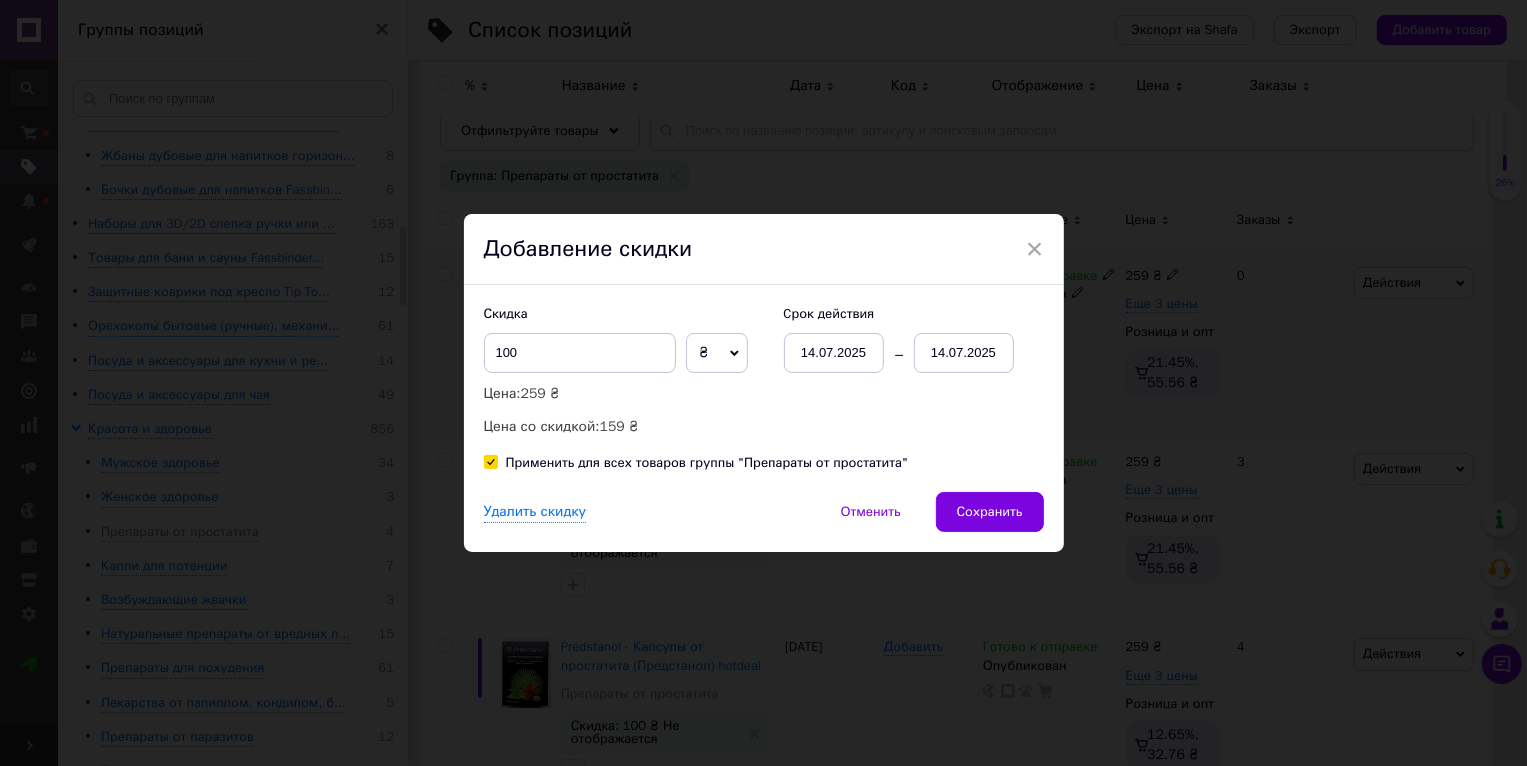 checkbox on "true" 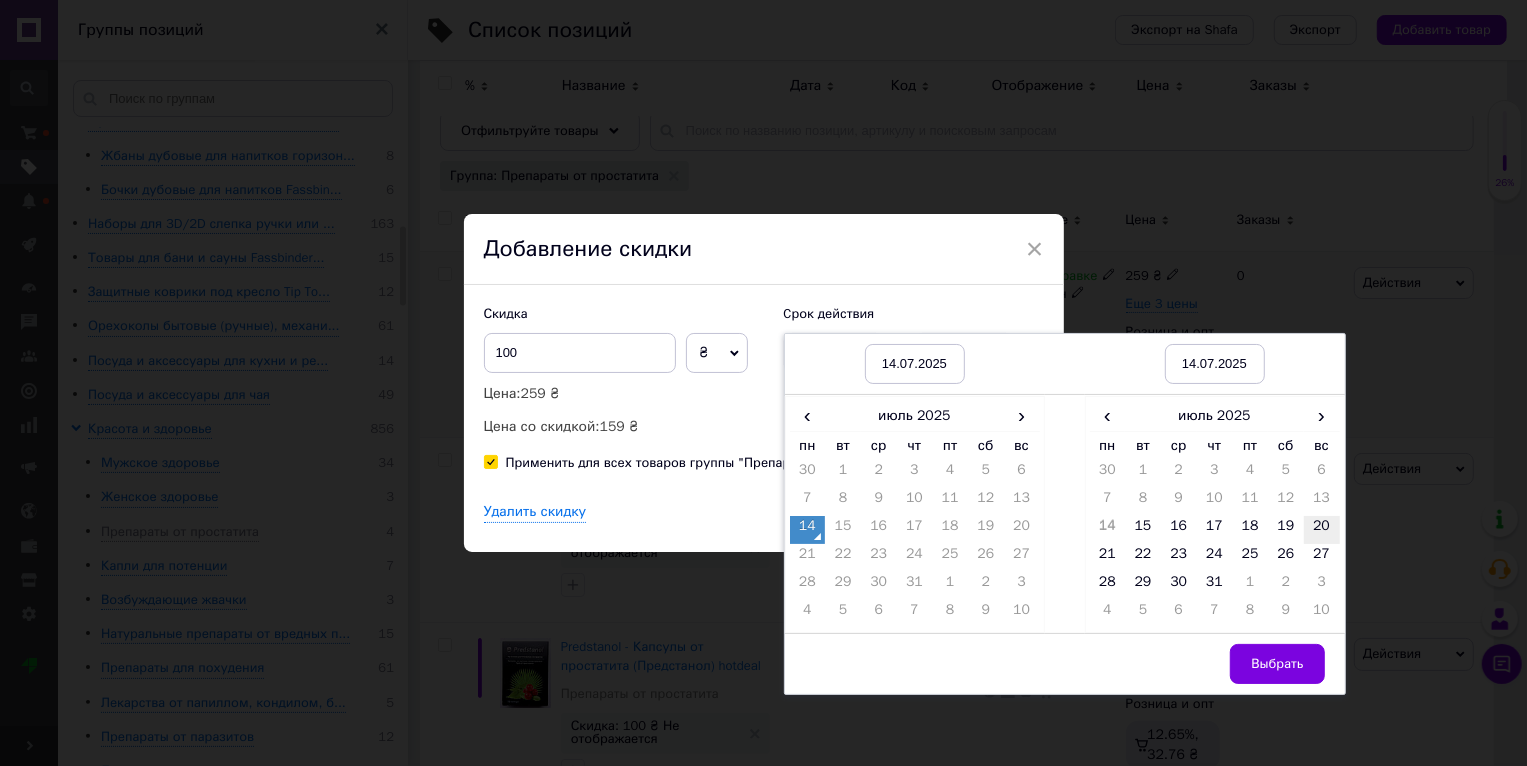 click on "20" at bounding box center (1322, 530) 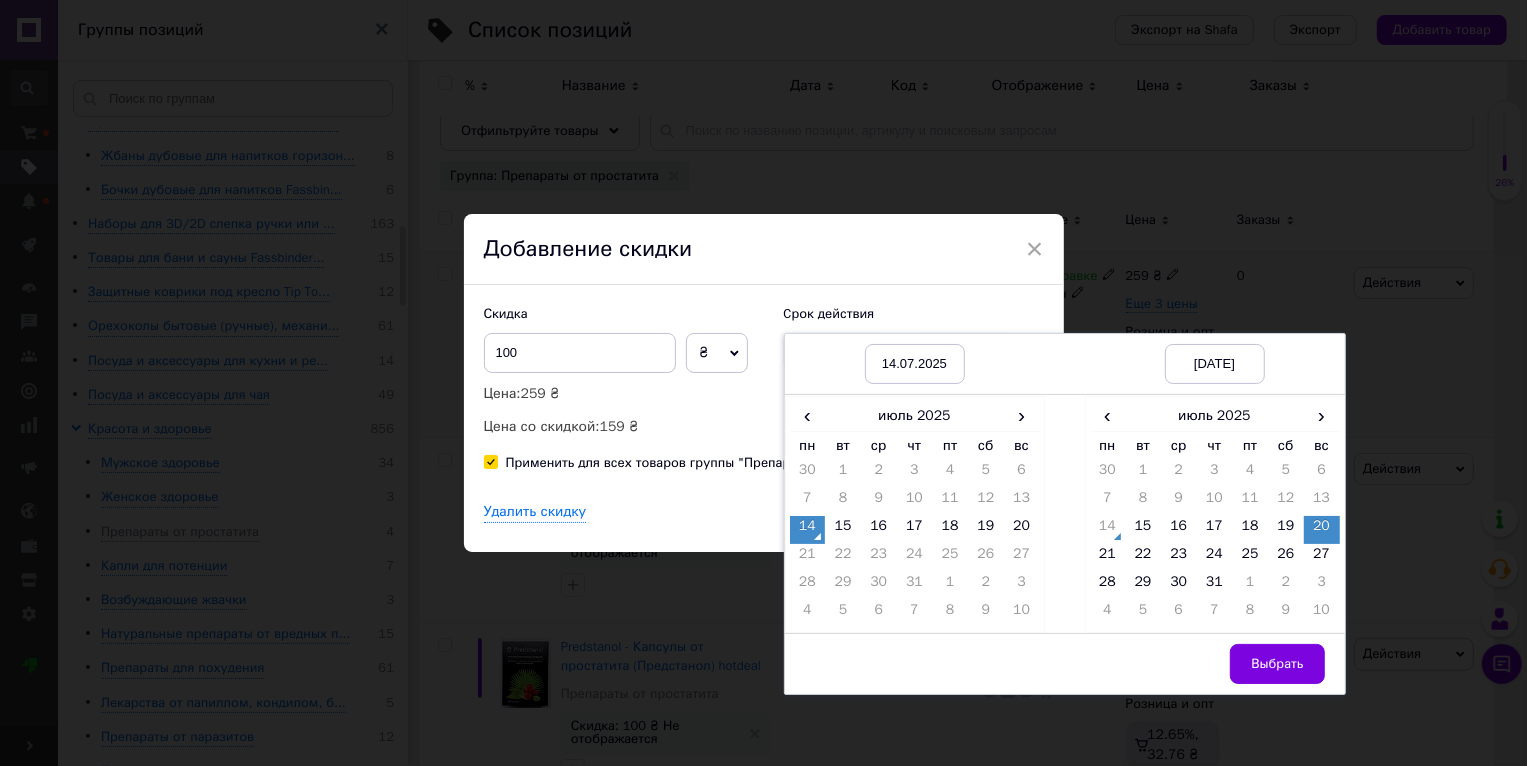 click on "Выбрать" at bounding box center [1277, 664] 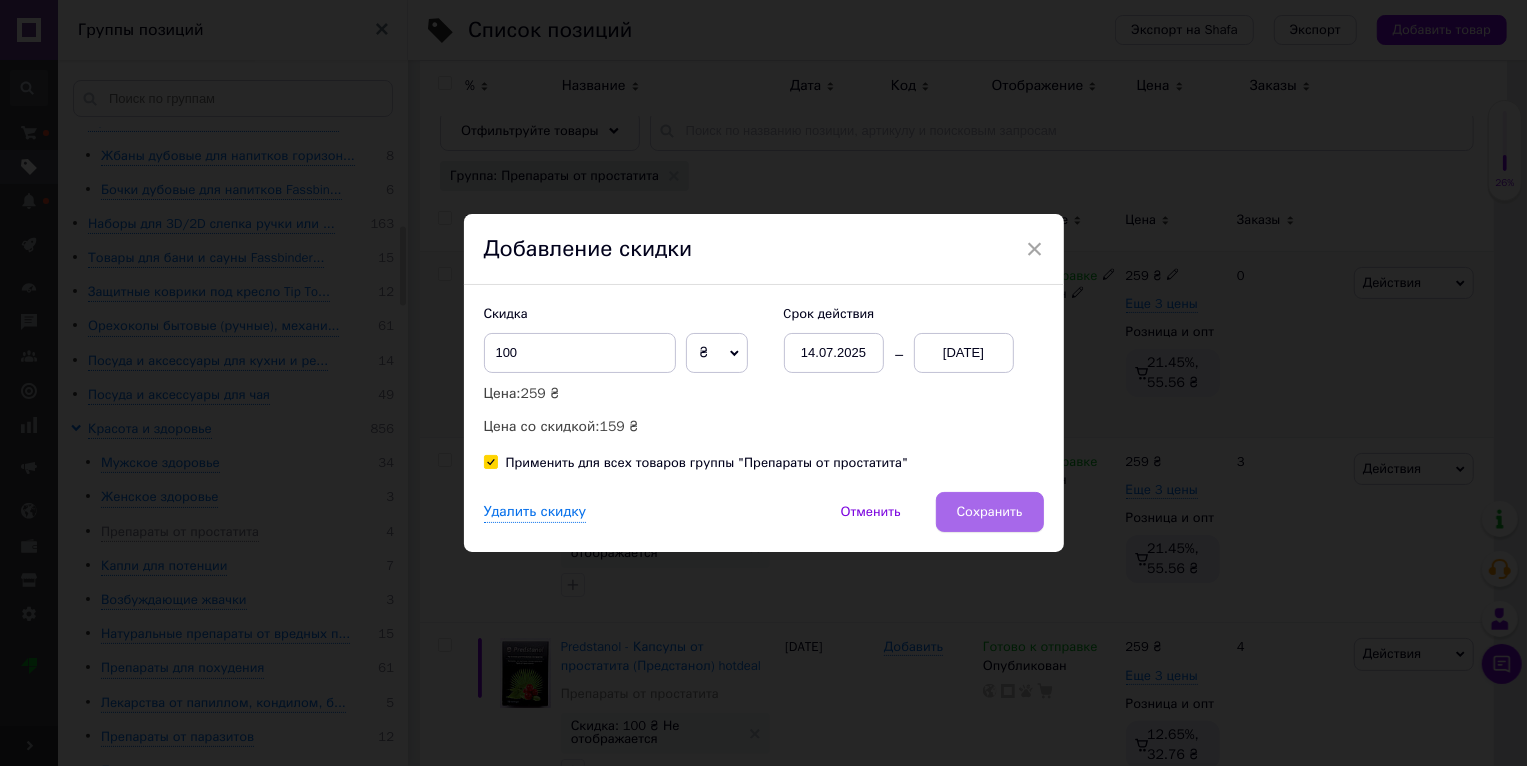 click on "Сохранить" at bounding box center [990, 512] 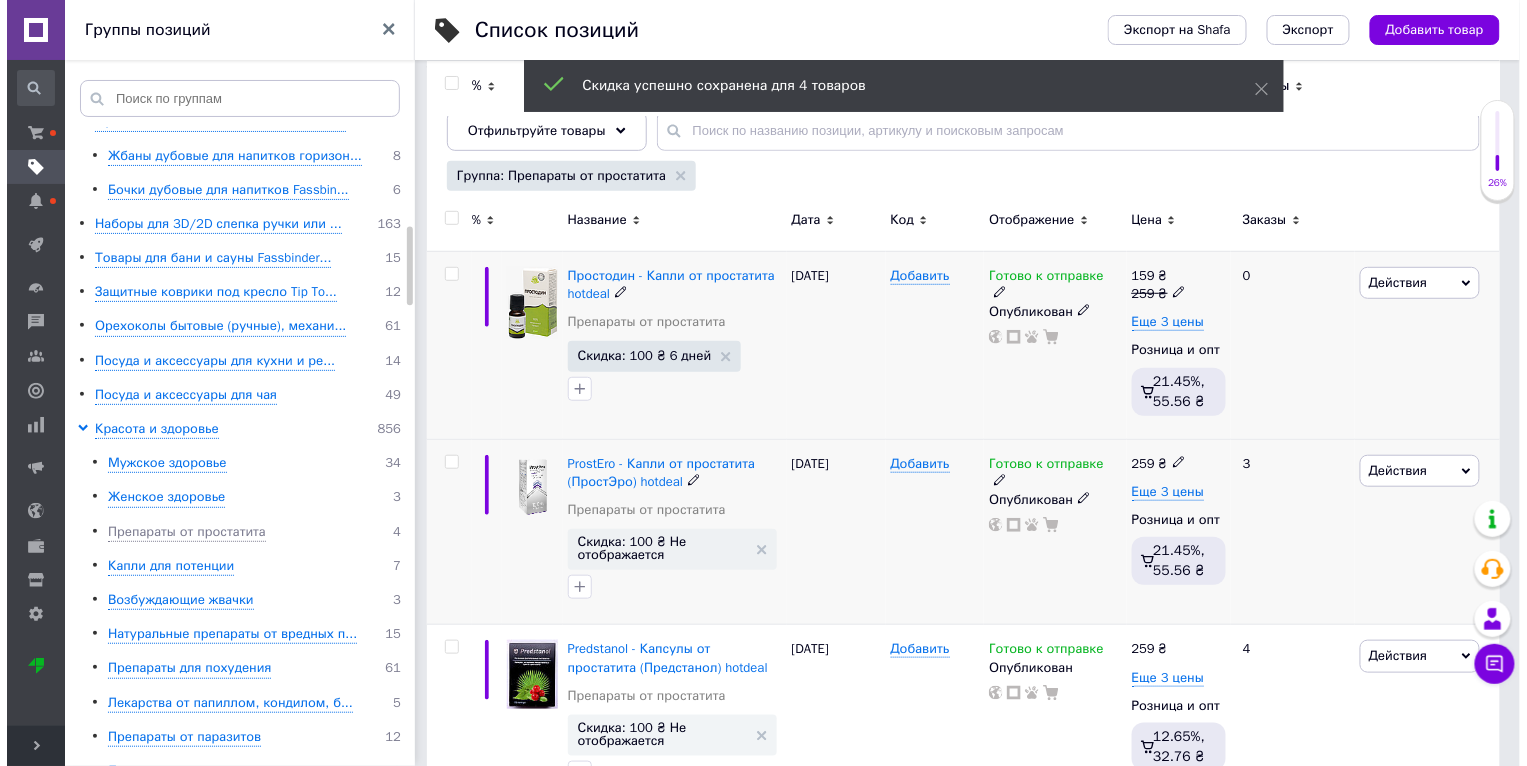 scroll, scrollTop: 0, scrollLeft: 47, axis: horizontal 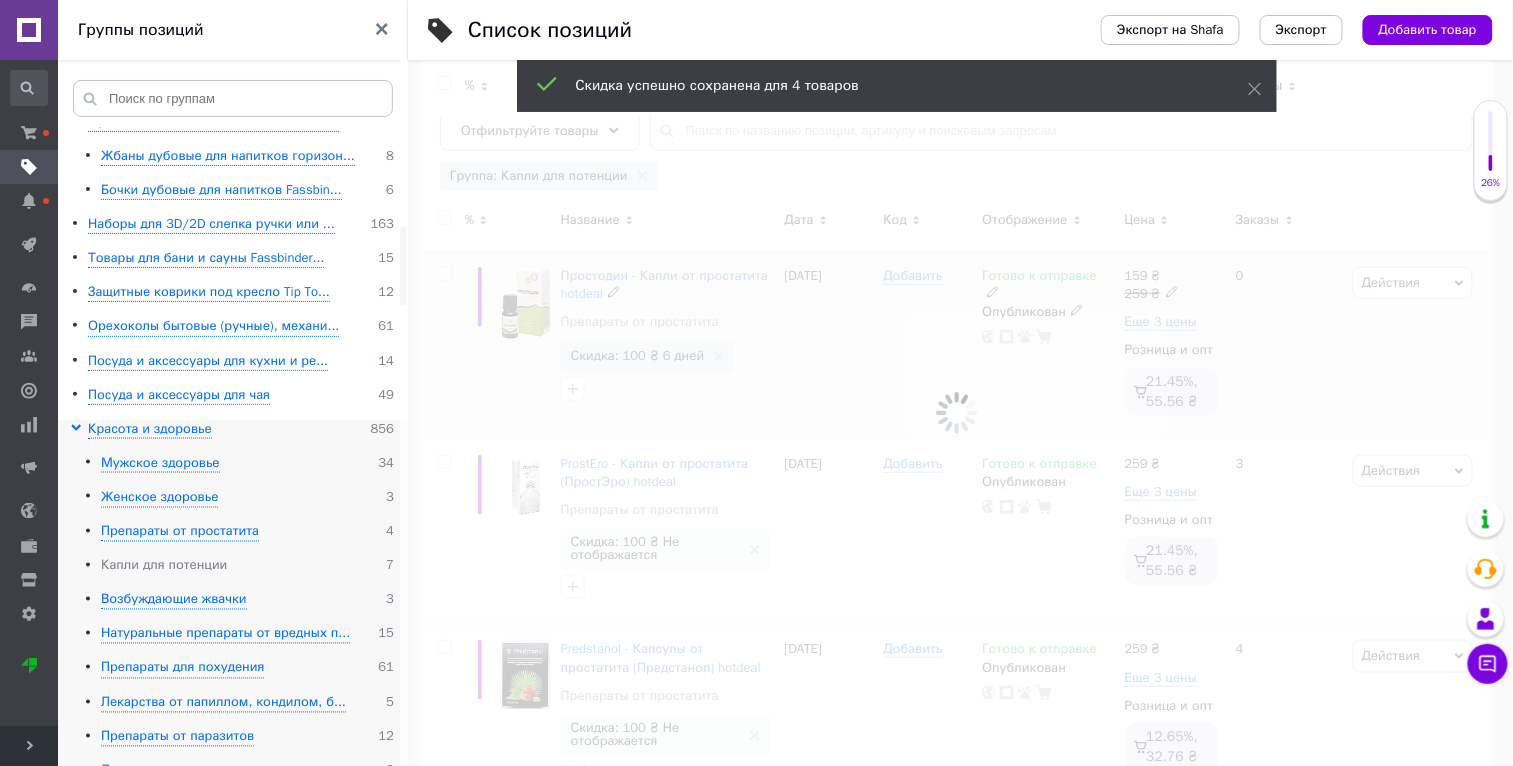 click on "Капли для потенции" at bounding box center (164, 566) 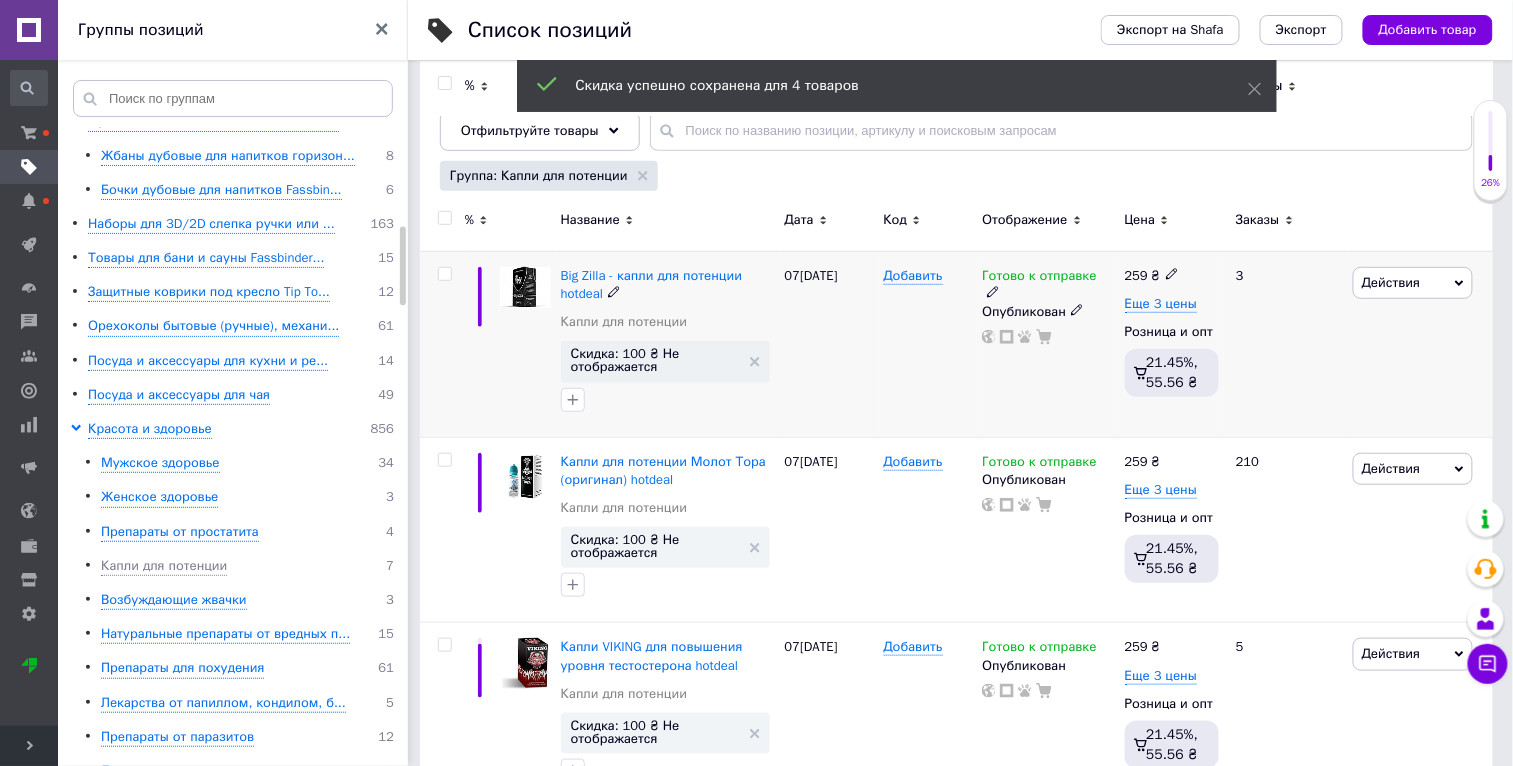 click on "Действия" at bounding box center (1413, 283) 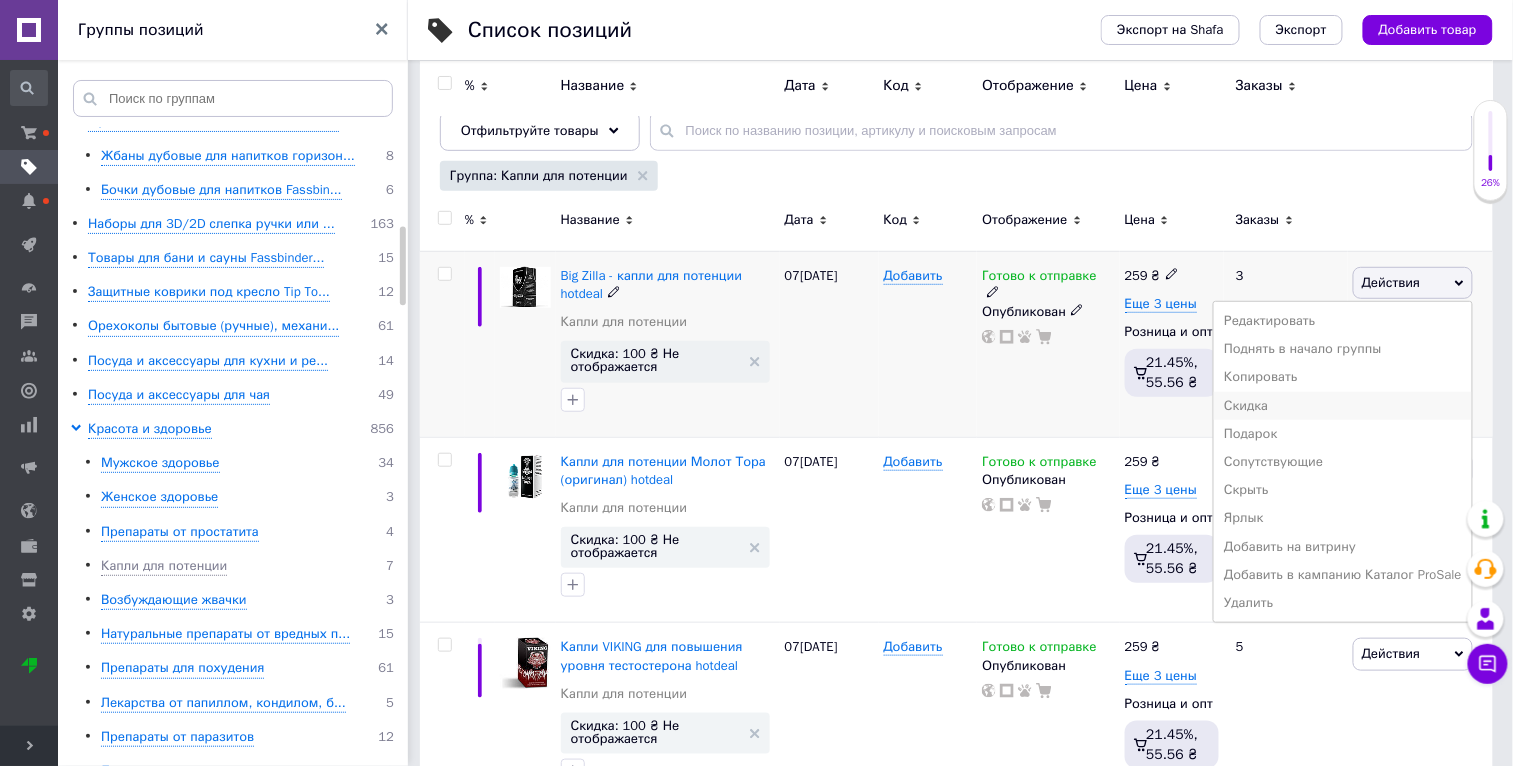 click on "Скидка" at bounding box center [1343, 406] 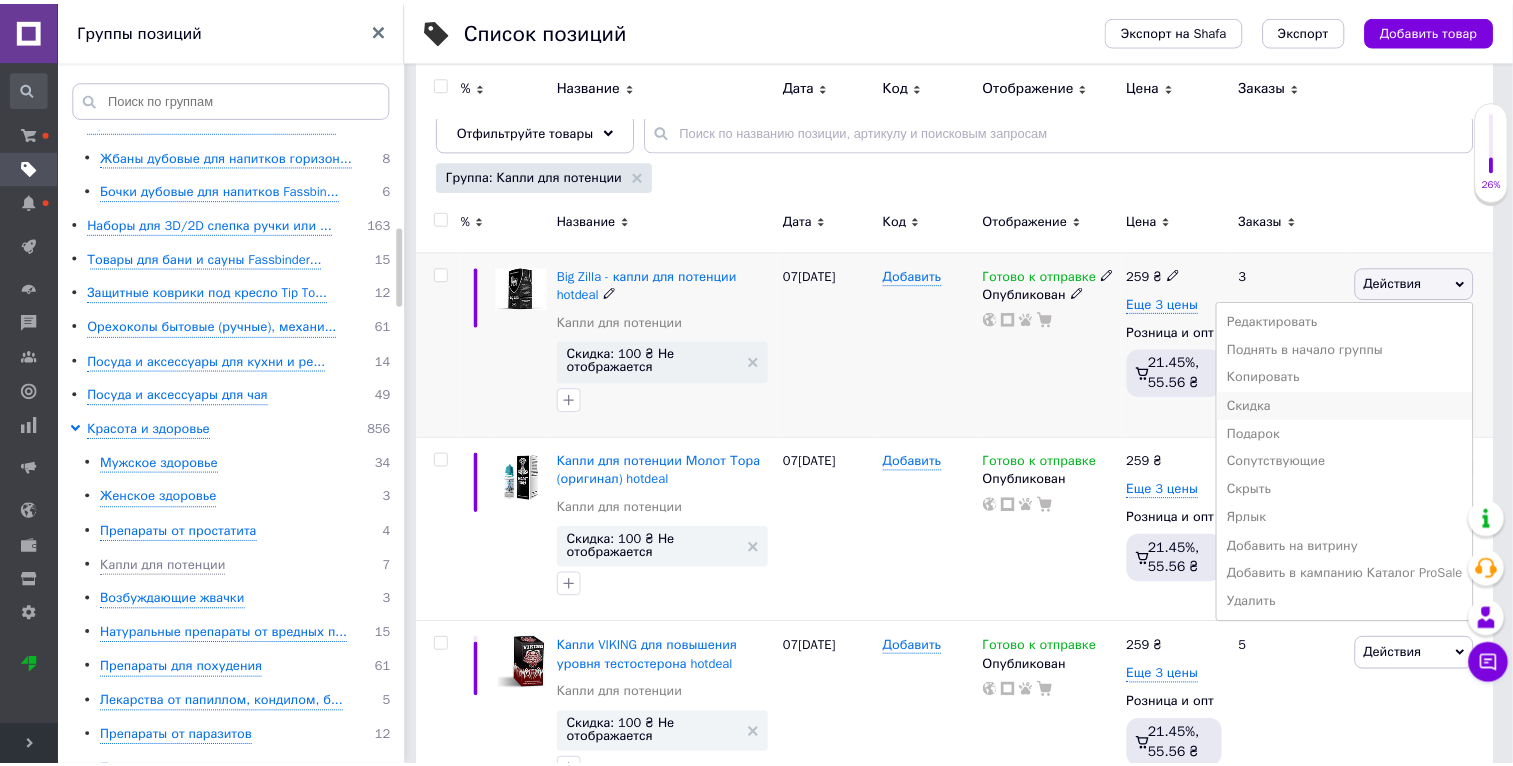 scroll, scrollTop: 0, scrollLeft: 46, axis: horizontal 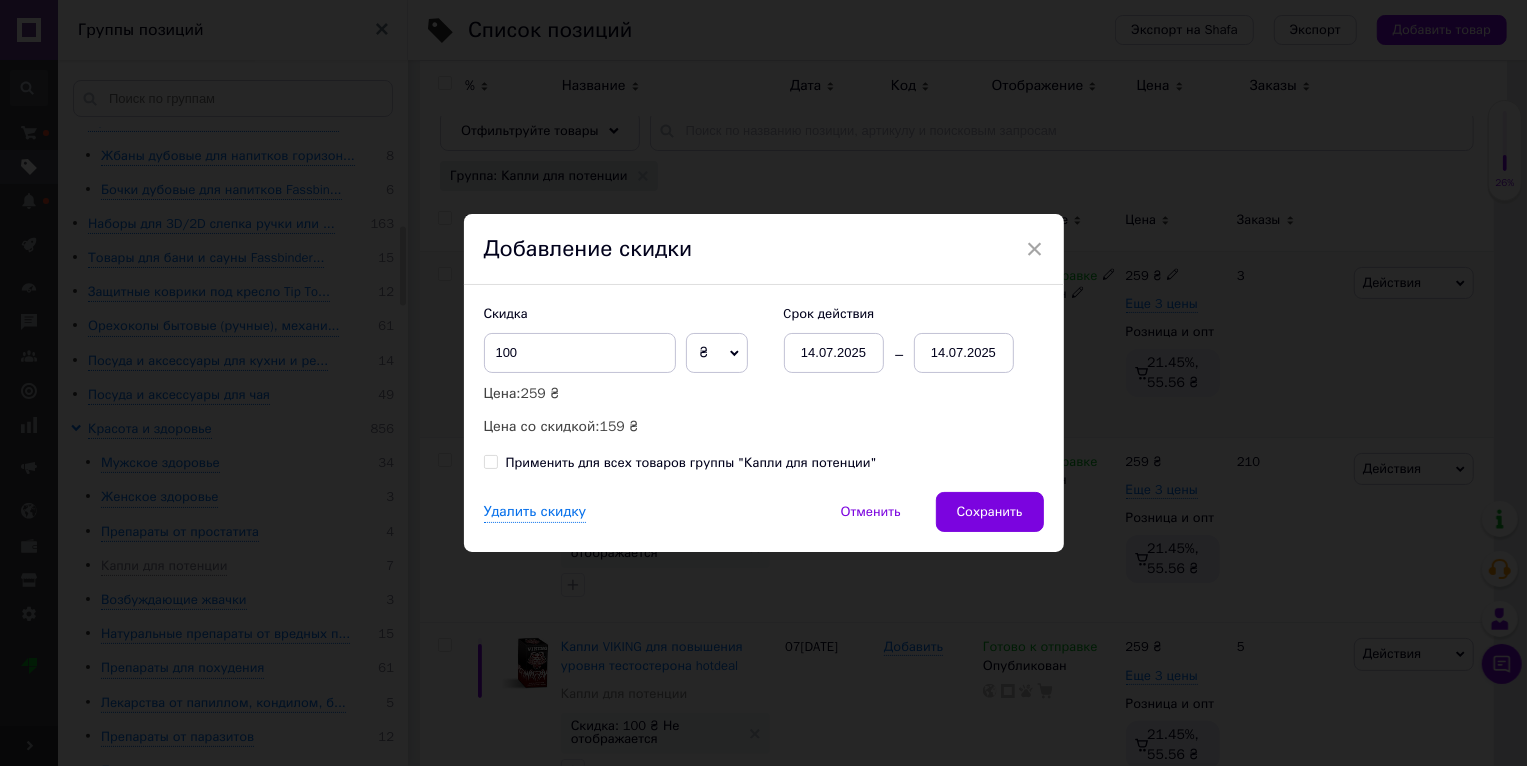 click on "Применить для всех товаров группы "Капли для потенции"" at bounding box center (691, 463) 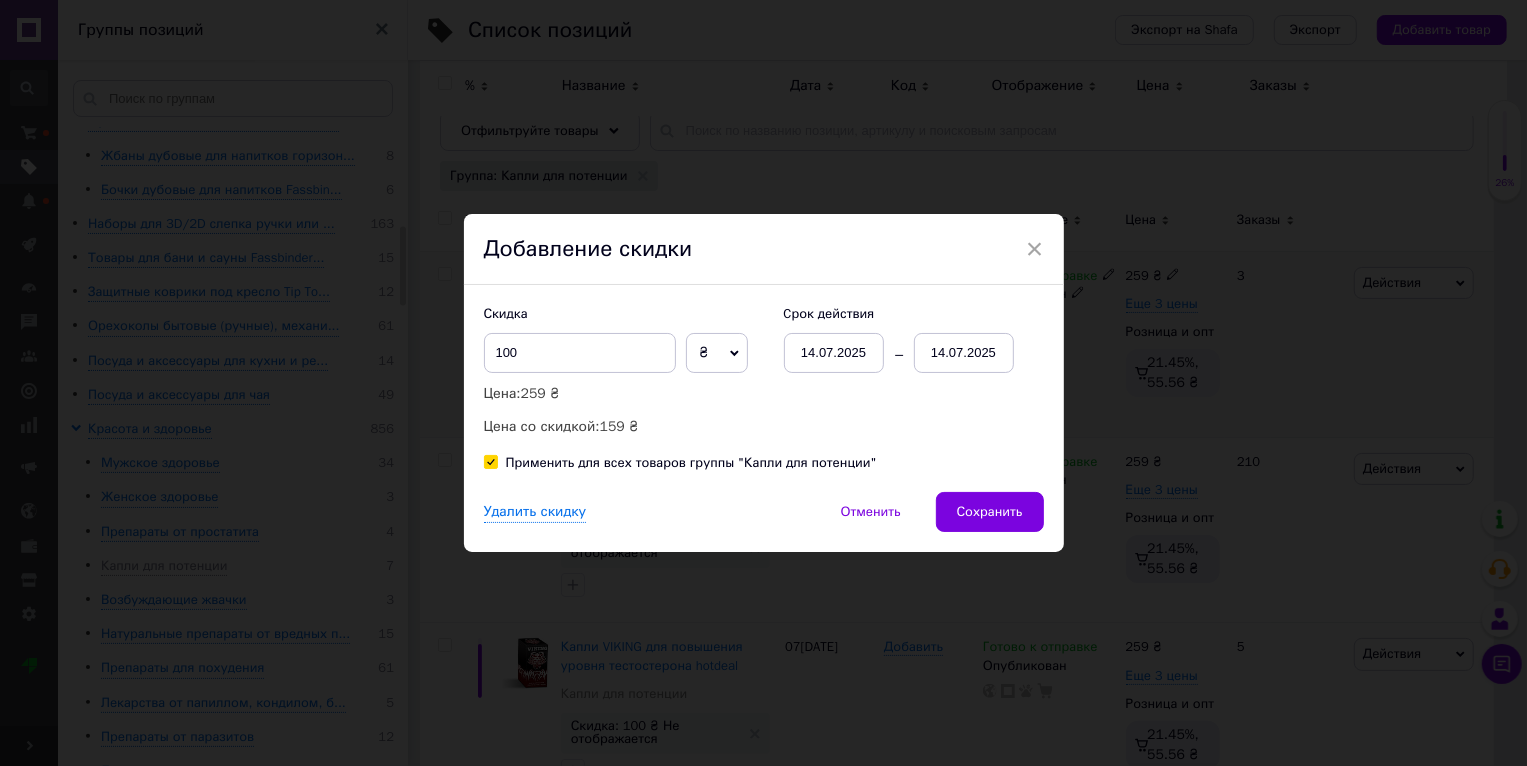checkbox on "true" 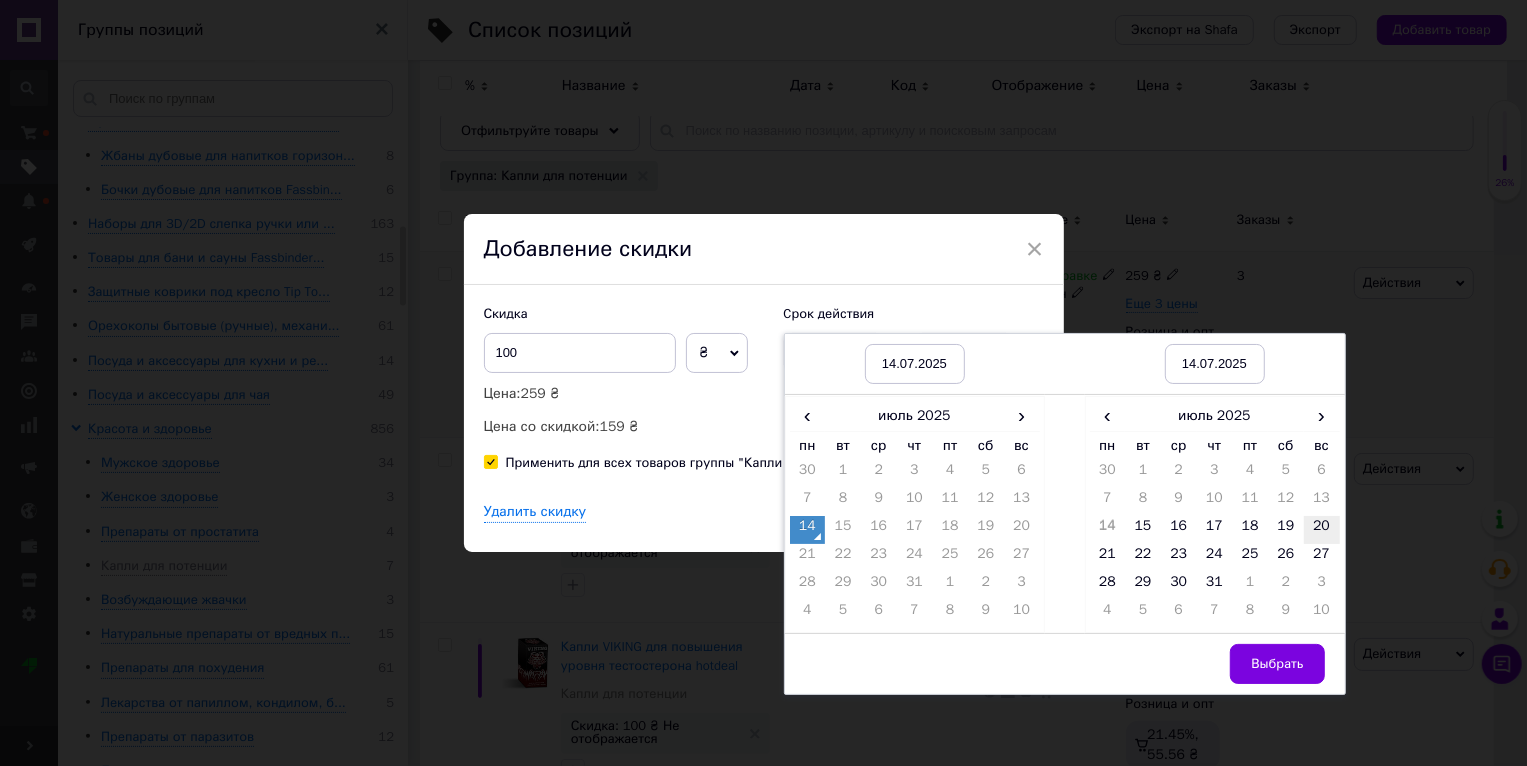 click on "20" at bounding box center (1322, 530) 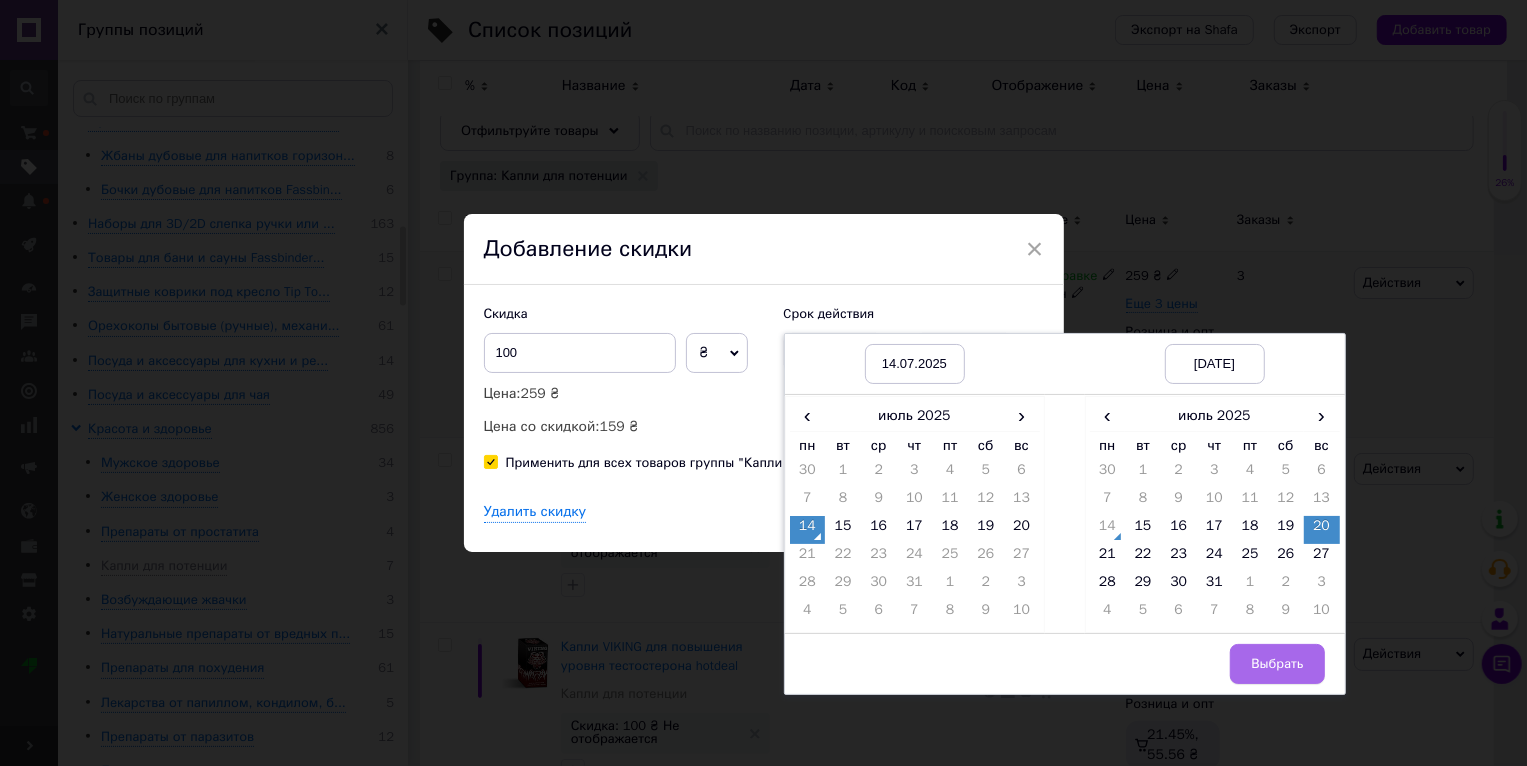 click on "Выбрать" at bounding box center (1277, 664) 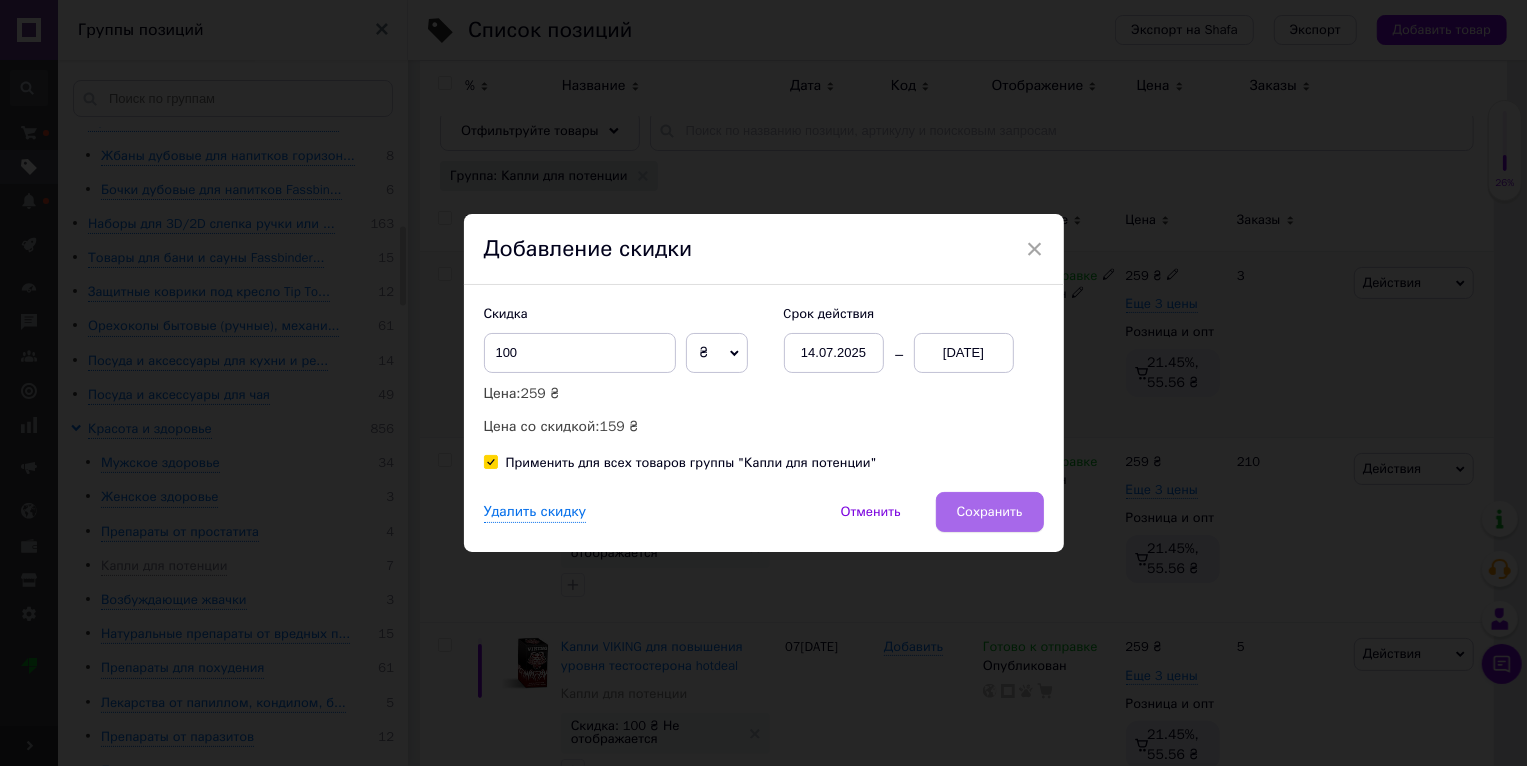 click on "Сохранить" at bounding box center [990, 512] 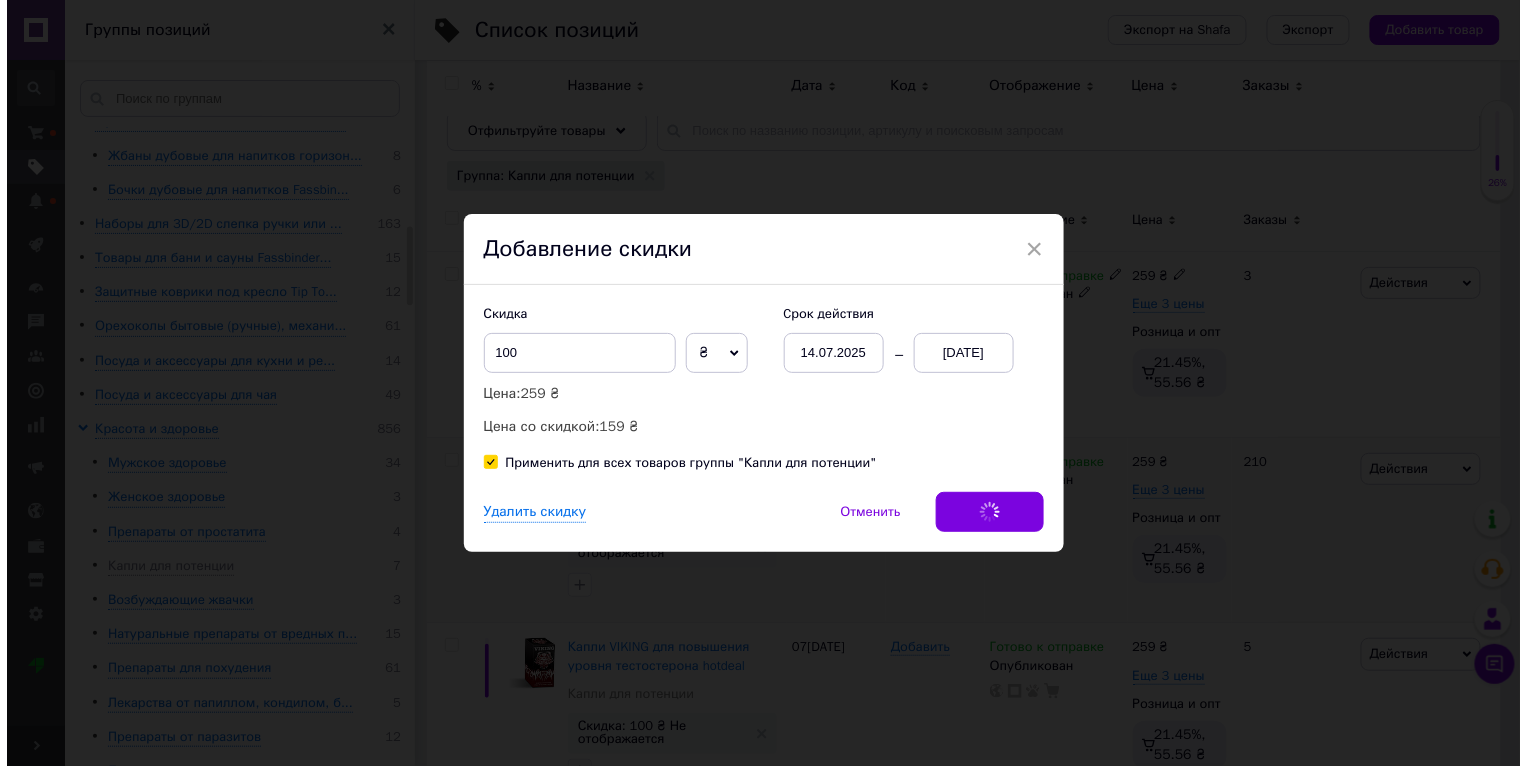 scroll, scrollTop: 0, scrollLeft: 47, axis: horizontal 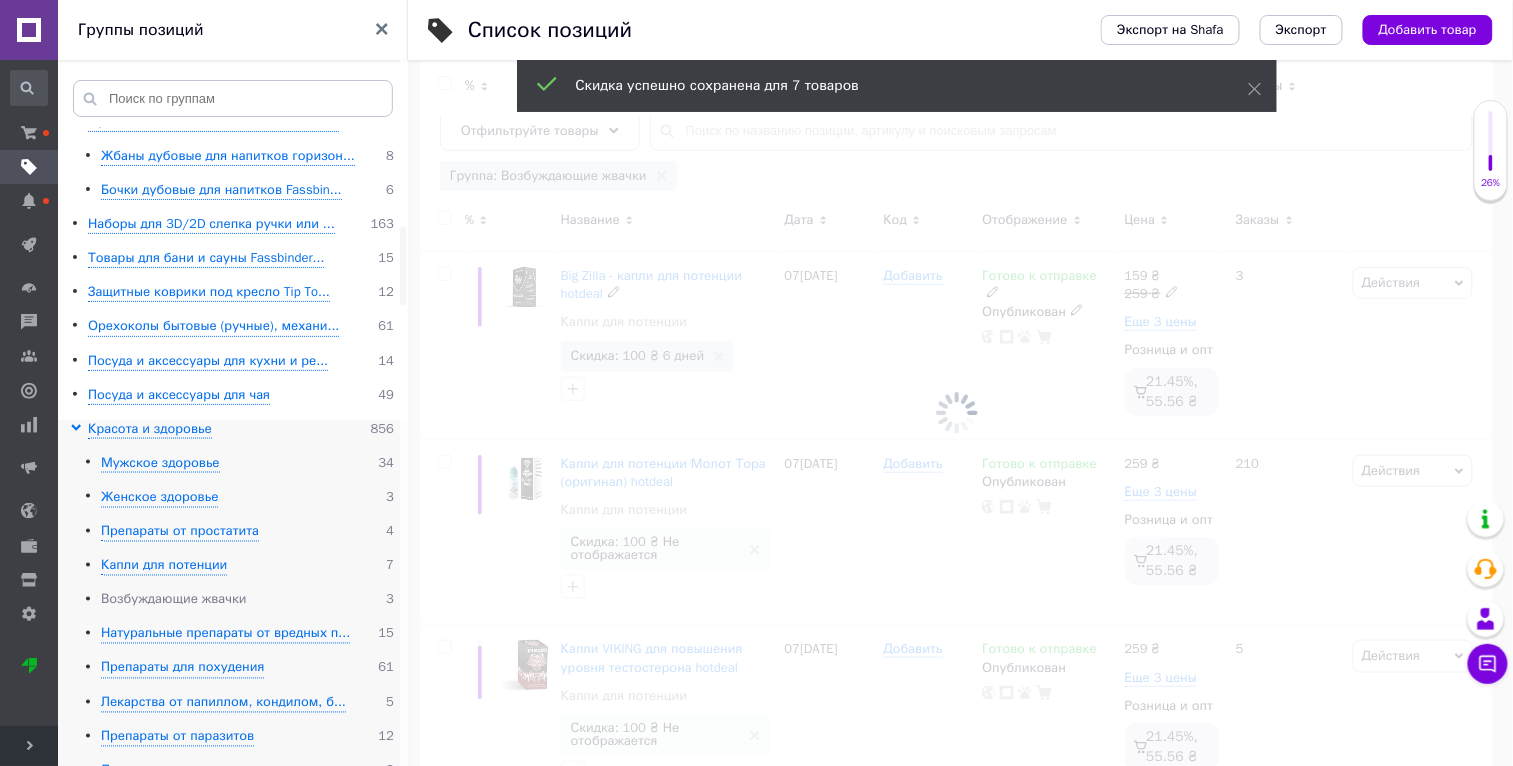 click on "Возбуждающие жвачки" at bounding box center [174, 600] 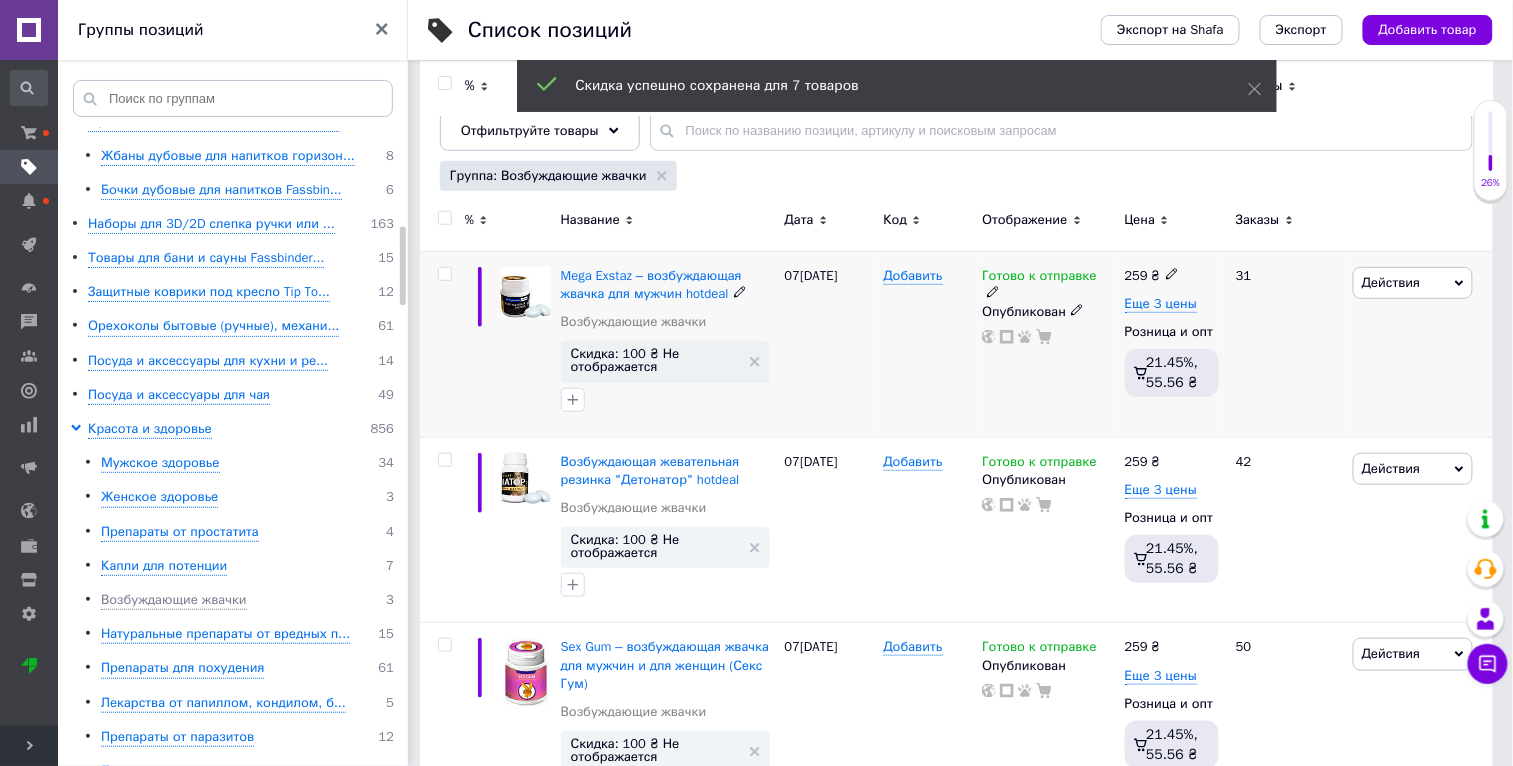 click on "Действия" at bounding box center [1391, 282] 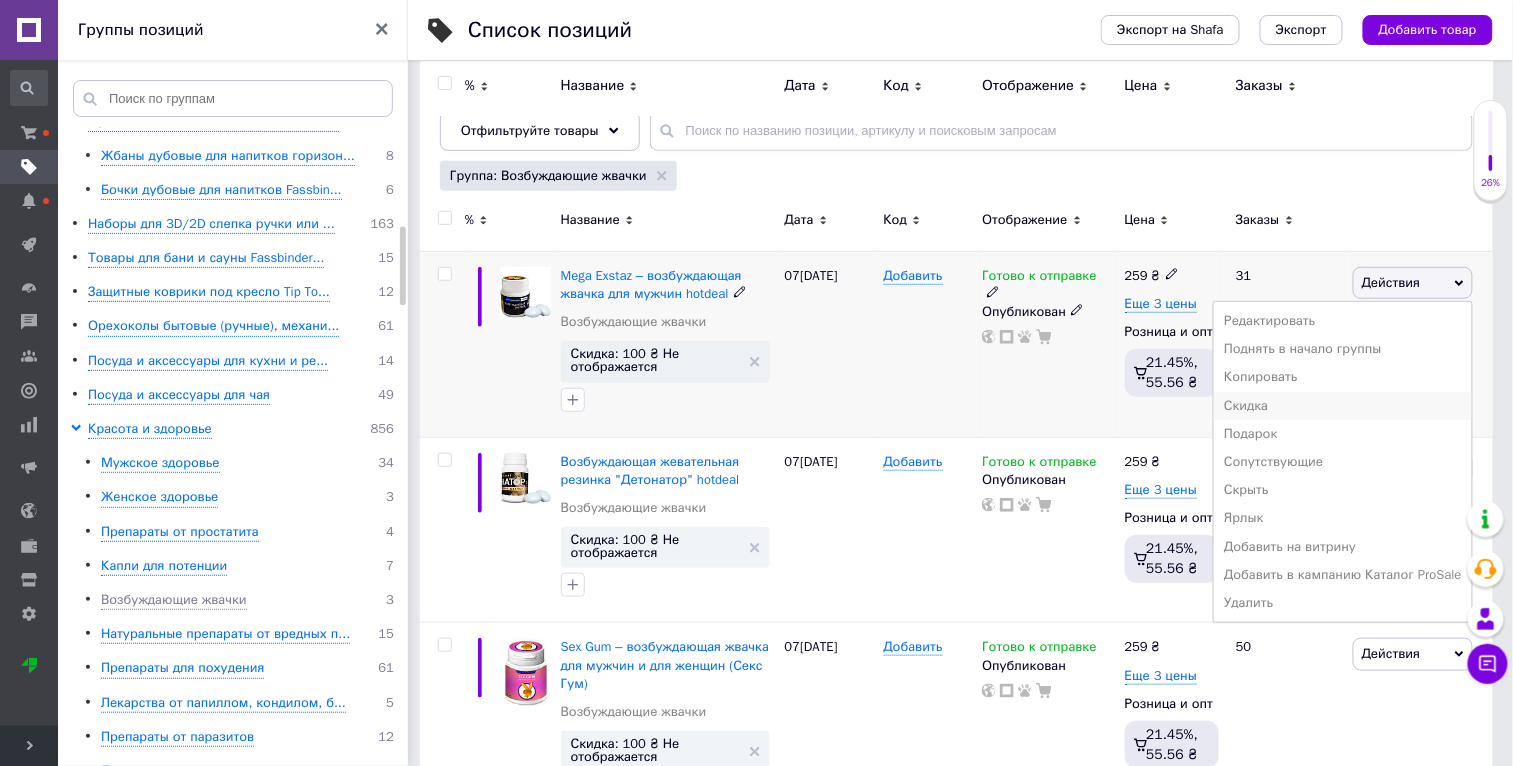 click on "Скидка" at bounding box center [1343, 406] 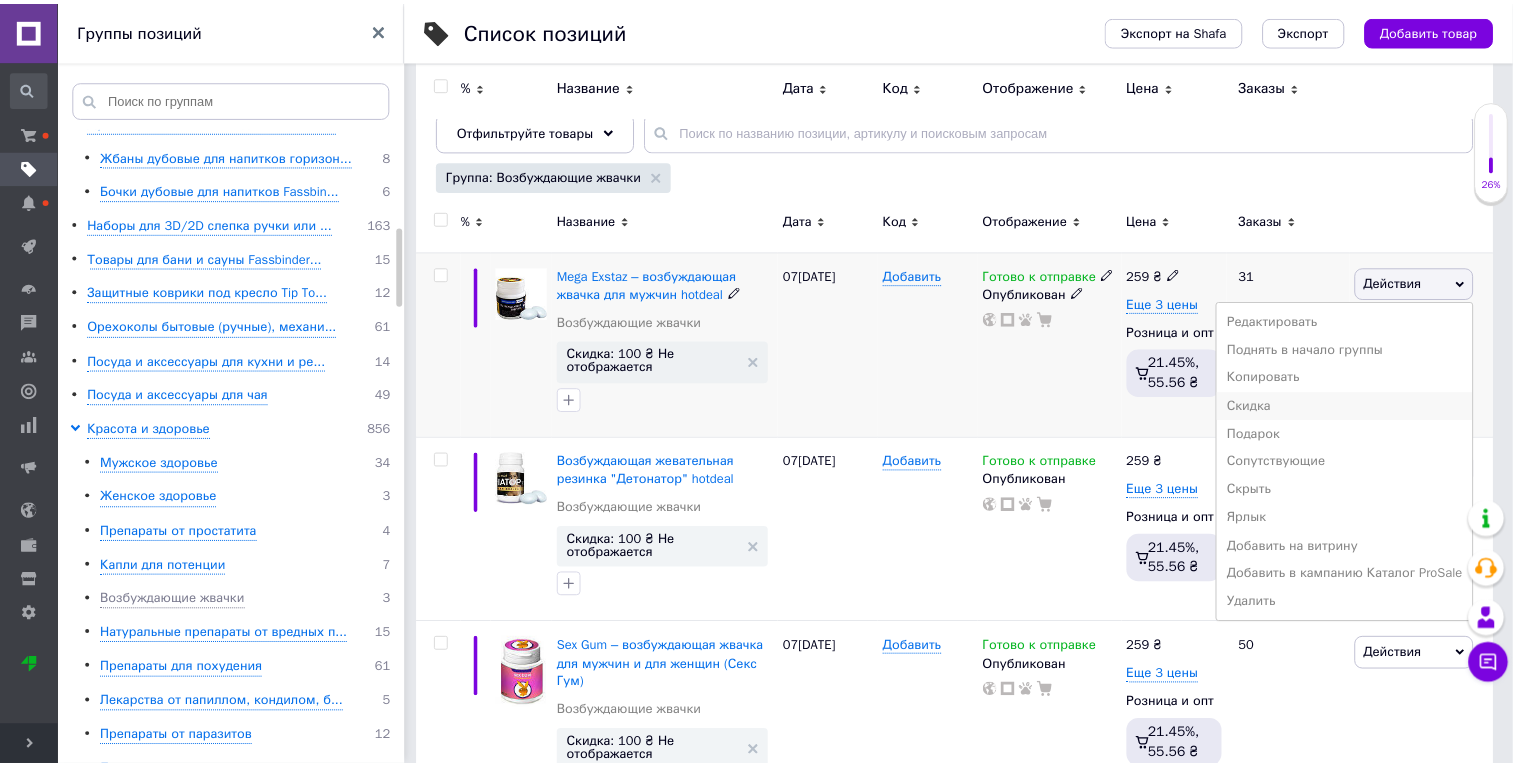 scroll, scrollTop: 0, scrollLeft: 46, axis: horizontal 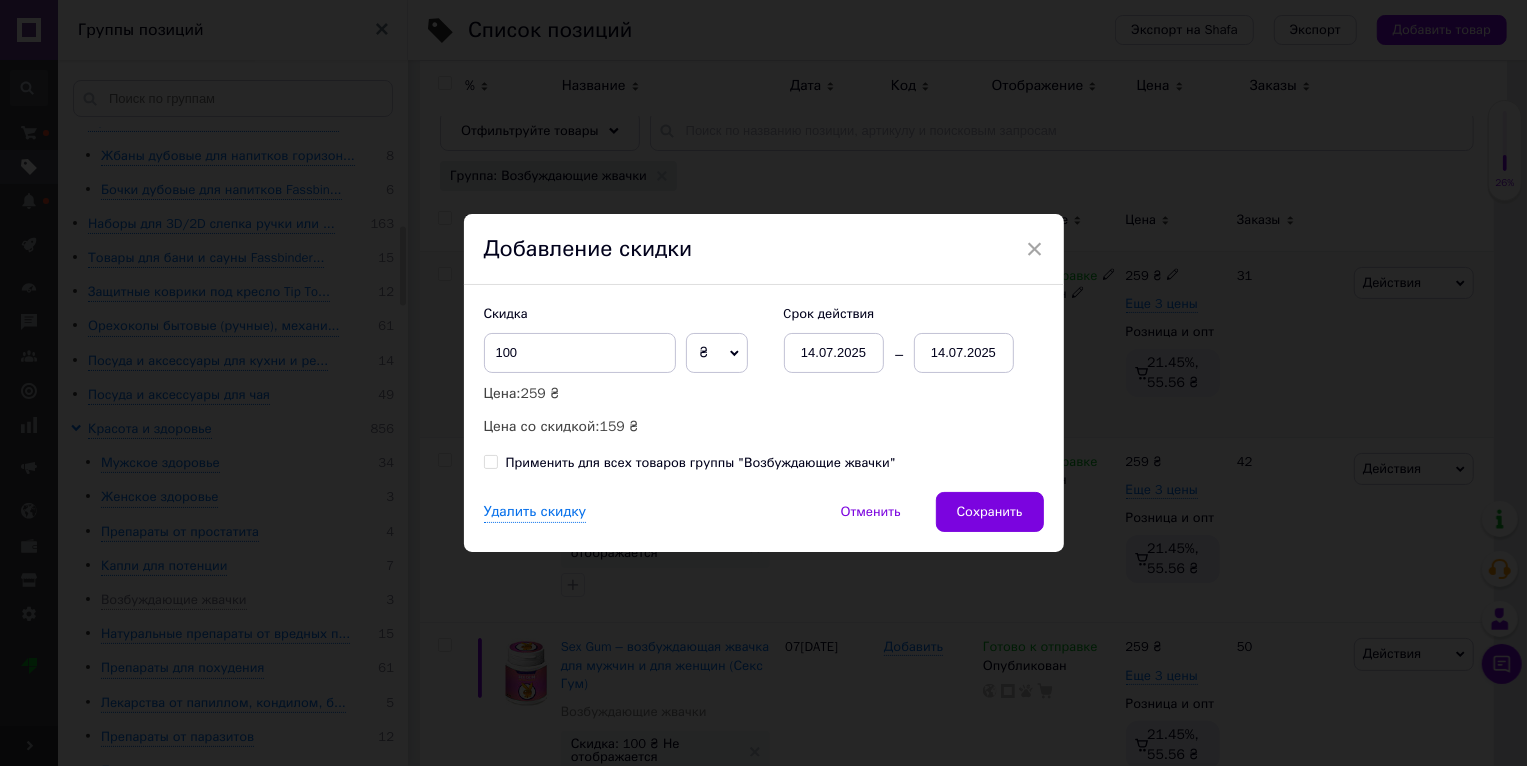 click on "Применить для всех товаров группы "Возбуждающие жвачки"" at bounding box center (701, 463) 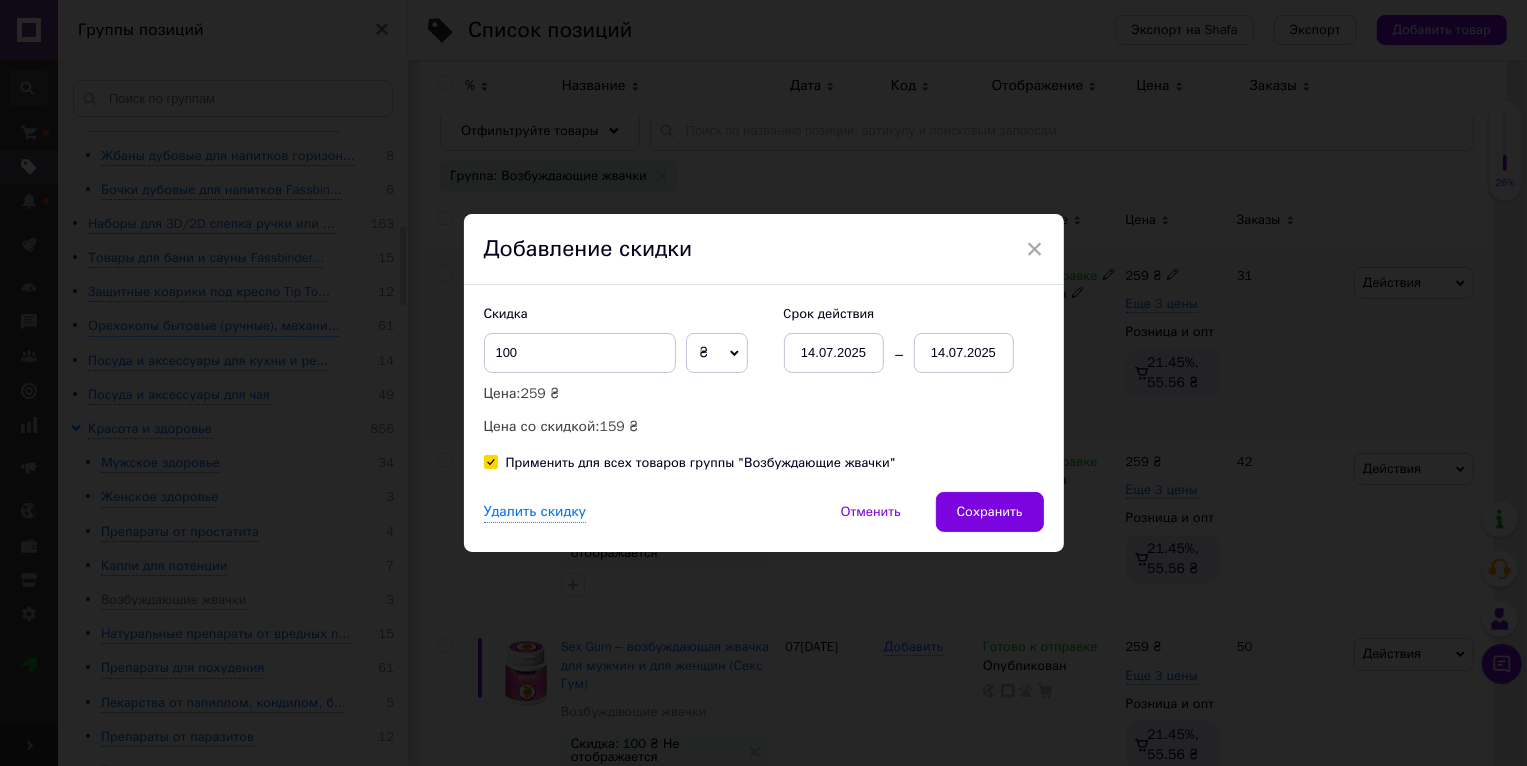 checkbox on "true" 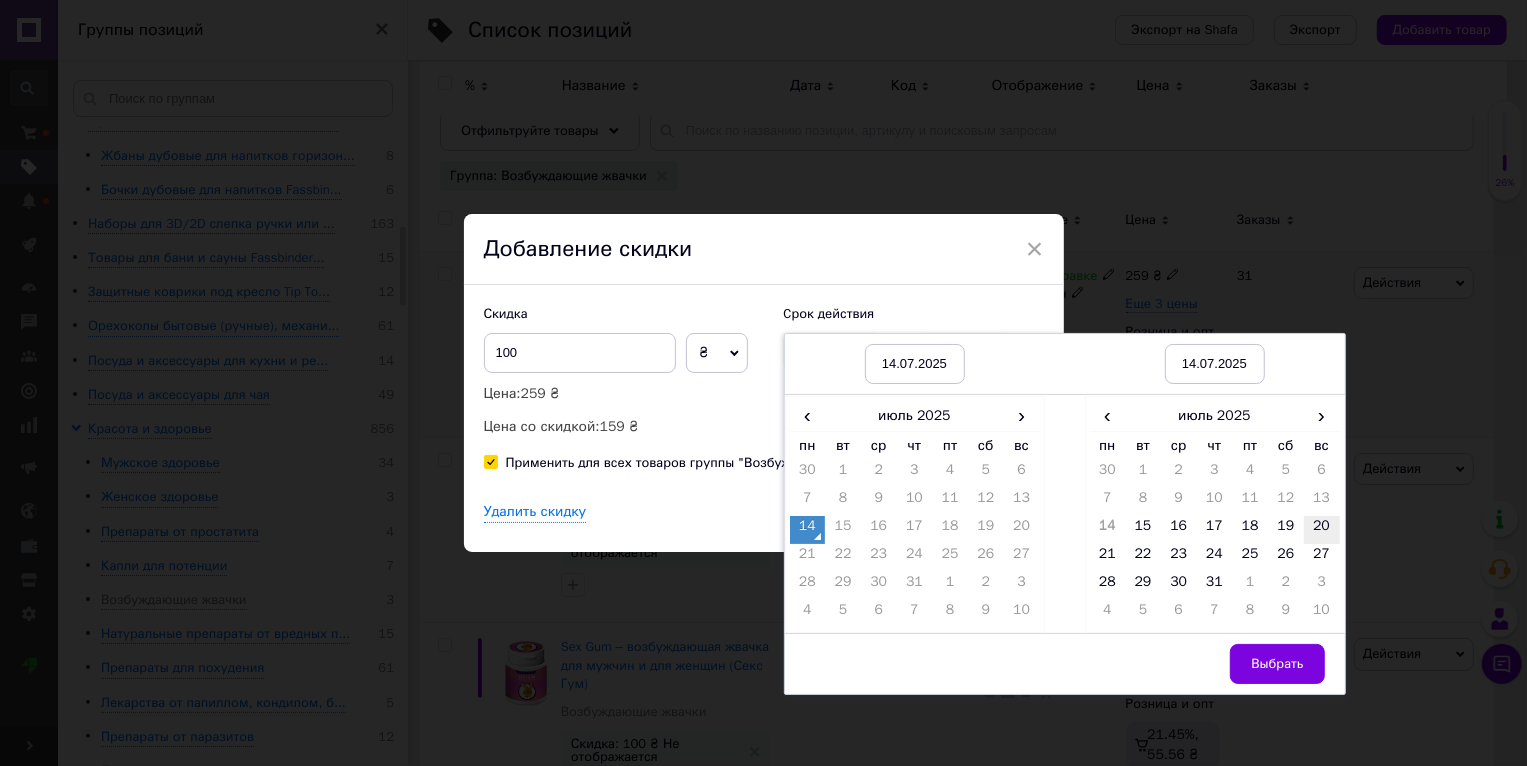 click on "20" at bounding box center (1322, 530) 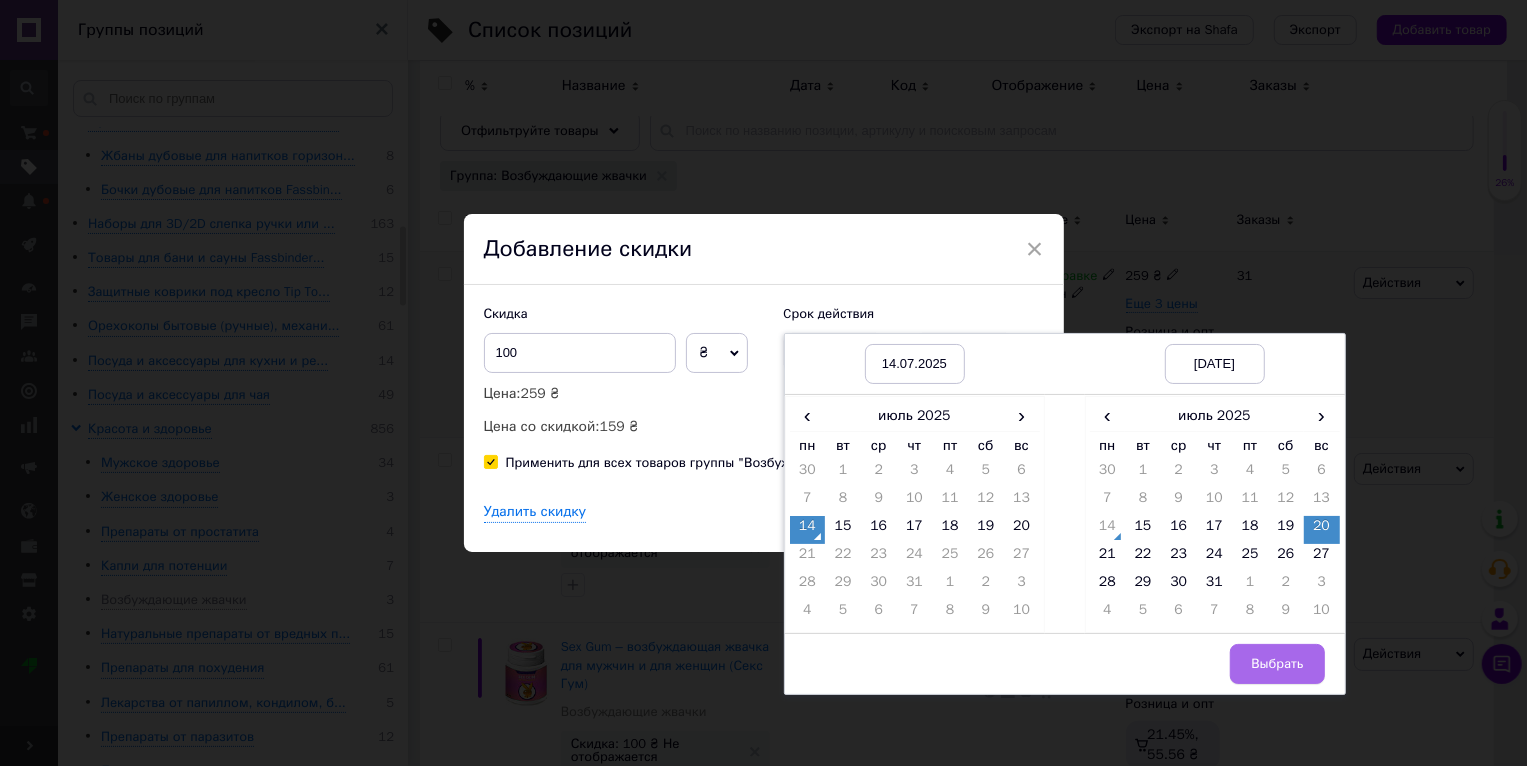 click on "Выбрать" at bounding box center (1277, 664) 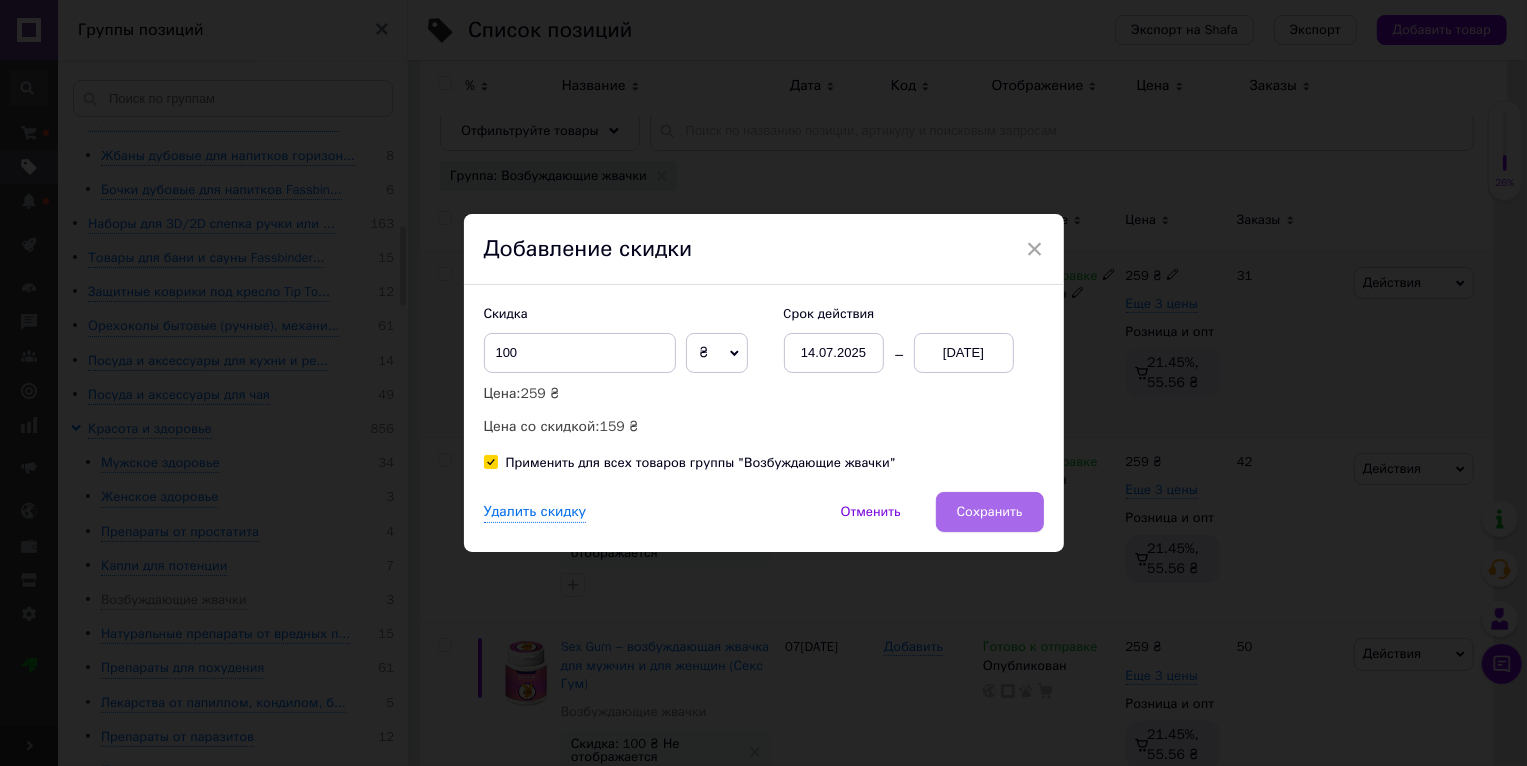 click on "Сохранить" at bounding box center (990, 512) 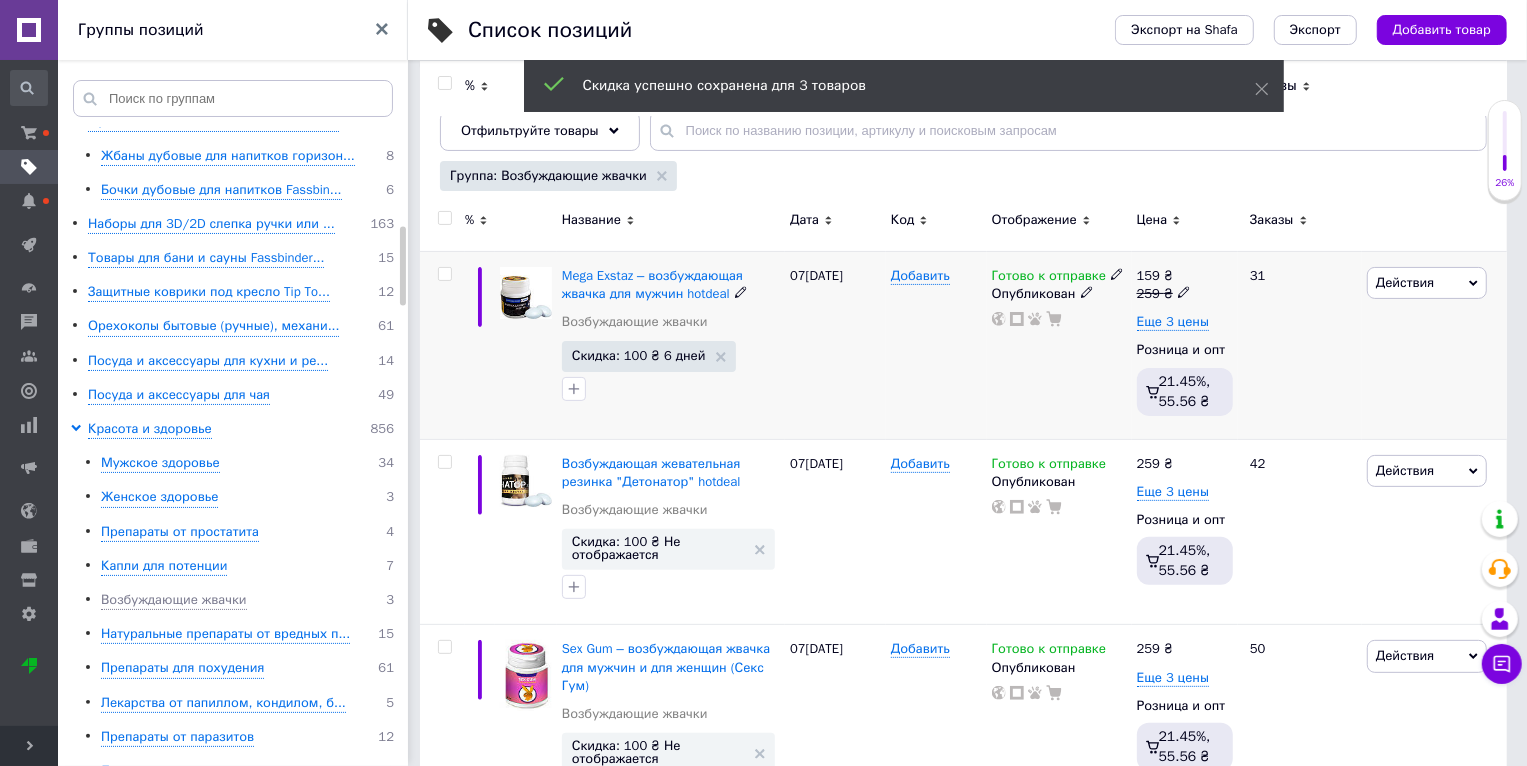 scroll, scrollTop: 0, scrollLeft: 47, axis: horizontal 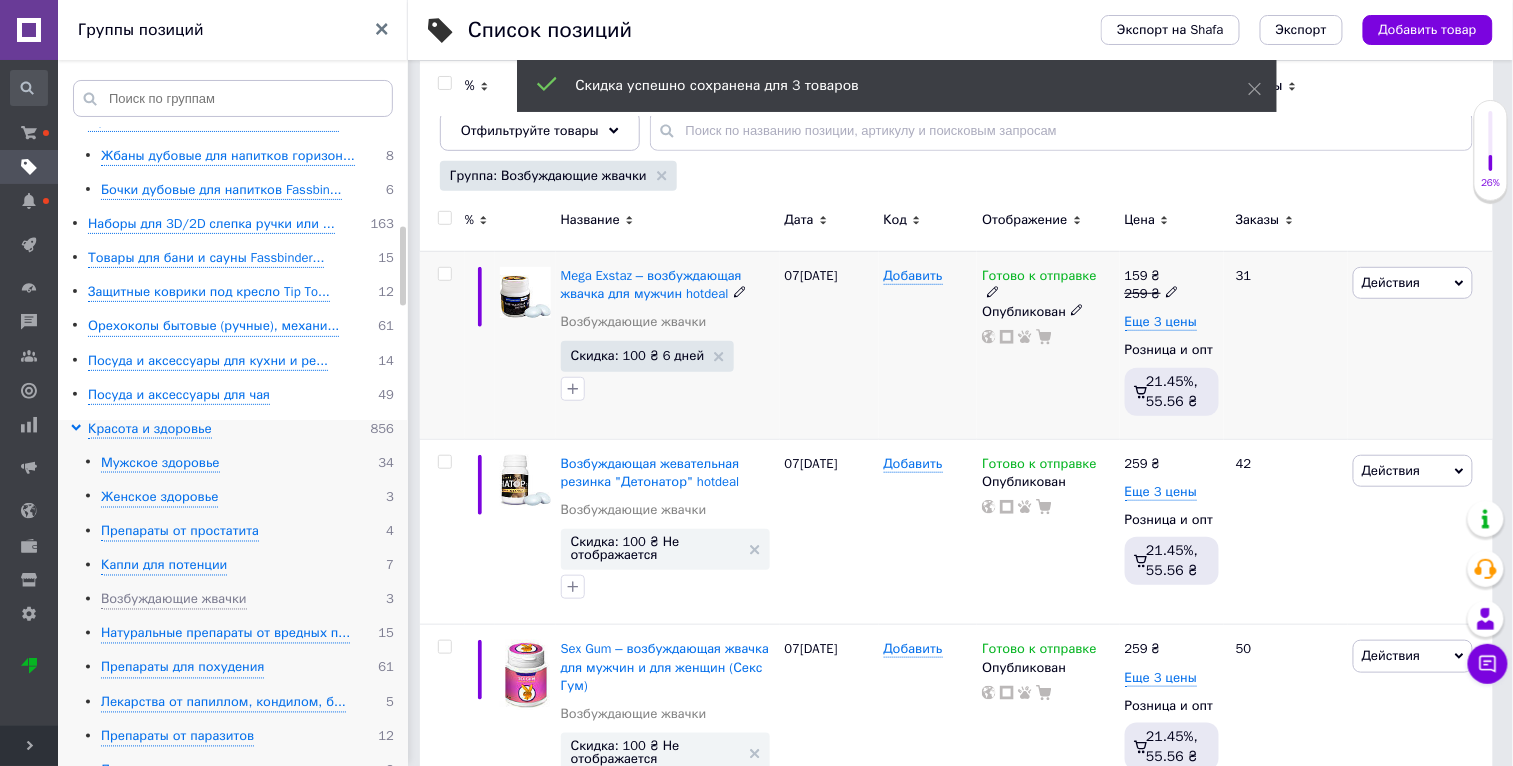 click on "Мужское здоровье 34 Женское здоровье 3 Препараты от простатита 4 Капли для потенции 7 Возбуждающие жвачки 3 Натуральные препараты от вредных п... 15 Препараты для похудения 61 Лекарства от папиллом, кондилом, б... 5 Препараты от паразитов 12 Лечение варикоза 3 Препараты от гипертонии 10 Препараты от диабета 6 Препараты для суставов 14 Средства от грибка на ногах 9 Спреи для волос 10 Крем для увеличения и подтяжки гру... 3 Средства по уходу за кожей лица 18 Средства по уходу за телом 9 Натуральные лечебные препараты 19 Натуральные БАДы для мужского и же... 104 6 4 3 Разное 83 70 111" at bounding box center [232, 959] 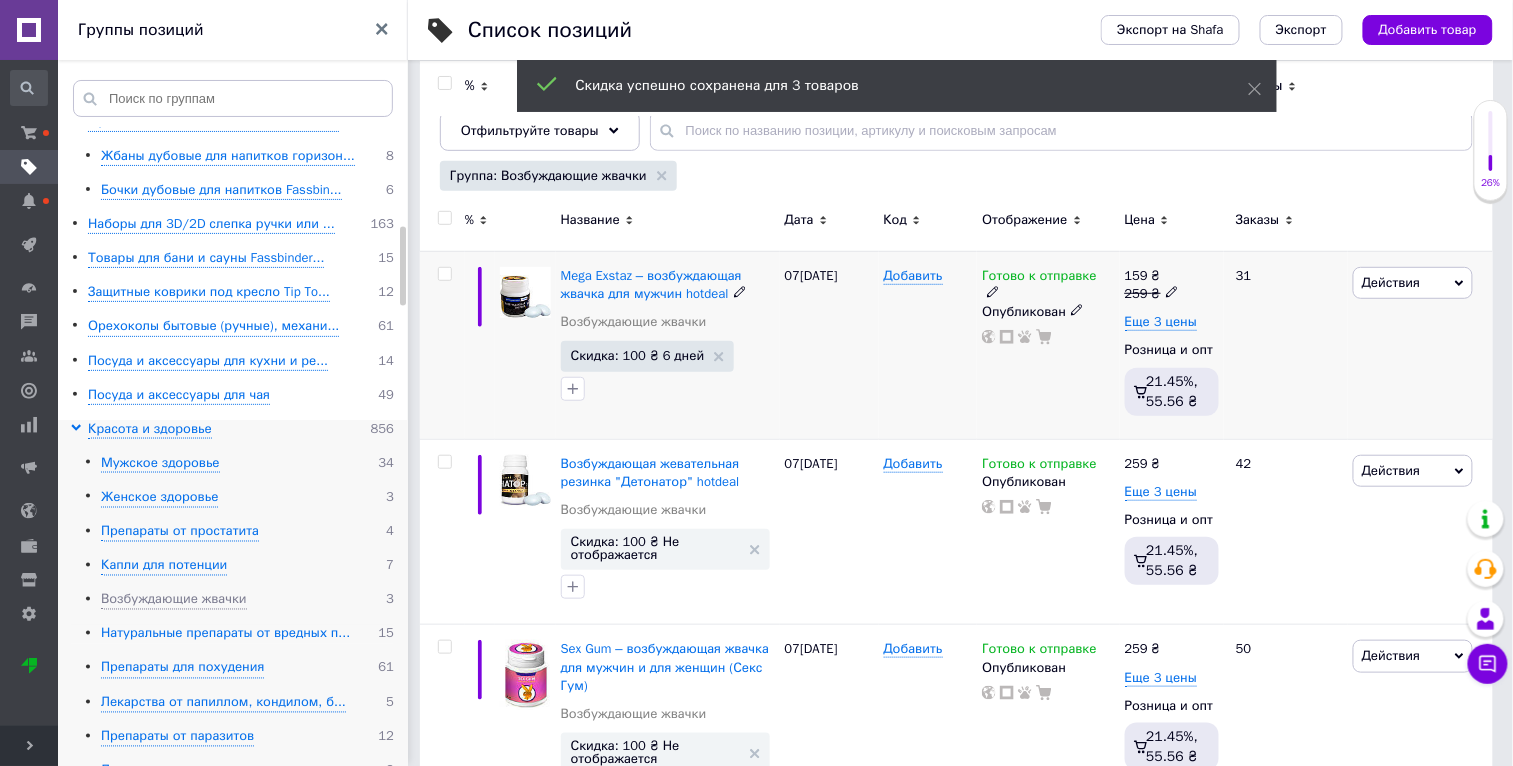 click on "Натуральные препараты от вредных п..." at bounding box center (225, 634) 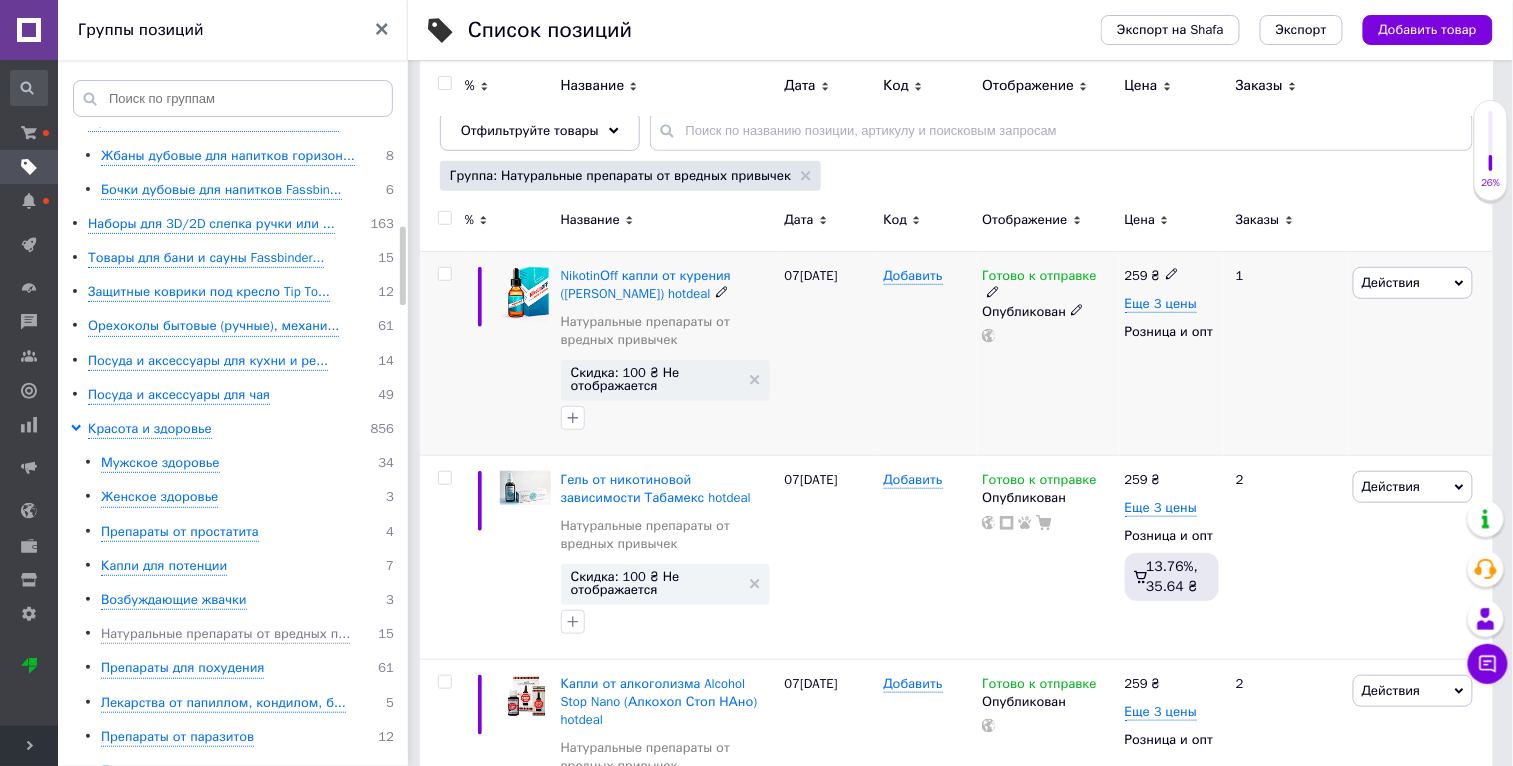 click on "Действия" at bounding box center [1391, 282] 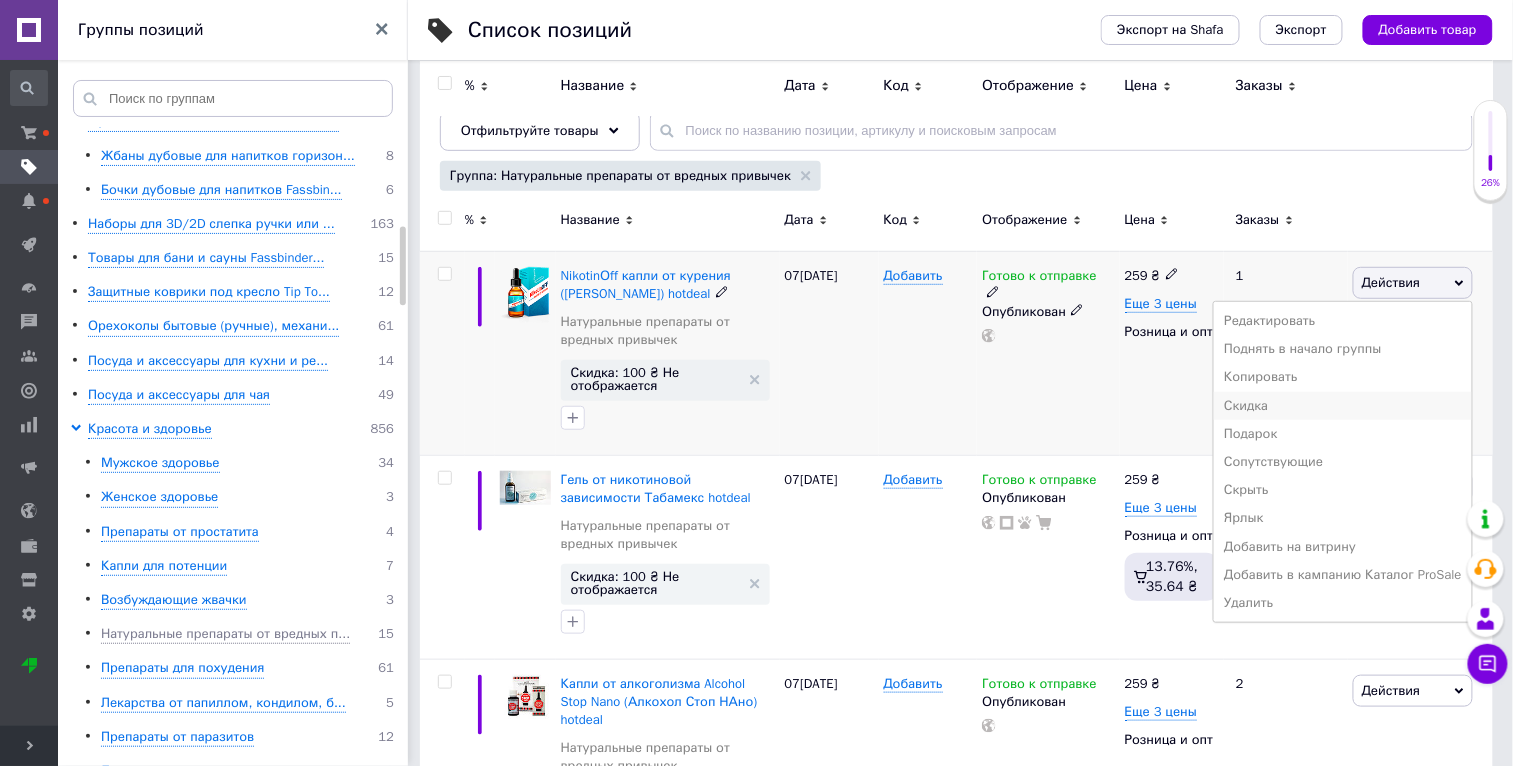 click on "Скидка" at bounding box center [1343, 406] 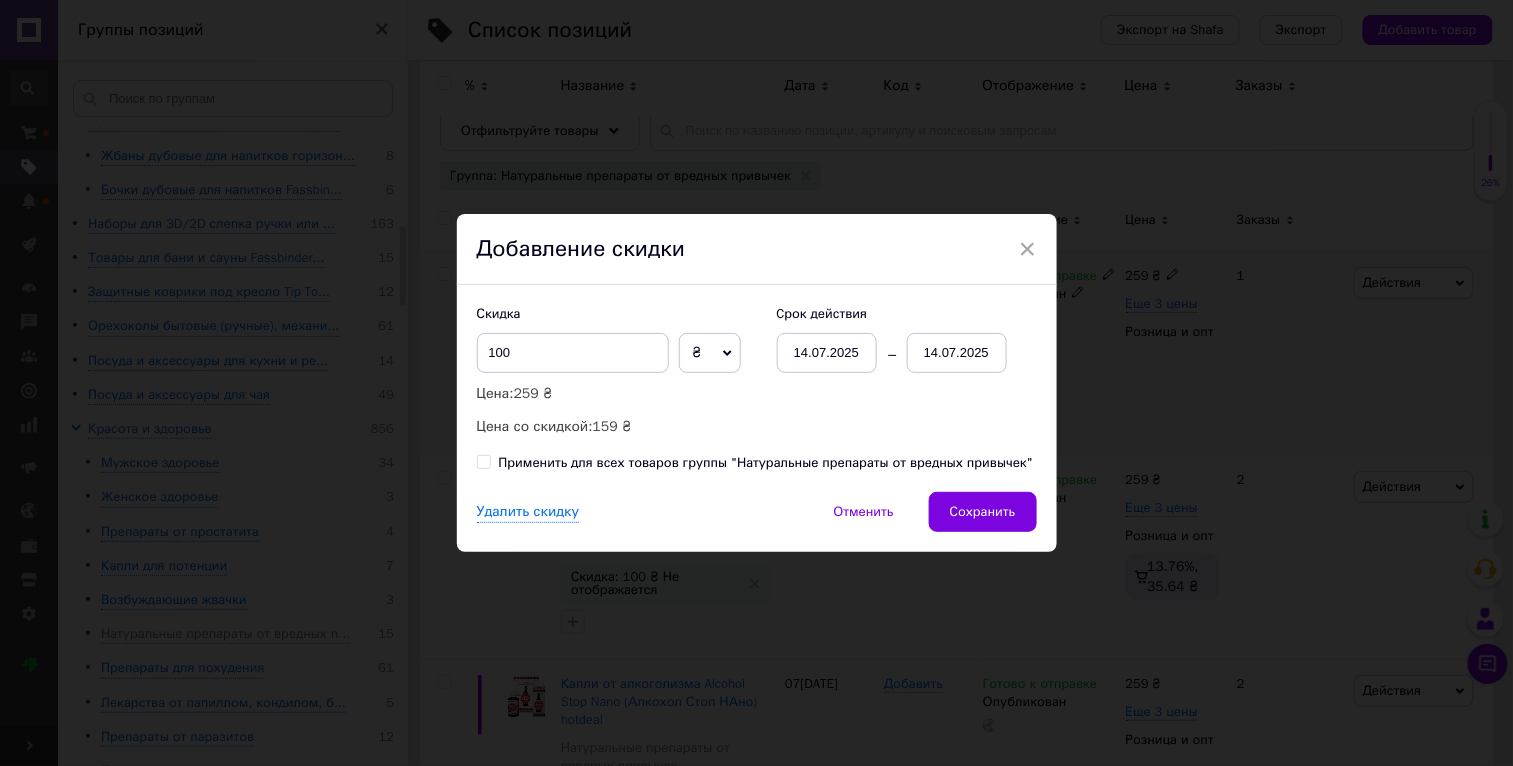 scroll, scrollTop: 0, scrollLeft: 46, axis: horizontal 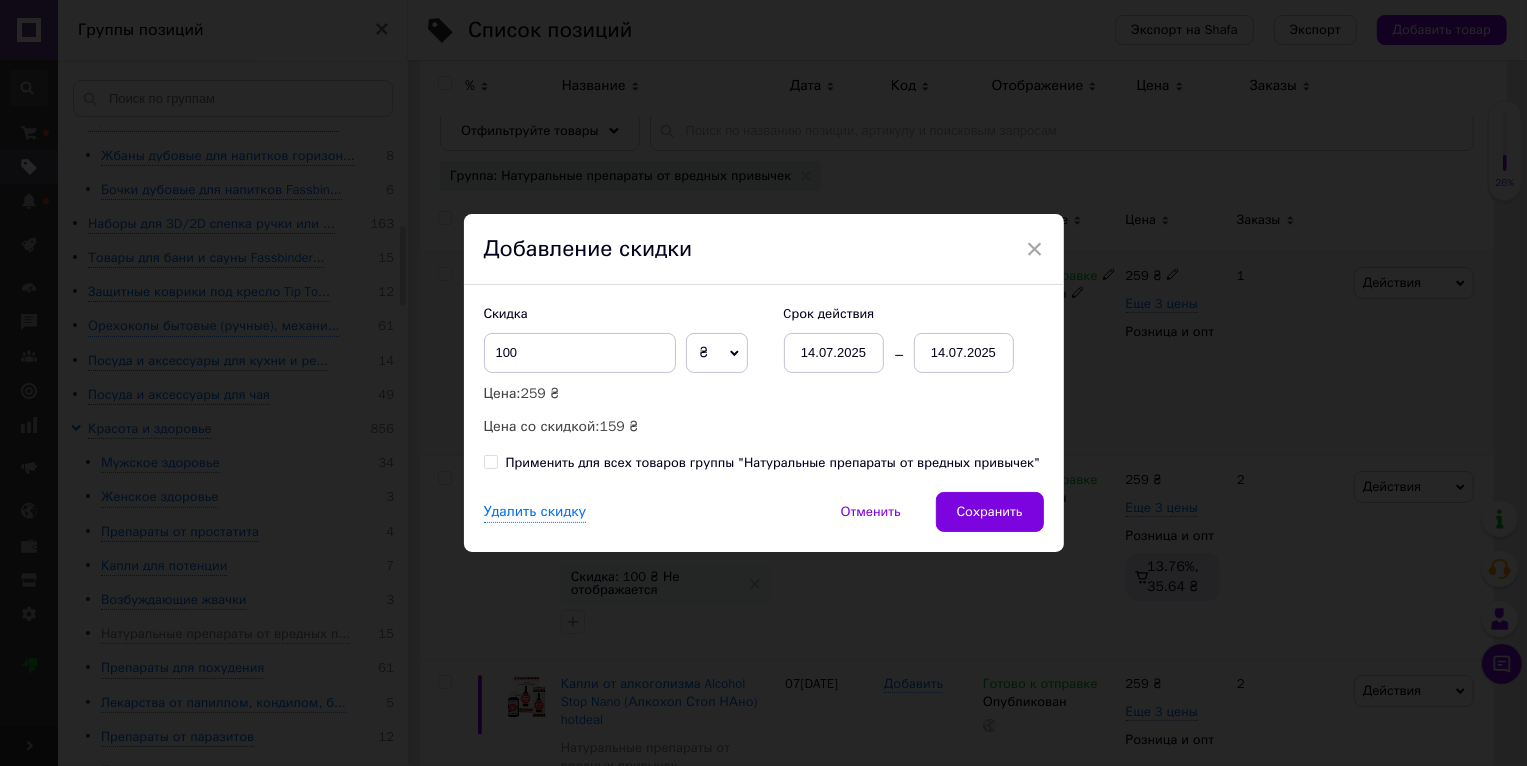 click on "Применить для всех товаров группы "Натуральные препараты от вредных привычек"" at bounding box center [773, 463] 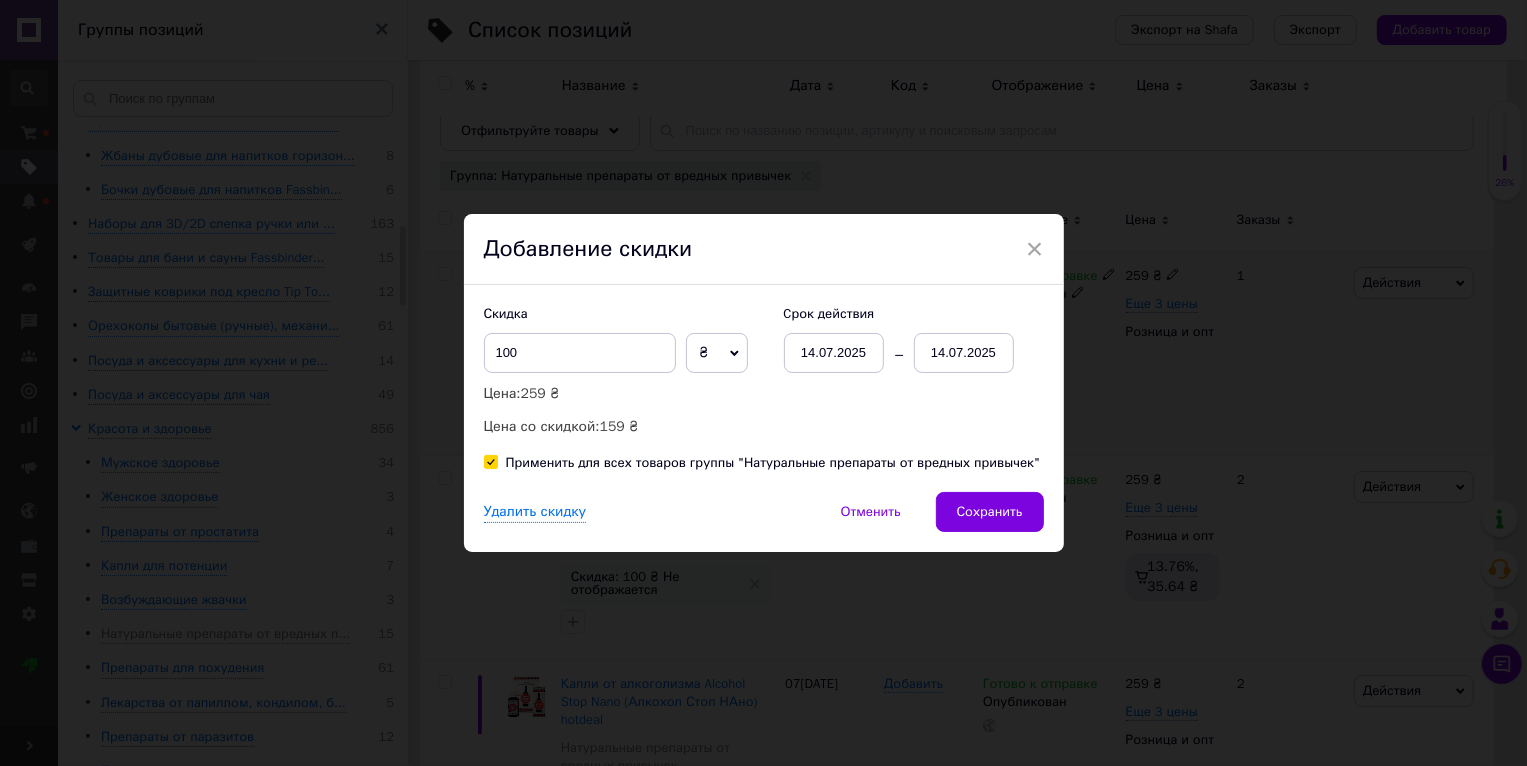 checkbox on "true" 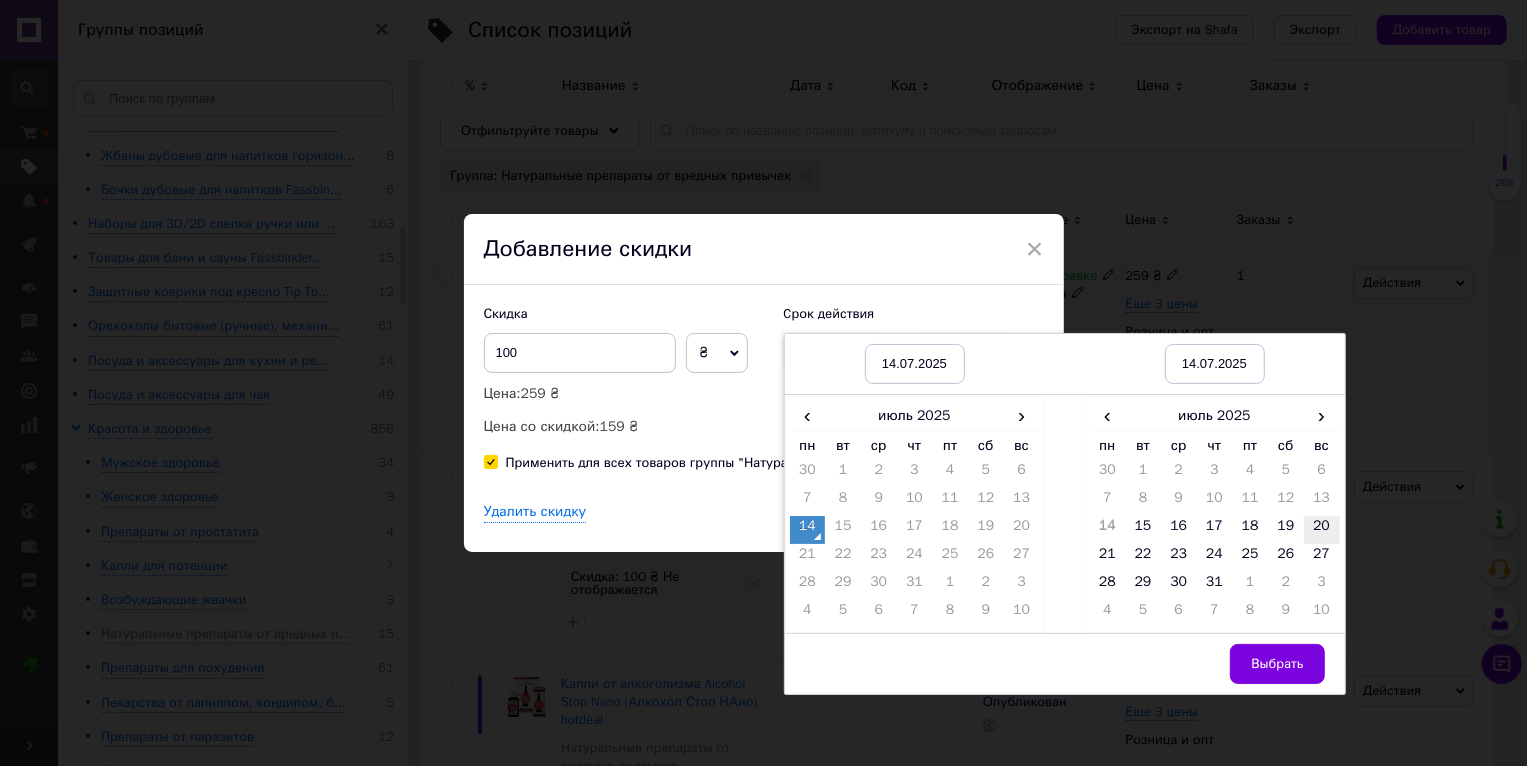 click on "20" at bounding box center (1322, 530) 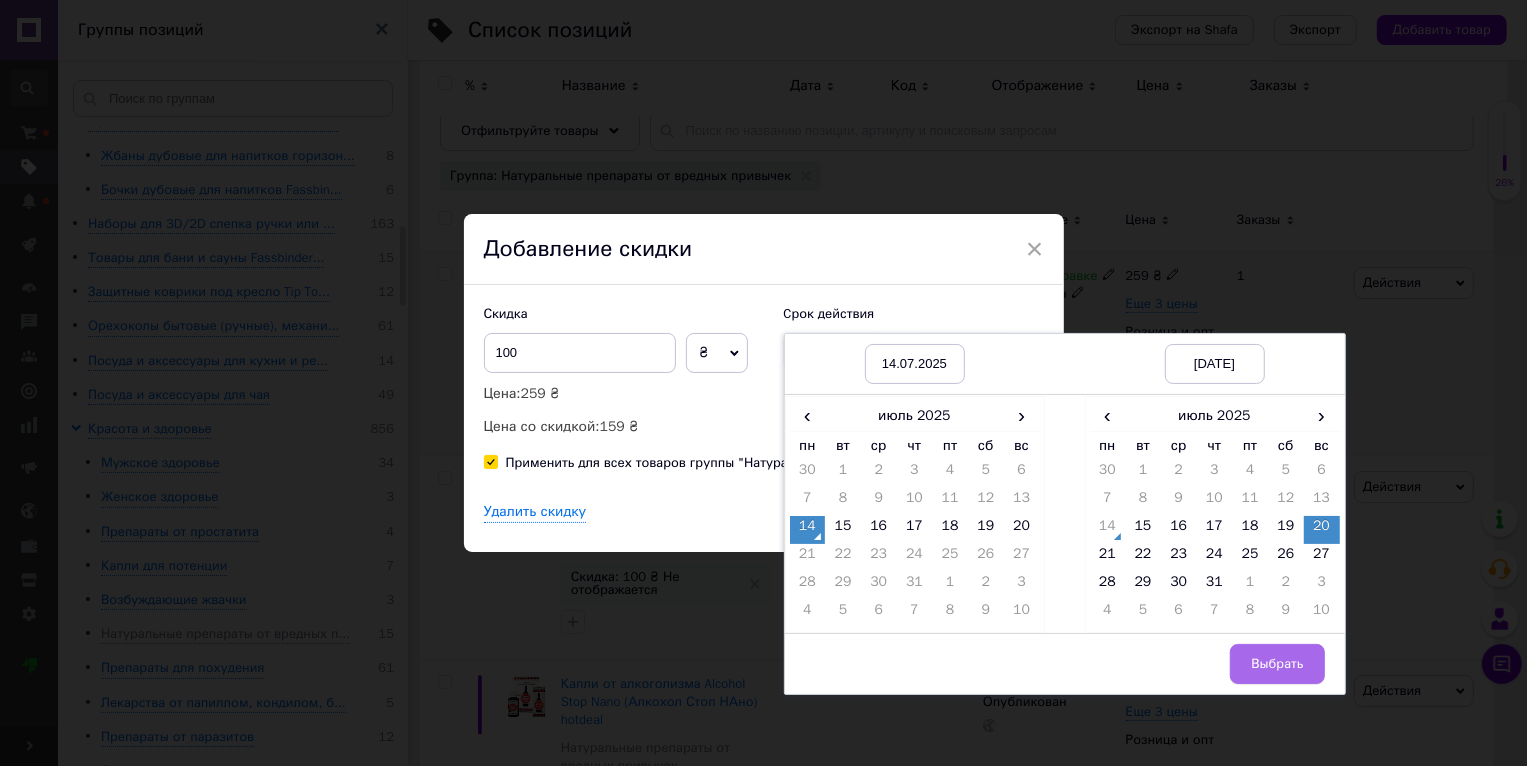 click on "Выбрать" at bounding box center [1277, 664] 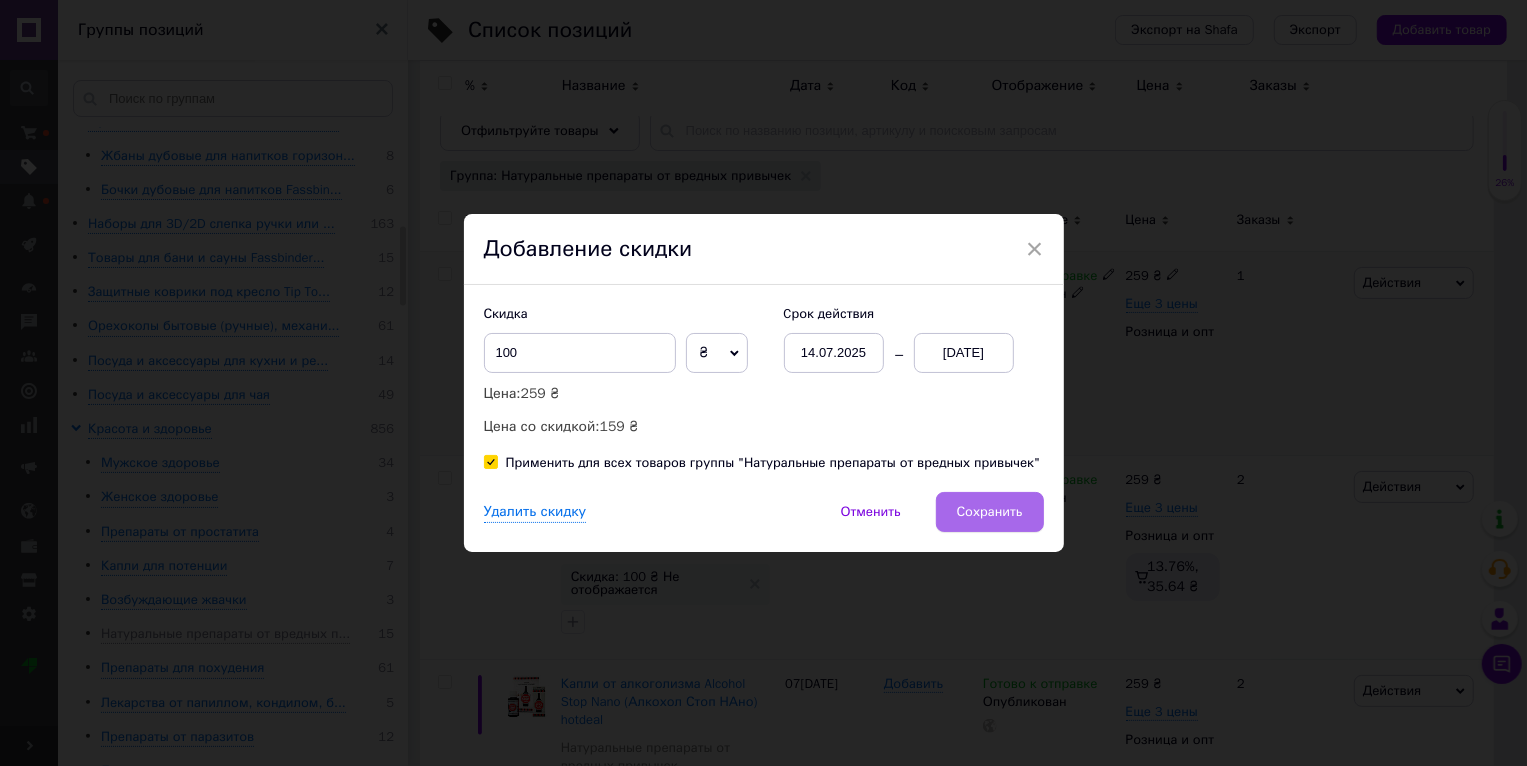 click on "Сохранить" at bounding box center [990, 512] 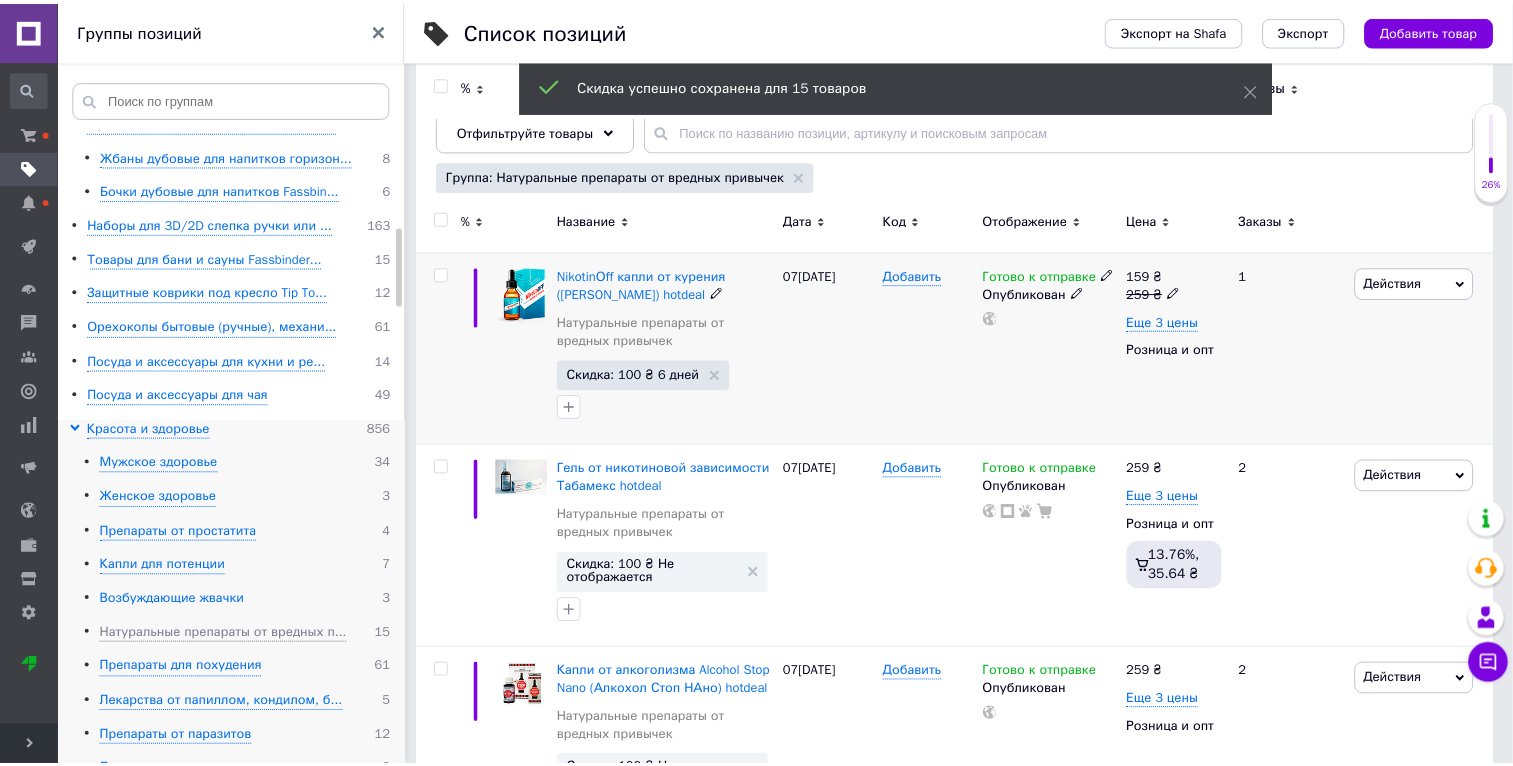 scroll, scrollTop: 0, scrollLeft: 47, axis: horizontal 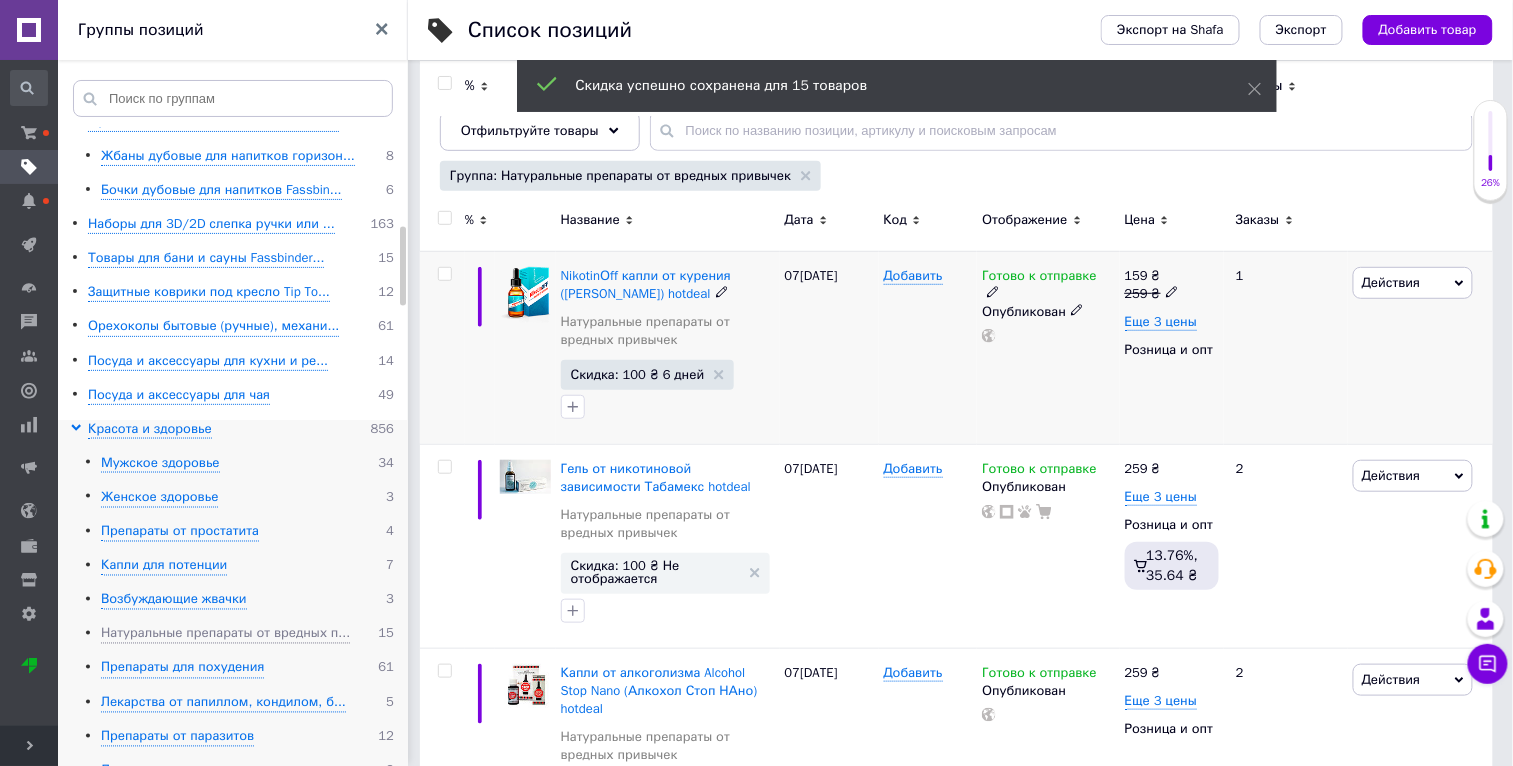 click on "Мужское здоровье 34 Женское здоровье 3 Препараты от простатита 4 Капли для потенции 7 Возбуждающие жвачки 3 Натуральные препараты от вредных п... 15 Препараты для похудения 61 Лекарства от папиллом, кондилом, б... 5 Препараты от паразитов 12 Лечение варикоза 3 Препараты от гипертонии 10 Препараты от диабета 6 Препараты для суставов 14 Средства от грибка на ногах 9 Спреи для волос 10 Крем для увеличения и подтяжки гру... 3 Средства по уходу за кожей лица 18 Средства по уходу за телом 9 Натуральные лечебные препараты 19 Натуральные БАДы для мужского и же... 104 6 4 3 Разное 83 70 111" at bounding box center [232, 959] 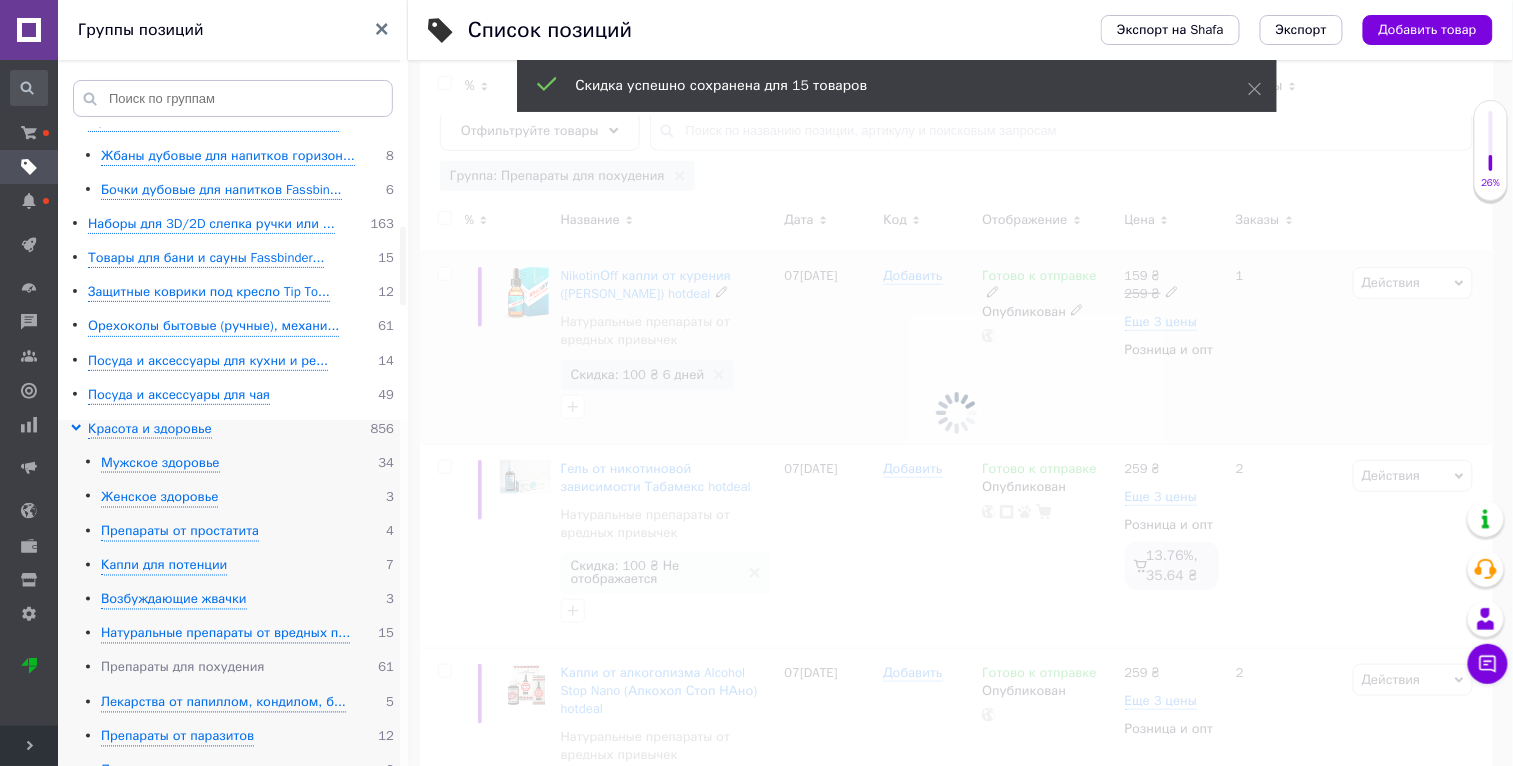 click on "Препараты для похудения" at bounding box center [182, 668] 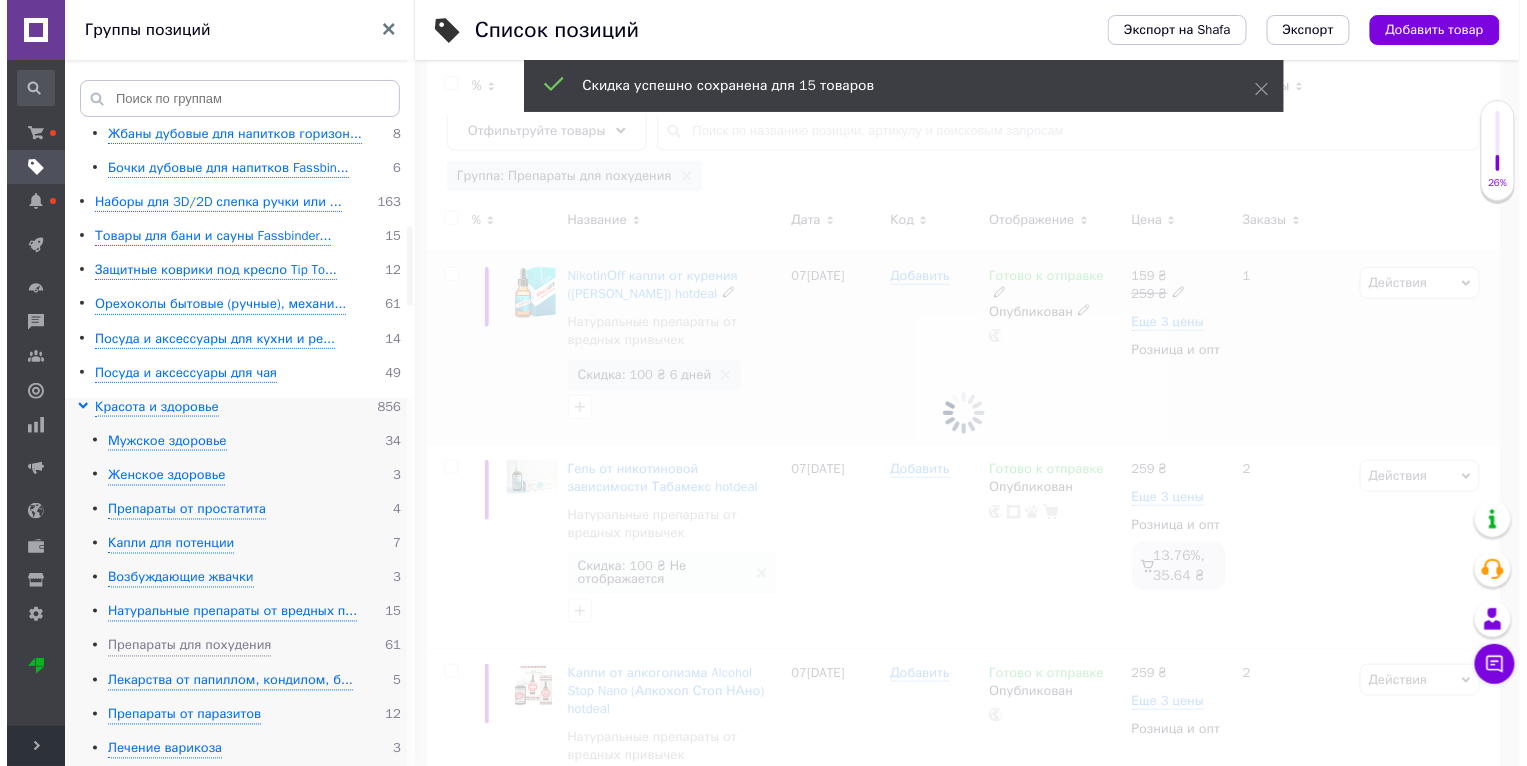scroll, scrollTop: 900, scrollLeft: 0, axis: vertical 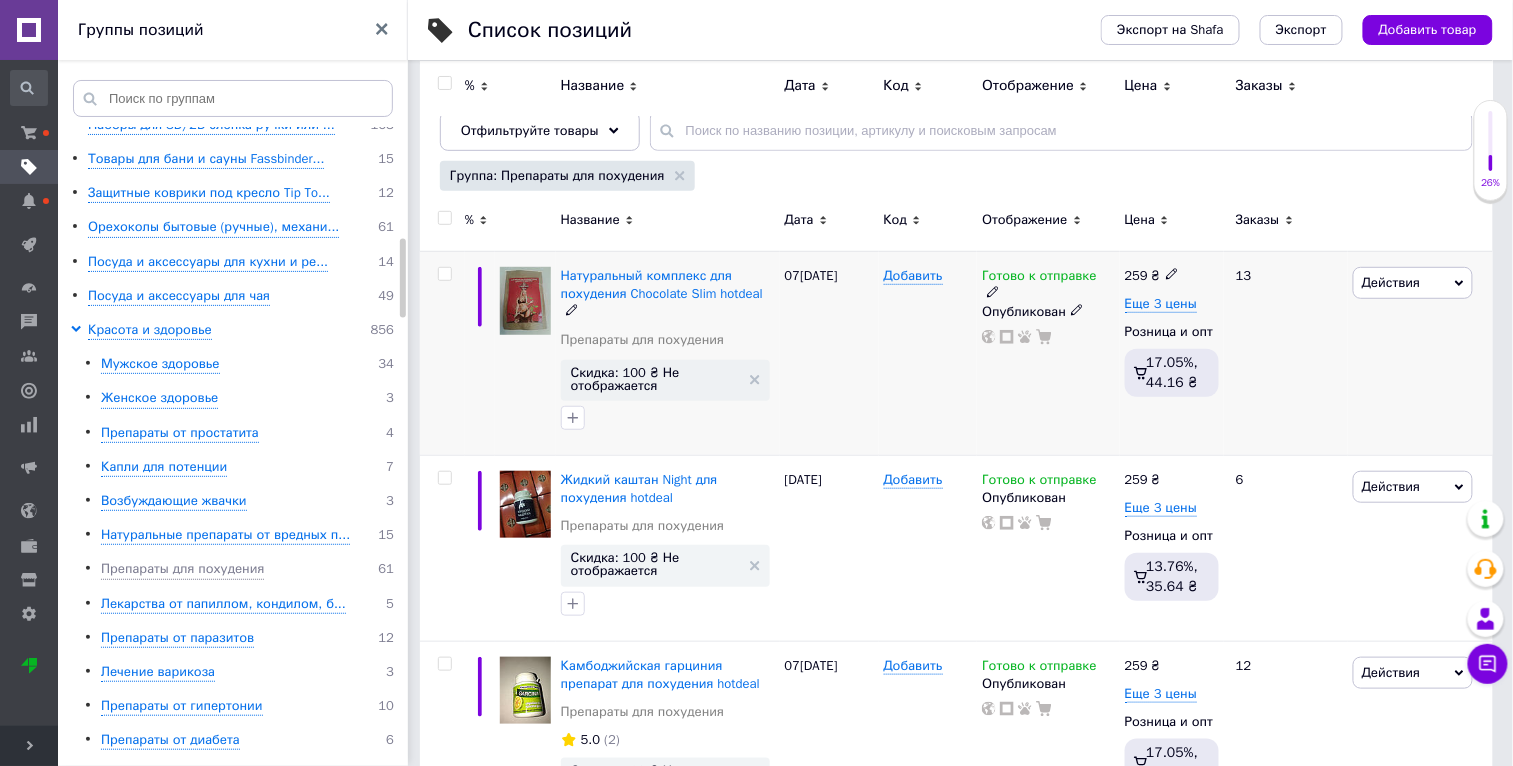 click on "Действия" at bounding box center [1413, 283] 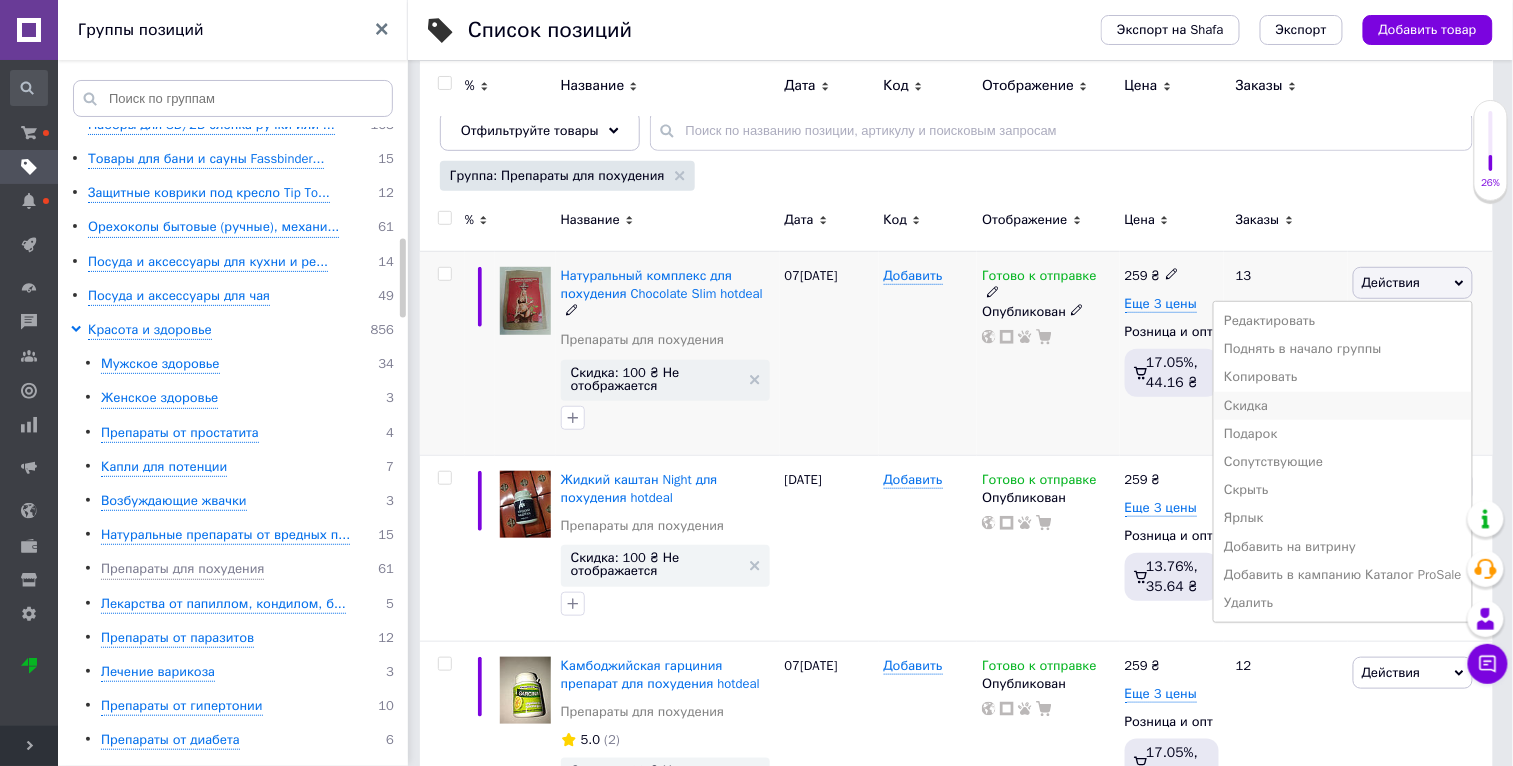 click on "Скидка" at bounding box center [1343, 406] 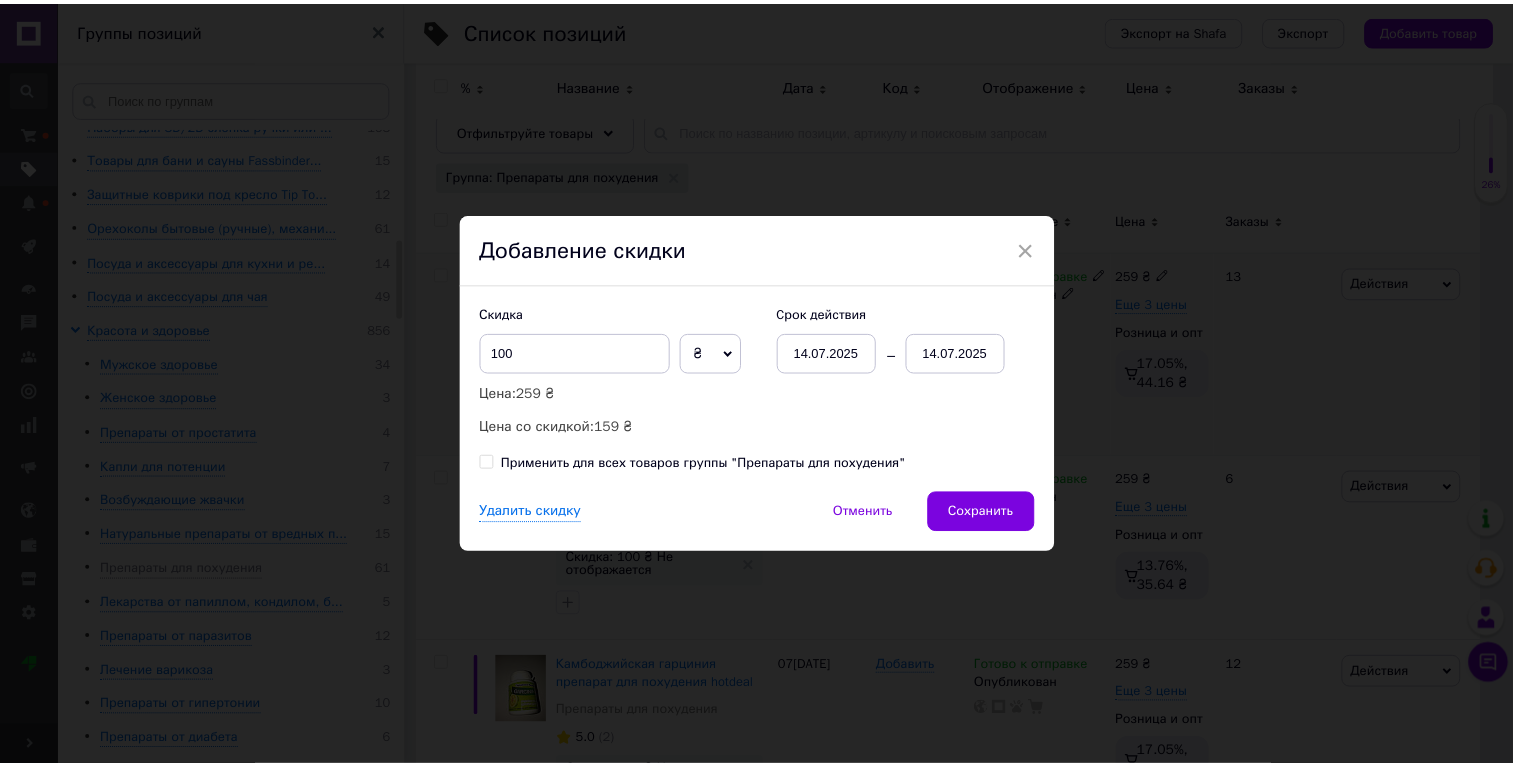 scroll, scrollTop: 0, scrollLeft: 46, axis: horizontal 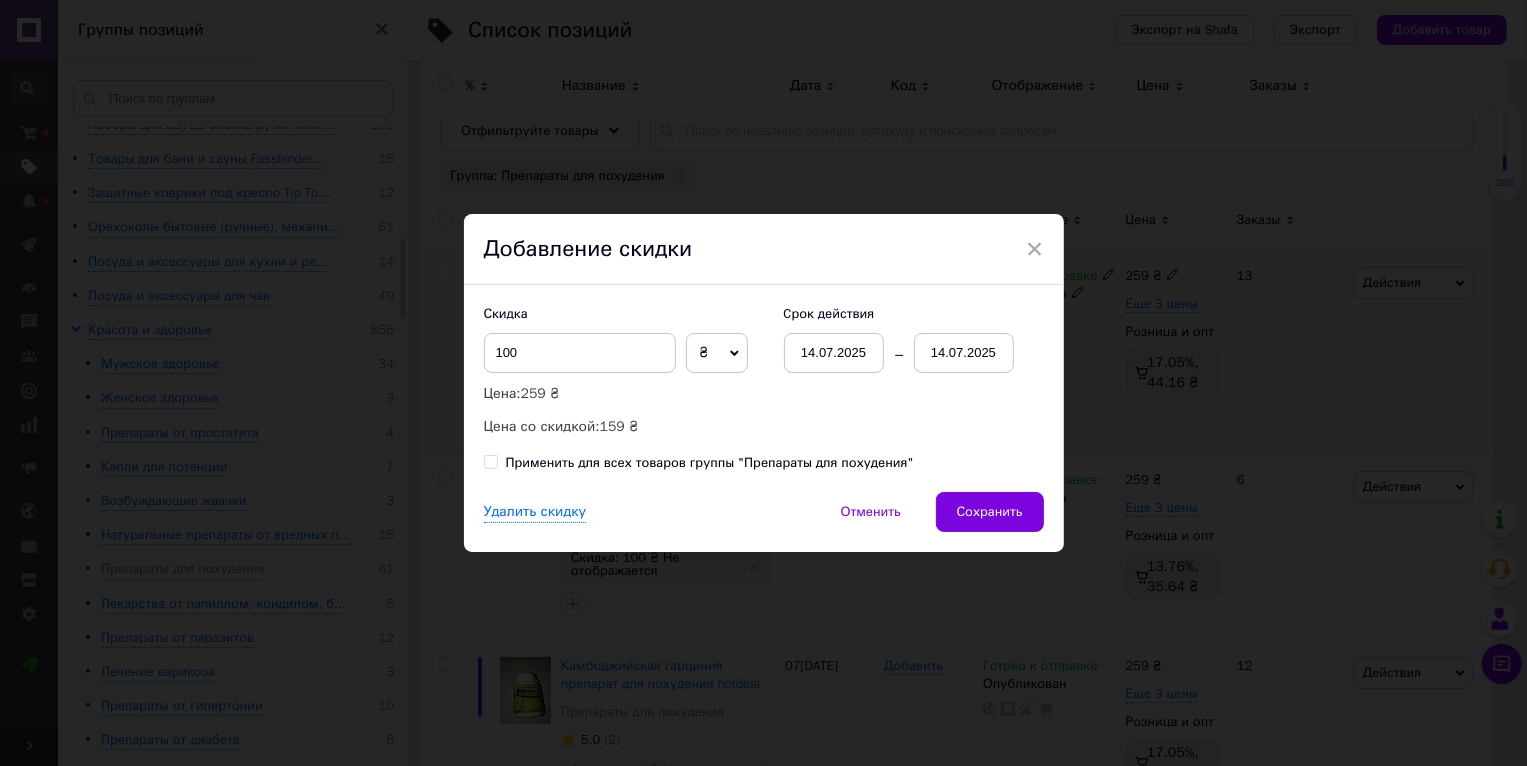 click on "Применить для всех товаров группы "Препараты для похудения"" at bounding box center (710, 463) 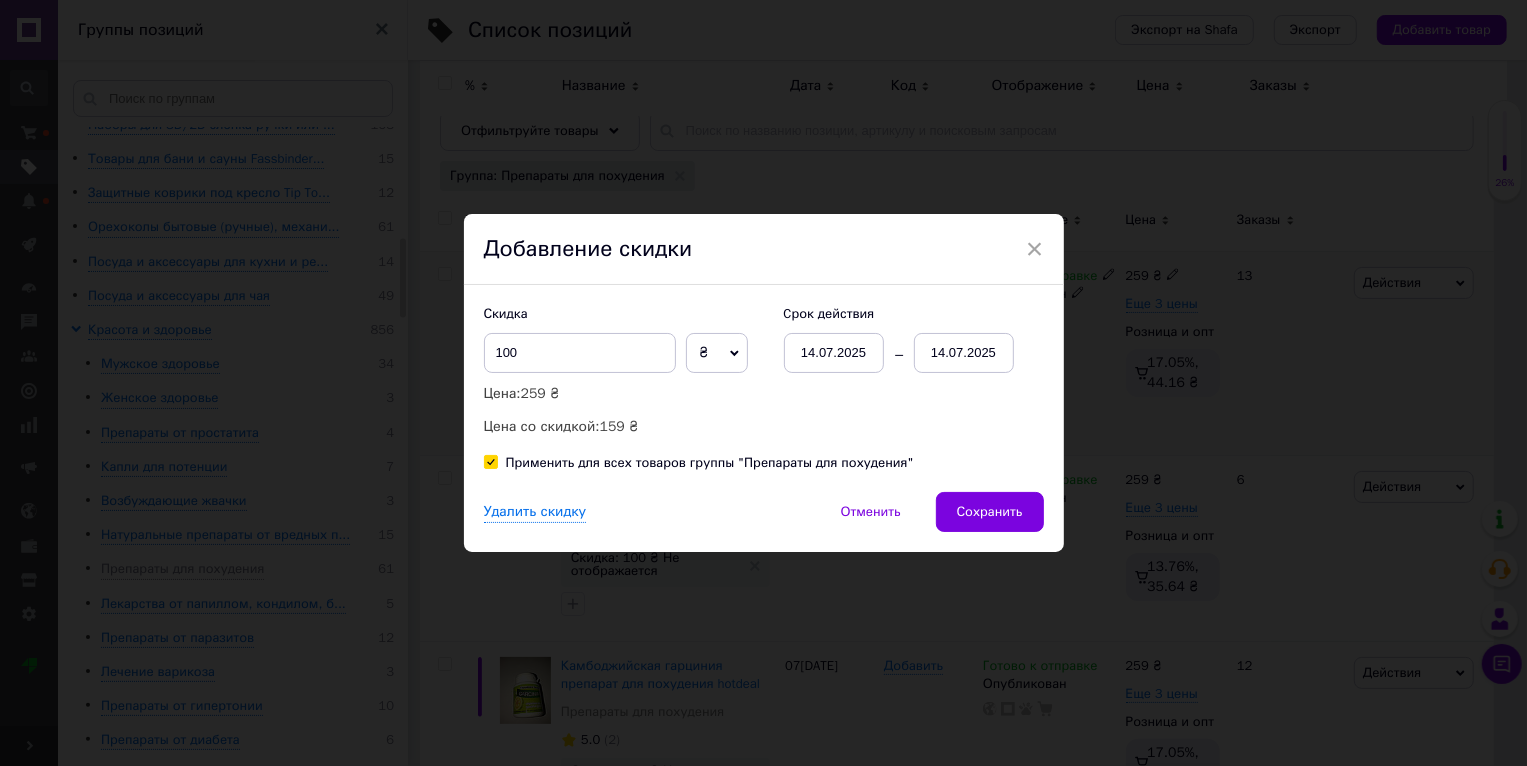 checkbox on "true" 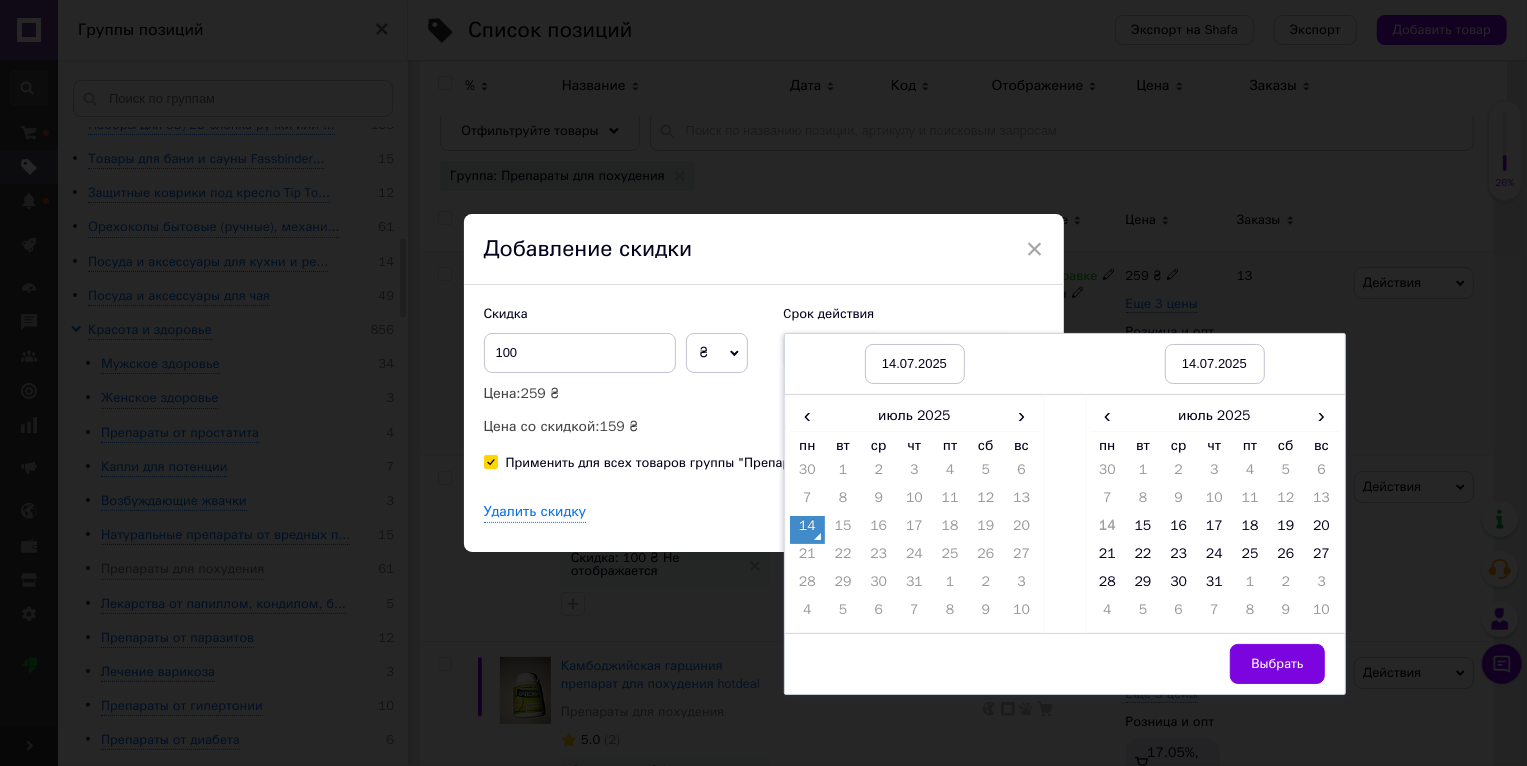 click on "‹ июль 2025 › пн вт ср чт пт сб вс 30 1 2 3 4 5 6 7 8 9 10 11 12 13 14 15 16 17 18 19 20 21 22 23 24 25 26 27 28 29 30 31 1 2 3 4 5 6 7 8 9 10" at bounding box center [1215, 514] 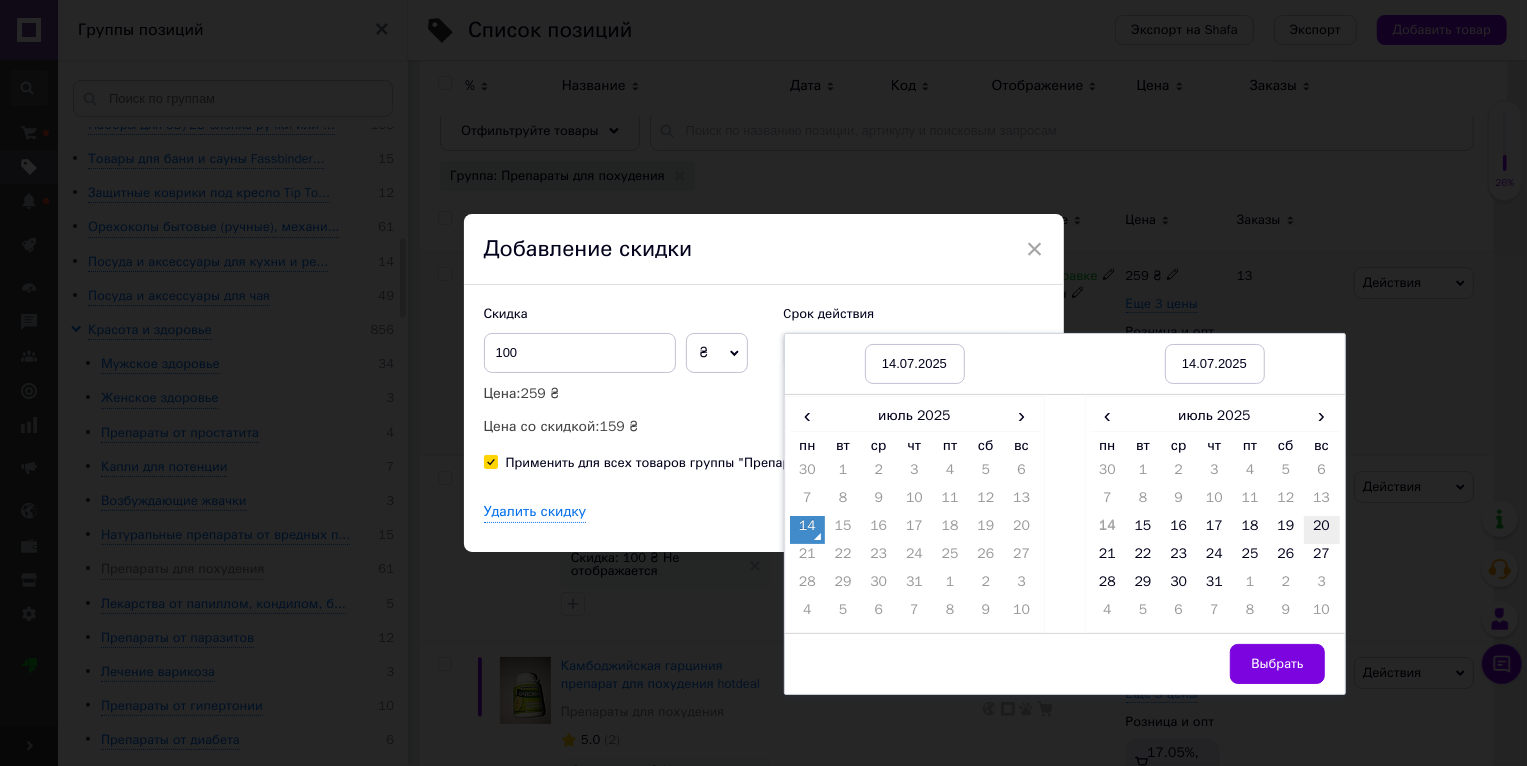 click on "20" at bounding box center (1322, 530) 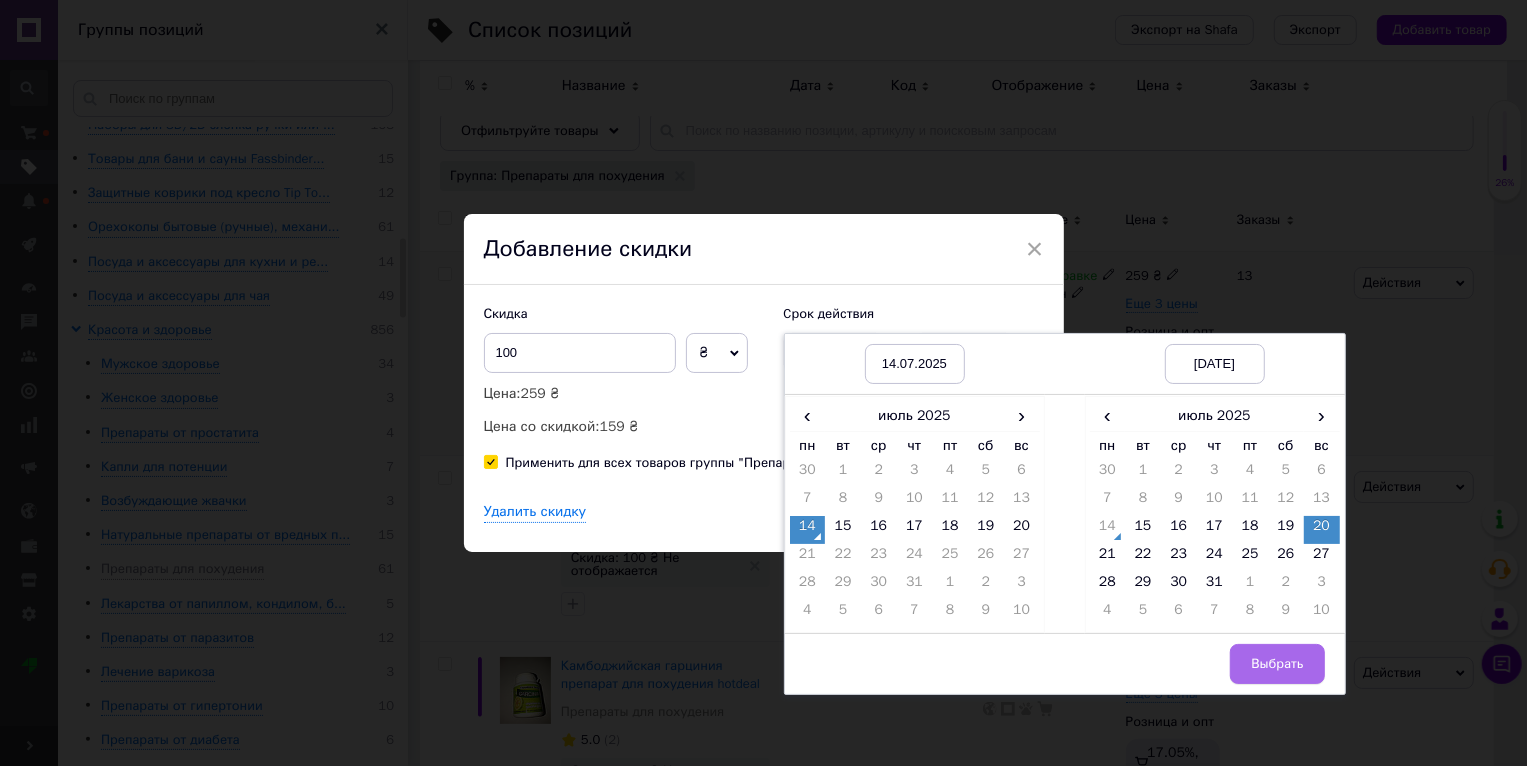 click on "Выбрать" at bounding box center [1277, 664] 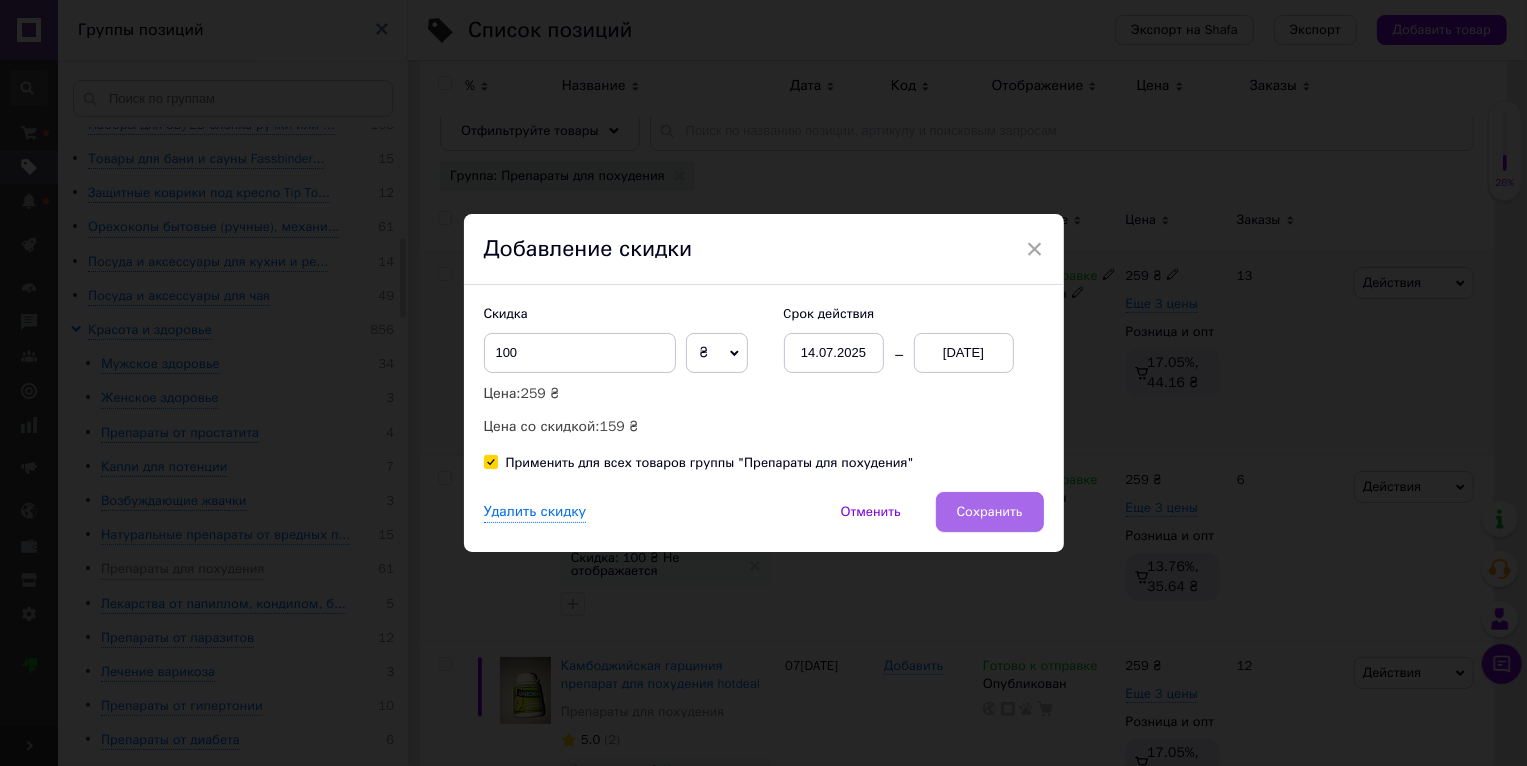 click on "Сохранить" at bounding box center (990, 512) 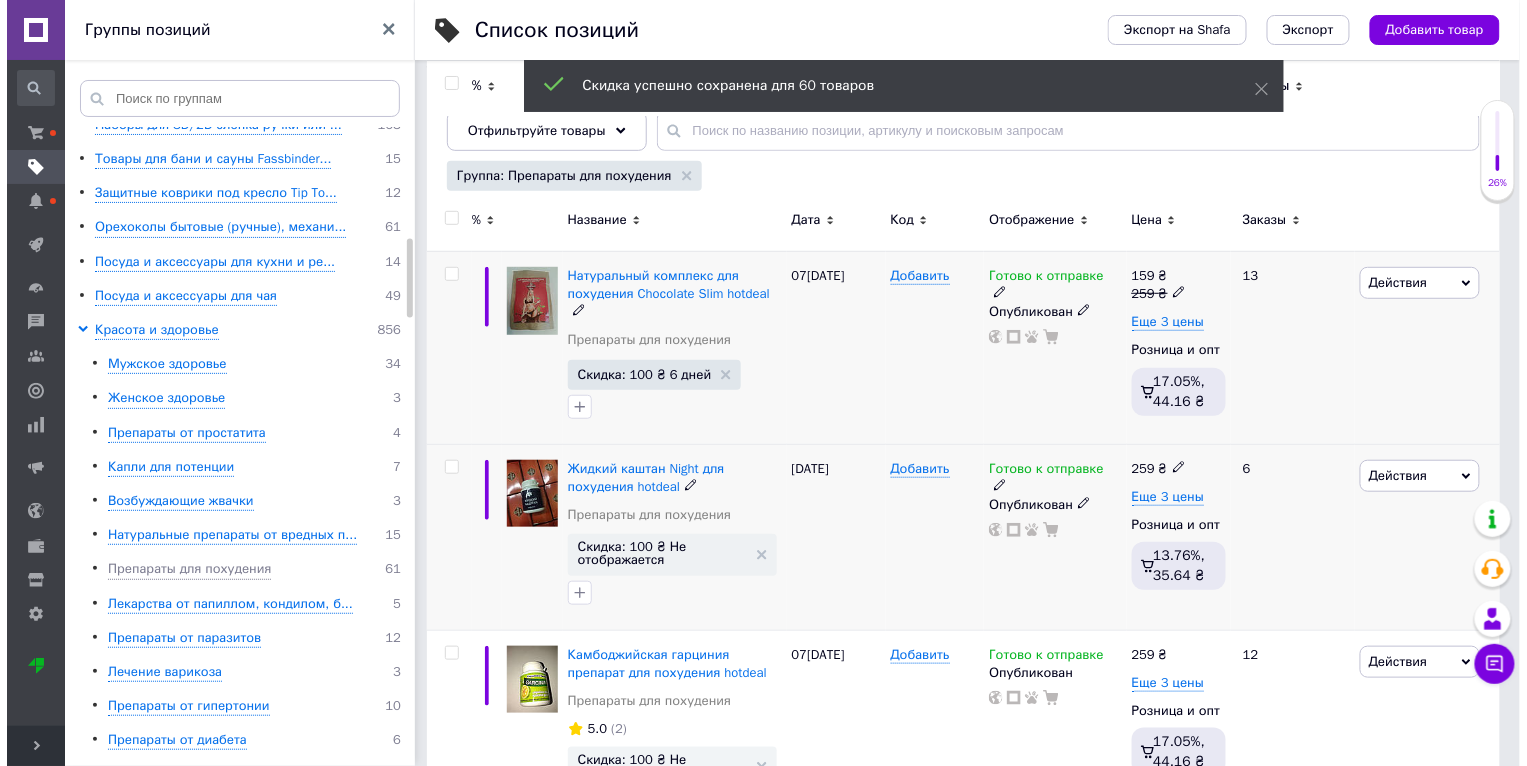 scroll, scrollTop: 0, scrollLeft: 47, axis: horizontal 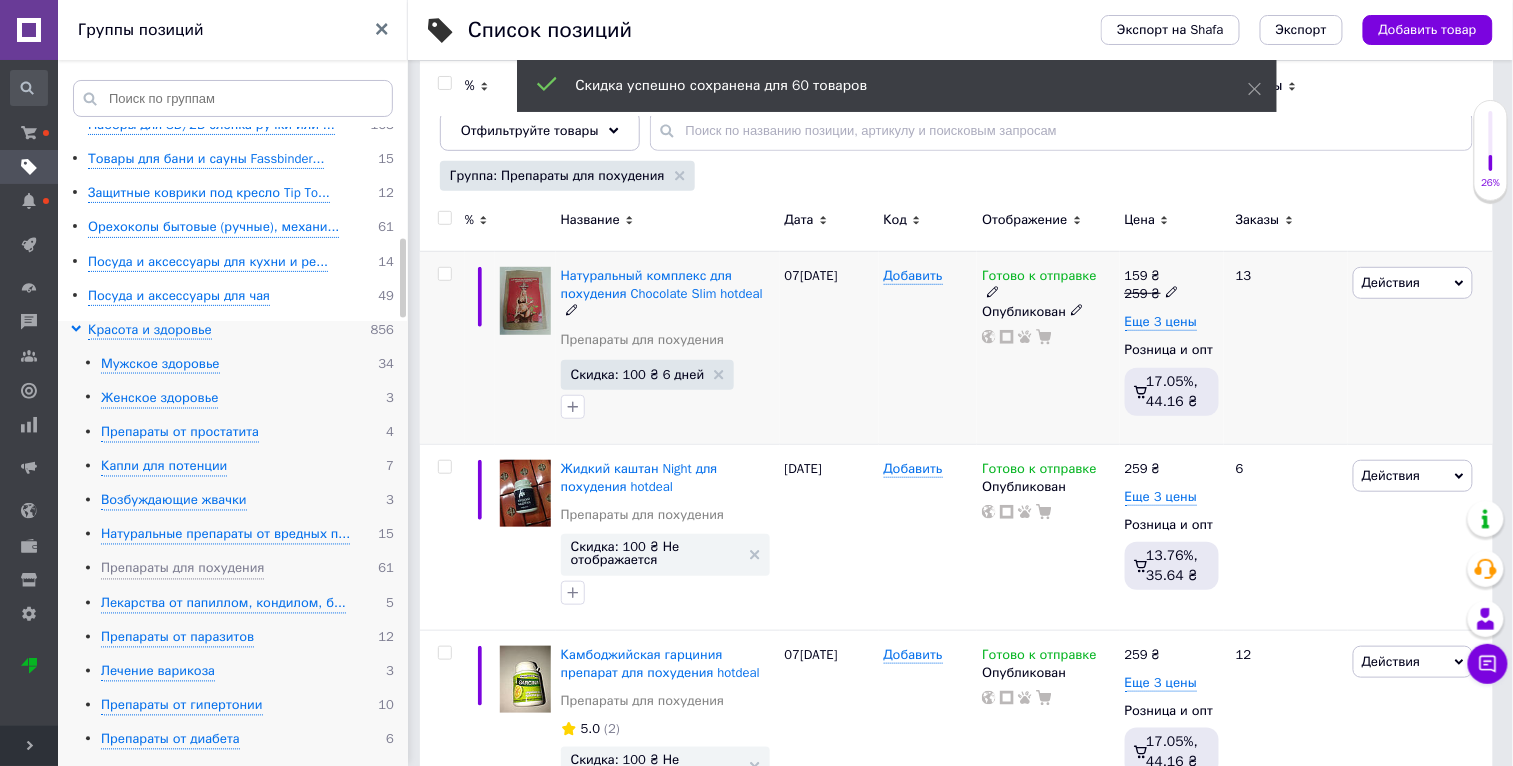 click on "Мужское здоровье 34 Женское здоровье 3 Препараты от простатита 4 Капли для потенции 7 Возбуждающие жвачки 3 Натуральные препараты от вредных п... 15 Препараты для похудения 61 Лекарства от папиллом, кондилом, б... 5 Препараты от паразитов 12 Лечение варикоза 3 Препараты от гипертонии 10 Препараты от диабета 6 Препараты для суставов 14 Средства от грибка на ногах 9 Спреи для волос 10 Крем для увеличения и подтяжки гру... 3 Средства по уходу за кожей лица 18 Средства по уходу за телом 9 Натуральные лечебные препараты 19 Натуральные БАДы для мужского и же... 104 6 4 3 Разное 83 70 111" at bounding box center [232, 860] 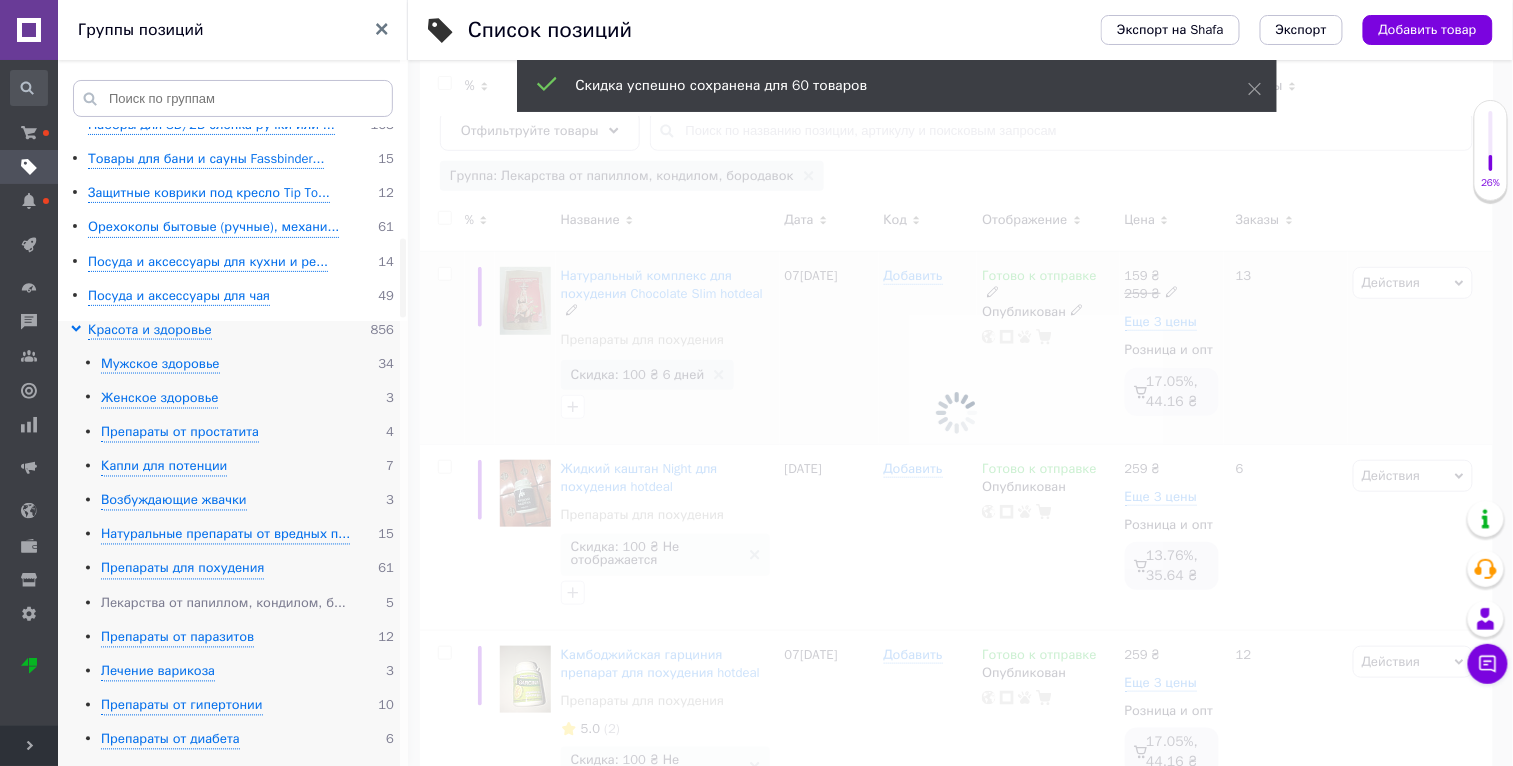 click on "Лекарства от папиллом, кондилом, б..." at bounding box center (223, 604) 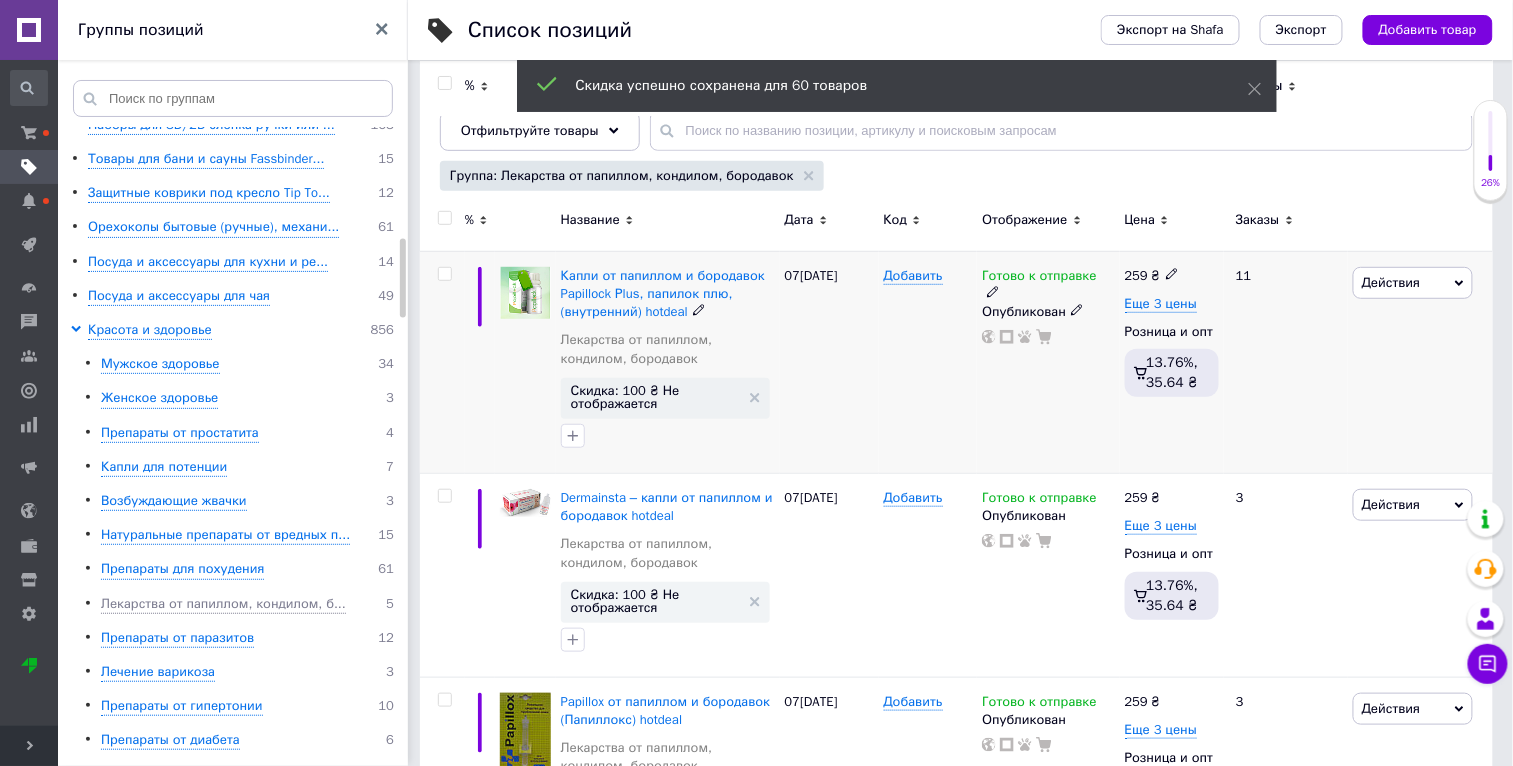 click on "Действия" at bounding box center [1391, 282] 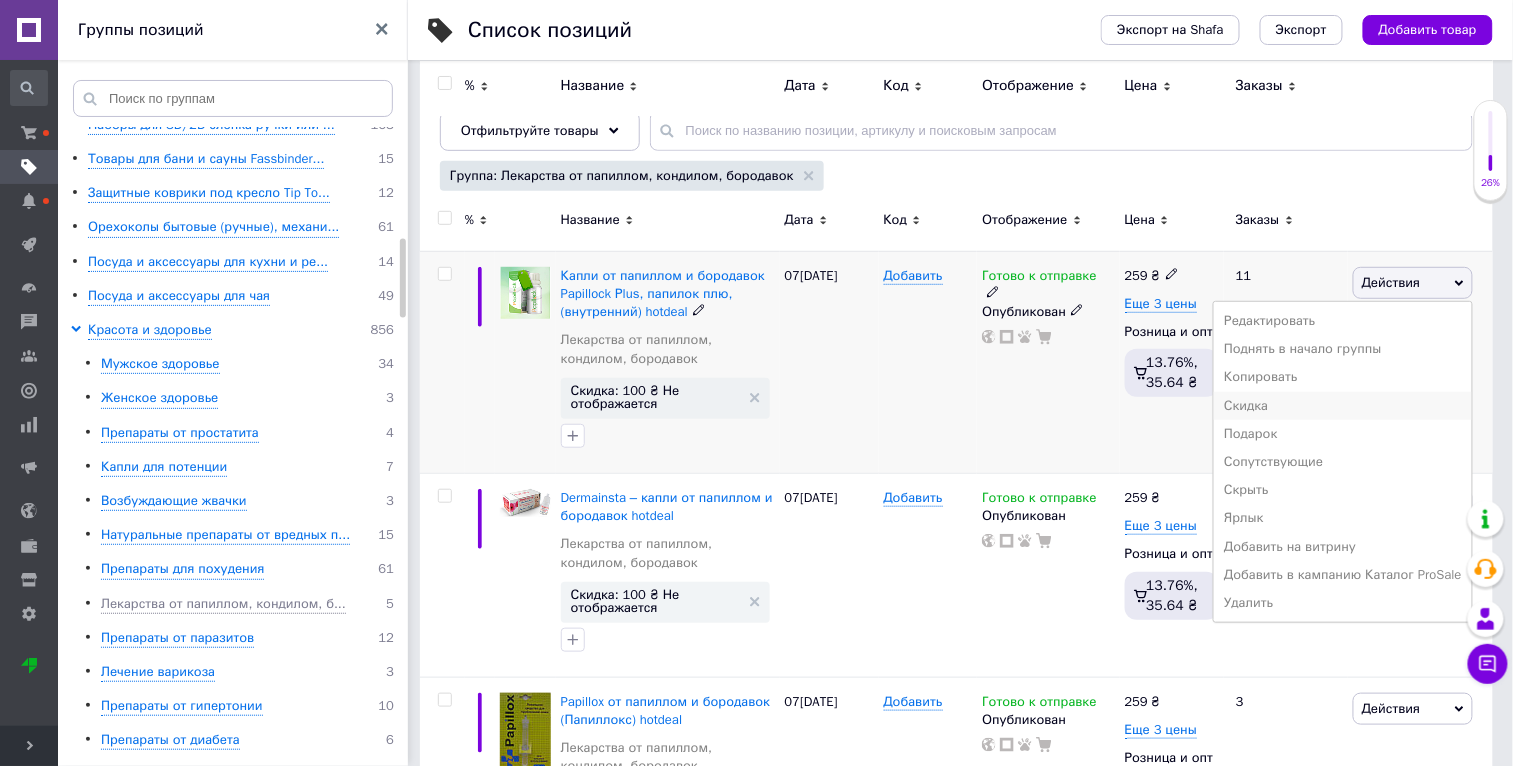 click on "Скидка" at bounding box center (1343, 406) 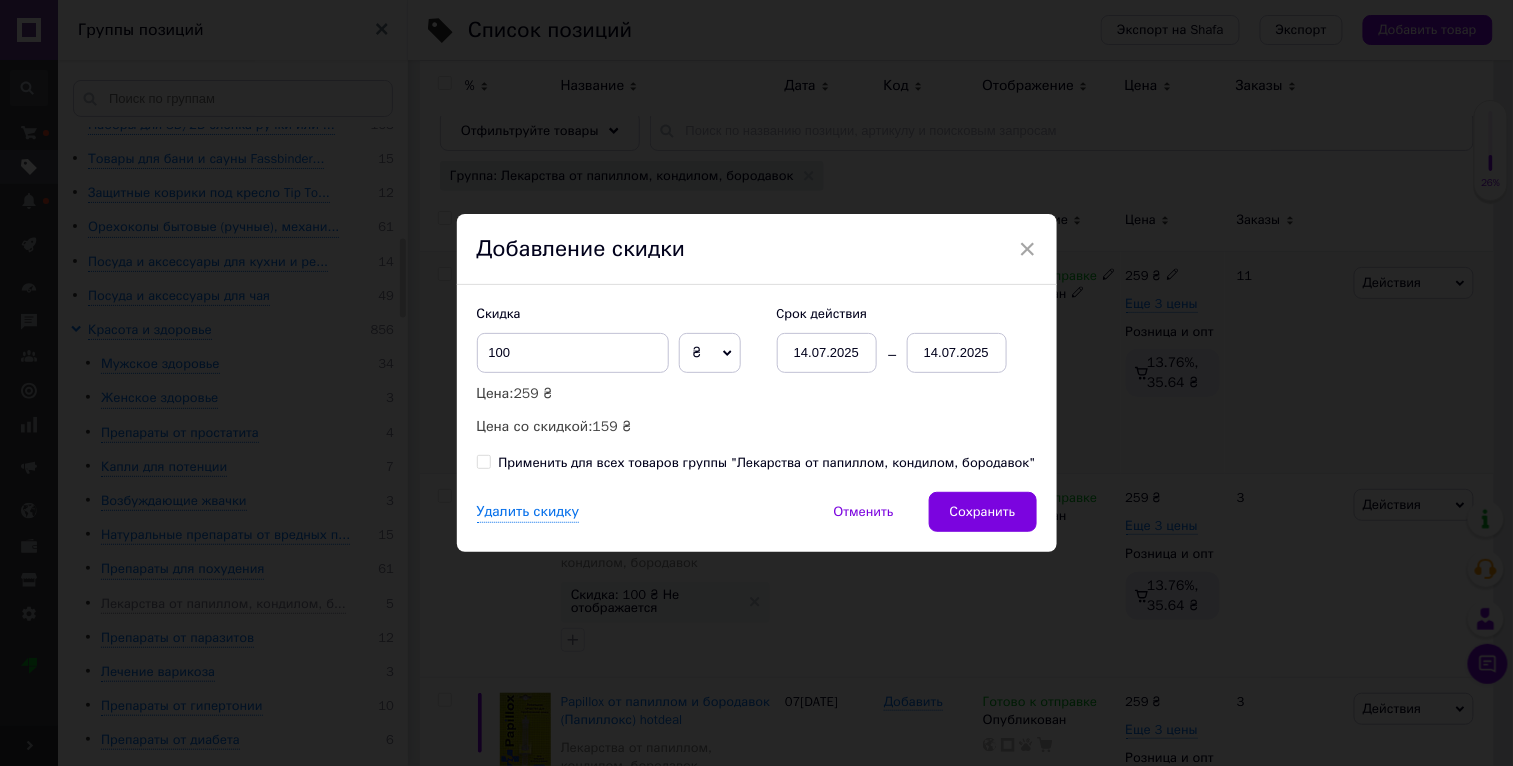 scroll, scrollTop: 0, scrollLeft: 46, axis: horizontal 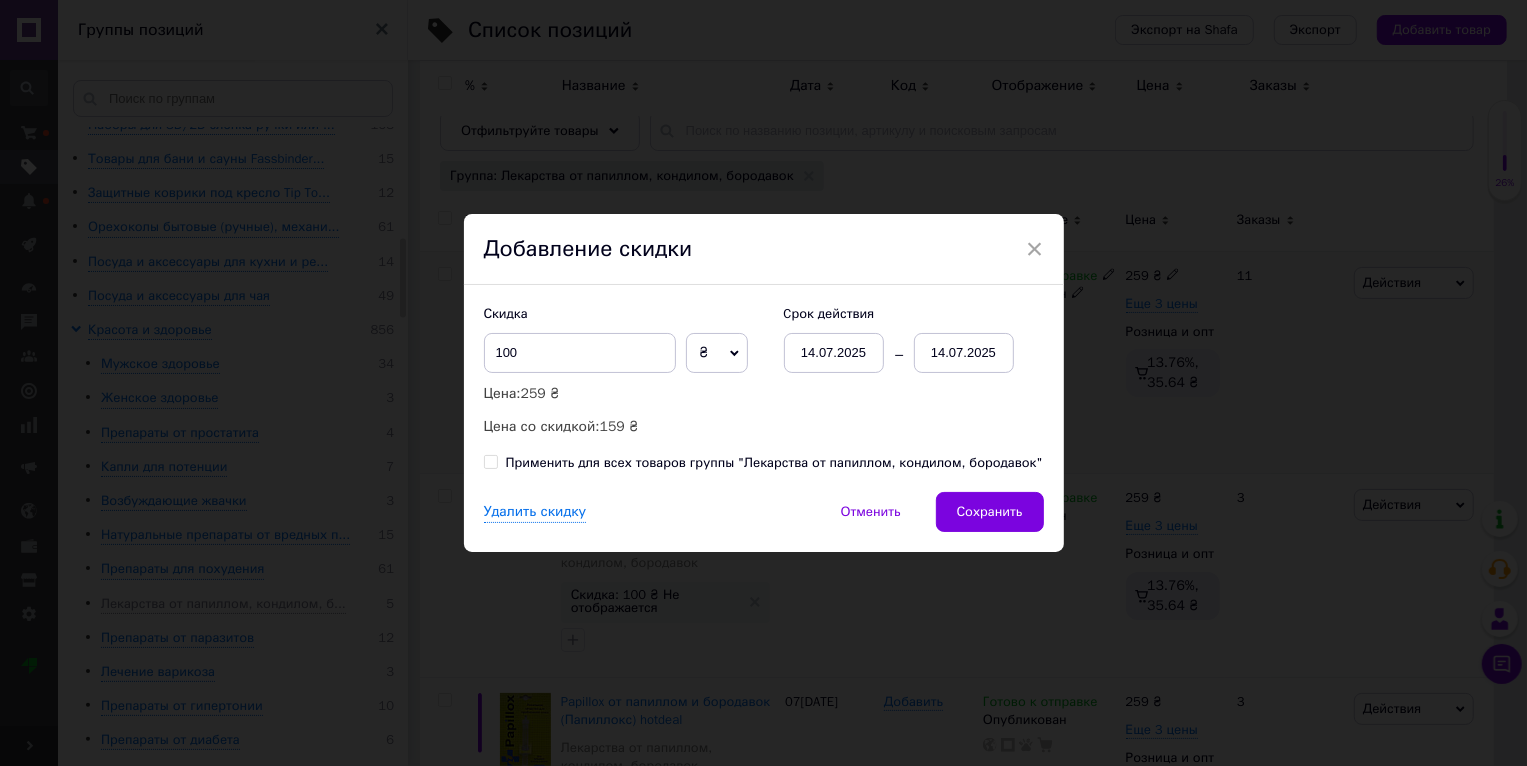 click on "Применить для всех товаров группы "Лекарства от папиллом, кондилом, бородавок"" at bounding box center (774, 463) 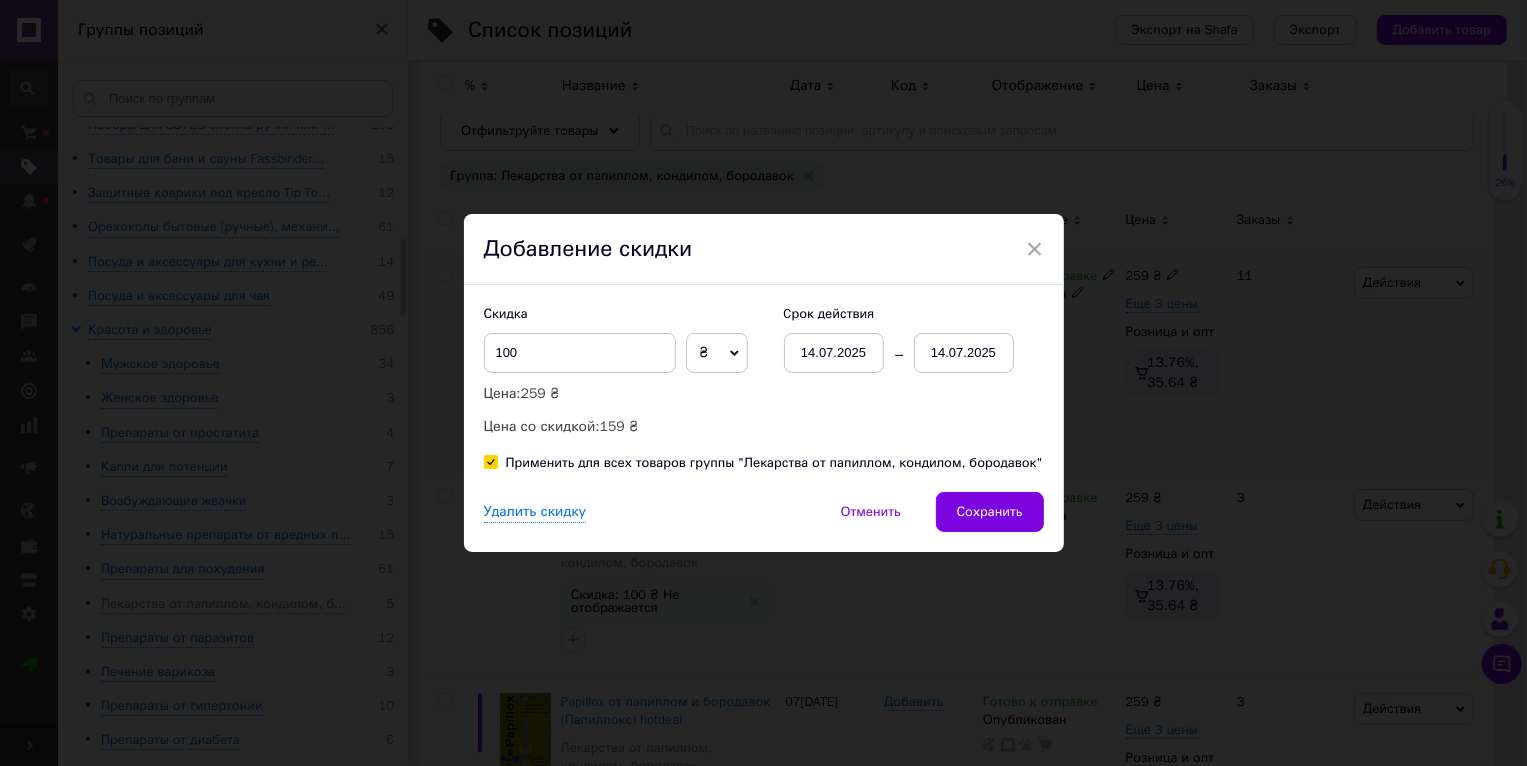 checkbox on "true" 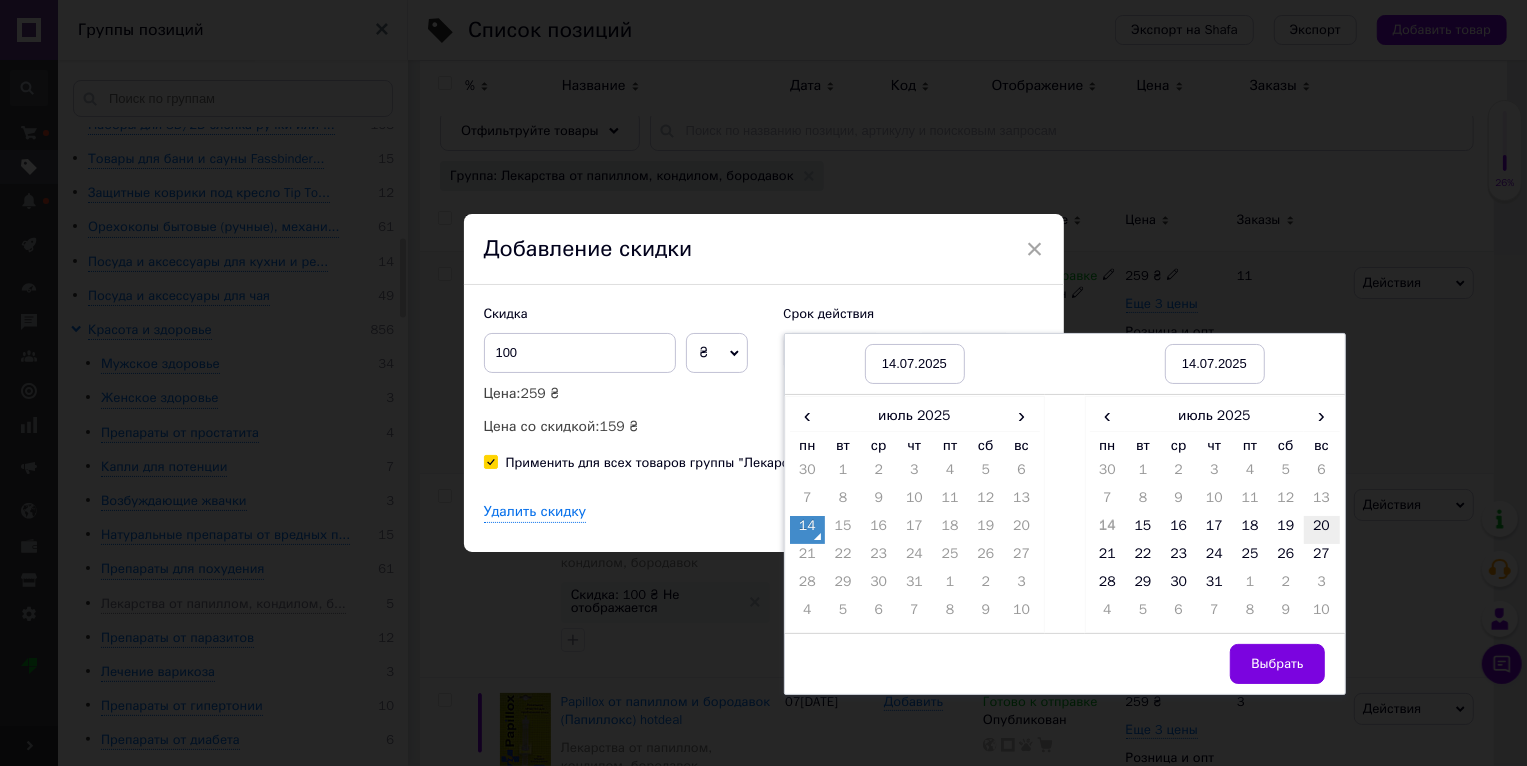 click on "20" at bounding box center [1322, 530] 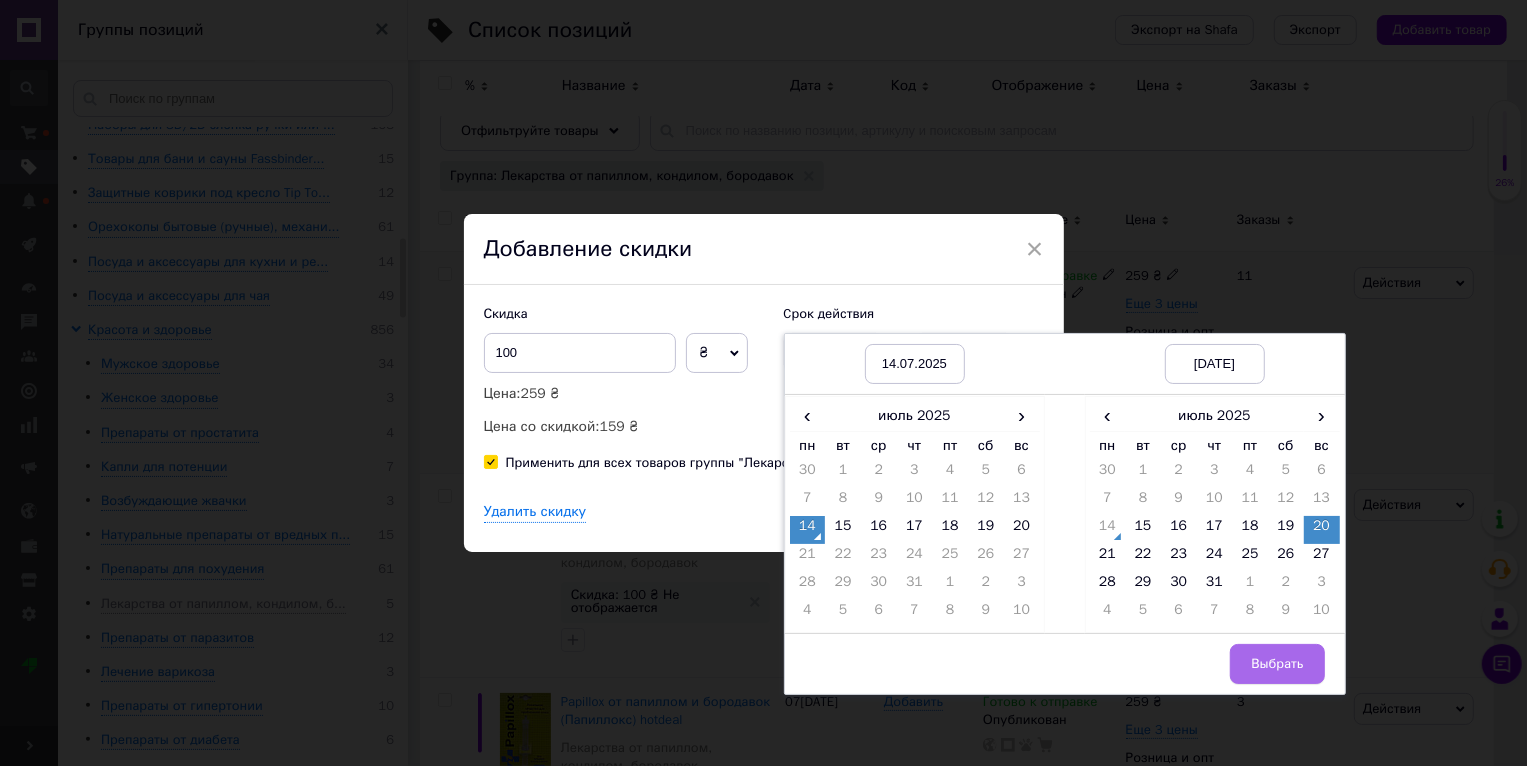 click on "Выбрать" at bounding box center (1277, 664) 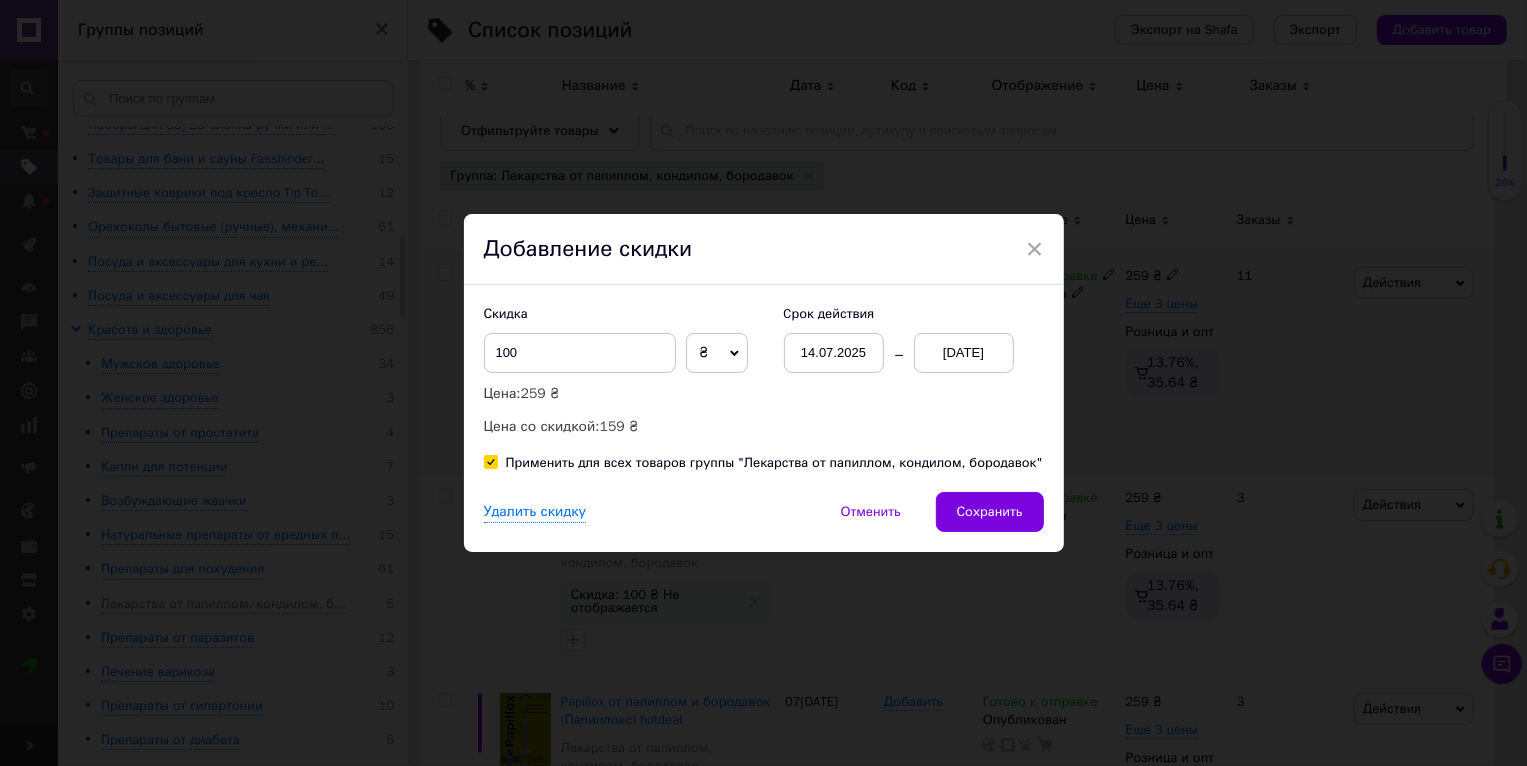 click on "× Добавление скидки Скидка 100 ₴ % Цена:  259   ₴ Цена со скидкой:  159   ₴ Cрок действия 14.07.2025 20.07.2025 Применить для всех товаров группы "Лекарства от папиллом, кондилом, бородавок" Удалить скидку   Отменить   Сохранить" at bounding box center (763, 383) 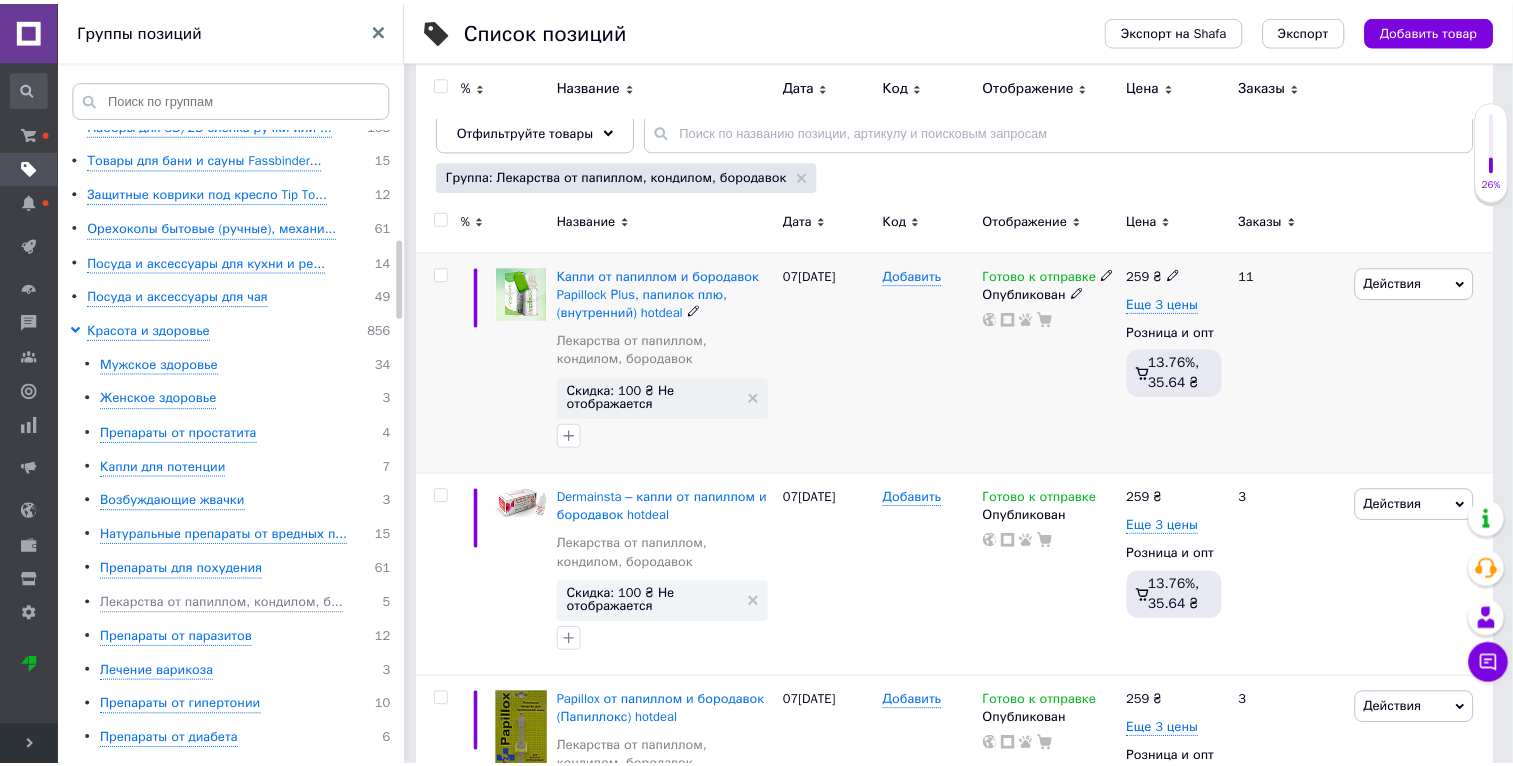 scroll, scrollTop: 0, scrollLeft: 47, axis: horizontal 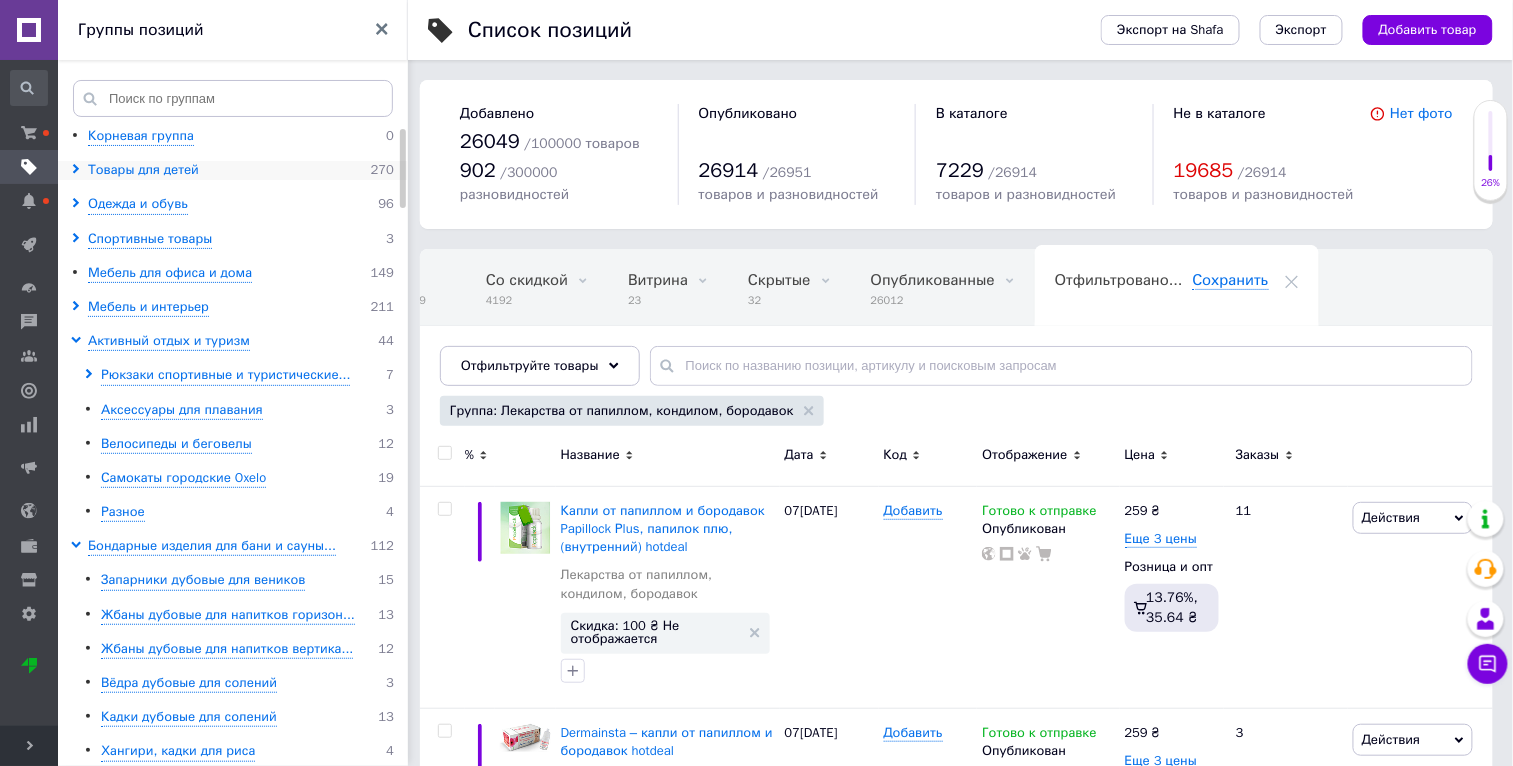 click on "Товары для детей" at bounding box center (143, 170) 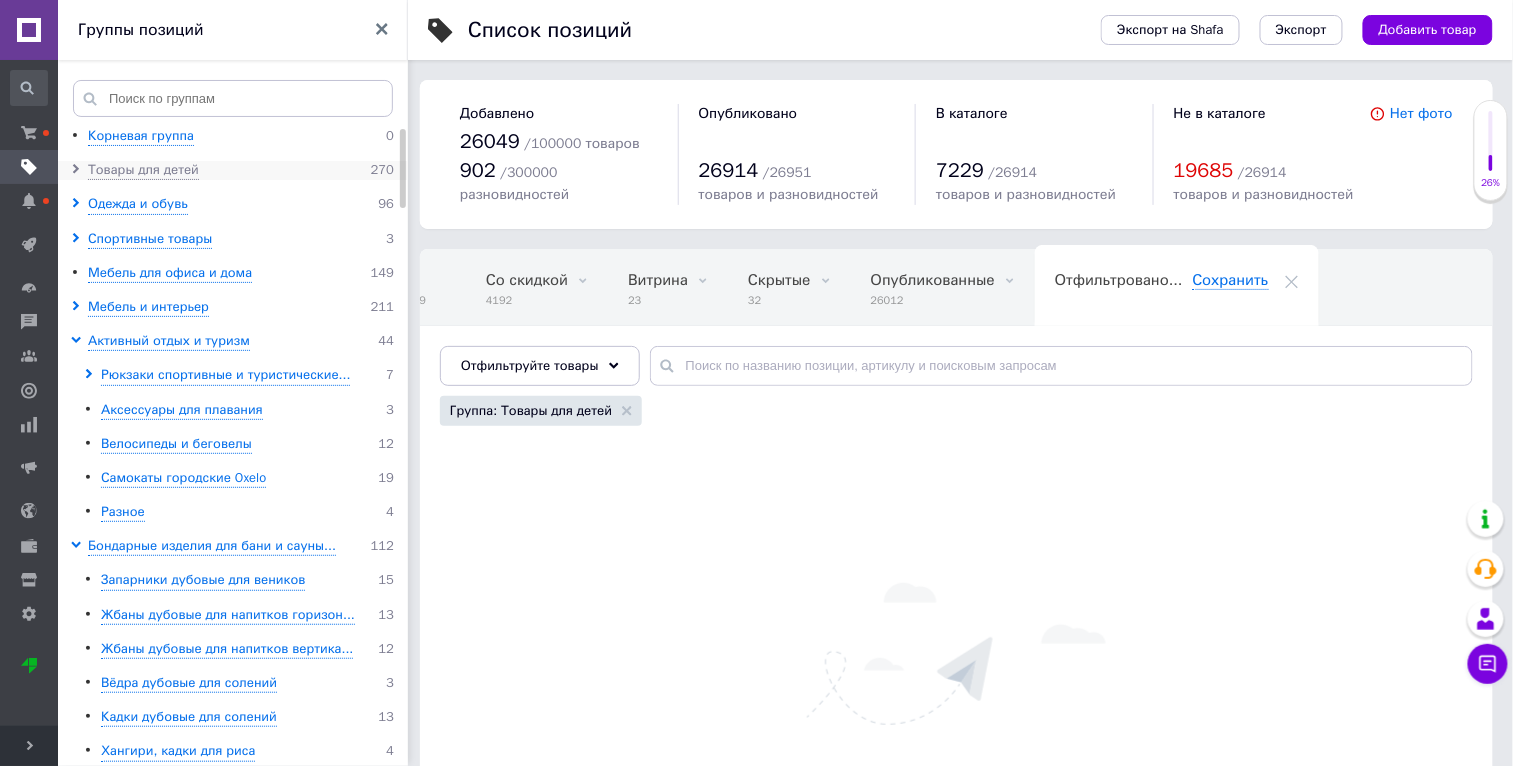 click 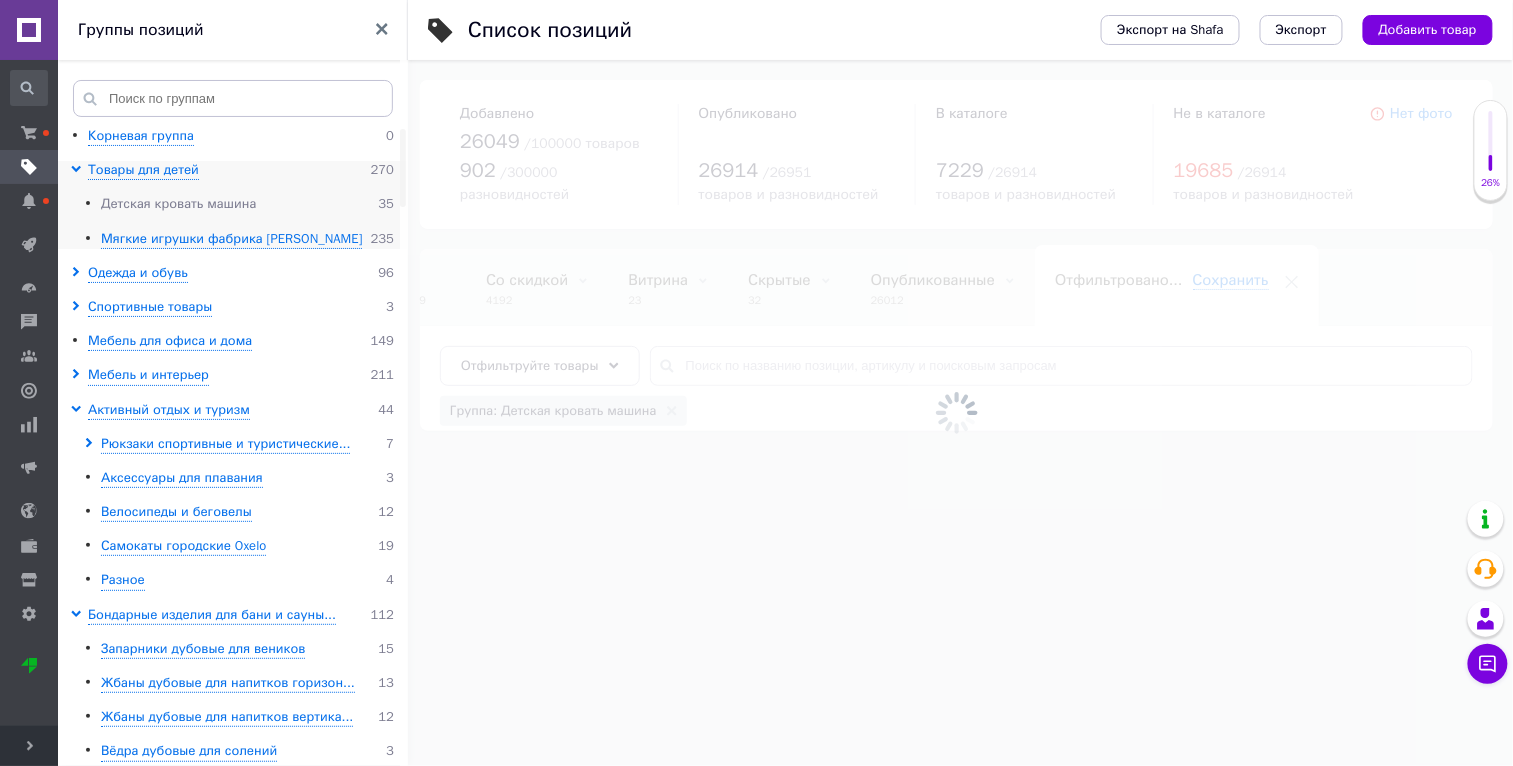 click on "Детская кровать машина" at bounding box center [178, 204] 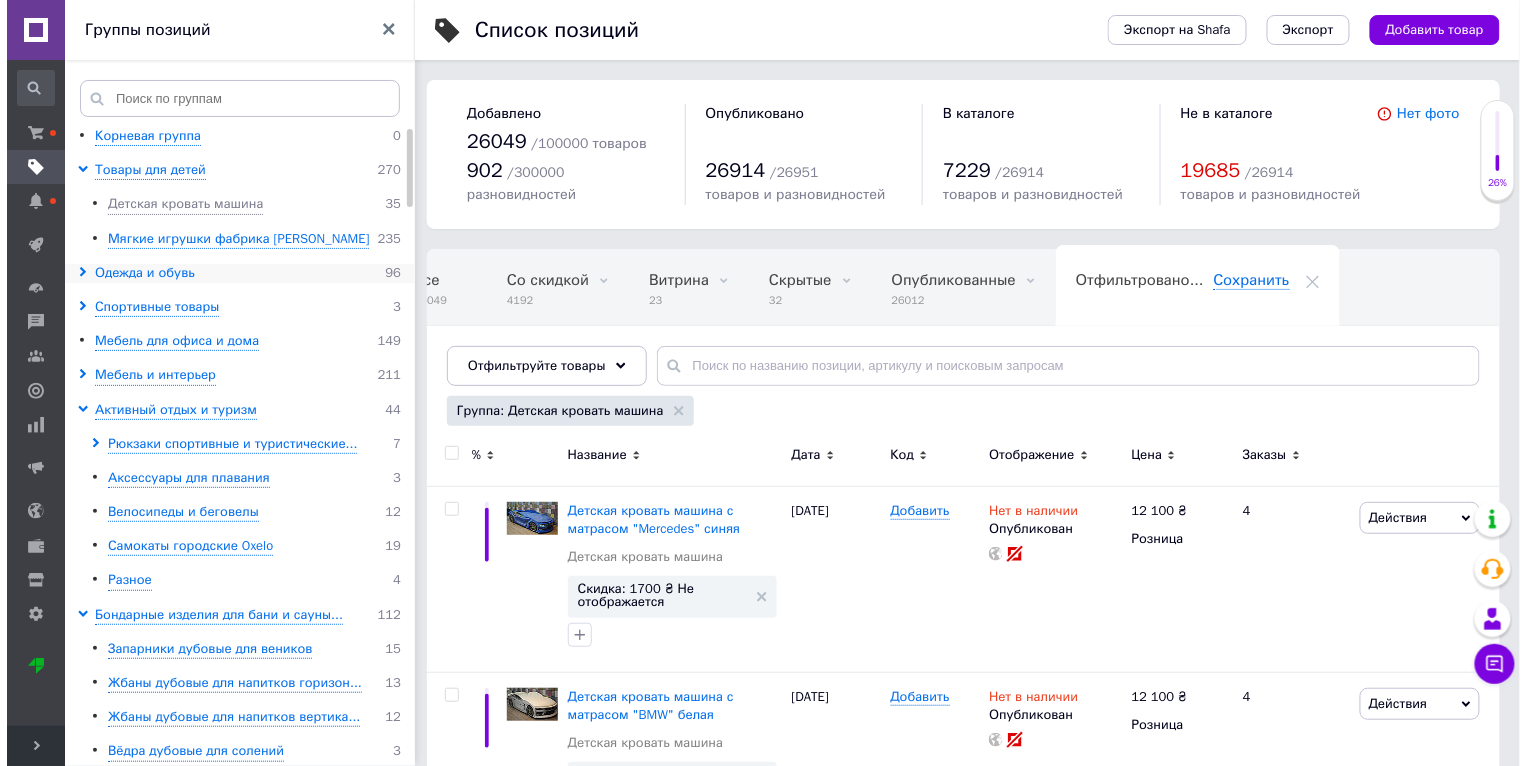 scroll, scrollTop: 0, scrollLeft: 47, axis: horizontal 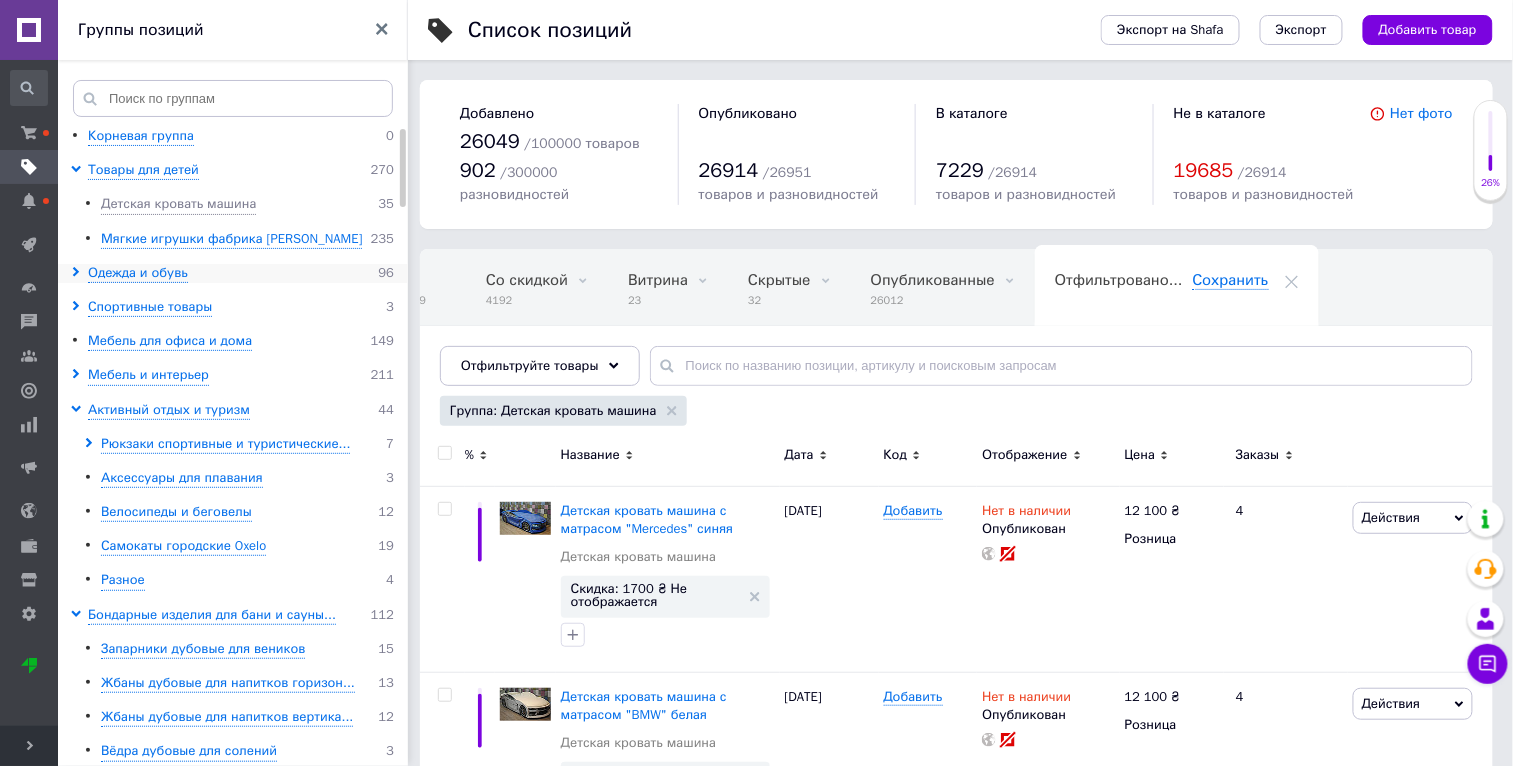 click 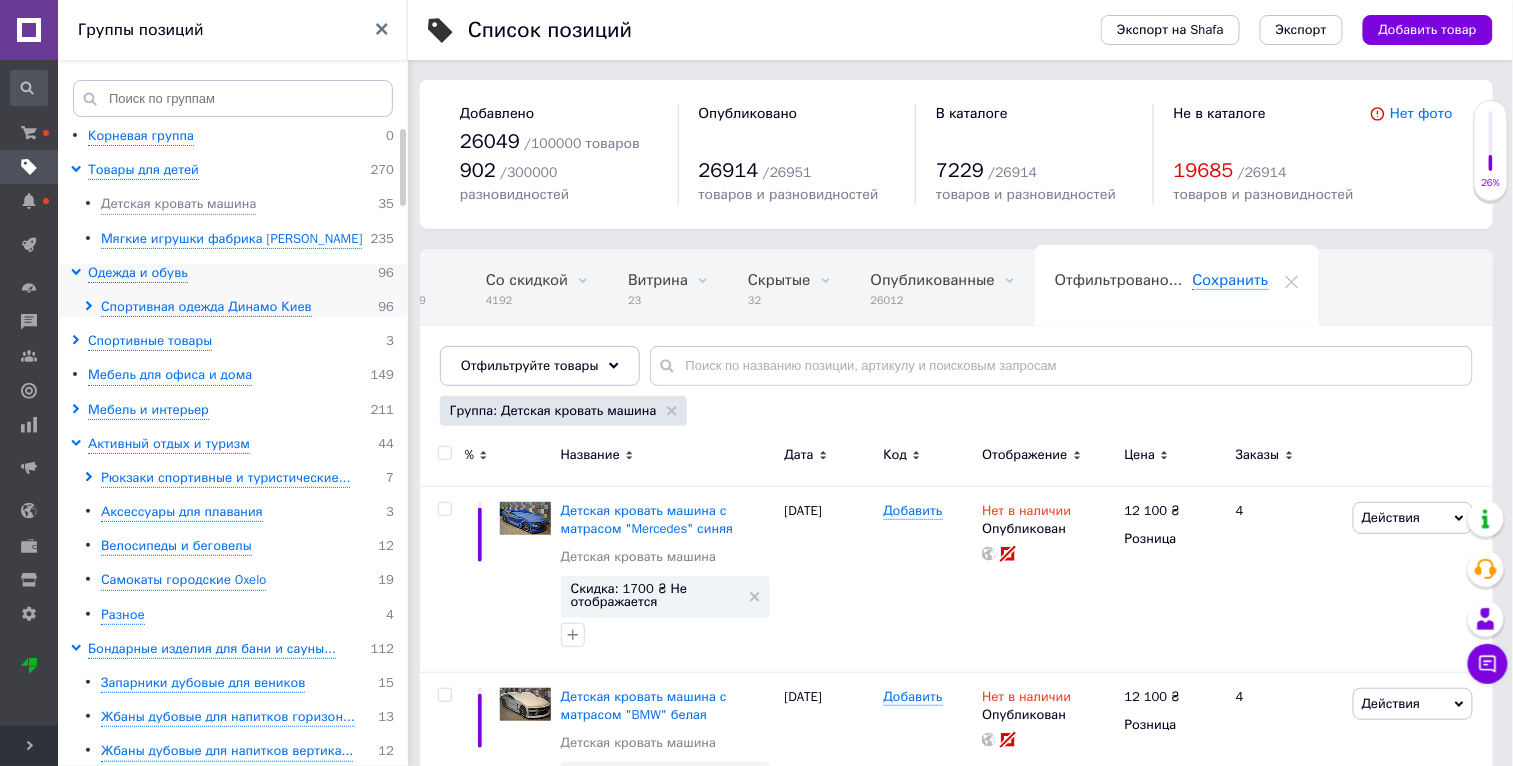 click 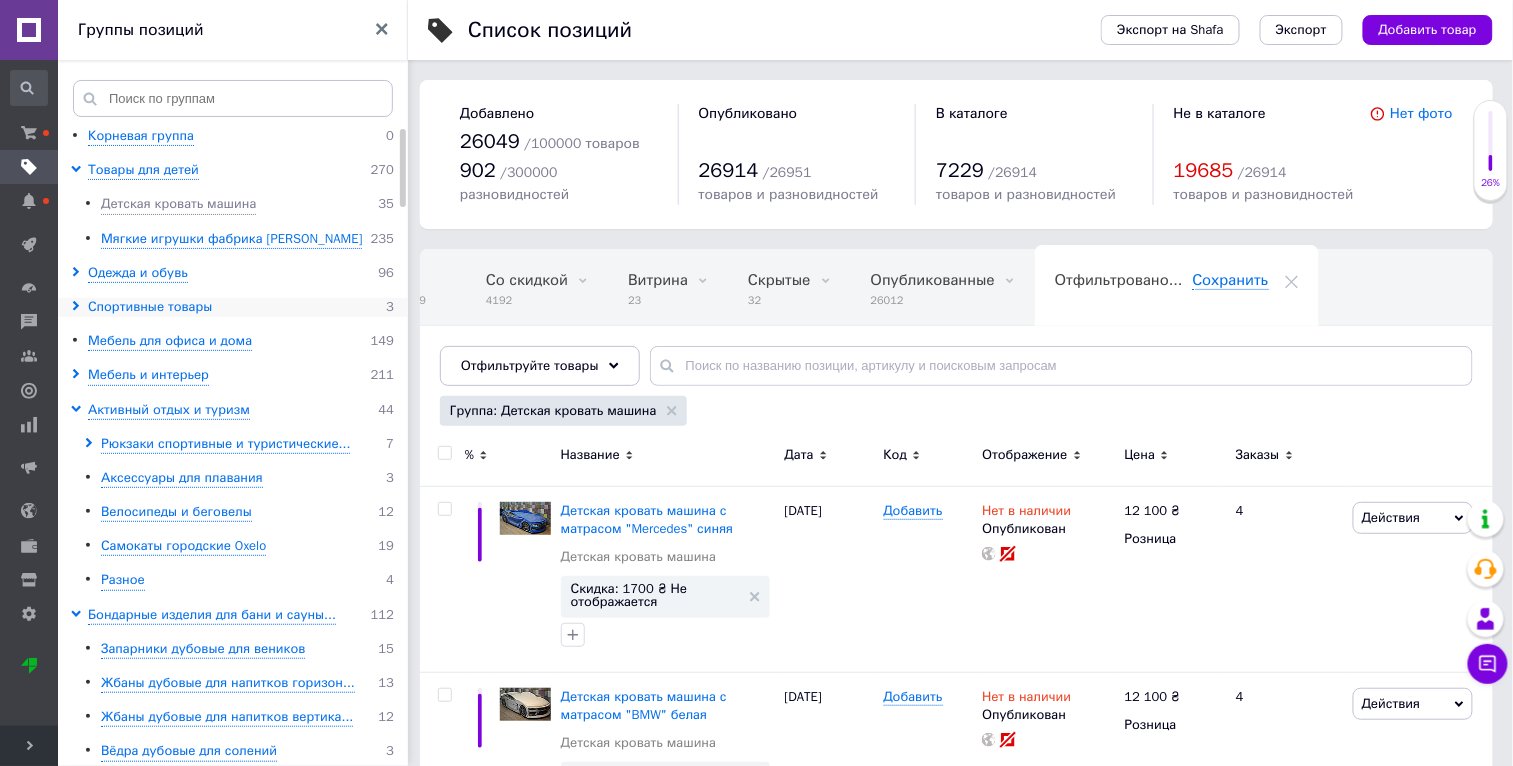 click on "Спортивные товары" at bounding box center (150, 307) 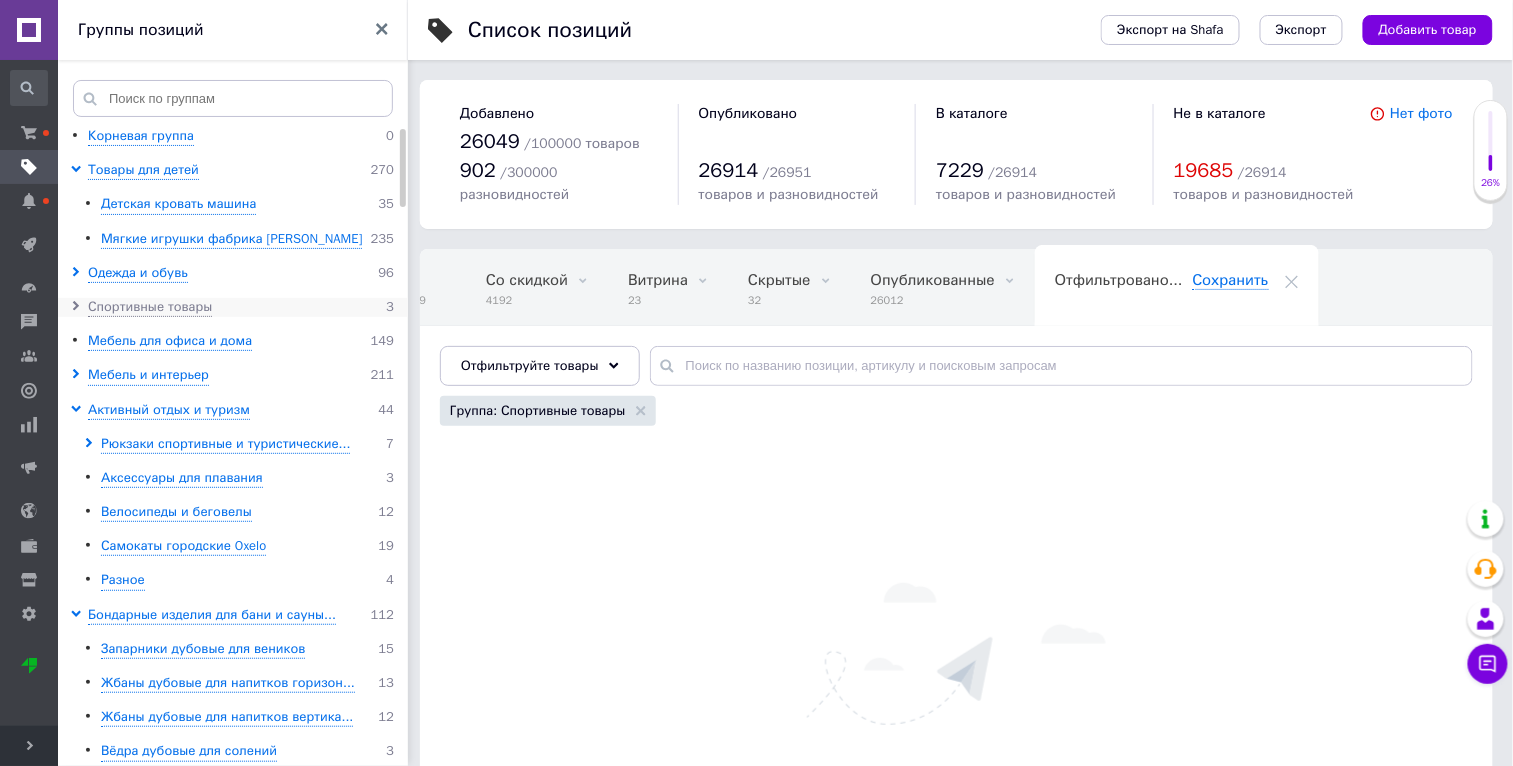 click 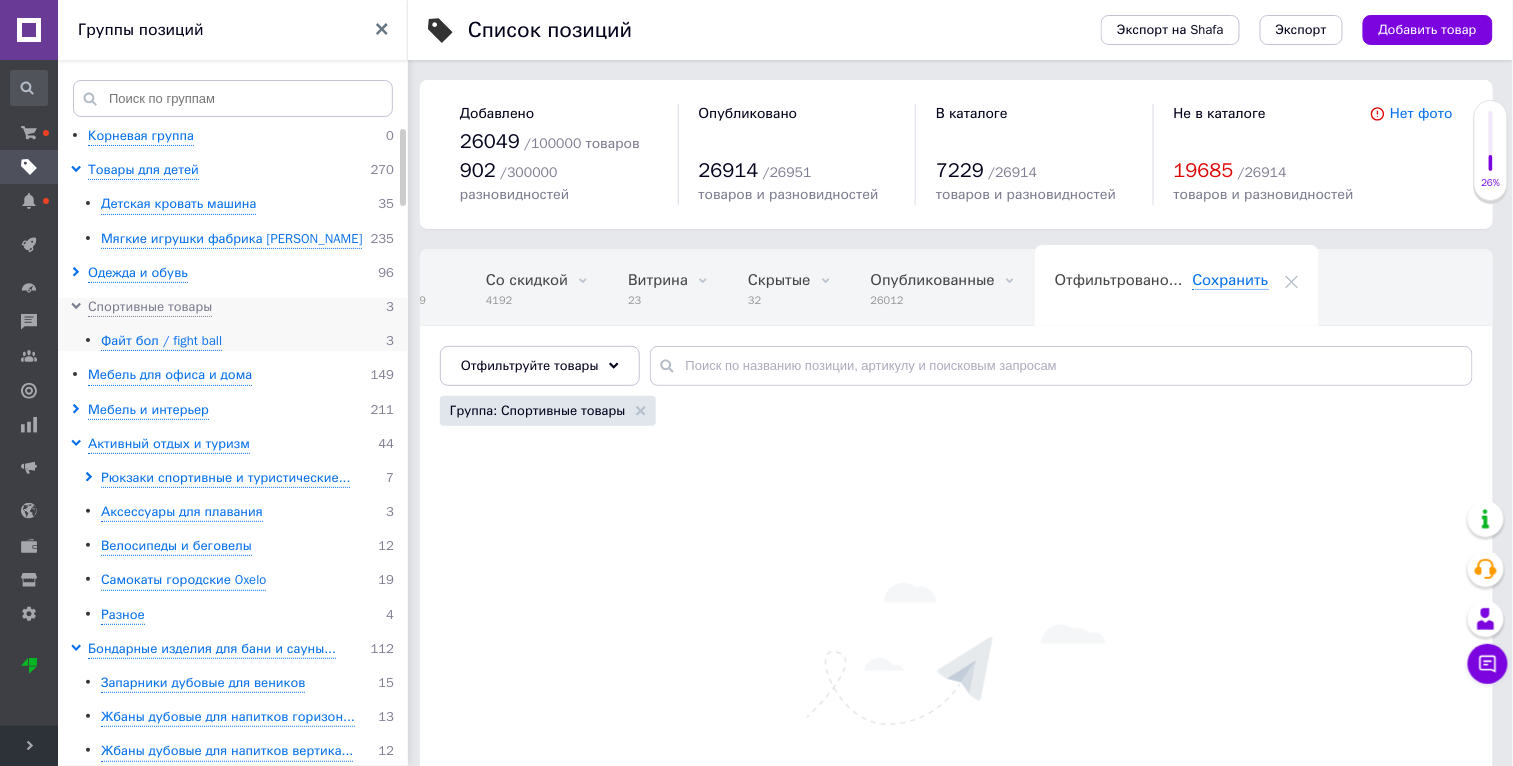 click 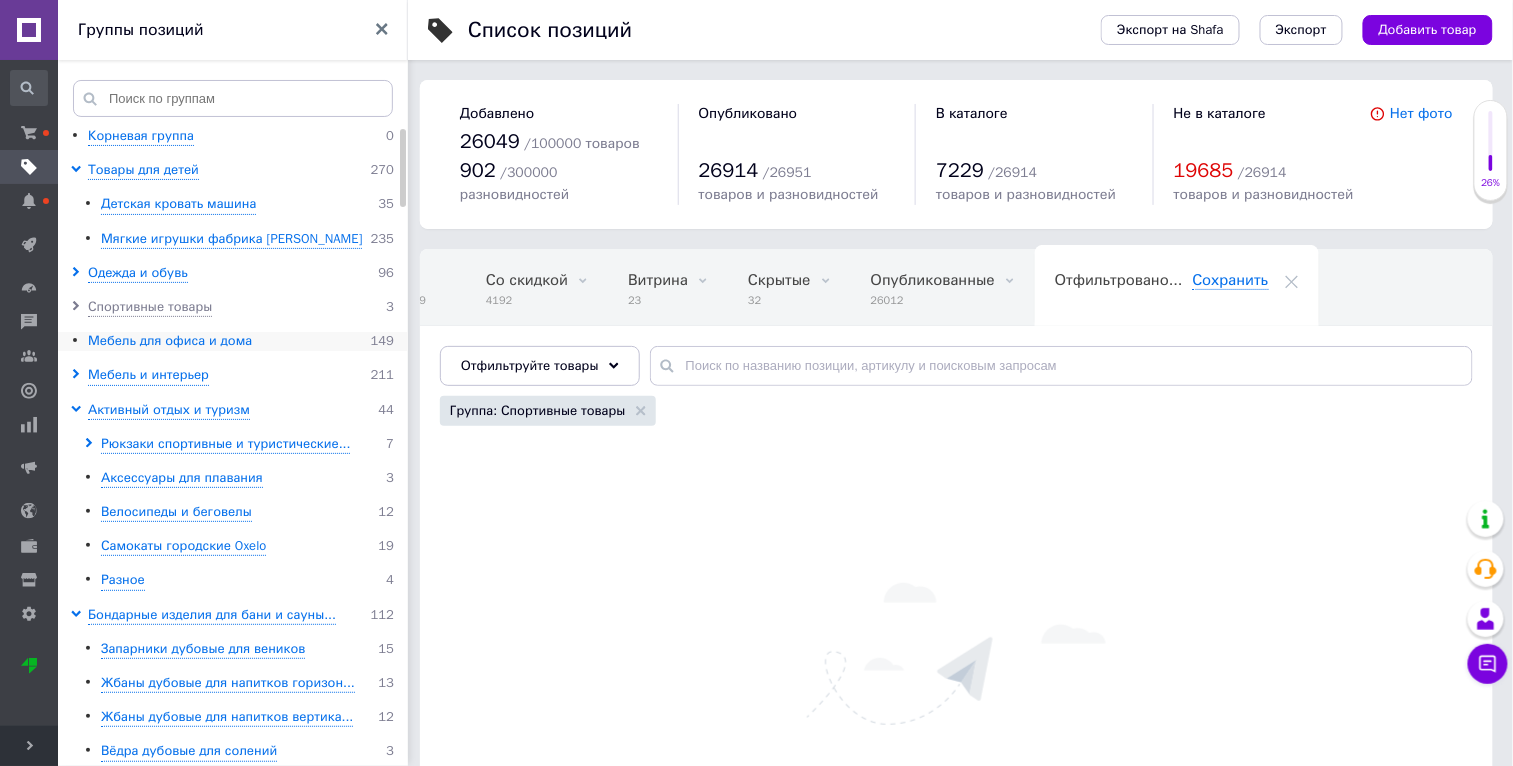 click on "Мебель для офиса и дома" at bounding box center (170, 341) 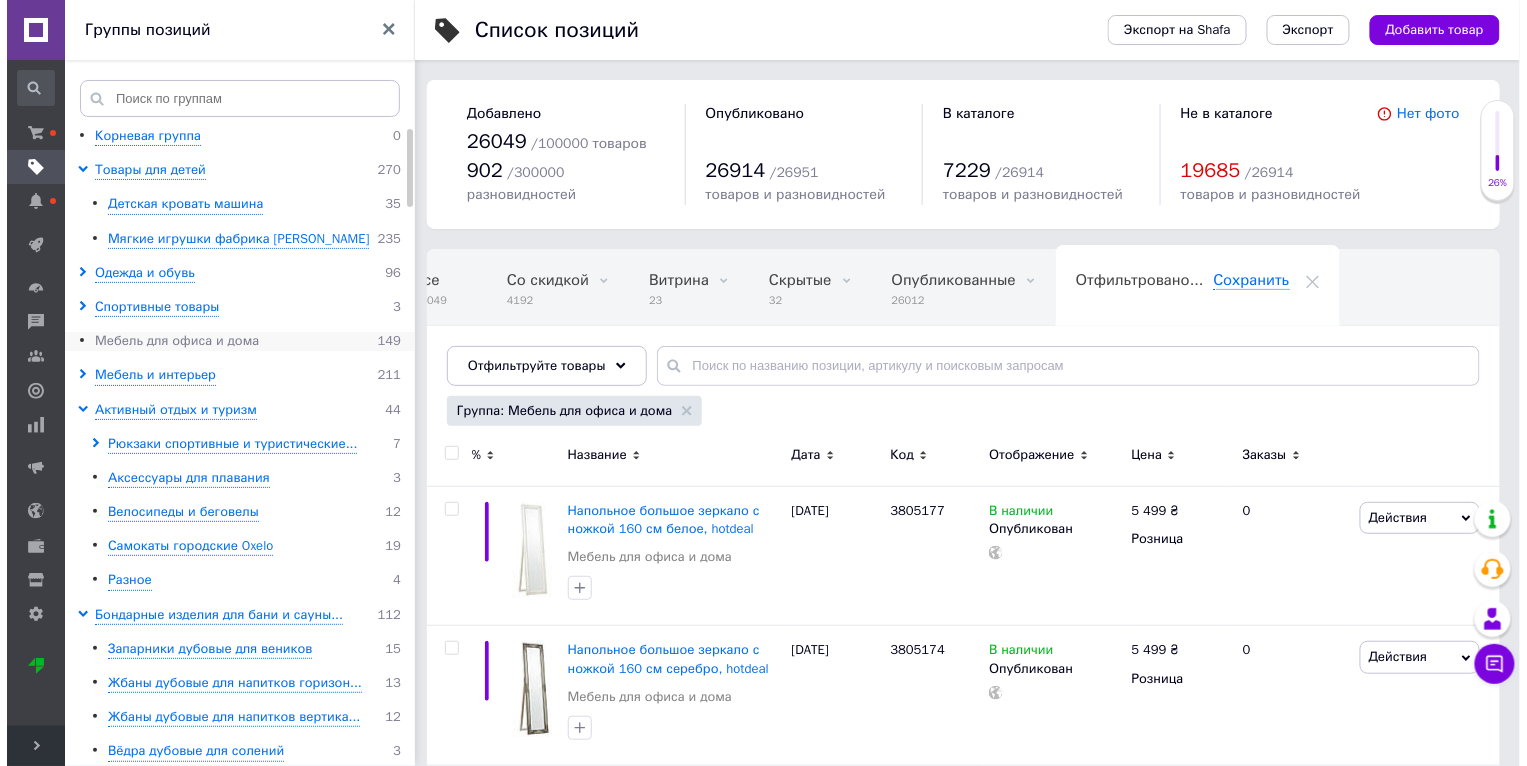 scroll, scrollTop: 0, scrollLeft: 47, axis: horizontal 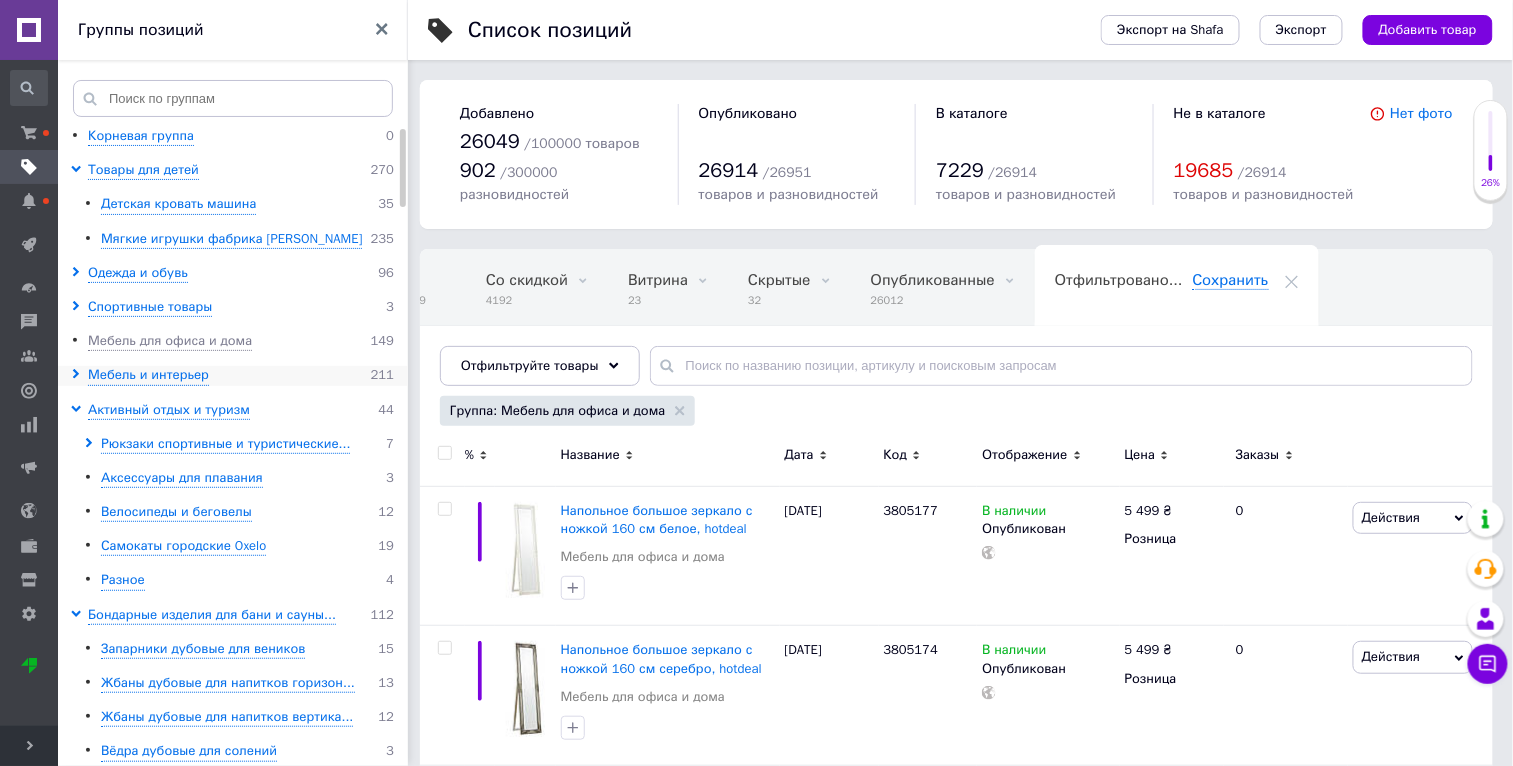 click 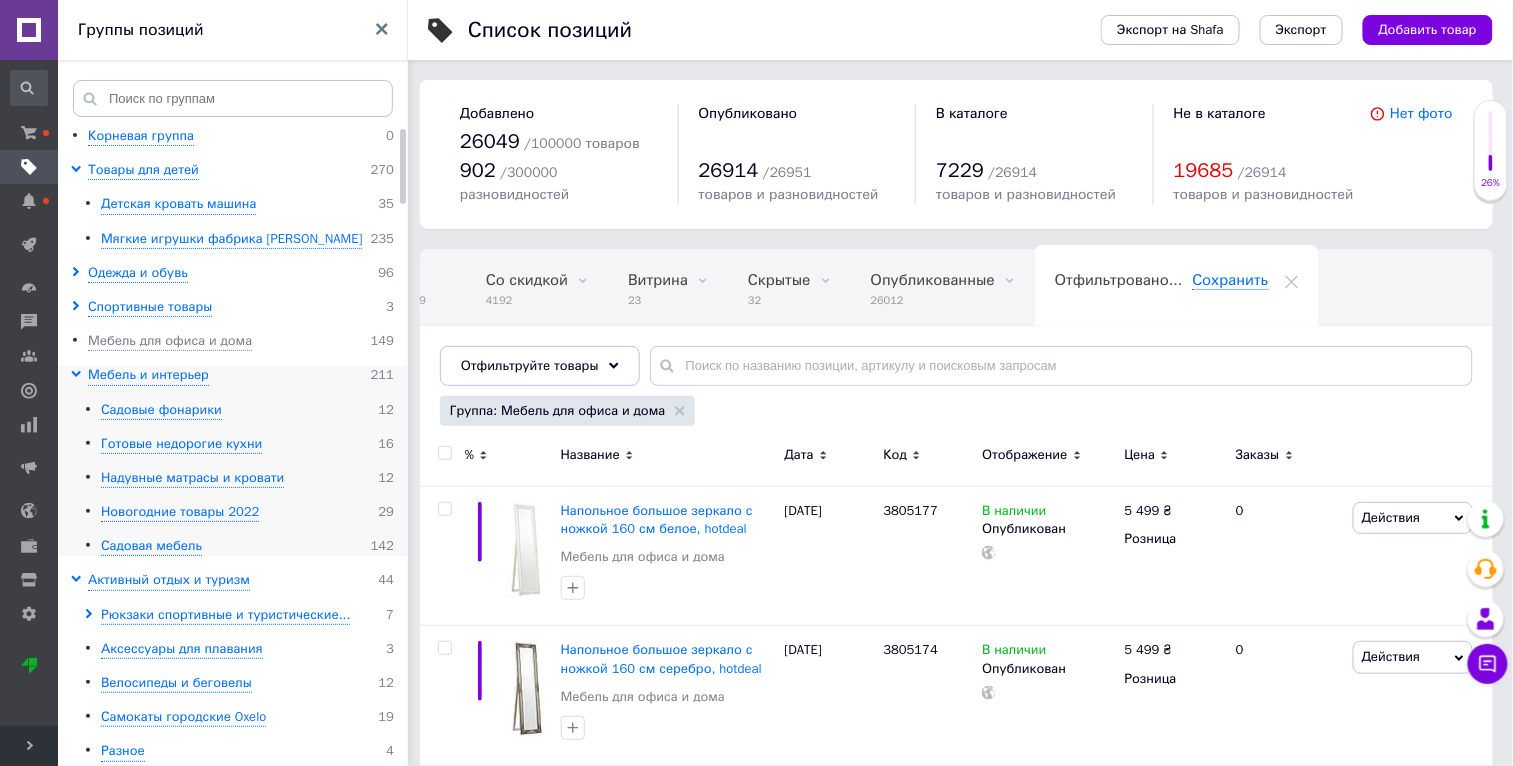 click 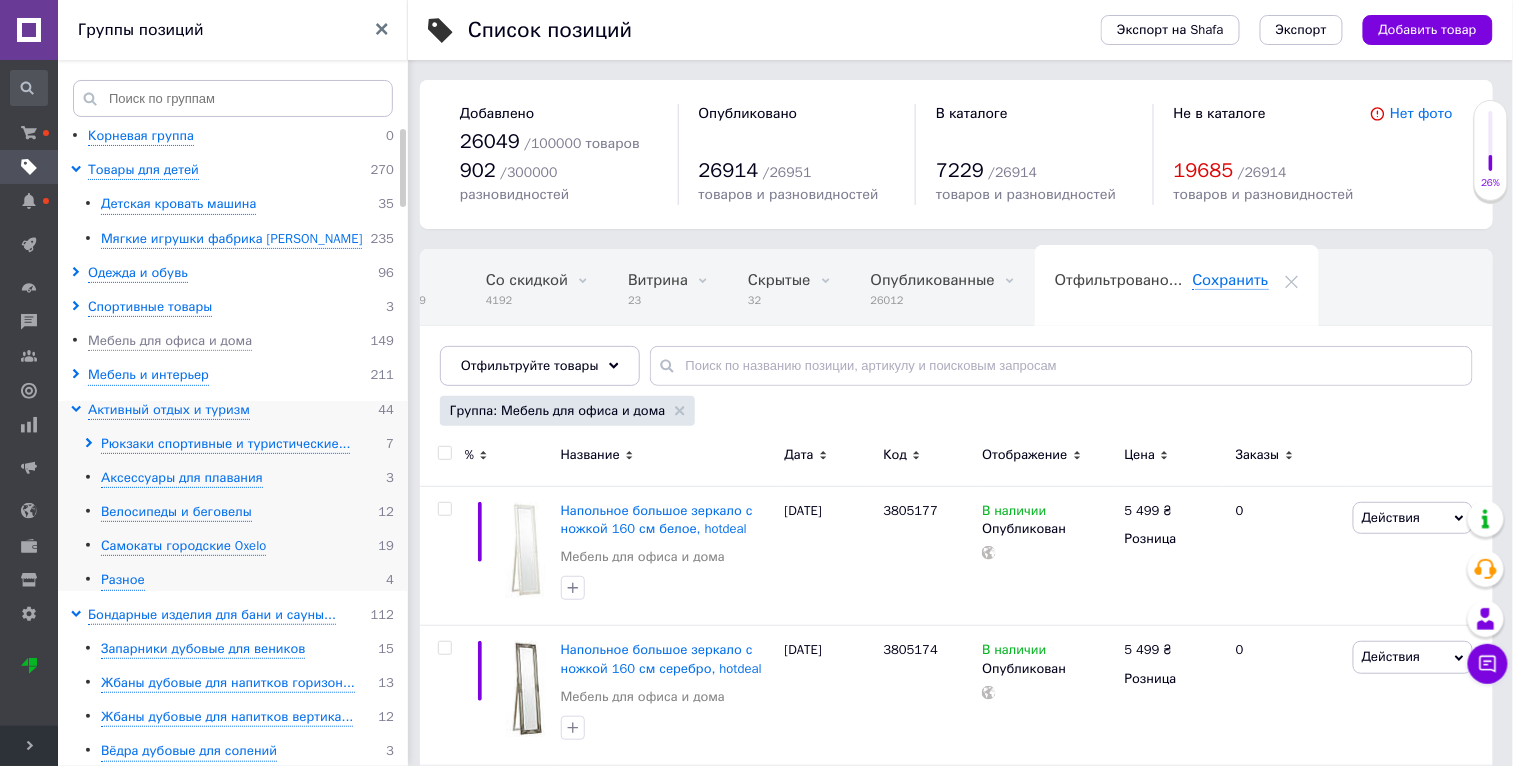 click 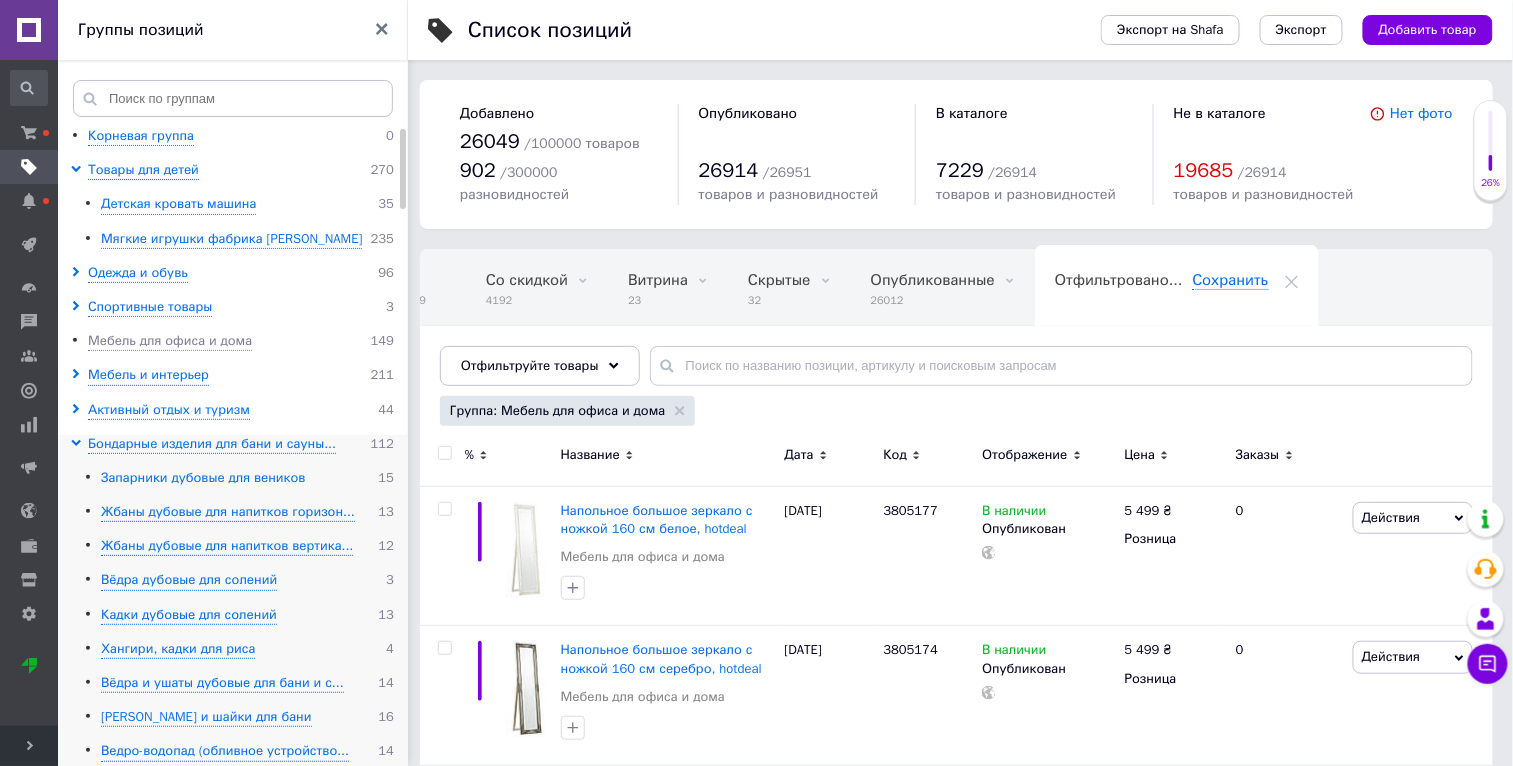 click on "Запарники дубовые для веников" at bounding box center (203, 478) 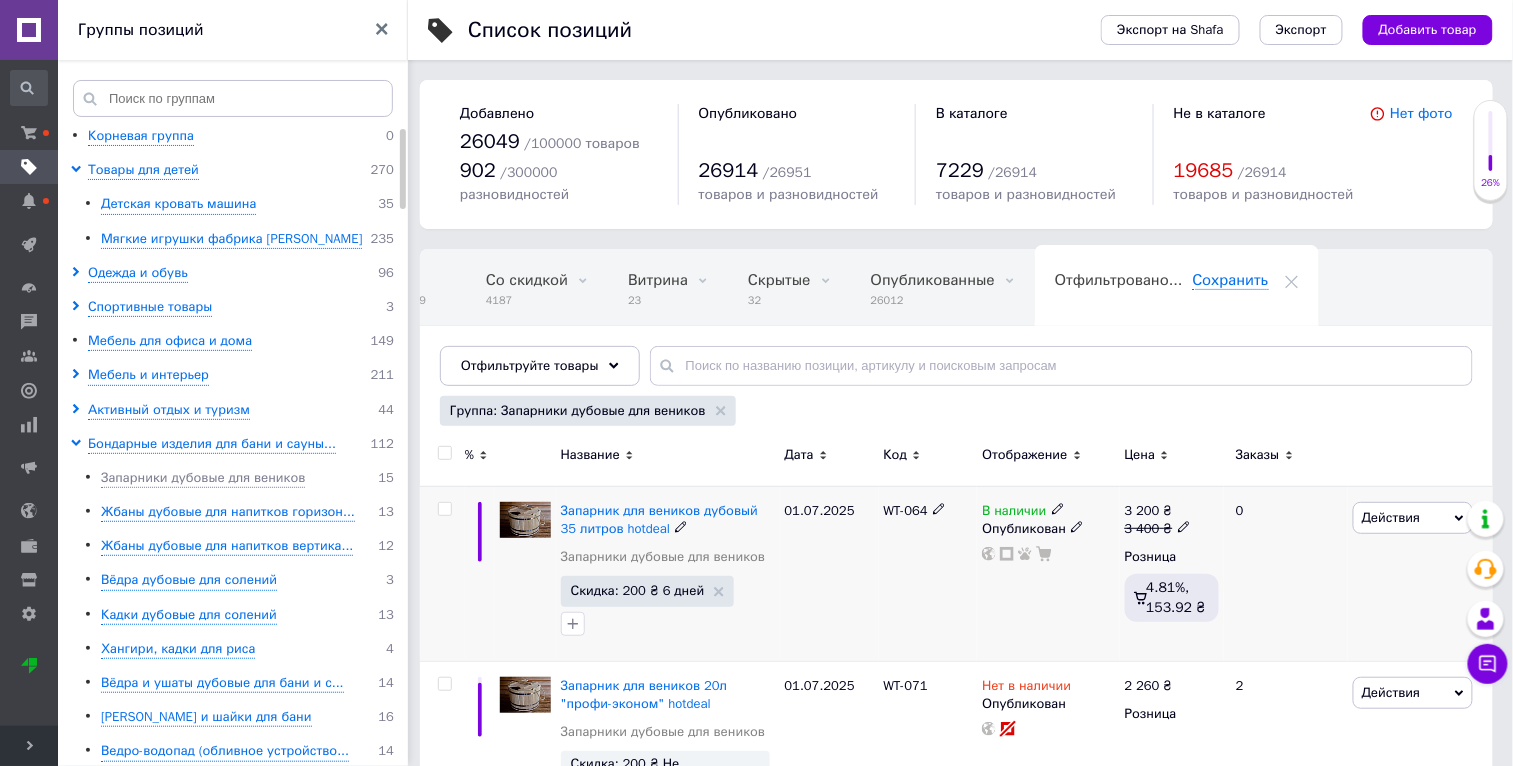 click on "Действия" at bounding box center [1391, 517] 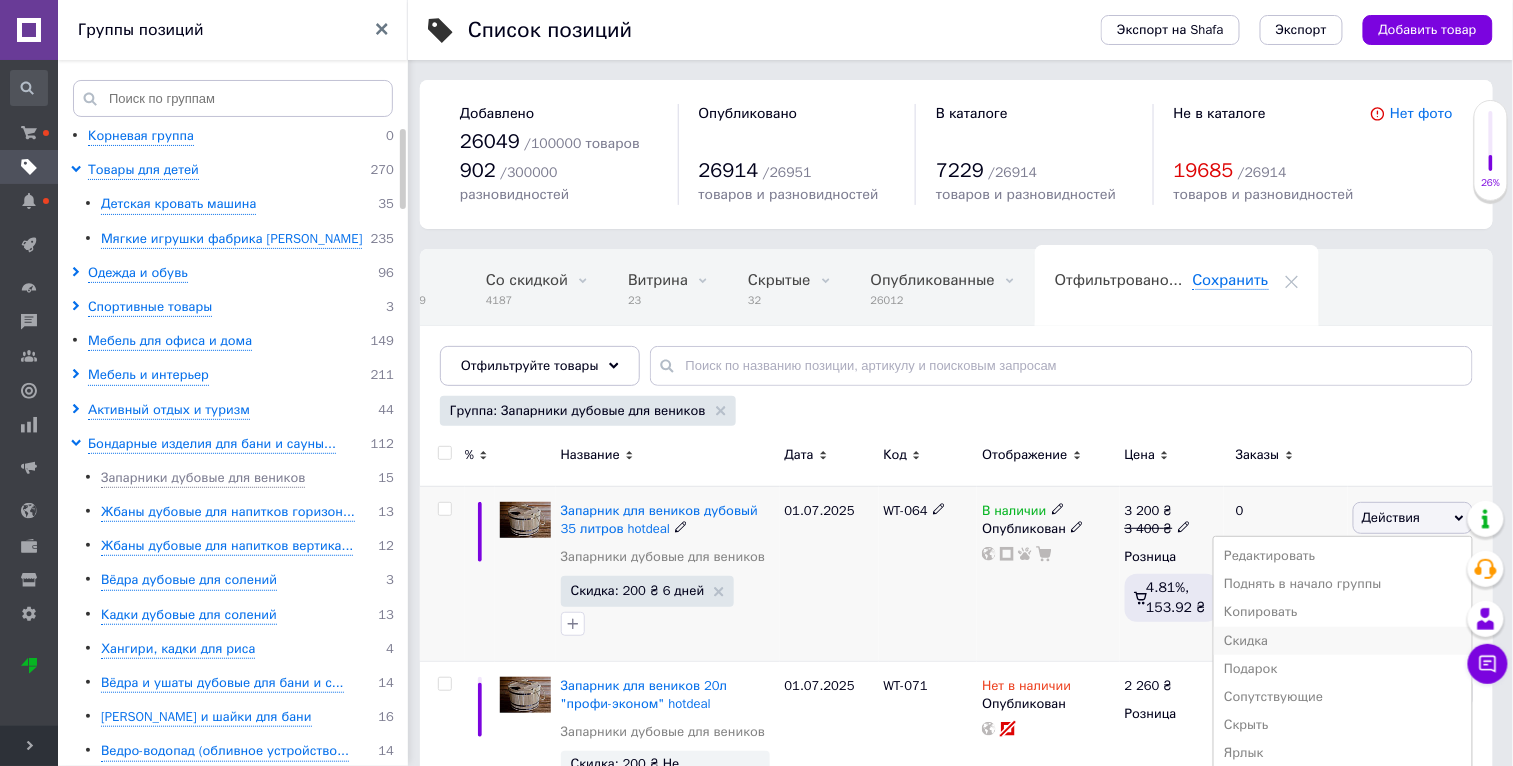click on "Скидка" at bounding box center (1343, 641) 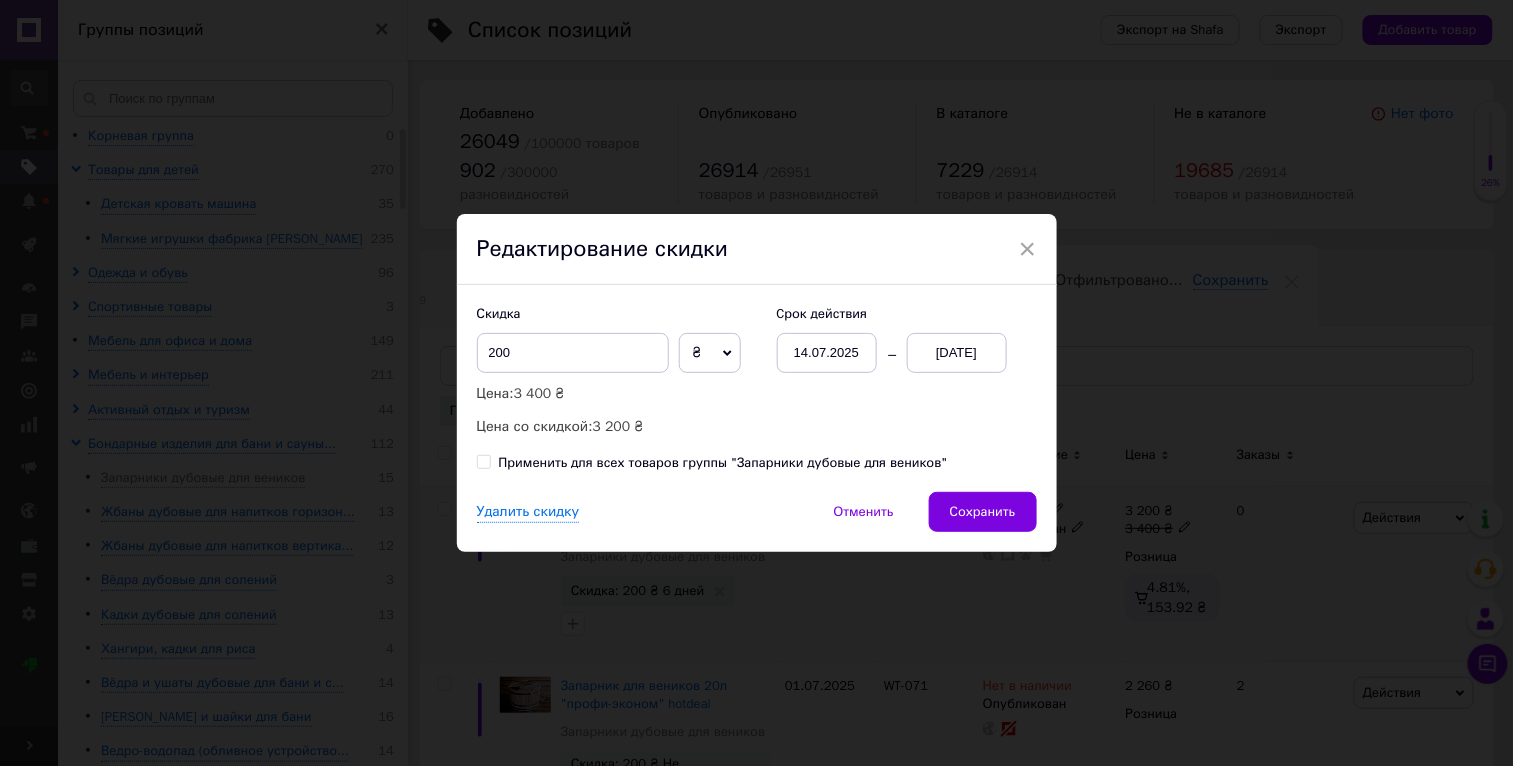 scroll, scrollTop: 0, scrollLeft: 46, axis: horizontal 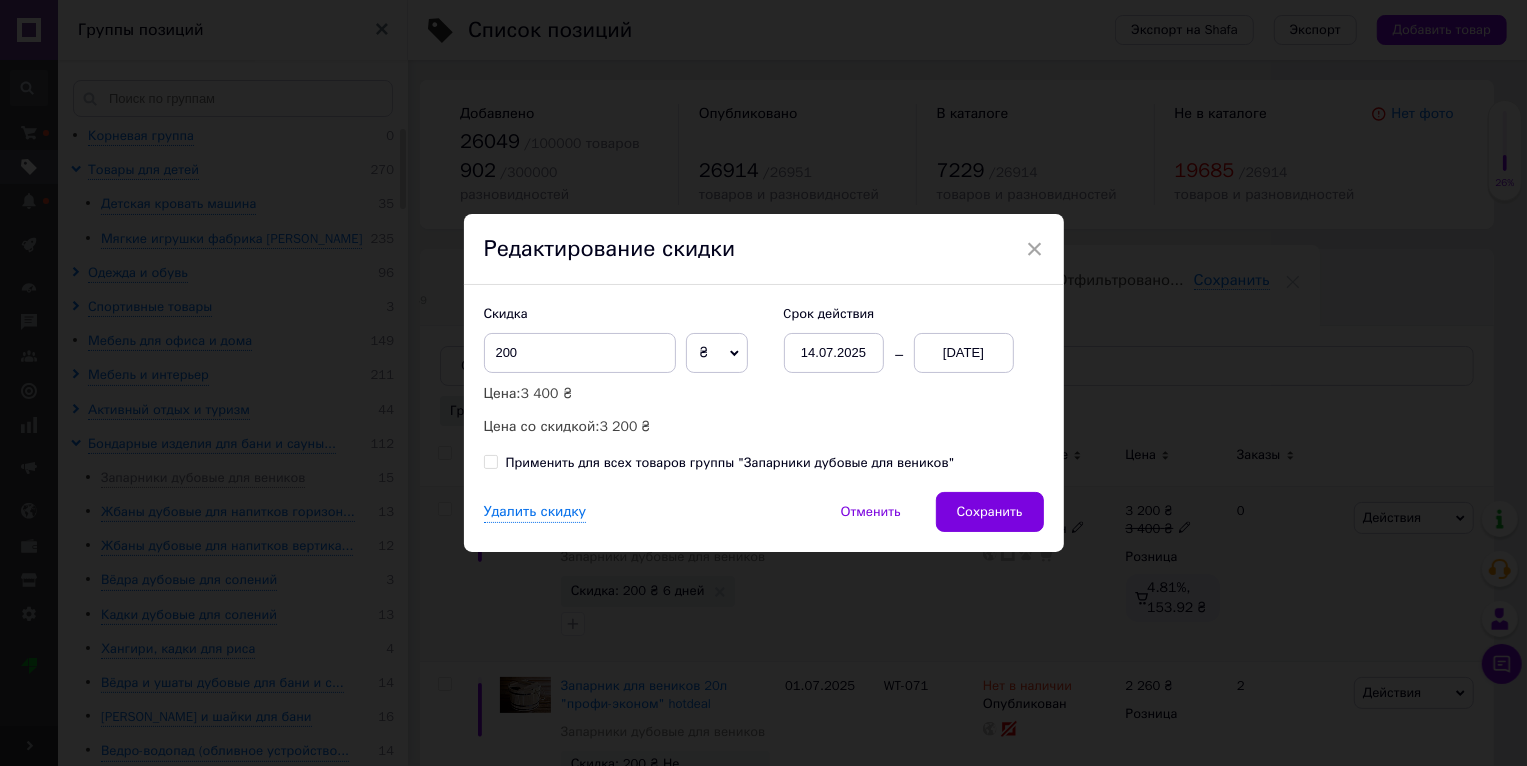 click on "Применить для всех товаров группы "Запарники дубовые для веников"" at bounding box center (730, 463) 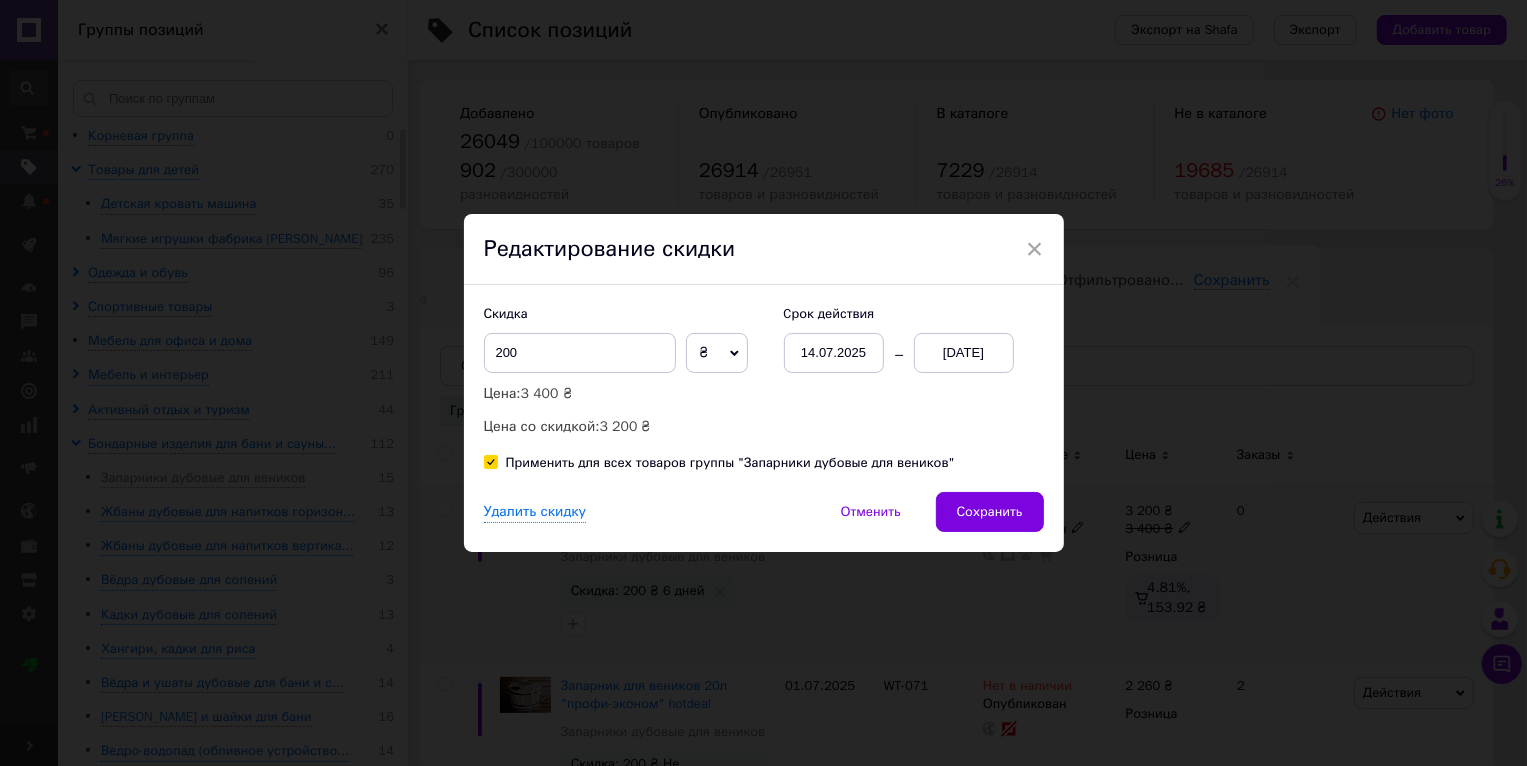 checkbox on "true" 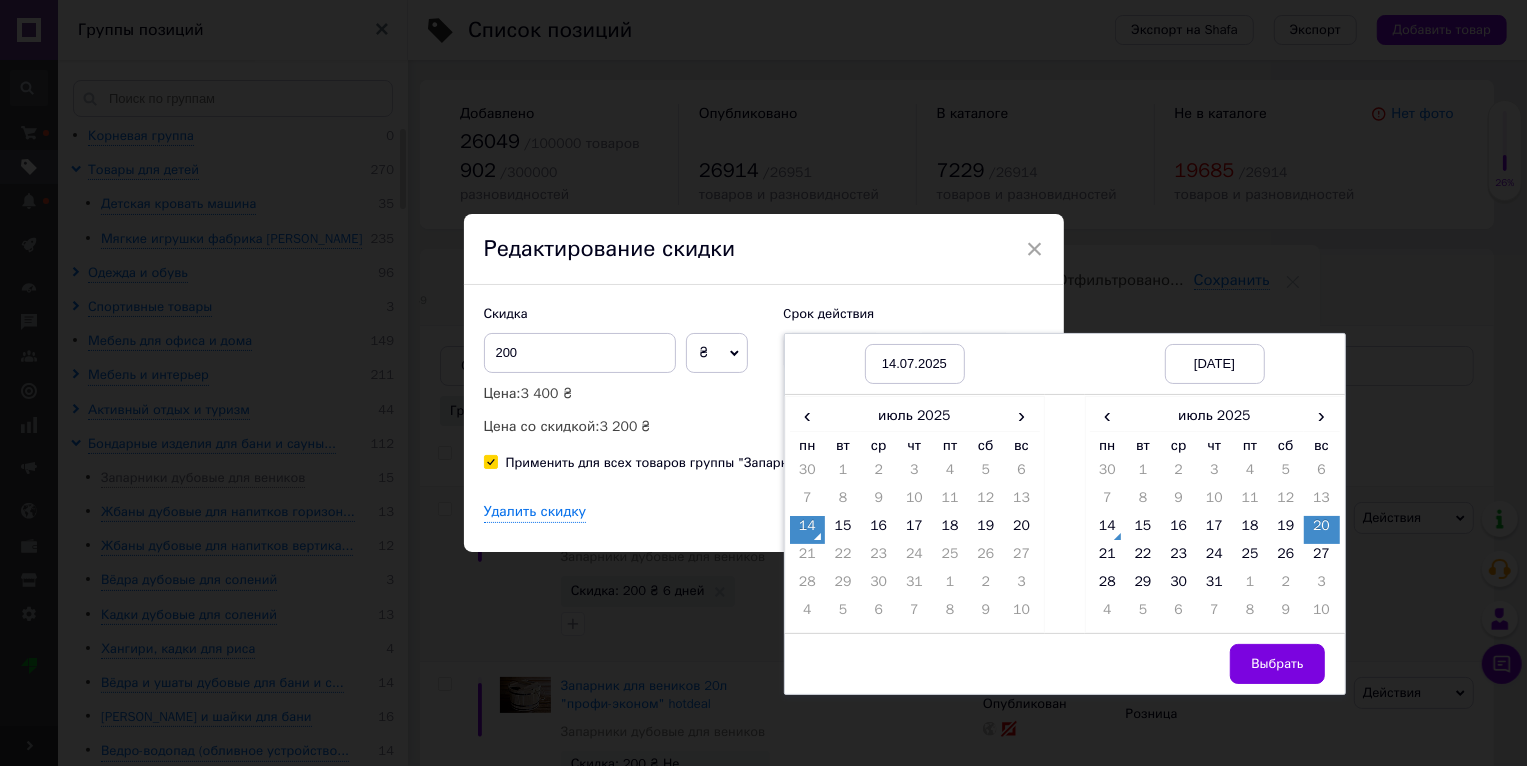 click on "× Редактирование скидки Скидка 200 ₴ % Цена:  3 400   ₴ Цена со скидкой:  3 200   ₴ Cрок действия 14.07.2025 20.07.2025 14.07.2025 20.07.2025 ‹ июль 2025 › пн вт ср чт пт сб вс 30 1 2 3 4 5 6 7 8 9 10 11 12 13 14 15 16 17 18 19 20 21 22 23 24 25 26 27 28 29 30 31 1 2 3 4 5 6 7 8 9 10 ‹ июль 2025 › пн вт ср чт пт сб вс 30 1 2 3 4 5 6 7 8 9 10 11 12 13 14 15 16 17 18 19 20 21 22 23 24 25 26 27 28 29 30 31 1 2 3 4 5 6 7 8 9 10 Выбрать Применить для всех товаров группы "Запарники дубовые для веников" Удалить скидку   Отменить   Сохранить" at bounding box center [763, 383] 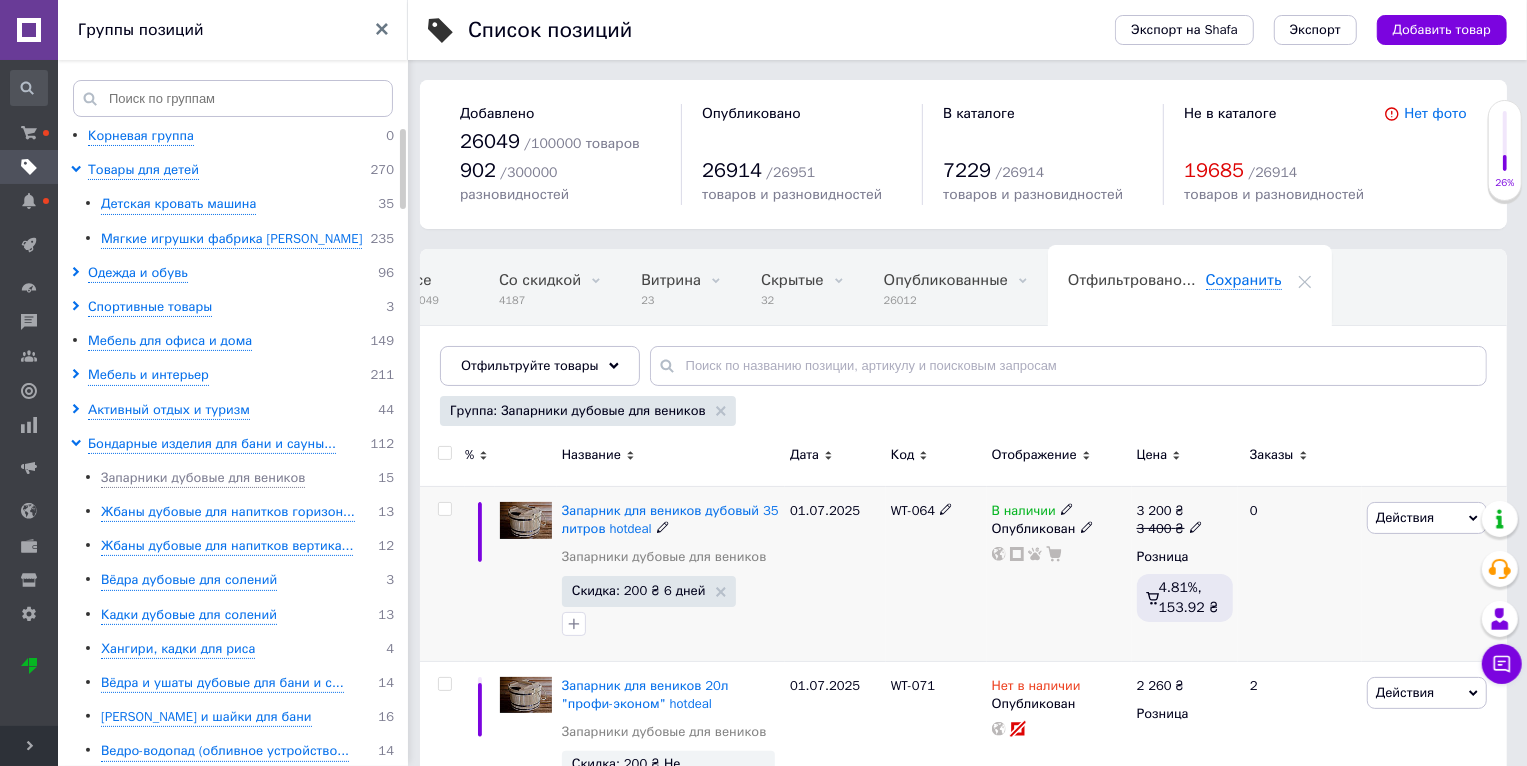 scroll, scrollTop: 0, scrollLeft: 47, axis: horizontal 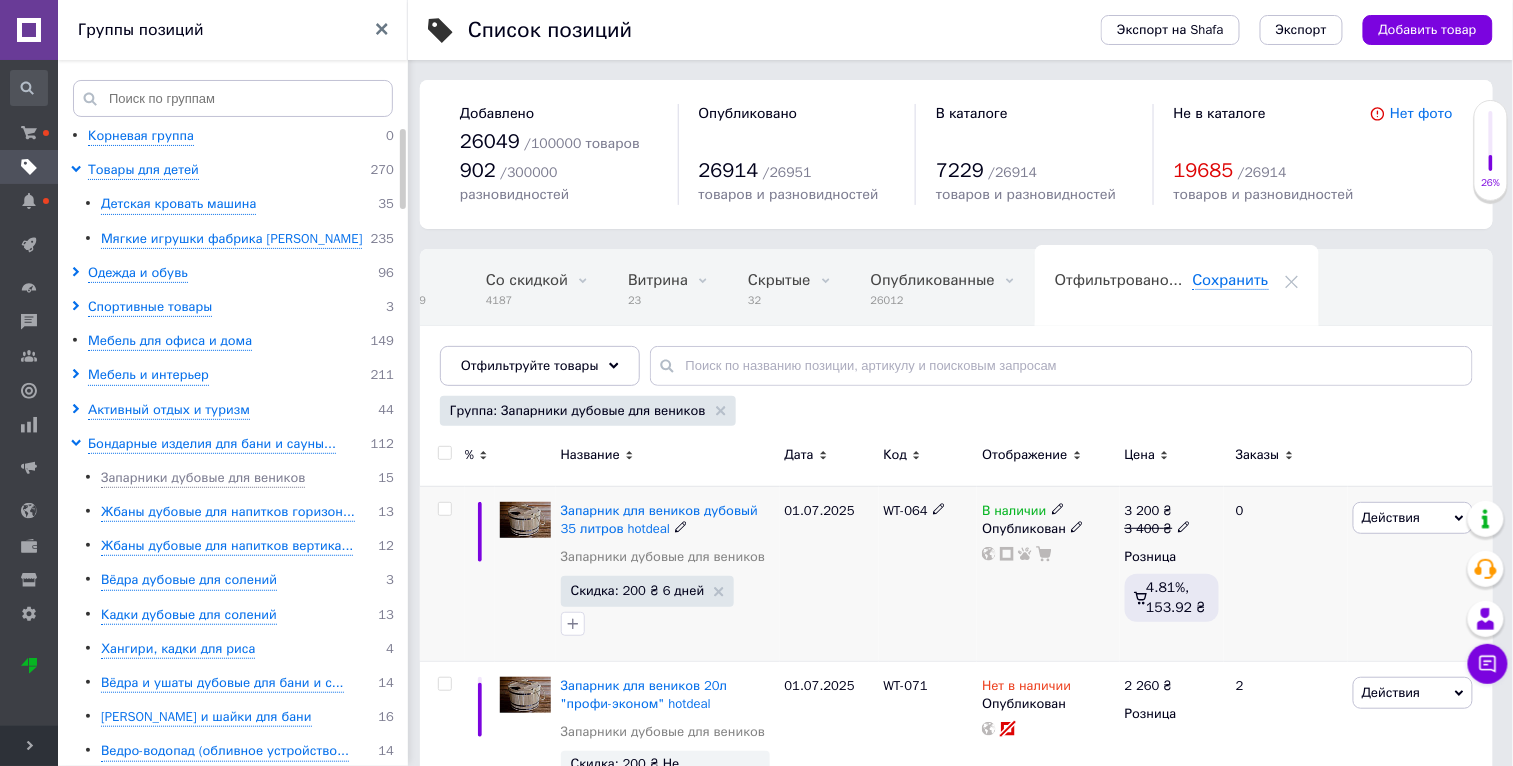 click on "Развернуть" at bounding box center [29, 746] 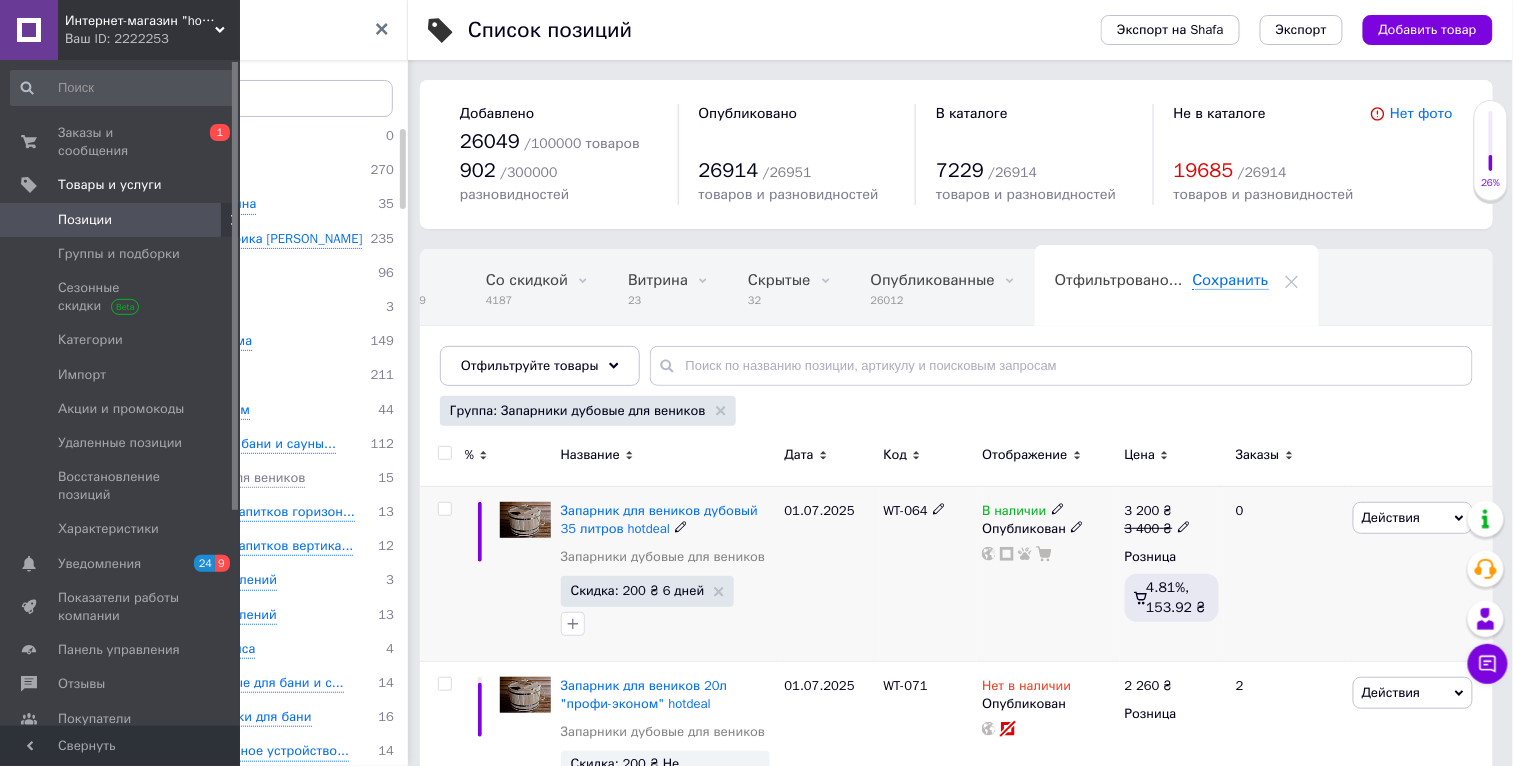 click on "Ваш ID: 2222253" at bounding box center (152, 39) 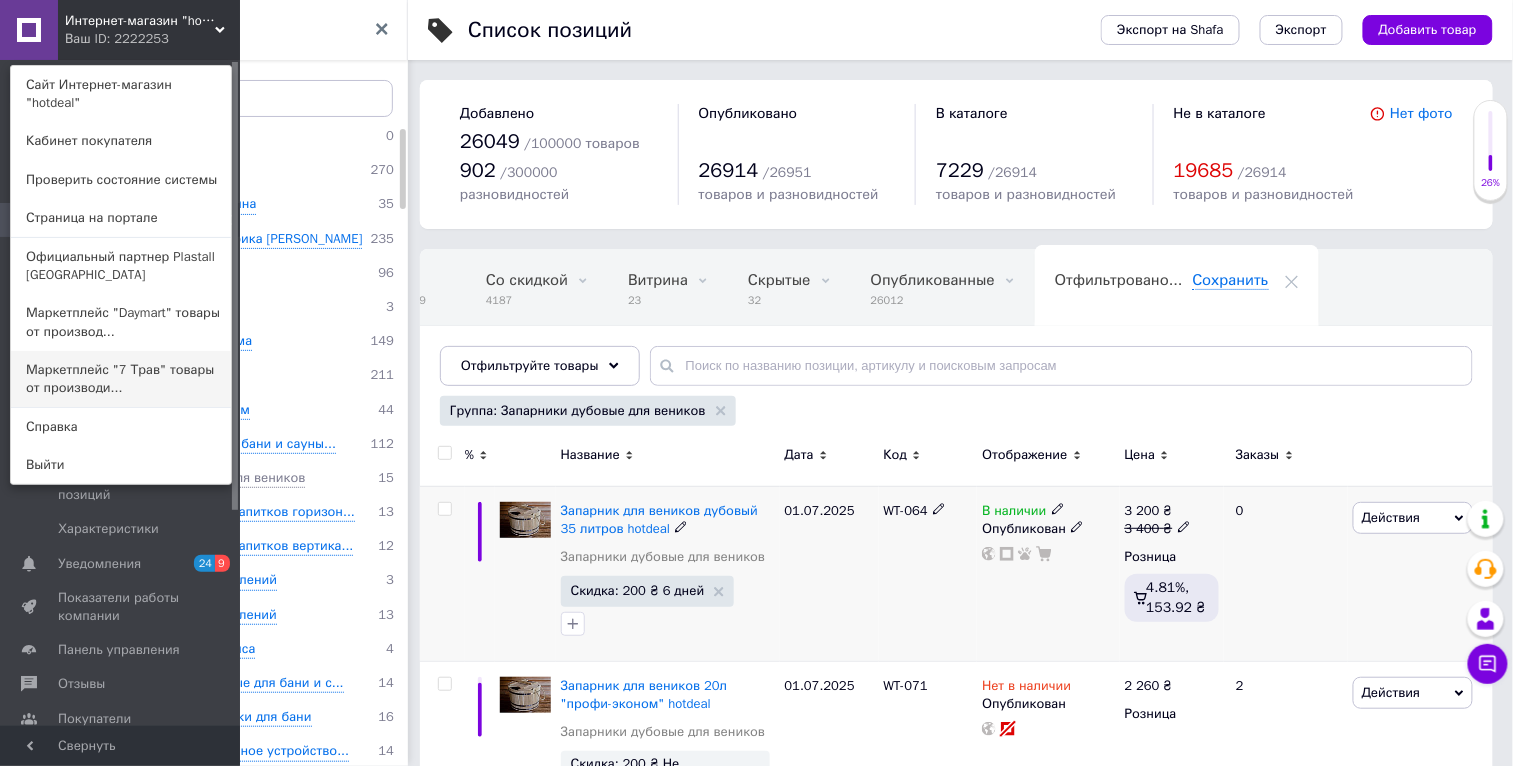 click on "Маркетплейс "7 Трав" товары от производи..." at bounding box center [121, 379] 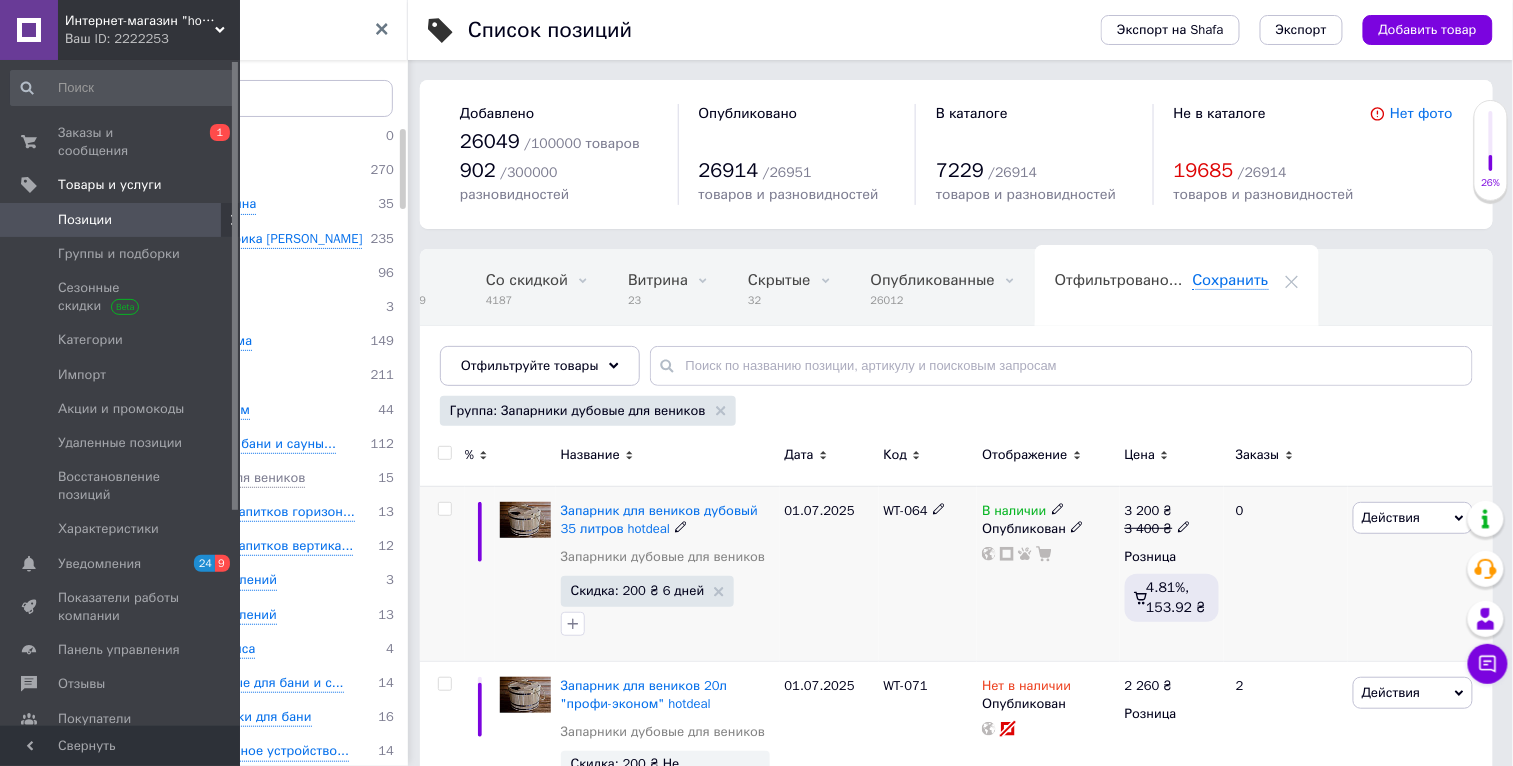 click on "Действия" at bounding box center [1391, 517] 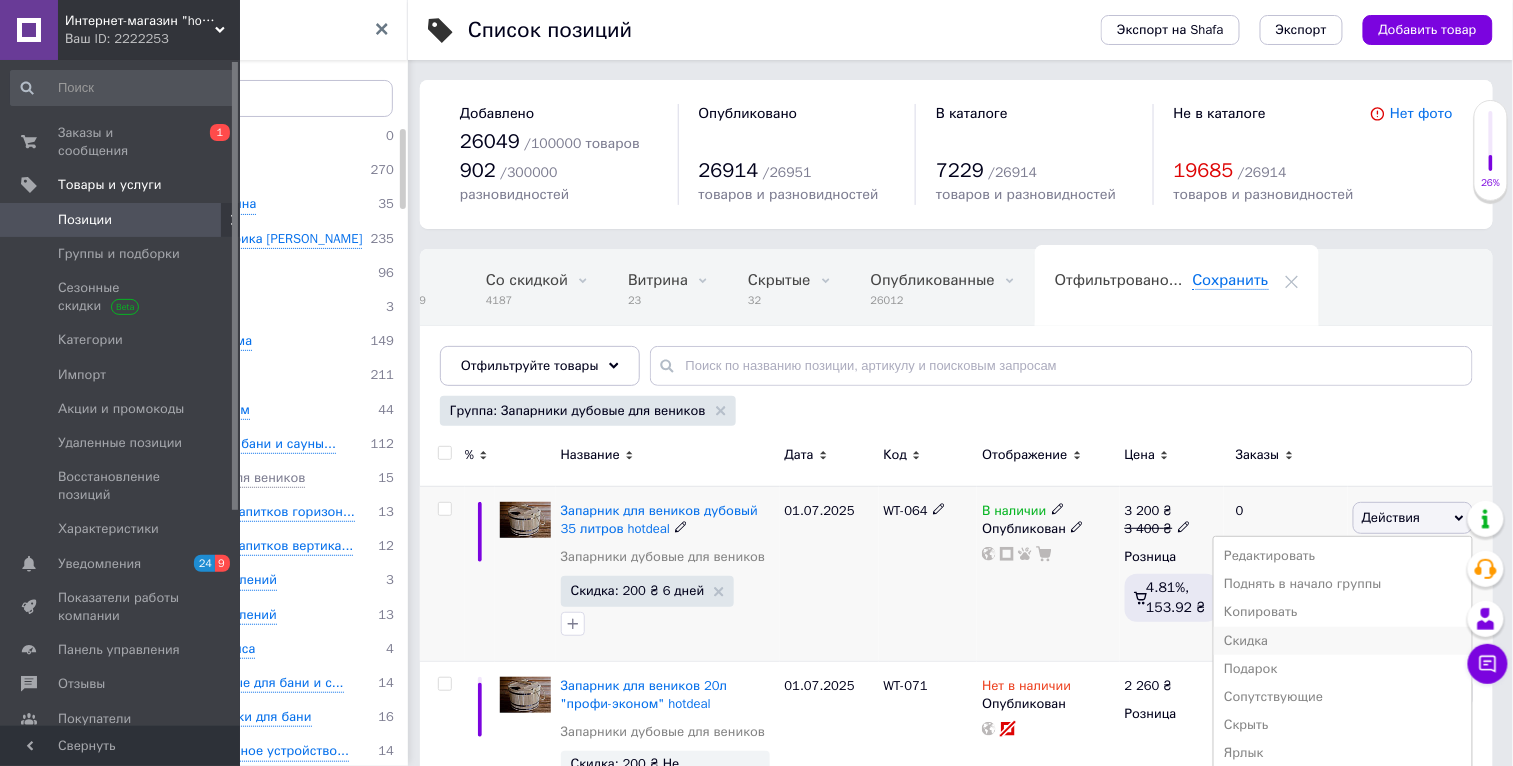 click on "Скидка" at bounding box center [1343, 641] 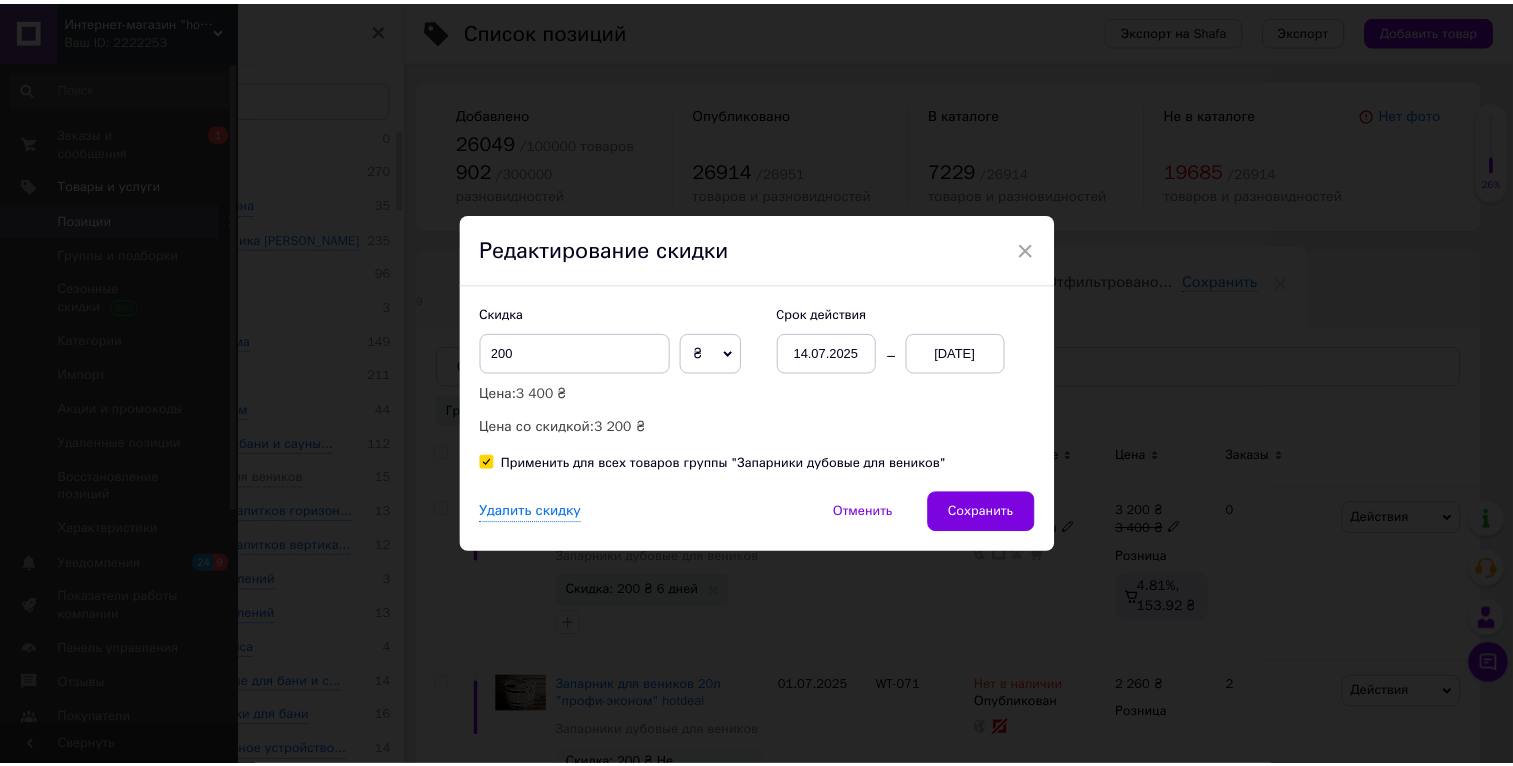 scroll, scrollTop: 0, scrollLeft: 46, axis: horizontal 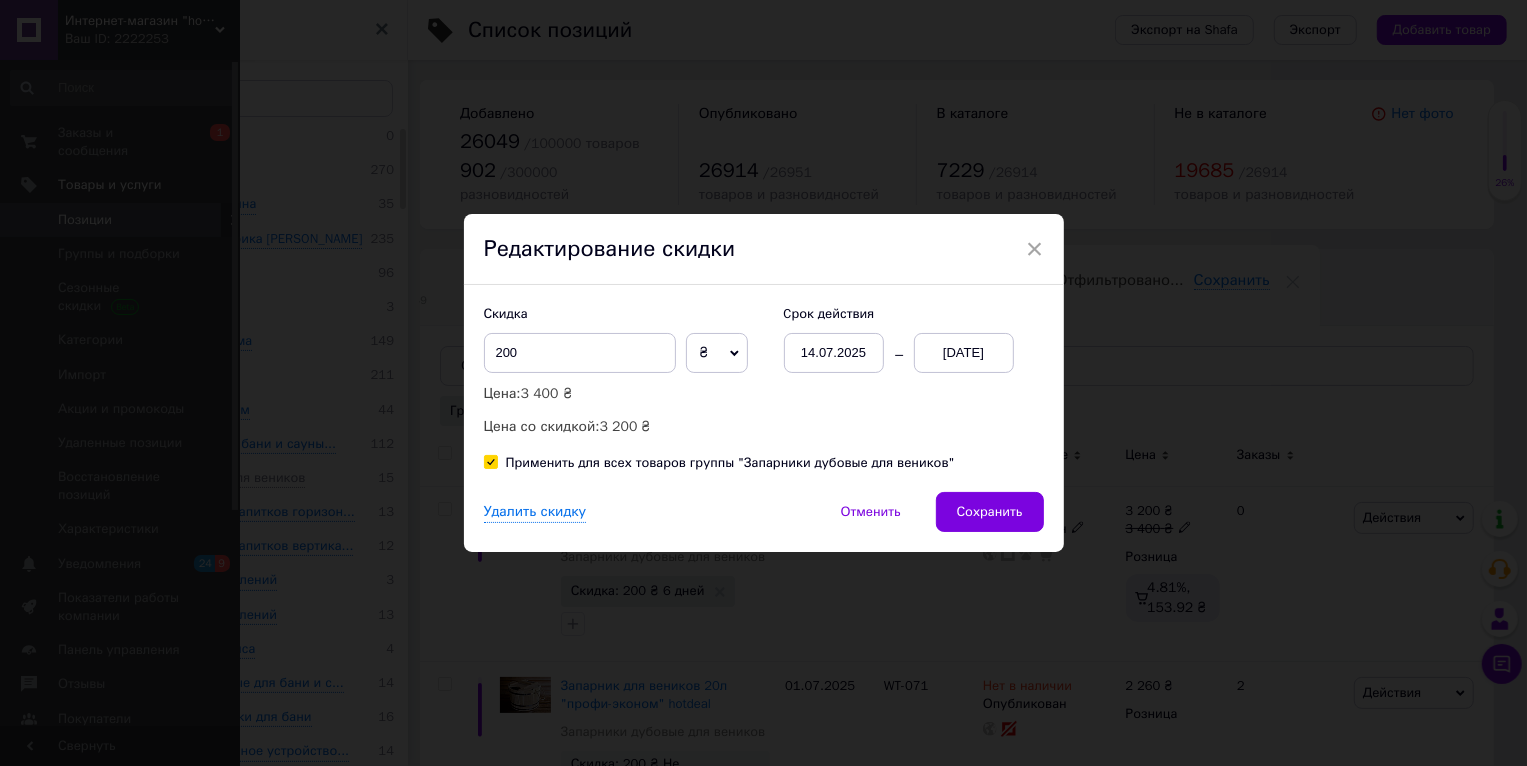 click on "20[DATE]" at bounding box center [964, 353] 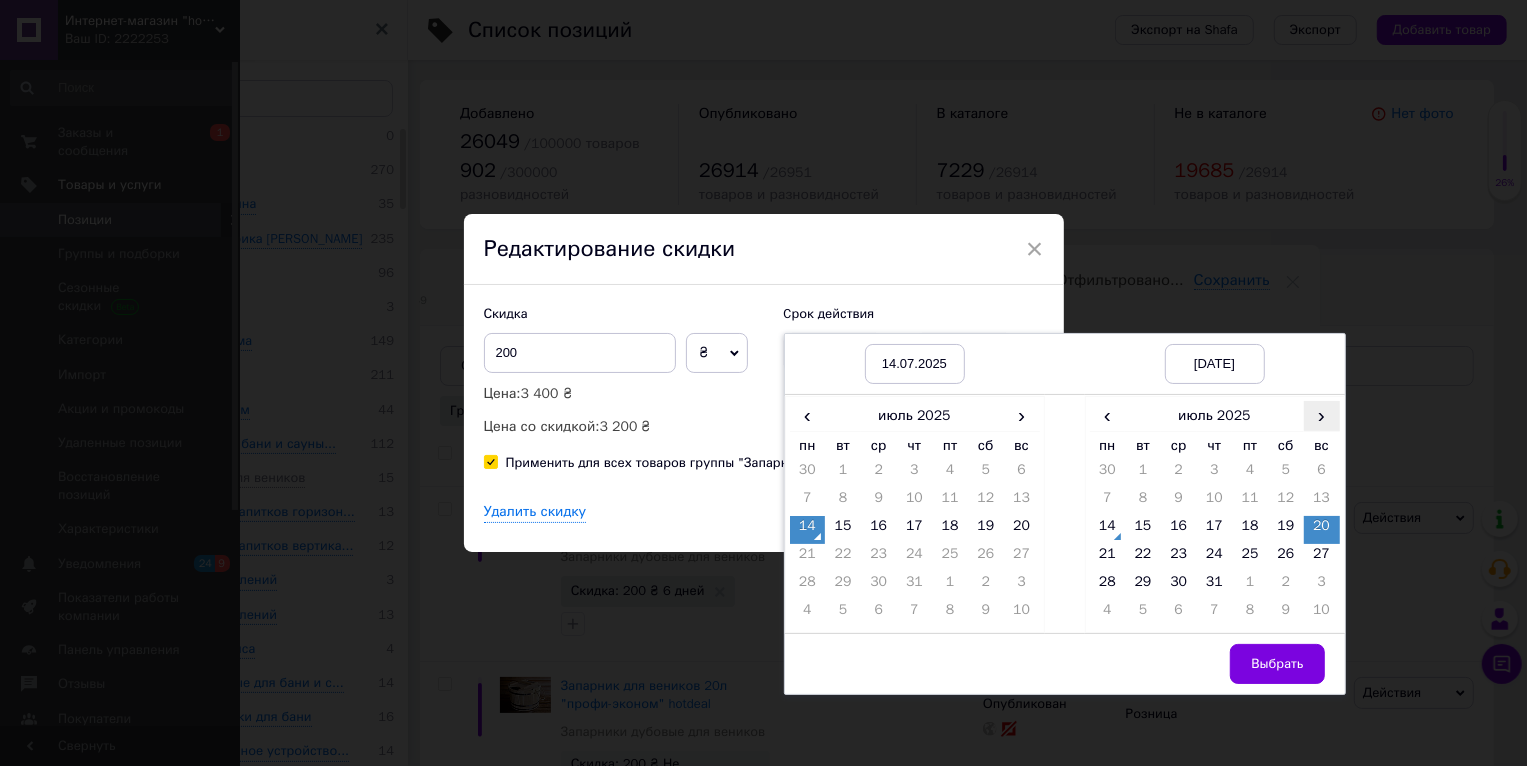 click on "›" at bounding box center [1322, 415] 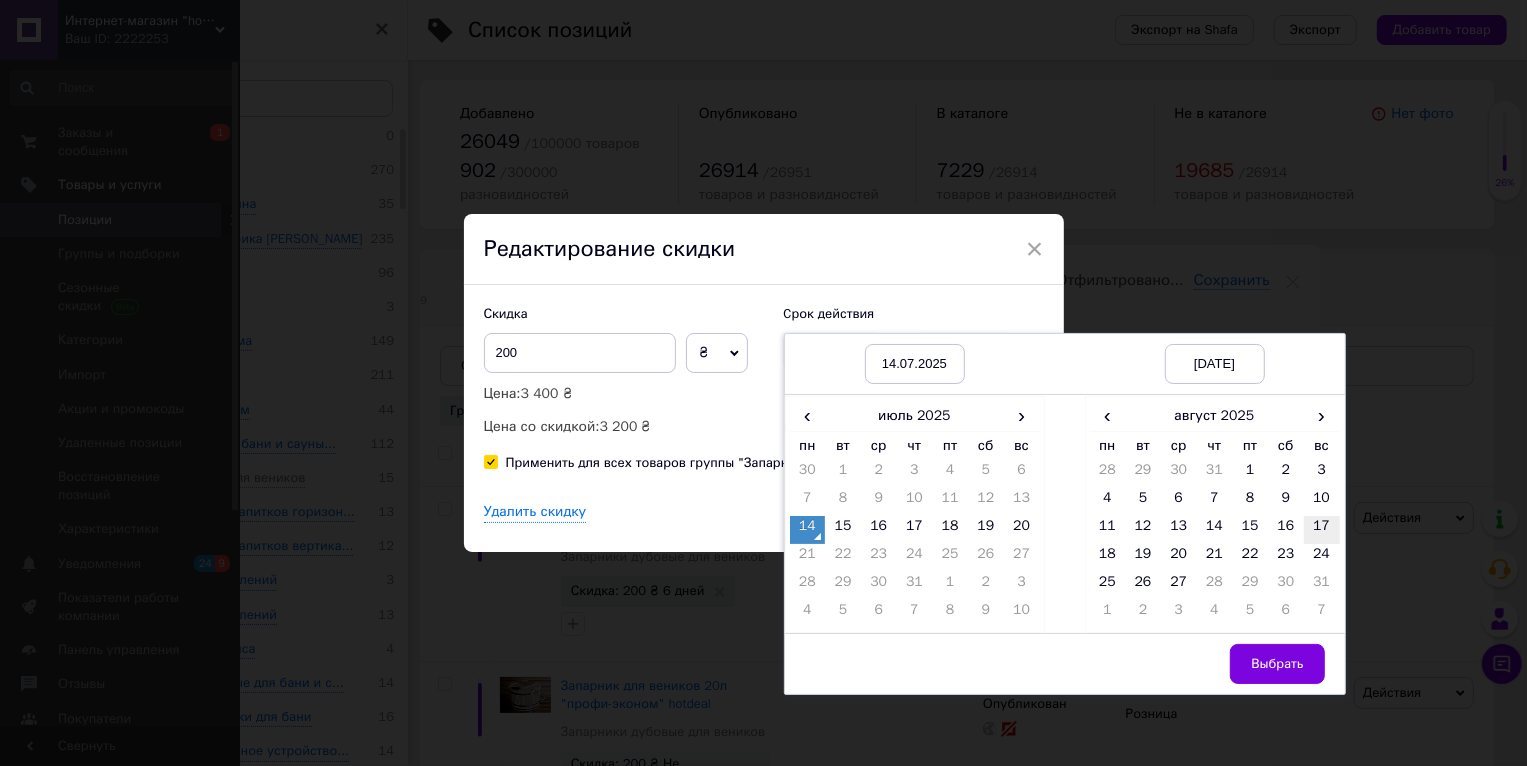 click on "17" at bounding box center [1322, 530] 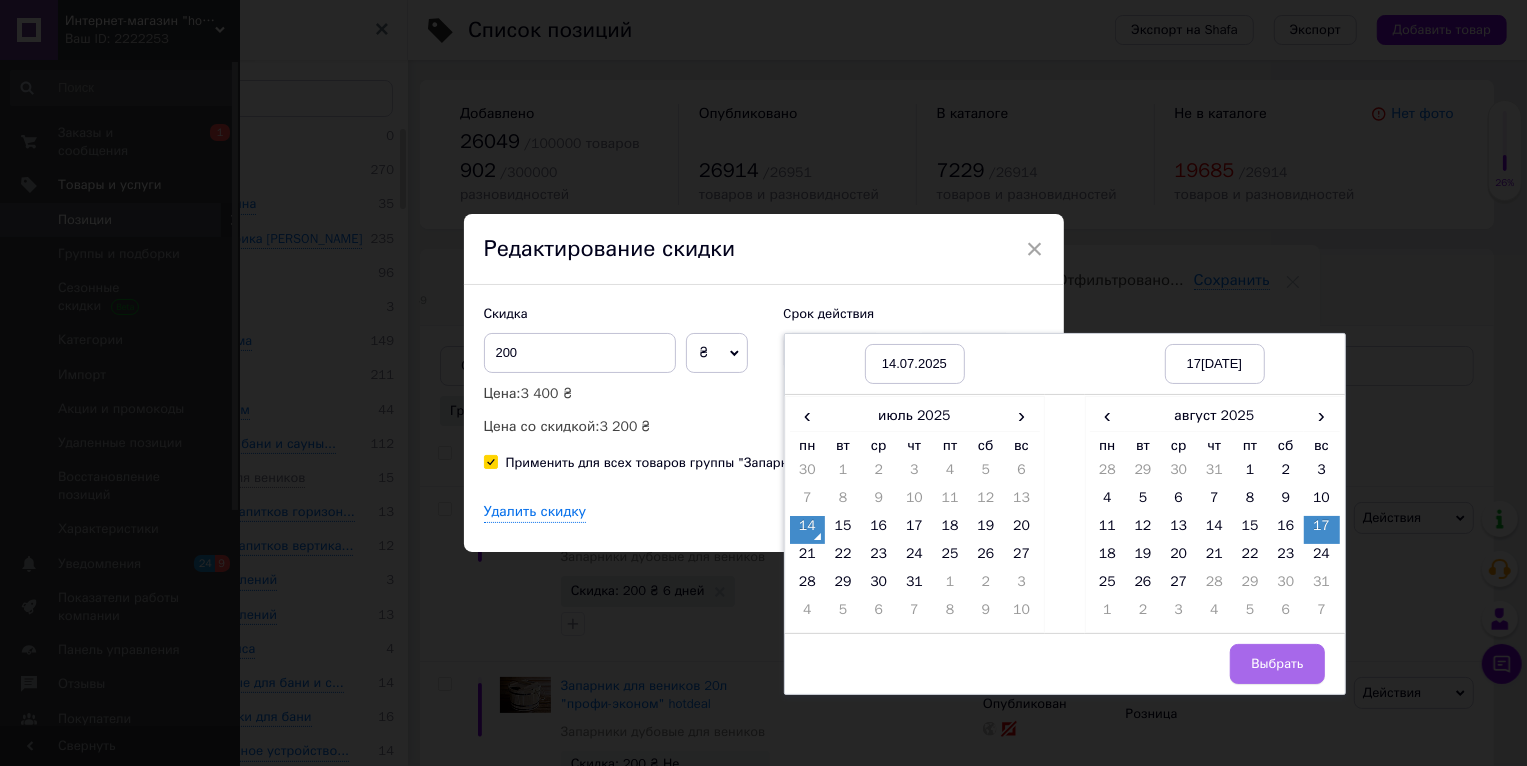 click on "Выбрать" at bounding box center (1277, 664) 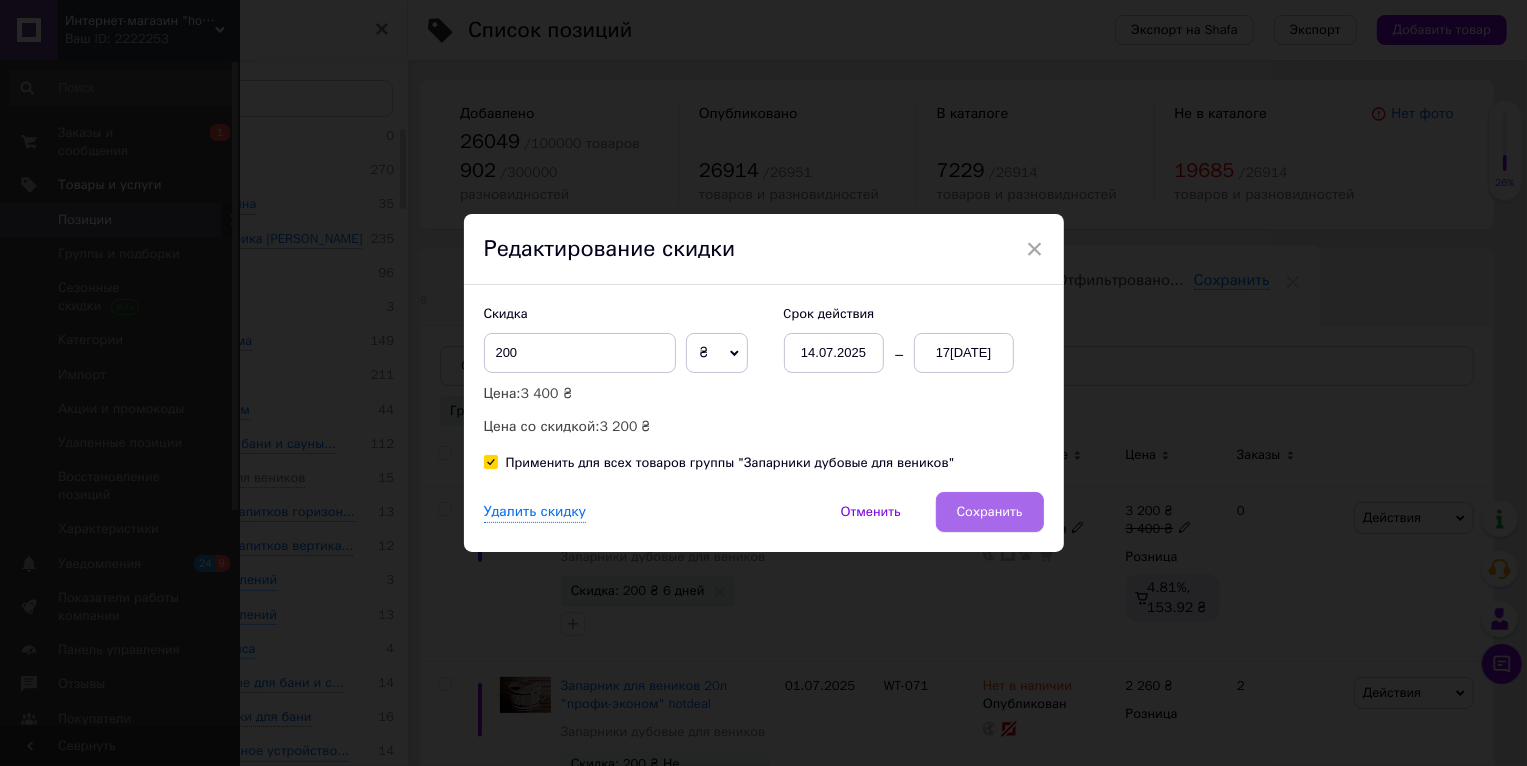 click on "Сохранить" at bounding box center (990, 512) 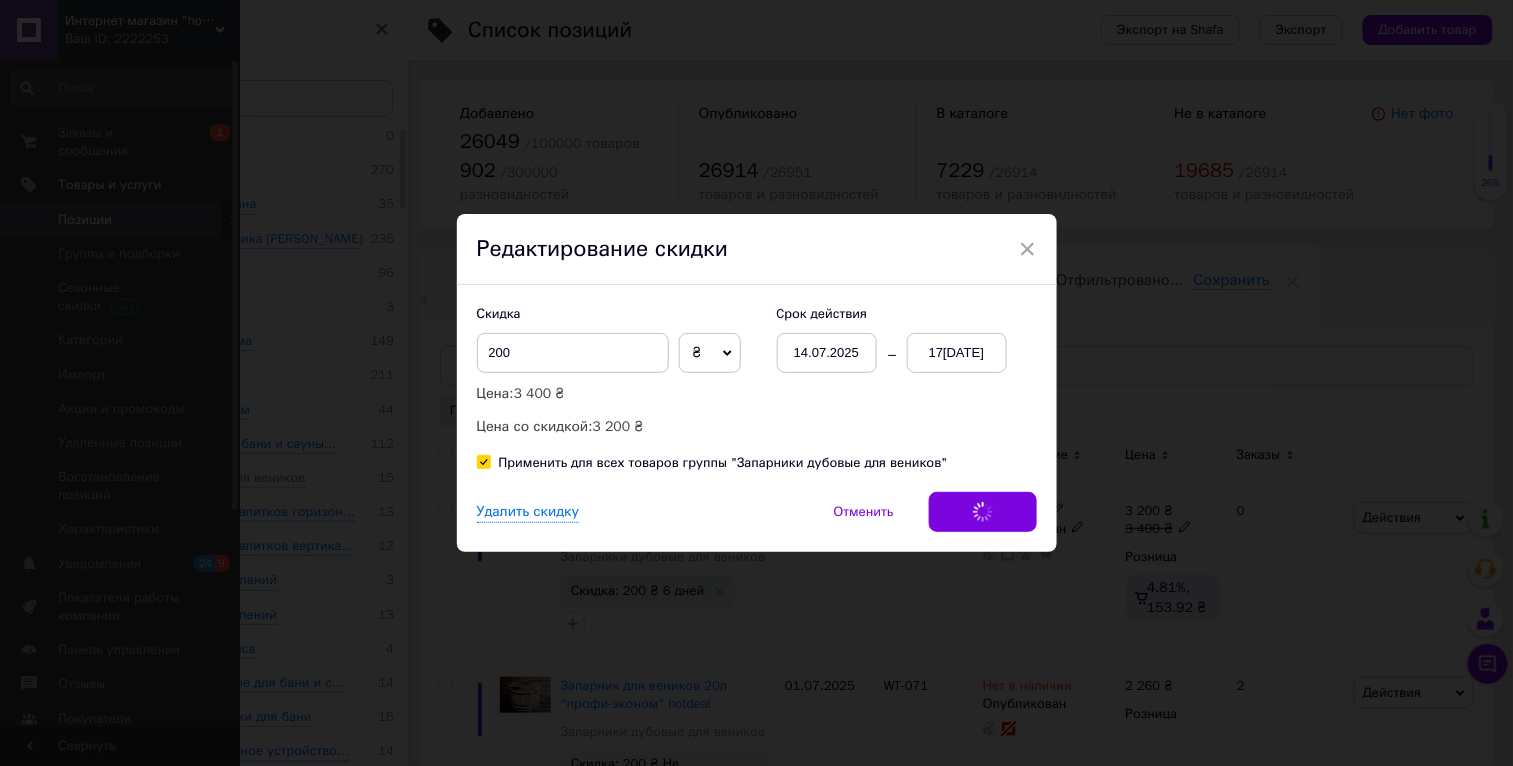 scroll, scrollTop: 0, scrollLeft: 47, axis: horizontal 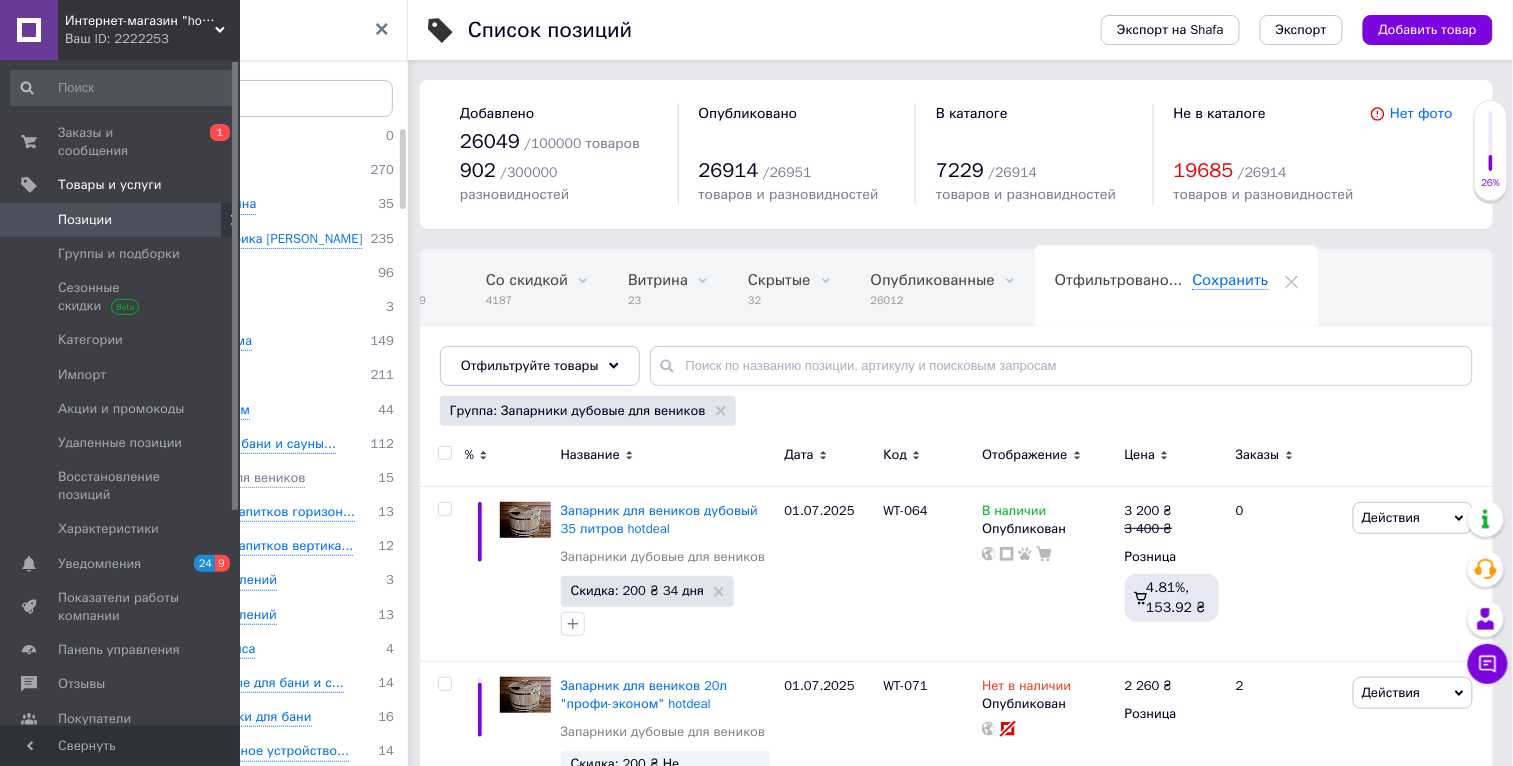 click 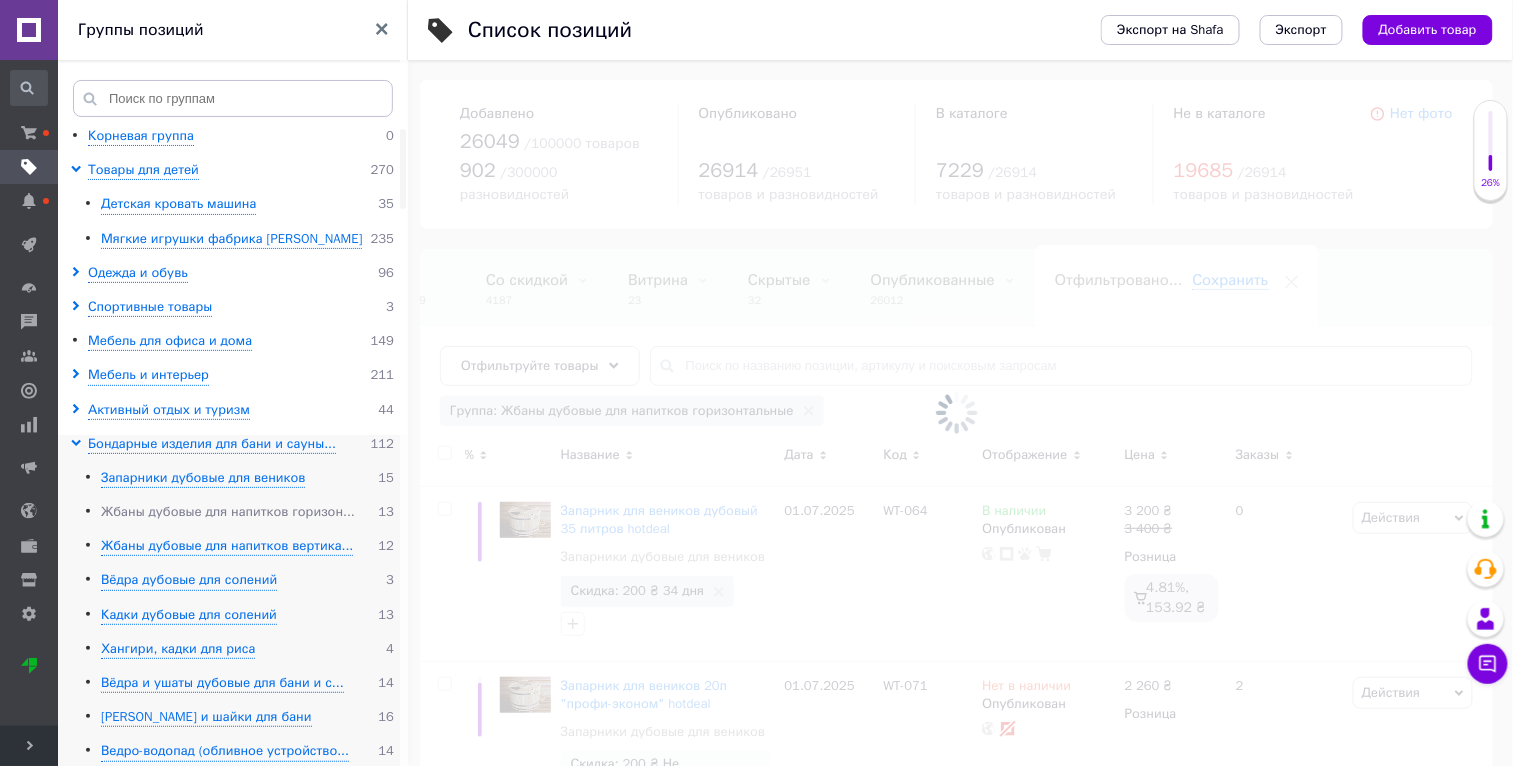 click on "Жбаны дубовые для напитков горизон..." at bounding box center (228, 512) 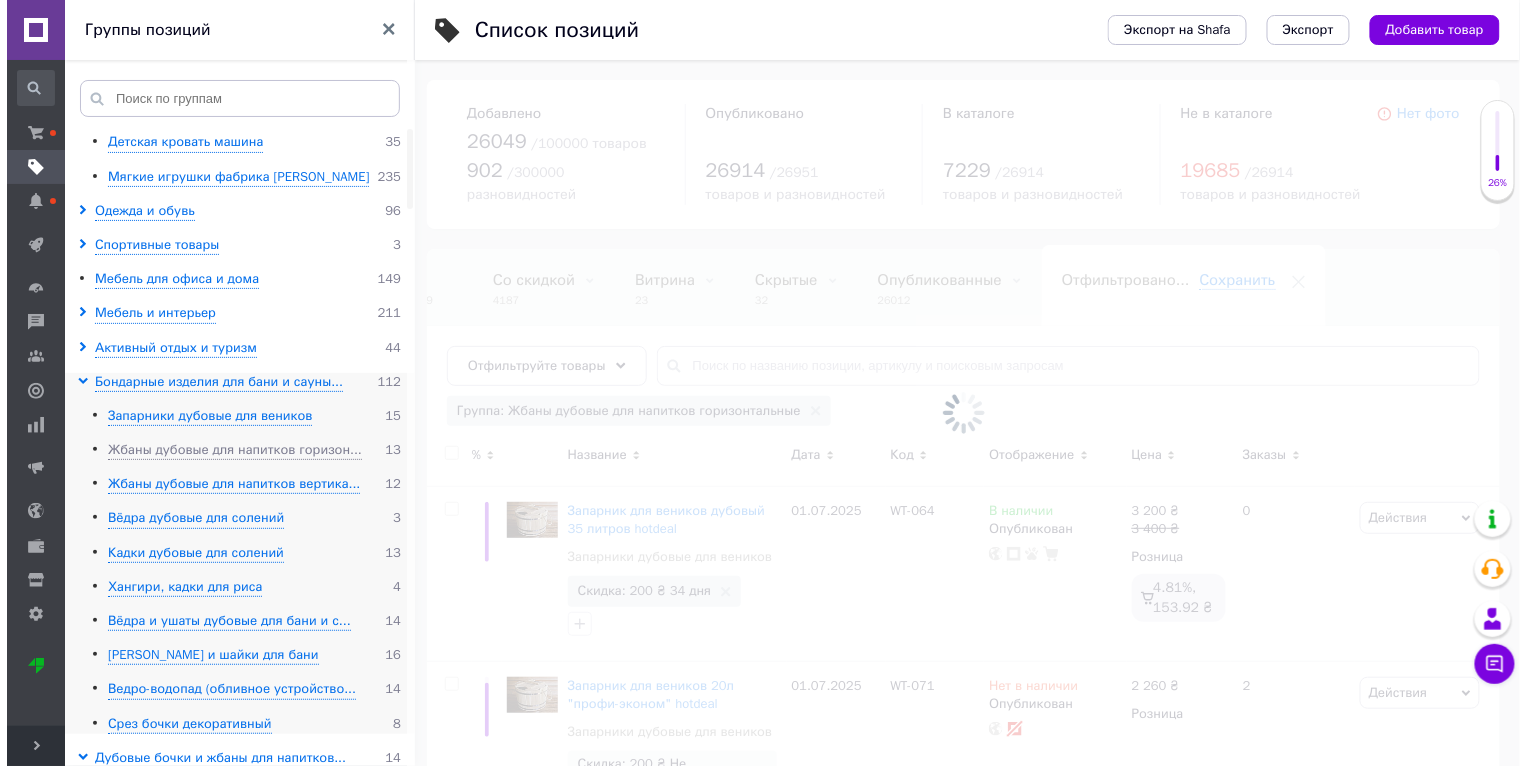 scroll, scrollTop: 116, scrollLeft: 0, axis: vertical 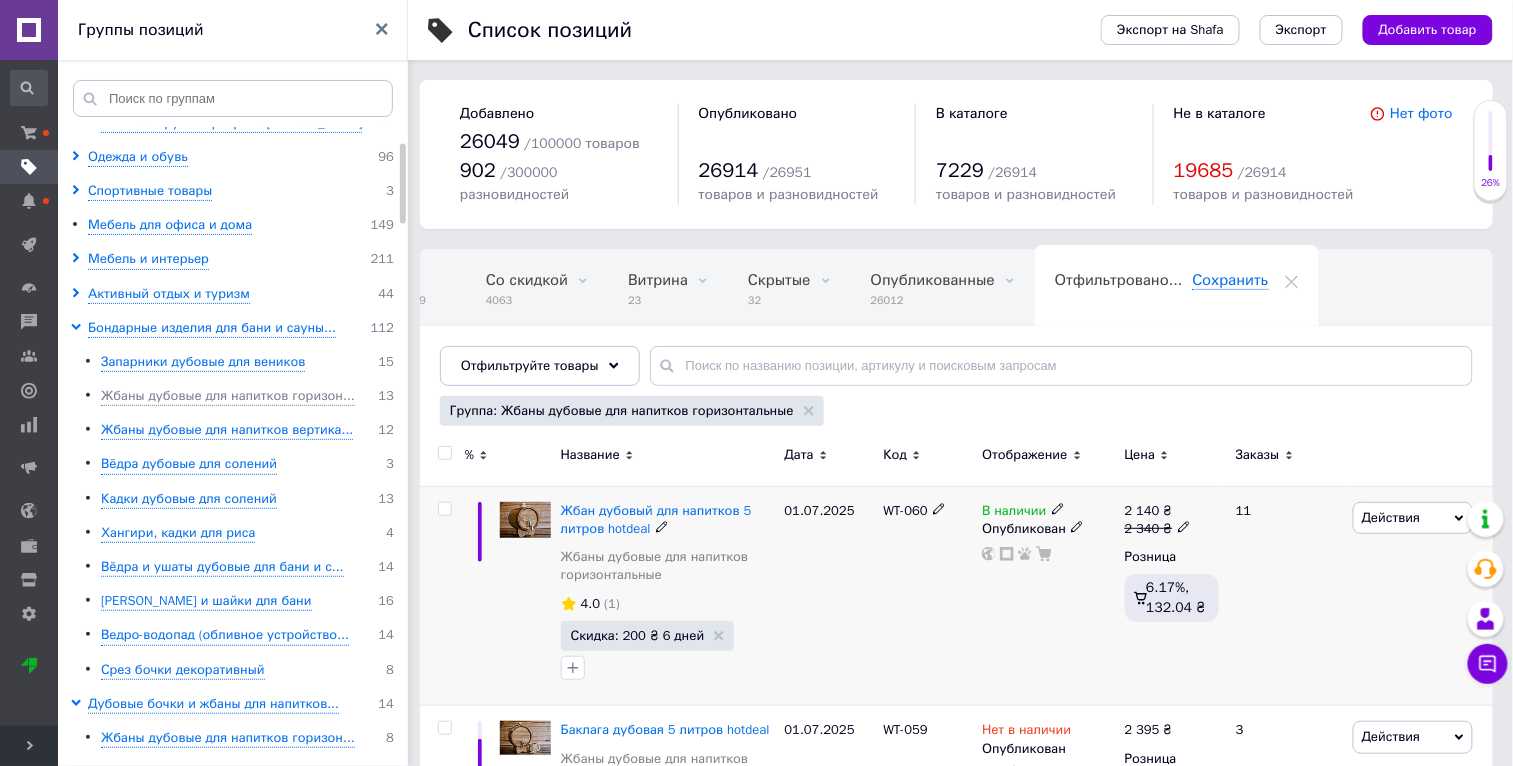 click on "Действия" at bounding box center [1413, 518] 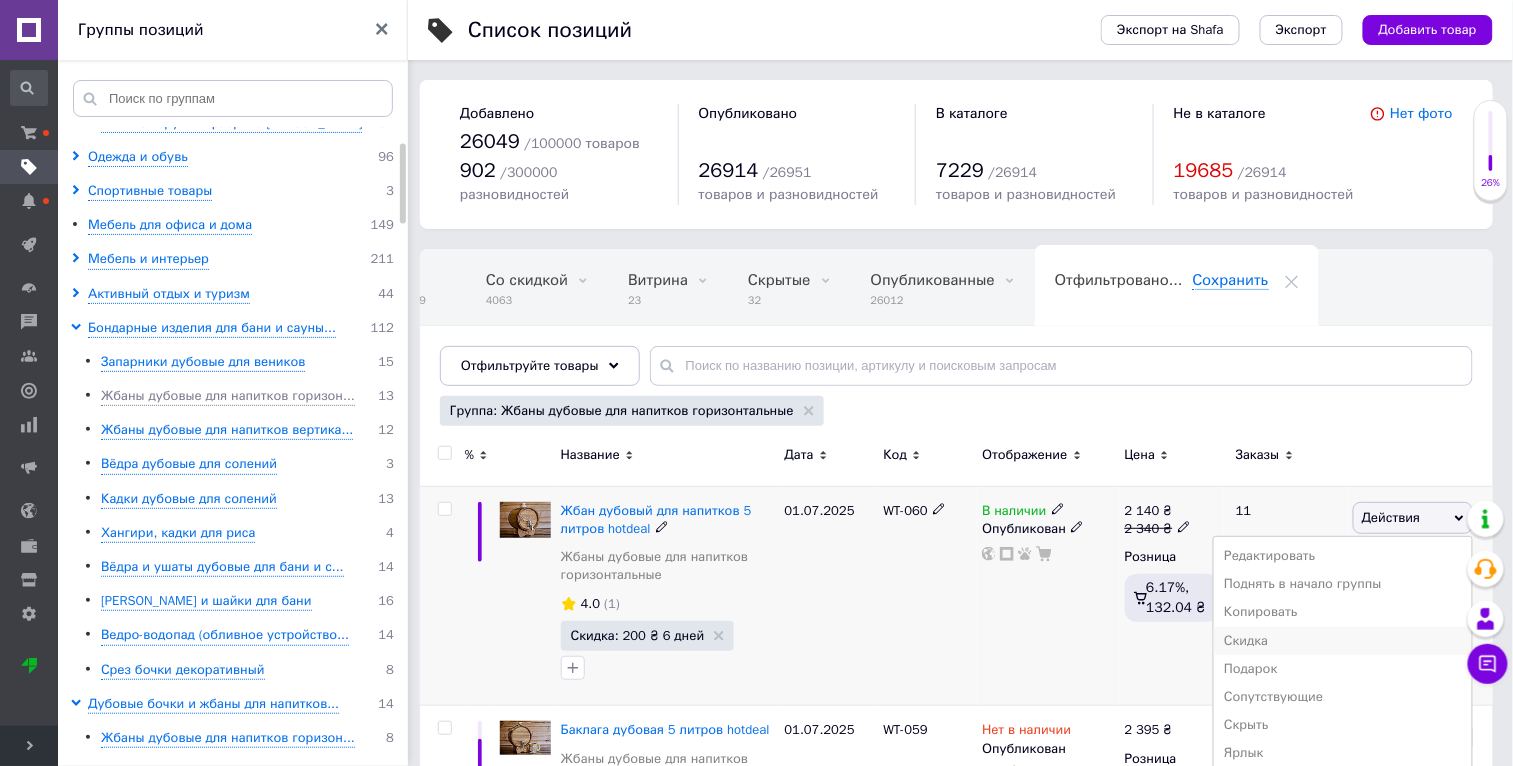click on "Скидка" at bounding box center [1343, 641] 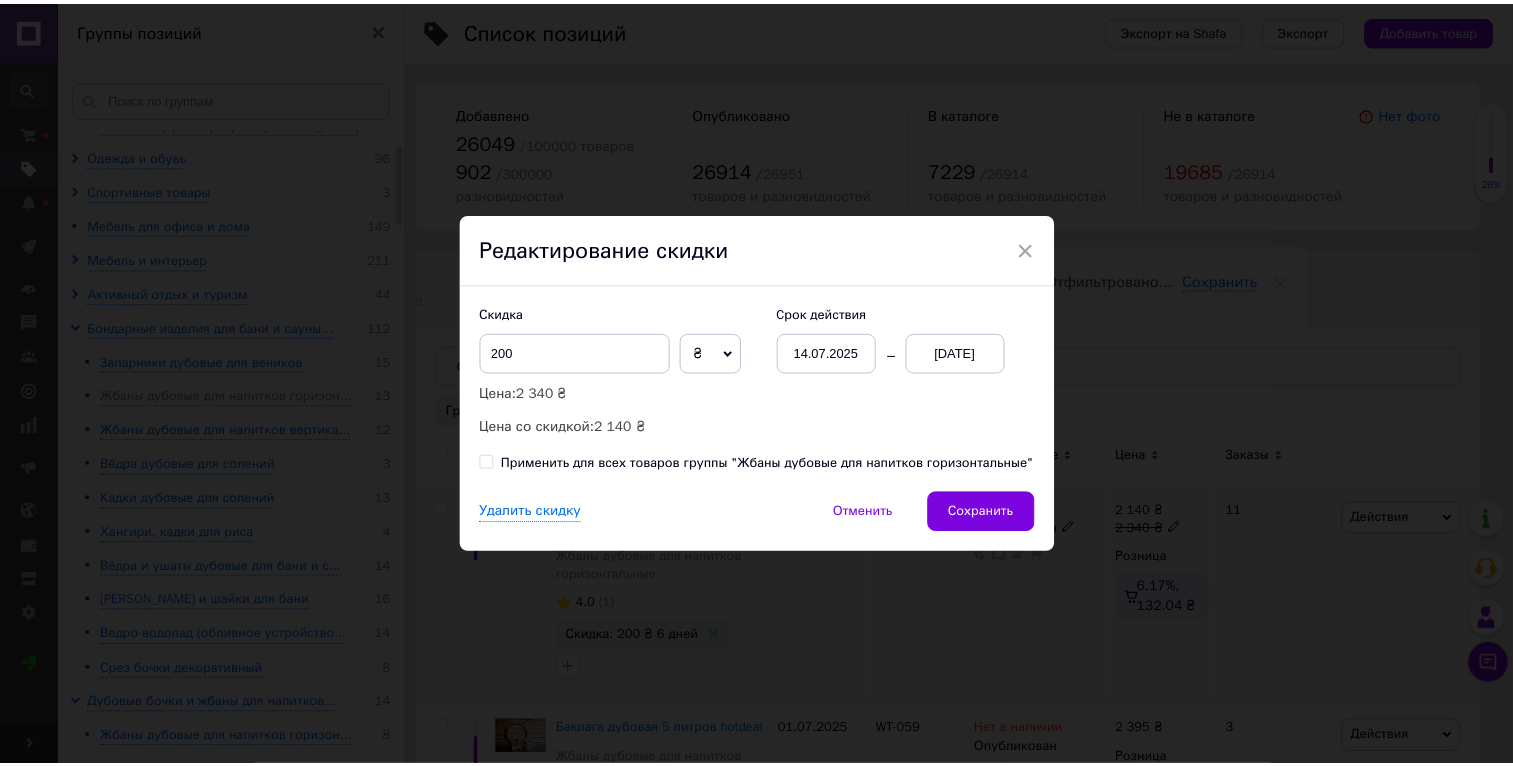 scroll, scrollTop: 0, scrollLeft: 46, axis: horizontal 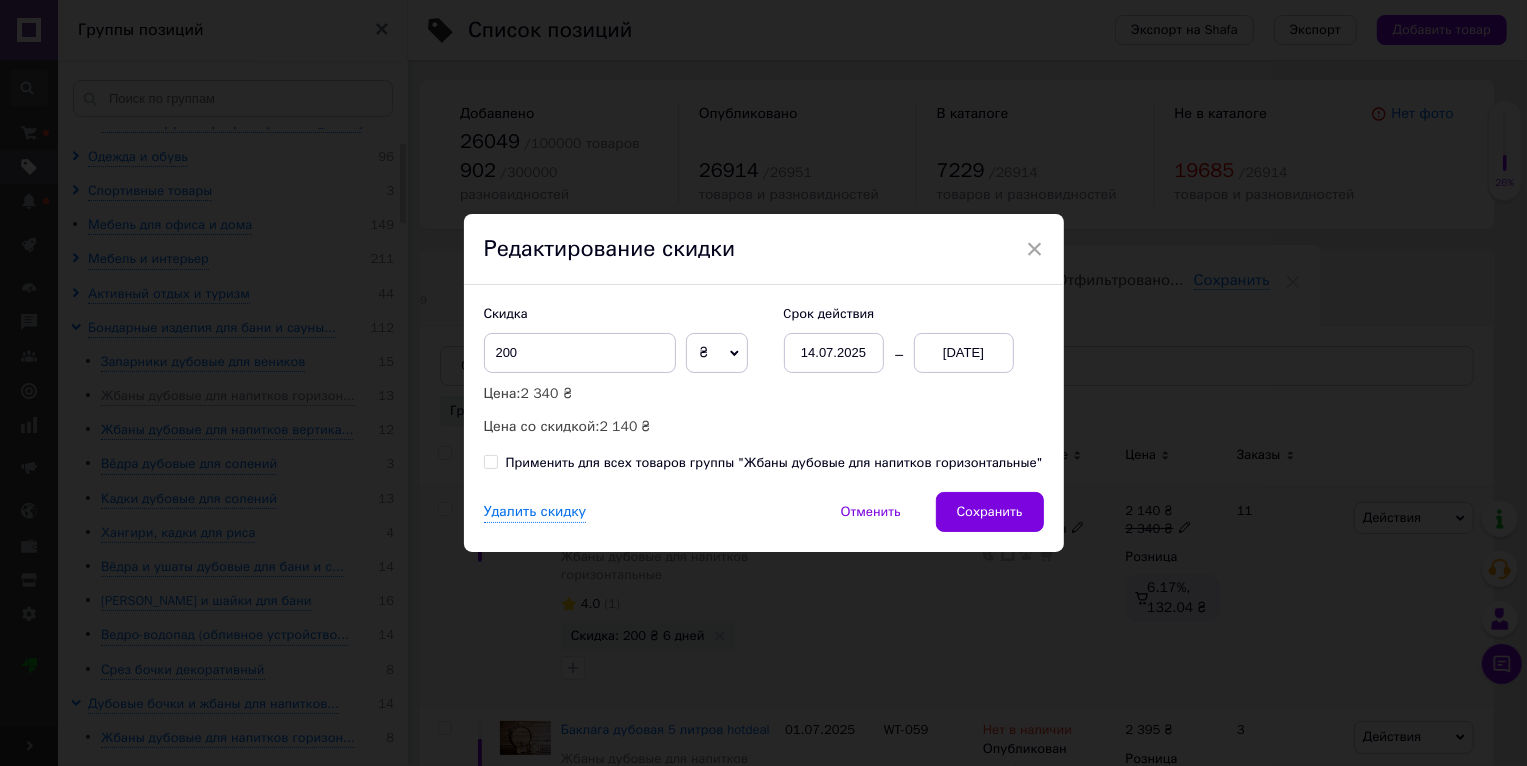 click on "Применить для всех товаров группы "Жбаны дубовые для напитков горизонтальные"" at bounding box center [774, 463] 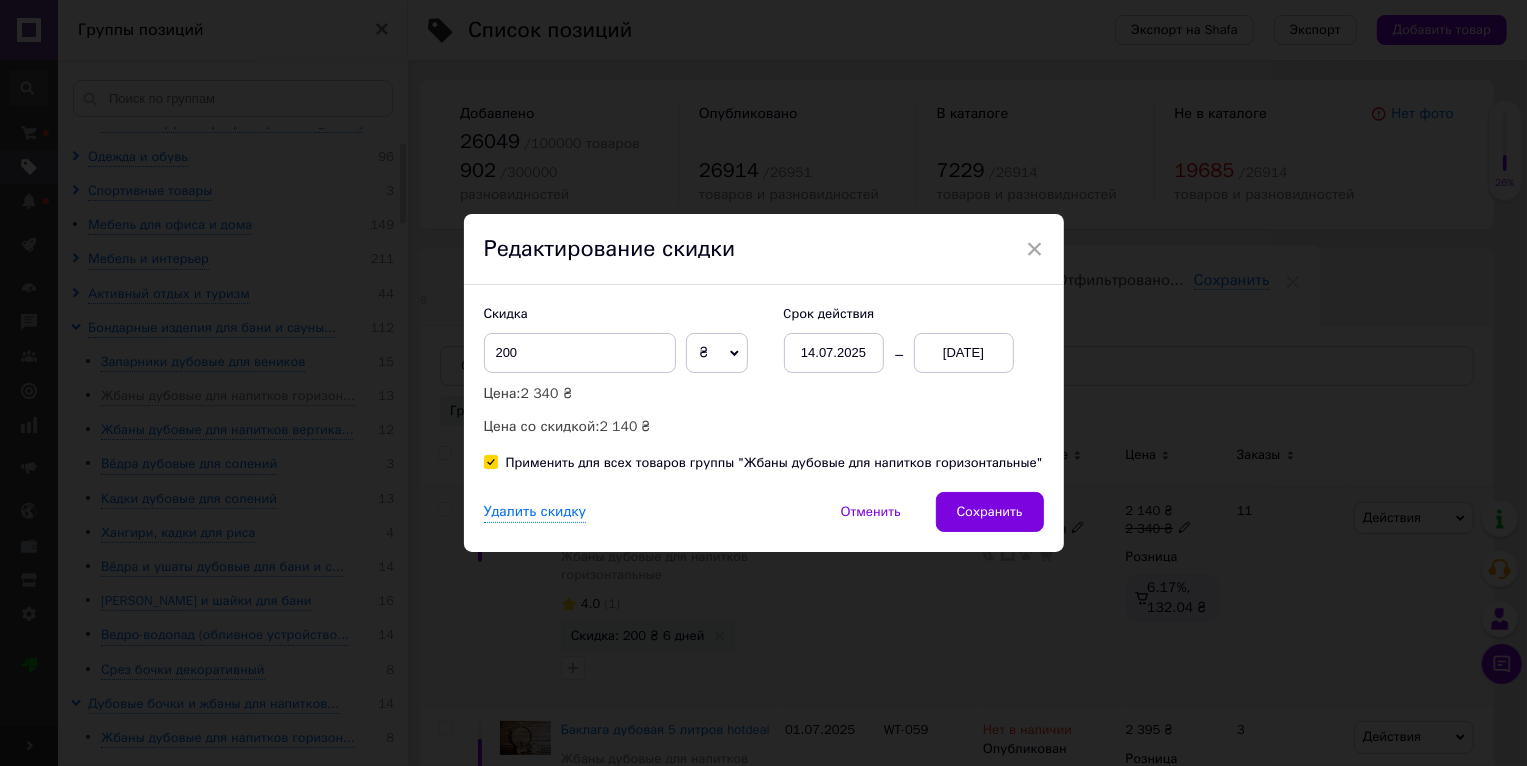checkbox on "true" 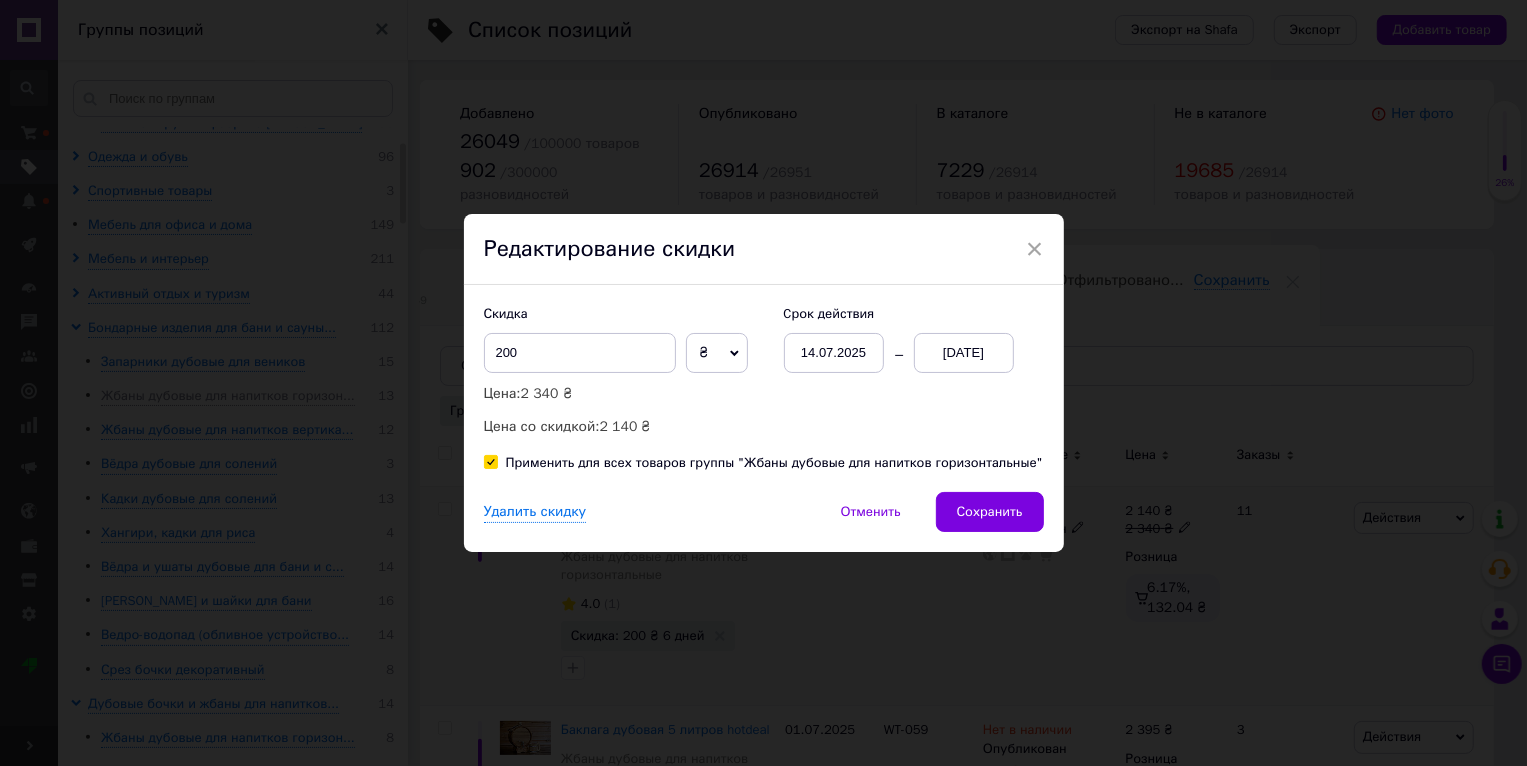 click on "20[DATE]" at bounding box center [964, 353] 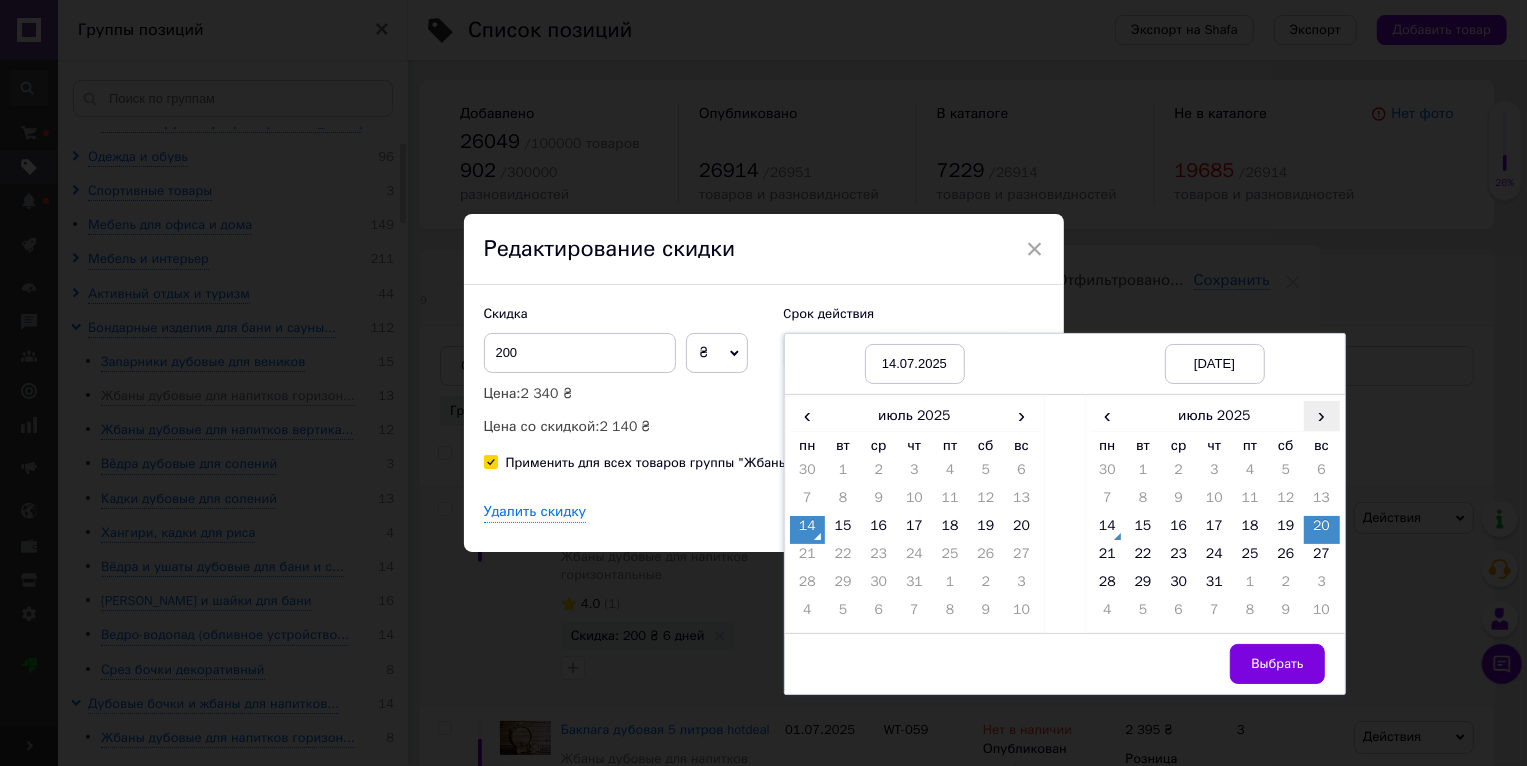 click on "›" at bounding box center (1322, 415) 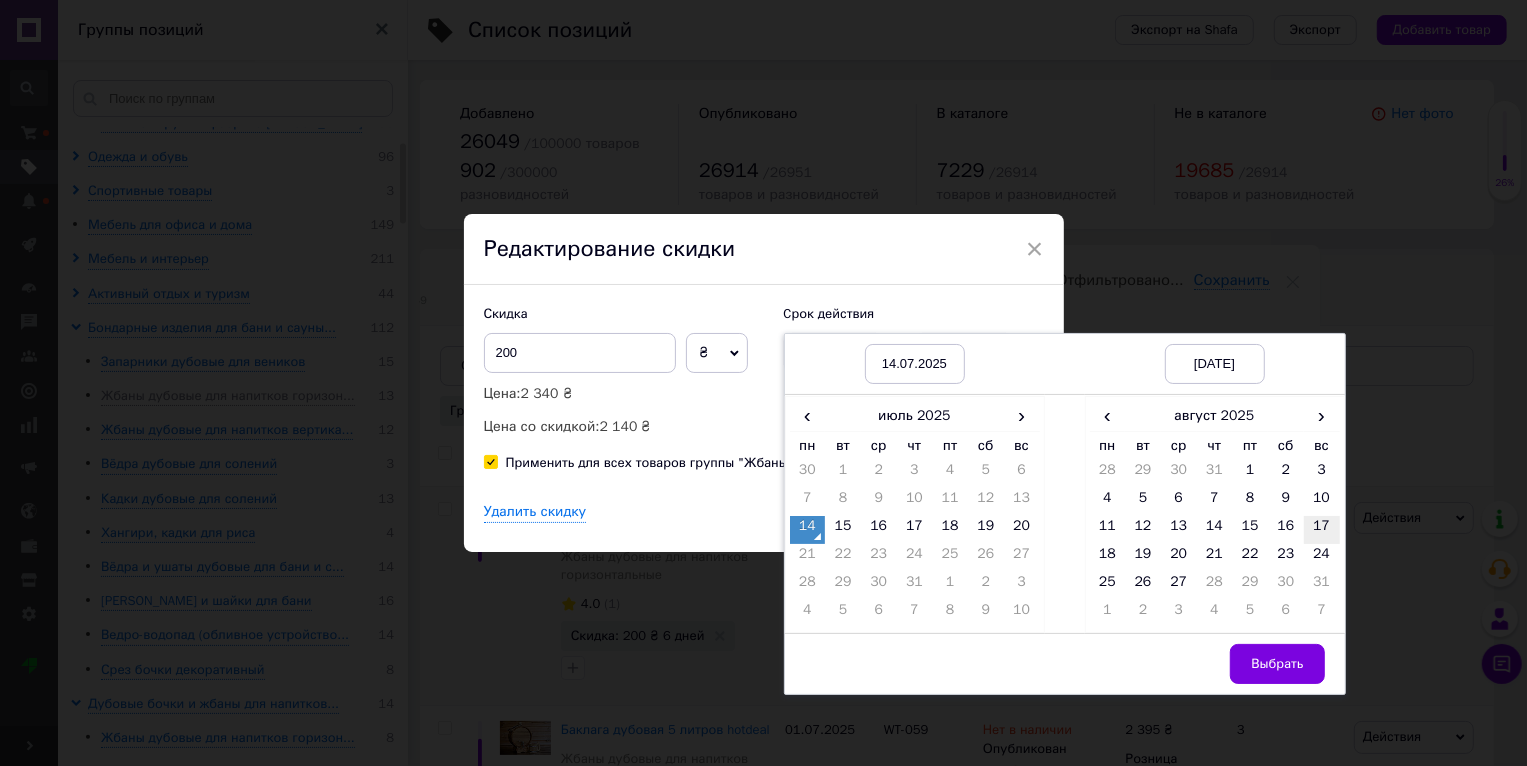 click on "17" at bounding box center [1322, 530] 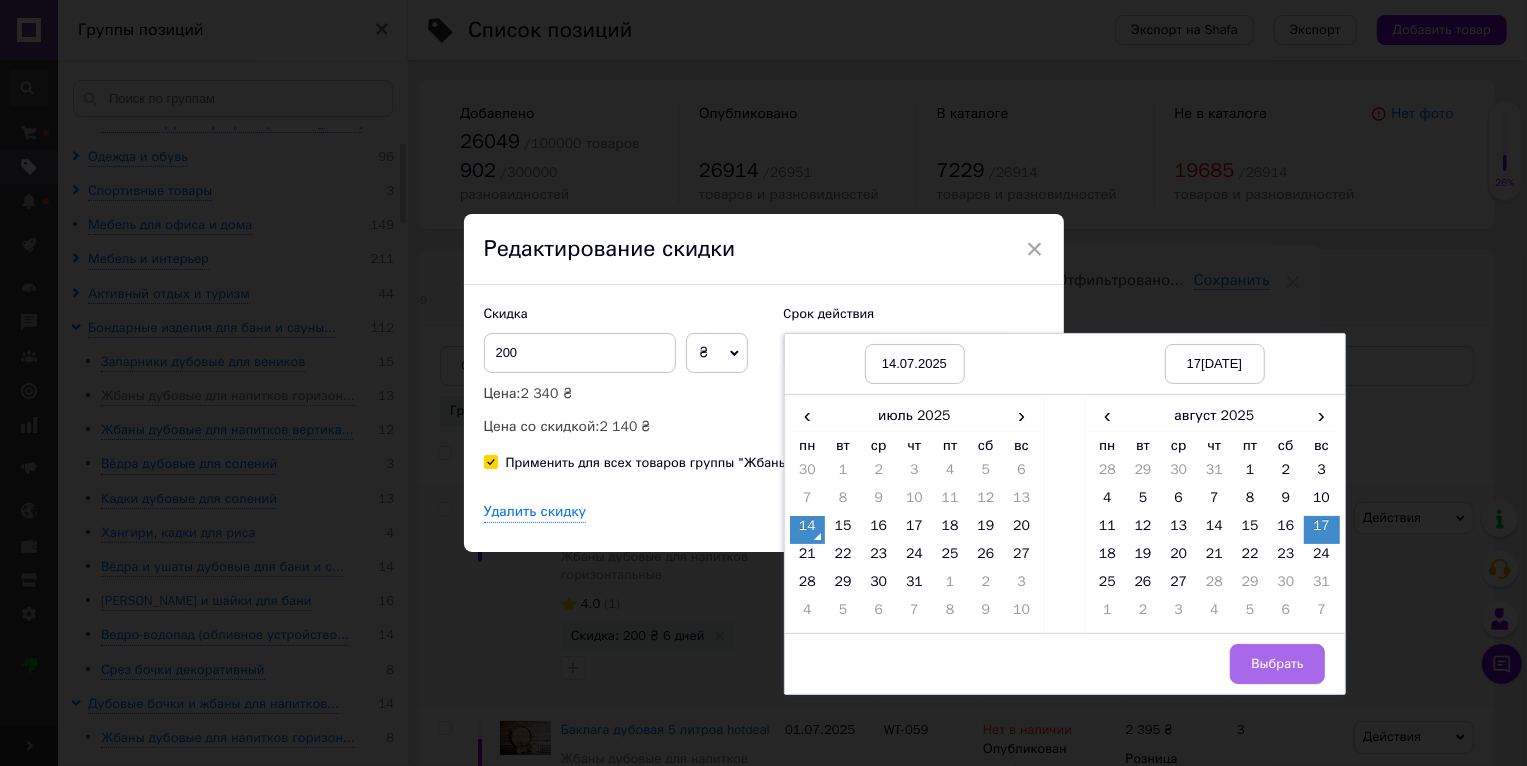 click on "Выбрать" at bounding box center [1277, 664] 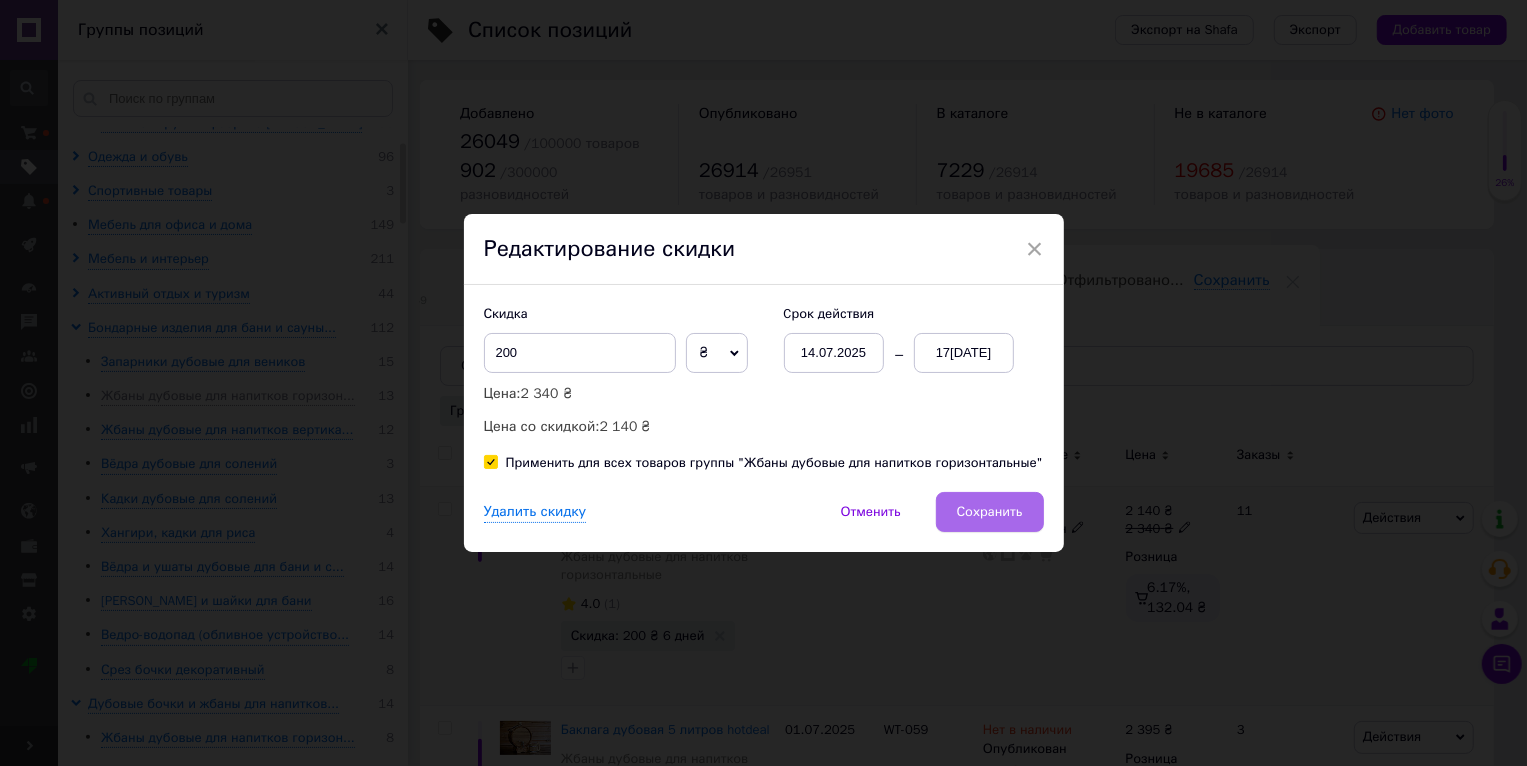 click on "Сохранить" at bounding box center (990, 512) 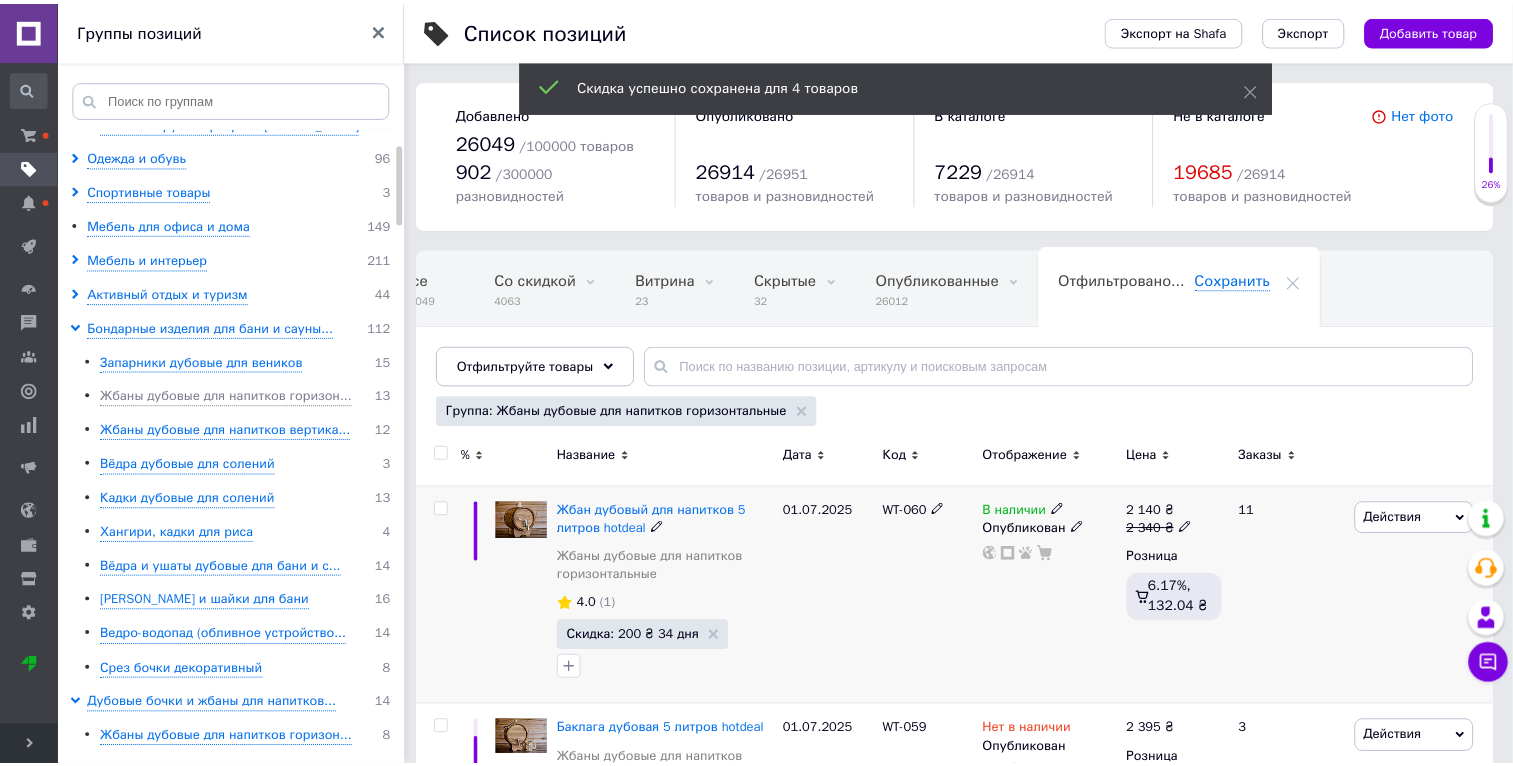 scroll, scrollTop: 0, scrollLeft: 47, axis: horizontal 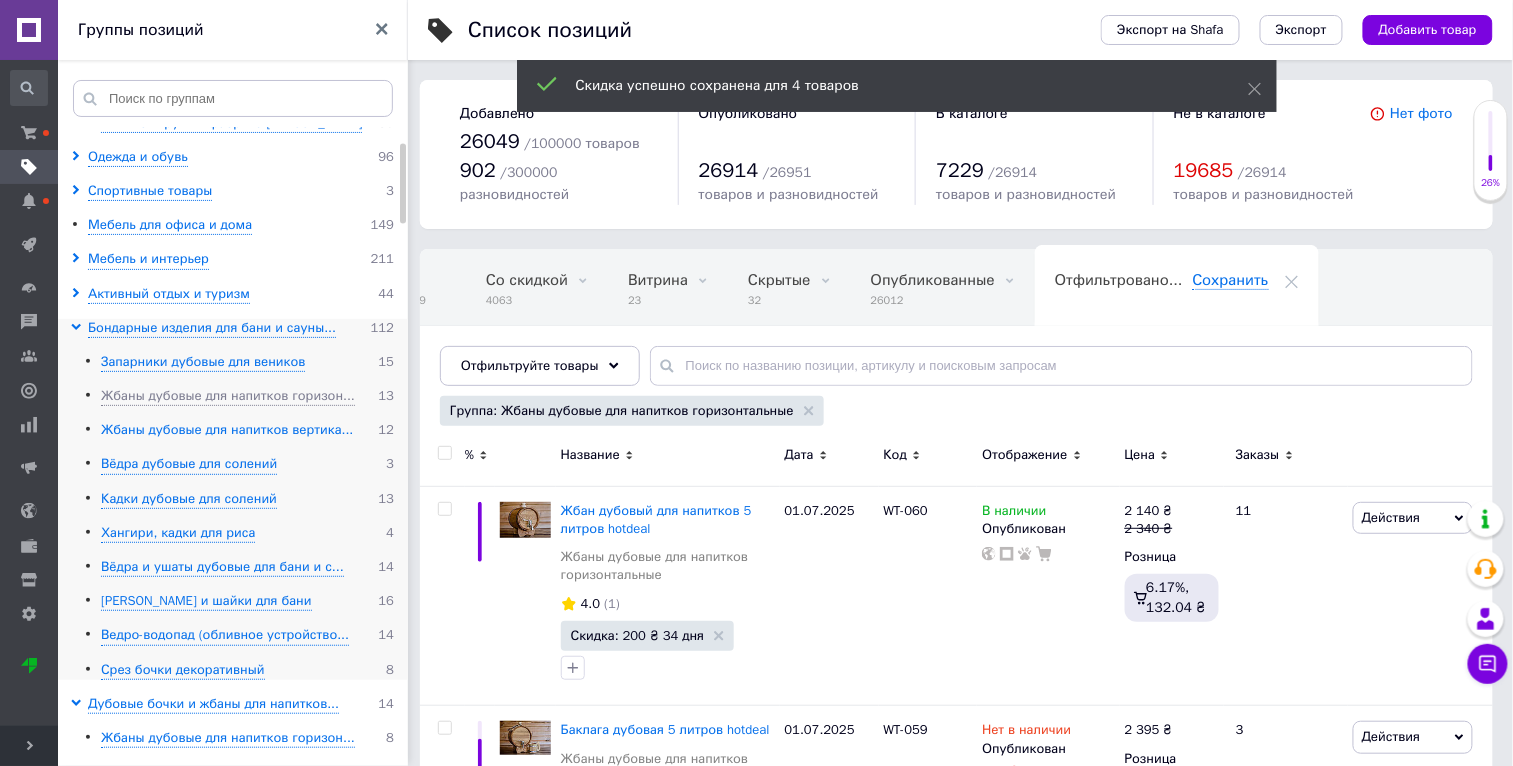 click on "Жбаны дубовые для напитков вертика..." at bounding box center (227, 430) 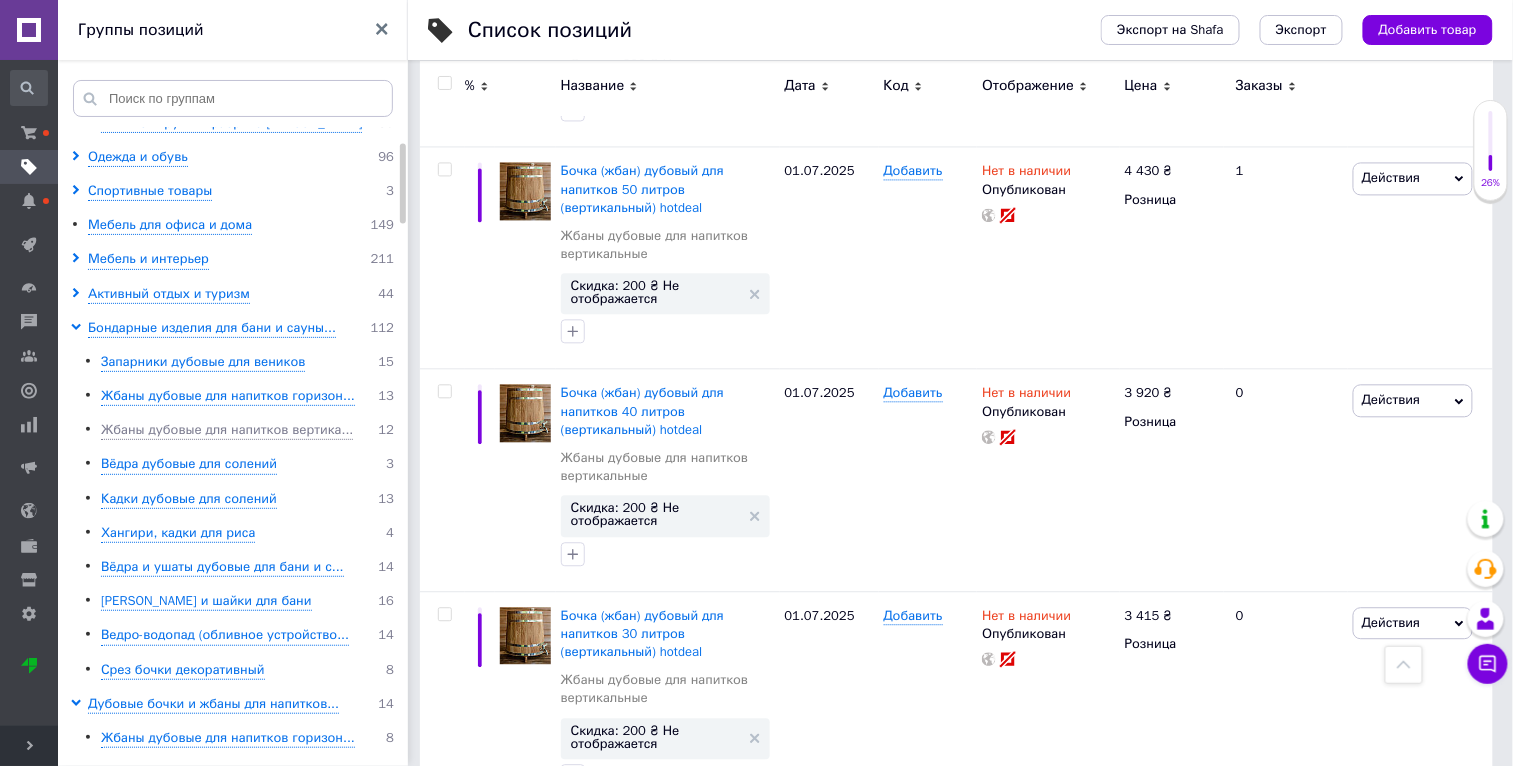 scroll, scrollTop: 2395, scrollLeft: 0, axis: vertical 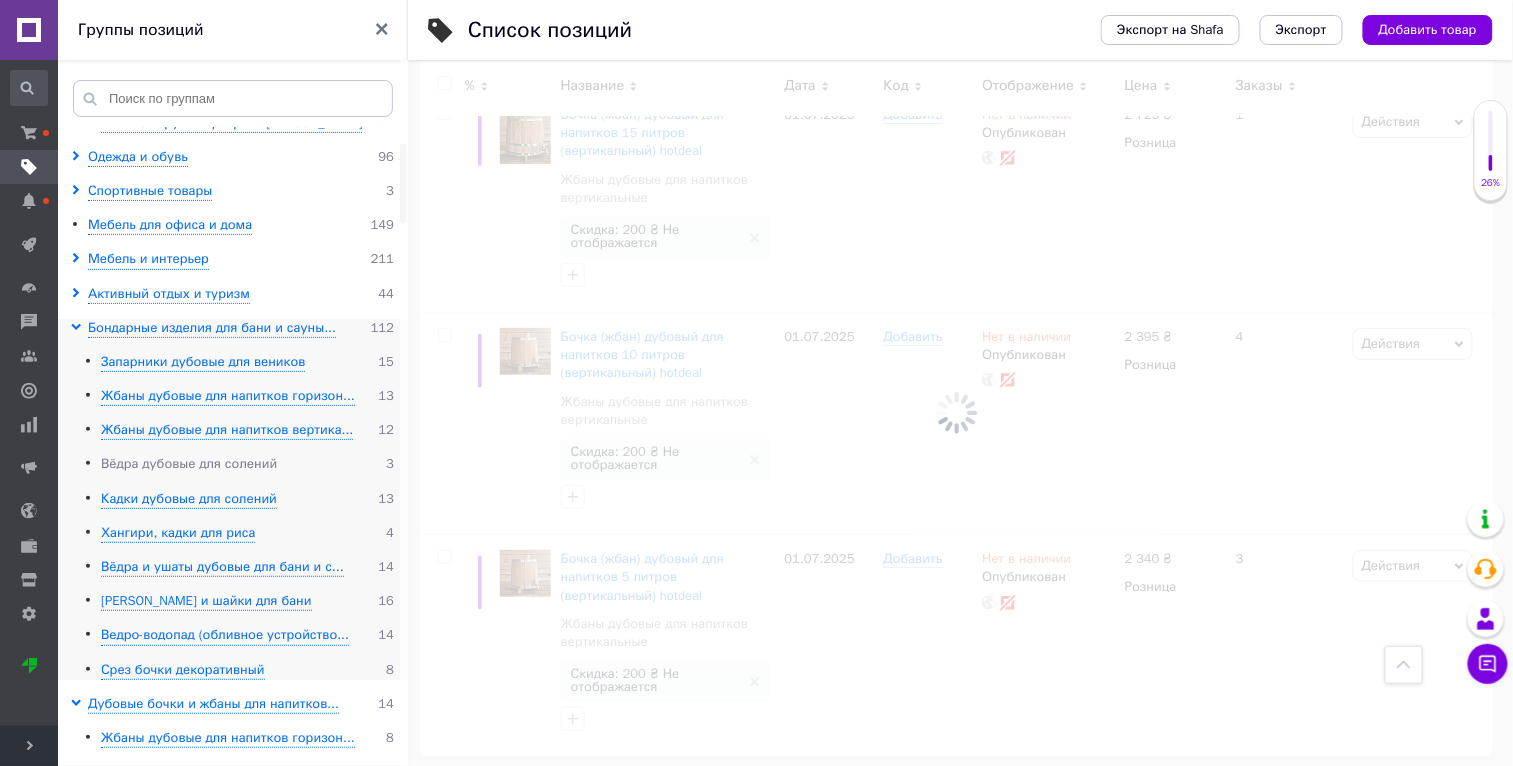 click on "Вёдра дубовые для солений" at bounding box center [189, 464] 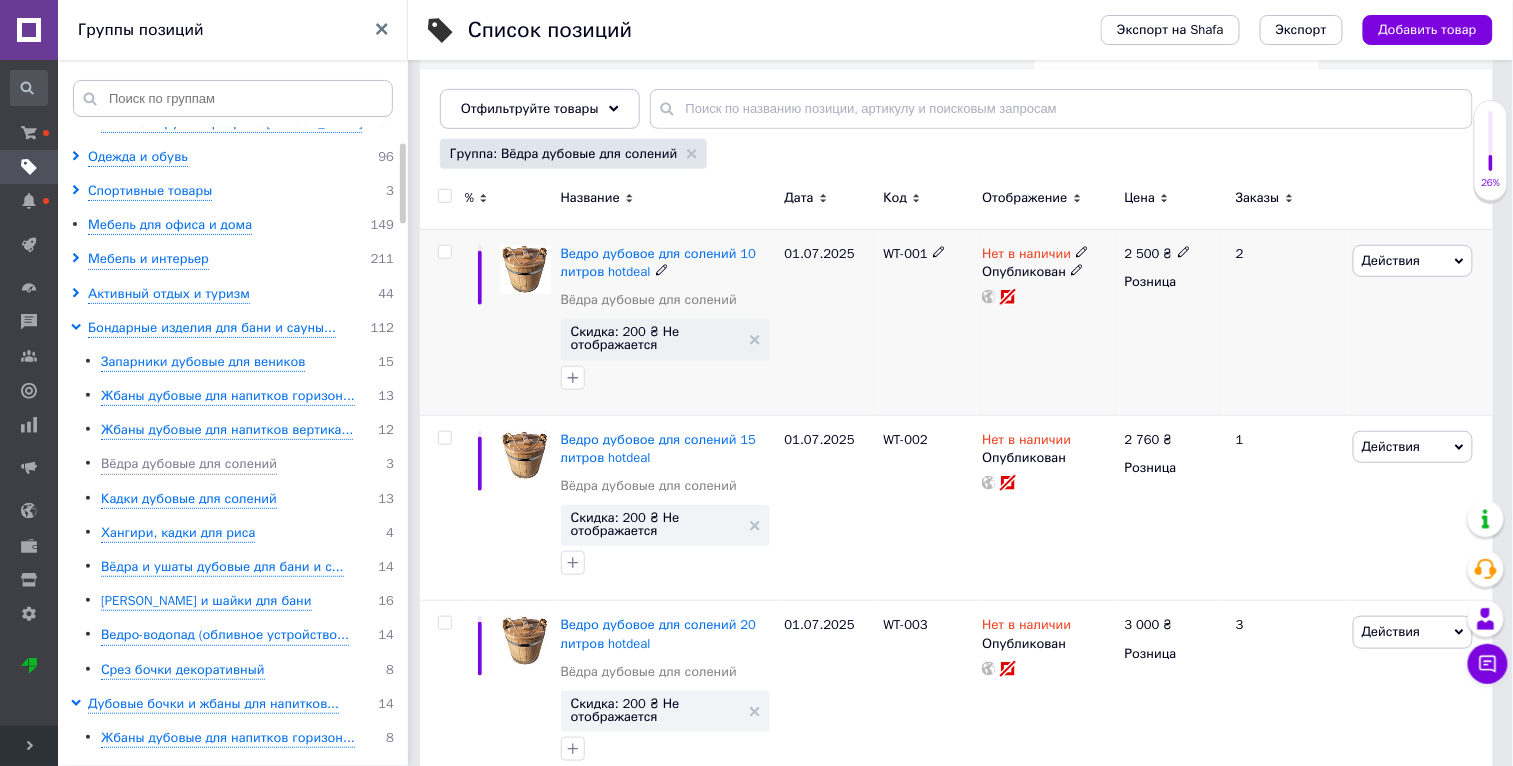scroll, scrollTop: 294, scrollLeft: 0, axis: vertical 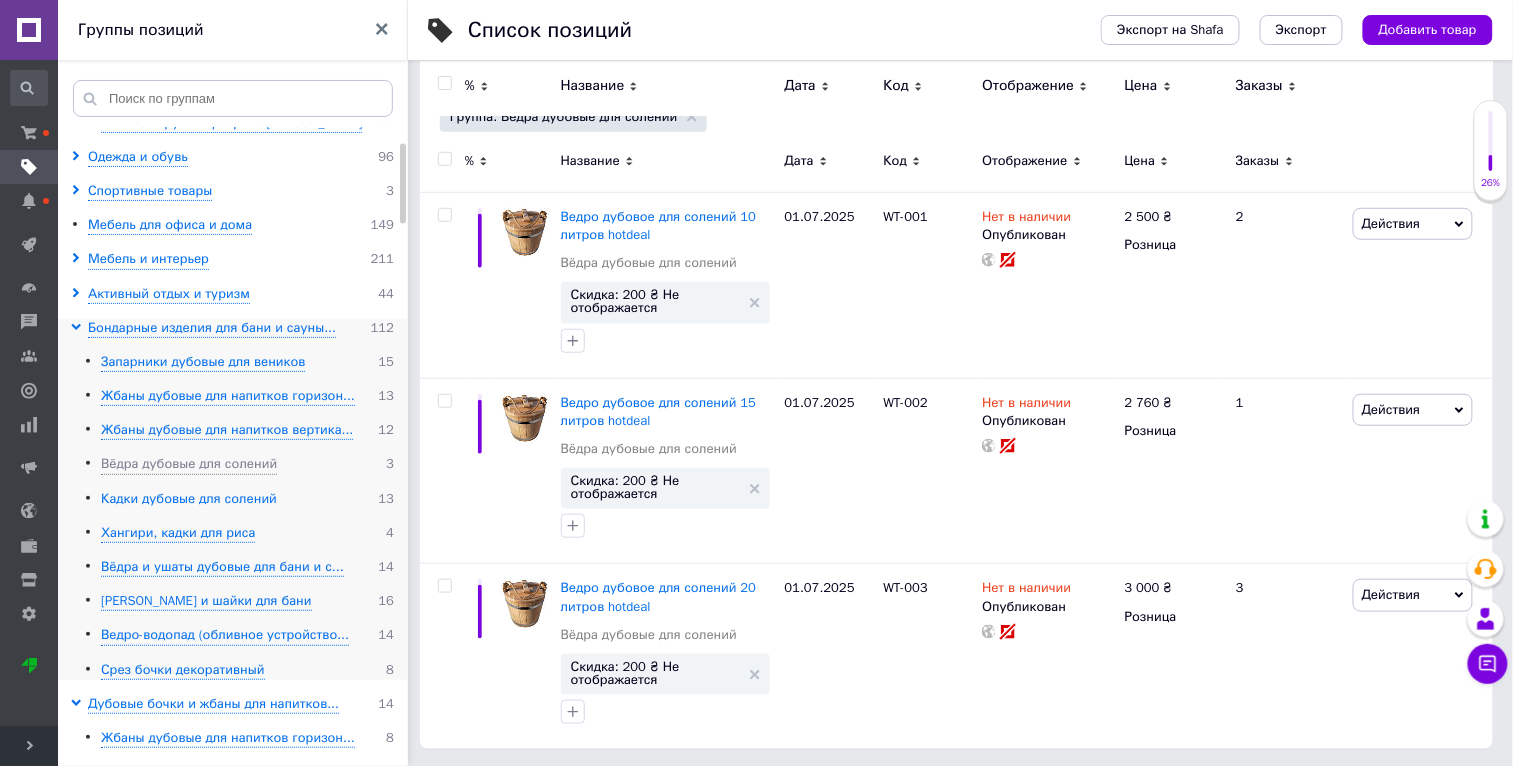 click on "Кадки дубовые для солений" at bounding box center [189, 499] 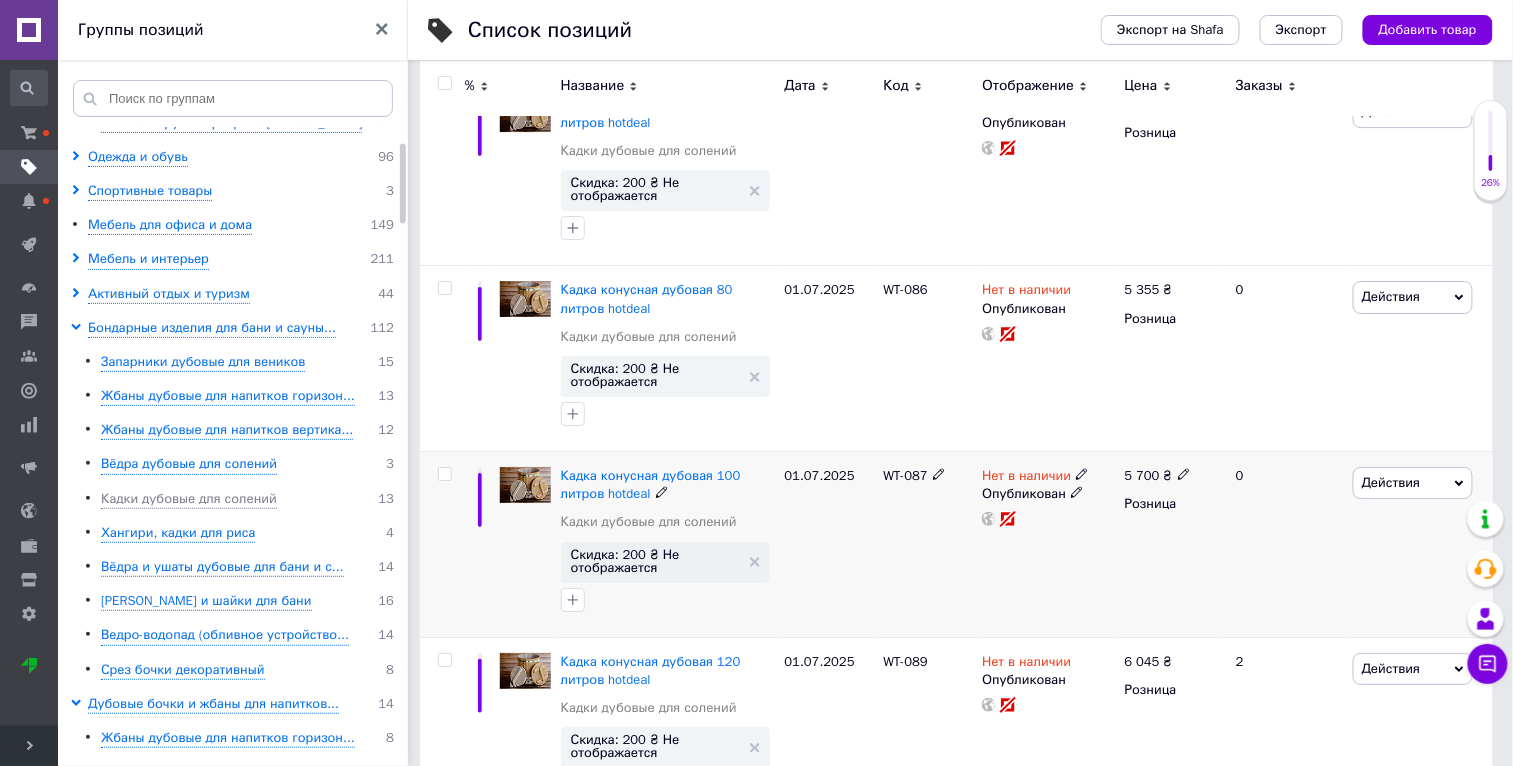 scroll, scrollTop: 2143, scrollLeft: 0, axis: vertical 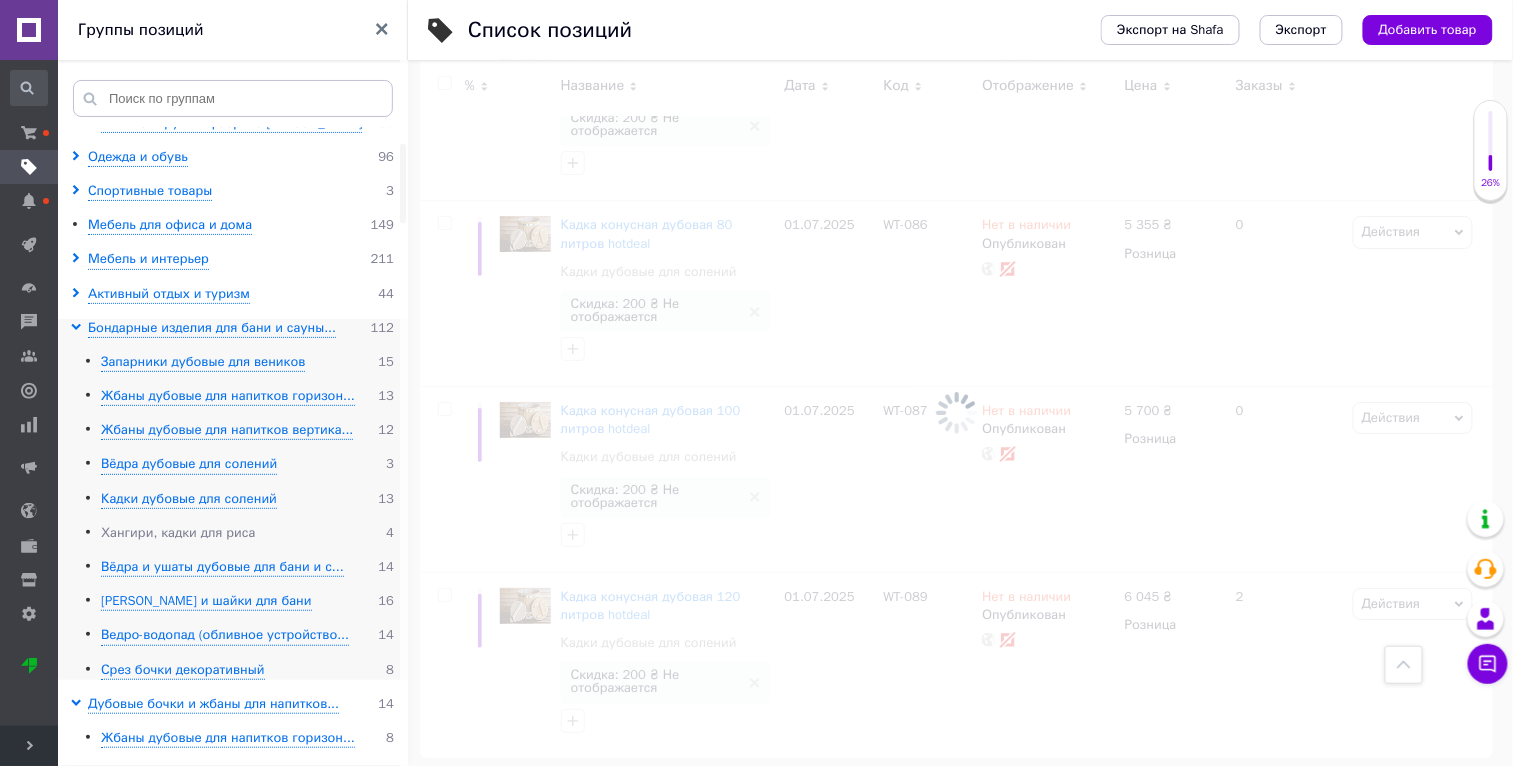 click on "Хангири, кадки для риса" at bounding box center (178, 533) 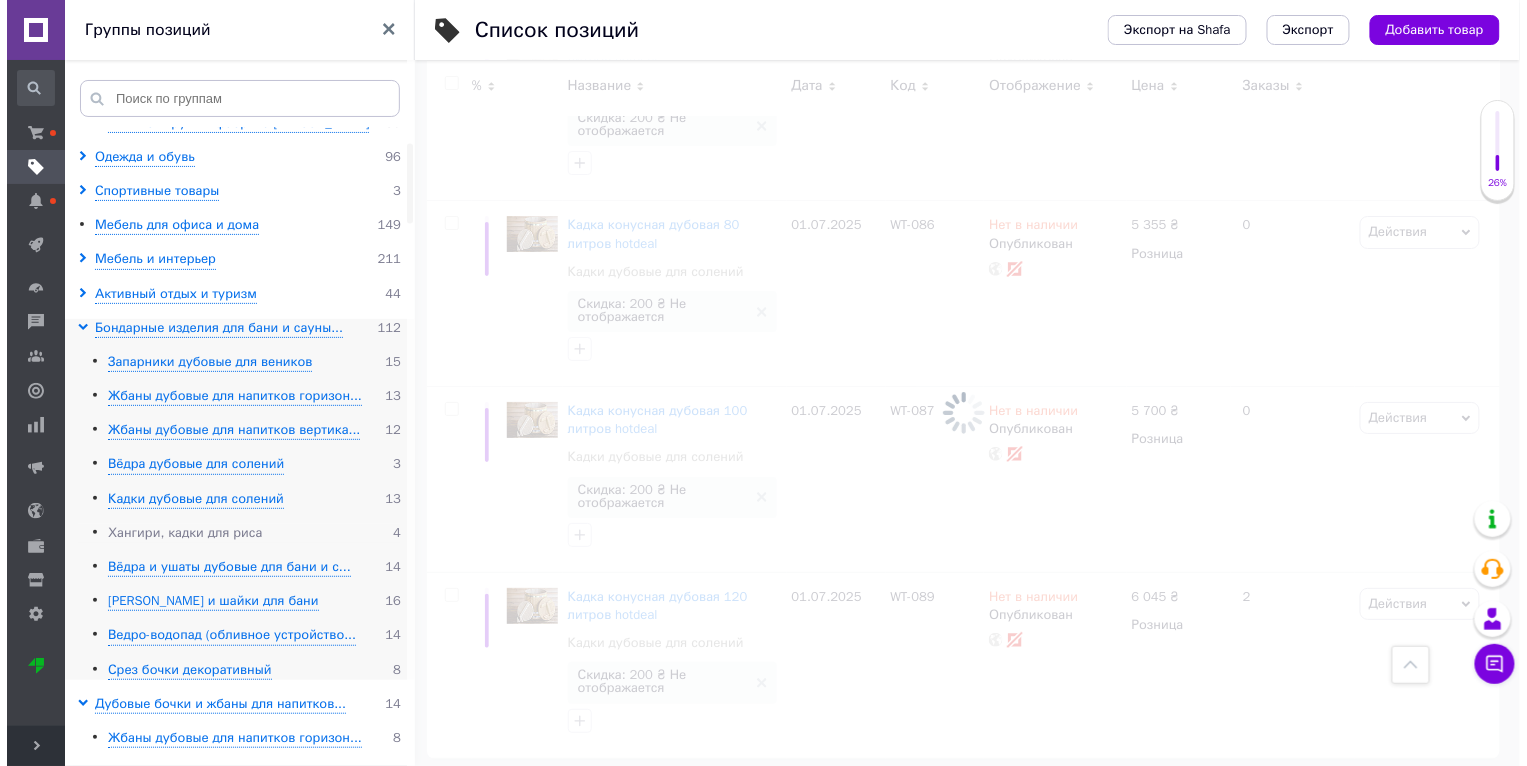 scroll, scrollTop: 304, scrollLeft: 0, axis: vertical 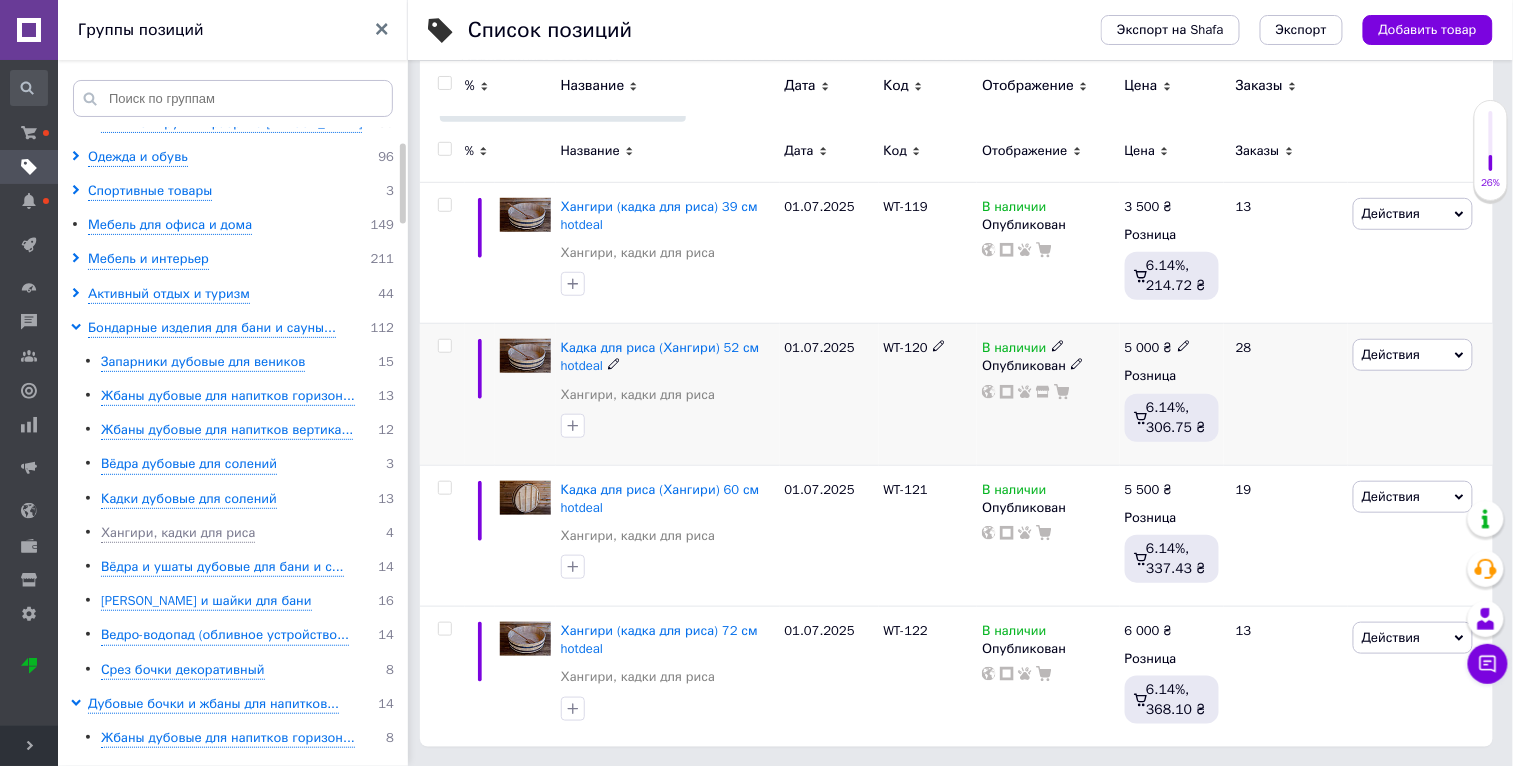 drag, startPoint x: 1396, startPoint y: 340, endPoint x: 1389, endPoint y: 406, distance: 66.37017 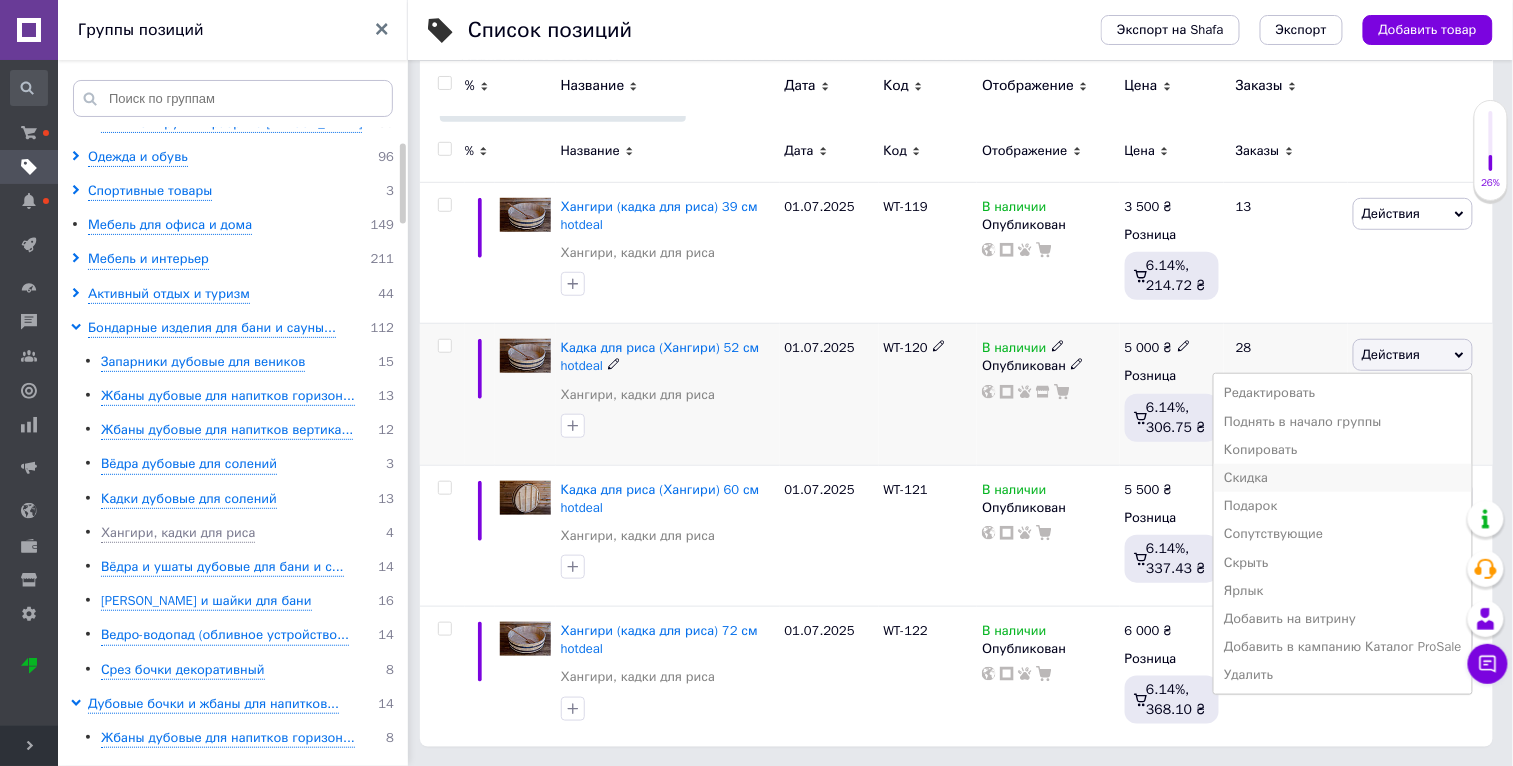 click on "Скидка" at bounding box center (1343, 478) 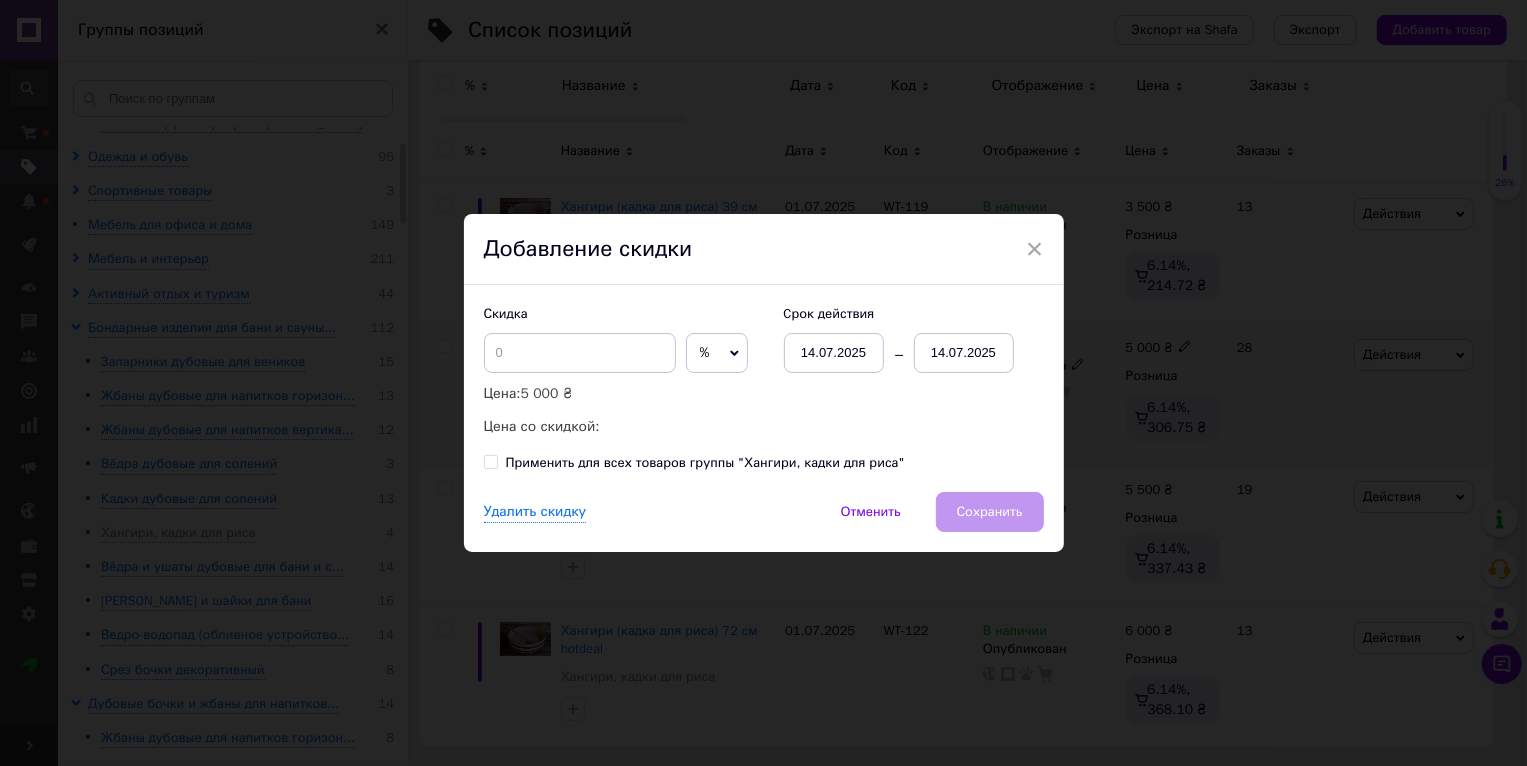 click on "× Добавление скидки Скидка % ₴ Цена:  5 000   ₴ Цена со скидкой:  Cрок действия 14.07.2025 14.07.2025 Применить для всех товаров группы "Хангири, кадки для риса" Удалить скидку   Отменить   Сохранить" at bounding box center [763, 383] 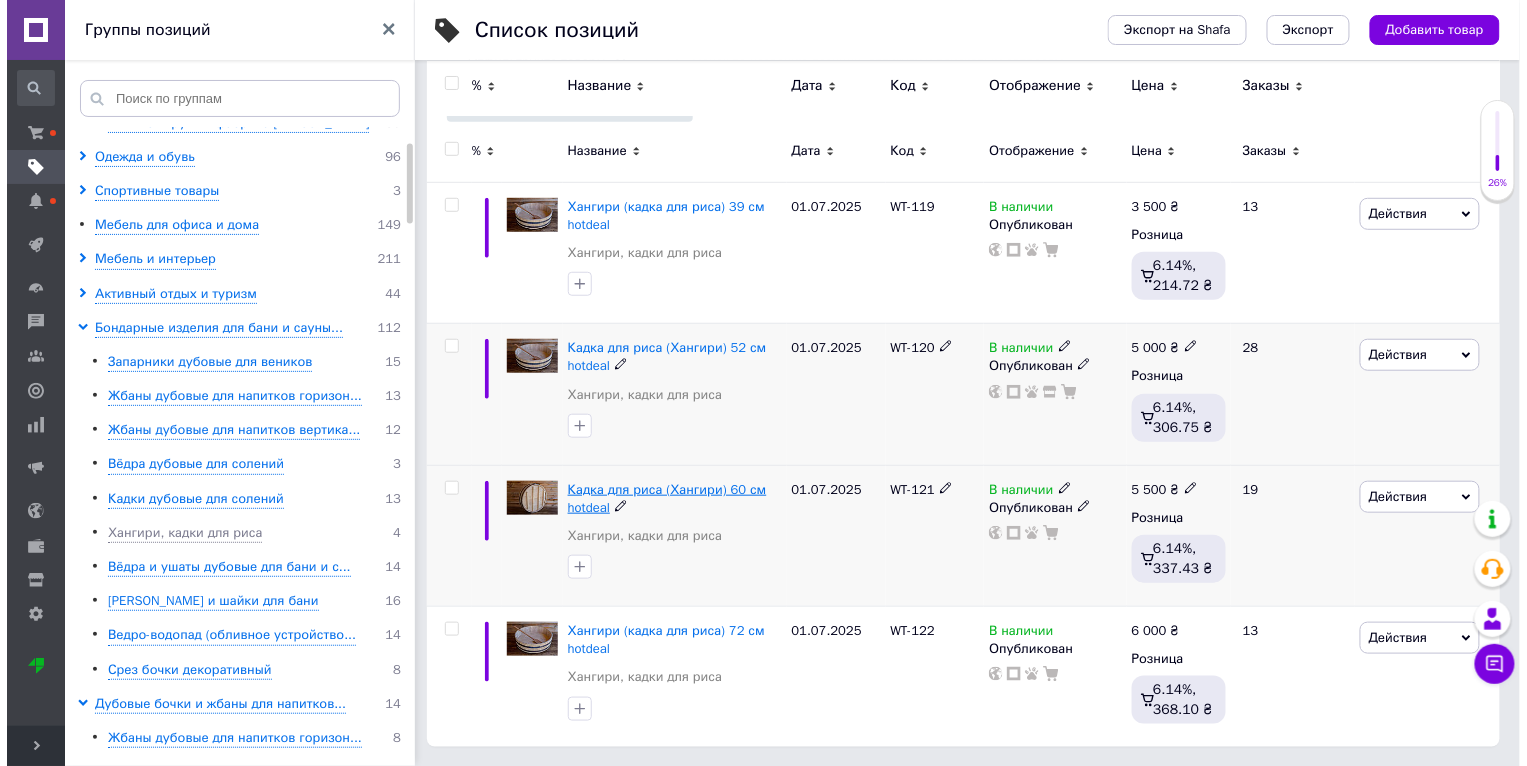 scroll, scrollTop: 0, scrollLeft: 47, axis: horizontal 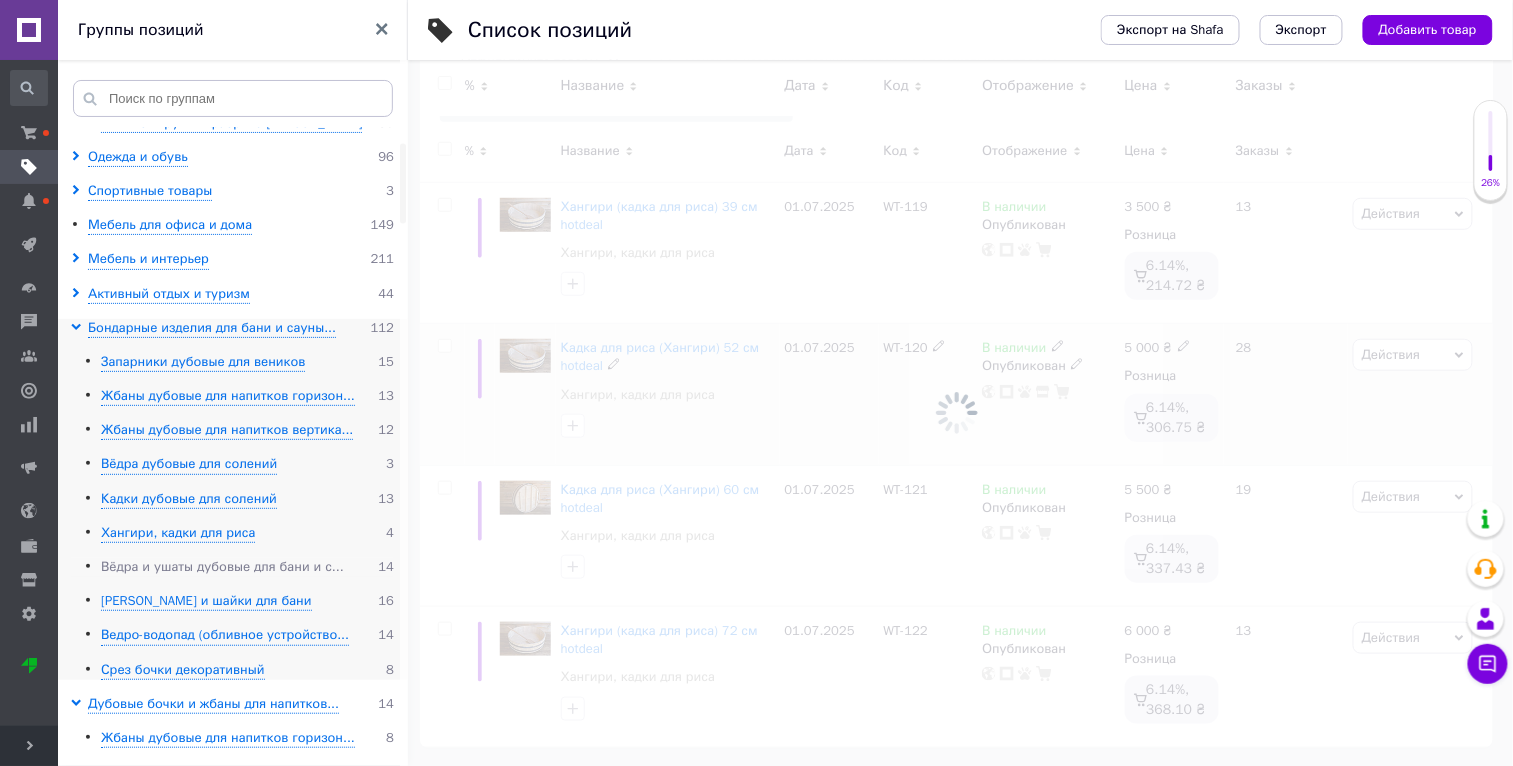 click on "Вёдра и ушаты дубовые для бани и с..." at bounding box center [222, 567] 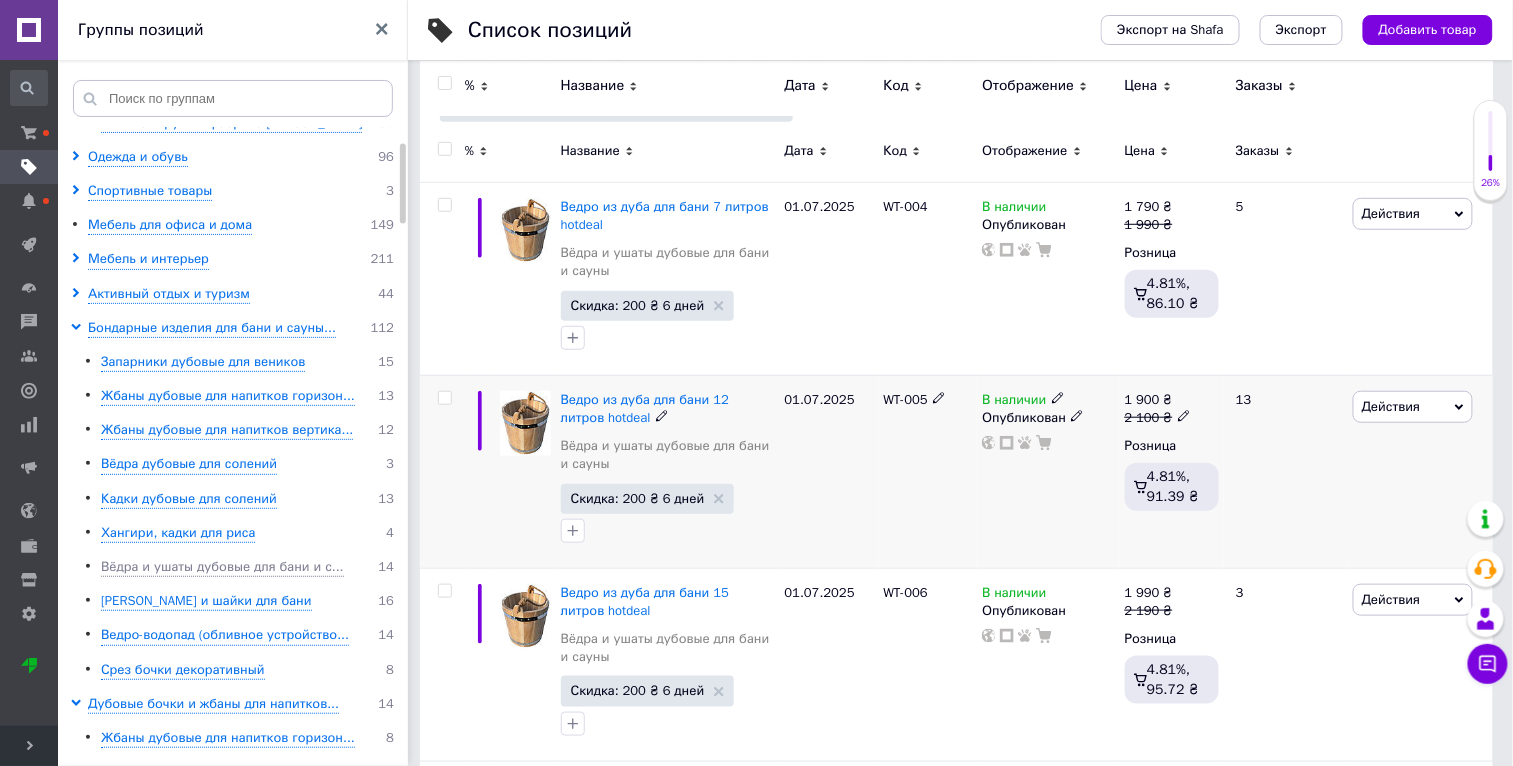 click on "Действия Редактировать Поднять в начало группы Копировать Скидка Подарок Сопутствующие Скрыть Ярлык Добавить на витрину Добавить в кампанию Каталог ProSale Удалить" at bounding box center (1420, 471) 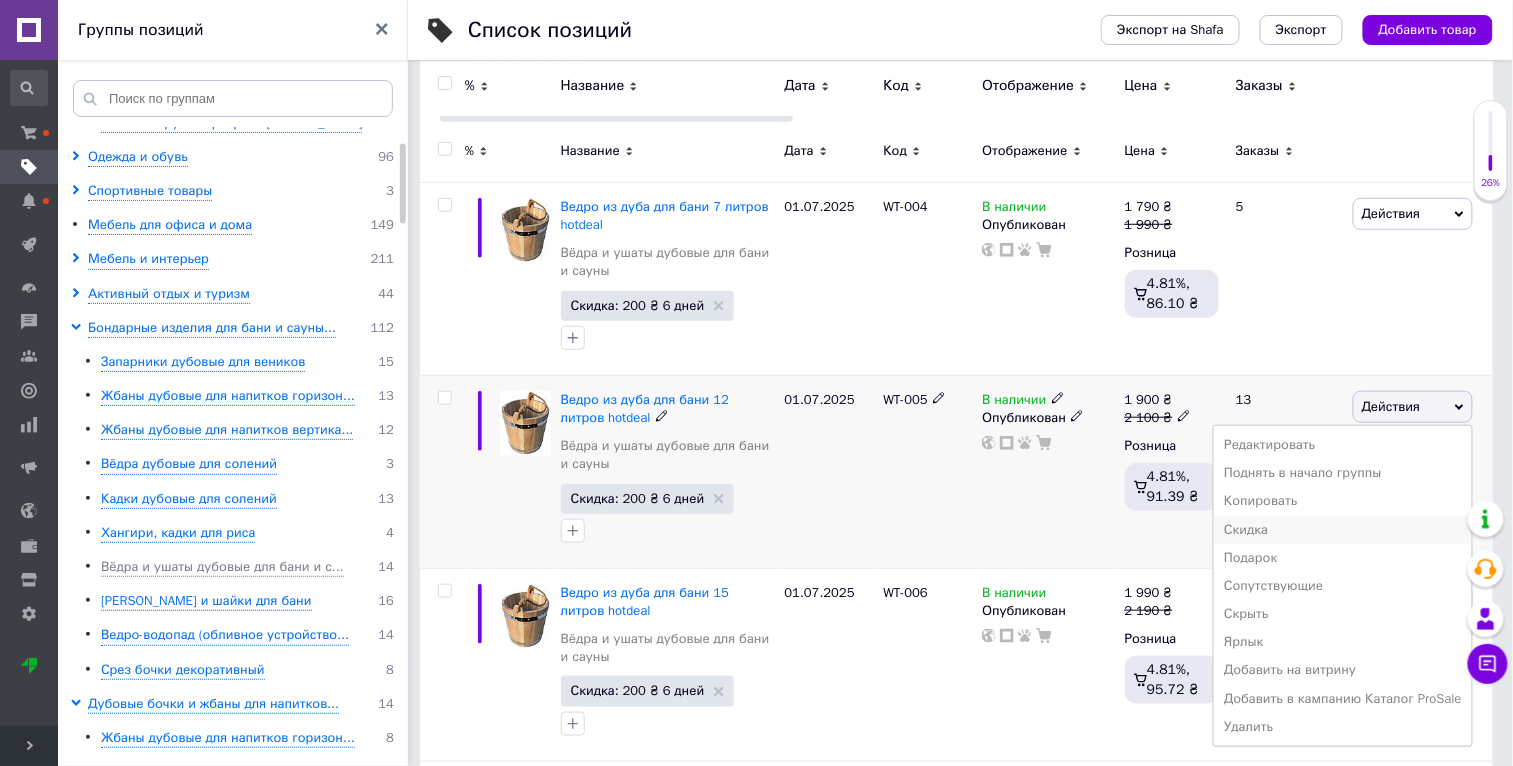 click on "Скидка" at bounding box center [1343, 530] 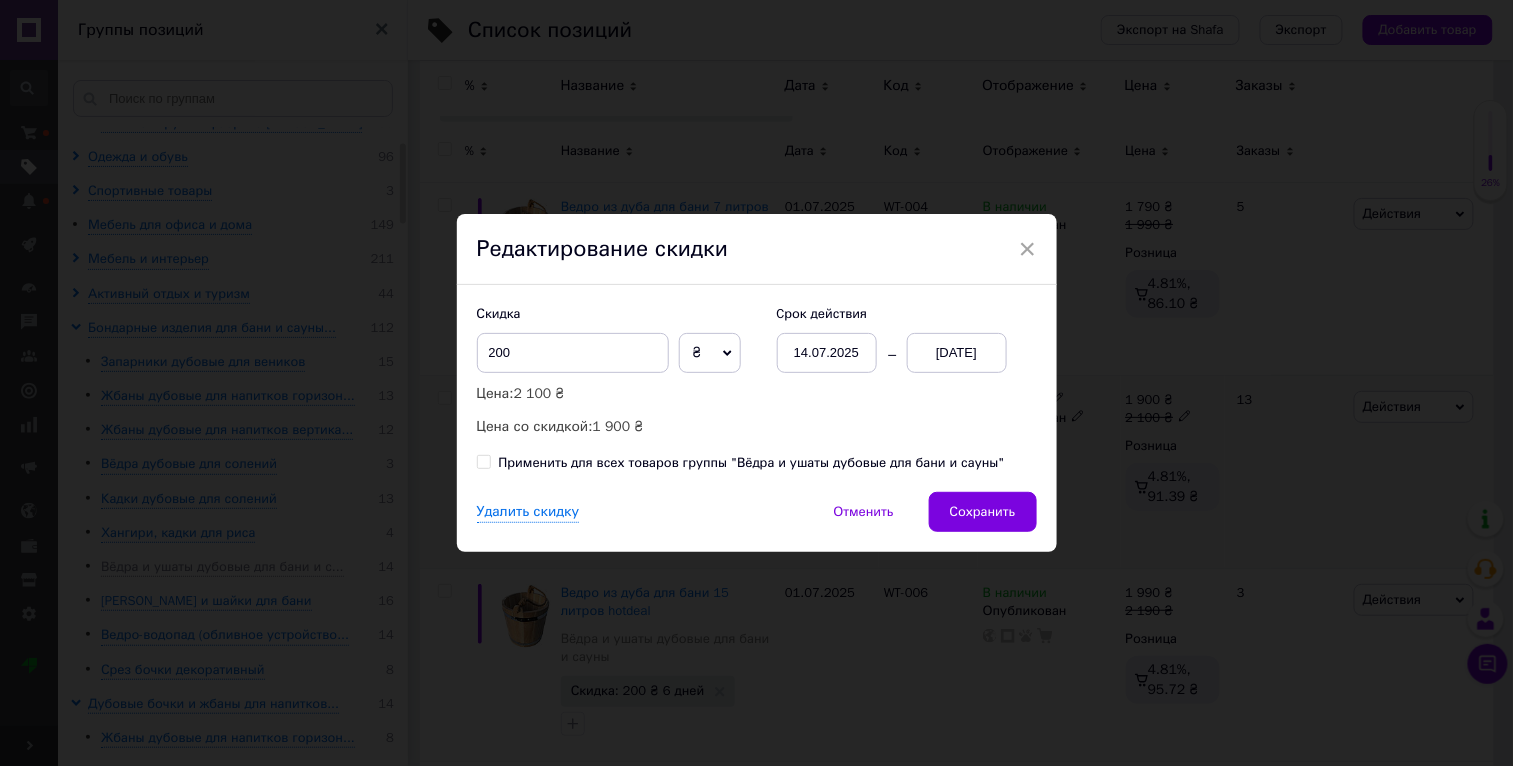 scroll, scrollTop: 0, scrollLeft: 46, axis: horizontal 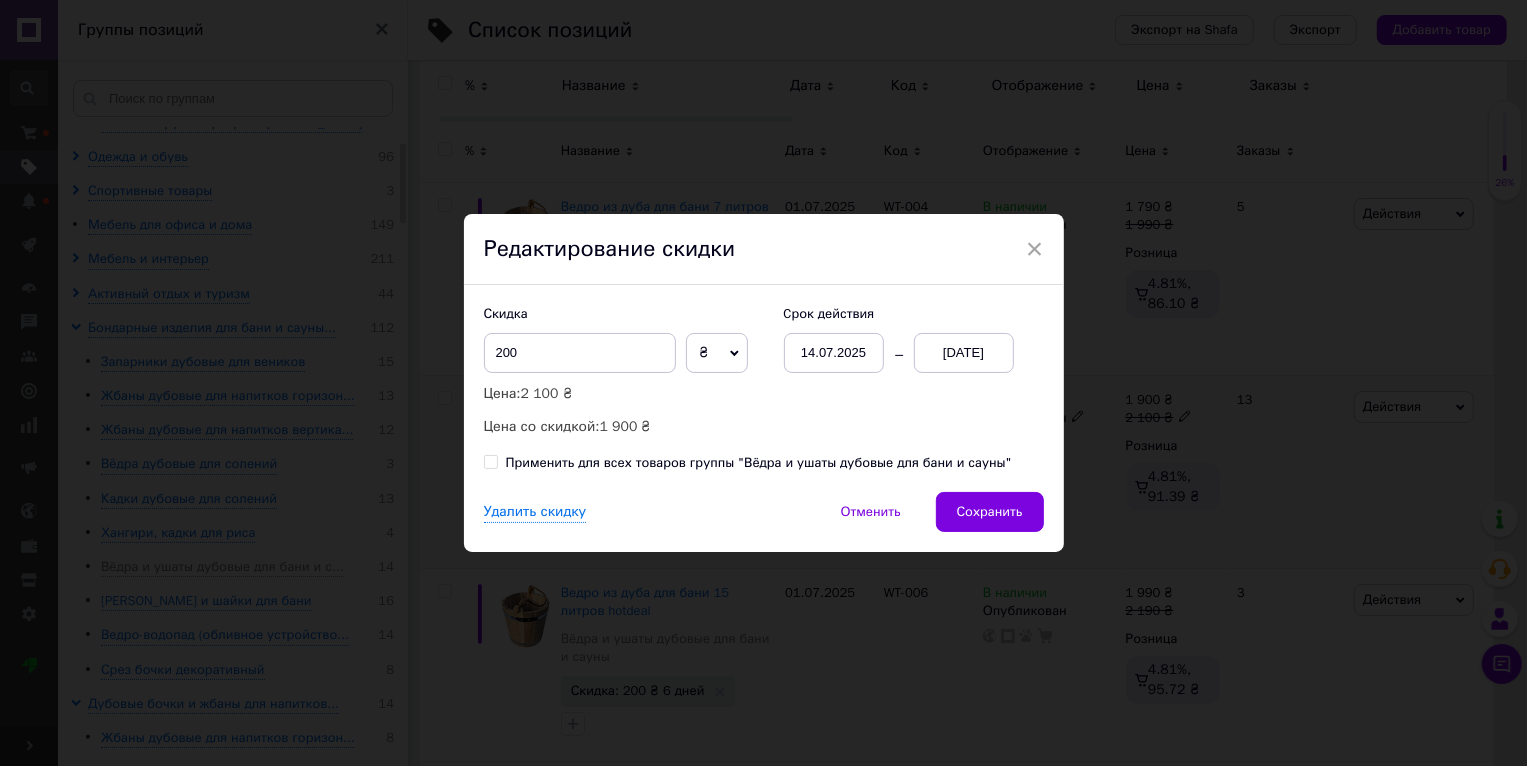 click on "Применить для всех товаров группы "Вёдра и ушаты дубовые для бани и сауны"" at bounding box center (759, 463) 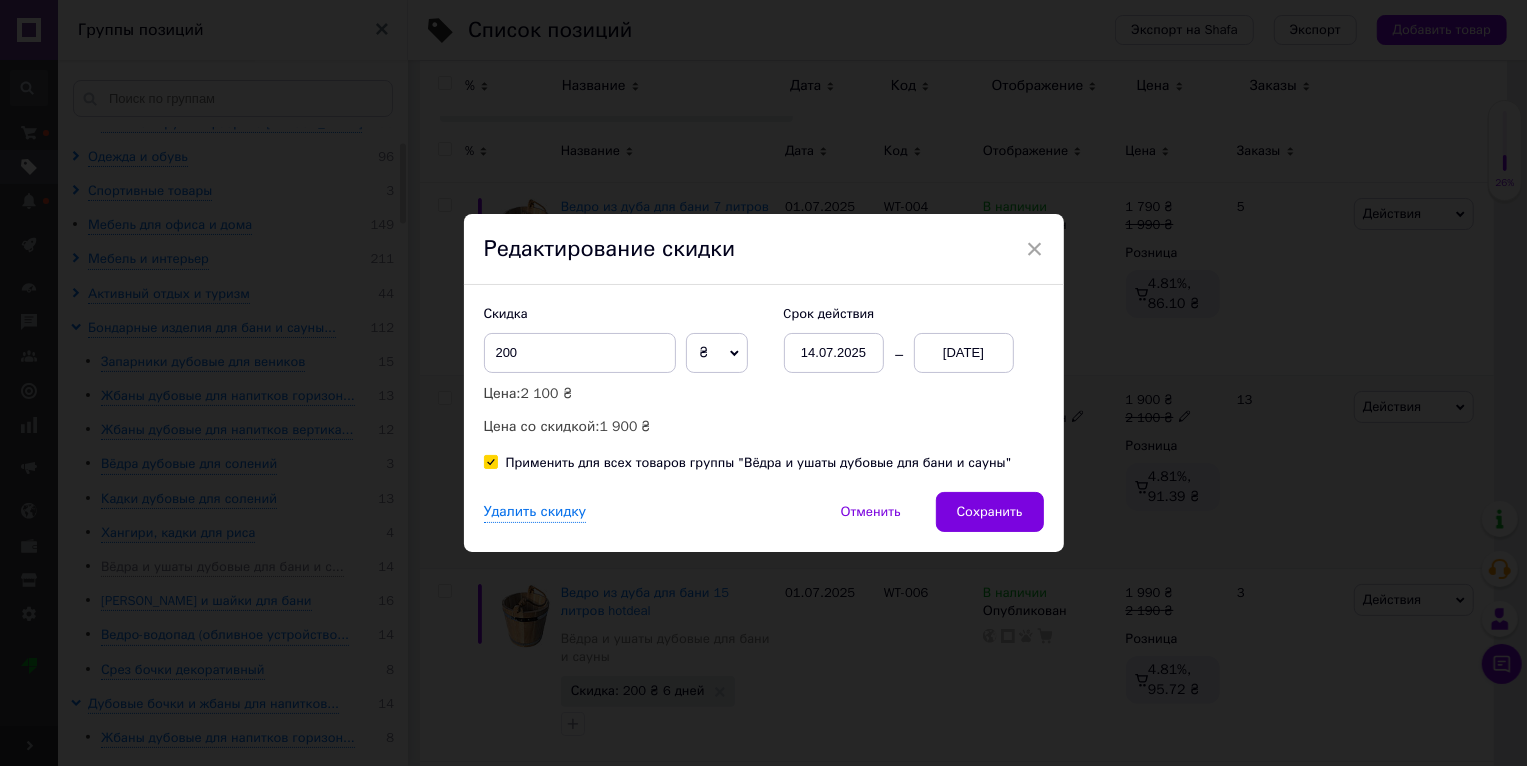 checkbox on "true" 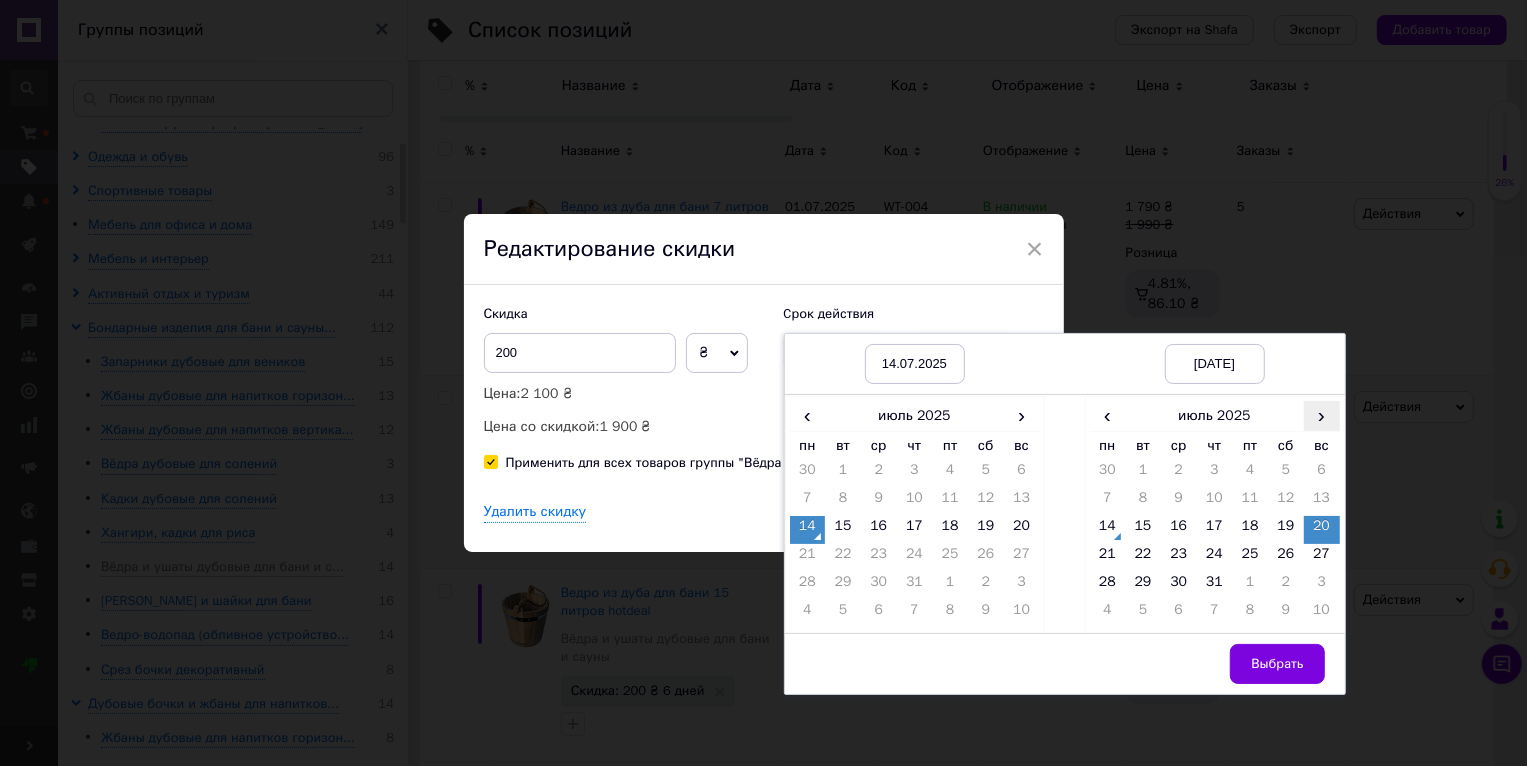 click on "›" at bounding box center (1322, 415) 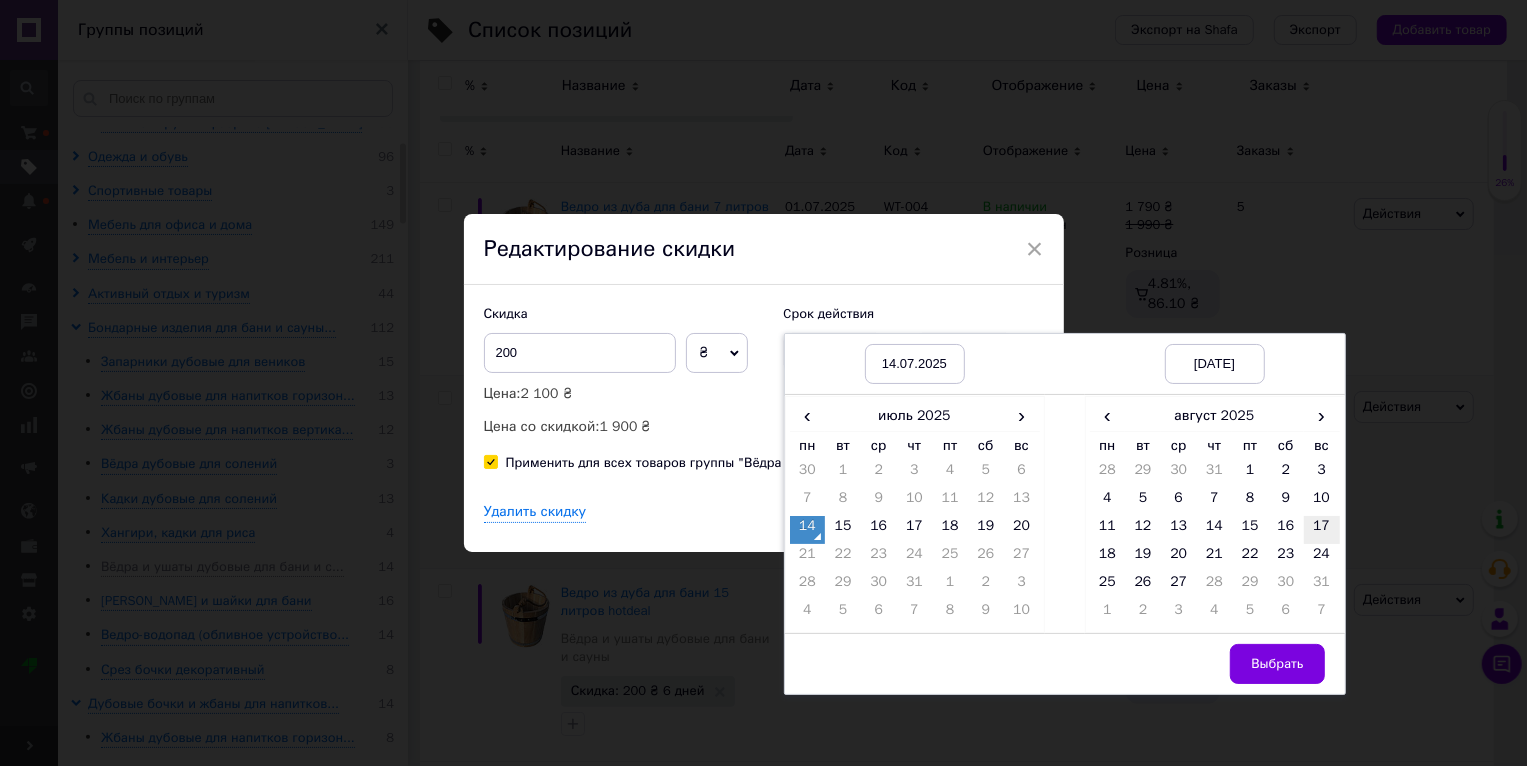 click on "17" at bounding box center [1322, 530] 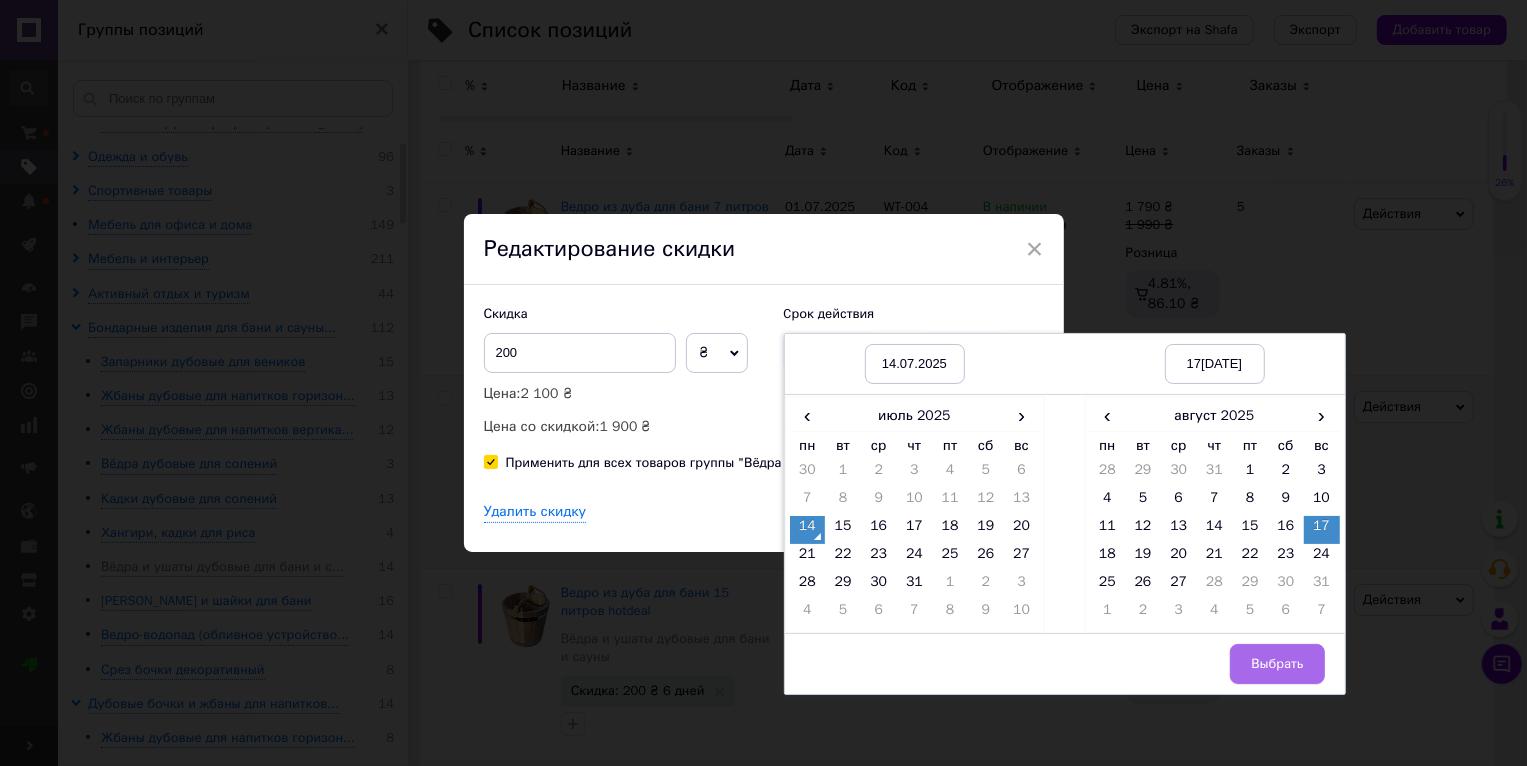 click on "Выбрать" at bounding box center (1277, 664) 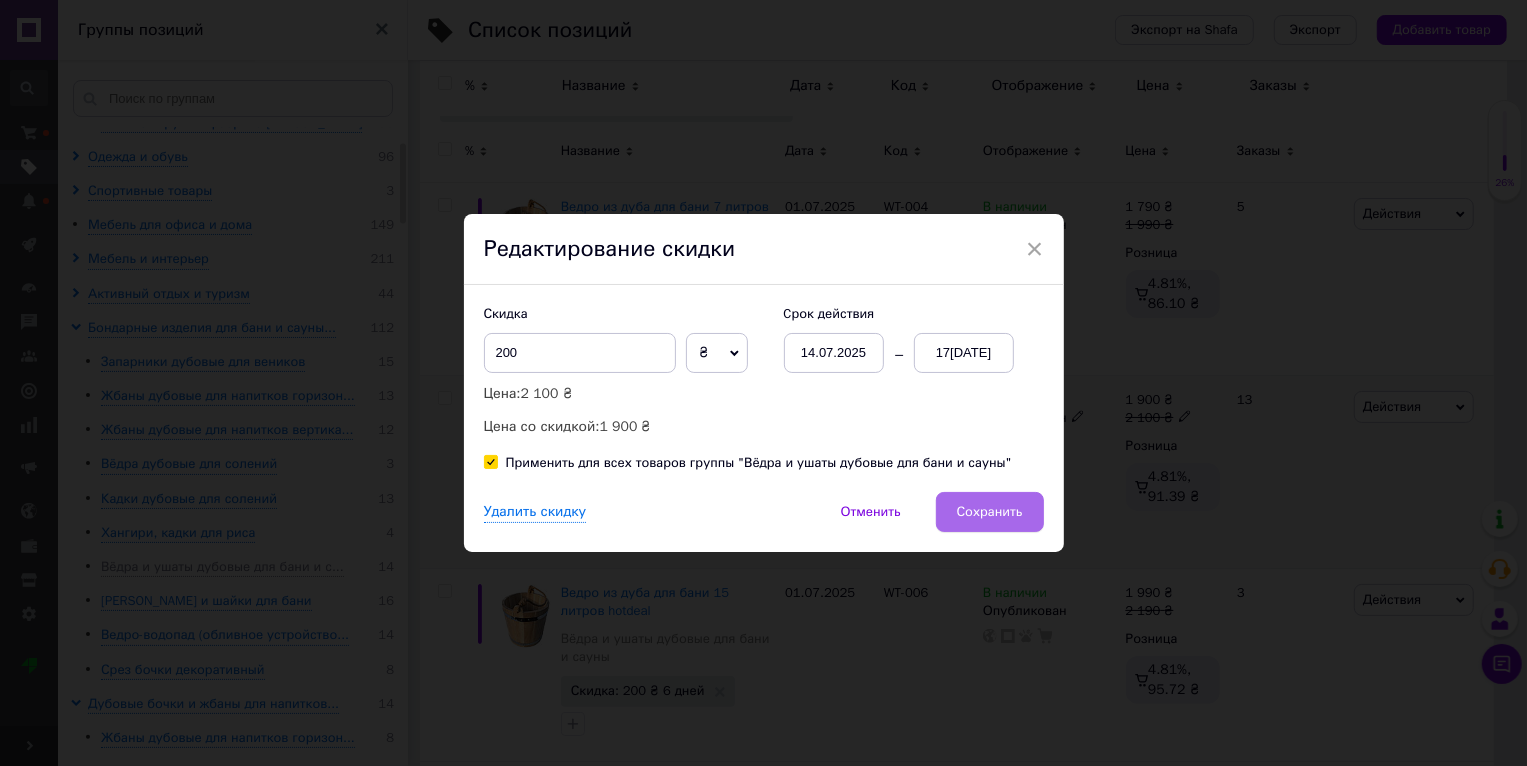 click on "Сохранить" at bounding box center [990, 512] 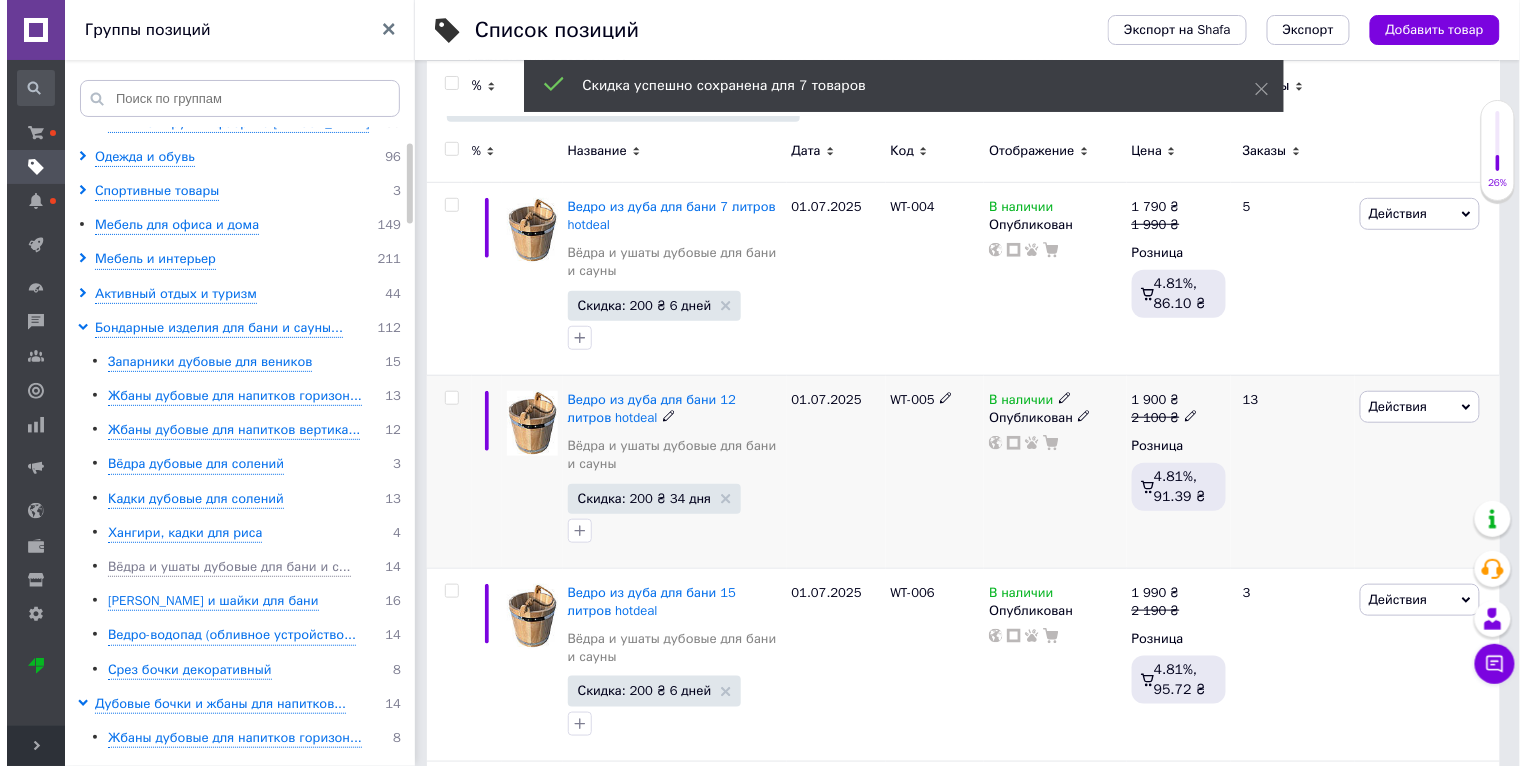 scroll, scrollTop: 0, scrollLeft: 47, axis: horizontal 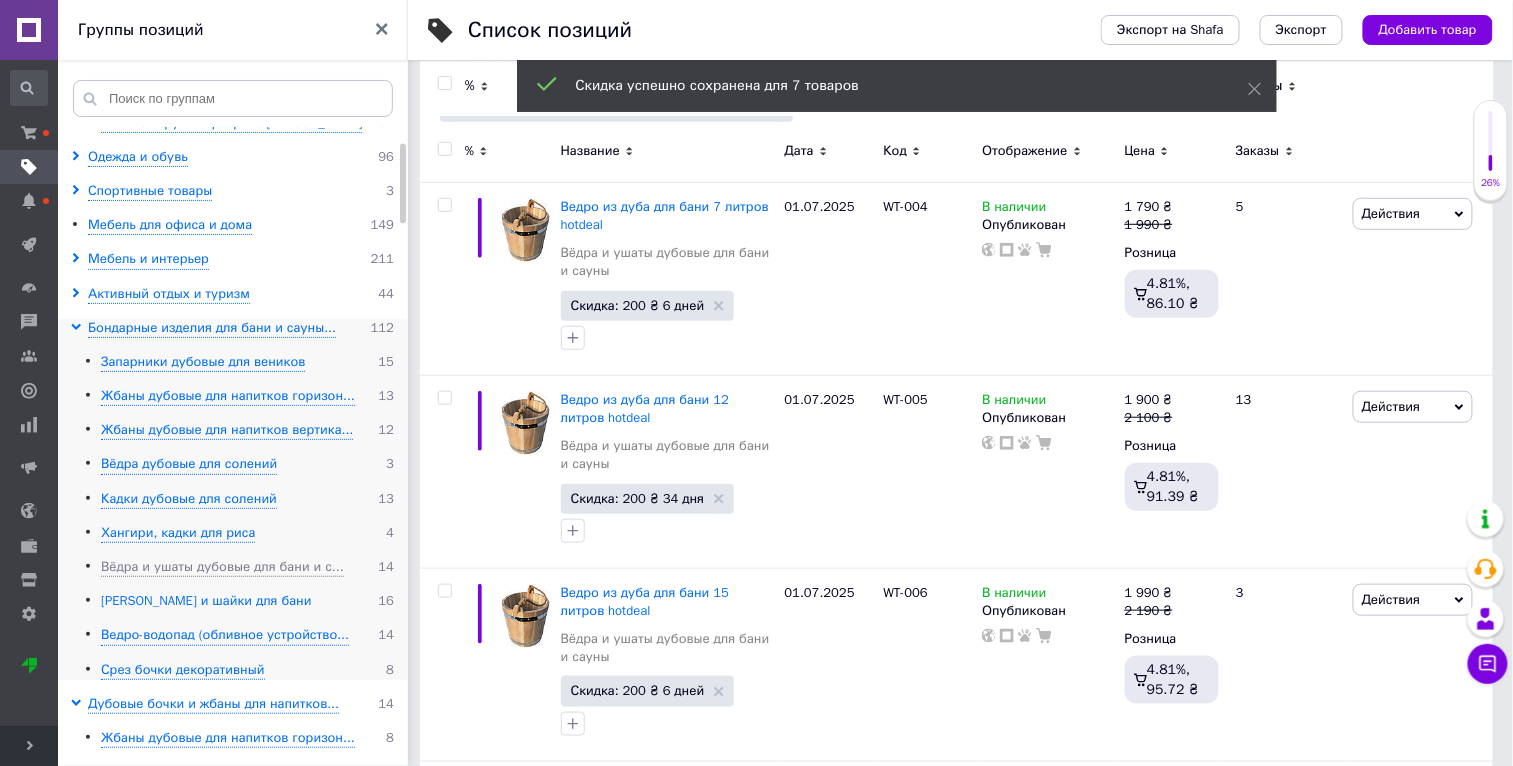 click on "[PERSON_NAME] и шайки для бани" at bounding box center (206, 601) 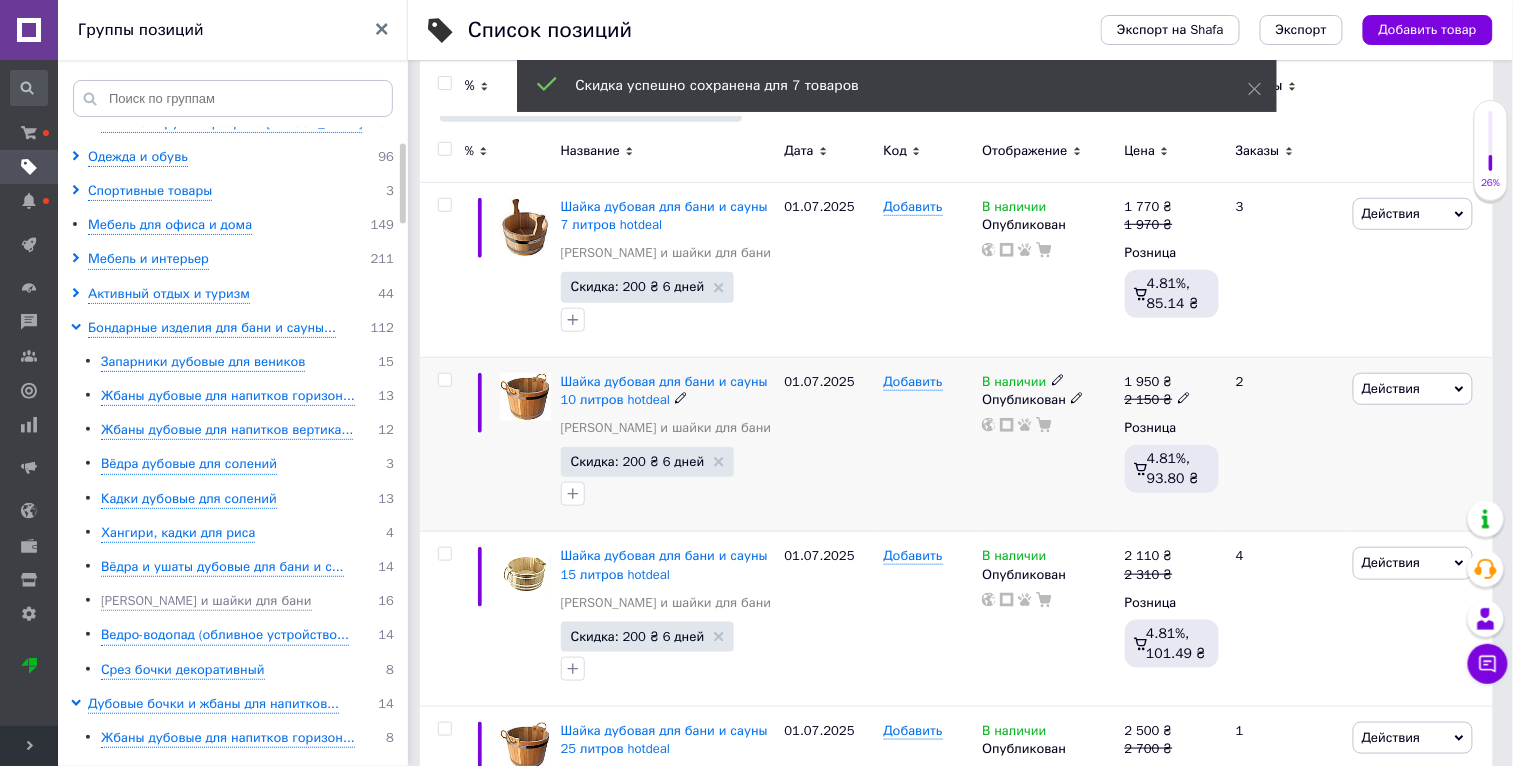 click on "Действия" at bounding box center [1413, 389] 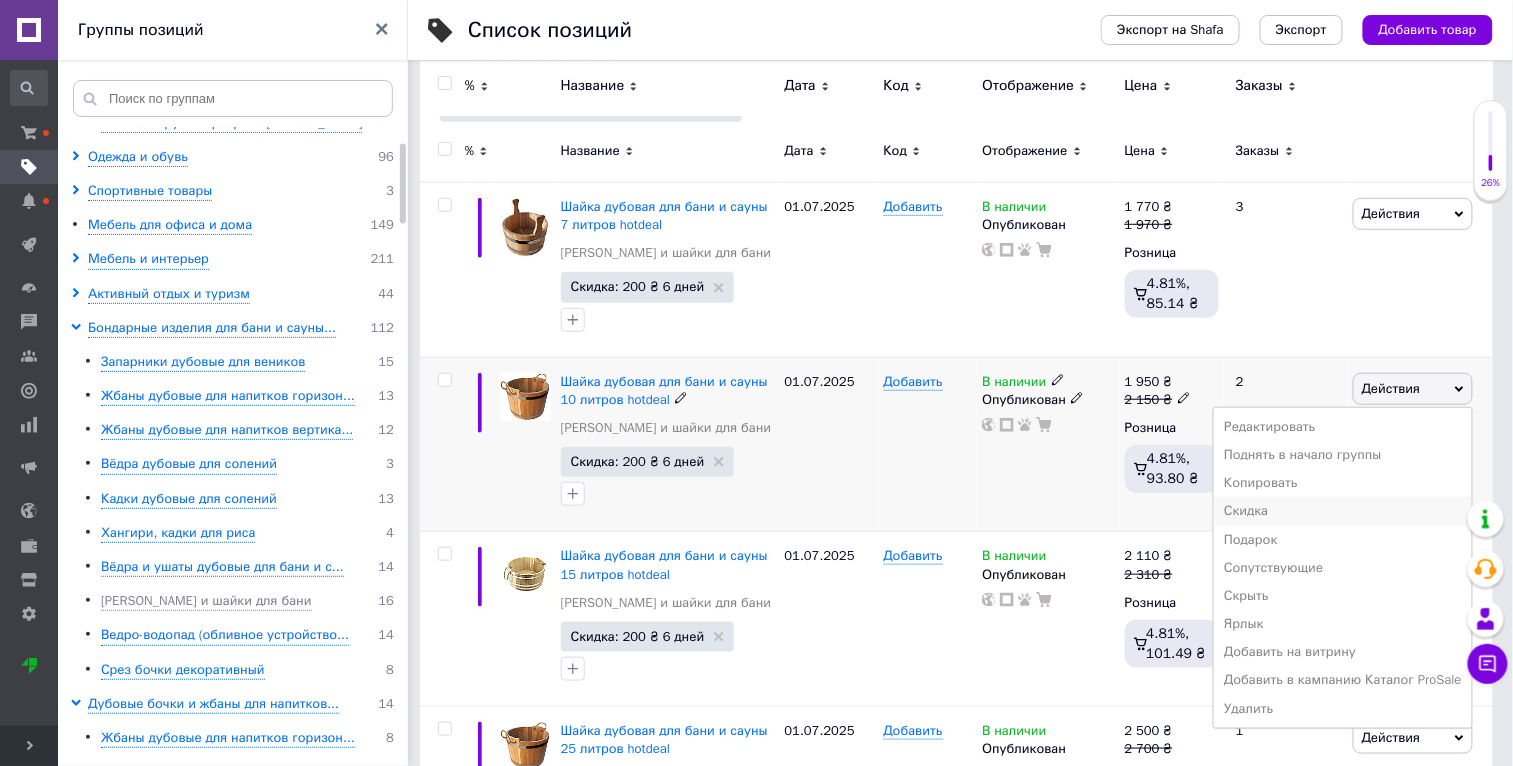click on "Скидка" at bounding box center (1343, 511) 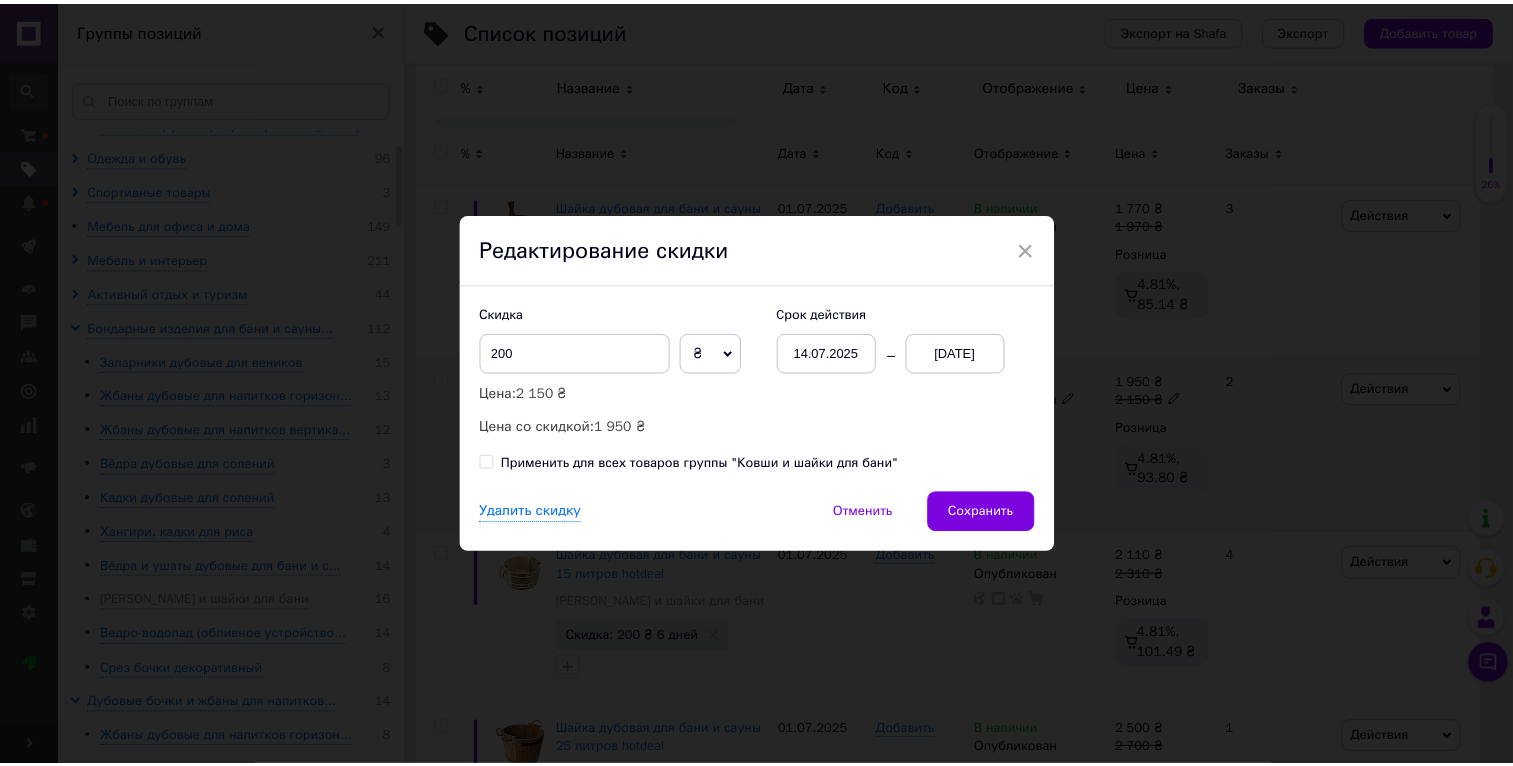 scroll, scrollTop: 0, scrollLeft: 46, axis: horizontal 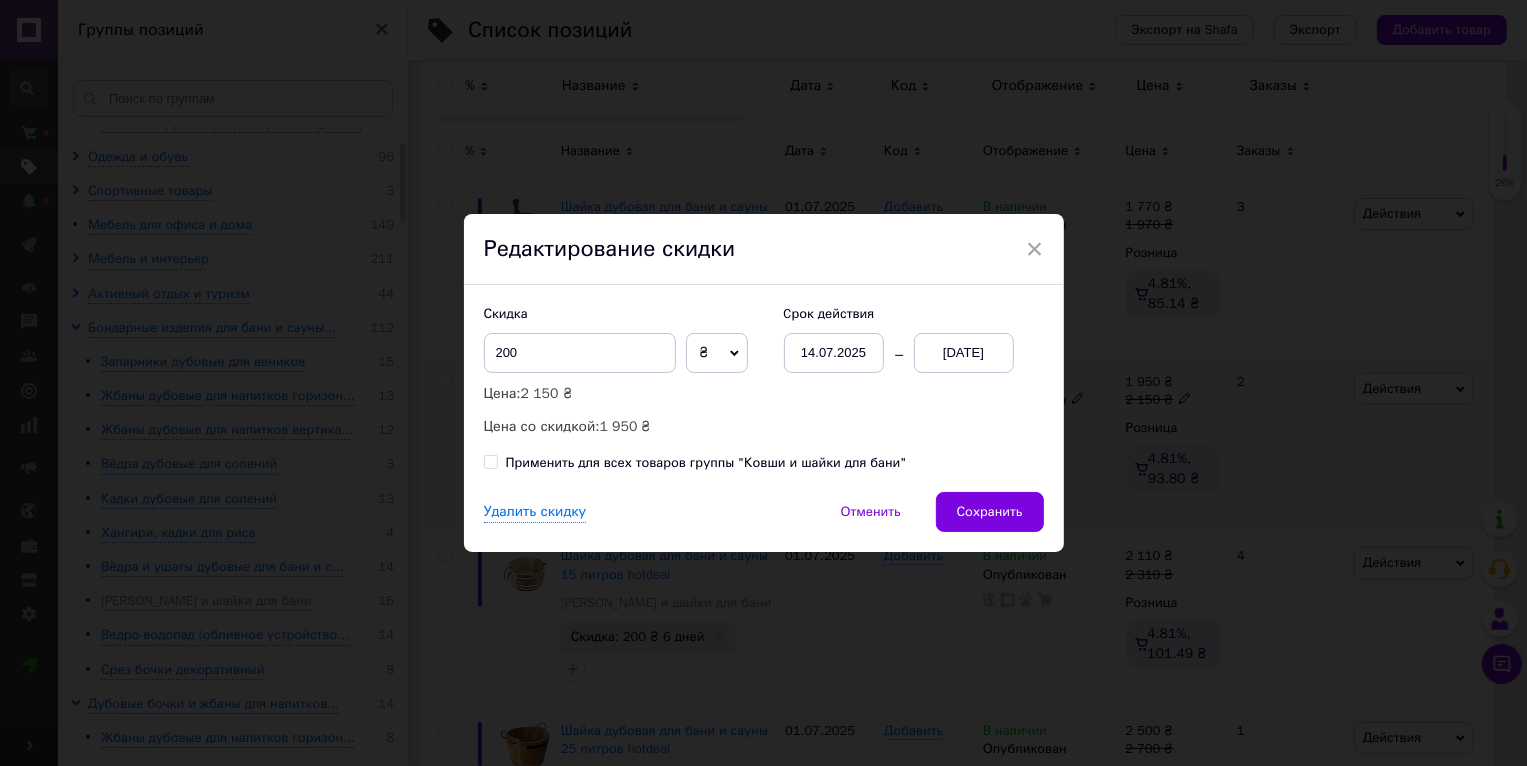 click on "Скидка 200 ₴ % Цена:  2 150   ₴ Цена со скидкой:  1 950   ₴ Cрок действия 14.07.2025 20.07.2025 Применить для всех товаров группы "Ковши и шайки для бани"" at bounding box center (764, 388) 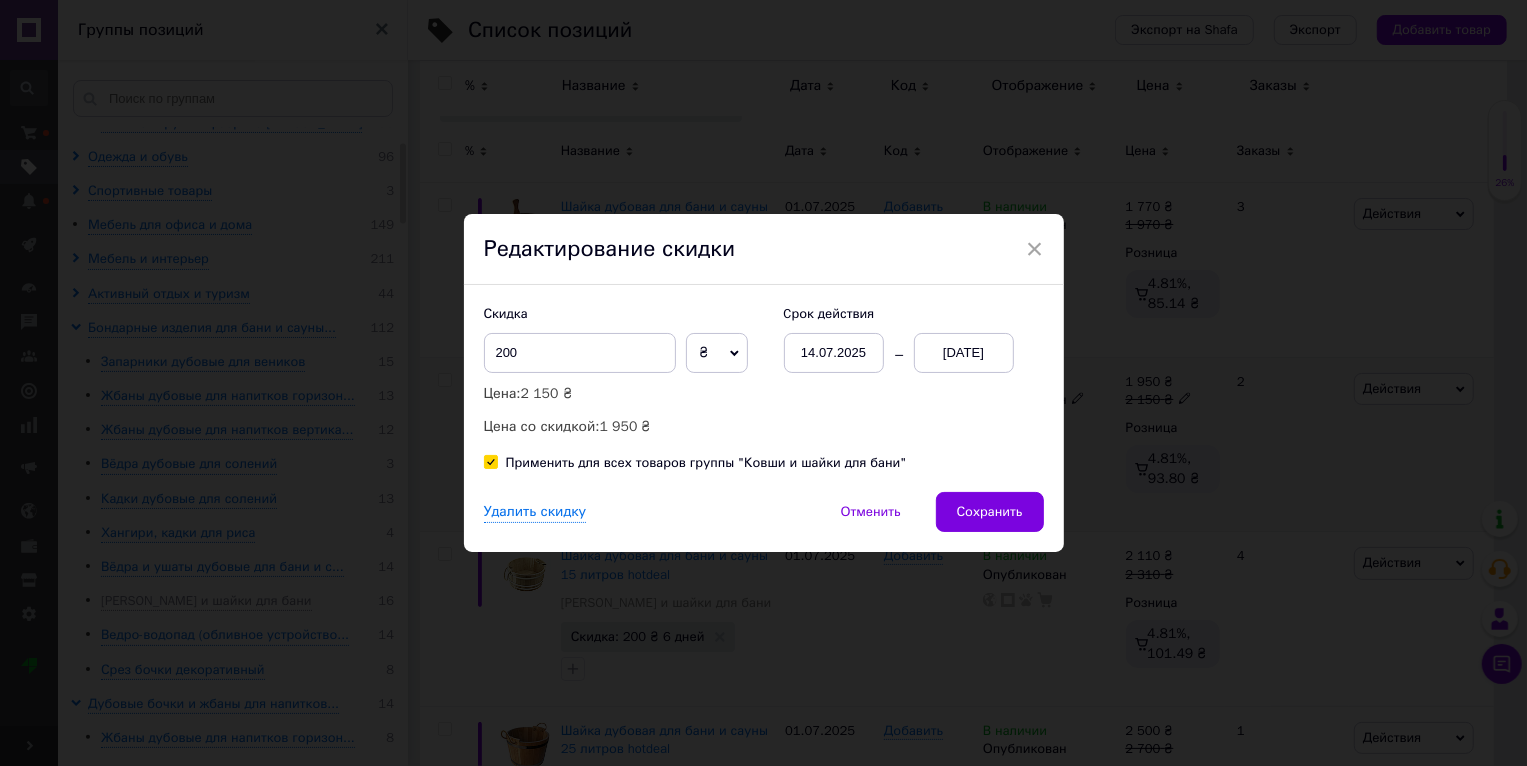 checkbox on "true" 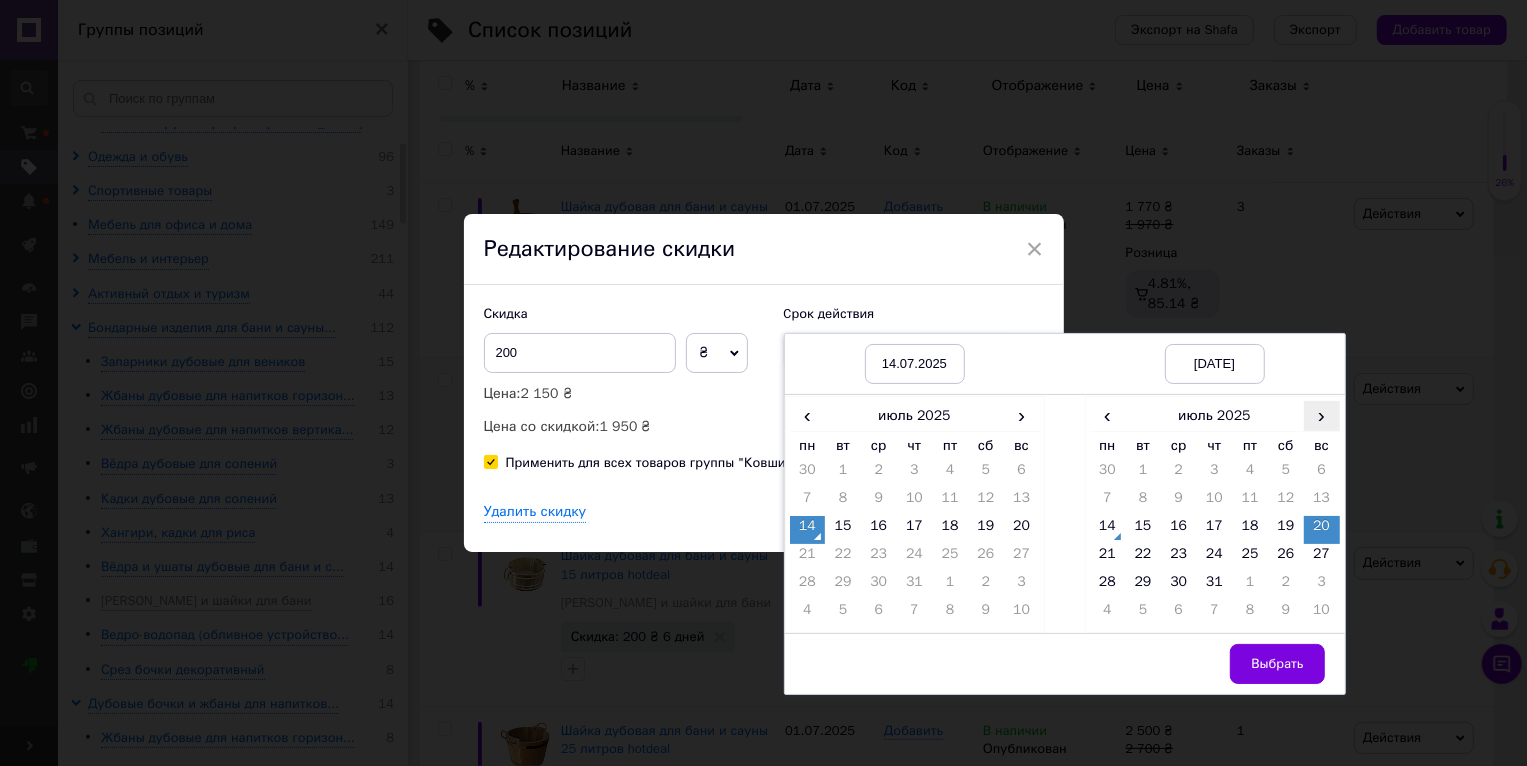 click on "›" at bounding box center [1322, 415] 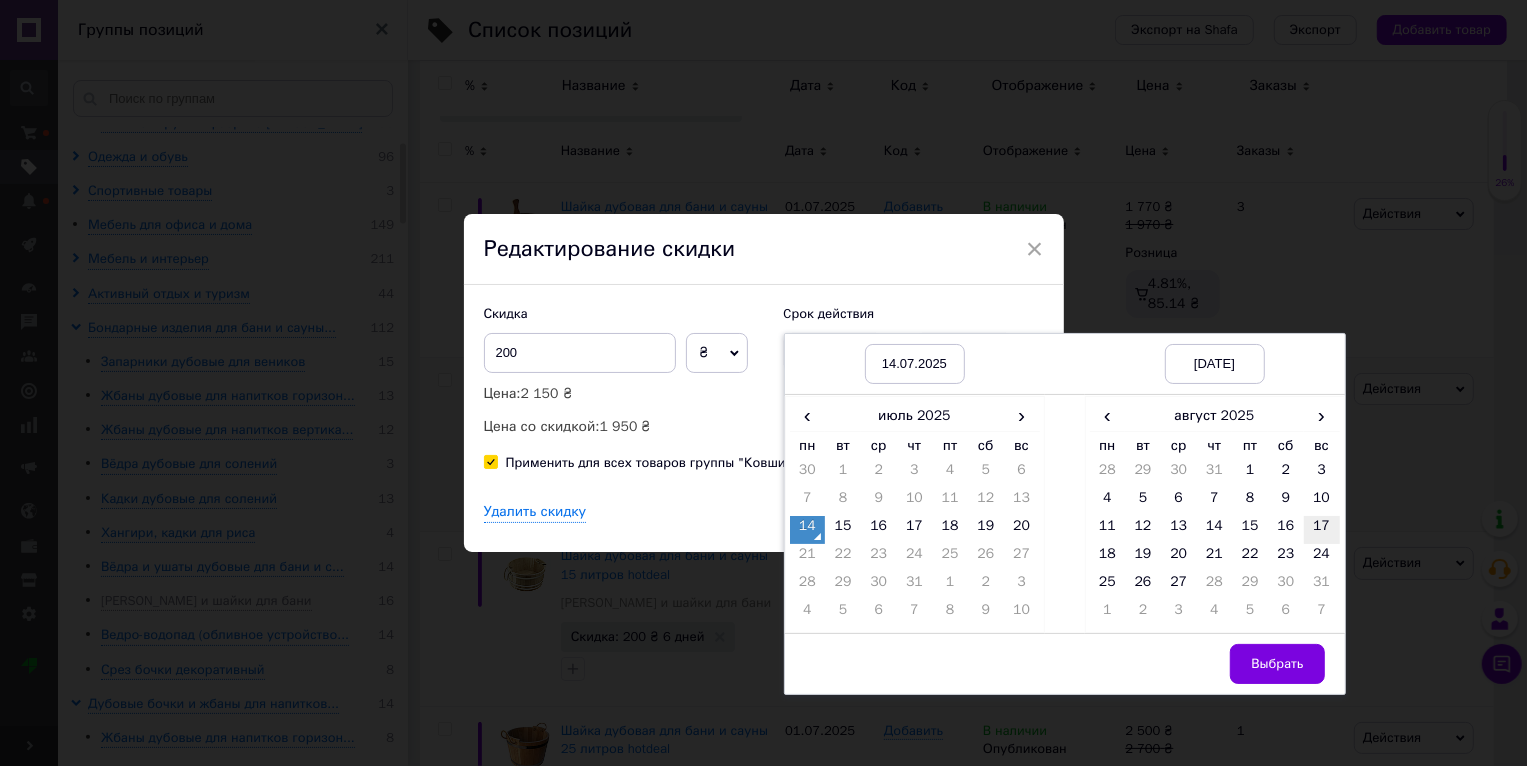 click on "17" at bounding box center [1322, 530] 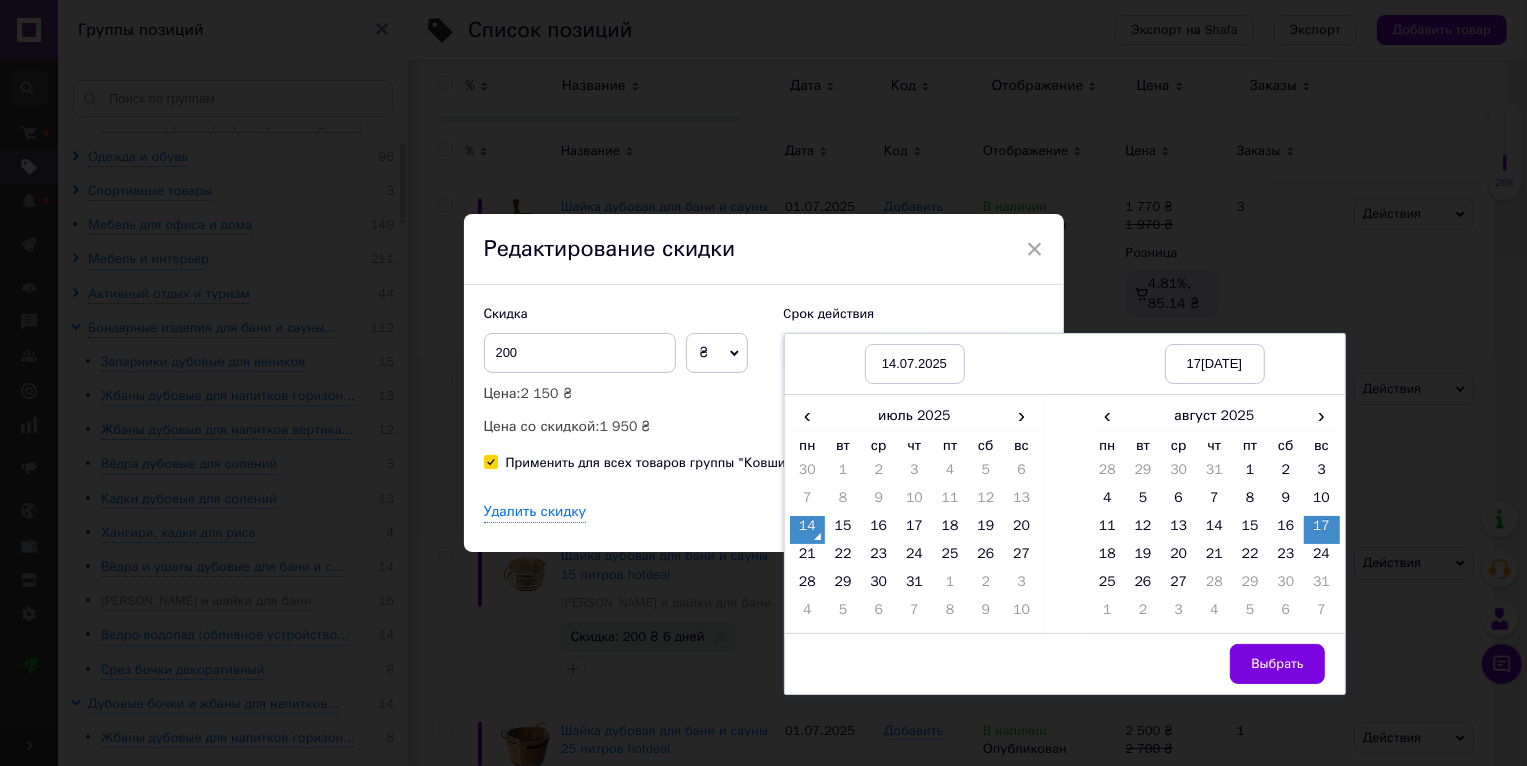click on "Выбрать" at bounding box center [1215, 663] 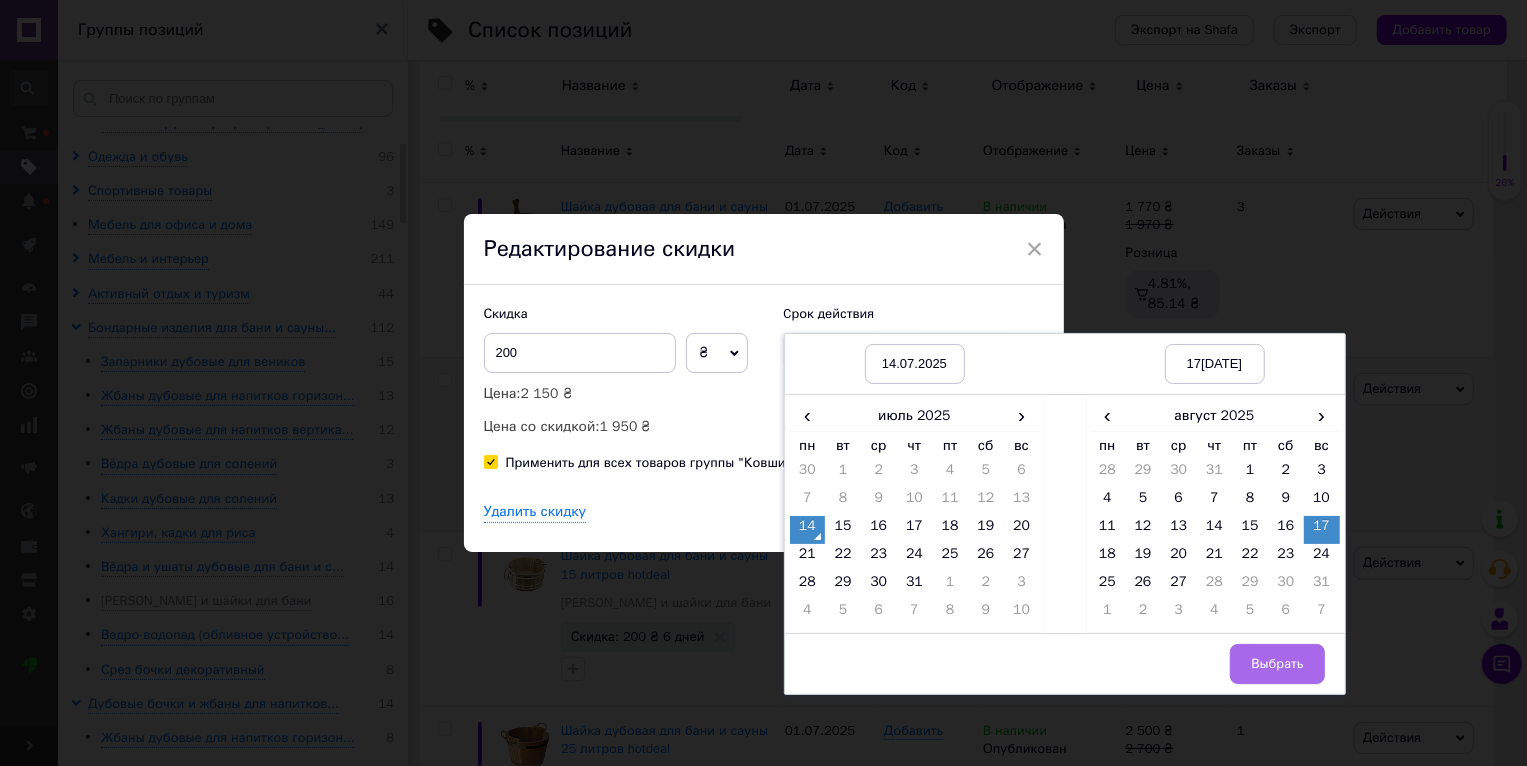 click on "Выбрать" at bounding box center (1277, 664) 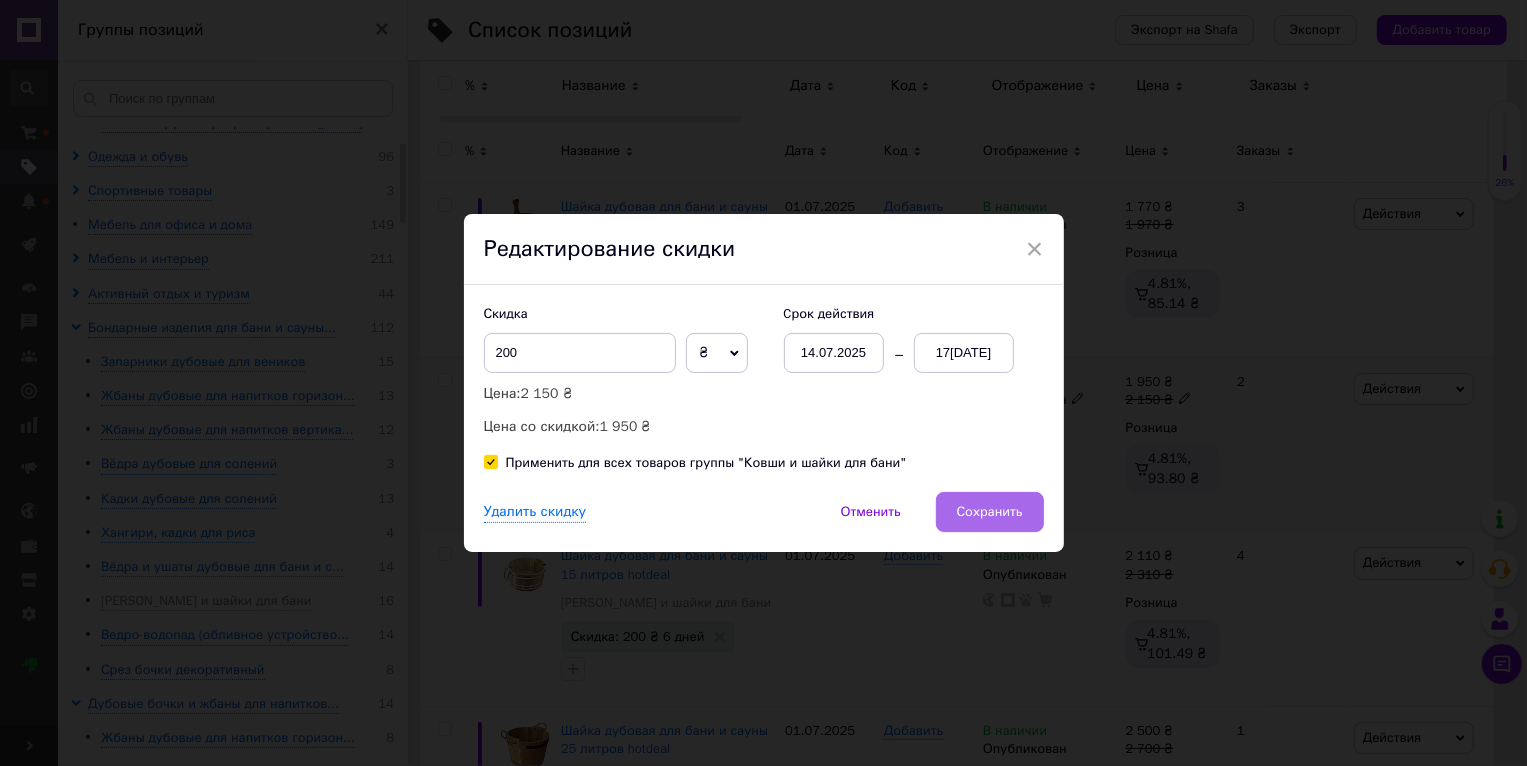 click on "Сохранить" at bounding box center (990, 512) 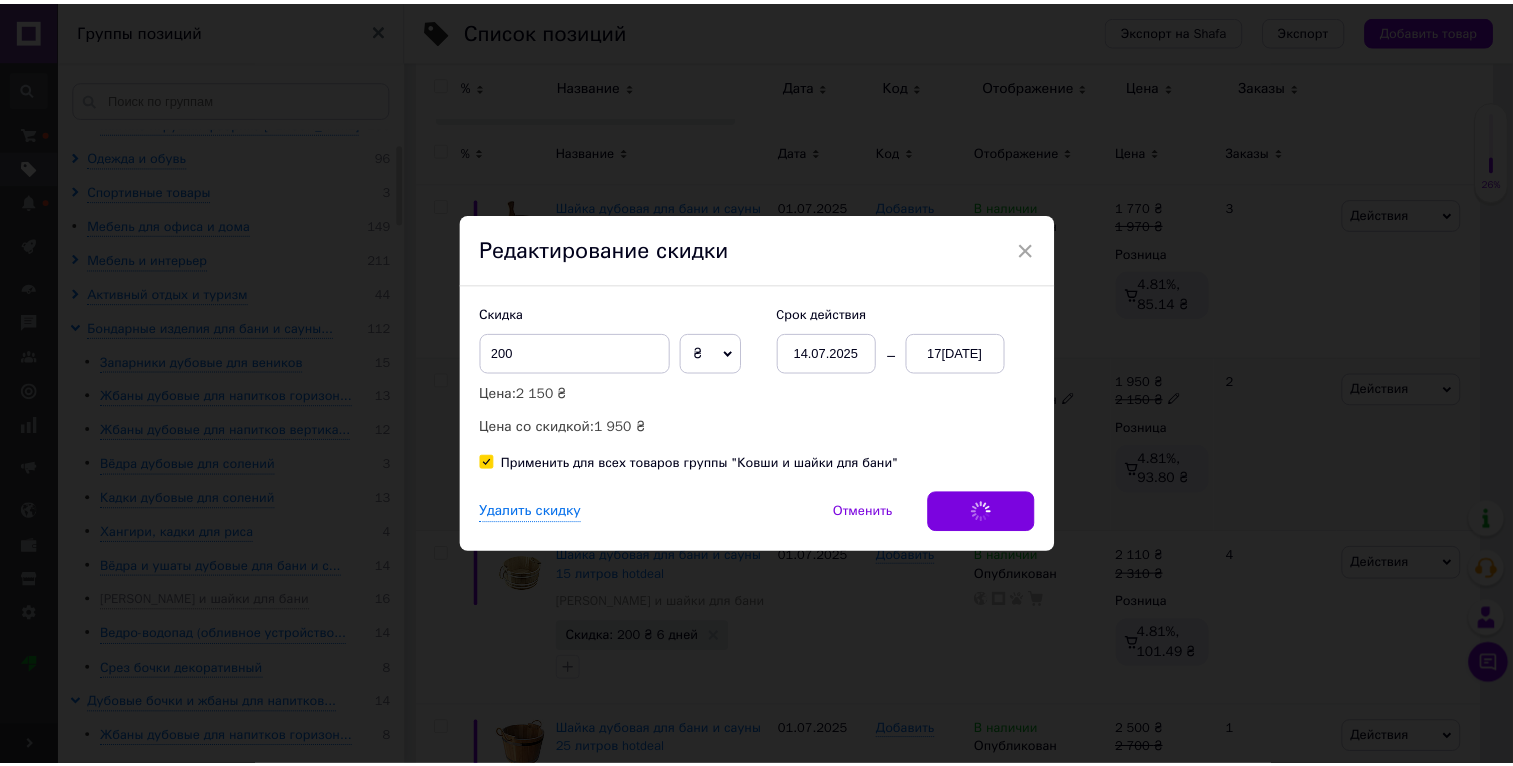 scroll, scrollTop: 0, scrollLeft: 47, axis: horizontal 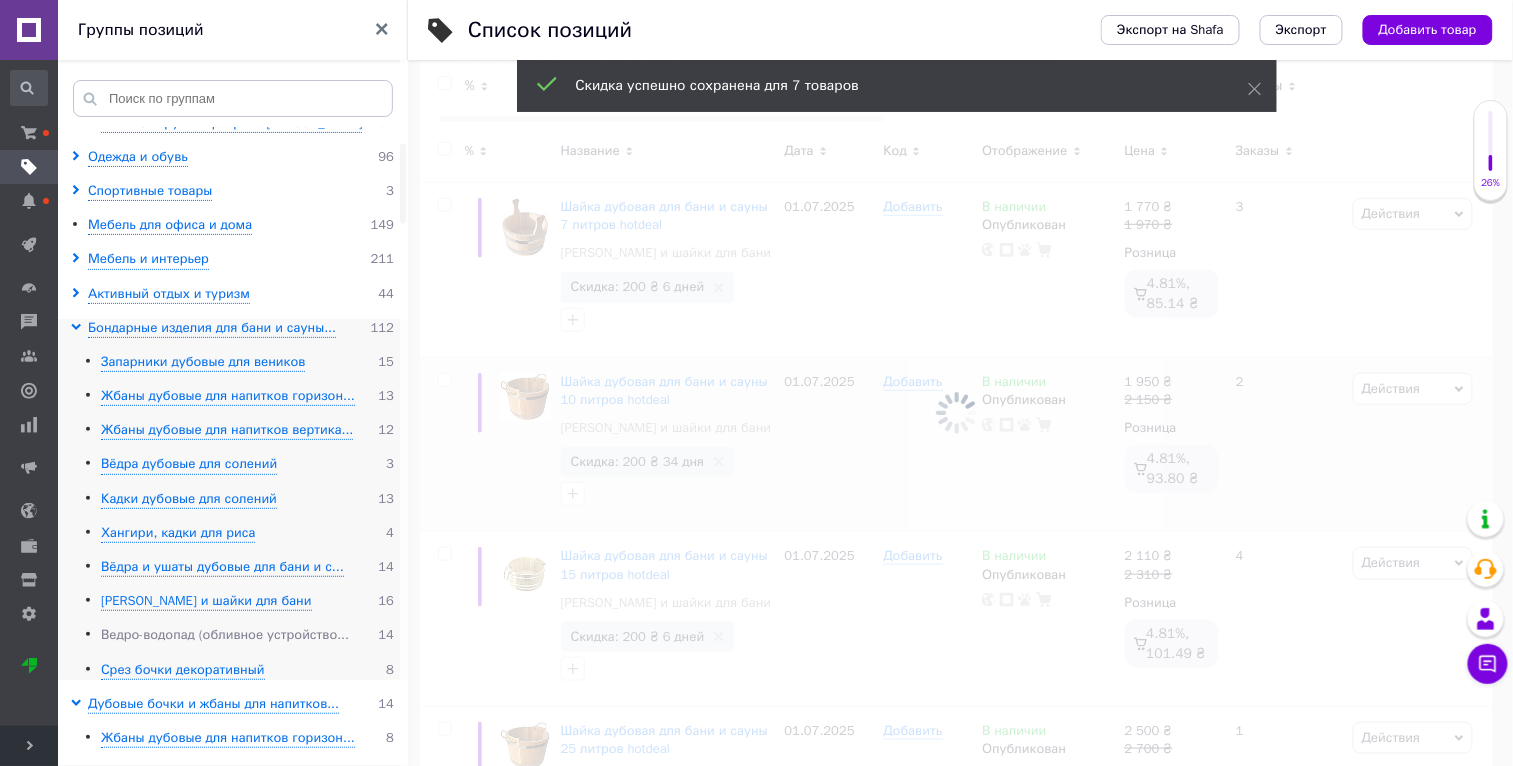 click on "Ведро-водопад (обливное устройство..." at bounding box center [225, 635] 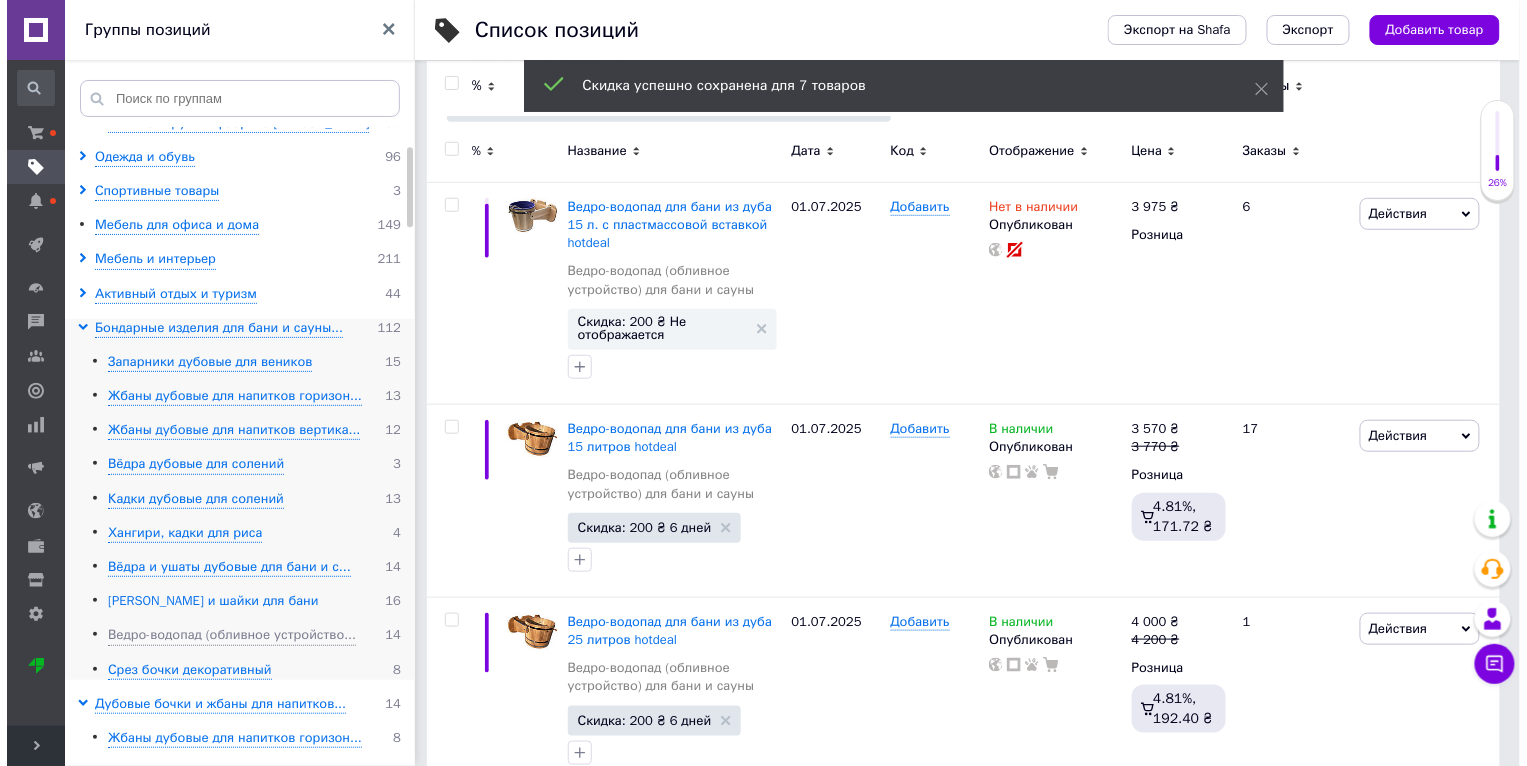 scroll, scrollTop: 200, scrollLeft: 0, axis: vertical 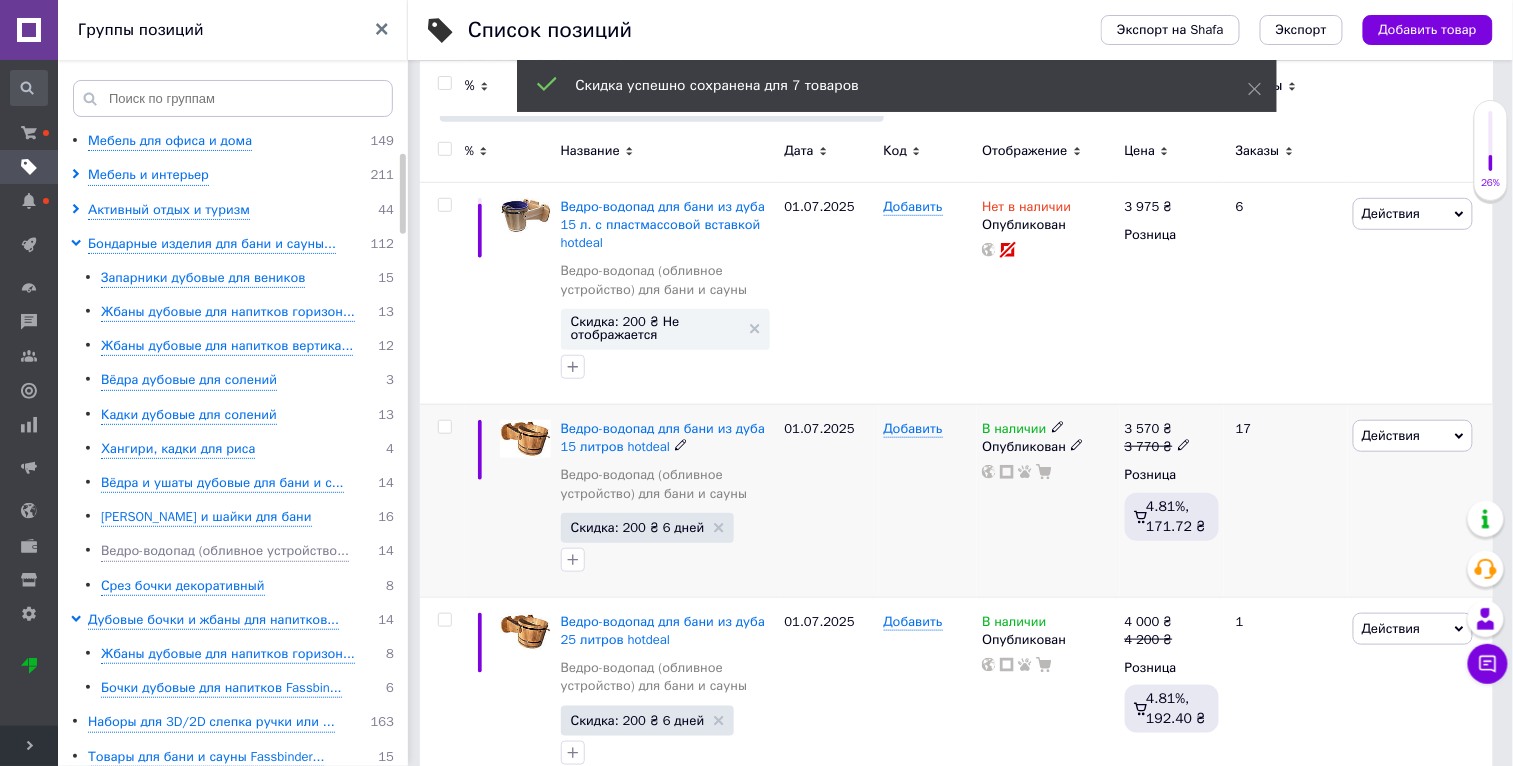 click on "Действия" at bounding box center (1413, 436) 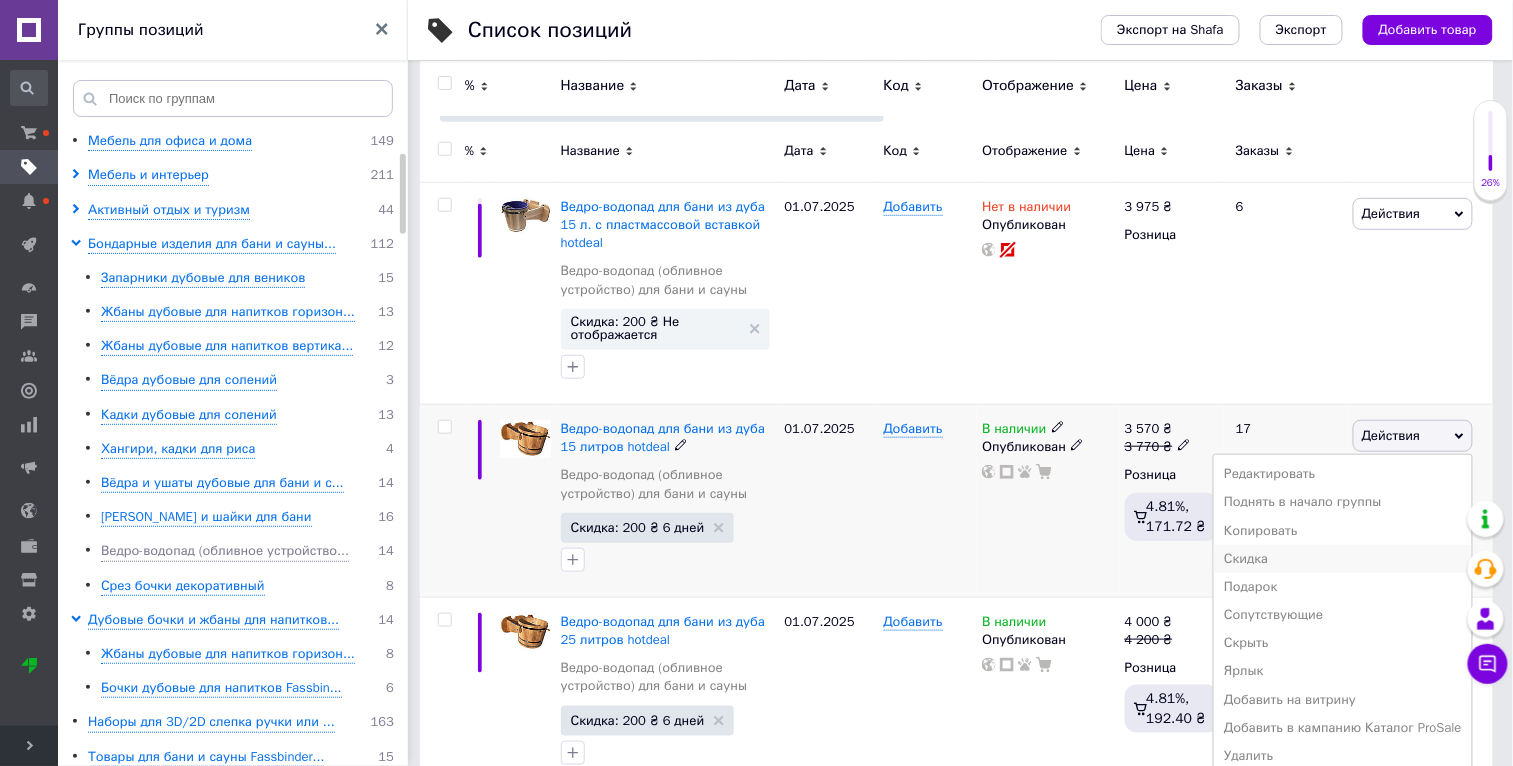 click on "Скидка" at bounding box center (1343, 559) 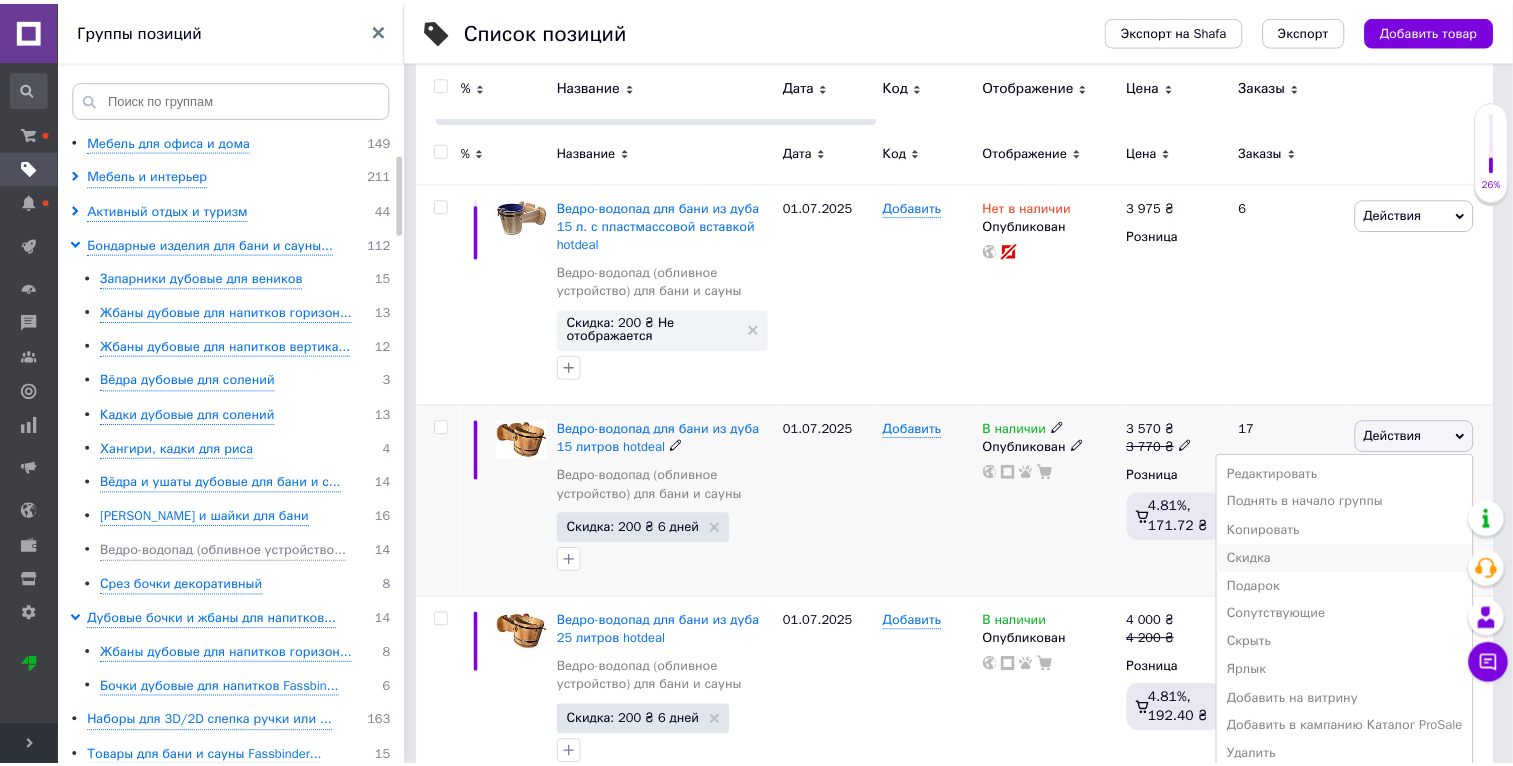 scroll, scrollTop: 0, scrollLeft: 46, axis: horizontal 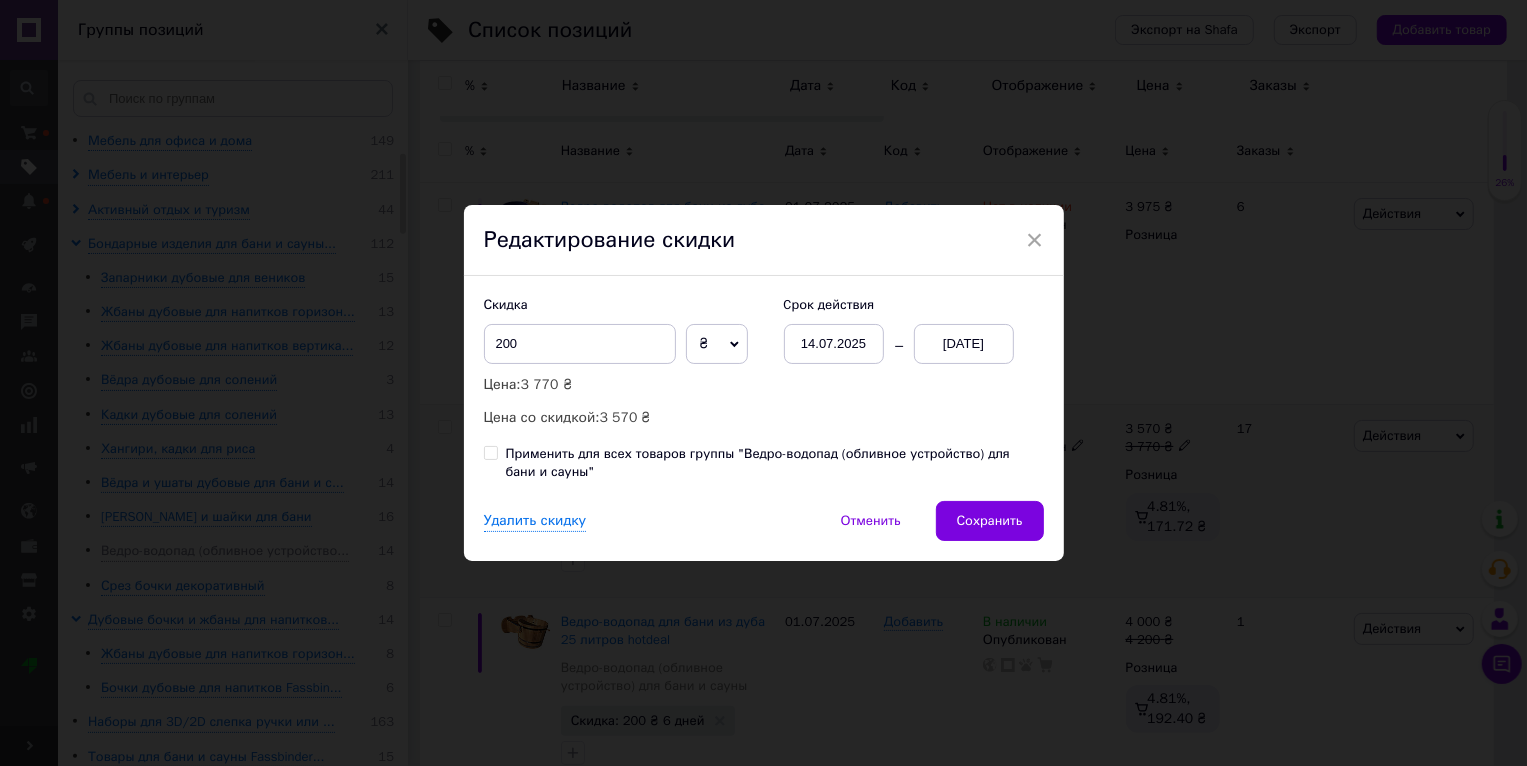 click on "Применить для всех товаров группы "Ведро-водопад (обливное устройство) для бани и сауны"" at bounding box center [775, 463] 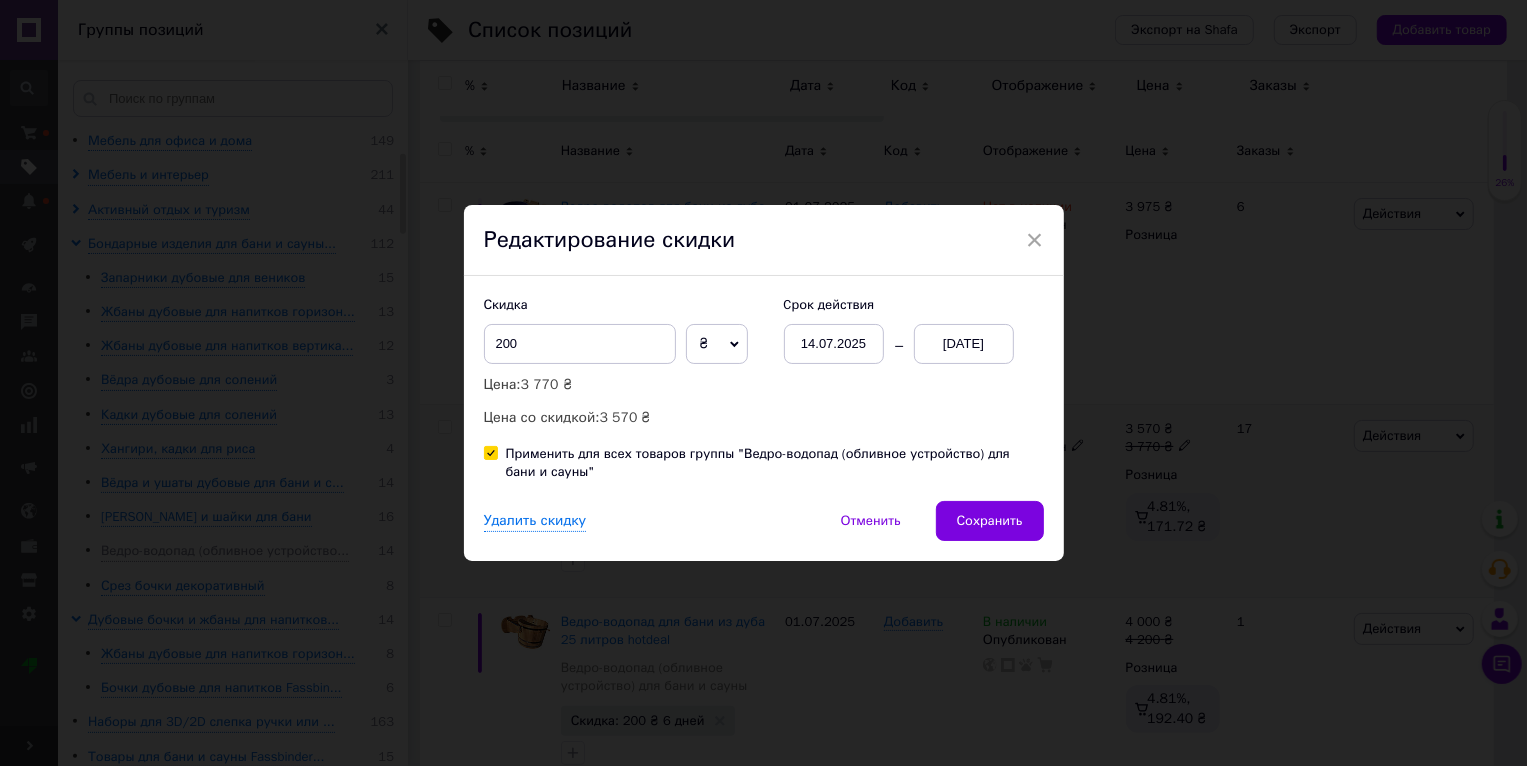 checkbox on "true" 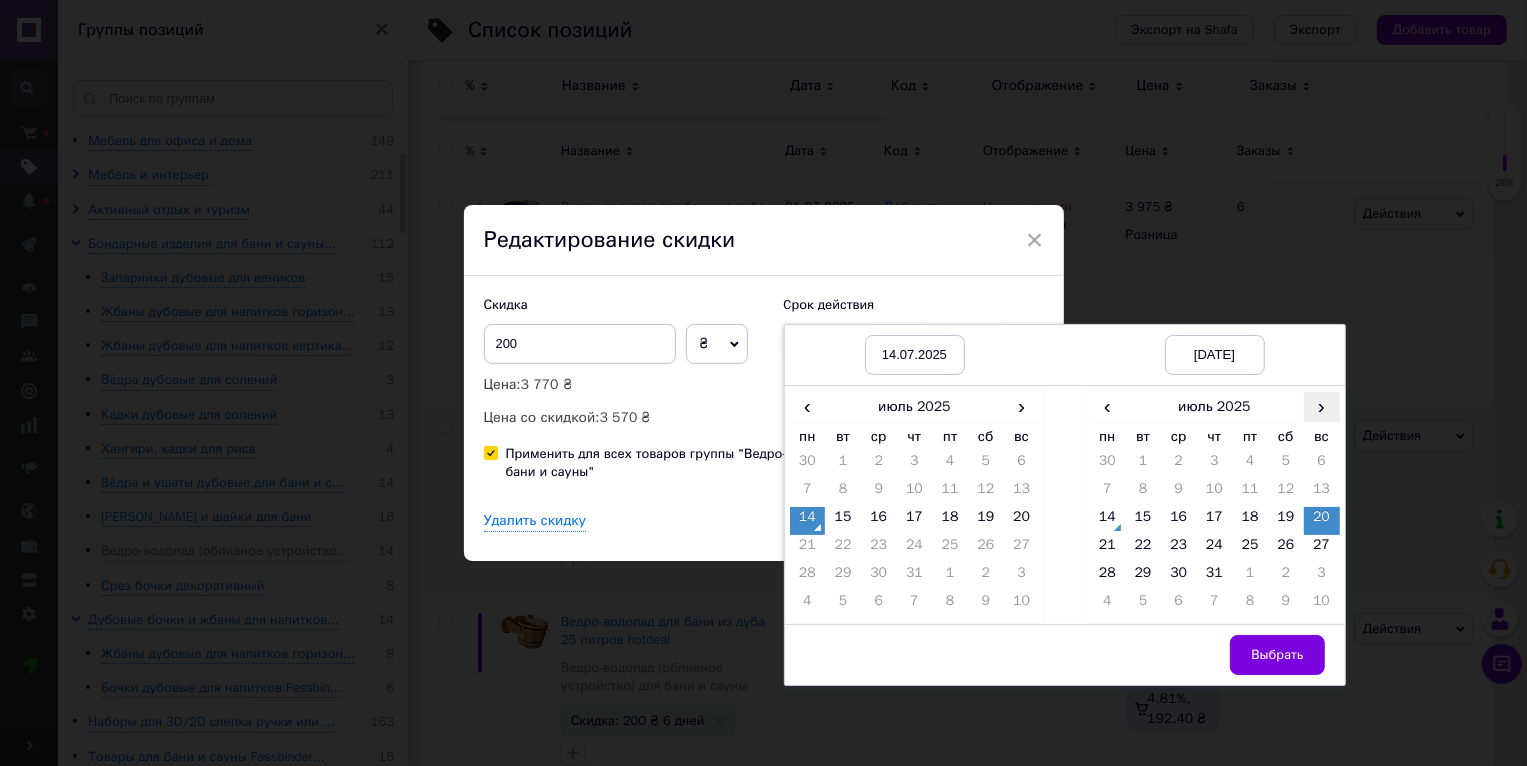 click on "›" at bounding box center [1322, 406] 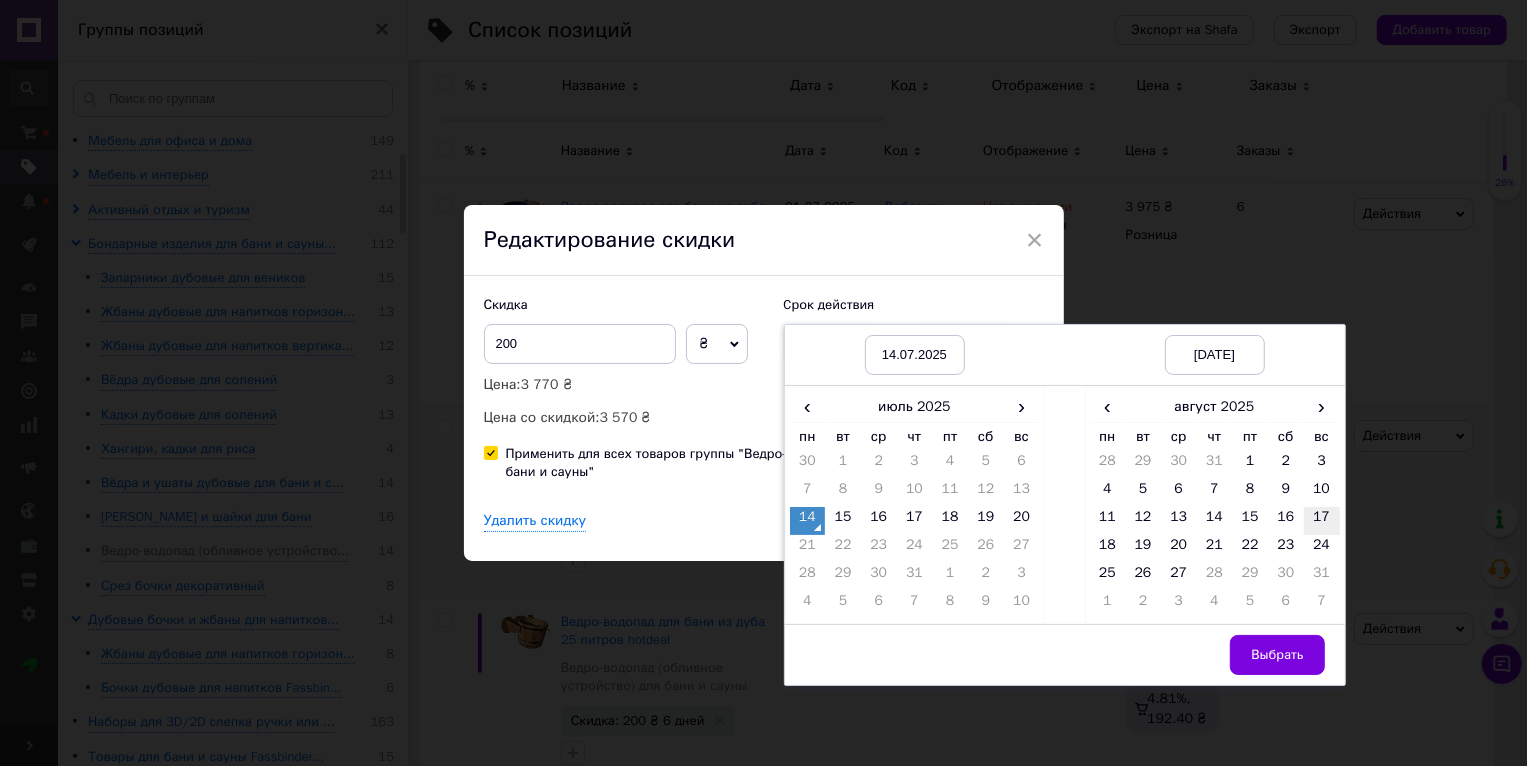 click on "17" at bounding box center [1322, 521] 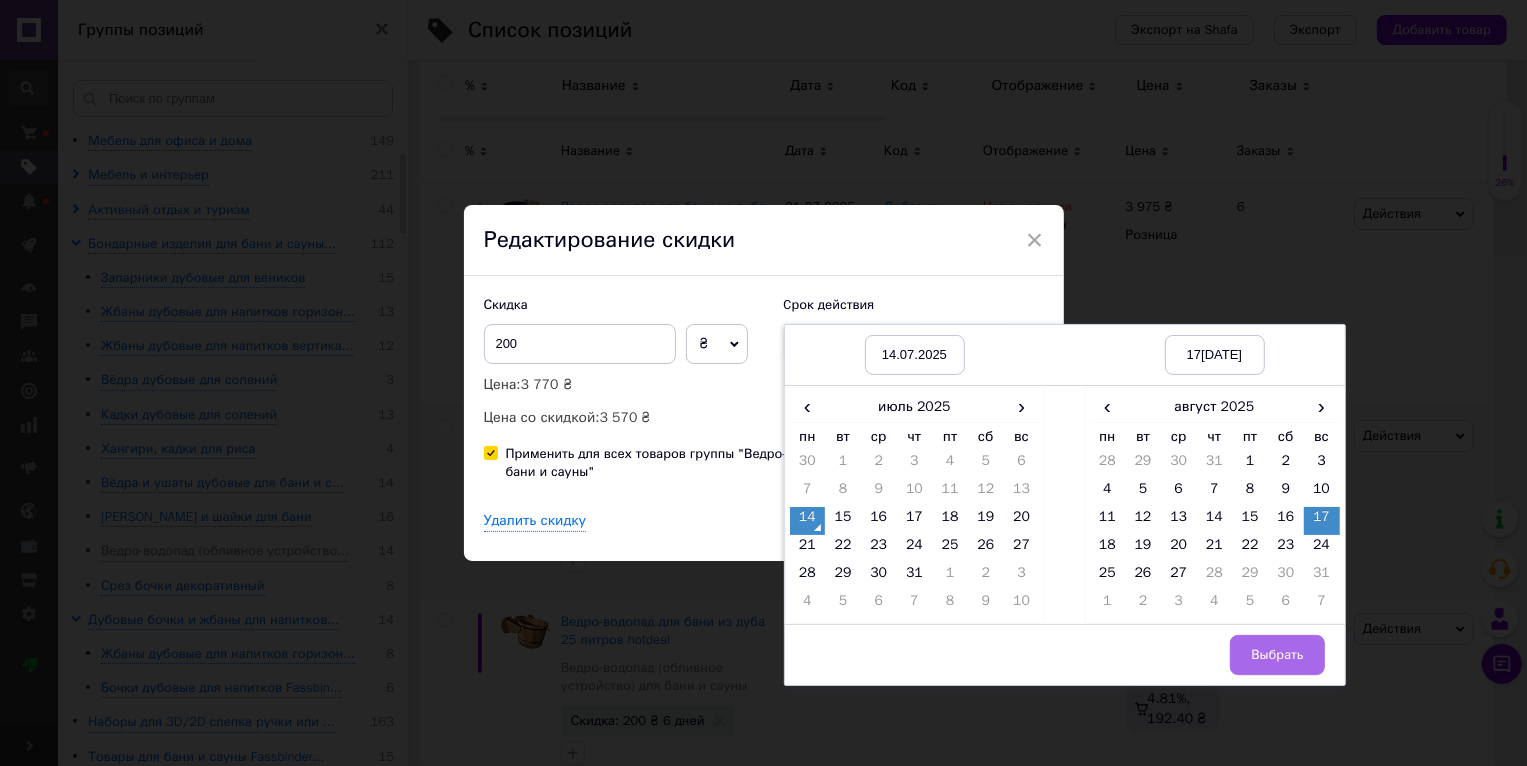click on "Выбрать" at bounding box center [1277, 655] 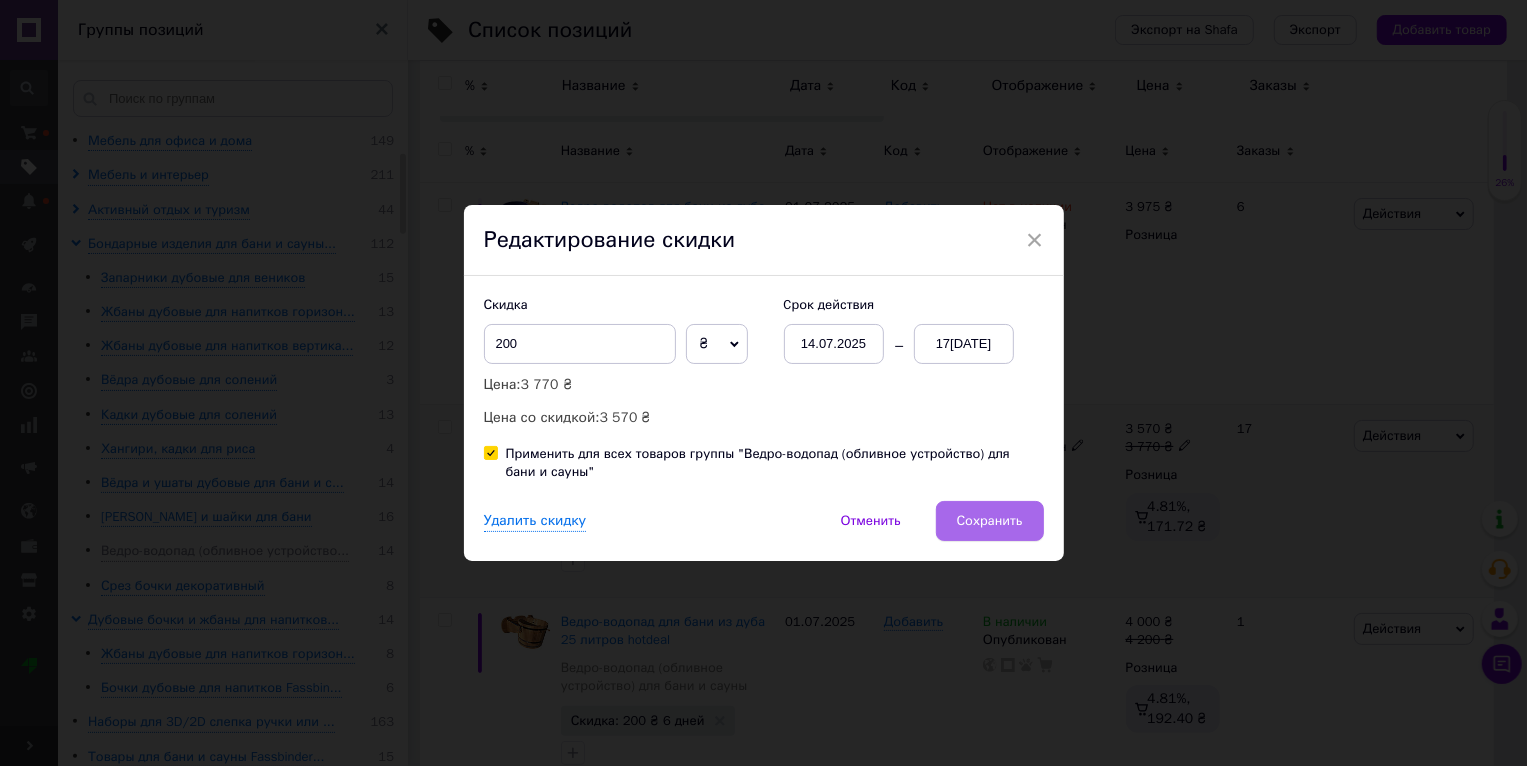 click on "Сохранить" at bounding box center (990, 521) 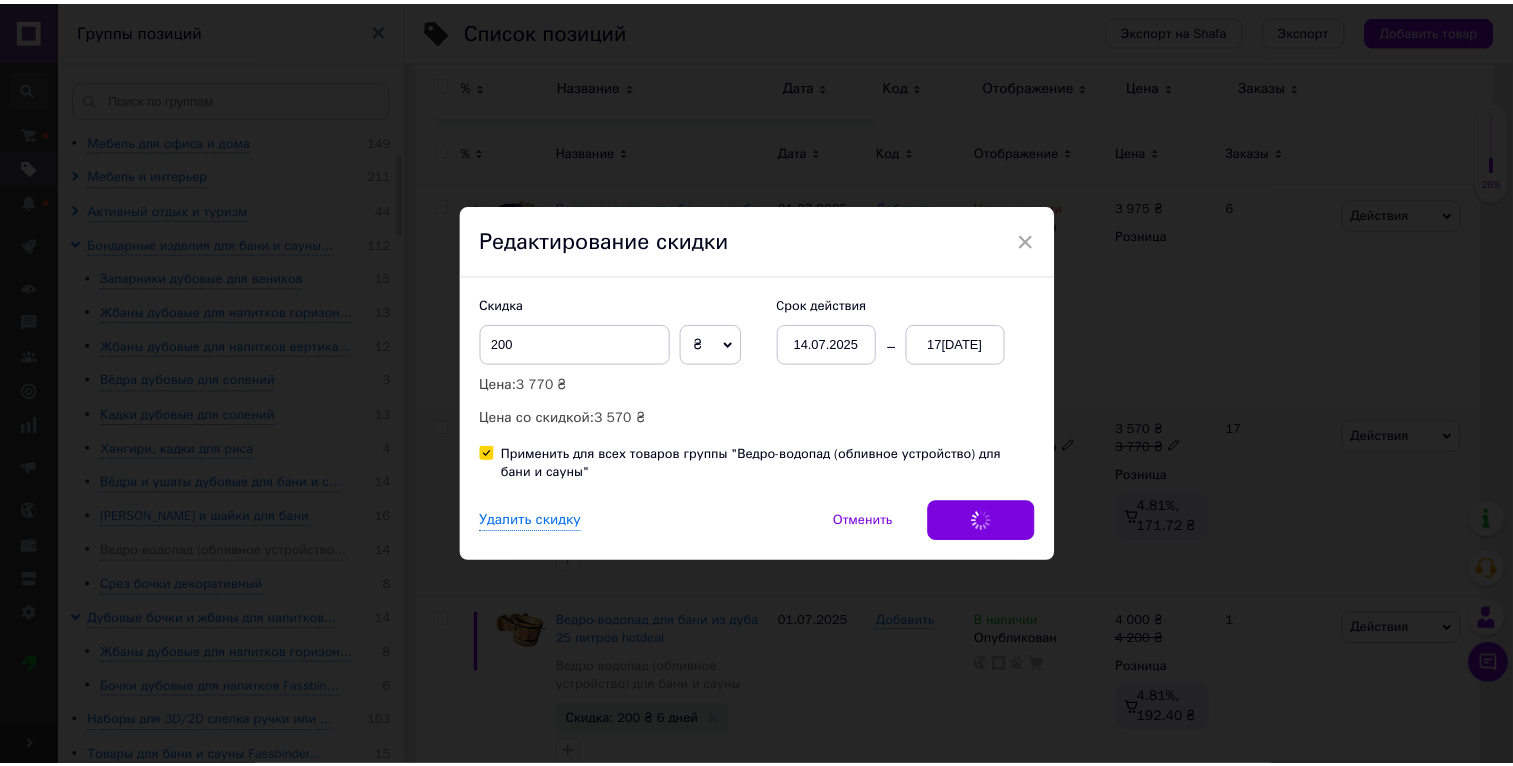 scroll, scrollTop: 0, scrollLeft: 47, axis: horizontal 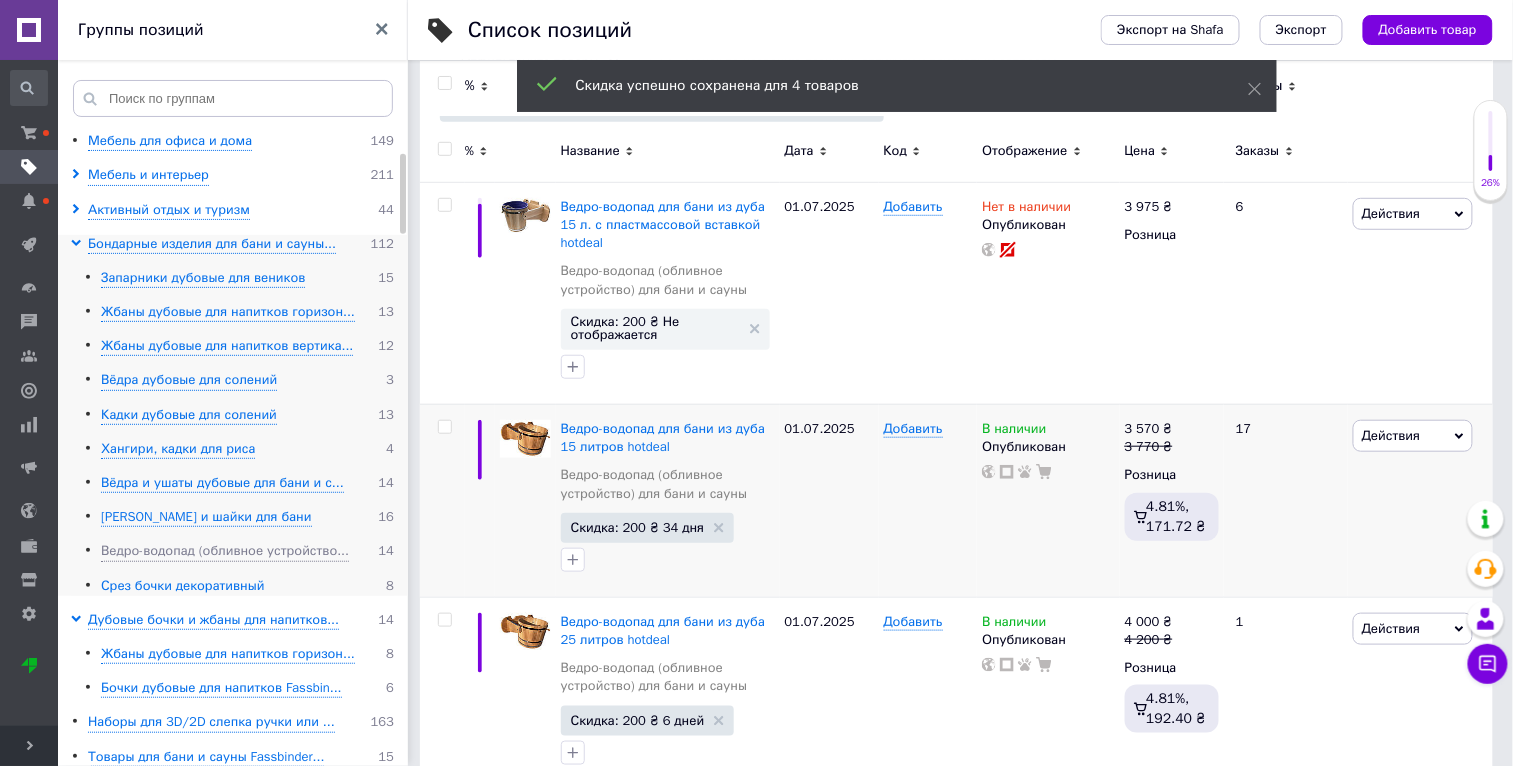 click on "Срез бочки декоративный" at bounding box center [183, 586] 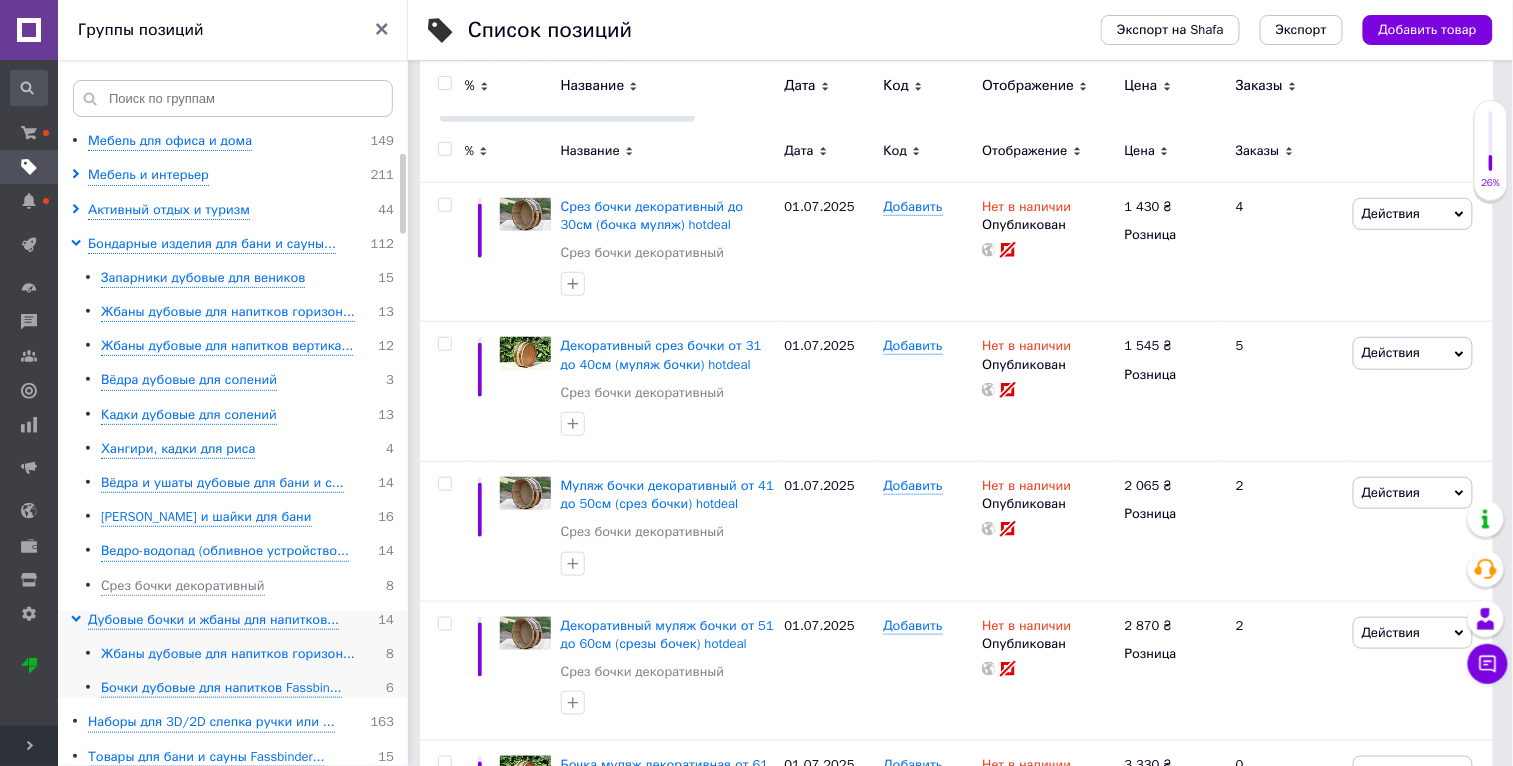 click on "Жбаны дубовые для напитков горизон..." at bounding box center (228, 654) 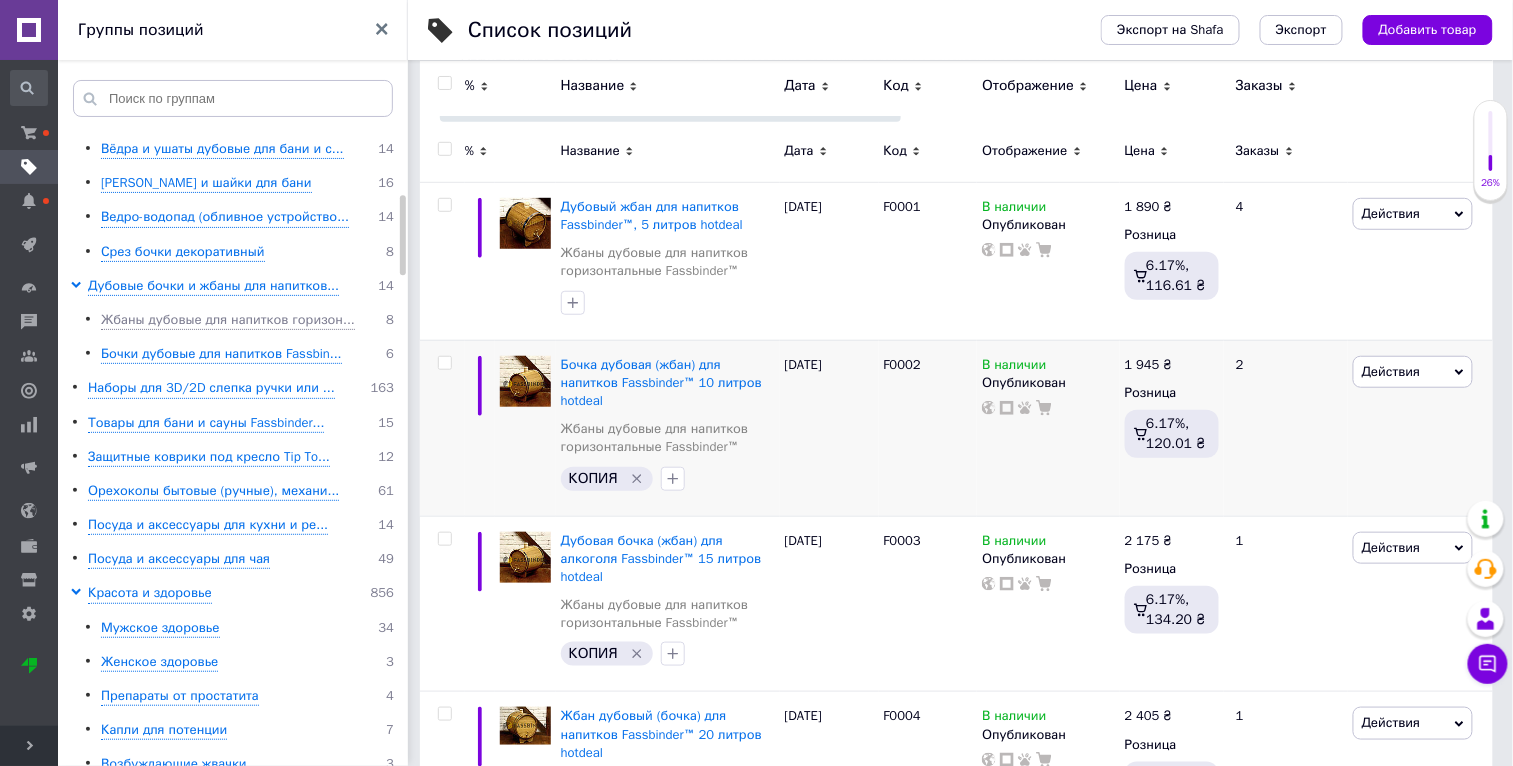 scroll, scrollTop: 533, scrollLeft: 0, axis: vertical 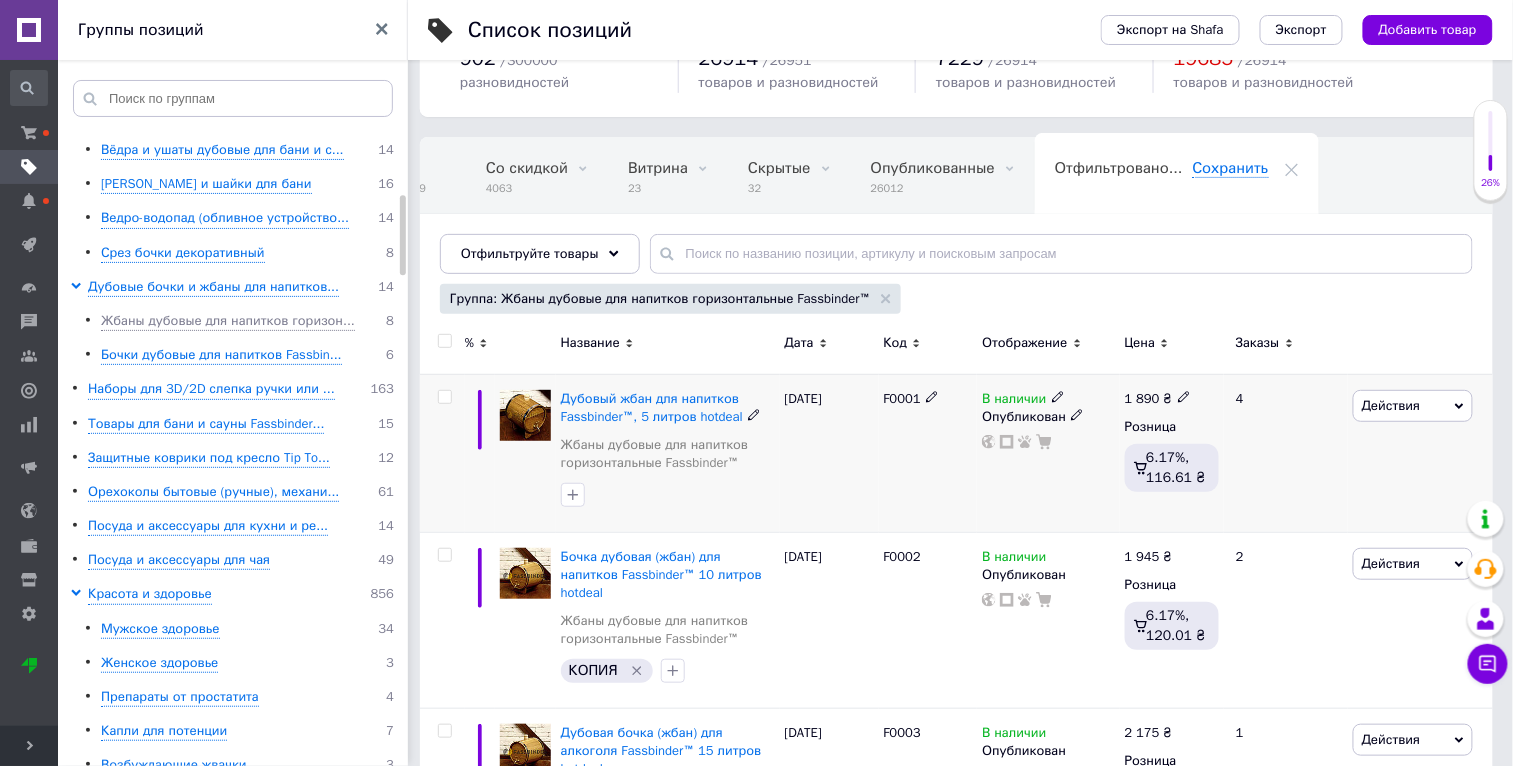 click on "Действия" at bounding box center [1413, 406] 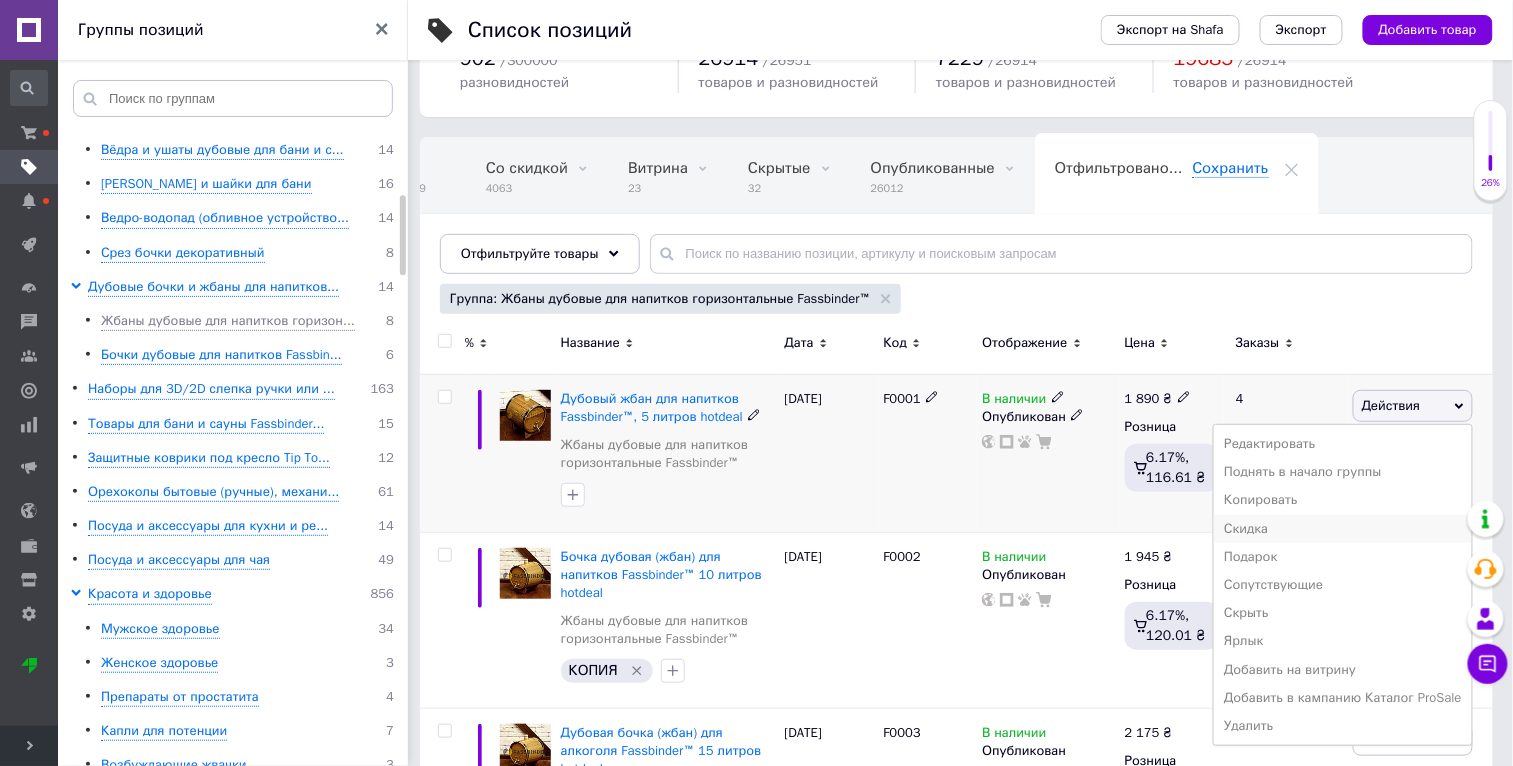 click on "Скидка" at bounding box center (1343, 529) 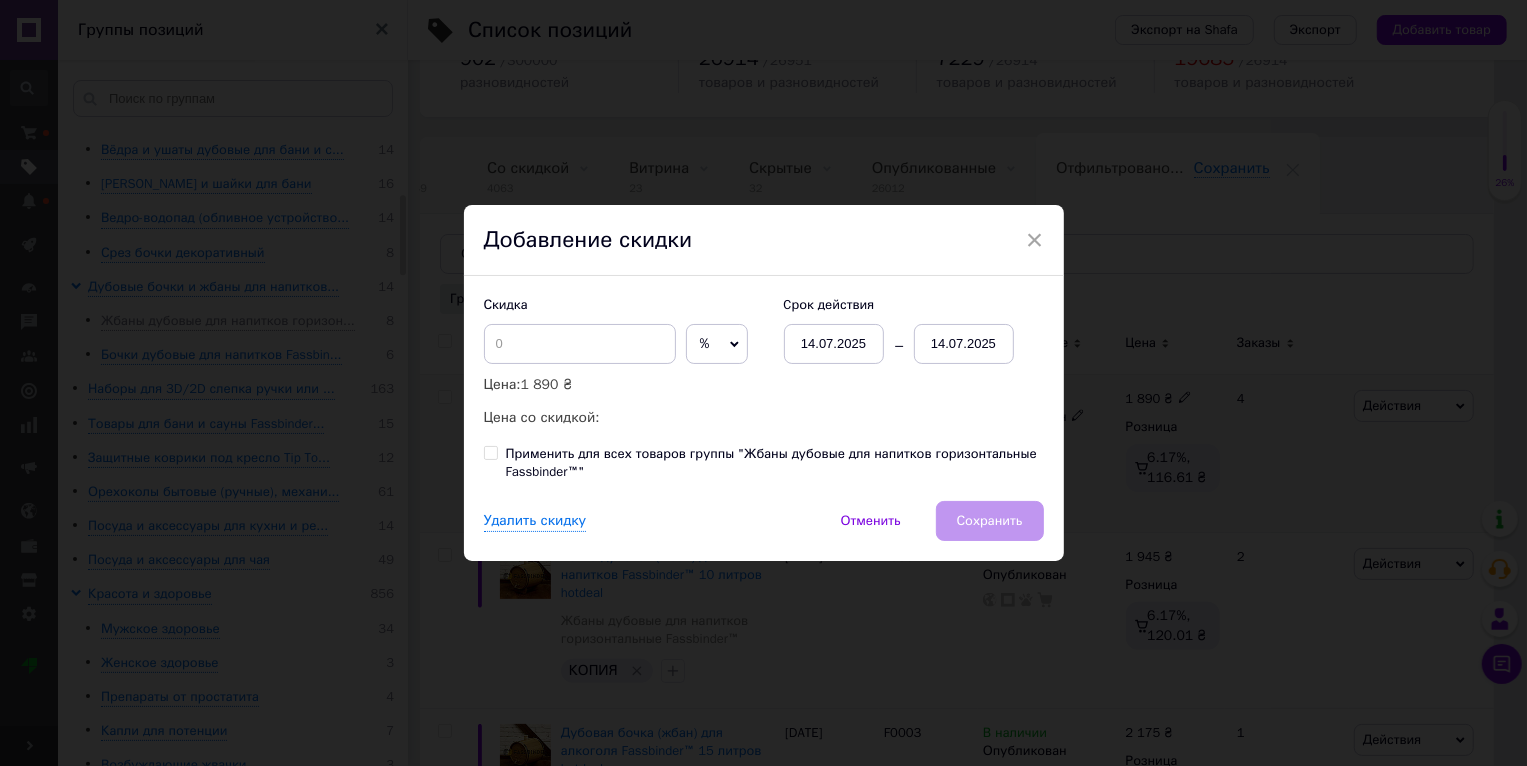 drag, startPoint x: 1373, startPoint y: 502, endPoint x: 399, endPoint y: 439, distance: 976.03534 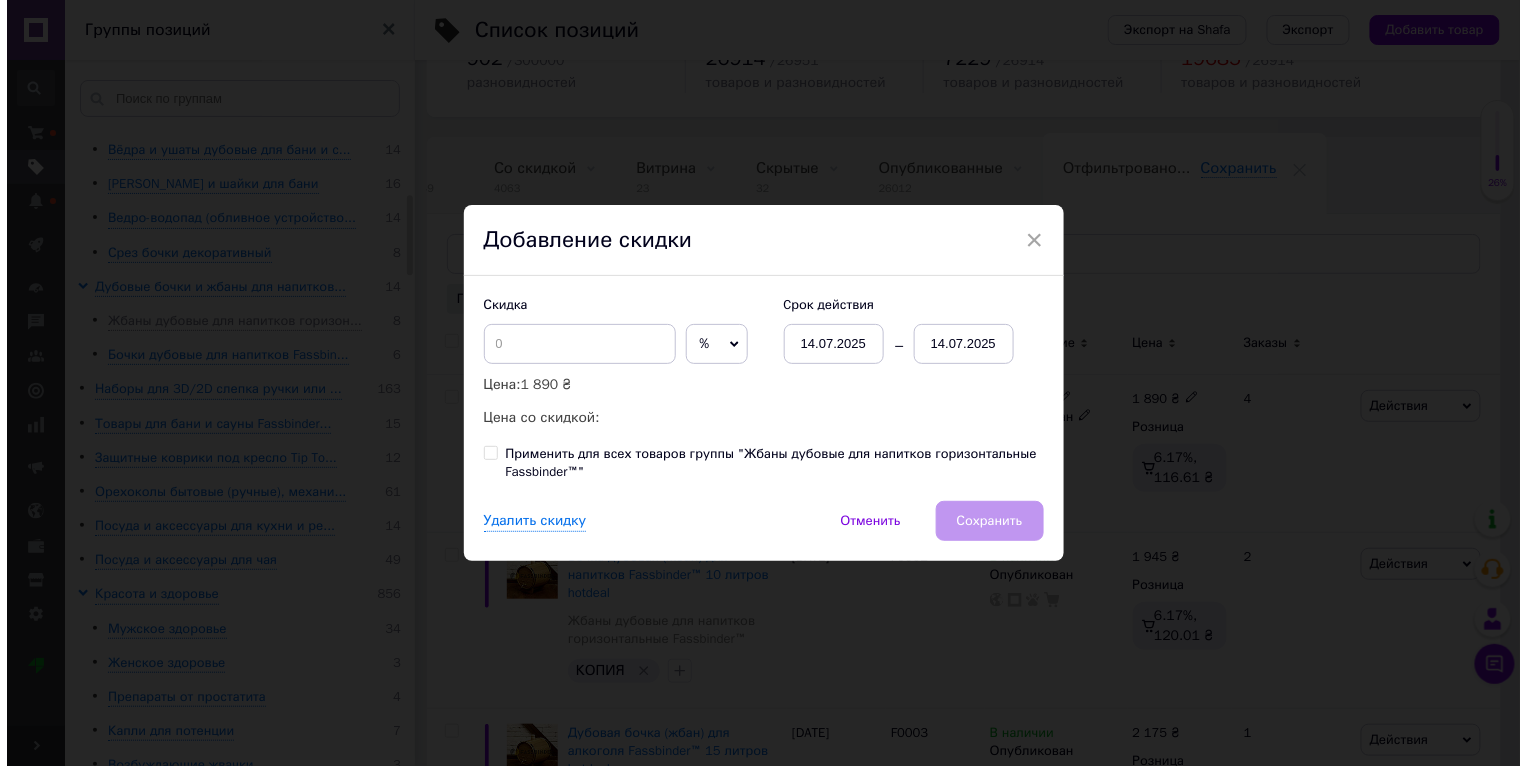 scroll, scrollTop: 0, scrollLeft: 47, axis: horizontal 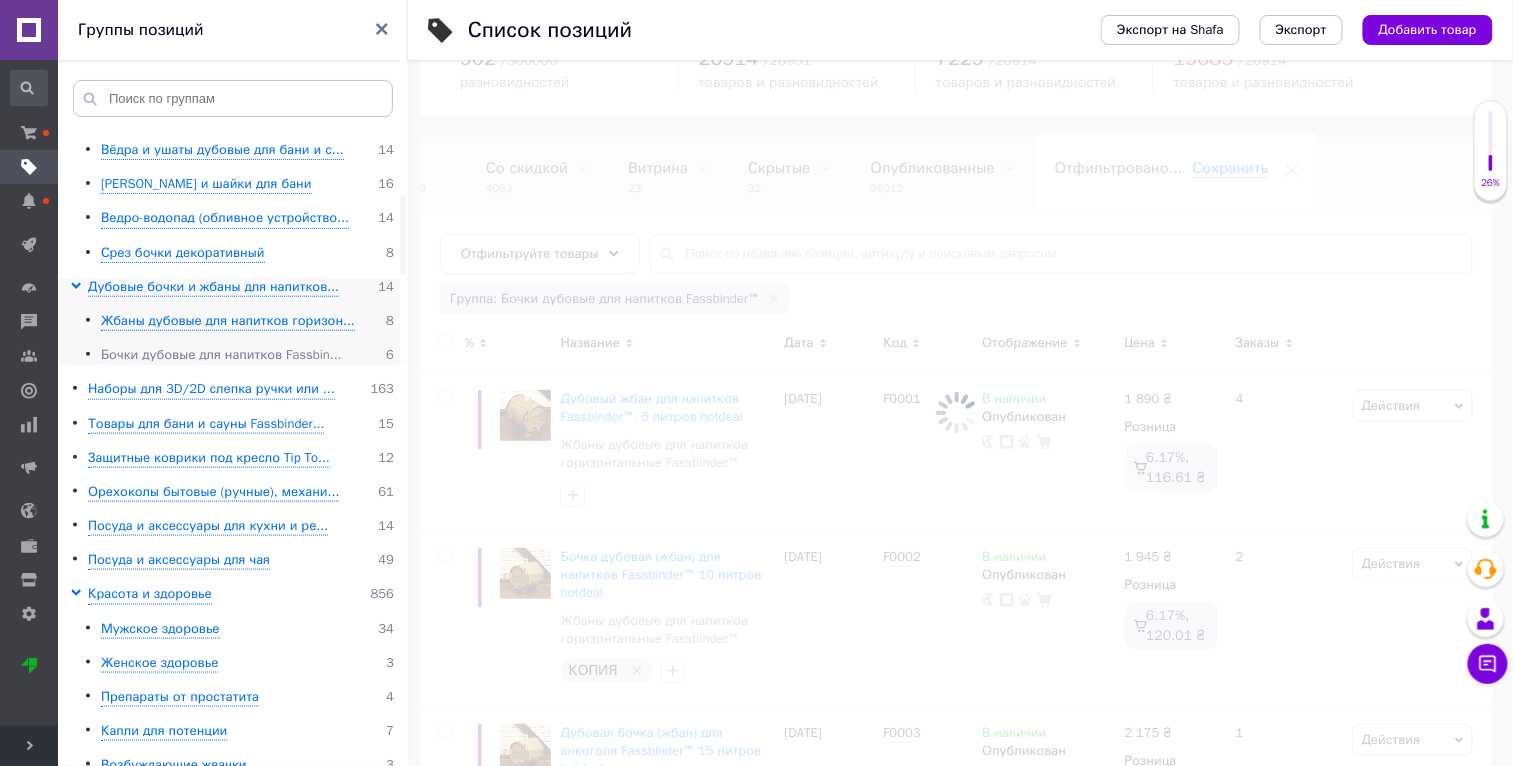 click on "Бочки дубовые для напитков Fassbin..." at bounding box center [221, 355] 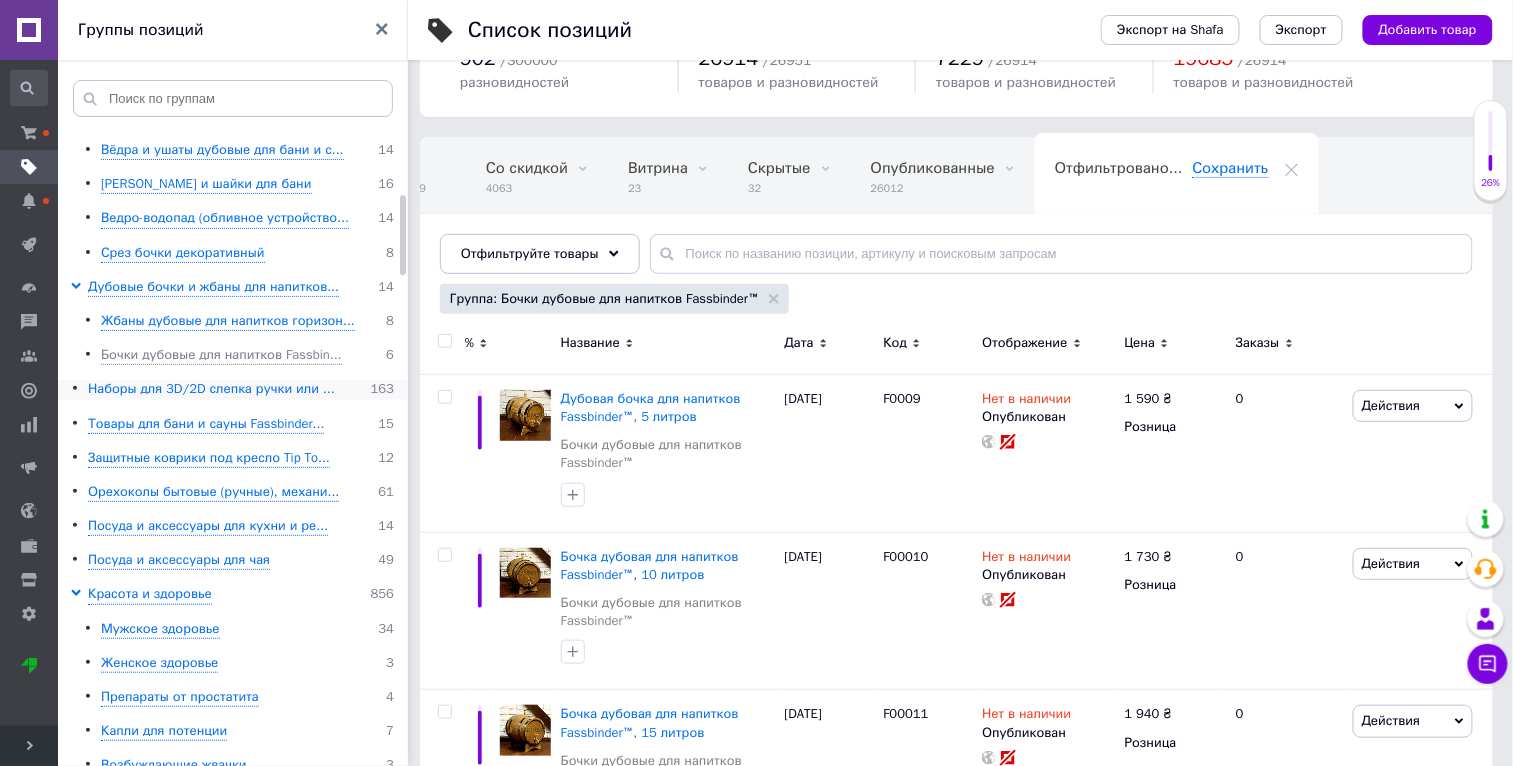 click on "Наборы для 3D/2D слепка ручки или ..." at bounding box center (211, 389) 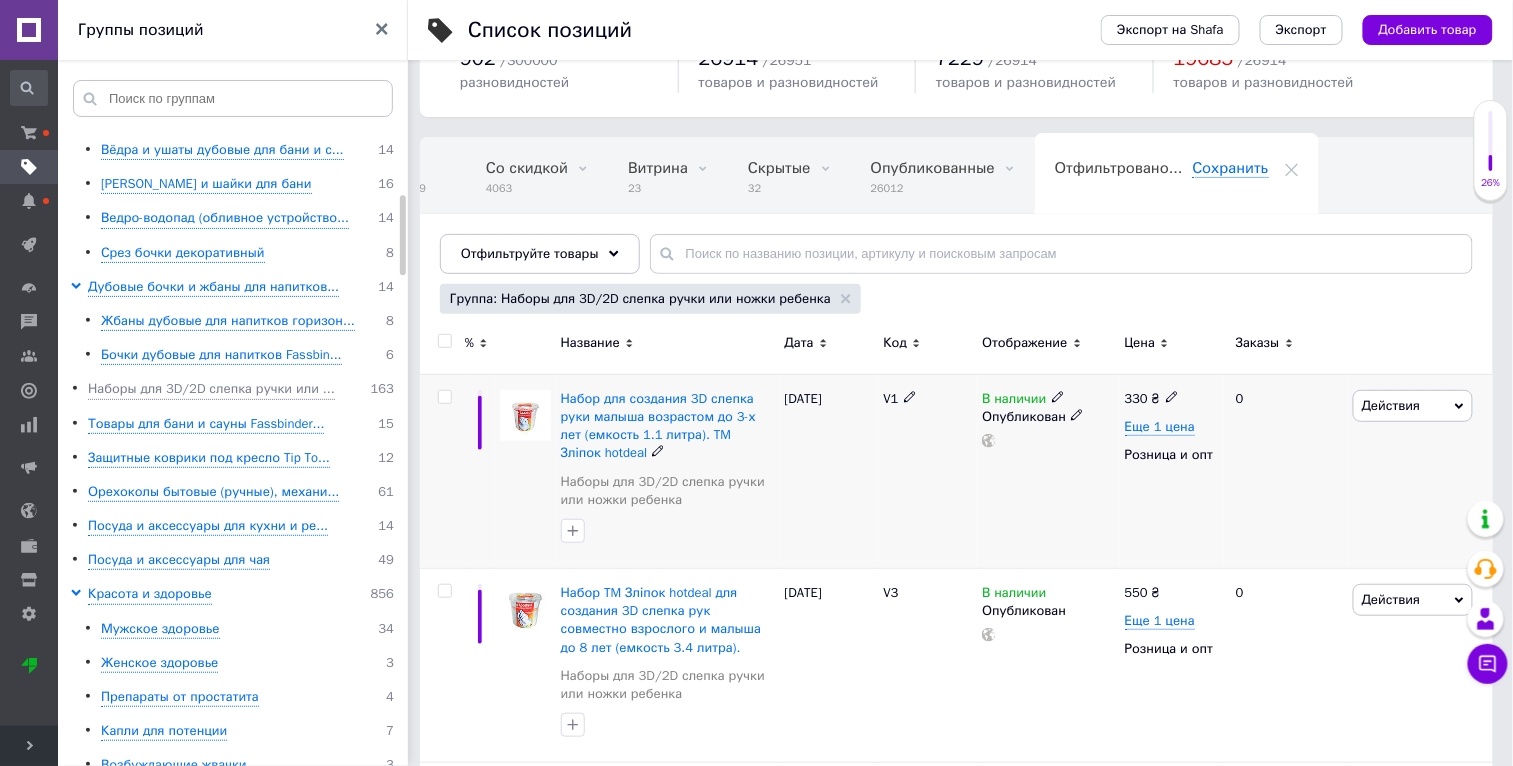 click on "Действия" at bounding box center [1413, 406] 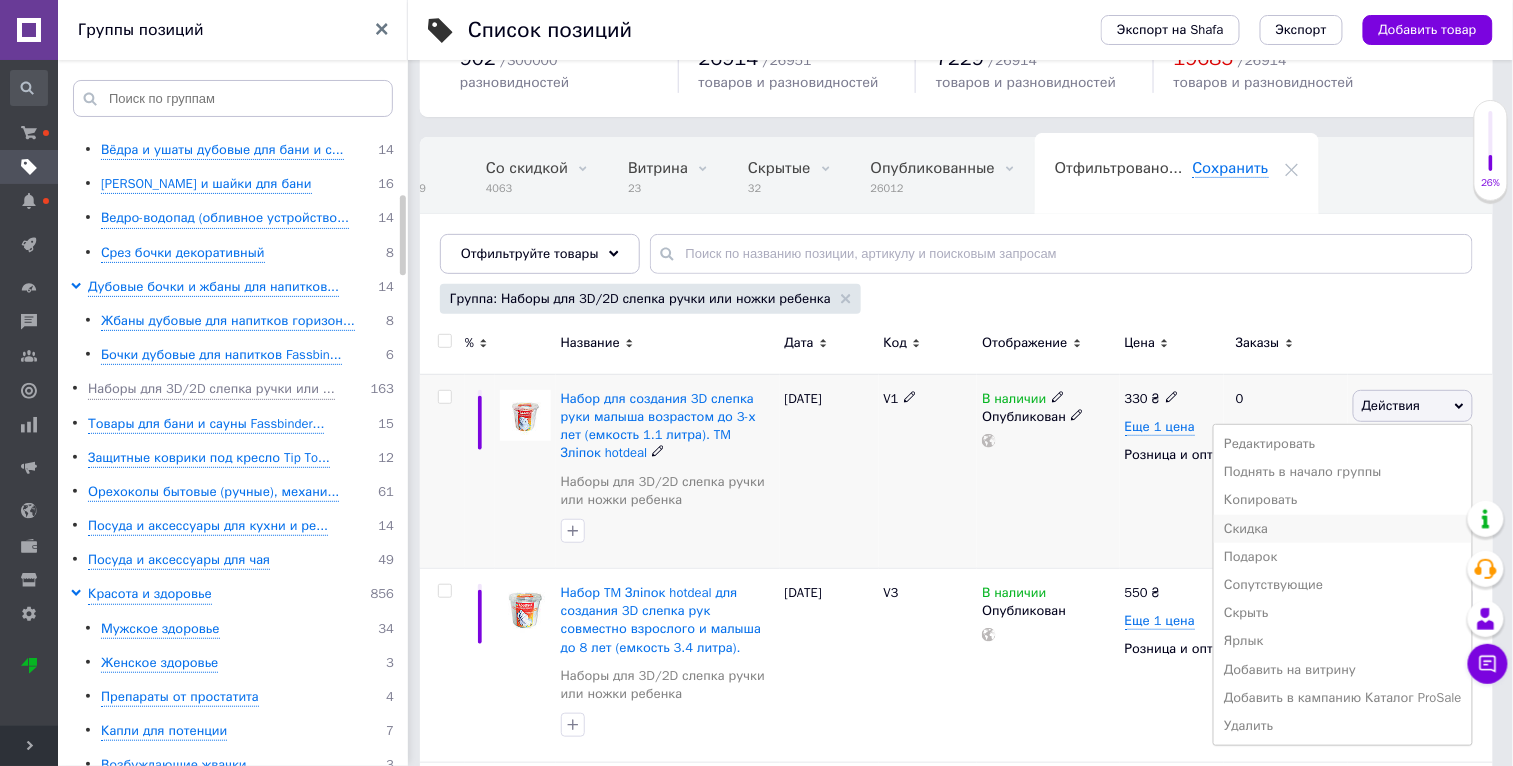 click on "Скидка" at bounding box center (1343, 529) 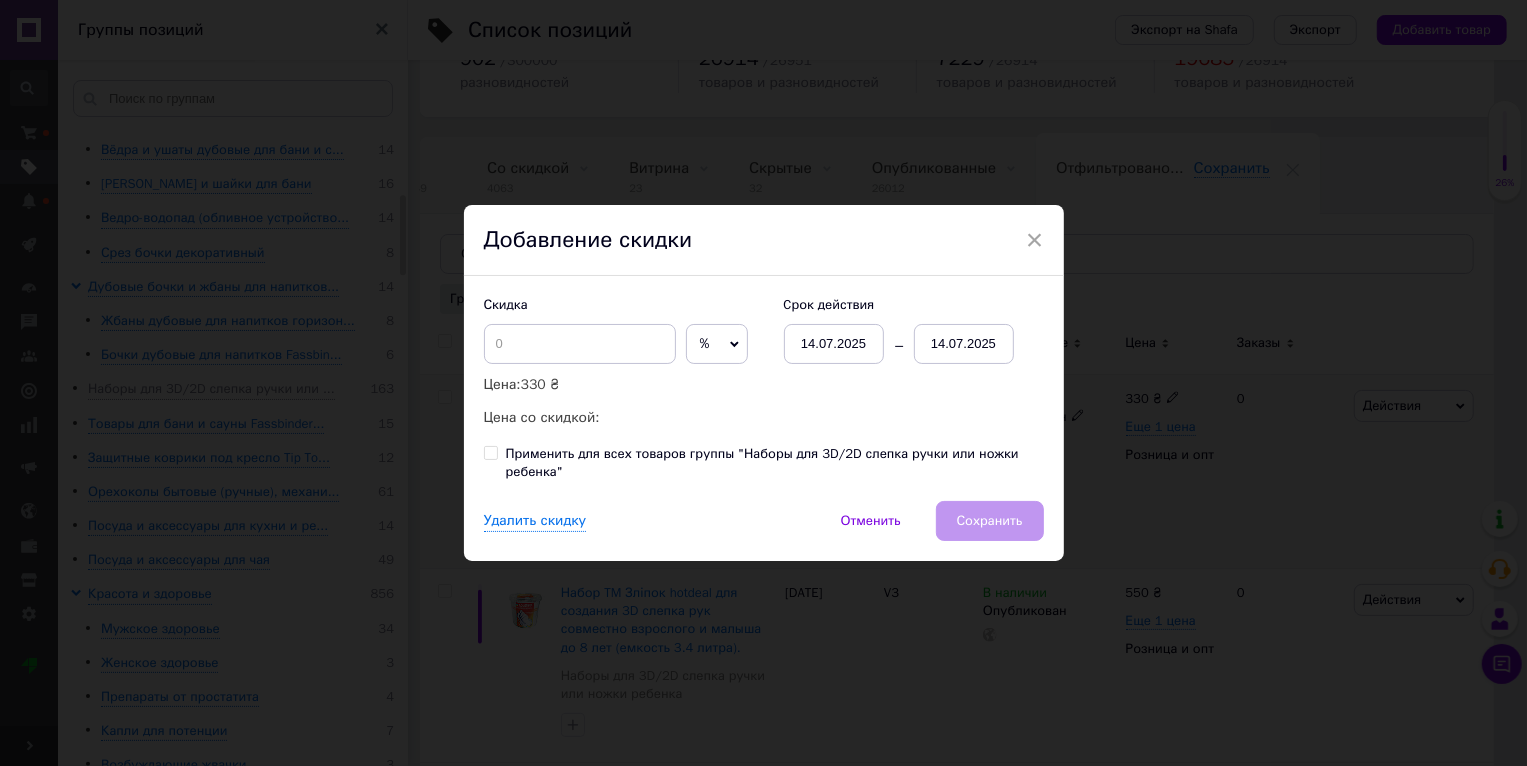 click on "× Добавление скидки Скидка % ₴ Цена:  330   ₴ Цена со скидкой:  Cрок действия 14.07.2025 14.07.2025 Применить для всех товаров группы "Наборы для 3D/2D слепка ручки или ножки ребенка" Удалить скидку   Отменить   Сохранить" at bounding box center (763, 383) 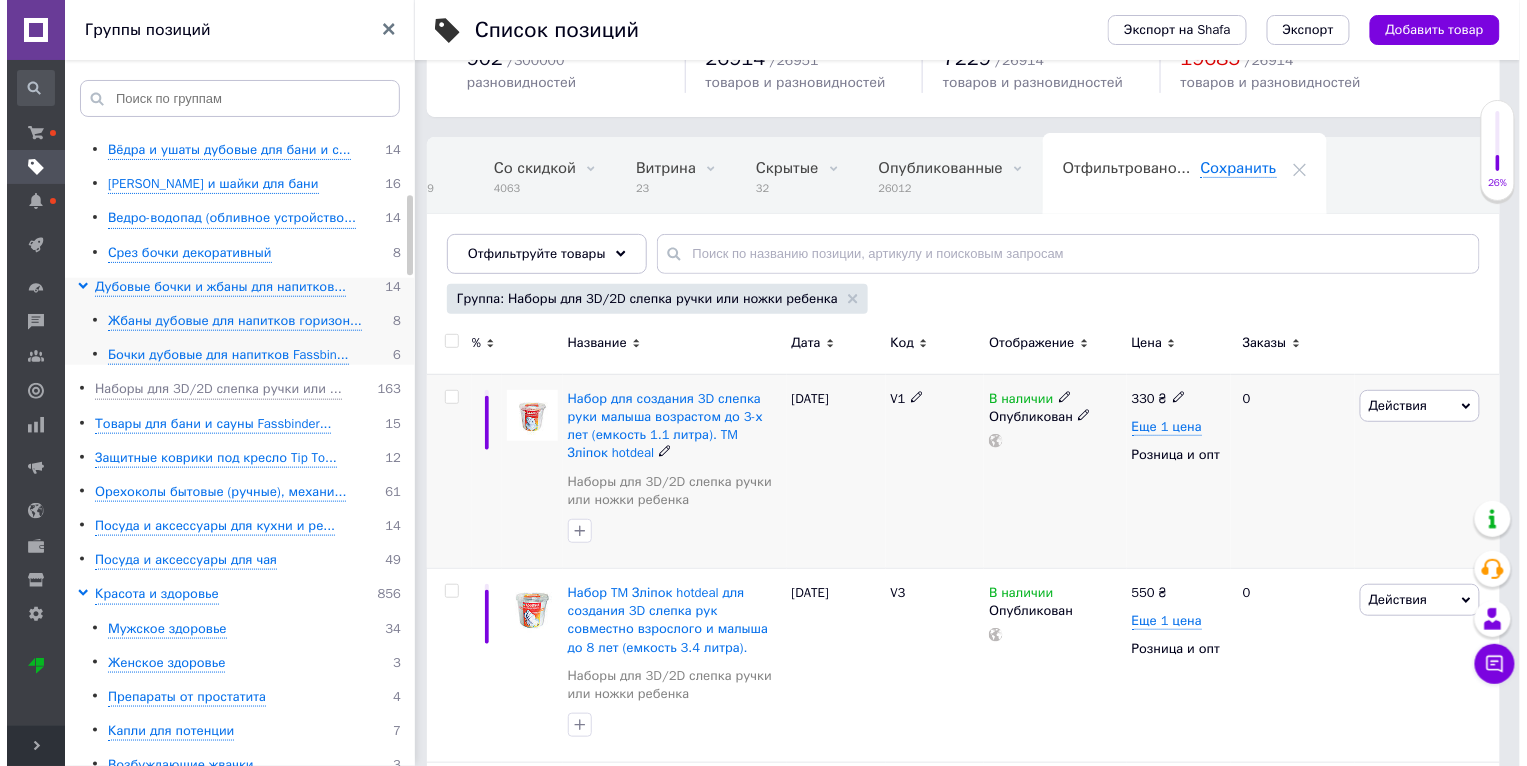 scroll, scrollTop: 0, scrollLeft: 47, axis: horizontal 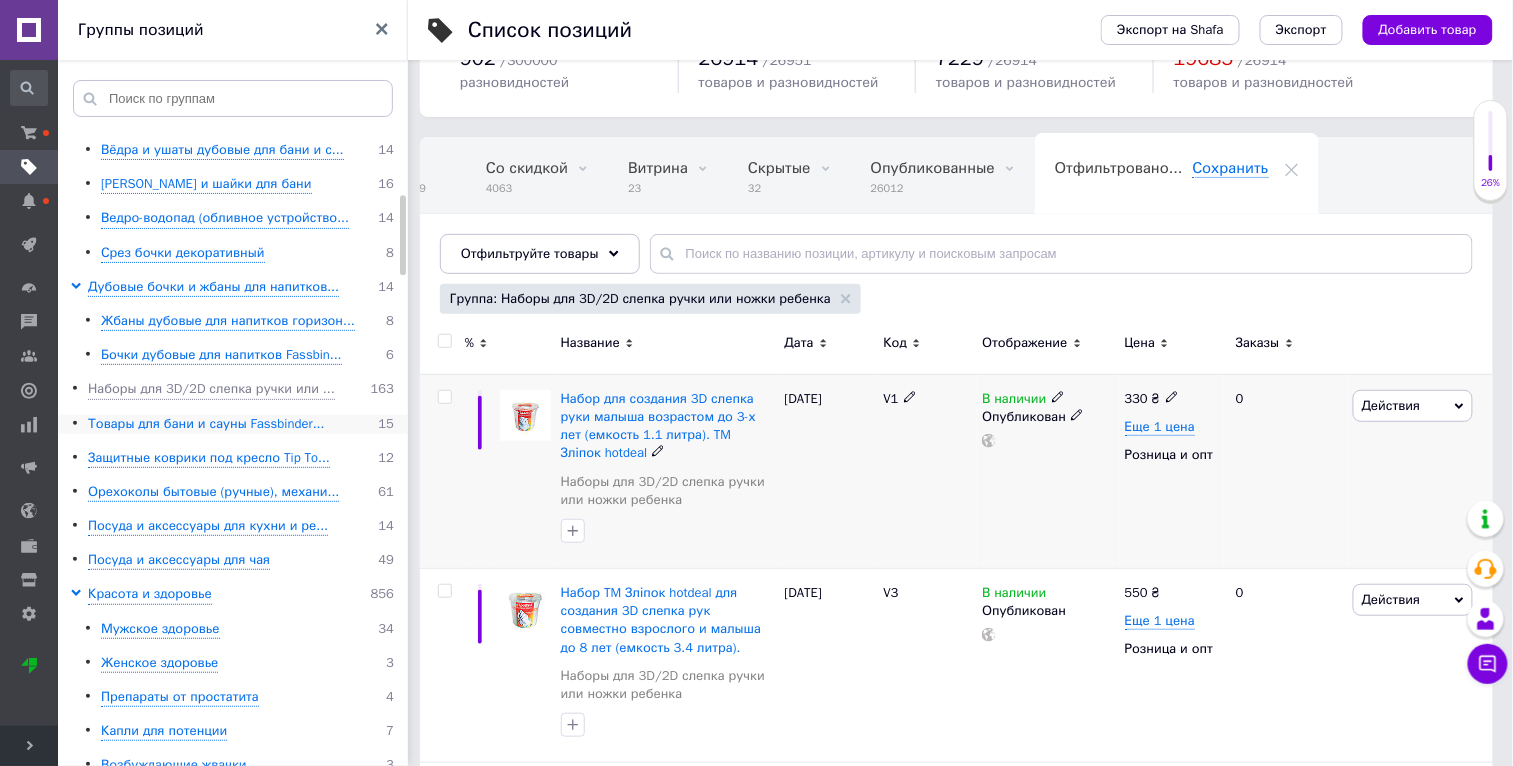 click on "Товары для бани и сауны Fassbinder..." at bounding box center (206, 424) 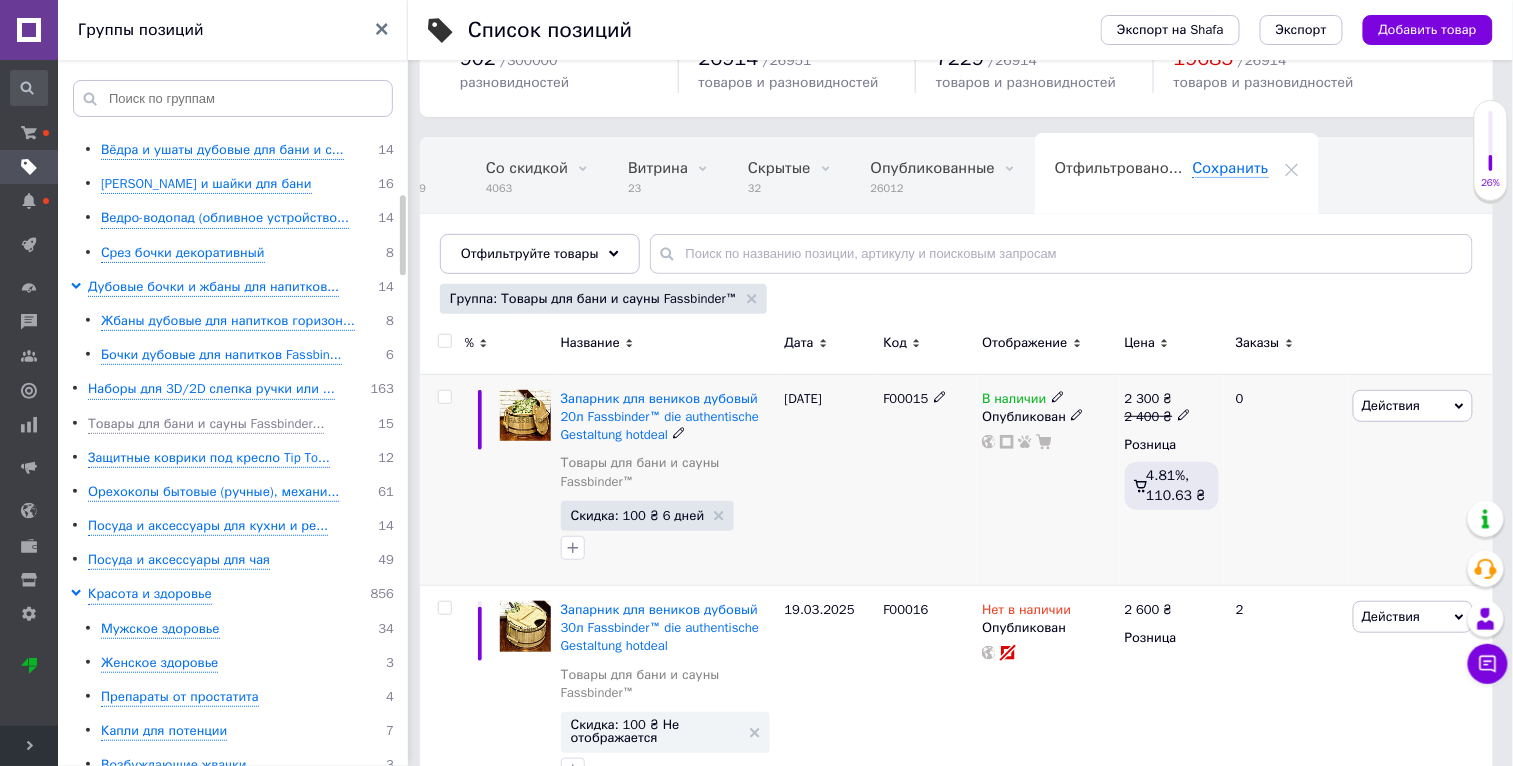 click on "Действия" at bounding box center [1391, 405] 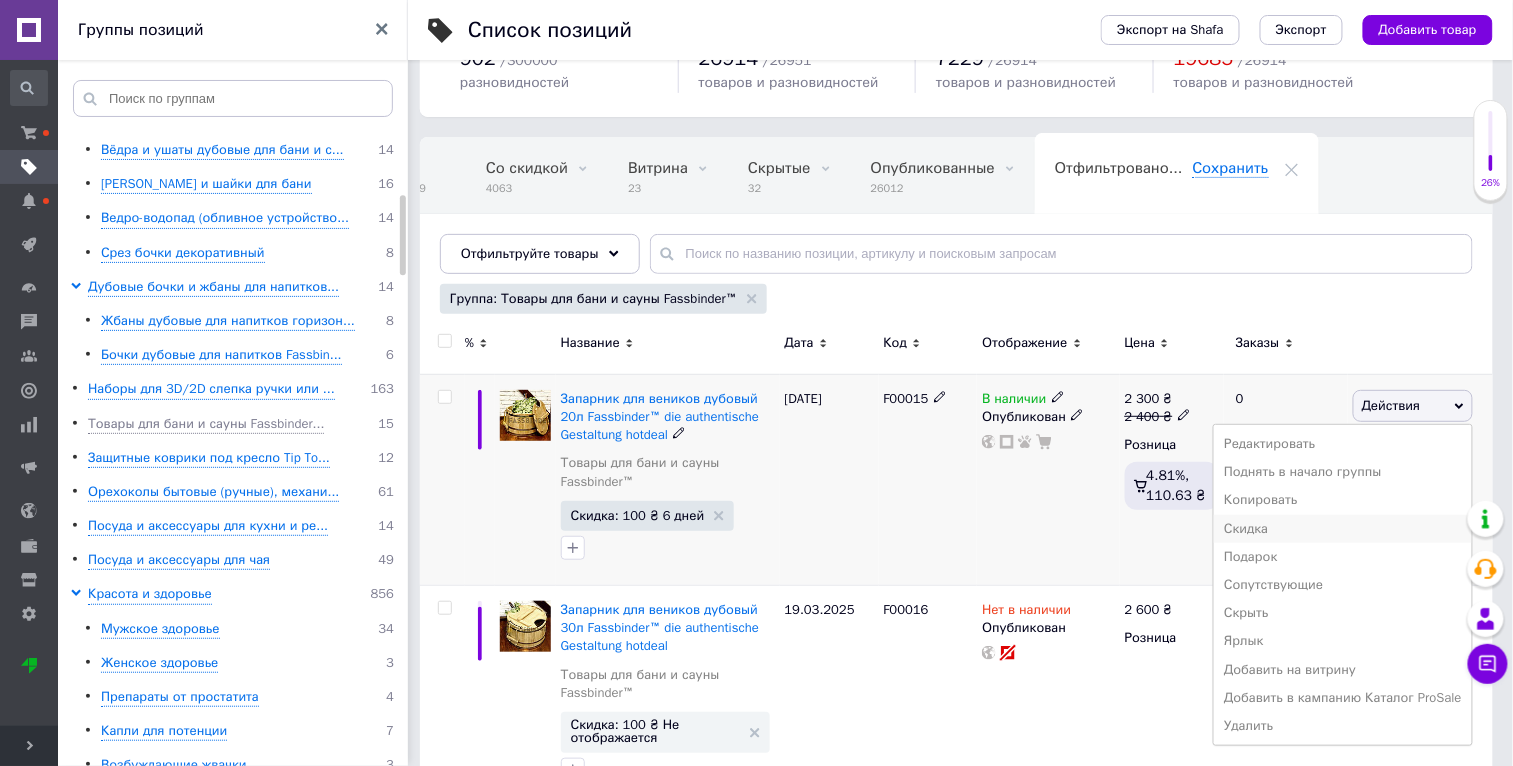 click on "Скидка" at bounding box center (1343, 529) 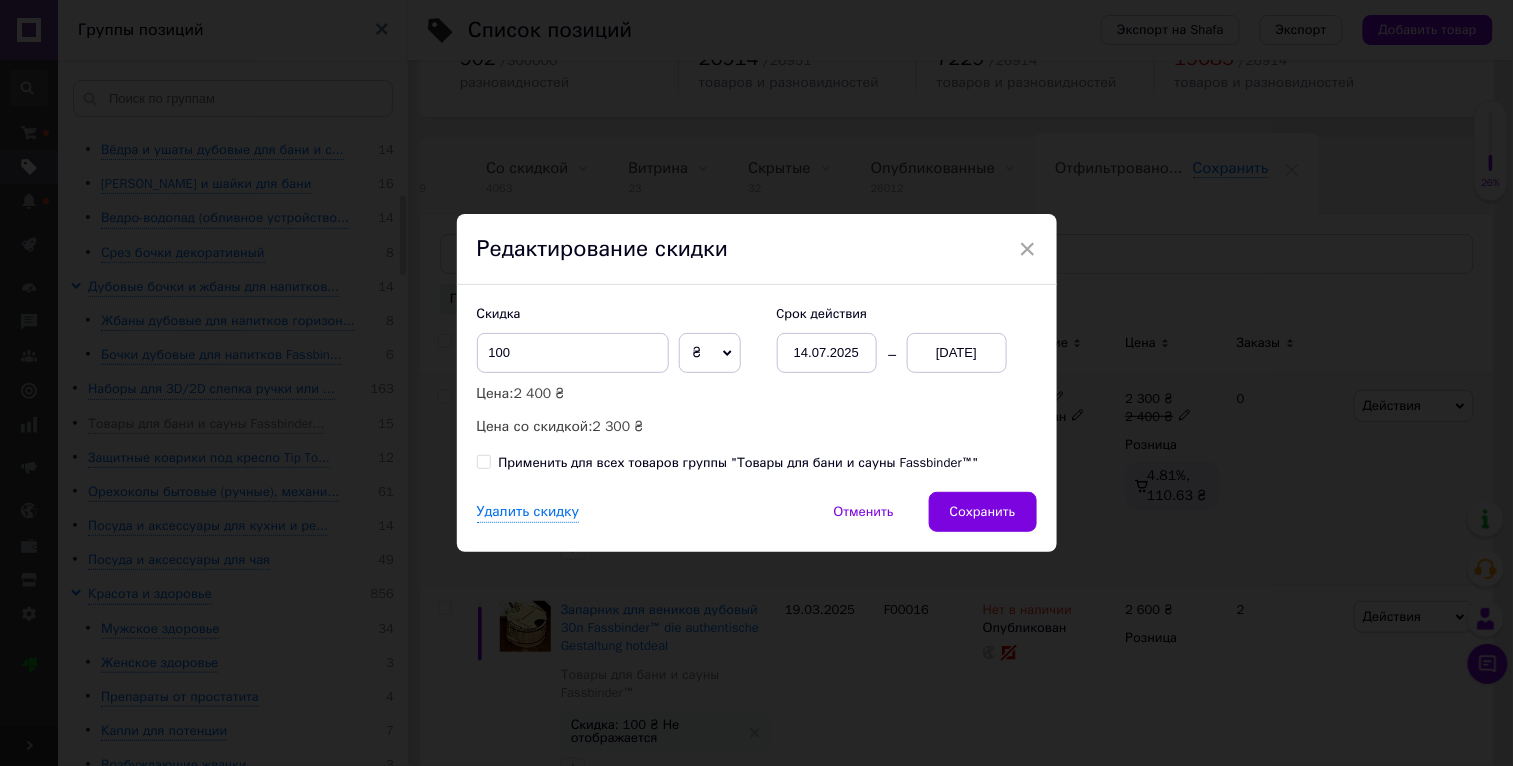 scroll, scrollTop: 0, scrollLeft: 46, axis: horizontal 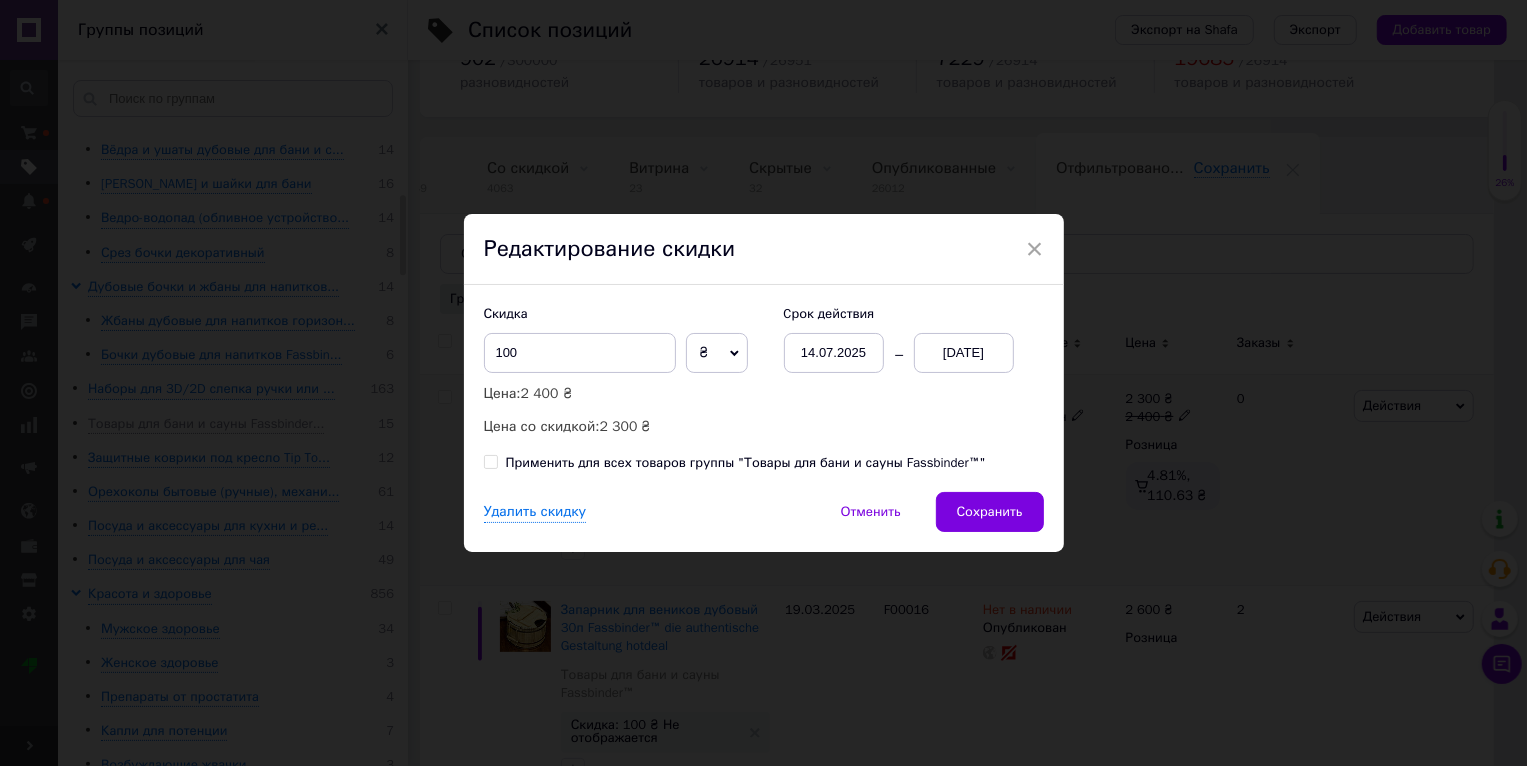 click on "Применить для всех товаров группы "Товары для бани и сауны Fassbinder™"" at bounding box center (746, 463) 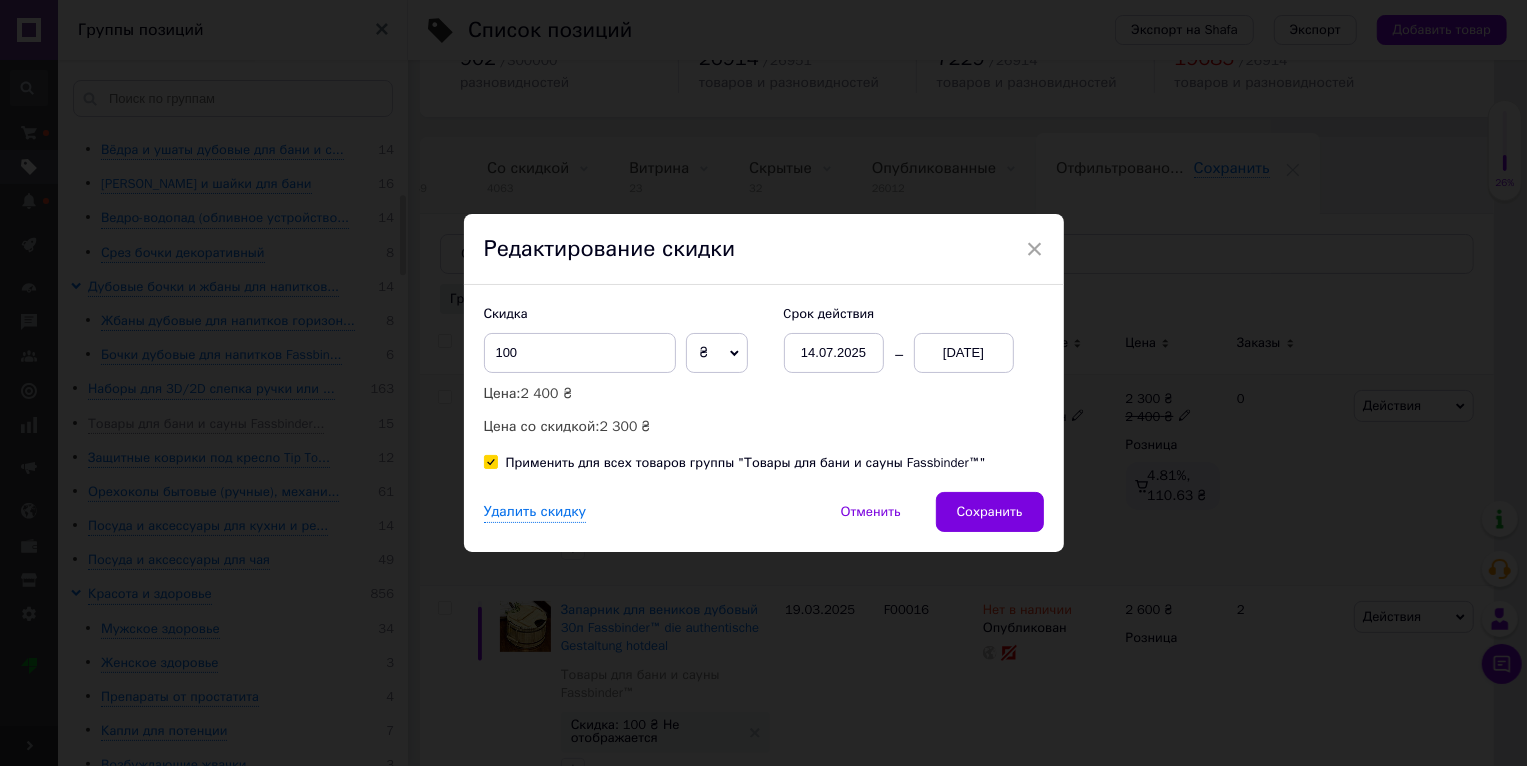 checkbox on "true" 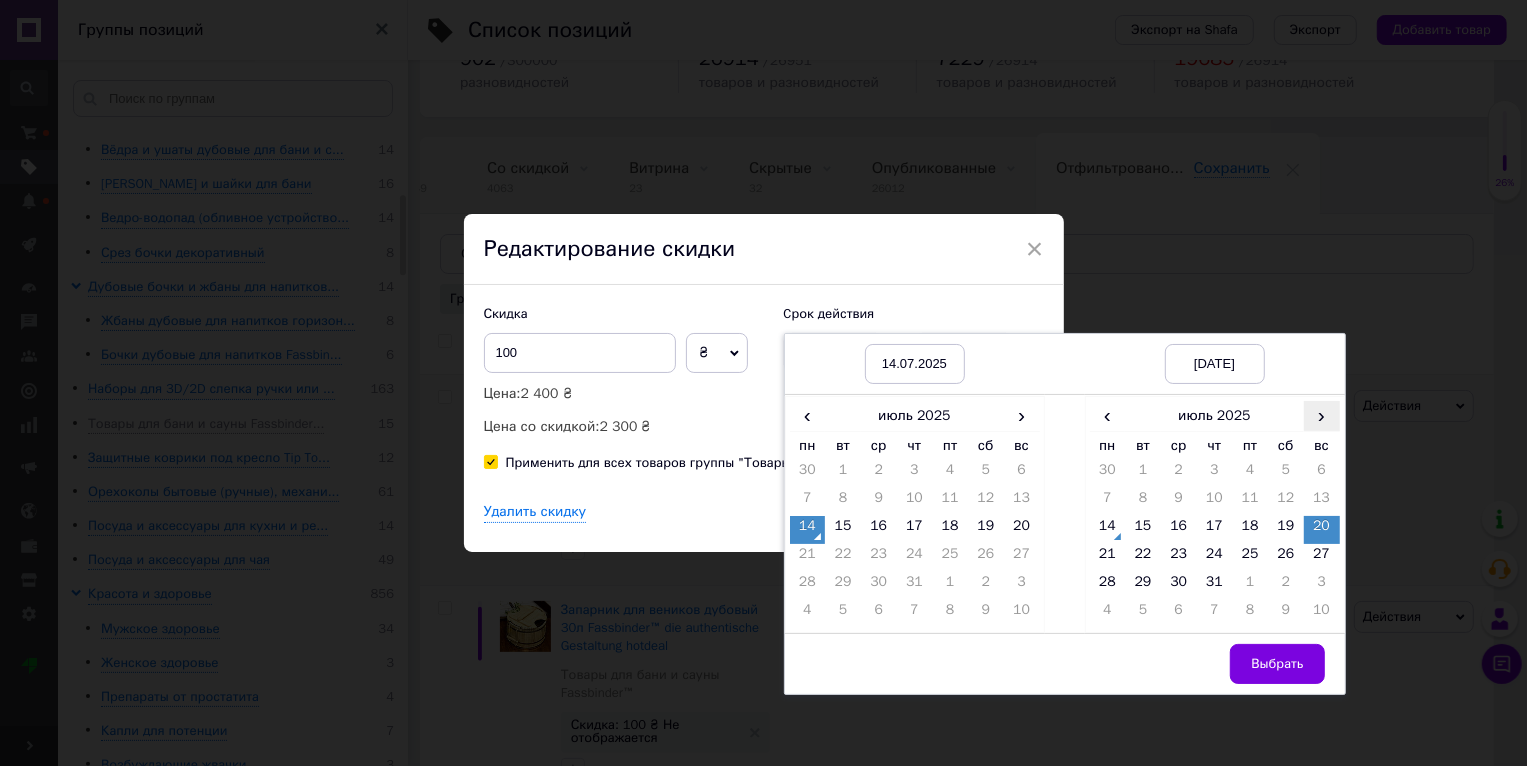 click on "›" at bounding box center [1322, 415] 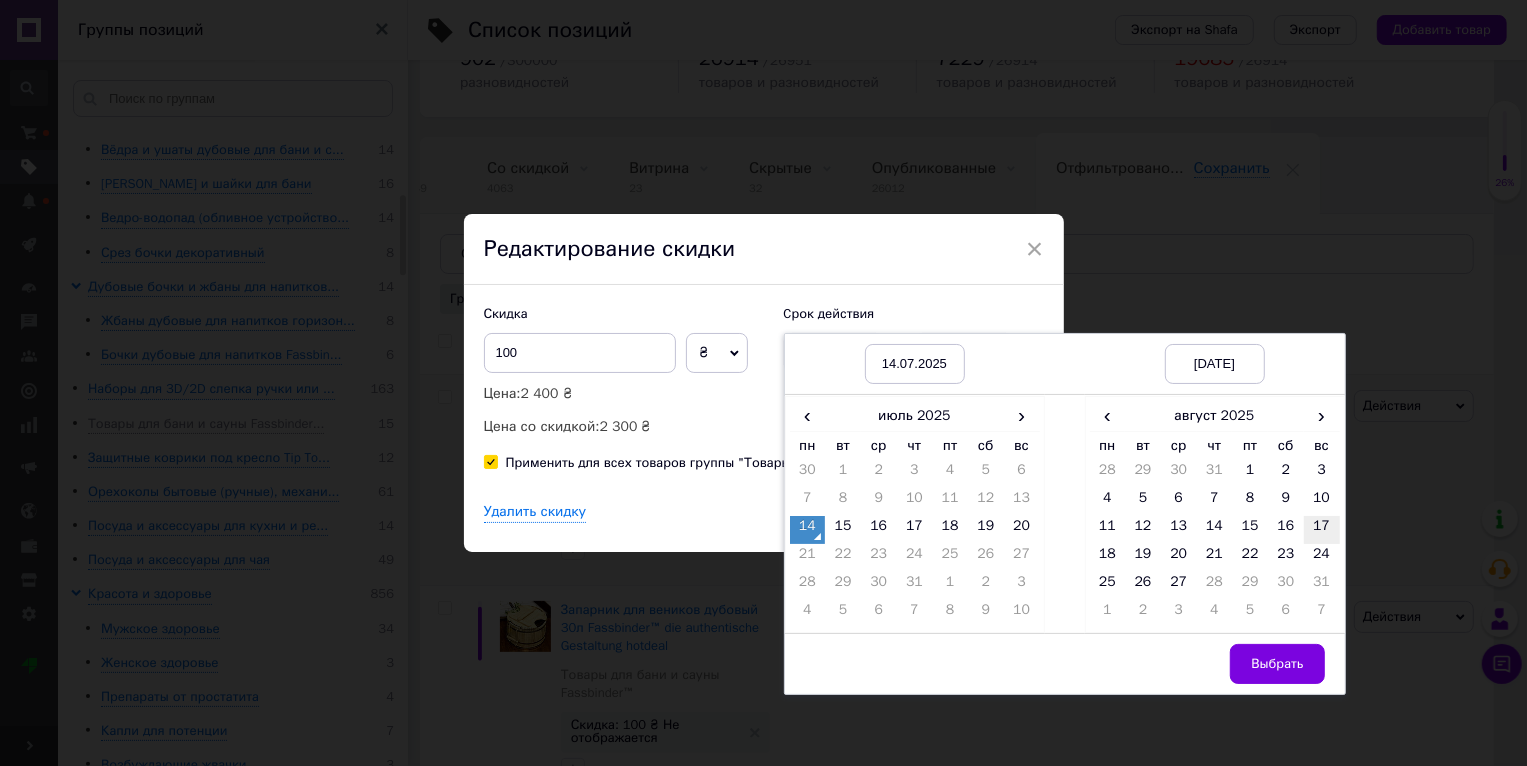 click on "17" at bounding box center [1322, 530] 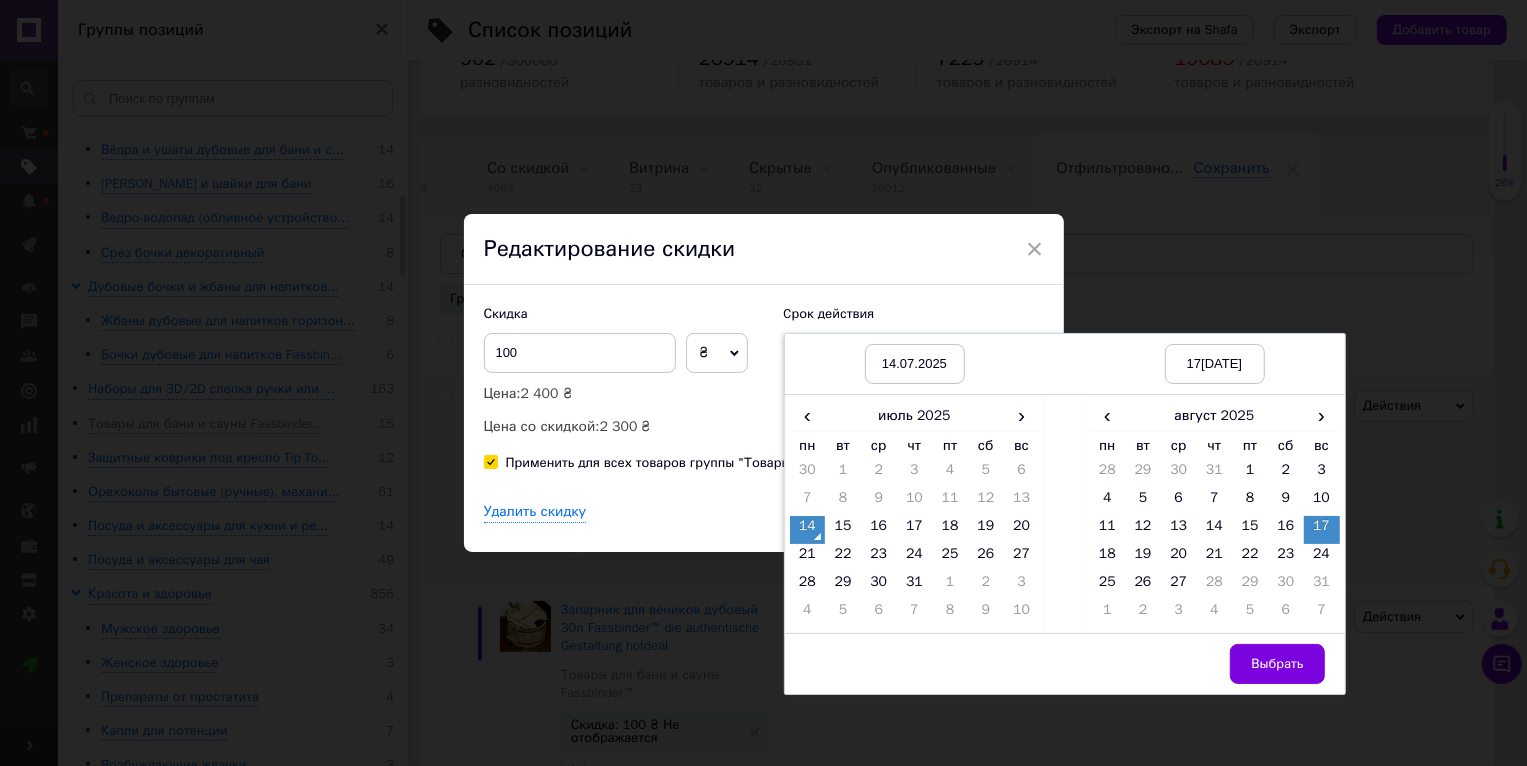 click on "Выбрать" at bounding box center (1277, 664) 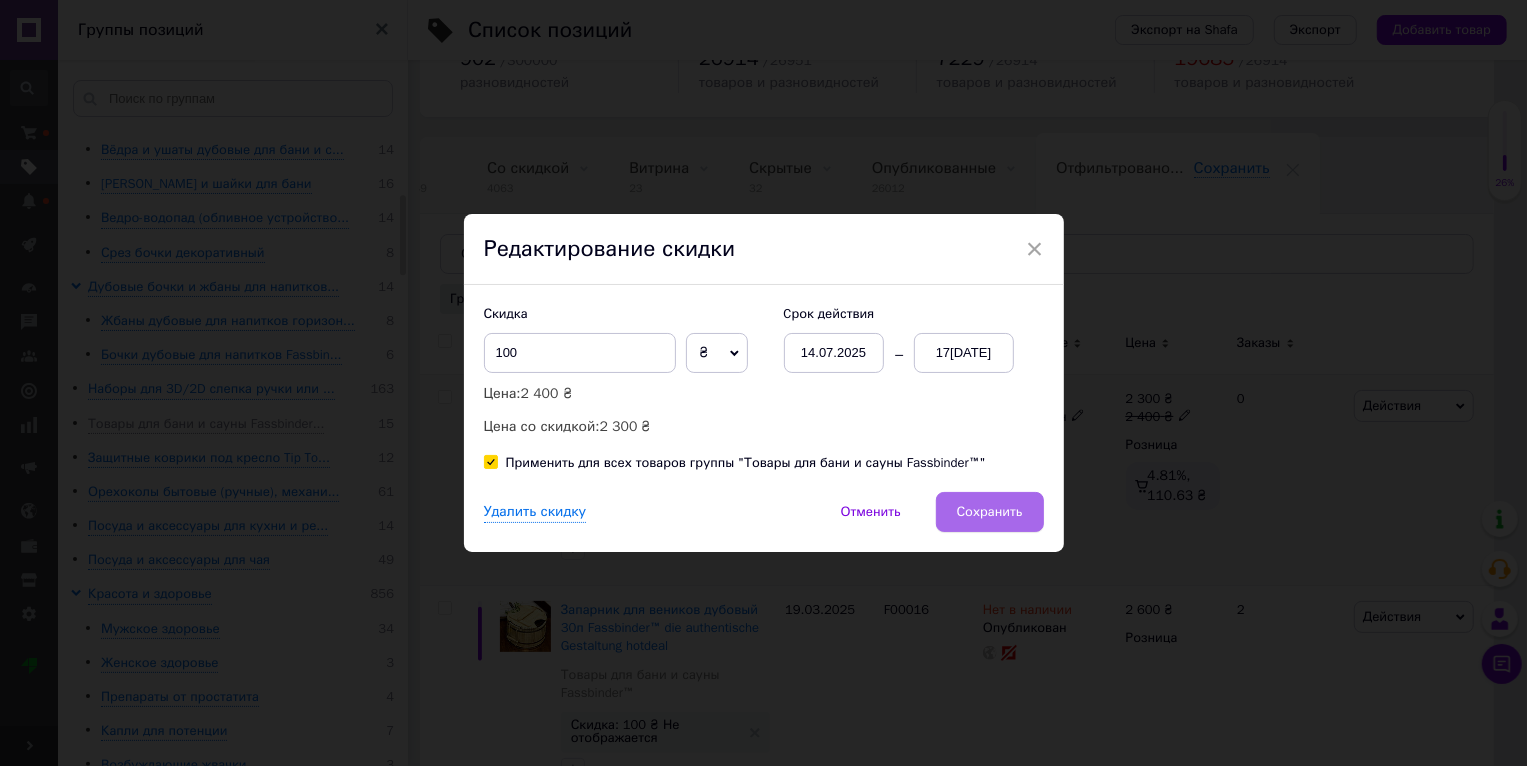 click on "Сохранить" at bounding box center [990, 512] 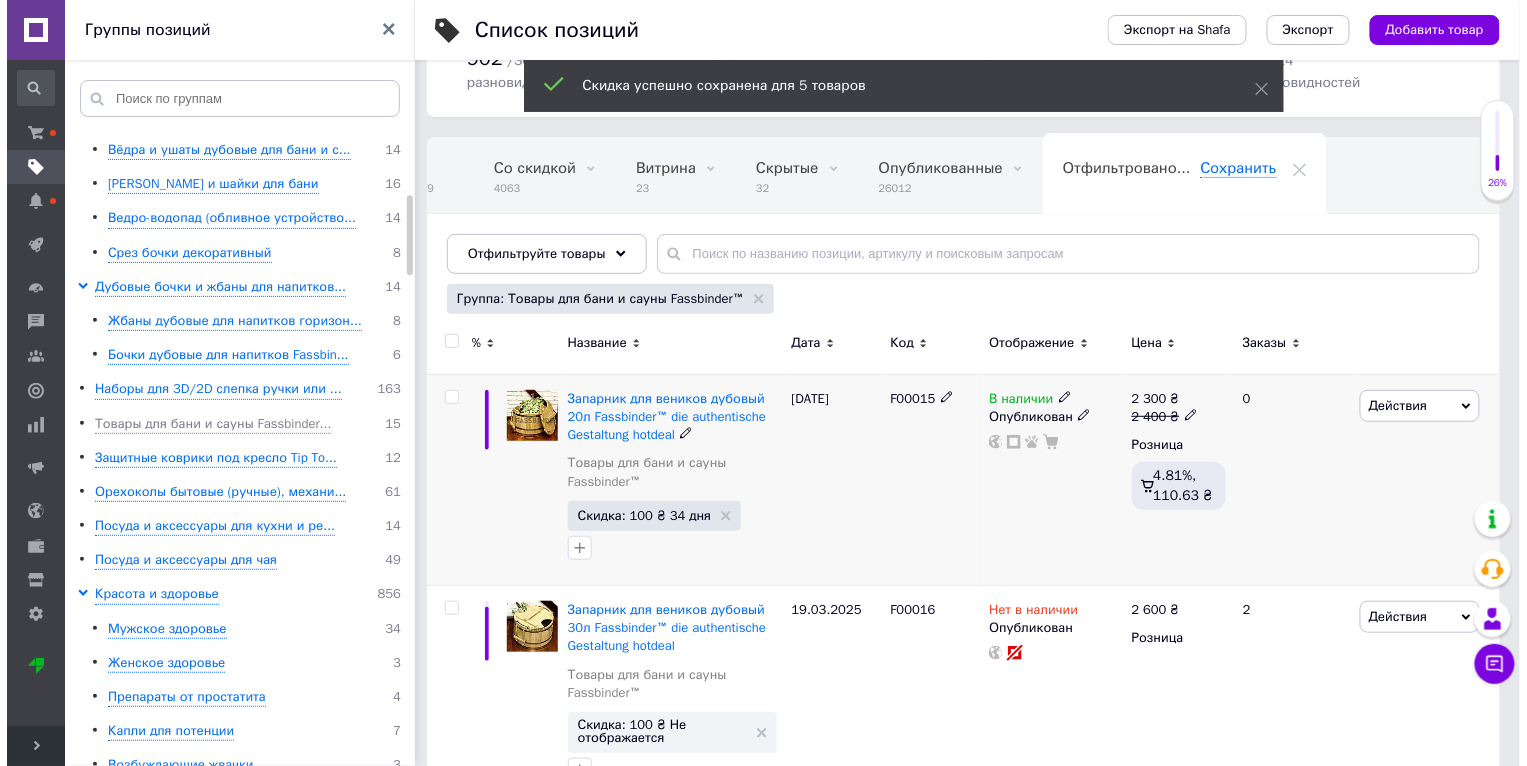 scroll, scrollTop: 0, scrollLeft: 47, axis: horizontal 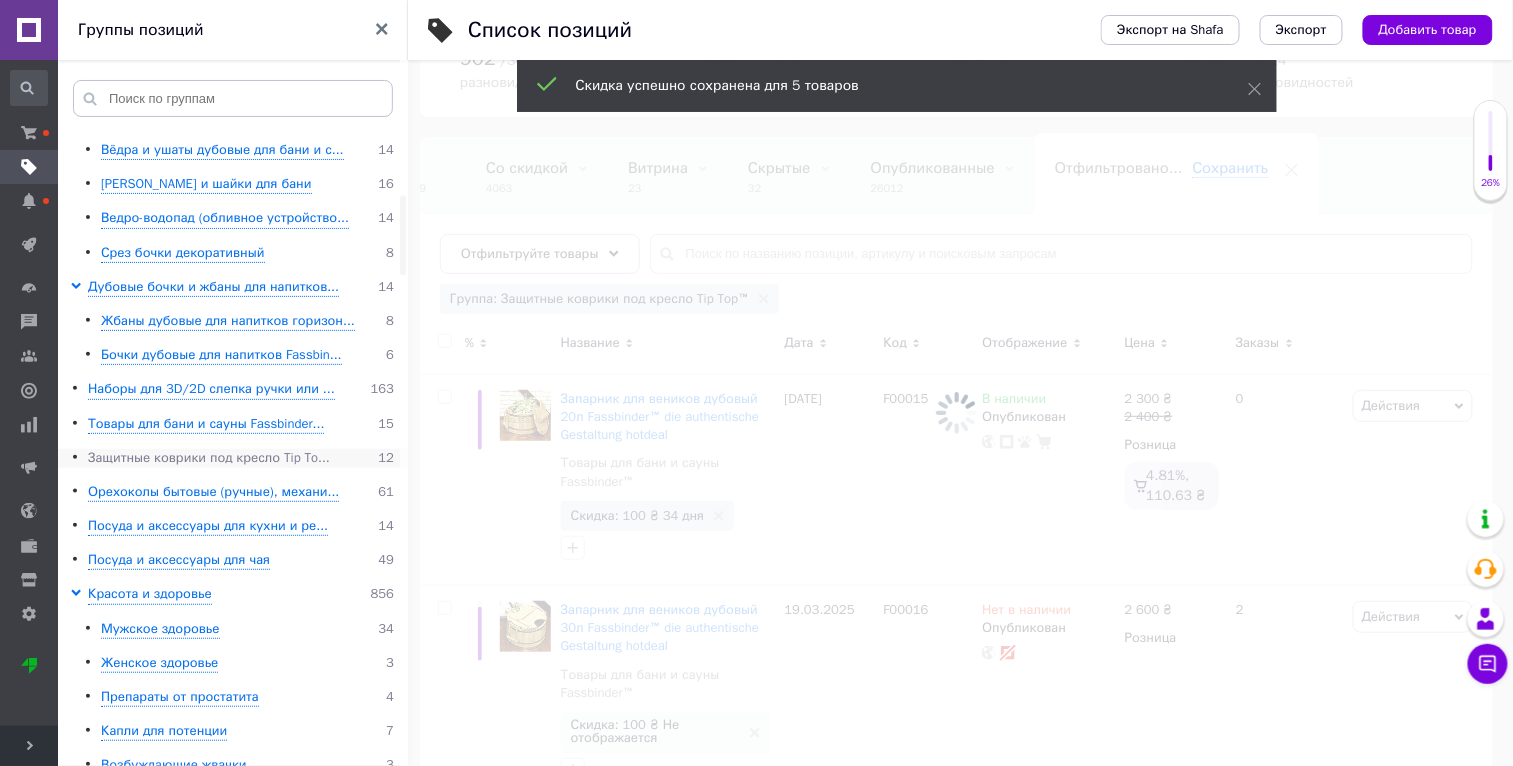 click on "Защитные коврики под кресло Tip To..." at bounding box center (209, 458) 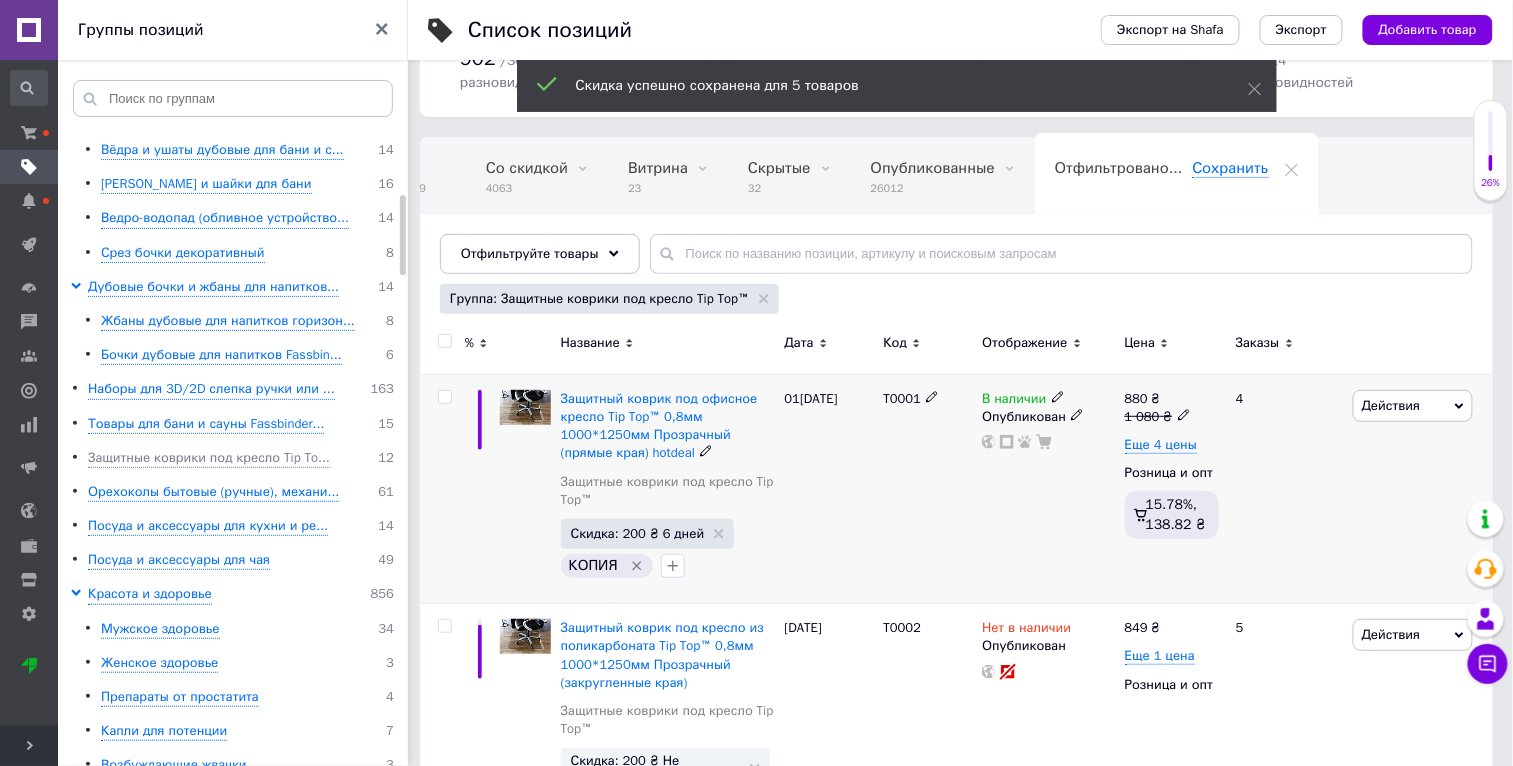 click on "Действия" at bounding box center [1391, 405] 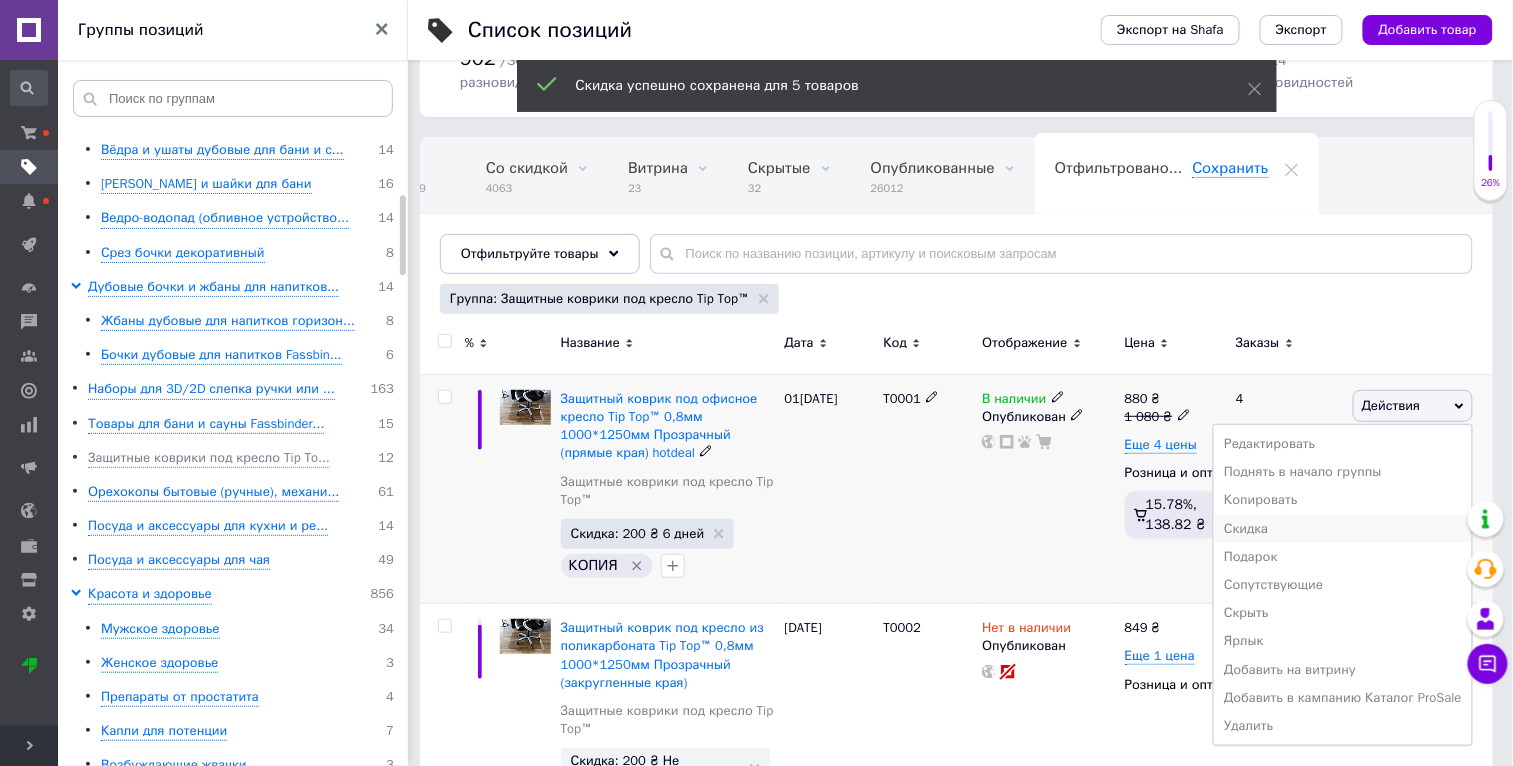 click on "Скидка" at bounding box center [1343, 529] 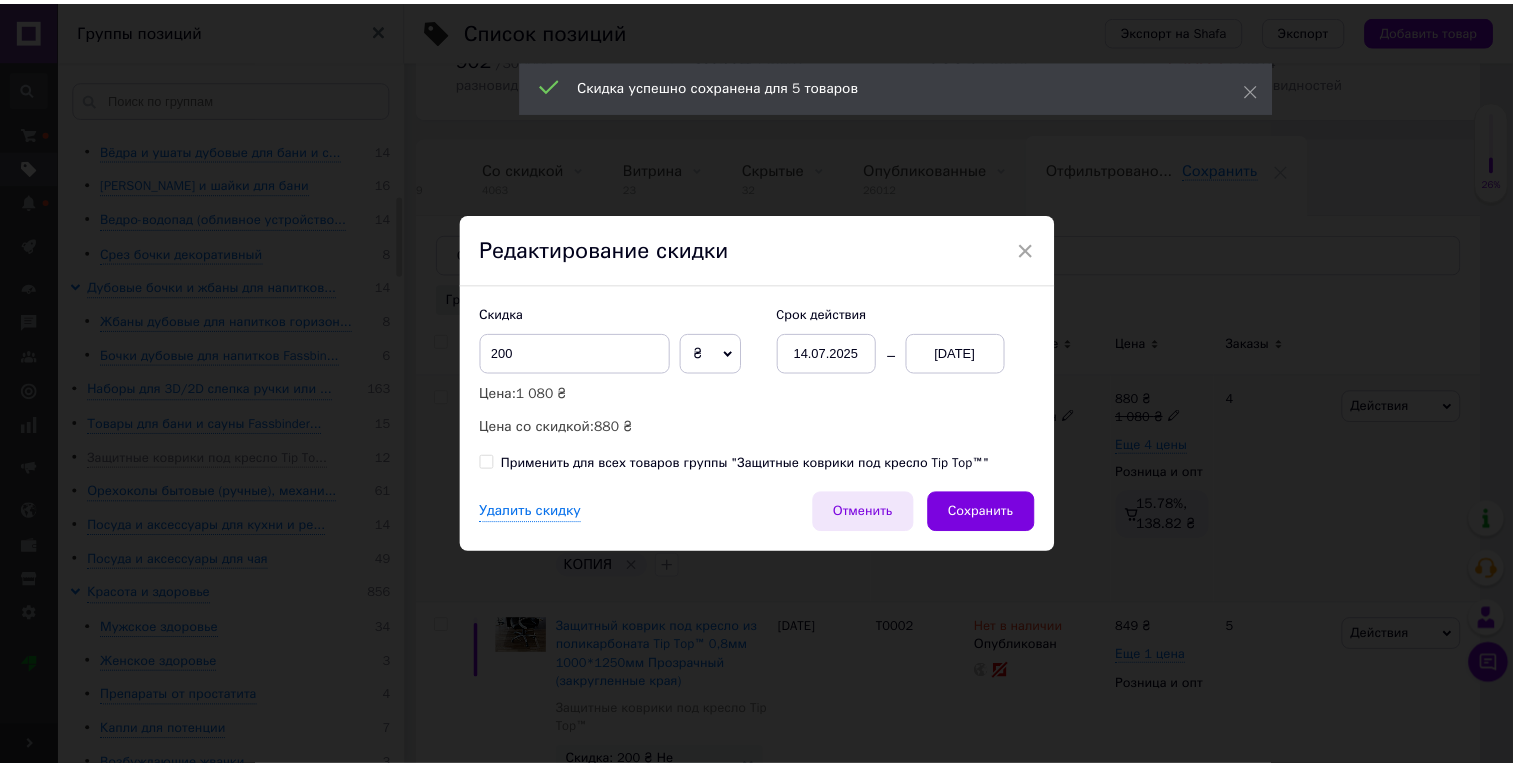 scroll, scrollTop: 0, scrollLeft: 46, axis: horizontal 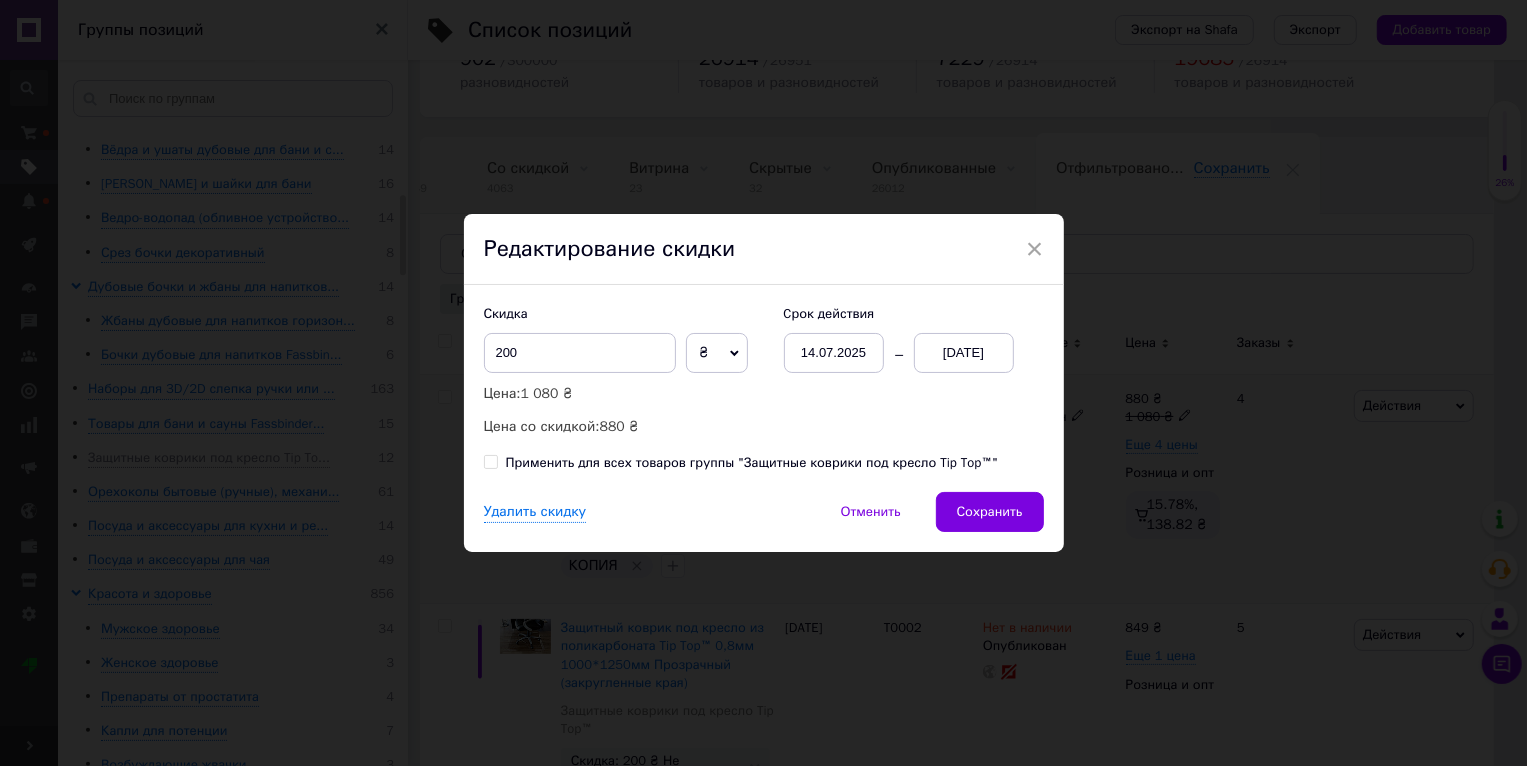 click on "Скидка 200 ₴ % Цена:  1 080   ₴ Цена со скидкой:  880   ₴ Cрок действия 14.07.2025 20.07.2025 Применить для всех товаров группы "Защитные коврики под кресло Tip Top™"" at bounding box center [764, 388] 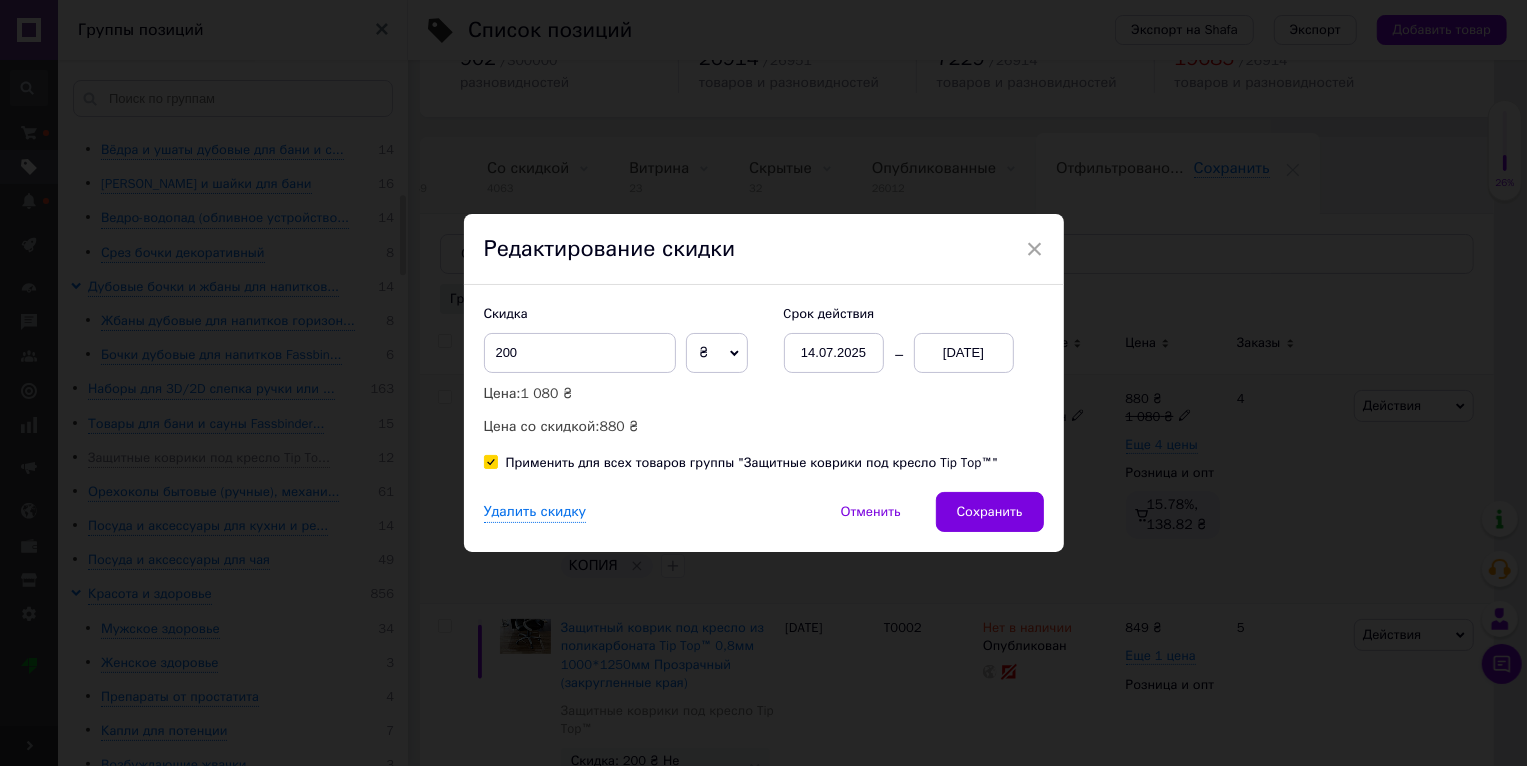 checkbox on "true" 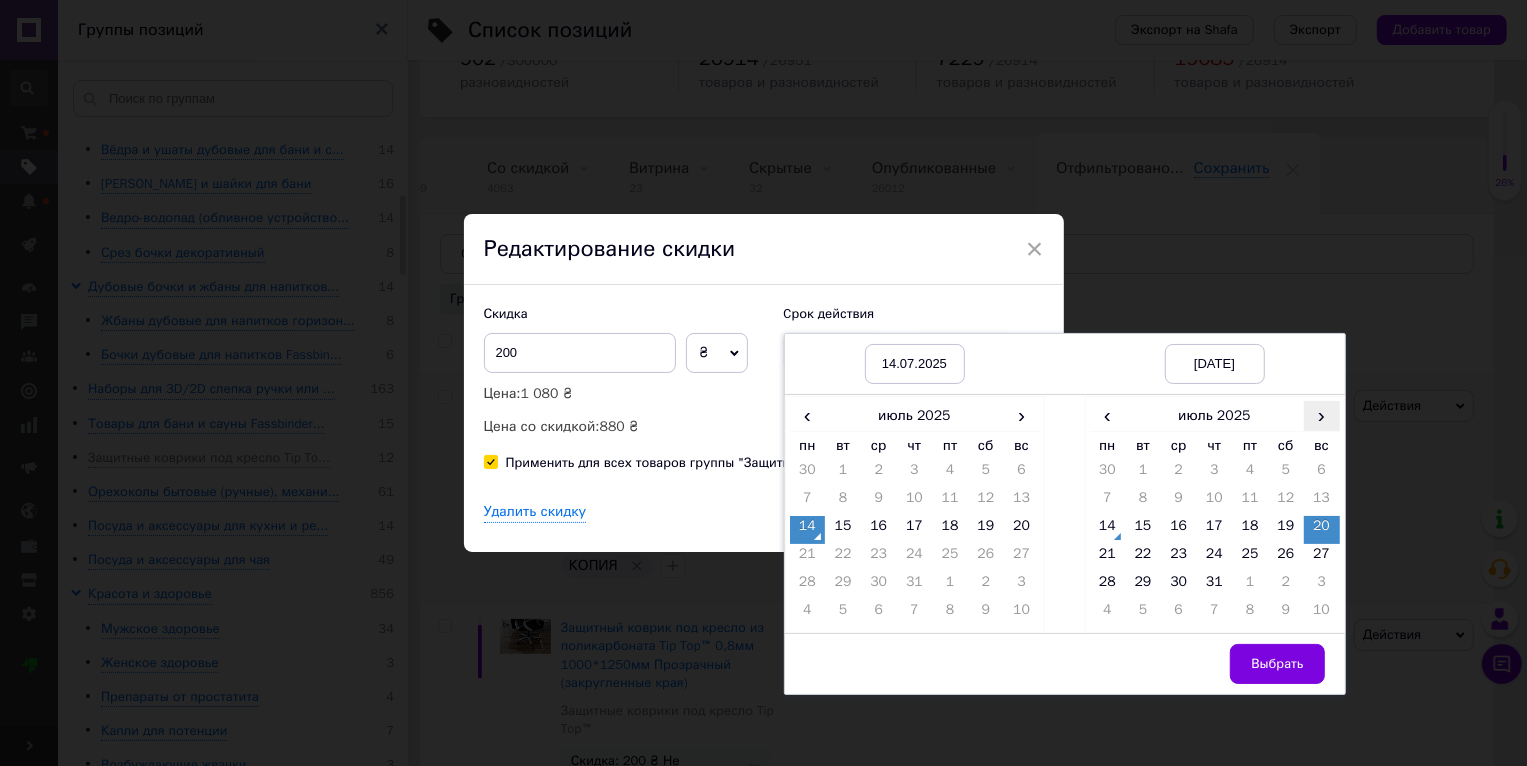 click on "›" at bounding box center [1322, 415] 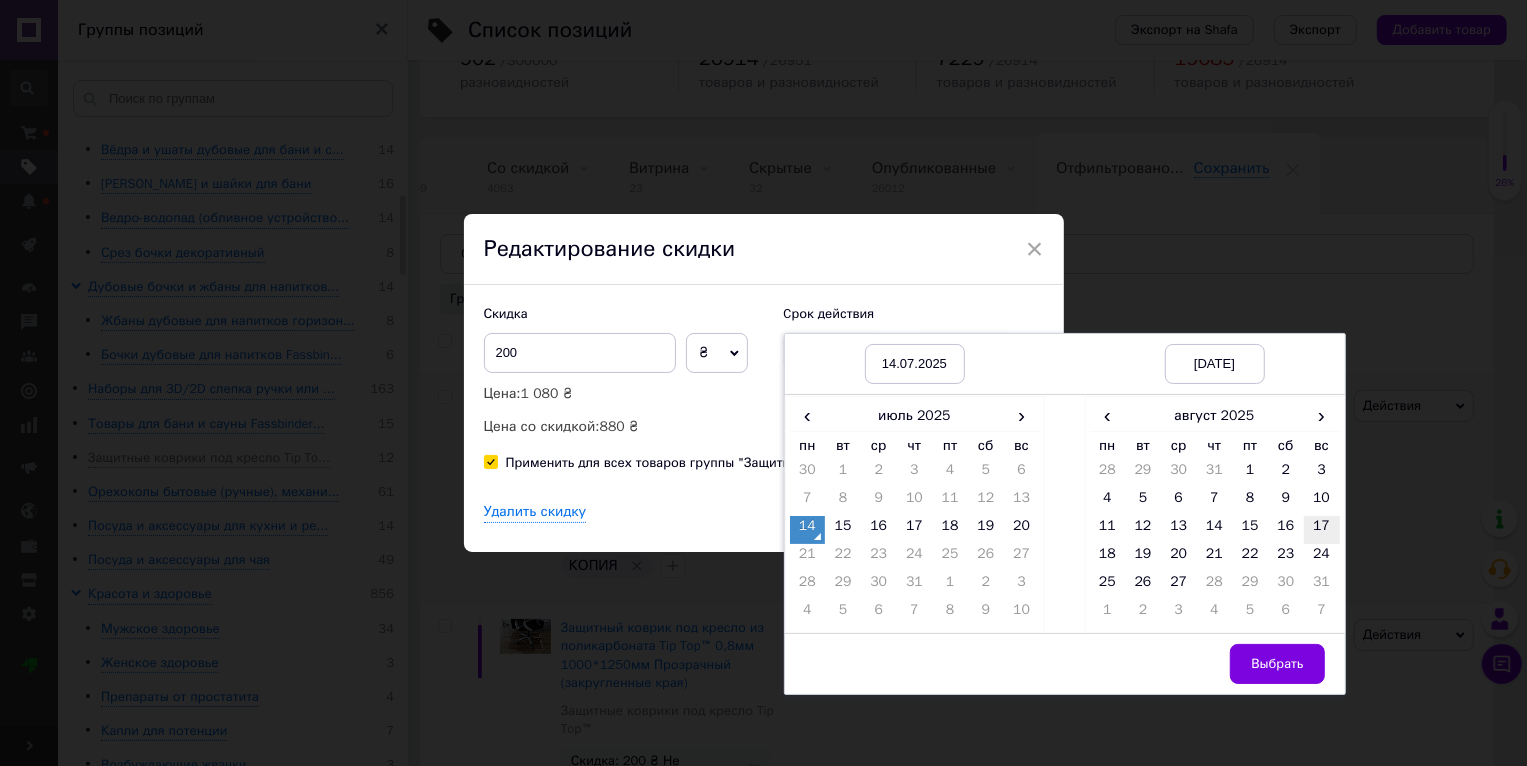 click on "17" at bounding box center (1322, 530) 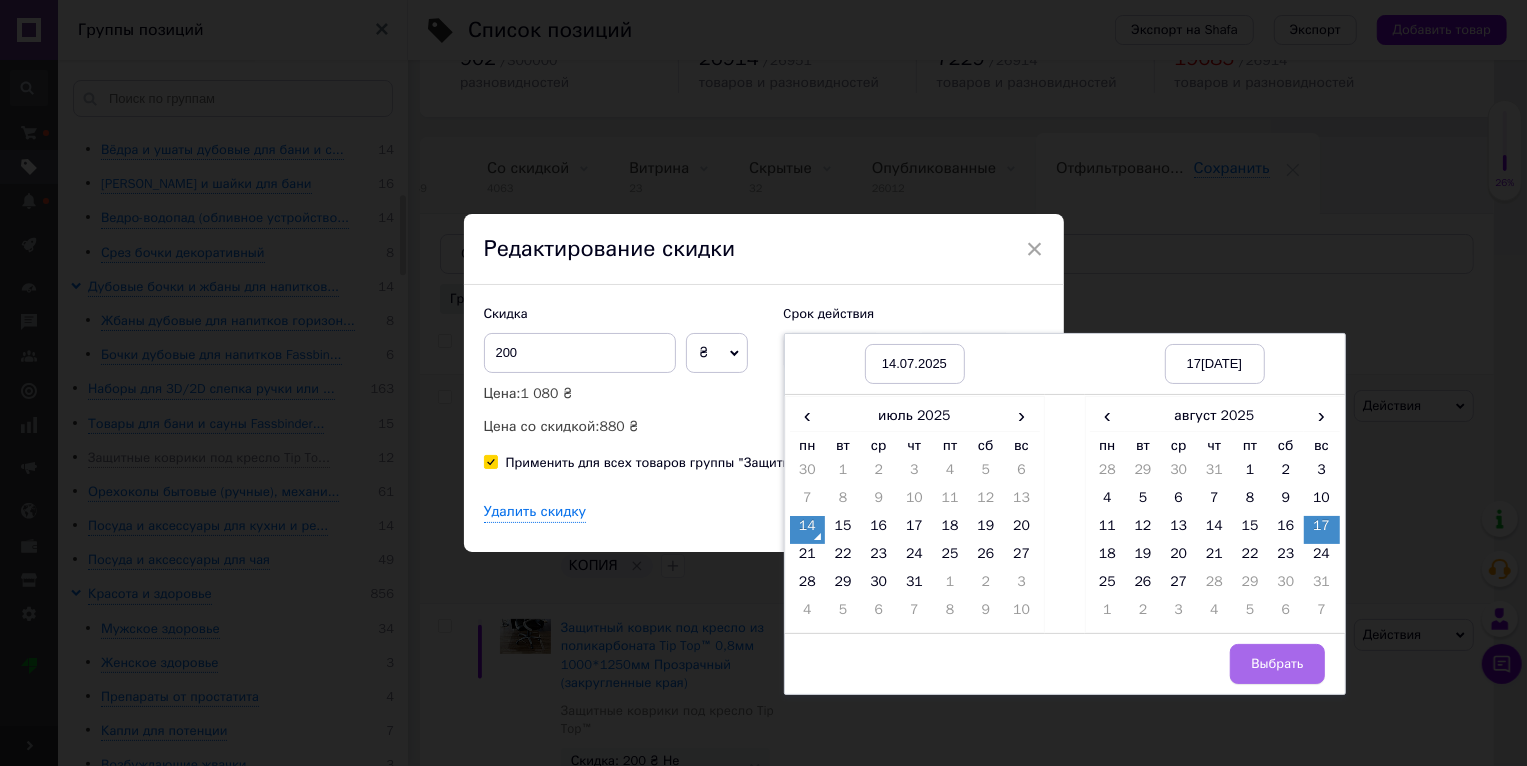 click on "Выбрать" at bounding box center [1277, 664] 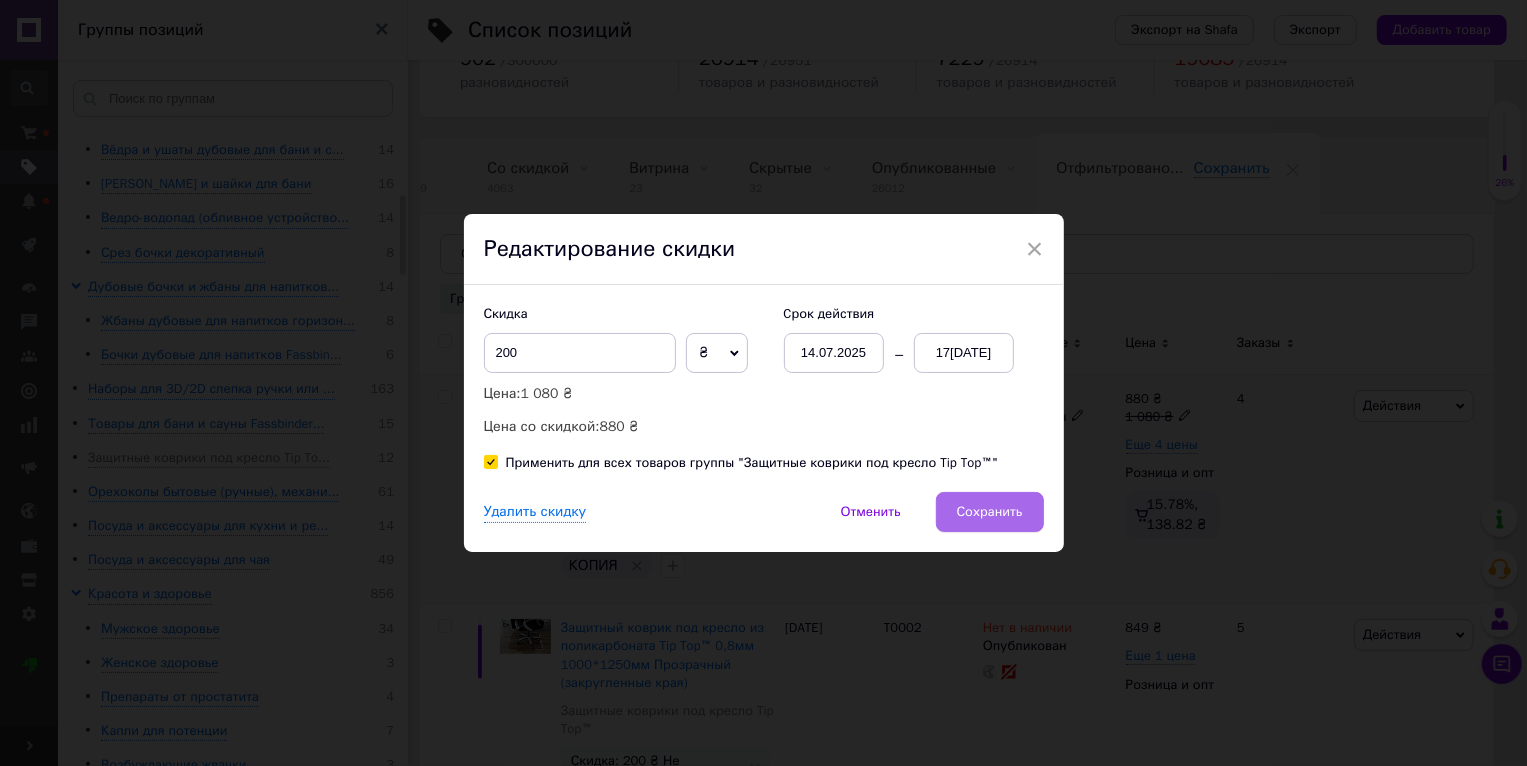 click on "Сохранить" at bounding box center (990, 512) 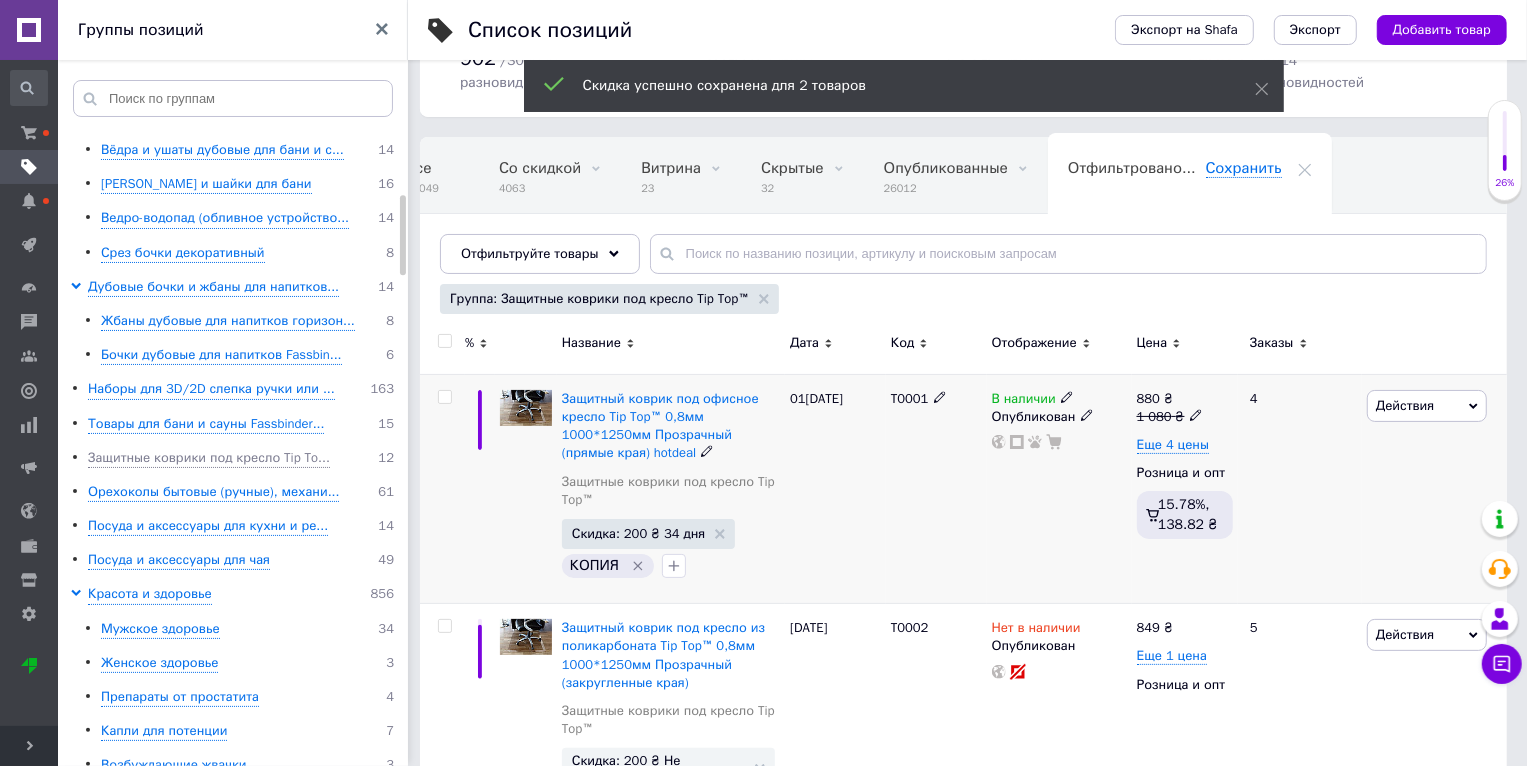 scroll, scrollTop: 0, scrollLeft: 47, axis: horizontal 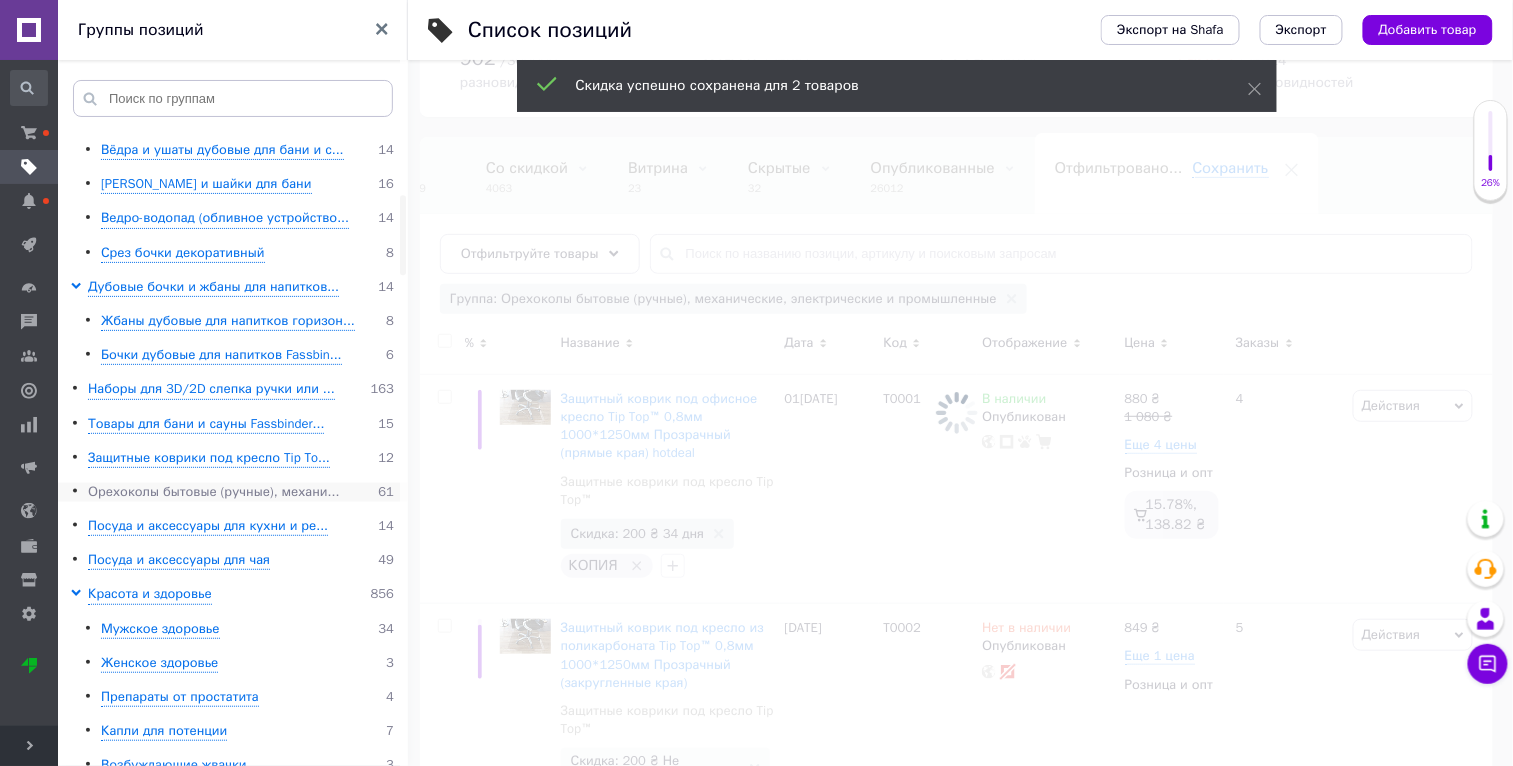 click on "Орехоколы бытовые (ручные), механи..." at bounding box center (213, 492) 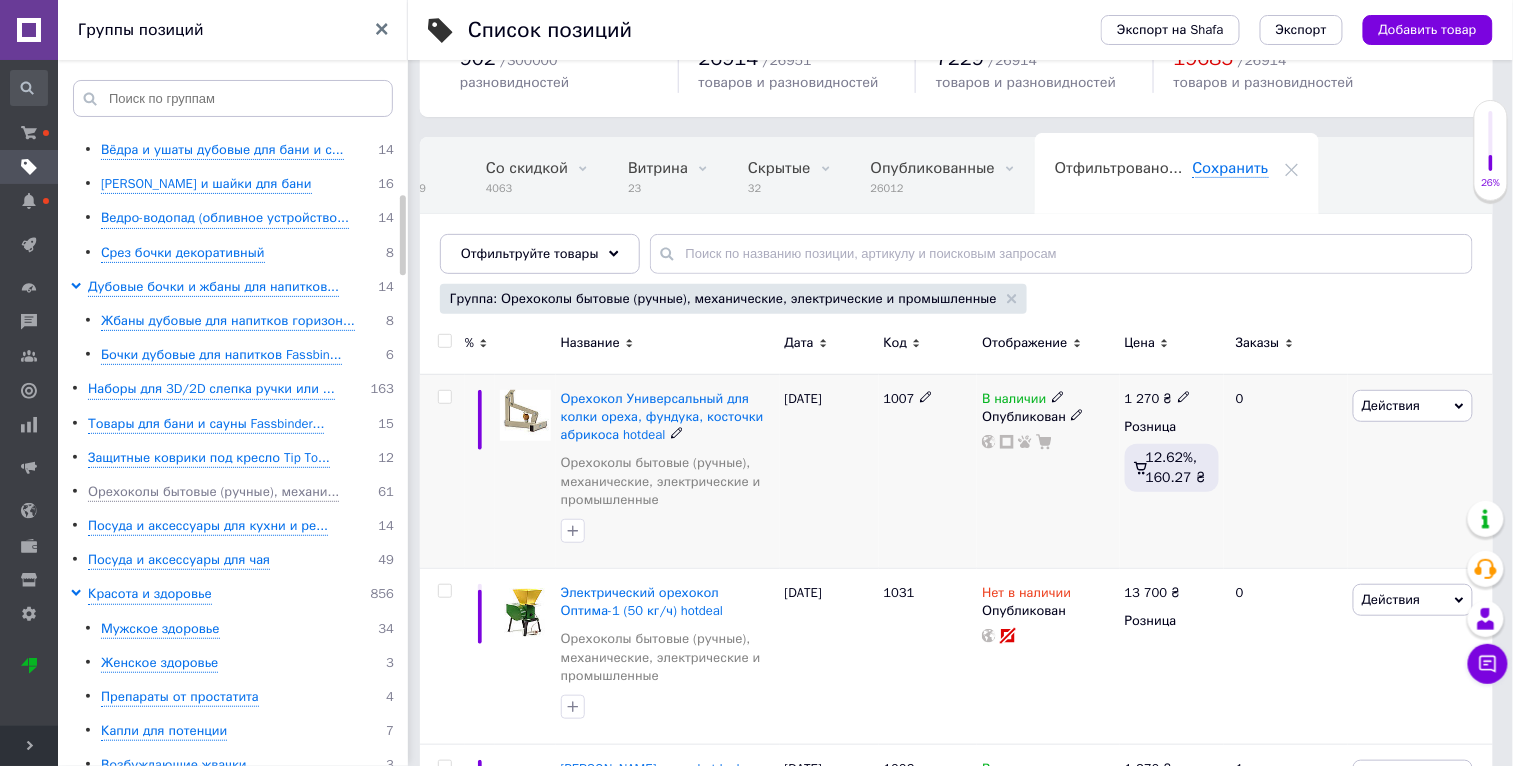 click on "Действия" at bounding box center (1413, 406) 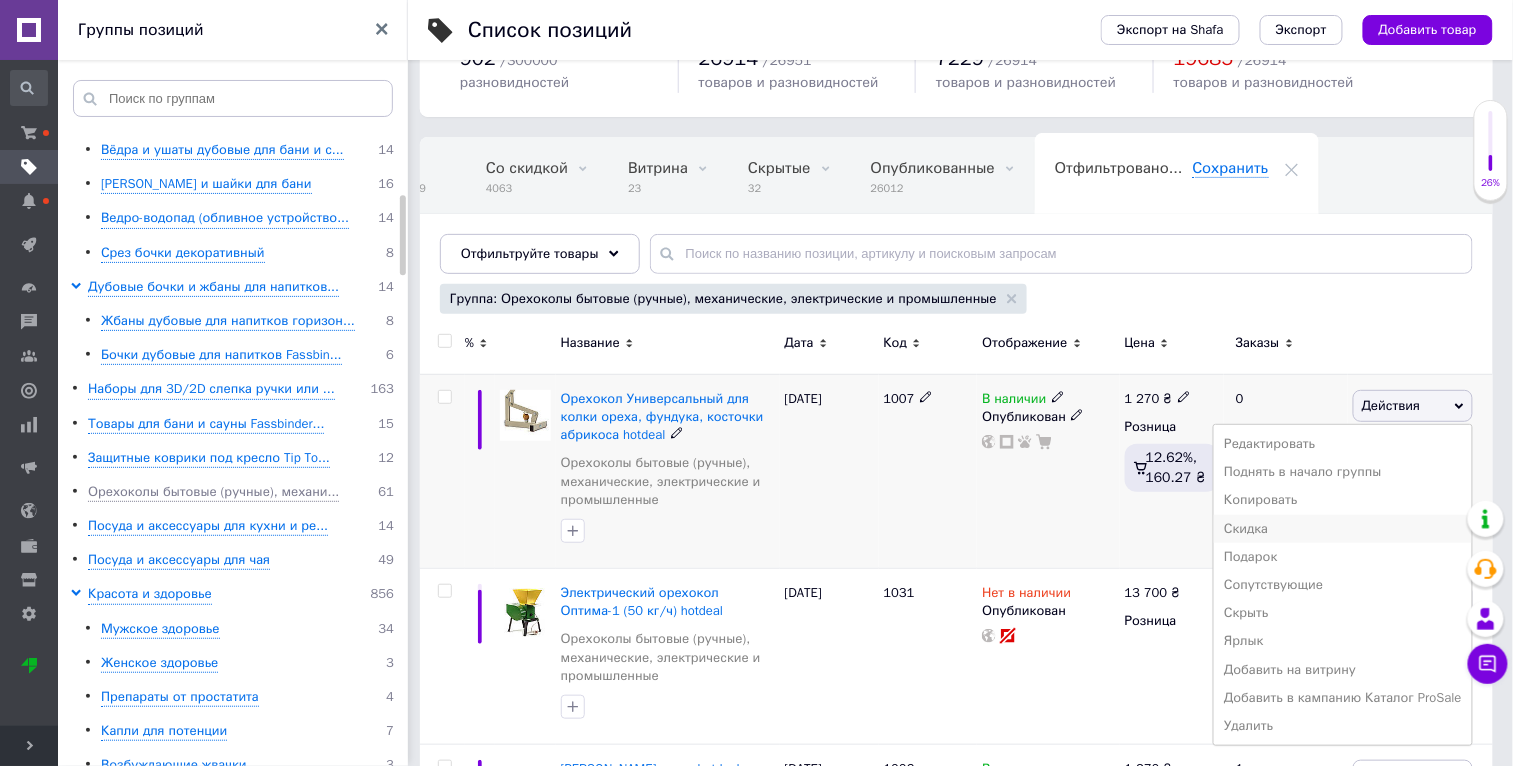 click on "Скидка" at bounding box center [1343, 529] 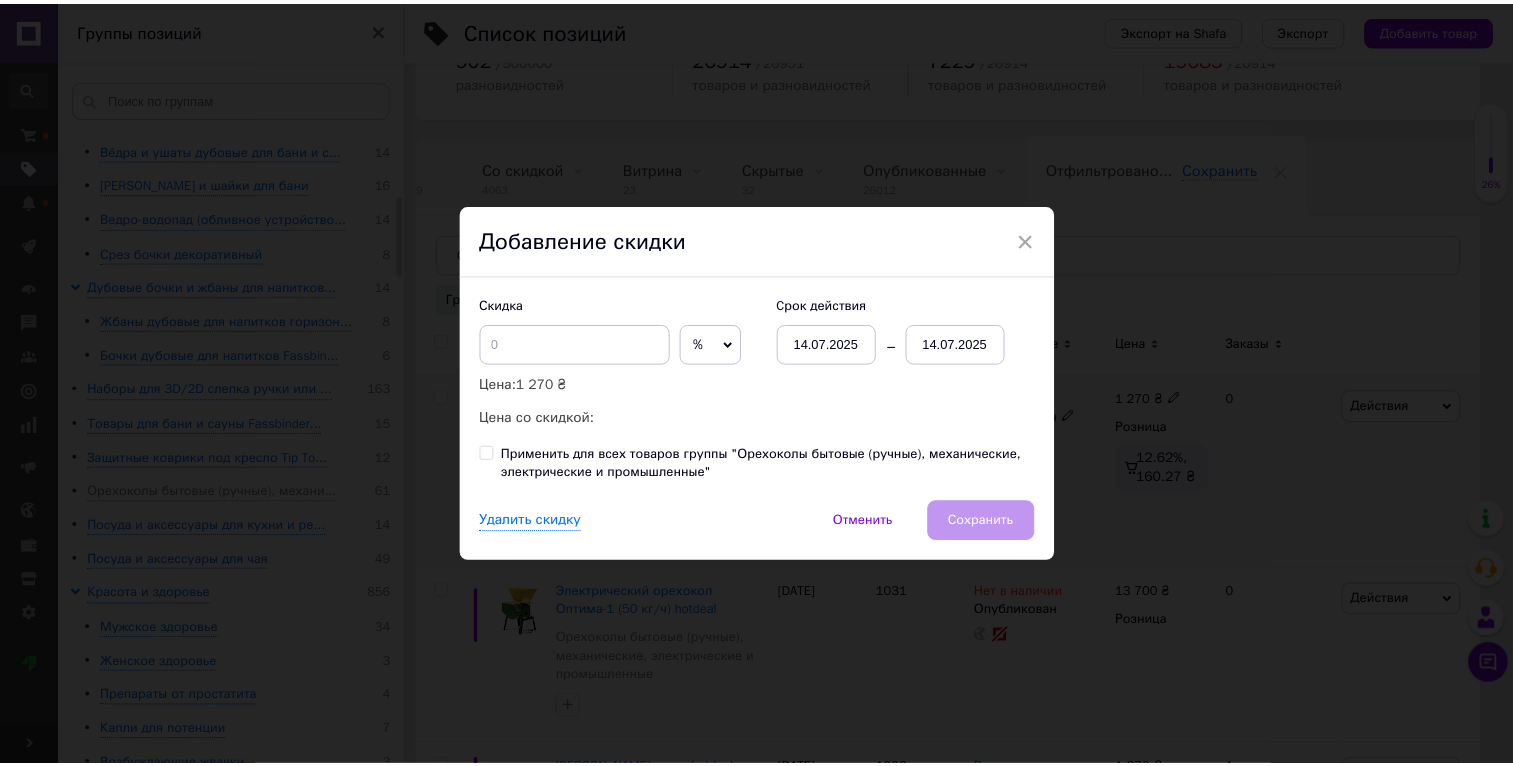 scroll, scrollTop: 0, scrollLeft: 46, axis: horizontal 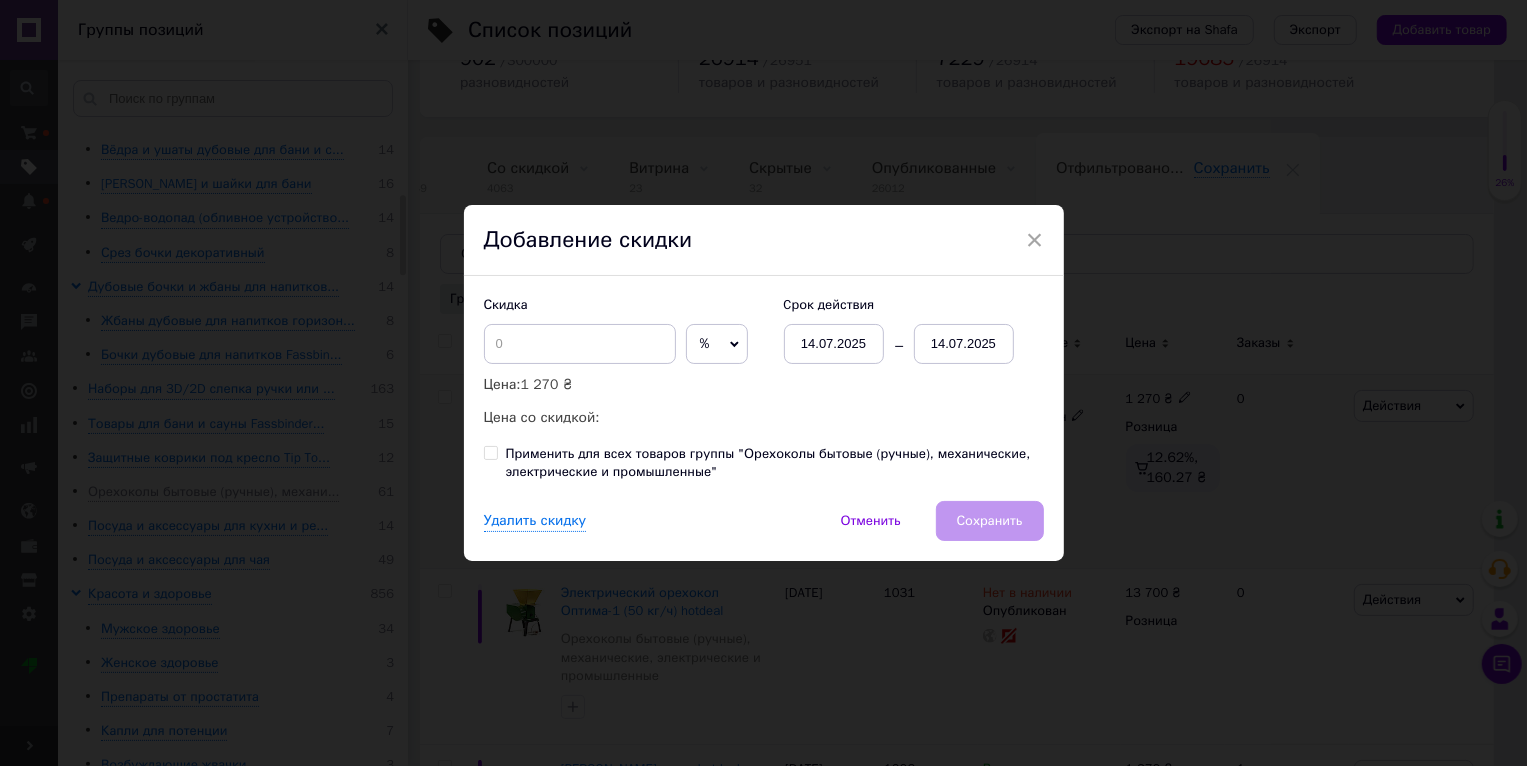 click on "× Добавление скидки Скидка % ₴ Цена:  1 270   ₴ Цена со скидкой:  Cрок действия 14.07.2025 14.07.2025 Применить для всех товаров группы "Орехоколы бытовые (ручные), механические, электрические и промышленные" Удалить скидку   Отменить   Сохранить" at bounding box center [763, 383] 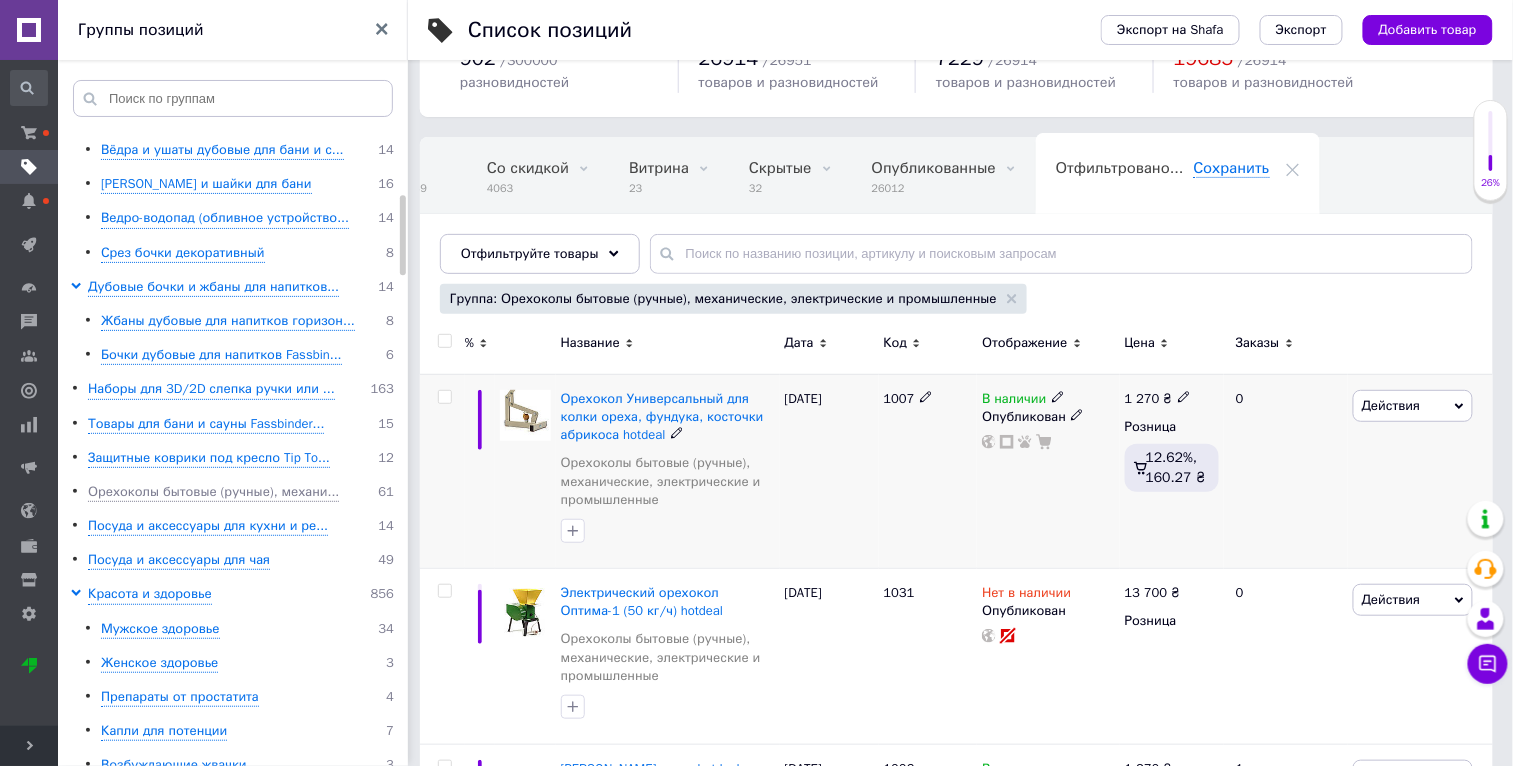 scroll, scrollTop: 0, scrollLeft: 47, axis: horizontal 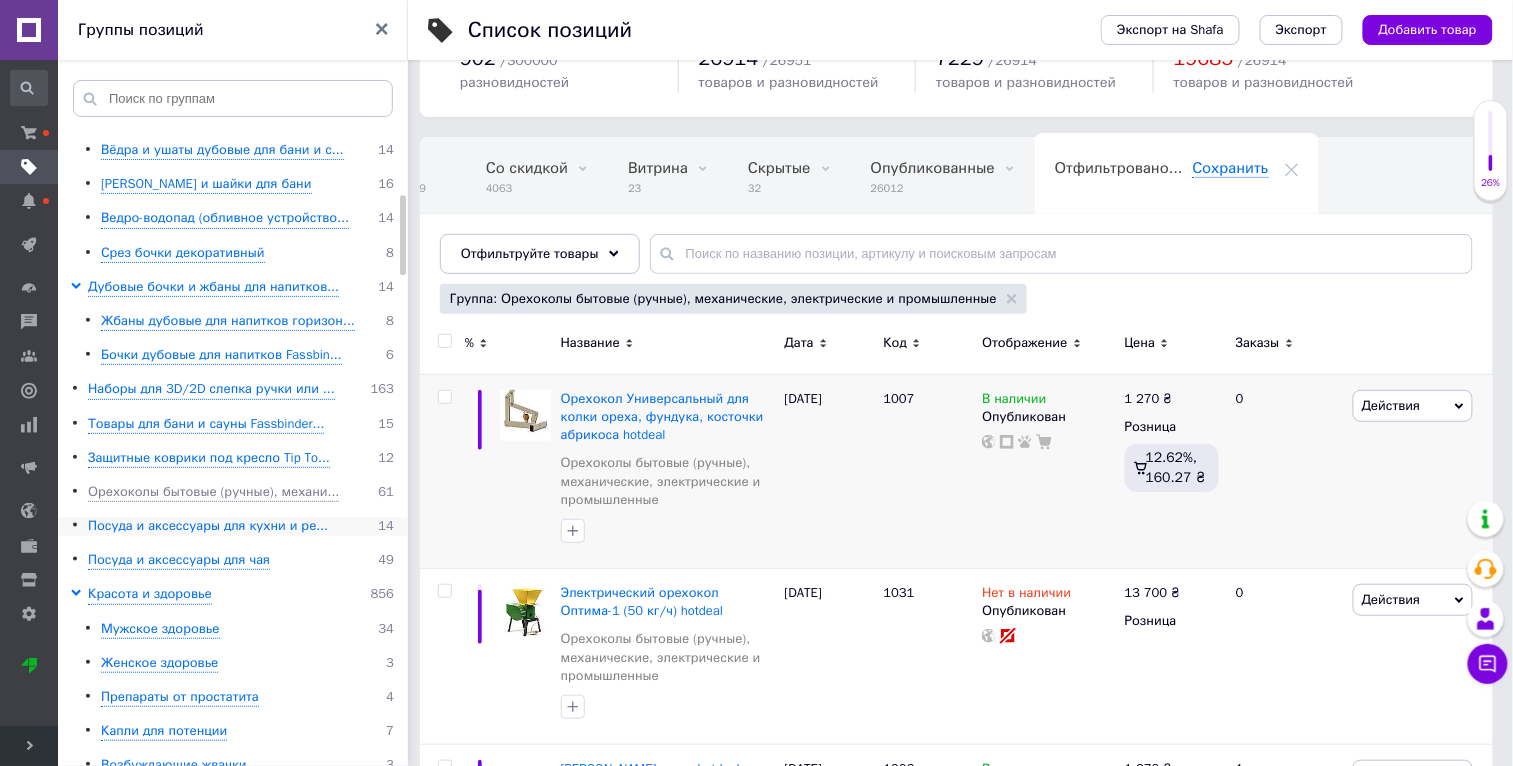 click on "Посуда и аксессуары для кухни и ре..." at bounding box center (208, 526) 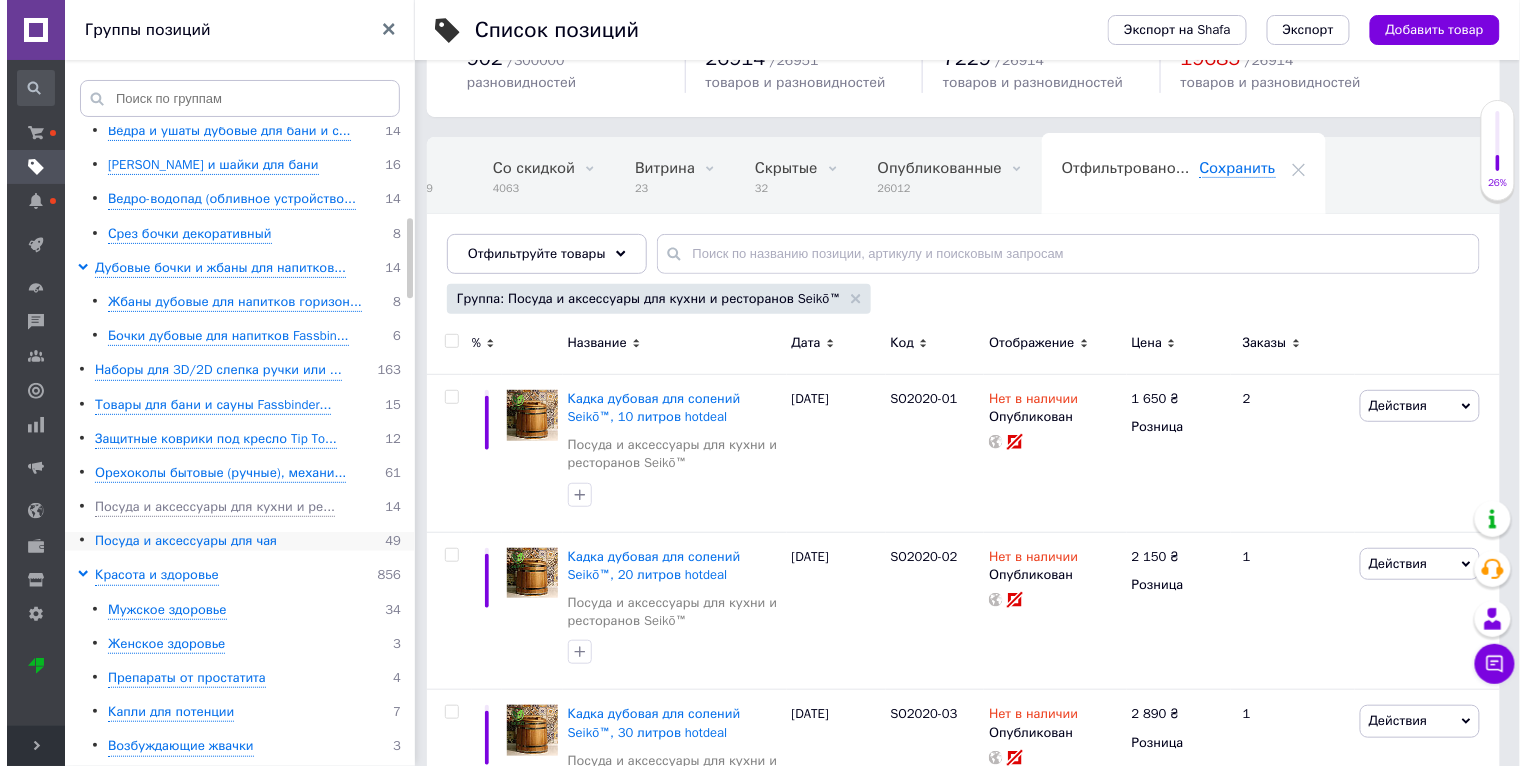 scroll, scrollTop: 718, scrollLeft: 0, axis: vertical 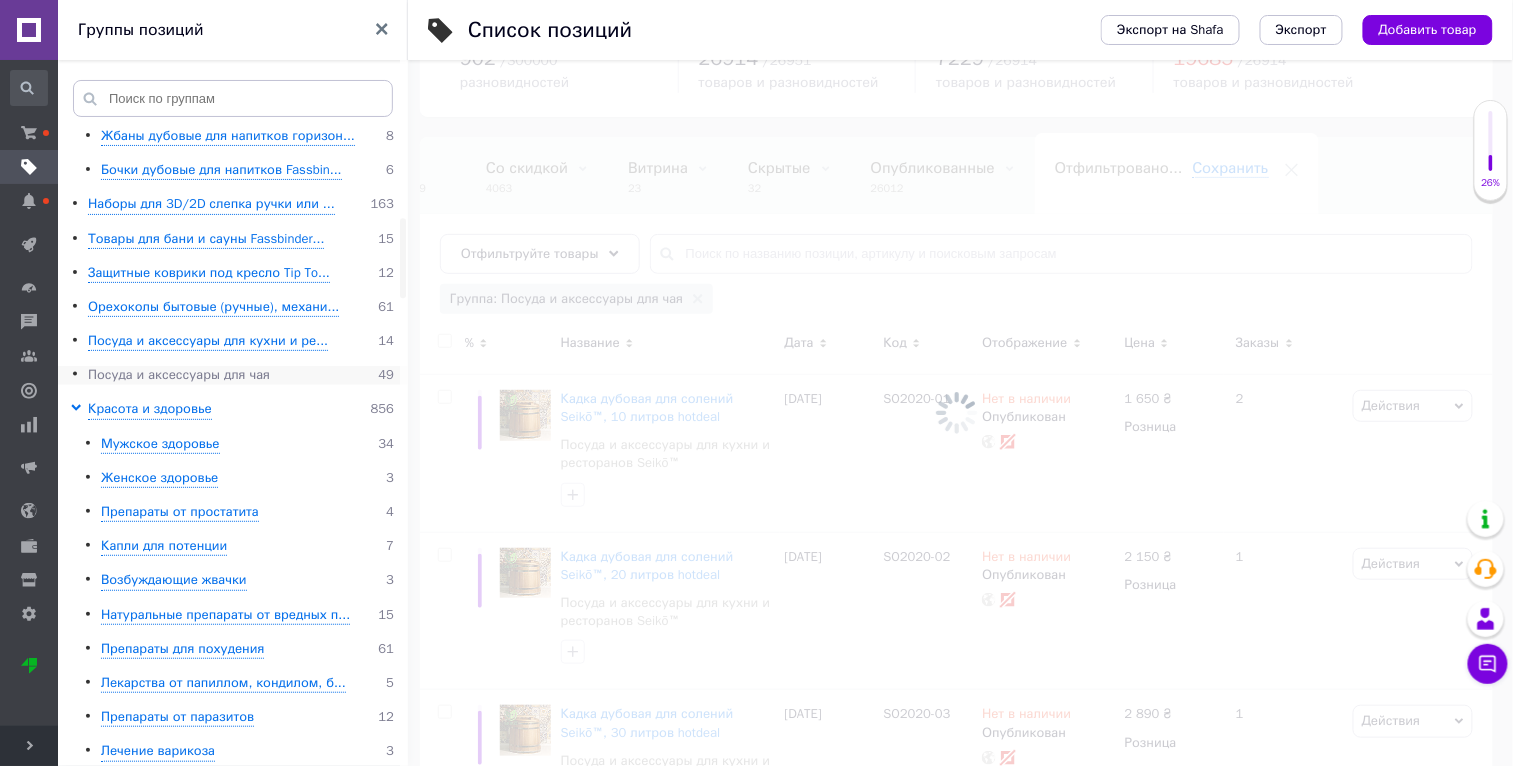 click on "Посуда и аксессуары для чая" at bounding box center [179, 375] 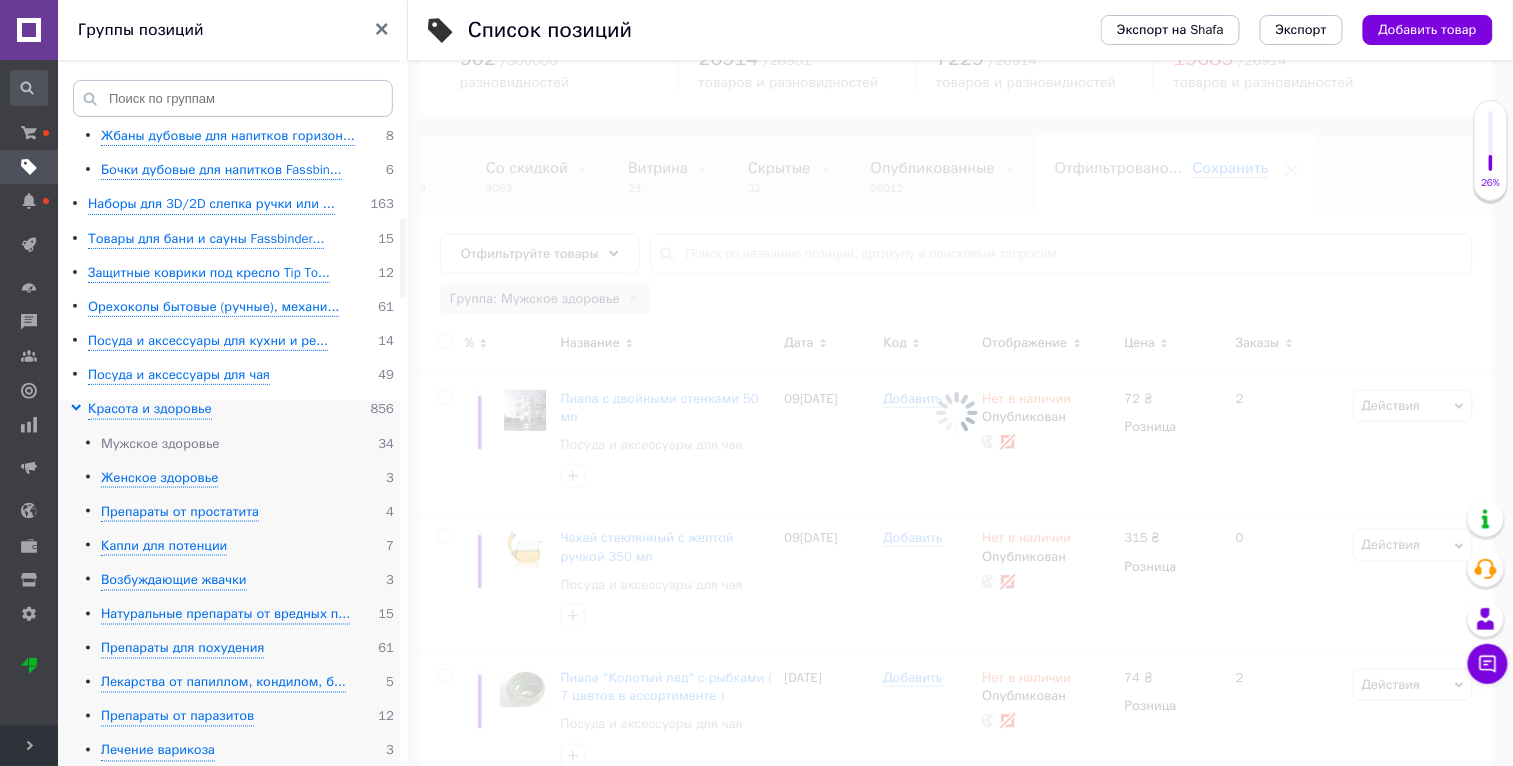 click on "Мужское здоровье" at bounding box center (160, 444) 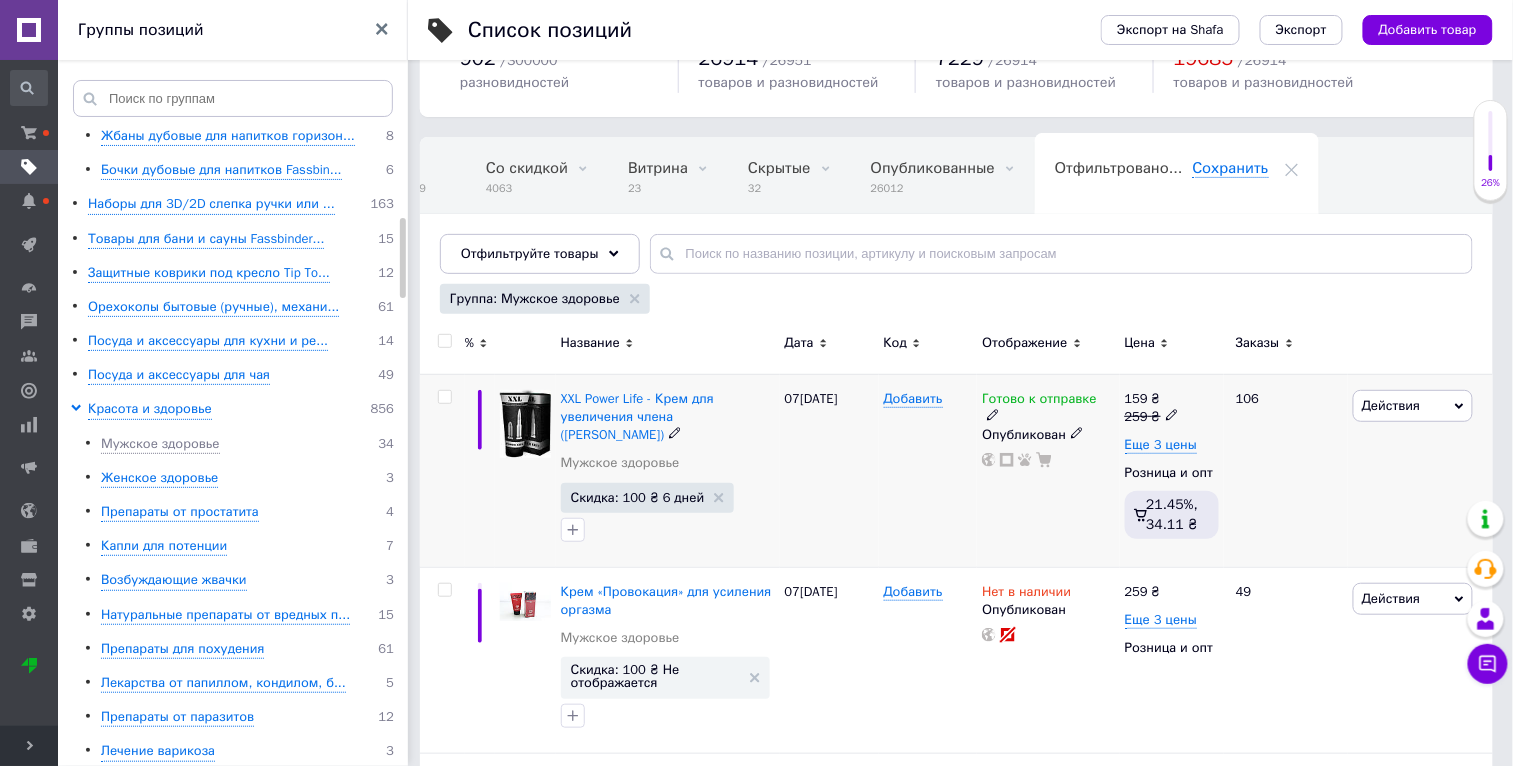 click on "Действия" at bounding box center (1391, 405) 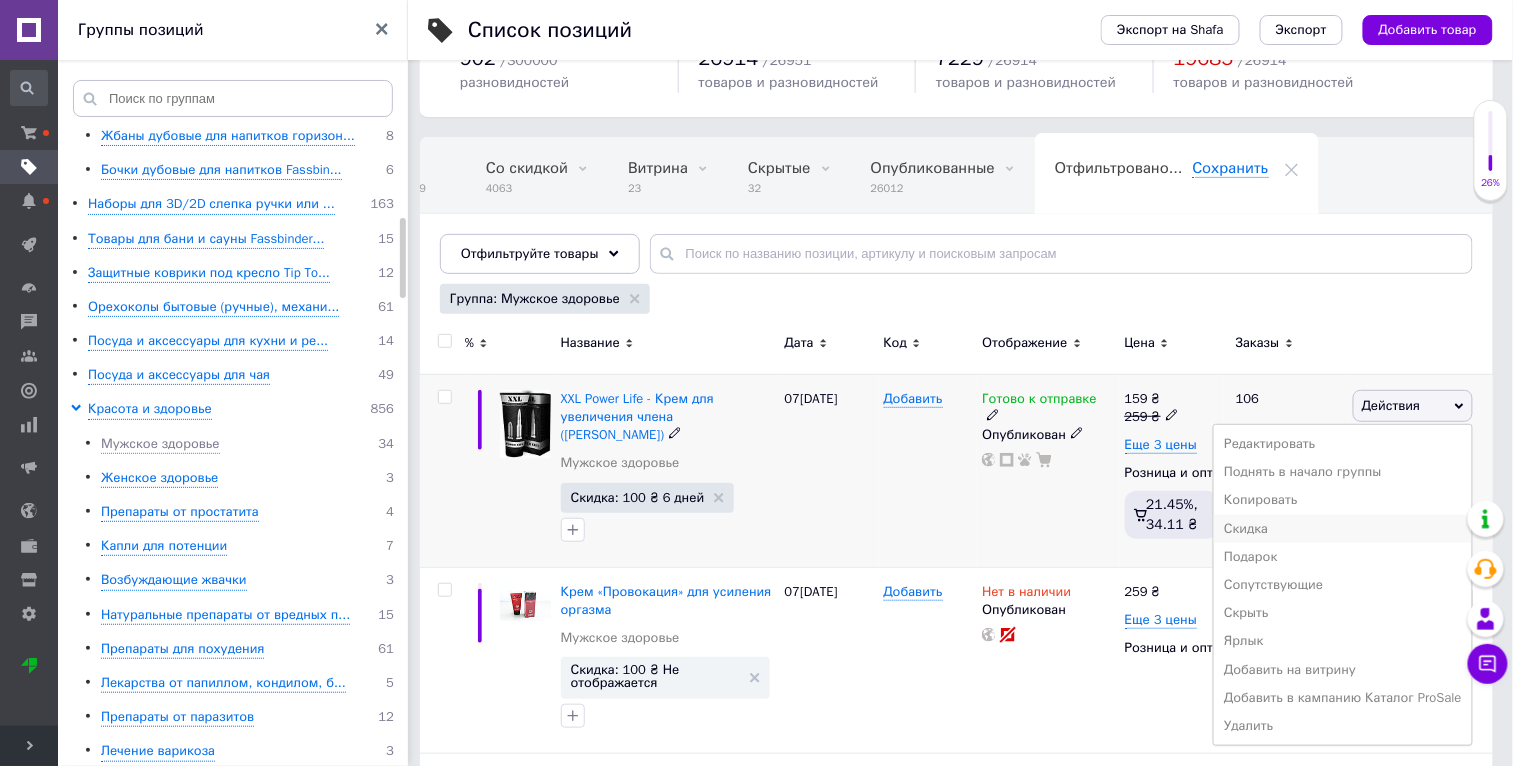 click on "Скидка" at bounding box center [1343, 529] 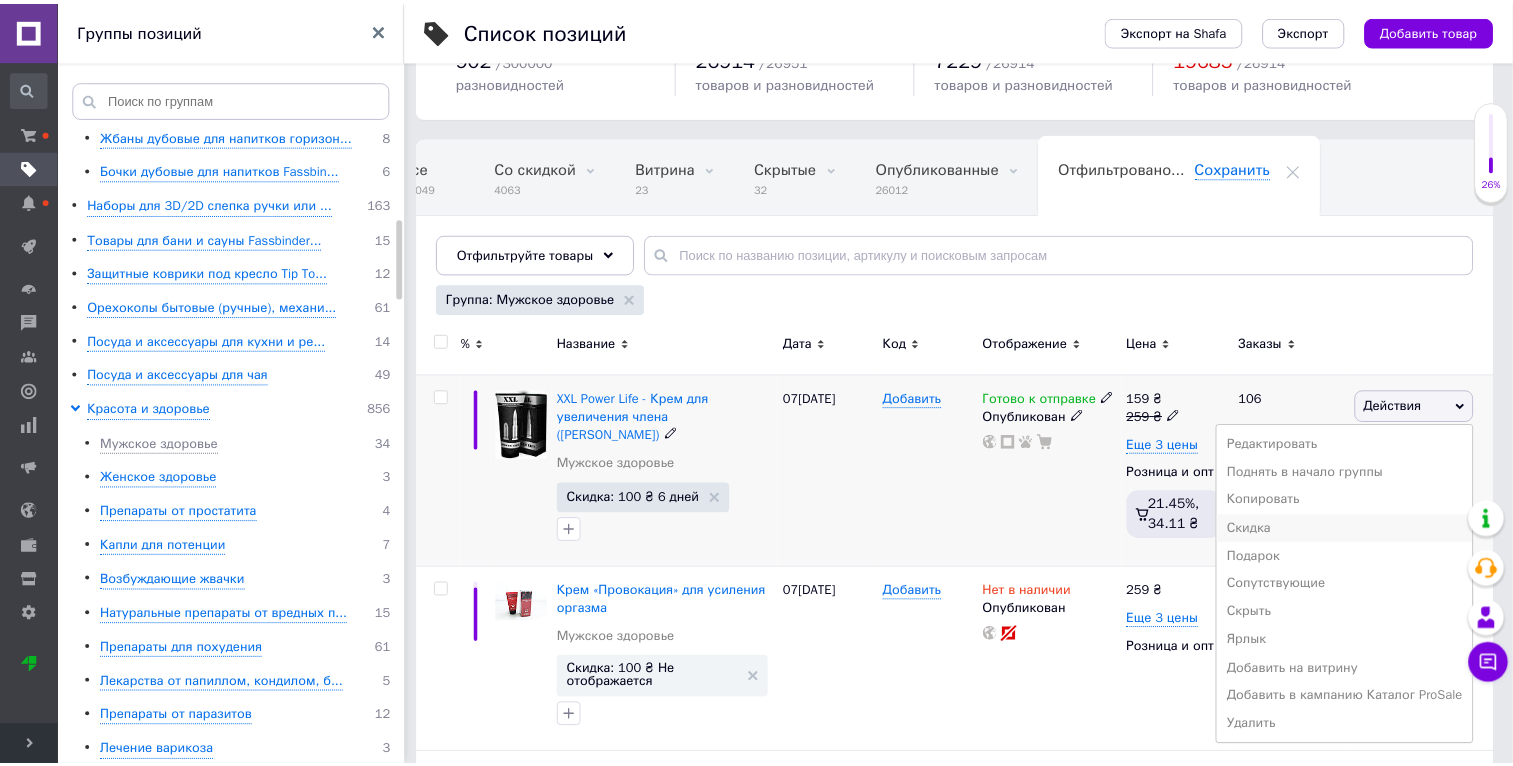 scroll, scrollTop: 0, scrollLeft: 46, axis: horizontal 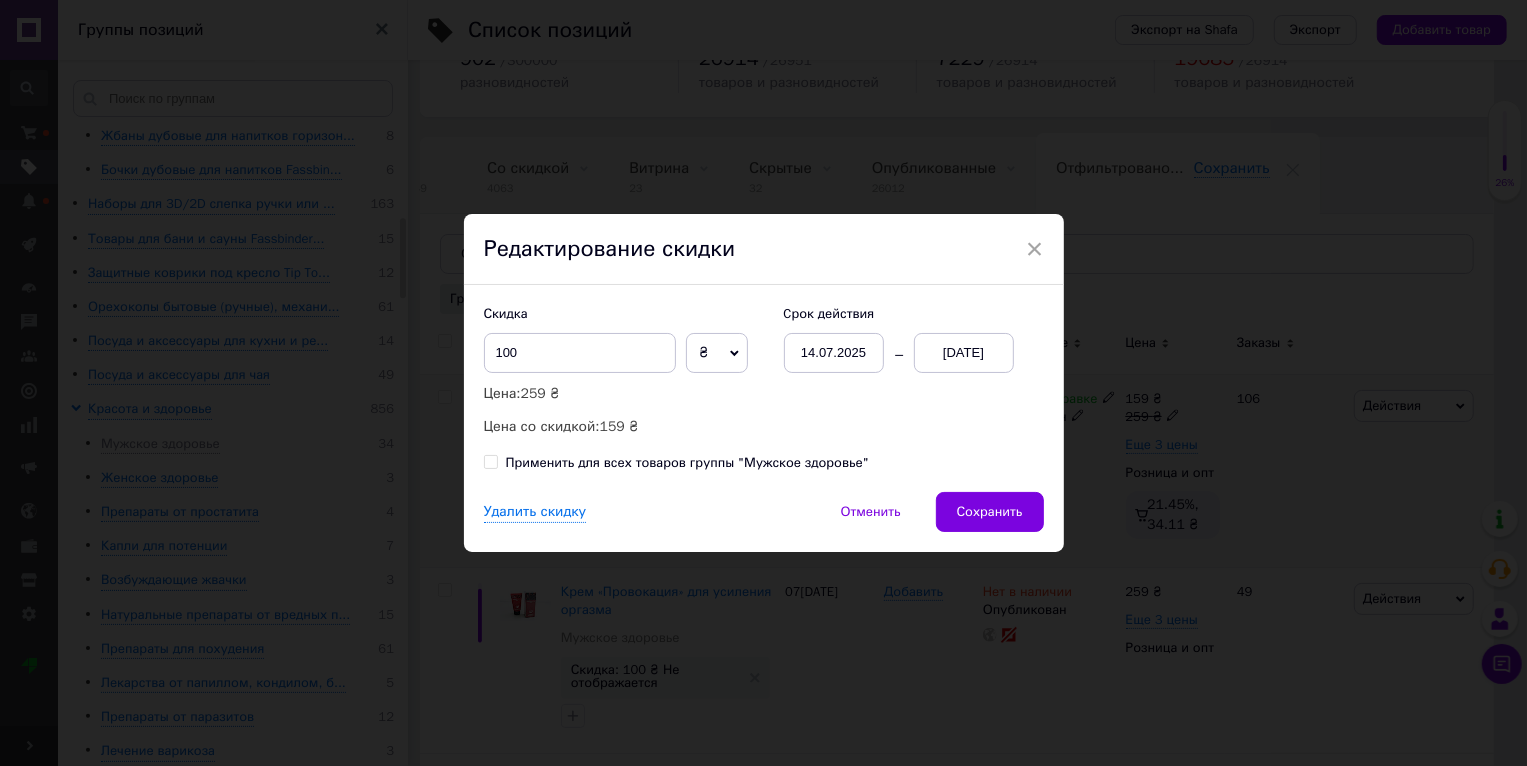 click on "Применить для всех товаров группы "Мужское здоровье"" at bounding box center [687, 463] 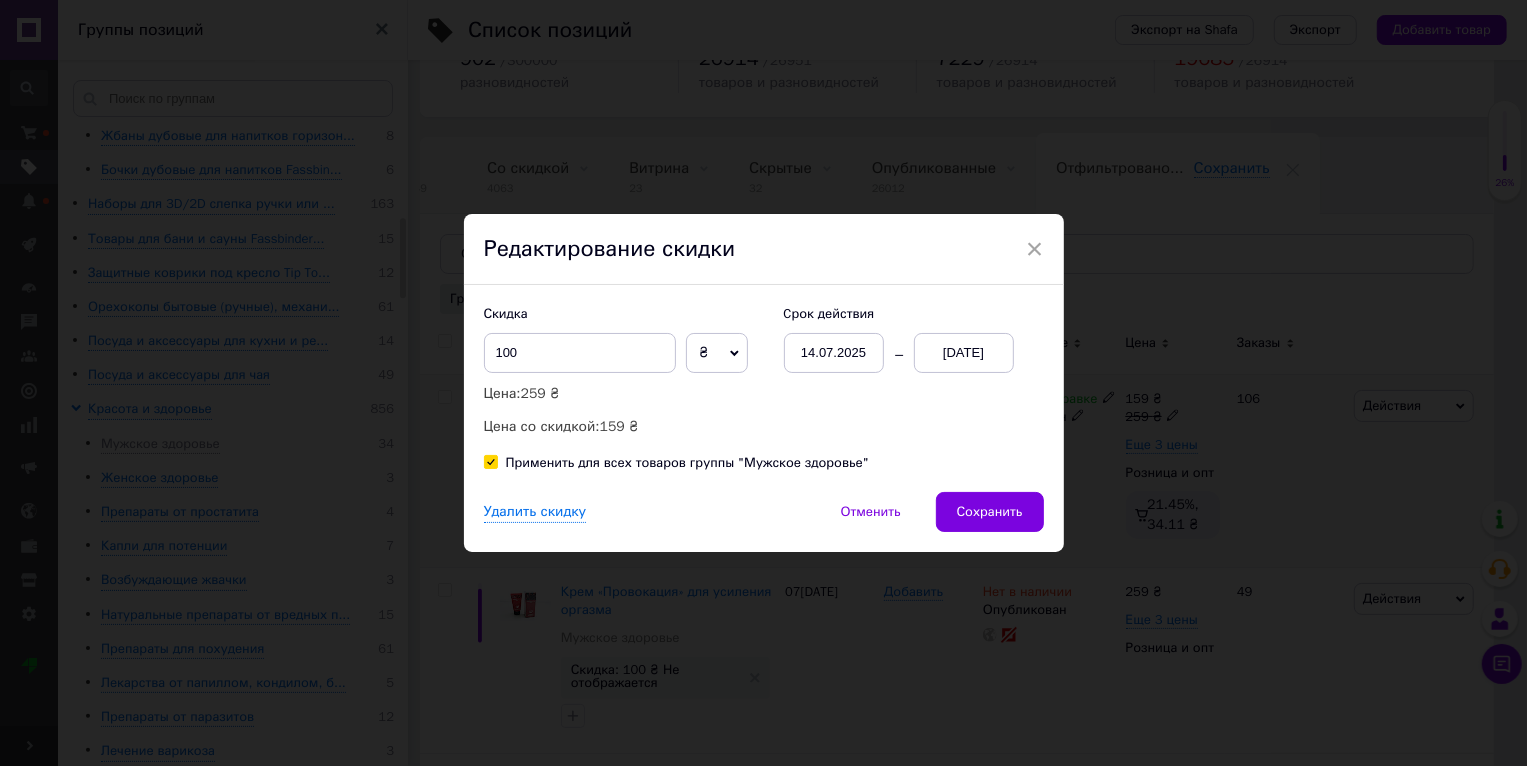 checkbox on "true" 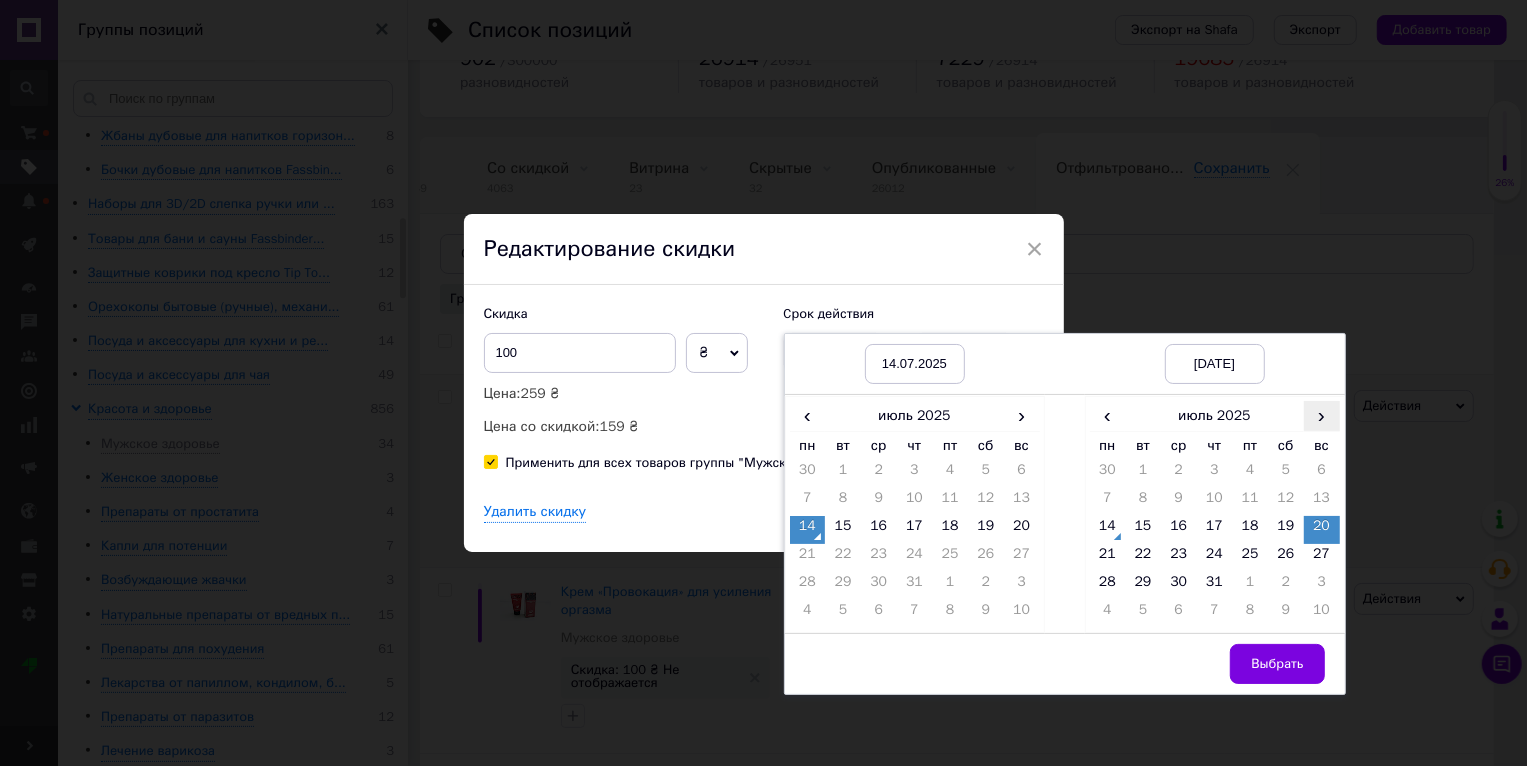 click on "›" at bounding box center (1322, 415) 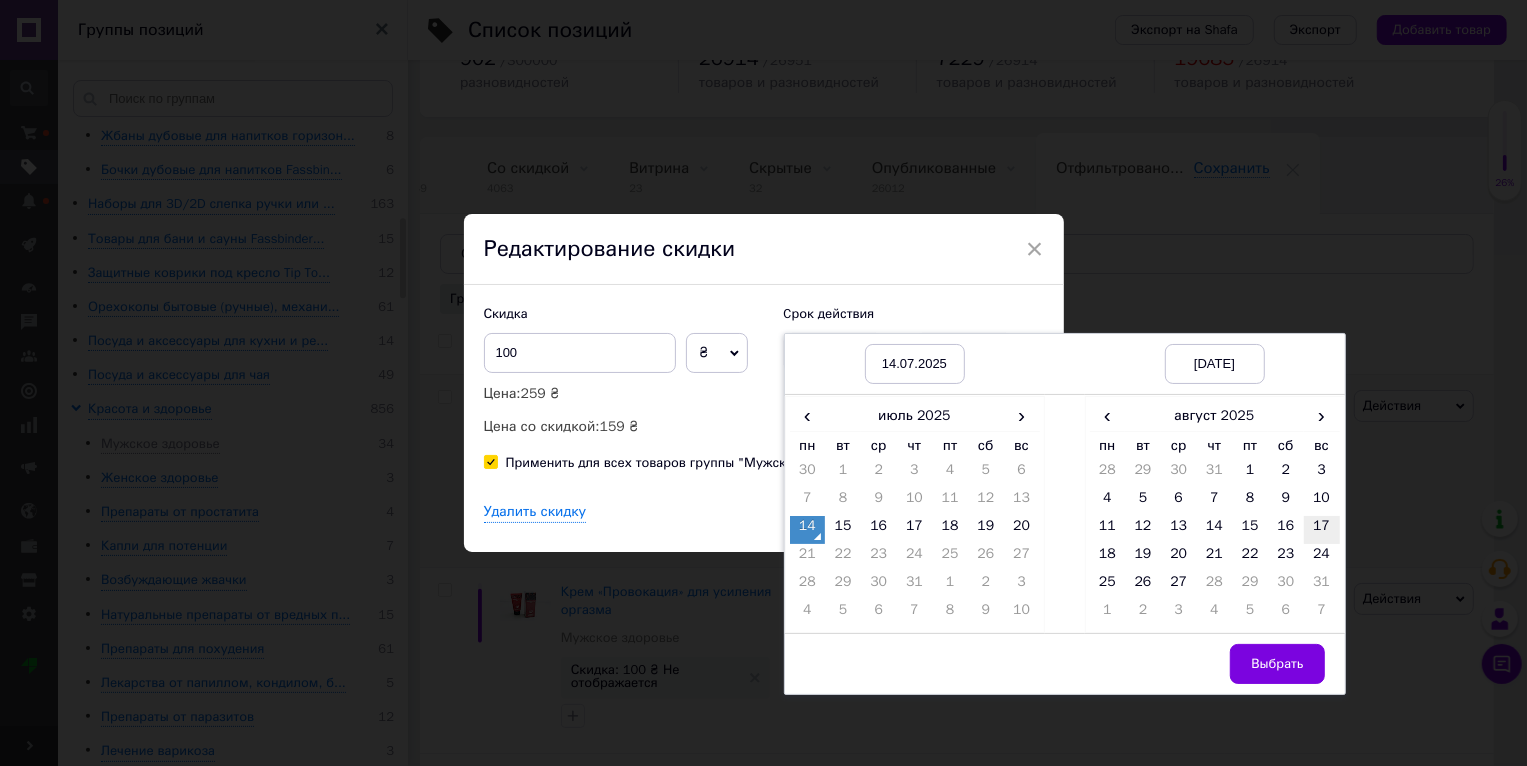 click on "17" at bounding box center [1322, 530] 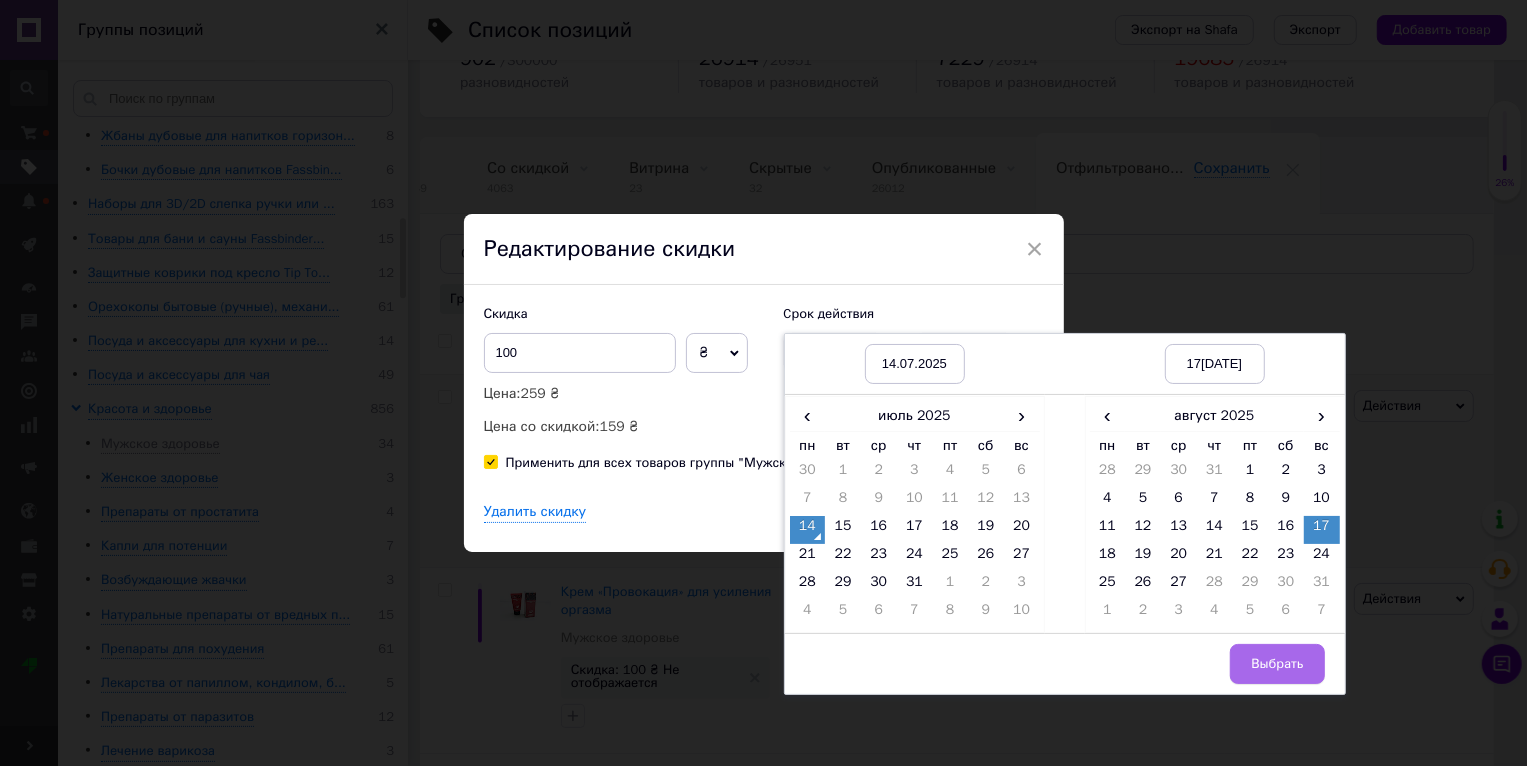 click on "Выбрать" at bounding box center [1277, 664] 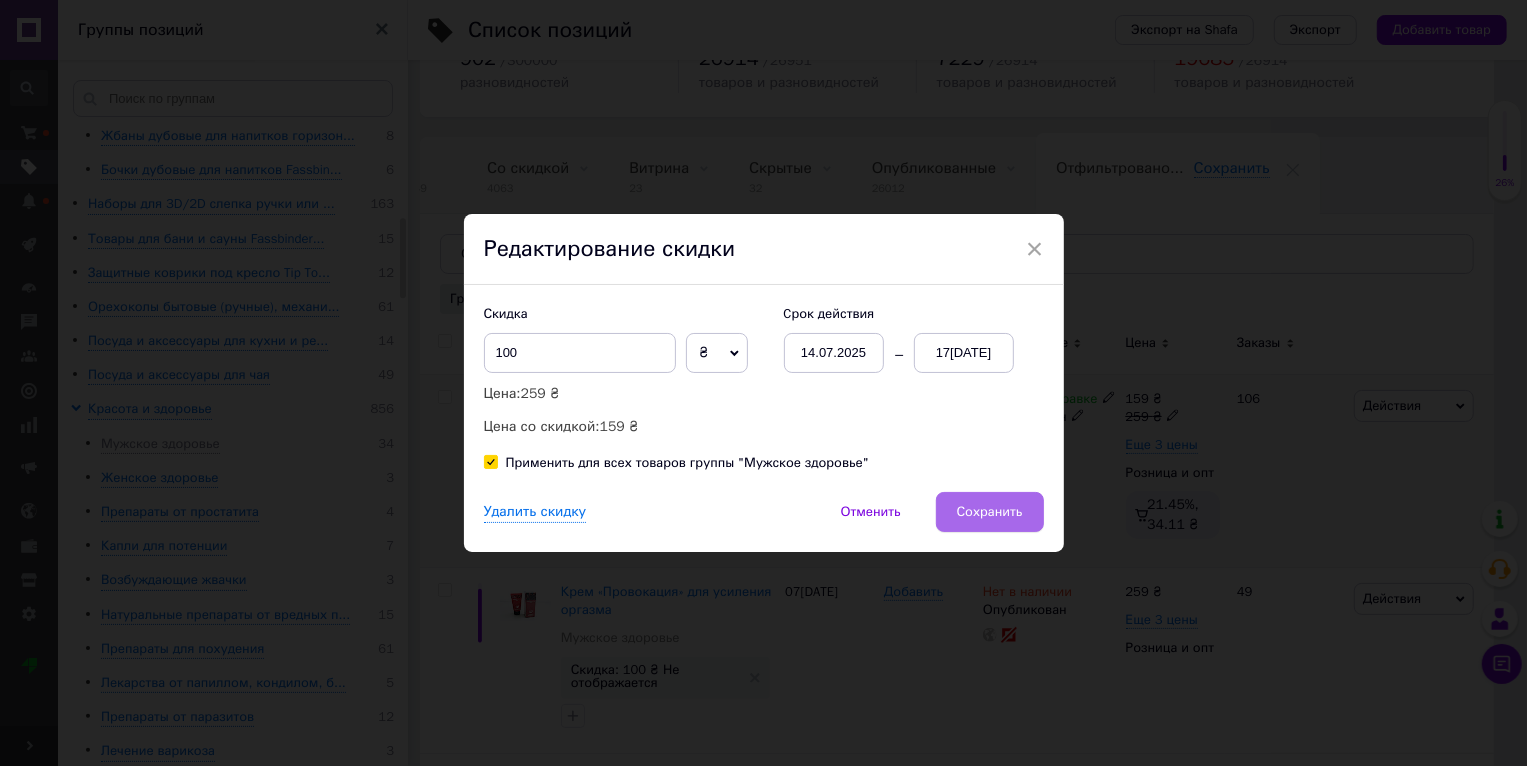 click on "Сохранить" at bounding box center [990, 512] 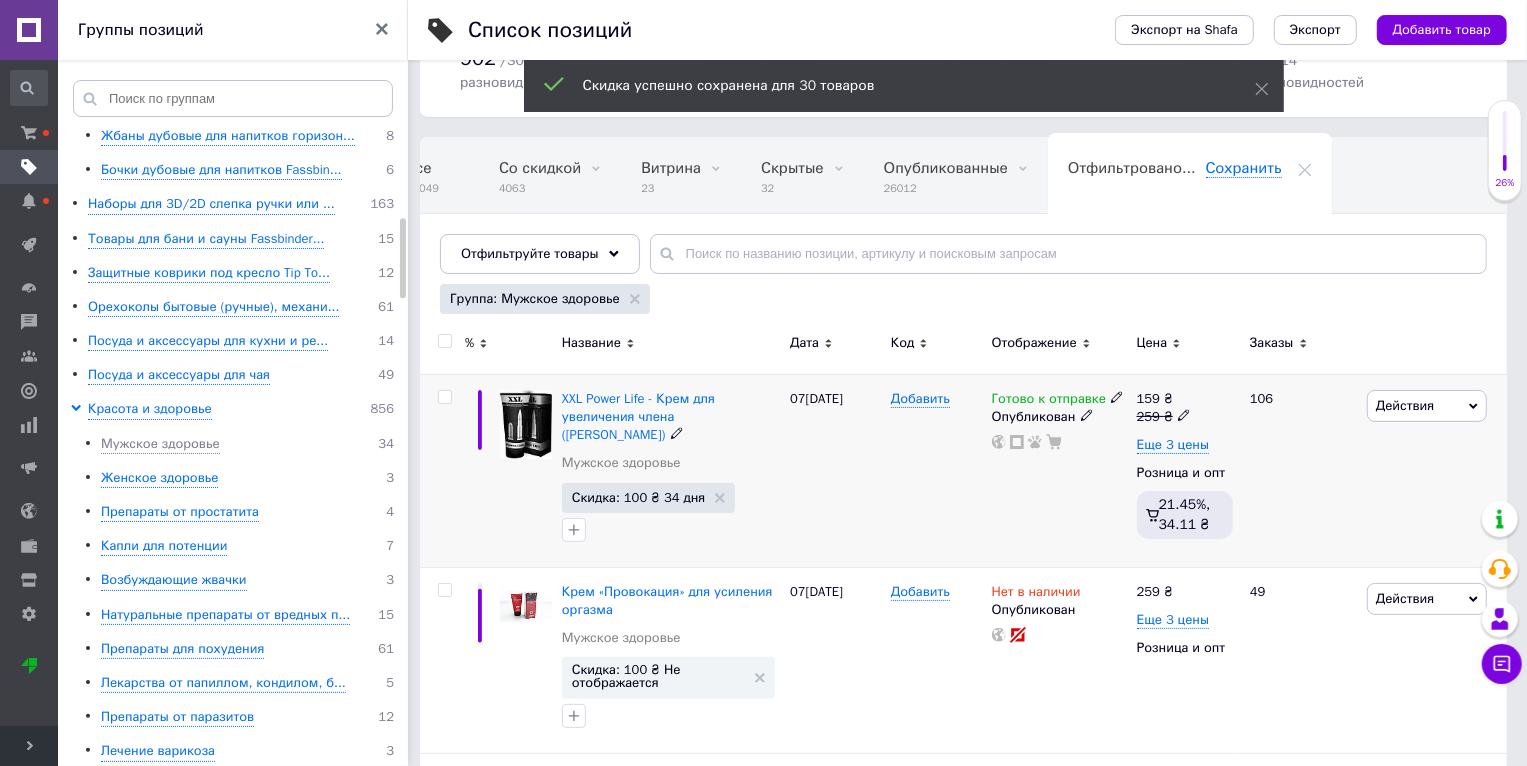 scroll, scrollTop: 0, scrollLeft: 47, axis: horizontal 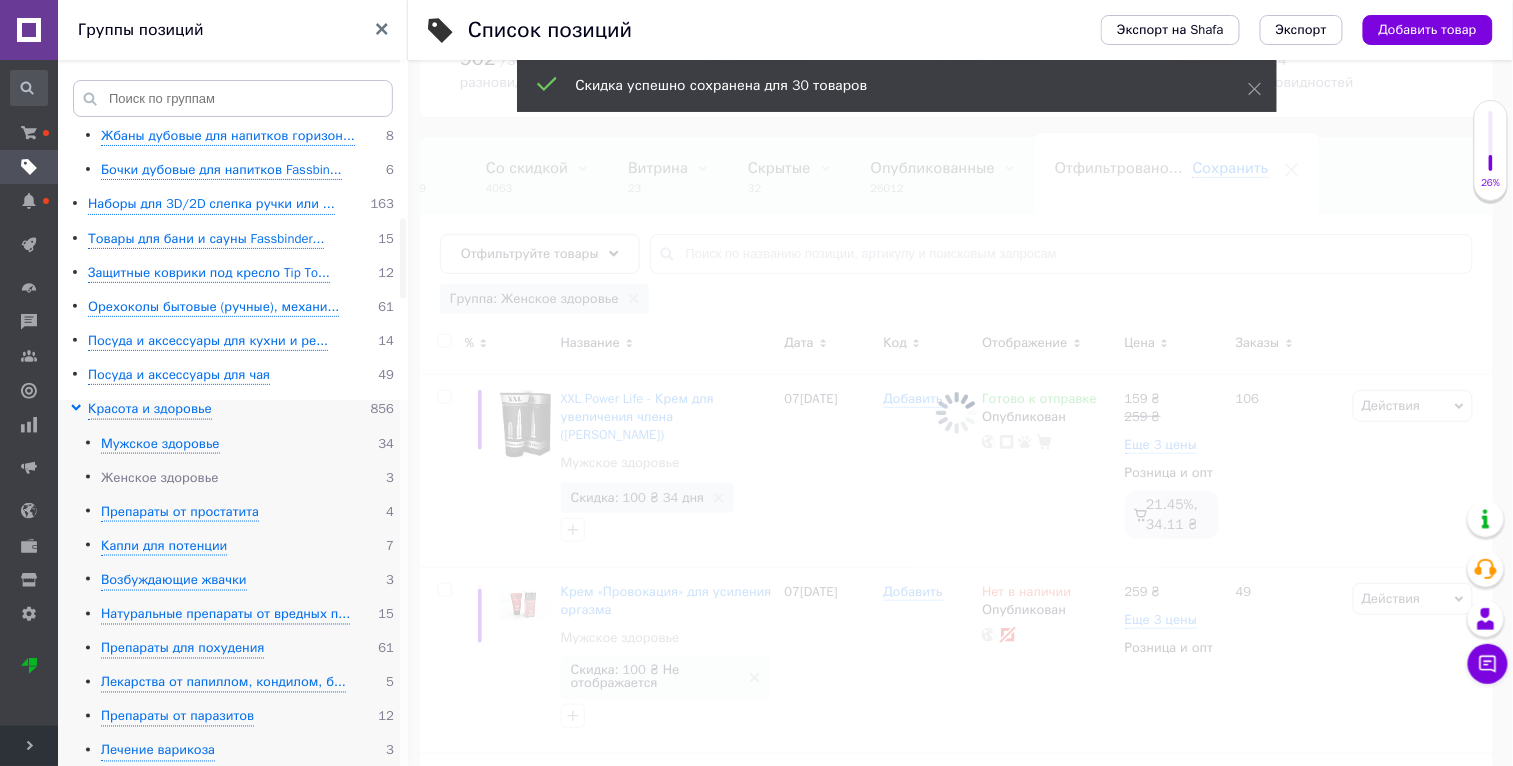 click on "Женское здоровье" at bounding box center (159, 478) 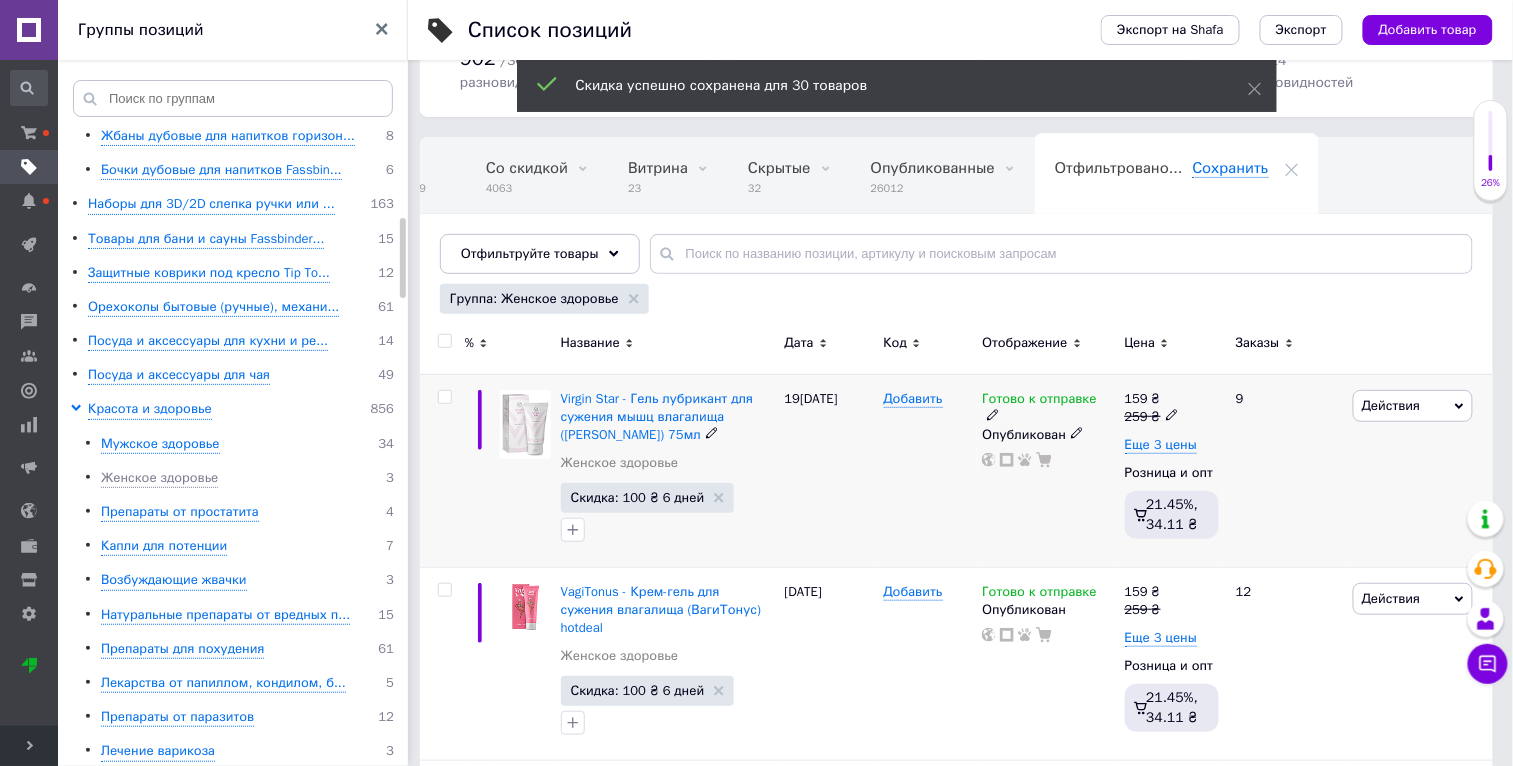 click on "Действия" at bounding box center (1391, 405) 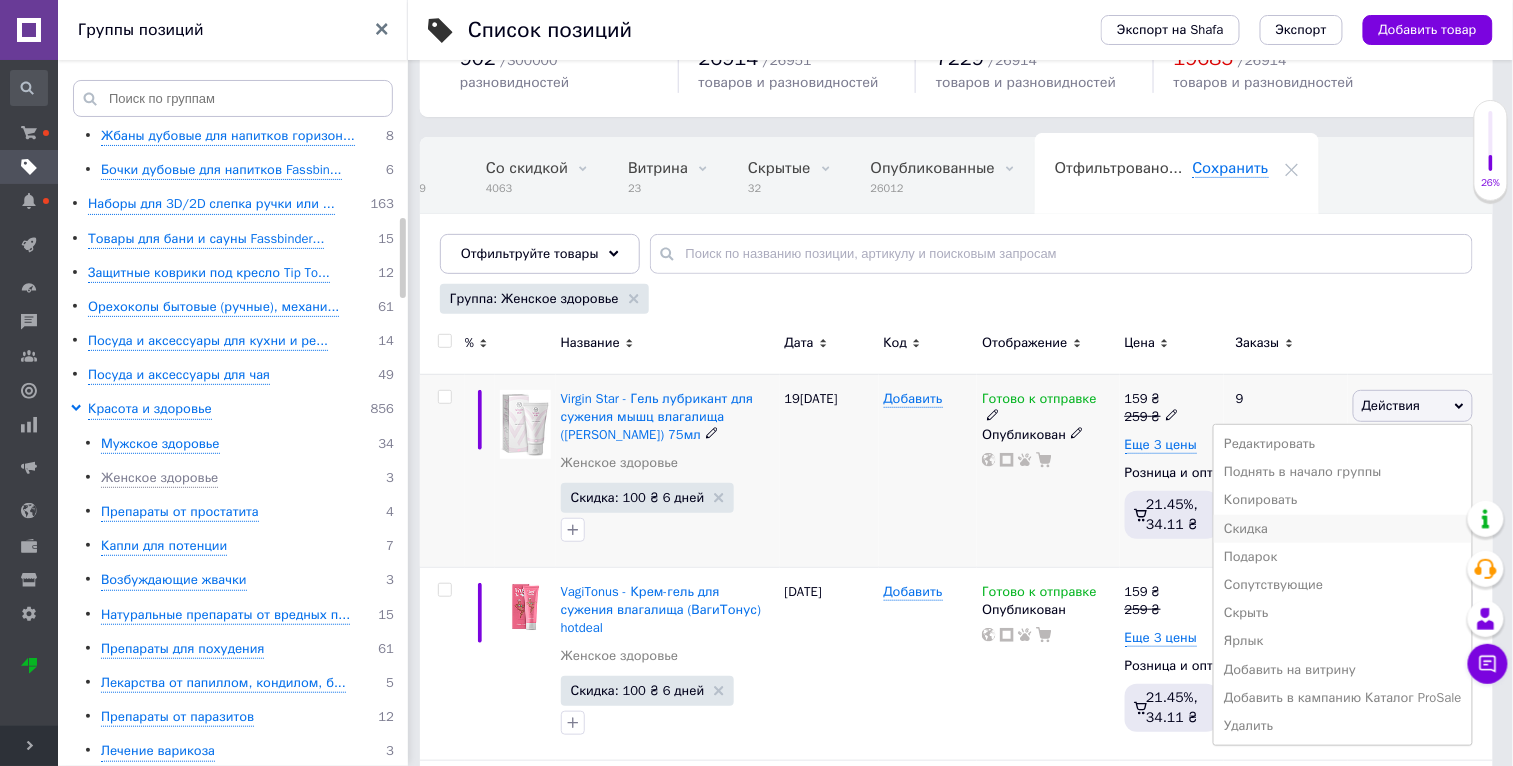 click on "Скидка" at bounding box center (1343, 529) 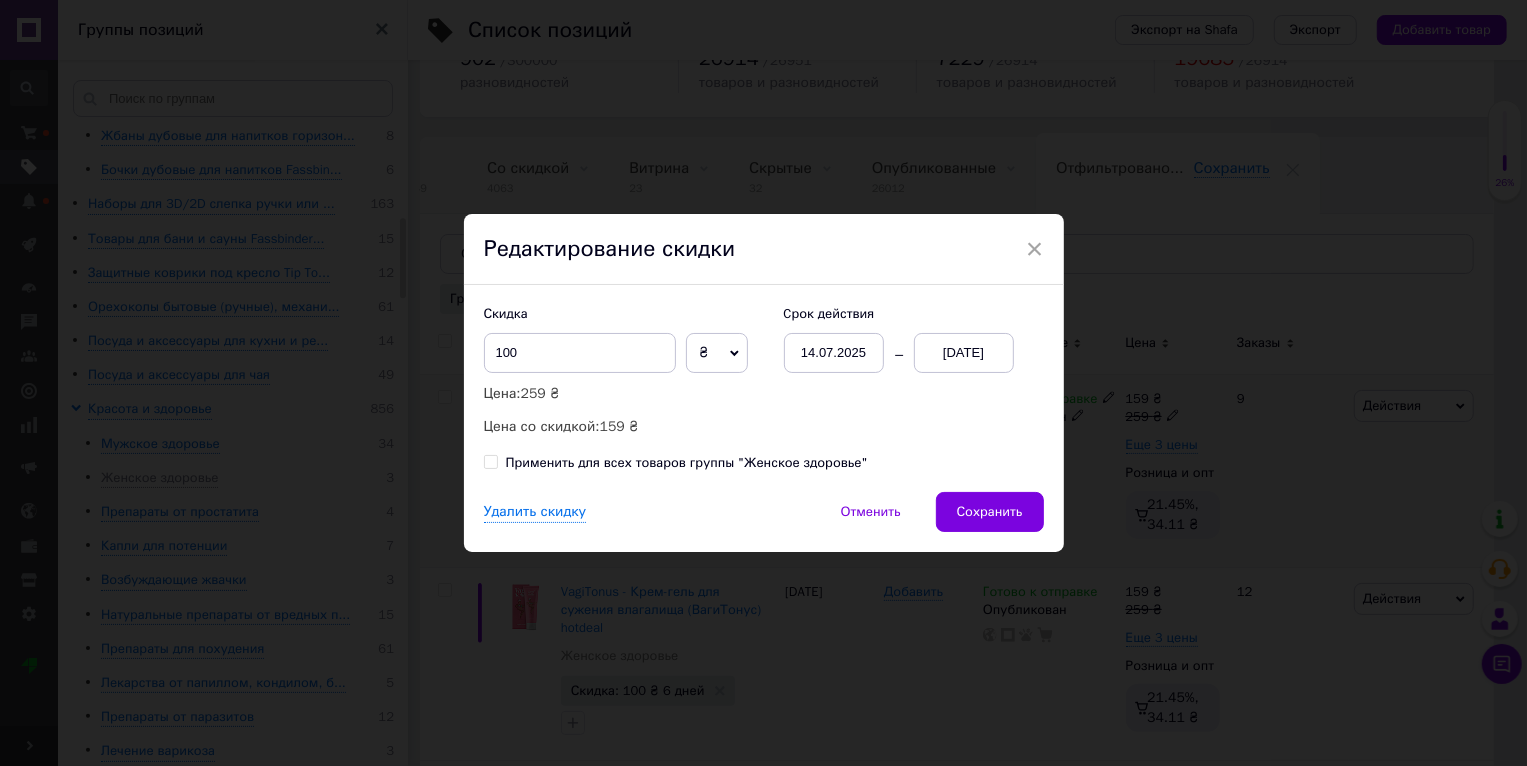 click on "Применить для всех товаров группы "Женское здоровье"" at bounding box center (687, 463) 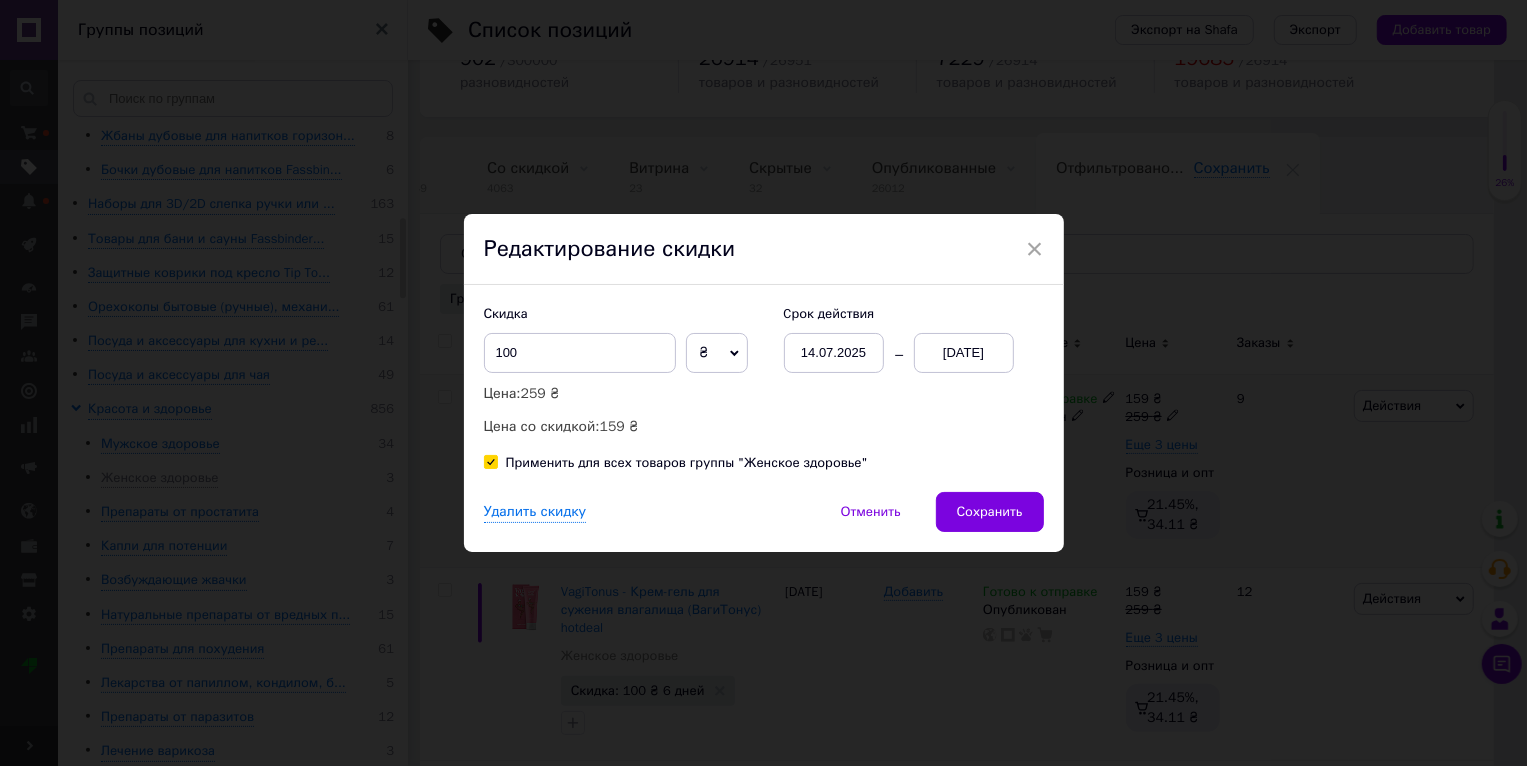 checkbox on "true" 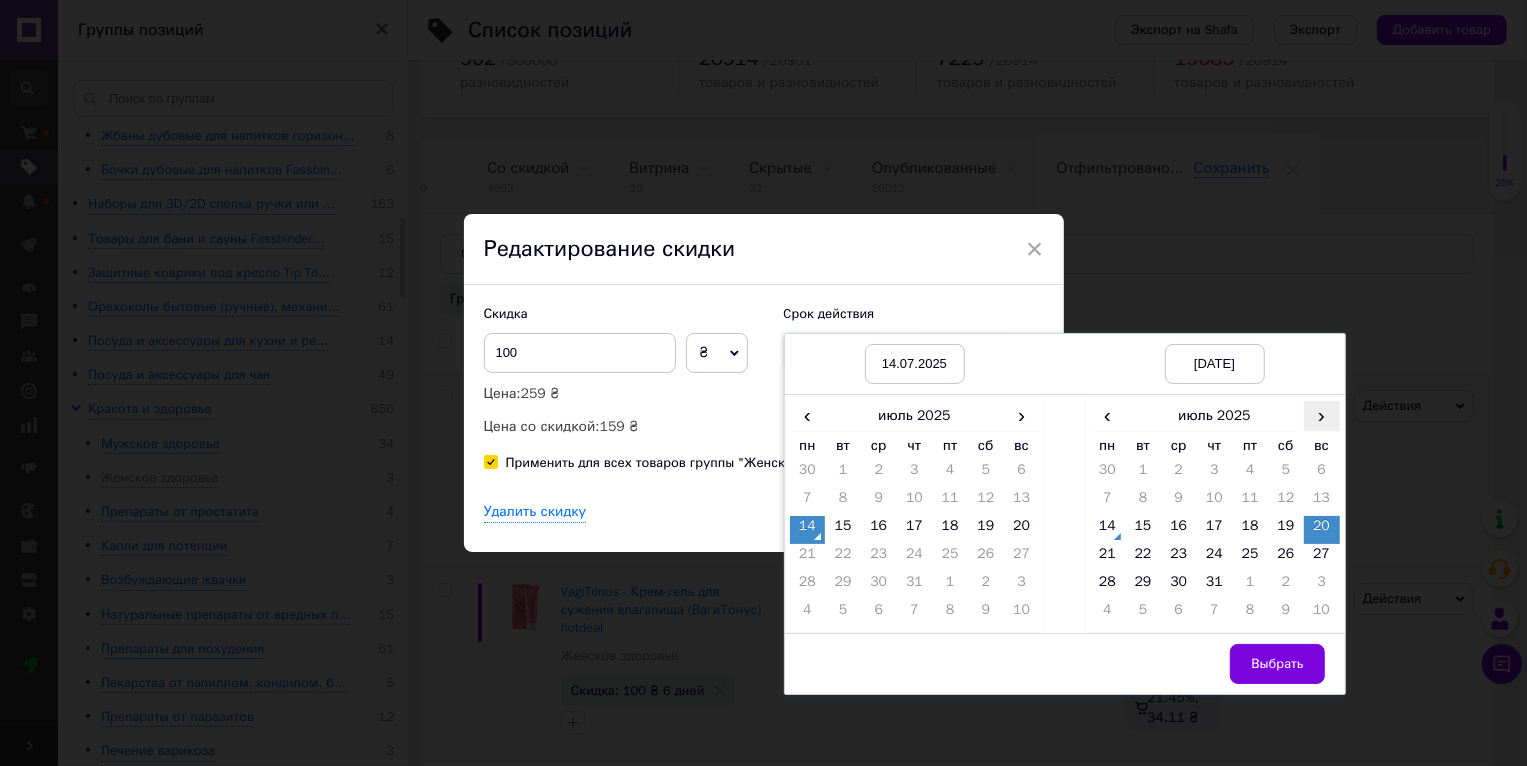 drag, startPoint x: 1324, startPoint y: 410, endPoint x: 1332, endPoint y: 428, distance: 19.697716 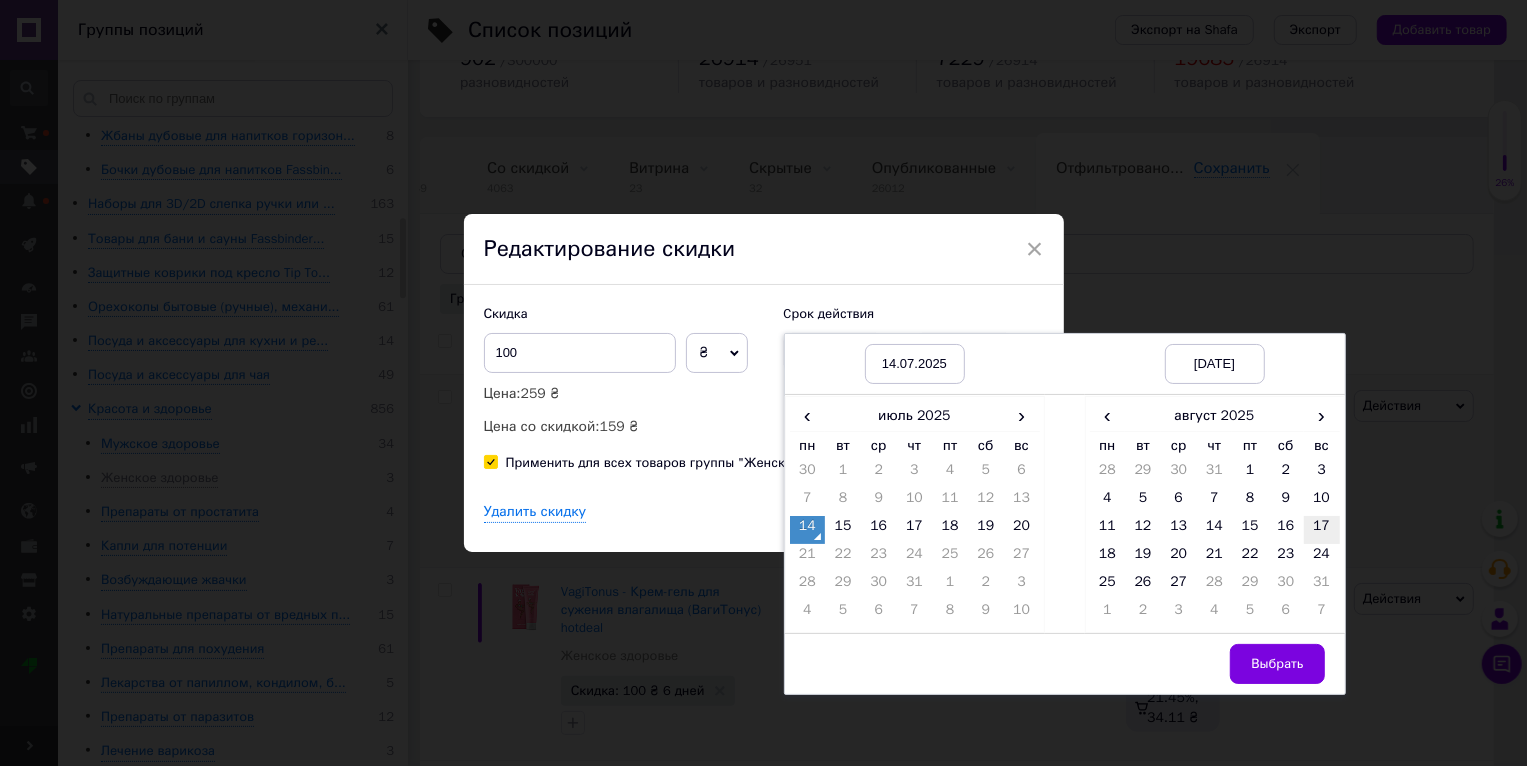 click on "17" at bounding box center (1322, 530) 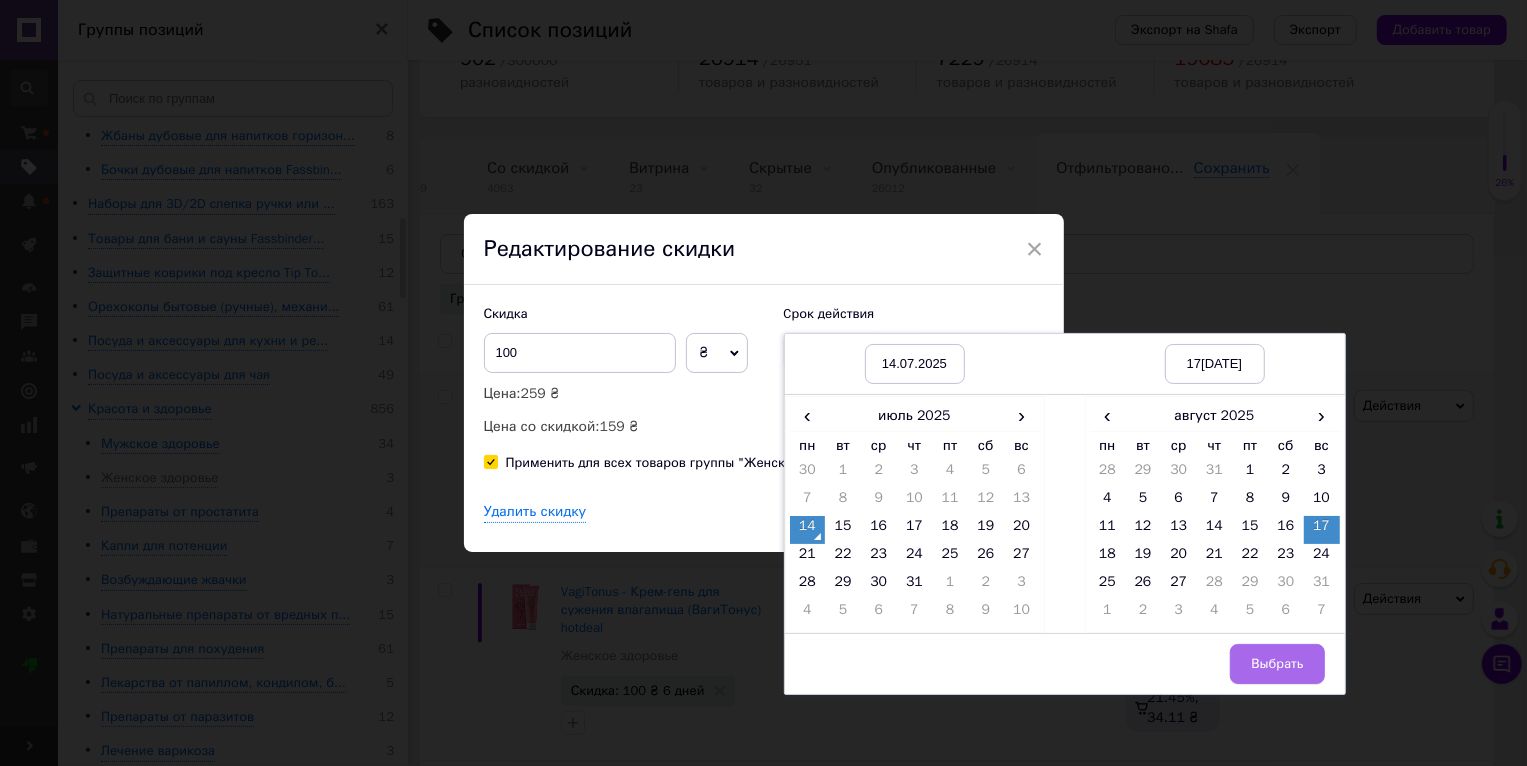 click on "Выбрать" at bounding box center [1277, 664] 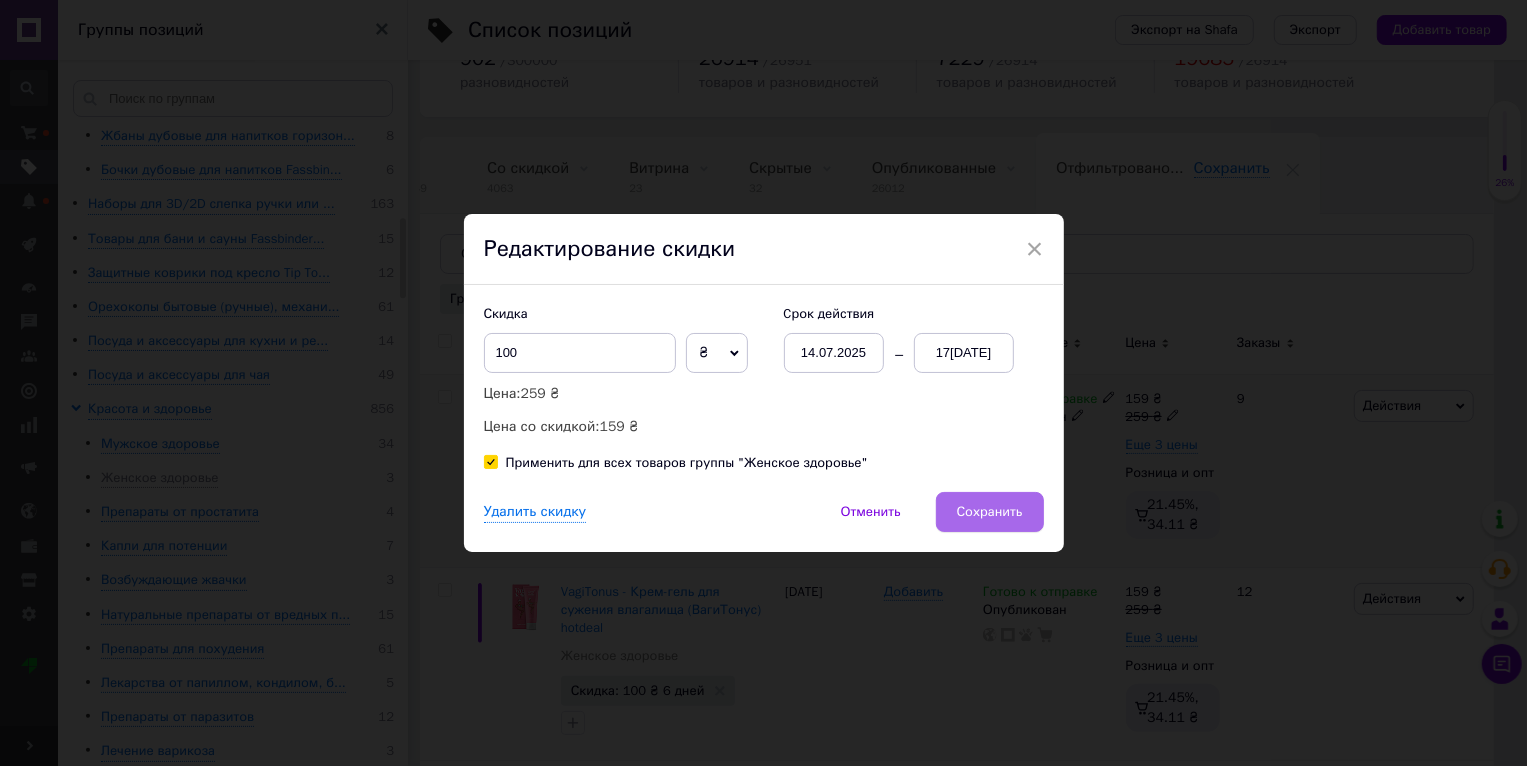 click on "Сохранить" at bounding box center [990, 512] 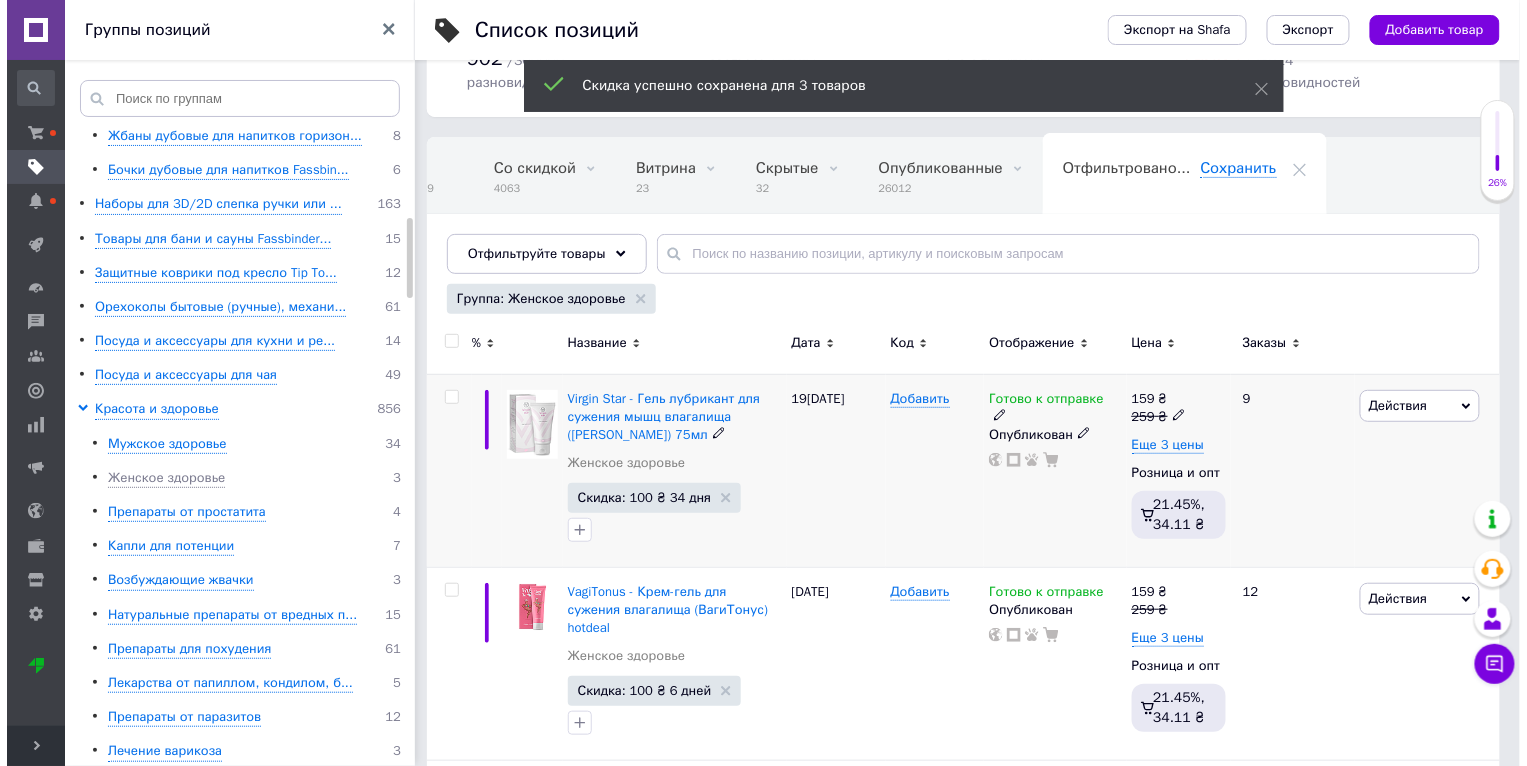 scroll, scrollTop: 0, scrollLeft: 47, axis: horizontal 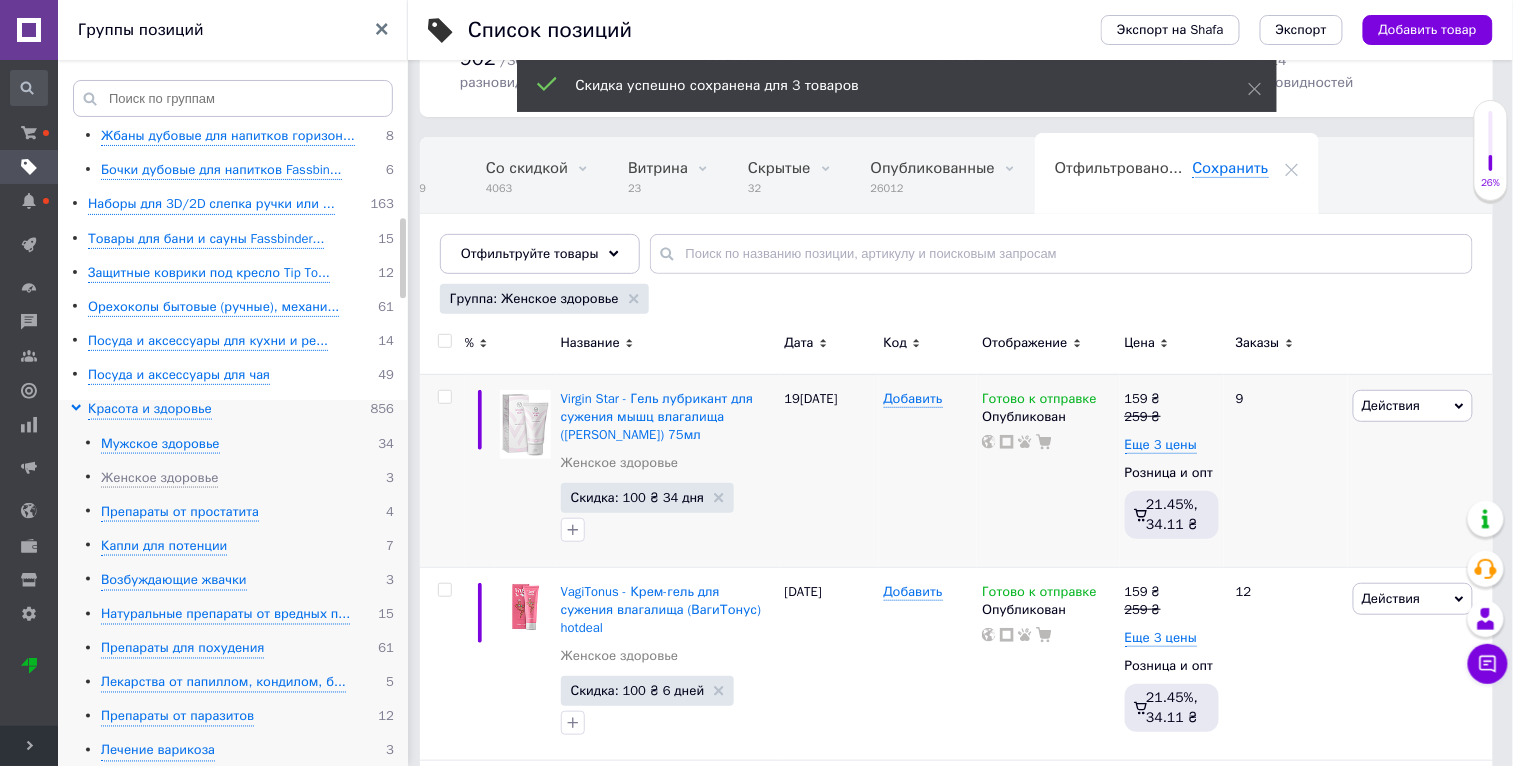 click on "Мужское здоровье 34 Женское здоровье 3 Препараты от простатита 4 Капли для потенции 7 Возбуждающие жвачки 3 Натуральные препараты от вредных п... 15 Препараты для похудения 61 Лекарства от папиллом, кондилом, б... 5 Препараты от паразитов 12 Лечение варикоза 3 Препараты от гипертонии 10 Препараты от диабета 6 Препараты для суставов 14 Средства от грибка на ногах 9 Спреи для волос 10 Крем для увеличения и подтяжки гру... 3 Средства по уходу за кожей лица 18 Средства по уходу за телом 9 Натуральные лечебные препараты 19 Натуральные БАДы для мужского и же... 104 6 4 3 Разное 83 70 111" at bounding box center [232, 940] 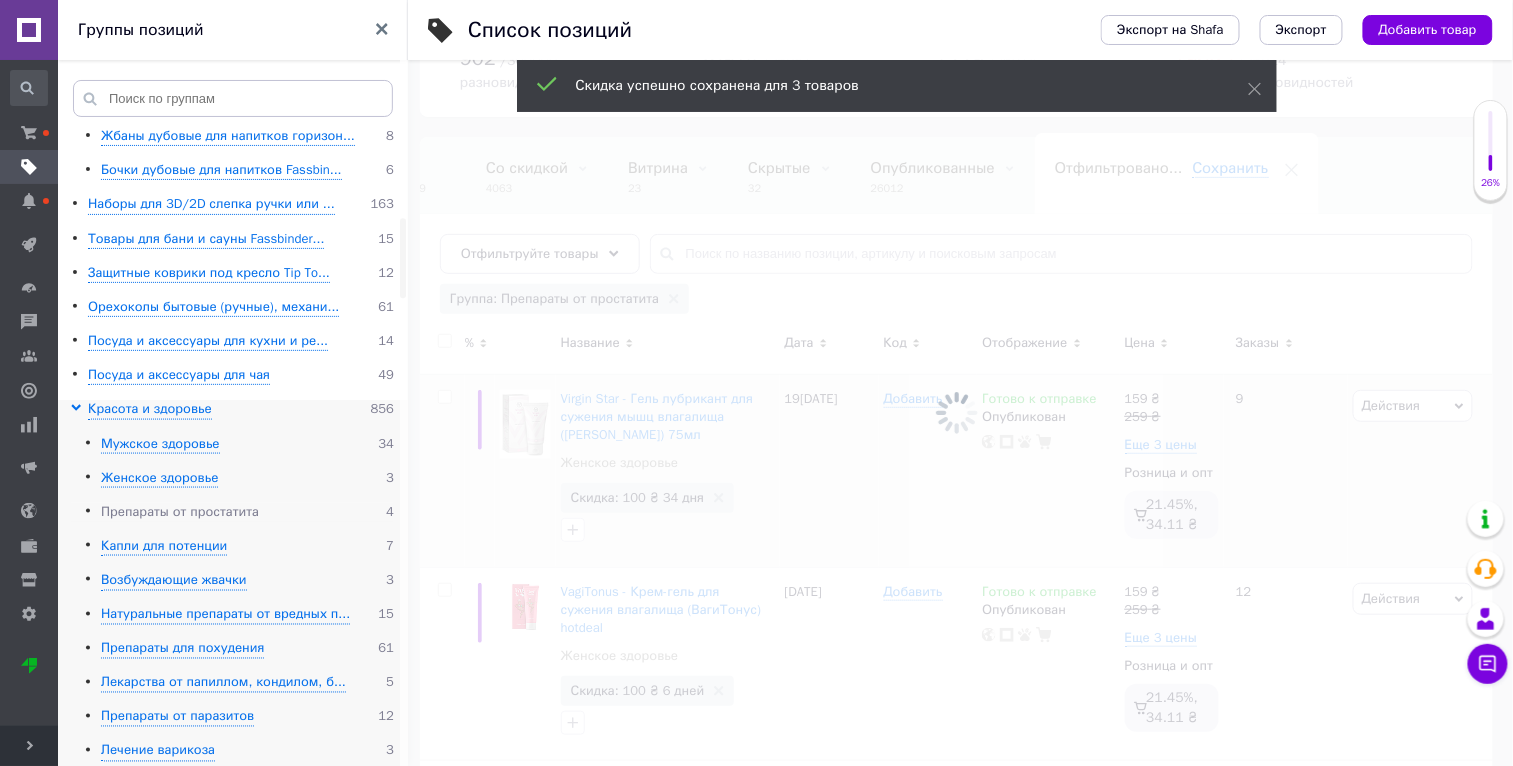 click on "Препараты от простатита" at bounding box center [180, 512] 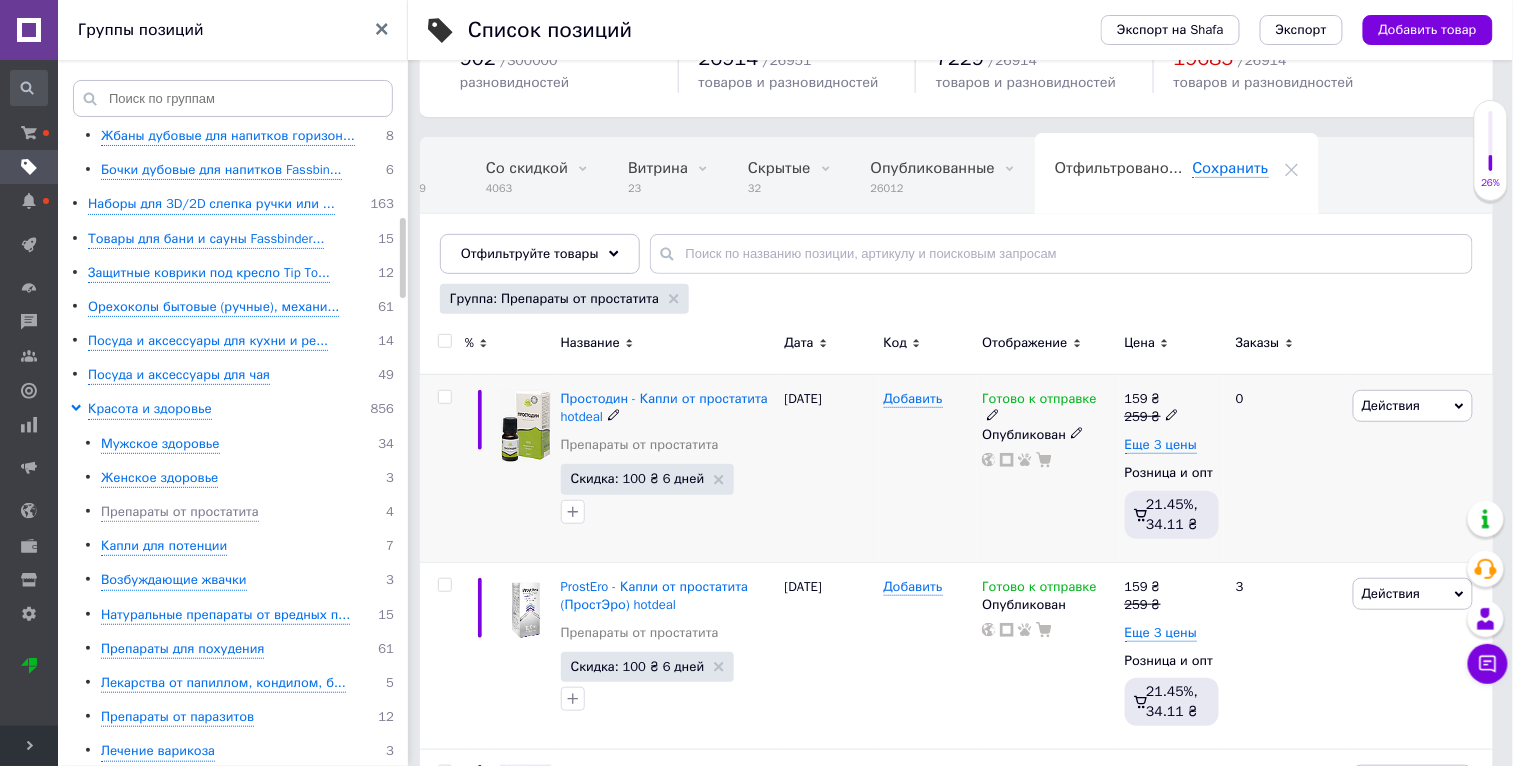 click on "Действия" at bounding box center [1391, 405] 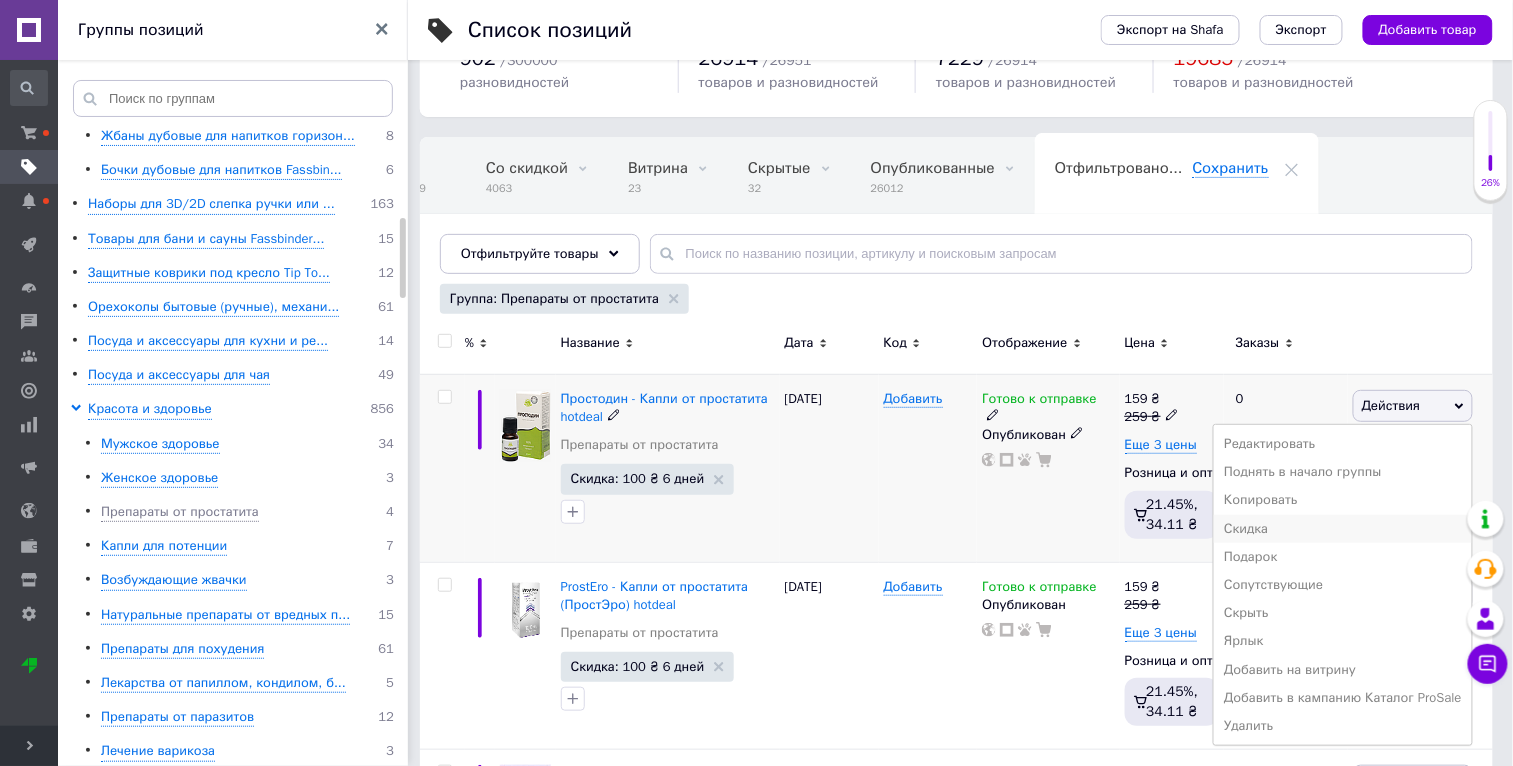 click on "Скидка" at bounding box center [1343, 529] 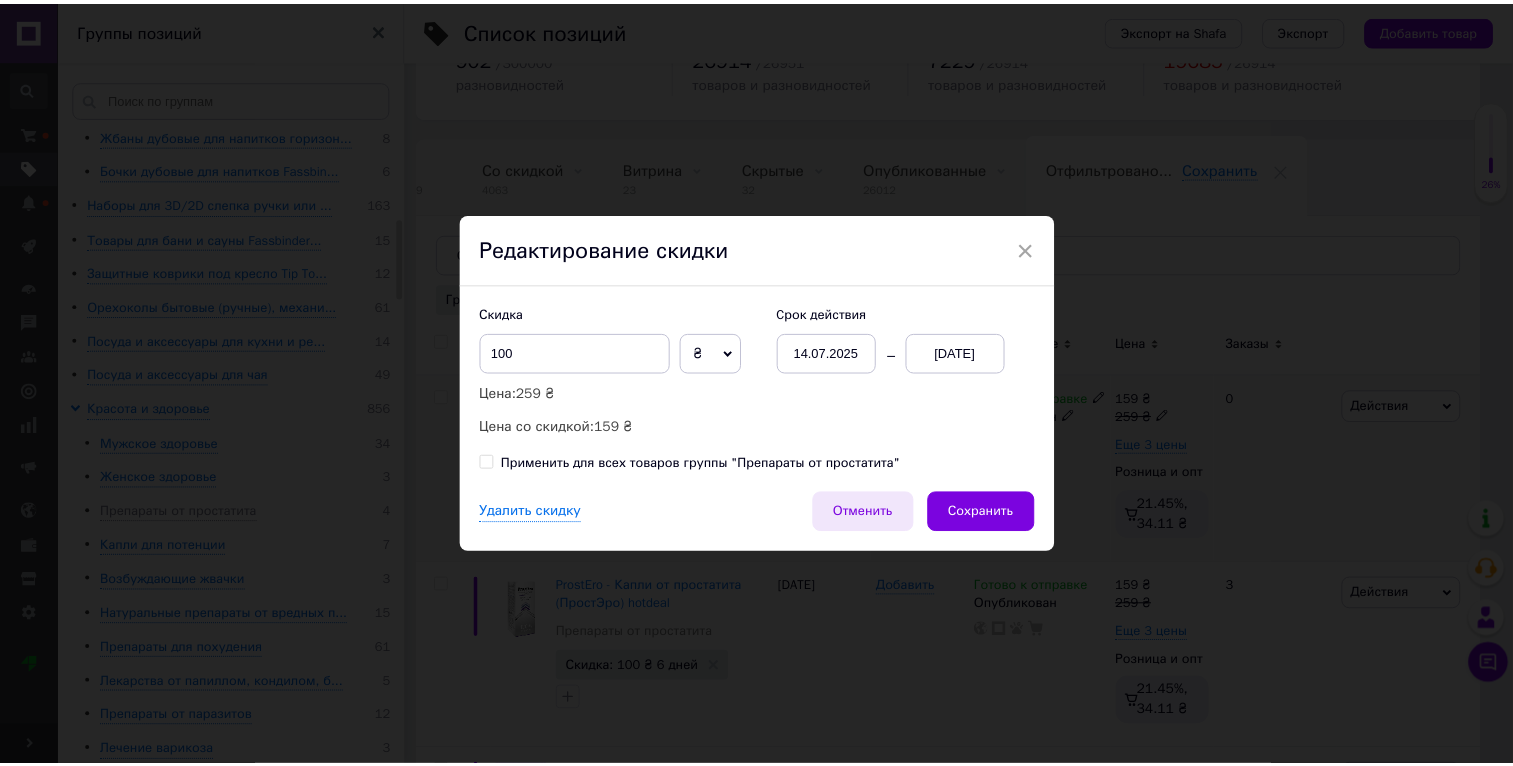 scroll, scrollTop: 0, scrollLeft: 46, axis: horizontal 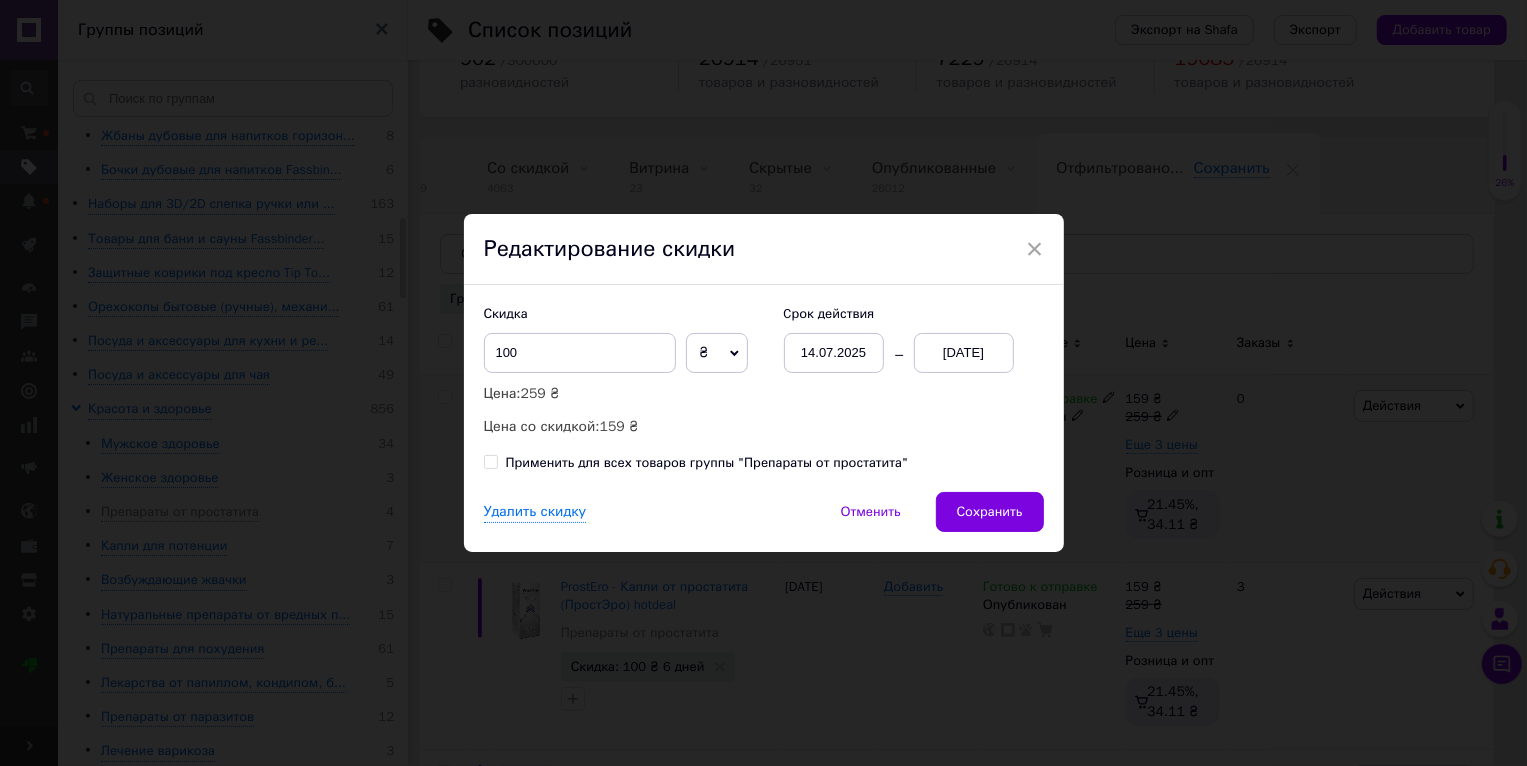 click on "Скидка 100 ₴ % Цена:  259   ₴ Цена со скидкой:  159   ₴ Cрок действия 14.07.2025 20.07.2025 Применить для всех товаров группы "Препараты от простатита"" at bounding box center [764, 388] 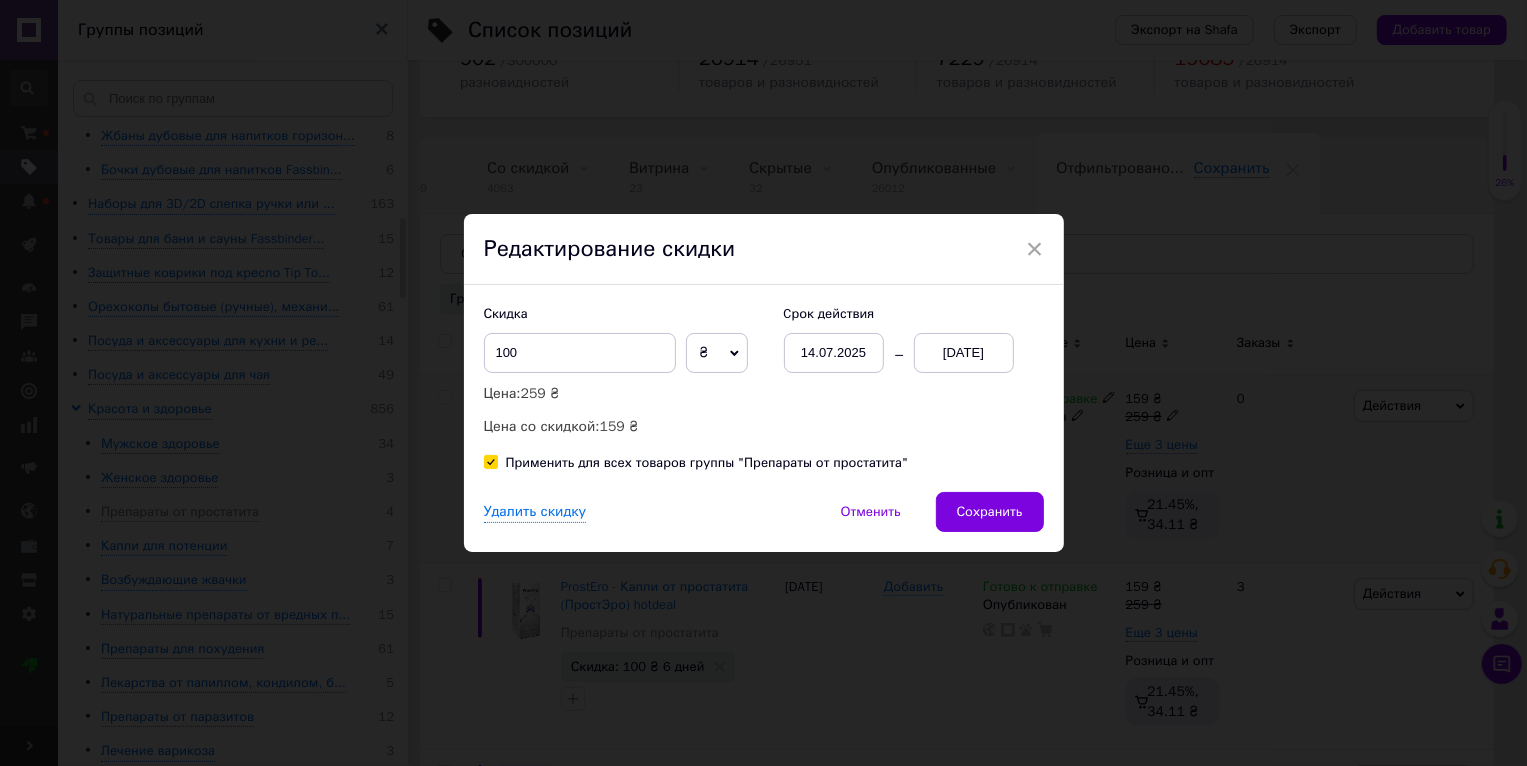 checkbox on "true" 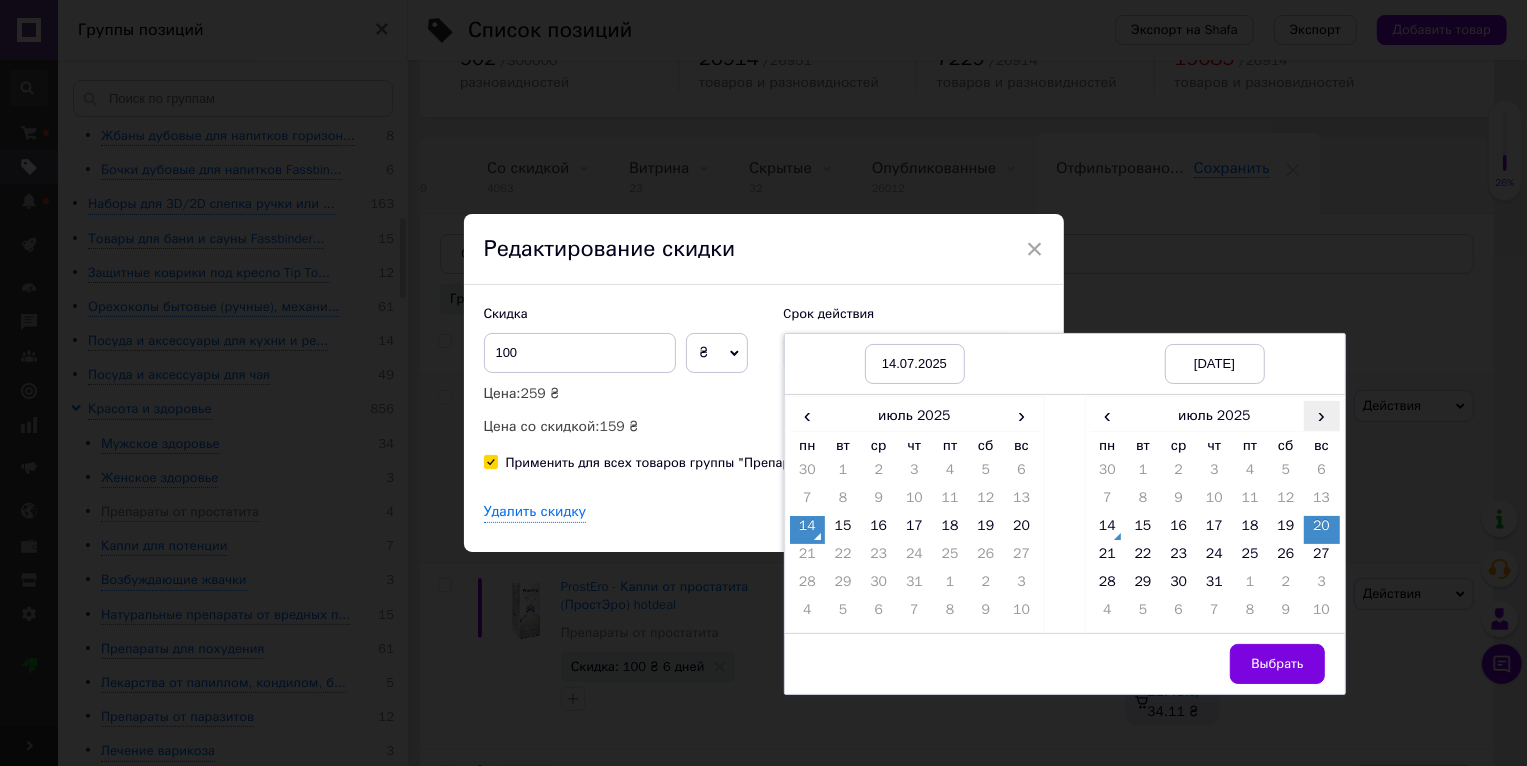 click on "›" at bounding box center (1322, 415) 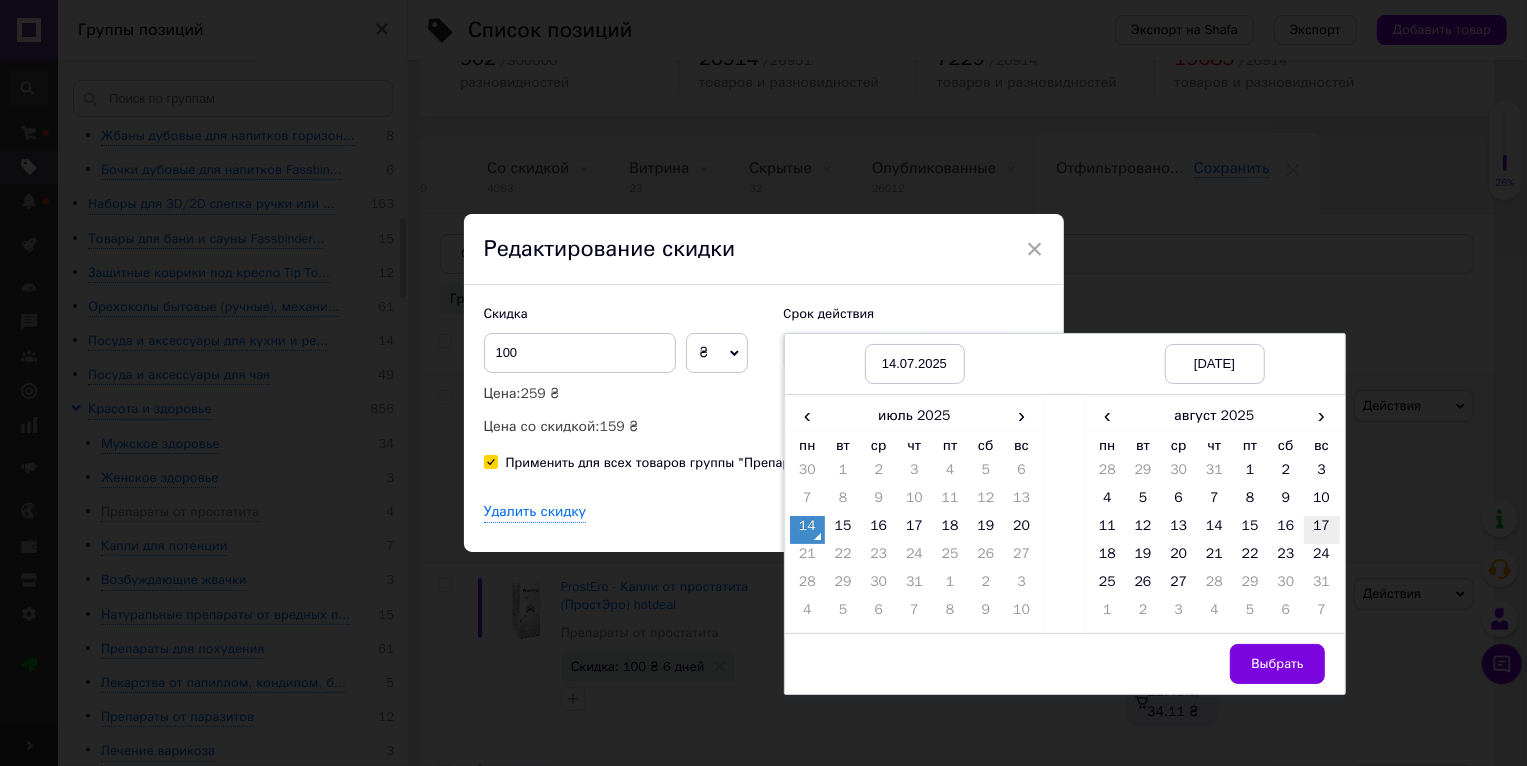 click on "17" at bounding box center [1322, 530] 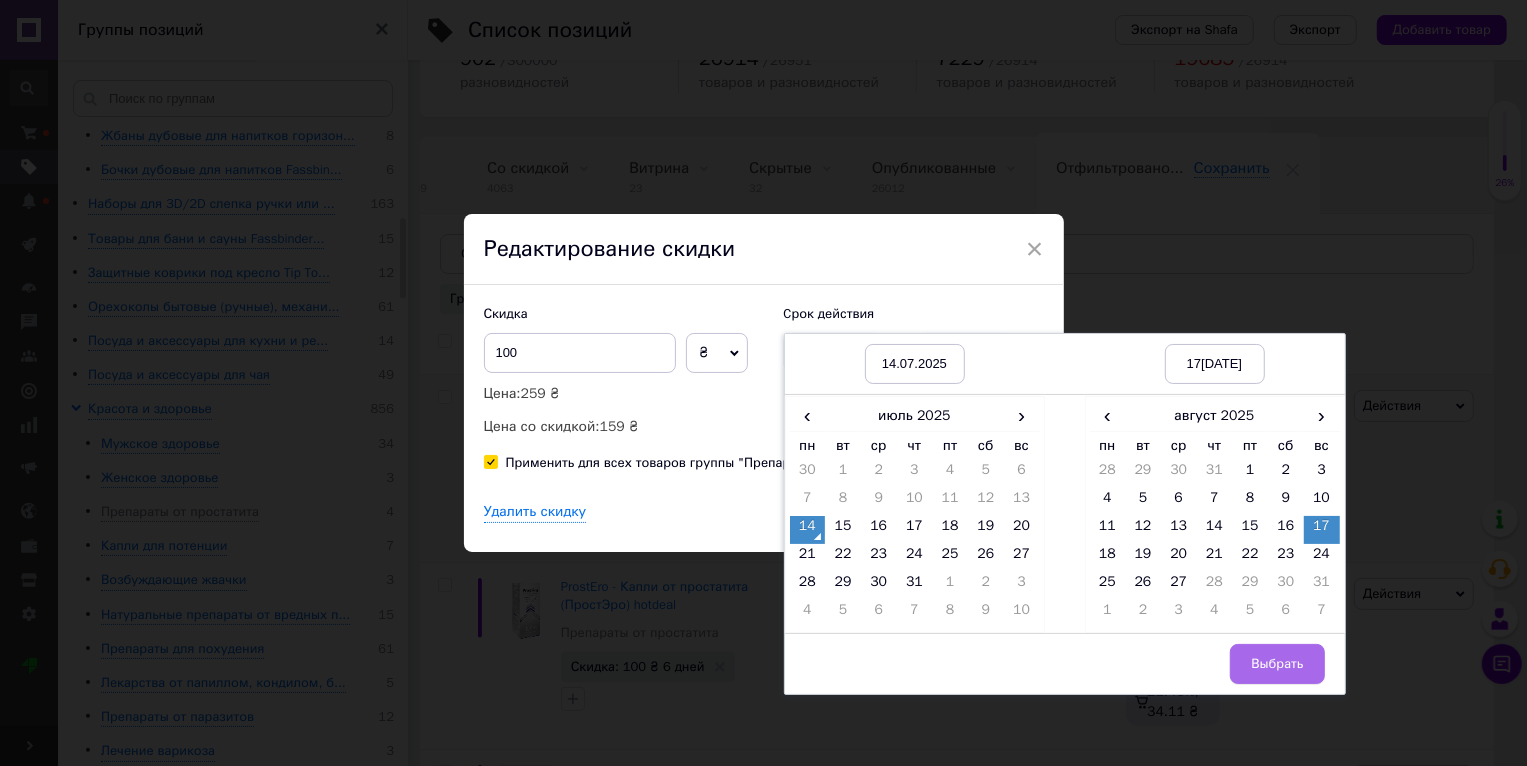 click on "Выбрать" at bounding box center [1277, 664] 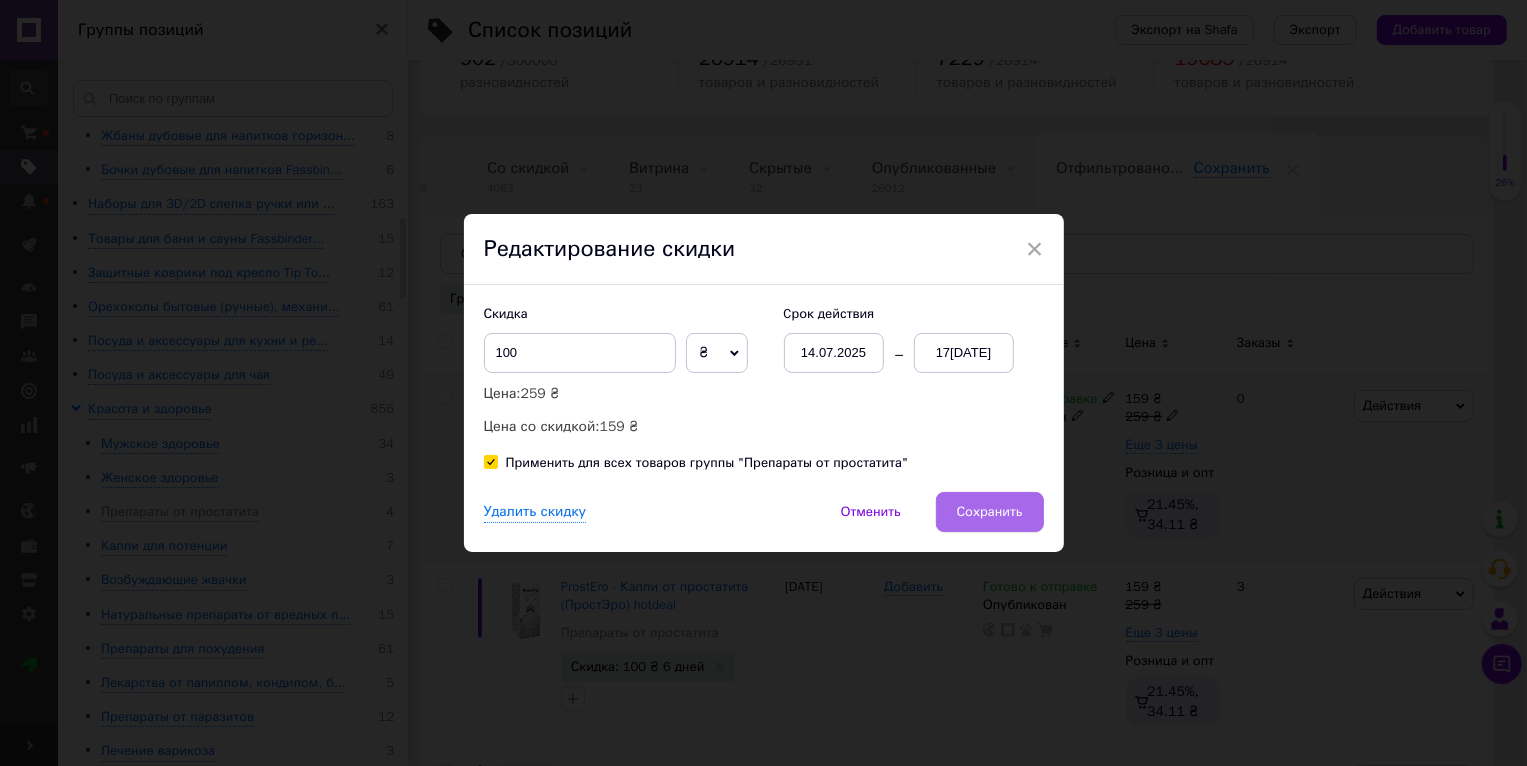 click on "Сохранить" at bounding box center (990, 512) 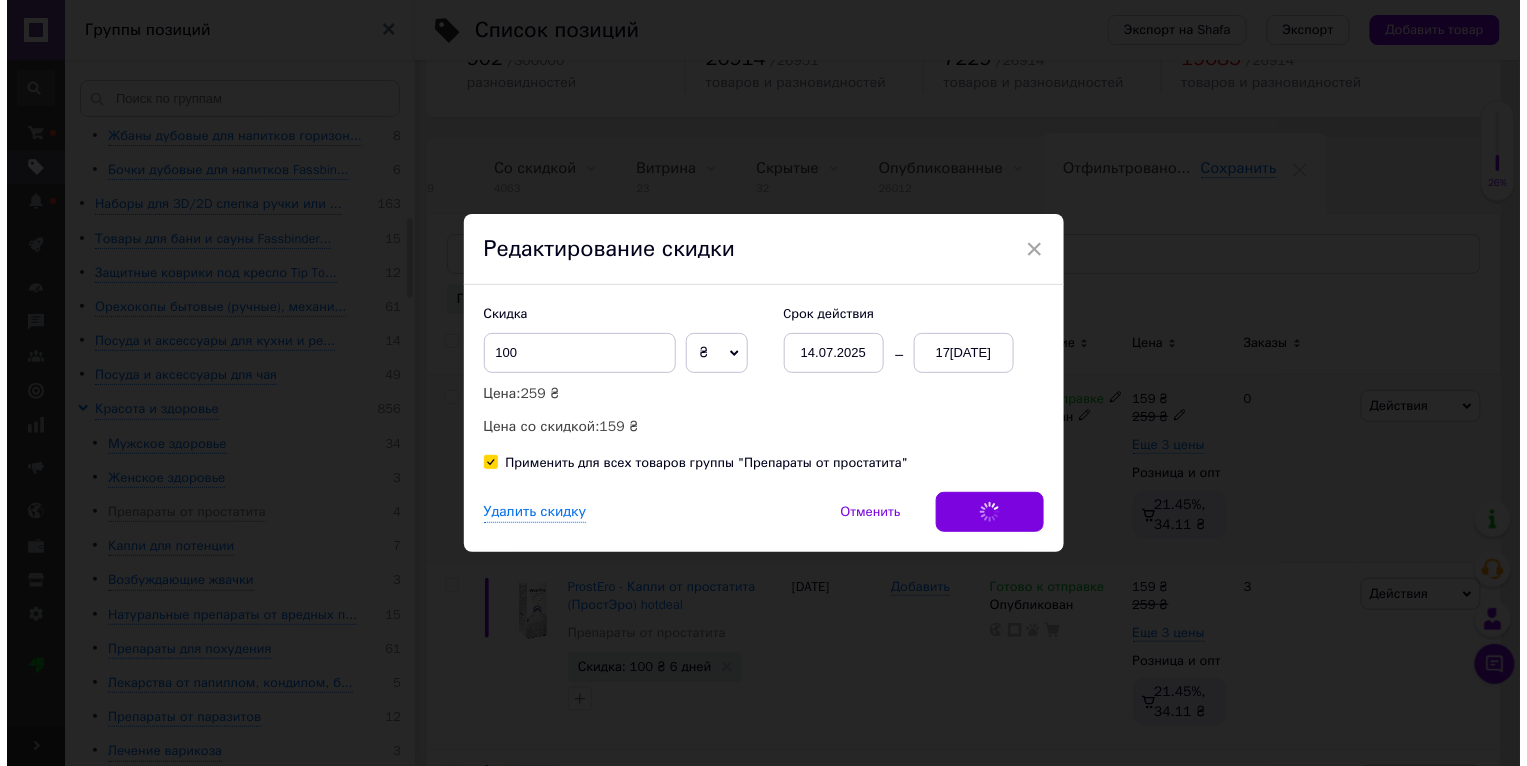 scroll, scrollTop: 0, scrollLeft: 47, axis: horizontal 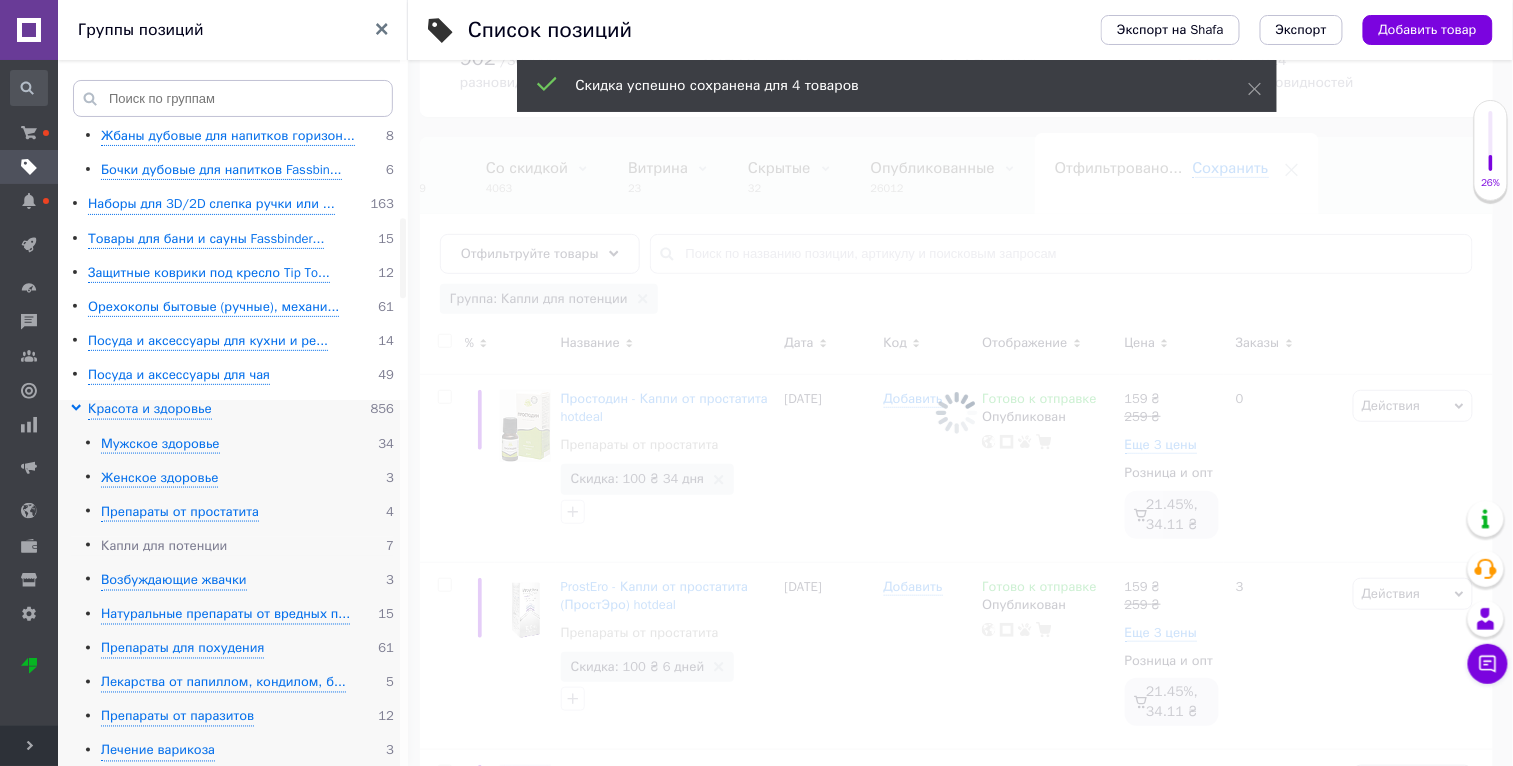 click on "Капли для потенции" at bounding box center (164, 546) 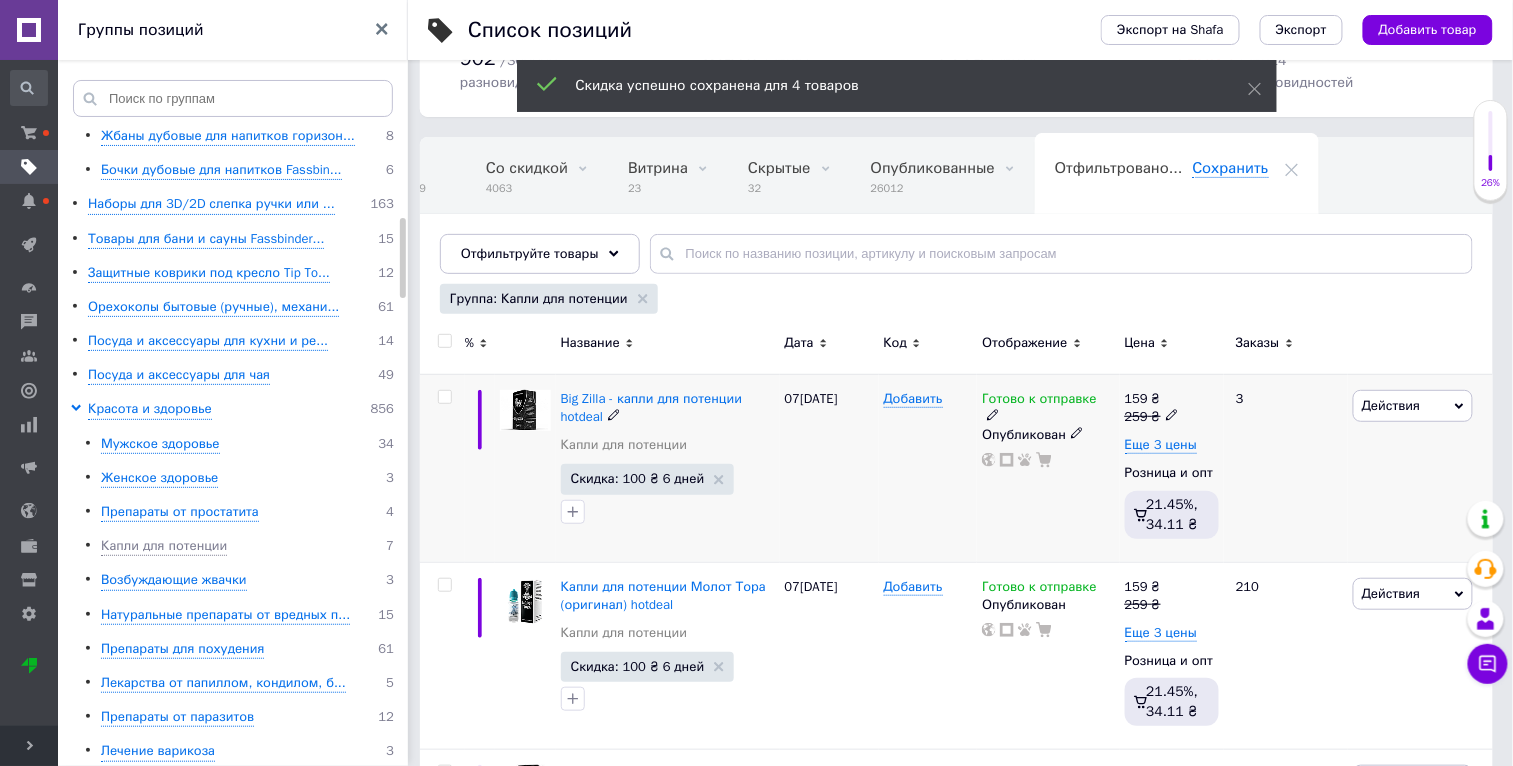 click on "Действия" at bounding box center [1391, 405] 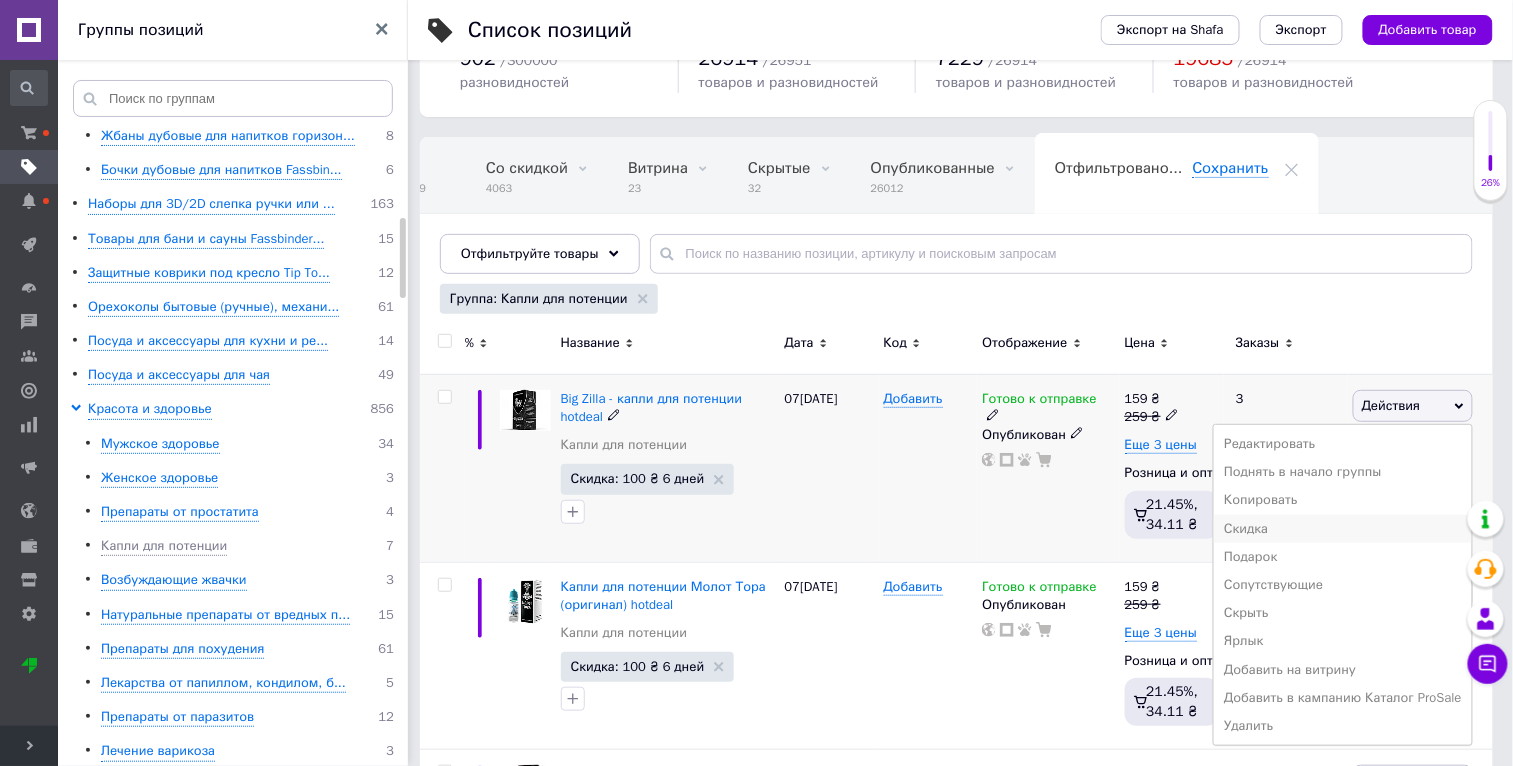 click on "Скидка" at bounding box center [1343, 529] 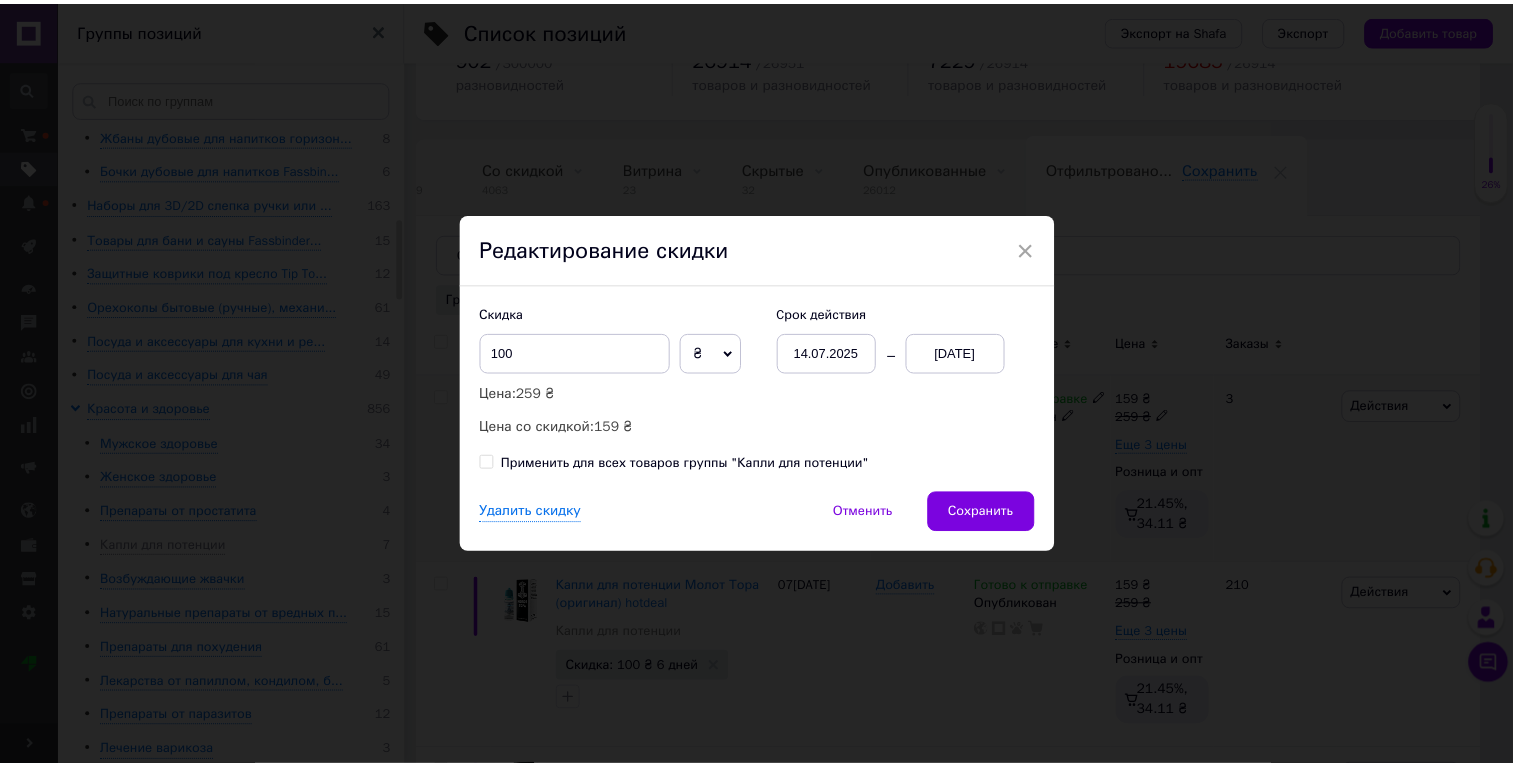 scroll, scrollTop: 0, scrollLeft: 46, axis: horizontal 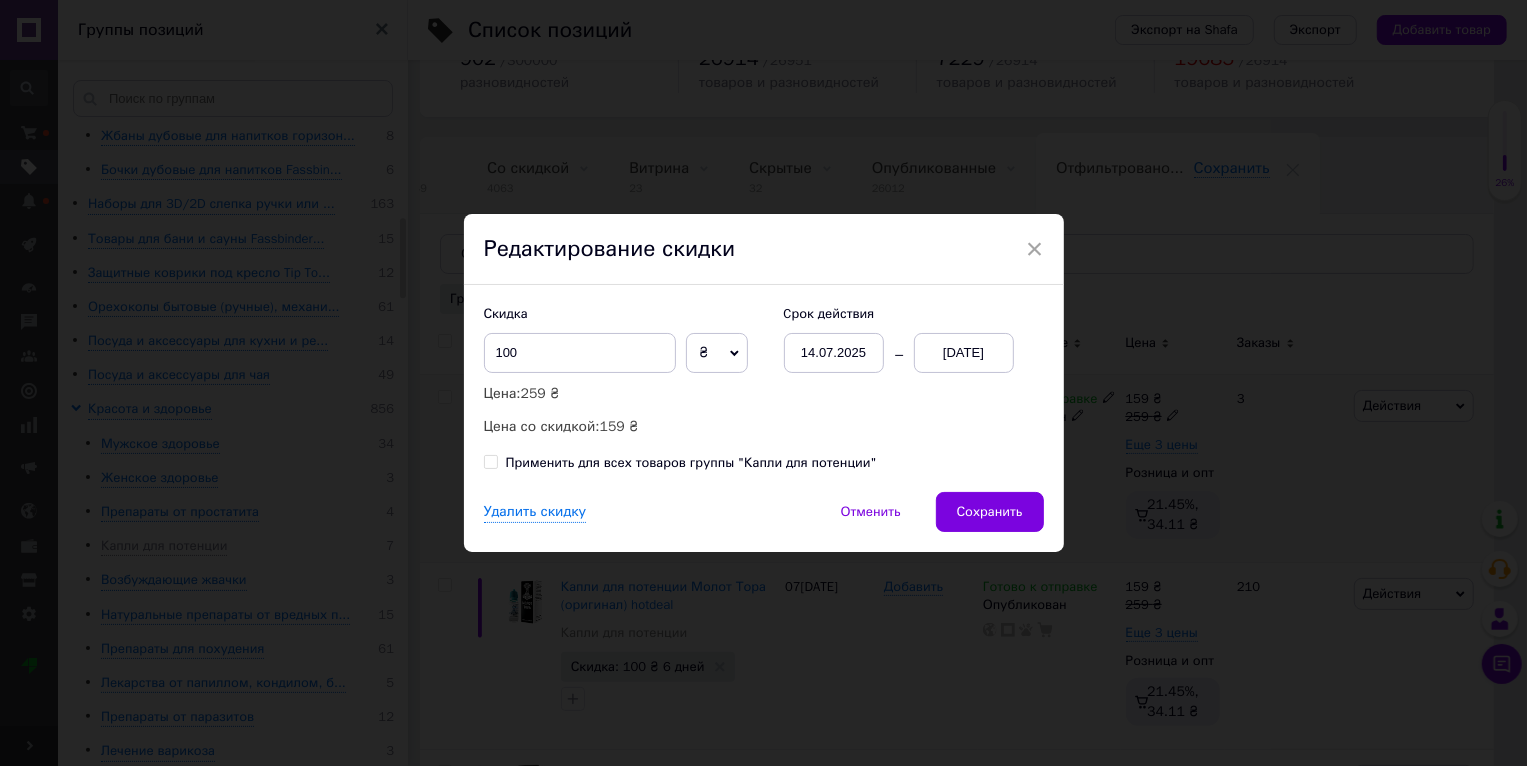 click on "Применить для всех товаров группы "Капли для потенции"" at bounding box center [691, 463] 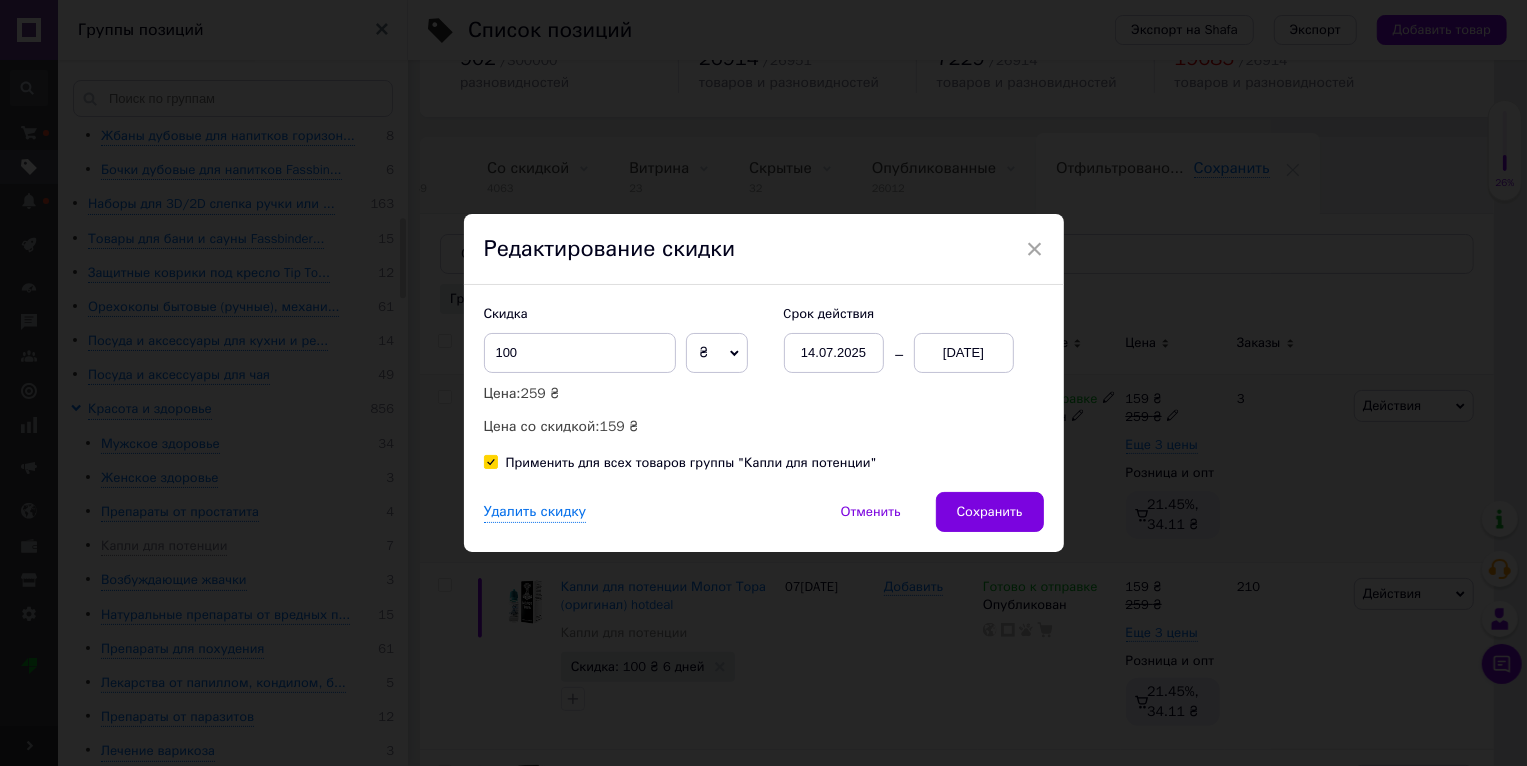 checkbox on "true" 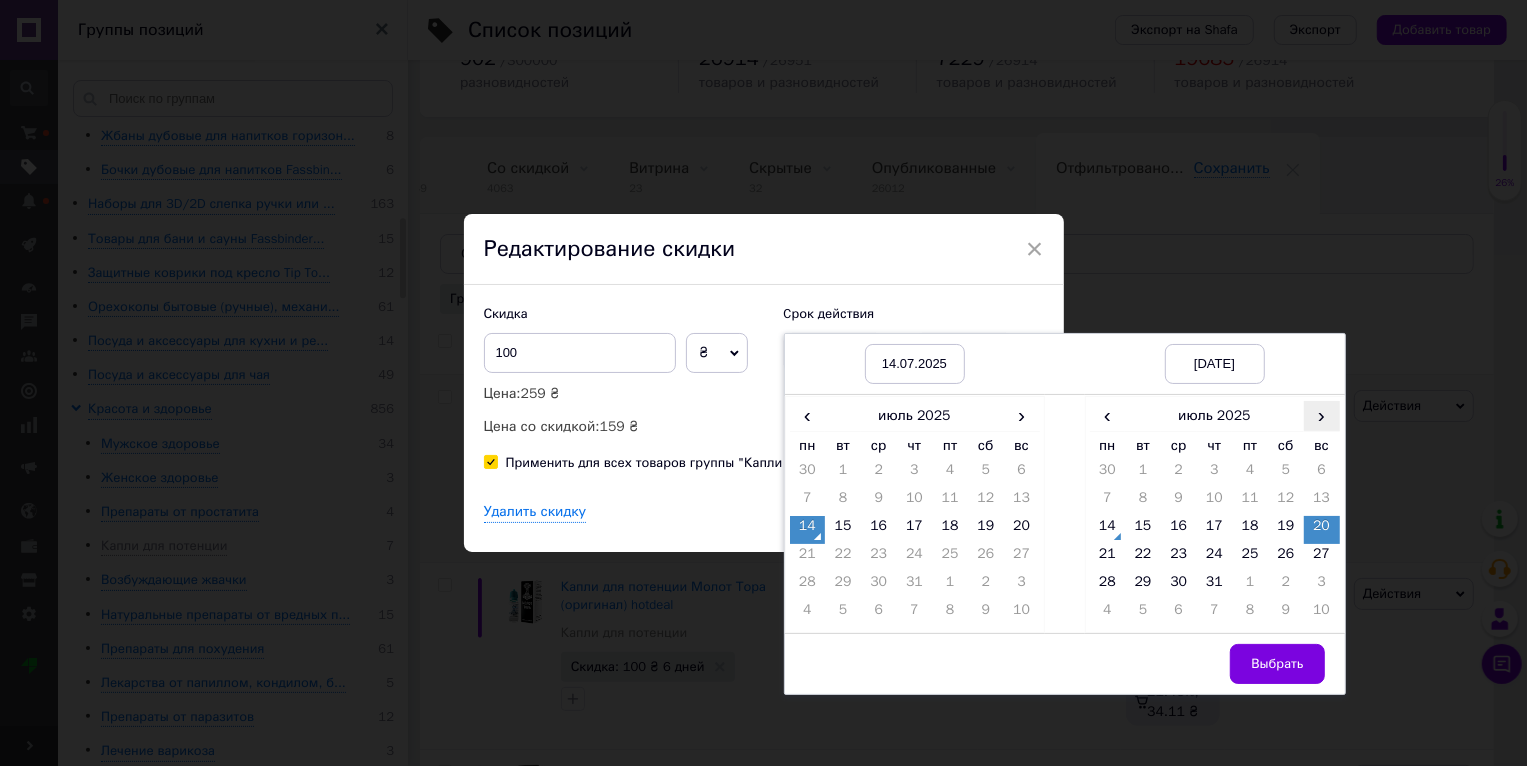 click on "›" at bounding box center (1322, 415) 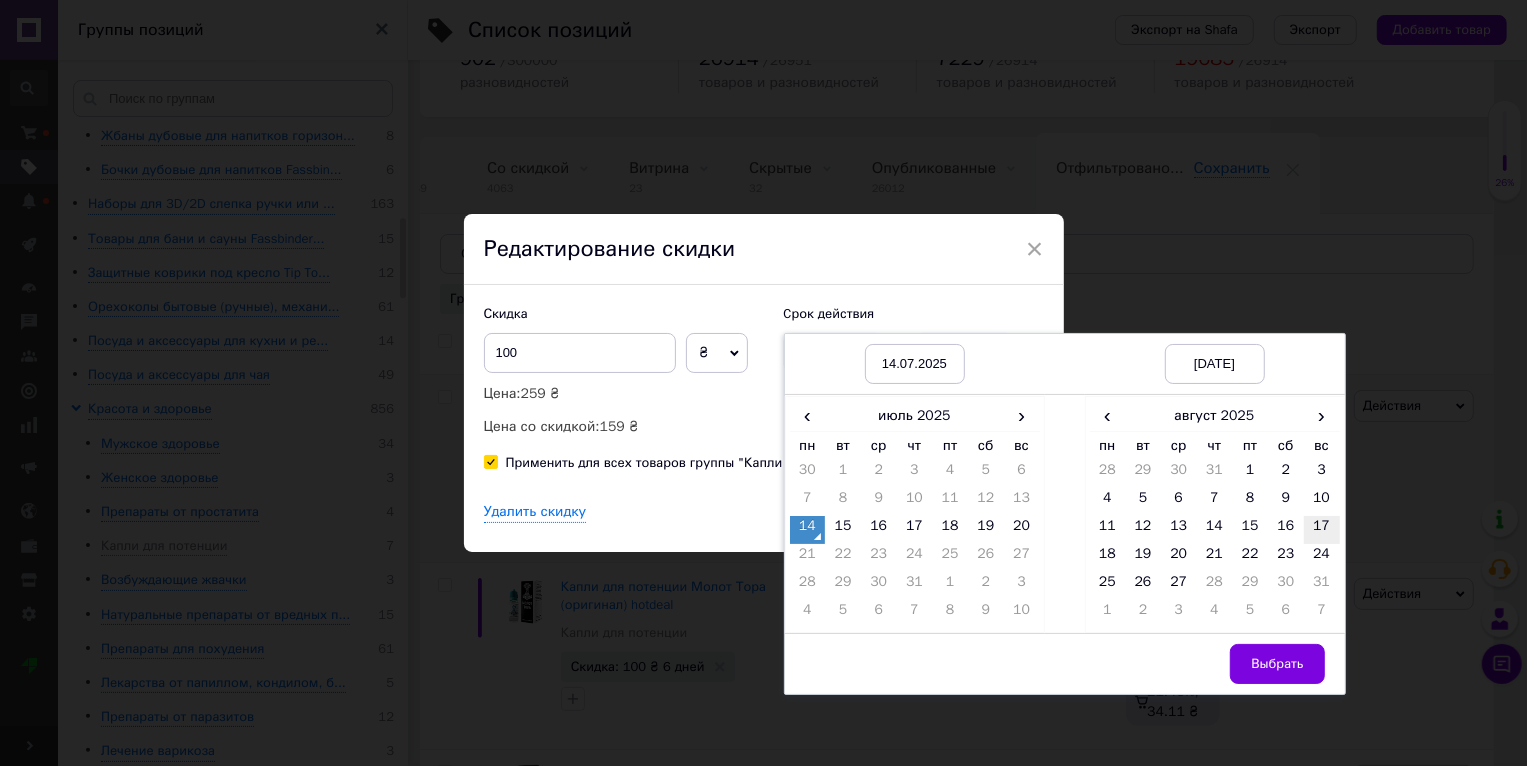 click on "17" at bounding box center (1322, 530) 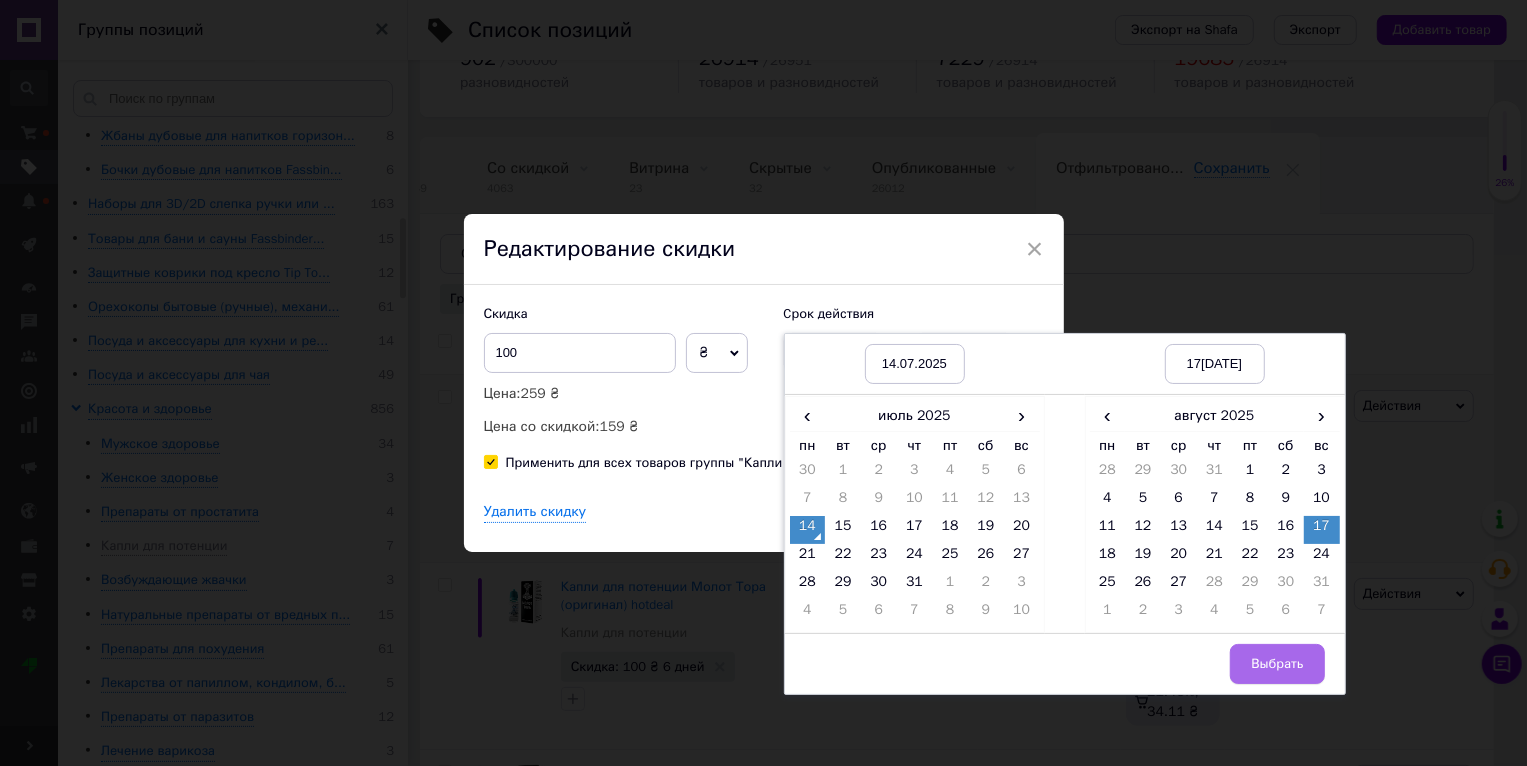 click on "Выбрать" at bounding box center (1277, 664) 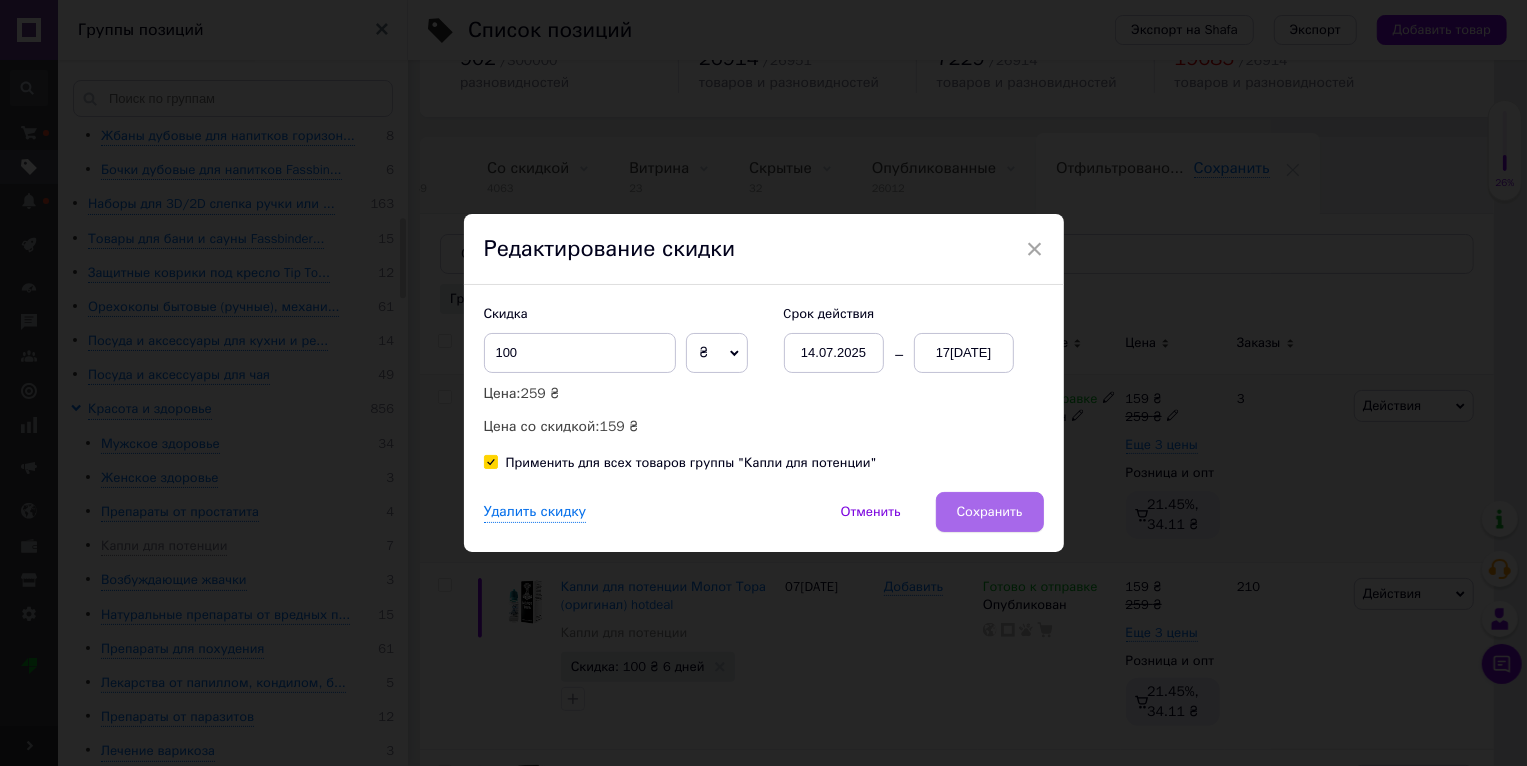 click on "Сохранить" at bounding box center [990, 512] 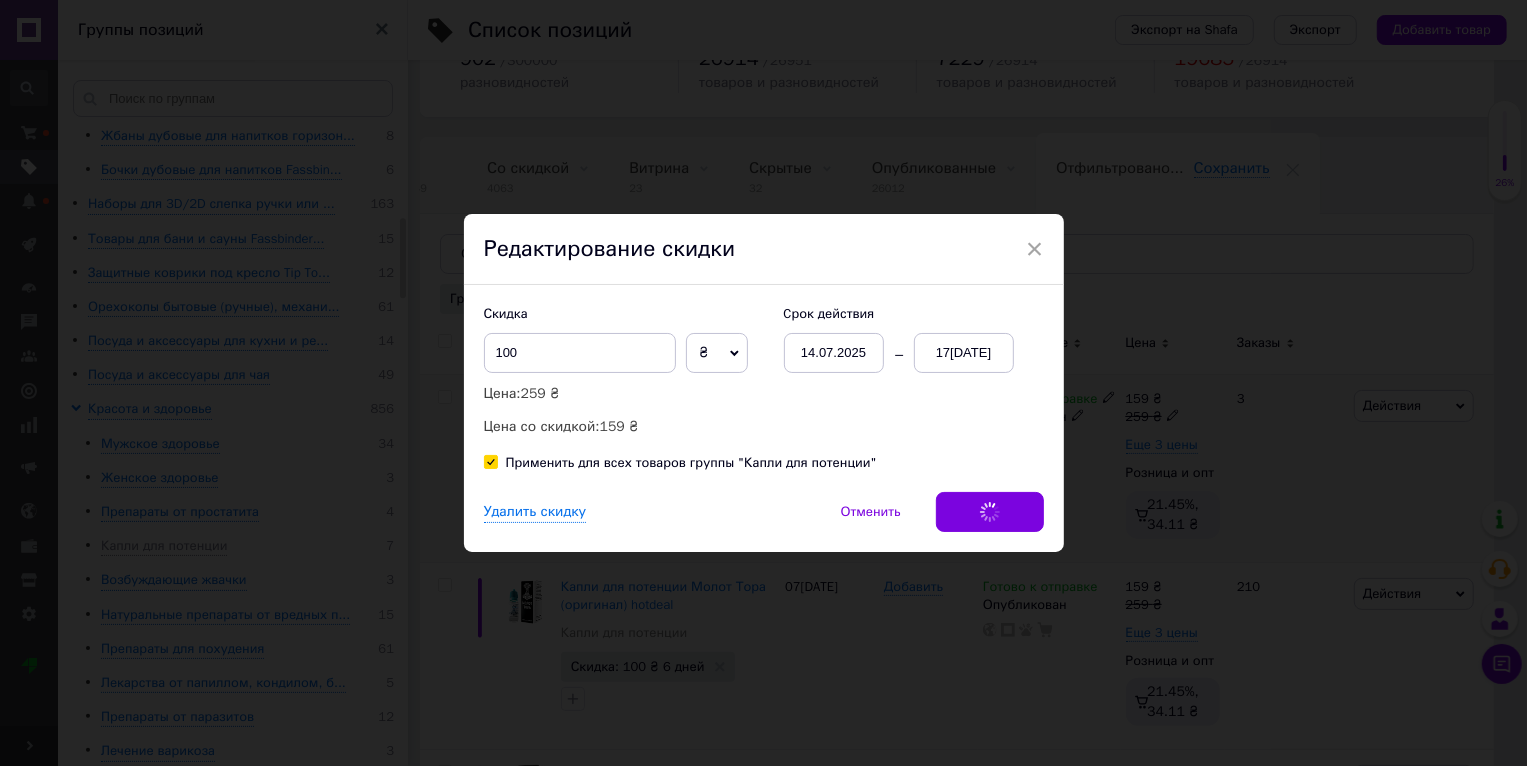 scroll, scrollTop: 0, scrollLeft: 47, axis: horizontal 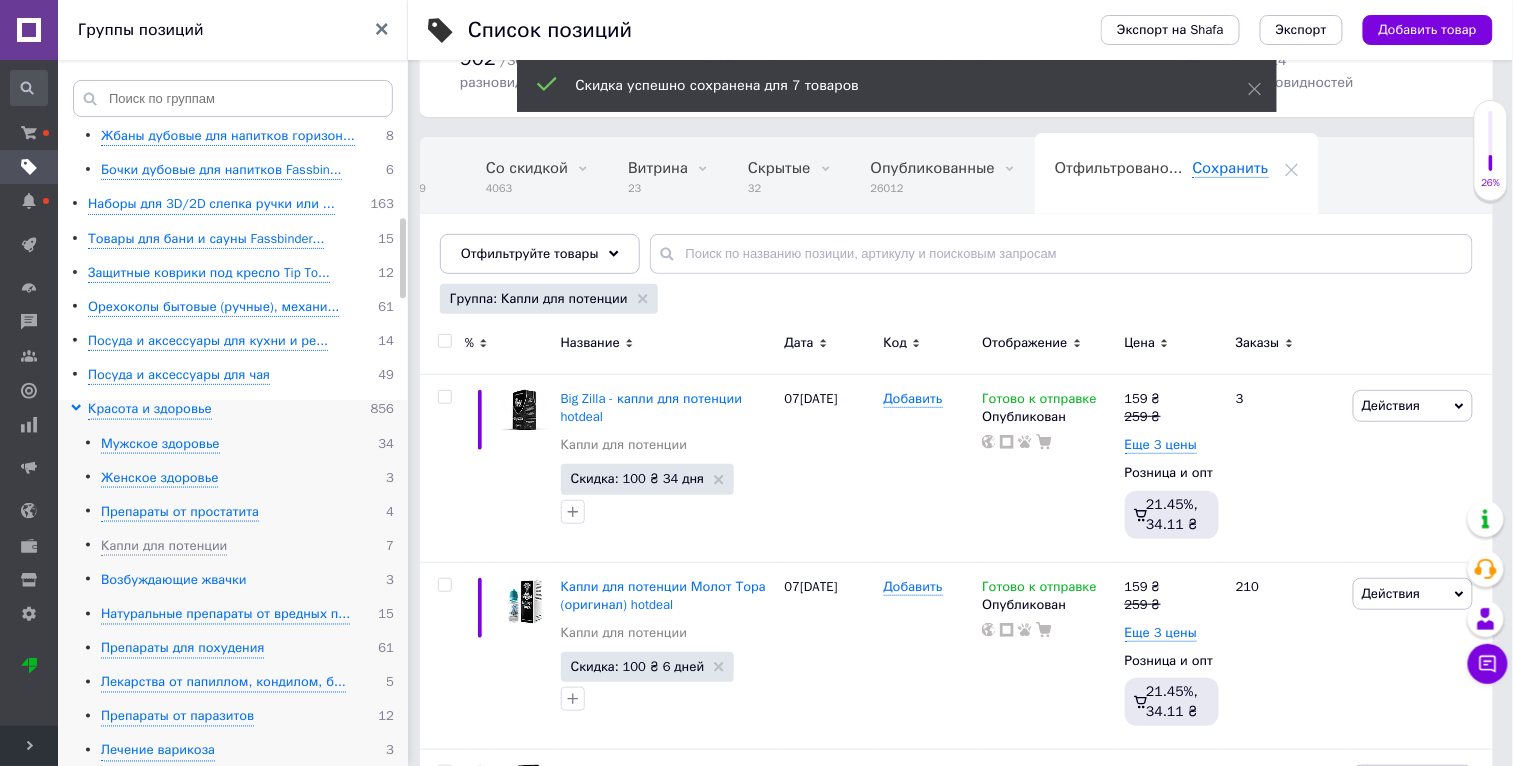 click on "Возбуждающие жвачки" at bounding box center [174, 580] 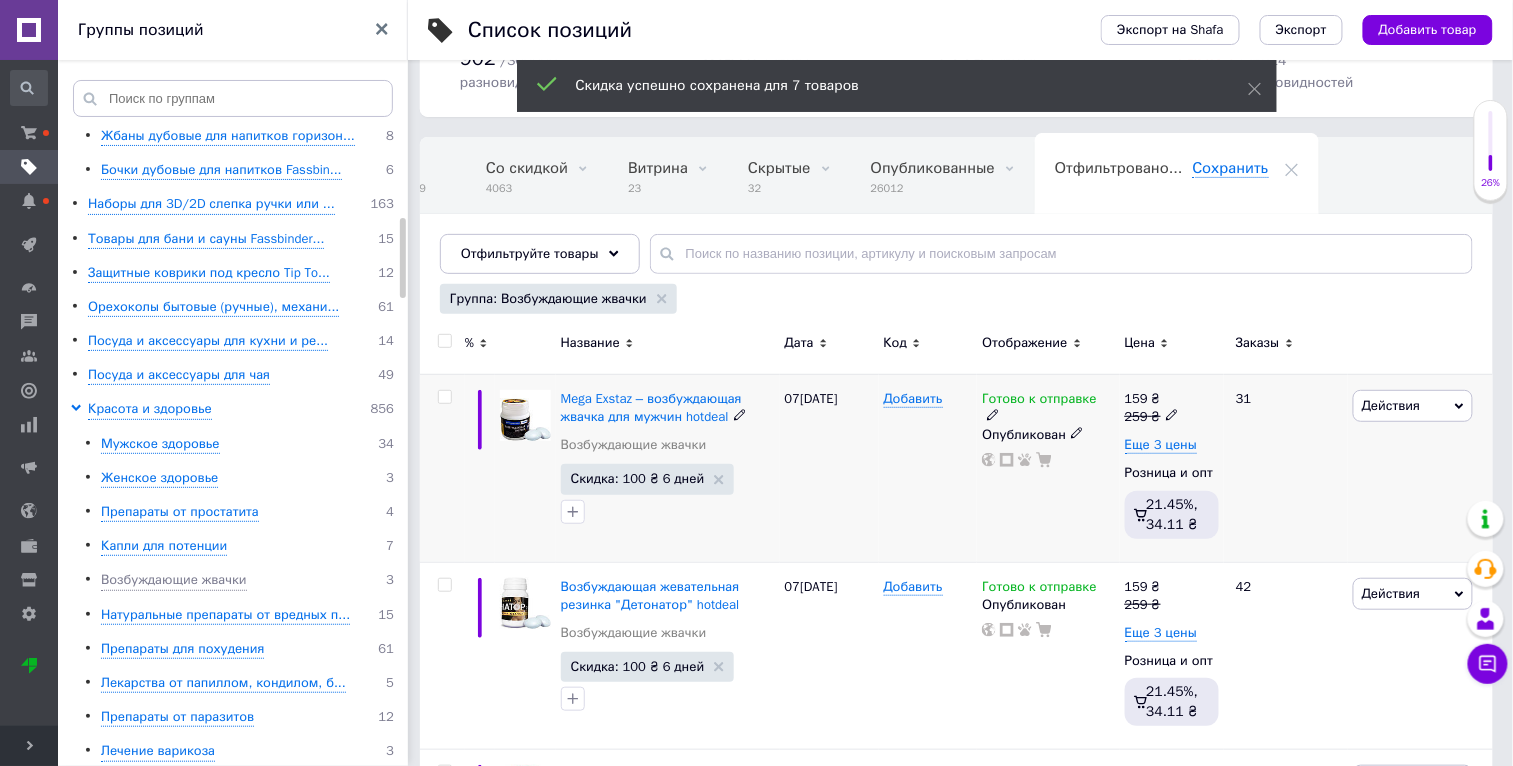 click on "Действия" at bounding box center (1413, 406) 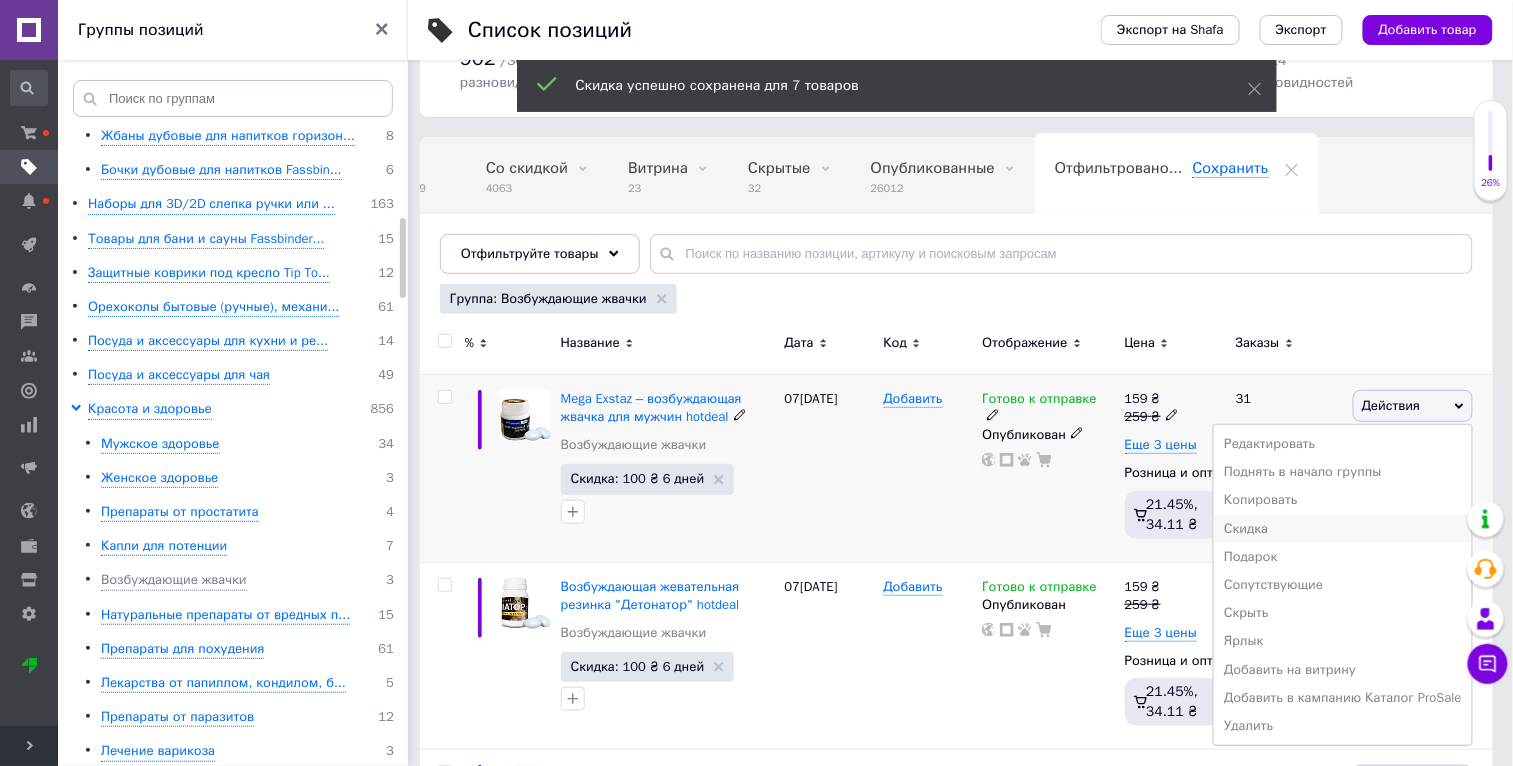 click on "Скидка" at bounding box center (1343, 529) 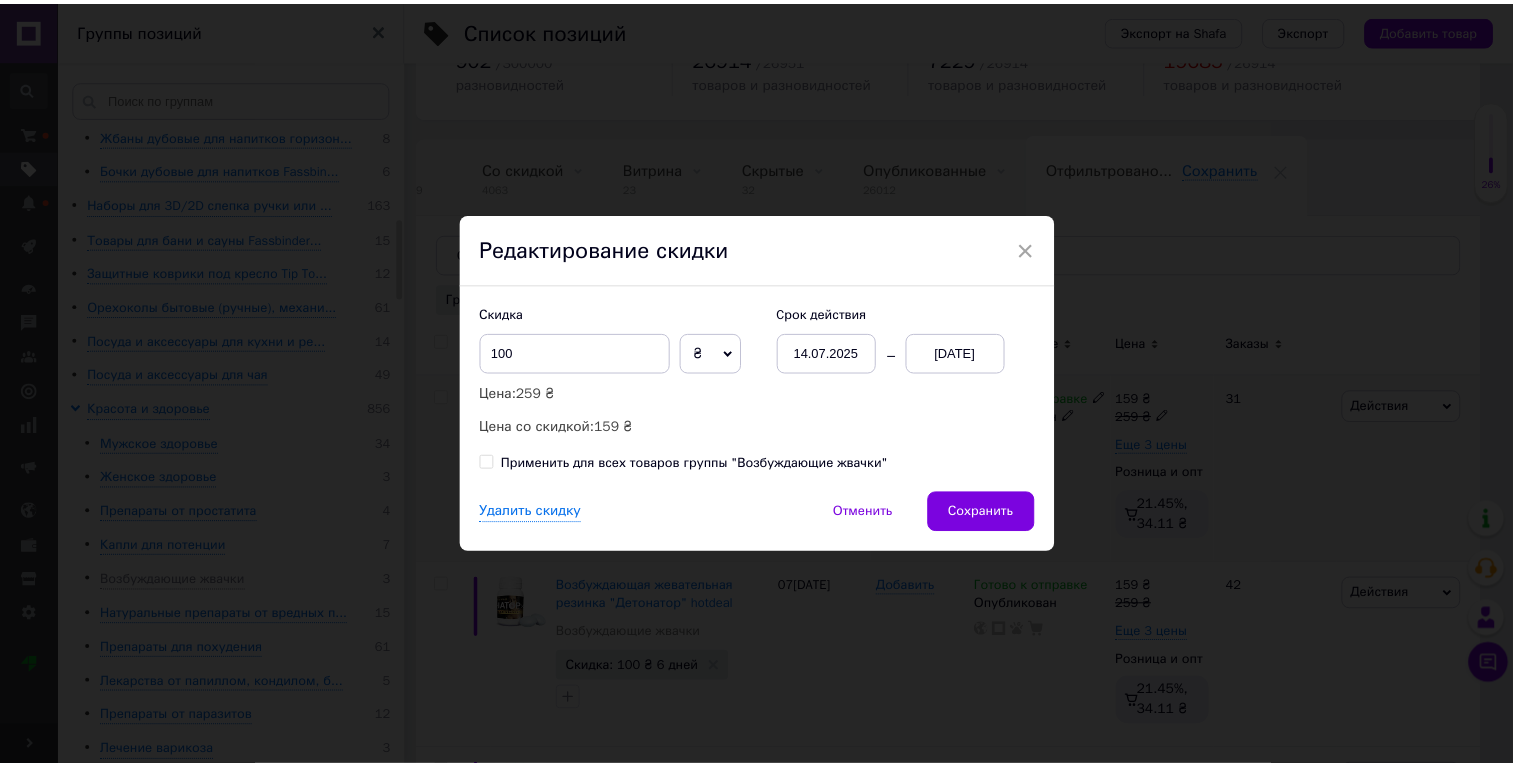 scroll, scrollTop: 0, scrollLeft: 46, axis: horizontal 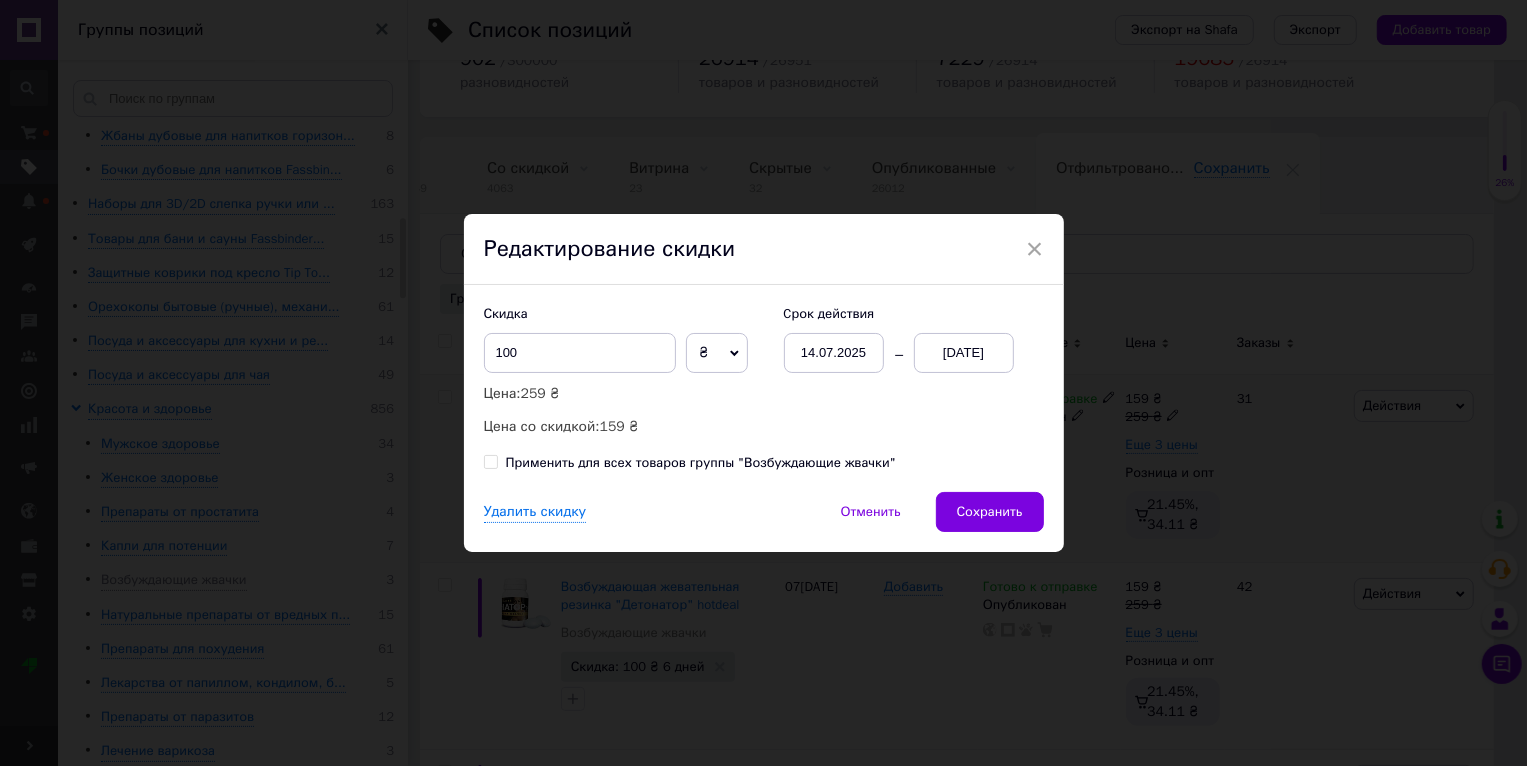 click on "Применить для всех товаров группы "Возбуждающие жвачки"" at bounding box center (701, 463) 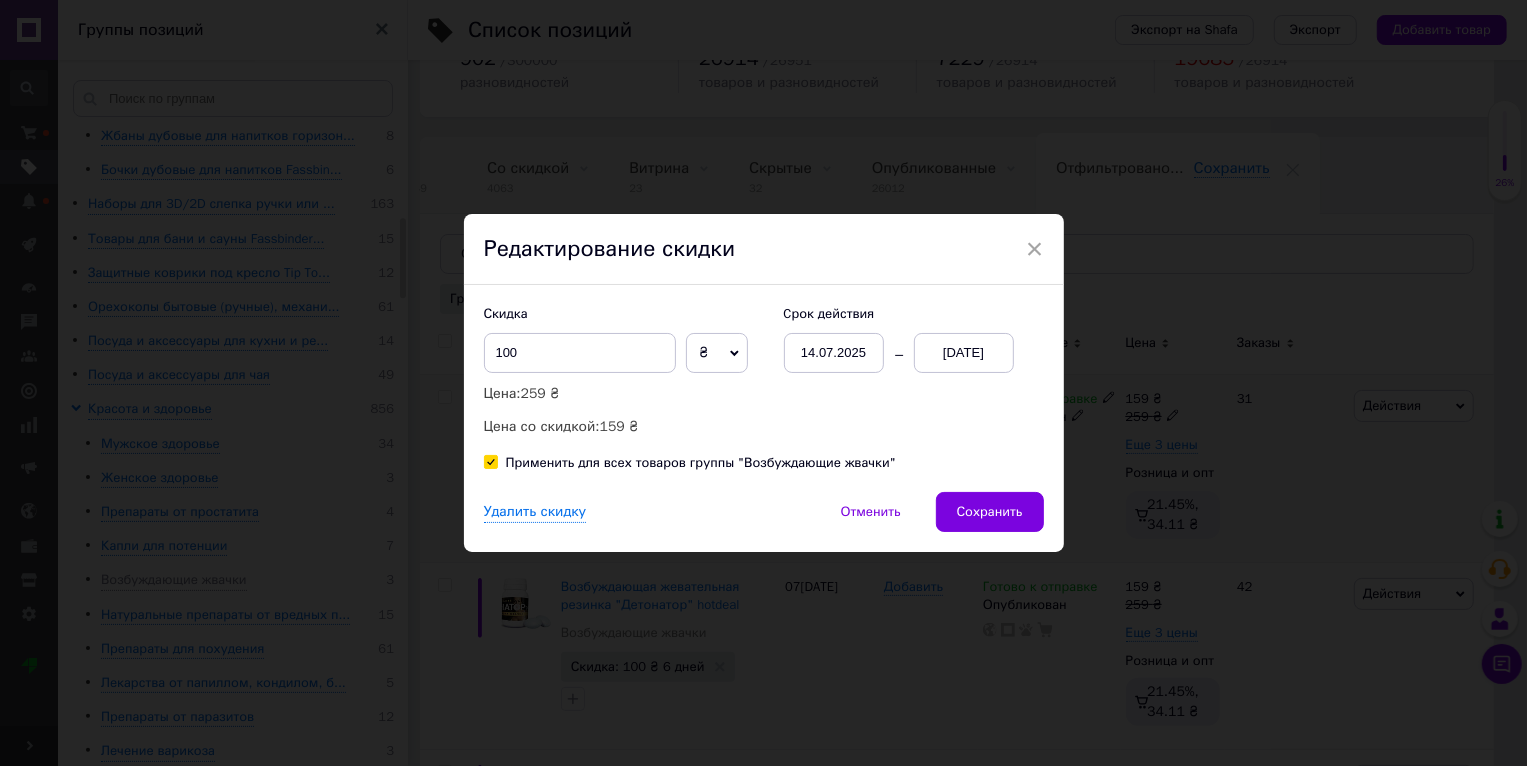 checkbox on "true" 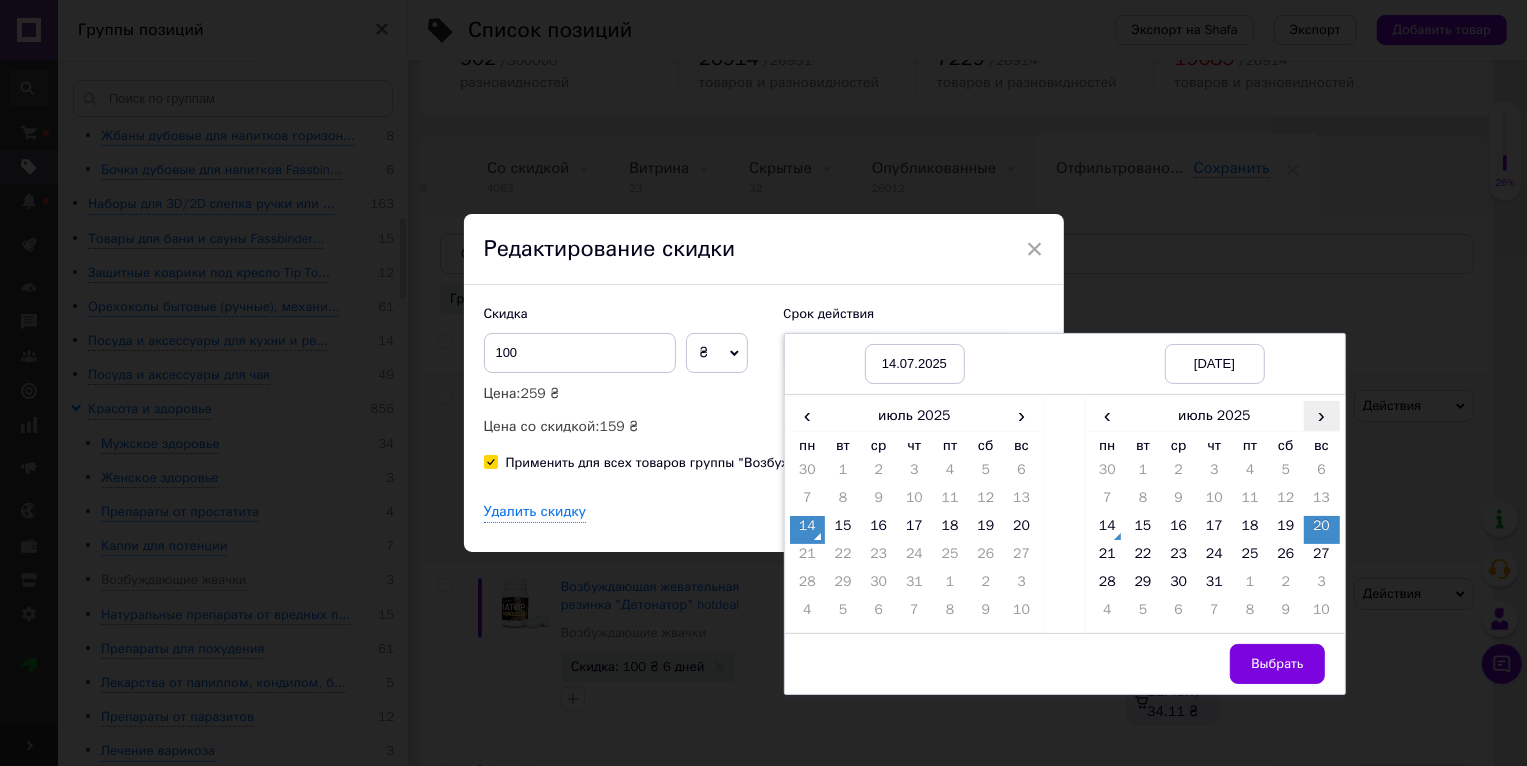click on "›" at bounding box center (1322, 415) 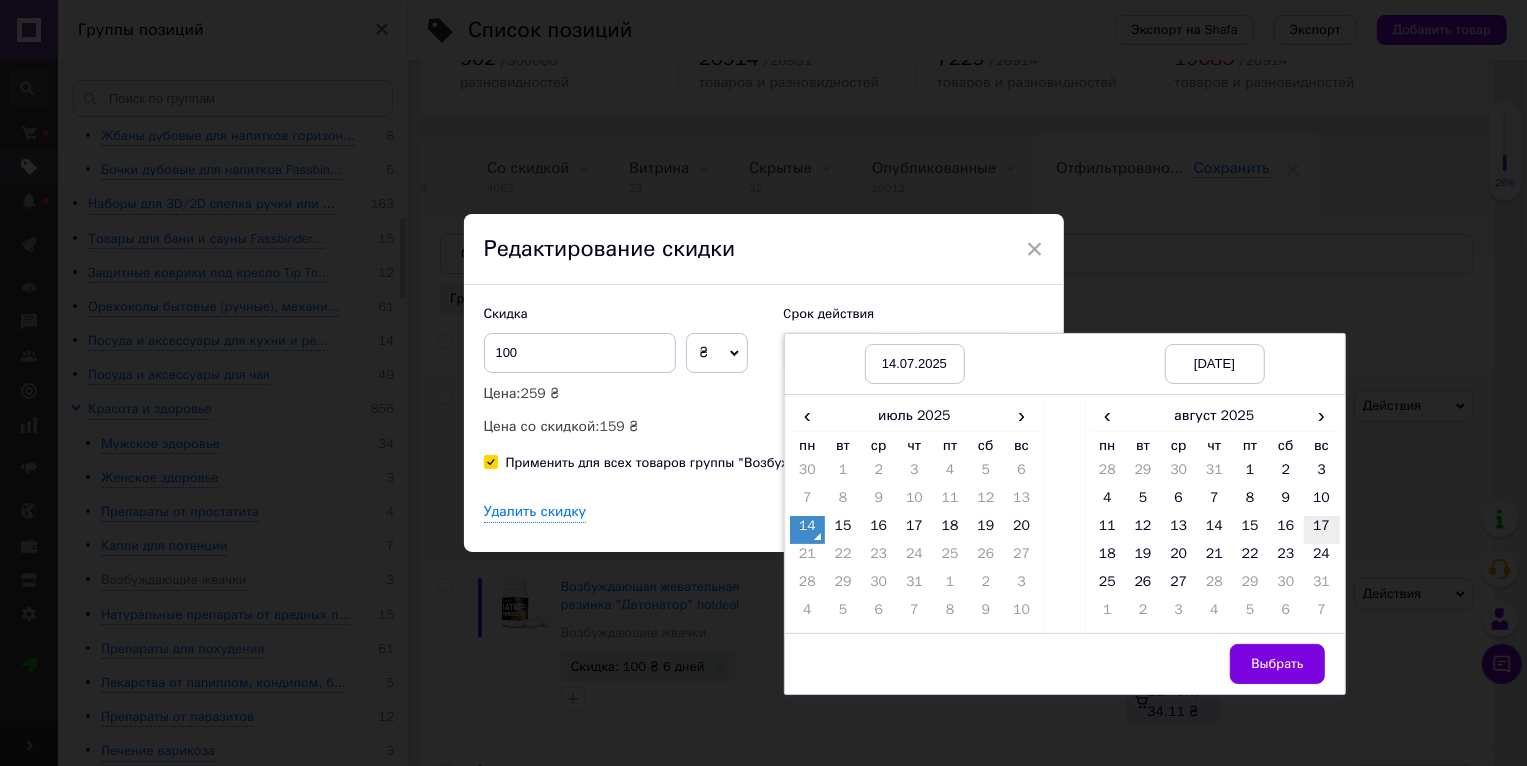 click on "17" at bounding box center [1322, 530] 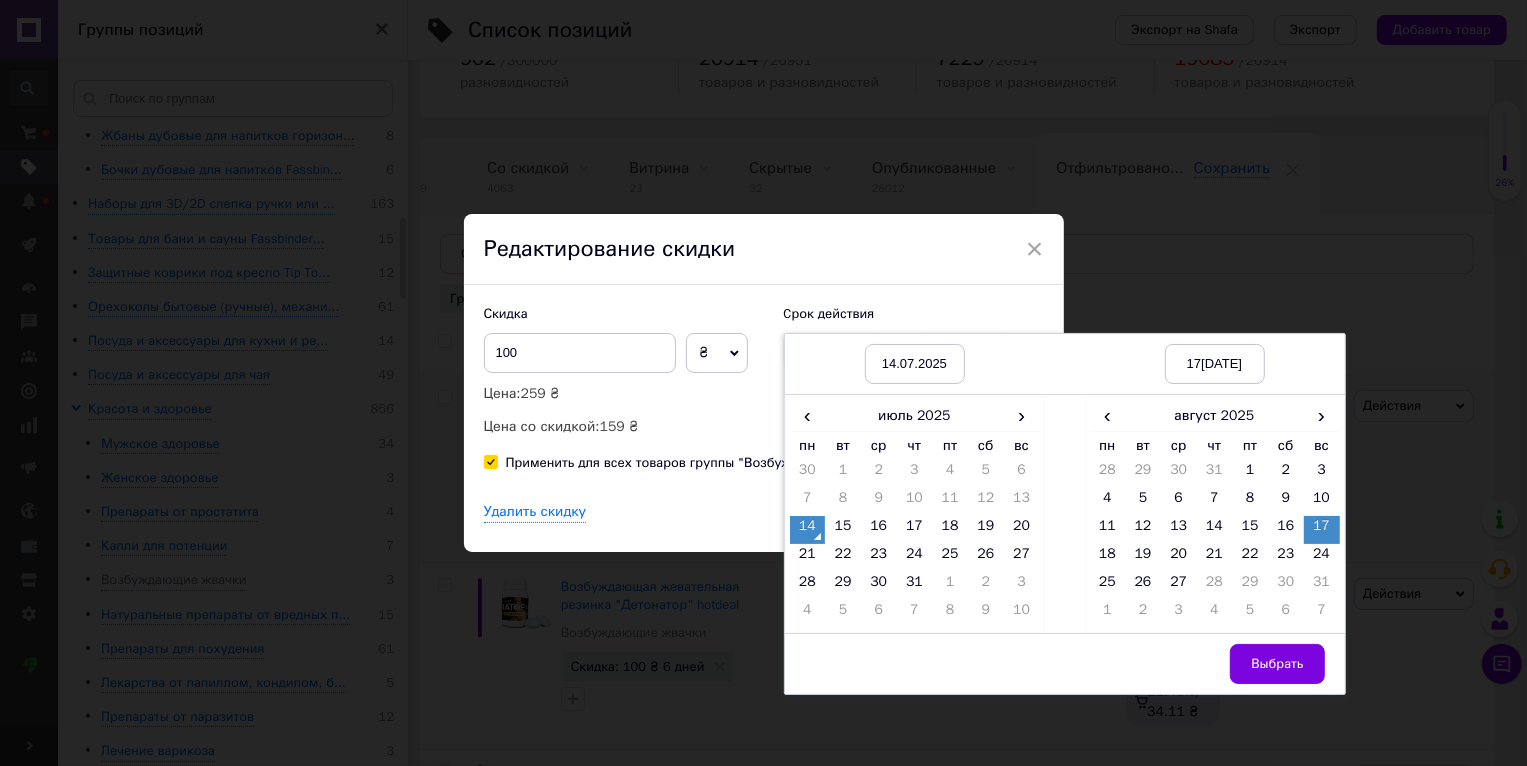 click on "Выбрать" at bounding box center (1277, 664) 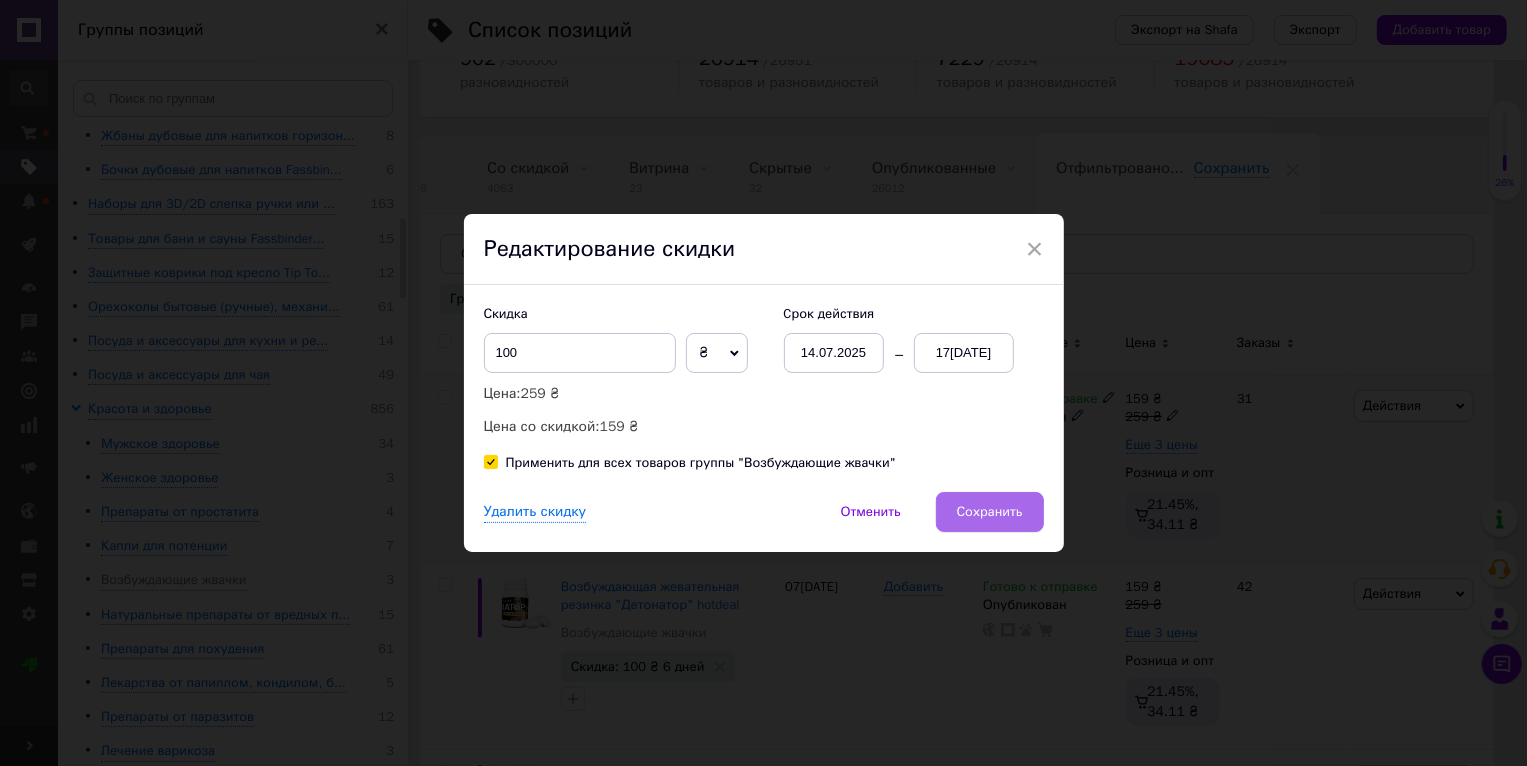 click on "Сохранить" at bounding box center (990, 512) 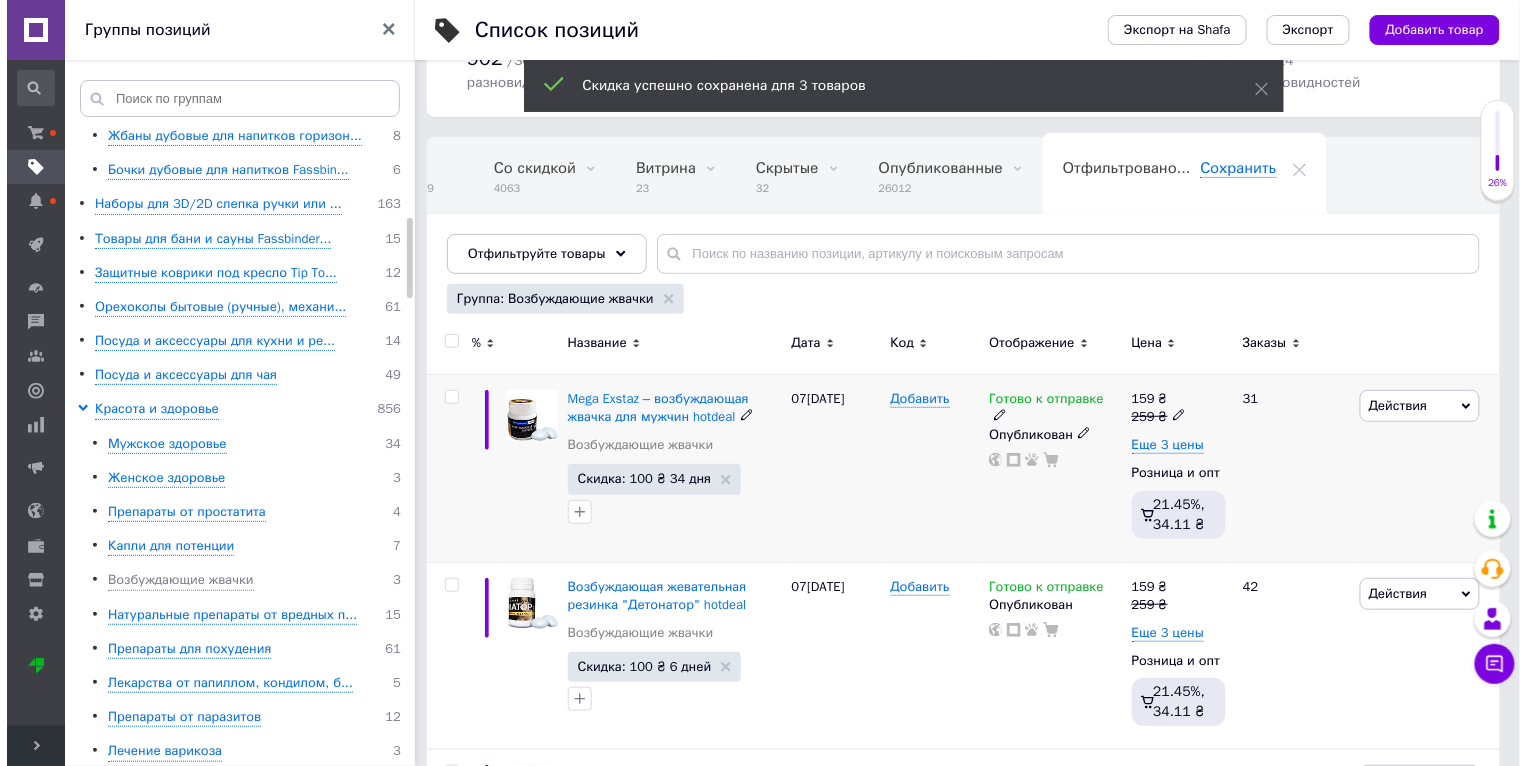 scroll, scrollTop: 0, scrollLeft: 47, axis: horizontal 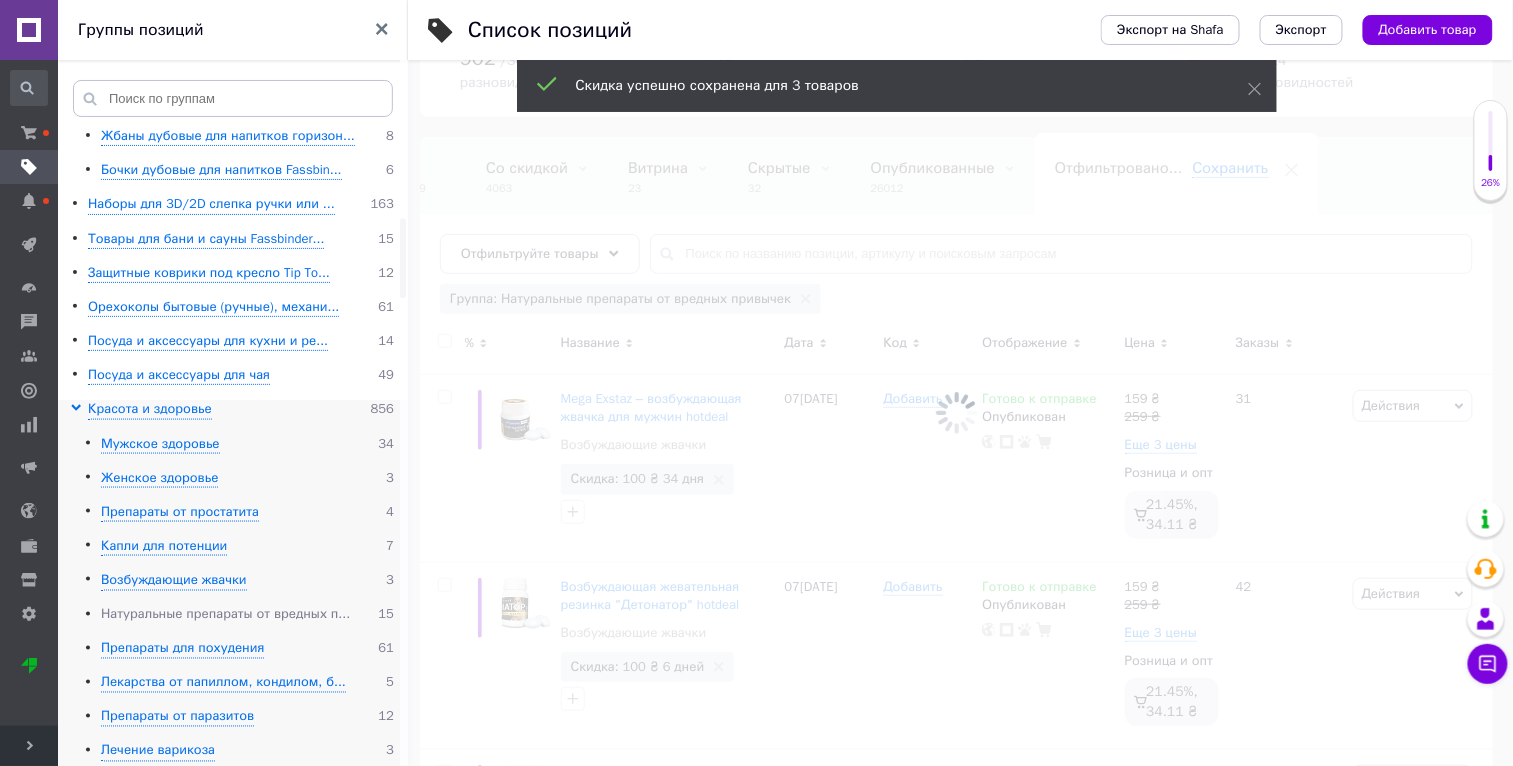 click on "Натуральные препараты от вредных п..." at bounding box center [225, 615] 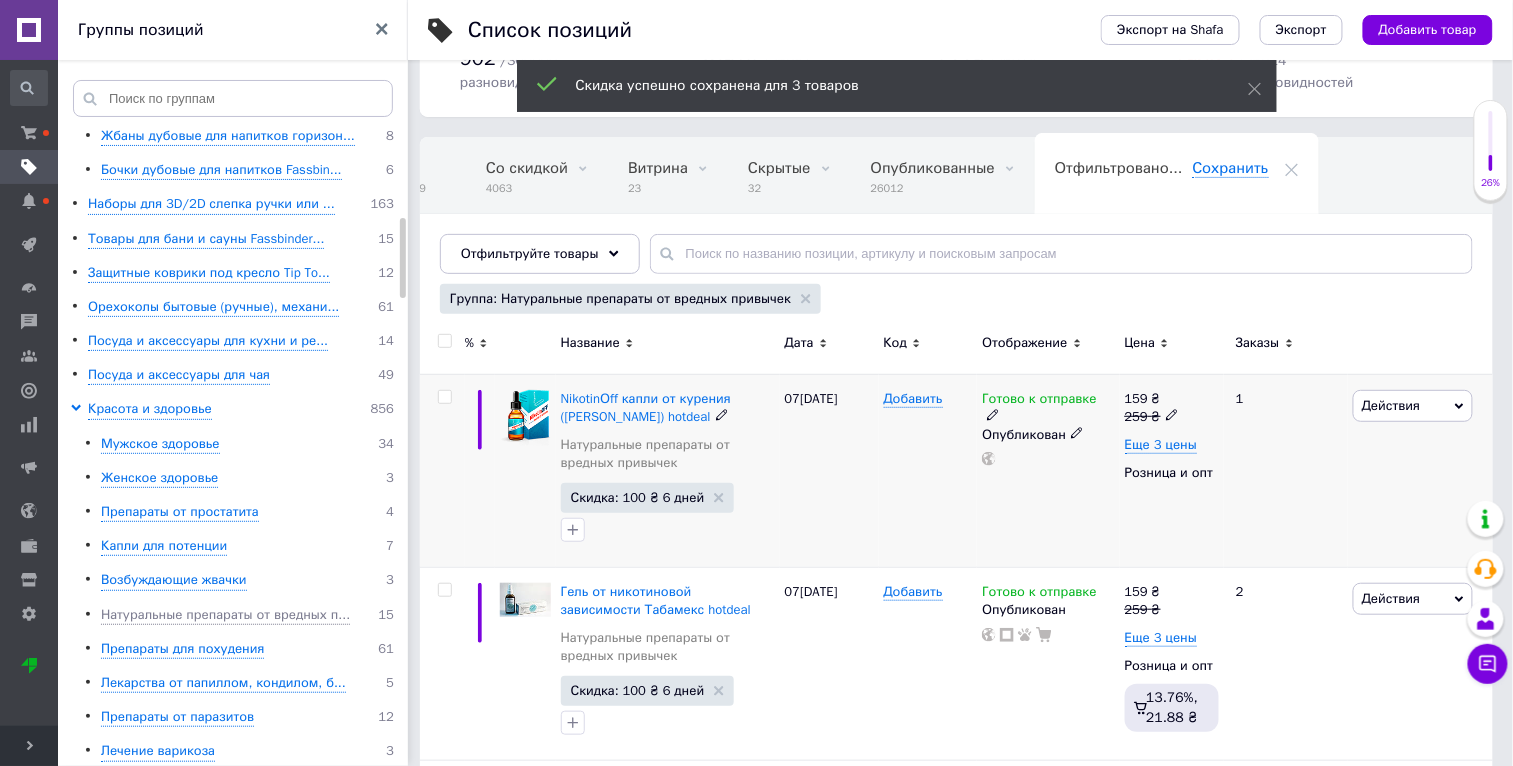 click on "Действия" at bounding box center [1413, 406] 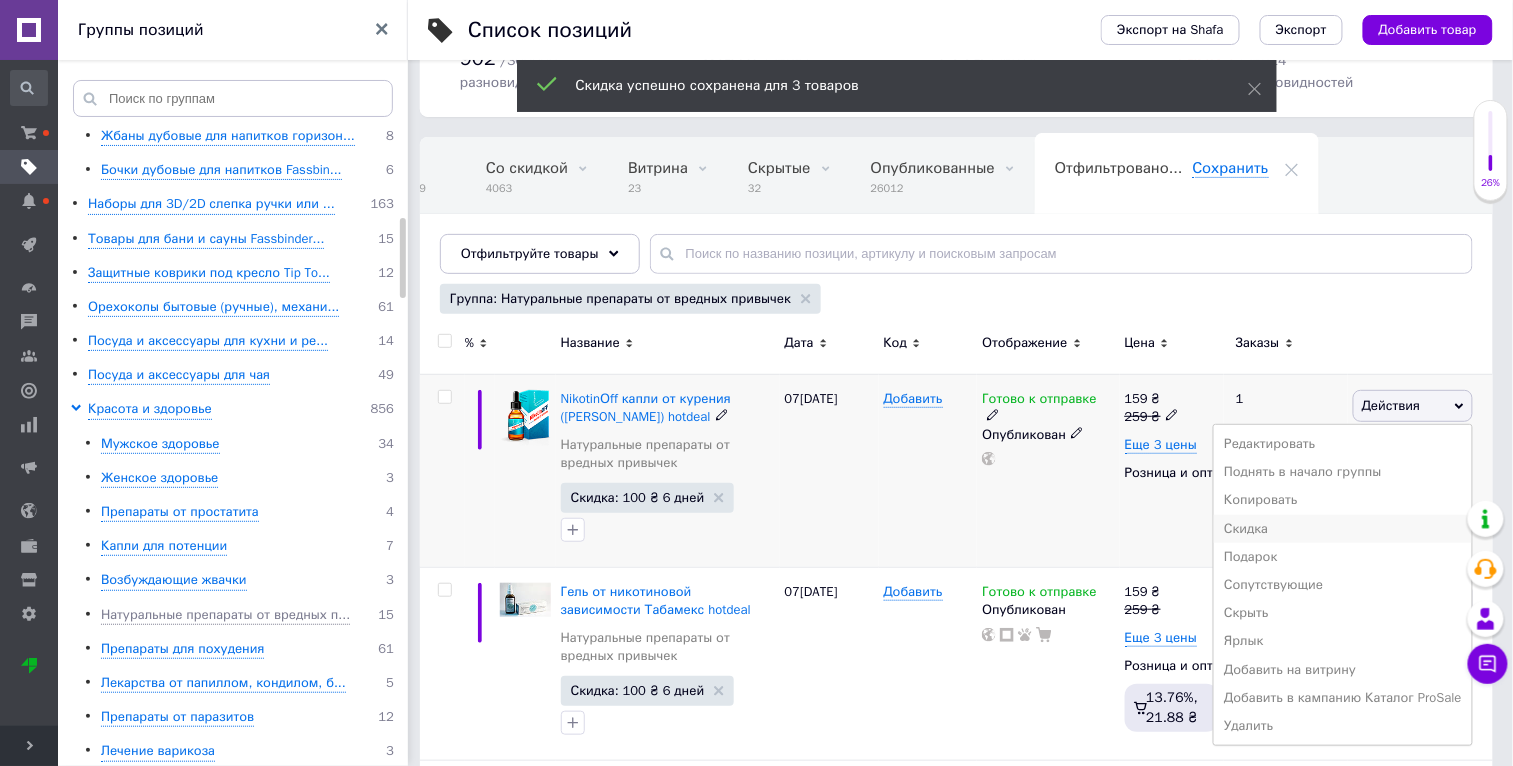 click on "Скидка" at bounding box center [1343, 529] 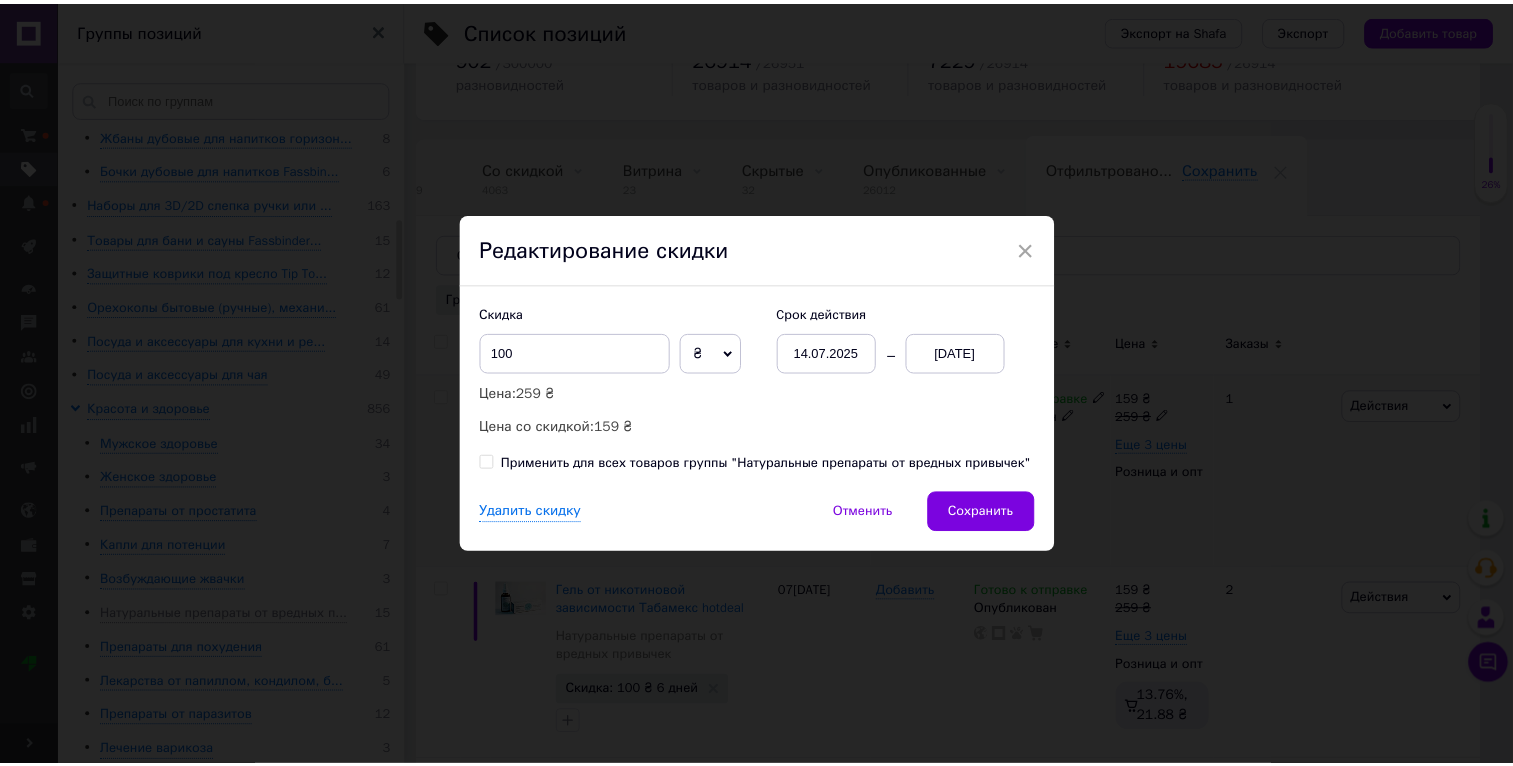 scroll, scrollTop: 0, scrollLeft: 46, axis: horizontal 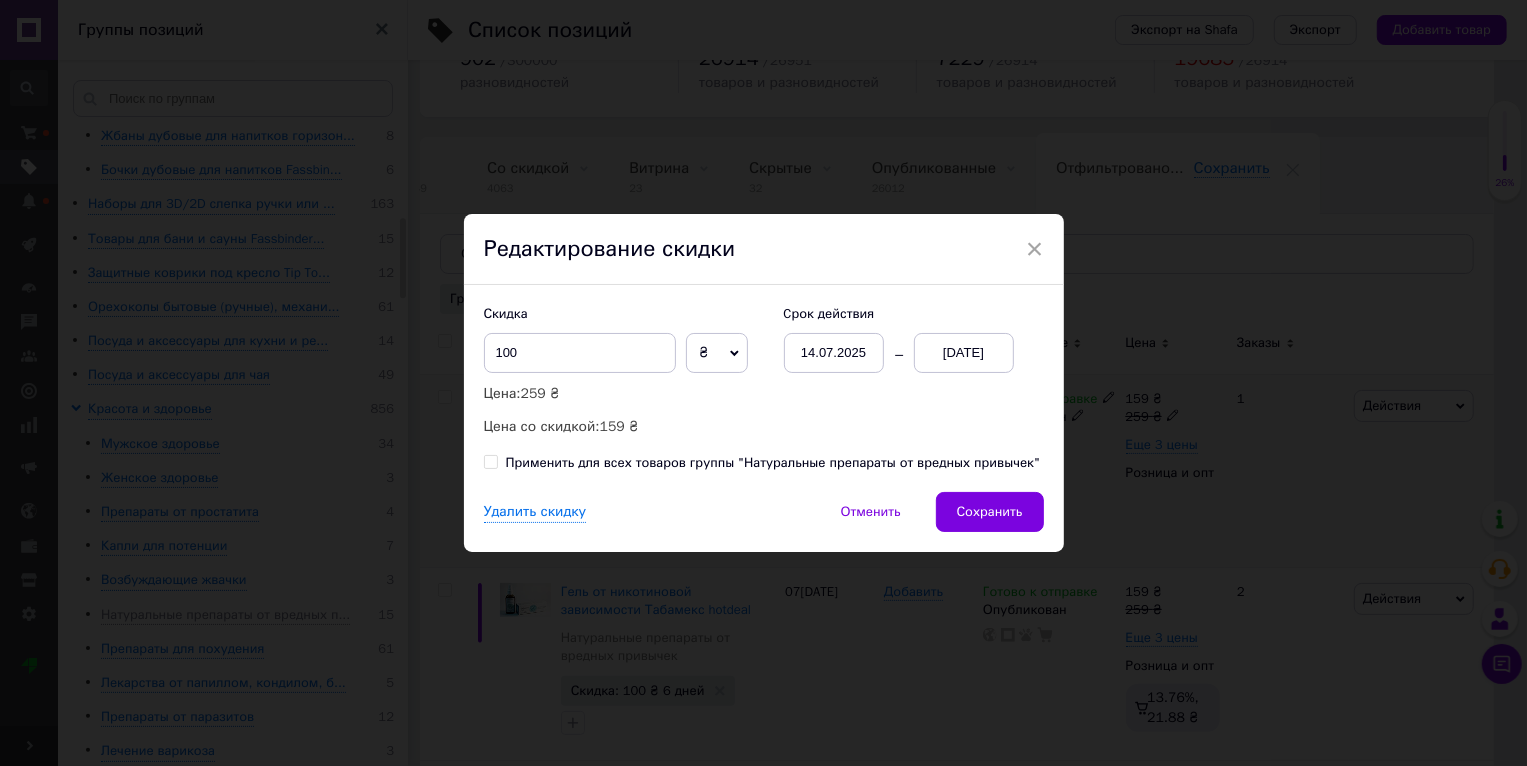 click on "Применить для всех товаров группы "Натуральные препараты от вредных привычек"" at bounding box center [773, 463] 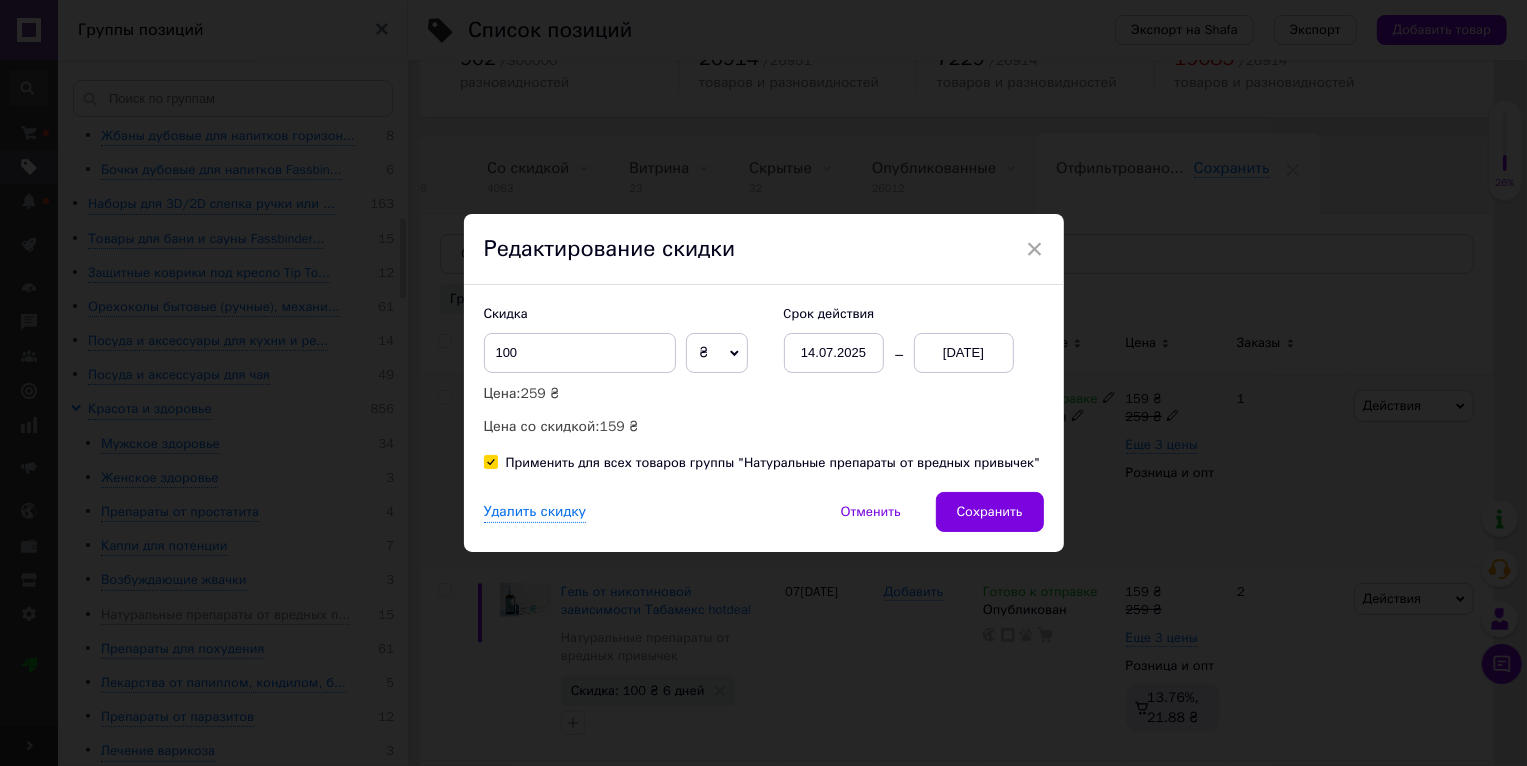 checkbox on "true" 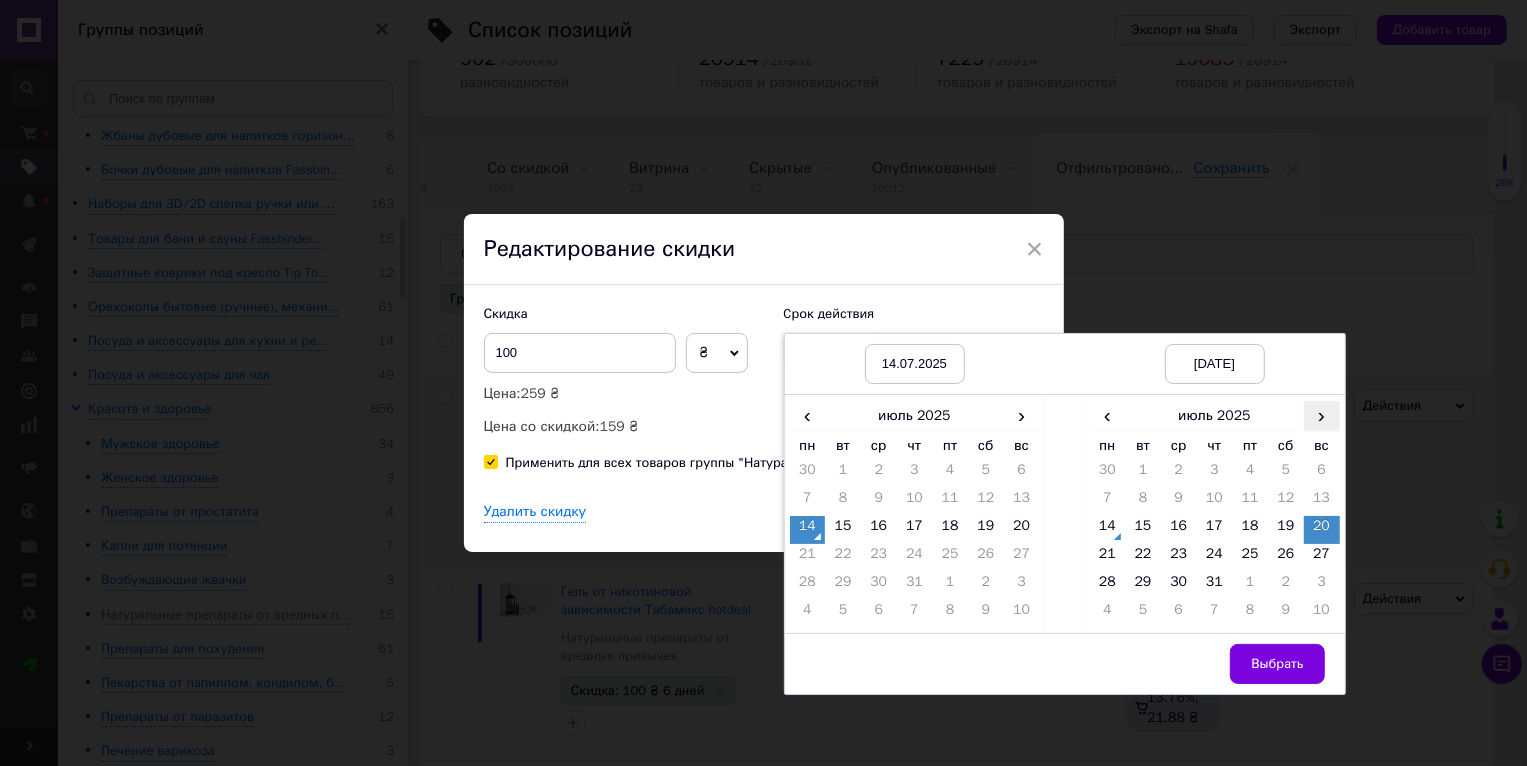 click on "›" at bounding box center (1322, 415) 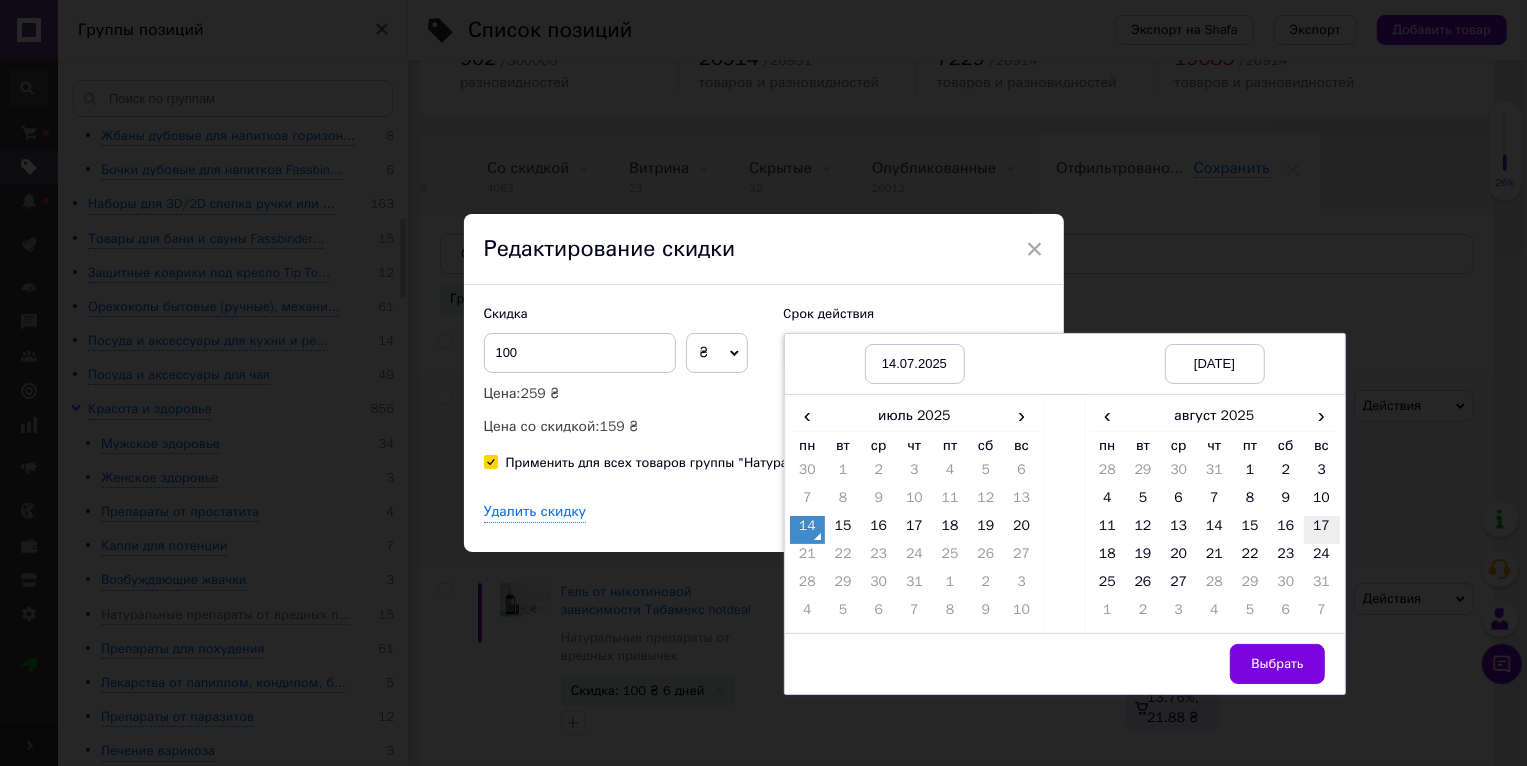 click on "17" at bounding box center [1322, 530] 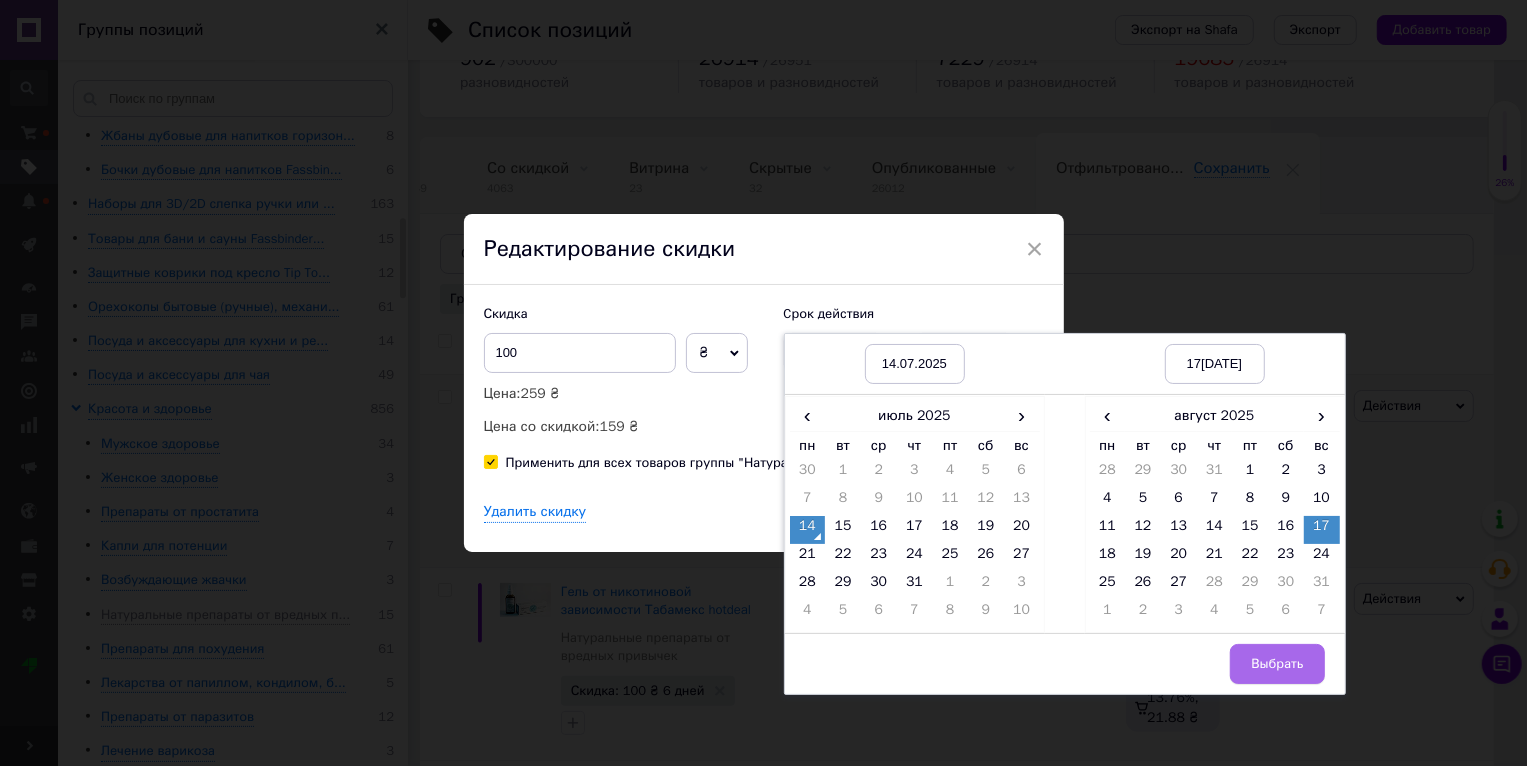 click on "Выбрать" at bounding box center (1277, 664) 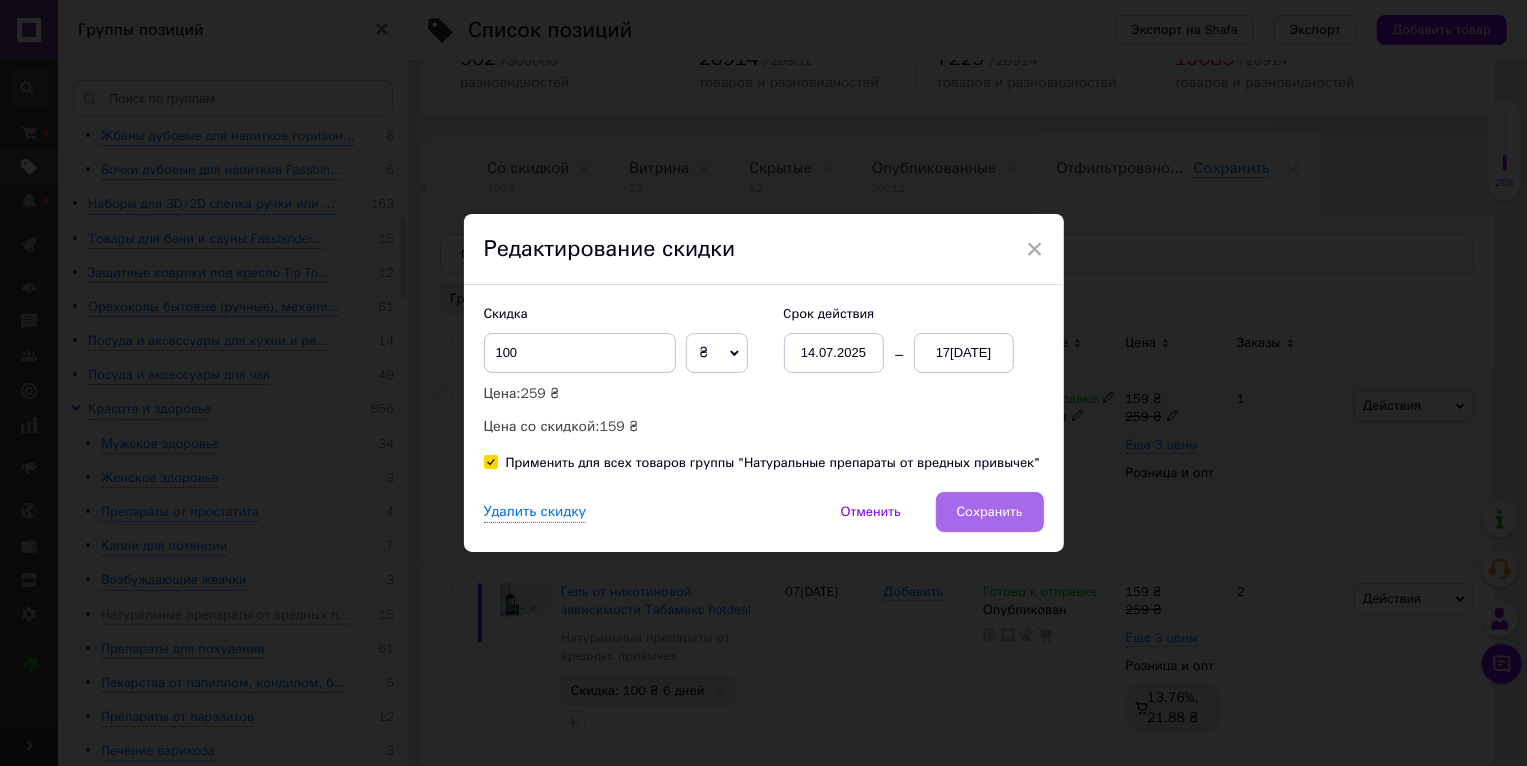 click on "Сохранить" at bounding box center [990, 512] 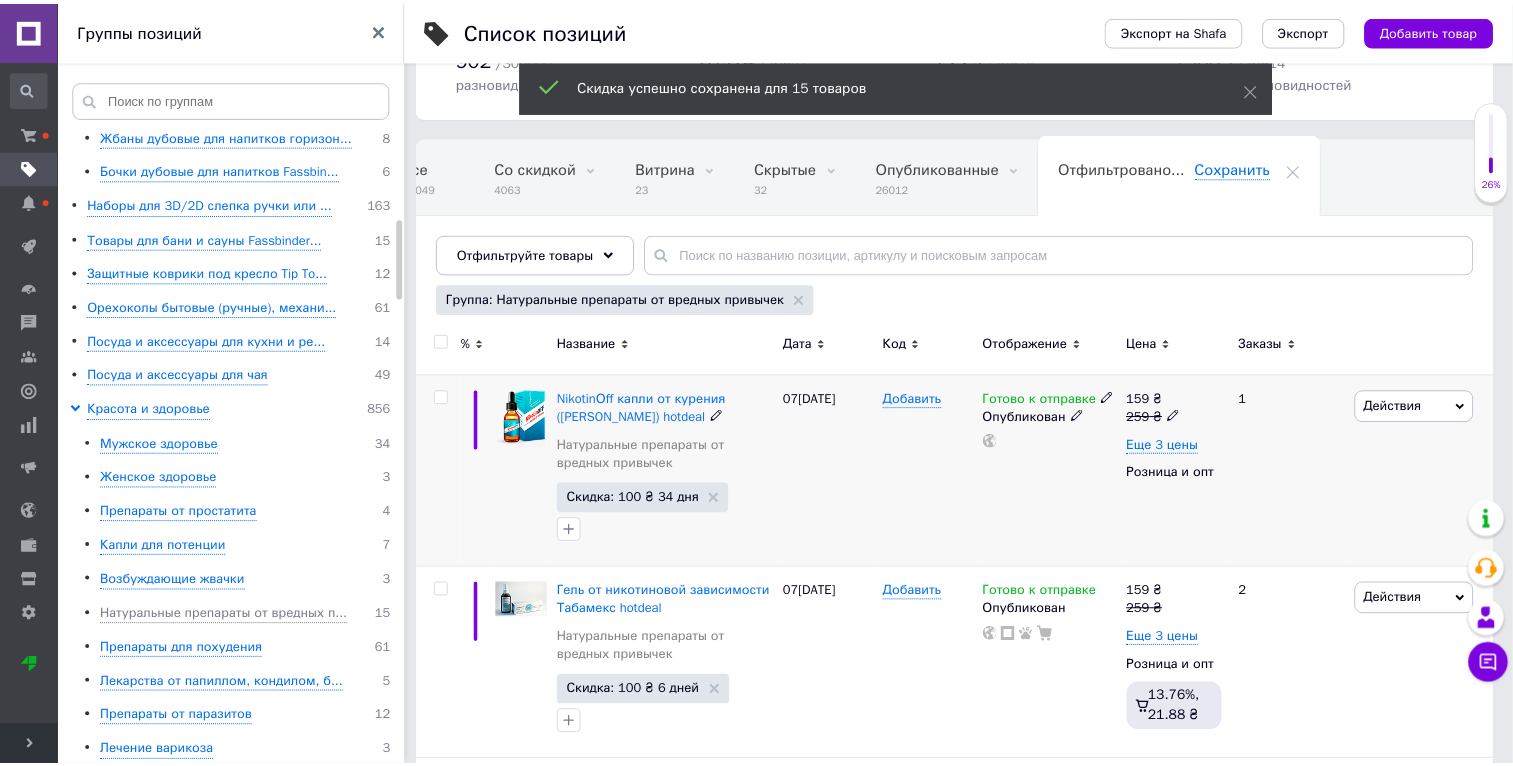 scroll, scrollTop: 0, scrollLeft: 47, axis: horizontal 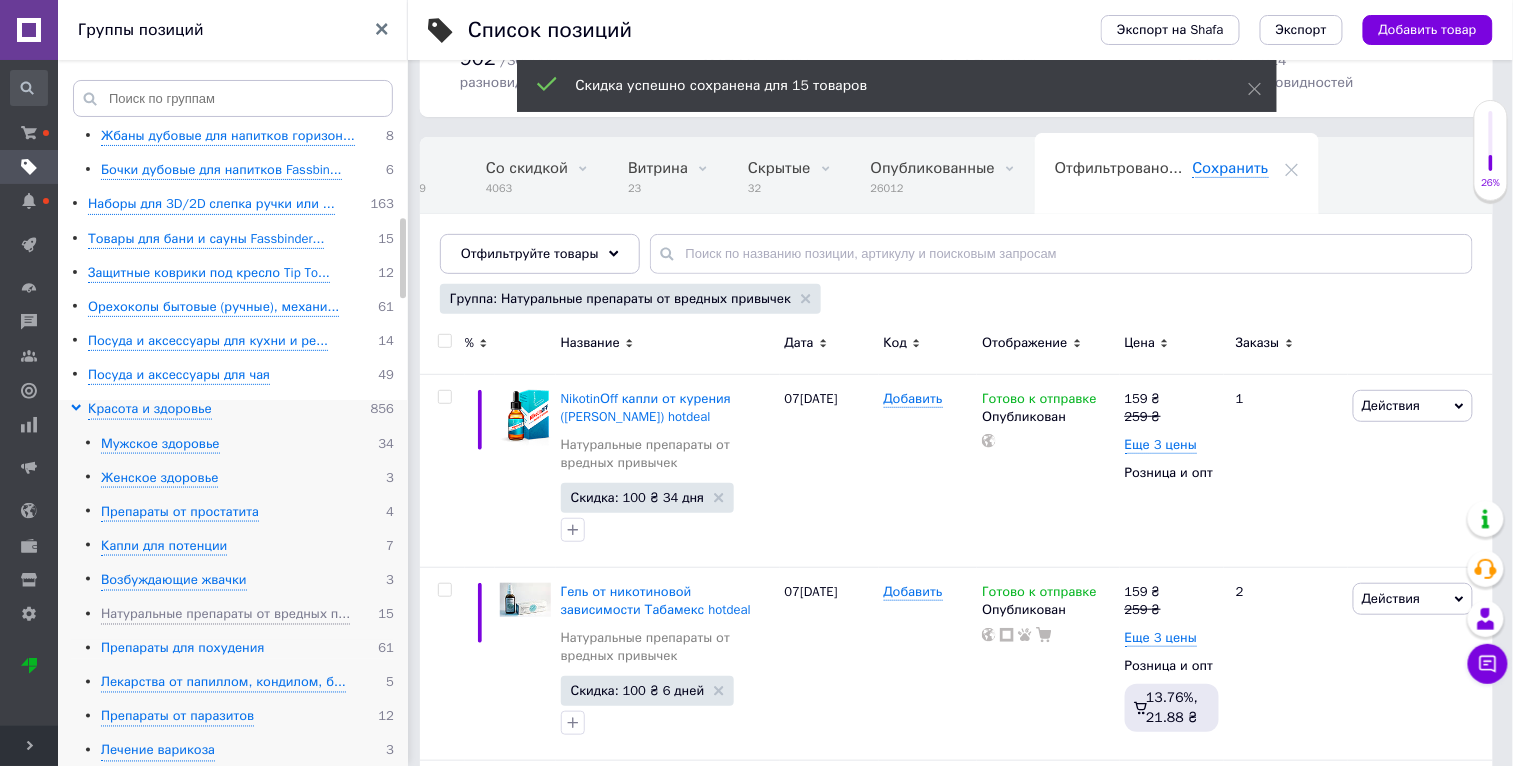click on "Препараты для похудения" at bounding box center [182, 649] 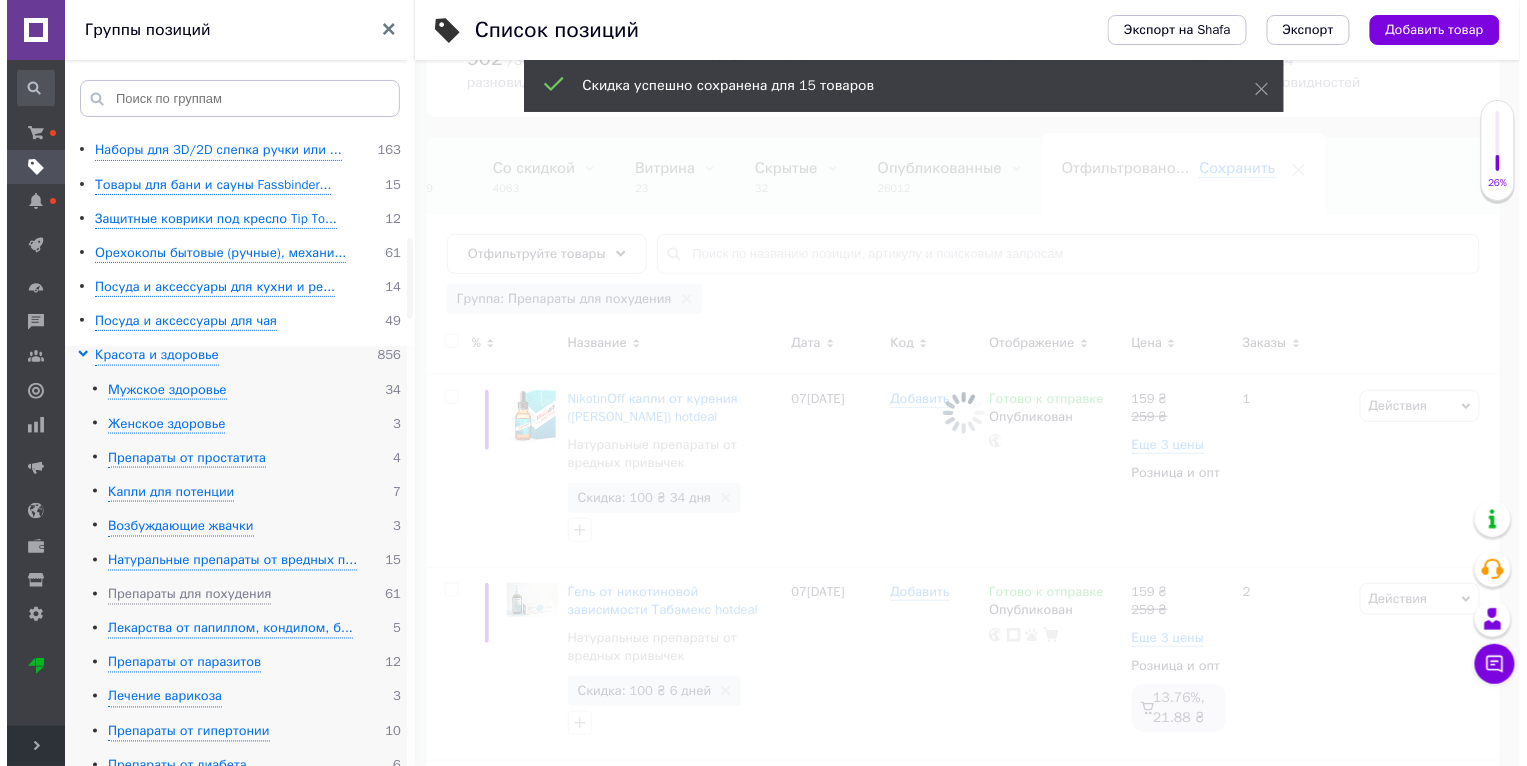 scroll, scrollTop: 896, scrollLeft: 0, axis: vertical 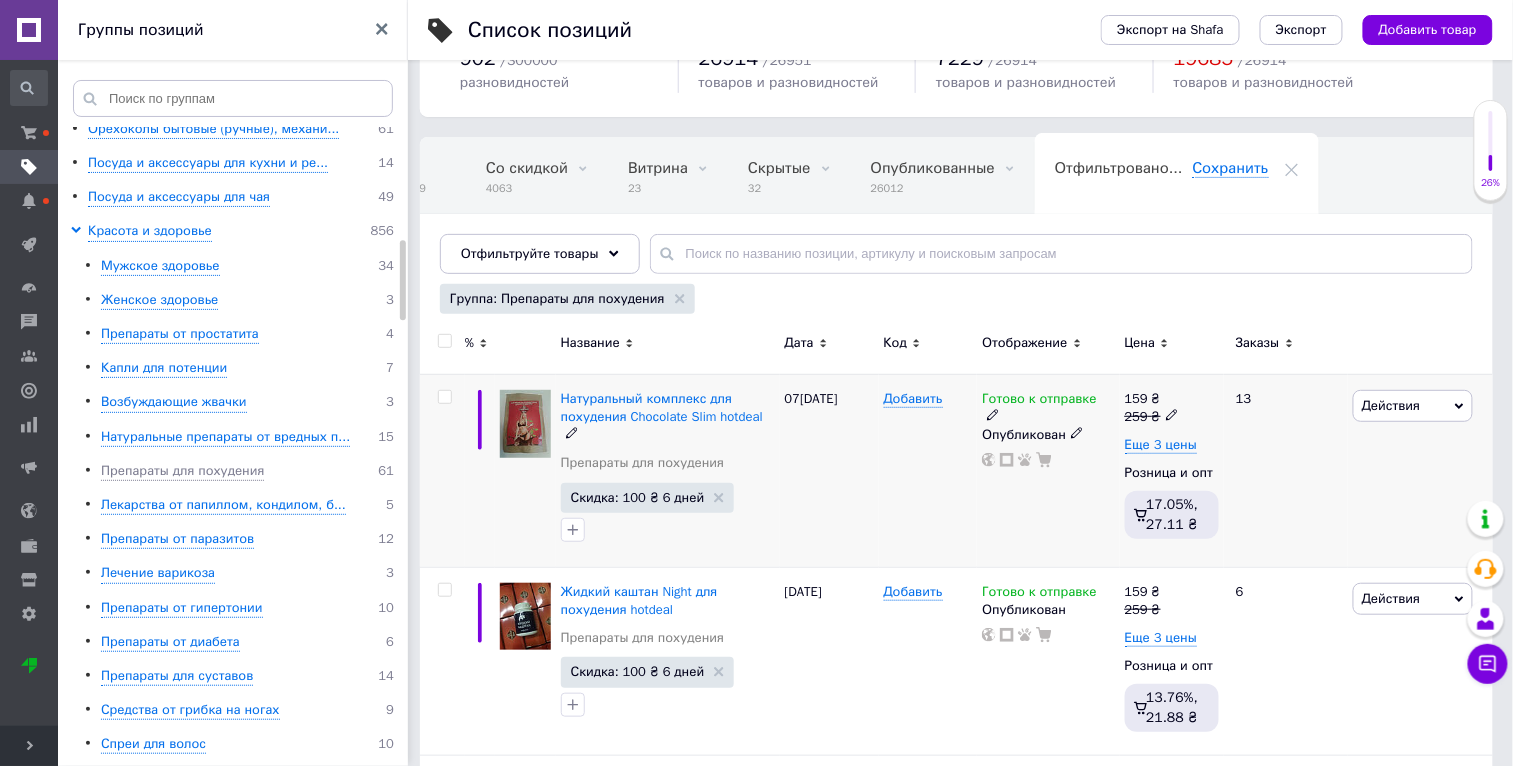 click on "Действия" at bounding box center (1413, 406) 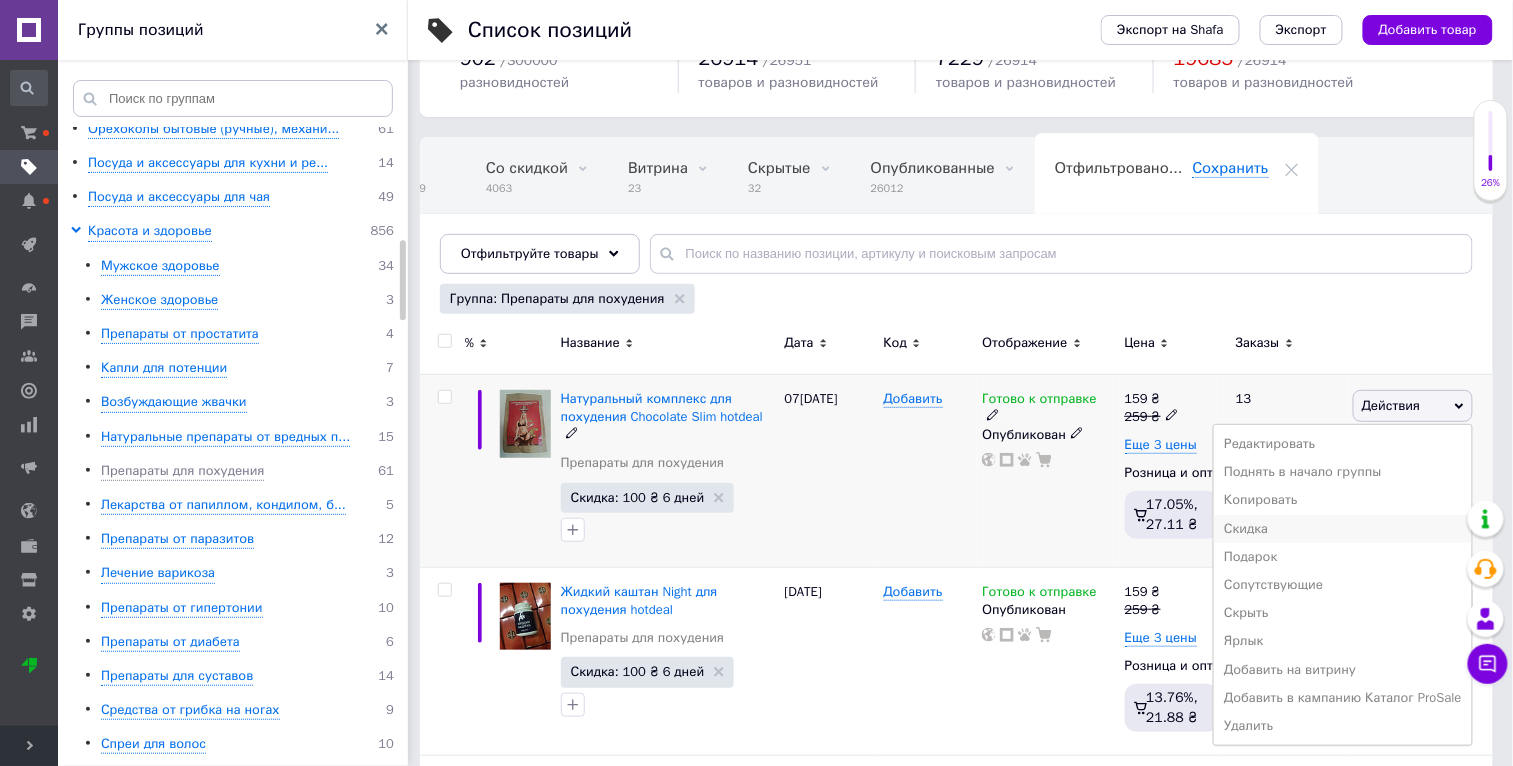 click on "Скидка" at bounding box center (1343, 529) 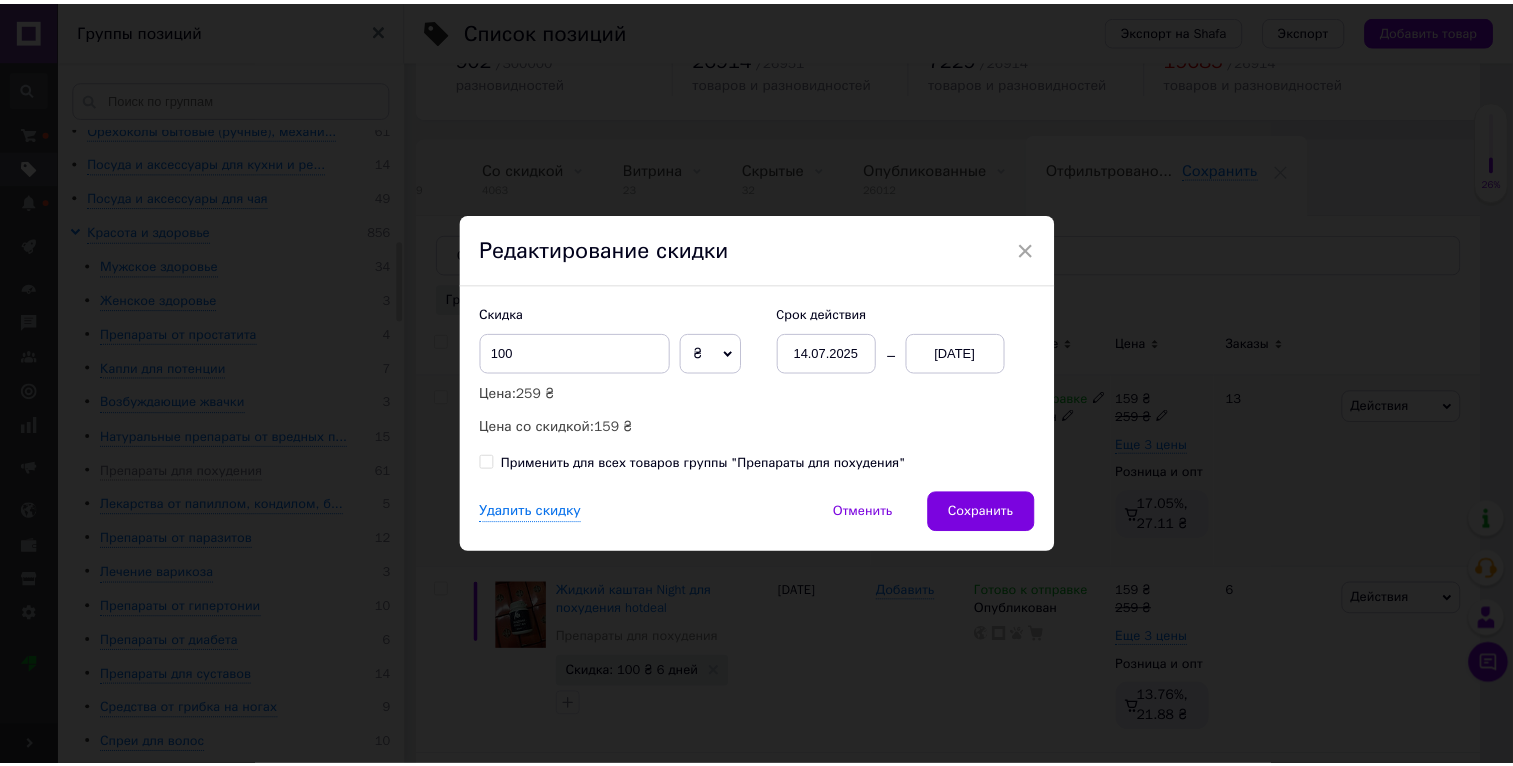 scroll, scrollTop: 0, scrollLeft: 46, axis: horizontal 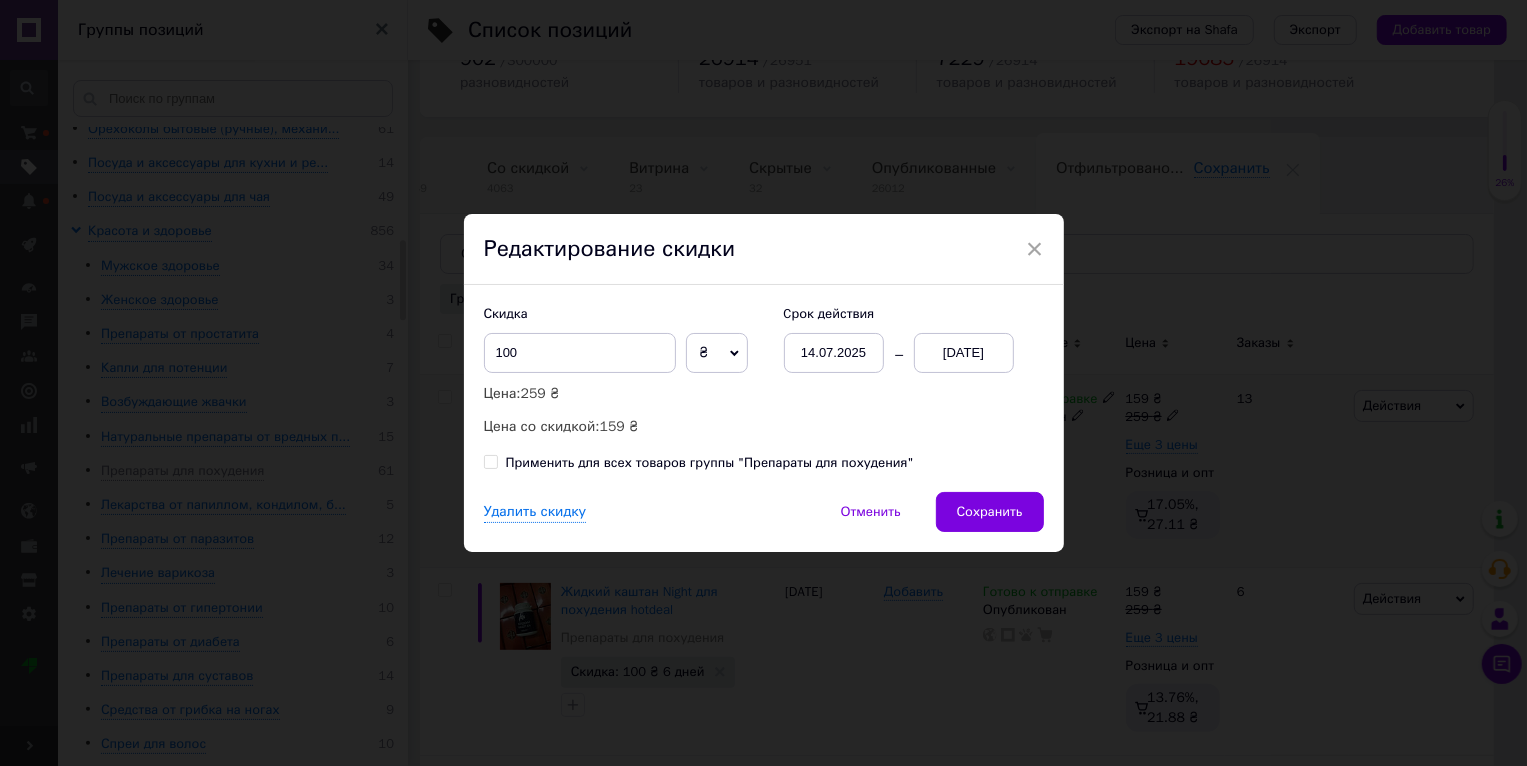 click on "Применить для всех товаров группы "Препараты для похудения"" at bounding box center [710, 463] 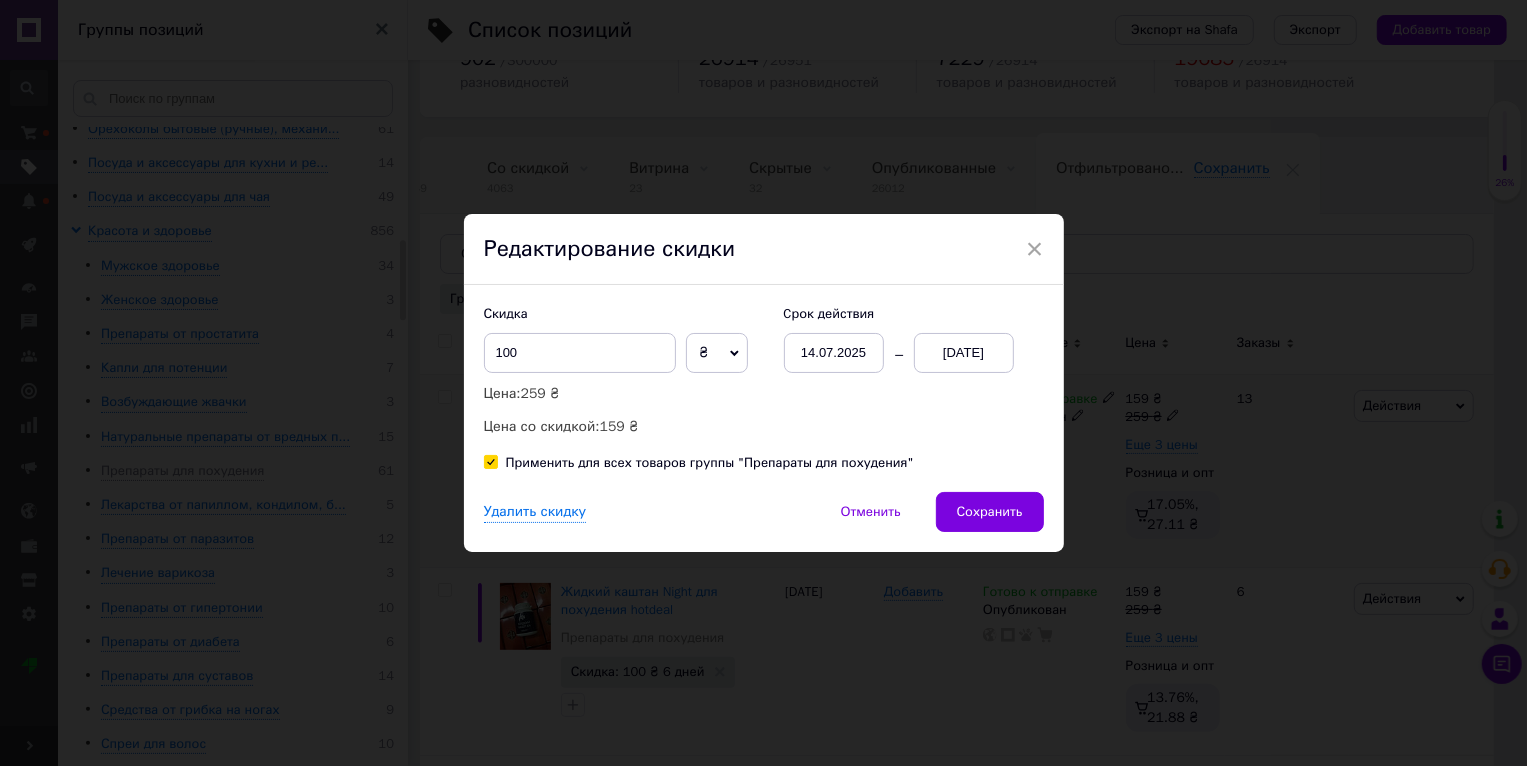 checkbox on "true" 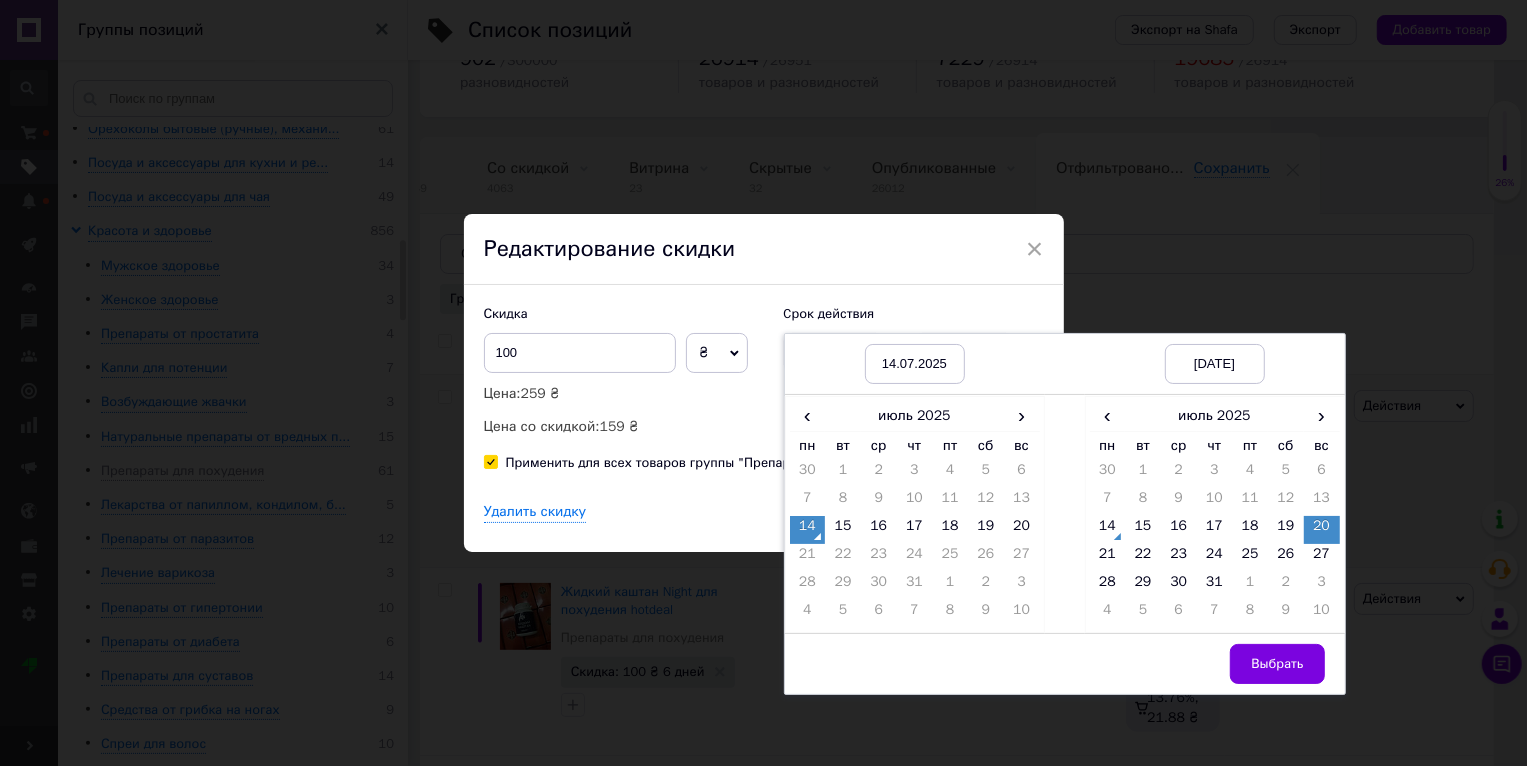 drag, startPoint x: 1323, startPoint y: 413, endPoint x: 1330, endPoint y: 430, distance: 18.384777 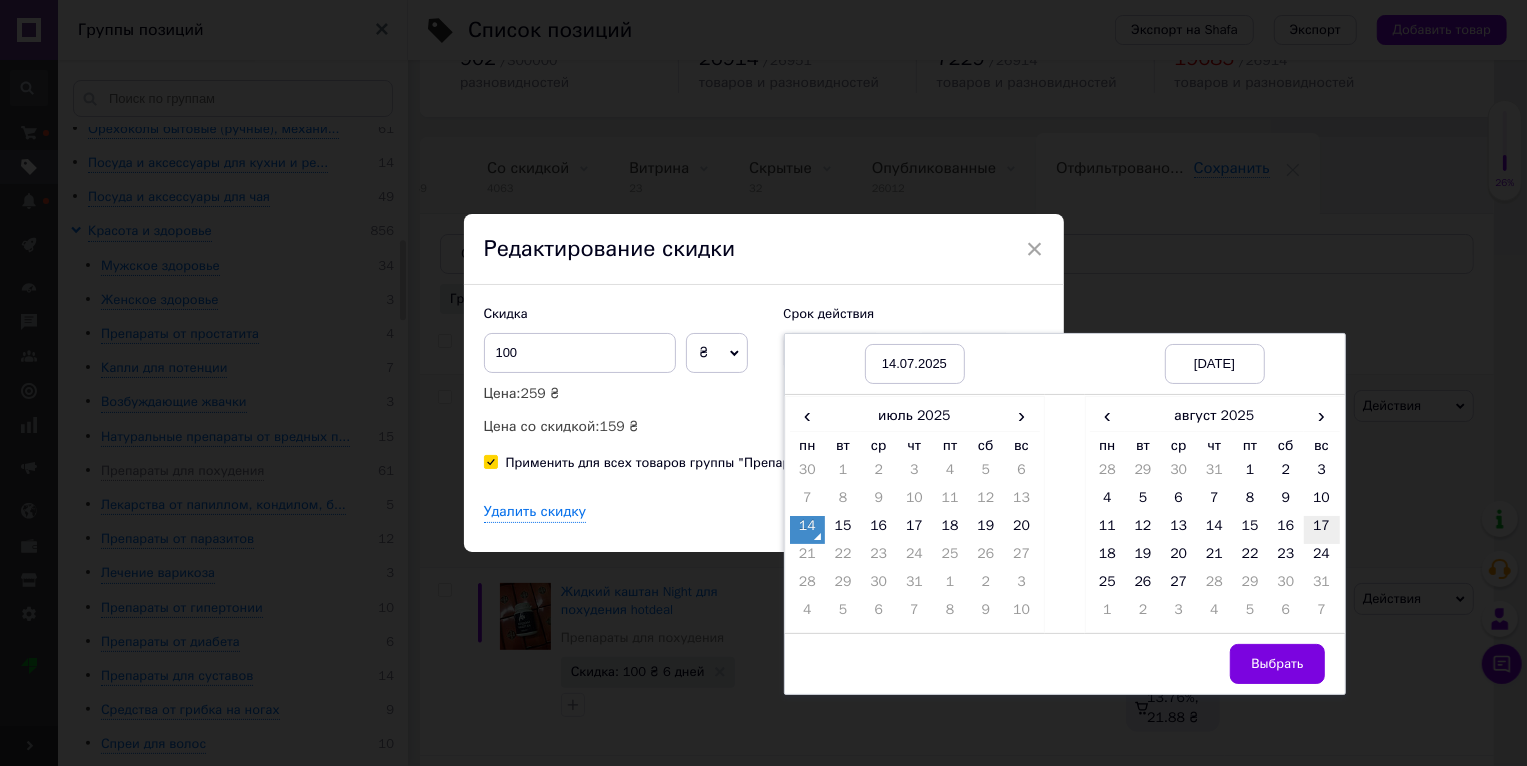click on "17" at bounding box center (1322, 530) 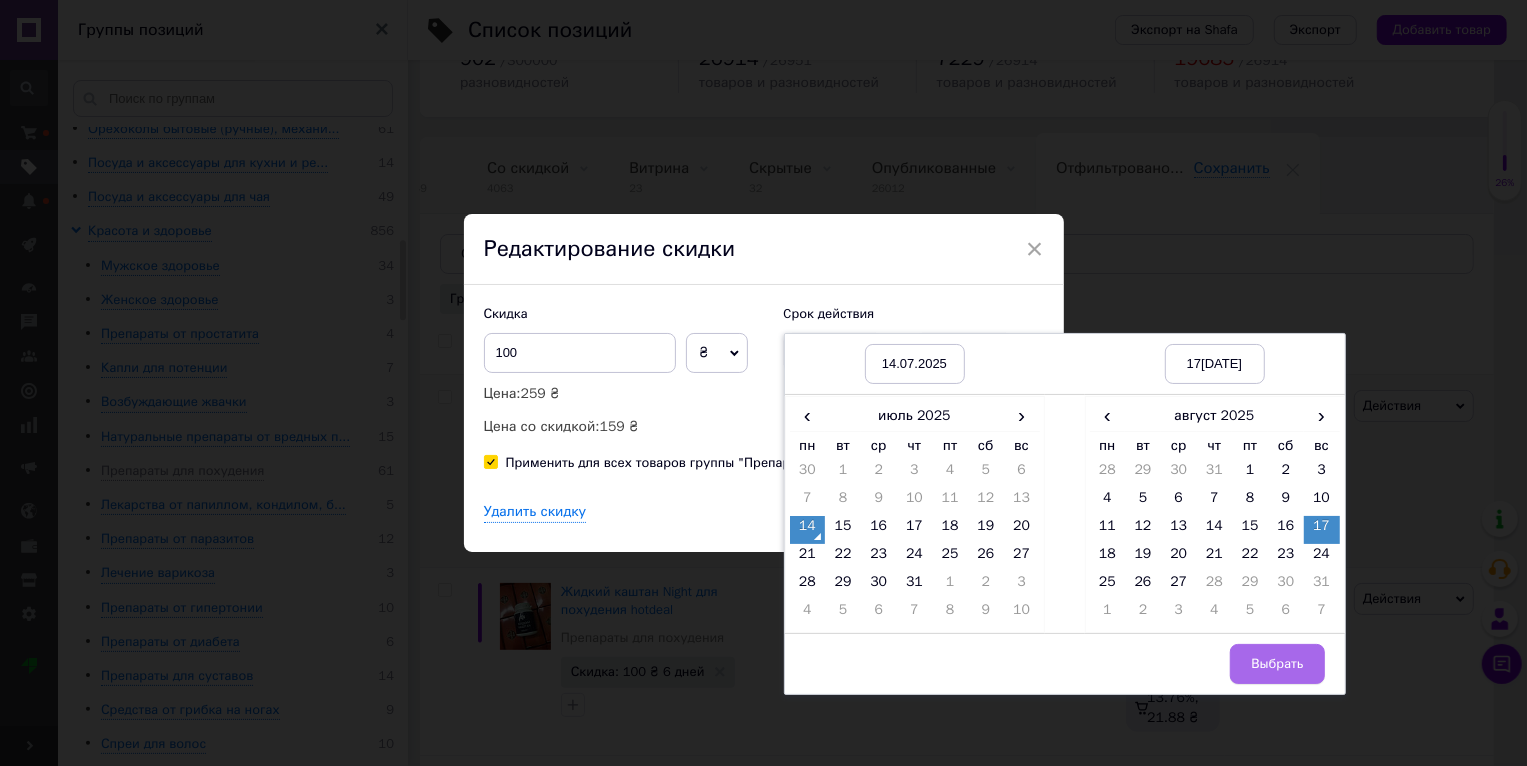 click on "Выбрать" at bounding box center [1277, 664] 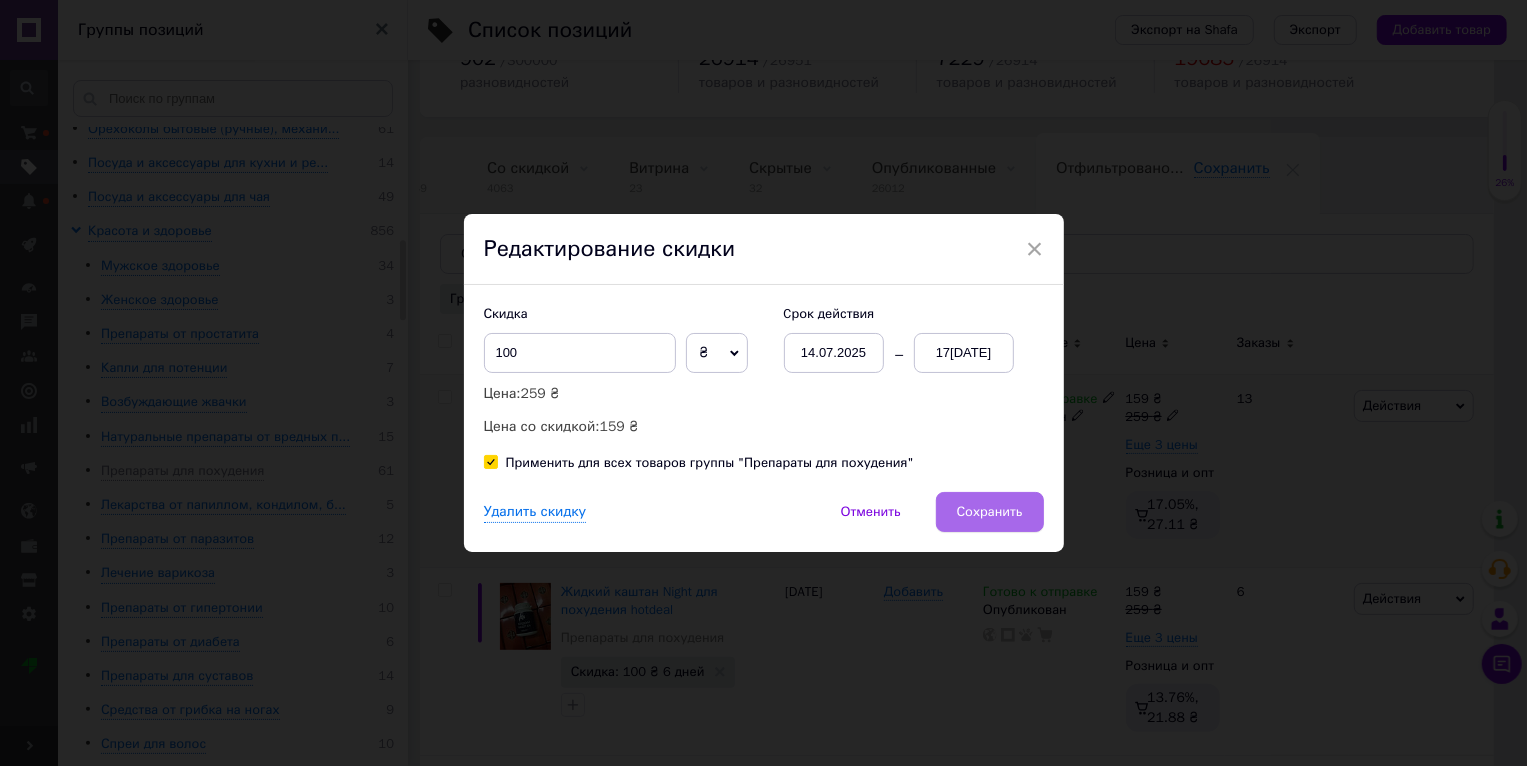 click on "Сохранить" at bounding box center (990, 512) 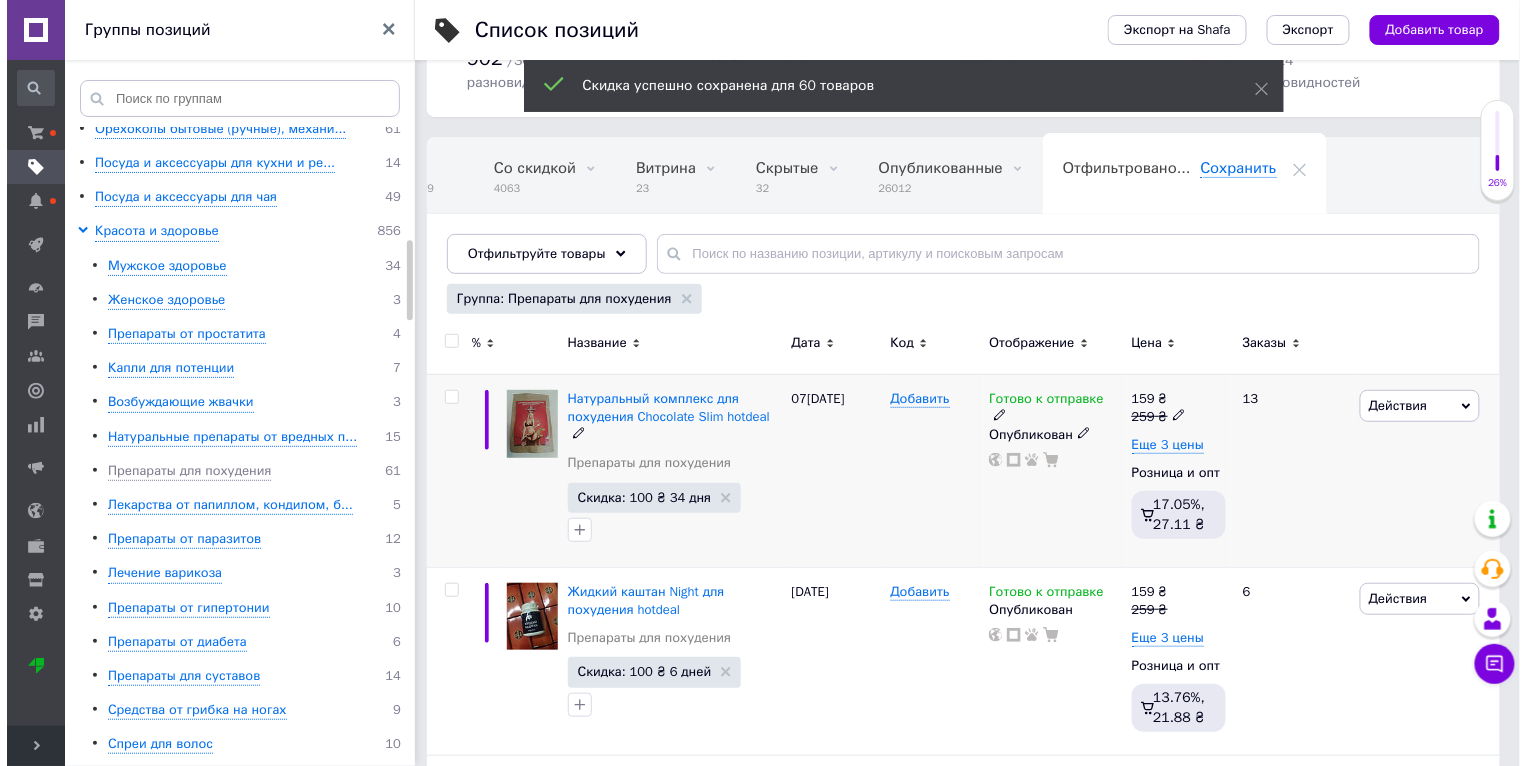 scroll, scrollTop: 0, scrollLeft: 47, axis: horizontal 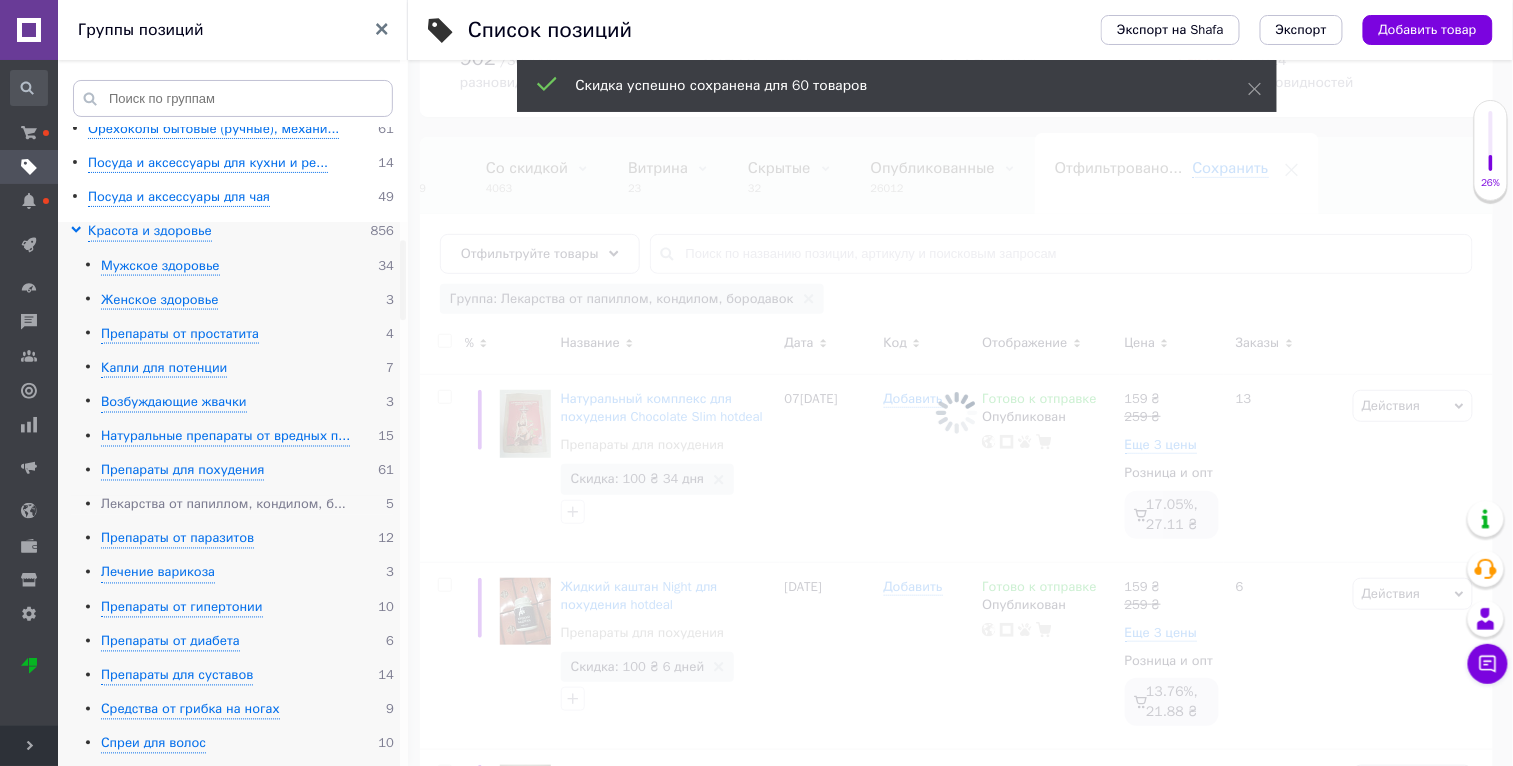 click on "Лекарства от папиллом, кондилом, б..." at bounding box center (223, 505) 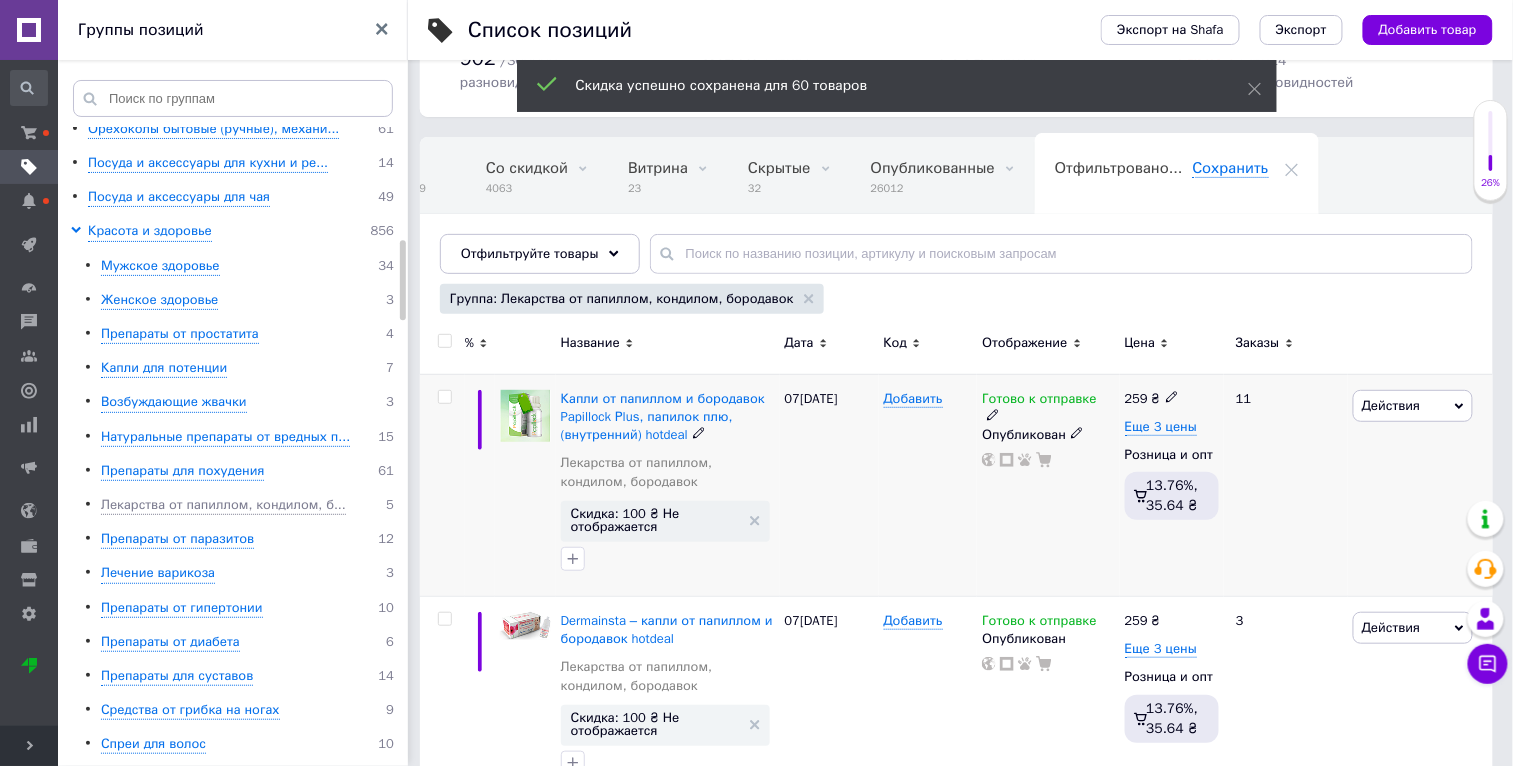 click on "Действия" at bounding box center [1413, 406] 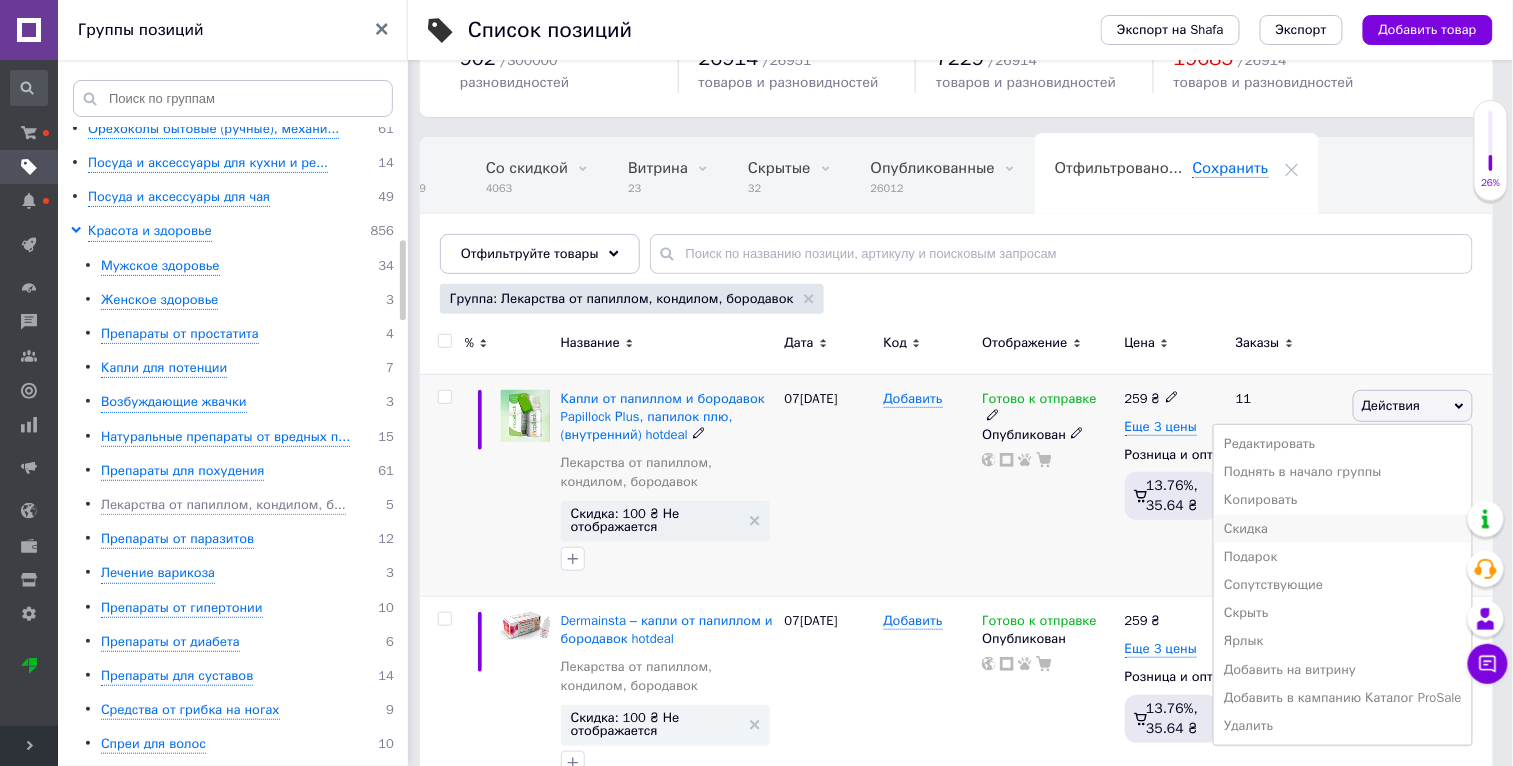 click on "Скидка" at bounding box center [1343, 529] 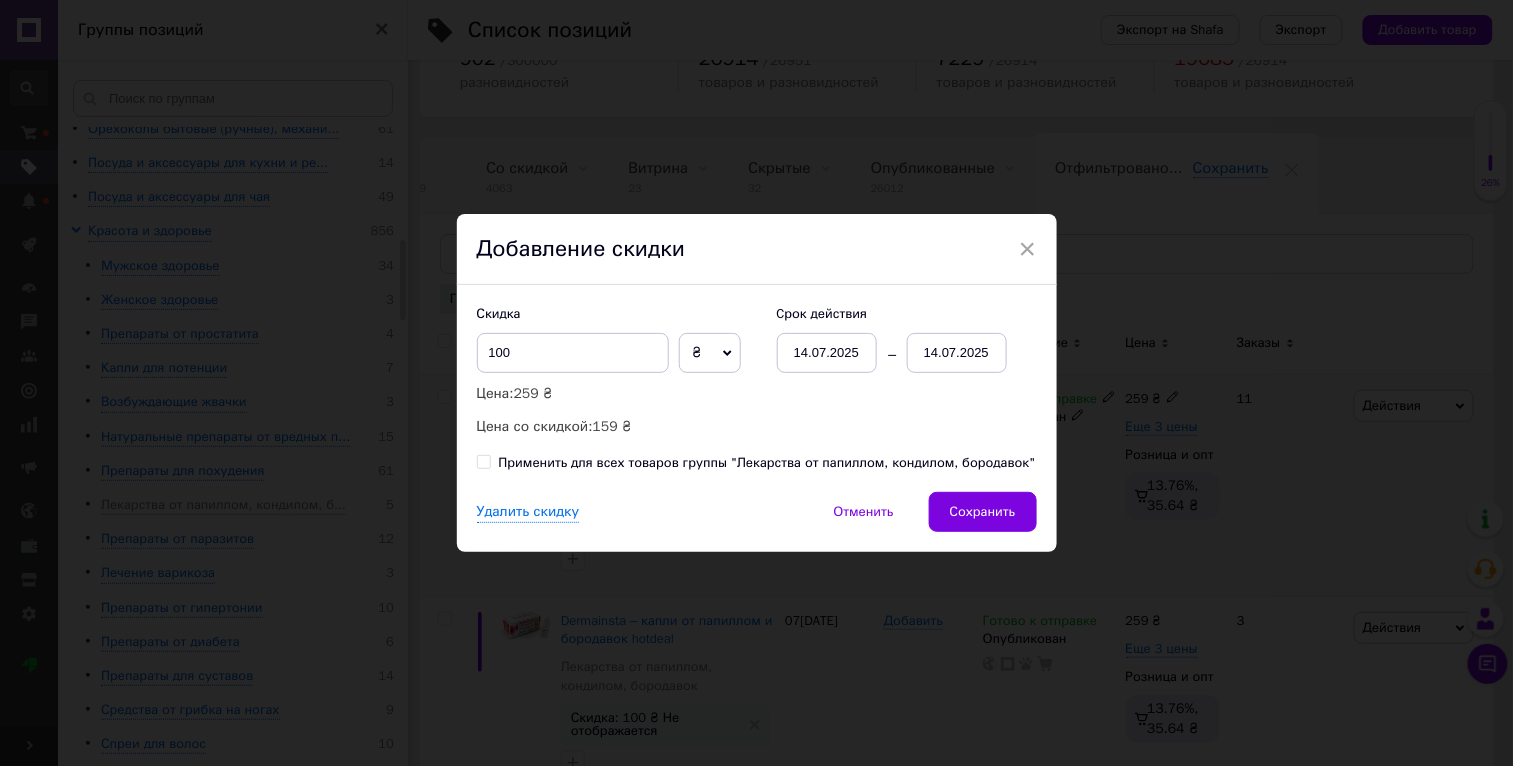 scroll, scrollTop: 0, scrollLeft: 46, axis: horizontal 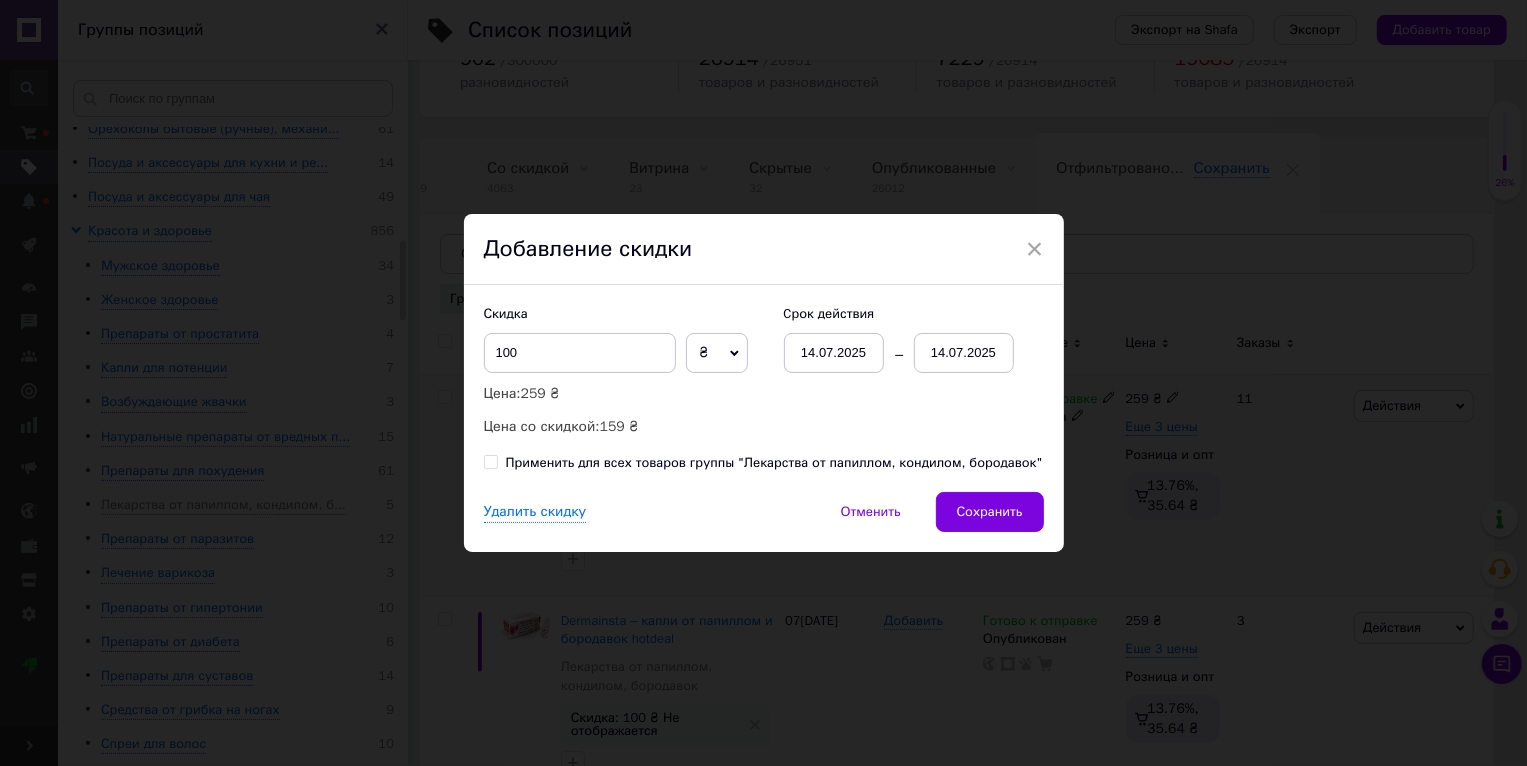 click on "Применить для всех товаров группы "Лекарства от папиллом, кондилом, бородавок"" at bounding box center (774, 463) 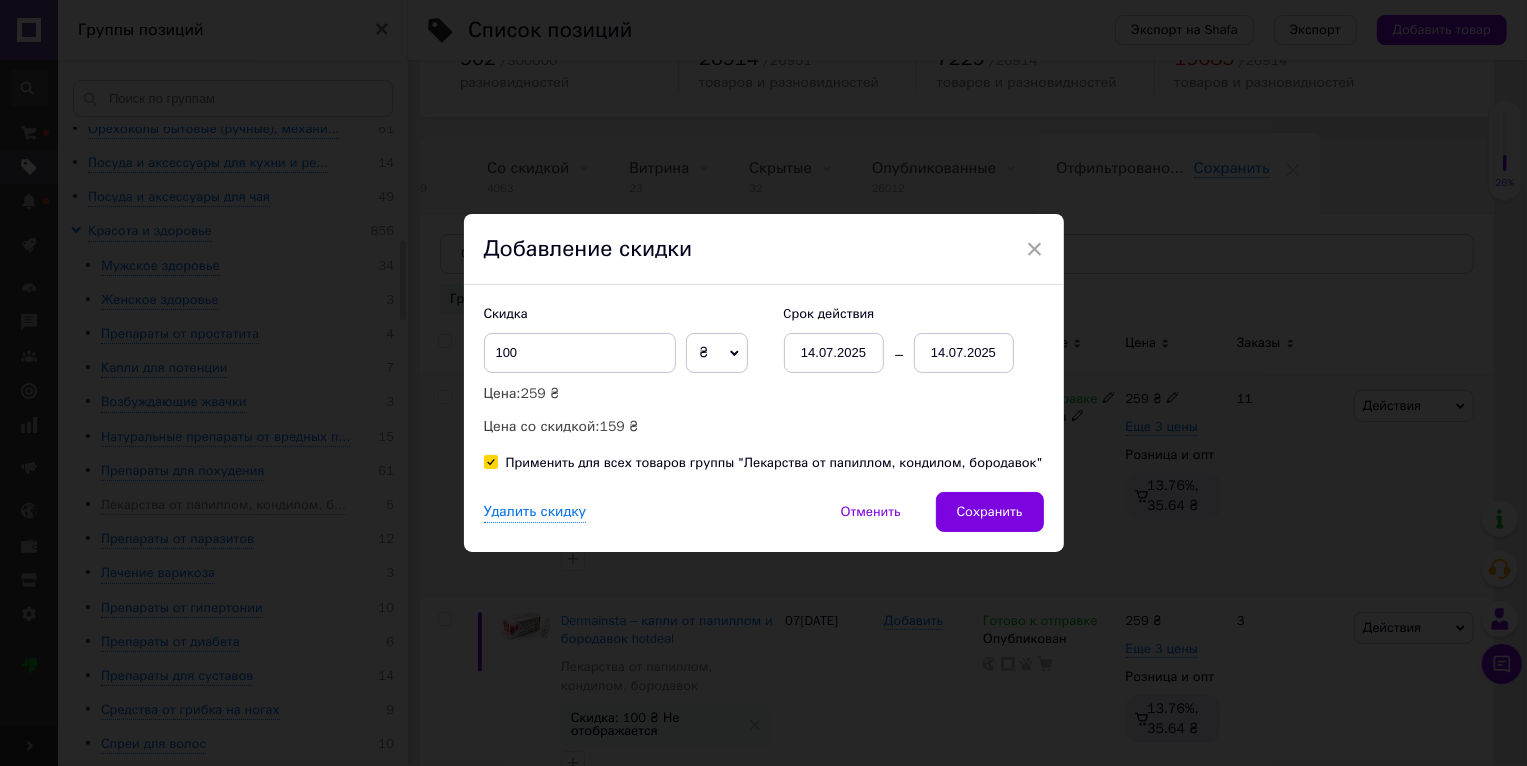 checkbox on "true" 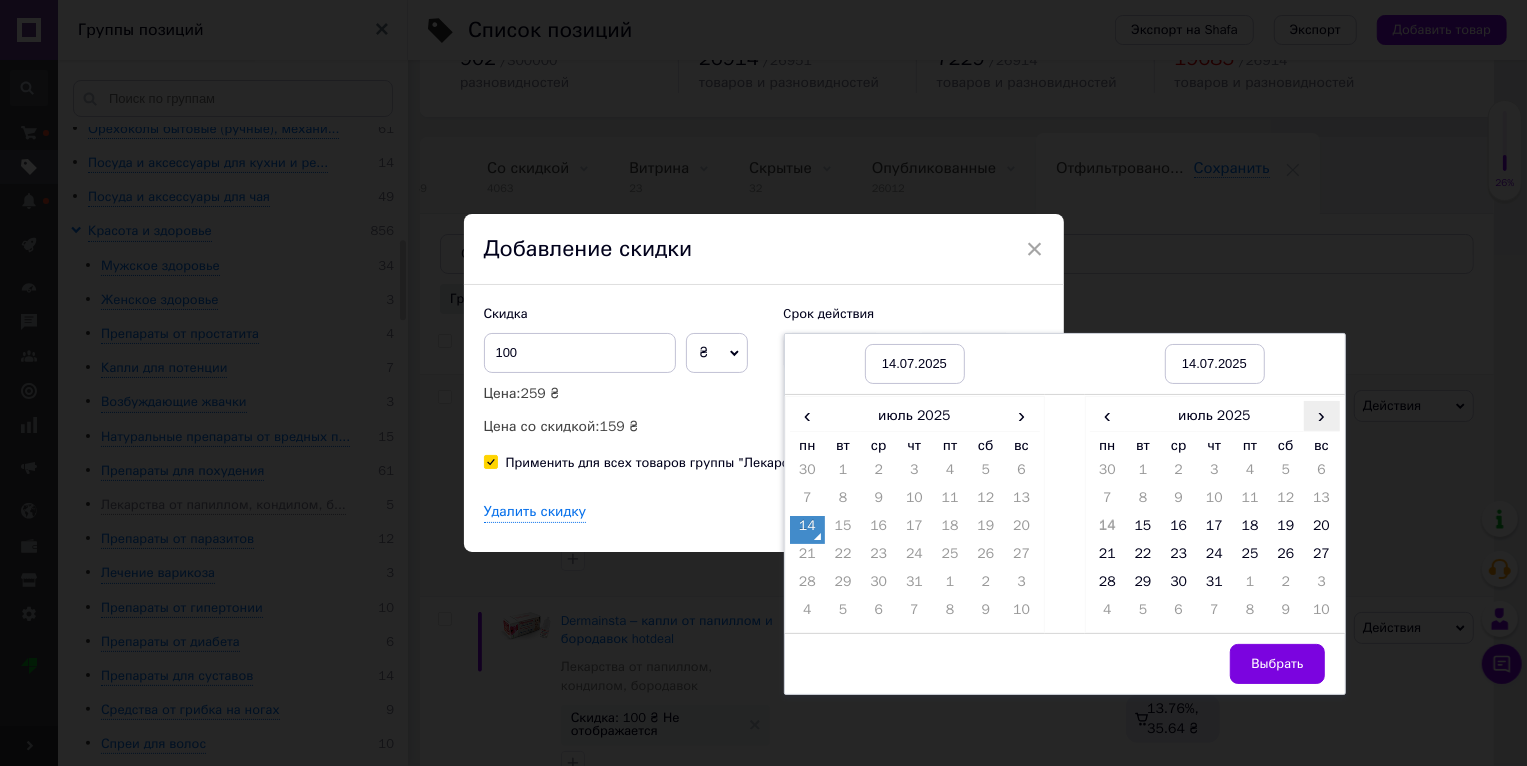 click on "›" at bounding box center (1322, 415) 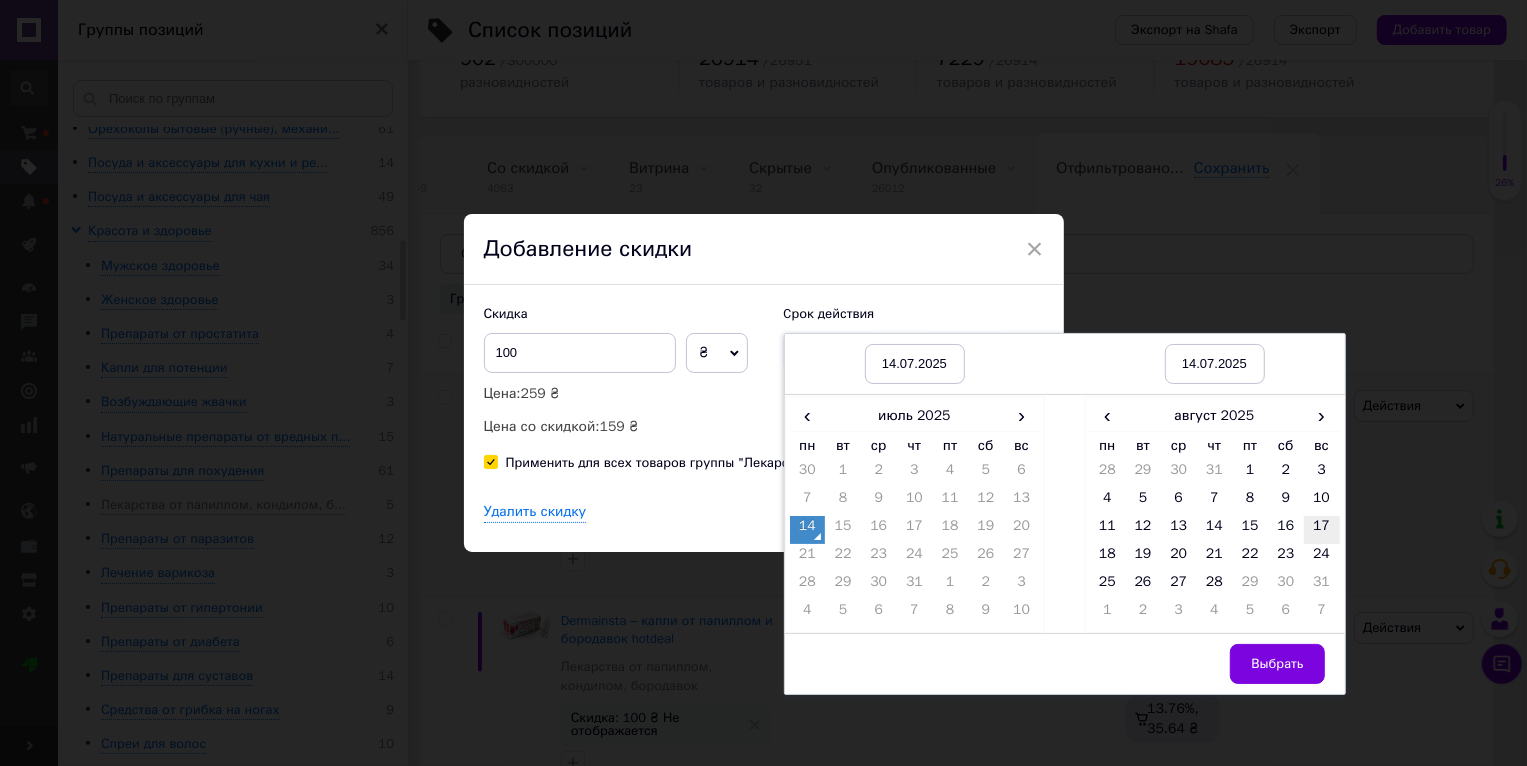 click on "17" at bounding box center [1322, 530] 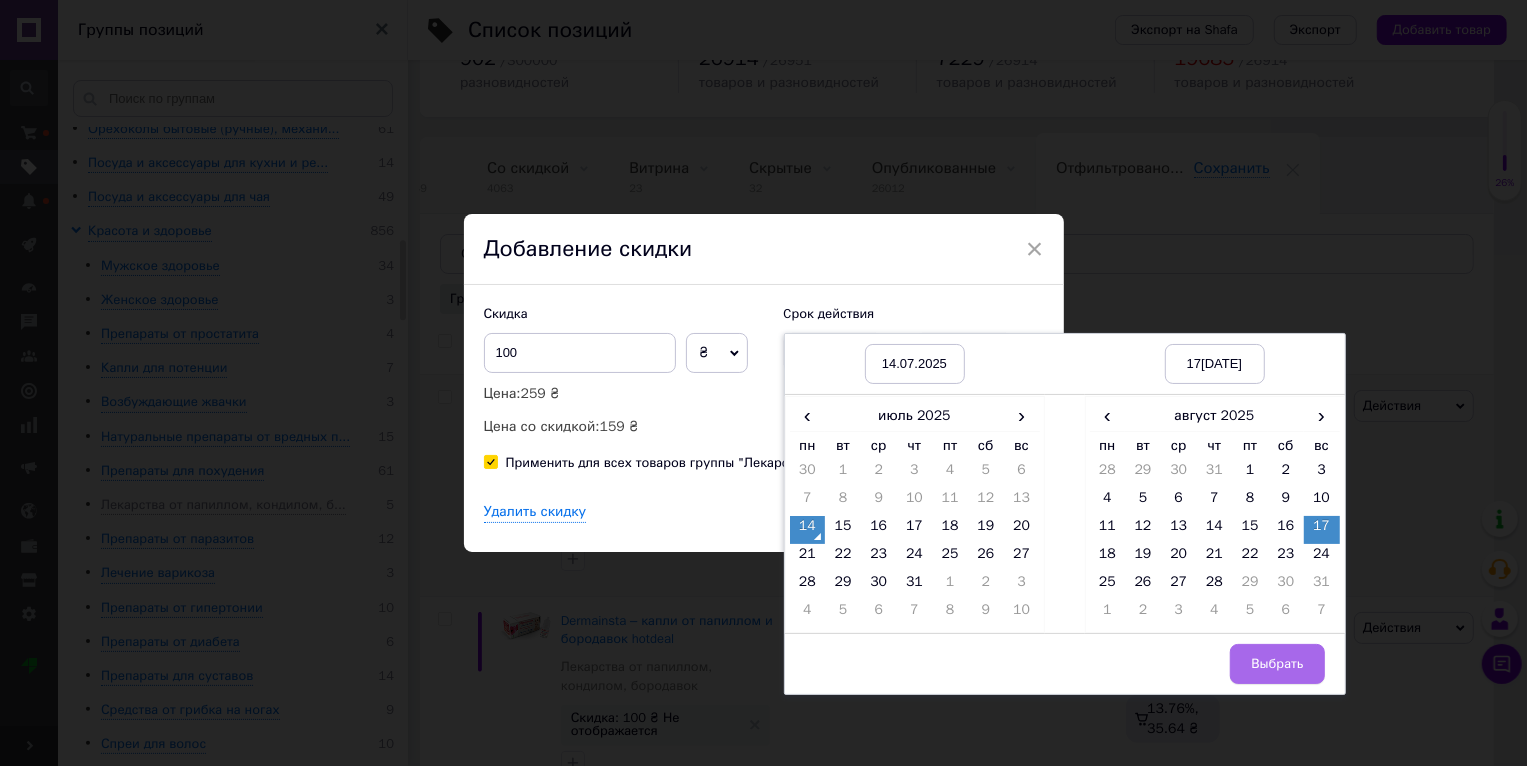 click on "Выбрать" at bounding box center [1277, 664] 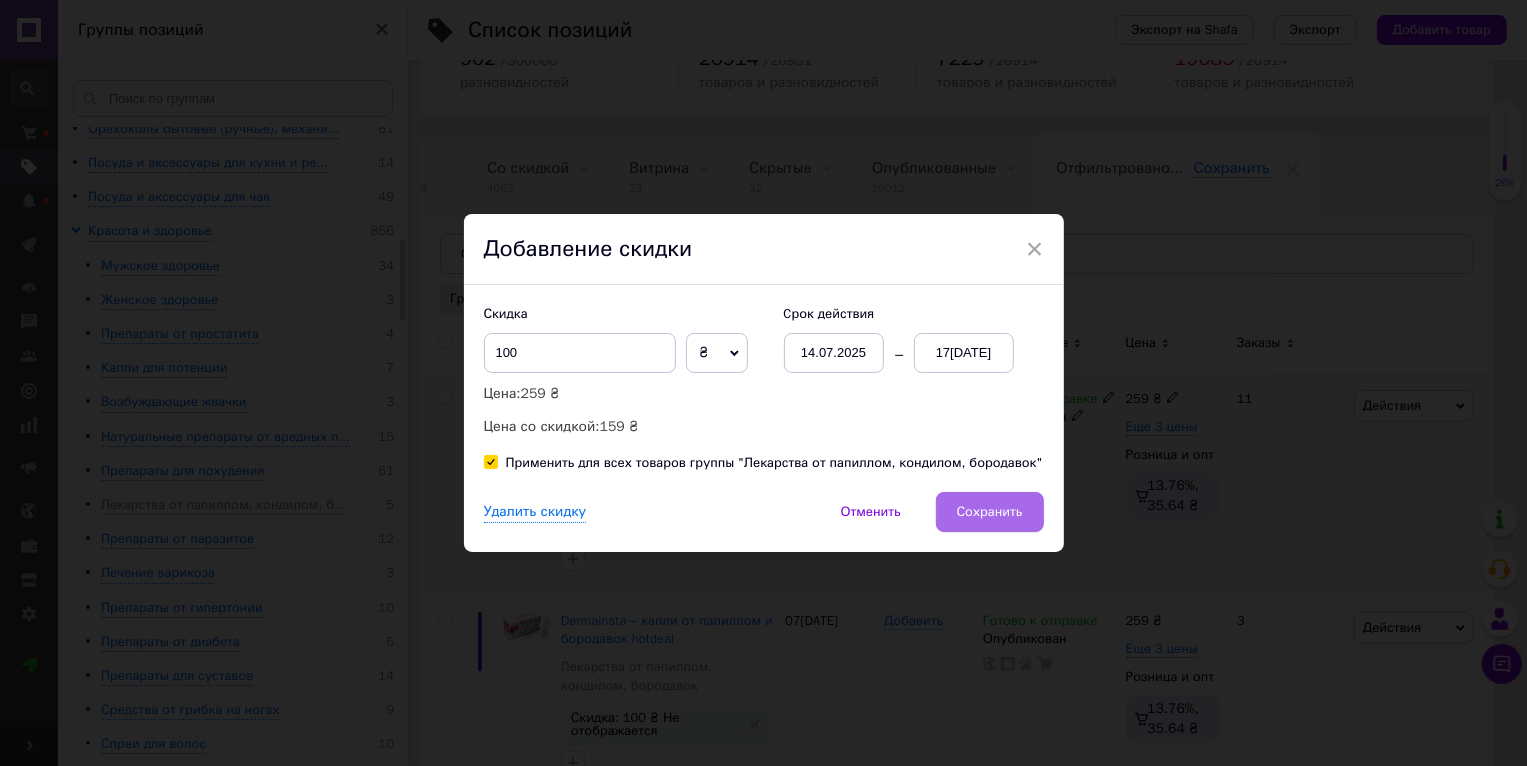 click on "Сохранить" at bounding box center (990, 512) 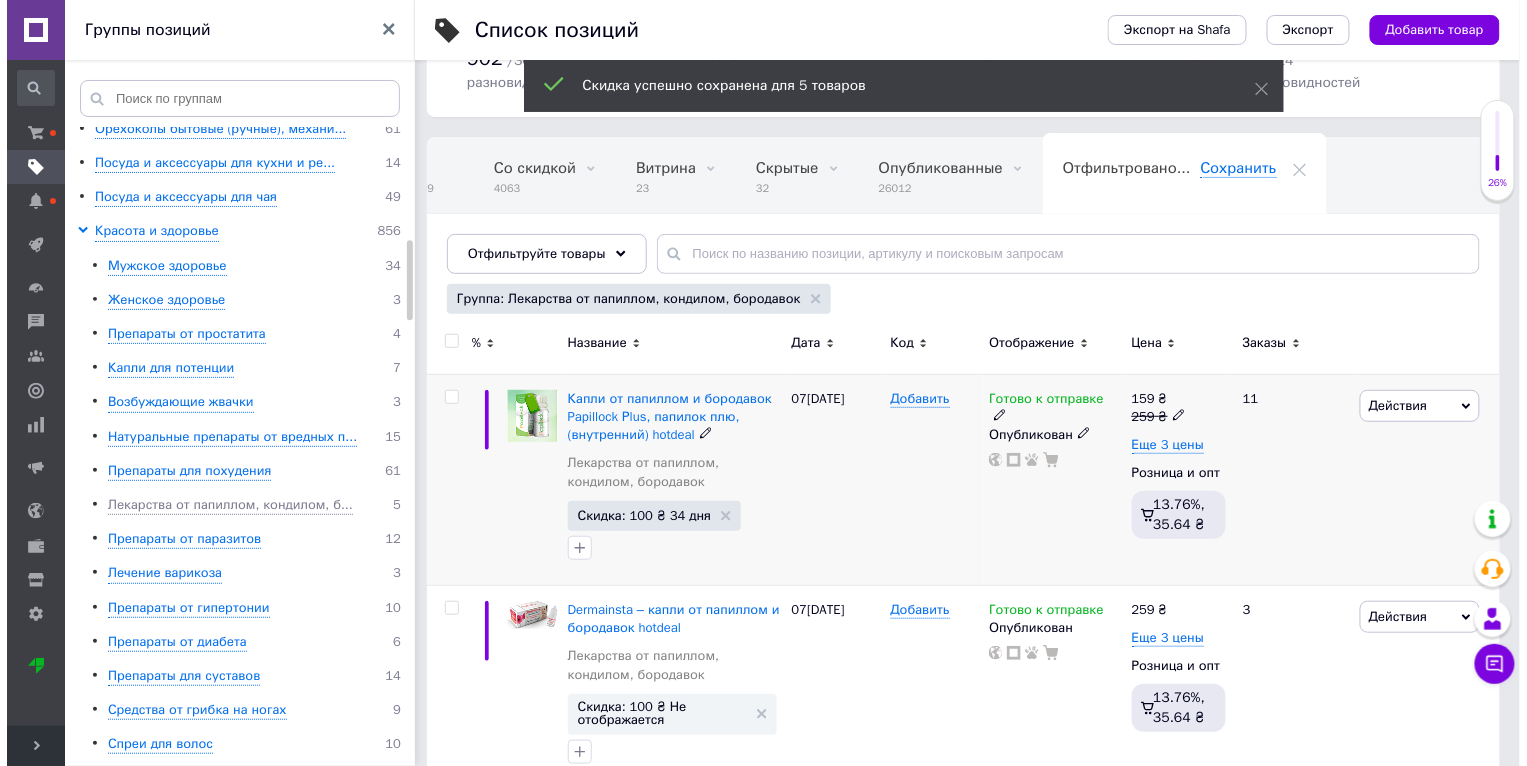 scroll, scrollTop: 0, scrollLeft: 47, axis: horizontal 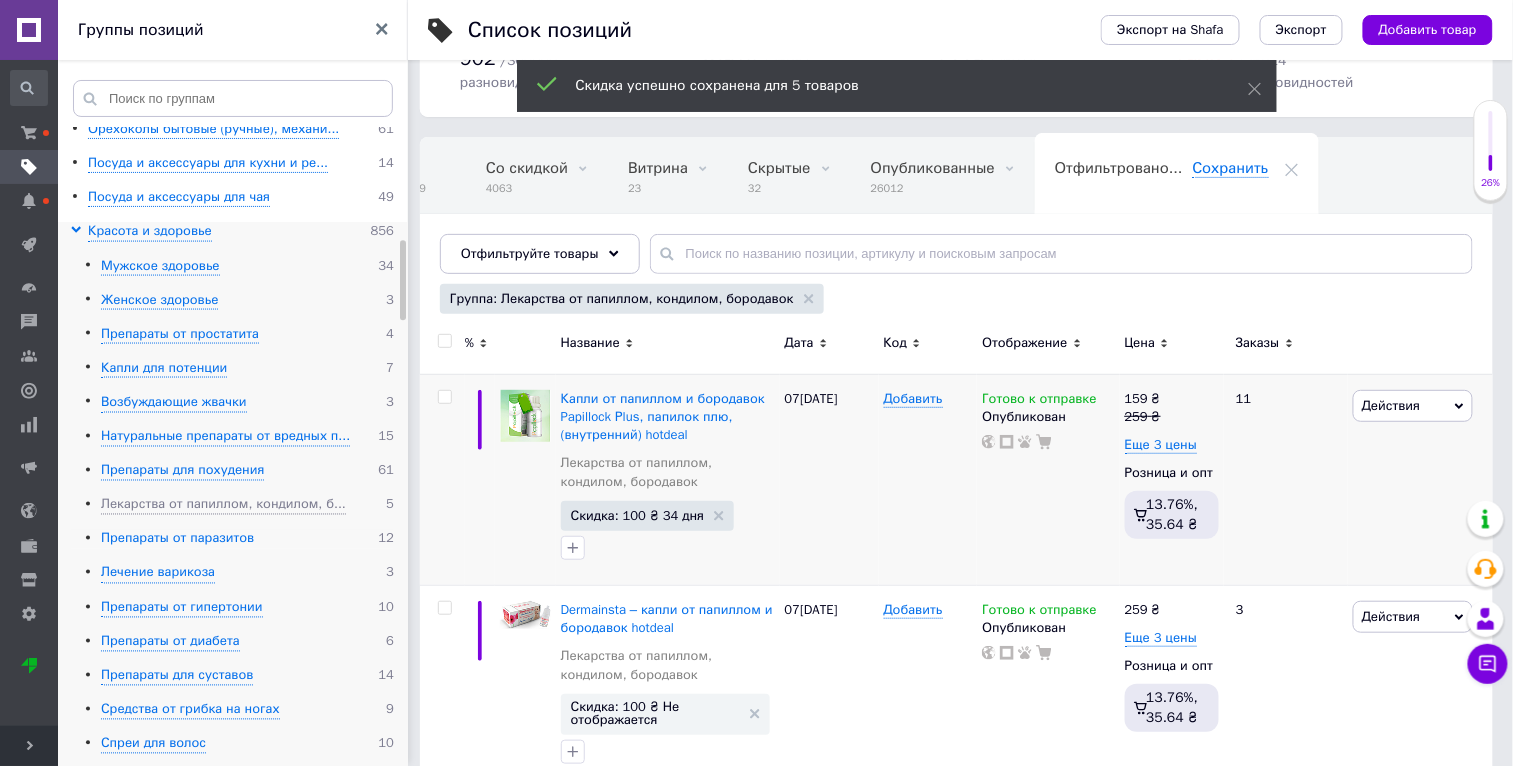 click on "Препараты от паразитов" at bounding box center (177, 539) 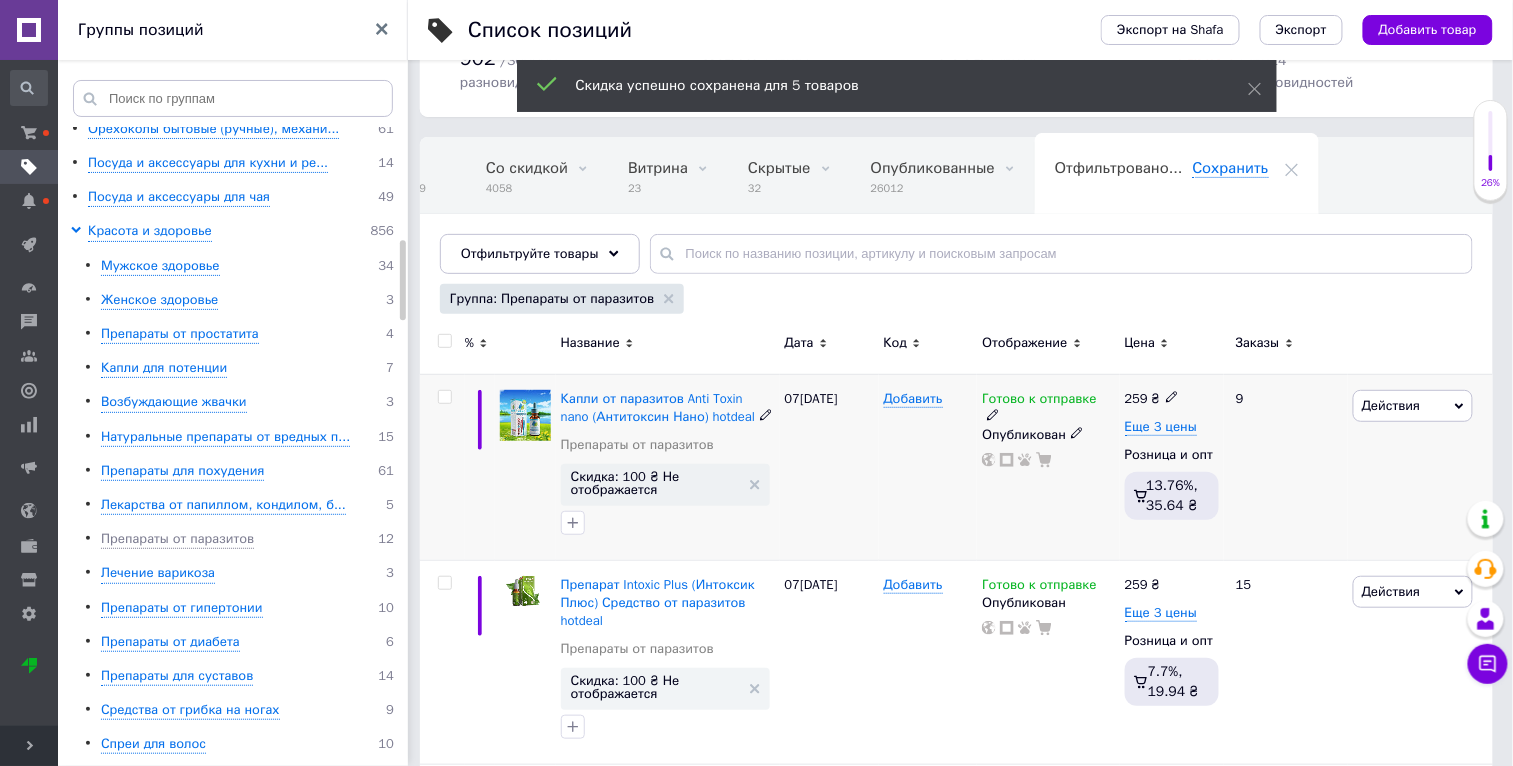 click on "Действия" at bounding box center [1391, 405] 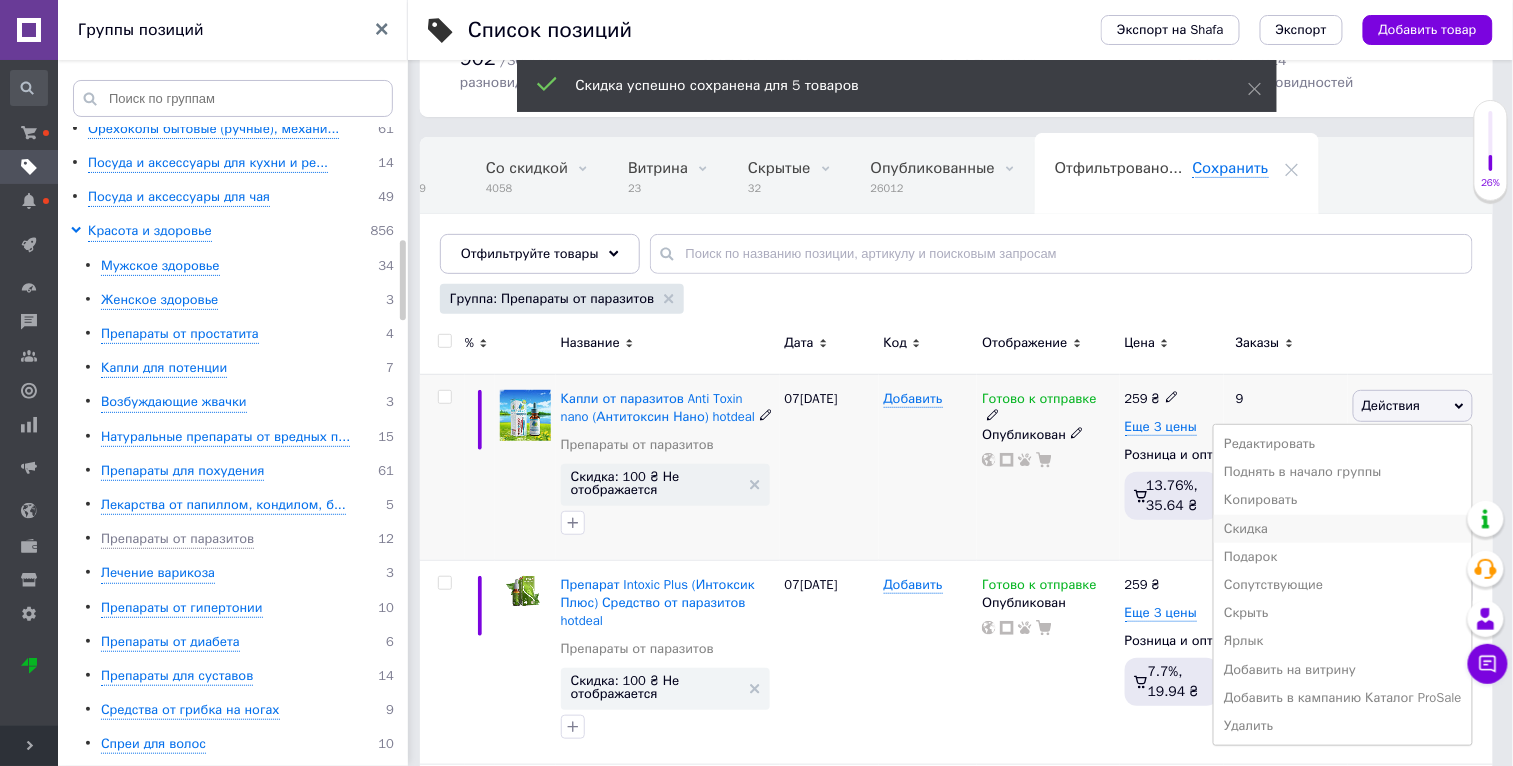 click on "Скидка" at bounding box center (1343, 529) 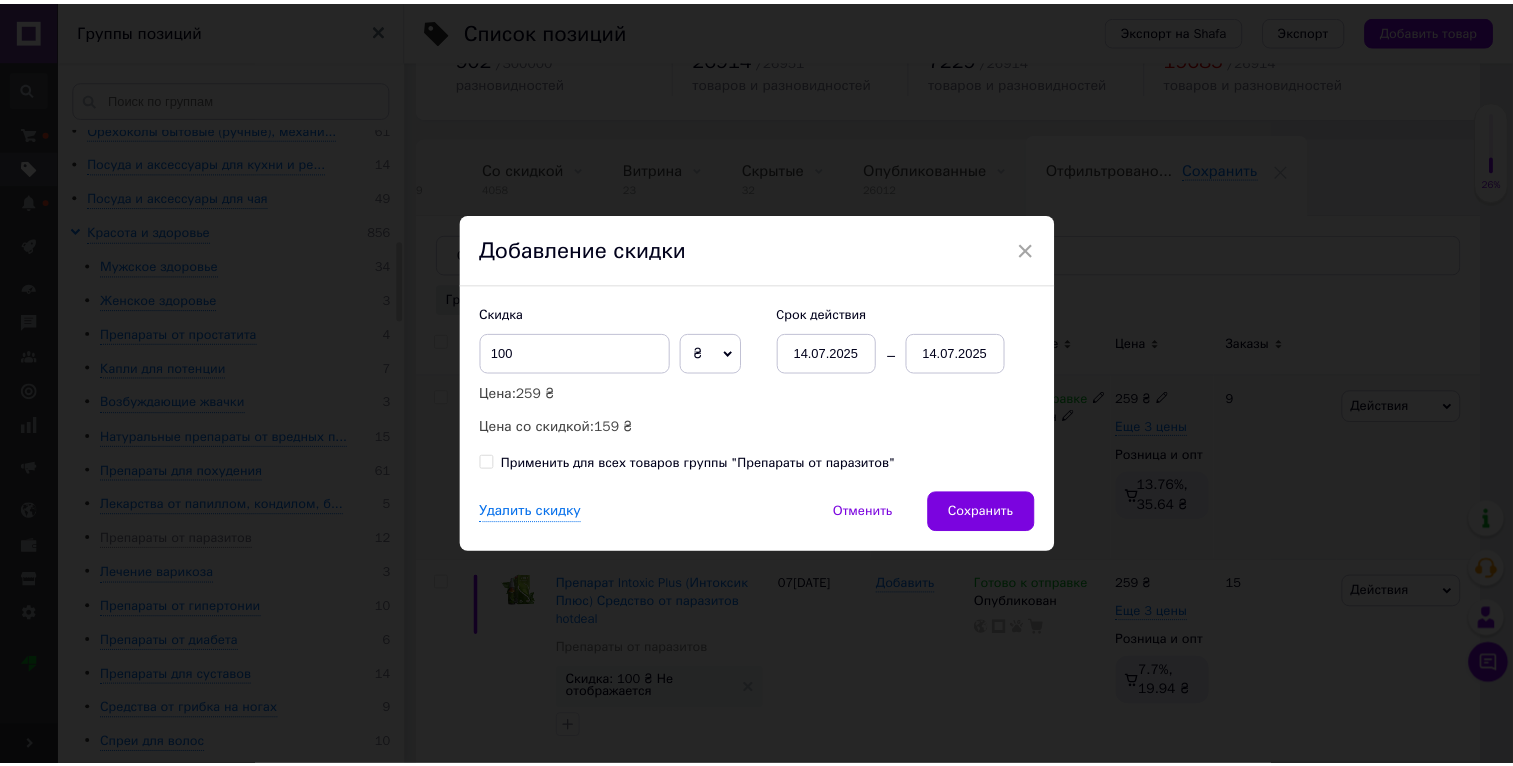 scroll, scrollTop: 0, scrollLeft: 46, axis: horizontal 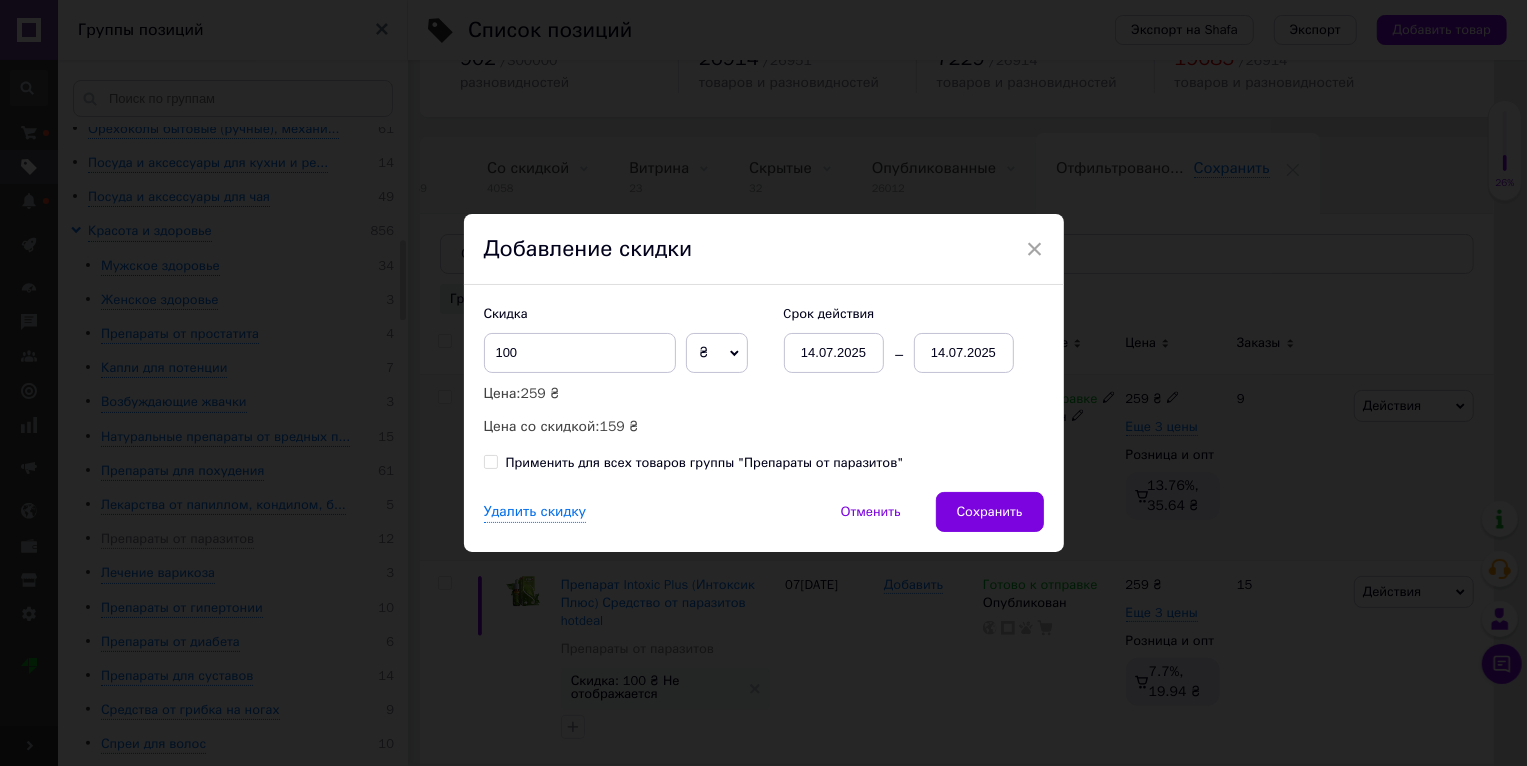 click on "Применить для всех товаров группы "Препараты от паразитов"" at bounding box center [705, 463] 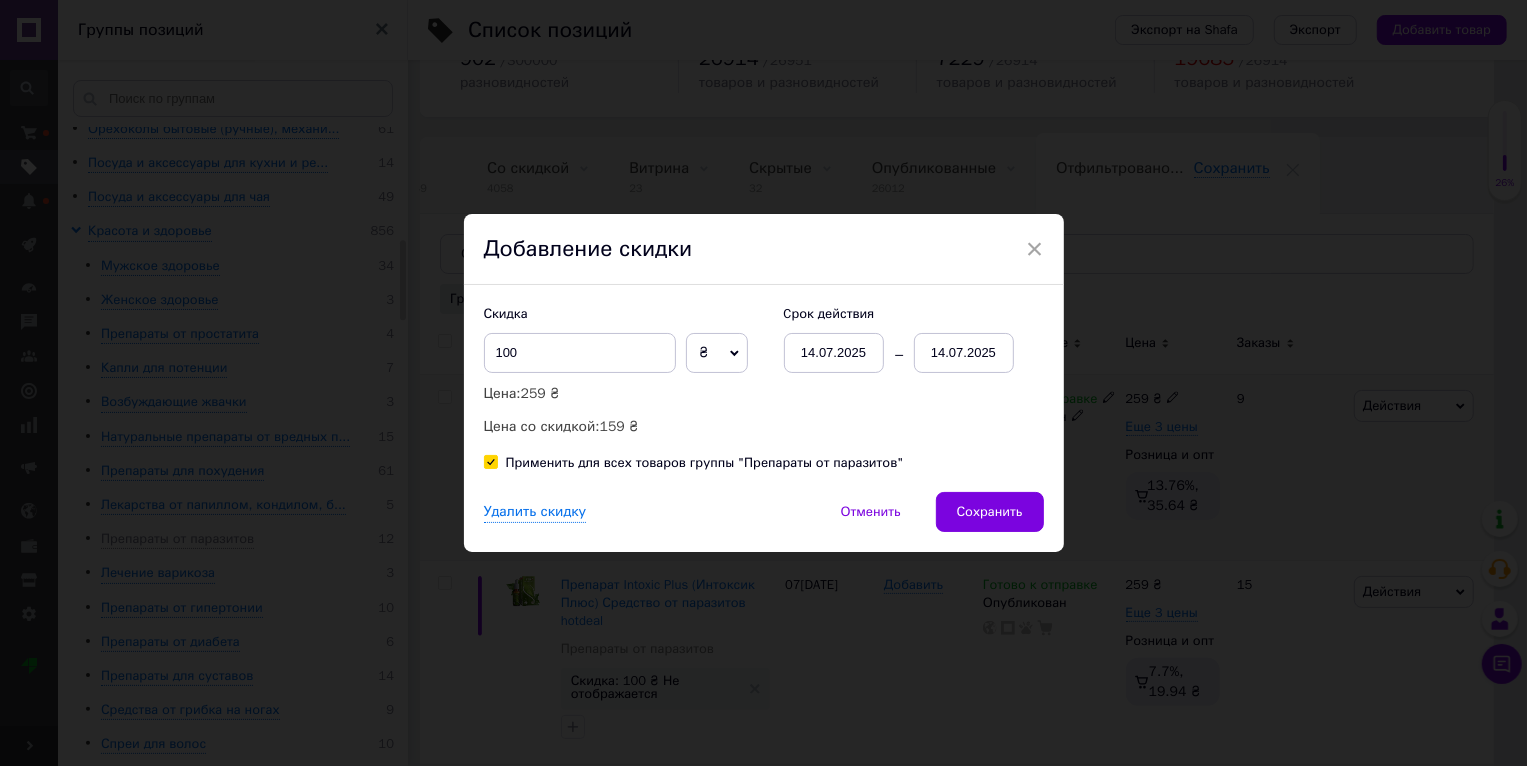 checkbox on "true" 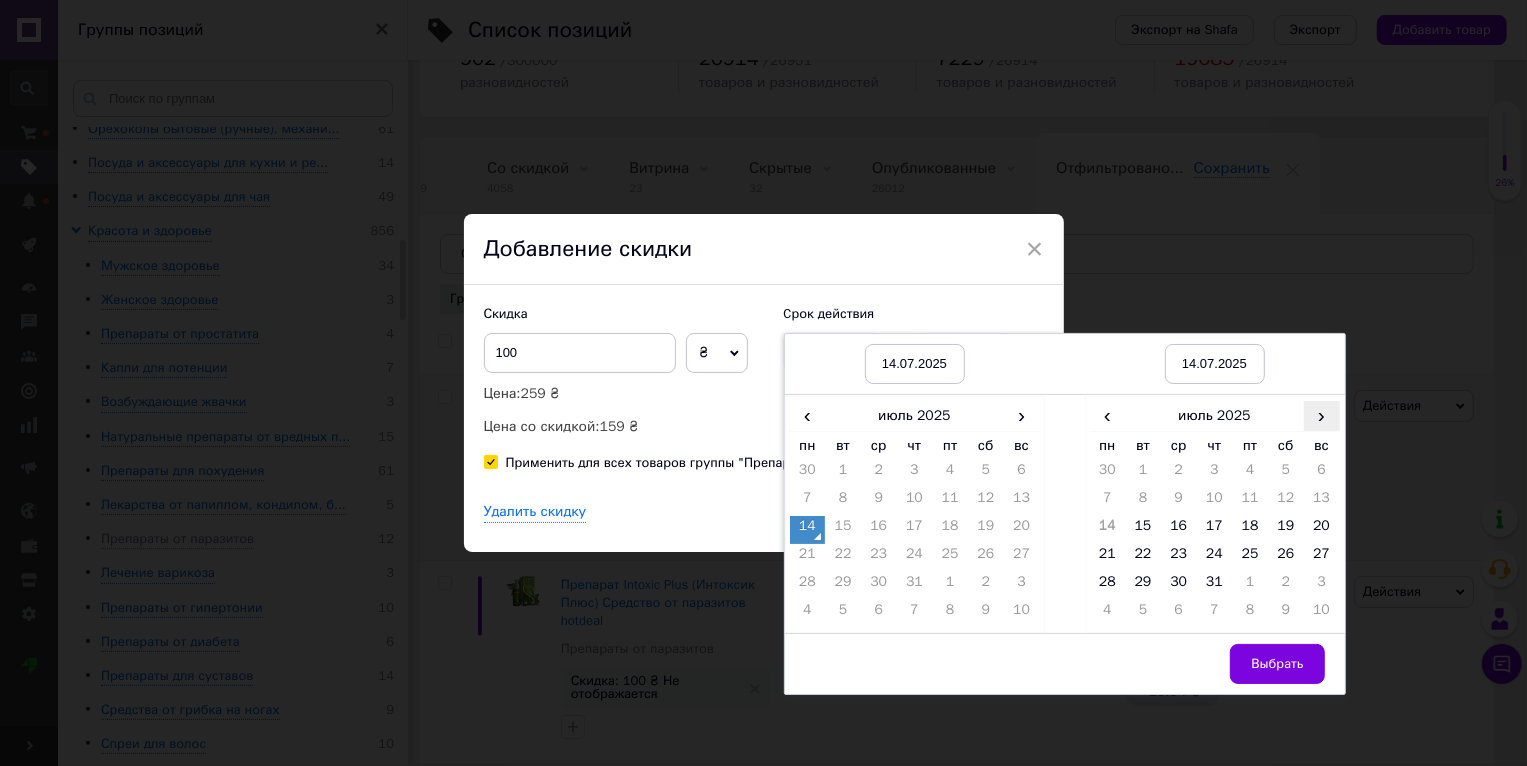 click on "›" at bounding box center [1322, 415] 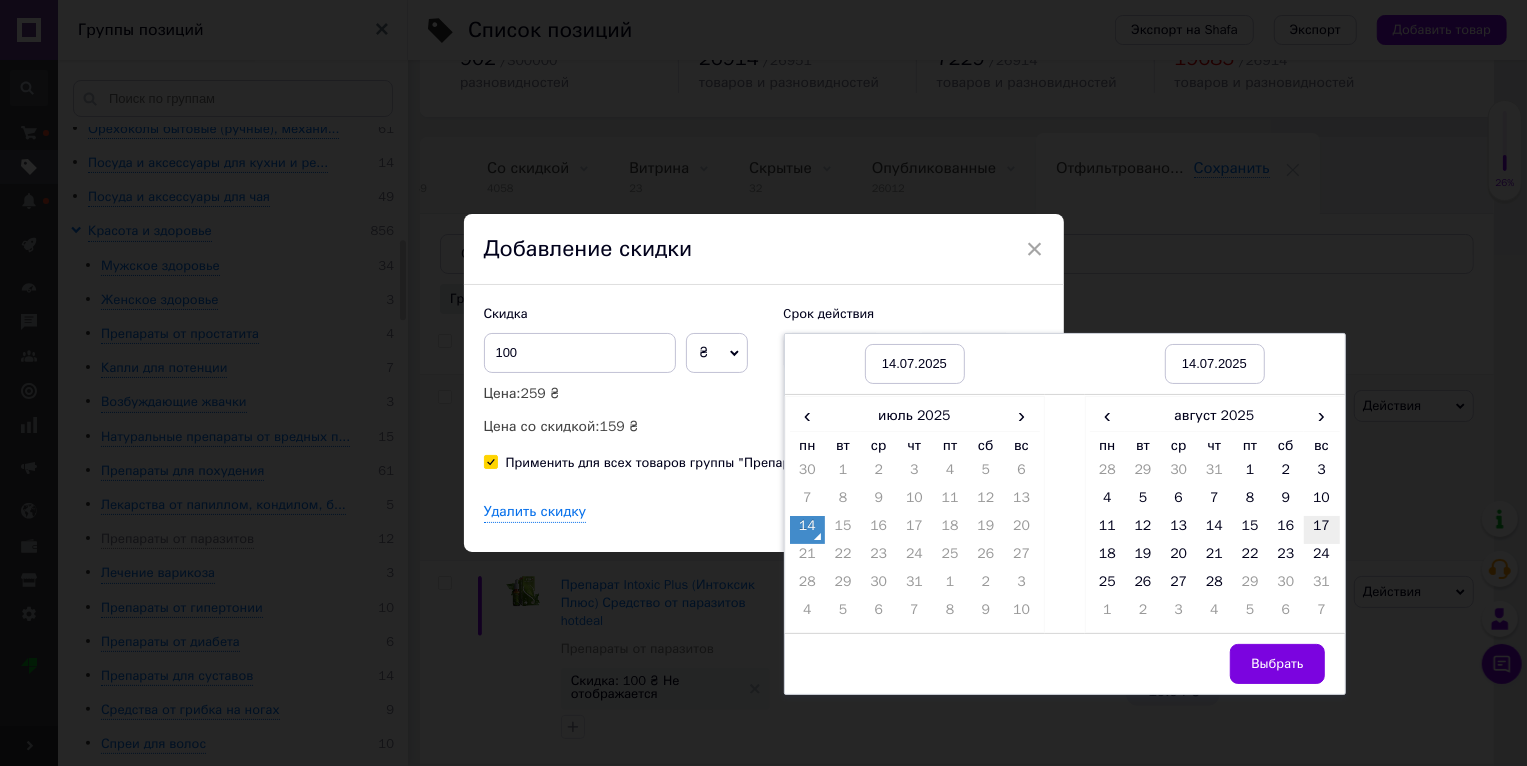 click on "17" at bounding box center (1322, 530) 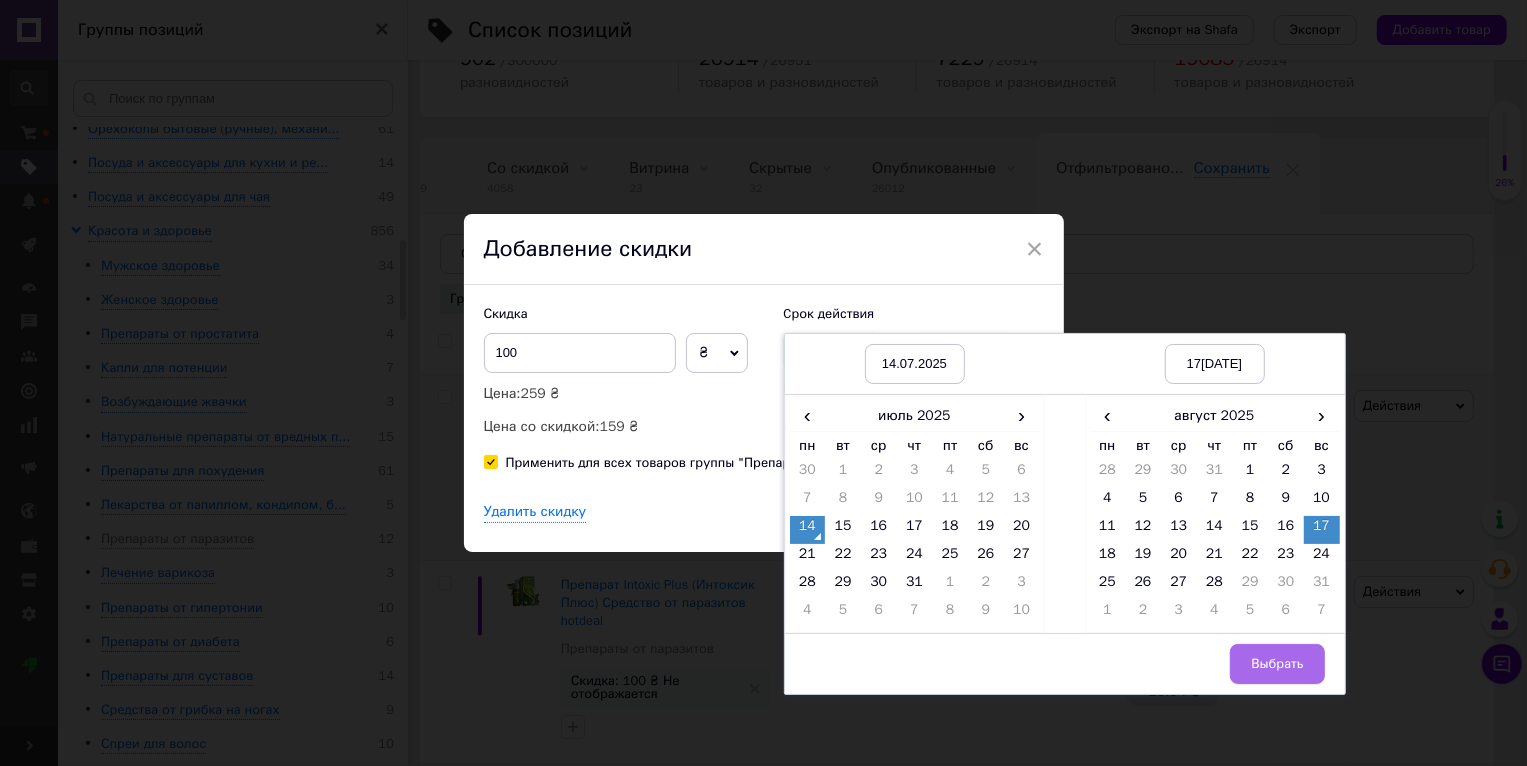 click on "Выбрать" at bounding box center [1277, 664] 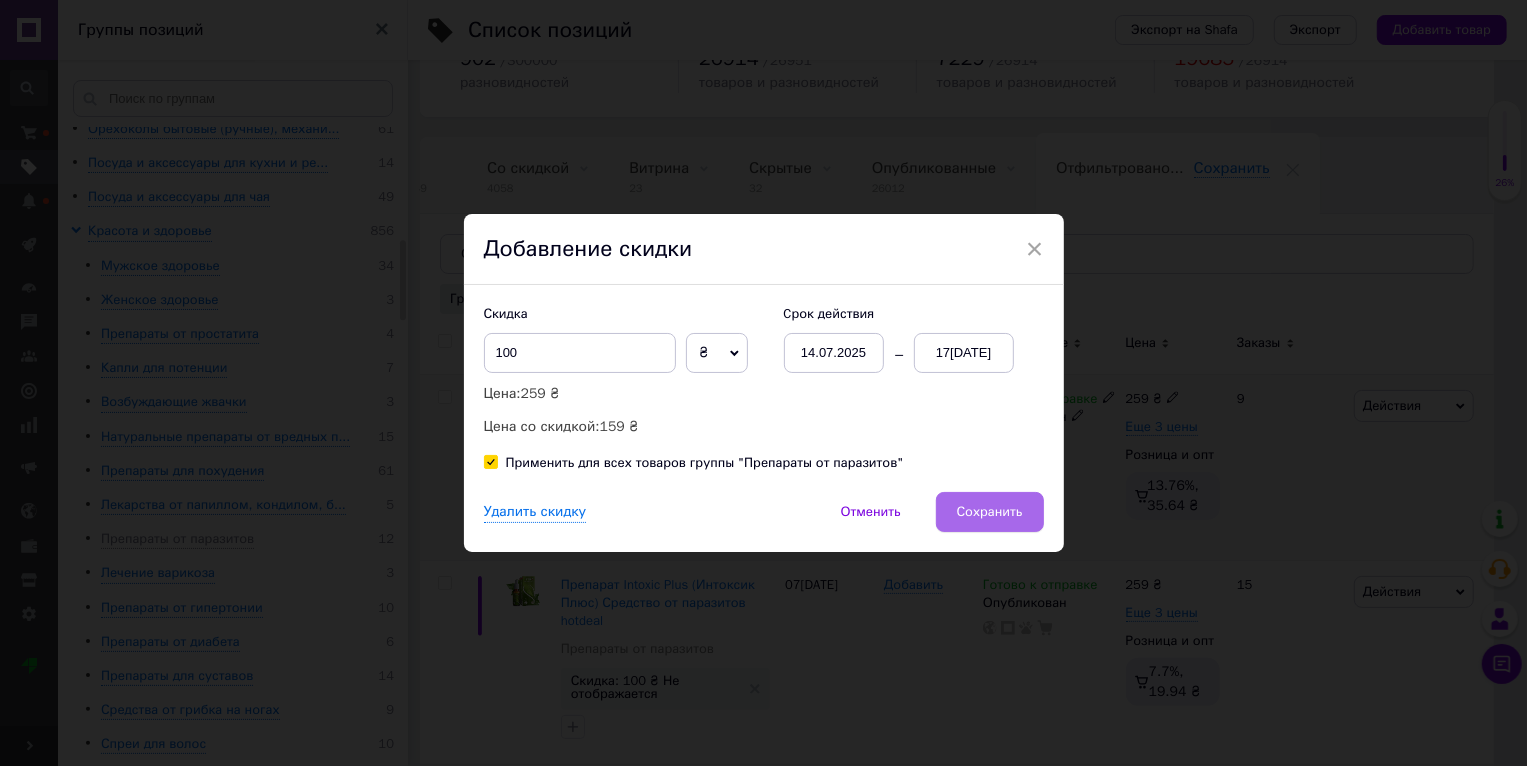 click on "Сохранить" at bounding box center [990, 512] 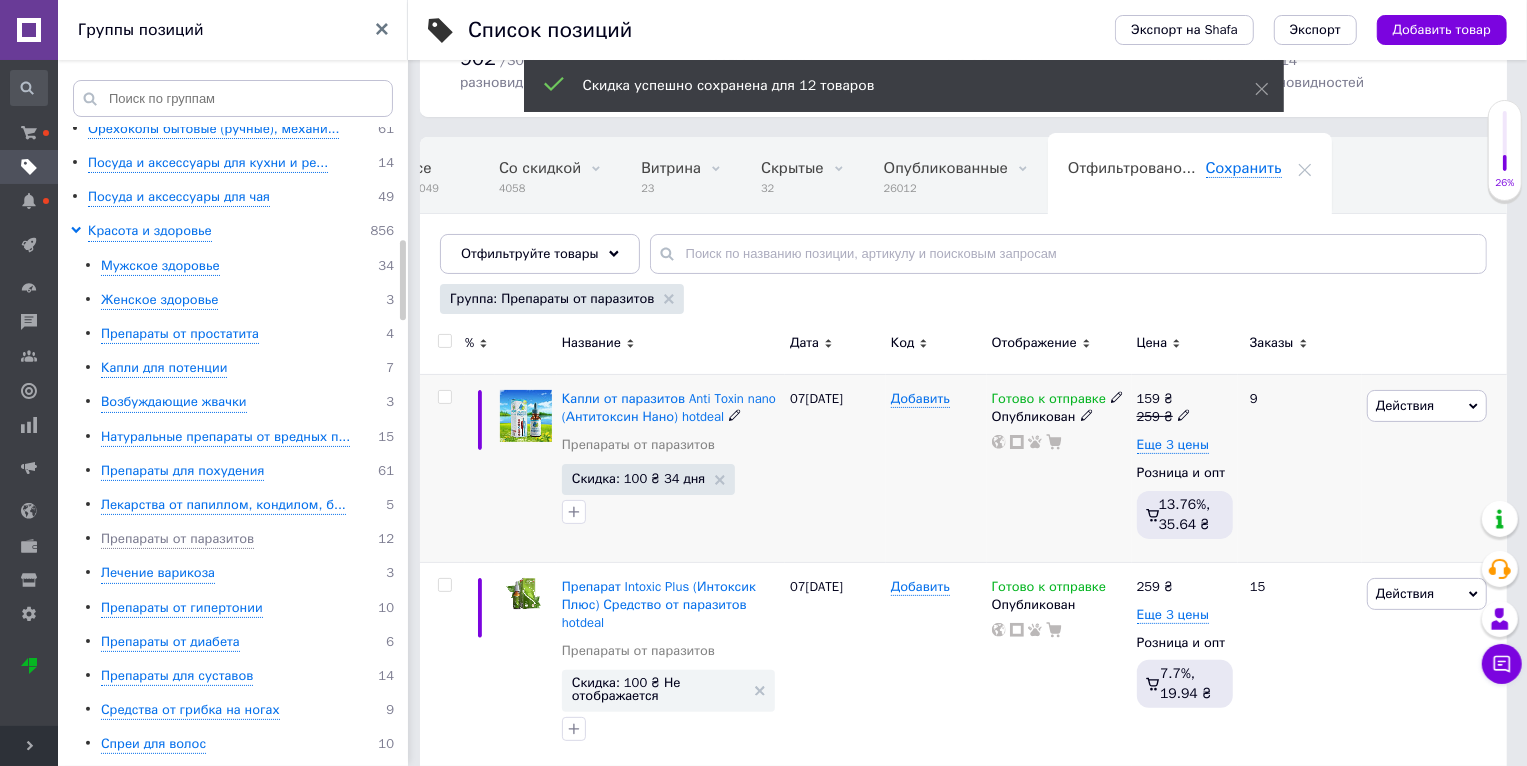 scroll, scrollTop: 0, scrollLeft: 47, axis: horizontal 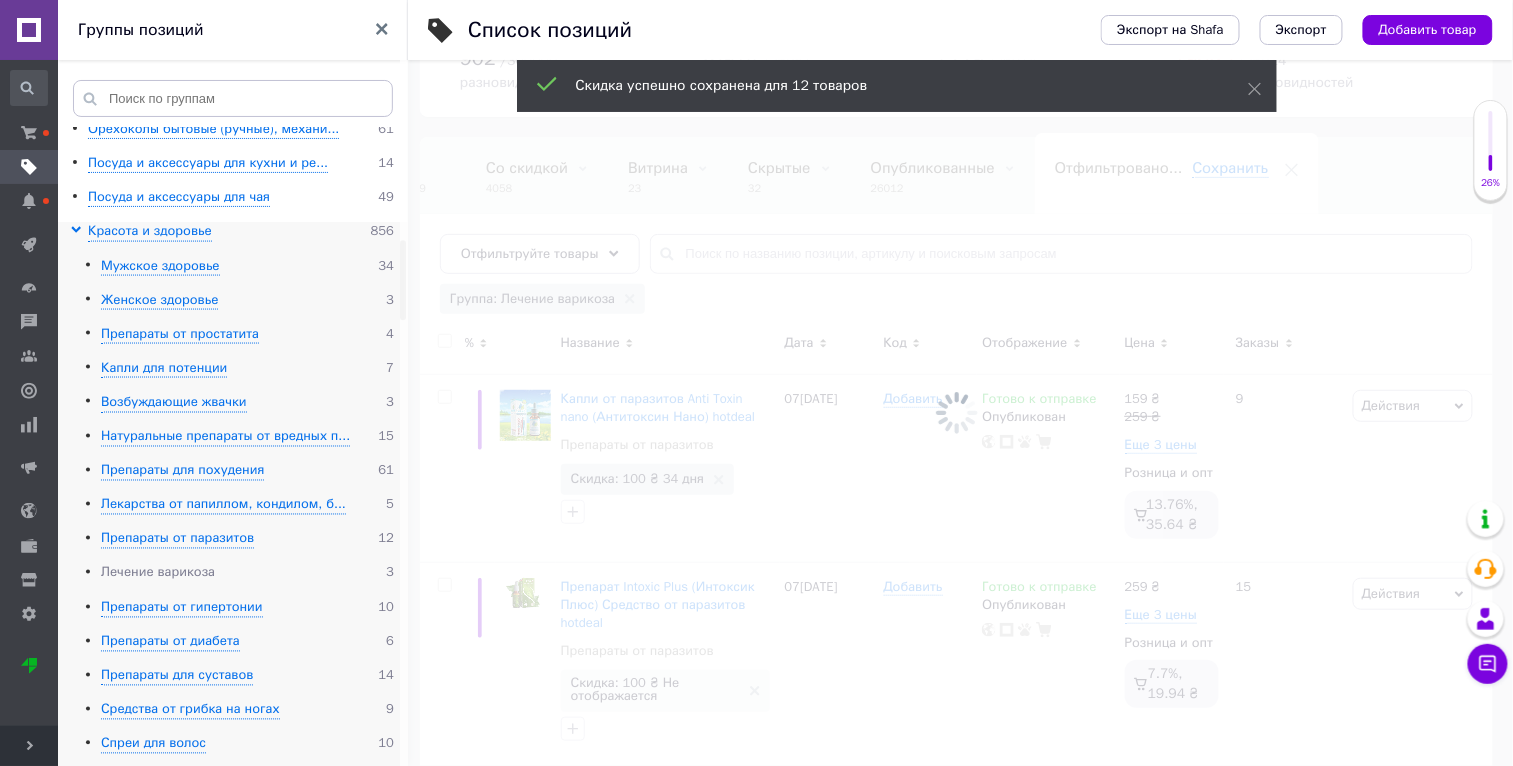 click on "Лечение варикоза" at bounding box center (158, 573) 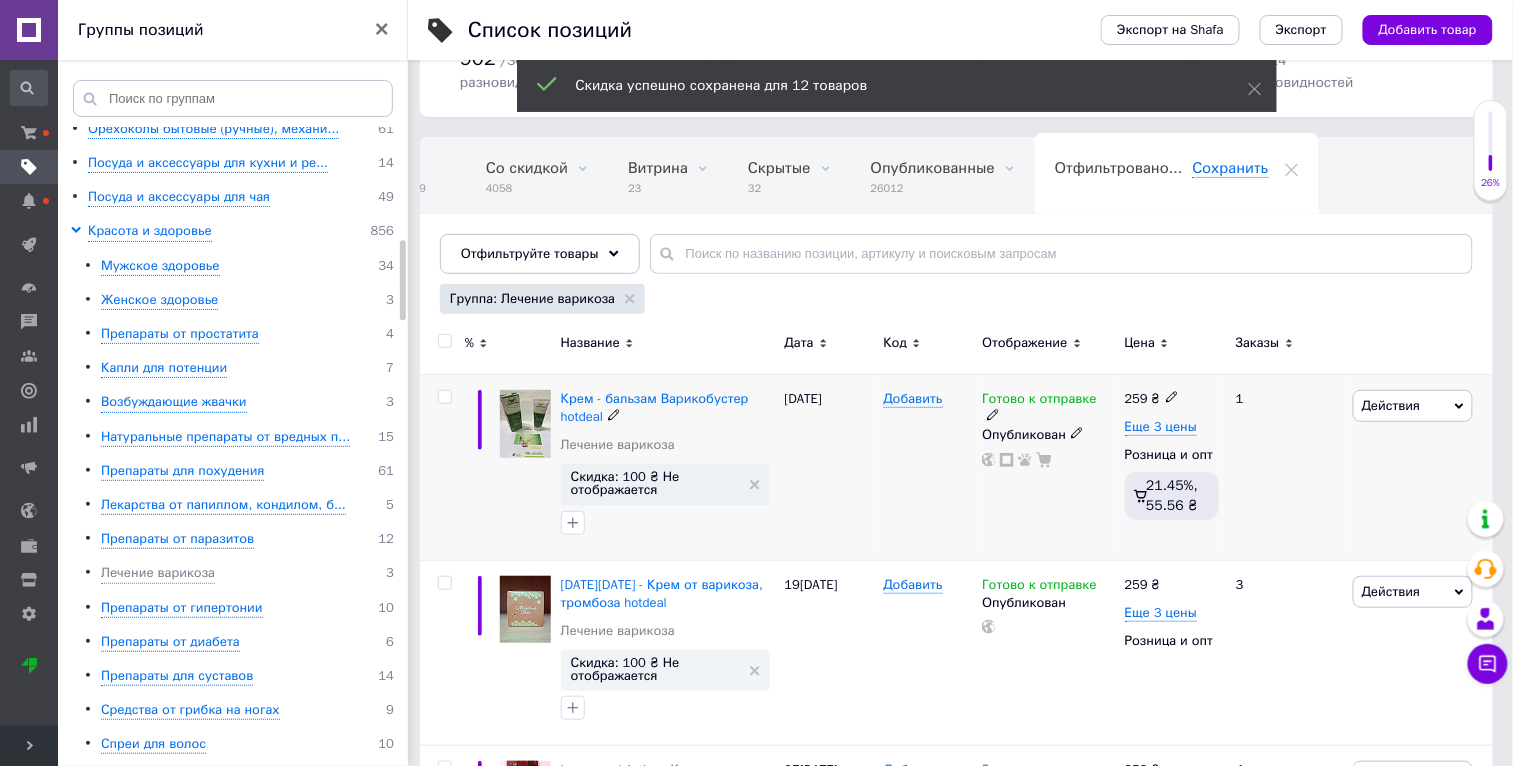 click on "Действия" at bounding box center (1413, 406) 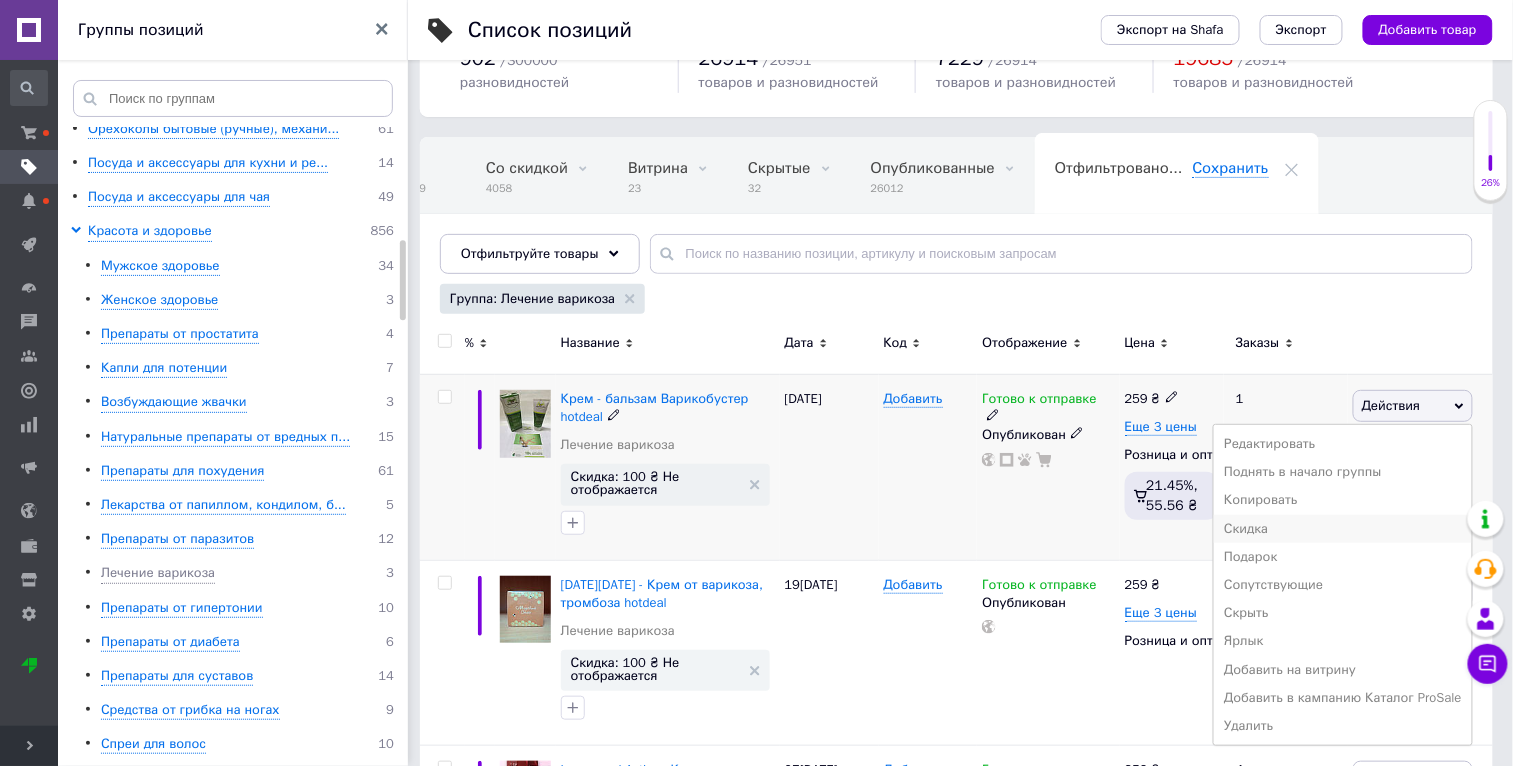 click on "Скидка" at bounding box center (1343, 529) 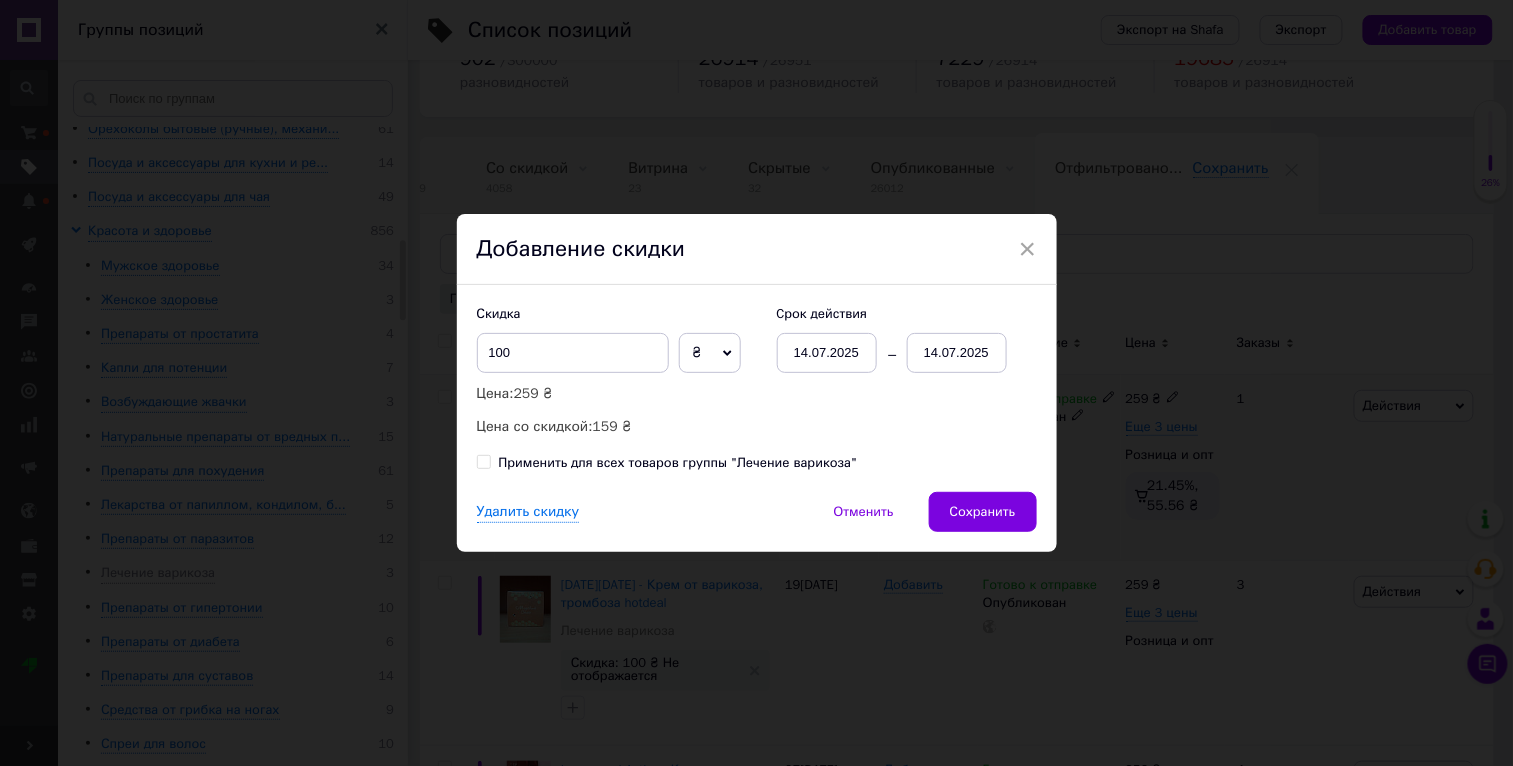 scroll, scrollTop: 0, scrollLeft: 46, axis: horizontal 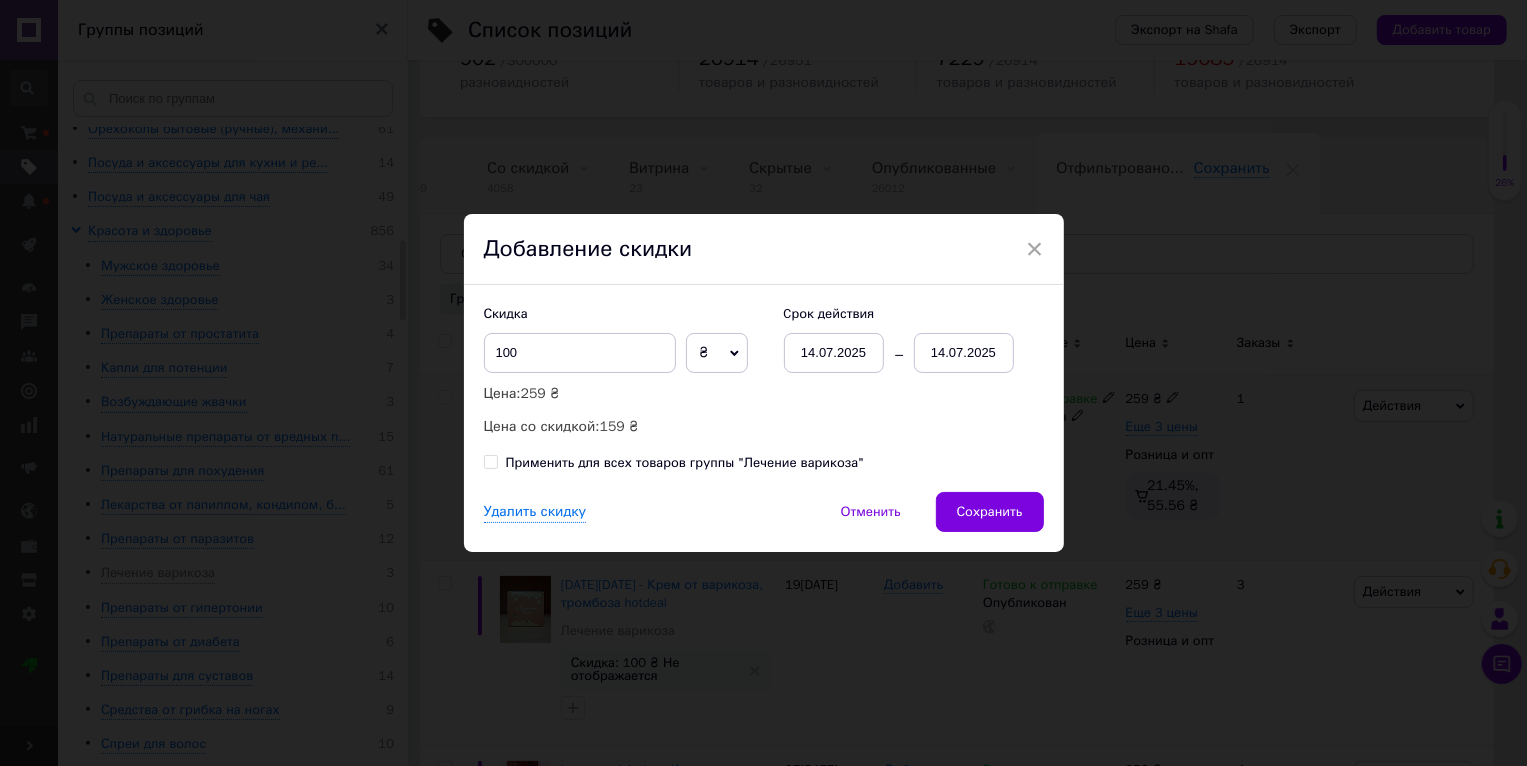 click on "Применить для всех товаров группы "Лечение варикоза"" at bounding box center (685, 463) 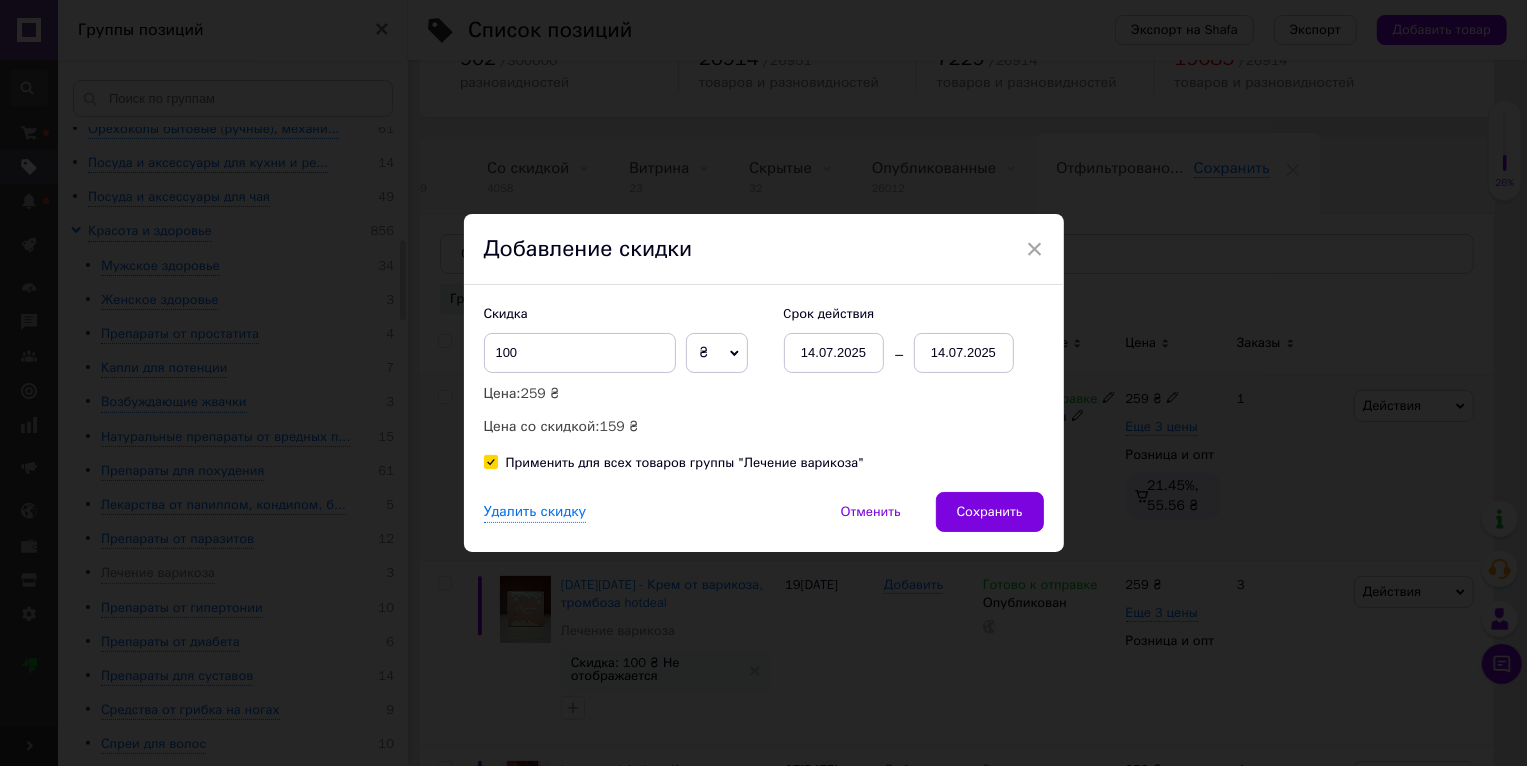 checkbox on "true" 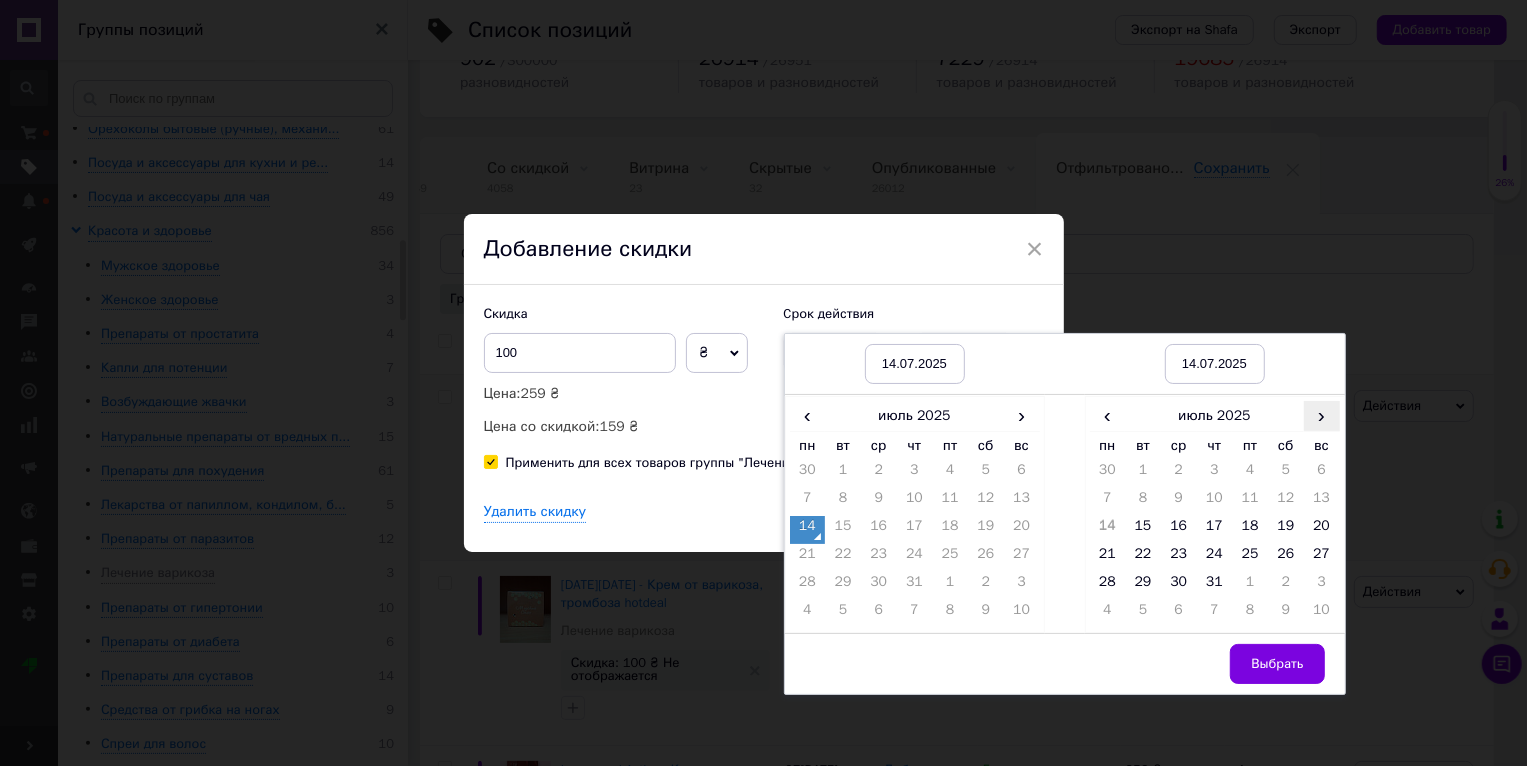 click on "›" at bounding box center [1322, 415] 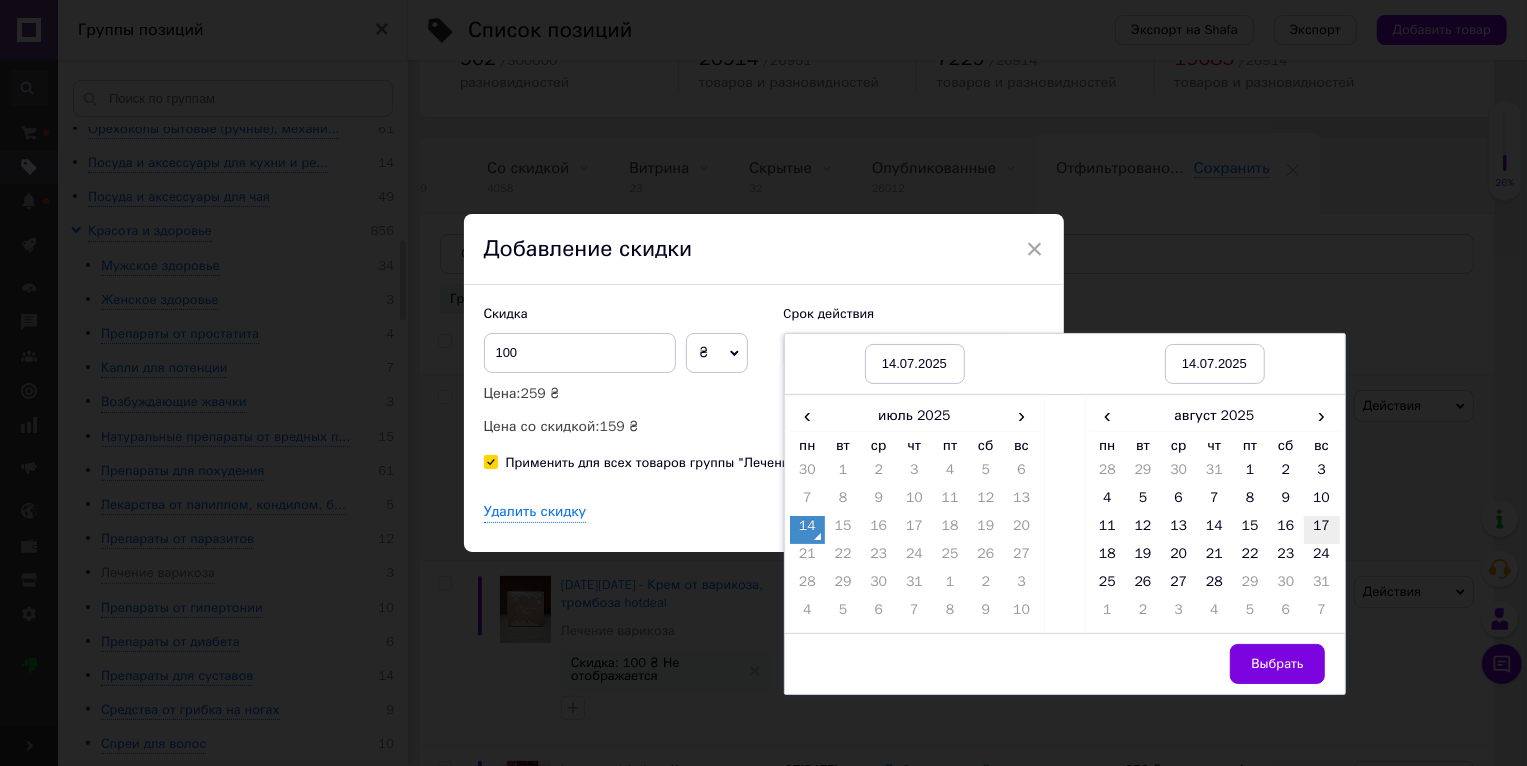 click on "17" at bounding box center [1322, 530] 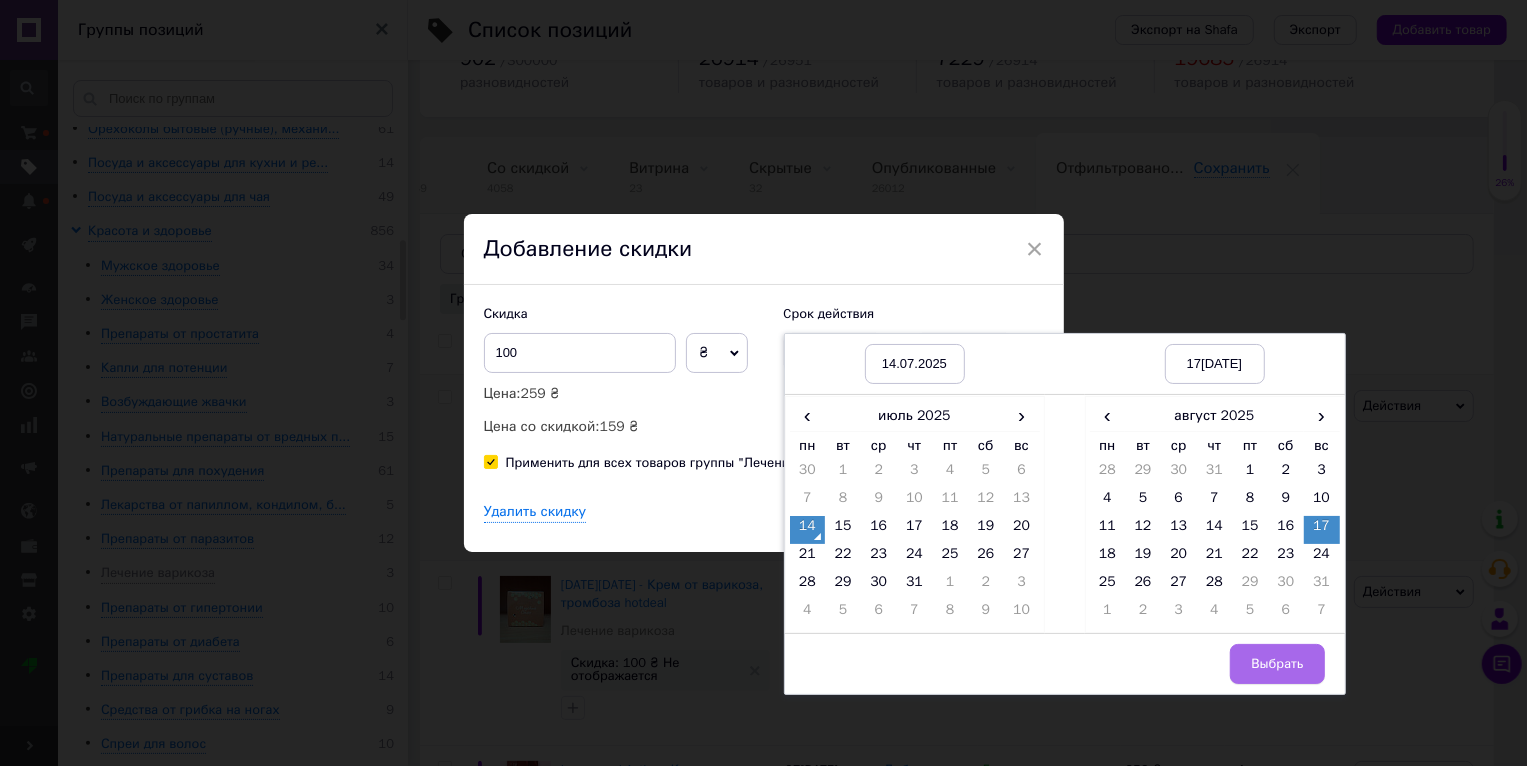 click on "Выбрать" at bounding box center (1277, 664) 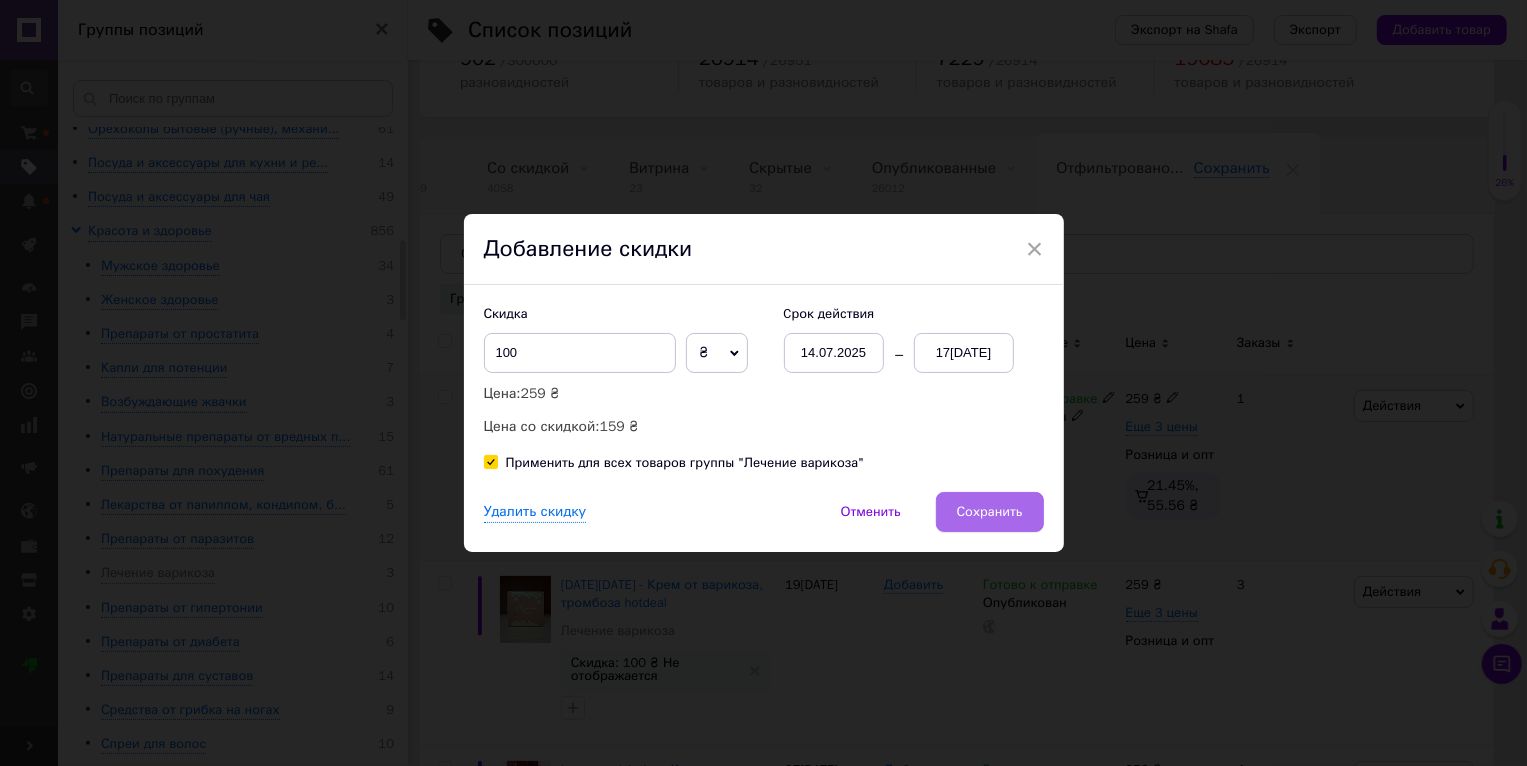 click on "Сохранить" at bounding box center [990, 512] 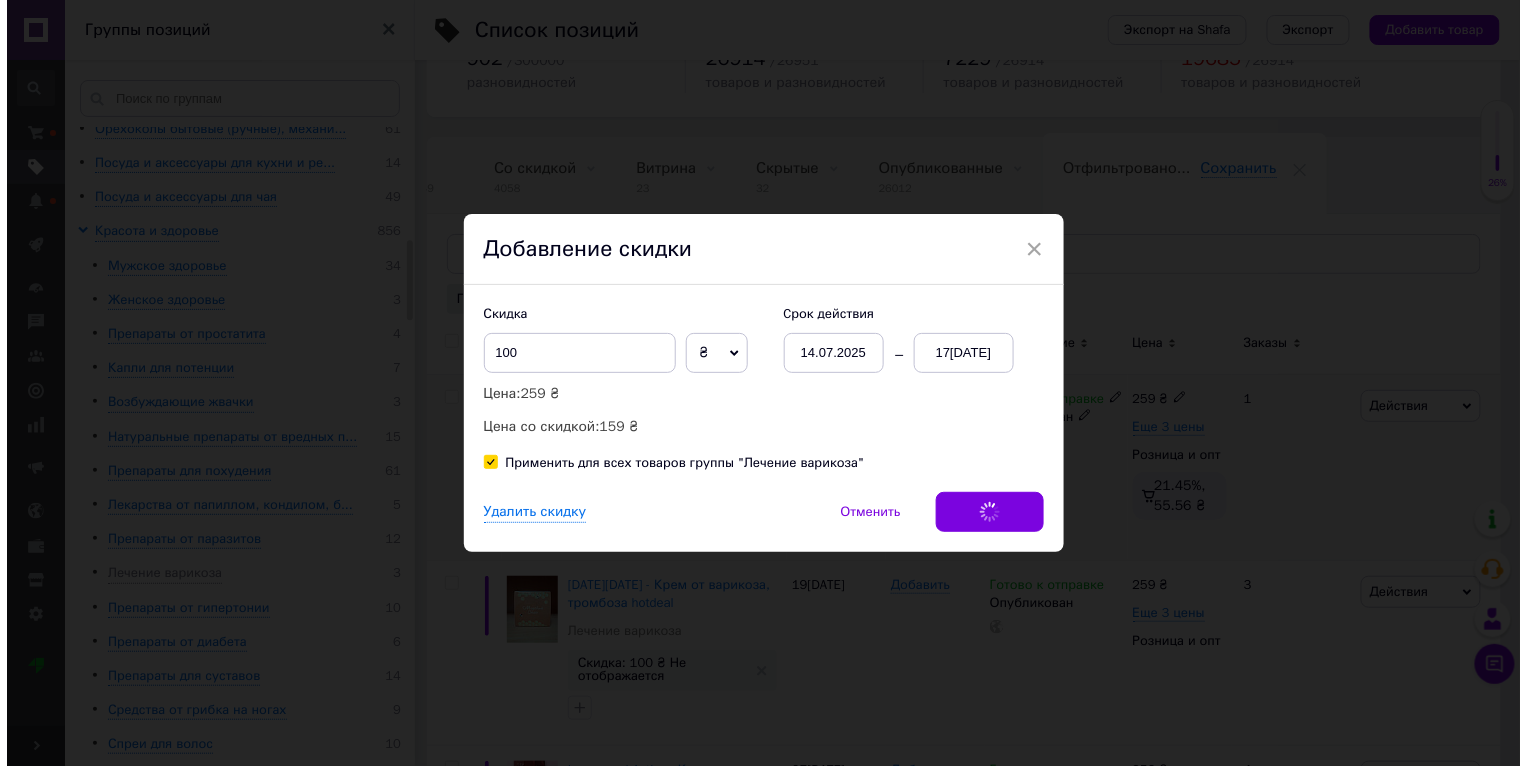 scroll, scrollTop: 0, scrollLeft: 47, axis: horizontal 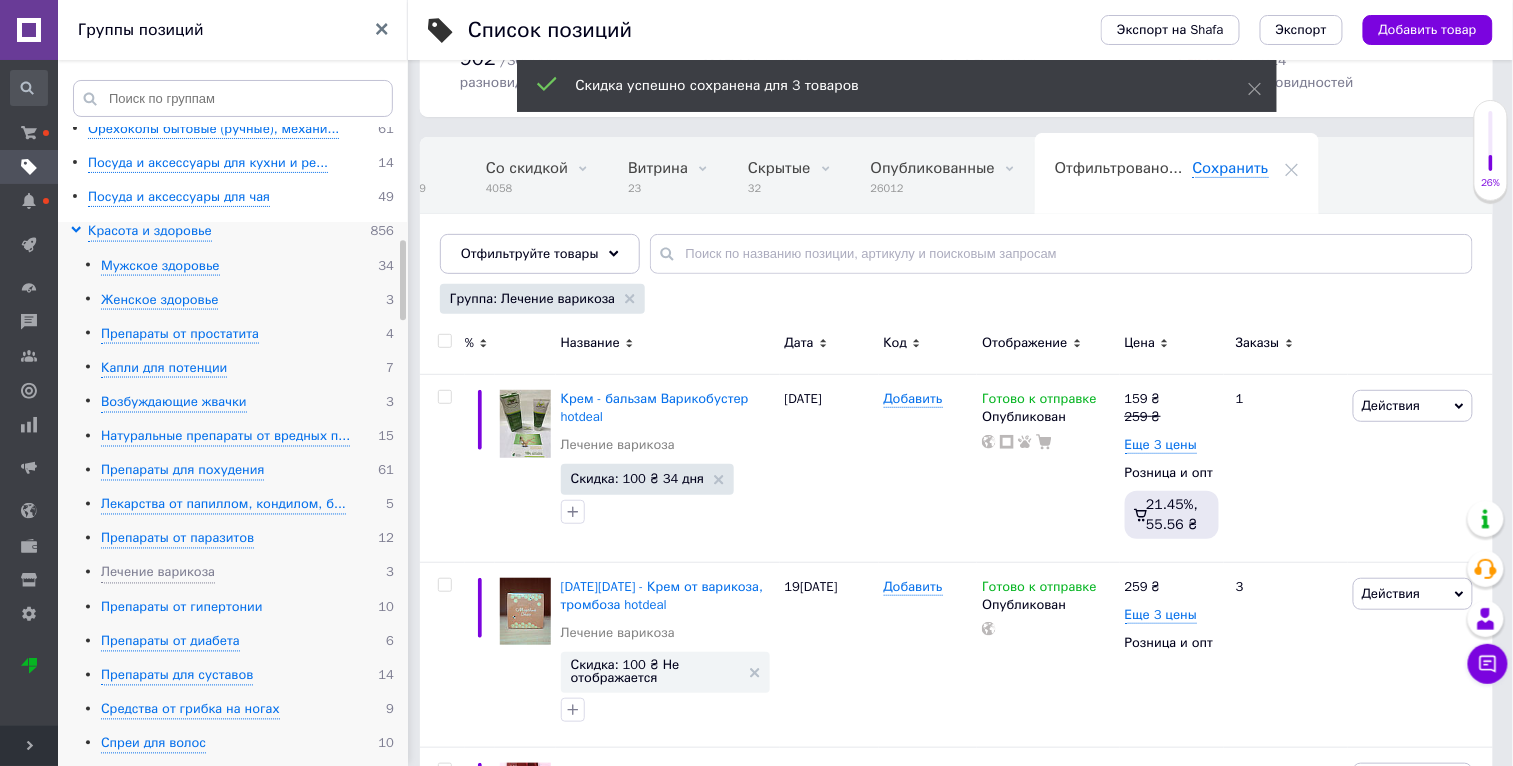 click on "Препараты от гипертонии" at bounding box center [182, 608] 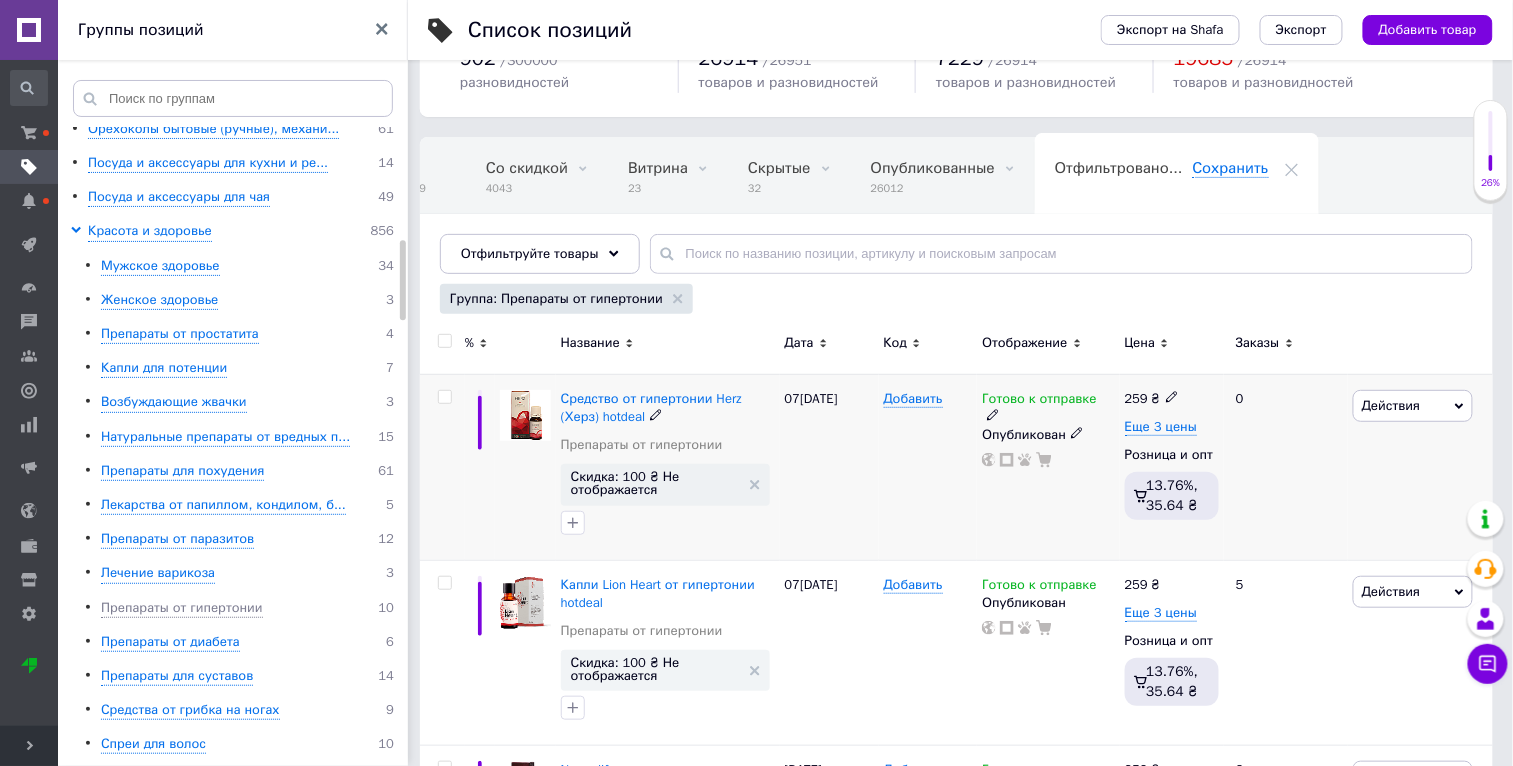 click on "Действия" at bounding box center (1391, 405) 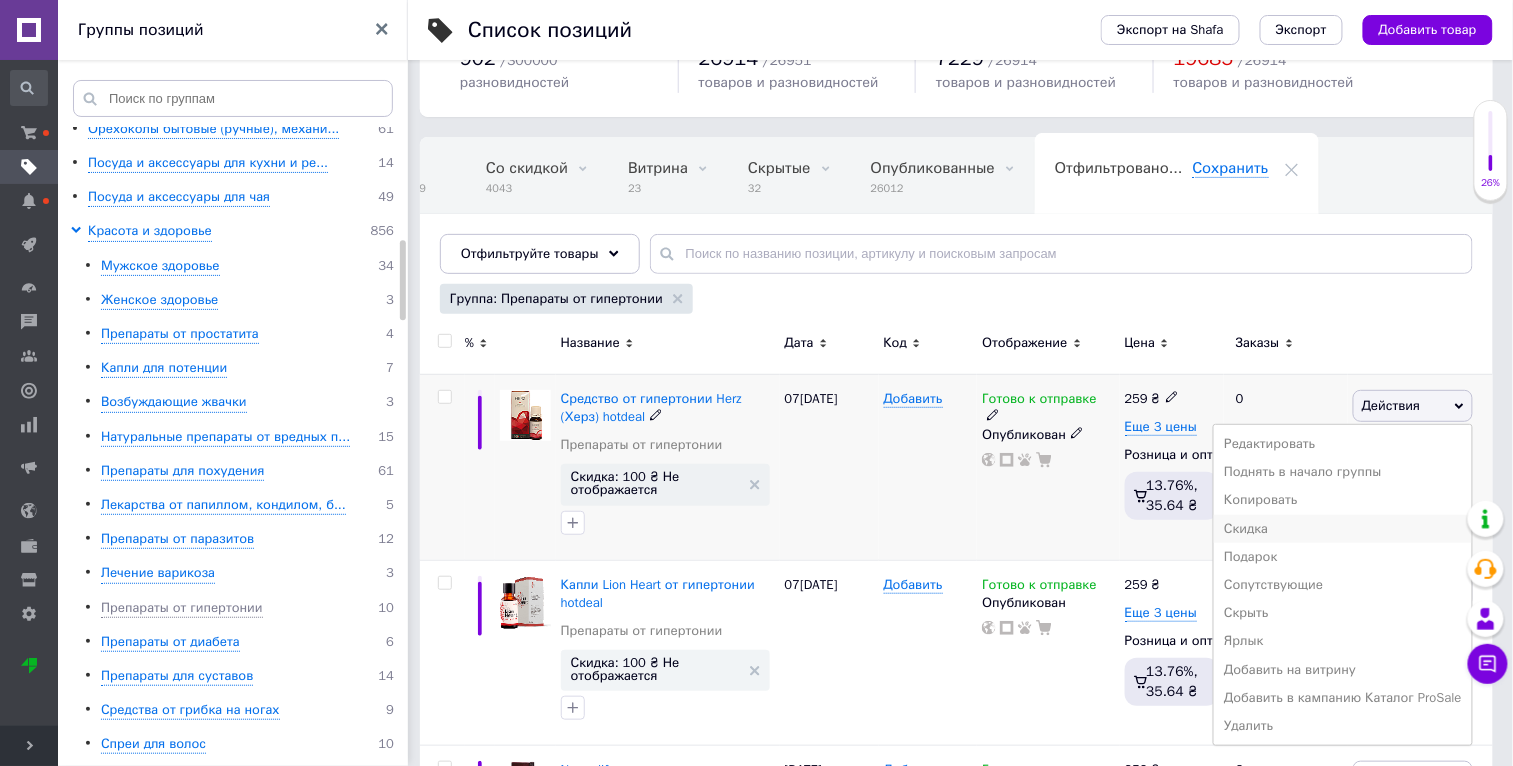 click on "Скидка" at bounding box center [1343, 529] 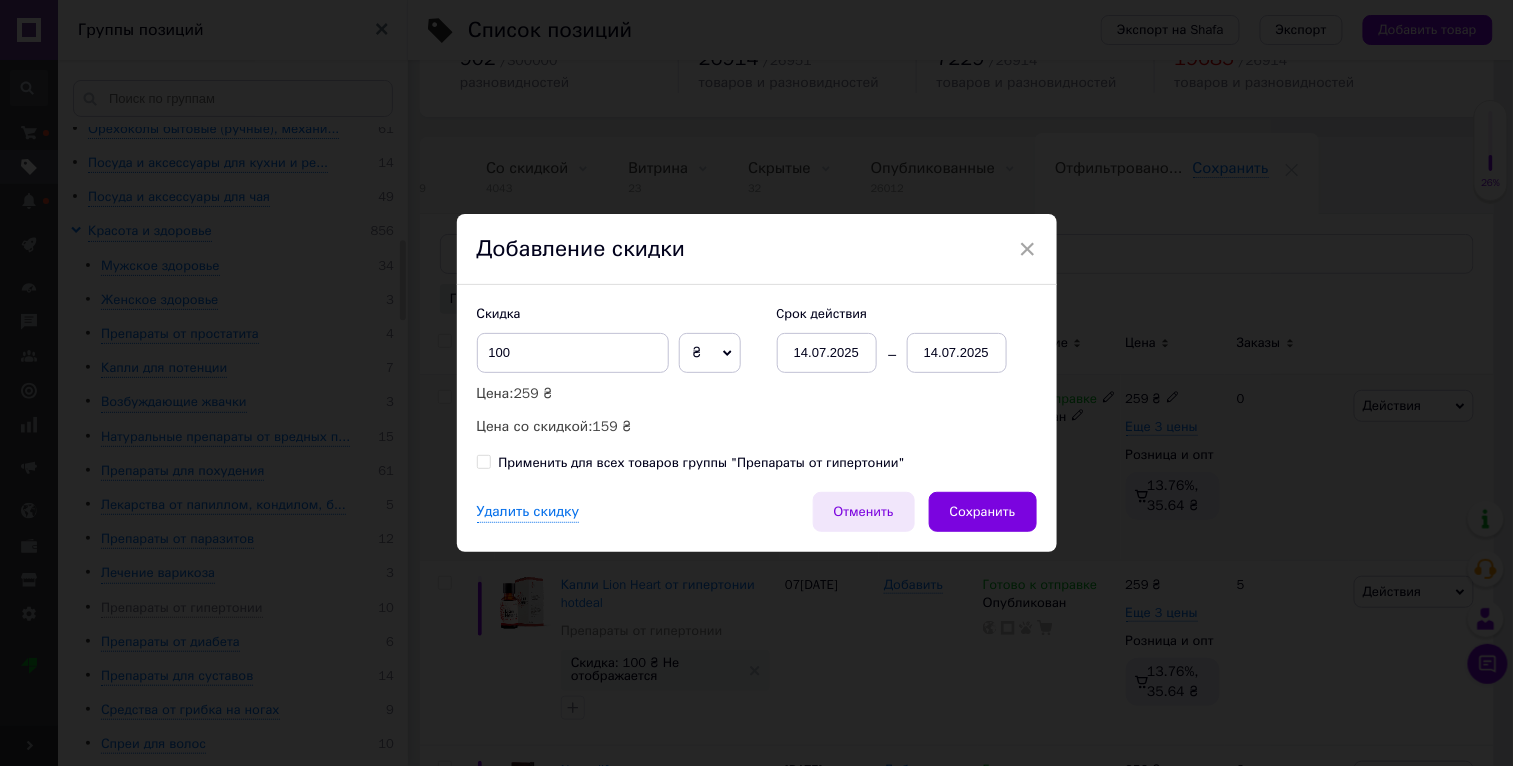 scroll, scrollTop: 0, scrollLeft: 46, axis: horizontal 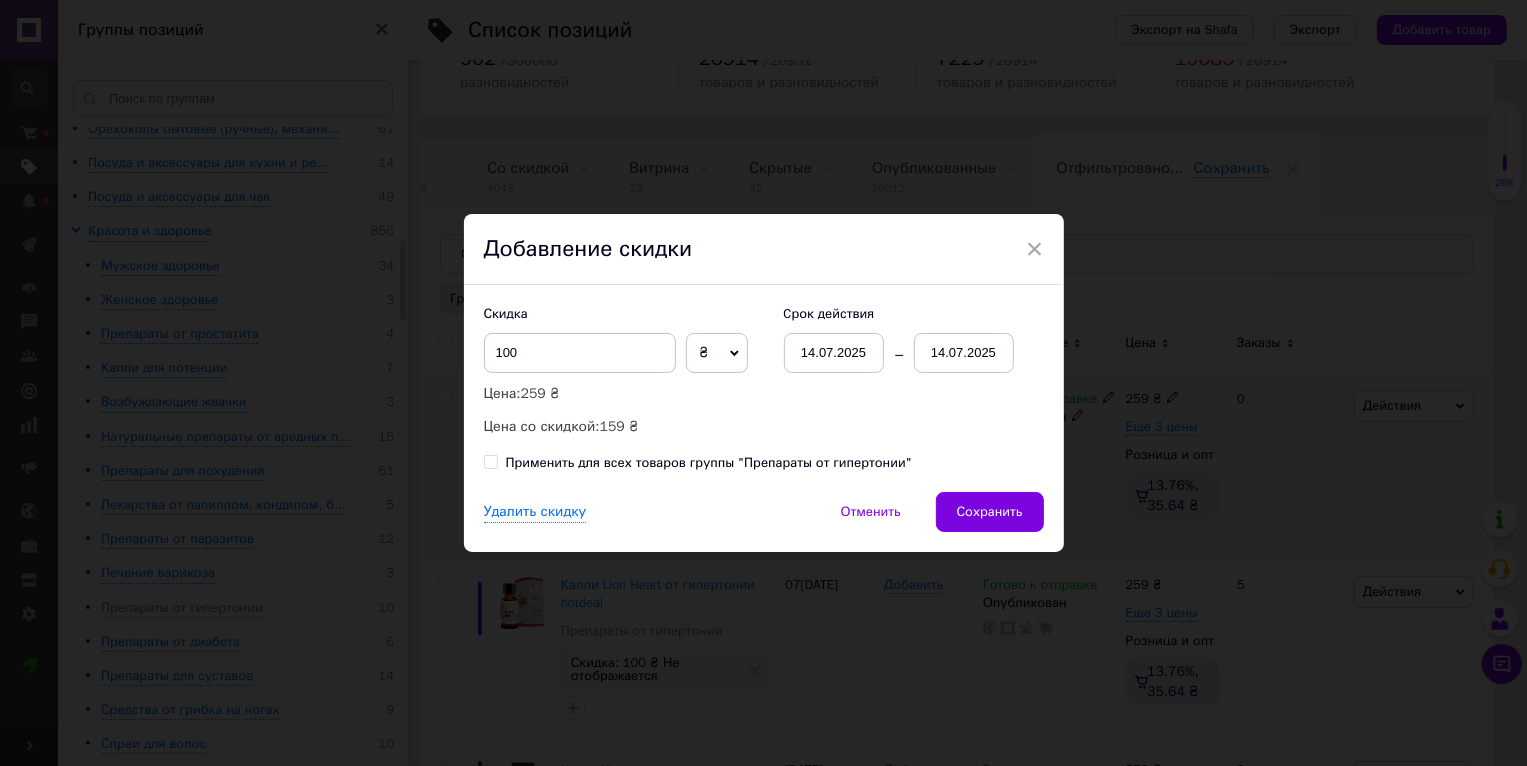click on "Применить для всех товаров группы "Препараты от гипертонии"" at bounding box center [709, 463] 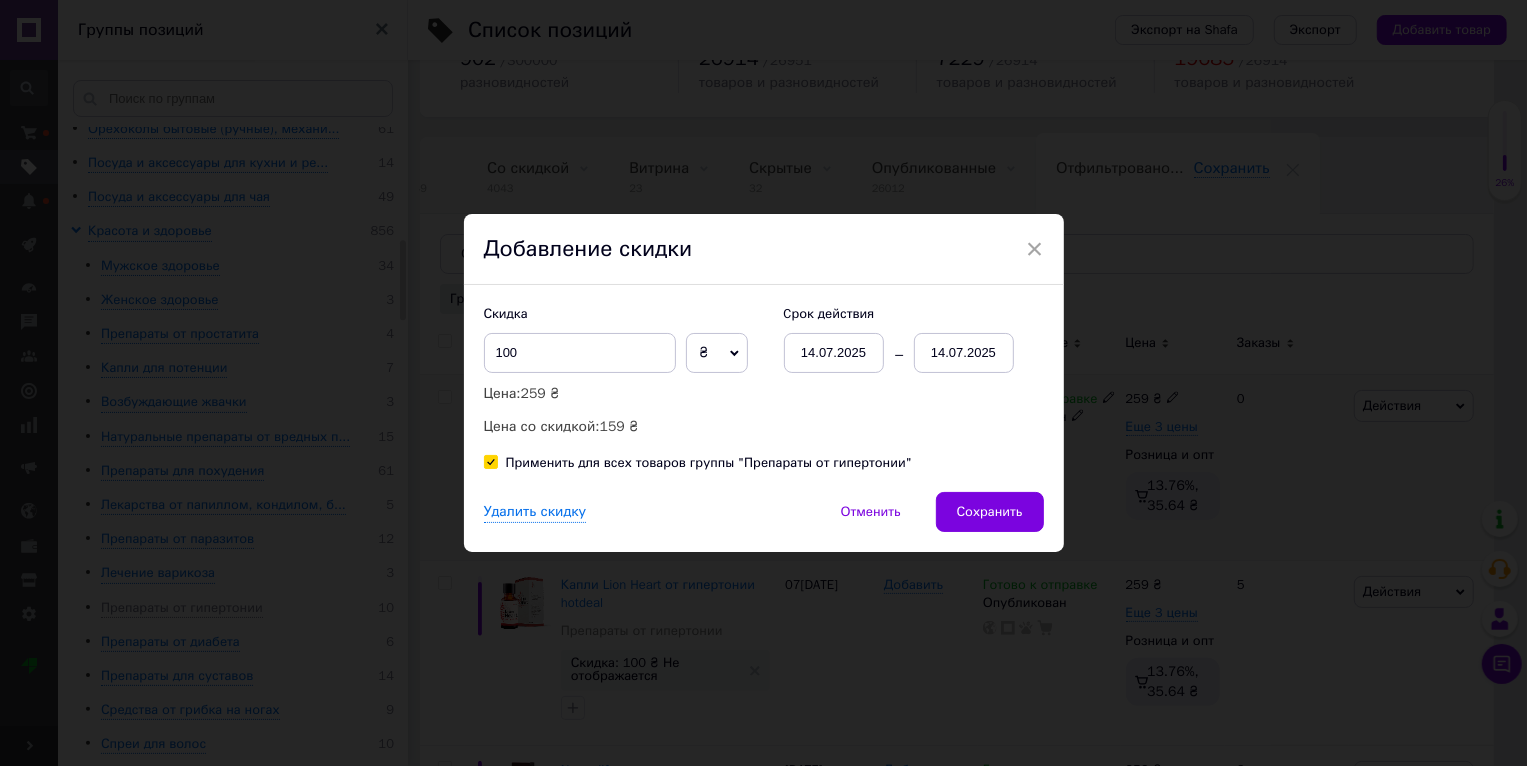 checkbox on "true" 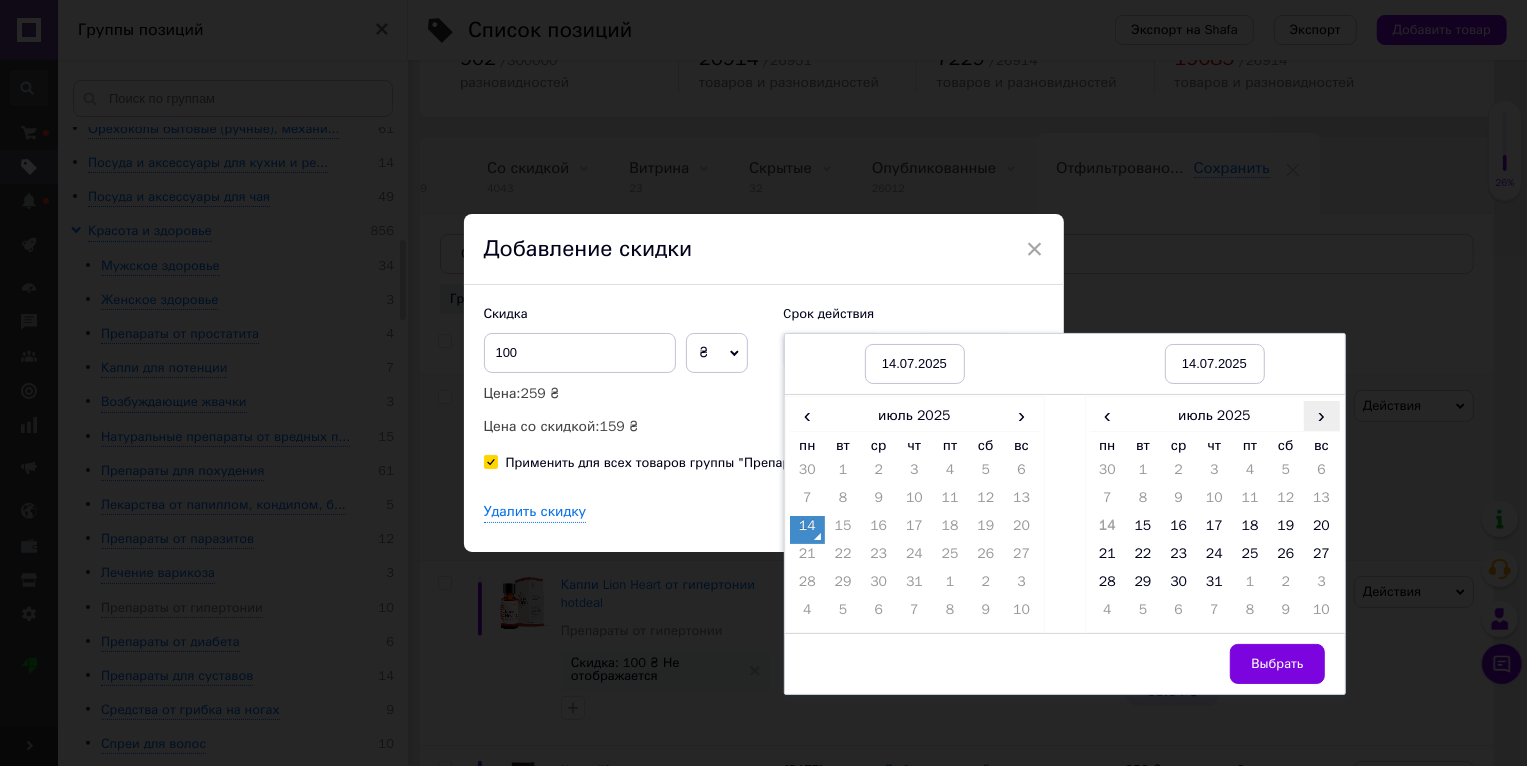 click on "›" at bounding box center (1322, 415) 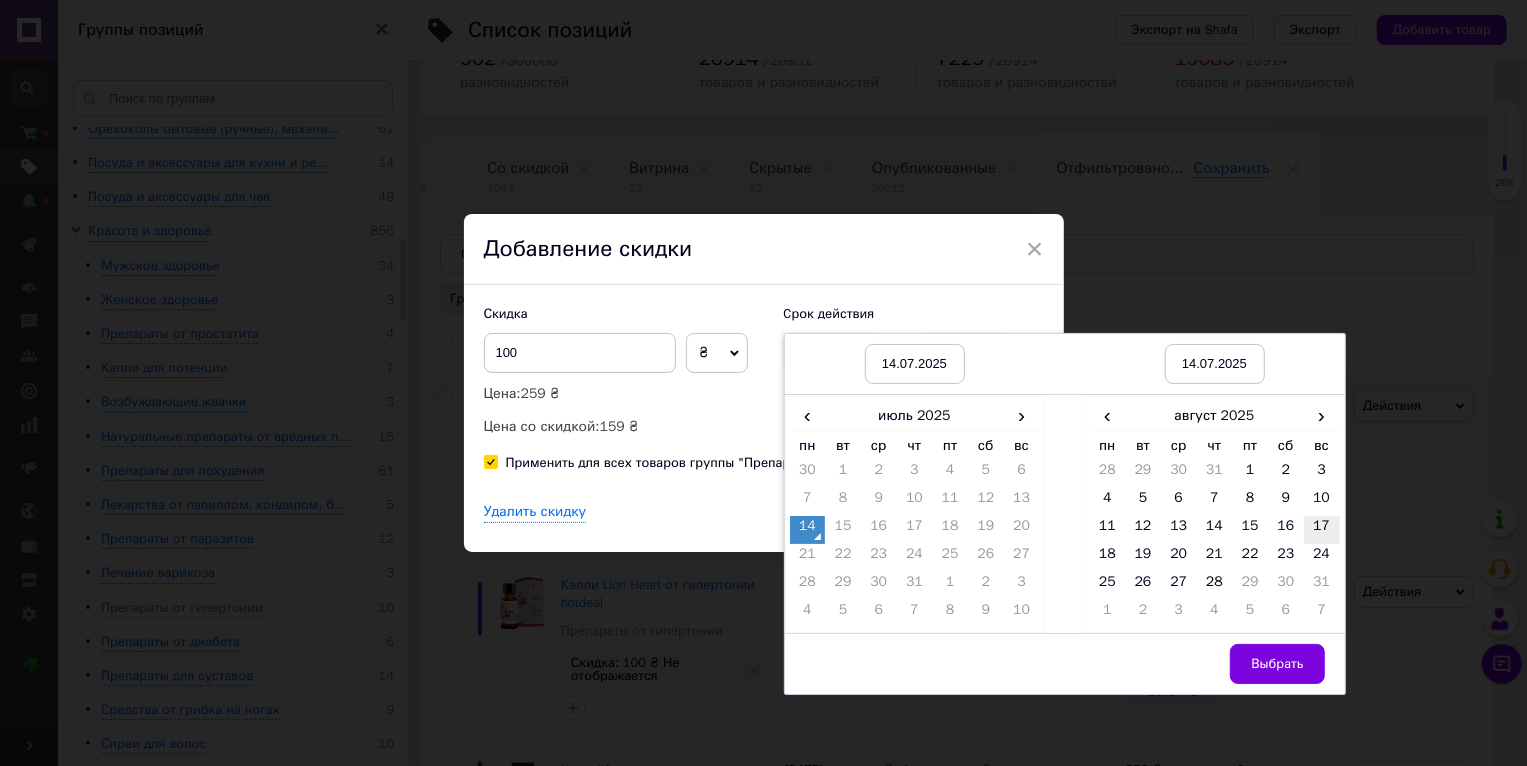 click on "17" at bounding box center (1322, 530) 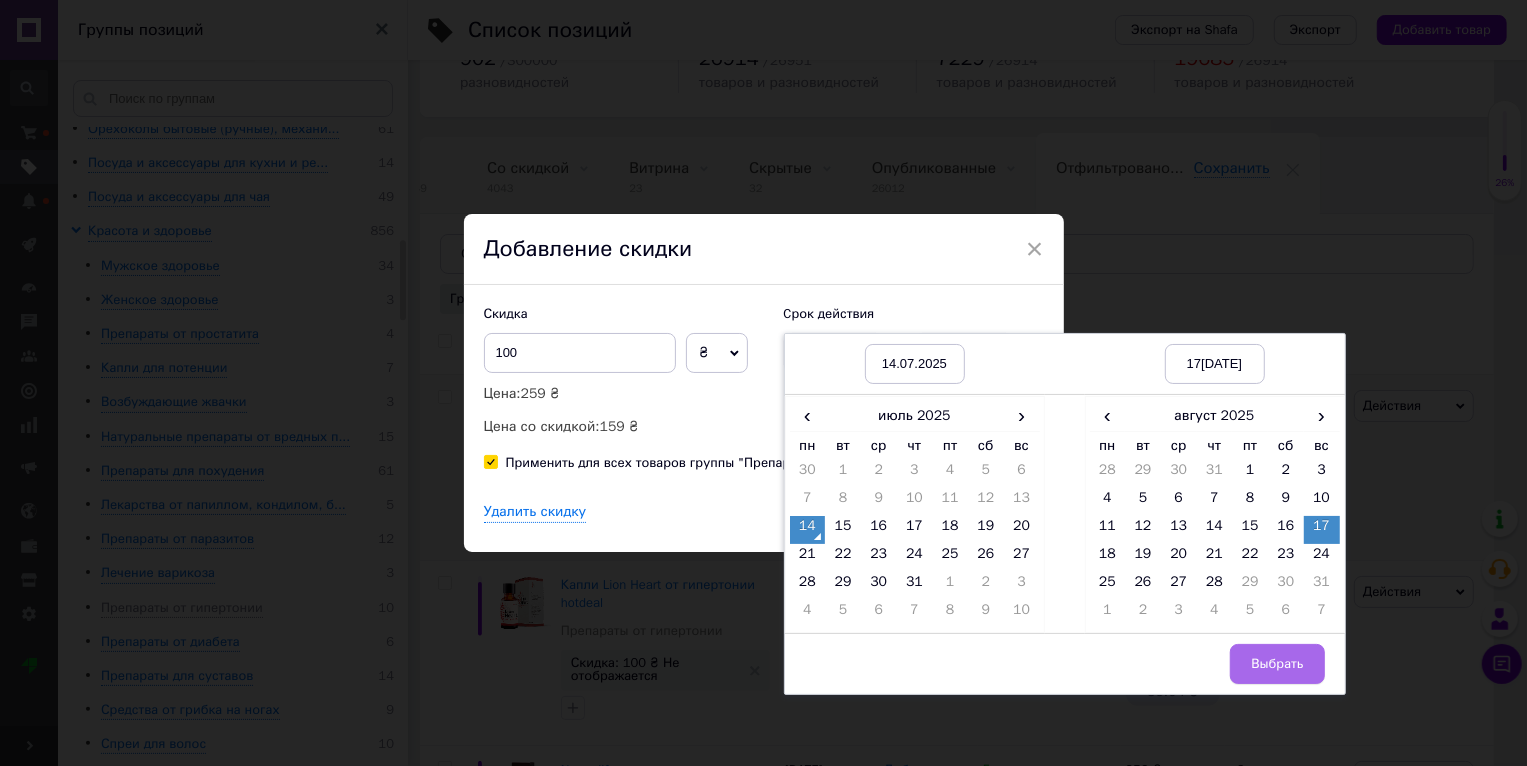 click on "Выбрать" at bounding box center (1277, 664) 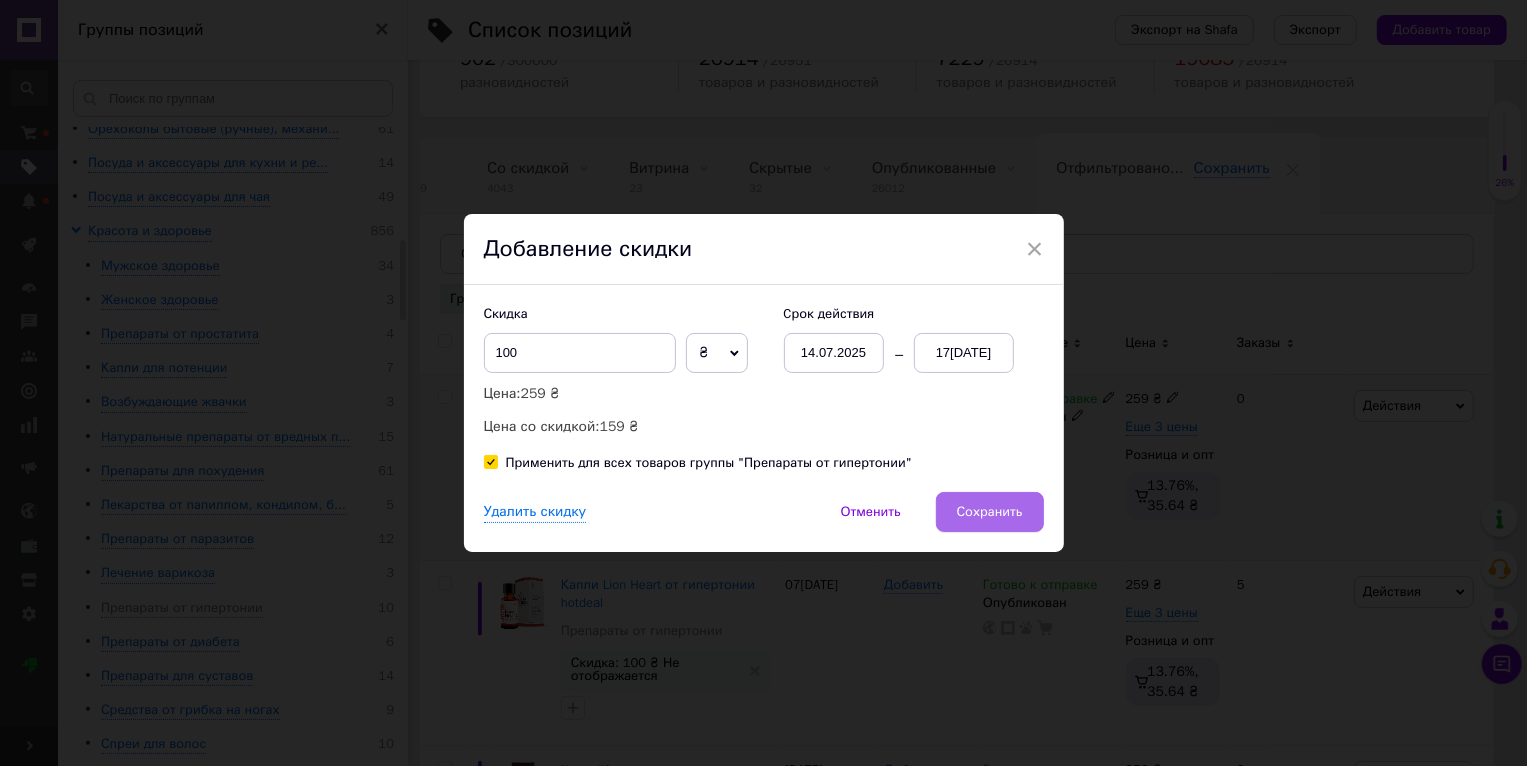 click on "Сохранить" at bounding box center [990, 512] 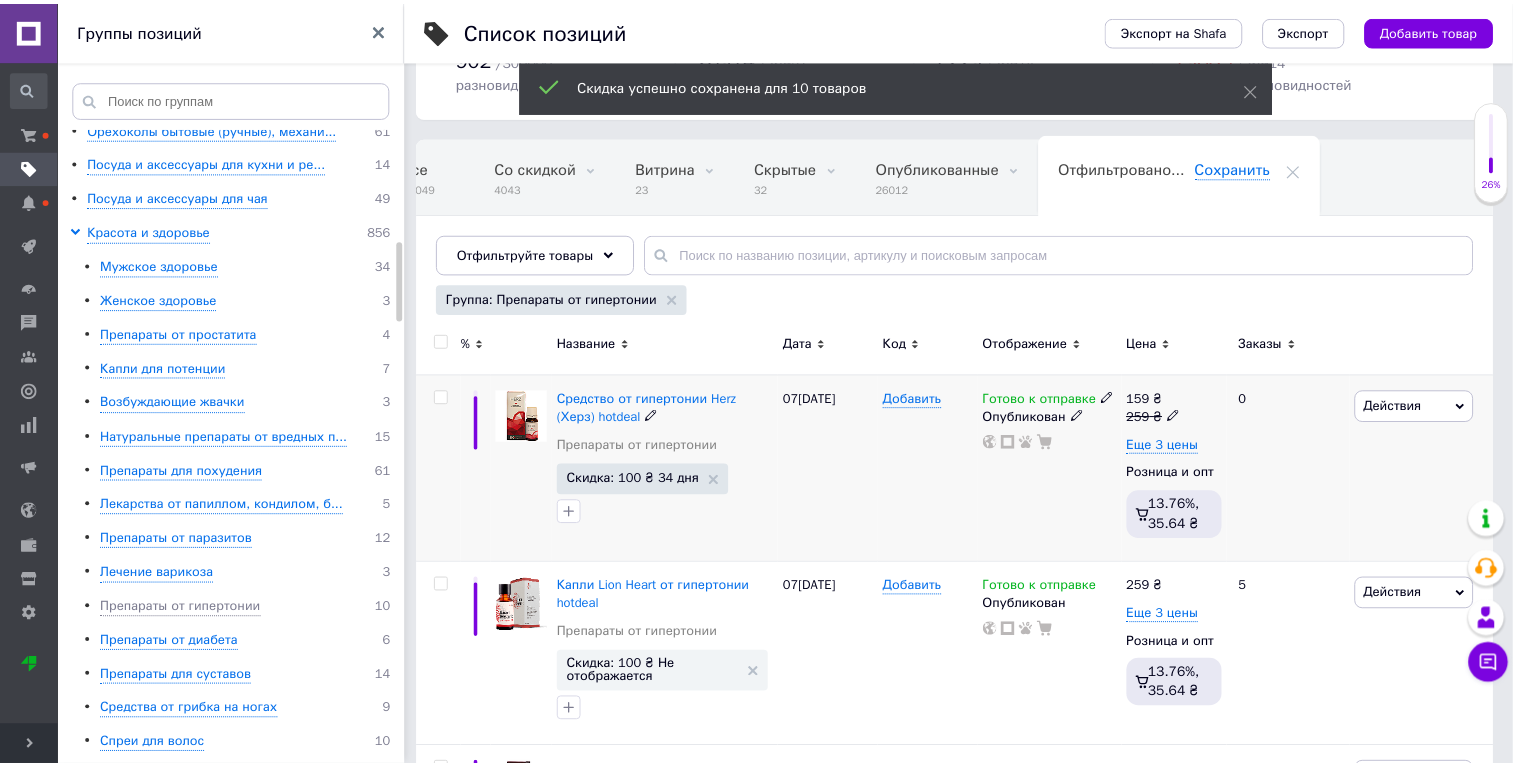 scroll, scrollTop: 0, scrollLeft: 47, axis: horizontal 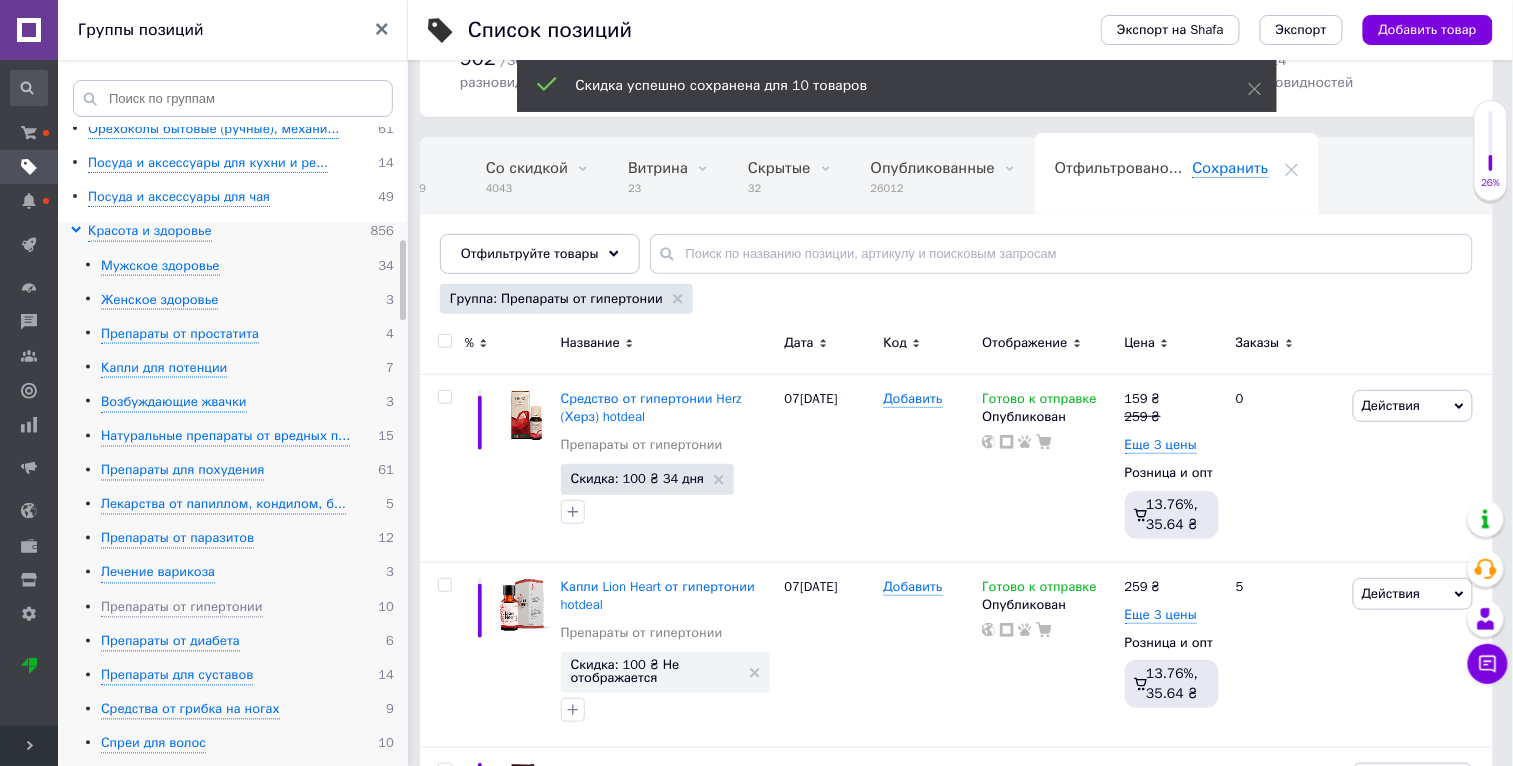 click on "Мужское здоровье 34 Женское здоровье 3 Препараты от простатита 4 Капли для потенции 7 Возбуждающие жвачки 3 Натуральные препараты от вредных п... 15 Препараты для похудения 61 Лекарства от папиллом, кондилом, б... 5 Препараты от паразитов 12 Лечение варикоза 3 Препараты от гипертонии 10 Препараты от диабета 6 Препараты для суставов 14 Средства от грибка на ногах 9 Спреи для волос 10 Крем для увеличения и подтяжки гру... 3 Средства по уходу за кожей лица 18 Средства по уходу за телом 9 Натуральные лечебные препараты 19 Натуральные БАДы для мужского и же... 104 6 4 3 Разное 83 70 111" at bounding box center [232, 762] 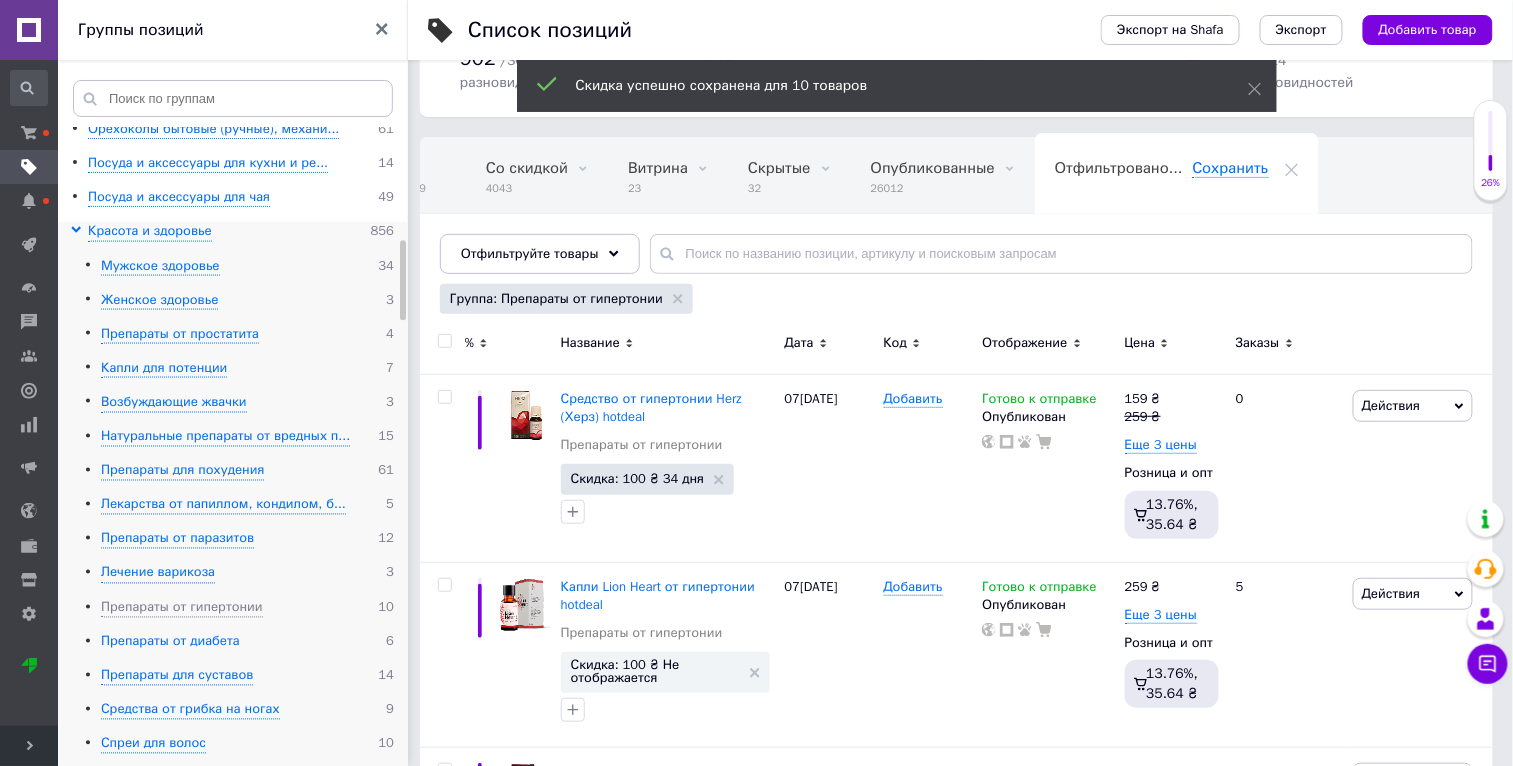 click on "Препараты от диабета" at bounding box center [170, 642] 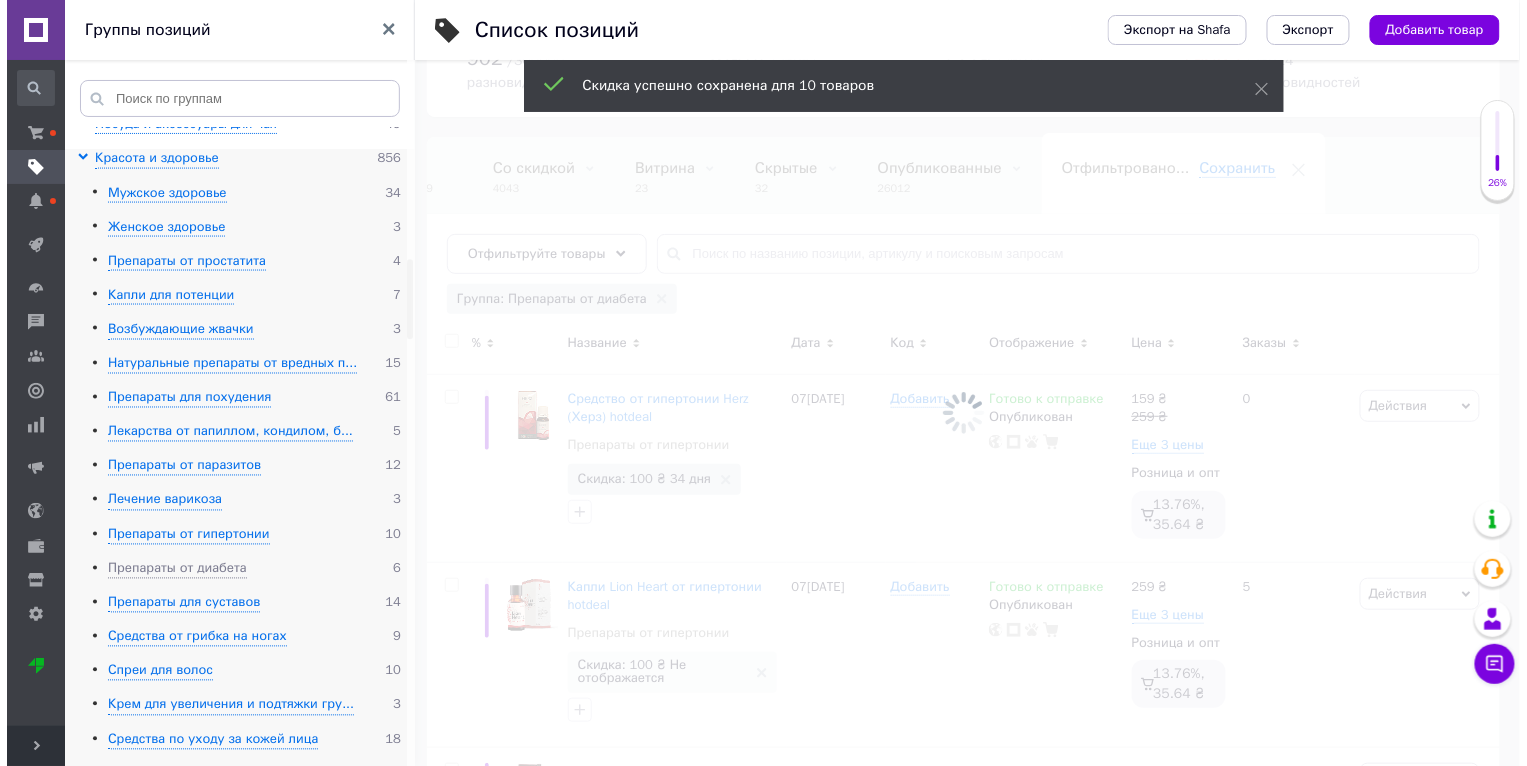 scroll, scrollTop: 1097, scrollLeft: 0, axis: vertical 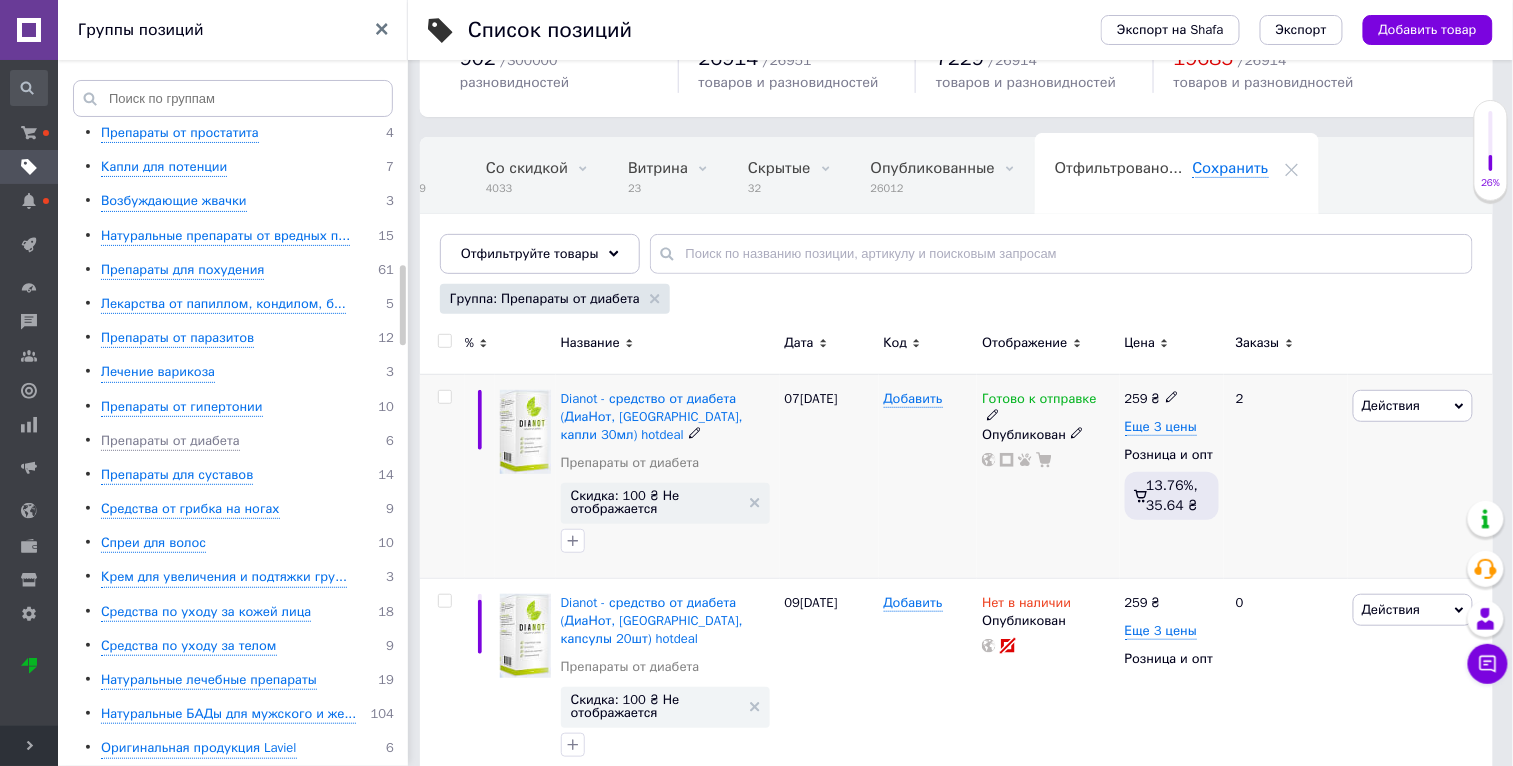 click on "Действия Редактировать Поднять в начало группы Копировать Скидка Подарок Сопутствующие Скрыть Ярлык Добавить на витрину Добавить в кампанию Каталог ProSale Удалить" at bounding box center (1420, 476) 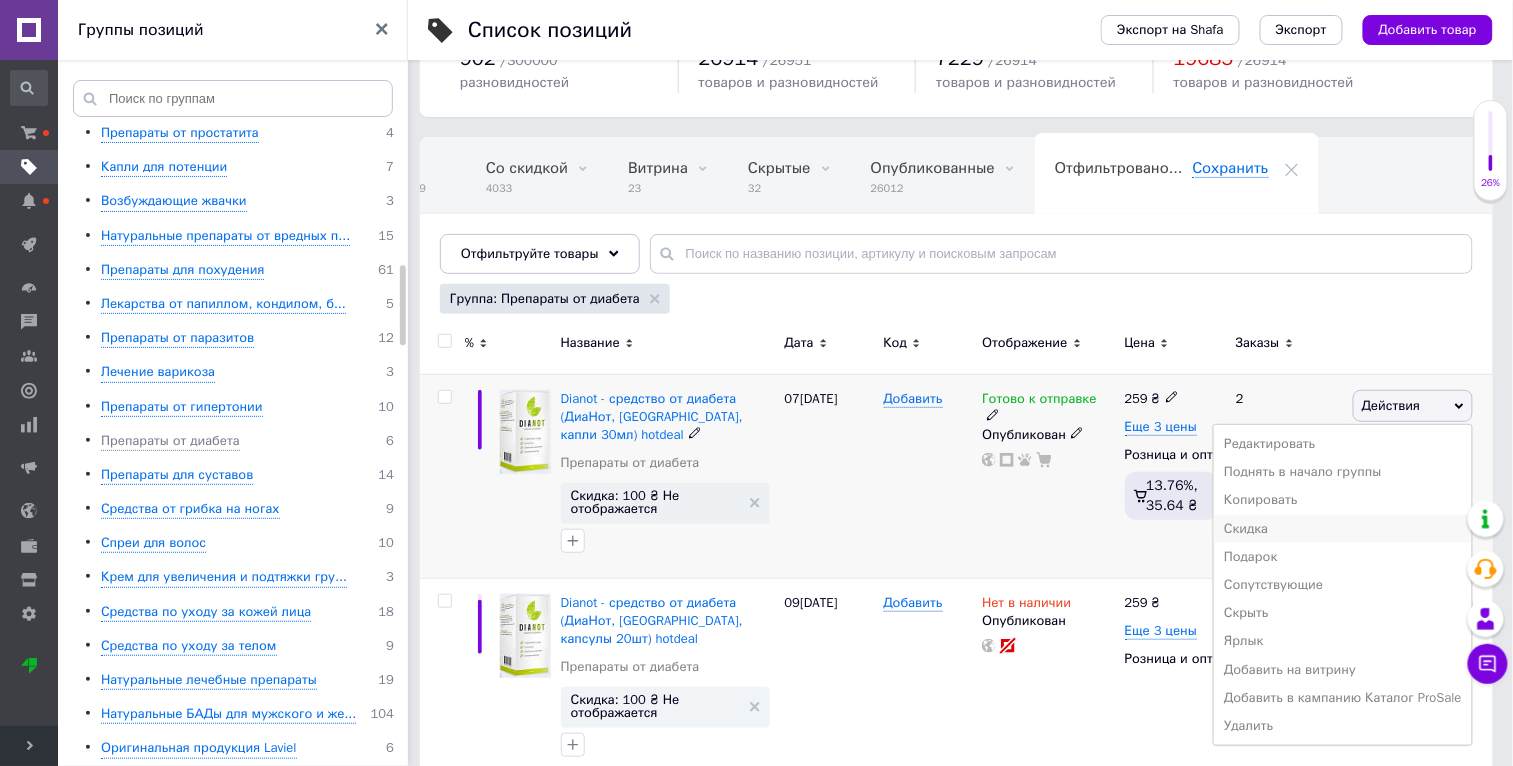 click on "Скидка" at bounding box center [1343, 529] 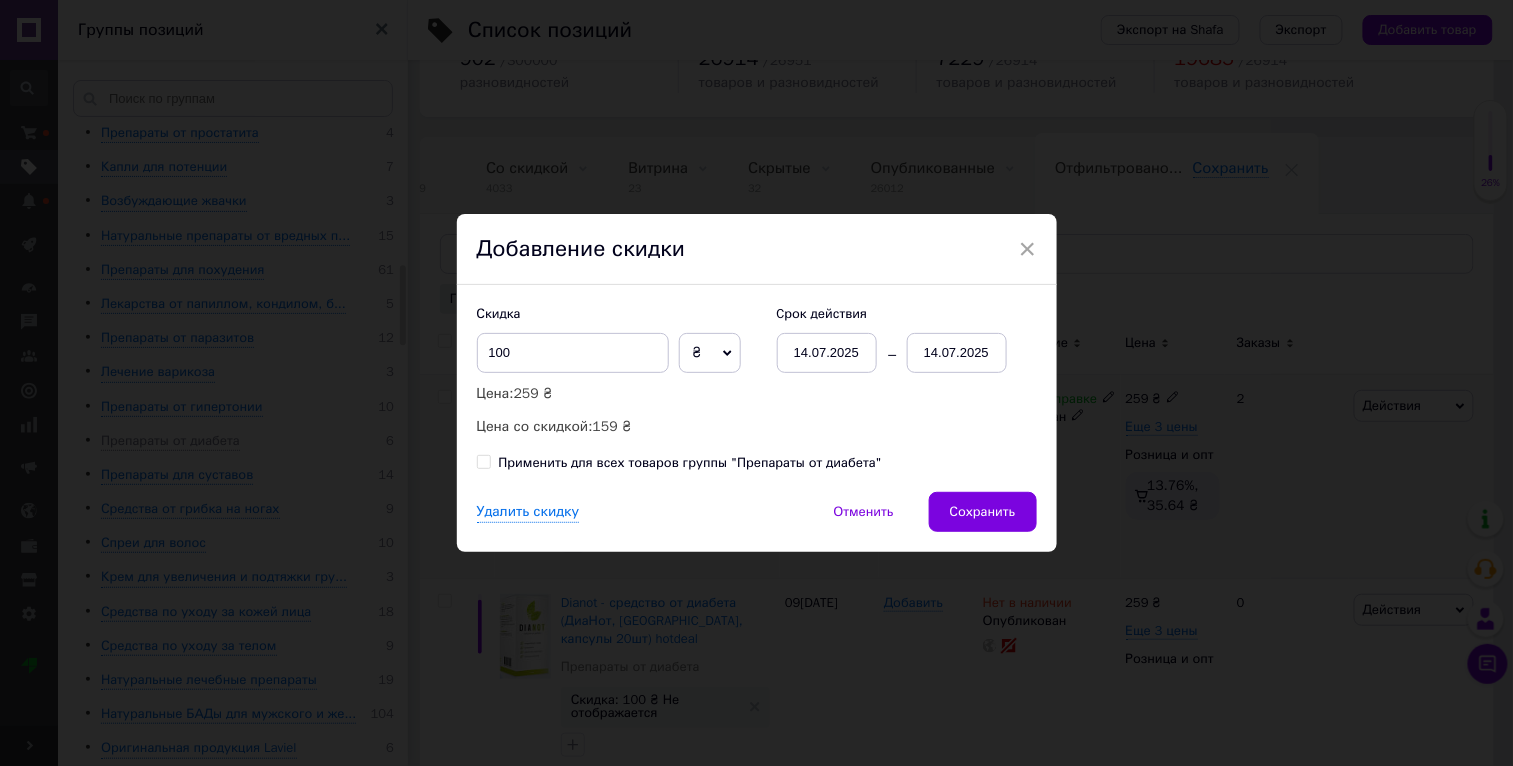 scroll, scrollTop: 0, scrollLeft: 46, axis: horizontal 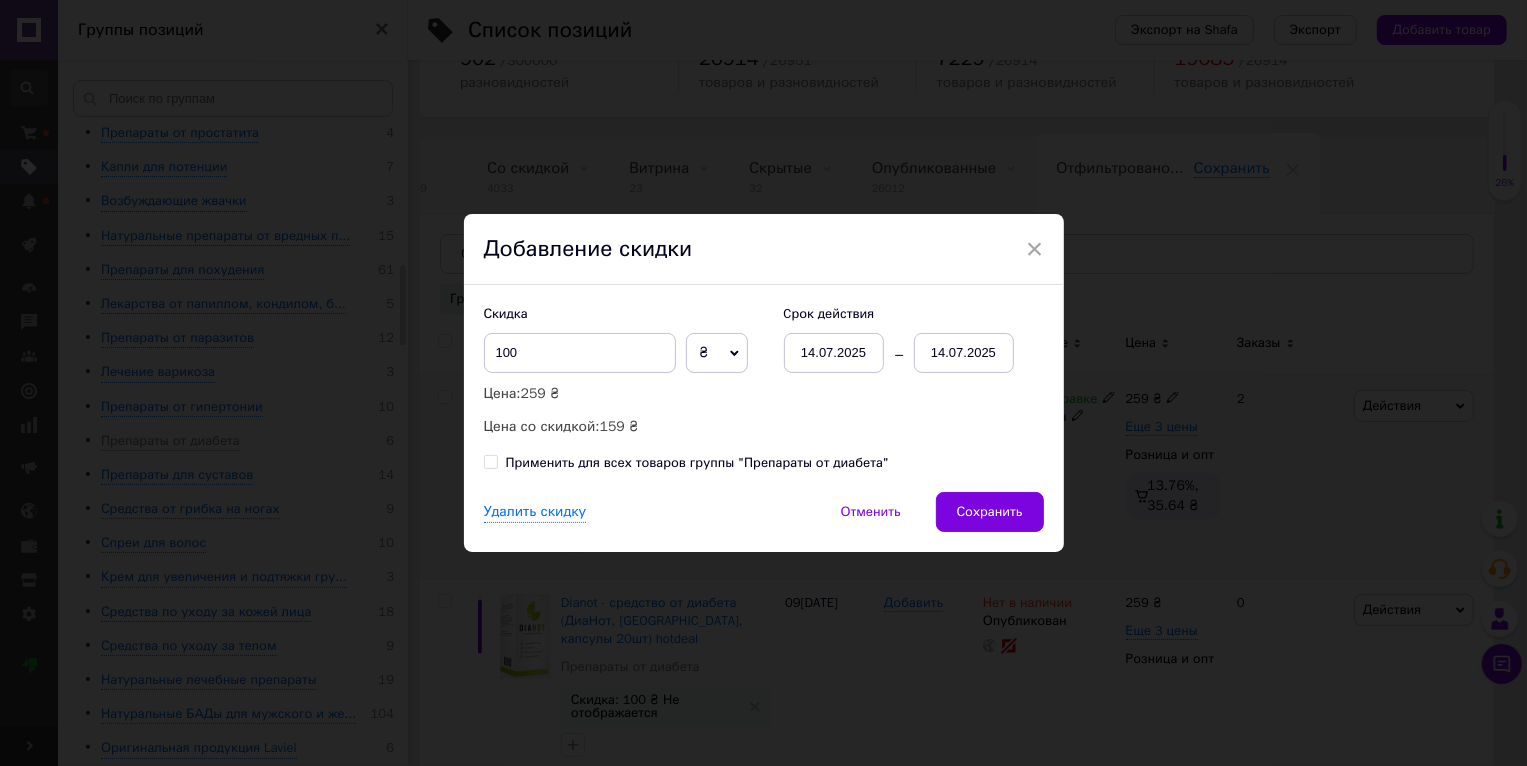 click on "Применить для всех товаров группы "Препараты от диабета"" at bounding box center (697, 463) 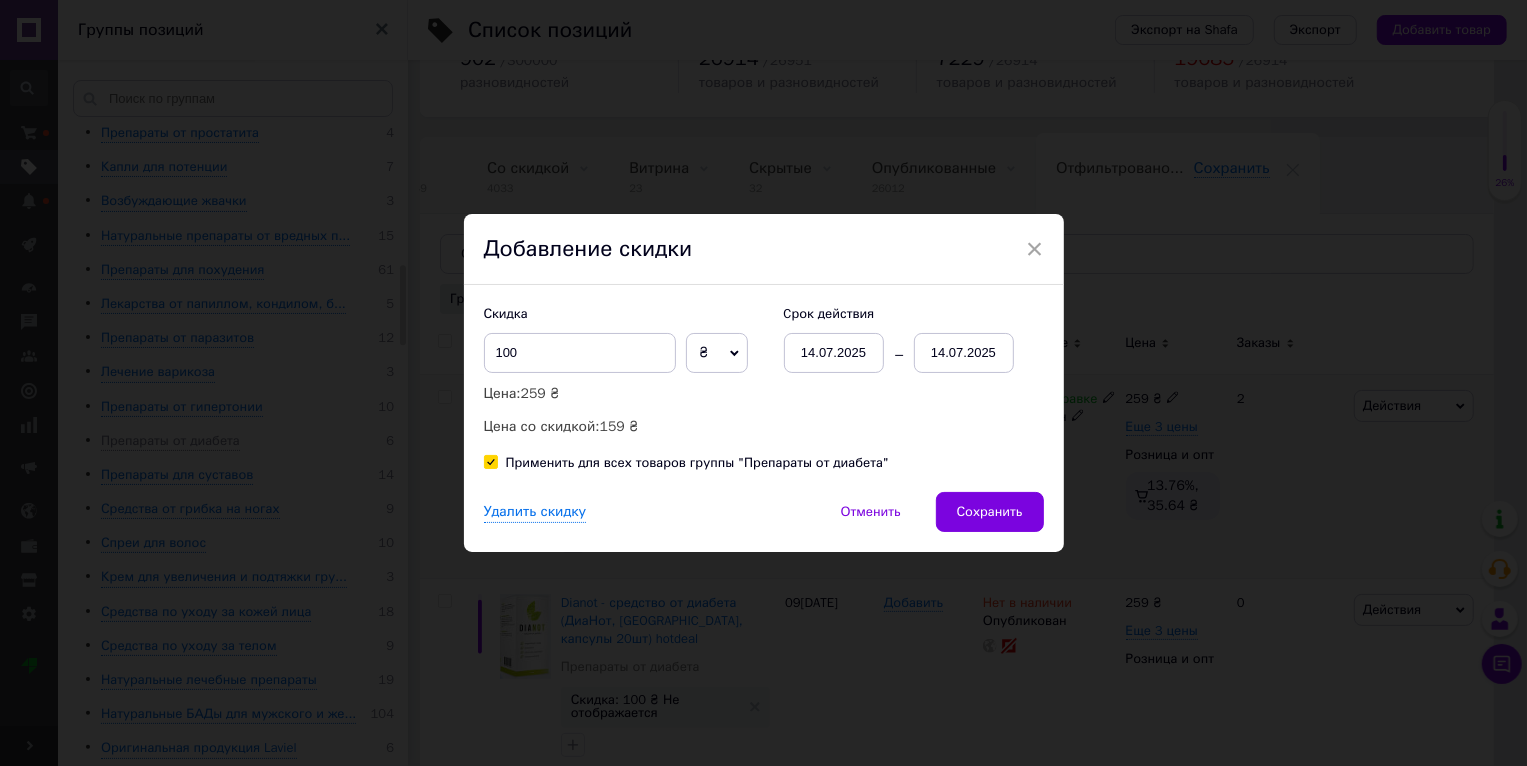 checkbox on "true" 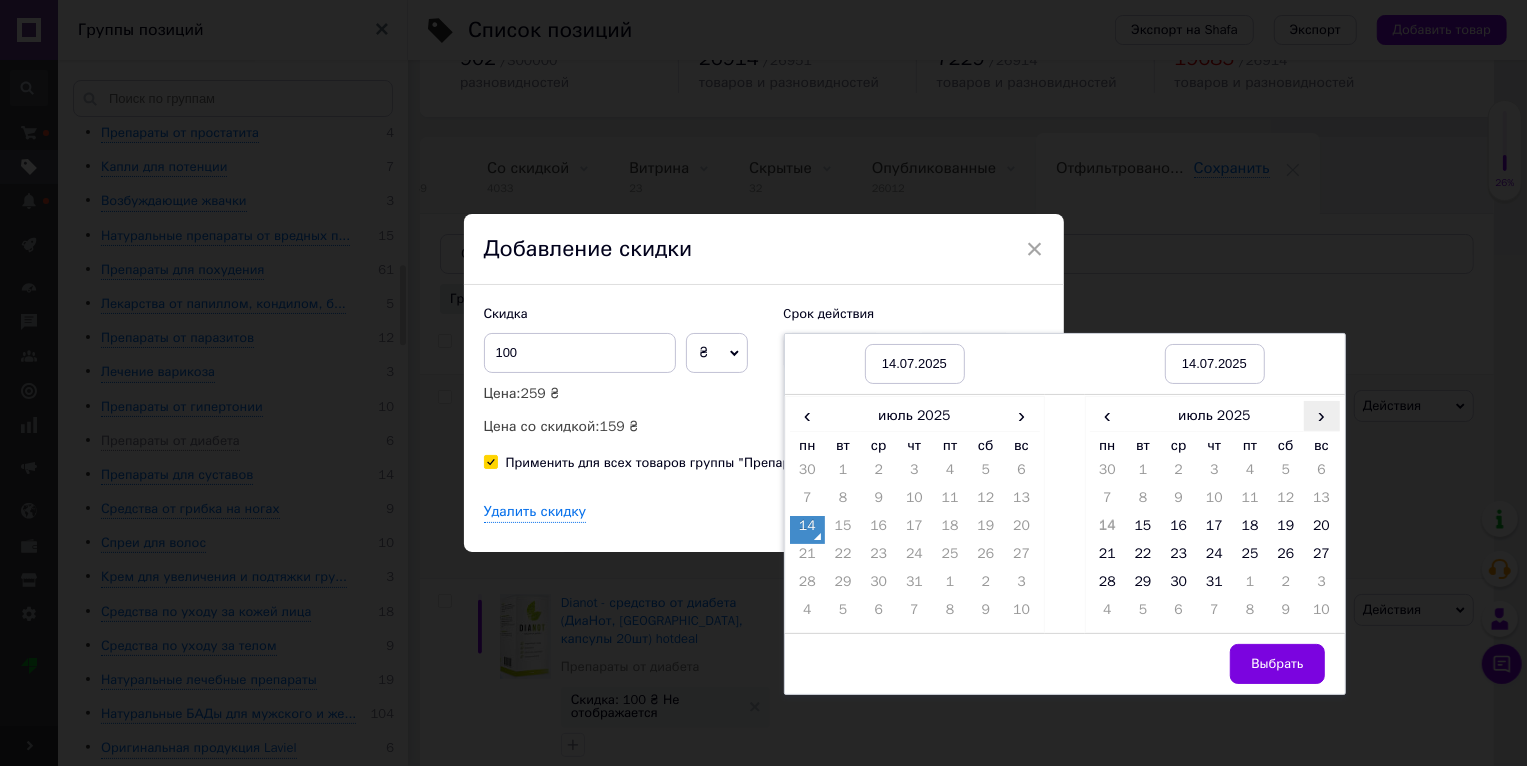click on "›" at bounding box center [1322, 415] 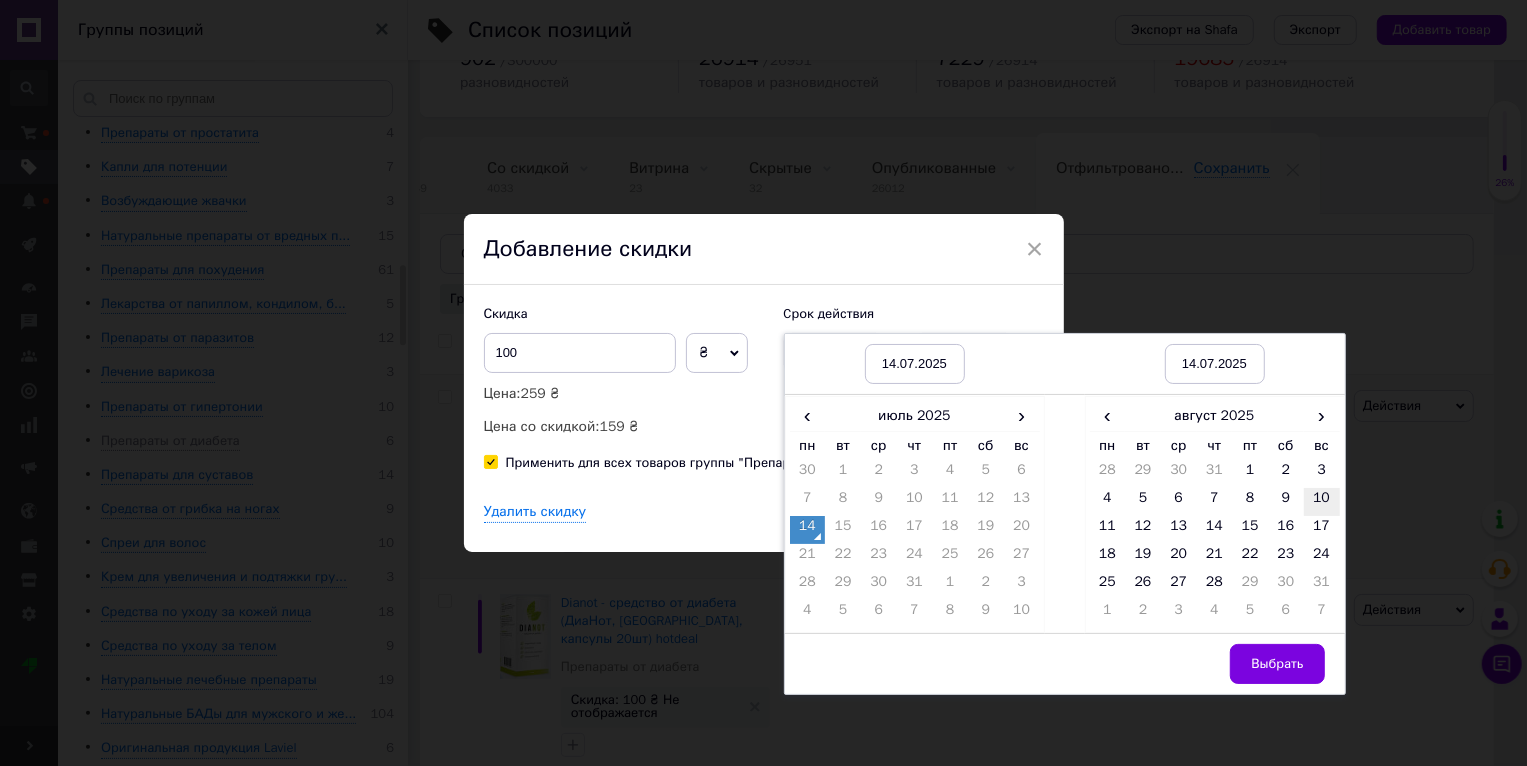 click on "10" at bounding box center [1322, 502] 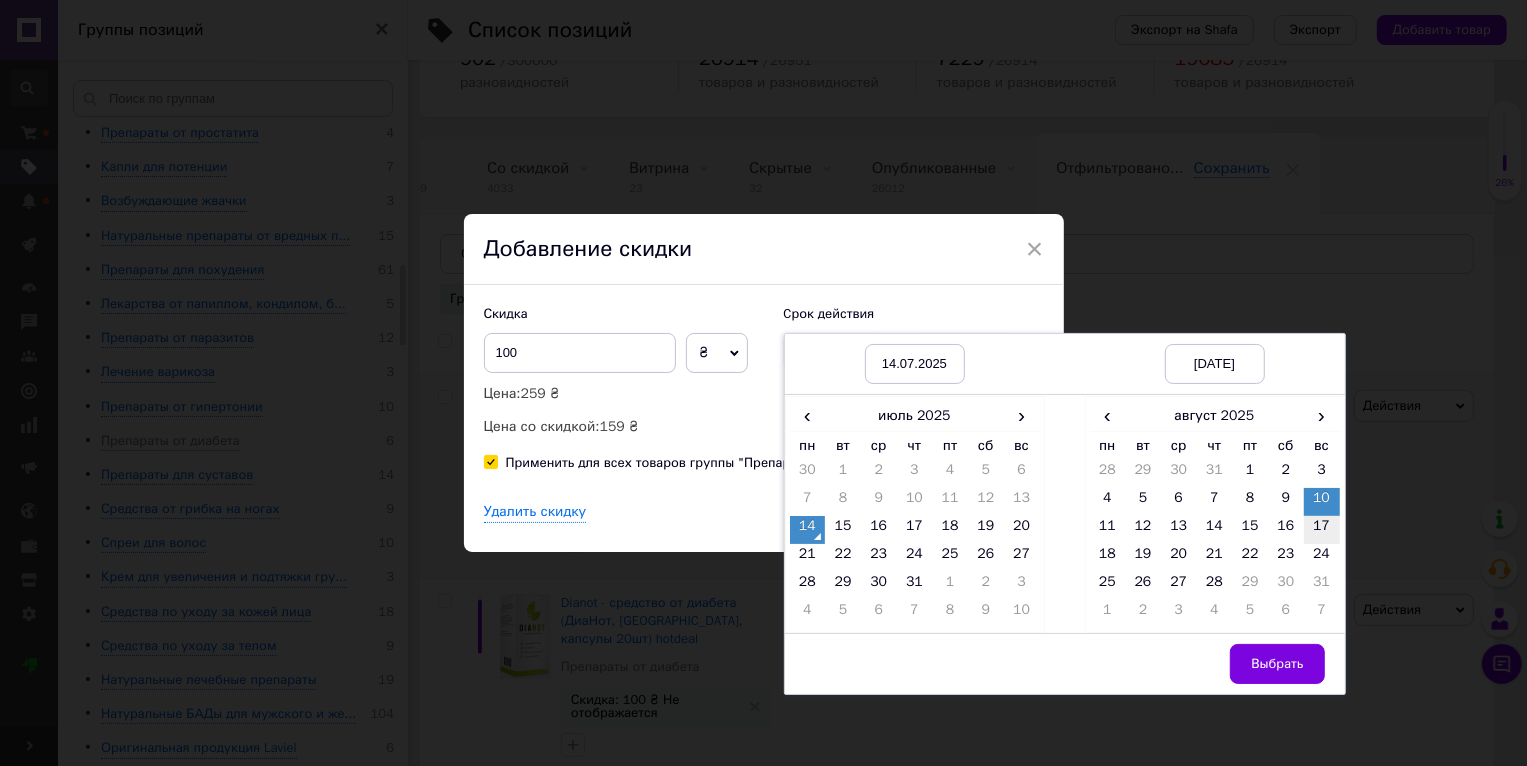 click on "17" at bounding box center (1322, 530) 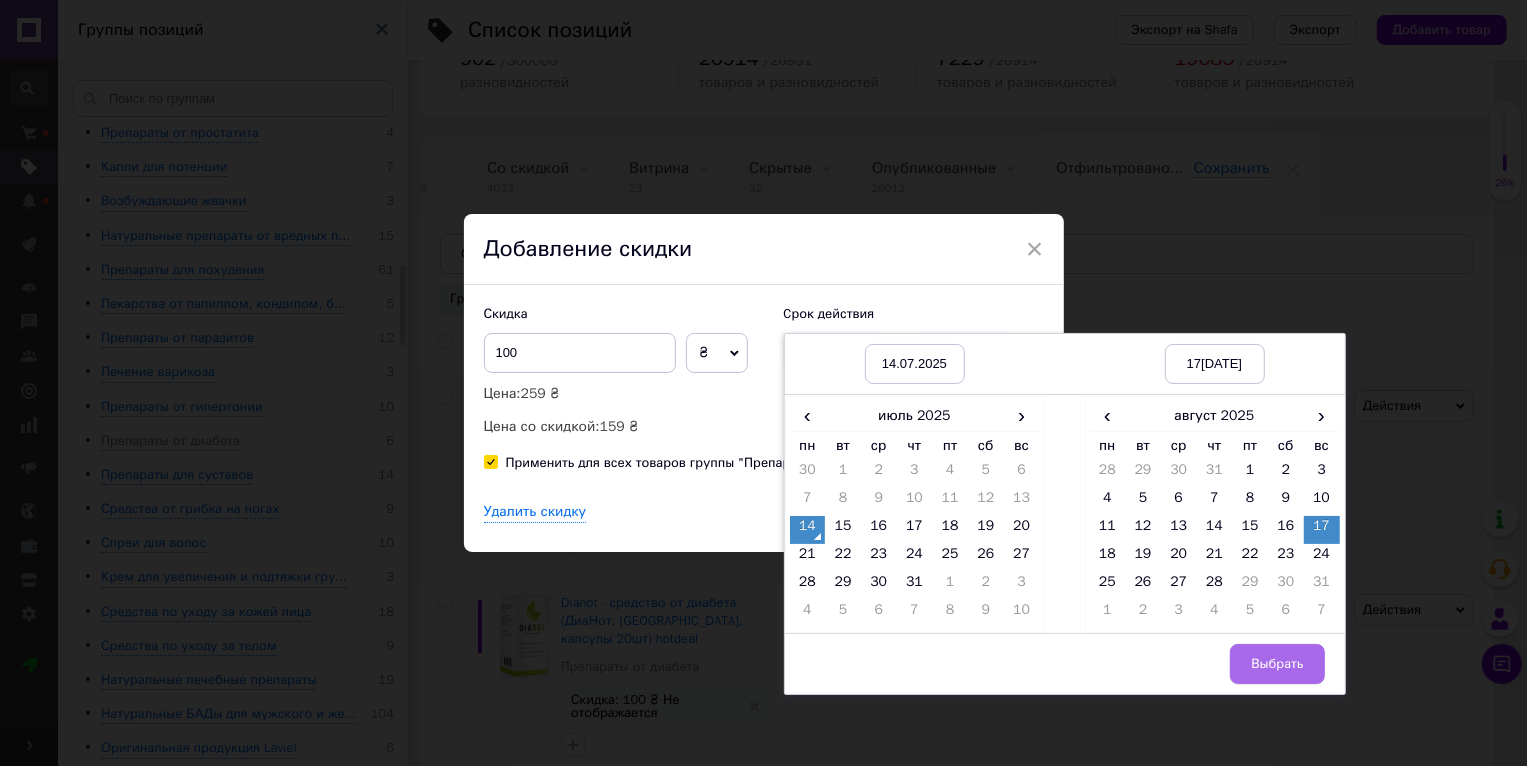 click on "Выбрать" at bounding box center (1277, 664) 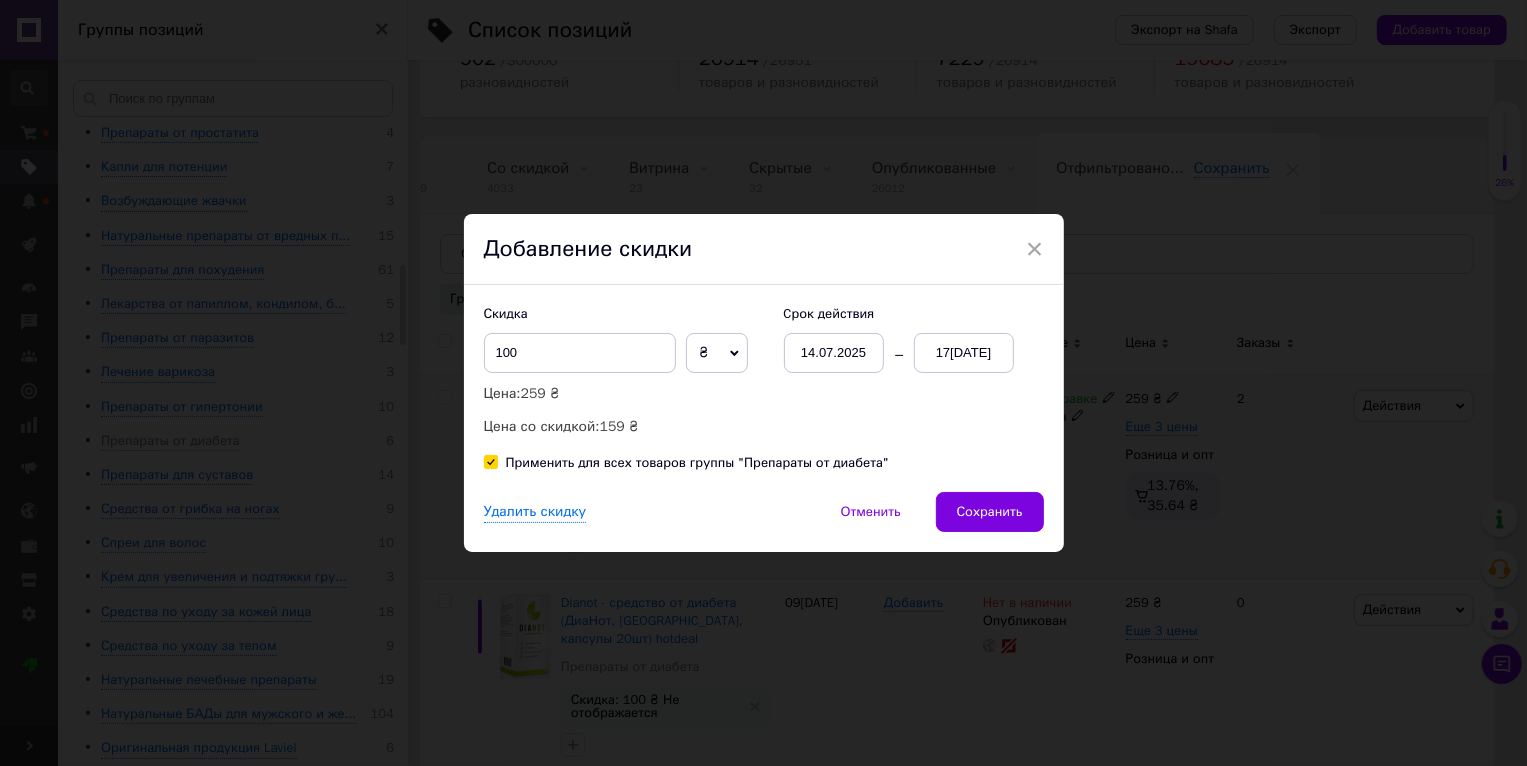 click on "Скидка 100 ₴ % Цена:  259   ₴ Цена со скидкой:  159   ₴ Cрок действия 14.07.2025 17.08.2025 Применить для всех товаров группы "Препараты от диабета"" at bounding box center (764, 388) 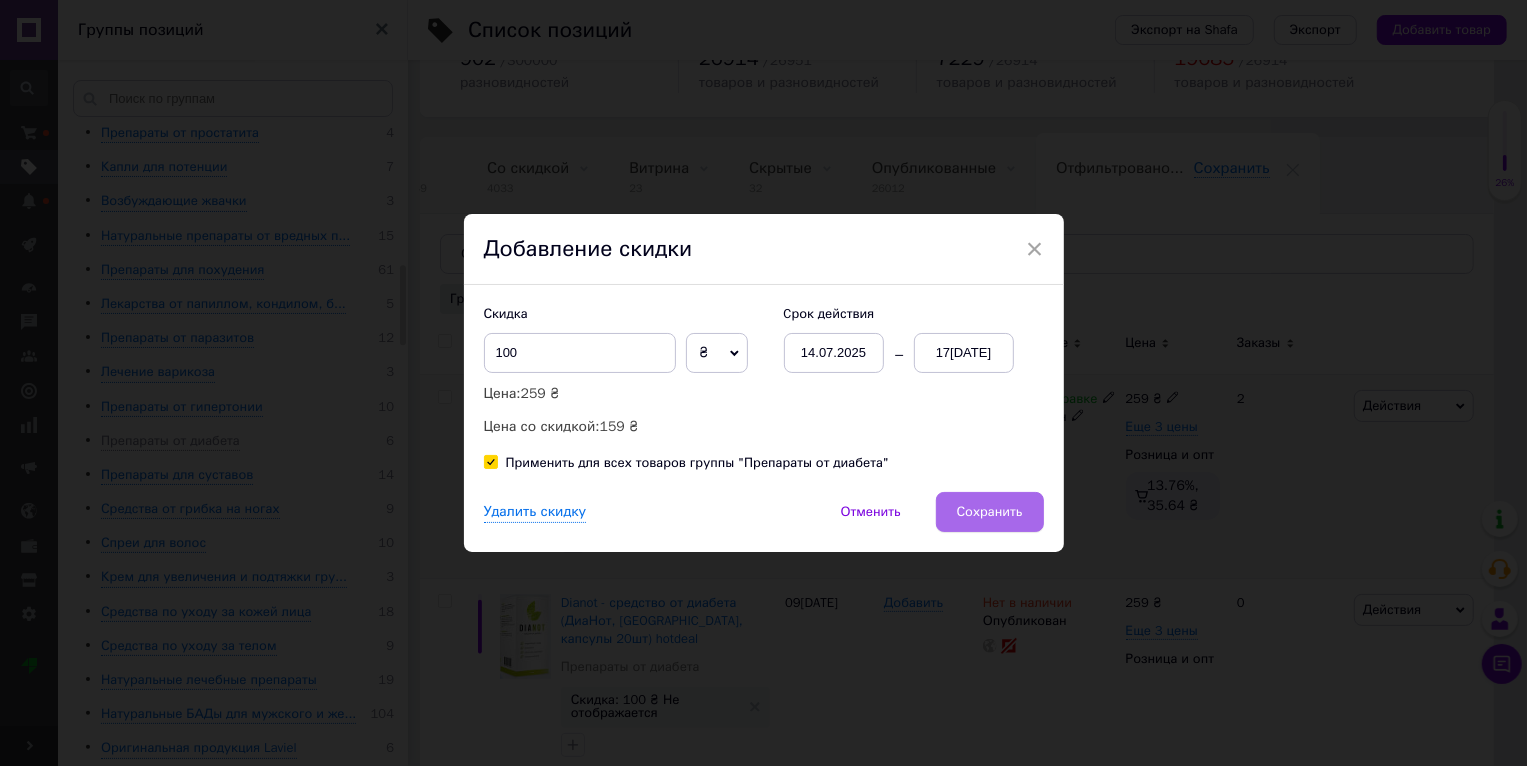 click on "Сохранить" at bounding box center (990, 512) 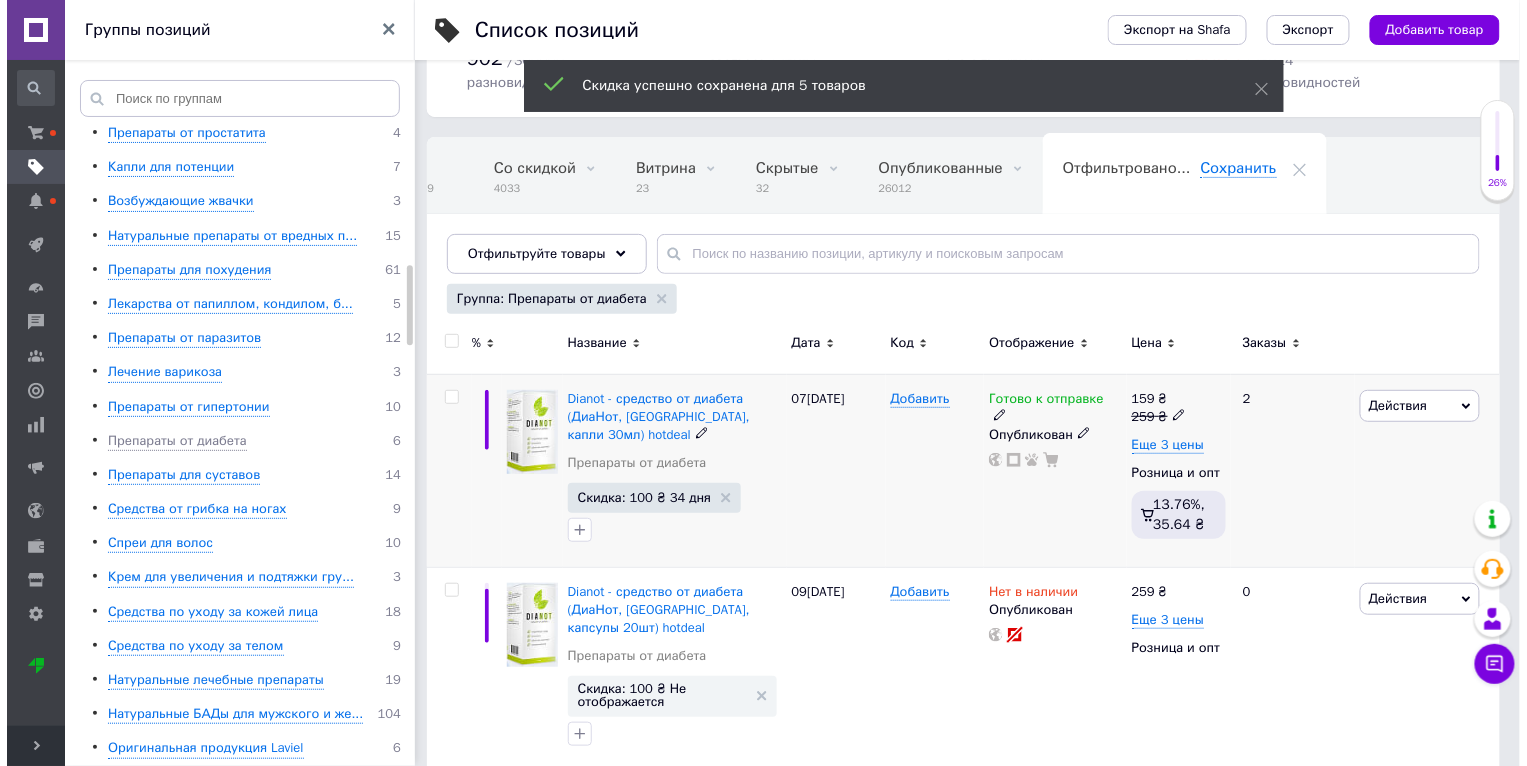 scroll, scrollTop: 0, scrollLeft: 47, axis: horizontal 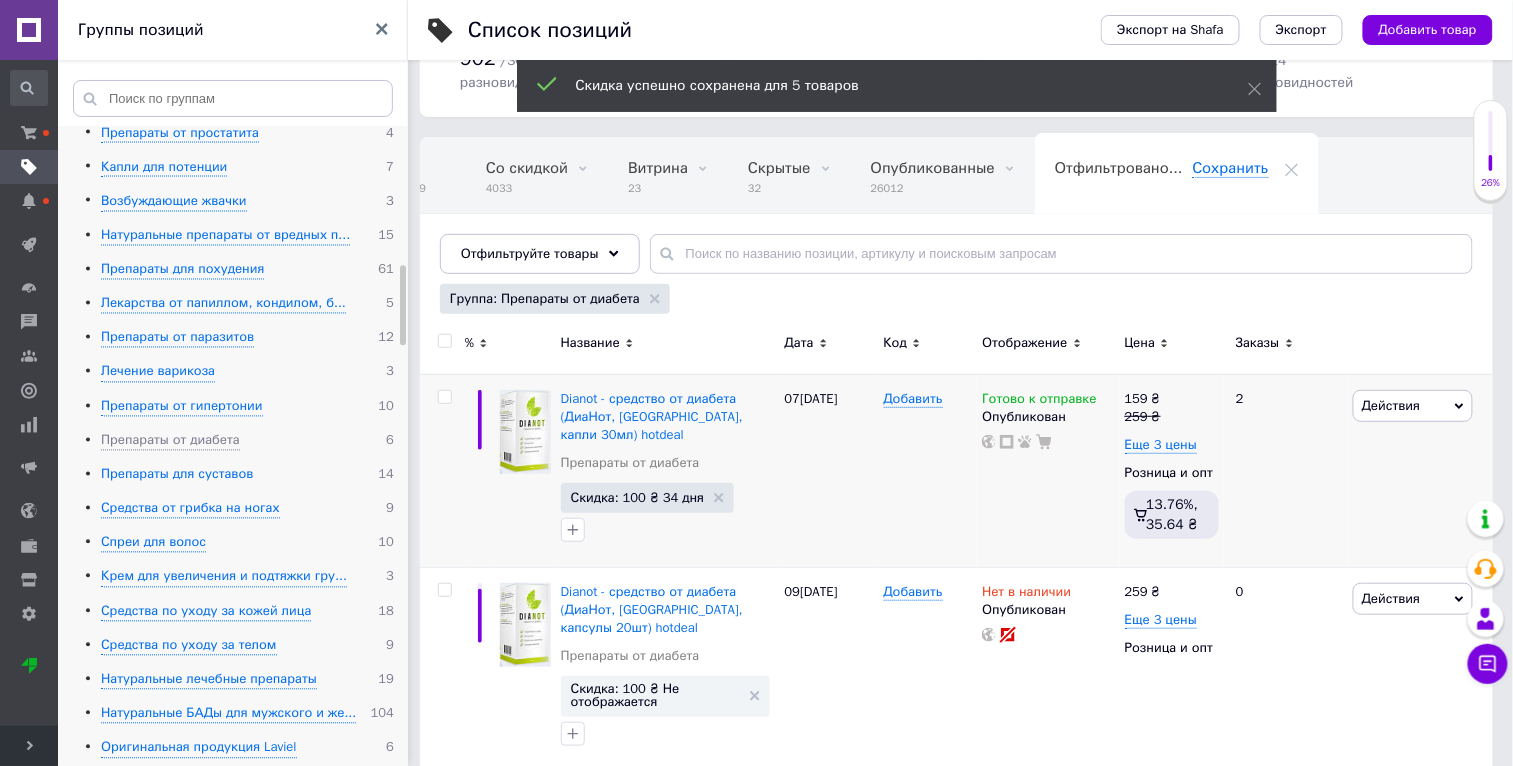 click on "Препараты для суставов" at bounding box center (177, 475) 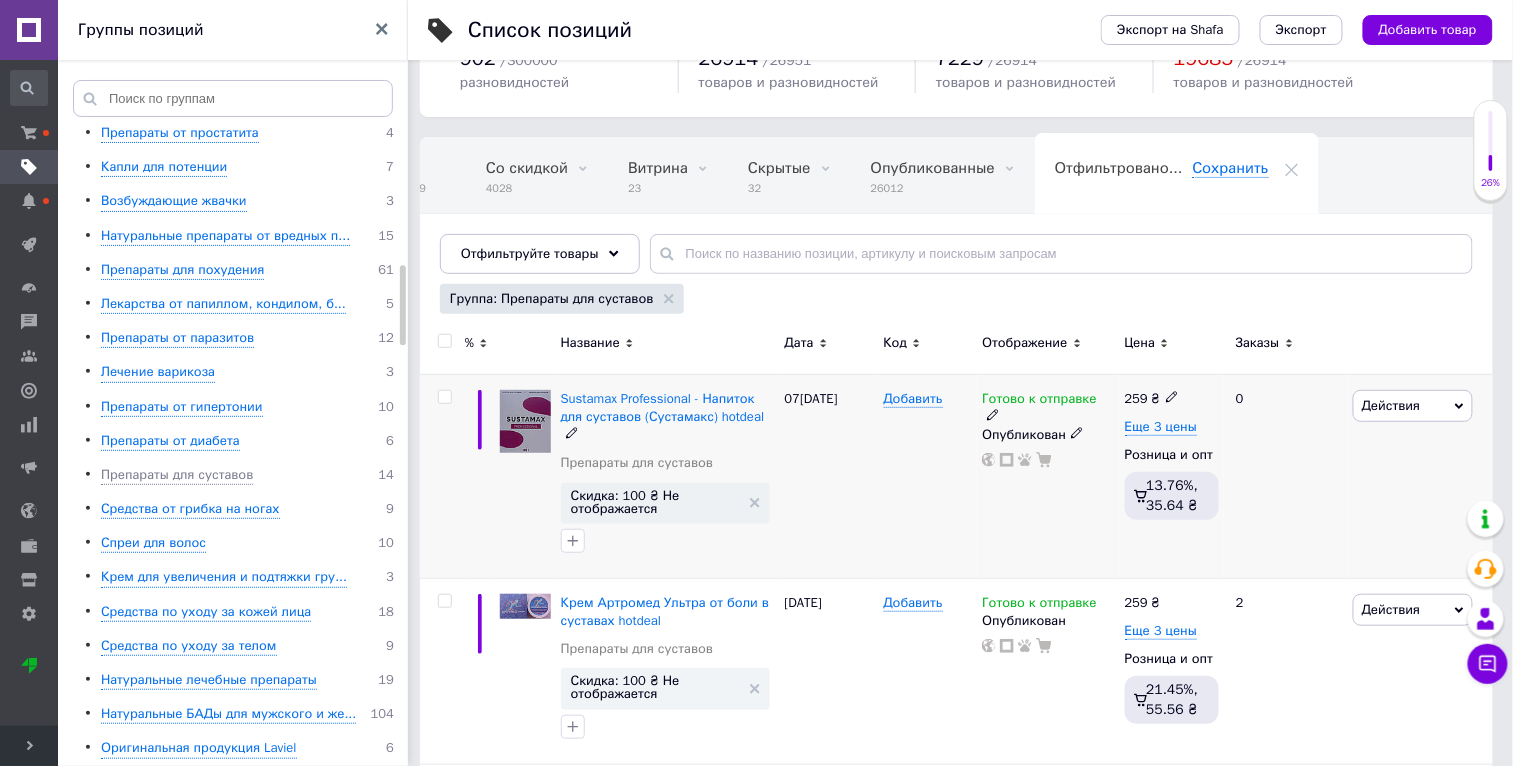 click on "Действия" at bounding box center [1413, 406] 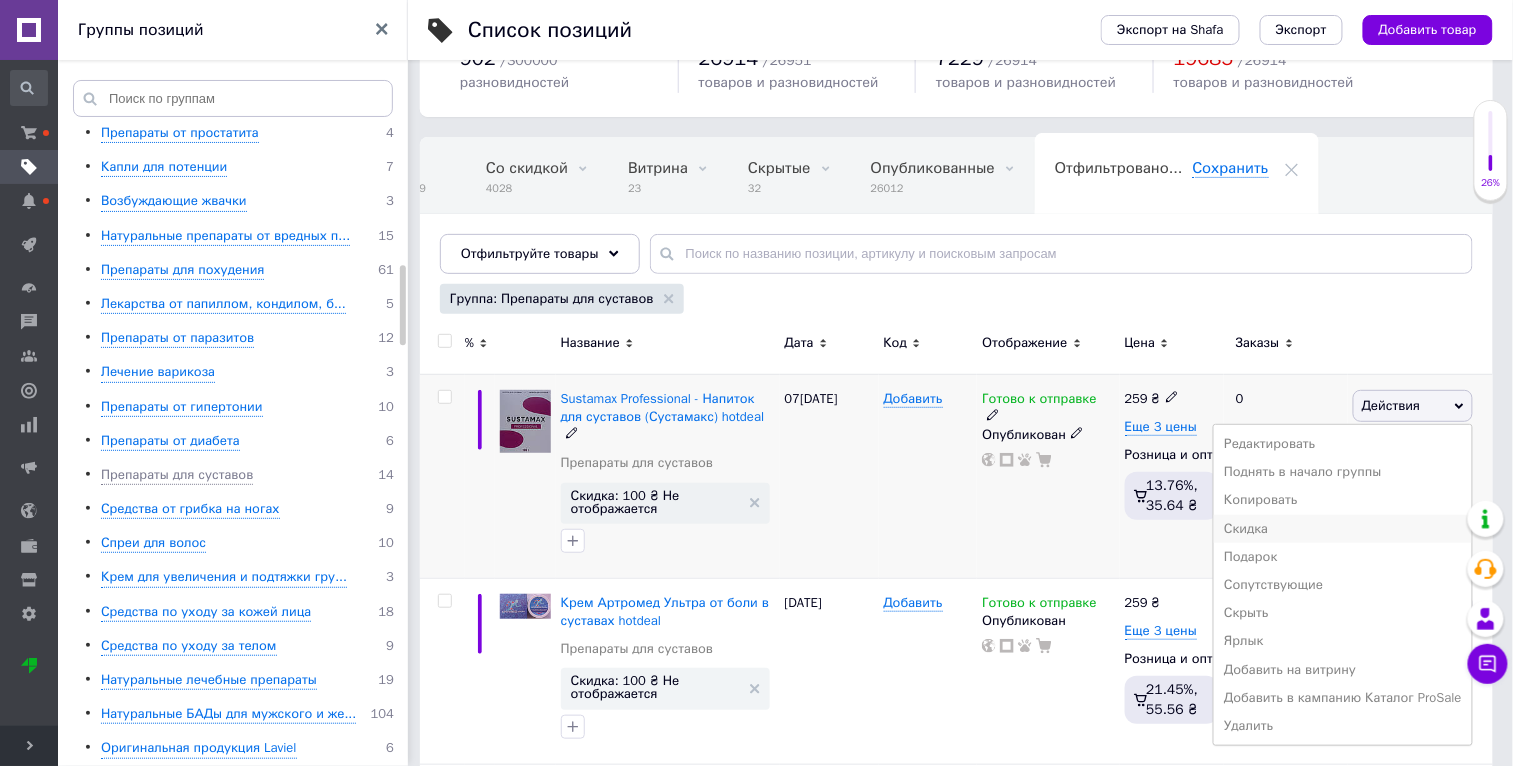 click on "Скидка" at bounding box center [1343, 529] 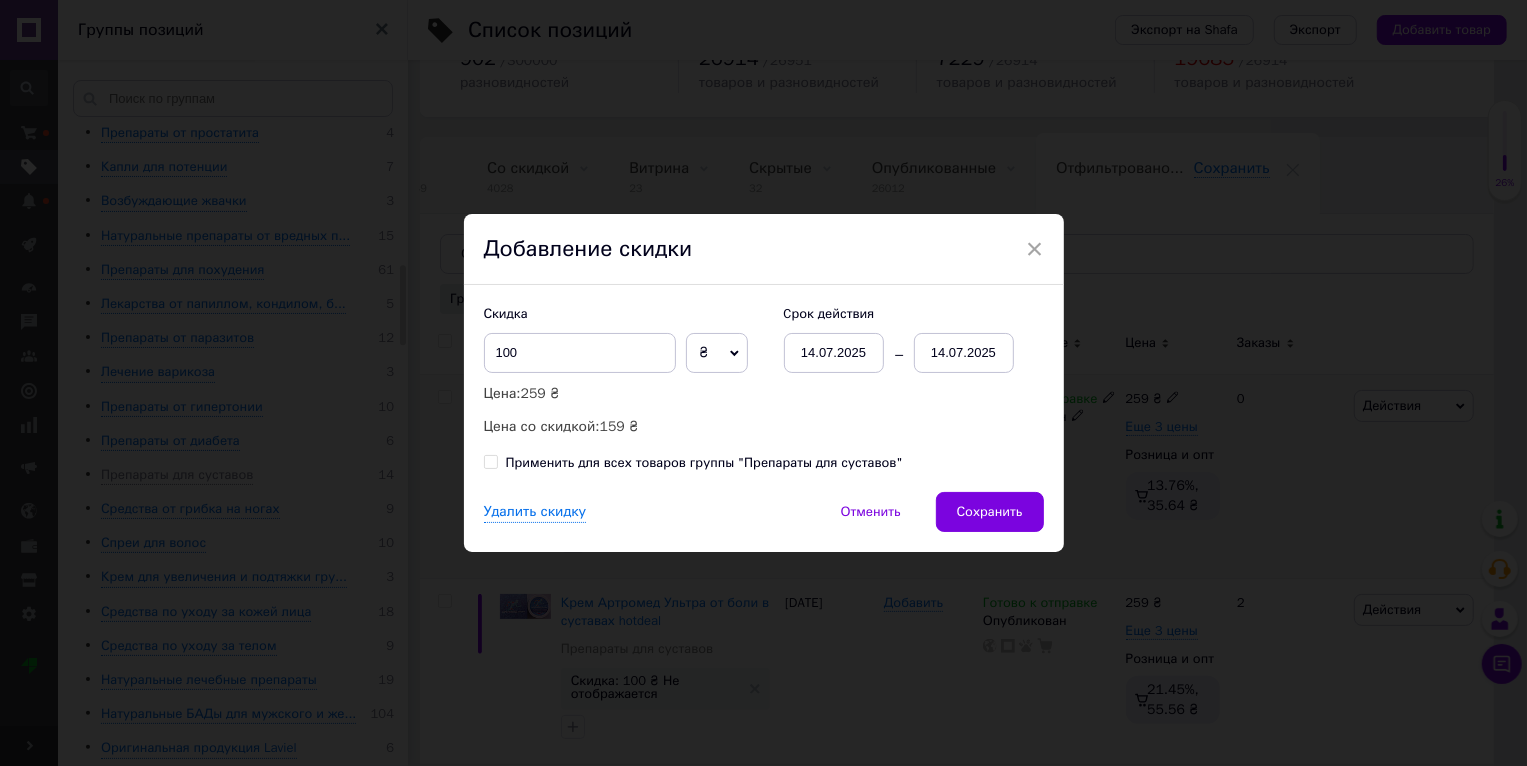 click on "Применить для всех товаров группы "Препараты для суставов"" at bounding box center [704, 463] 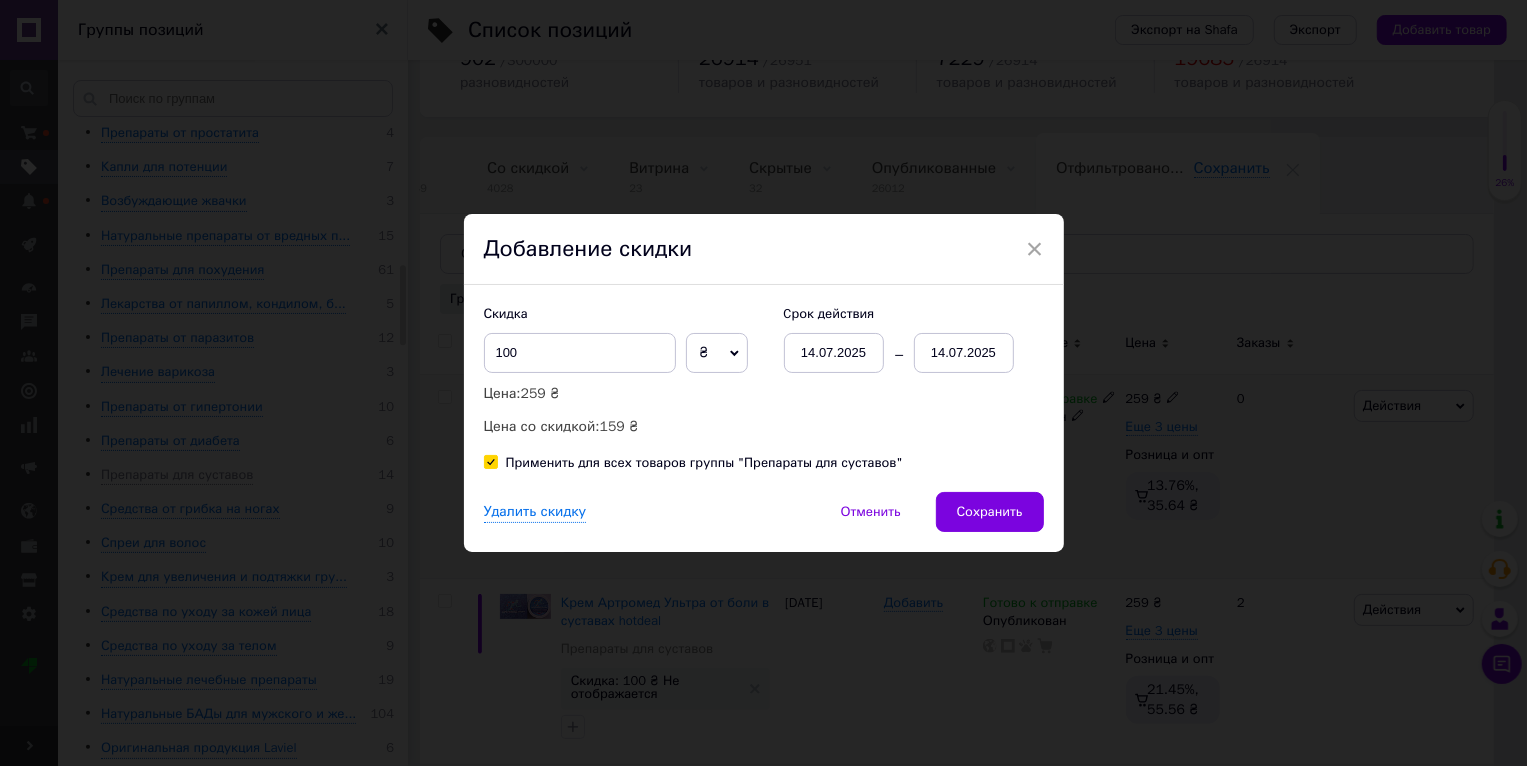 checkbox on "true" 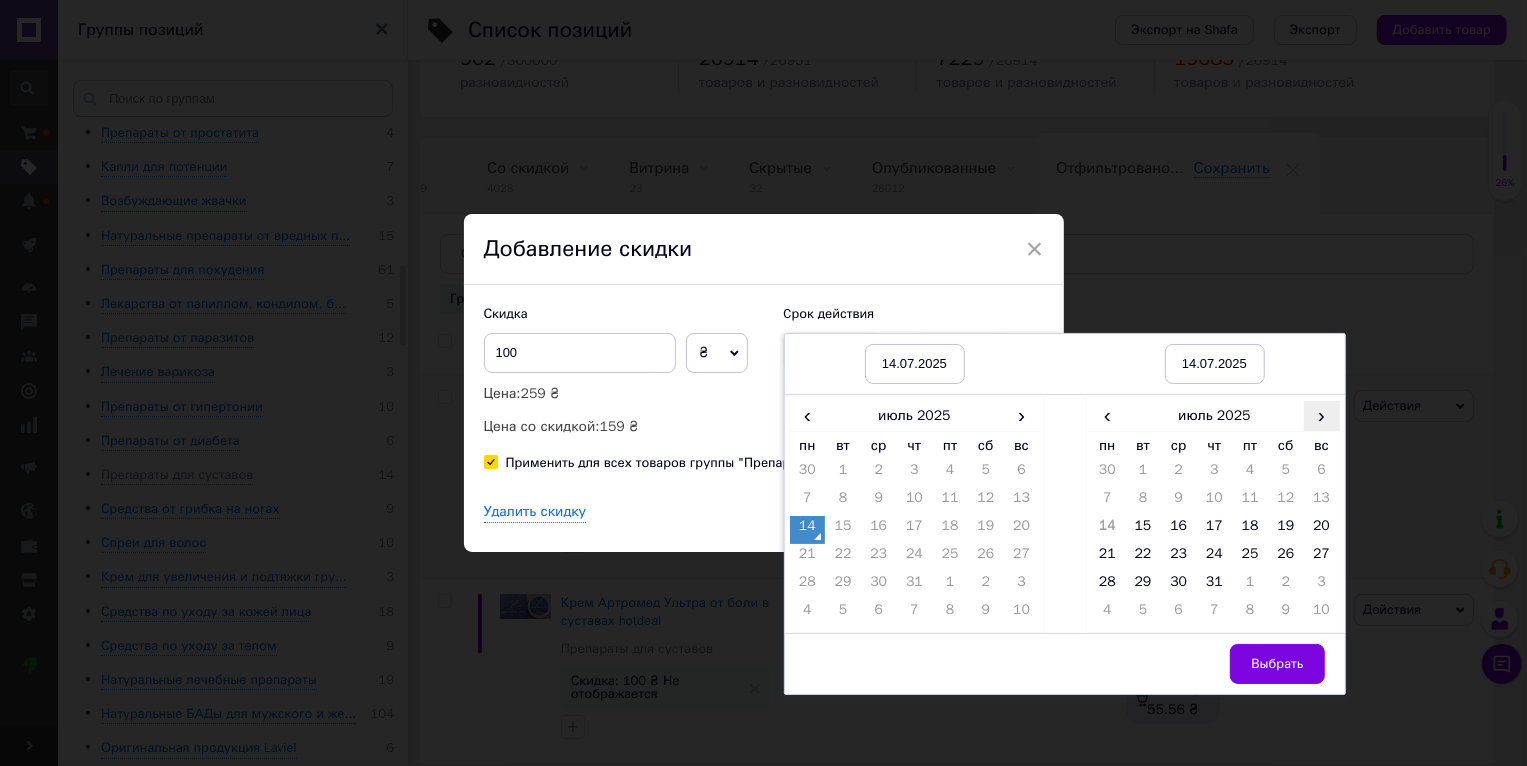 click on "›" at bounding box center (1322, 415) 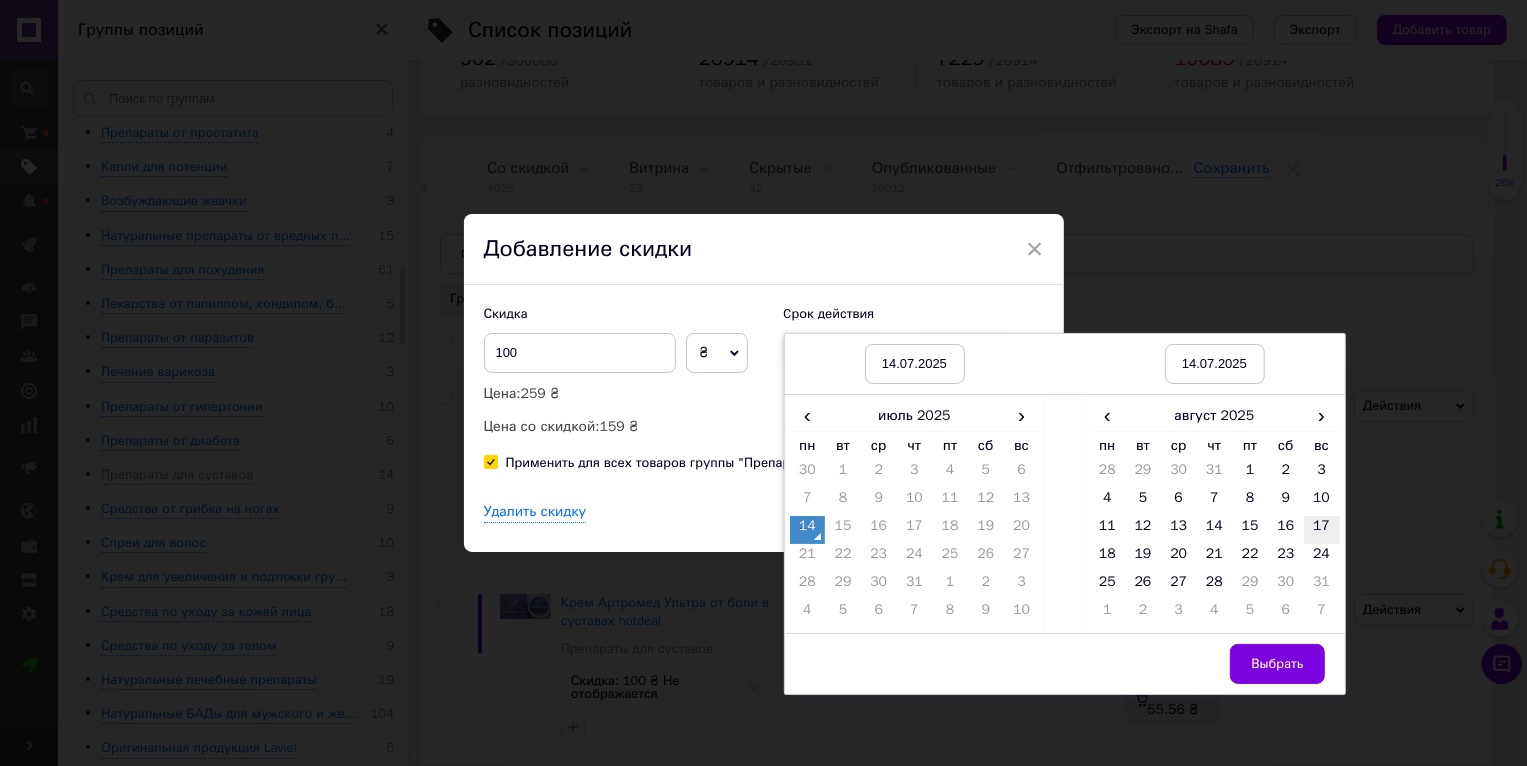 click on "17" at bounding box center (1322, 530) 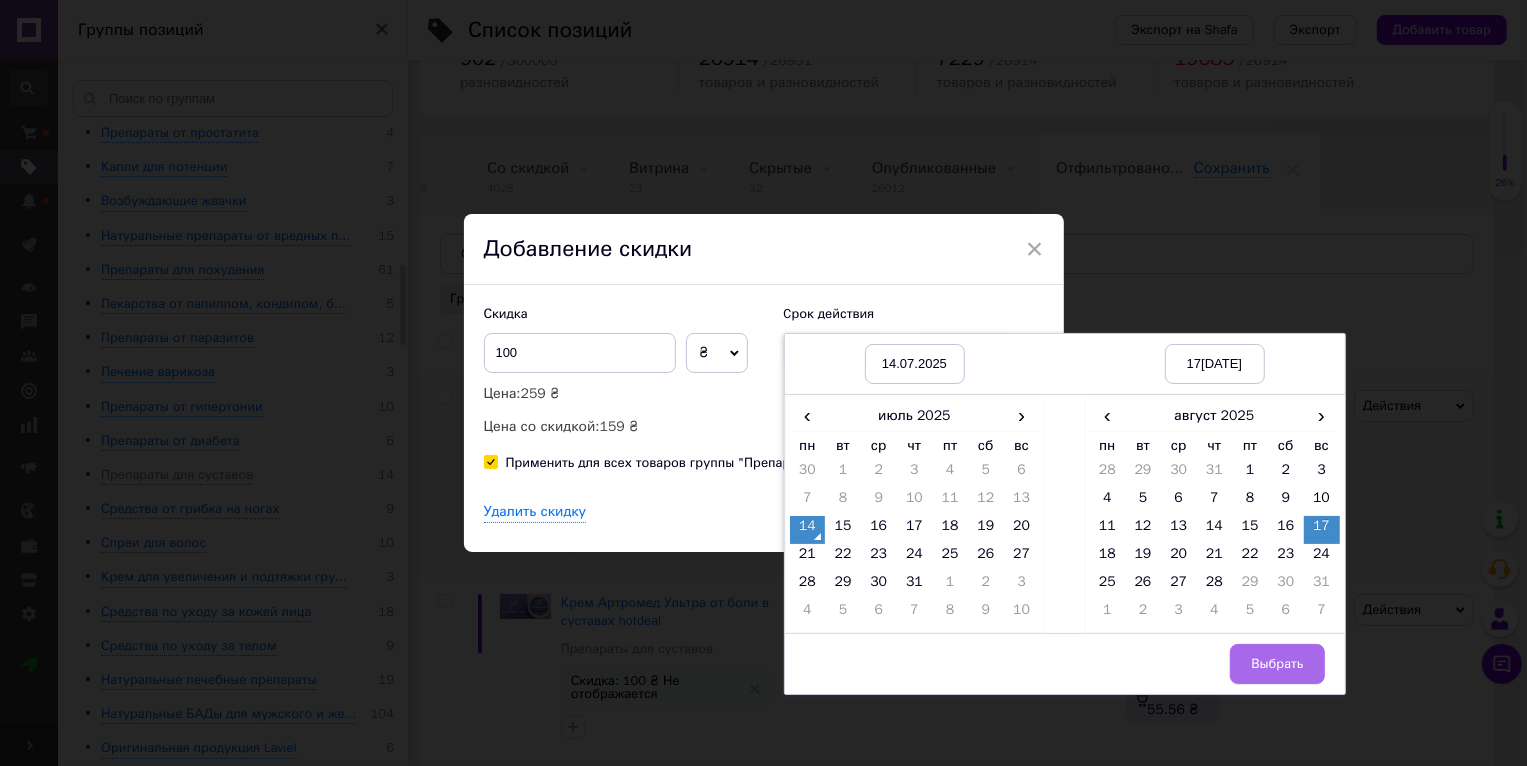 click on "Выбрать" at bounding box center [1277, 664] 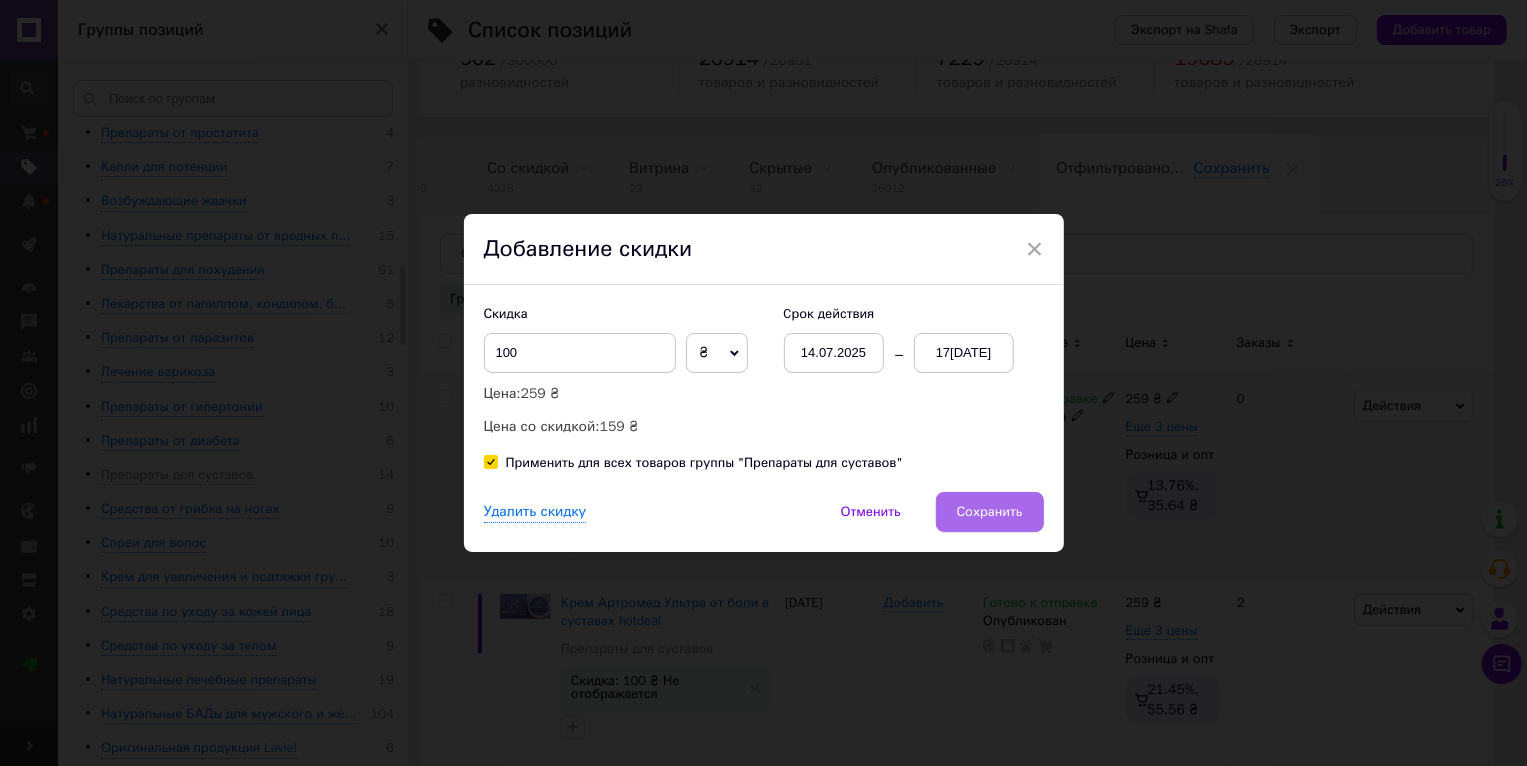 click on "Сохранить" at bounding box center [990, 512] 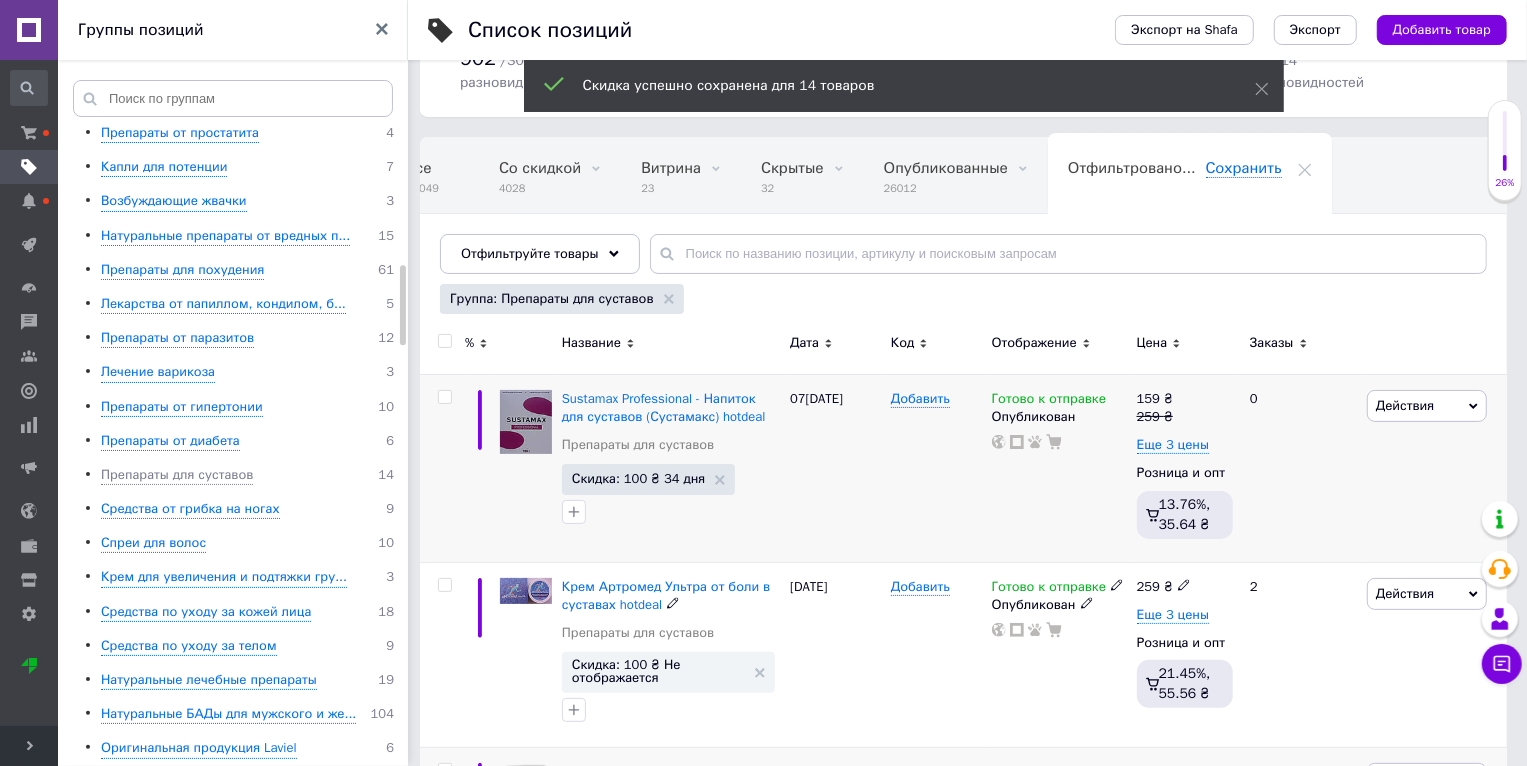 scroll, scrollTop: 0, scrollLeft: 47, axis: horizontal 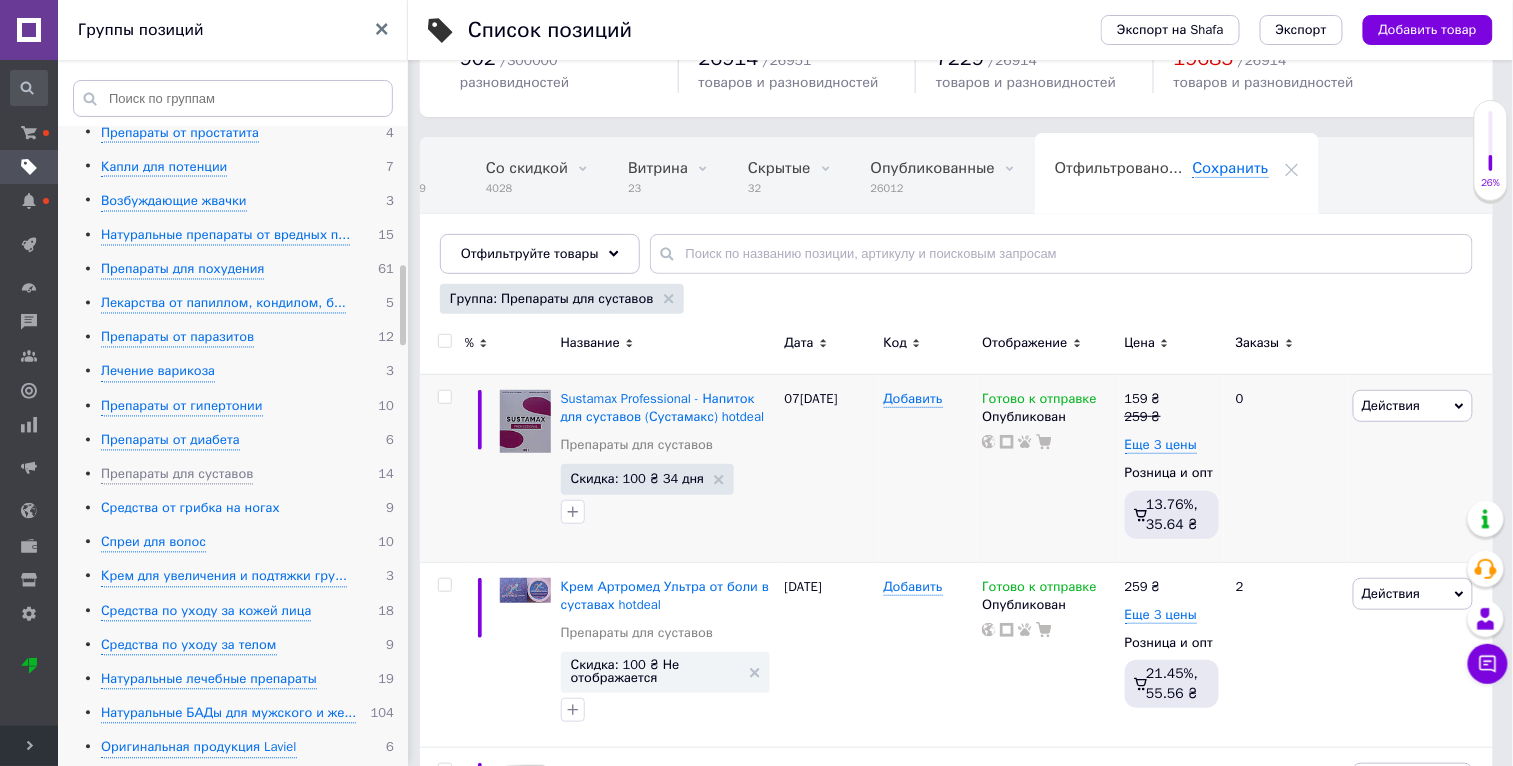 click on "Средства от грибка на ногах" at bounding box center (190, 509) 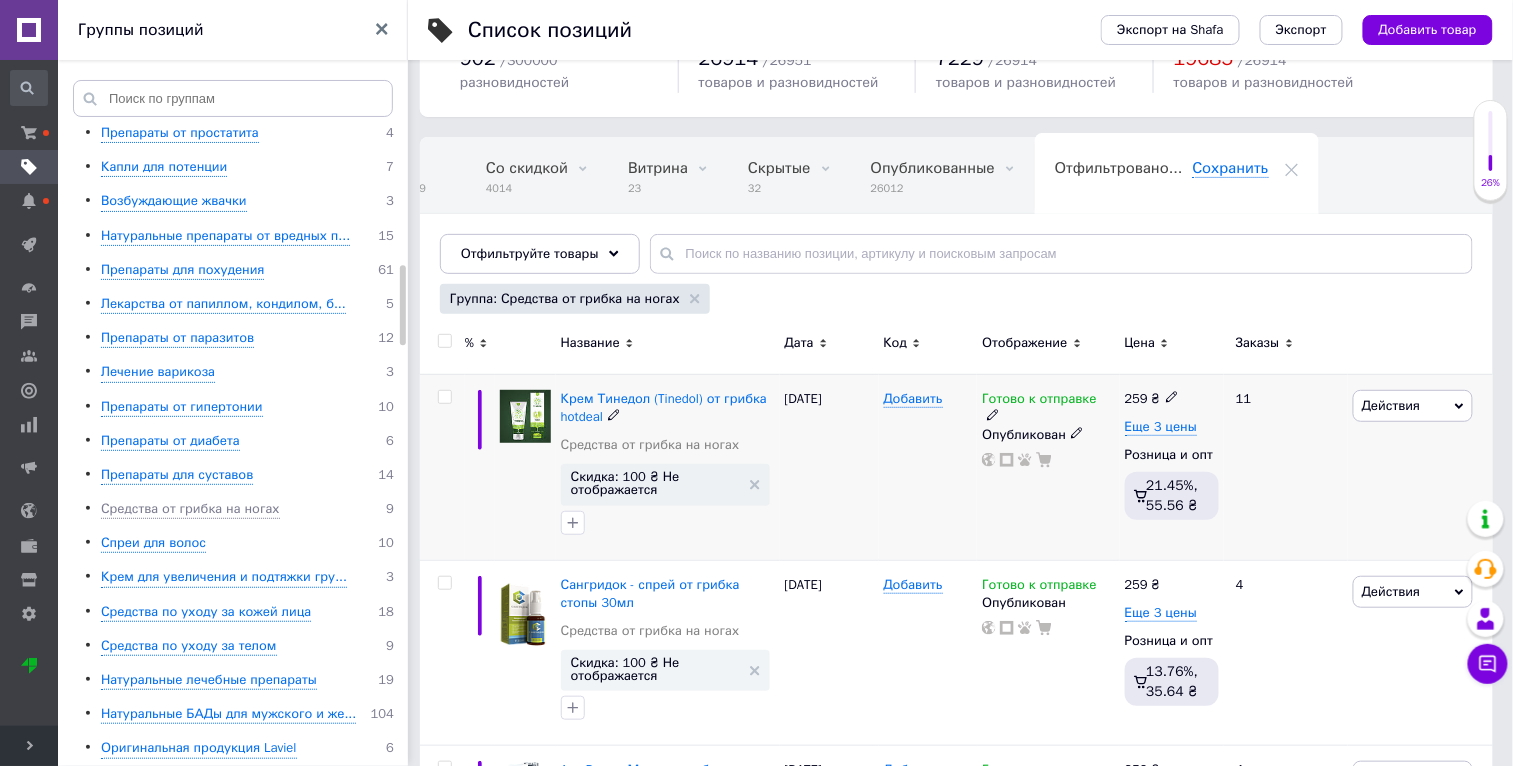 drag, startPoint x: 1410, startPoint y: 406, endPoint x: 1274, endPoint y: 474, distance: 152.05263 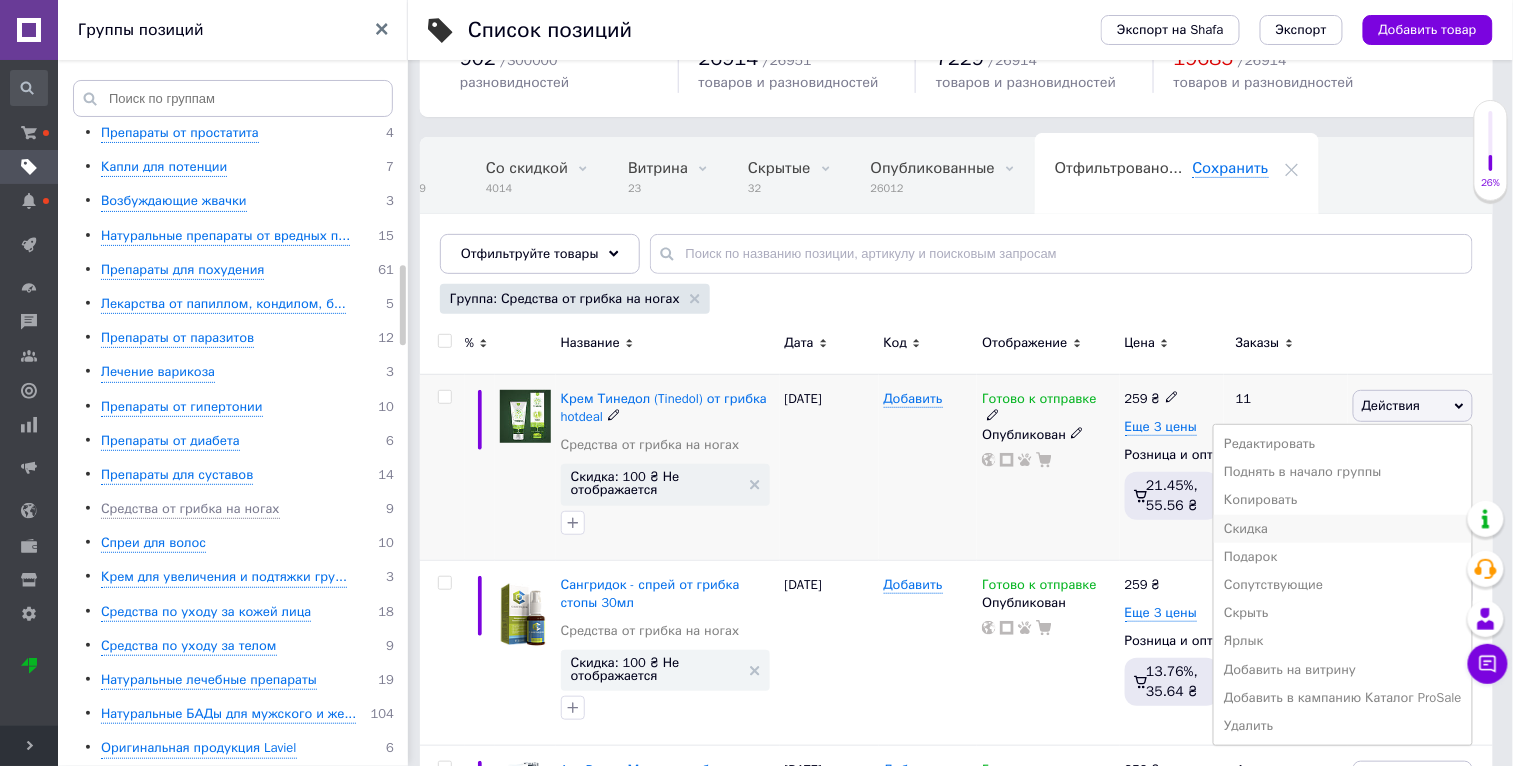 click on "Скидка" at bounding box center (1343, 529) 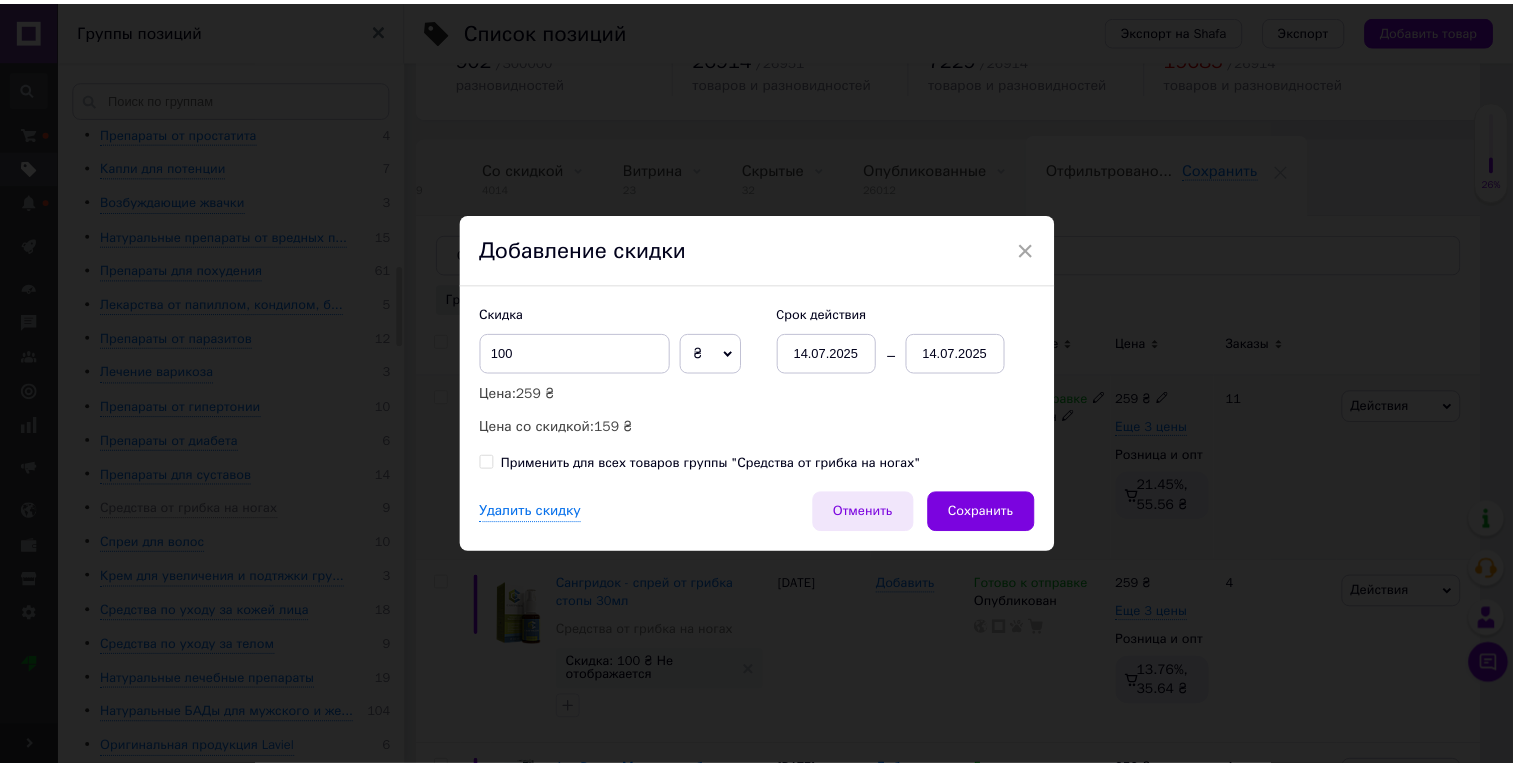 scroll, scrollTop: 0, scrollLeft: 46, axis: horizontal 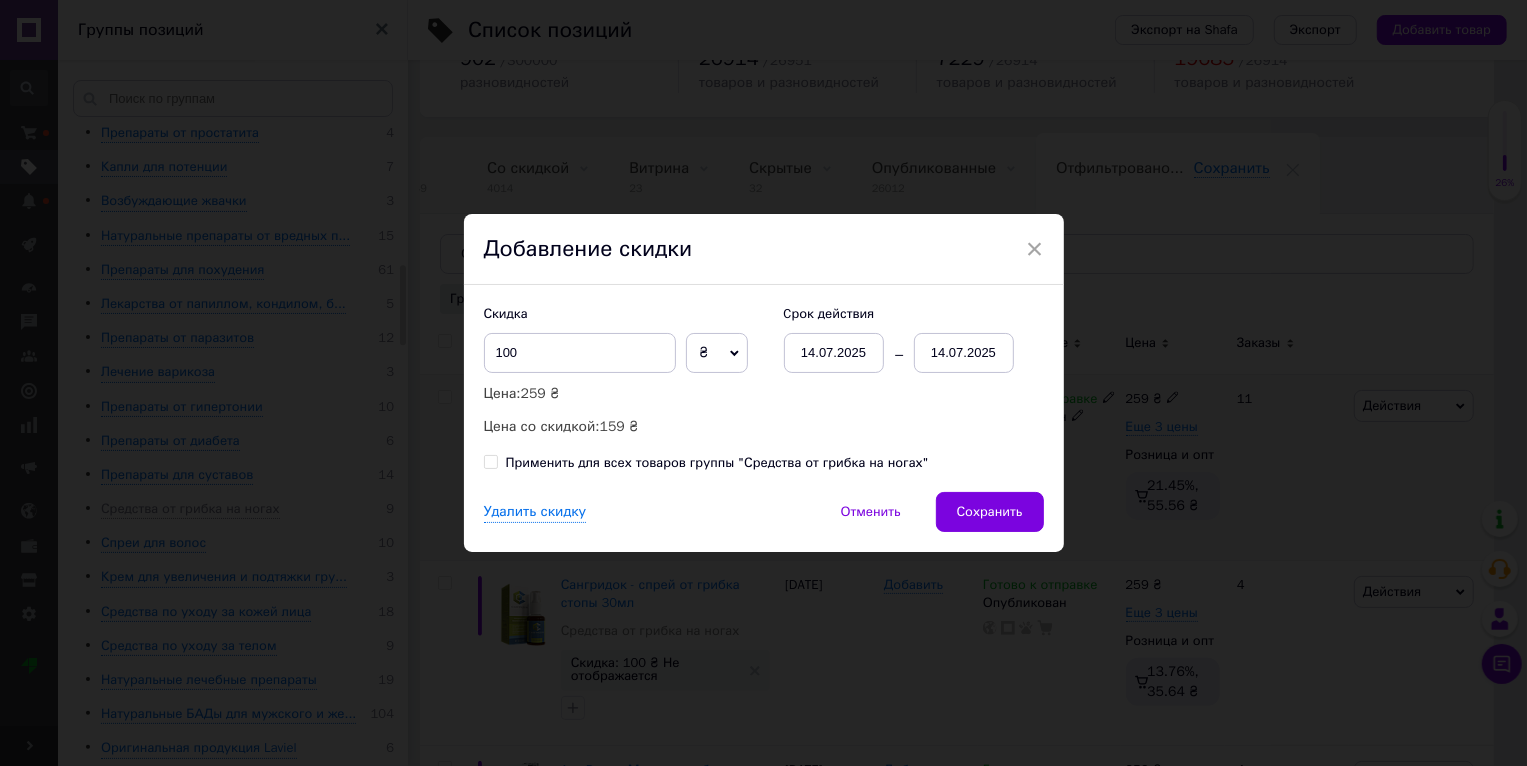 click on "Применить для всех товаров группы "Средства от грибка на ногах"" at bounding box center (717, 463) 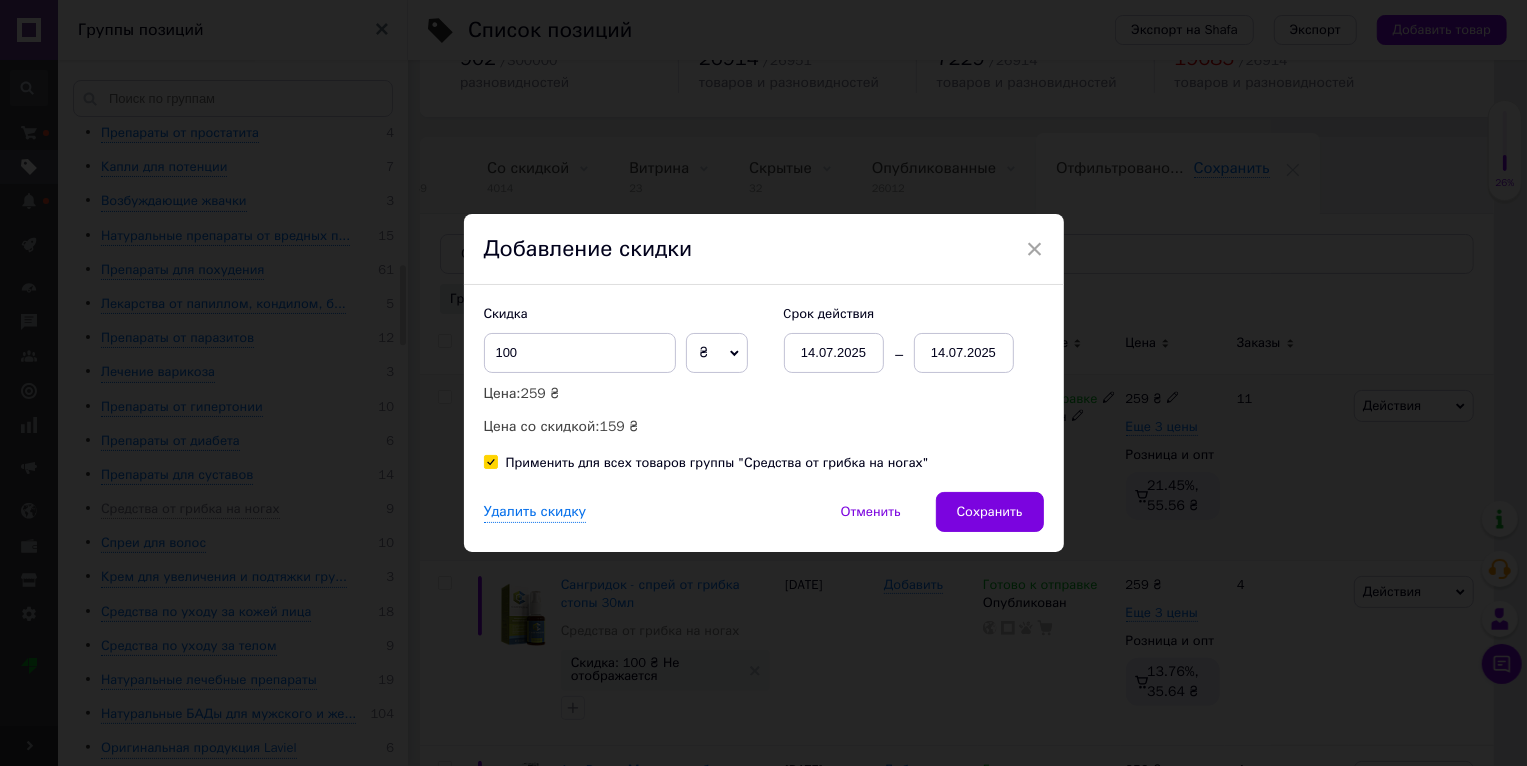 checkbox on "true" 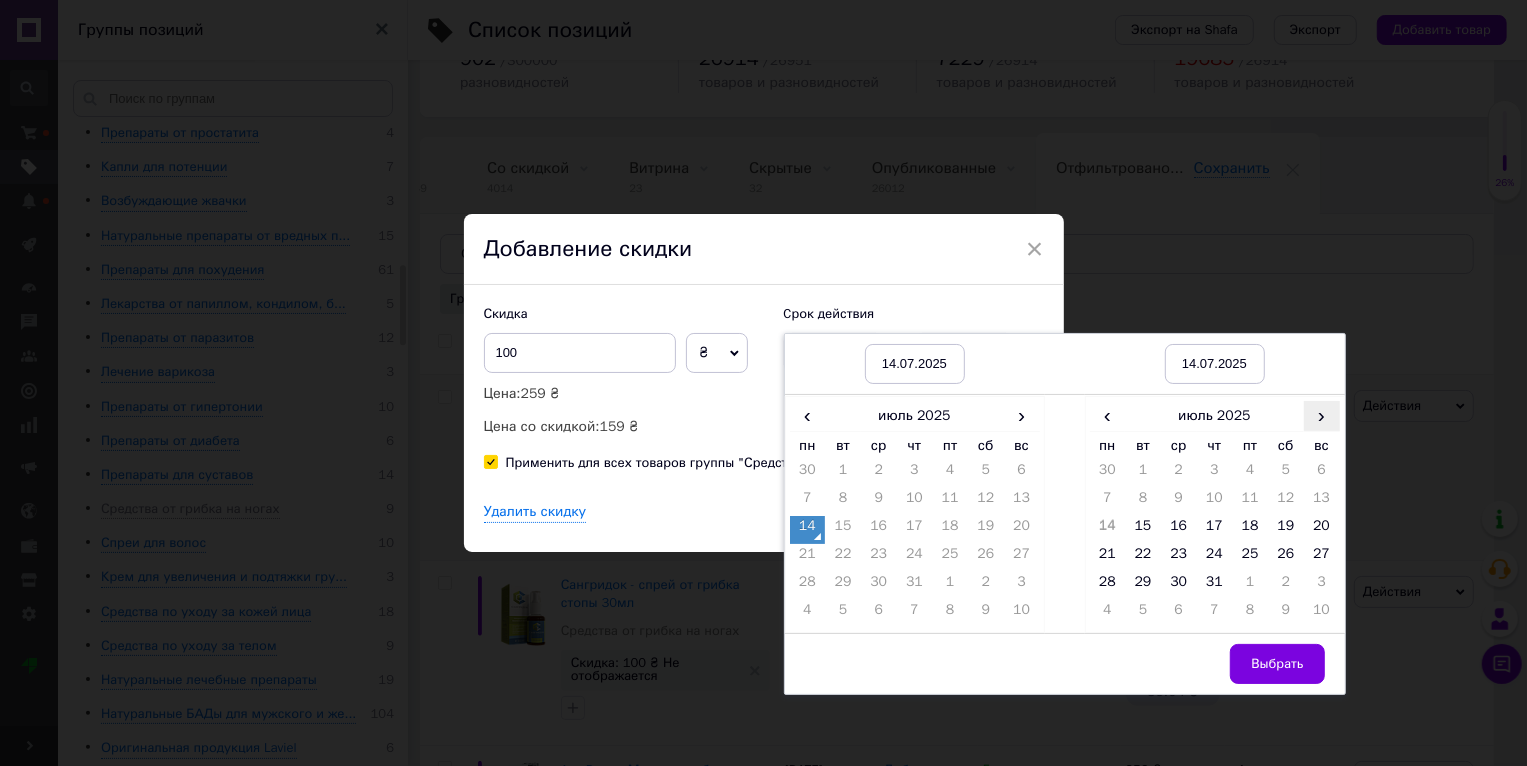 click on "›" at bounding box center [1322, 415] 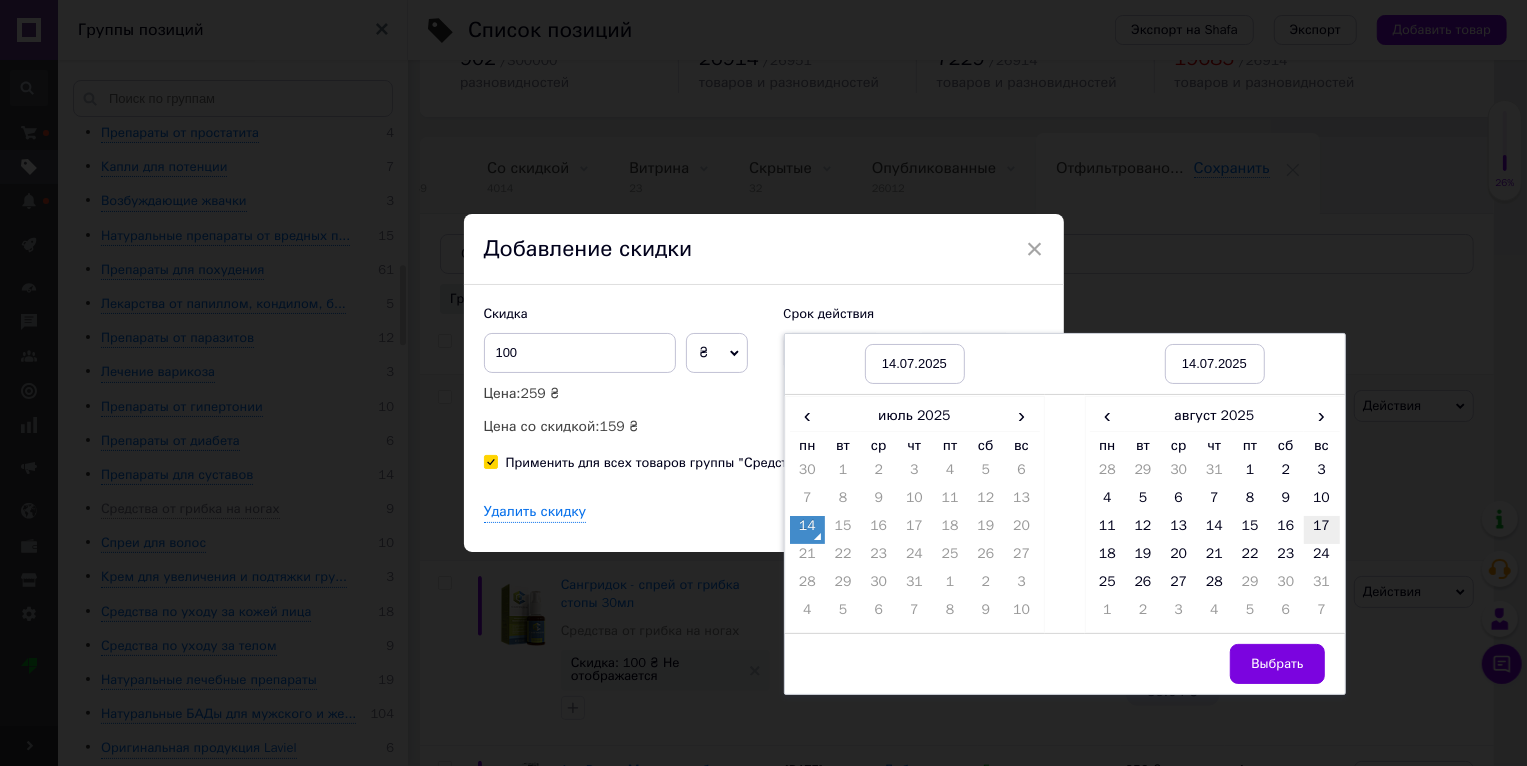 click on "17" at bounding box center (1322, 530) 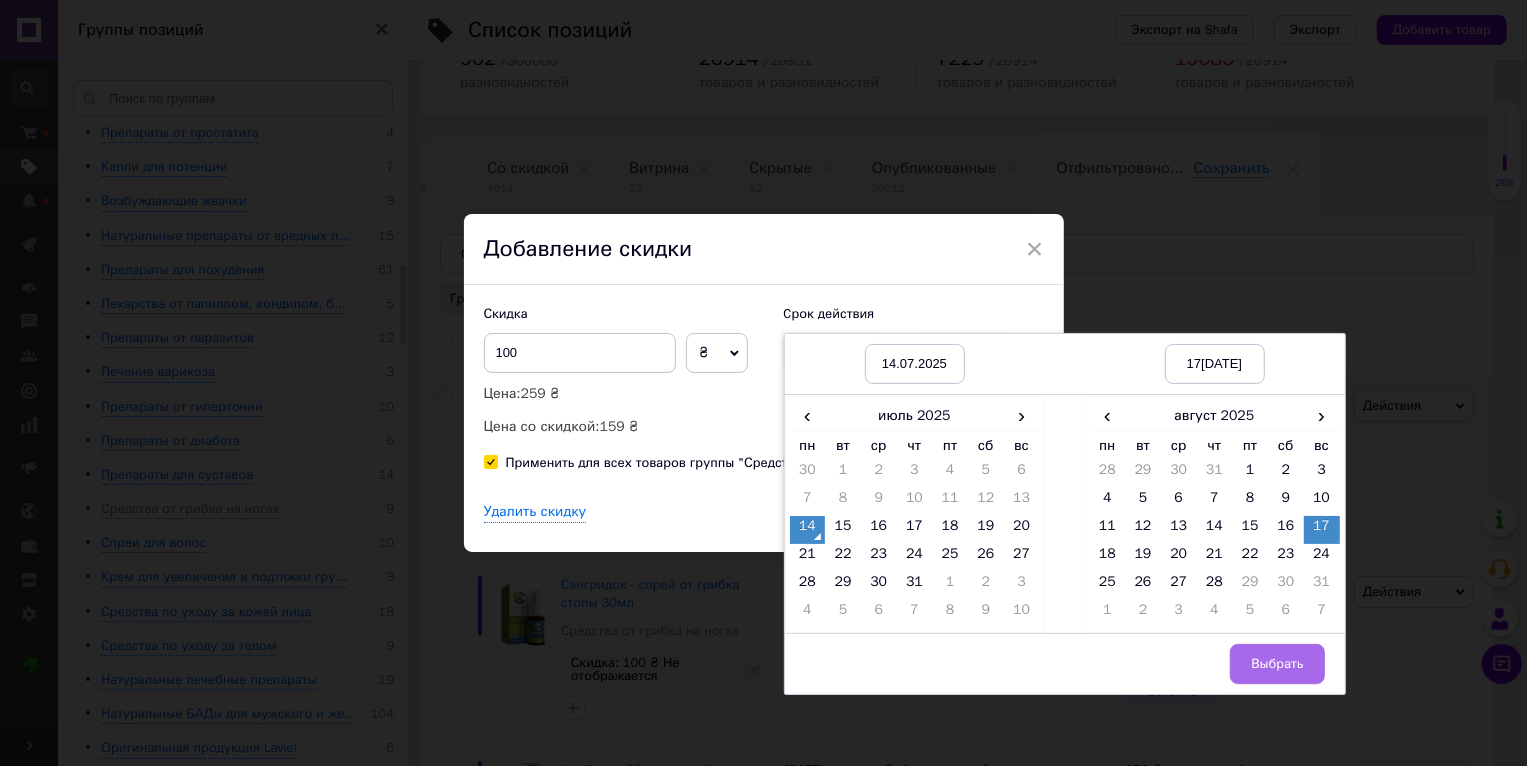 click on "Выбрать" at bounding box center (1277, 664) 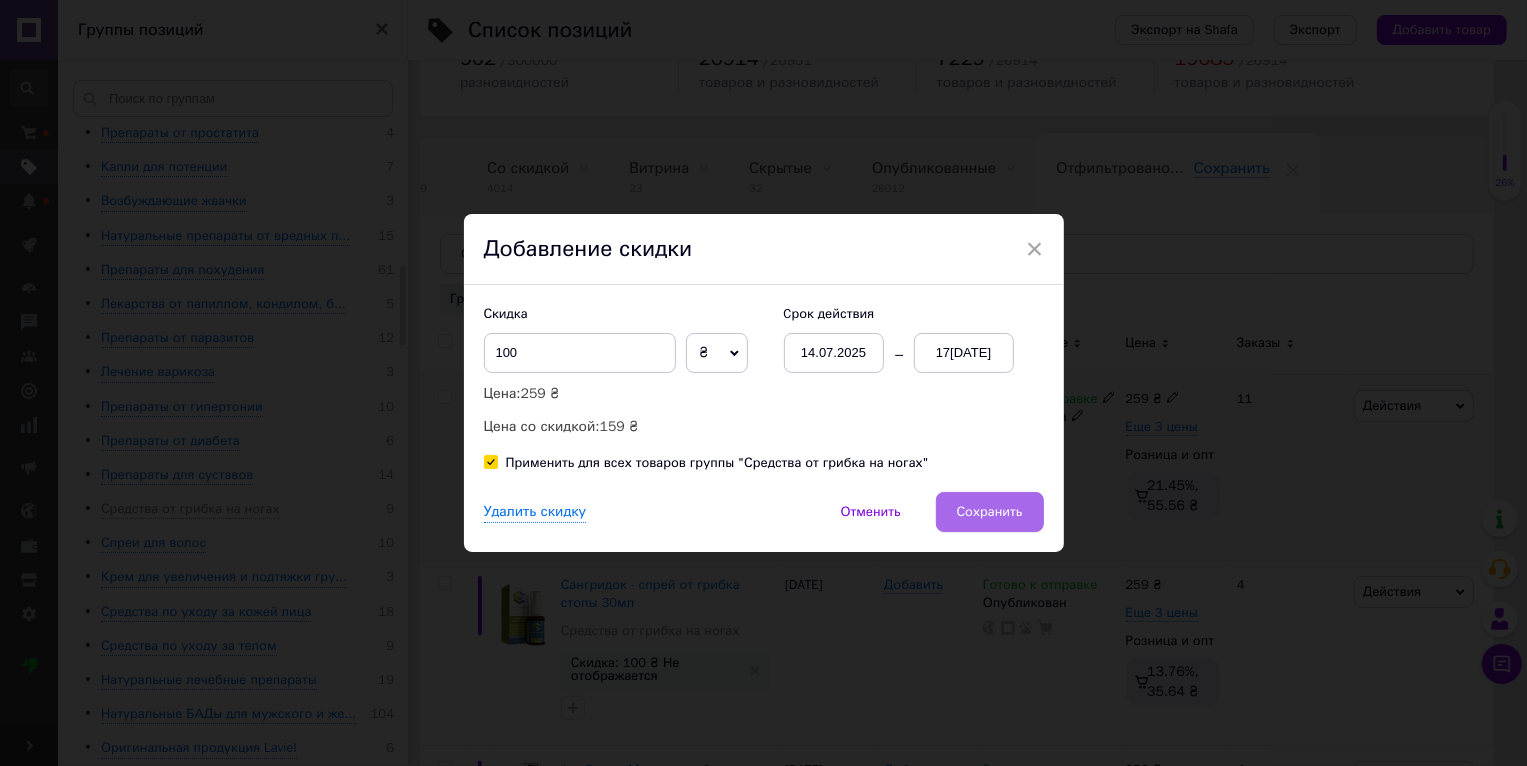click on "Сохранить" at bounding box center (990, 512) 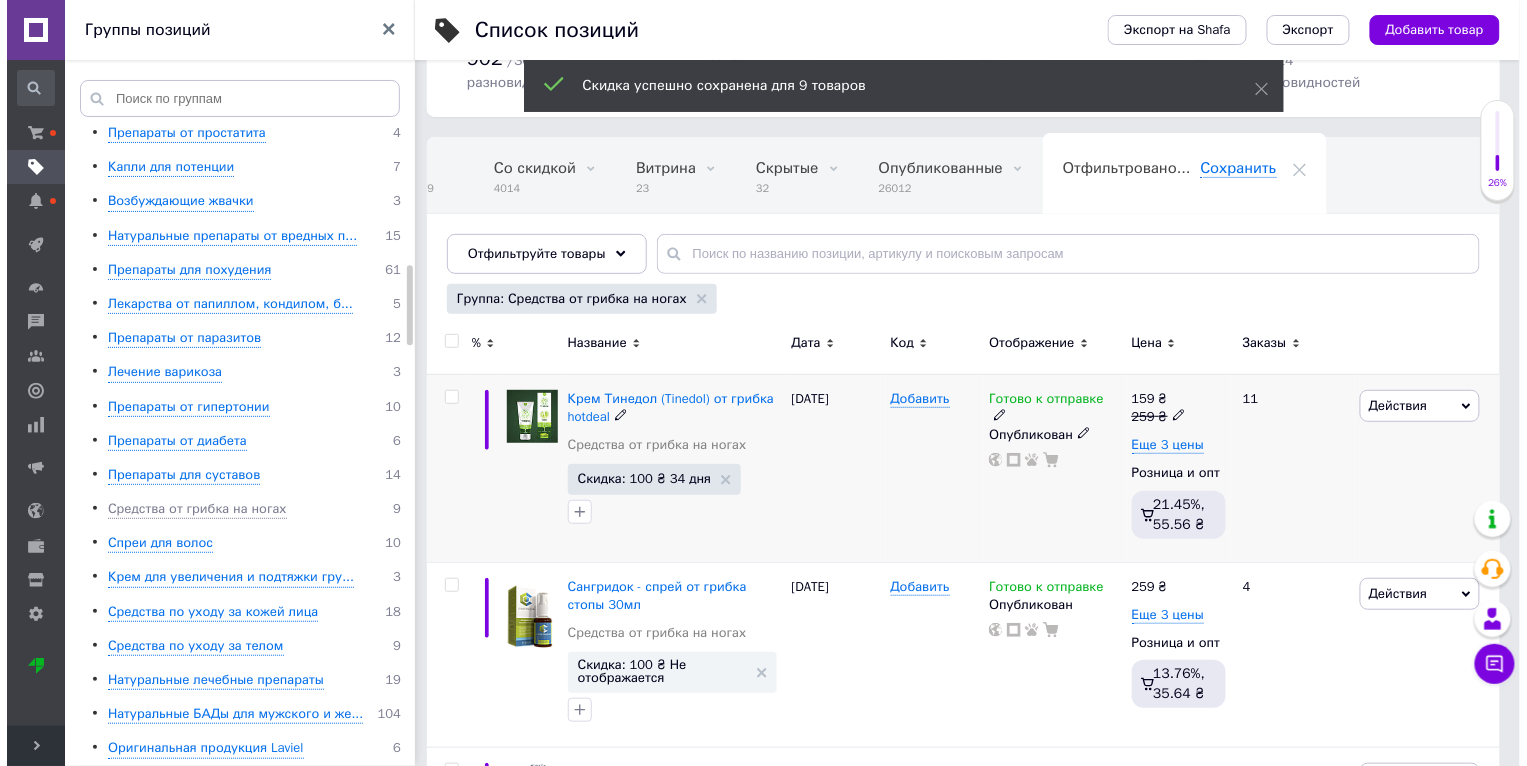 scroll, scrollTop: 0, scrollLeft: 47, axis: horizontal 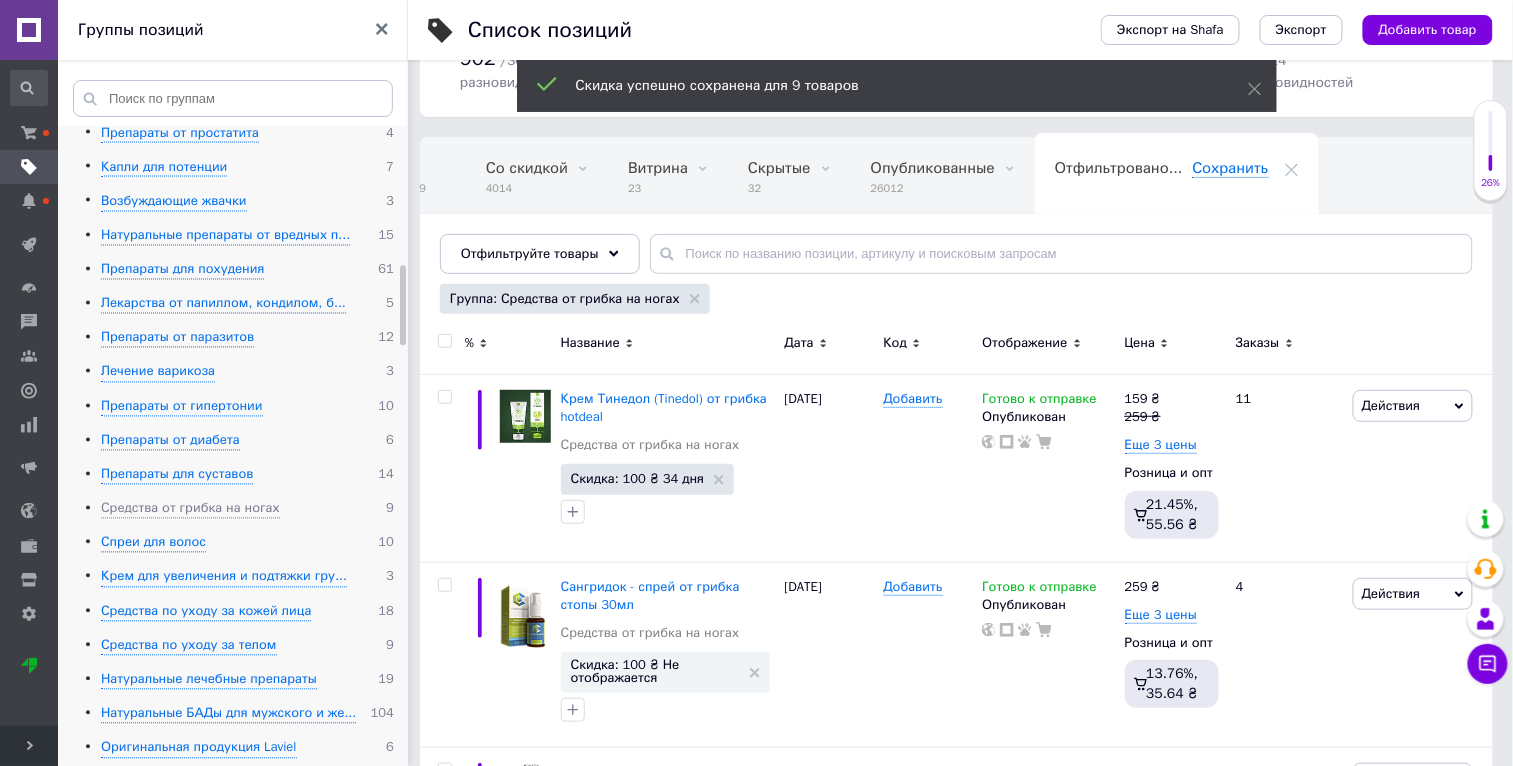 click on "Мужское здоровье 34 Женское здоровье 3 Препараты от простатита 4 Капли для потенции 7 Возбуждающие жвачки 3 Натуральные препараты от вредных п... 15 Препараты для похудения 61 Лекарства от папиллом, кондилом, б... 5 Препараты от паразитов 12 Лечение варикоза 3 Препараты от гипертонии 10 Препараты от диабета 6 Препараты для суставов 14 Средства от грибка на ногах 9 Спреи для волос 10 Крем для увеличения и подтяжки гру... 3 Средства по уходу за кожей лица 18 Средства по уходу за телом 9 Натуральные лечебные препараты 19 Натуральные БАДы для мужского и же... 104 6 4 3 Разное 83 70 111" at bounding box center [232, 561] 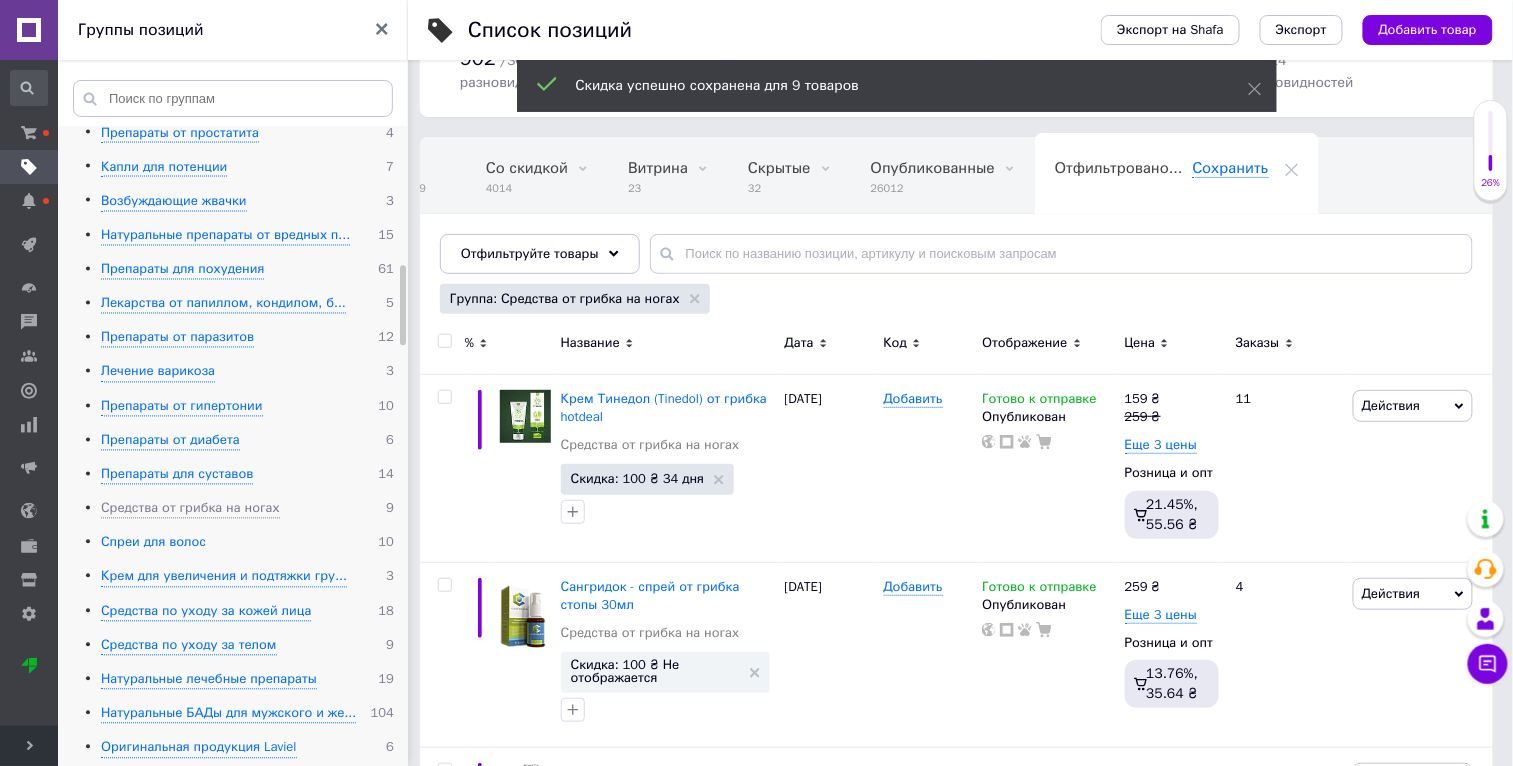 click on "Спреи для волос" at bounding box center [153, 543] 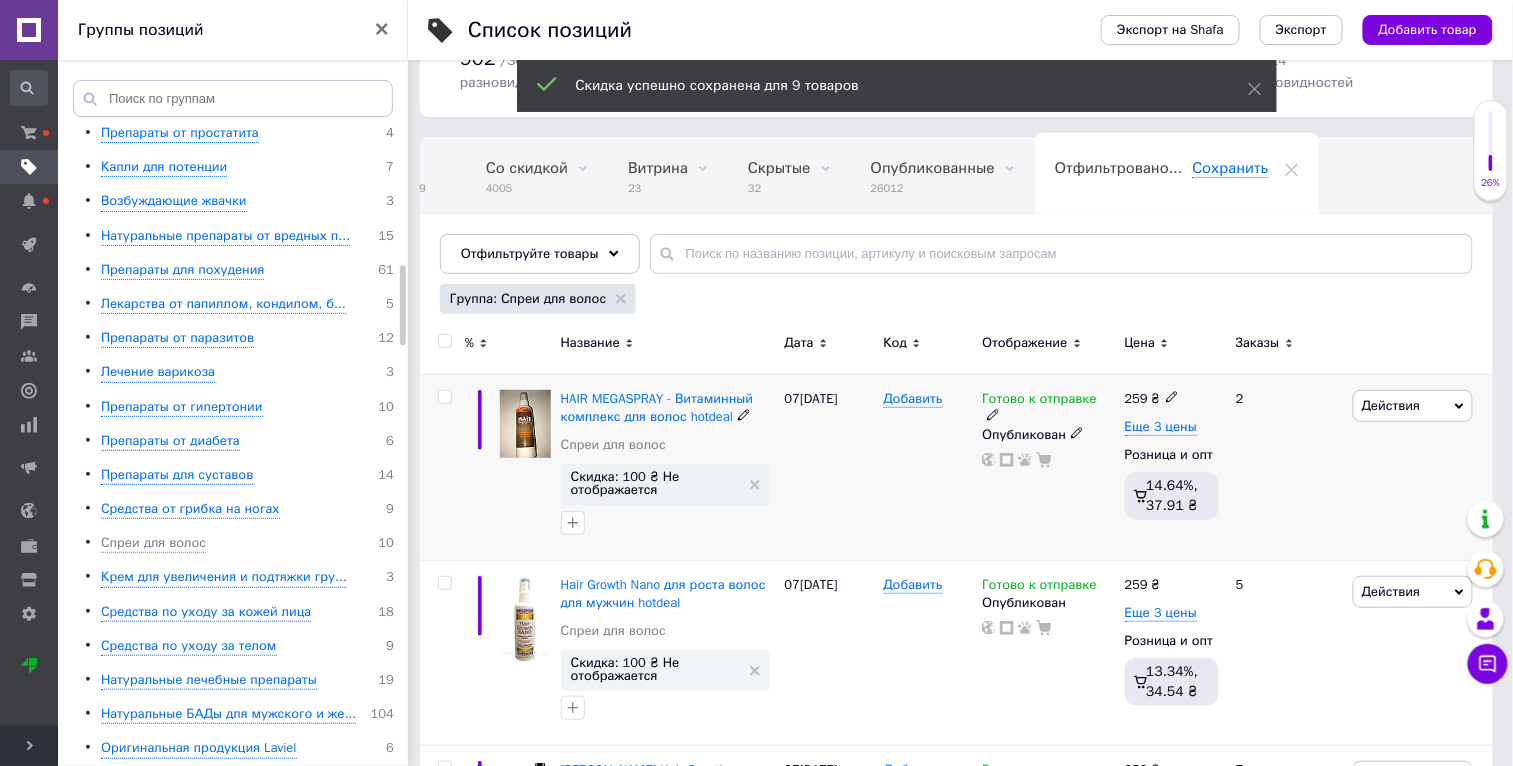 click on "Действия" at bounding box center (1391, 405) 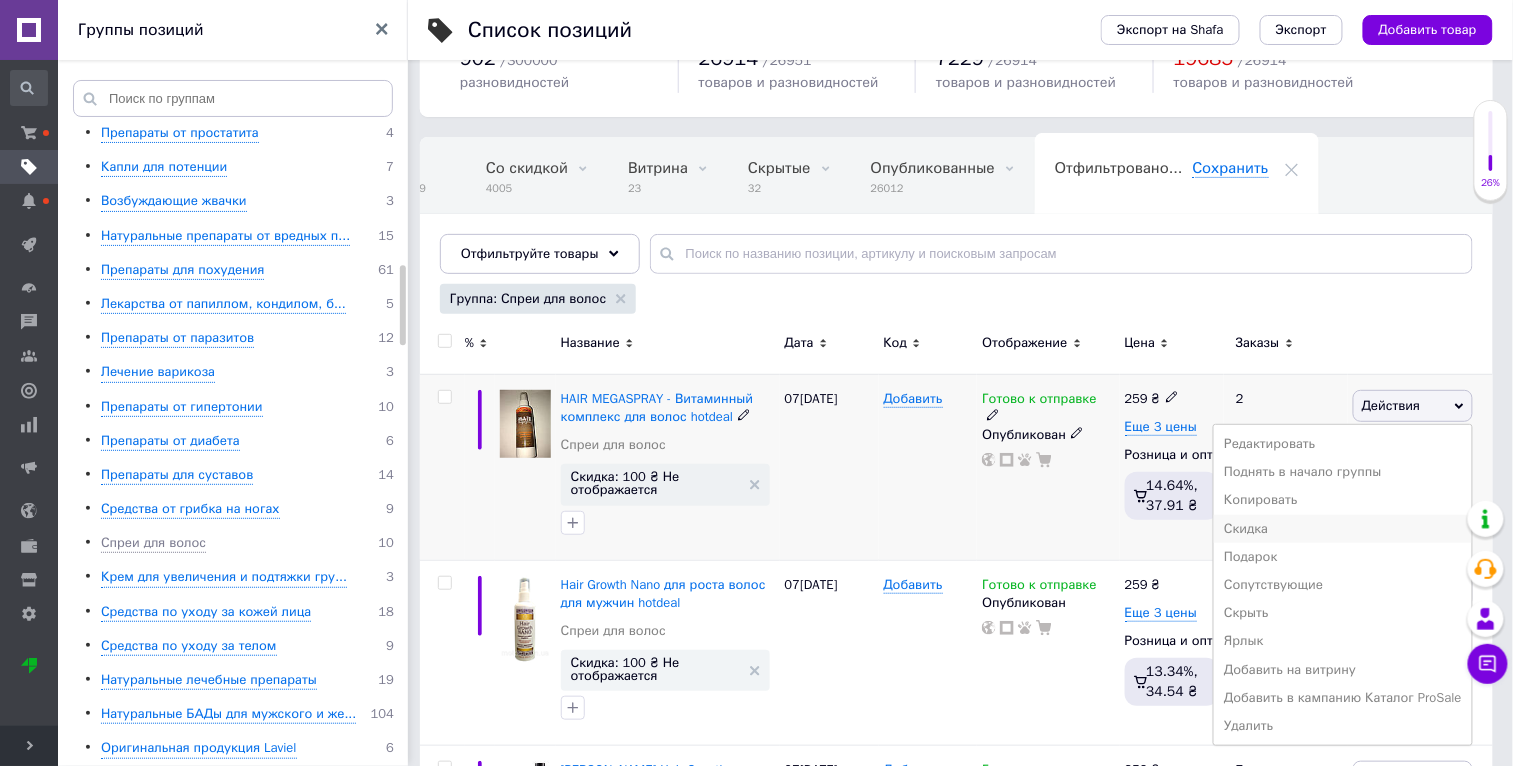 click on "Скидка" at bounding box center [1343, 529] 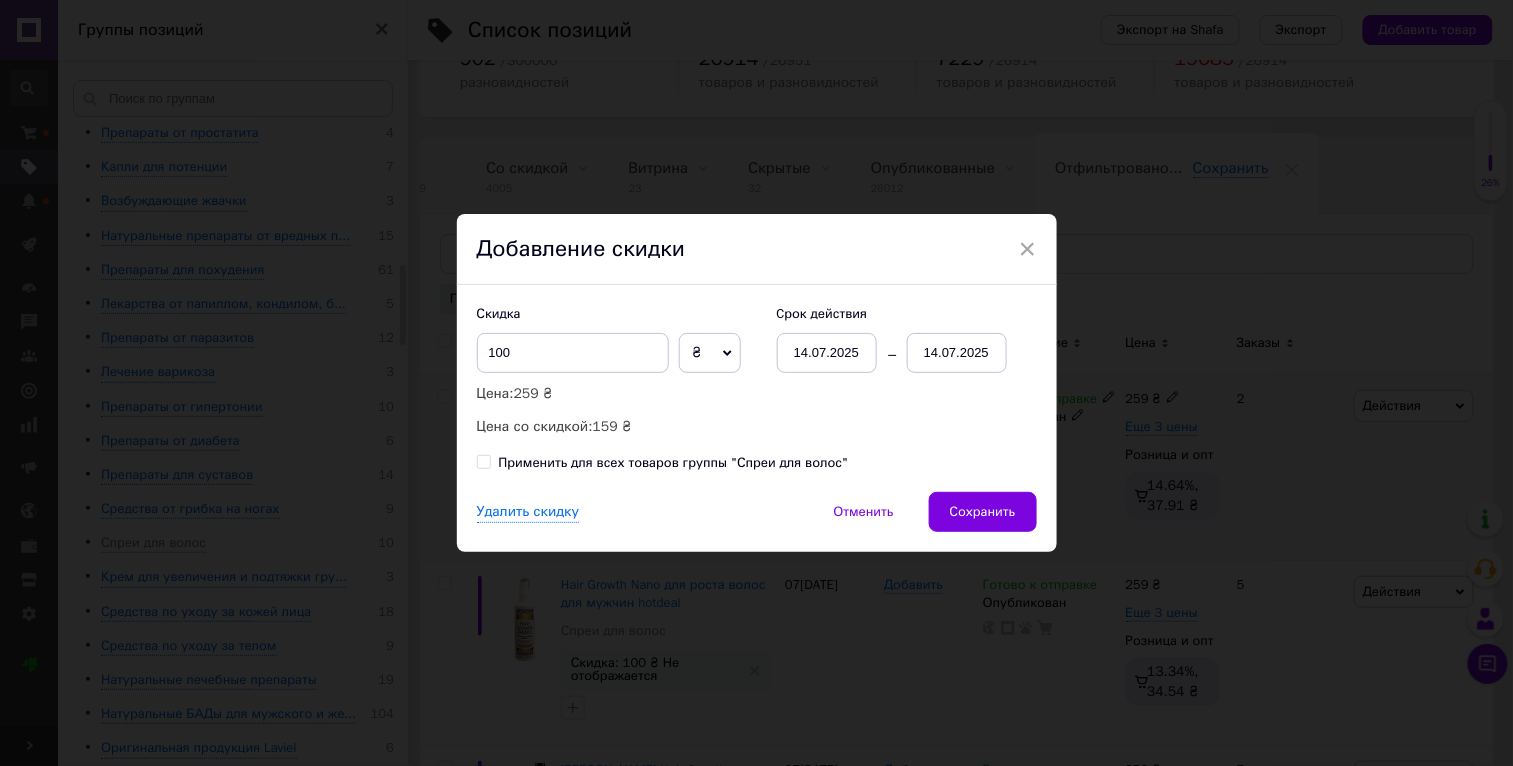scroll, scrollTop: 0, scrollLeft: 46, axis: horizontal 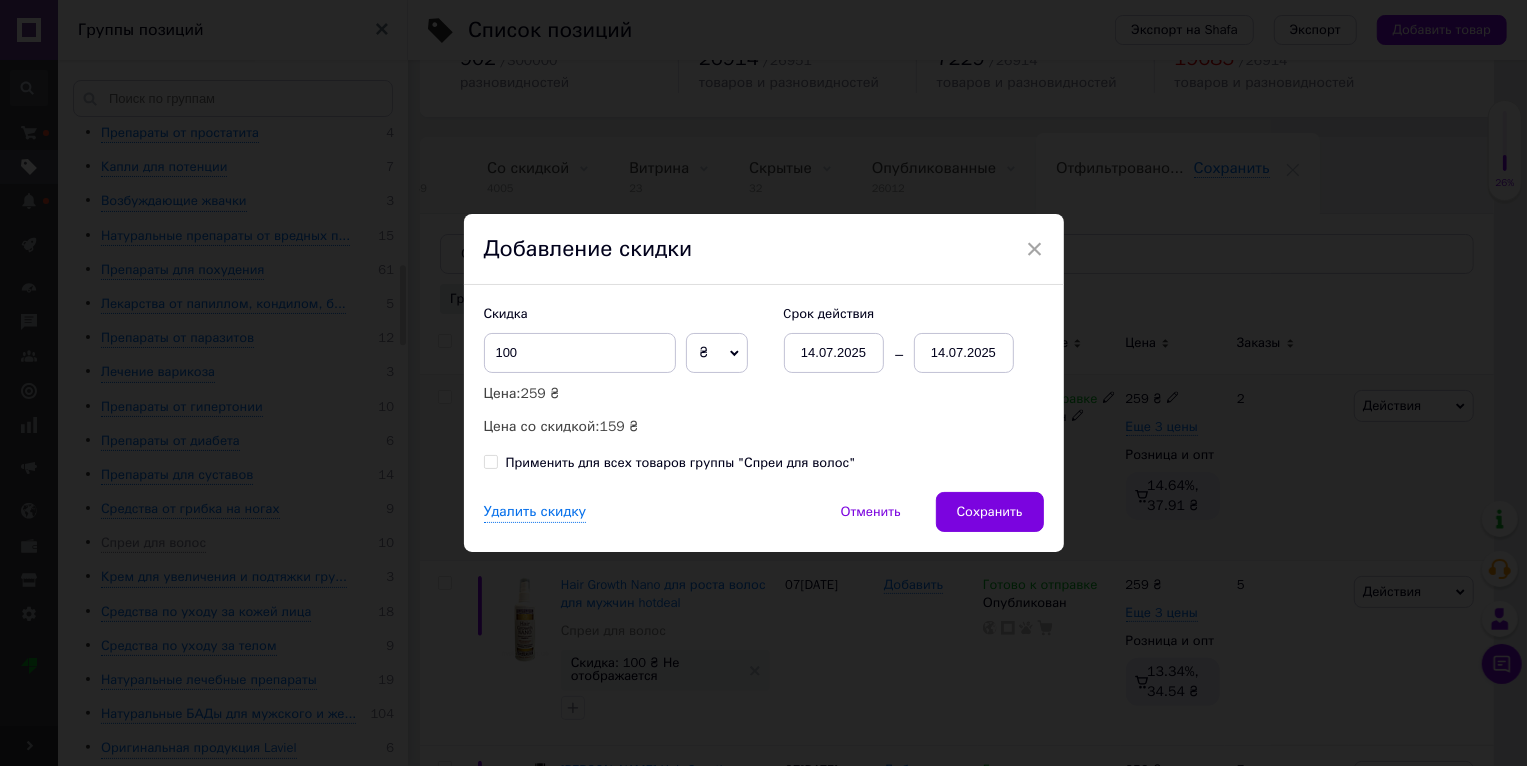 click on "Применить для всех товаров группы "Спреи для волос"" at bounding box center [681, 463] 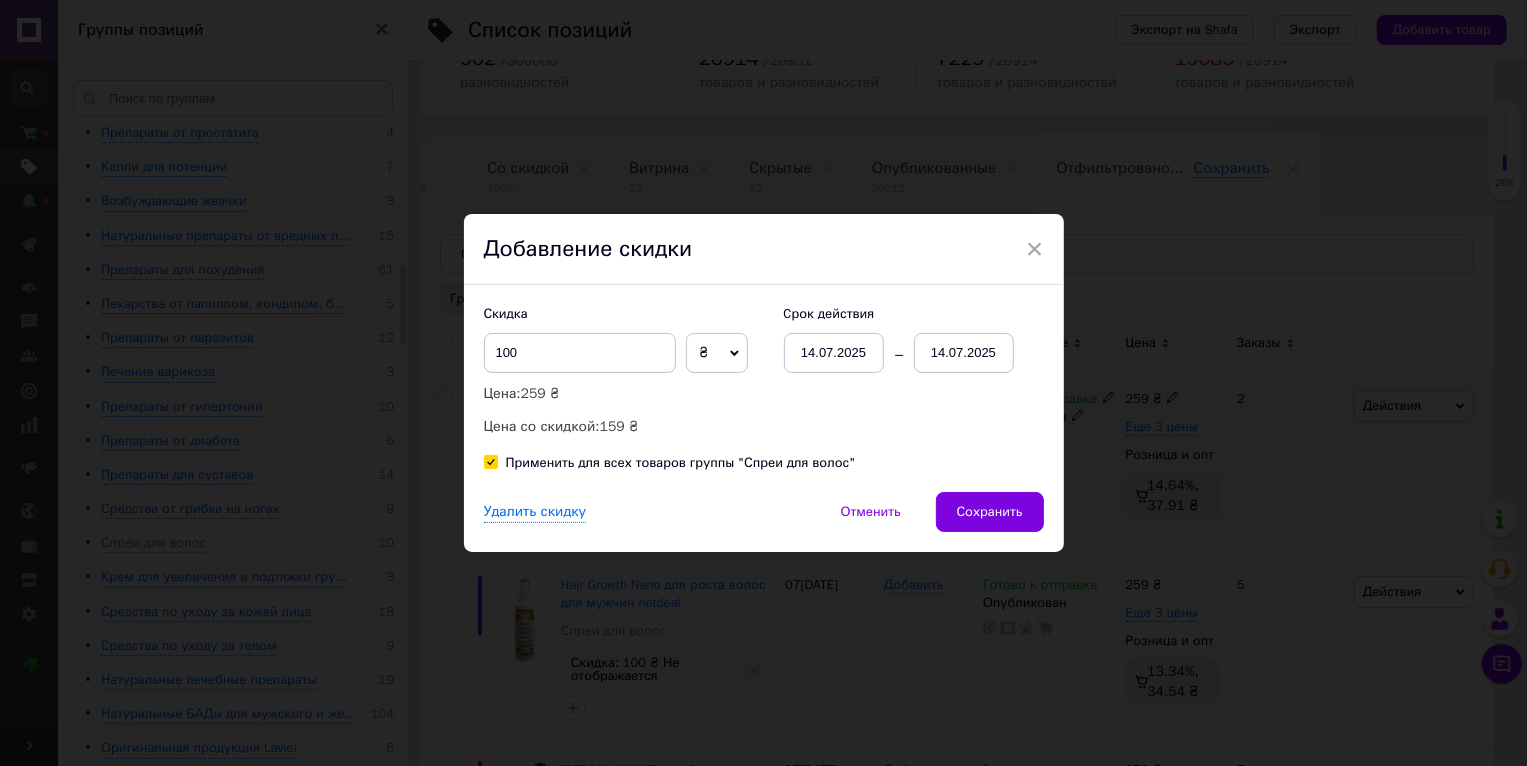 checkbox on "true" 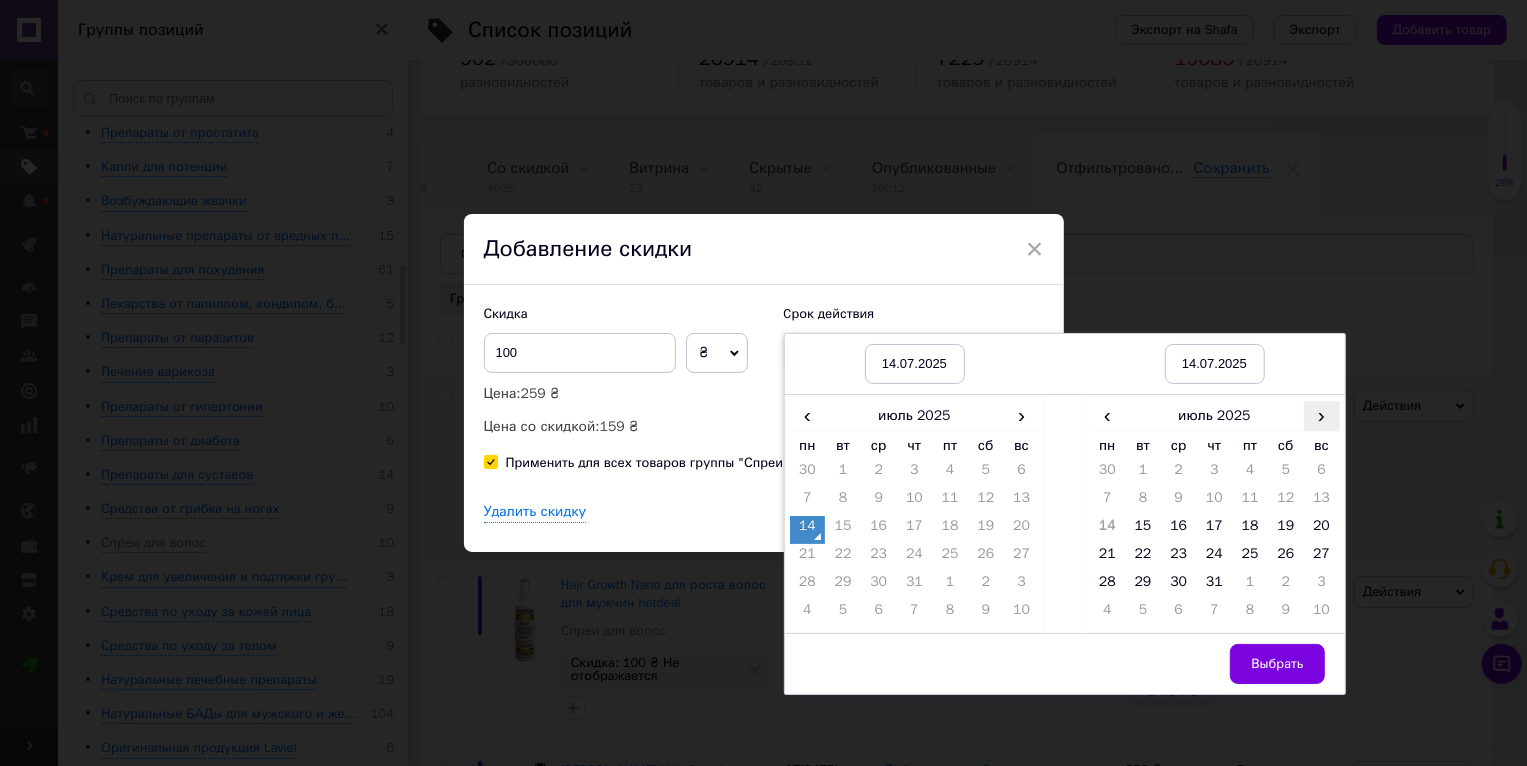 click on "›" at bounding box center (1322, 415) 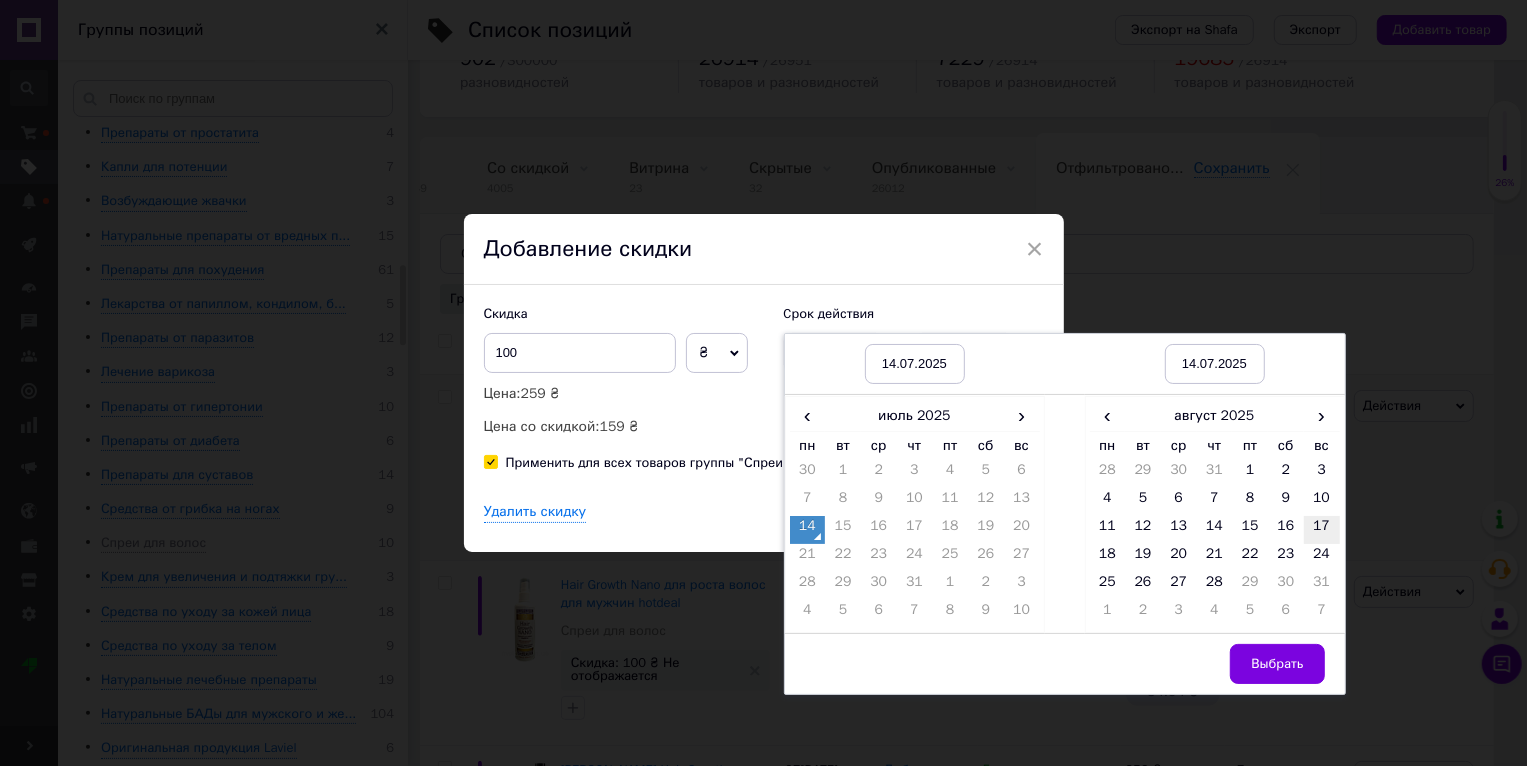 click on "17" at bounding box center [1322, 530] 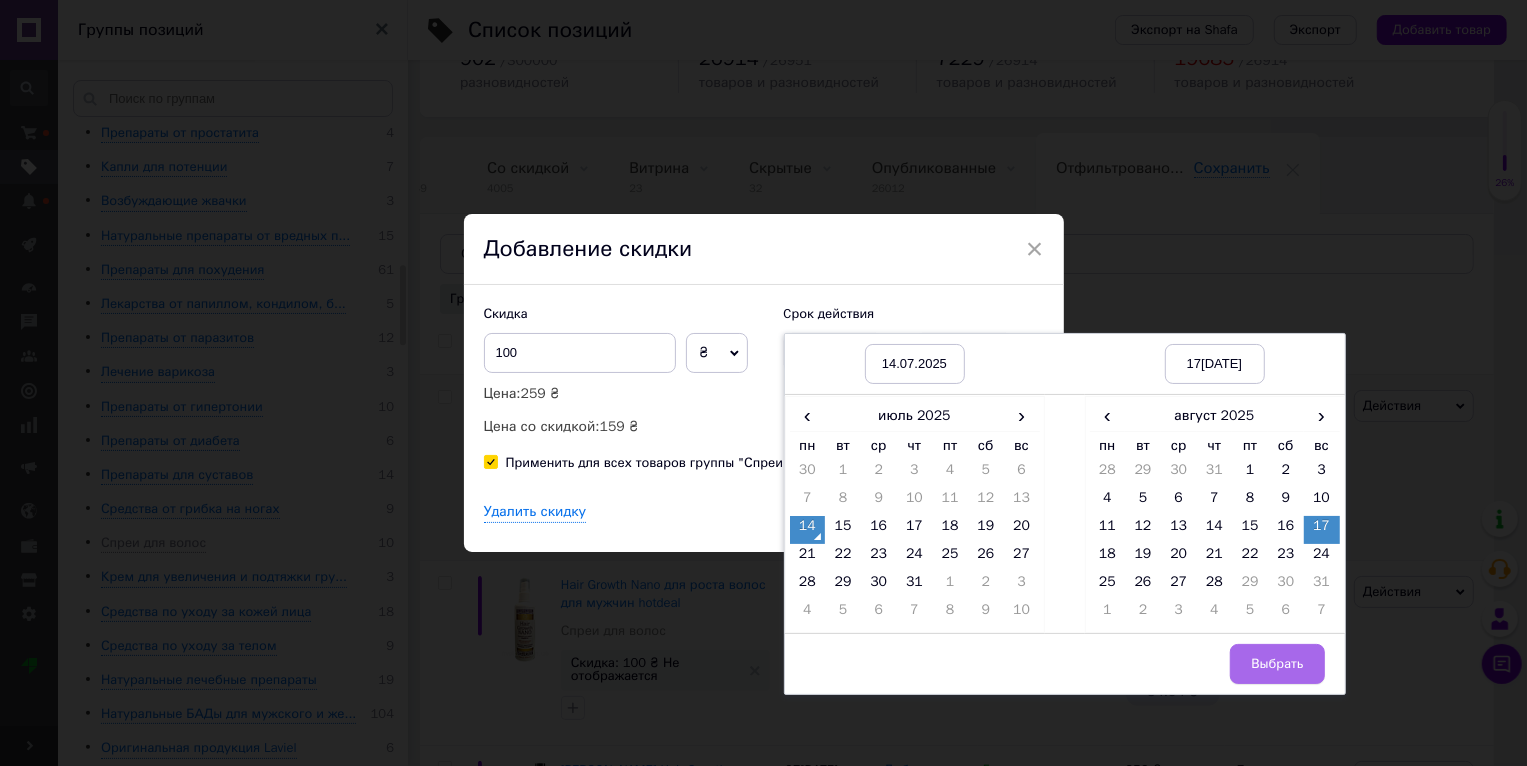 click on "Выбрать" at bounding box center [1277, 664] 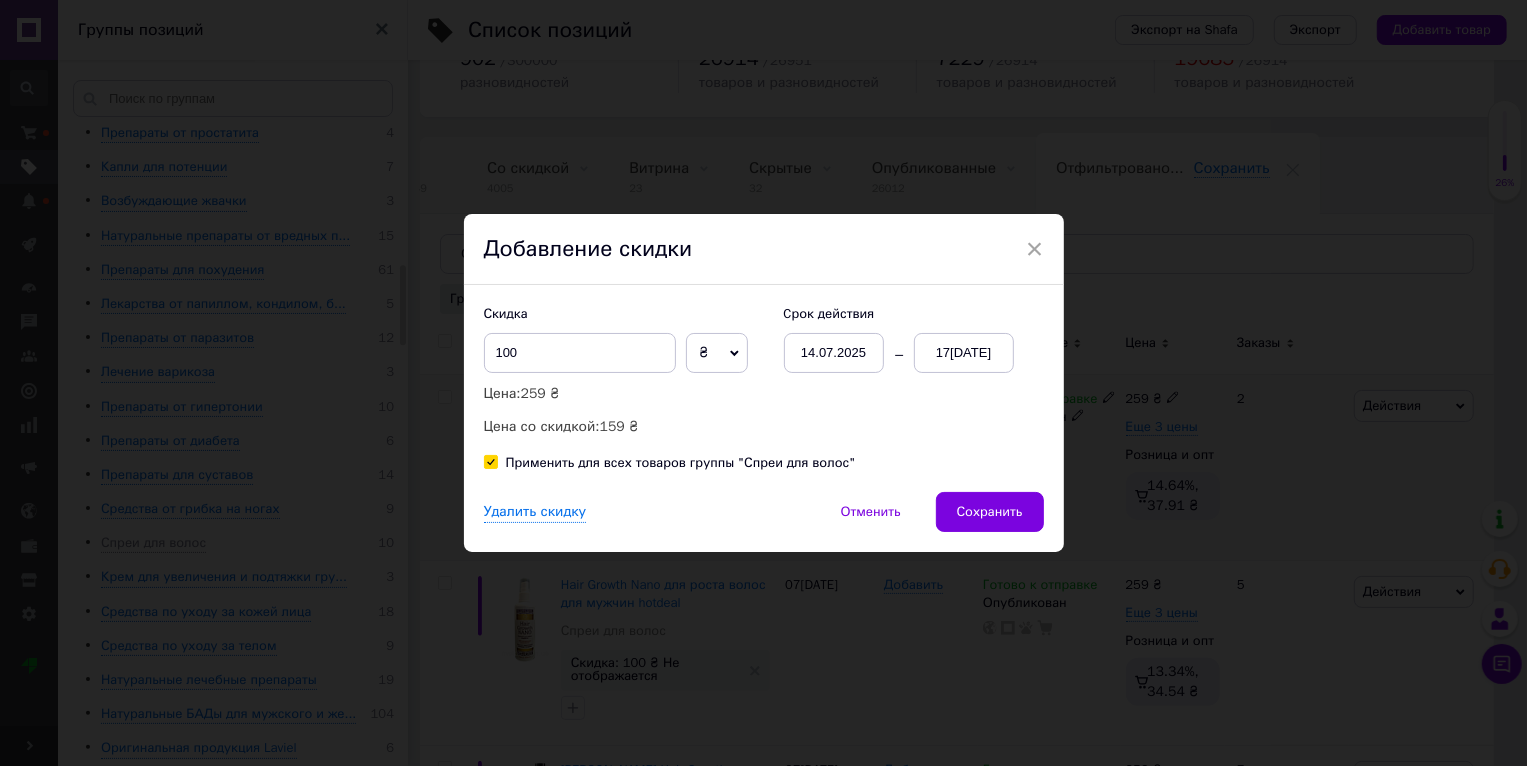 click on "Сохранить" at bounding box center (990, 512) 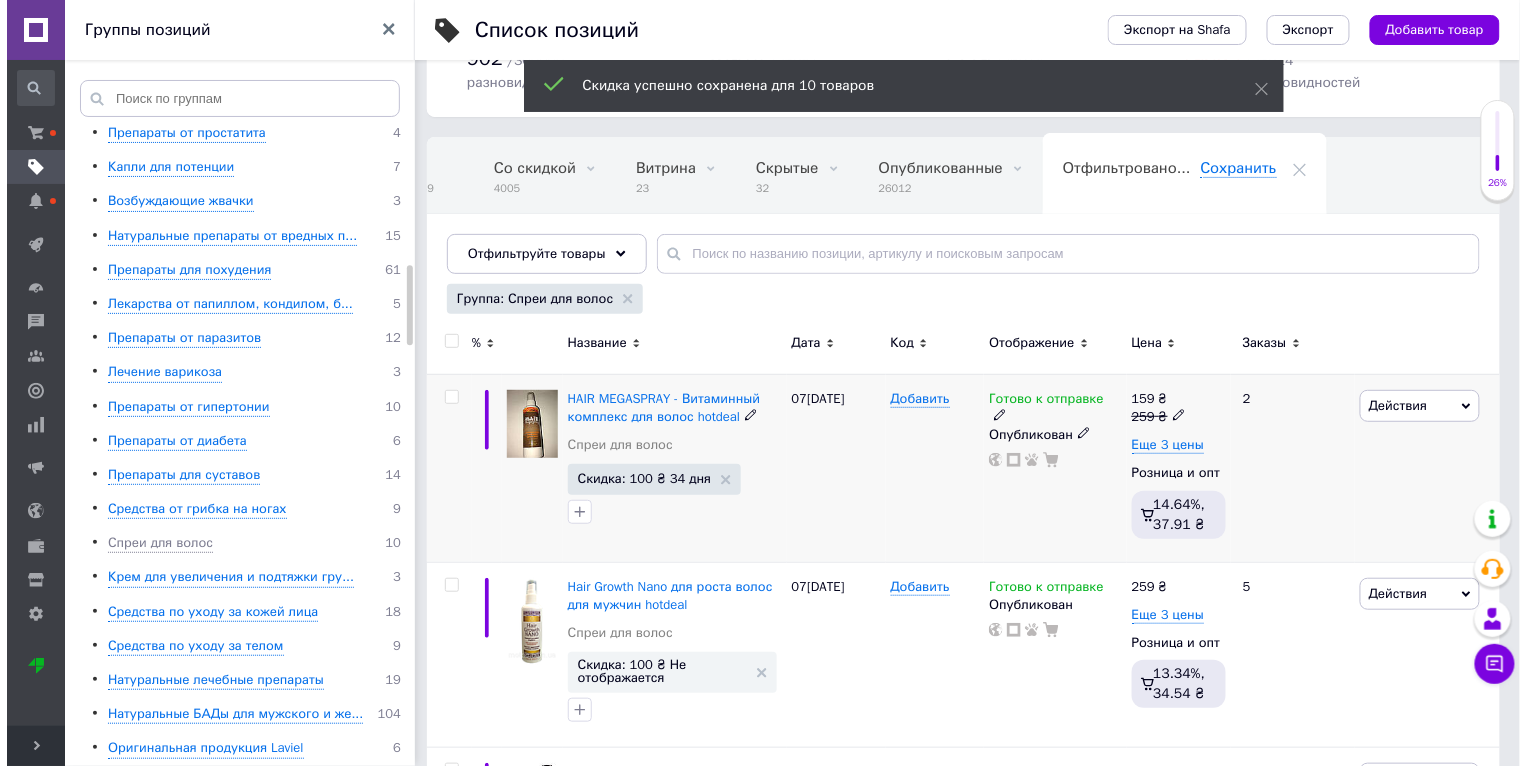 scroll, scrollTop: 0, scrollLeft: 47, axis: horizontal 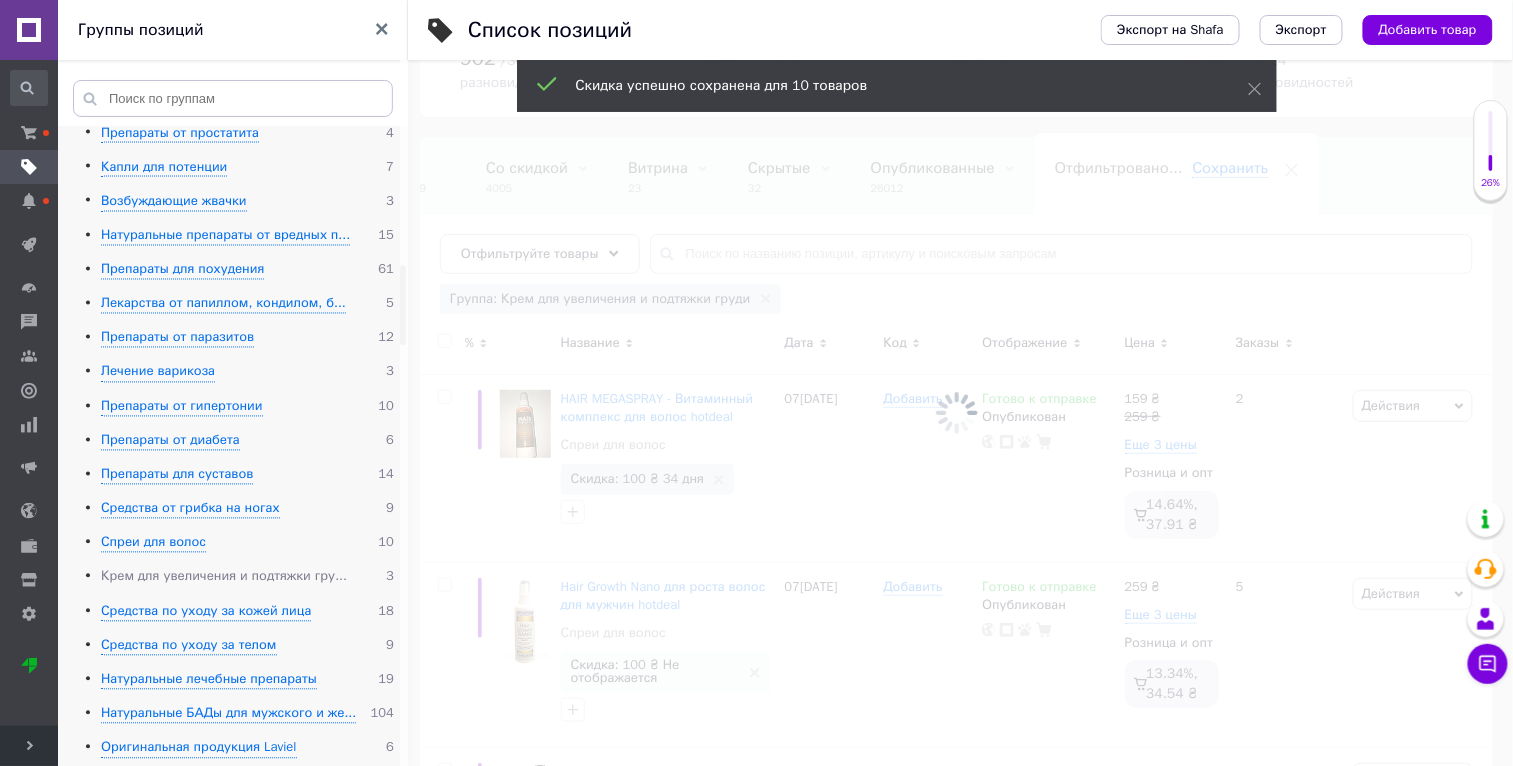 click on "Крем для увеличения и подтяжки гру..." at bounding box center [224, 577] 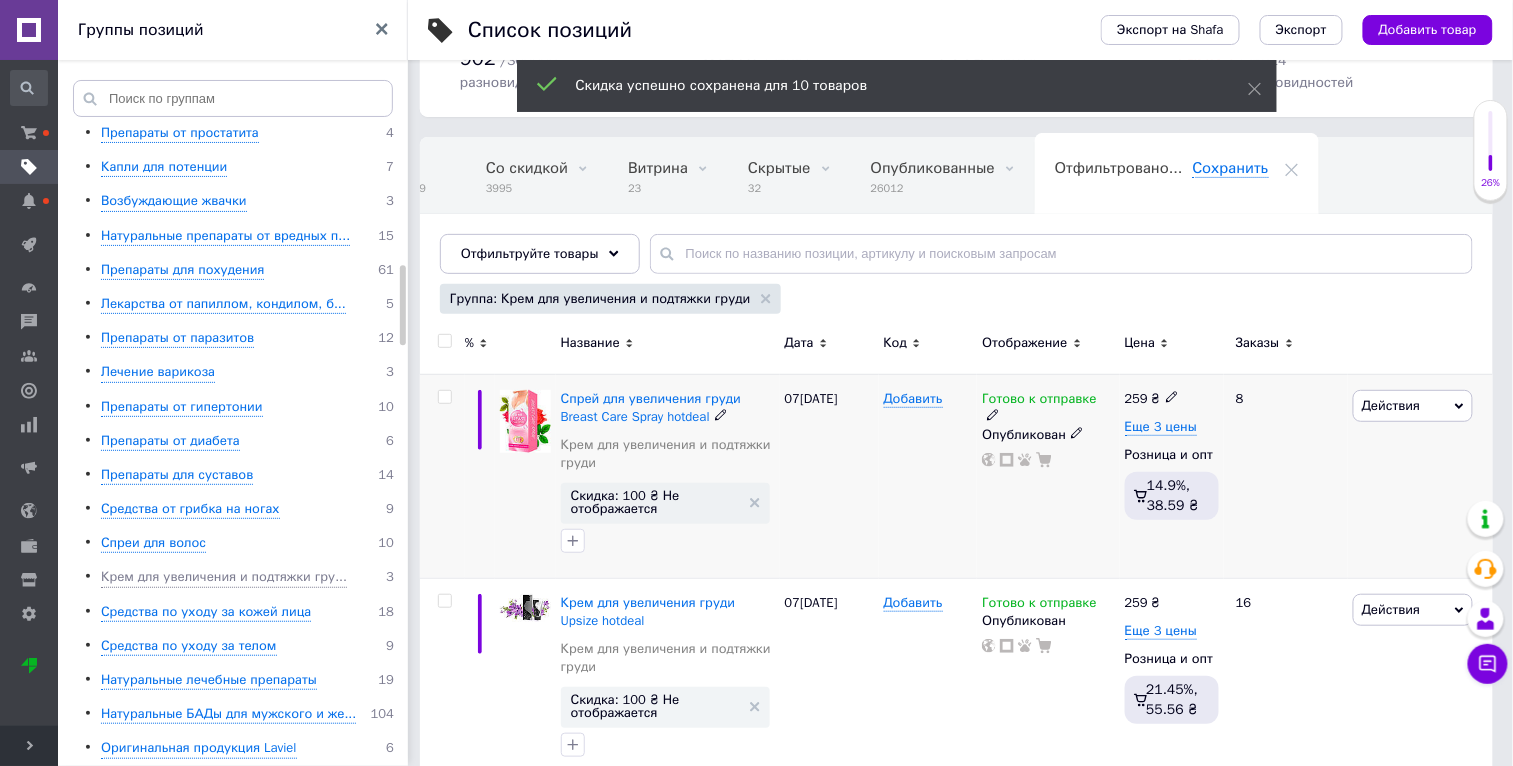 click on "Действия" at bounding box center (1391, 405) 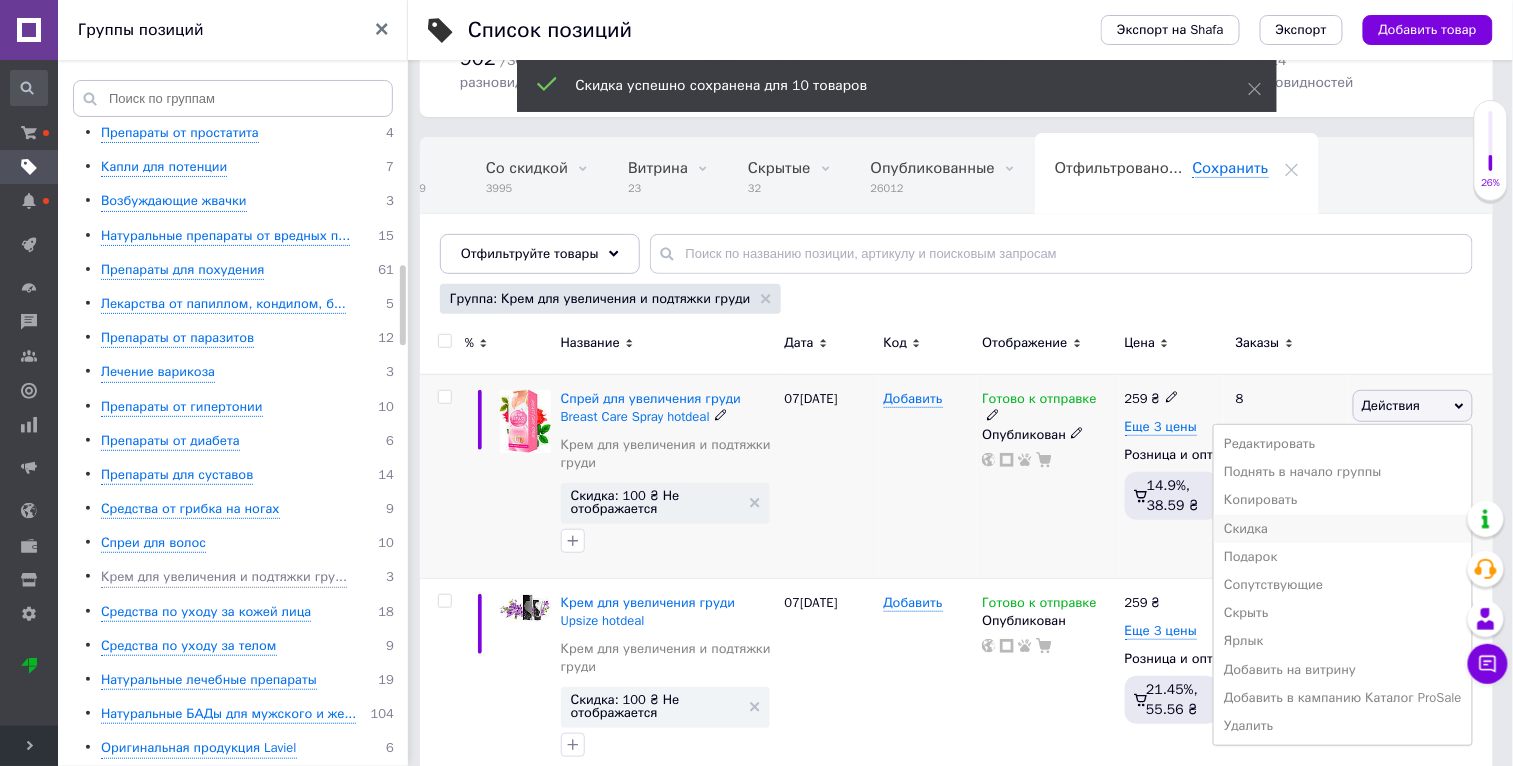 click on "Скидка" at bounding box center [1343, 529] 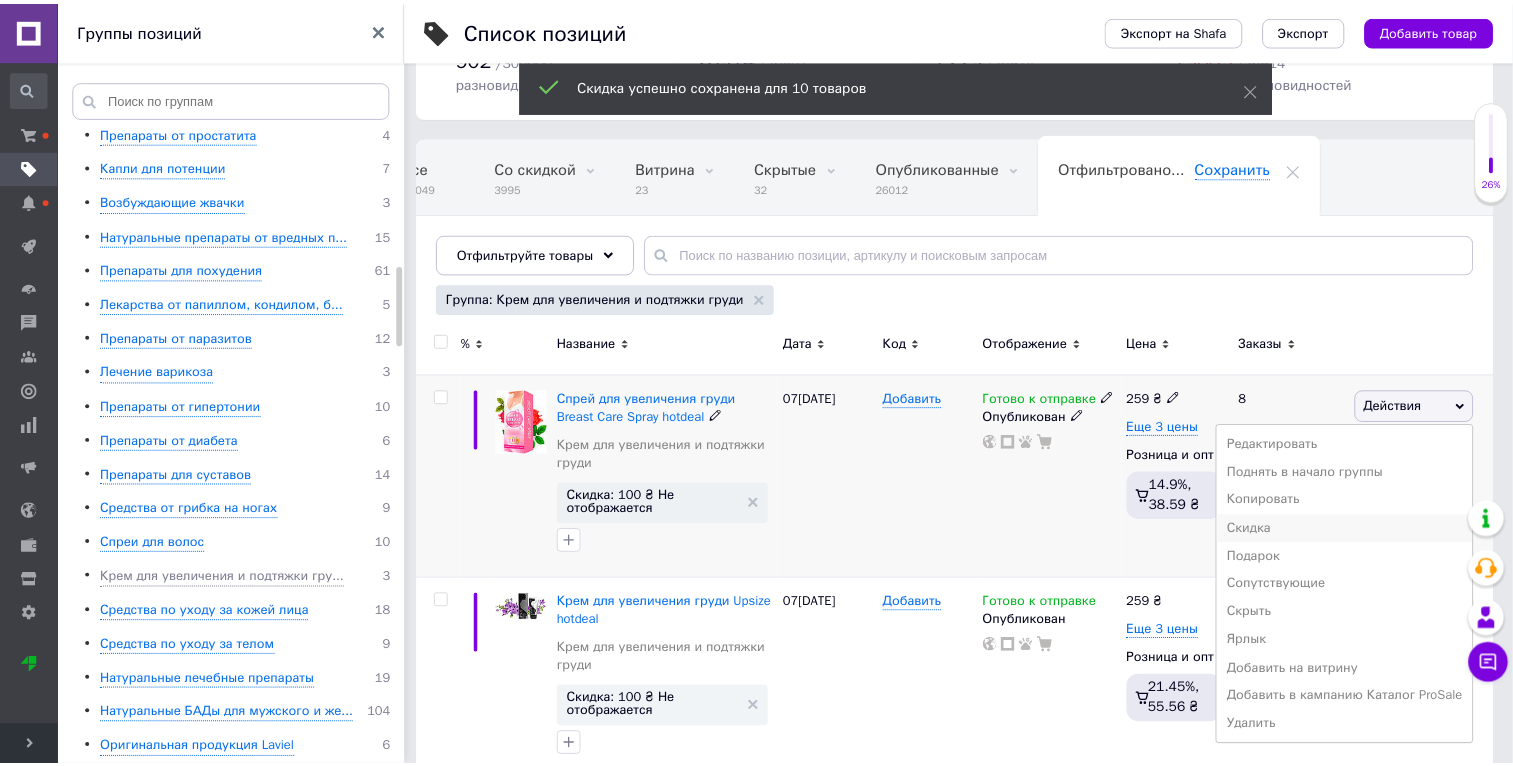 scroll, scrollTop: 0, scrollLeft: 46, axis: horizontal 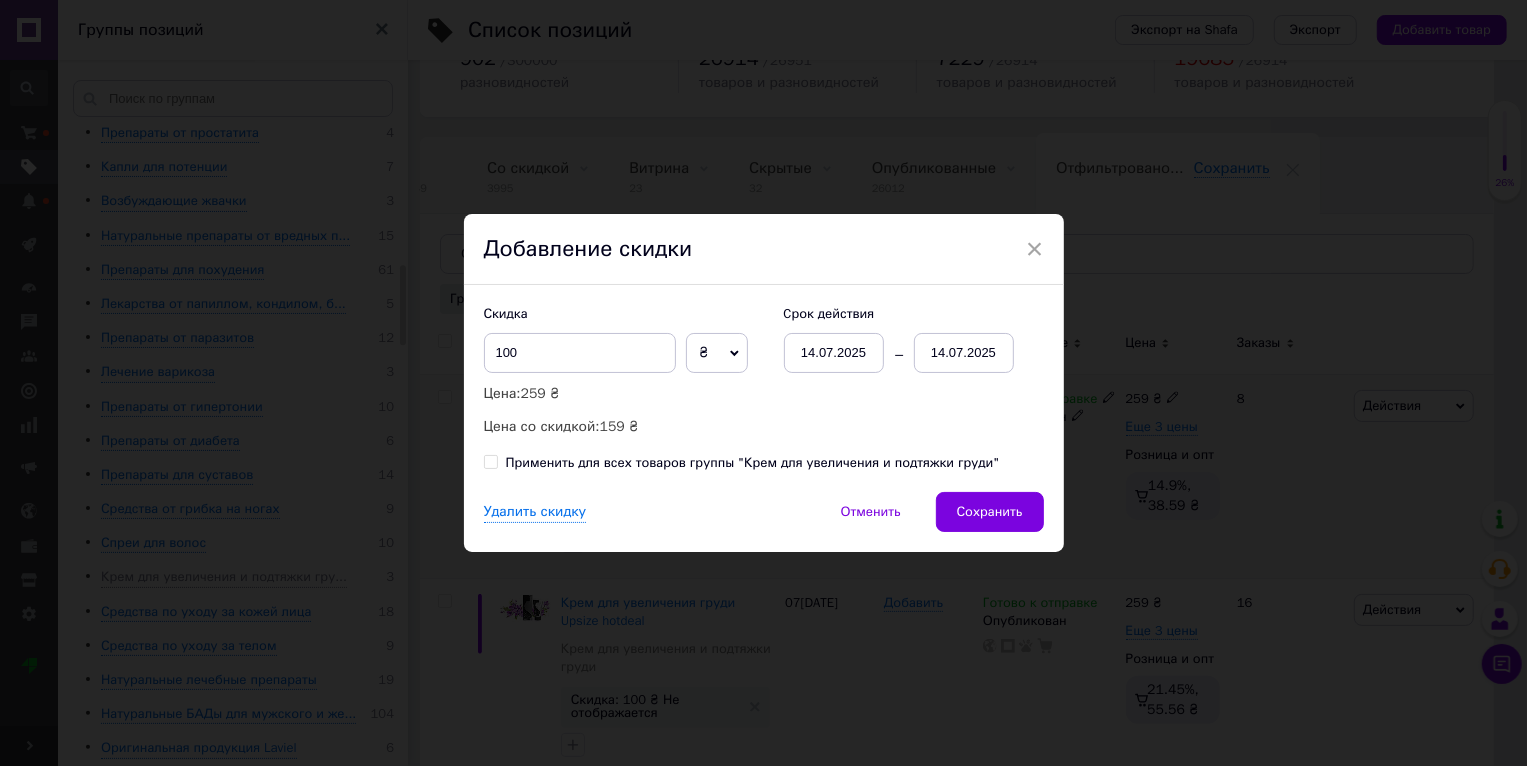 click on "Применить для всех товаров группы "Крем для увеличения и подтяжки груди"" at bounding box center (753, 463) 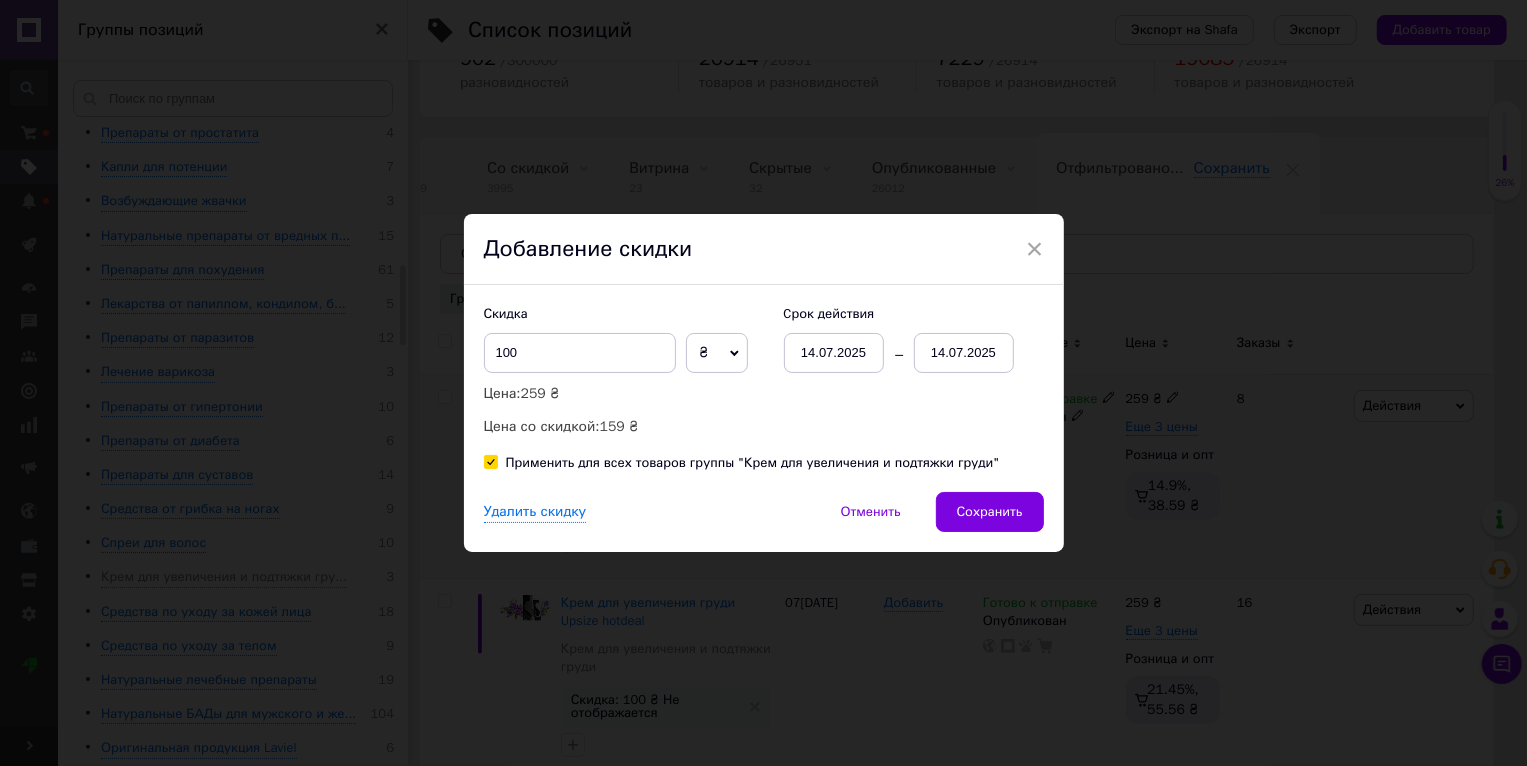 checkbox on "true" 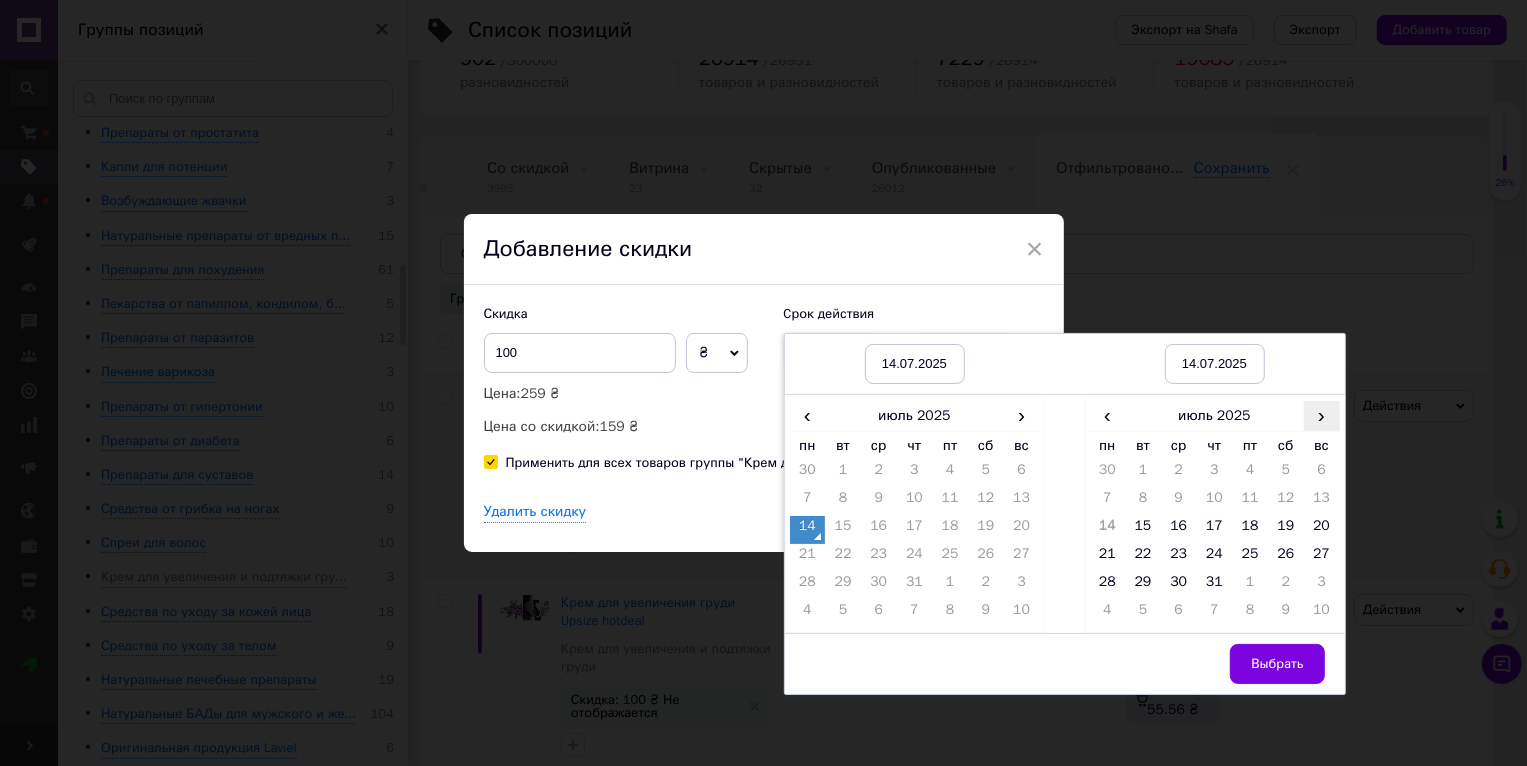 click on "›" at bounding box center (1322, 415) 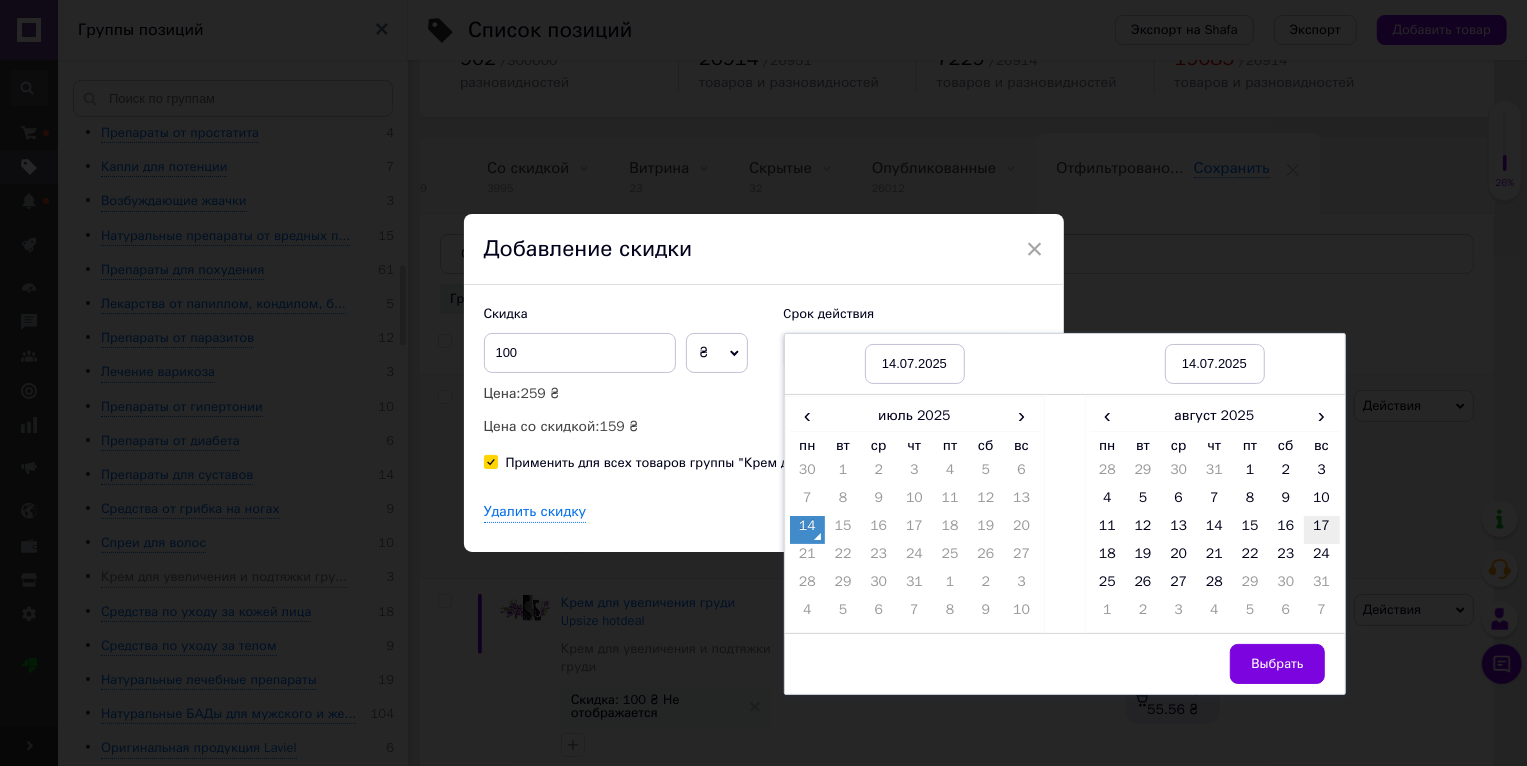 click on "17" at bounding box center (1322, 530) 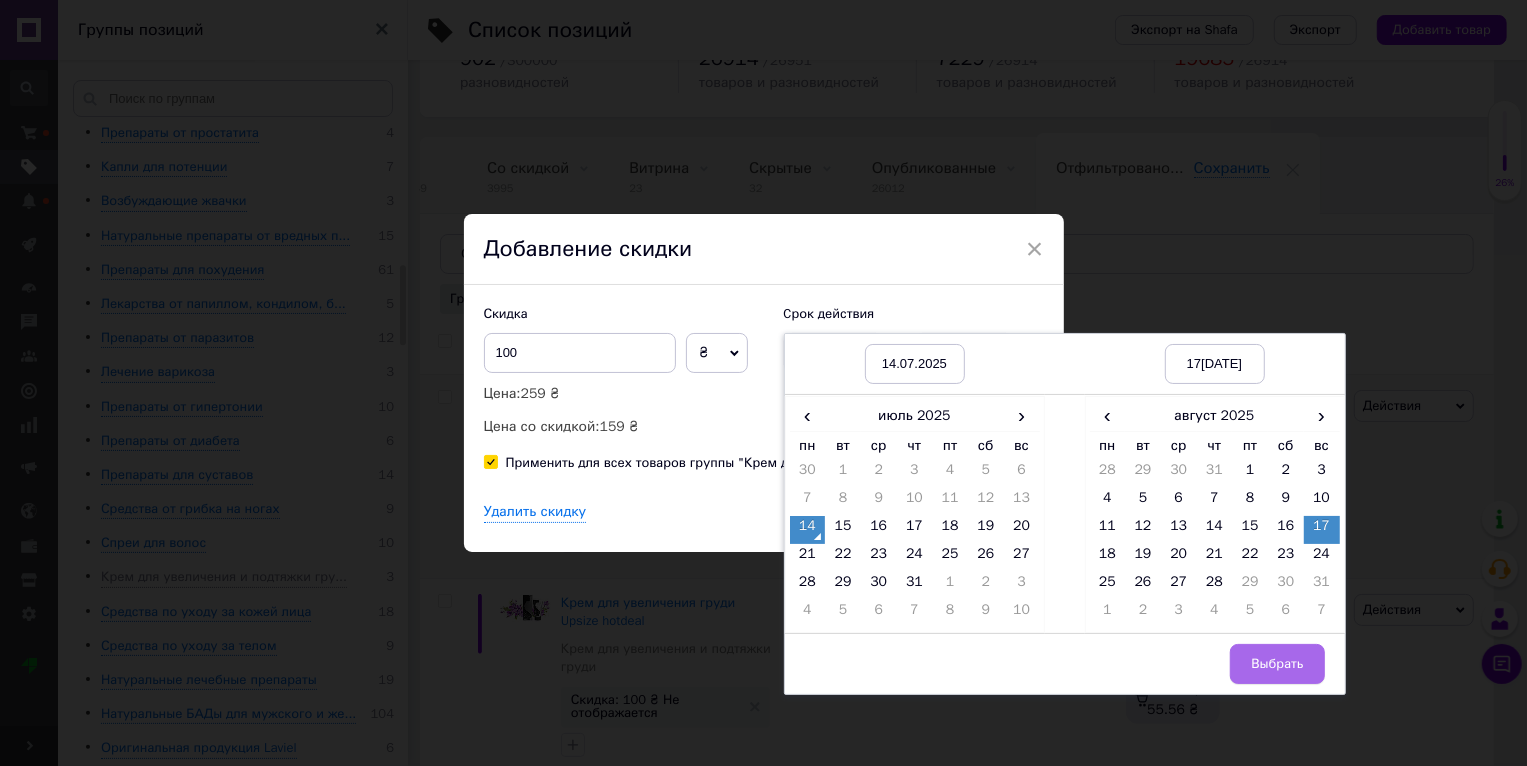 click on "Выбрать" at bounding box center (1277, 664) 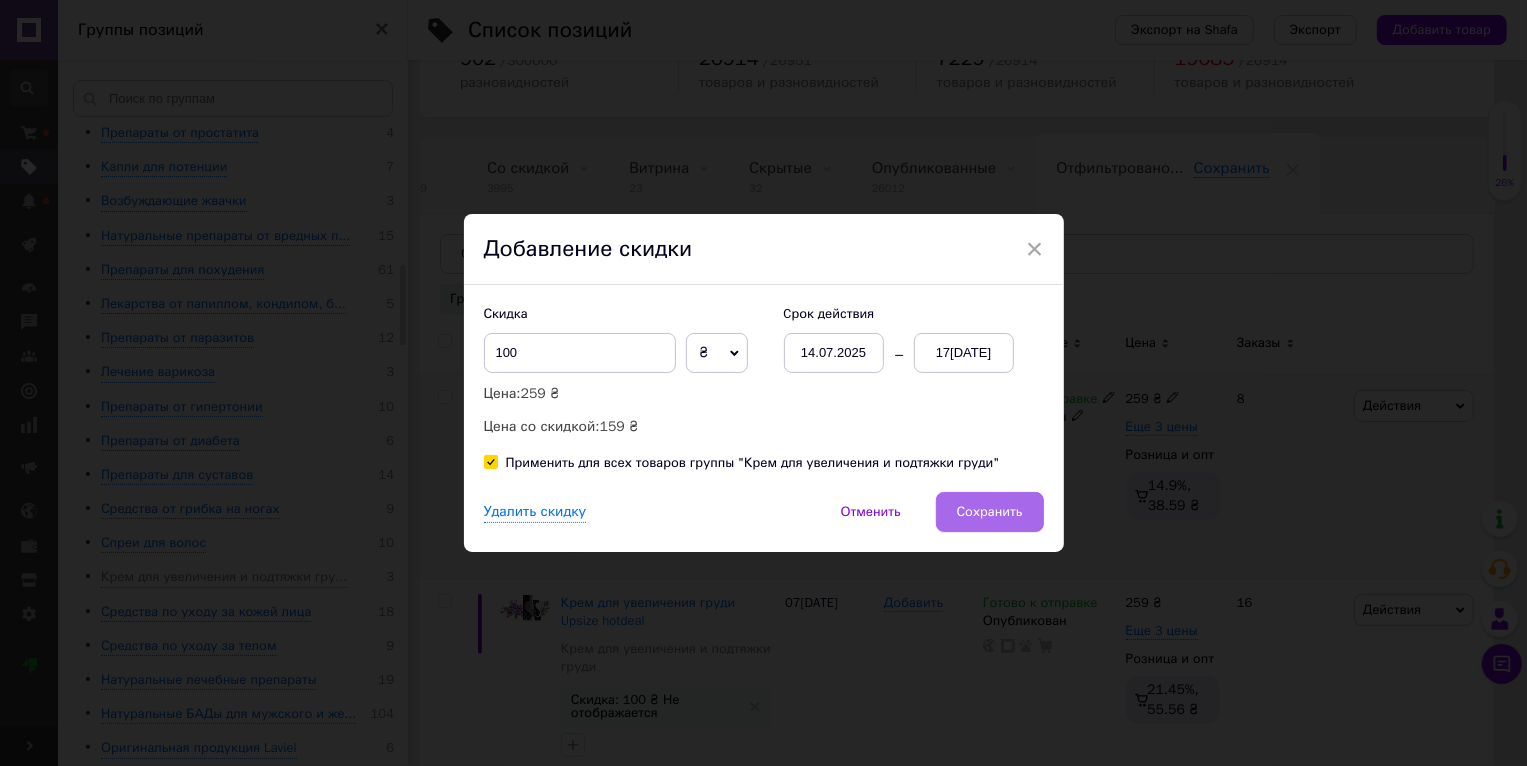 click on "Сохранить" at bounding box center (990, 512) 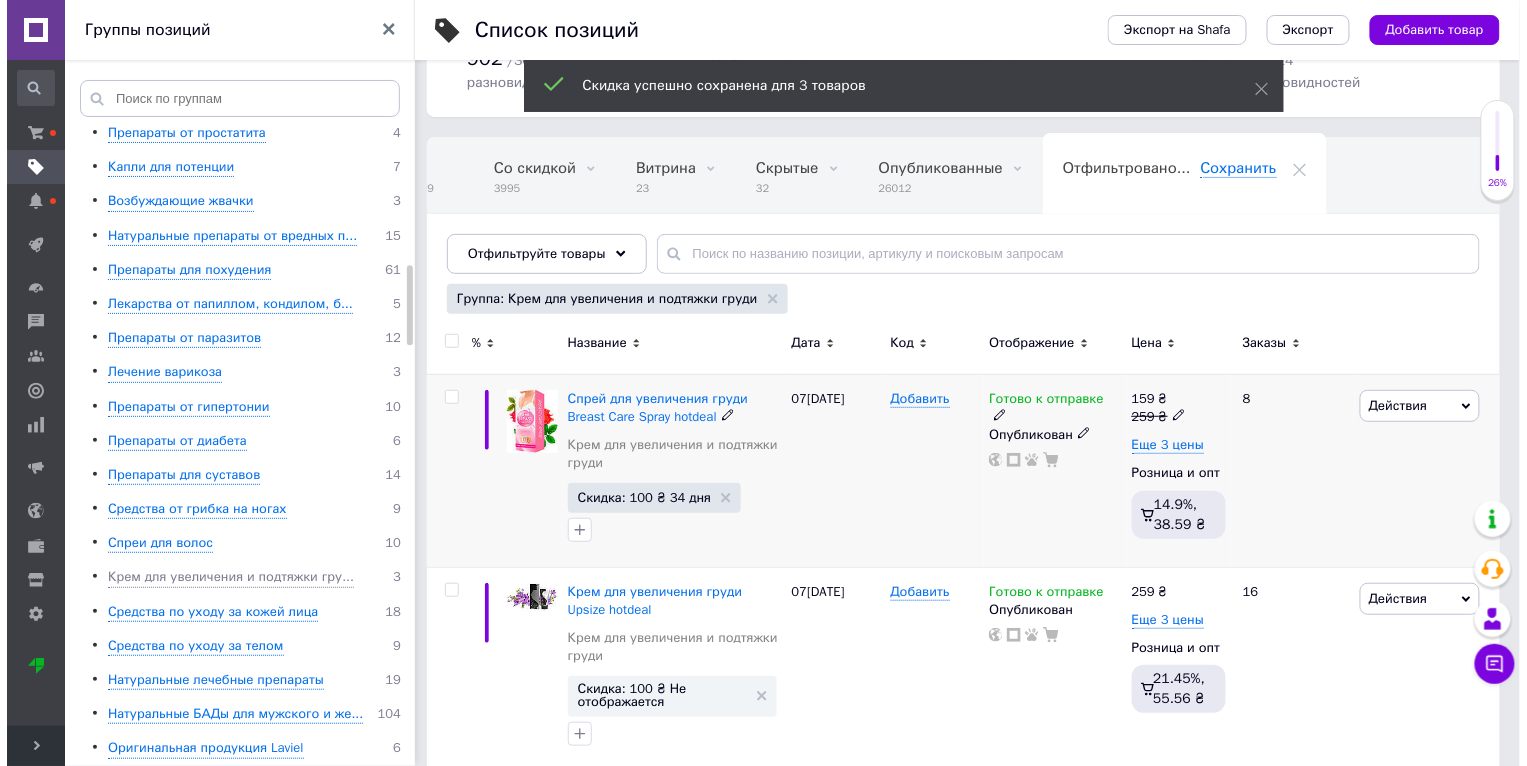scroll, scrollTop: 0, scrollLeft: 47, axis: horizontal 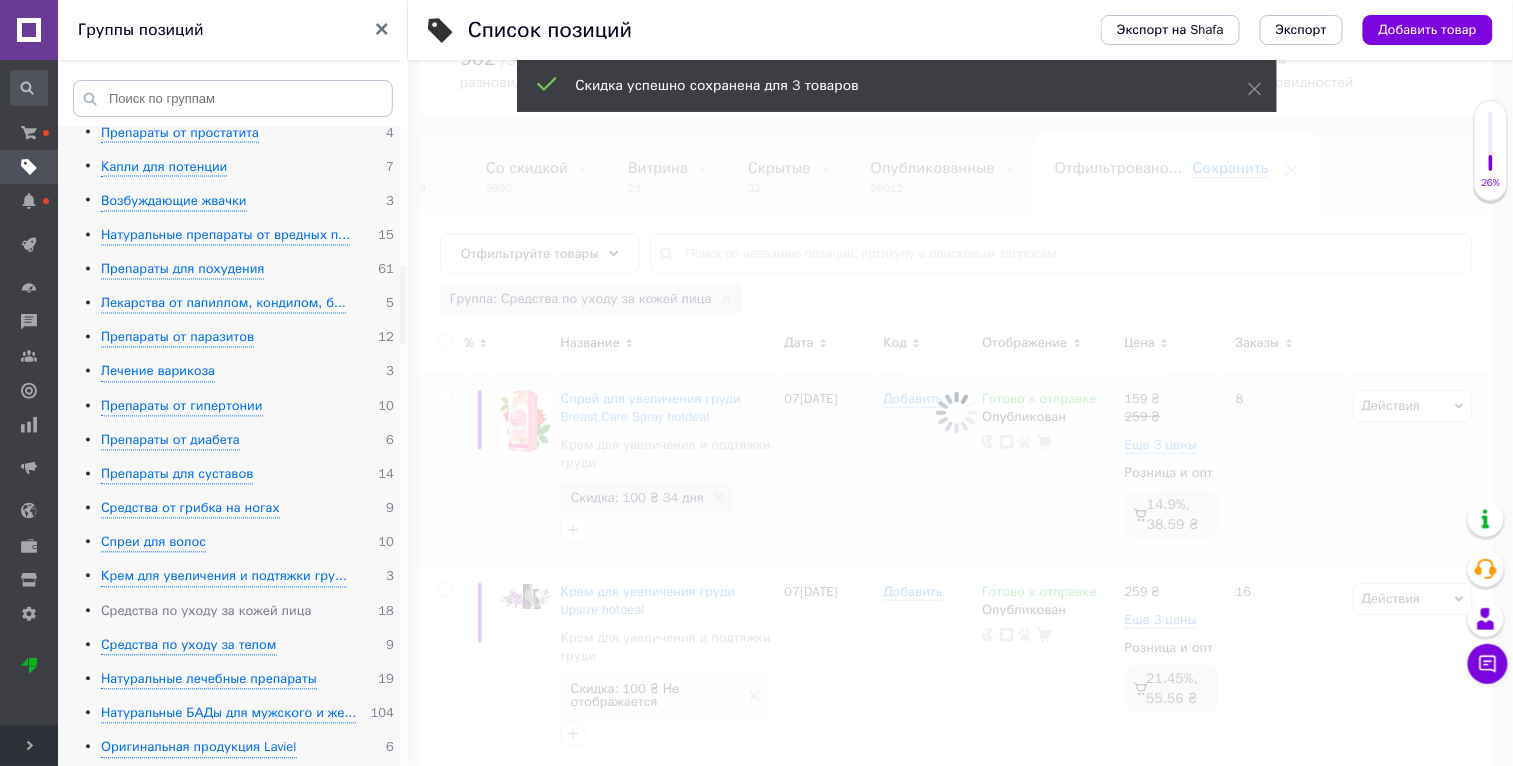 click on "Средства по уходу за кожей лица" at bounding box center (206, 612) 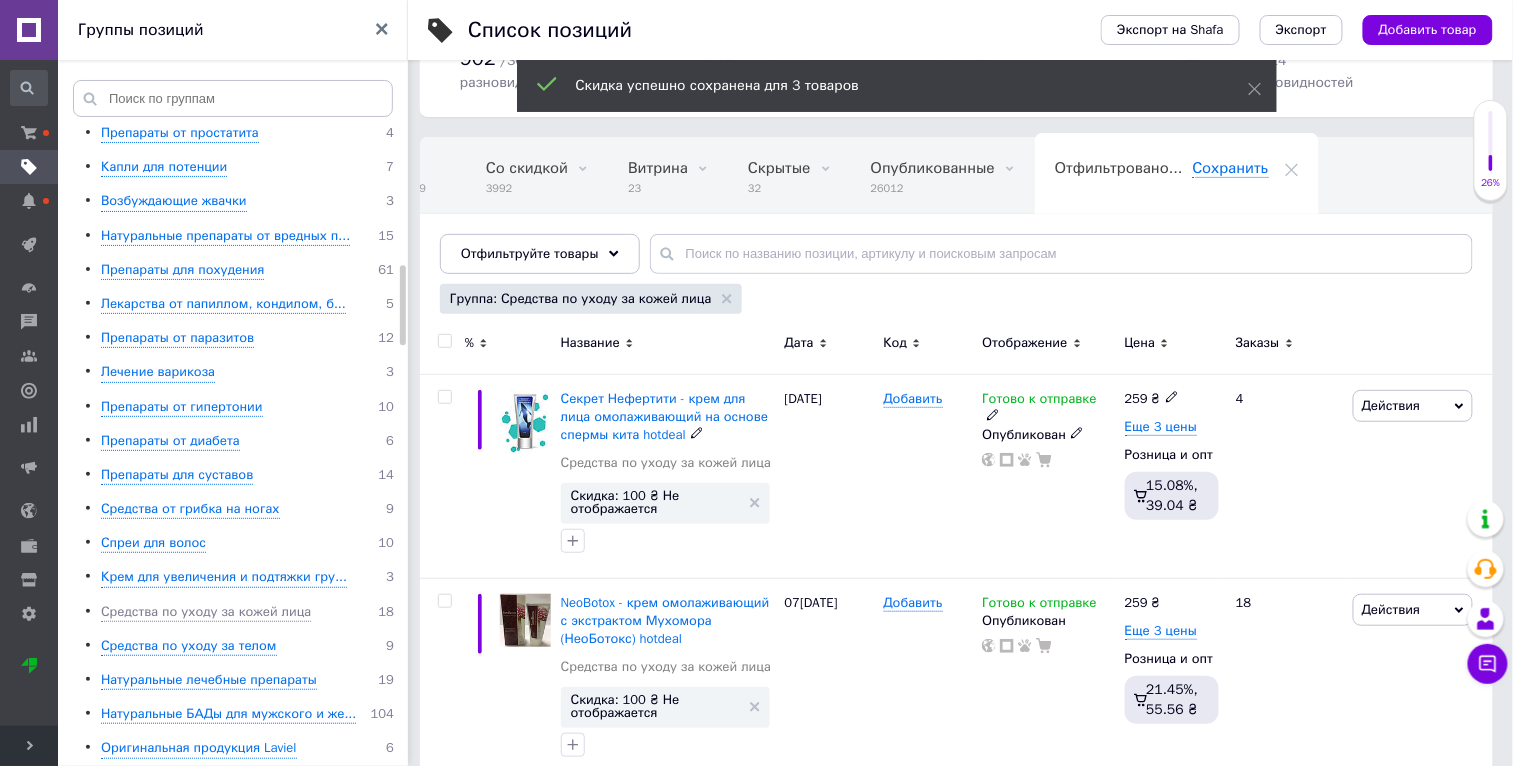 click on "Действия" at bounding box center [1391, 405] 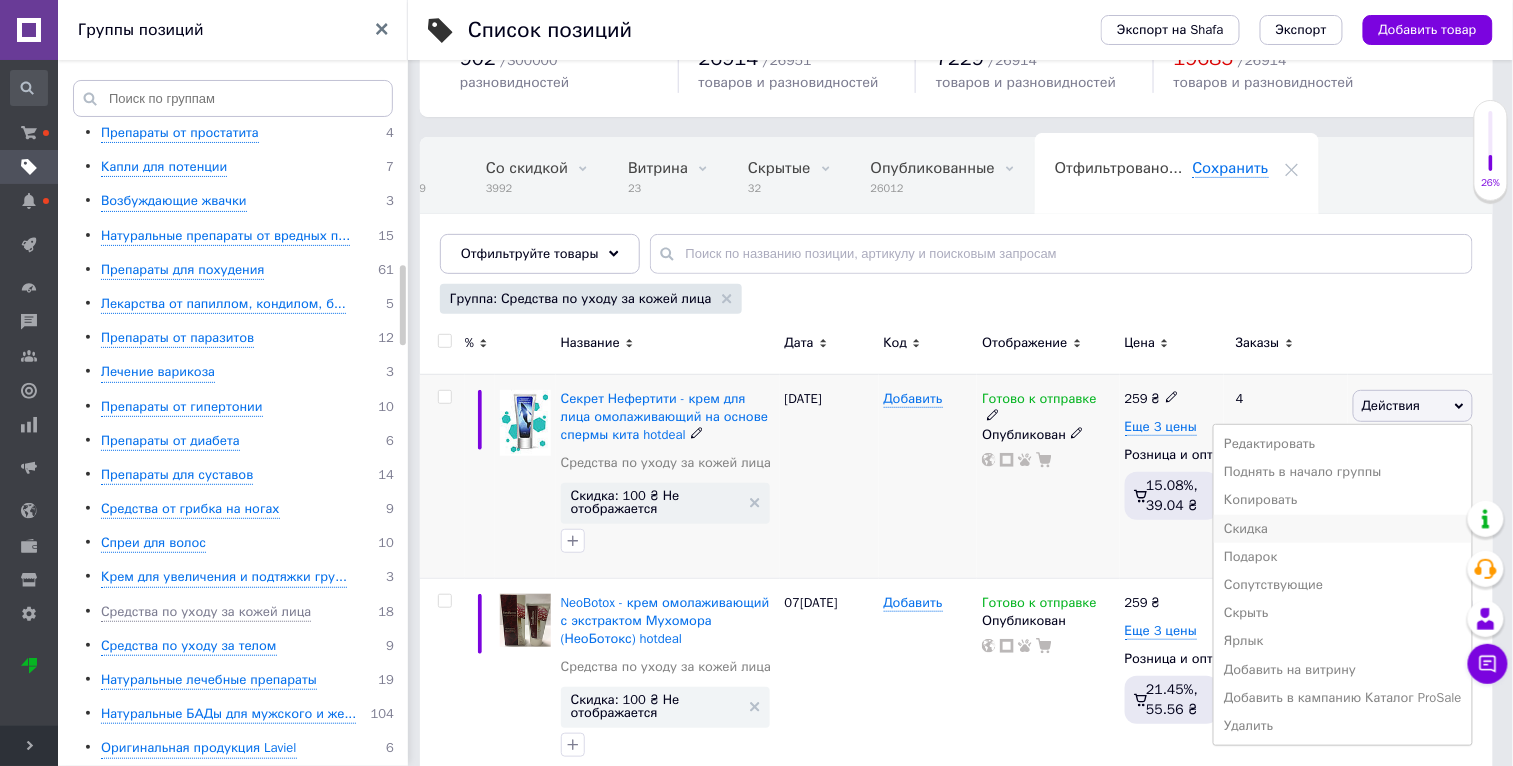 click on "Скидка" at bounding box center (1343, 529) 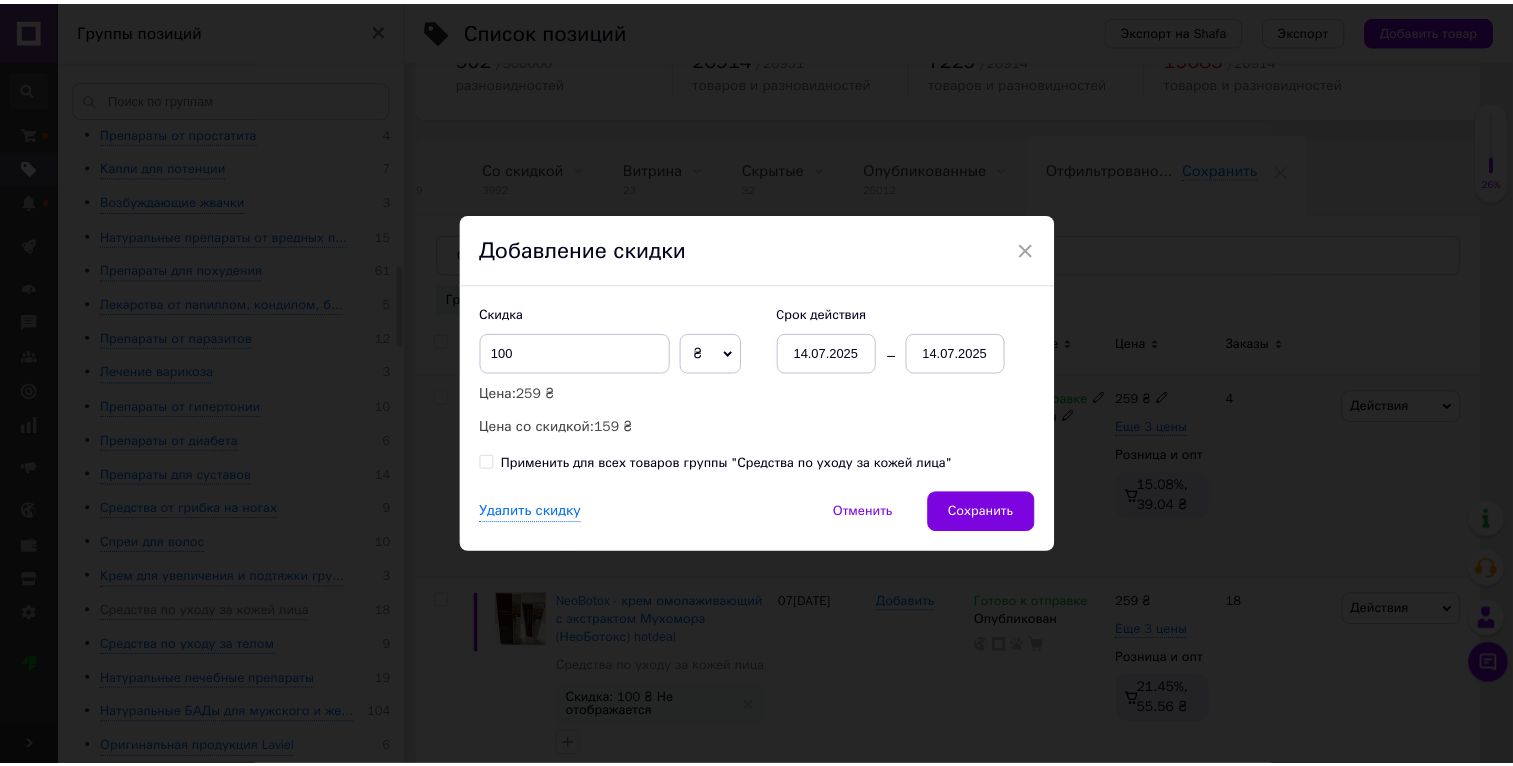 scroll, scrollTop: 0, scrollLeft: 46, axis: horizontal 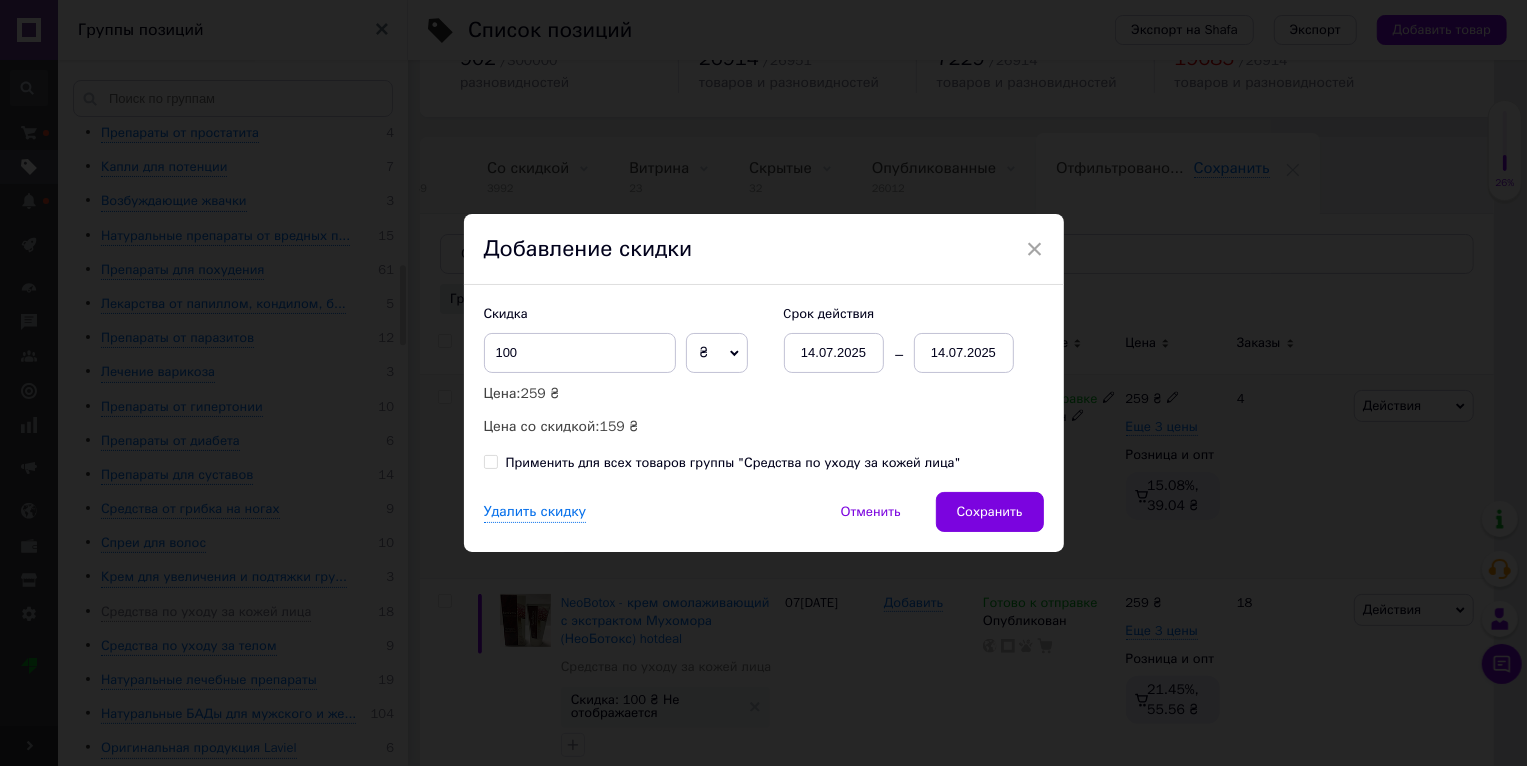 click on "Применить для всех товаров группы "Средства по уходу за кожей лица"" at bounding box center [733, 463] 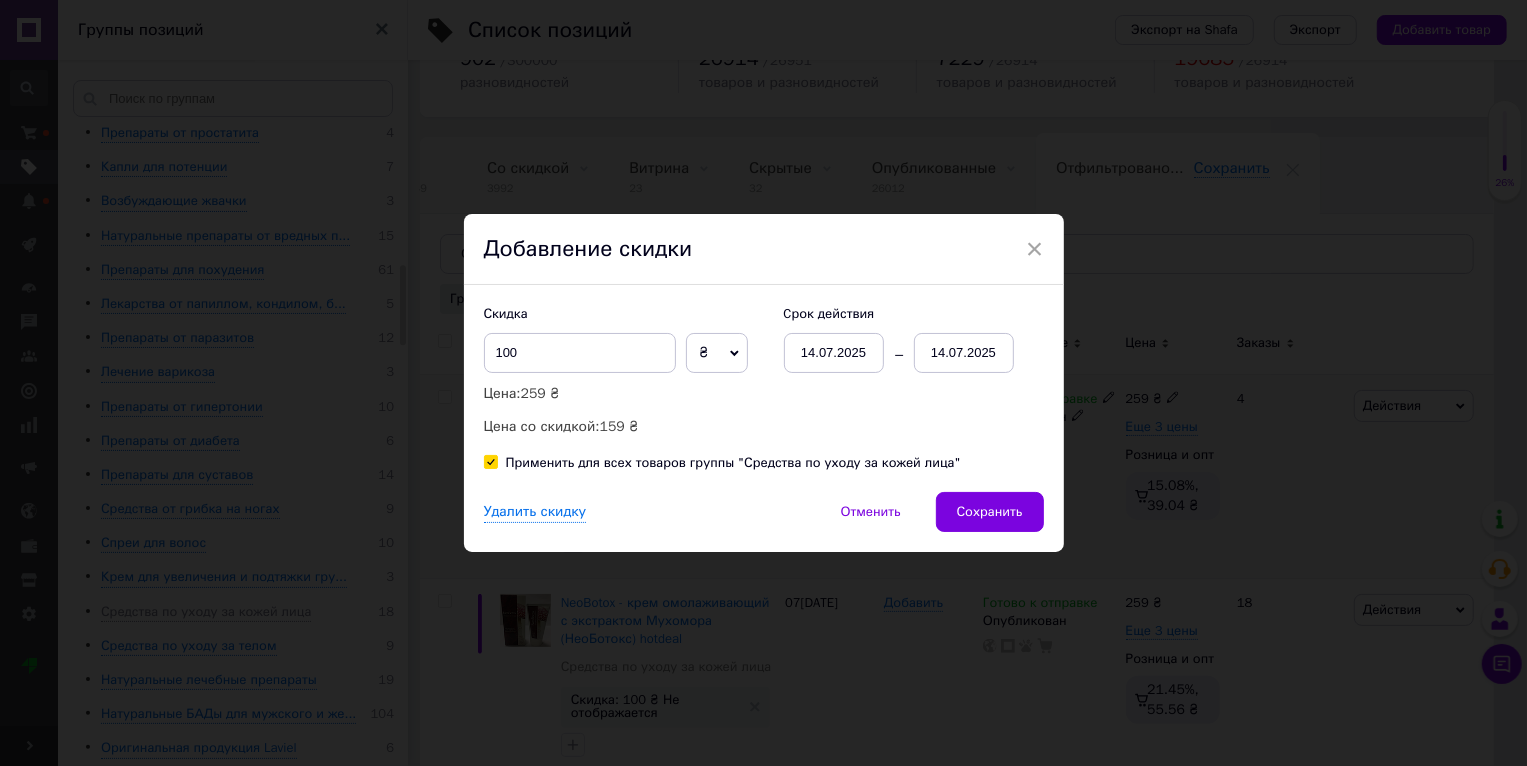 checkbox on "true" 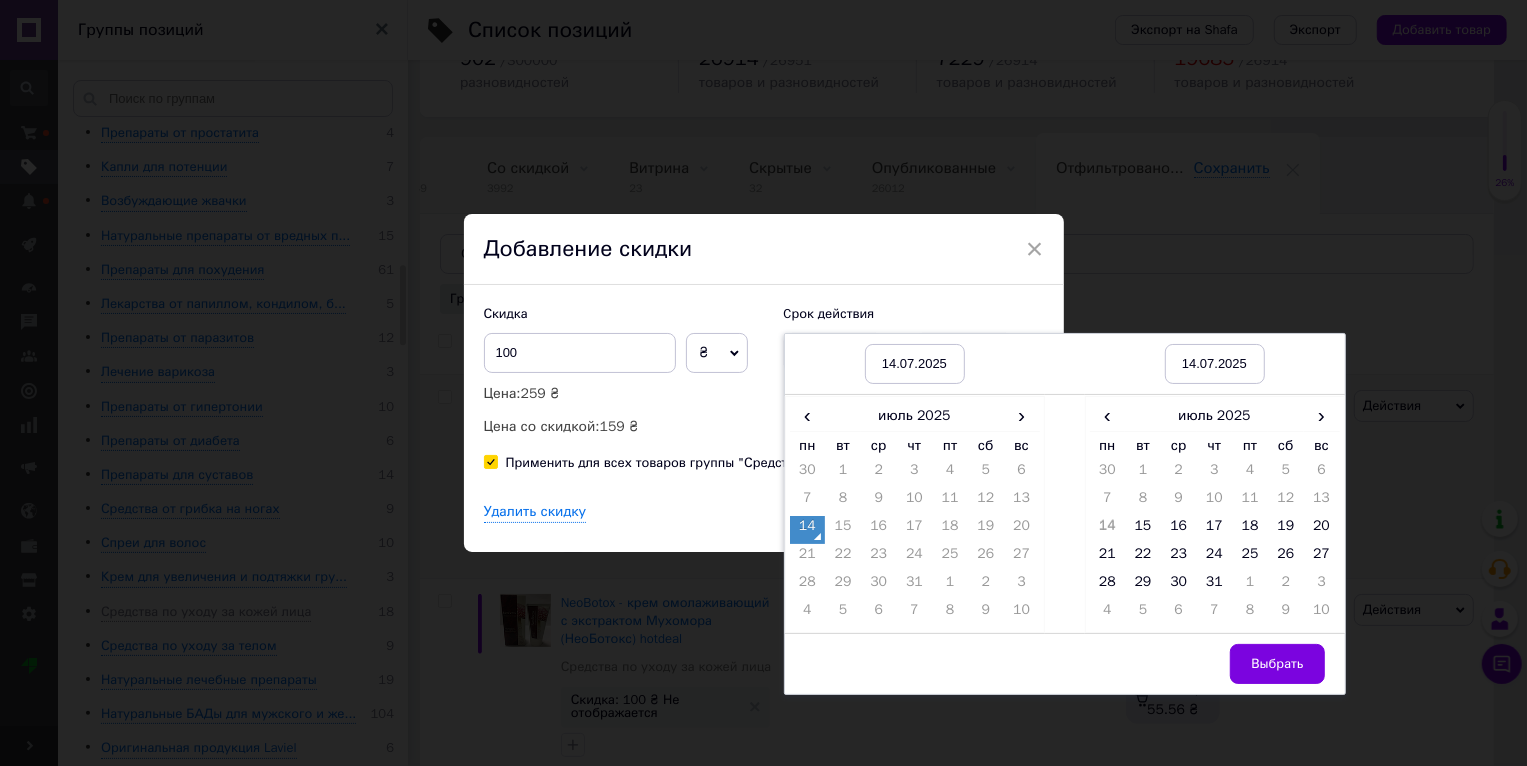 drag, startPoint x: 1328, startPoint y: 410, endPoint x: 1328, endPoint y: 437, distance: 27 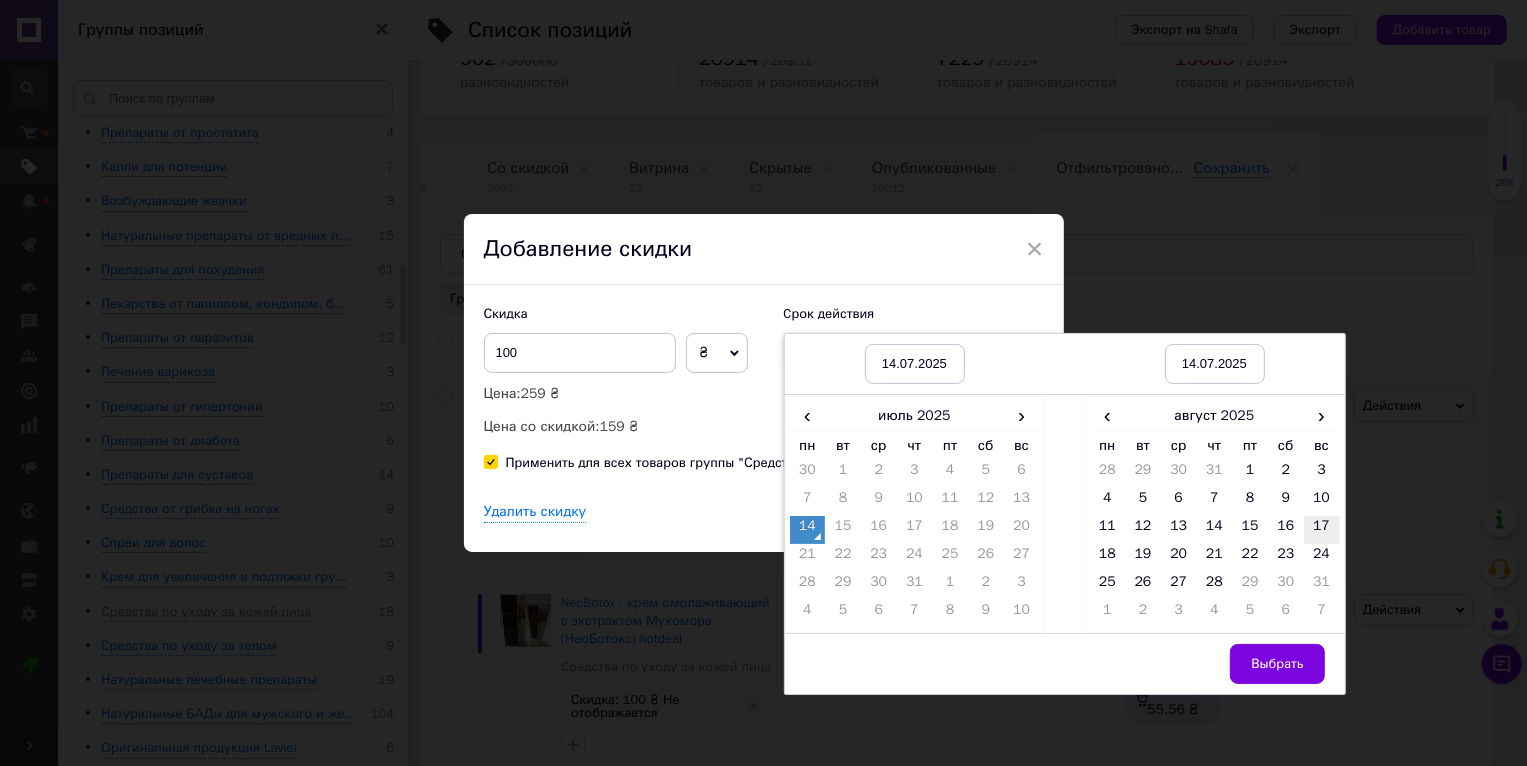 click on "17" at bounding box center (1322, 530) 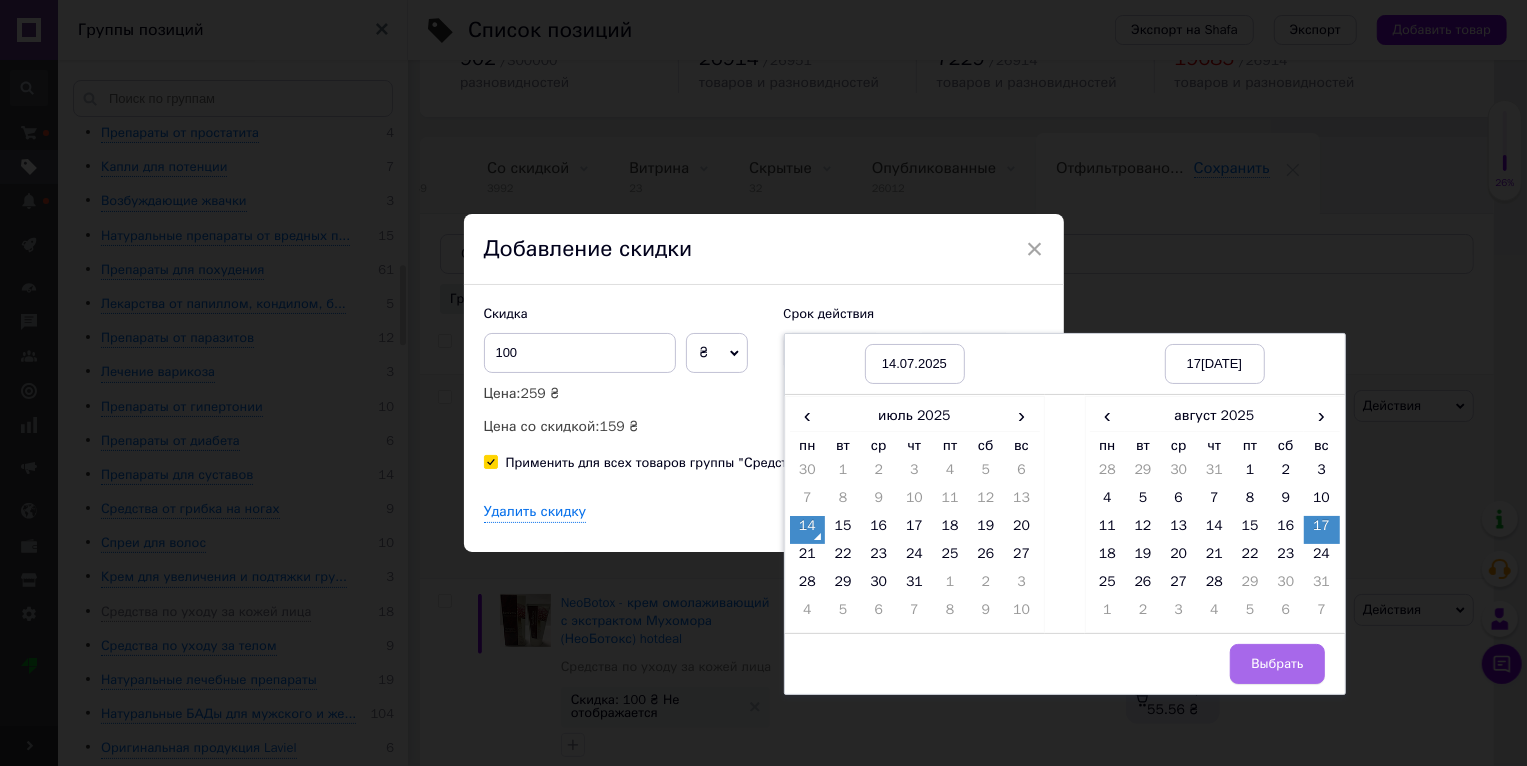 click on "Выбрать" at bounding box center (1277, 664) 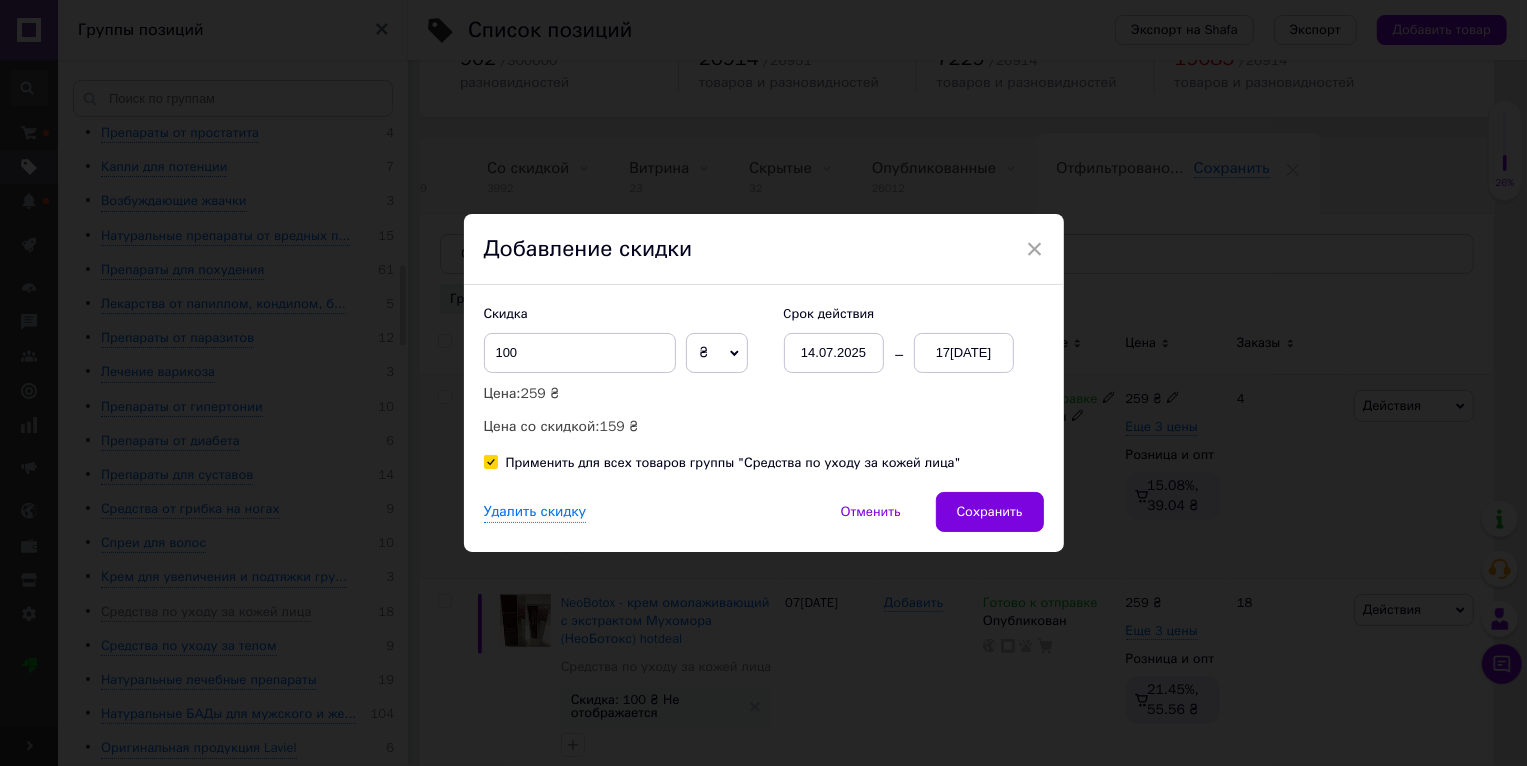 click on "Сохранить" at bounding box center [990, 512] 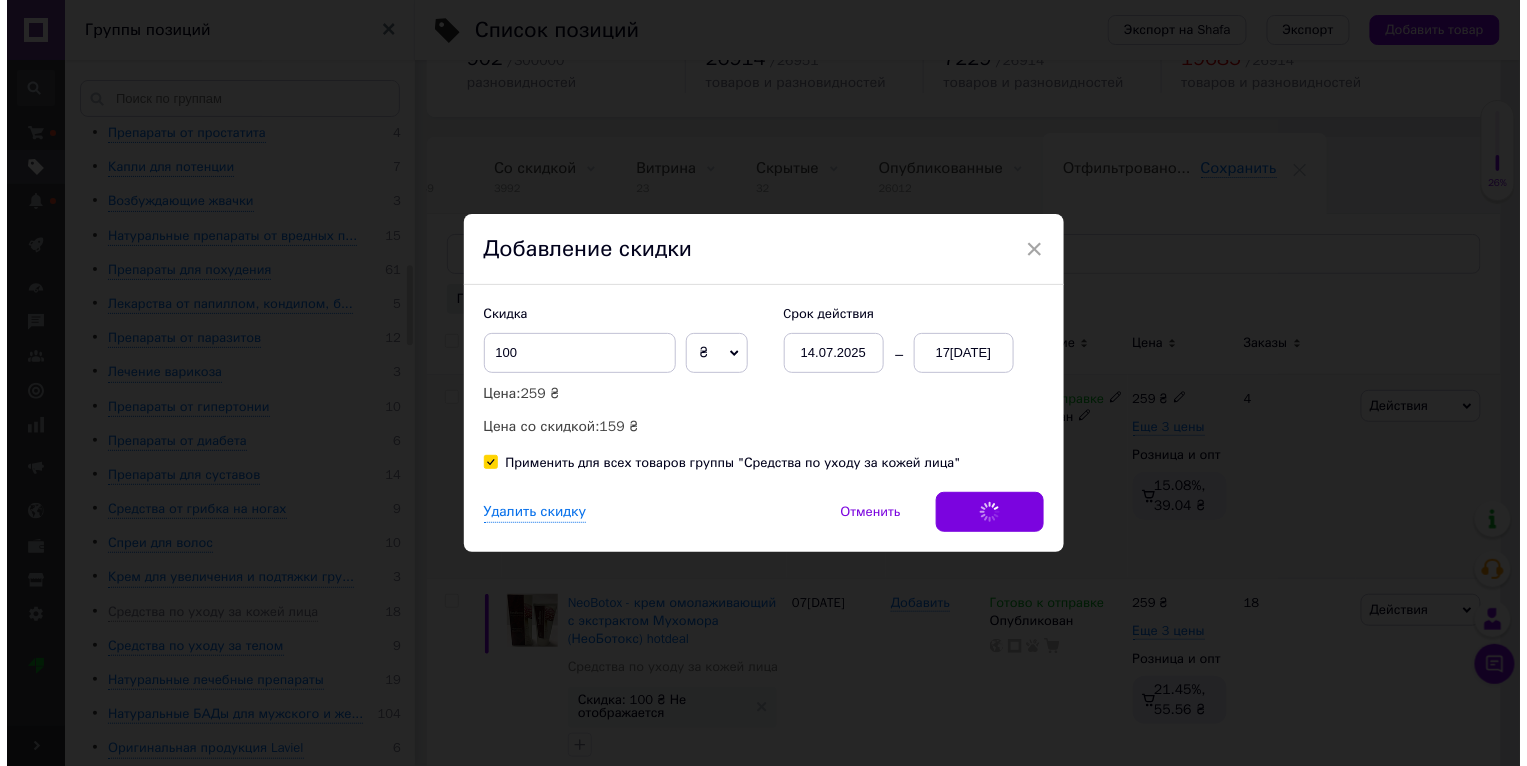 scroll, scrollTop: 0, scrollLeft: 47, axis: horizontal 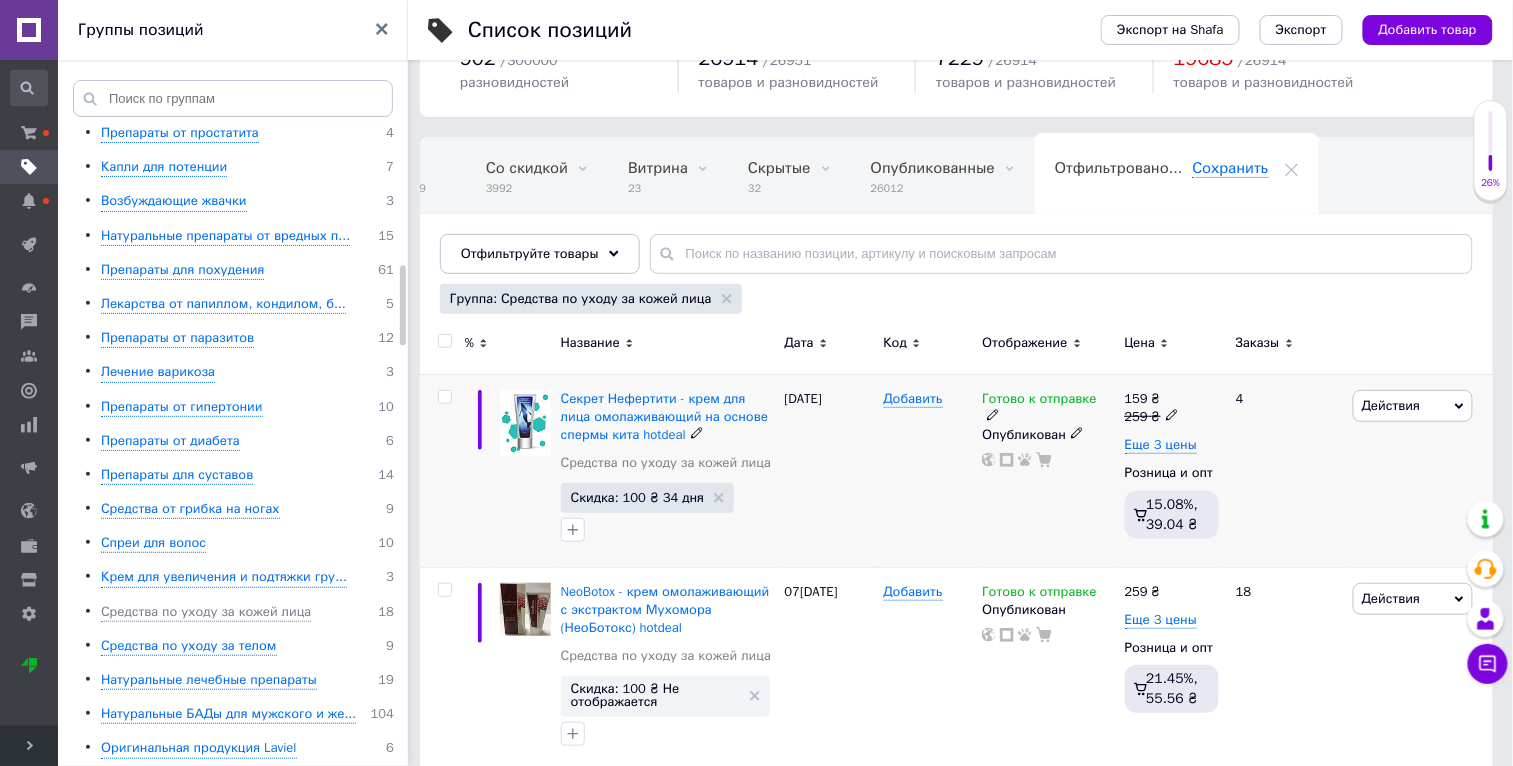click on "Действия" at bounding box center [1413, 406] 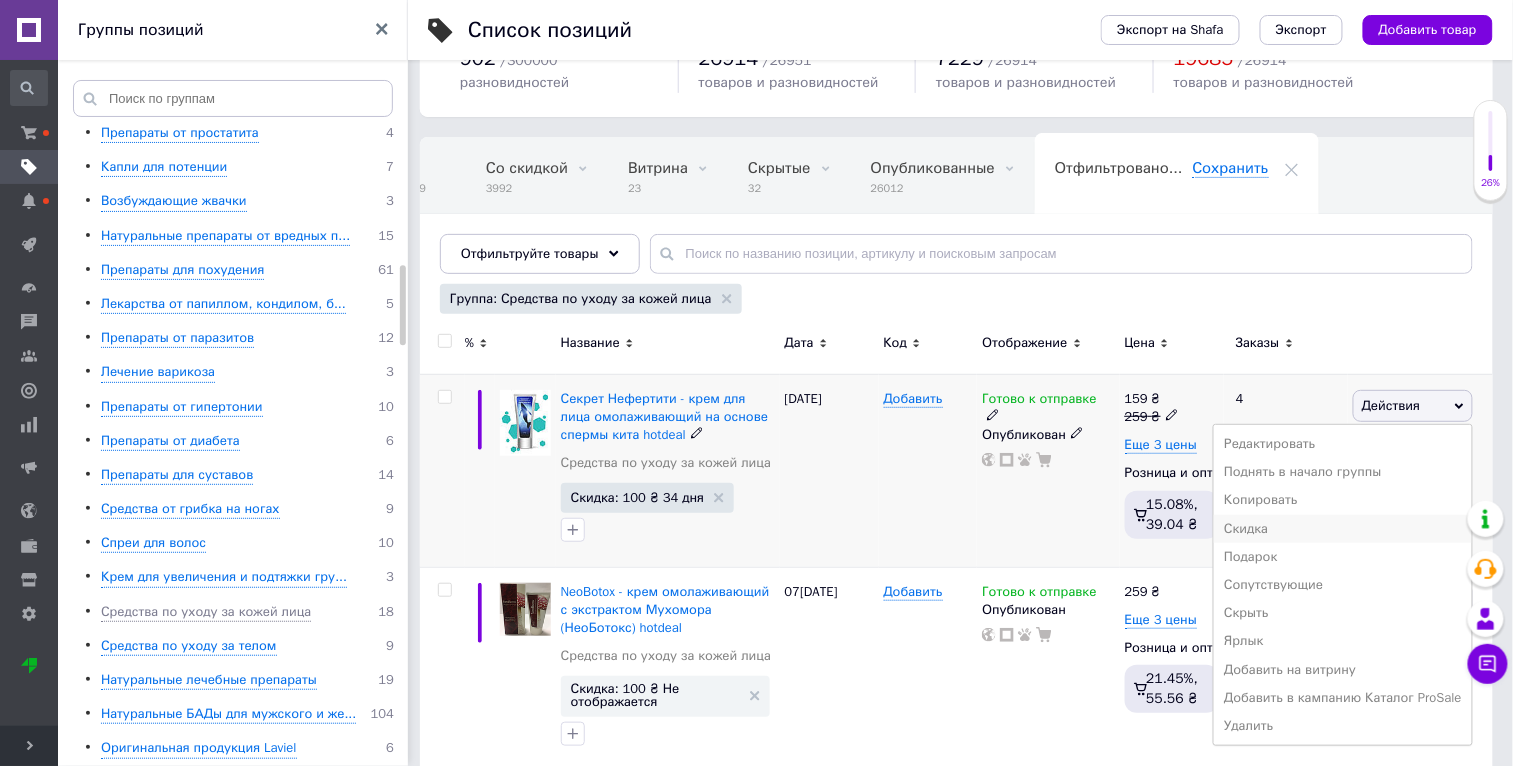 click on "Скидка" at bounding box center [1343, 529] 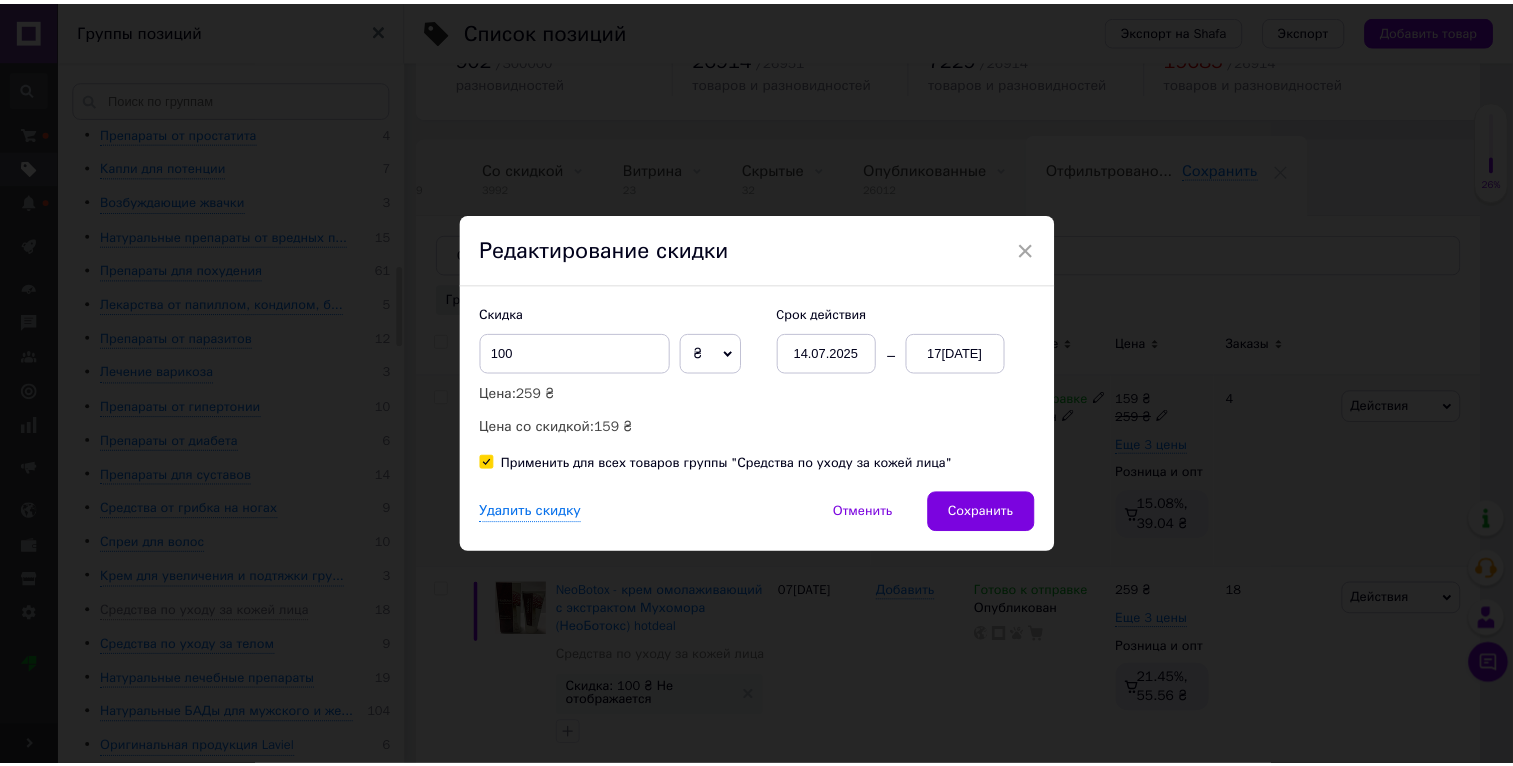 scroll, scrollTop: 0, scrollLeft: 46, axis: horizontal 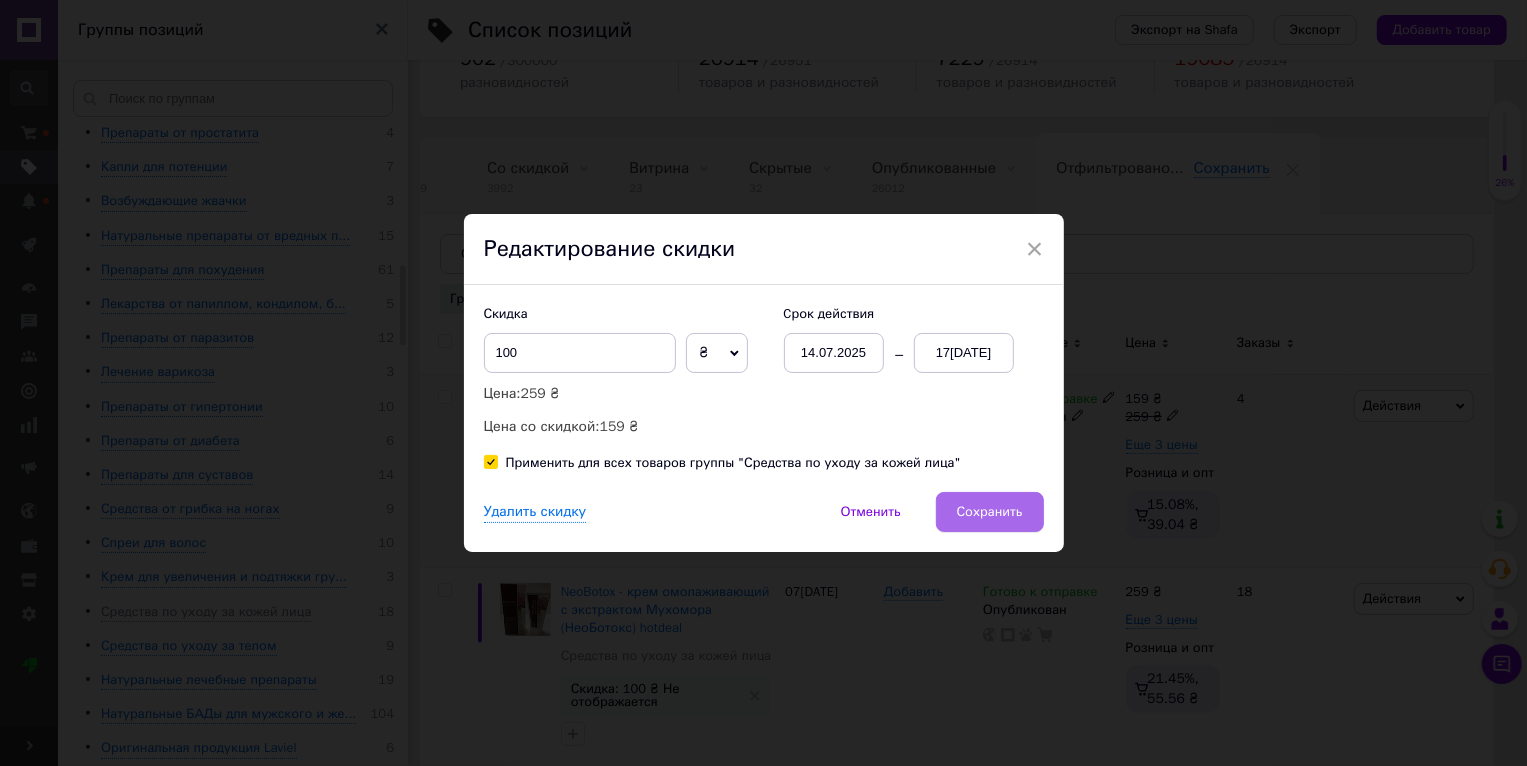 click on "Сохранить" at bounding box center [990, 512] 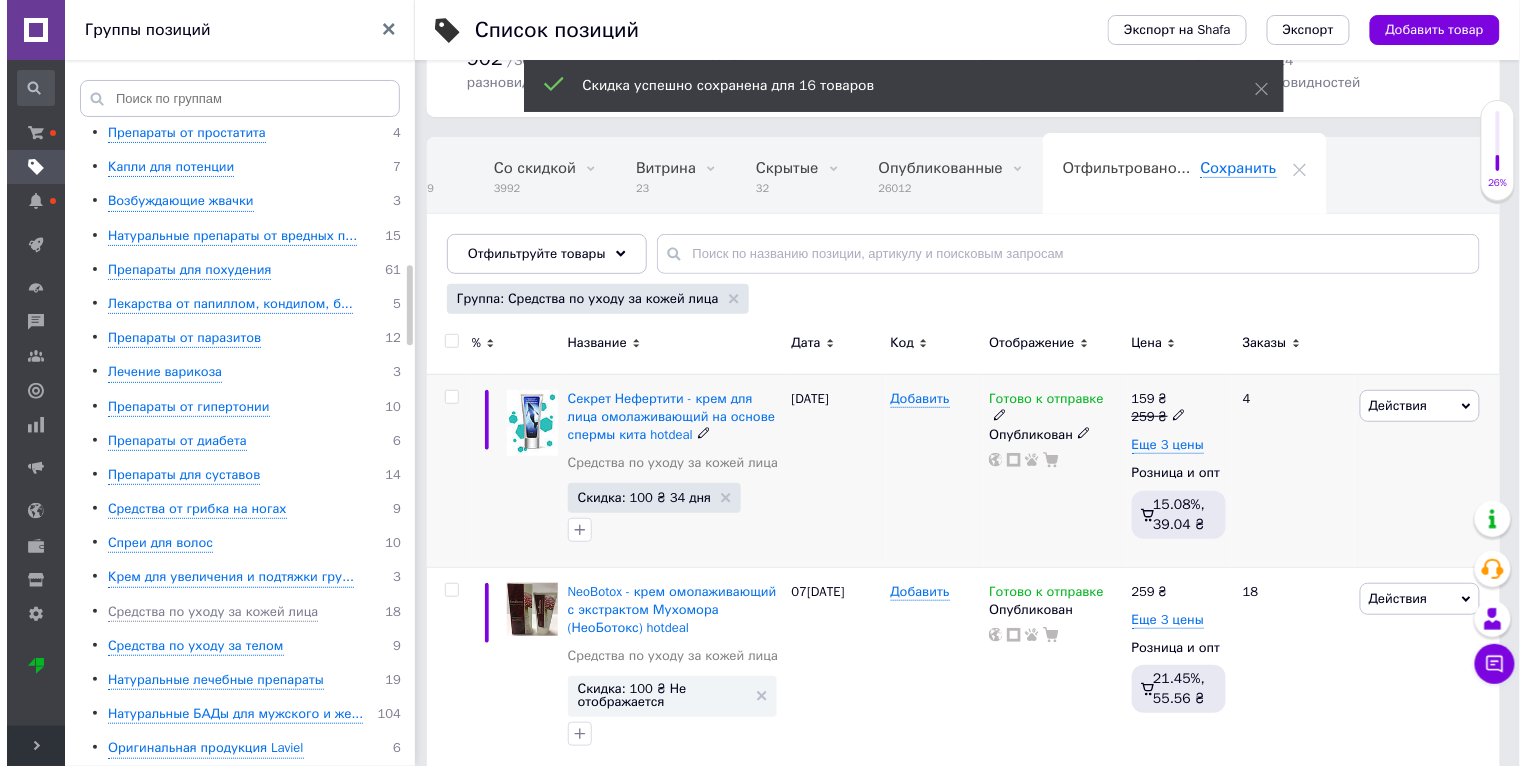 scroll, scrollTop: 0, scrollLeft: 47, axis: horizontal 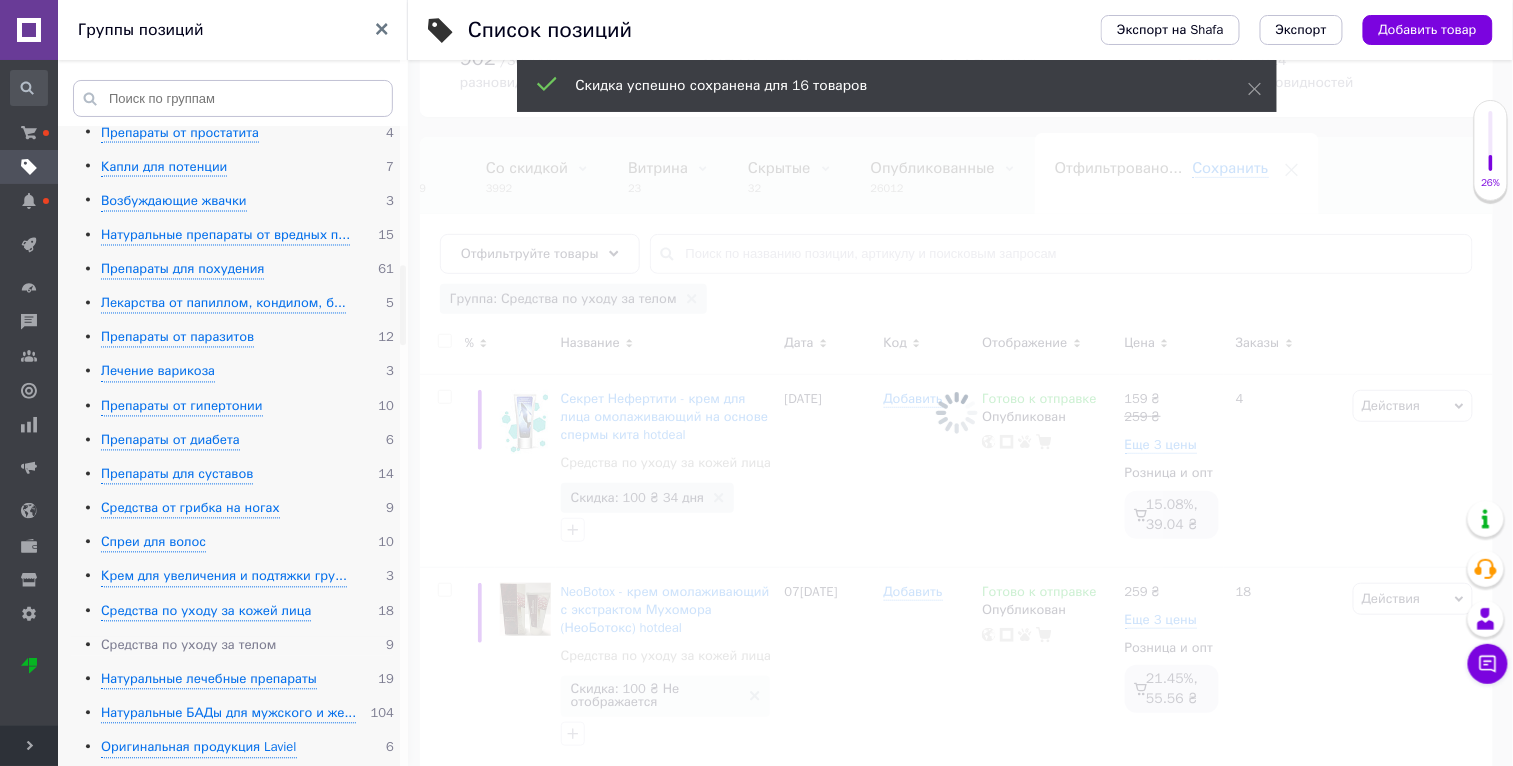click on "Средства по уходу за телом" at bounding box center (189, 646) 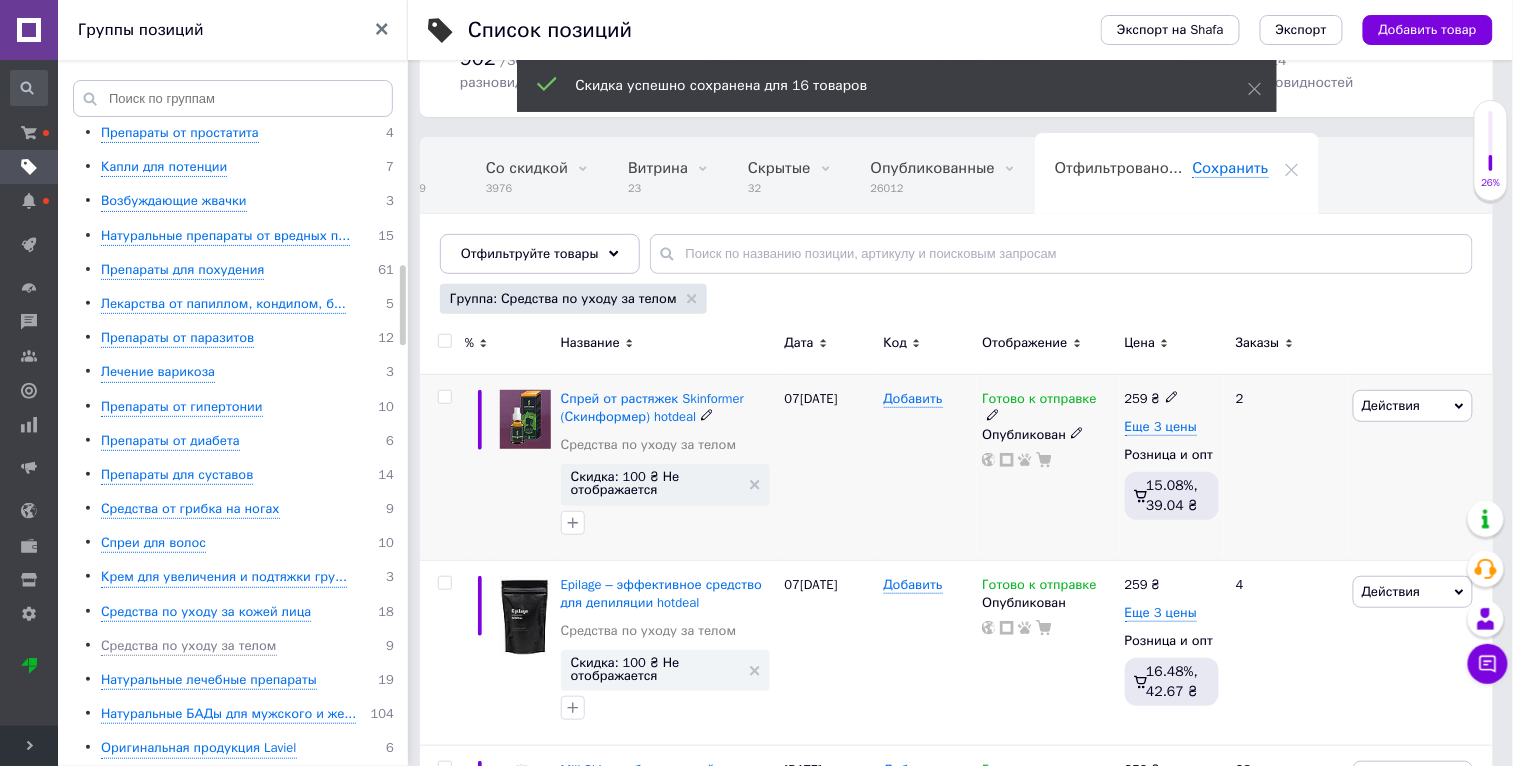 drag, startPoint x: 1436, startPoint y: 396, endPoint x: 1436, endPoint y: 409, distance: 13 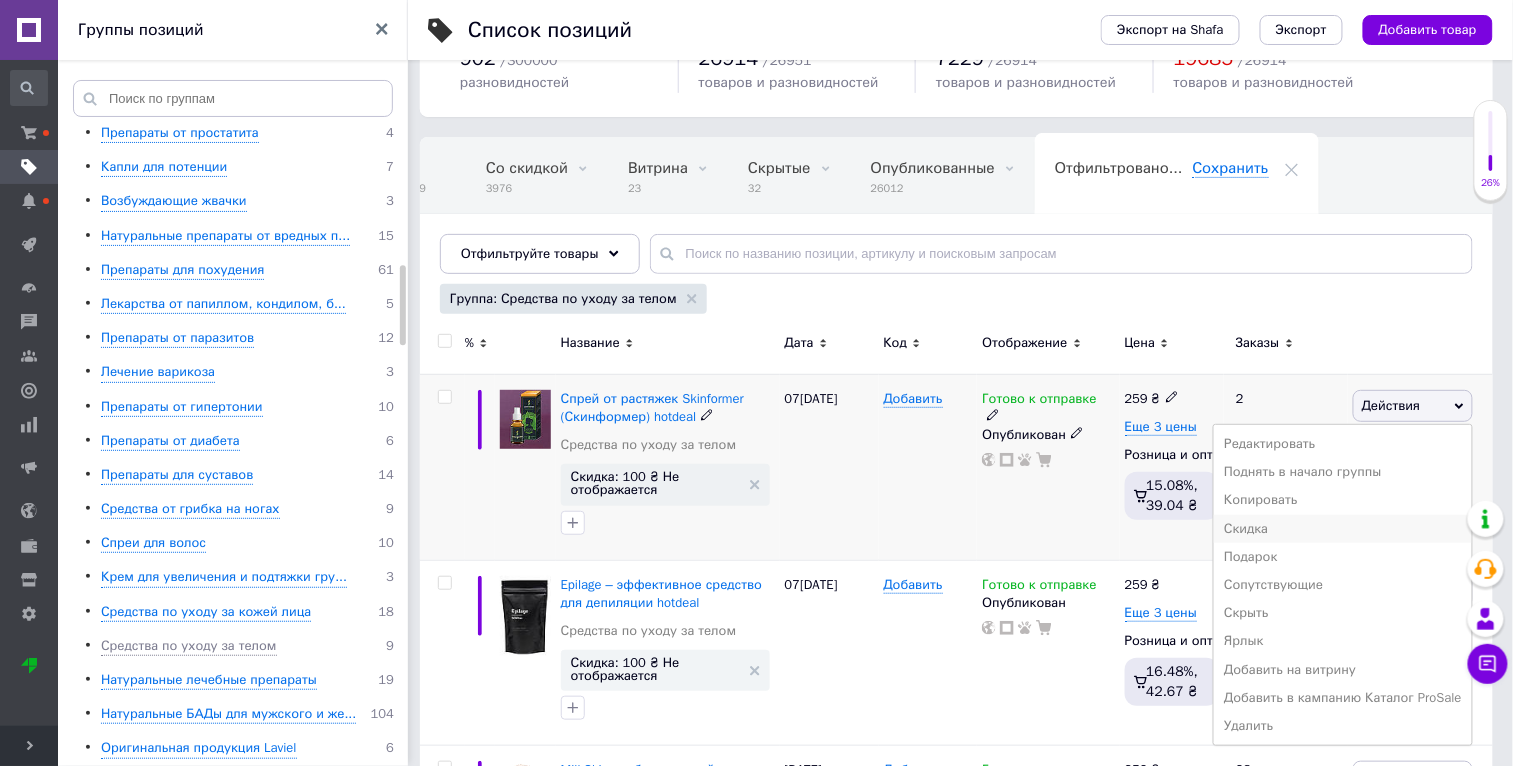 click on "Скидка" at bounding box center (1343, 529) 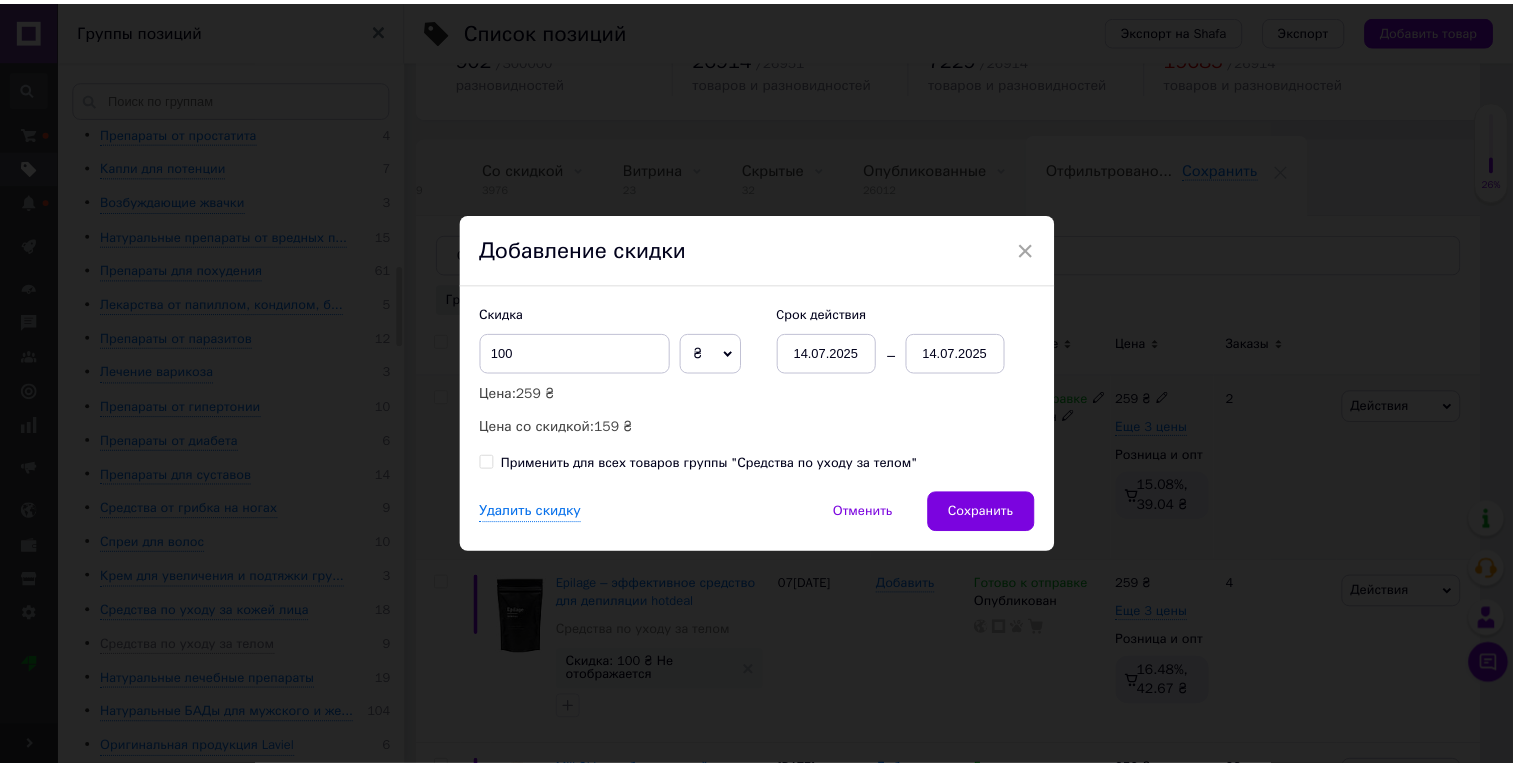 scroll, scrollTop: 0, scrollLeft: 46, axis: horizontal 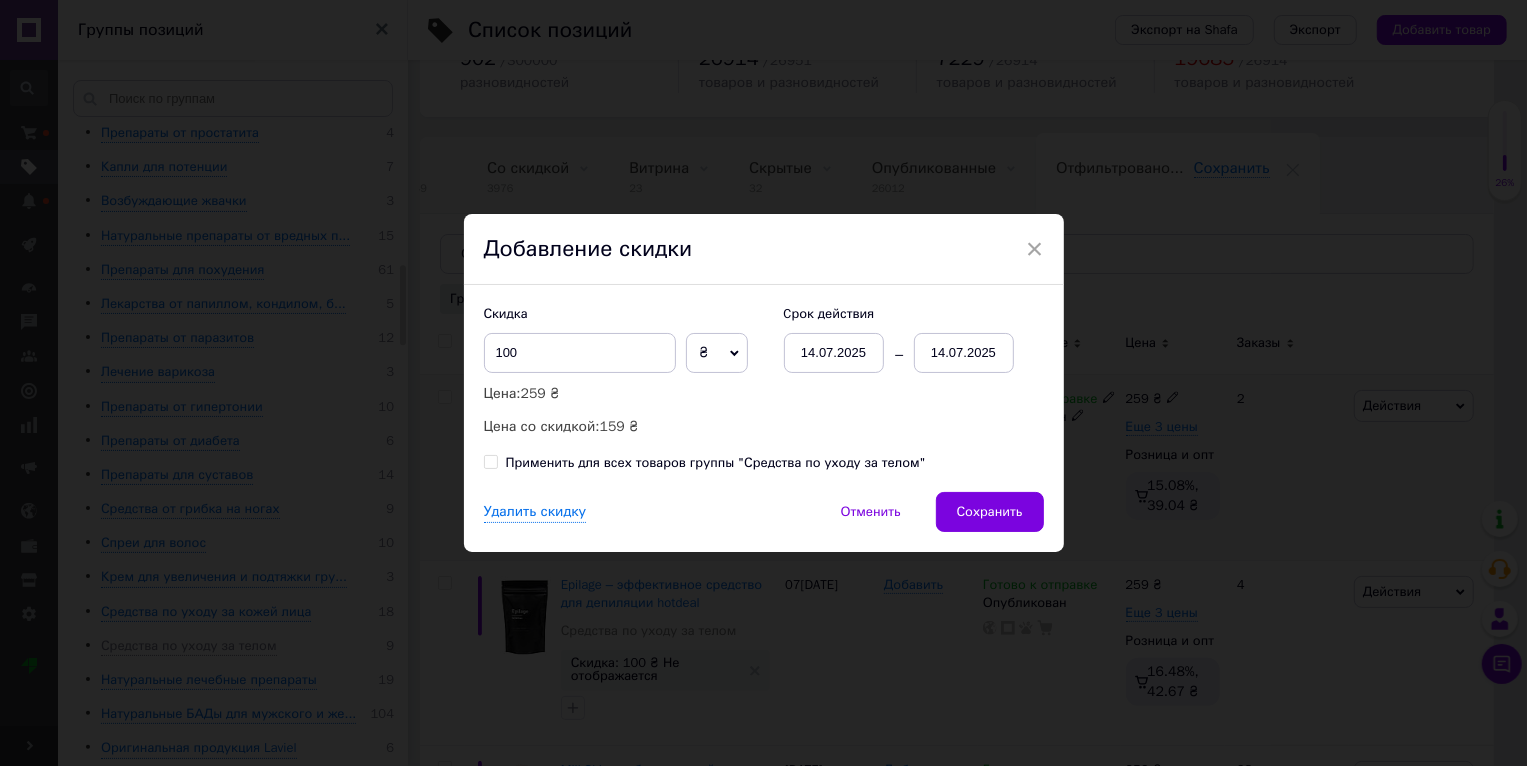 click on "Скидка 100 ₴ % Цена:  259   ₴ Цена со скидкой:  159   ₴ Cрок действия 14.07.2025 14.07.2025 Применить для всех товаров группы "Средства по уходу за телом"" at bounding box center [764, 388] 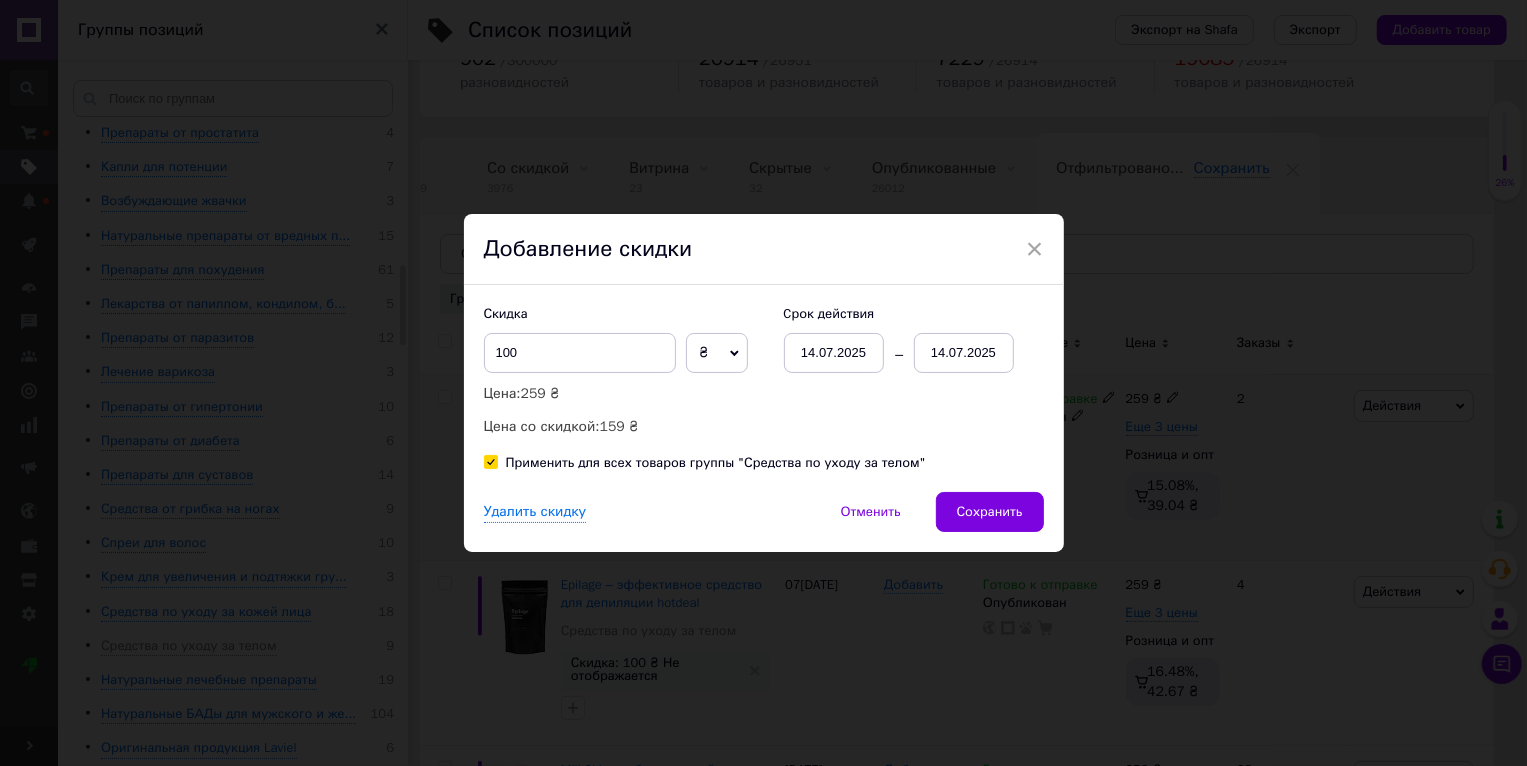 checkbox on "true" 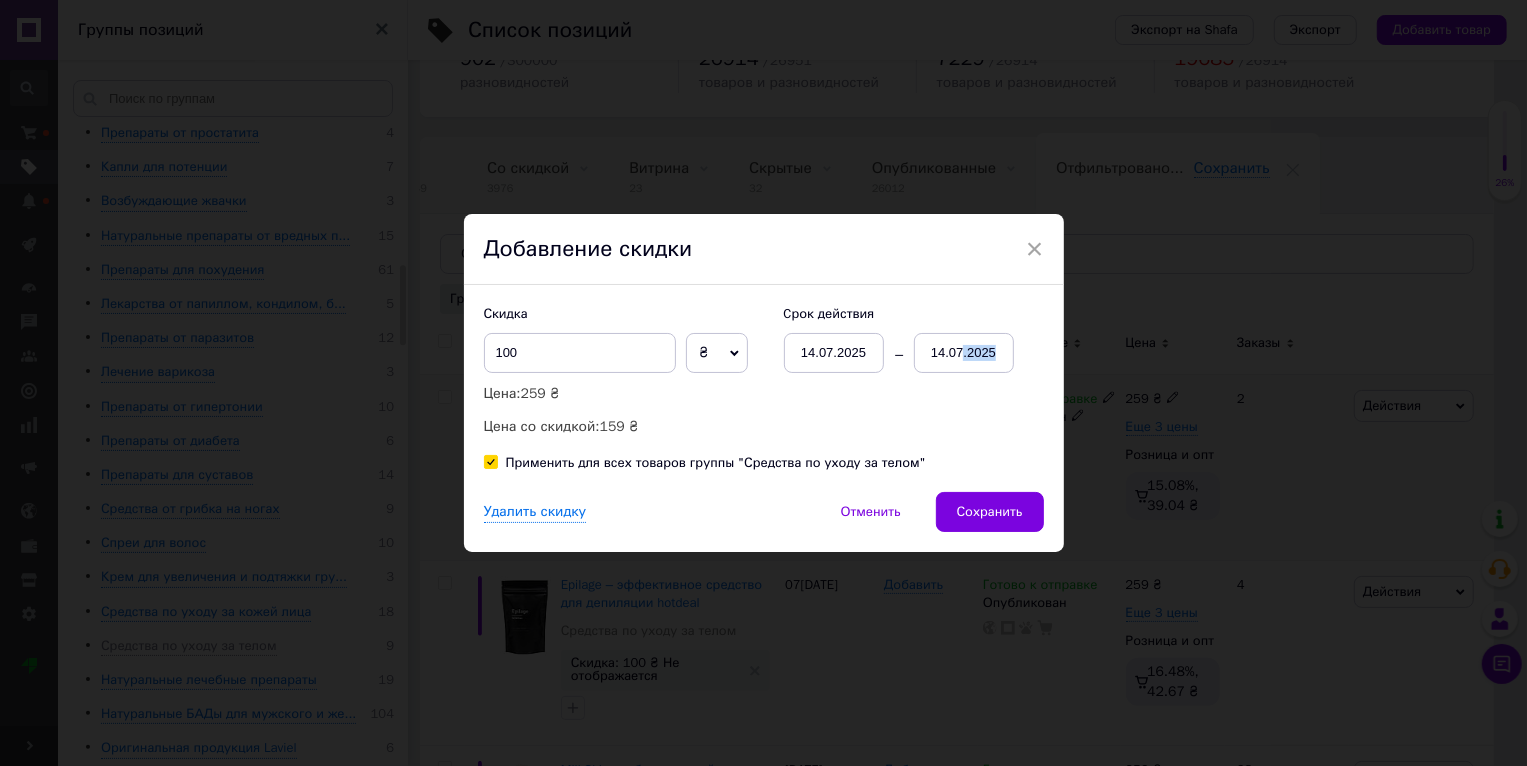 click on "14.07.2025" at bounding box center [964, 353] 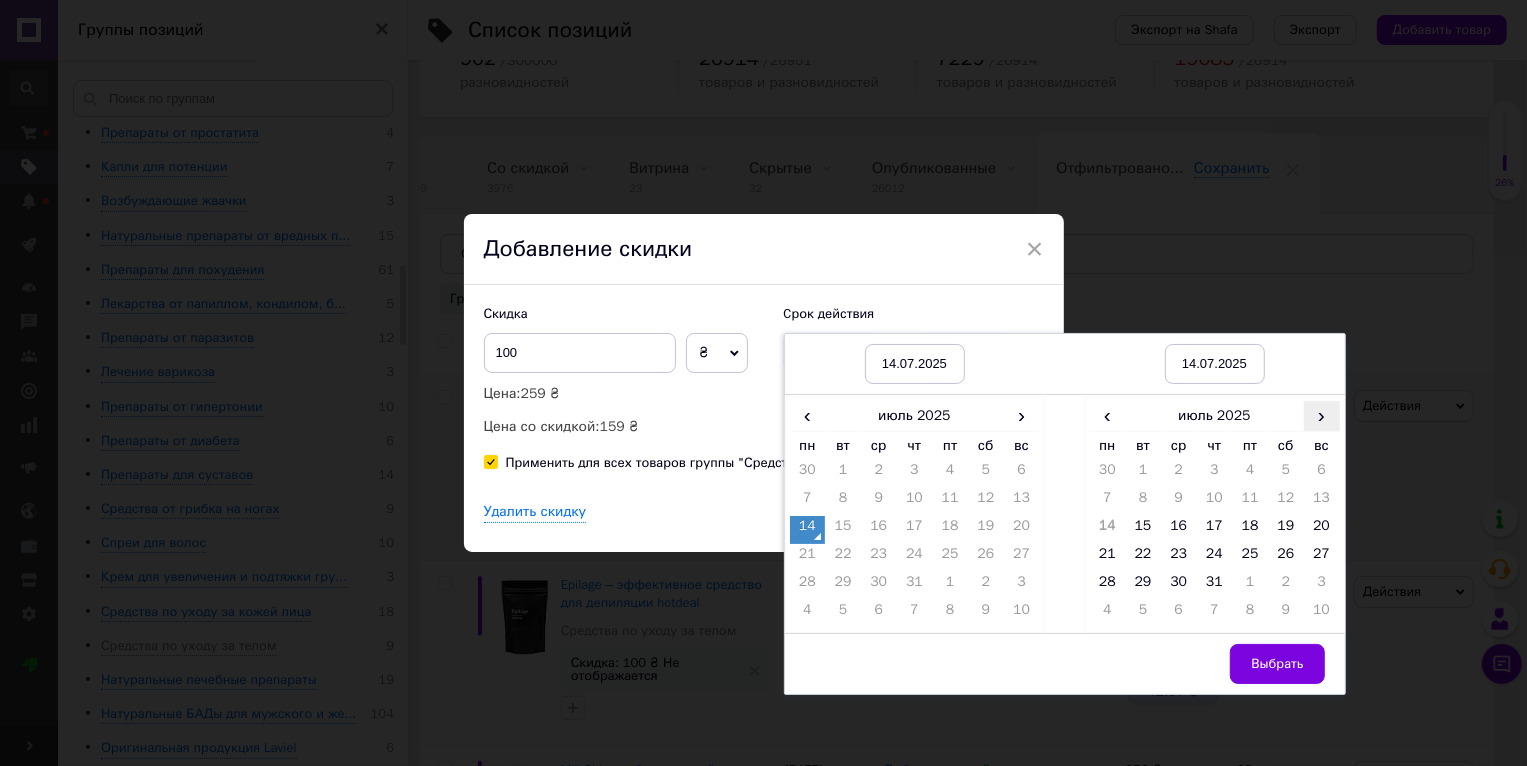 click on "›" at bounding box center (1322, 415) 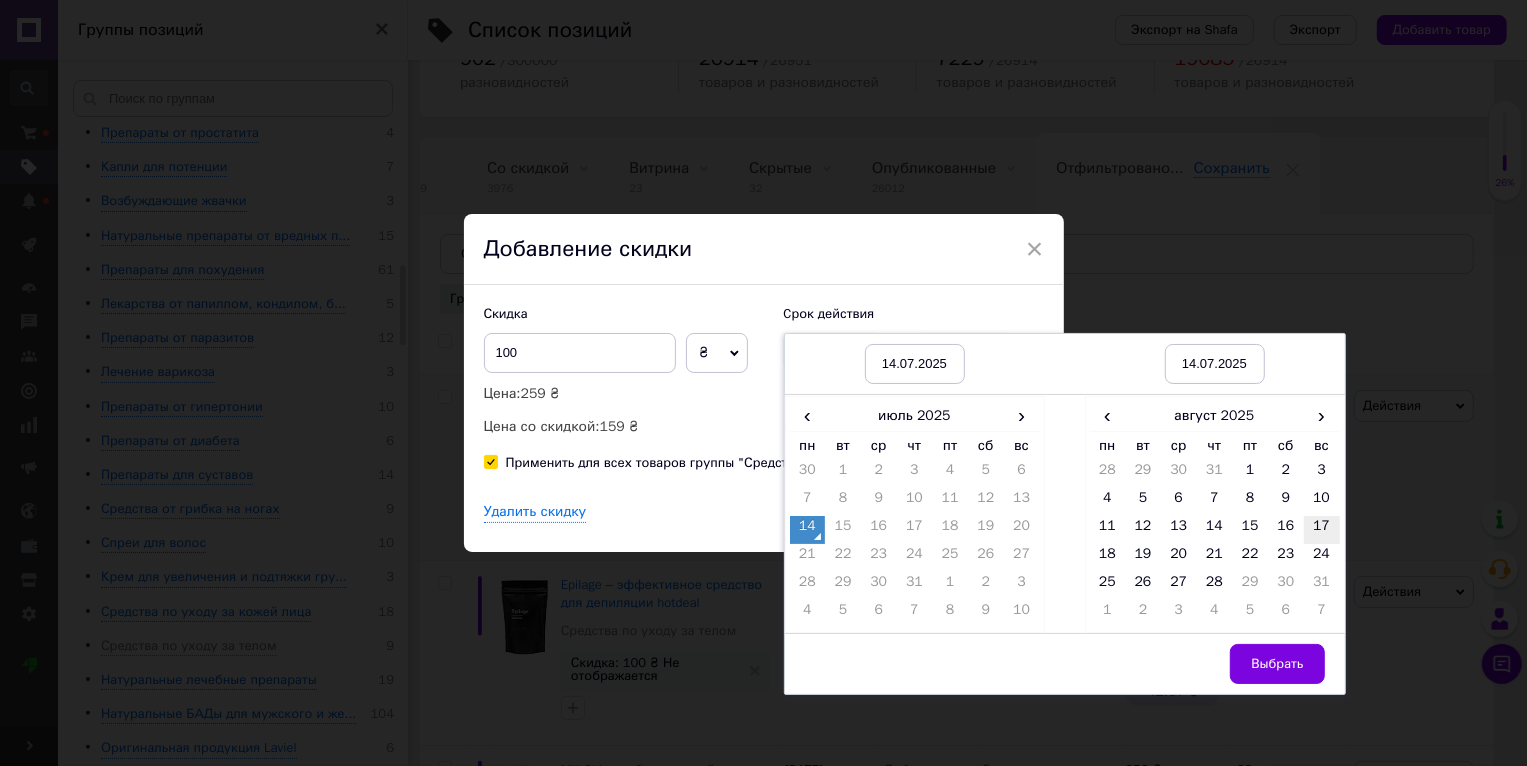 click on "17" at bounding box center (1322, 530) 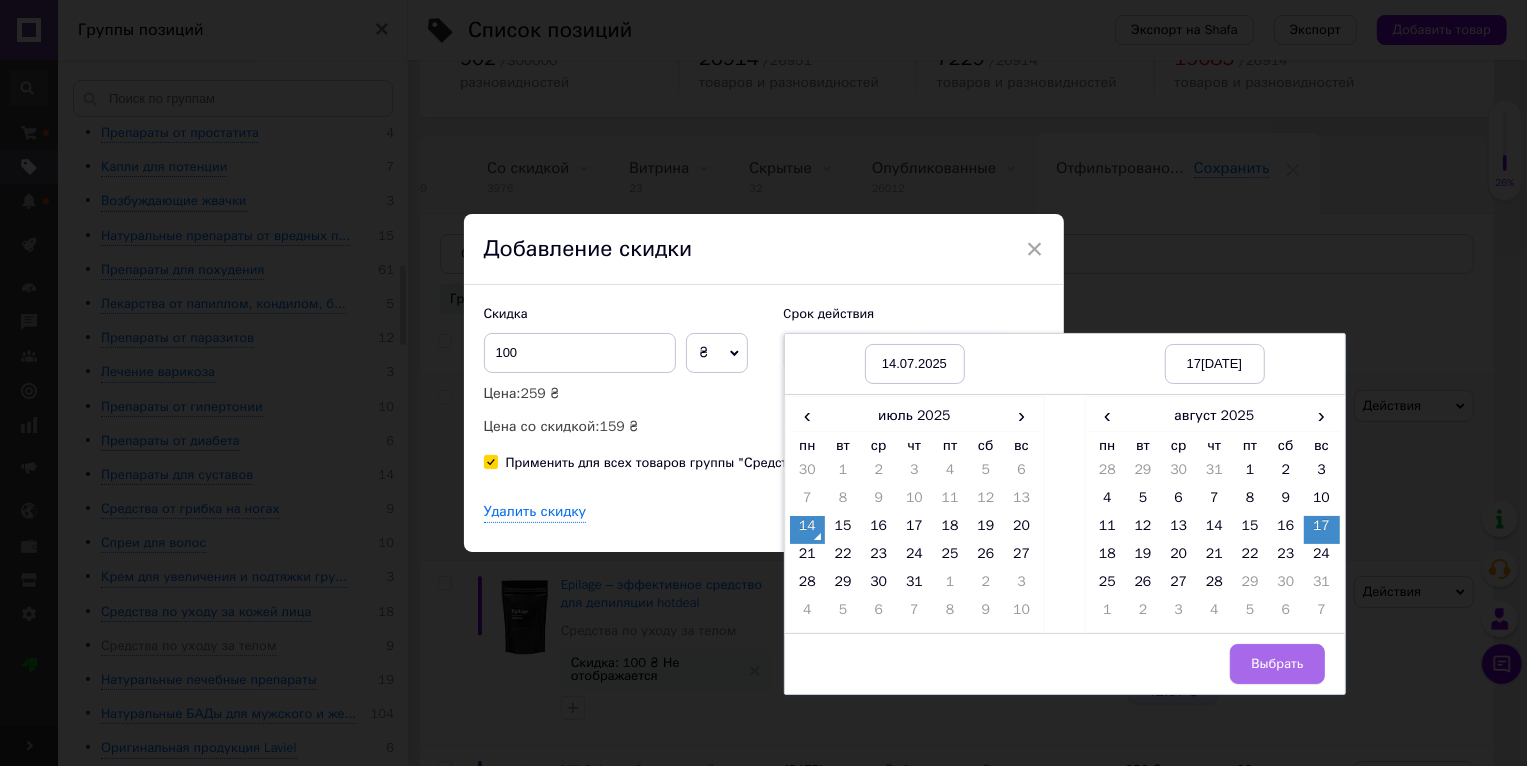 click on "Выбрать" at bounding box center (1277, 664) 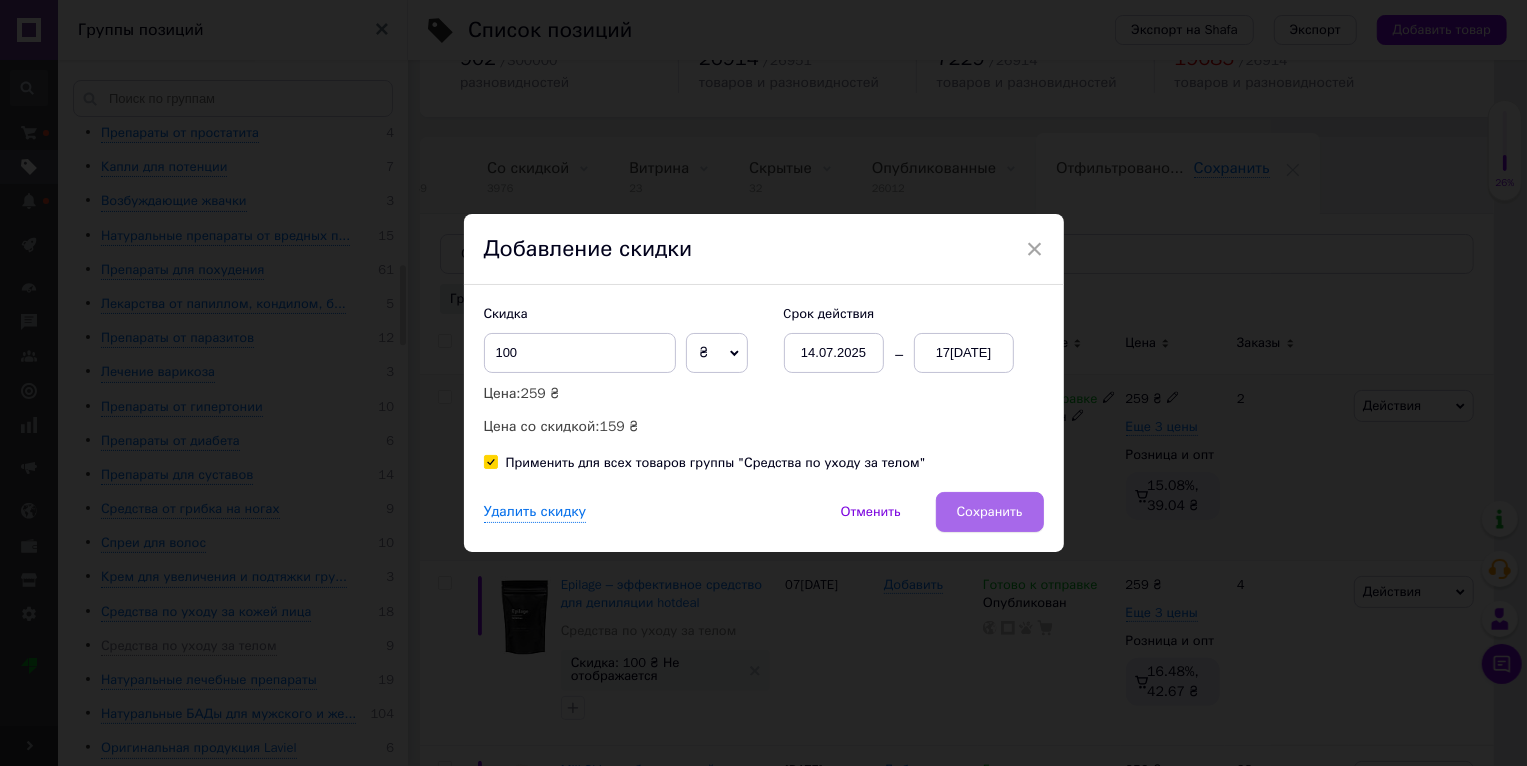 click on "Сохранить" at bounding box center [990, 512] 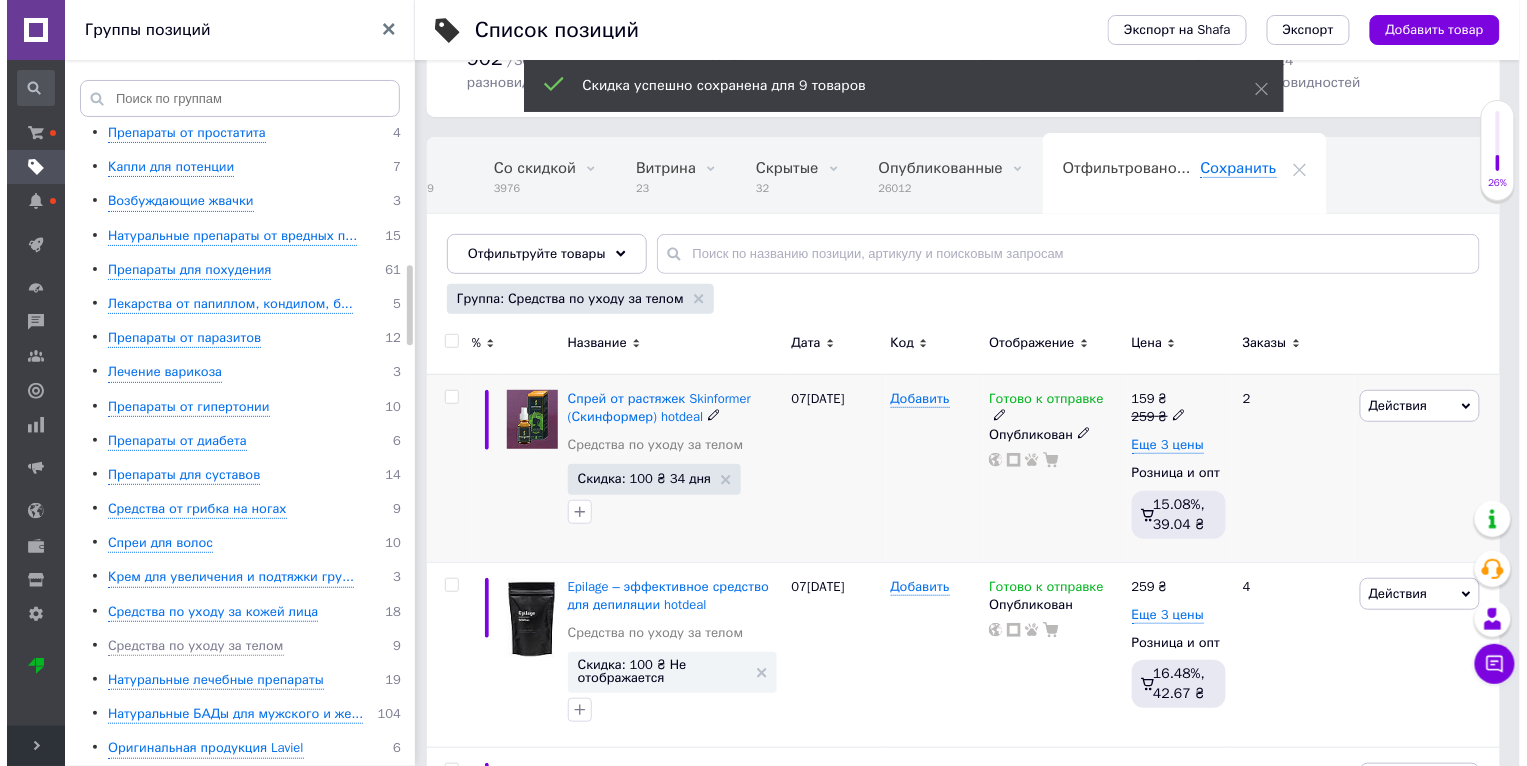 scroll, scrollTop: 0, scrollLeft: 47, axis: horizontal 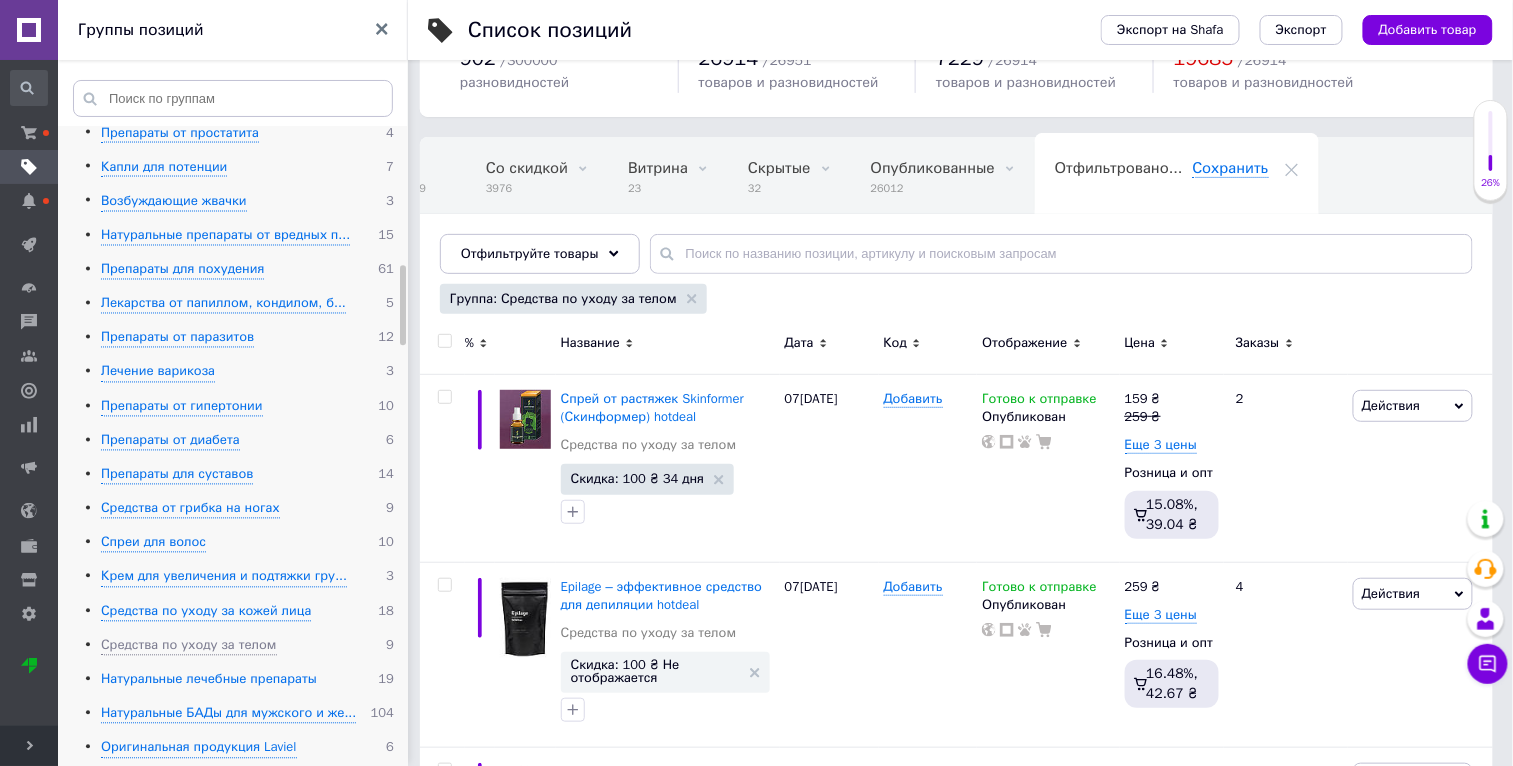 click on "Натуральные лечебные препараты" at bounding box center [209, 680] 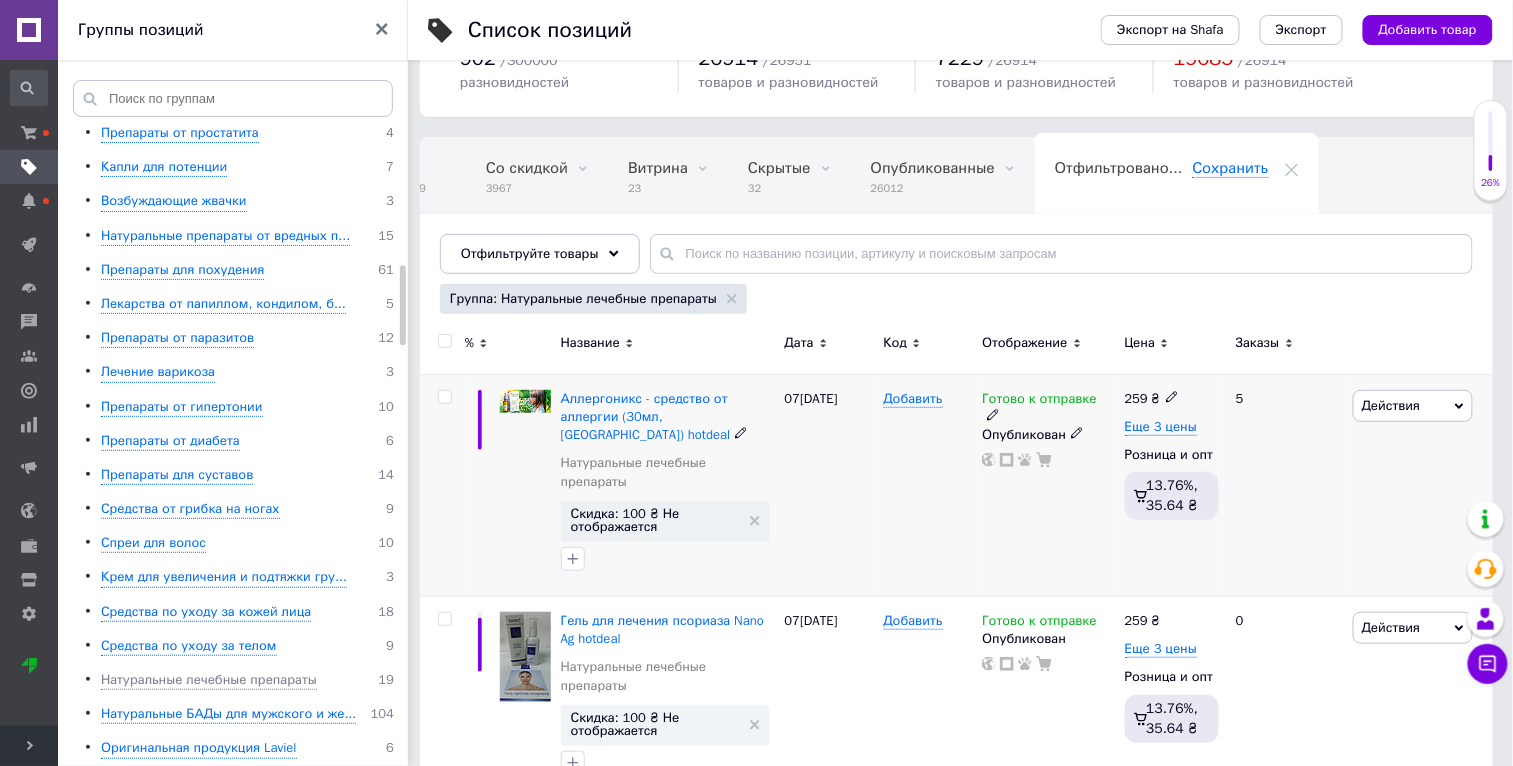 click on "Действия" at bounding box center (1413, 406) 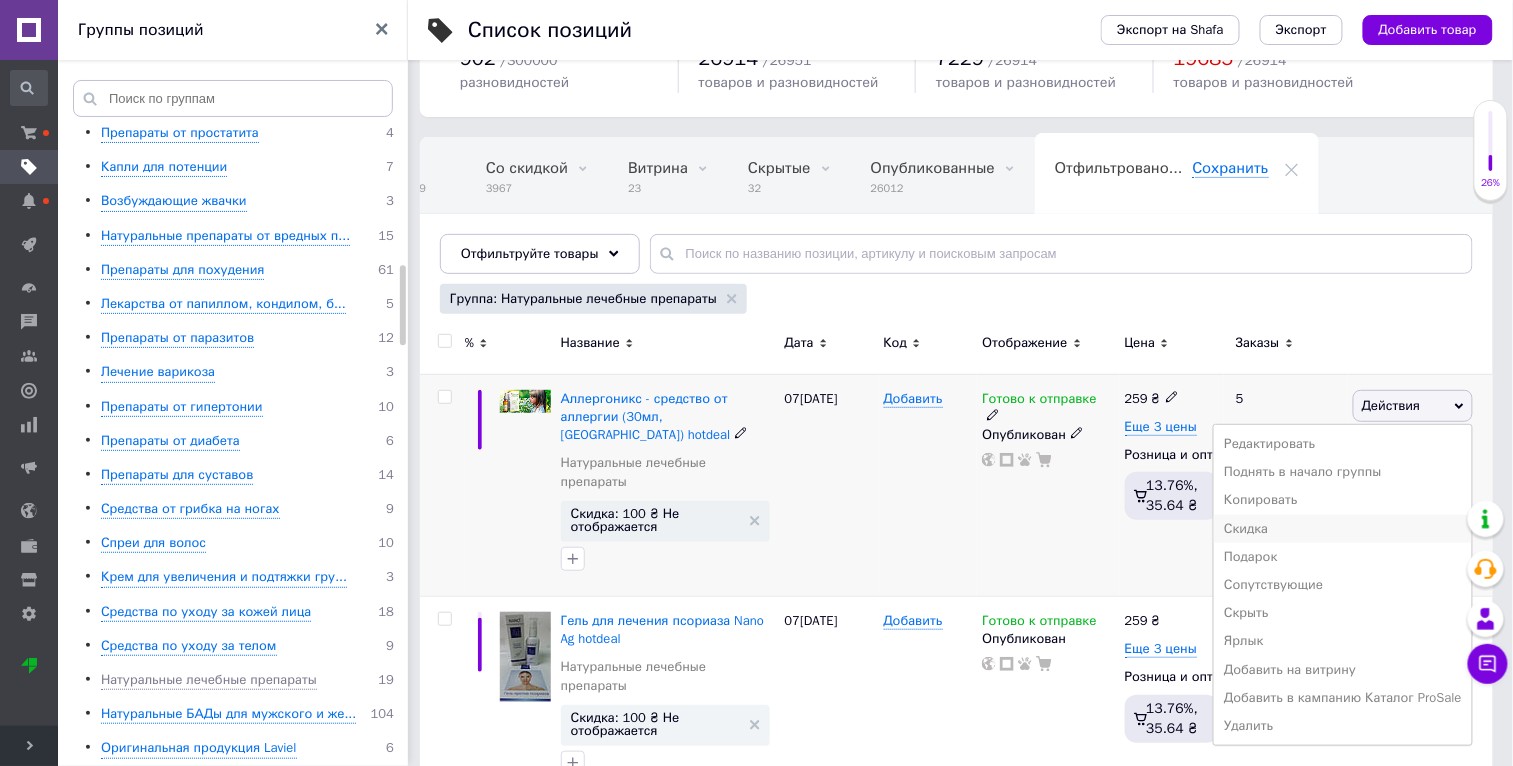 click on "Скидка" at bounding box center [1343, 529] 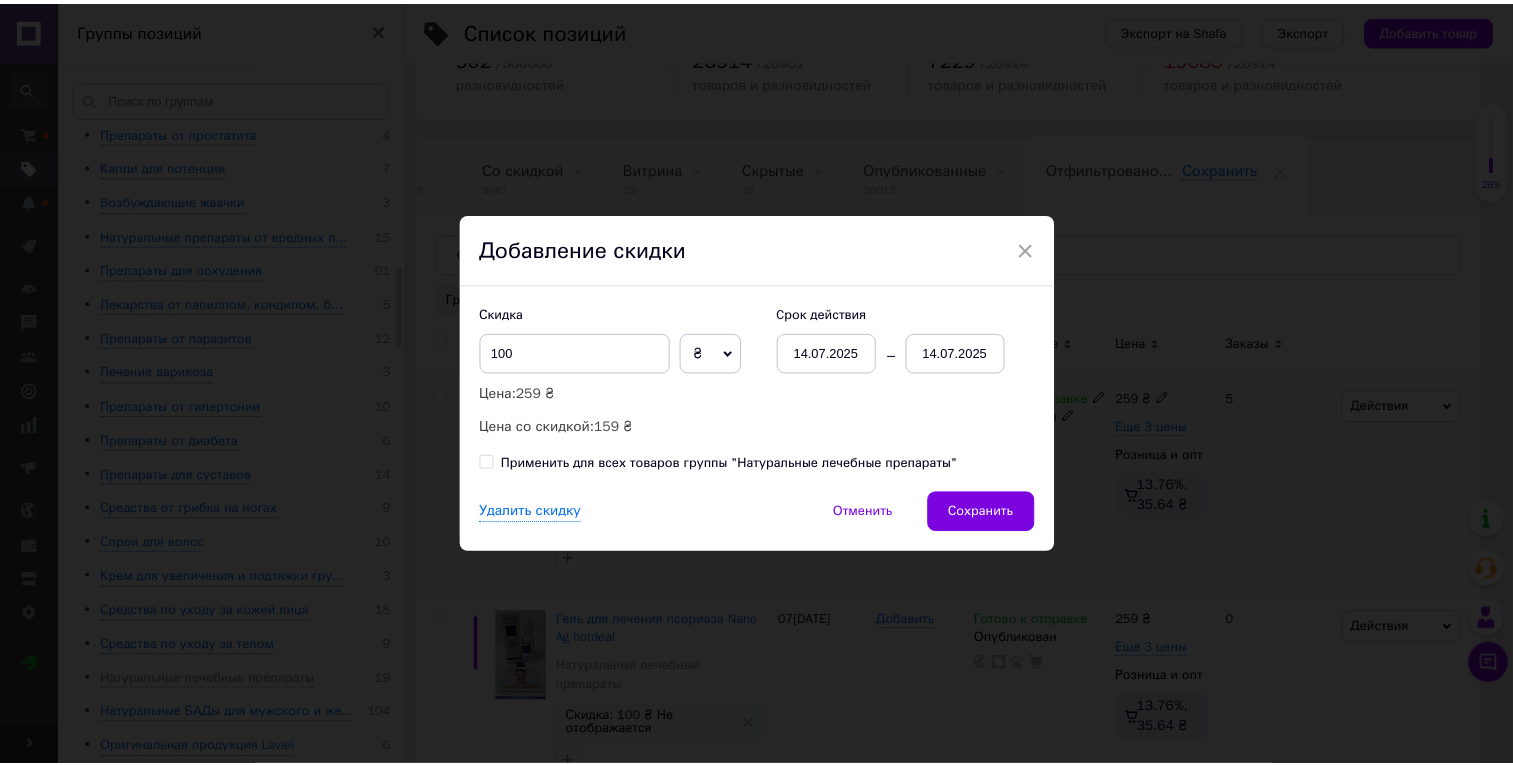 scroll, scrollTop: 0, scrollLeft: 46, axis: horizontal 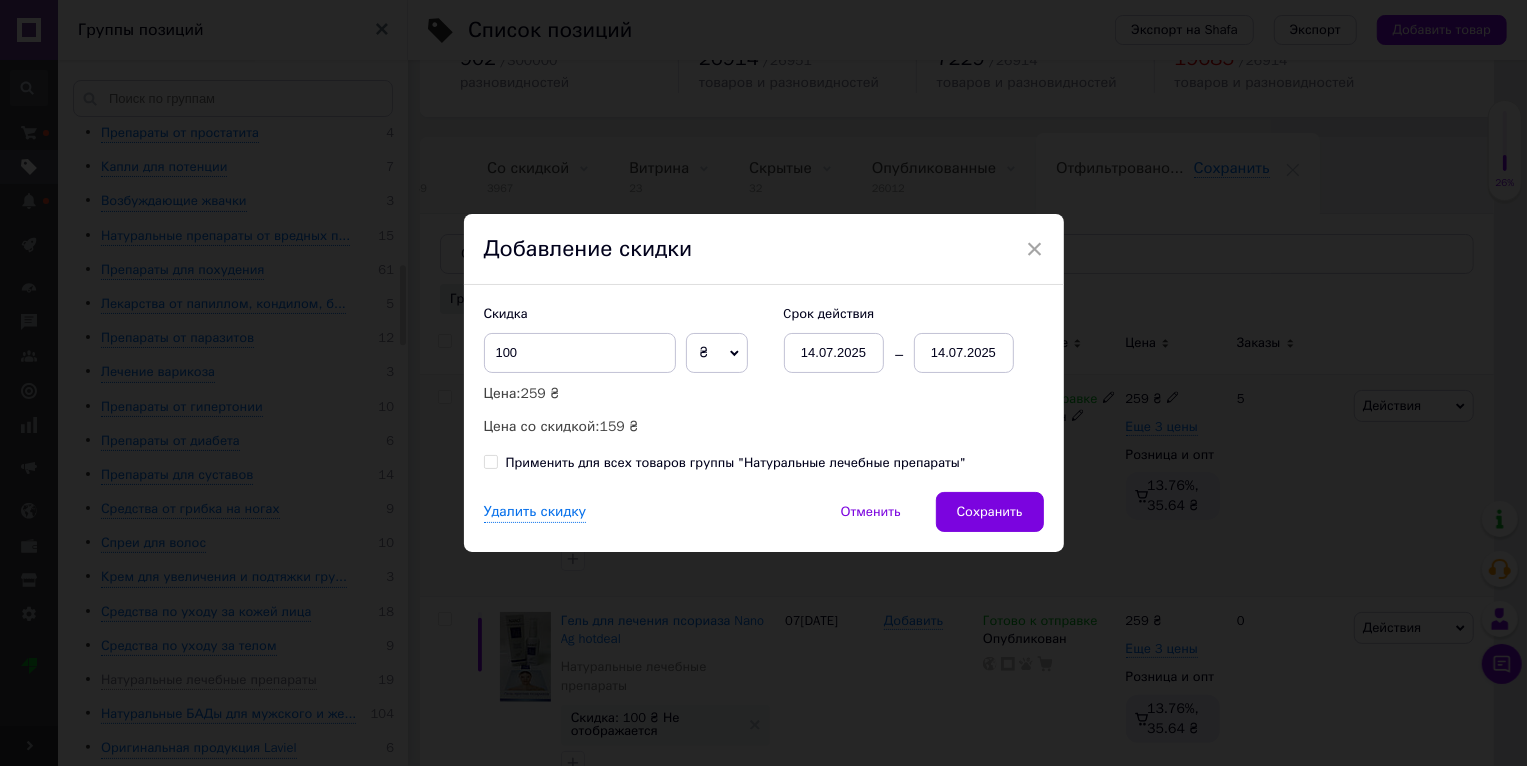 click on "Применить для всех товаров группы "Натуральные лечебные препараты"" at bounding box center (736, 463) 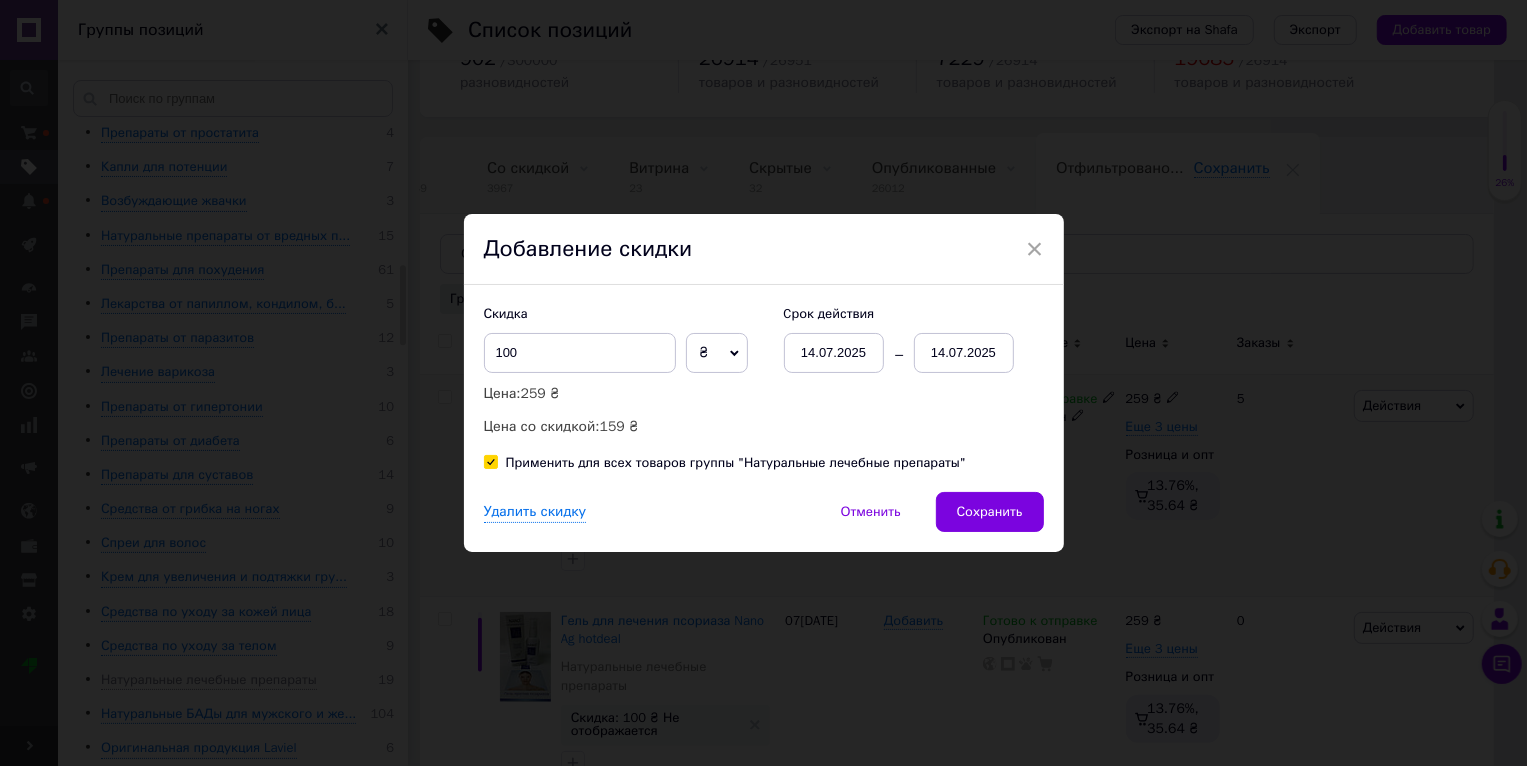 checkbox on "true" 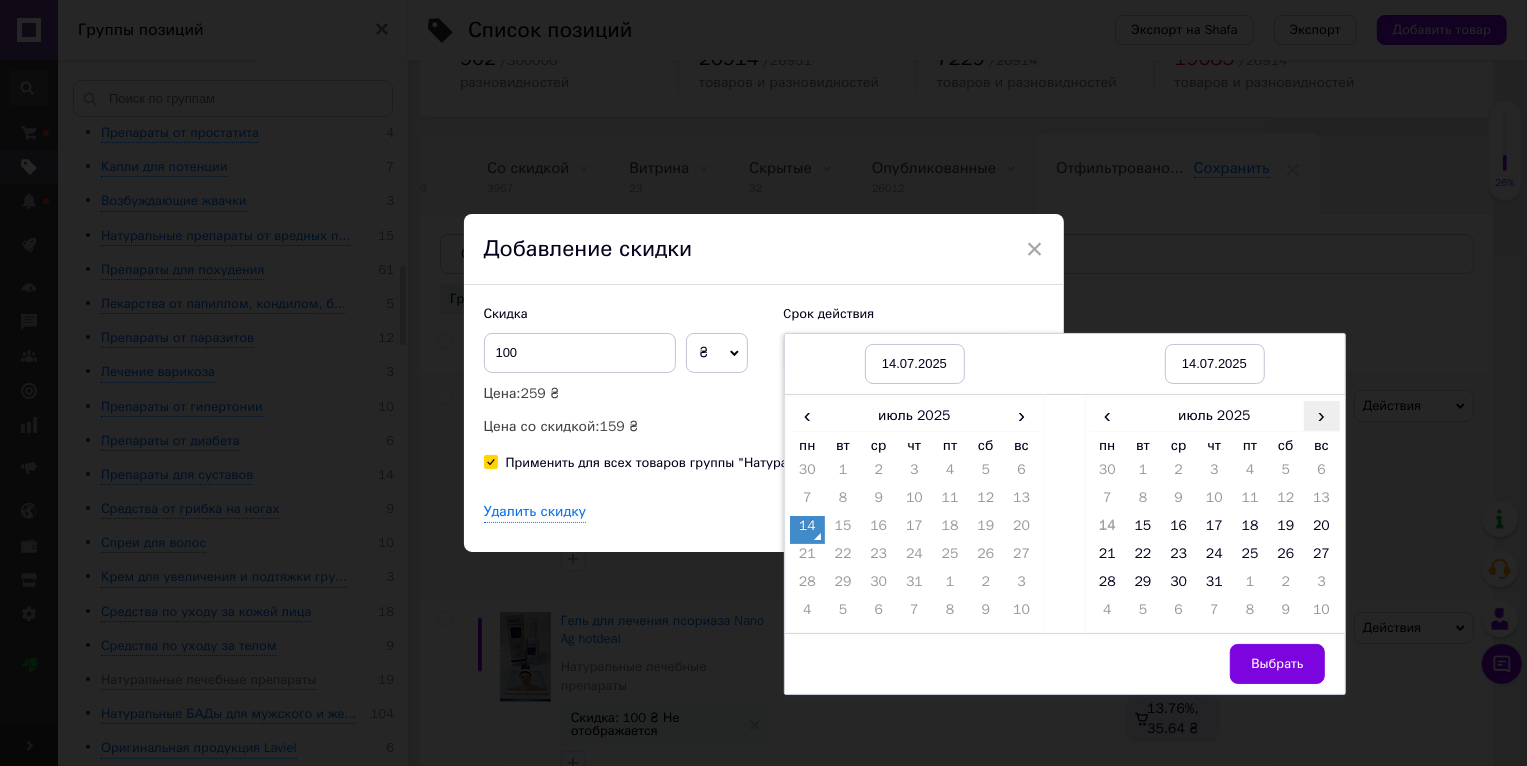 click on "›" at bounding box center (1322, 415) 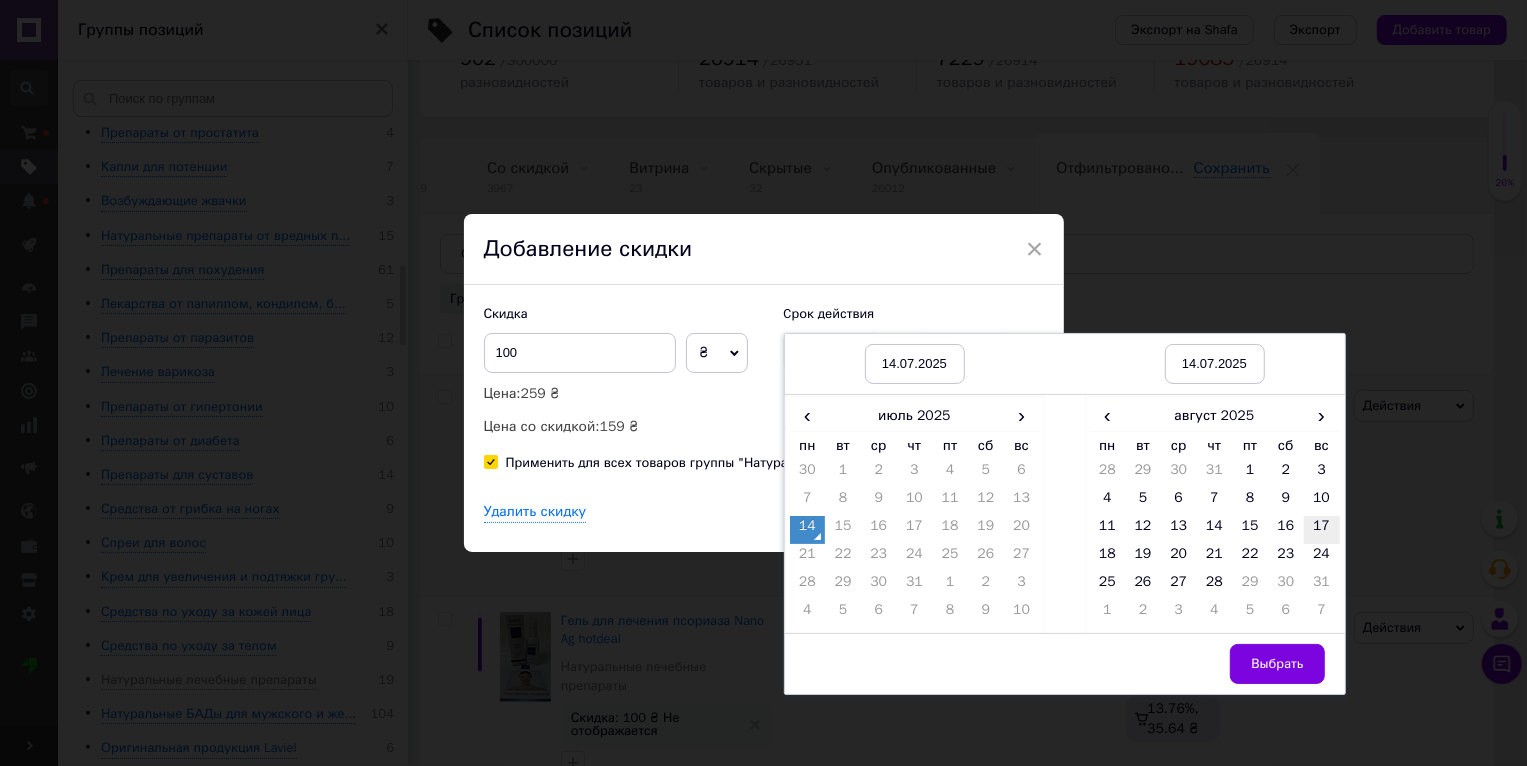 click on "17" at bounding box center [1322, 530] 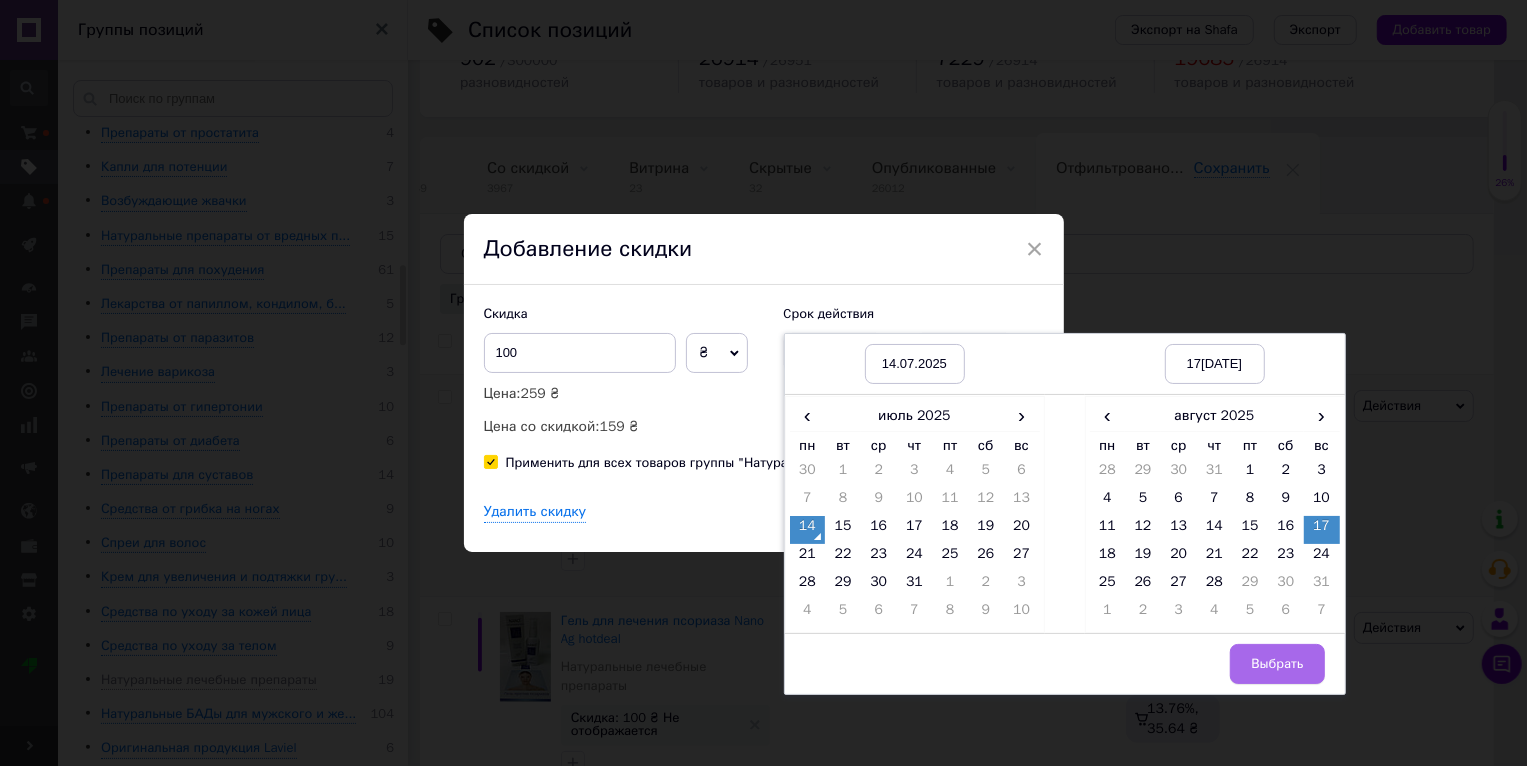 click on "Выбрать" at bounding box center (1277, 664) 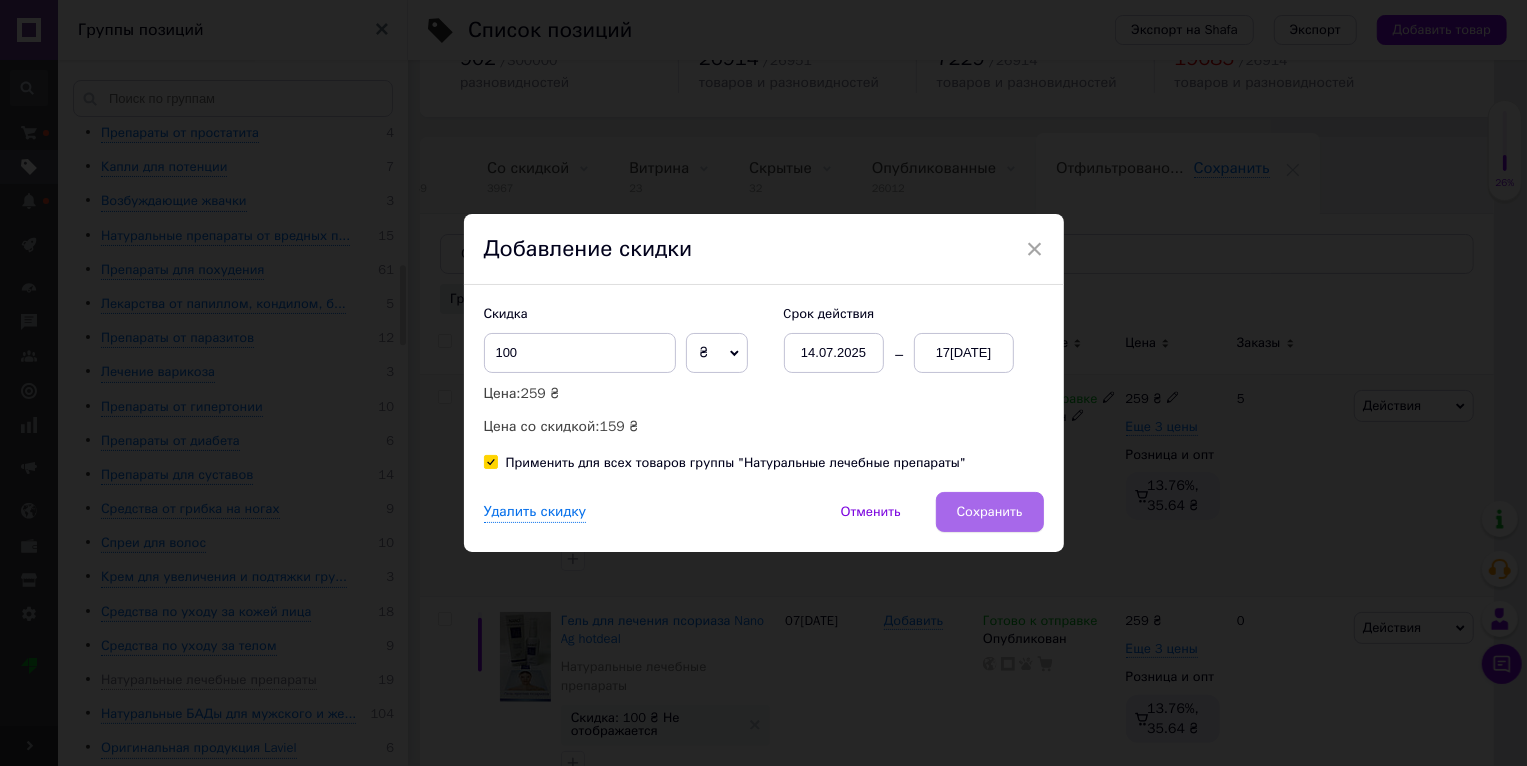 click on "Сохранить" at bounding box center [990, 512] 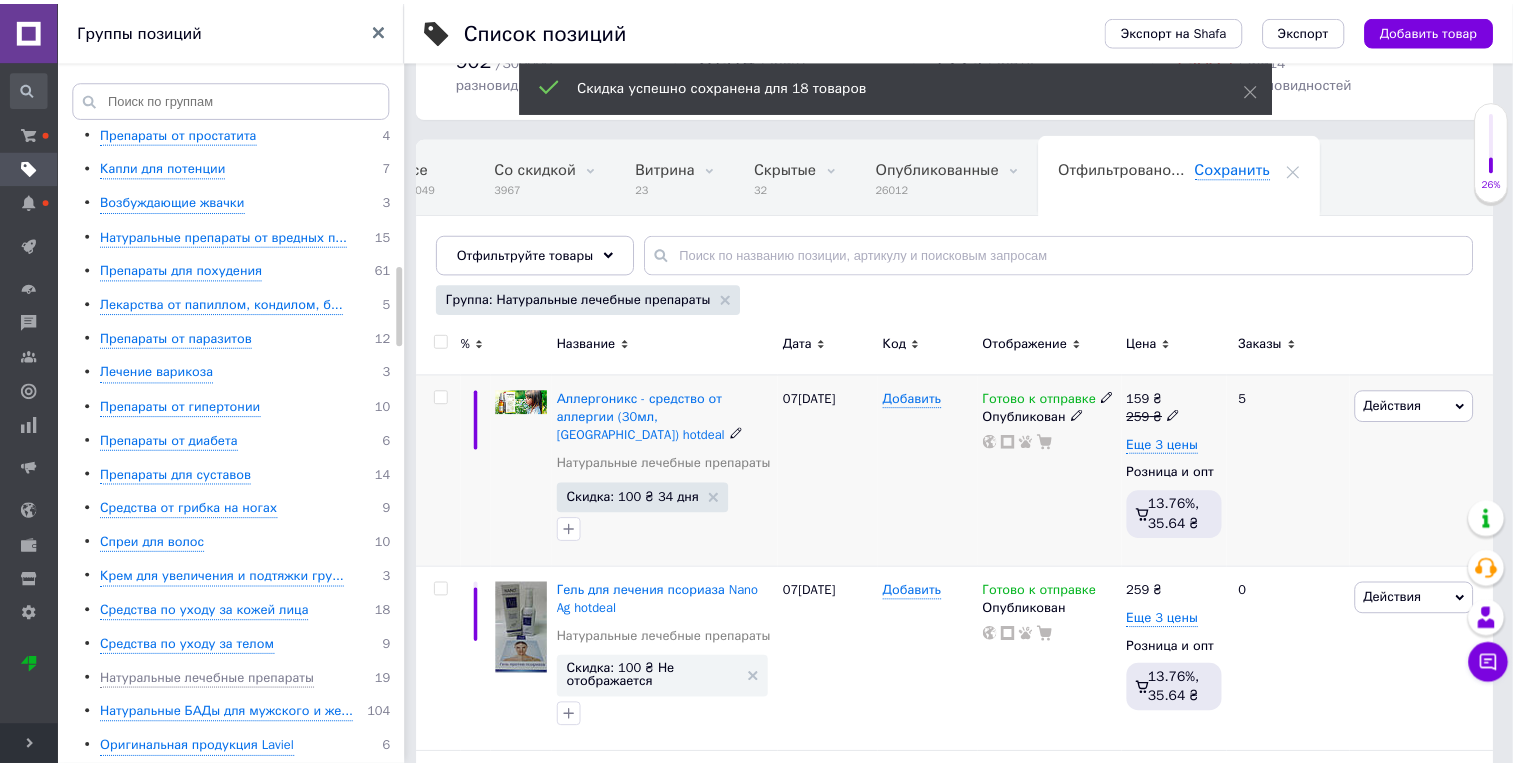 scroll, scrollTop: 0, scrollLeft: 47, axis: horizontal 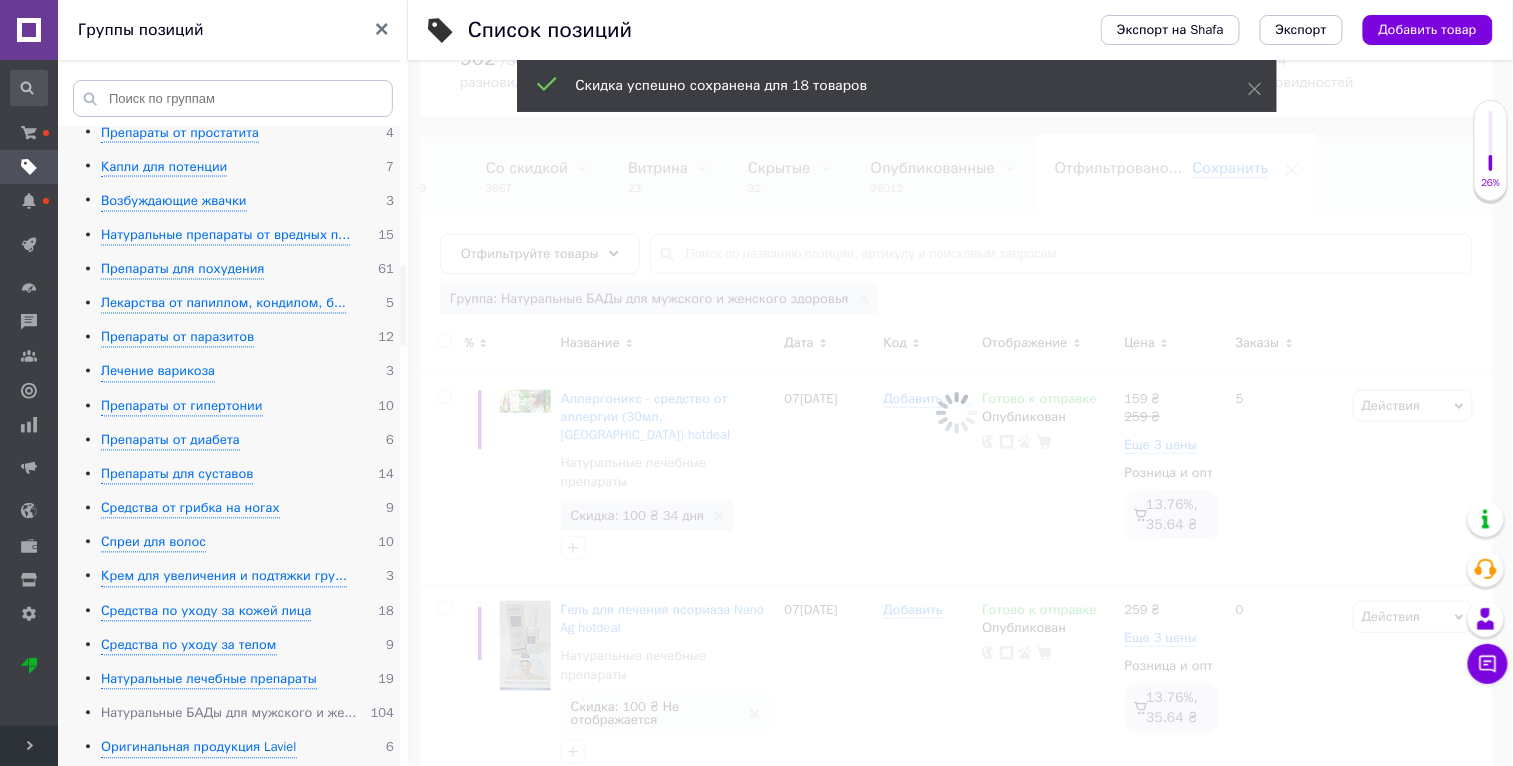 click on "Натуральные БАДы для мужского и же..." at bounding box center [228, 714] 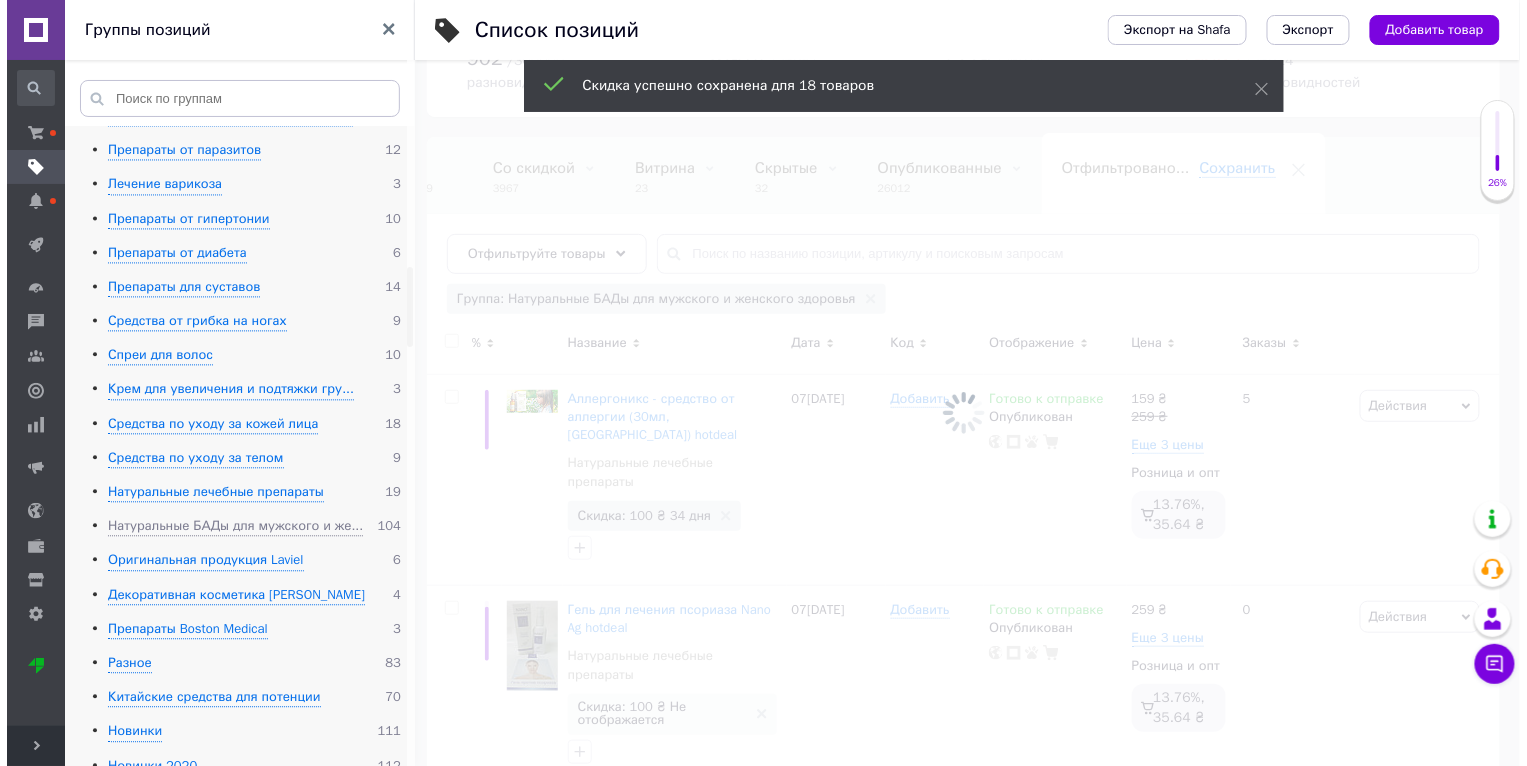 scroll, scrollTop: 1285, scrollLeft: 0, axis: vertical 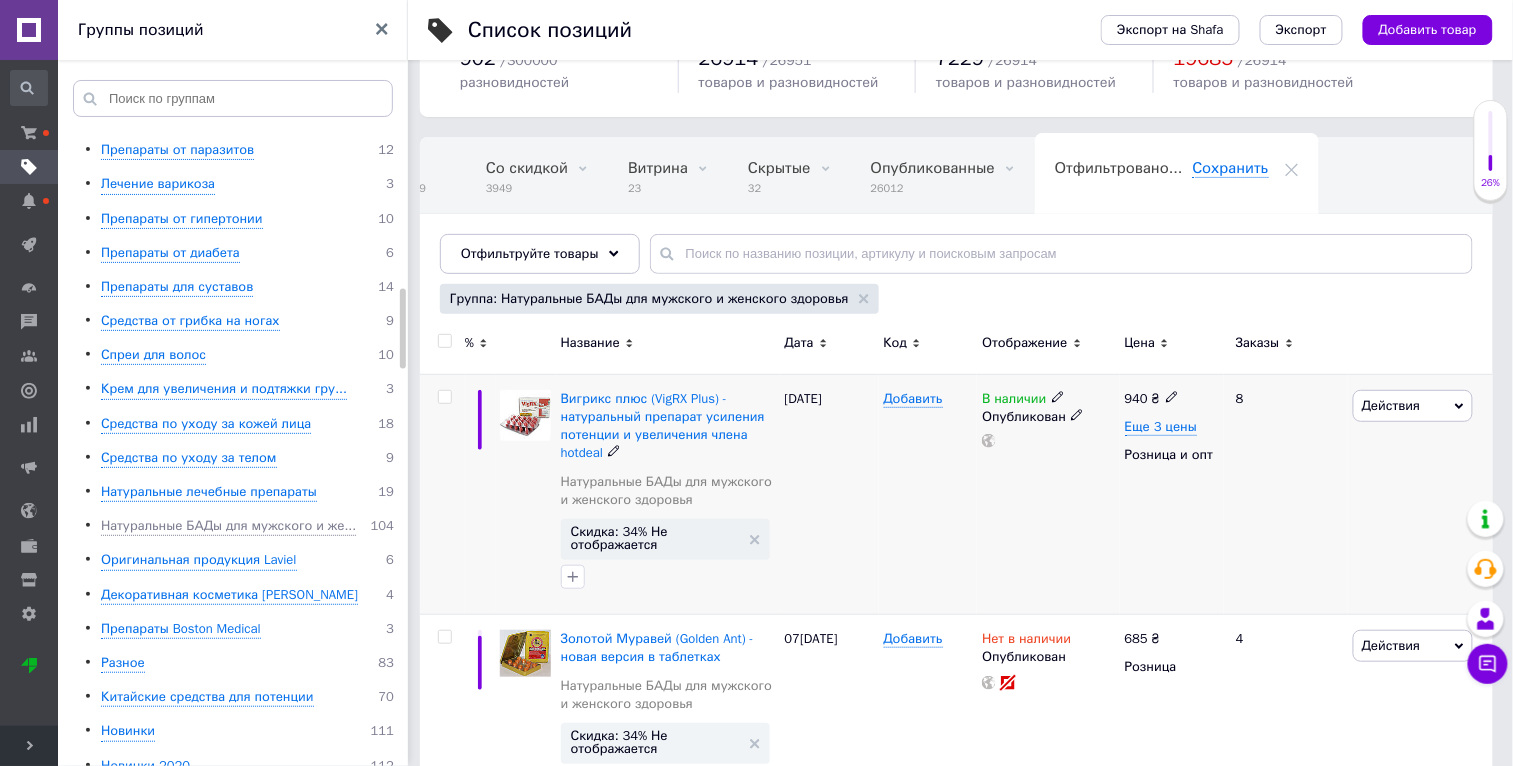 click on "Действия" at bounding box center (1413, 406) 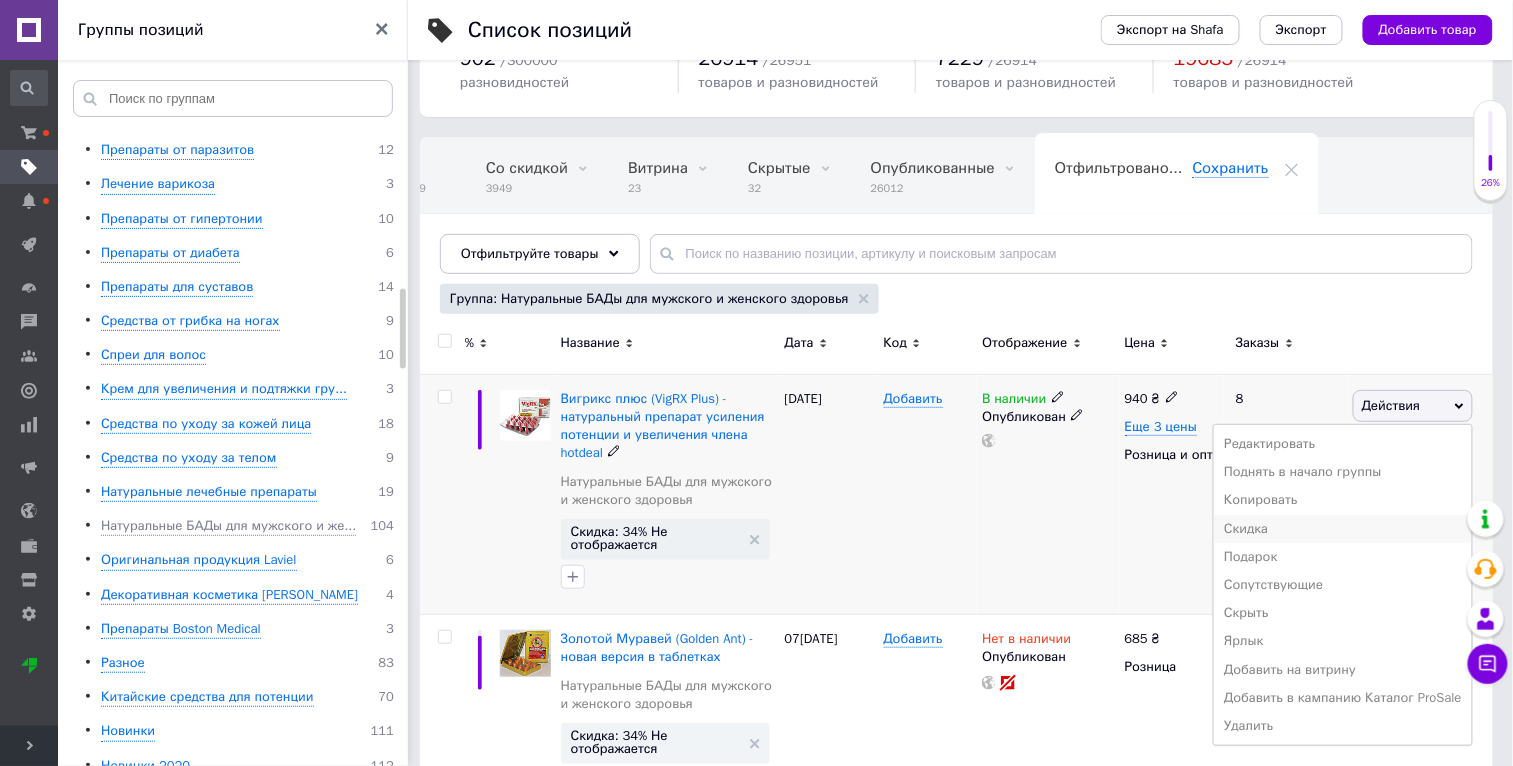 click on "Скидка" at bounding box center (1343, 529) 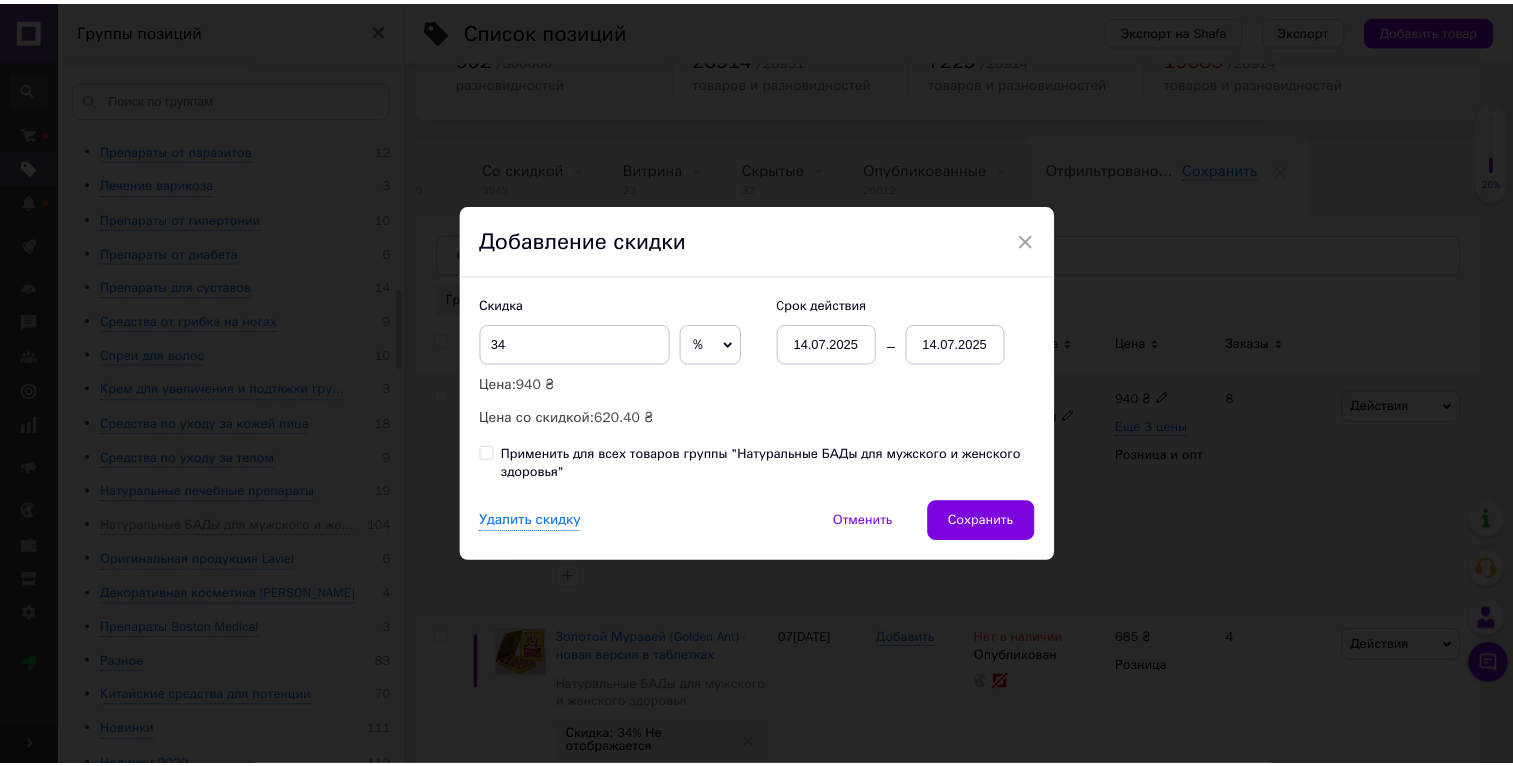 scroll, scrollTop: 0, scrollLeft: 46, axis: horizontal 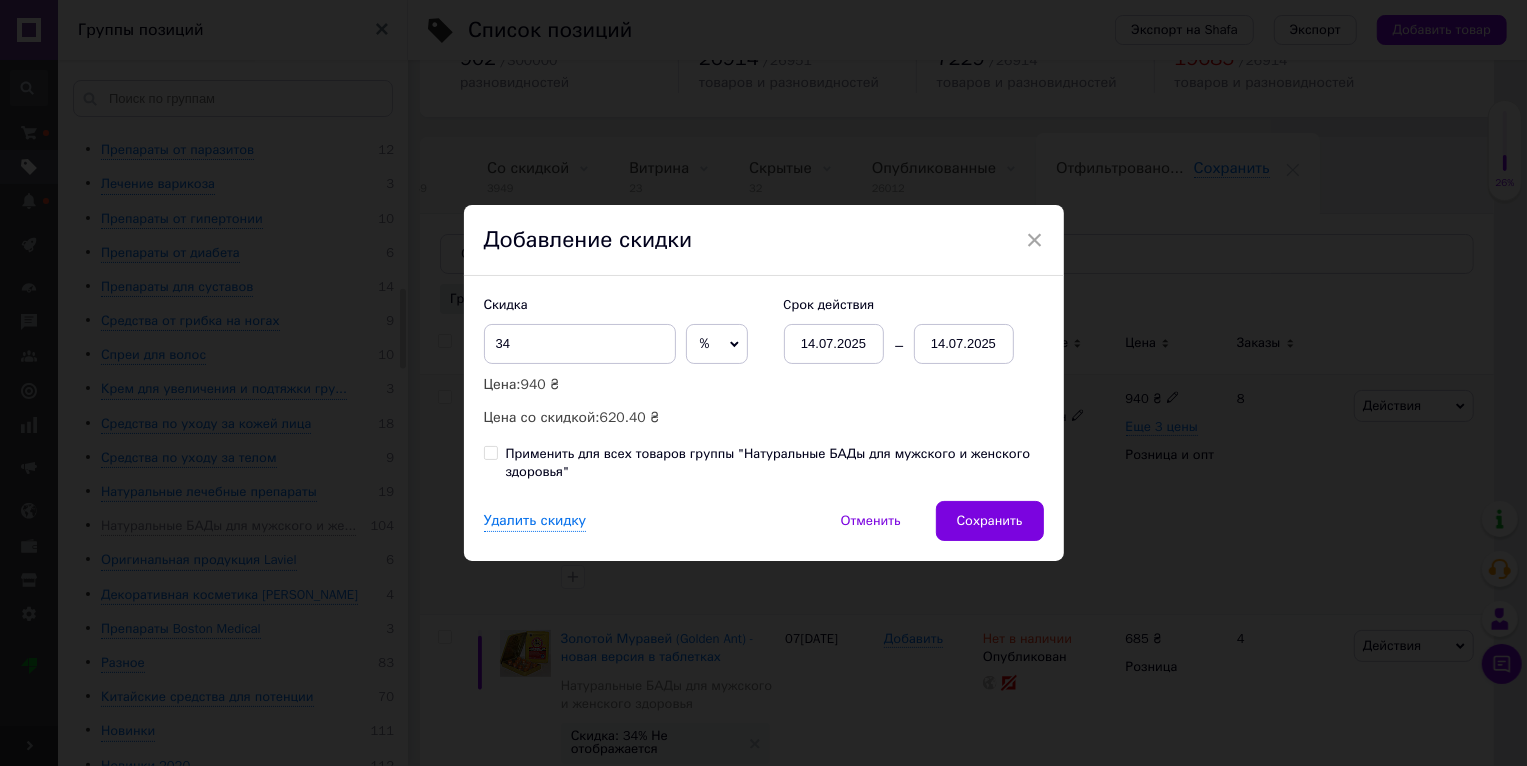 click on "Применить для всех товаров группы "Натуральные БАДы для мужского и женского здоровья"" at bounding box center (775, 463) 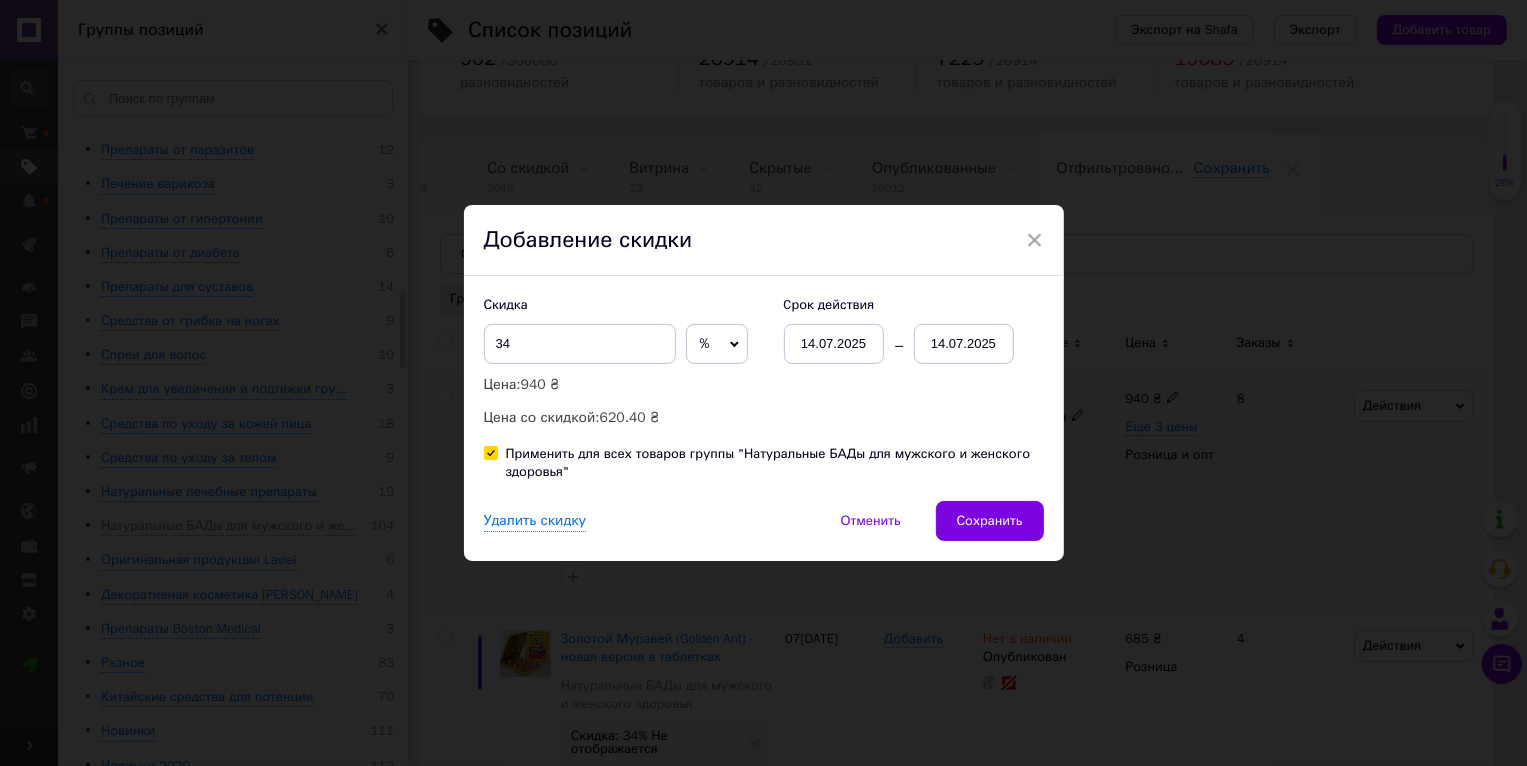 checkbox on "true" 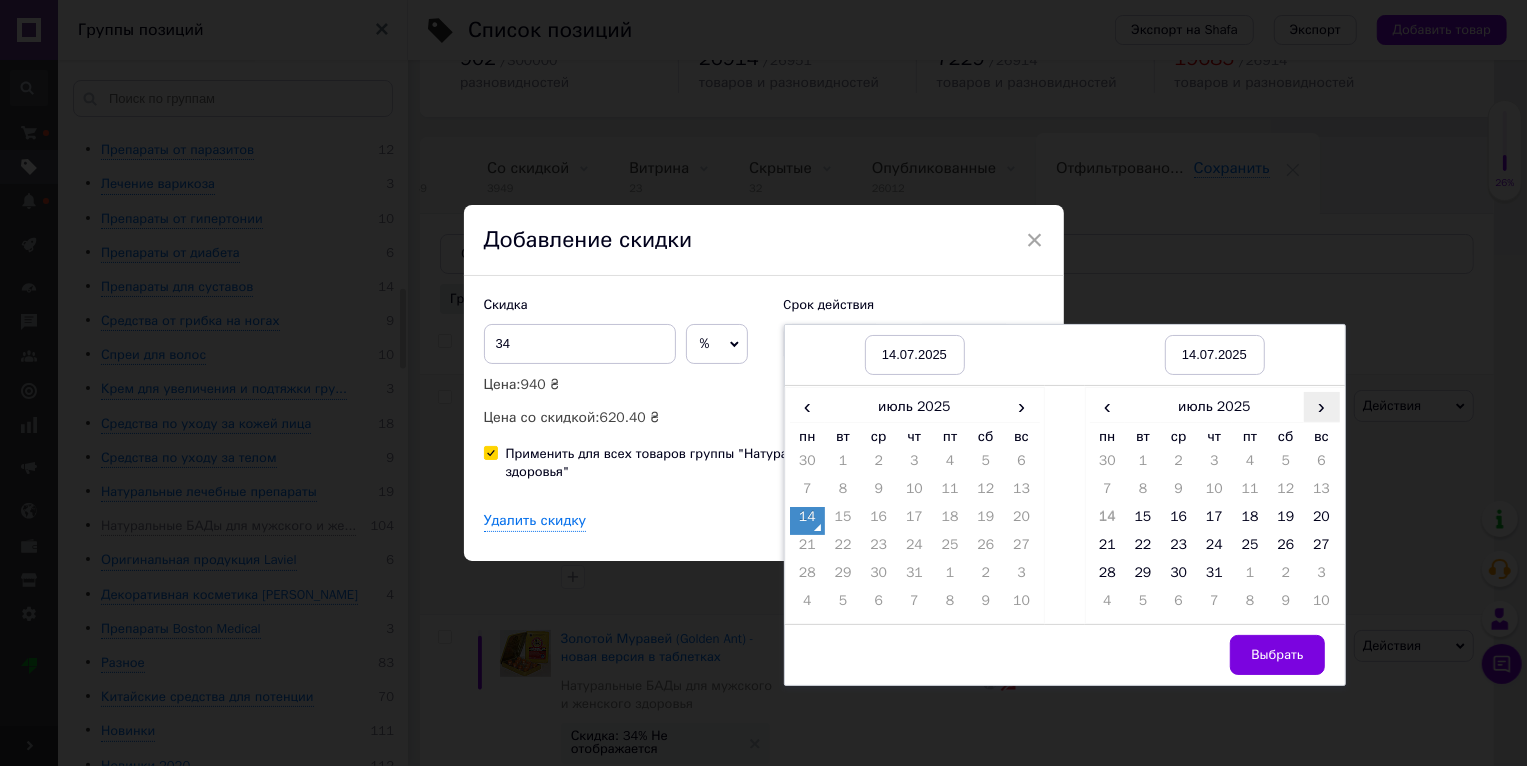 click on "›" at bounding box center [1322, 406] 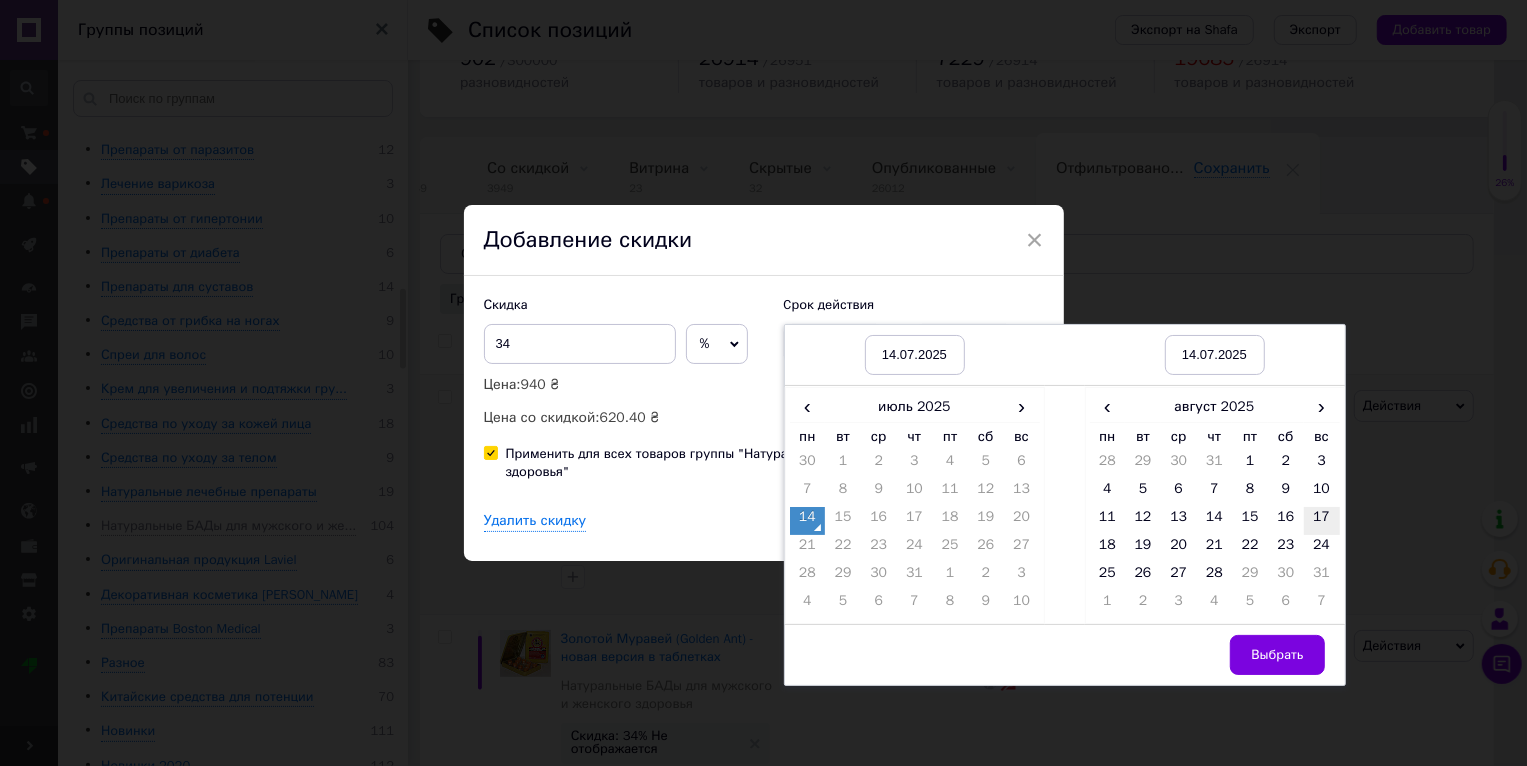 click on "17" at bounding box center (1322, 521) 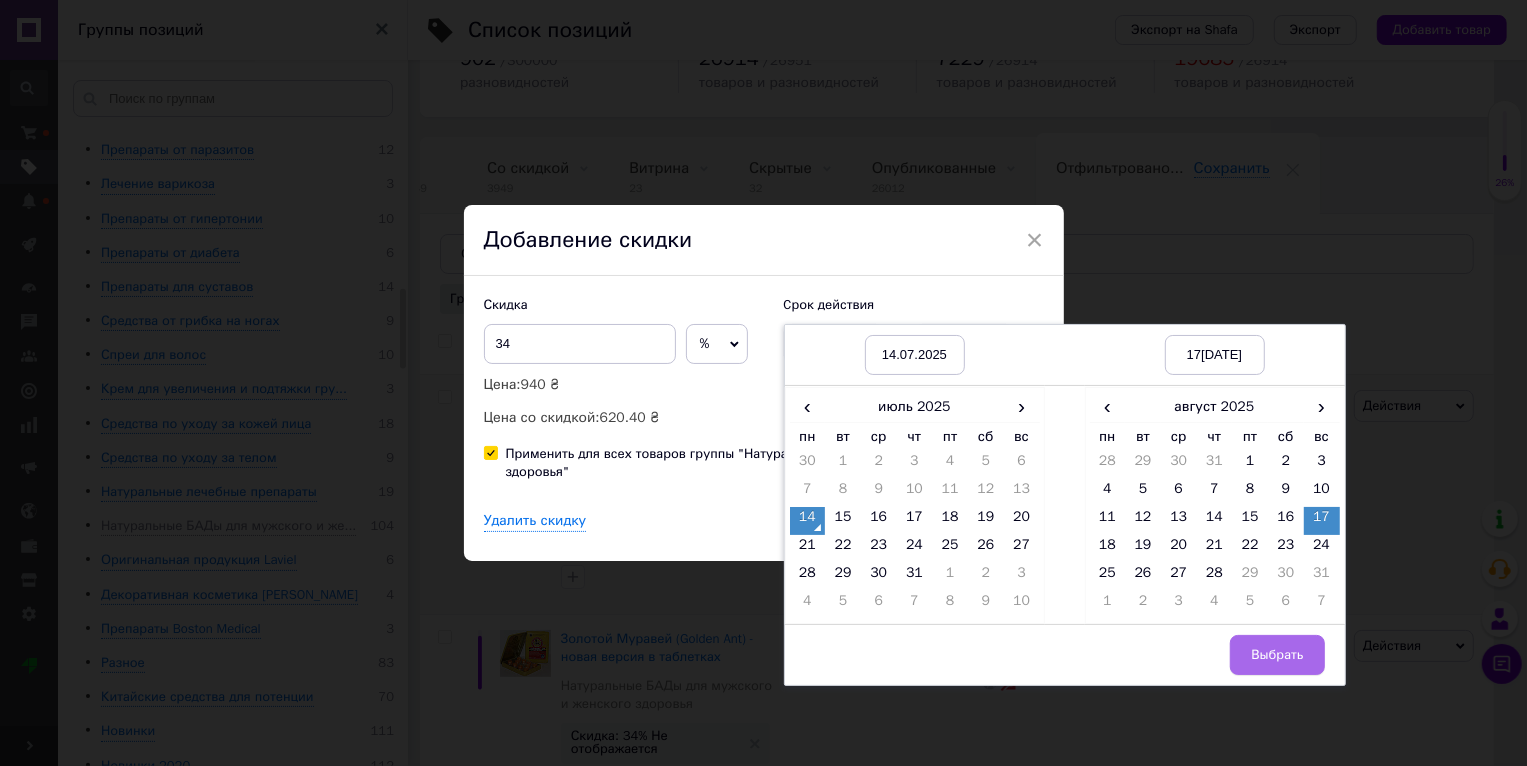 click on "Выбрать" at bounding box center (1277, 655) 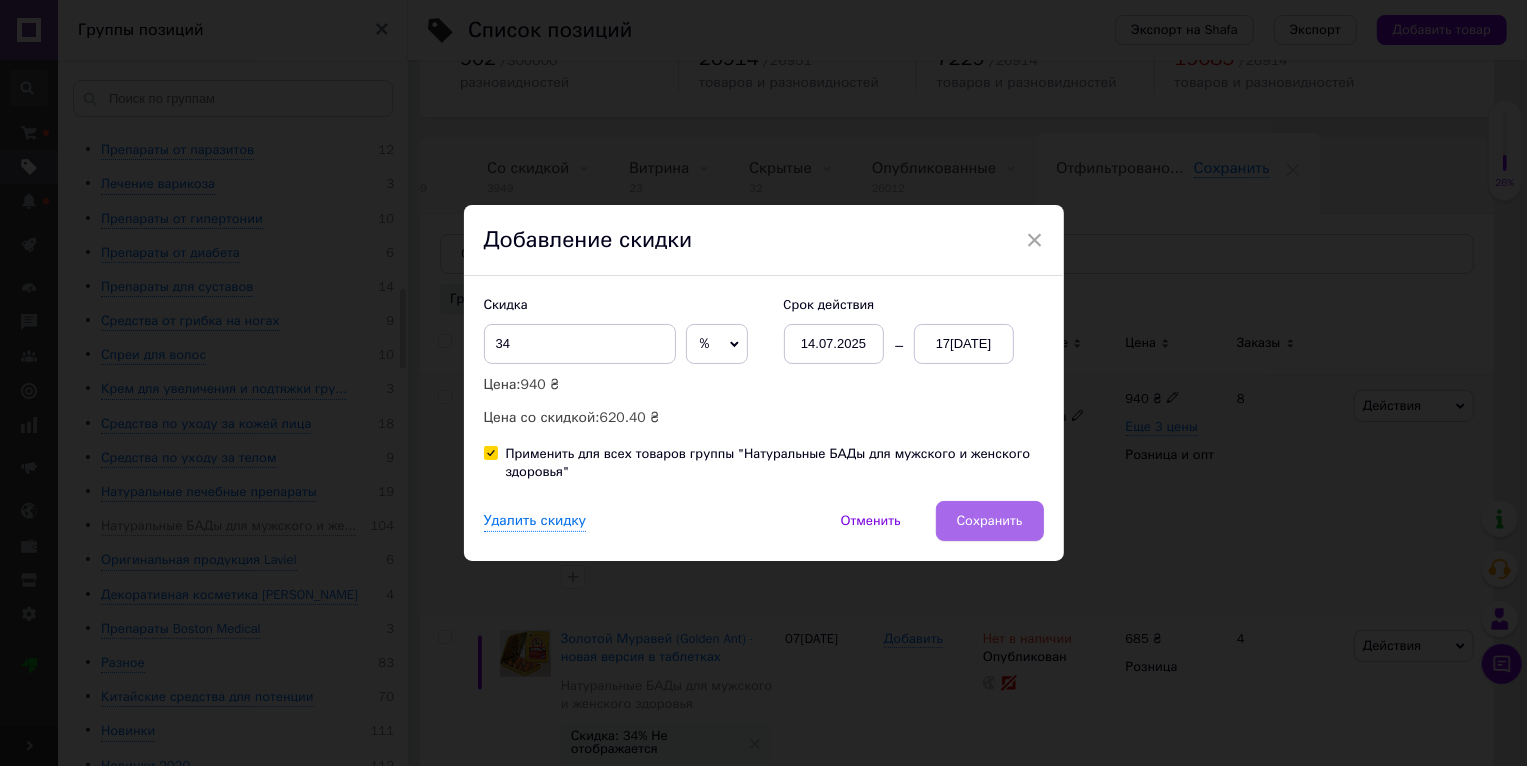 click on "Сохранить" at bounding box center (990, 521) 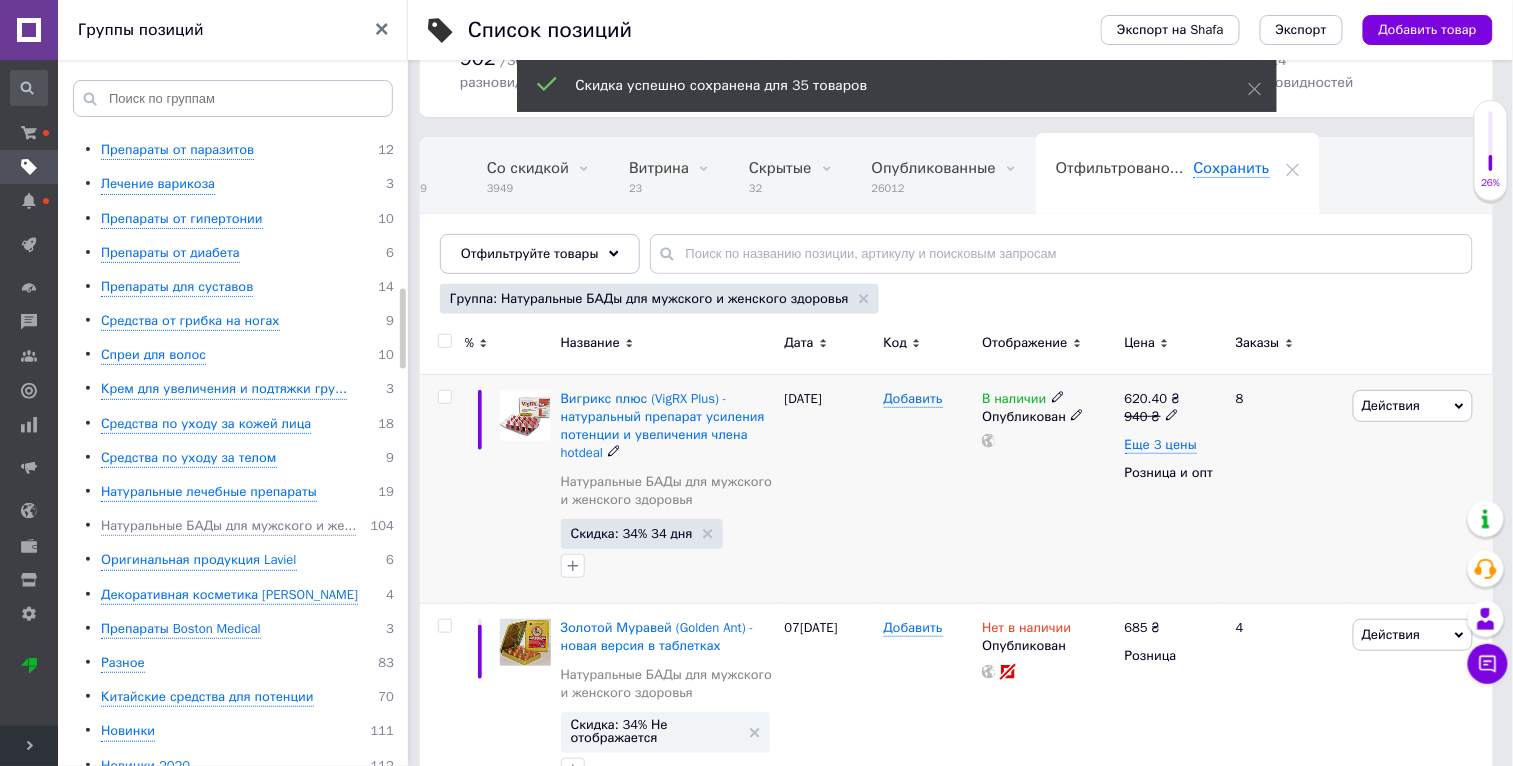 scroll, scrollTop: 0, scrollLeft: 47, axis: horizontal 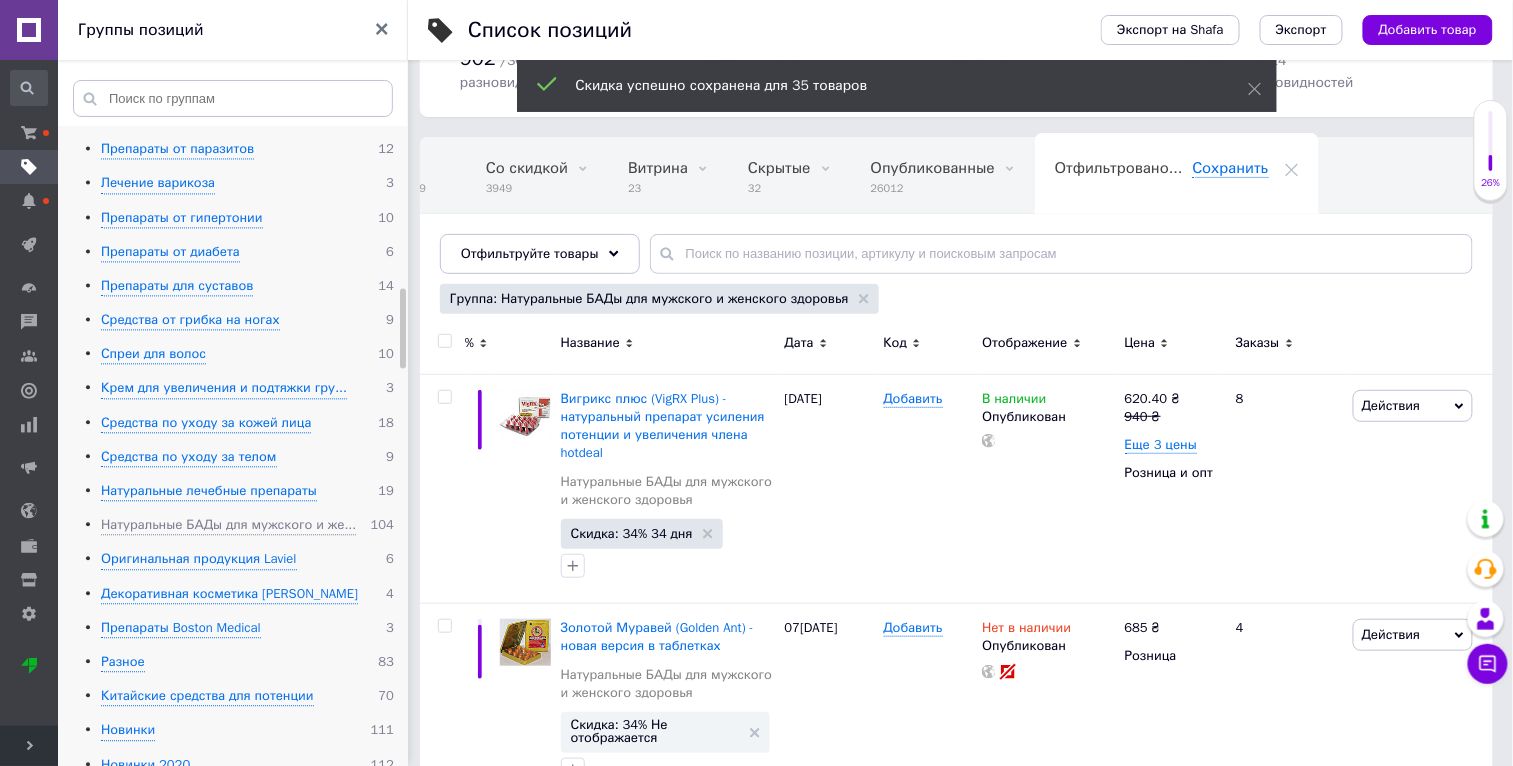 click on "Оригинальная продукция Laviel" at bounding box center (199, 560) 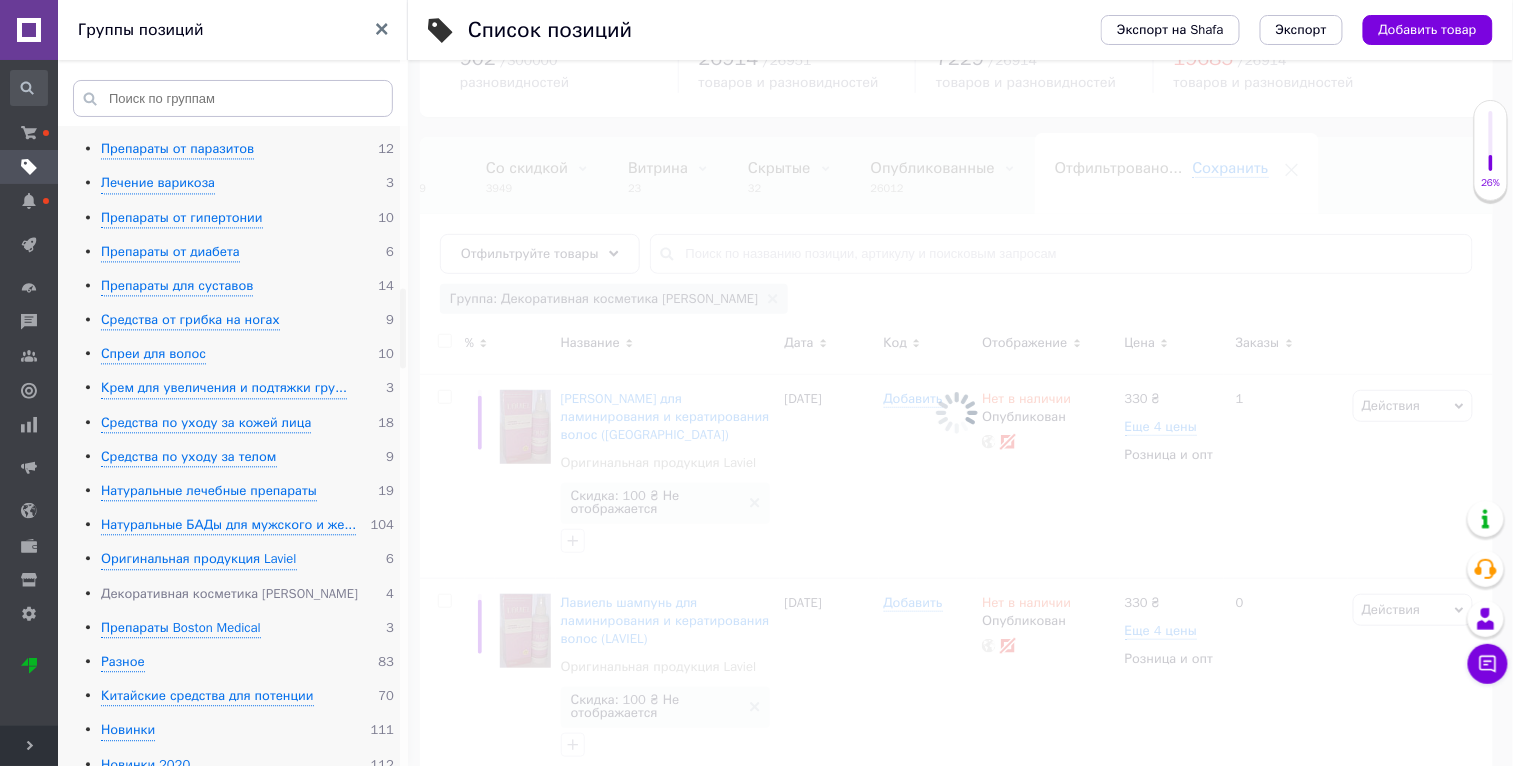 click on "Декоративная косметика [PERSON_NAME]" at bounding box center (229, 595) 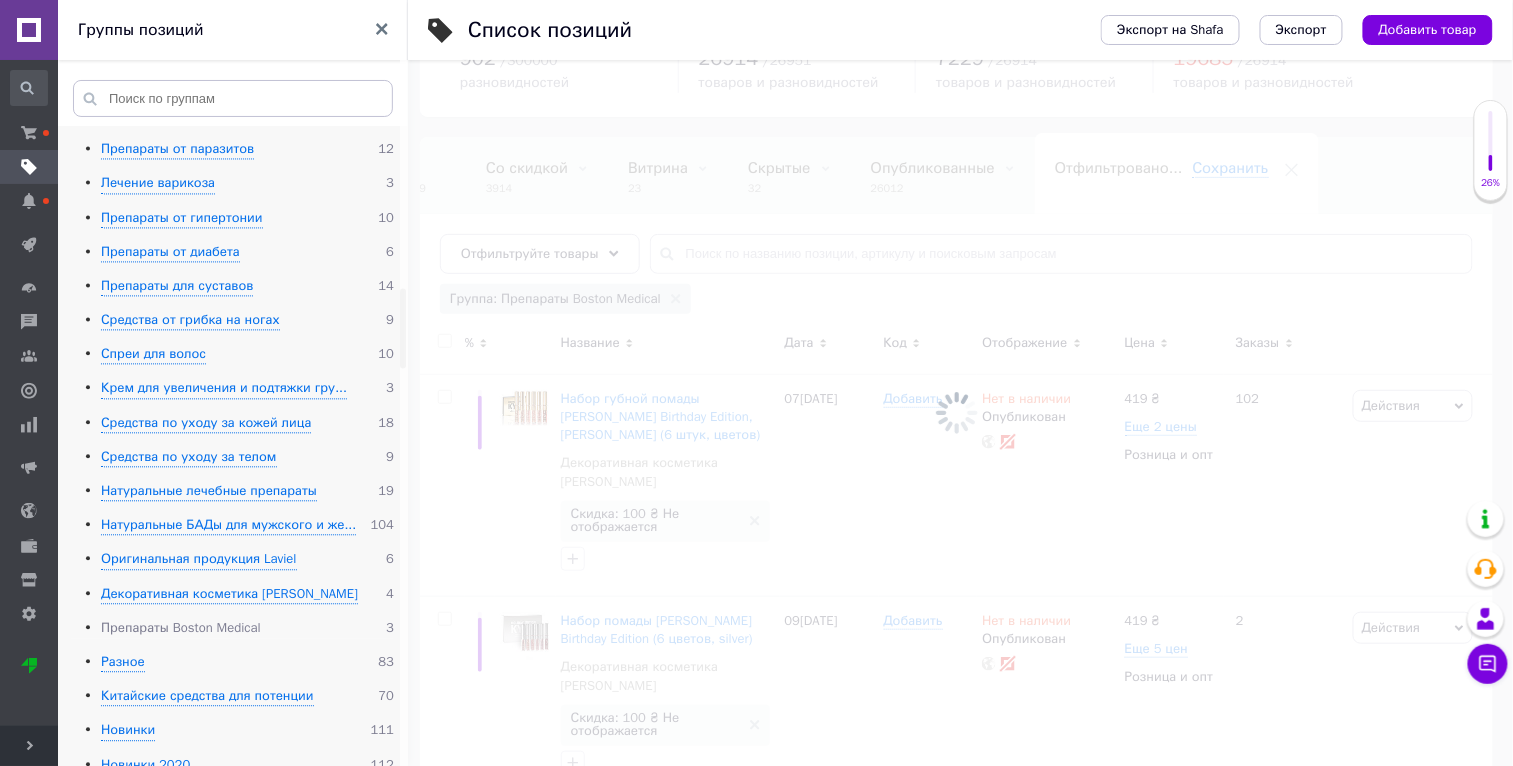 click on "Препараты Boston Medical" at bounding box center [181, 629] 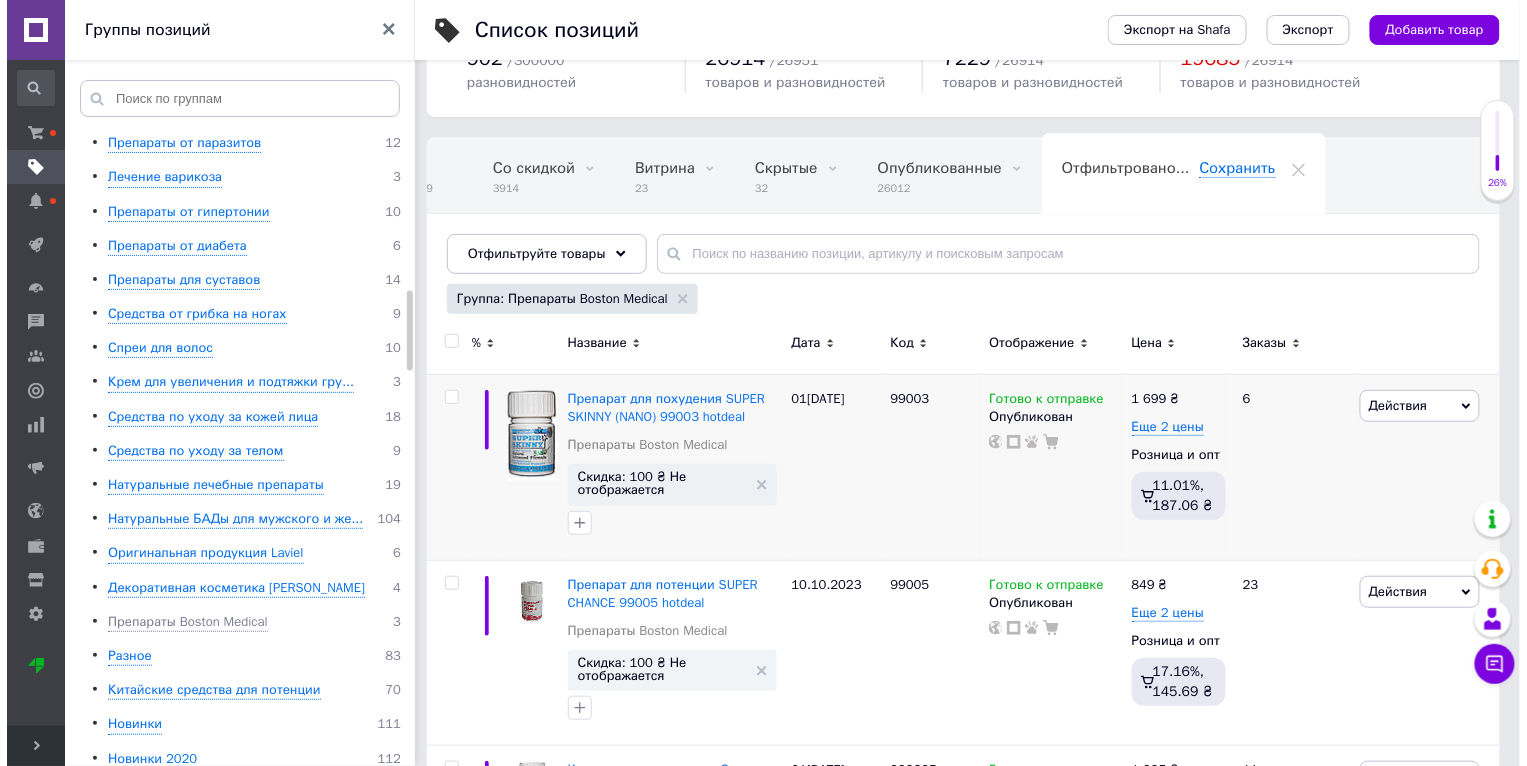 scroll, scrollTop: 1302, scrollLeft: 0, axis: vertical 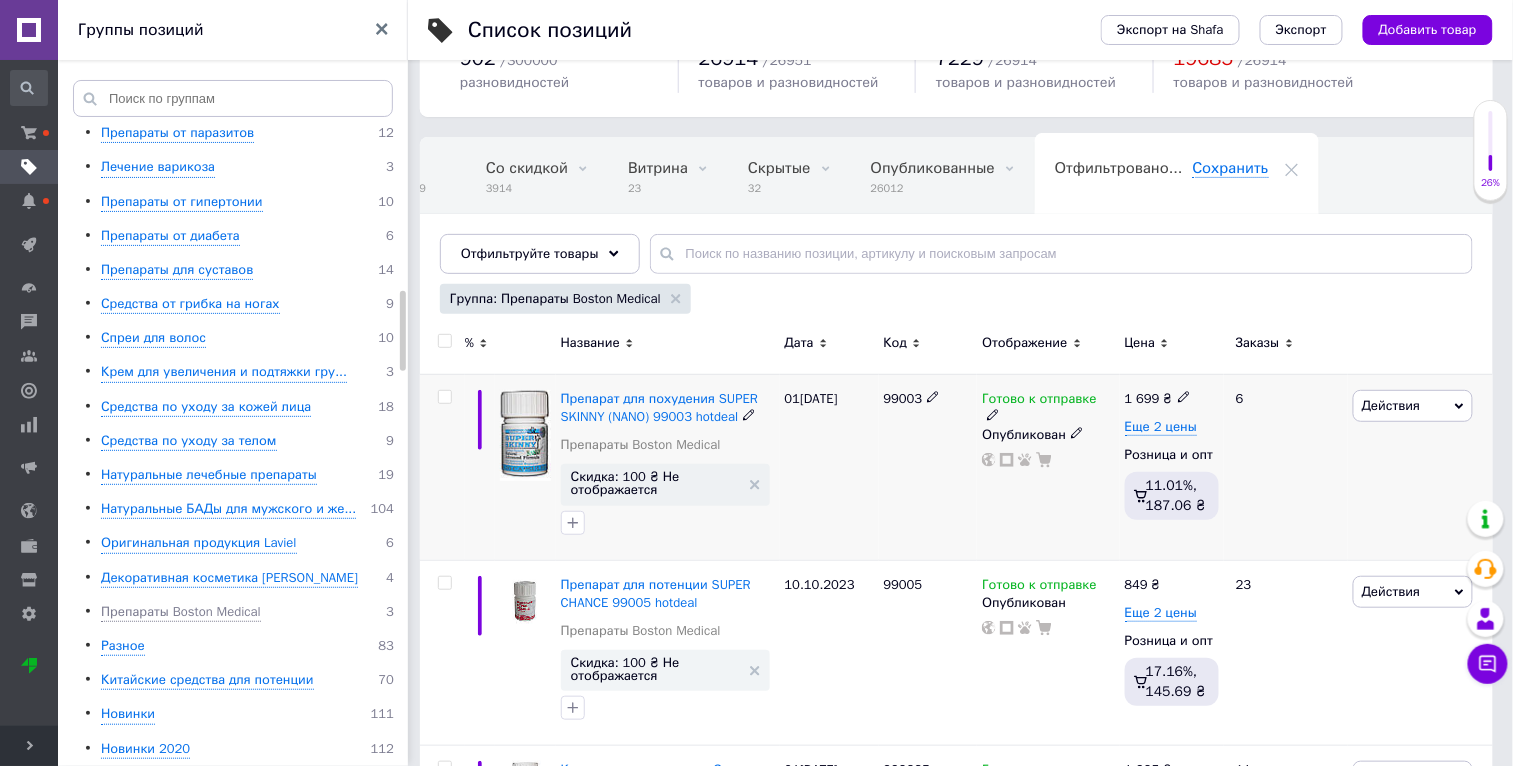 click on "Действия" at bounding box center [1413, 406] 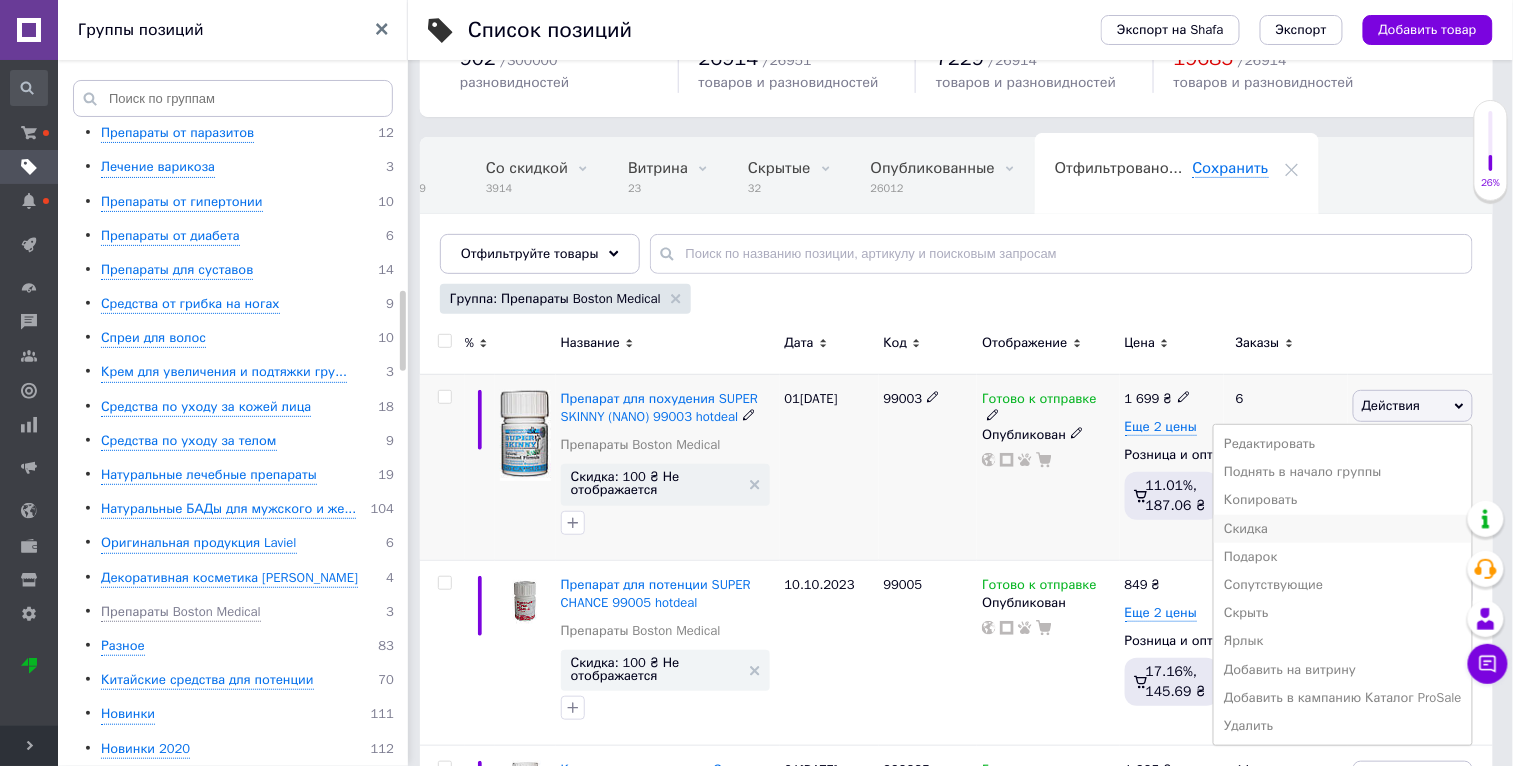 click on "Скидка" at bounding box center [1343, 529] 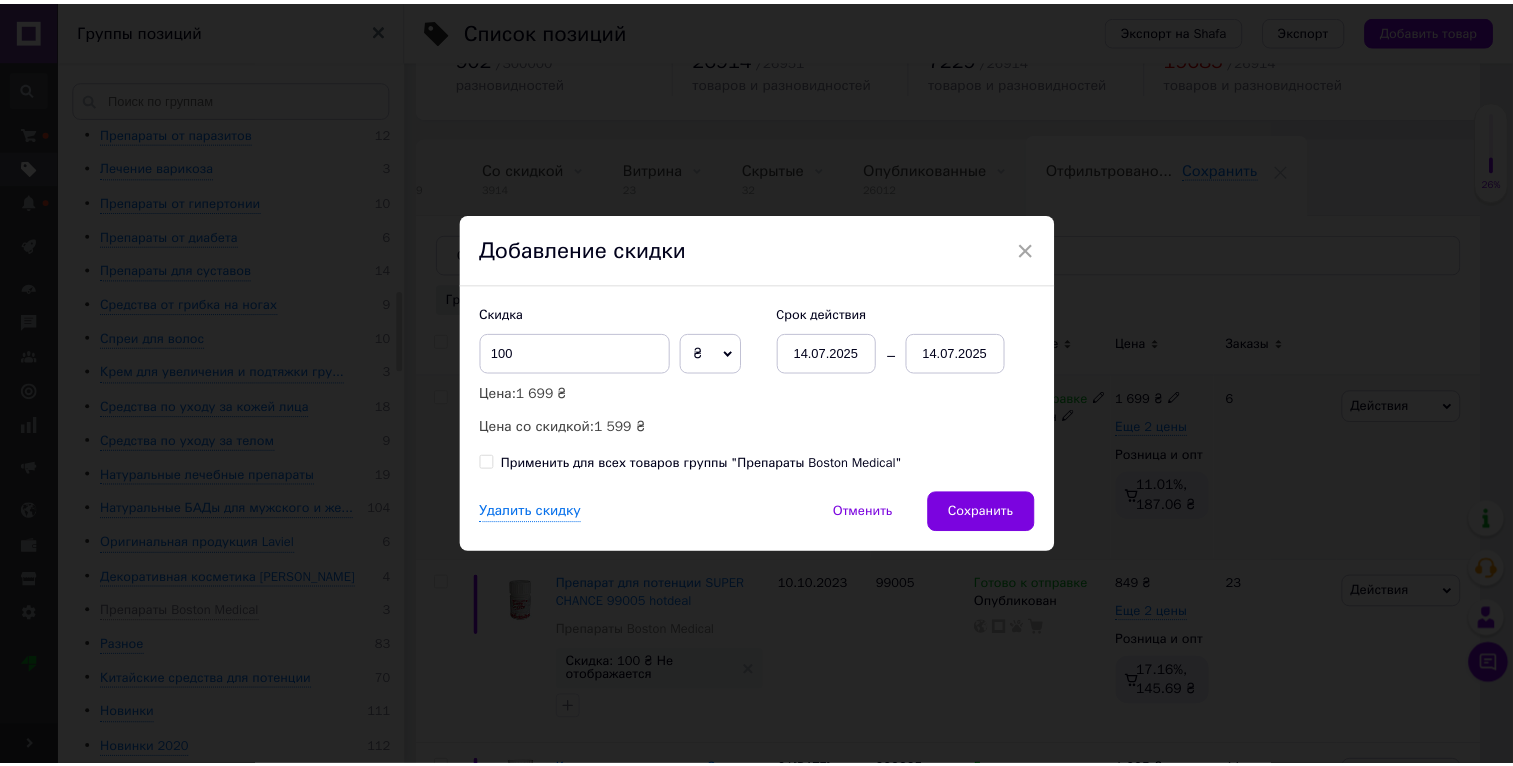 scroll, scrollTop: 0, scrollLeft: 46, axis: horizontal 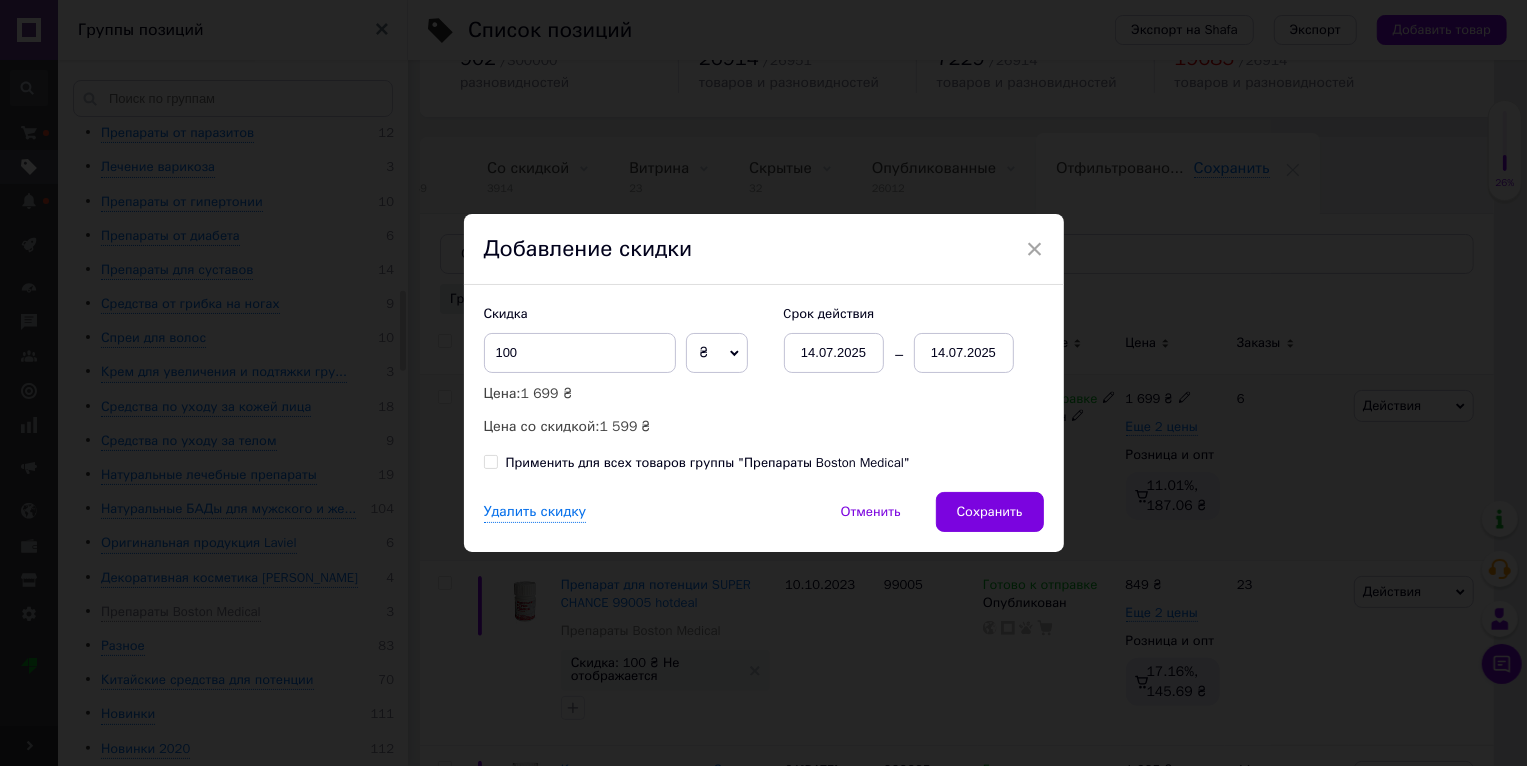 click on "Применить для всех товаров группы "Препараты Boston Medical"" at bounding box center (708, 463) 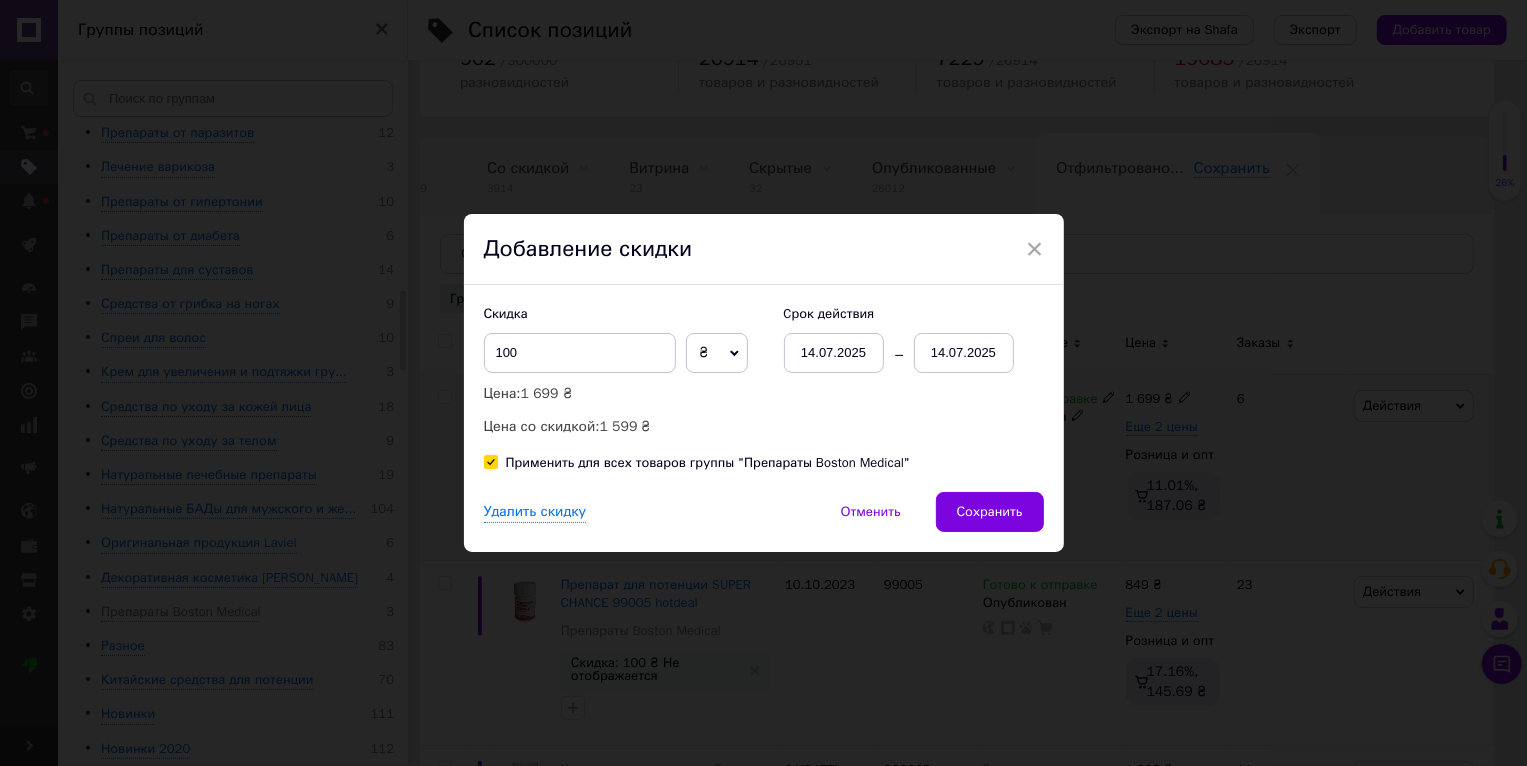 checkbox on "true" 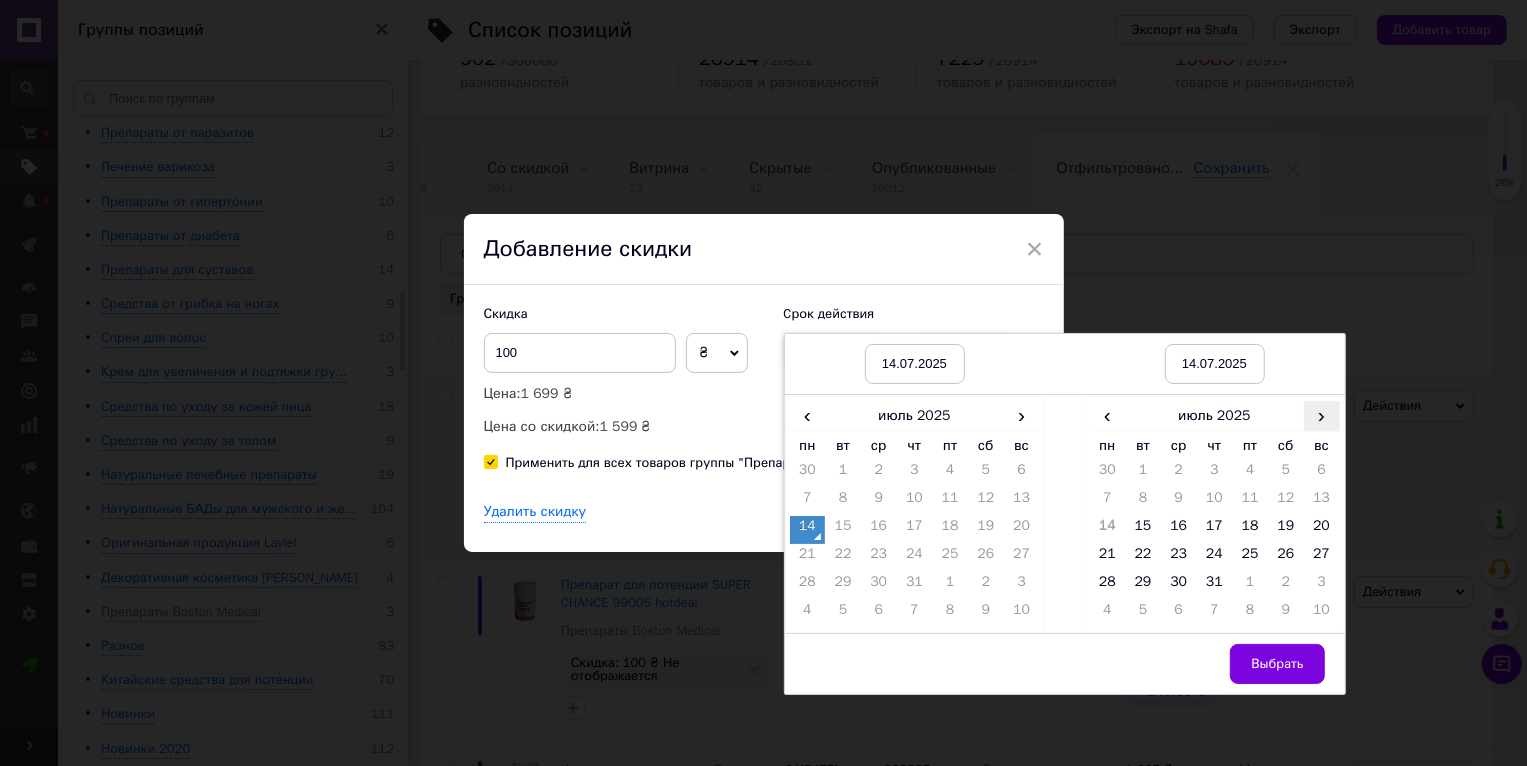 click on "›" at bounding box center [1322, 415] 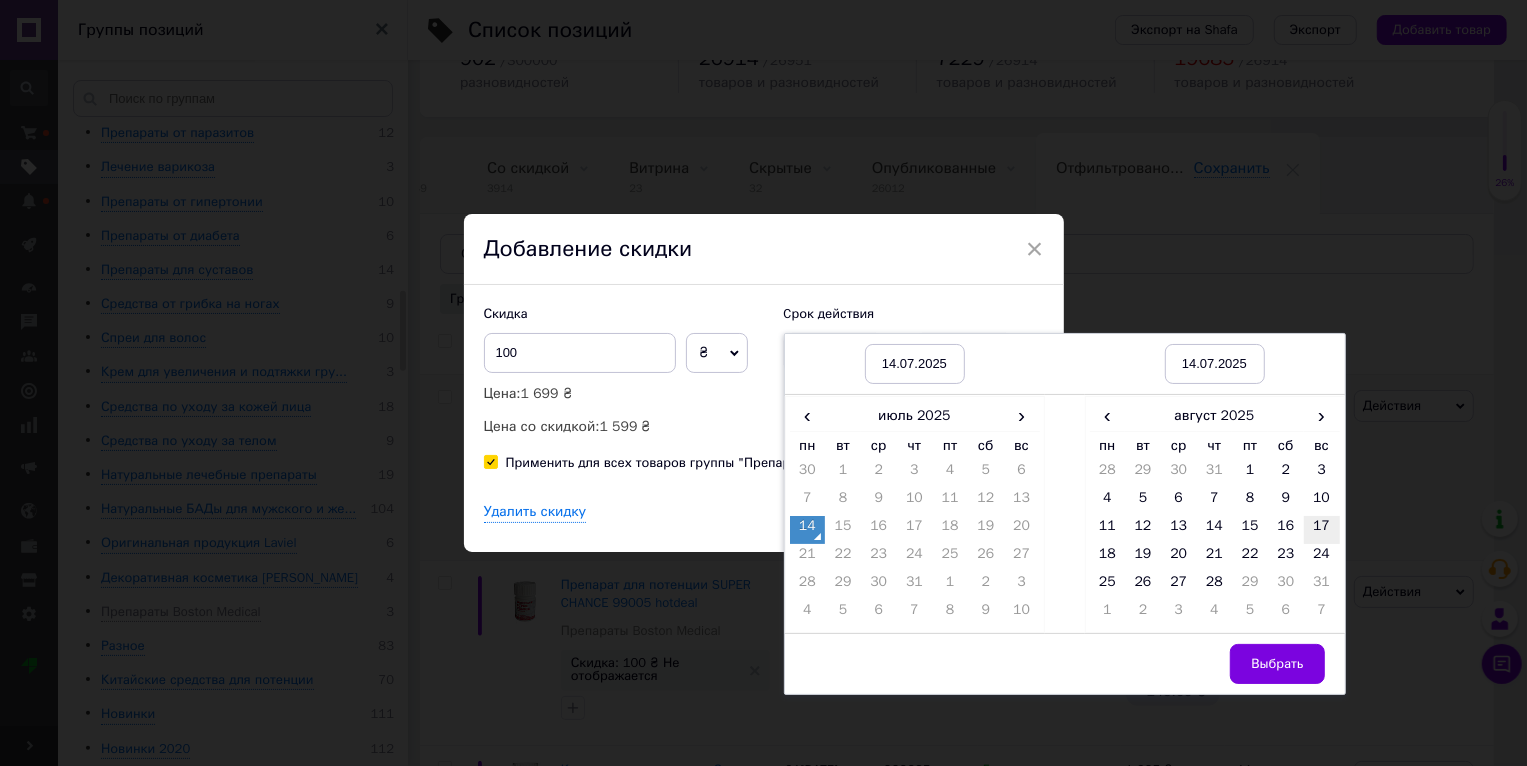 click on "17" at bounding box center (1322, 530) 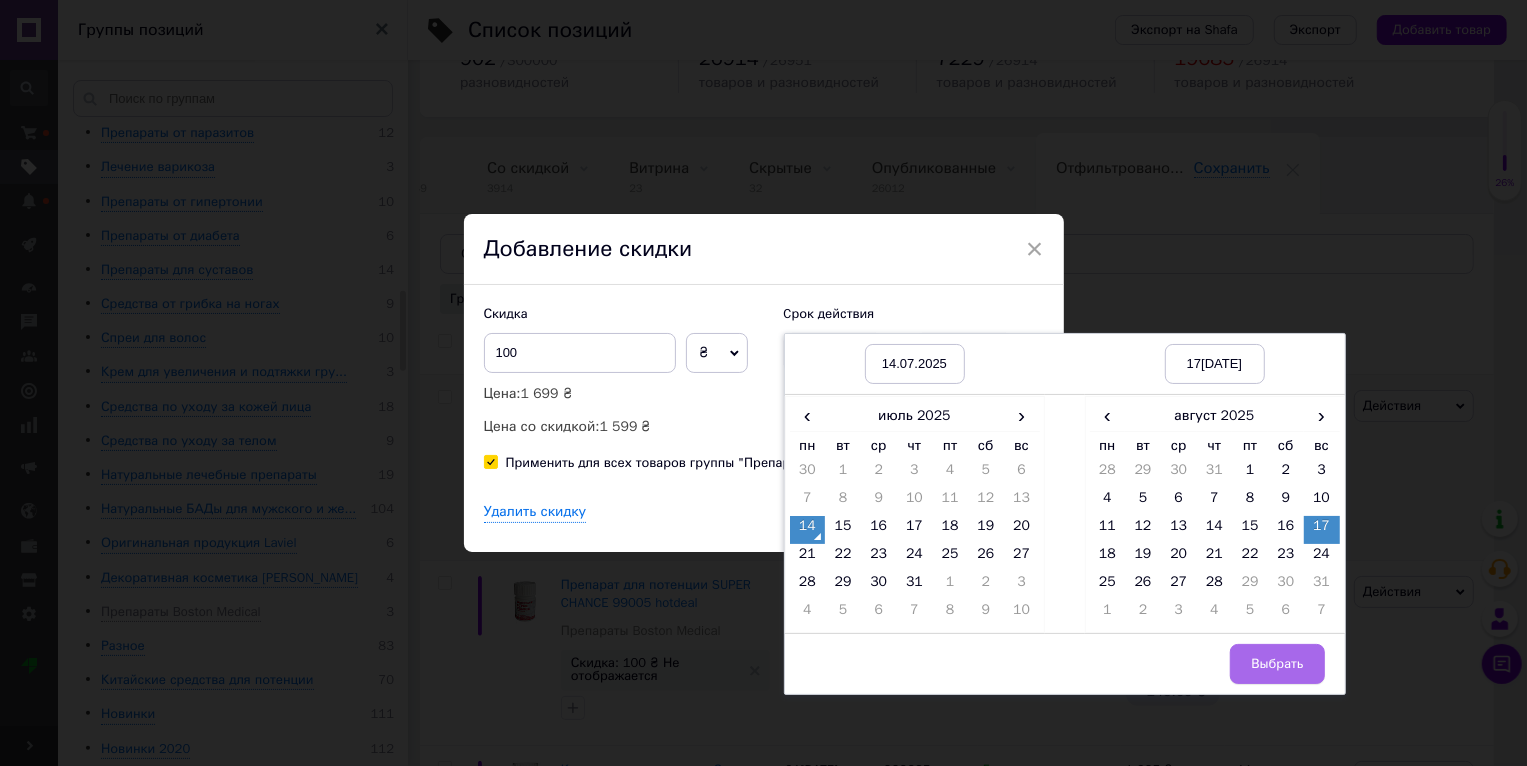 click on "Выбрать" at bounding box center (1277, 664) 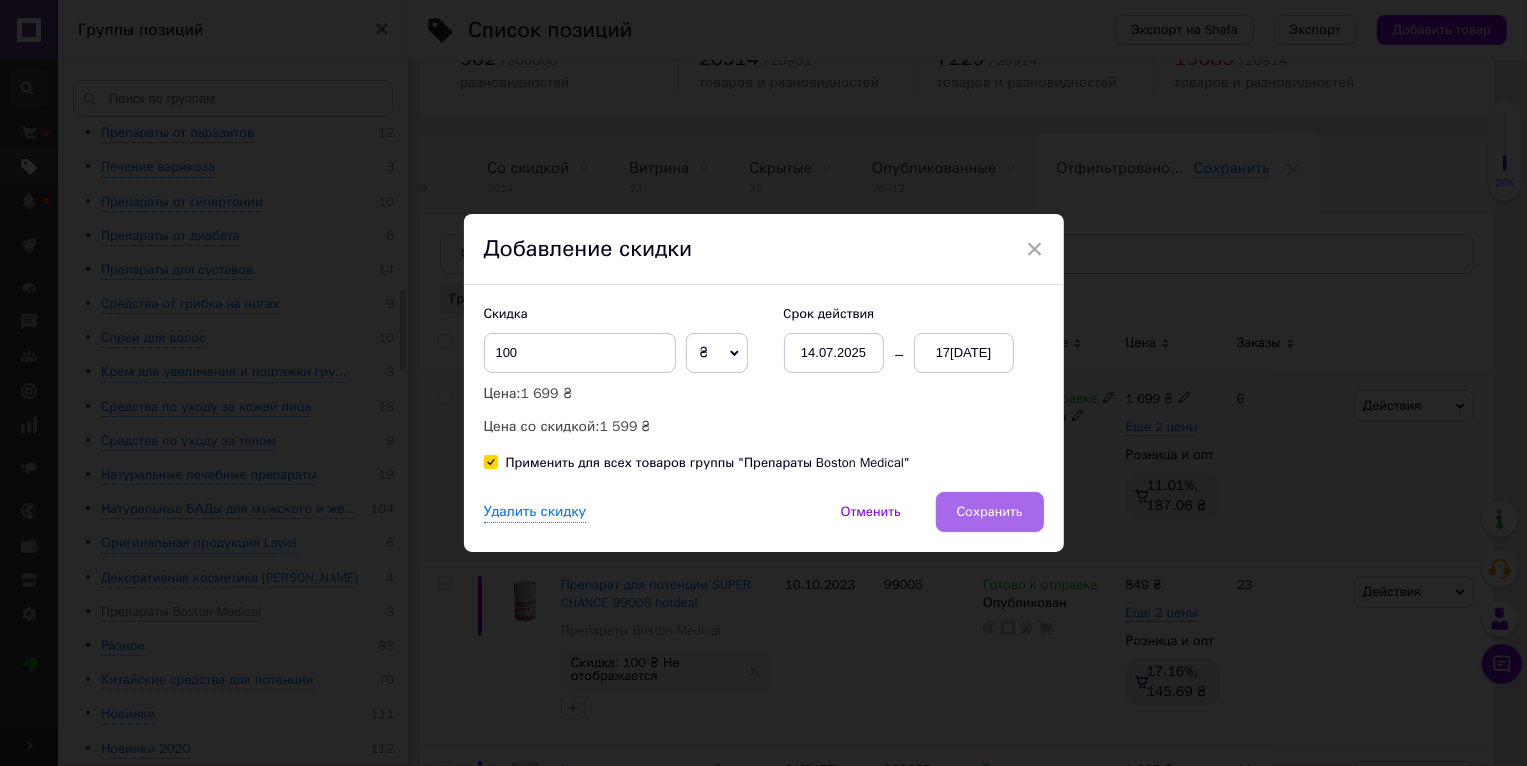 click on "Сохранить" at bounding box center (990, 512) 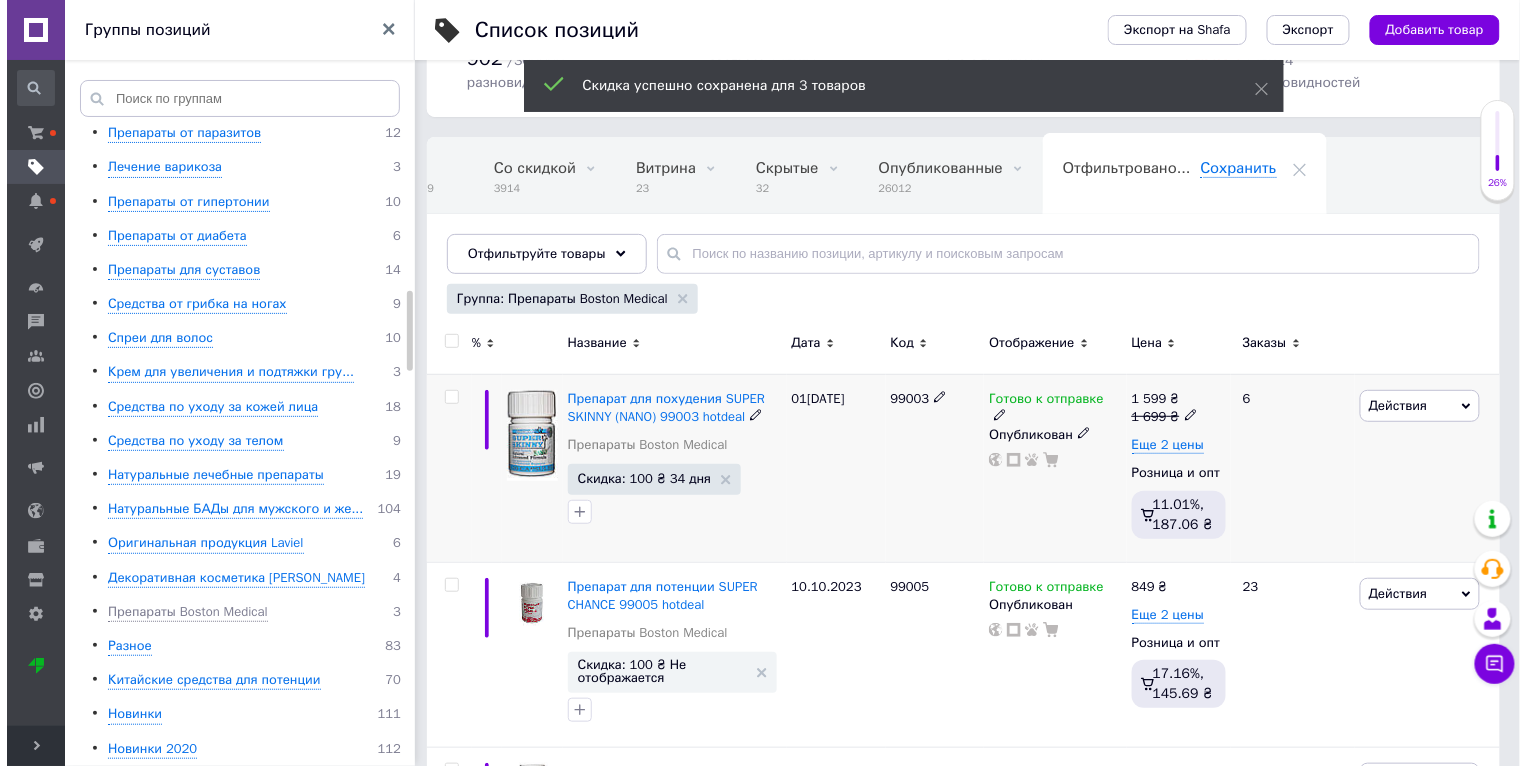 scroll, scrollTop: 0, scrollLeft: 47, axis: horizontal 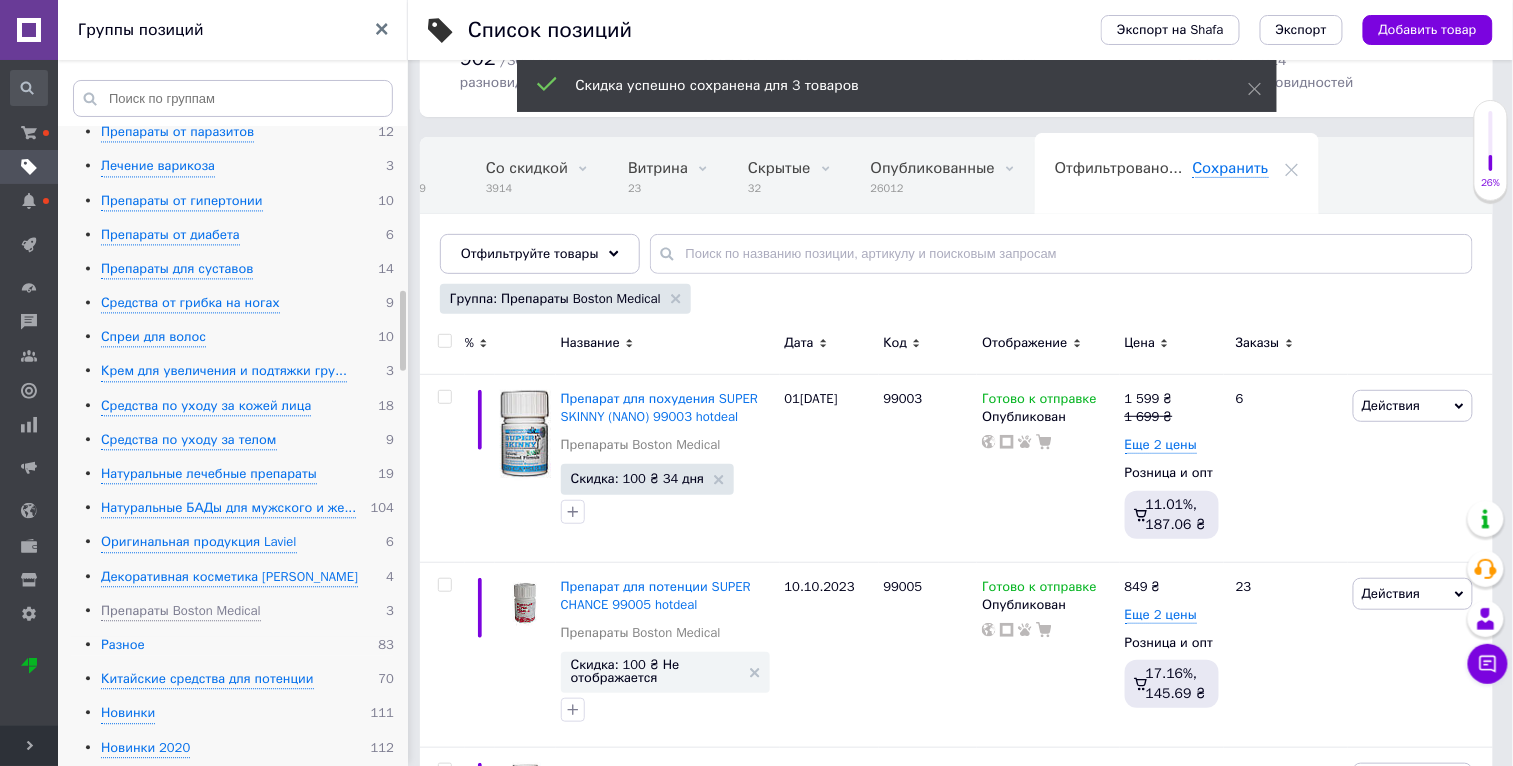 click on "Разное" at bounding box center [123, 646] 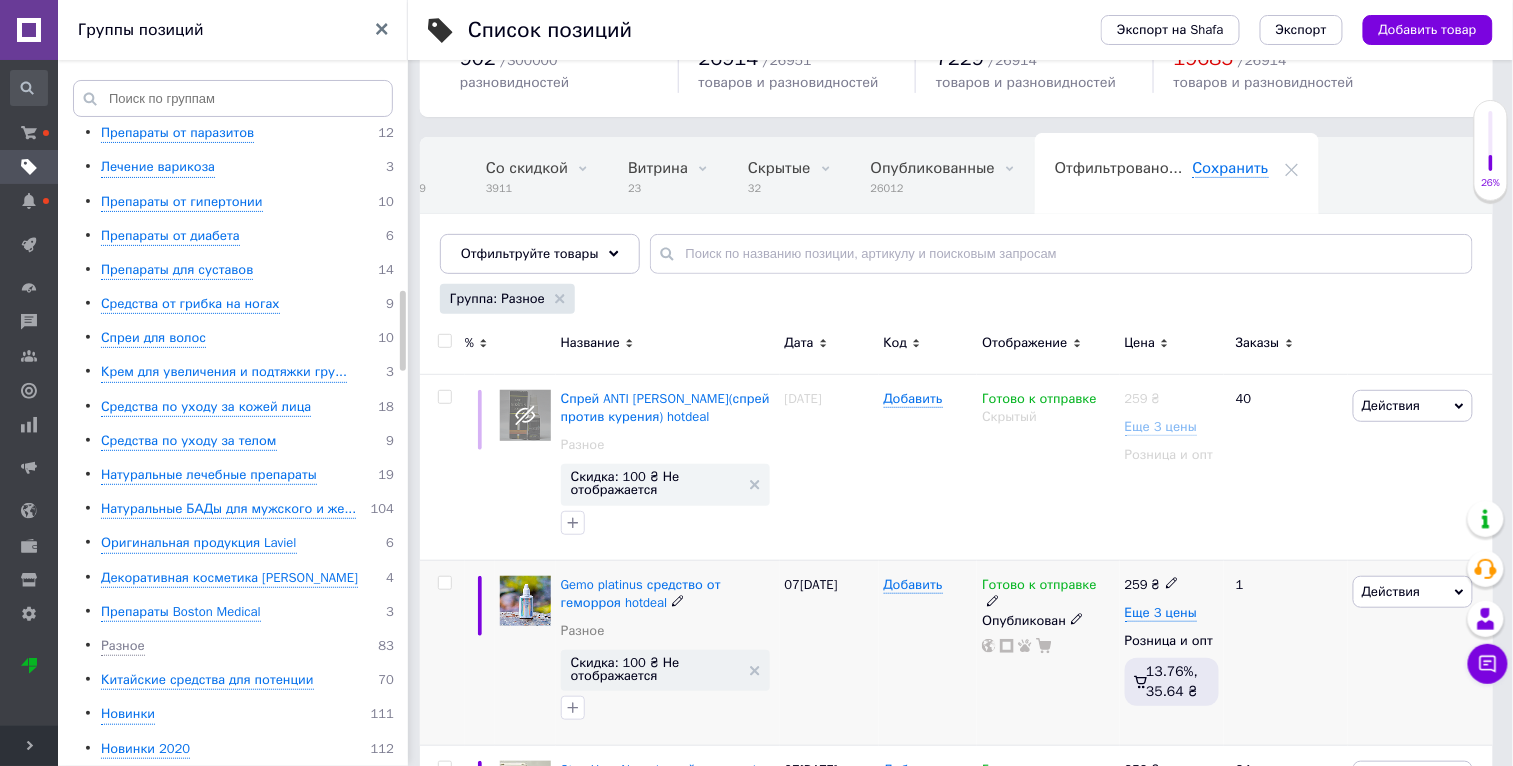 click on "Действия" at bounding box center (1391, 591) 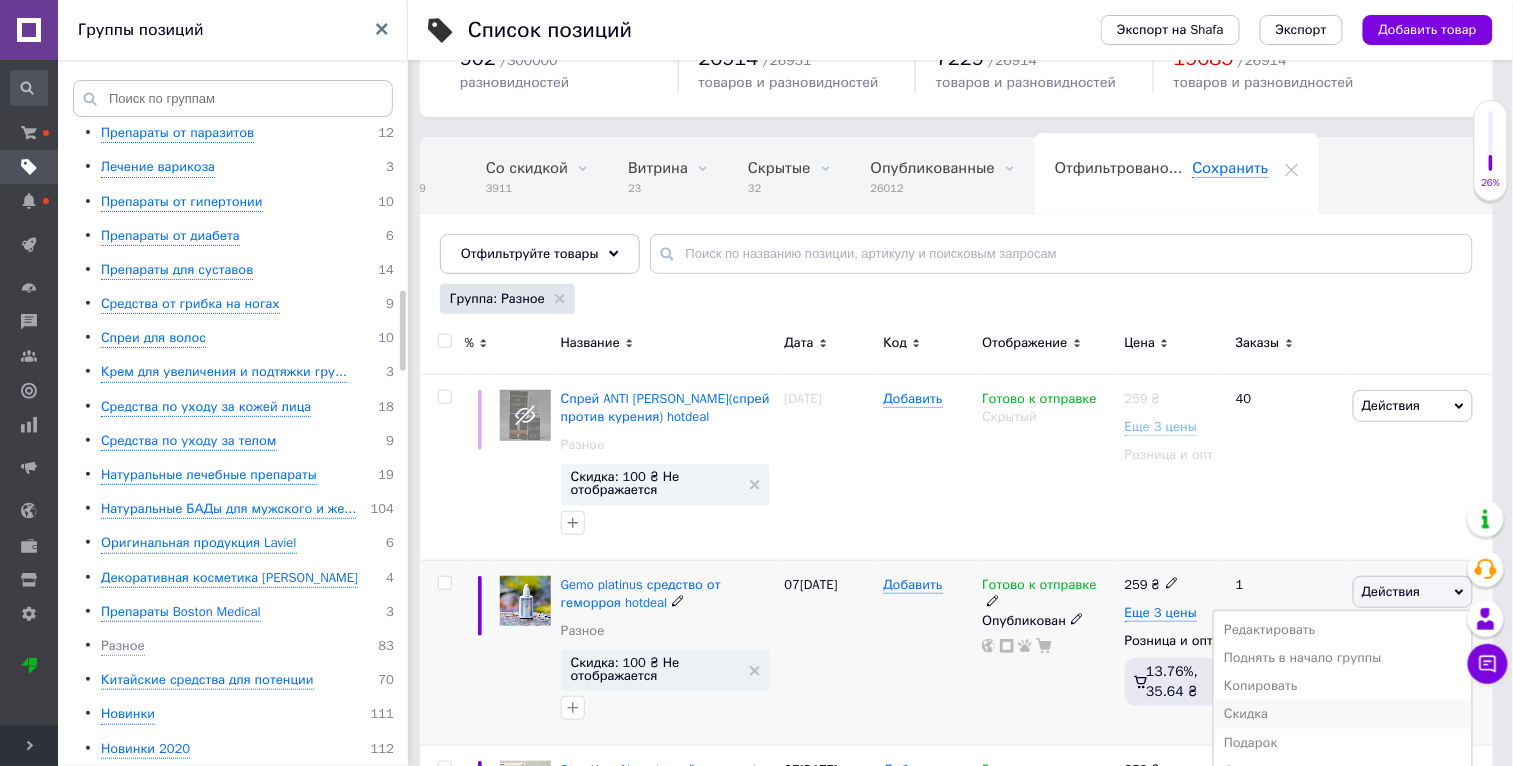 click on "Скидка" at bounding box center (1343, 714) 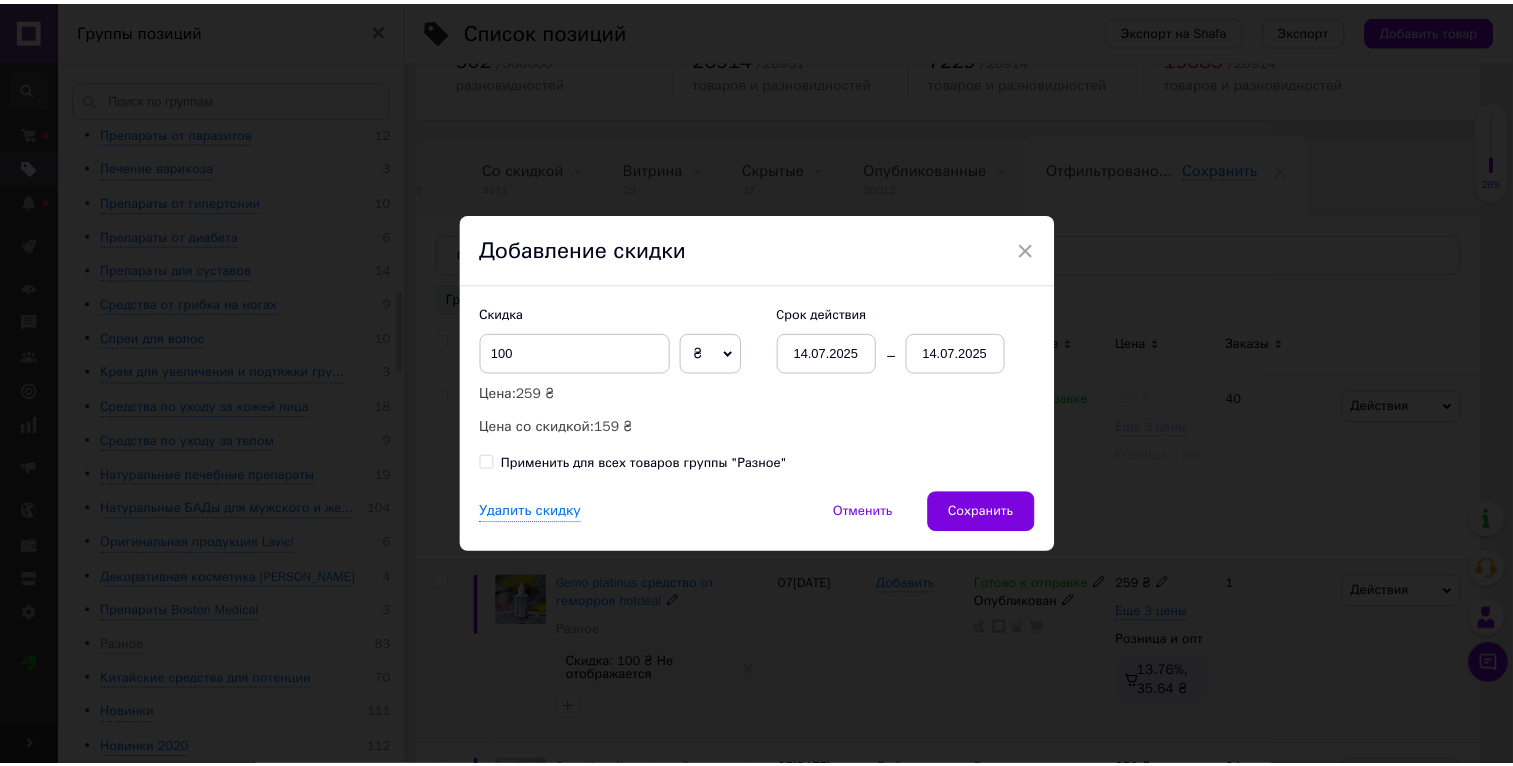 scroll, scrollTop: 0, scrollLeft: 46, axis: horizontal 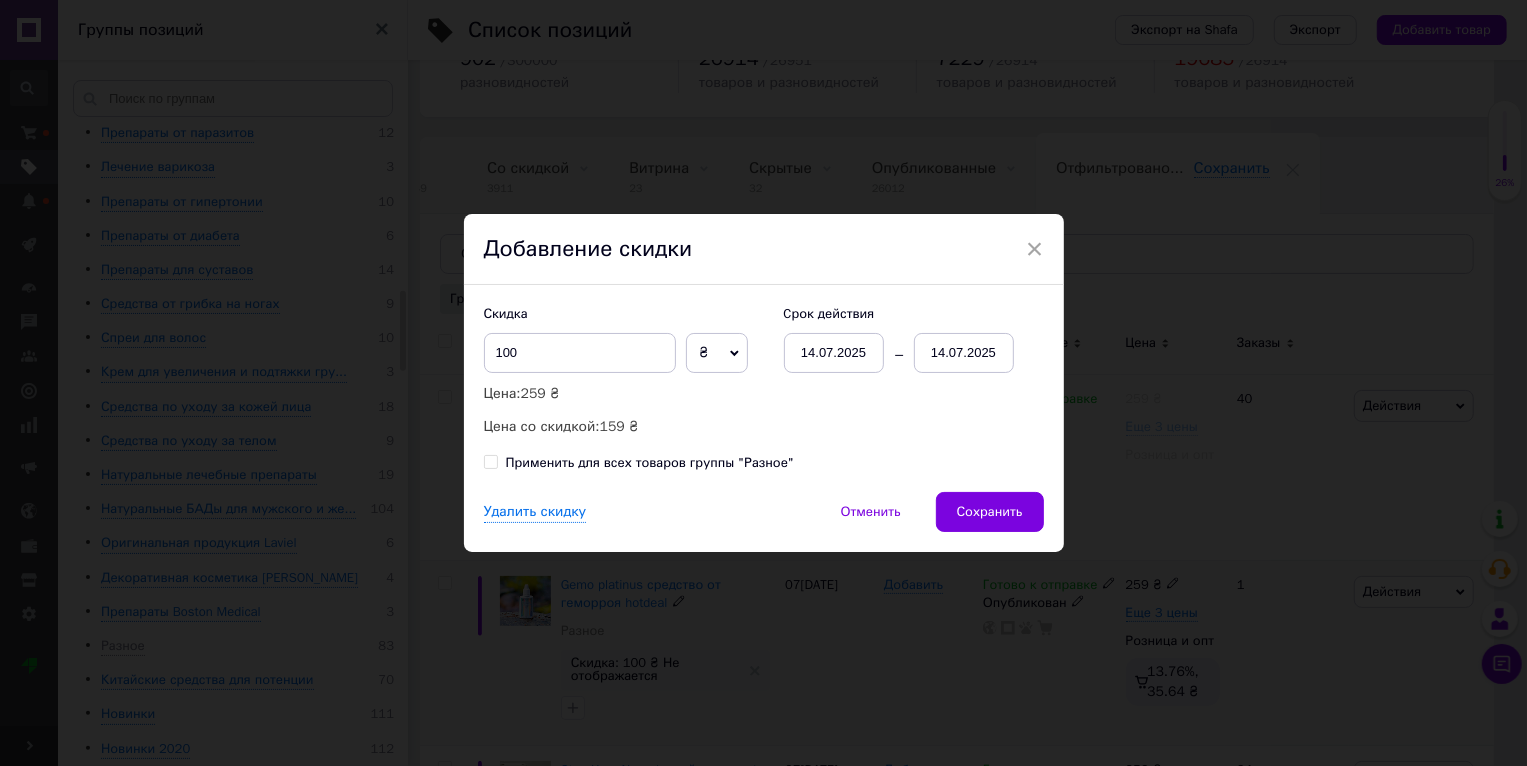 click on "Применить для всех товаров группы "Разное"" at bounding box center (650, 463) 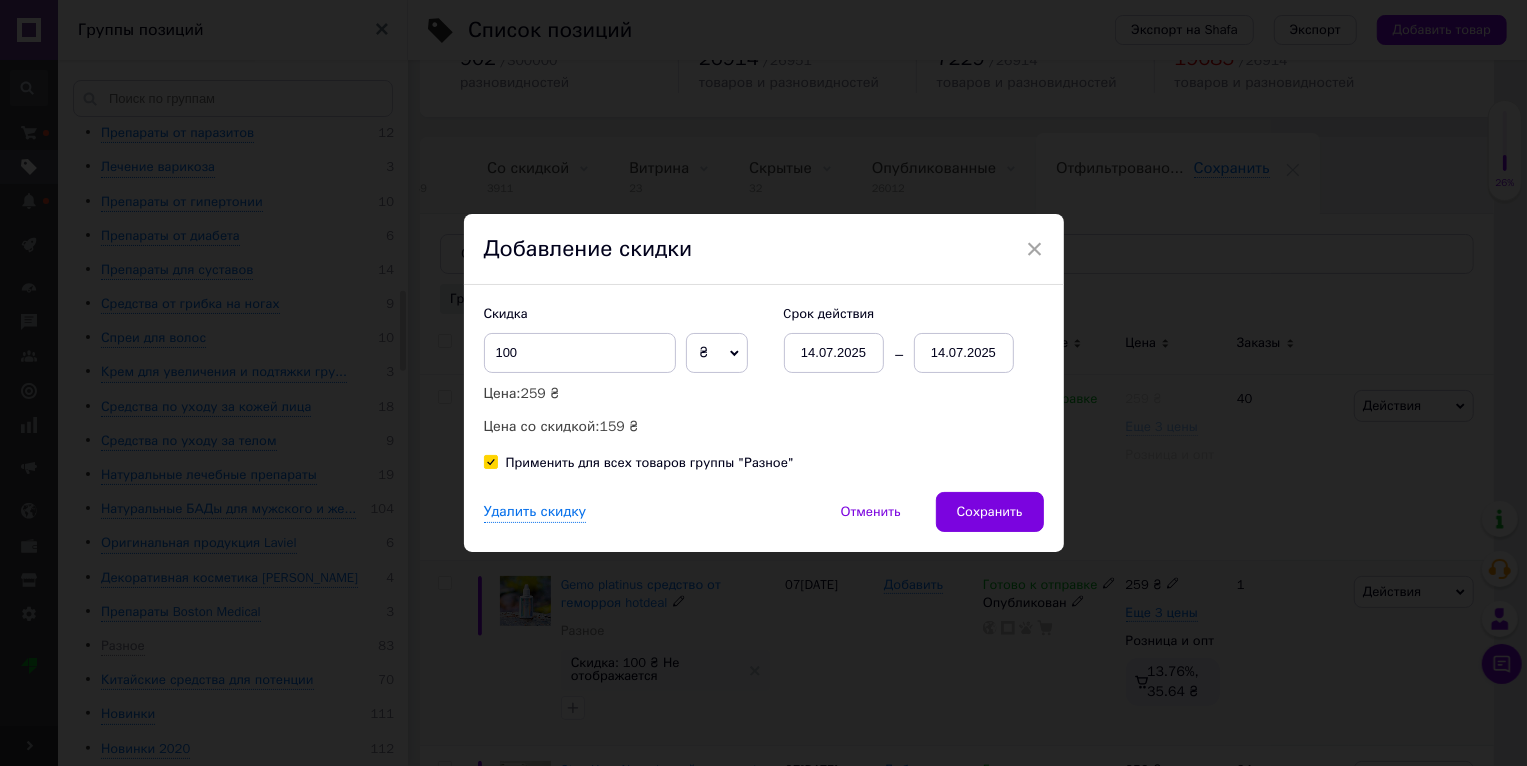 checkbox on "true" 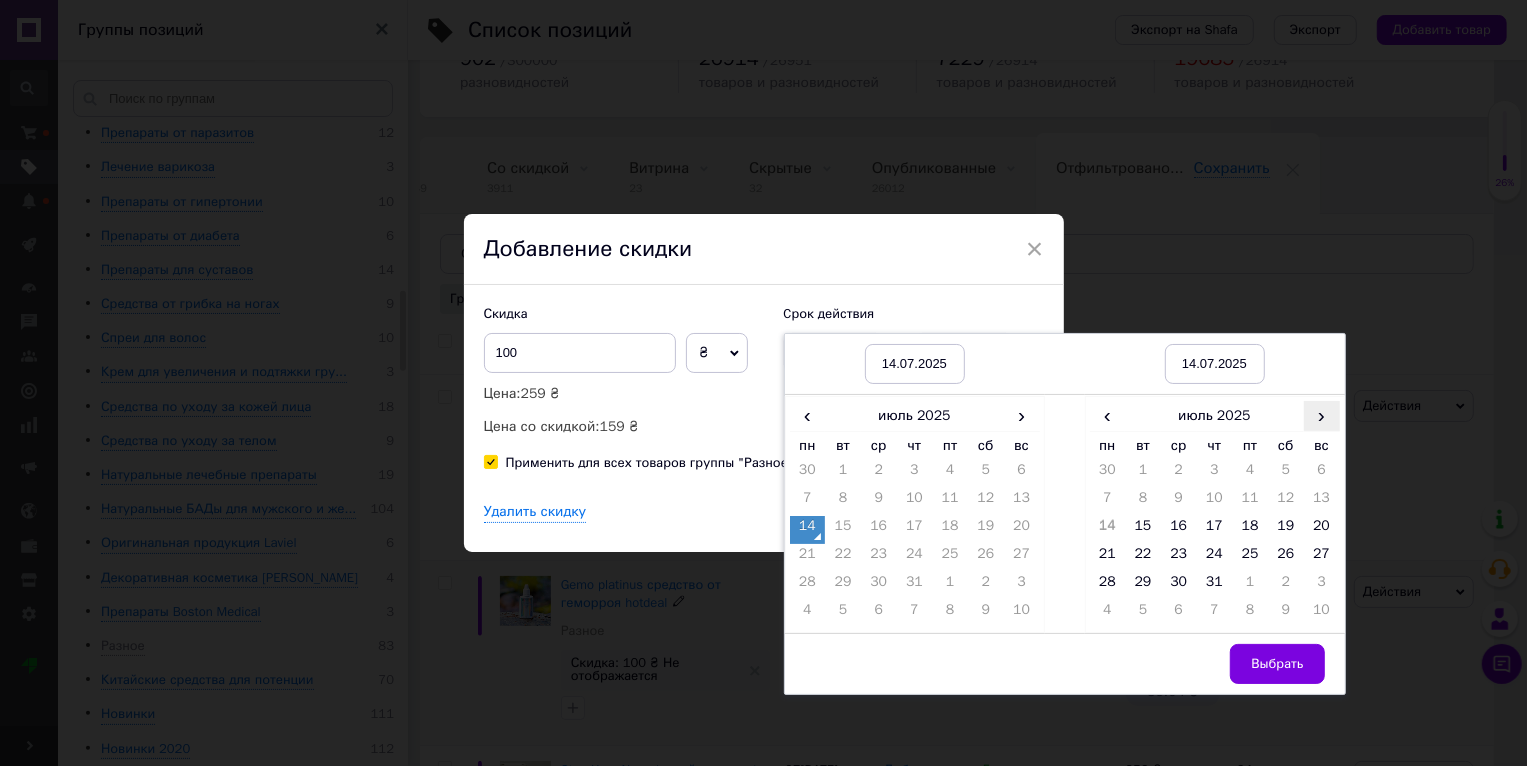 click on "›" at bounding box center (1322, 415) 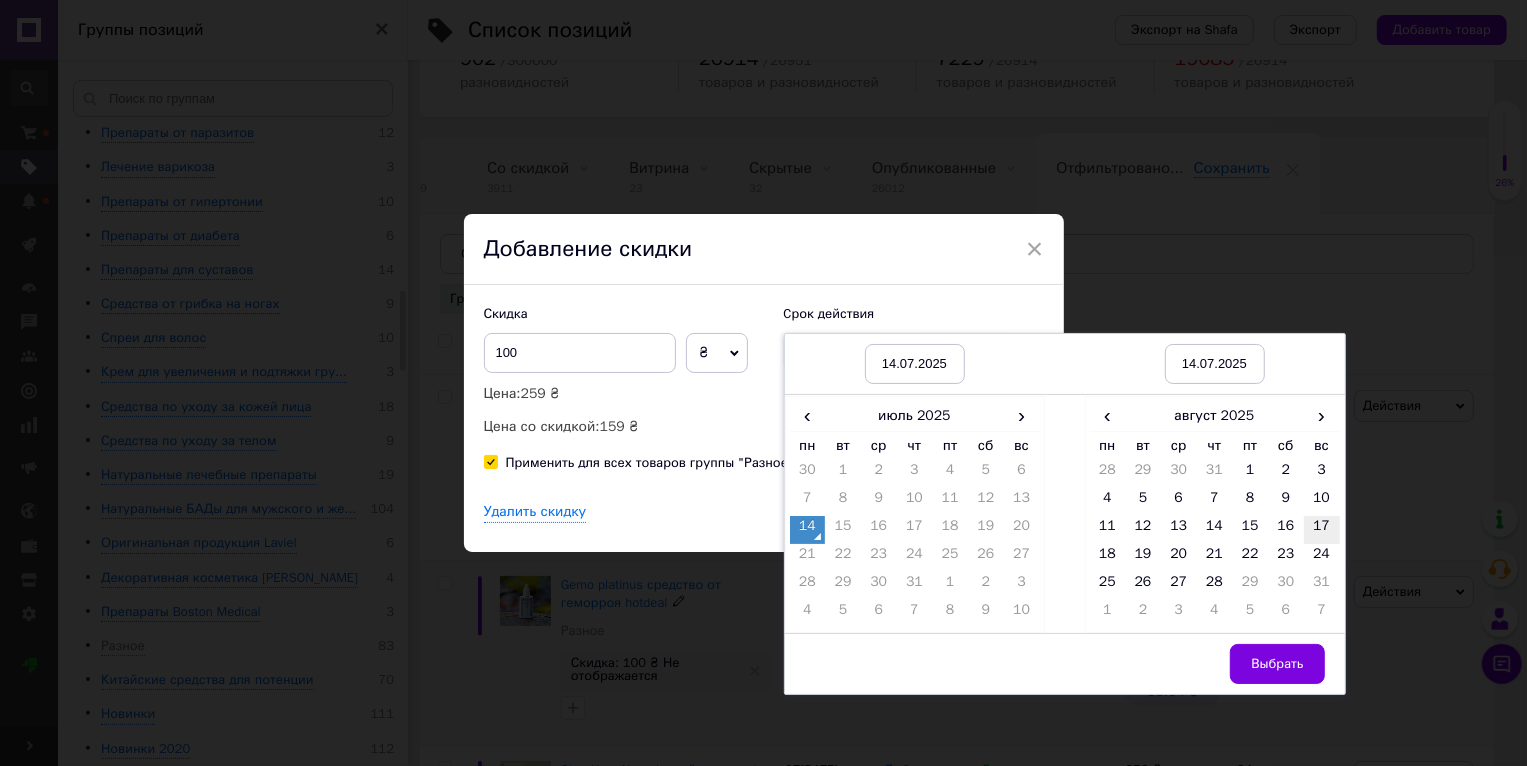 click on "17" at bounding box center (1322, 530) 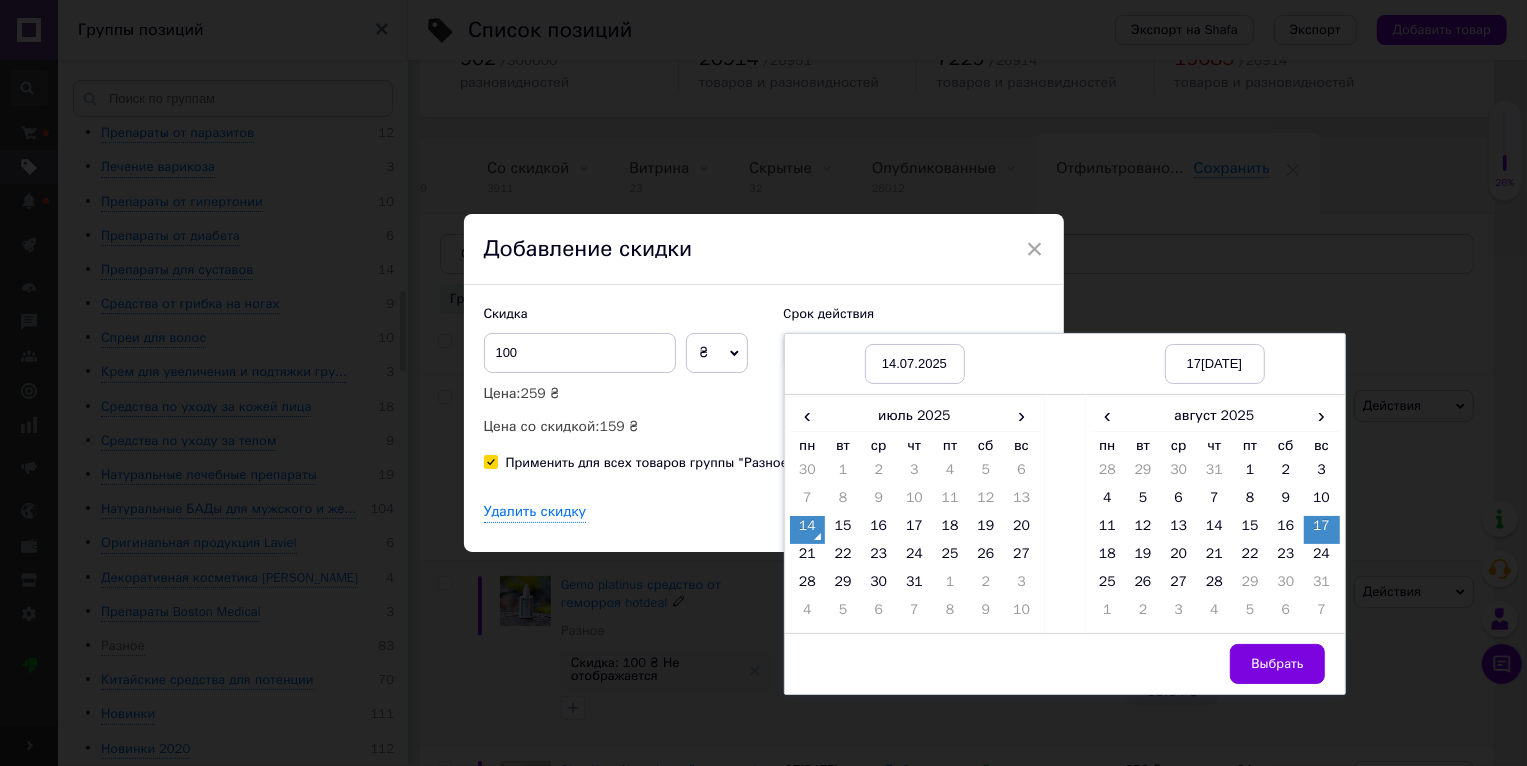 drag, startPoint x: 1273, startPoint y: 659, endPoint x: 1275, endPoint y: 670, distance: 11.18034 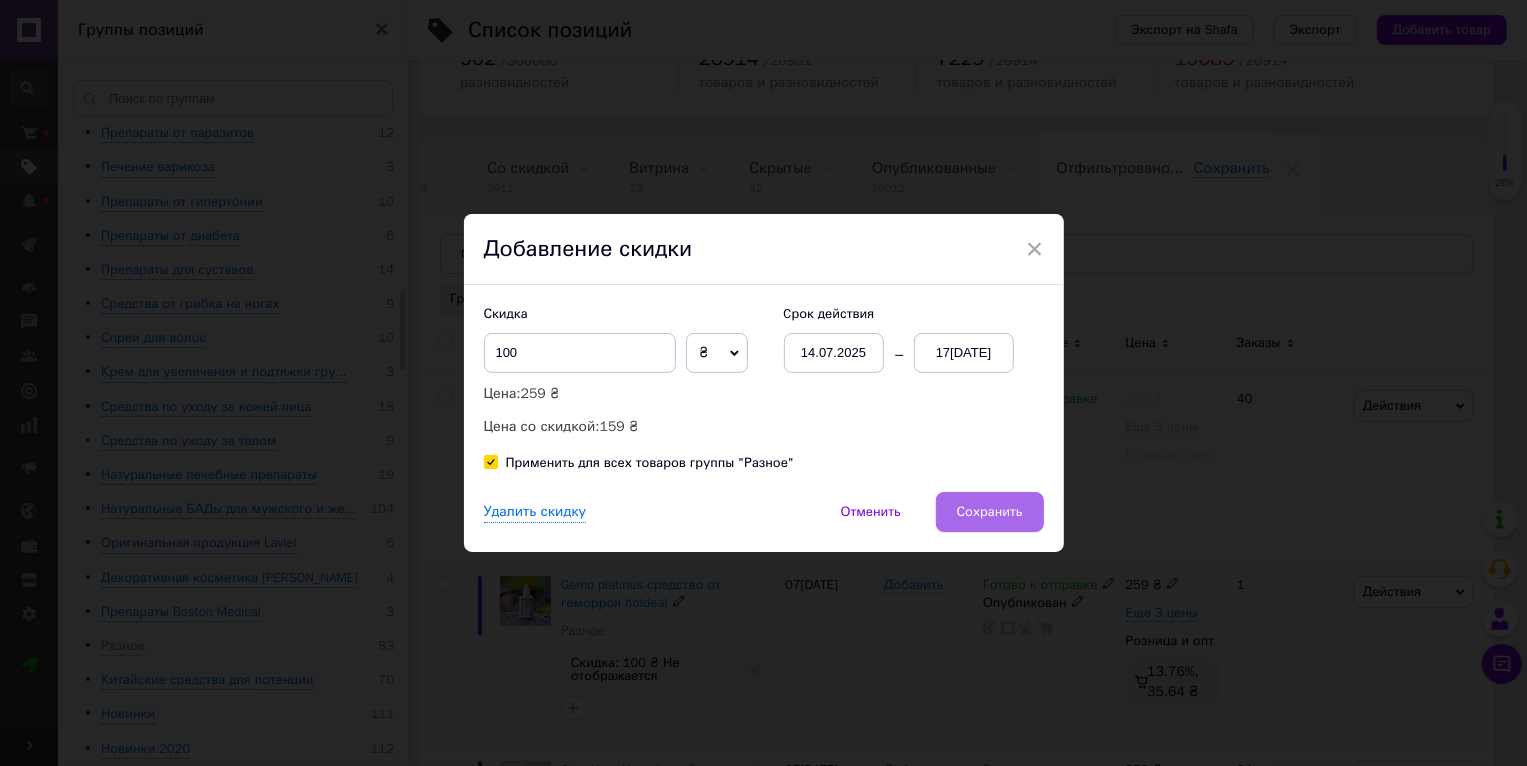 click on "Сохранить" at bounding box center [990, 512] 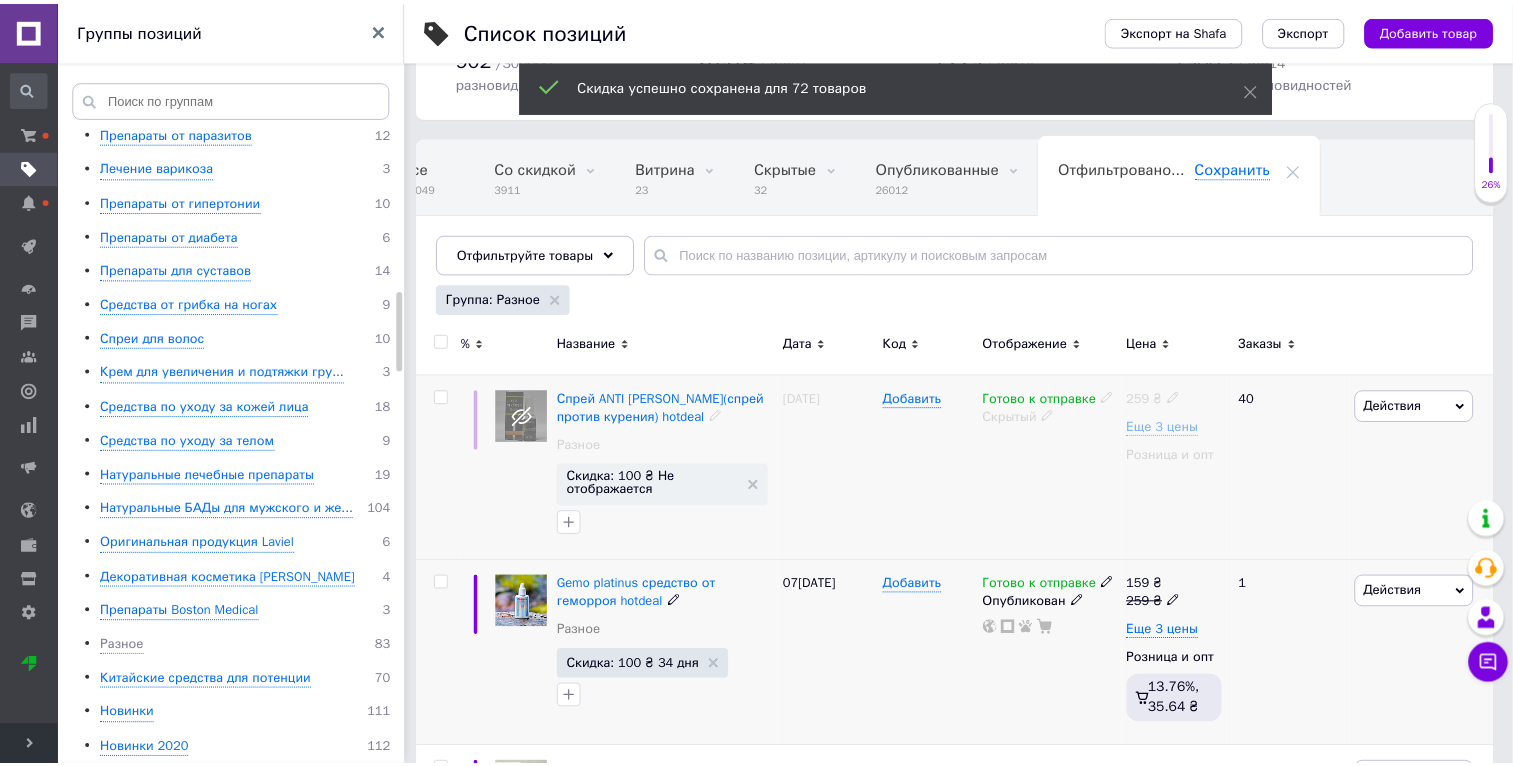 scroll, scrollTop: 0, scrollLeft: 47, axis: horizontal 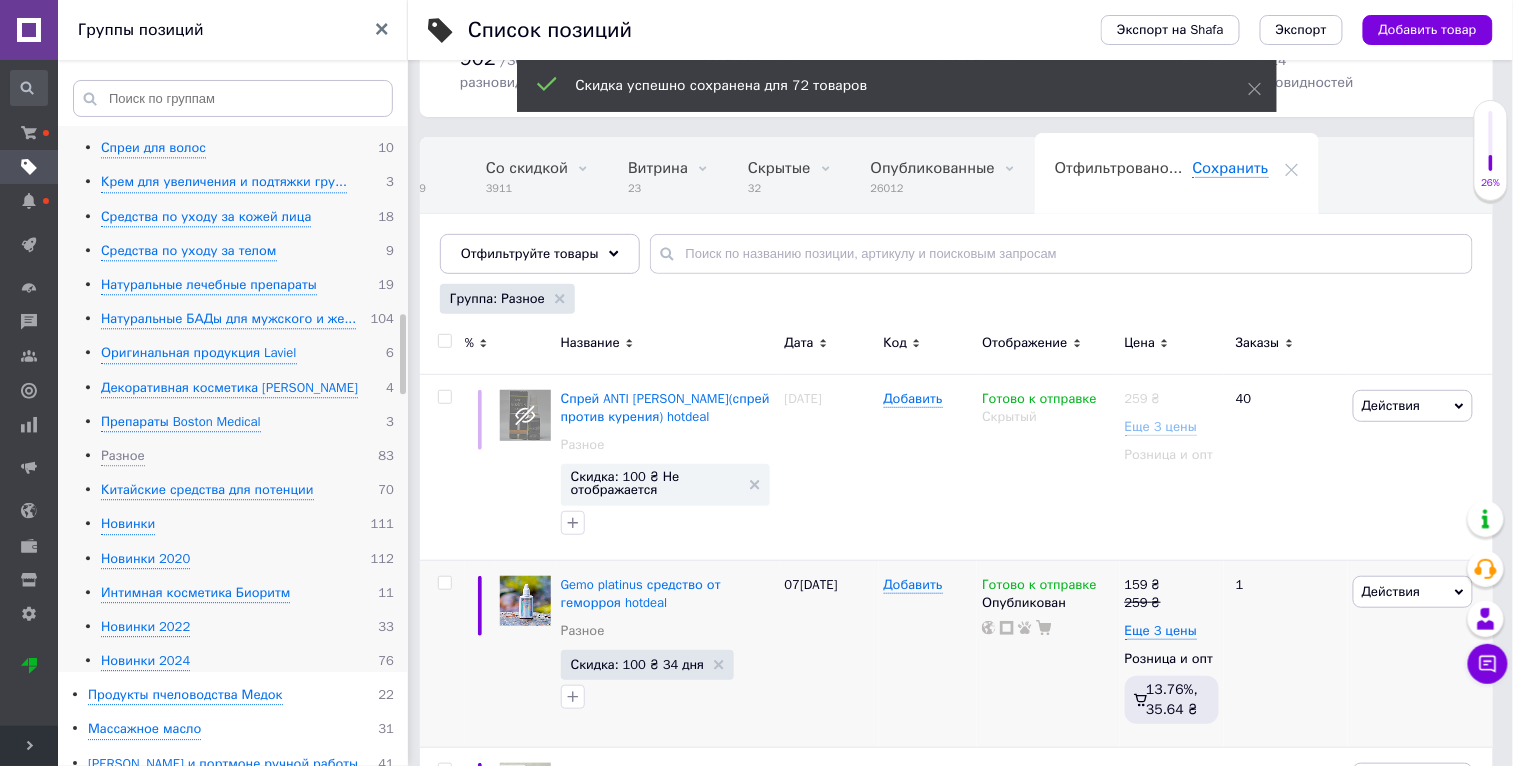 click on "Мужское здоровье 34 Женское здоровье 3 Препараты от простатита 4 Капли для потенции 7 Возбуждающие жвачки 3 Натуральные препараты от вредных п... 15 Препараты для похудения 61 Лекарства от папиллом, кондилом, б... 5 Препараты от паразитов 12 Лечение варикоза 3 Препараты от гипертонии 10 Препараты от диабета 6 Препараты для суставов 14 Средства от грибка на ногах 9 Спреи для волос 10 Крем для увеличения и подтяжки гру... 3 Средства по уходу за кожей лица 18 Средства по уходу за телом 9 Натуральные лечебные препараты 19 Натуральные БАДы для мужского и же... 104 6 4 3 Разное 83 70 111" at bounding box center [232, 166] 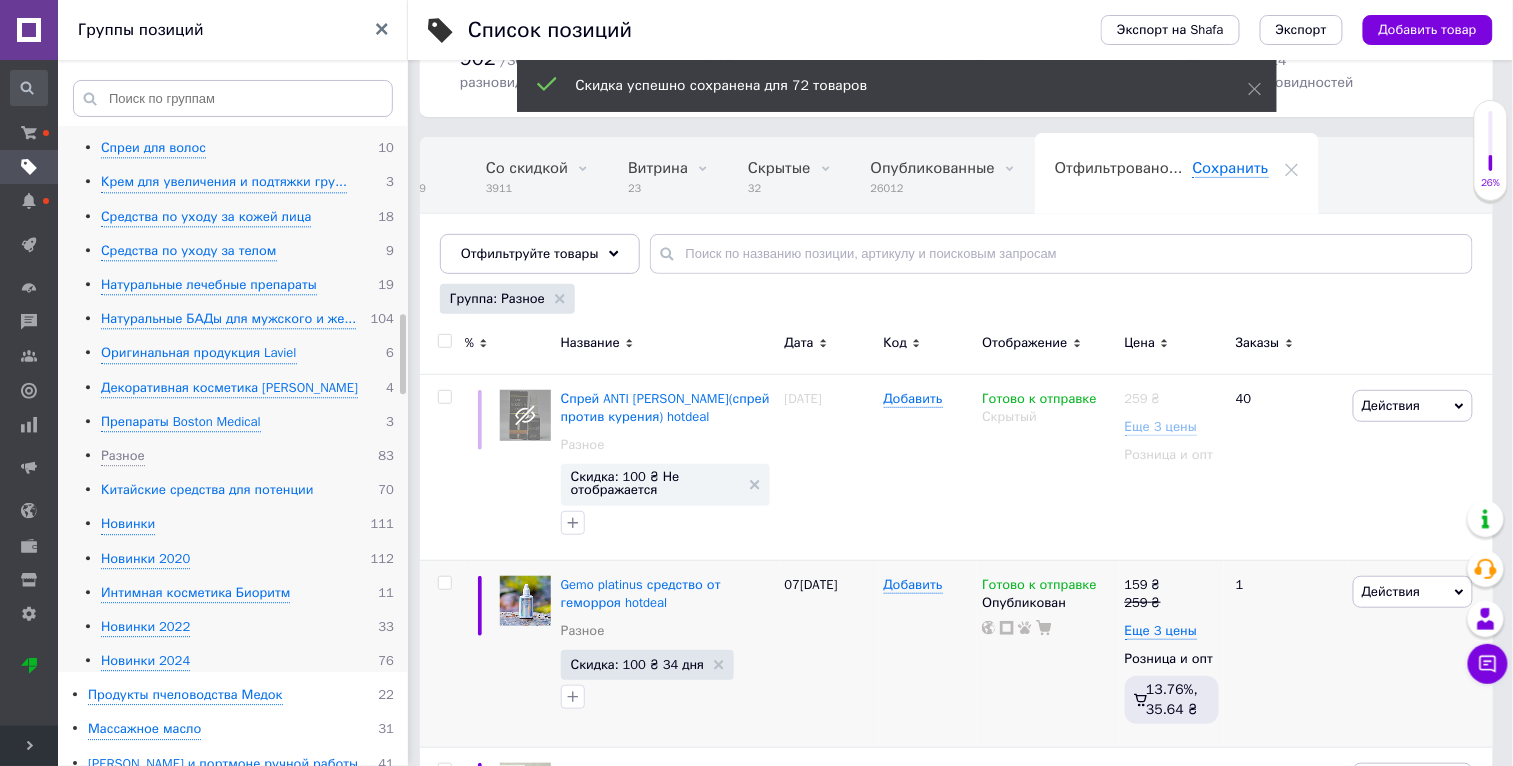 click on "Китайские средства для потенции" at bounding box center [207, 490] 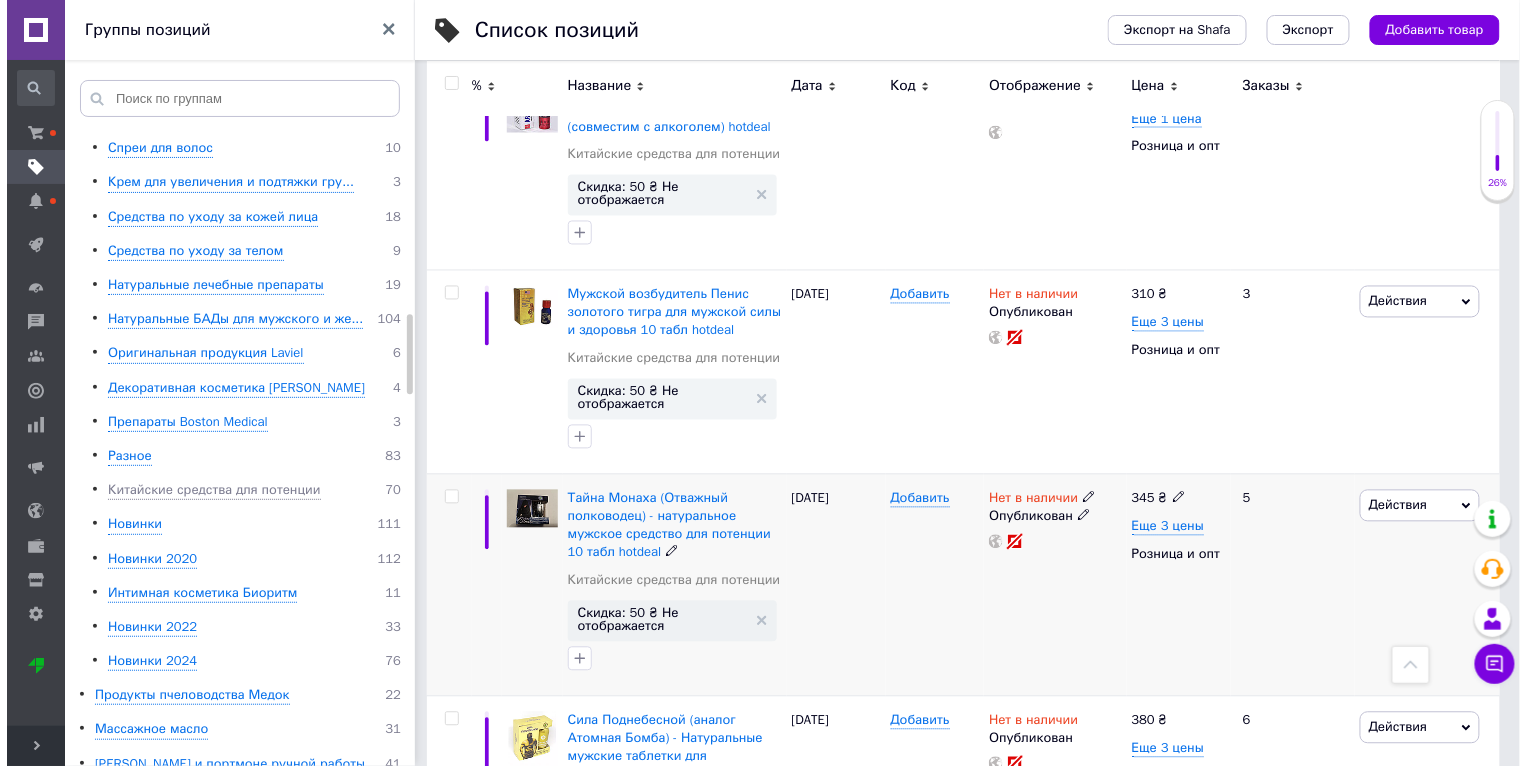 scroll, scrollTop: 1192, scrollLeft: 0, axis: vertical 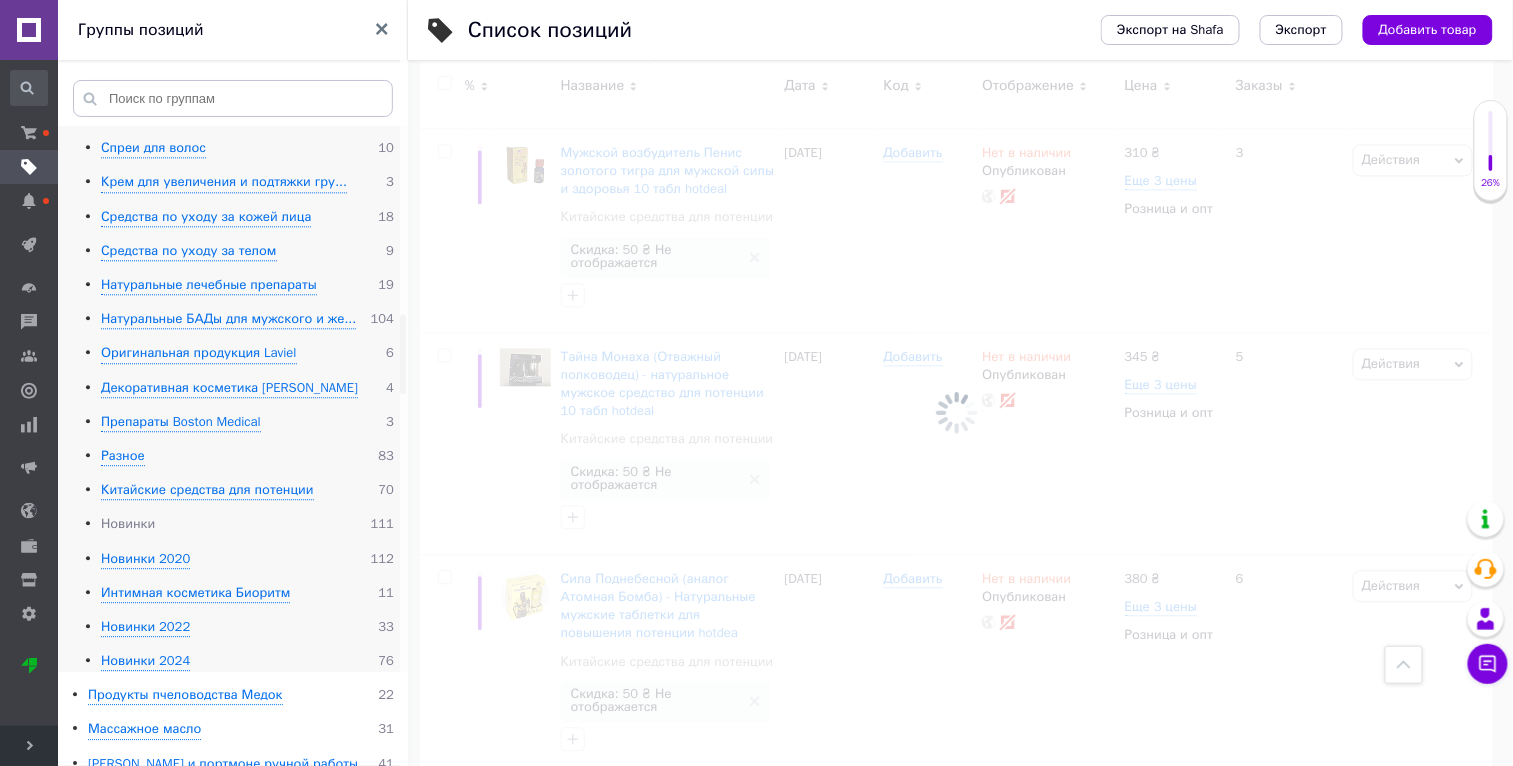 click on "Новинки" at bounding box center (128, 524) 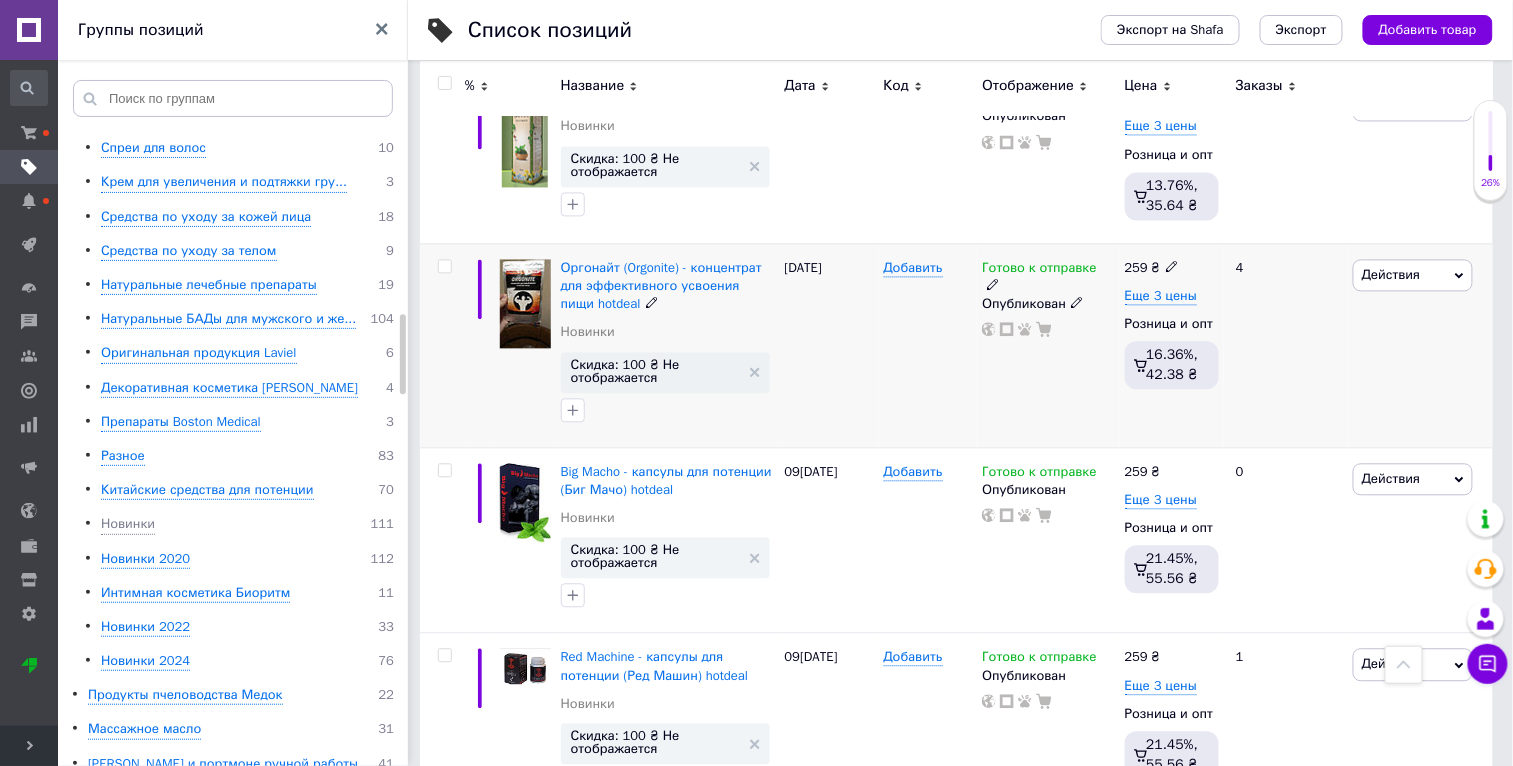 click on "Действия" at bounding box center (1391, 274) 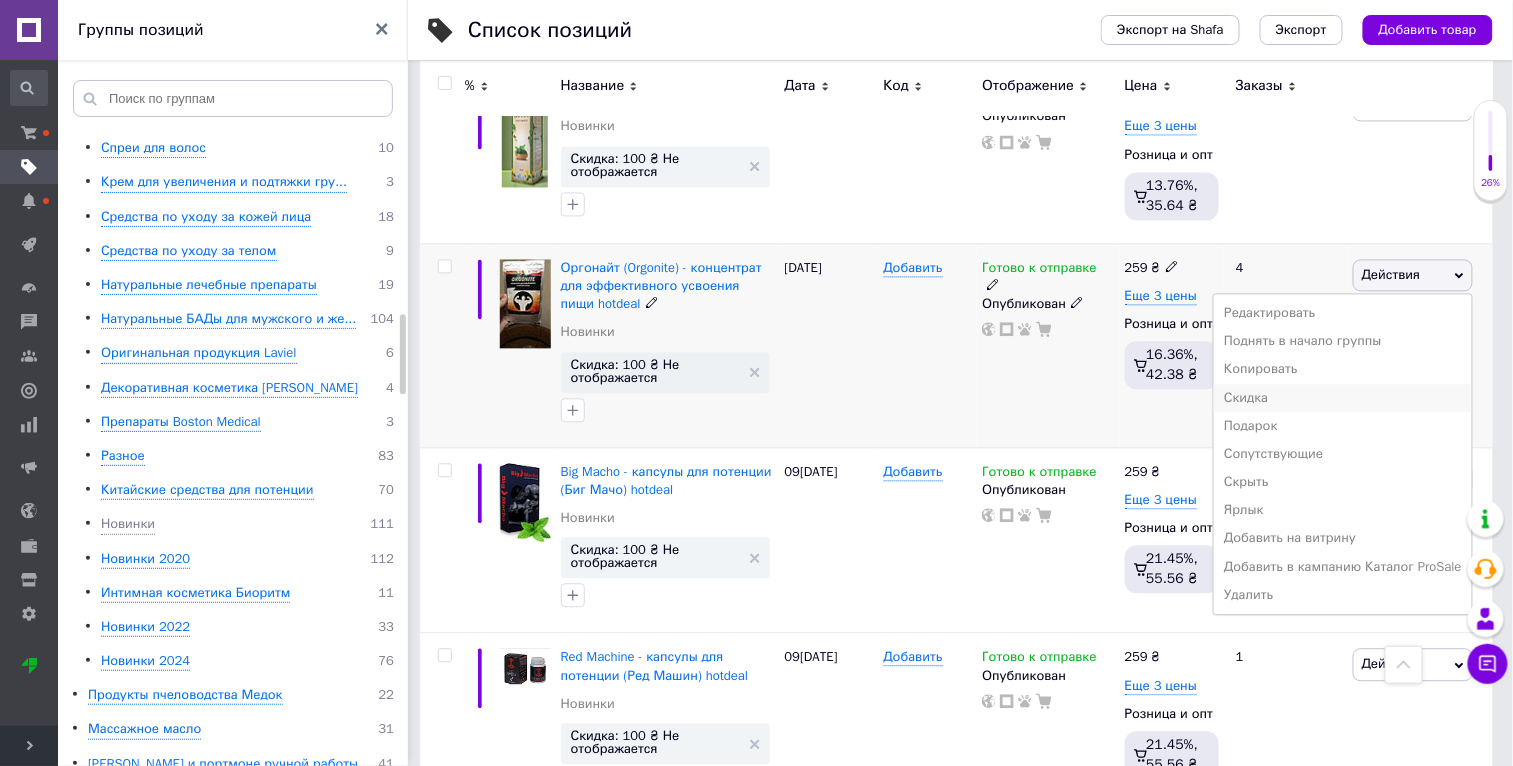 click on "Скидка" at bounding box center [1343, 398] 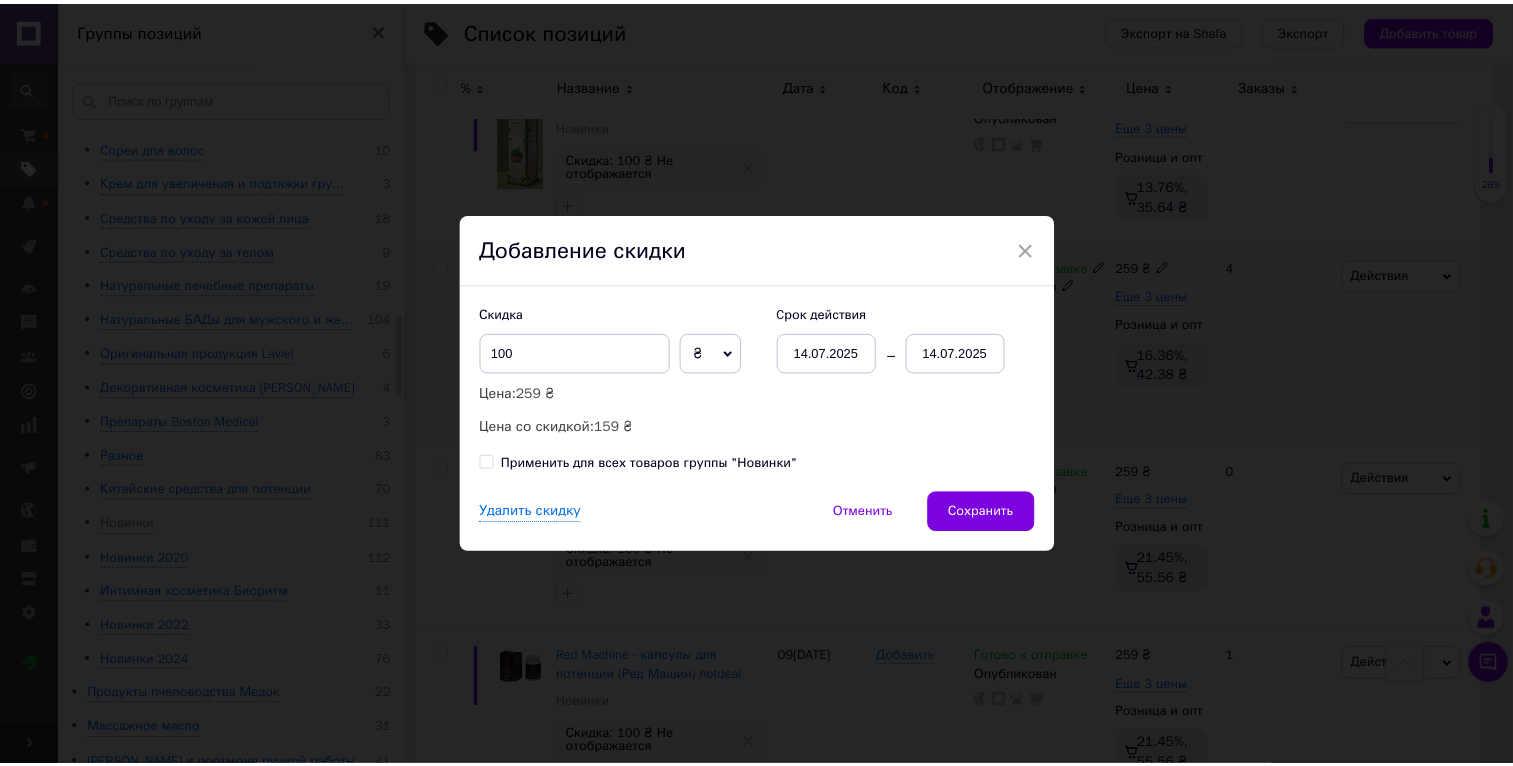 scroll, scrollTop: 0, scrollLeft: 46, axis: horizontal 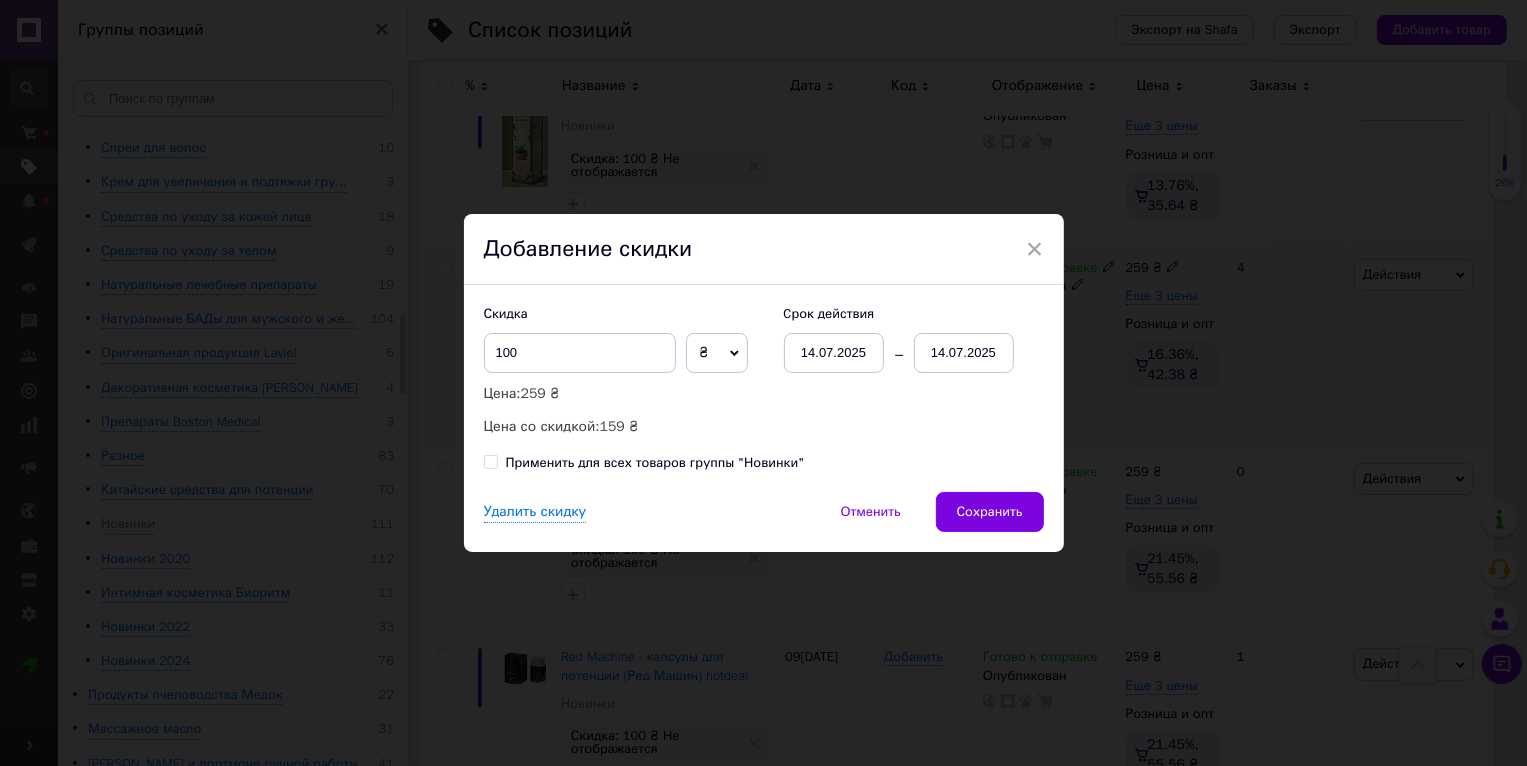 click on "Применить для всех товаров группы "Новинки"" at bounding box center (655, 463) 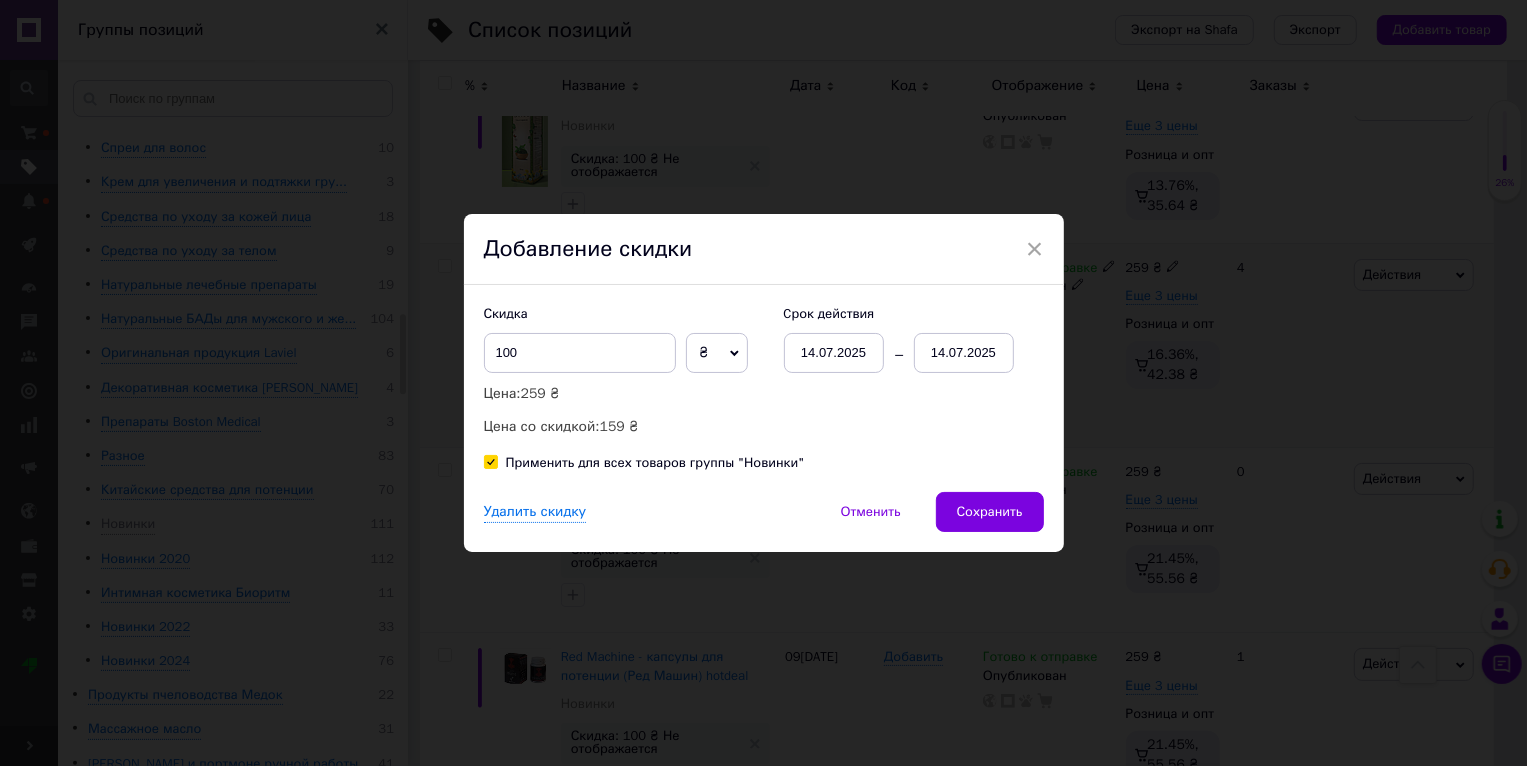 checkbox on "true" 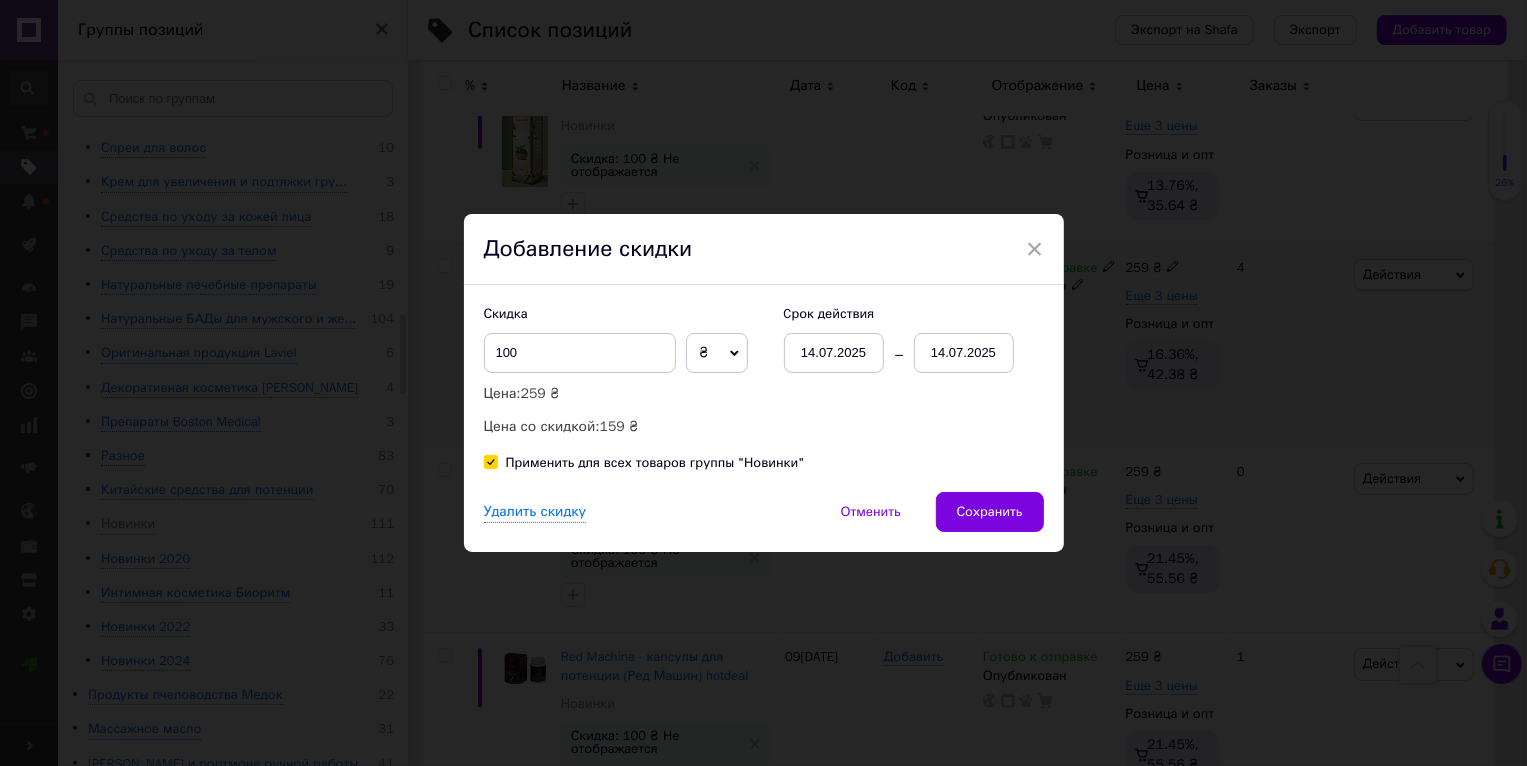 click on "14.07.2025" at bounding box center [964, 353] 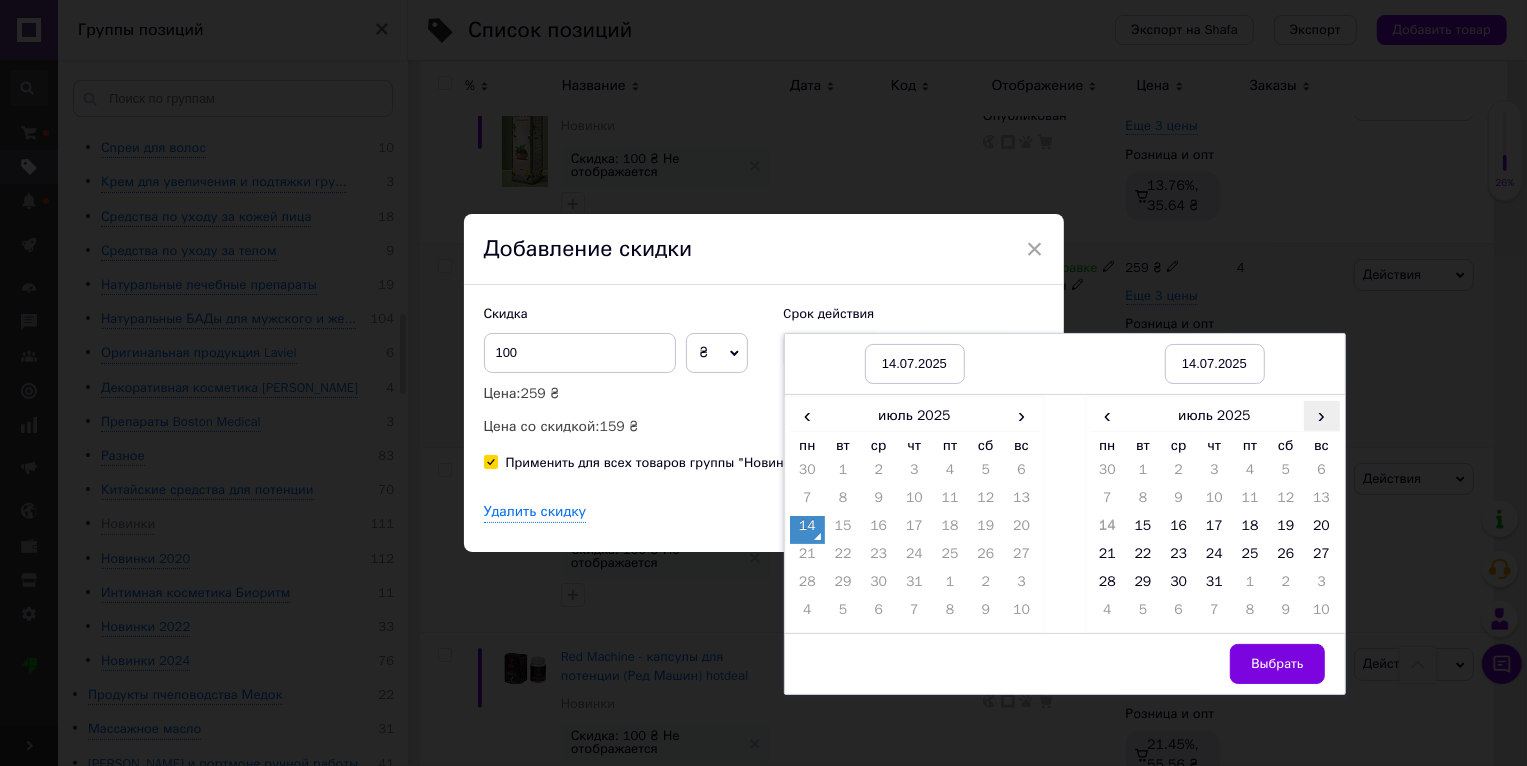 click on "›" at bounding box center [1322, 415] 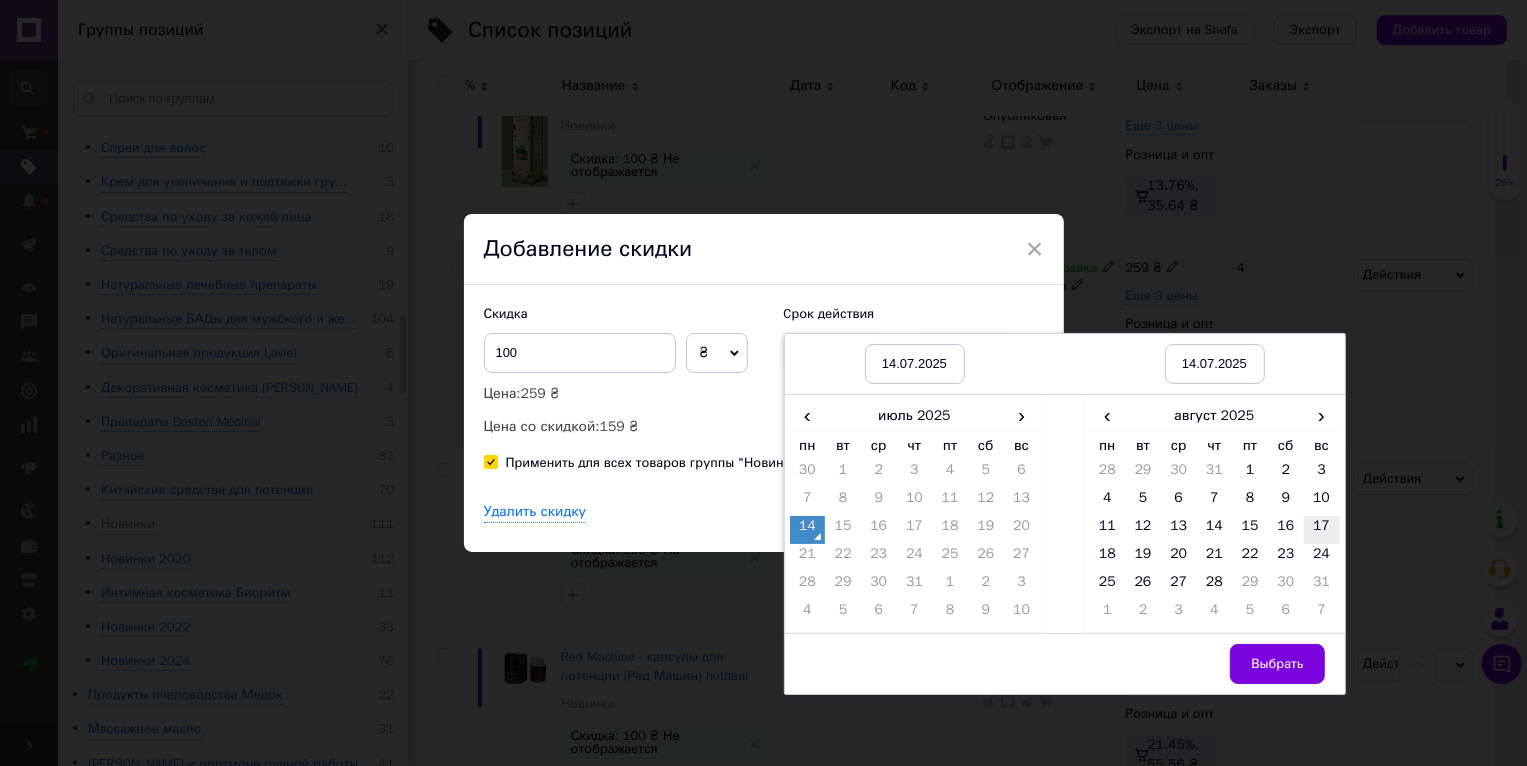 click on "17" at bounding box center [1322, 530] 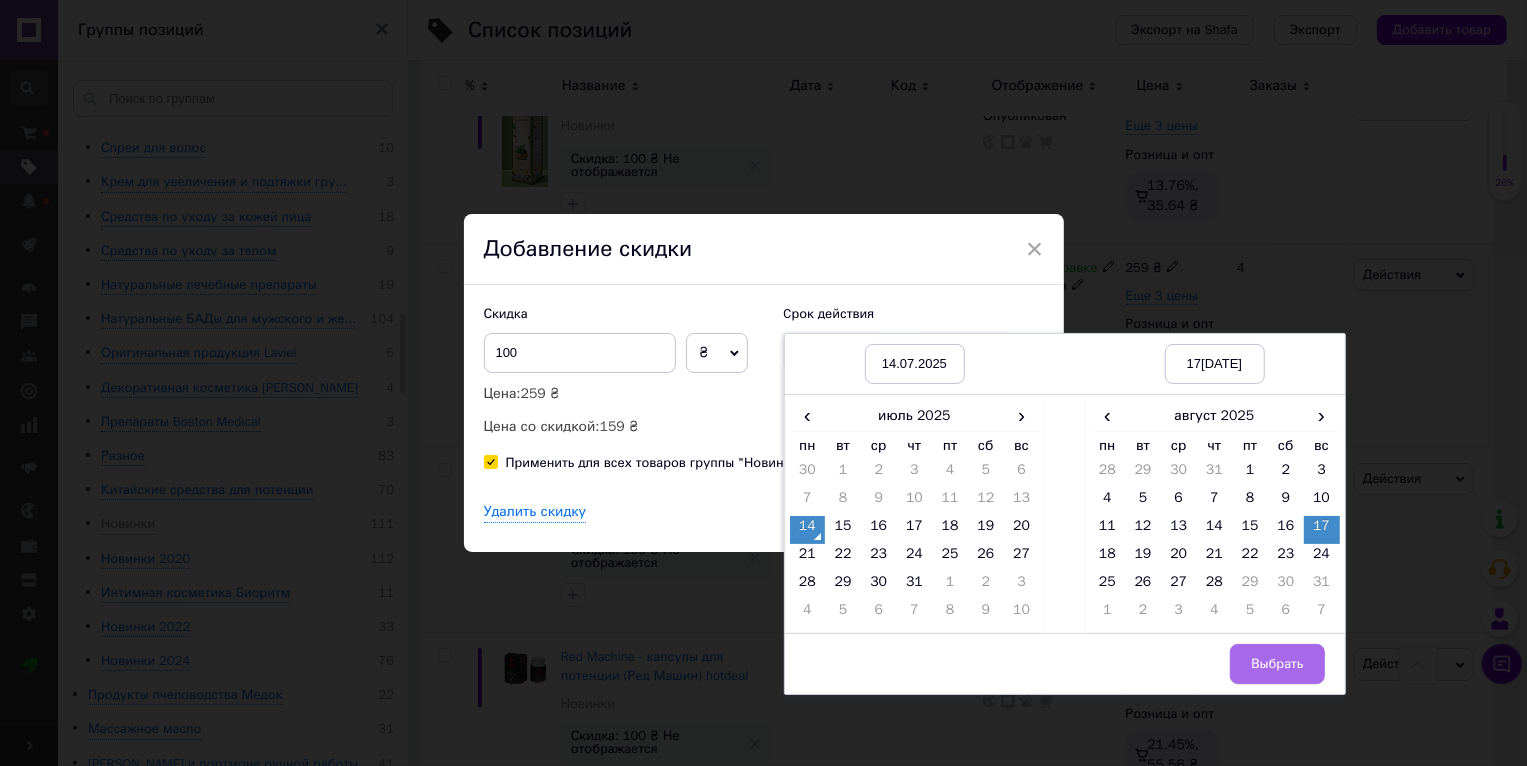 click on "Выбрать" at bounding box center (1277, 664) 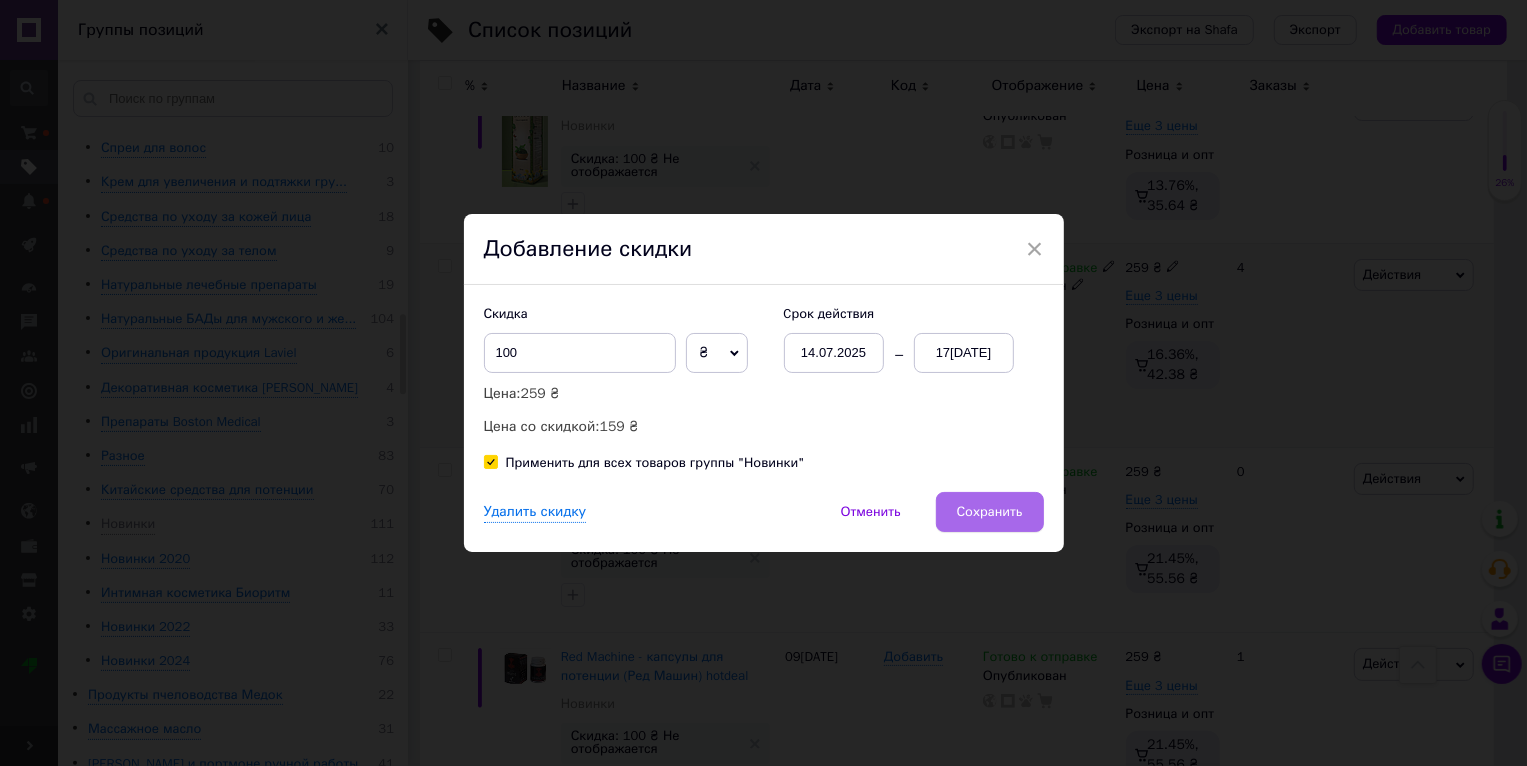 click on "Сохранить" at bounding box center (990, 512) 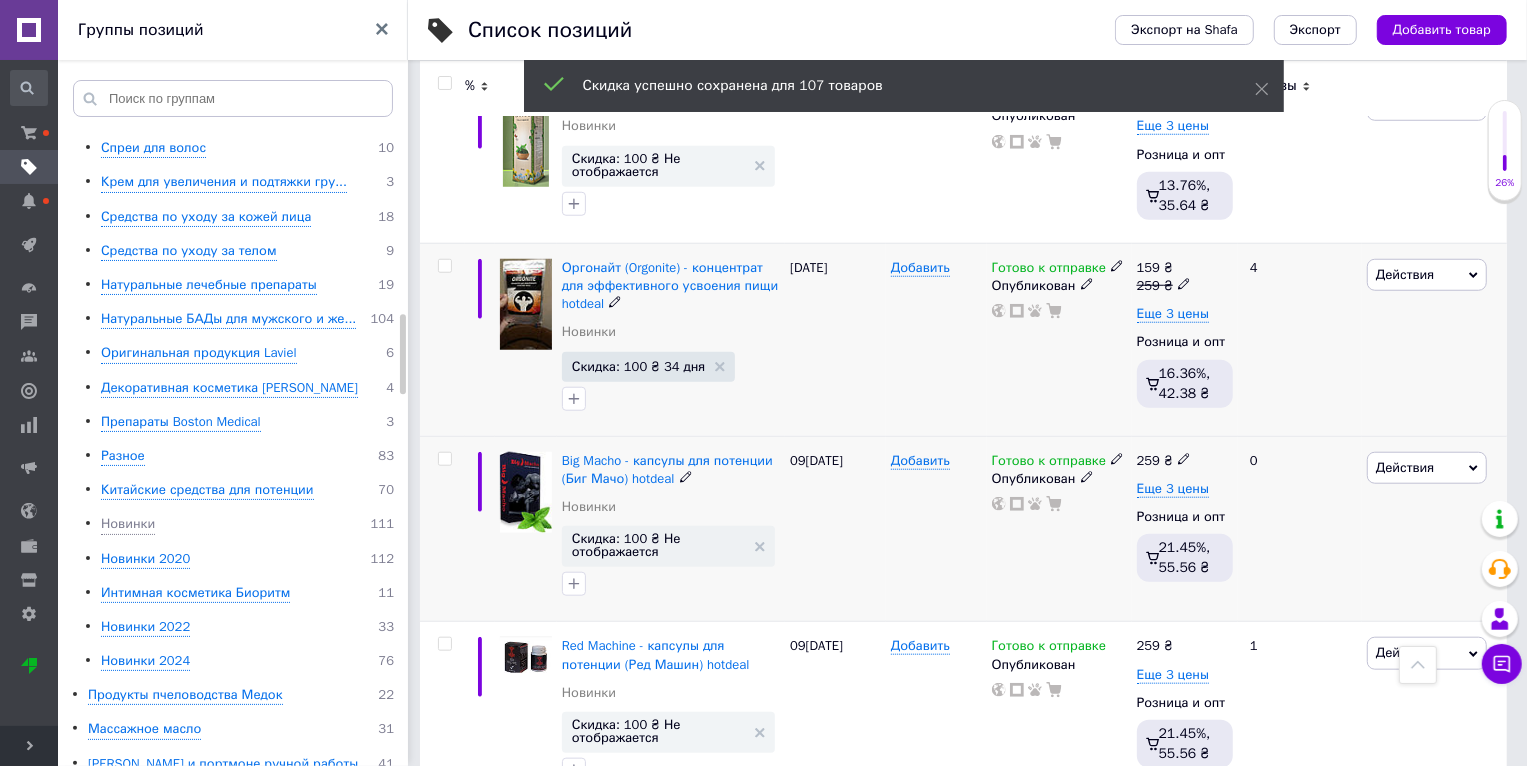 scroll, scrollTop: 0, scrollLeft: 47, axis: horizontal 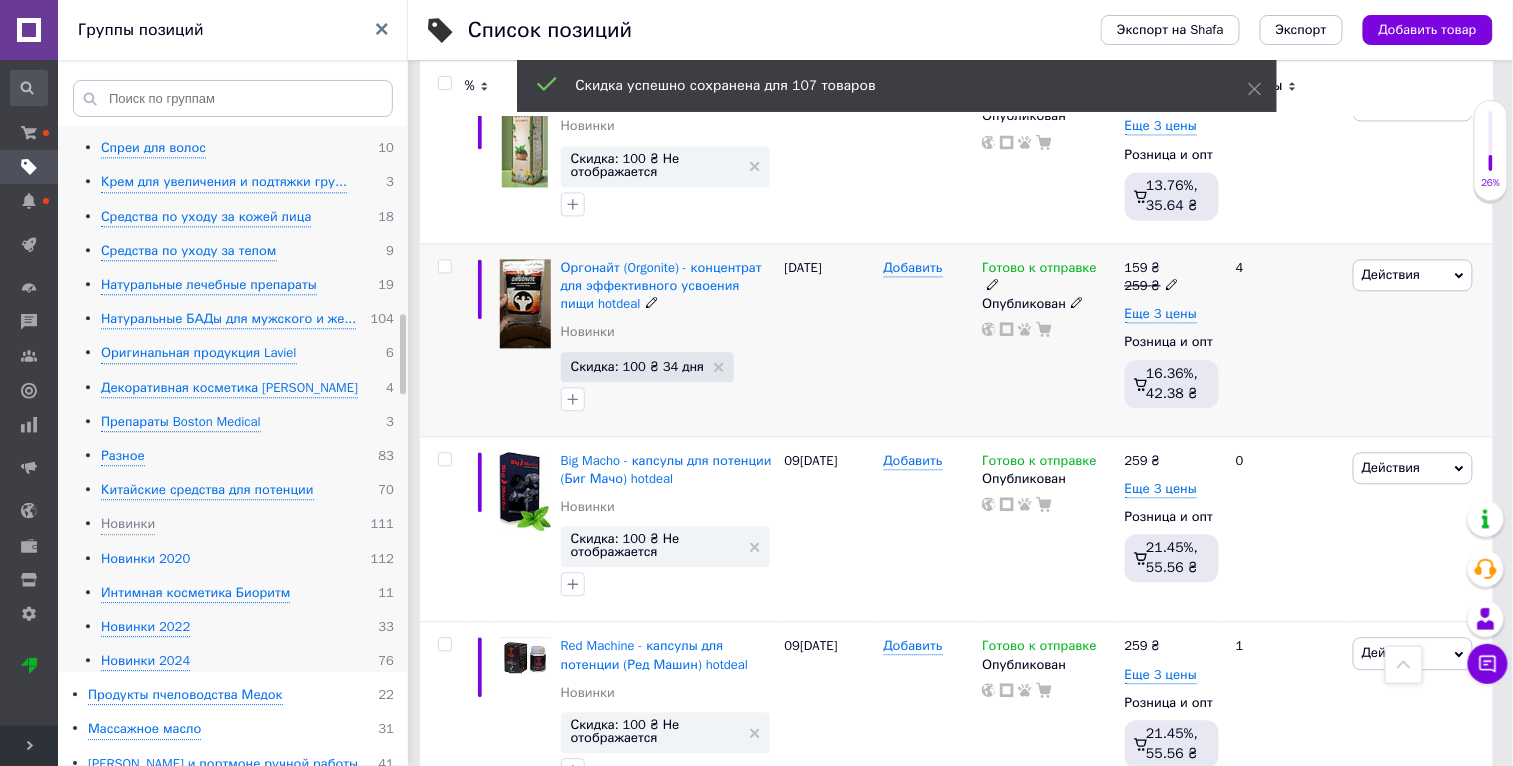 click on "Новинки 2020" at bounding box center (145, 559) 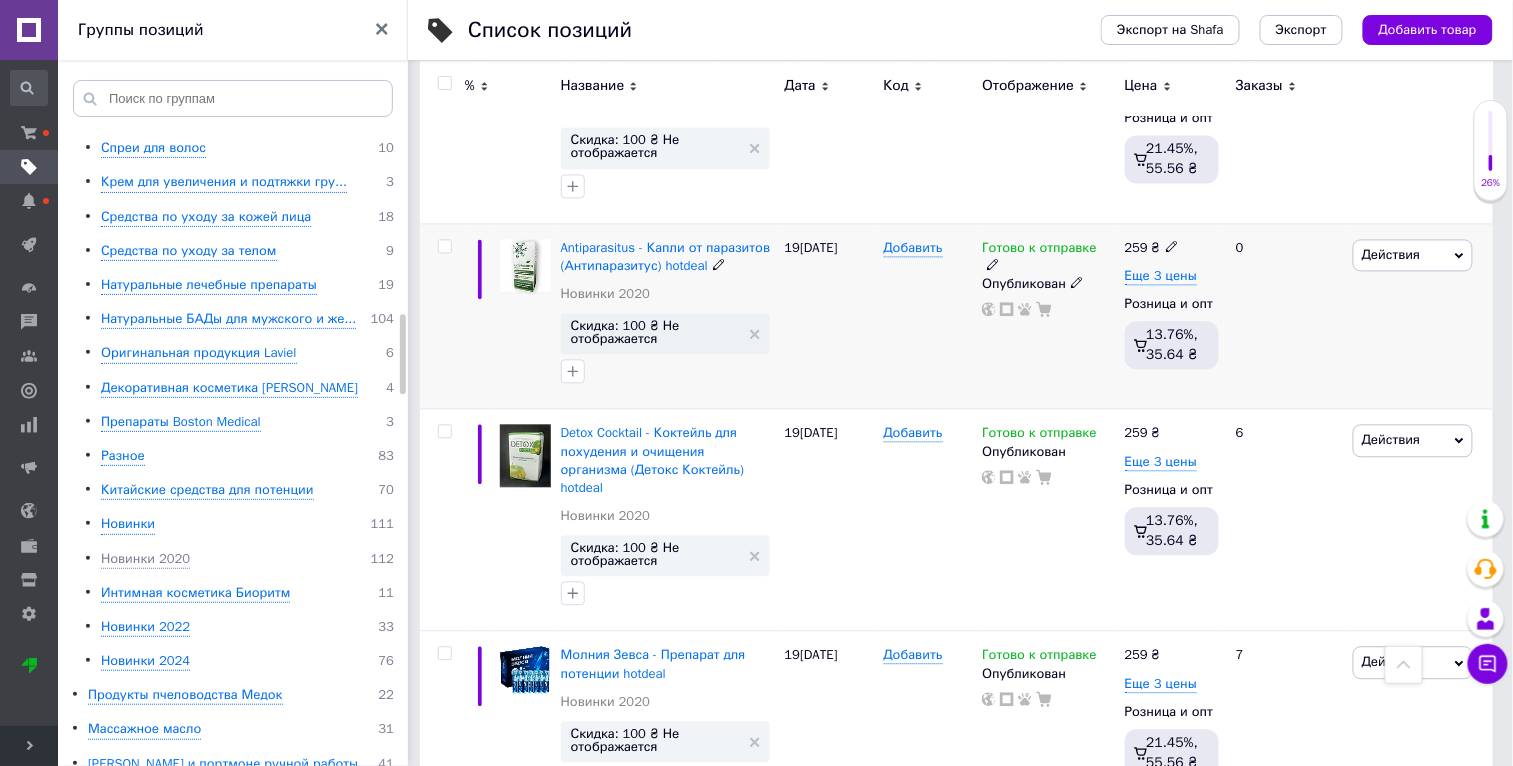 drag, startPoint x: 1387, startPoint y: 273, endPoint x: 1397, endPoint y: 253, distance: 22.36068 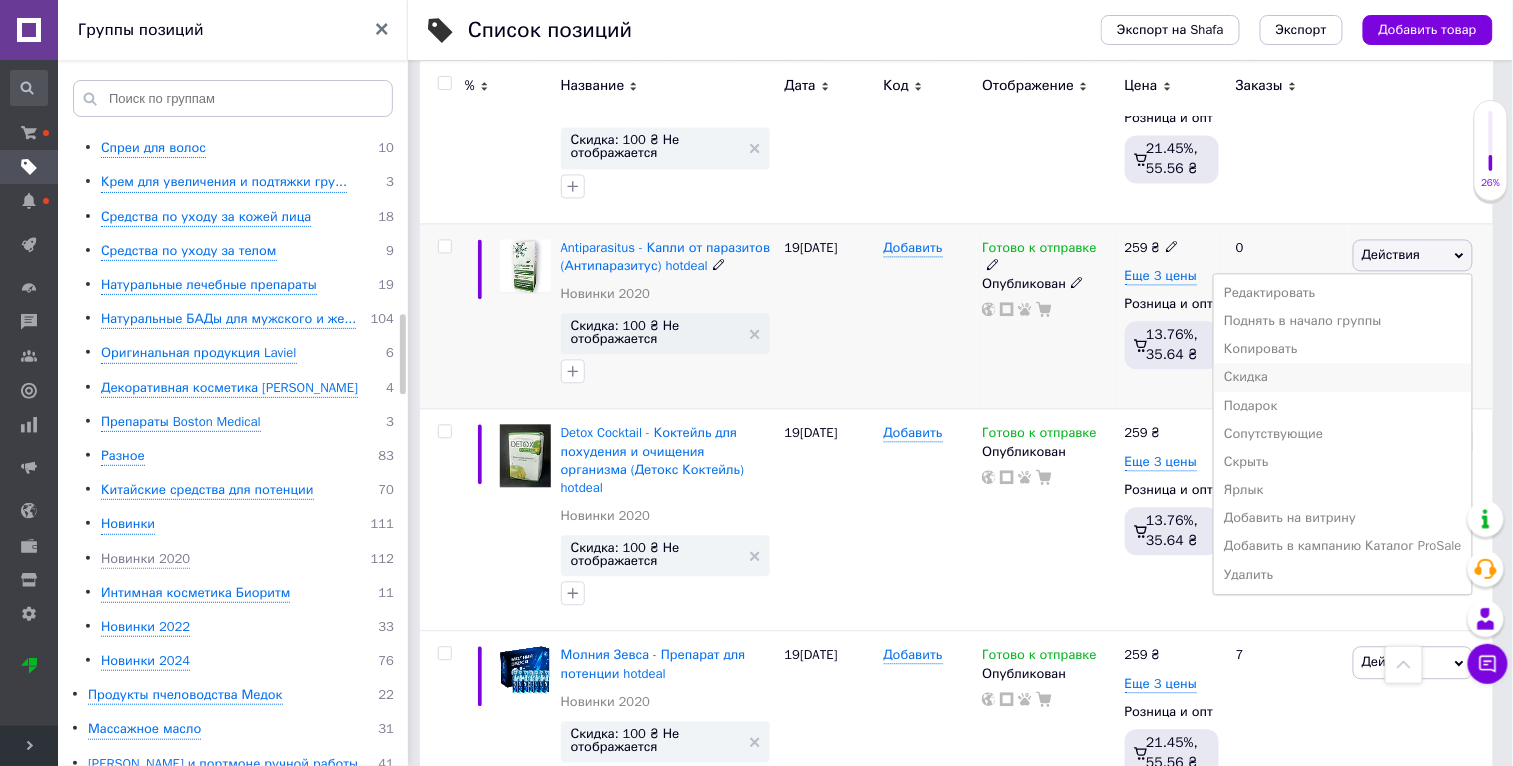 click on "Скидка" at bounding box center [1343, 377] 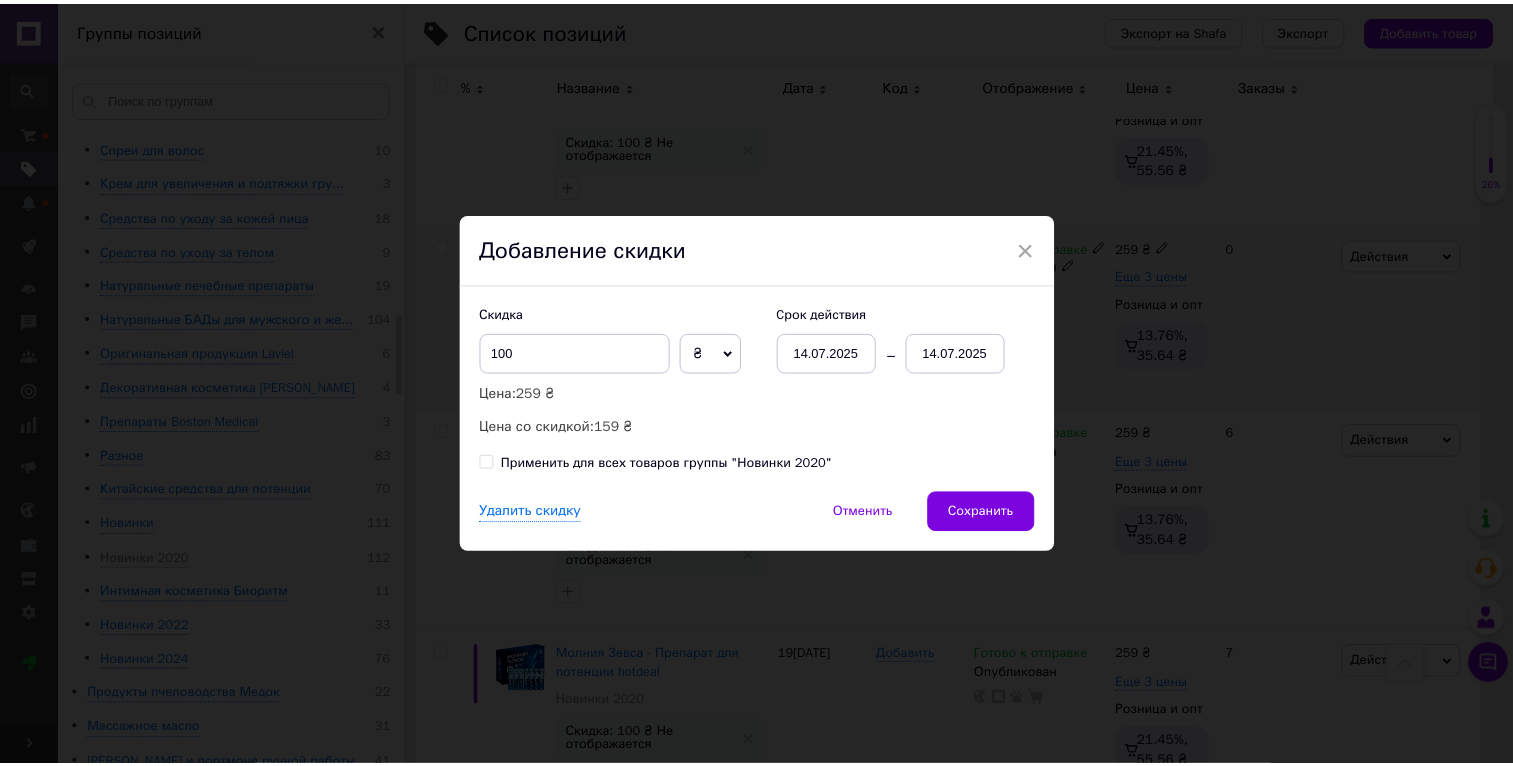 scroll, scrollTop: 0, scrollLeft: 46, axis: horizontal 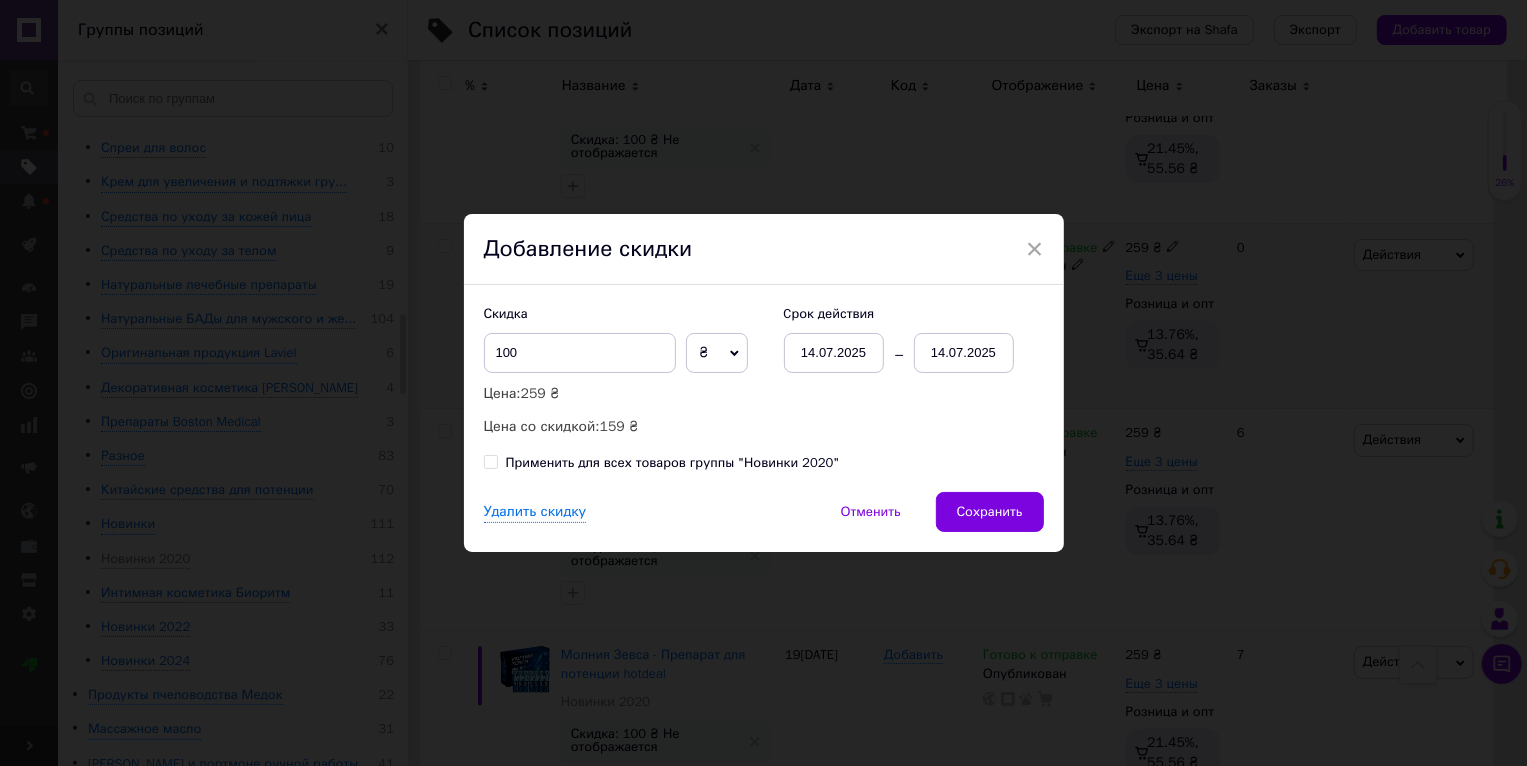 click on "Применить для всех товаров группы "Новинки 2020"" at bounding box center (673, 463) 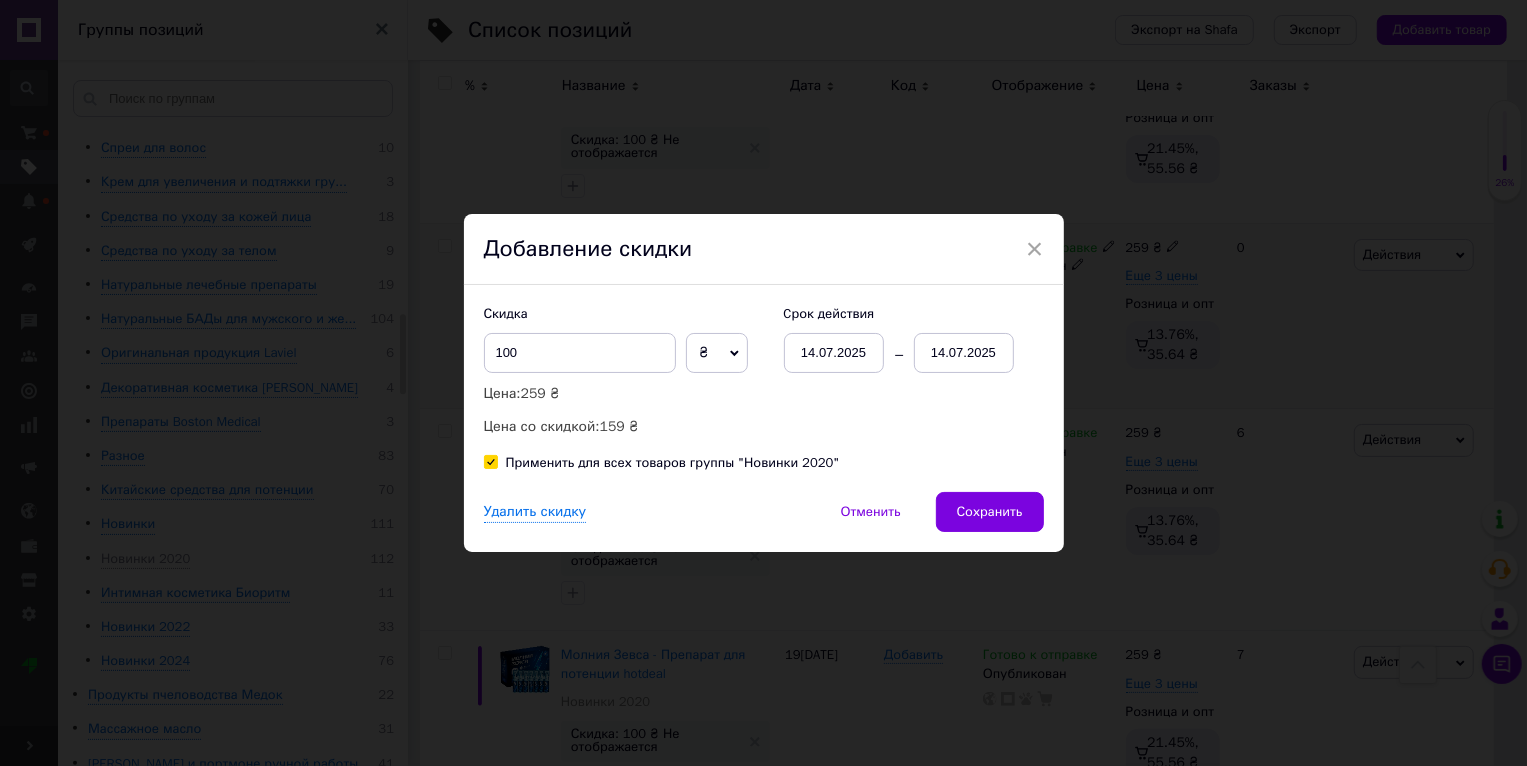 checkbox on "true" 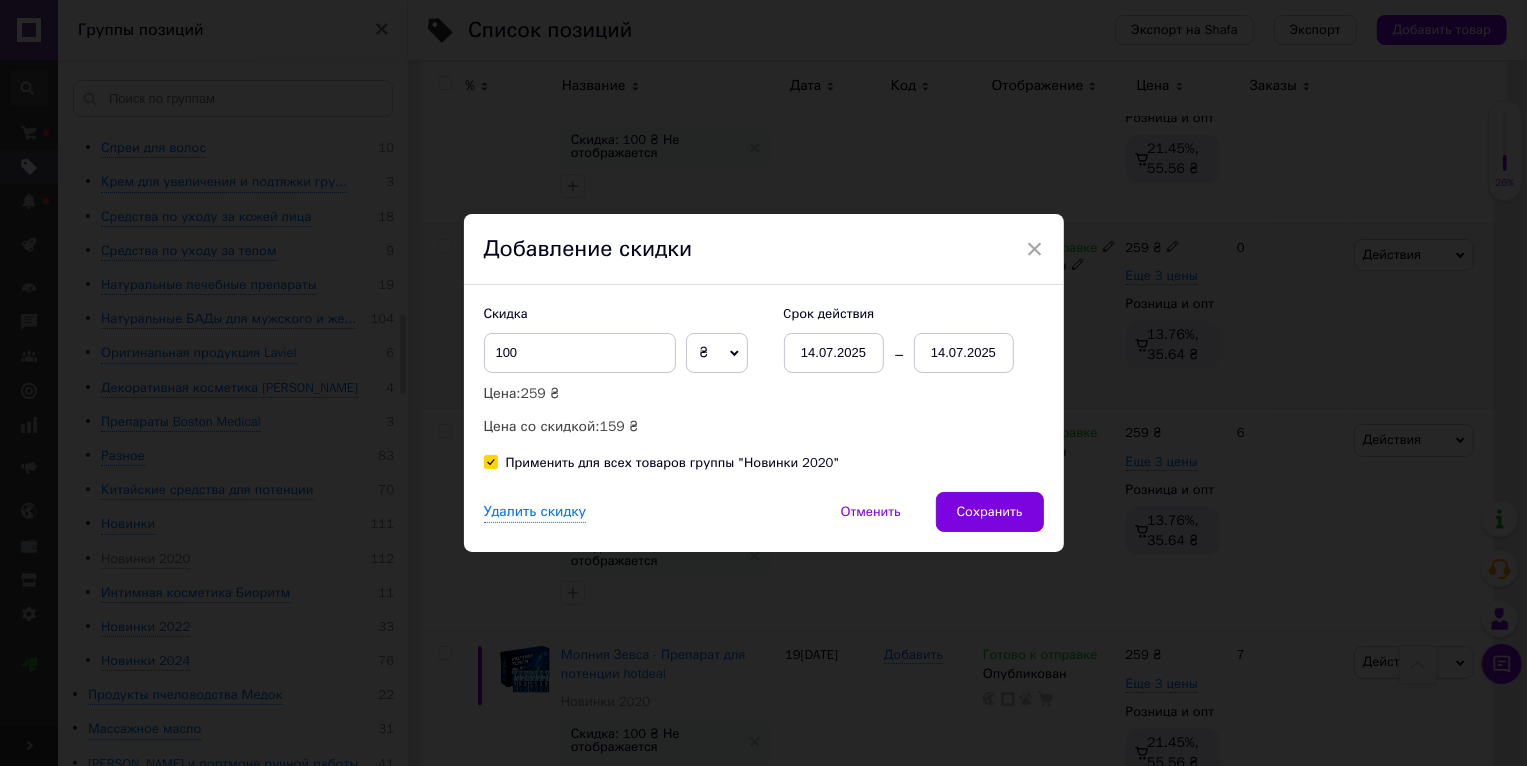 click on "14.07.2025" at bounding box center [964, 353] 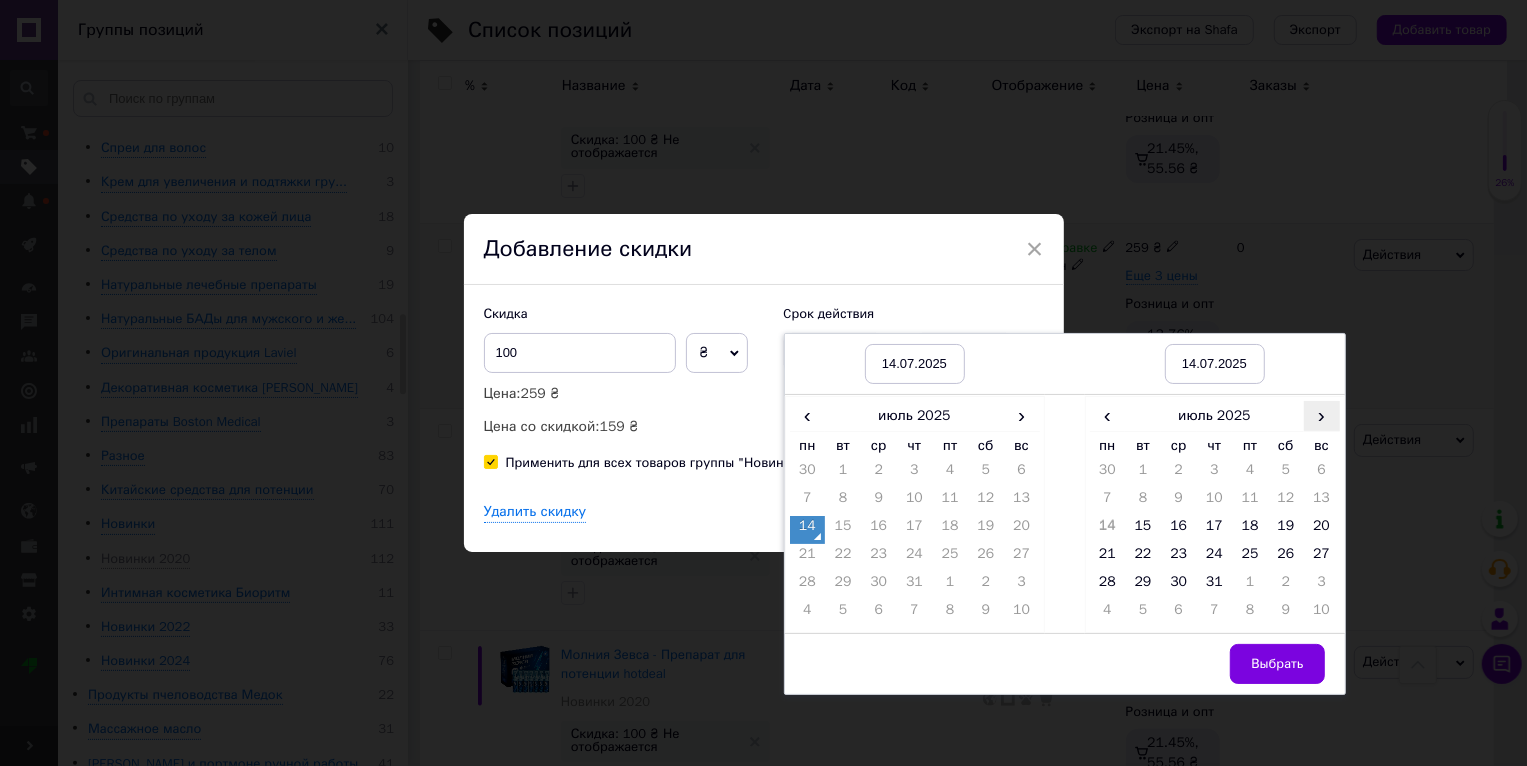 click on "›" at bounding box center (1322, 415) 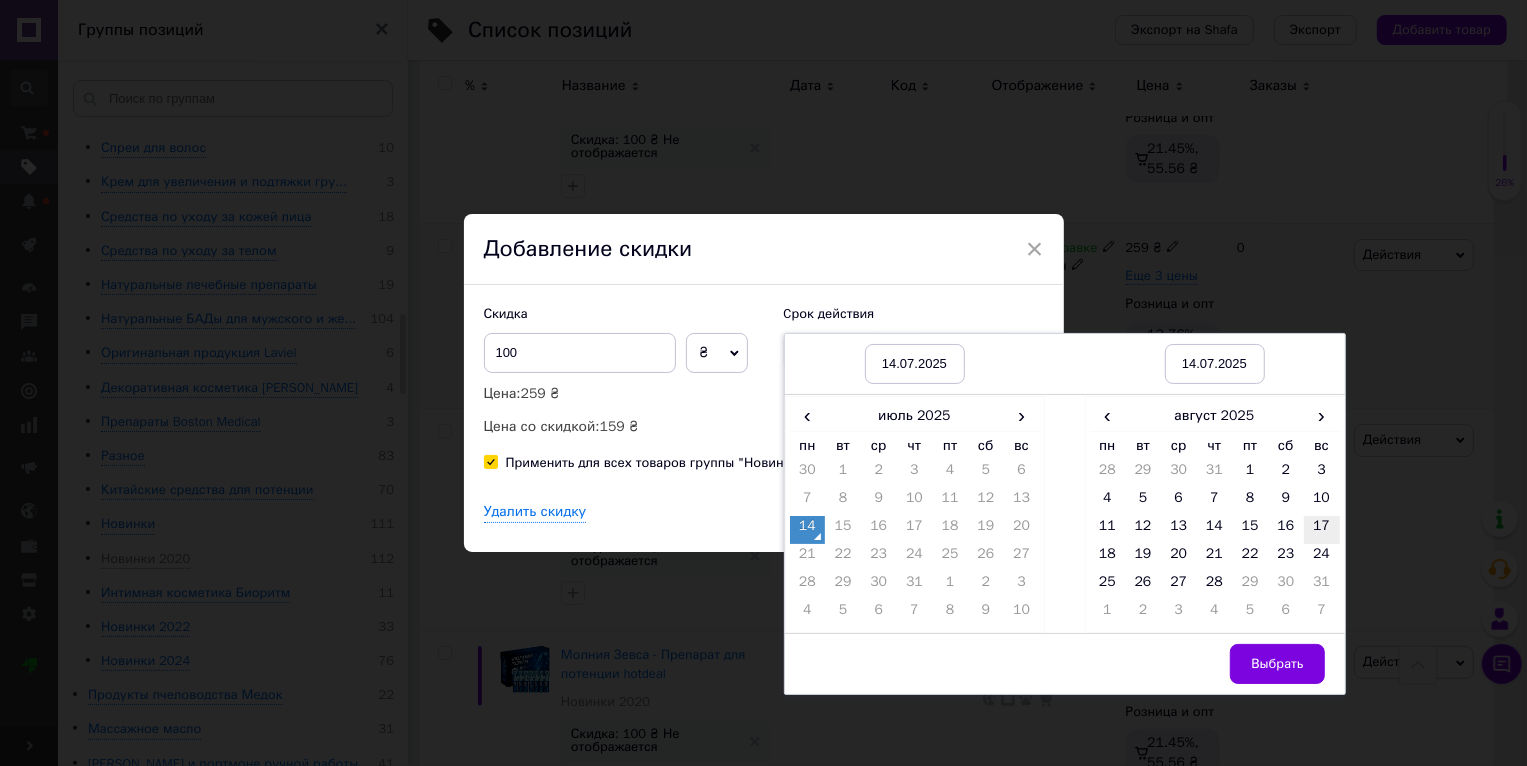 click on "17" at bounding box center [1322, 530] 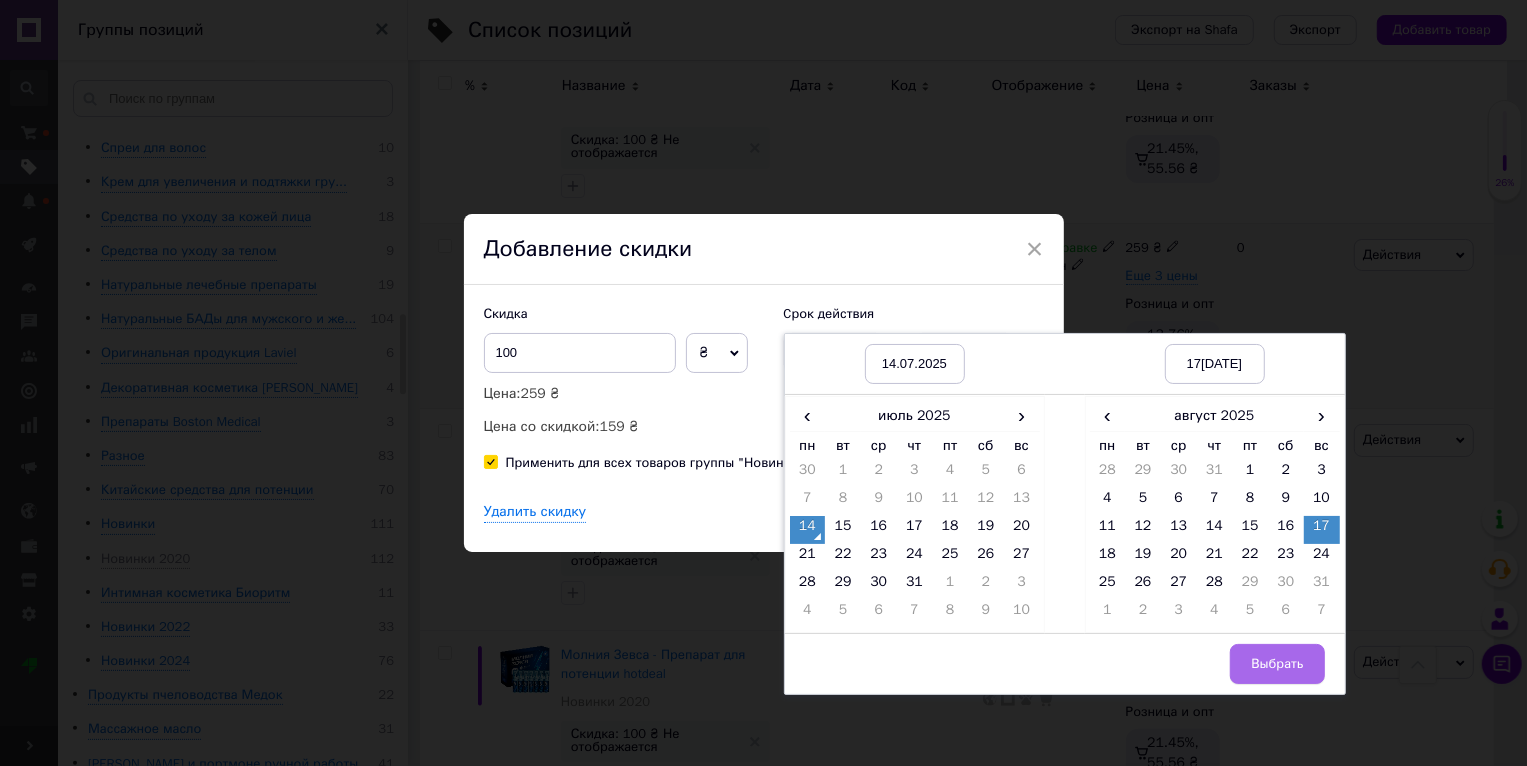 click on "Выбрать" at bounding box center [1277, 664] 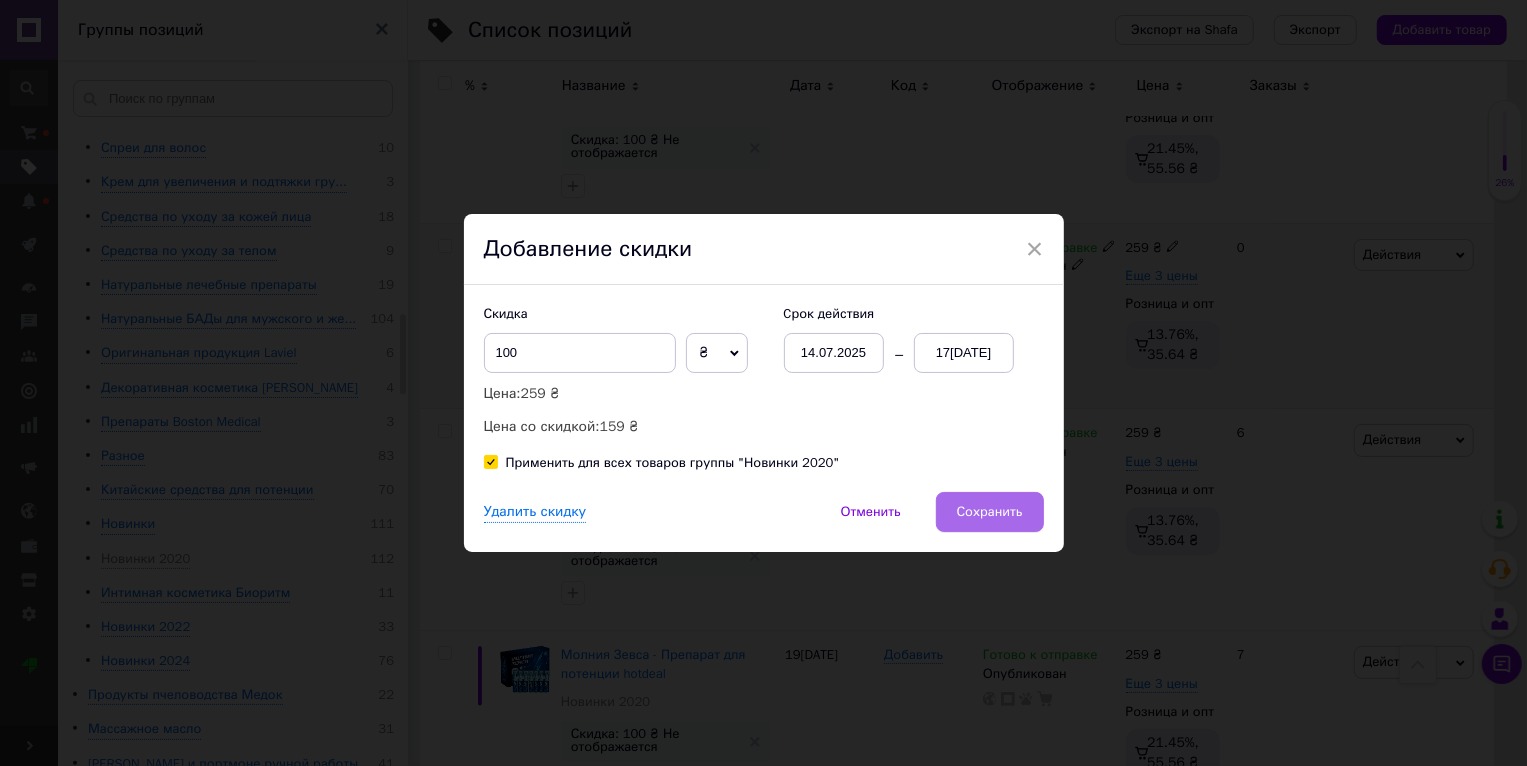 click on "Сохранить" at bounding box center (990, 512) 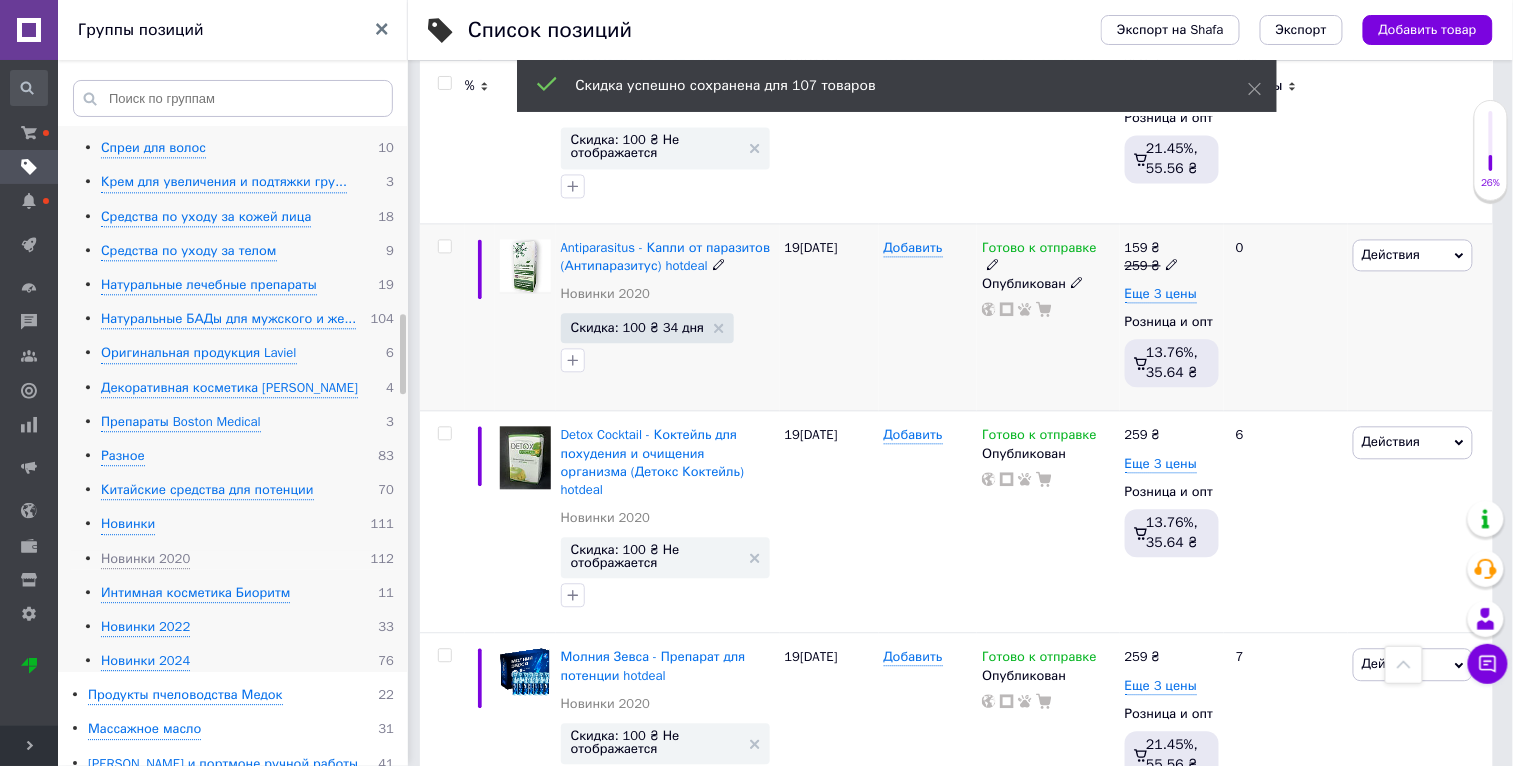 scroll, scrollTop: 0, scrollLeft: 47, axis: horizontal 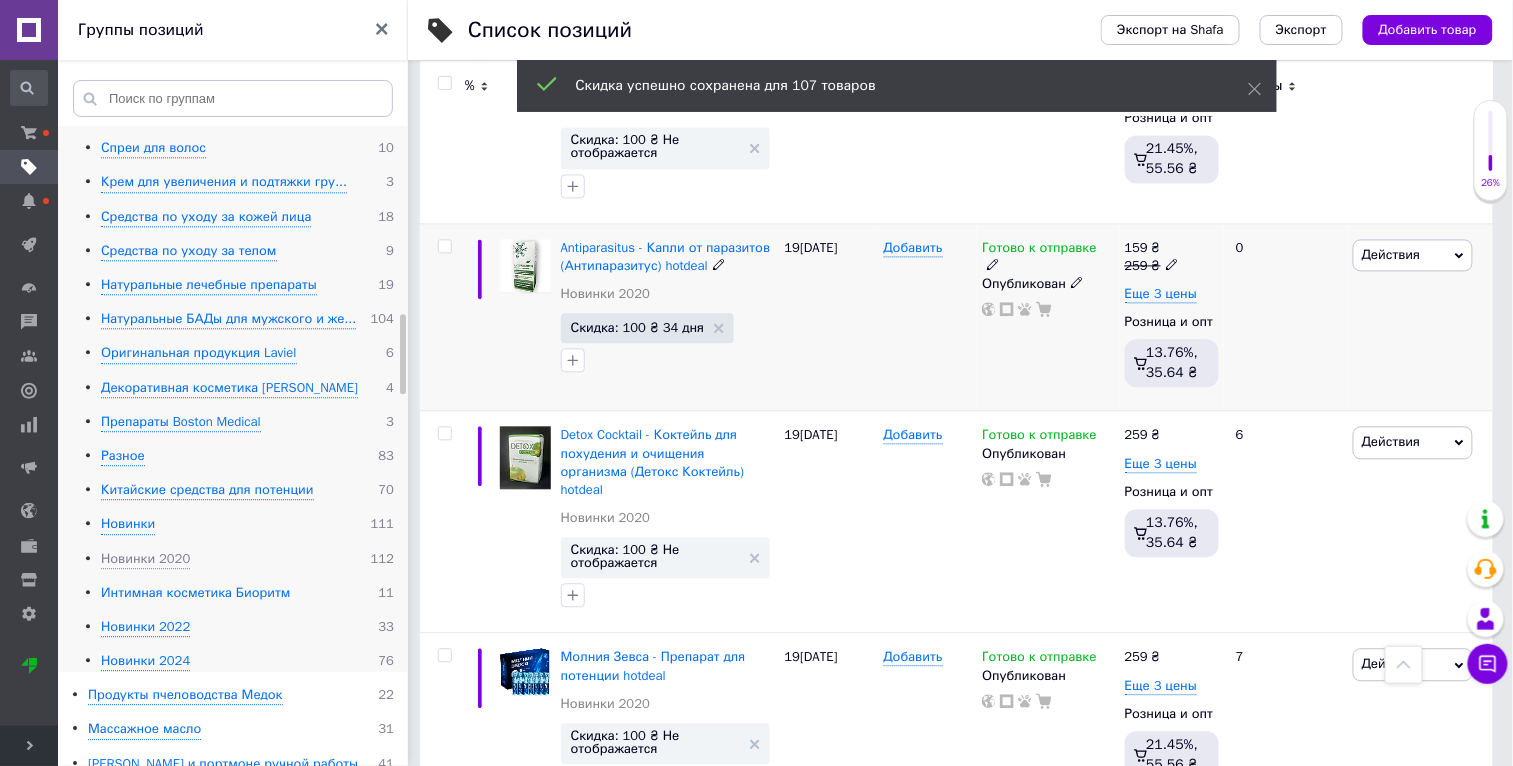 click on "Интимная косметика Биоритм" at bounding box center (195, 593) 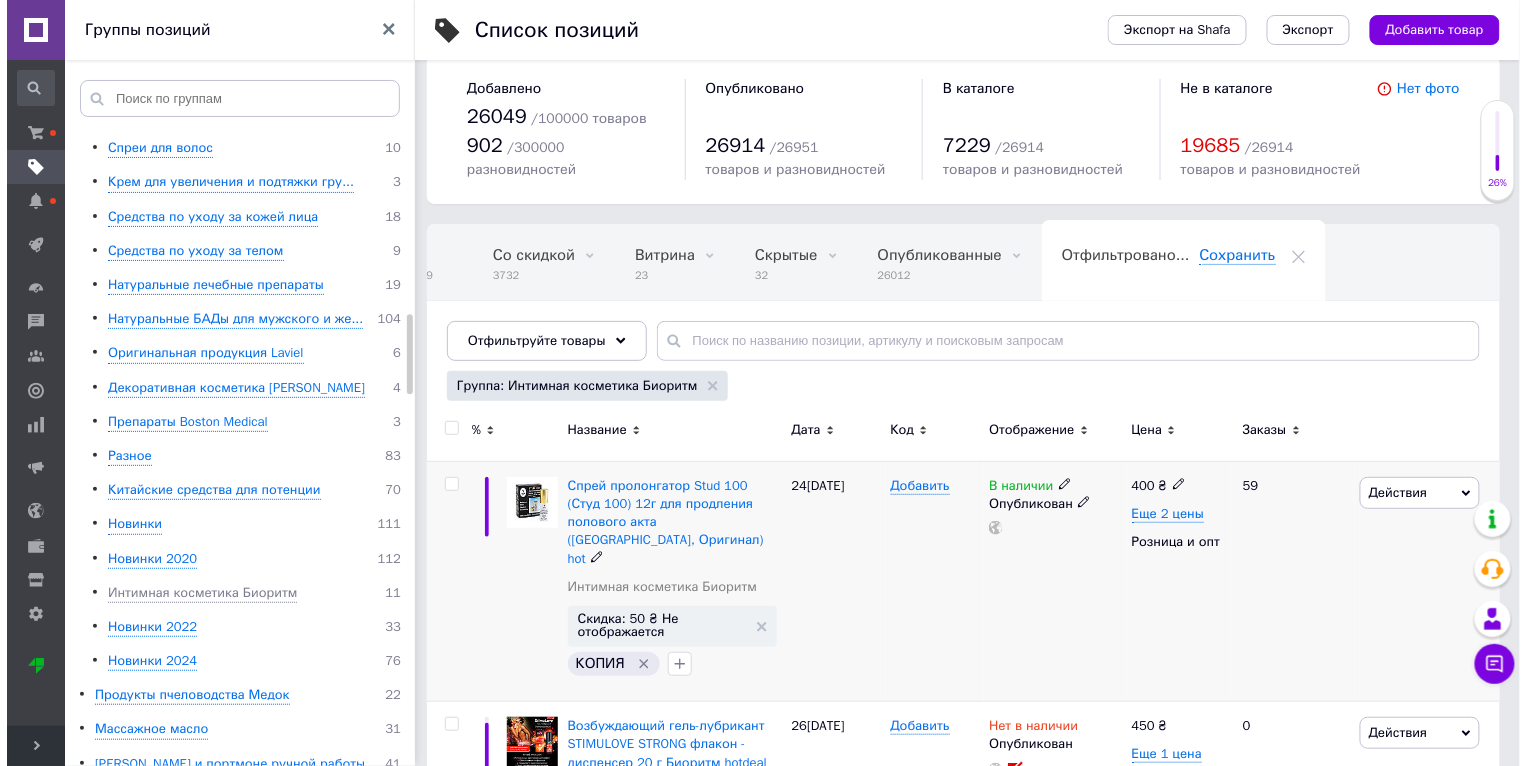 scroll, scrollTop: 109, scrollLeft: 0, axis: vertical 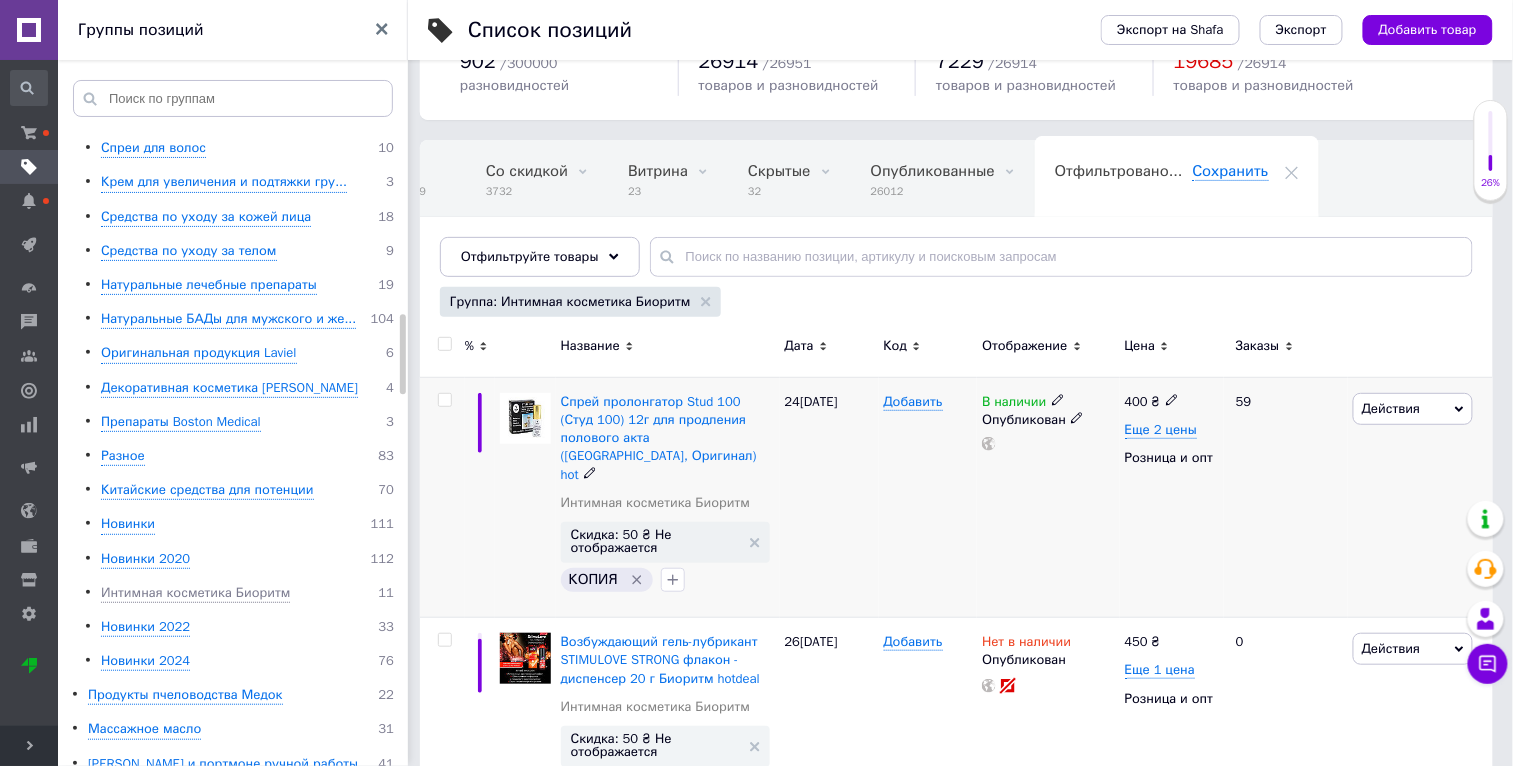 click on "Действия" at bounding box center [1413, 409] 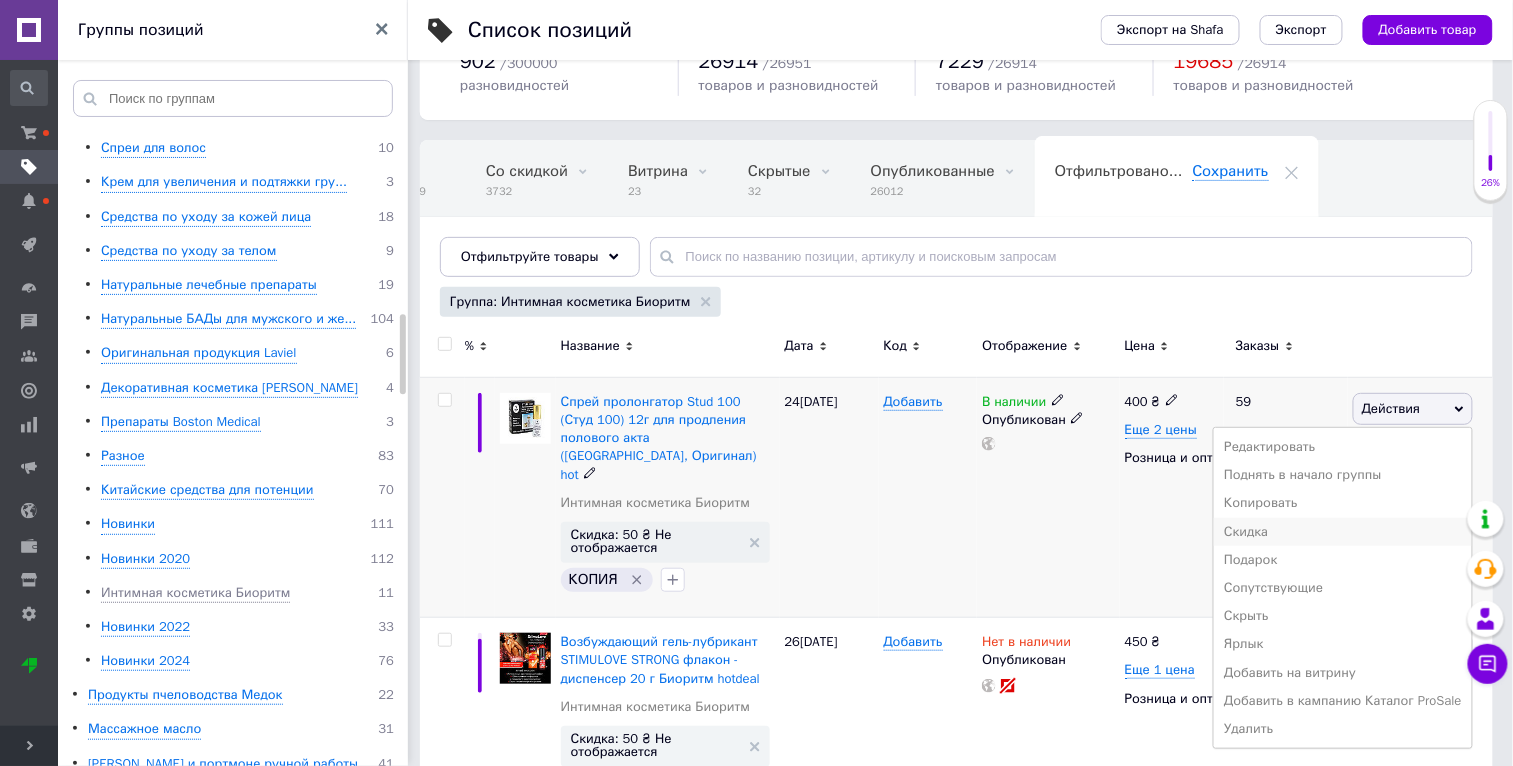 click on "Скидка" at bounding box center [1343, 532] 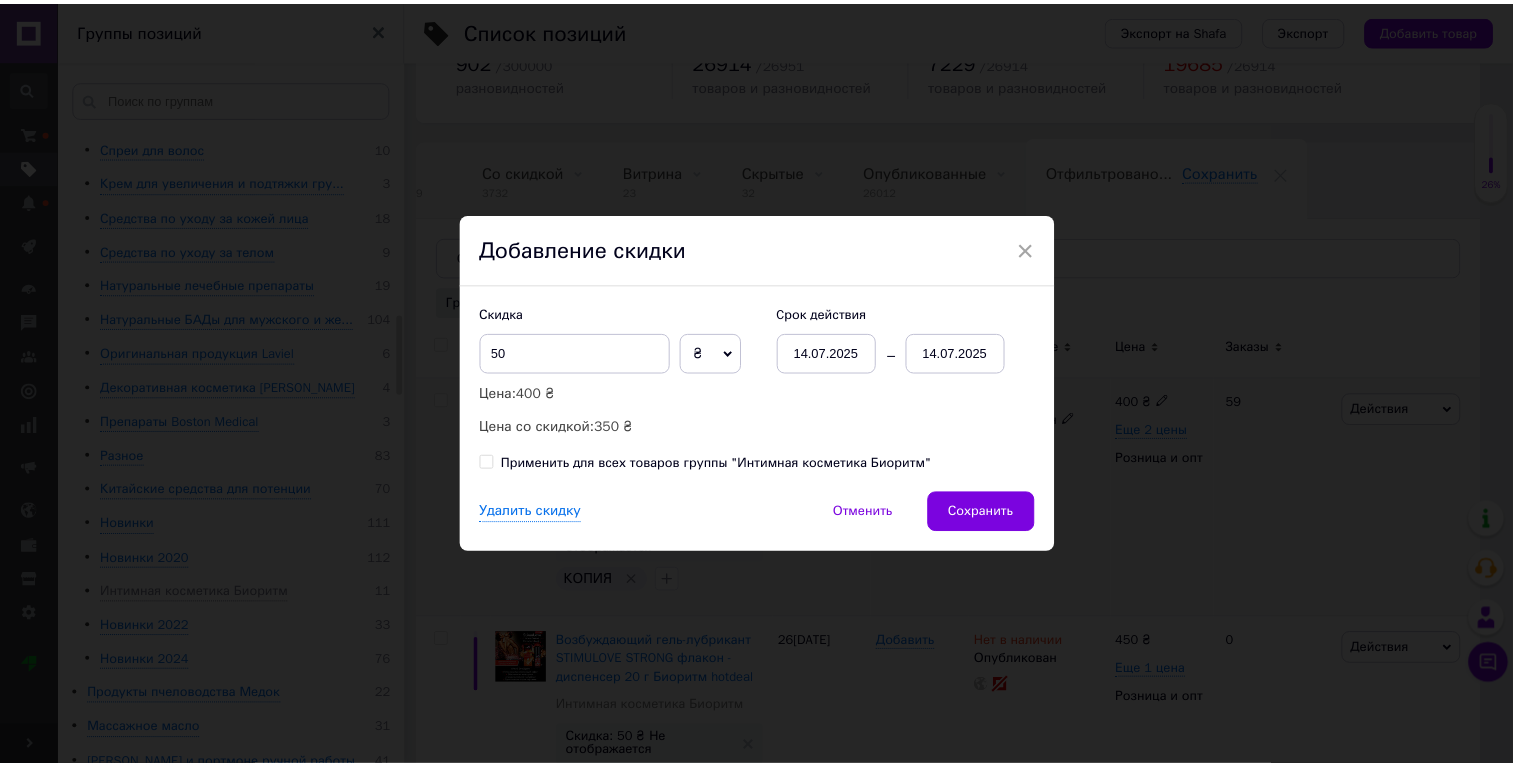 scroll, scrollTop: 0, scrollLeft: 46, axis: horizontal 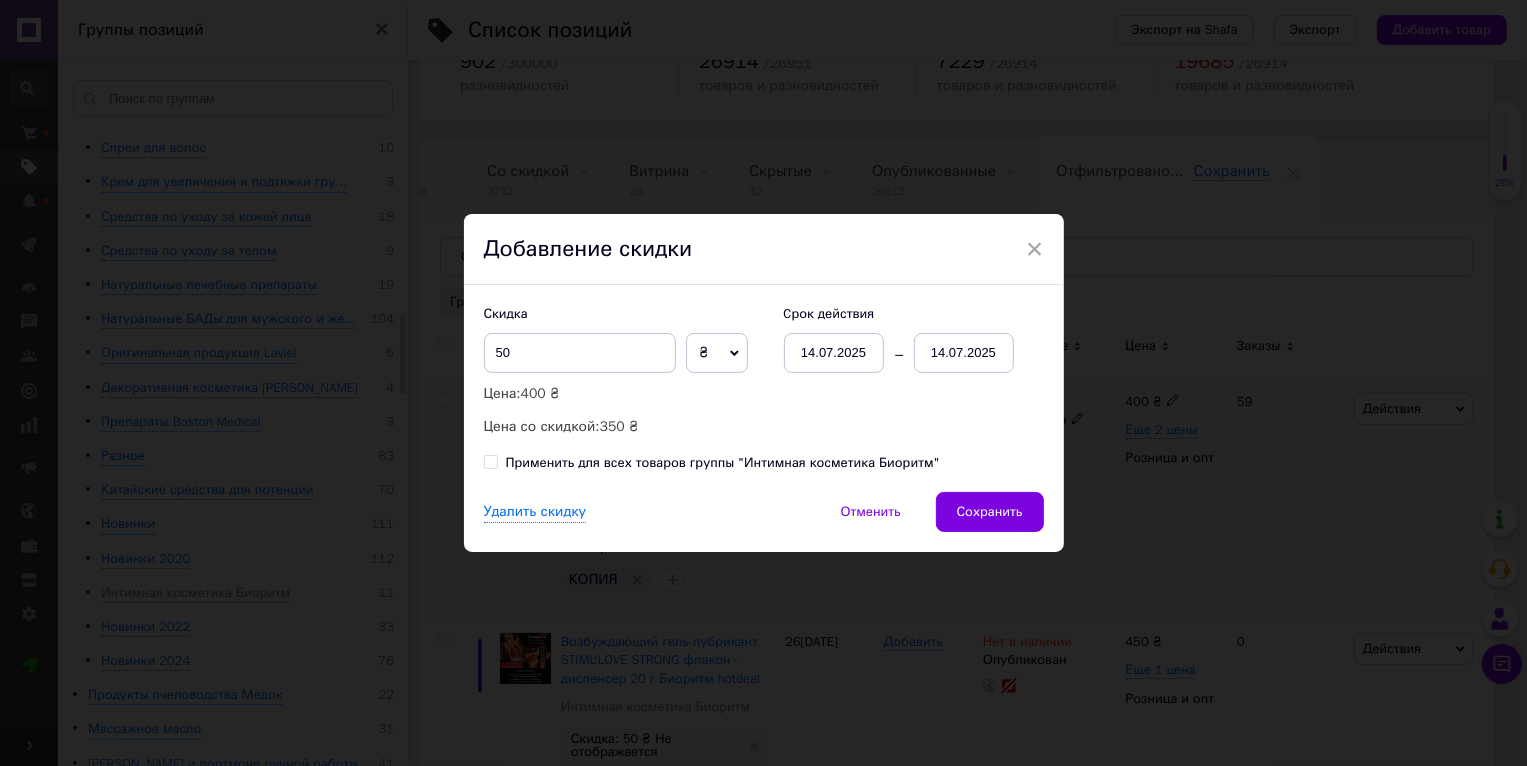 click on "Применить для всех товаров группы "Интимная косметика Биоритм"" at bounding box center (723, 463) 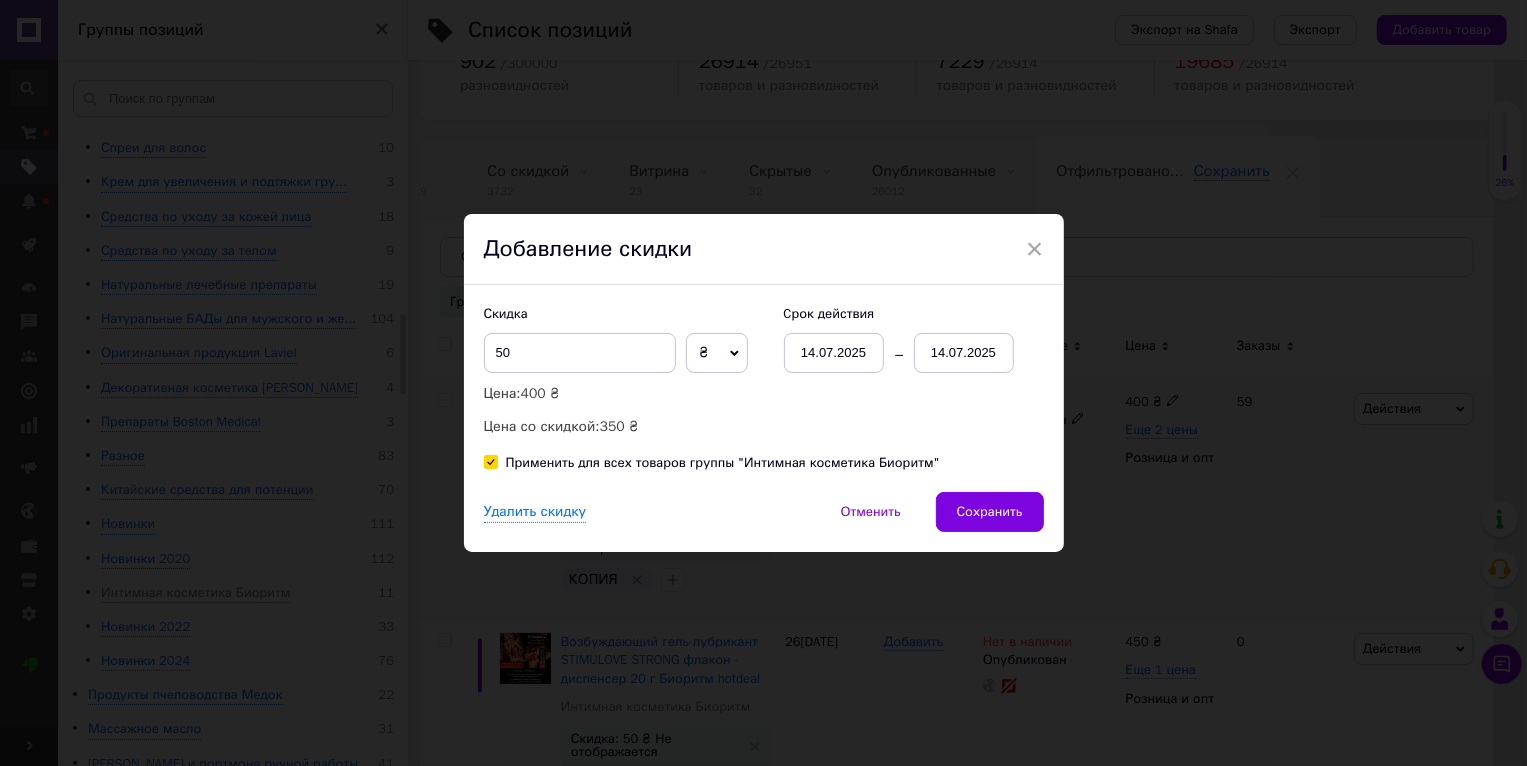 checkbox on "true" 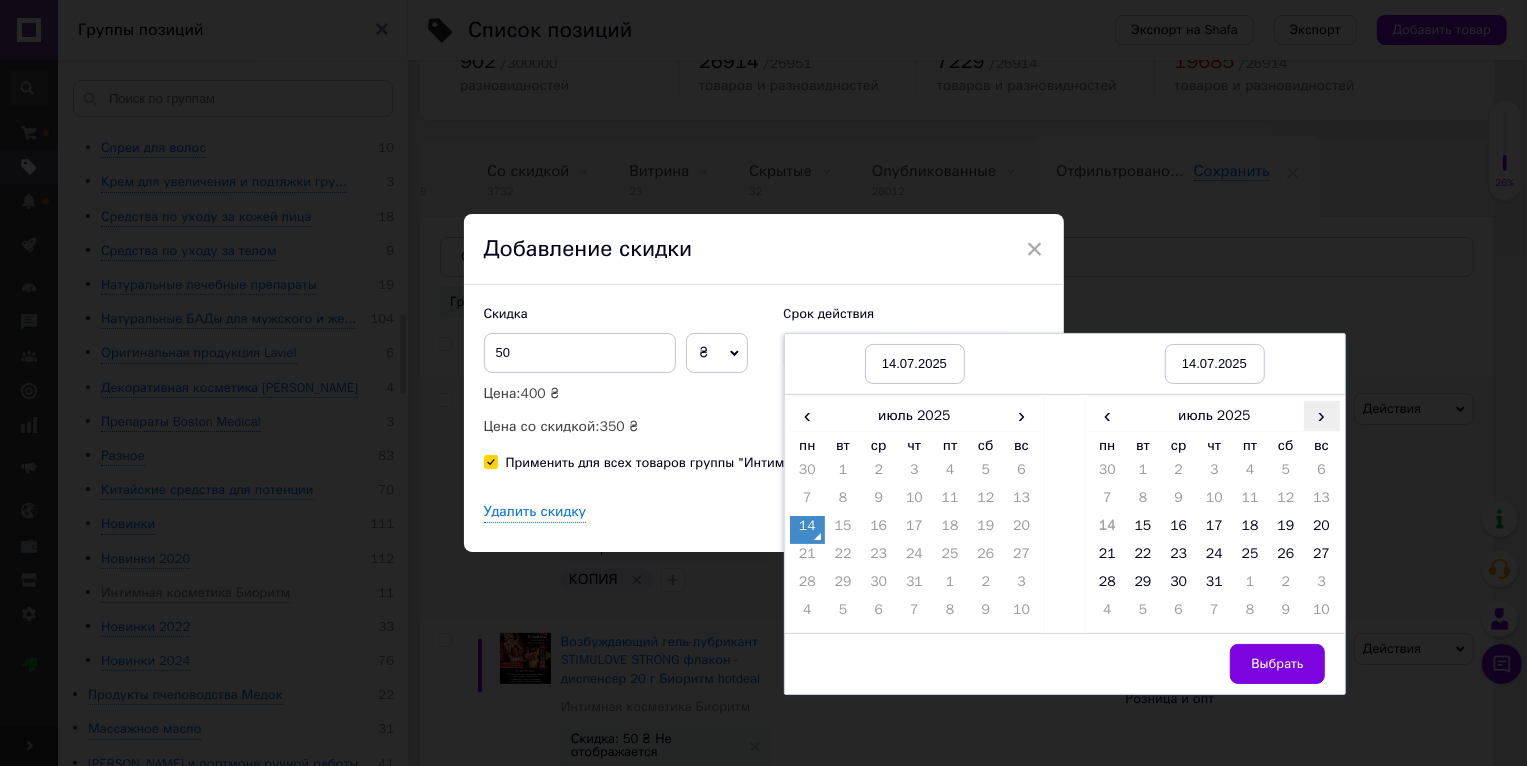 drag, startPoint x: 1316, startPoint y: 403, endPoint x: 1325, endPoint y: 421, distance: 20.12461 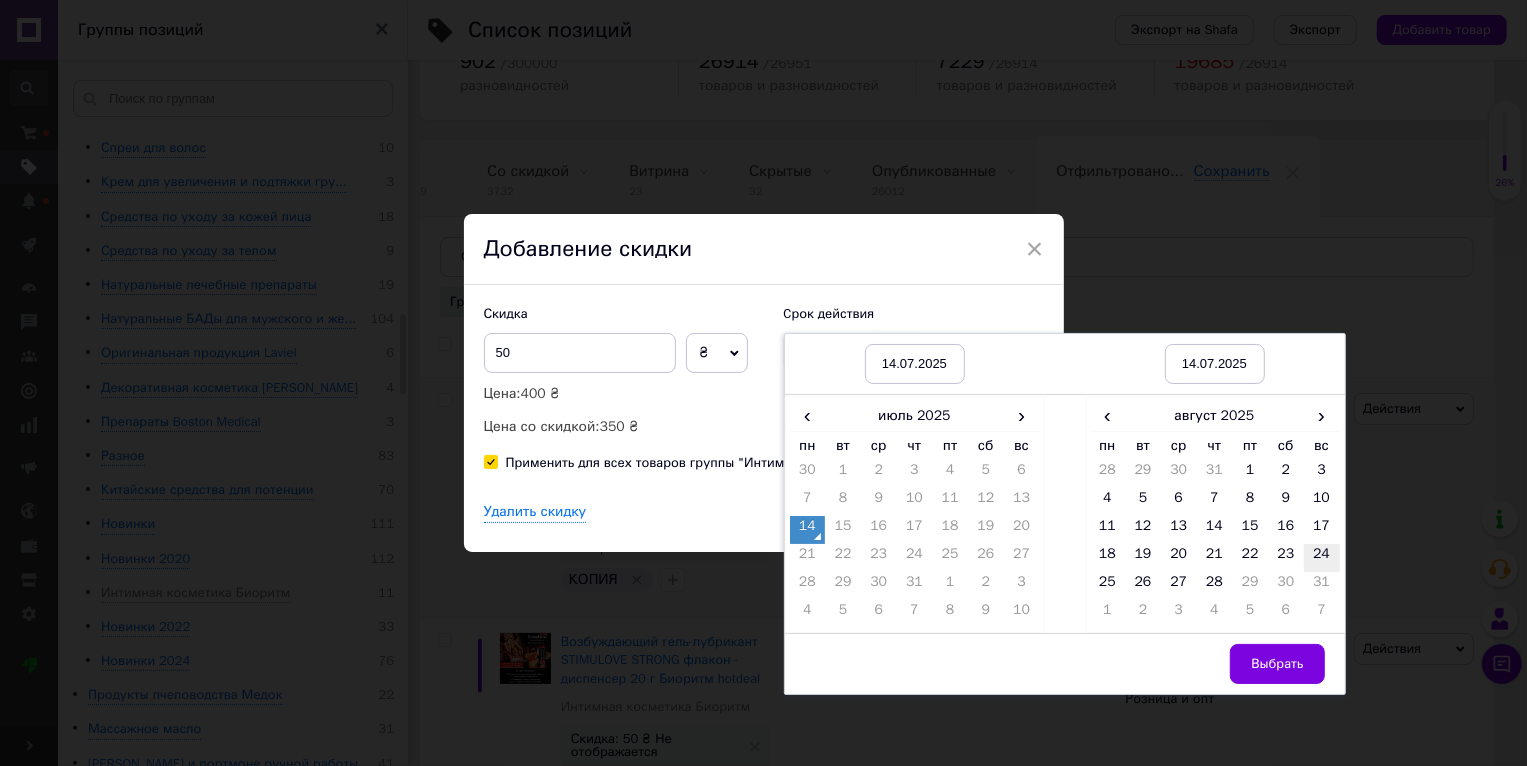 click on "24" at bounding box center [1322, 558] 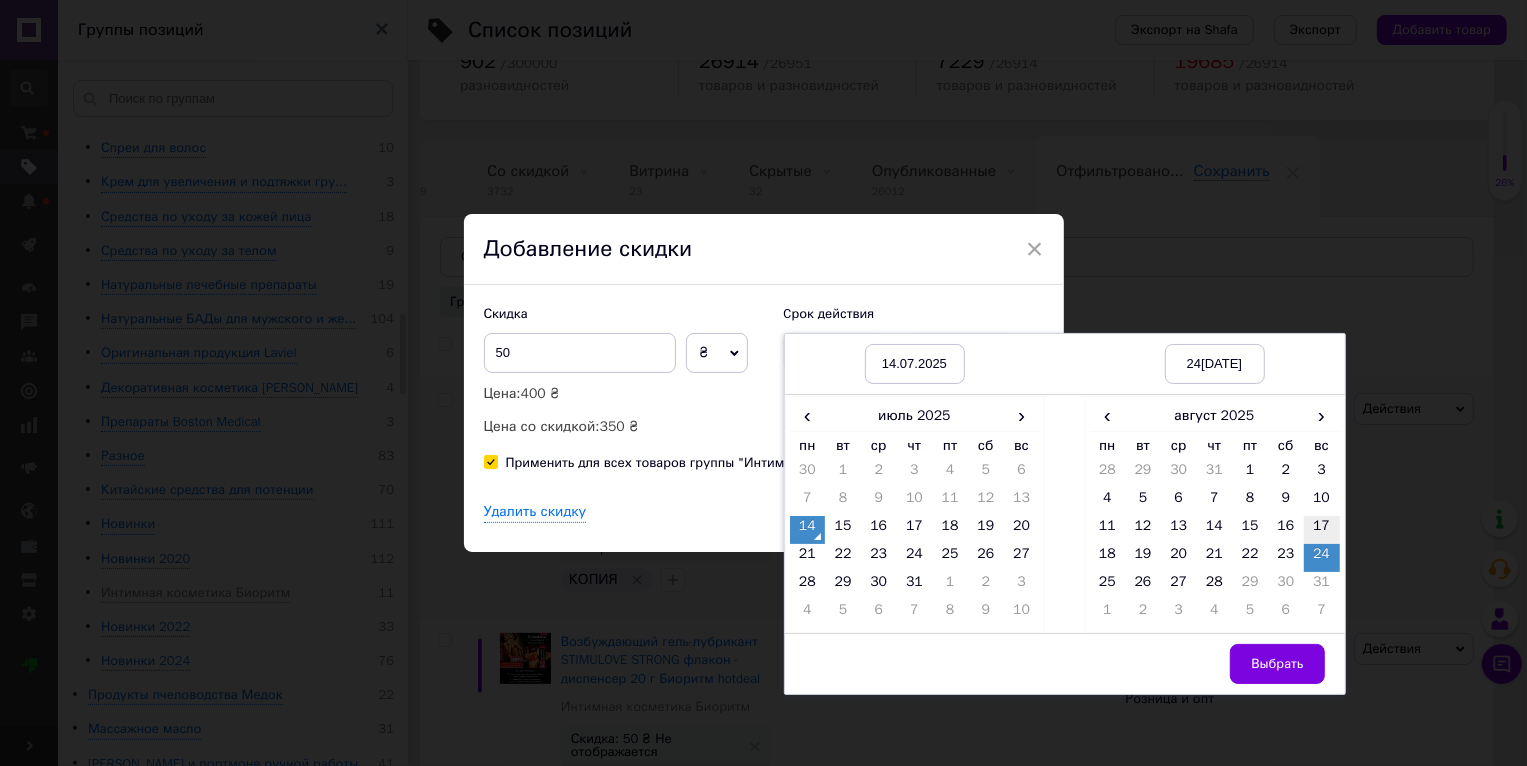 click on "17" at bounding box center [1322, 530] 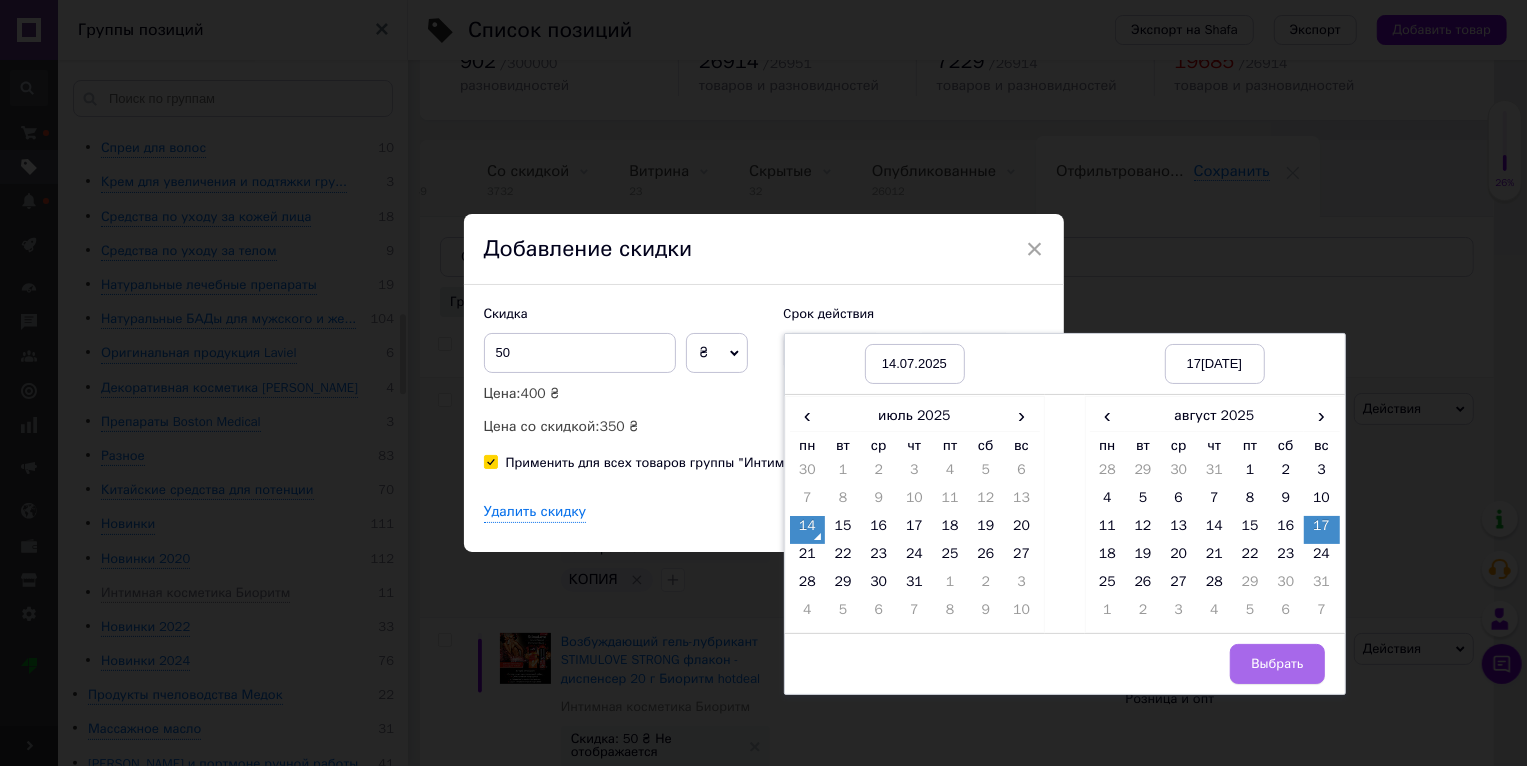 click on "Выбрать" at bounding box center [1277, 664] 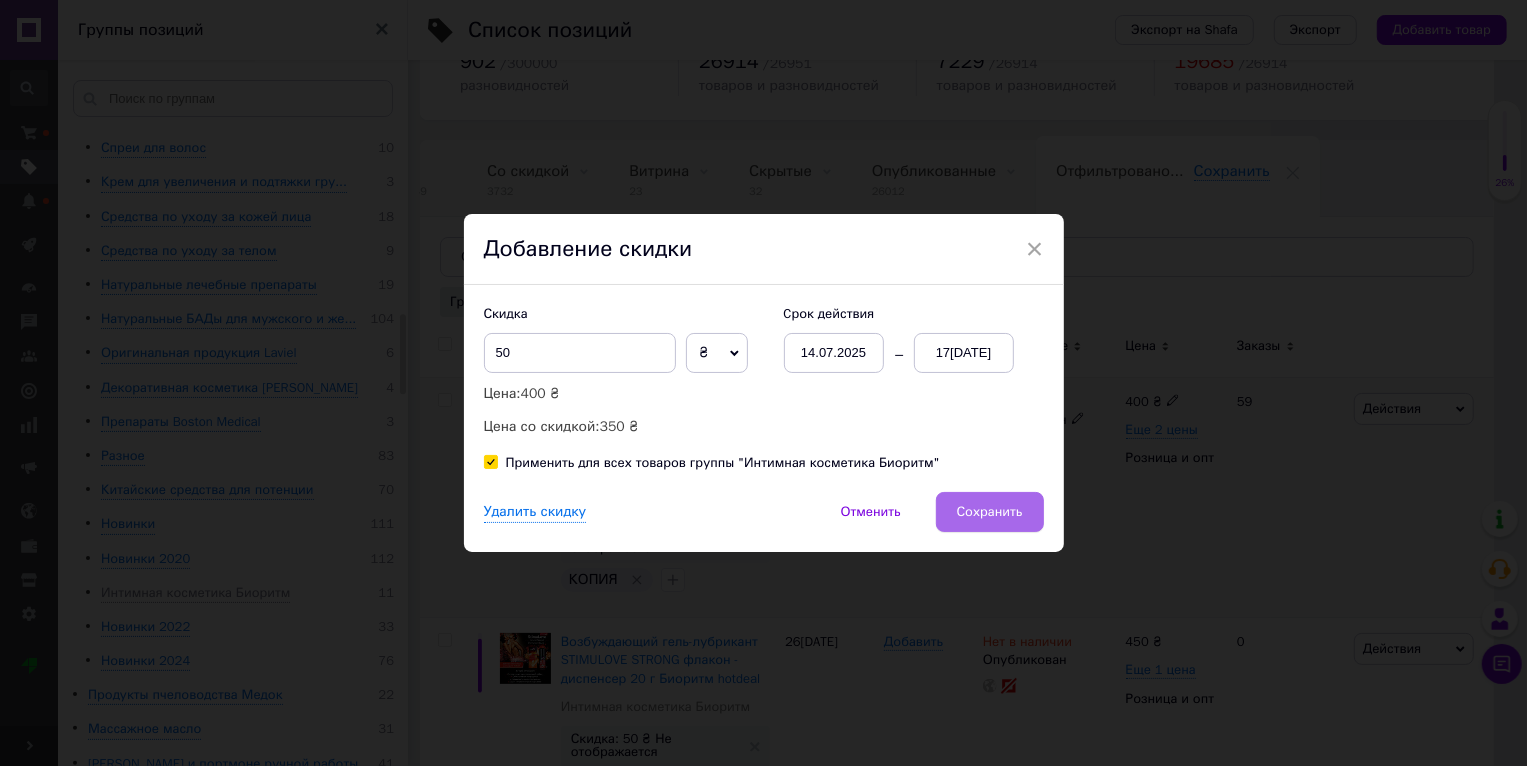 click on "Сохранить" at bounding box center (990, 512) 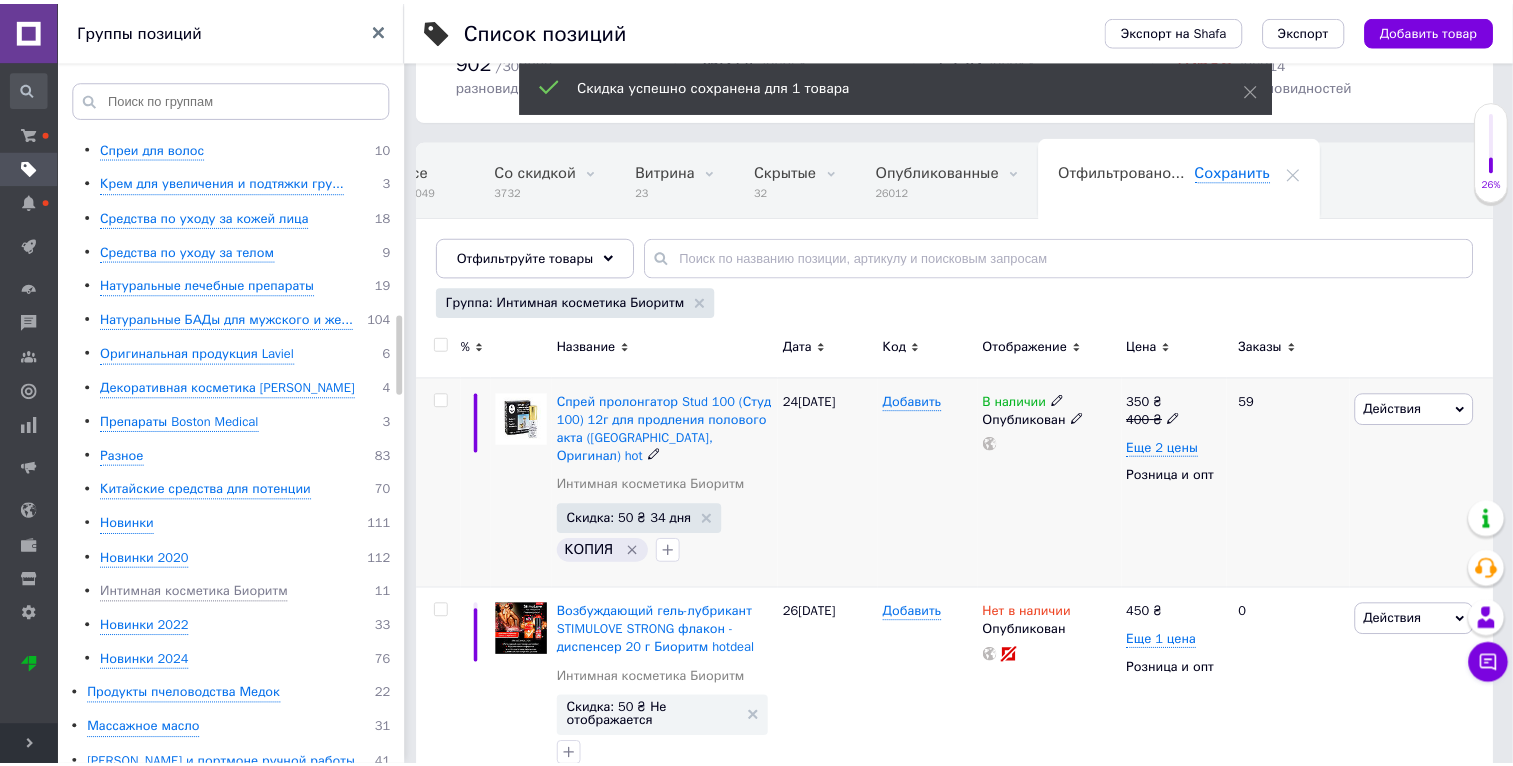 scroll, scrollTop: 0, scrollLeft: 47, axis: horizontal 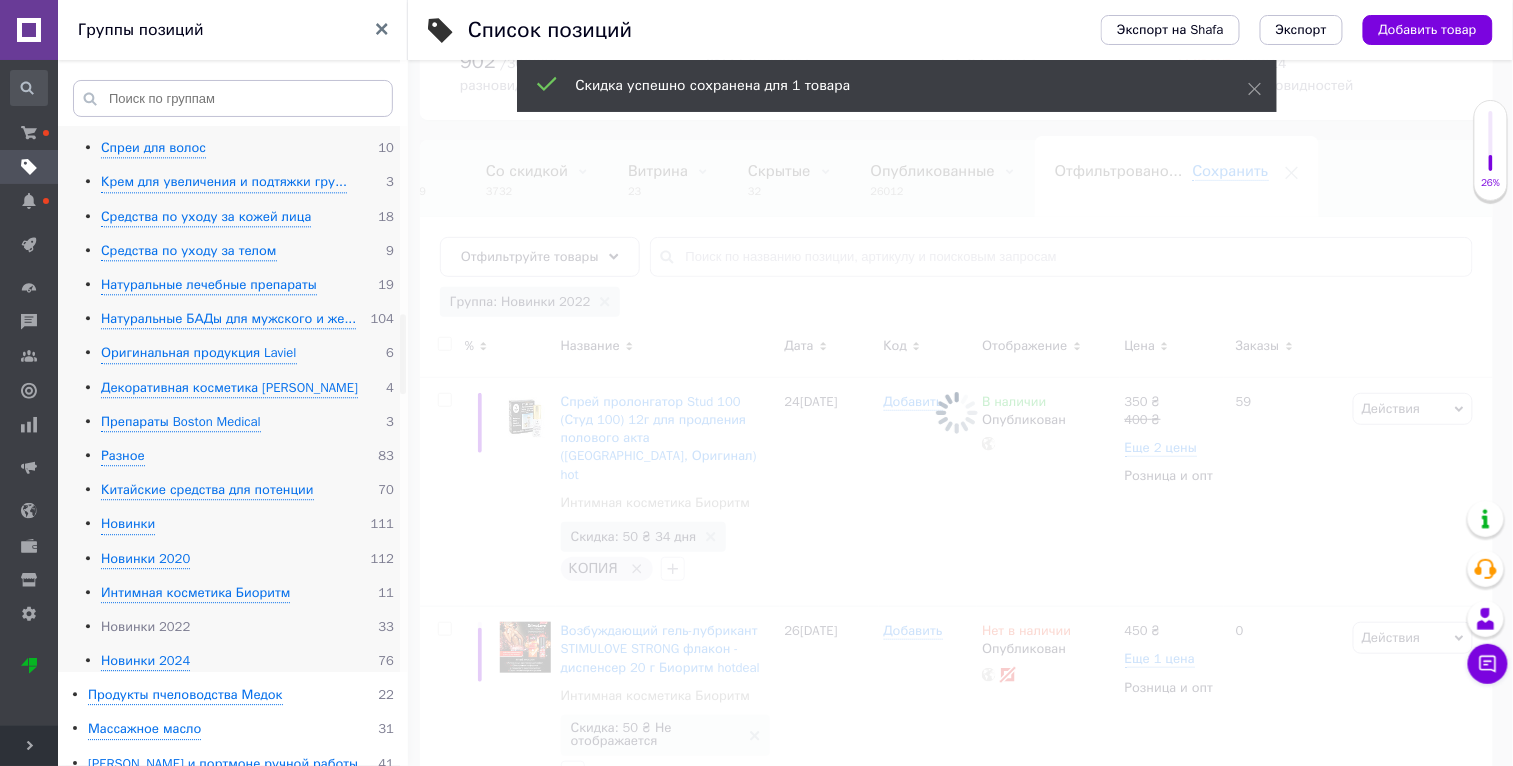 click on "Новинки 2022" at bounding box center [145, 627] 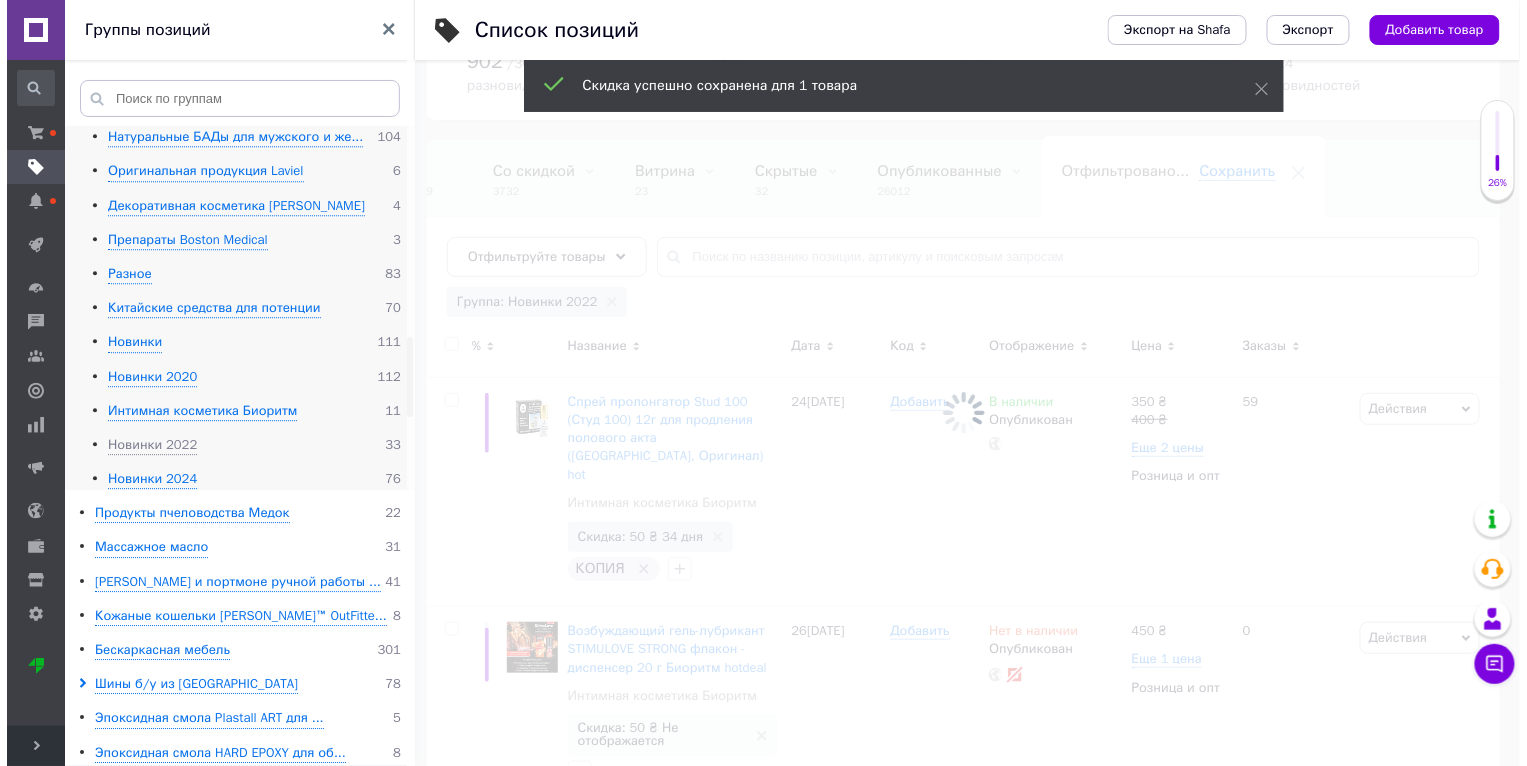scroll, scrollTop: 1675, scrollLeft: 0, axis: vertical 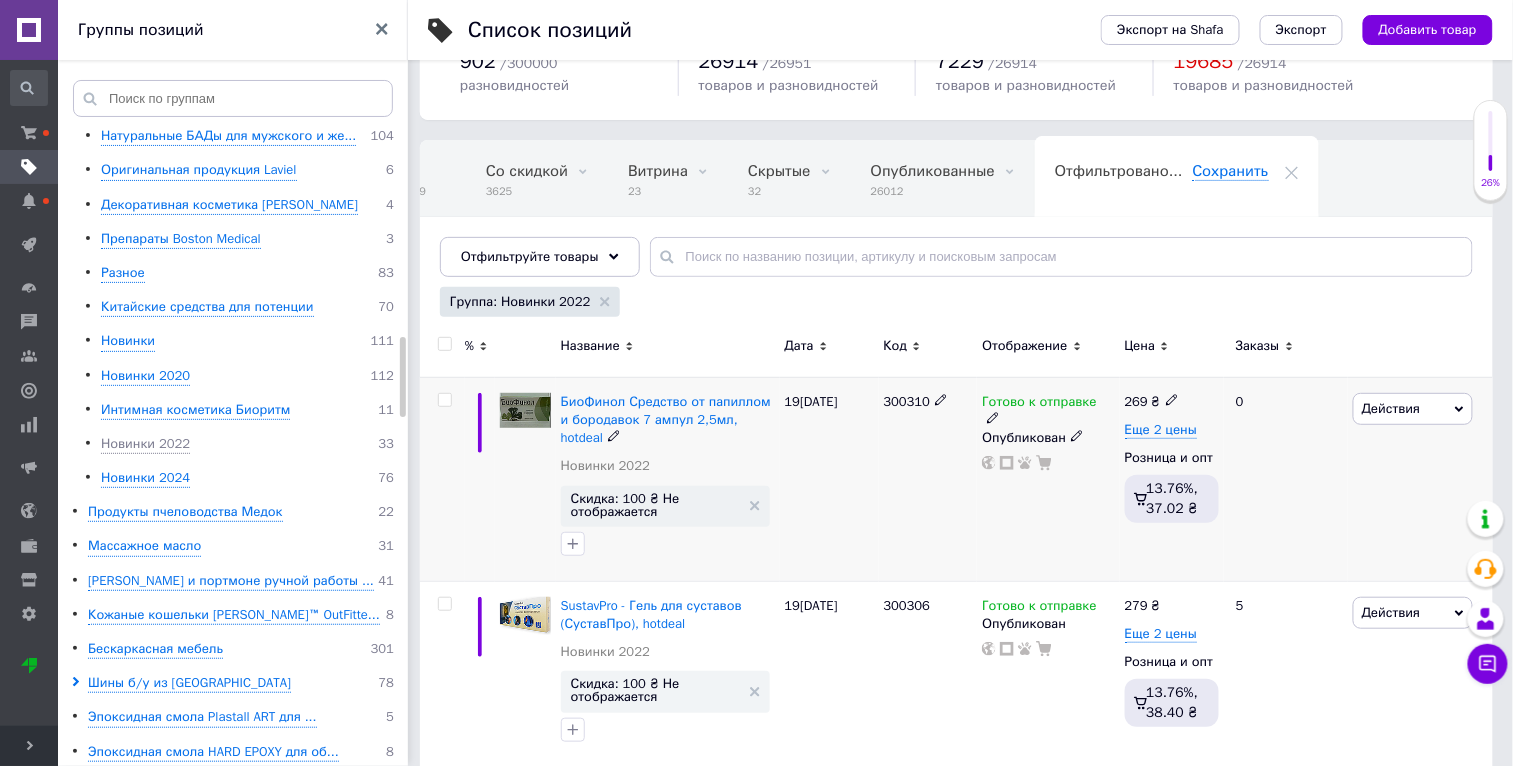 click on "Действия" at bounding box center (1413, 409) 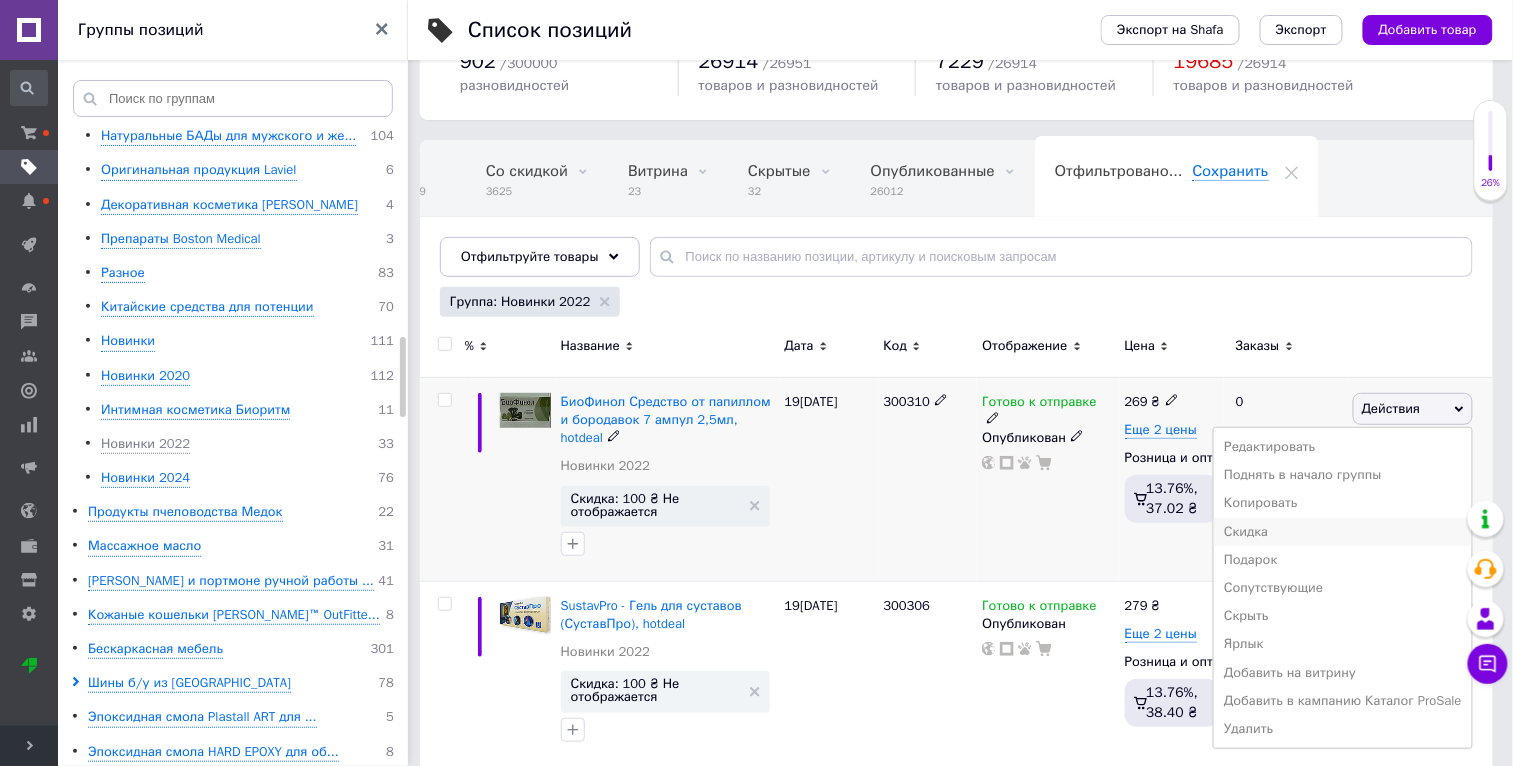 click on "Скидка" at bounding box center [1343, 532] 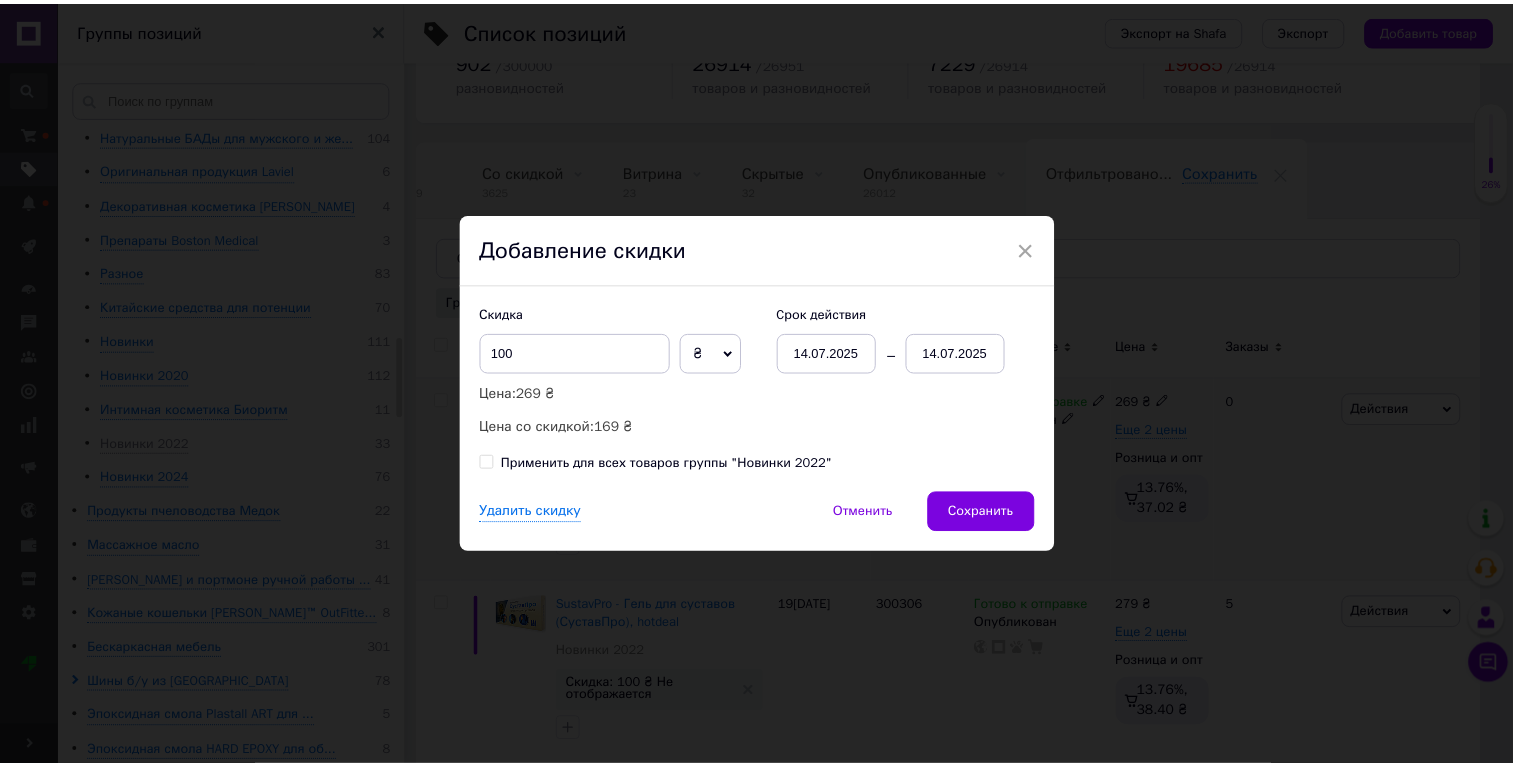 scroll, scrollTop: 0, scrollLeft: 46, axis: horizontal 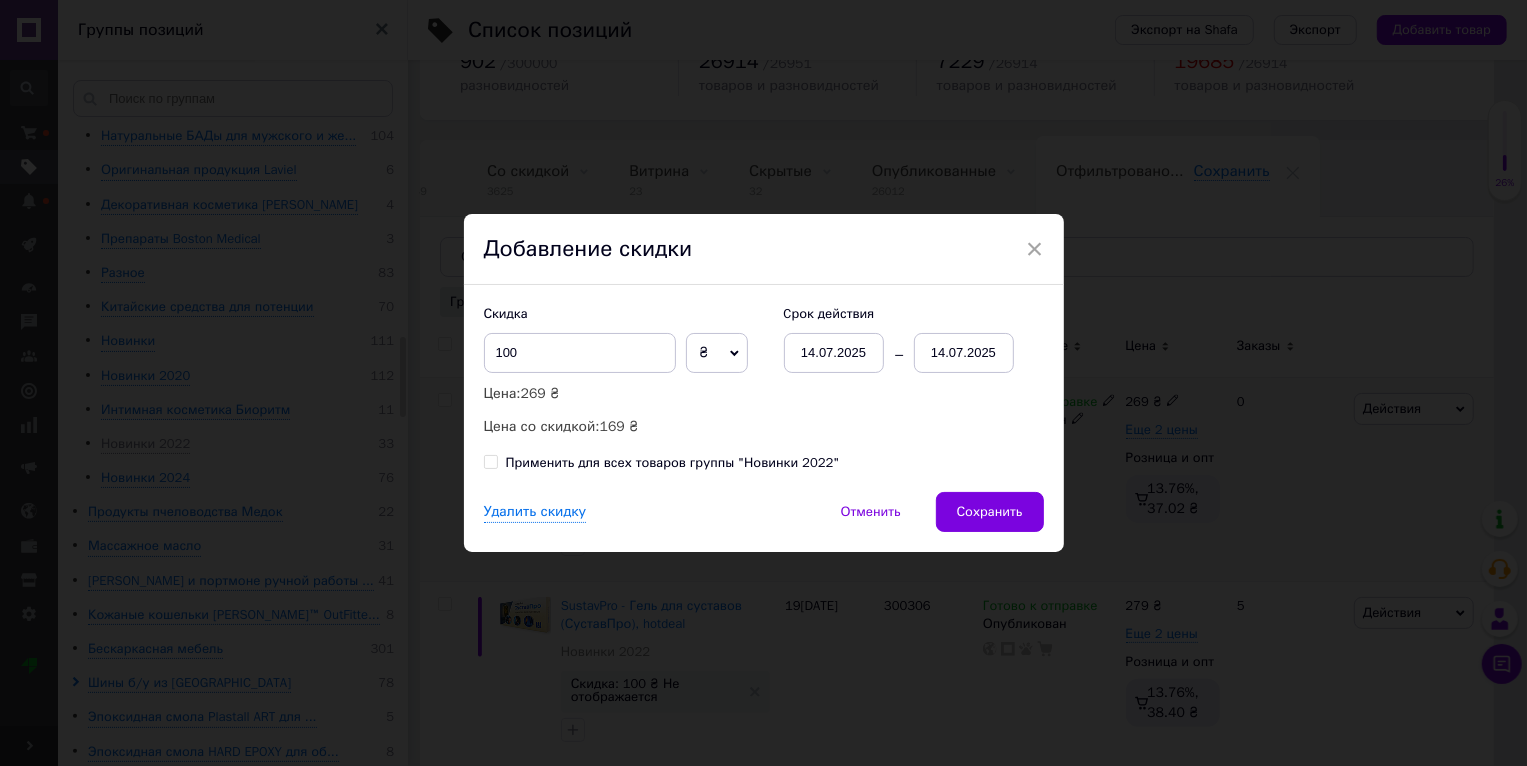click on "Применить для всех товаров группы "Новинки 2022"" at bounding box center [673, 463] 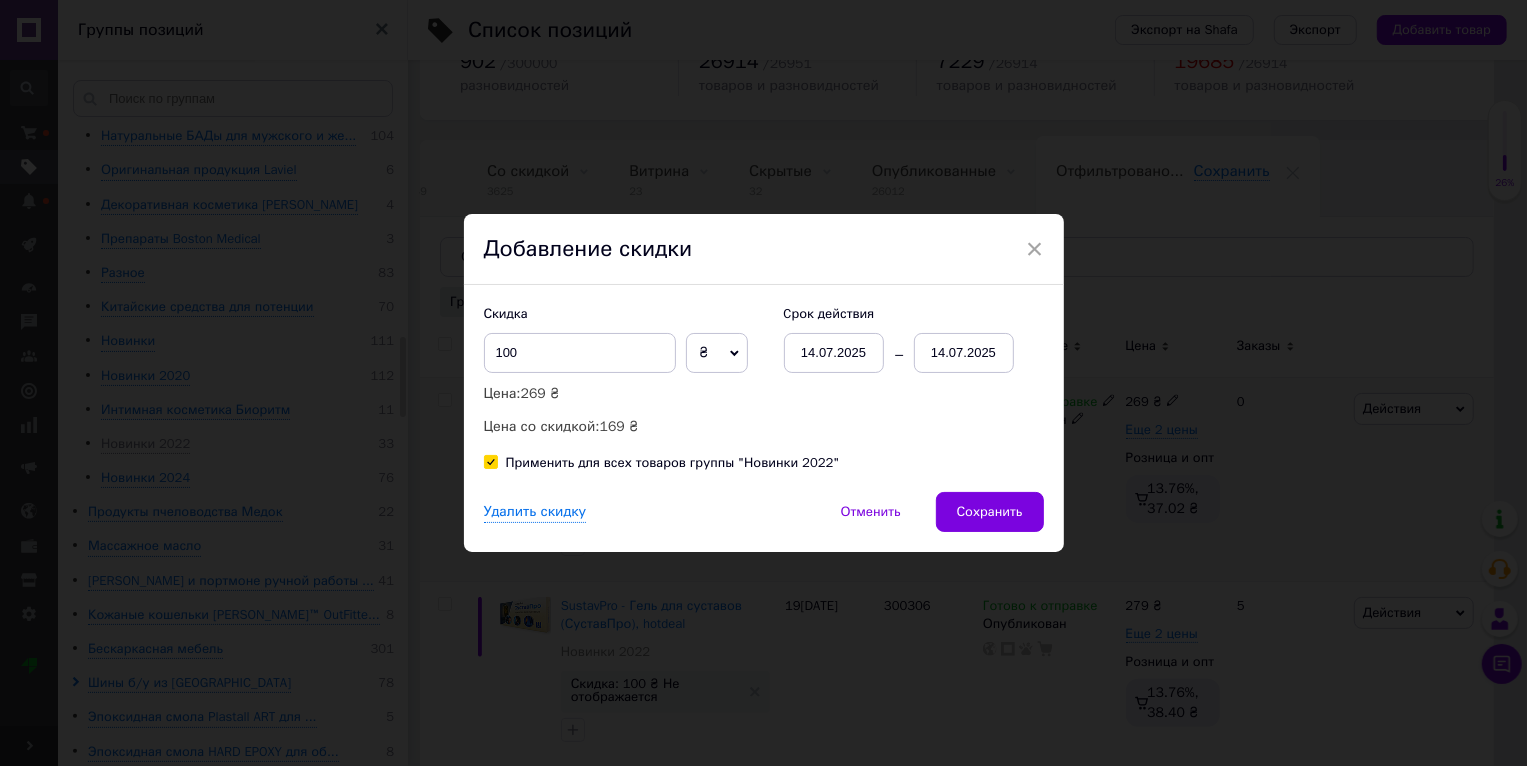 checkbox on "true" 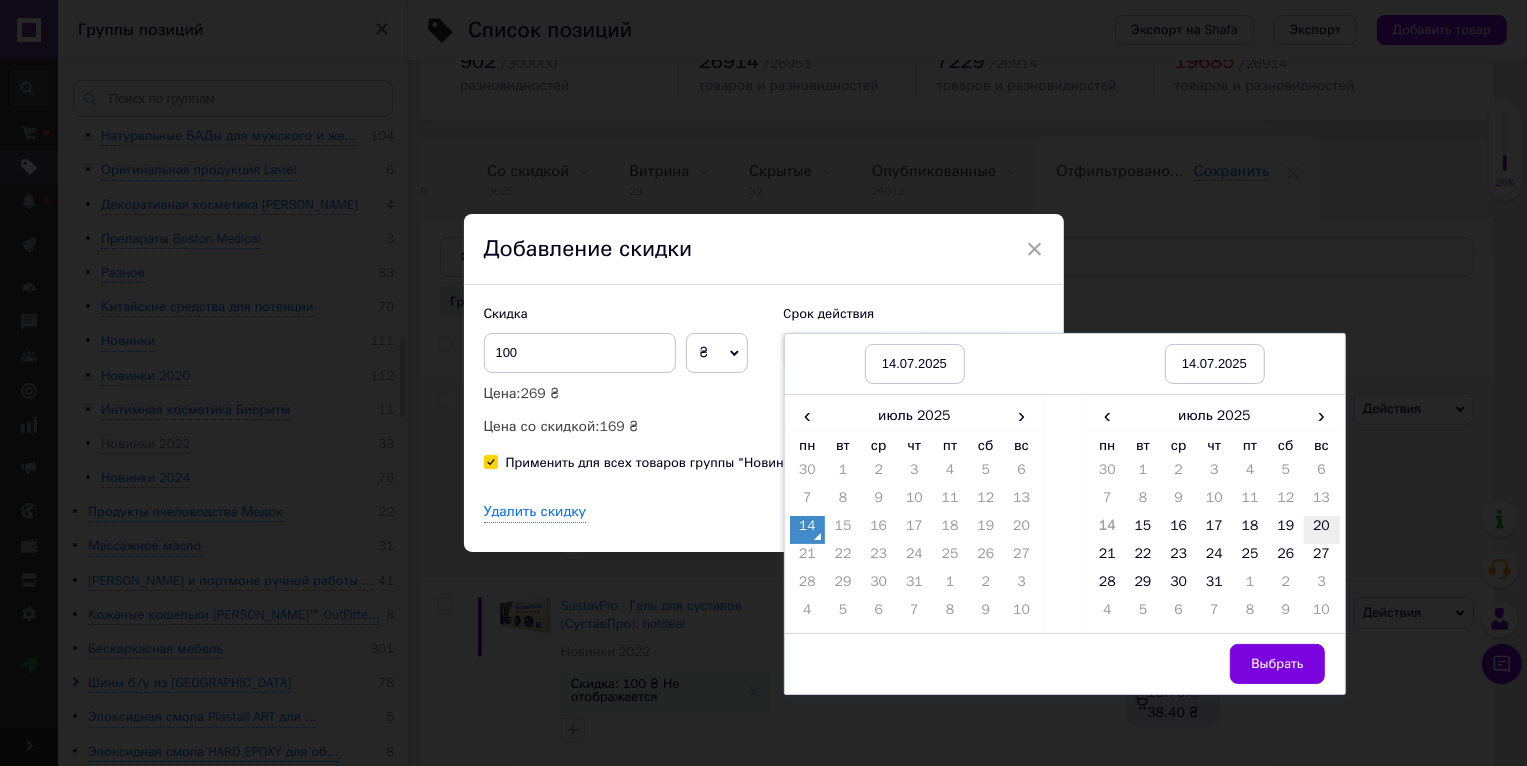 click on "20" at bounding box center [1322, 530] 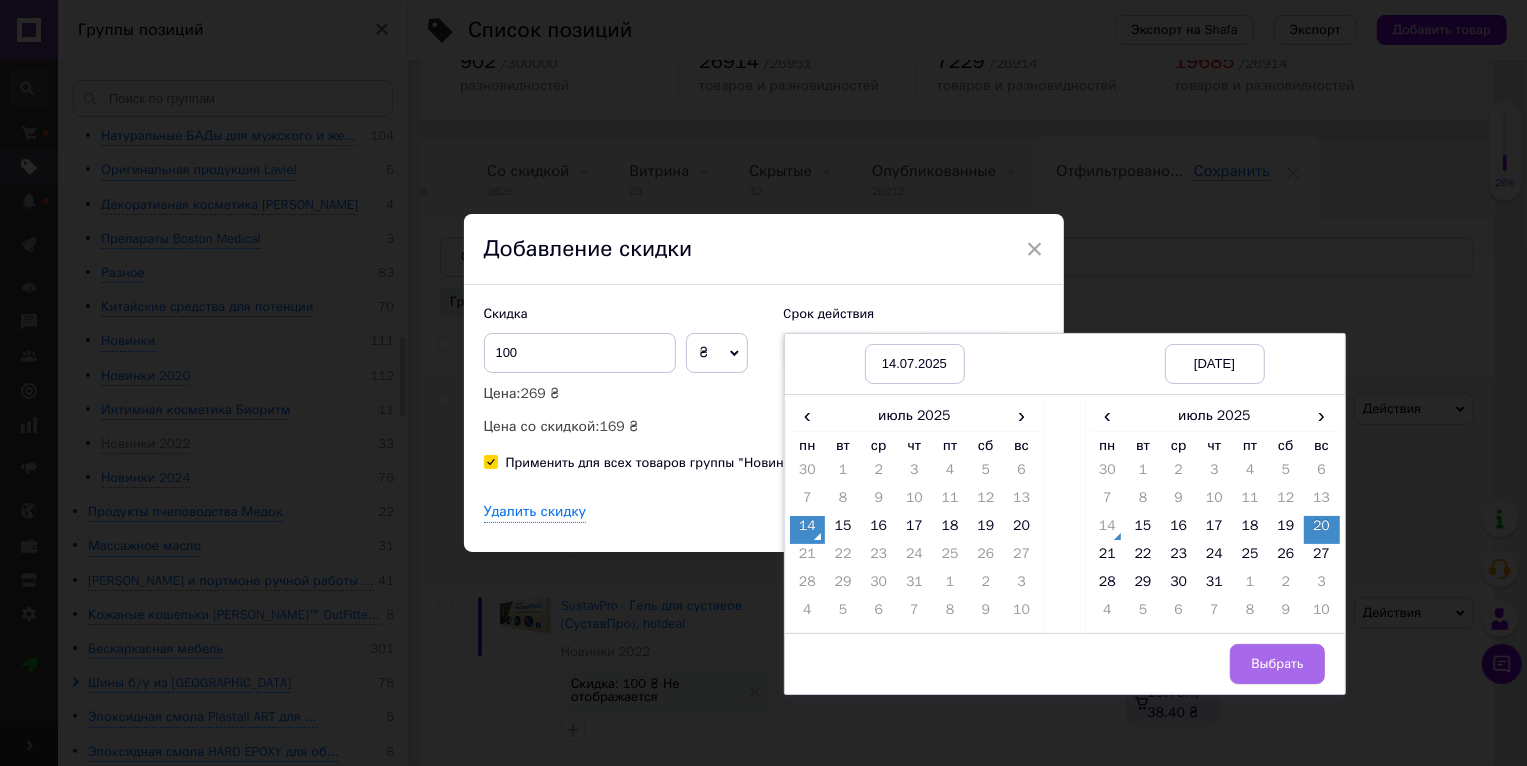 click on "Выбрать" at bounding box center (1277, 664) 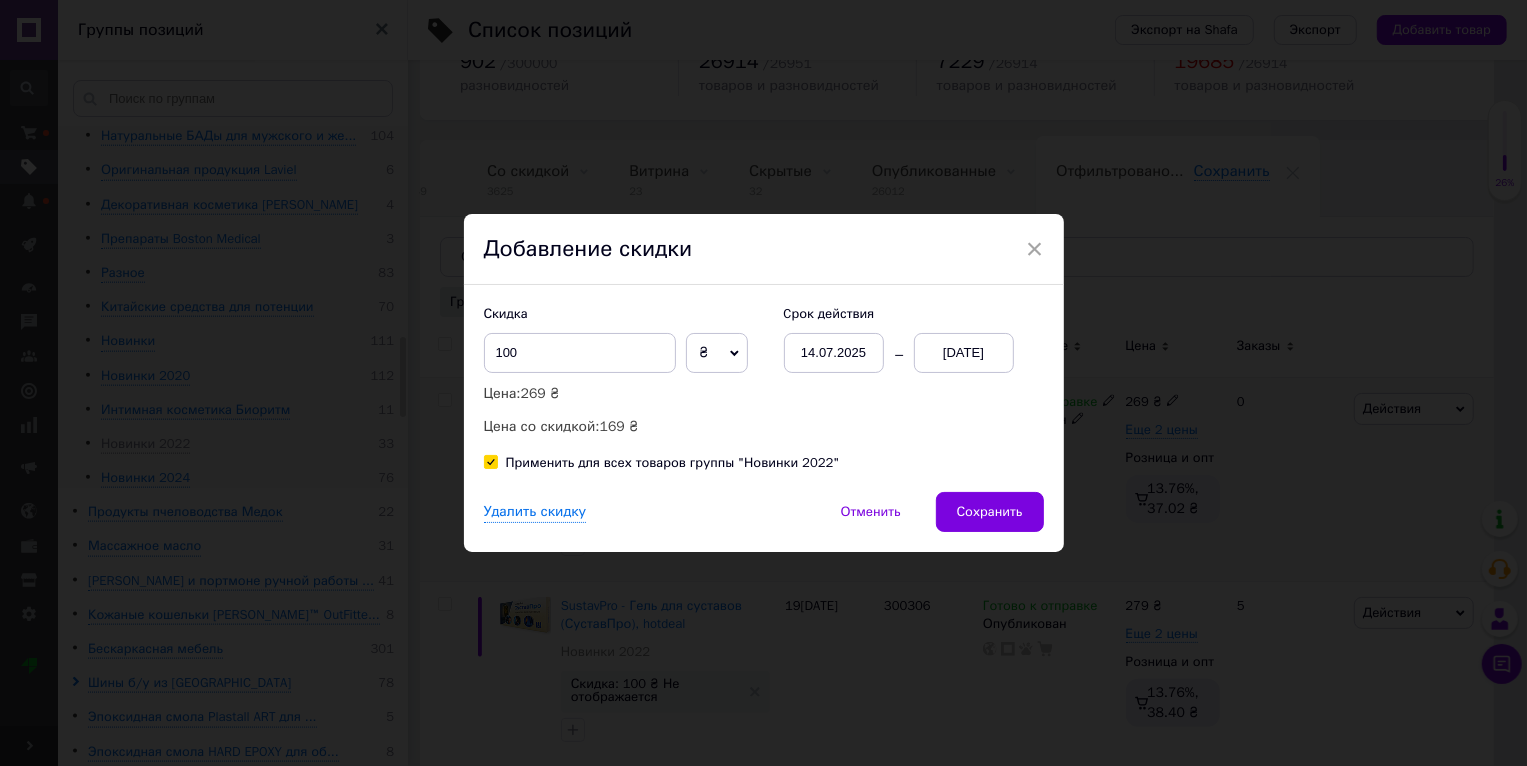 drag, startPoint x: 313, startPoint y: 346, endPoint x: 259, endPoint y: 427, distance: 97.349884 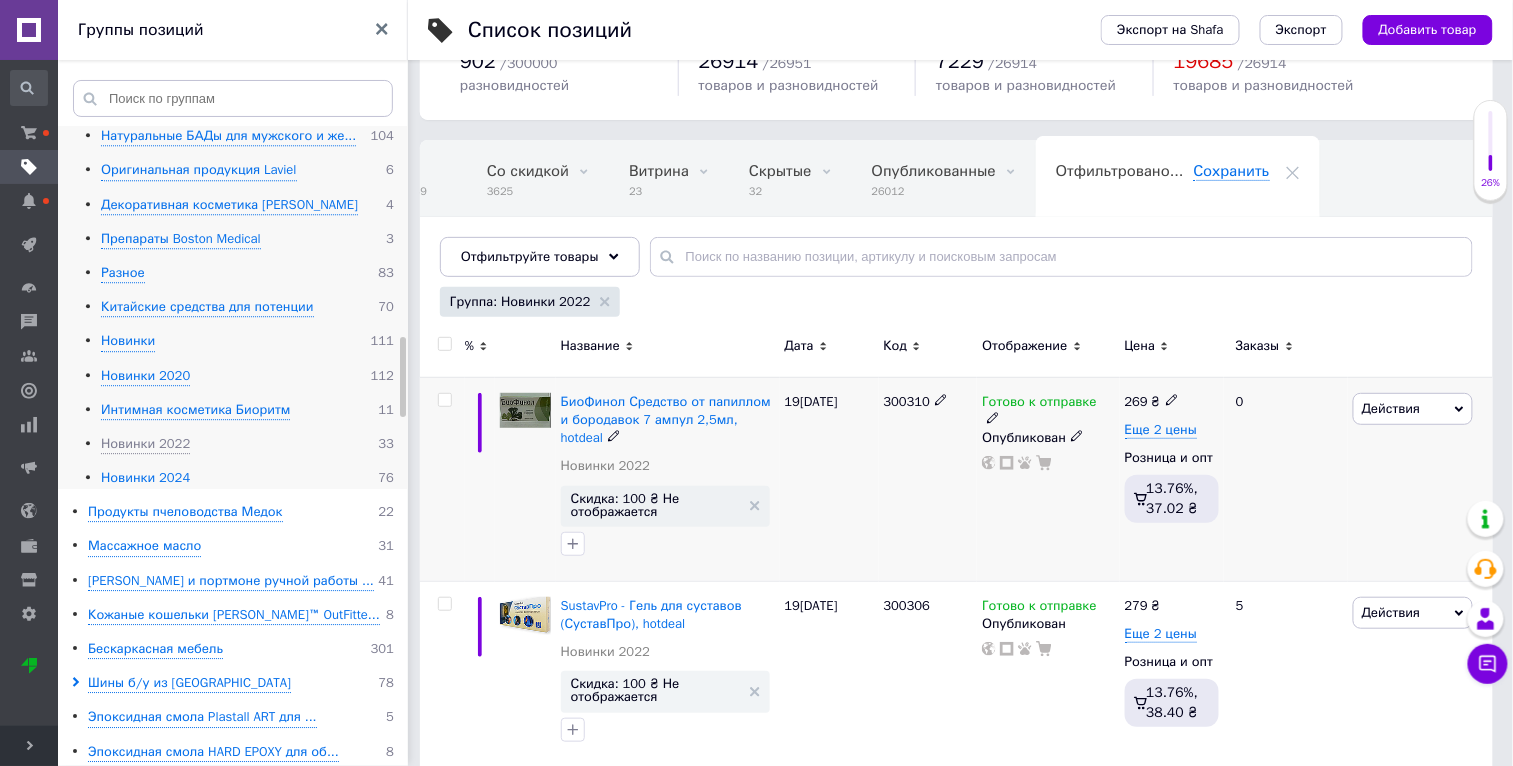 scroll, scrollTop: 0, scrollLeft: 47, axis: horizontal 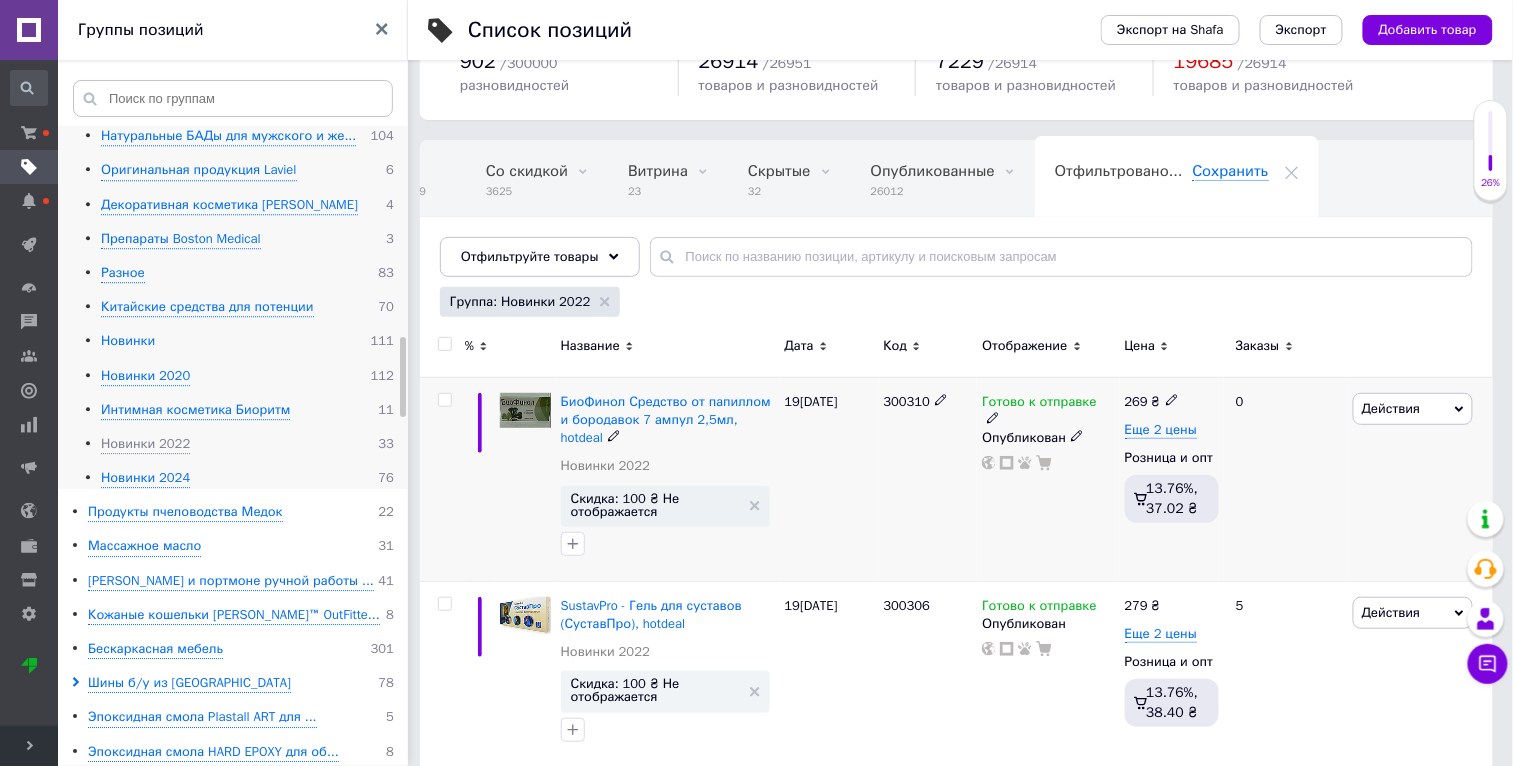 click on "Новинки" at bounding box center (128, 341) 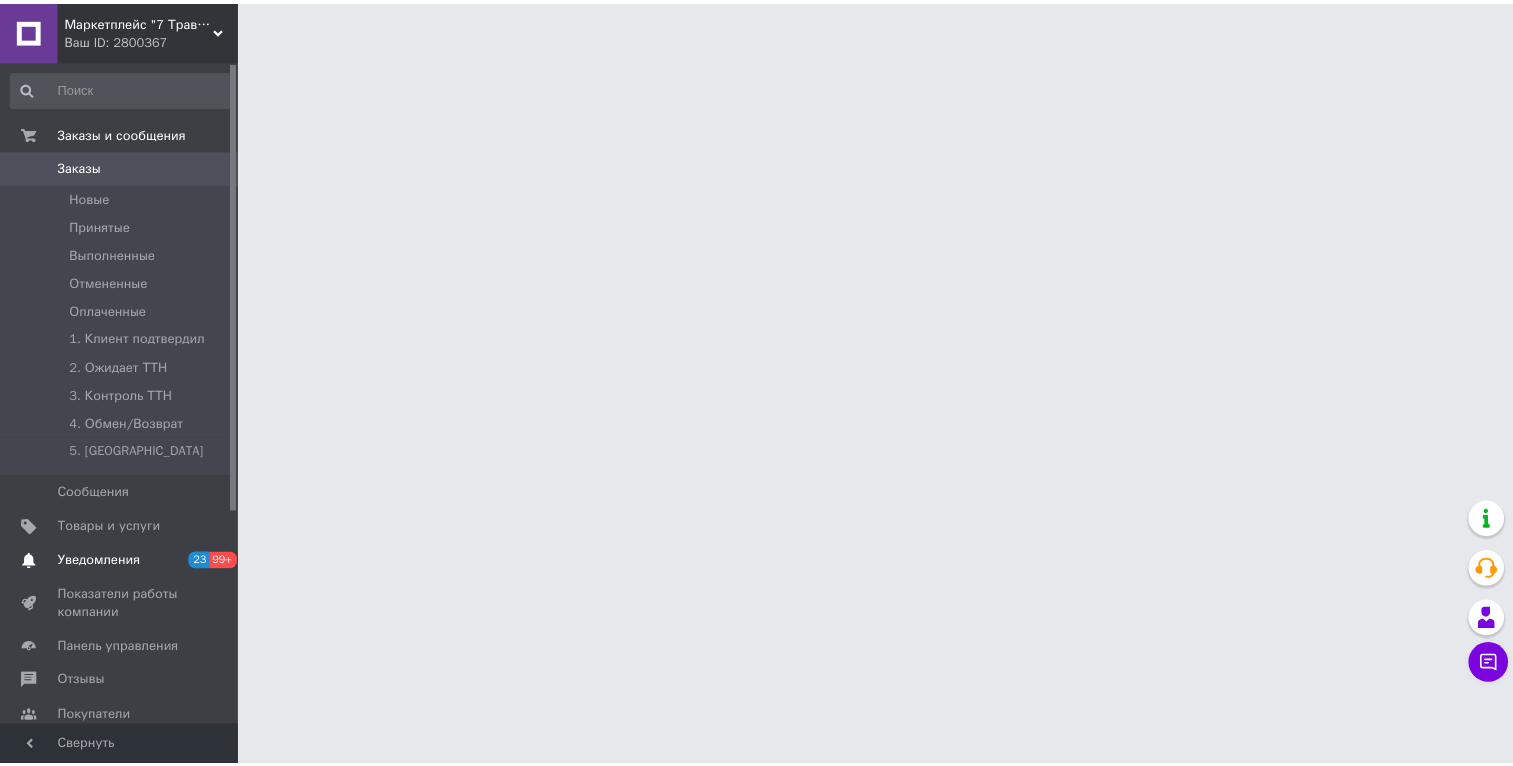 scroll, scrollTop: 0, scrollLeft: 0, axis: both 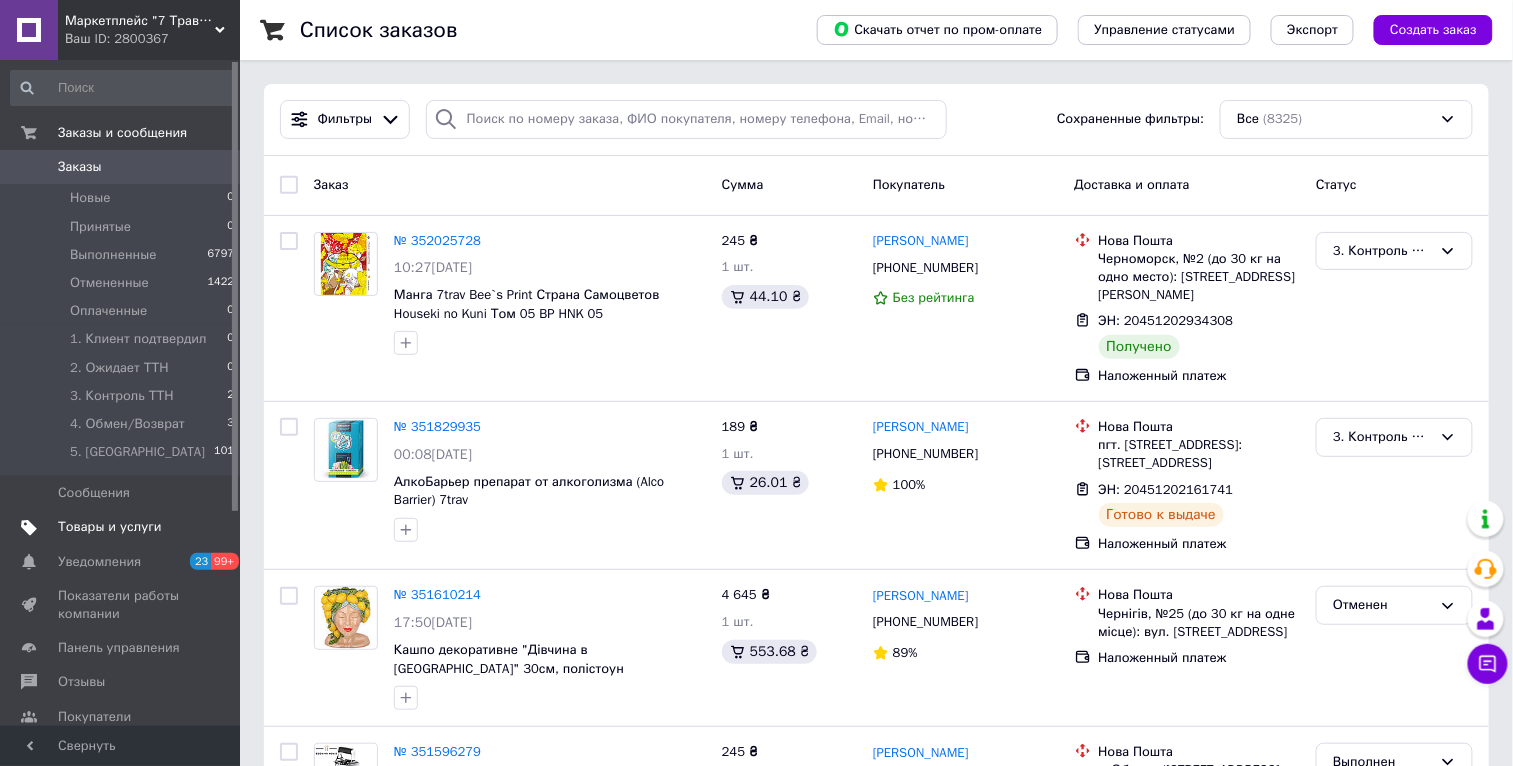 click on "Товары и услуги" at bounding box center [110, 527] 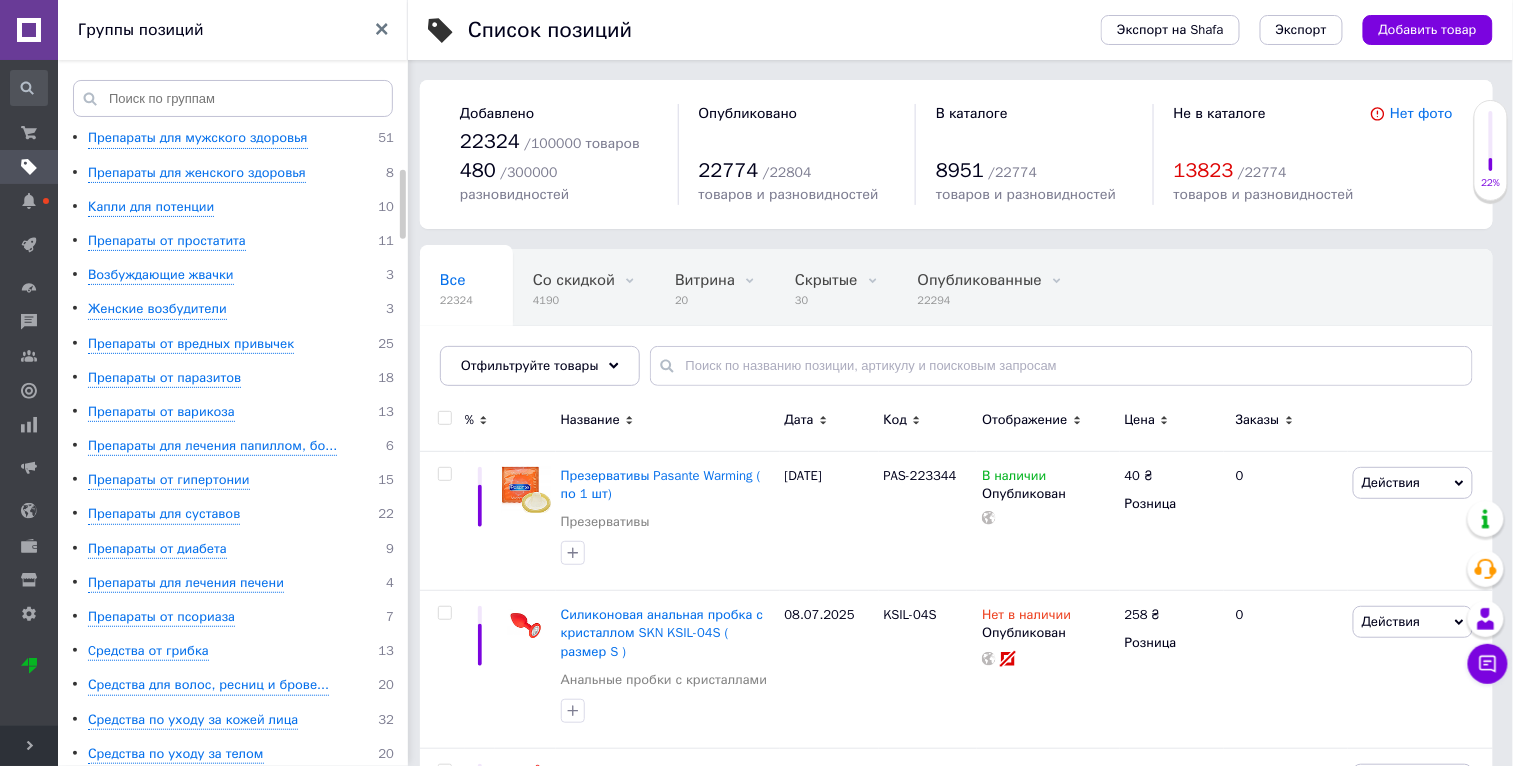 scroll, scrollTop: 474, scrollLeft: 0, axis: vertical 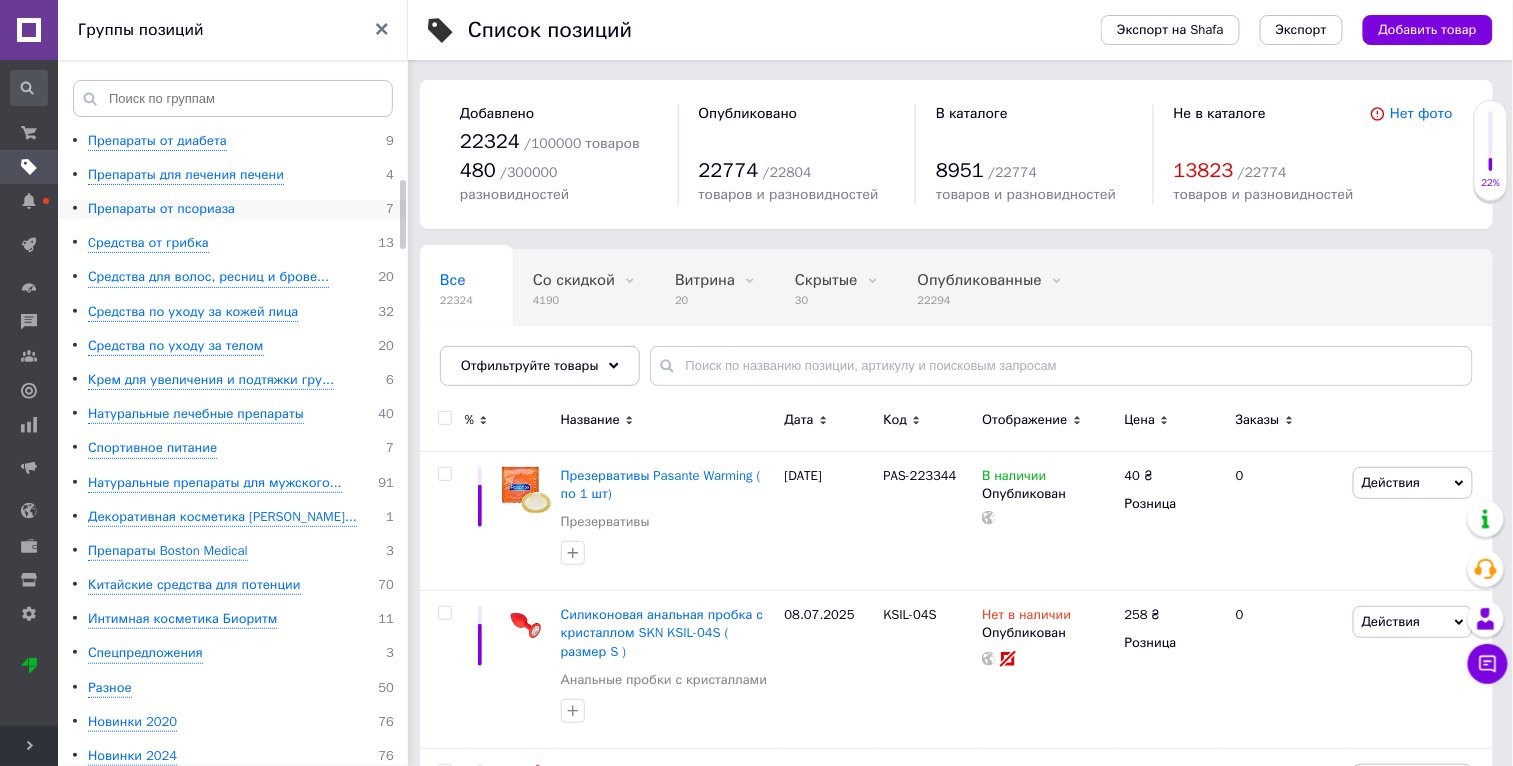 click on "Препараты от псориаза" at bounding box center [161, 209] 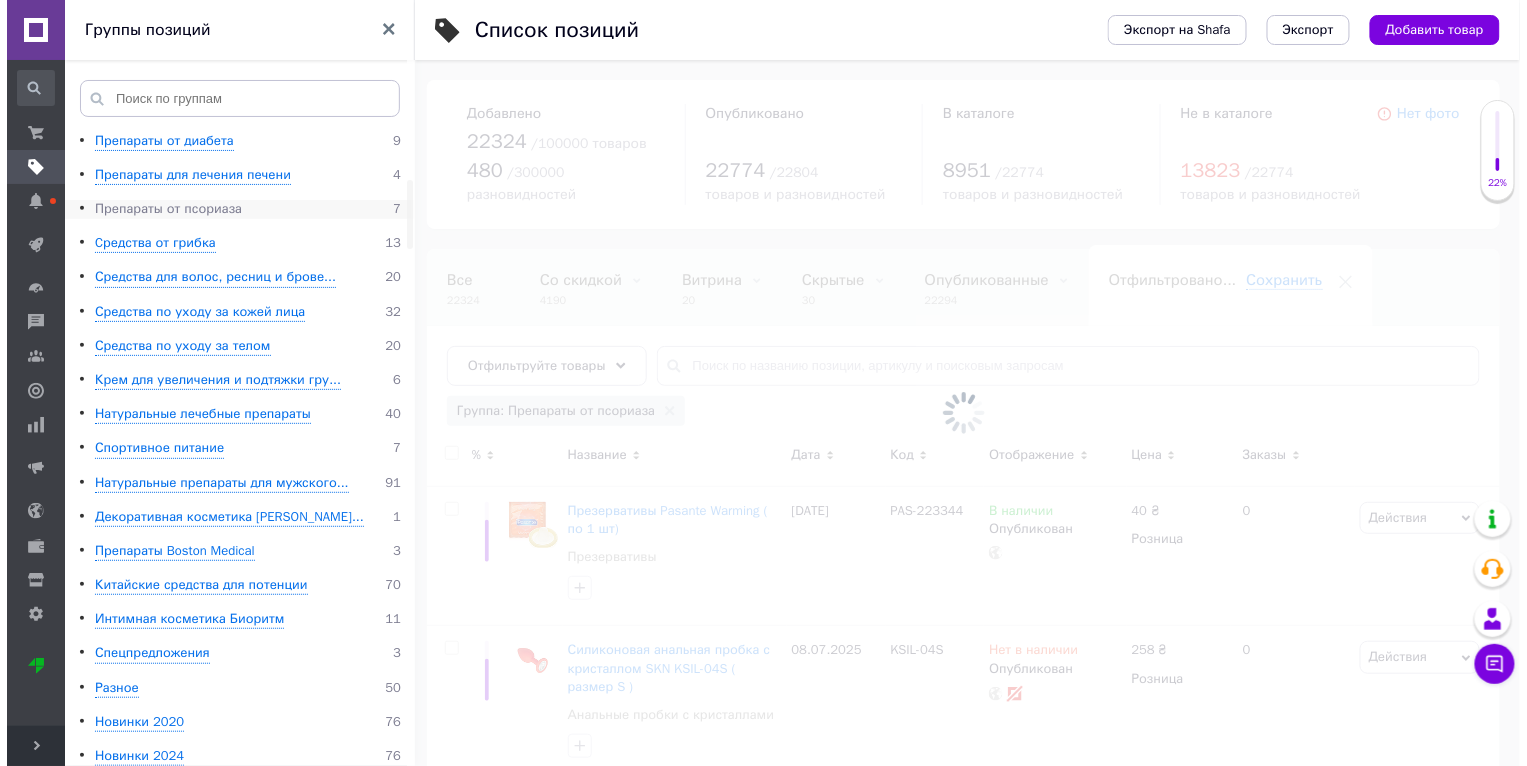scroll, scrollTop: 0, scrollLeft: 45, axis: horizontal 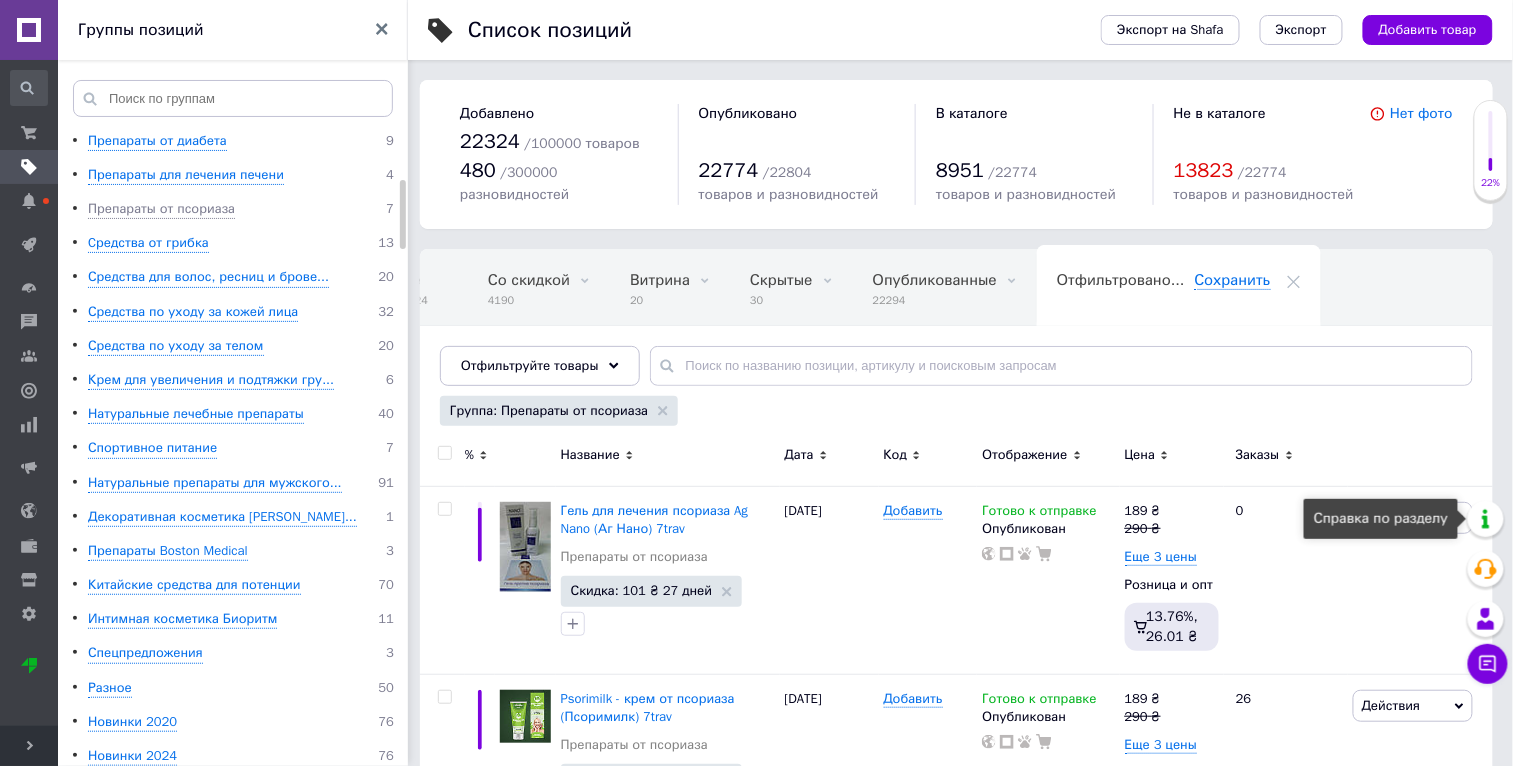 click on "Справка по разделу" at bounding box center [1381, 519] 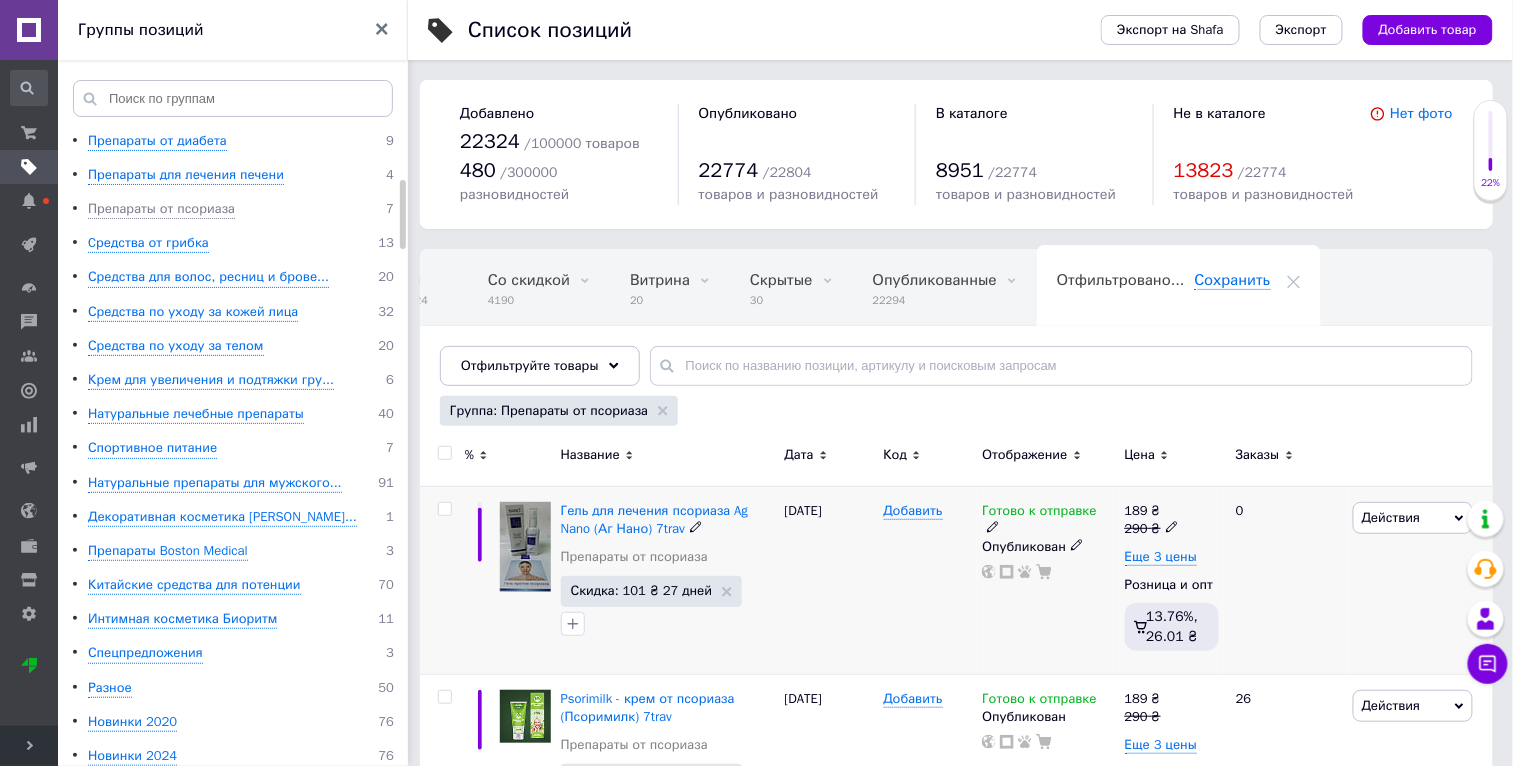 click on "Действия" at bounding box center [1391, 517] 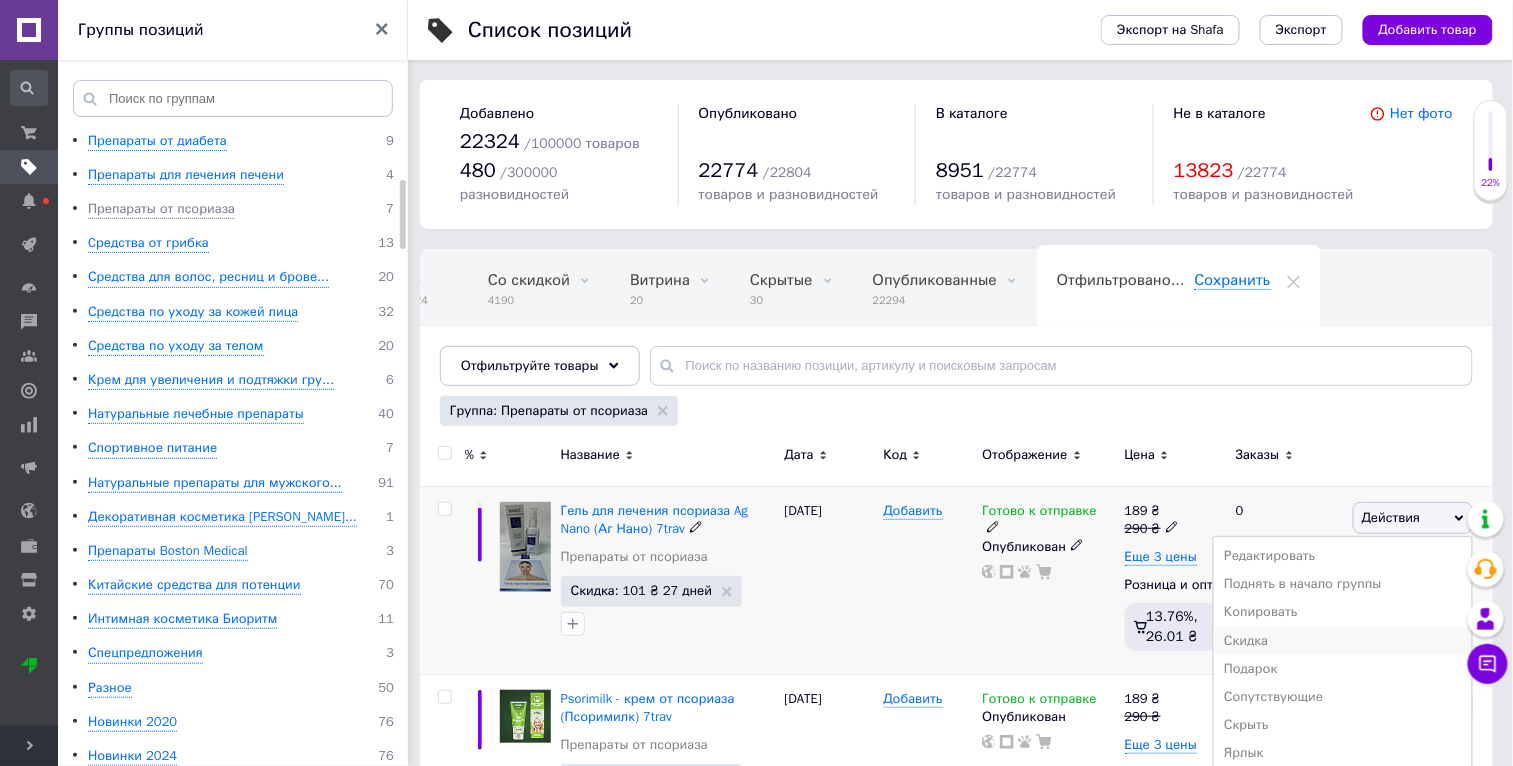 click on "Скидка" at bounding box center (1343, 641) 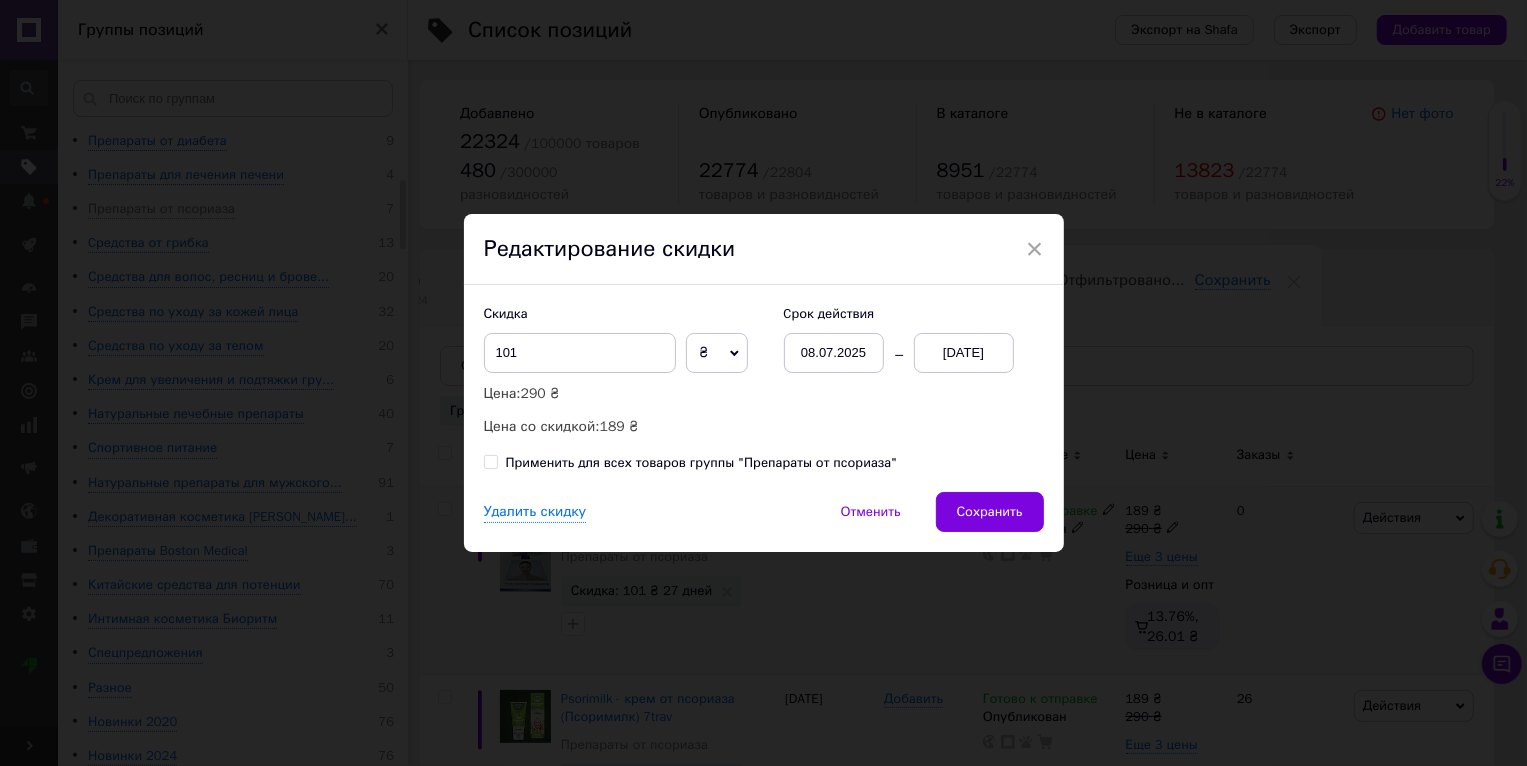 click on "× Редактирование скидки Скидка 101 ₴ % Цена:  290   ₴ Цена со скидкой:  189   ₴ Cрок действия 08.07.2025 10.08.2025 Применить для всех товаров группы "Препараты от псориаза" Удалить скидку   Отменить   Сохранить" at bounding box center (763, 383) 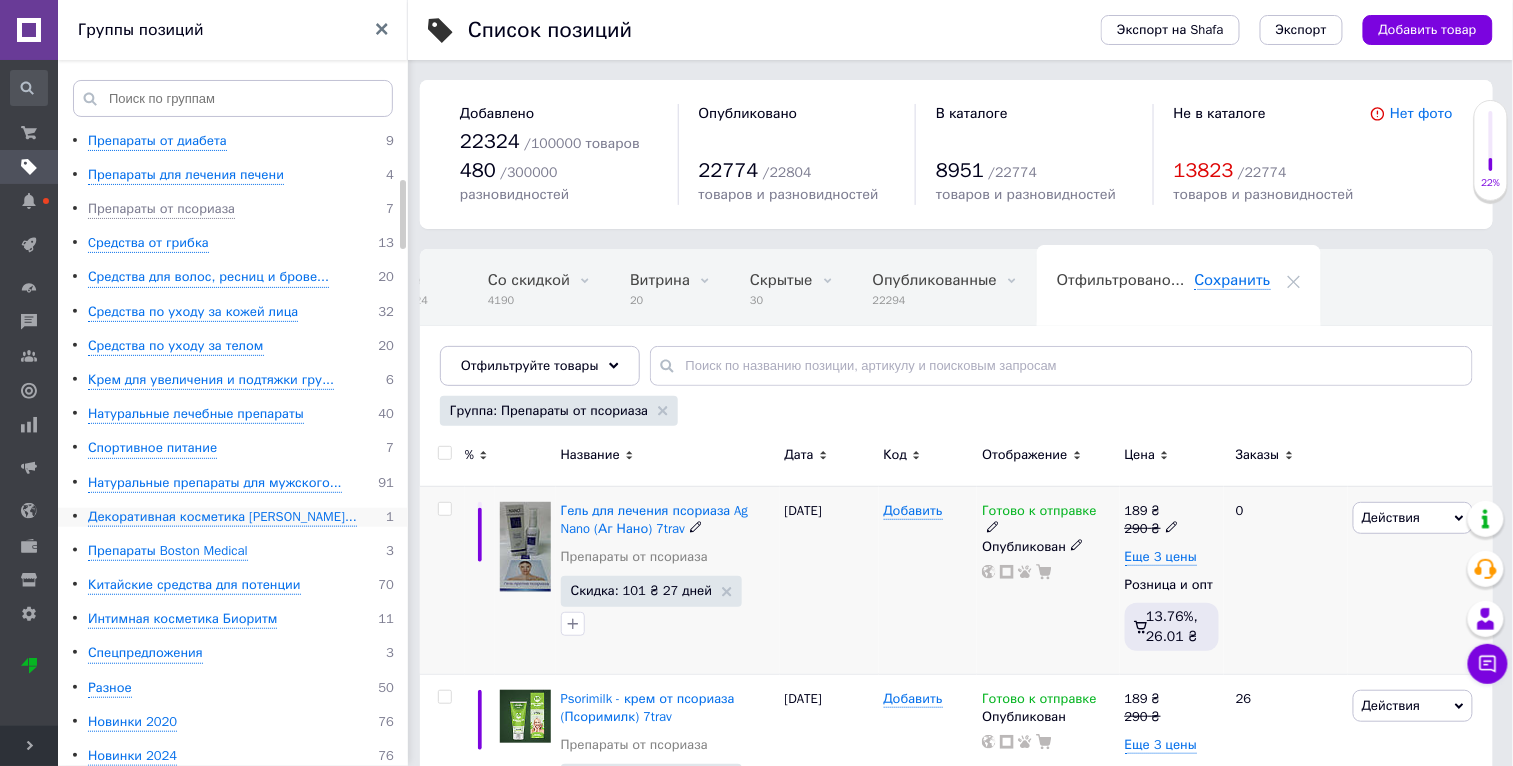 scroll, scrollTop: 0, scrollLeft: 45, axis: horizontal 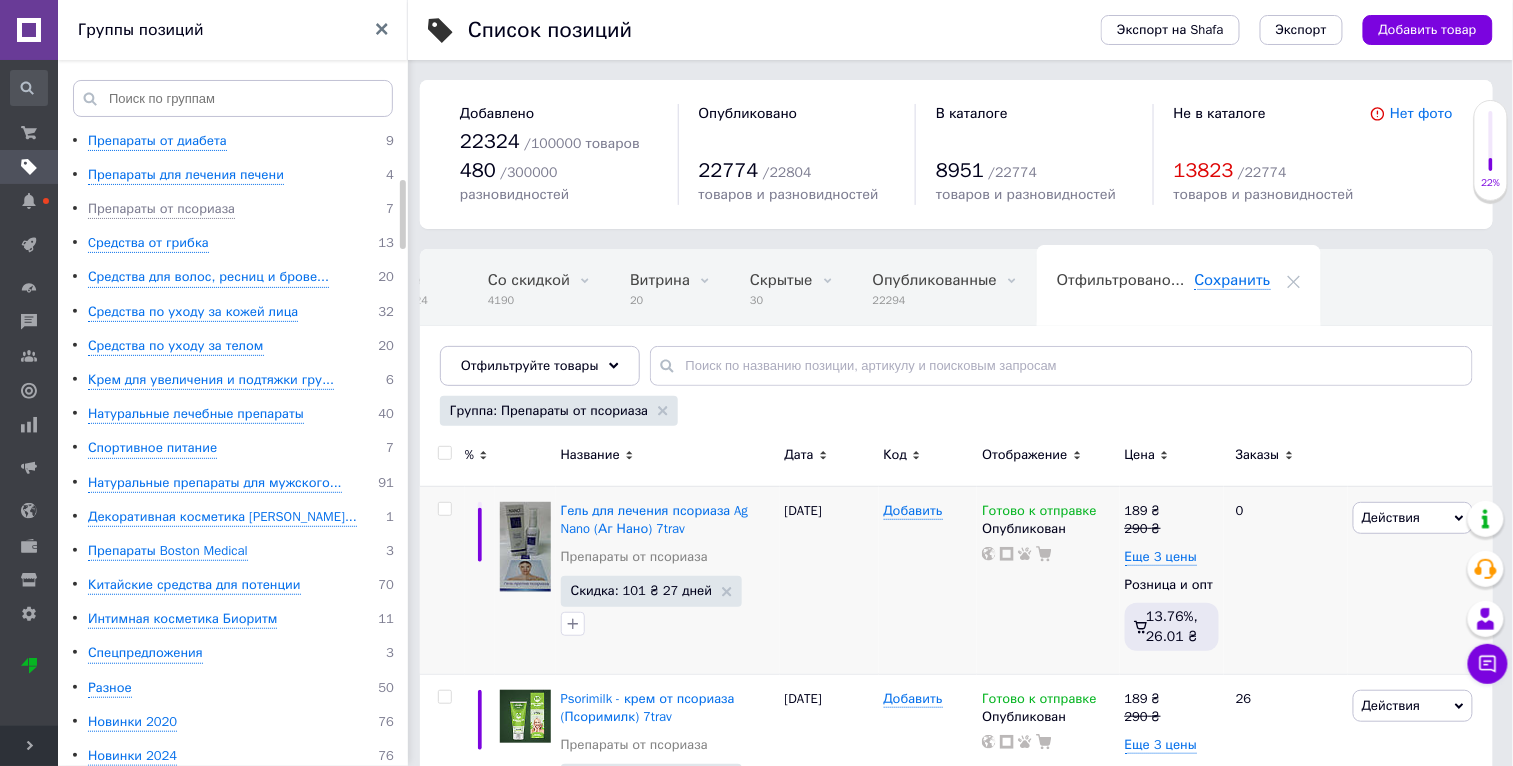 click on "Развернуть" at bounding box center (29, 746) 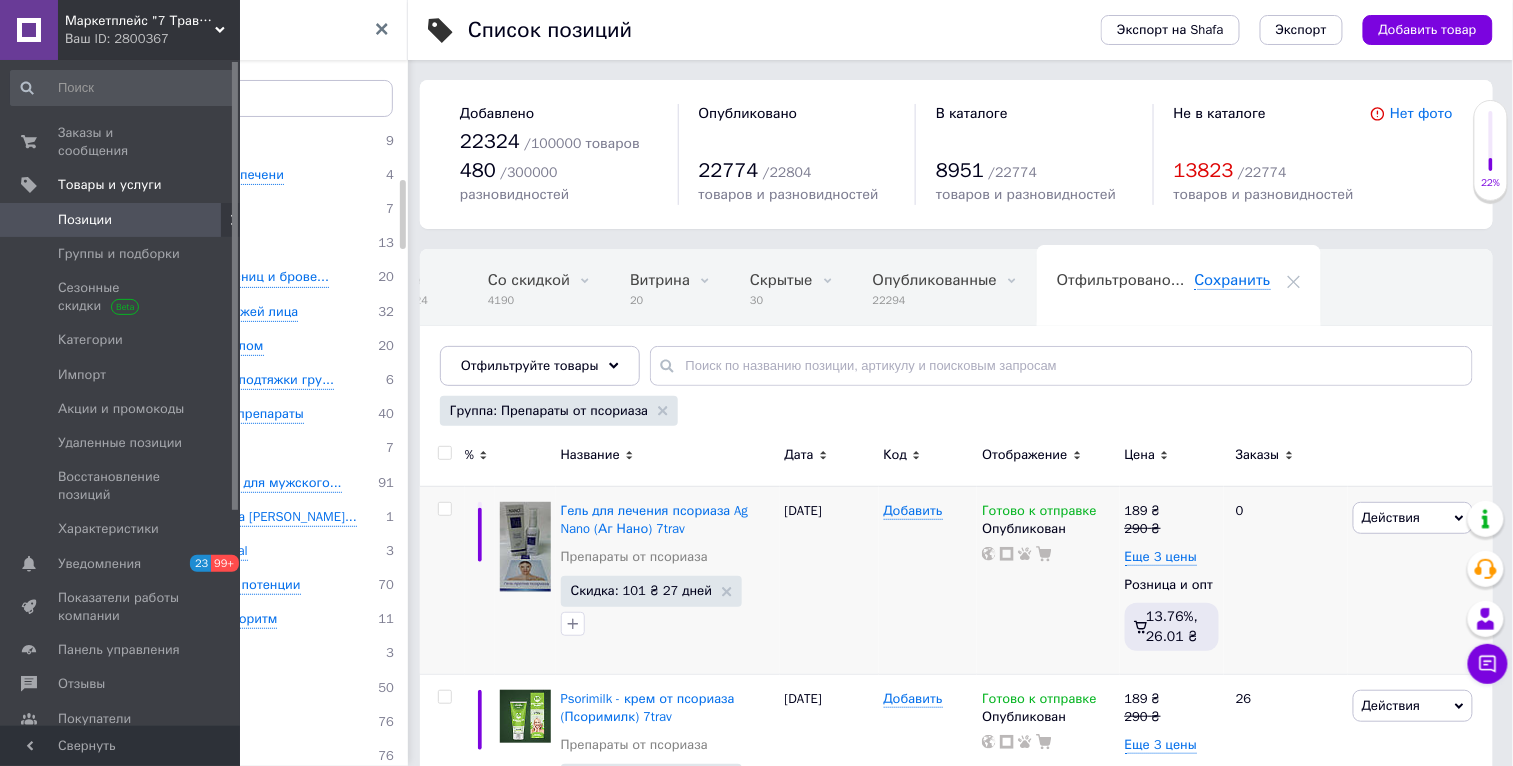 click 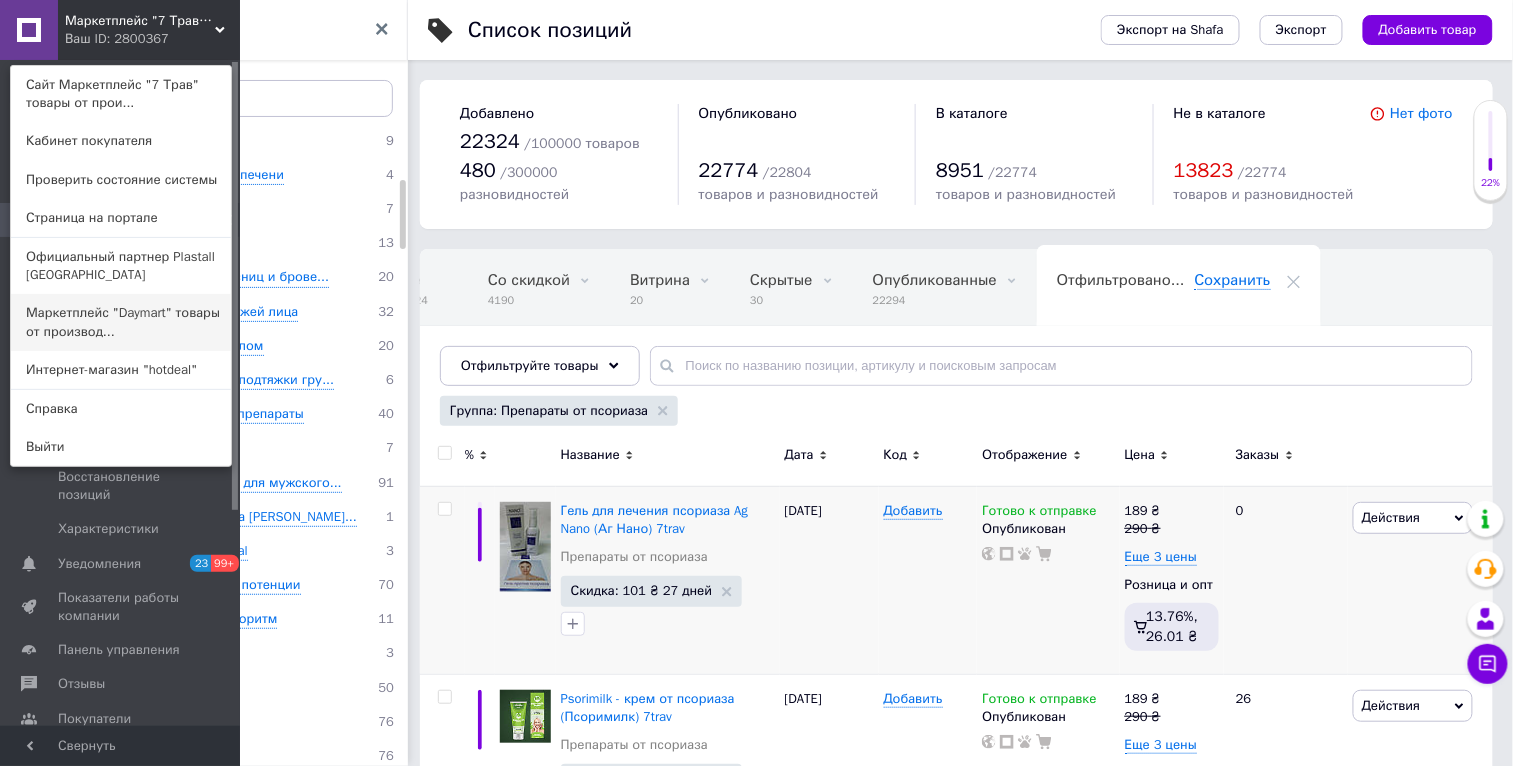click on "Маркетплейс "Daymart" товары от производ..." at bounding box center (121, 322) 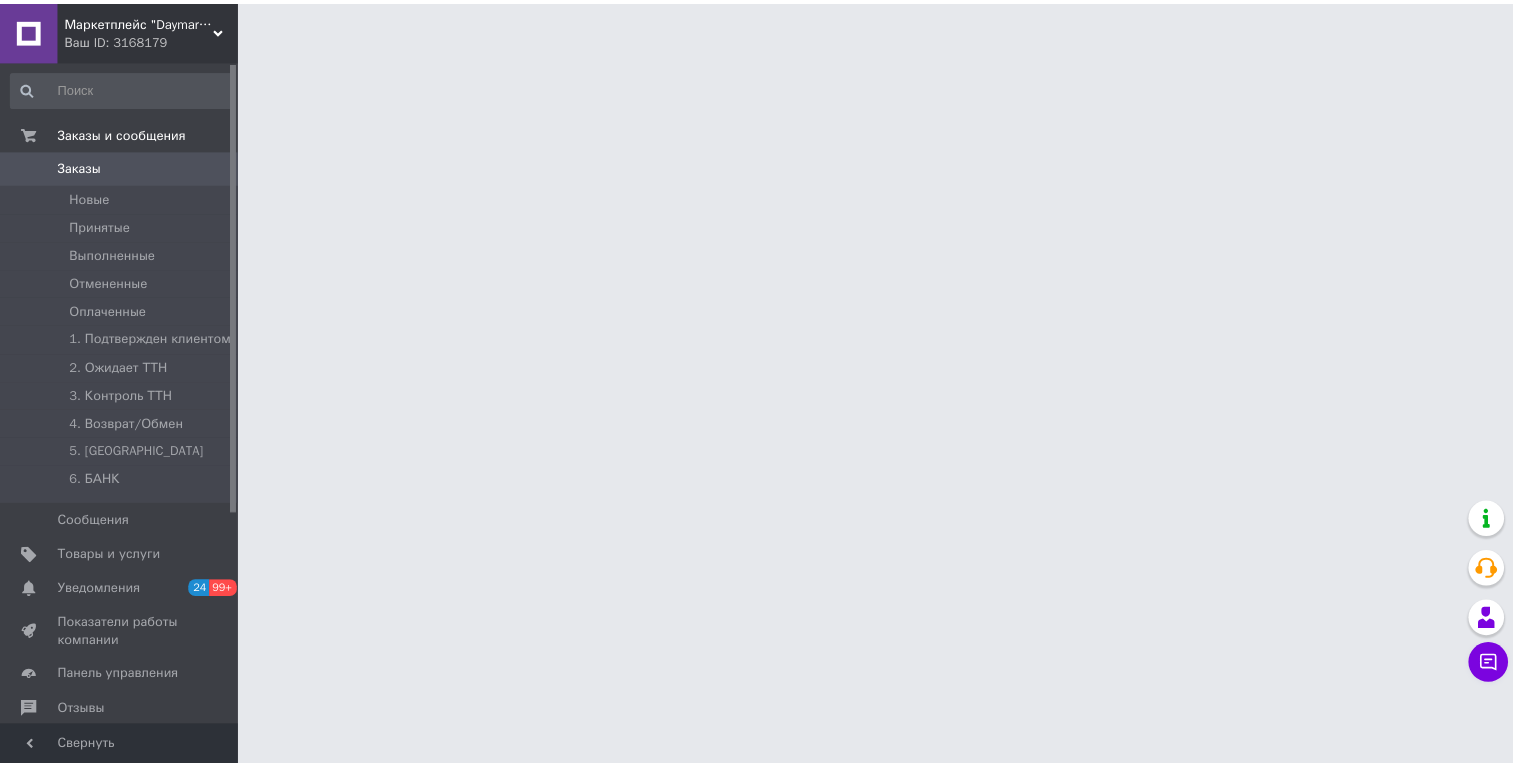 scroll, scrollTop: 0, scrollLeft: 0, axis: both 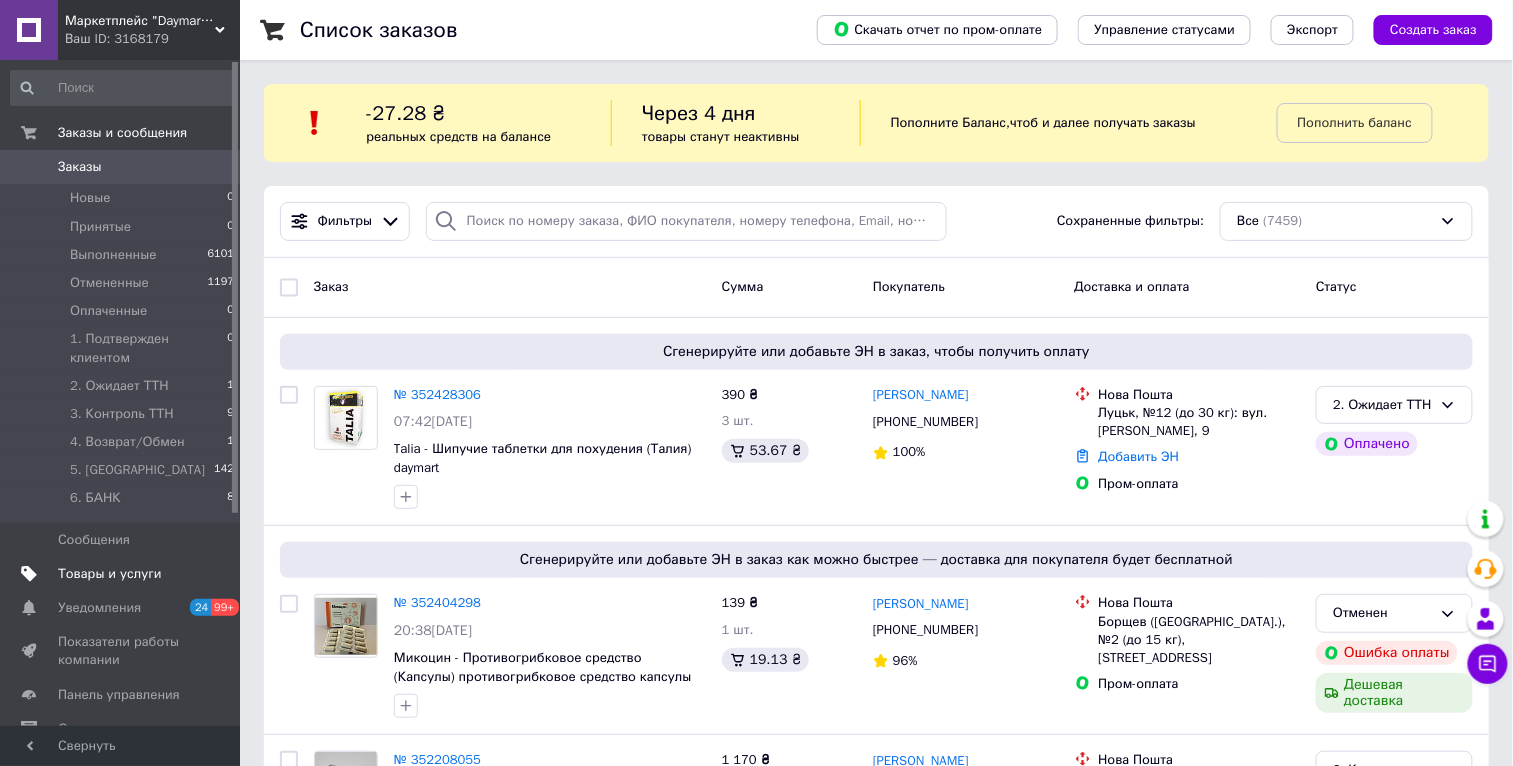 click on "Товары и услуги" at bounding box center [110, 574] 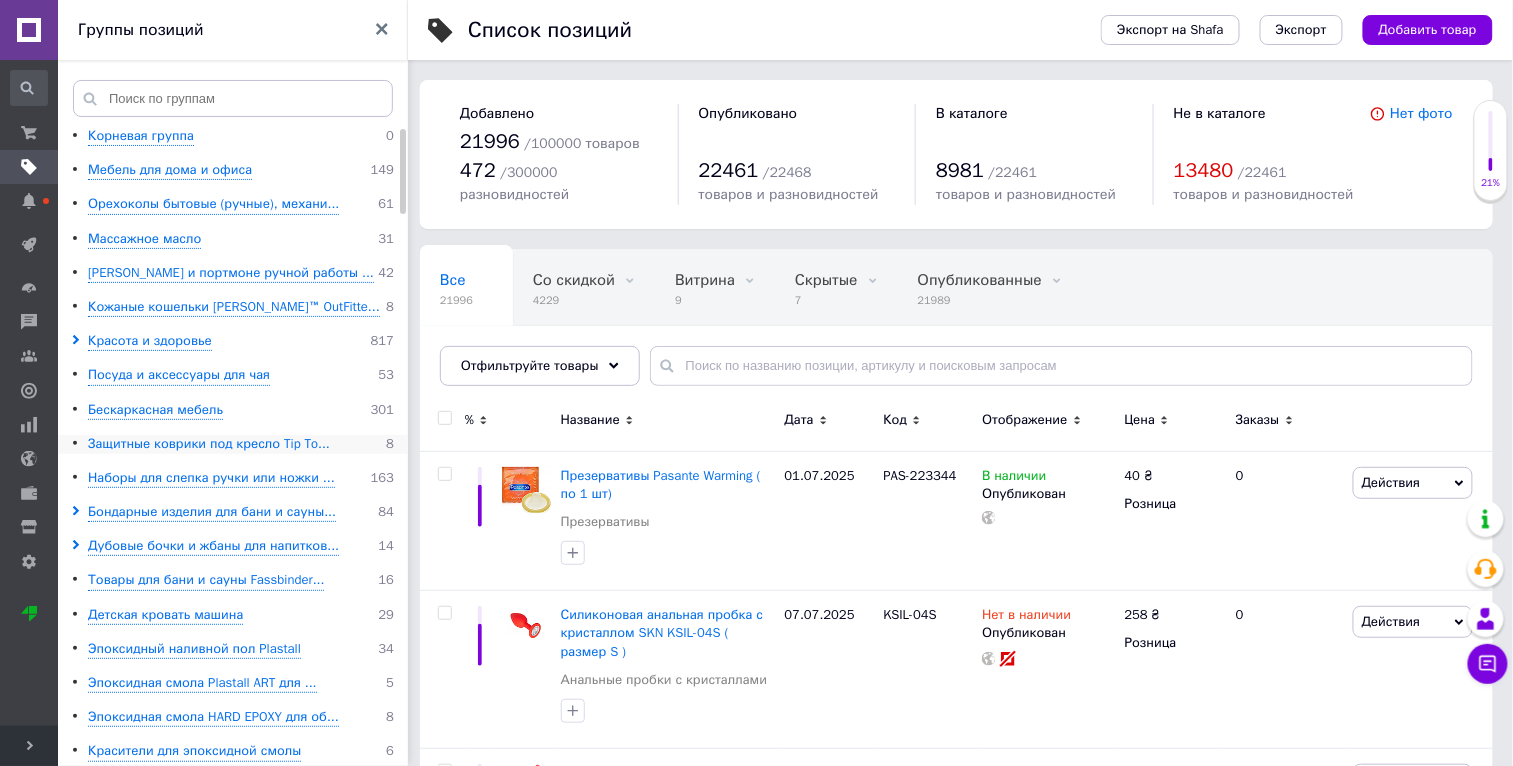 click on "Защитные коврики под кресло Tip To..." at bounding box center (209, 444) 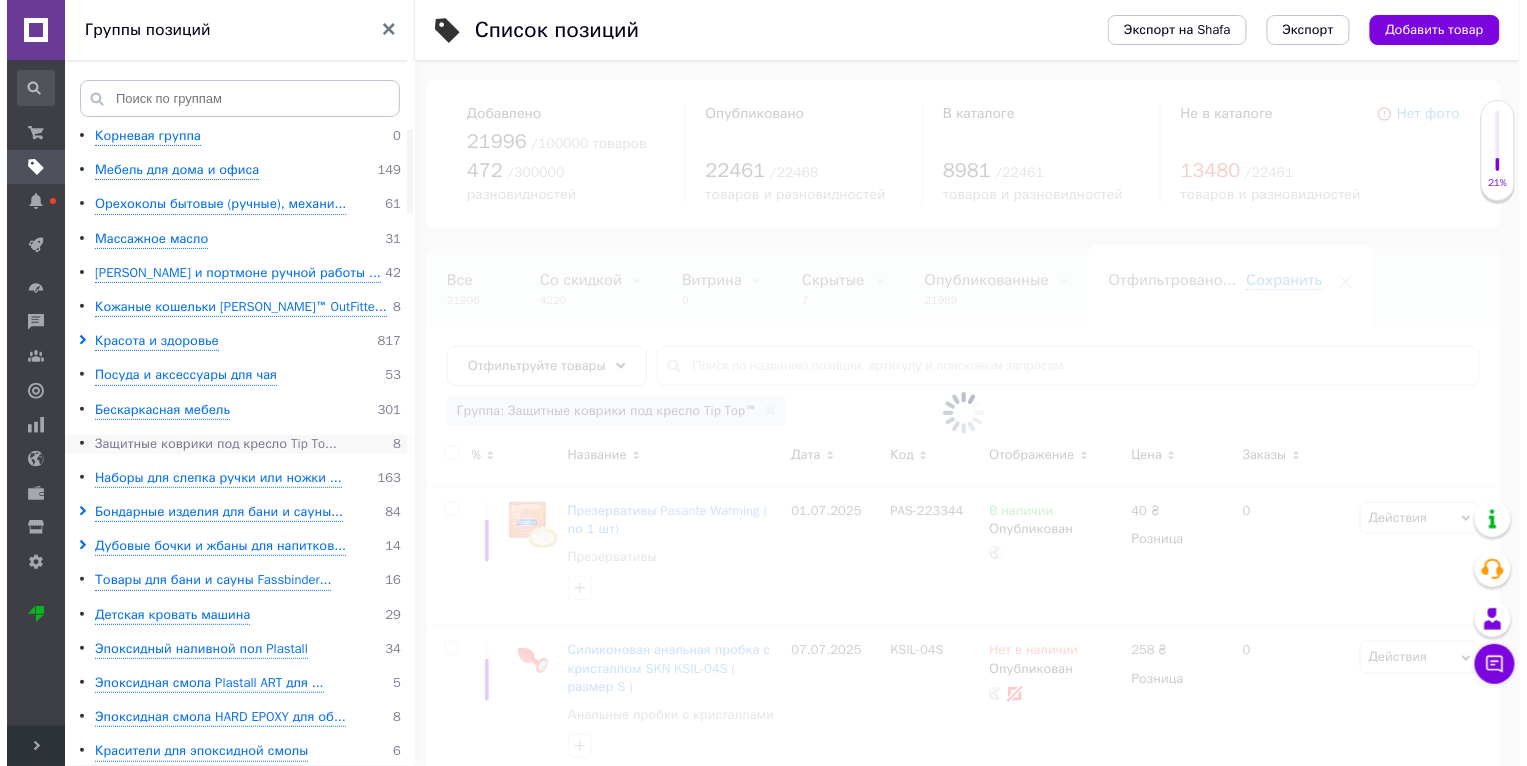 scroll, scrollTop: 0, scrollLeft: 45, axis: horizontal 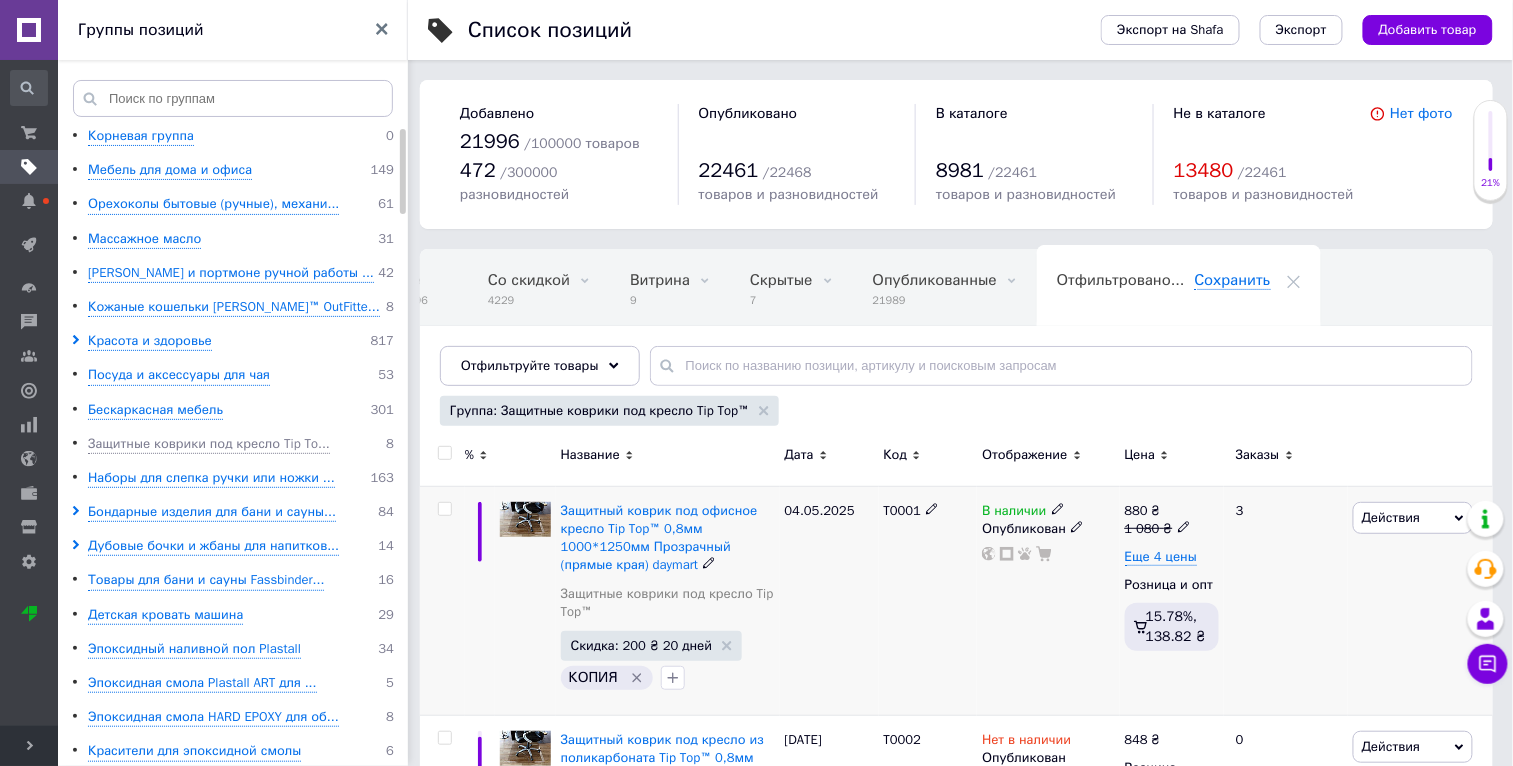 click on "Действия" at bounding box center (1413, 518) 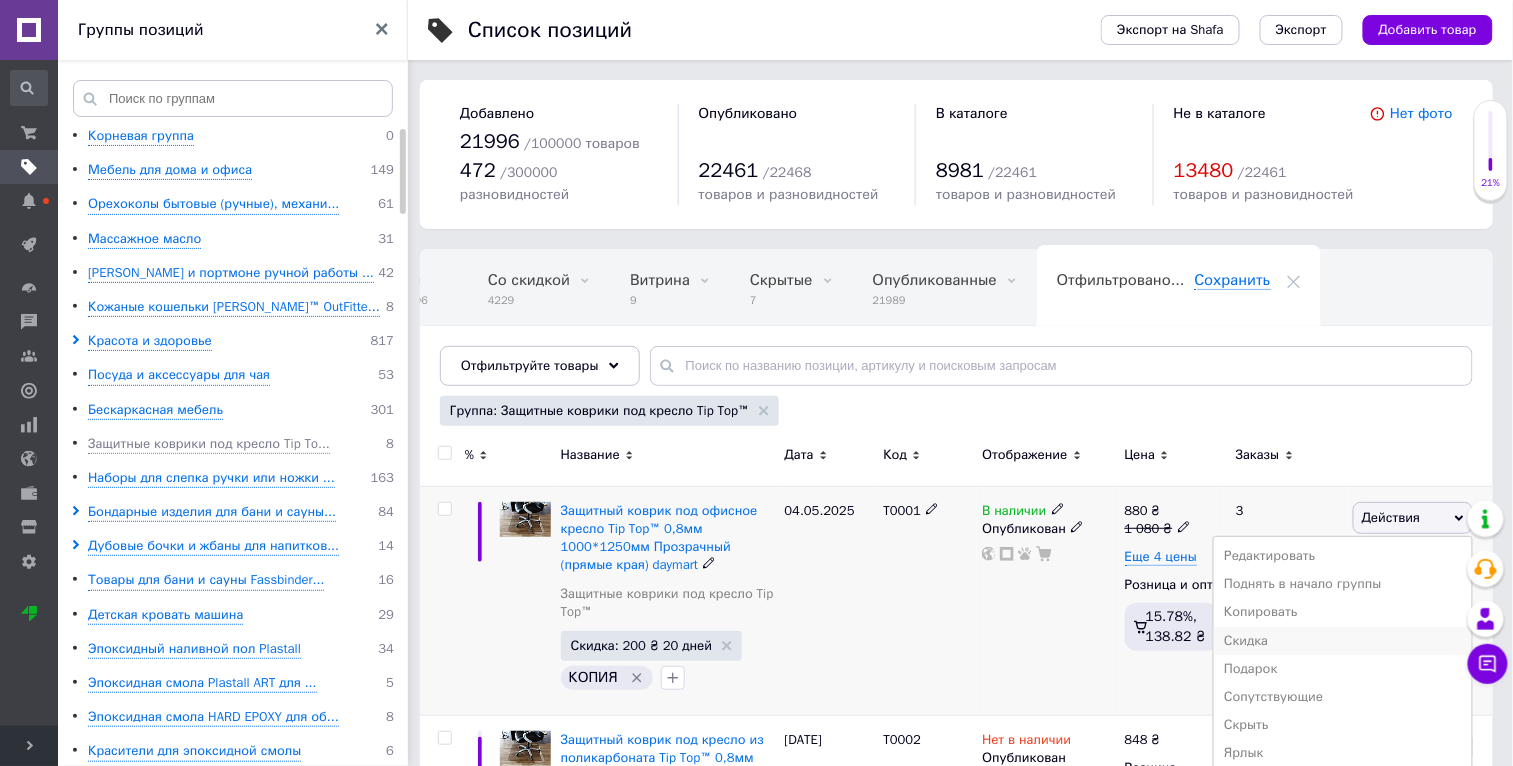 click on "Скидка" at bounding box center [1343, 641] 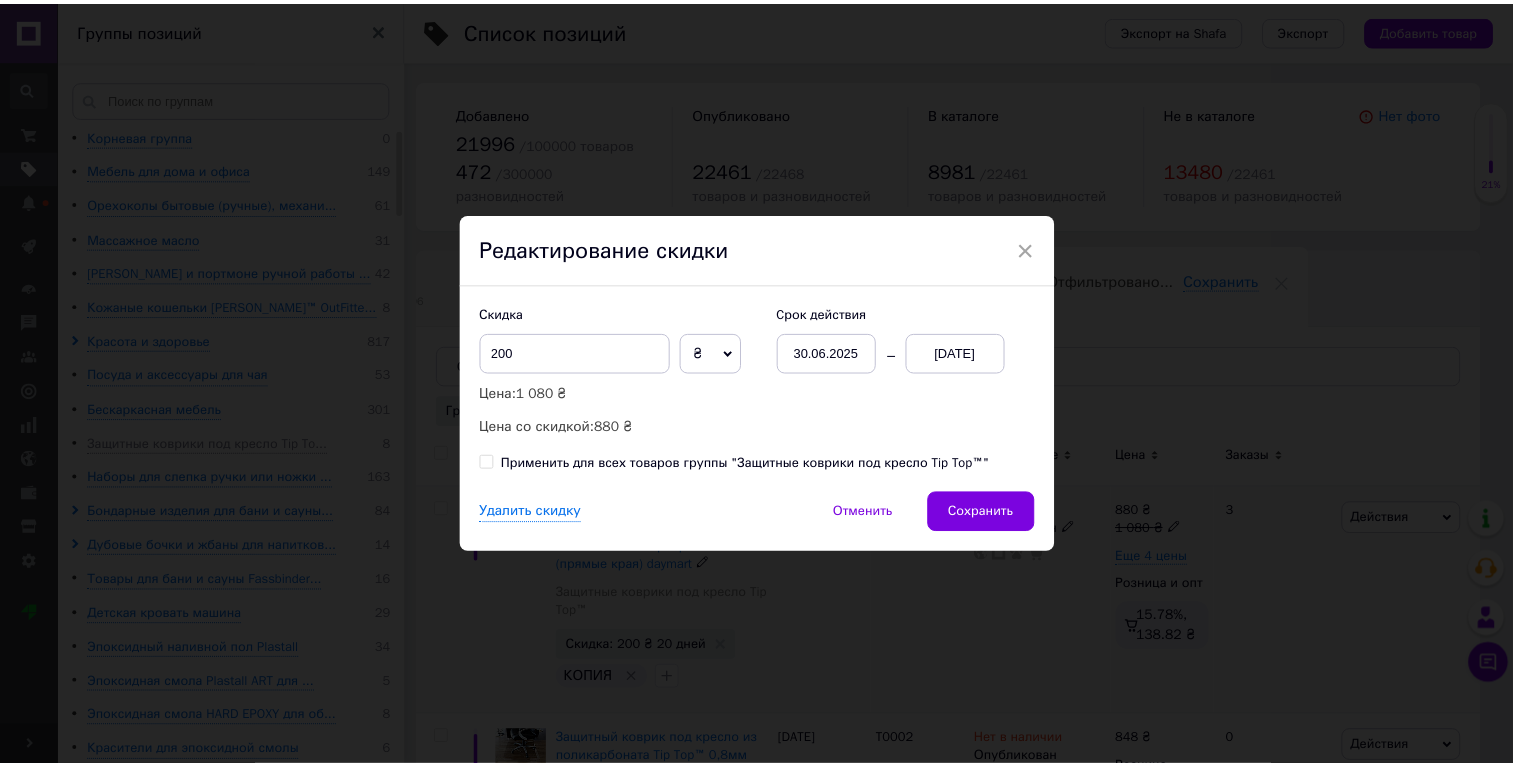scroll, scrollTop: 0, scrollLeft: 45, axis: horizontal 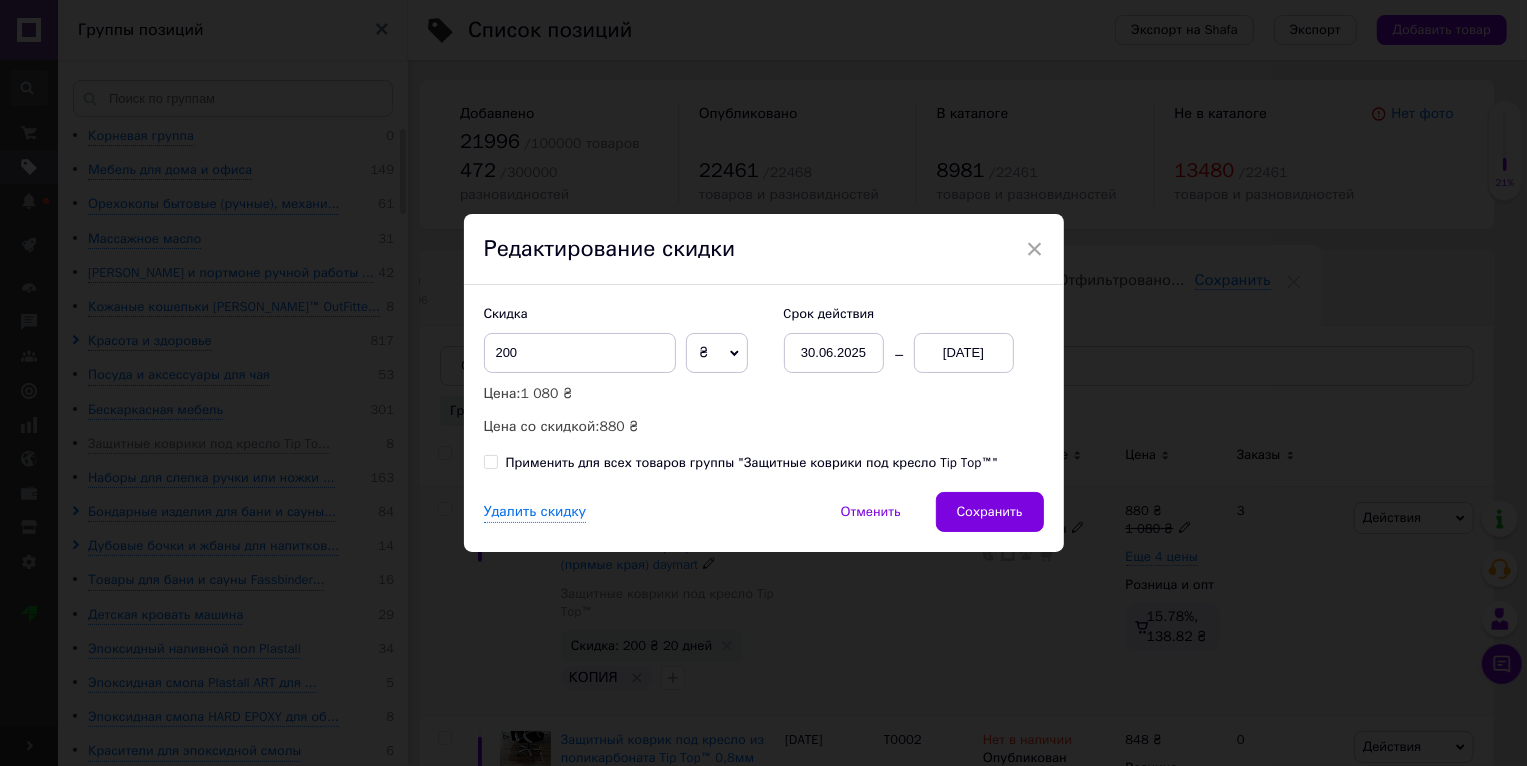 click on "× Редактирование скидки Скидка 200 ₴ % Цена:  1 080   ₴ Цена со скидкой:  880   ₴ Cрок действия [DATE] [DATE] Применить для всех товаров группы "Защитные коврики под кресло Tip Top™" Удалить скидку   Отменить   Сохранить" at bounding box center (763, 383) 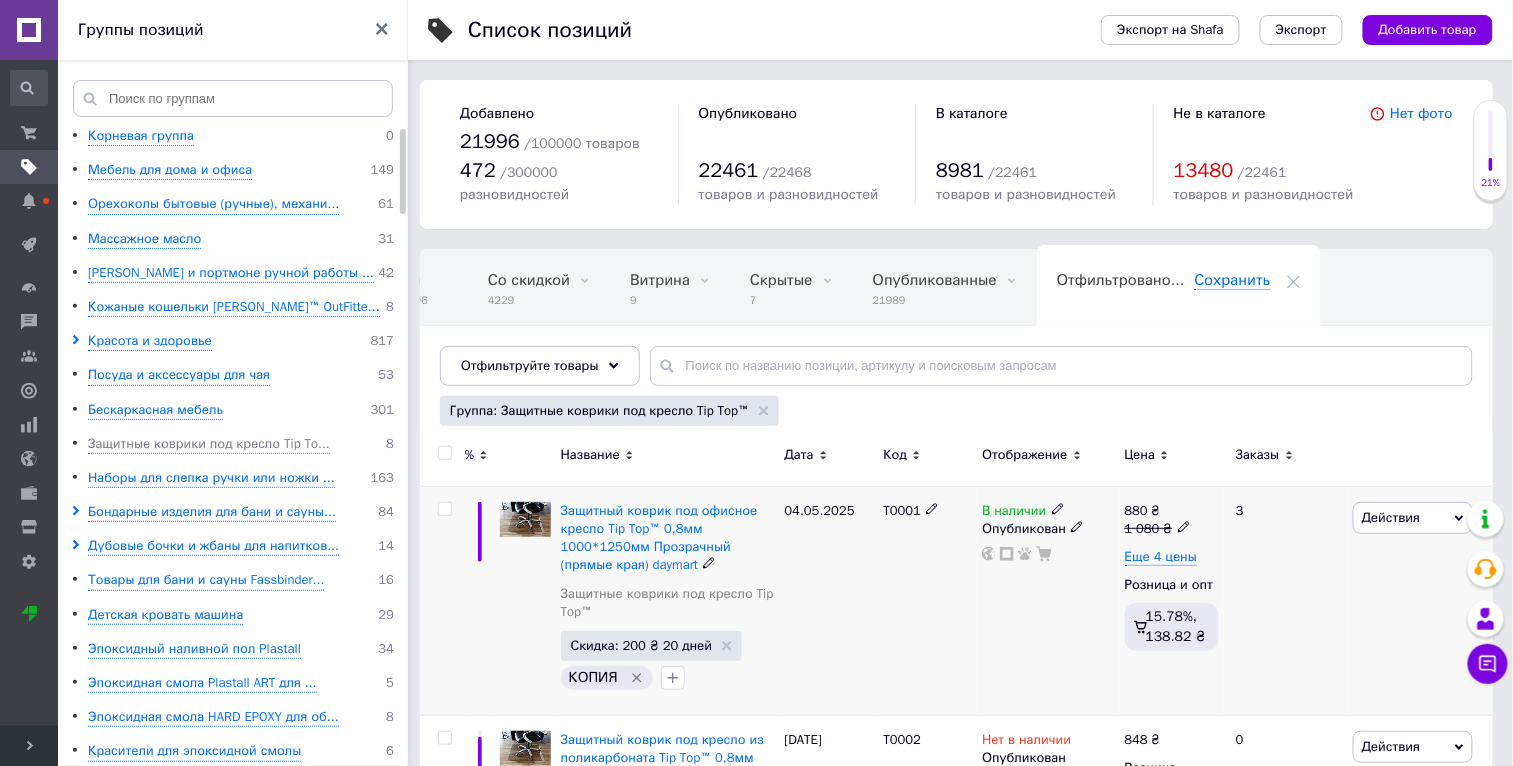 scroll, scrollTop: 0, scrollLeft: 45, axis: horizontal 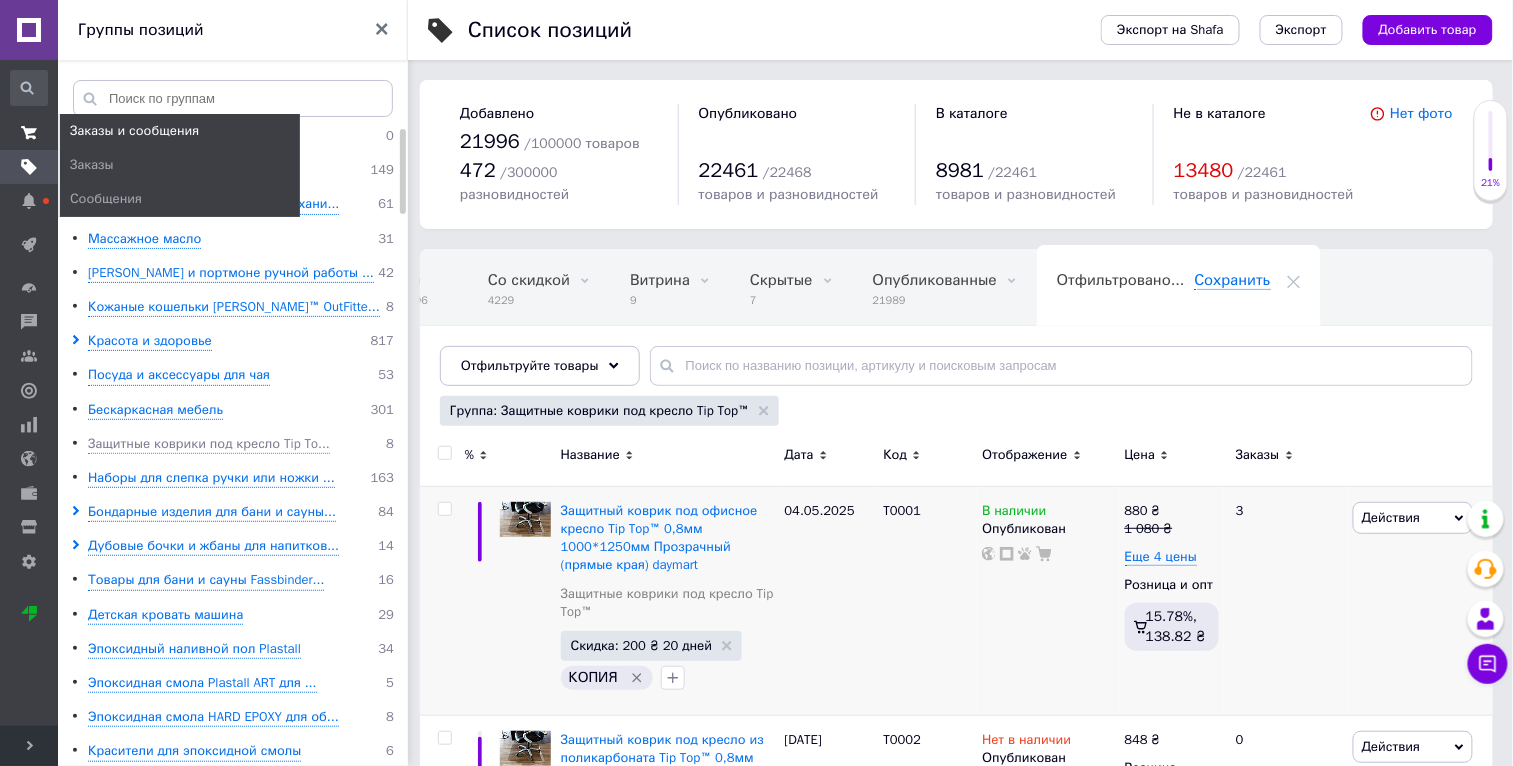 click 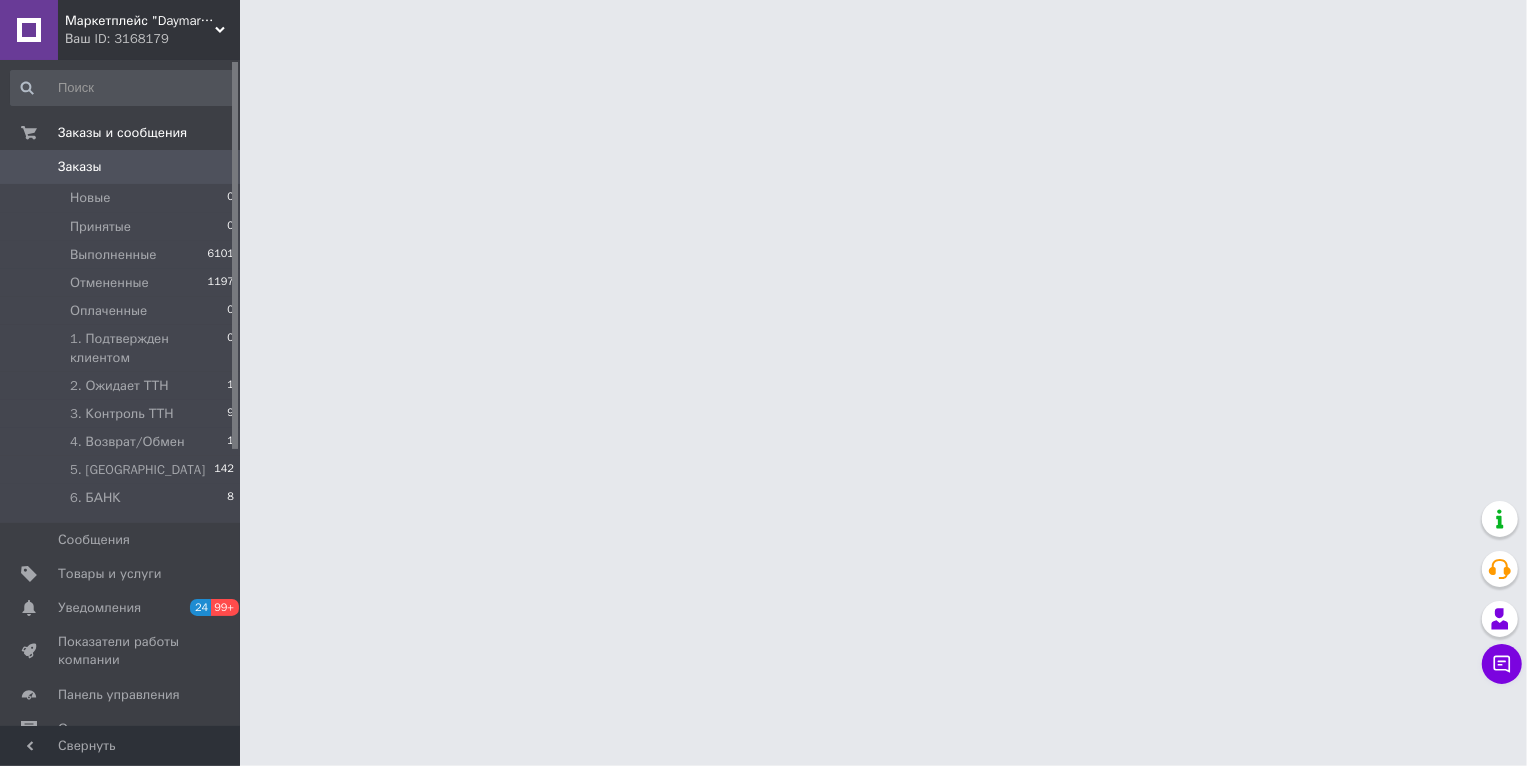 click on "Ваш ID: 3168179" at bounding box center (152, 39) 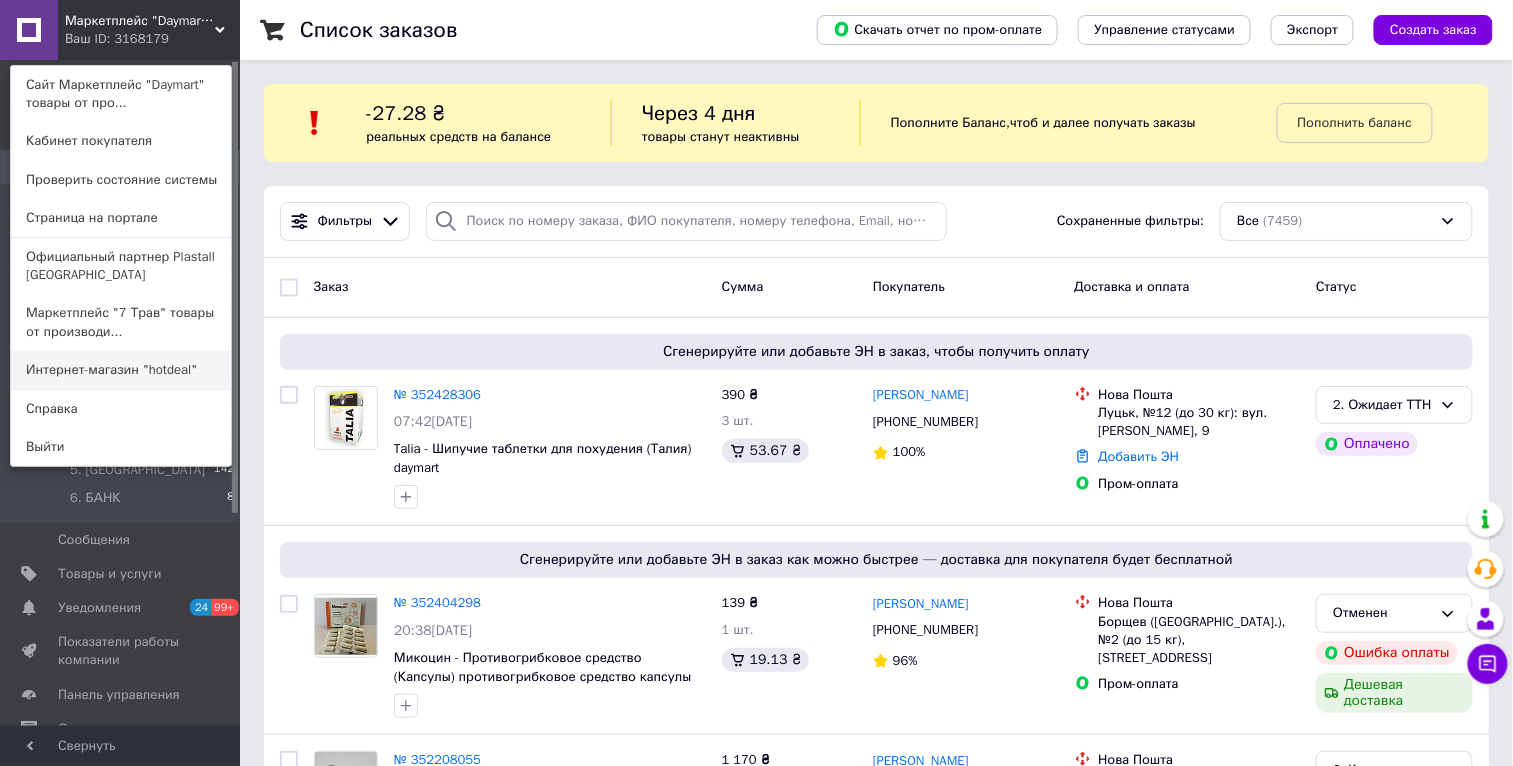 click on "Интернет-магазин "hotdeal"" at bounding box center [121, 370] 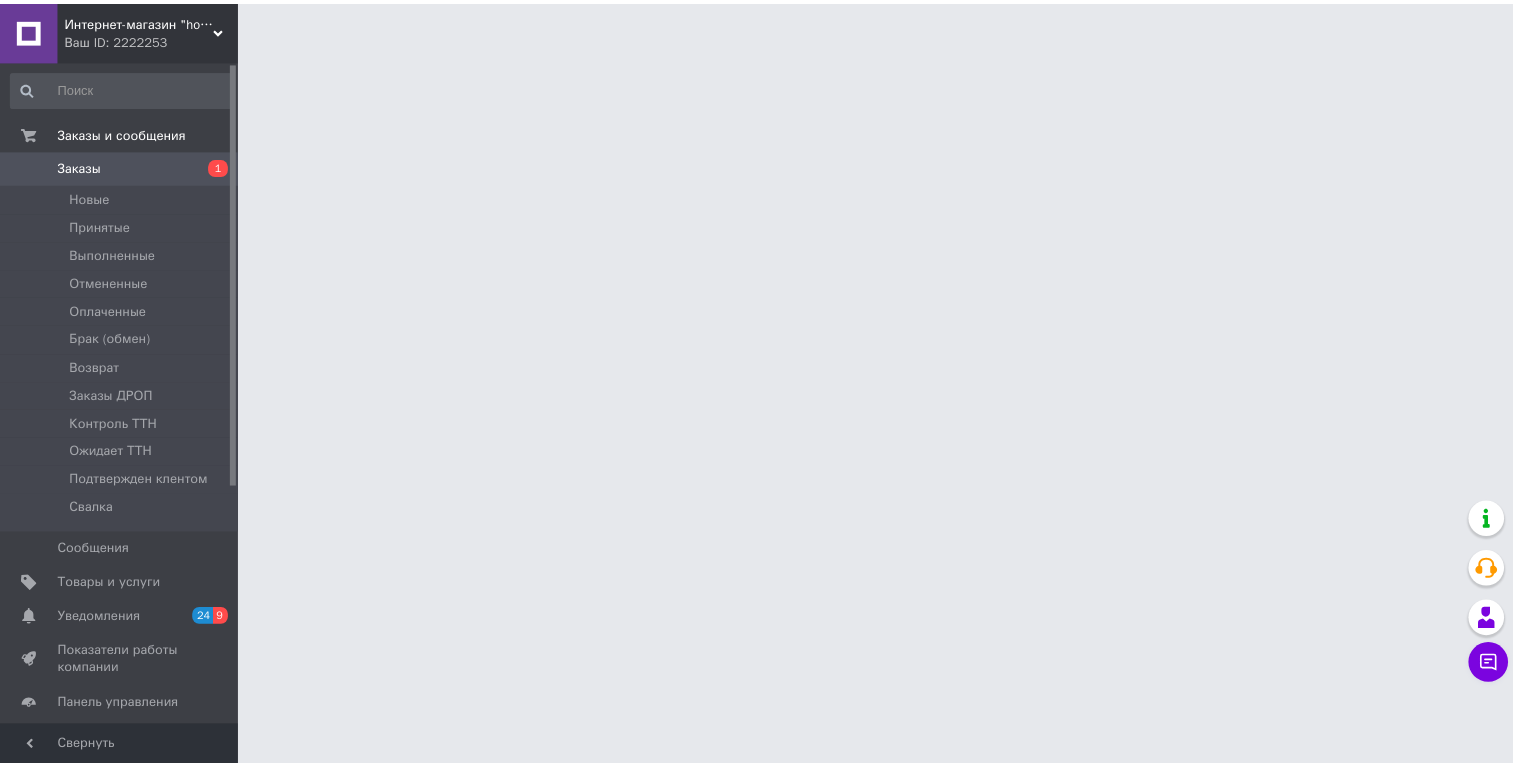 scroll, scrollTop: 0, scrollLeft: 0, axis: both 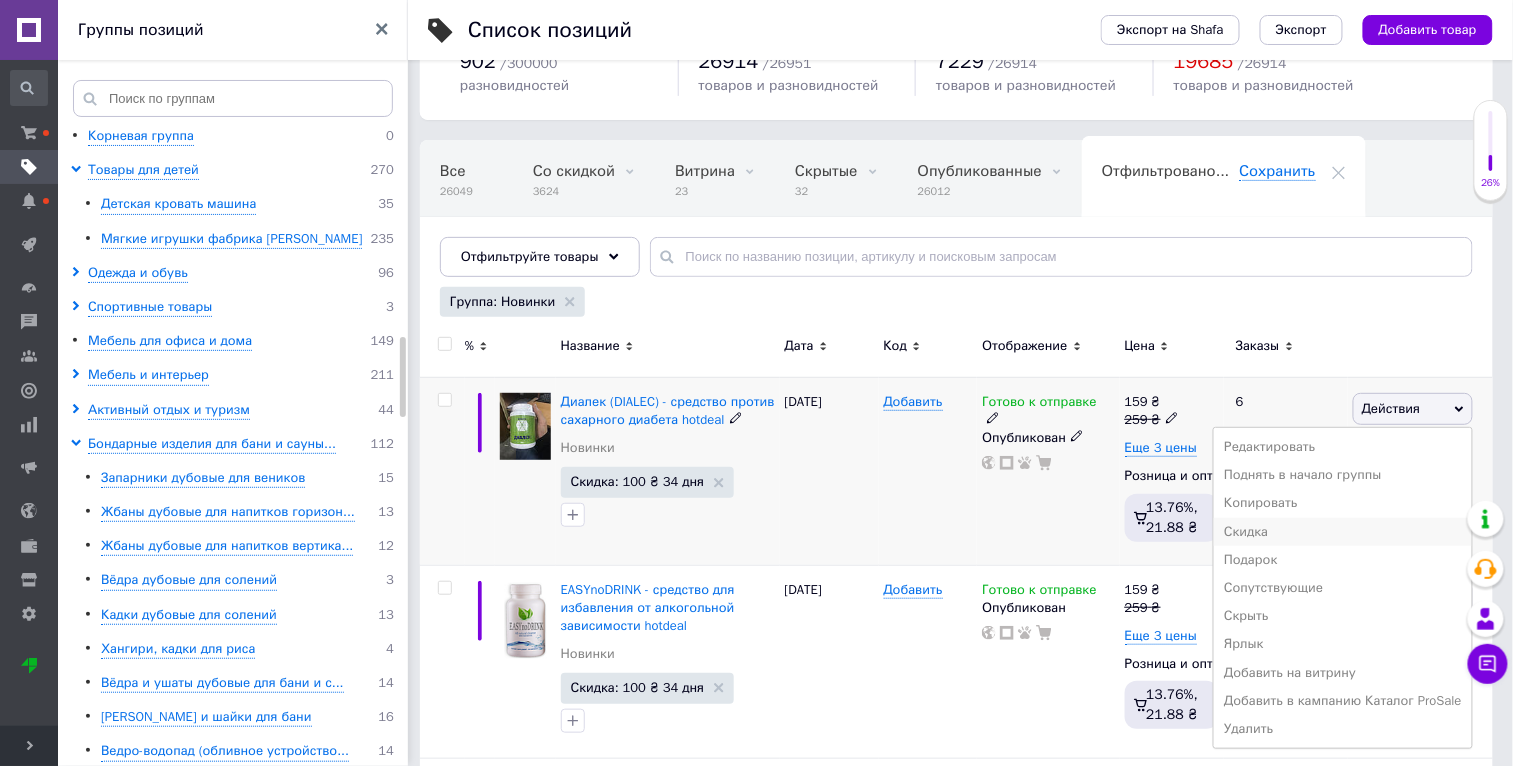 click on "Скидка" at bounding box center (1343, 532) 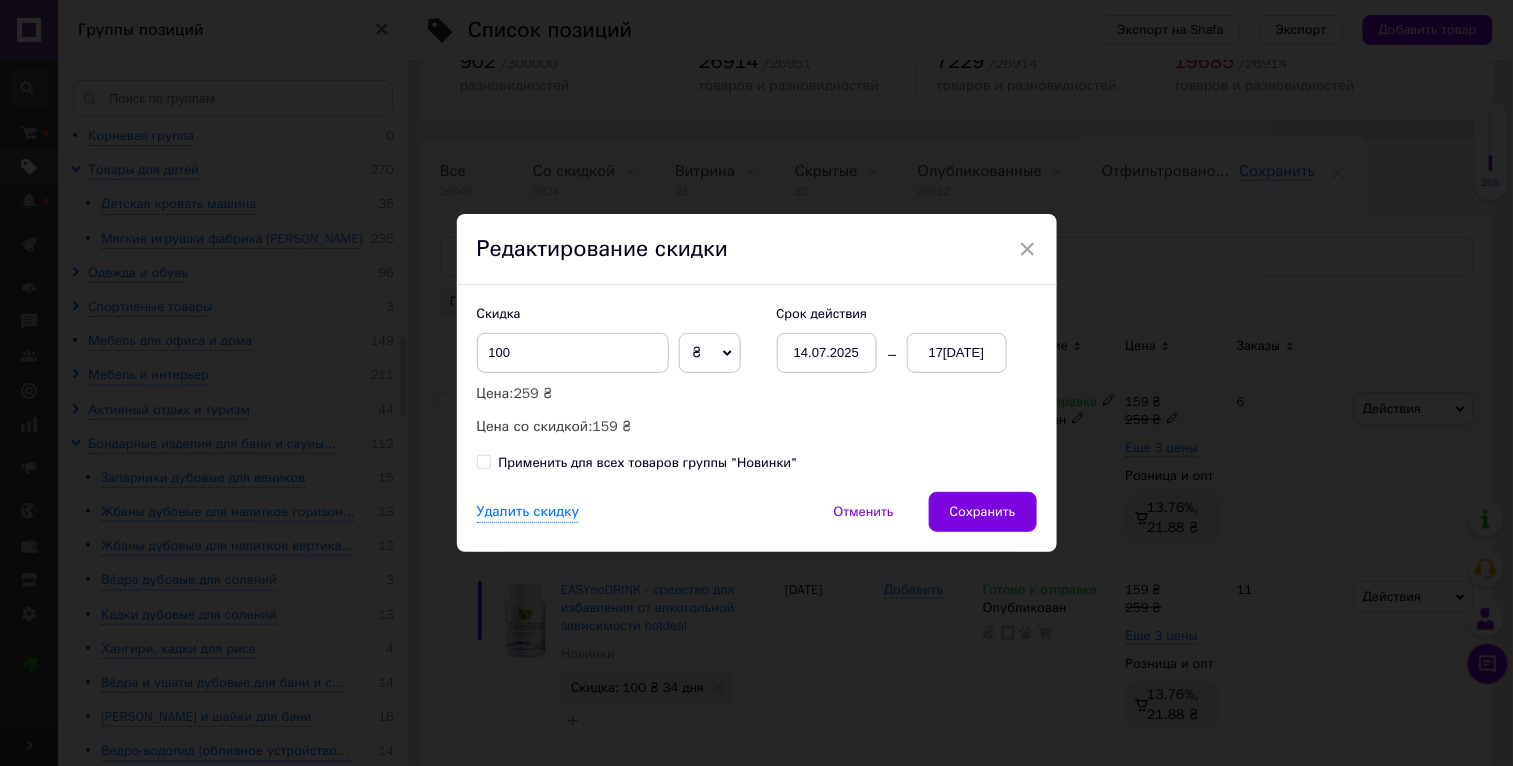 scroll, scrollTop: 109, scrollLeft: 0, axis: vertical 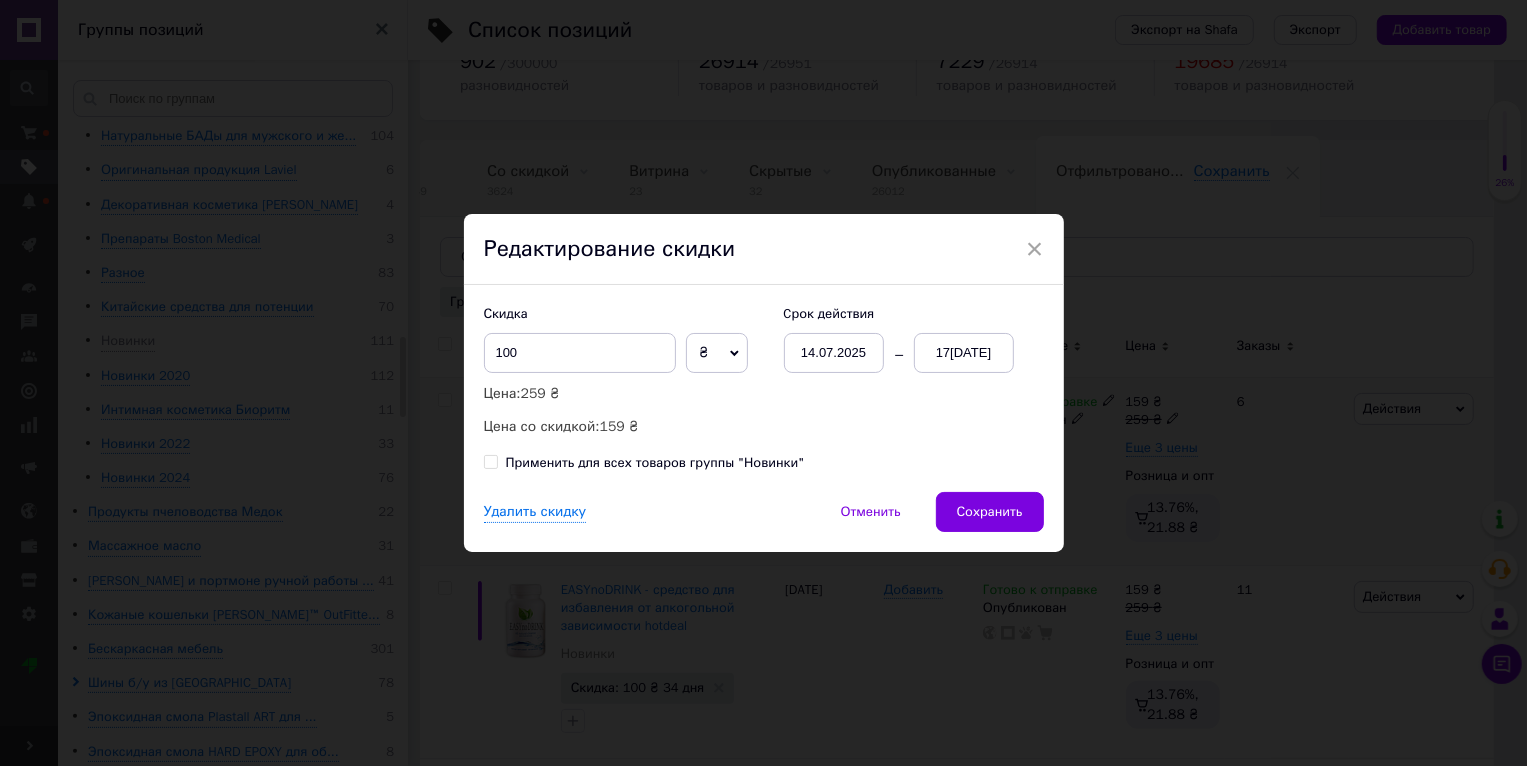click on "Применить для всех товаров группы "Новинки"" at bounding box center (655, 463) 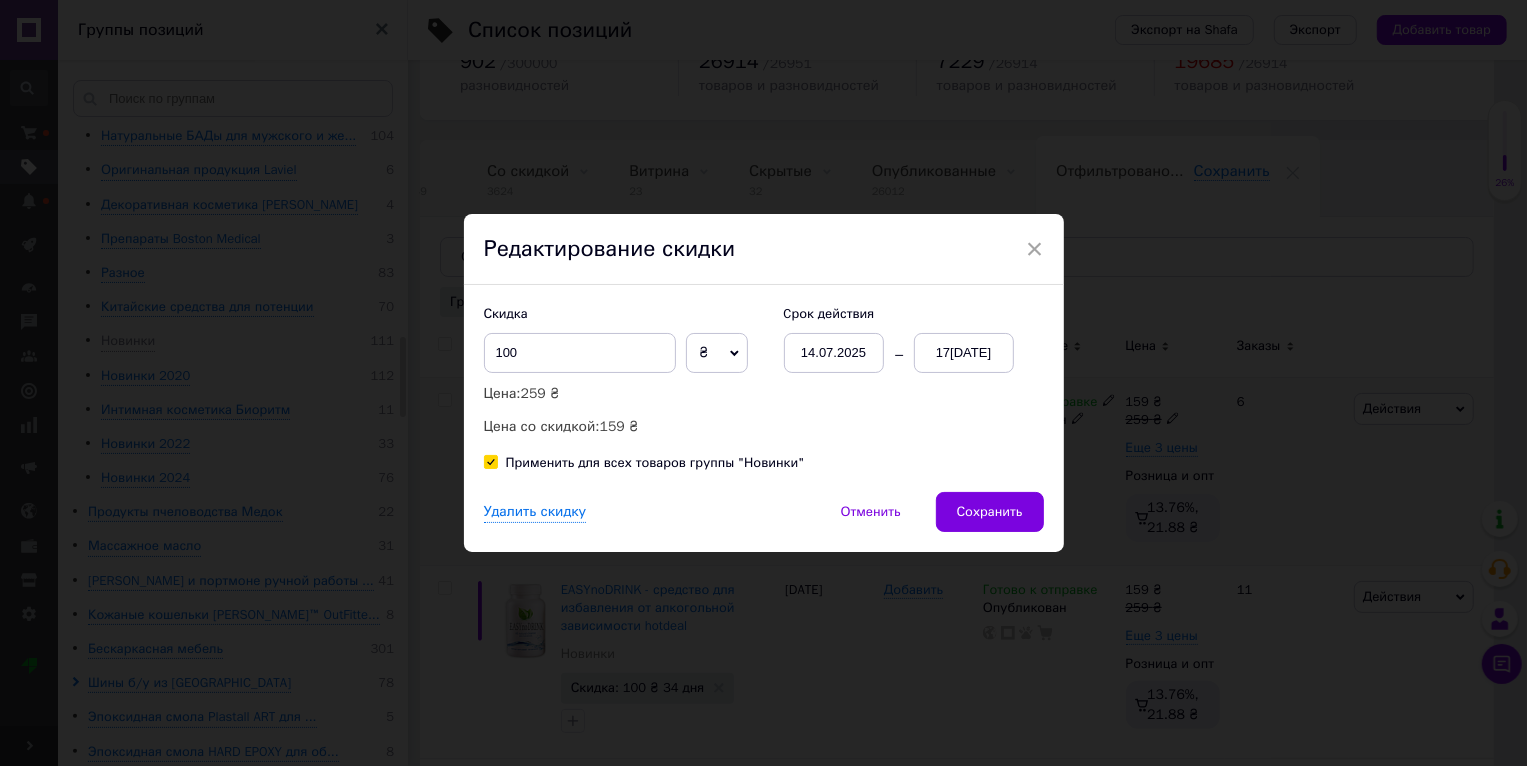 checkbox on "true" 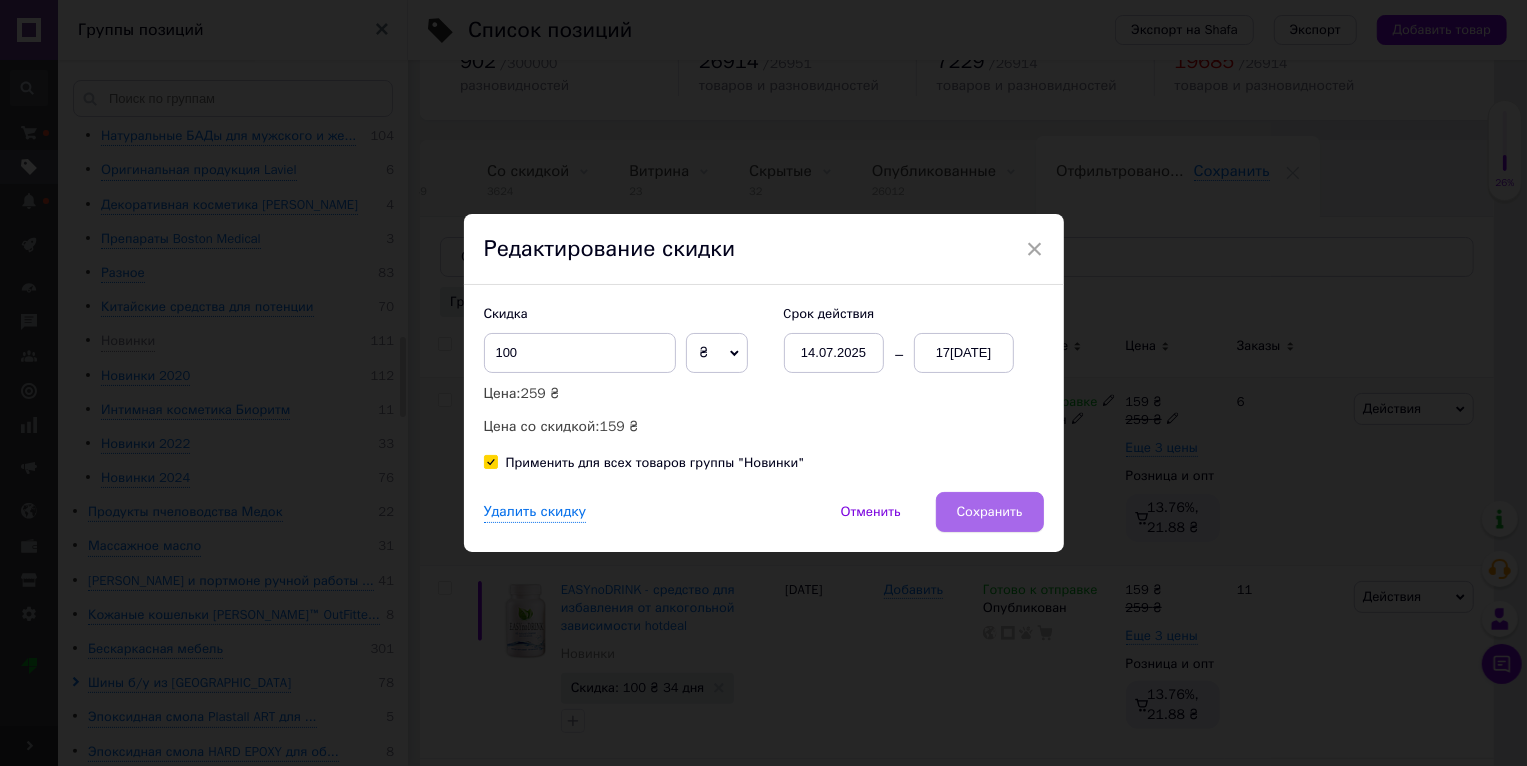 click on "Сохранить" at bounding box center [990, 512] 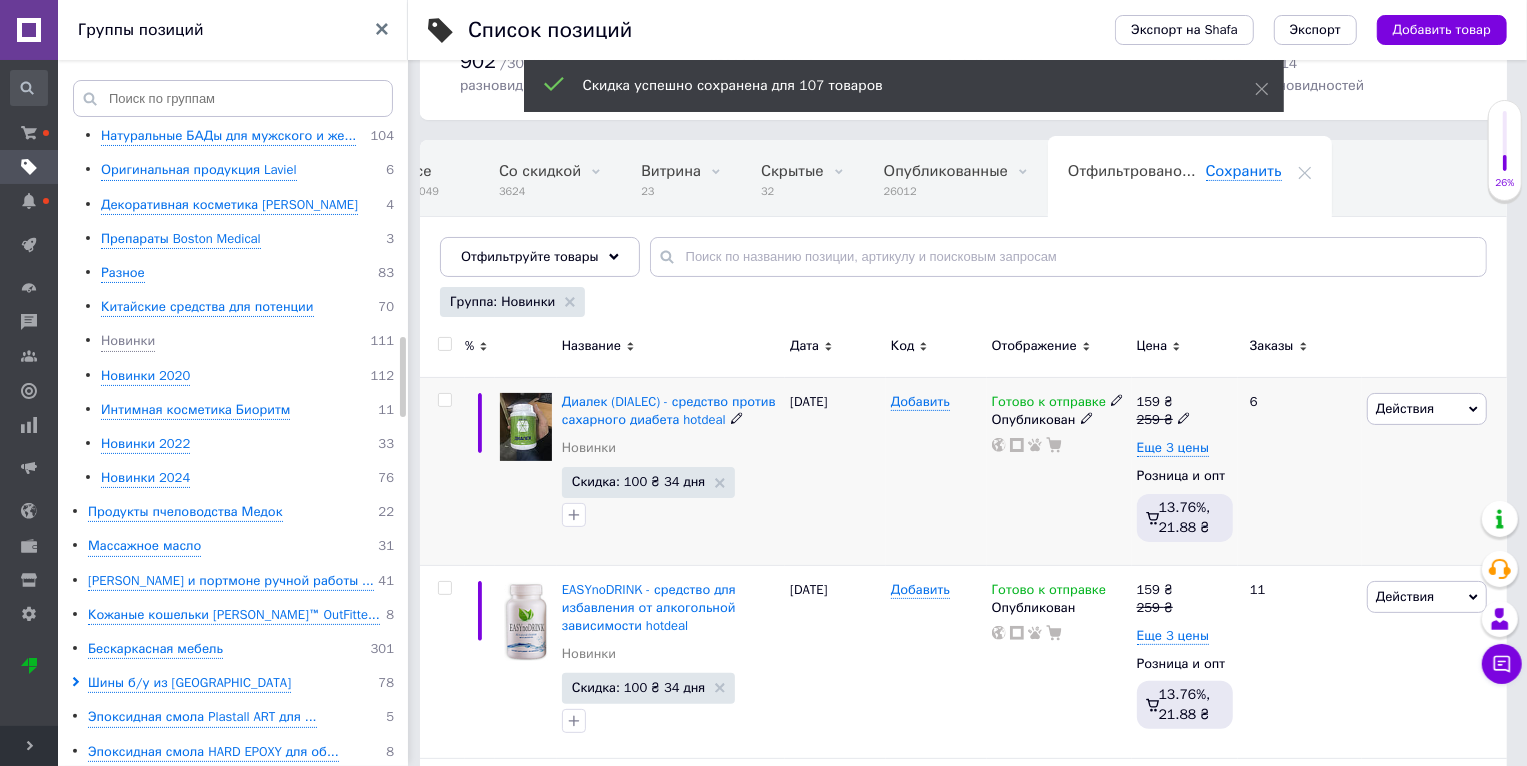 scroll, scrollTop: 0, scrollLeft: 47, axis: horizontal 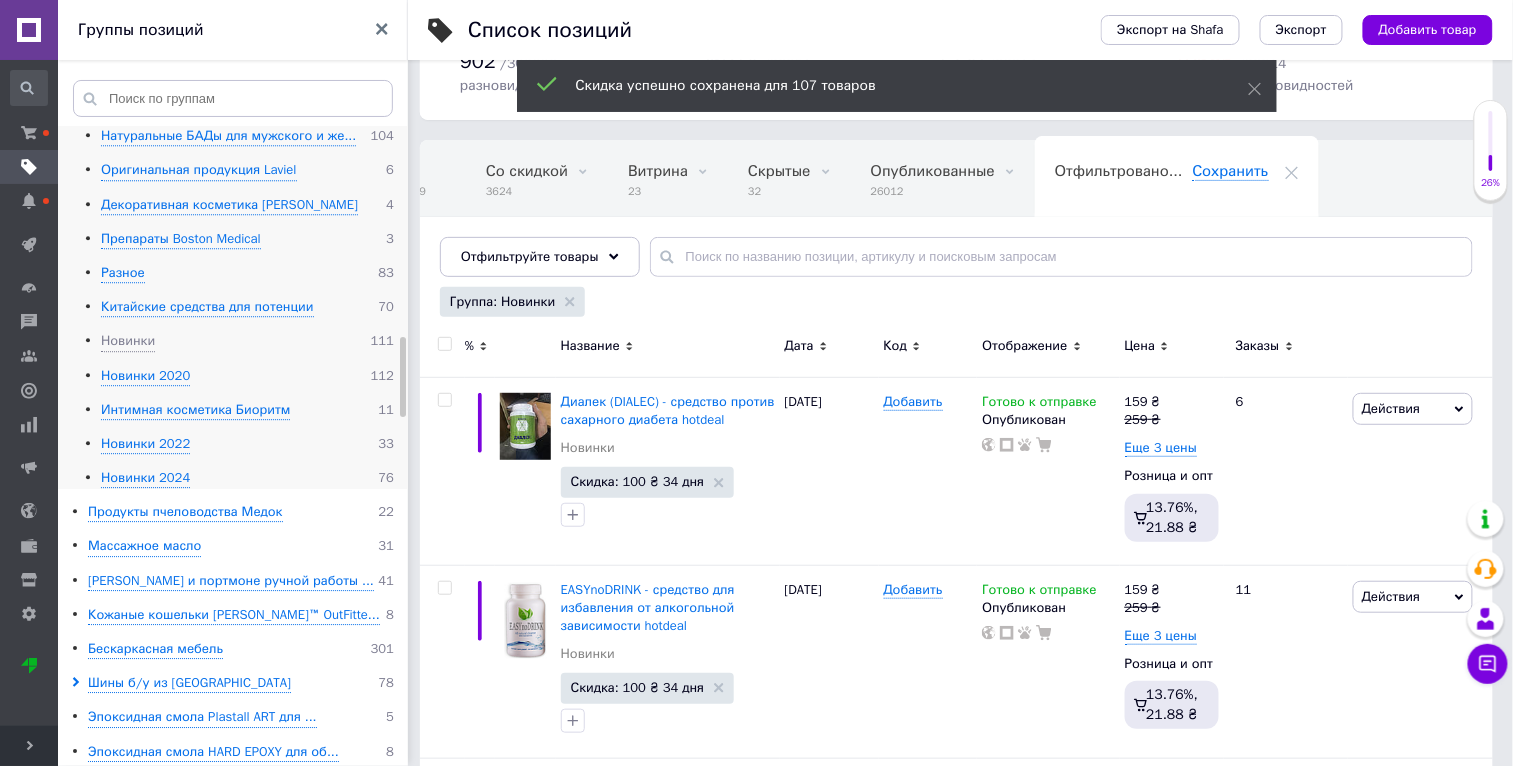 click on "Мужское здоровье 34 Женское здоровье 3 Препараты от простатита 4 Капли для потенции 7 Возбуждающие жвачки 3 Натуральные препараты от вредных п... 15 Препараты для похудения 61 Лекарства от папиллом, кондилом, б... 5 Препараты от паразитов 12 Лечение варикоза 3 Препараты от гипертонии 10 Препараты от диабета 6 Препараты для суставов 14 Средства от грибка на ногах 9 Спреи для волос 10 Крем для увеличения и подтяжки гру... 3 Средства по уходу за кожей лица 18 Средства по уходу за телом 9 Натуральные лечебные препараты 19 Натуральные БАДы для мужского и же... 104 6 4 3 Разное 83 70 111" at bounding box center (232, -17) 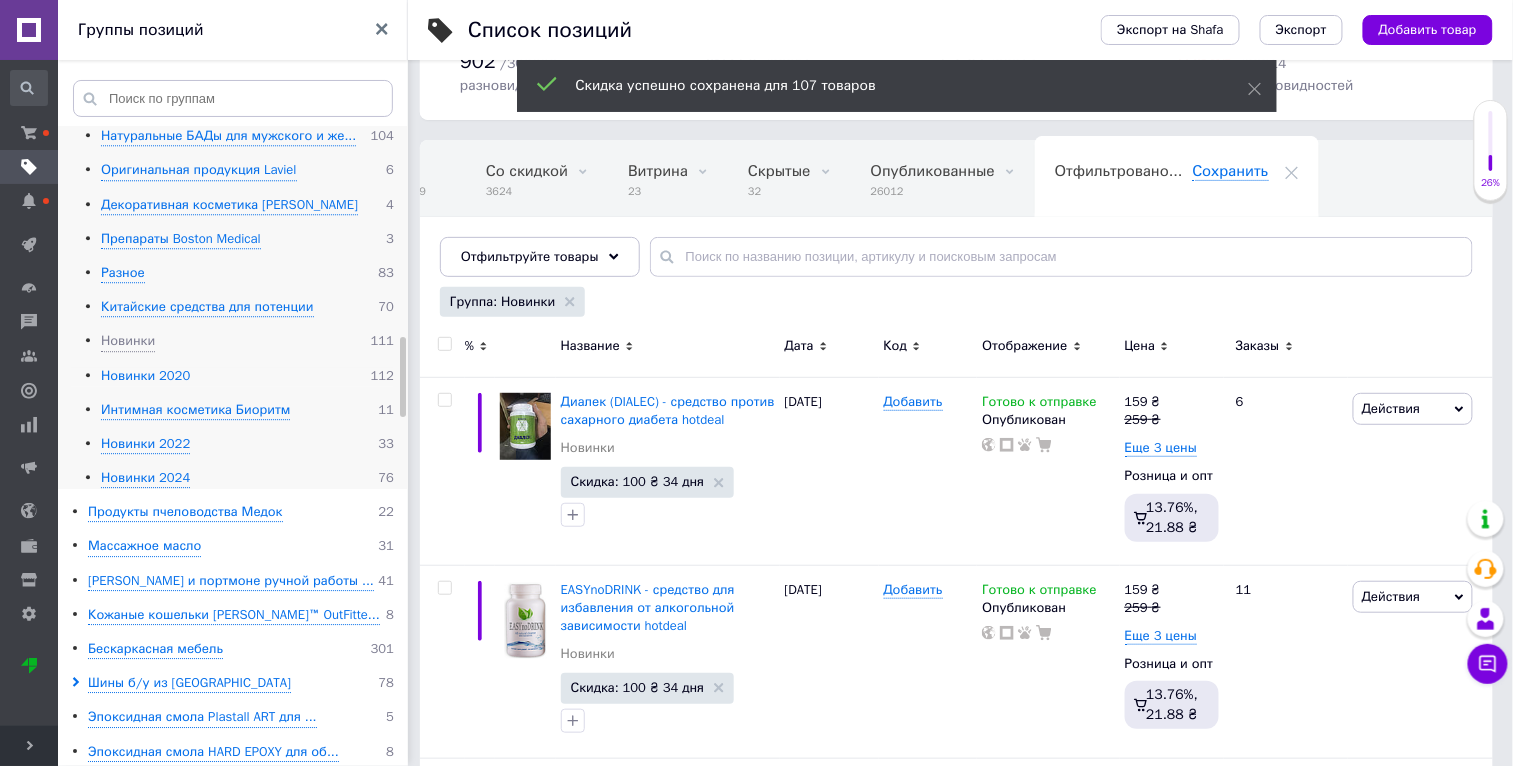 click on "Новинки 2020" at bounding box center [145, 376] 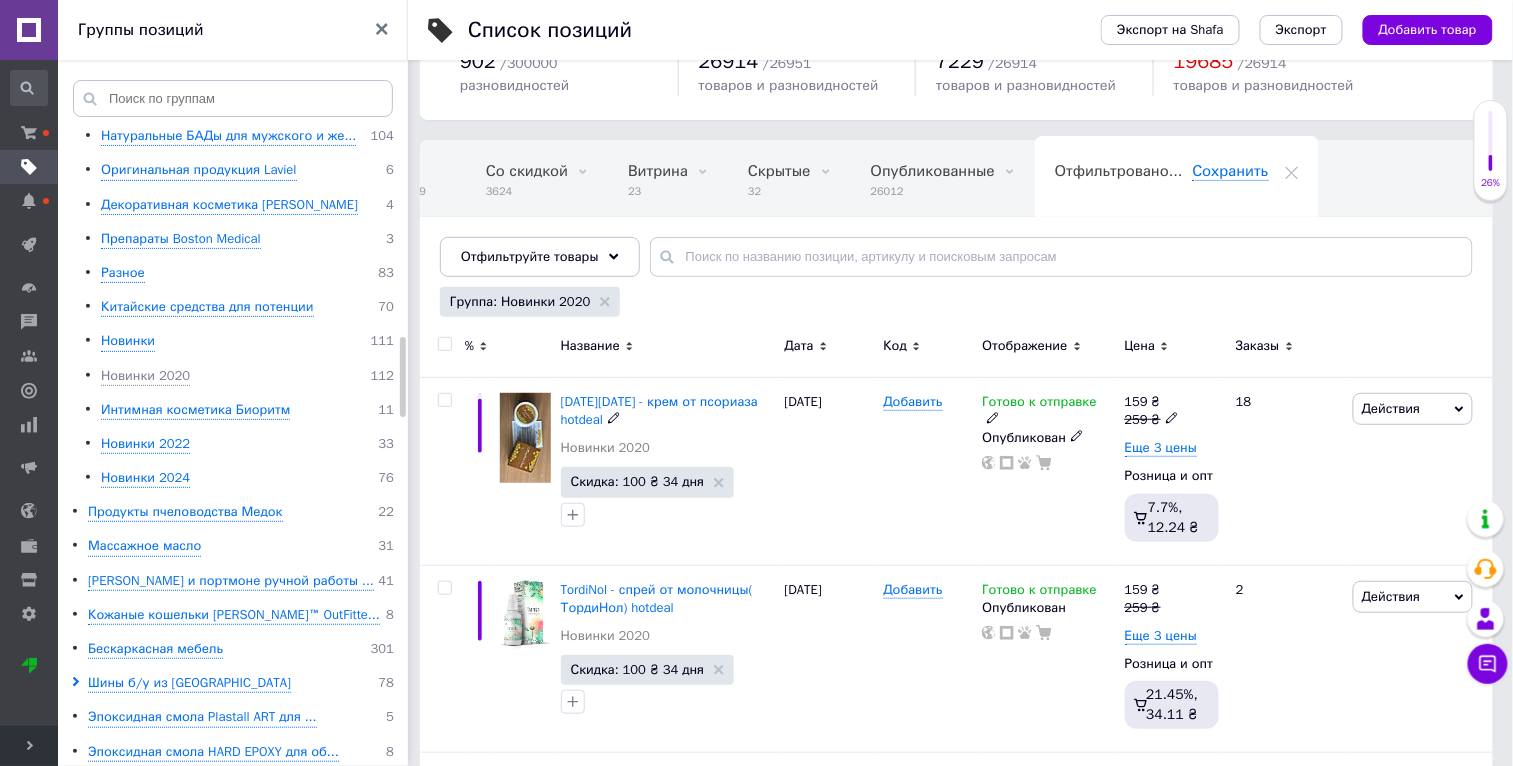 click on "Действия" at bounding box center [1391, 408] 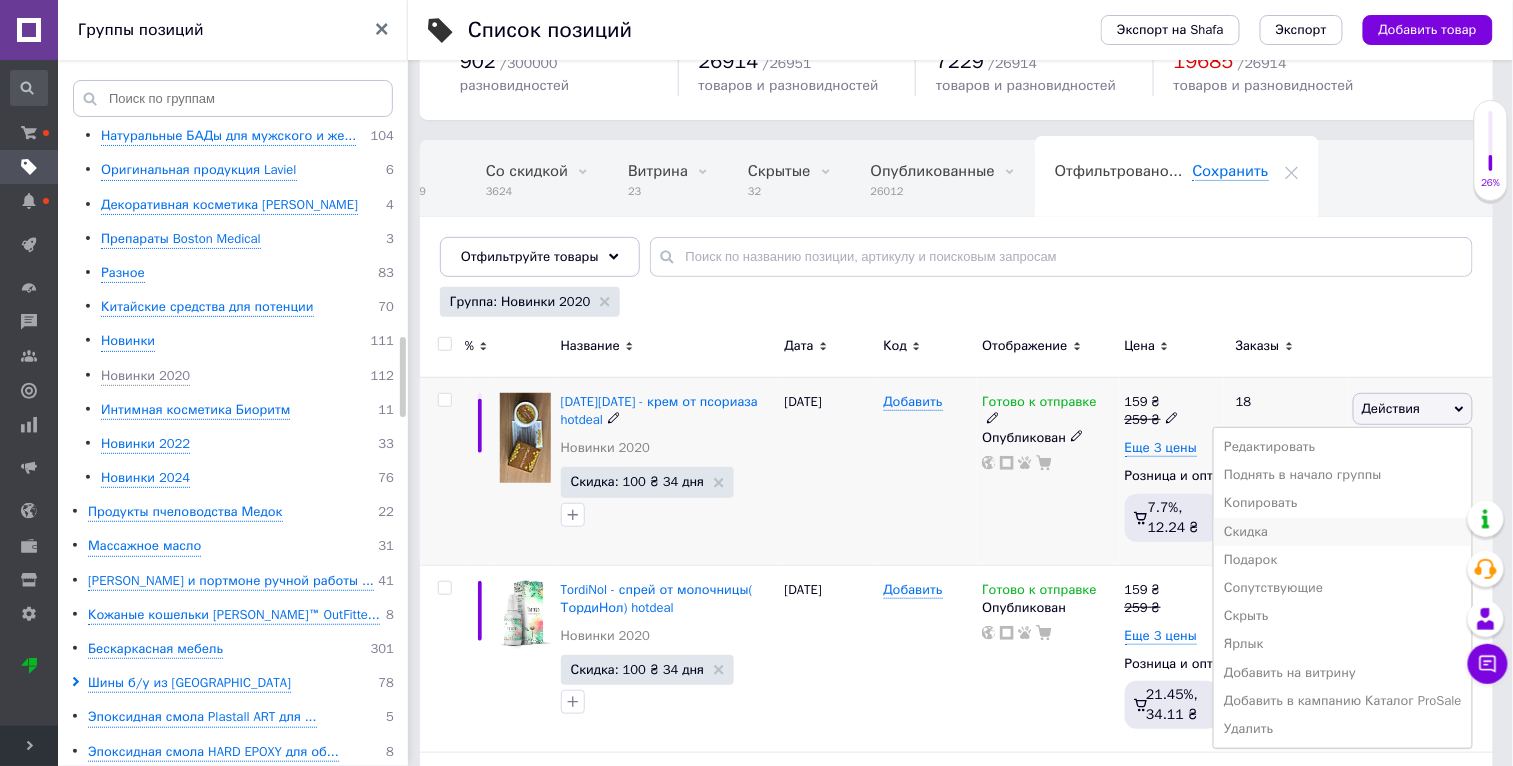 click on "Скидка" at bounding box center [1343, 532] 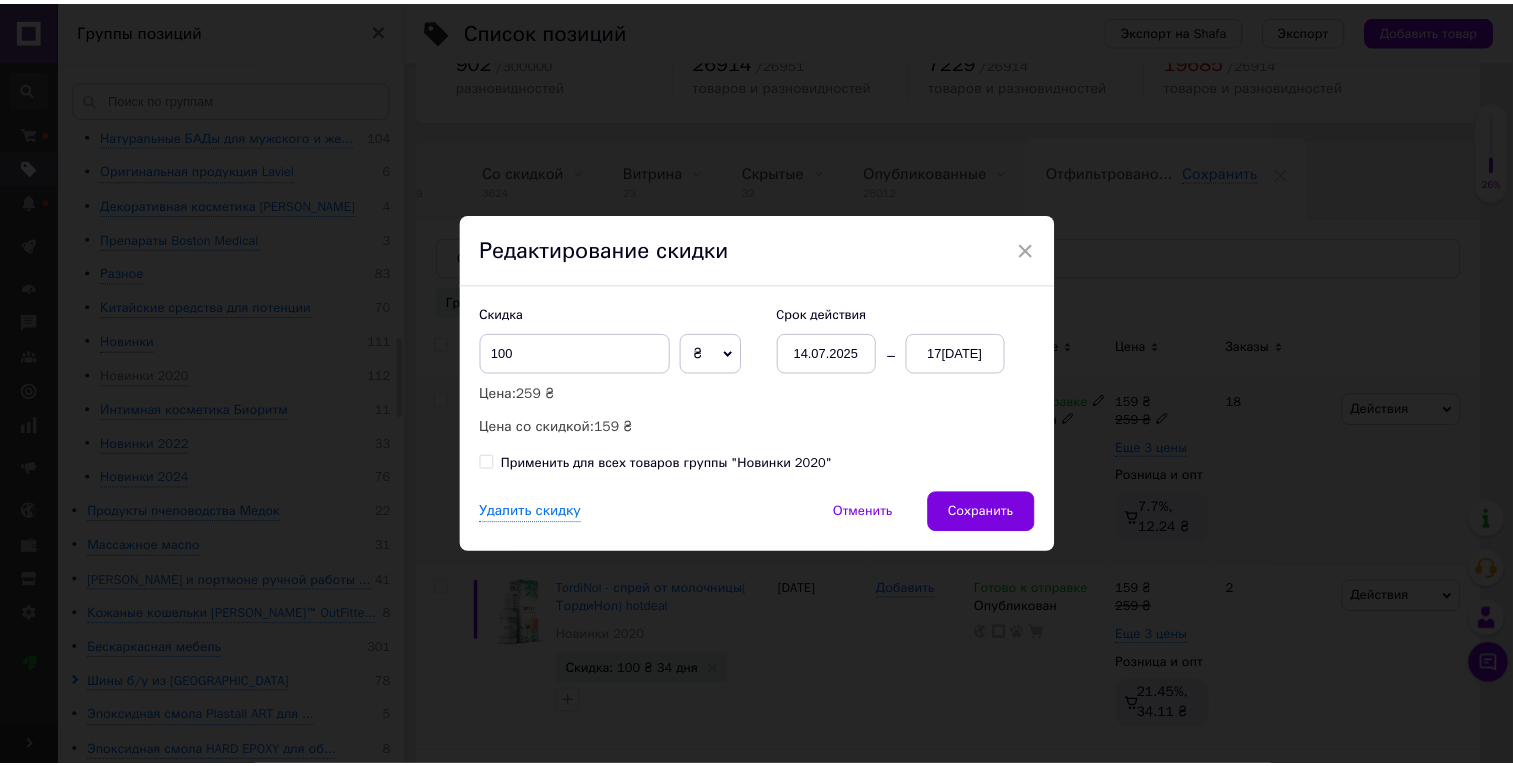 scroll, scrollTop: 0, scrollLeft: 46, axis: horizontal 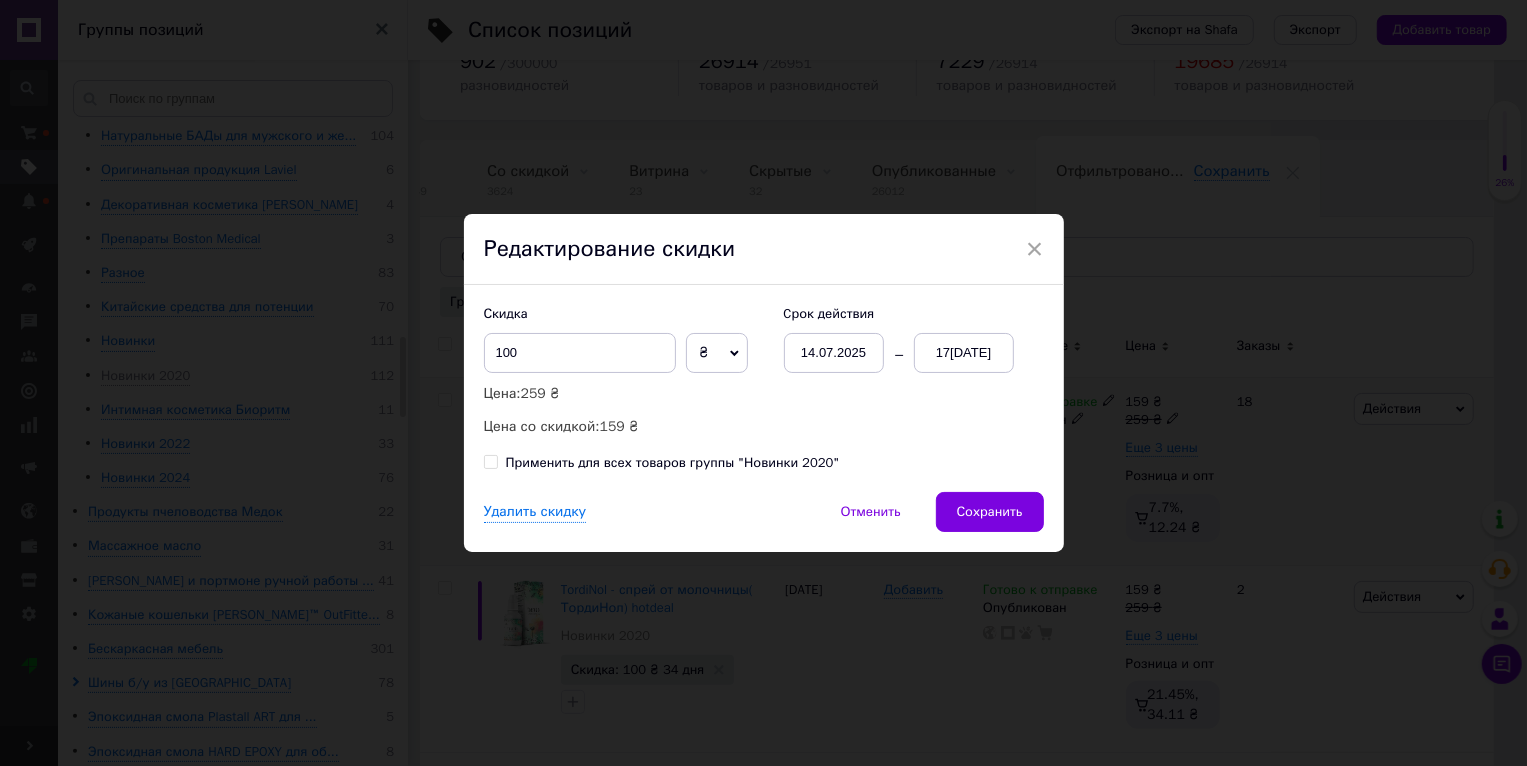 click on "Применить для всех товаров группы "Новинки 2020"" at bounding box center (673, 463) 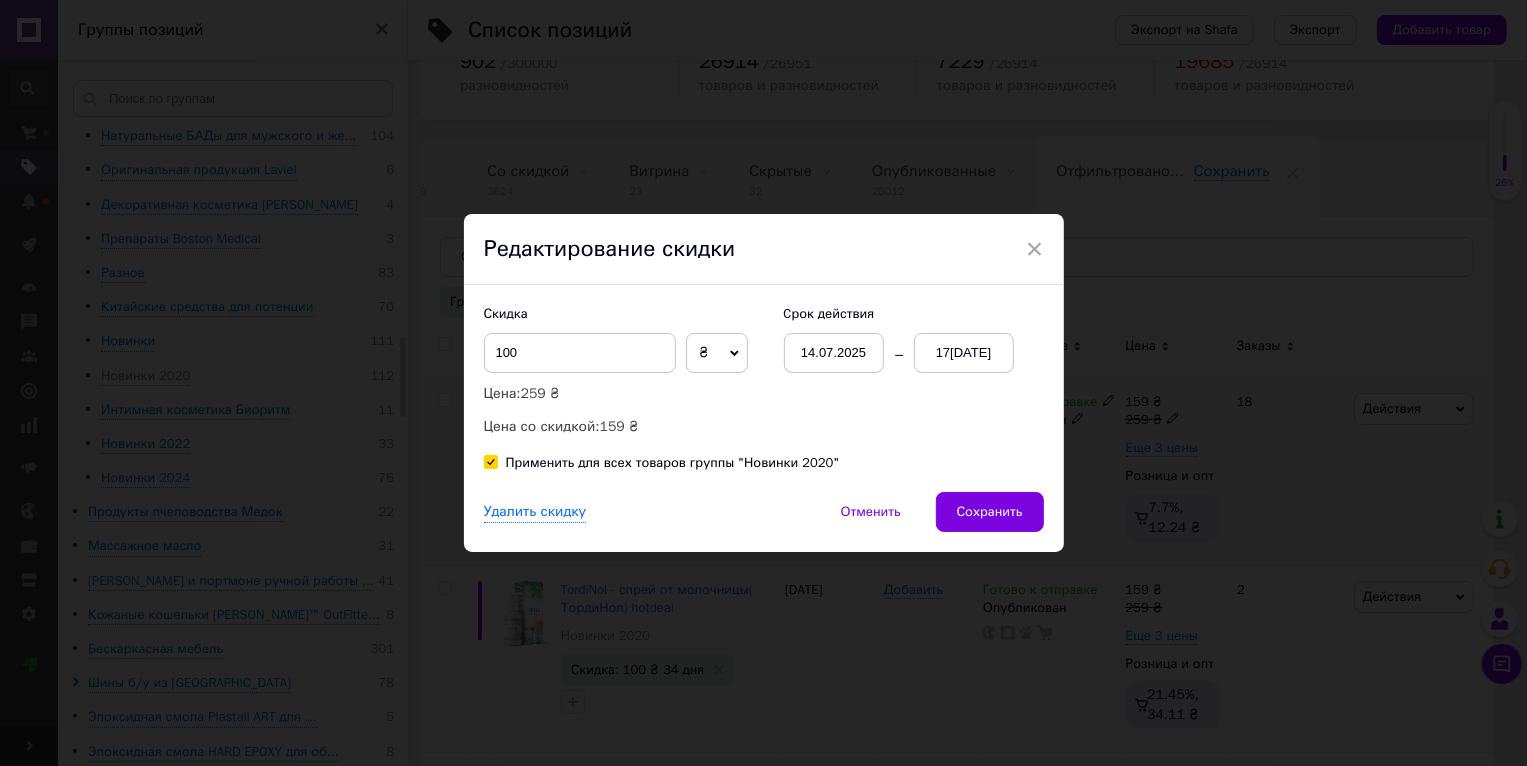 checkbox on "true" 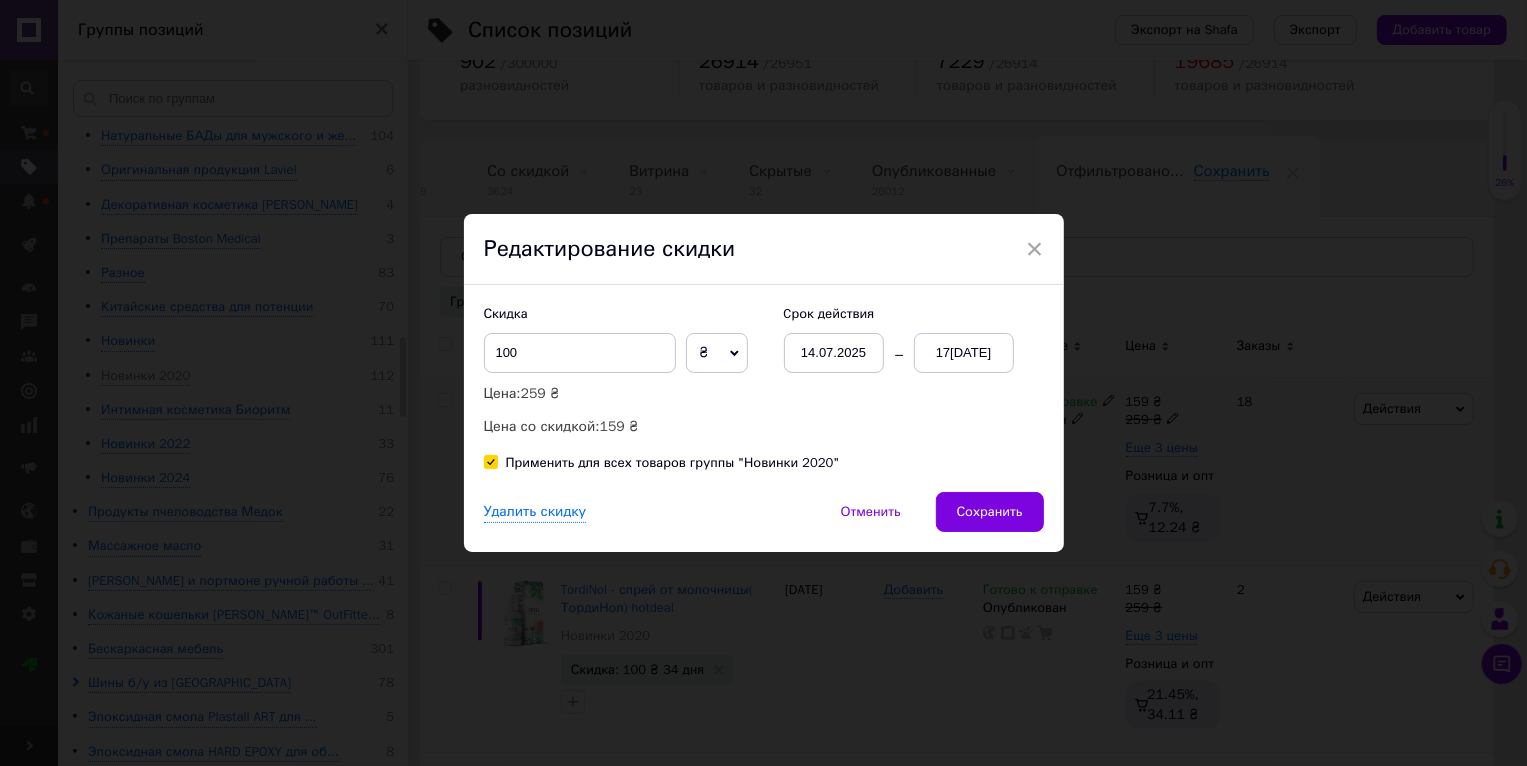 click on "Скидка 100 ₴ % Цена:  259   ₴ Цена со скидкой:  159   ₴ Cрок действия [DATE] [DATE] Применить для всех товаров группы "Новинки 2020"" at bounding box center (764, 388) 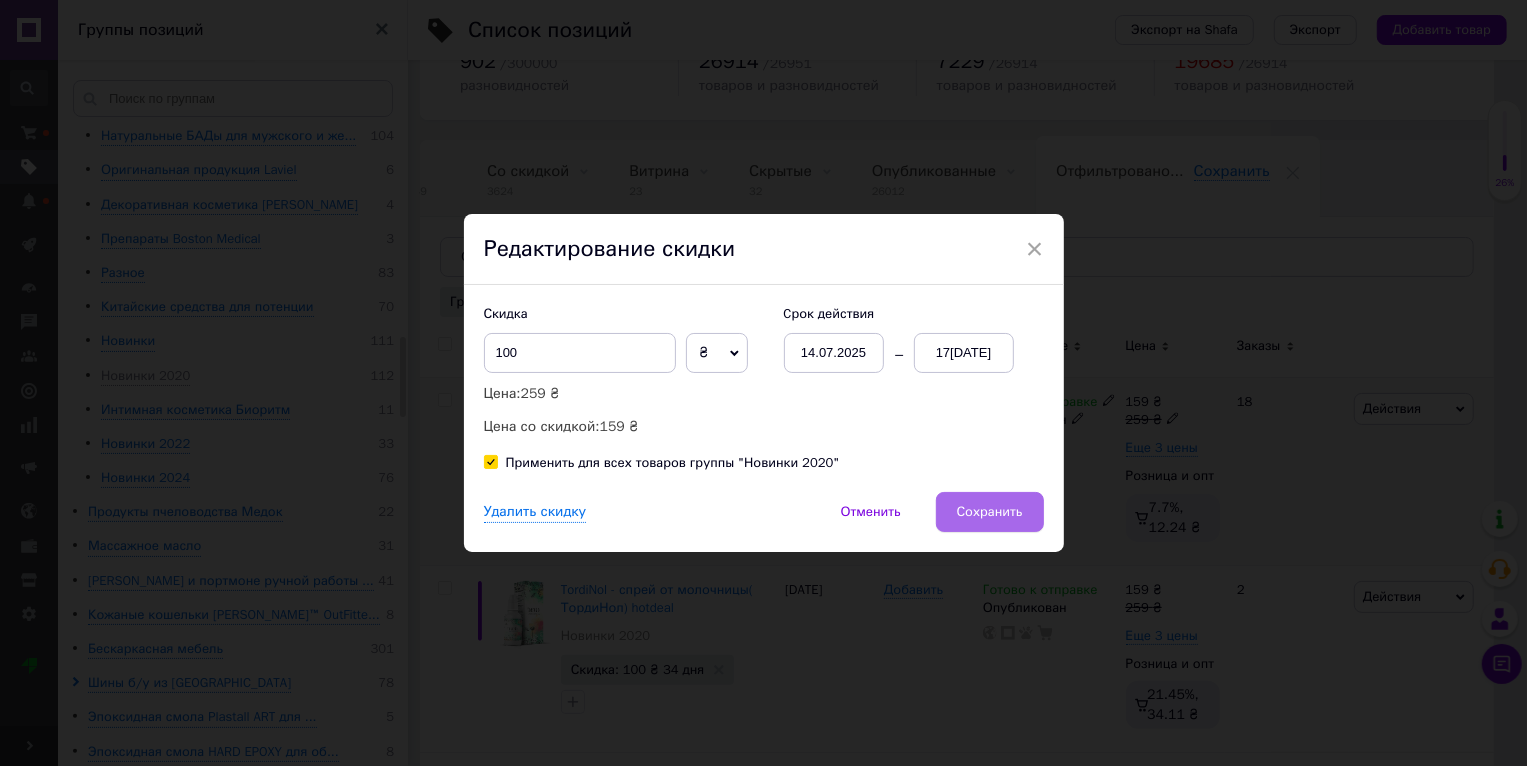 click on "Сохранить" at bounding box center [990, 512] 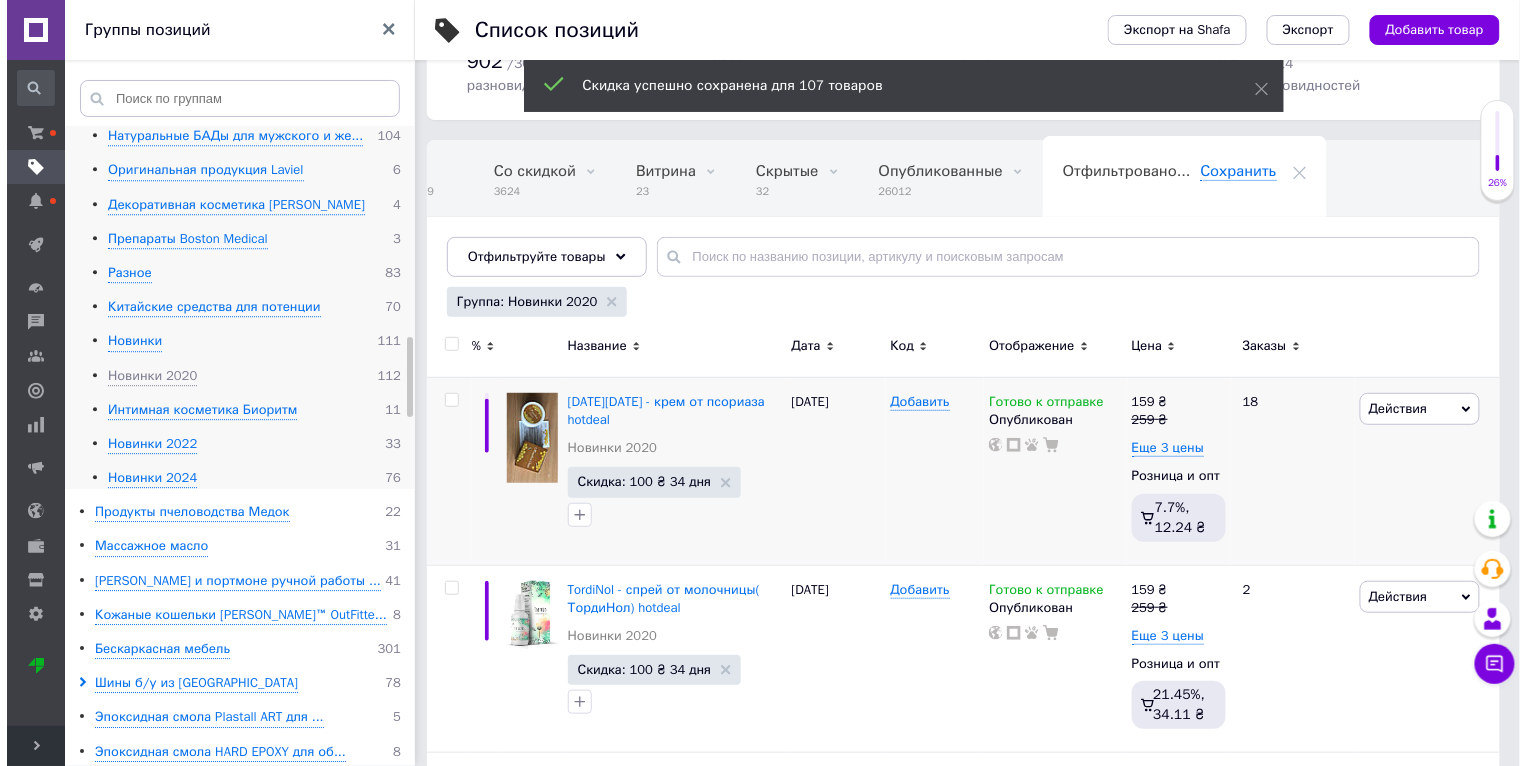 scroll, scrollTop: 0, scrollLeft: 47, axis: horizontal 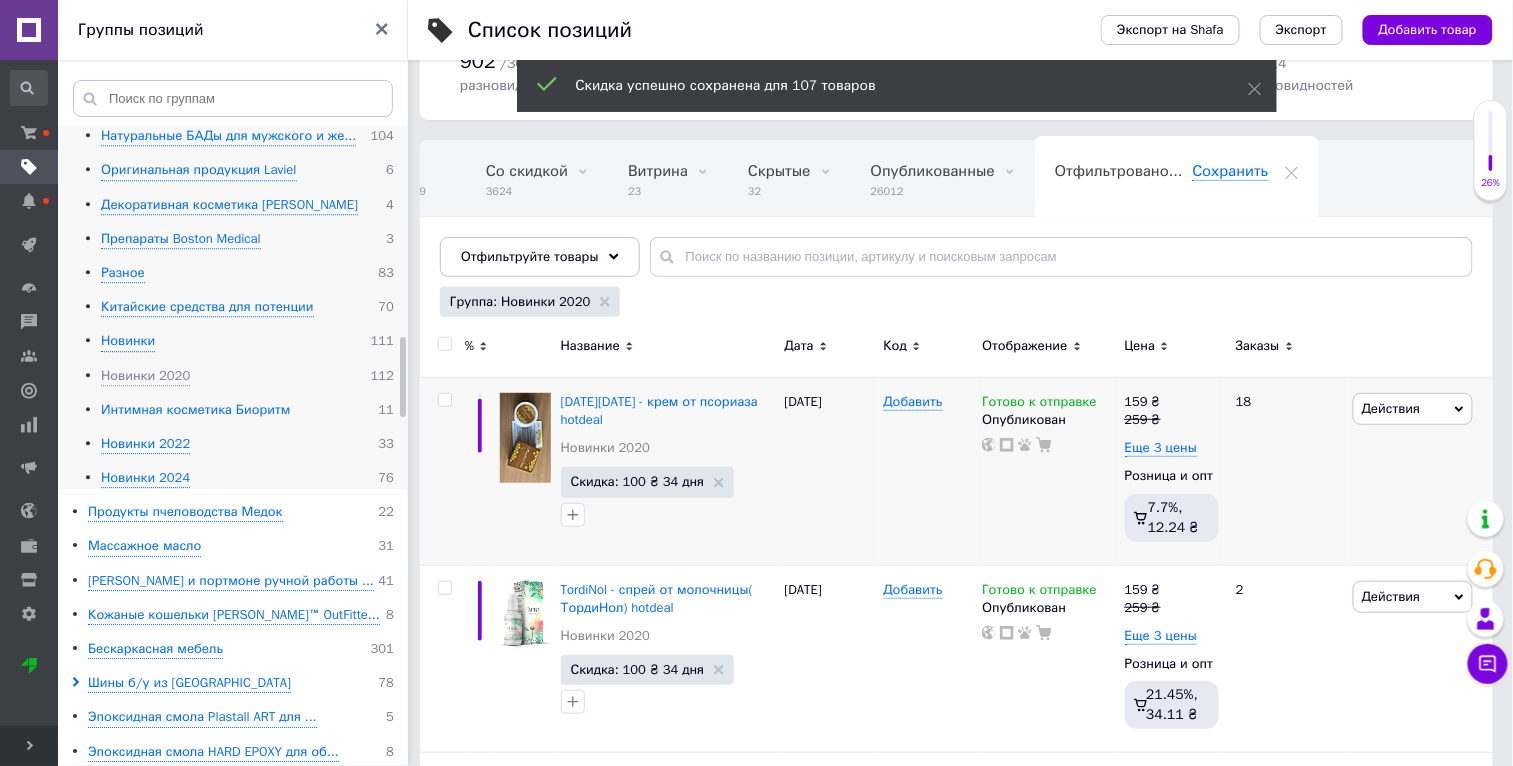 click on "Интимная косметика Биоритм" at bounding box center [195, 410] 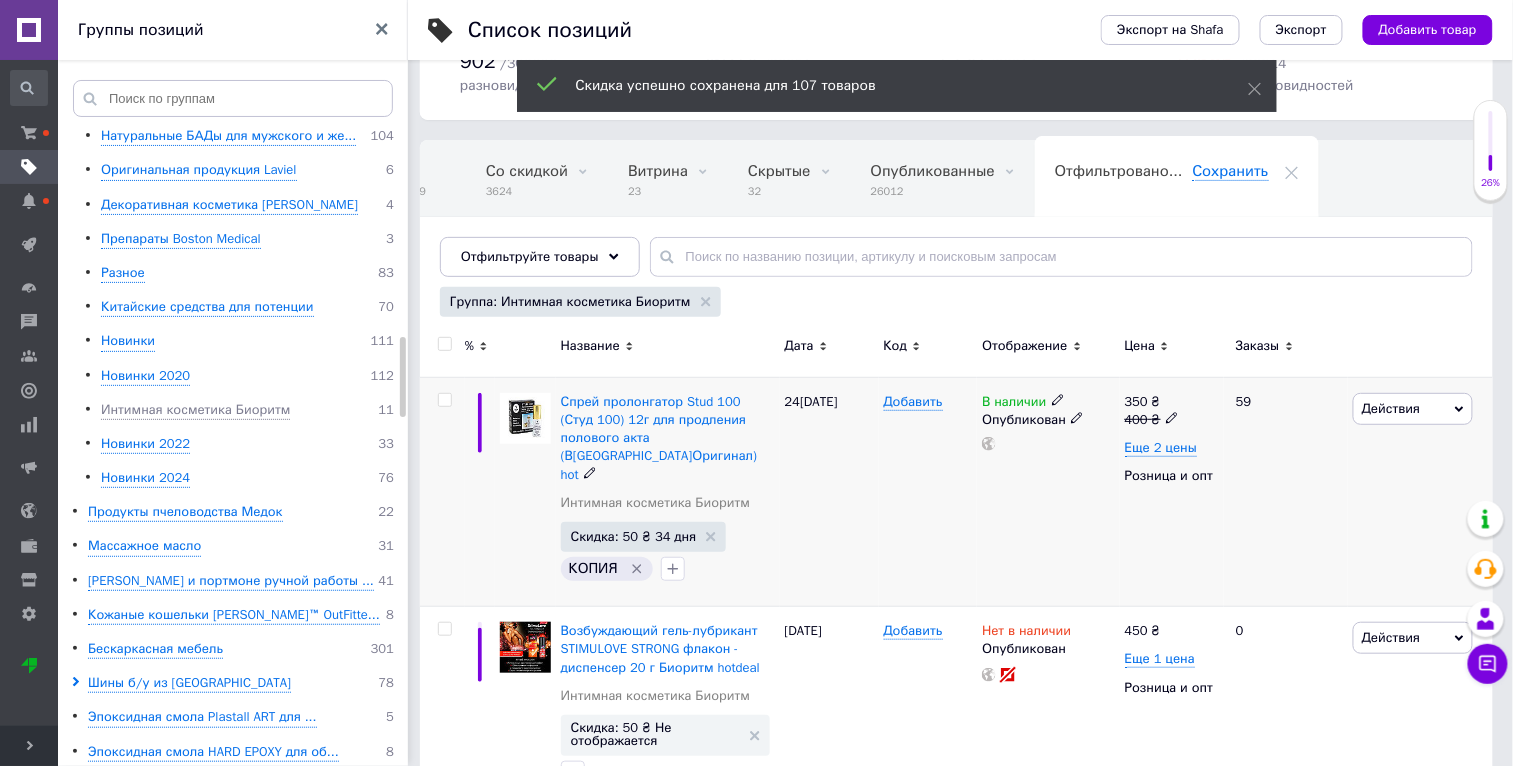click on "Действия" at bounding box center [1391, 408] 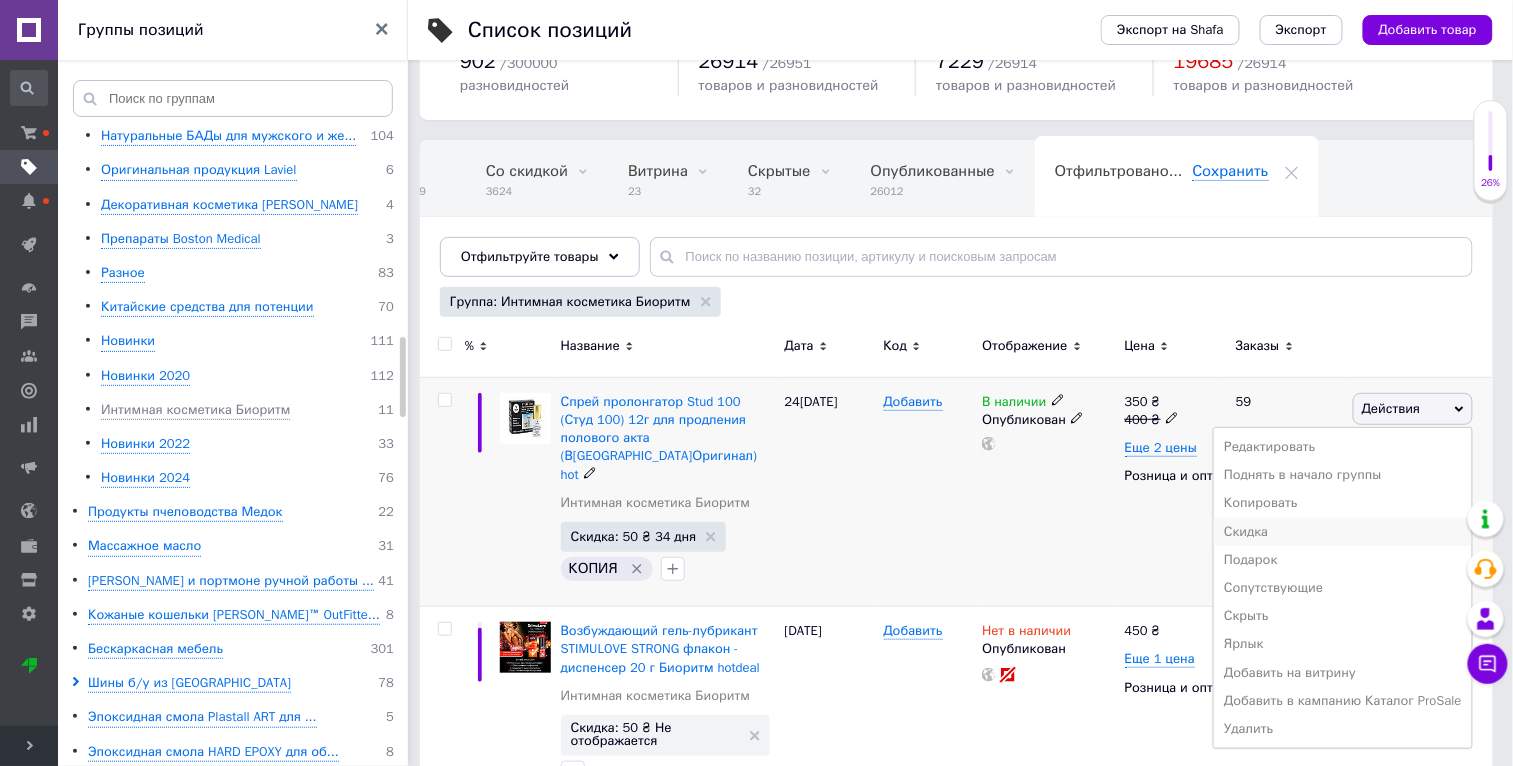 click on "Скидка" at bounding box center [1343, 532] 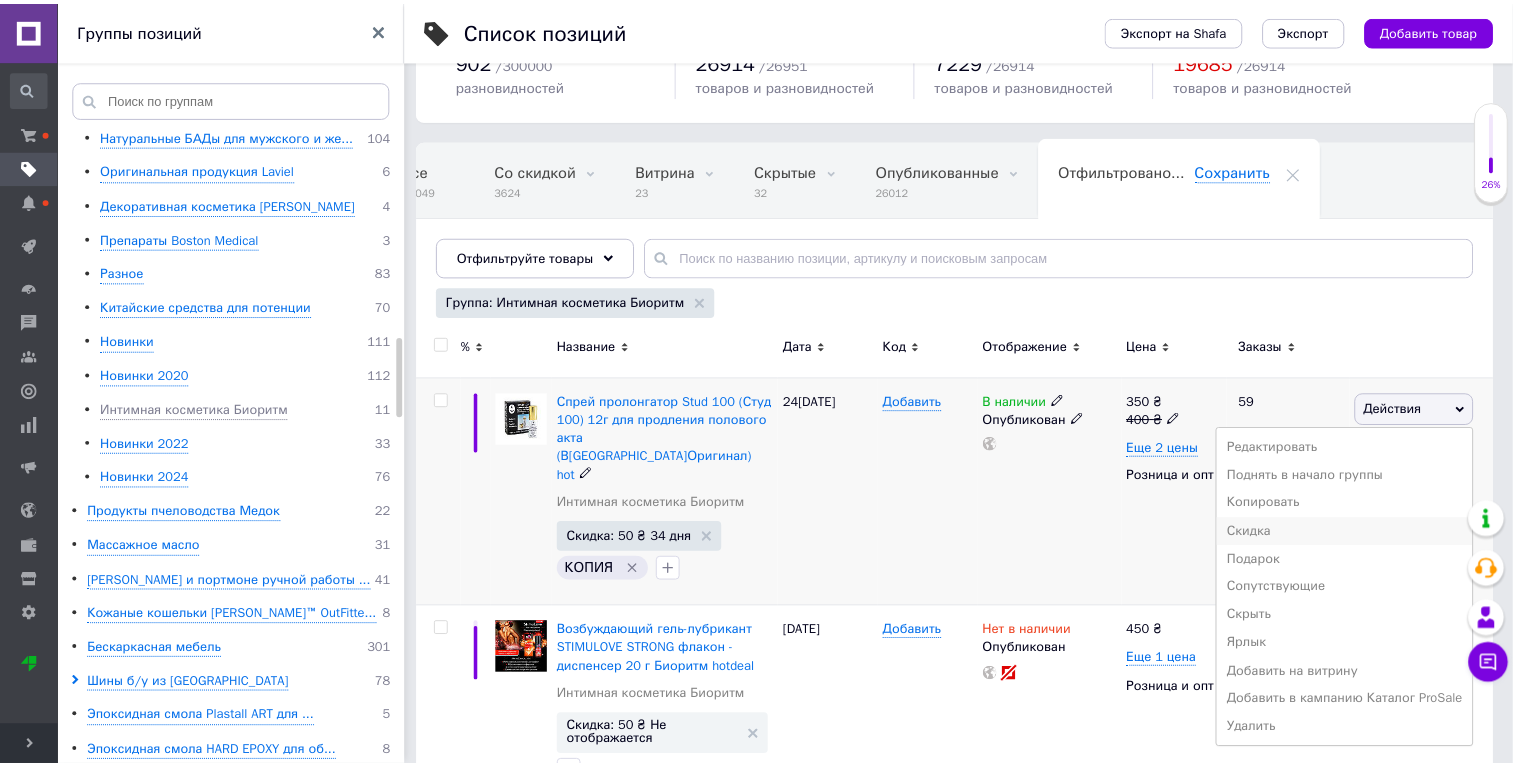 scroll, scrollTop: 0, scrollLeft: 46, axis: horizontal 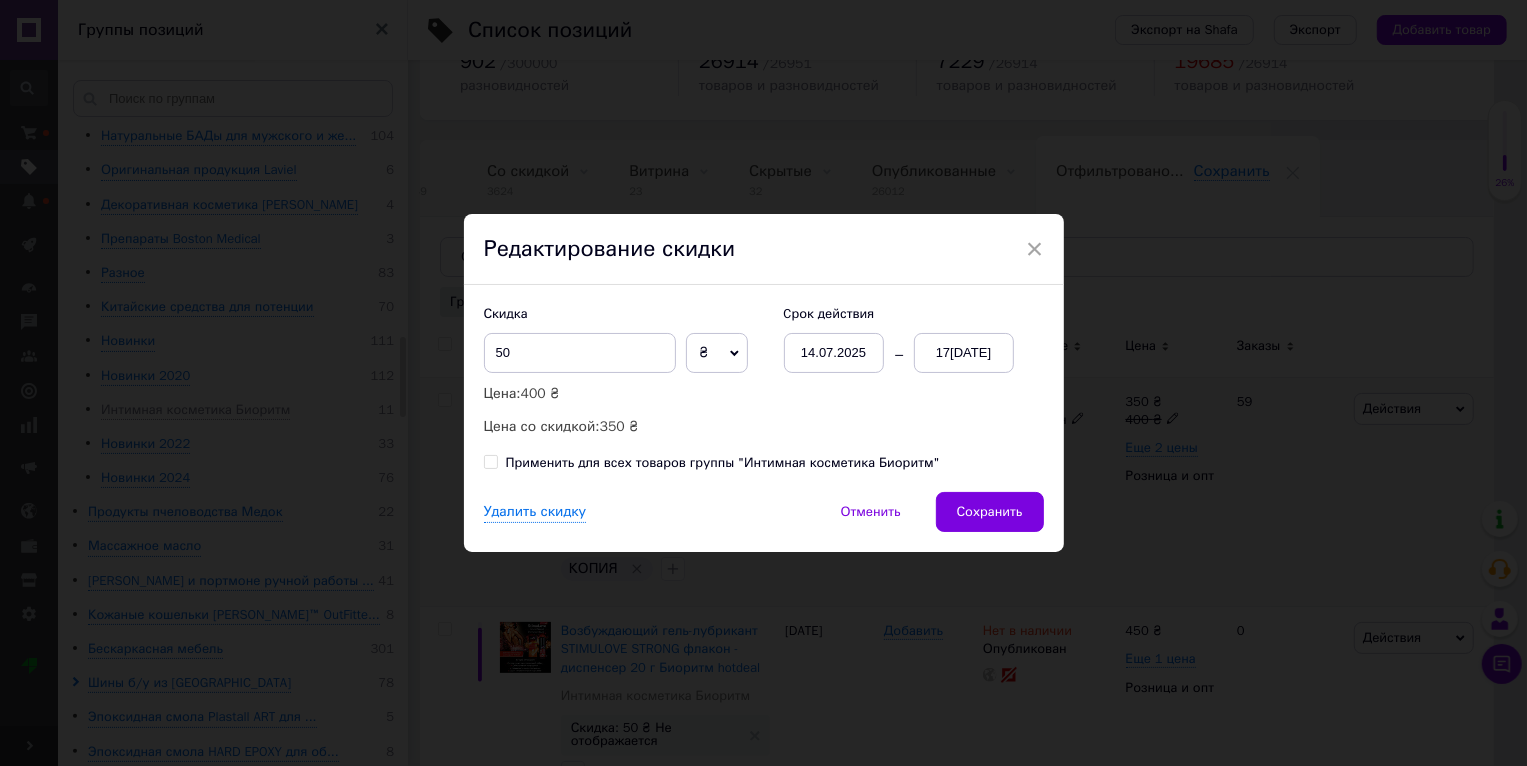 click on "Применить для всех товаров группы "Интимная косметика Биоритм"" at bounding box center [723, 463] 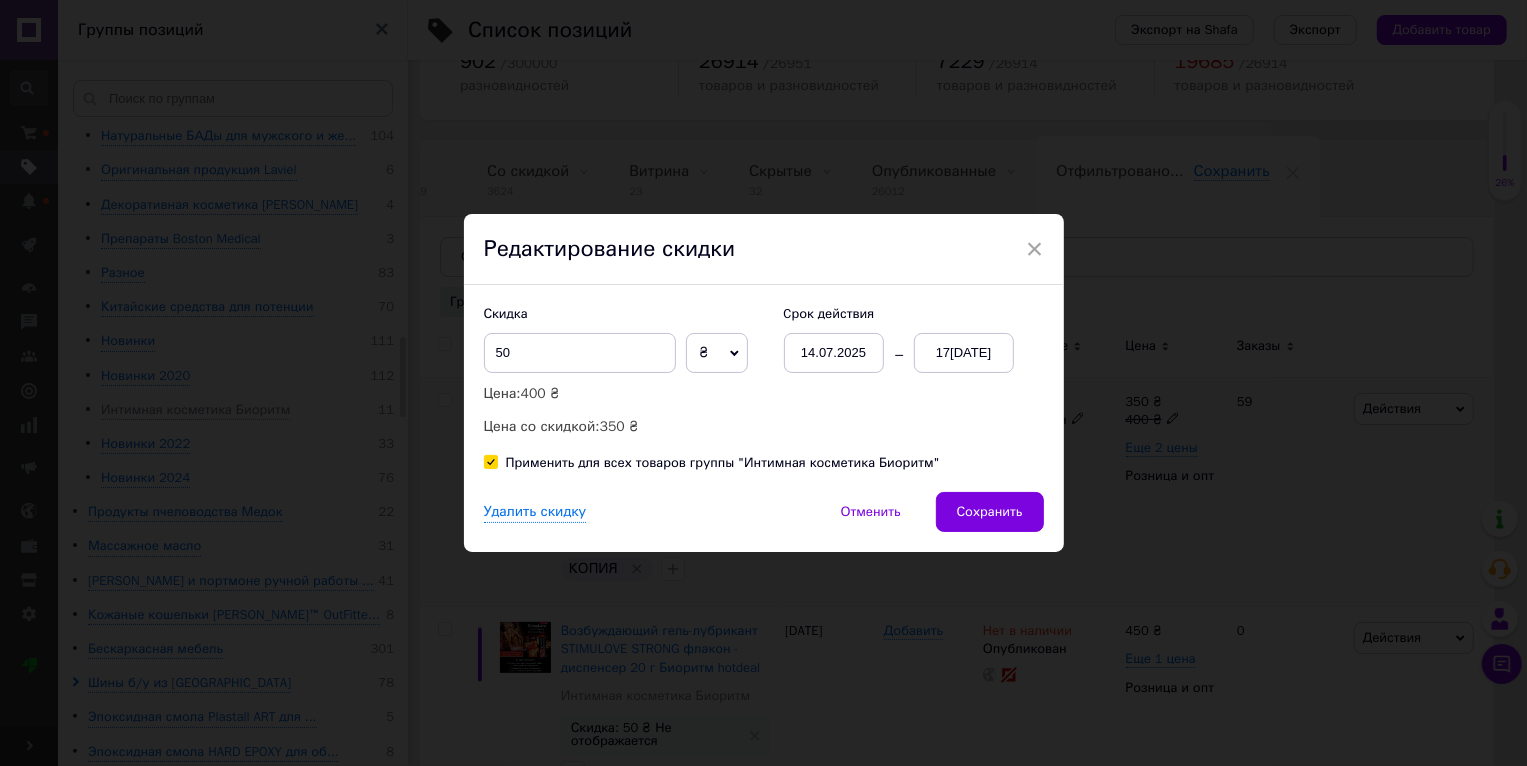 checkbox on "true" 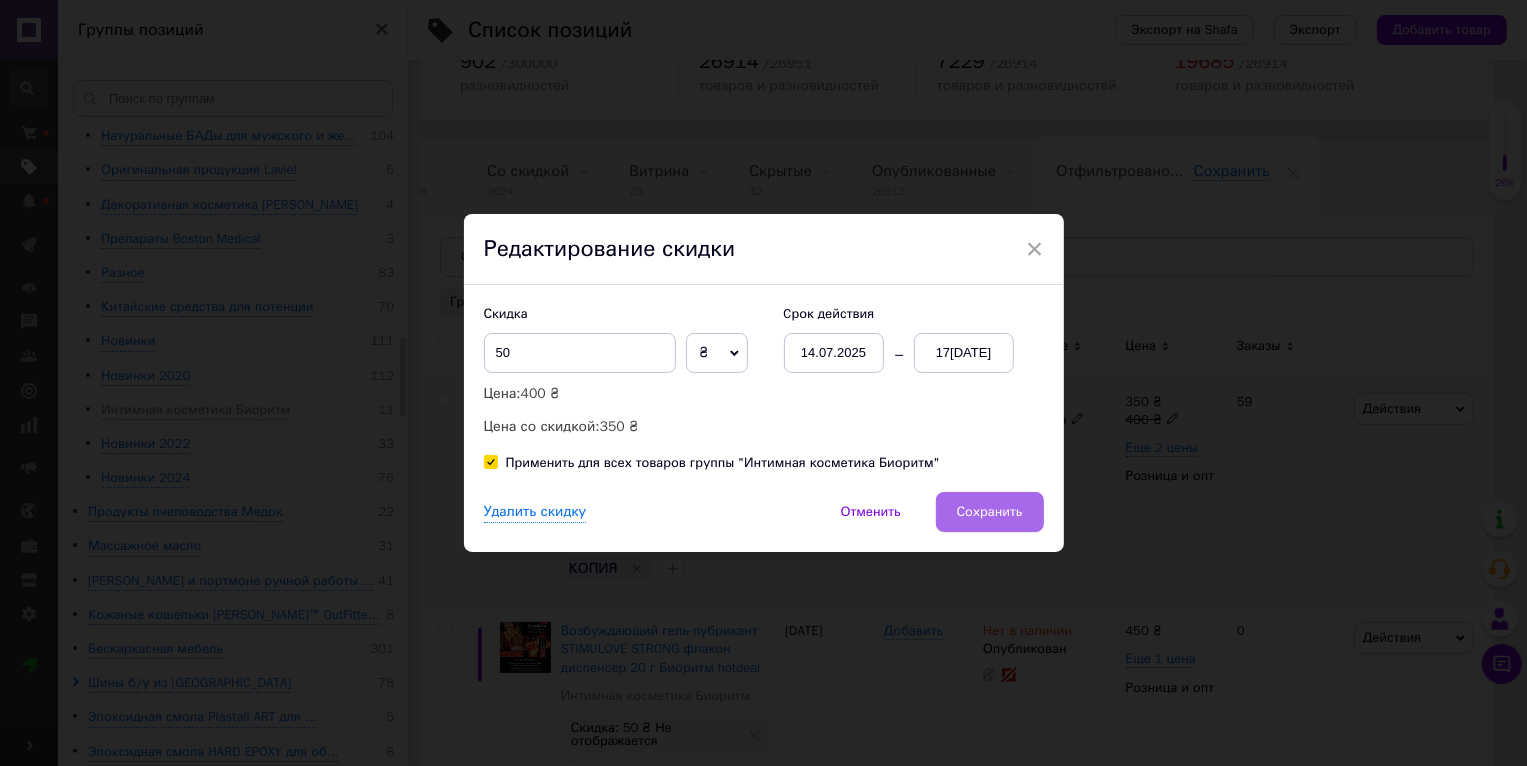 click on "Сохранить" at bounding box center (990, 512) 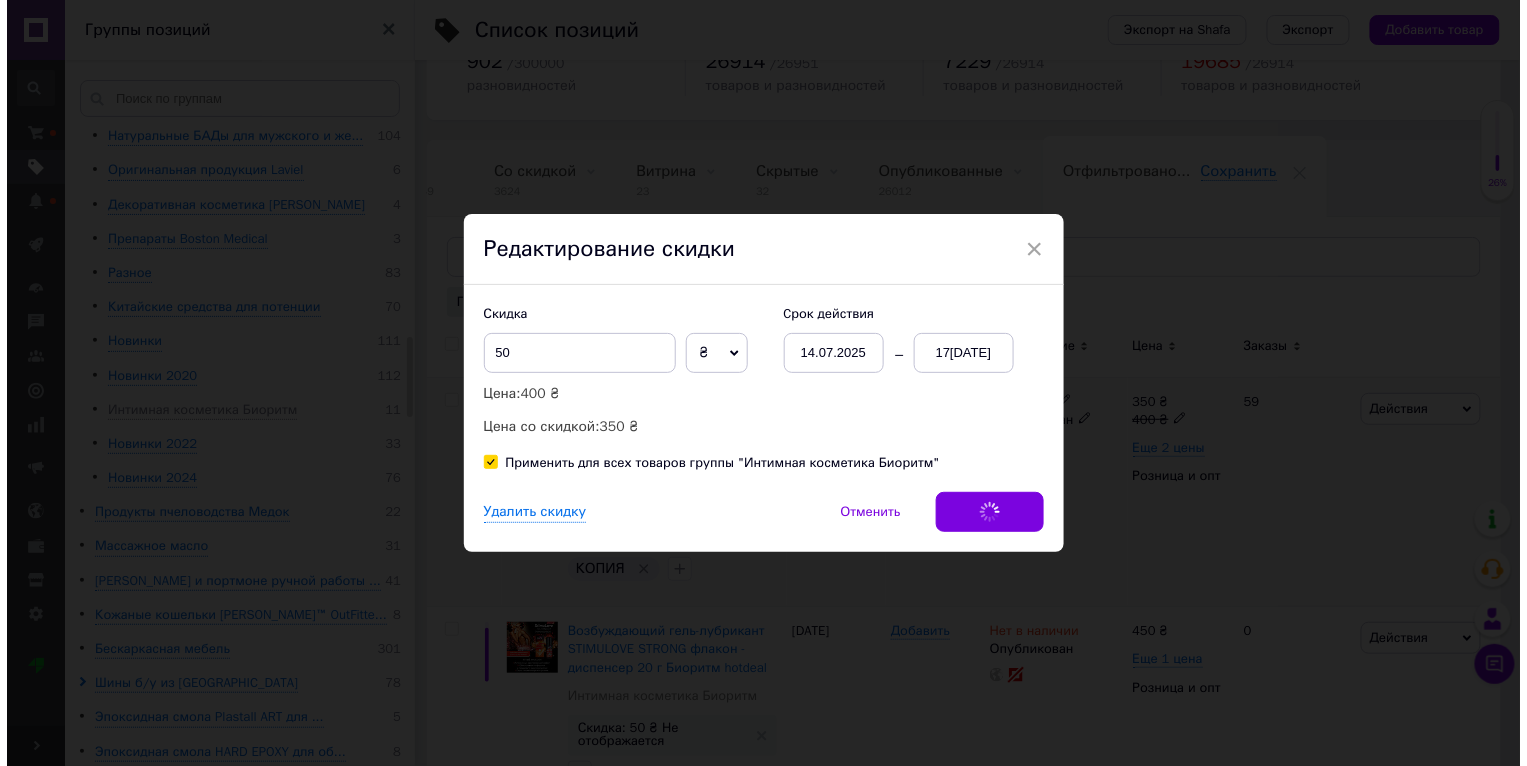 scroll, scrollTop: 0, scrollLeft: 47, axis: horizontal 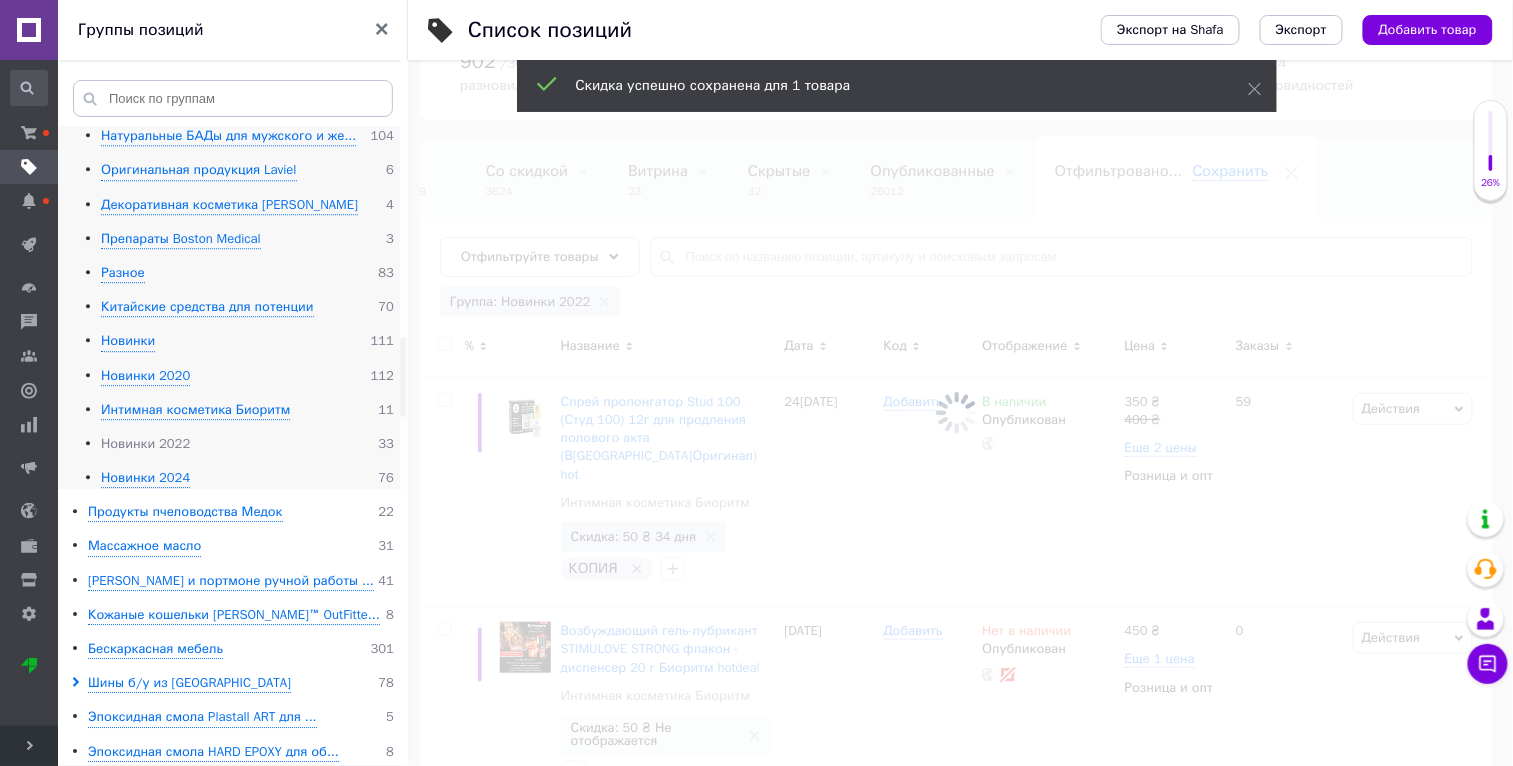 click on "Новинки 2022" at bounding box center (145, 444) 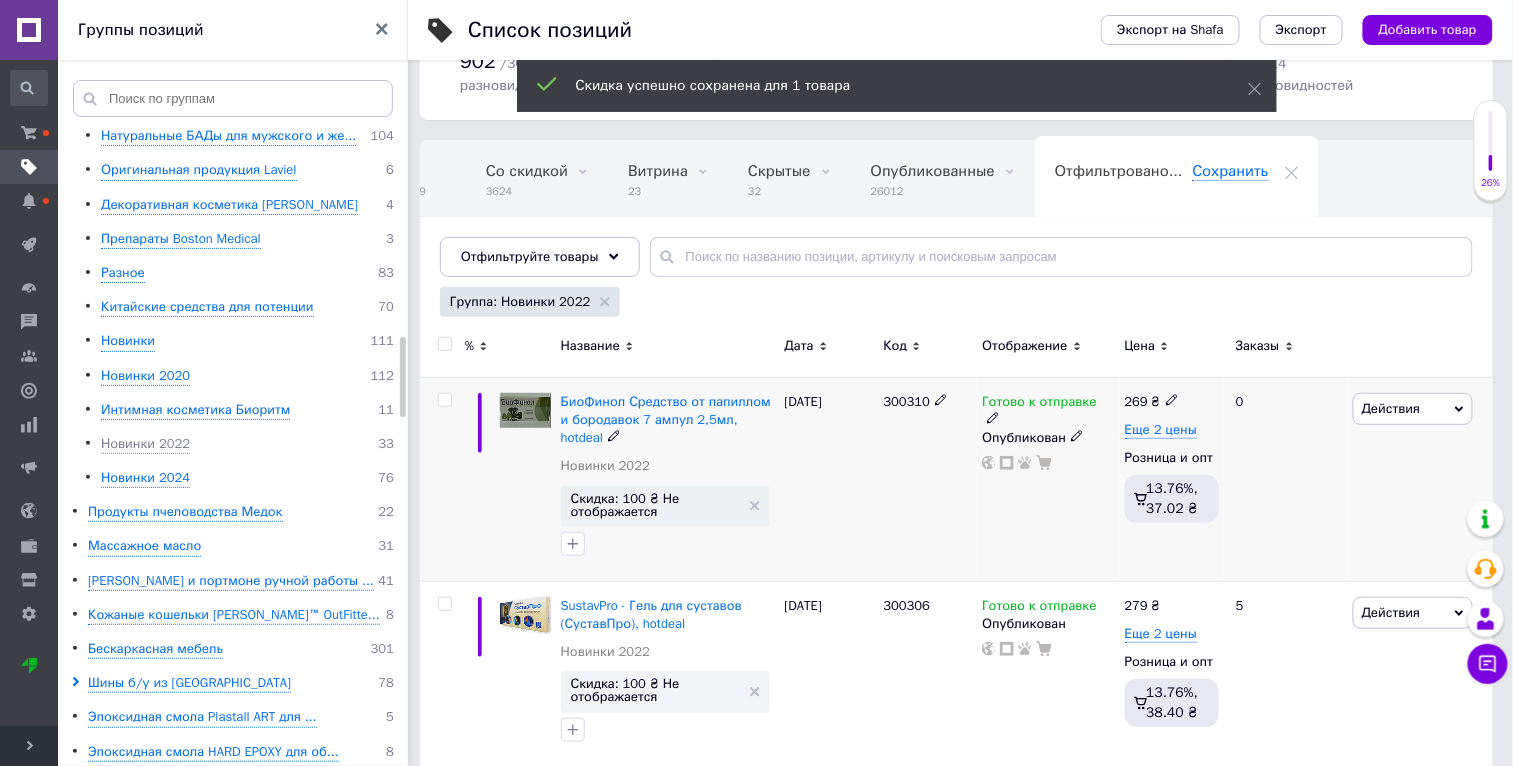 click on "Действия" at bounding box center (1413, 409) 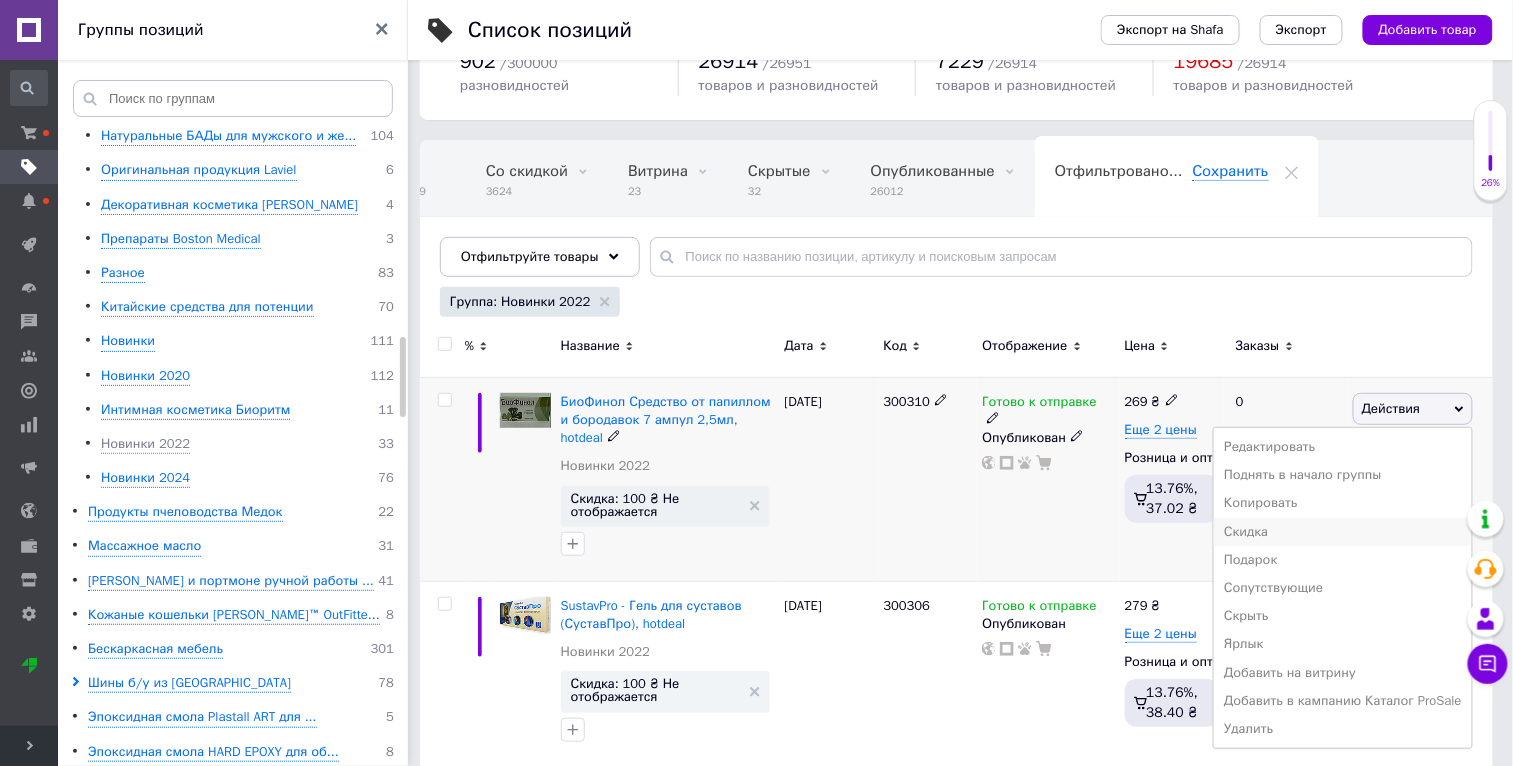 click on "Скидка" at bounding box center (1343, 532) 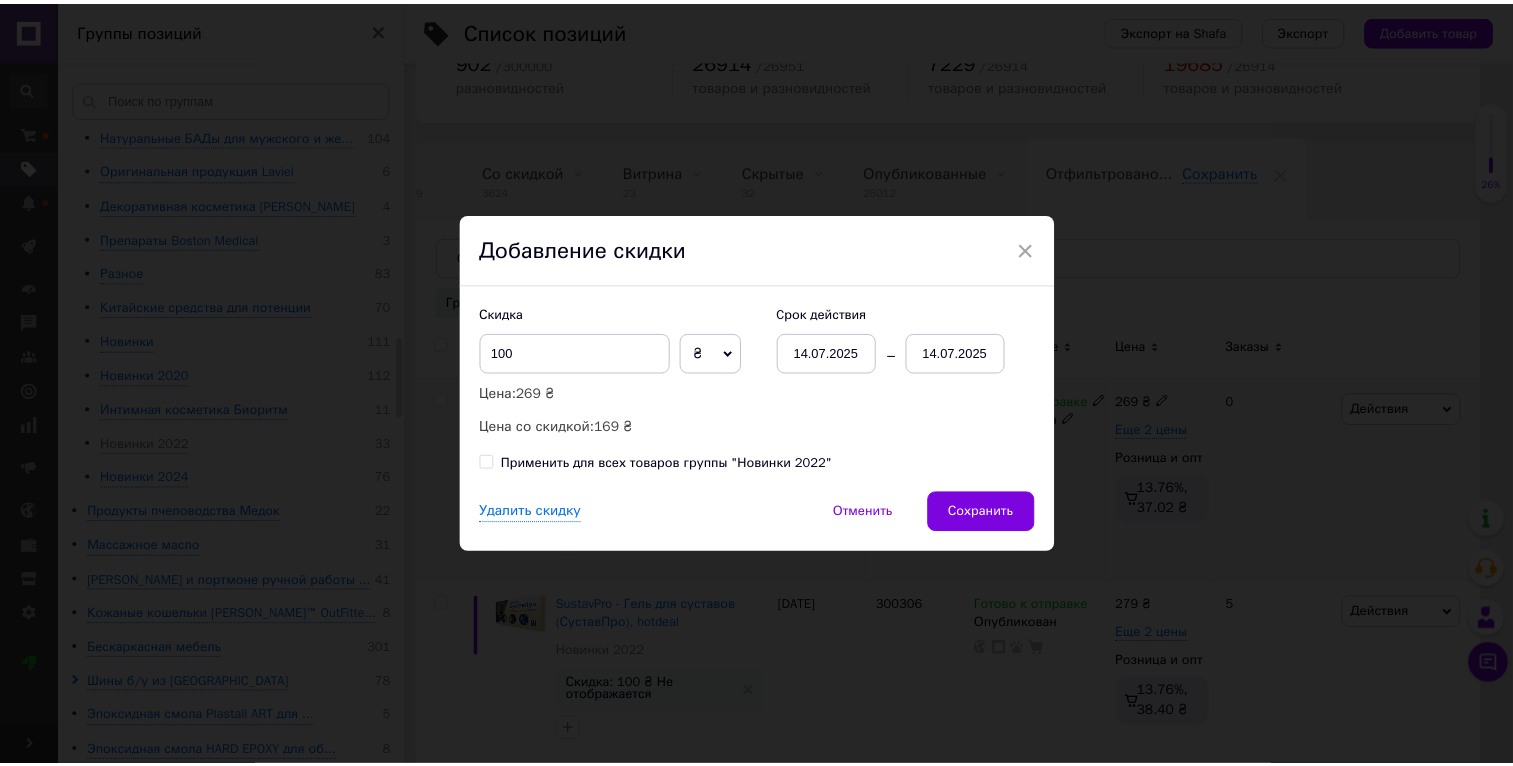 scroll, scrollTop: 0, scrollLeft: 46, axis: horizontal 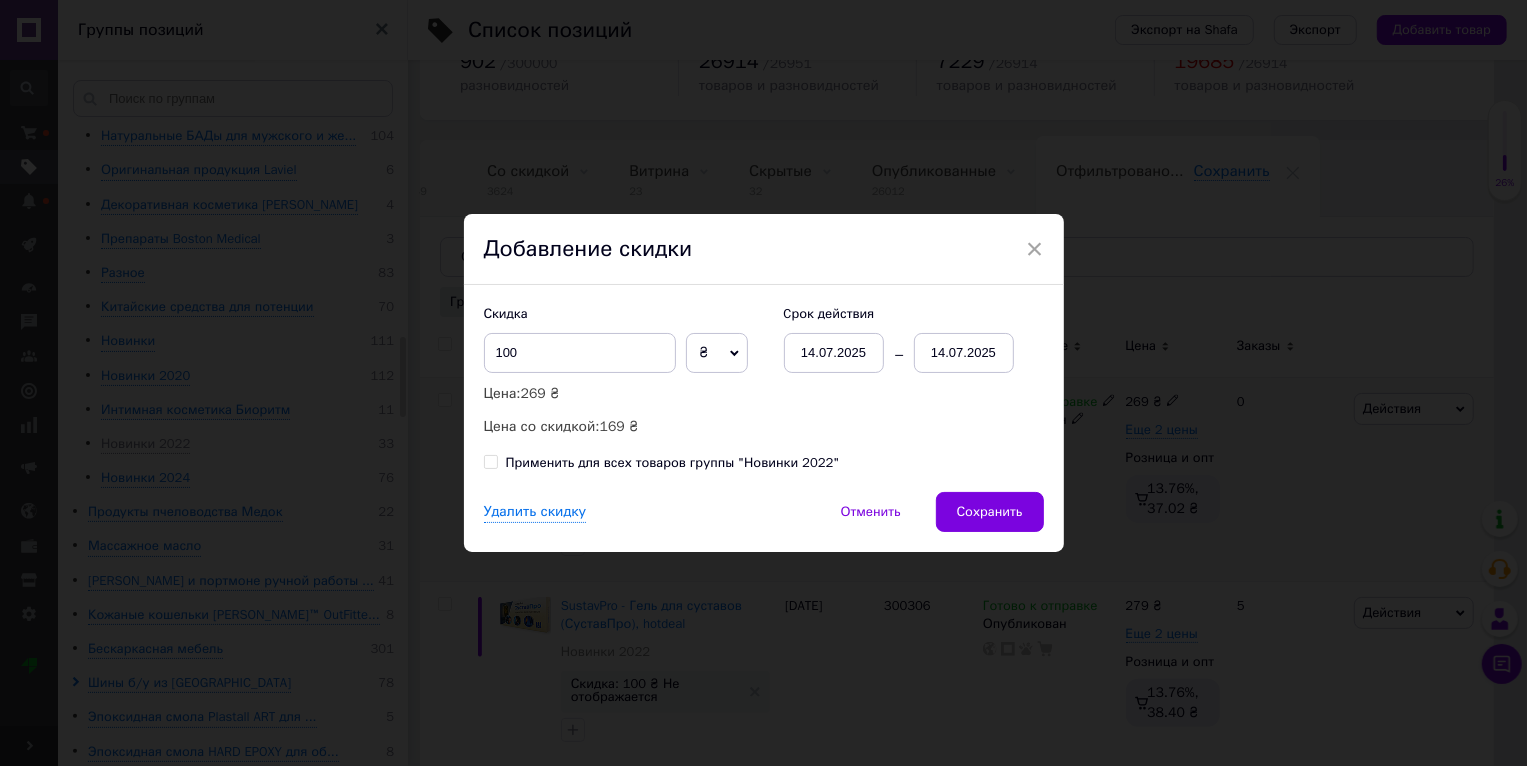 click on "Применить для всех товаров группы "Новинки 2022"" at bounding box center (673, 463) 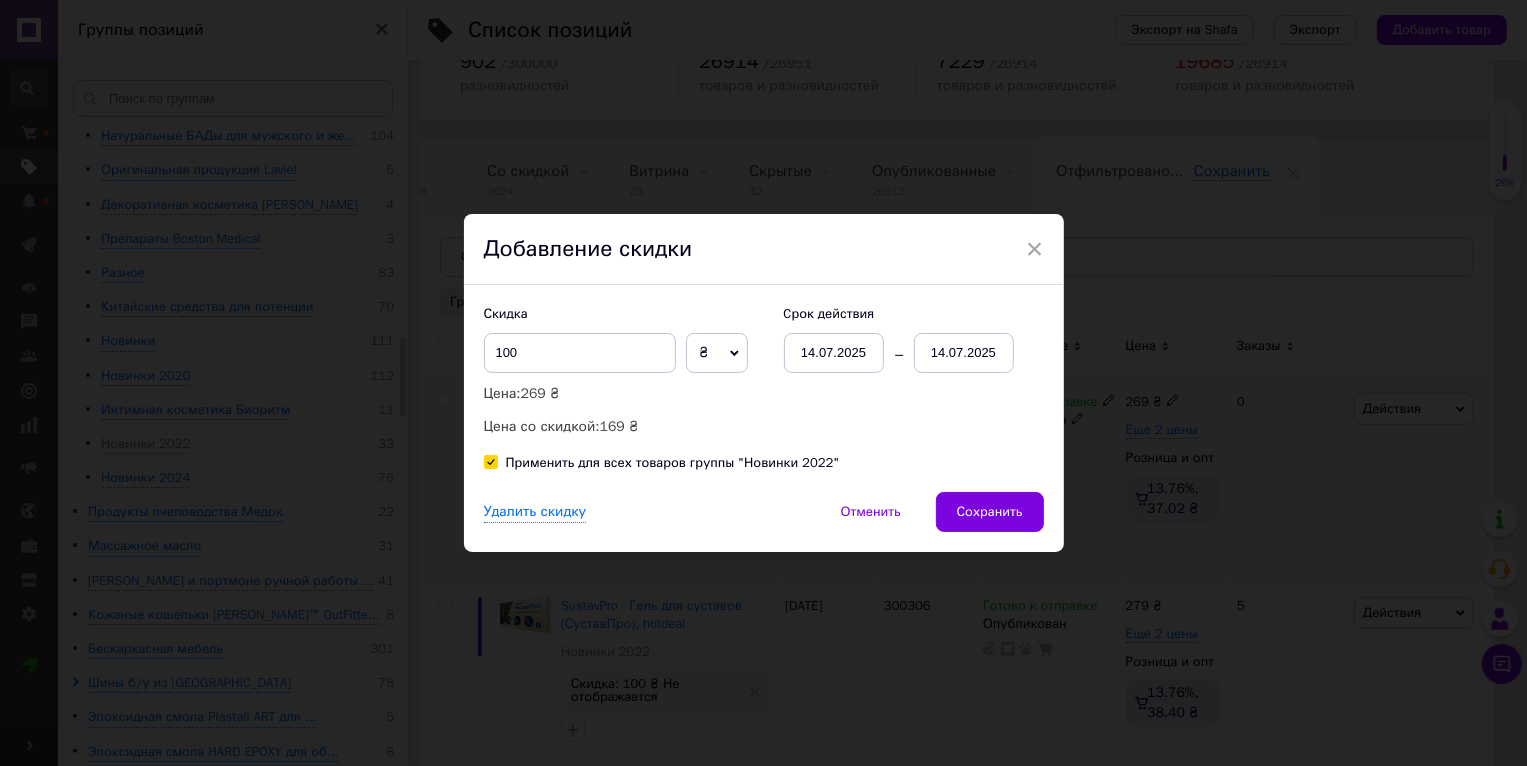 checkbox on "true" 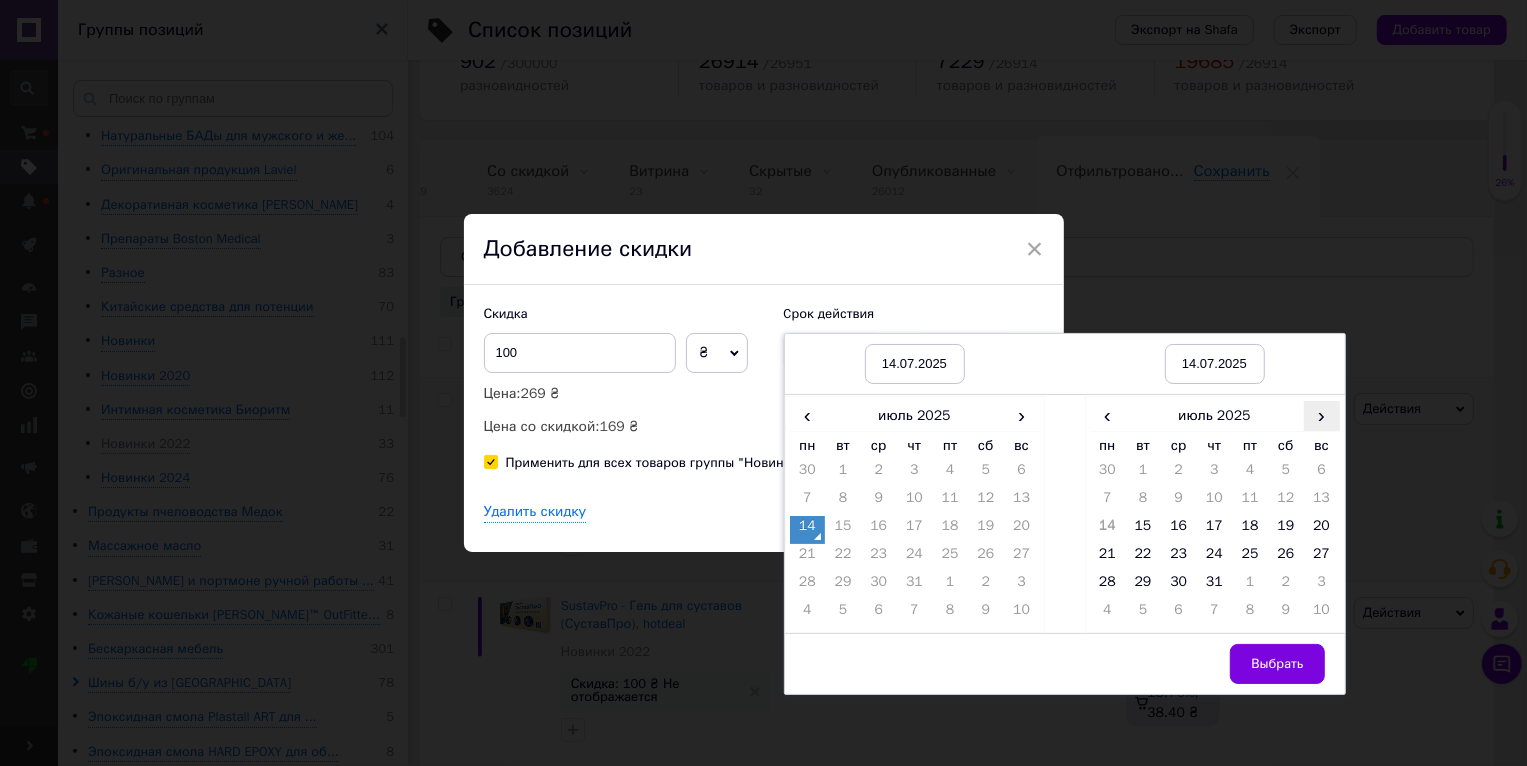 click on "›" at bounding box center (1322, 415) 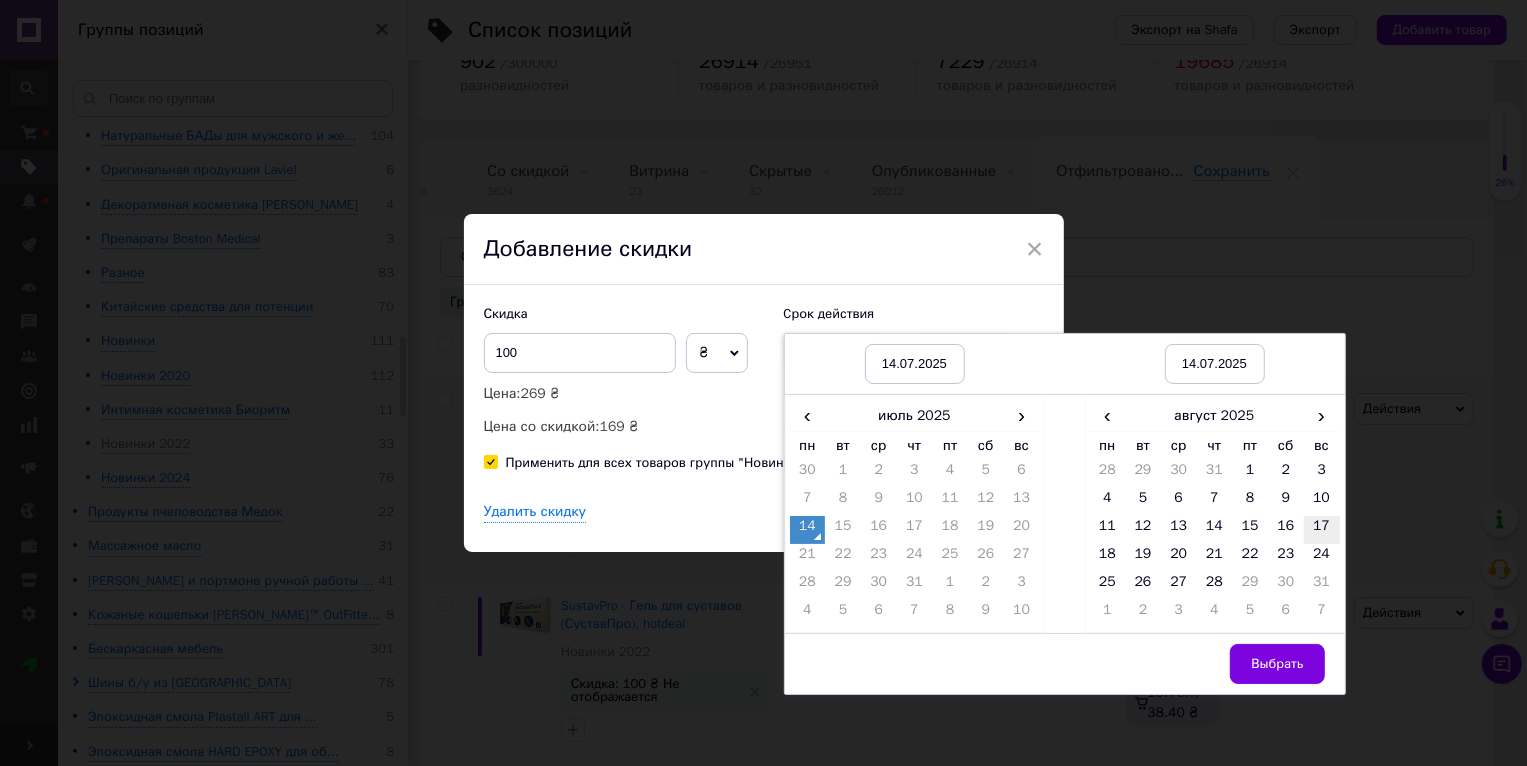 click on "17" at bounding box center [1322, 530] 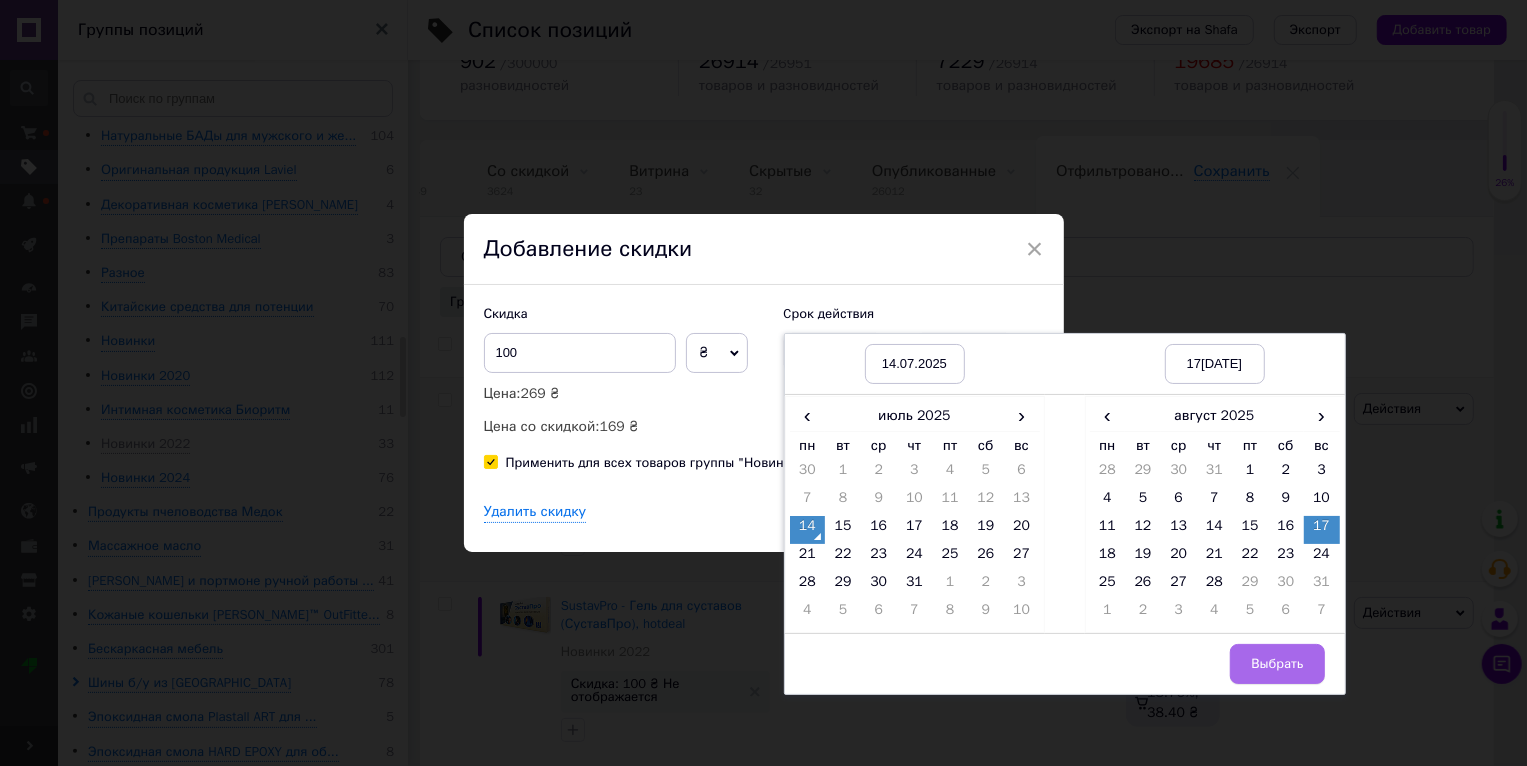 click on "Выбрать" at bounding box center [1277, 664] 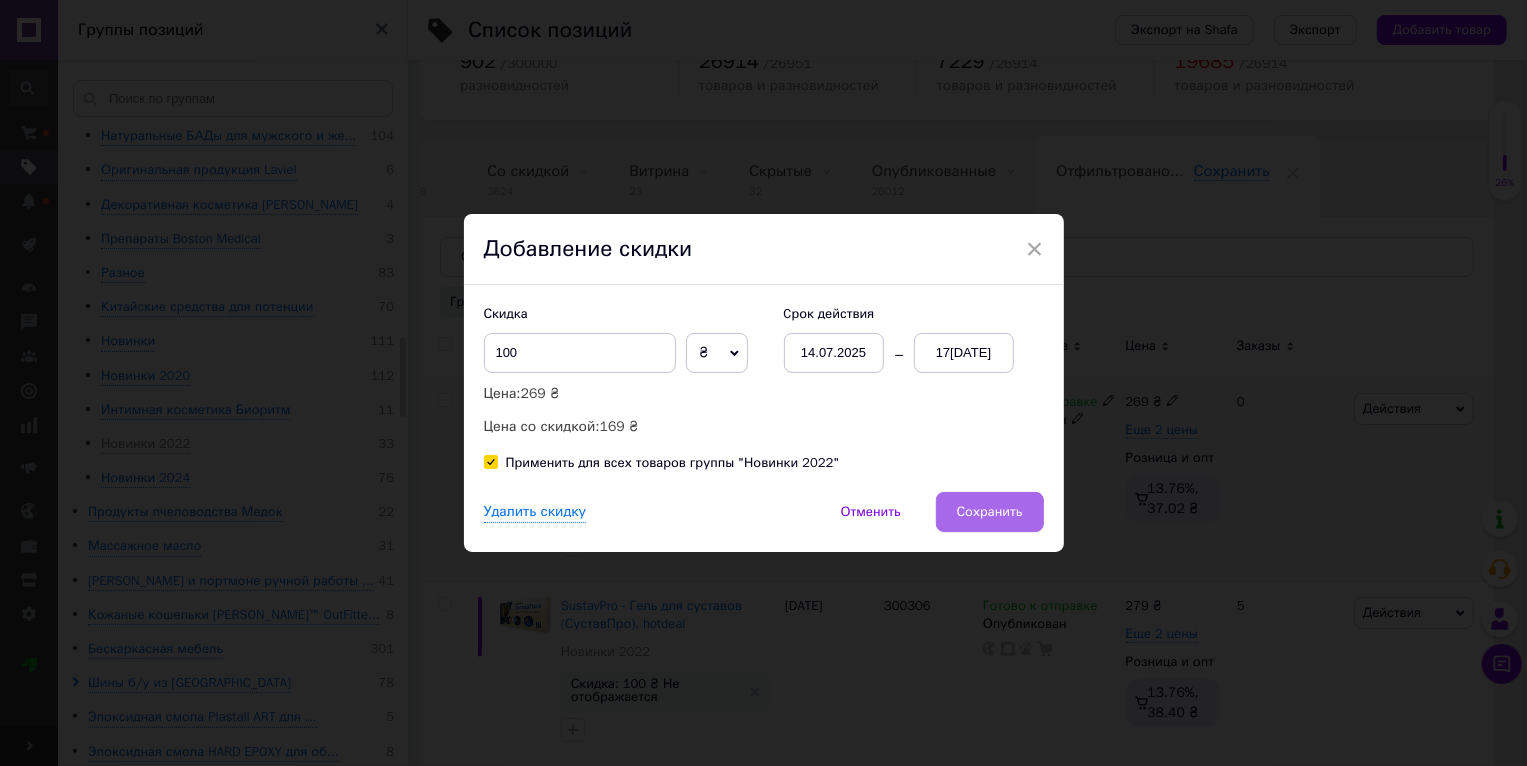 click on "Сохранить" at bounding box center (990, 512) 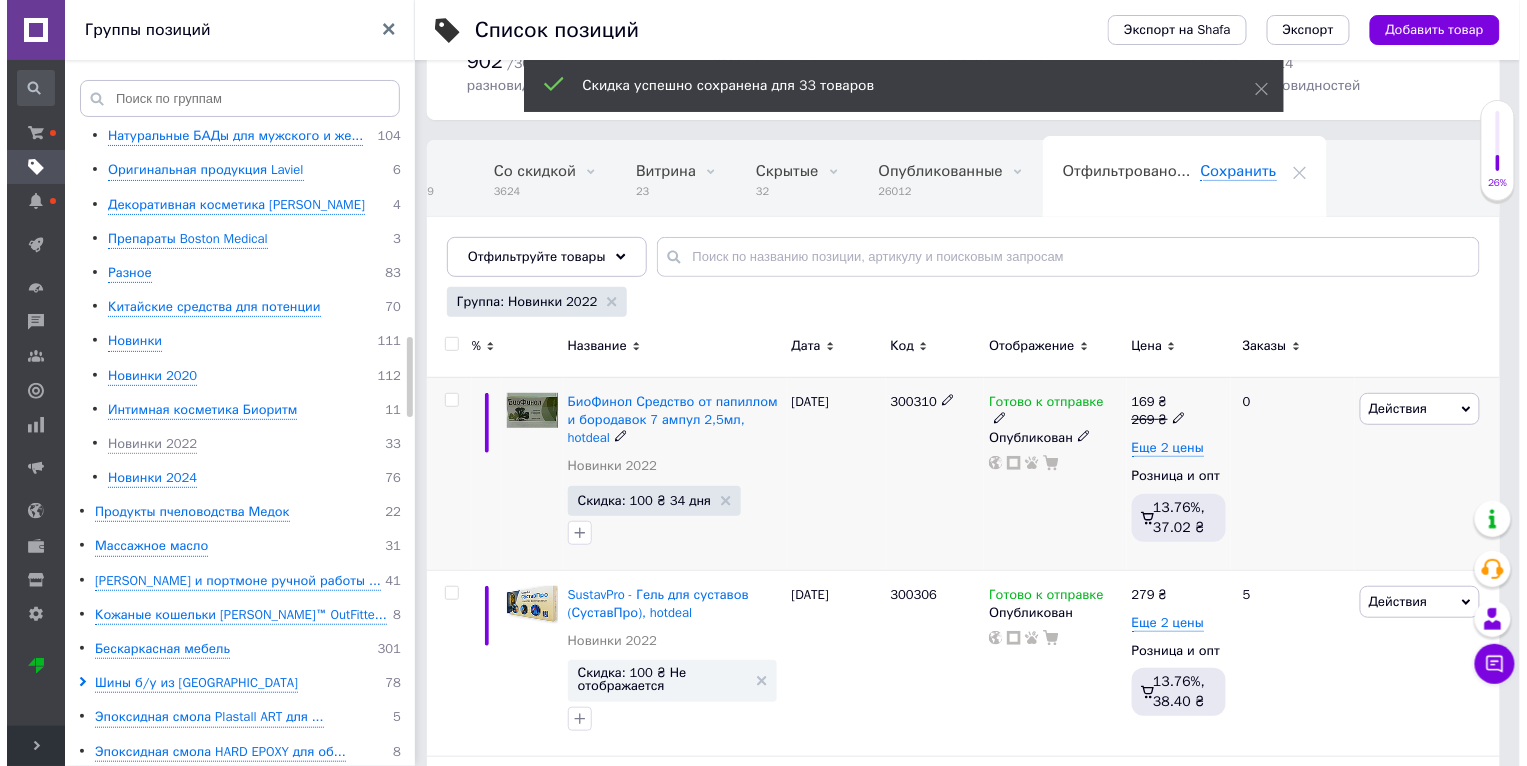 scroll, scrollTop: 0, scrollLeft: 47, axis: horizontal 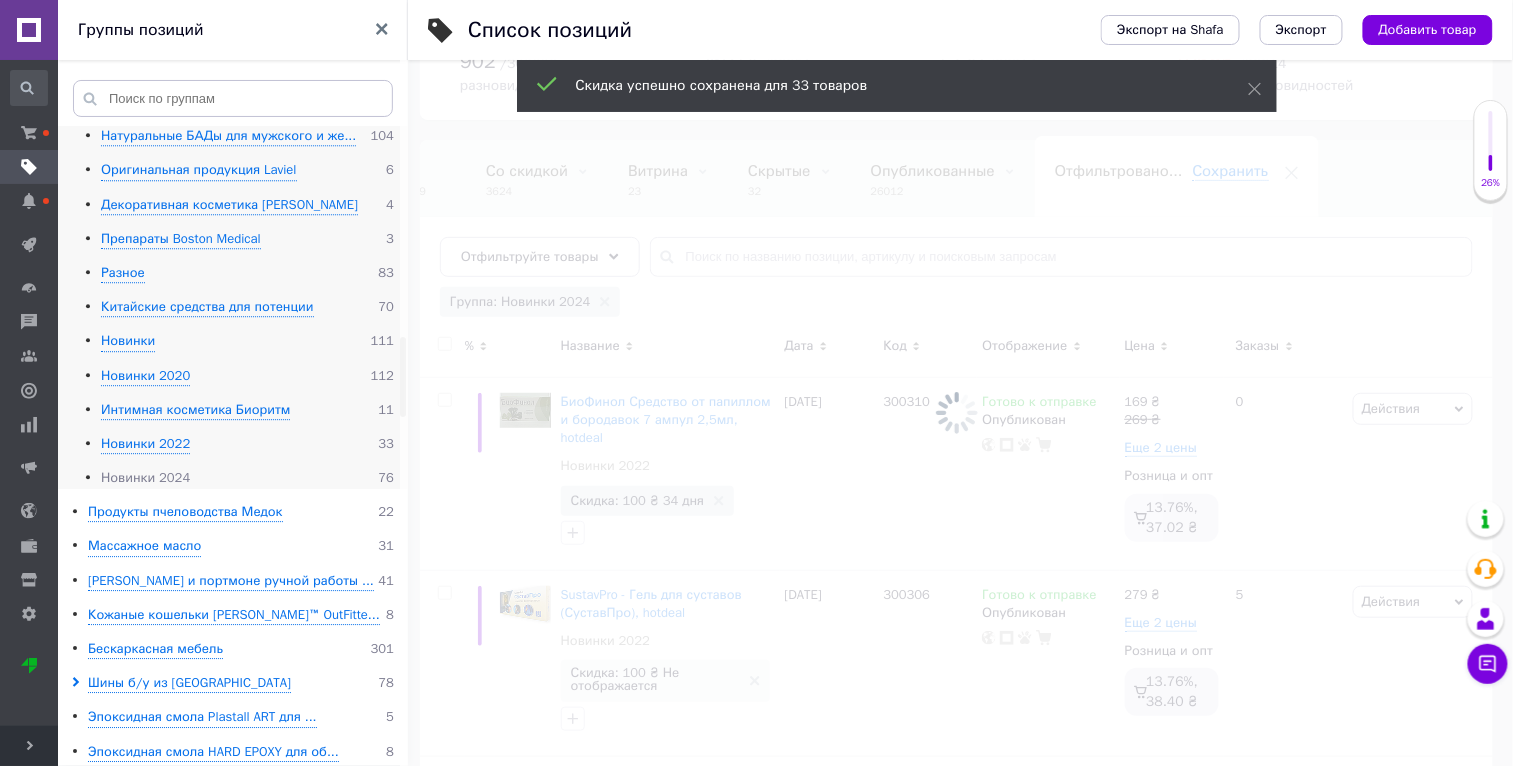 click on "Новинки 2024" at bounding box center (145, 478) 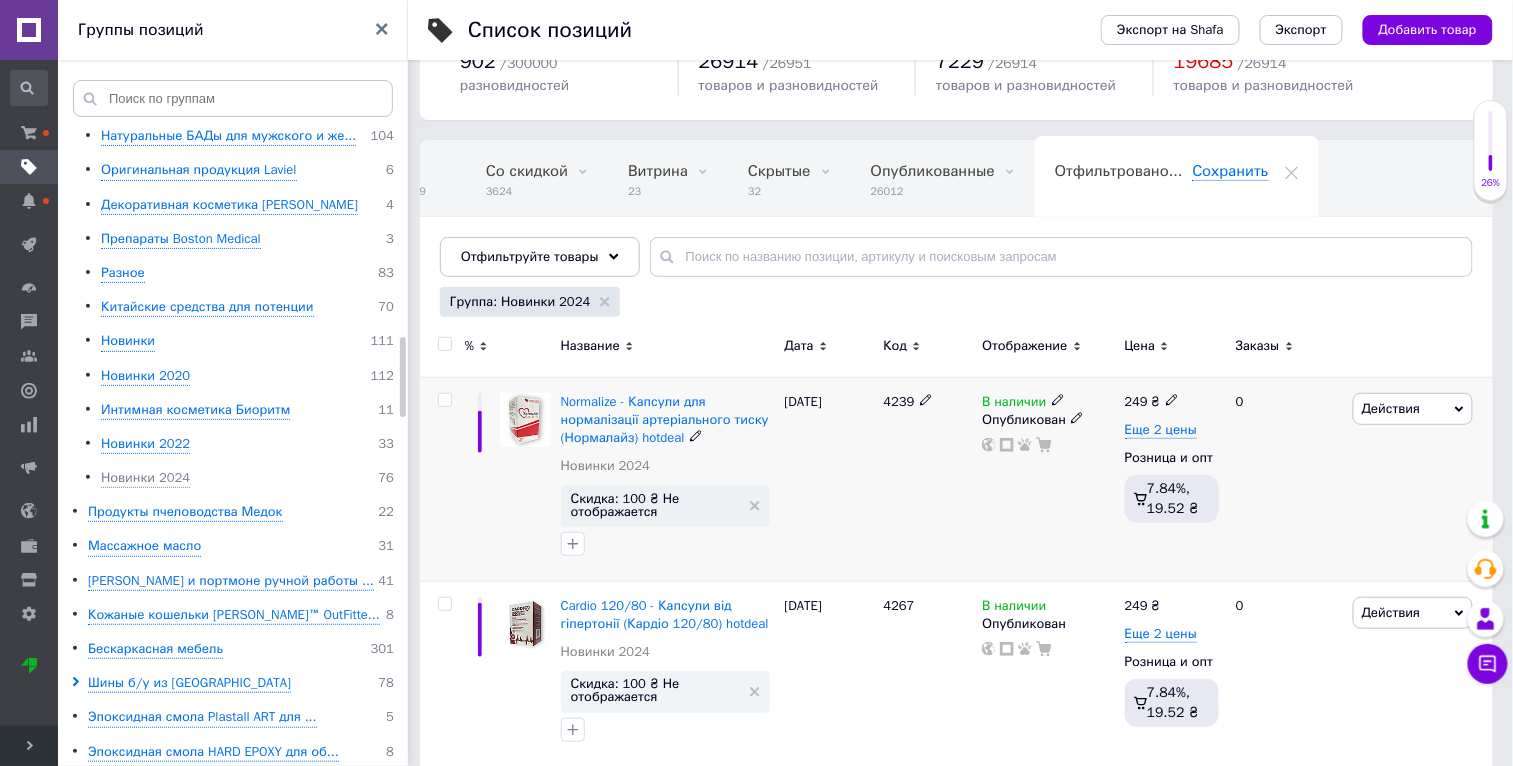 click on "Действия" at bounding box center (1391, 408) 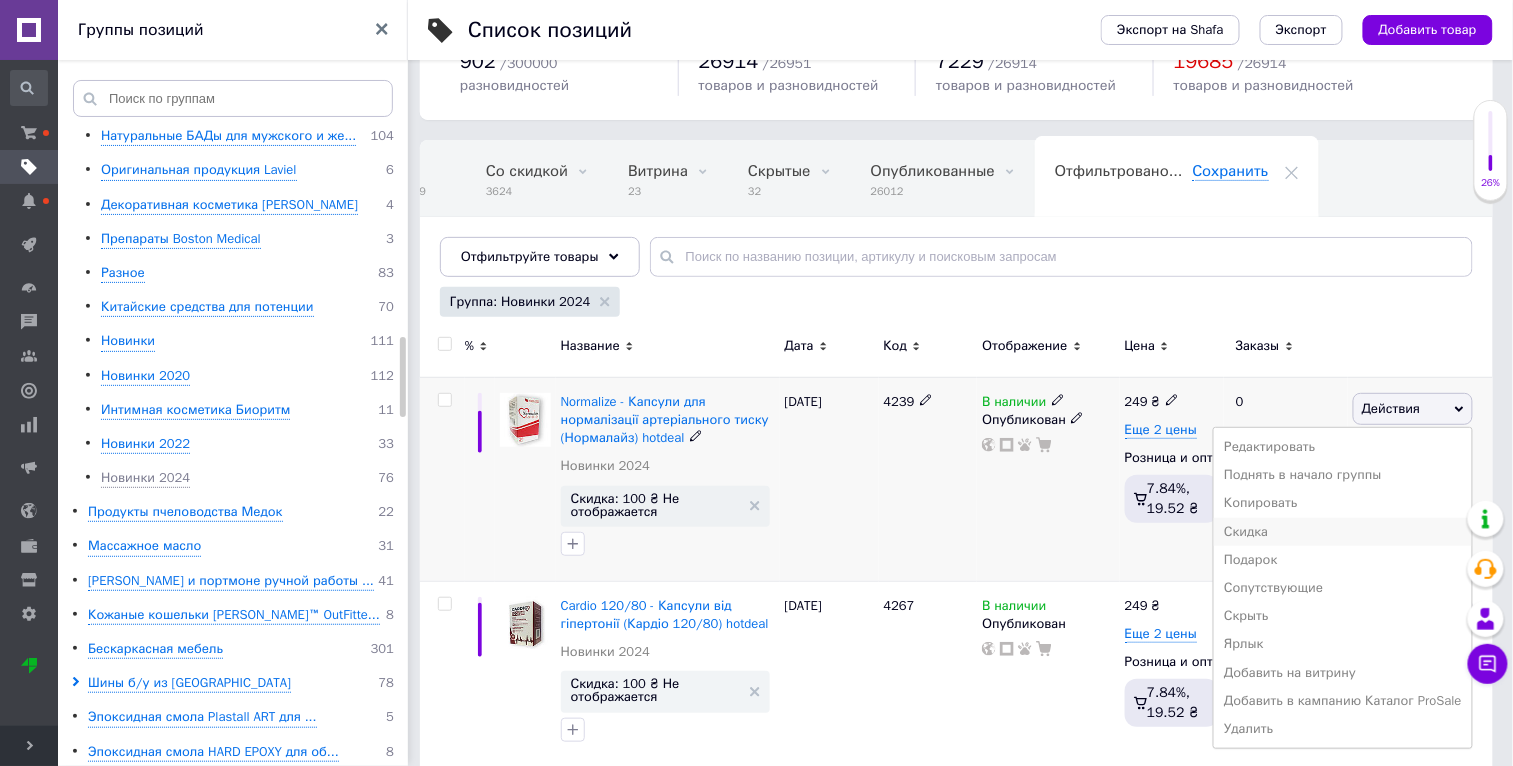 click on "Скидка" at bounding box center (1343, 532) 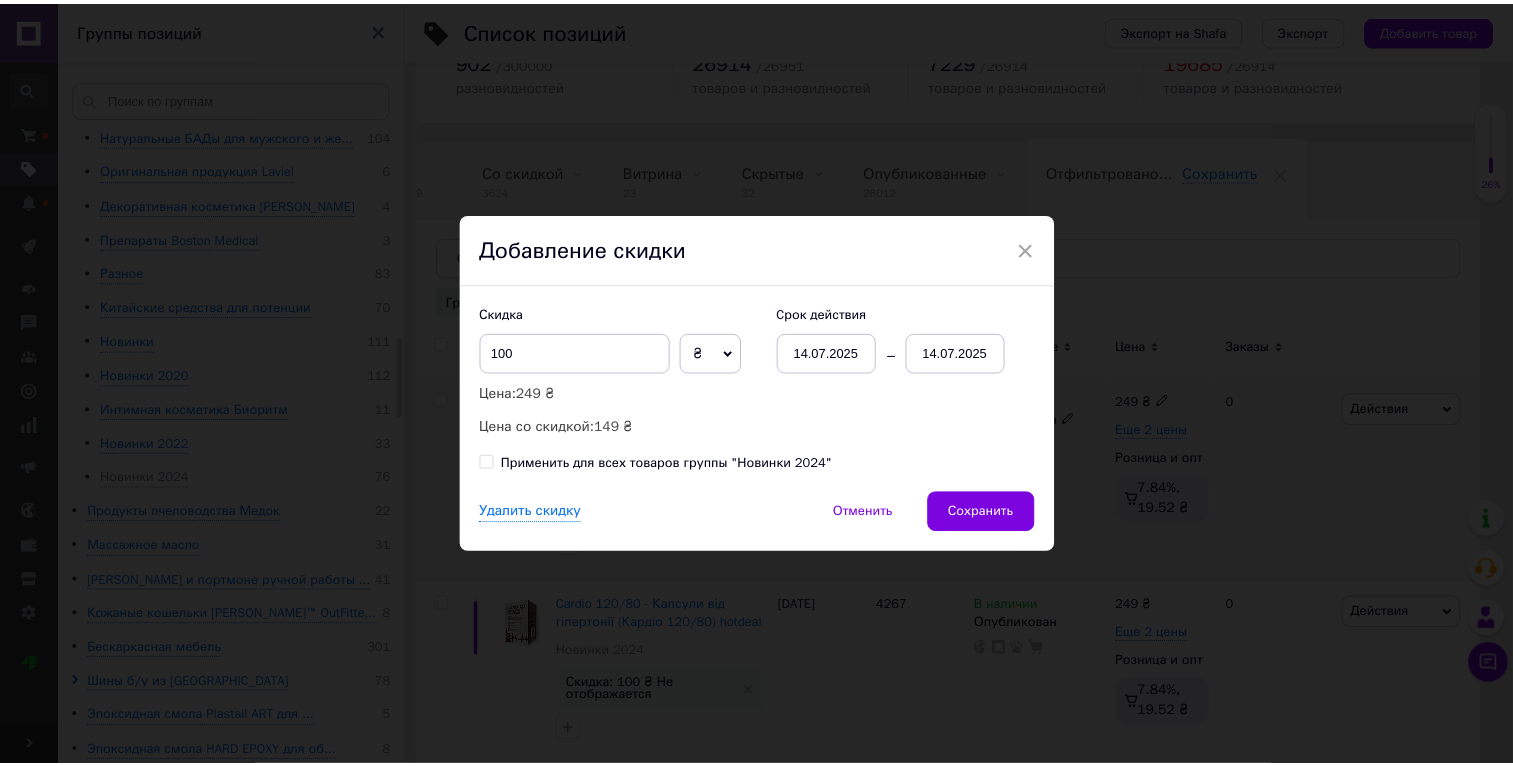 scroll, scrollTop: 0, scrollLeft: 46, axis: horizontal 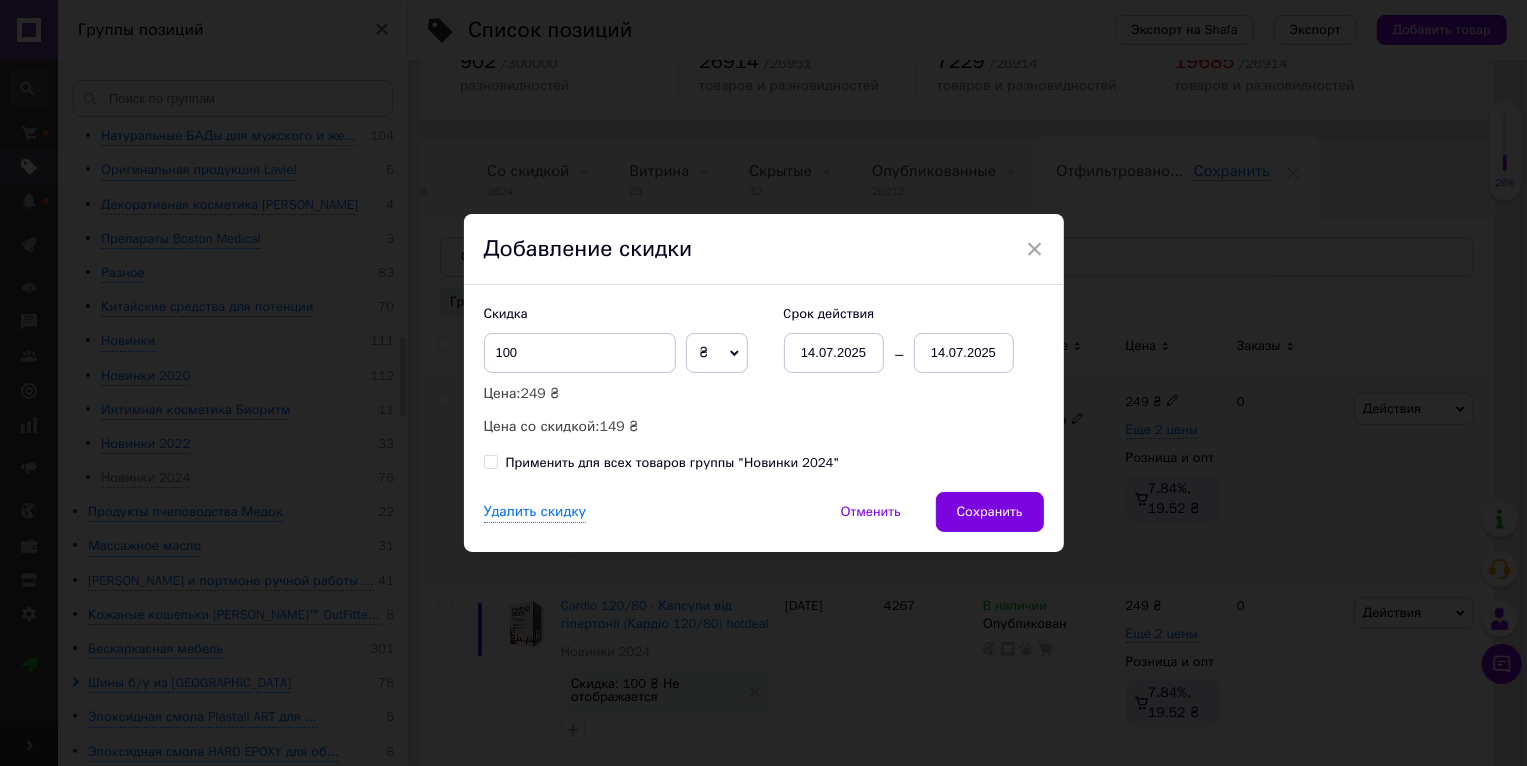 click on "Применить для всех товаров группы "Новинки 2024"" at bounding box center (673, 463) 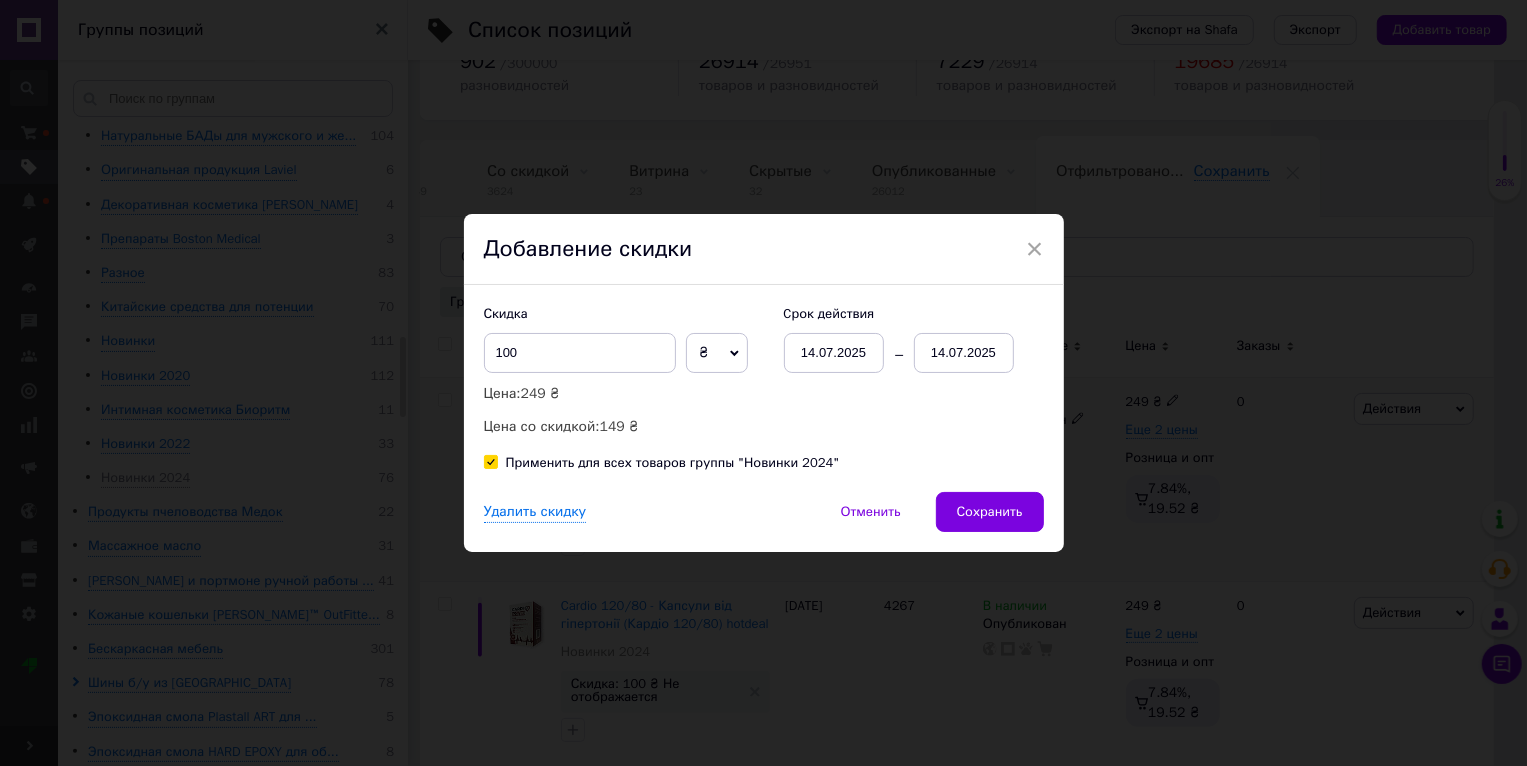 checkbox on "true" 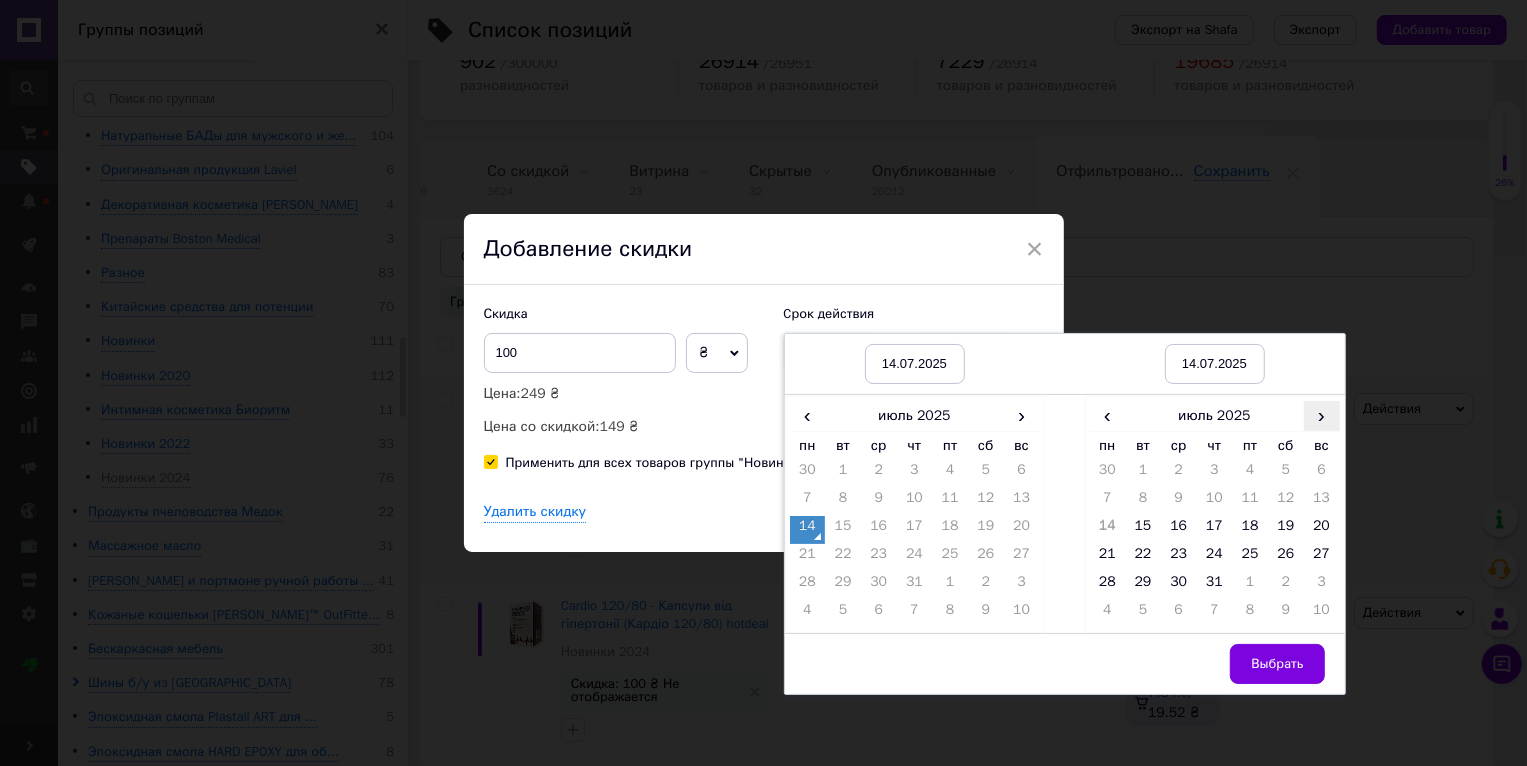 click on "›" at bounding box center [1322, 415] 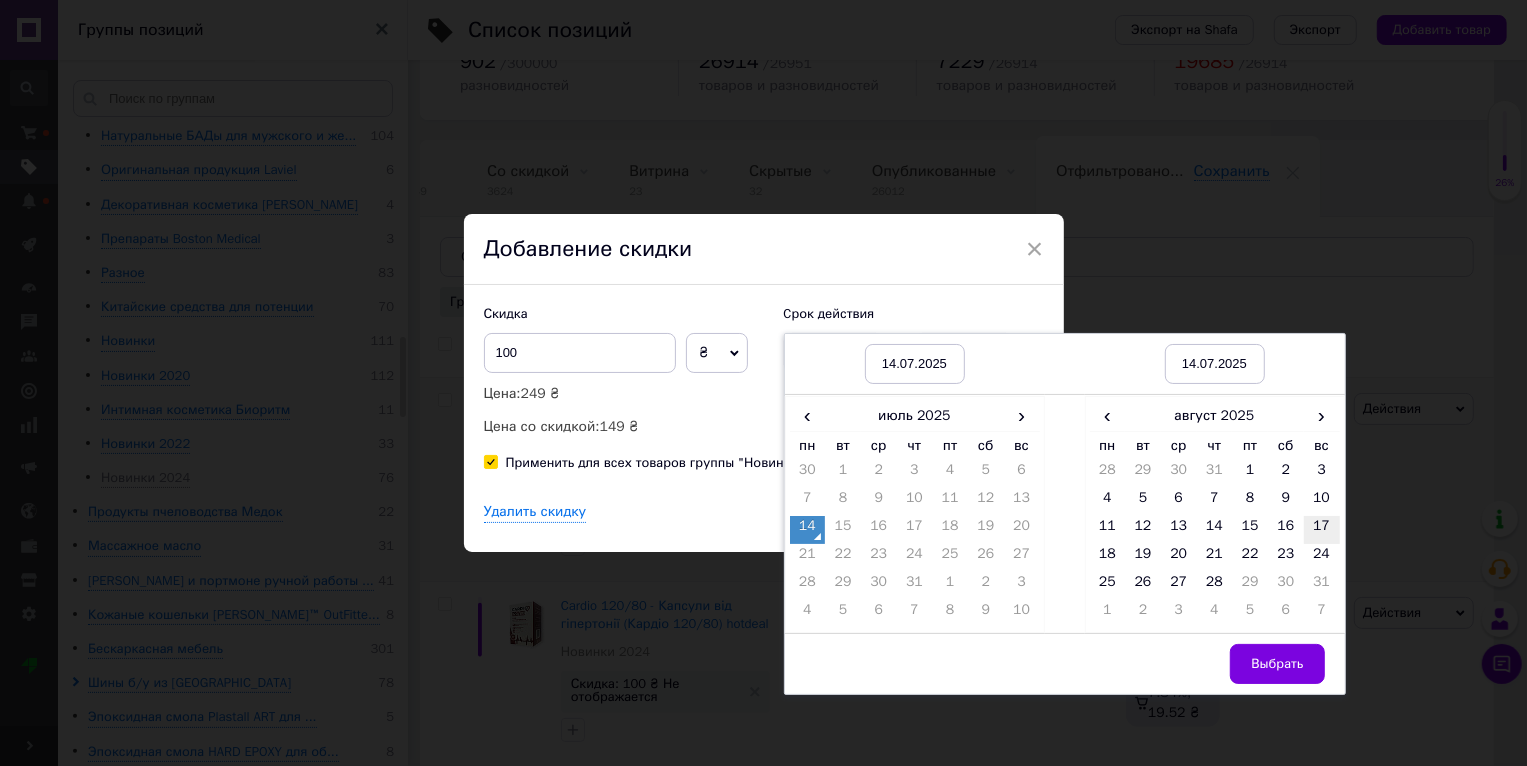 click on "17" at bounding box center [1322, 530] 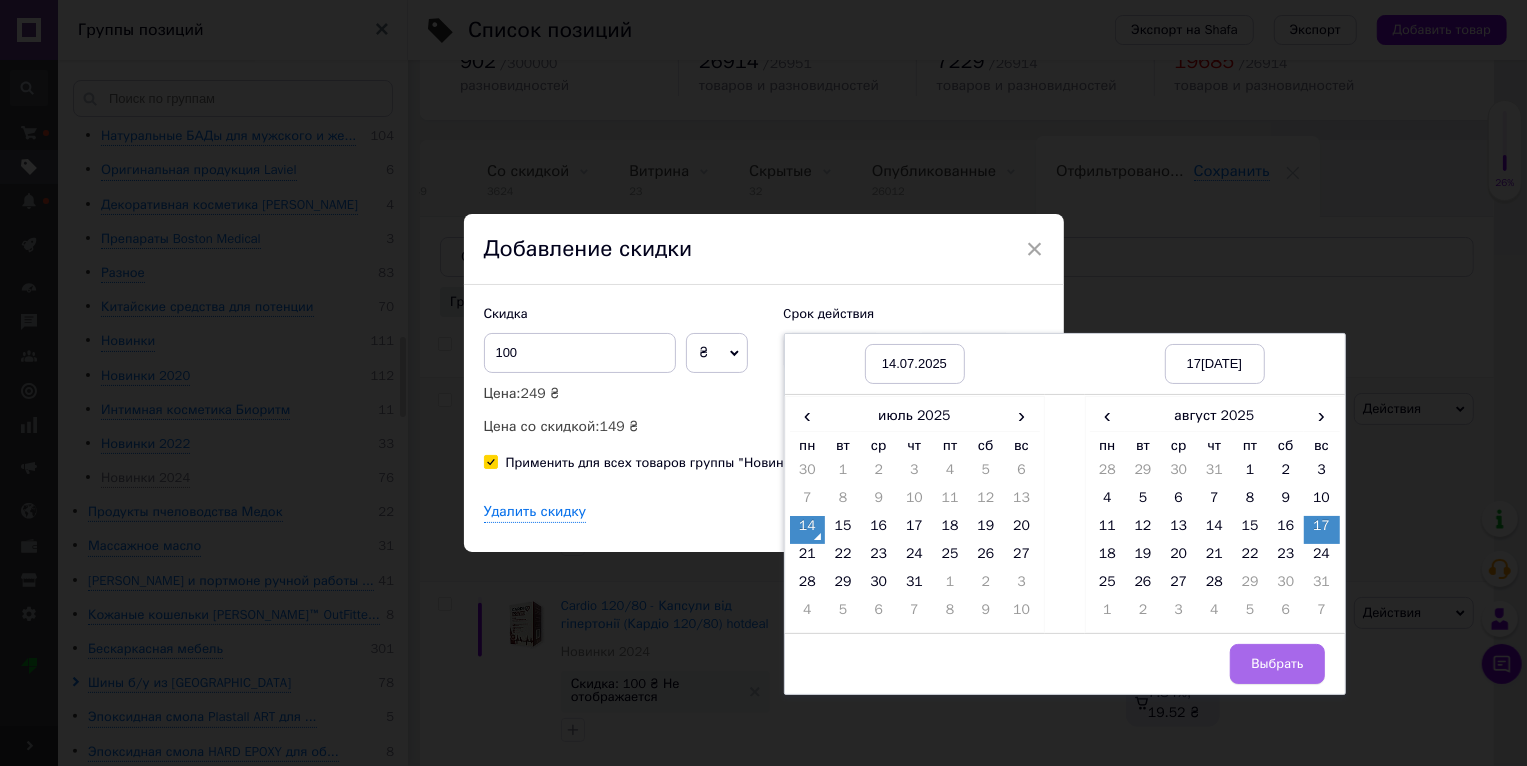 click on "Выбрать" at bounding box center (1277, 664) 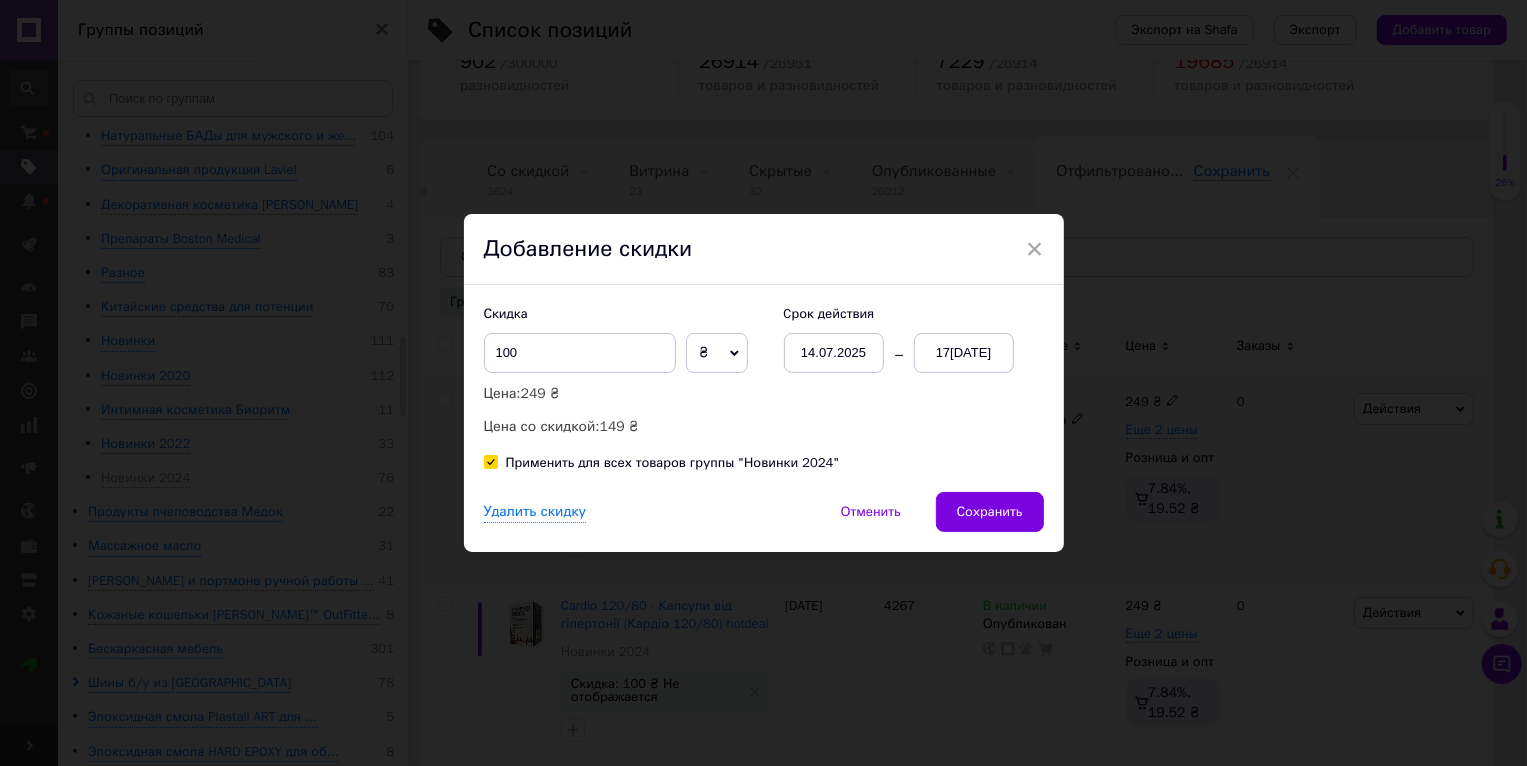 click on "Сохранить" at bounding box center (990, 512) 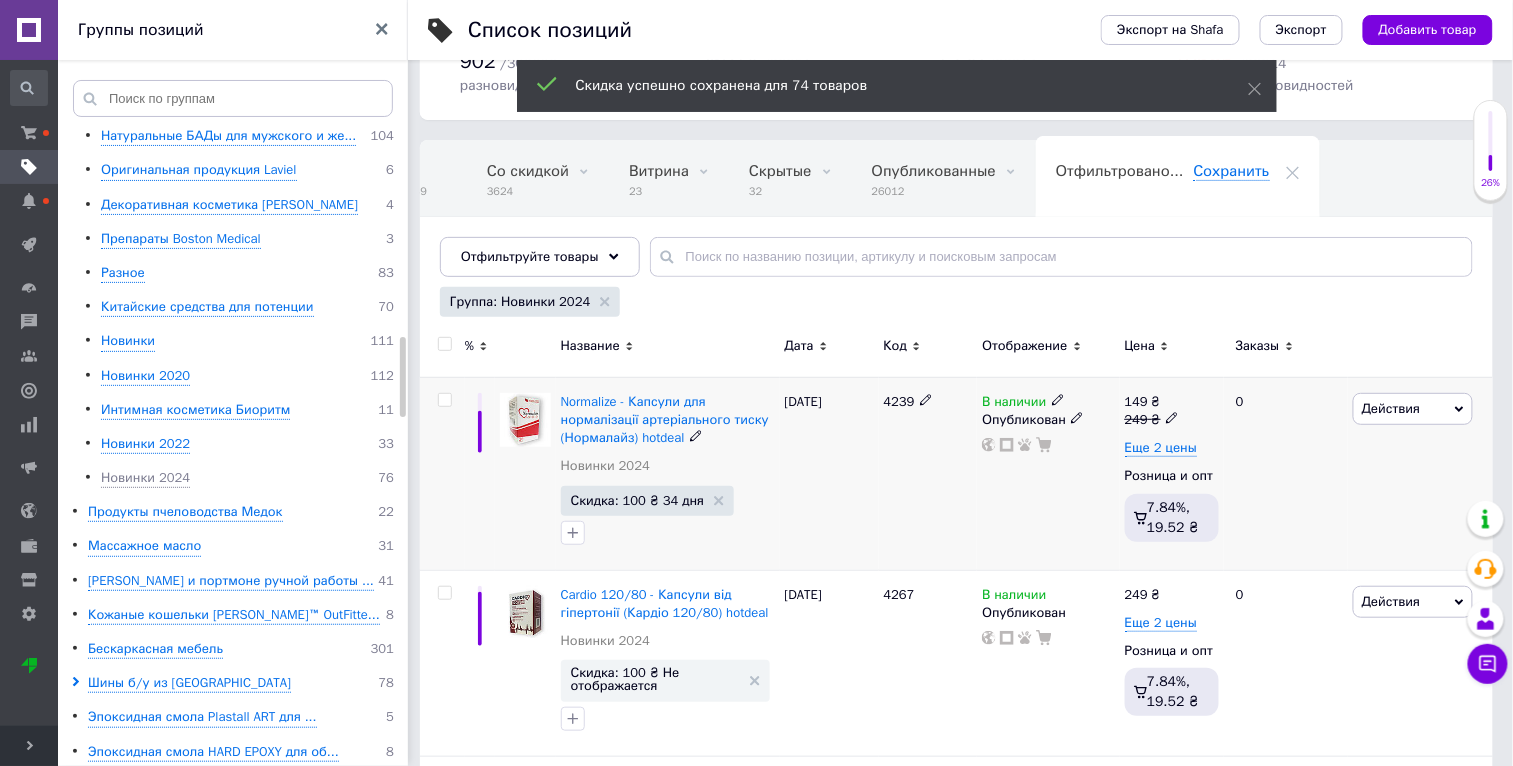 scroll, scrollTop: 0, scrollLeft: 47, axis: horizontal 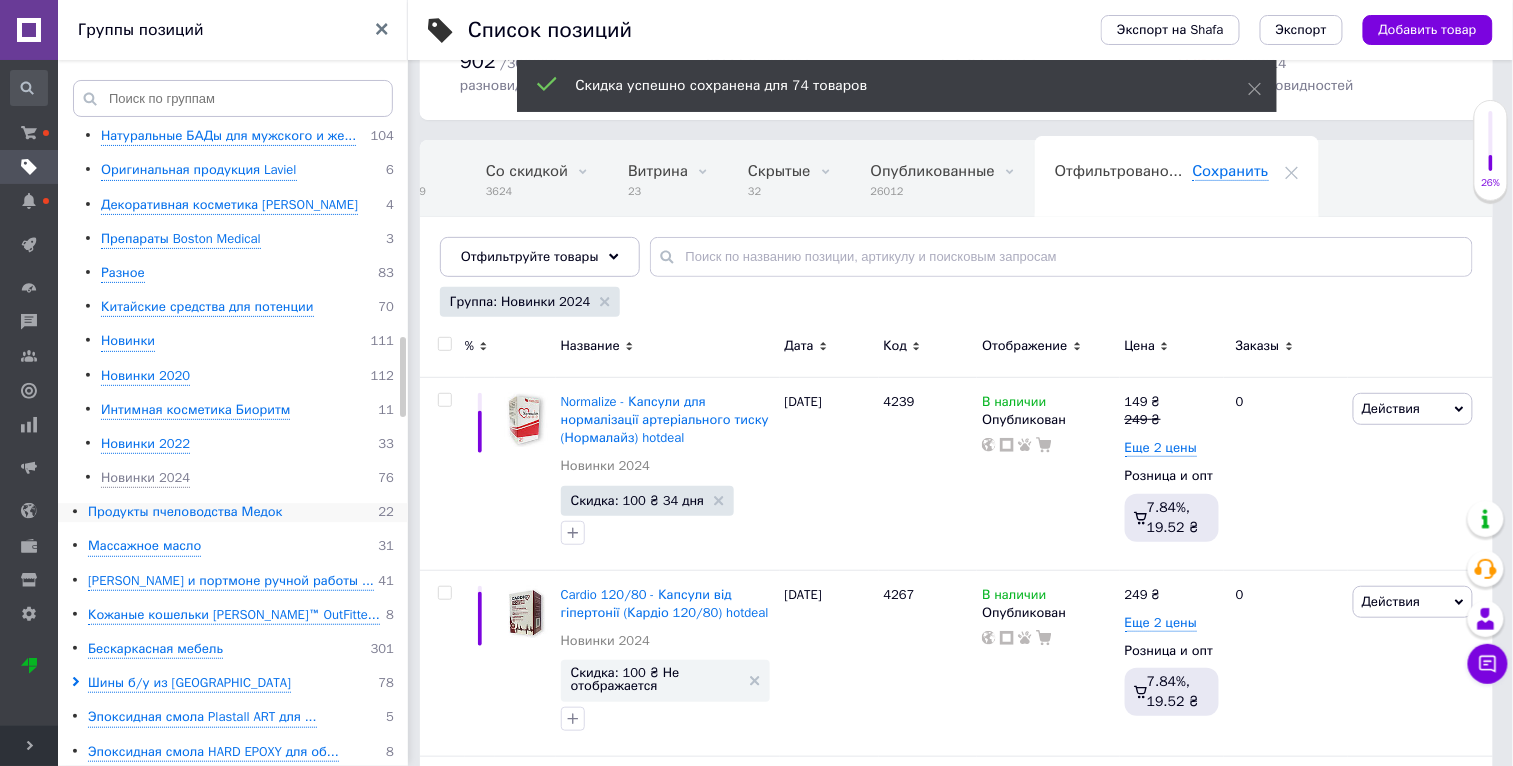 click on "Продукты пчеловодства Медок" at bounding box center [185, 512] 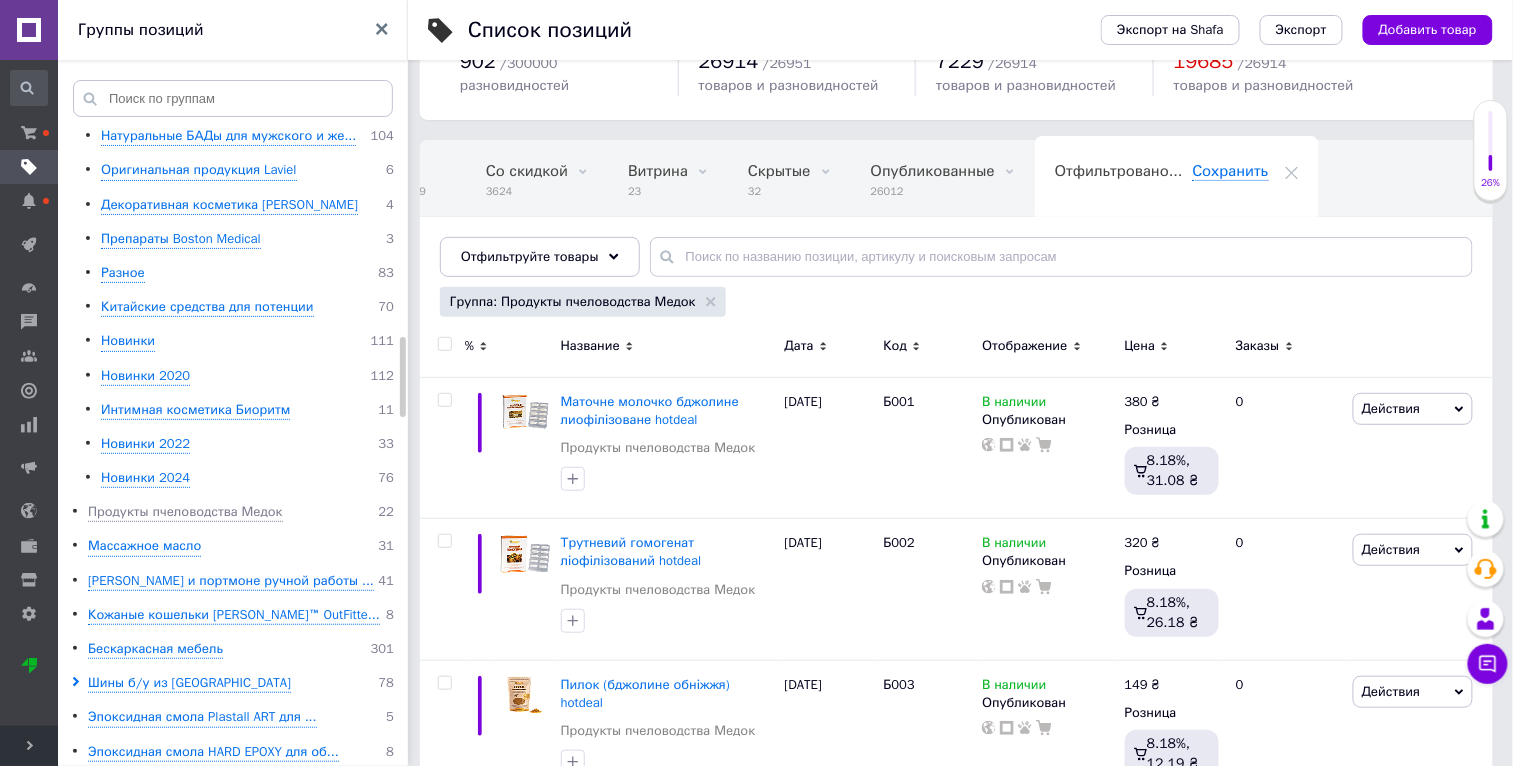 click on "Корневая группа 0 Товары для детей 270 Детская кровать машина 35 Мягкие игрушки фабрика [PERSON_NAME] 235 Одежда и обувь 96 Спортивные товары 3 Мебель для офиса и дома 149 Мебель и интерьер 211 Активный отдых и туризм 44 Бондарные изделия для бани и сауны... 112 Запарники дубовые для веников 15 Жбаны дубовые для напитков горизон... 13 Жбаны дубовые для напитков вертика... 12 Вёдра дубовые для солений 3 Кадки дубовые для солений 13 Хангири, кадки для риса 4 Вёдра и ушаты дубовые для бани и с... 14 [PERSON_NAME] и шайки для бани 16 Ведро-водопад (обливное устройство... 14 Срез бочки декоративный 8 14 8 6 3" at bounding box center [236, 1008] 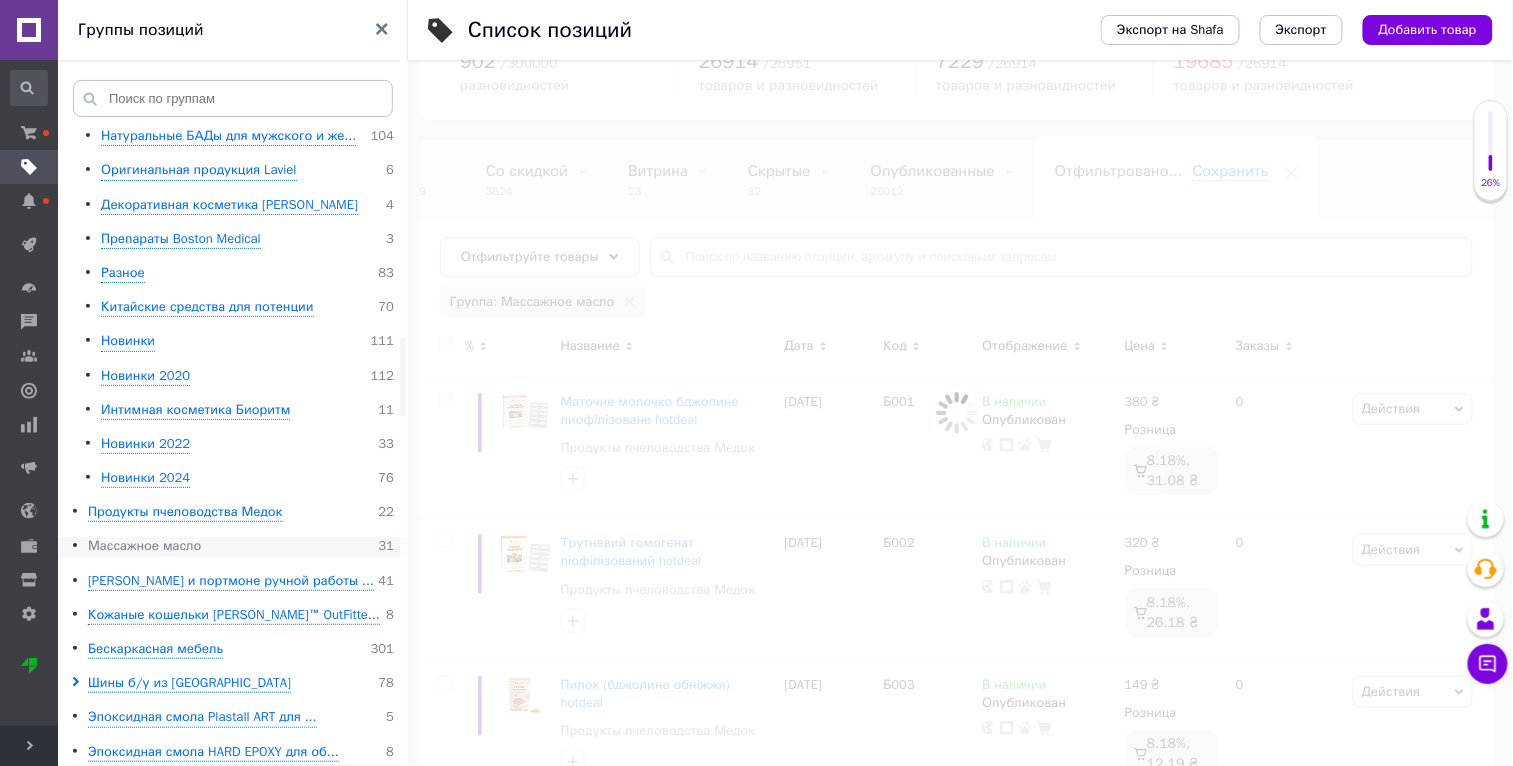 click on "Массажное масло" at bounding box center [144, 546] 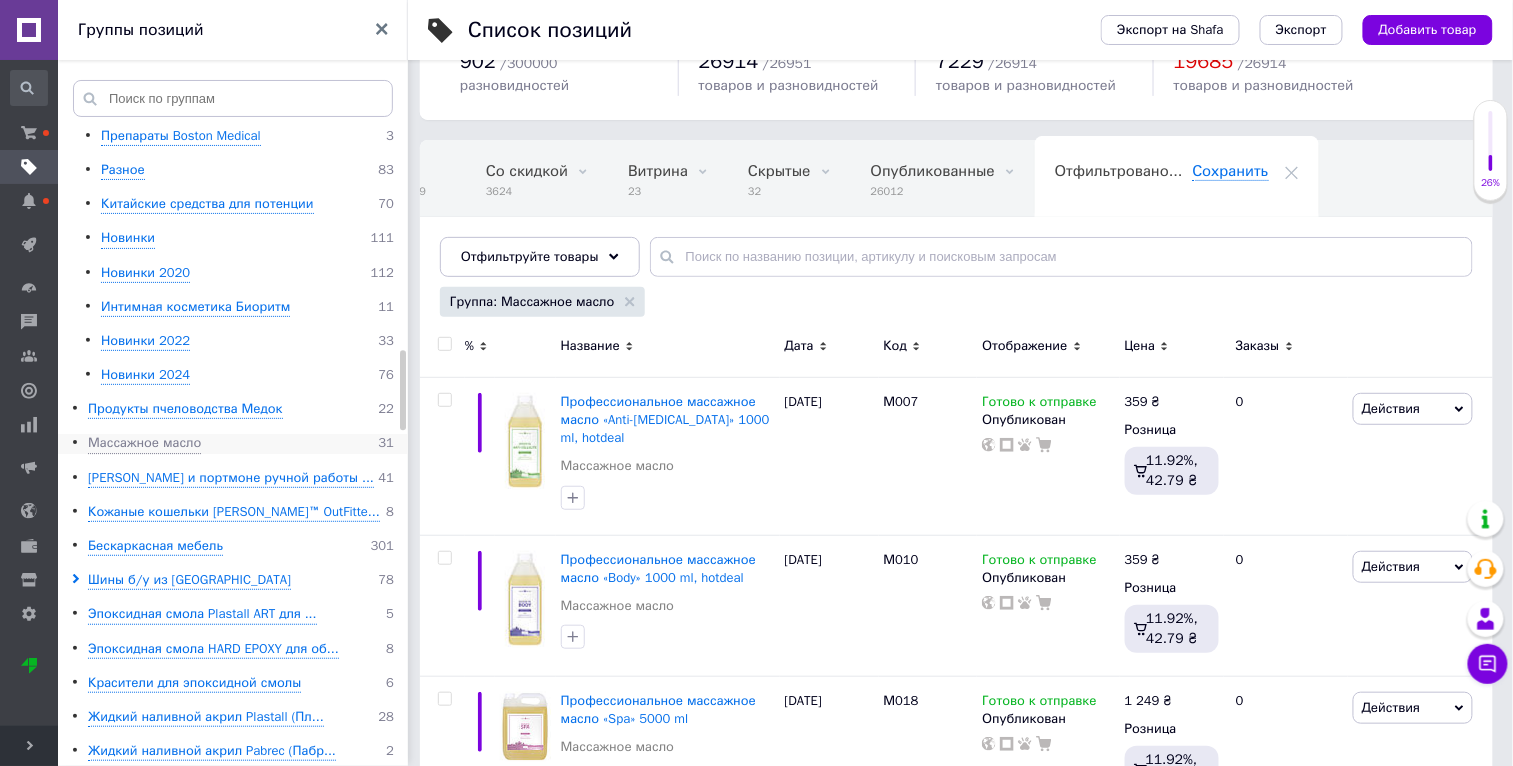 scroll, scrollTop: 1781, scrollLeft: 0, axis: vertical 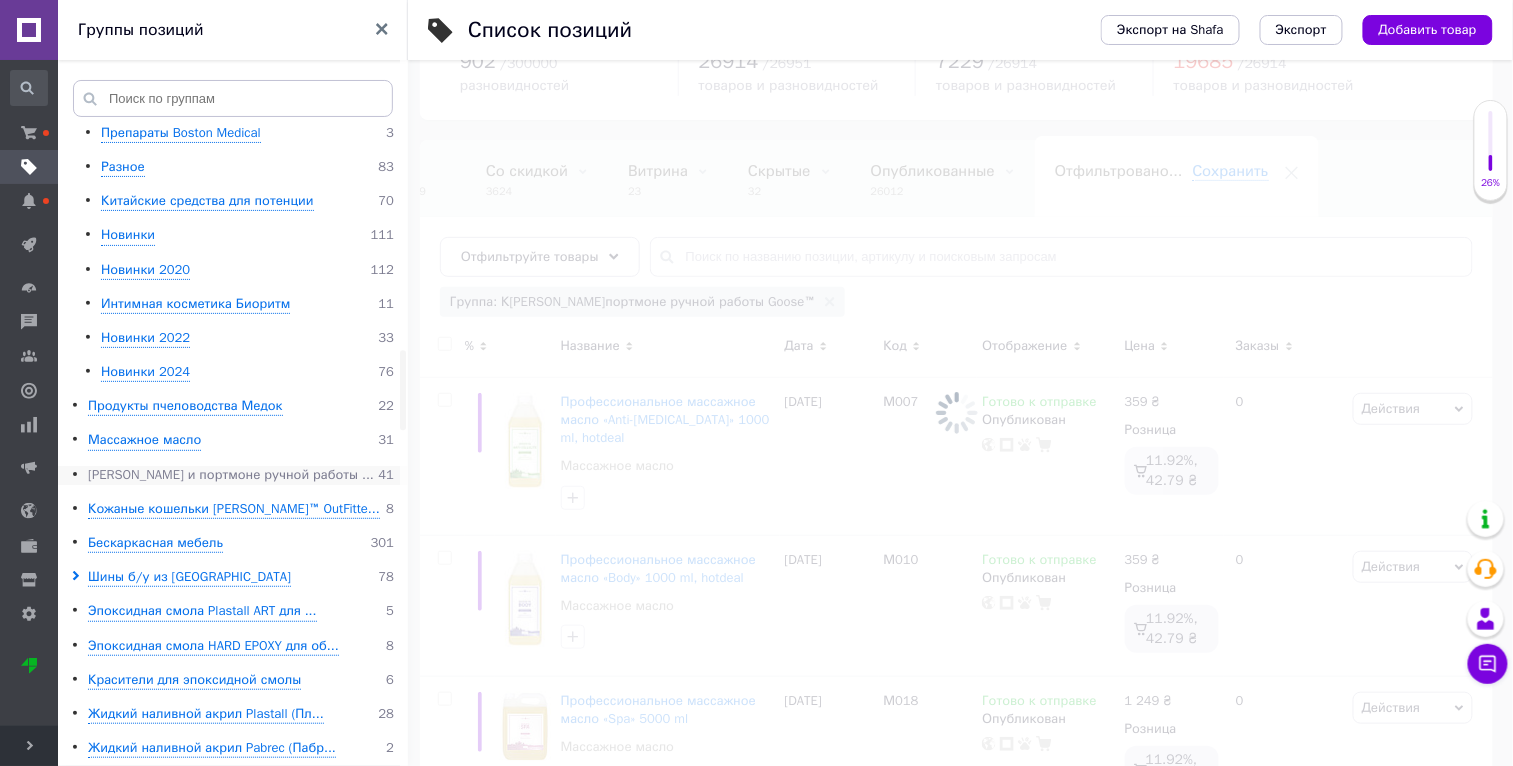 click on "[PERSON_NAME] и портмоне ручной работы ..." at bounding box center (231, 475) 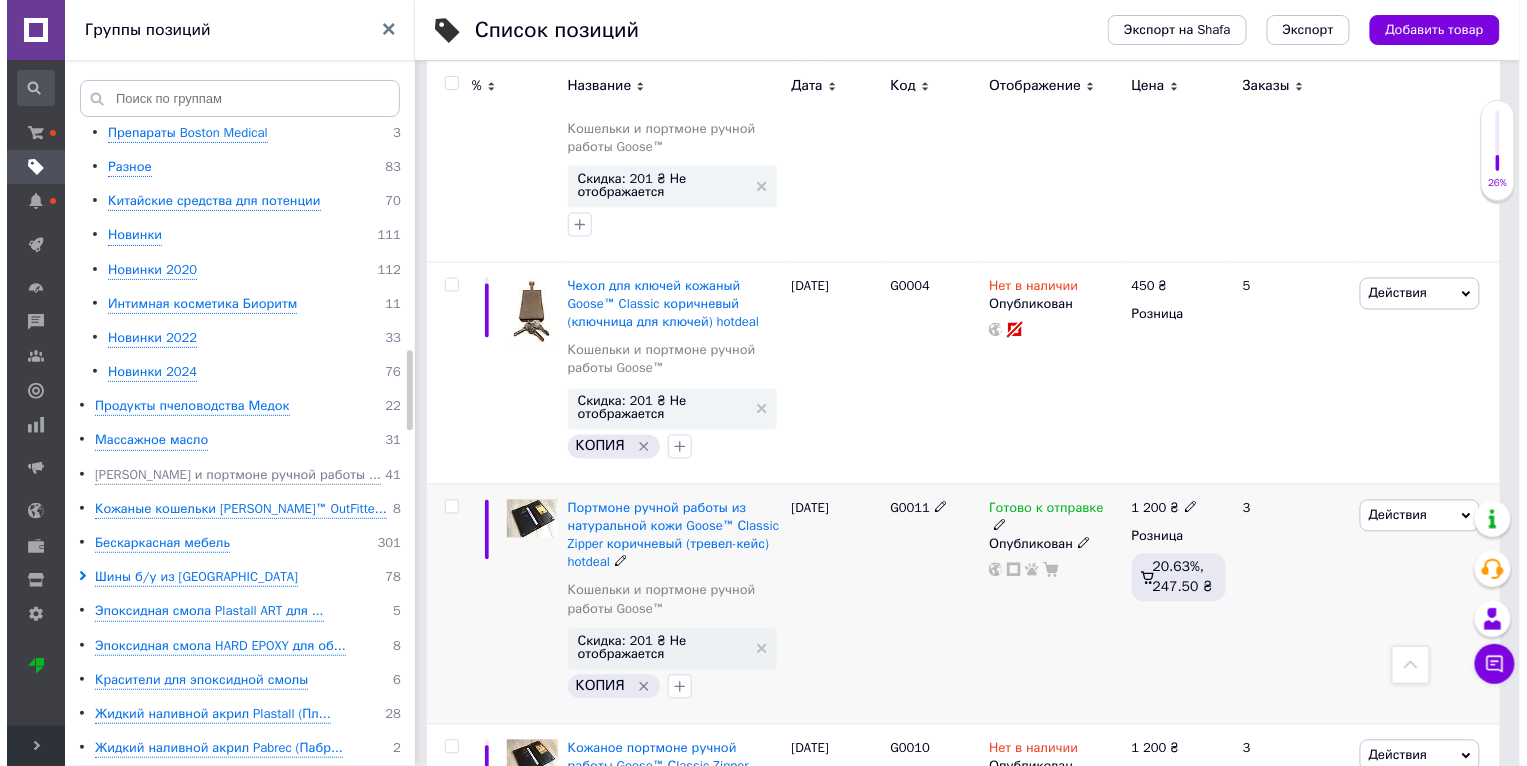 scroll, scrollTop: 1180, scrollLeft: 0, axis: vertical 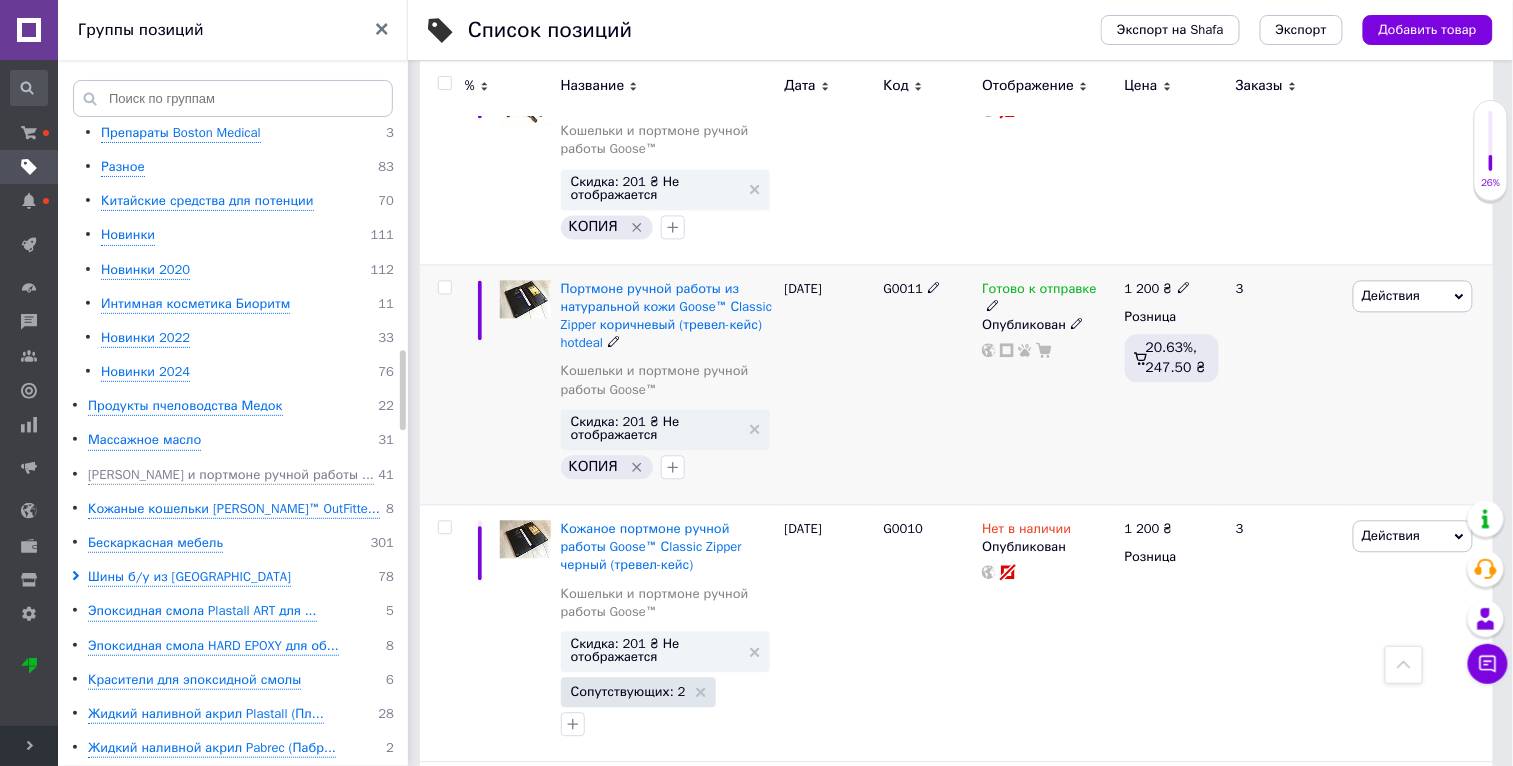 click on "Действия" at bounding box center [1413, 297] 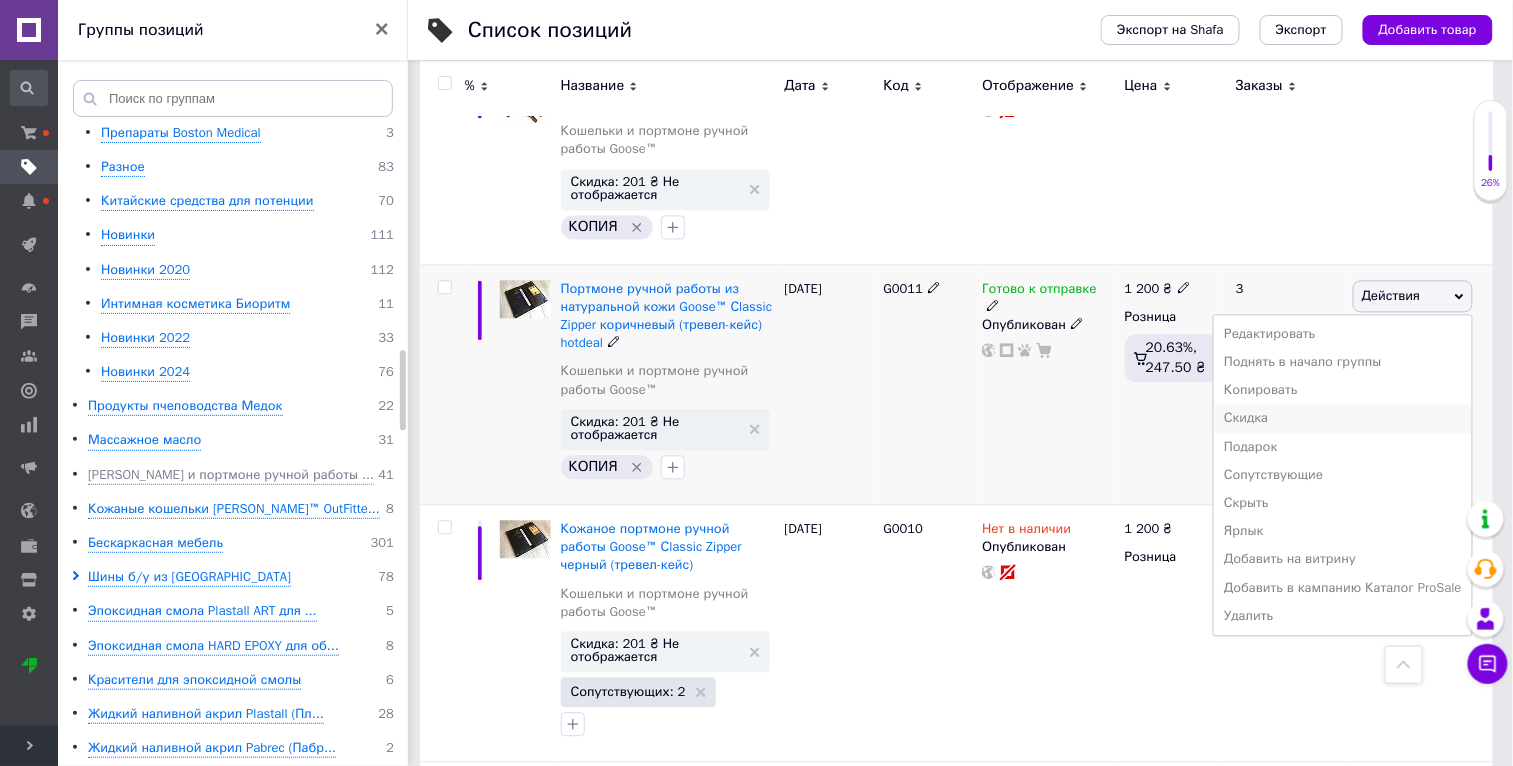 click on "Скидка" at bounding box center (1343, 419) 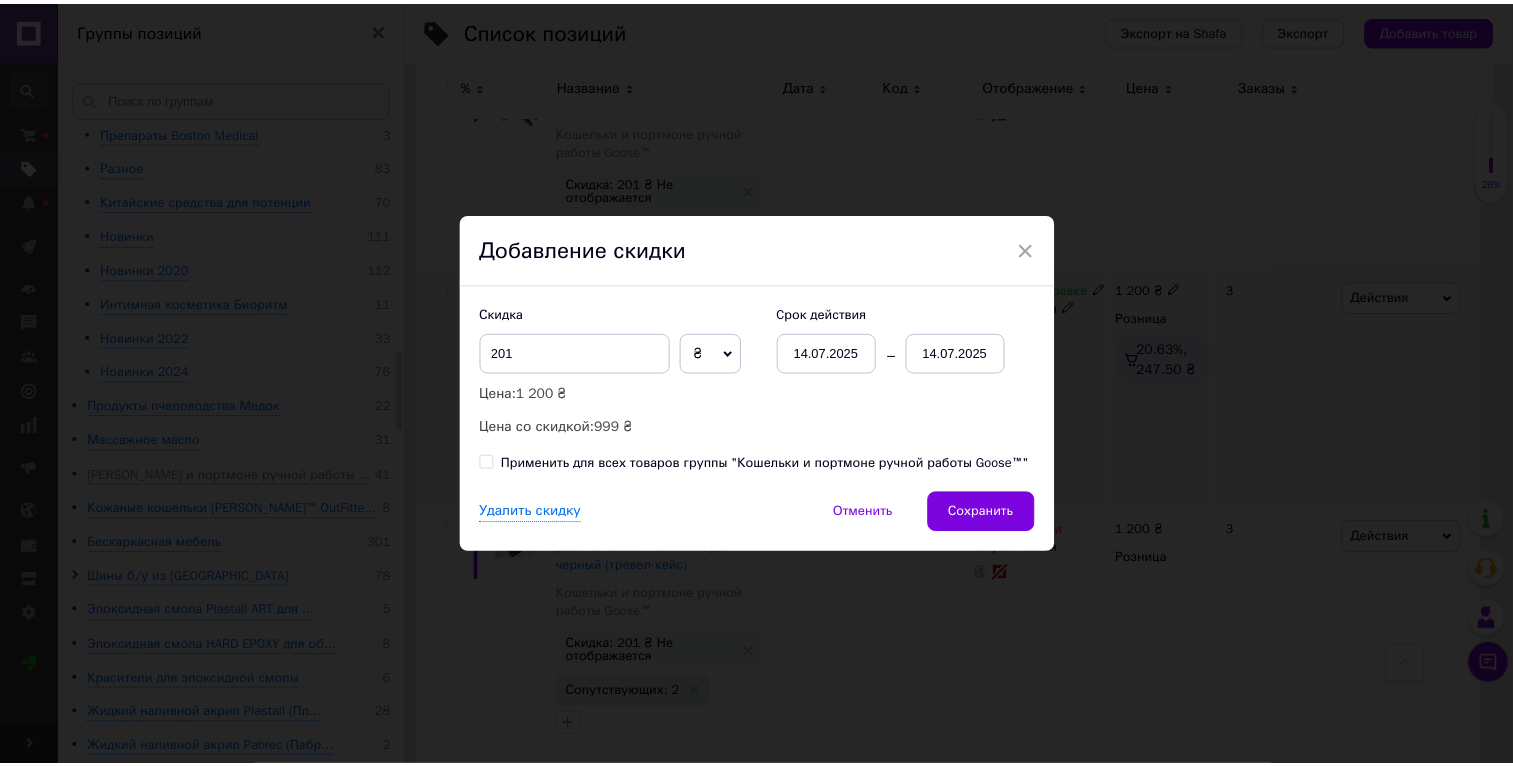 scroll, scrollTop: 0, scrollLeft: 46, axis: horizontal 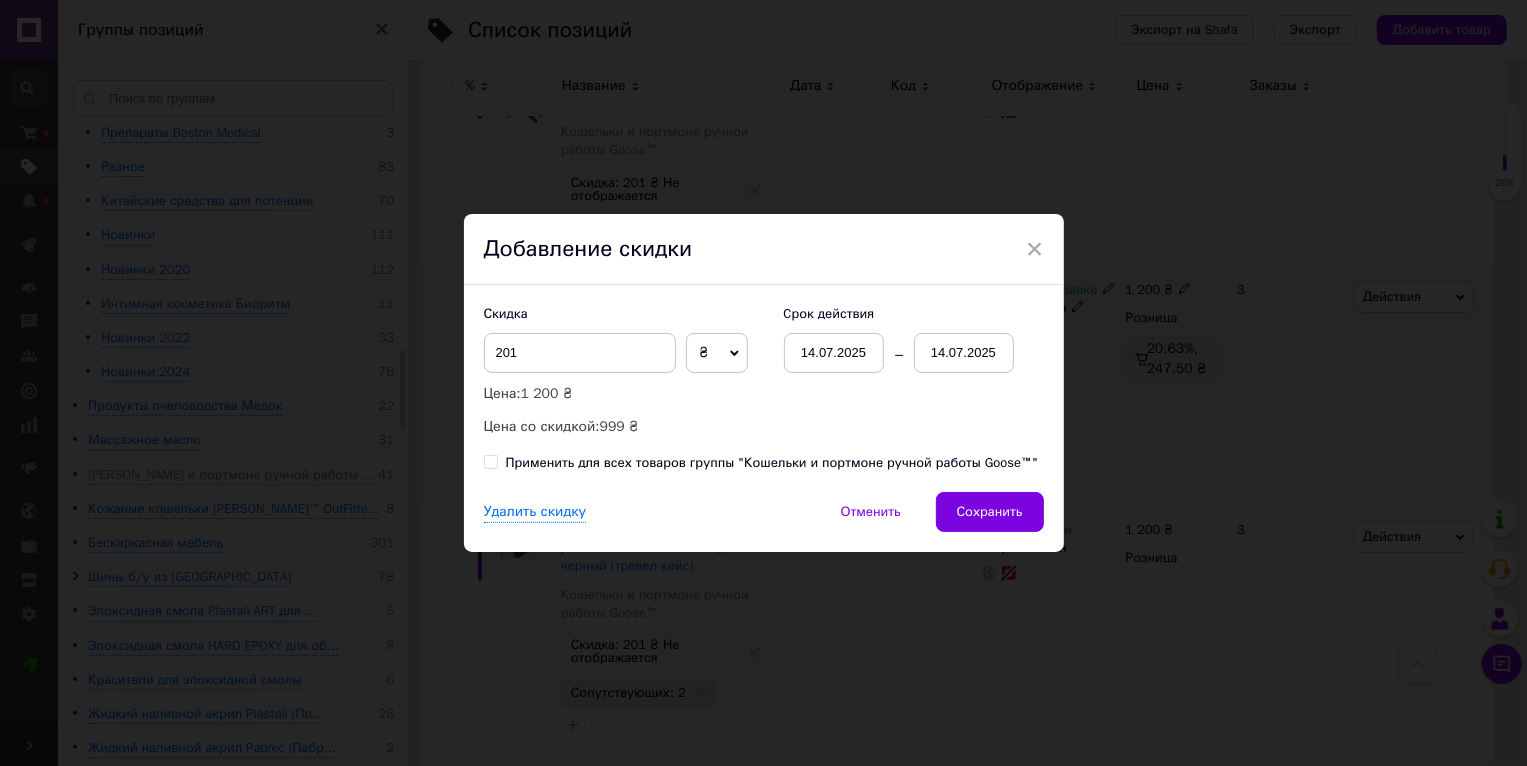click on "Применить для всех товаров группы "Кошельки и портмоне ручной работы Goose™"" at bounding box center [772, 463] 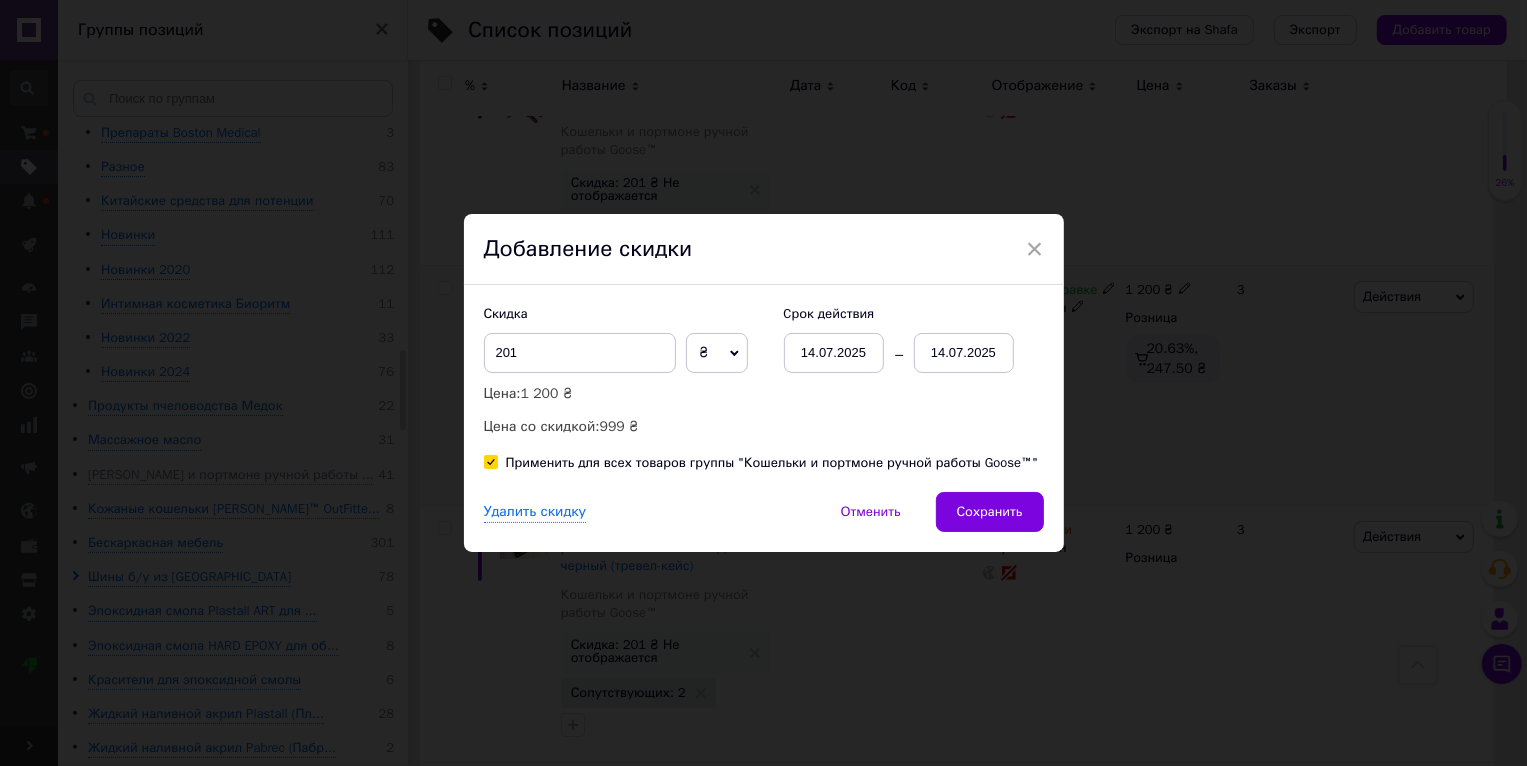checkbox on "true" 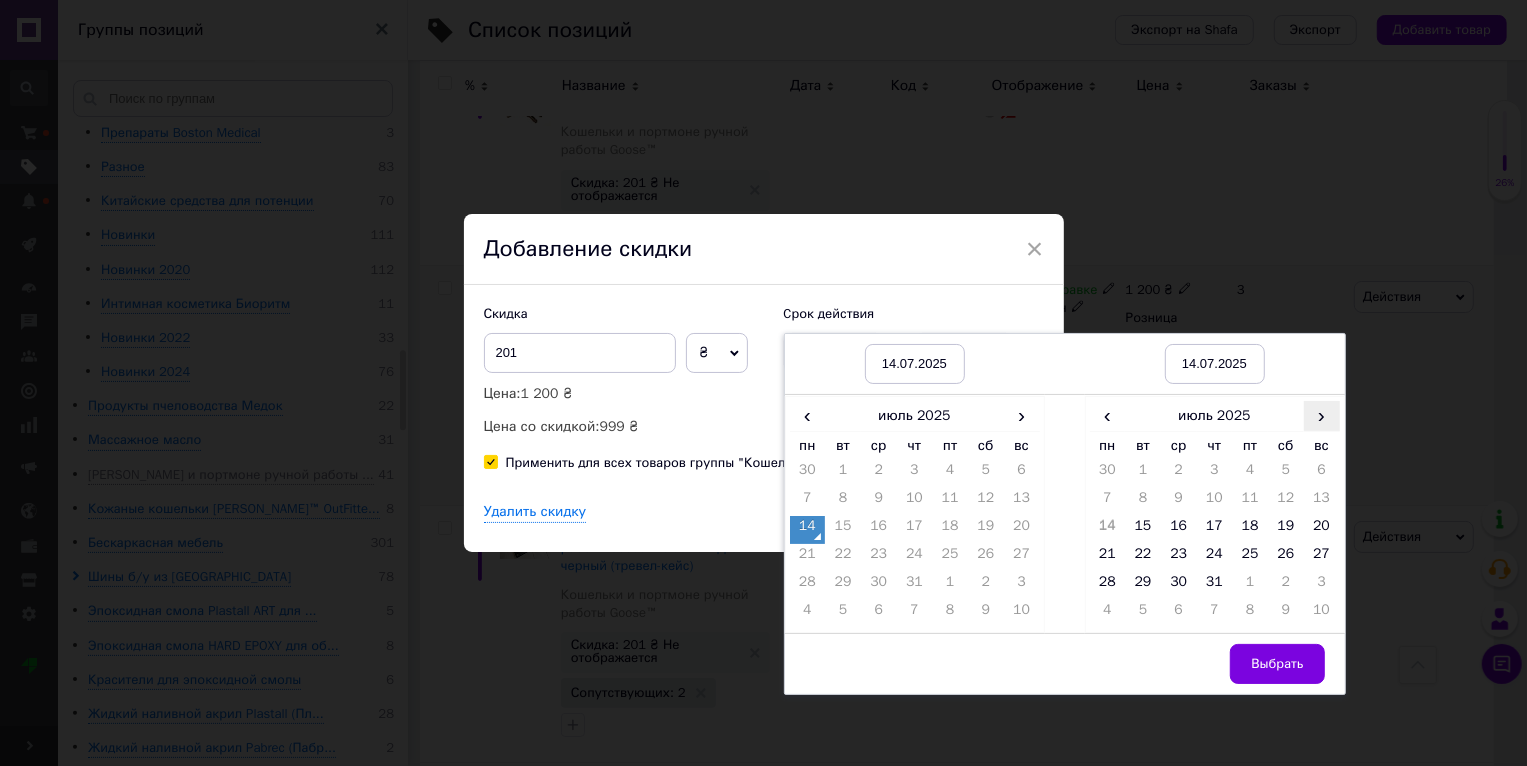 click on "›" at bounding box center (1322, 415) 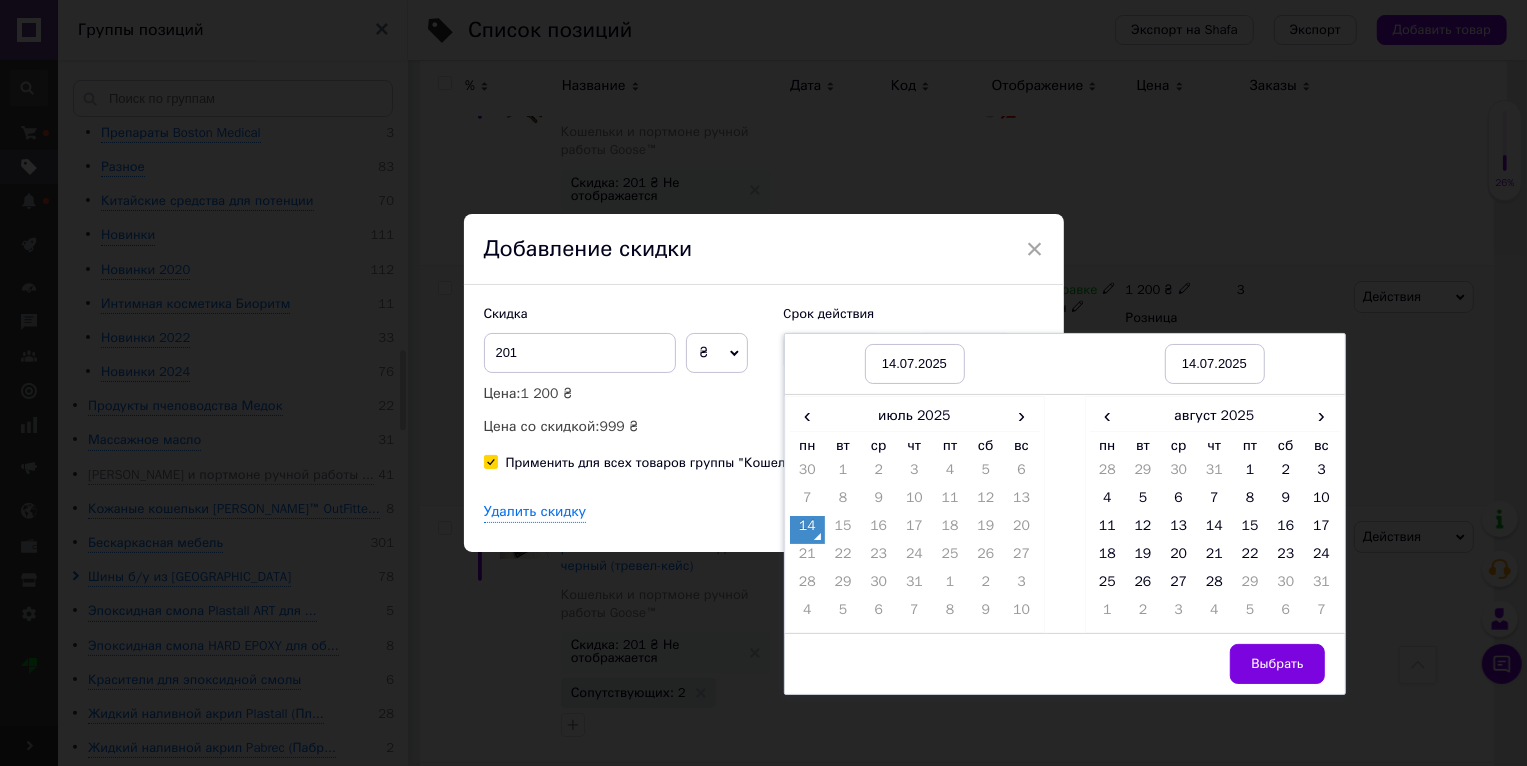 drag, startPoint x: 1319, startPoint y: 526, endPoint x: 1321, endPoint y: 577, distance: 51.0392 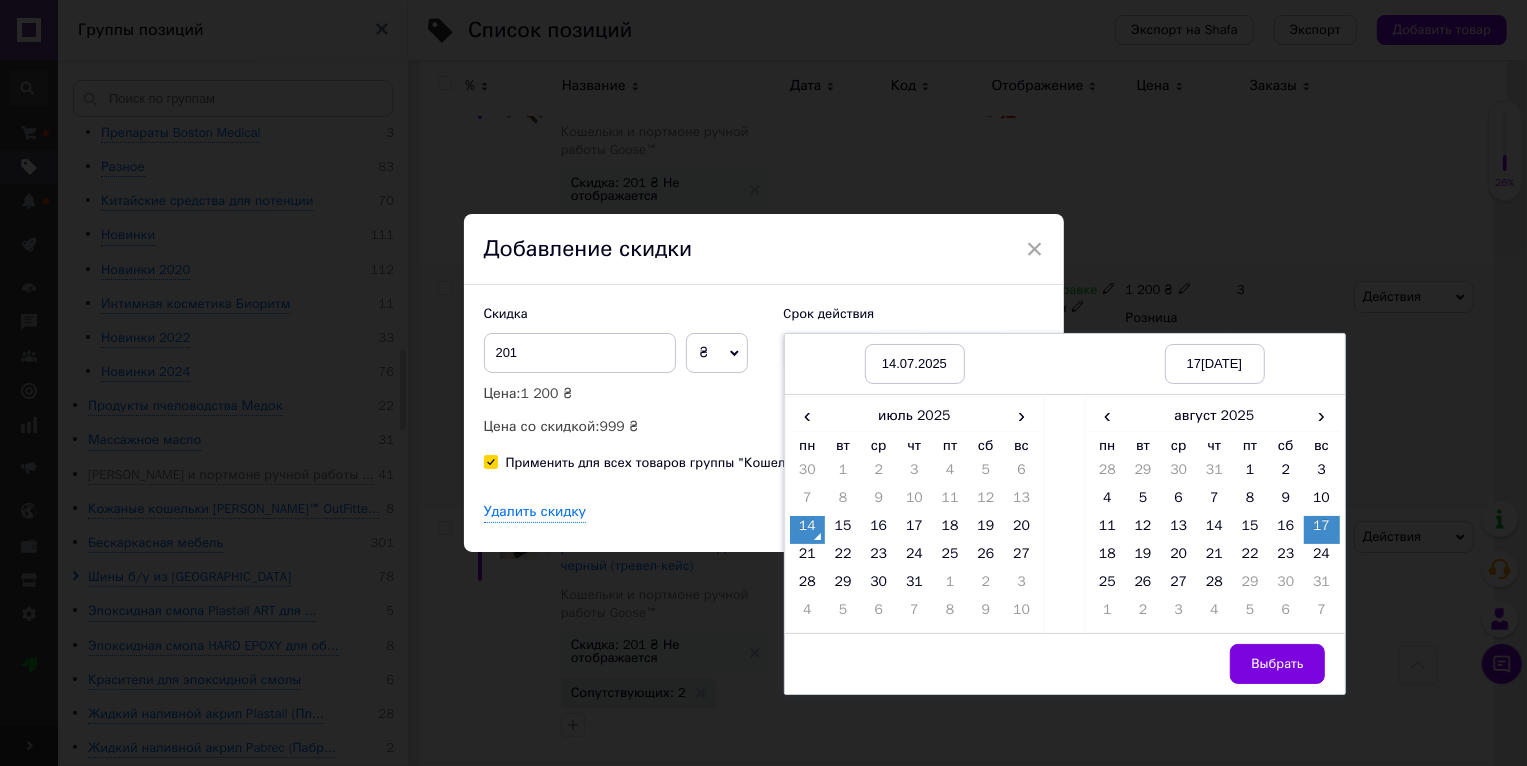 drag, startPoint x: 1279, startPoint y: 666, endPoint x: 1213, endPoint y: 634, distance: 73.34848 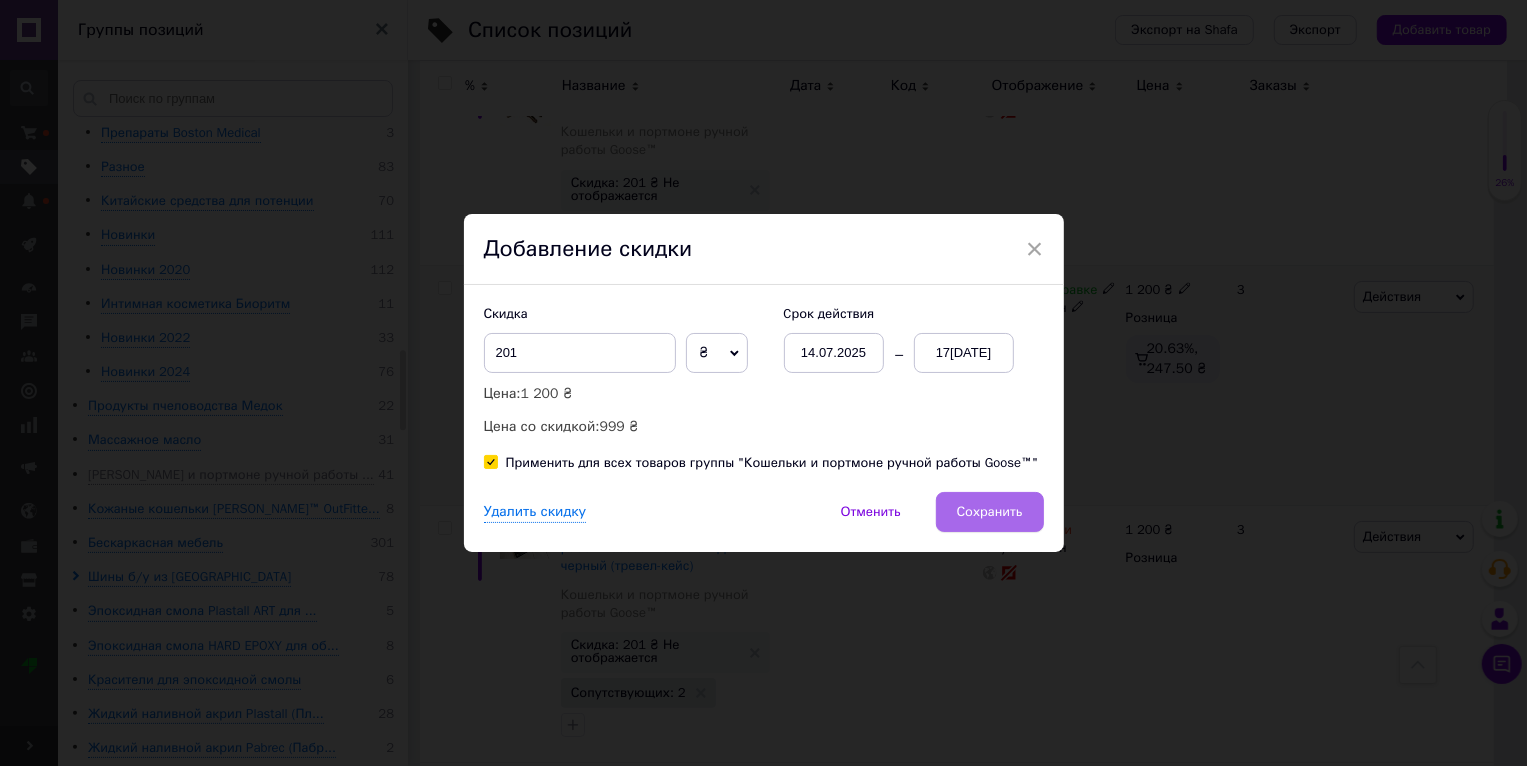click on "Сохранить" at bounding box center [990, 512] 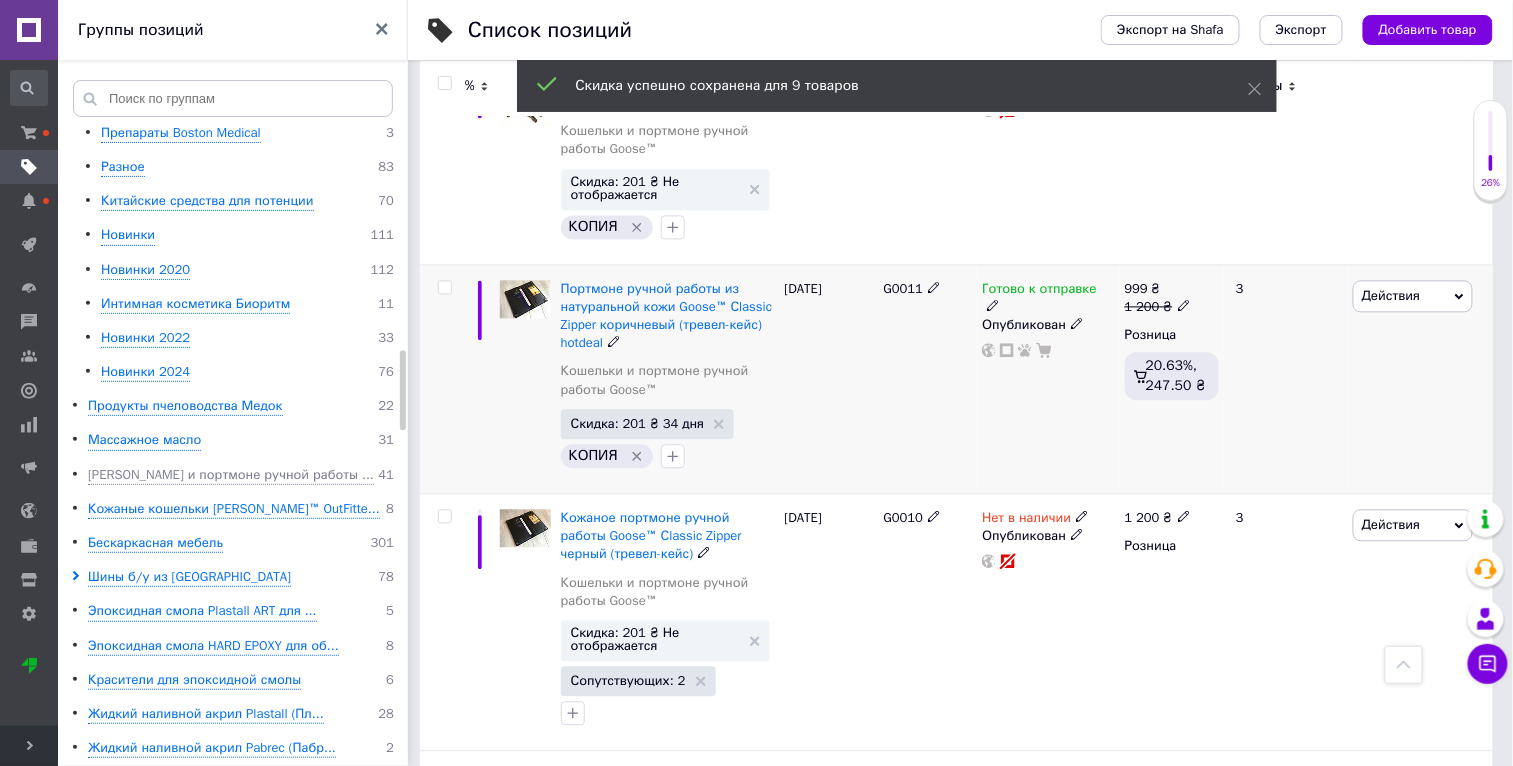 scroll, scrollTop: 0, scrollLeft: 47, axis: horizontal 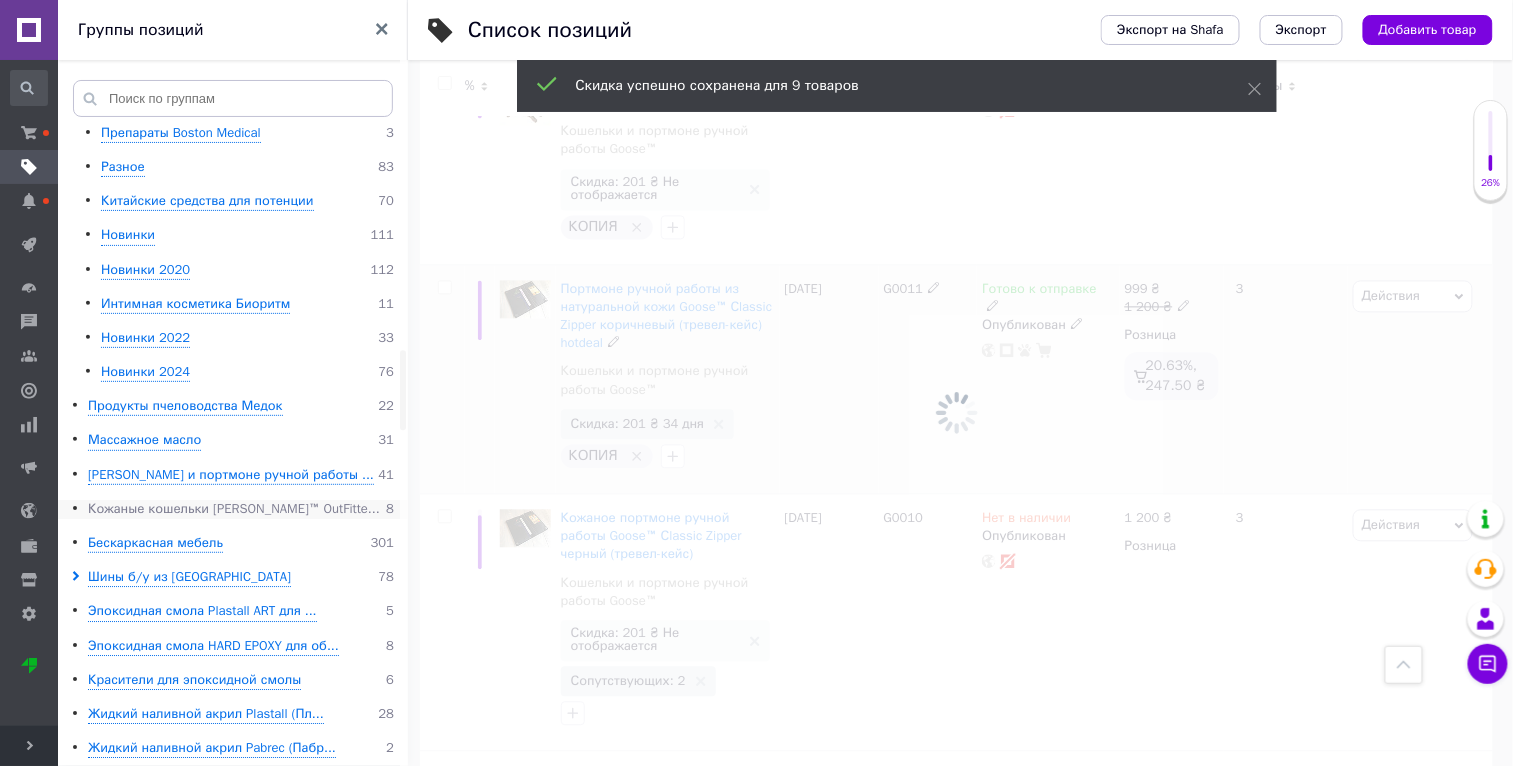 click on "Кожаные кошельки [PERSON_NAME]™ OutFitte..." at bounding box center (234, 509) 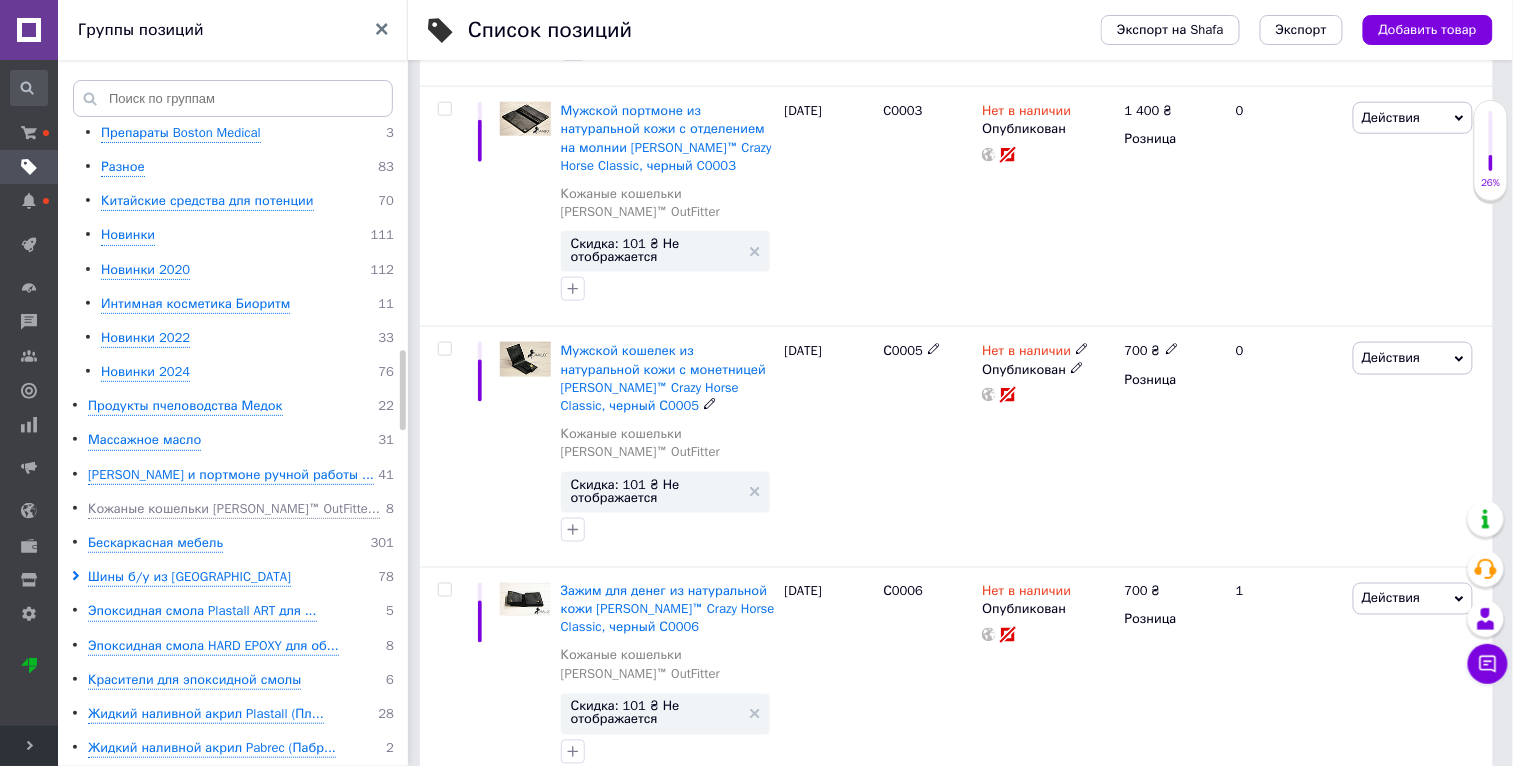 scroll, scrollTop: 1582, scrollLeft: 0, axis: vertical 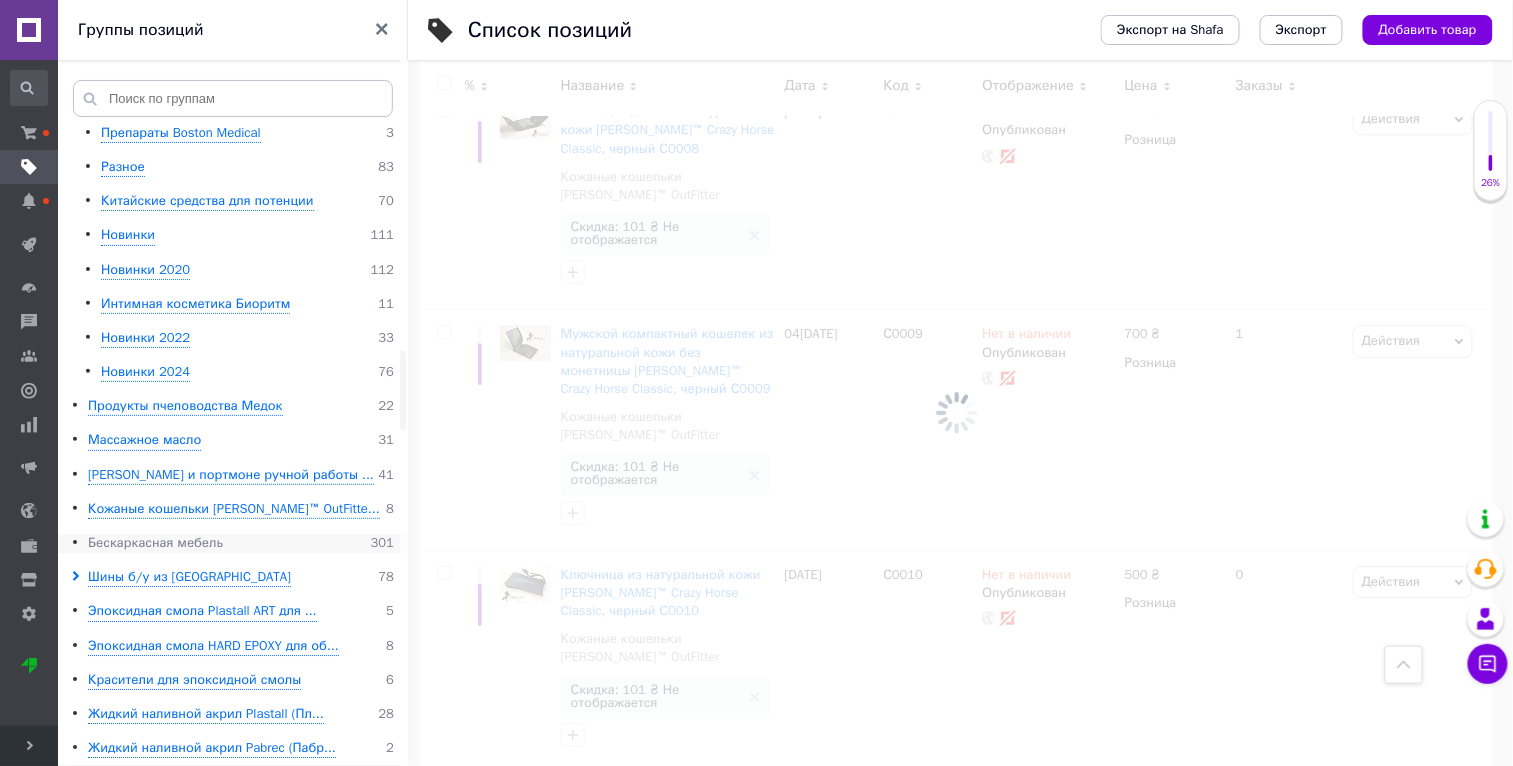 click on "Бескаркасная мебель" at bounding box center (155, 543) 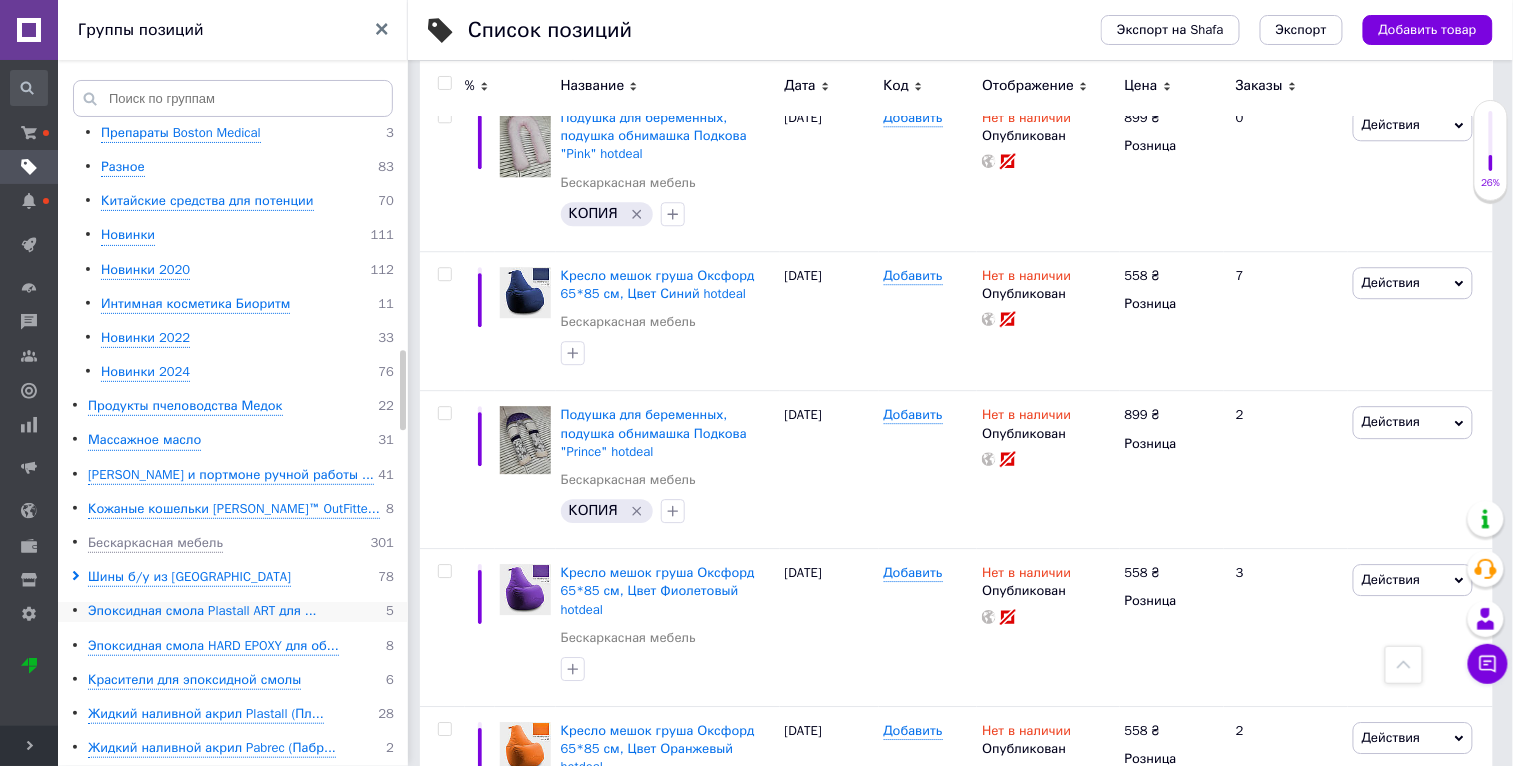 click on "Эпоксидная смола Plastall ART для ..." at bounding box center [202, 611] 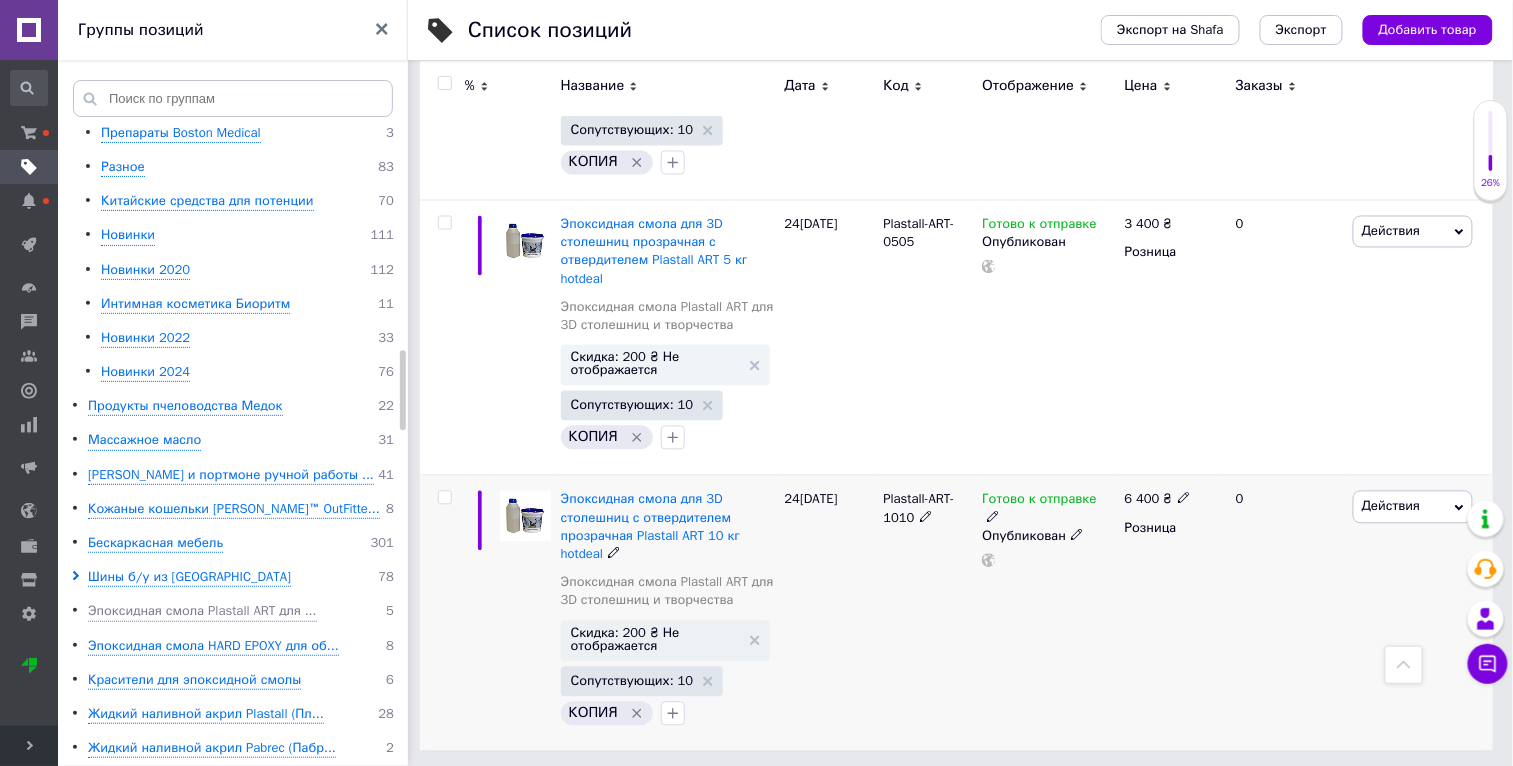click on "Действия" at bounding box center (1391, 506) 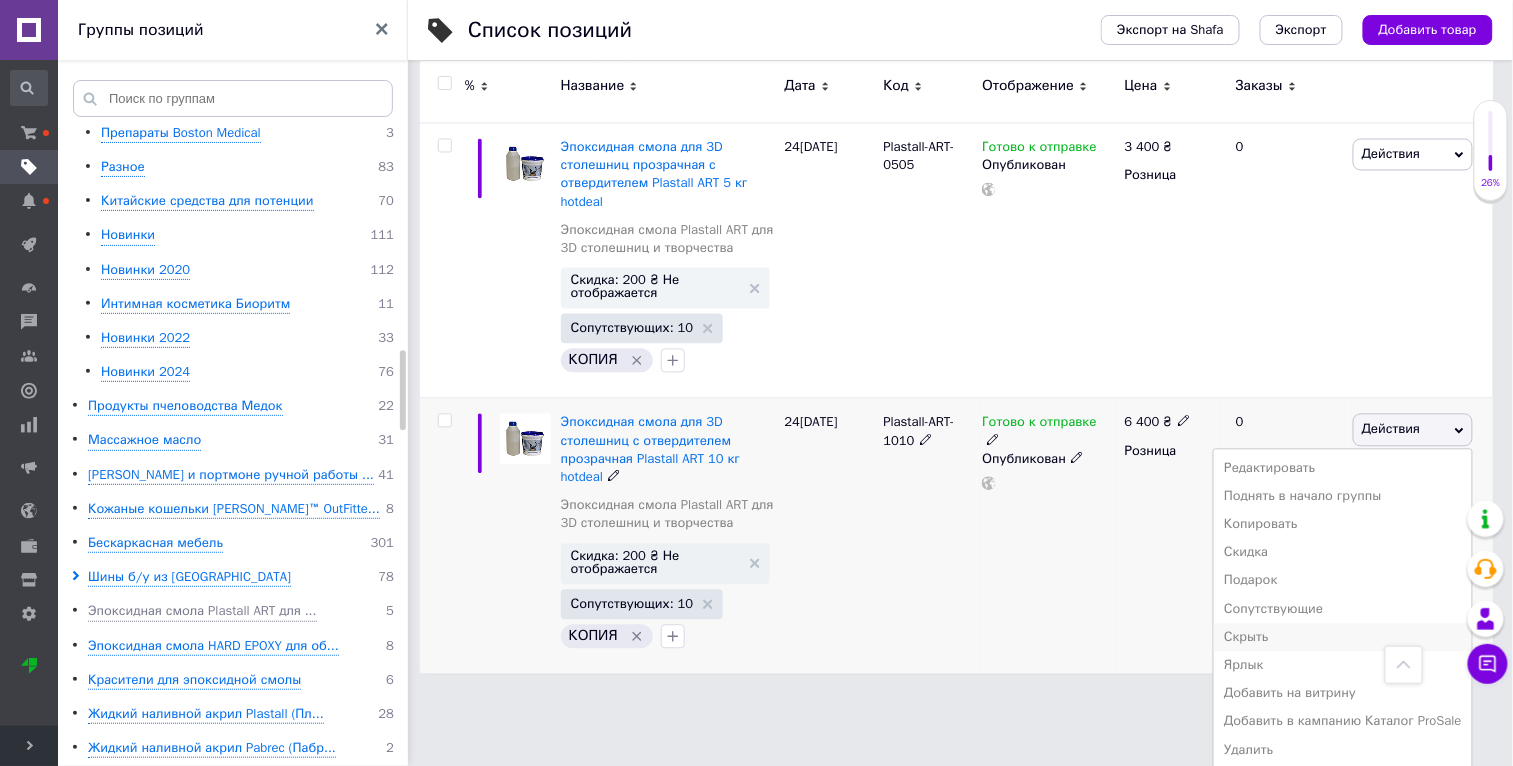 click on "Скрыть" at bounding box center (1343, 638) 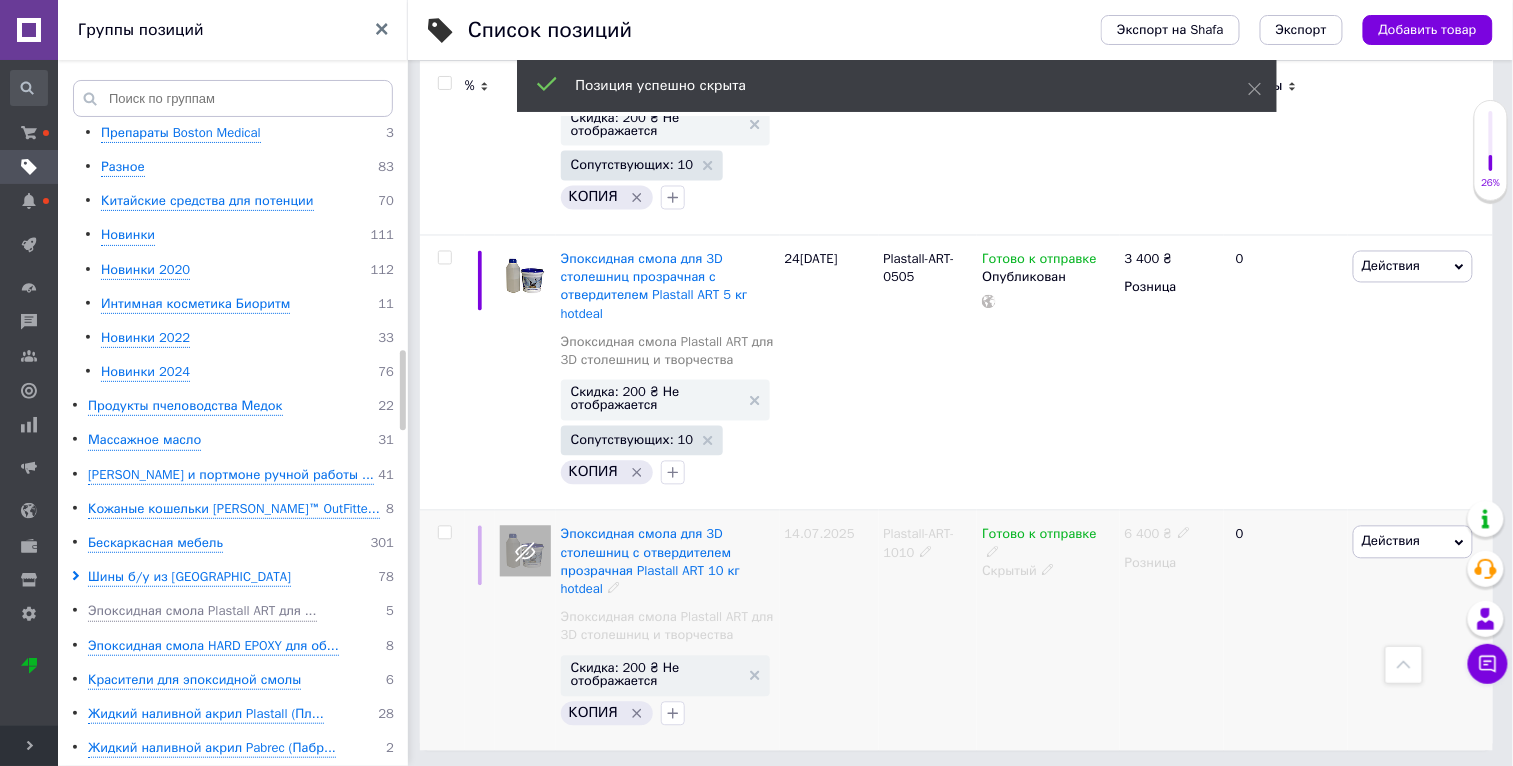 click on "Действия" at bounding box center (1391, 541) 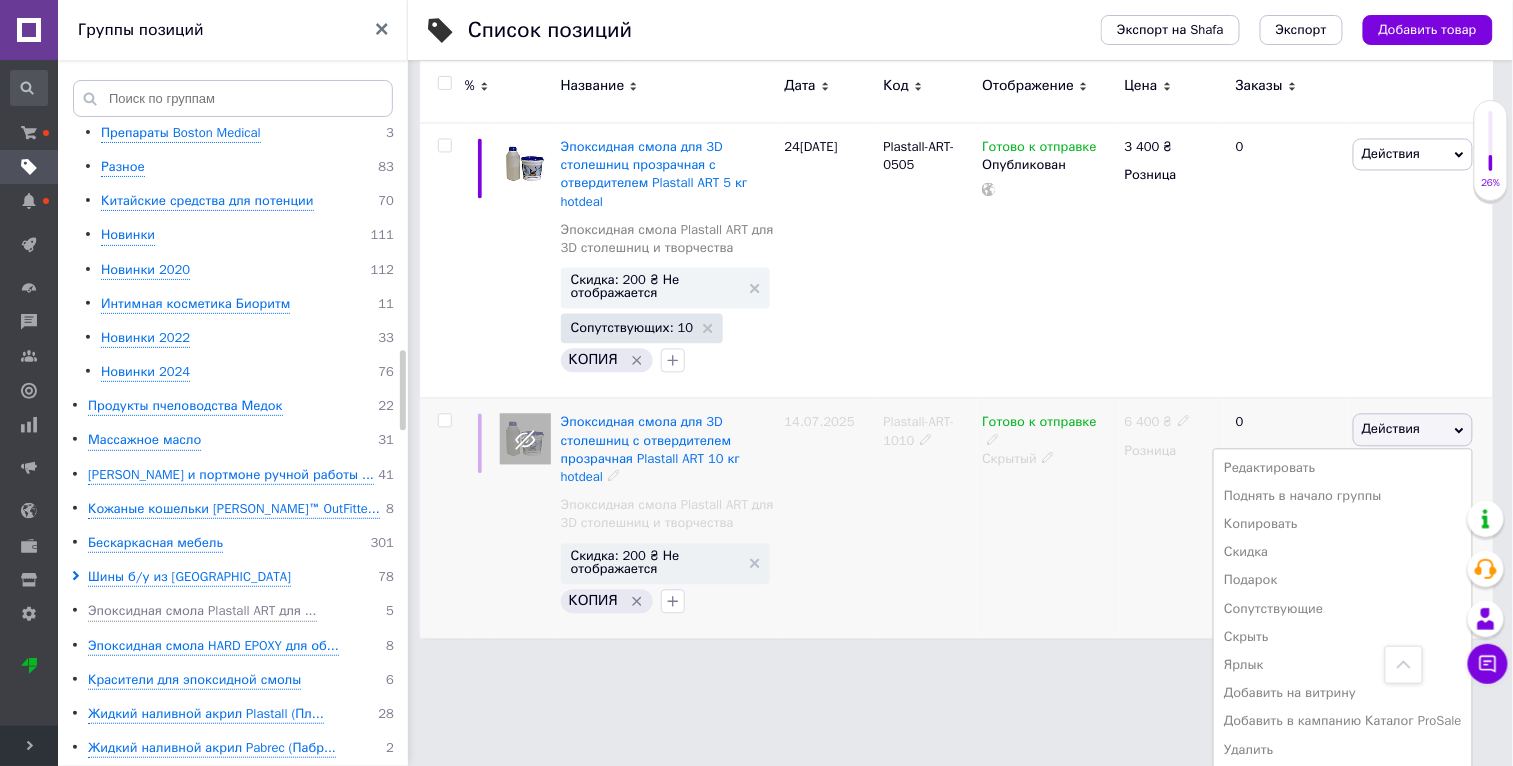 scroll, scrollTop: 1041, scrollLeft: 0, axis: vertical 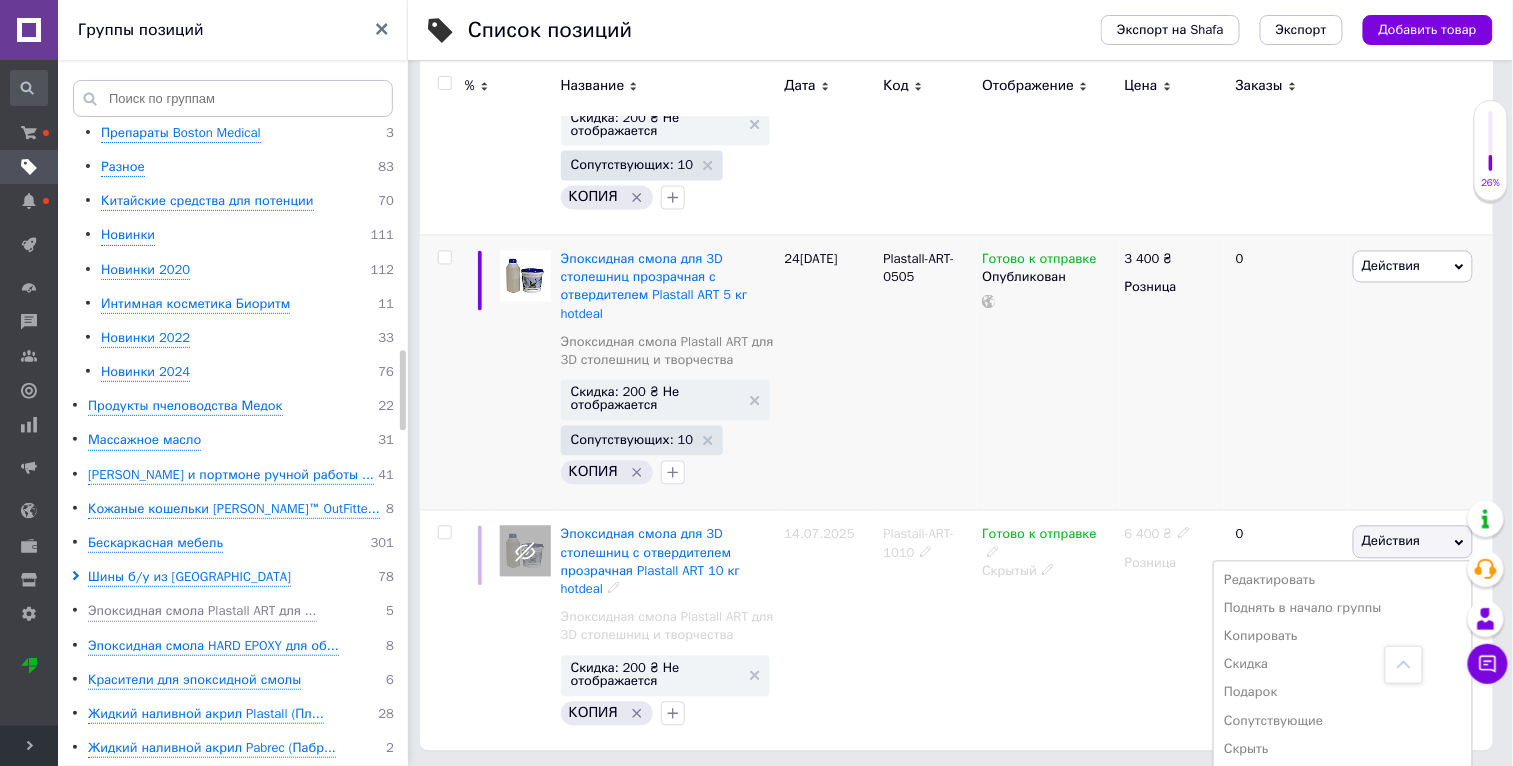 drag, startPoint x: 1043, startPoint y: 514, endPoint x: 984, endPoint y: 490, distance: 63.694584 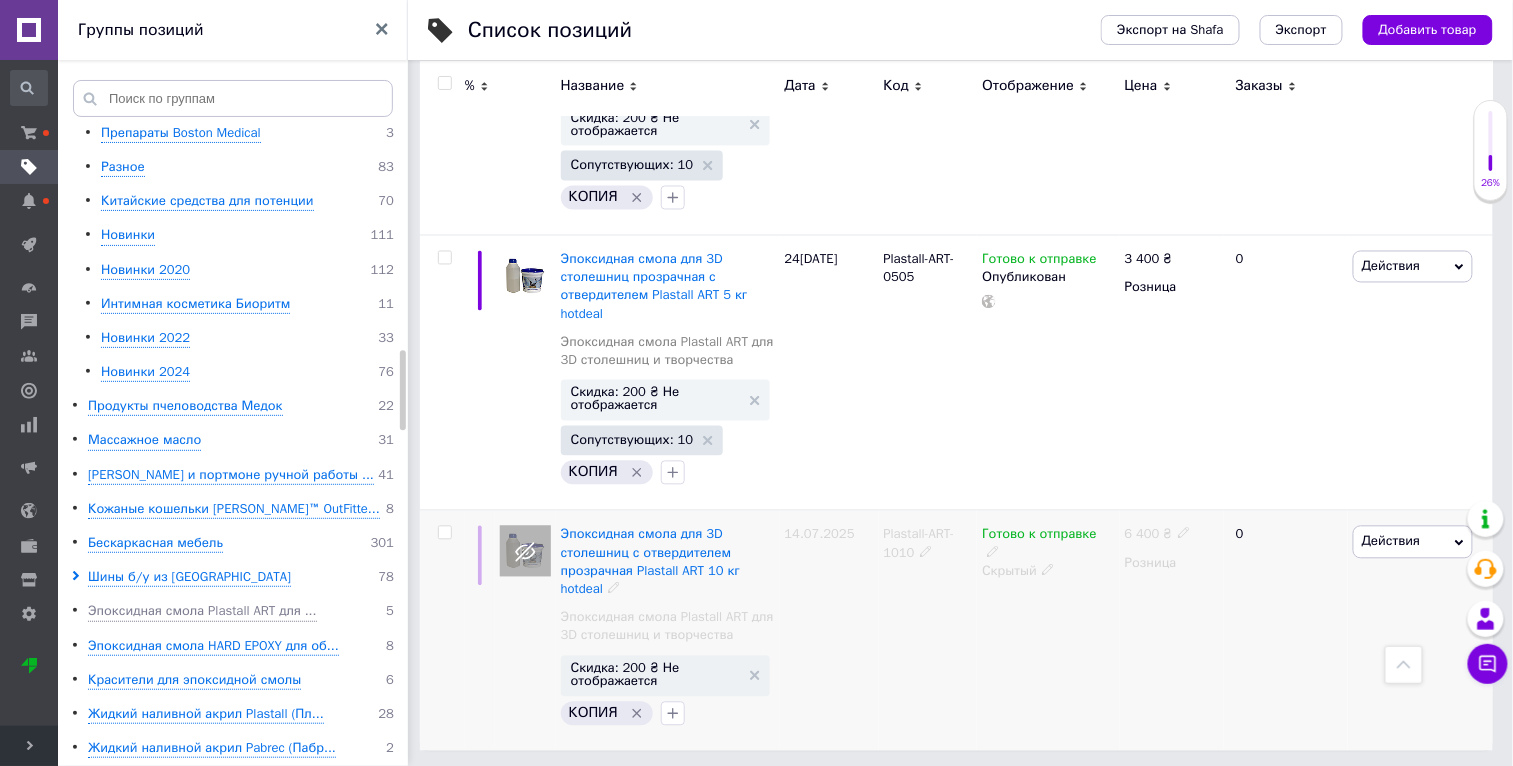 click on "Готово к отправке" at bounding box center [1039, 537] 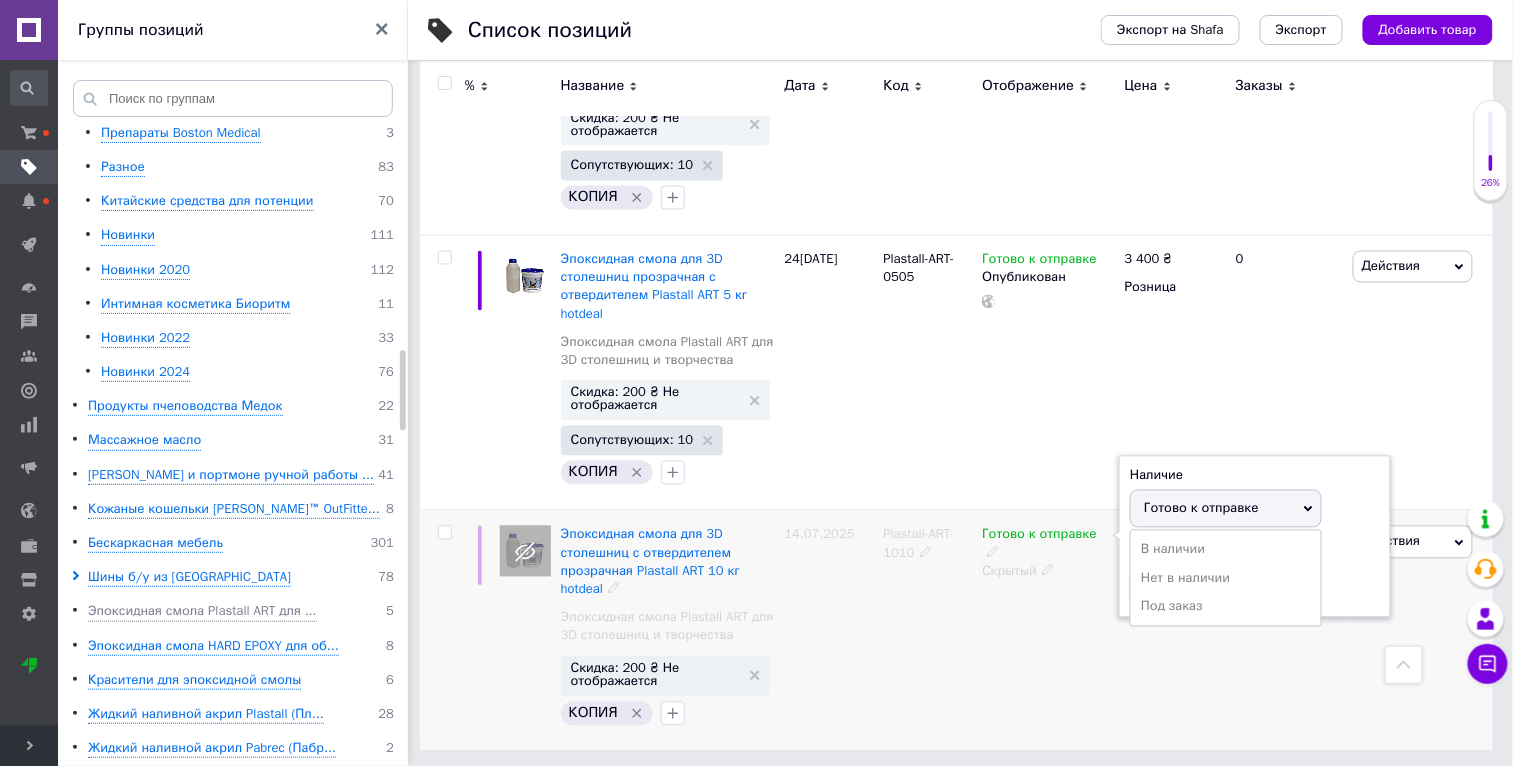 click on "Готово к отправке Наличие Готово к отправке В наличии Нет в наличии Под заказ Остатки кг Скрытый" at bounding box center (1048, 631) 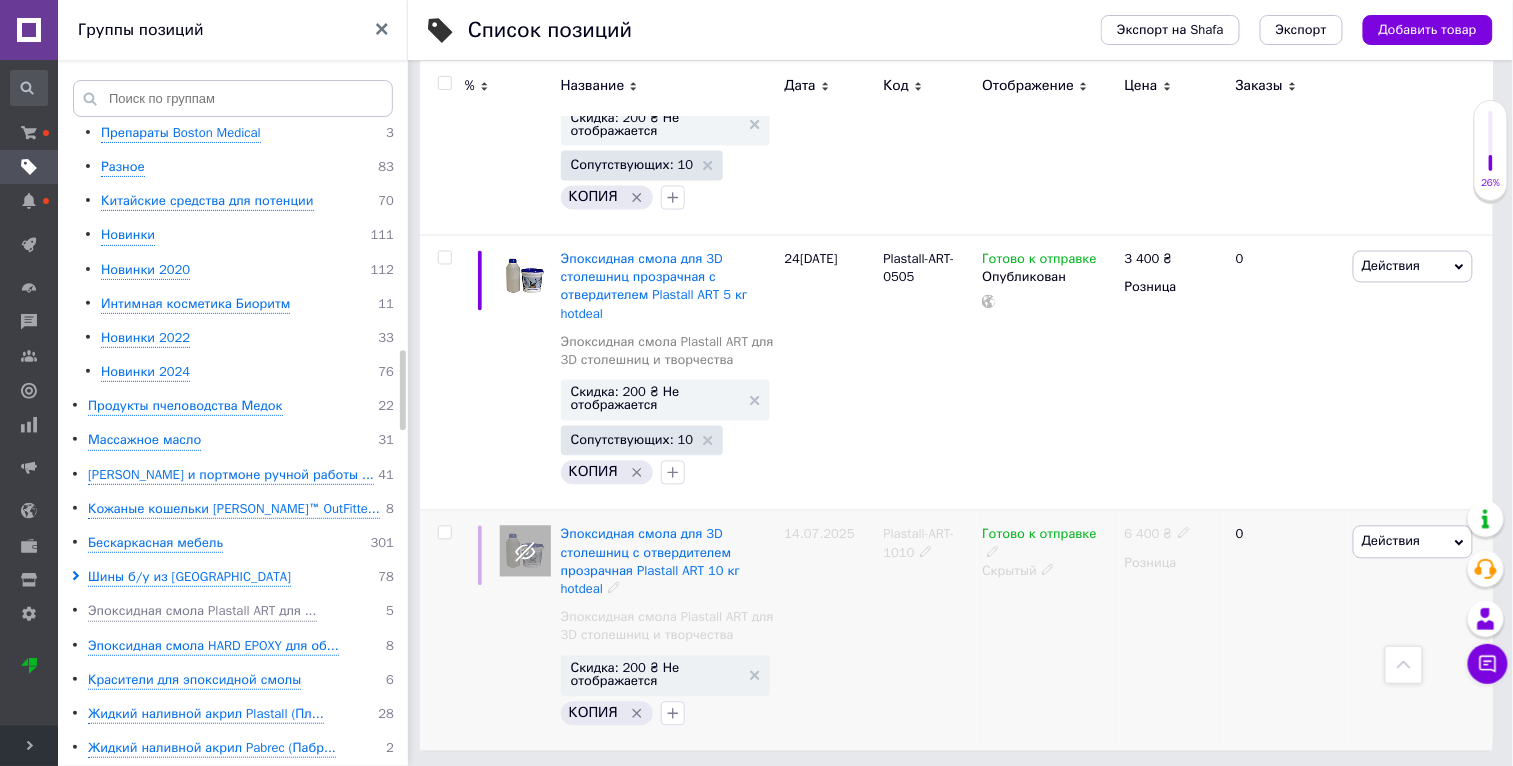 click on "Скрытый" at bounding box center [1048, 572] 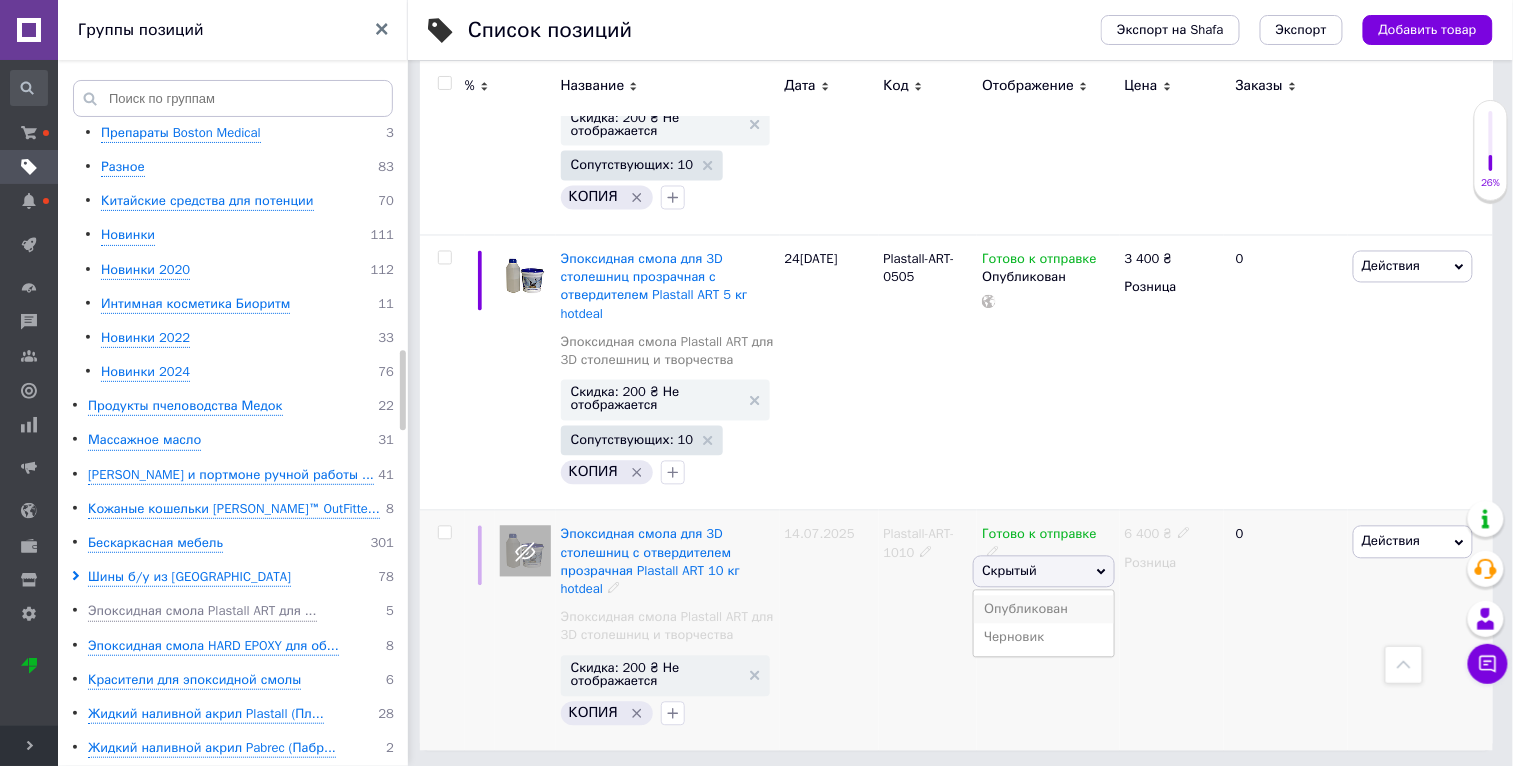 click on "Опубликован" at bounding box center (1043, 610) 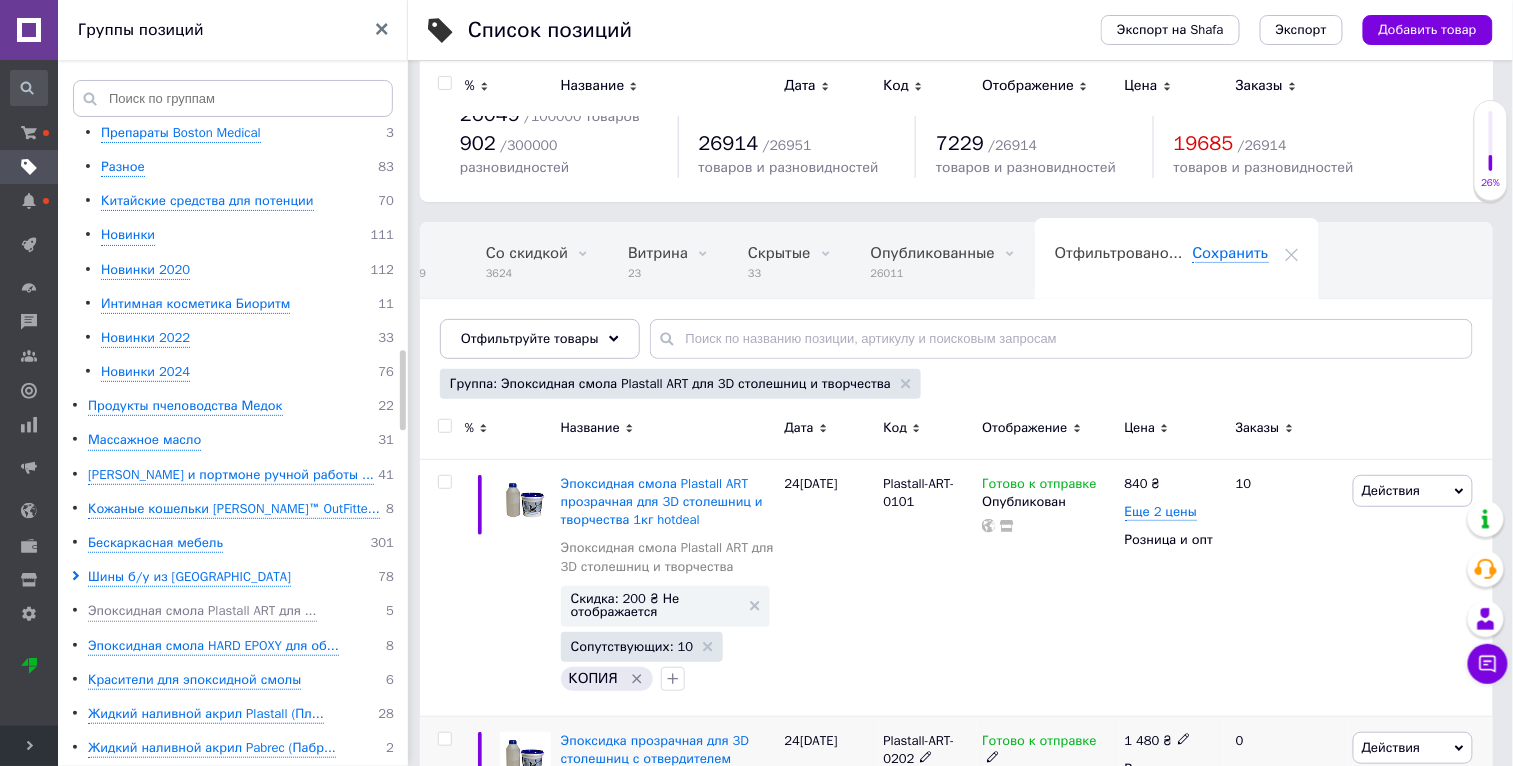 scroll, scrollTop: 0, scrollLeft: 0, axis: both 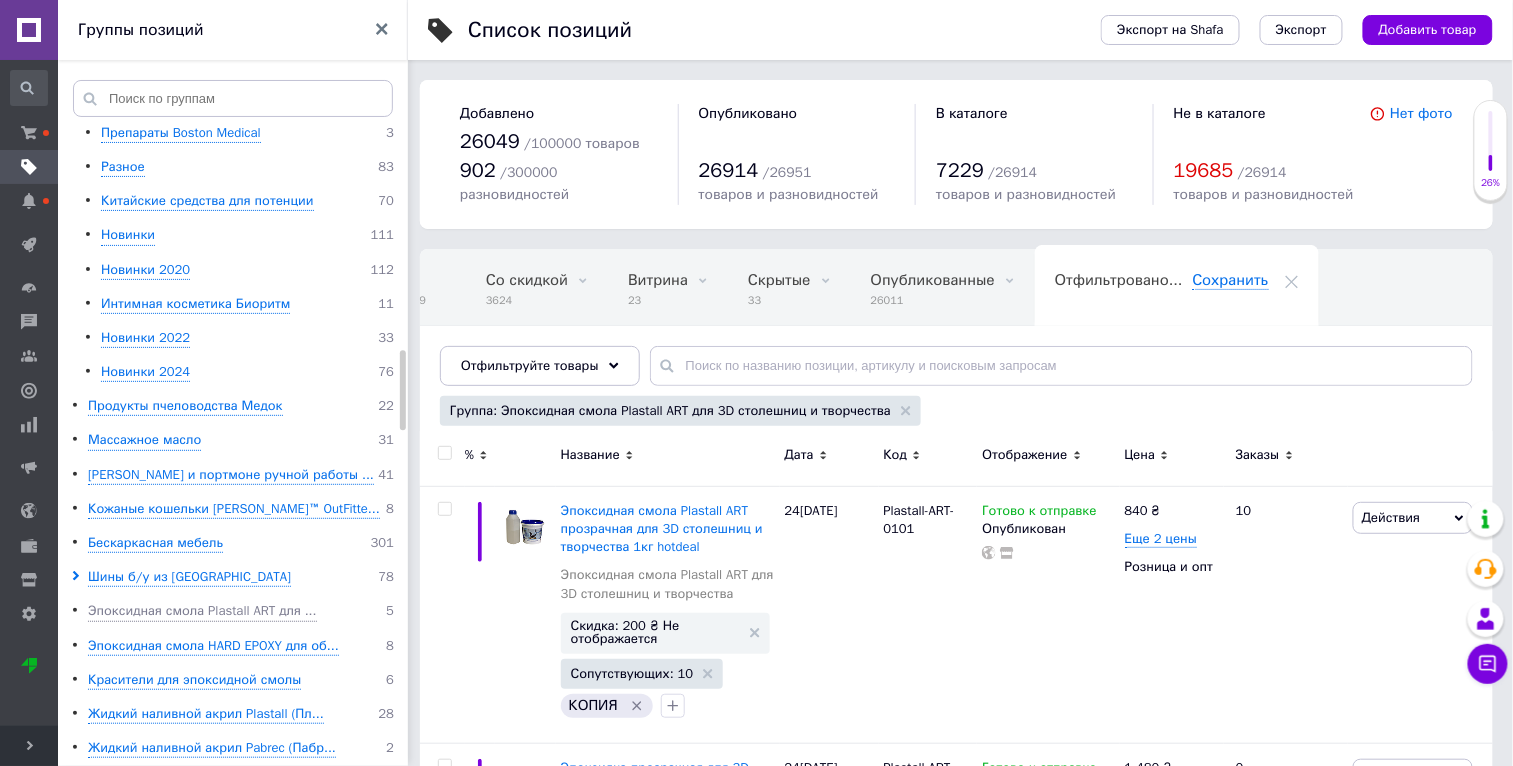click at bounding box center (445, 453) 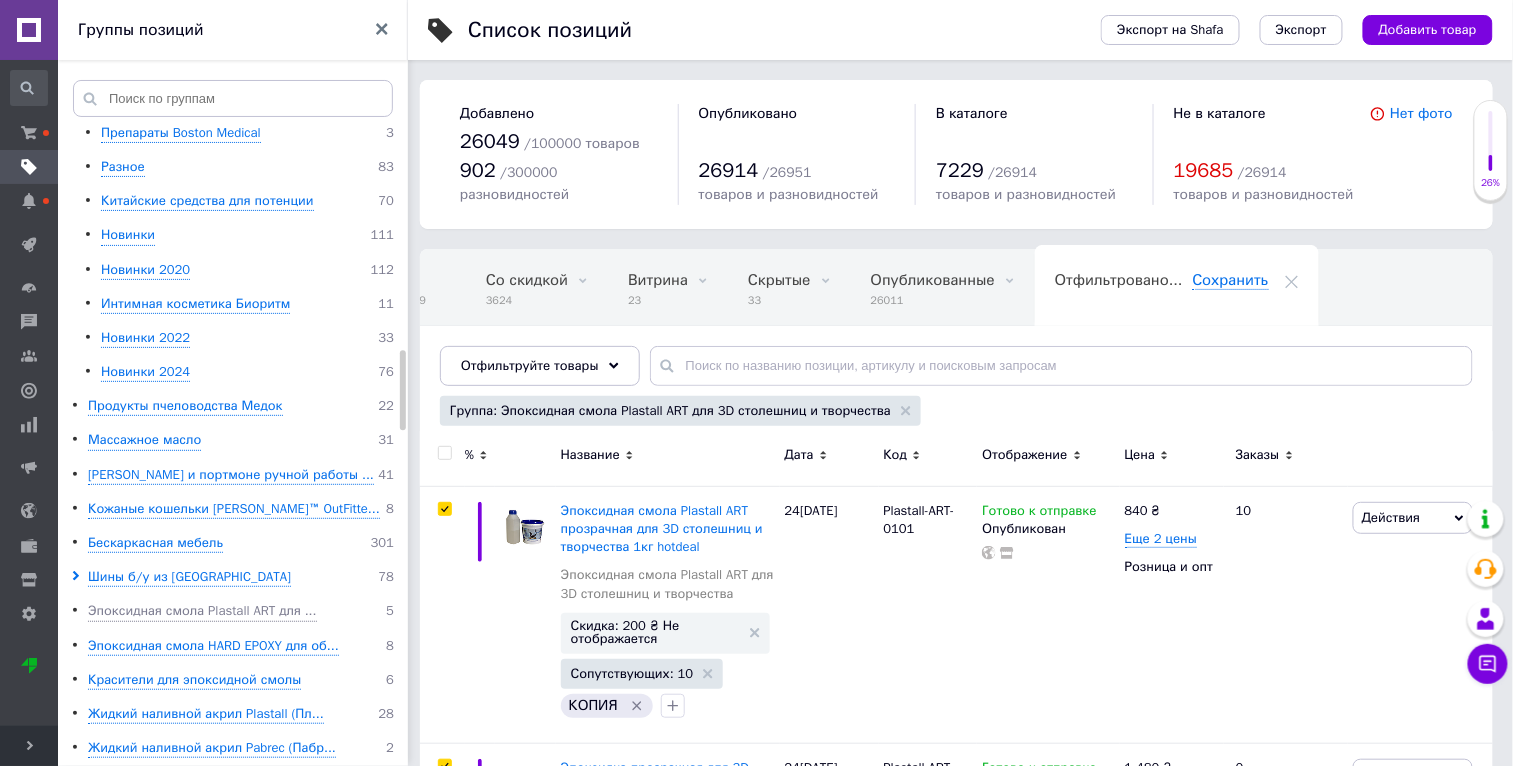 checkbox on "true" 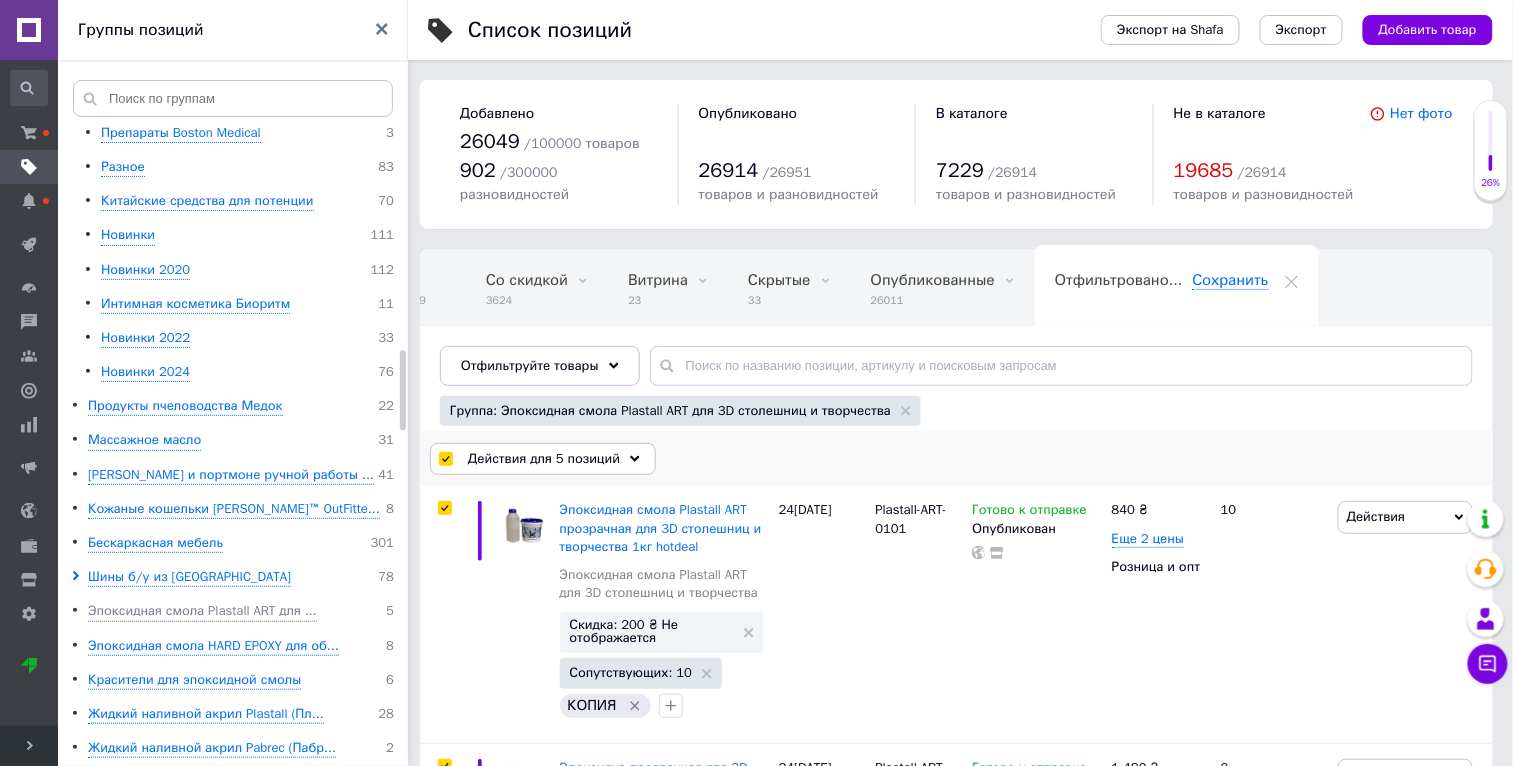 click on "Действия для 5 позиций" at bounding box center [544, 459] 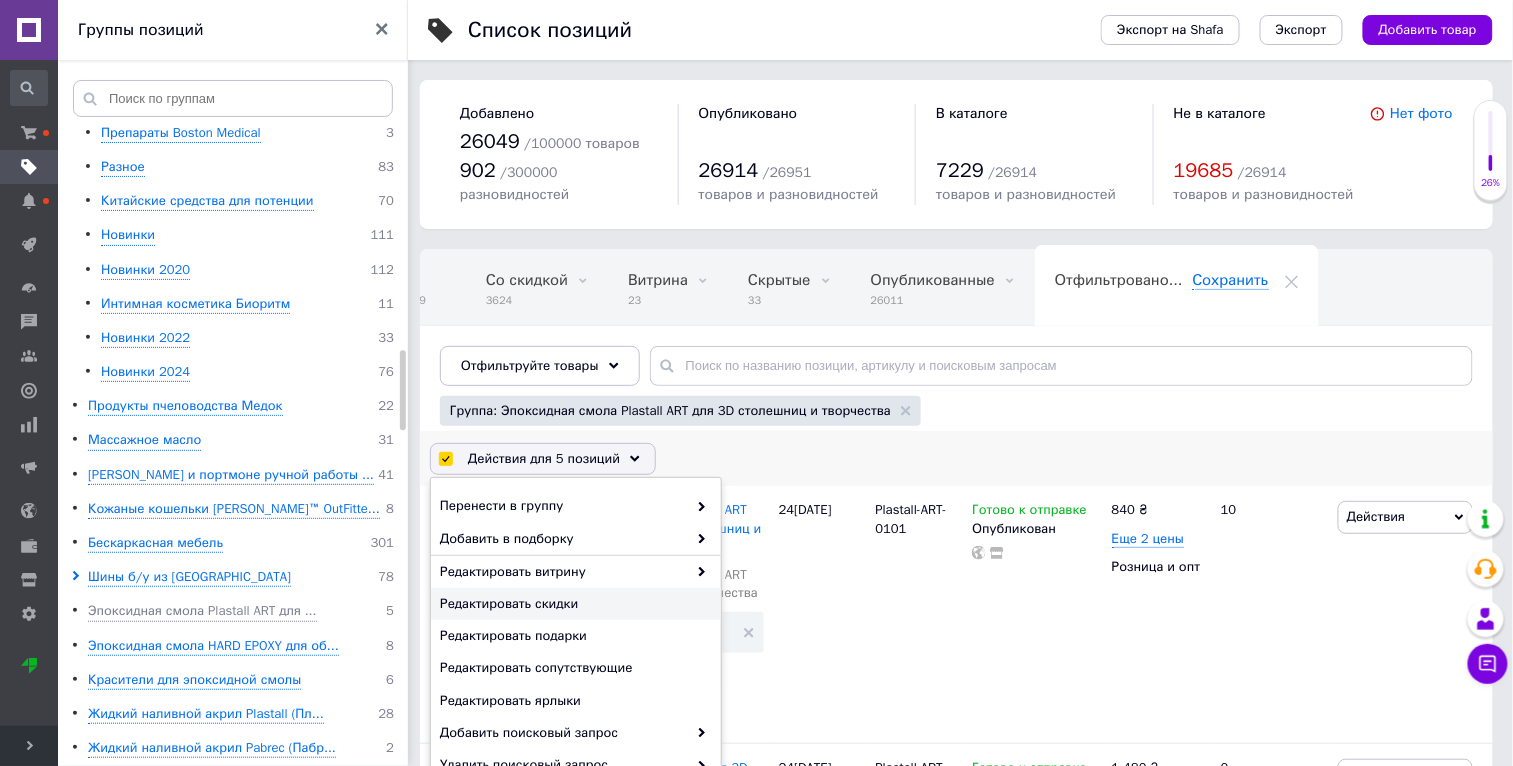 scroll, scrollTop: 104, scrollLeft: 0, axis: vertical 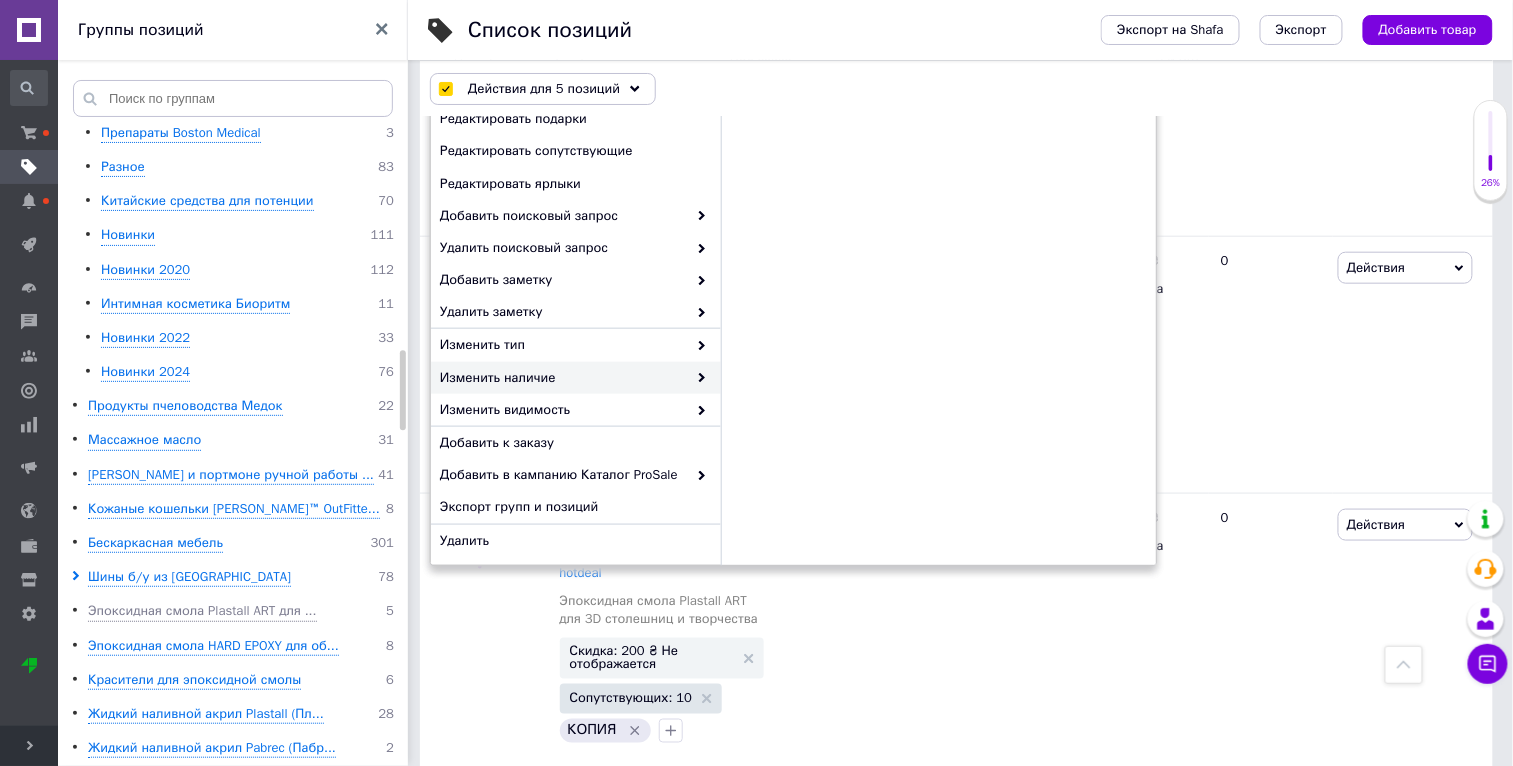 click on "Изменить наличие" at bounding box center (563, 378) 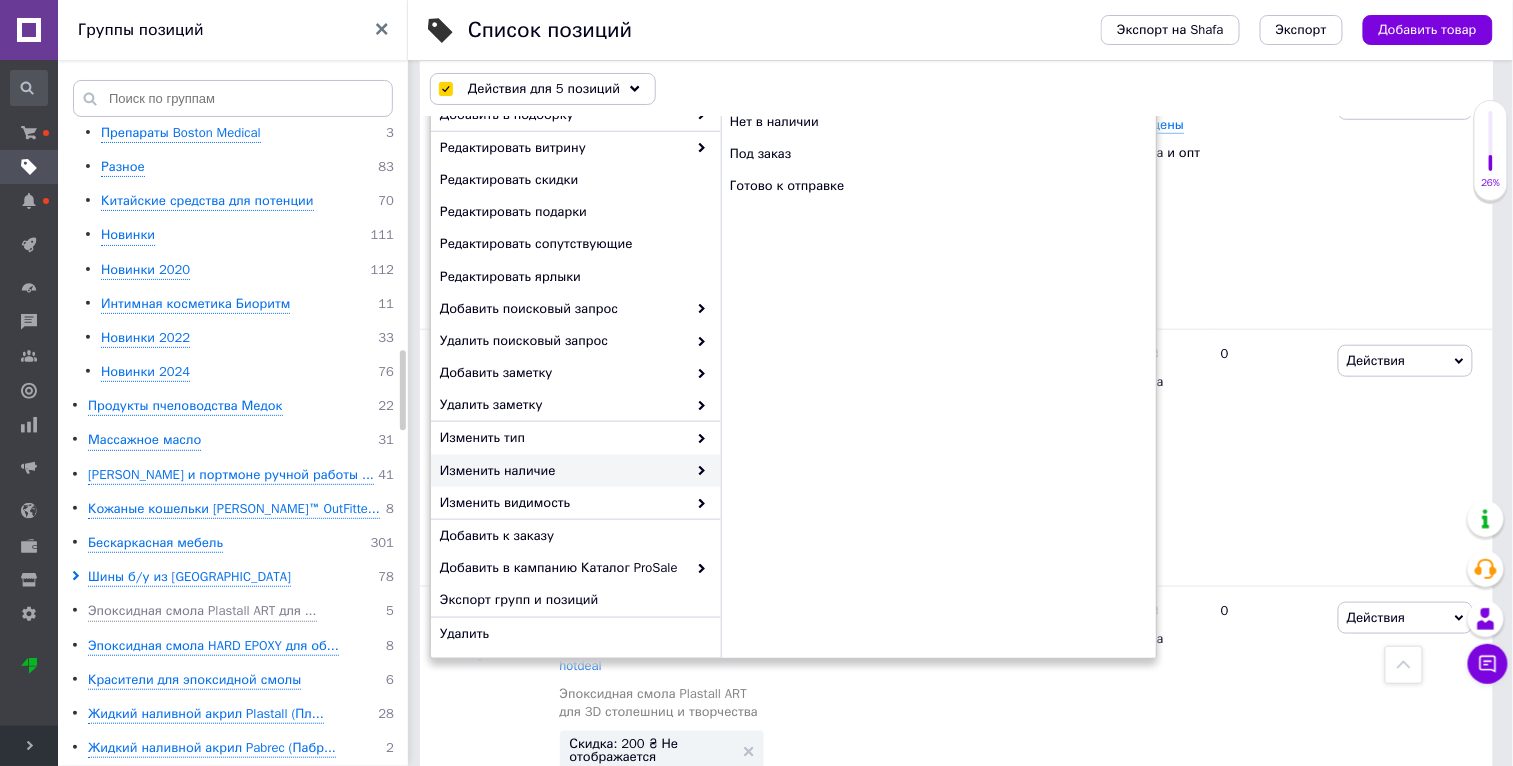 scroll, scrollTop: 400, scrollLeft: 0, axis: vertical 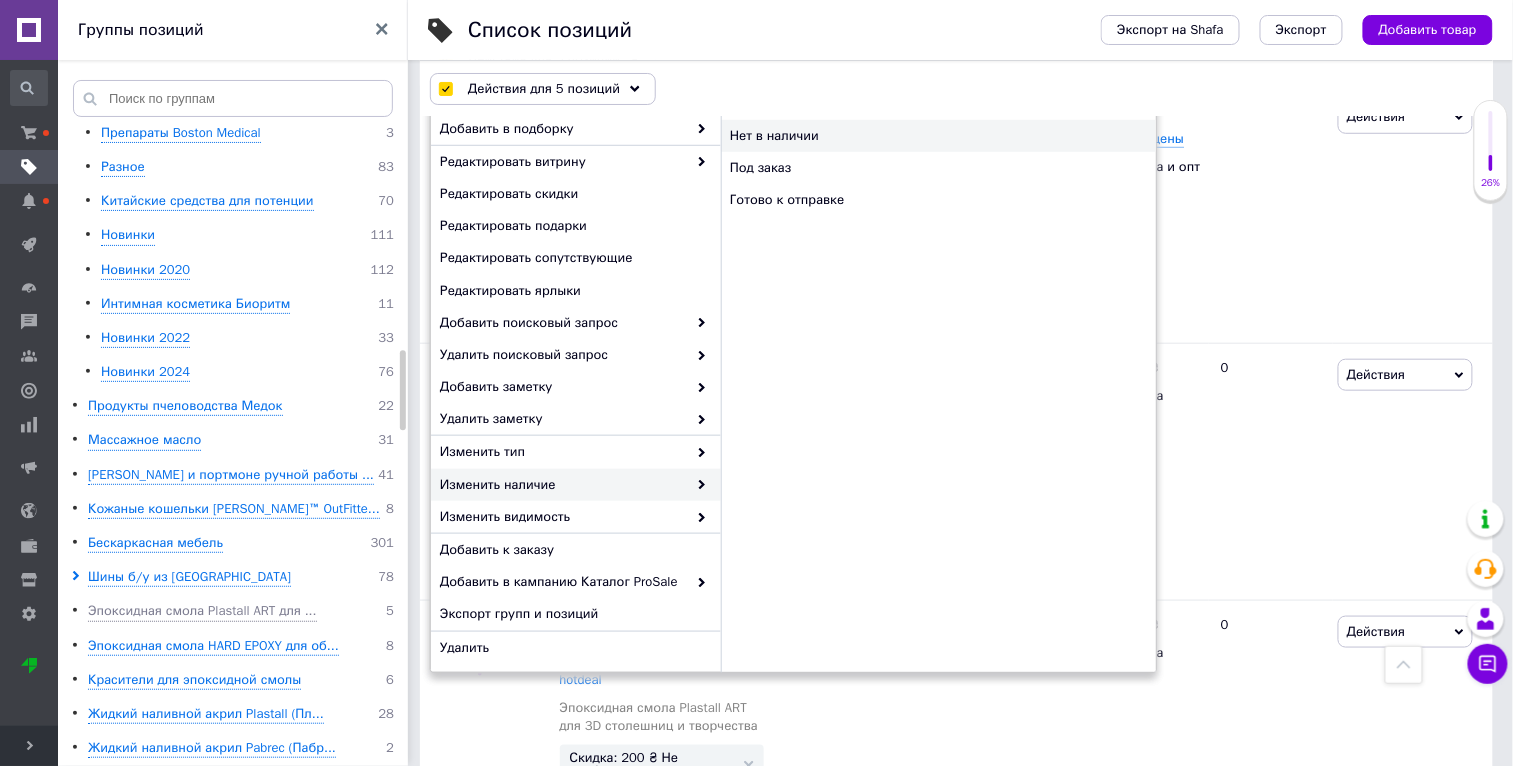 click on "Нет в наличии" at bounding box center (938, 136) 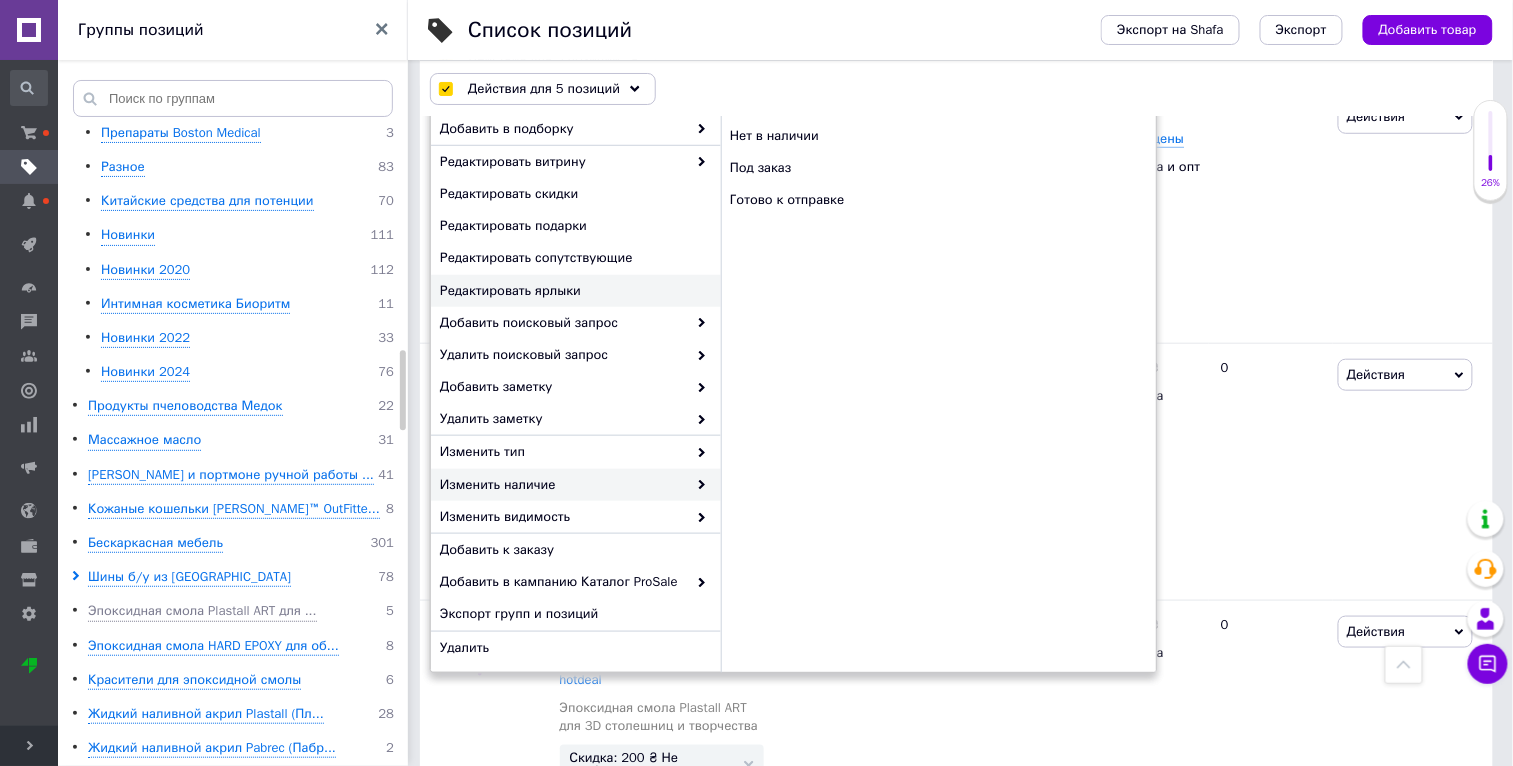 checkbox on "false" 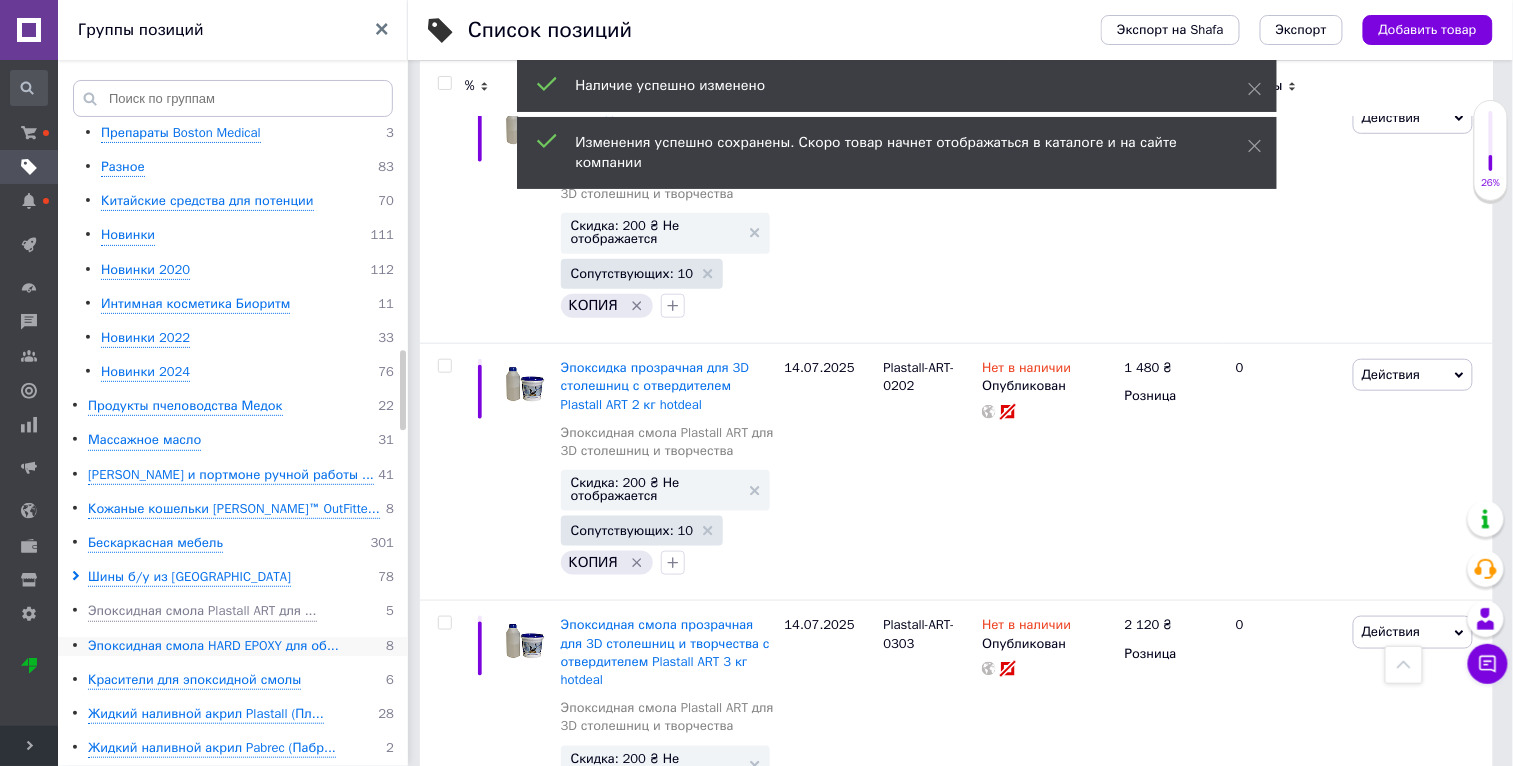 click on "Эпоксидная смола HARD EPOXY для об..." at bounding box center [213, 646] 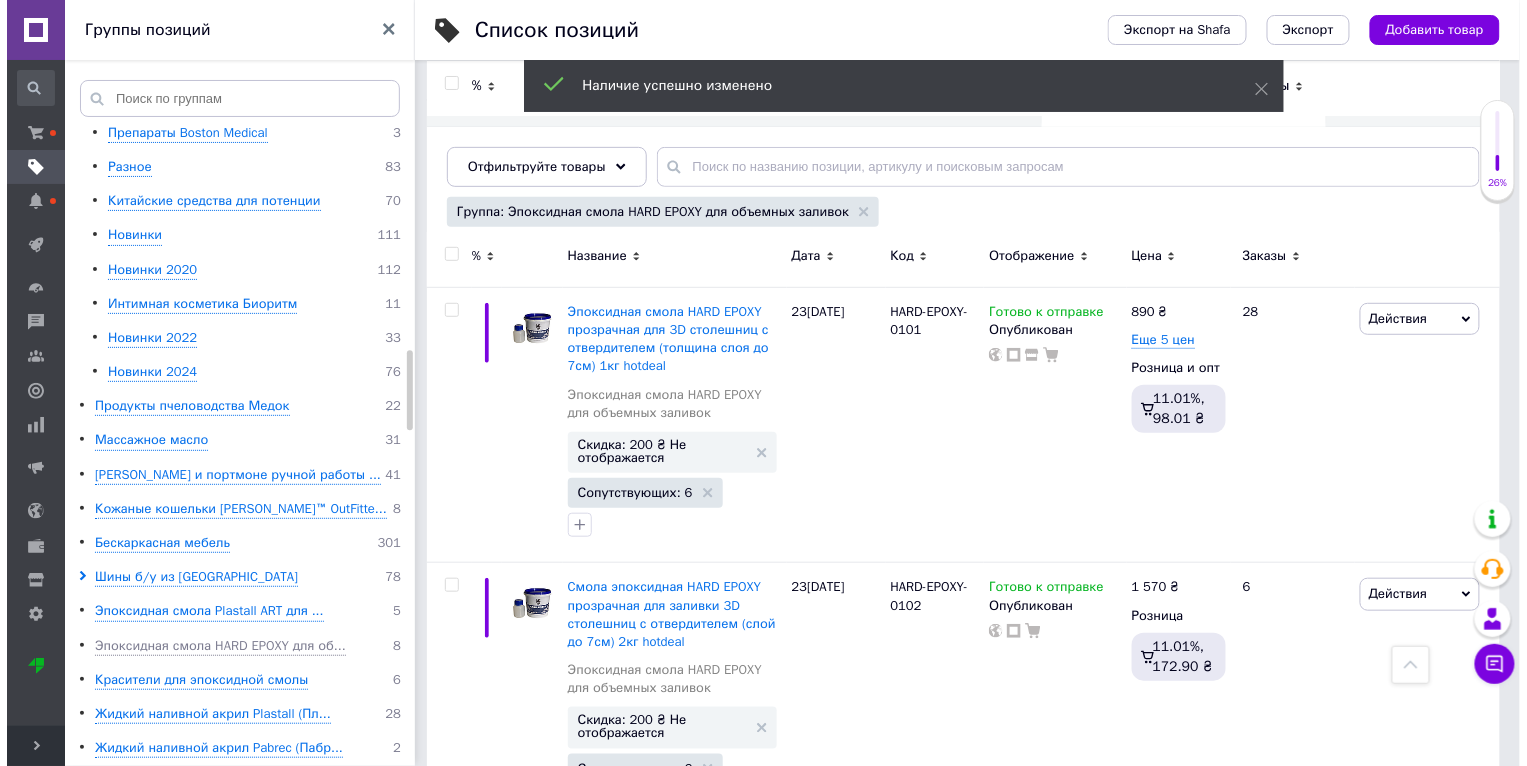 scroll, scrollTop: 0, scrollLeft: 0, axis: both 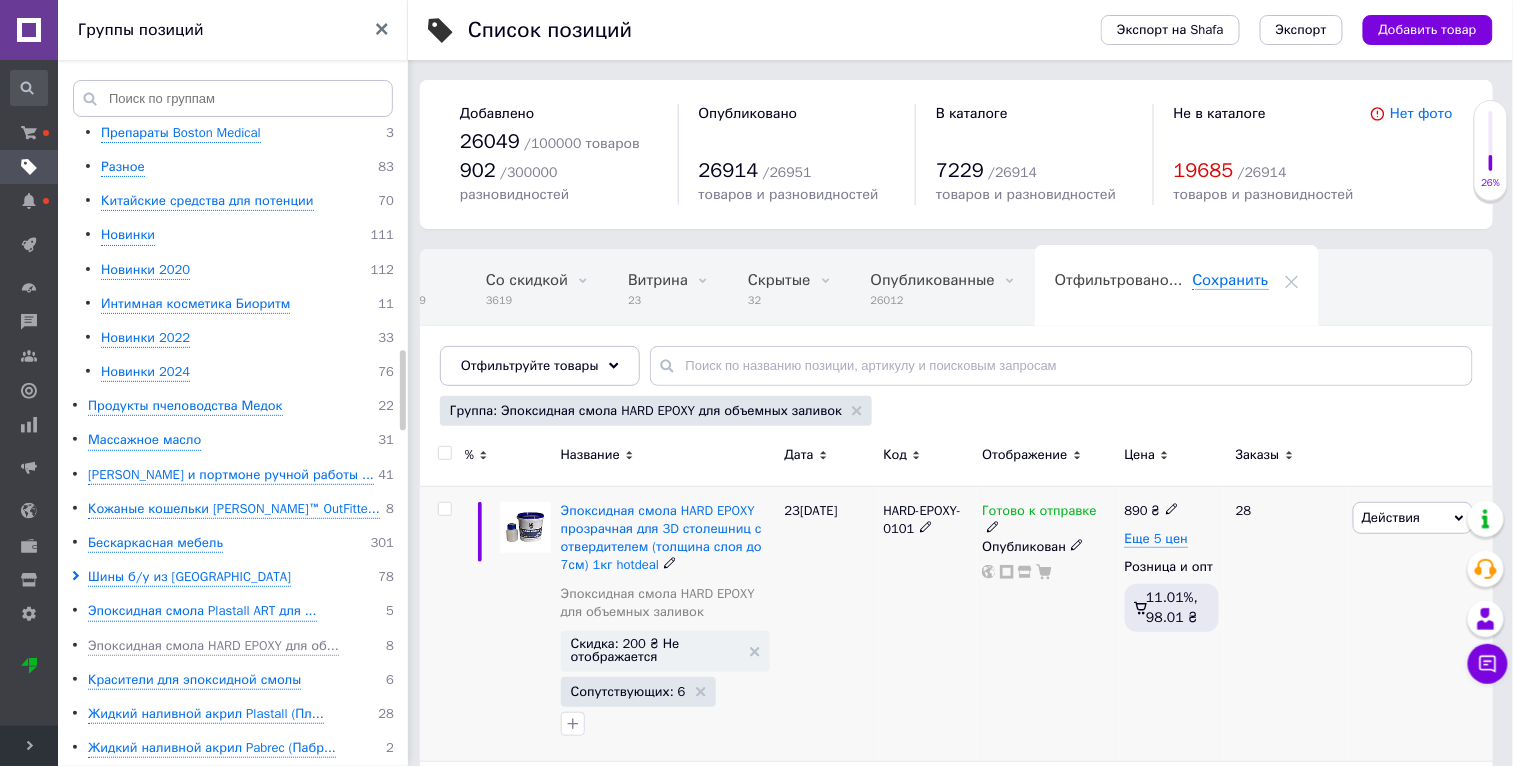 click on "Действия" at bounding box center [1413, 518] 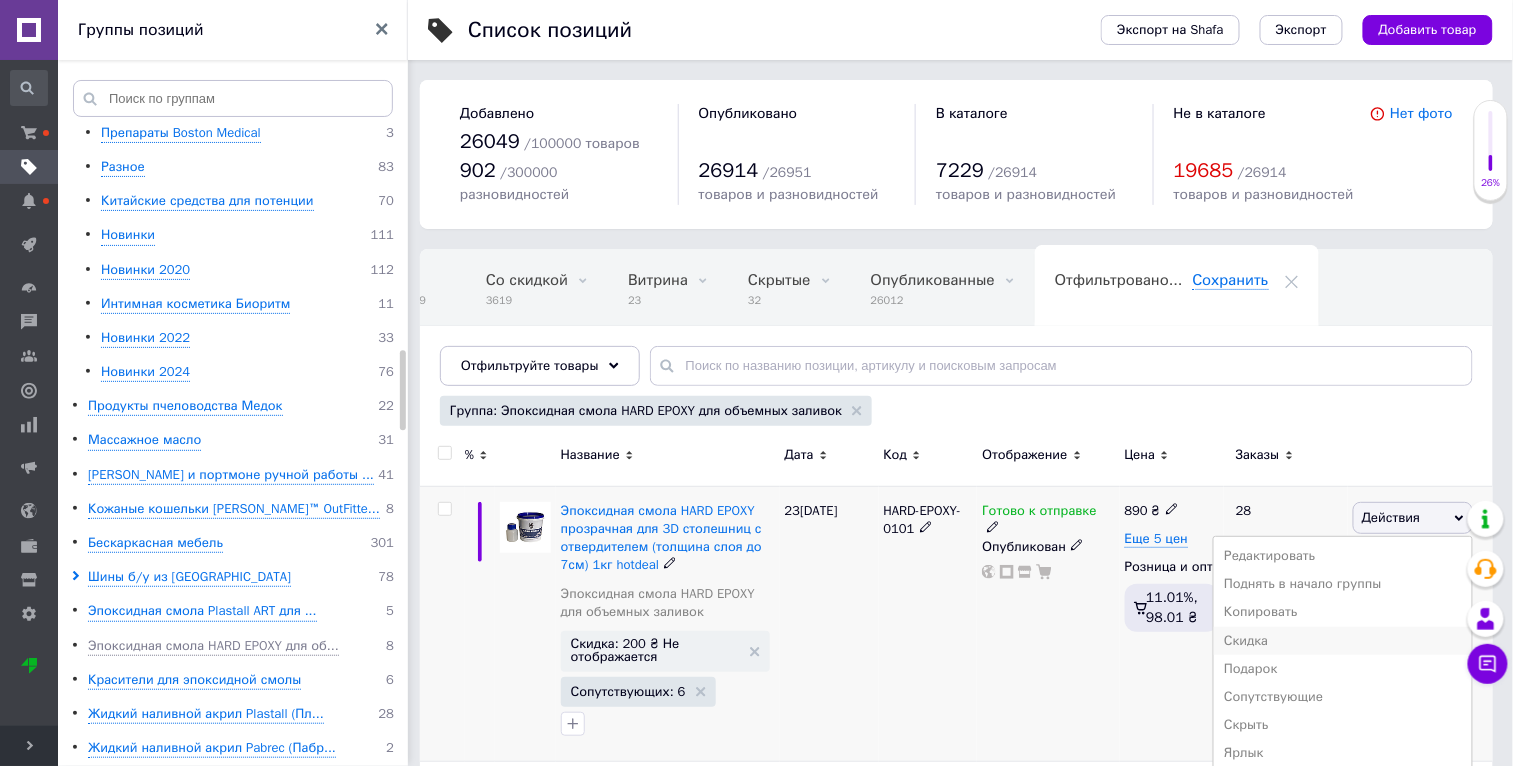 click on "Скидка" at bounding box center [1343, 641] 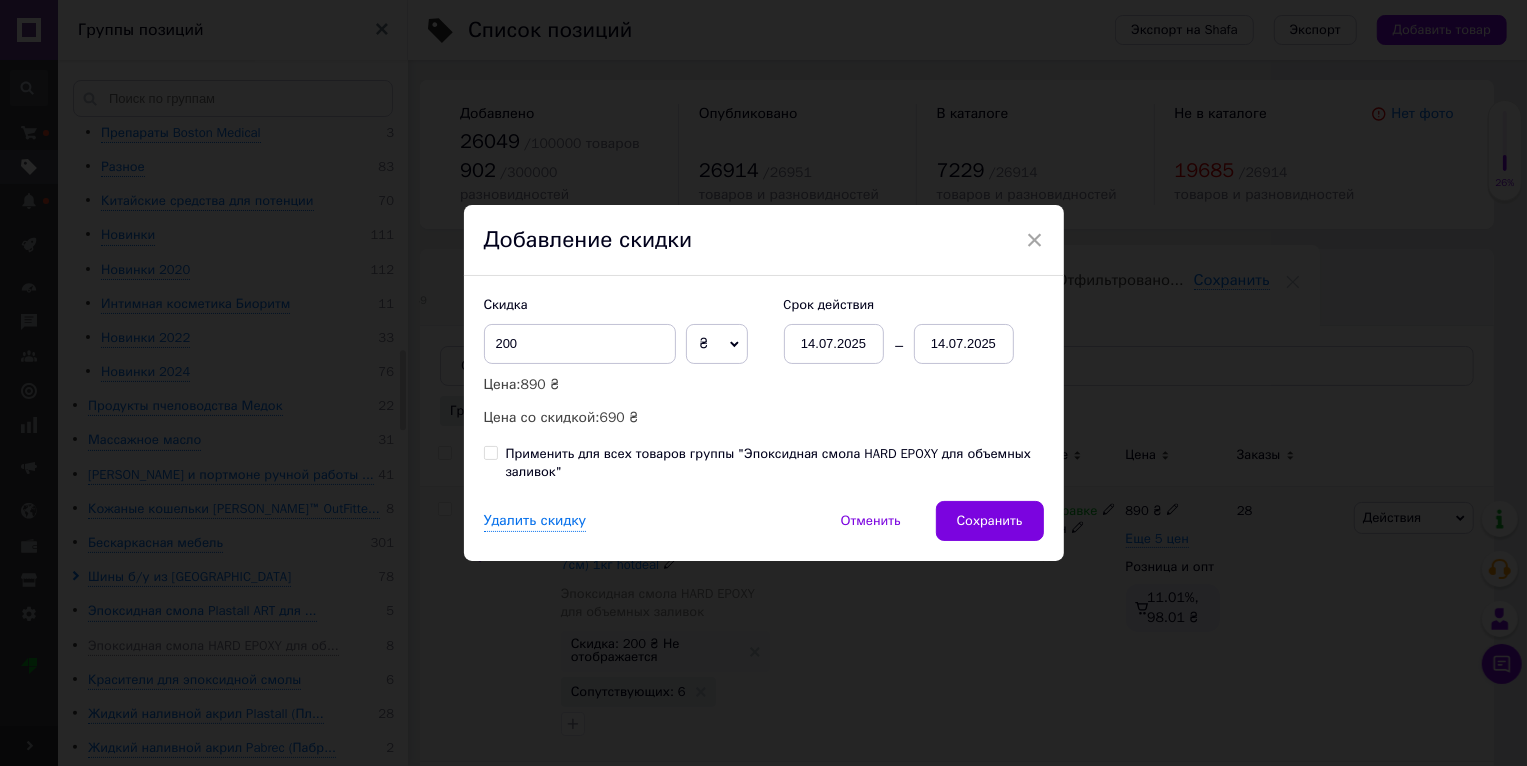 click on "Применить для всех товаров группы "Эпоксидная смола HARD EPOXY для объемных заливок"" at bounding box center (775, 463) 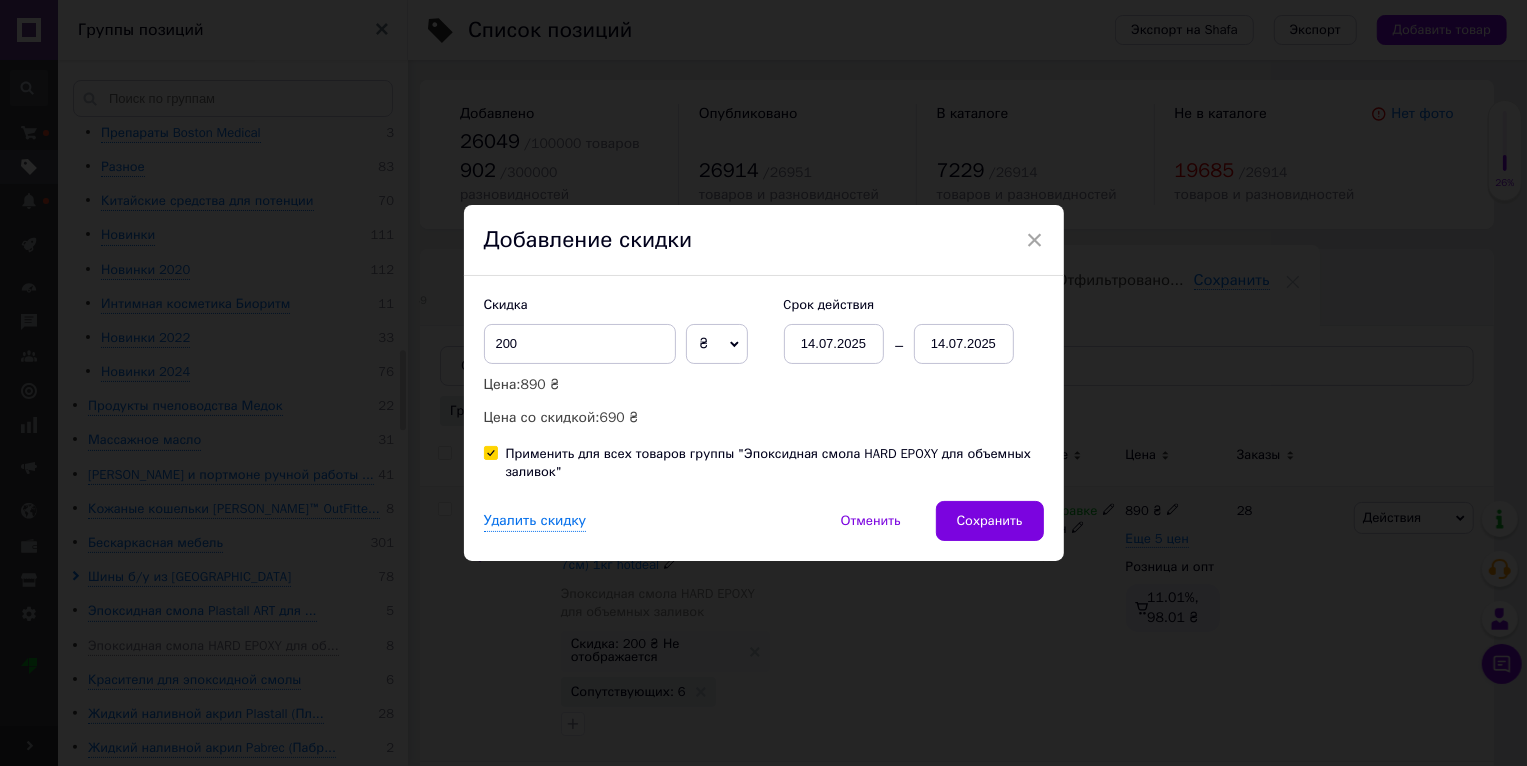 checkbox on "true" 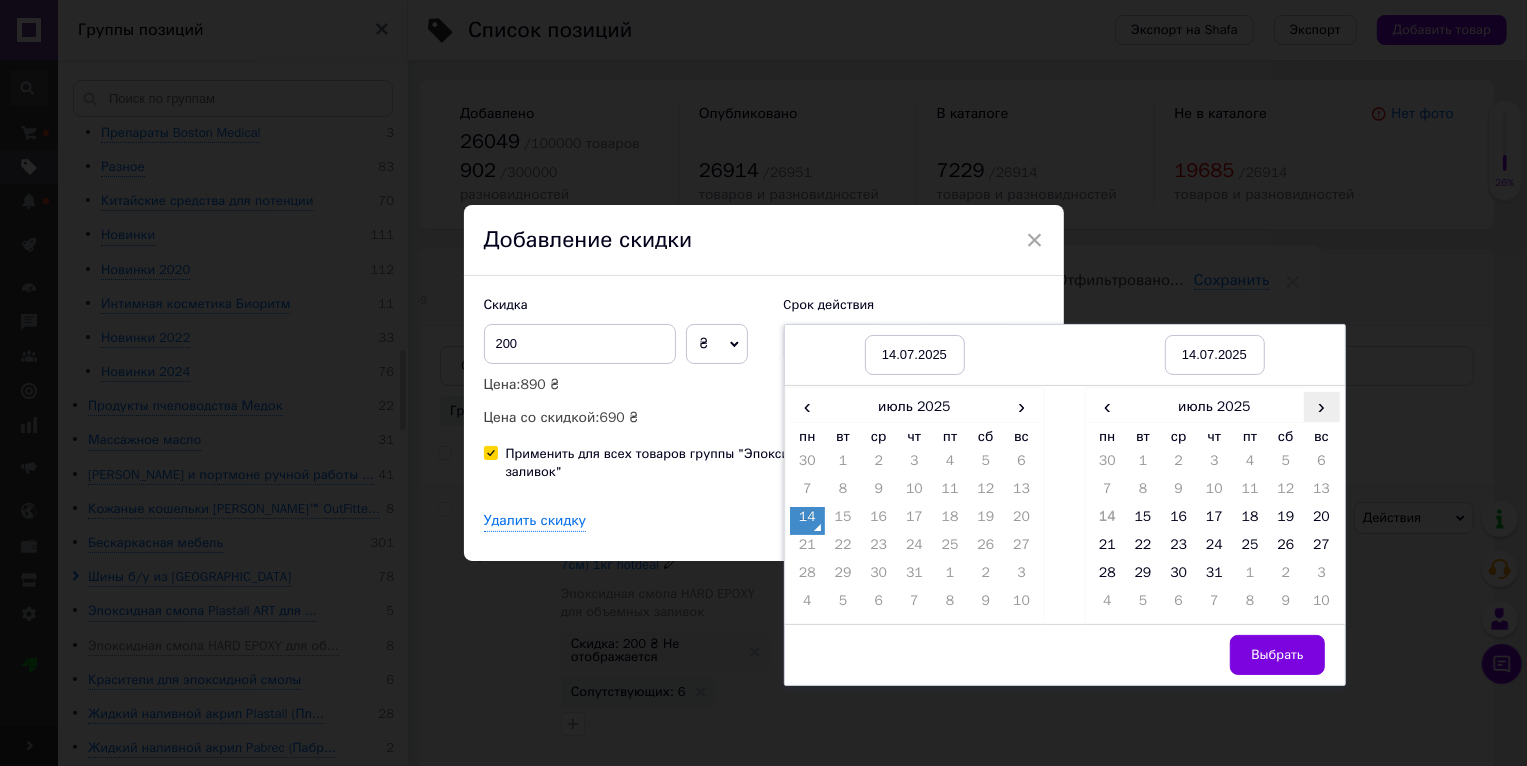 click on "›" at bounding box center (1322, 406) 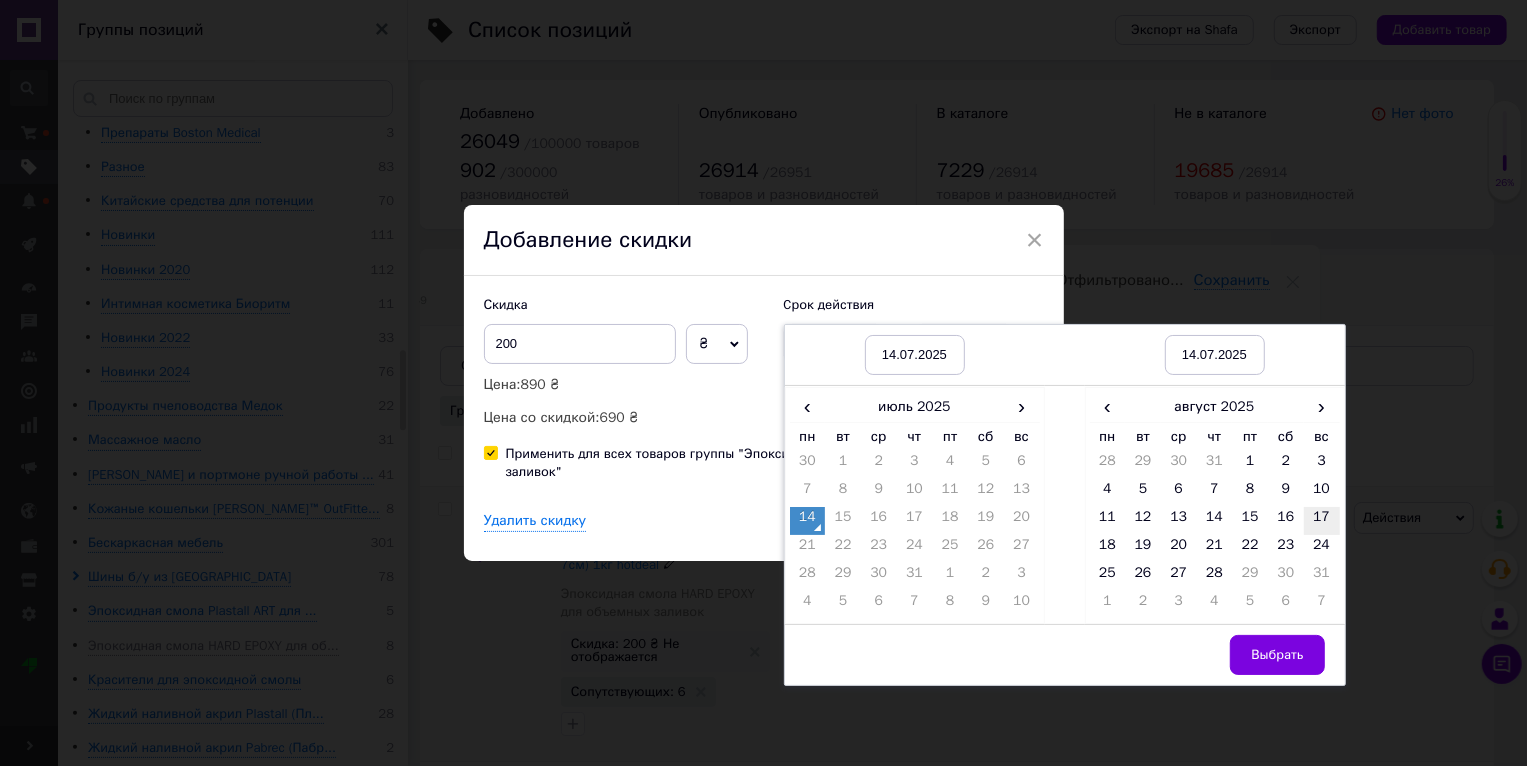 click on "17" at bounding box center [1322, 521] 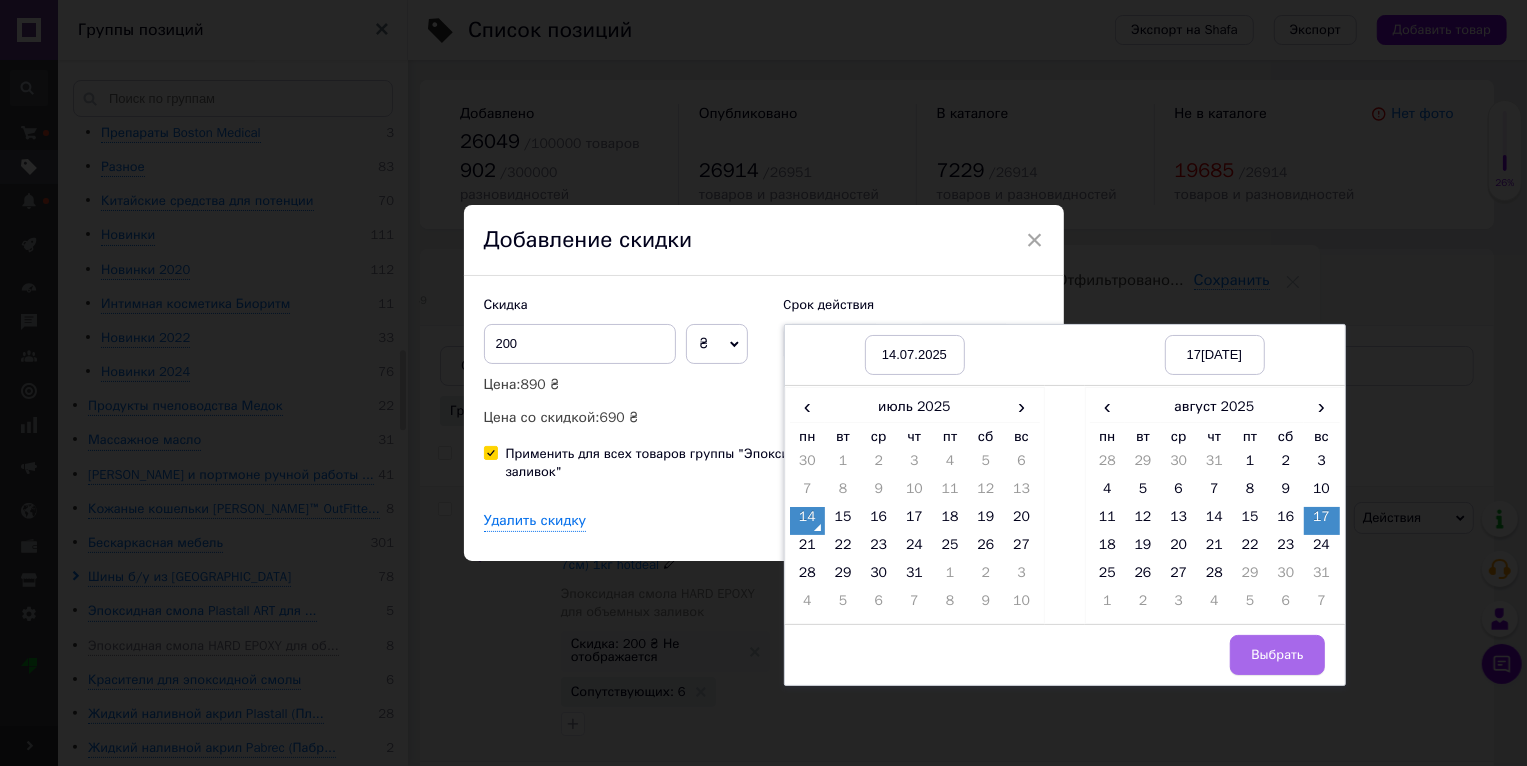 click on "Выбрать" at bounding box center [1277, 655] 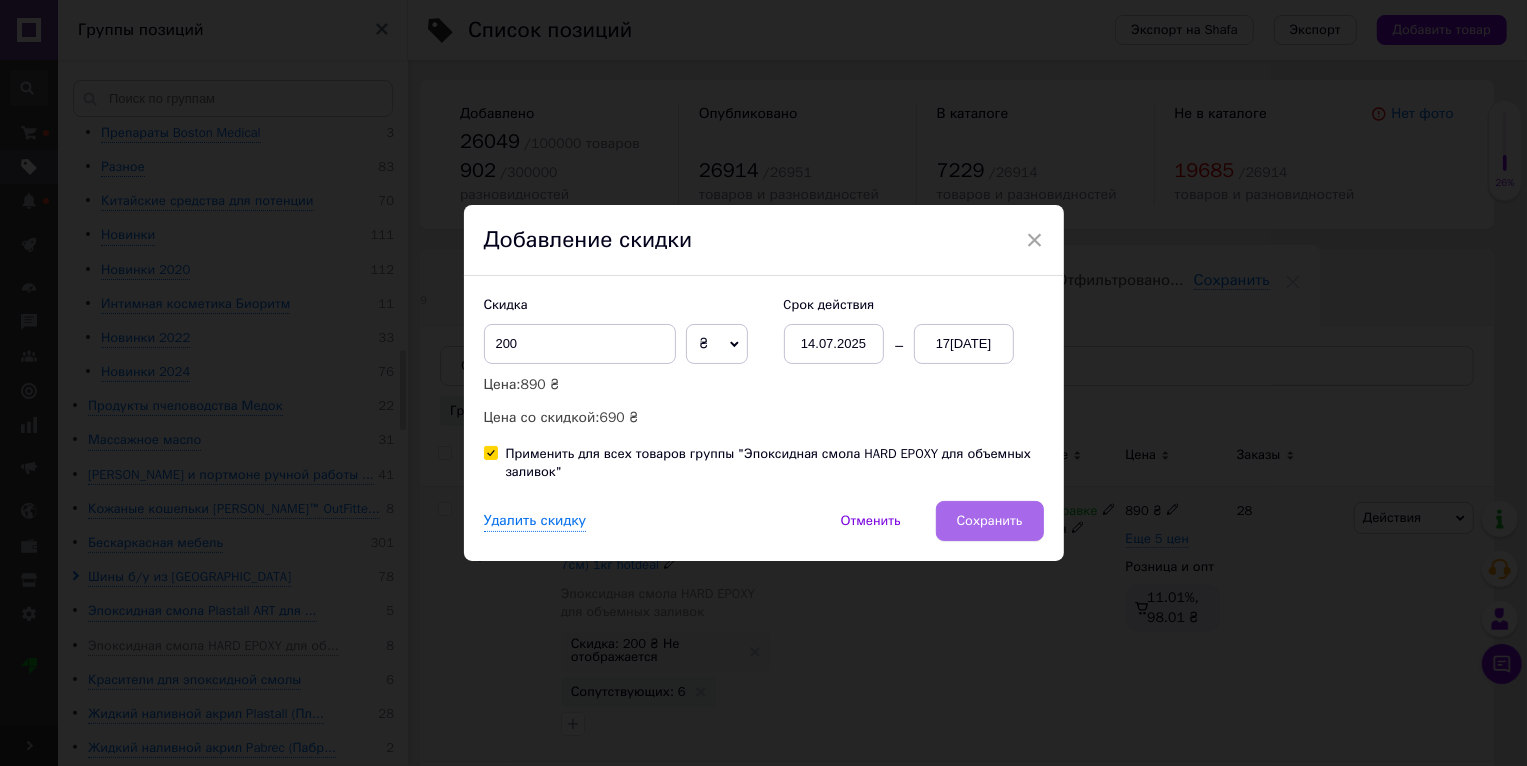click on "Сохранить" at bounding box center (990, 521) 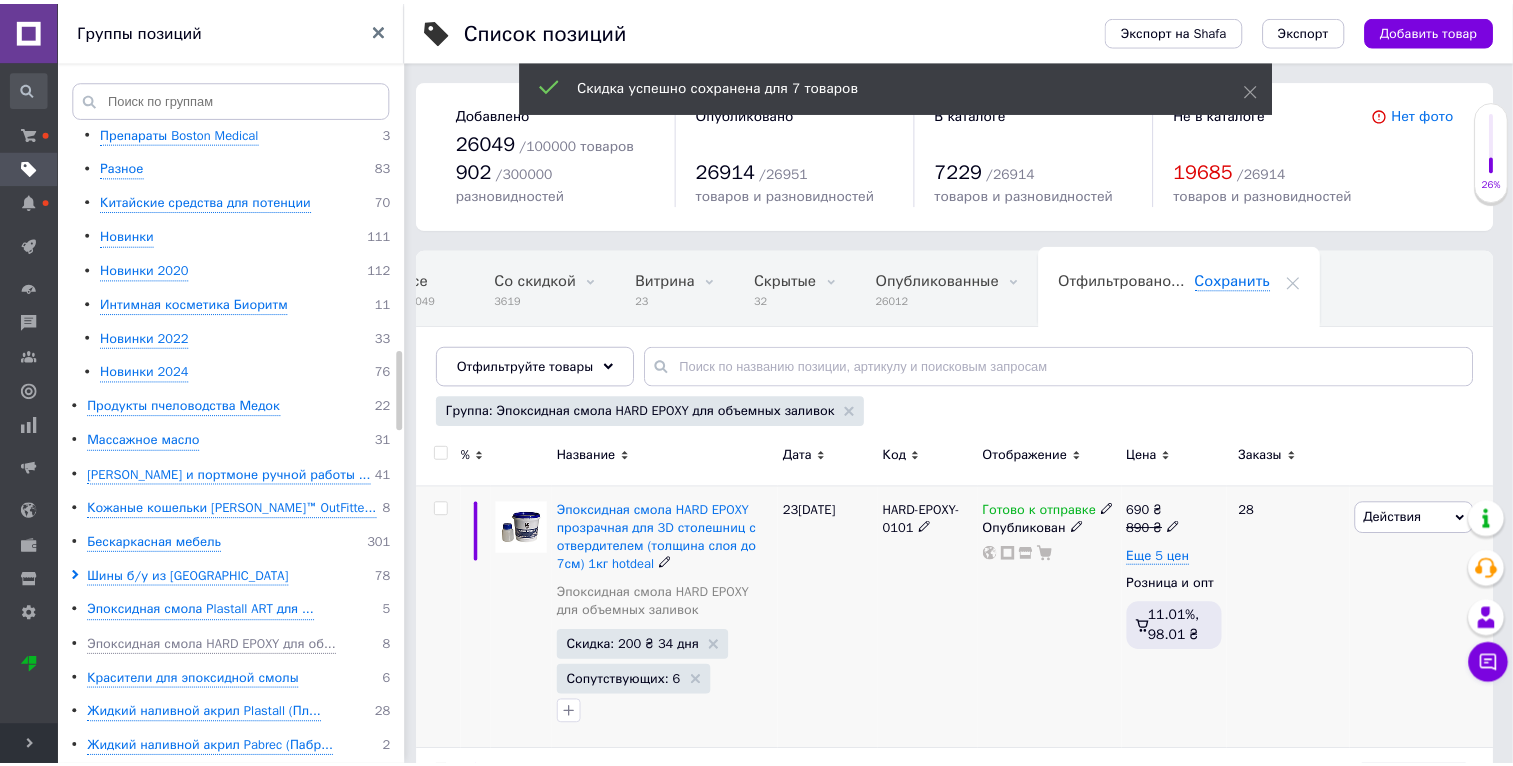 scroll, scrollTop: 0, scrollLeft: 47, axis: horizontal 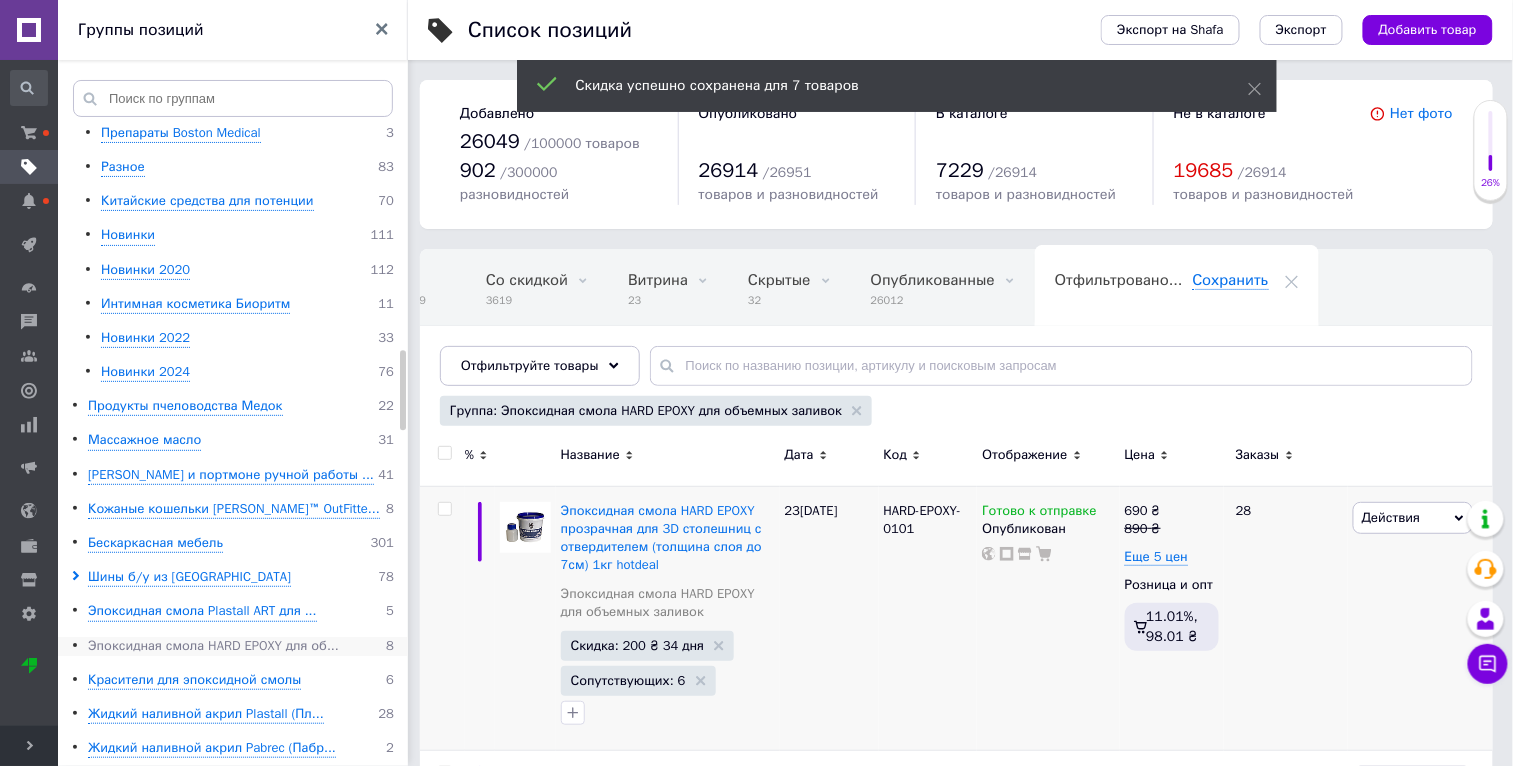 click on "Красители для эпоксидной смолы" at bounding box center [194, 680] 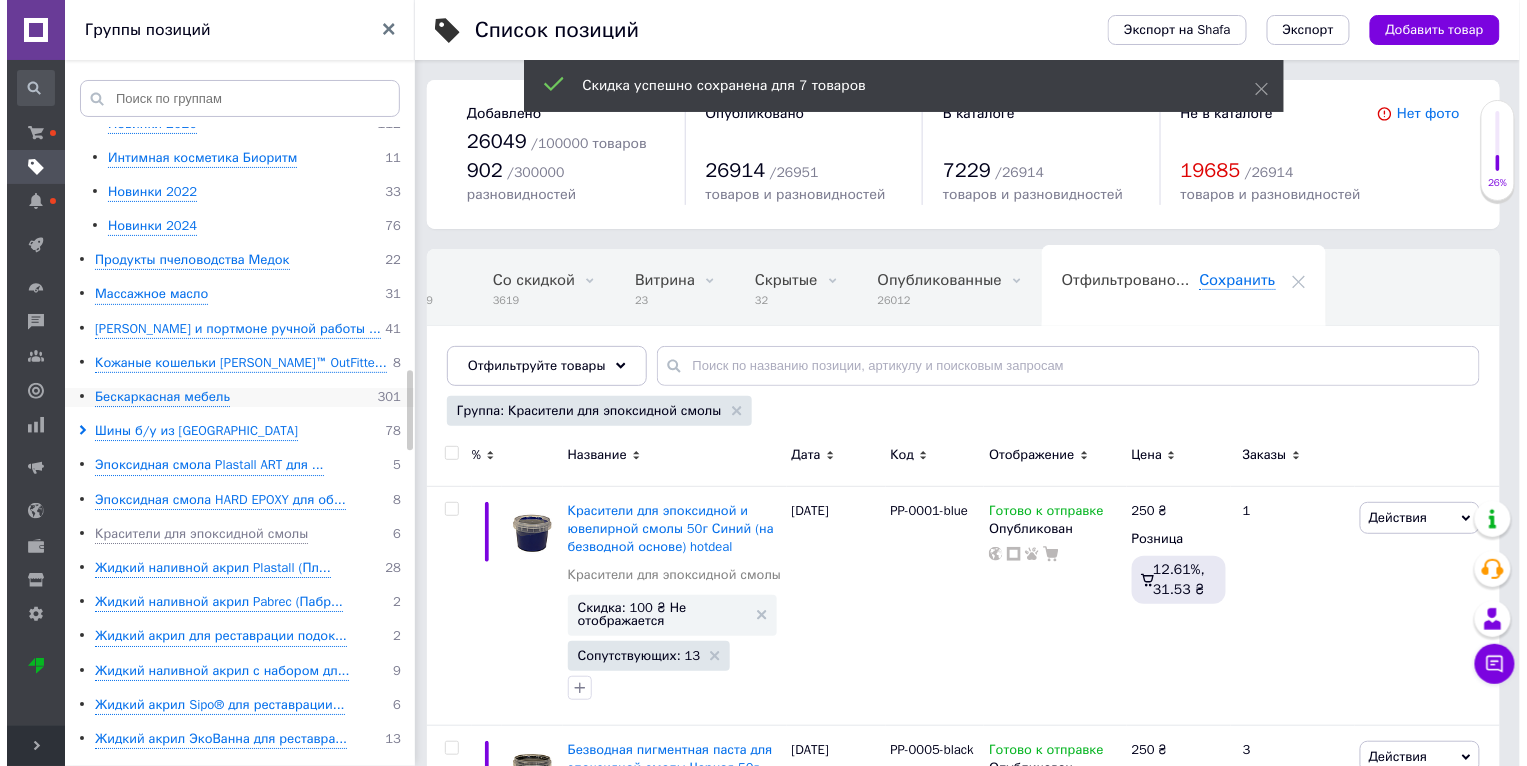 scroll, scrollTop: 2128, scrollLeft: 0, axis: vertical 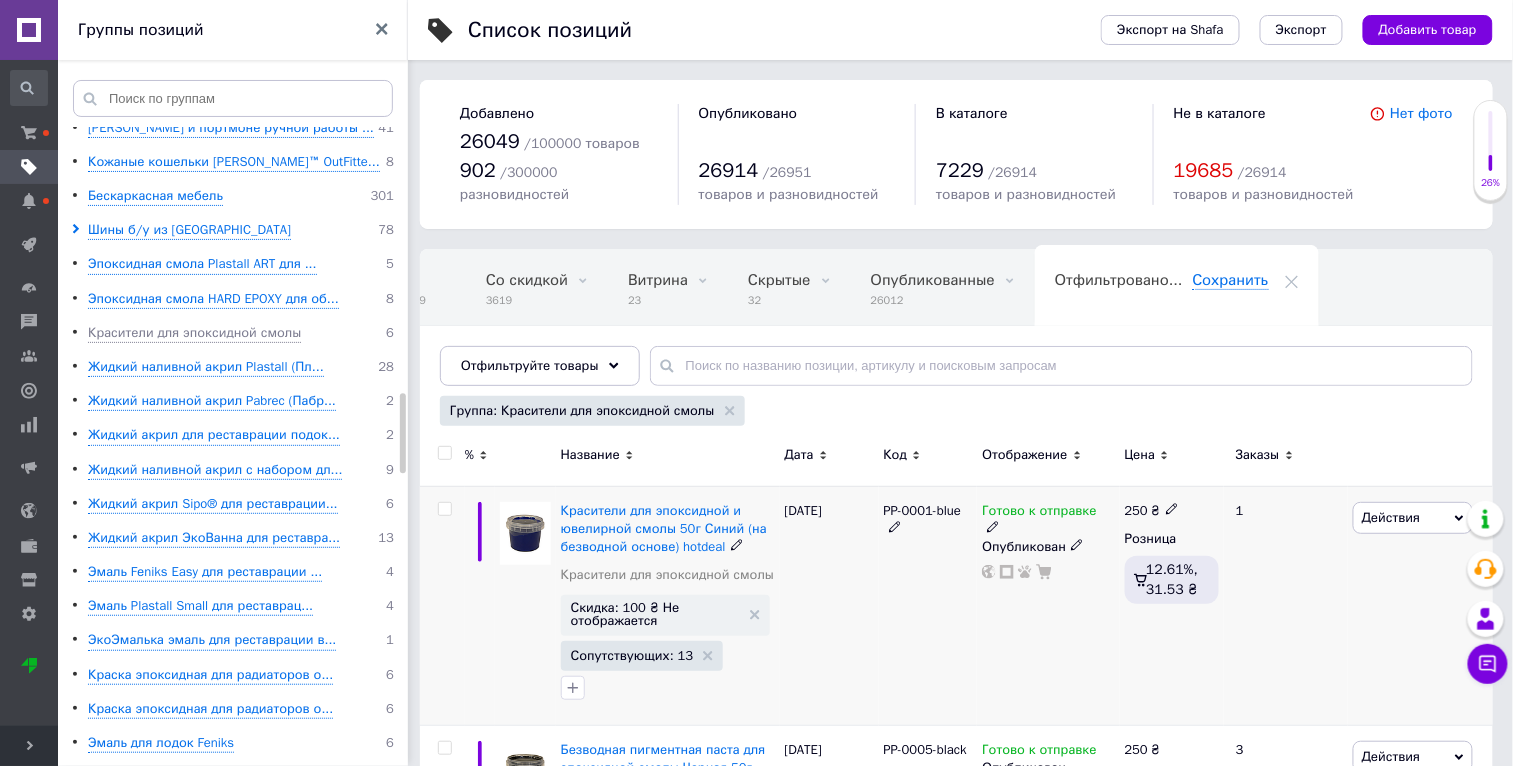 click on "Действия" at bounding box center (1391, 517) 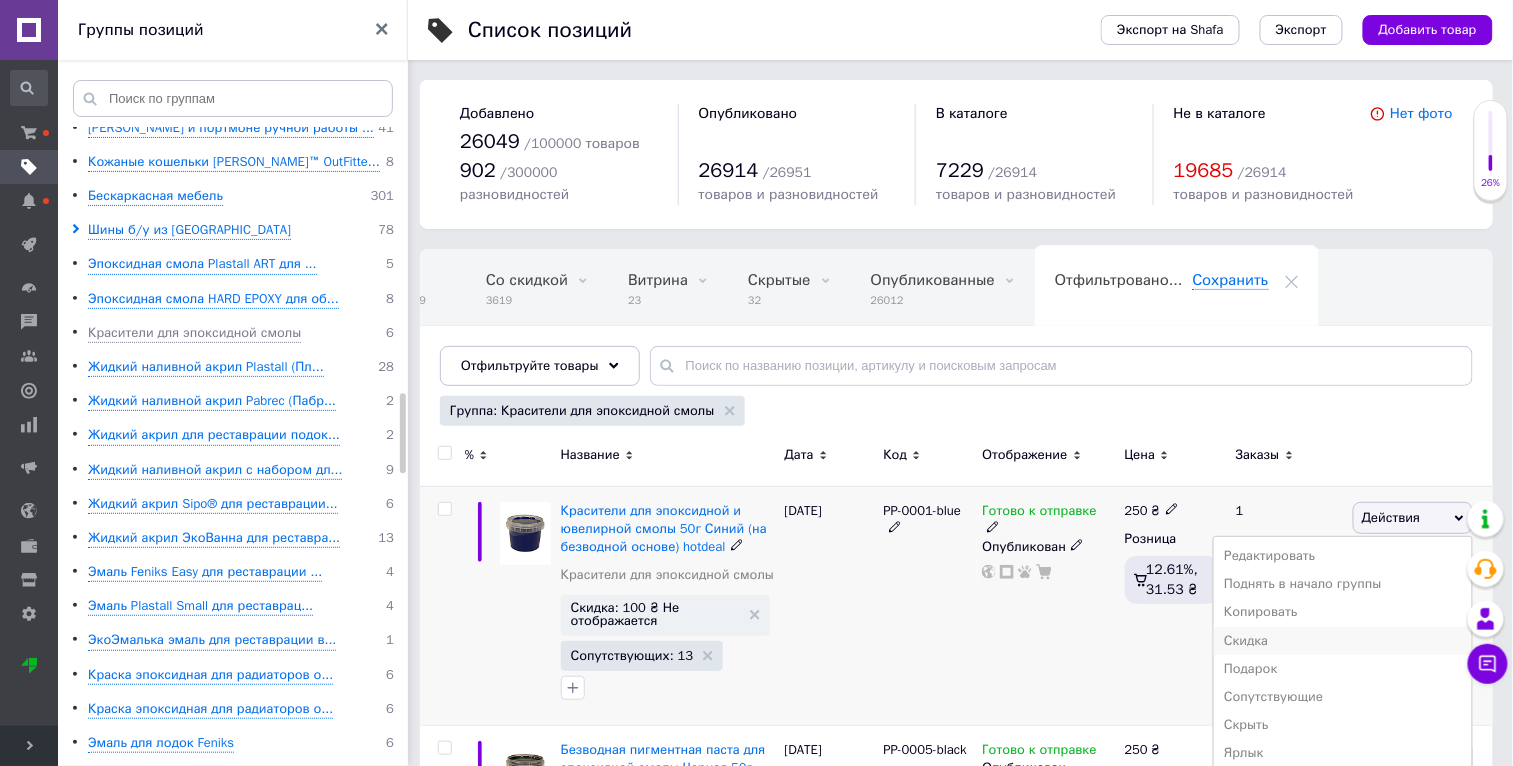 click on "Скидка" at bounding box center (1343, 641) 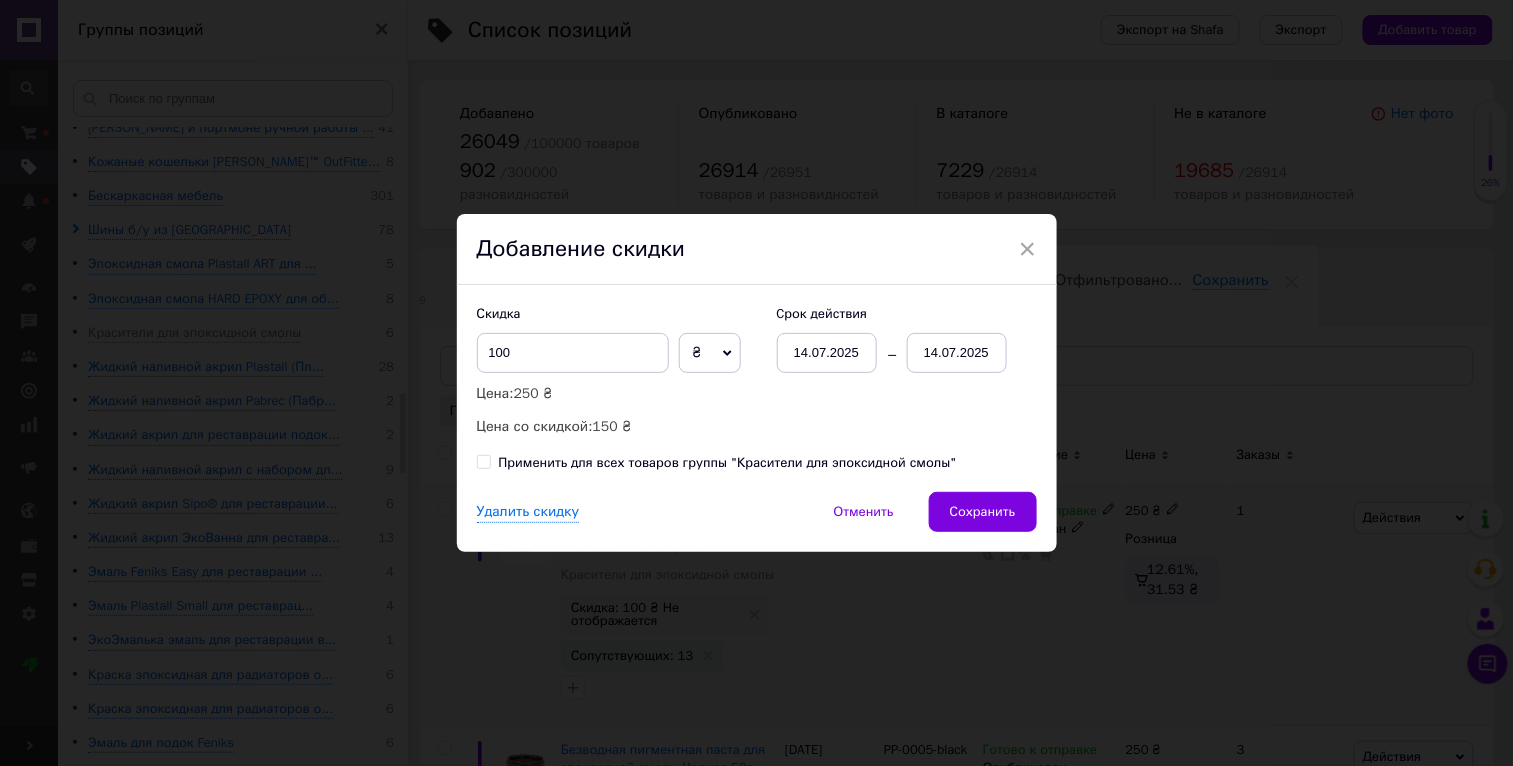scroll, scrollTop: 0, scrollLeft: 46, axis: horizontal 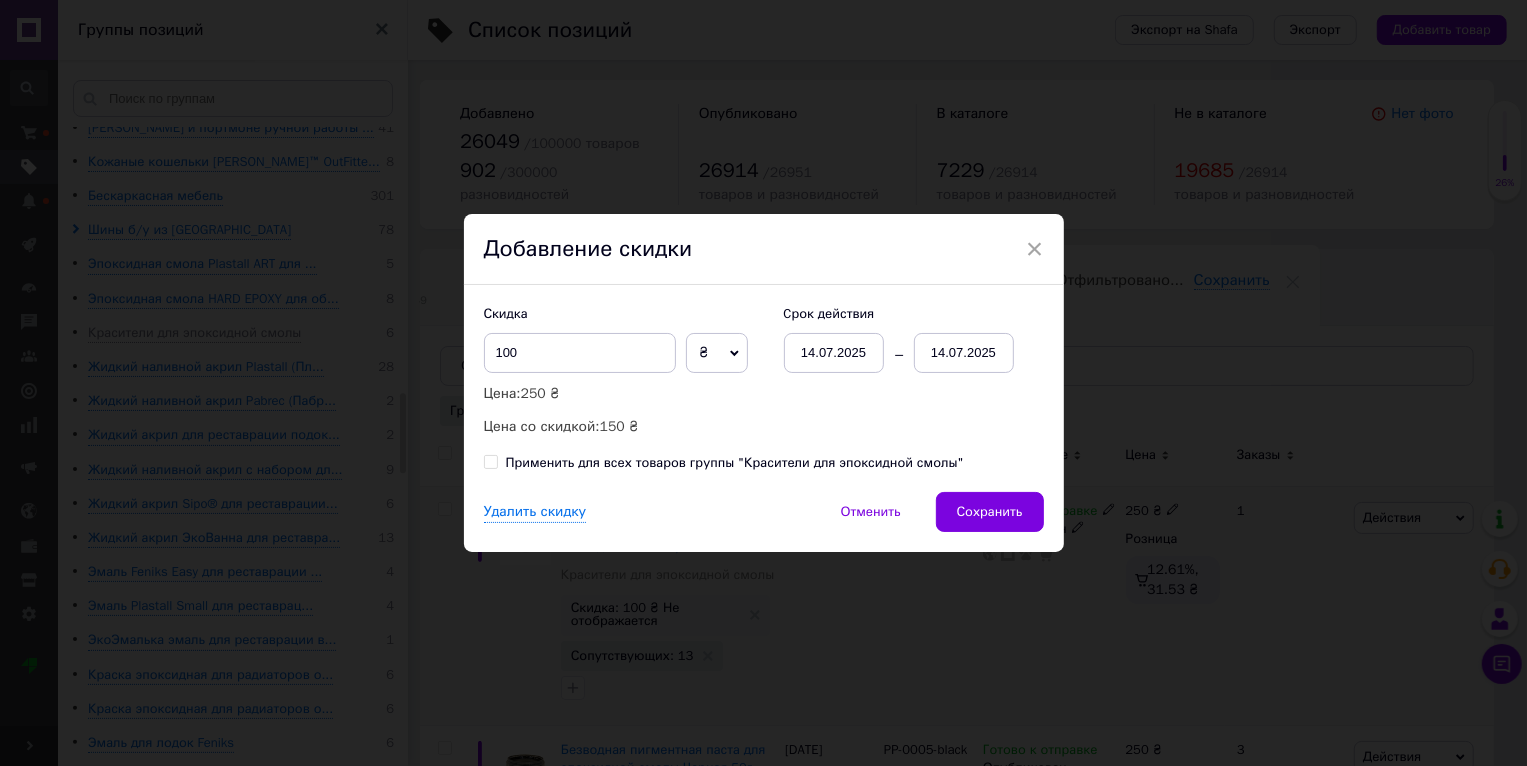 click on "Применить для всех товаров группы "Красители для эпоксидной смолы"" at bounding box center (735, 463) 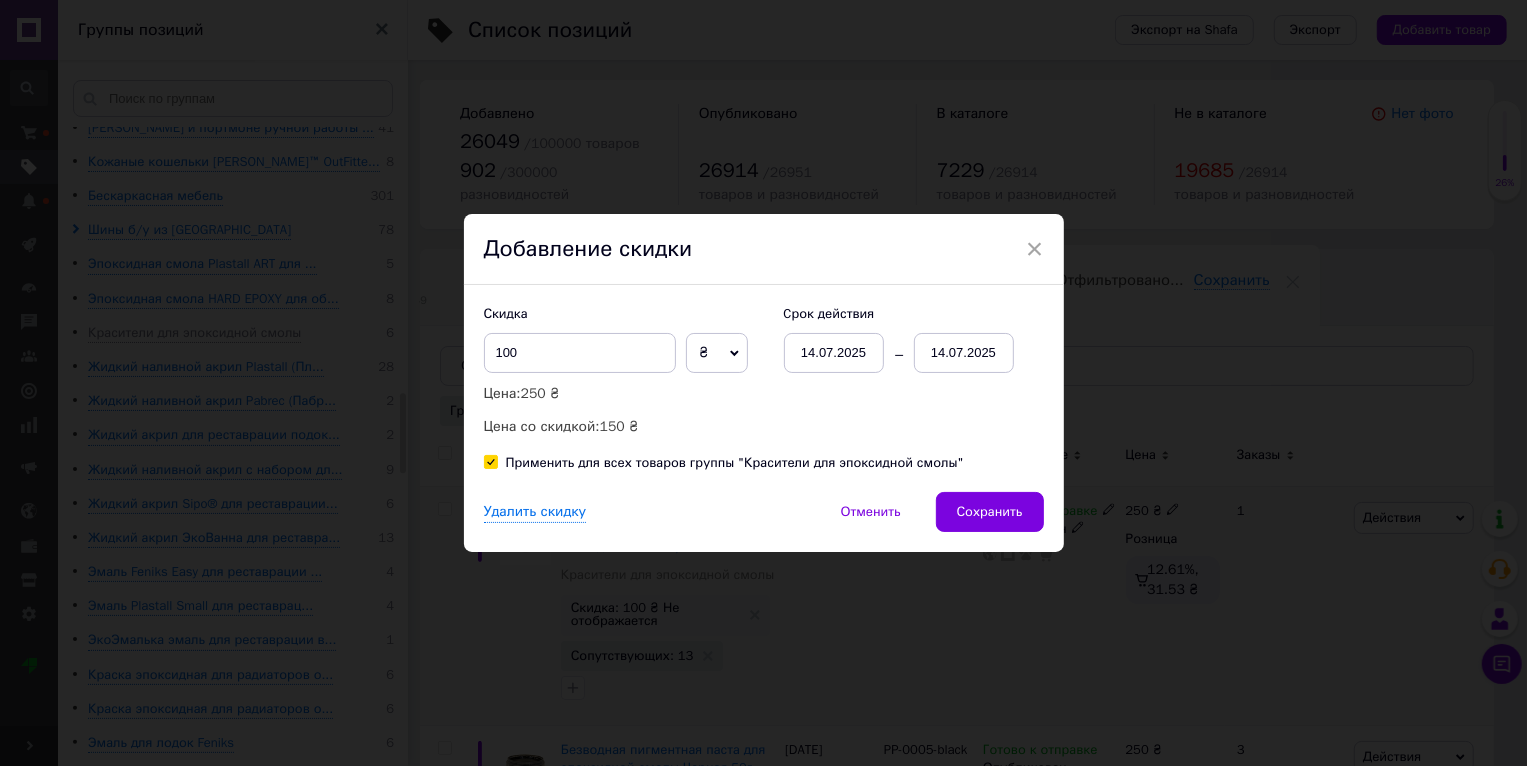 checkbox on "true" 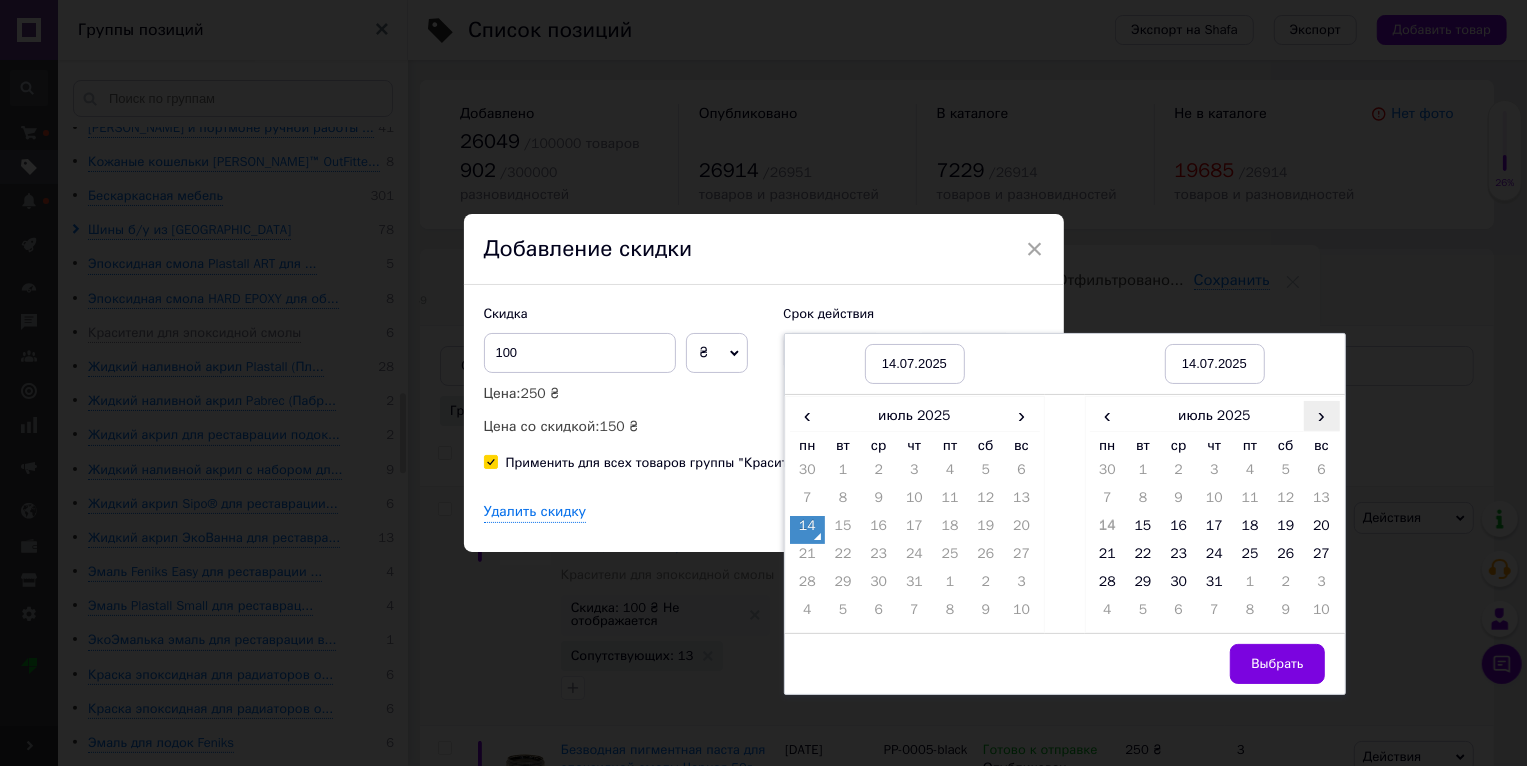 click on "›" at bounding box center [1322, 415] 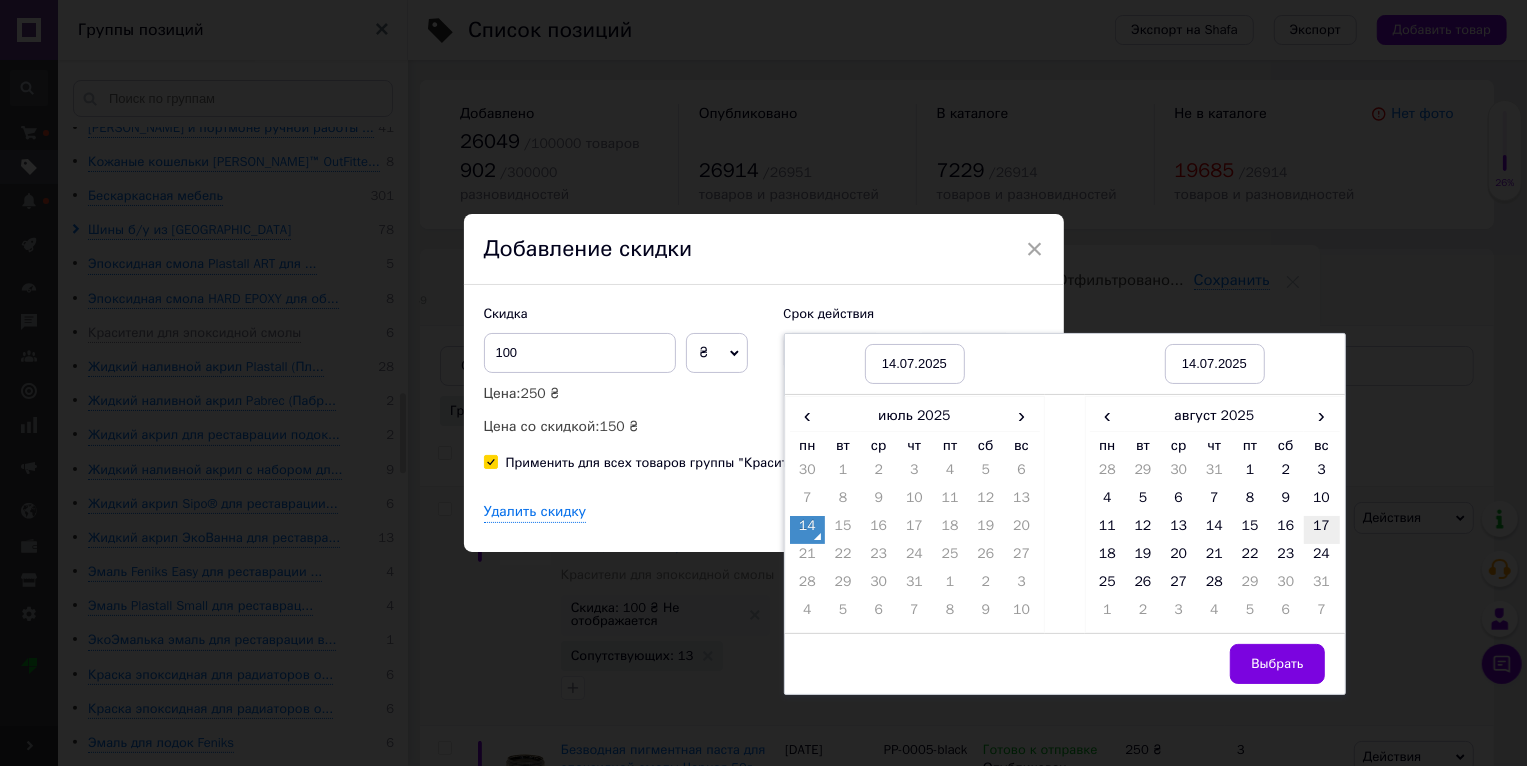 click on "17" at bounding box center (1322, 530) 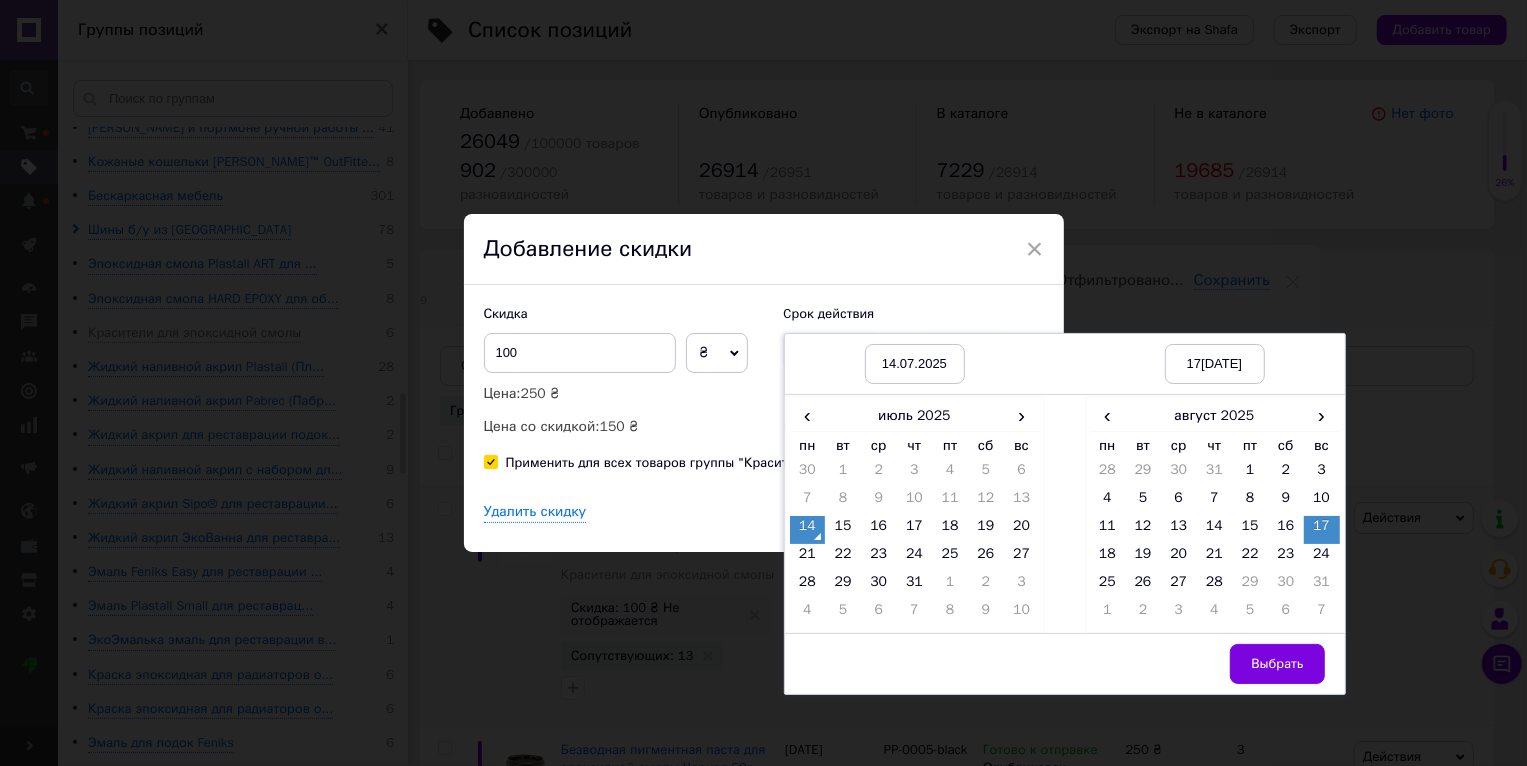 drag, startPoint x: 1278, startPoint y: 652, endPoint x: 1215, endPoint y: 637, distance: 64.7611 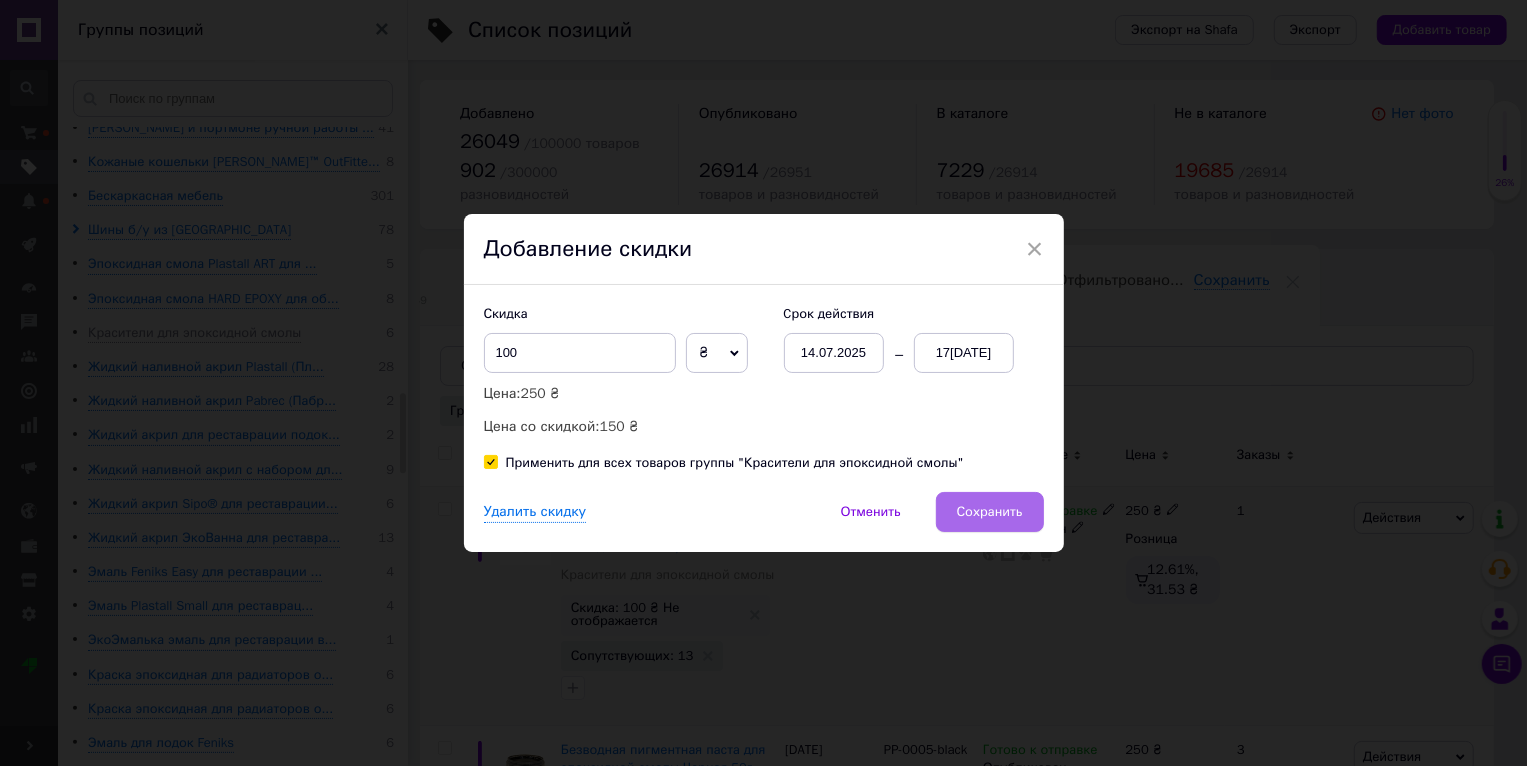 click on "Сохранить" at bounding box center (990, 512) 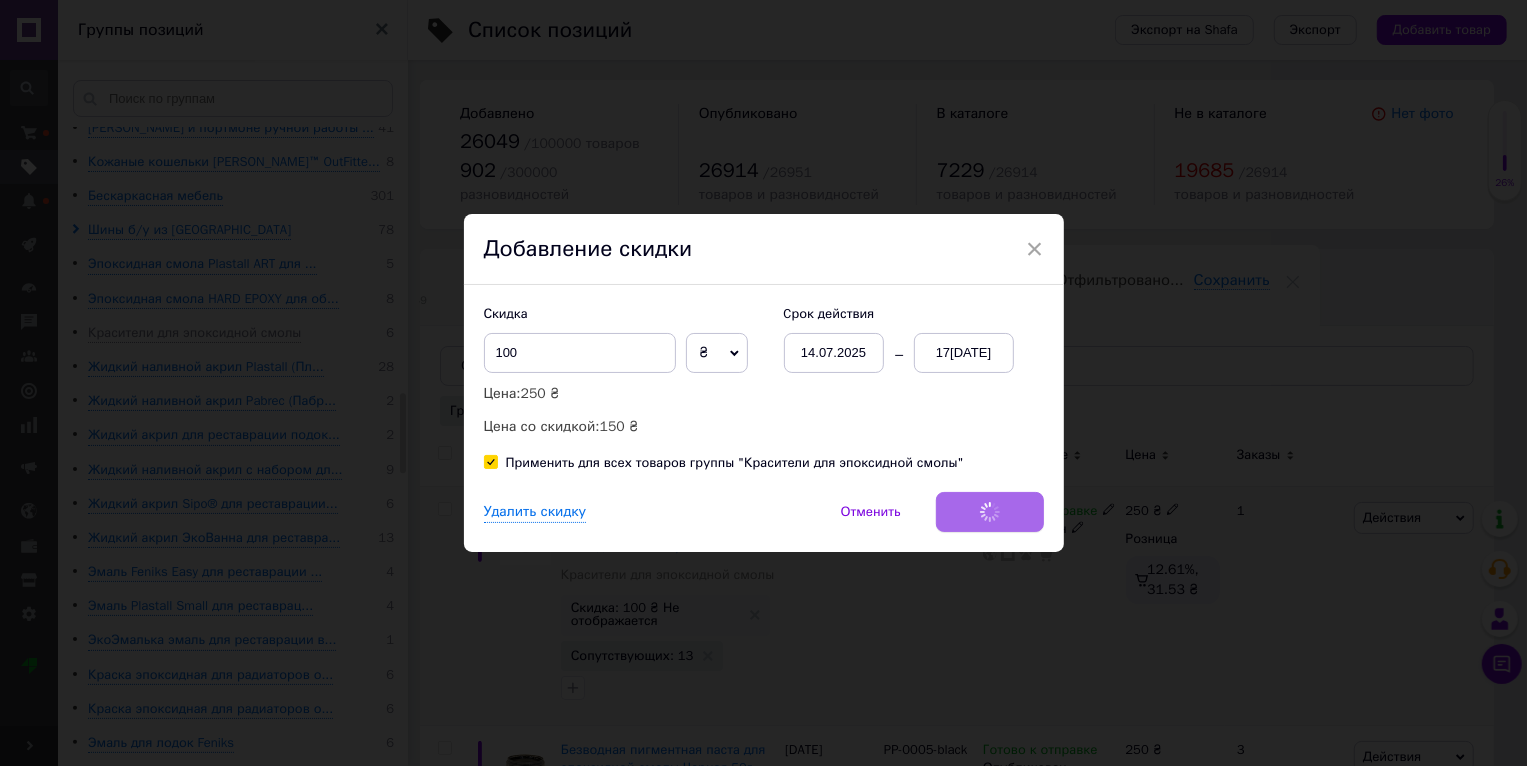 scroll, scrollTop: 0, scrollLeft: 47, axis: horizontal 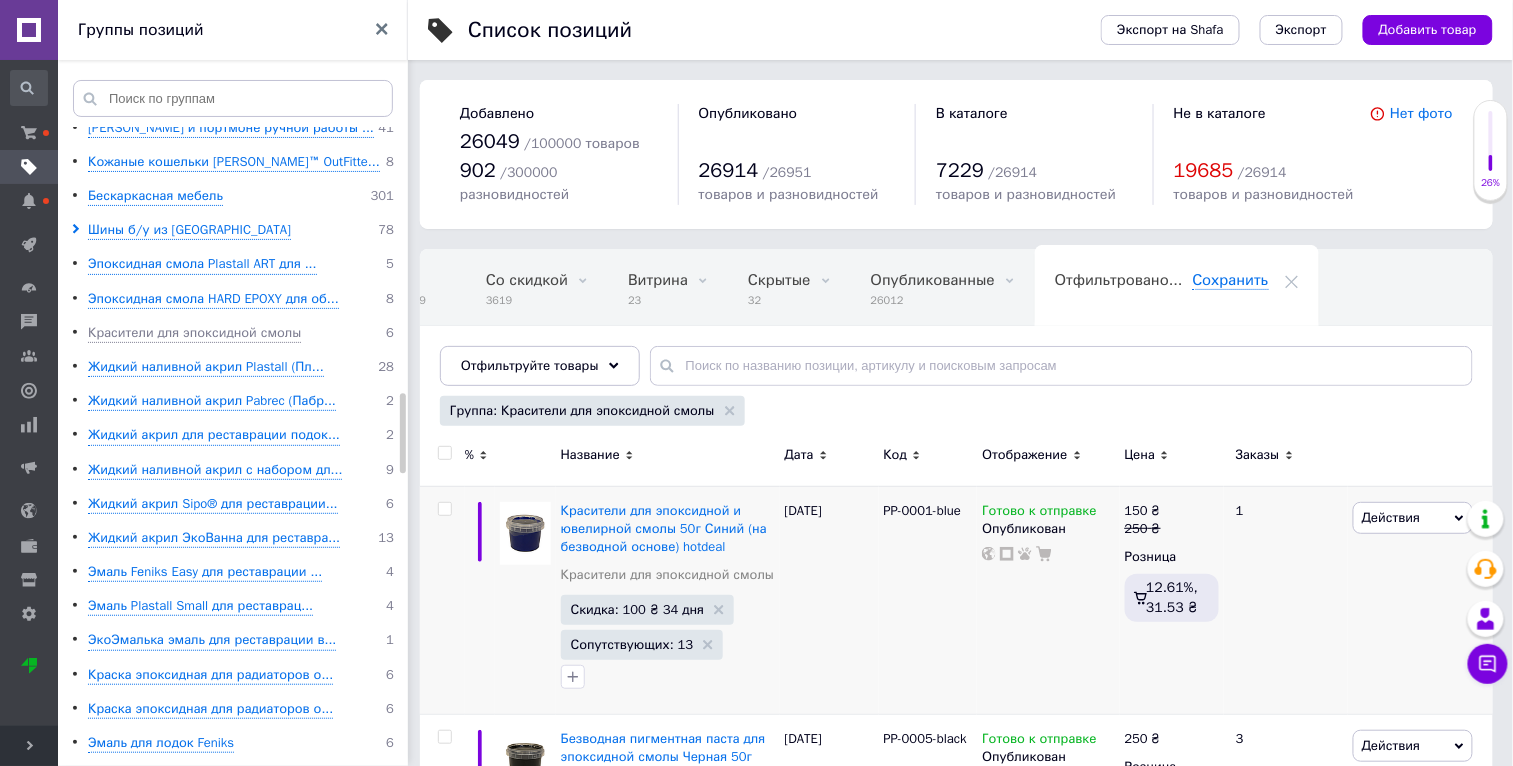 click on "Корневая группа 0 Товары для детей 270 Детская кровать машина 35 Мягкие игрушки фабрика [PERSON_NAME] 235 Одежда и обувь 96 Спортивные товары 3 Мебель для офиса и дома 149 Мебель и интерьер 211 Активный отдых и туризм 44 Бондарные изделия для бани и сауны... 112 Запарники дубовые для веников 15 Жбаны дубовые для напитков горизон... 13 Жбаны дубовые для напитков вертика... 12 Вёдра дубовые для солений 3 Кадки дубовые для солений 13 Хангири, кадки для риса 4 Вёдра и ушаты дубовые для бани и с... 14 [PERSON_NAME] и шайки для бани 16 Ведро-водопад (обливное устройство... 14 Срез бочки декоративный 8 14 8 6 3" at bounding box center [236, 555] 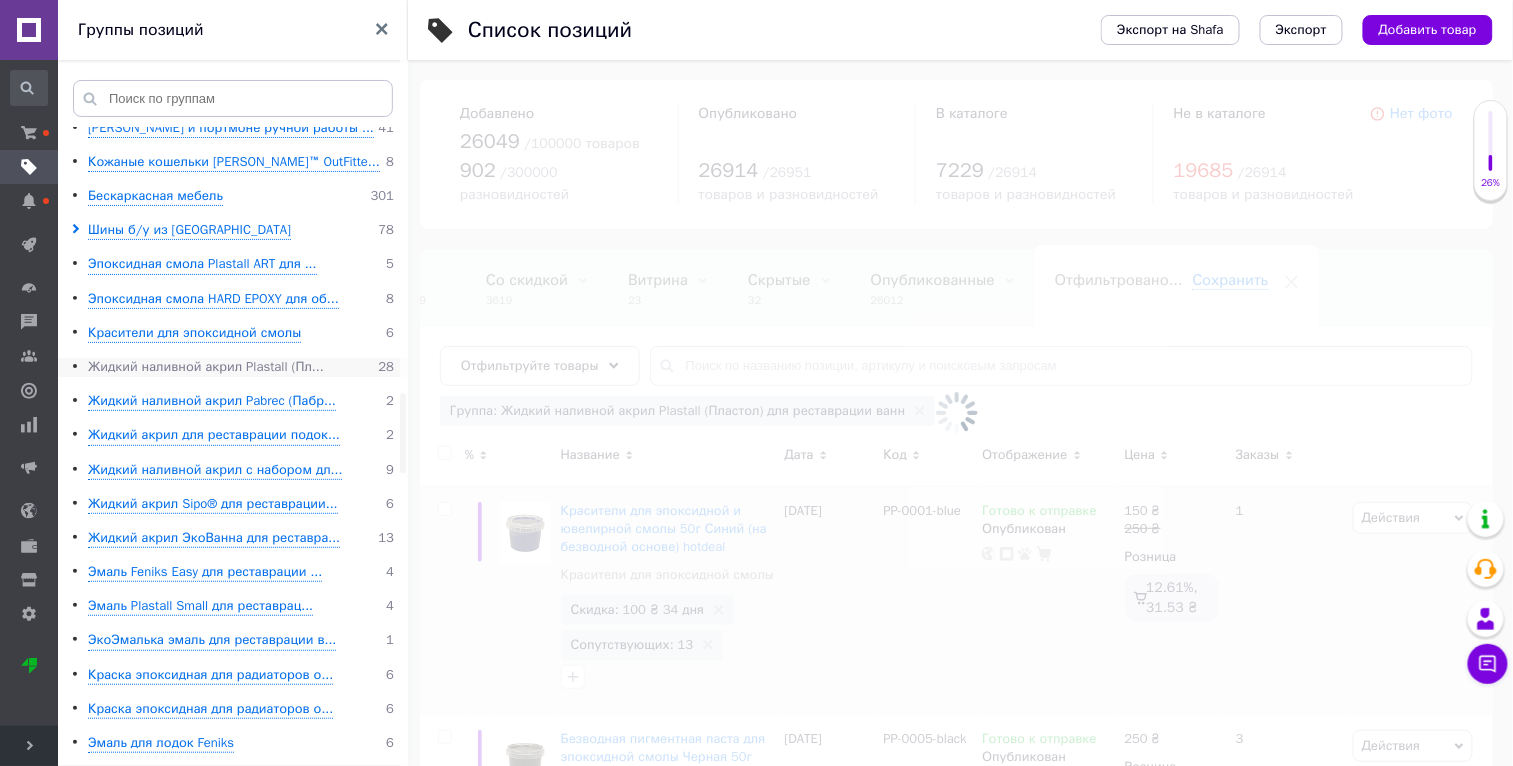 click on "Жидкий наливной акрил Plastall (Пл..." at bounding box center (206, 367) 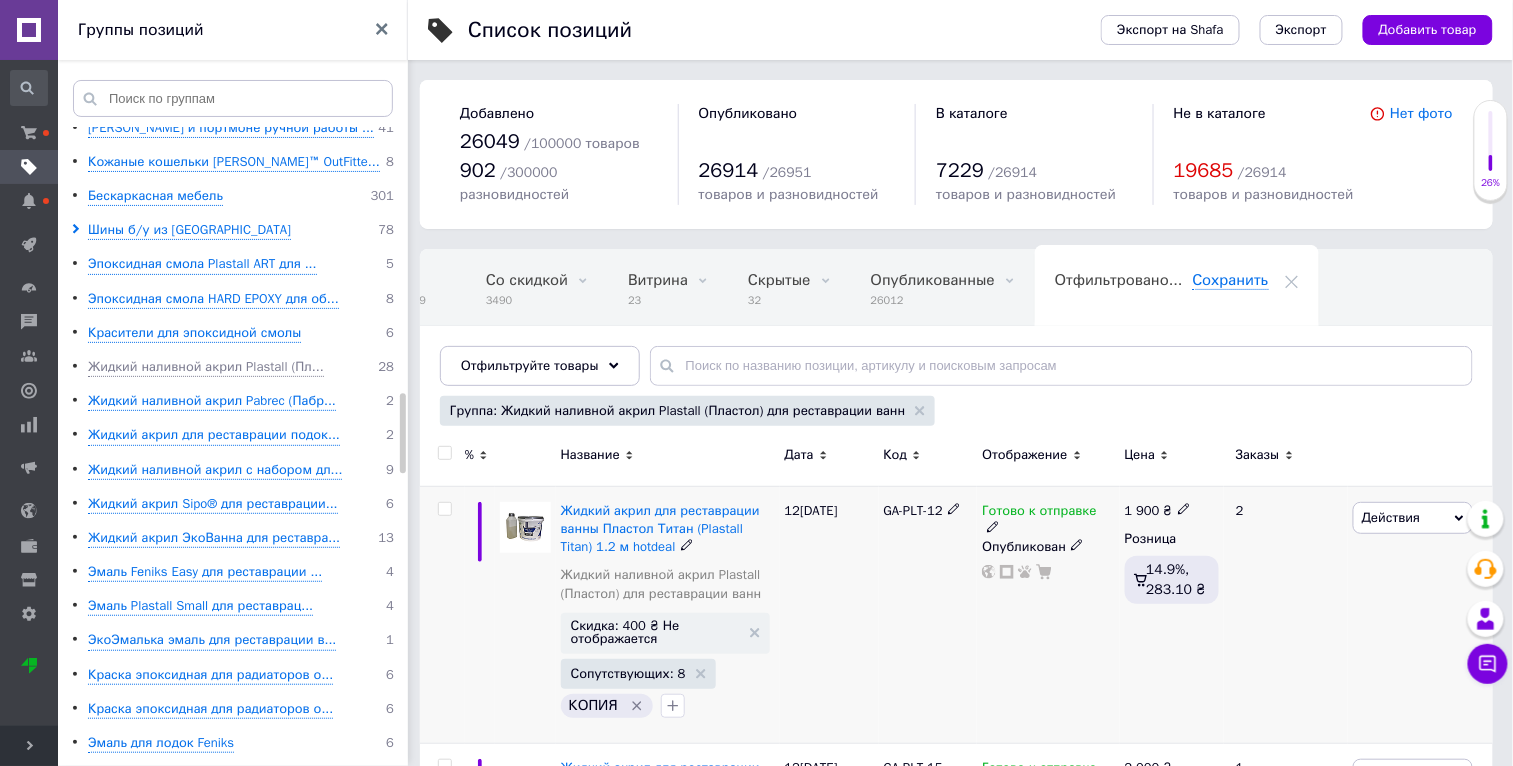 click on "Действия" at bounding box center [1413, 518] 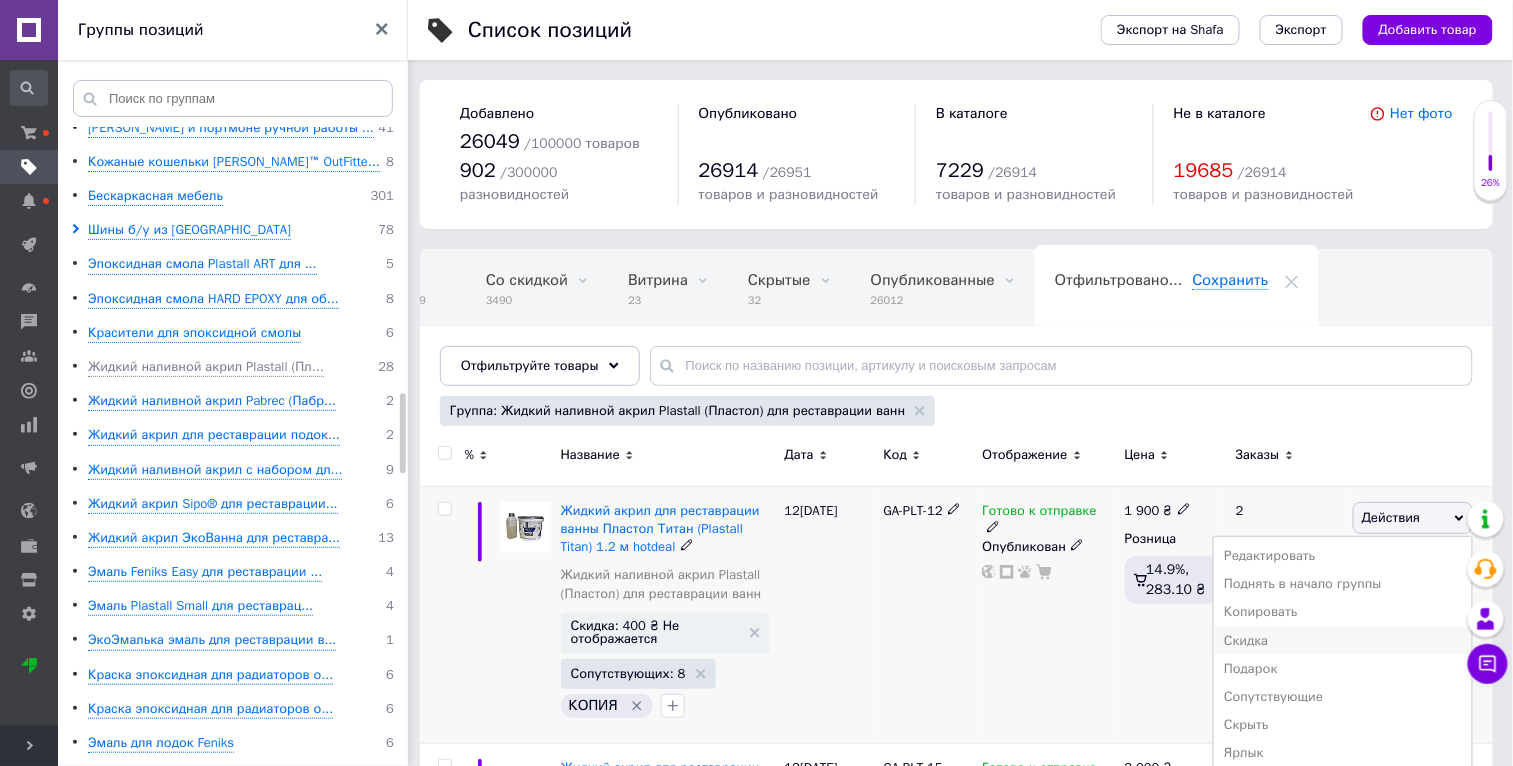 click on "Скидка" at bounding box center [1343, 641] 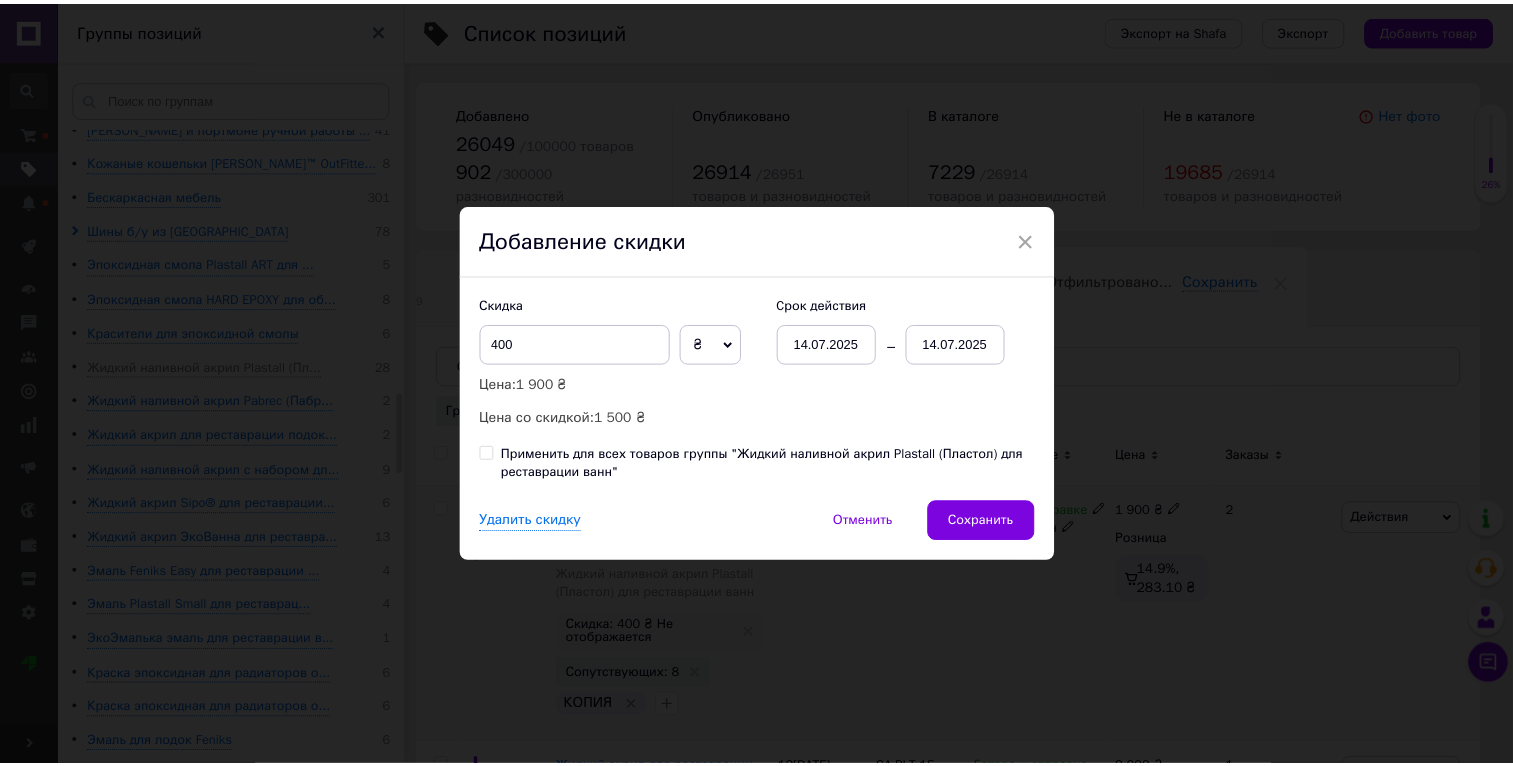 scroll, scrollTop: 0, scrollLeft: 46, axis: horizontal 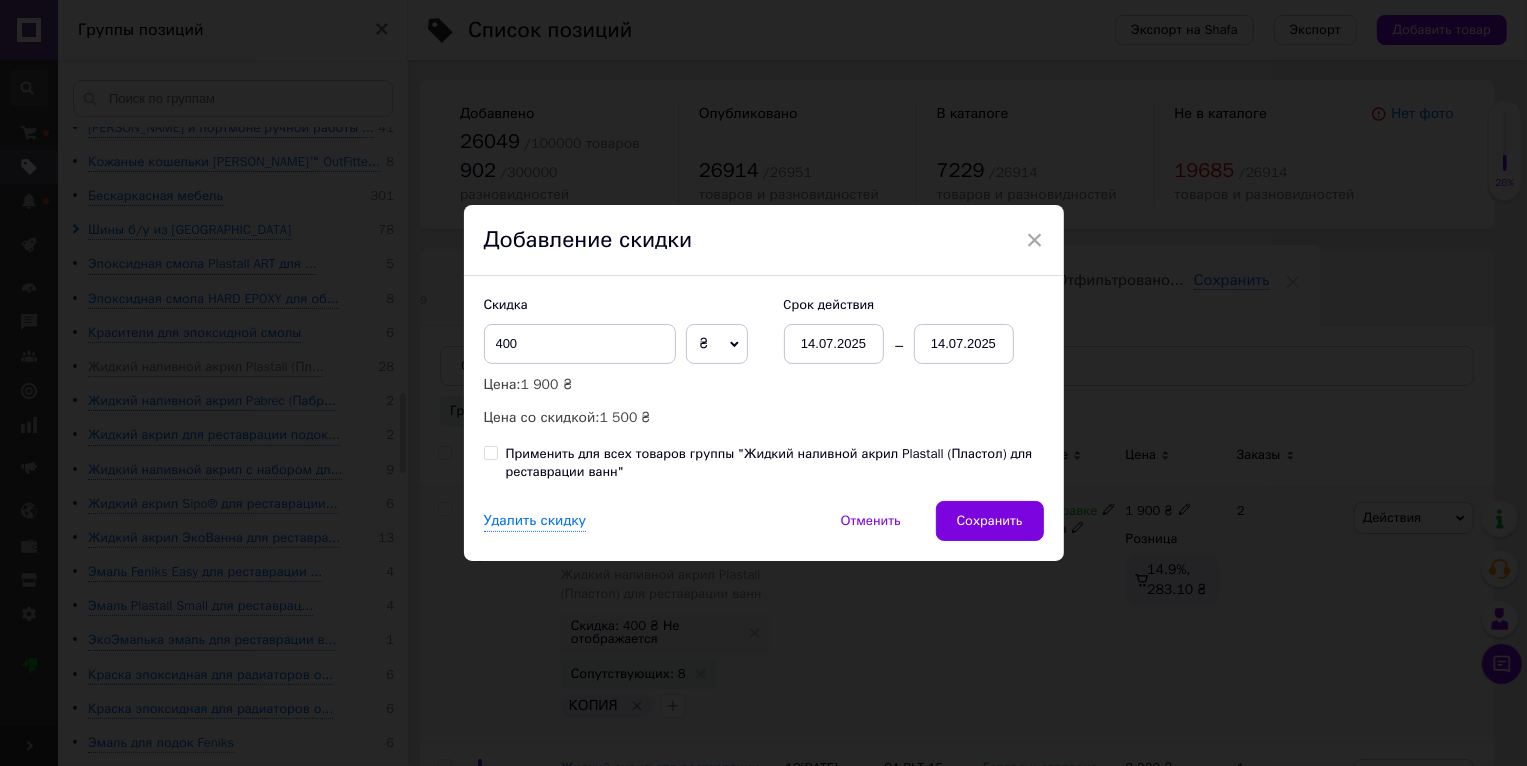 click on "Применить для всех товаров группы "Жидкий наливной акрил Plastall (Пластол) для реставрации ванн"" at bounding box center [775, 463] 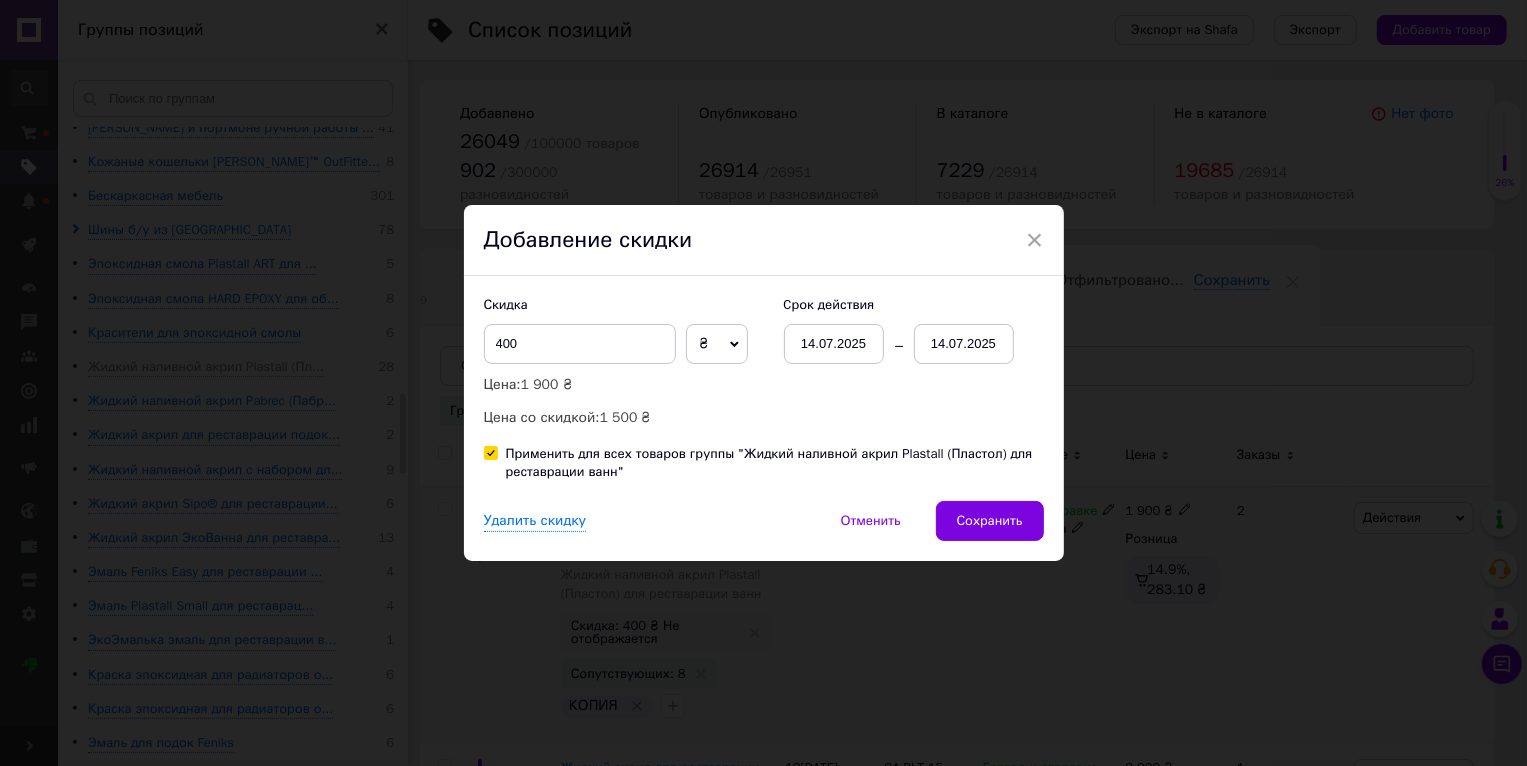 checkbox on "true" 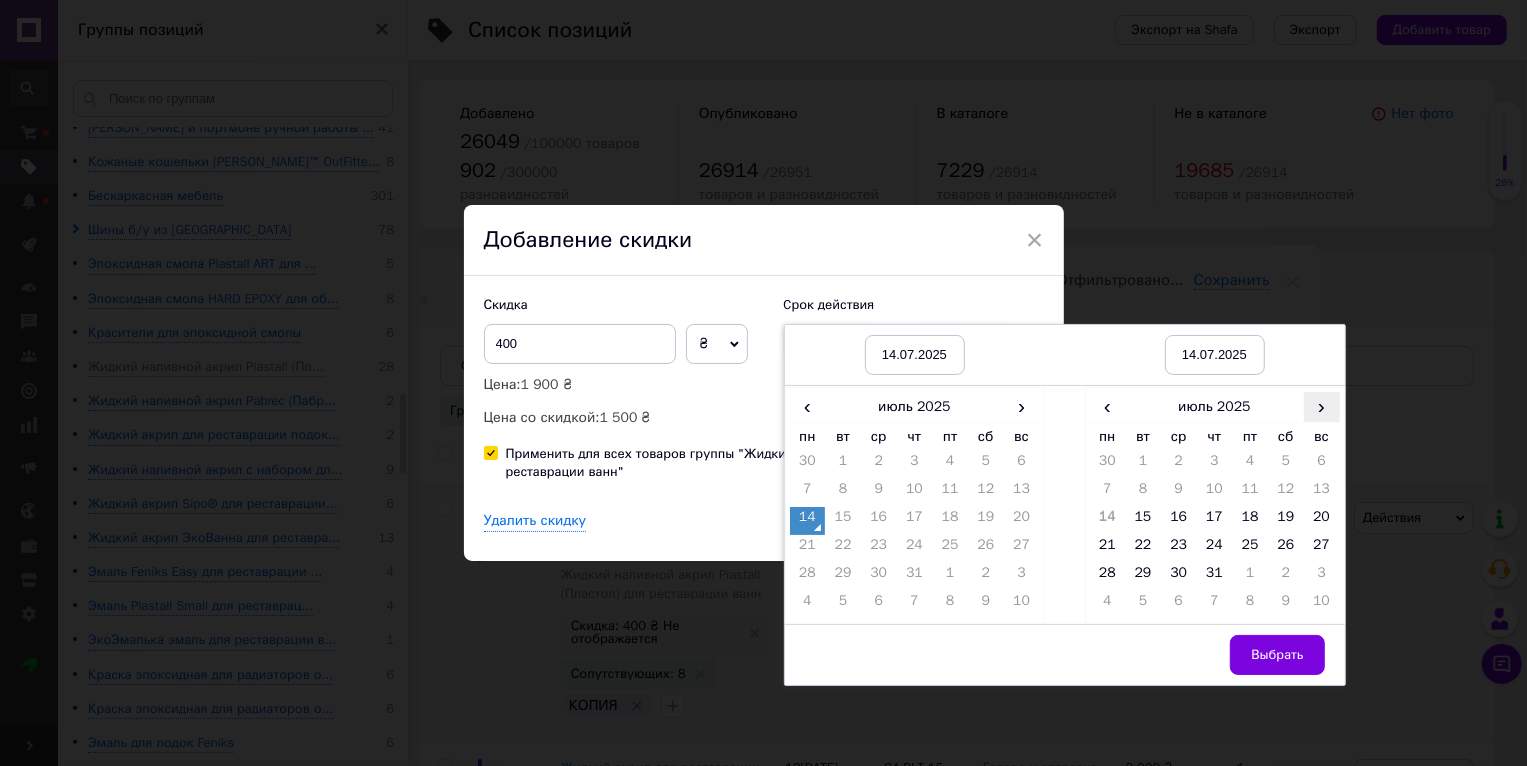 click on "›" at bounding box center (1322, 406) 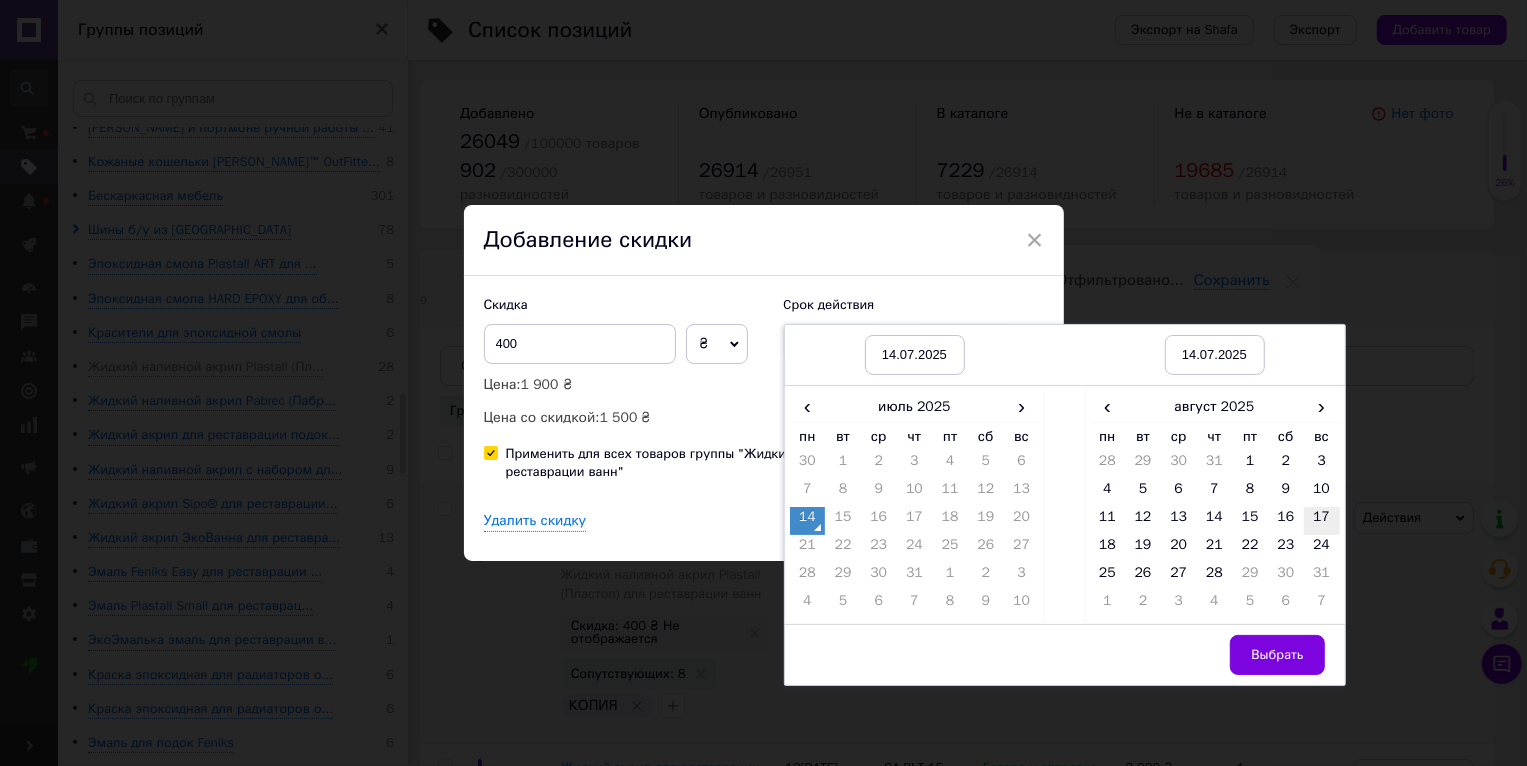 click on "17" at bounding box center (1322, 521) 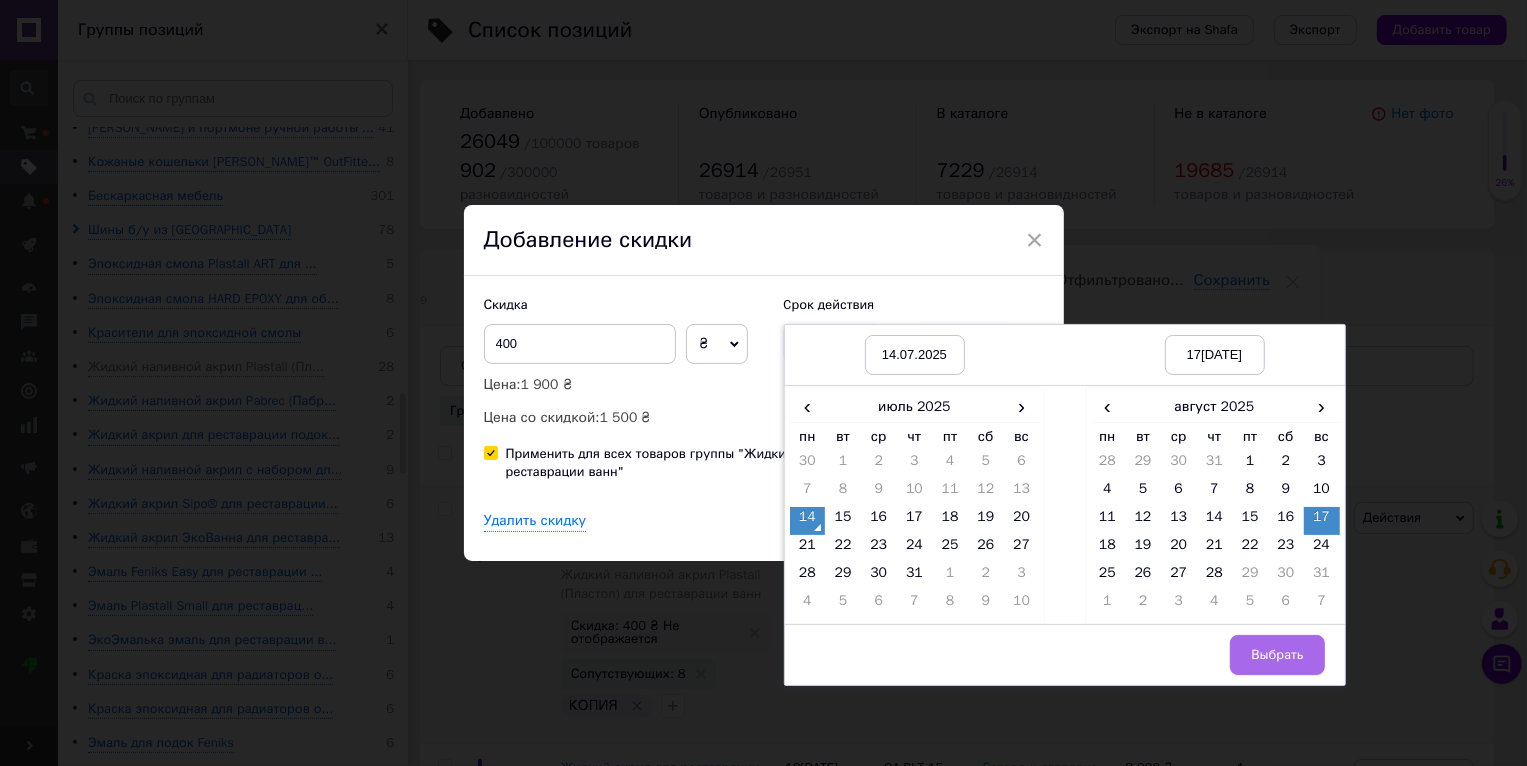 click on "Выбрать" at bounding box center (1277, 655) 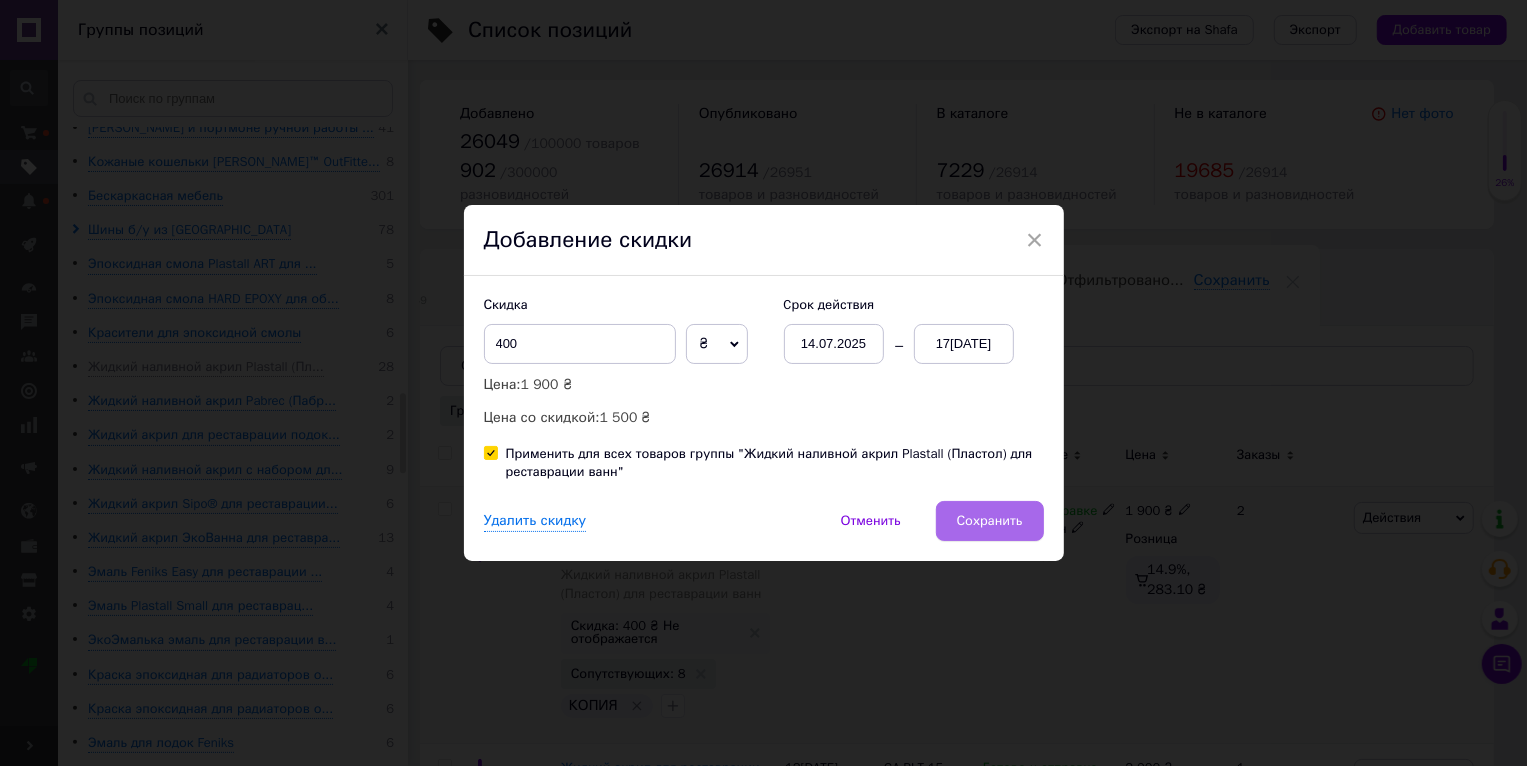 click on "Сохранить" at bounding box center [990, 521] 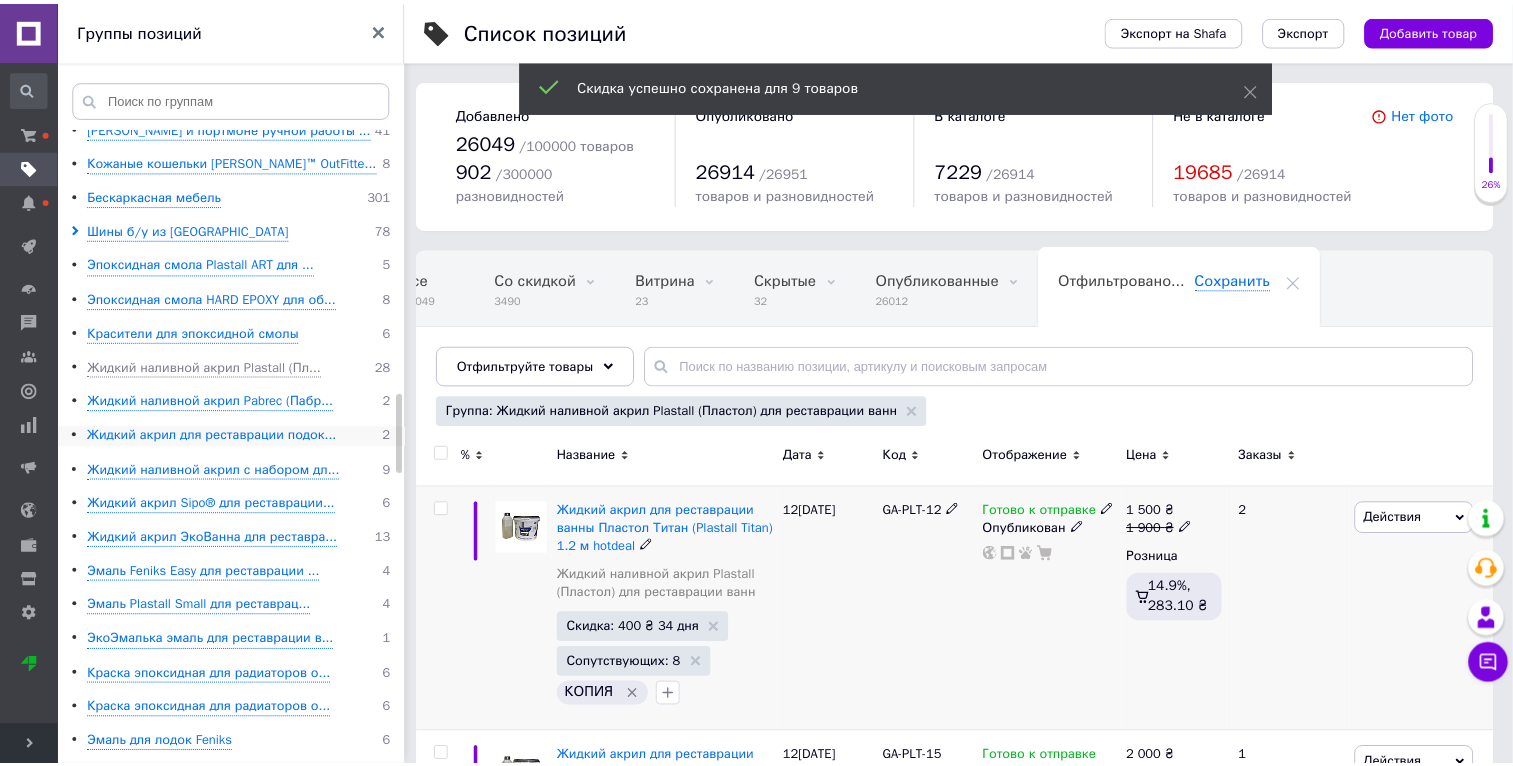 scroll, scrollTop: 0, scrollLeft: 47, axis: horizontal 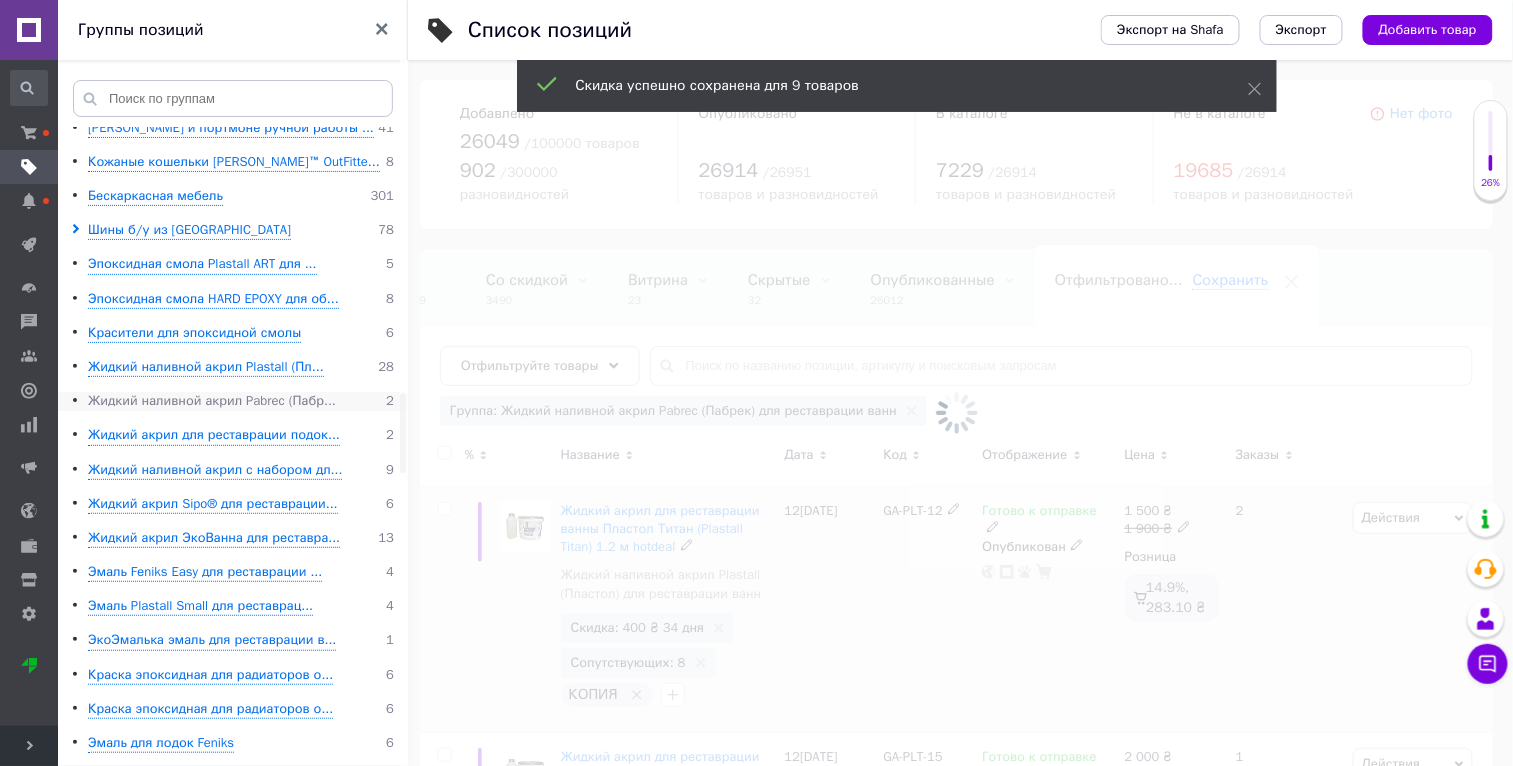 click on "Жидкий наливной акрил Pabrec (Пабр..." at bounding box center [212, 401] 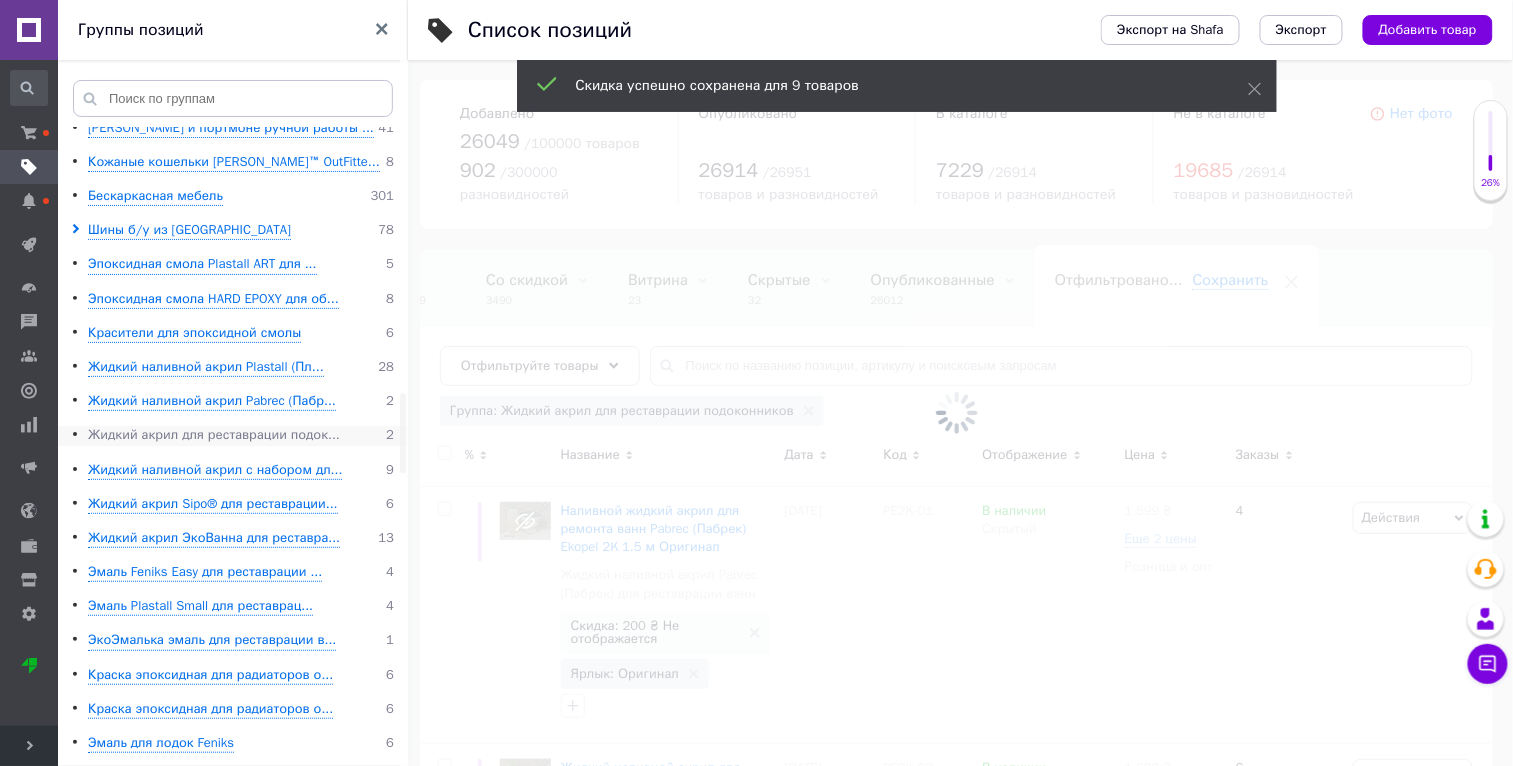 click on "Жидкий акрил для реставрации подок..." at bounding box center (214, 435) 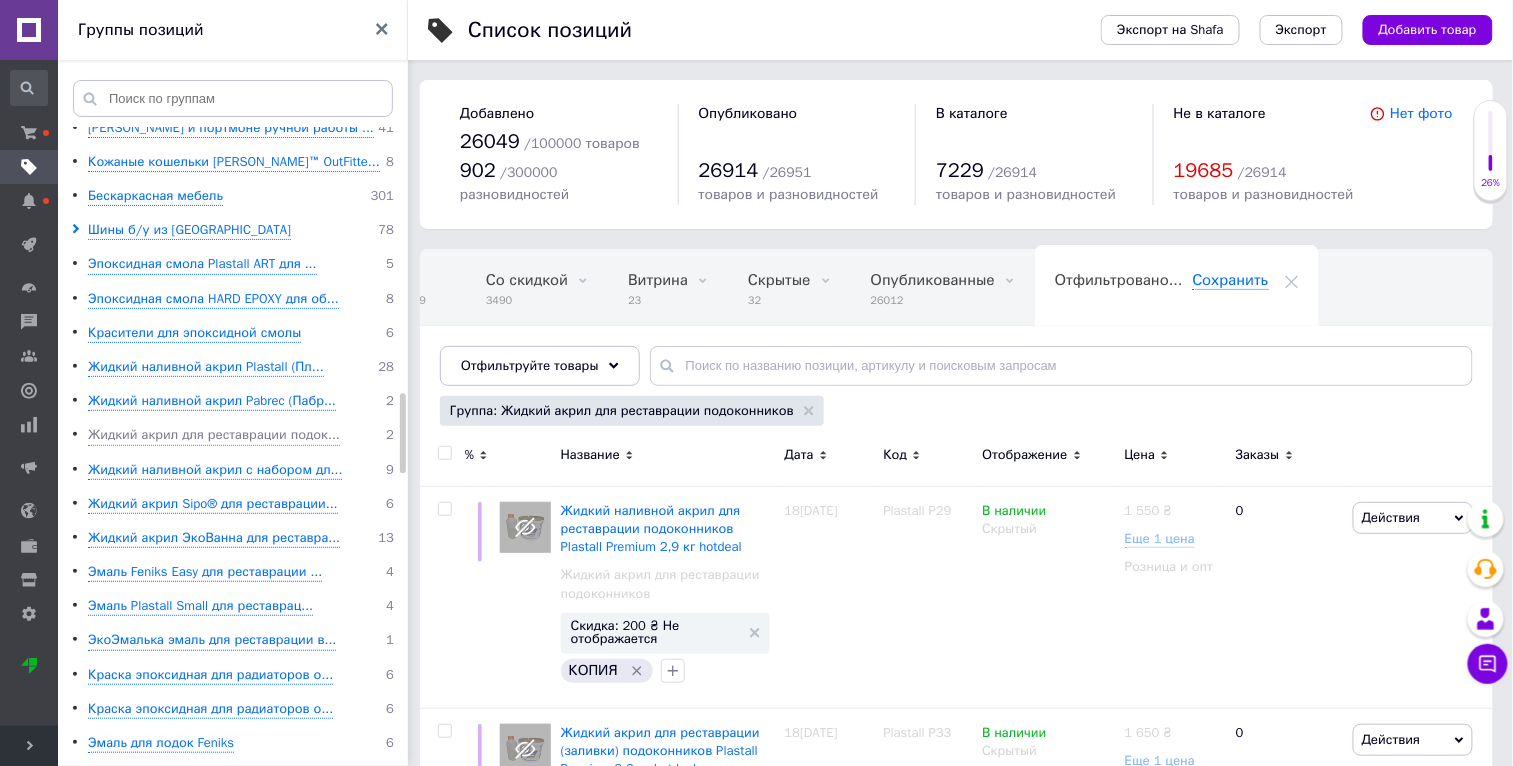 click on "Корневая группа 0 Товары для детей 270 Детская кровать машина 35 Мягкие игрушки фабрика [PERSON_NAME] 235 Одежда и обувь 96 Спортивные товары 3 Мебель для офиса и дома 149 Мебель и интерьер 211 Активный отдых и туризм 44 Бондарные изделия для бани и сауны... 112 Запарники дубовые для веников 15 Жбаны дубовые для напитков горизон... 13 Жбаны дубовые для напитков вертика... 12 Вёдра дубовые для солений 3 Кадки дубовые для солений 13 Хангири, кадки для риса 4 Вёдра и ушаты дубовые для бани и с... 14 [PERSON_NAME] и шайки для бани 16 Ведро-водопад (обливное устройство... 14 Срез бочки декоративный 8 14 8 6 3" at bounding box center (236, 555) 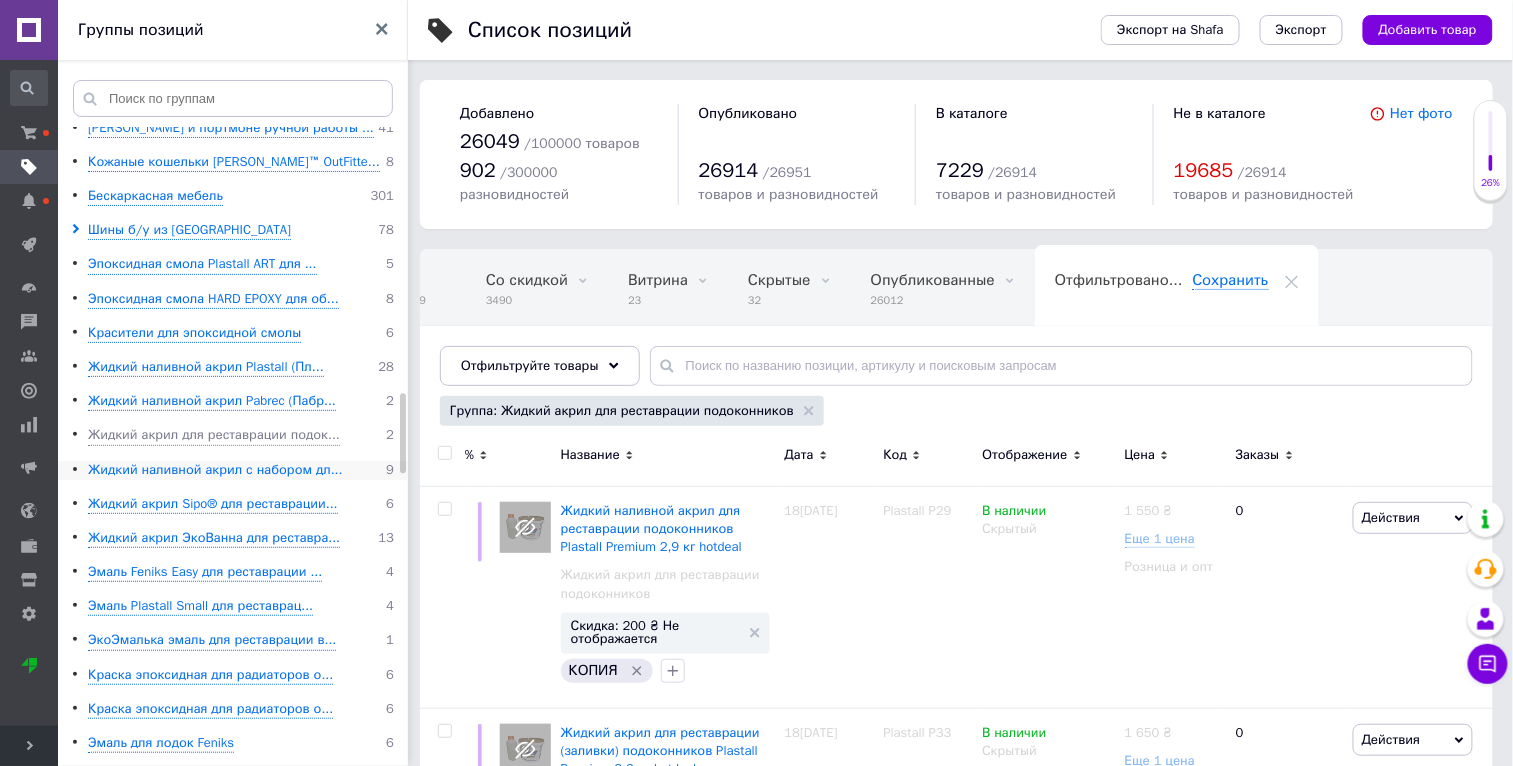click on "Жидкий наливной акрил с набором дл..." at bounding box center (215, 470) 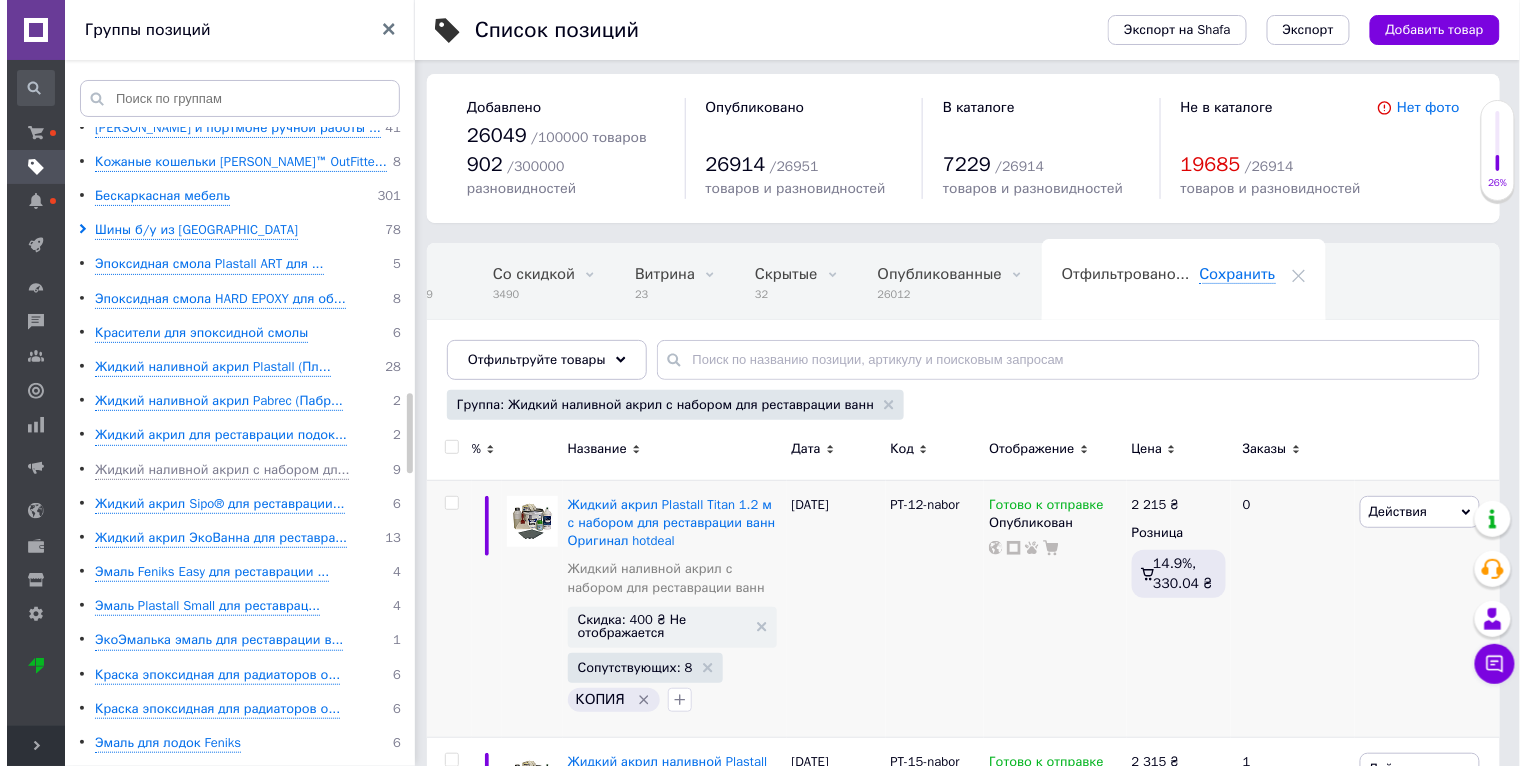 scroll, scrollTop: 107, scrollLeft: 0, axis: vertical 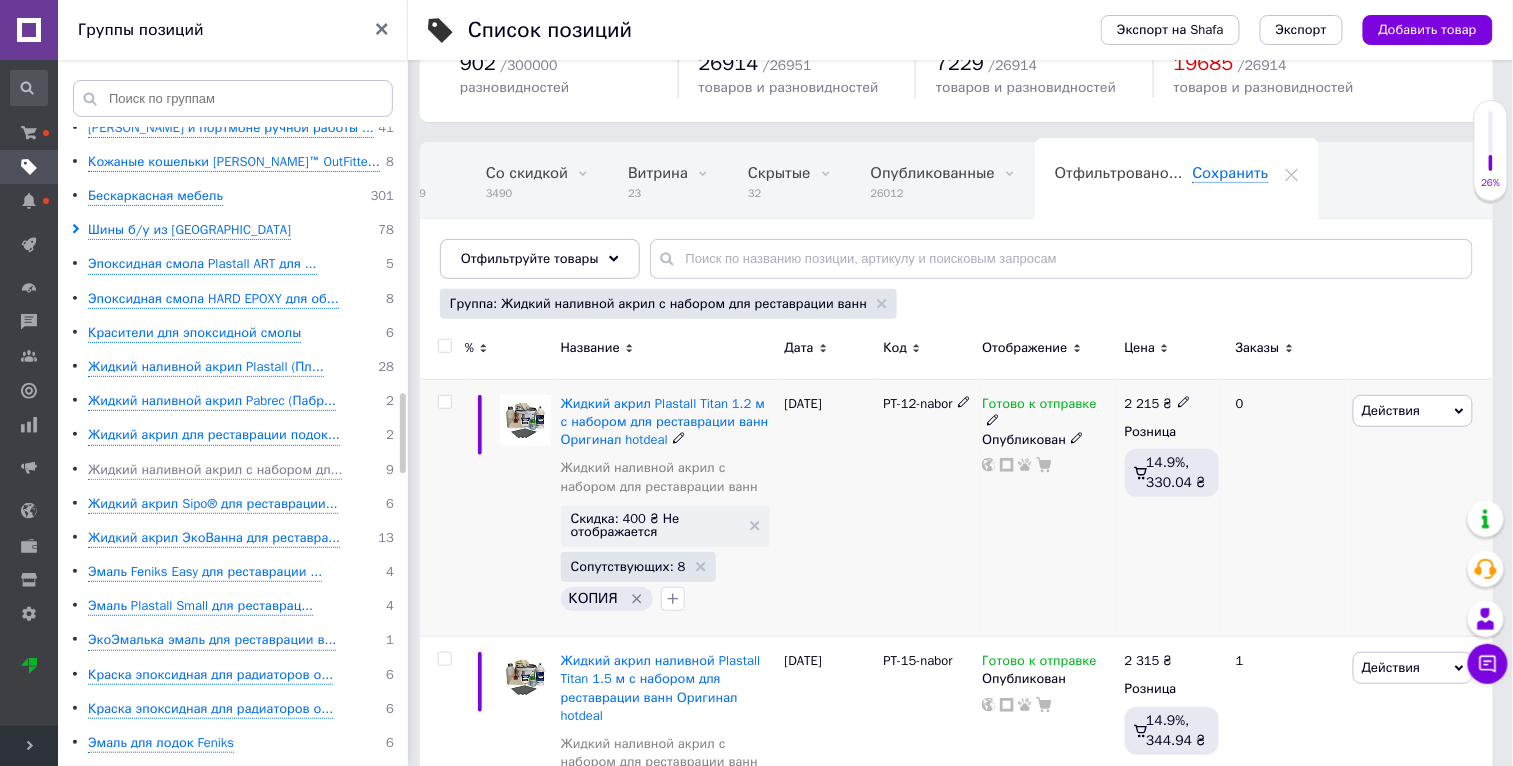 click on "Действия Редактировать Поднять в начало группы Копировать Скидка Подарок Сопутствующие Скрыть Ярлык Добавить на витрину Добавить в кампанию Каталог ProSale Удалить" at bounding box center [1420, 507] 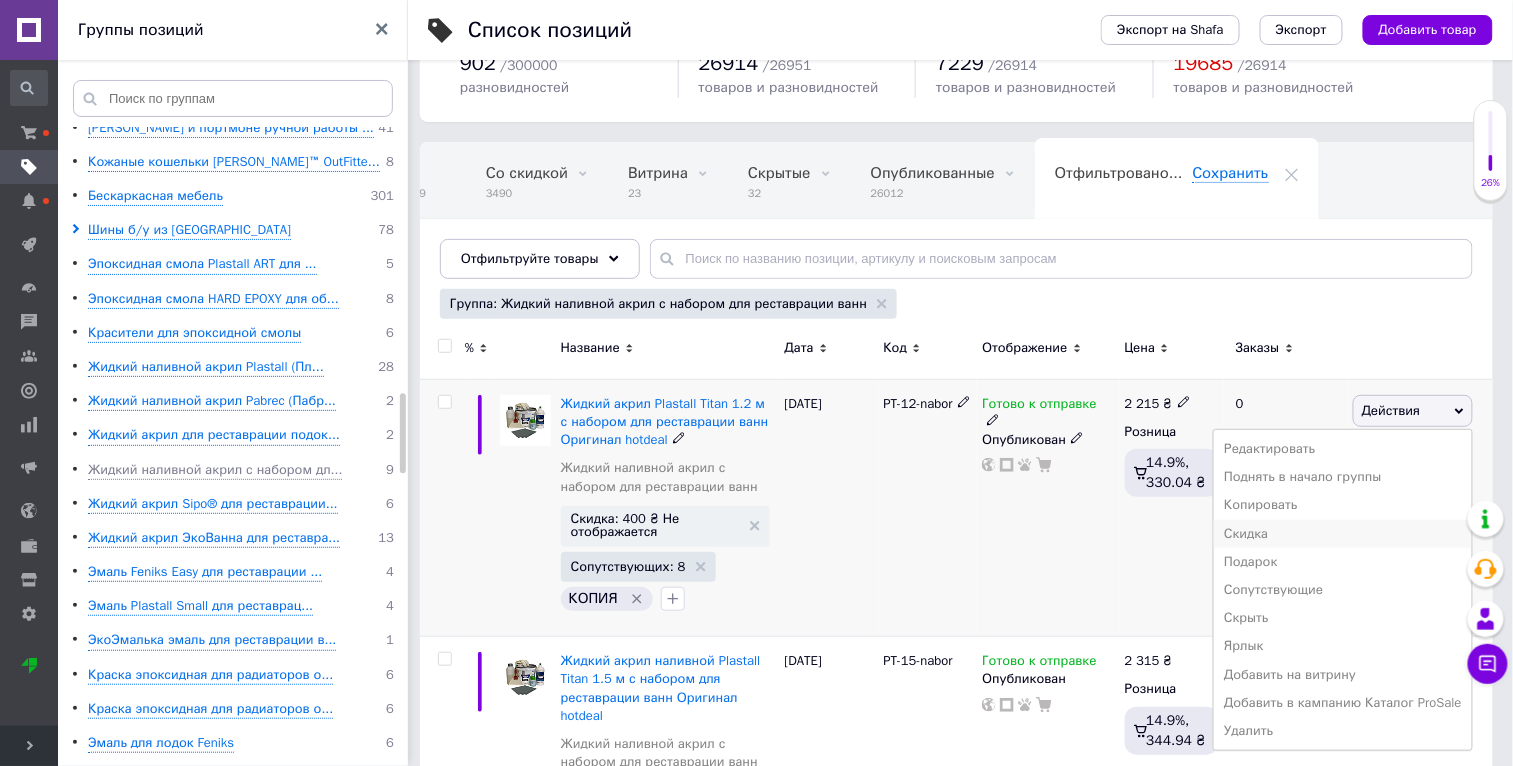 click on "Скидка" at bounding box center (1343, 534) 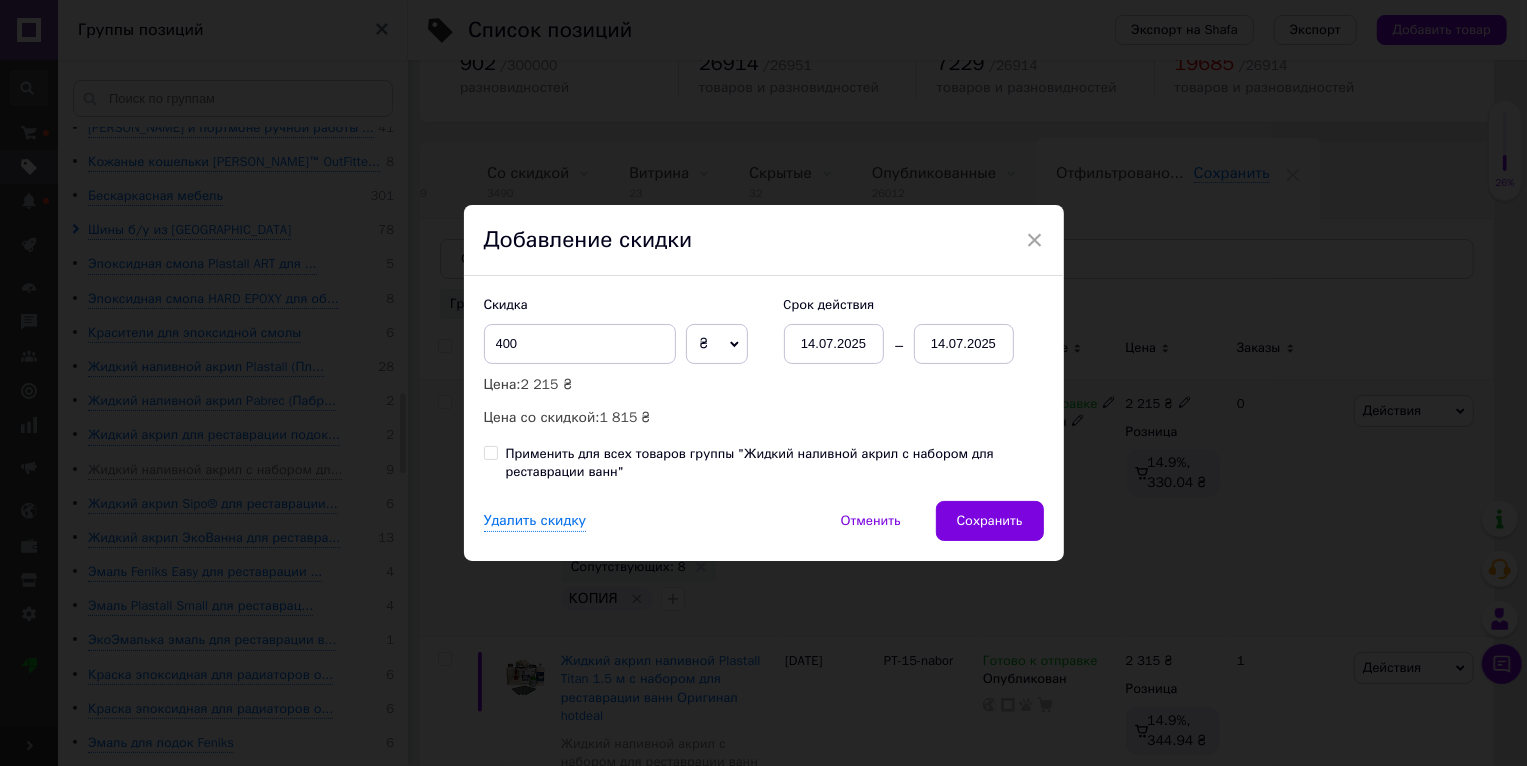 click on "Применить для всех товаров группы "Жидкий наливной акрил с набором для реставрации ванн"" at bounding box center (775, 463) 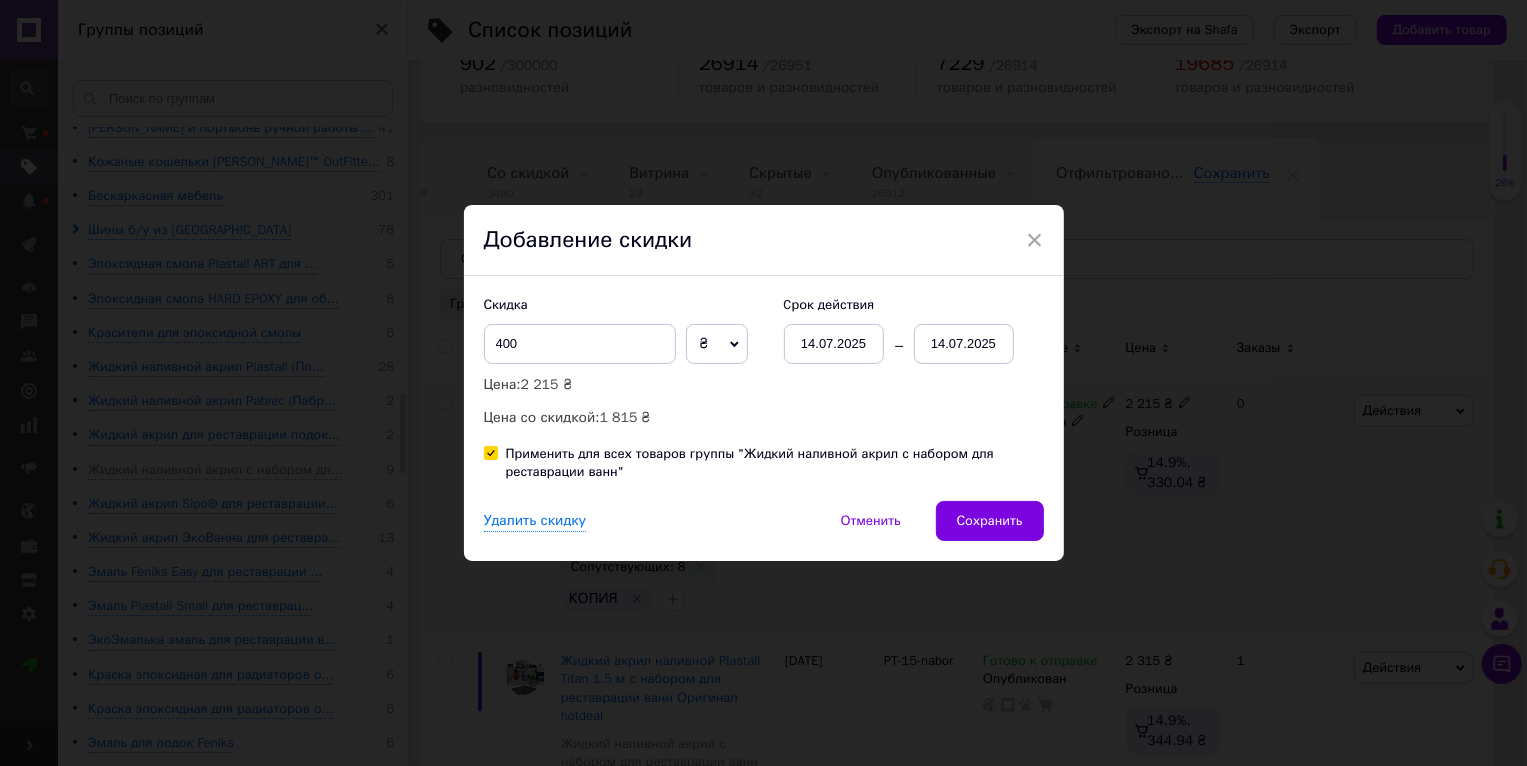 checkbox on "true" 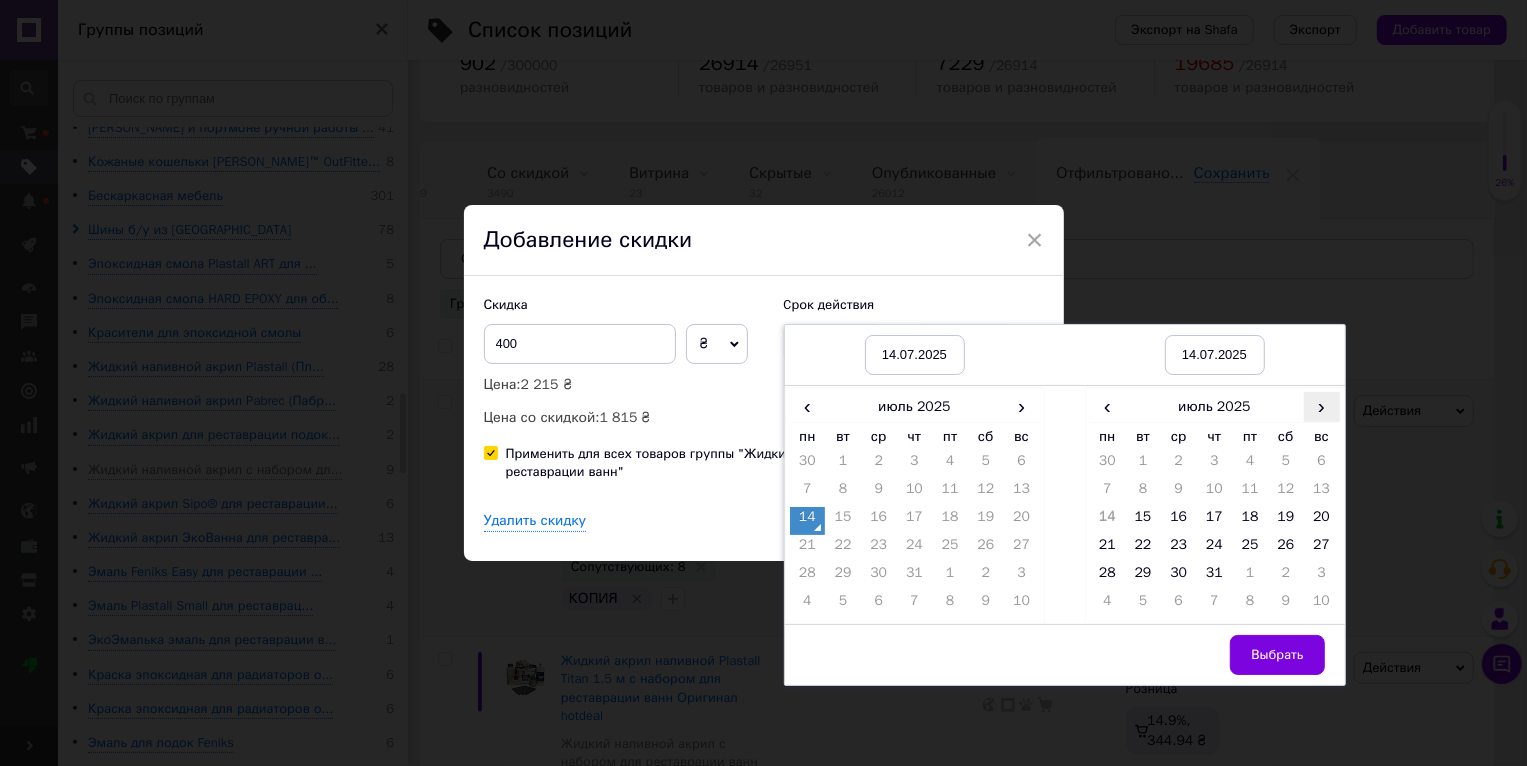 click on "›" at bounding box center [1322, 406] 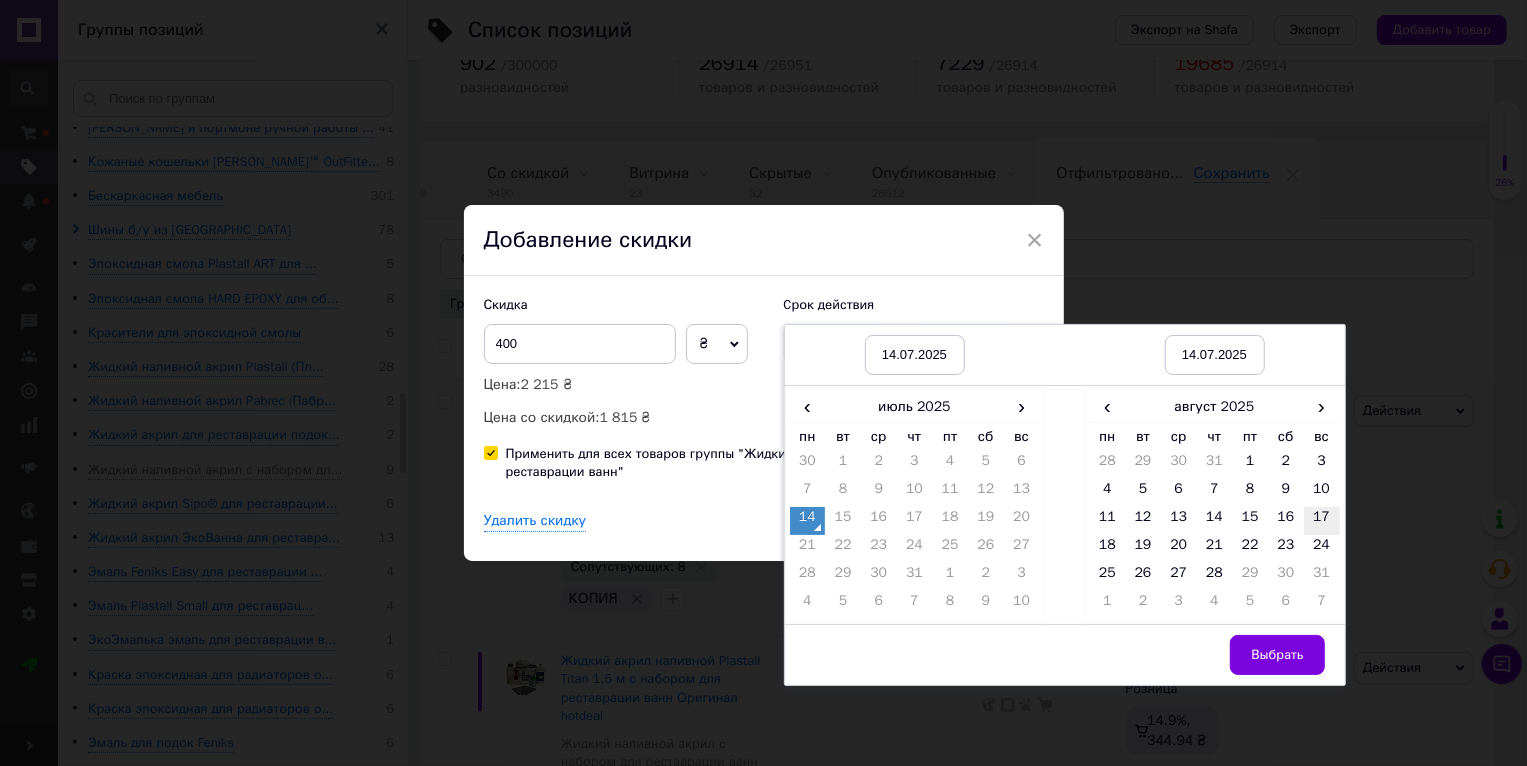 click on "17" at bounding box center [1322, 521] 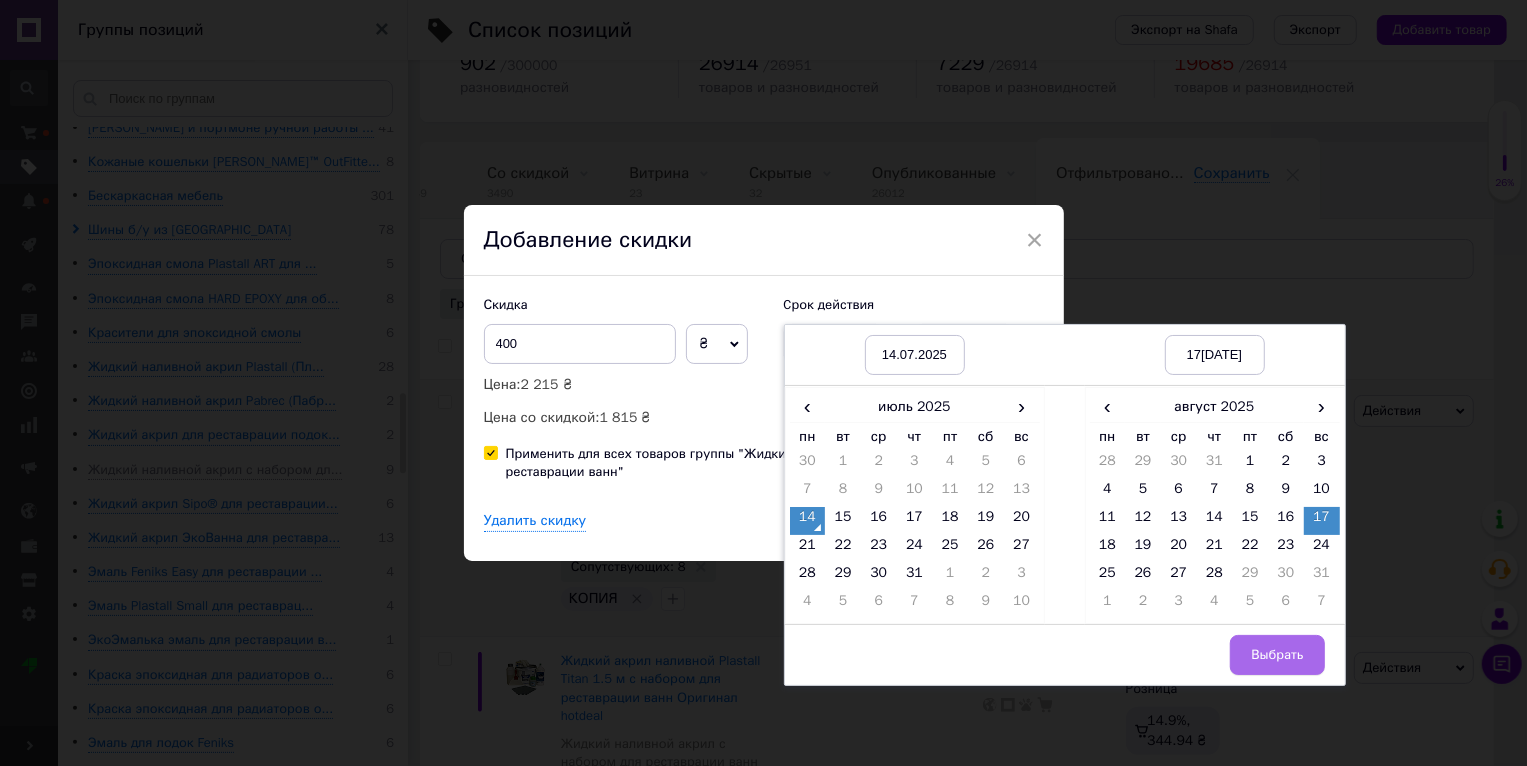 click on "Выбрать" at bounding box center (1277, 655) 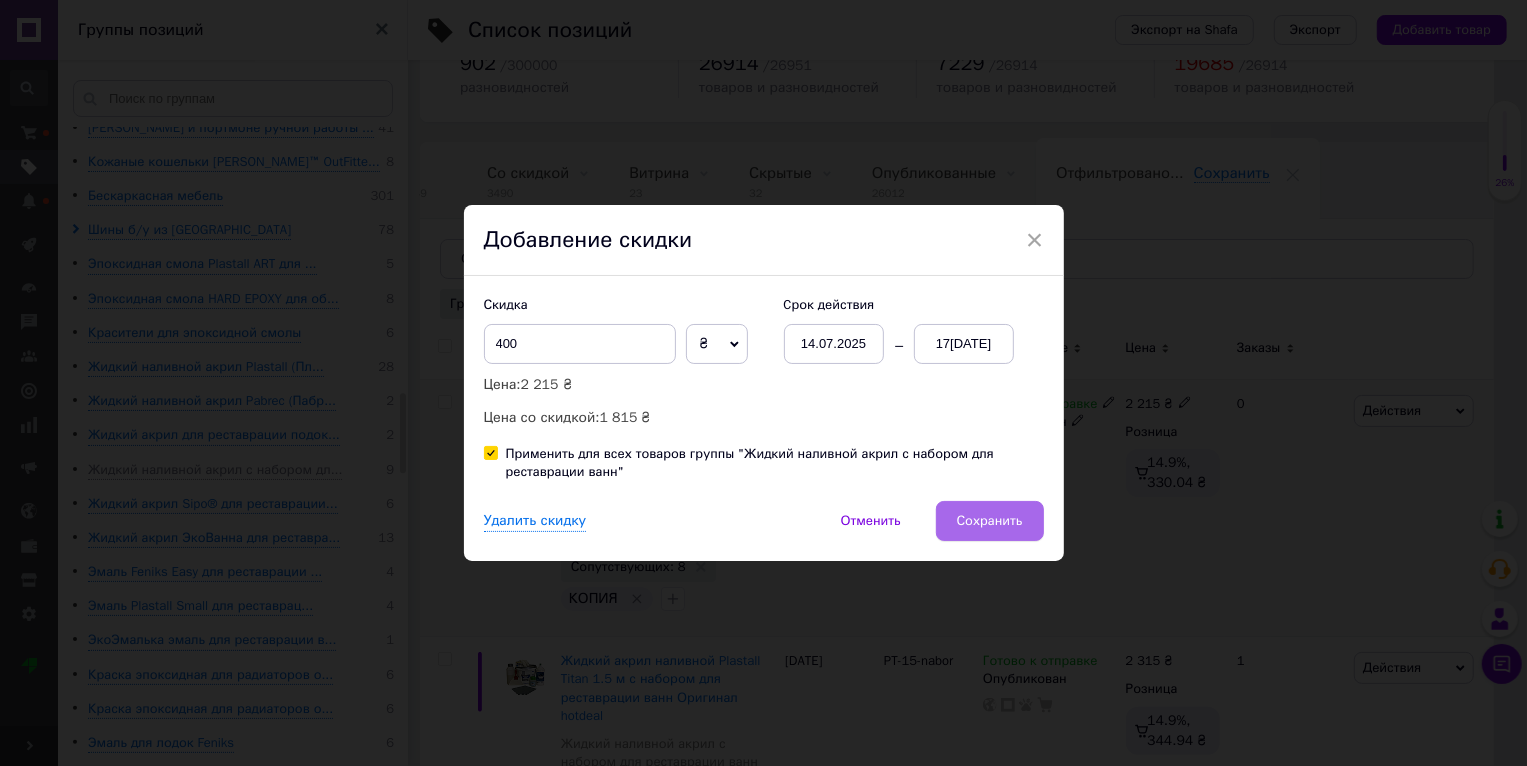 click on "Сохранить" at bounding box center (990, 521) 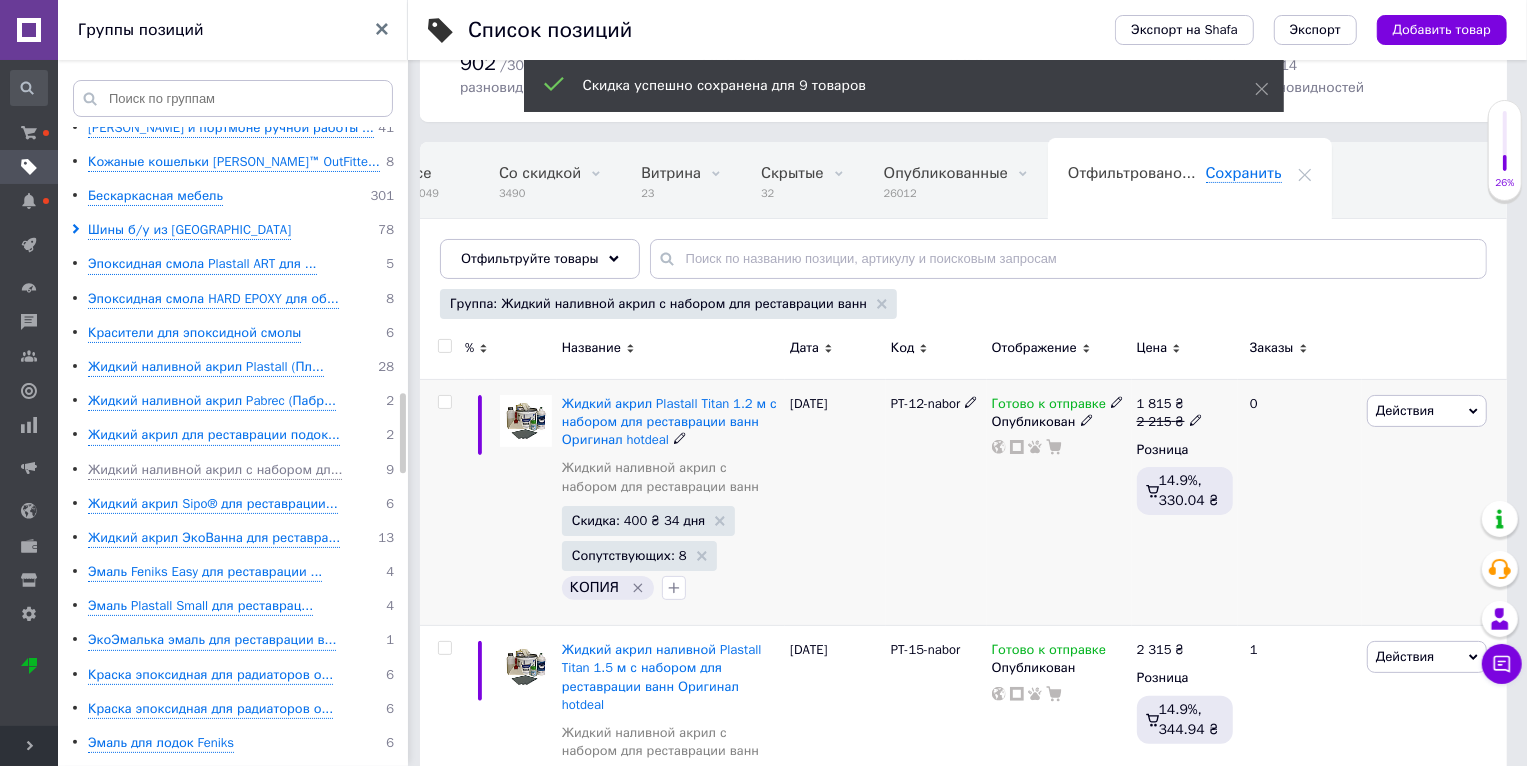 scroll, scrollTop: 0, scrollLeft: 47, axis: horizontal 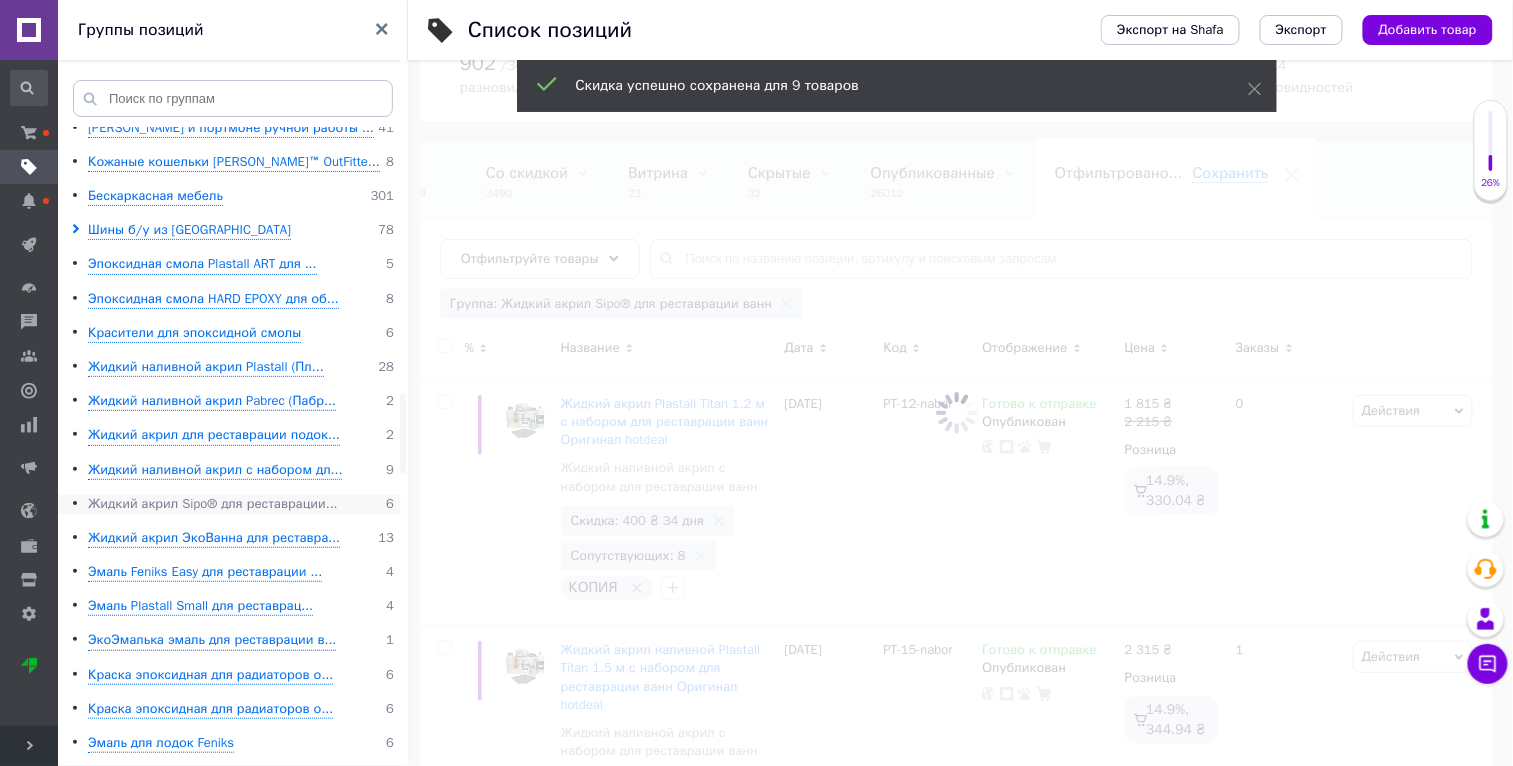 click on "Жидкий акрил Sipo® для реставрации..." at bounding box center [213, 504] 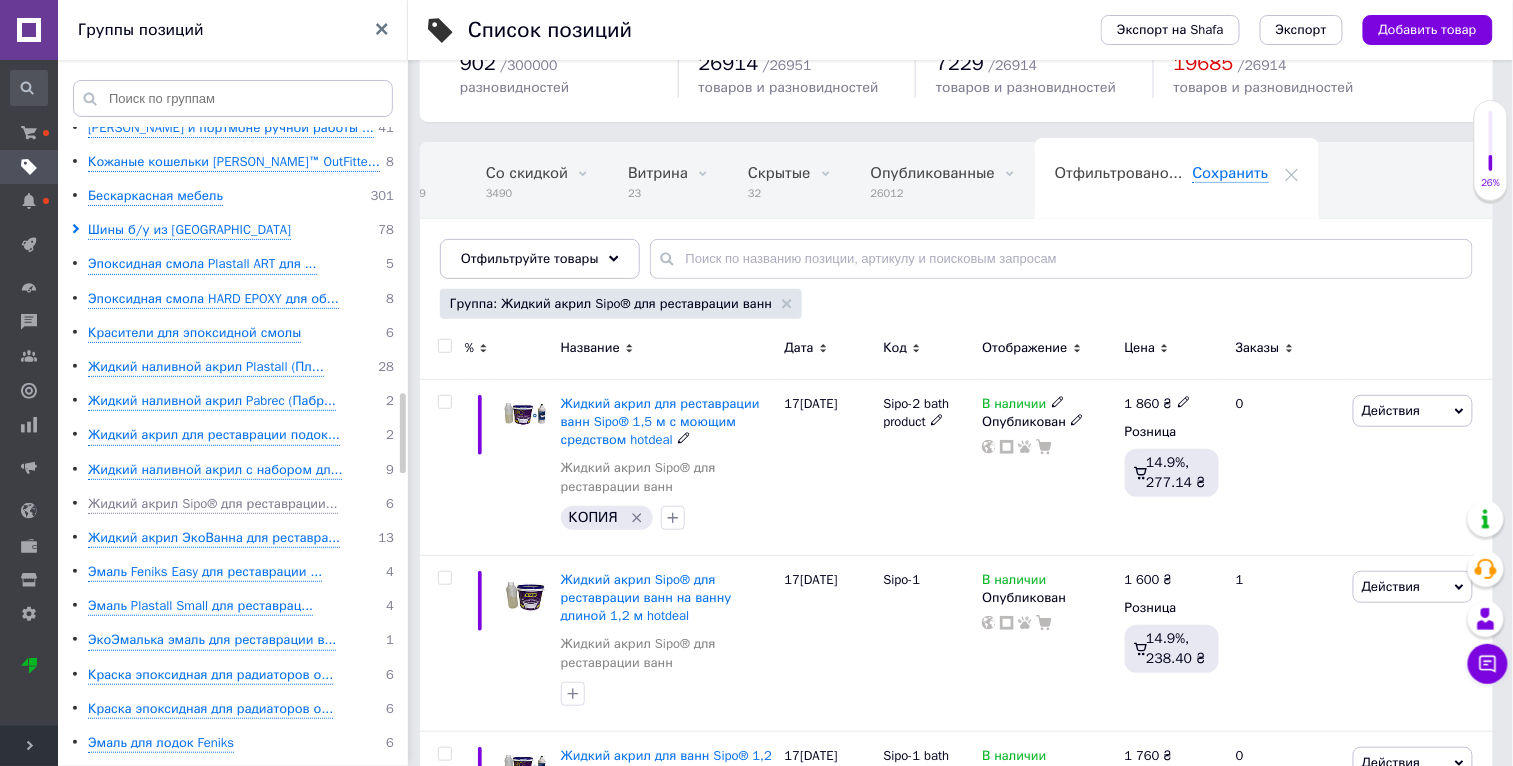 click on "Действия" at bounding box center [1391, 410] 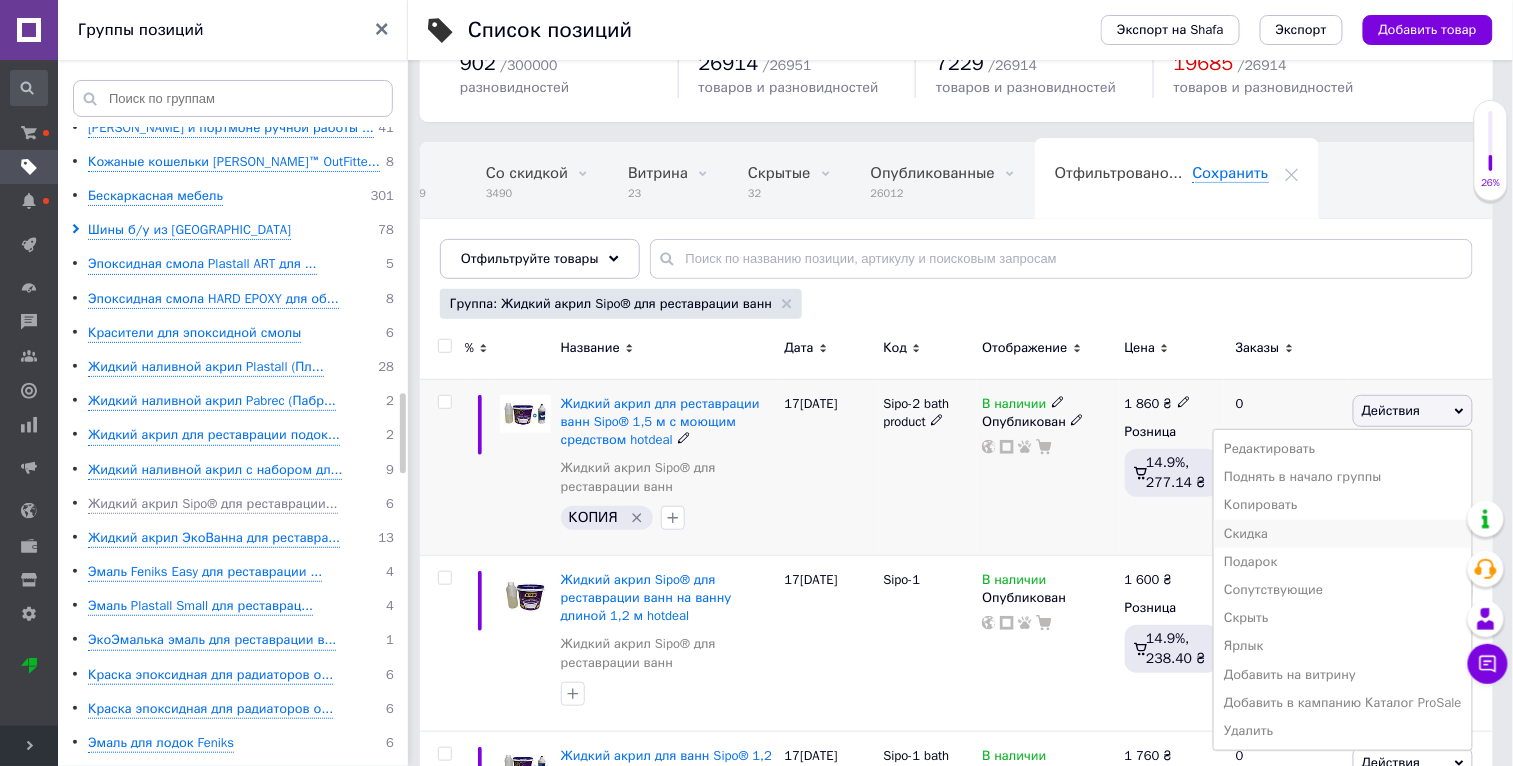 click on "Скидка" at bounding box center [1343, 534] 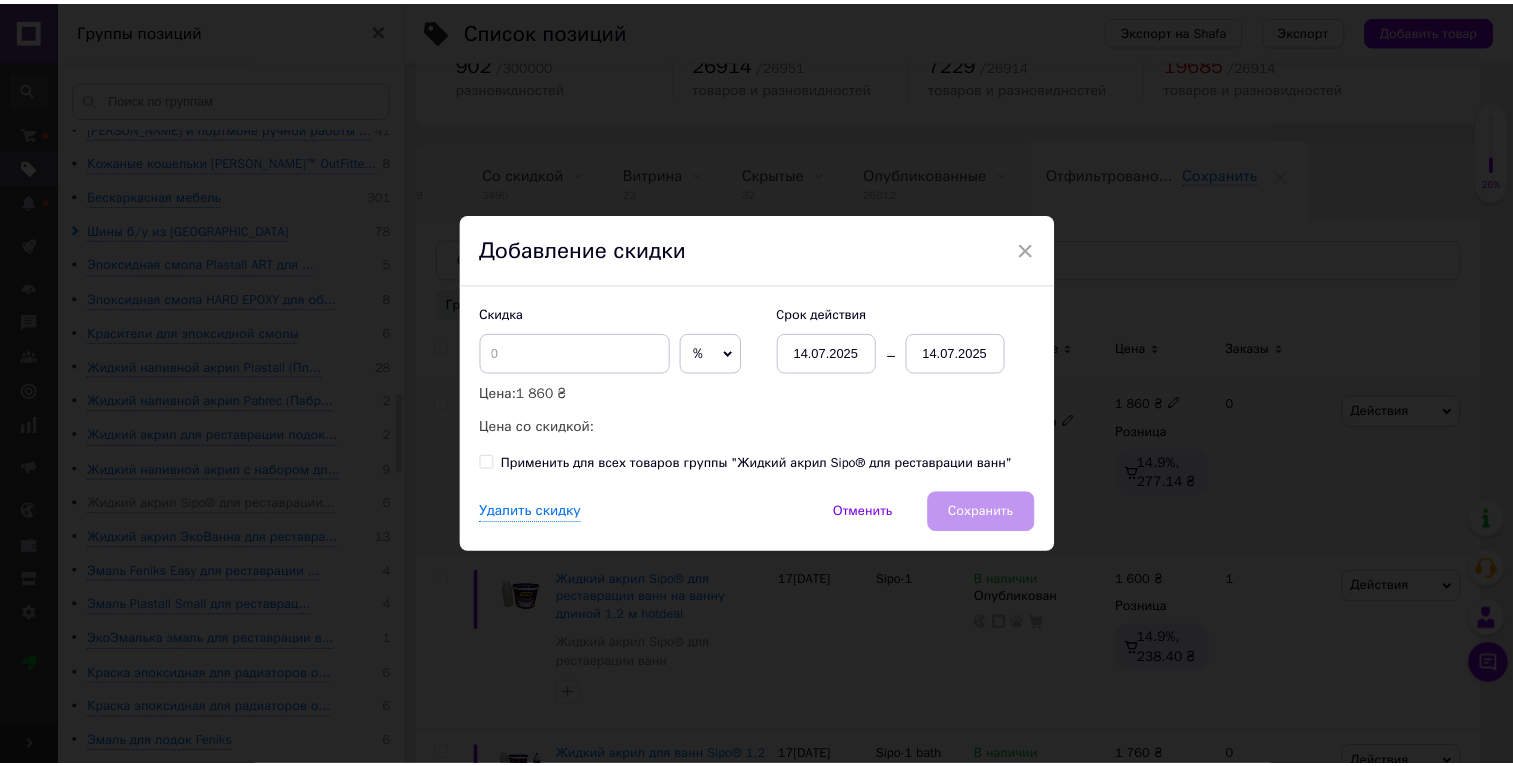 scroll, scrollTop: 0, scrollLeft: 46, axis: horizontal 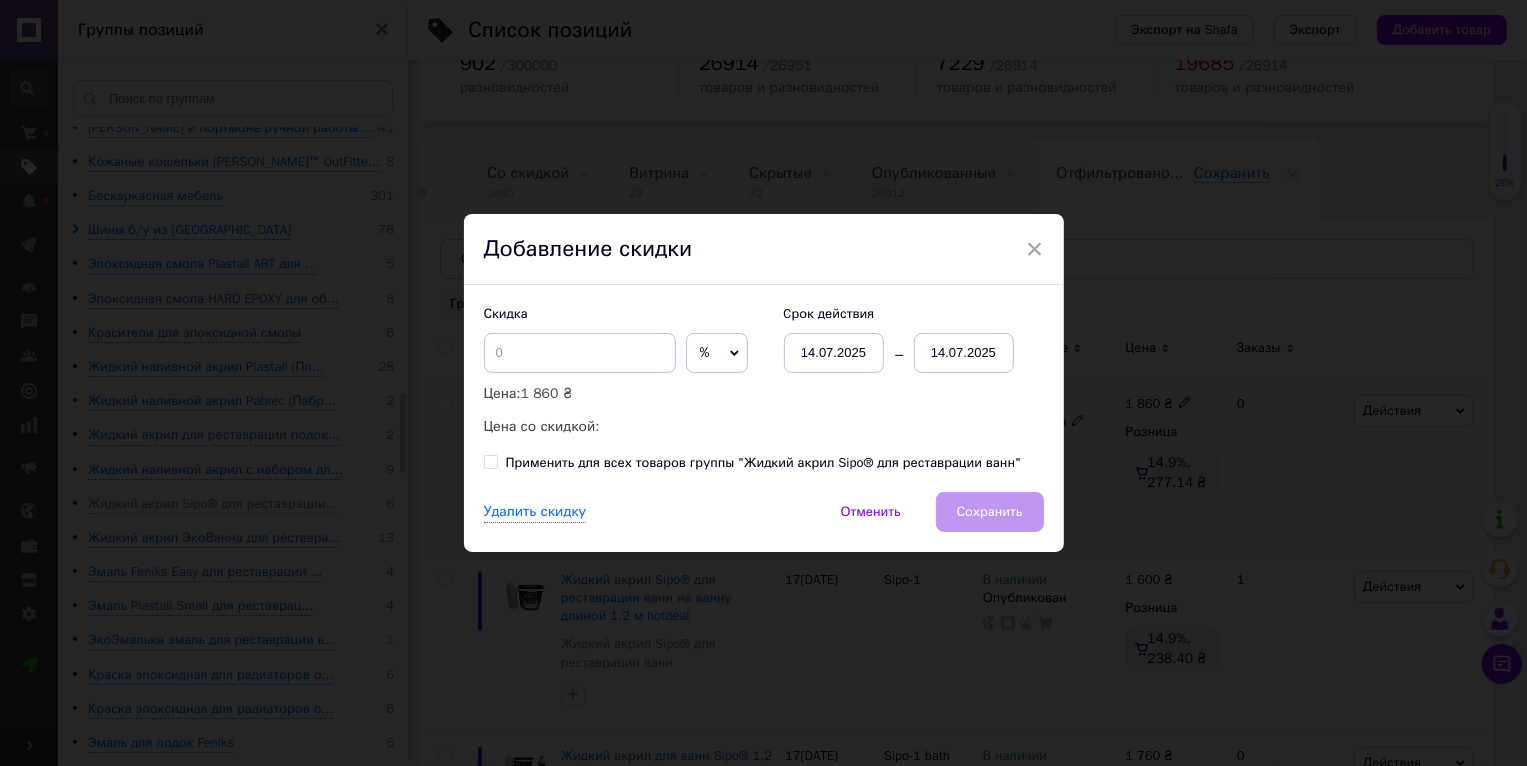 click on "Скидка % ₴ Цена:  1 860   ₴ Цена со скидкой:  Cрок действия [DATE] [DATE] Применить для всех товаров группы "Жидкий акрил Sipo® для реставрации ванн"" at bounding box center [764, 388] 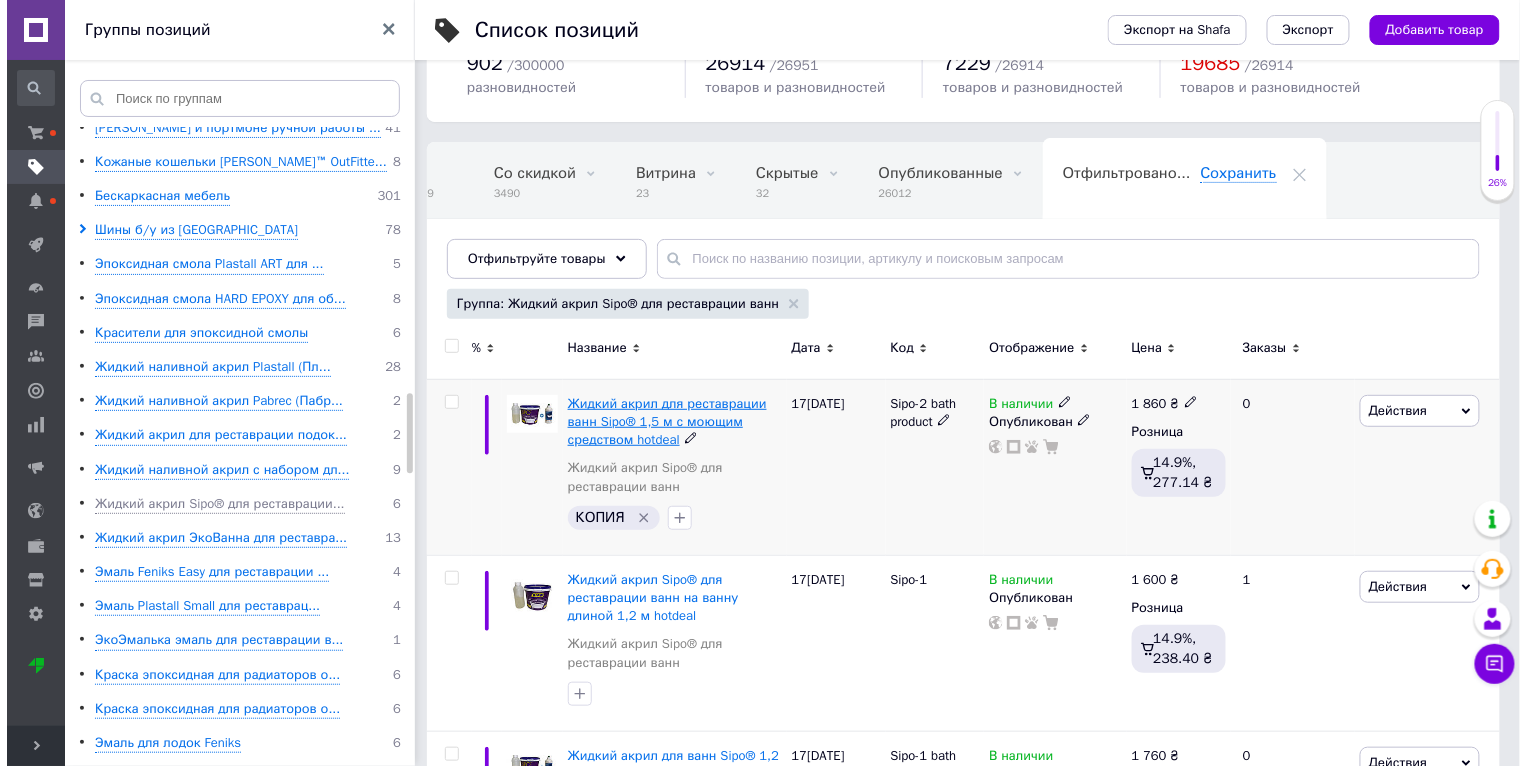 scroll, scrollTop: 0, scrollLeft: 47, axis: horizontal 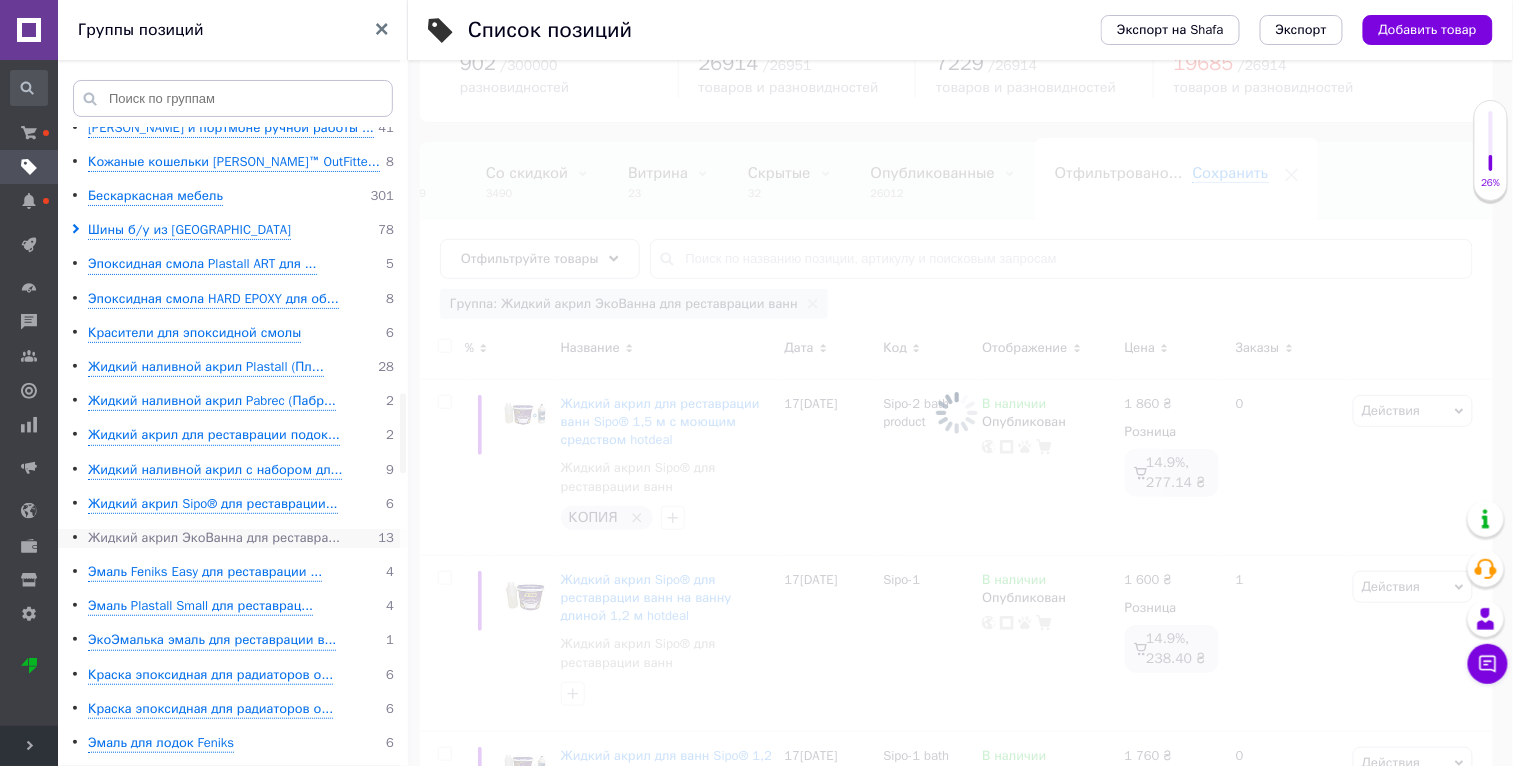 click on "Жидкий акрил ЭкоВанна для реставра..." at bounding box center [214, 538] 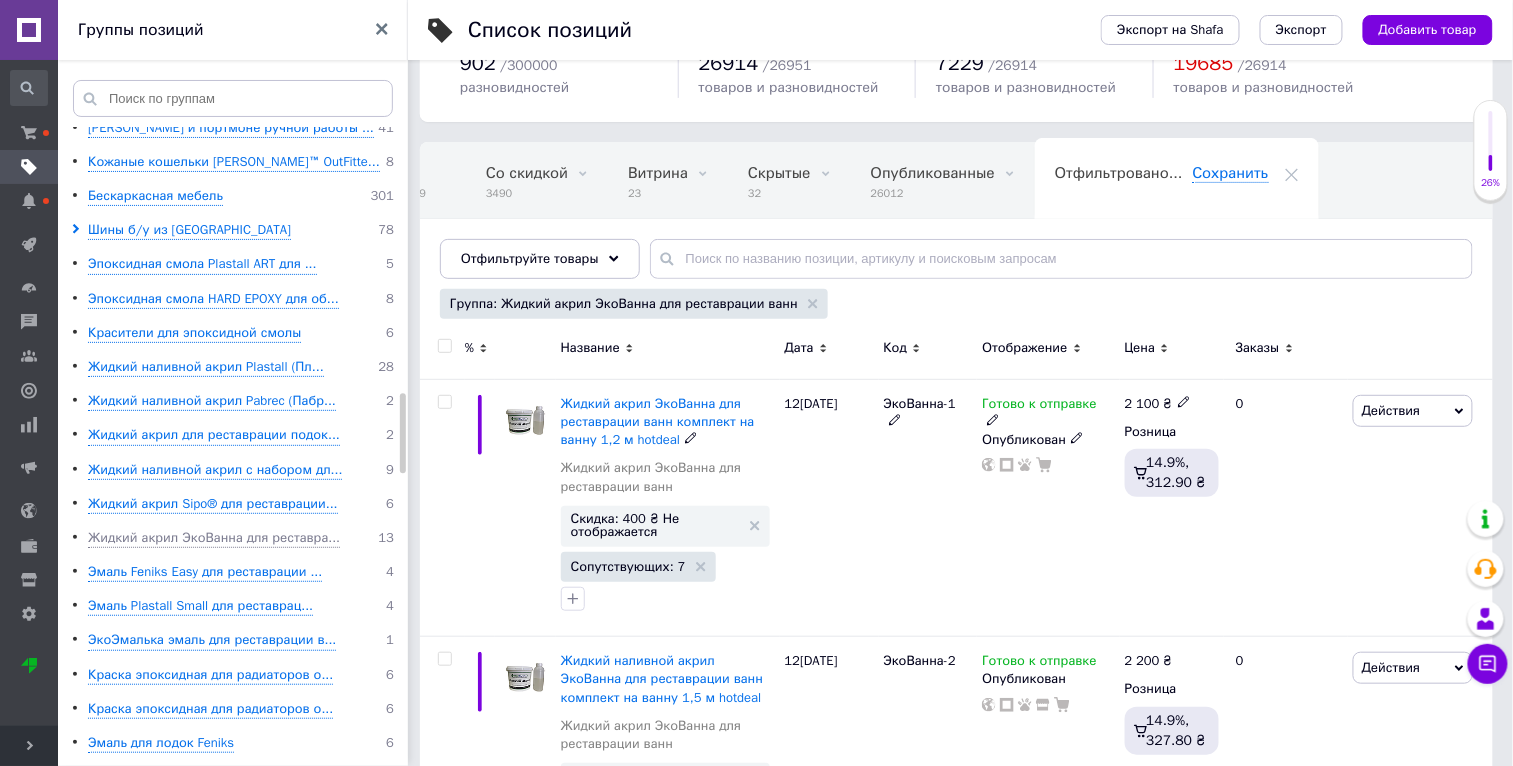 click on "Действия" at bounding box center [1391, 410] 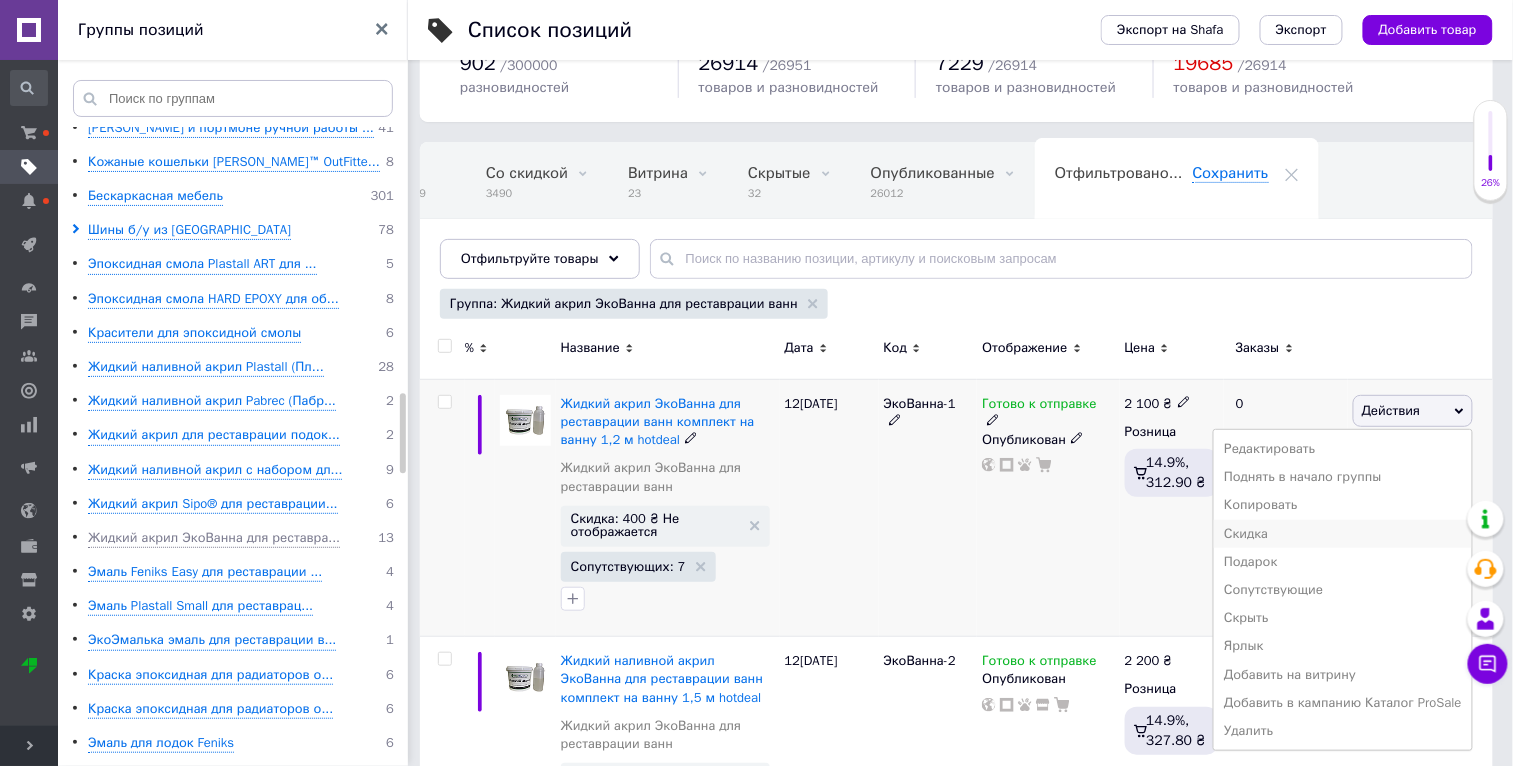 click on "Скидка" at bounding box center [1343, 534] 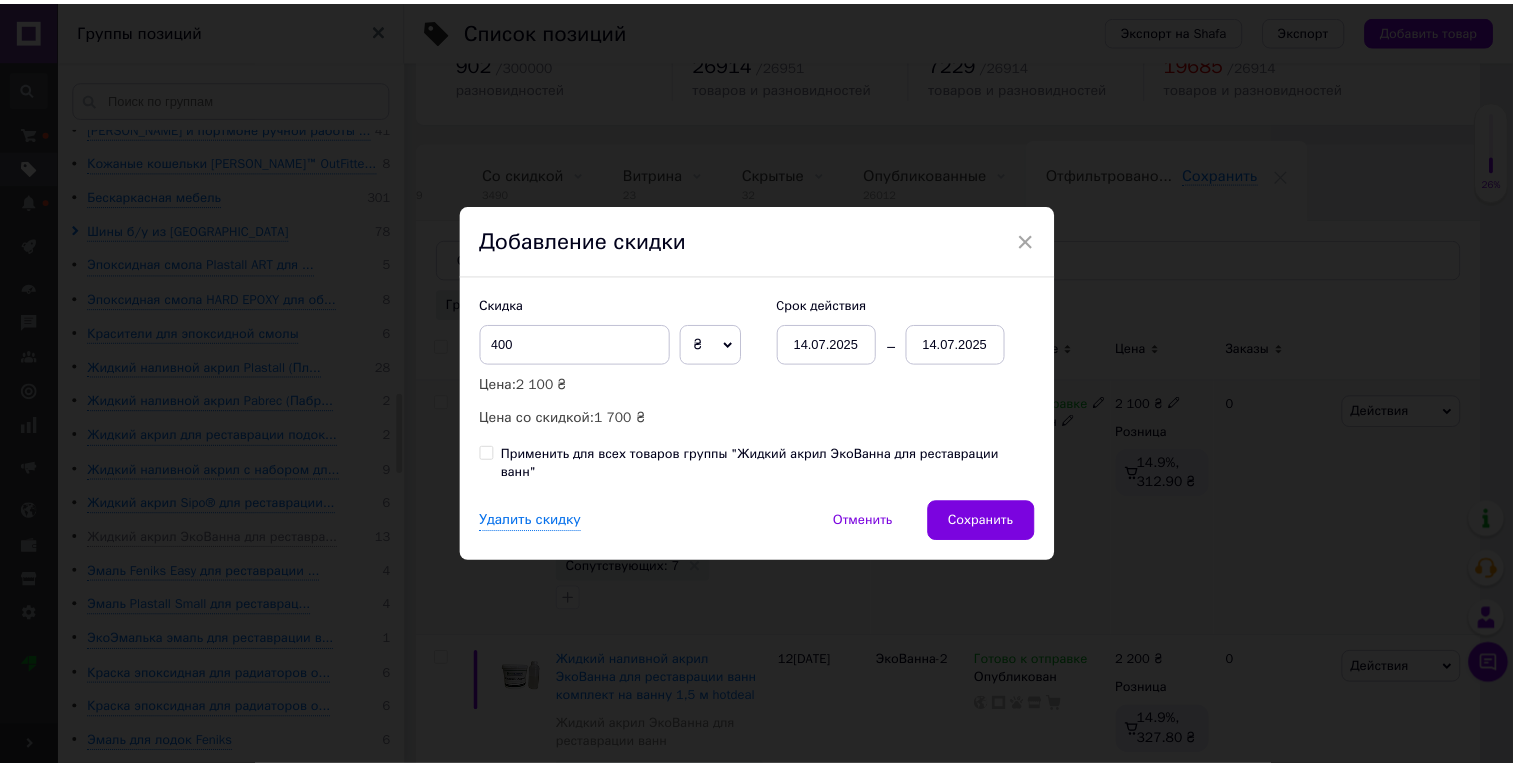 scroll, scrollTop: 0, scrollLeft: 46, axis: horizontal 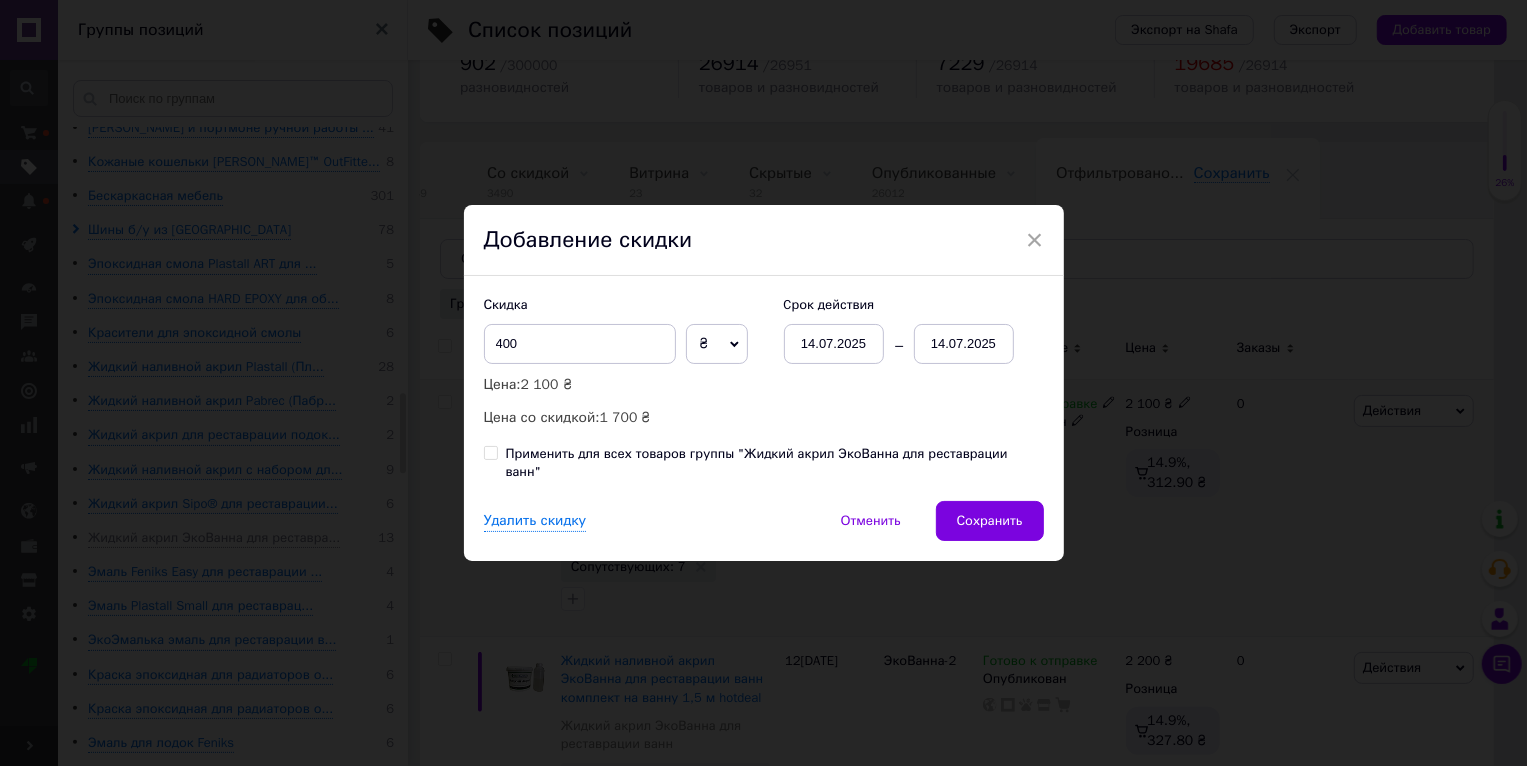 click on "Применить для всех товаров группы "Жидкий акрил ЭкоВанна для реставрации ванн"" at bounding box center (775, 463) 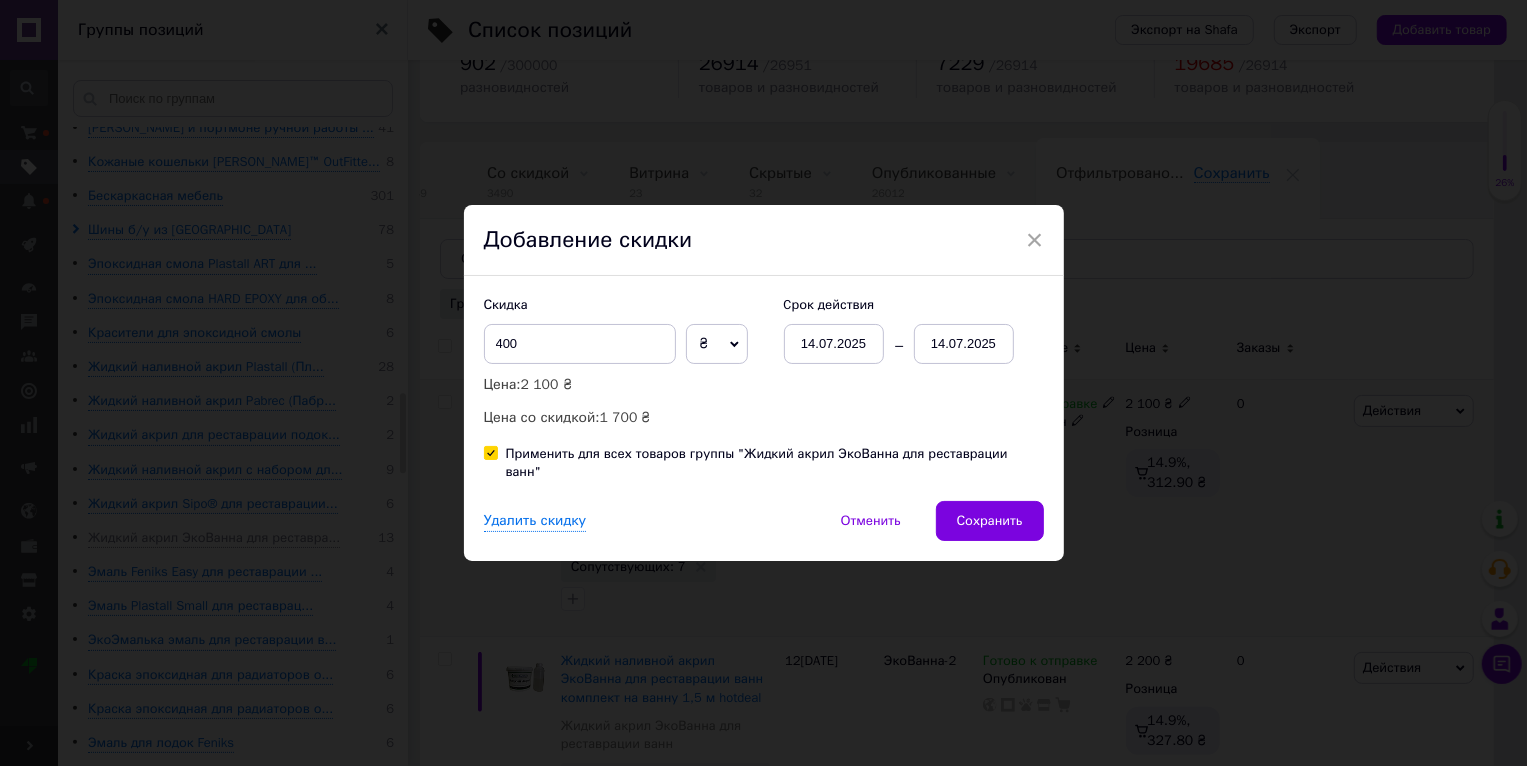 checkbox on "true" 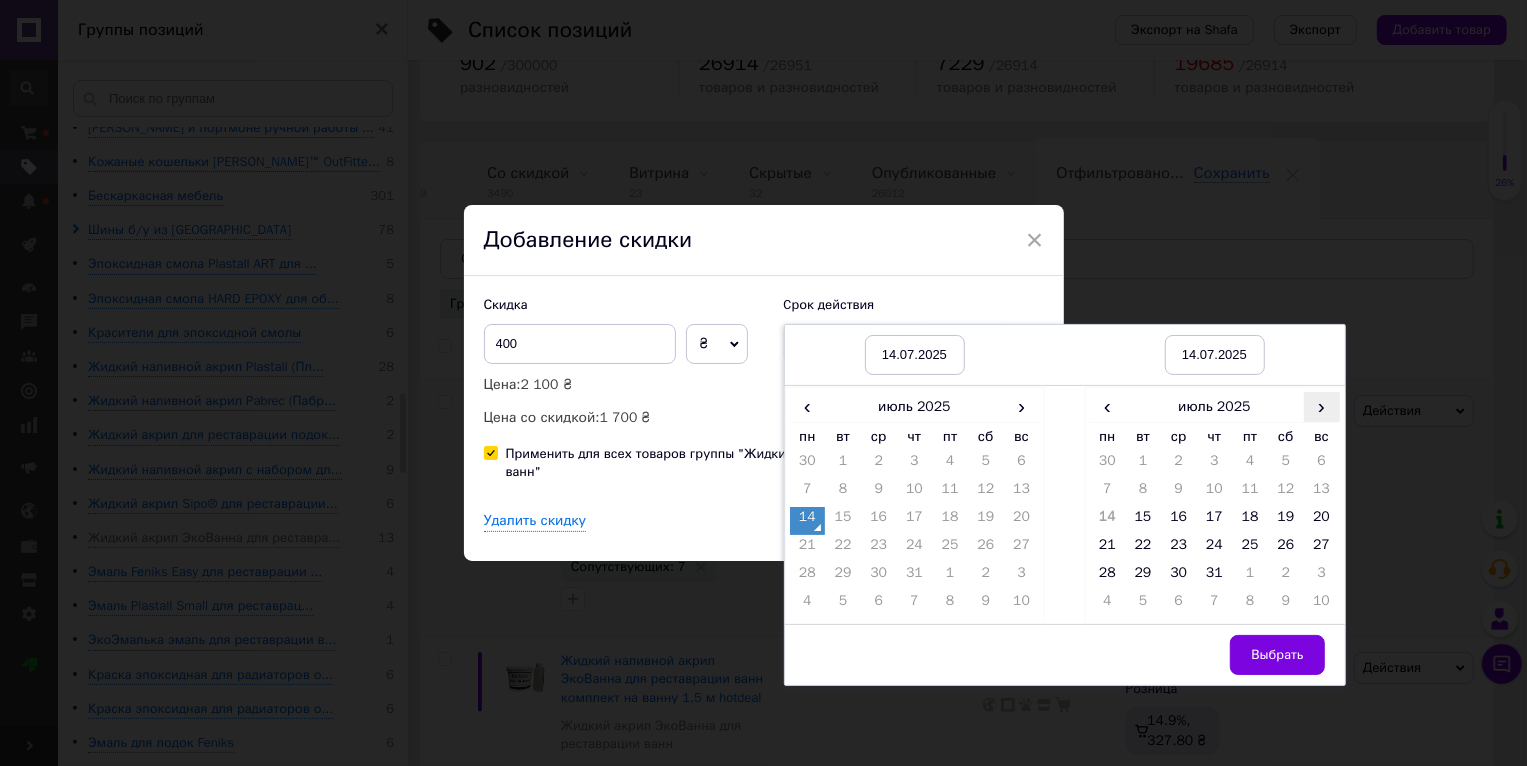 click on "›" at bounding box center (1322, 406) 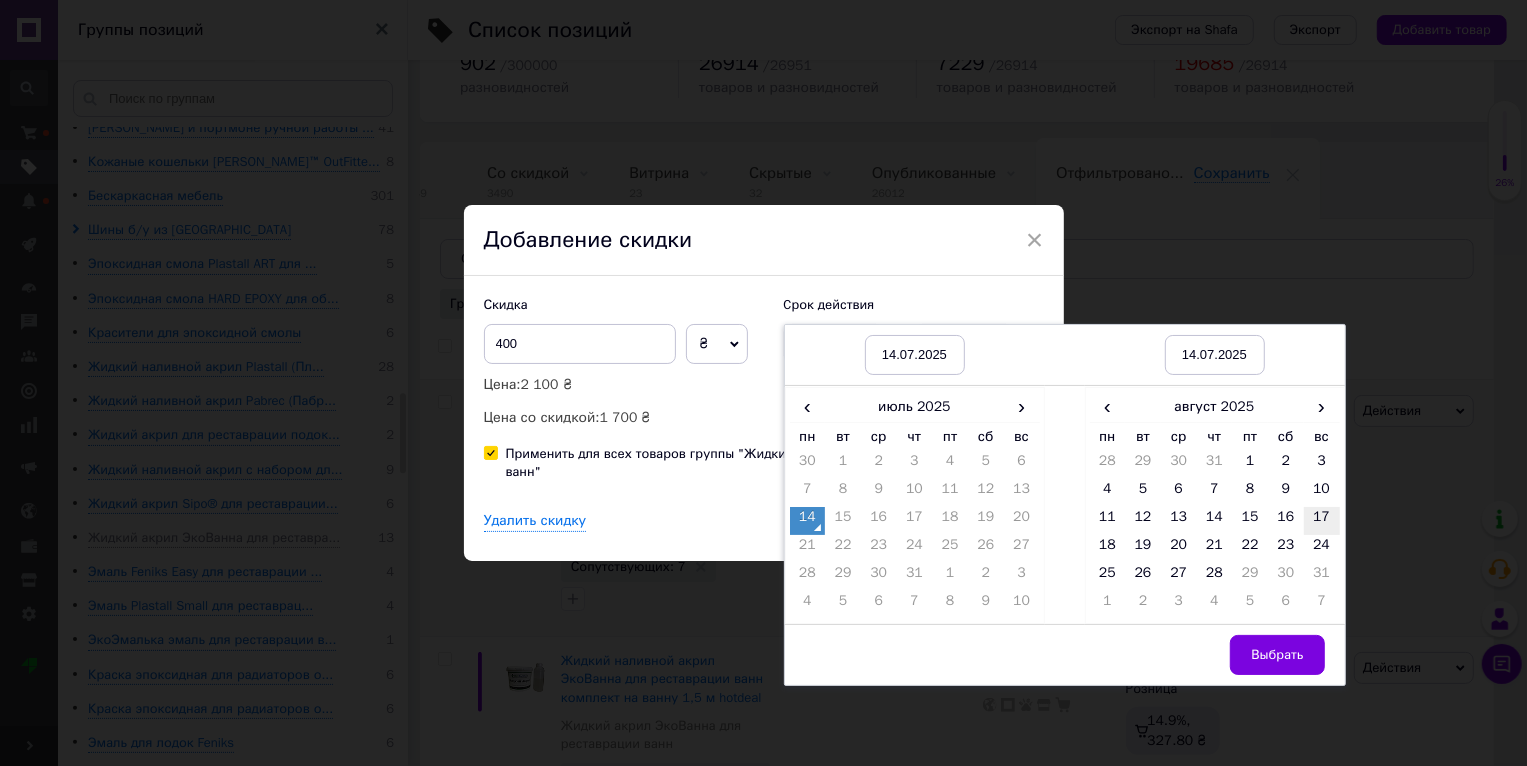 click on "17" at bounding box center (1322, 521) 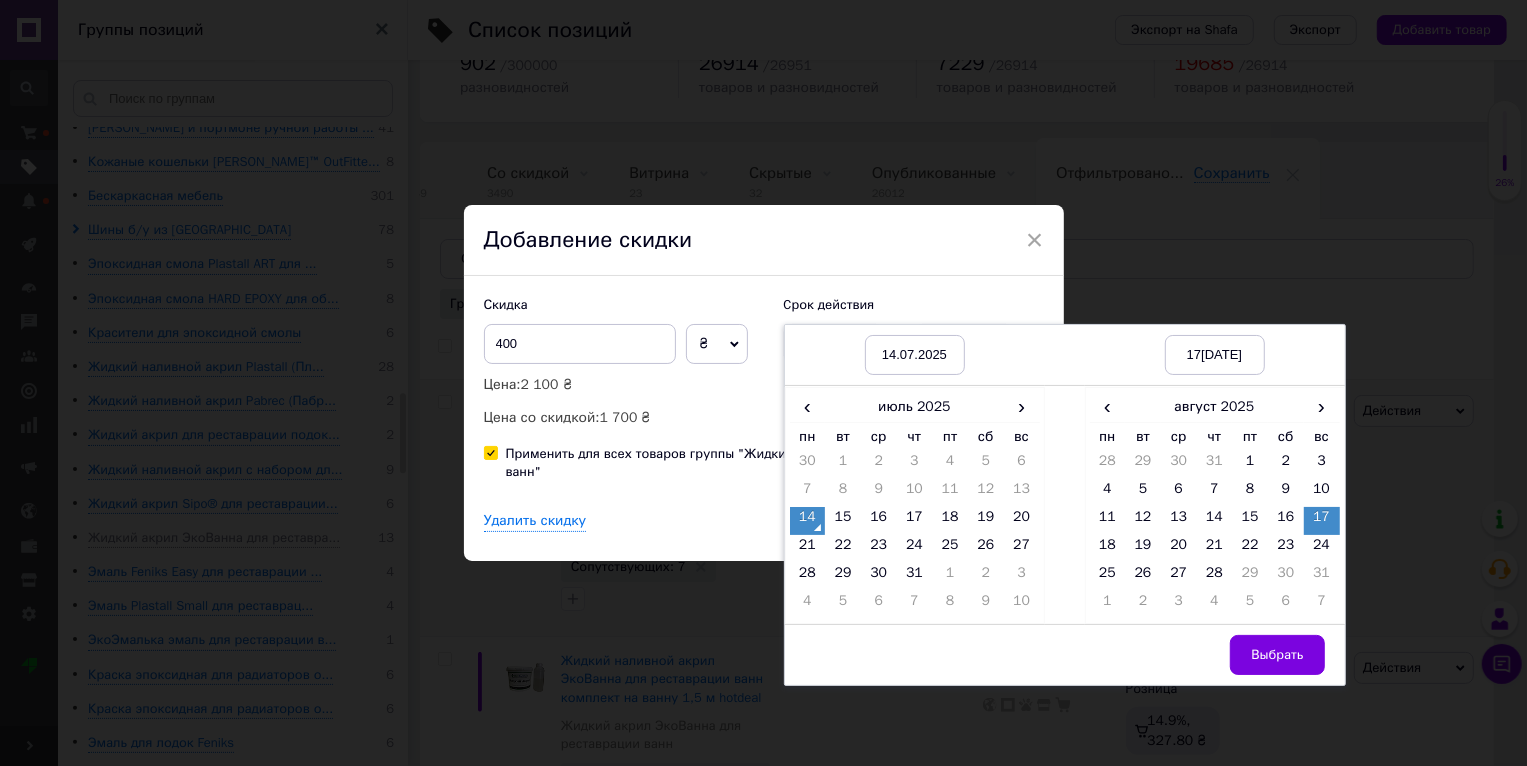 click on "Выбрать" at bounding box center [1215, 654] 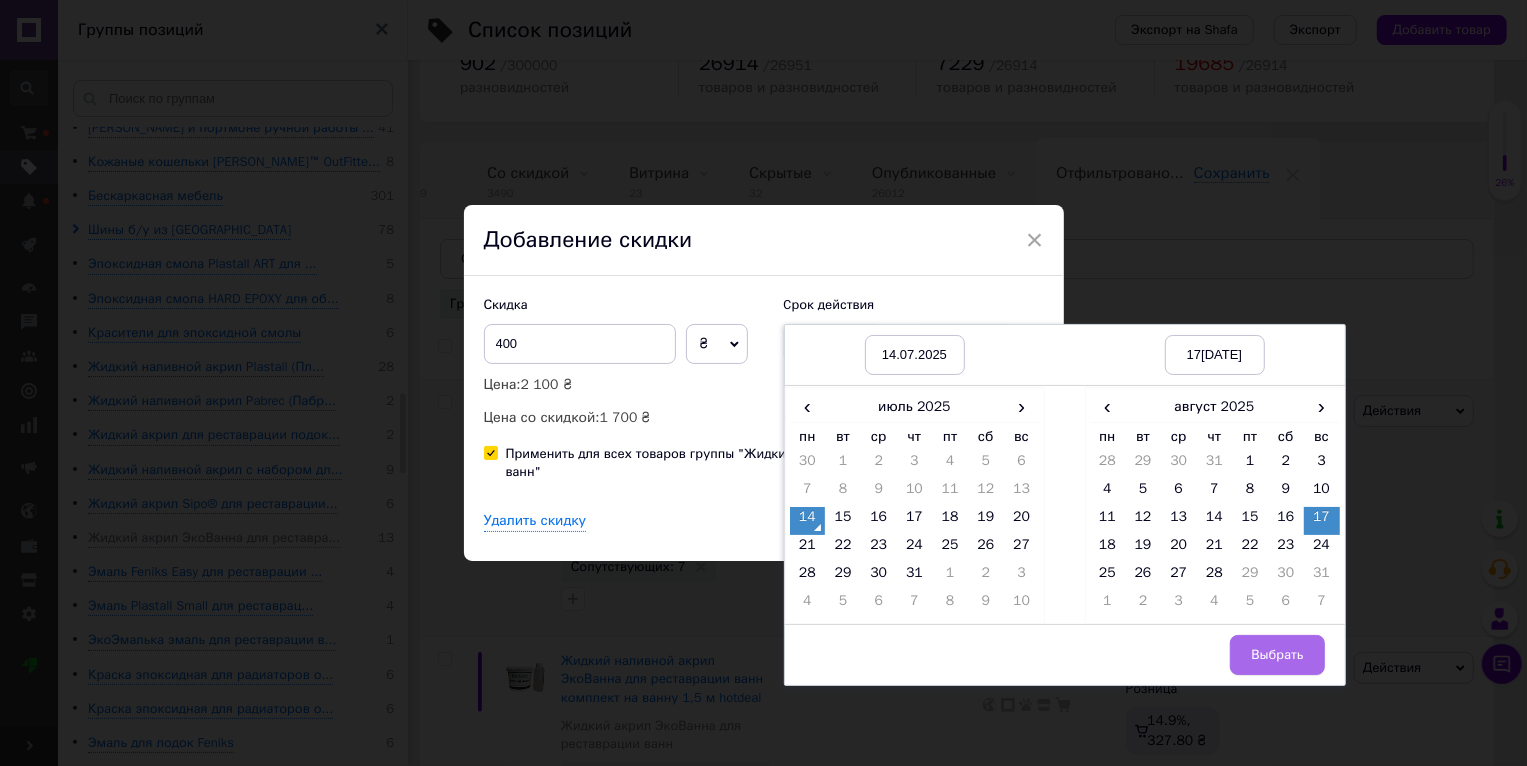 click on "Выбрать" at bounding box center (1277, 655) 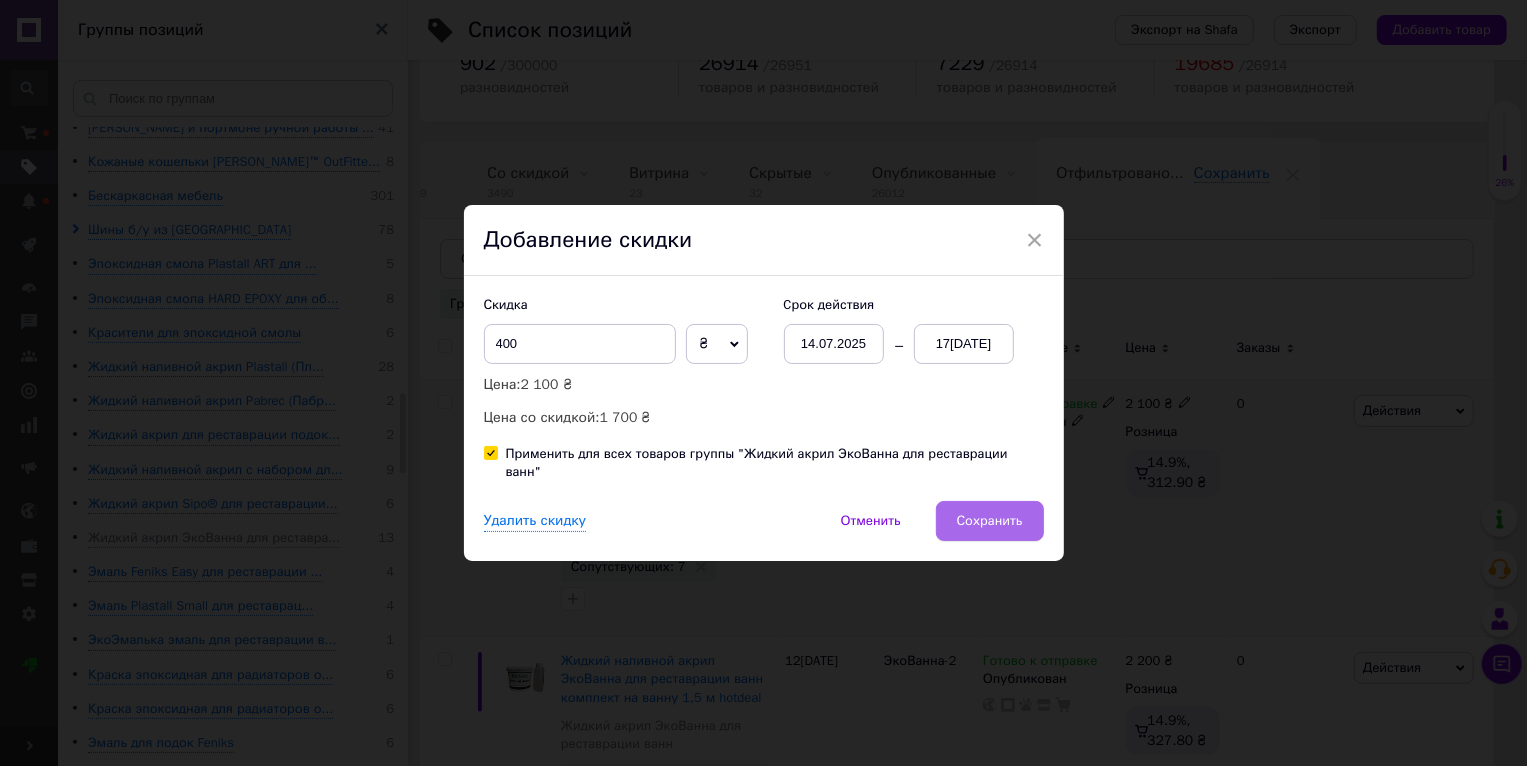 click on "Сохранить" at bounding box center (990, 521) 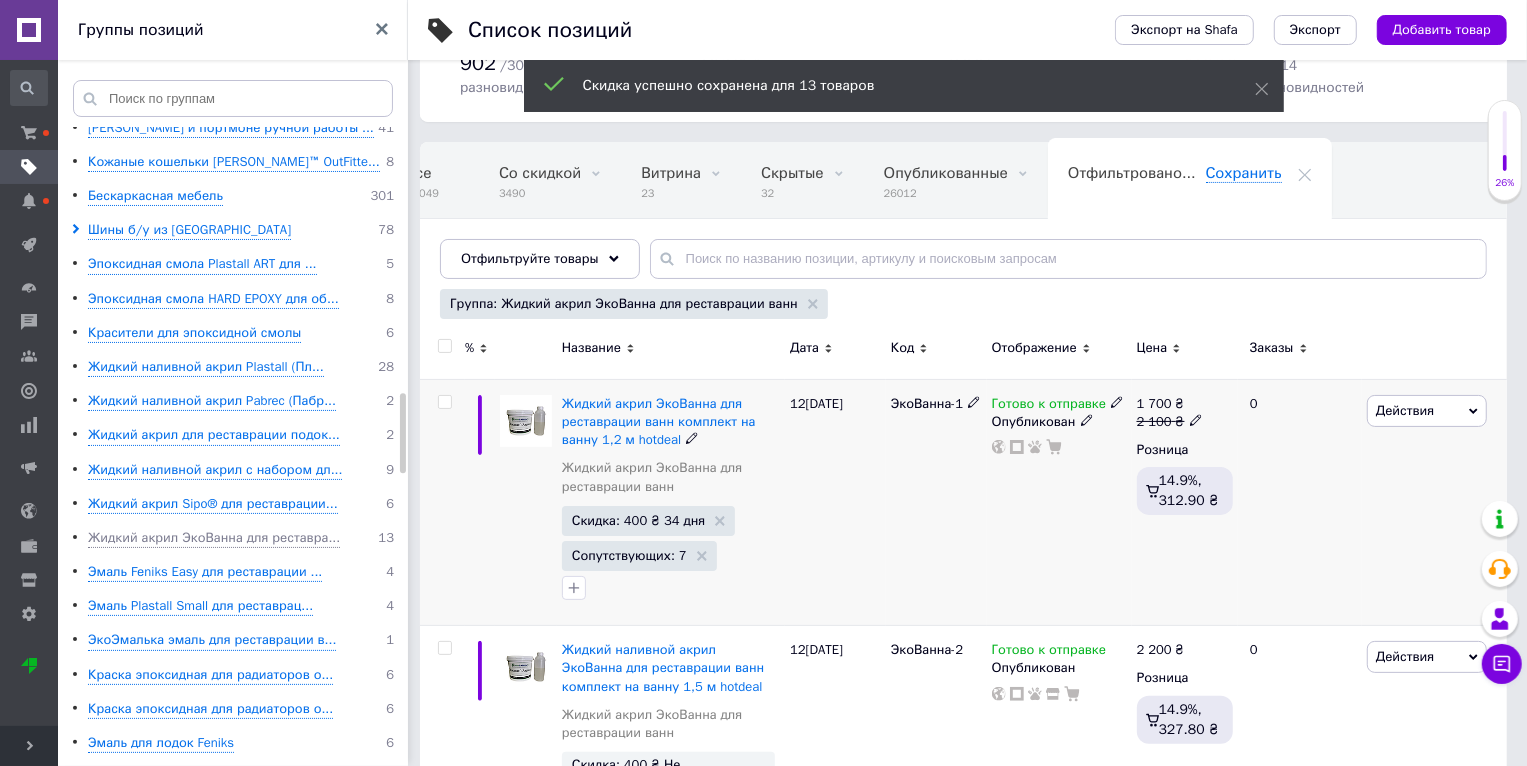 scroll, scrollTop: 0, scrollLeft: 47, axis: horizontal 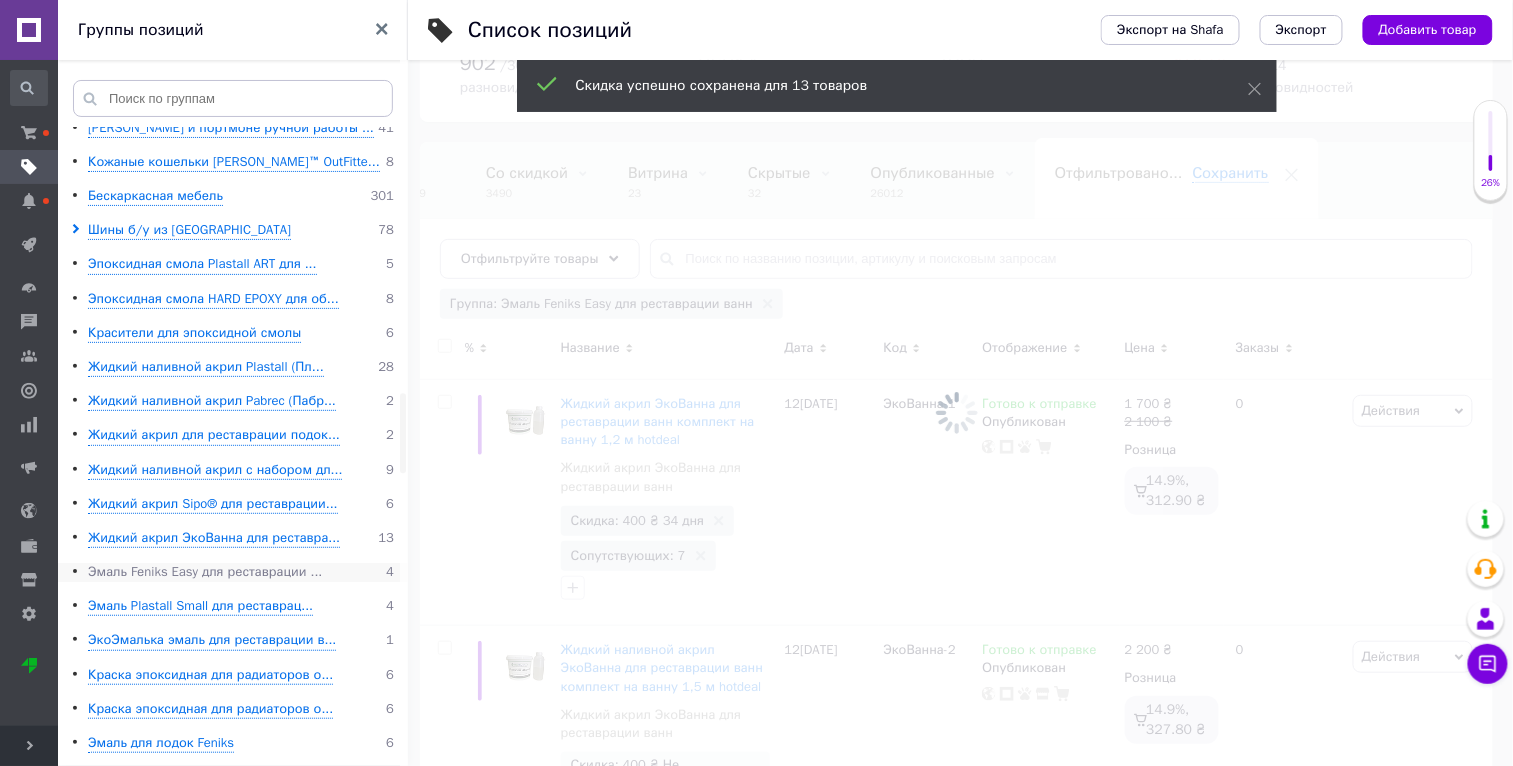 click on "Эмаль Fеniks Easy для реставрации ..." at bounding box center (205, 572) 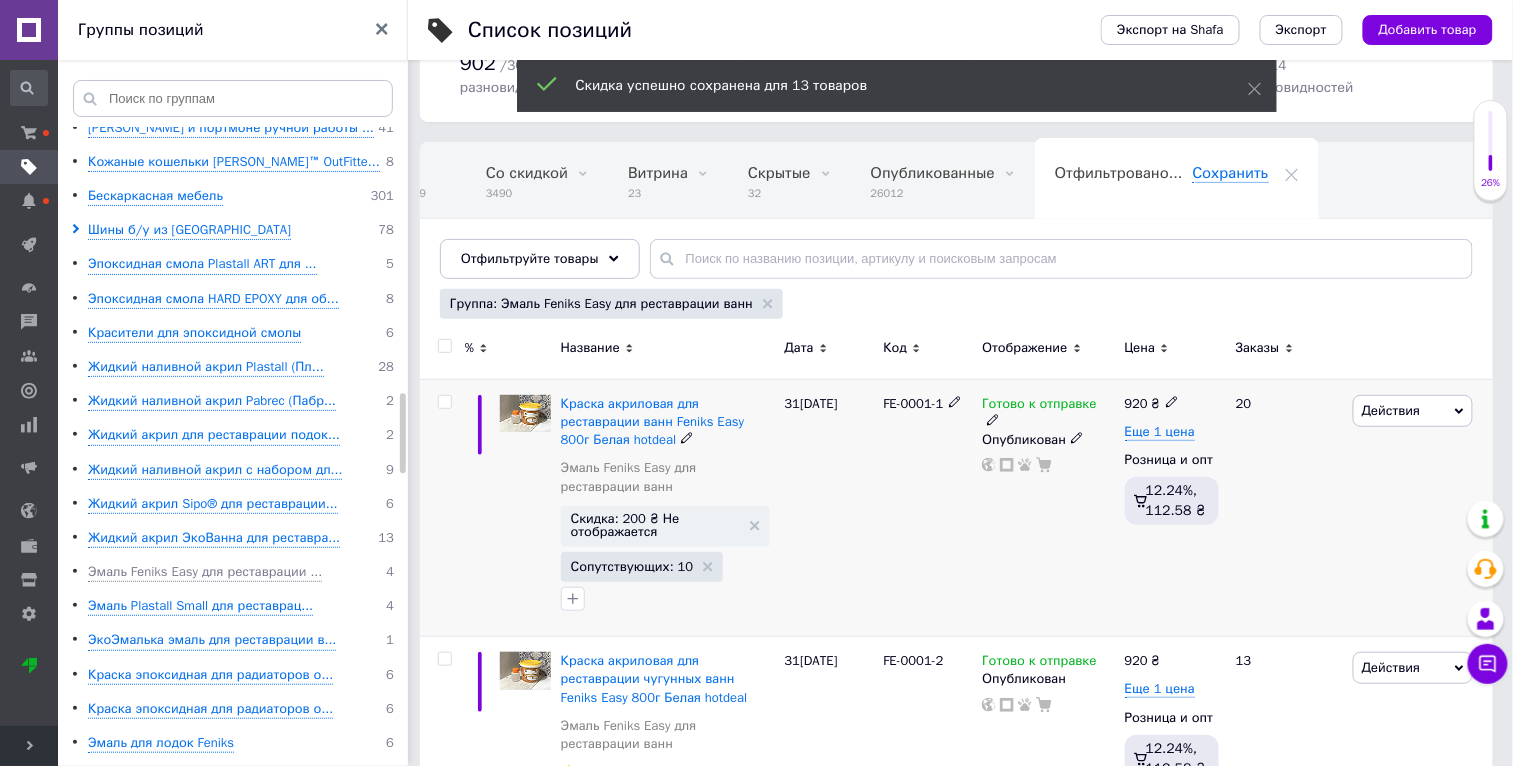 click on "Действия" at bounding box center [1413, 411] 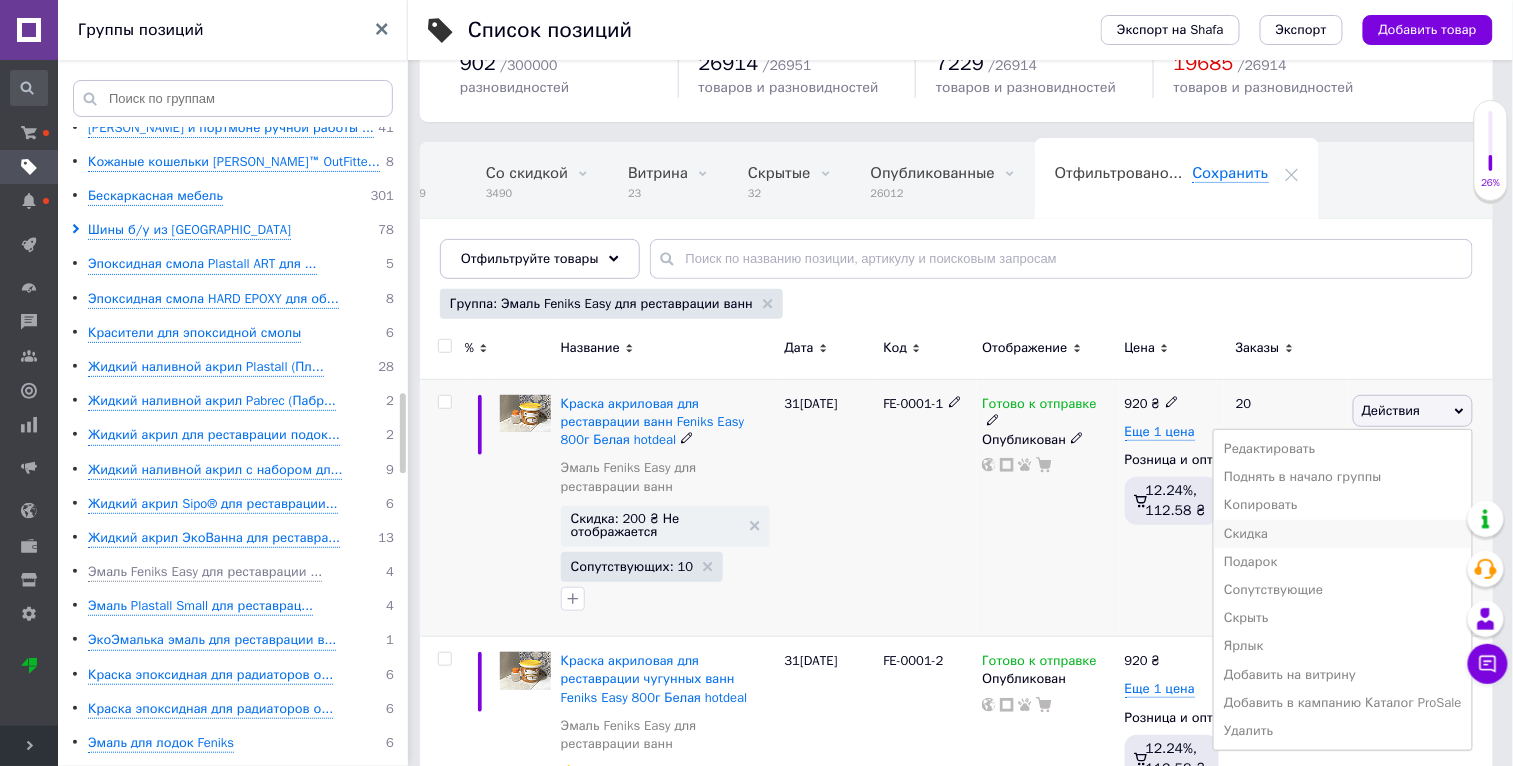 click on "Скидка" at bounding box center [1343, 534] 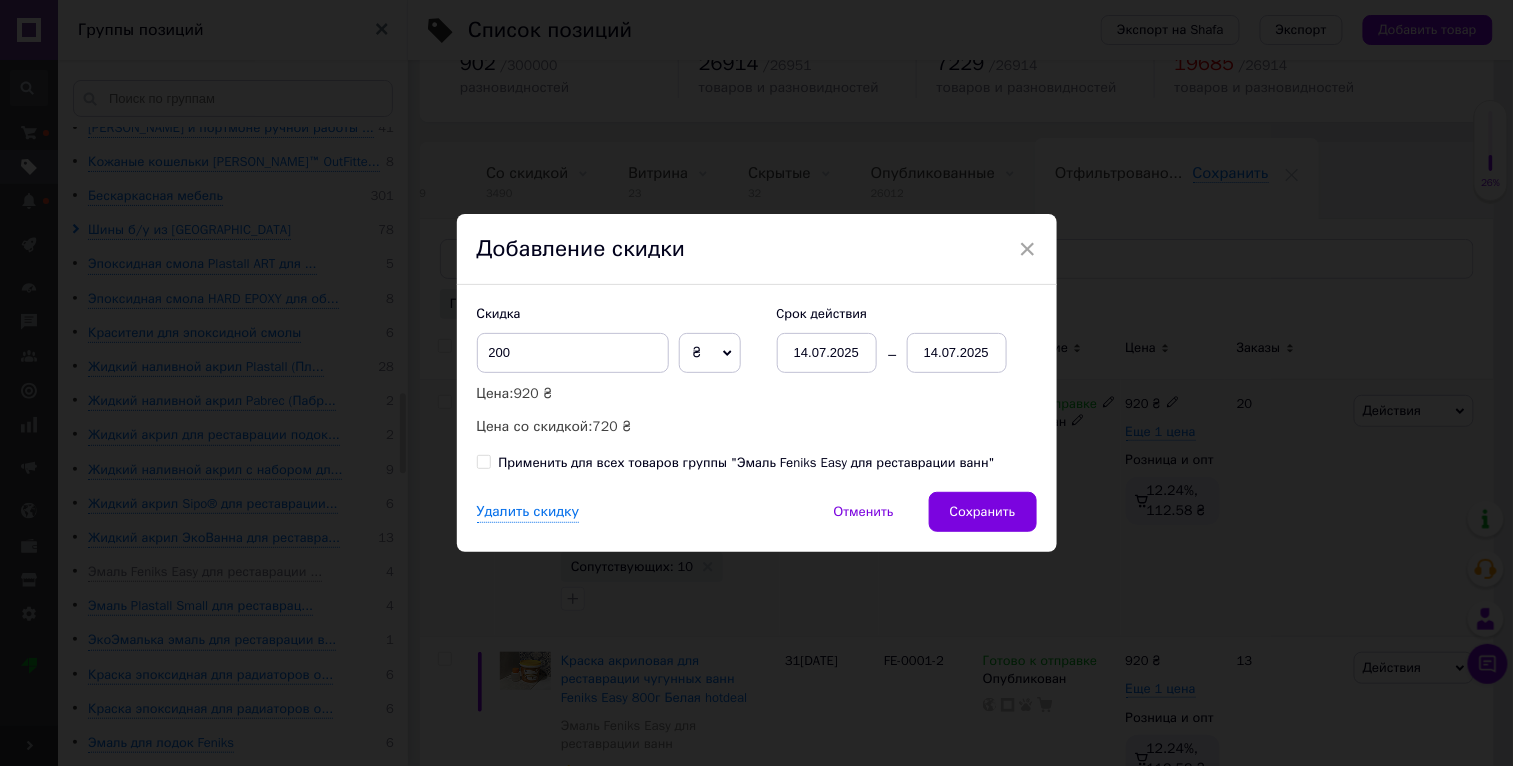 scroll, scrollTop: 0, scrollLeft: 46, axis: horizontal 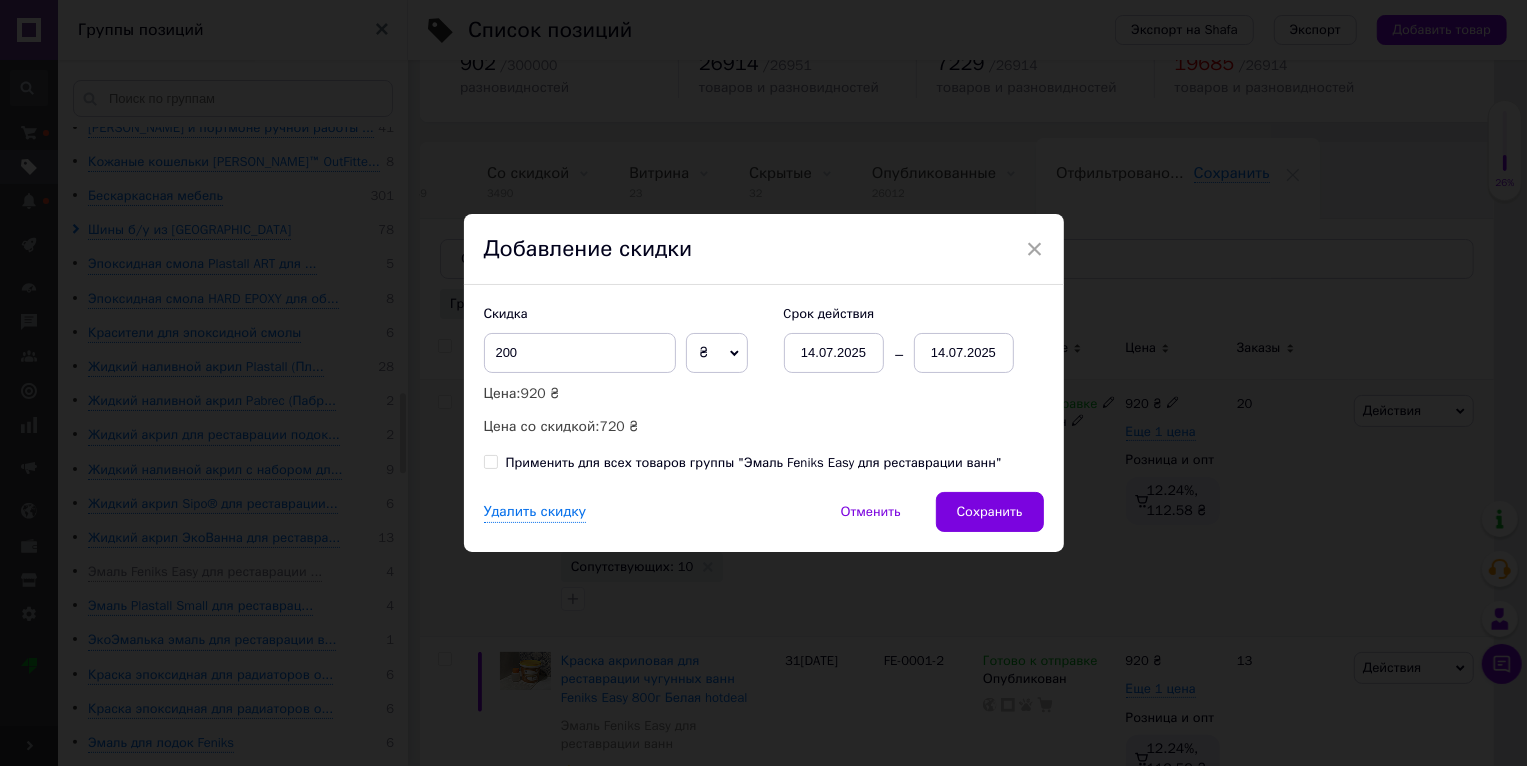 click on "Применить для всех товаров группы "Эмаль Fеniks Easy для реставрации ванн"" at bounding box center [754, 463] 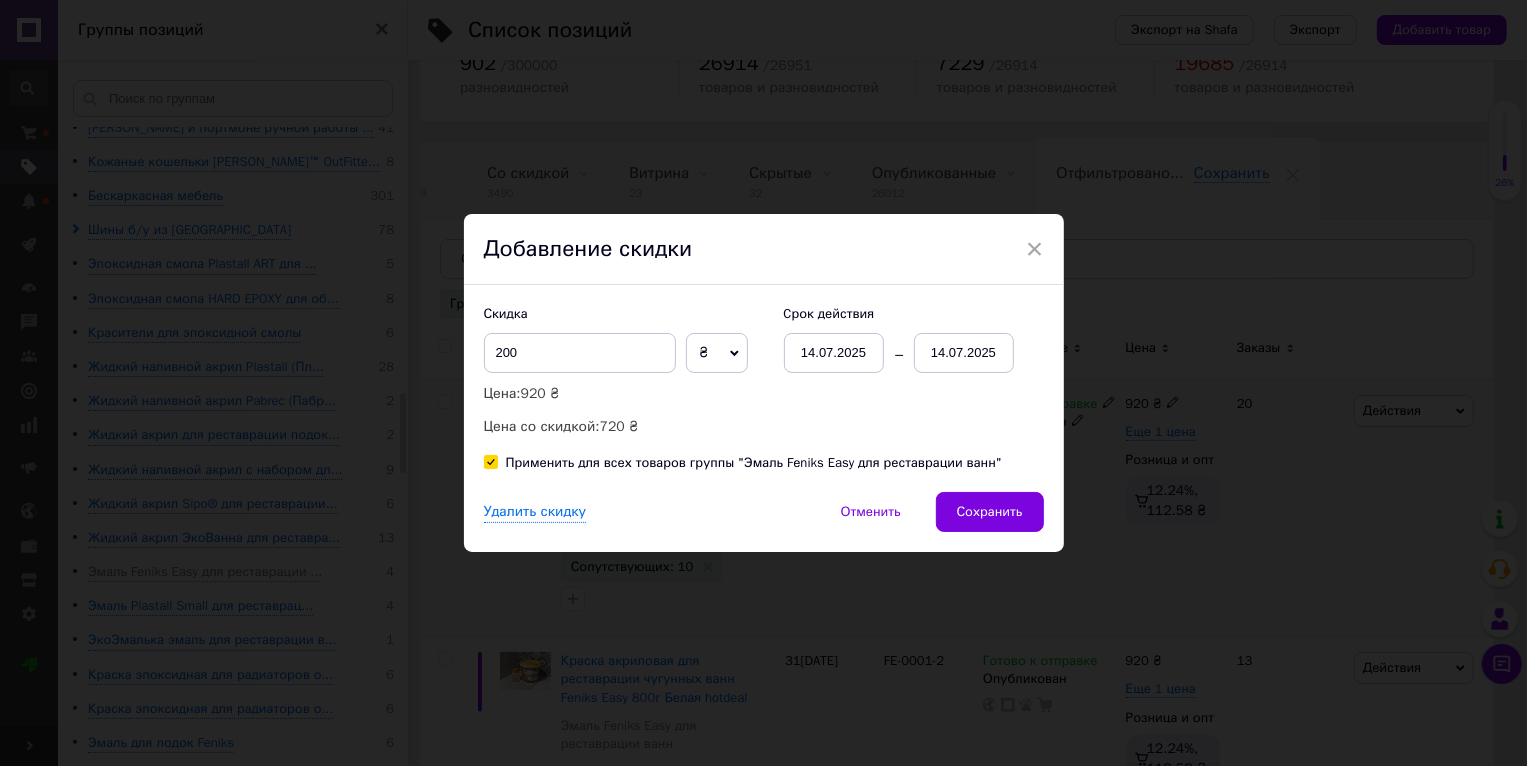 checkbox on "true" 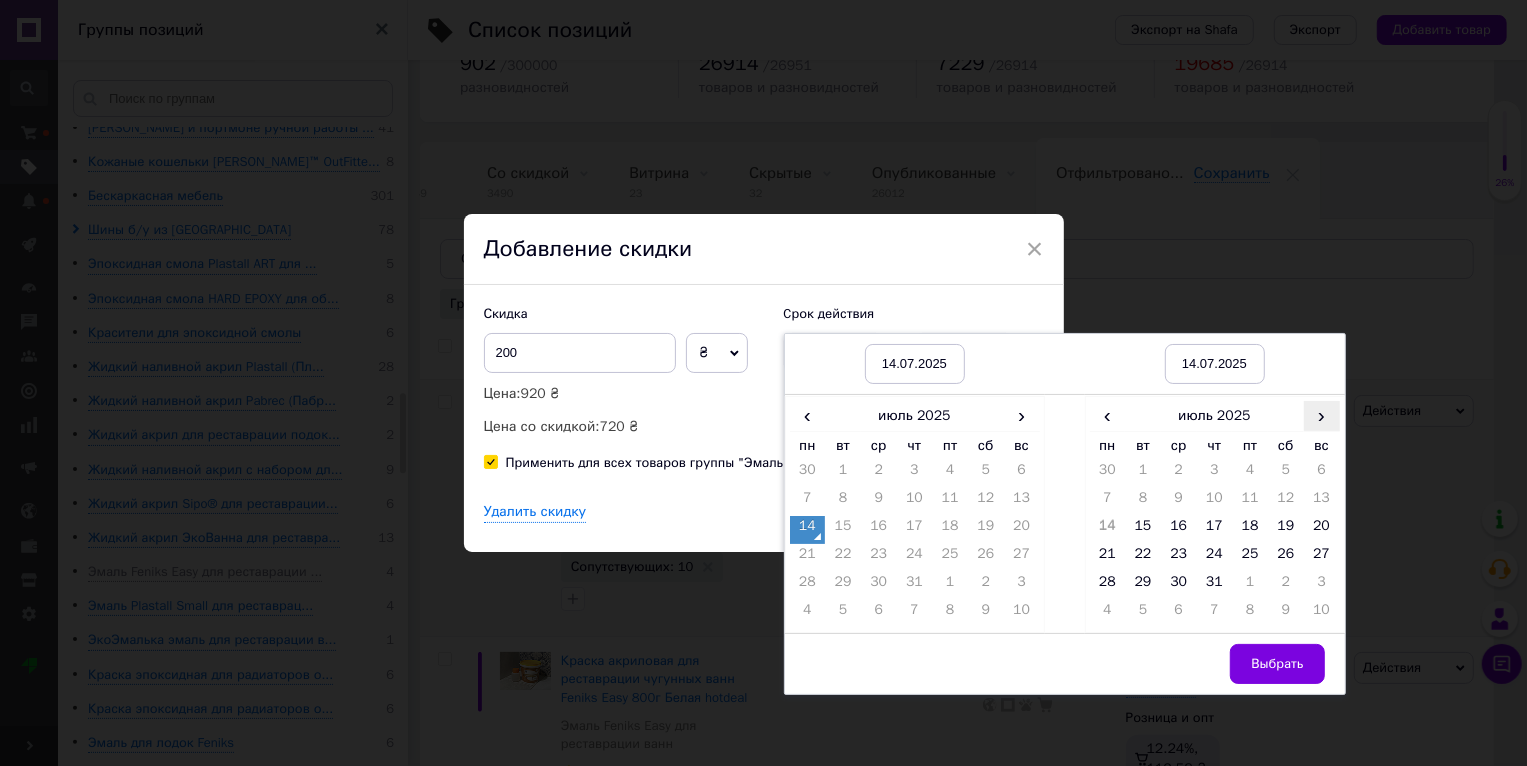 click on "›" at bounding box center [1322, 415] 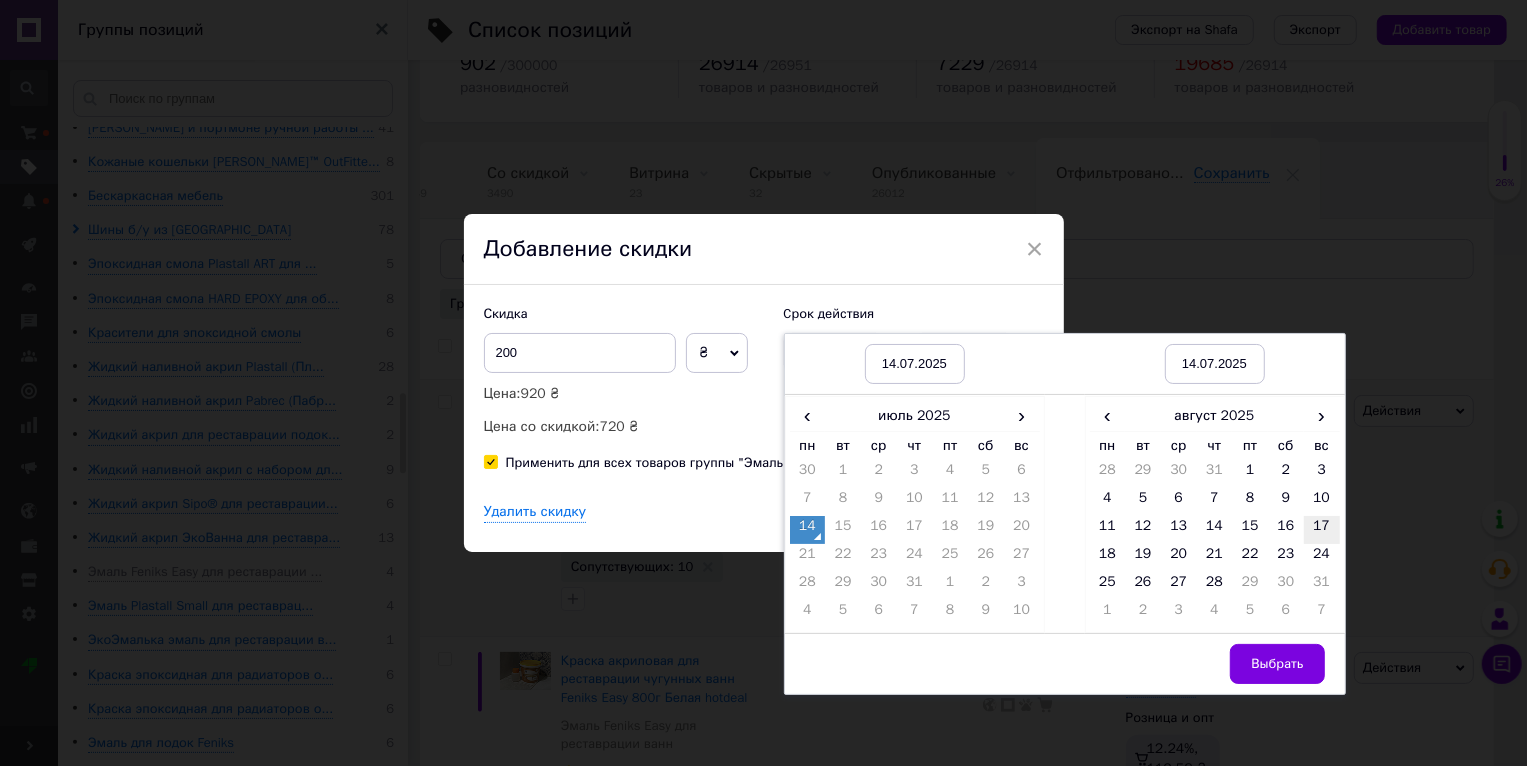 click on "17" at bounding box center (1322, 530) 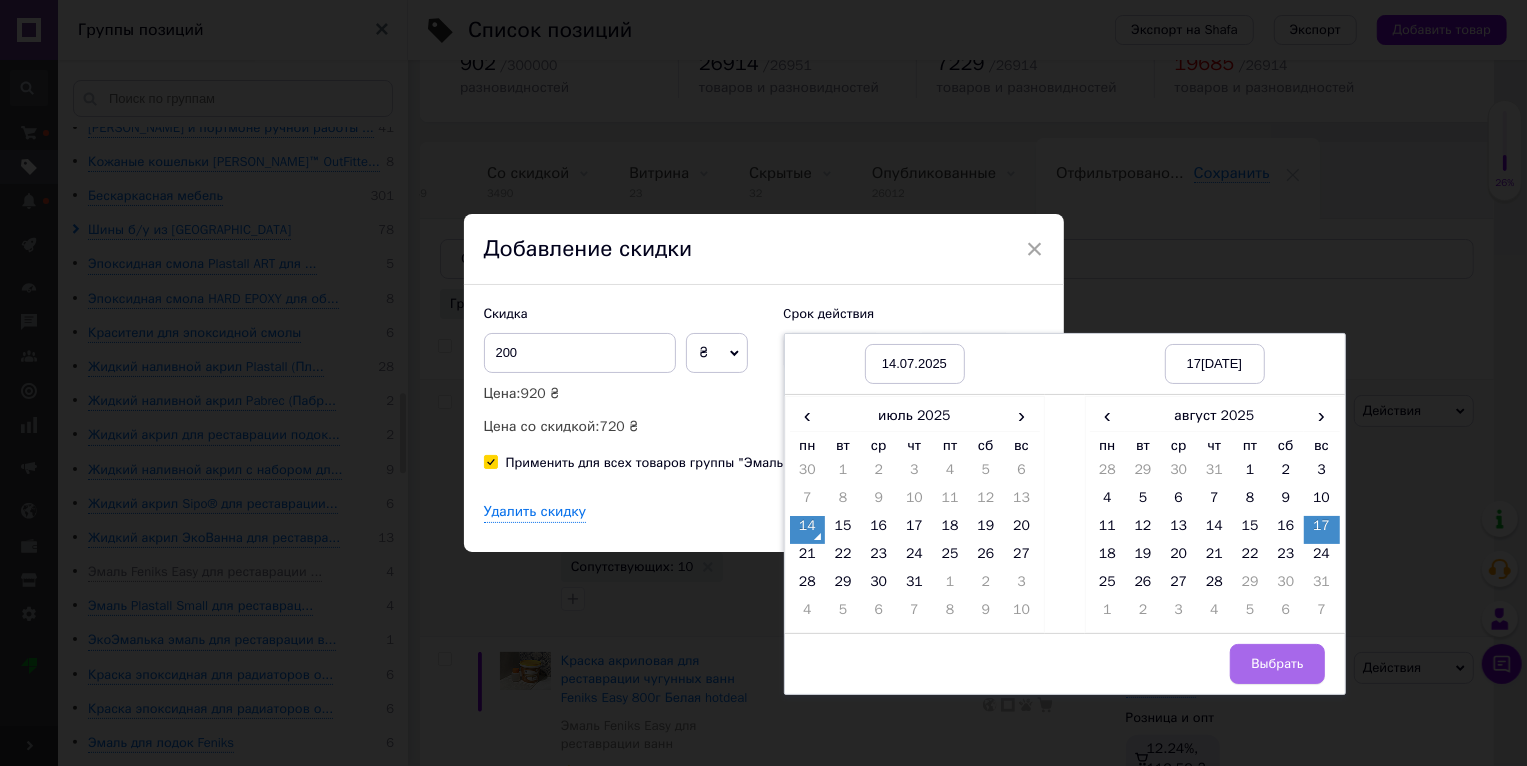 click on "Выбрать" at bounding box center [1277, 664] 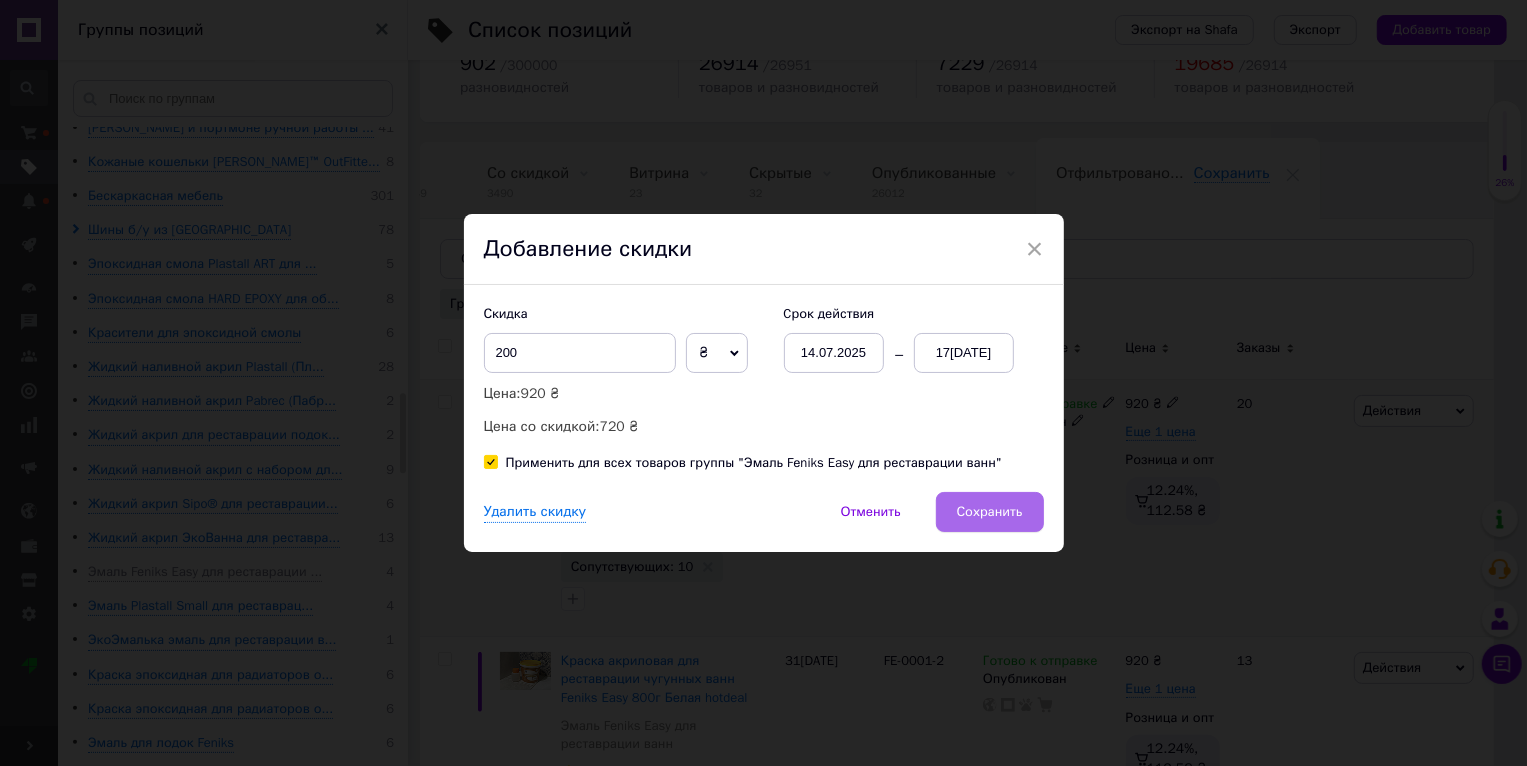 click on "Сохранить" at bounding box center [990, 512] 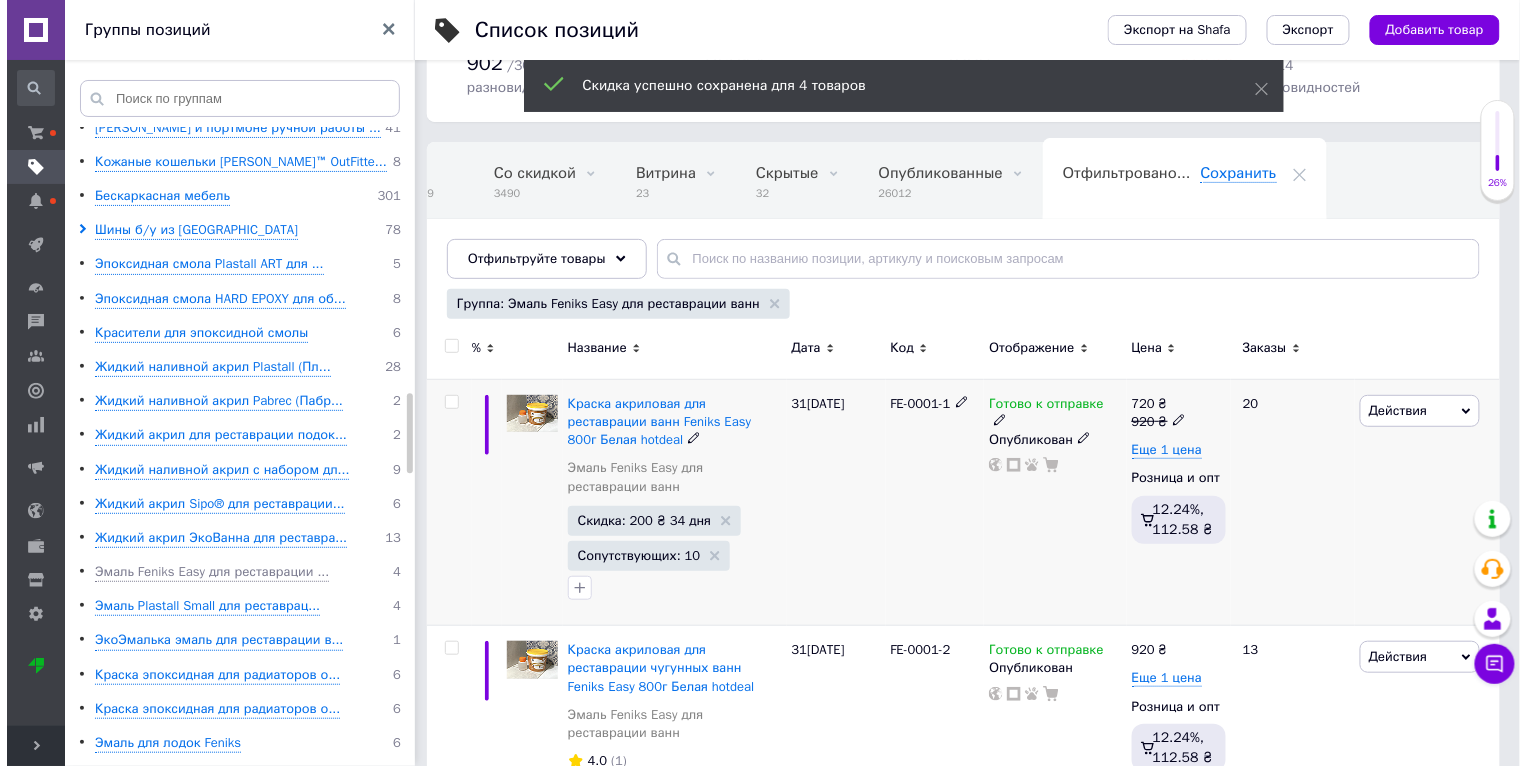 scroll, scrollTop: 0, scrollLeft: 47, axis: horizontal 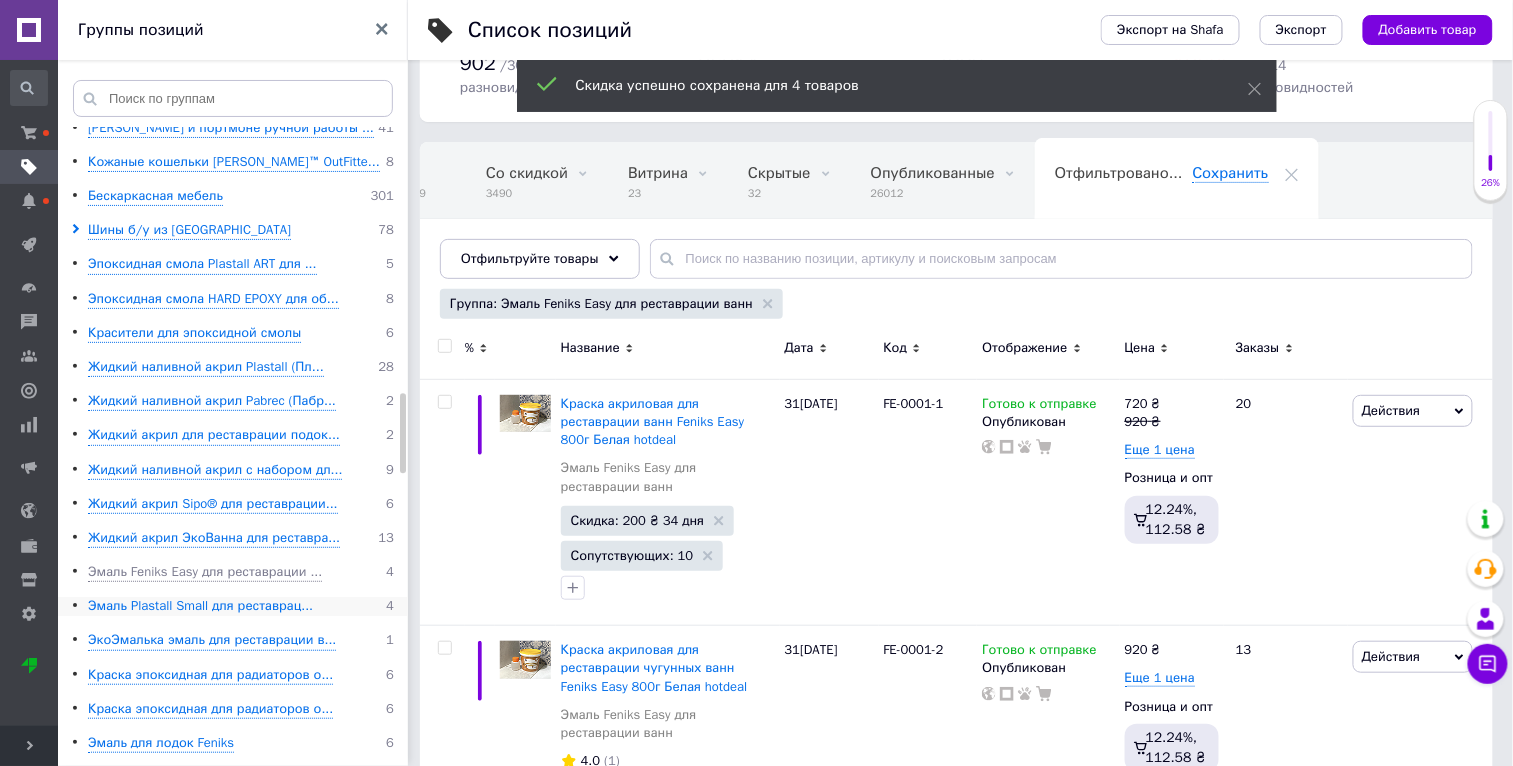 click on "Эмаль Plastall Small для реставрац..." at bounding box center (200, 606) 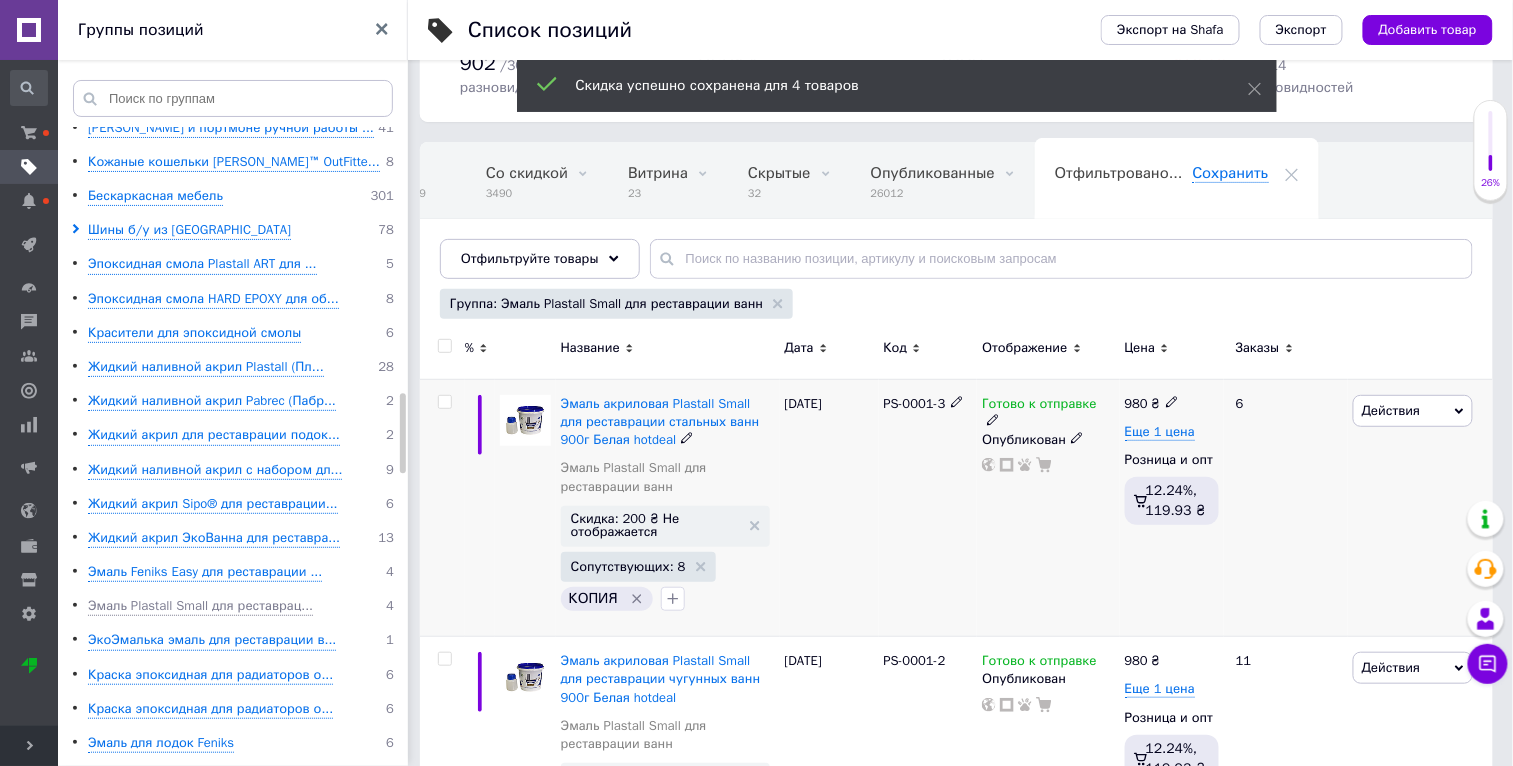 click on "Действия" at bounding box center (1413, 411) 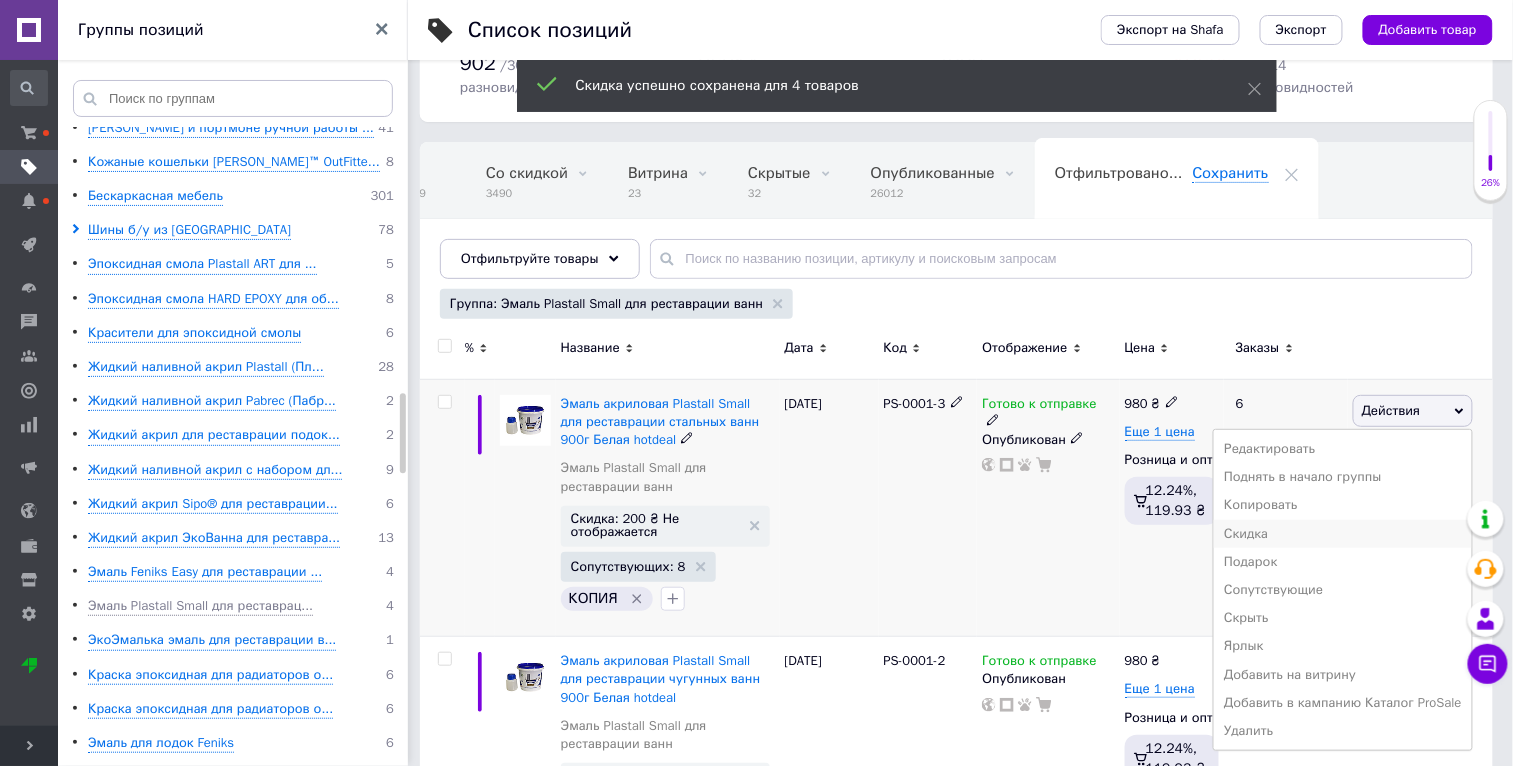 click on "Скидка" at bounding box center (1343, 534) 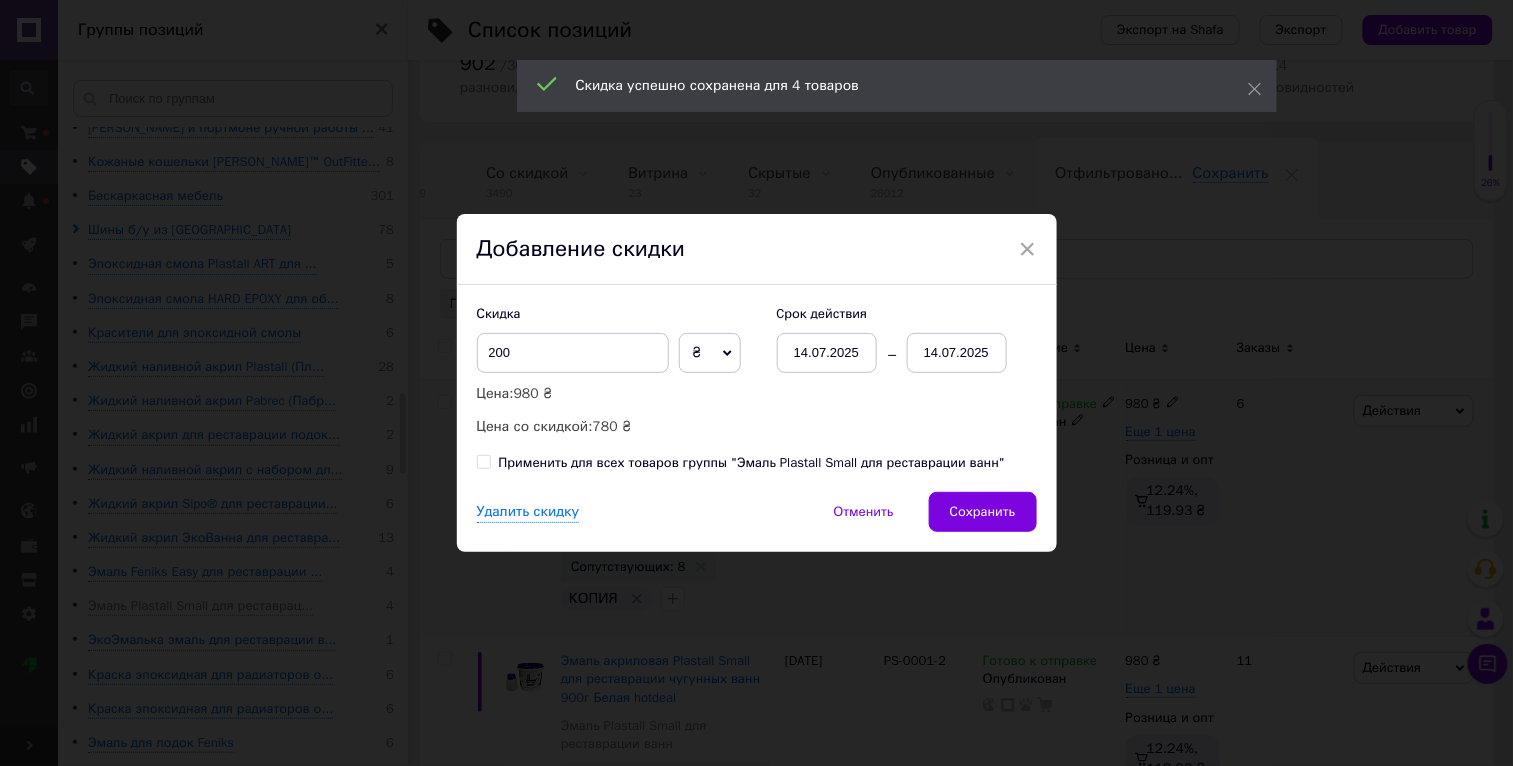 scroll, scrollTop: 0, scrollLeft: 46, axis: horizontal 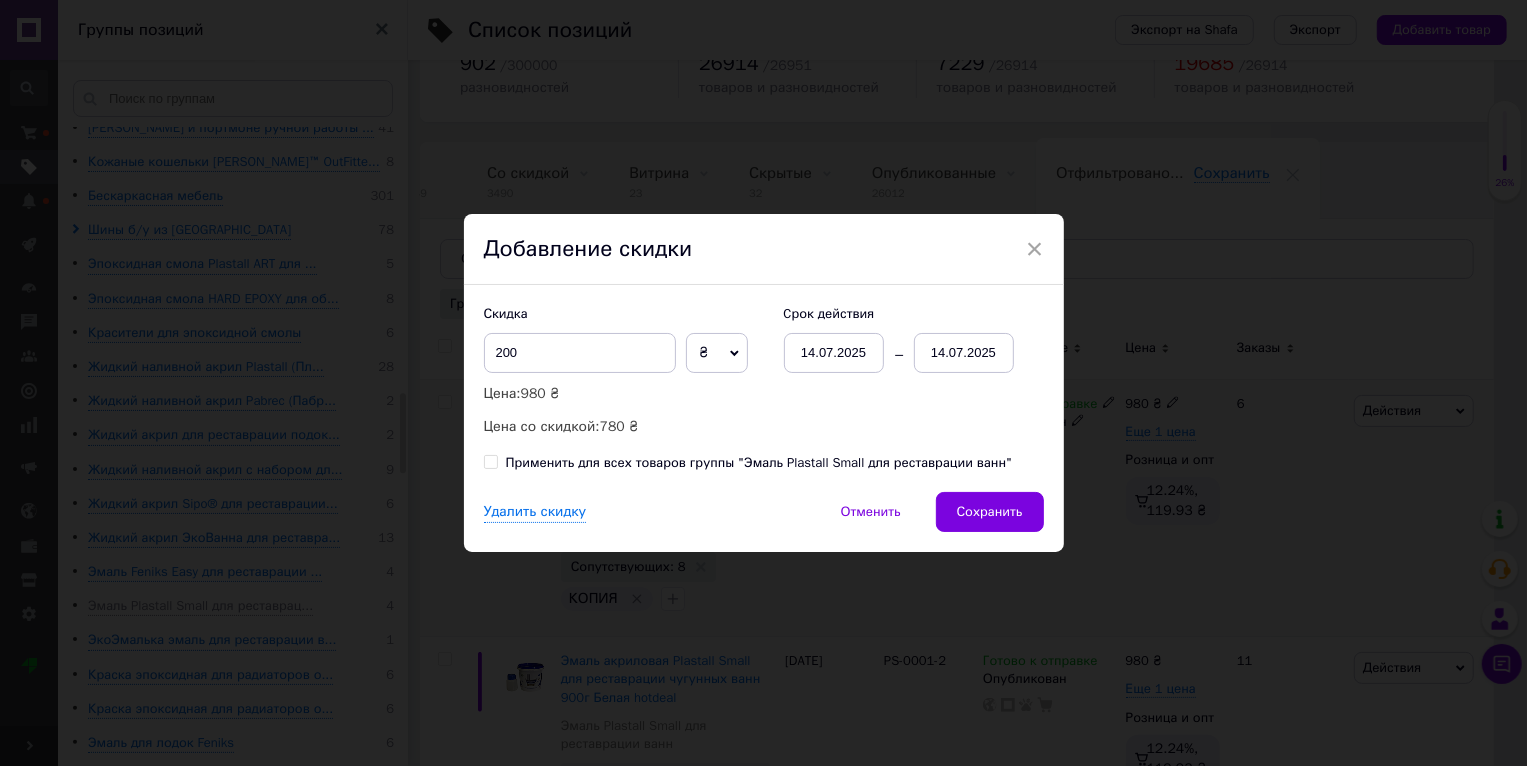 click on "Применить для всех товаров группы "Эмаль Plastall Small для реставрации ванн"" at bounding box center [759, 463] 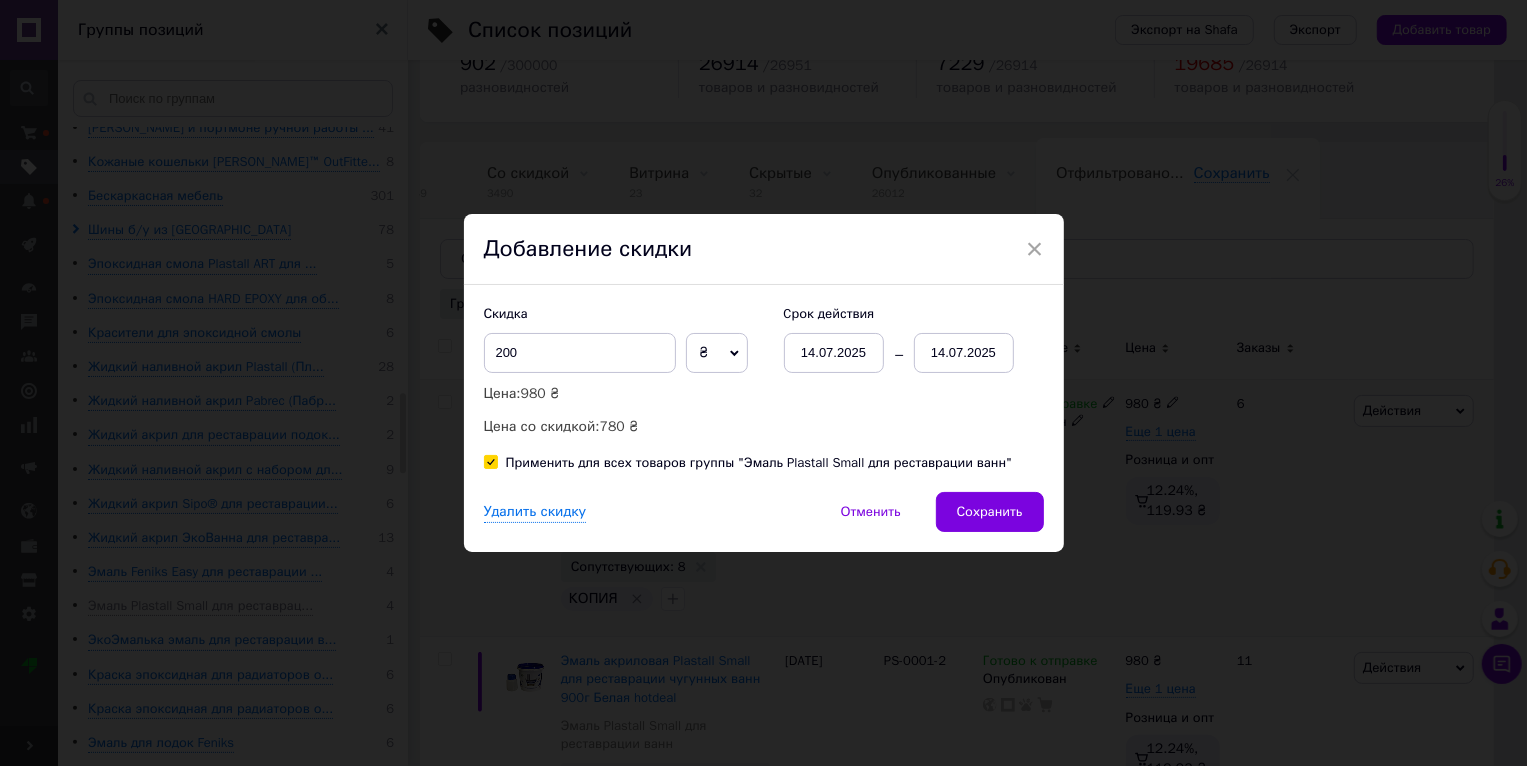 checkbox on "true" 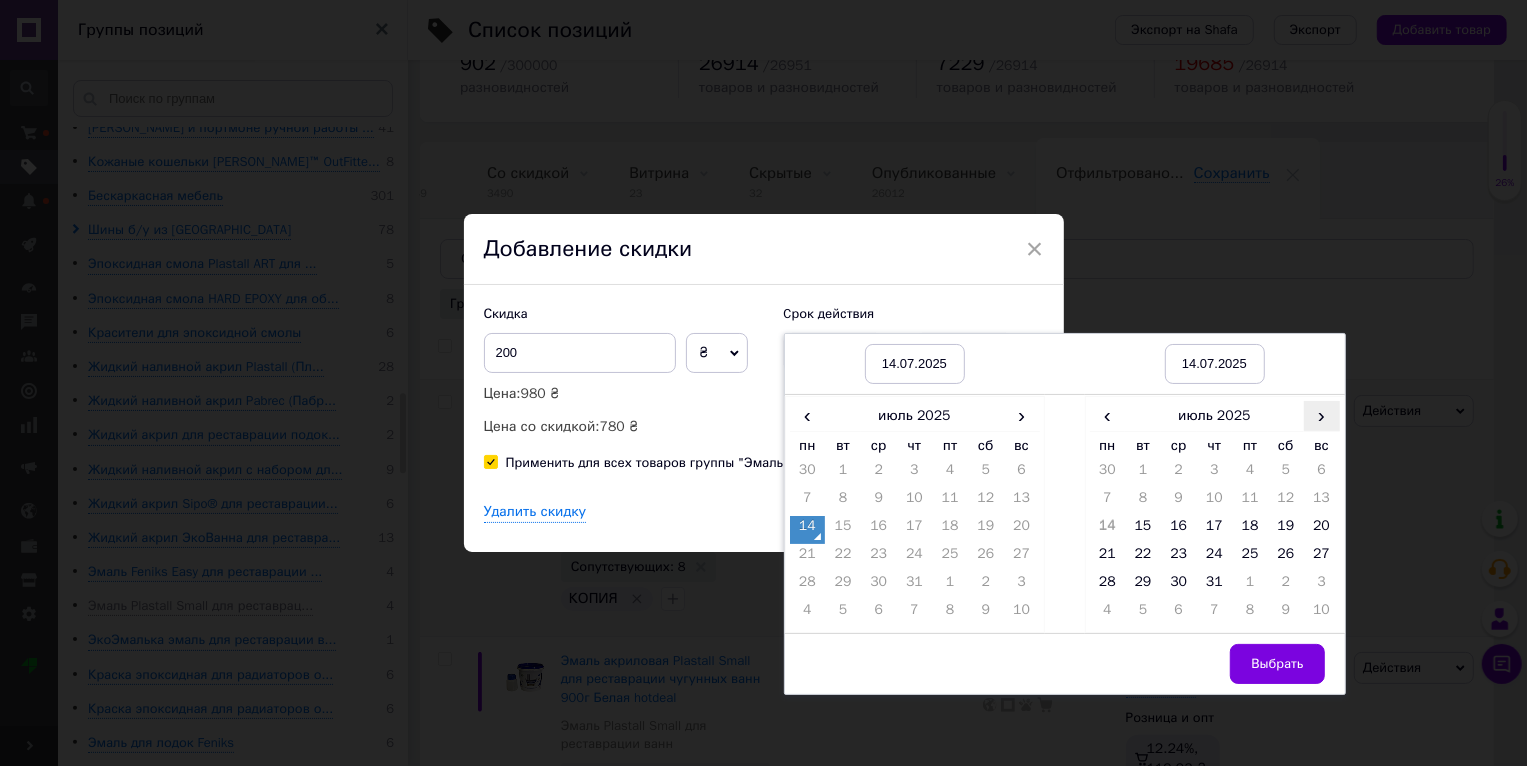 click on "›" at bounding box center [1322, 415] 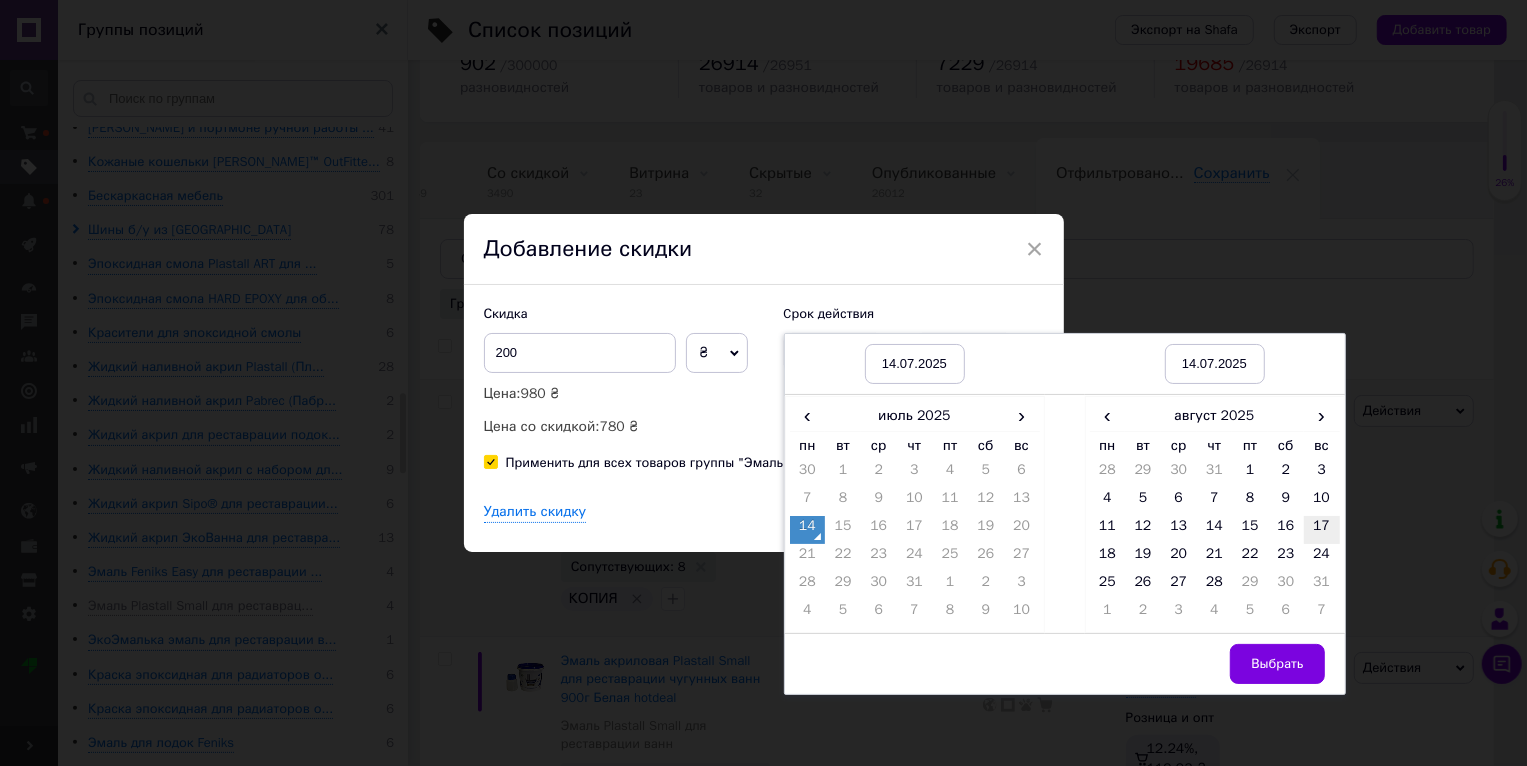 click on "17" at bounding box center (1322, 530) 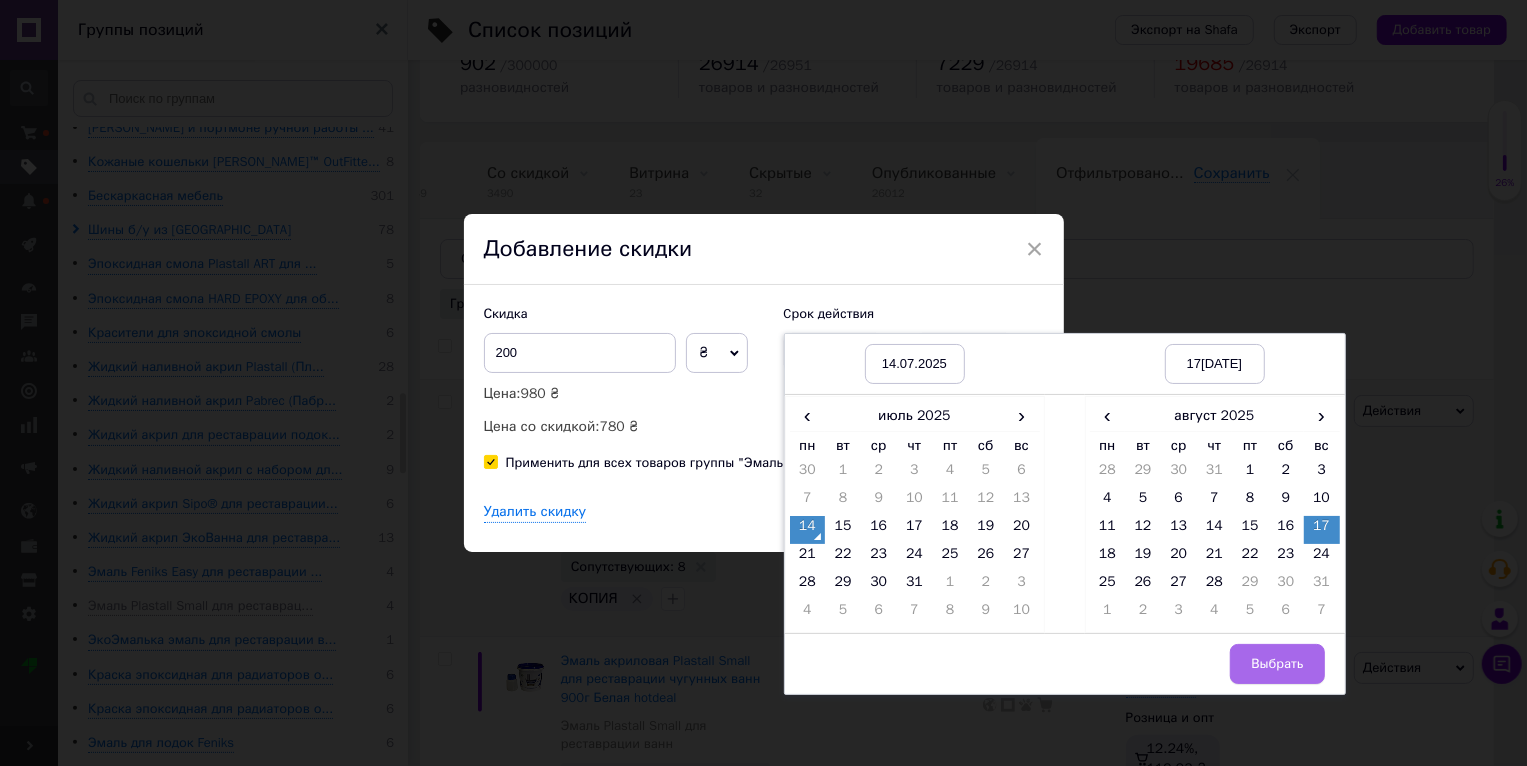 click on "Выбрать" at bounding box center [1277, 664] 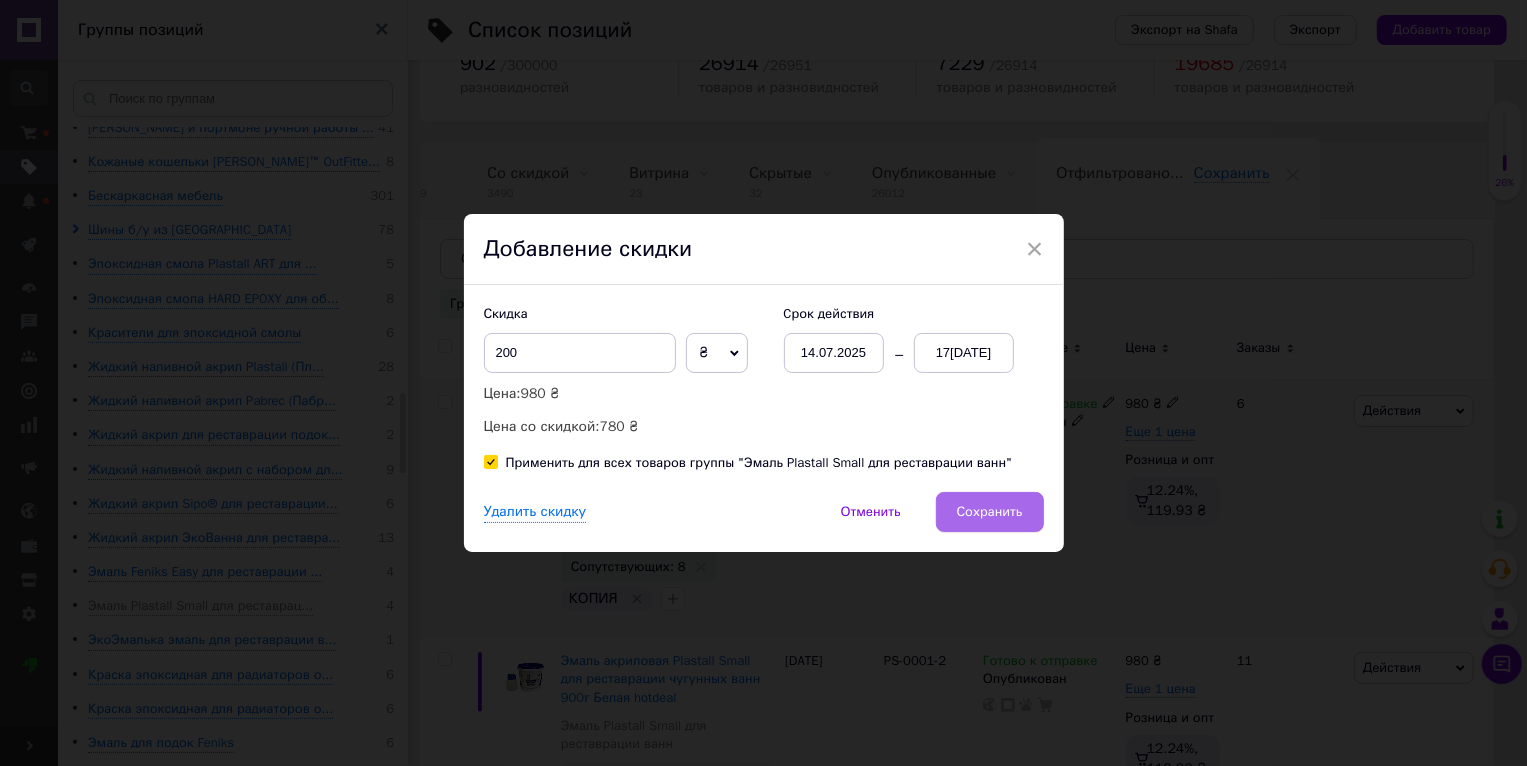 click on "Сохранить" at bounding box center (990, 512) 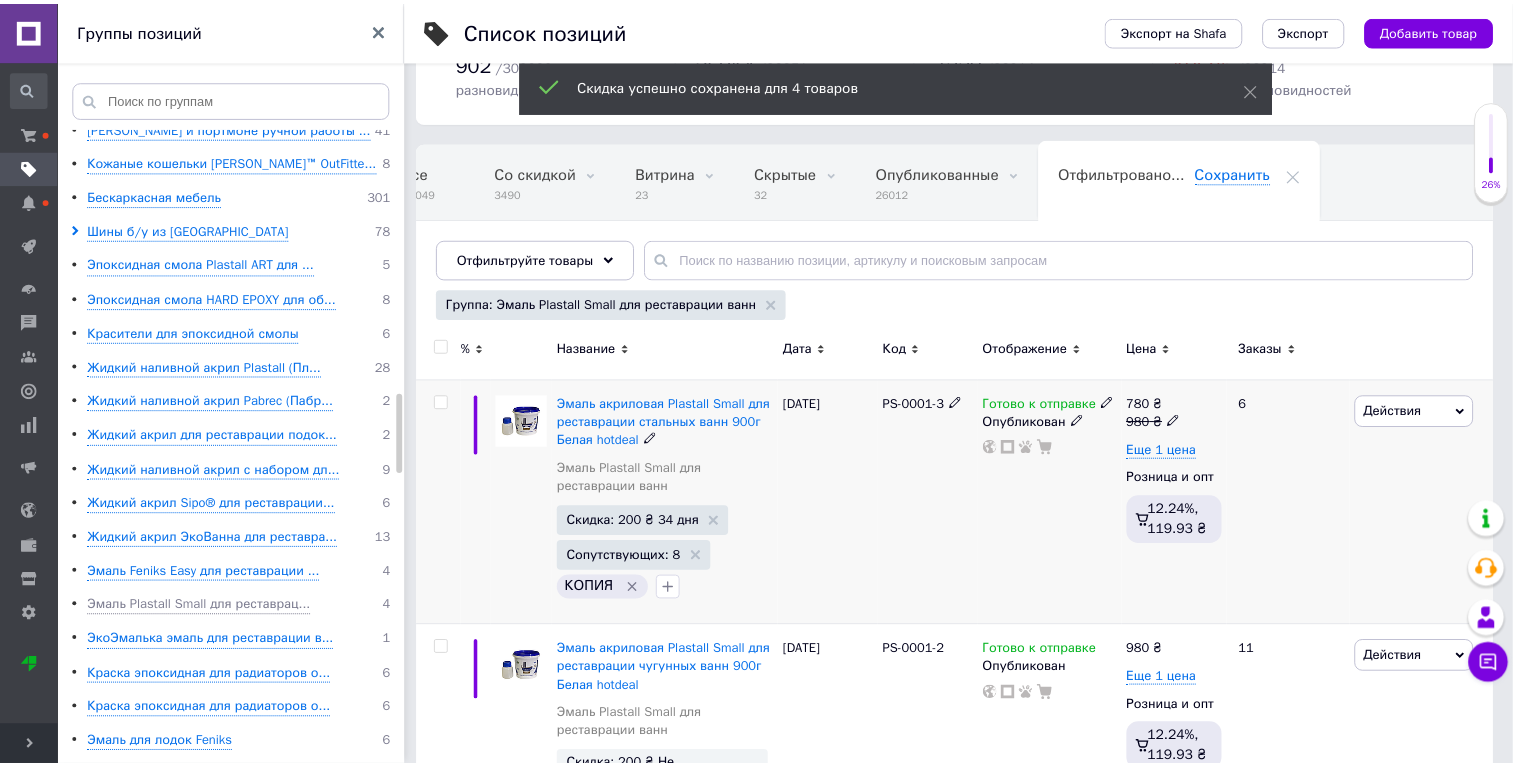 scroll, scrollTop: 0, scrollLeft: 47, axis: horizontal 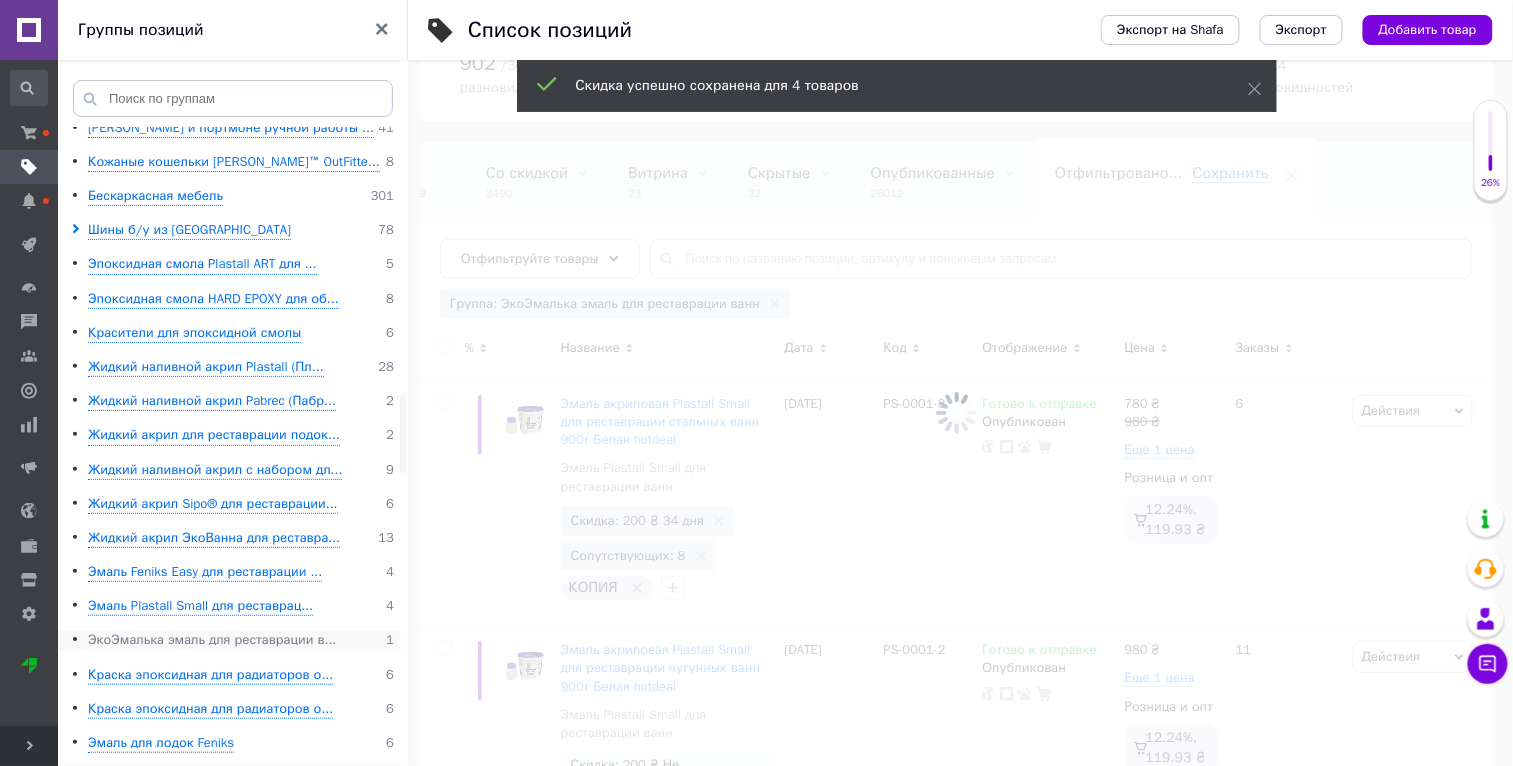 click on "ЭкоЭмалька эмаль для реставрации в..." at bounding box center (212, 640) 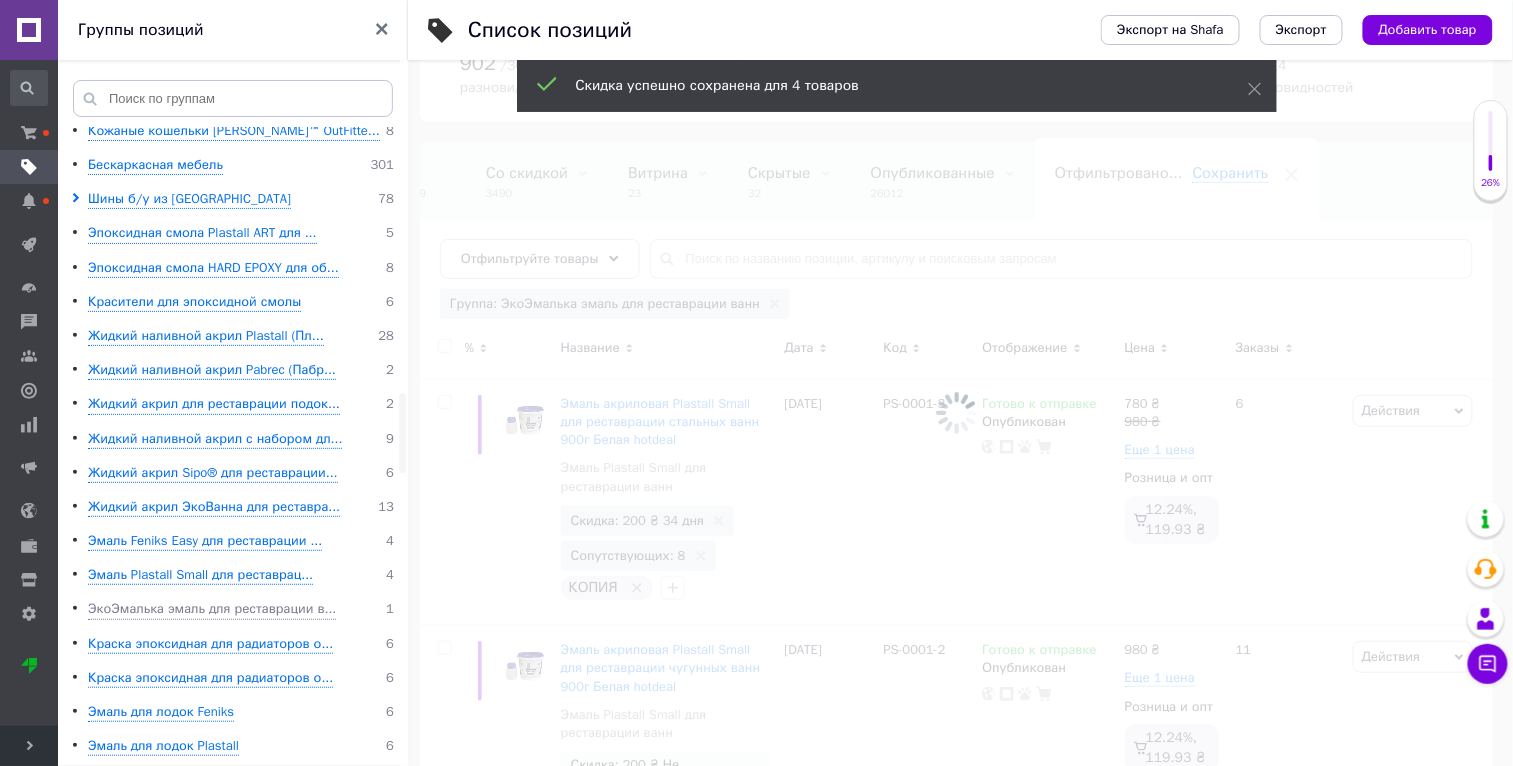 scroll, scrollTop: 2222, scrollLeft: 0, axis: vertical 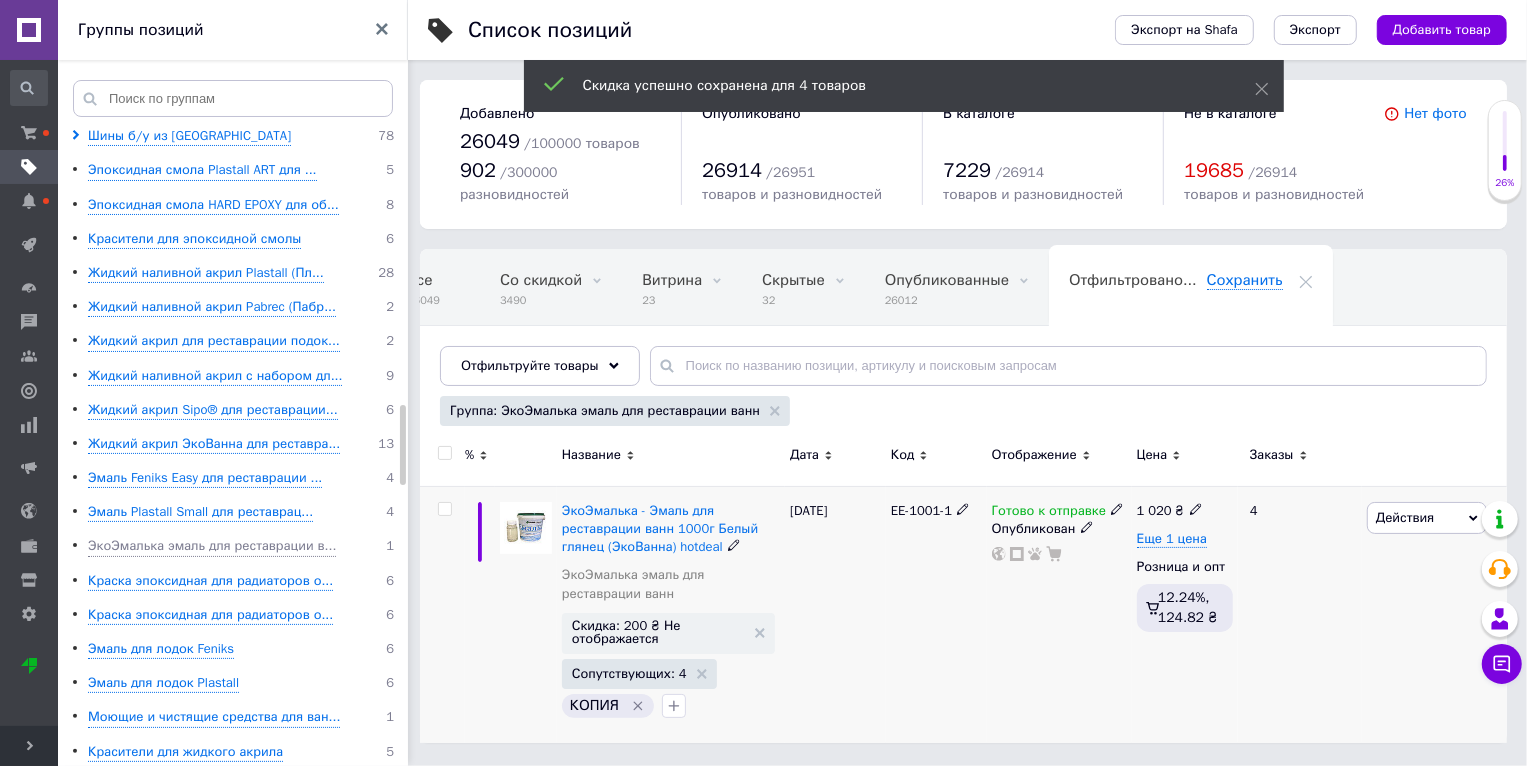 click on "Действия" at bounding box center (1405, 517) 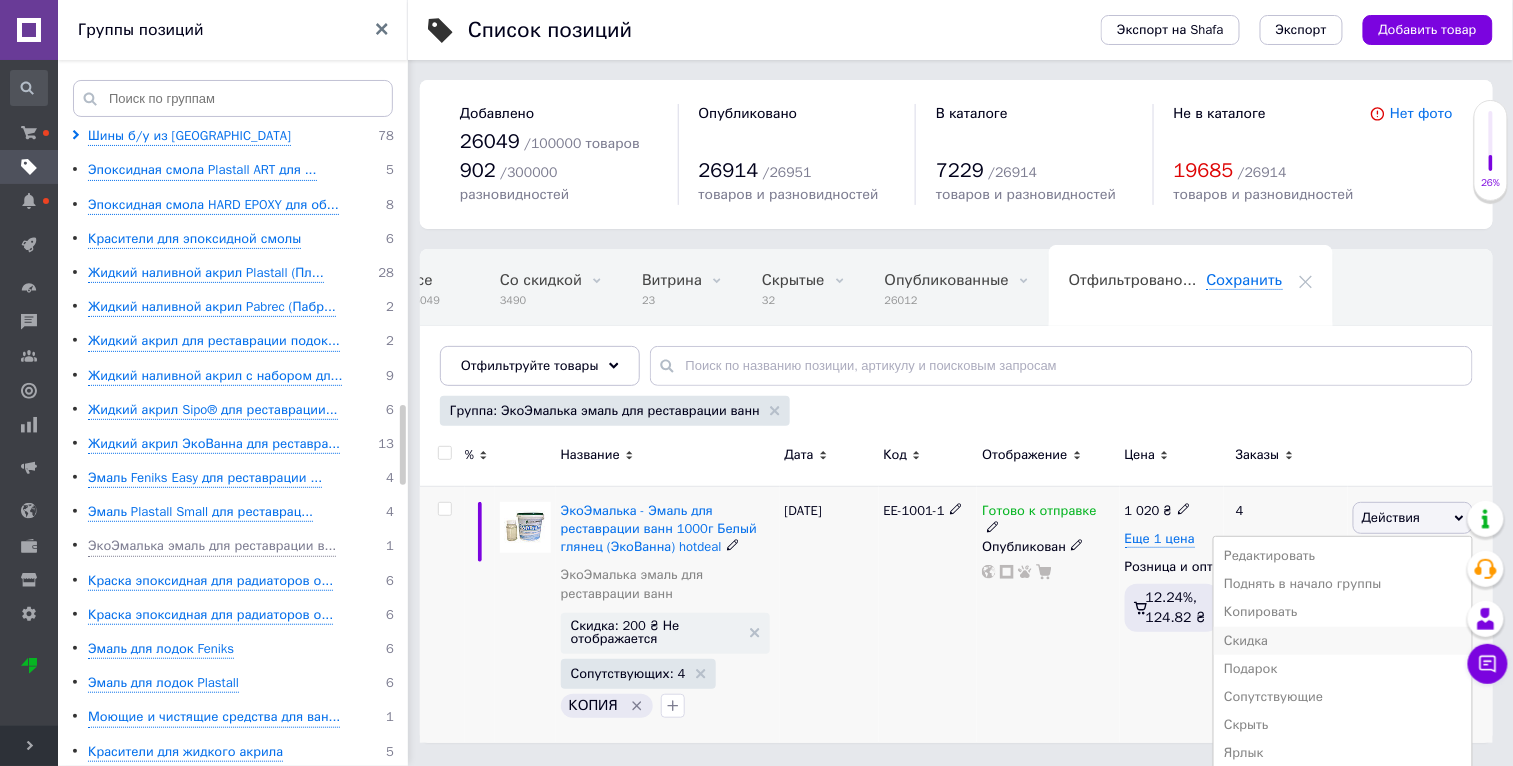 click on "Скидка" at bounding box center (1343, 641) 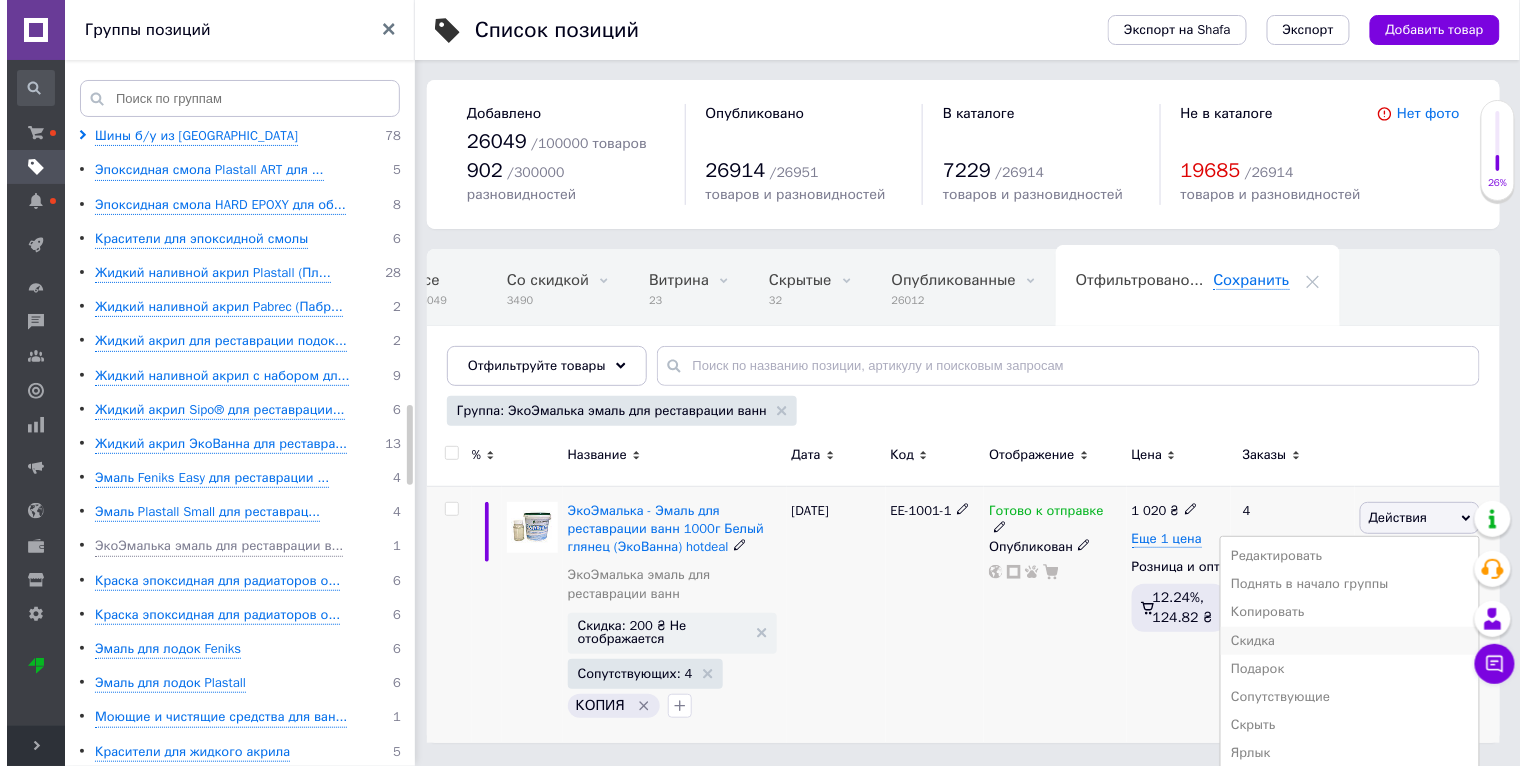 scroll, scrollTop: 0, scrollLeft: 34, axis: horizontal 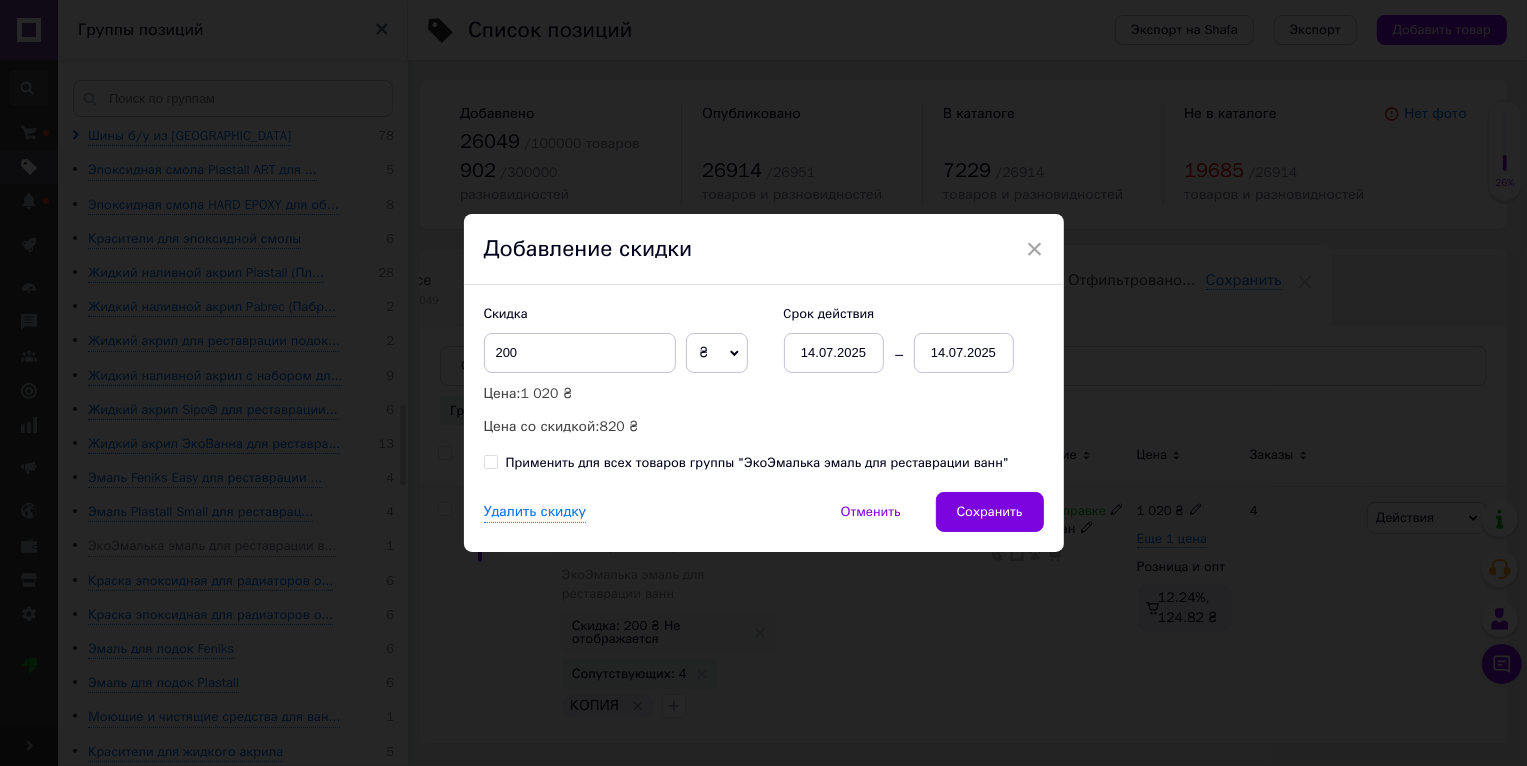 click on "Применить для всех товаров группы "ЭкоЭмалька эмаль для реставрации ванн"" at bounding box center [758, 463] 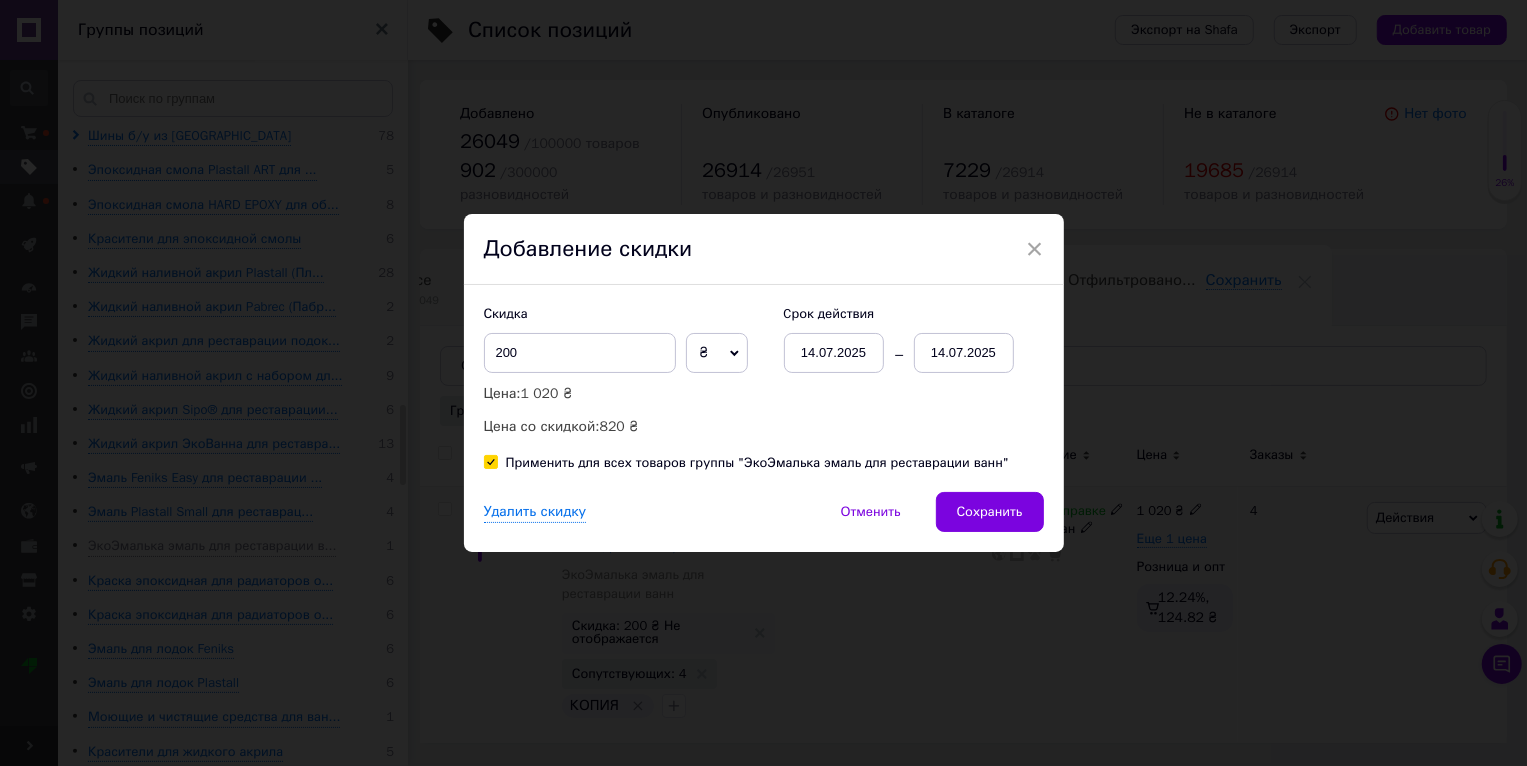 checkbox on "true" 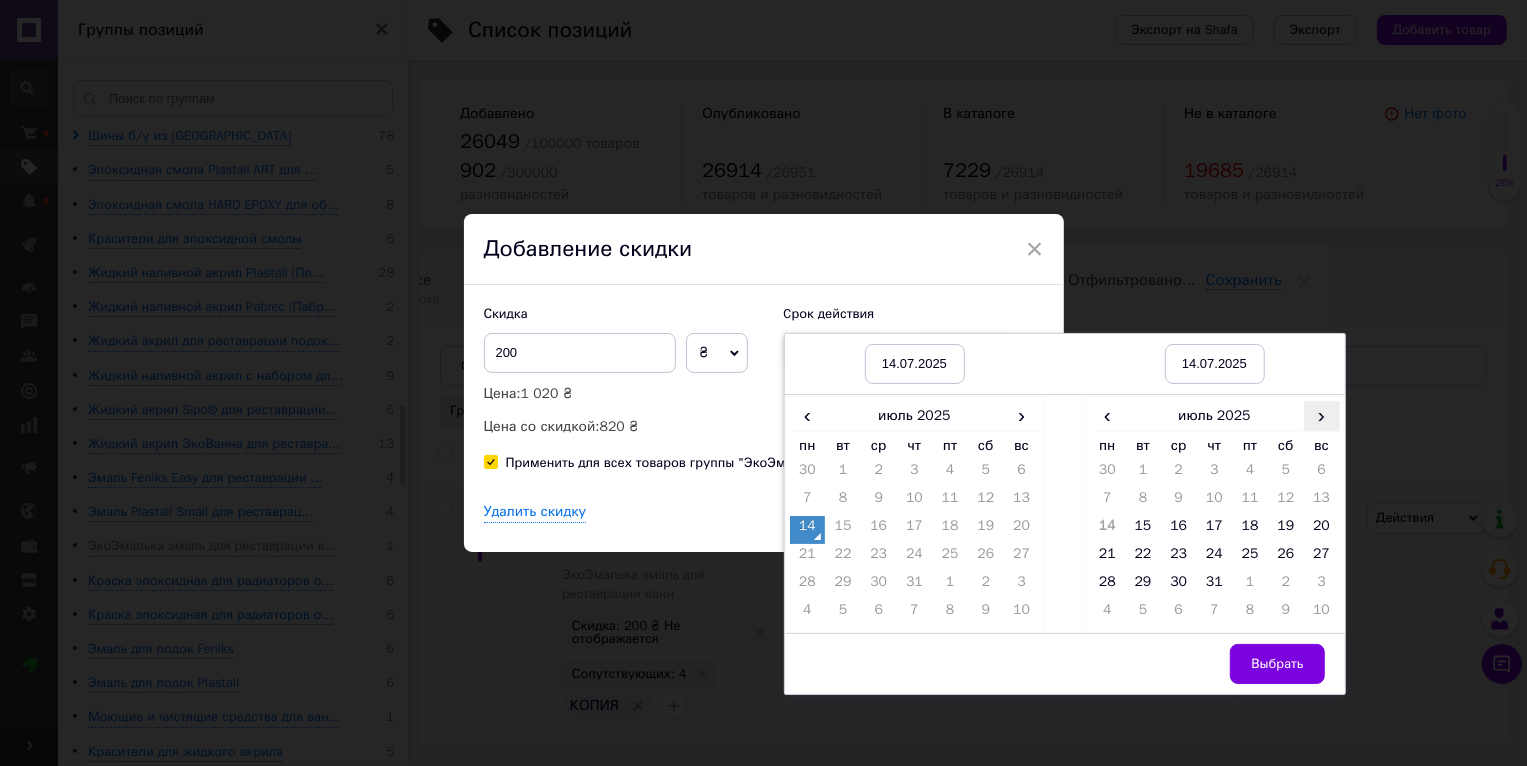 click on "›" at bounding box center [1322, 415] 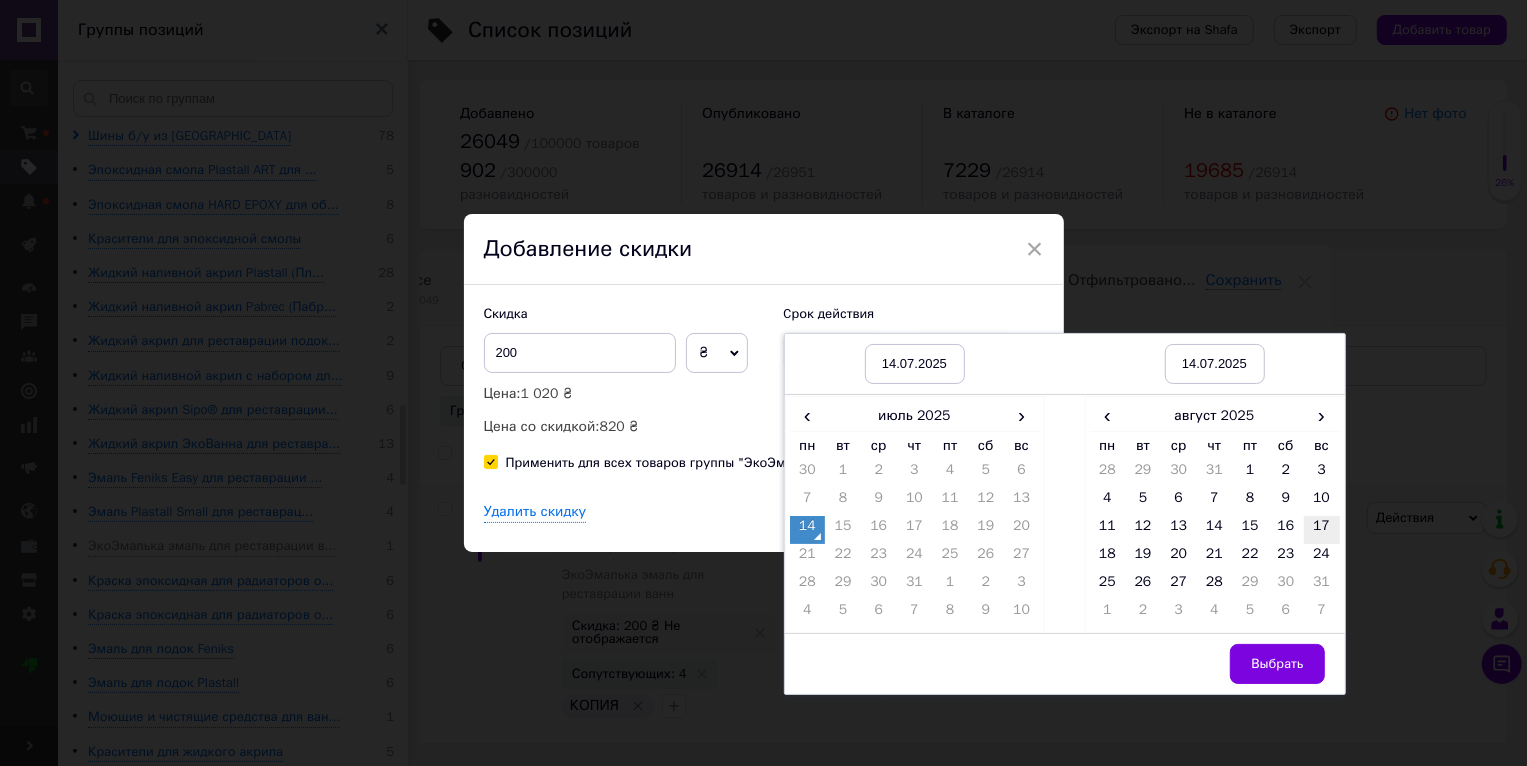 click on "17" at bounding box center [1322, 530] 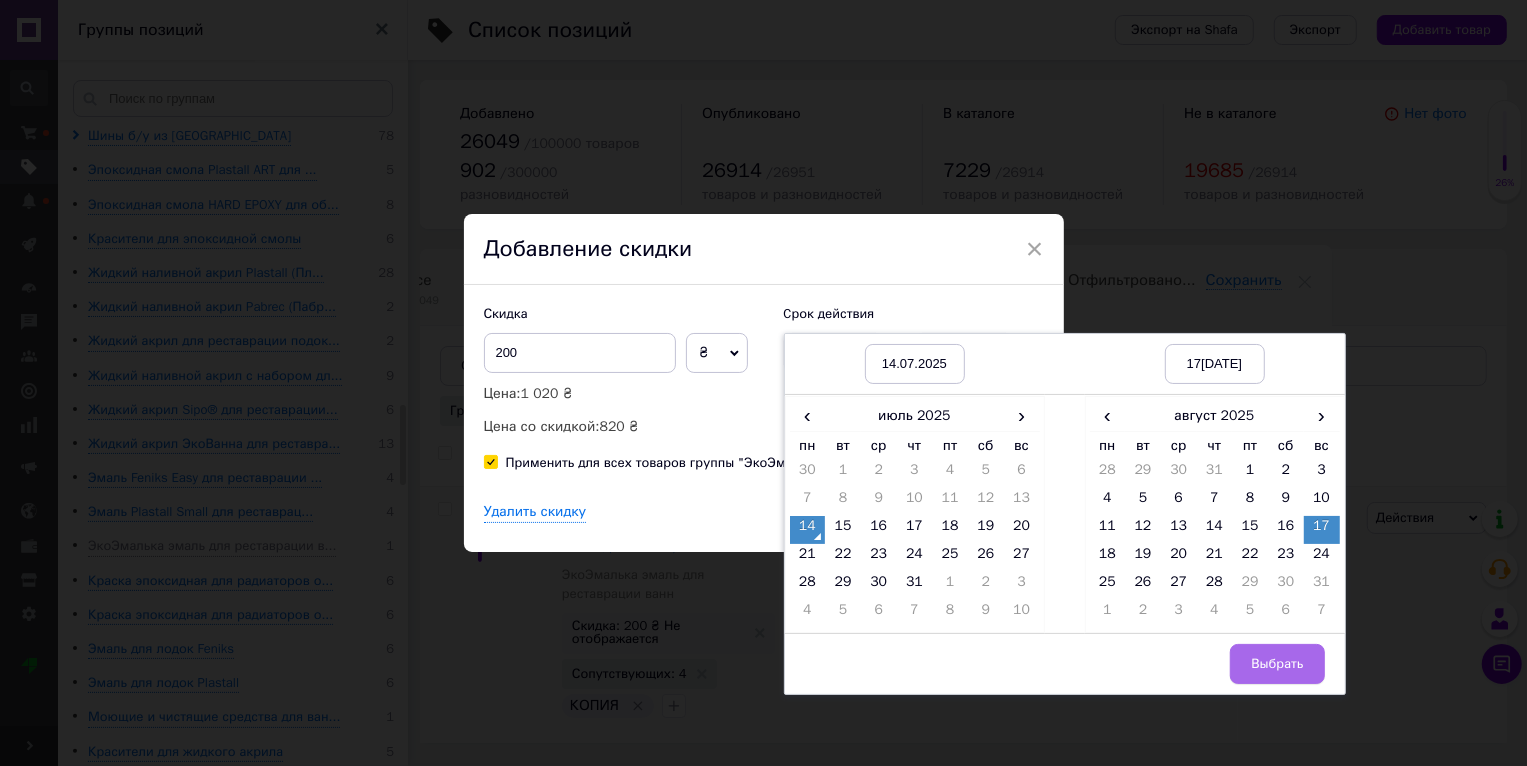 click on "Выбрать" at bounding box center (1277, 664) 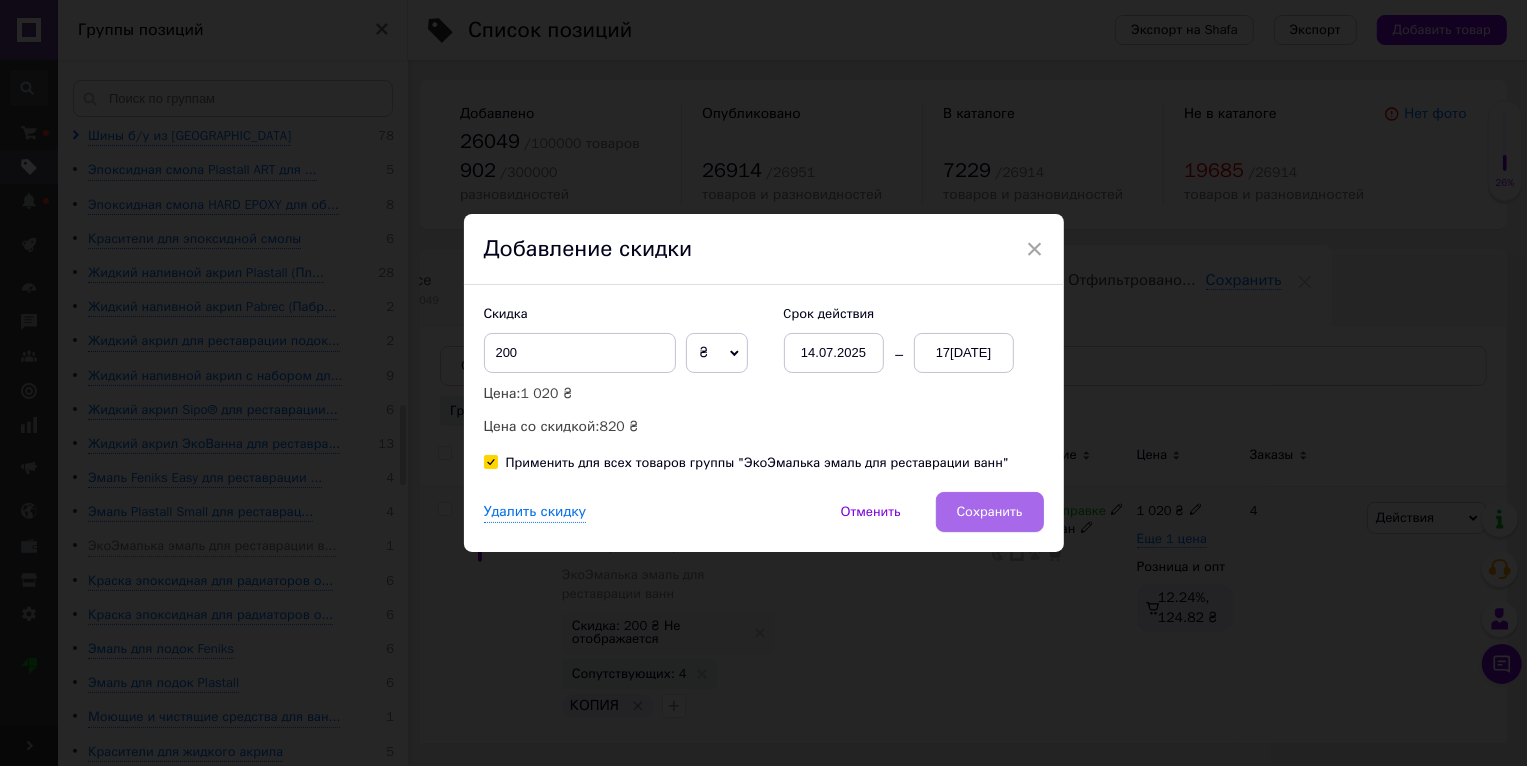 click on "Сохранить" at bounding box center (990, 512) 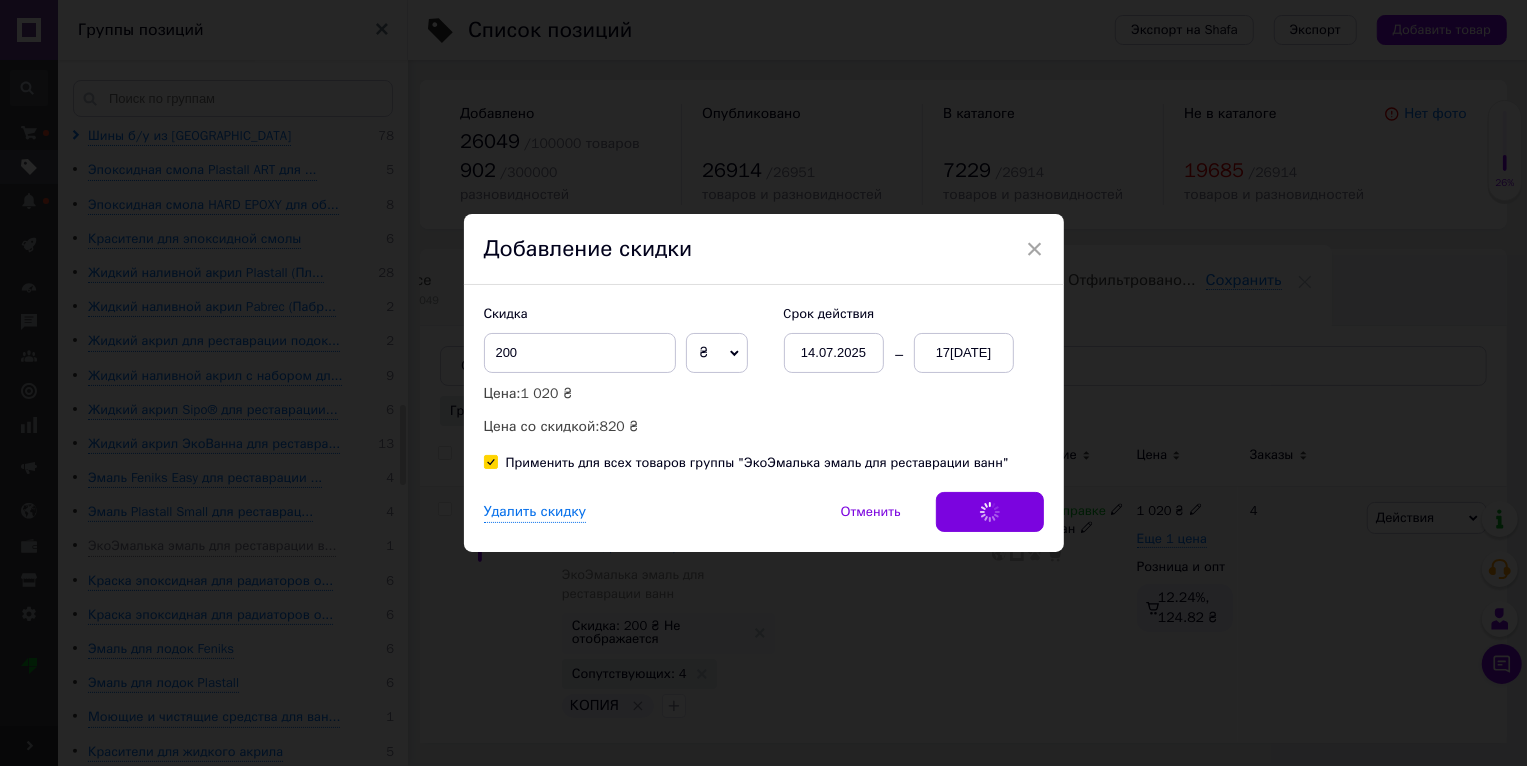 scroll, scrollTop: 0, scrollLeft: 33, axis: horizontal 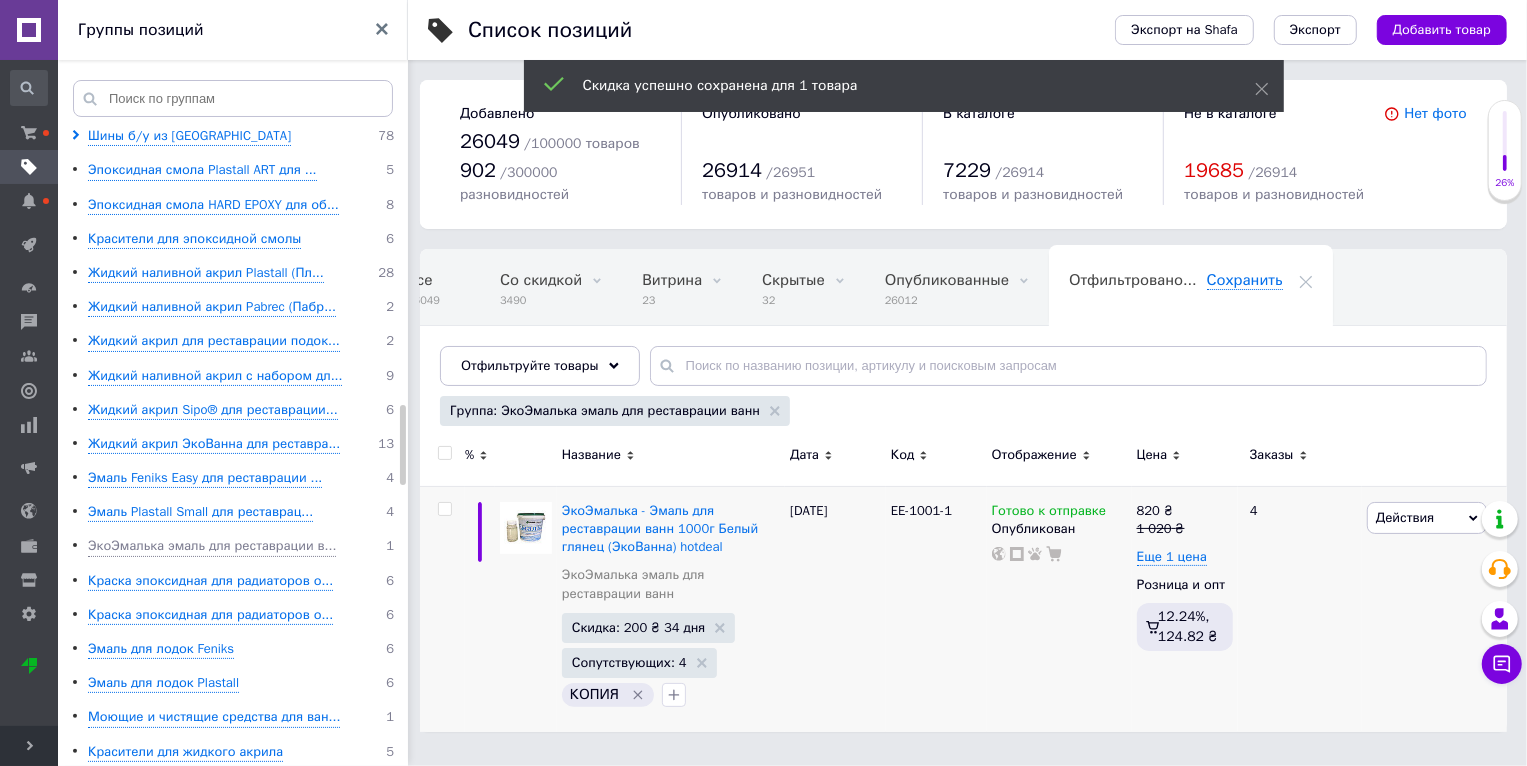 click on "Корневая группа 0 Товары для детей 270 Детская кровать машина 35 Мягкие игрушки фабрика [PERSON_NAME] 235 Одежда и обувь 96 Спортивные товары 3 Мебель для офиса и дома 149 Мебель и интерьер 211 Активный отдых и туризм 44 Бондарные изделия для бани и сауны... 112 Запарники дубовые для веников 15 Жбаны дубовые для напитков горизон... 13 Жбаны дубовые для напитков вертика... 12 Вёдра дубовые для солений 3 Кадки дубовые для солений 13 Хангири, кадки для риса 4 Вёдра и ушаты дубовые для бани и с... 14 [PERSON_NAME] и шайки для бани 16 Ведро-водопад (обливное устройство... 14 Срез бочки декоративный 8 14 8 6 3" at bounding box center (236, 461) 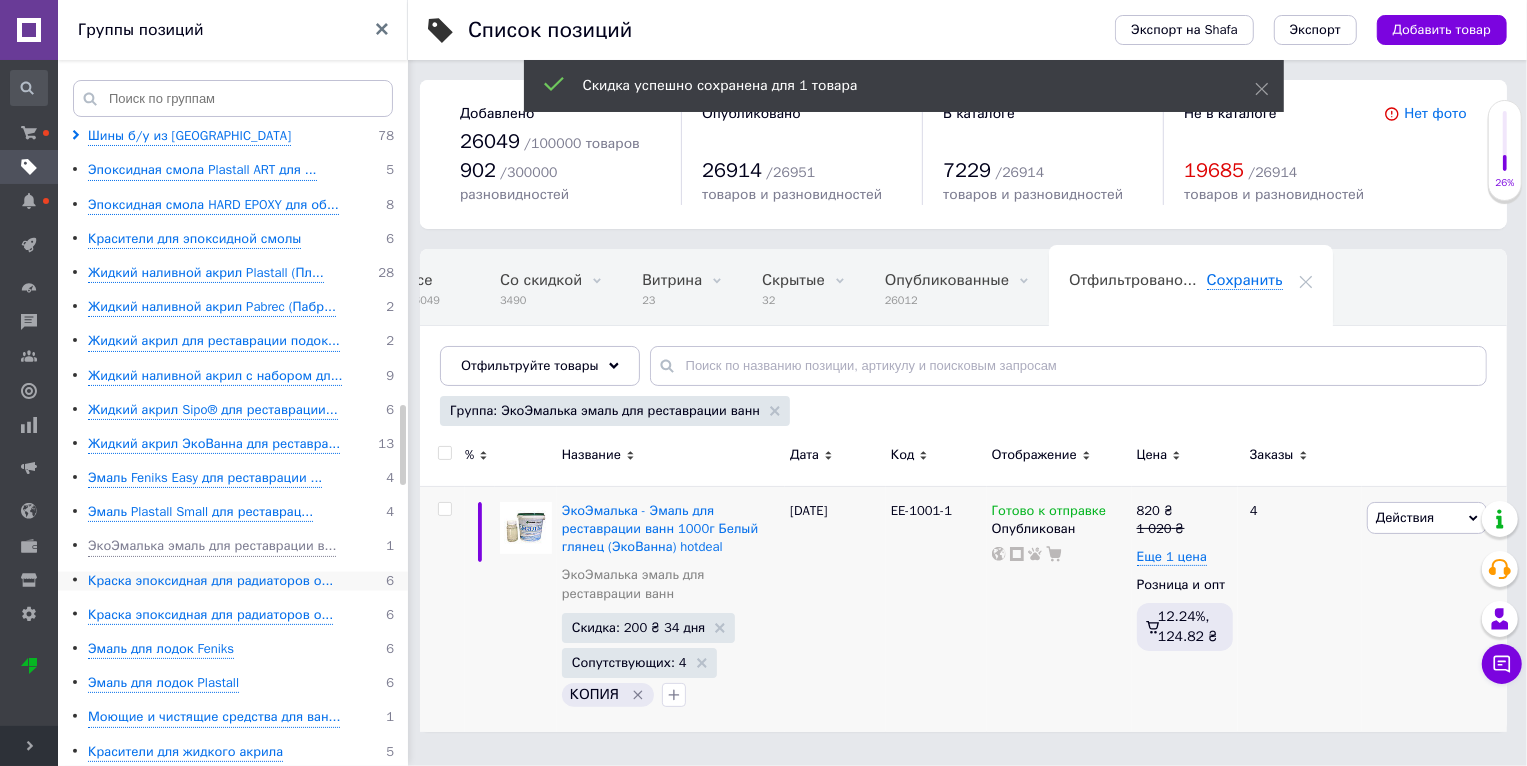 click on "Краска эпоксидная для радиаторов о..." at bounding box center (210, 581) 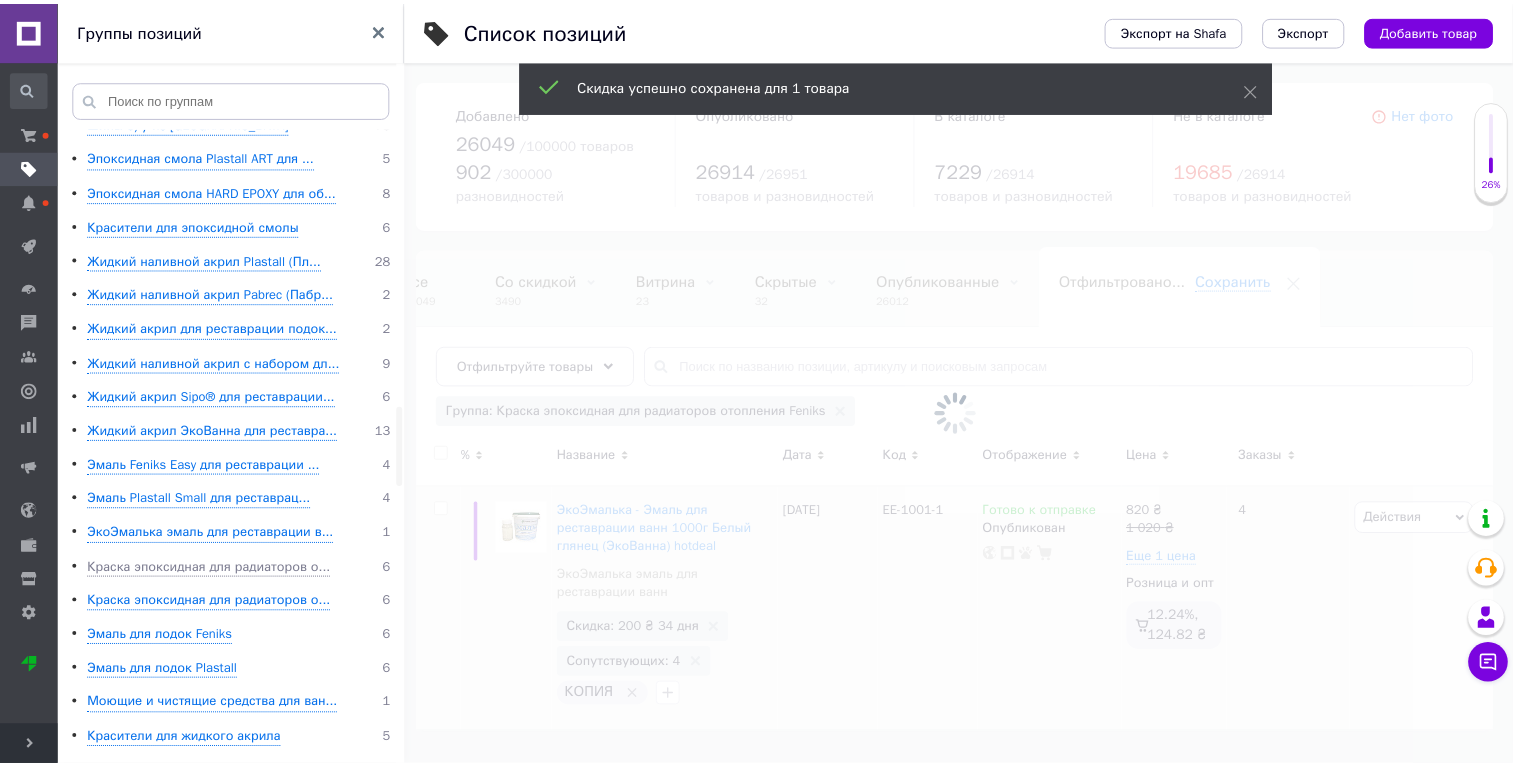 scroll, scrollTop: 2248, scrollLeft: 0, axis: vertical 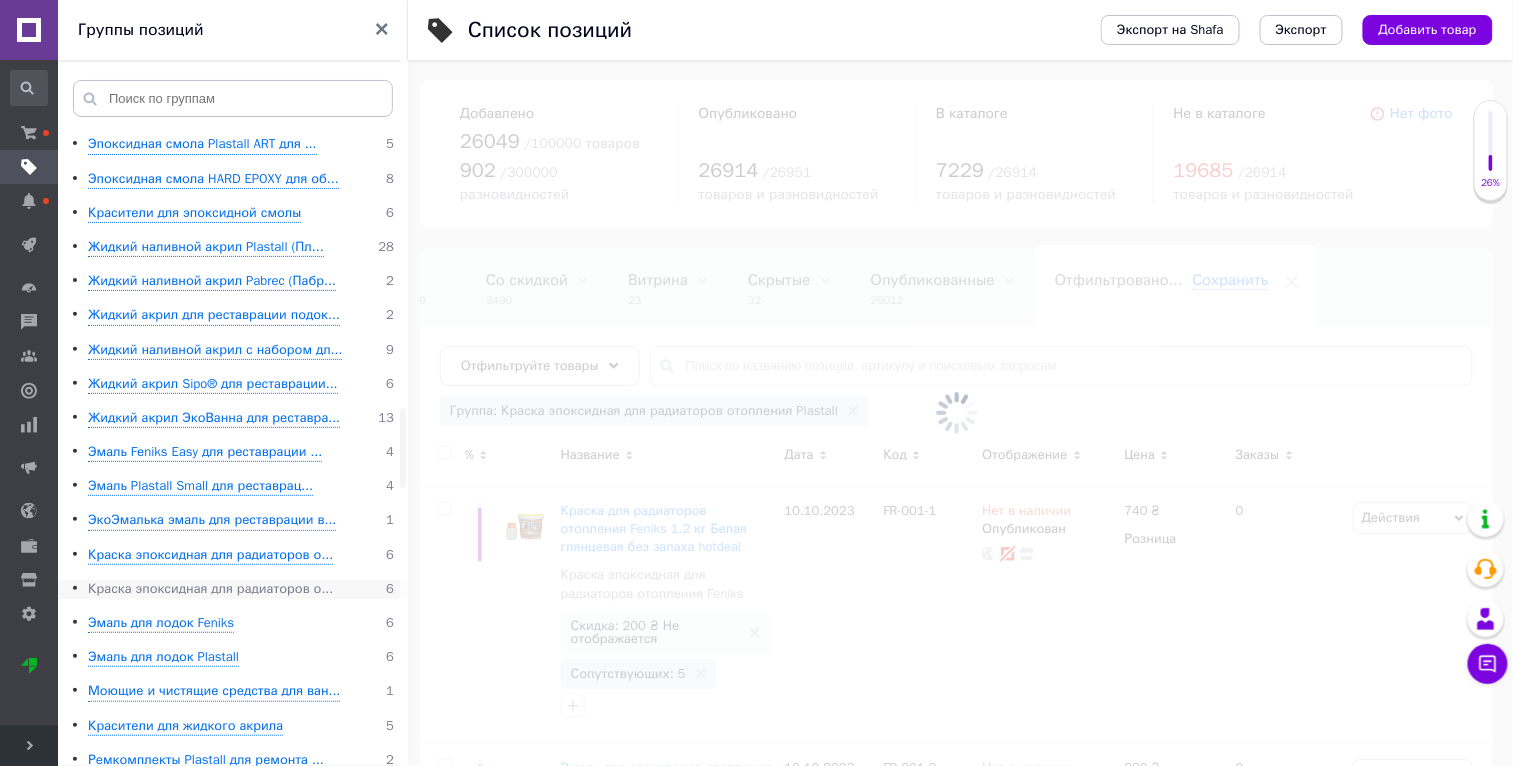click on "Краска эпоксидная для радиаторов о..." at bounding box center [210, 589] 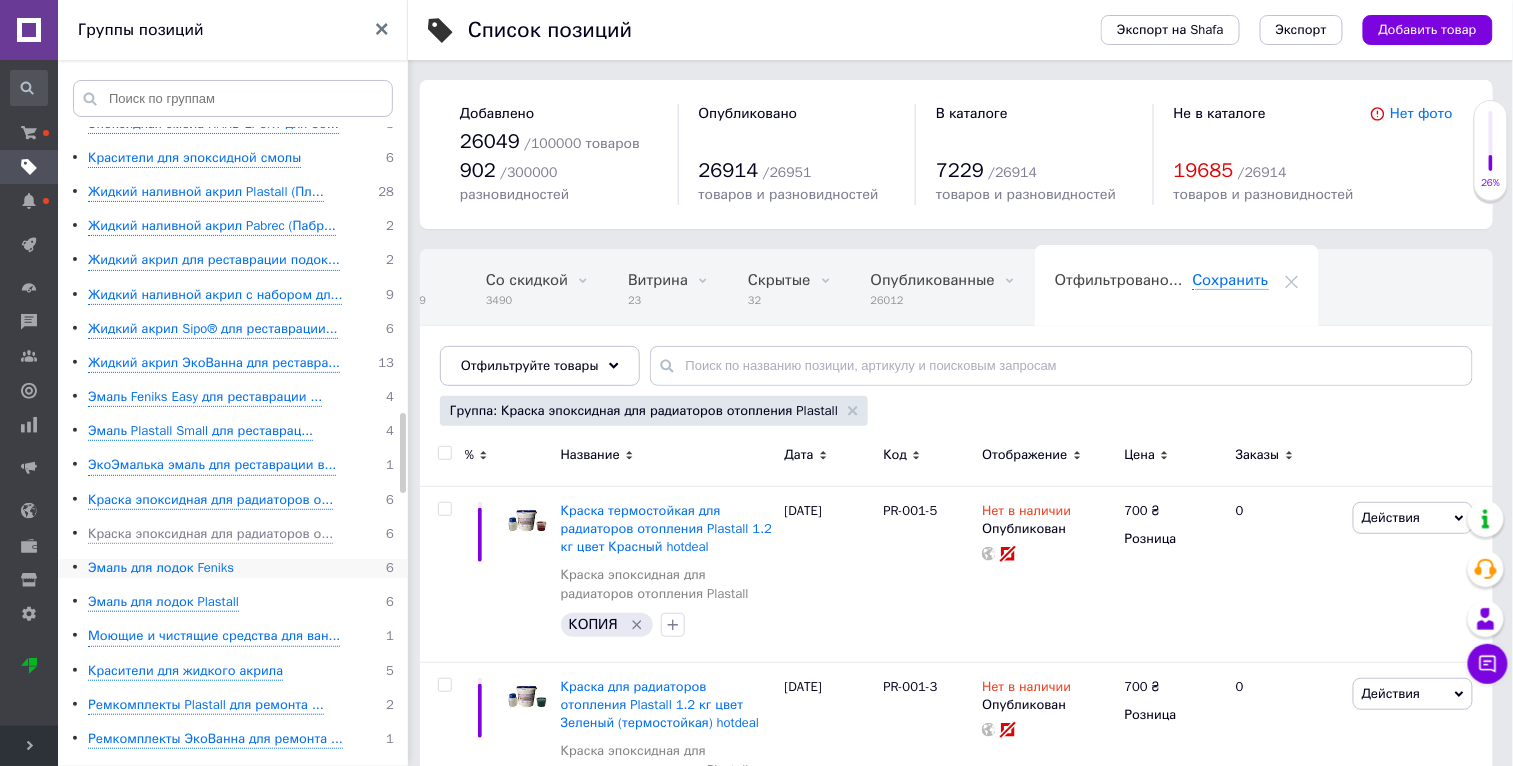 scroll, scrollTop: 2306, scrollLeft: 0, axis: vertical 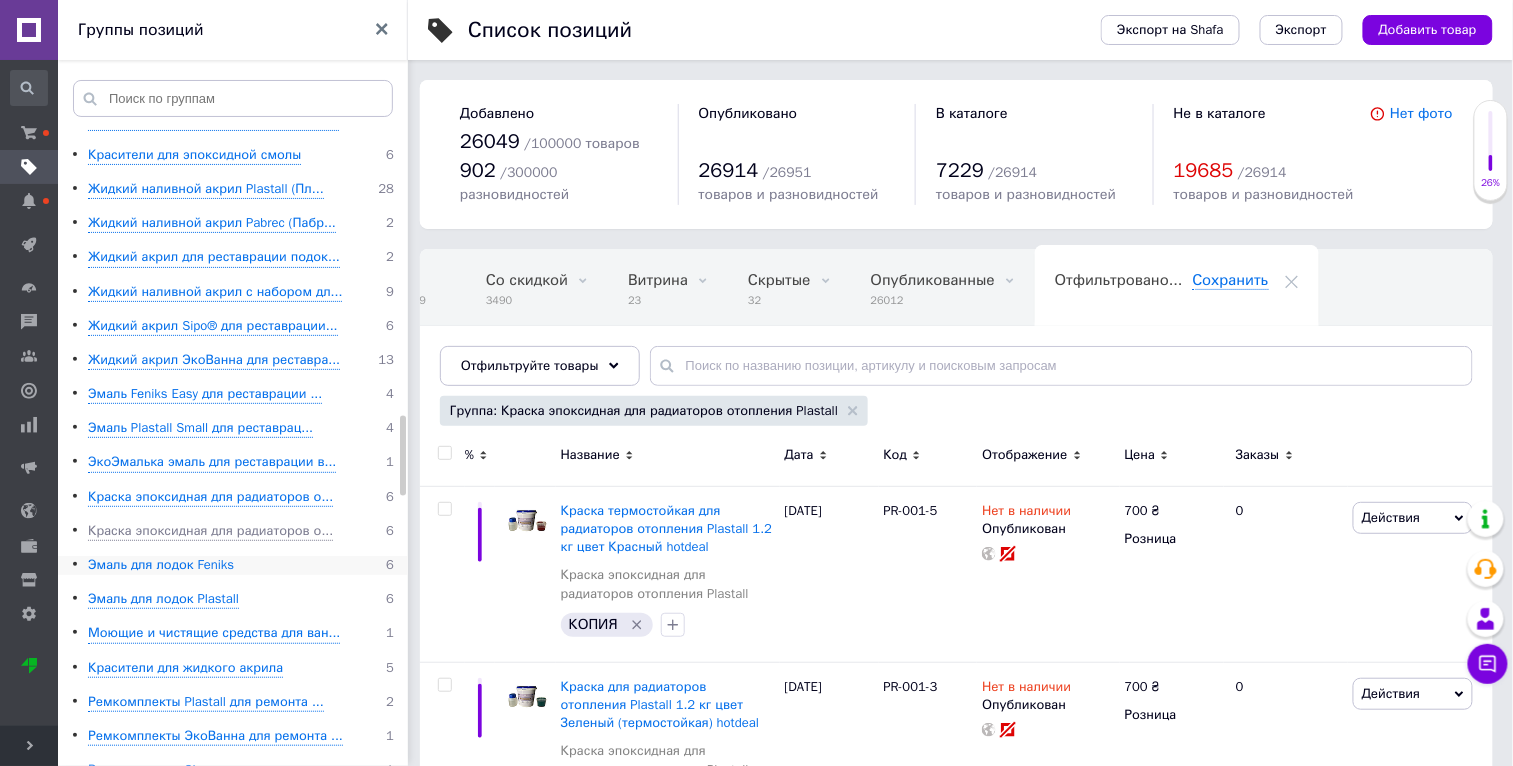 click on "Эмаль для лодок Feniks" at bounding box center [161, 565] 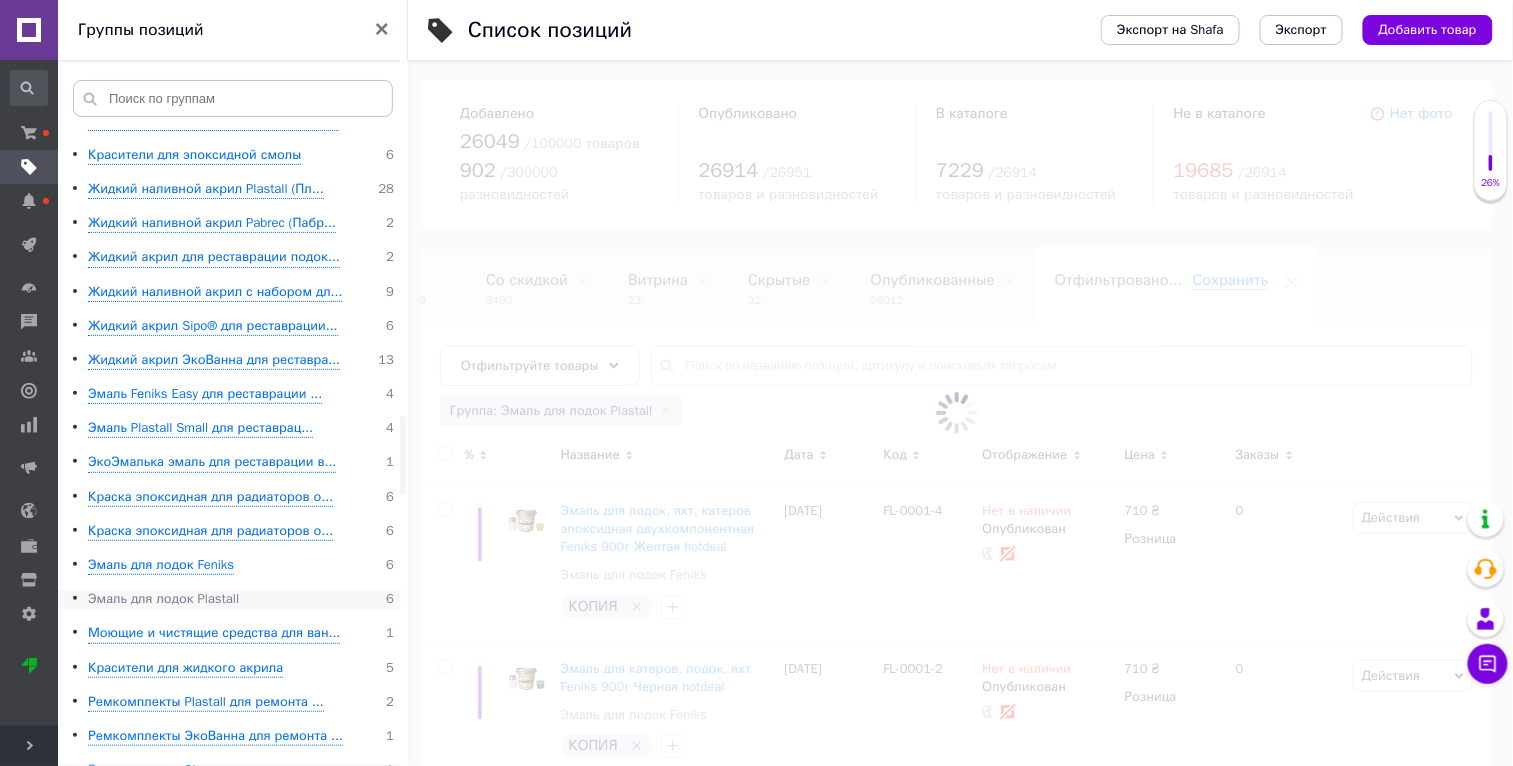 click on "Эмаль для лодок Plastall" at bounding box center [163, 599] 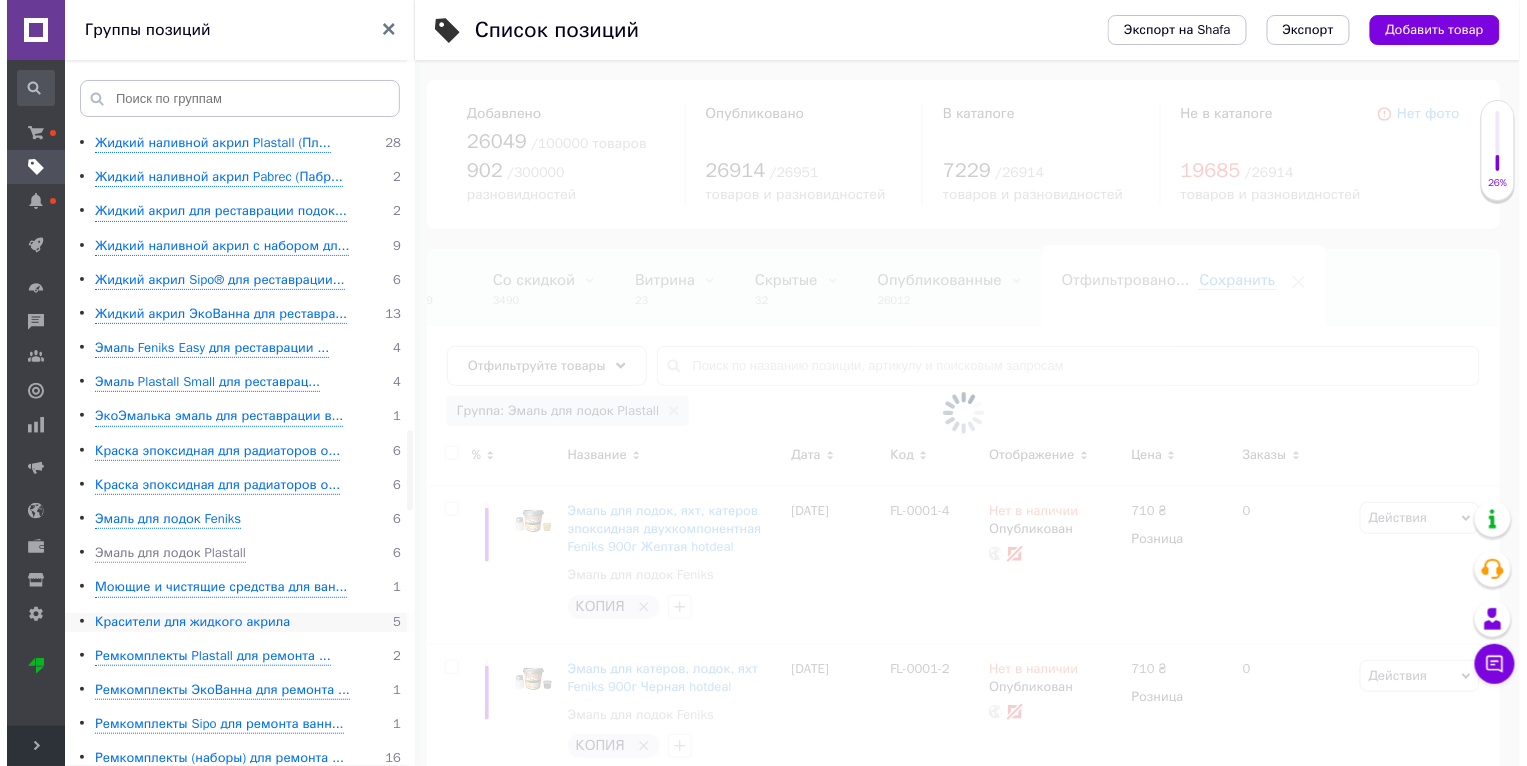 scroll, scrollTop: 2447, scrollLeft: 0, axis: vertical 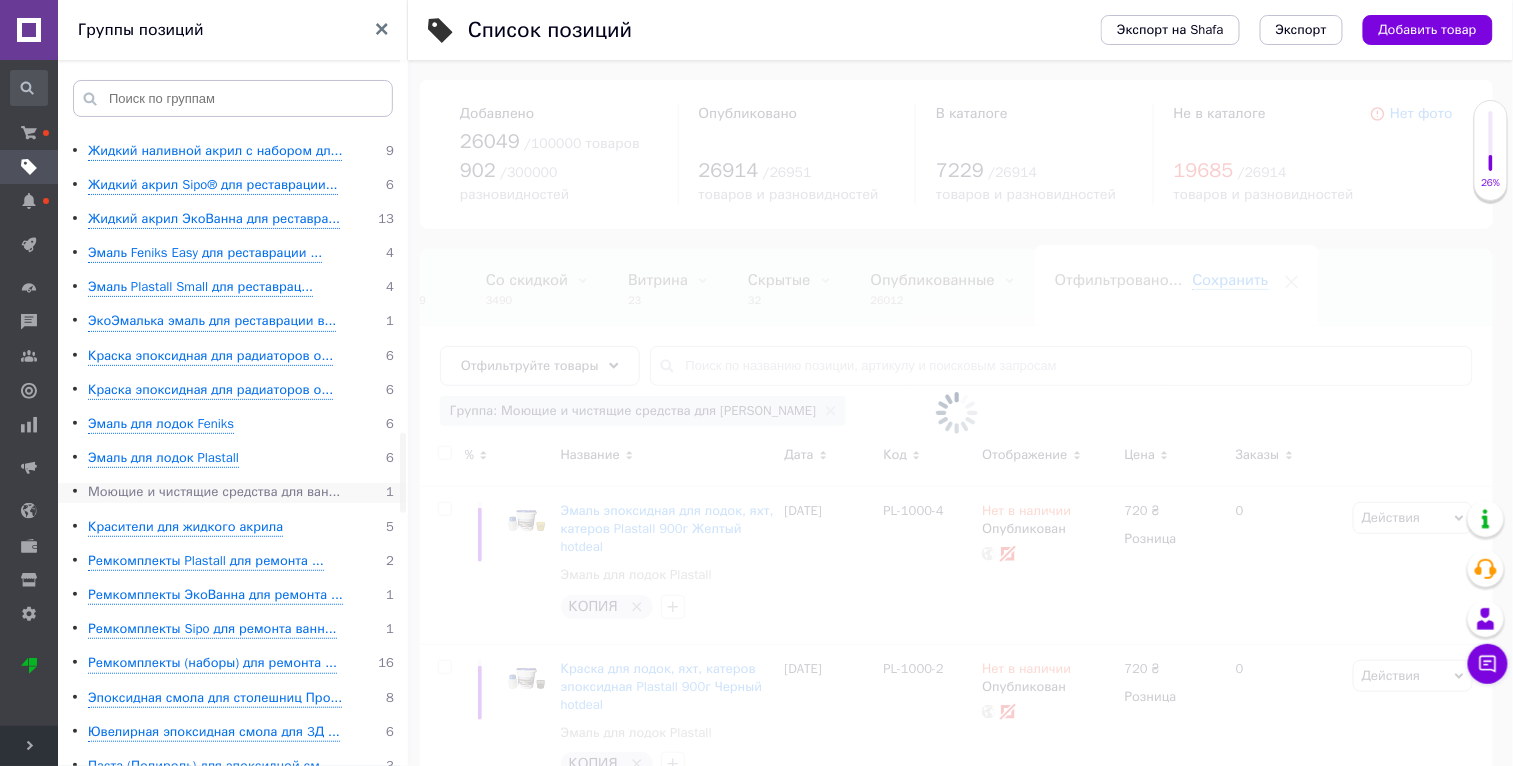 click on "Моющие и чистящие средства для ван..." at bounding box center [214, 492] 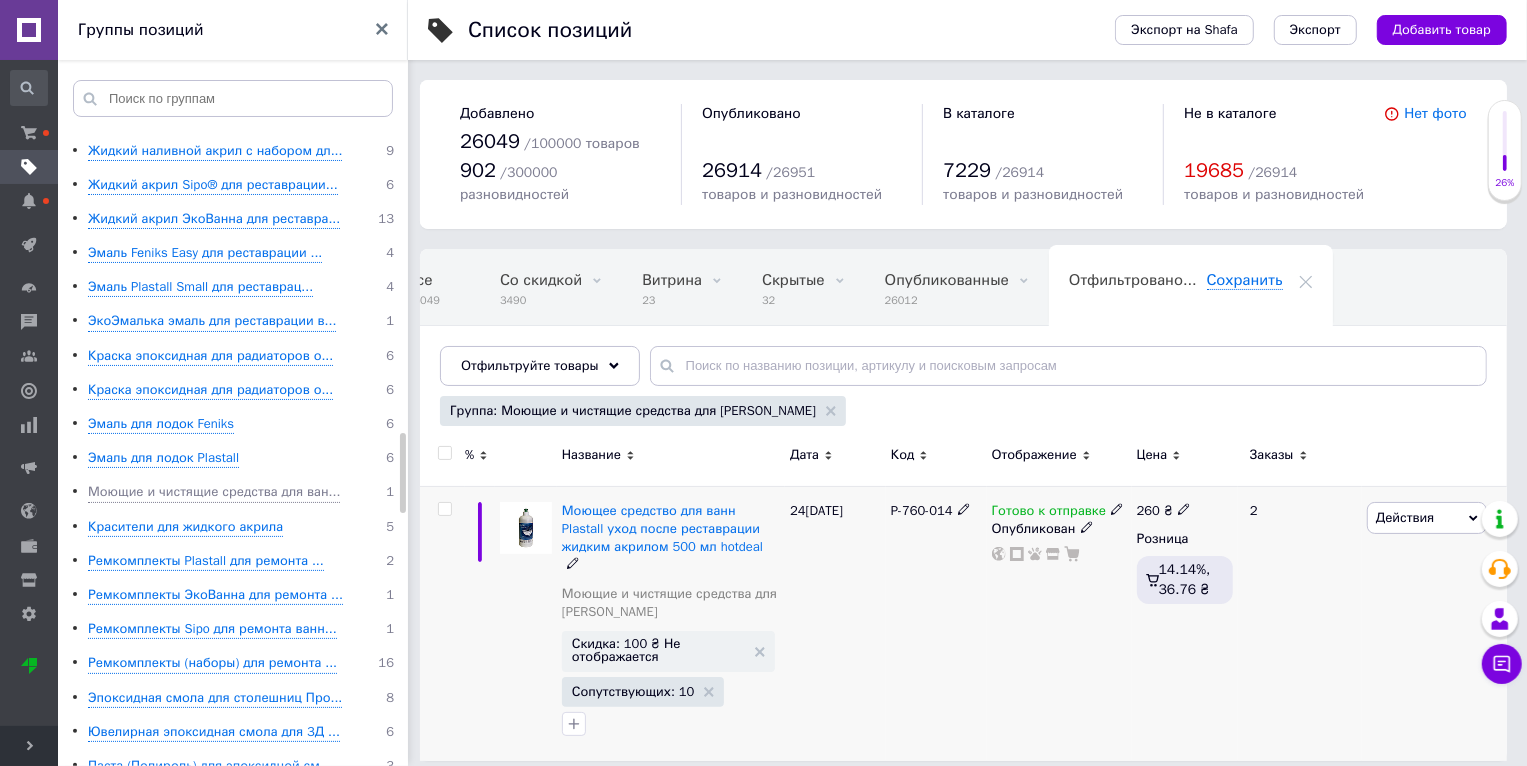 scroll, scrollTop: 0, scrollLeft: 47, axis: horizontal 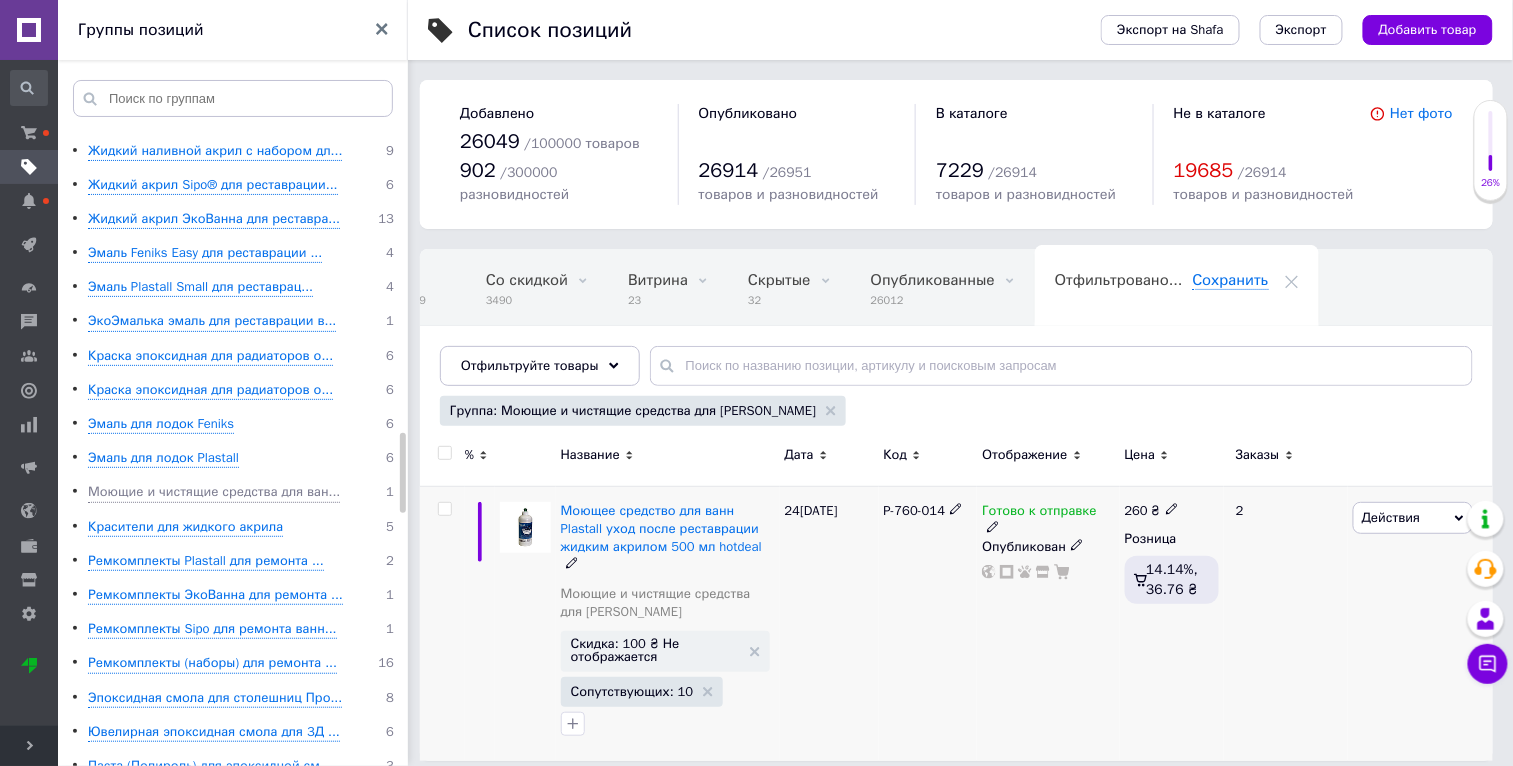 drag, startPoint x: 1391, startPoint y: 530, endPoint x: 1342, endPoint y: 571, distance: 63.89053 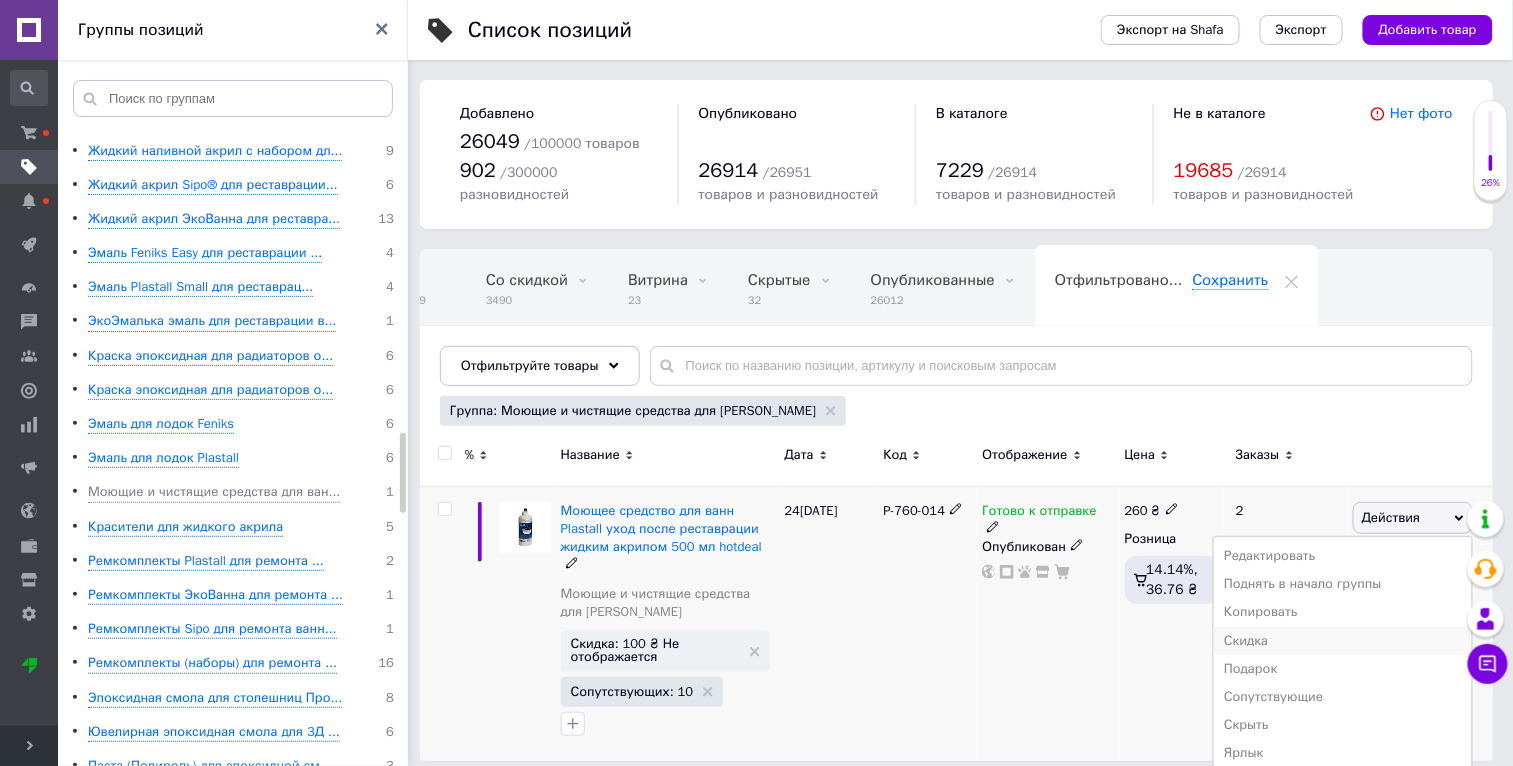 click on "Скидка" at bounding box center [1343, 641] 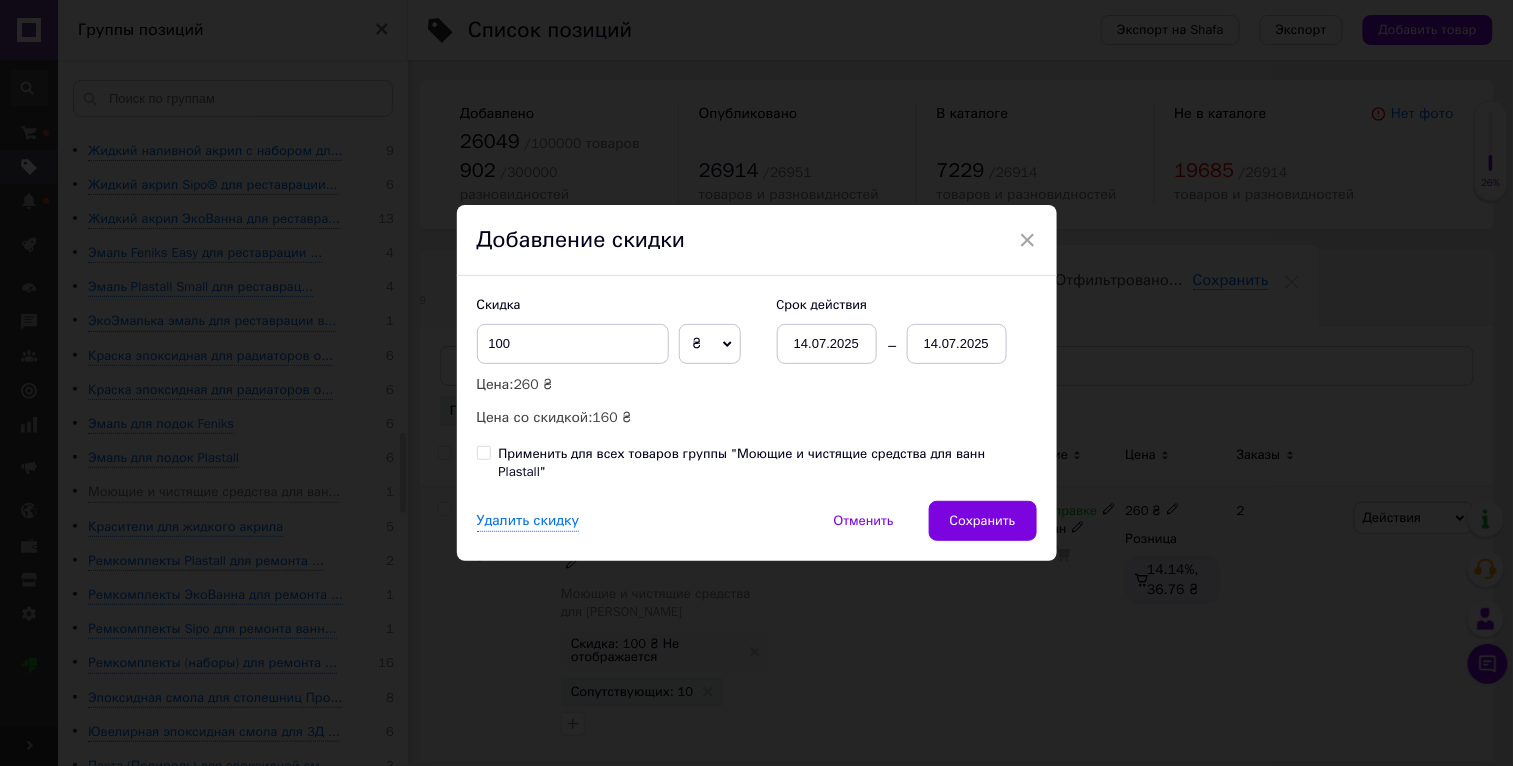 scroll, scrollTop: 0, scrollLeft: 46, axis: horizontal 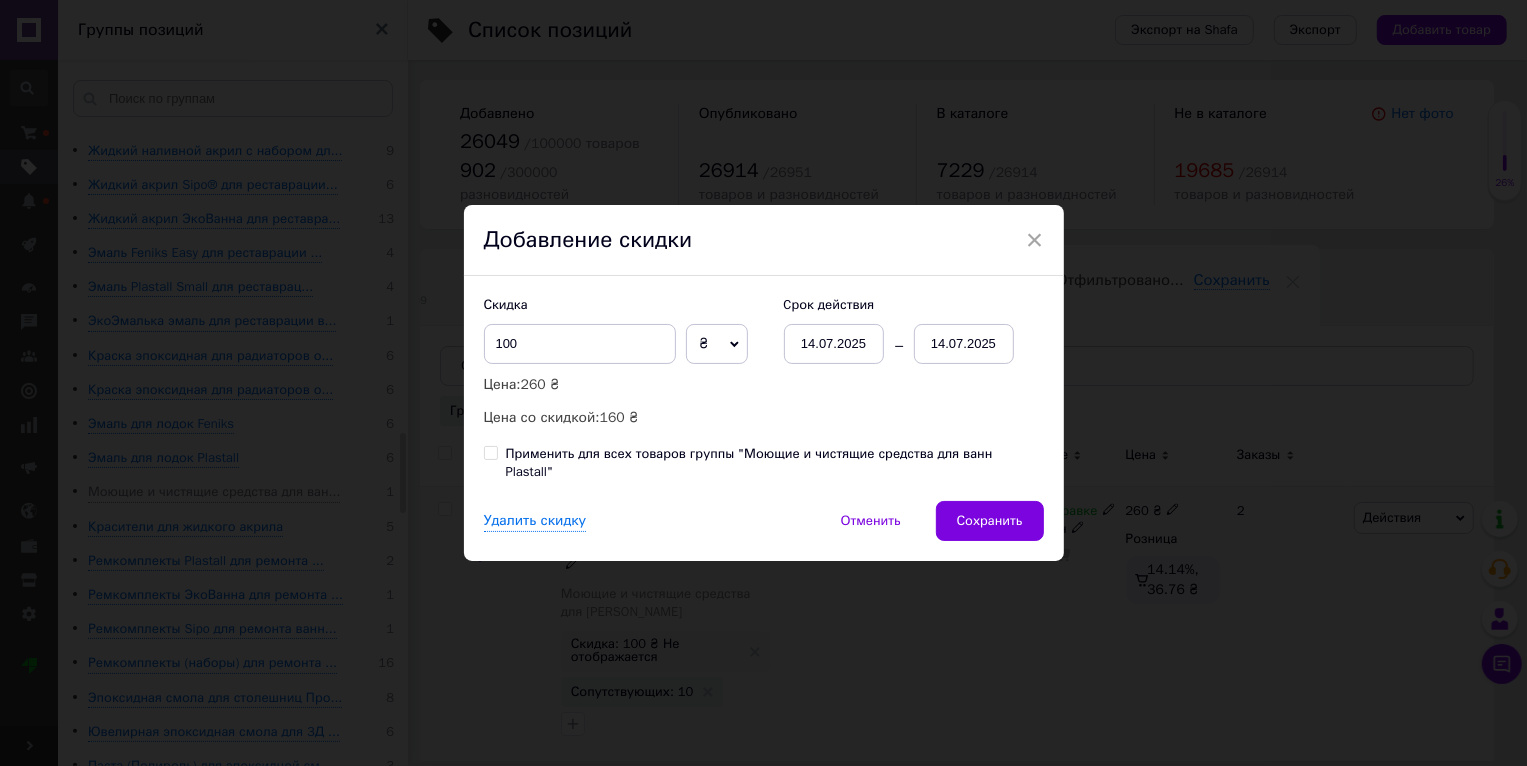 click on "Применить для всех товаров группы "Моющие и чистящие средства для ванн Plastall"" at bounding box center [775, 463] 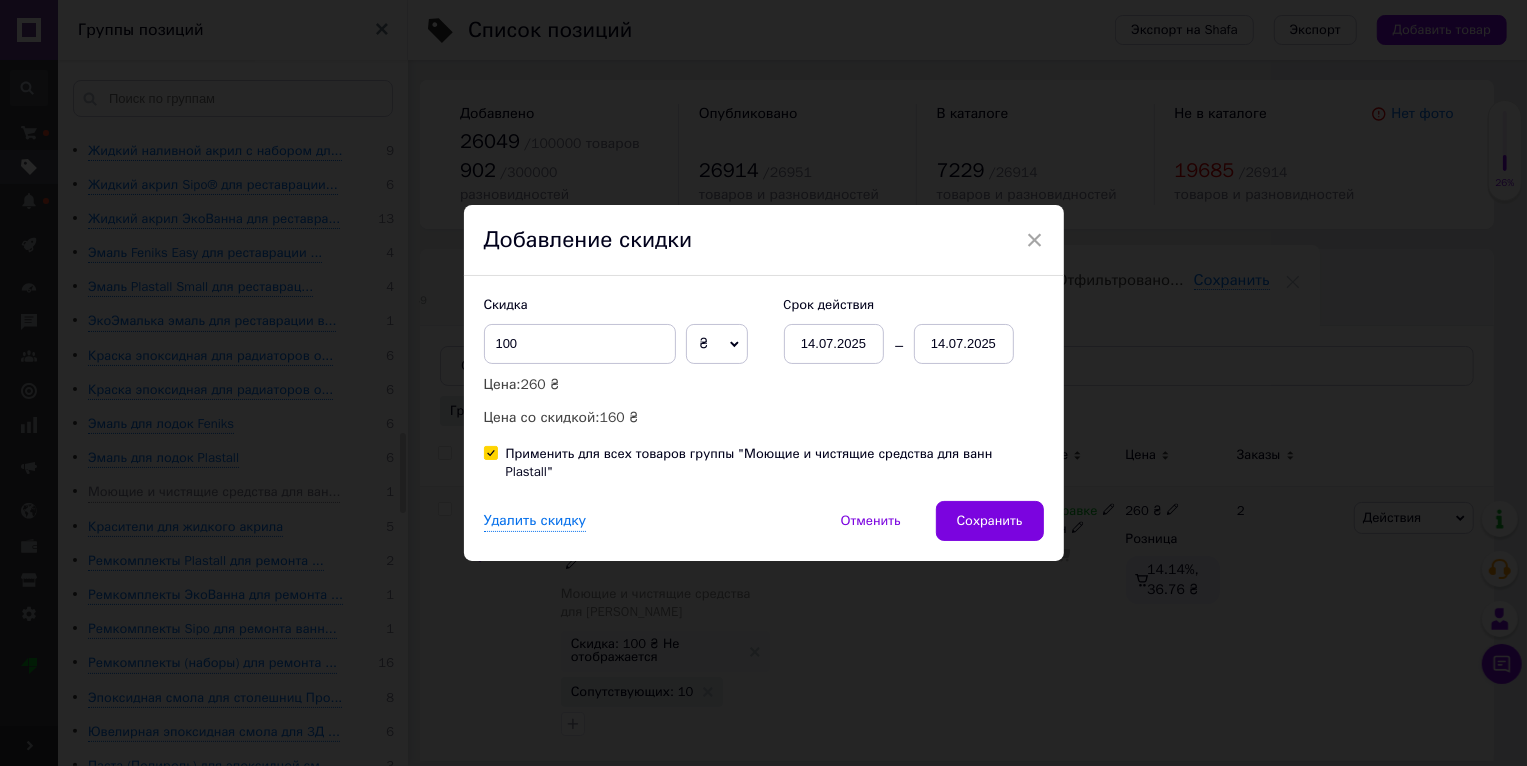 checkbox on "true" 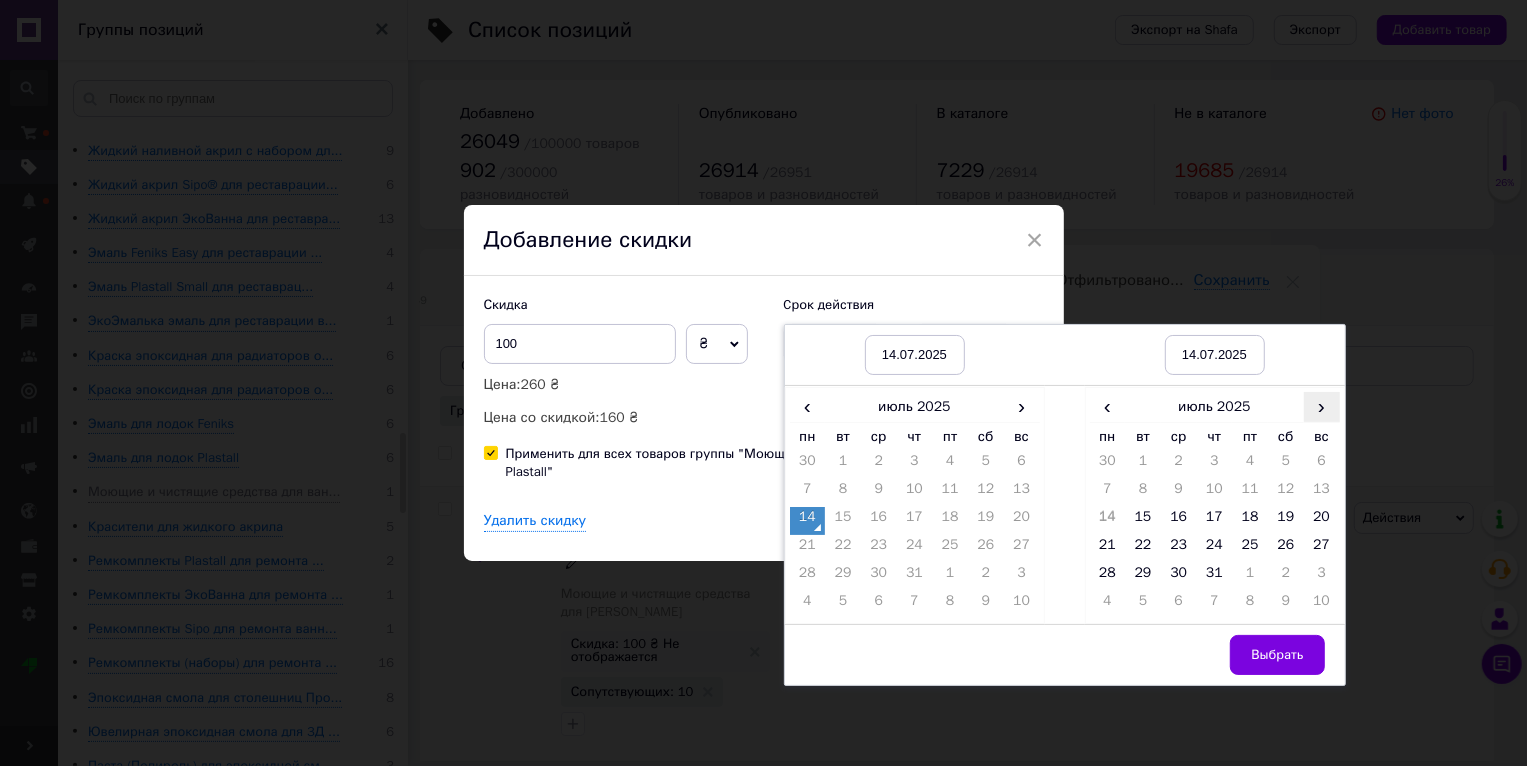 click on "›" at bounding box center [1322, 406] 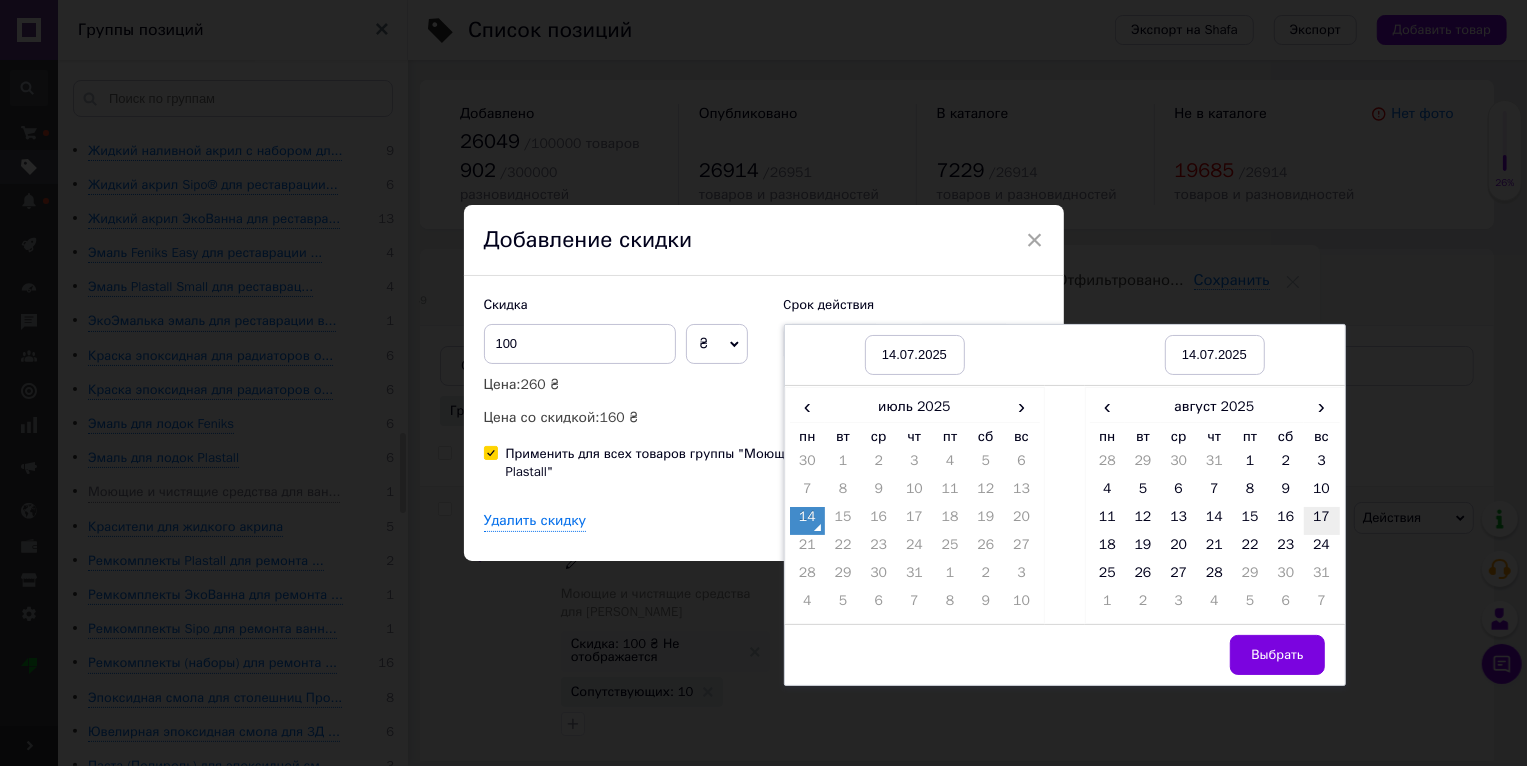 click on "17" at bounding box center (1322, 521) 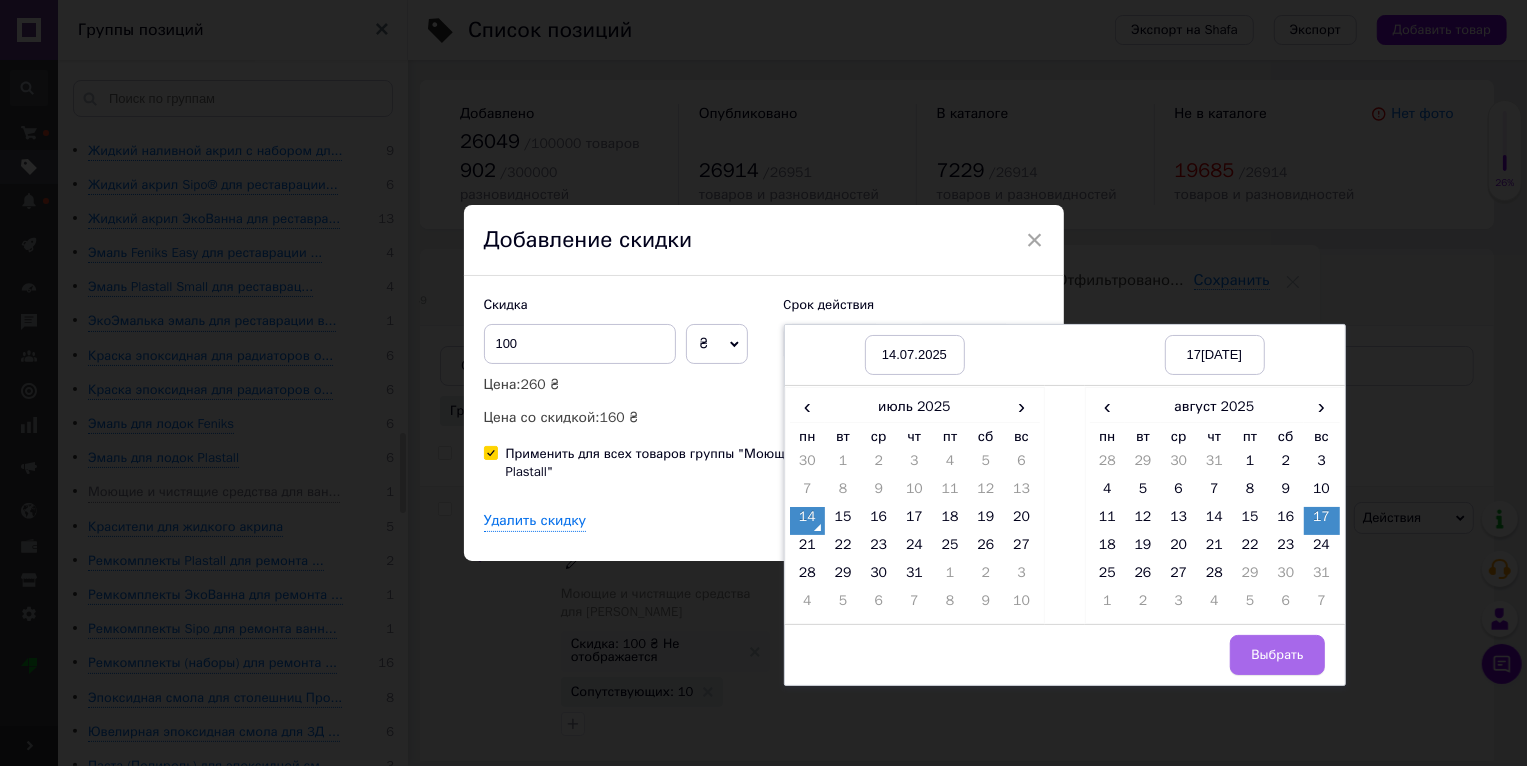 click on "Выбрать" at bounding box center (1277, 655) 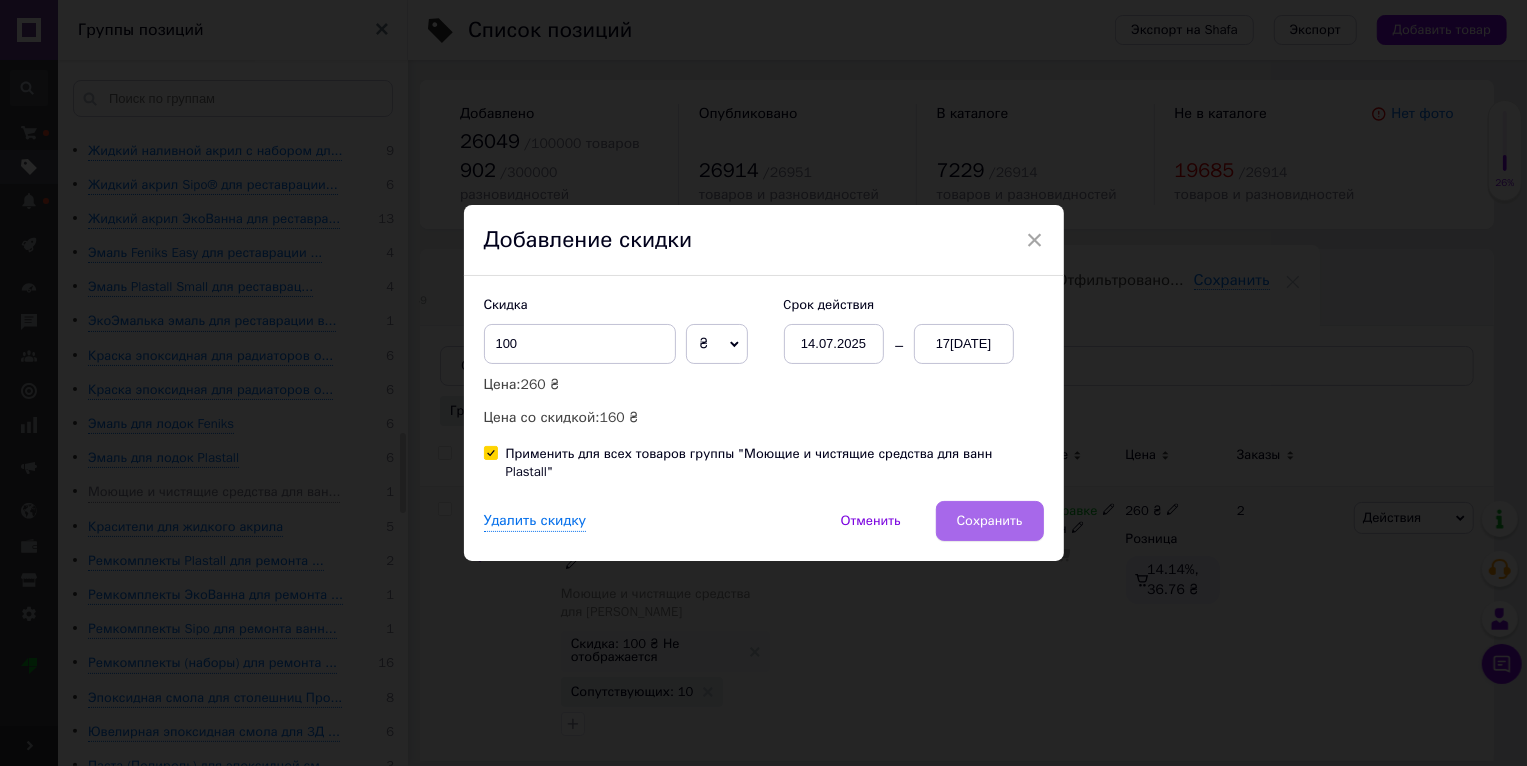 click on "Сохранить" at bounding box center (990, 521) 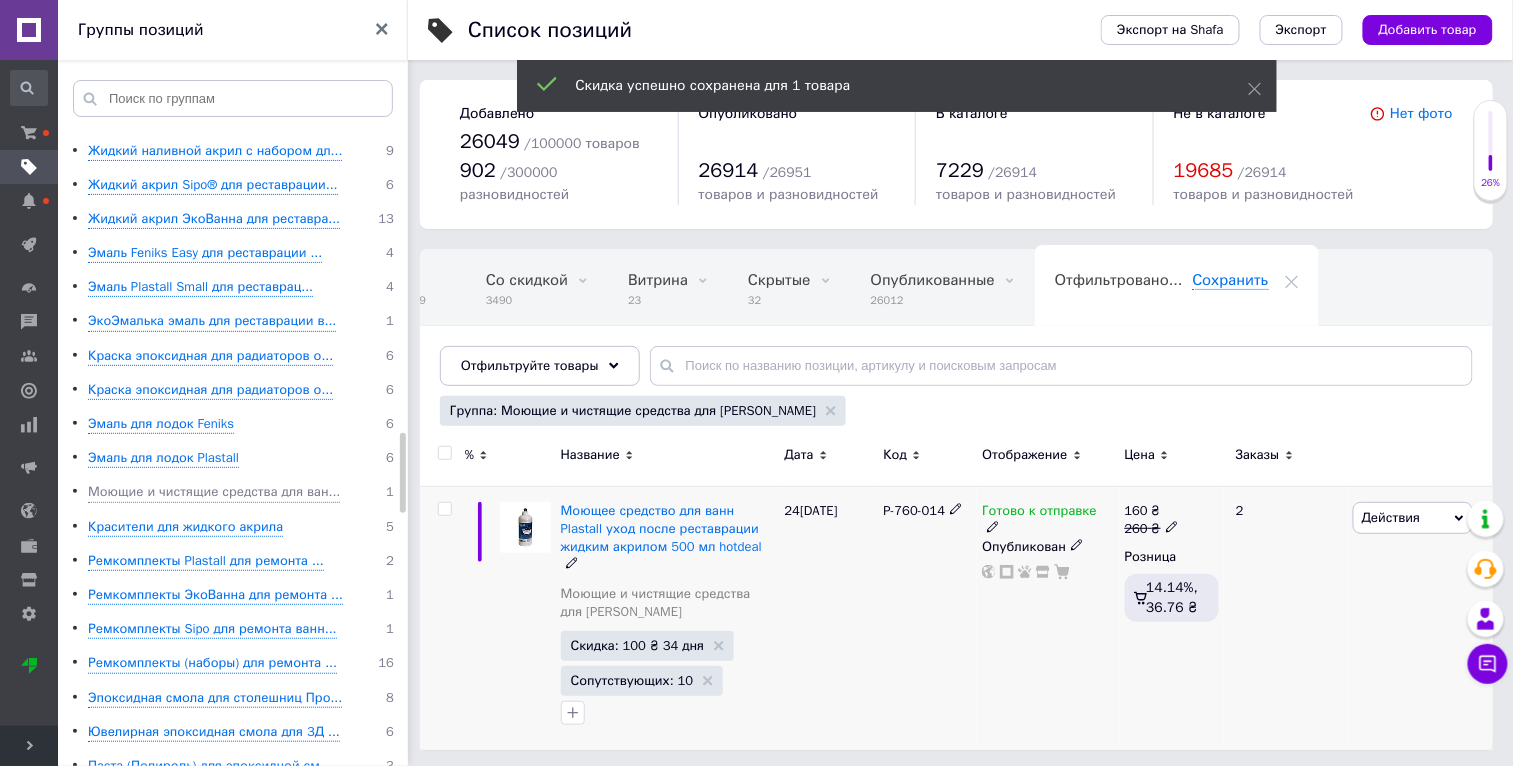 scroll, scrollTop: 0, scrollLeft: 33, axis: horizontal 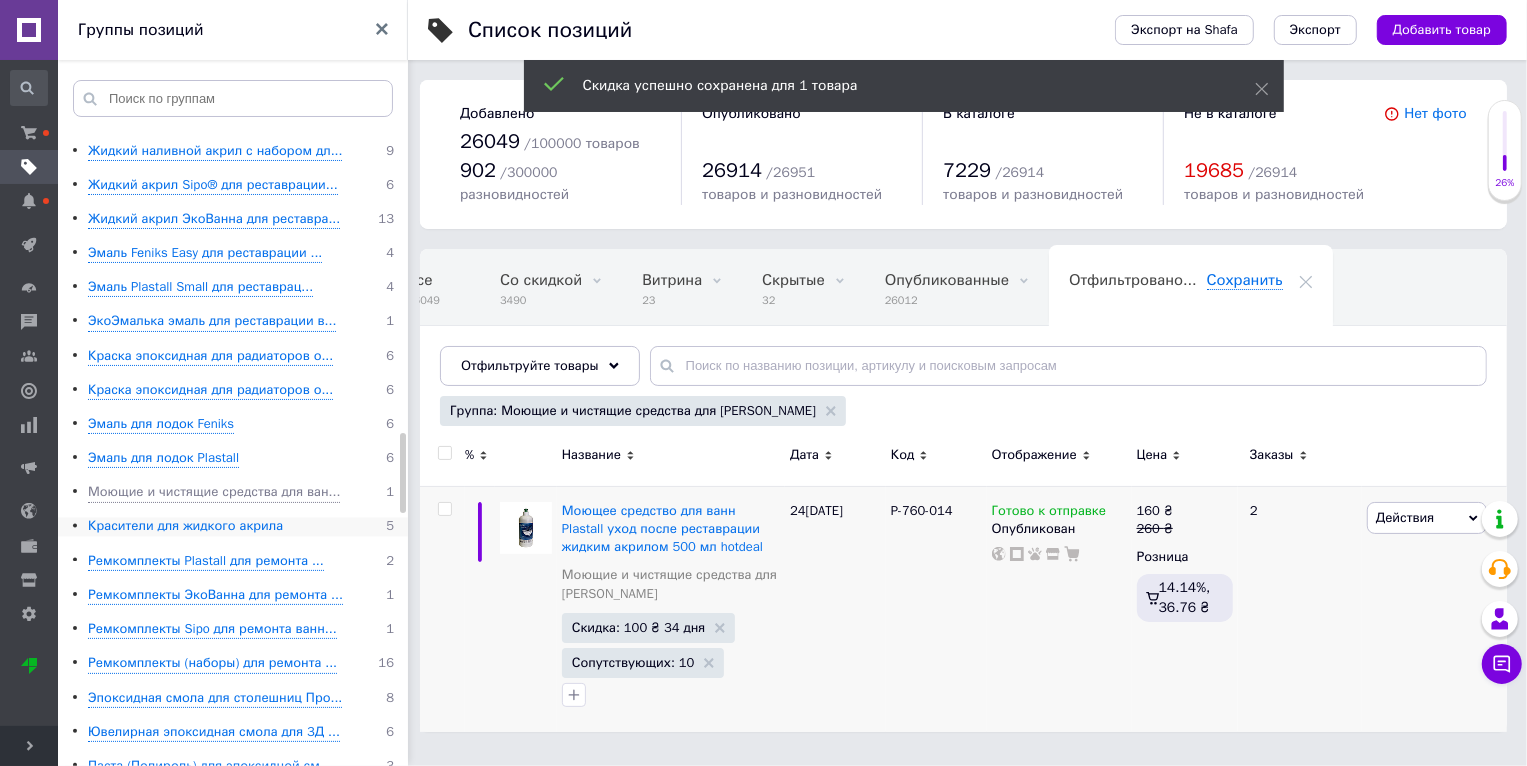 click on "Красители для жидкого акрила" at bounding box center (185, 527) 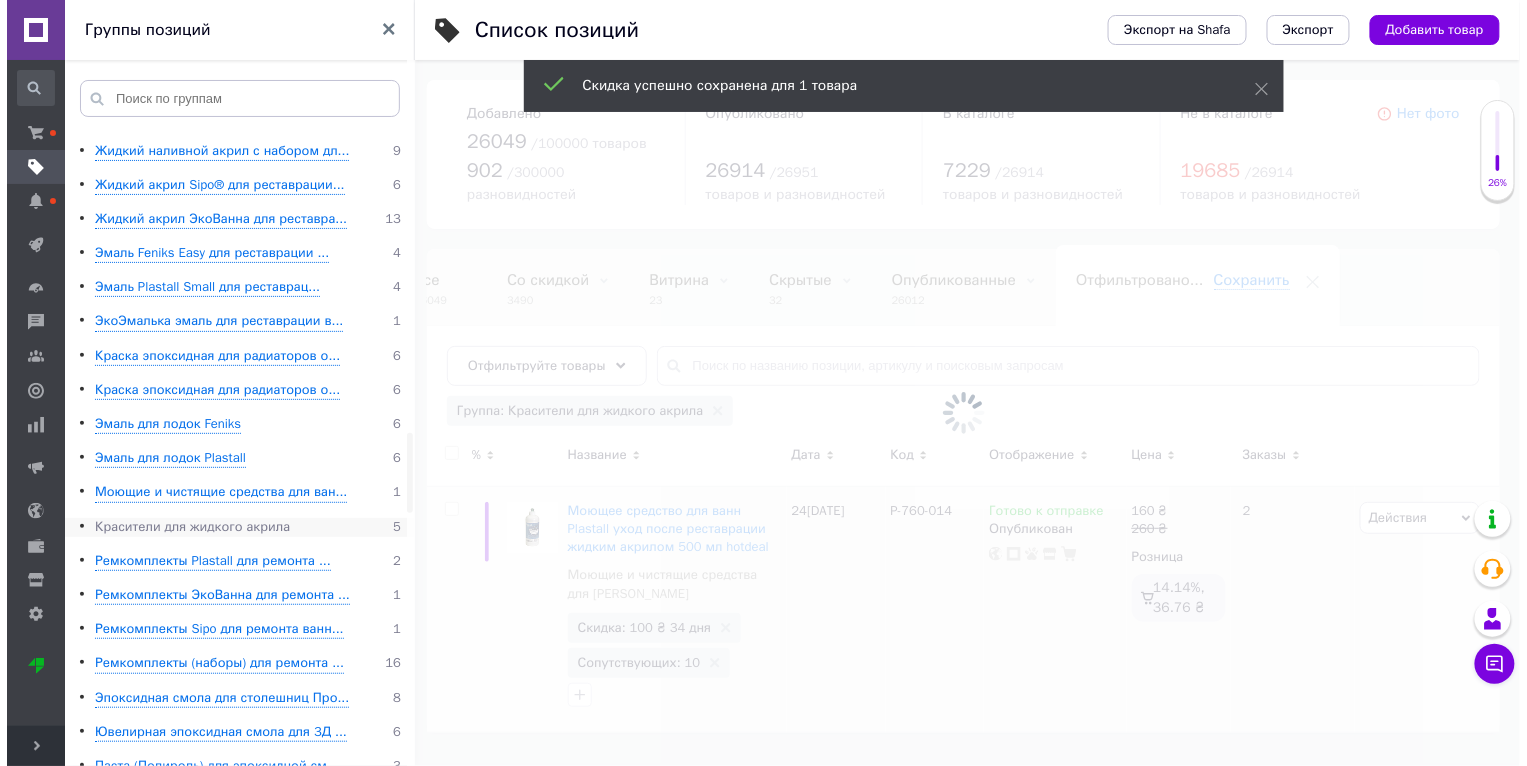 scroll, scrollTop: 0, scrollLeft: 47, axis: horizontal 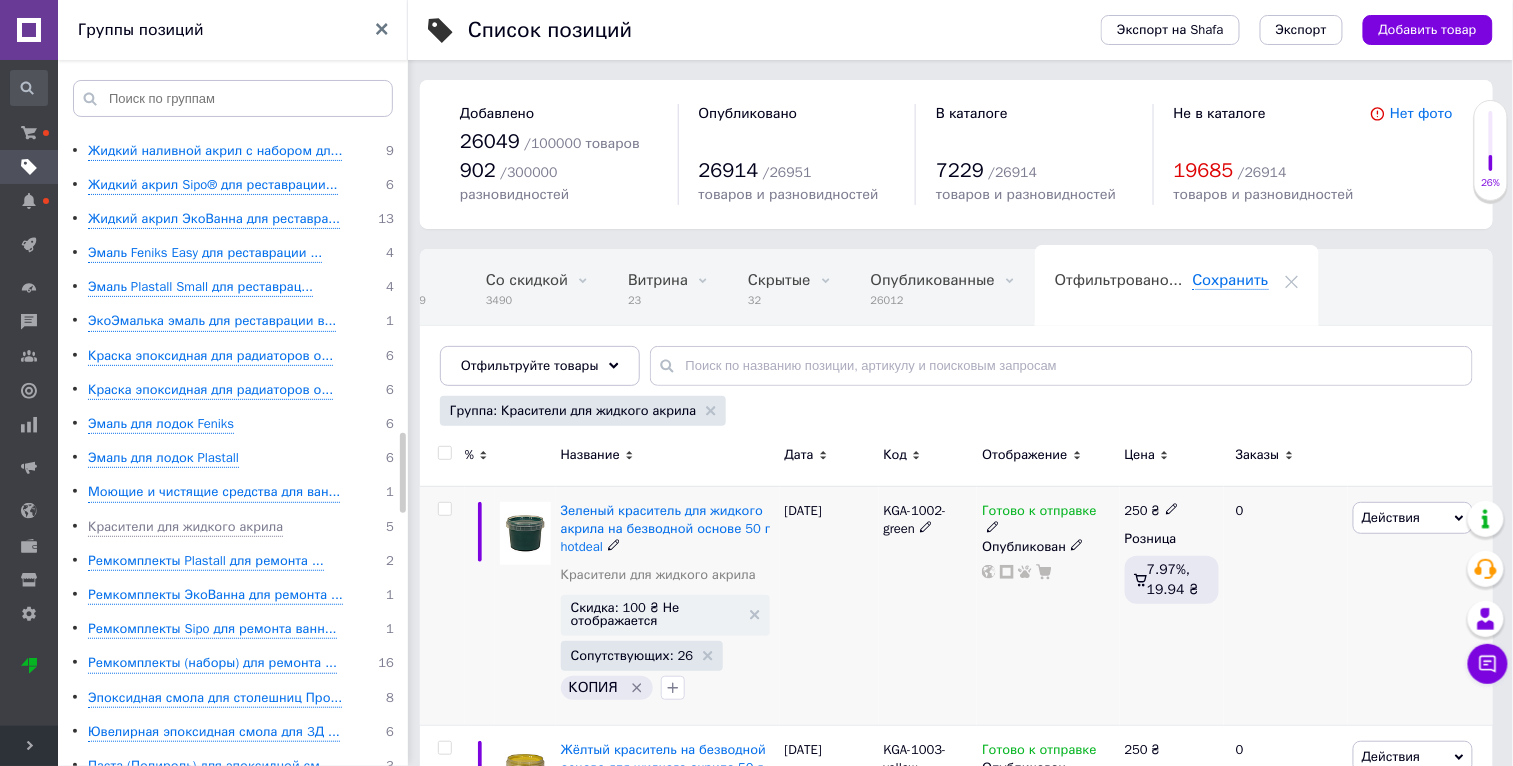 click on "Действия" at bounding box center [1413, 518] 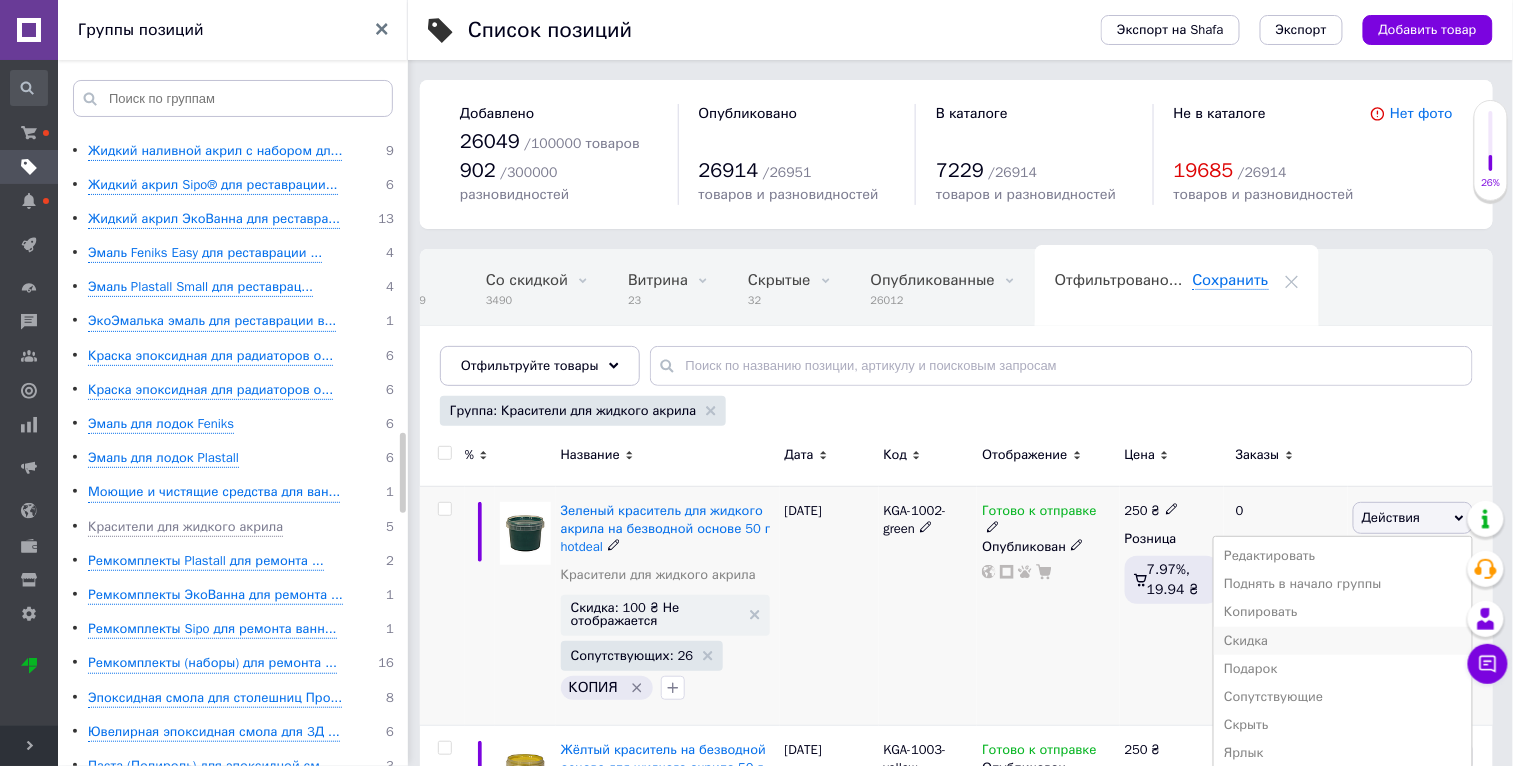 click on "Скидка" at bounding box center [1343, 641] 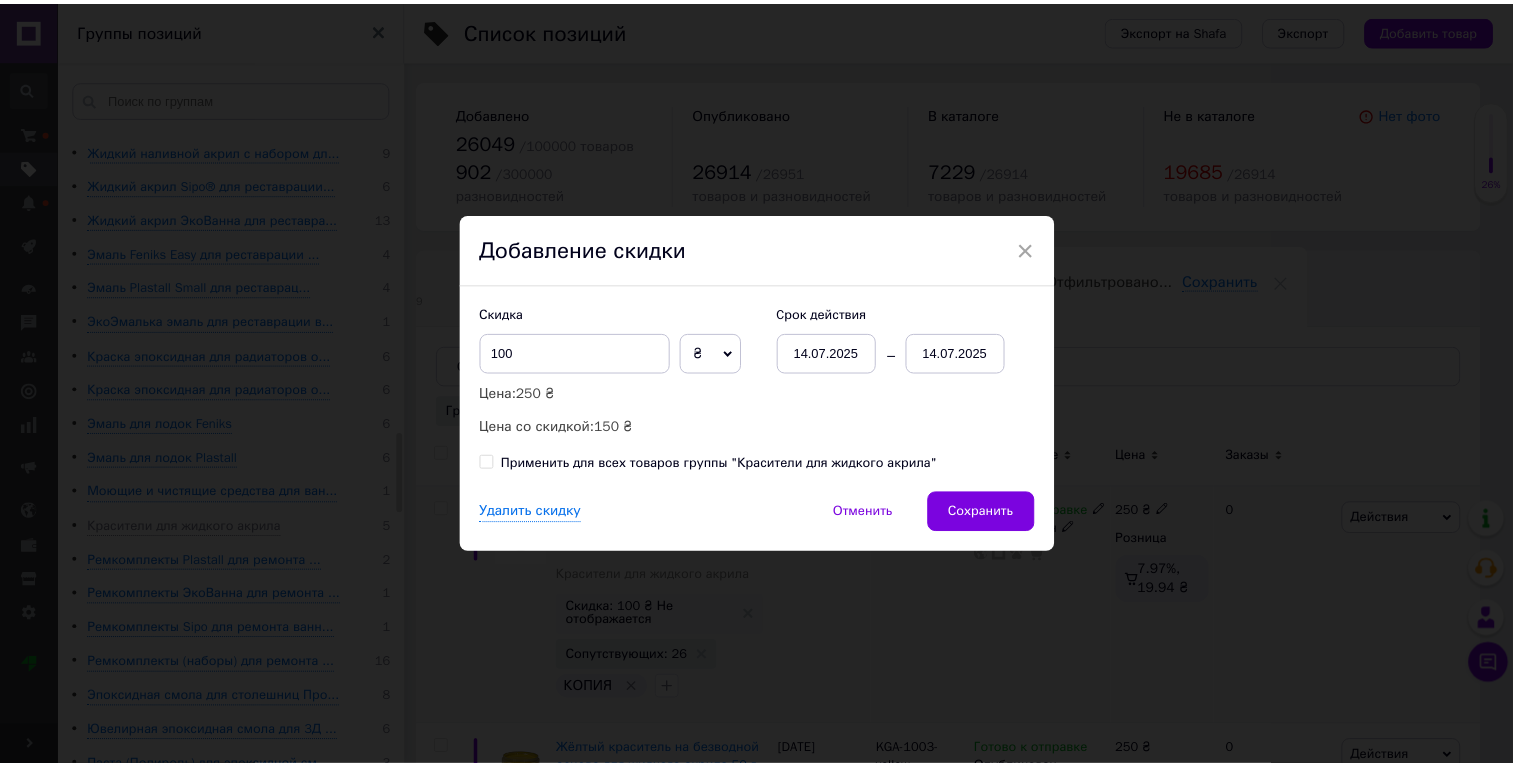 scroll, scrollTop: 0, scrollLeft: 46, axis: horizontal 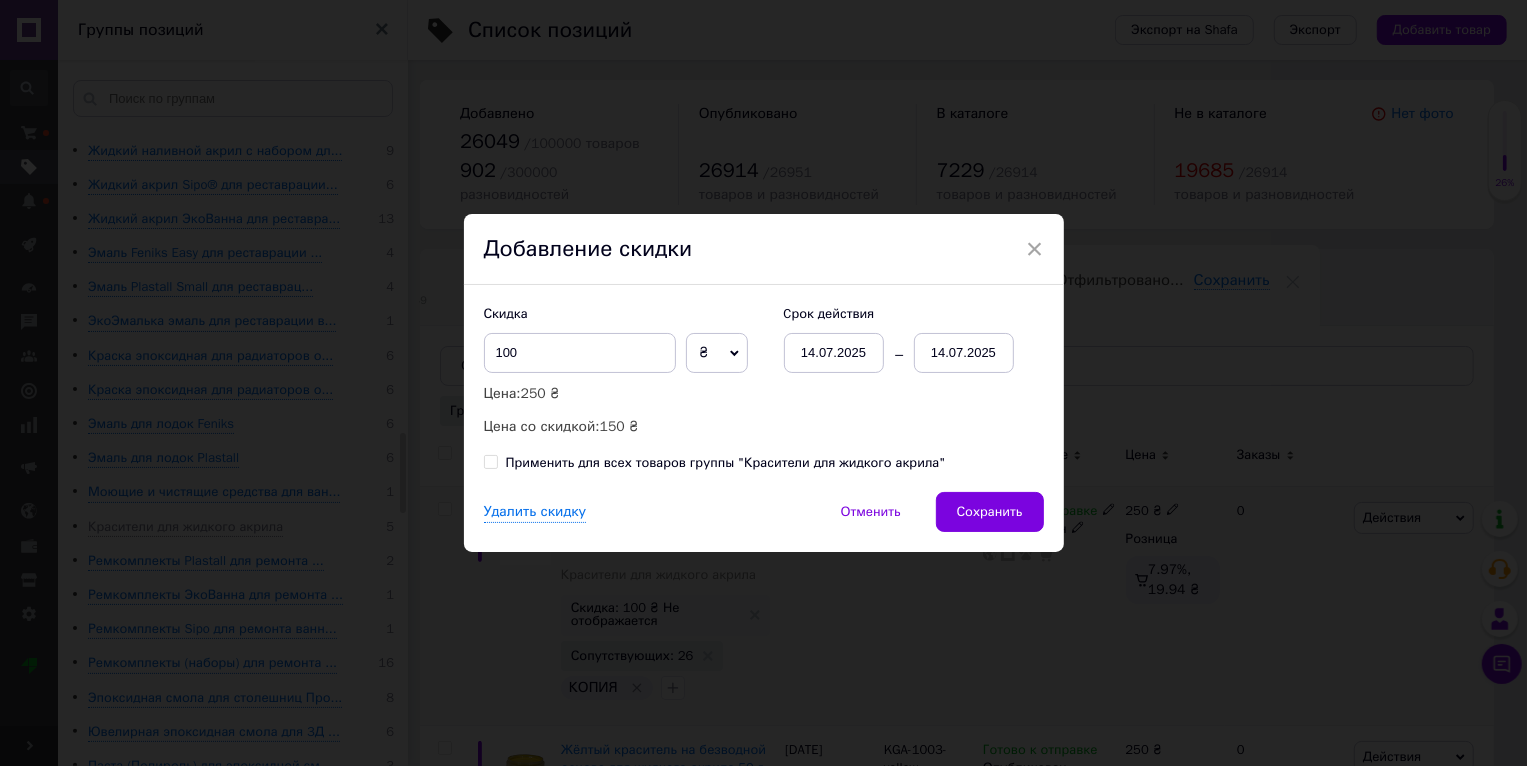 click on "Применить для всех товаров группы "Красители для жидкого акрила"" at bounding box center (726, 463) 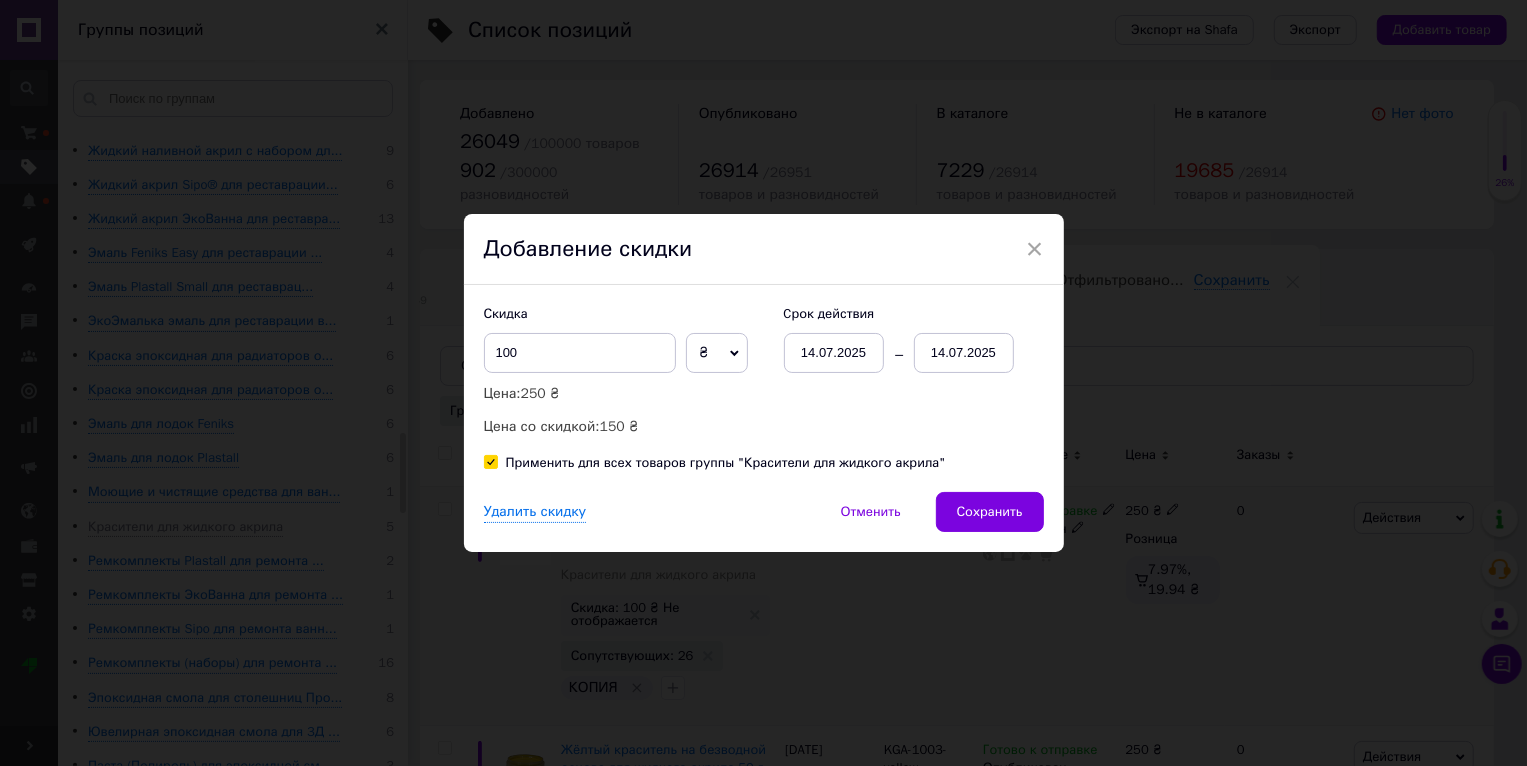 checkbox on "true" 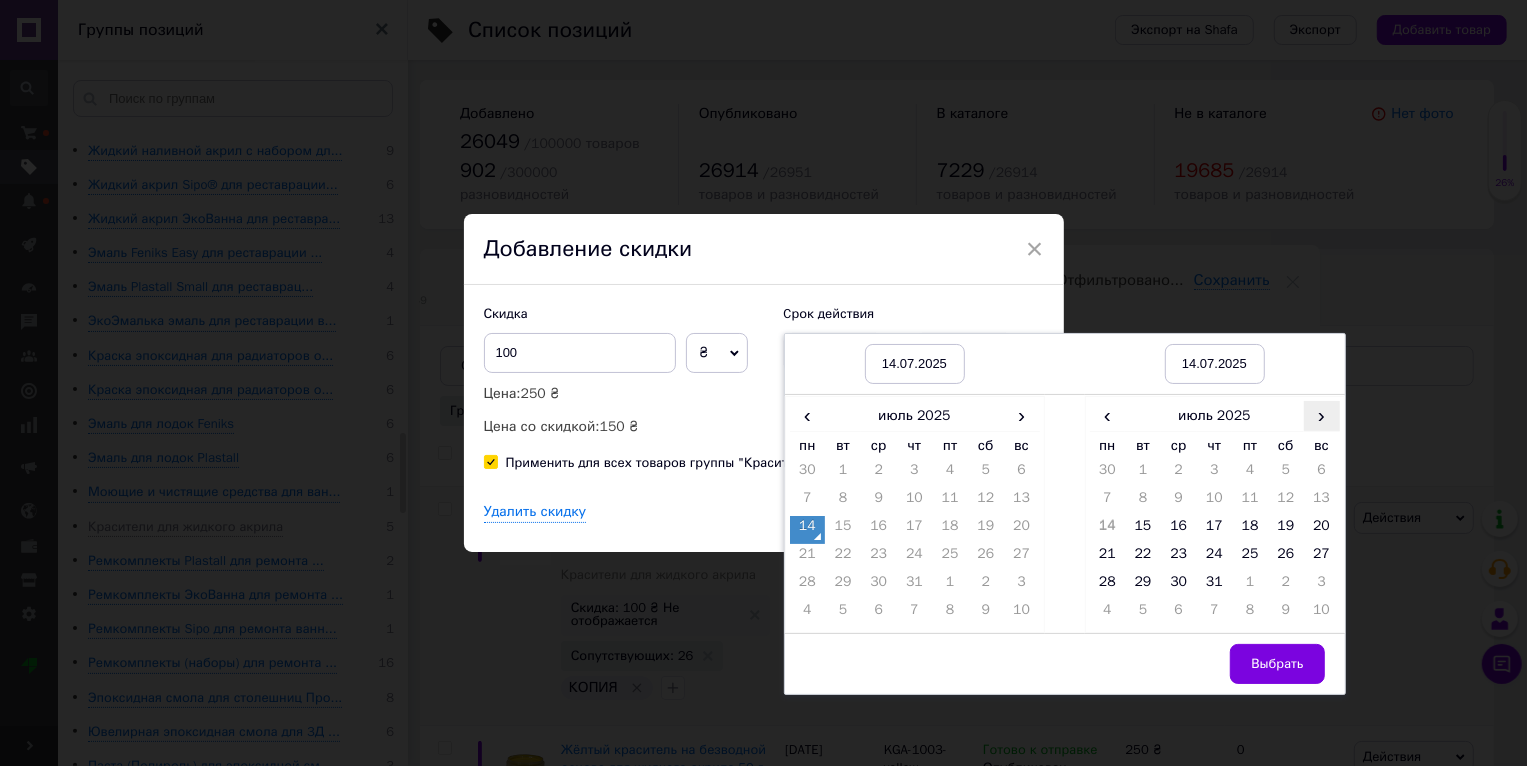 click on "›" at bounding box center [1322, 415] 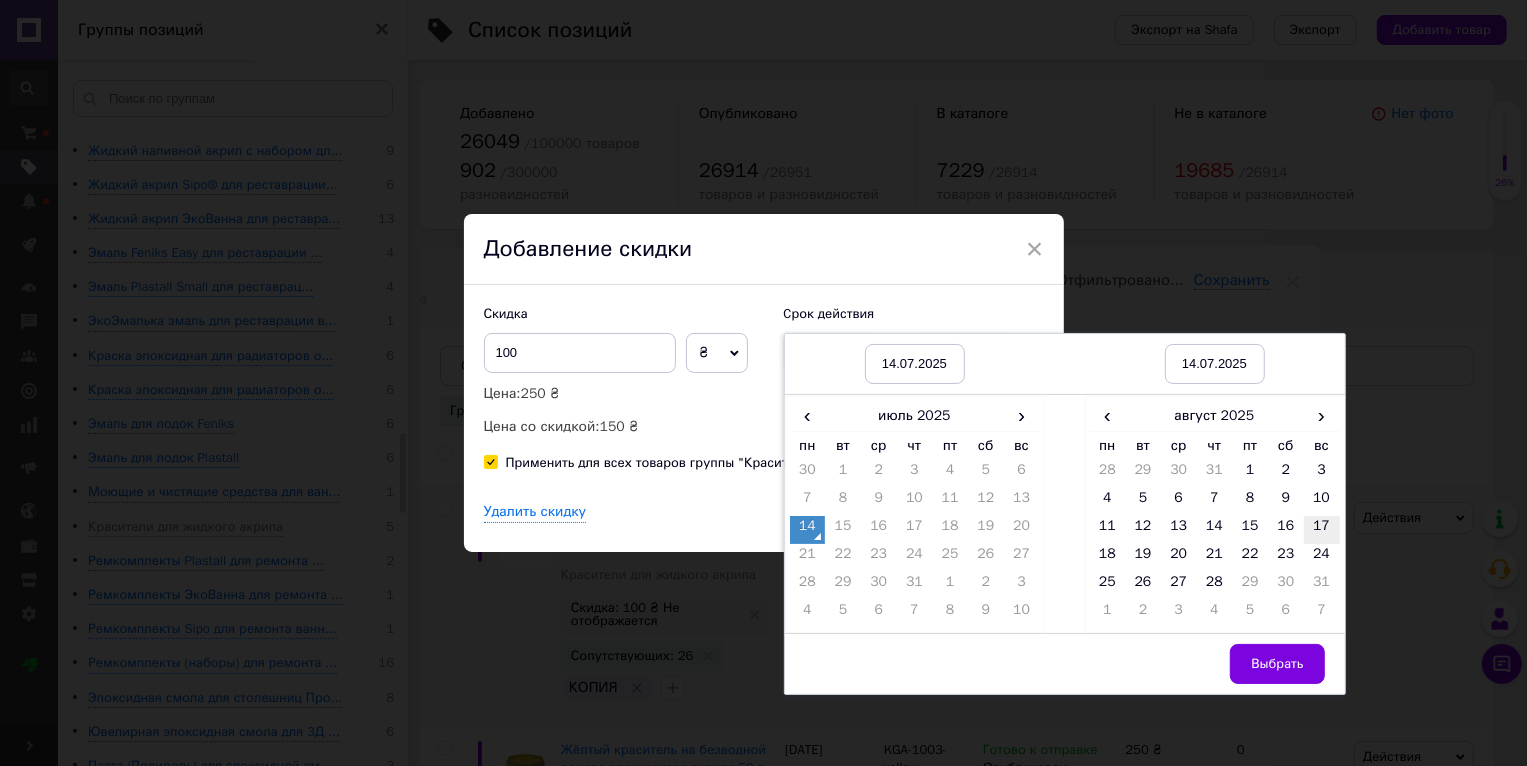 click on "17" at bounding box center [1322, 530] 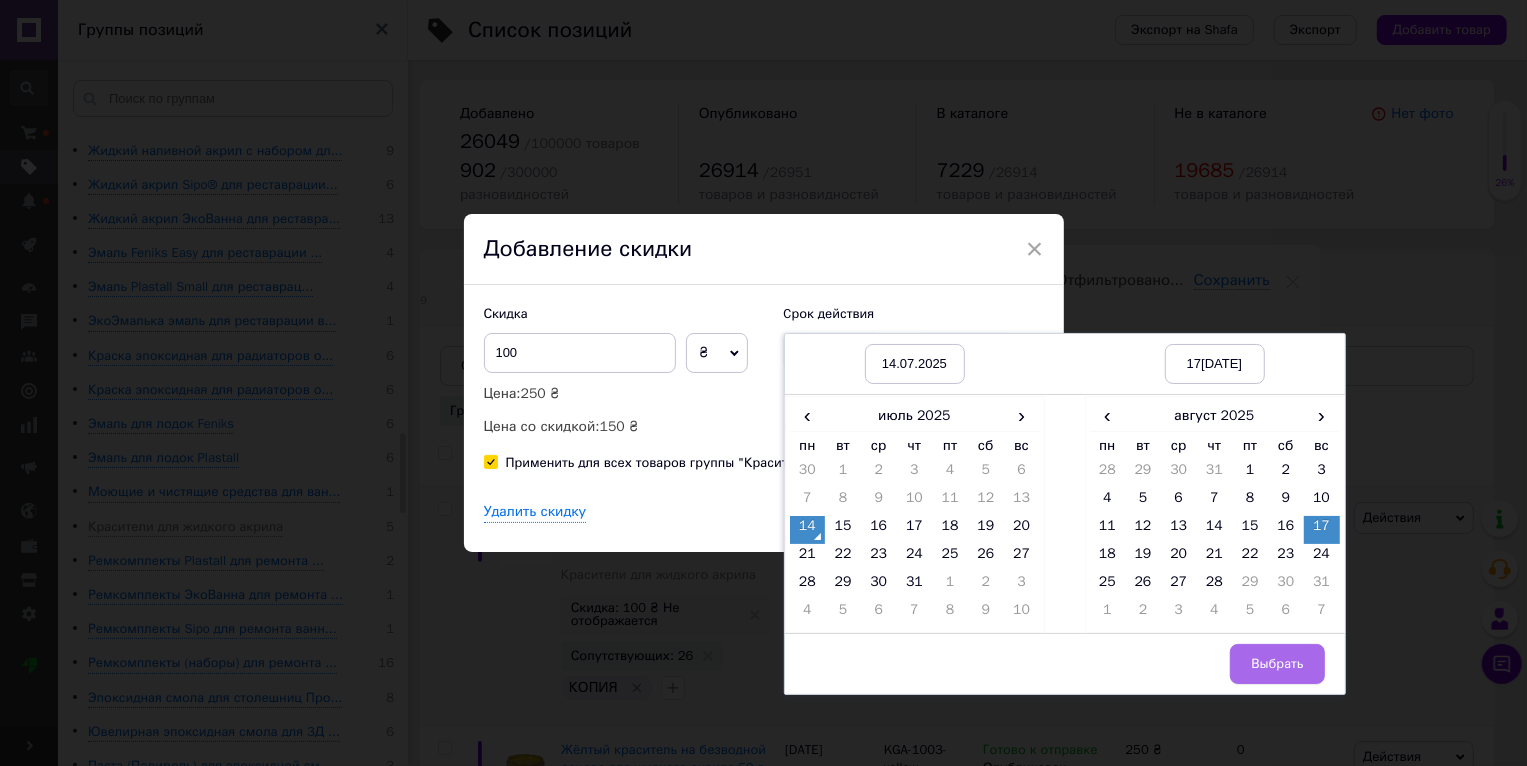 click on "Выбрать" at bounding box center (1277, 664) 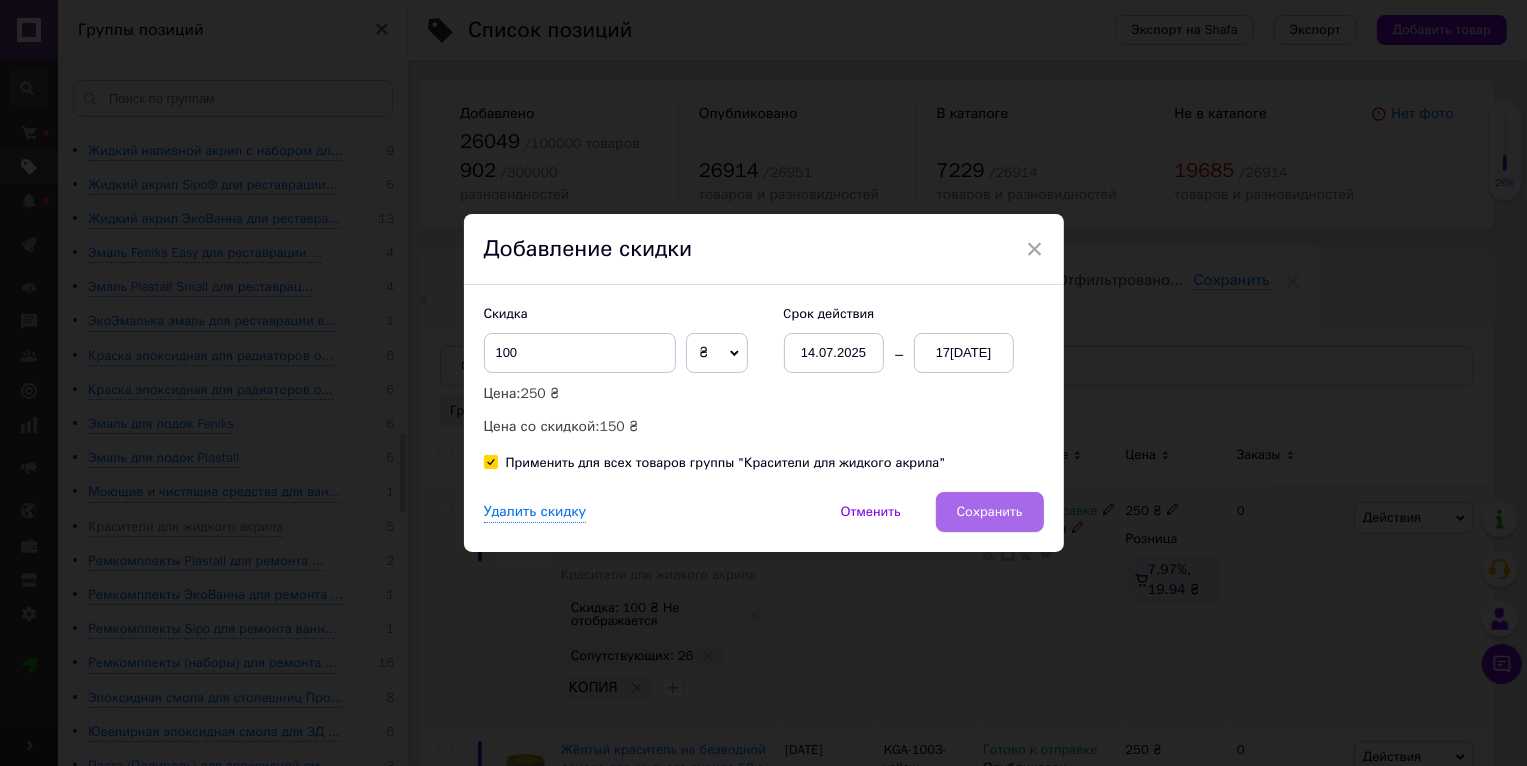 click on "Сохранить" at bounding box center [990, 512] 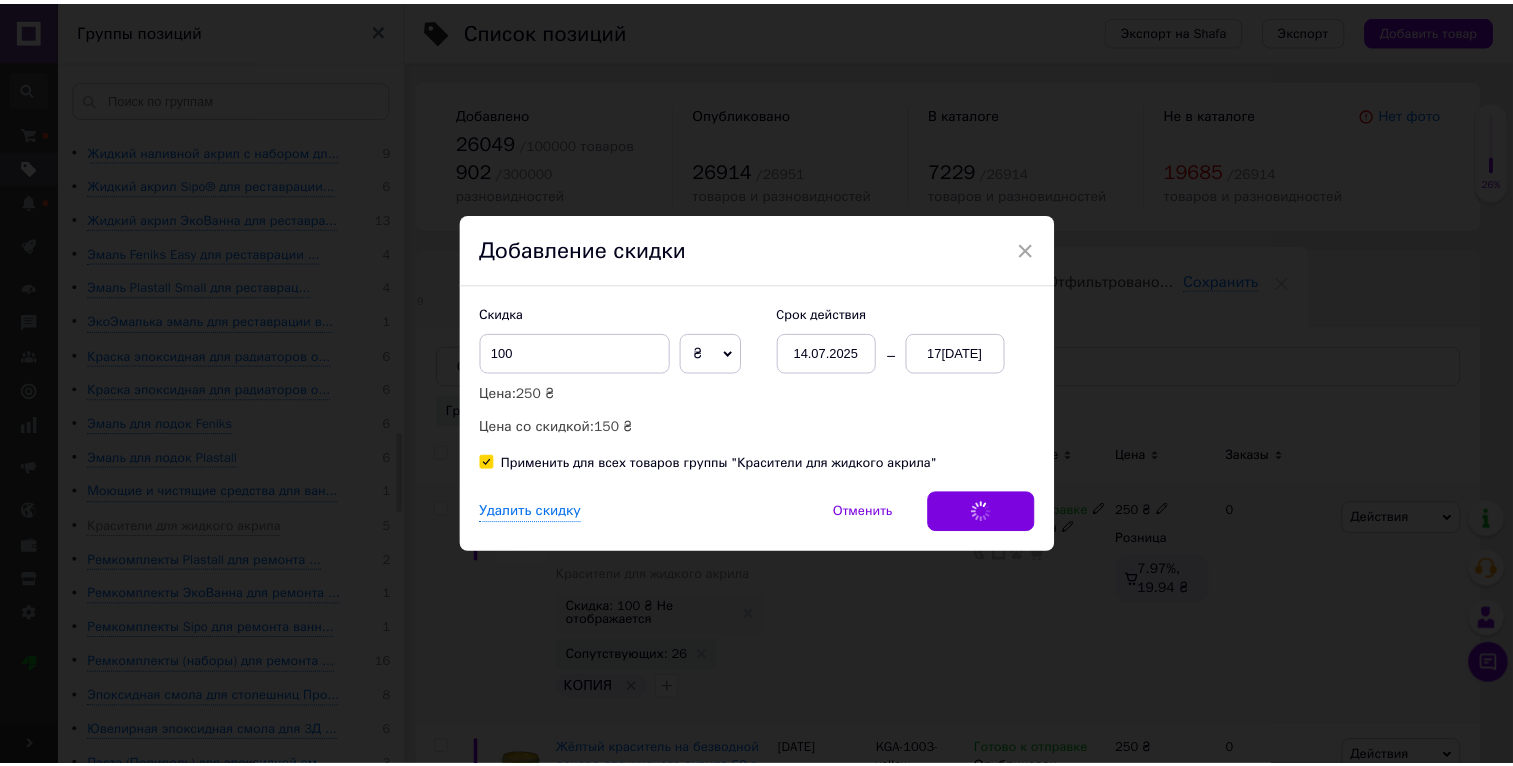scroll, scrollTop: 0, scrollLeft: 47, axis: horizontal 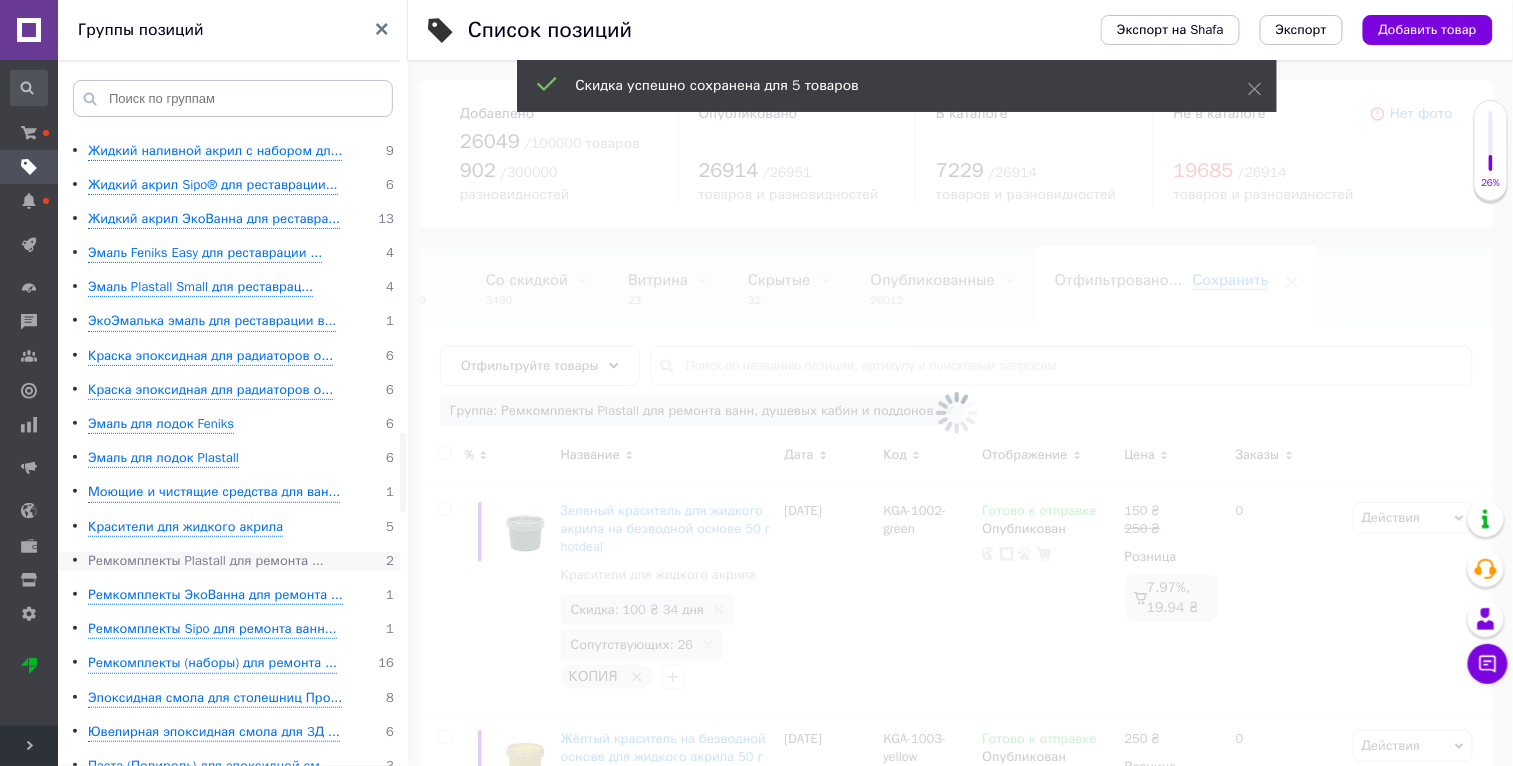 click on "Ремкомплекты Plastall для ремонта ..." at bounding box center (206, 561) 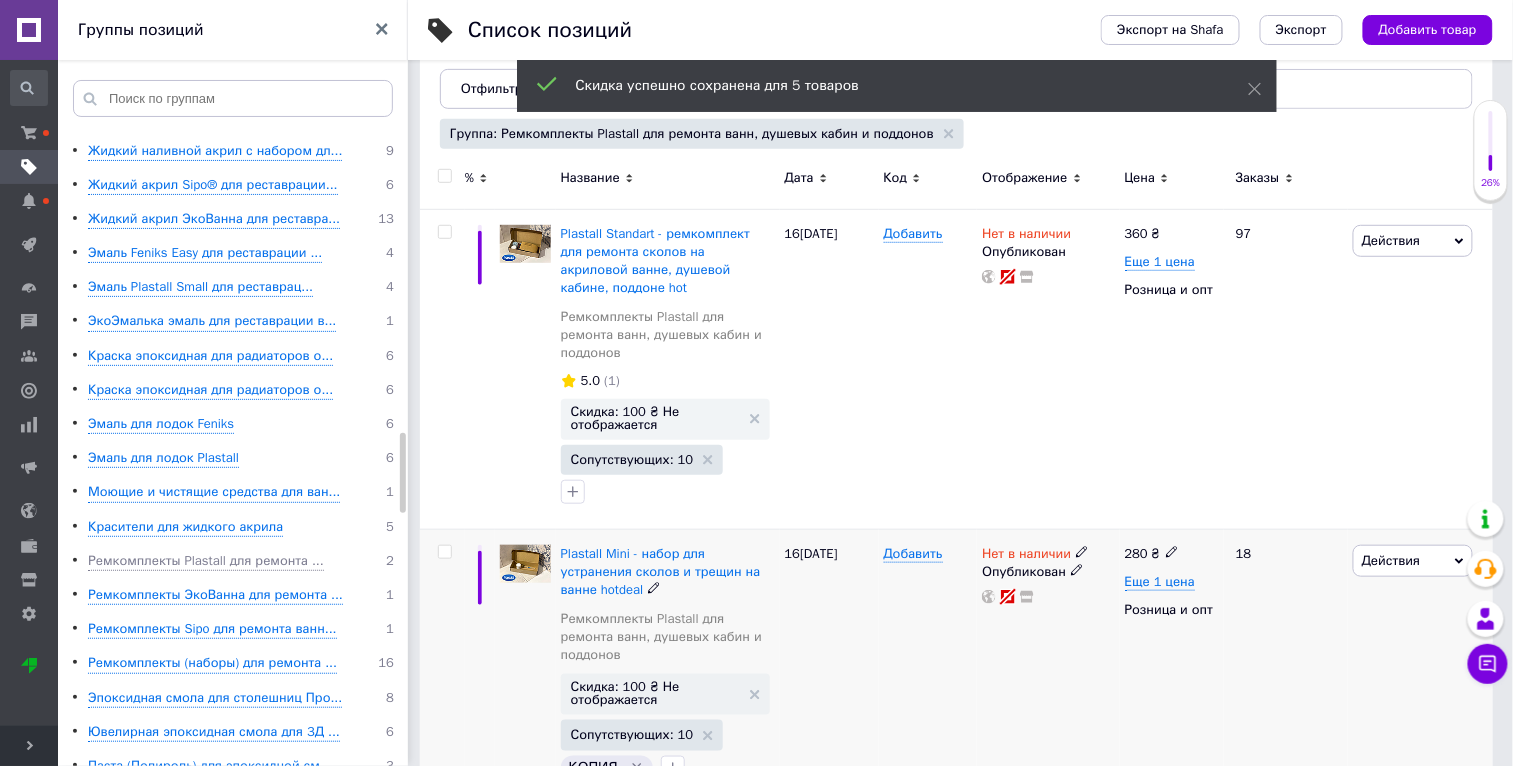 scroll, scrollTop: 333, scrollLeft: 0, axis: vertical 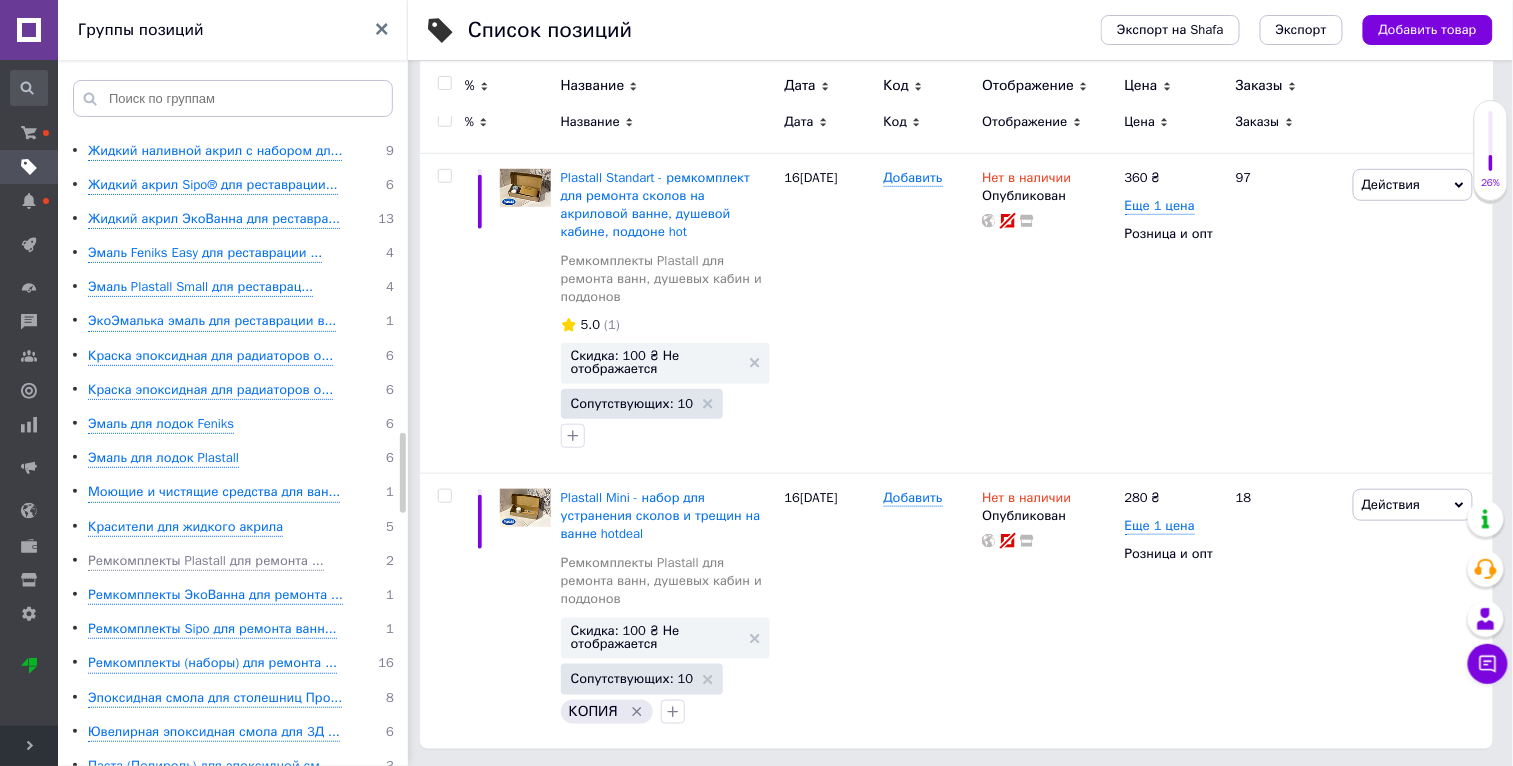click on "Корневая группа 0 Товары для детей 270 Детская кровать машина 35 Мягкие игрушки фабрика [PERSON_NAME] 235 Одежда и обувь 96 Спортивные товары 3 Мебель для офиса и дома 149 Мебель и интерьер 211 Активный отдых и туризм 44 Бондарные изделия для бани и сауны... 112 Запарники дубовые для веников 15 Жбаны дубовые для напитков горизон... 13 Жбаны дубовые для напитков вертика... 12 Вёдра дубовые для солений 3 Кадки дубовые для солений 13 Хангири, кадки для риса 4 Вёдра и ушаты дубовые для бани и с... 14 [PERSON_NAME] и шайки для бани 16 Ведро-водопад (обливное устройство... 14 Срез бочки декоративный 8 14 8 6 3" at bounding box center (236, 236) 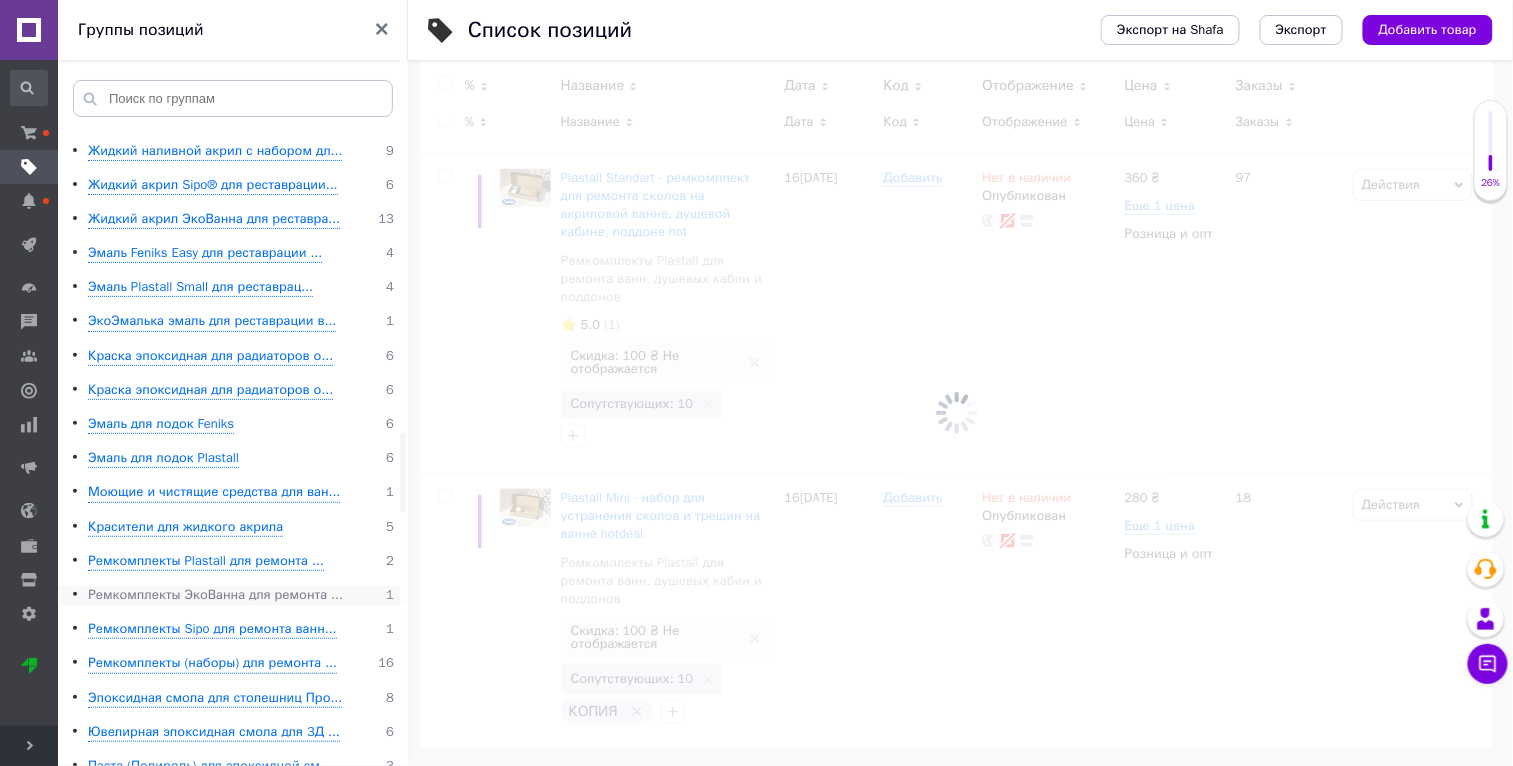 click on "Ремкомплекты ЭкоВанна для ремонта ..." at bounding box center [215, 595] 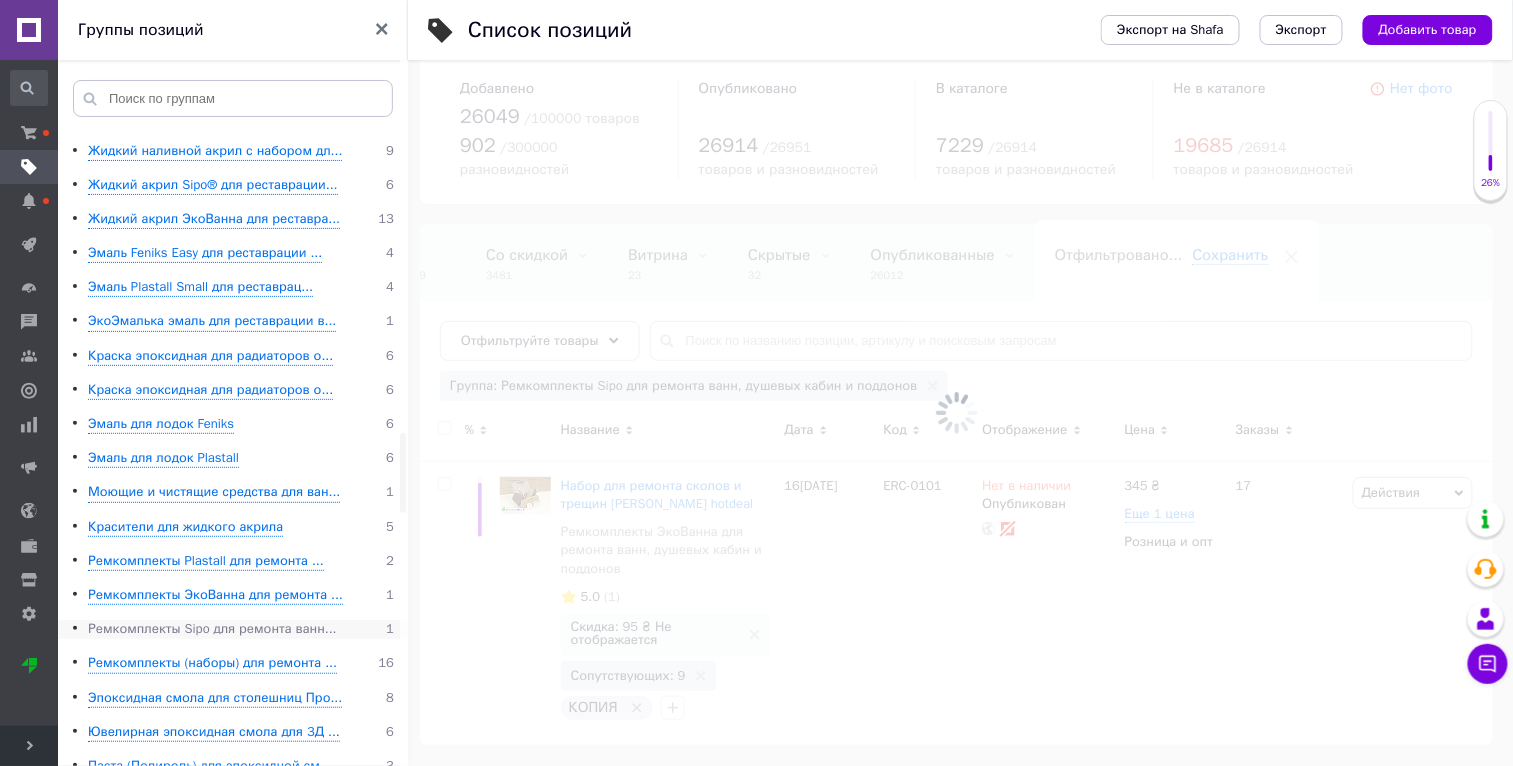 click on "Ремкомплекты Sipo для ремонта ванн..." at bounding box center (212, 629) 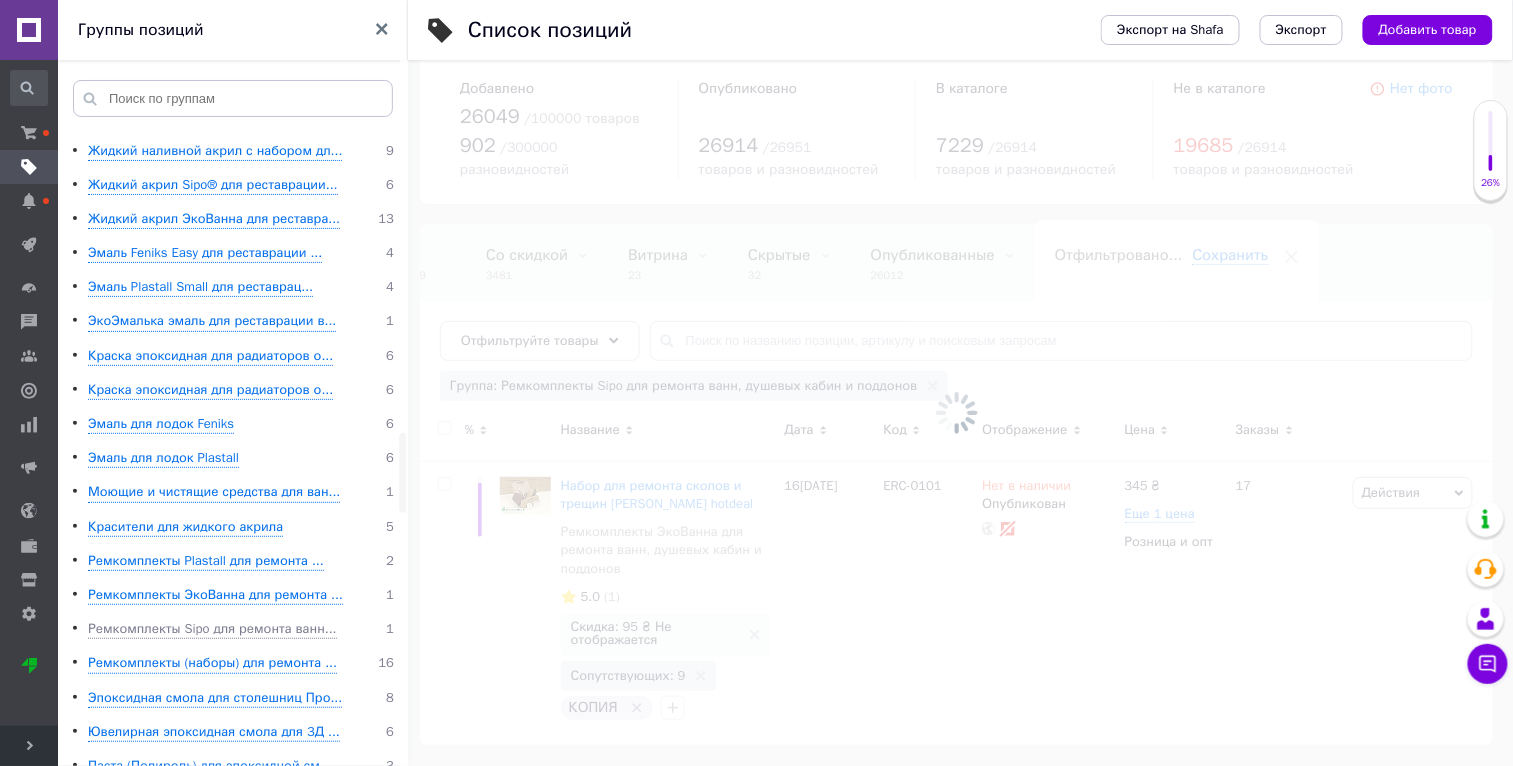 scroll, scrollTop: 22, scrollLeft: 0, axis: vertical 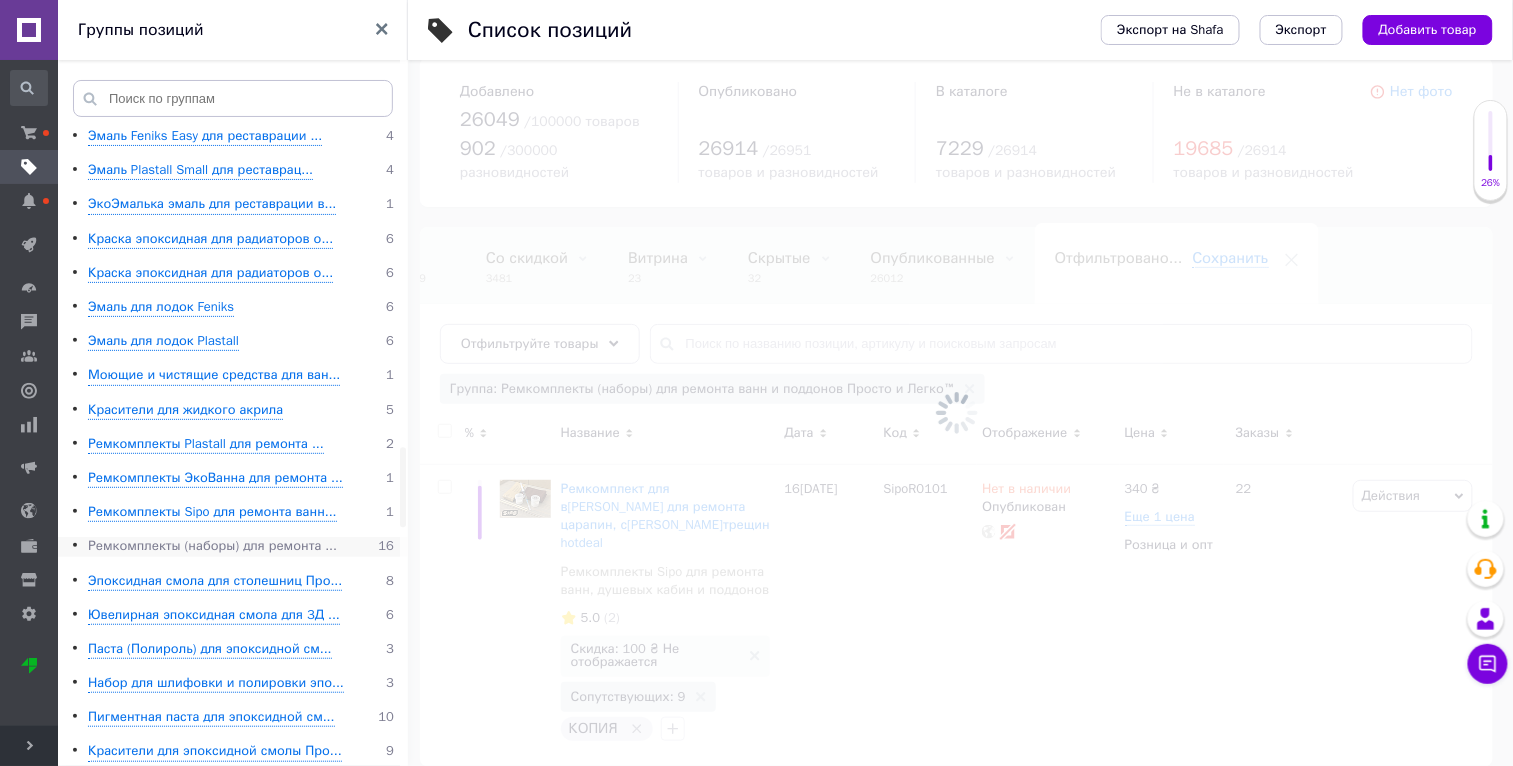 click on "Ремкомплекты (наборы) для ремонта ..." at bounding box center (212, 546) 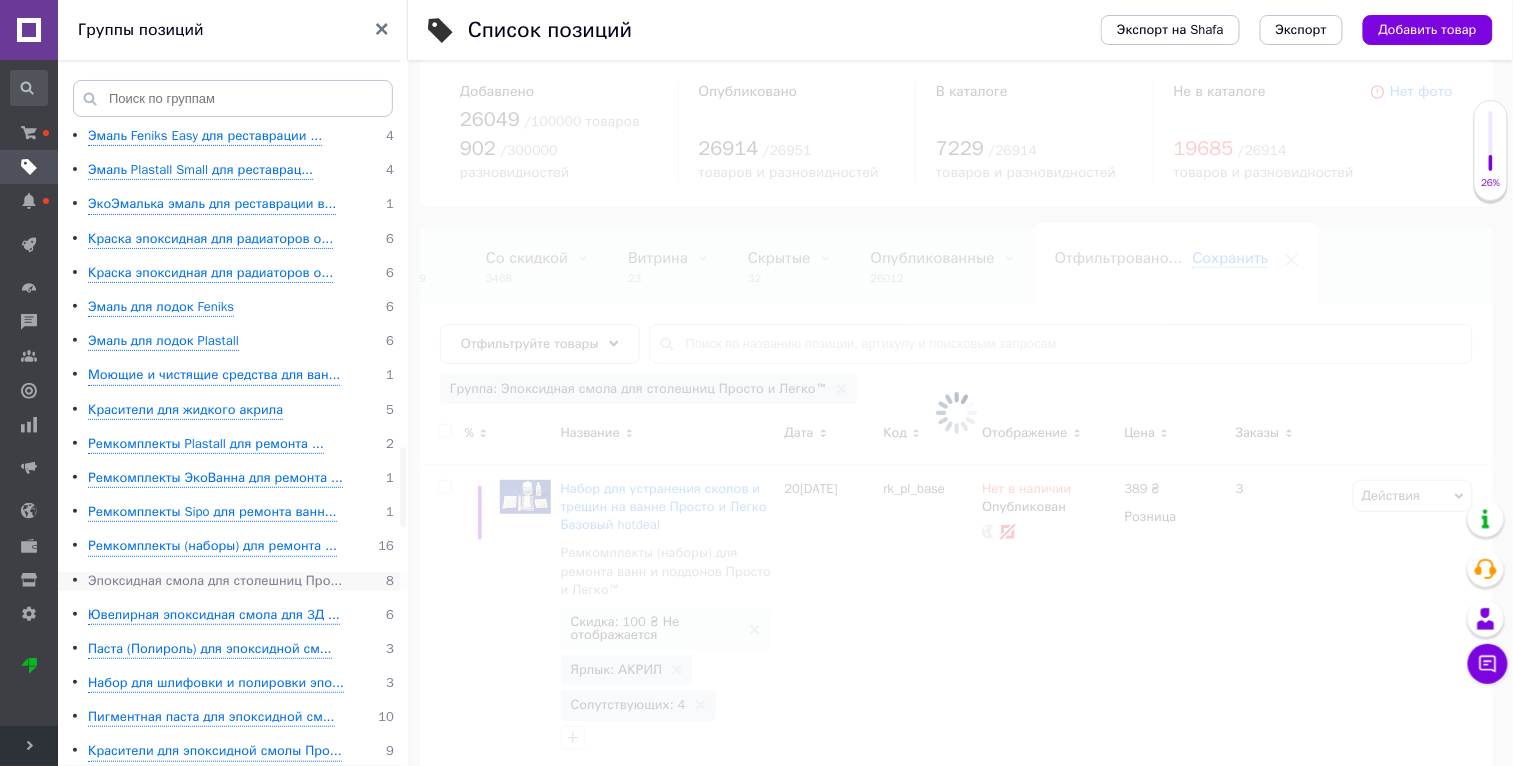click on "Эпоксидная смола для столешниц Про..." at bounding box center [215, 581] 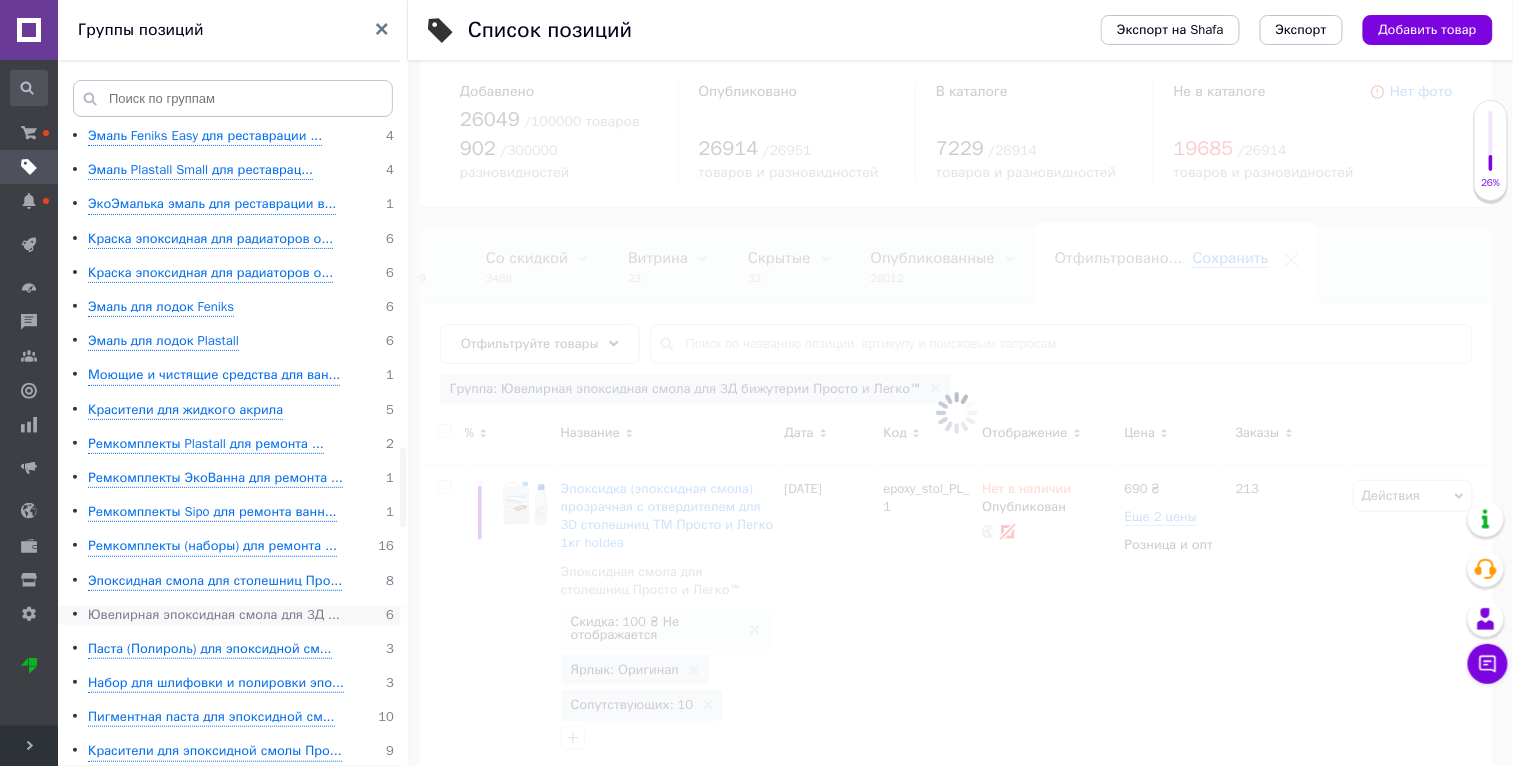 click on "Ювелирная эпоксидная смола для 3Д ..." at bounding box center (214, 615) 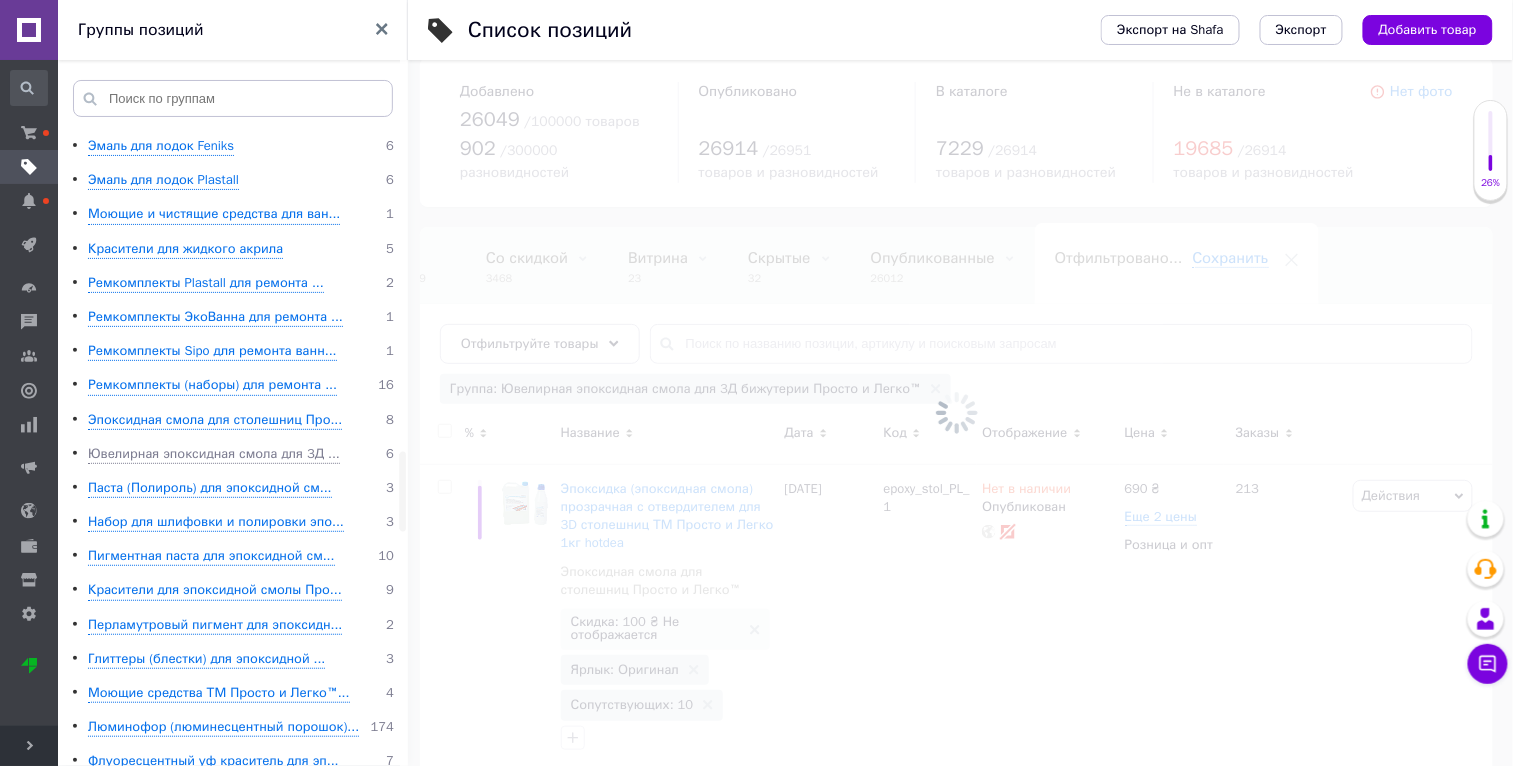 scroll, scrollTop: 2743, scrollLeft: 0, axis: vertical 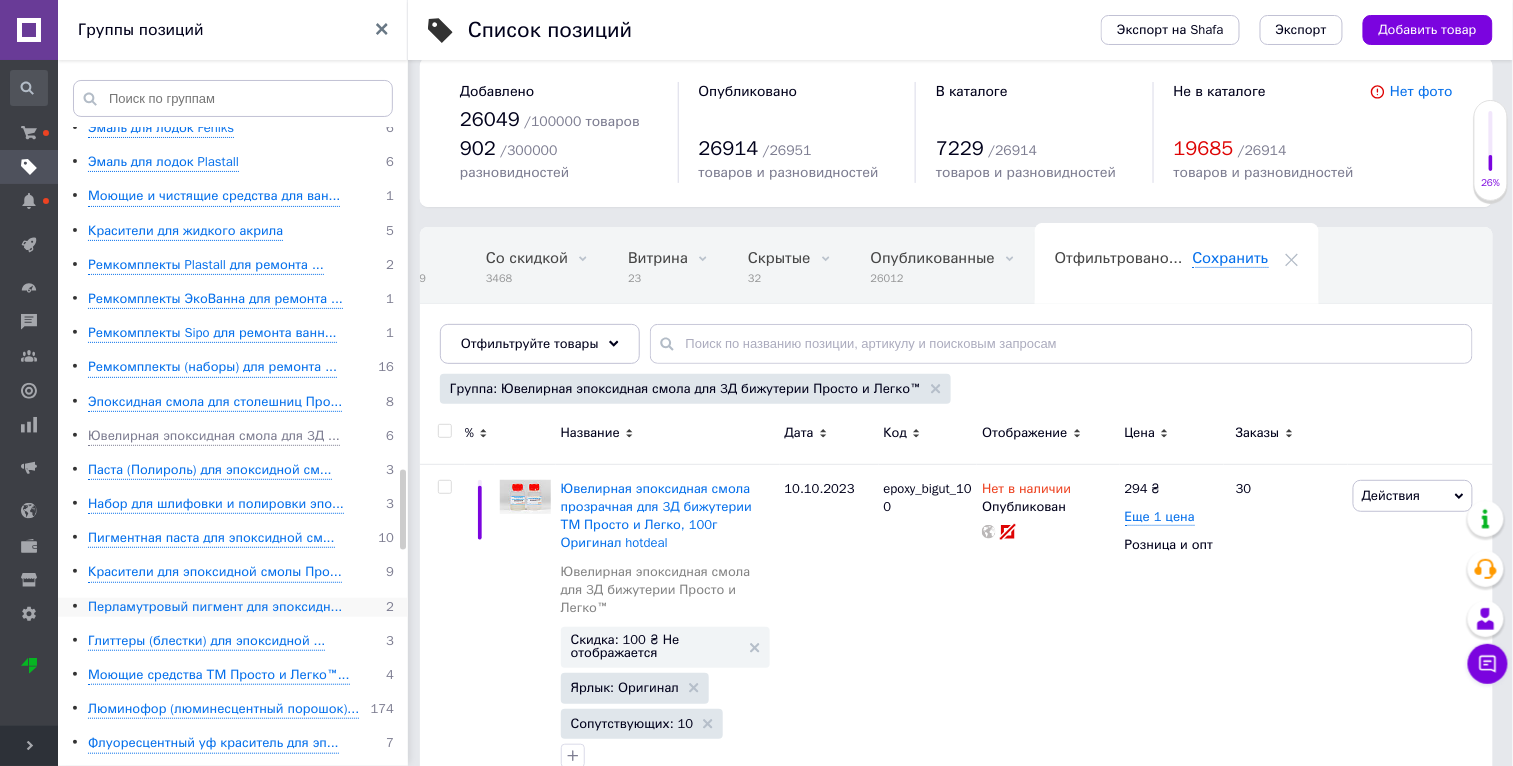 click on "Корневая группа 0 Товары для детей 270 Детская кровать машина 35 Мягкие игрушки фабрика [PERSON_NAME] 235 Одежда и обувь 96 Спортивные товары 3 Мебель для офиса и дома 149 Мебель и интерьер 211 Активный отдых и туризм 44 Бондарные изделия для бани и сауны... 112 Запарники дубовые для веников 15 Жбаны дубовые для напитков горизон... 13 Жбаны дубовые для напитков вертика... 12 Вёдра дубовые для солений 3 Кадки дубовые для солений 13 Хангири, кадки для риса 4 Вёдра и ушаты дубовые для бани и с... 14 [PERSON_NAME] и шайки для бани 16 Ведро-водопад (обливное устройство... 14 Срез бочки декоративный 8 14 8 6 3" at bounding box center [236, -60] 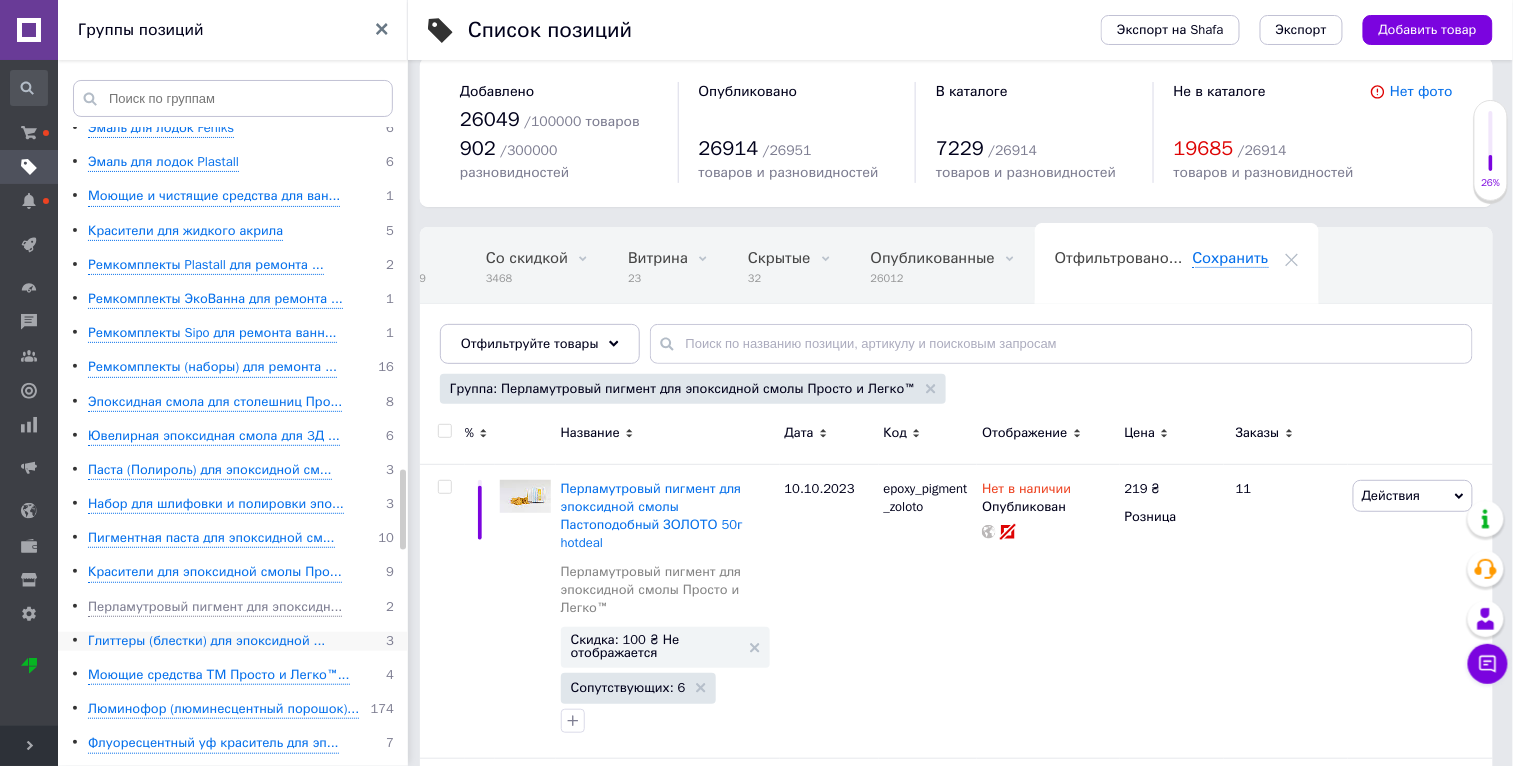 click on "Глиттеры (блестки) для эпоксидной ..." at bounding box center (206, 641) 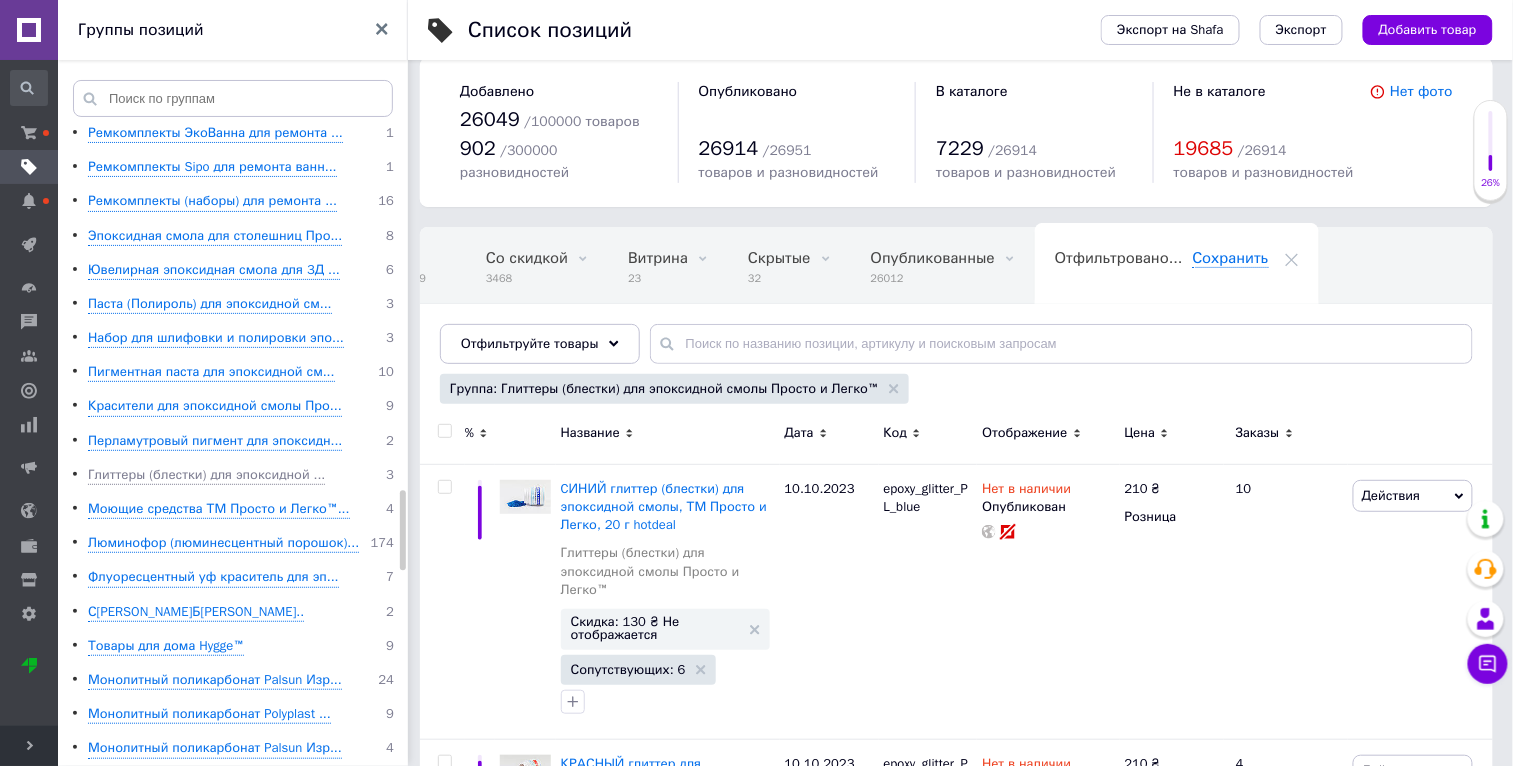 scroll, scrollTop: 2933, scrollLeft: 0, axis: vertical 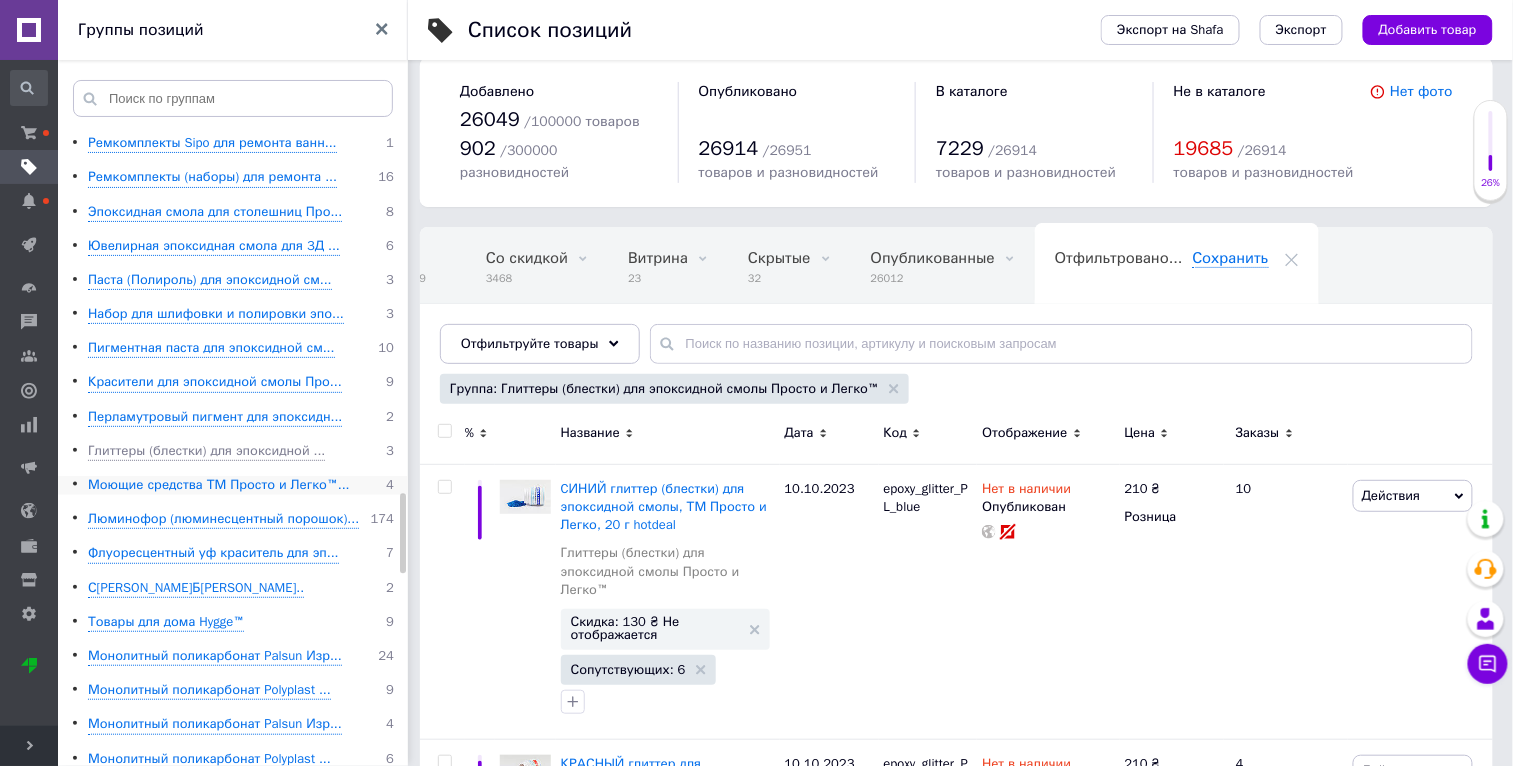 click on "Моющие средства ТМ Просто и Легко™..." at bounding box center (219, 485) 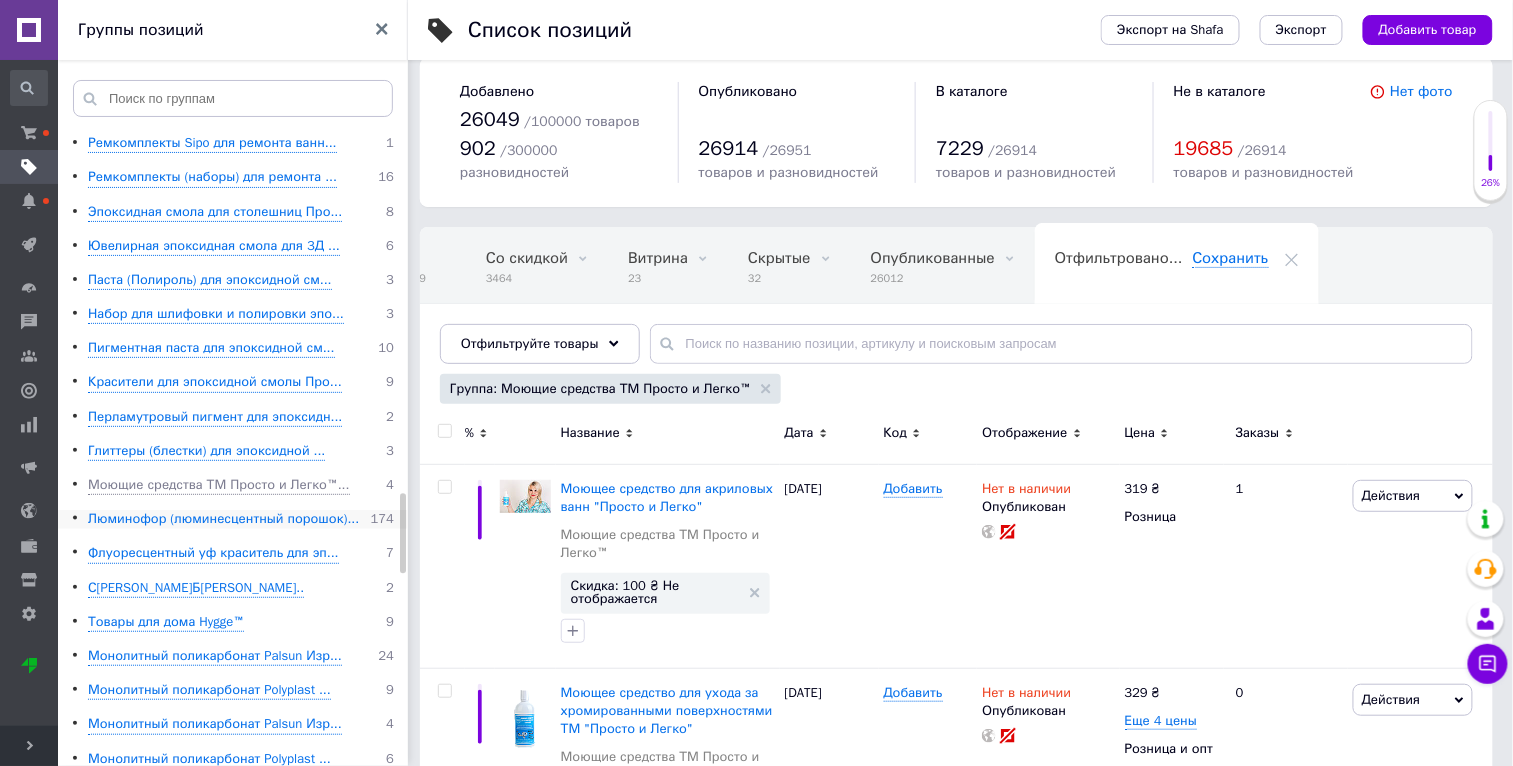 click on "Люминофор (люминесцентный порошок)..." at bounding box center [223, 519] 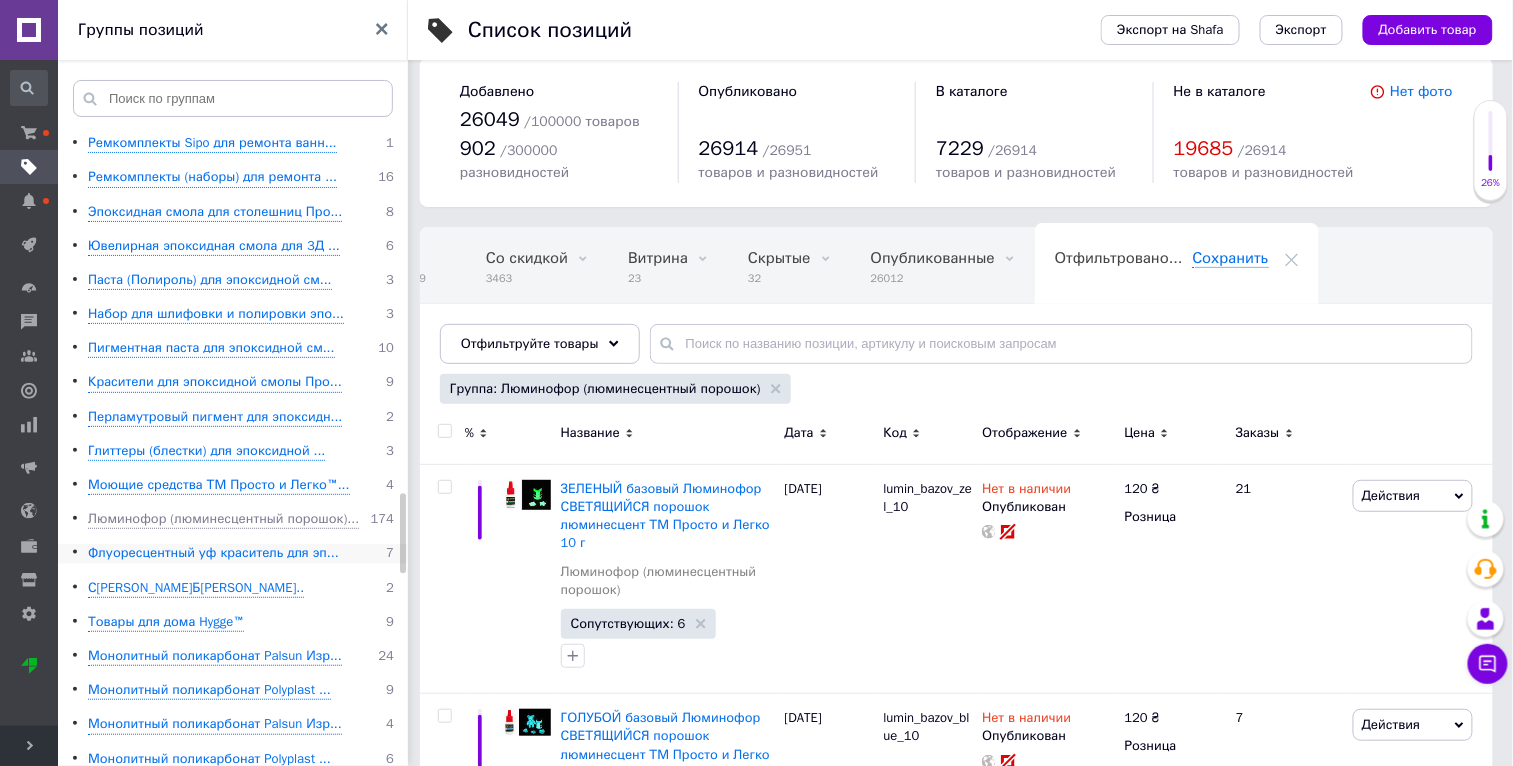 click on "Флуоресцентный уф краситель для эп..." at bounding box center (213, 553) 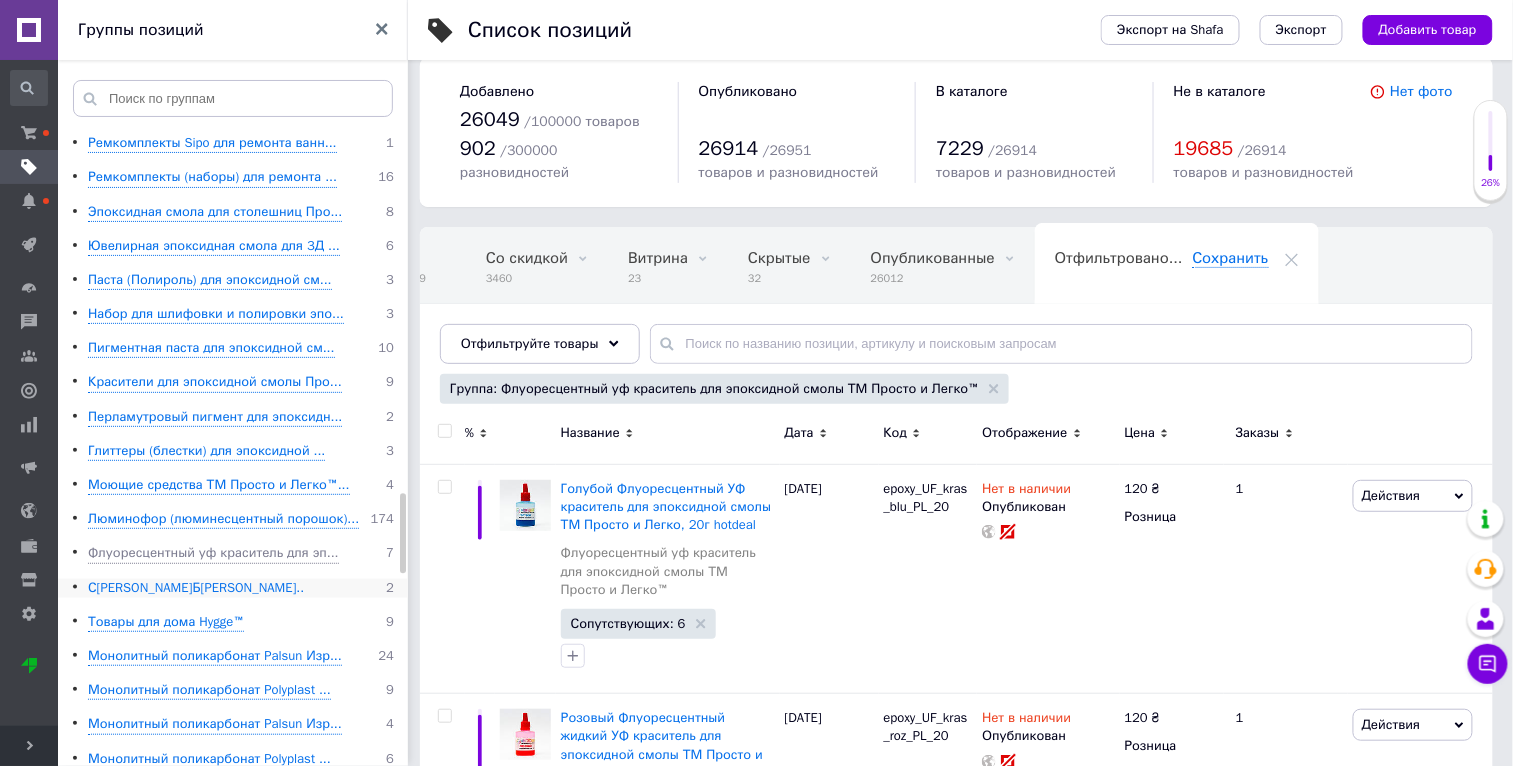 click on "С[PERSON_NAME]Б[PERSON_NAME].." at bounding box center (196, 588) 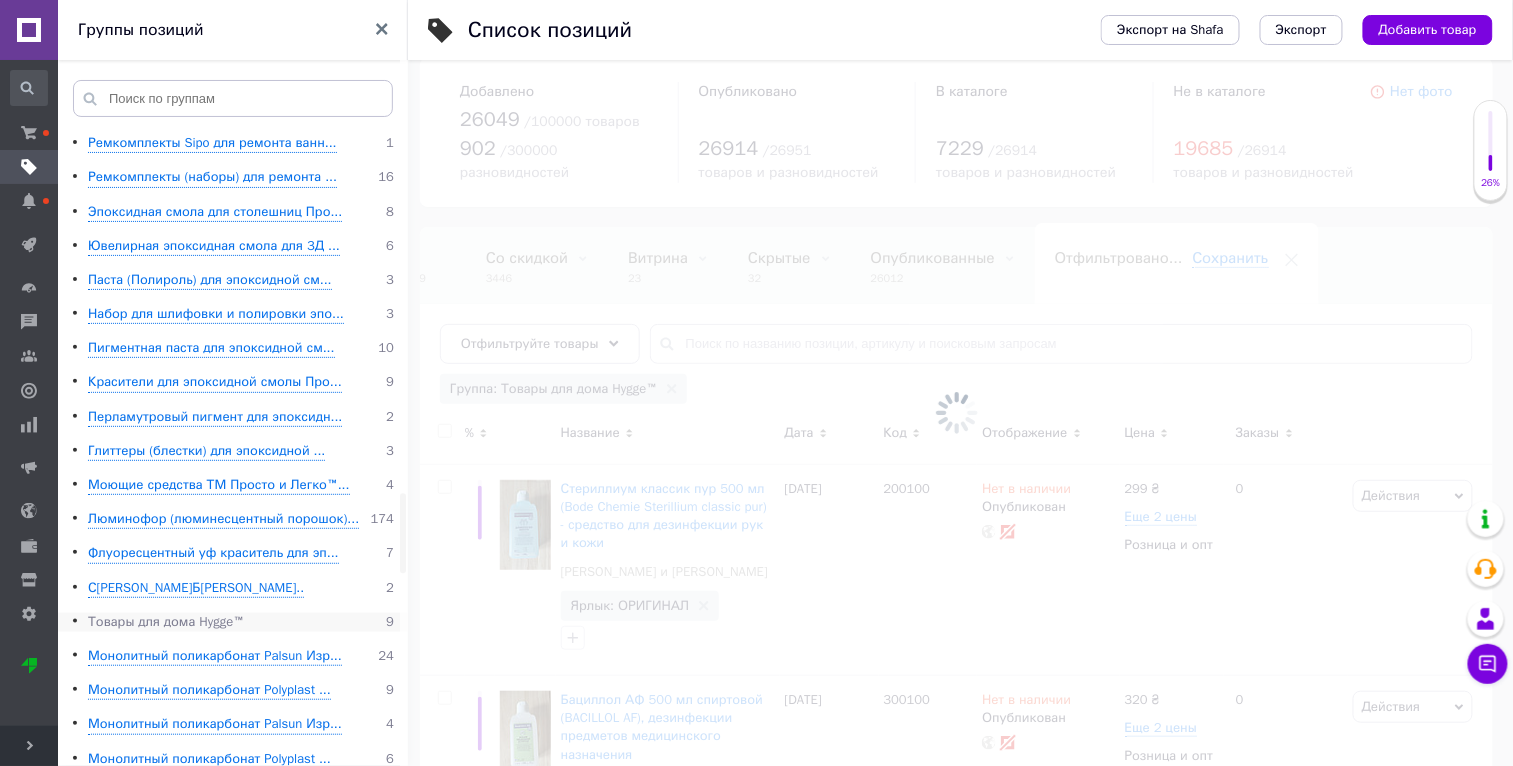 click on "Товары для дома Hygge™" at bounding box center (166, 622) 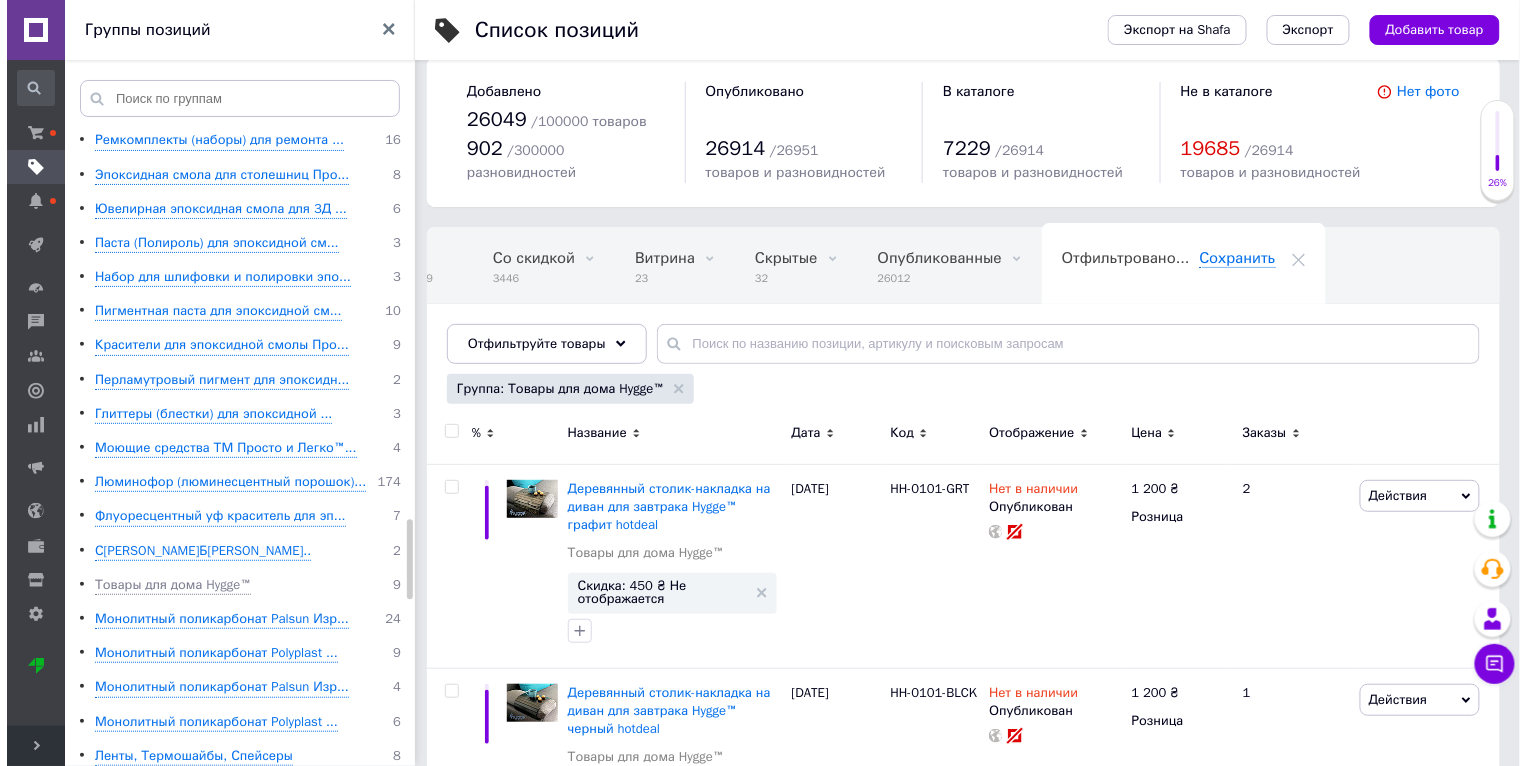 scroll, scrollTop: 3144, scrollLeft: 0, axis: vertical 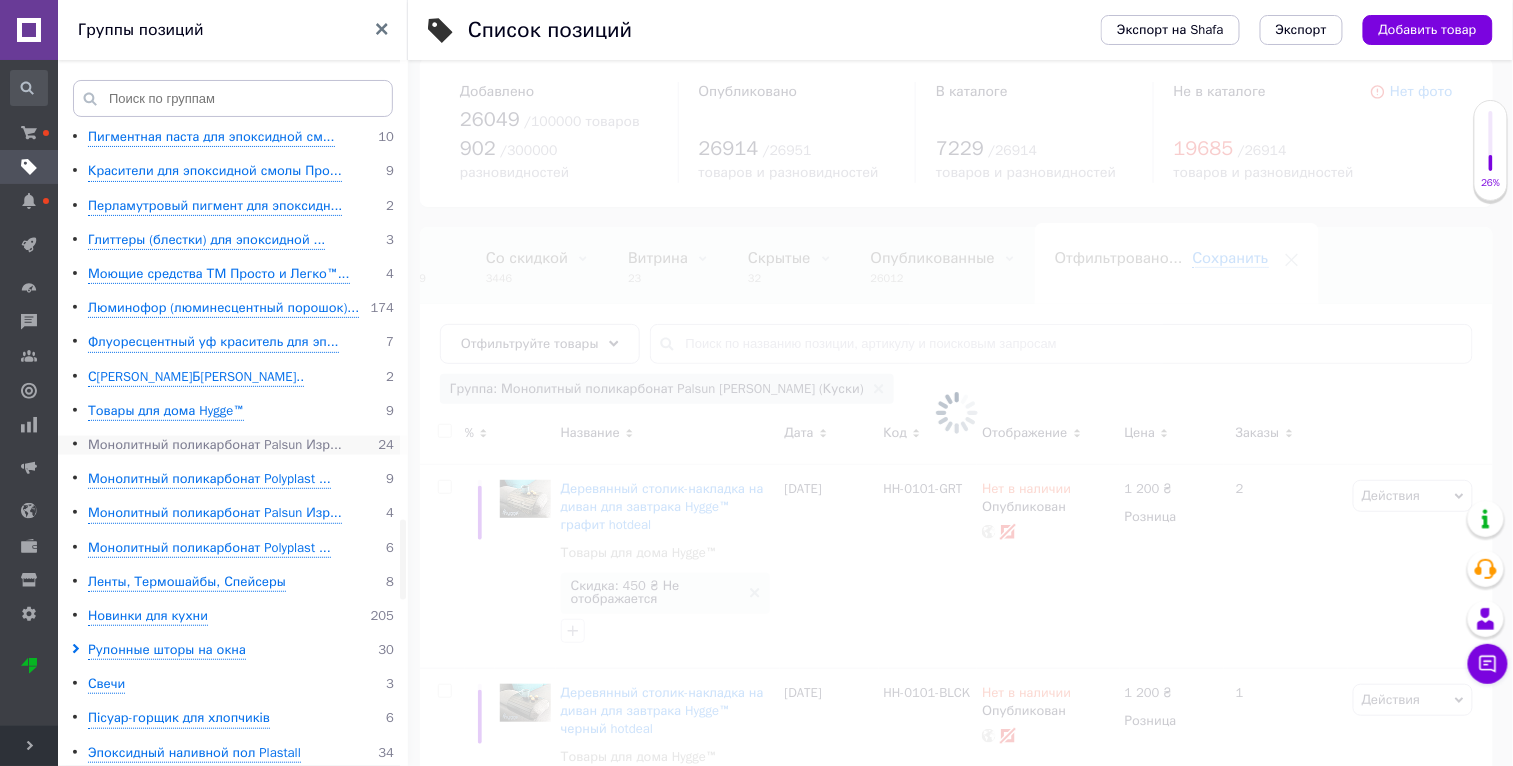 click on "Монолитный поликарбонат Palsun Изр..." at bounding box center (215, 445) 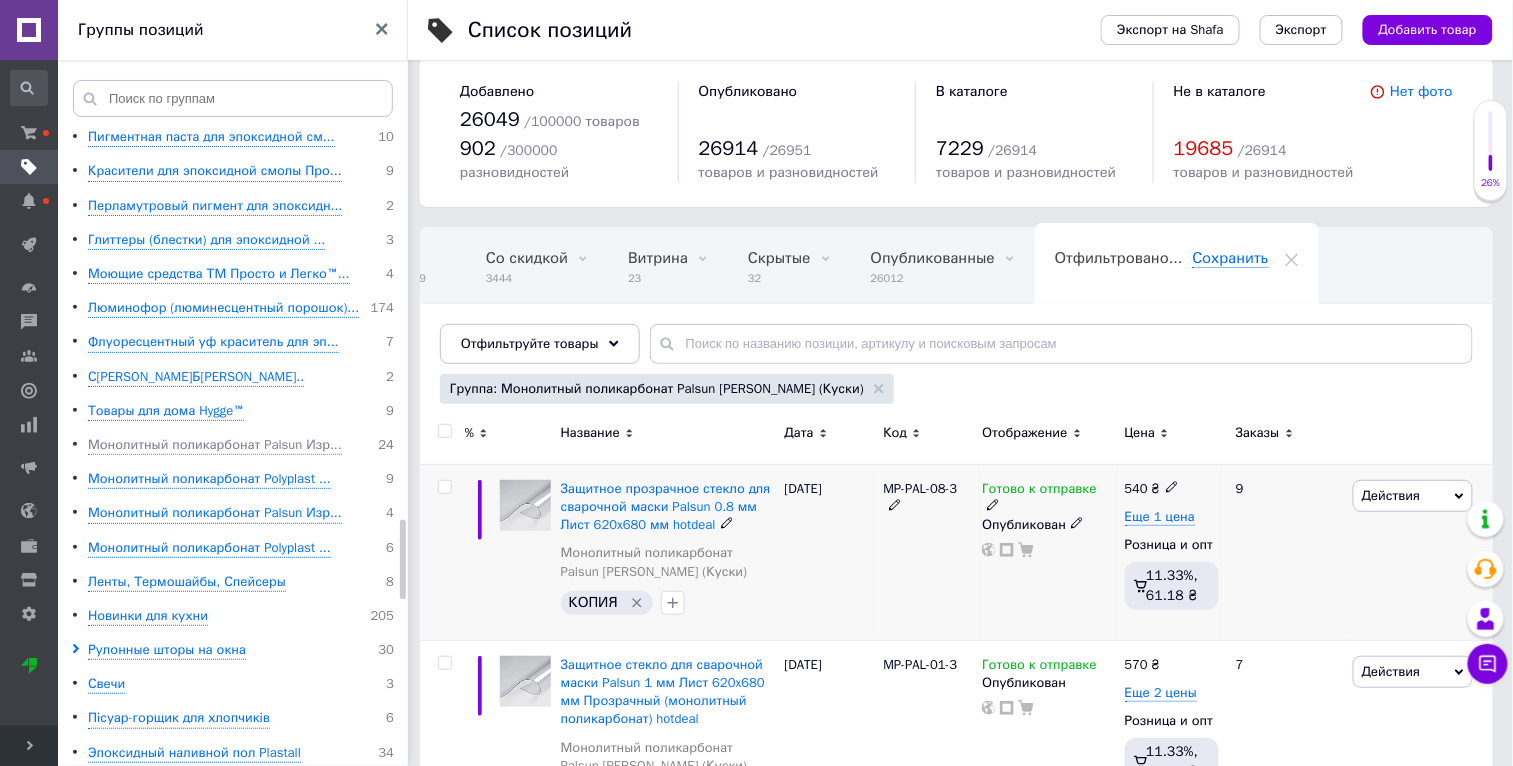 click on "Действия" at bounding box center (1391, 495) 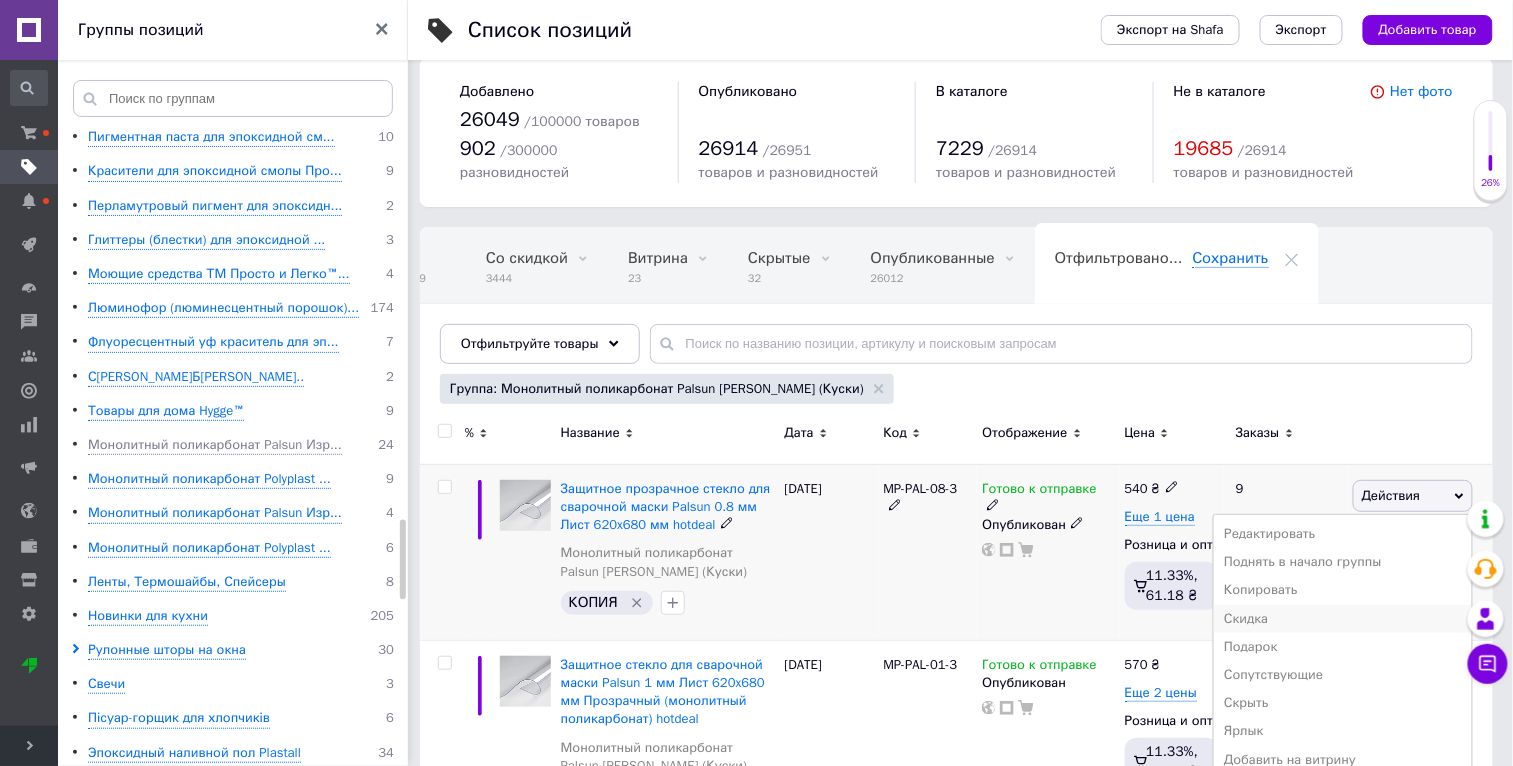 click on "Скидка" at bounding box center [1343, 619] 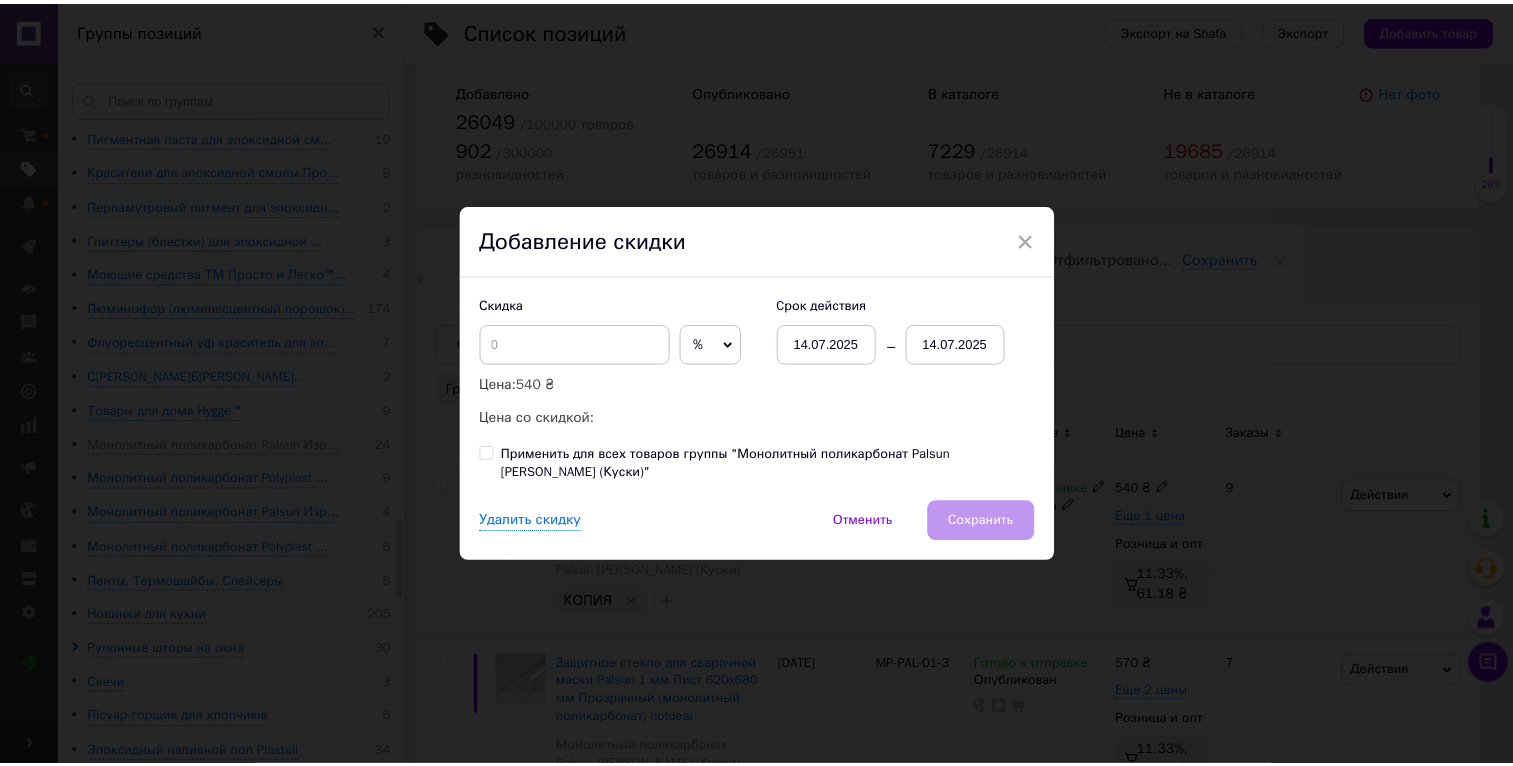 scroll, scrollTop: 0, scrollLeft: 46, axis: horizontal 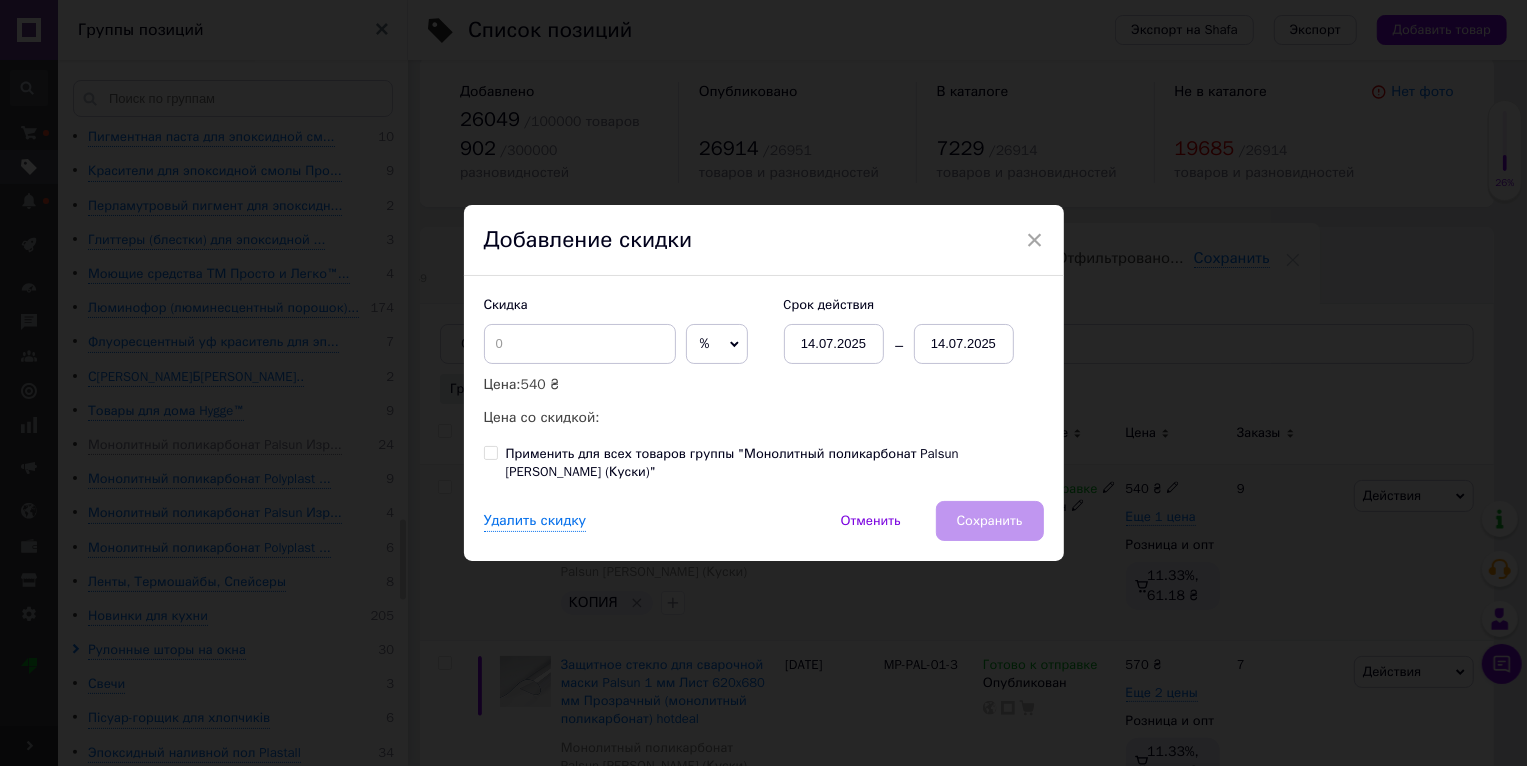 click on "Применить для всех товаров группы "Монолитный поликарбонат Palsun [PERSON_NAME] (Куски)"" at bounding box center (775, 463) 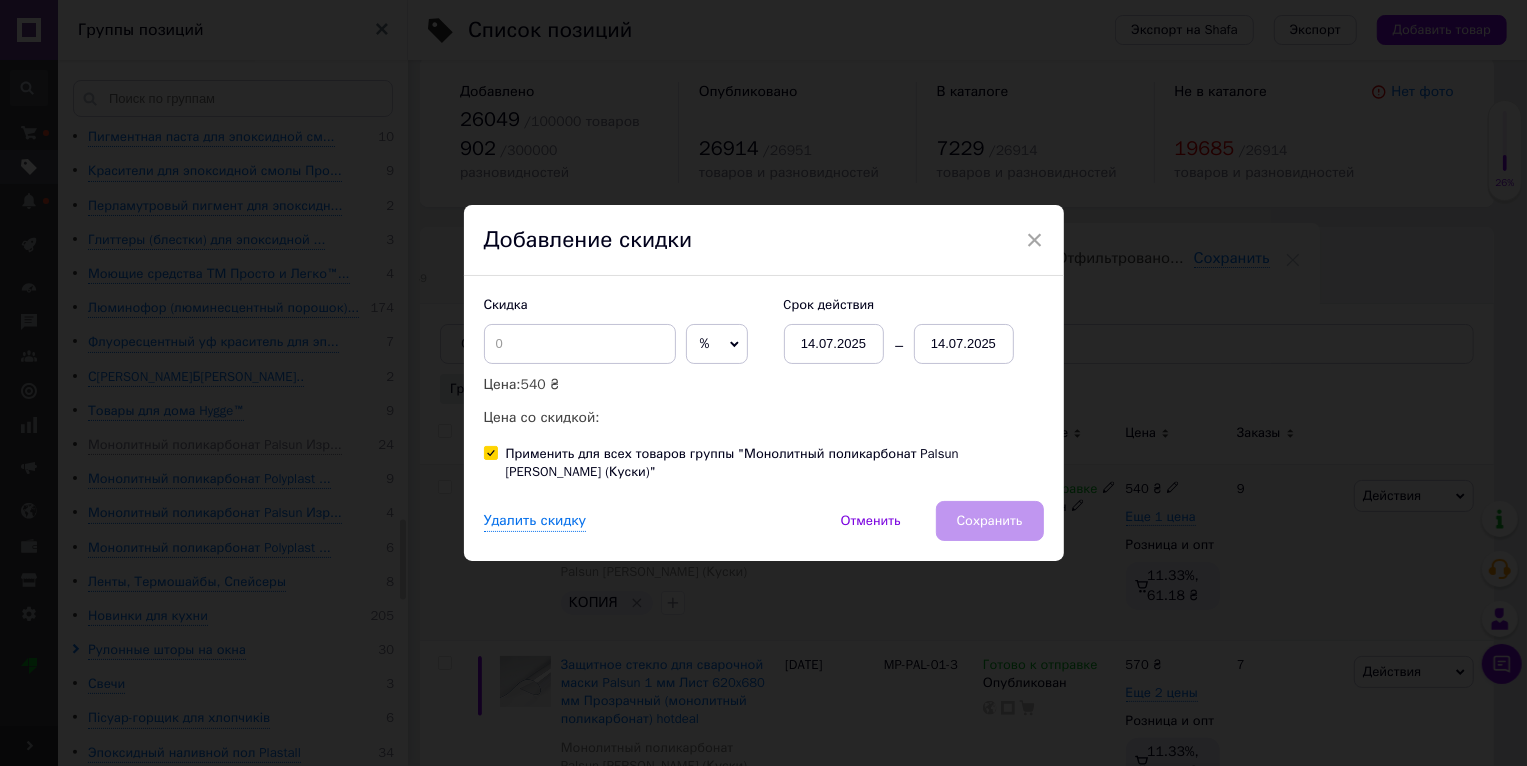 checkbox on "true" 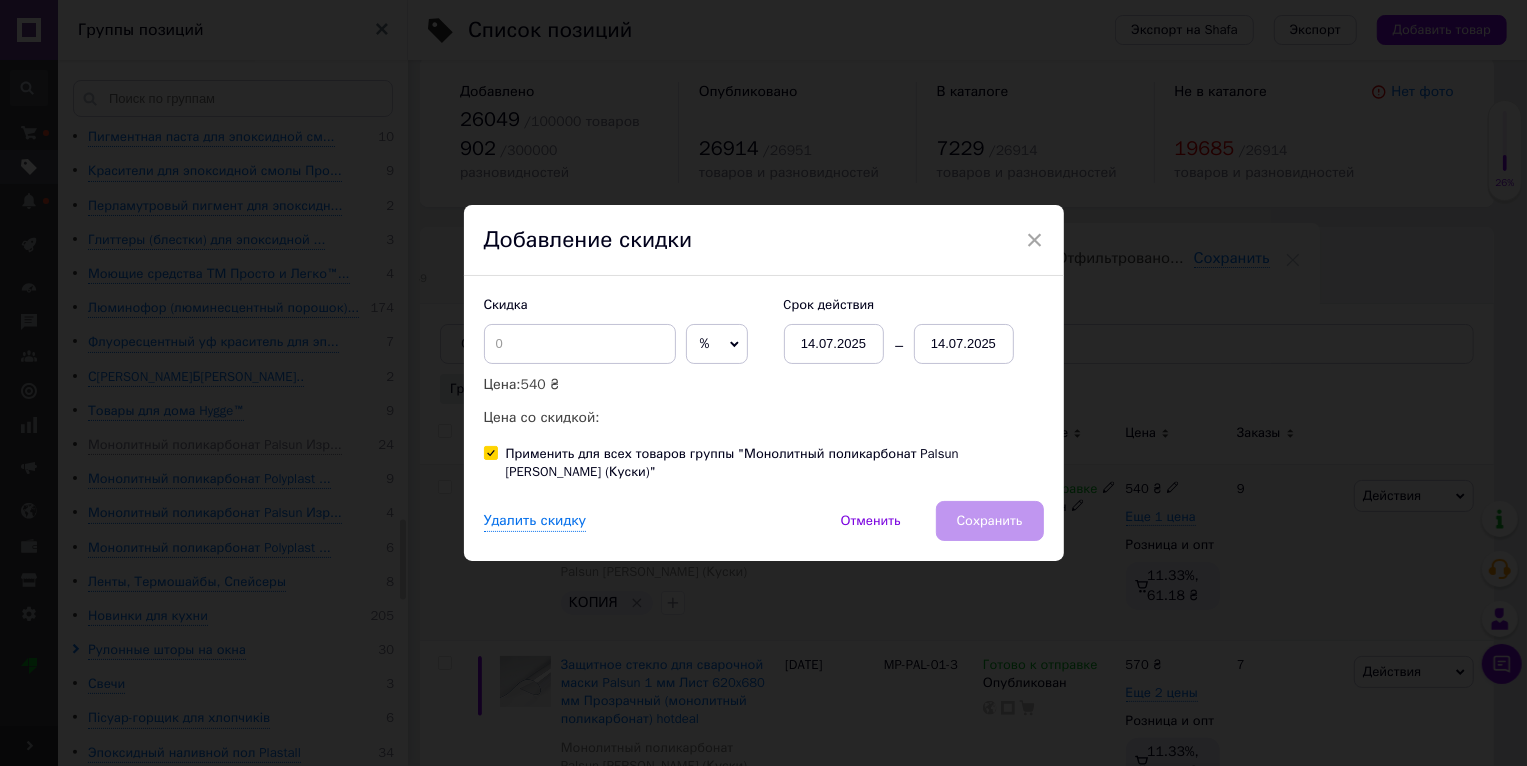 click on "× Добавление скидки Скидка % ₴ Цена:  540   ₴ Цена со скидкой:  Cрок действия [DATE] [DATE] Применить для всех товаров группы "Монолитный поликарбонат Palsun [PERSON_NAME] (Куски)" Удалить скидку   Отменить   Сохранить" at bounding box center [763, 383] 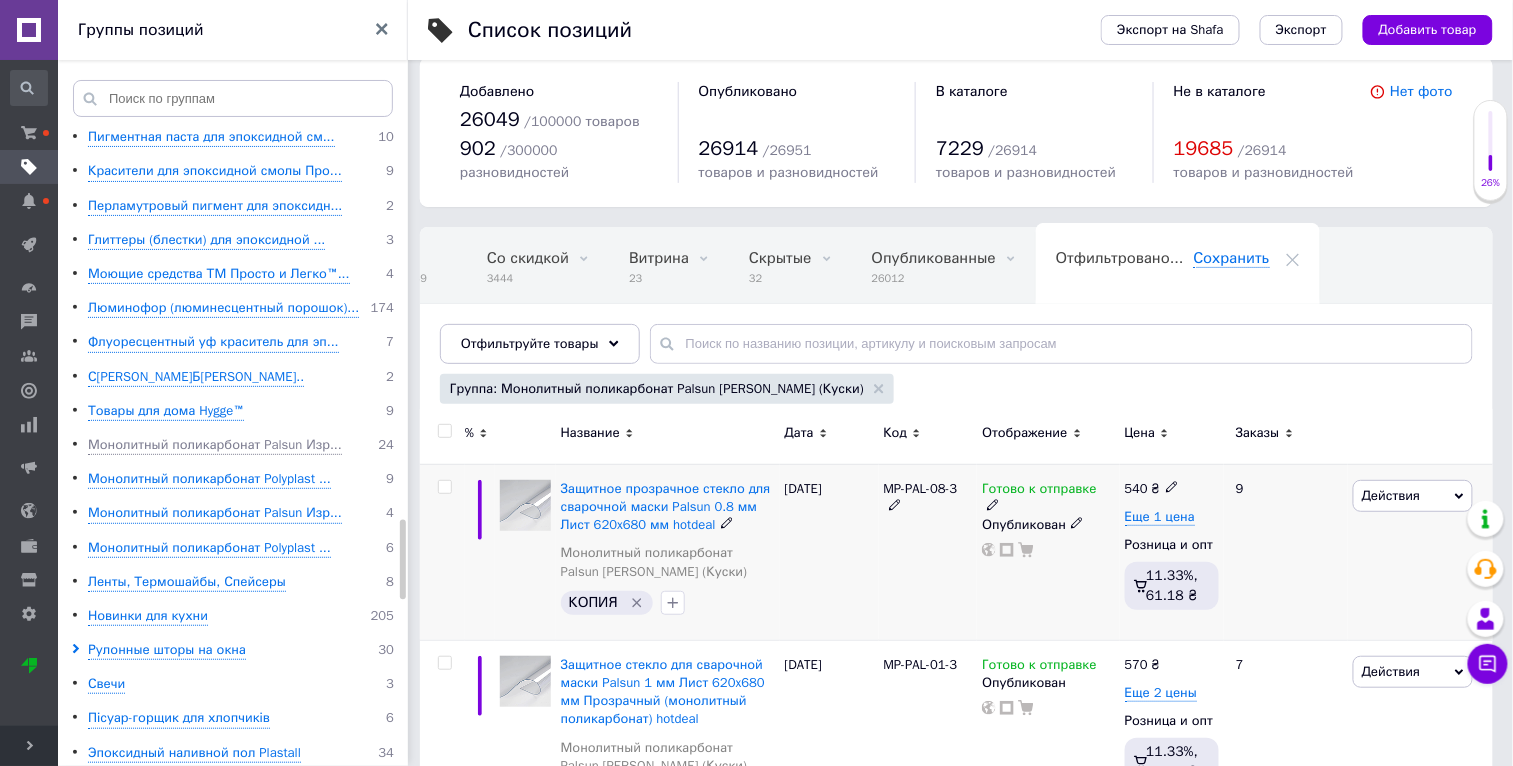 scroll, scrollTop: 0, scrollLeft: 47, axis: horizontal 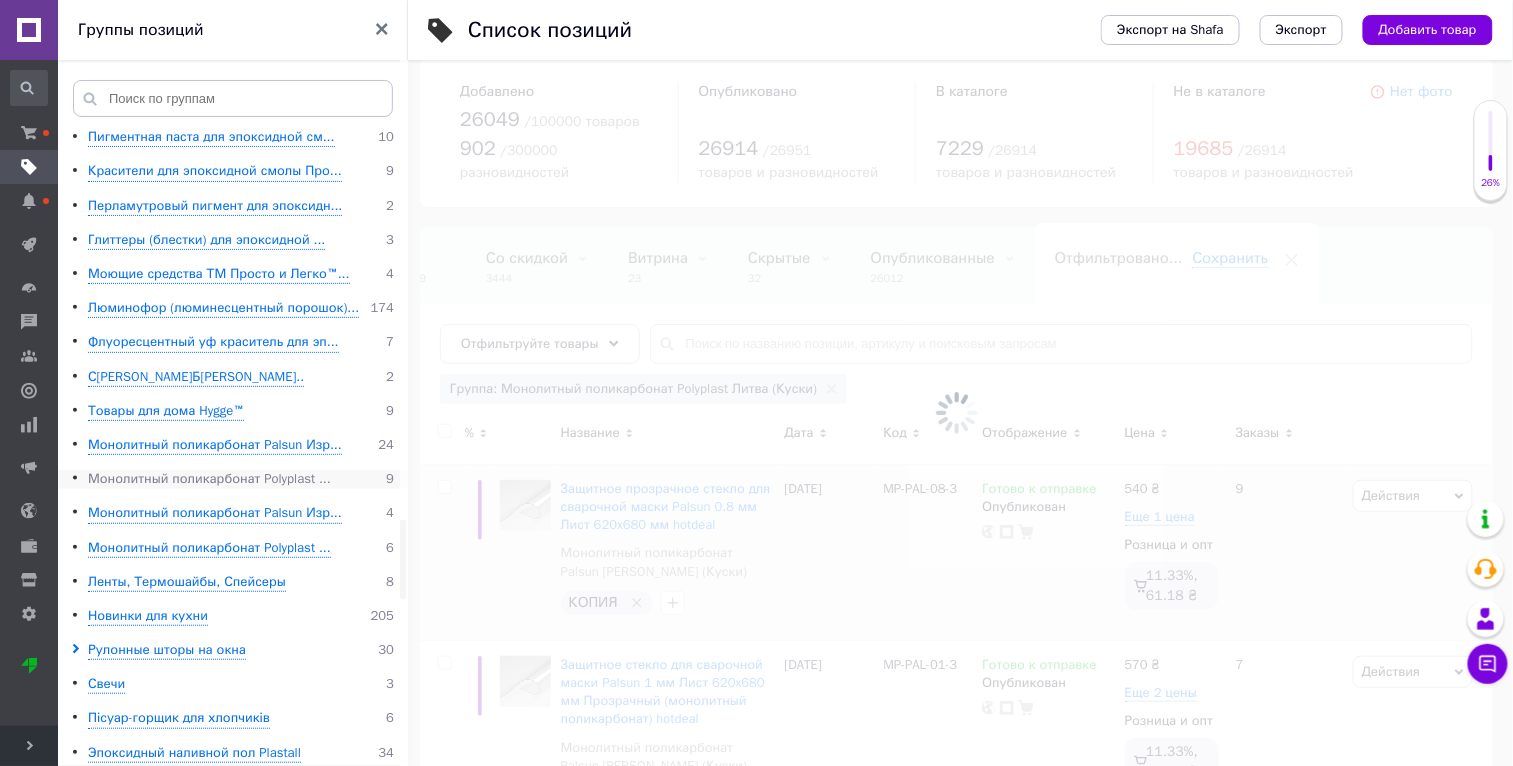 click on "Монолитный поликарбонат Polyplast ..." at bounding box center (209, 479) 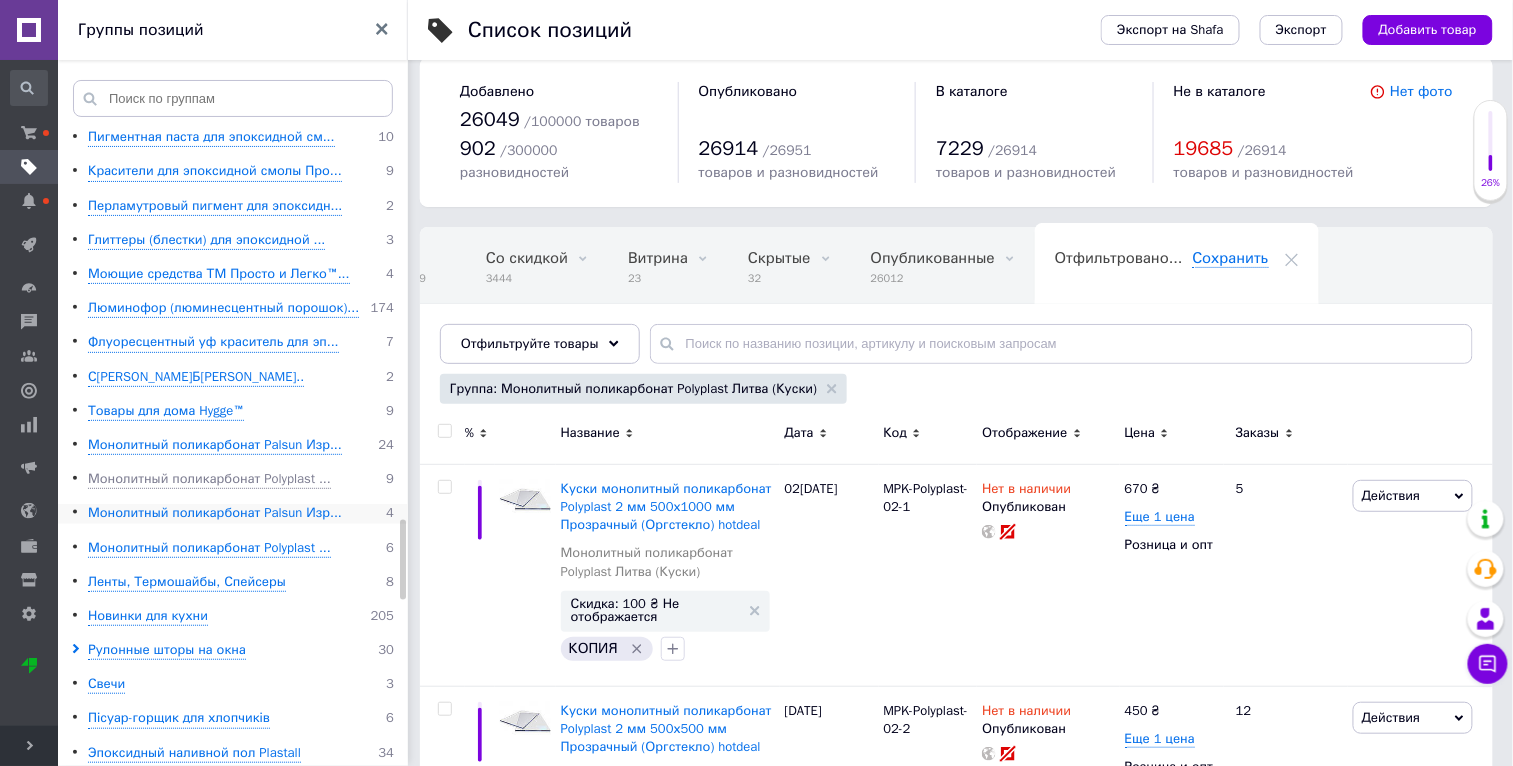 click on "Монолитный поликарбонат Palsun Изр..." at bounding box center (215, 513) 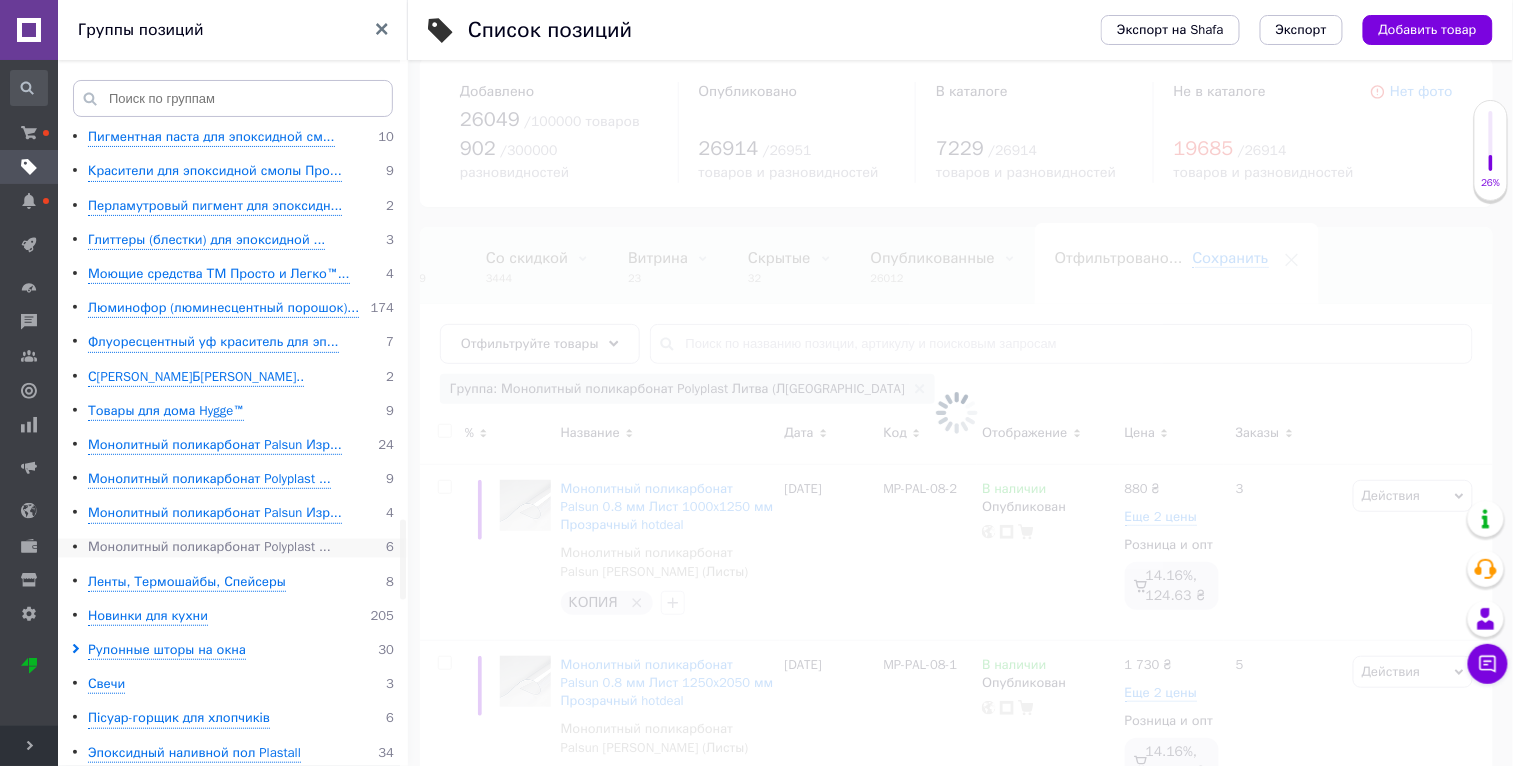 click on "Монолитный поликарбонат Polyplast ..." at bounding box center [209, 548] 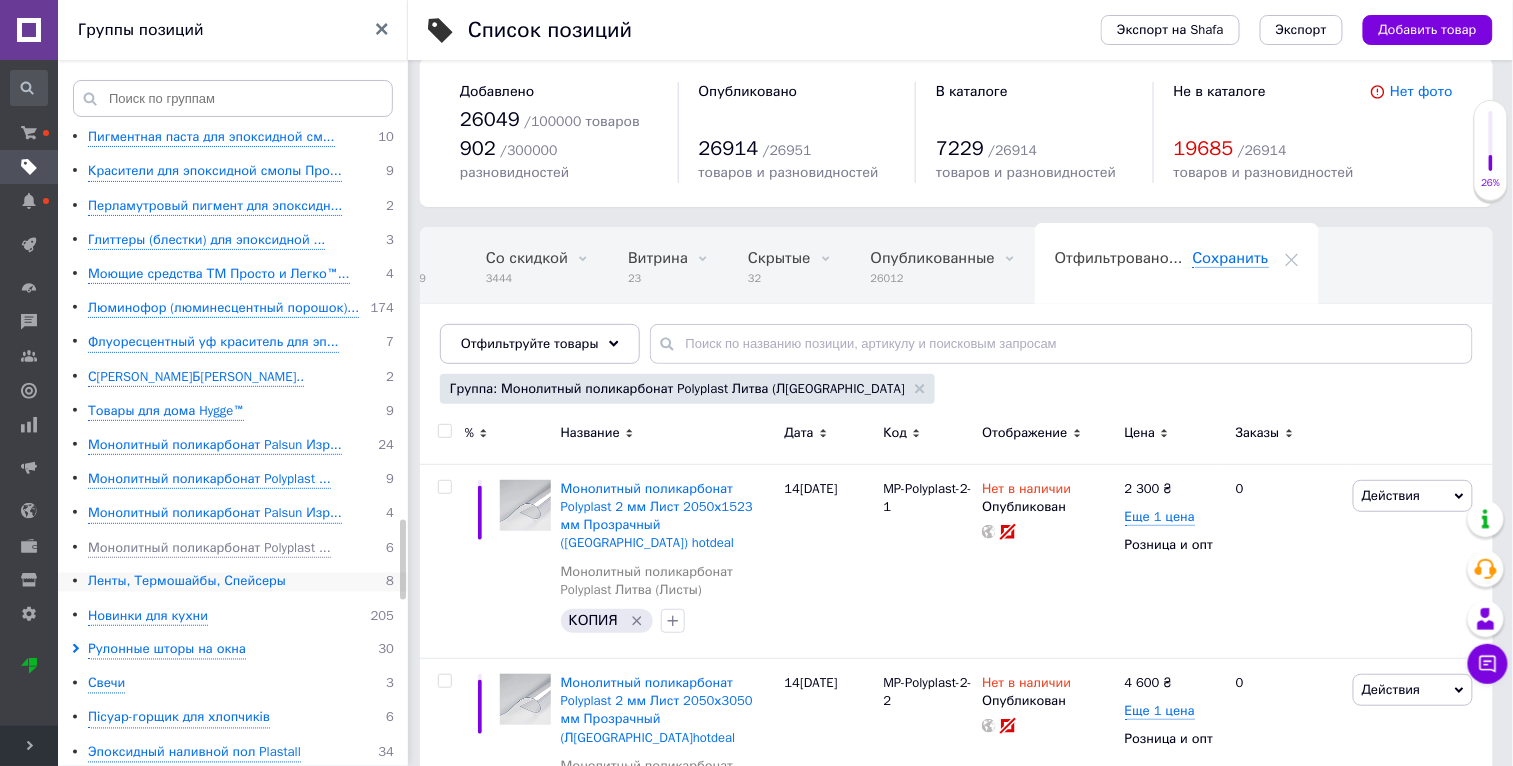 click on "Ленты, Термошайбы, Спейсеры" at bounding box center (187, 582) 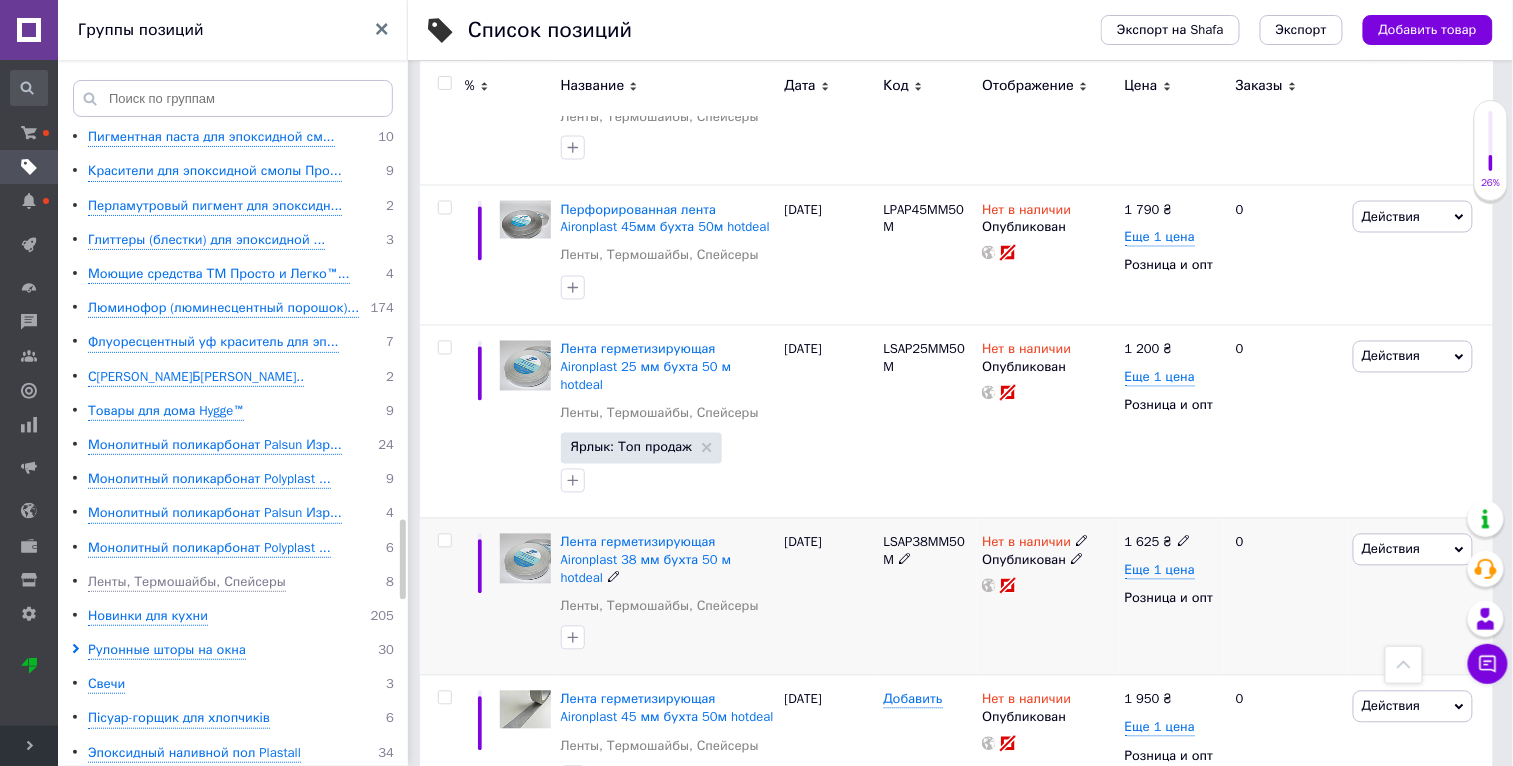 scroll, scrollTop: 1052, scrollLeft: 0, axis: vertical 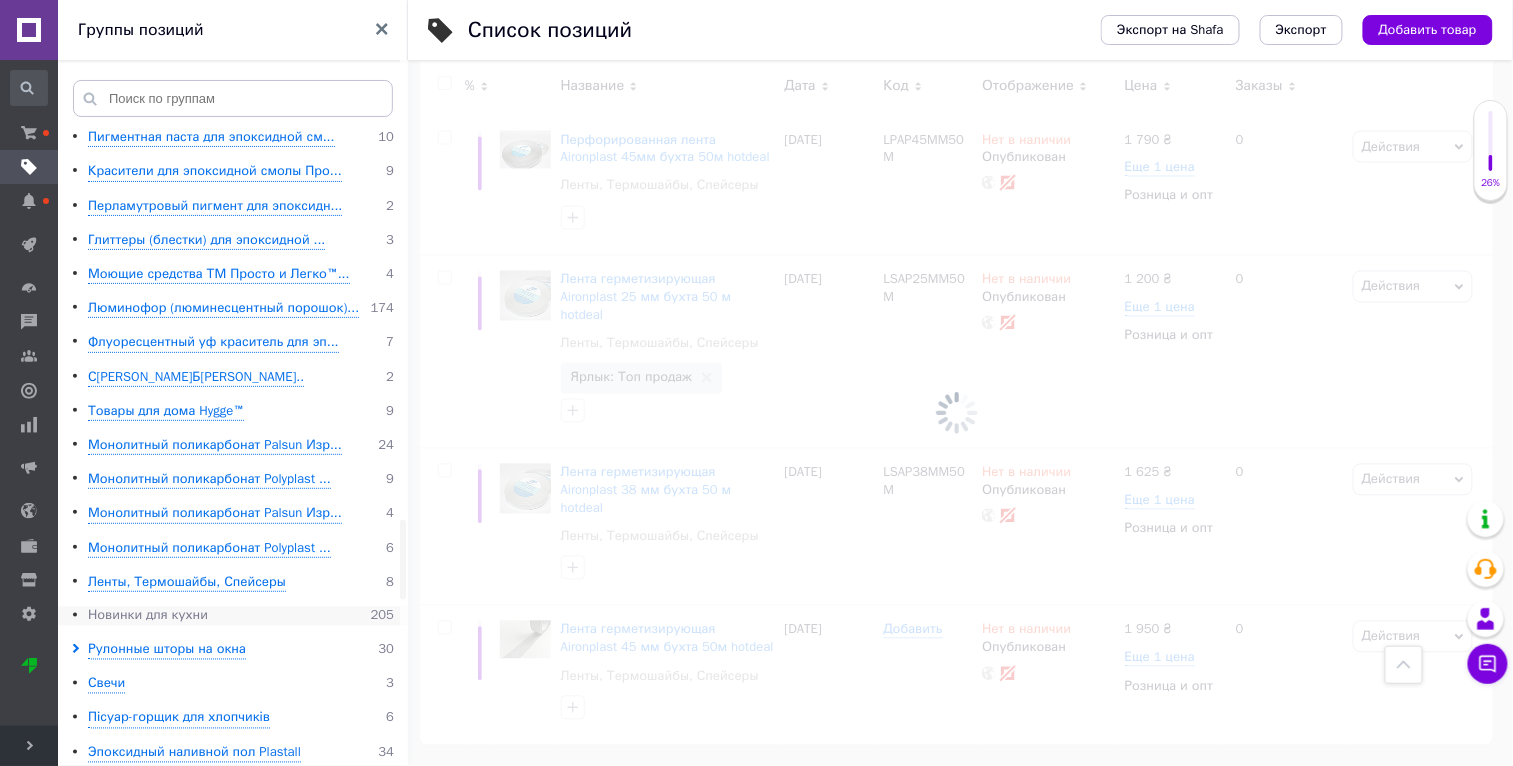click on "Новинки для кухни" at bounding box center [148, 616] 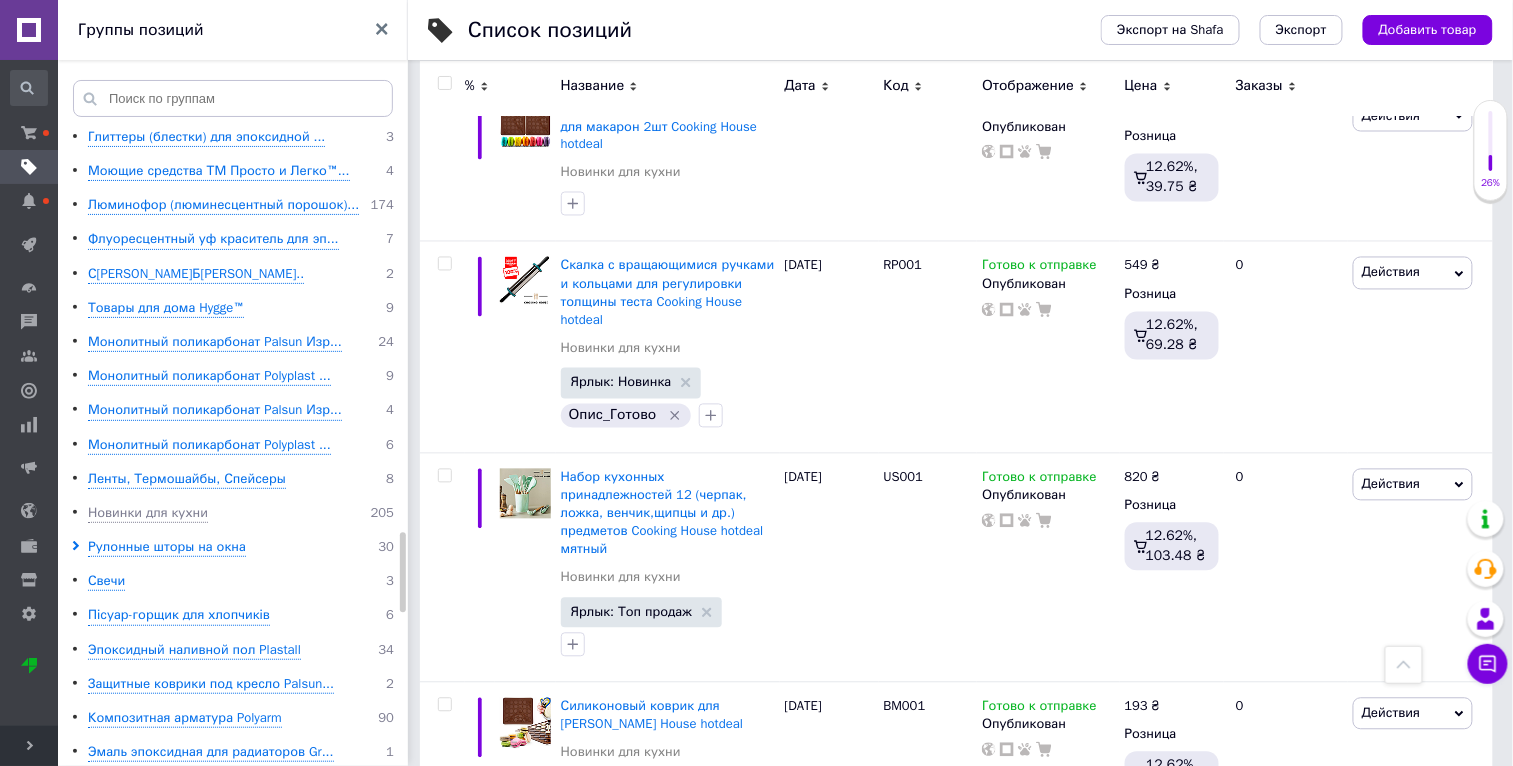 scroll, scrollTop: 3482, scrollLeft: 0, axis: vertical 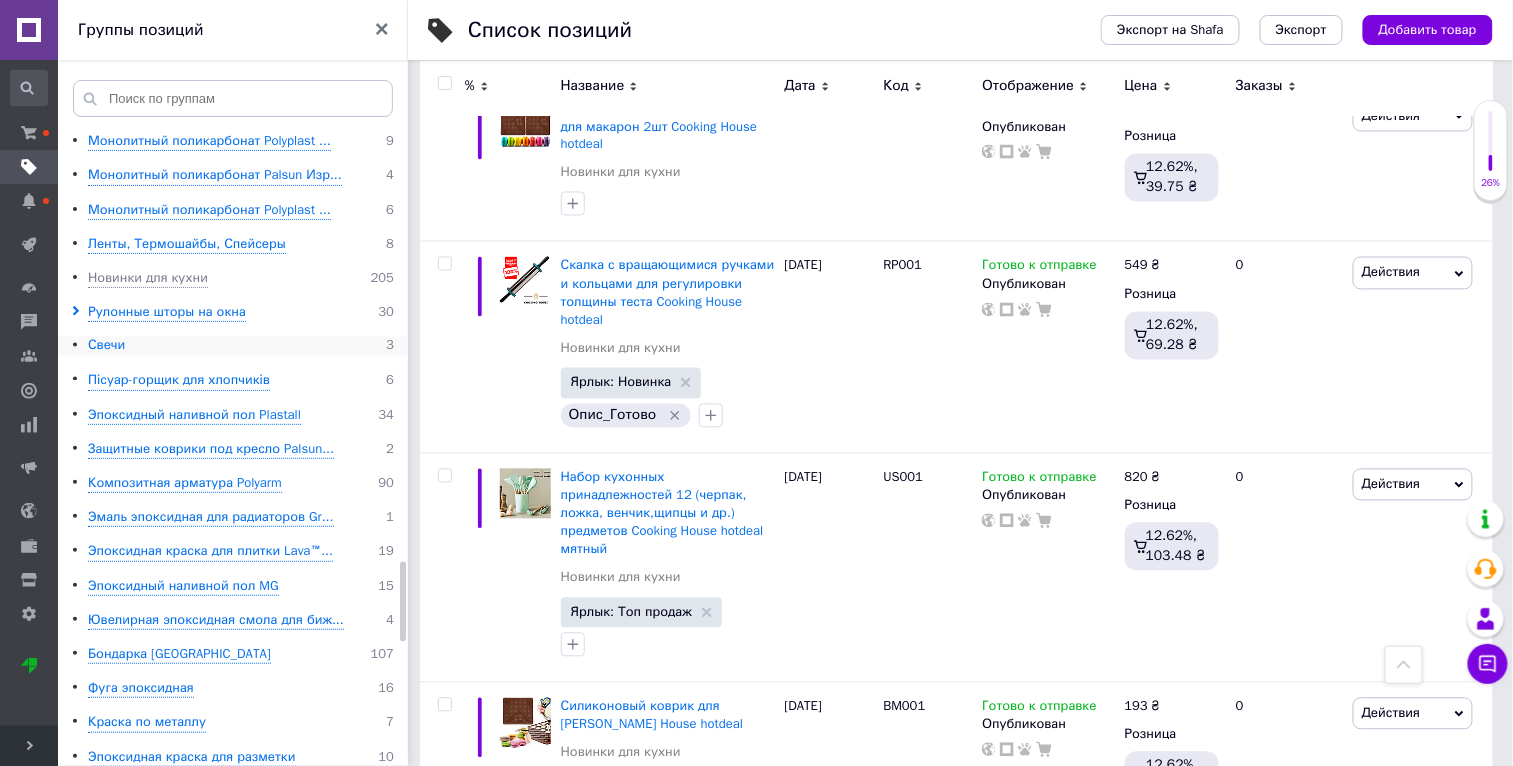 click on "Свечи" at bounding box center [106, 346] 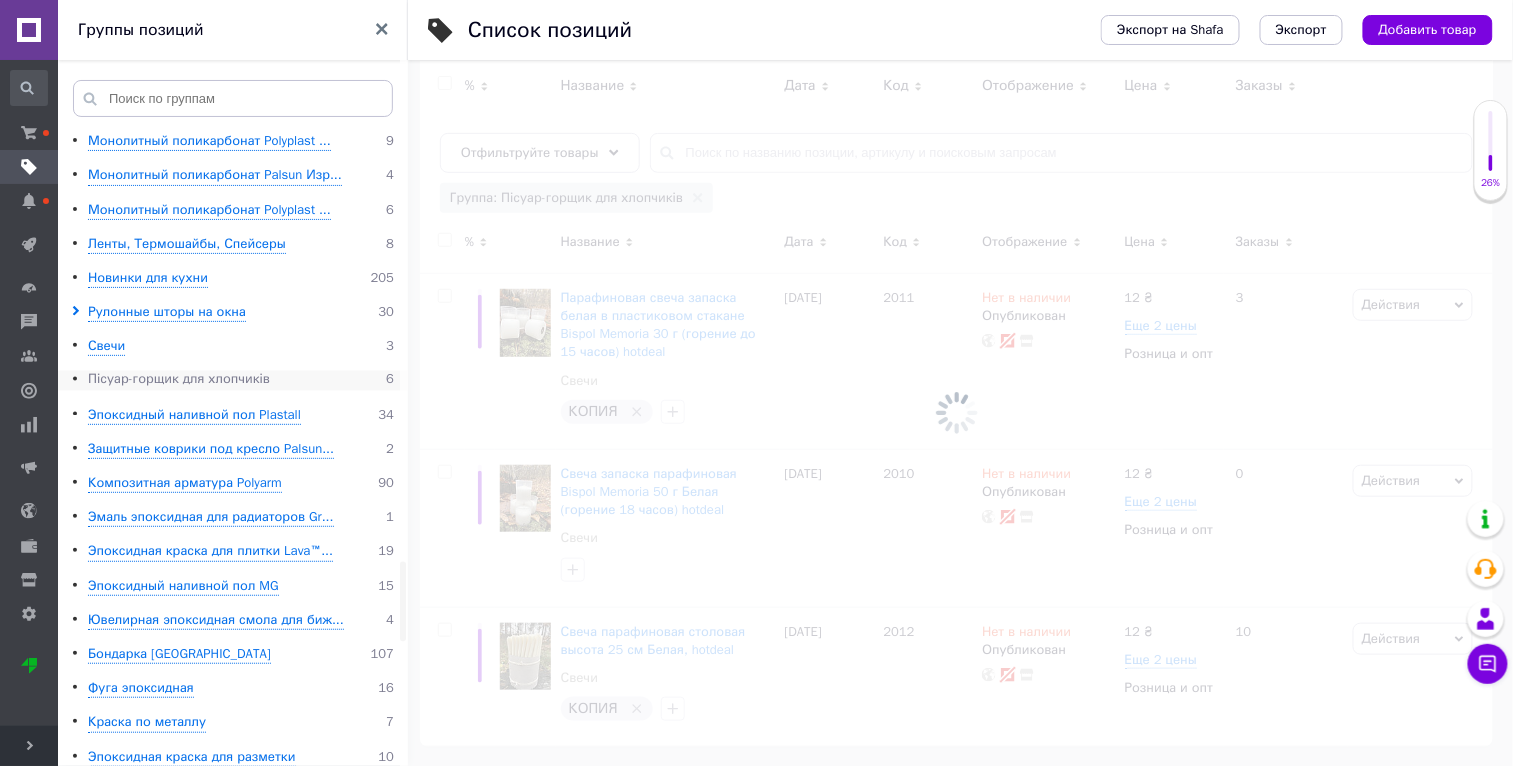 click on "Пісуар-горщик для хлопчиків" at bounding box center (179, 380) 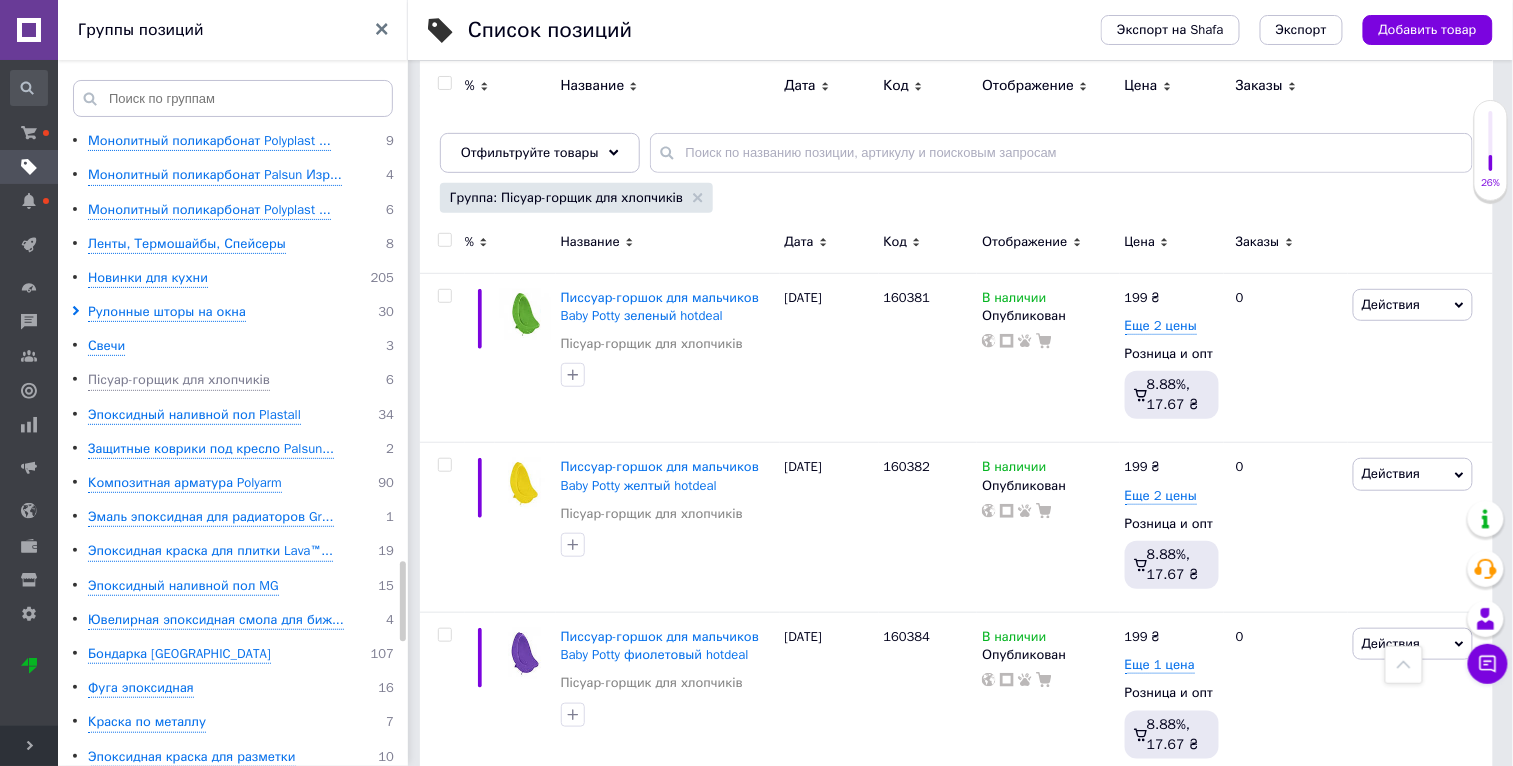 scroll, scrollTop: 744, scrollLeft: 0, axis: vertical 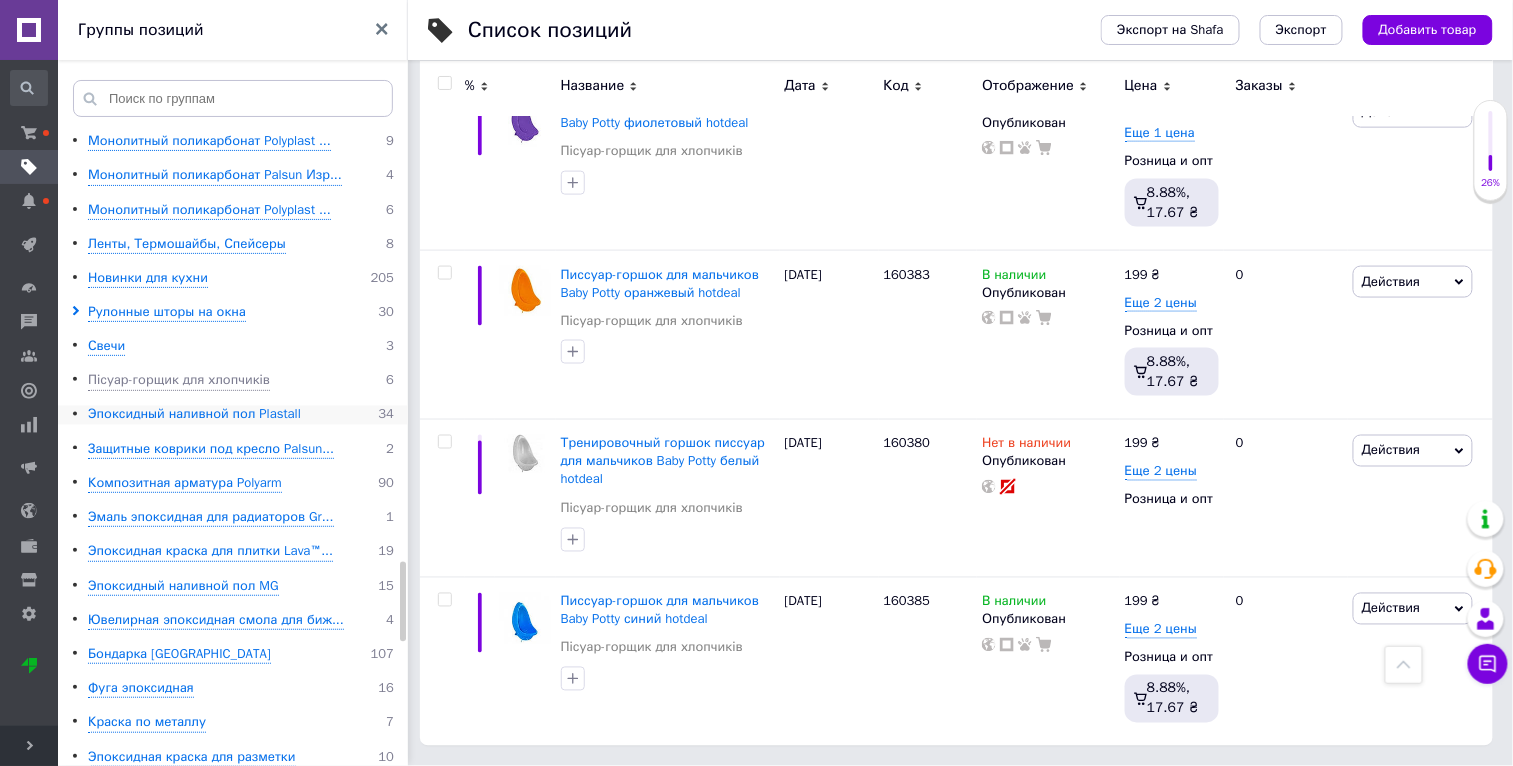 click on "Эпоксидный наливной пол Plastall" at bounding box center [194, 415] 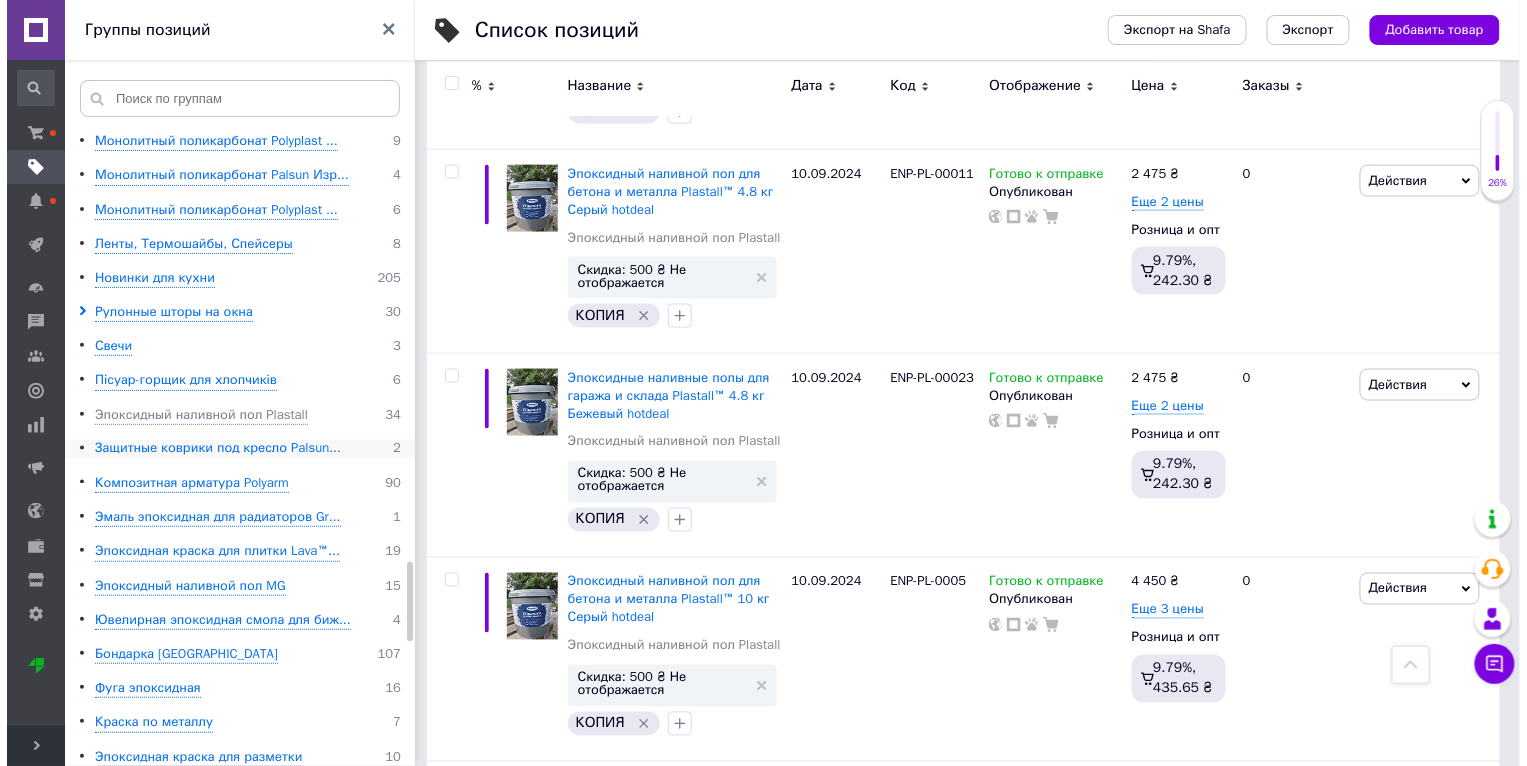 scroll, scrollTop: 1052, scrollLeft: 0, axis: vertical 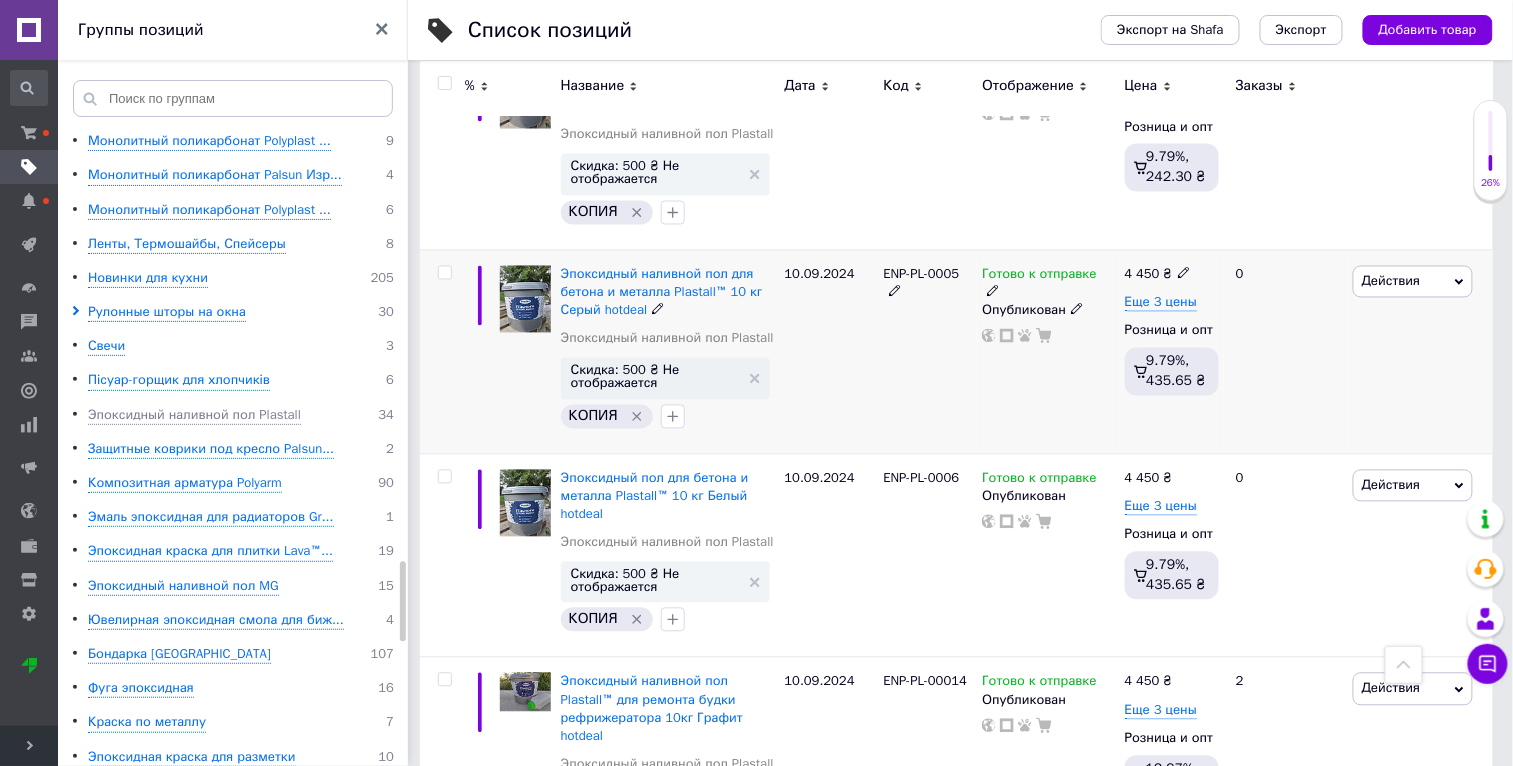 click on "Действия" at bounding box center (1391, 281) 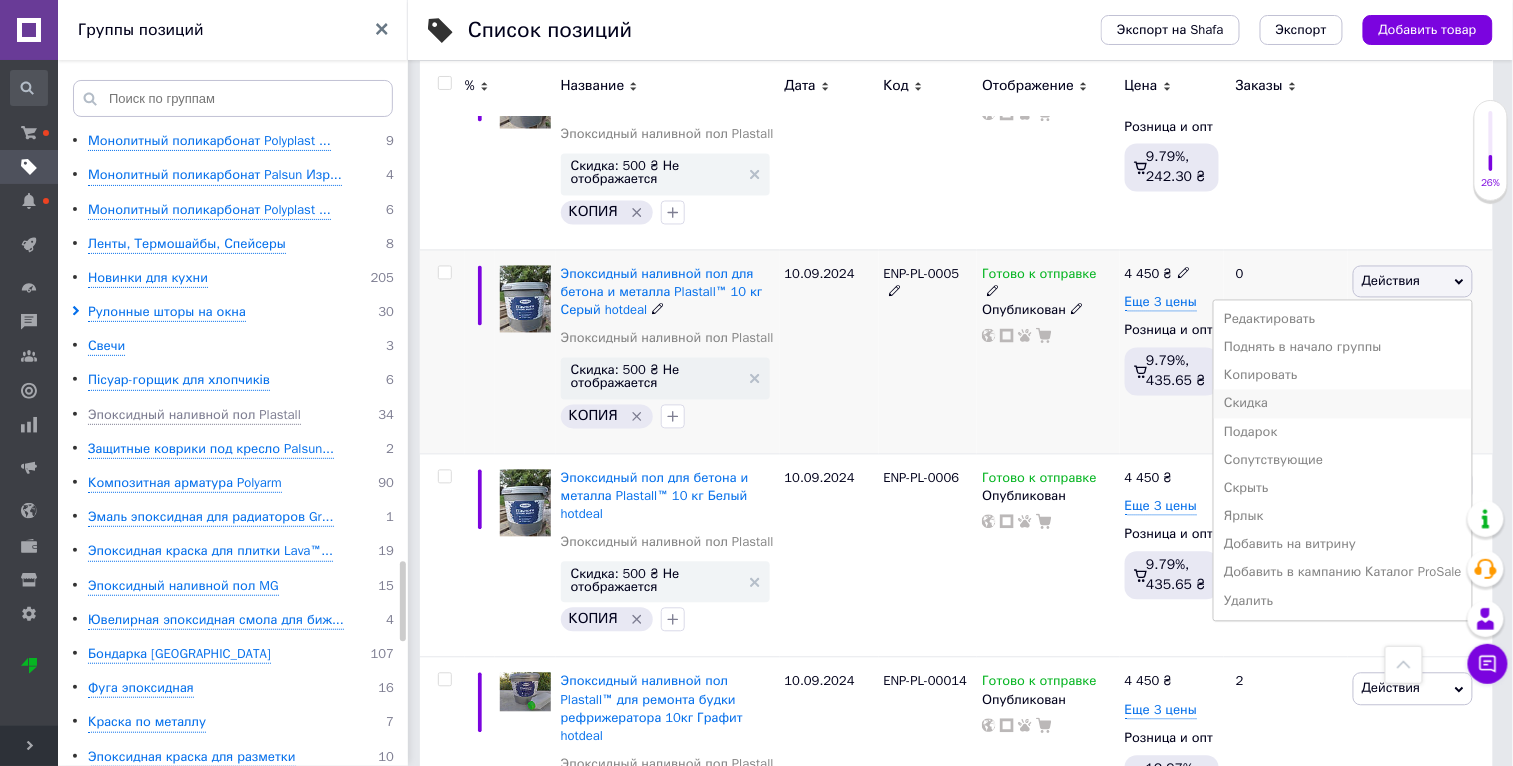 click on "Скидка" at bounding box center (1343, 404) 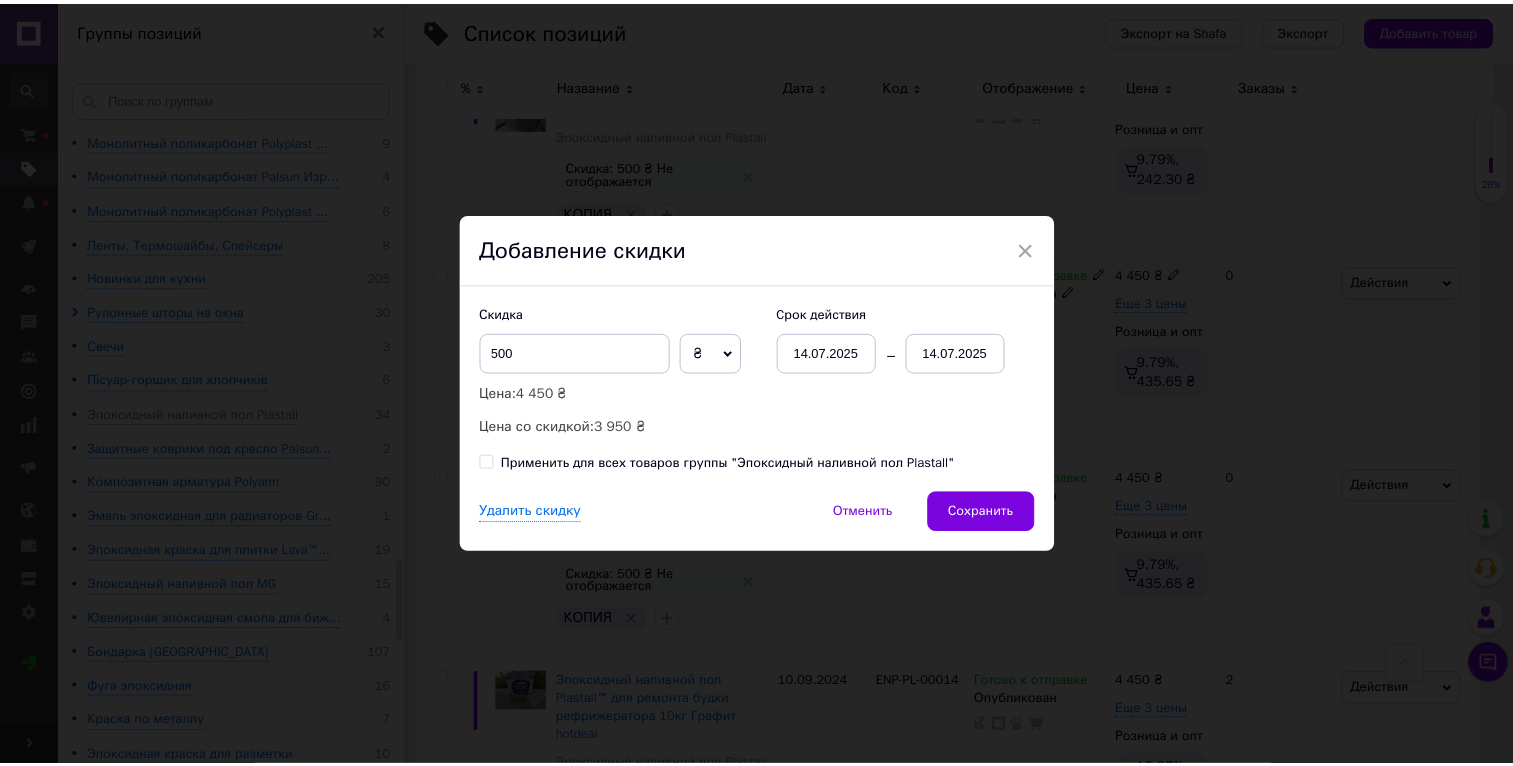 scroll, scrollTop: 0, scrollLeft: 46, axis: horizontal 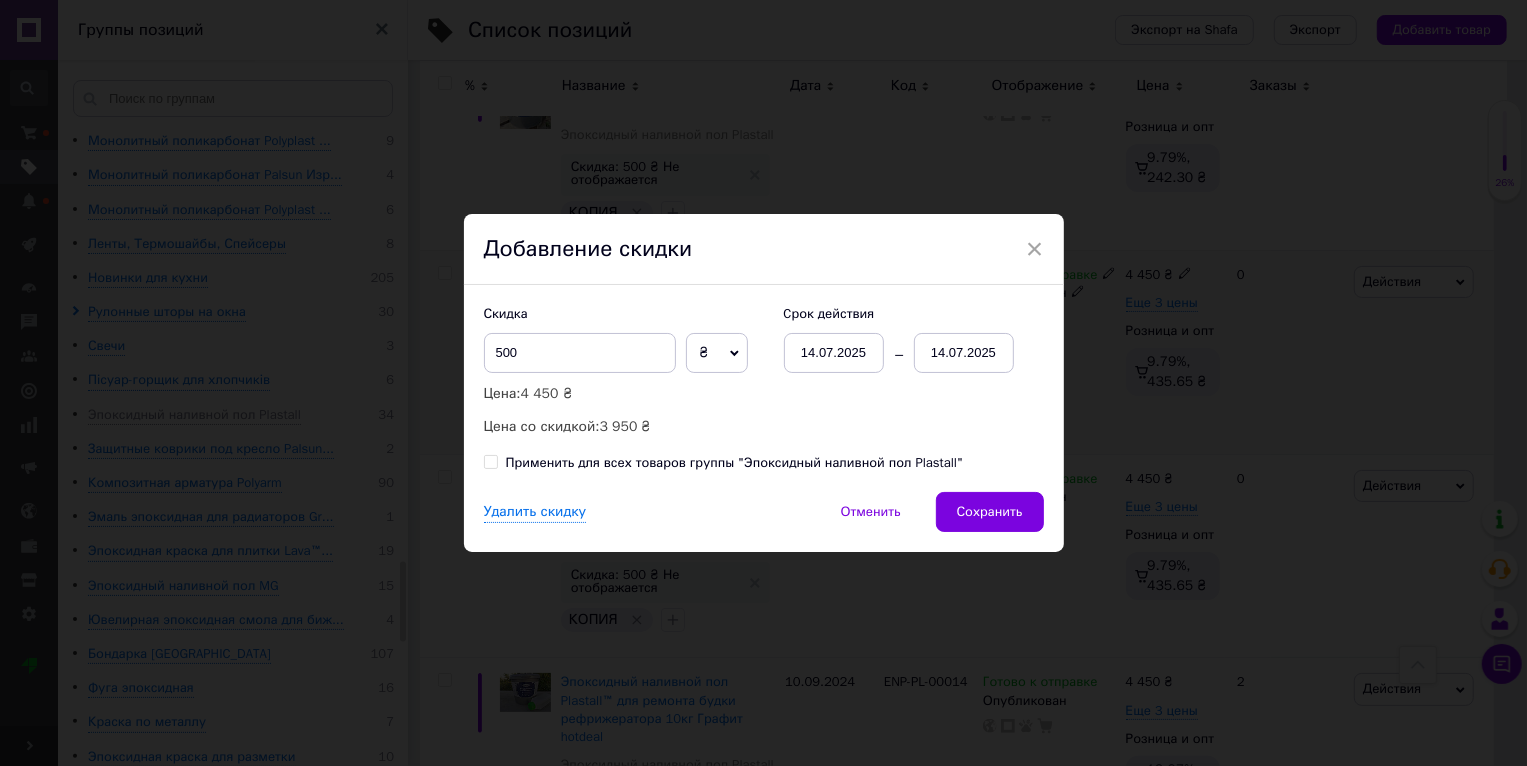click on "Применить для всех товаров группы "Эпоксидный наливной пол Plastall"" at bounding box center (735, 463) 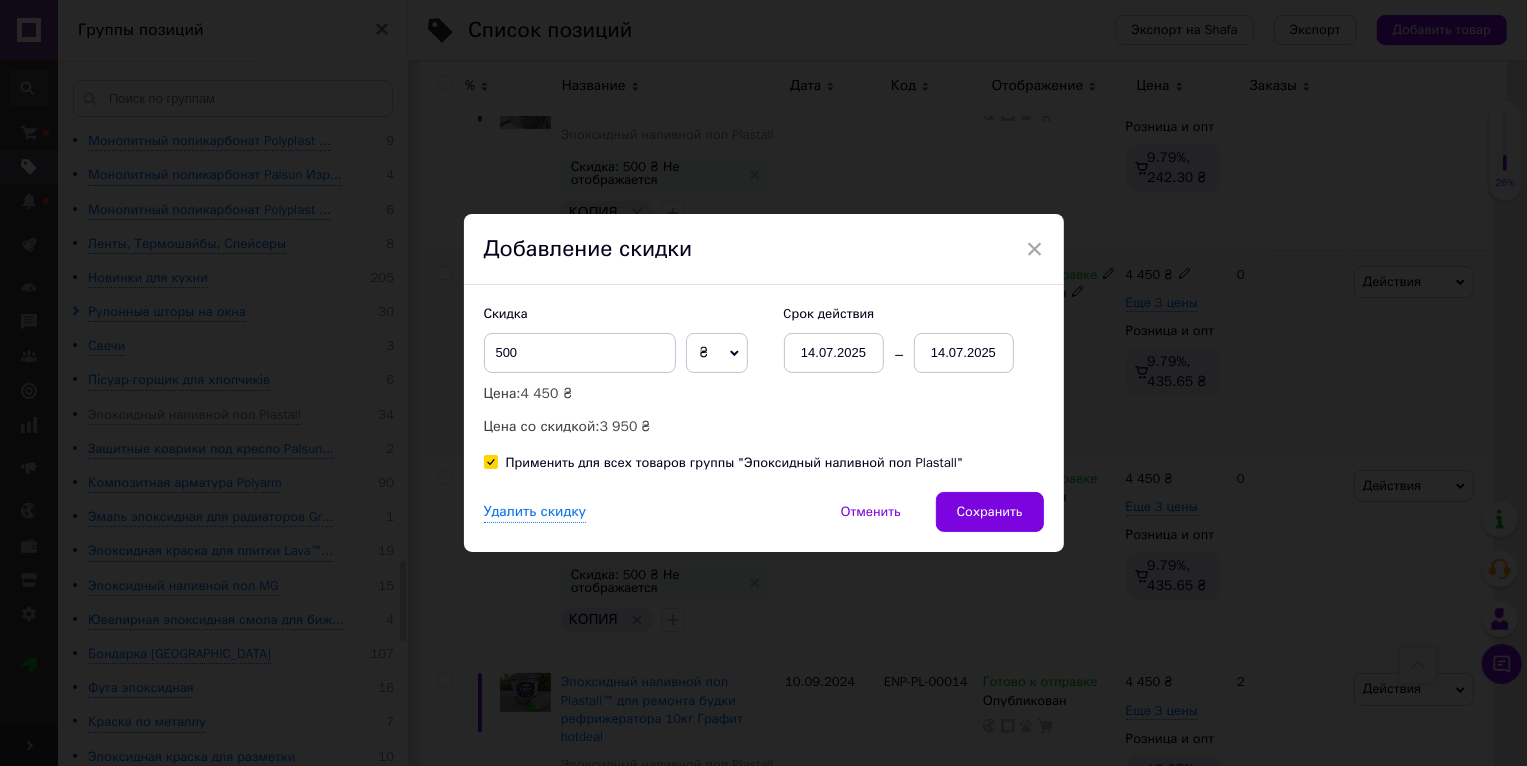 checkbox on "true" 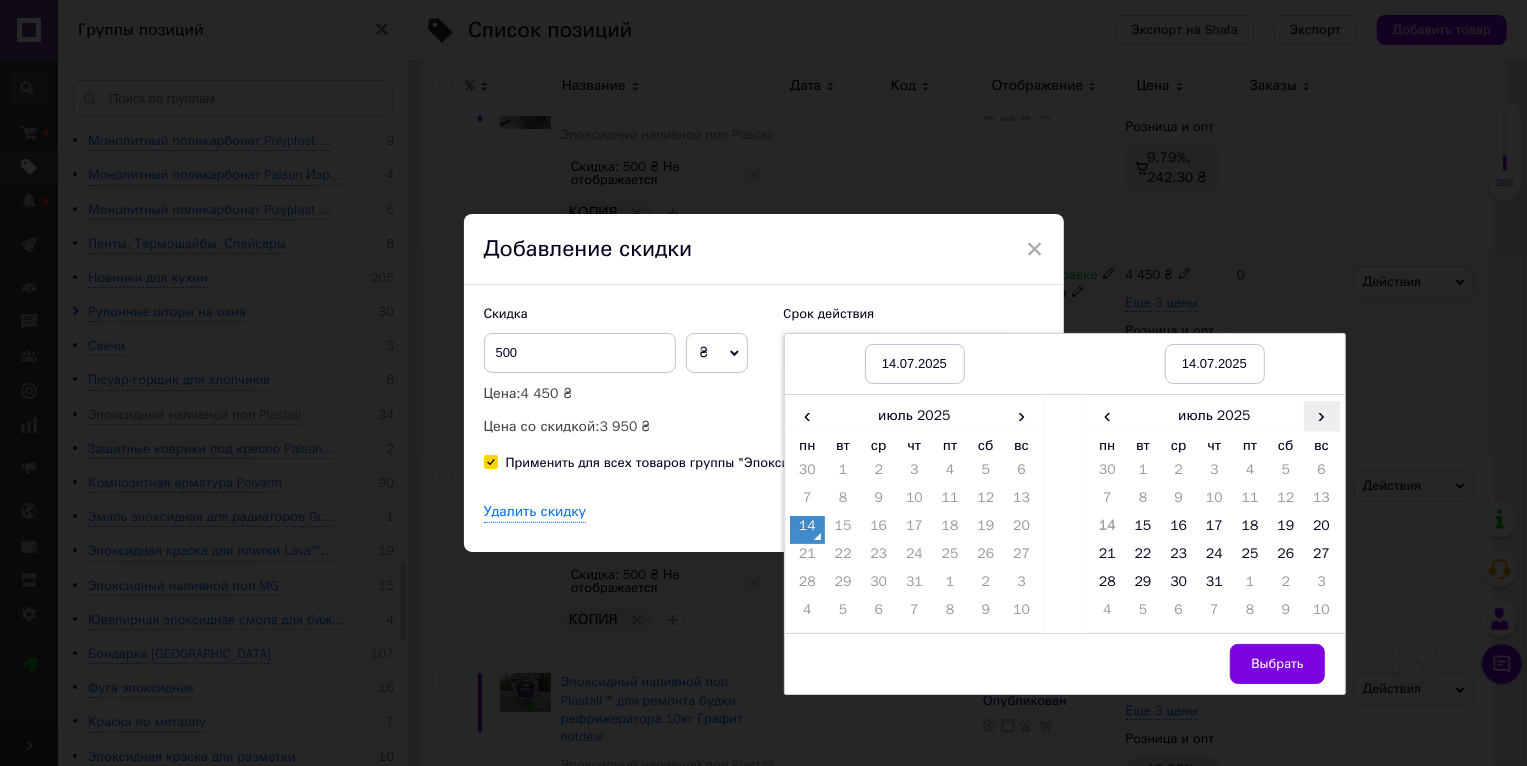 click on "›" at bounding box center (1322, 415) 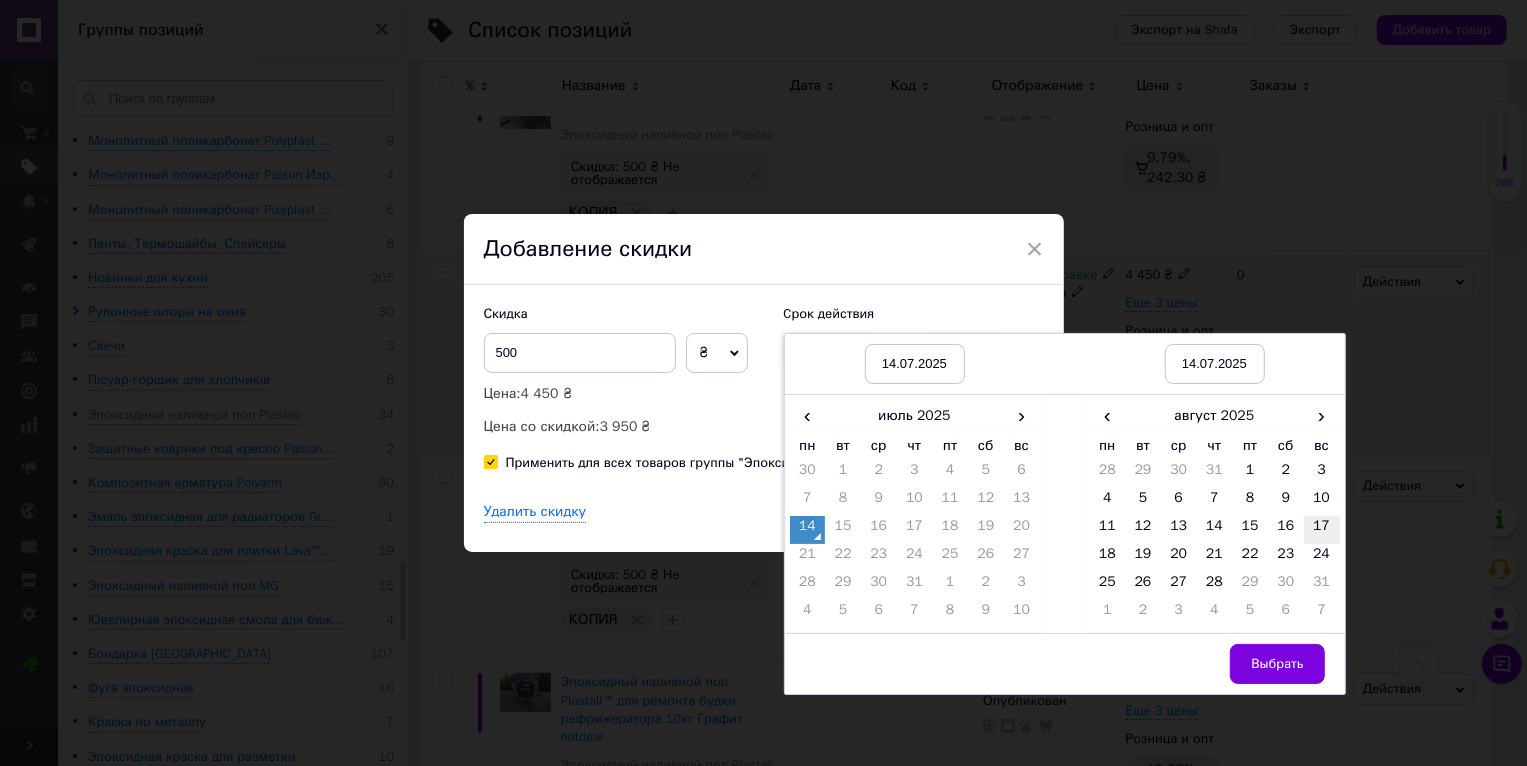 click on "17" at bounding box center [1322, 530] 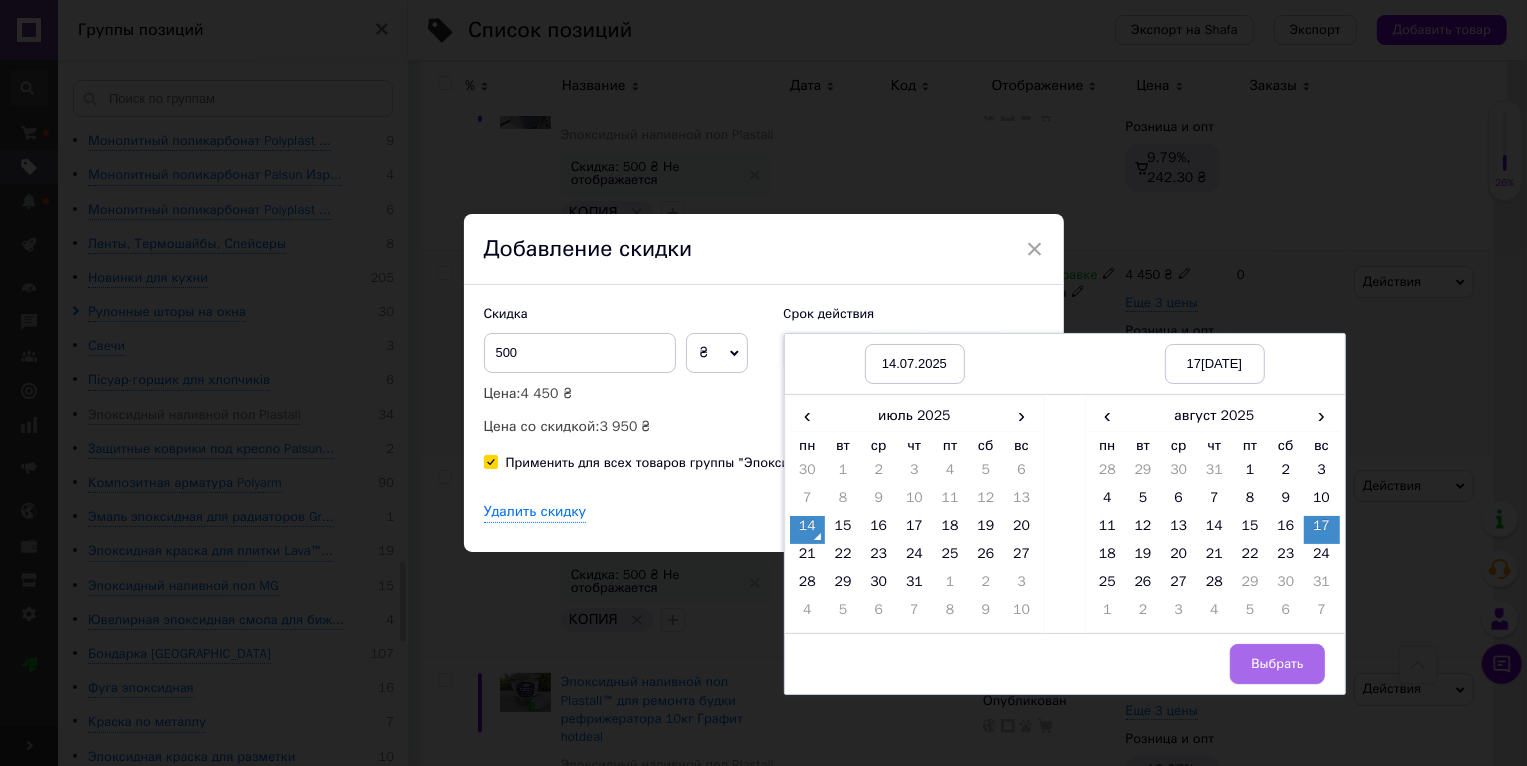 click on "Выбрать" at bounding box center (1277, 664) 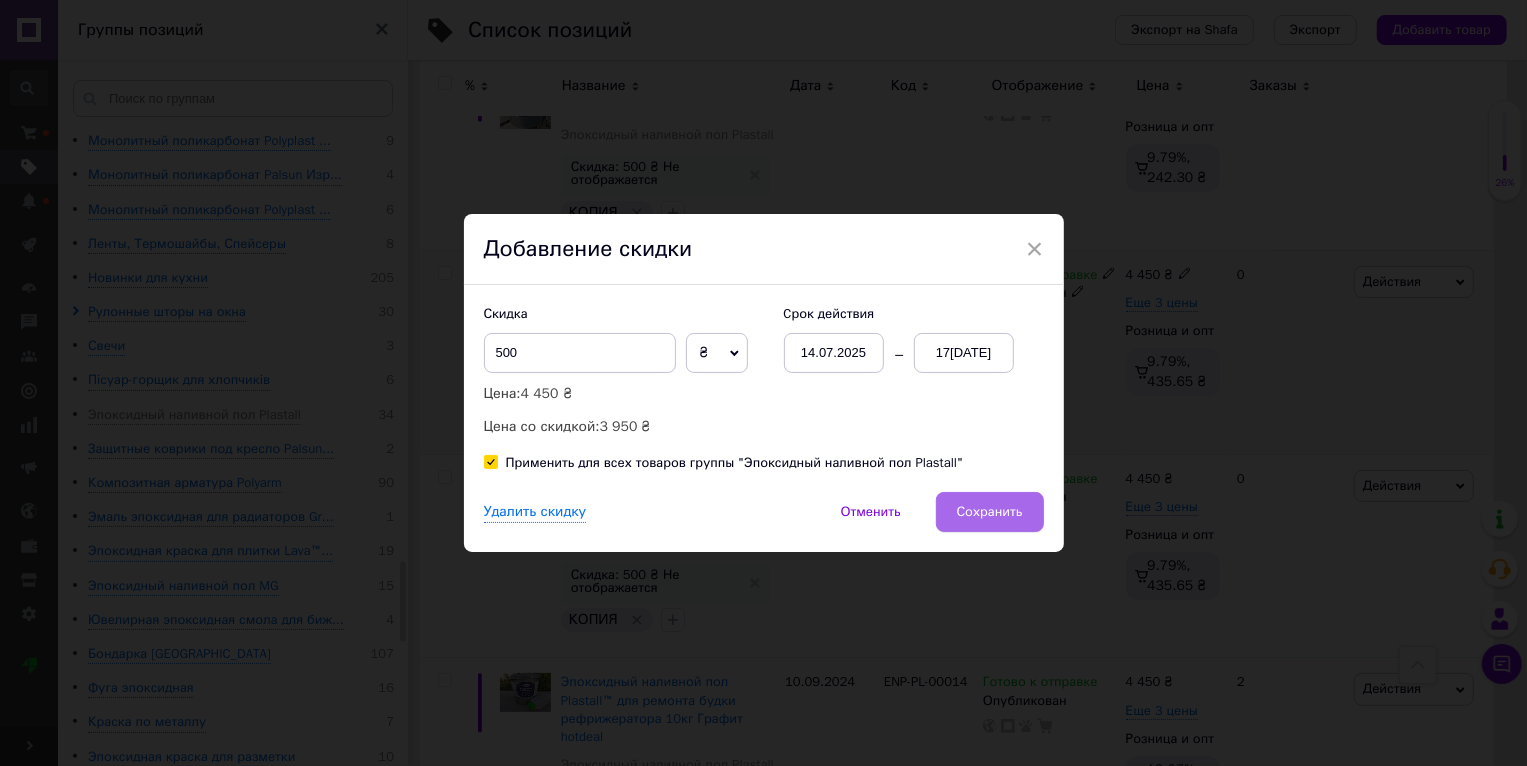 click on "Сохранить" at bounding box center [990, 512] 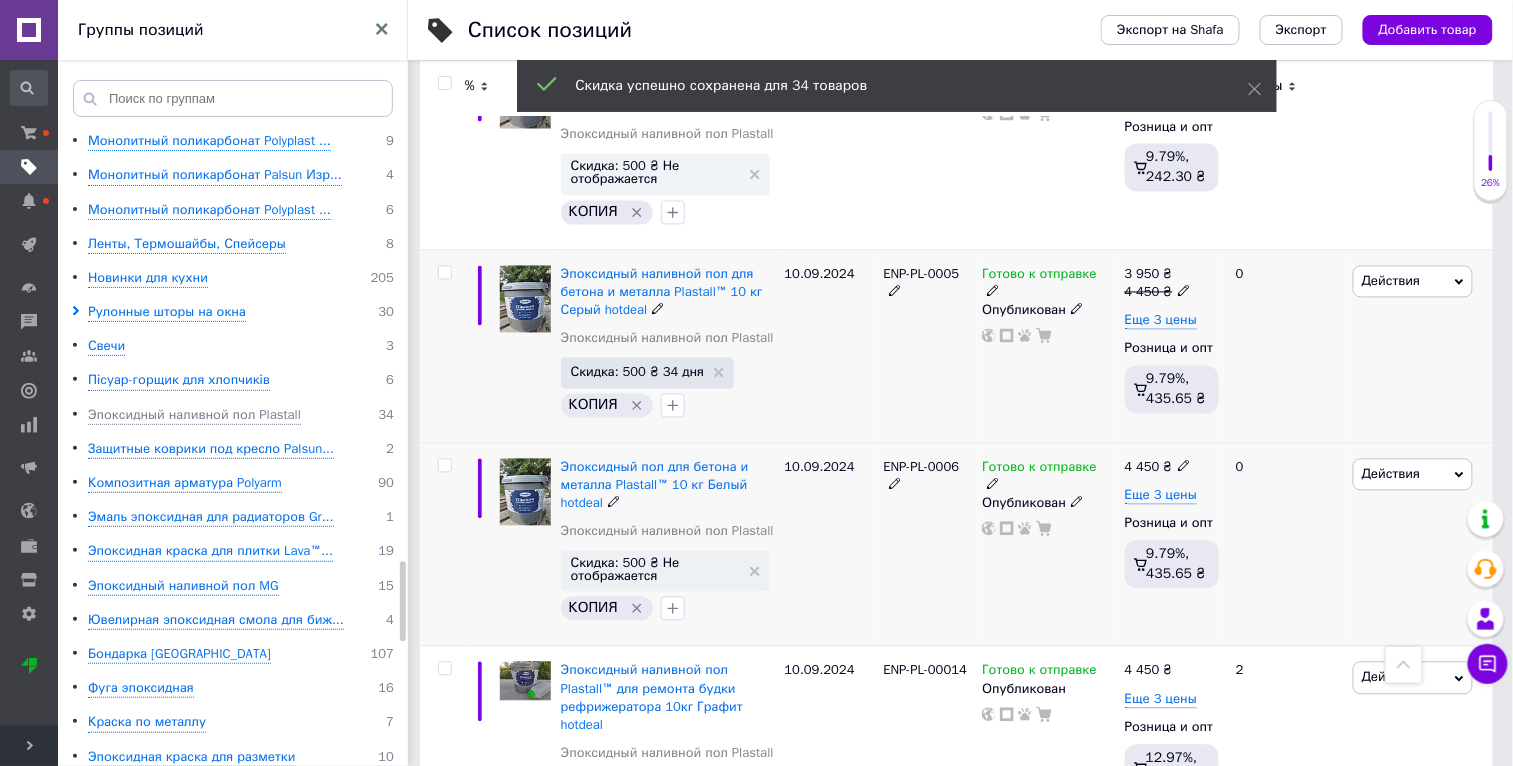scroll, scrollTop: 0, scrollLeft: 47, axis: horizontal 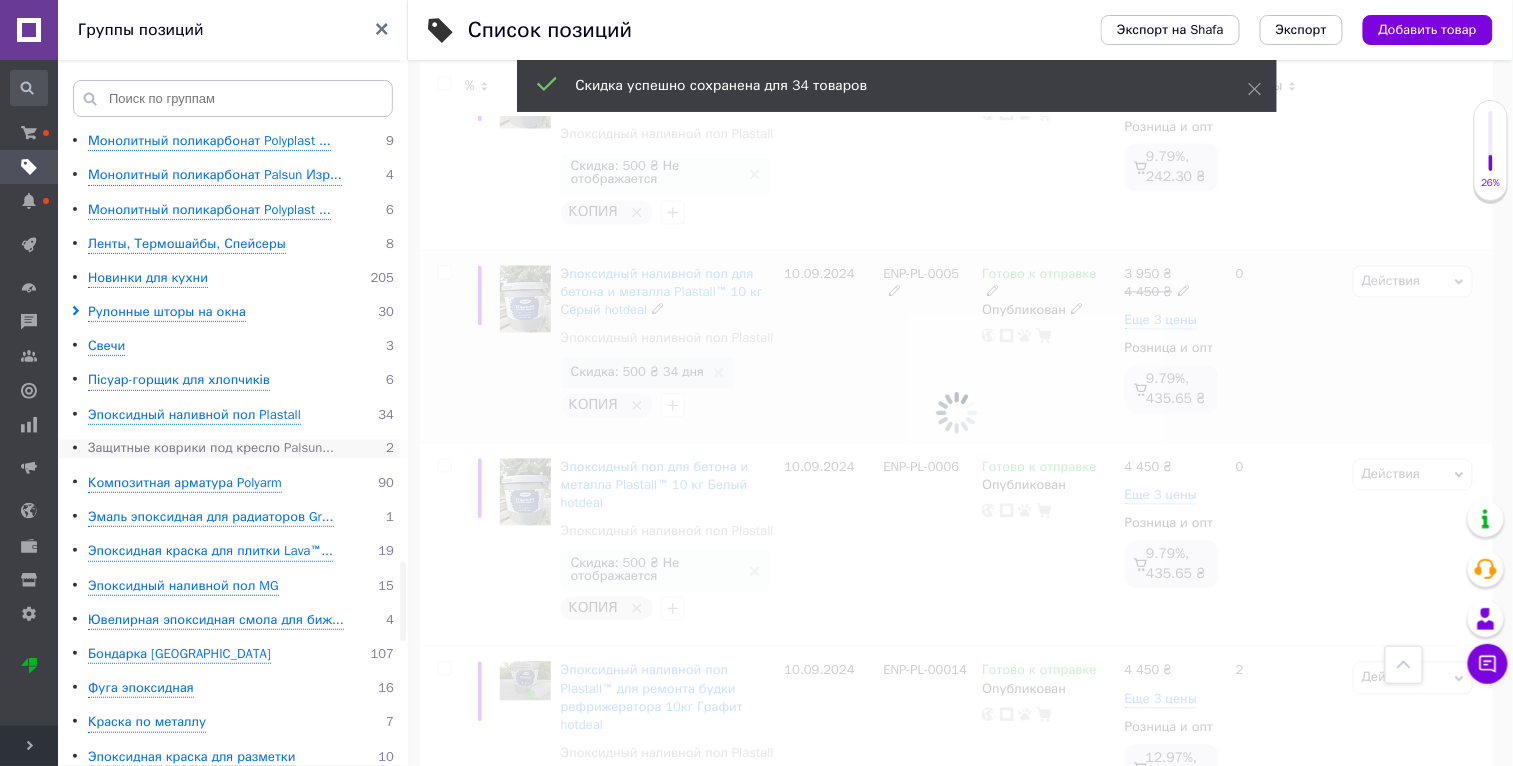click on "Защитные коврики под кресло Palsun..." at bounding box center [211, 449] 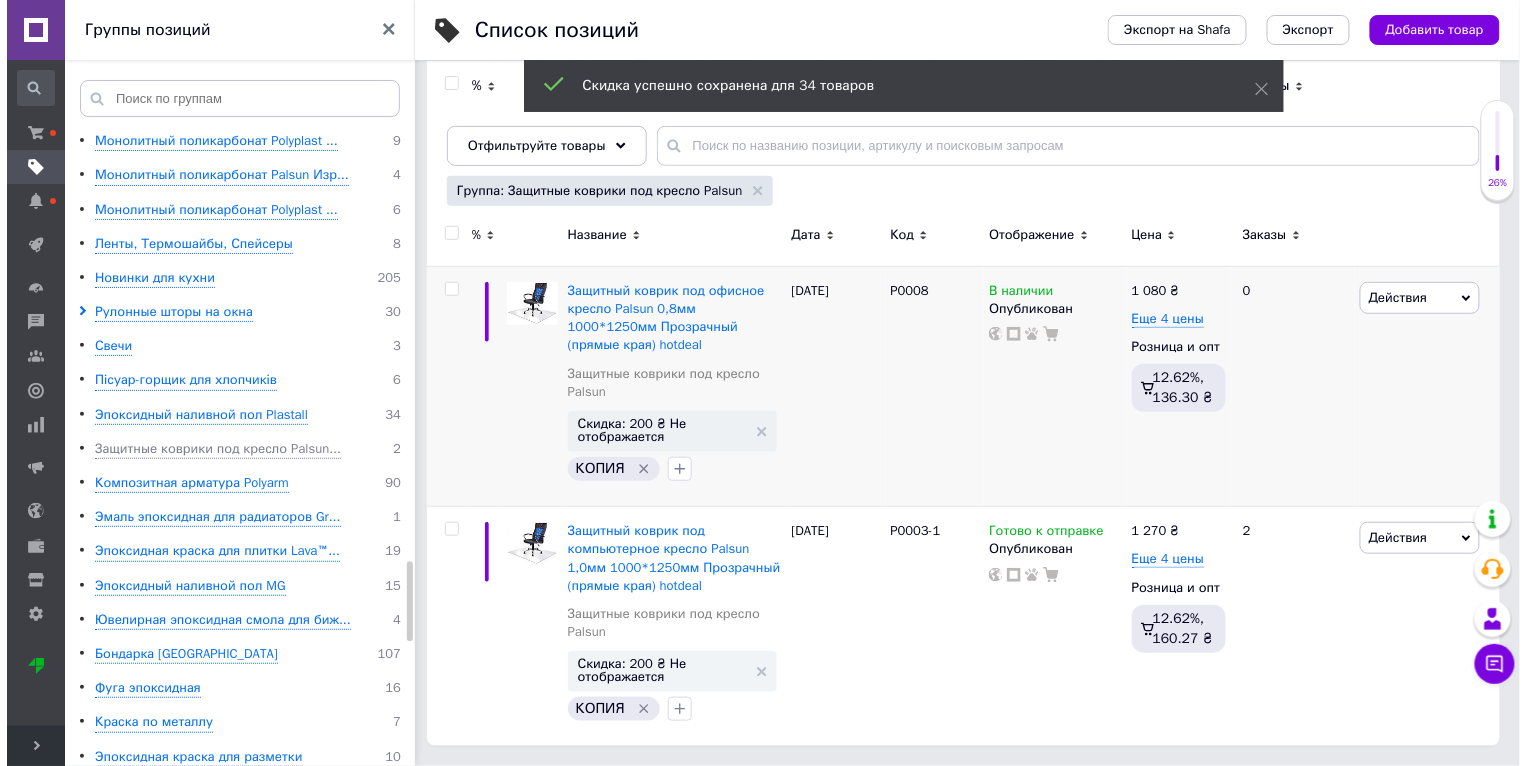 scroll, scrollTop: 218, scrollLeft: 0, axis: vertical 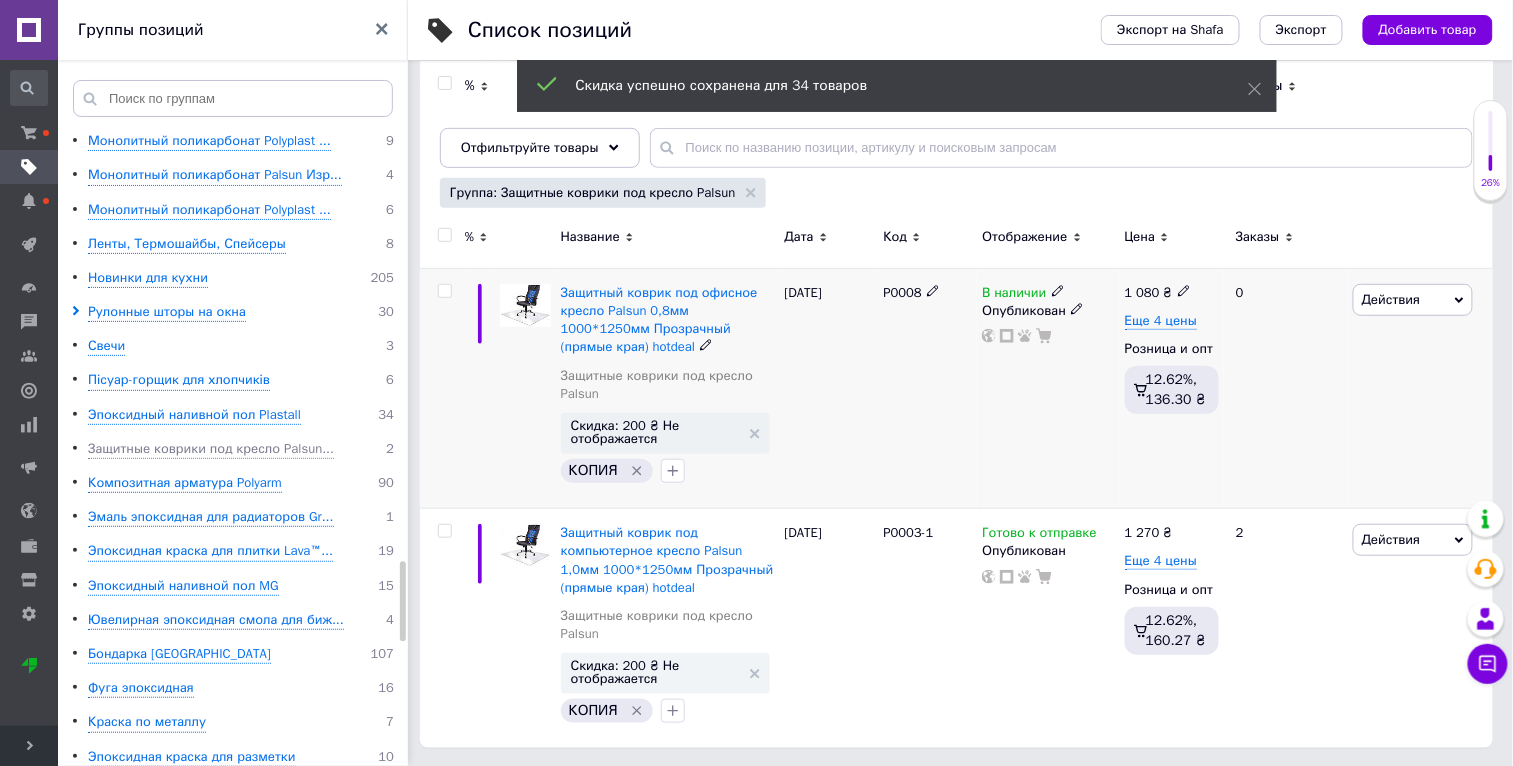click on "Действия" at bounding box center [1391, 299] 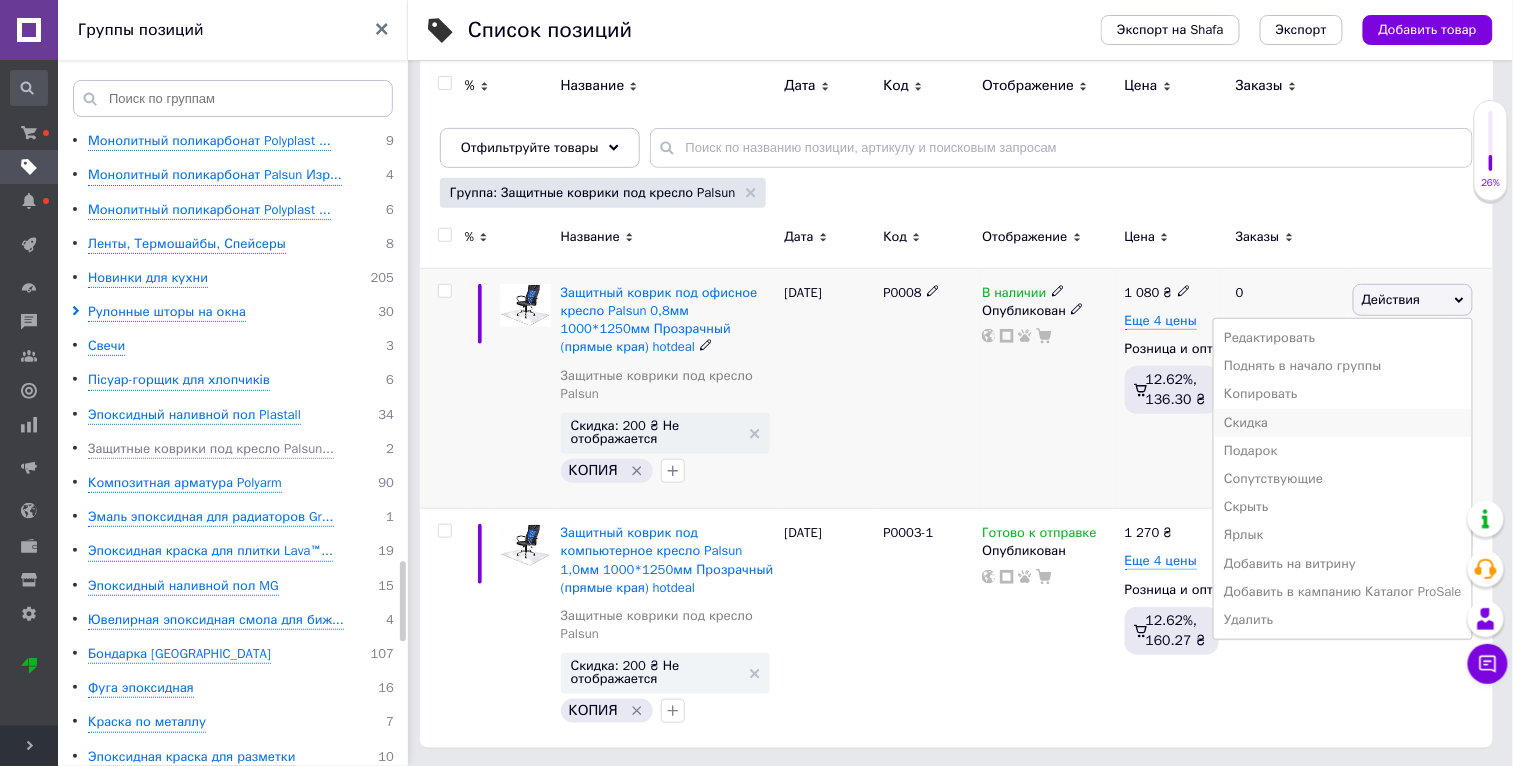 click on "Скидка" at bounding box center [1343, 423] 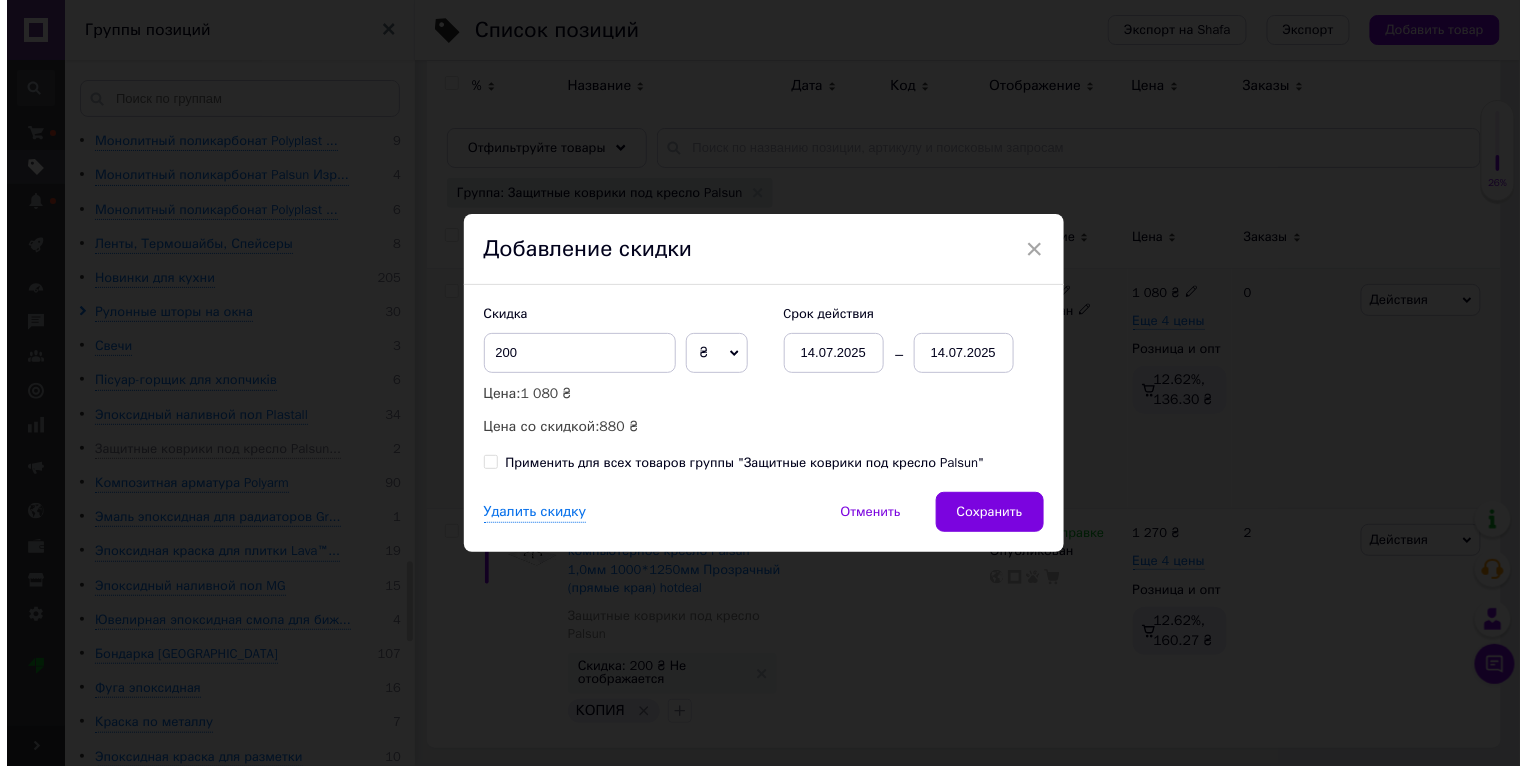 scroll, scrollTop: 0, scrollLeft: 46, axis: horizontal 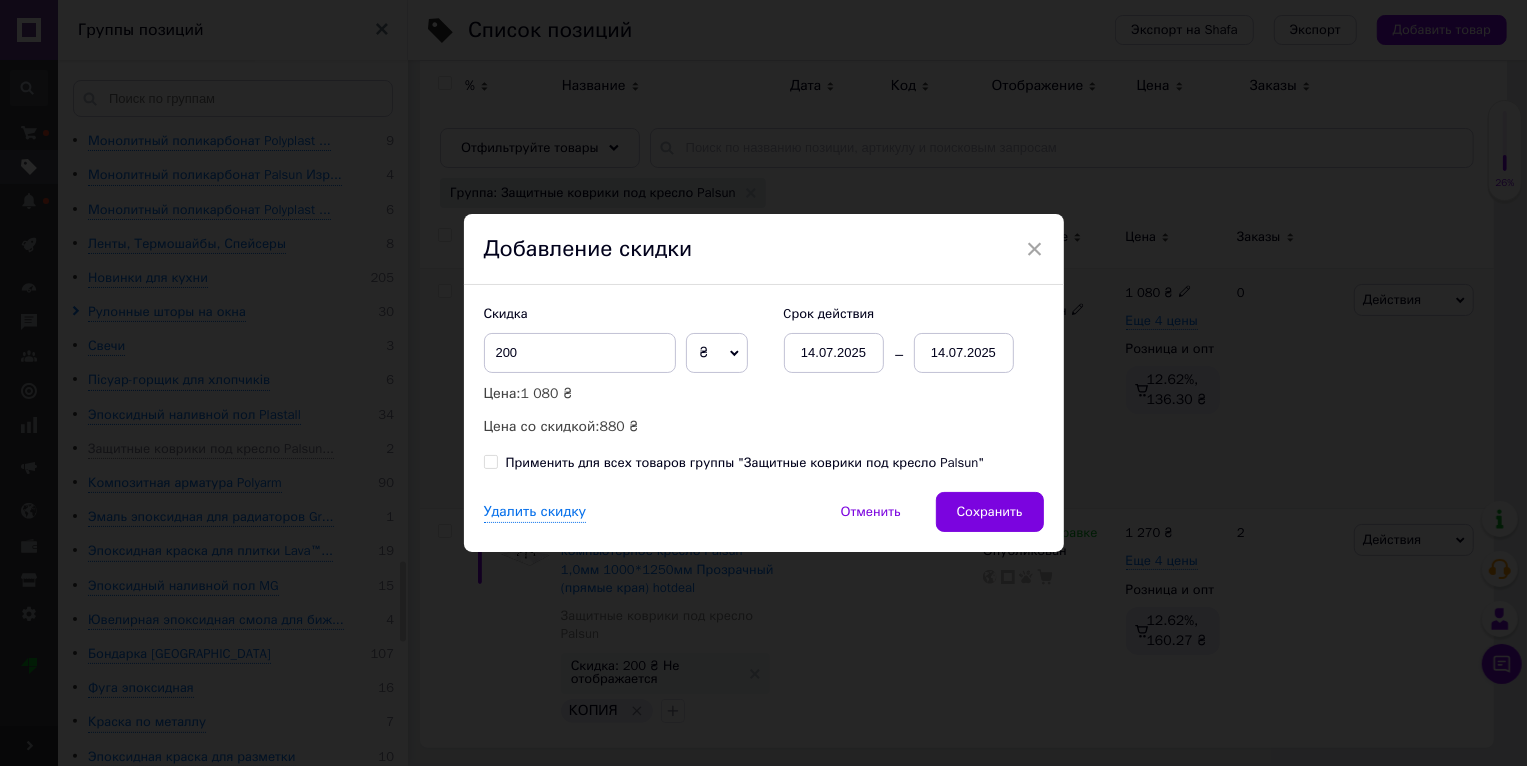 click on "Применить для всех товаров группы "Защитные коврики под кресло Palsun"" at bounding box center [745, 463] 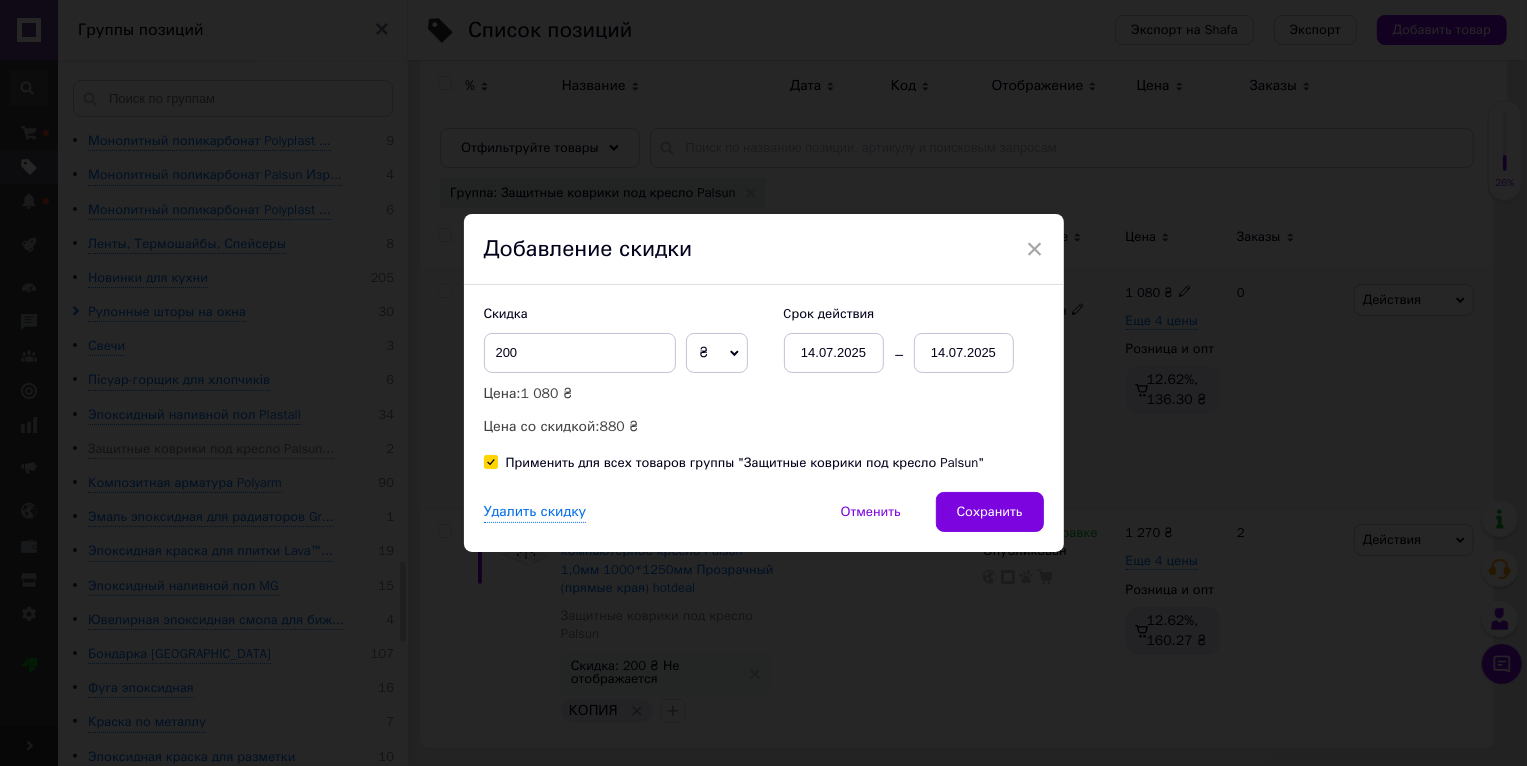 checkbox on "true" 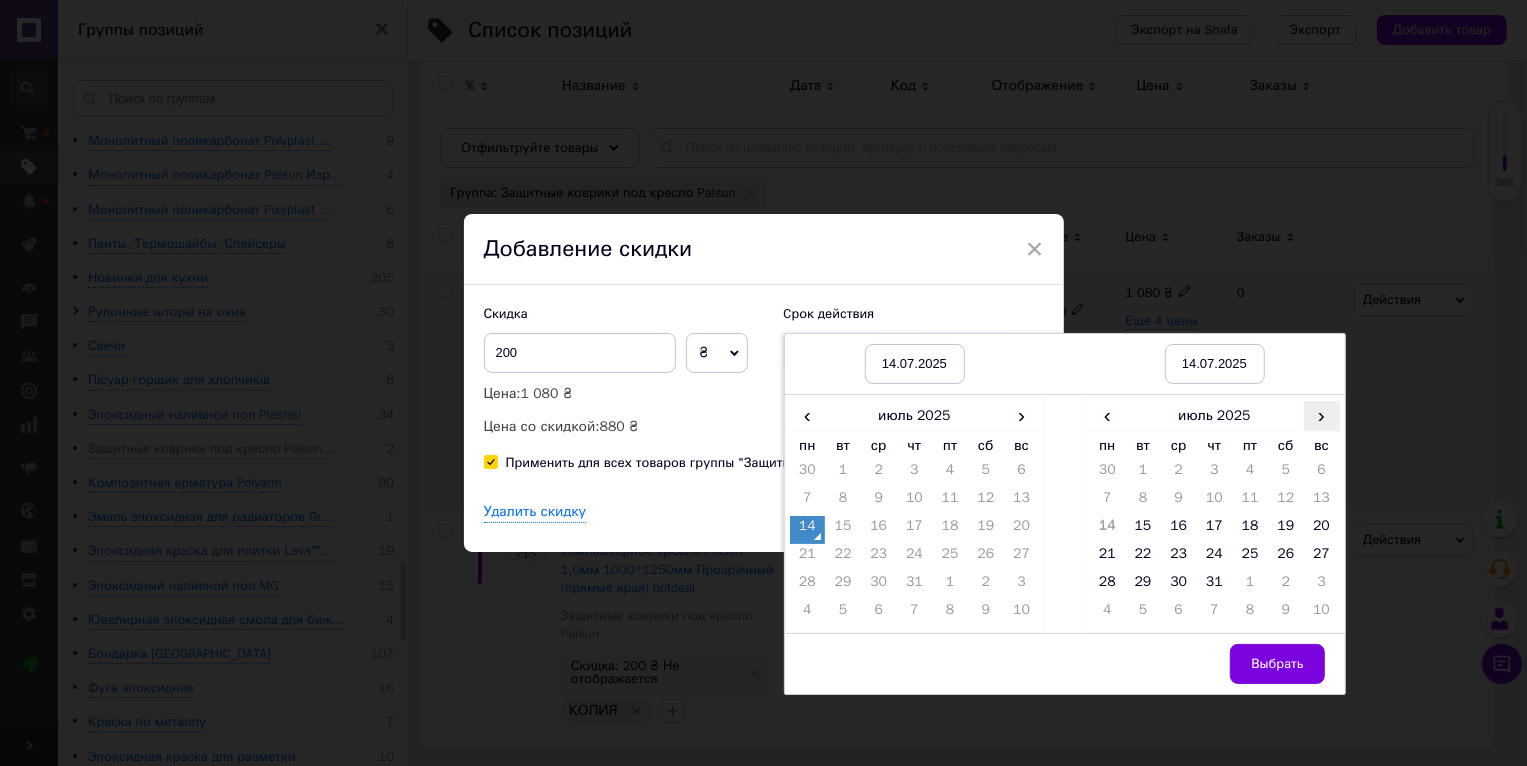 click on "›" at bounding box center (1322, 415) 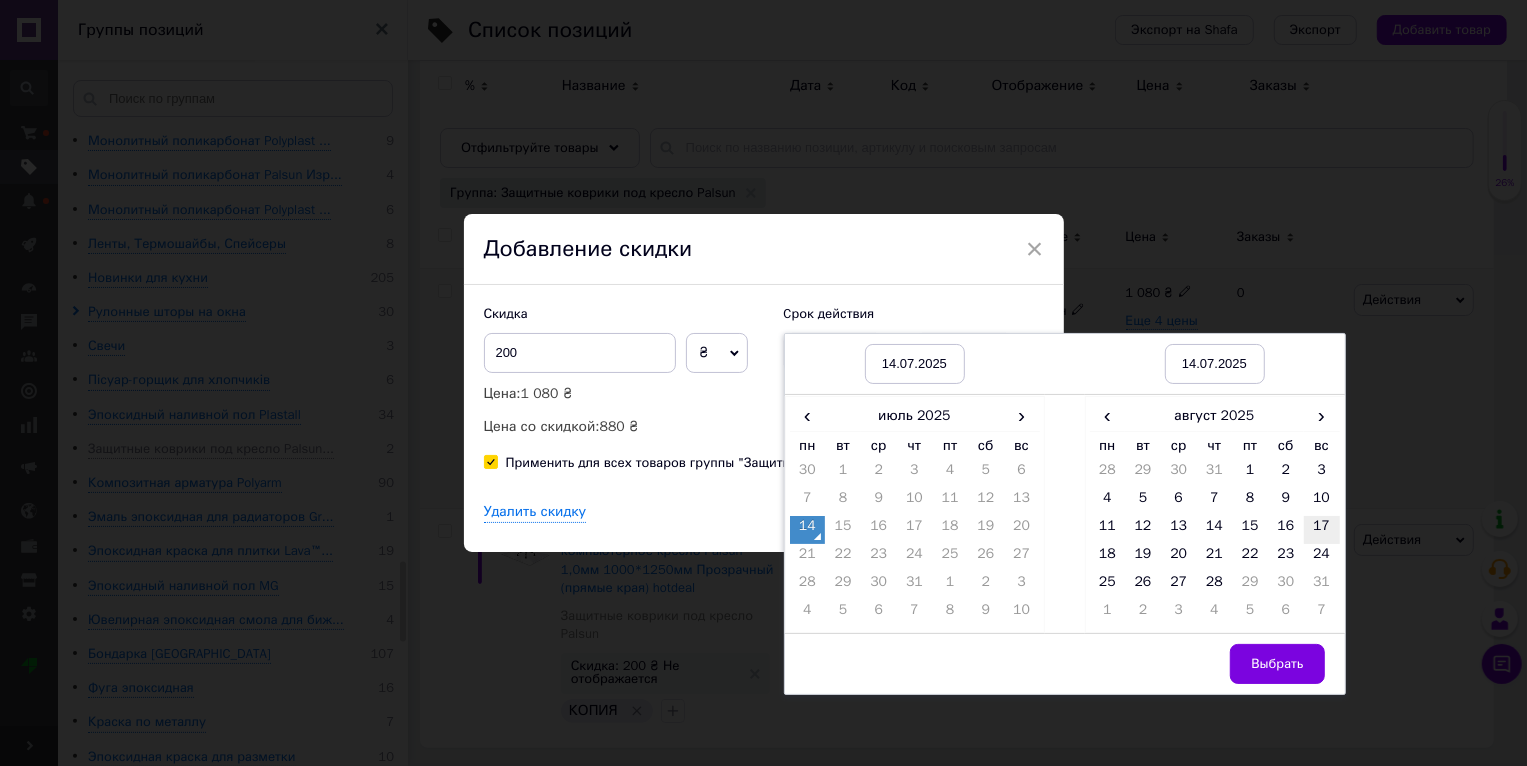 click on "17" at bounding box center [1322, 530] 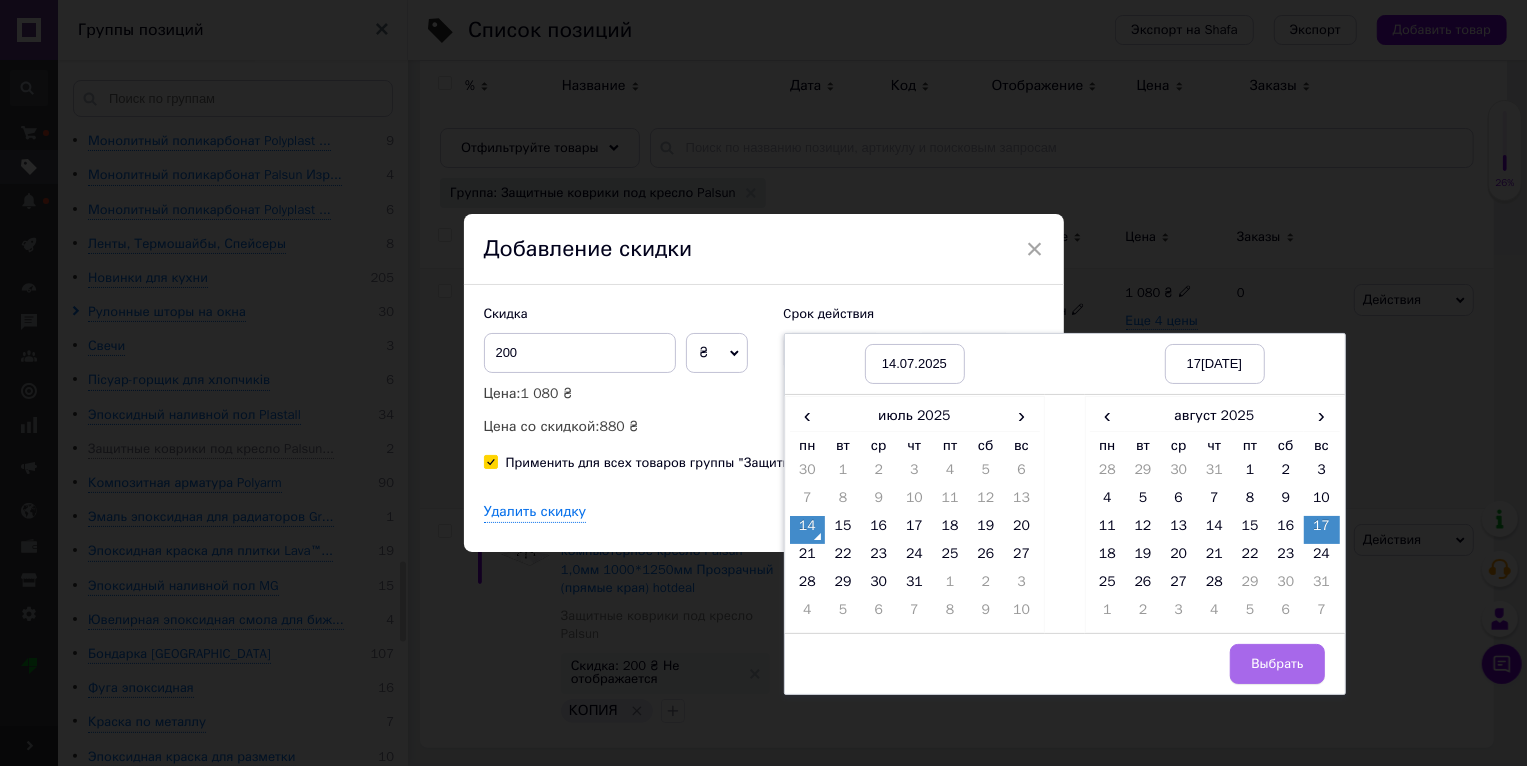 click on "Выбрать" at bounding box center (1277, 664) 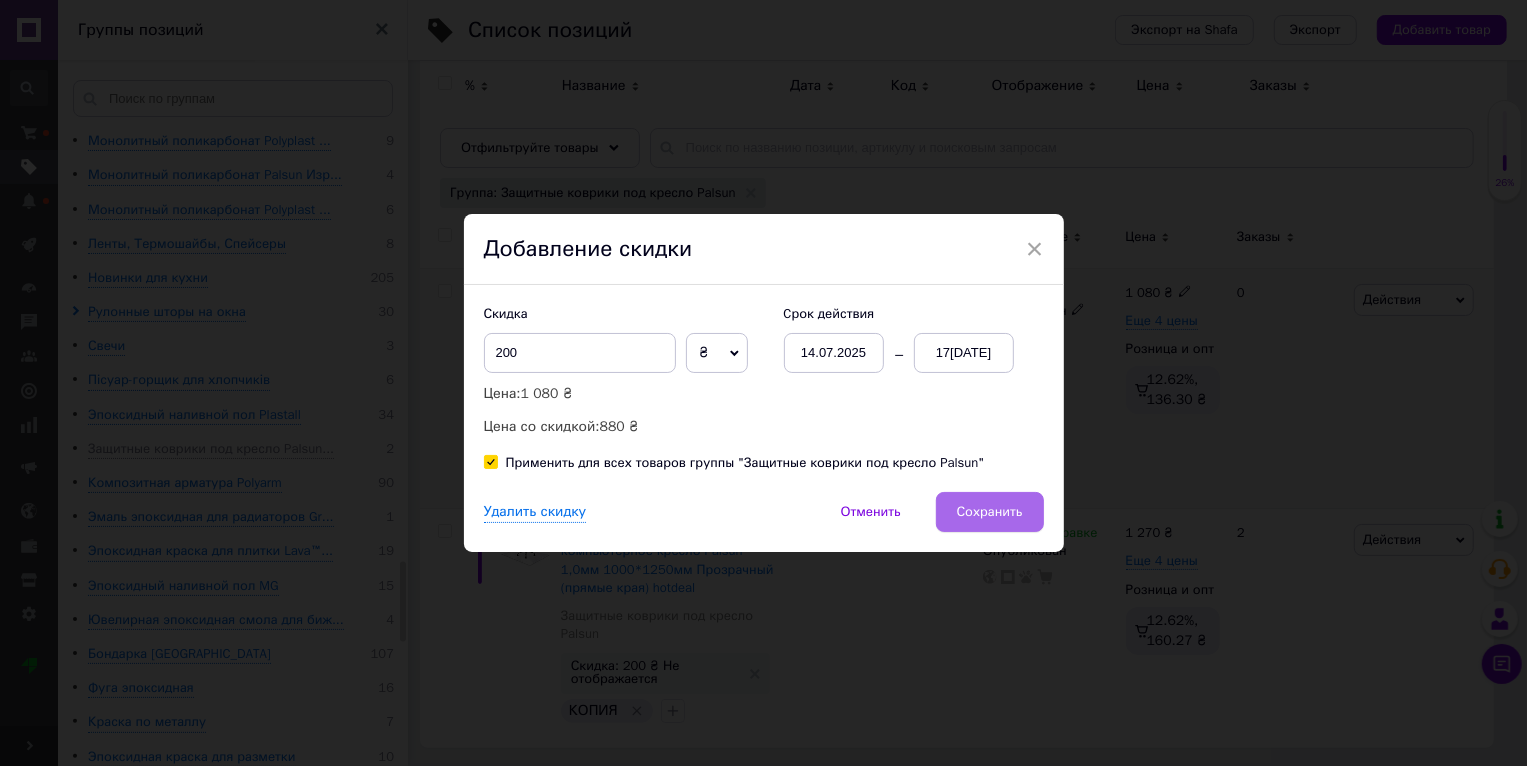 click on "Сохранить" at bounding box center [990, 512] 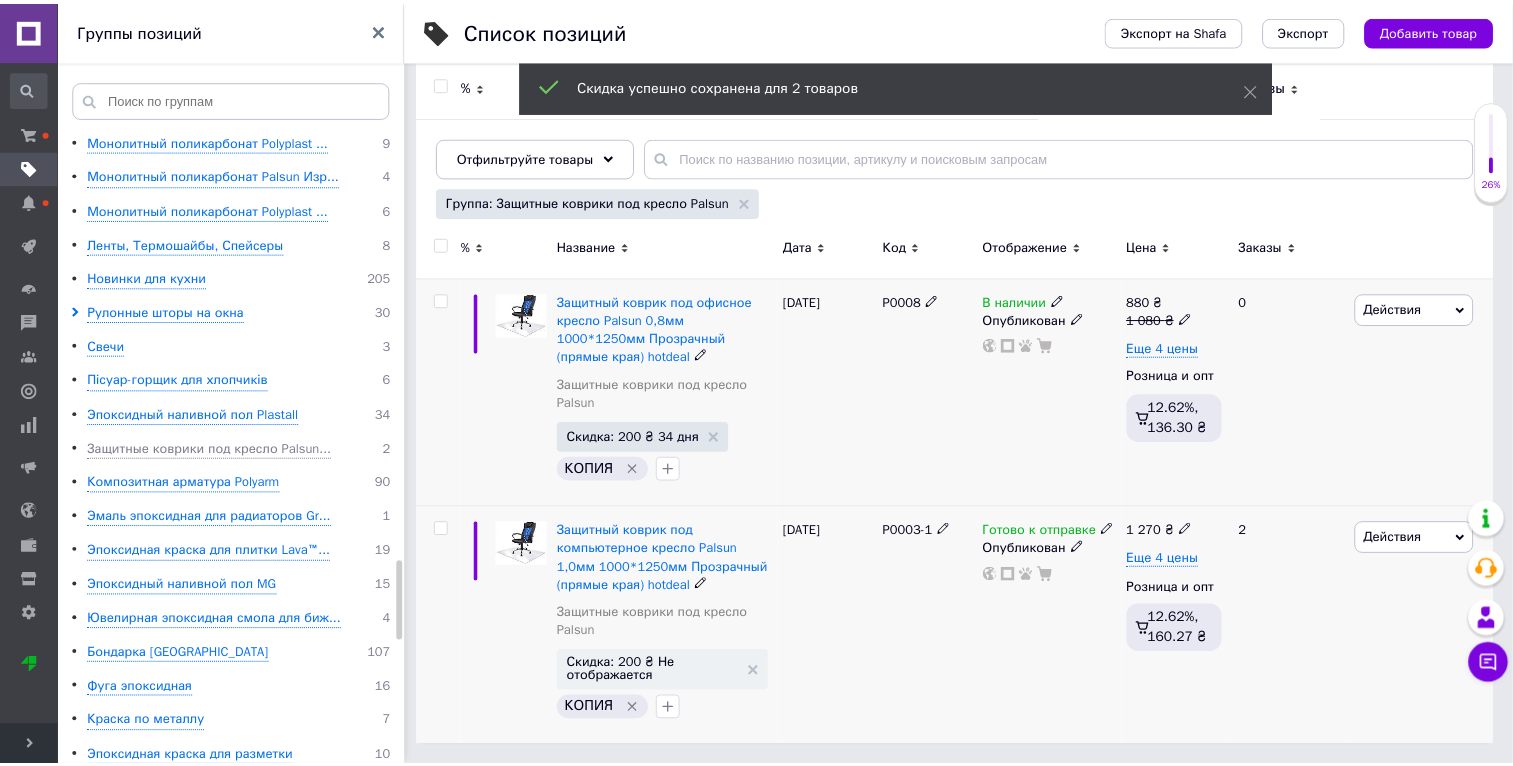 scroll, scrollTop: 208, scrollLeft: 0, axis: vertical 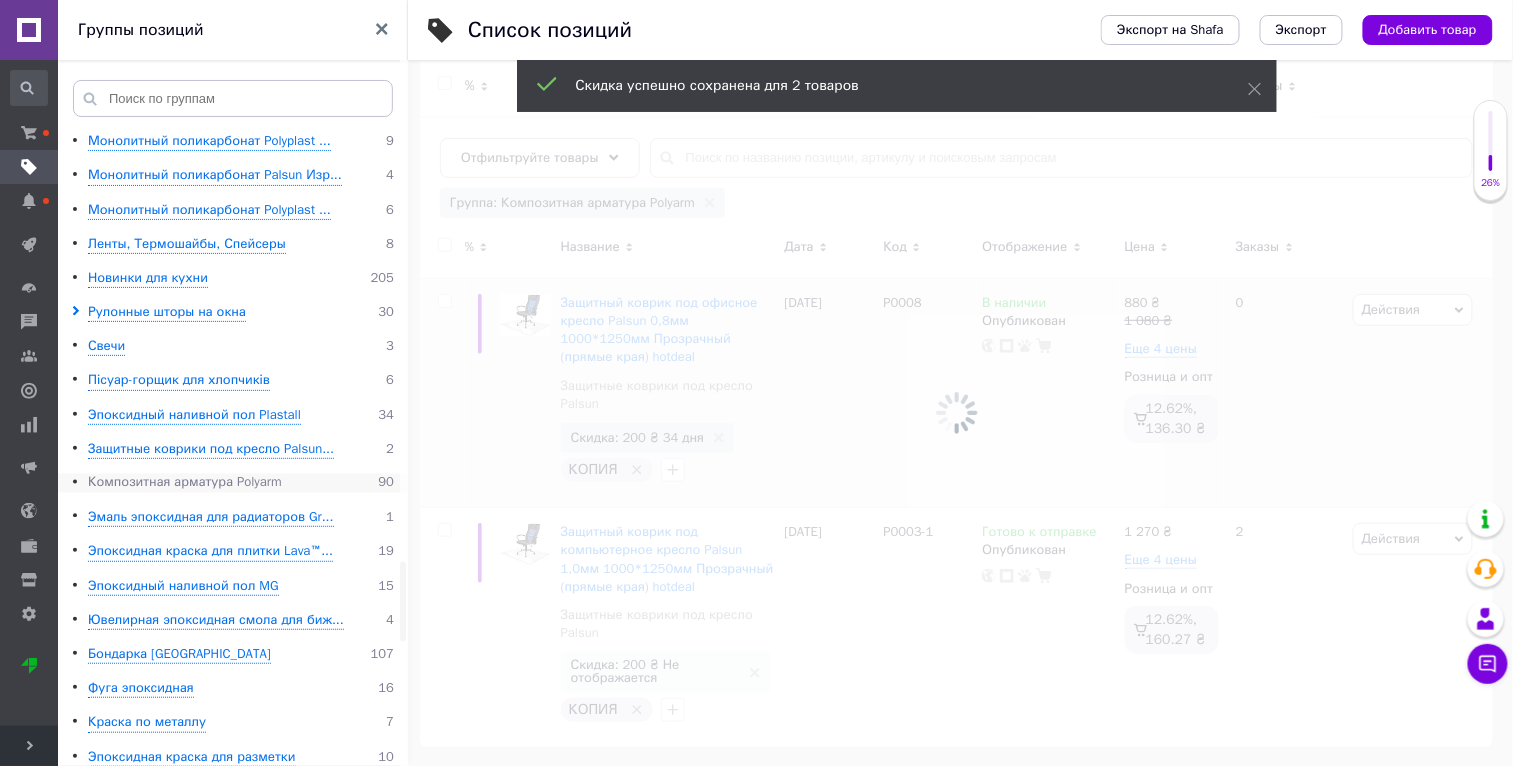 click on "Композитная арматура Polyarm" at bounding box center [185, 483] 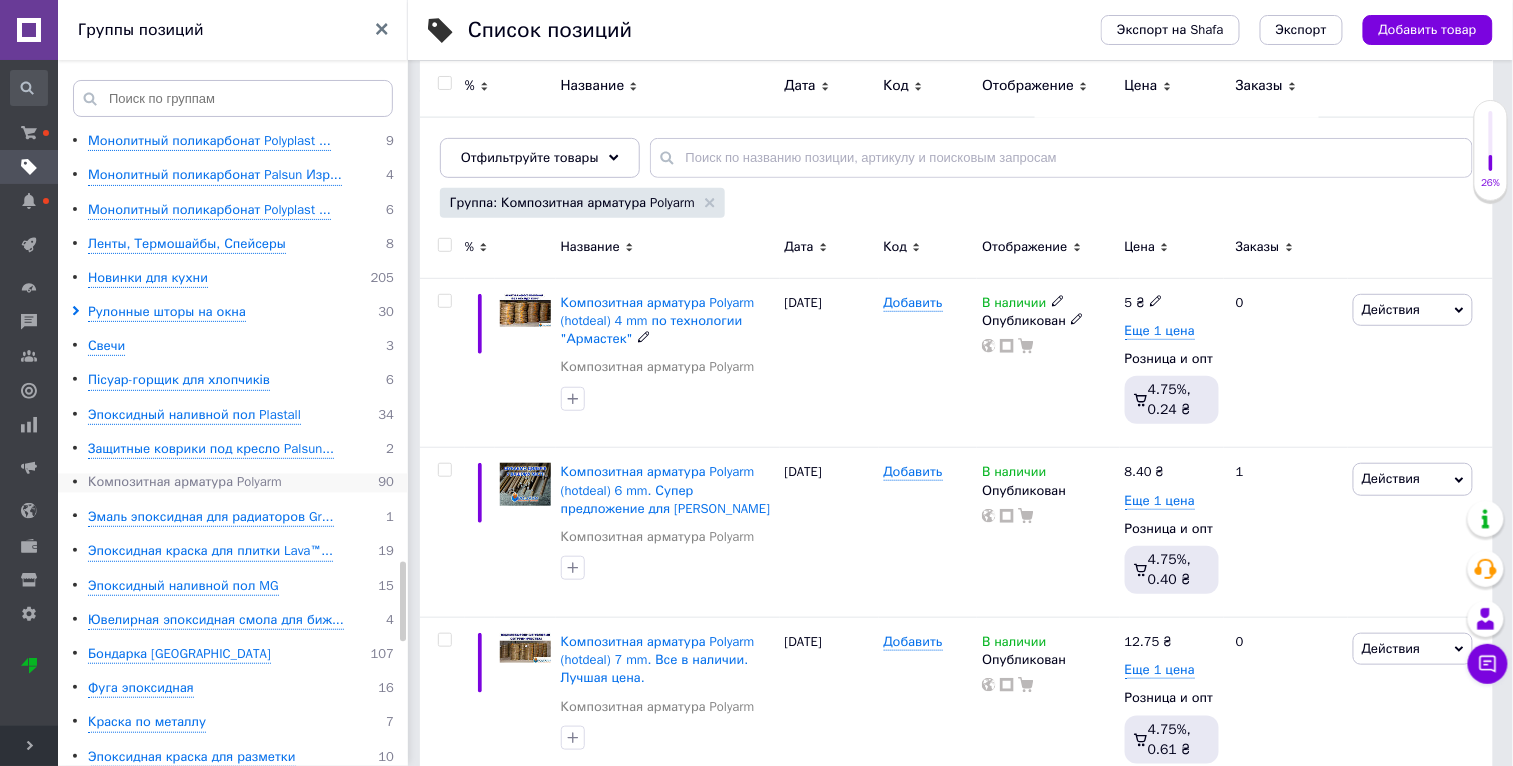 click on "Действия" at bounding box center (1413, 310) 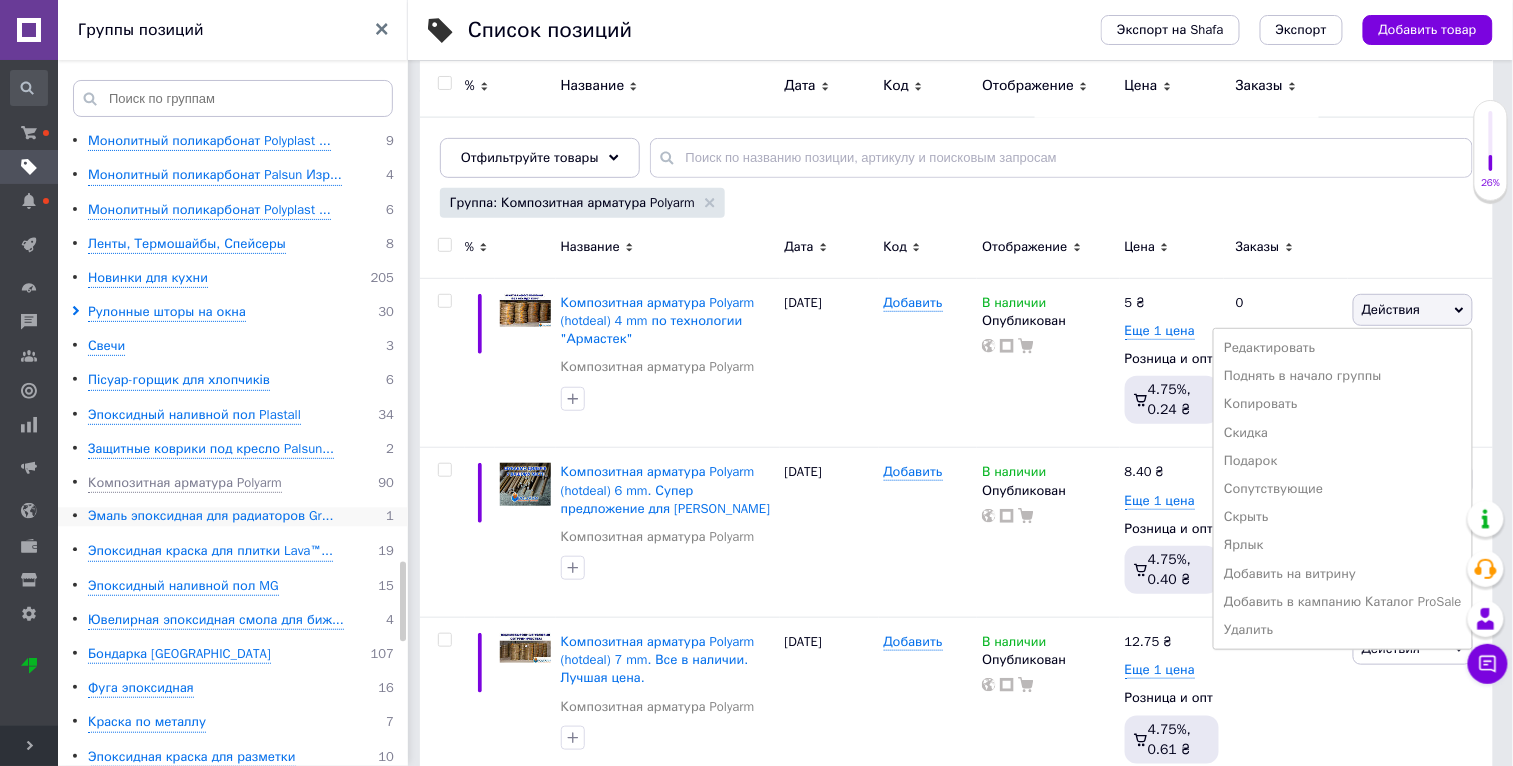 click on "Эмаль эпоксидная для радиаторов Gr..." at bounding box center (211, 517) 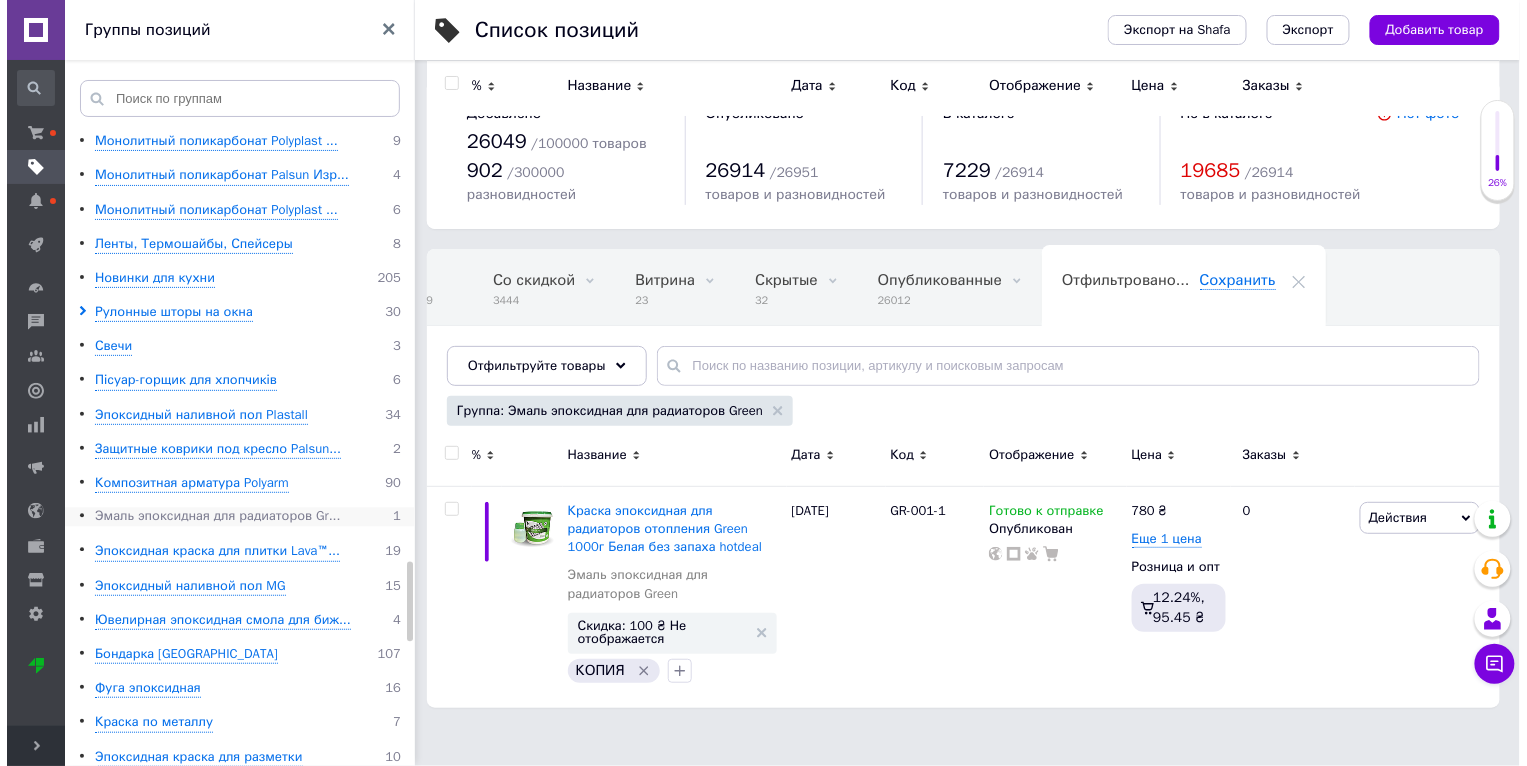 scroll, scrollTop: 0, scrollLeft: 0, axis: both 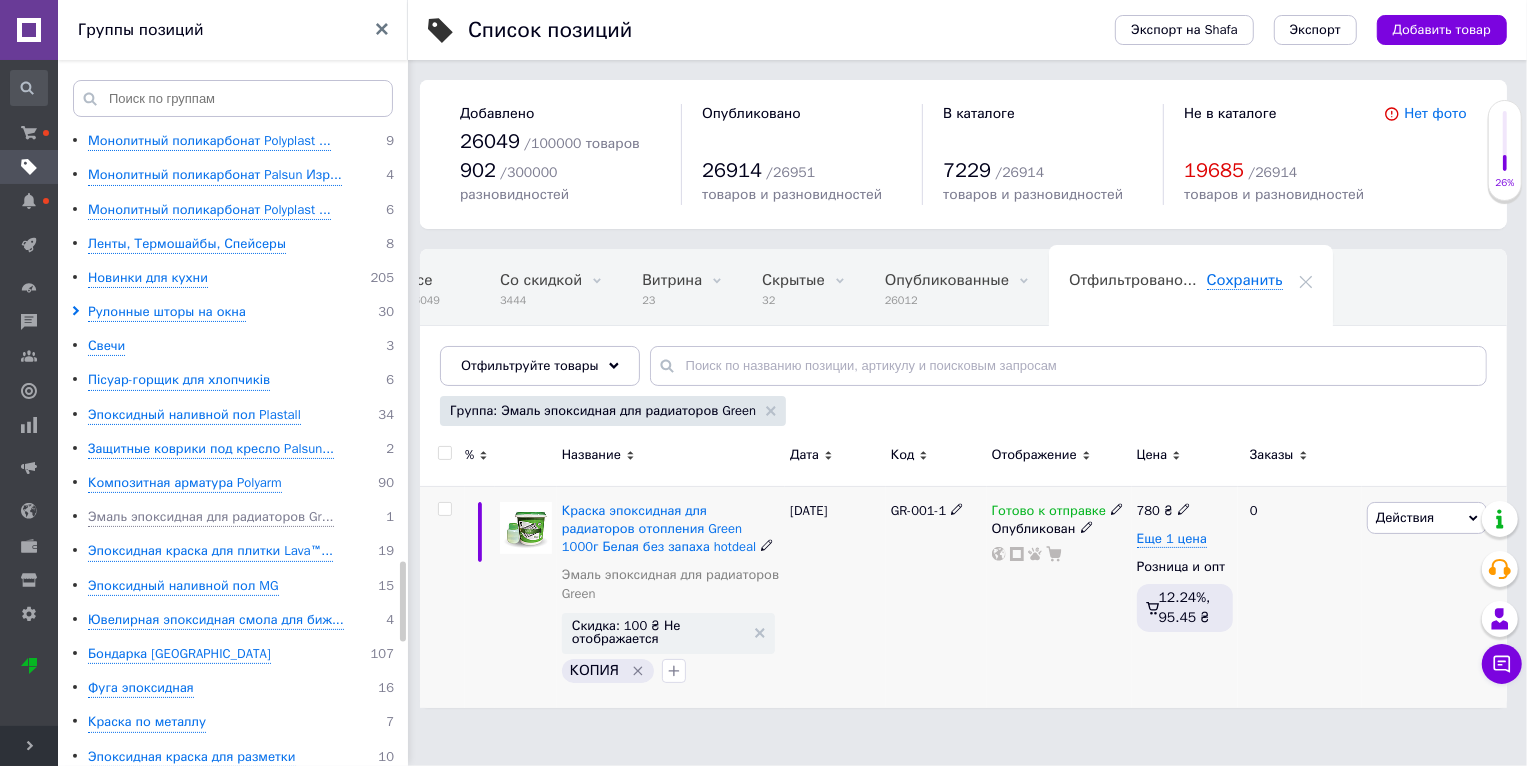 click on "Действия" at bounding box center [1405, 517] 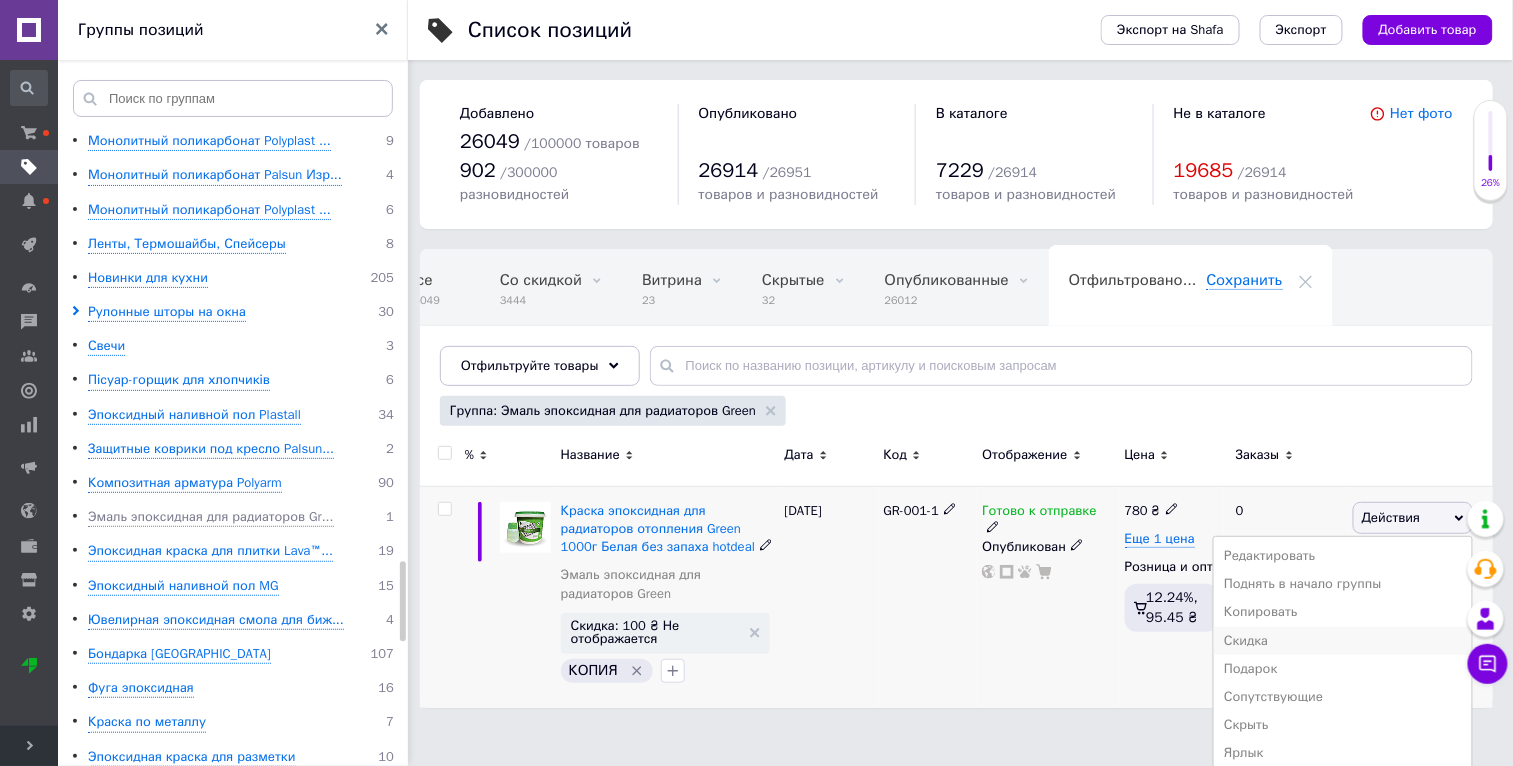 click on "Скидка" at bounding box center [1343, 641] 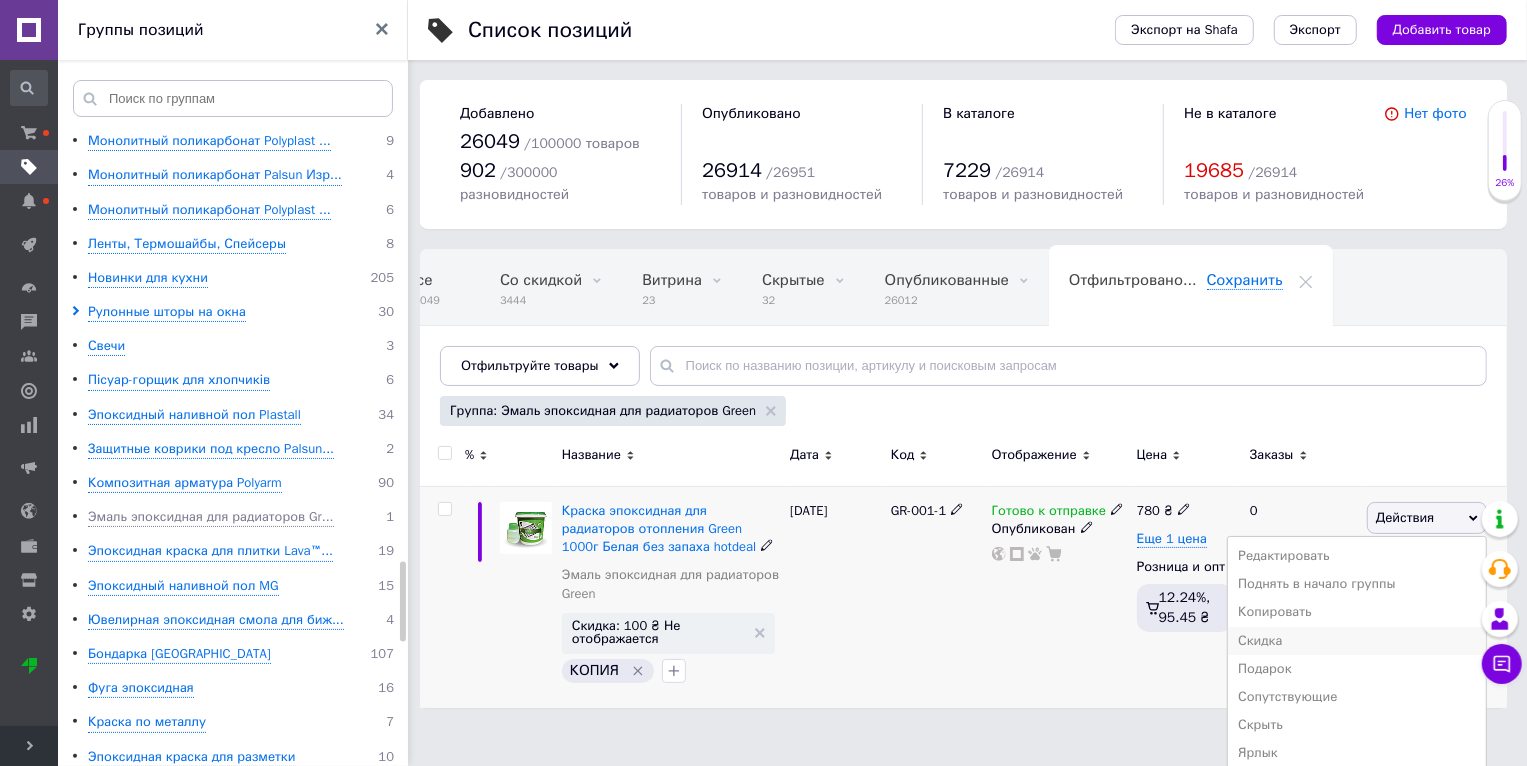 scroll, scrollTop: 0, scrollLeft: 34, axis: horizontal 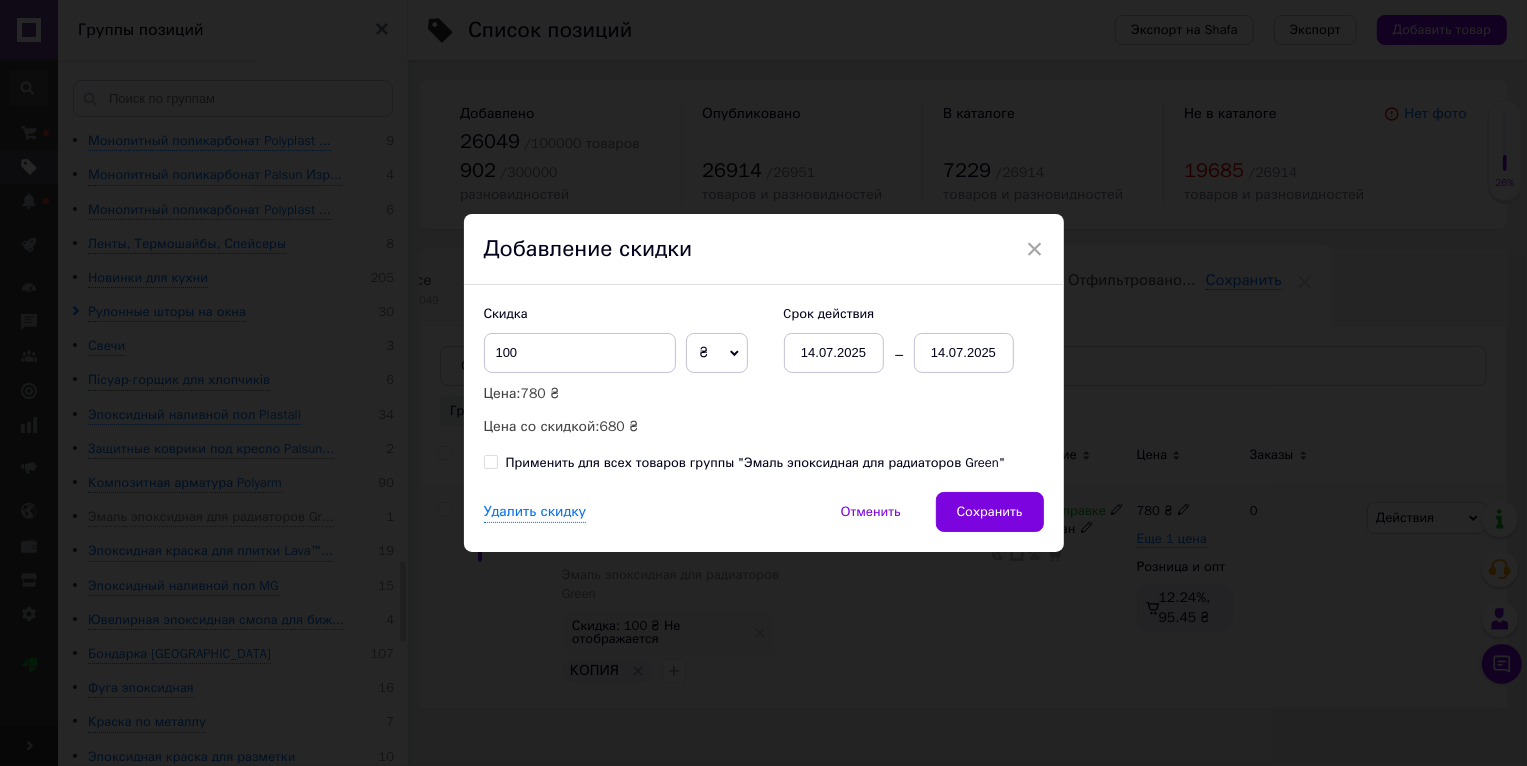 click on "Применить для всех товаров группы "Эмаль эпоксидная для радиаторов Green"" at bounding box center [756, 463] 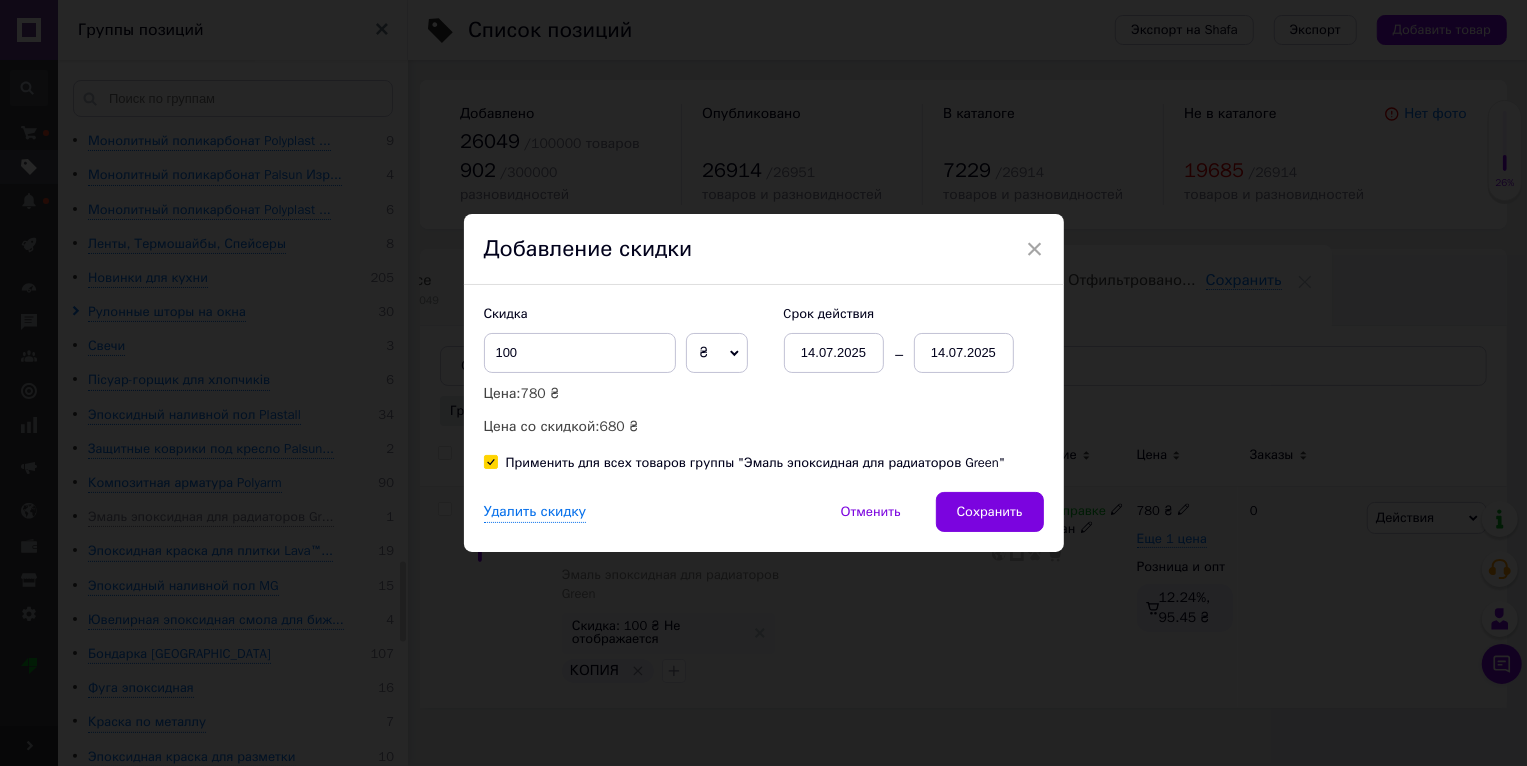 checkbox on "true" 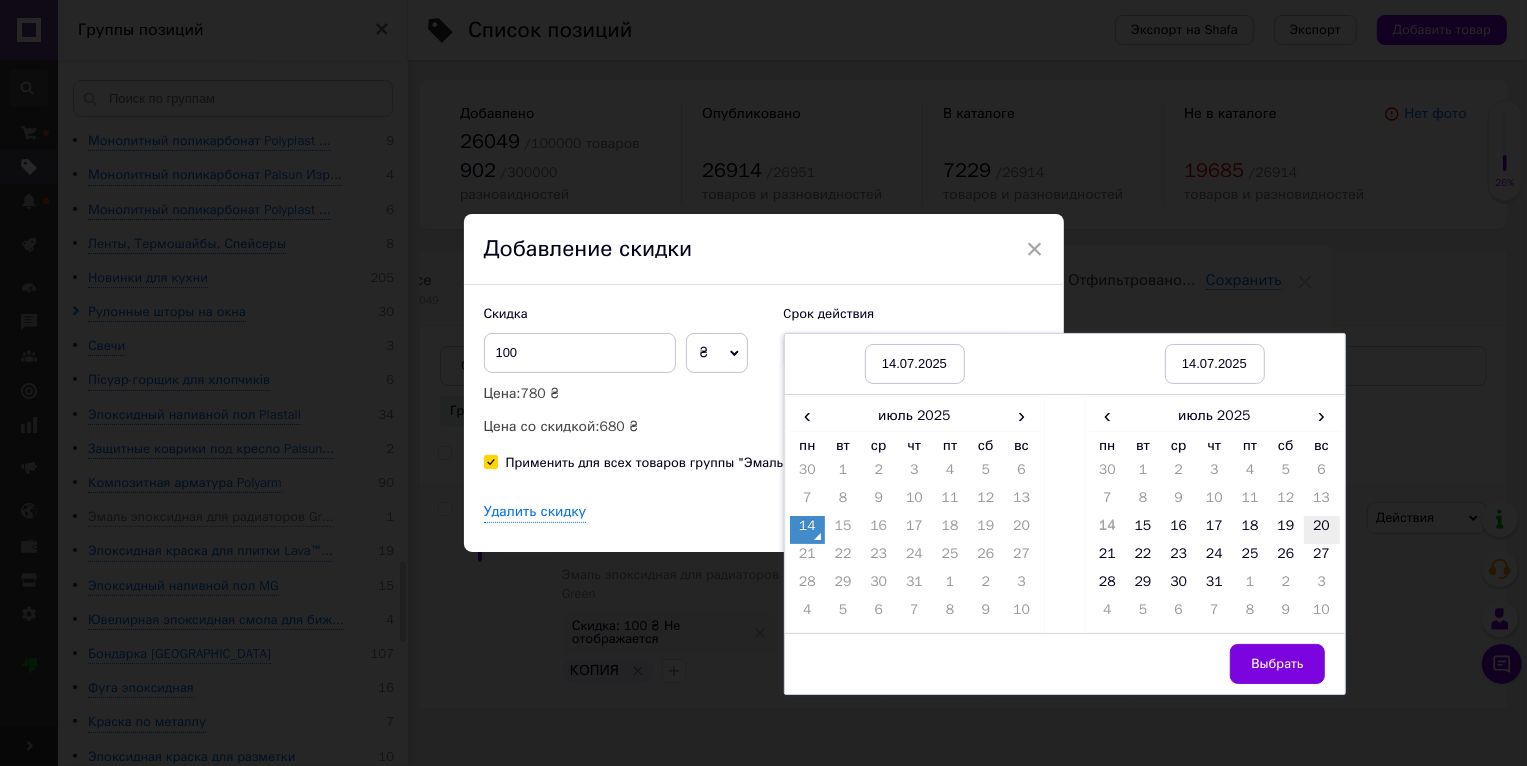 click on "20" at bounding box center (1322, 530) 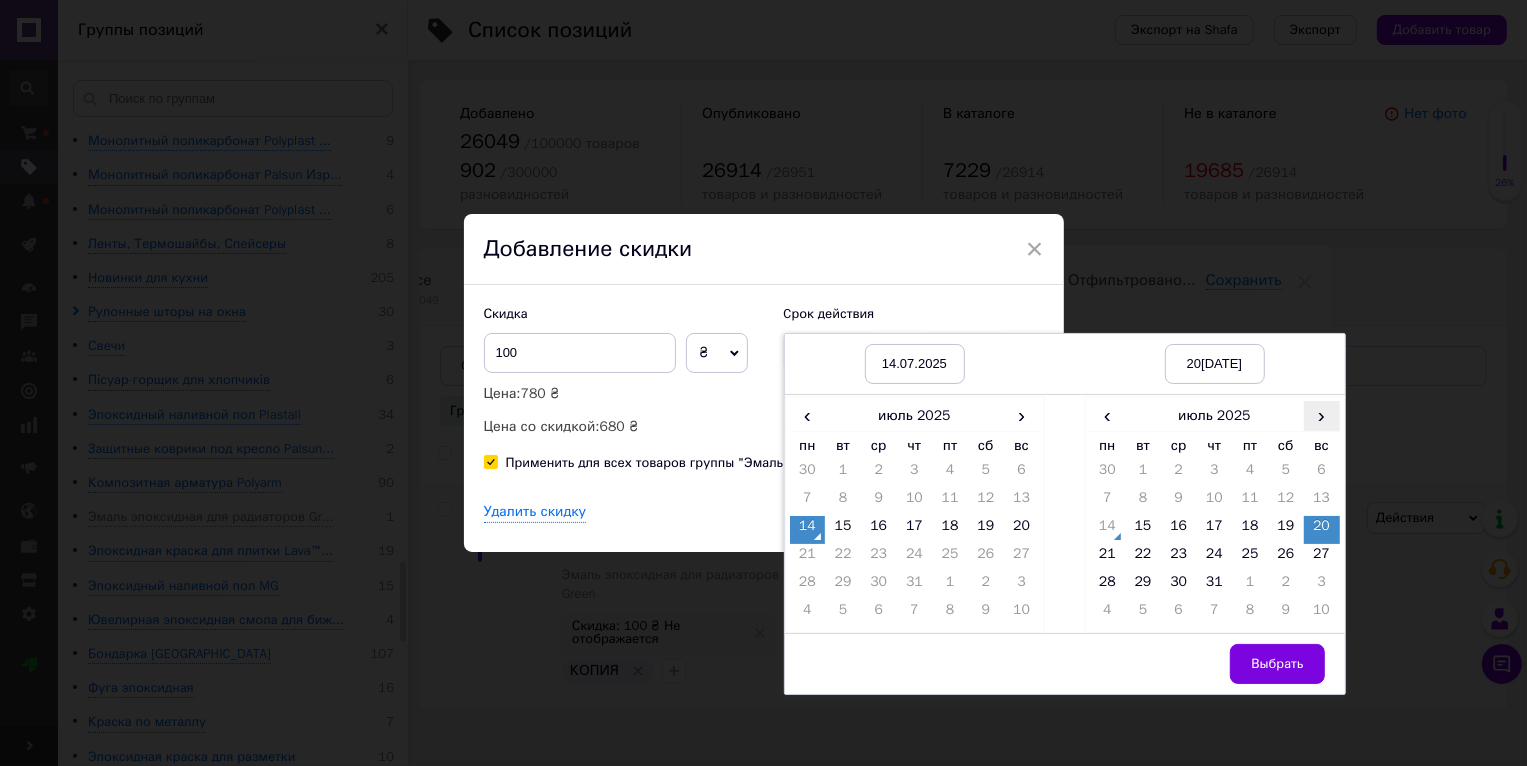 click on "›" at bounding box center (1322, 415) 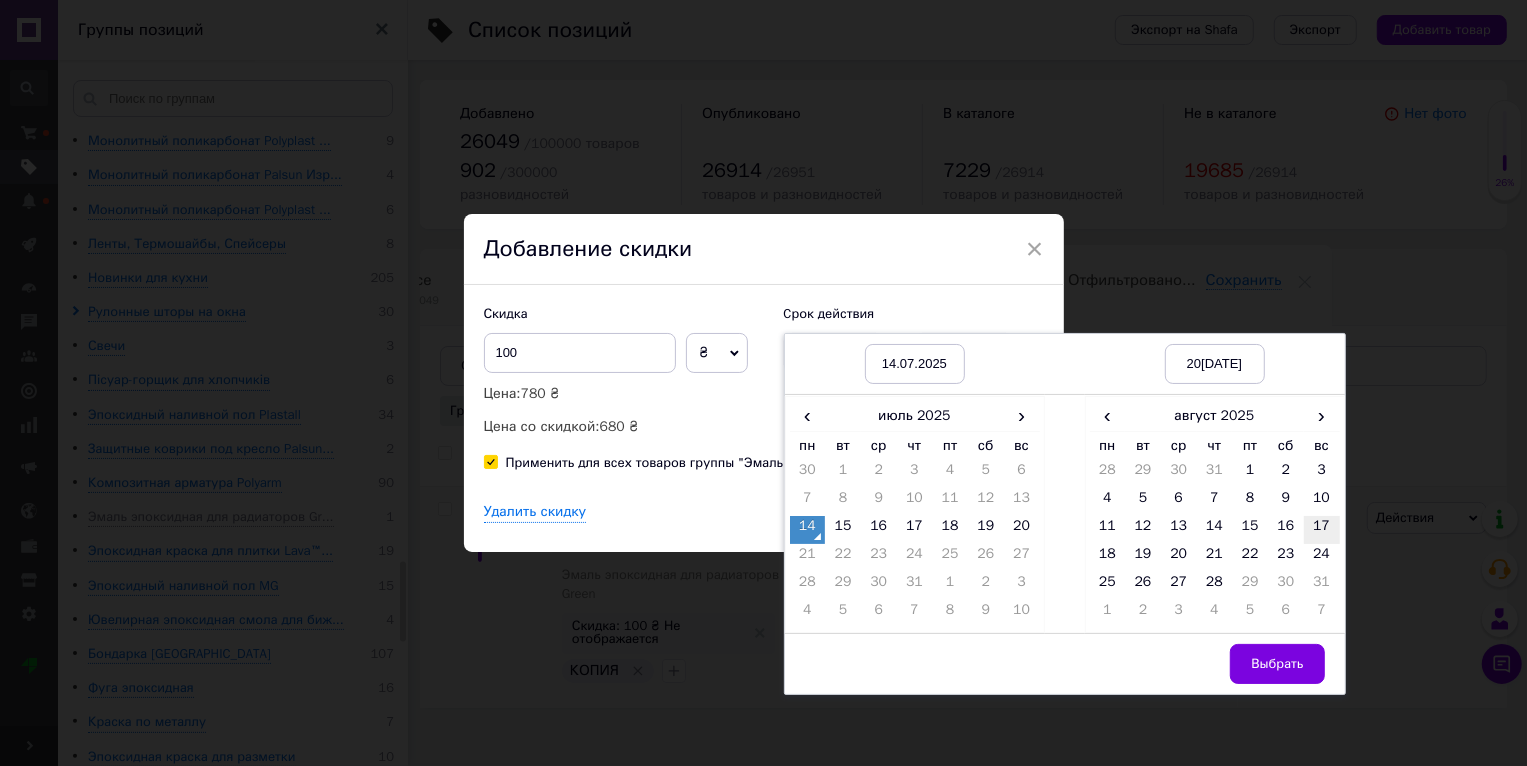 click on "17" at bounding box center [1322, 530] 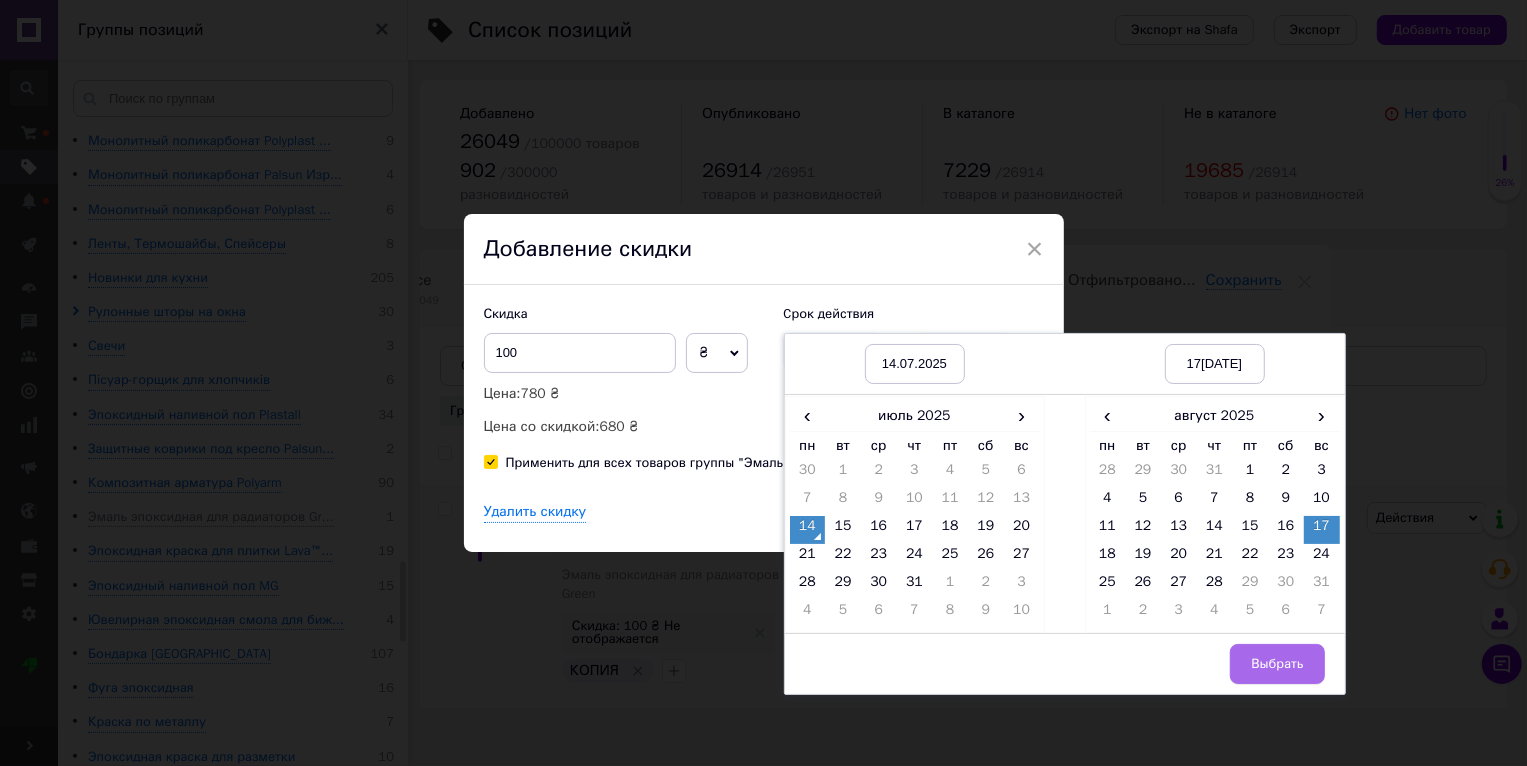 click on "Выбрать" at bounding box center [1277, 664] 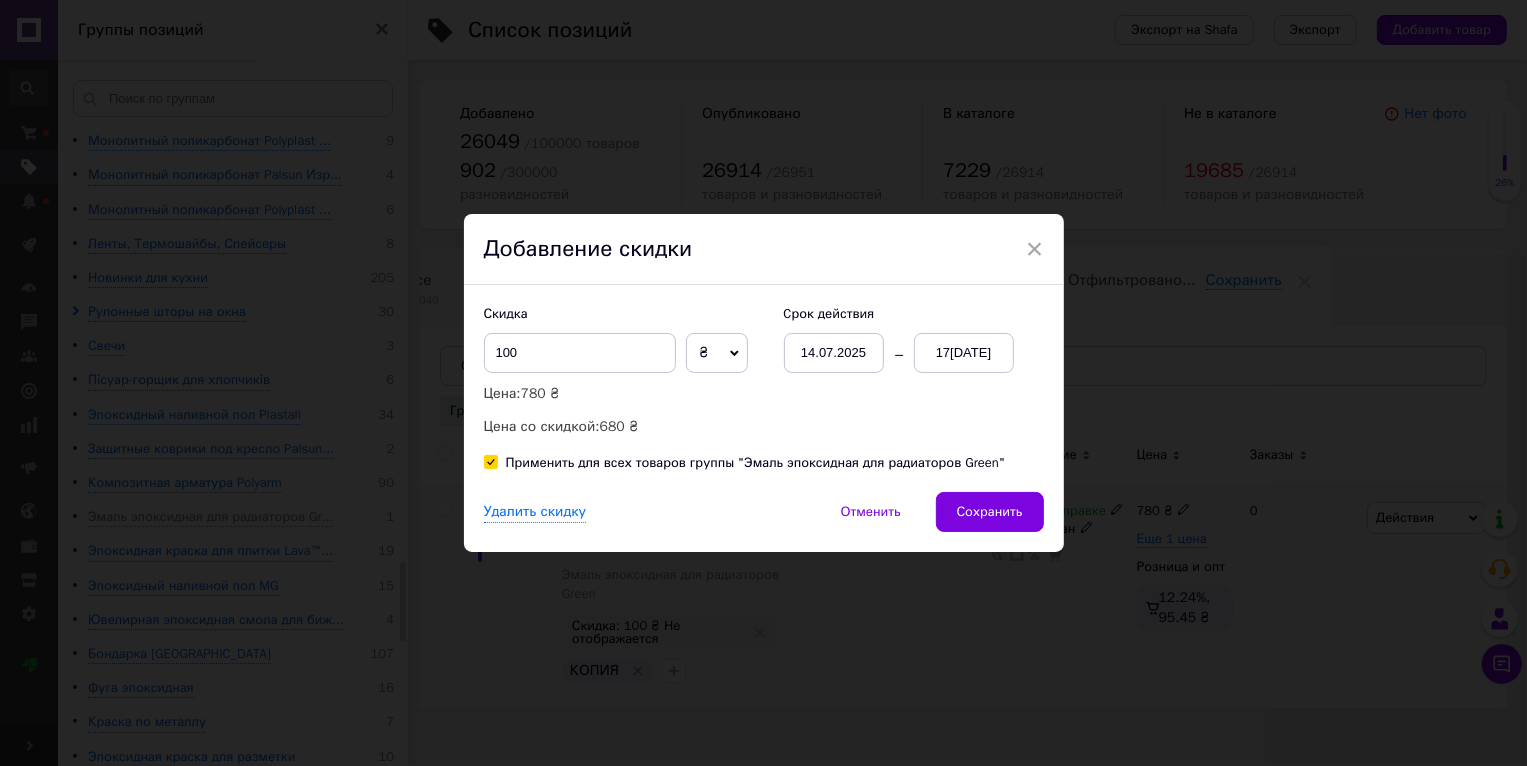 click on "Скидка 100 ₴ % Цена:  780   ₴ Цена со скидкой:  680   ₴ Cрок действия 14[DATE]7[DATE]�именить для всех товаров группы "Эмаль эпоксидная для радиаторов Green"" at bounding box center (764, 388) 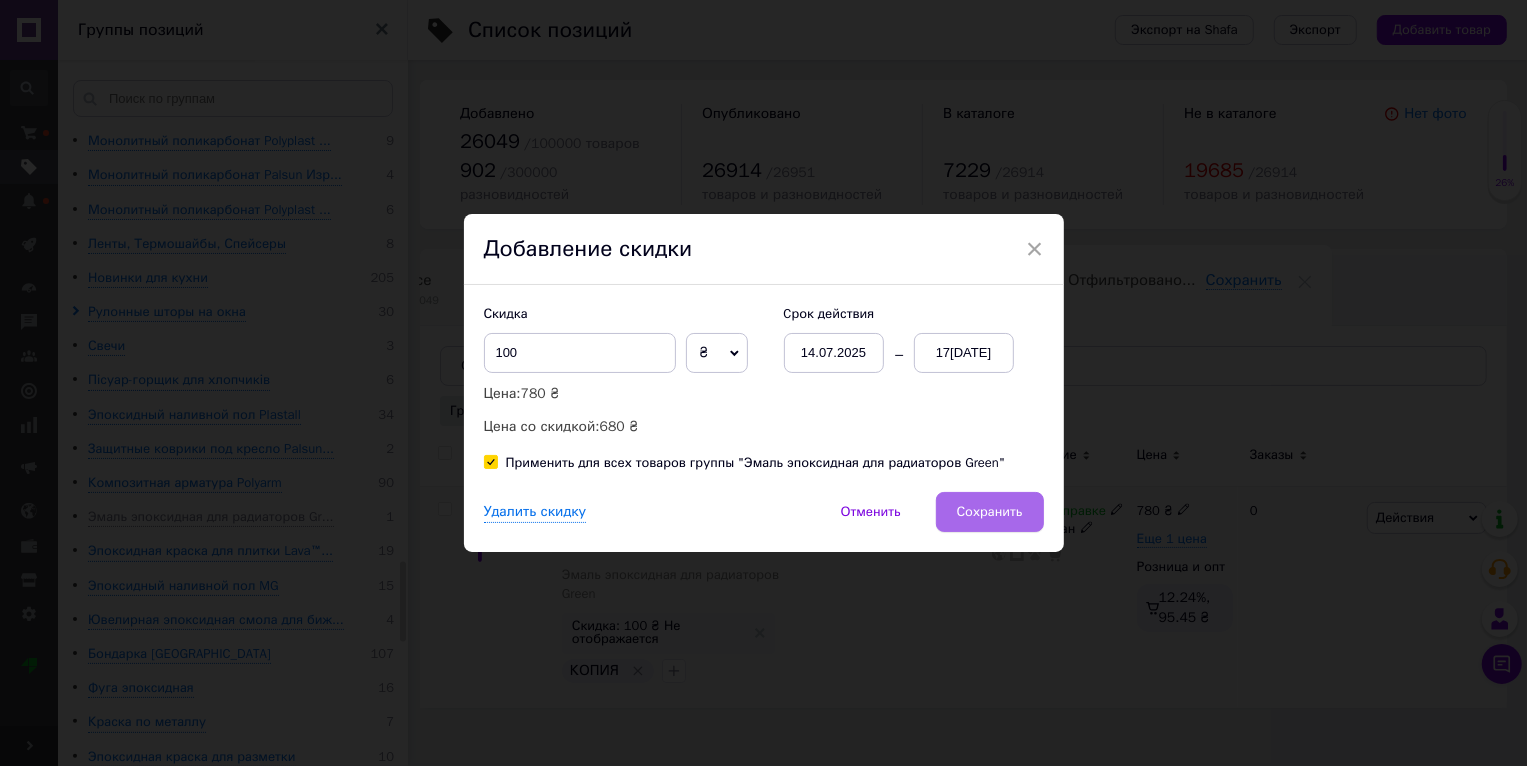 click on "Сохранить" at bounding box center (990, 512) 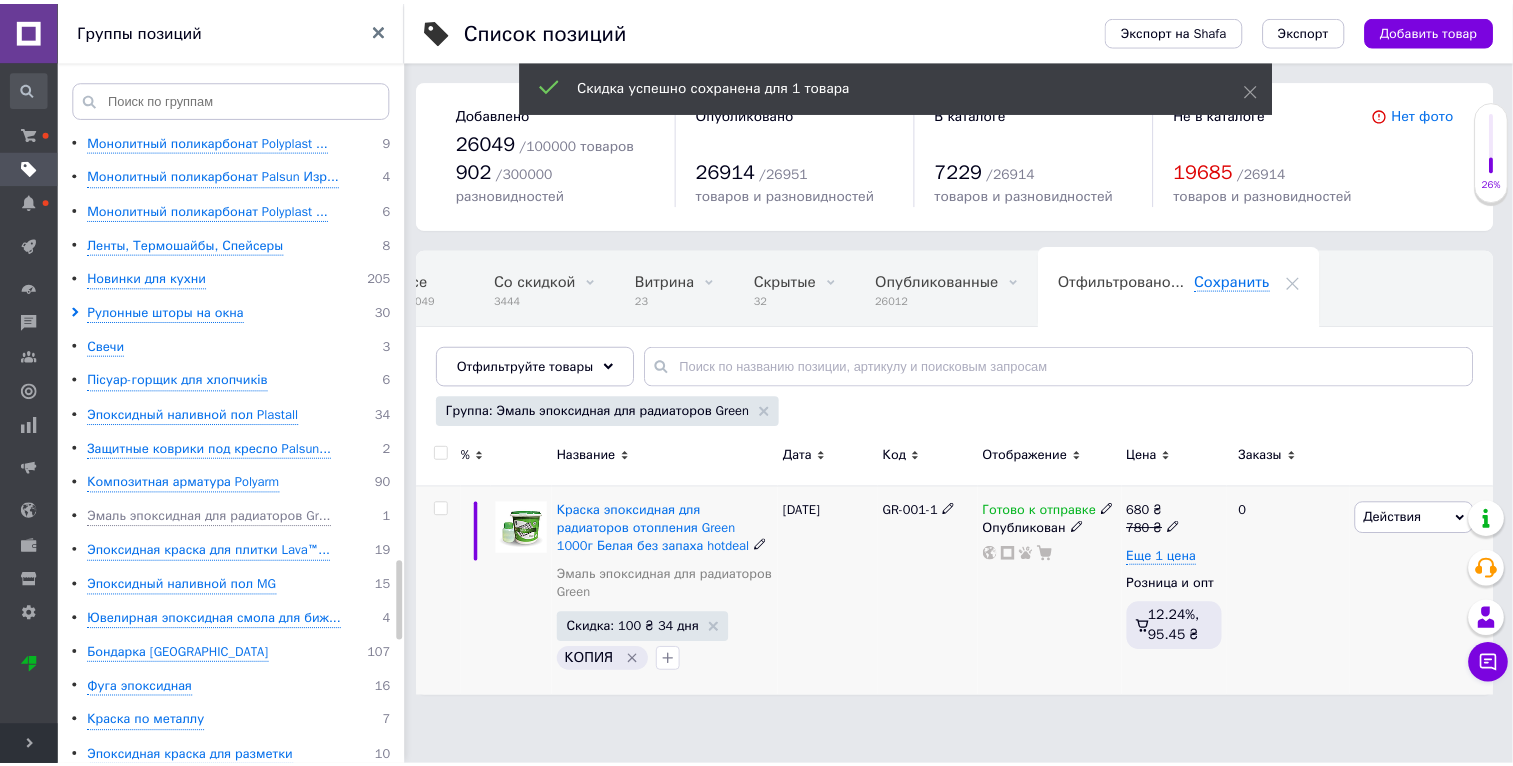 scroll, scrollTop: 0, scrollLeft: 33, axis: horizontal 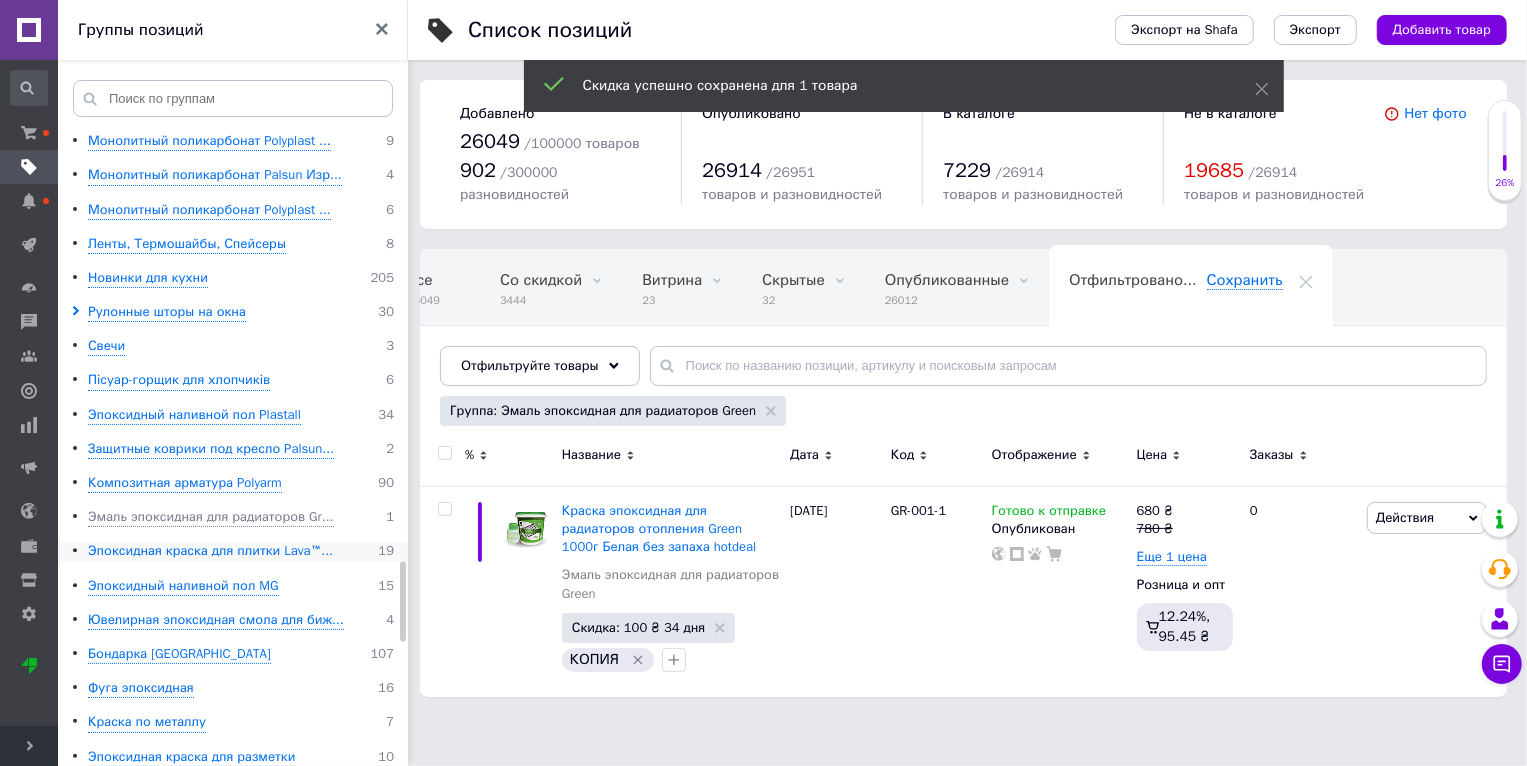 click on "Эпоксидная краска для плитки Lava™..." at bounding box center [210, 551] 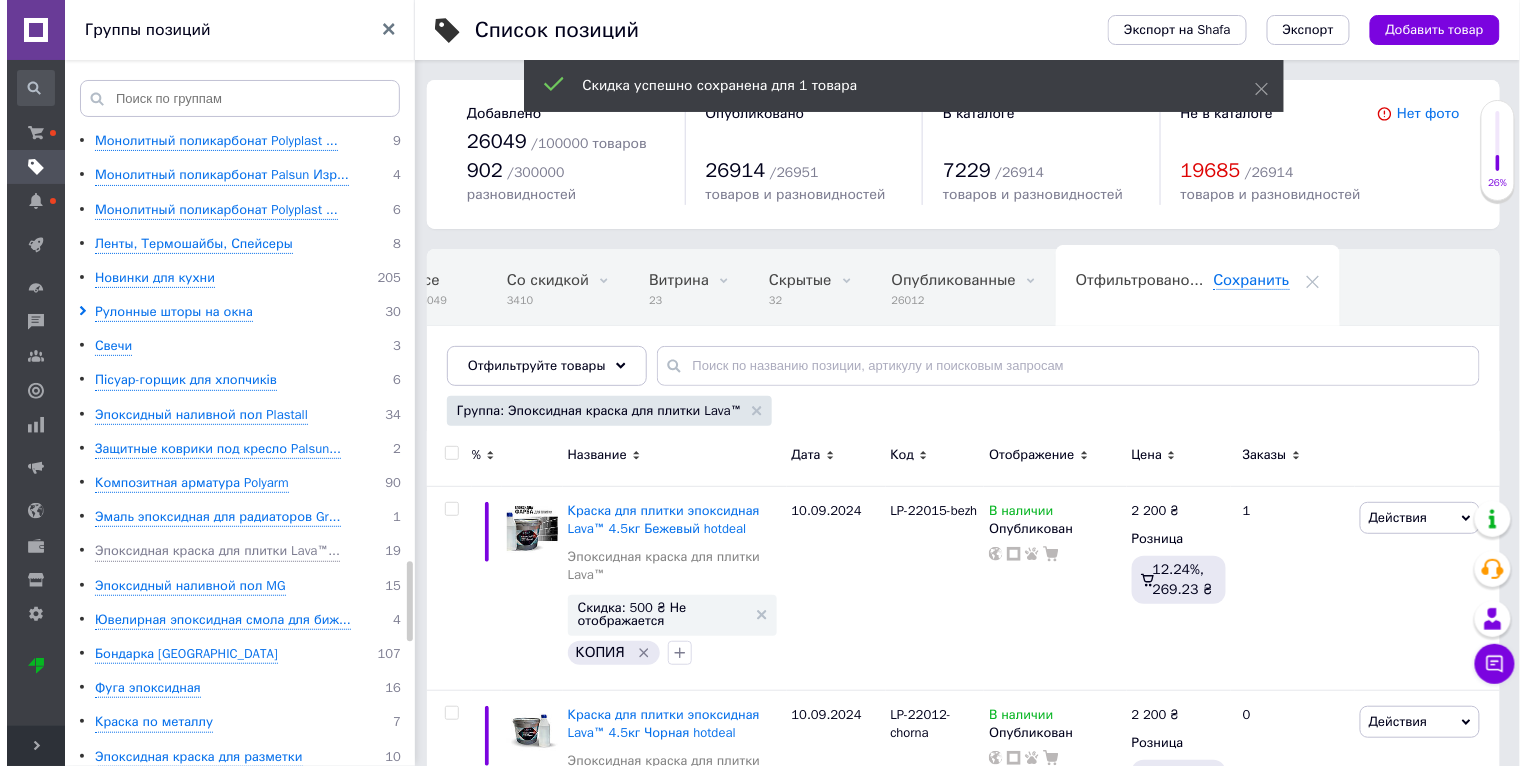 scroll, scrollTop: 0, scrollLeft: 47, axis: horizontal 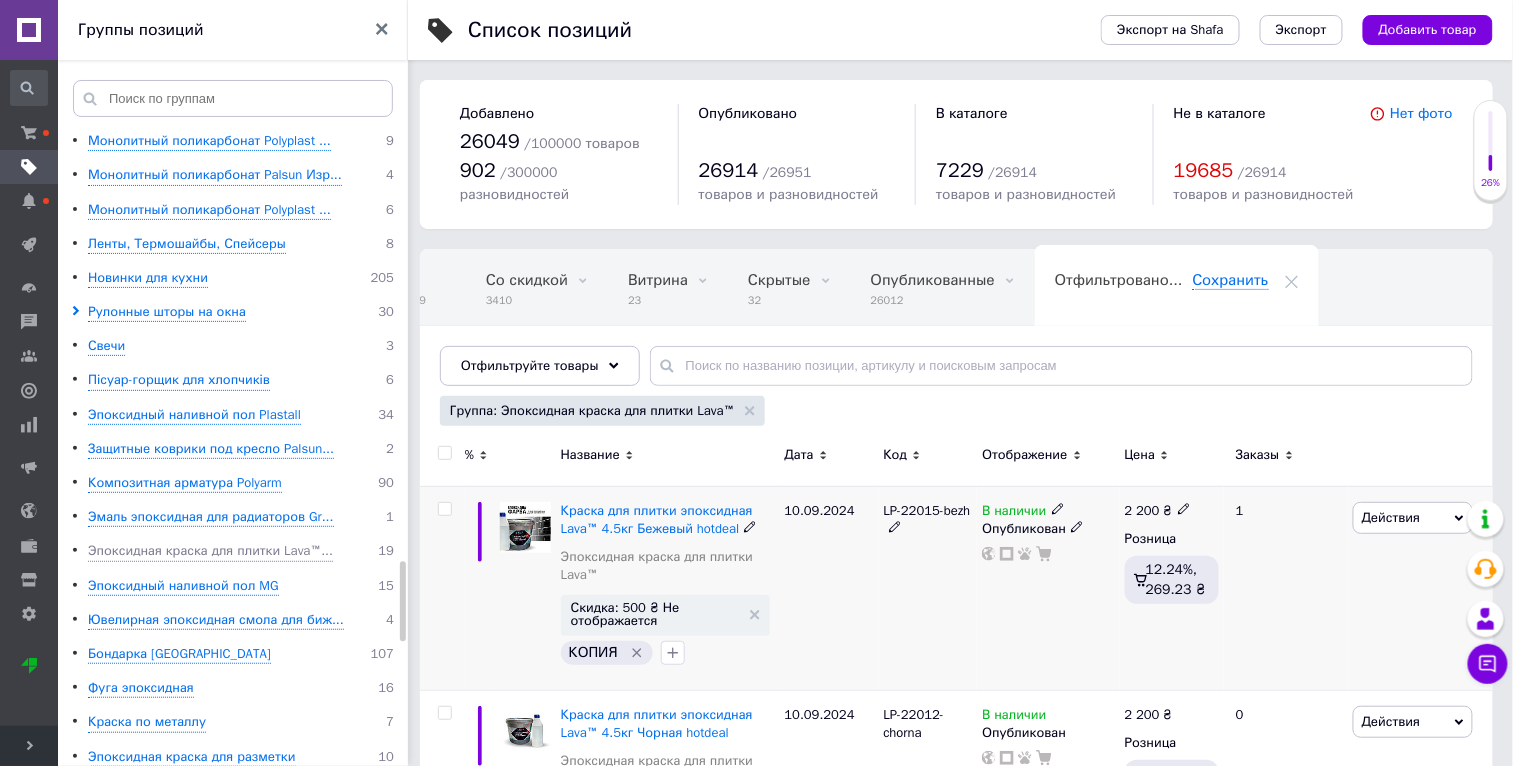 click on "Действия" at bounding box center (1391, 517) 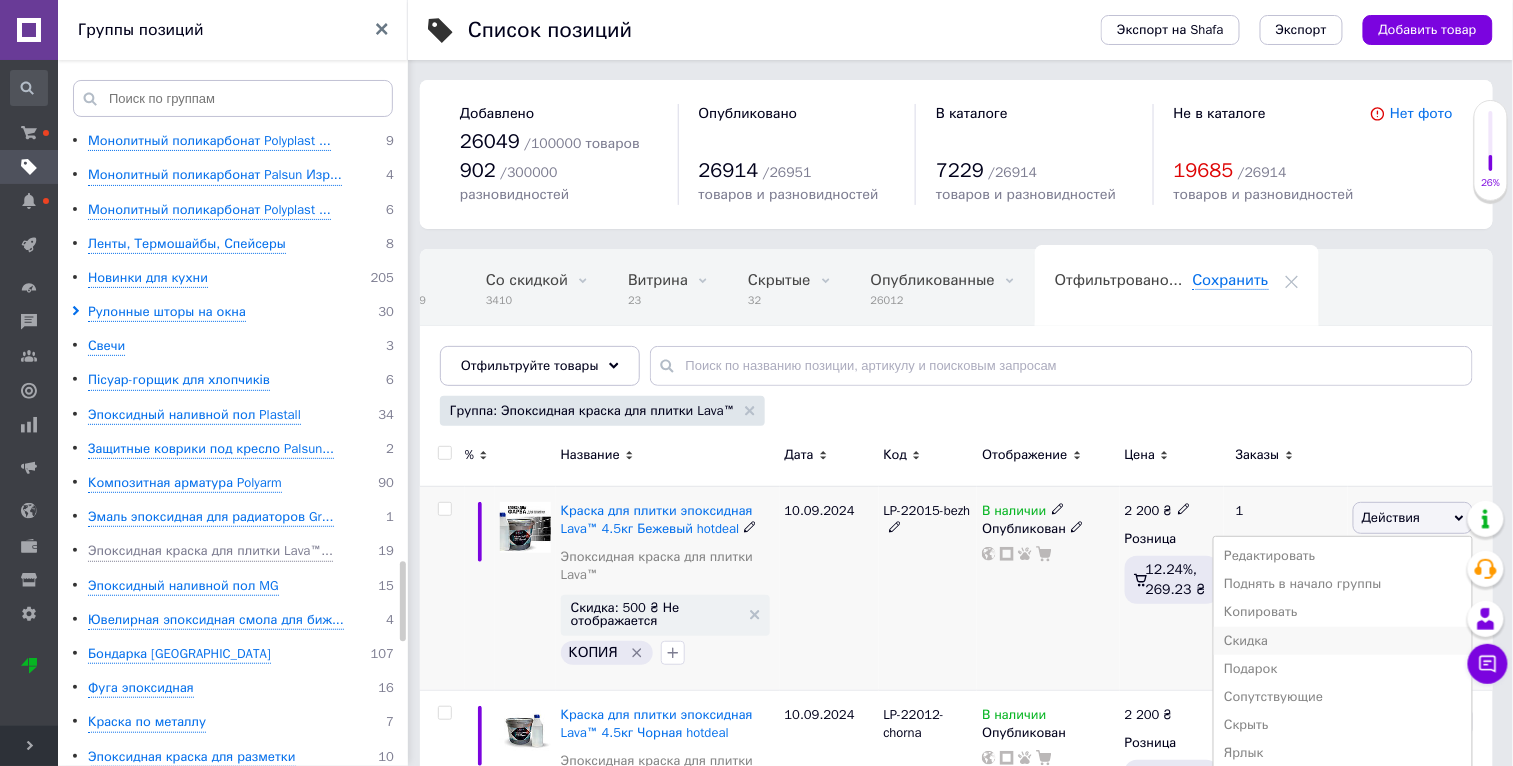 click on "Скидка" at bounding box center [1343, 641] 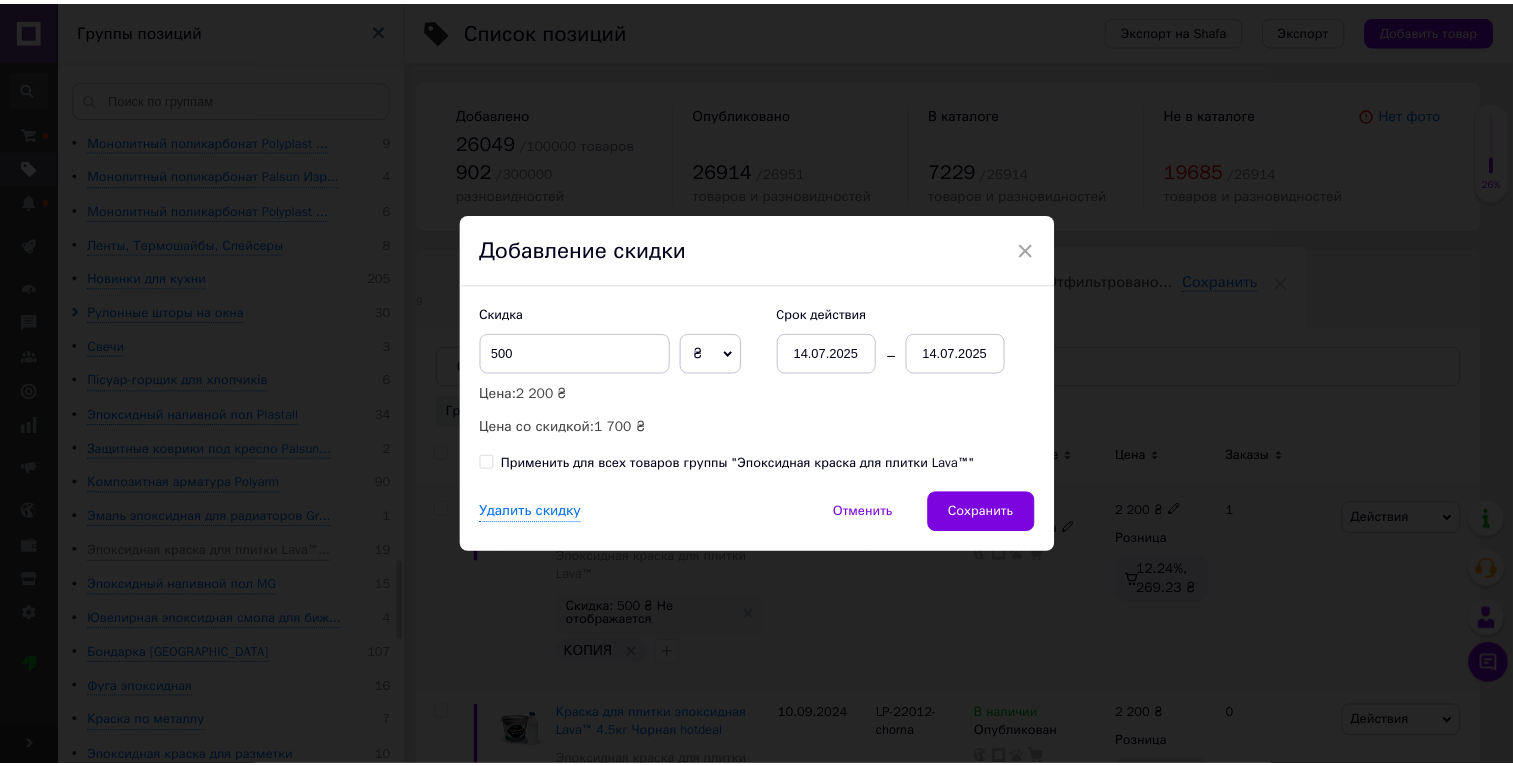 scroll, scrollTop: 0, scrollLeft: 46, axis: horizontal 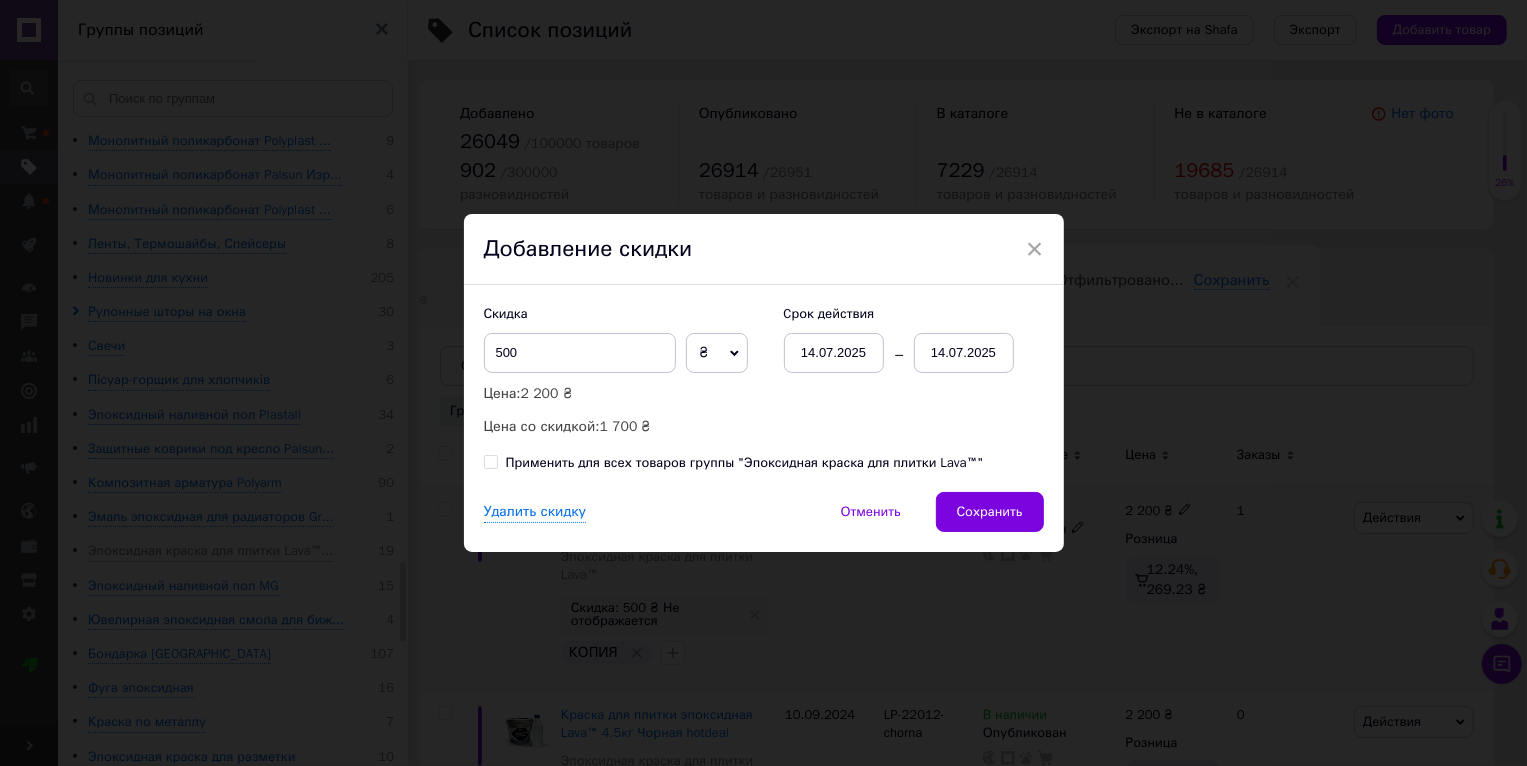 click on "Применить для всех товаров группы "Эпоксидная краска для плитки Lava™"" at bounding box center (745, 463) 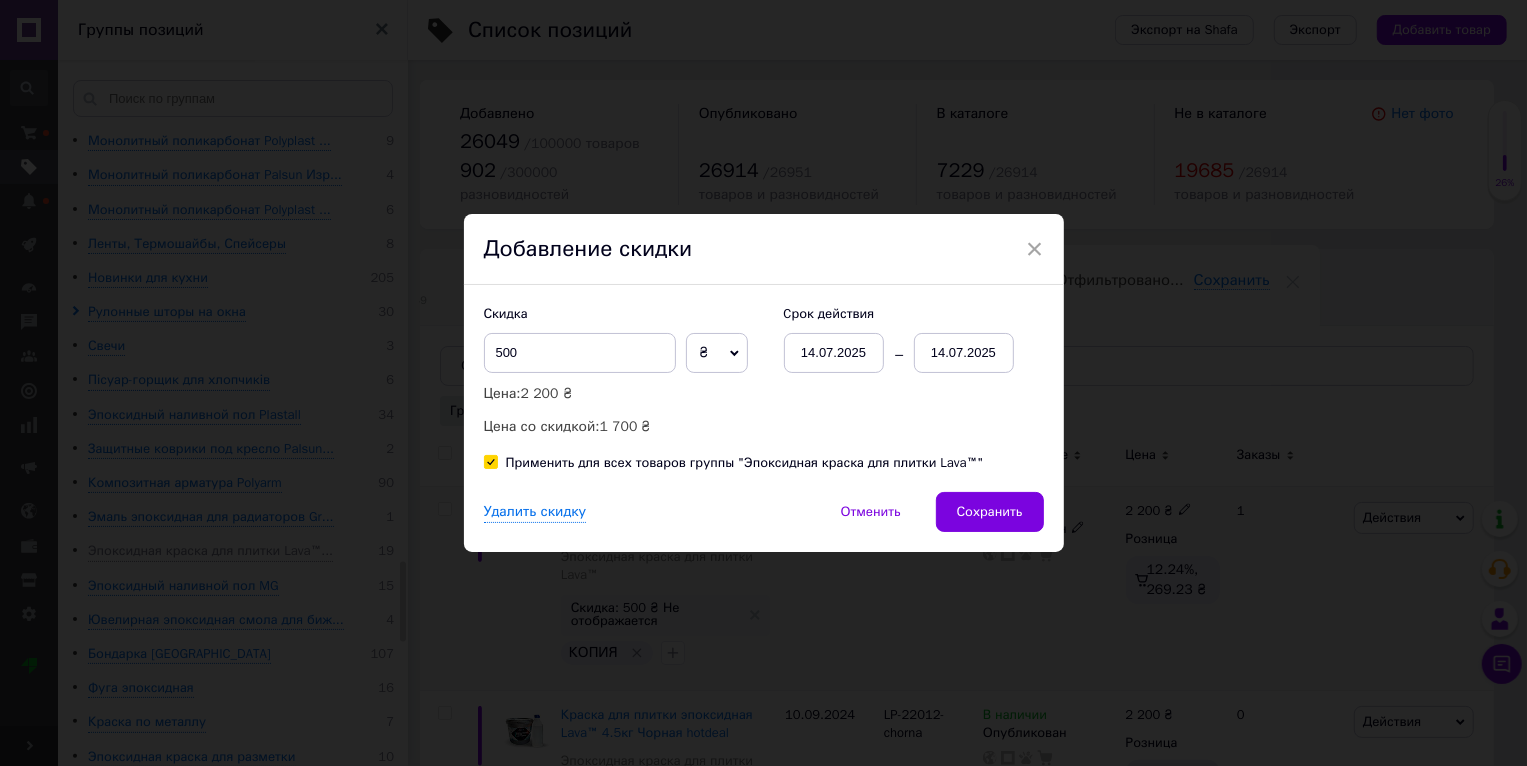 checkbox on "true" 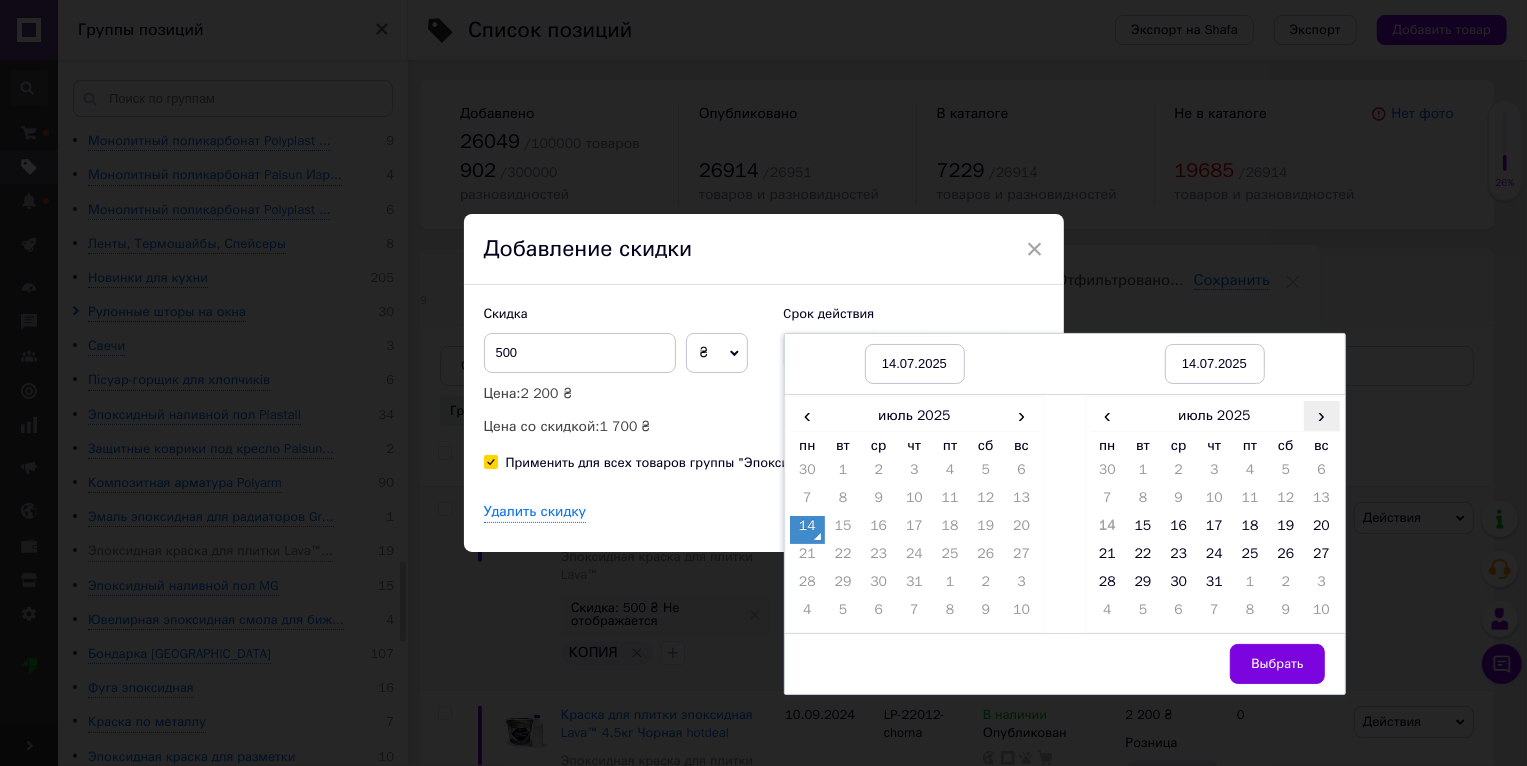 click on "›" at bounding box center [1322, 415] 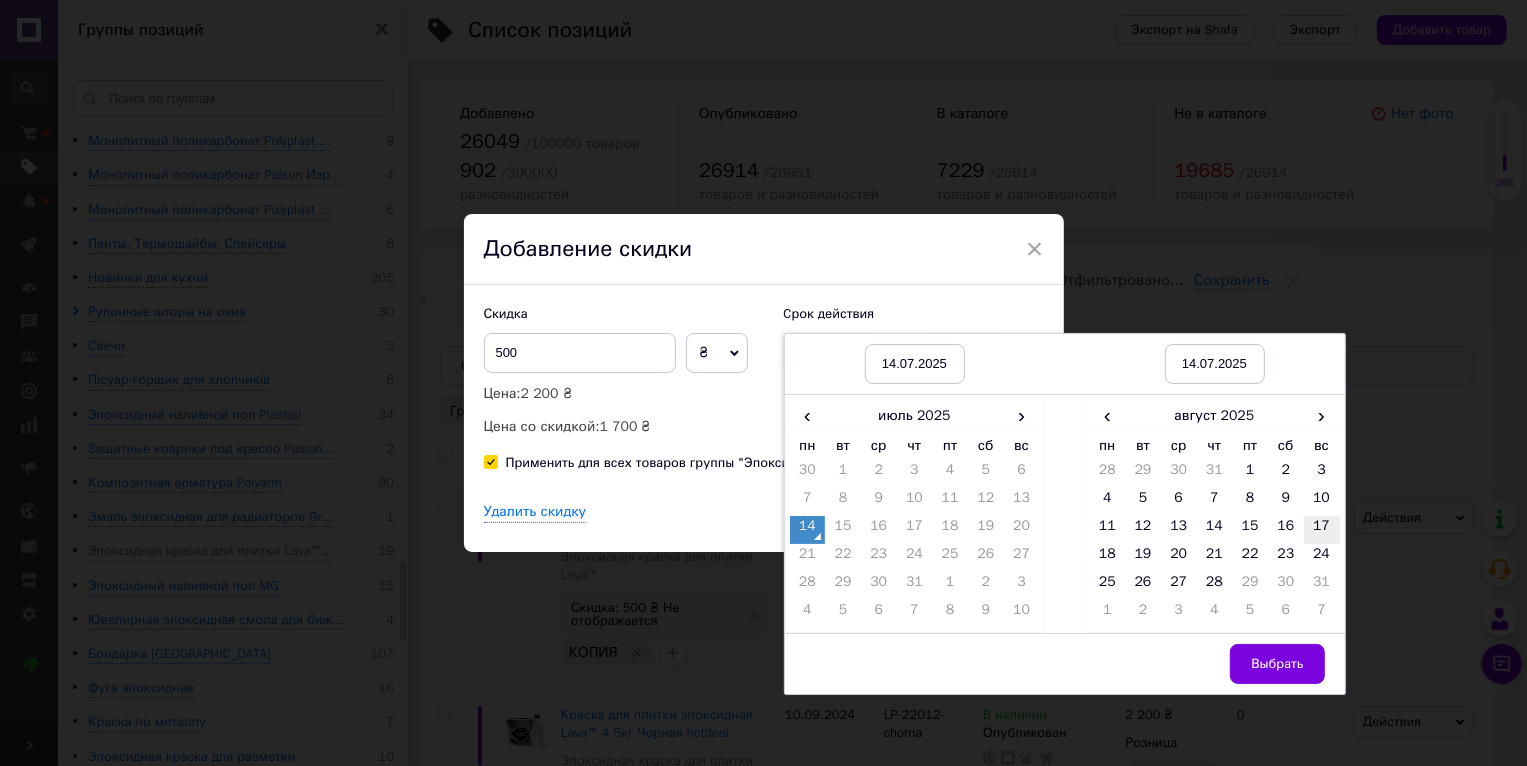 click on "17" at bounding box center (1322, 530) 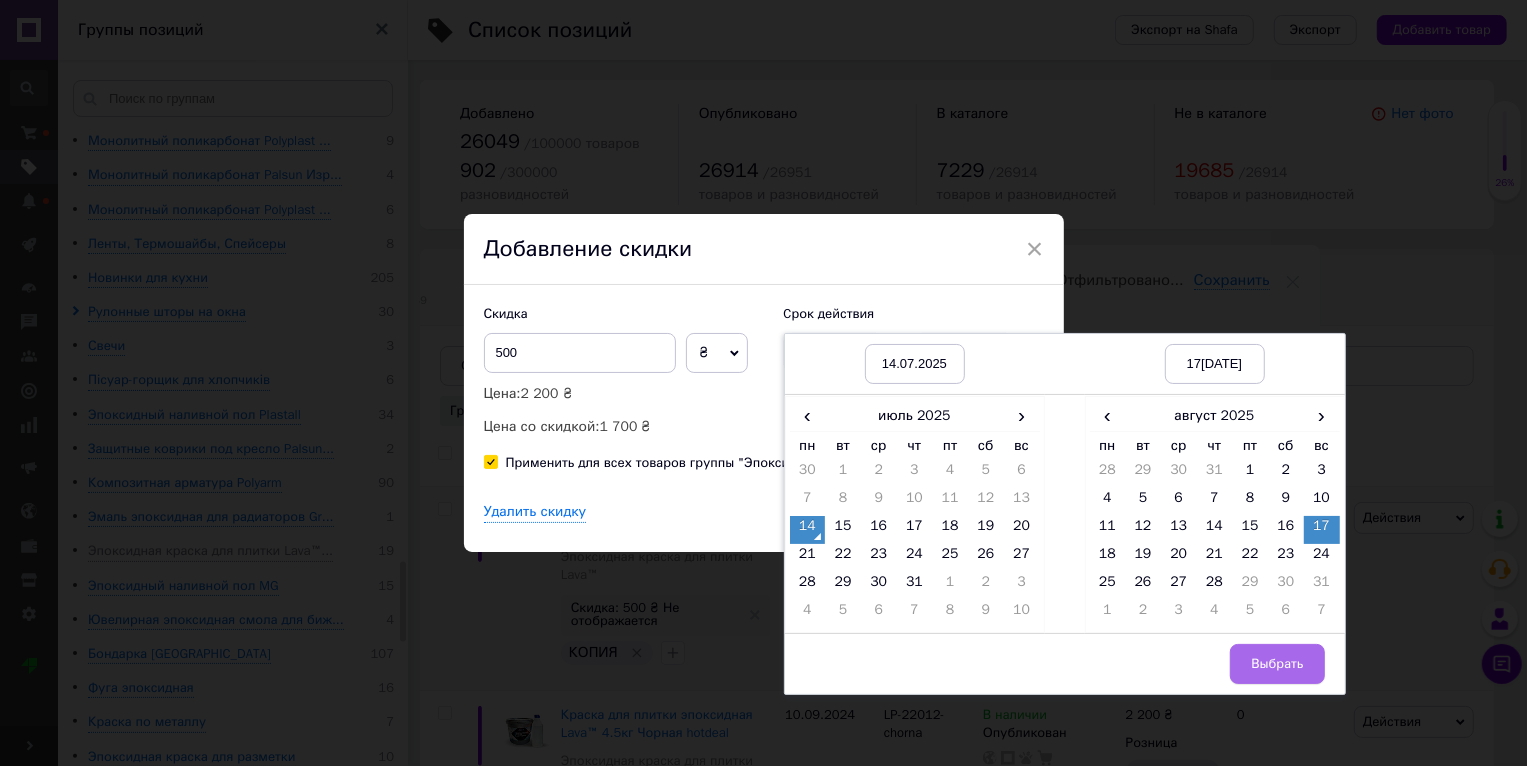 click on "Выбрать" at bounding box center [1277, 664] 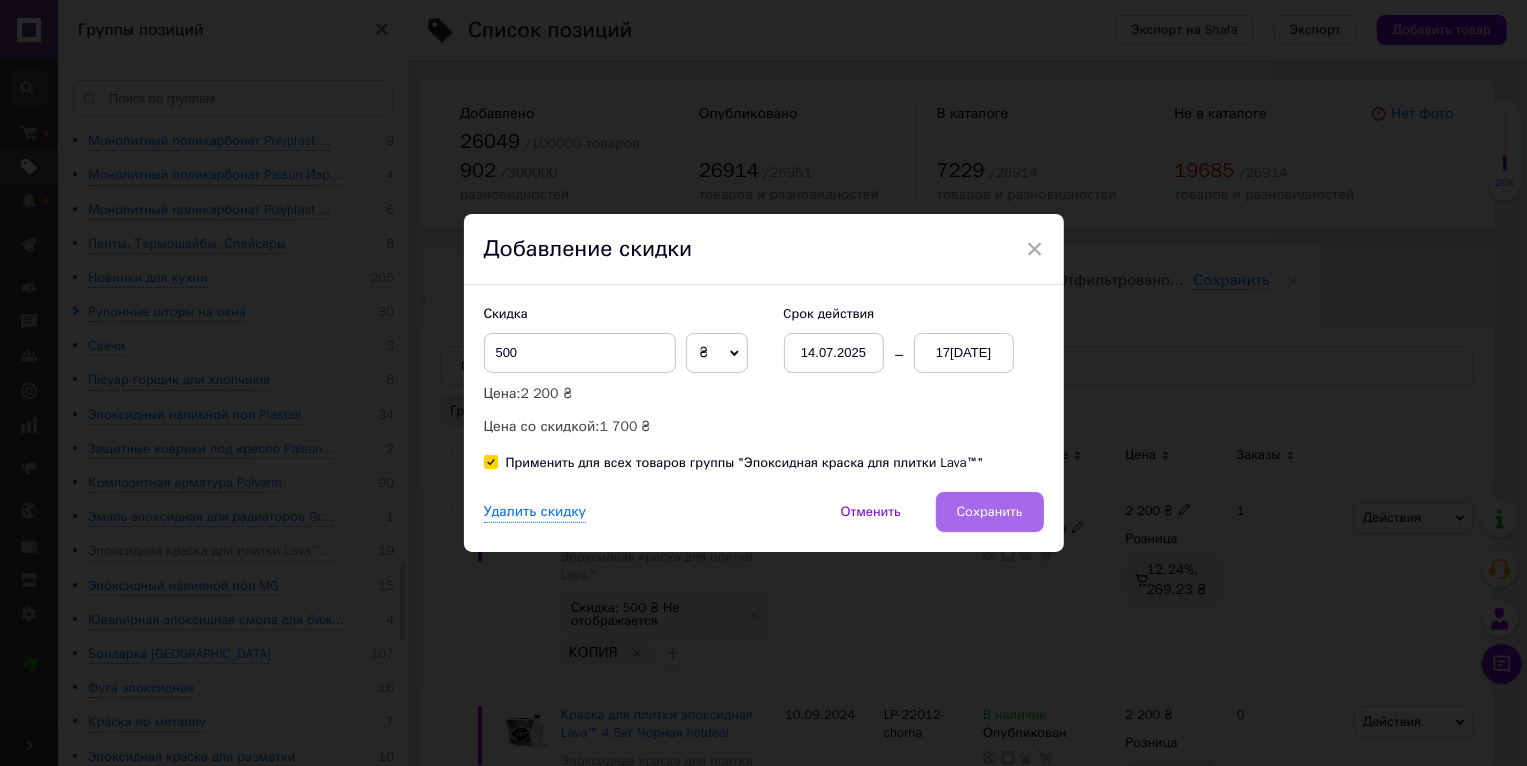 click on "Сохранить" at bounding box center (990, 512) 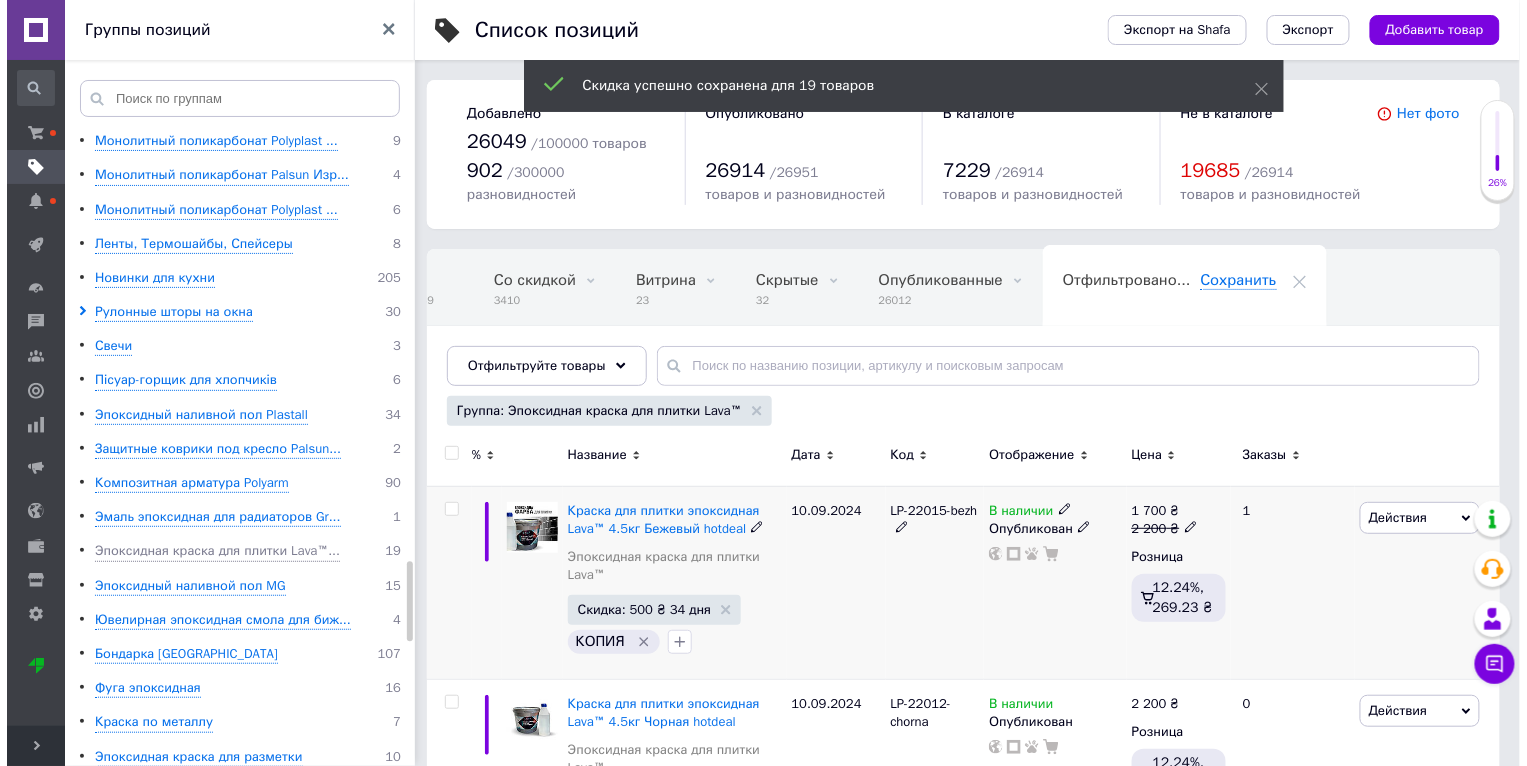 scroll, scrollTop: 0, scrollLeft: 47, axis: horizontal 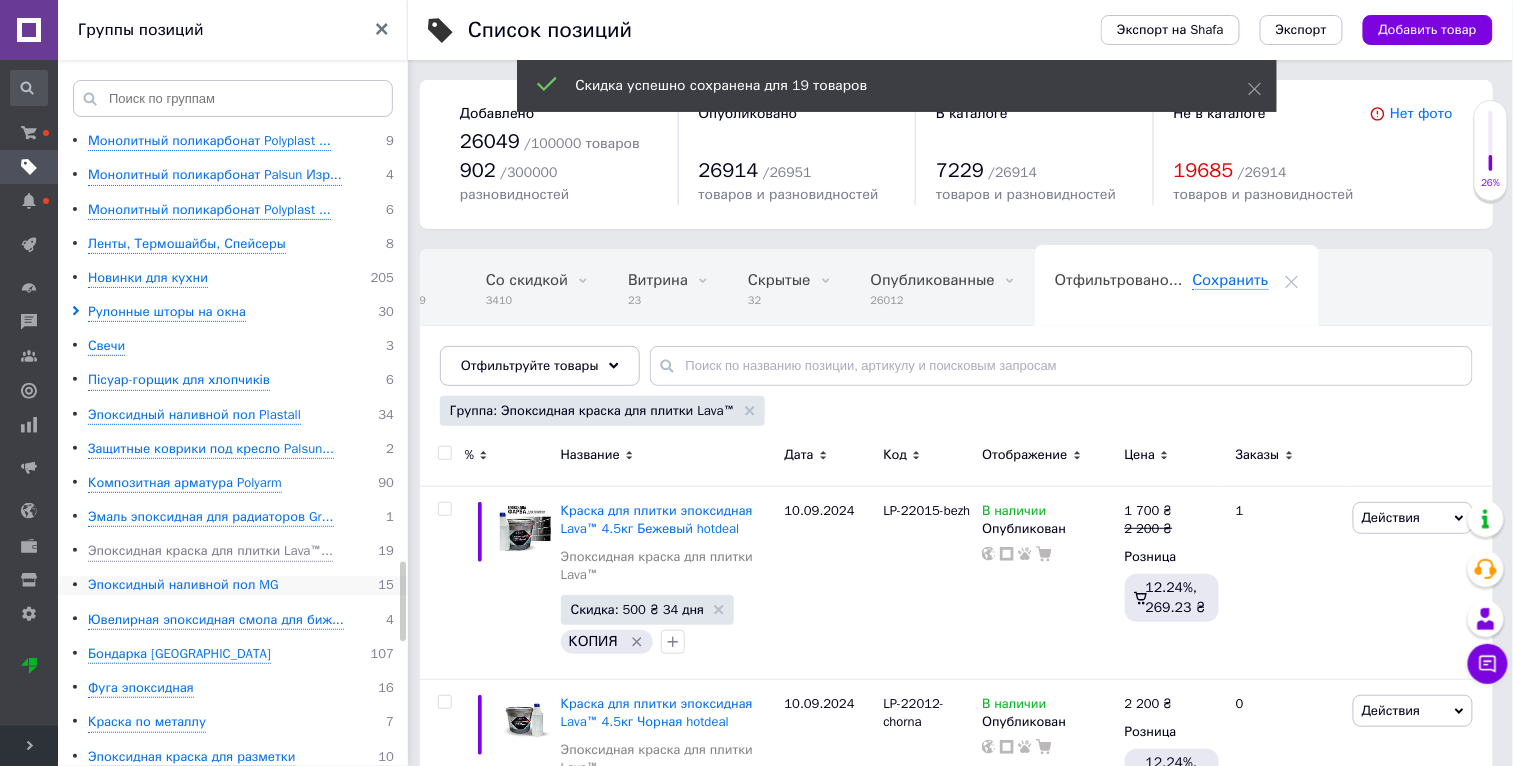 click on "Эпоксидный наливной пол MG" at bounding box center [183, 586] 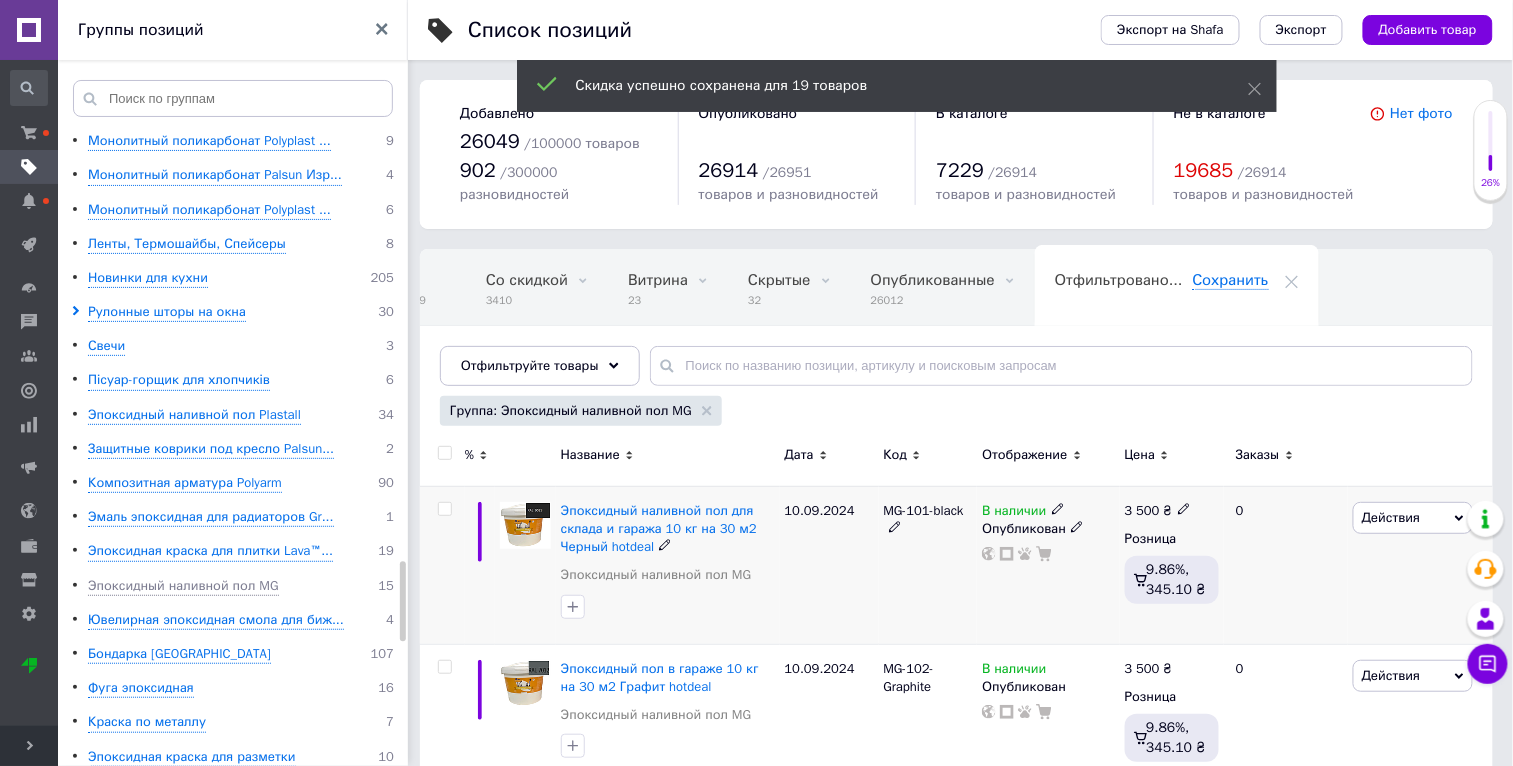 click on "Действия" at bounding box center [1391, 517] 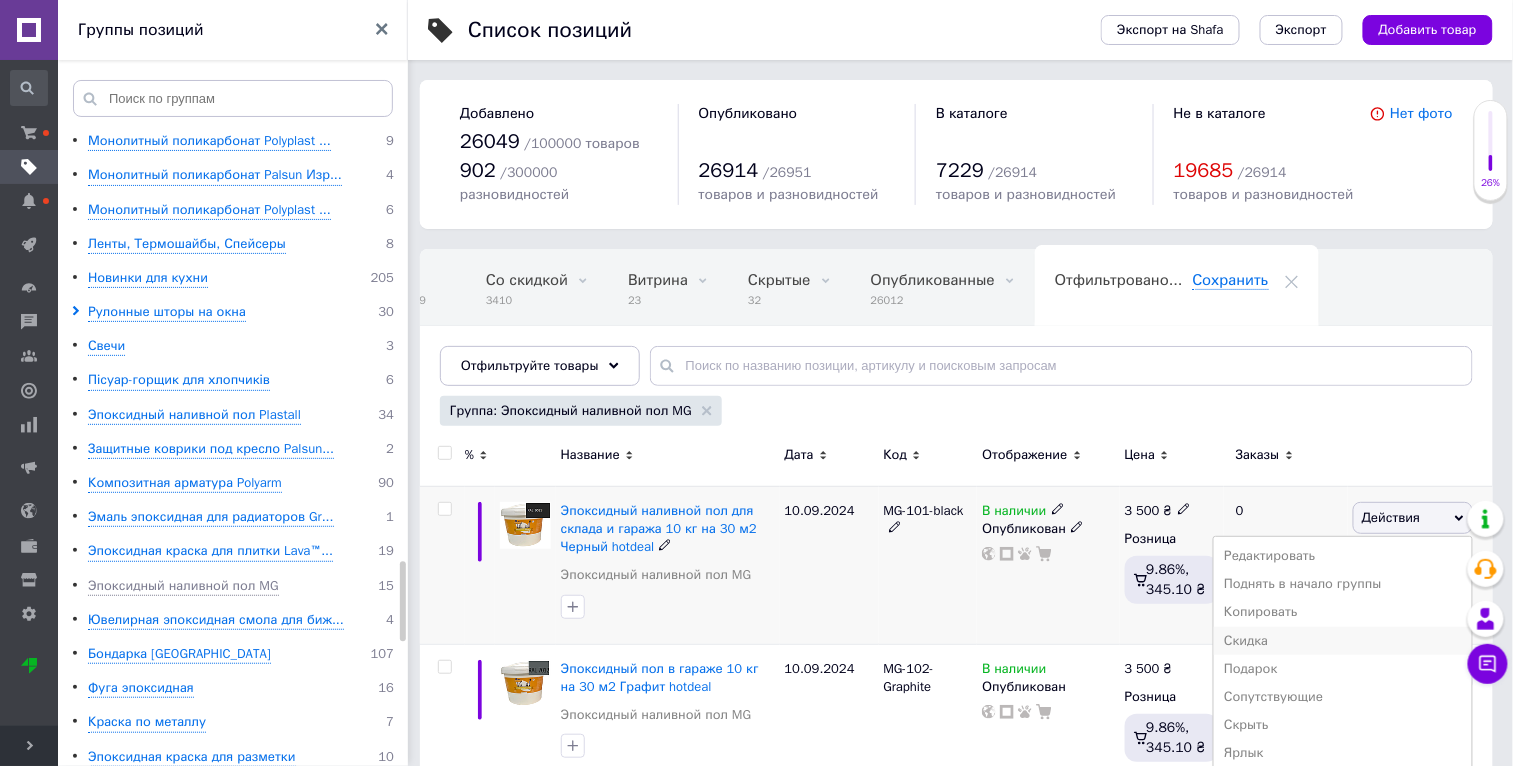 click on "Скидка" at bounding box center [1343, 641] 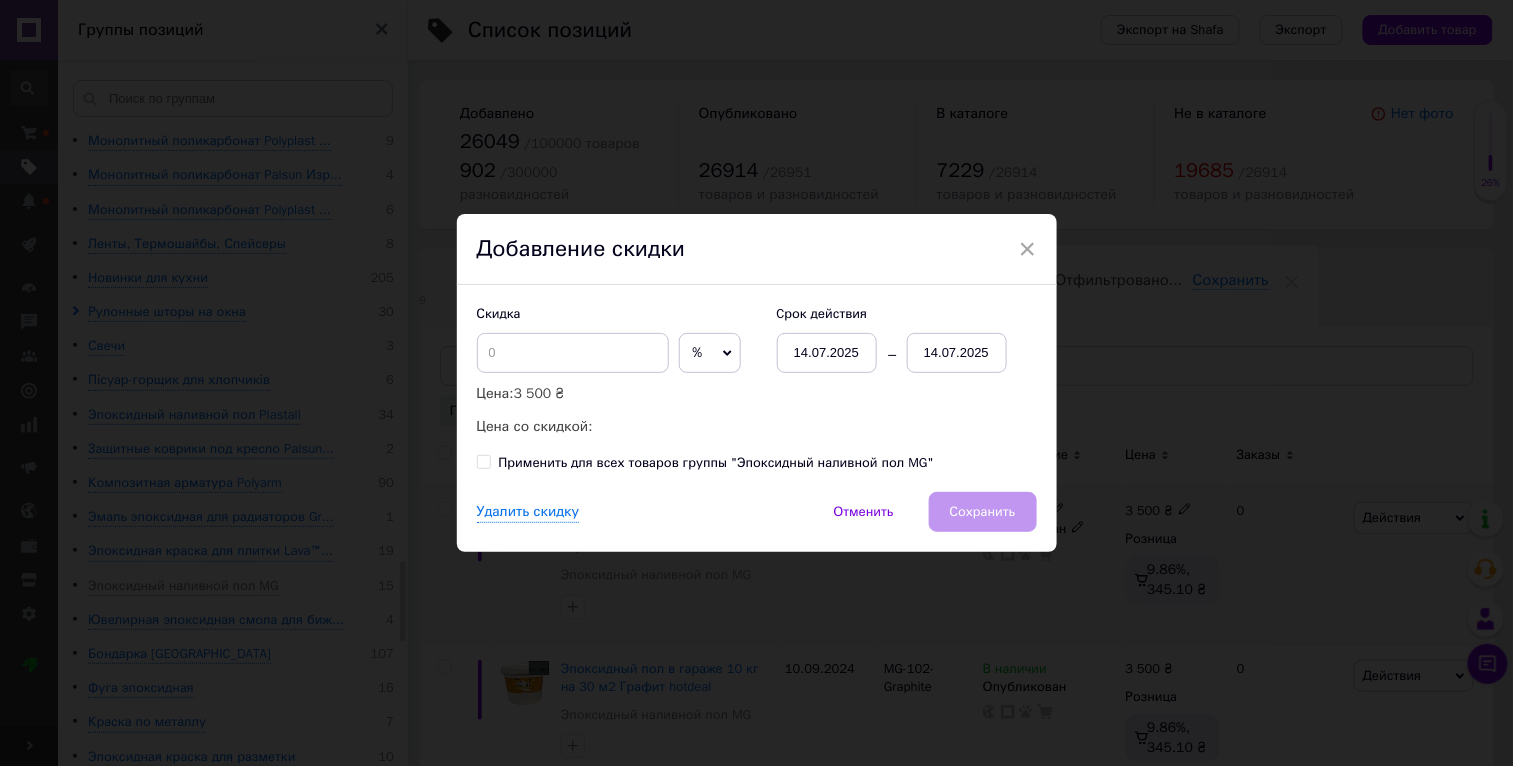 scroll, scrollTop: 0, scrollLeft: 46, axis: horizontal 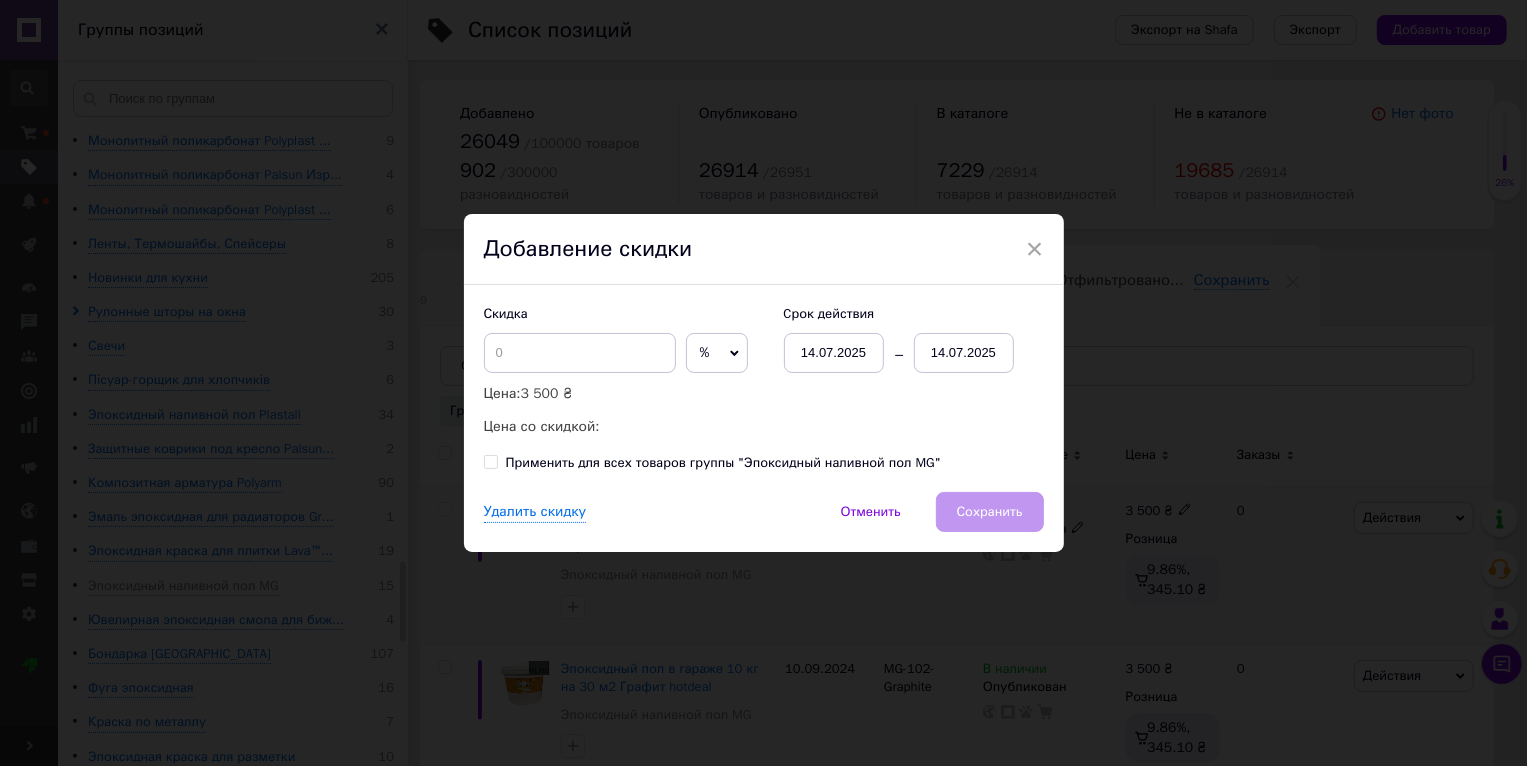 click on "Применить для всех товаров группы "Эпоксидный наливной пол MG"" at bounding box center (723, 463) 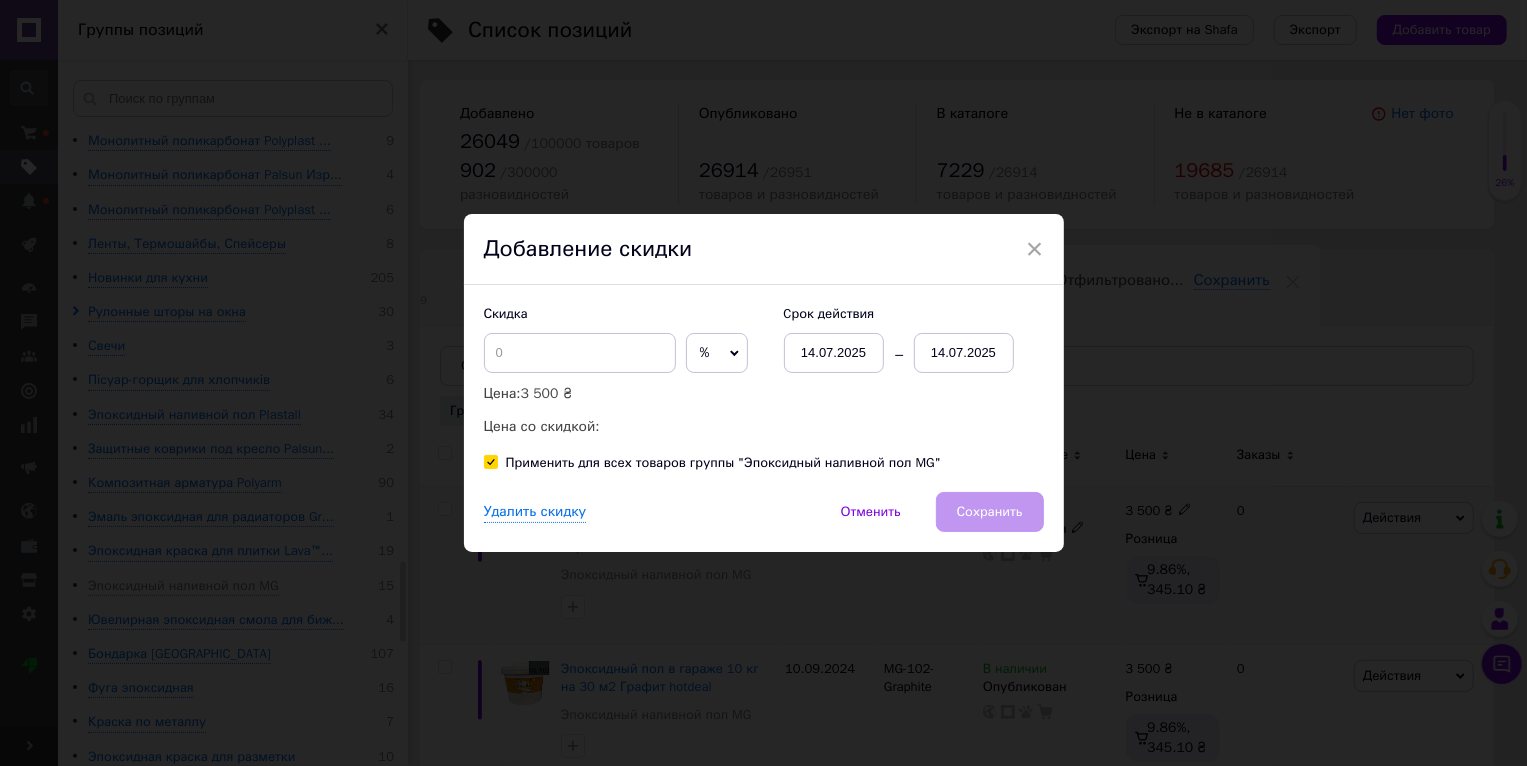 checkbox on "true" 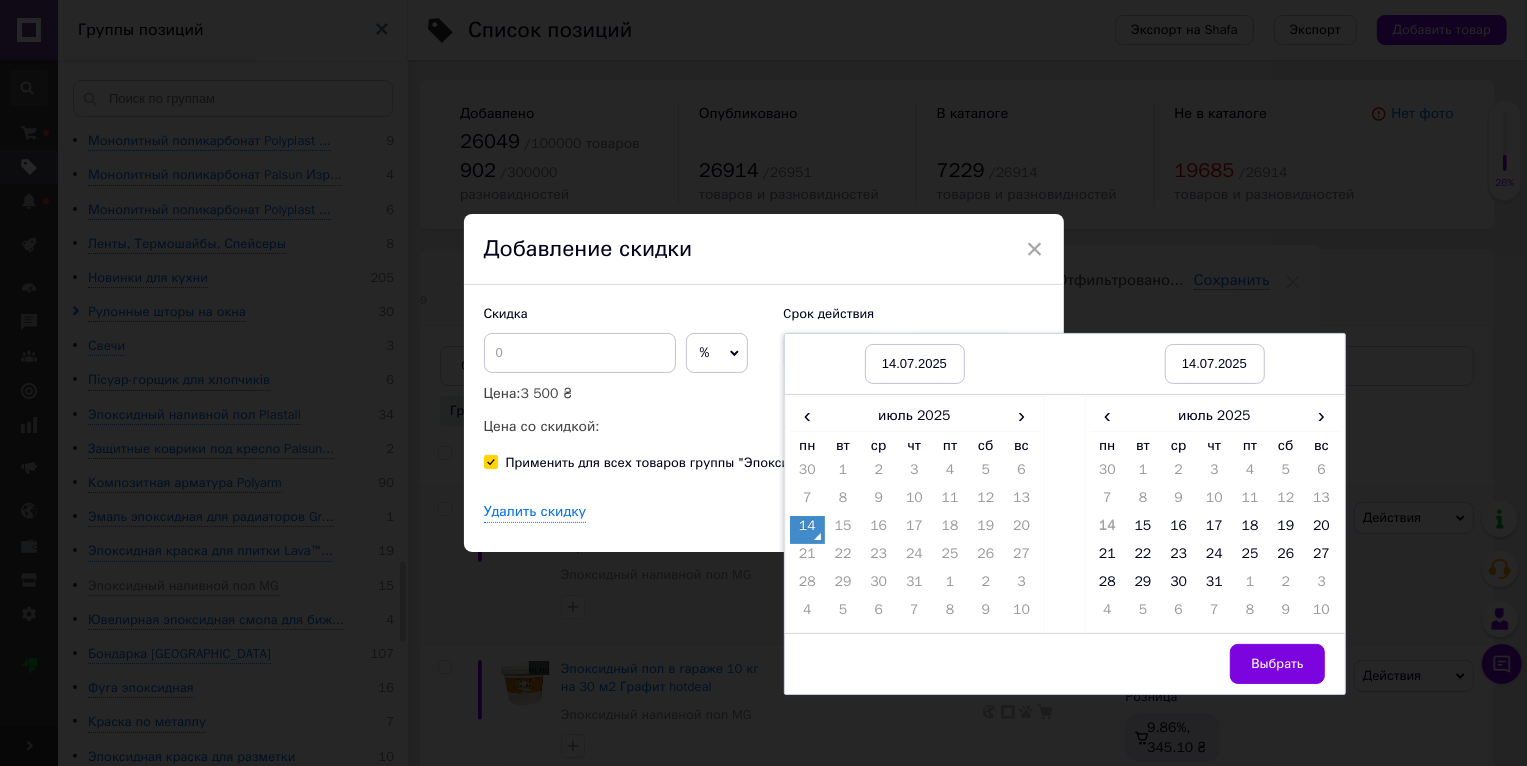 click on "× Добавление скидки Скидка % ₴ Цена:  3 500   ₴ Цена со скидкой:  Cрок действия [DATE] [DATE] [DATE] [DATE] ‹ [DATE] › пн вт ср чт пт сб вс 30 1 2 3 4 5 6 7 8 9 10 11 12 13 14 15 16 17 18 19 20 21 22 23 24 25 26 27 28 29 30 31 1 2 3 4 5 6 7 8 9 10 ‹ [DATE] › пн вт ср чт пт сб вс 30 1 2 3 4 5 6 7 8 9 10 11 12 13 14 15 16 17 18 19 20 21 22 23 24 25 26 27 28 29 30 31 1 2 3 4 5 6 7 8 9 10 Выбрать Применить для всех товаров группы "Эпоксидный наливной пол MG" Удалить скидку   Отменить   Сохранить" at bounding box center (763, 383) 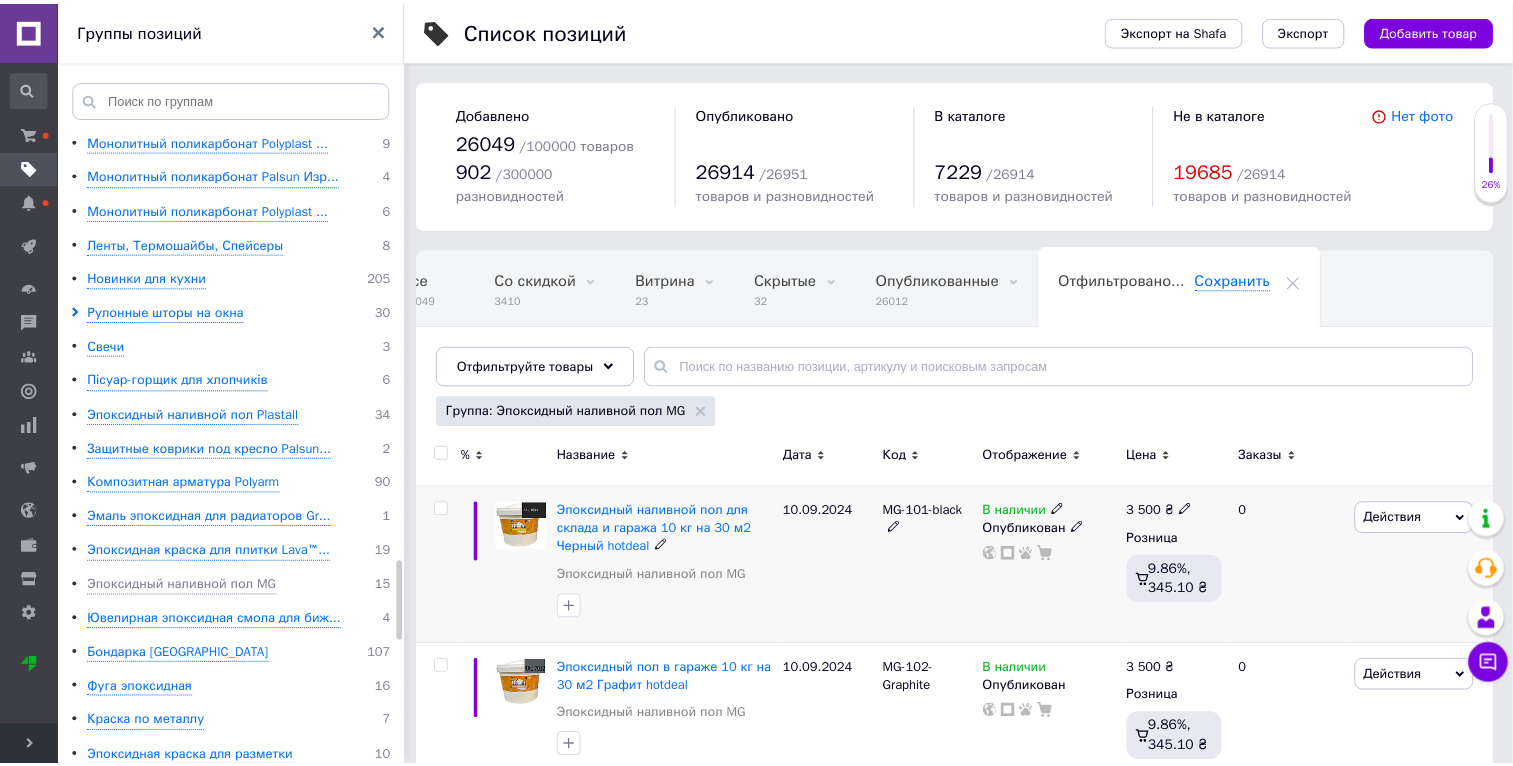 scroll, scrollTop: 0, scrollLeft: 47, axis: horizontal 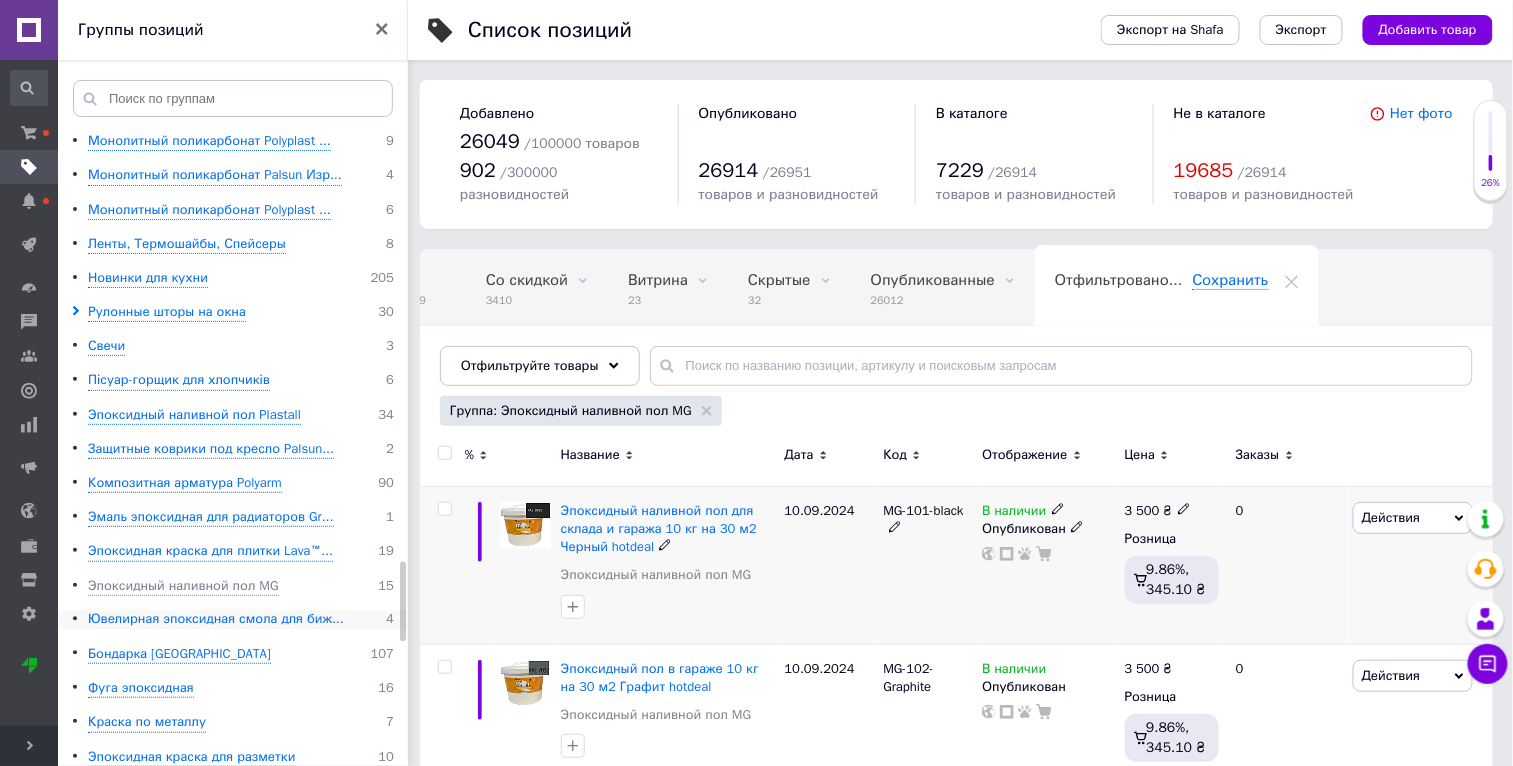click on "Ювелирная эпоксидная смола для биж..." at bounding box center [216, 620] 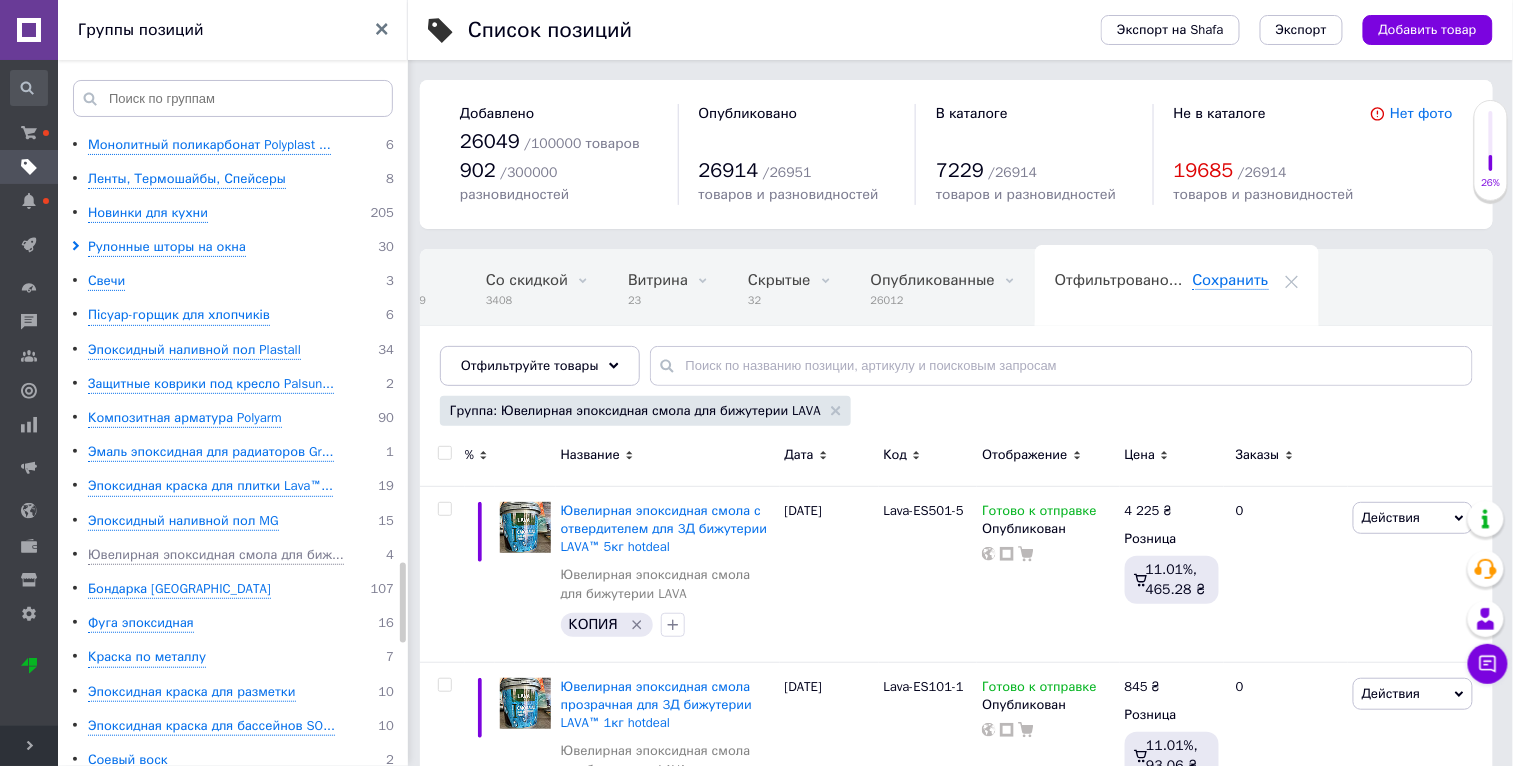 scroll, scrollTop: 3668, scrollLeft: 0, axis: vertical 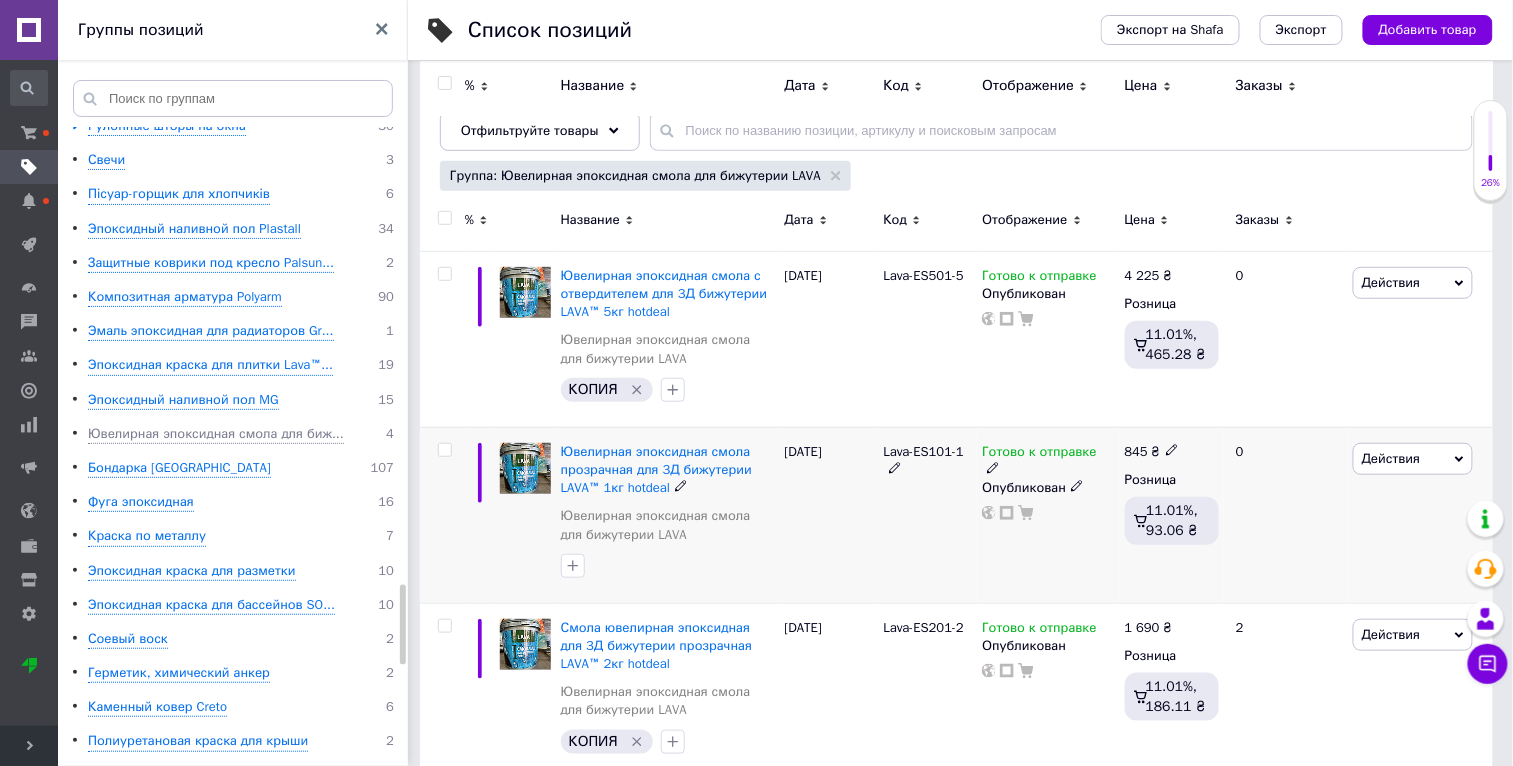 drag, startPoint x: 1397, startPoint y: 461, endPoint x: 1347, endPoint y: 518, distance: 75.82216 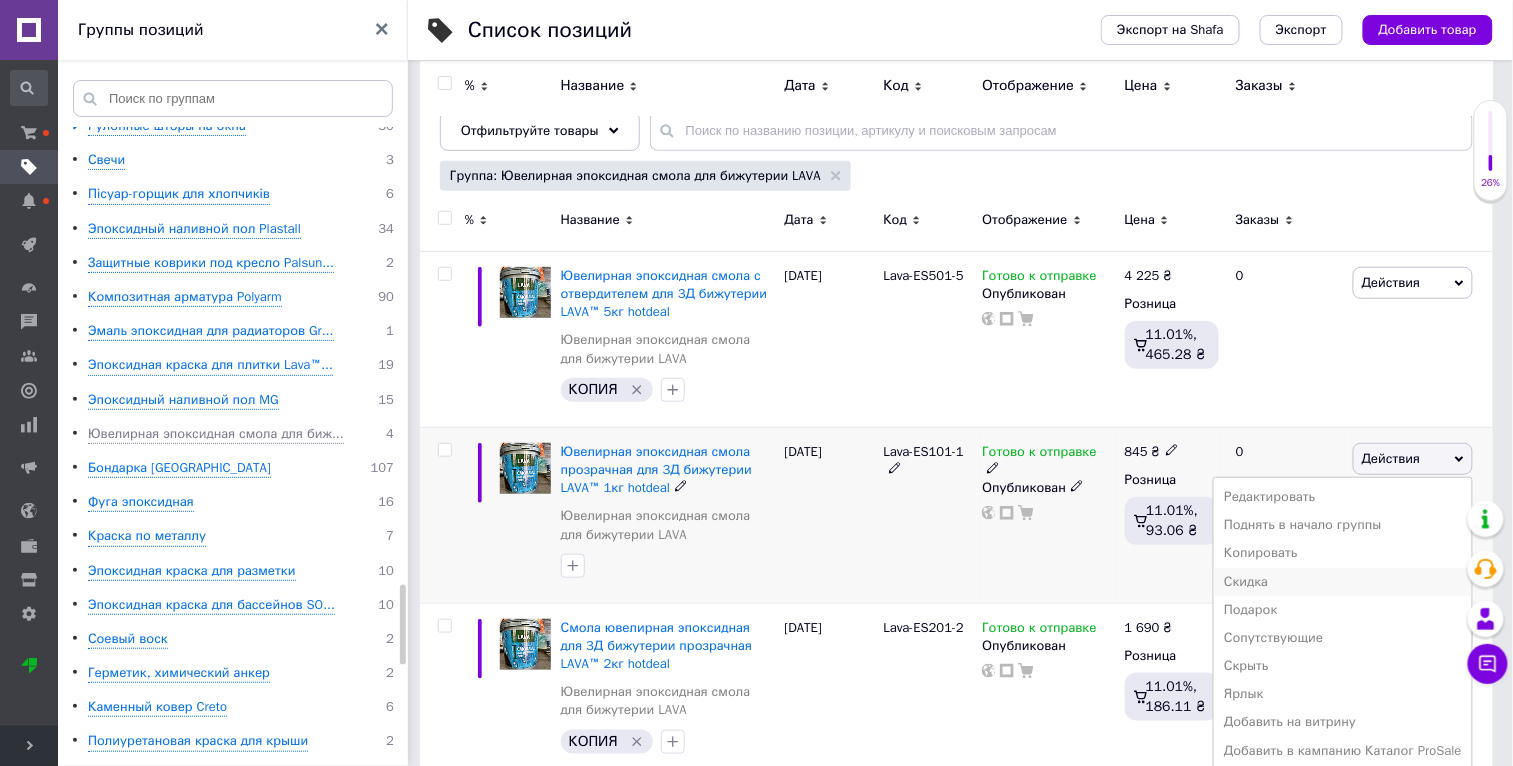 click on "Скидка" at bounding box center [1343, 582] 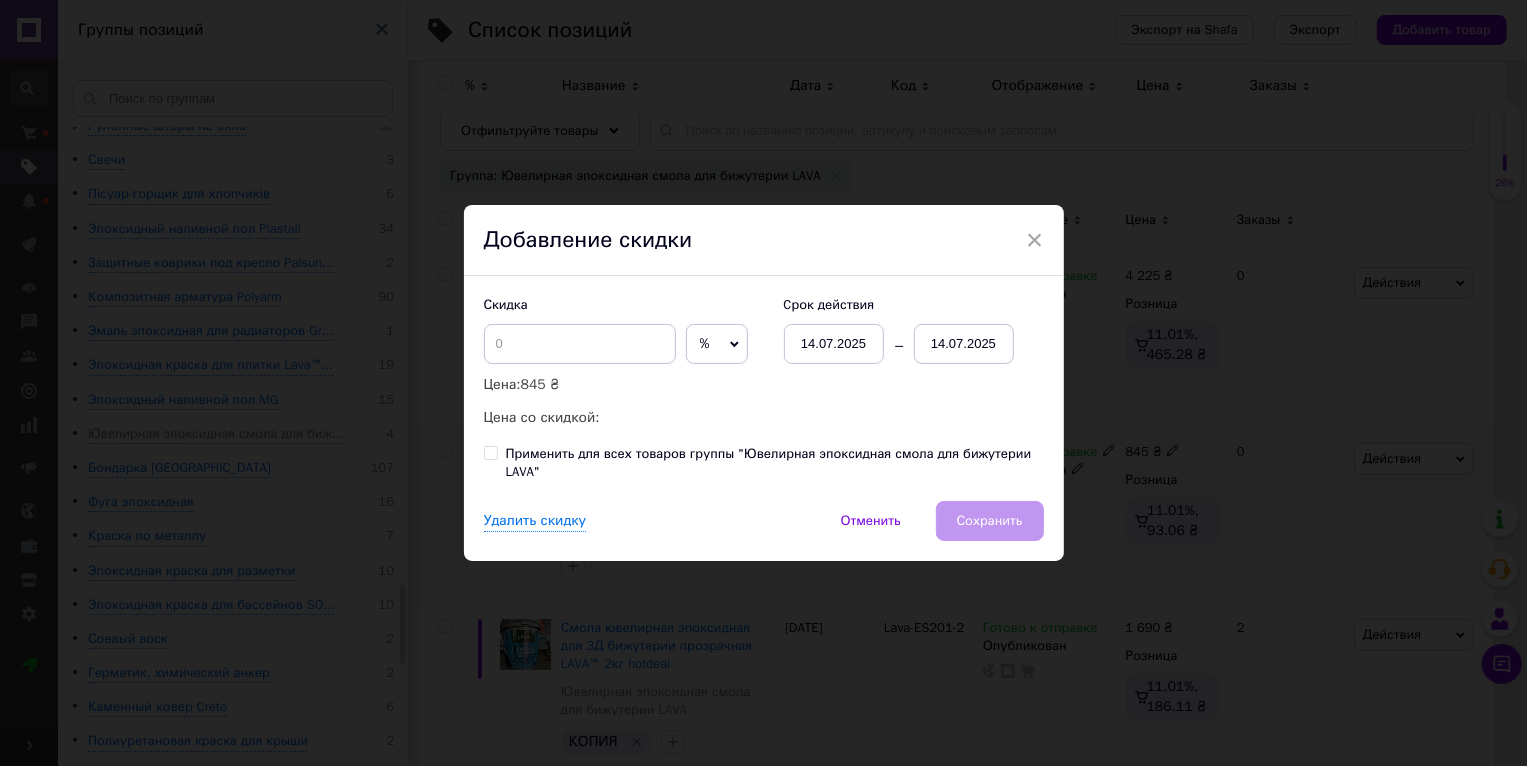 click on "× Добавление скидки Скидка % ₴ Цена:  845   ₴ Цена со скидкой:  Cрок действия [DATE] [DATE] Применить для всех товаров группы "Ювелирная эпоксидная смола для бижутерии LAVA" Удалить скидку   Отменить   Сохранить" at bounding box center (763, 383) 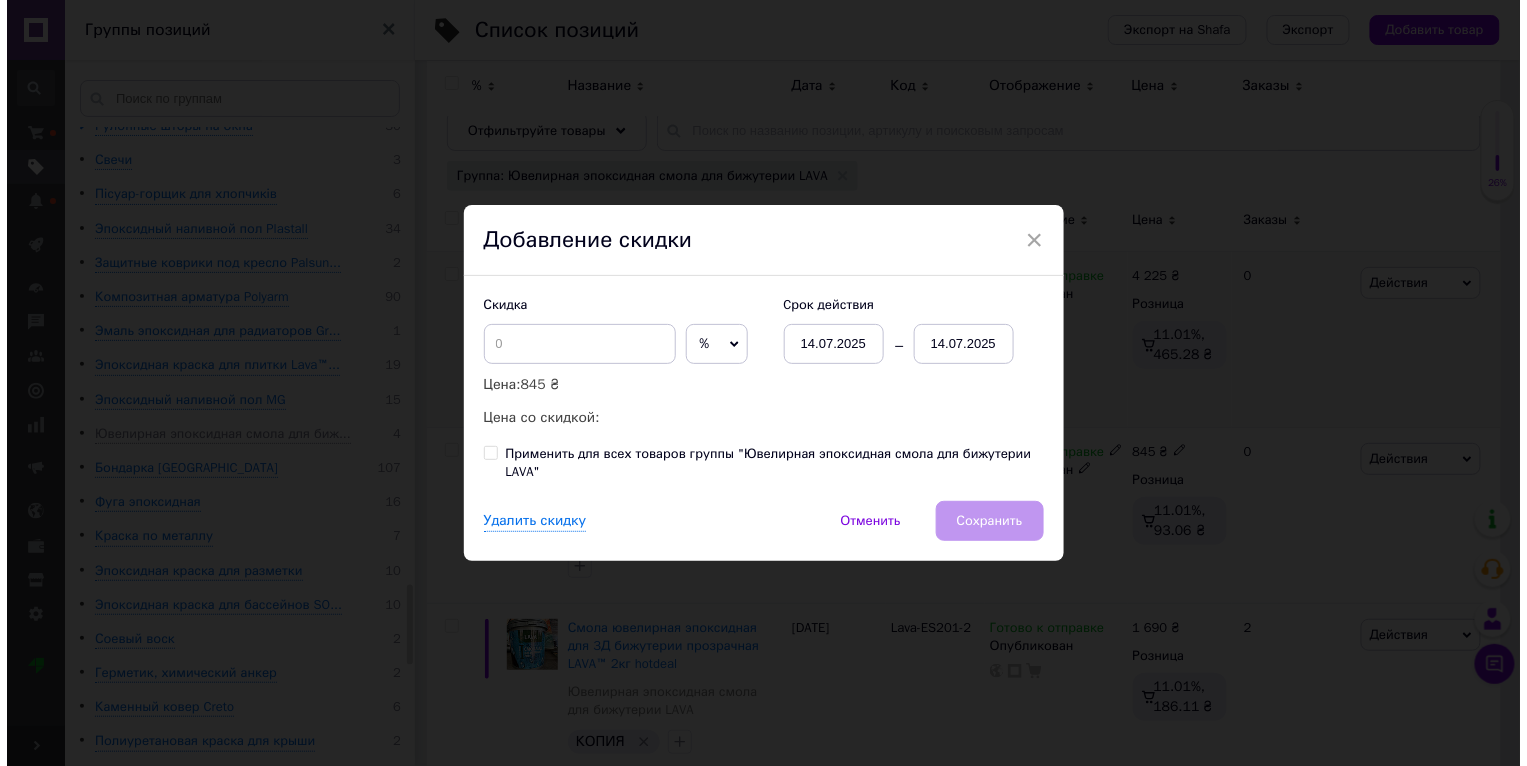 scroll, scrollTop: 0, scrollLeft: 47, axis: horizontal 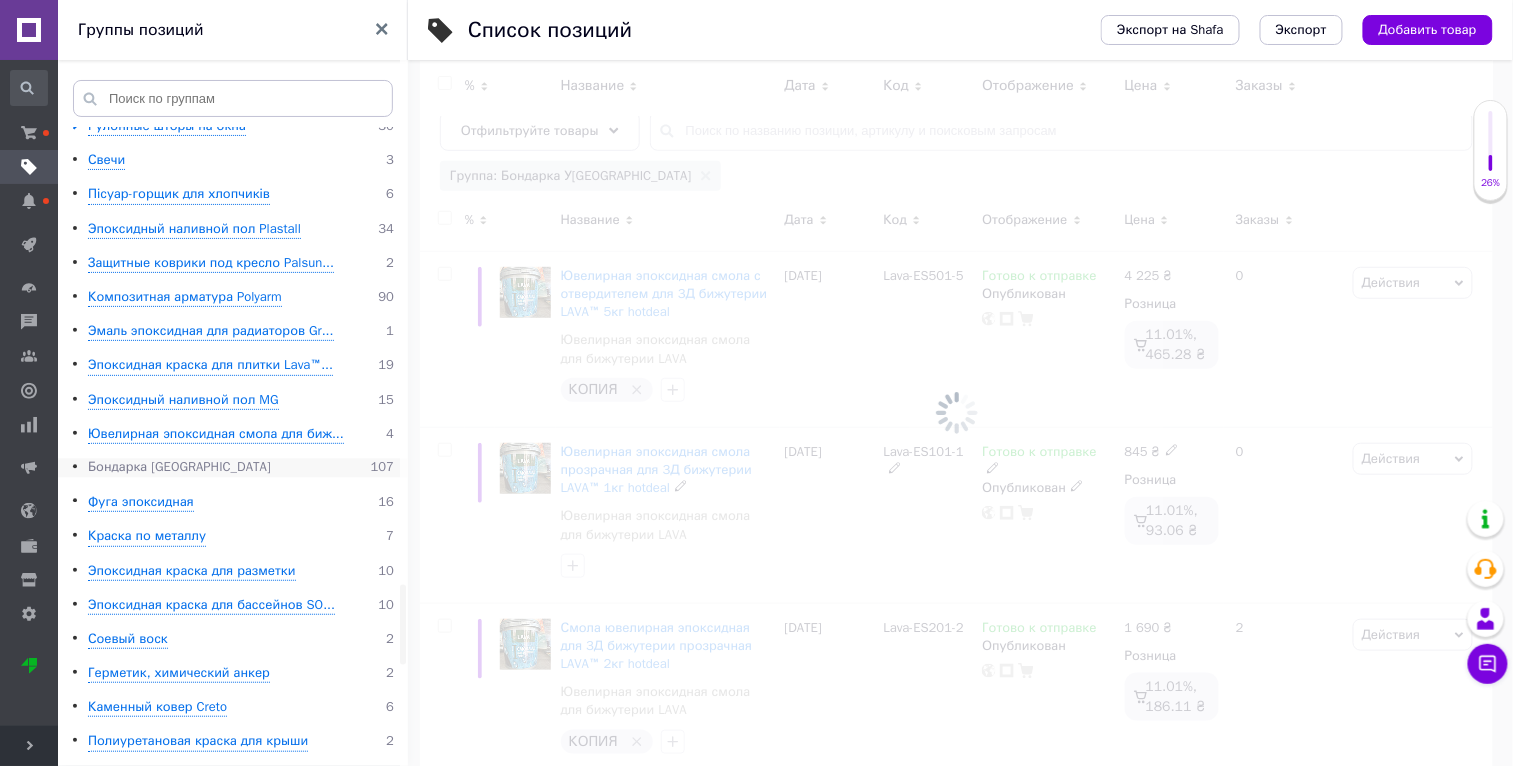 click on "Бондарка [GEOGRAPHIC_DATA]" at bounding box center [179, 468] 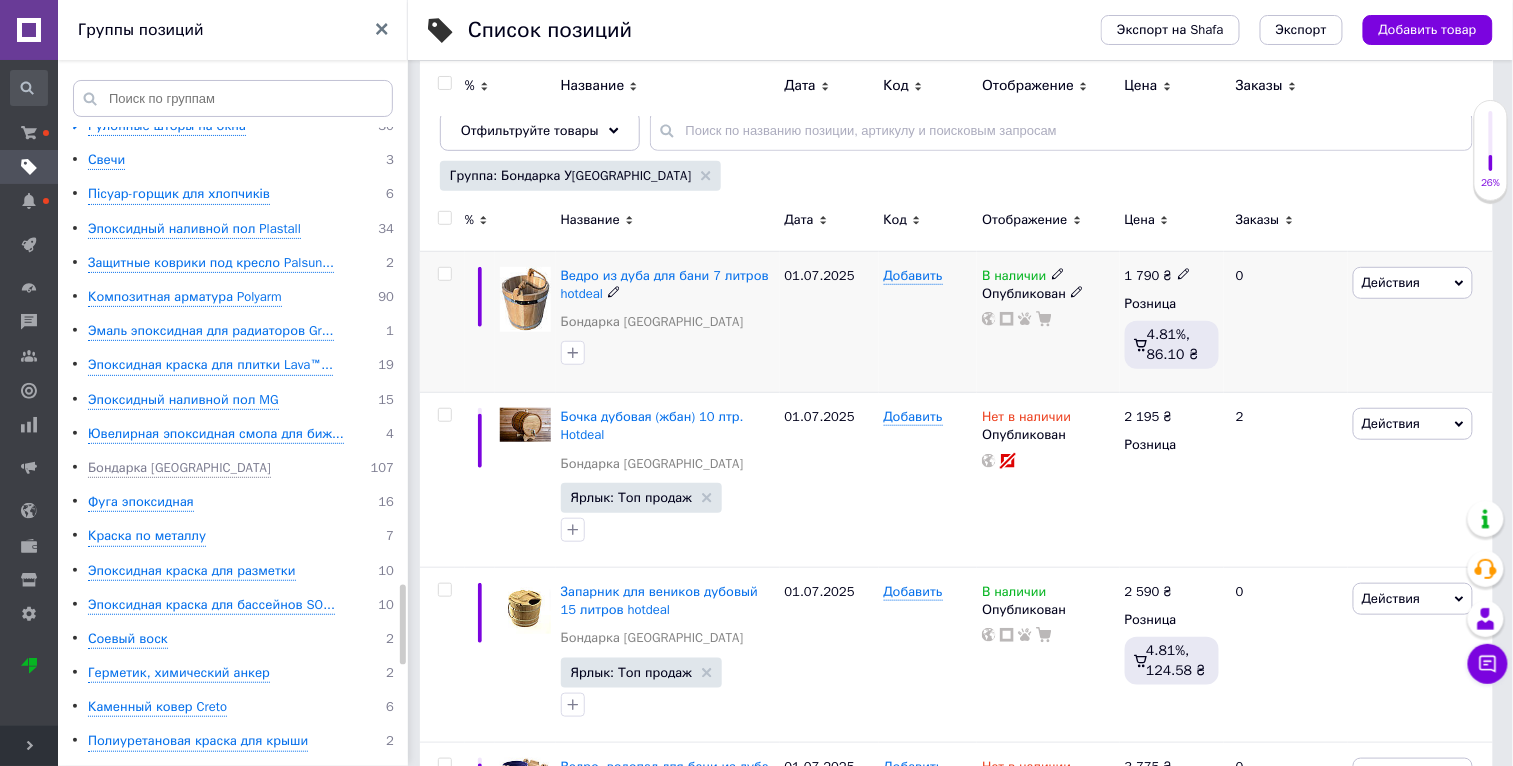 click on "Действия" at bounding box center [1413, 283] 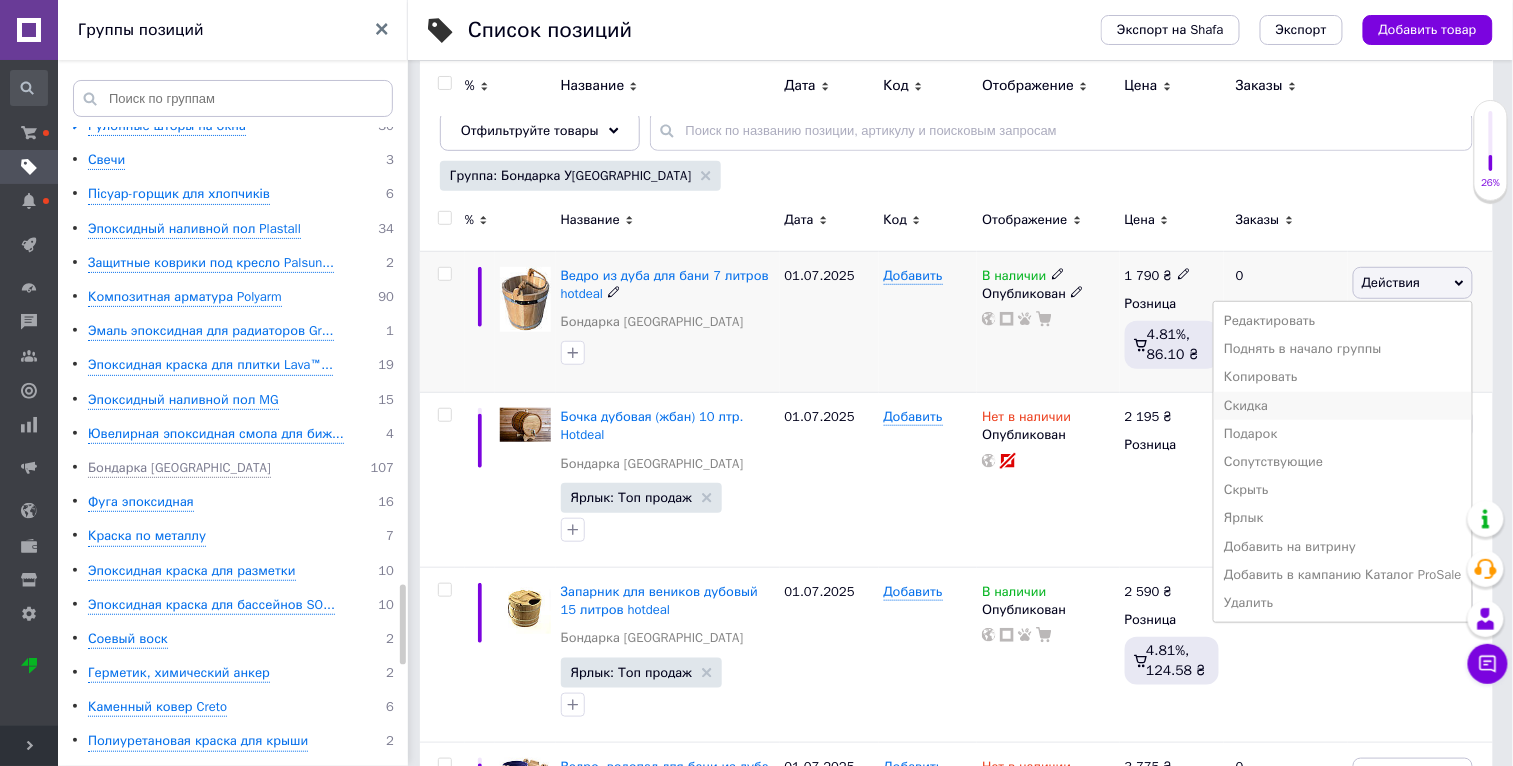 click on "Скидка" at bounding box center [1343, 406] 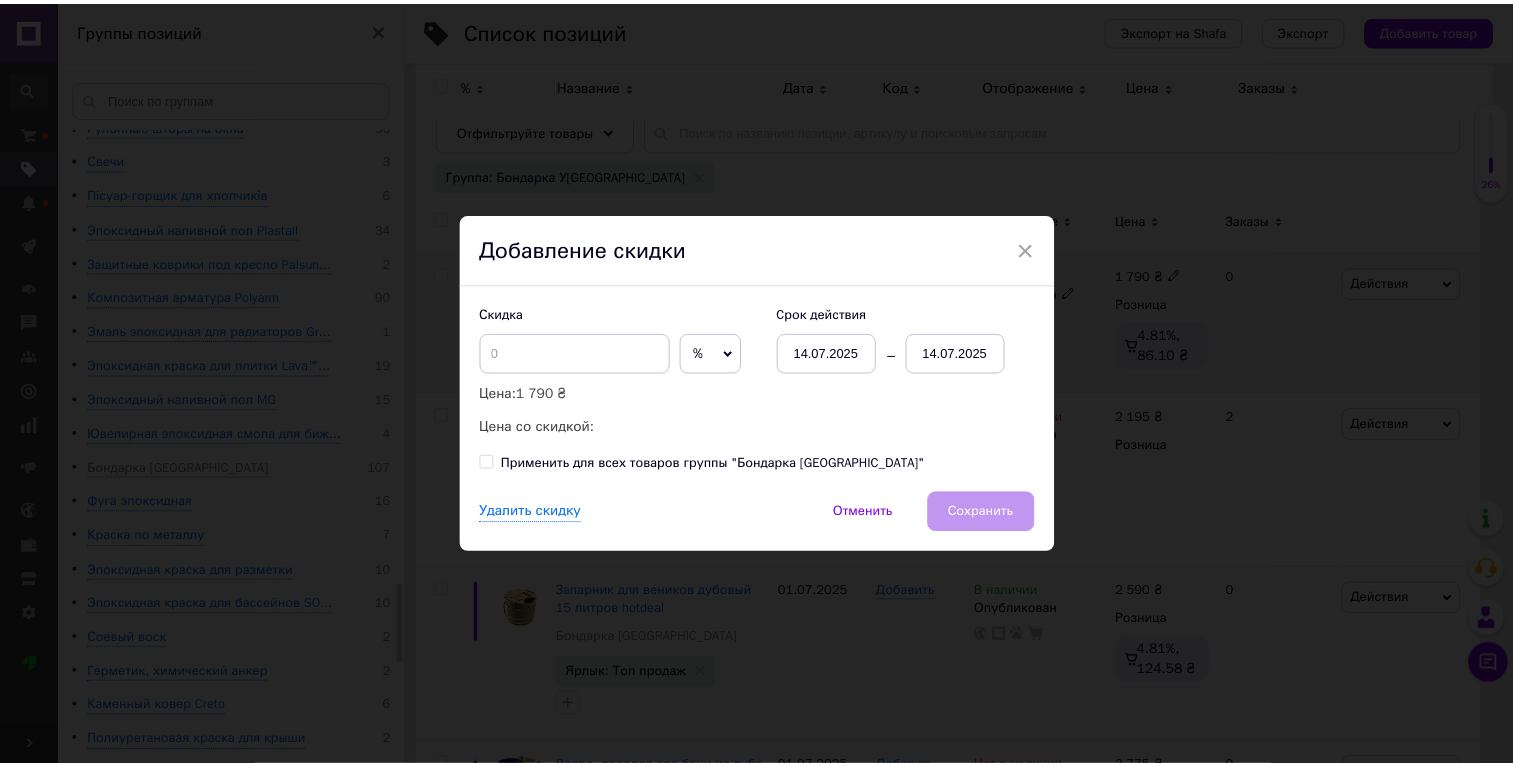 scroll, scrollTop: 0, scrollLeft: 46, axis: horizontal 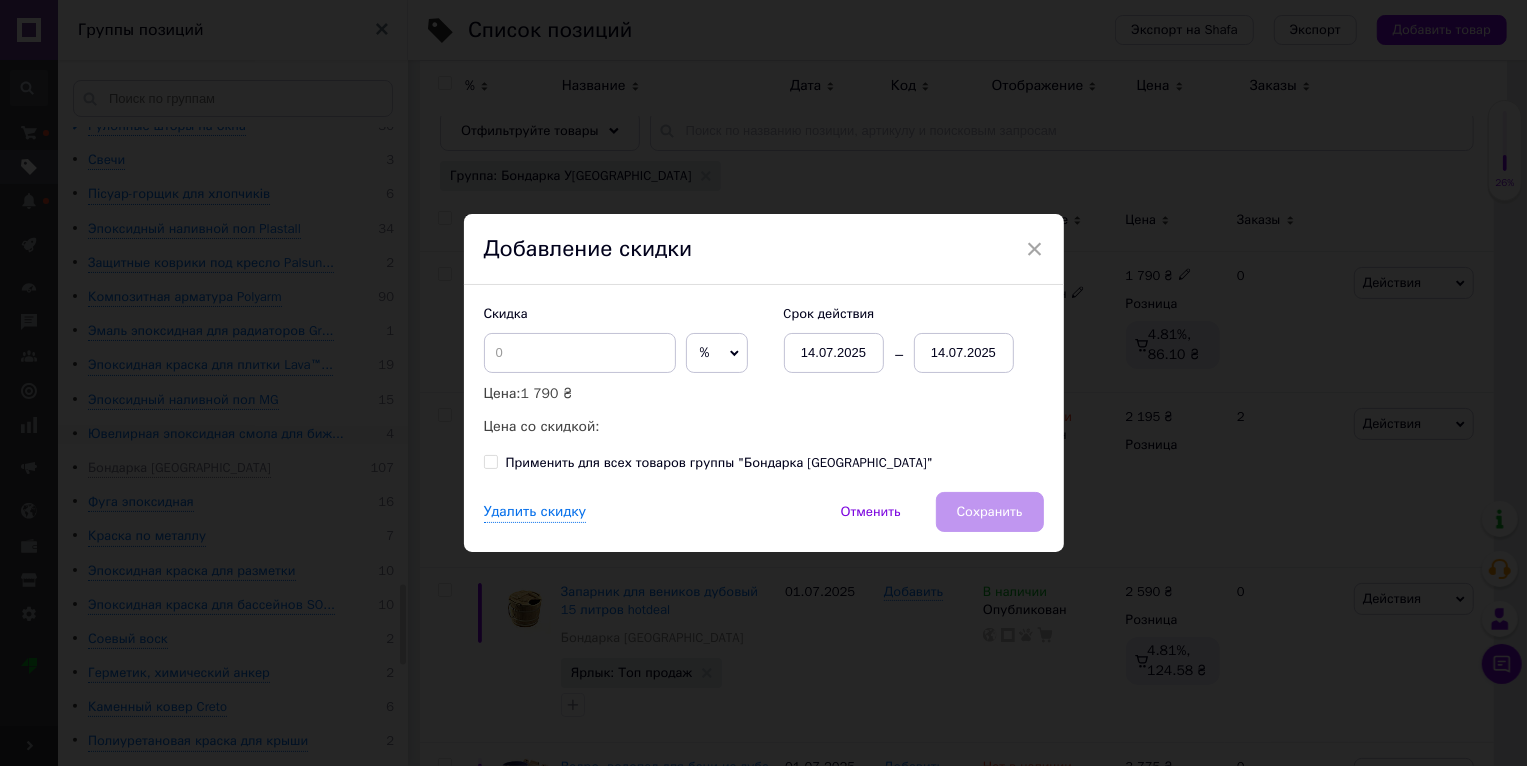 click on "× Добавление скидки Скидка % ₴ Цена:  1 790   ₴ Цена со скидкой:  Cрок действия [DATE] [DATE] Применить для всех товаров группы "Бондарка Украина" Удалить скидку   Отменить   Сохранить" at bounding box center [763, 383] 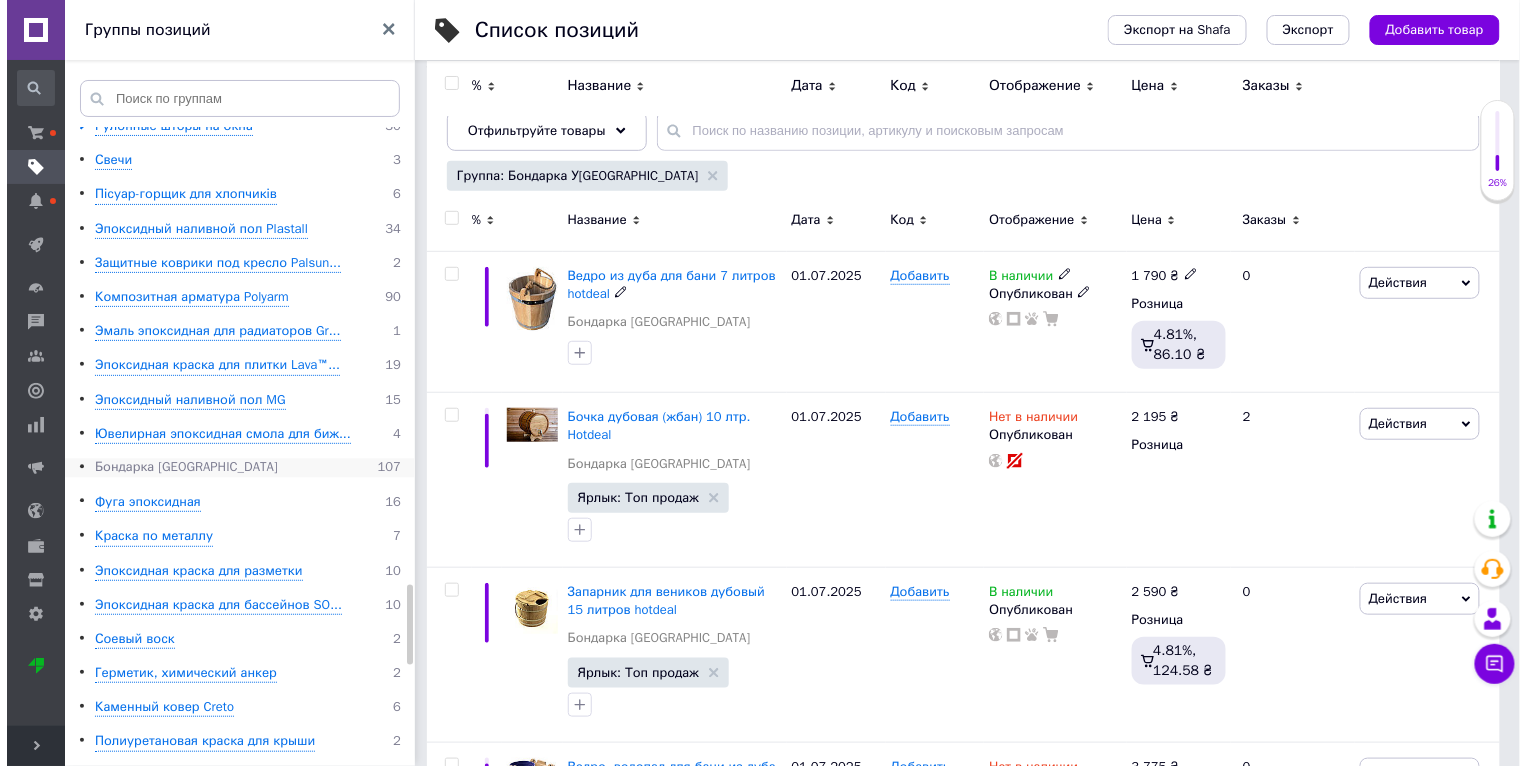 scroll, scrollTop: 0, scrollLeft: 47, axis: horizontal 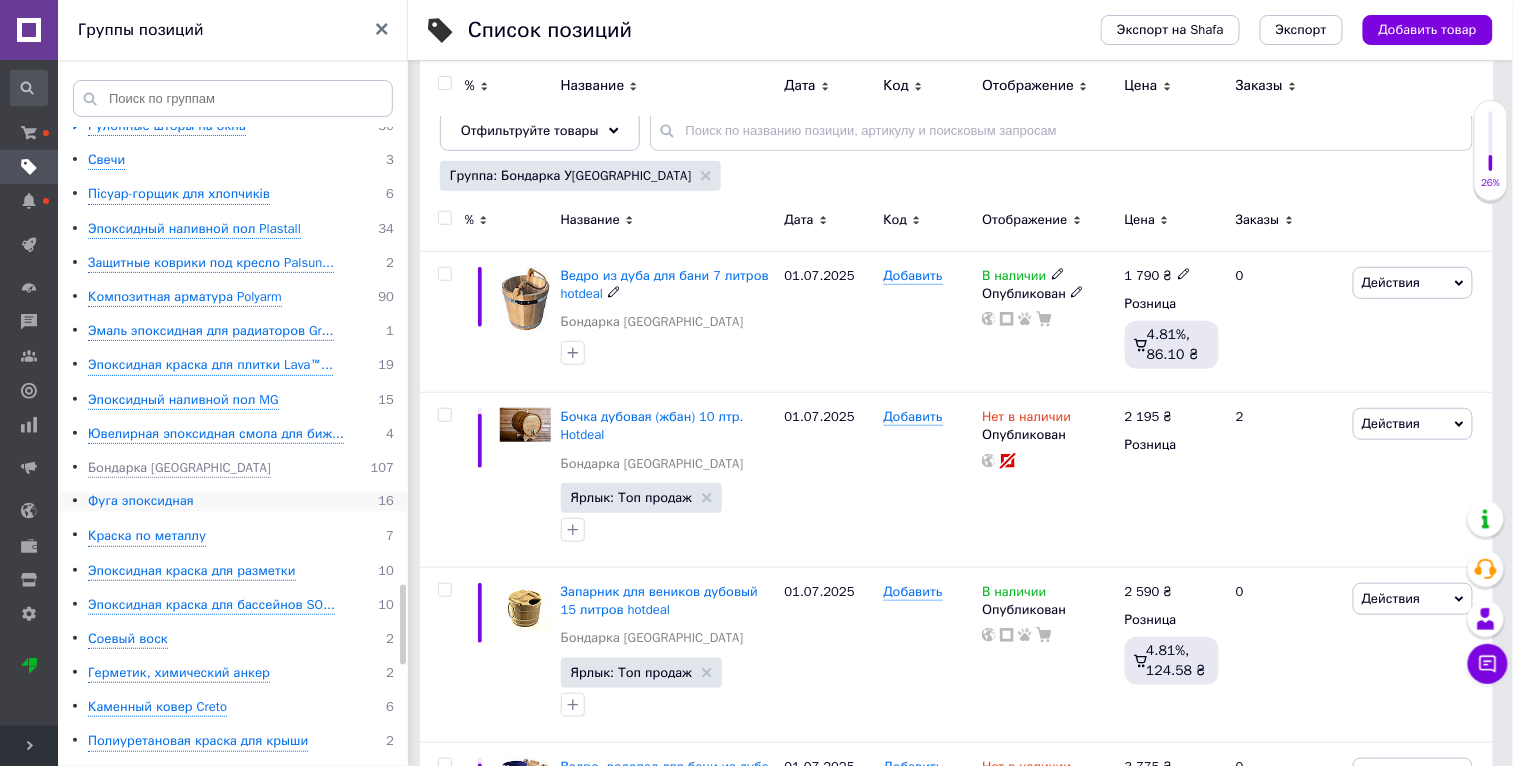 click on "Фуга эпоксидная" at bounding box center (141, 502) 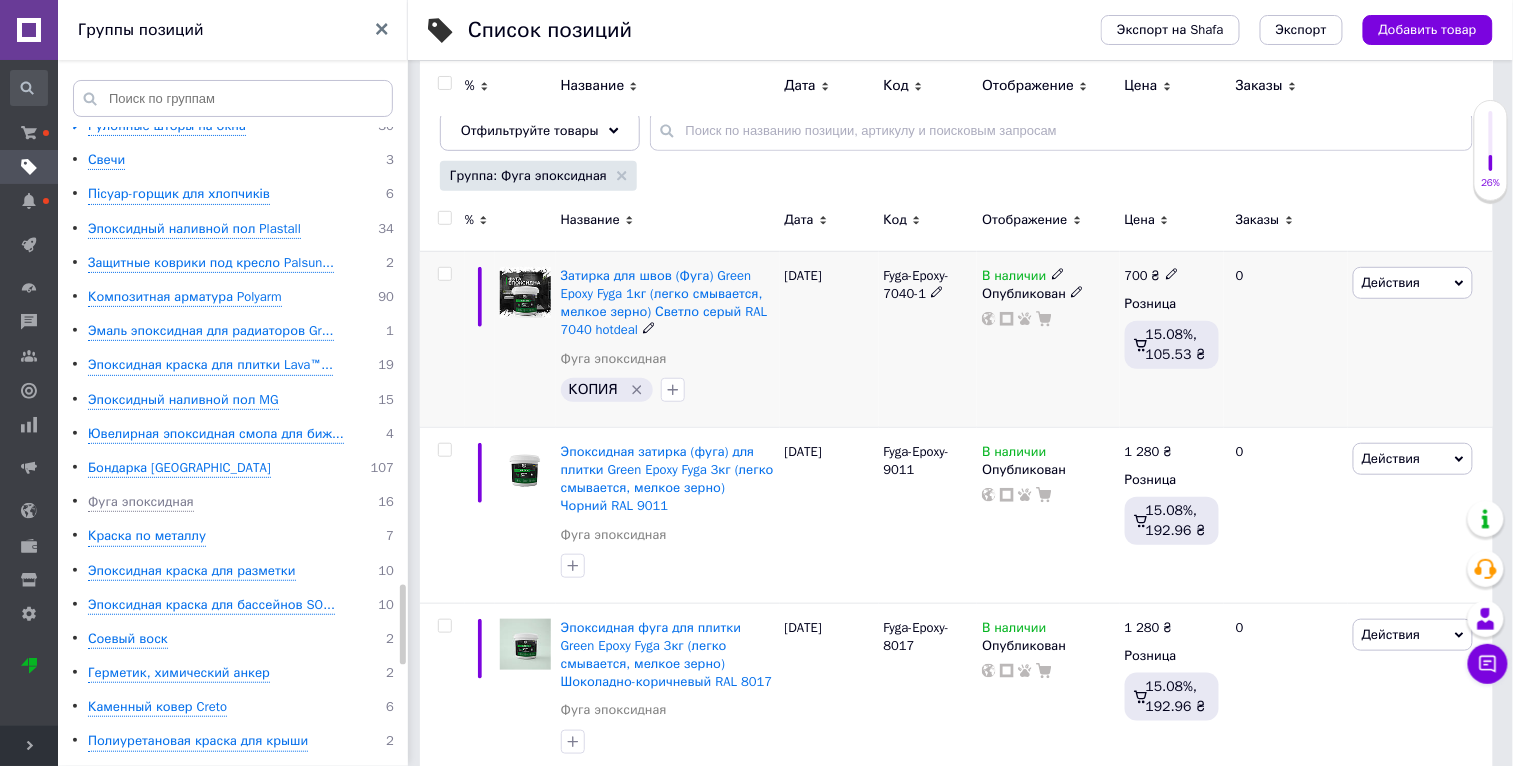 click on "Действия" at bounding box center [1413, 283] 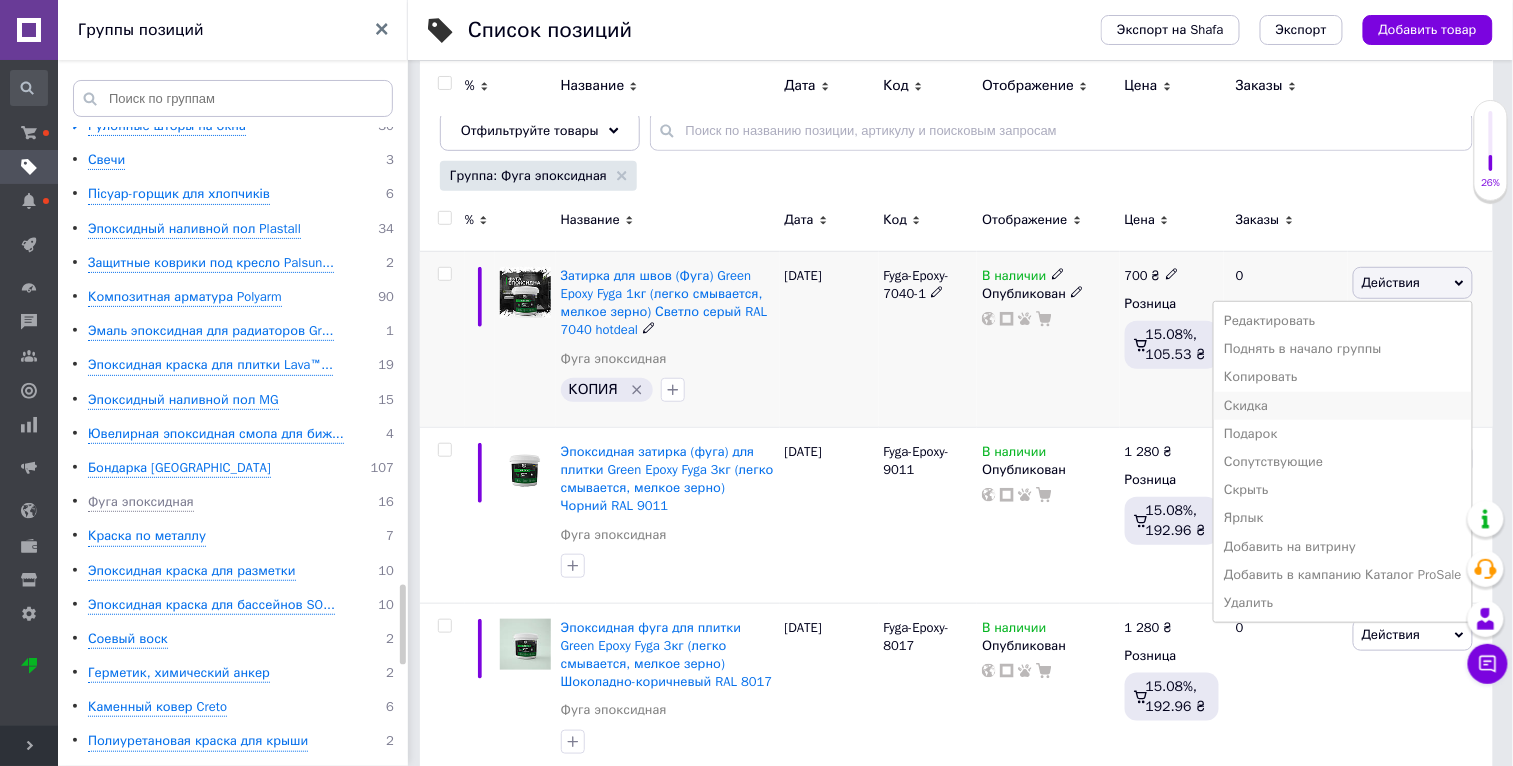 click on "Скидка" at bounding box center [1343, 406] 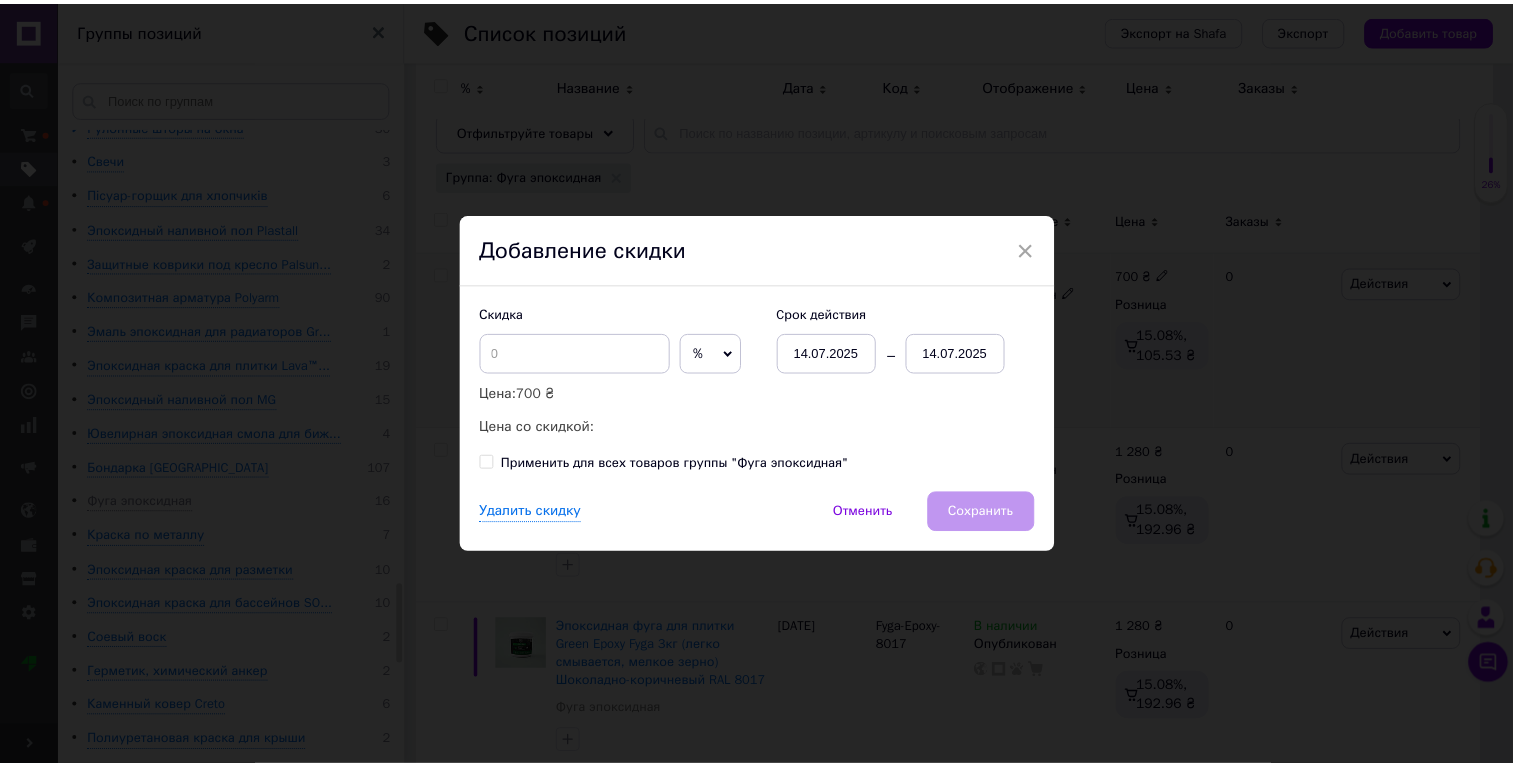 scroll, scrollTop: 0, scrollLeft: 46, axis: horizontal 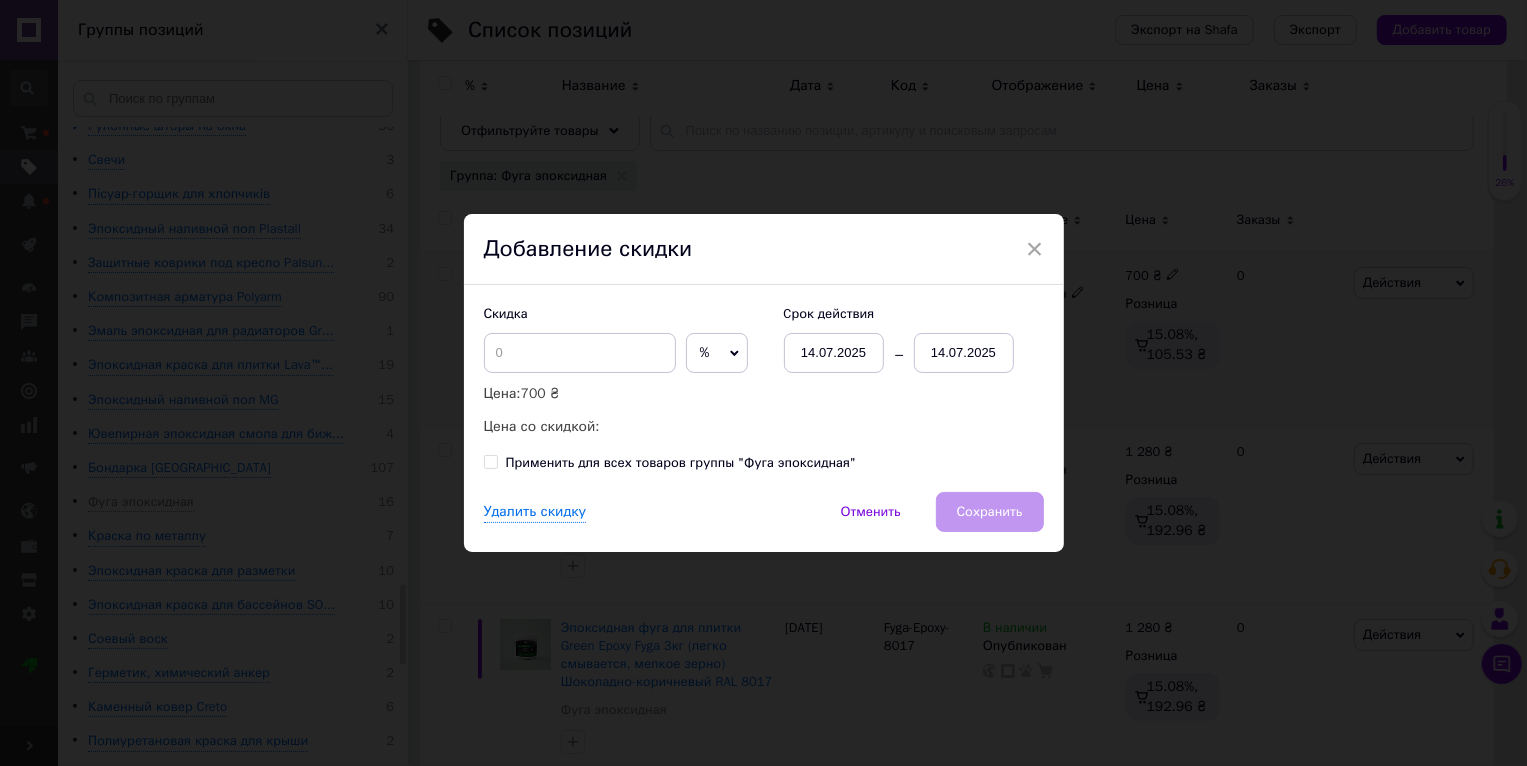 click on "× Добавление скидки Скидка % ₴ Цена:  700   ₴ Цена со скидкой:  Cрок действия [DATE] [DATE] Применить для всех товаров группы "Фуга эпоксидная" Удалить скидку   Отменить   Сохранить" at bounding box center (763, 383) 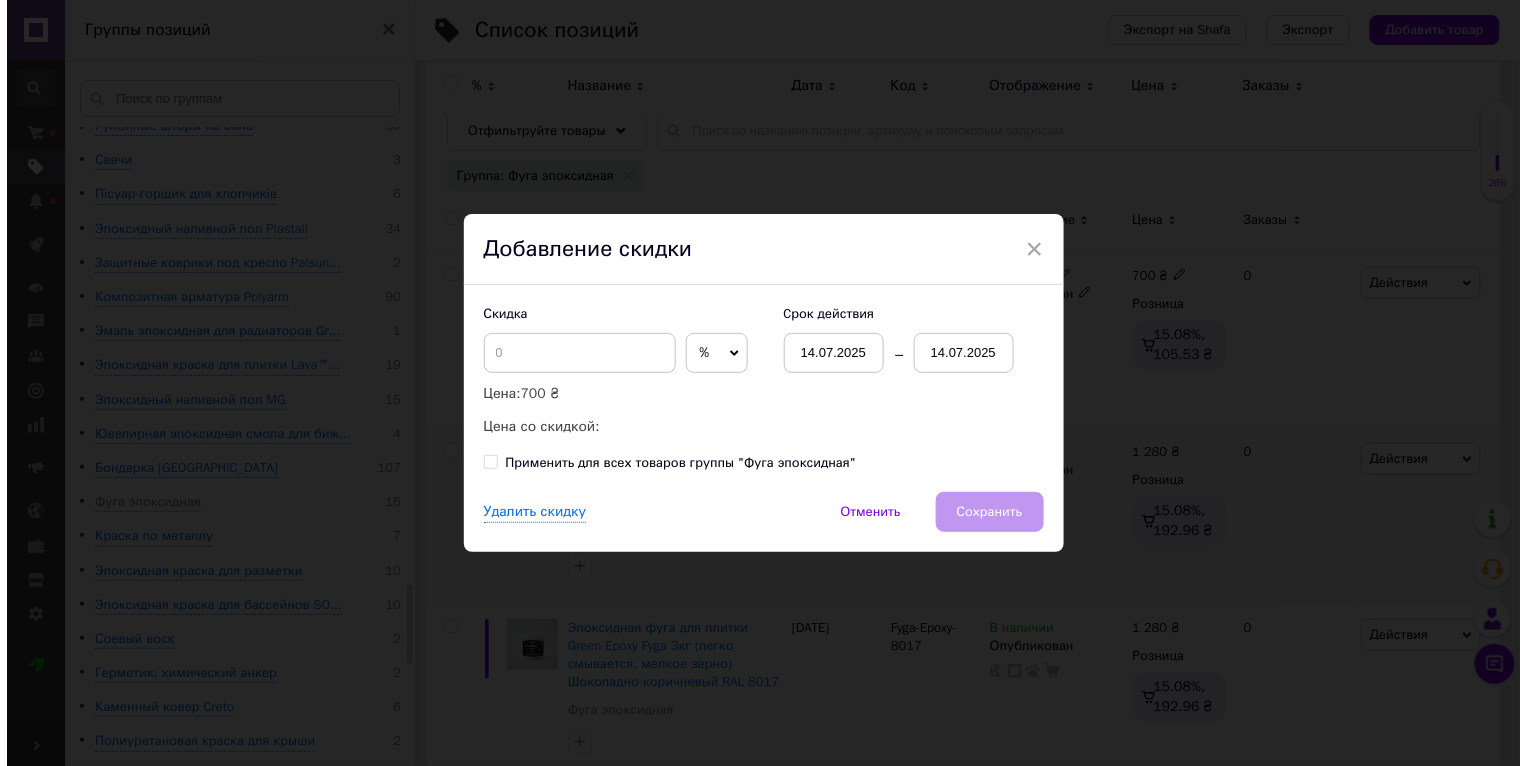 scroll, scrollTop: 0, scrollLeft: 47, axis: horizontal 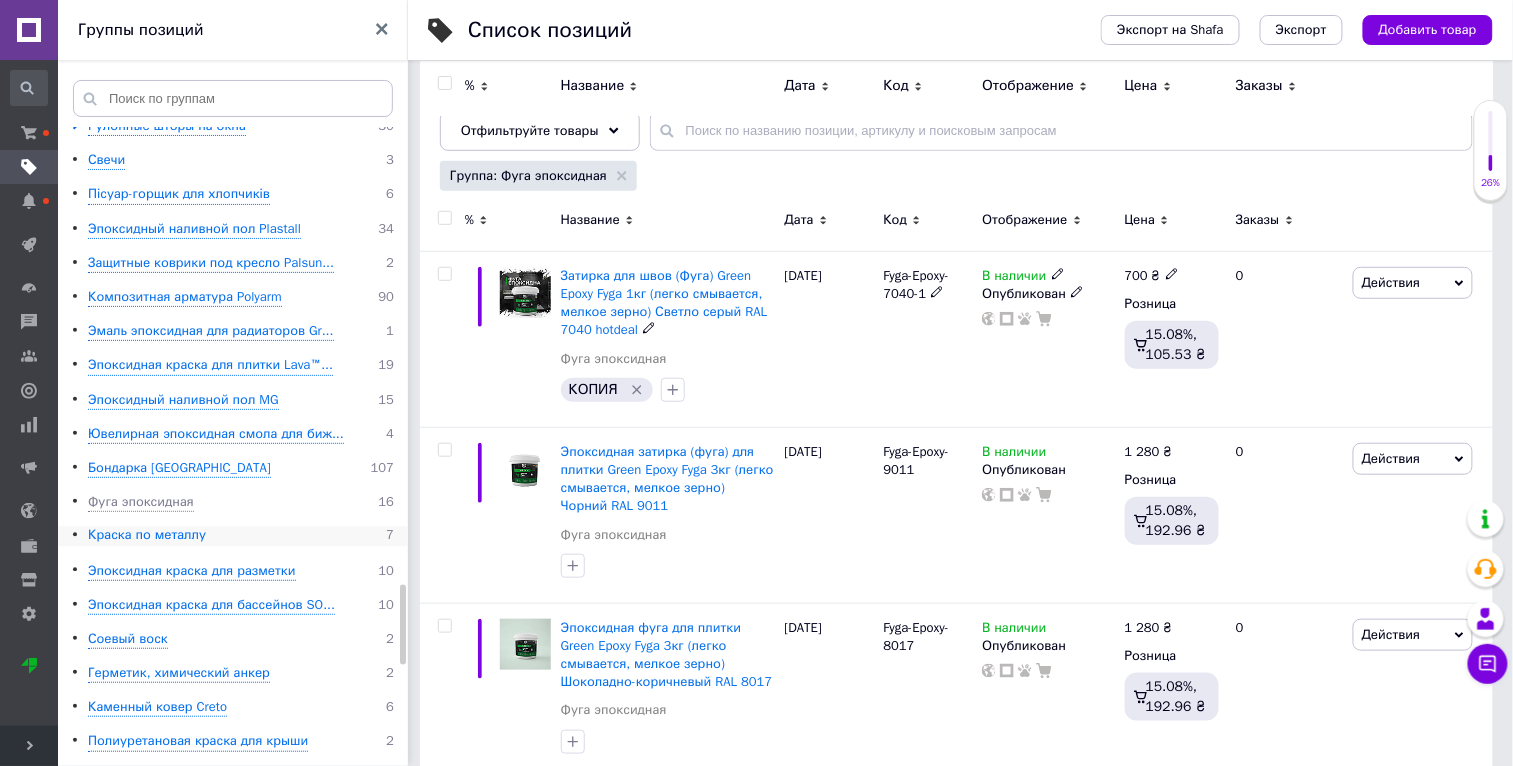 click on "Краска по металлу" at bounding box center (147, 536) 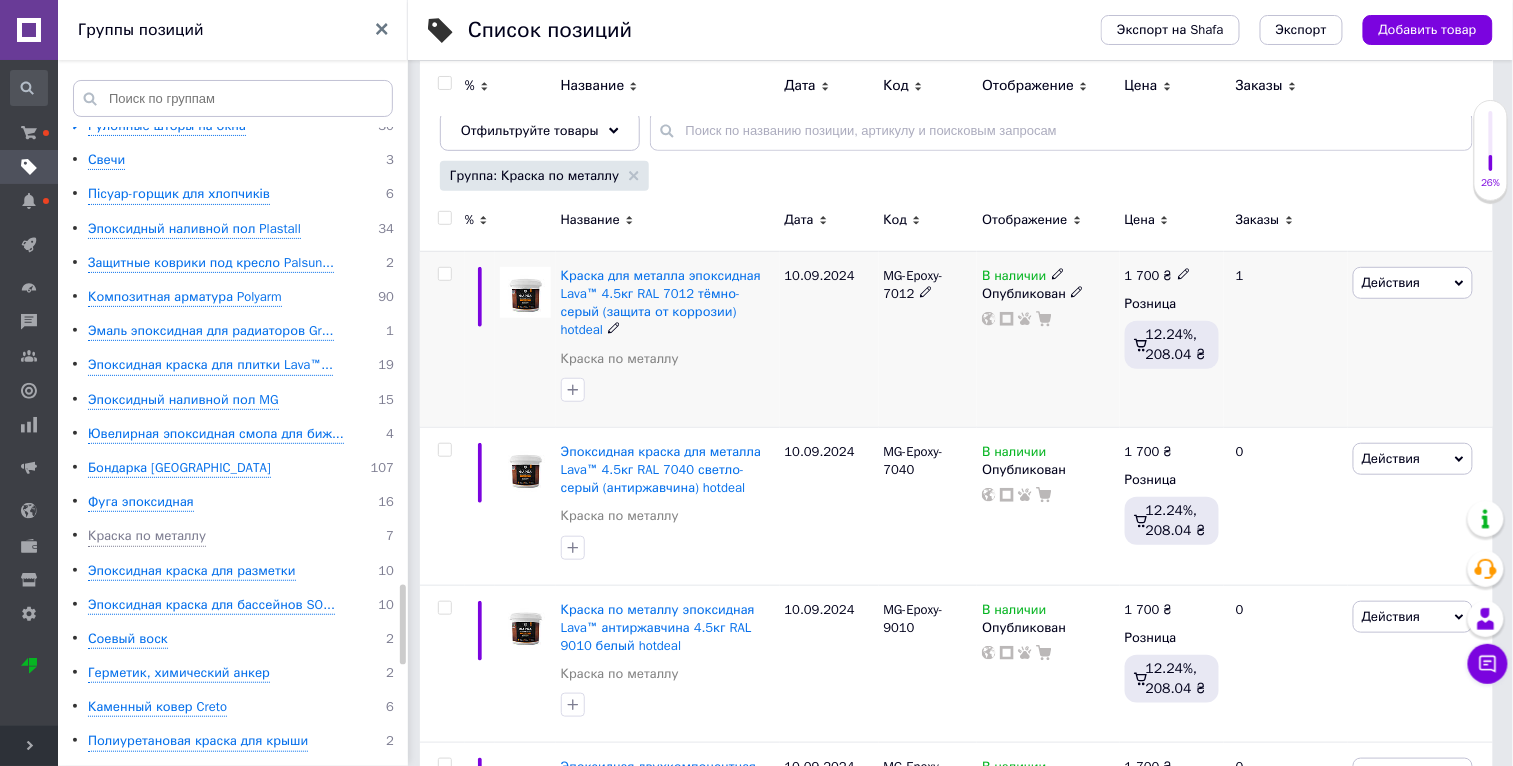 click on "Действия" at bounding box center [1413, 283] 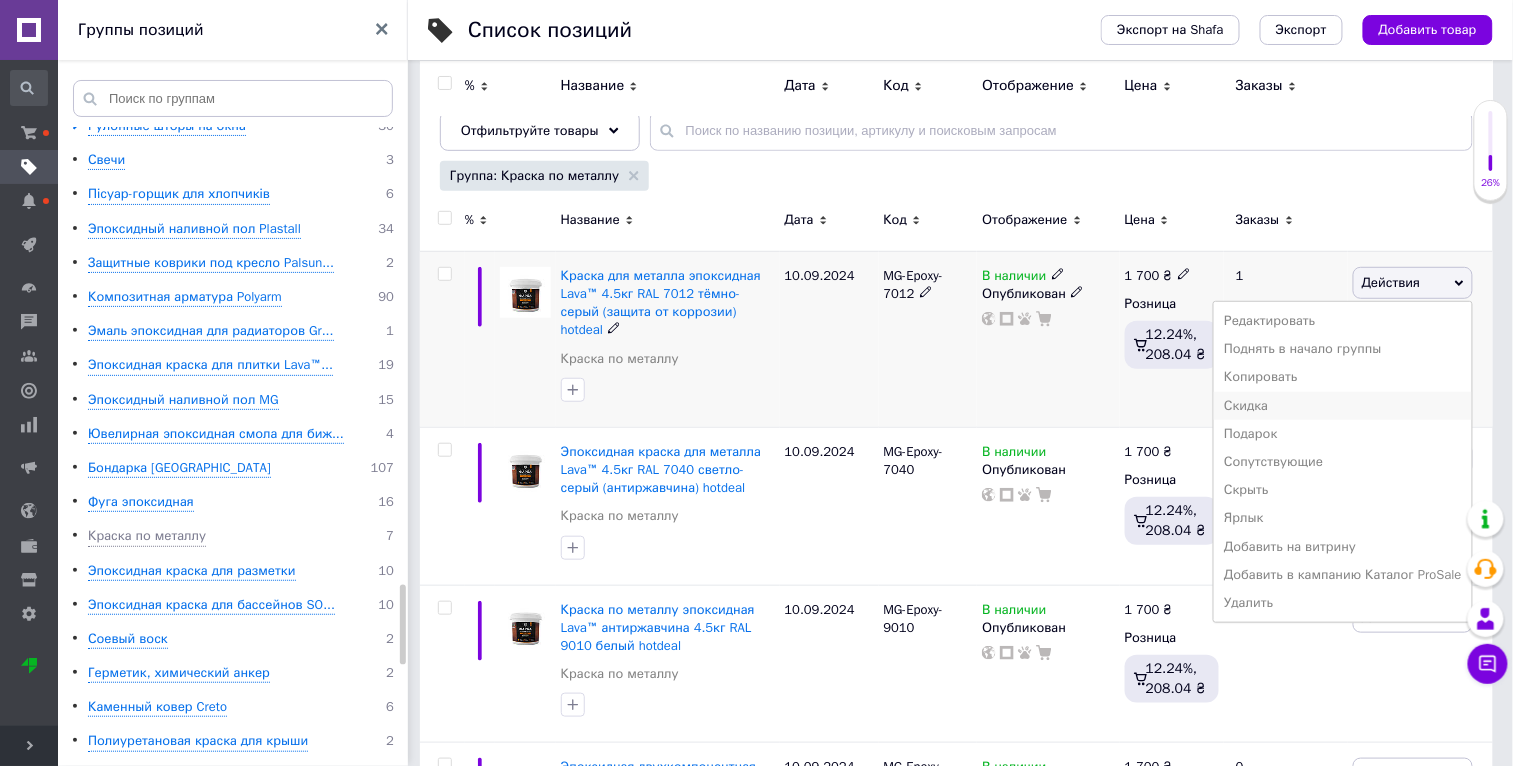 click on "Скидка" at bounding box center (1343, 406) 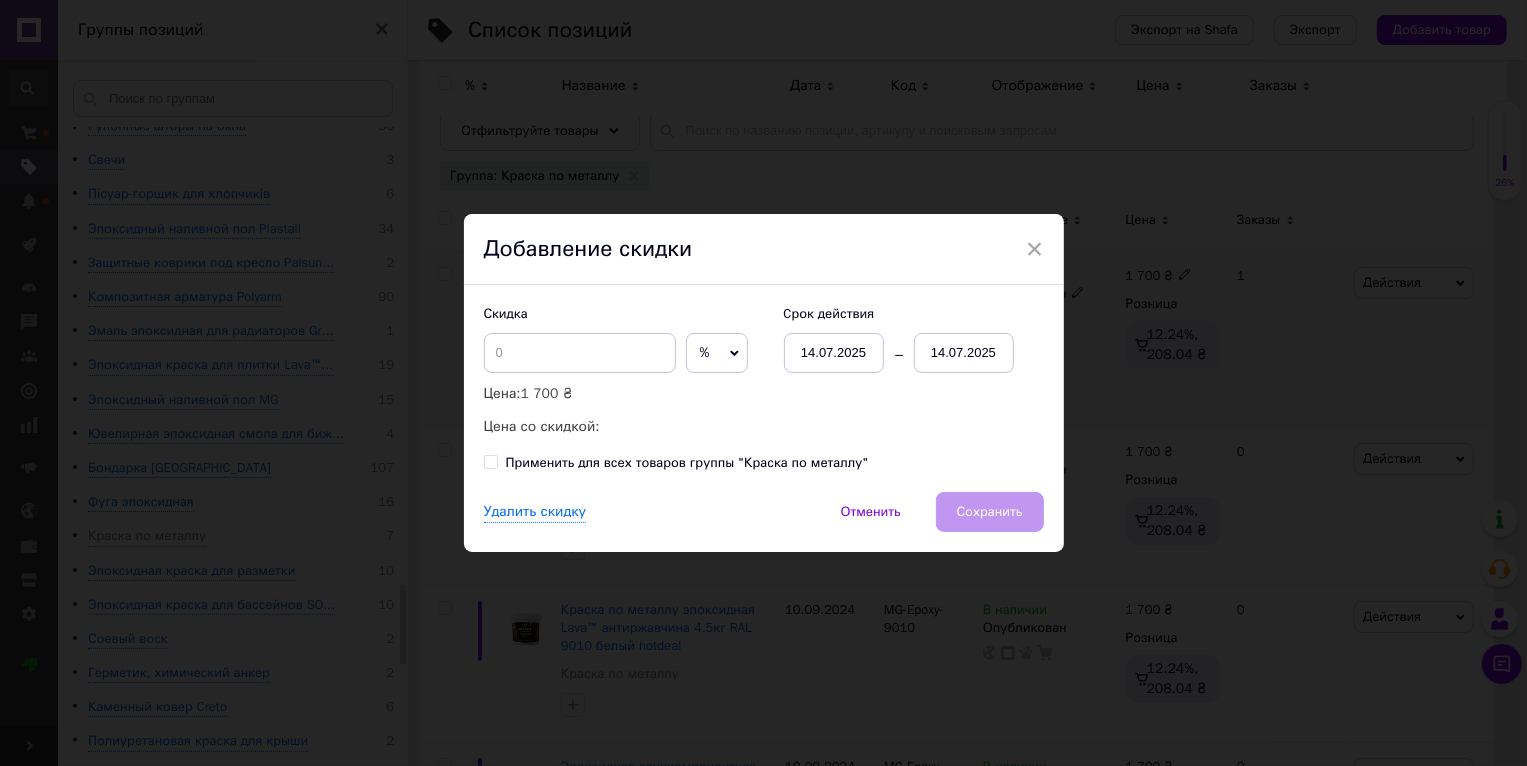 click on "× Добавление скидки Скидка % ₴ Цена:  1 700   ₴ Цена со скидкой:  Cрок действия 14[DATE]4[DATE]�именить для всех товаров группы "Краска по металлу" Удалить скидку   Отменить   Сохранить" at bounding box center [763, 383] 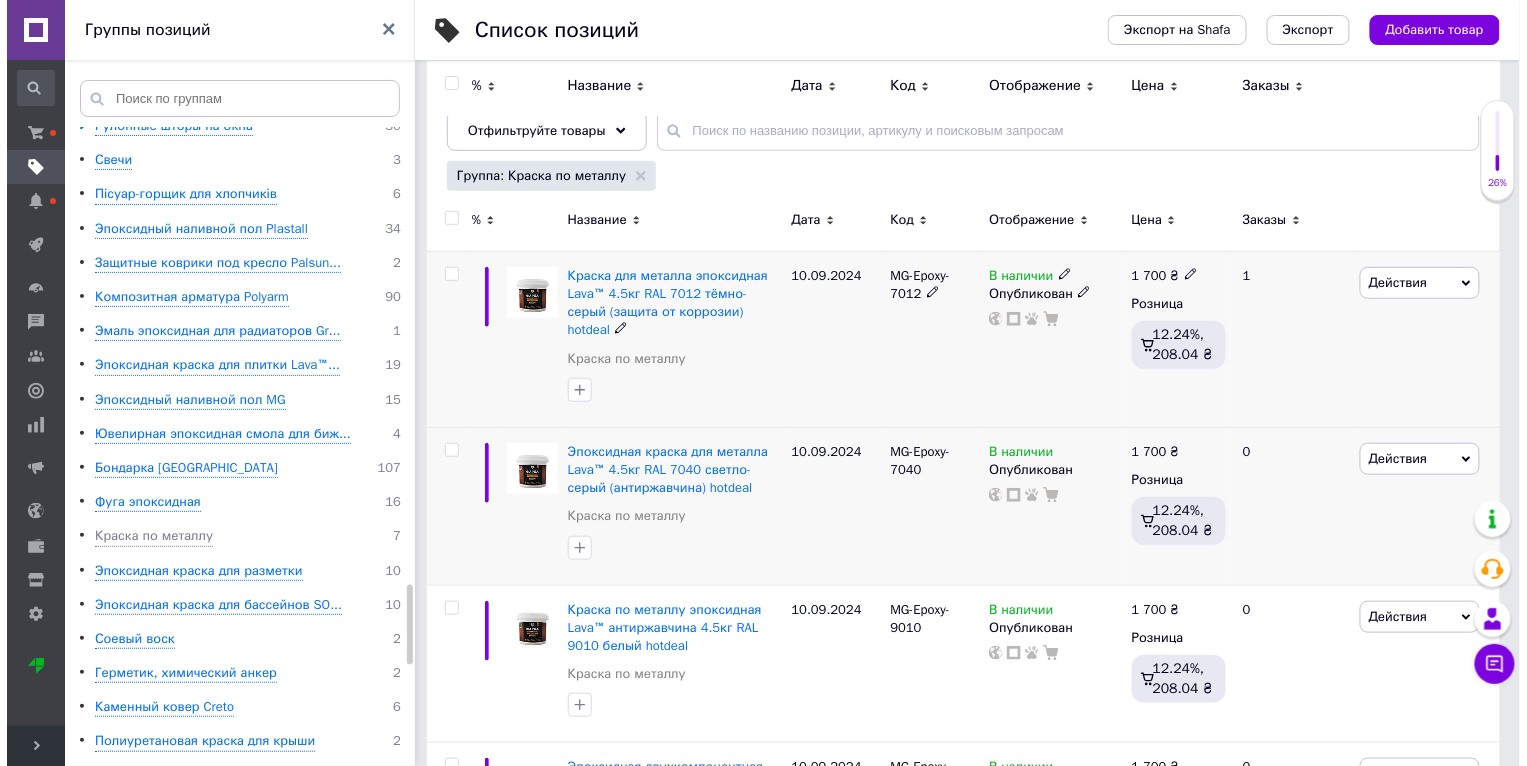 scroll, scrollTop: 0, scrollLeft: 47, axis: horizontal 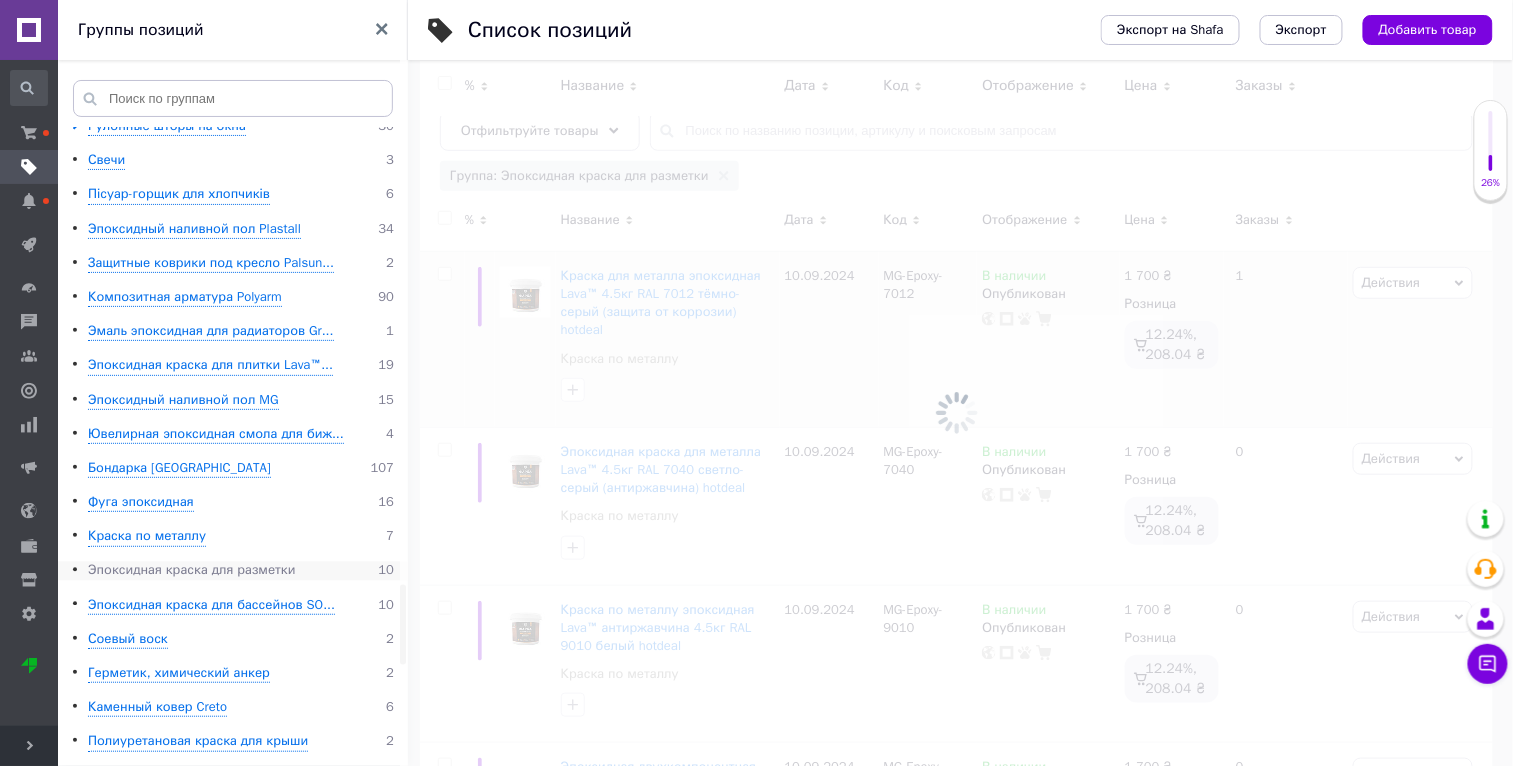 click on "Эпоксидная краска для разметки" at bounding box center [192, 571] 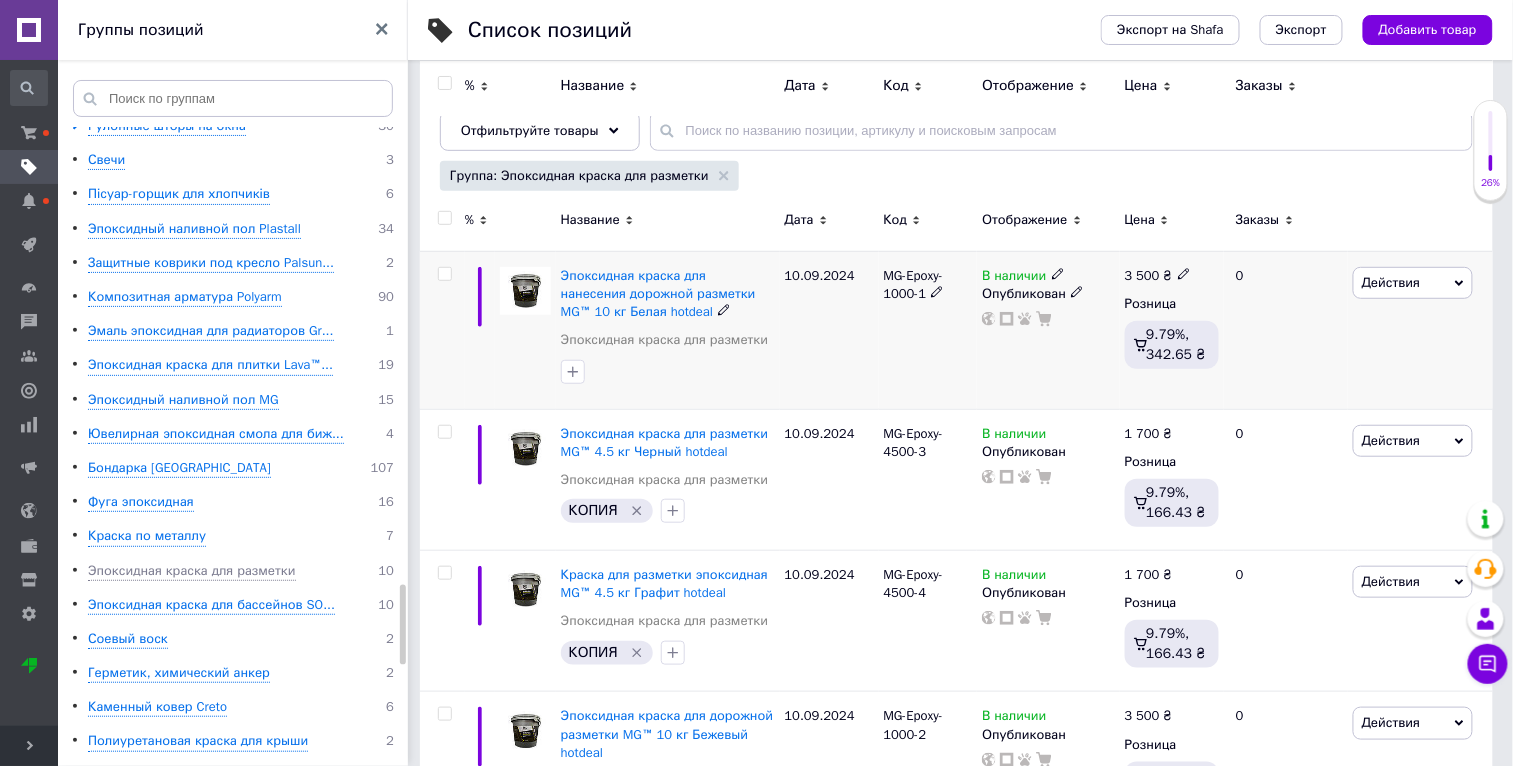 click on "Действия" at bounding box center [1413, 283] 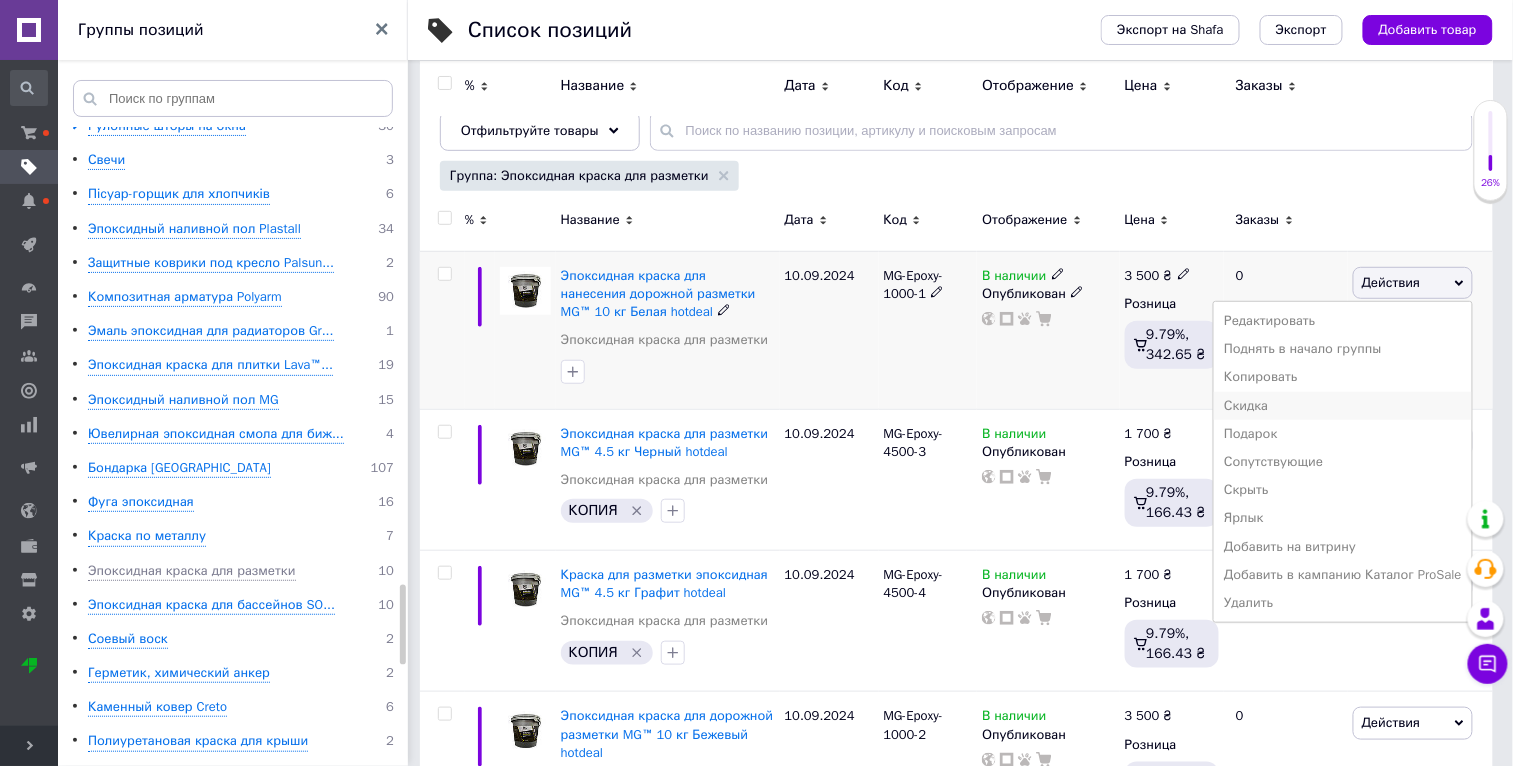 click on "Скидка" at bounding box center [1343, 406] 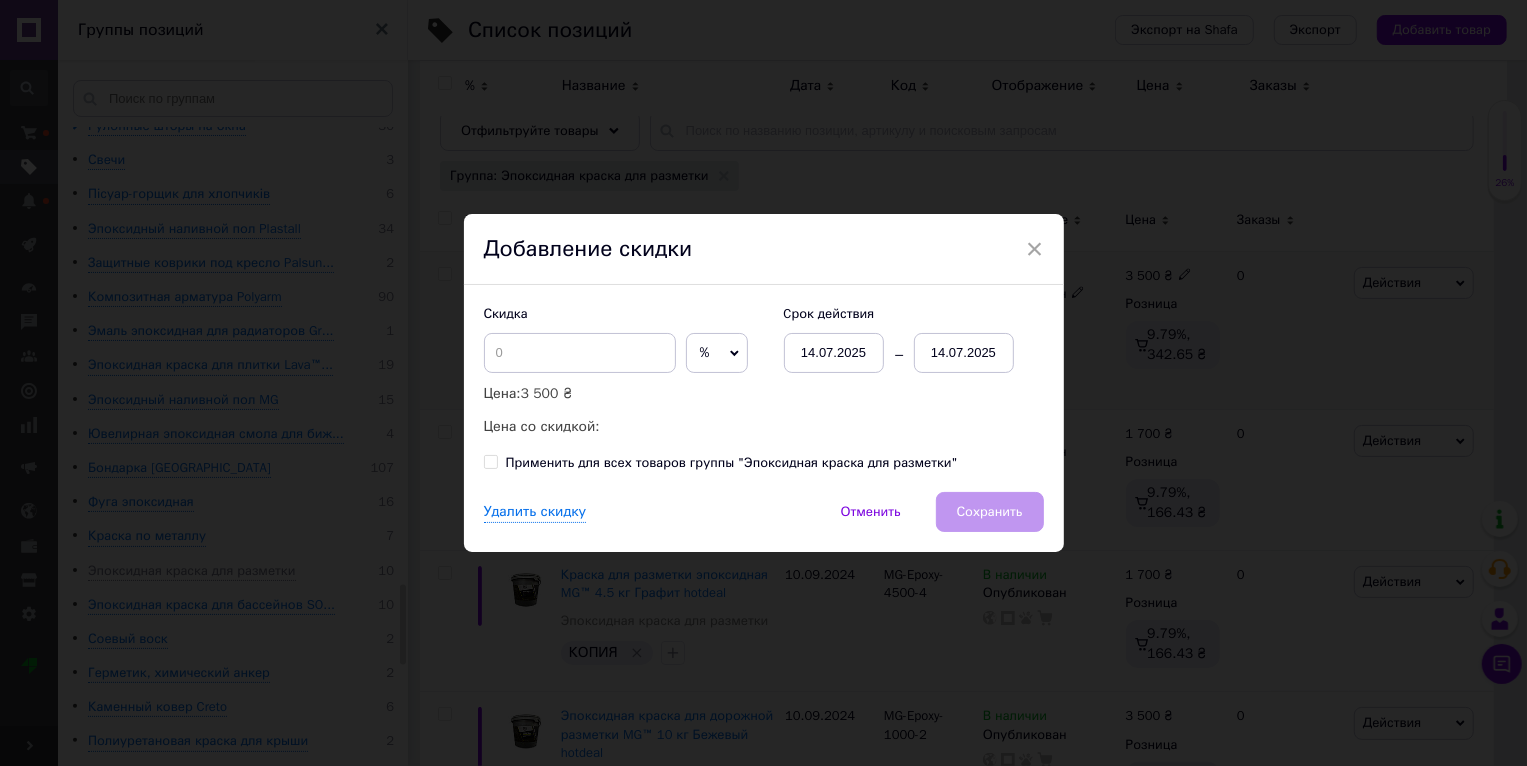 click on "× Добавление скидки Скидка % ₴ Цена:  3 500   ₴ Цена со скидкой:  Cрок действия [DATE] [DATE] Применить для всех товаров группы "Эпоксидная краска для разметки" Удалить скидку   Отменить   Сохранить" at bounding box center (763, 383) 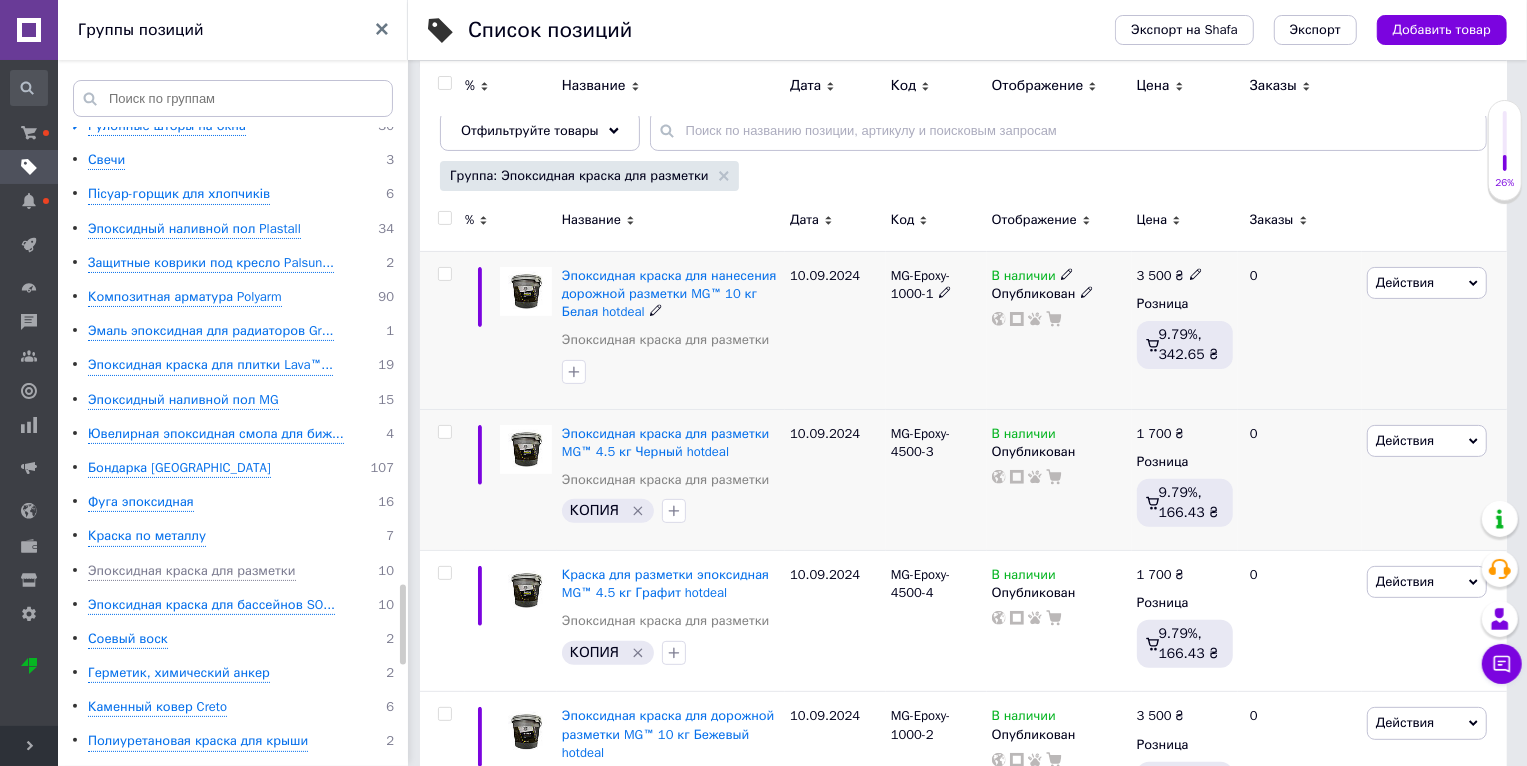 scroll, scrollTop: 0, scrollLeft: 47, axis: horizontal 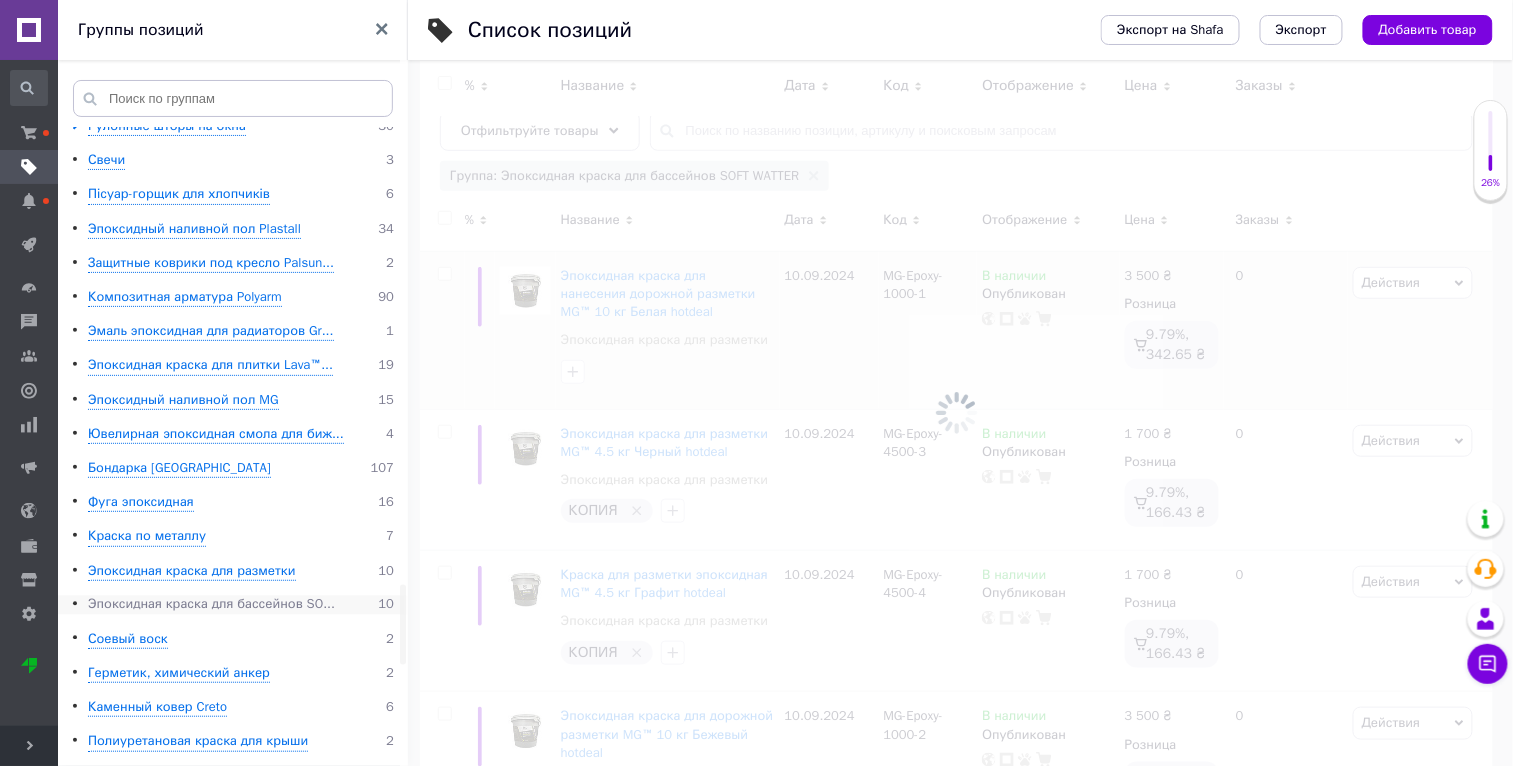 click on "Эпоксидная краска для бассейнов SO..." at bounding box center [211, 605] 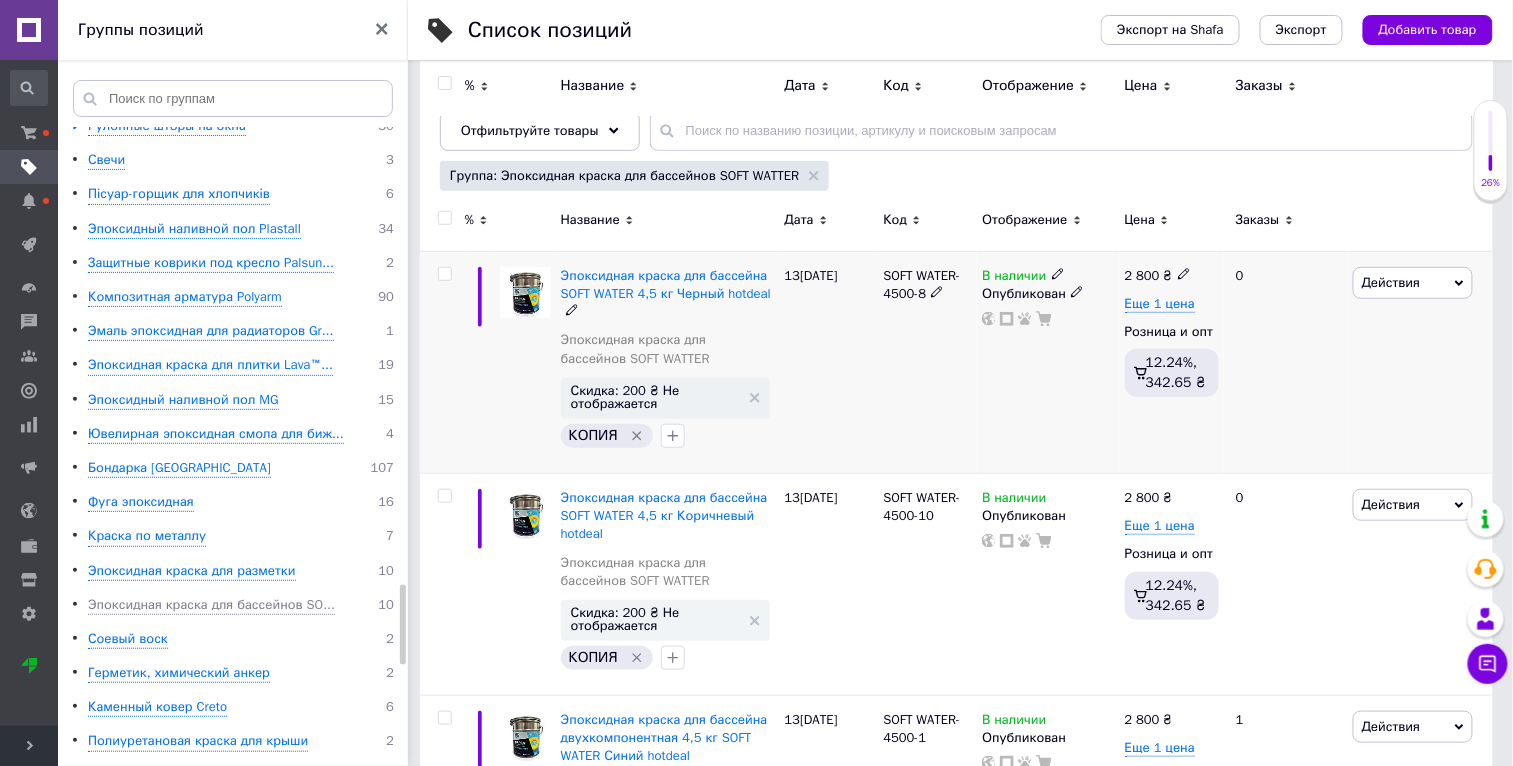 click on "Действия" at bounding box center [1413, 283] 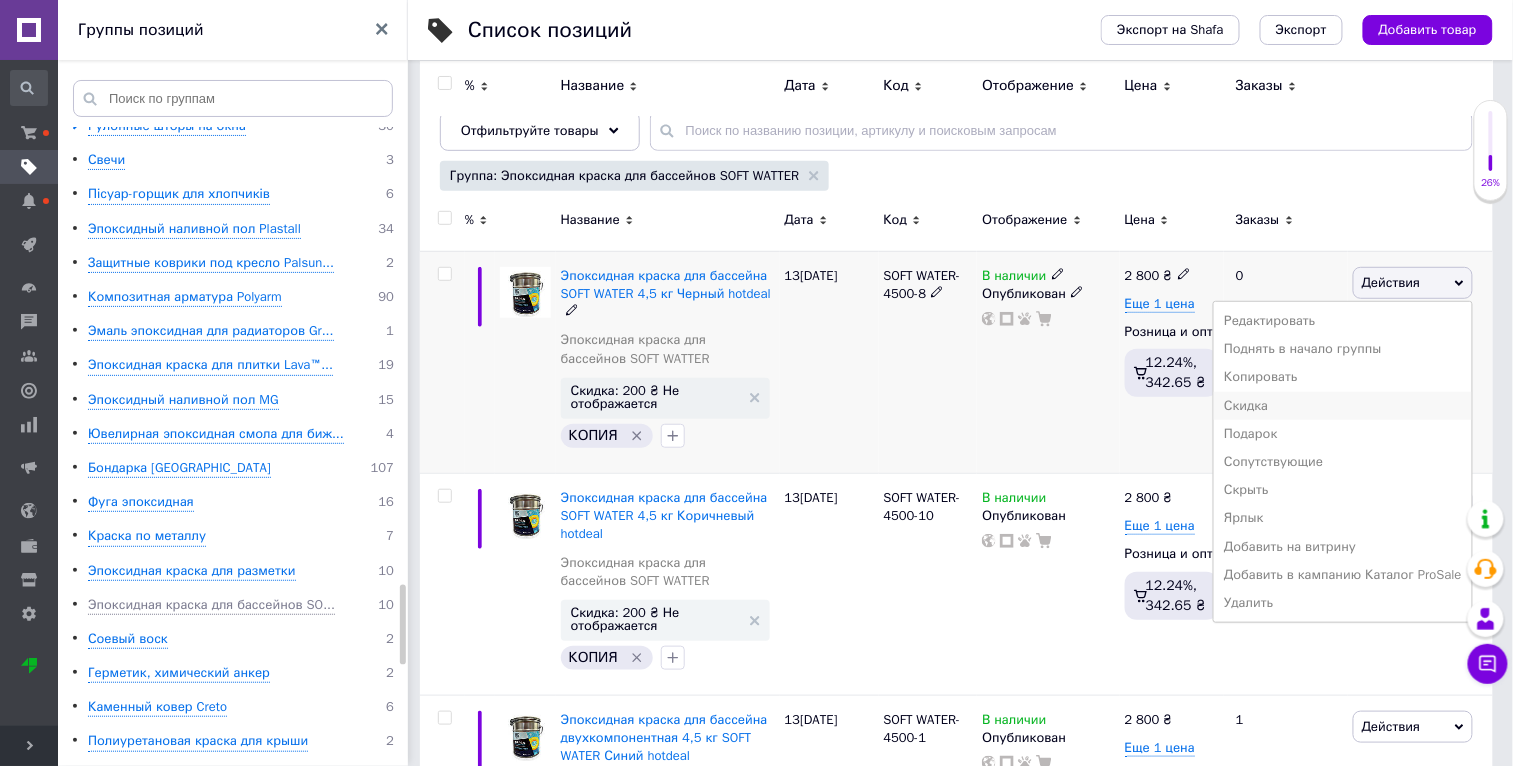 click on "Скидка" at bounding box center [1343, 406] 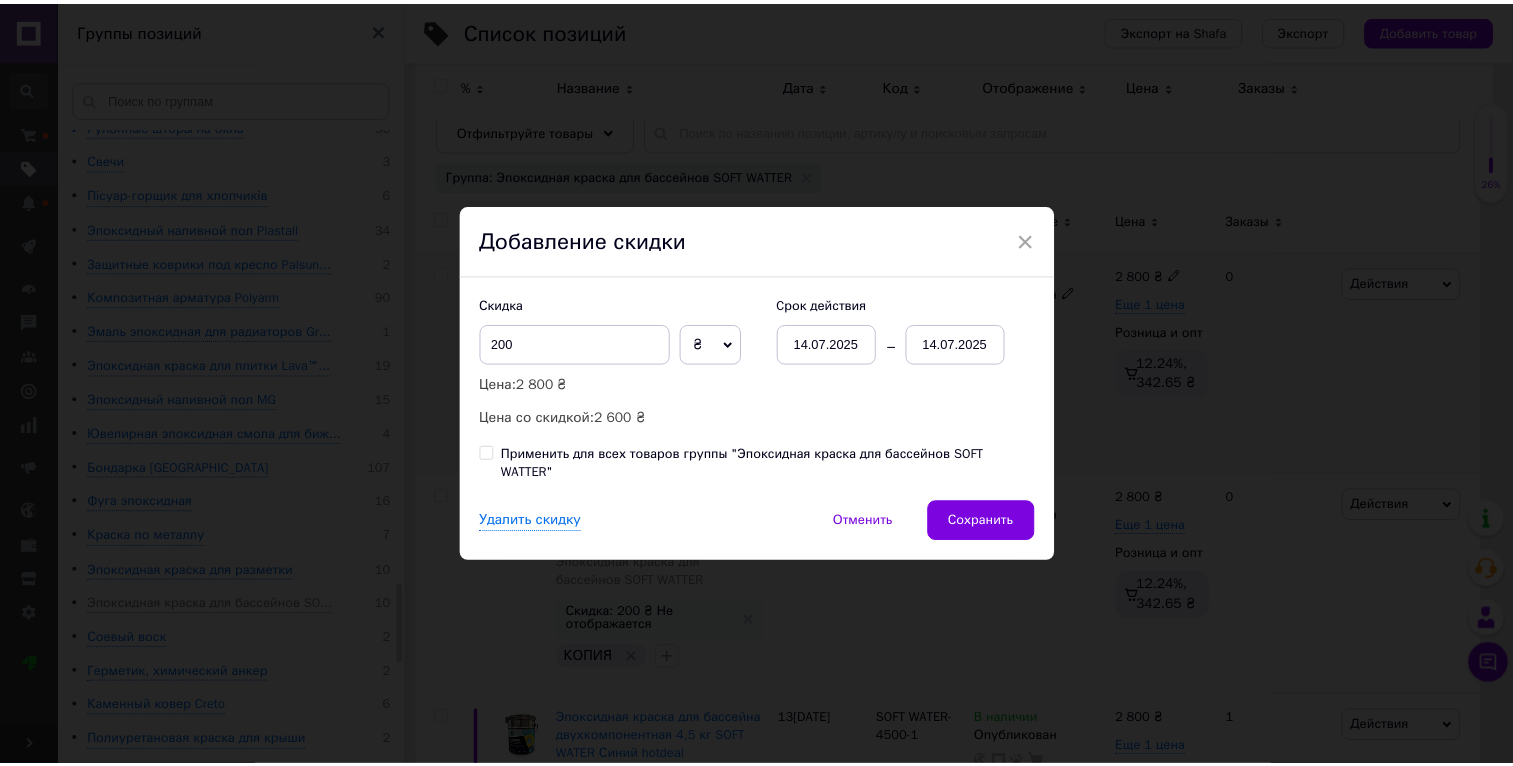 scroll, scrollTop: 0, scrollLeft: 46, axis: horizontal 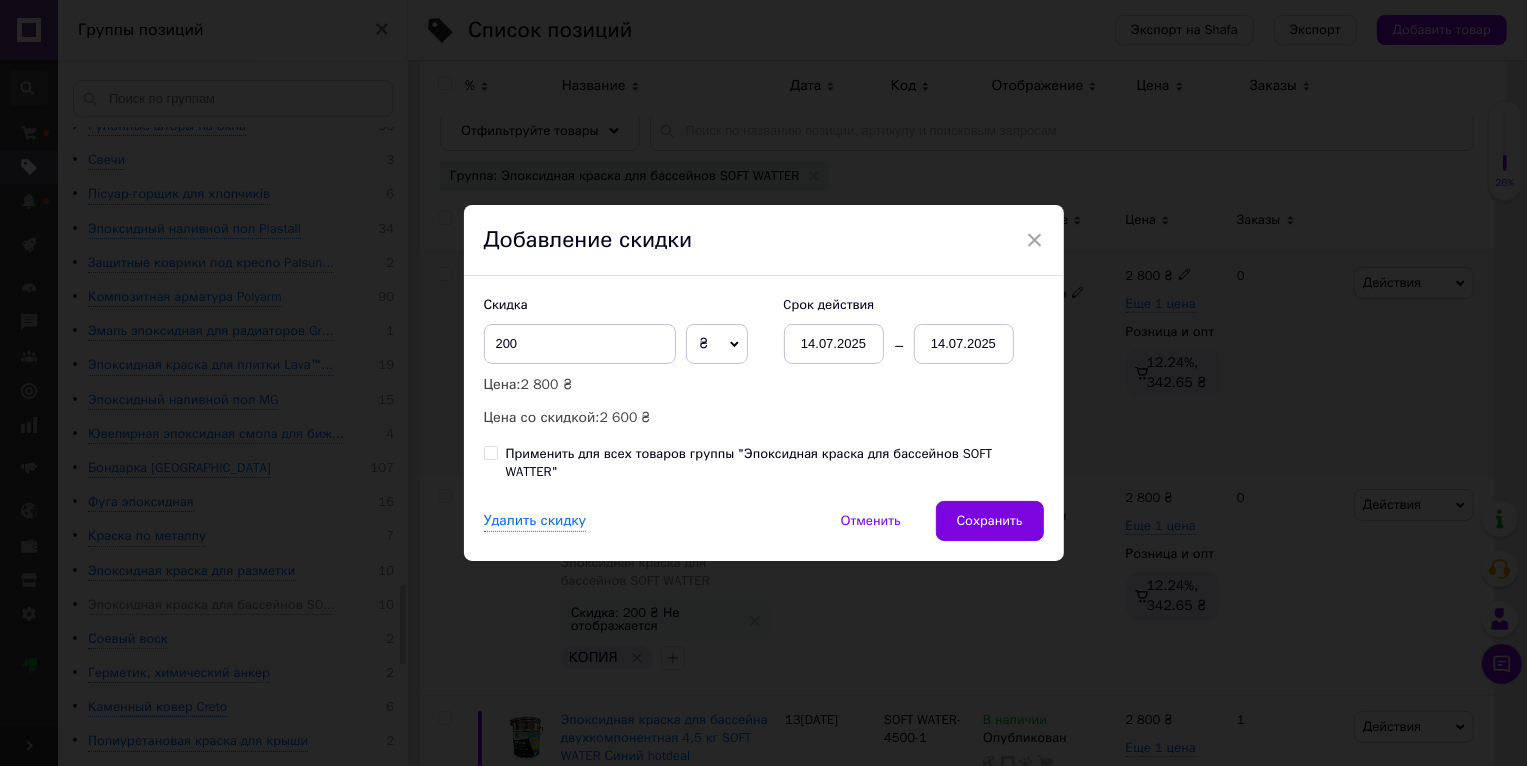 click on "Применить для всех товаров группы "Эпоксидная краска для бассейнов SOFT WATTER"" at bounding box center [775, 463] 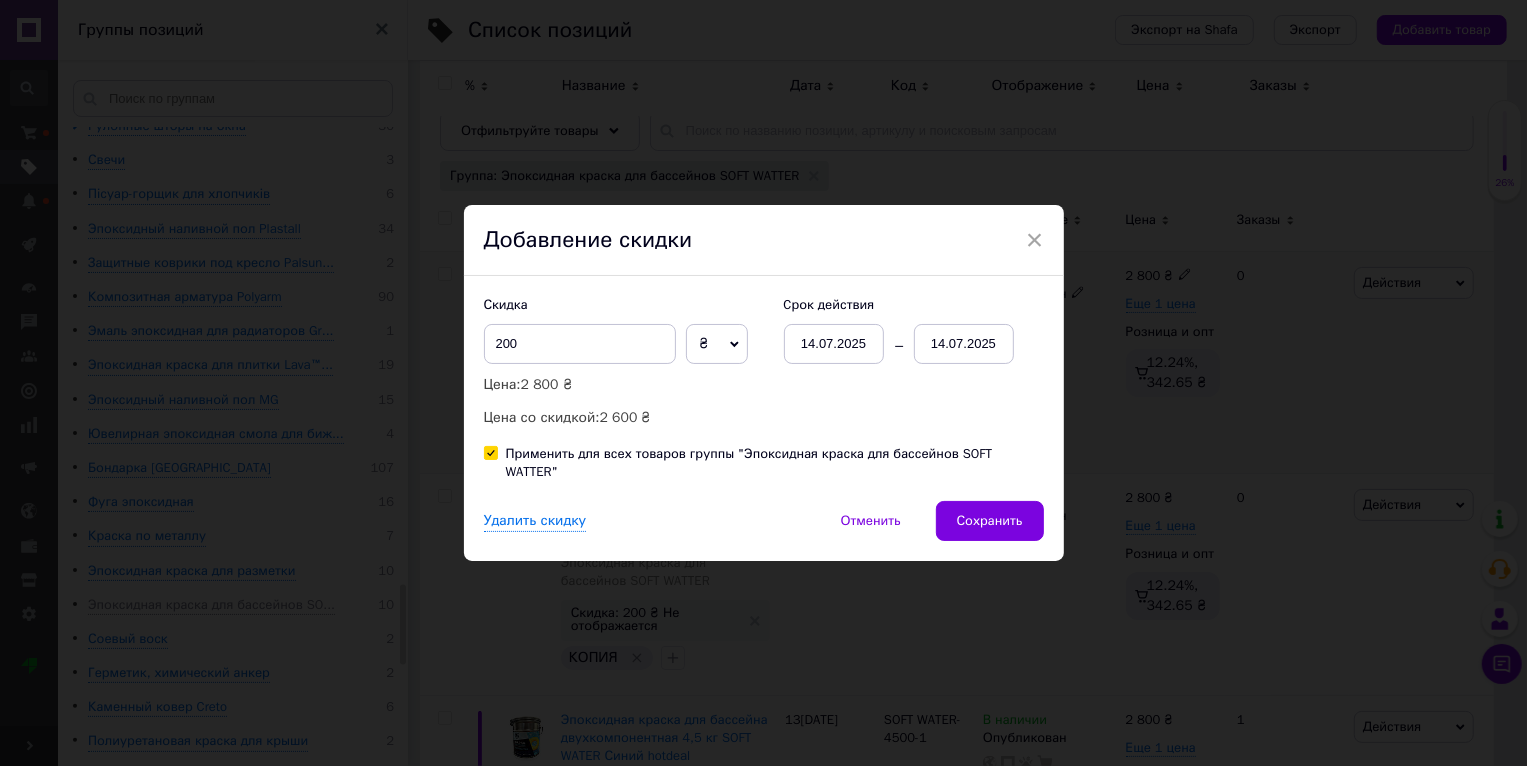 checkbox on "true" 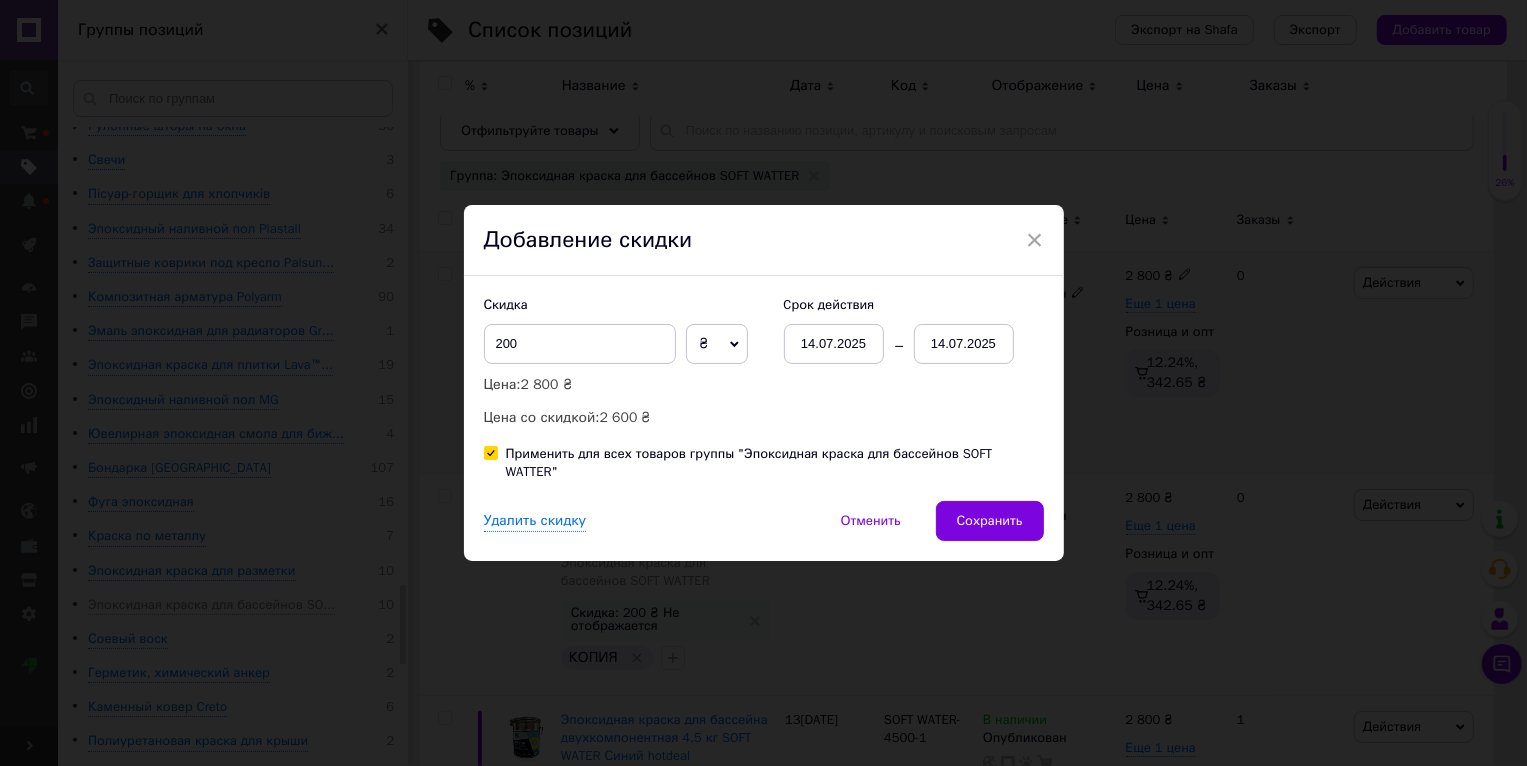 click on "14.07.2025" at bounding box center [964, 344] 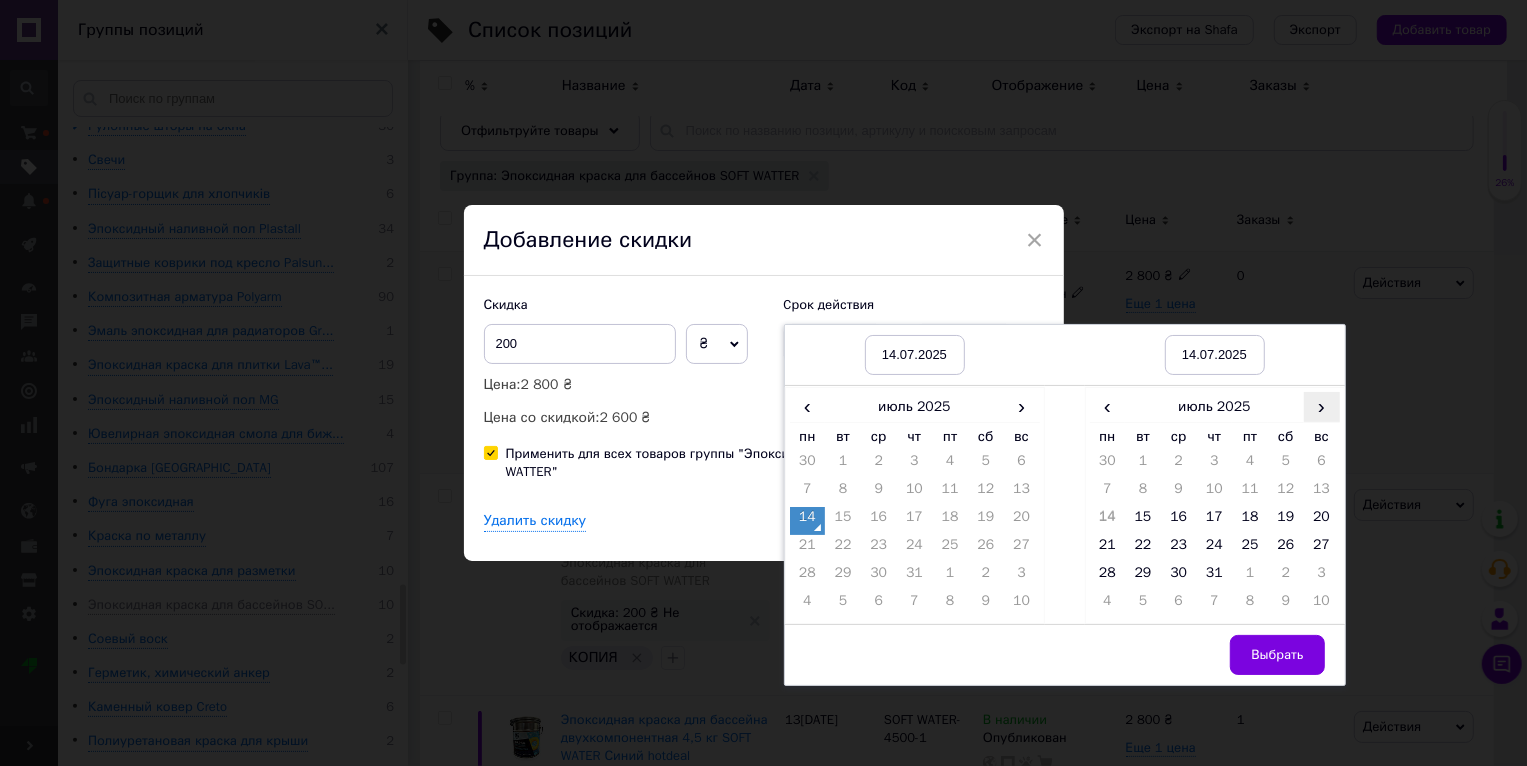click on "›" at bounding box center (1322, 406) 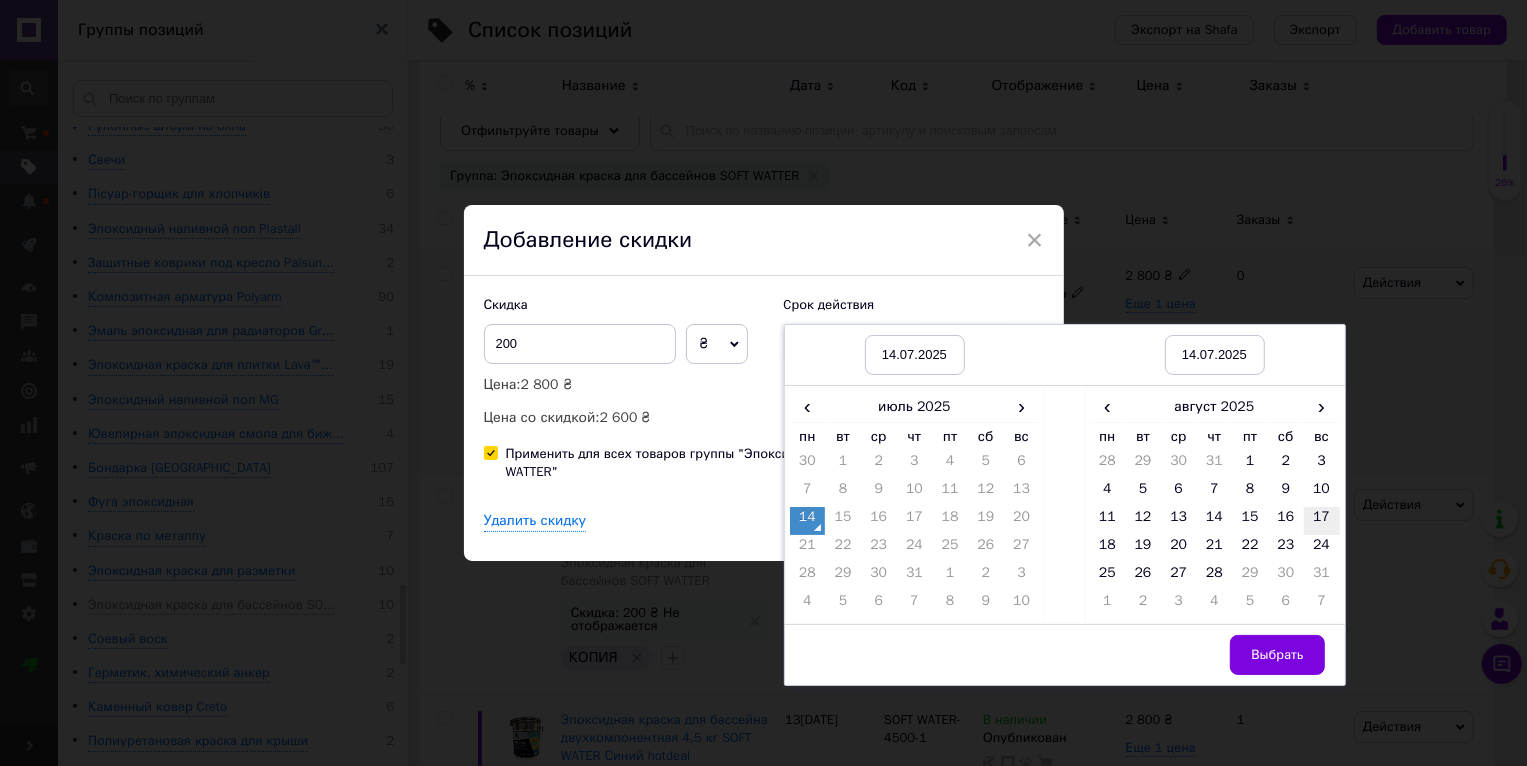 click on "17" at bounding box center (1322, 521) 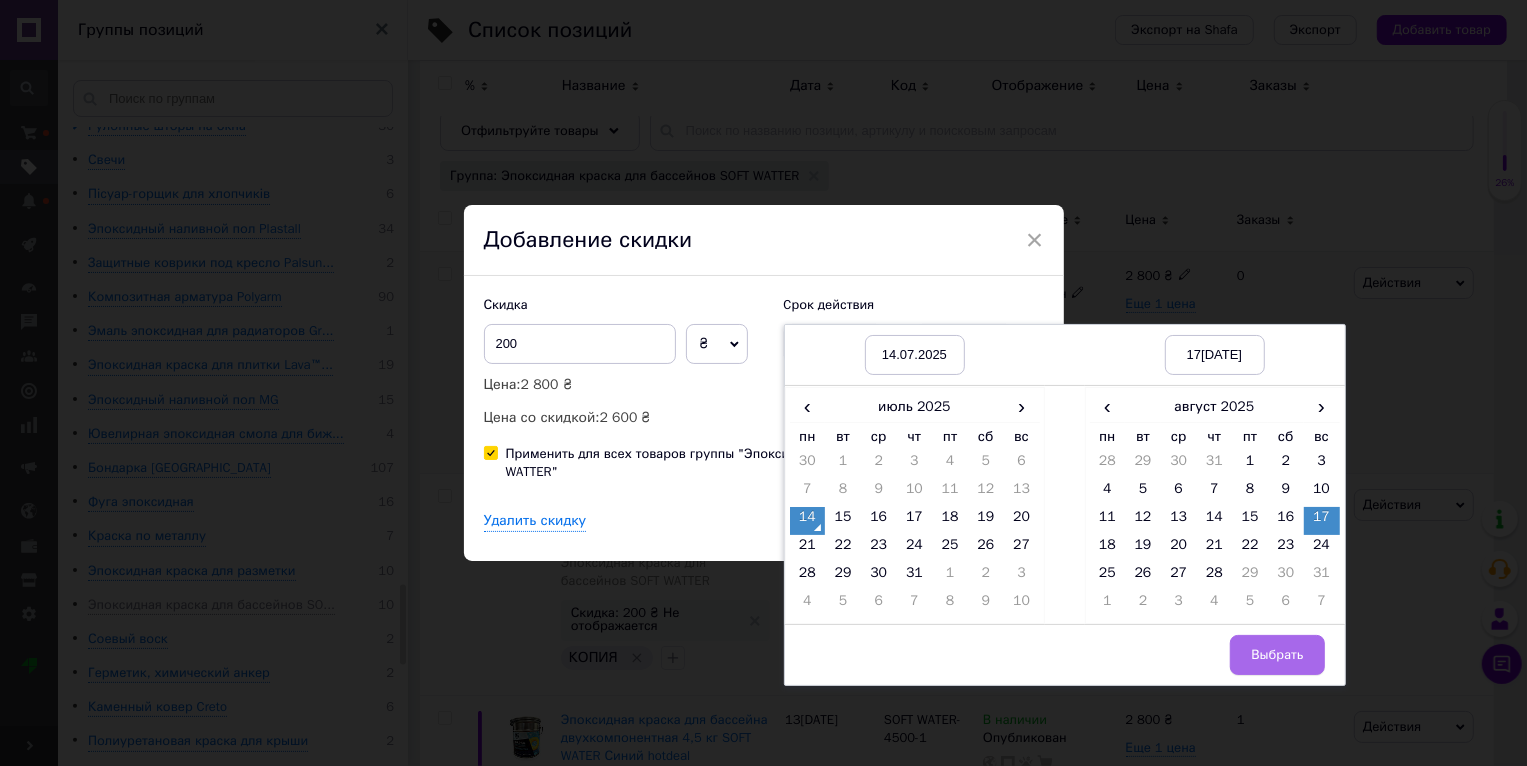 click on "Выбрать" at bounding box center (1277, 655) 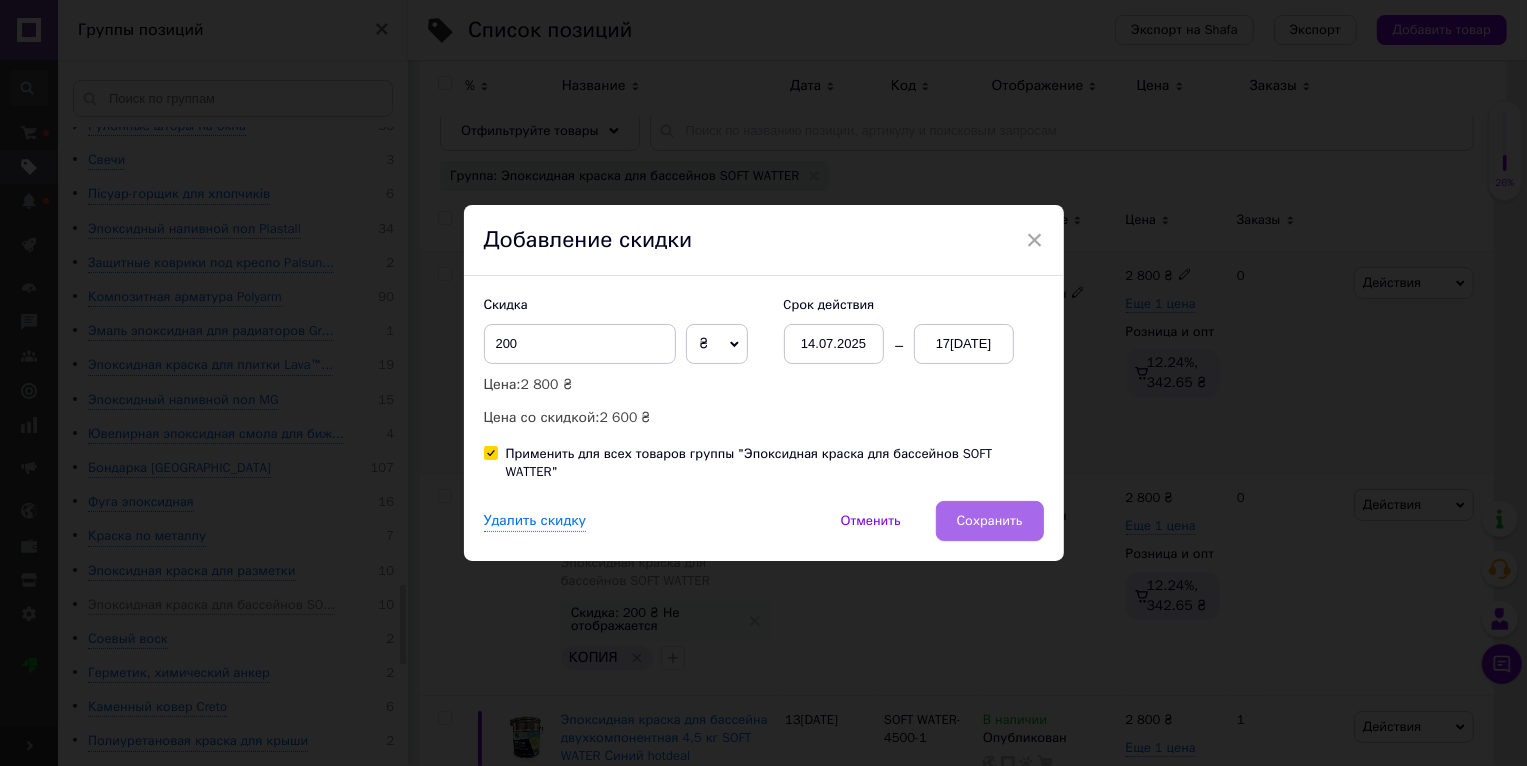 click on "Сохранить" at bounding box center (990, 521) 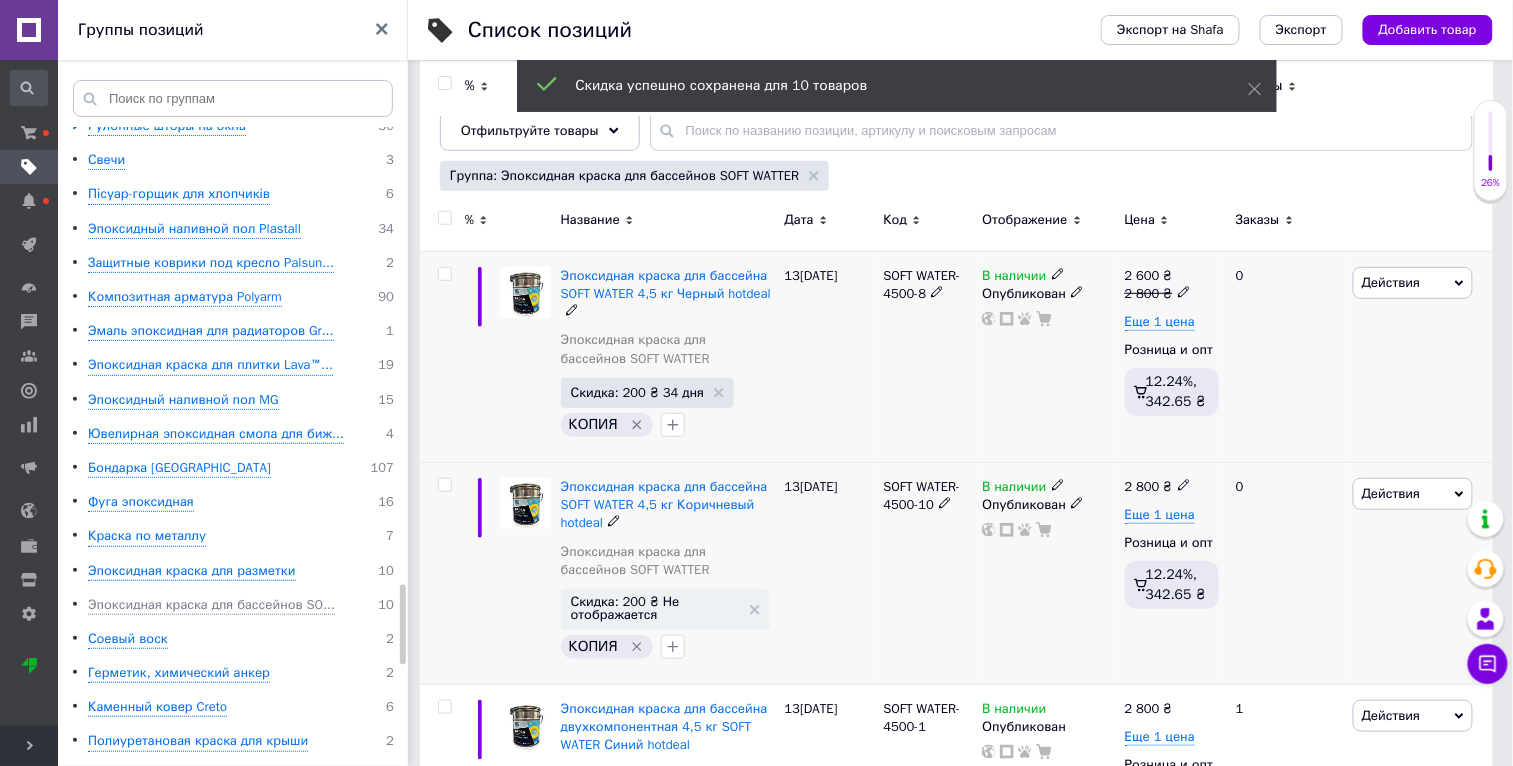 scroll, scrollTop: 0, scrollLeft: 47, axis: horizontal 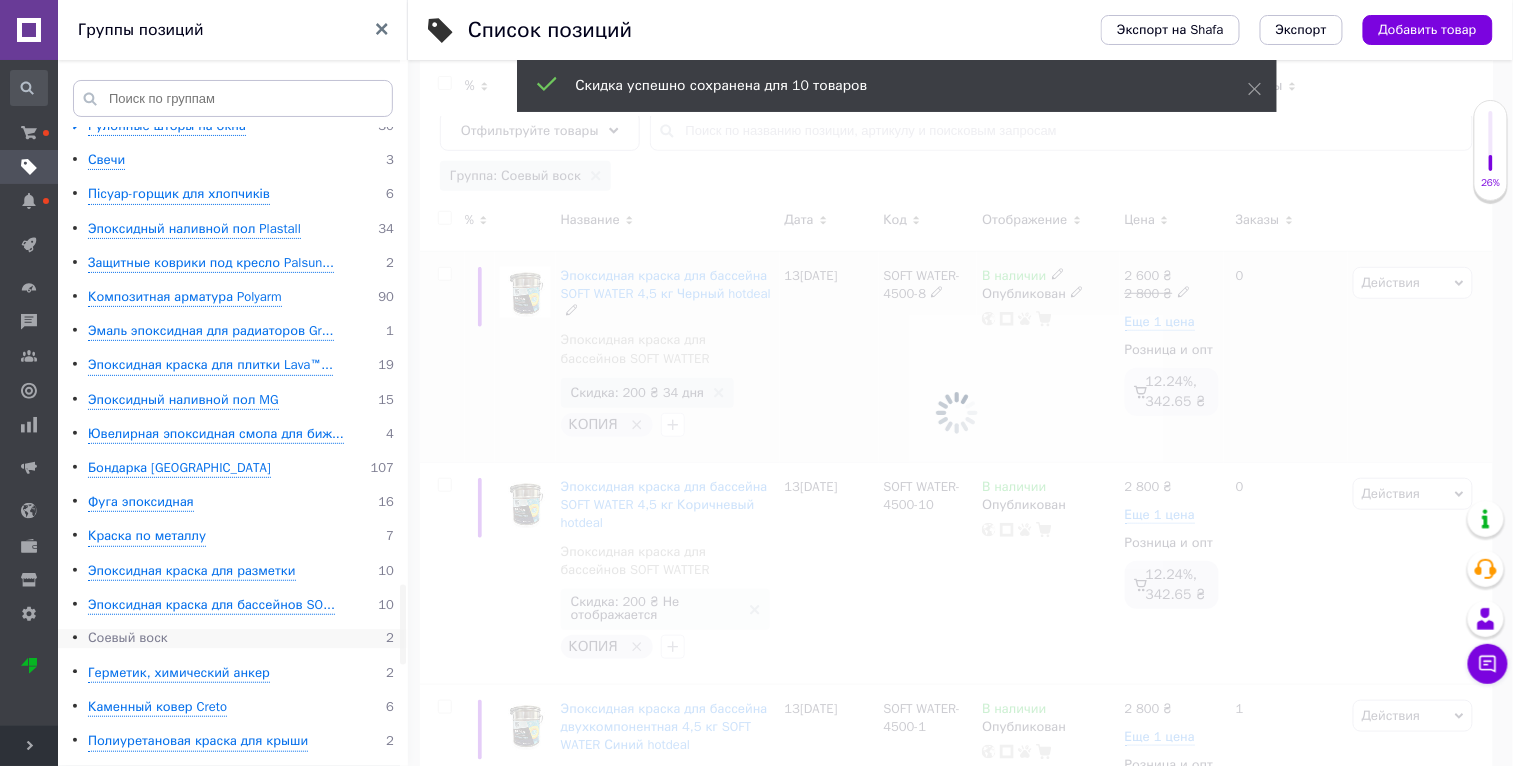 click on "Соевый воск" at bounding box center [128, 639] 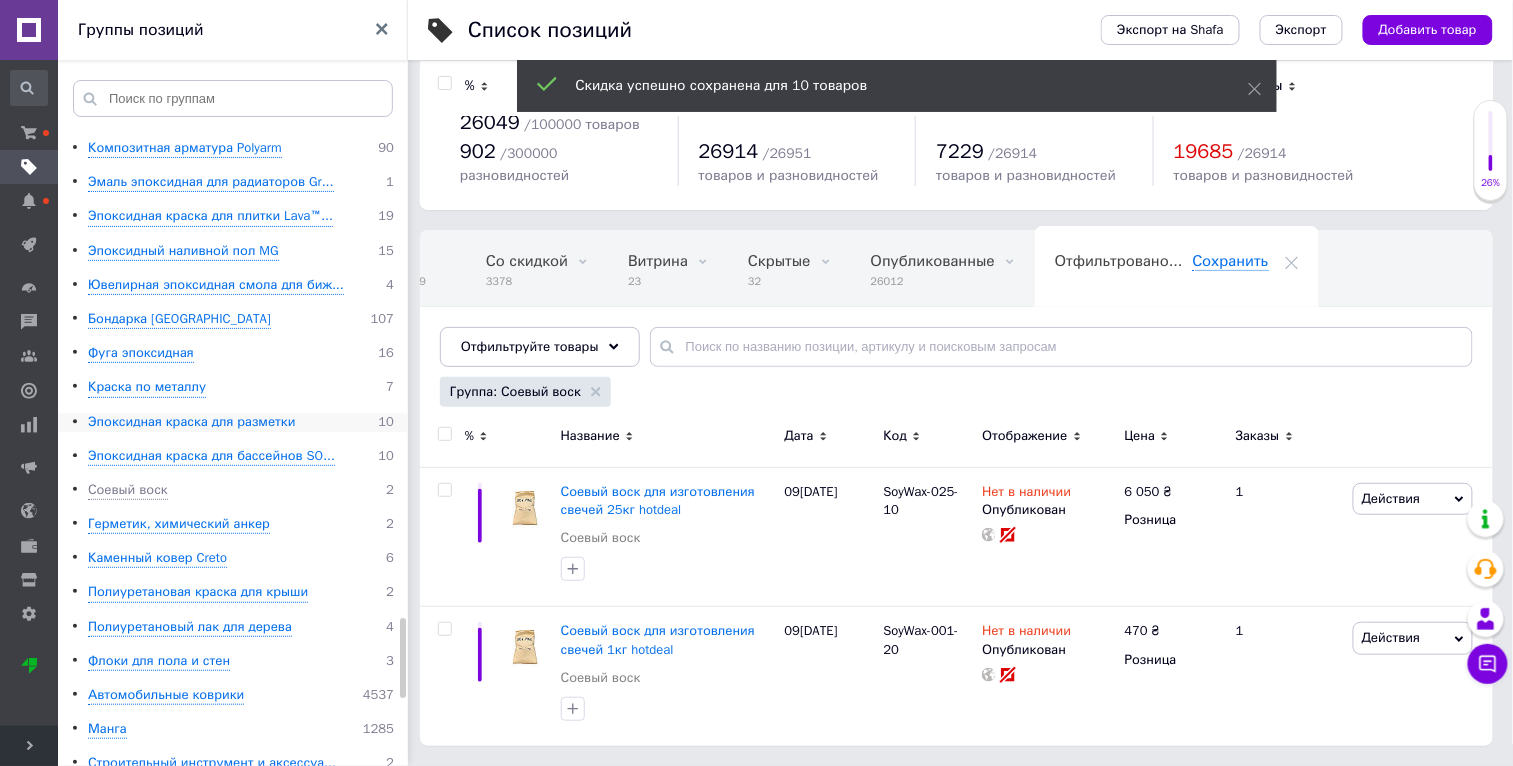 scroll, scrollTop: 3938, scrollLeft: 0, axis: vertical 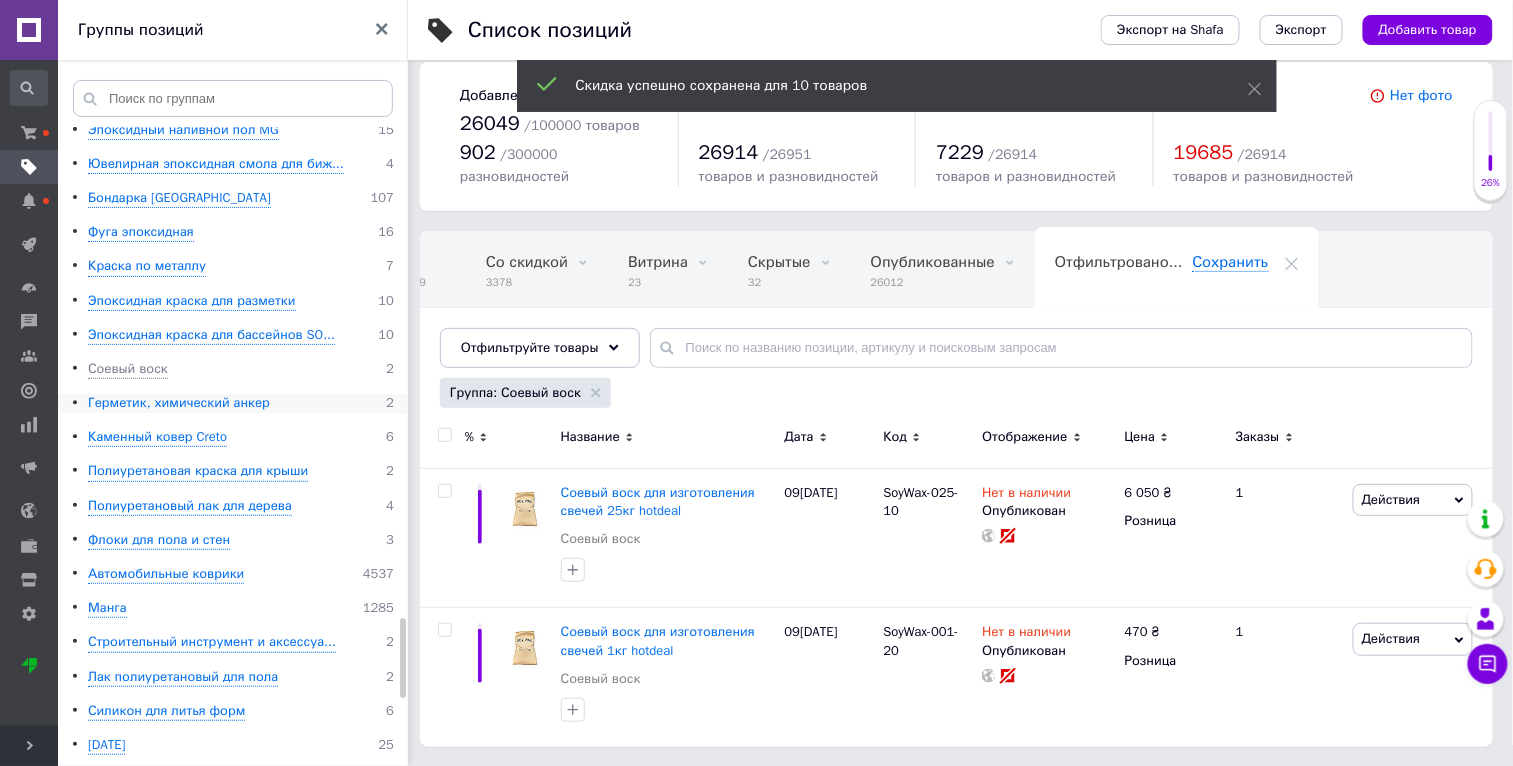 click on "Герметик, химический анкер" at bounding box center (179, 403) 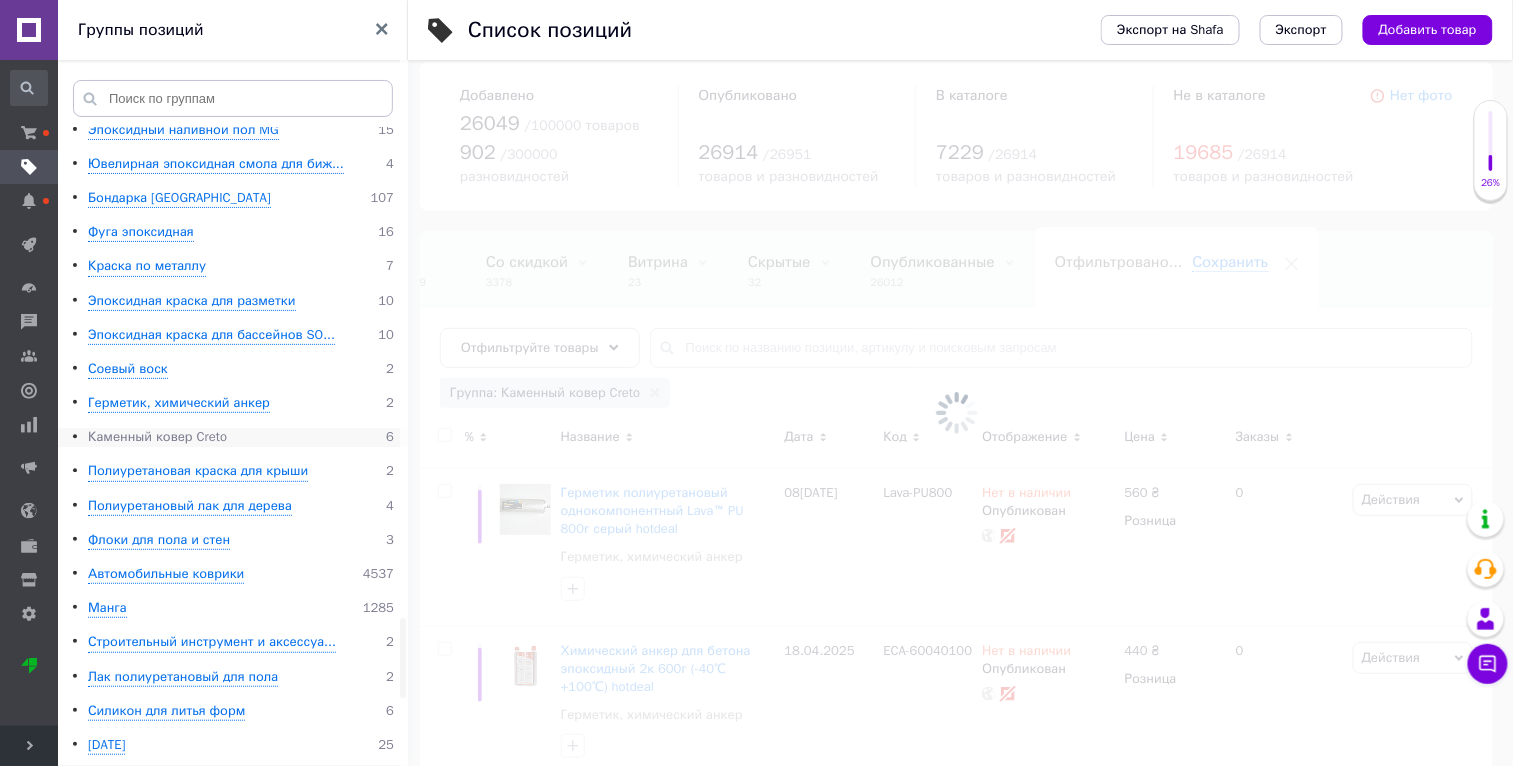 click on "Каменный ковер Creto" at bounding box center [157, 437] 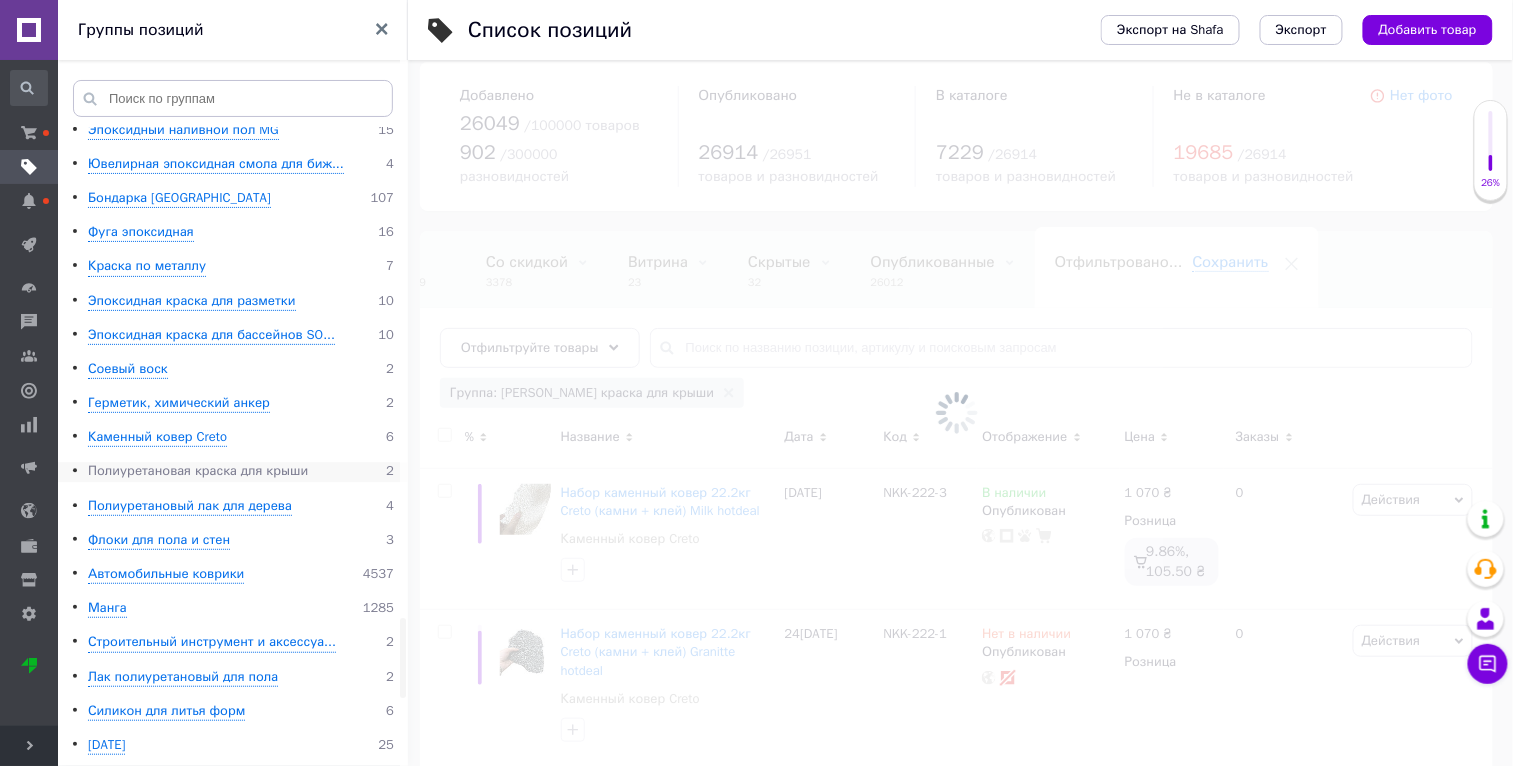click on "Полиуретановая краска для крыши" at bounding box center (198, 471) 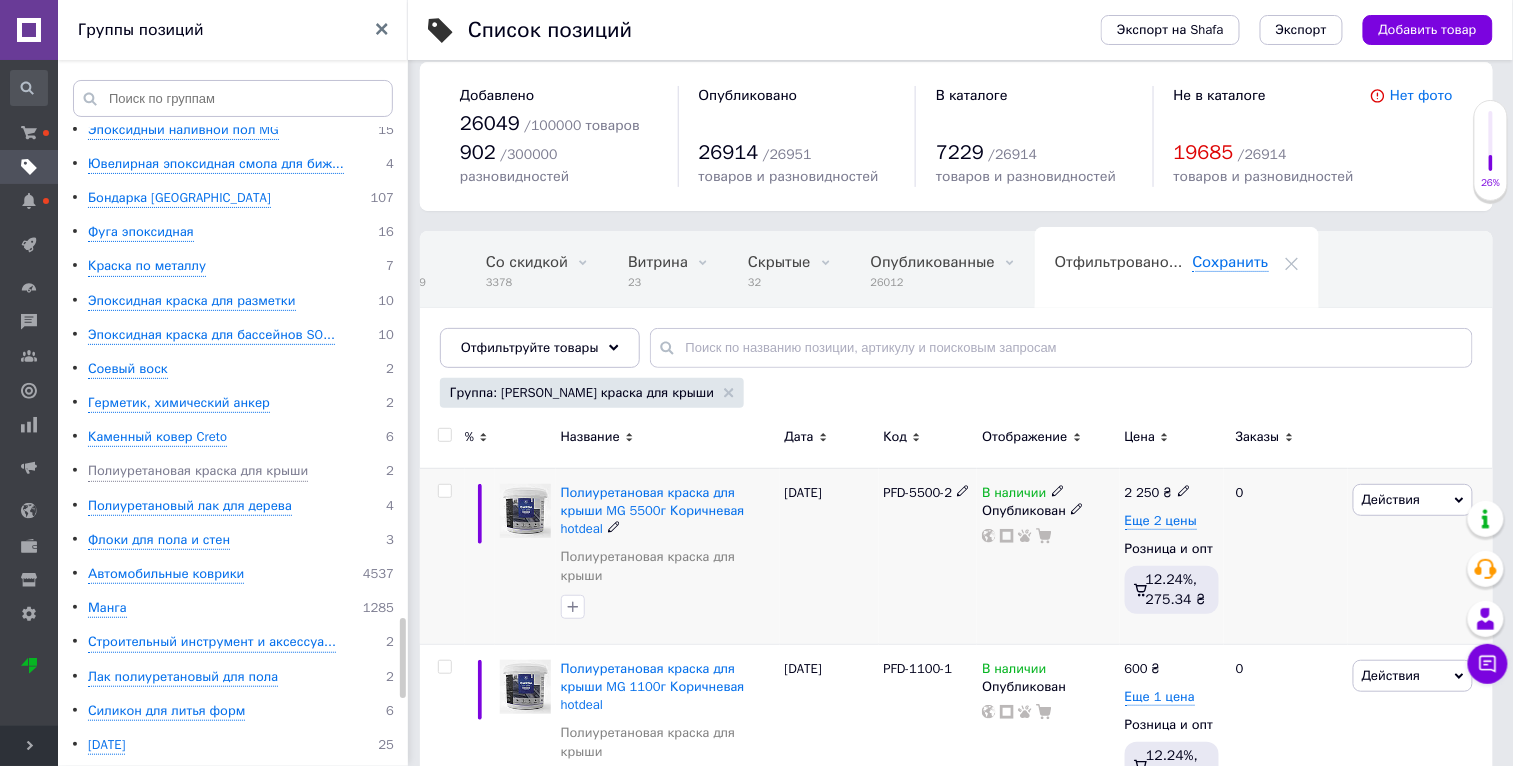 click on "Действия Редактировать Поднять в начало группы Копировать Скидка Подарок Сопутствующие Скрыть Ярлык Добавить на витрину Добавить в кампанию Каталог ProSale Удалить" at bounding box center (1420, 556) 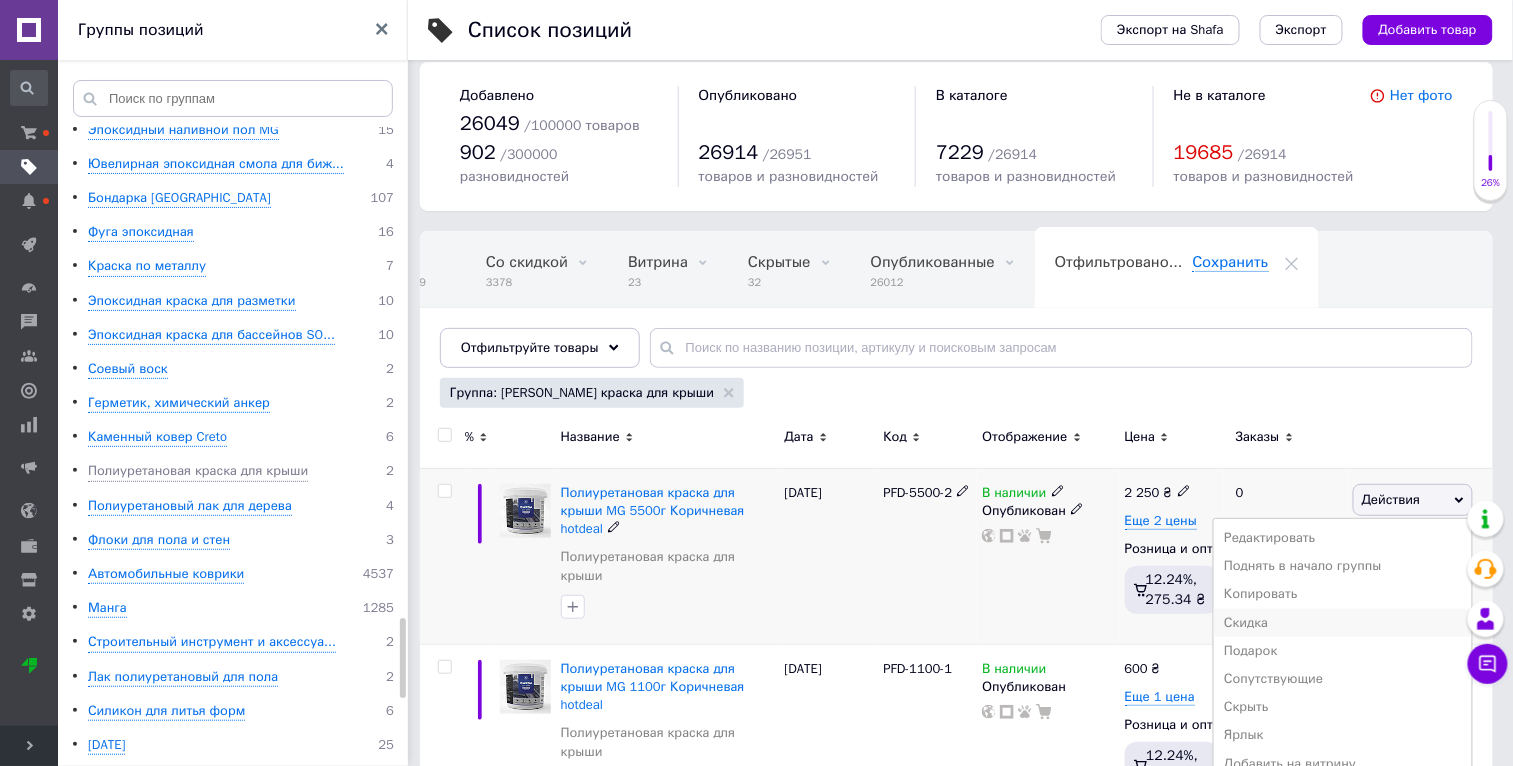click on "Скидка" at bounding box center (1343, 623) 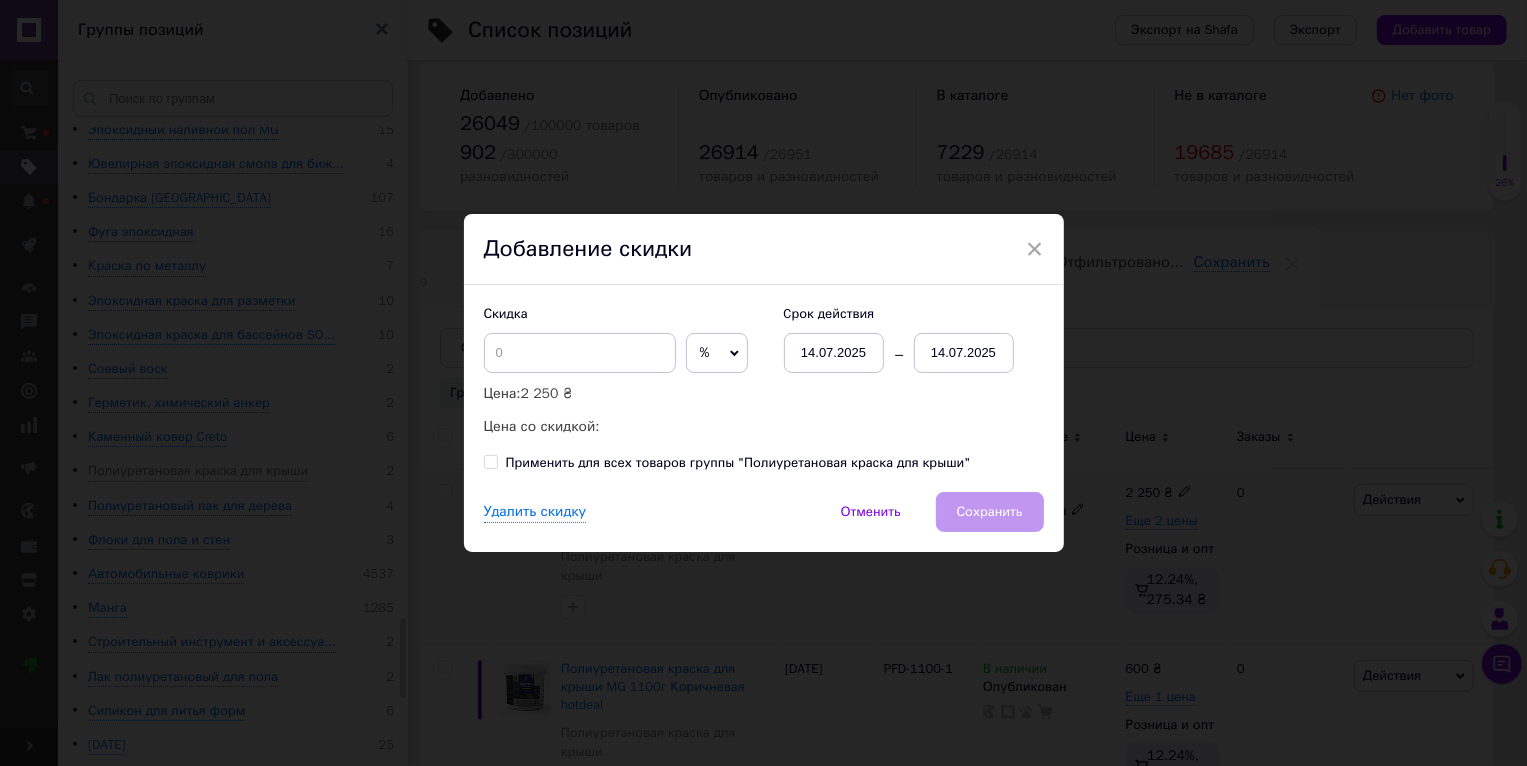 click on "× Добавление скидки Скидка % ₴ Цена:  2 250   ₴ Цена со скидкой:  Cрок действия 14[DATE]4[DATE]�именить для всех товаров группы "Полиуретановая краска для крыши" Удалить скидку   Отменить   Сохранить" at bounding box center [763, 383] 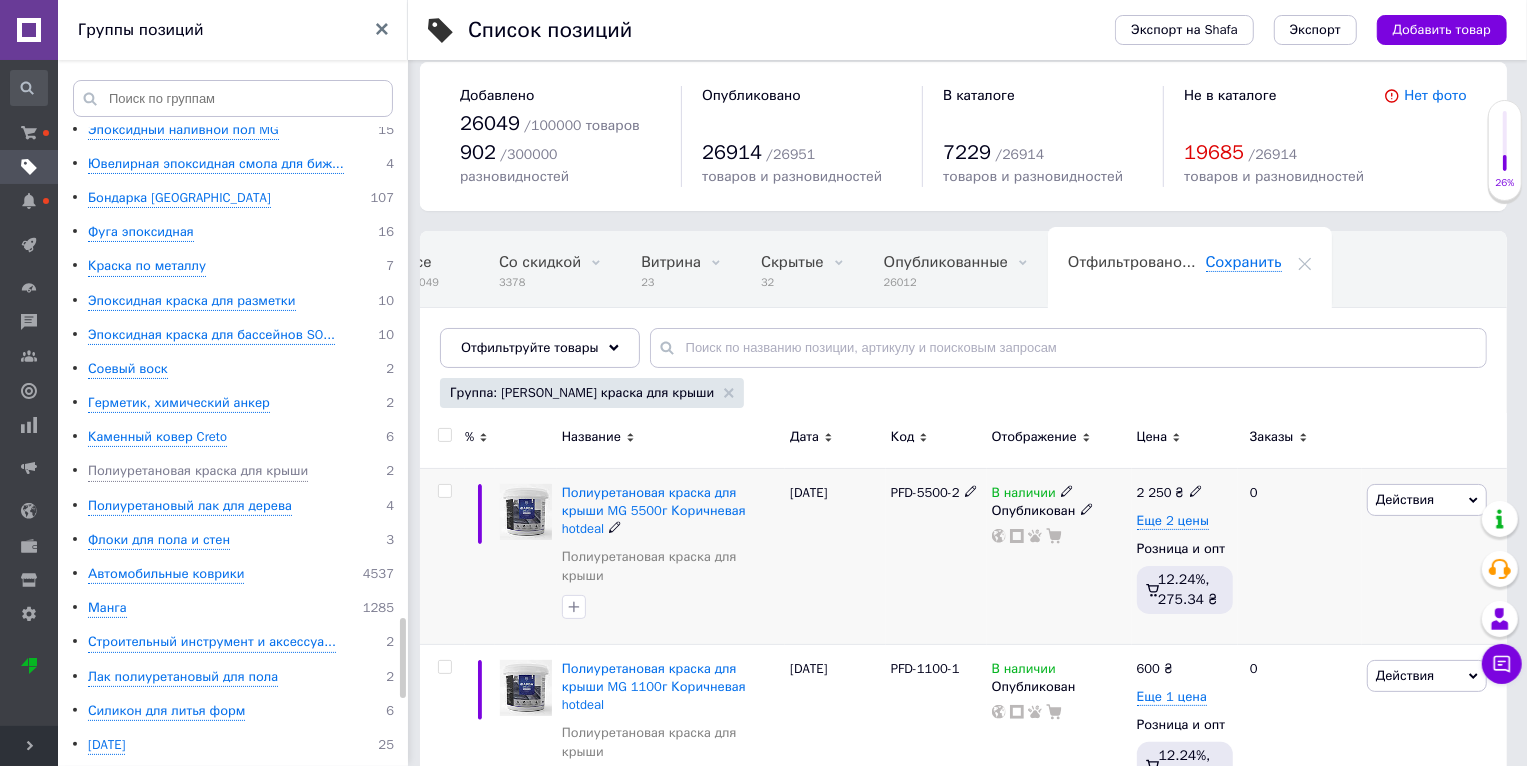 scroll, scrollTop: 0, scrollLeft: 47, axis: horizontal 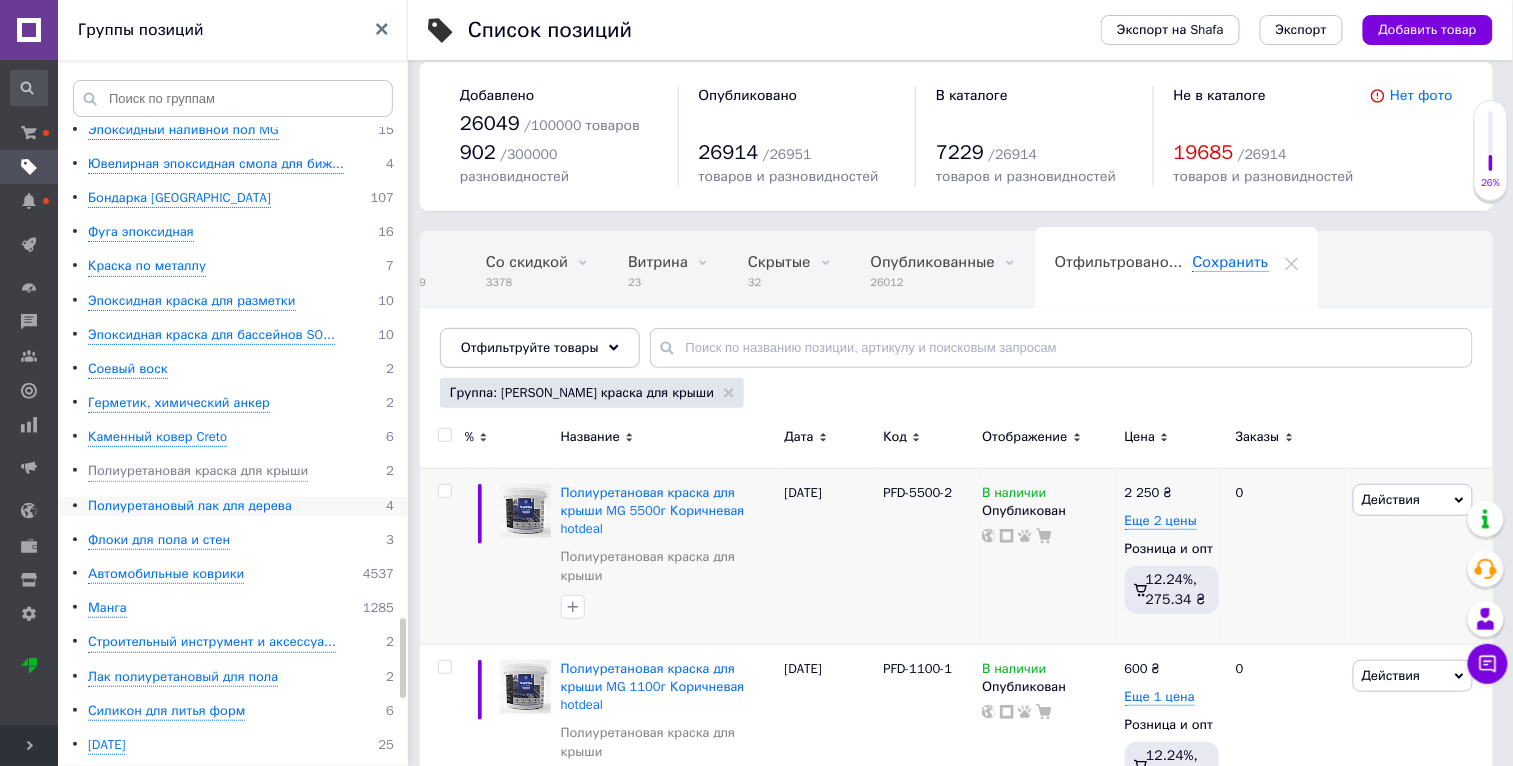 click on "Полиуретановый лак для дерева" at bounding box center [190, 506] 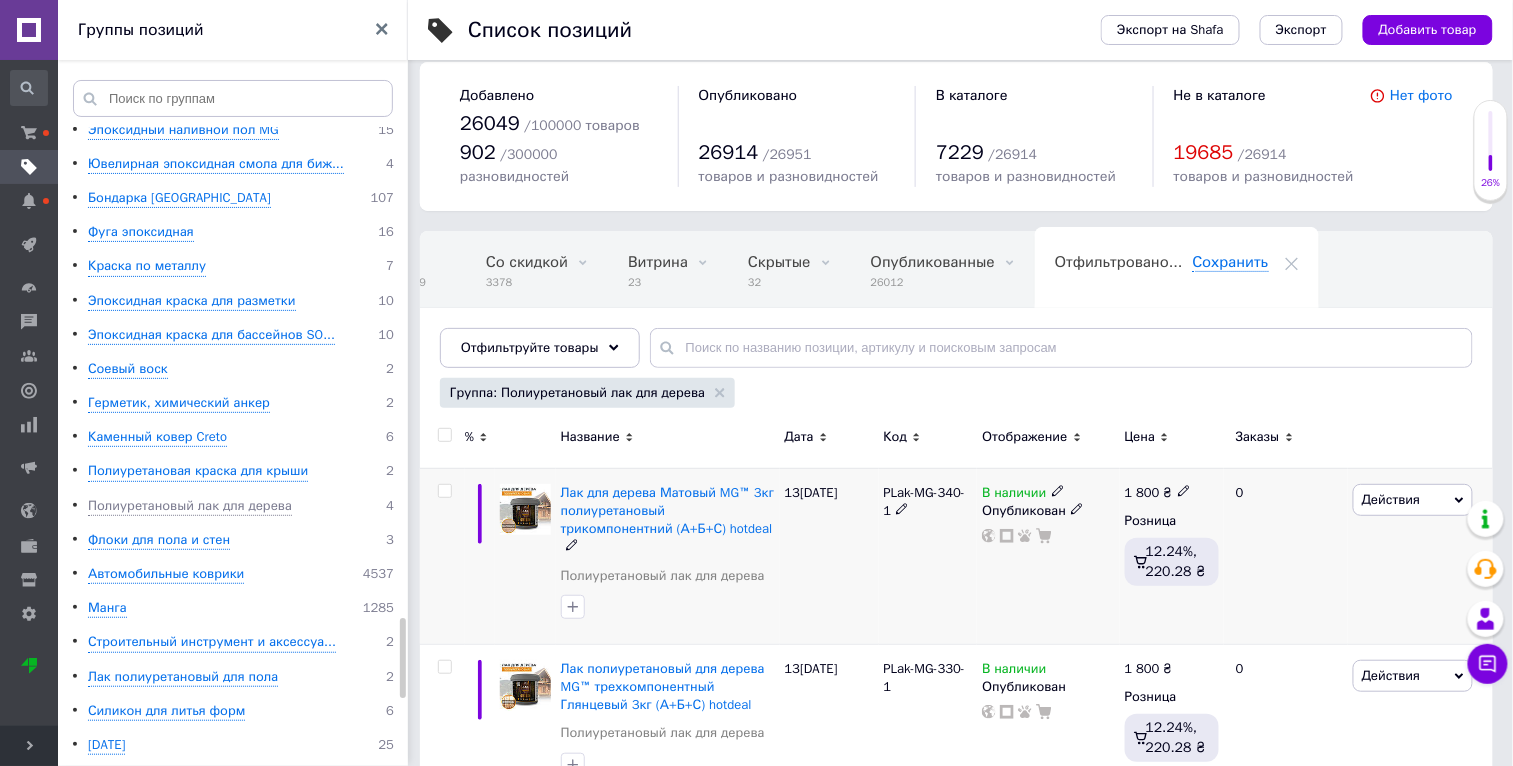 click on "Действия" at bounding box center (1391, 499) 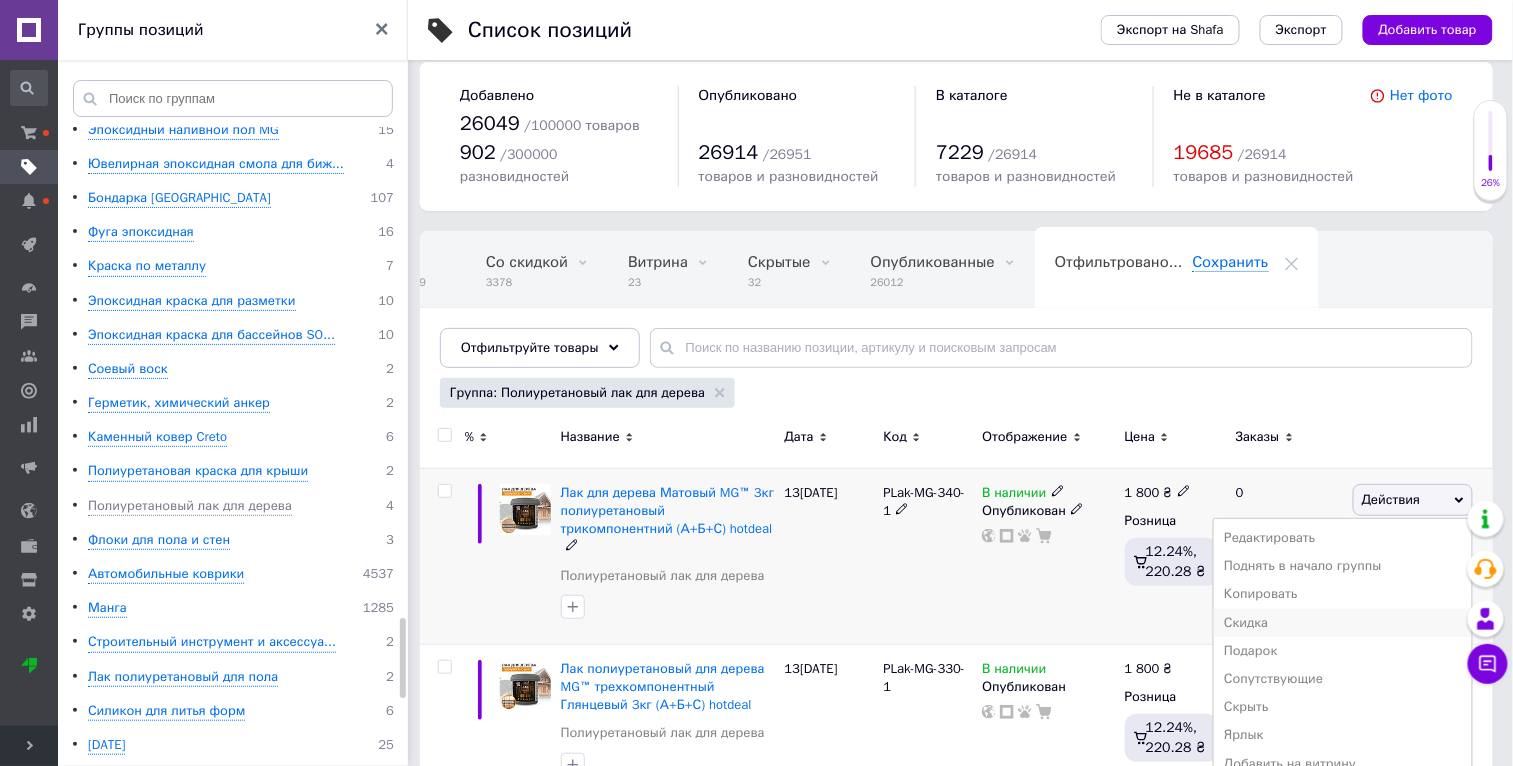 click on "Скидка" at bounding box center [1343, 623] 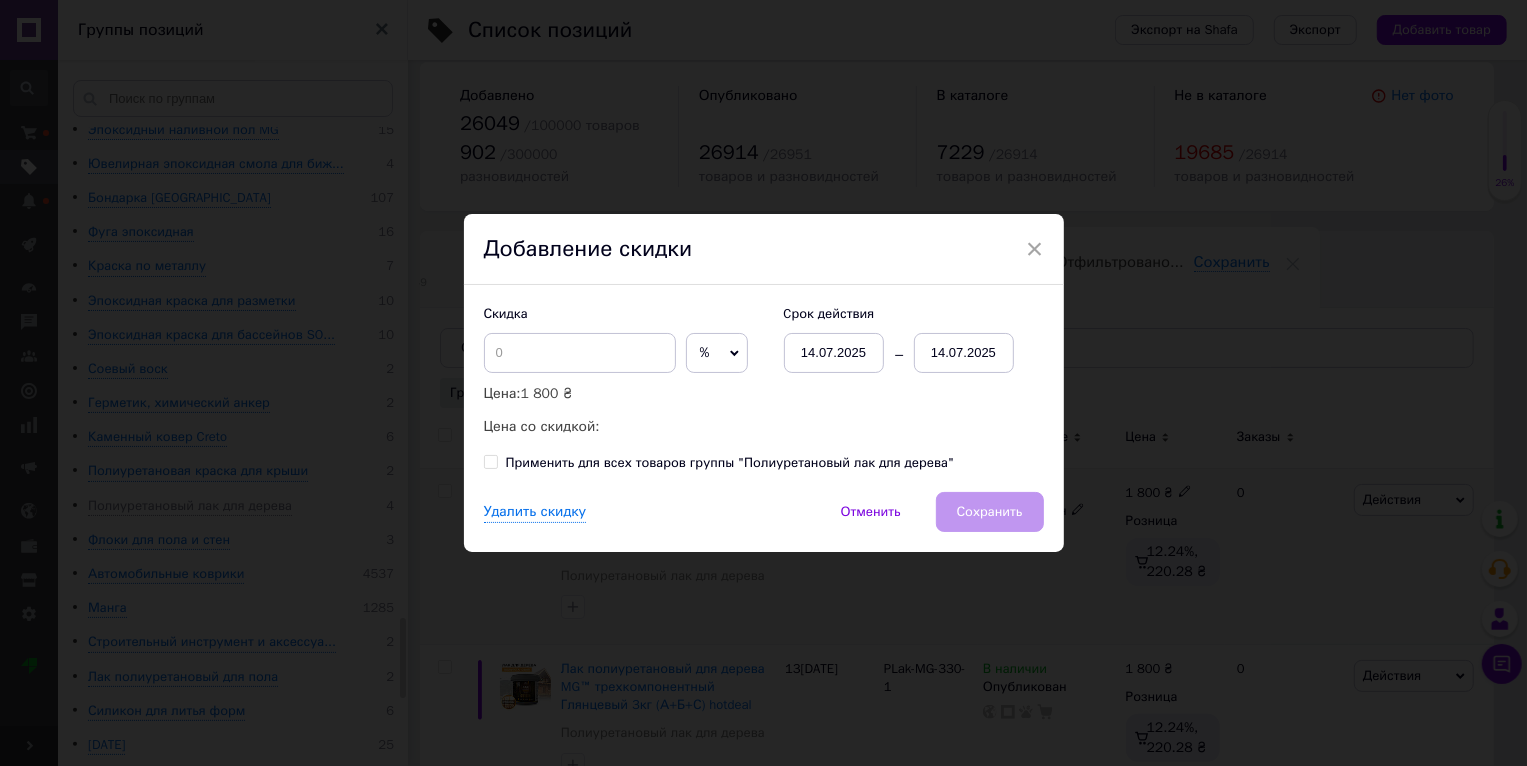 click on "× Добавление скидки Скидка % ₴ Цена:  1 800   ₴ Цена со скидкой:  Cрок действия [DATE] [DATE] Применить для всех товаров группы "Полиуретановый лак для дерева" Удалить скидку   Отменить   Сохранить" at bounding box center [763, 383] 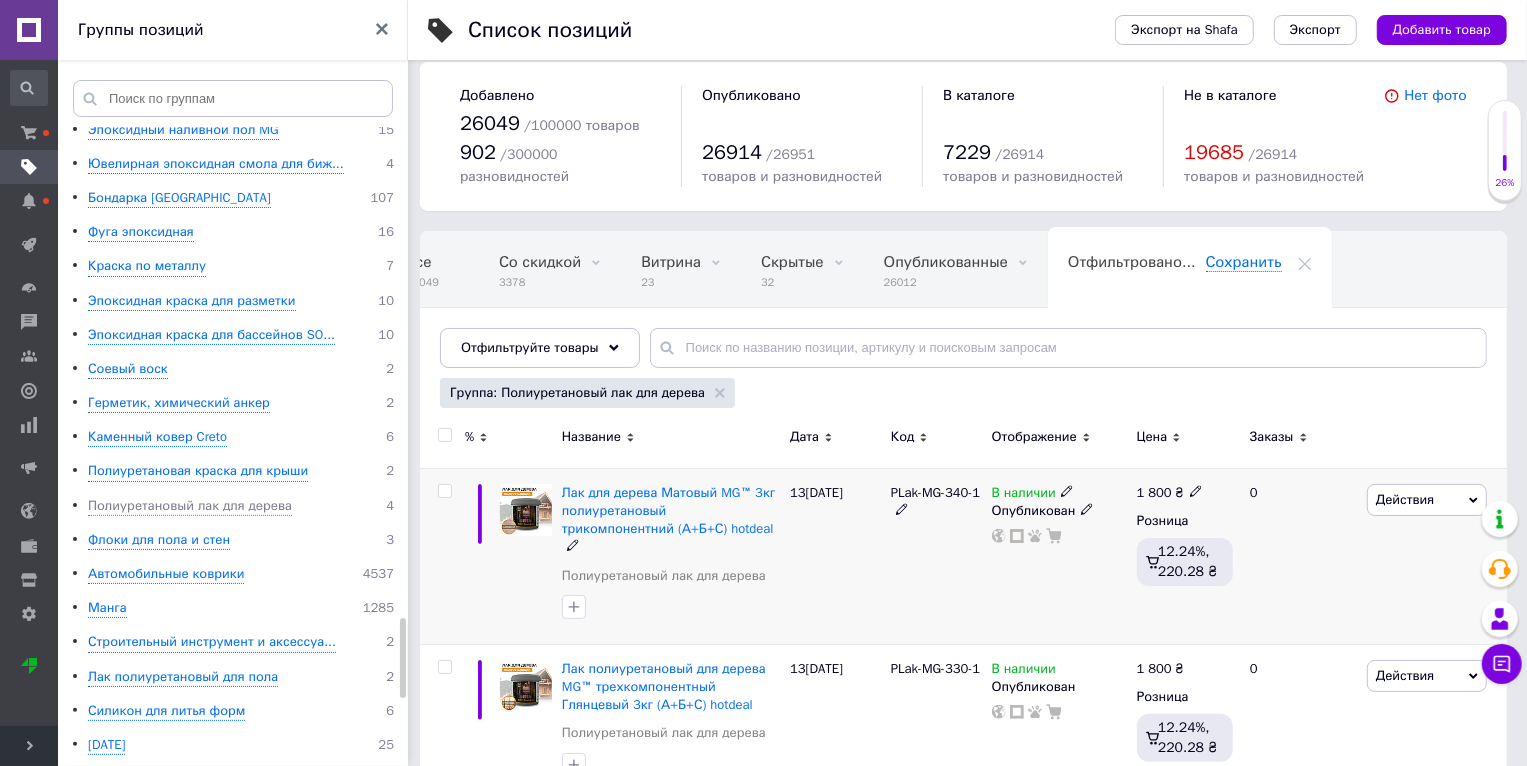 scroll, scrollTop: 0, scrollLeft: 47, axis: horizontal 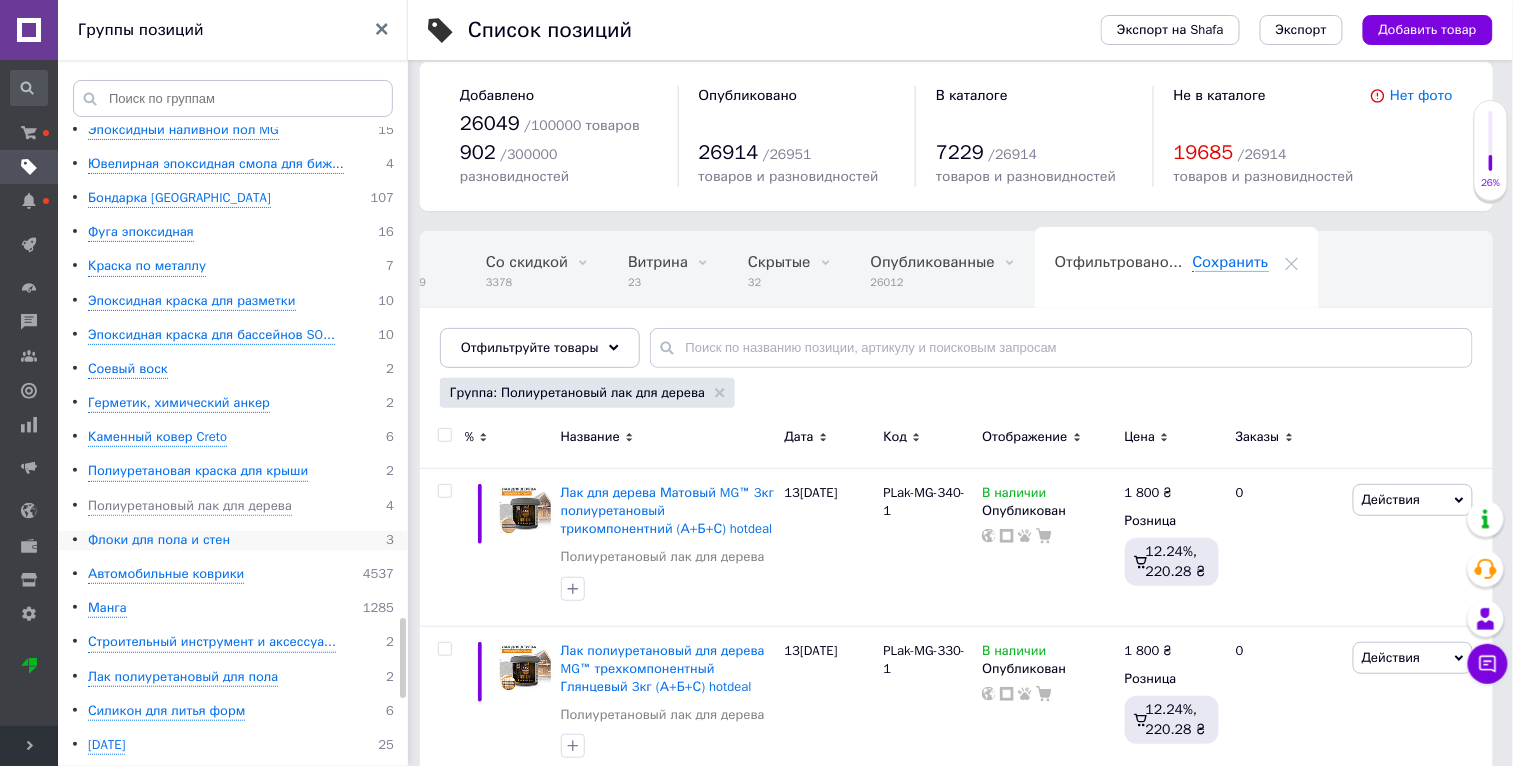 click on "Флоки для пола и стен" at bounding box center [159, 540] 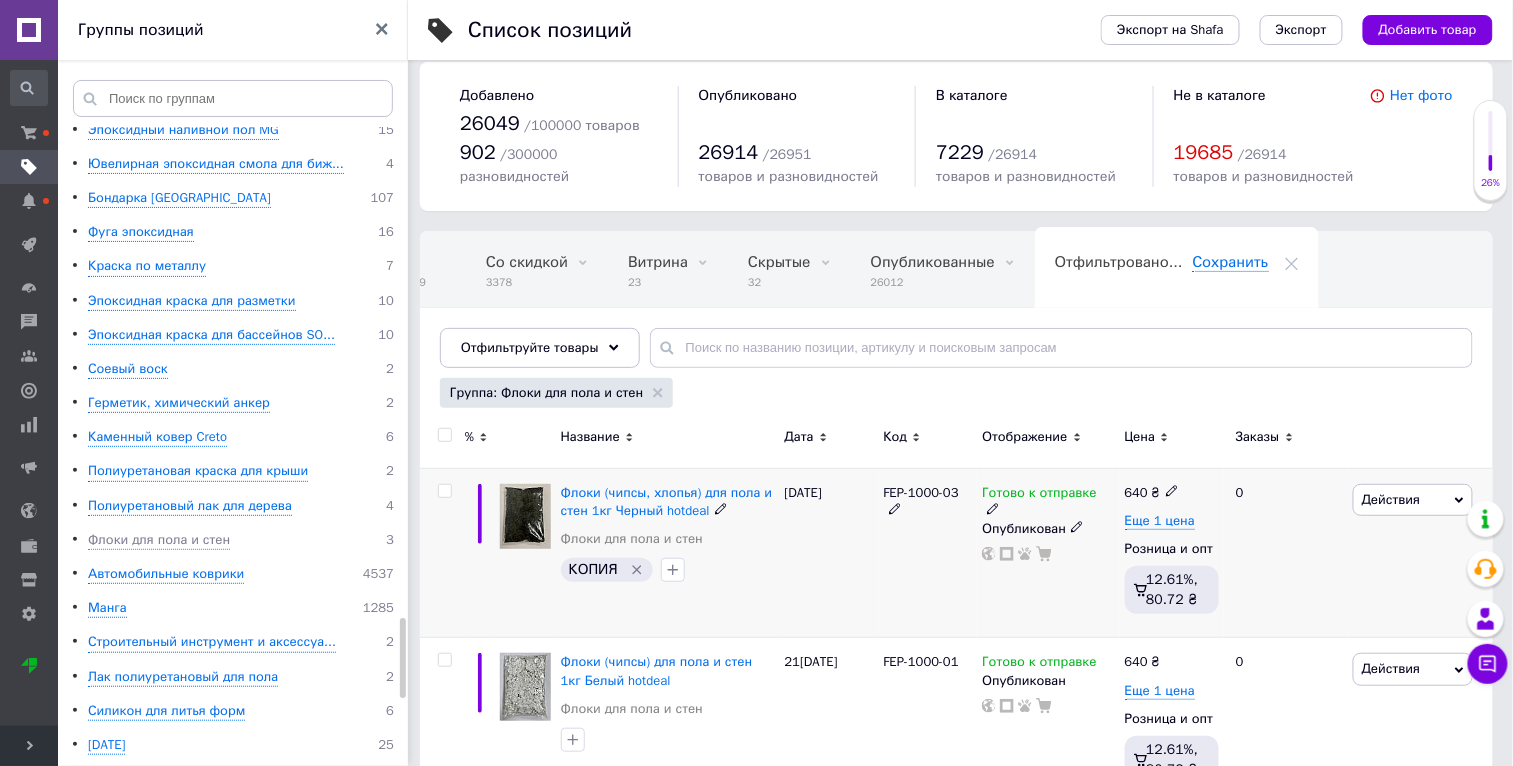 click on "Действия" at bounding box center [1391, 499] 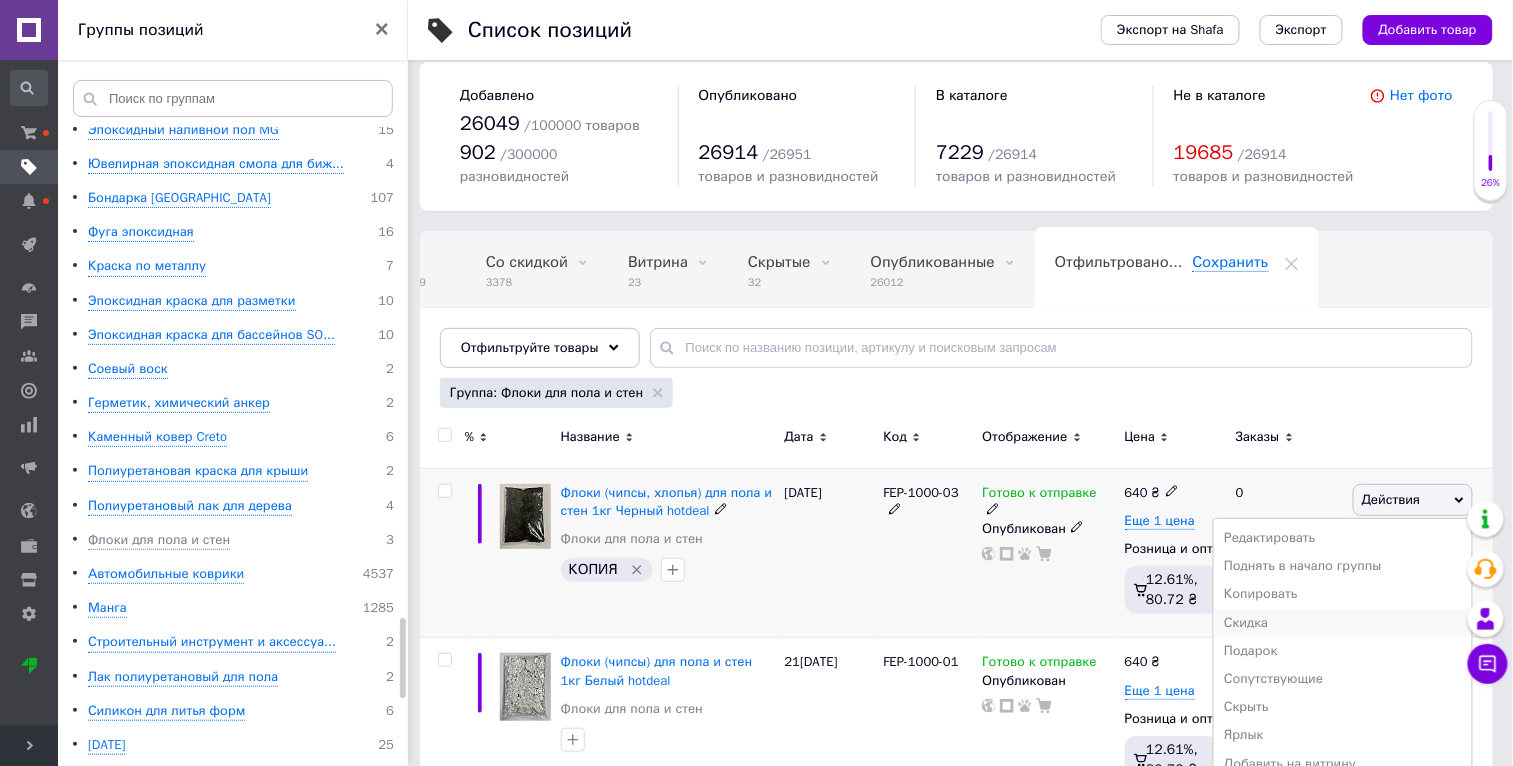 click on "Скидка" at bounding box center [1343, 623] 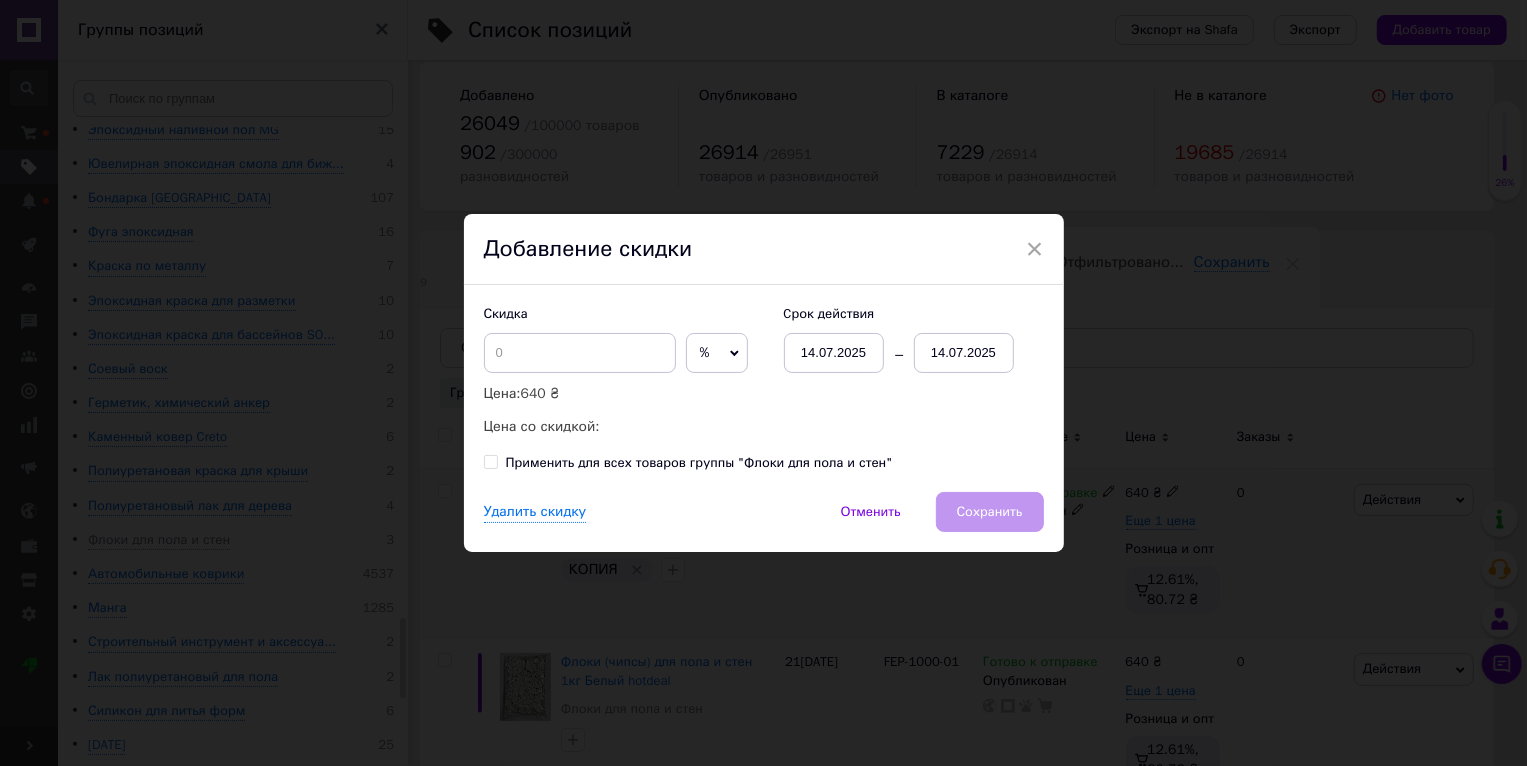 click on "× Добавление скидки Скидка % ₴ Цена:  640   ₴ Цена со скидкой:  Cрок действия 14[DATE]4[DATE]�именить для всех товаров группы "Флоки для пола и стен" Удалить скидку   Отменить   Сохранить" at bounding box center (763, 383) 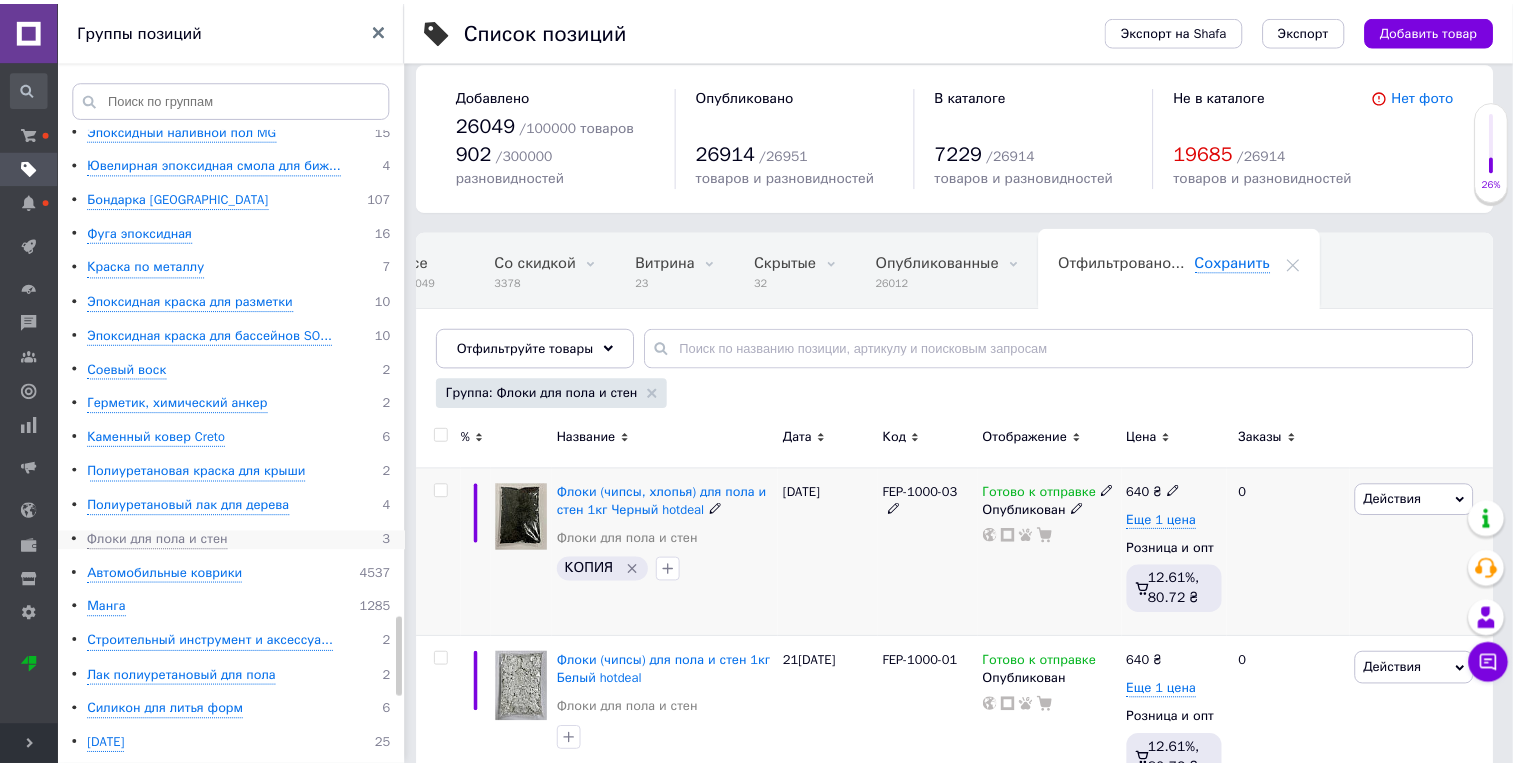 scroll, scrollTop: 0, scrollLeft: 47, axis: horizontal 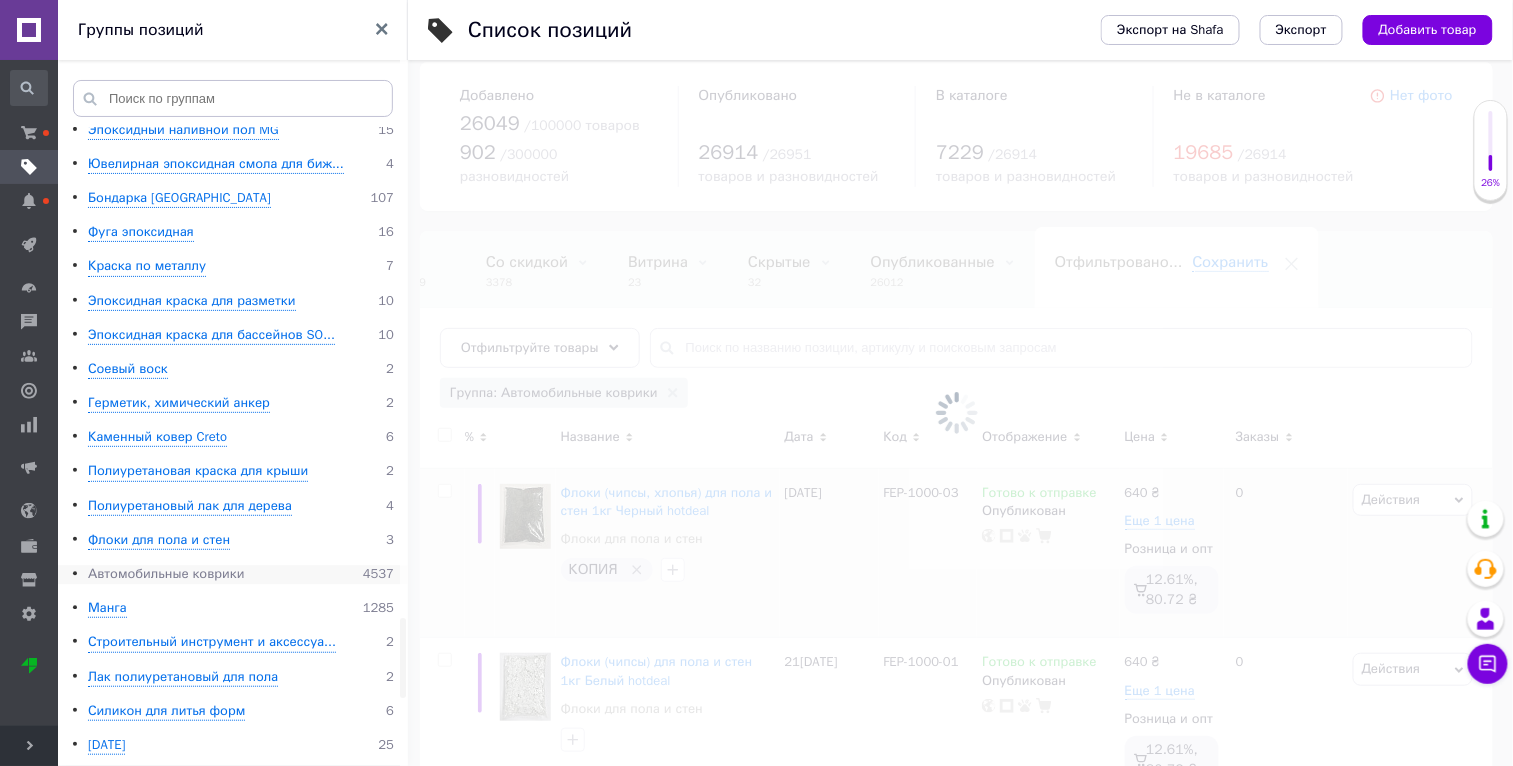 click on "Автомобильные коврики" at bounding box center [166, 574] 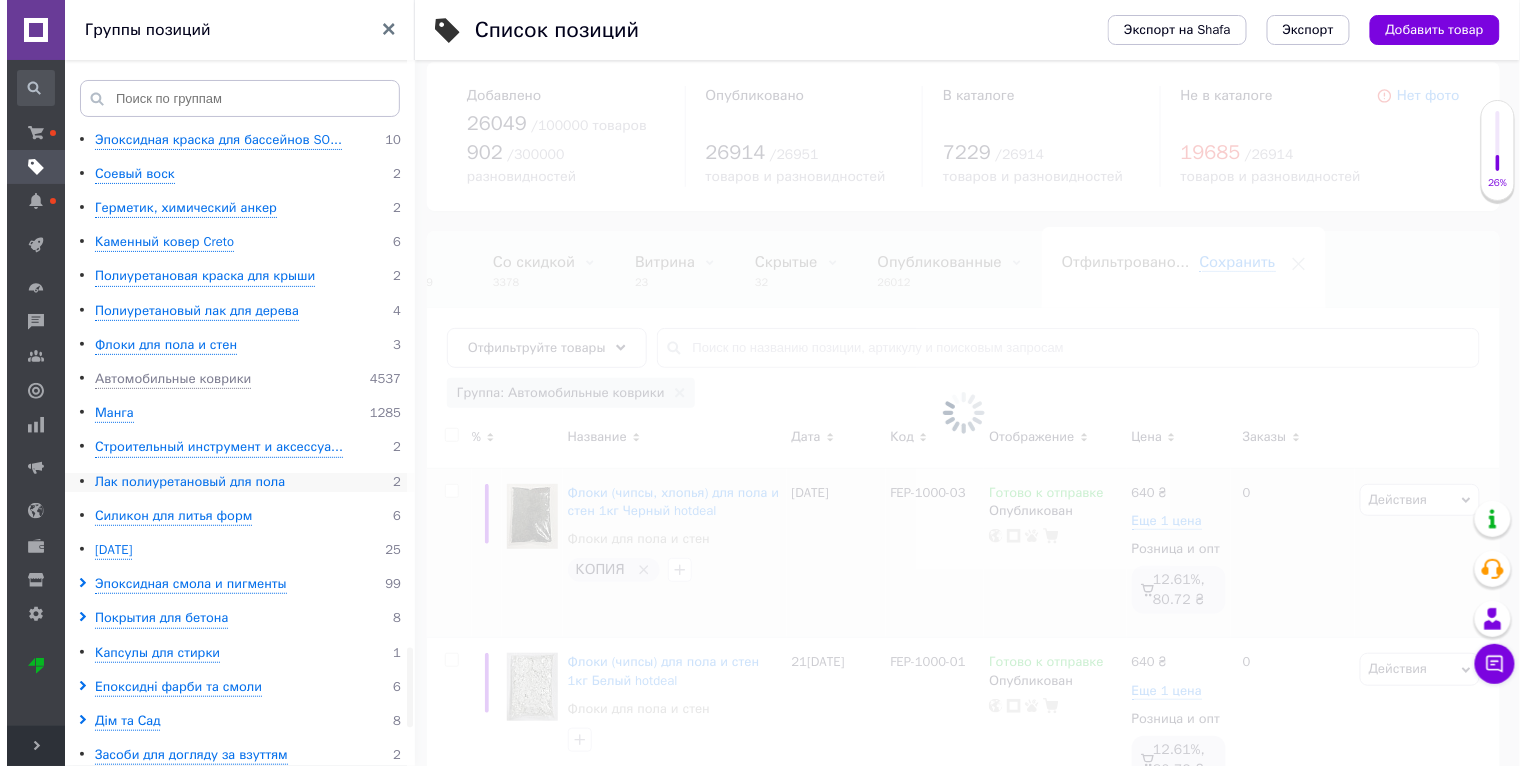 scroll, scrollTop: 4175, scrollLeft: 0, axis: vertical 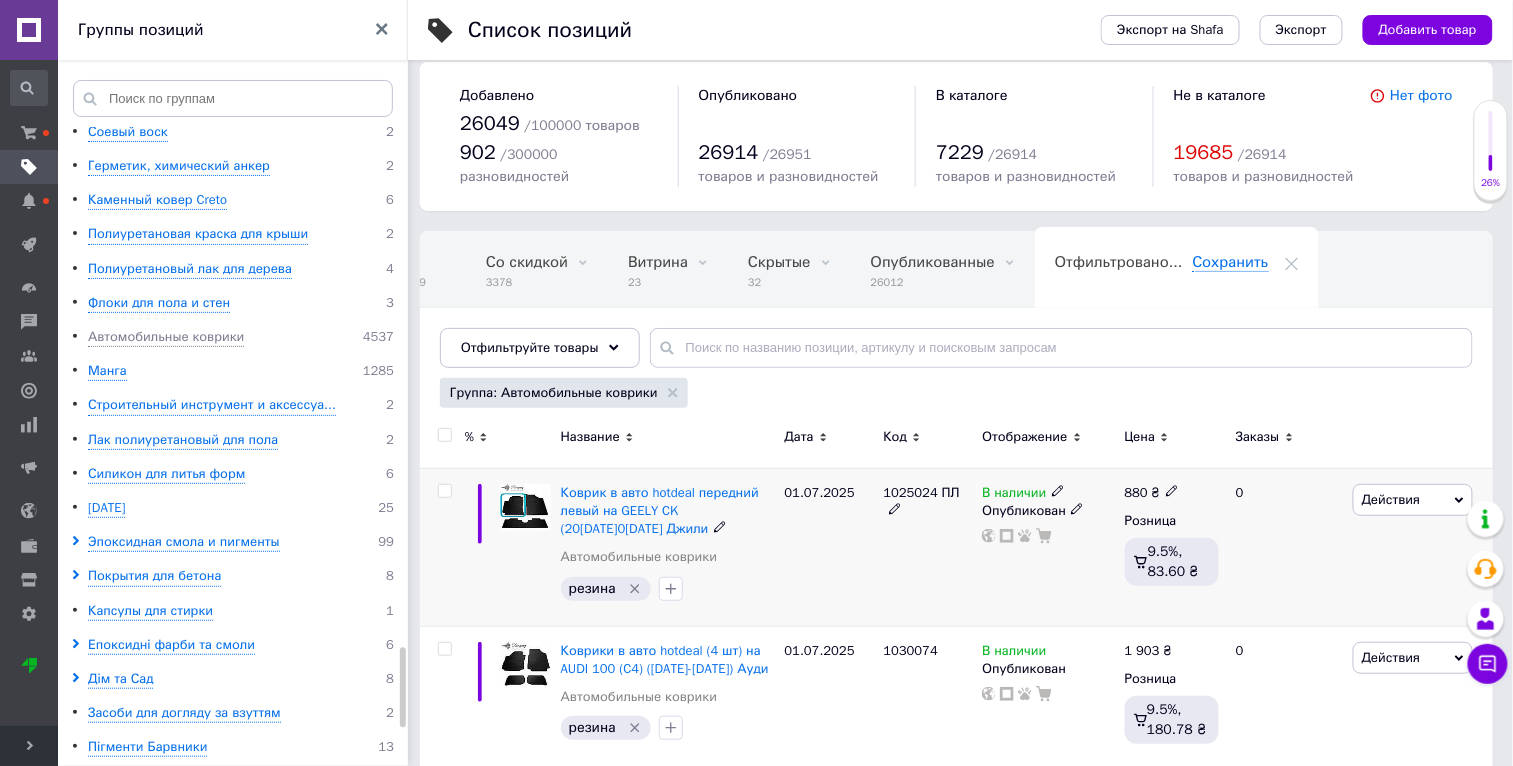 click on "Действия" at bounding box center (1413, 500) 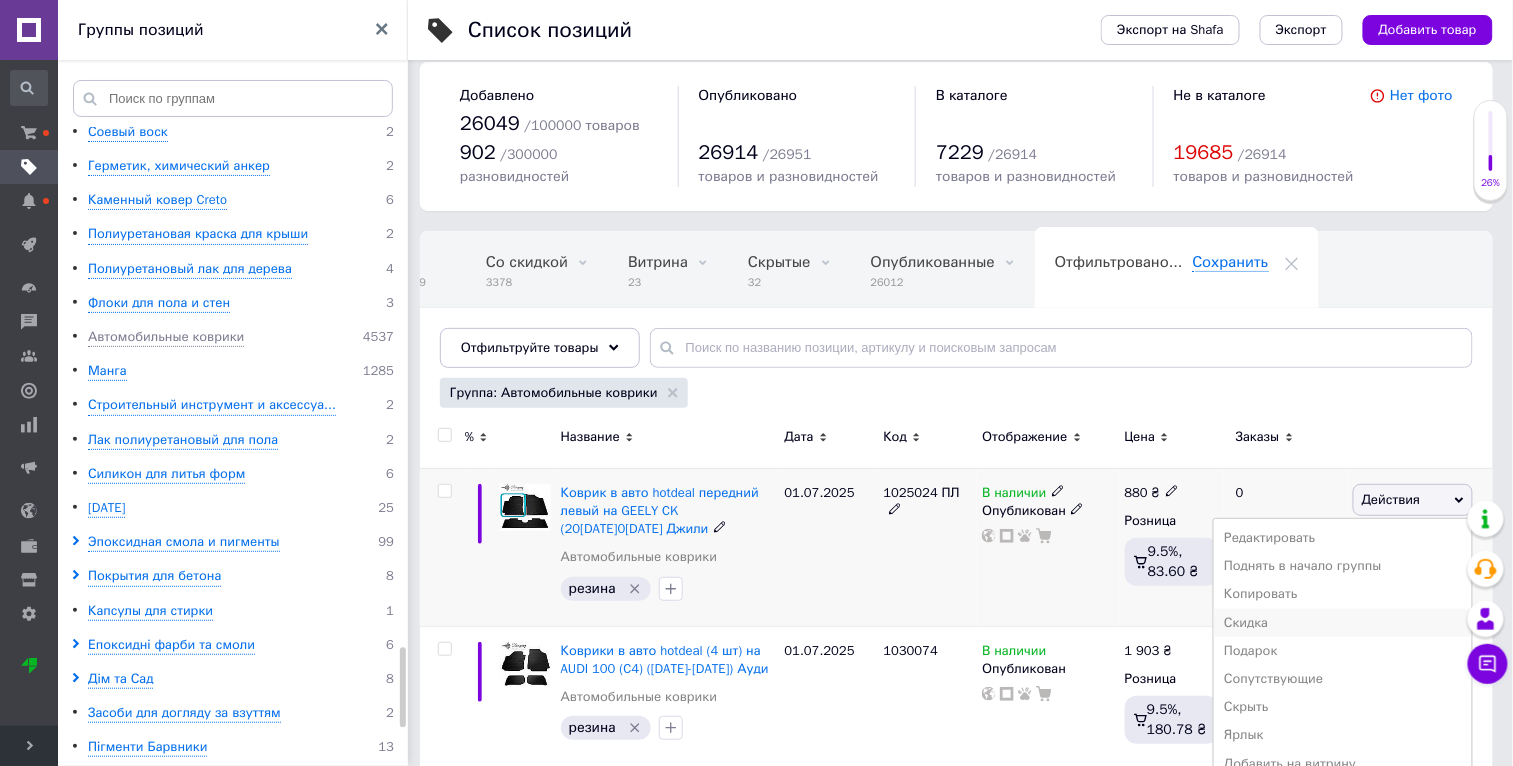 click on "Скидка" at bounding box center (1343, 623) 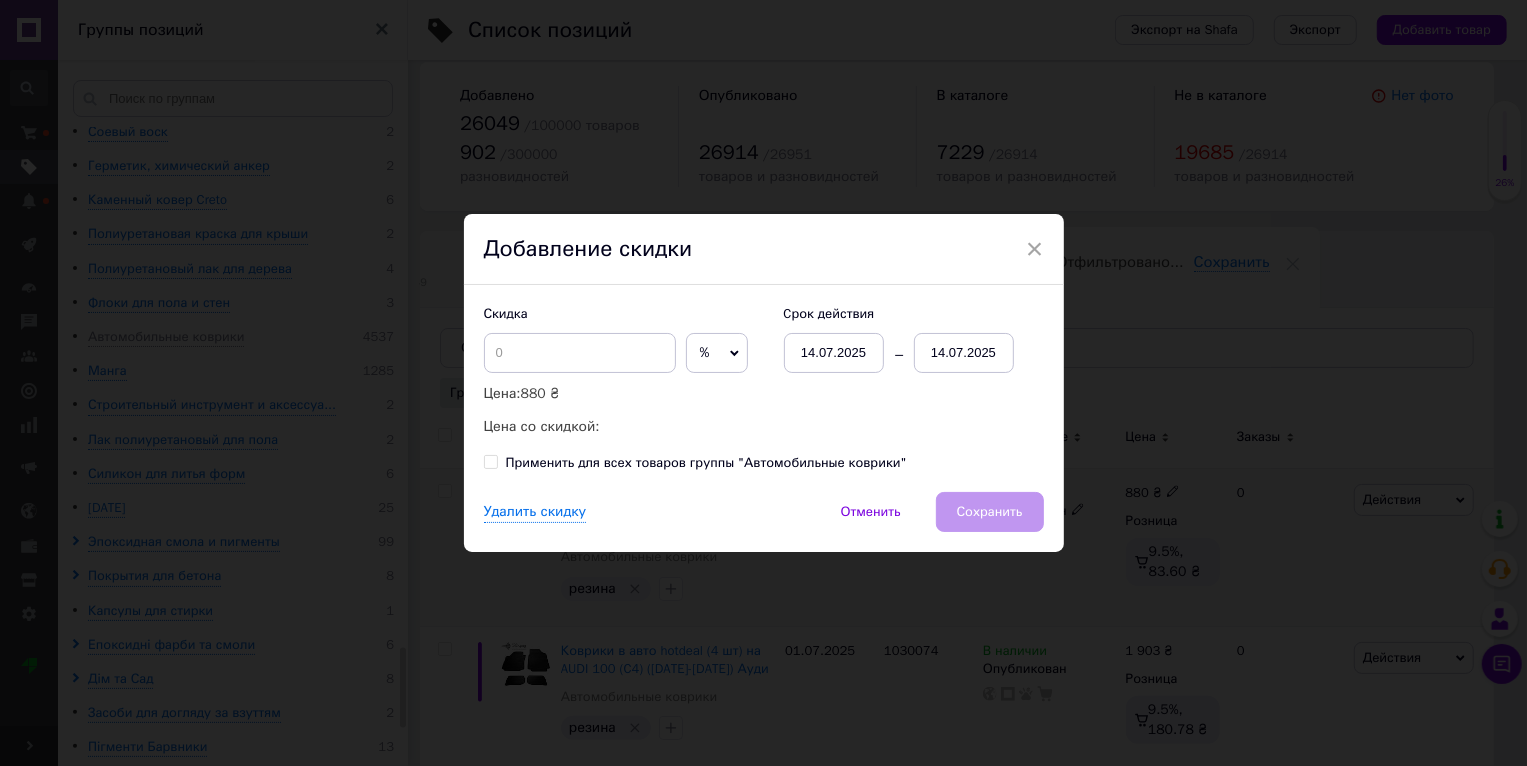 click on "× Добавление скидки Скидка % ₴ Цена:  880   ₴ Цена со скидкой:  Cрок действия 14[DATE]4[DATE]�именить для всех товаров группы "Автомобильные коврики" Удалить скидку   Отменить   Сохранить" at bounding box center (763, 383) 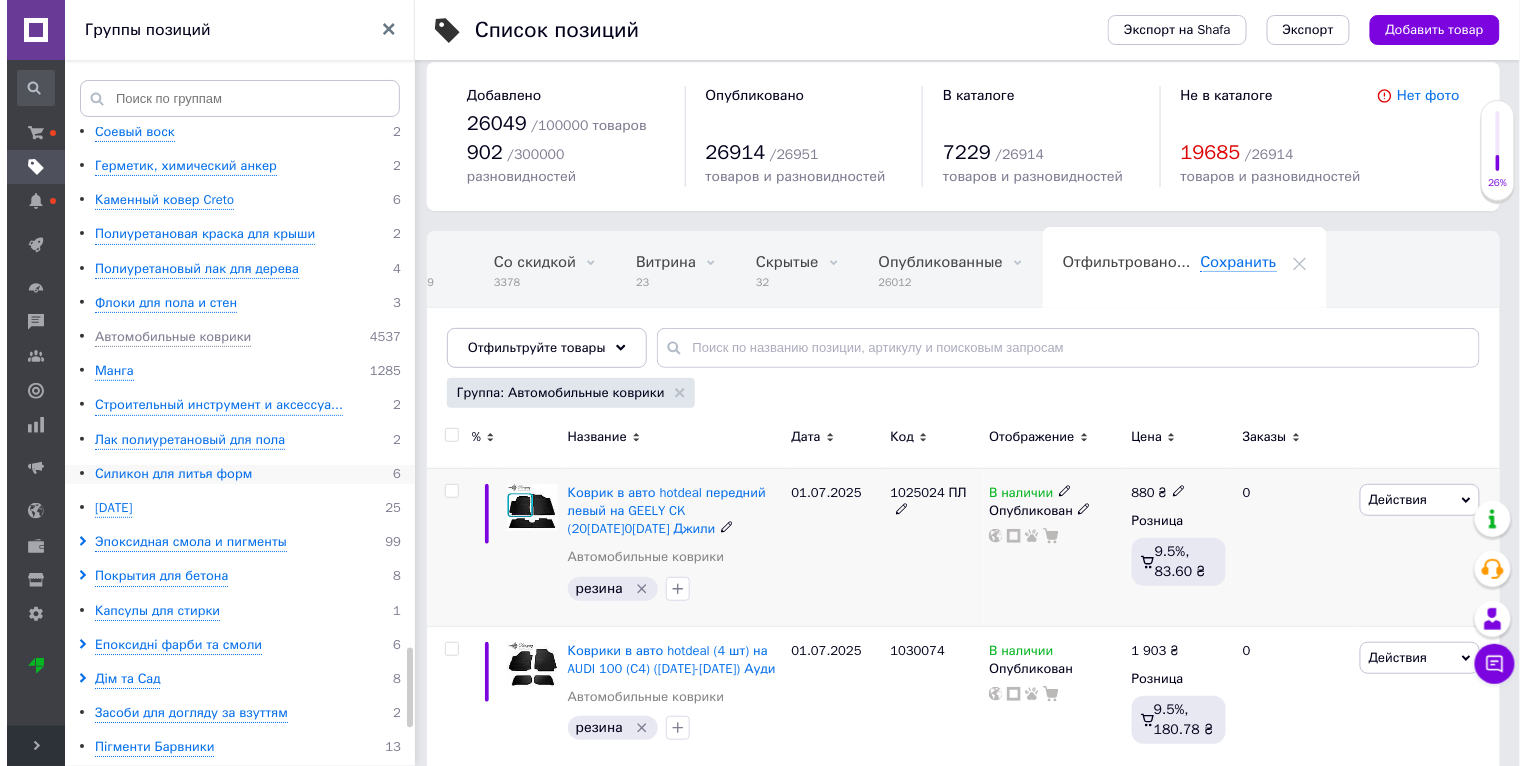 scroll, scrollTop: 0, scrollLeft: 47, axis: horizontal 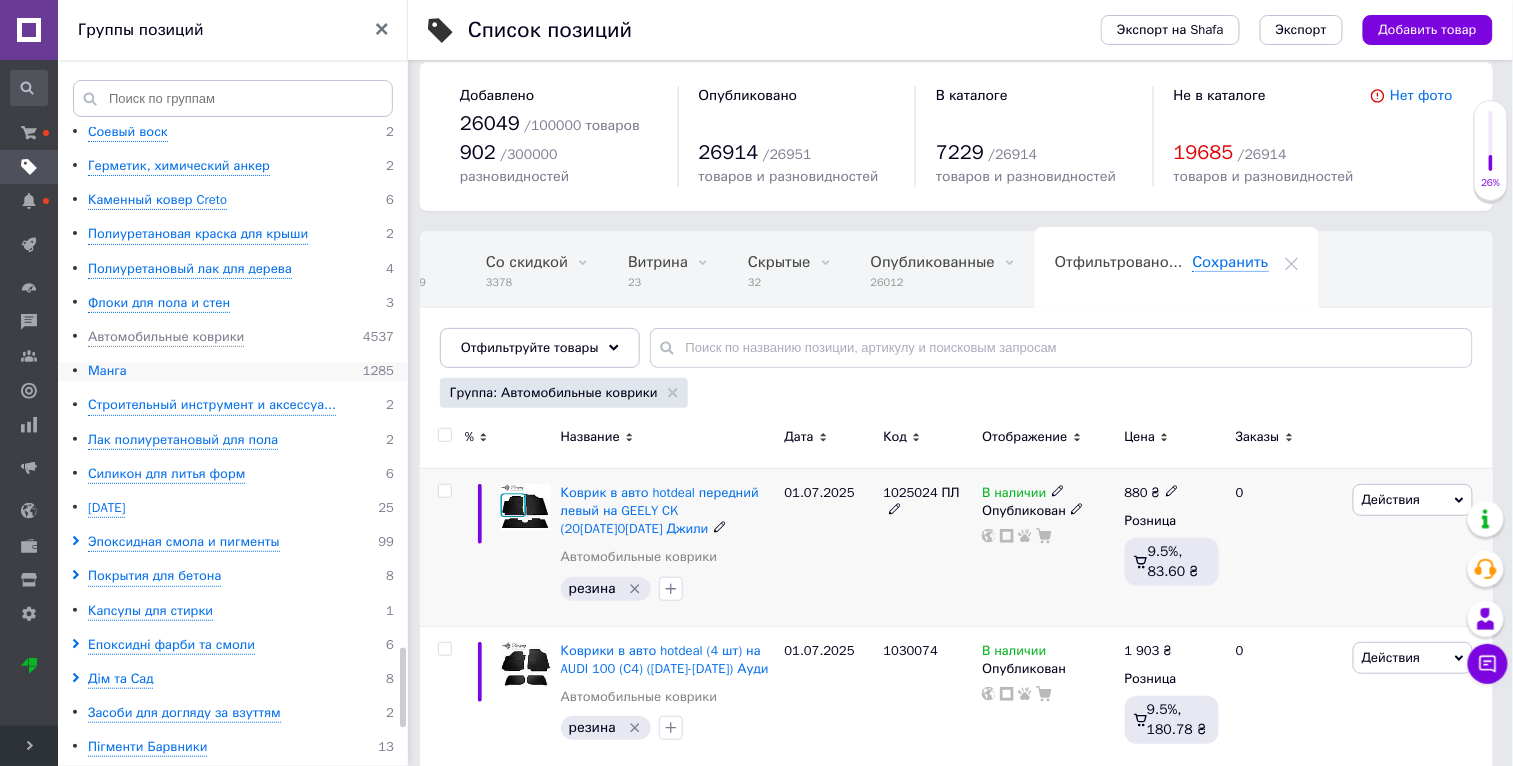 click on "Манга" at bounding box center [107, 371] 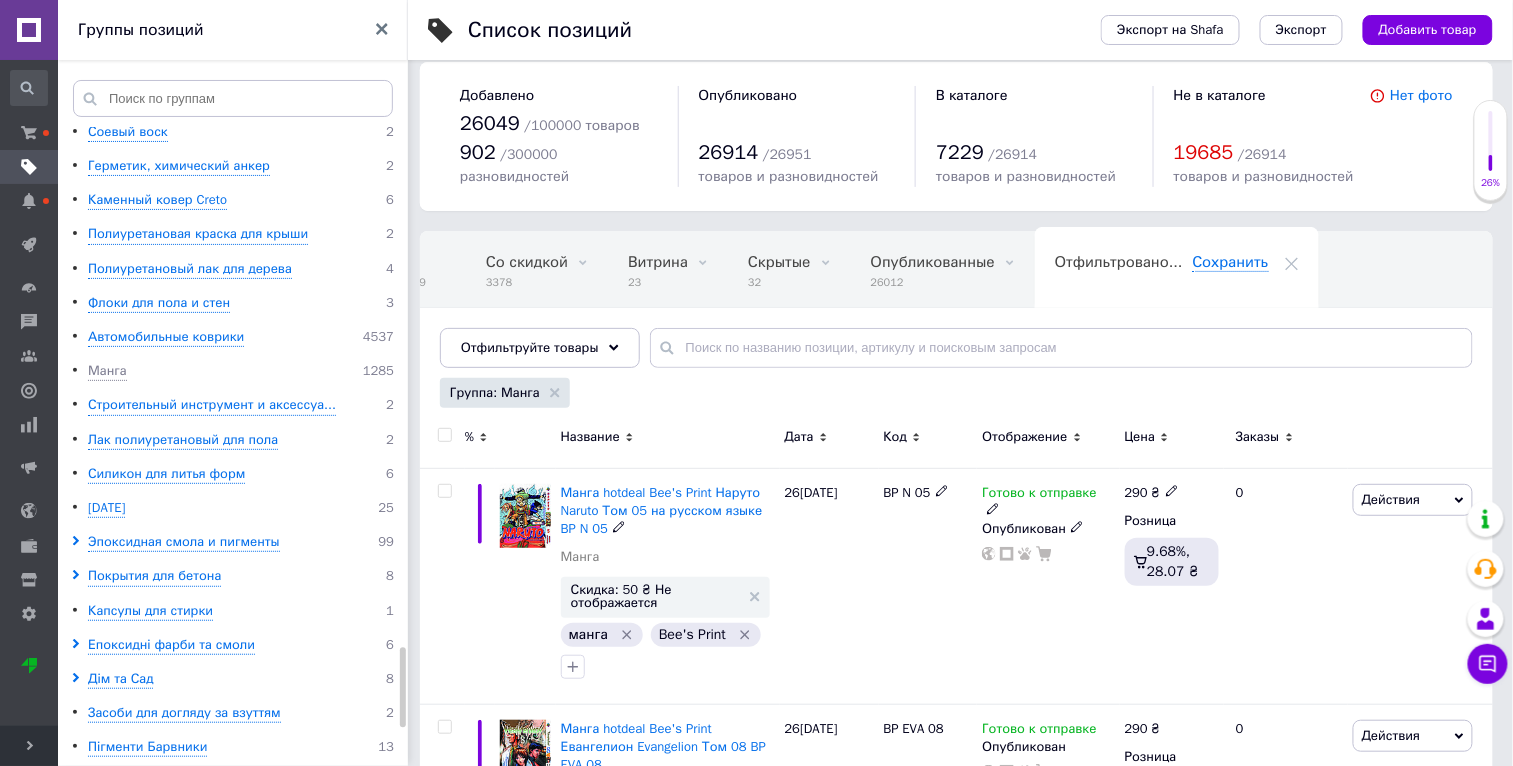 click on "Действия" at bounding box center (1391, 499) 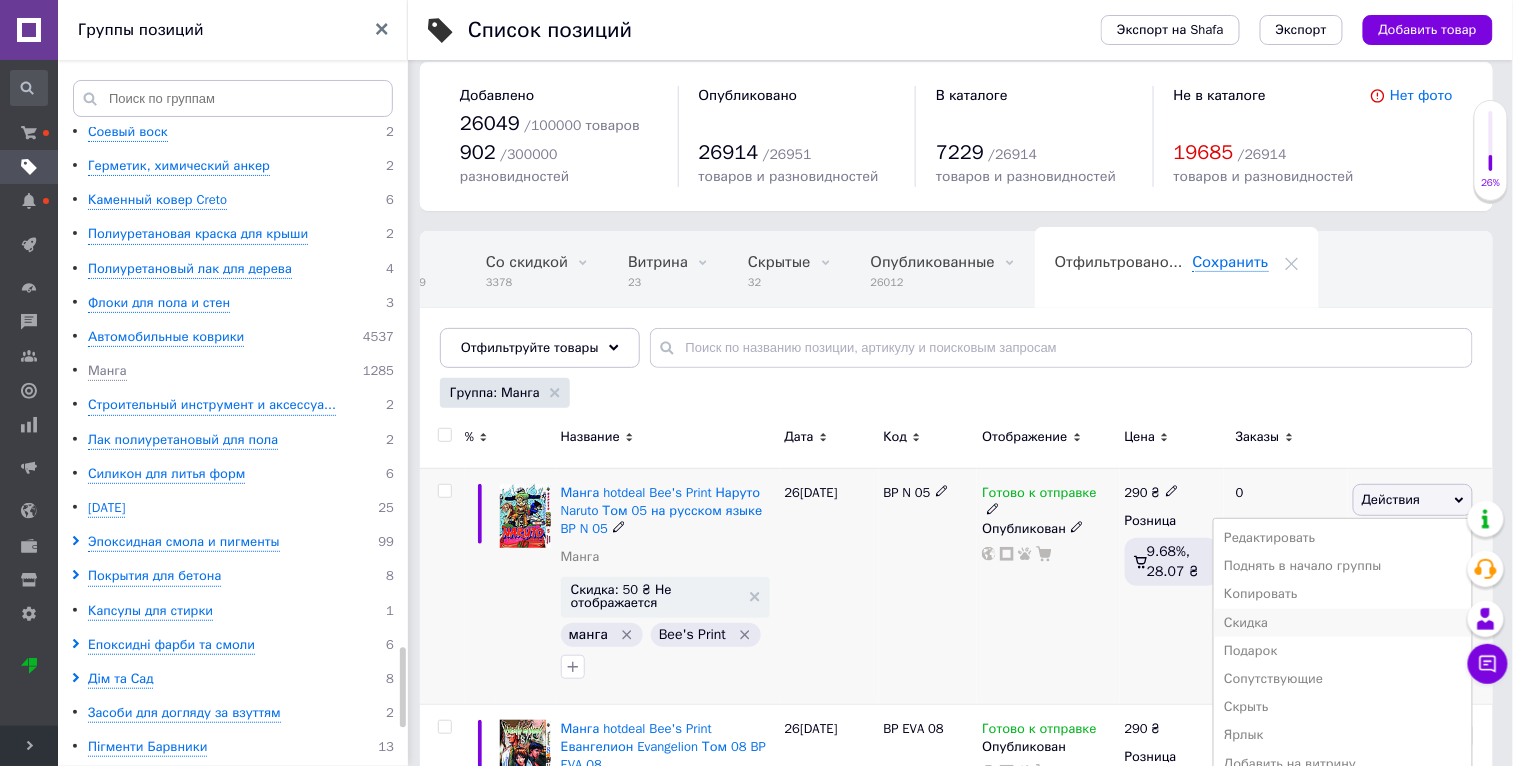 click on "Скидка" at bounding box center [1343, 623] 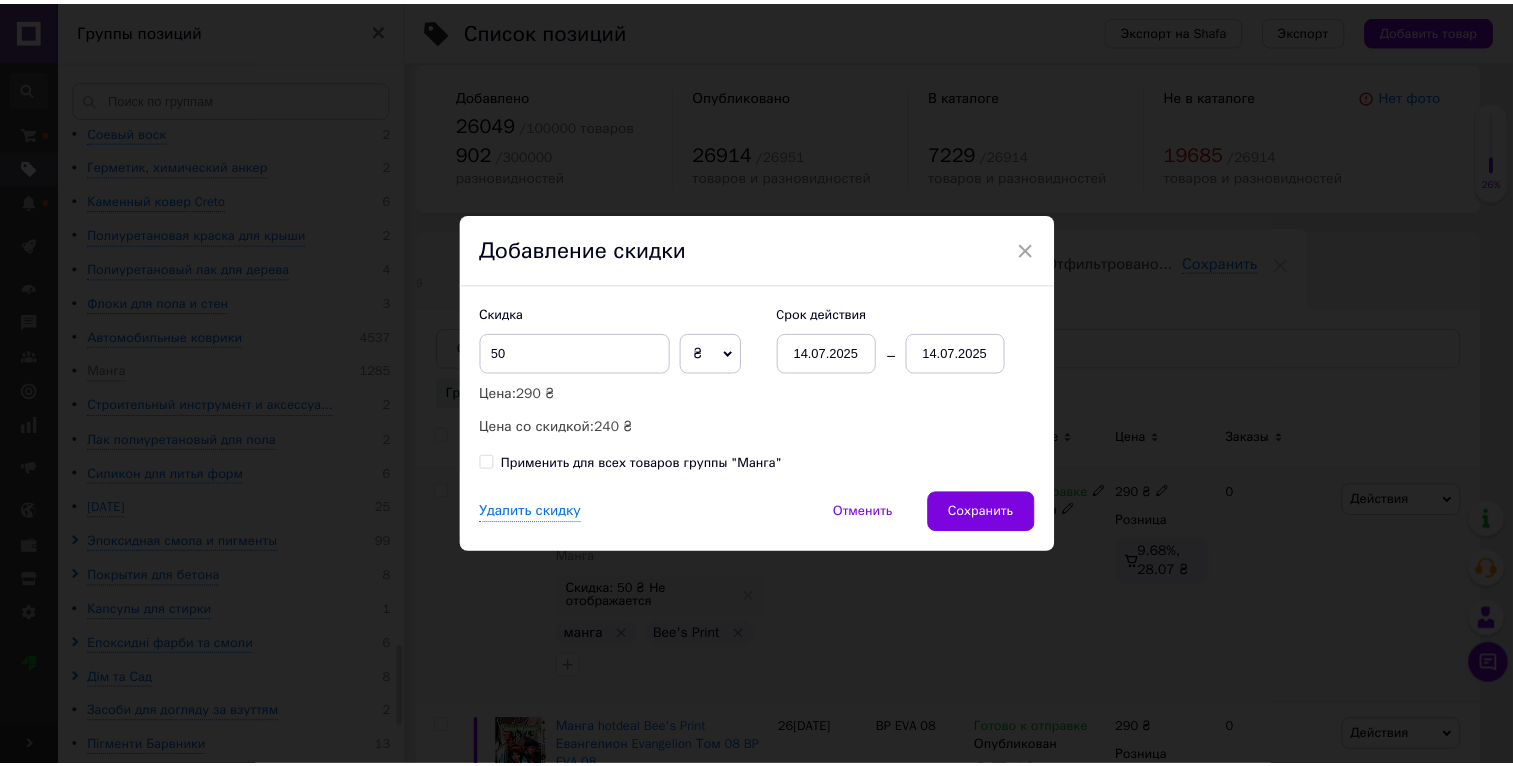 scroll, scrollTop: 0, scrollLeft: 46, axis: horizontal 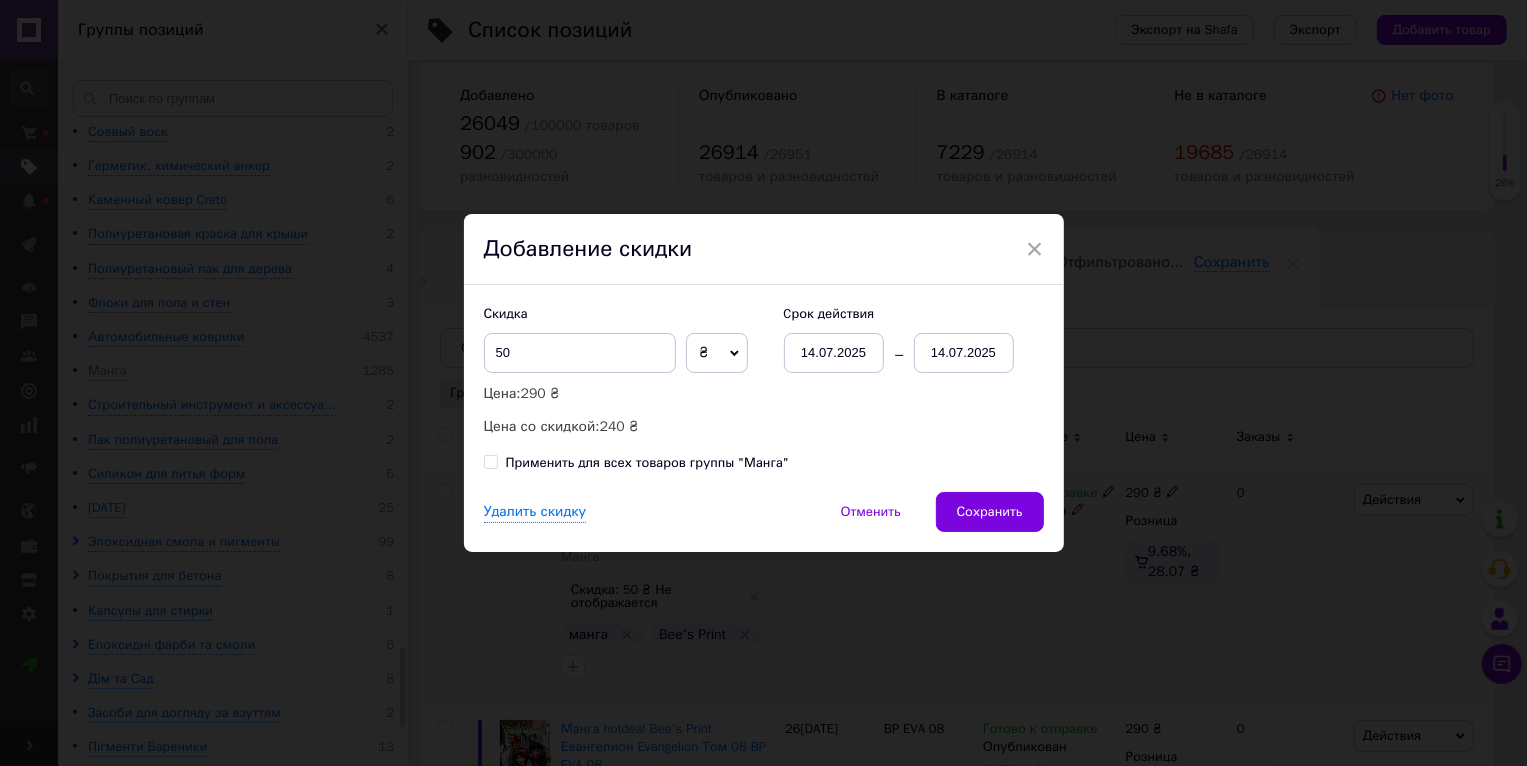 click on "Применить для всех товаров группы "Манга"" at bounding box center (647, 463) 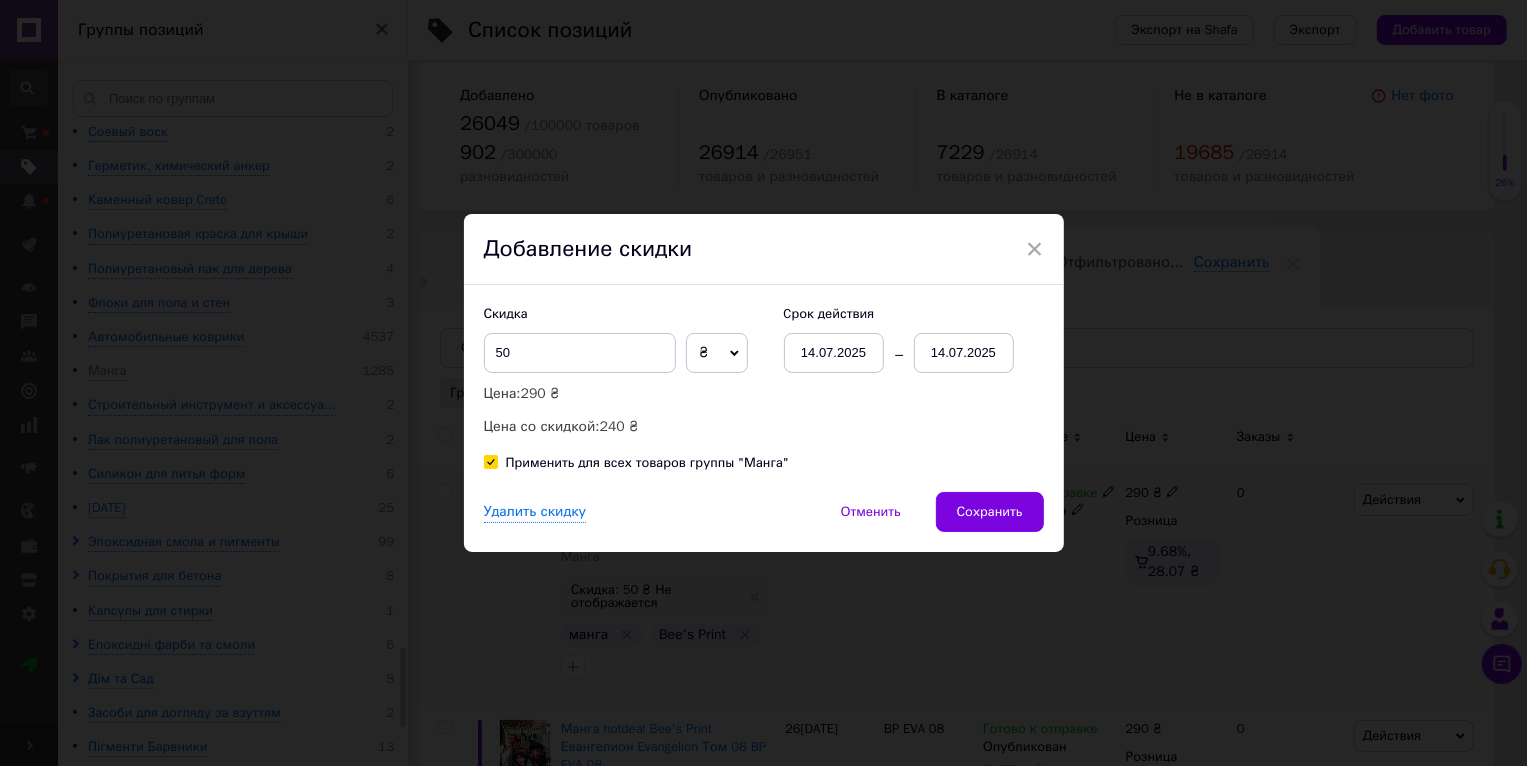checkbox on "true" 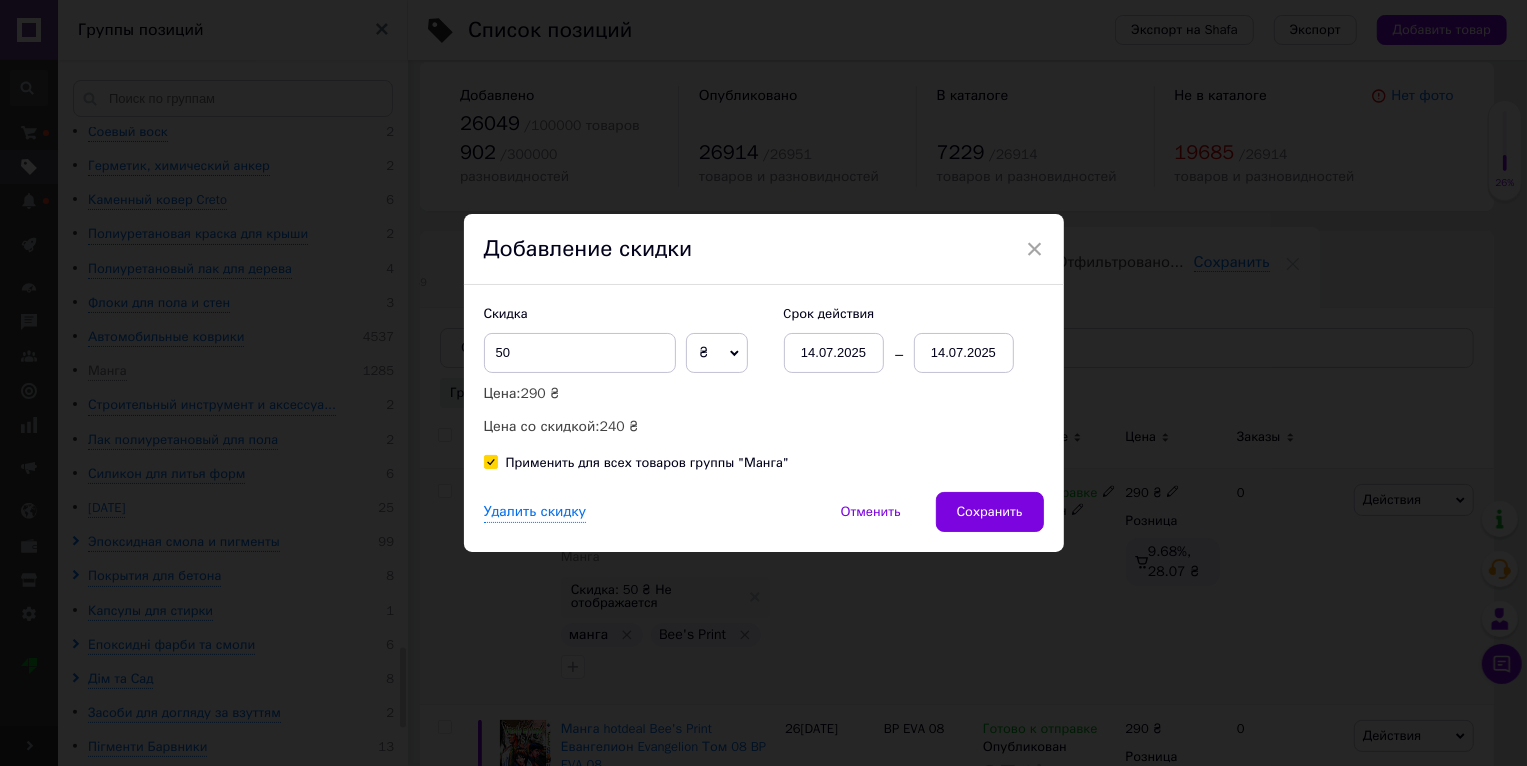 click on "14.07.2025" at bounding box center (964, 353) 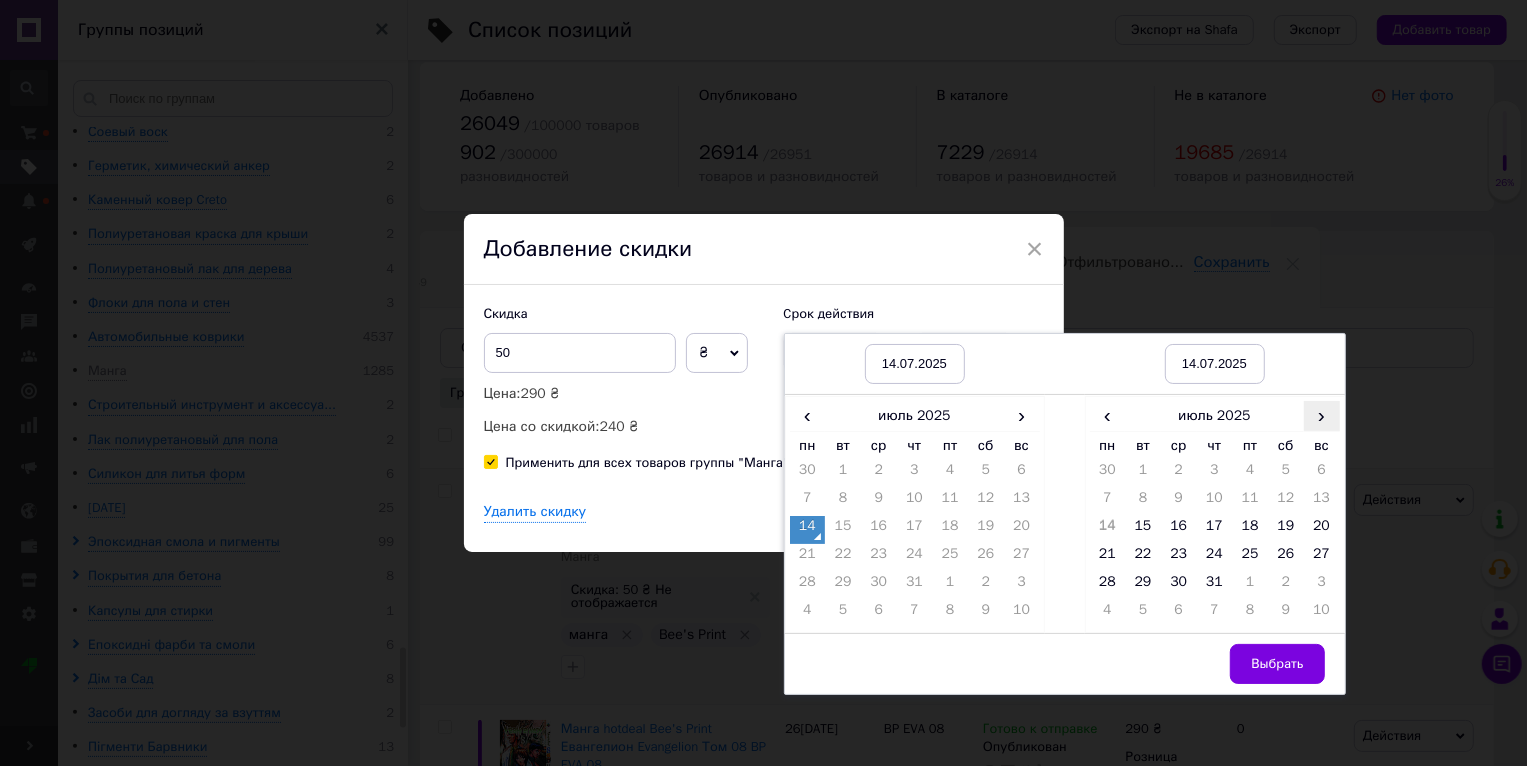 click on "›" at bounding box center (1322, 415) 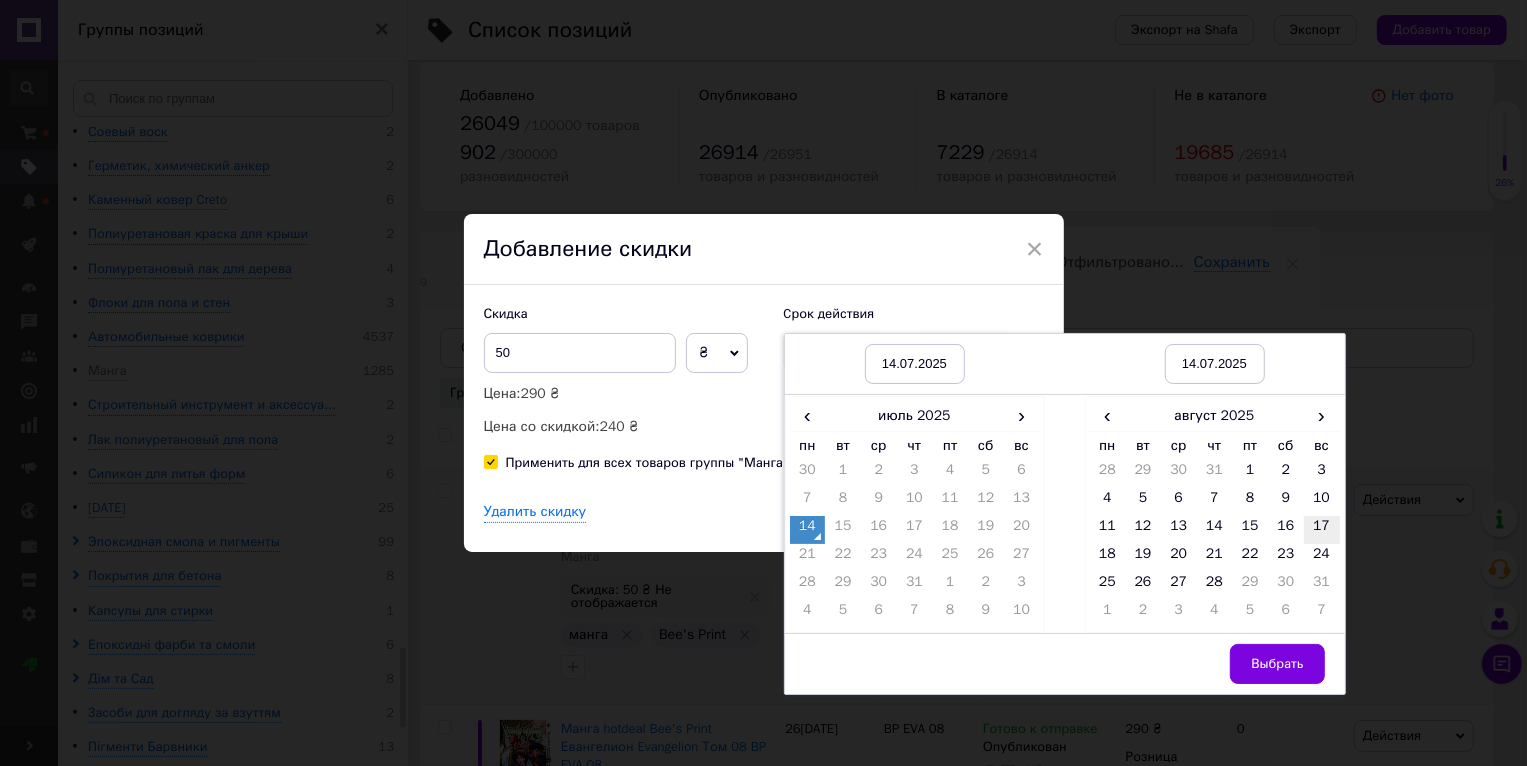 click on "17" at bounding box center [1322, 530] 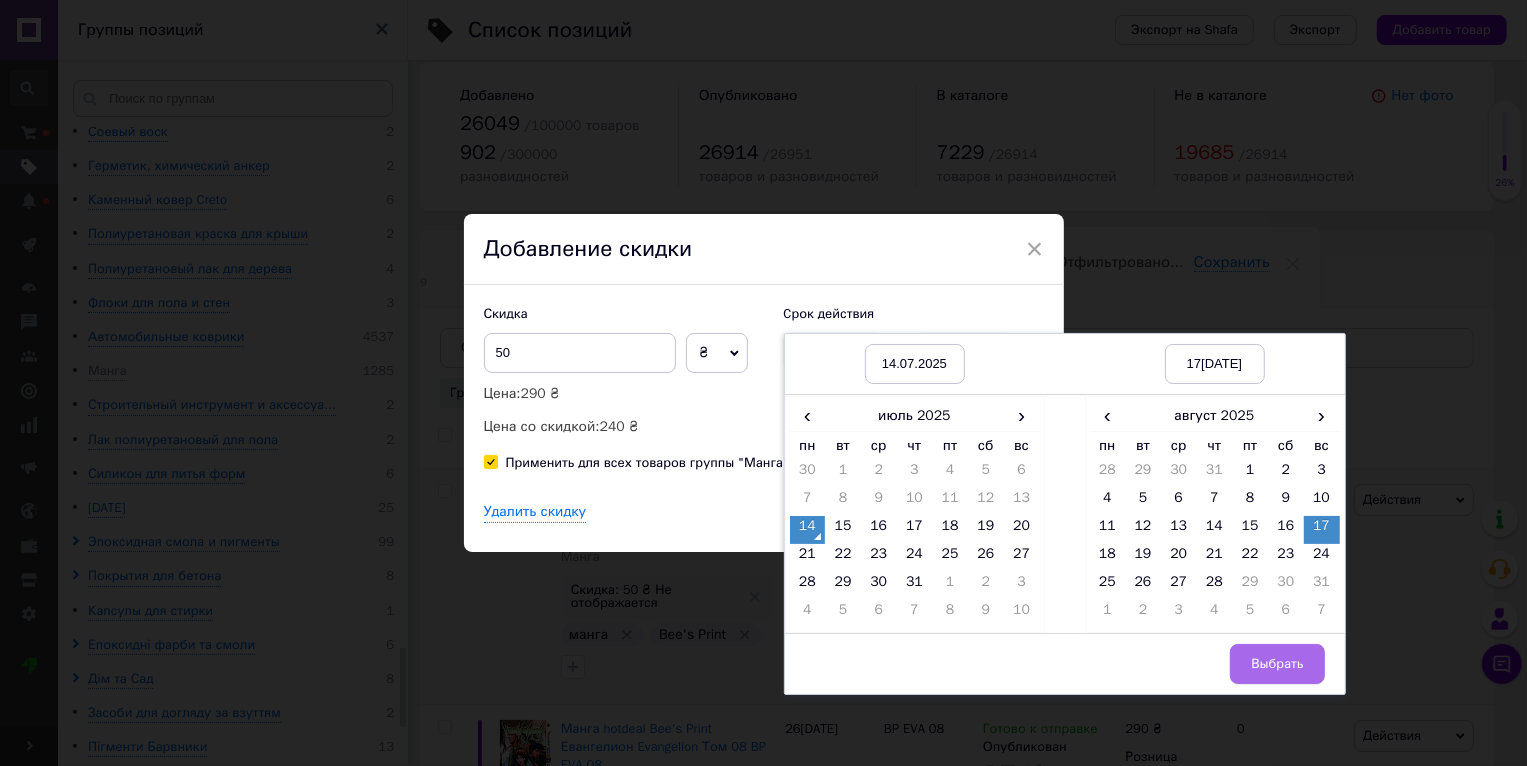 click on "Выбрать" at bounding box center [1277, 664] 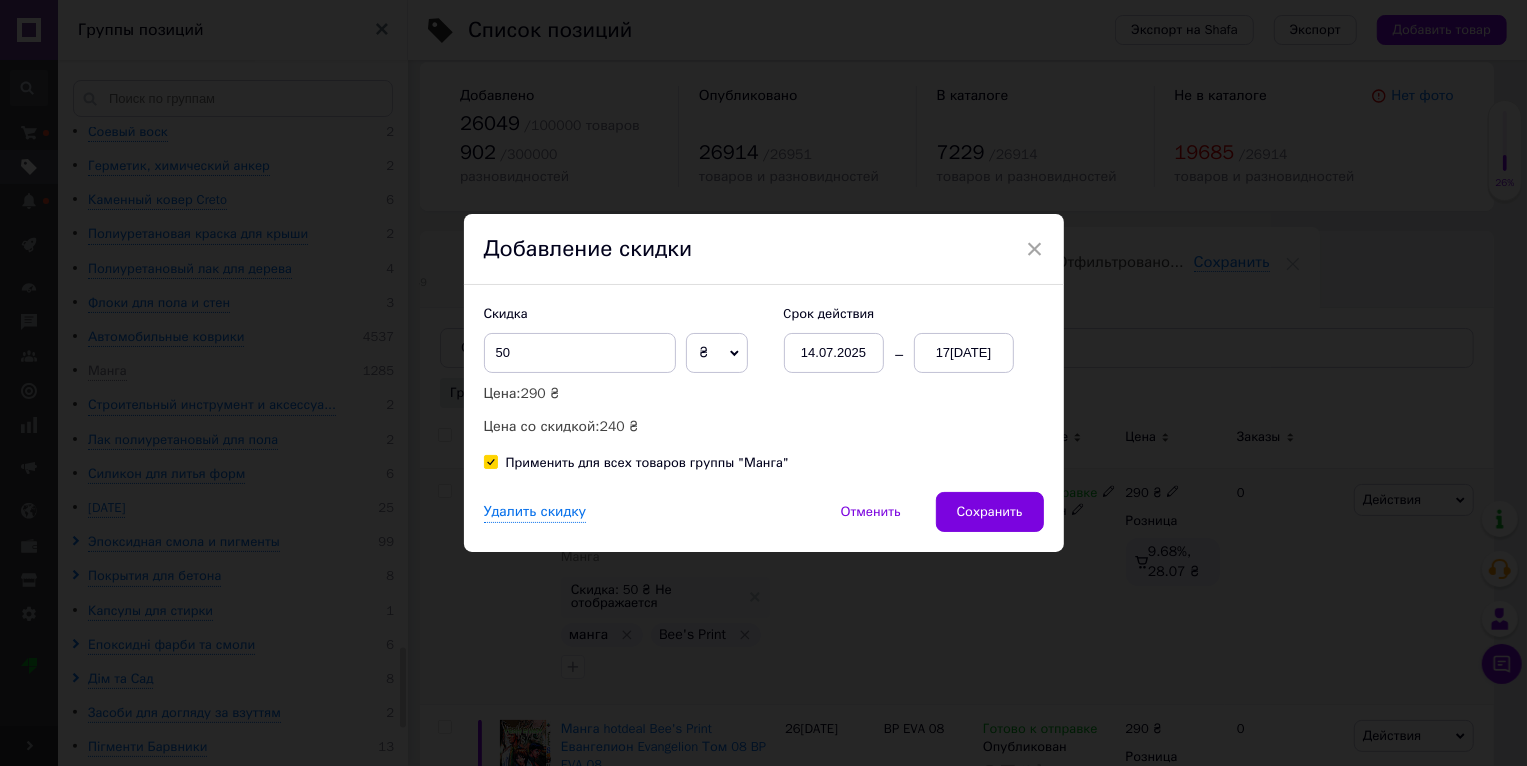 click on "Сохранить" at bounding box center (990, 512) 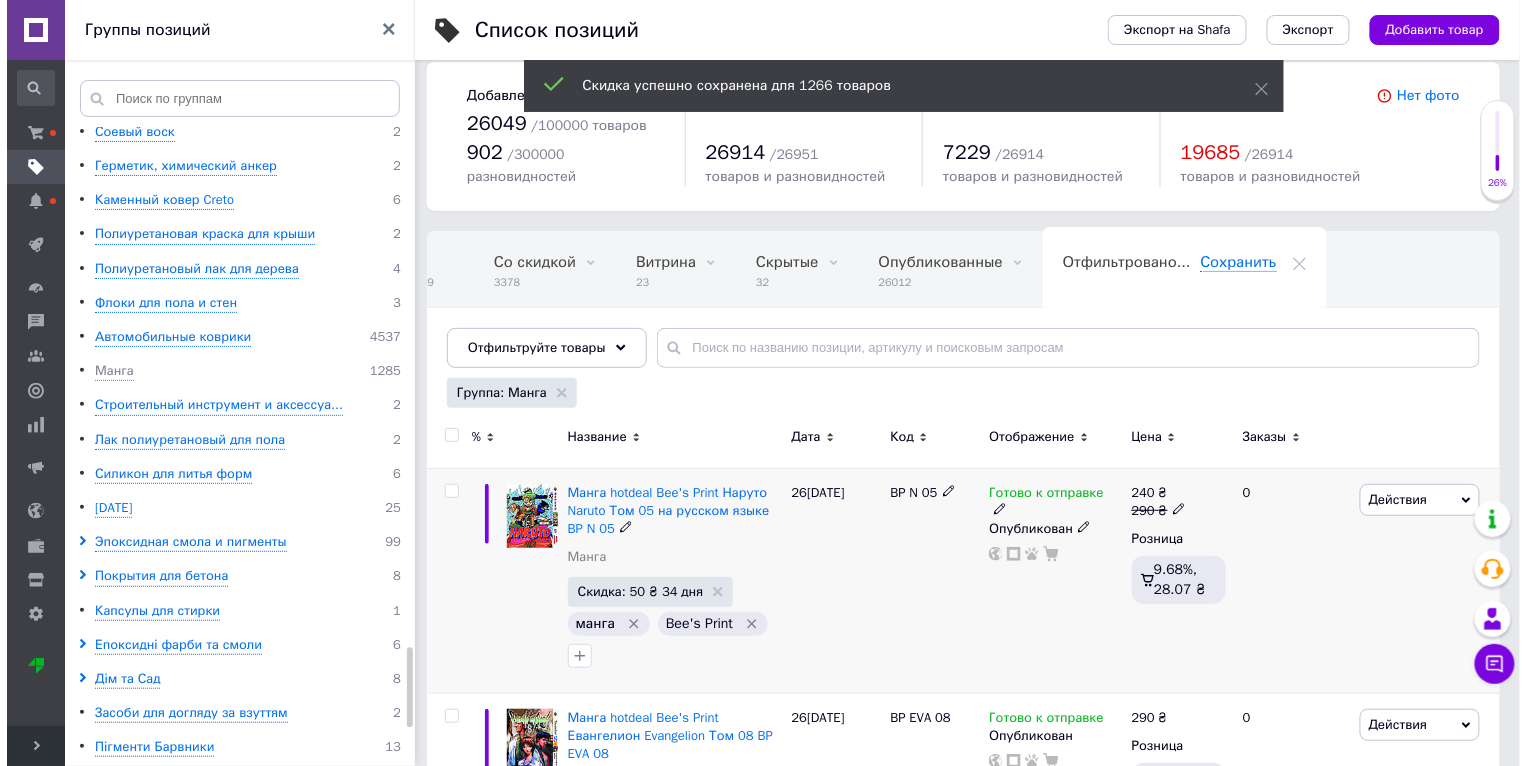 scroll, scrollTop: 0, scrollLeft: 47, axis: horizontal 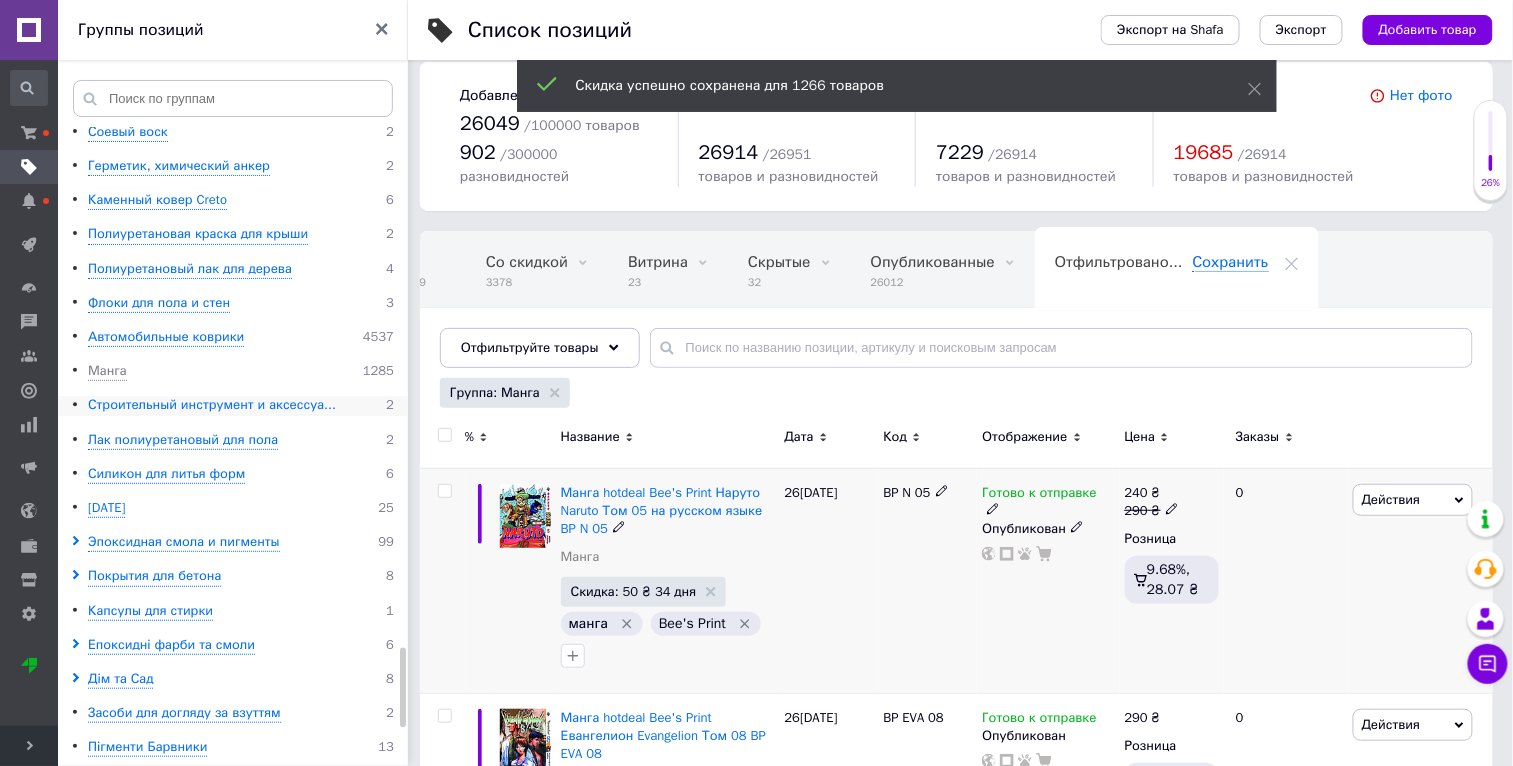 click on "Строительный инструмент и аксессуа..." at bounding box center [212, 405] 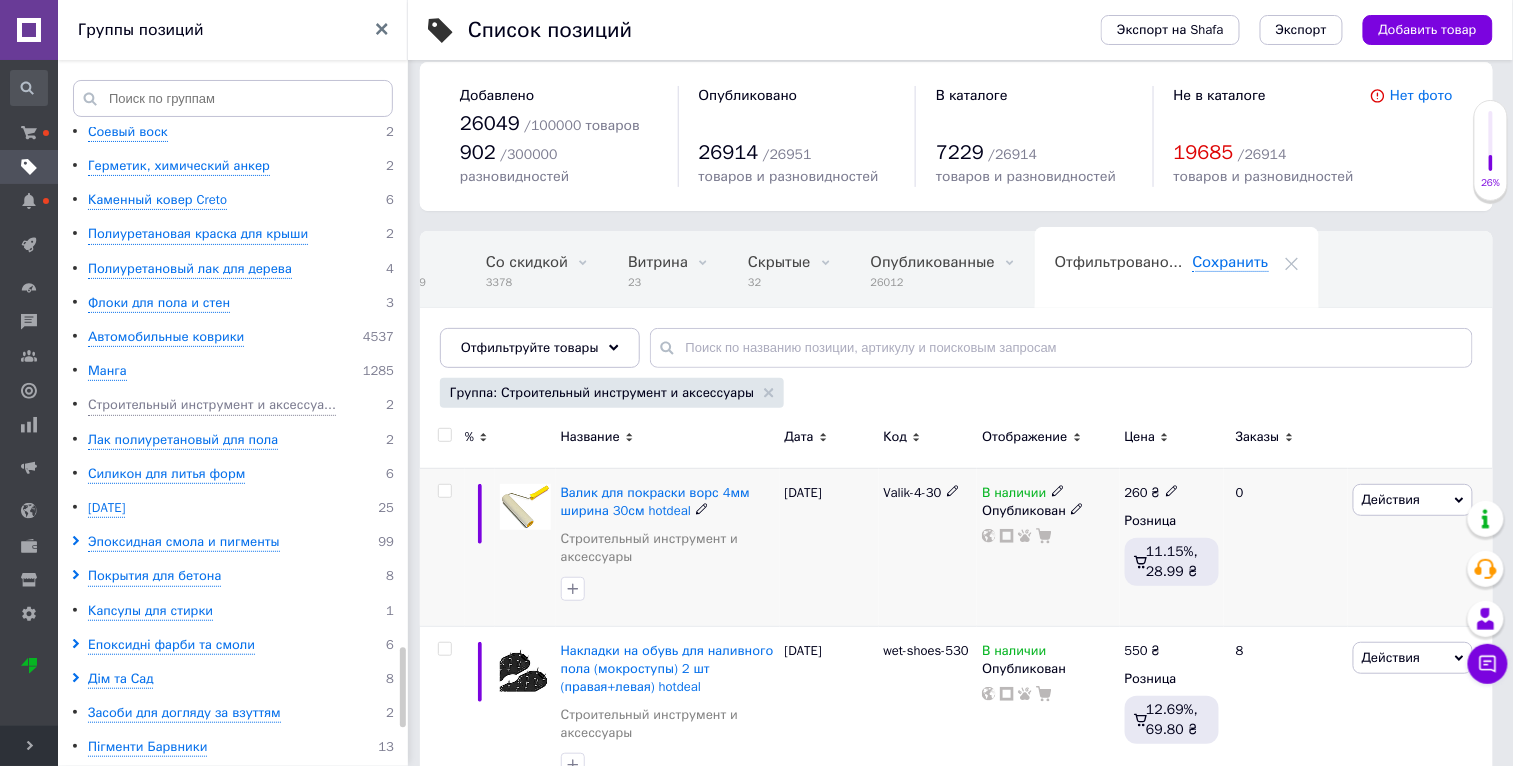 click on "Действия" at bounding box center [1391, 499] 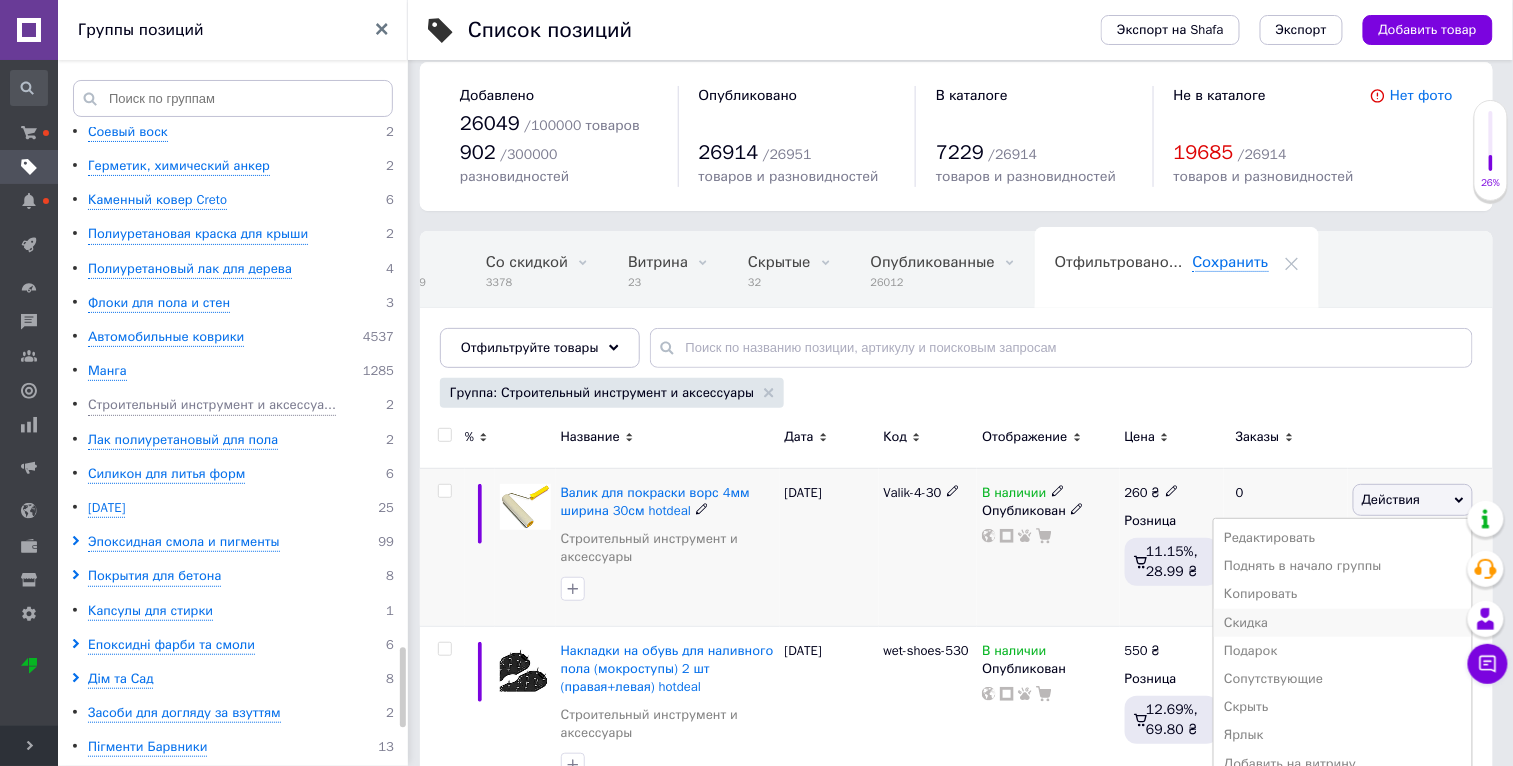 click on "Скидка" at bounding box center (1343, 623) 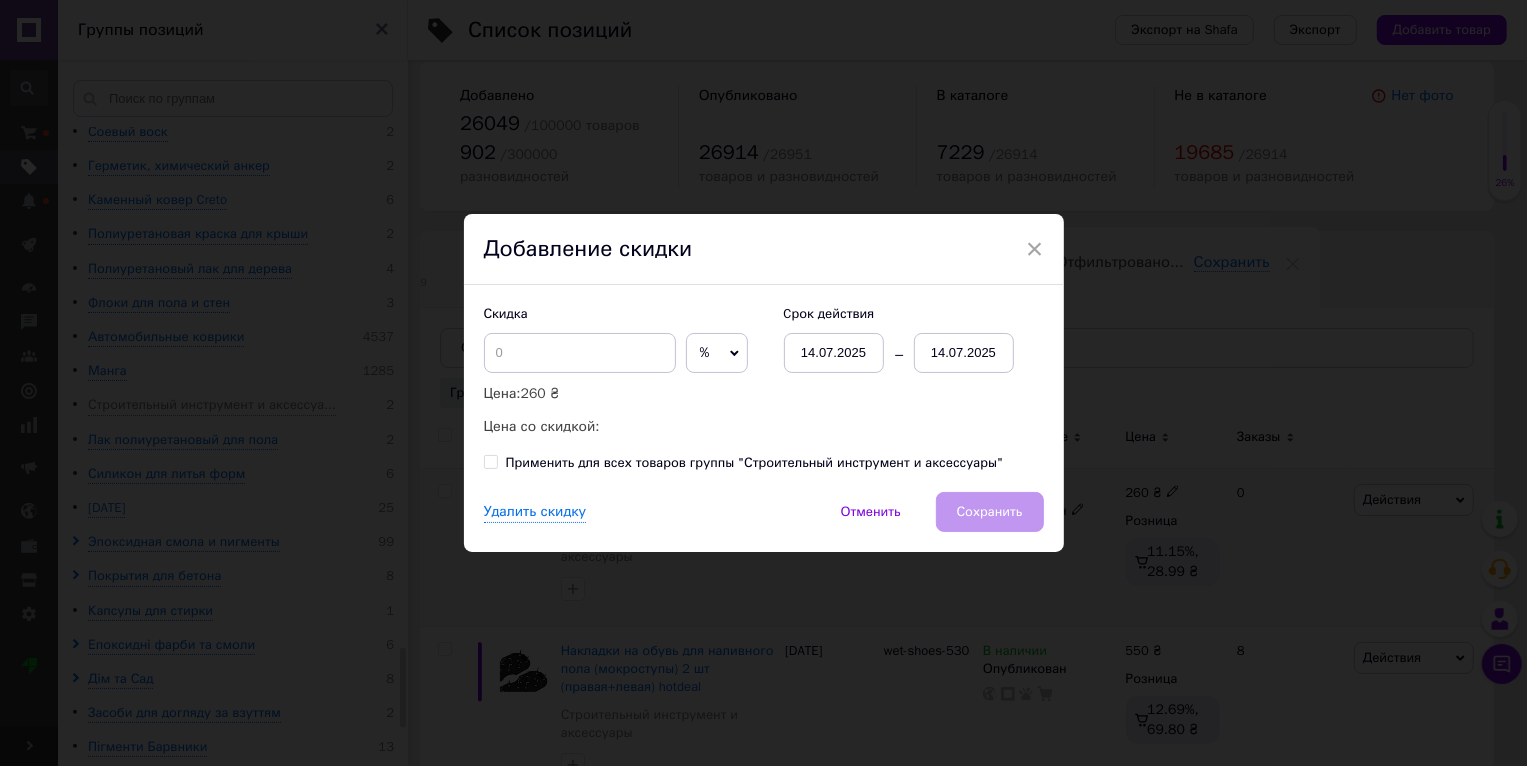 drag, startPoint x: 1289, startPoint y: 491, endPoint x: 1009, endPoint y: 487, distance: 280.02856 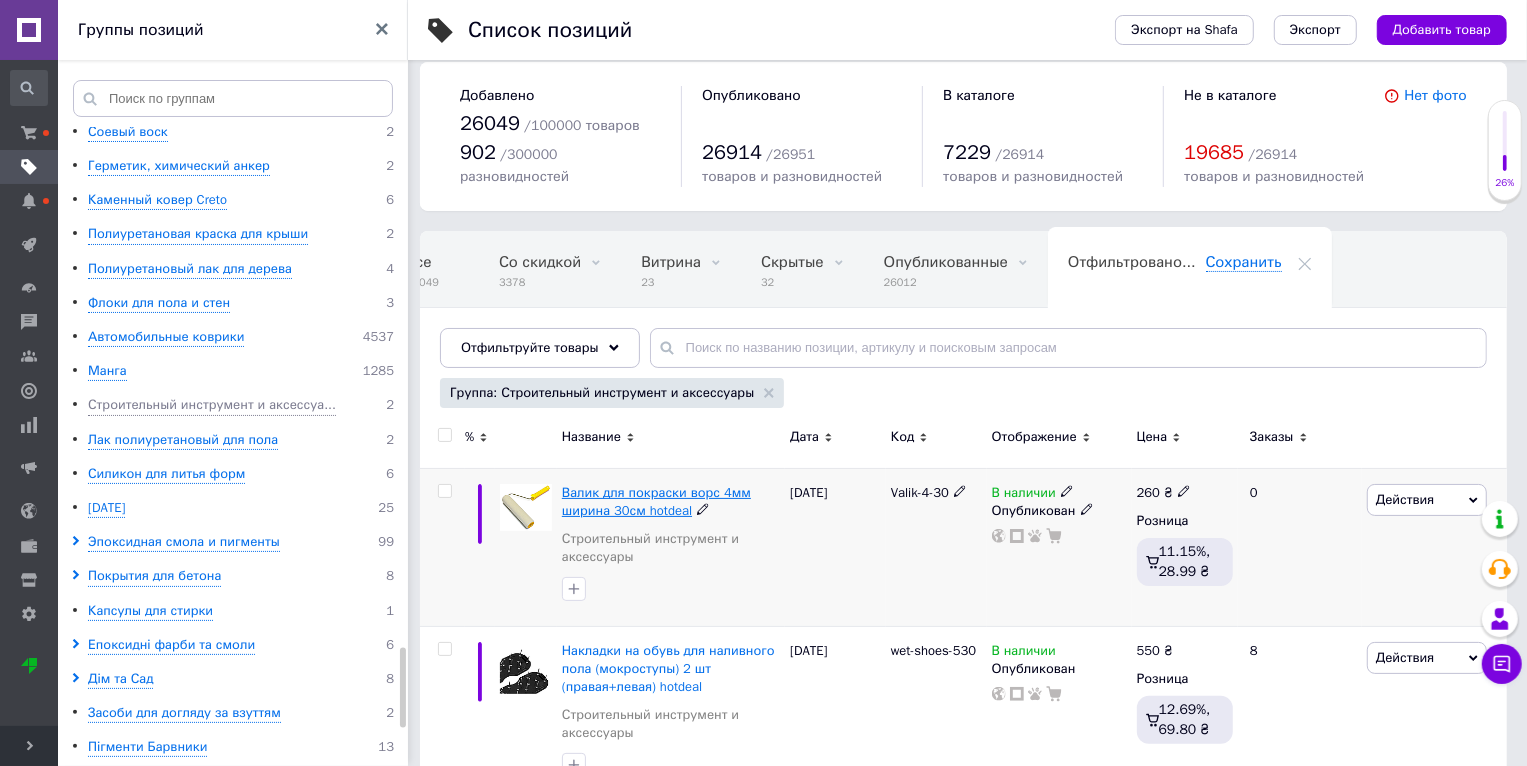 scroll, scrollTop: 0, scrollLeft: 47, axis: horizontal 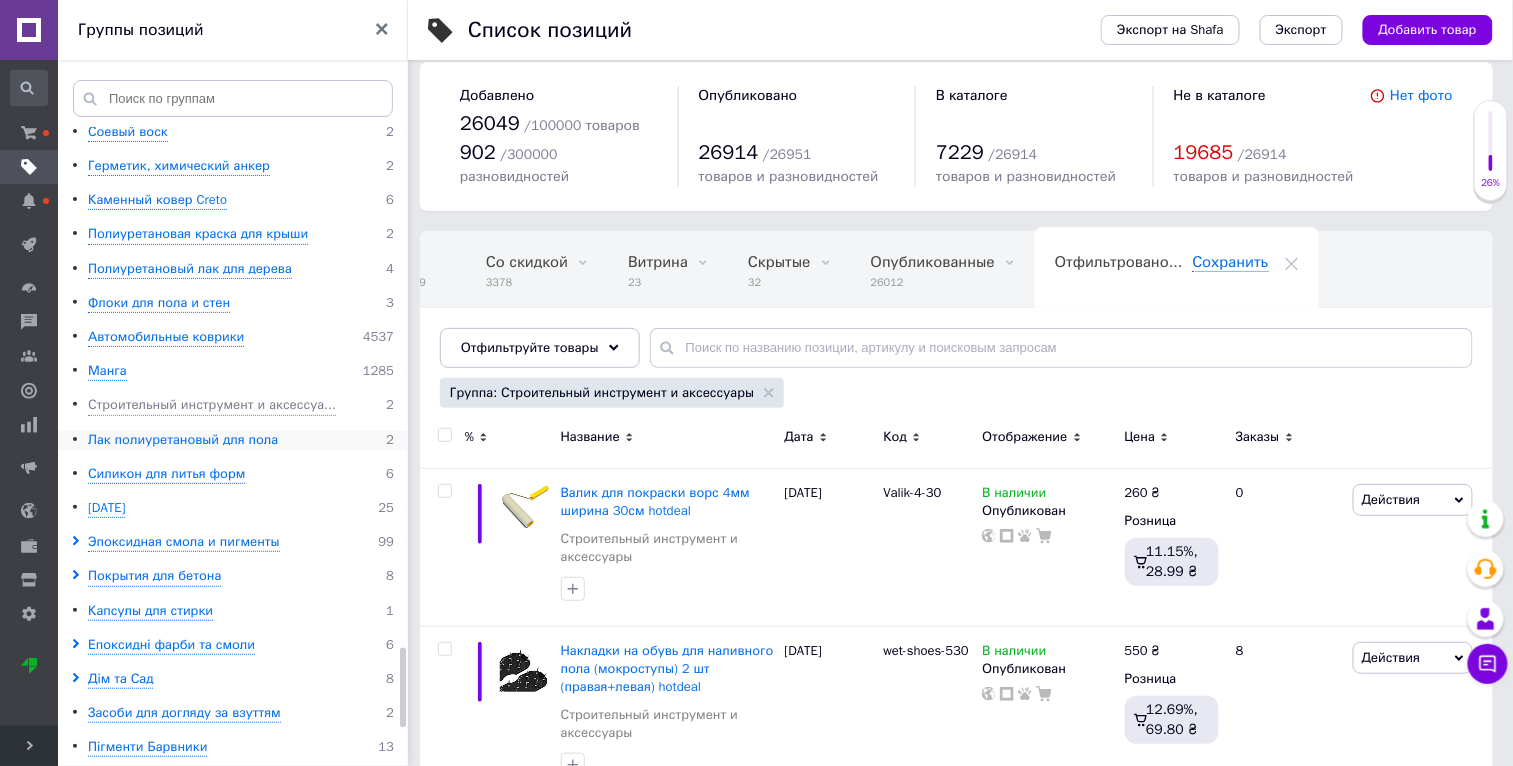 click on "Лак полиуретановый для пола" at bounding box center (183, 440) 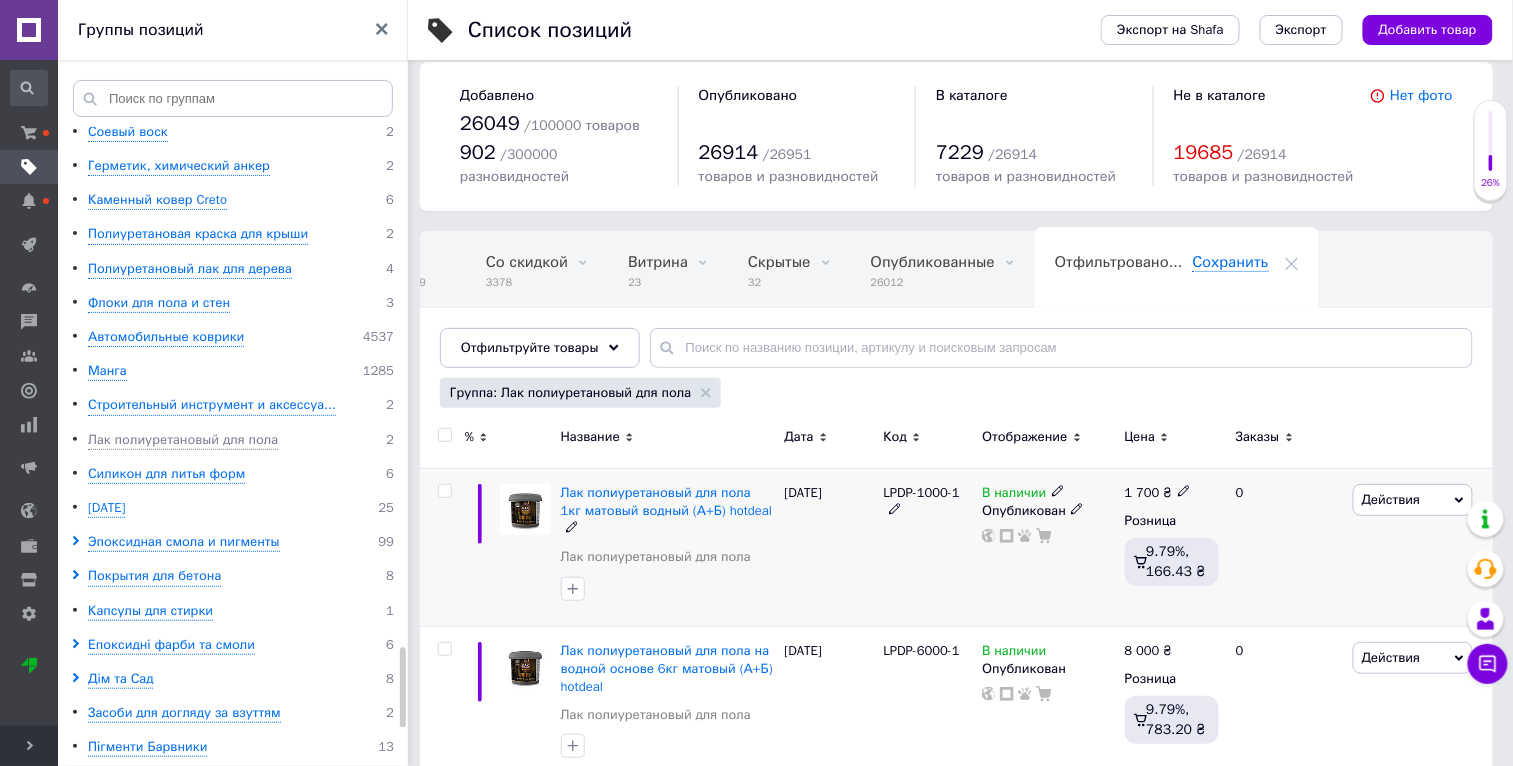 click on "Действия" at bounding box center [1413, 500] 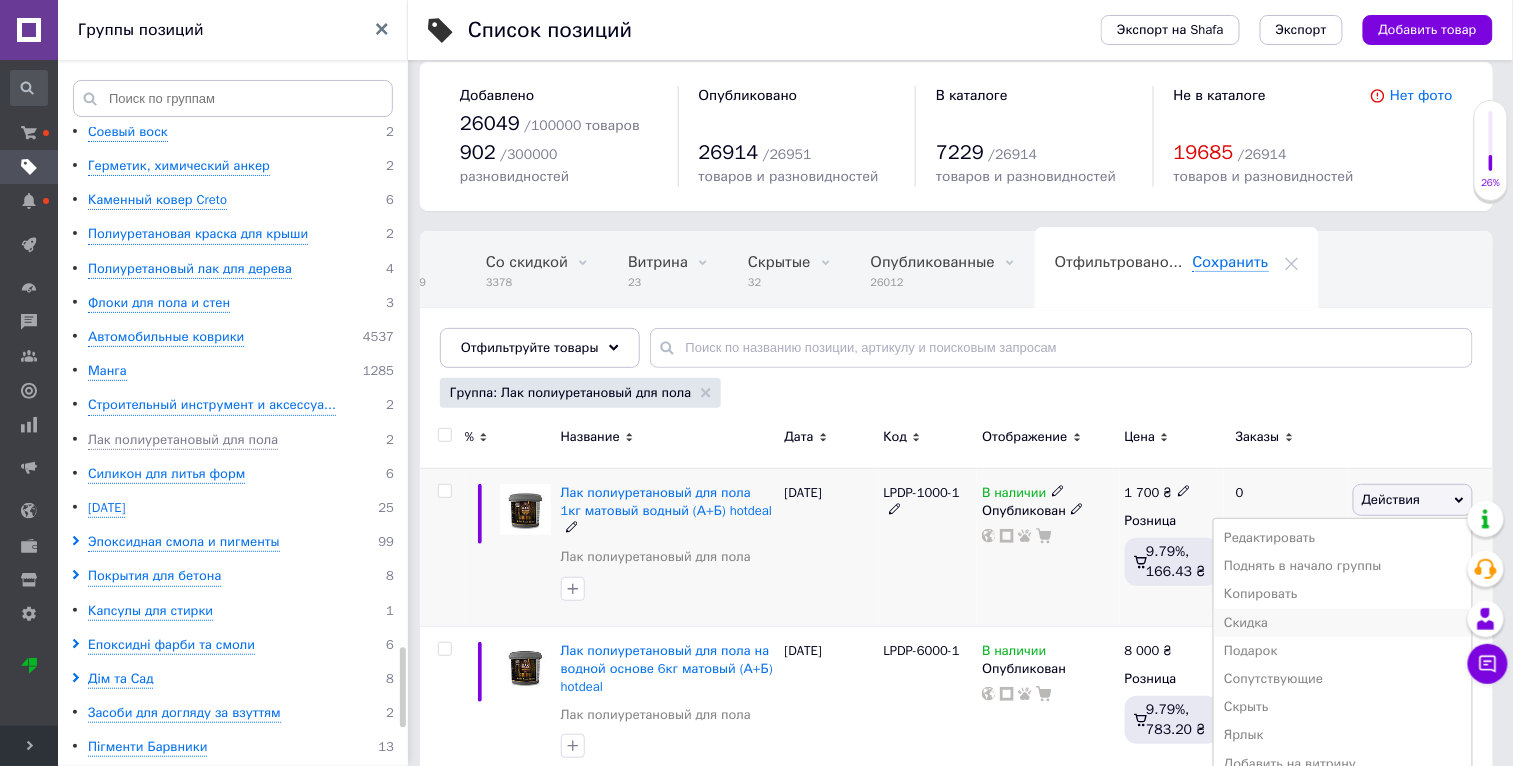 click on "Скидка" at bounding box center [1343, 623] 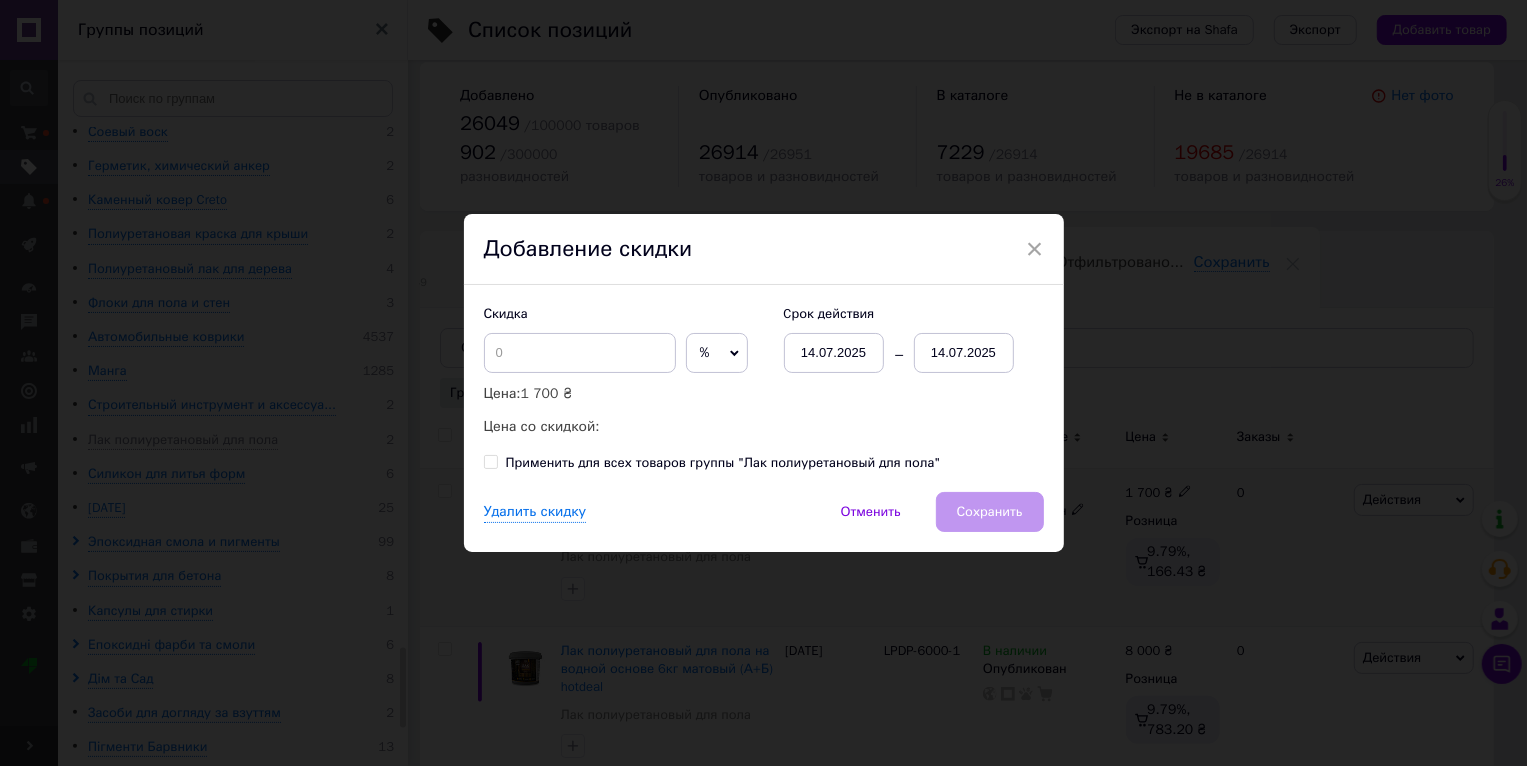 click on "× Добавление скидки Скидка % ₴ Цена:  1 700   ₴ Цена со скидкой:  Cрок действия [DATE] [DATE] Применить для всех товаров группы "Лак полиуретановый для пола" Удалить скидку   Отменить   Сохранить" at bounding box center (763, 383) 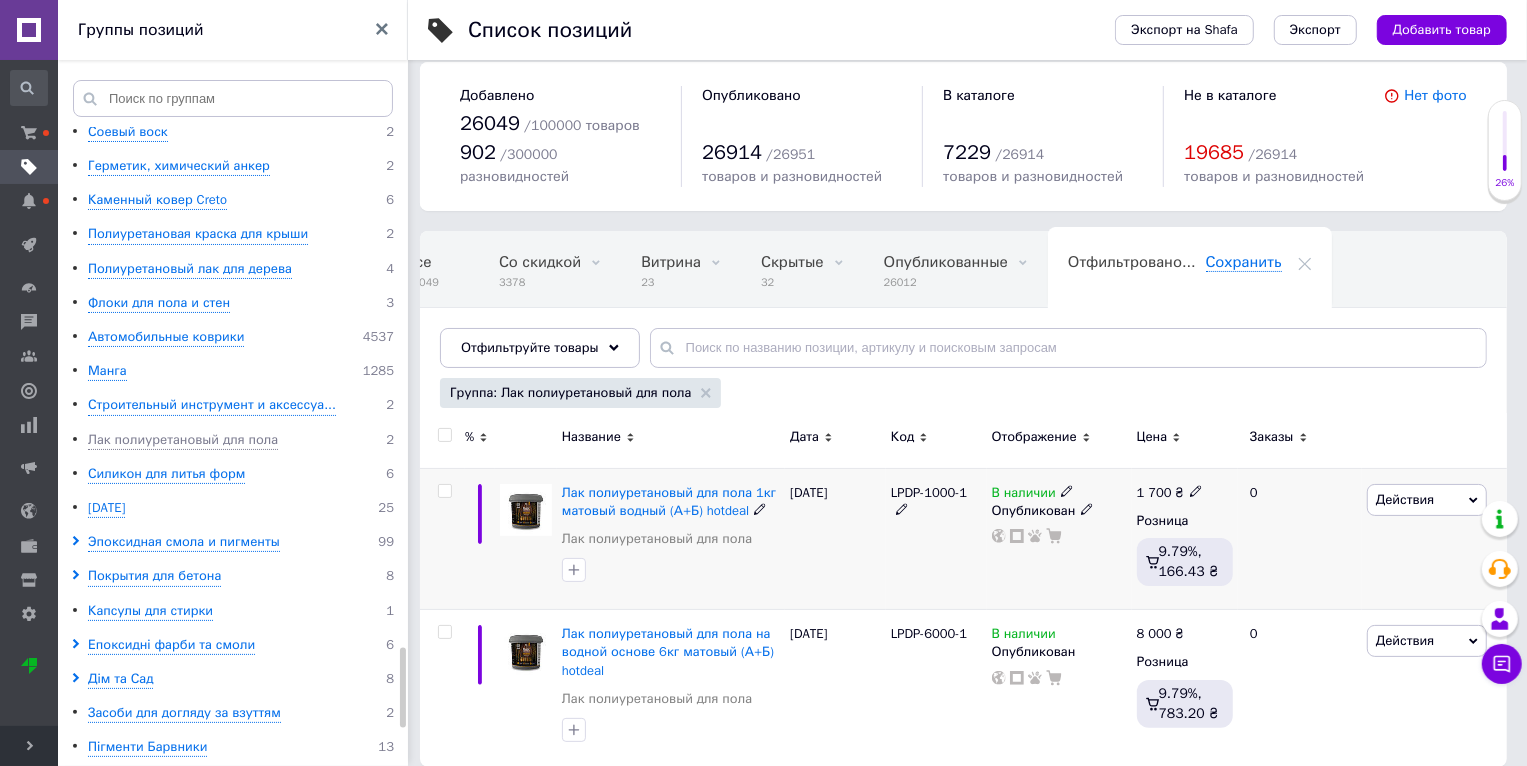scroll, scrollTop: 0, scrollLeft: 47, axis: horizontal 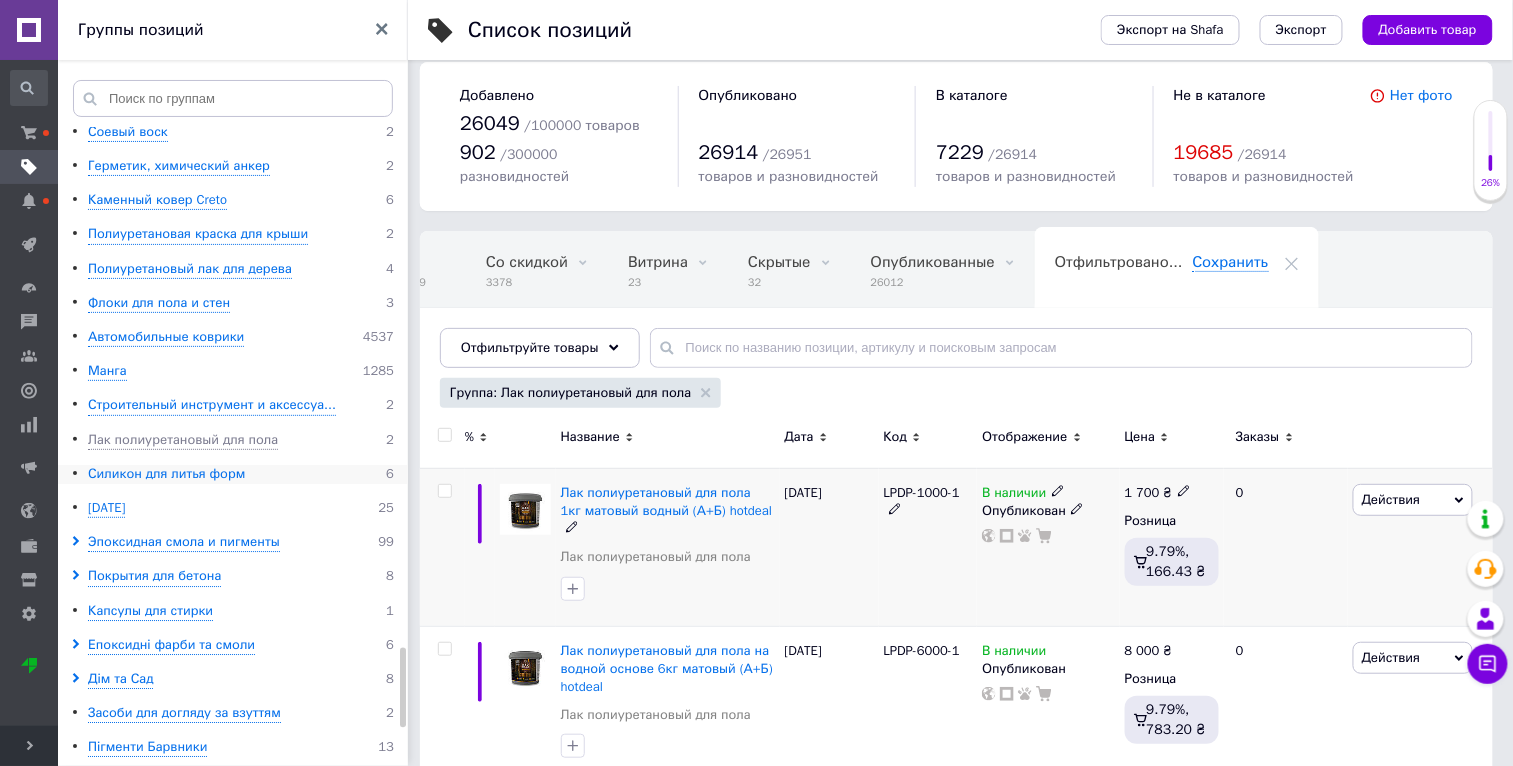 click on "Силикон для литья форм" at bounding box center (166, 474) 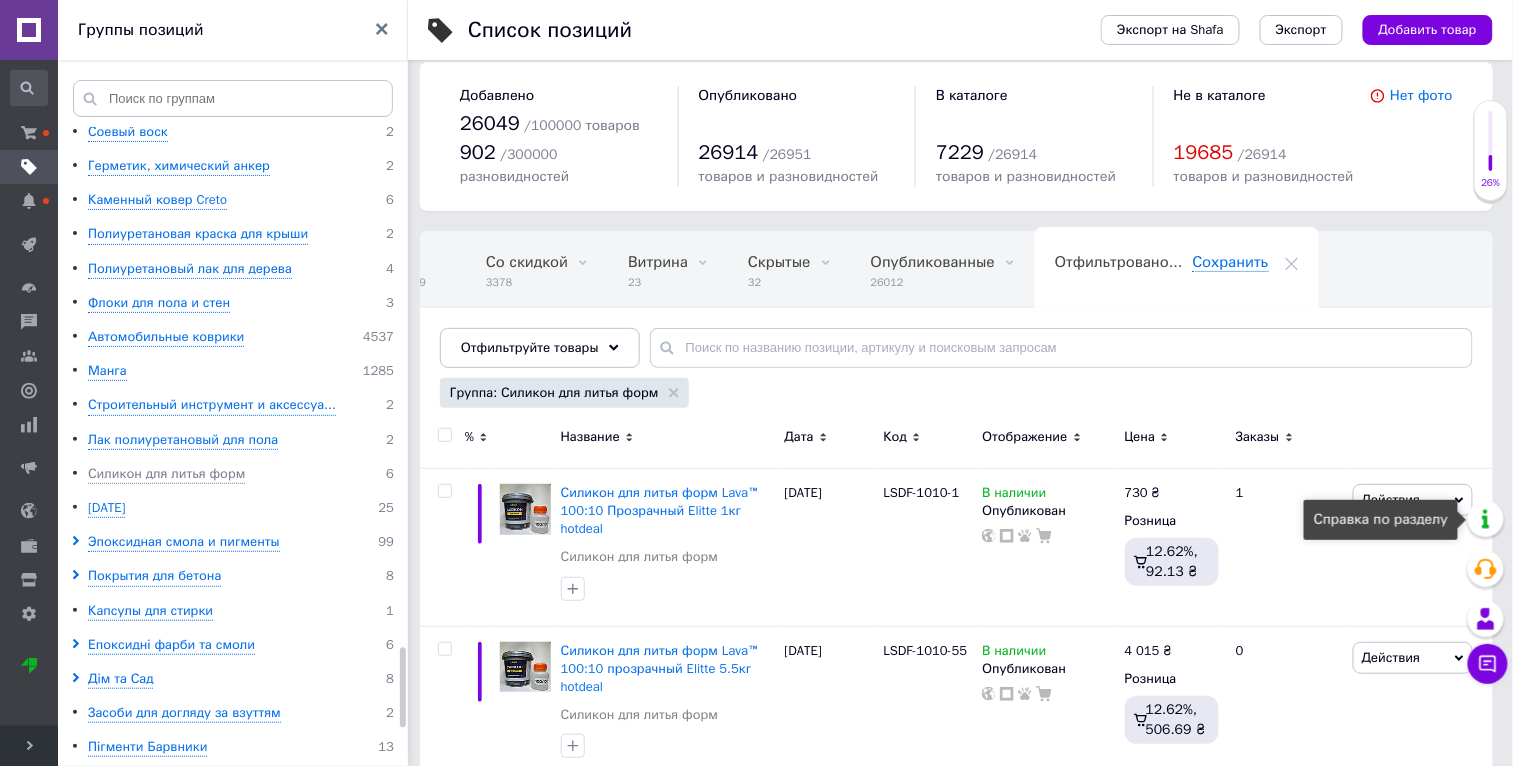 click on "Справка по разделу" at bounding box center [1381, 520] 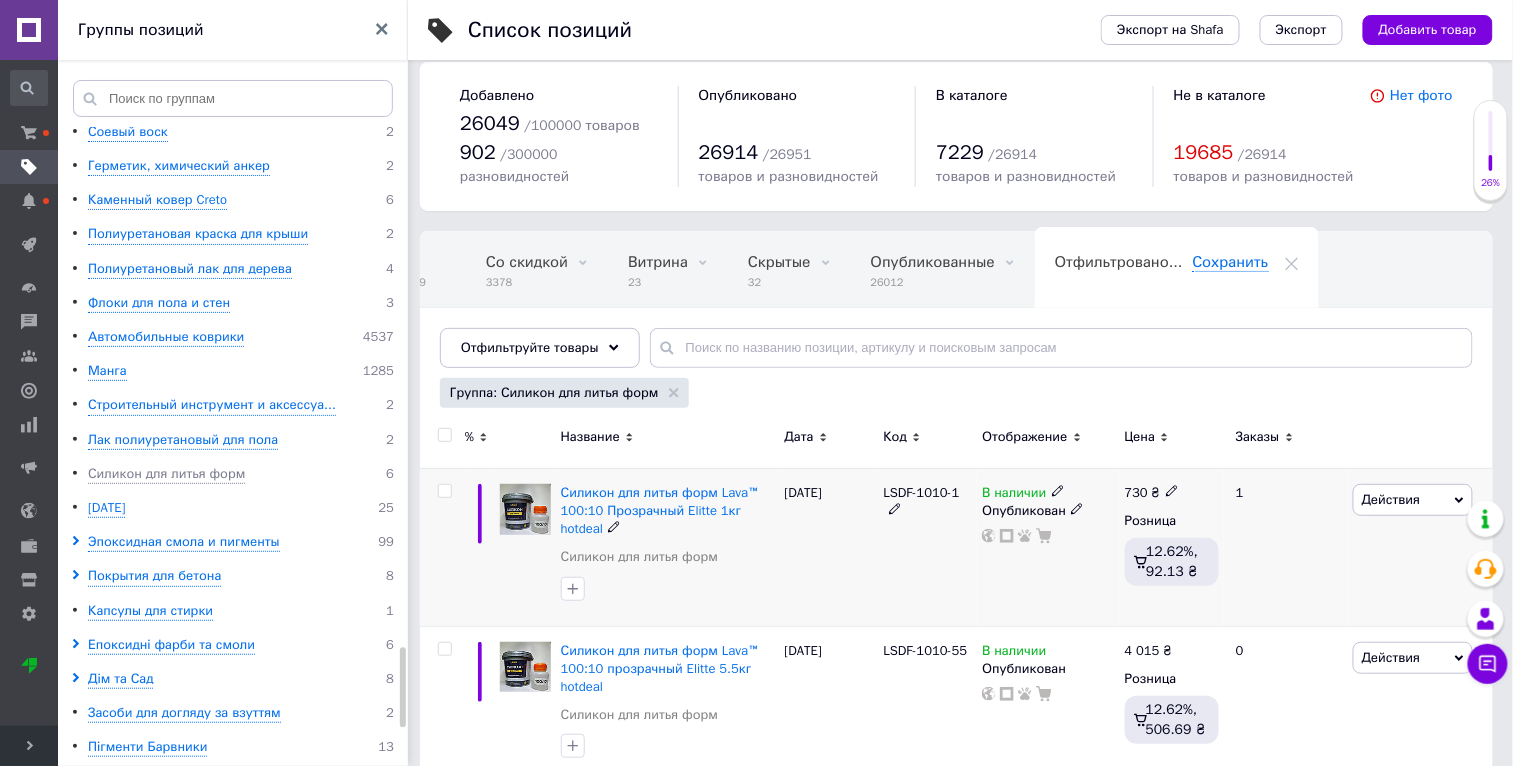 click on "Действия" at bounding box center [1391, 499] 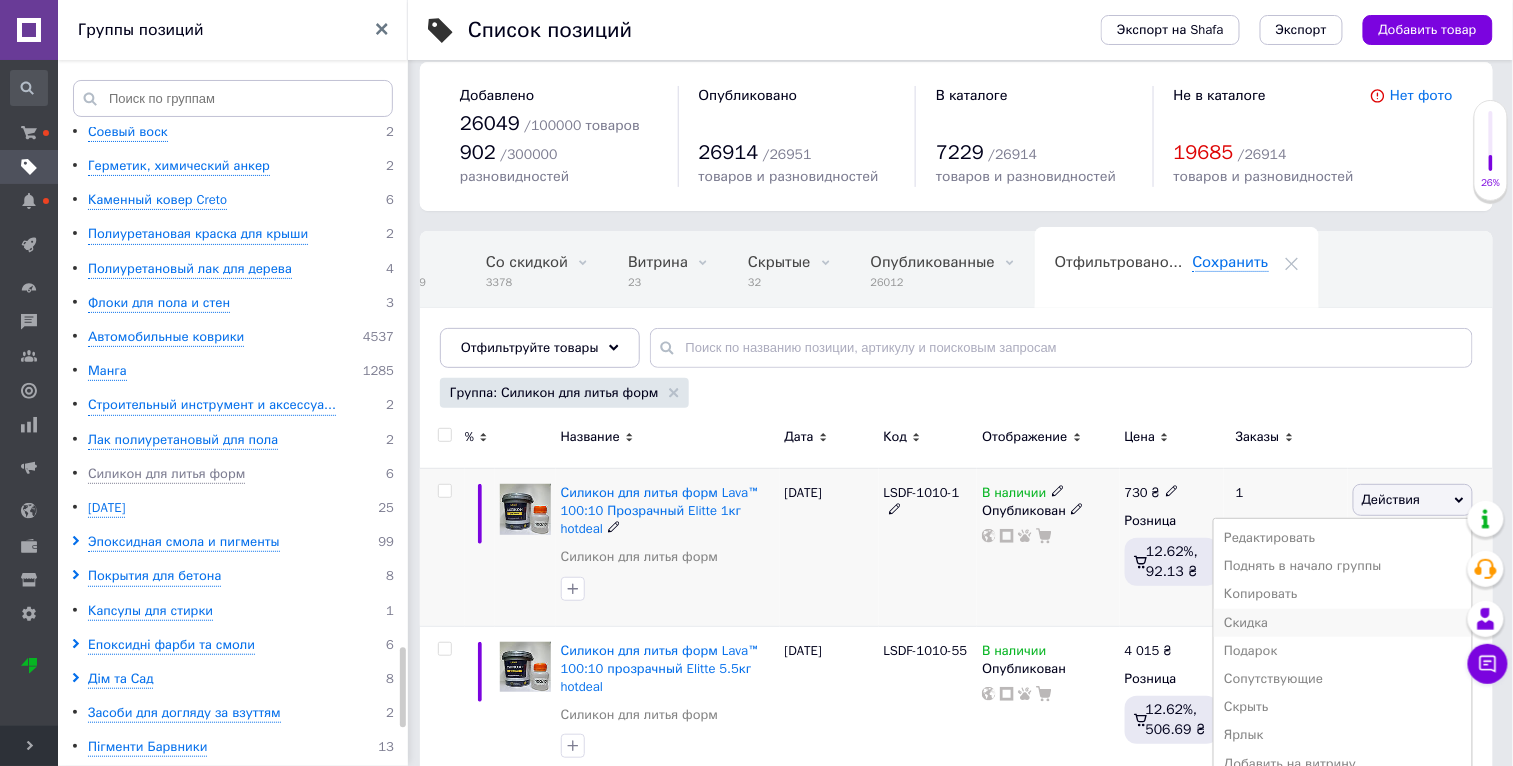 click on "Скидка" at bounding box center (1343, 623) 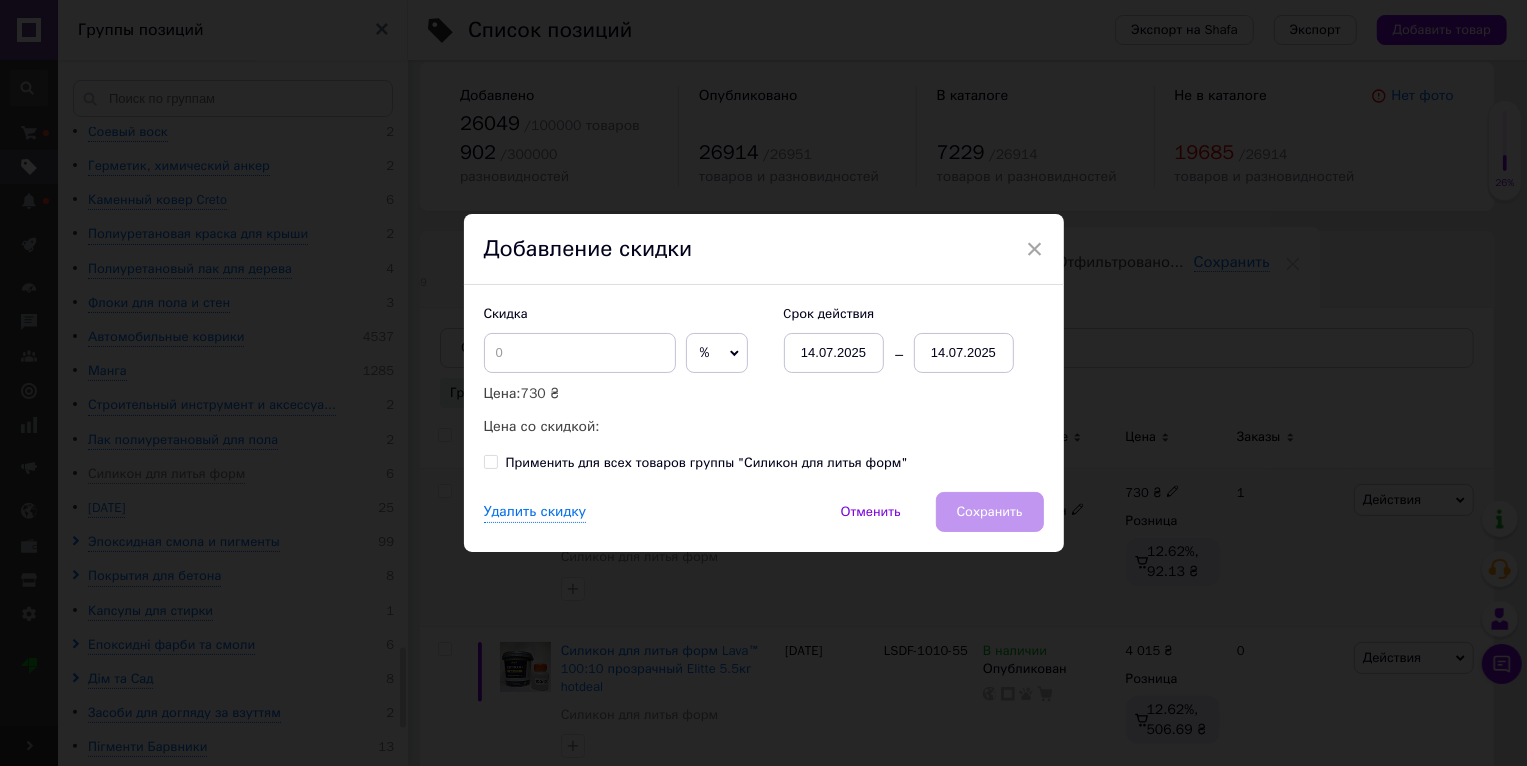 click on "× Добавление скидки Скидка % ₴ Цена:  730   ₴ Цена со скидкой:  Cрок действия 14[DATE]4[DATE]�именить для всех товаров группы "Силикон для литья форм" Удалить скидку   Отменить   Сохранить" at bounding box center [763, 383] 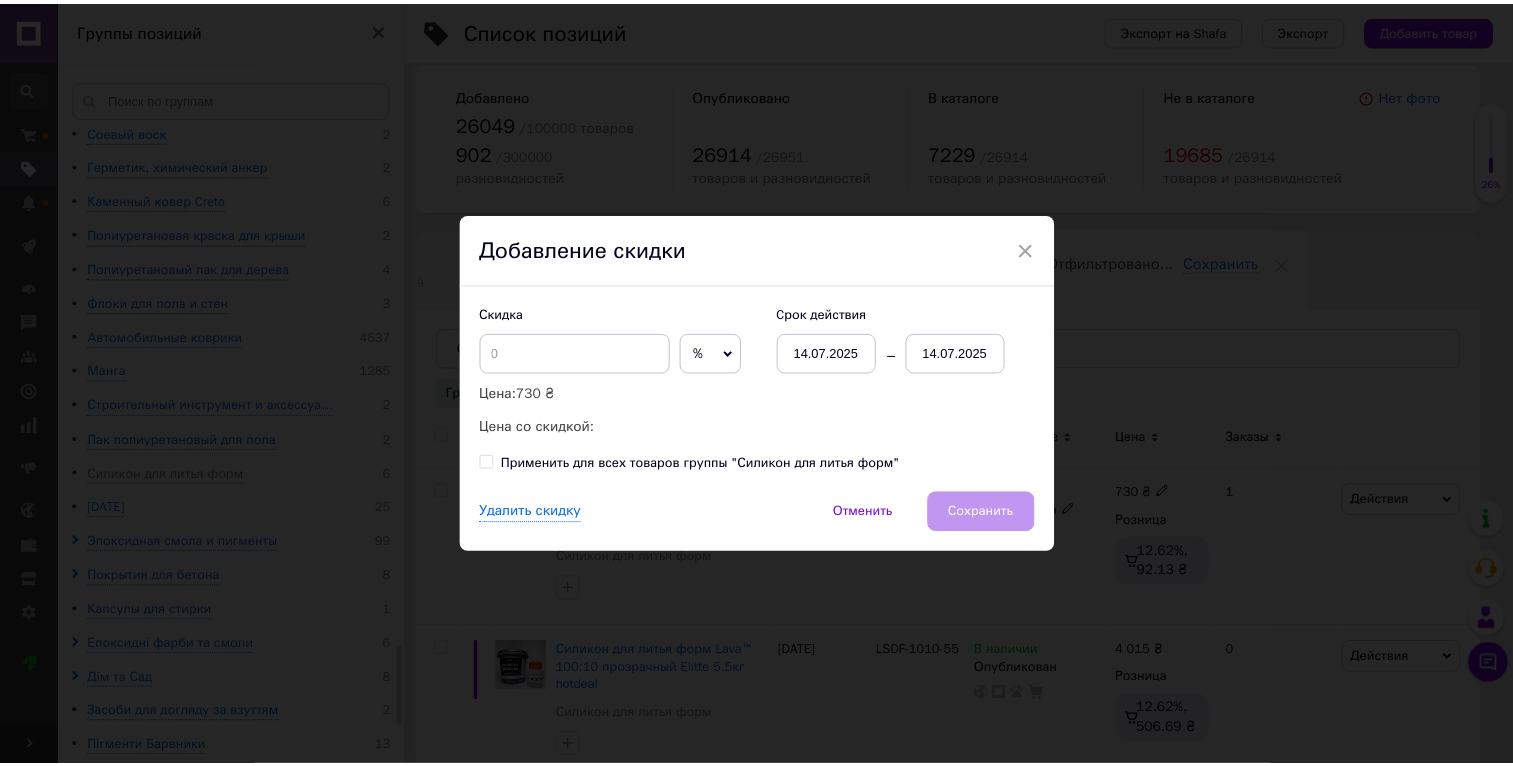 scroll, scrollTop: 0, scrollLeft: 47, axis: horizontal 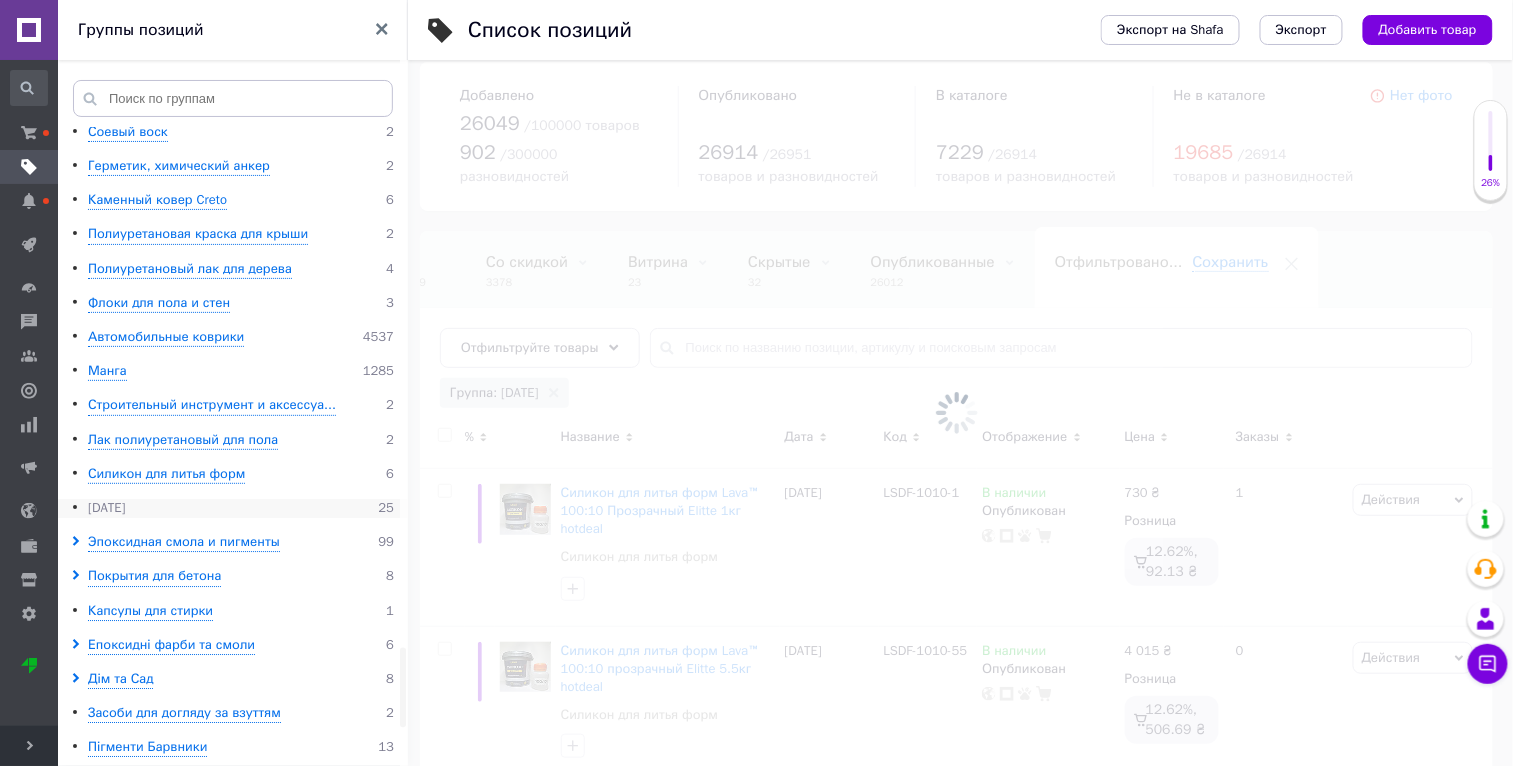 click on "[DATE]" at bounding box center (106, 508) 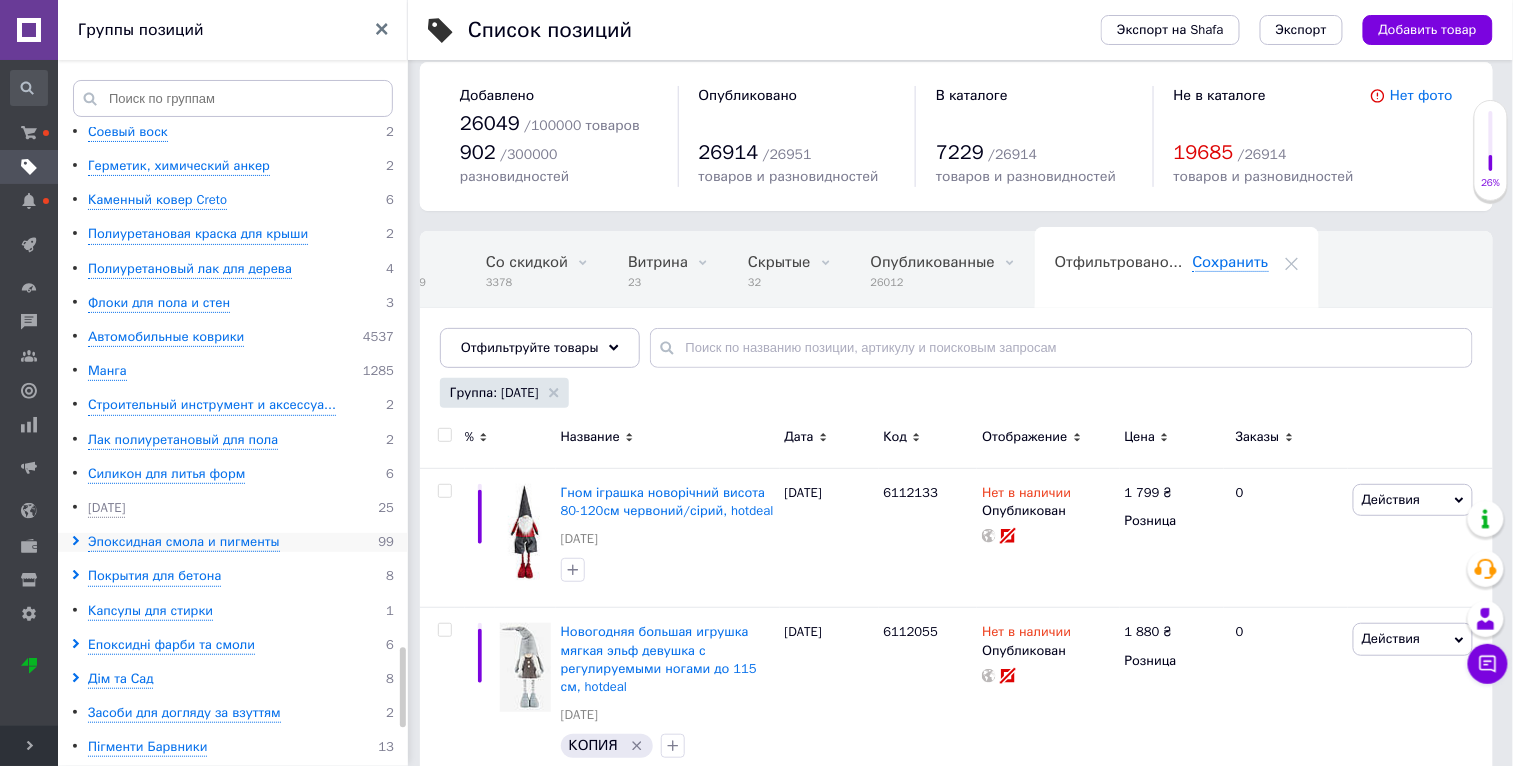 click 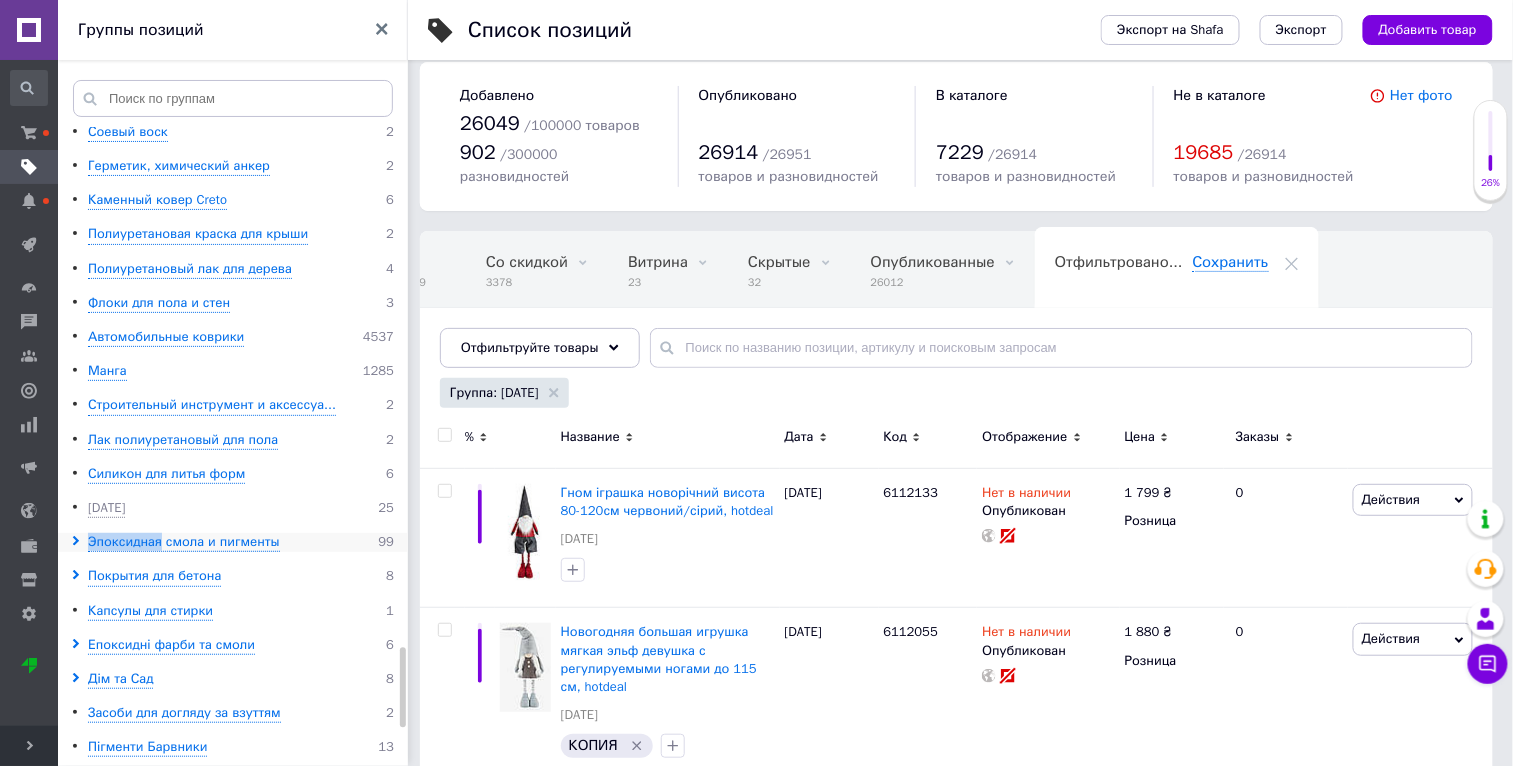 click 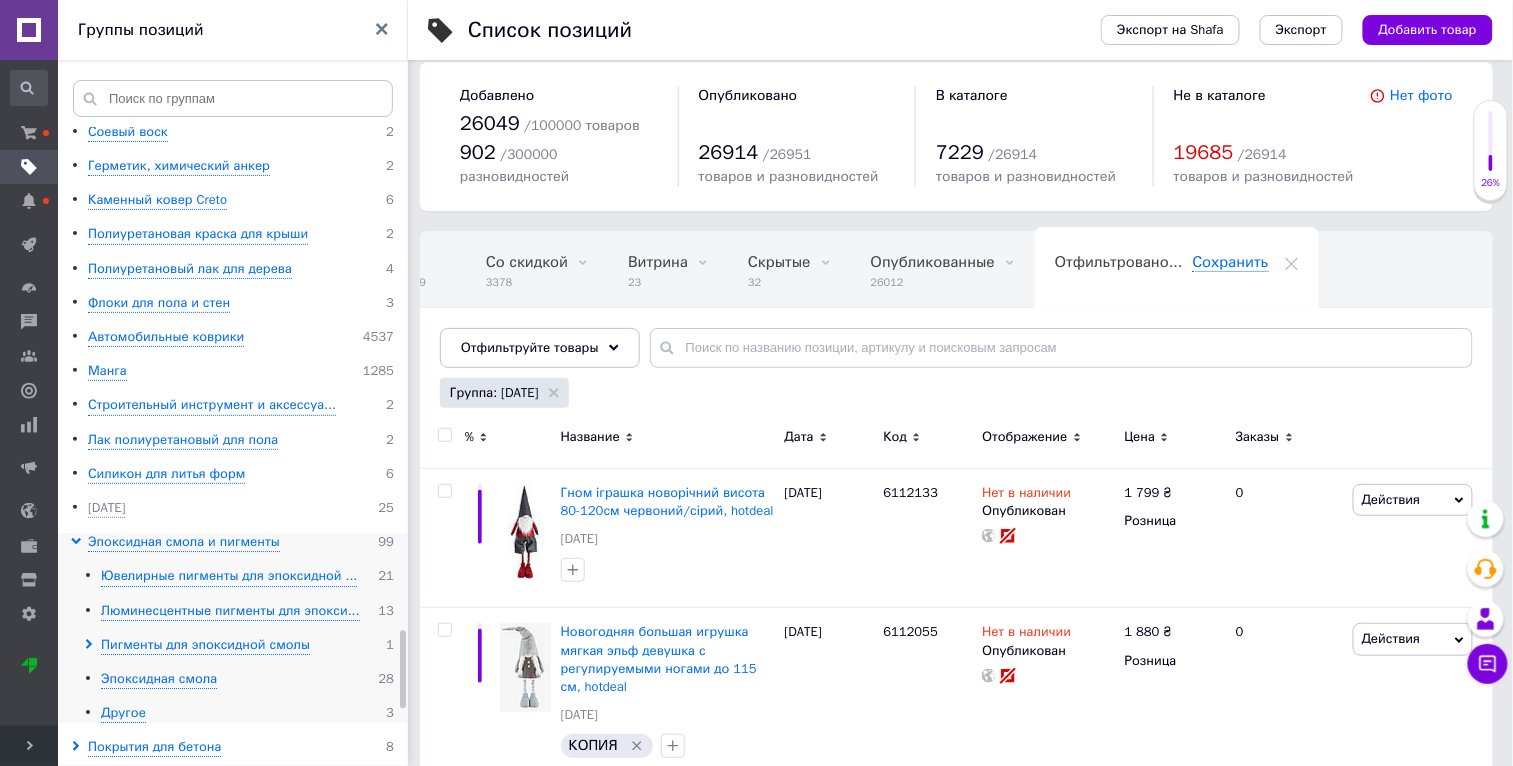 click 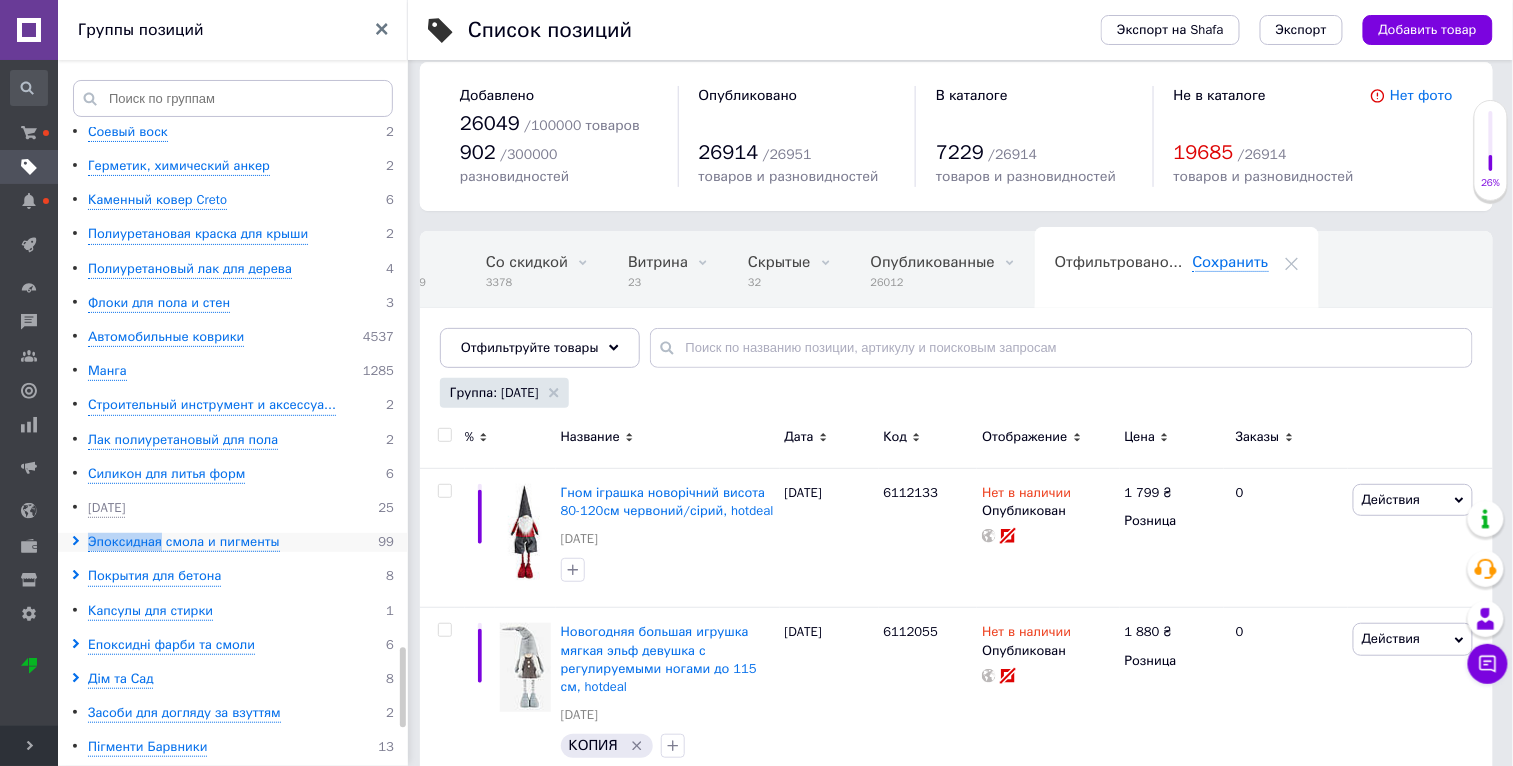 click 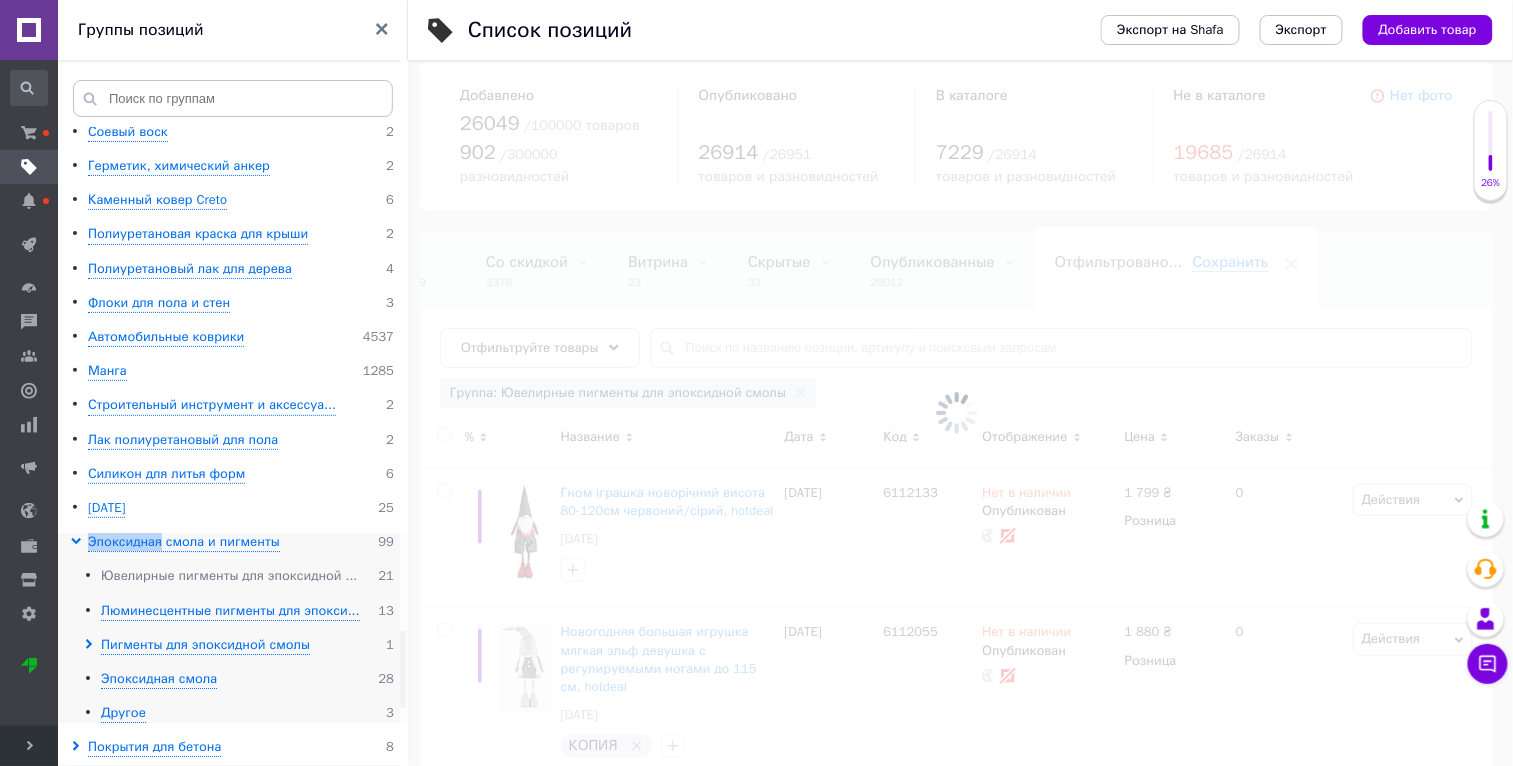 click on "Ювелирные пигменты для эпоксидной ..." at bounding box center [229, 576] 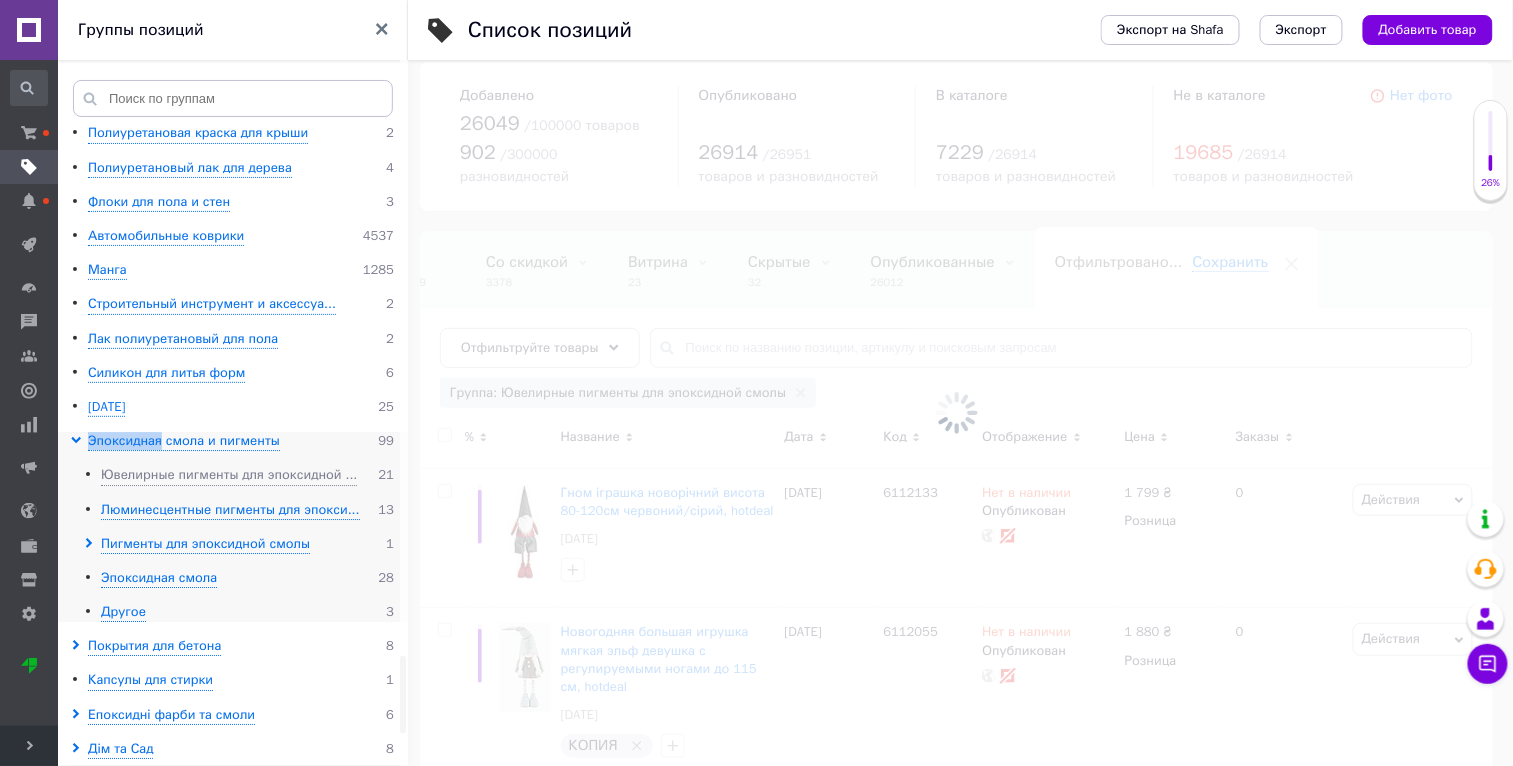 scroll, scrollTop: 4385, scrollLeft: 0, axis: vertical 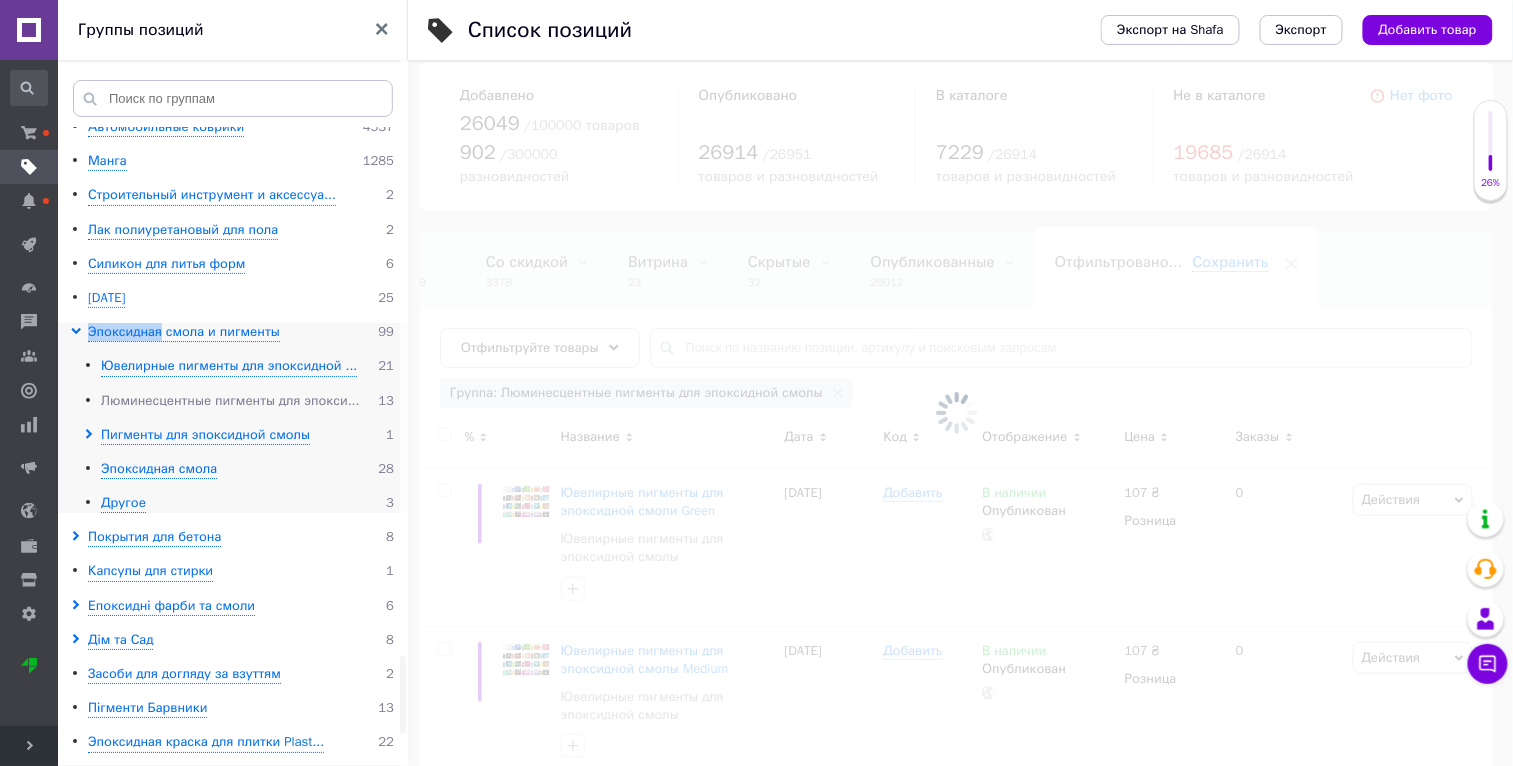 click on "Люминесцентные пигменты для эпокси..." at bounding box center [230, 401] 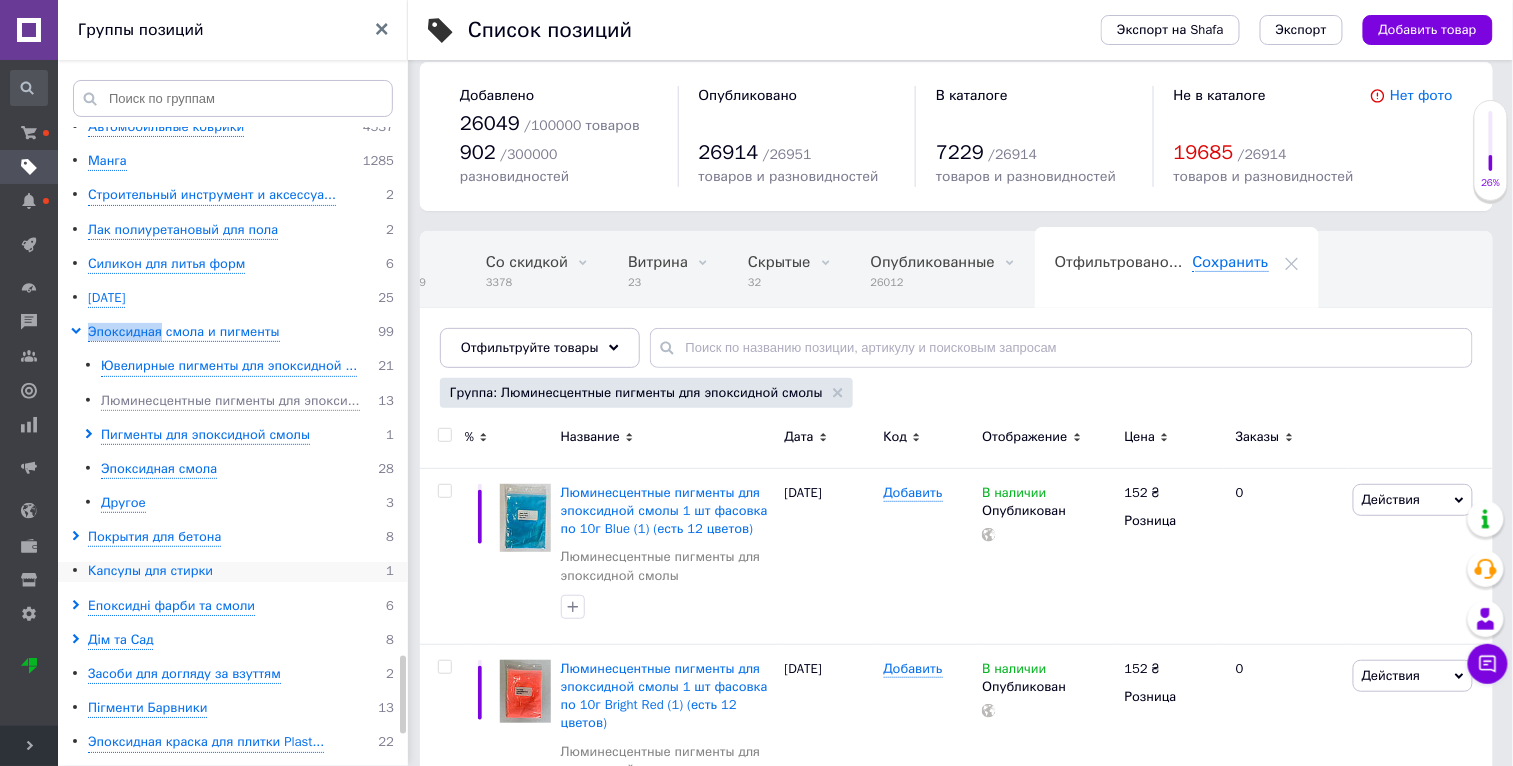 click on "Капсулы для стирки" at bounding box center (150, 571) 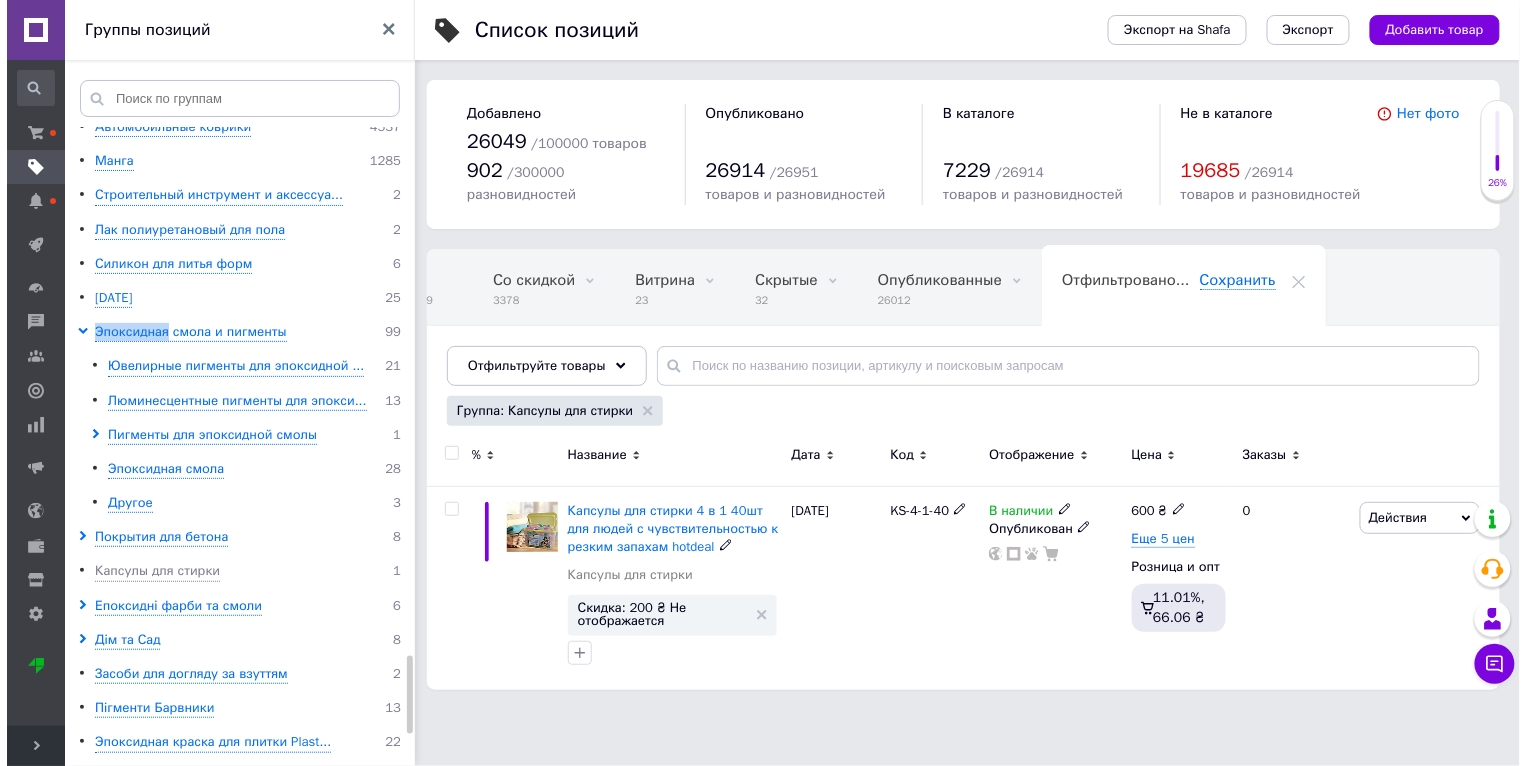 scroll, scrollTop: 0, scrollLeft: 0, axis: both 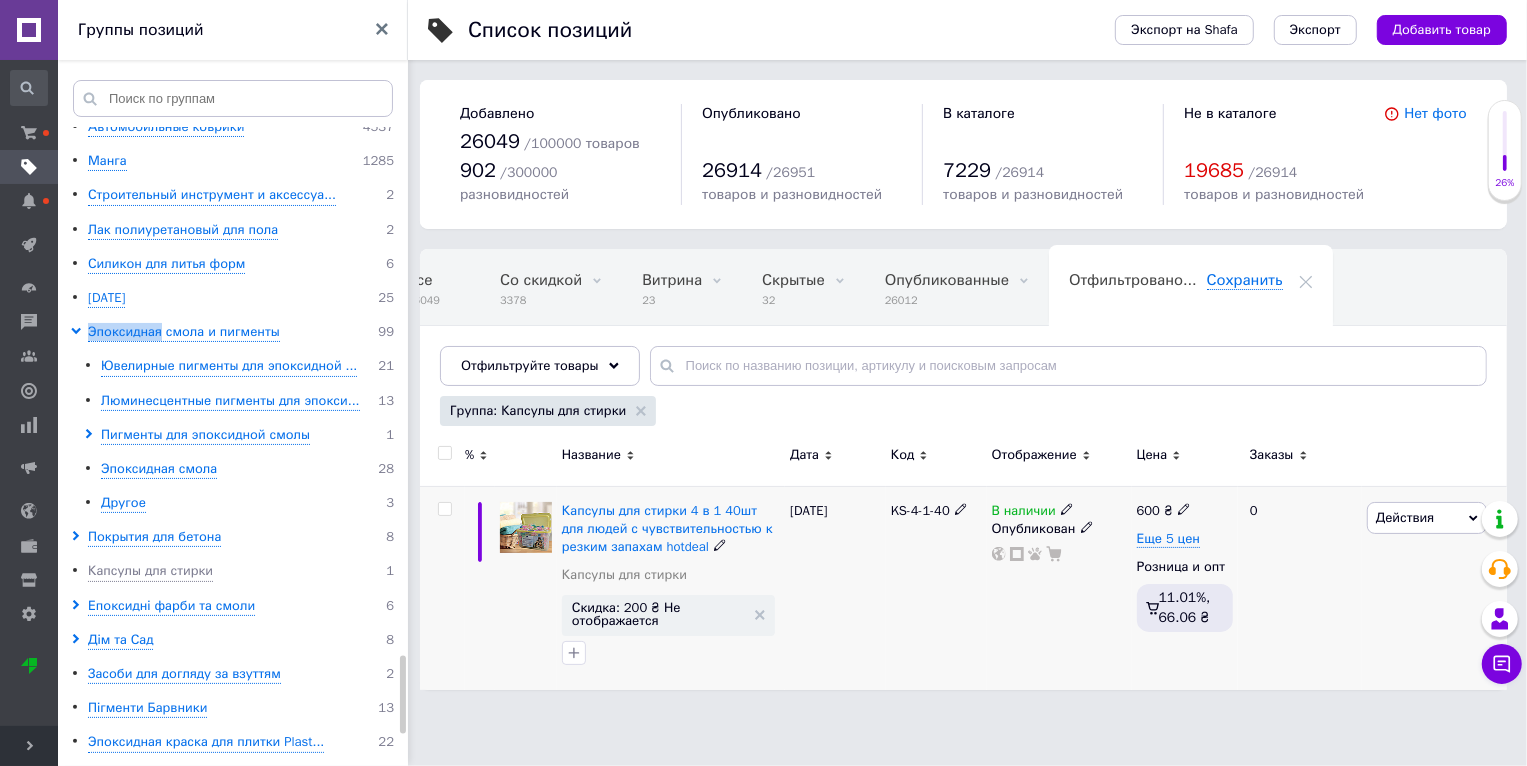 click on "Действия" at bounding box center (1405, 517) 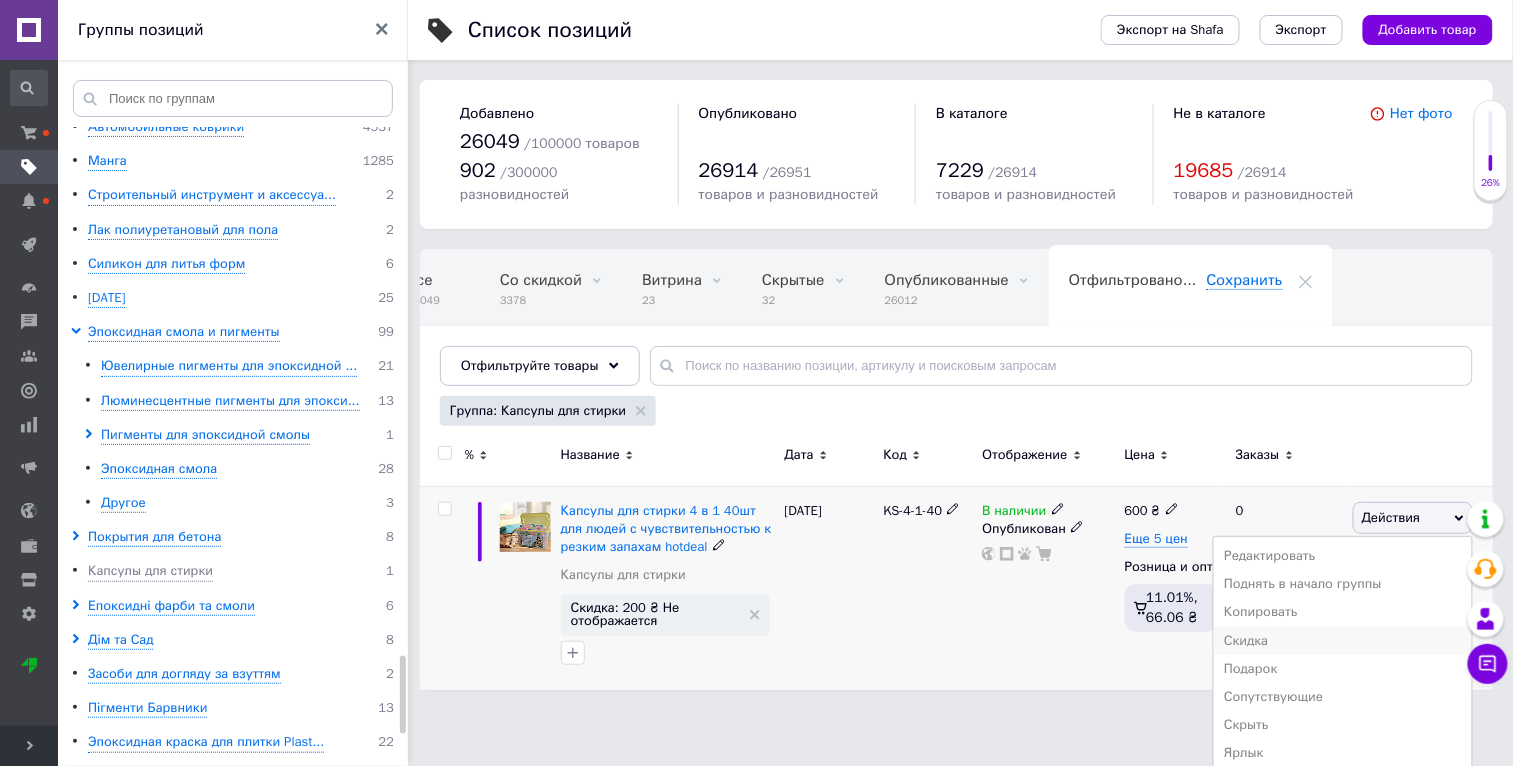 click on "Скидка" at bounding box center [1343, 641] 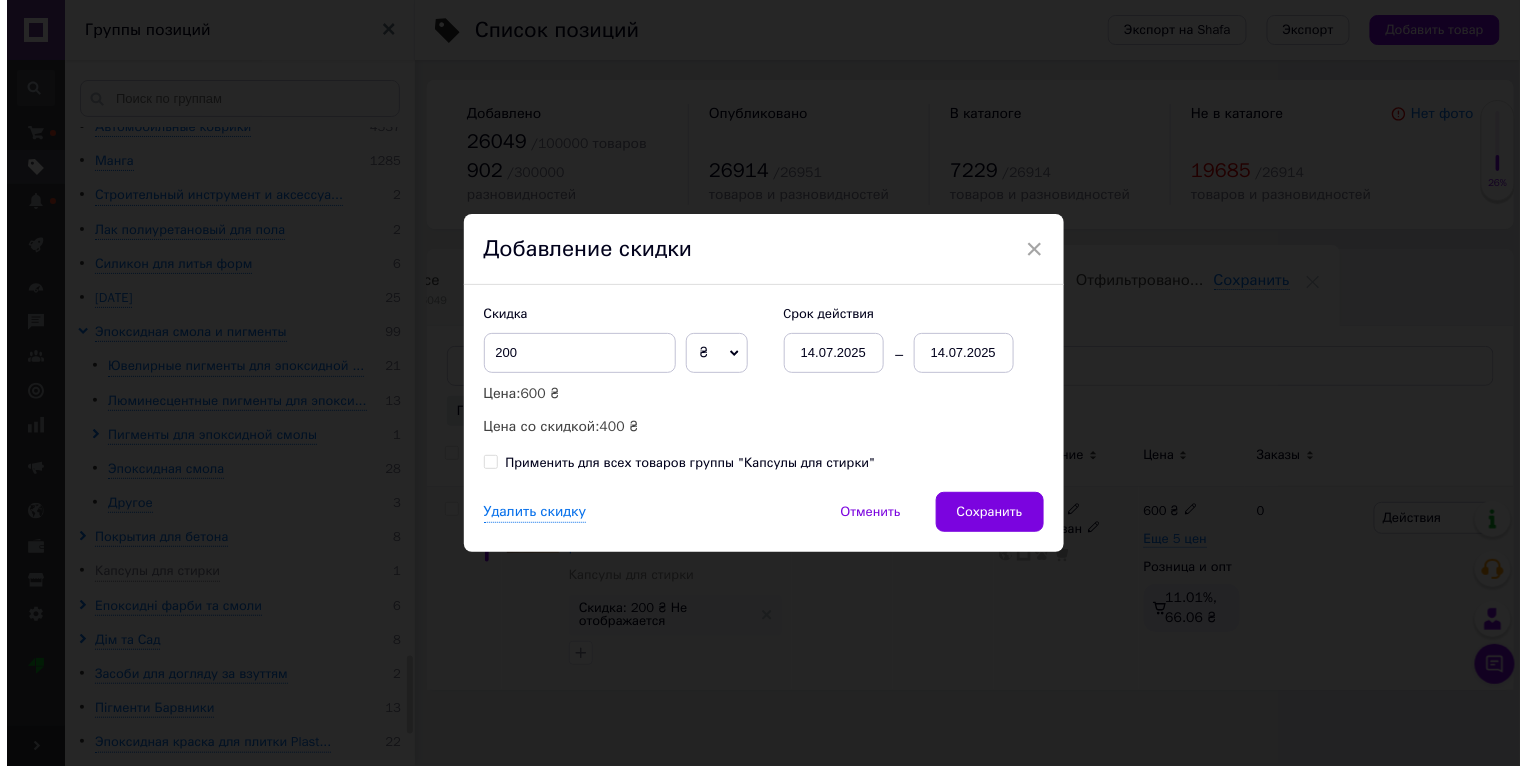 scroll, scrollTop: 0, scrollLeft: 34, axis: horizontal 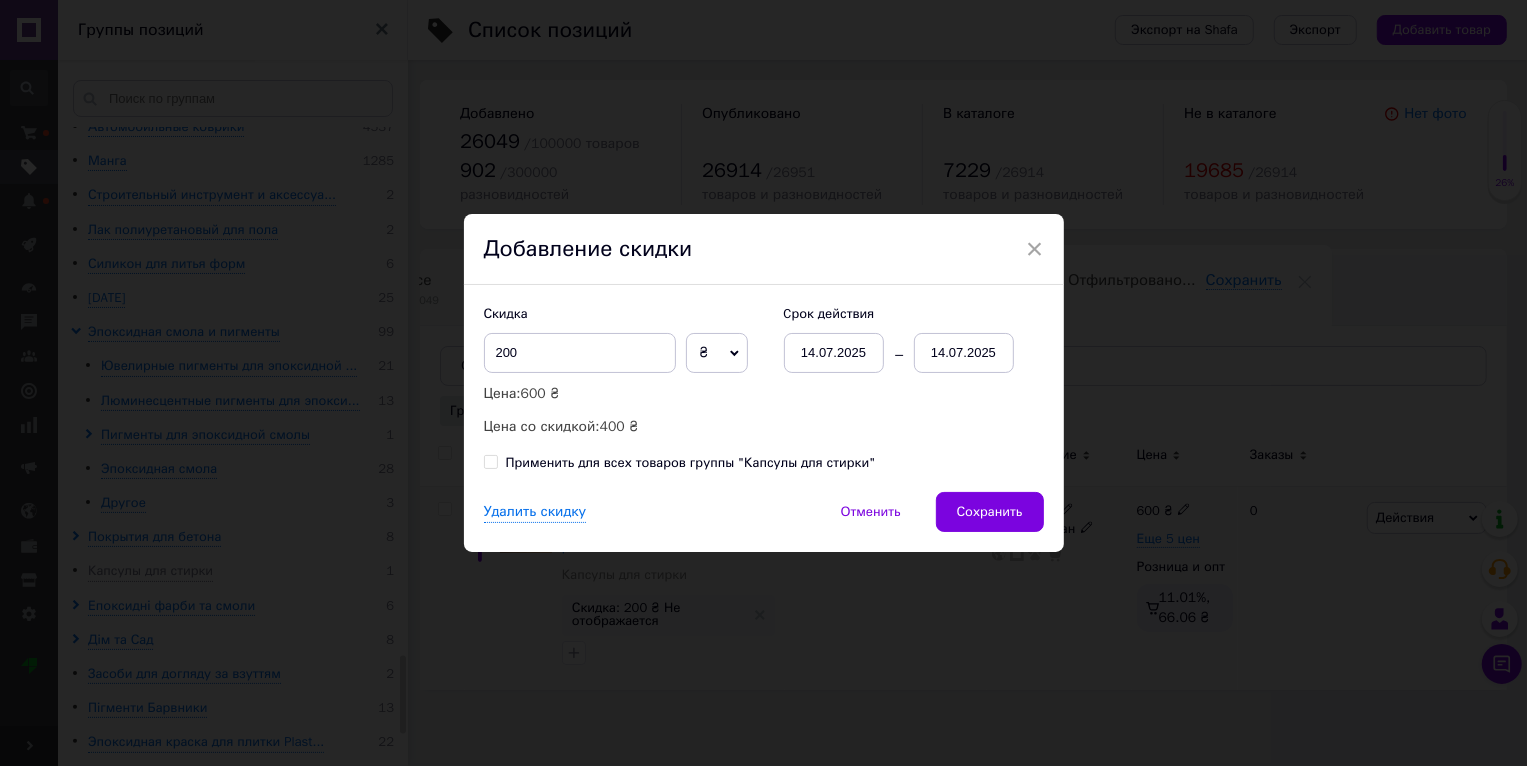 click on "Применить для всех товаров группы "Капсулы для стирки"" at bounding box center (691, 463) 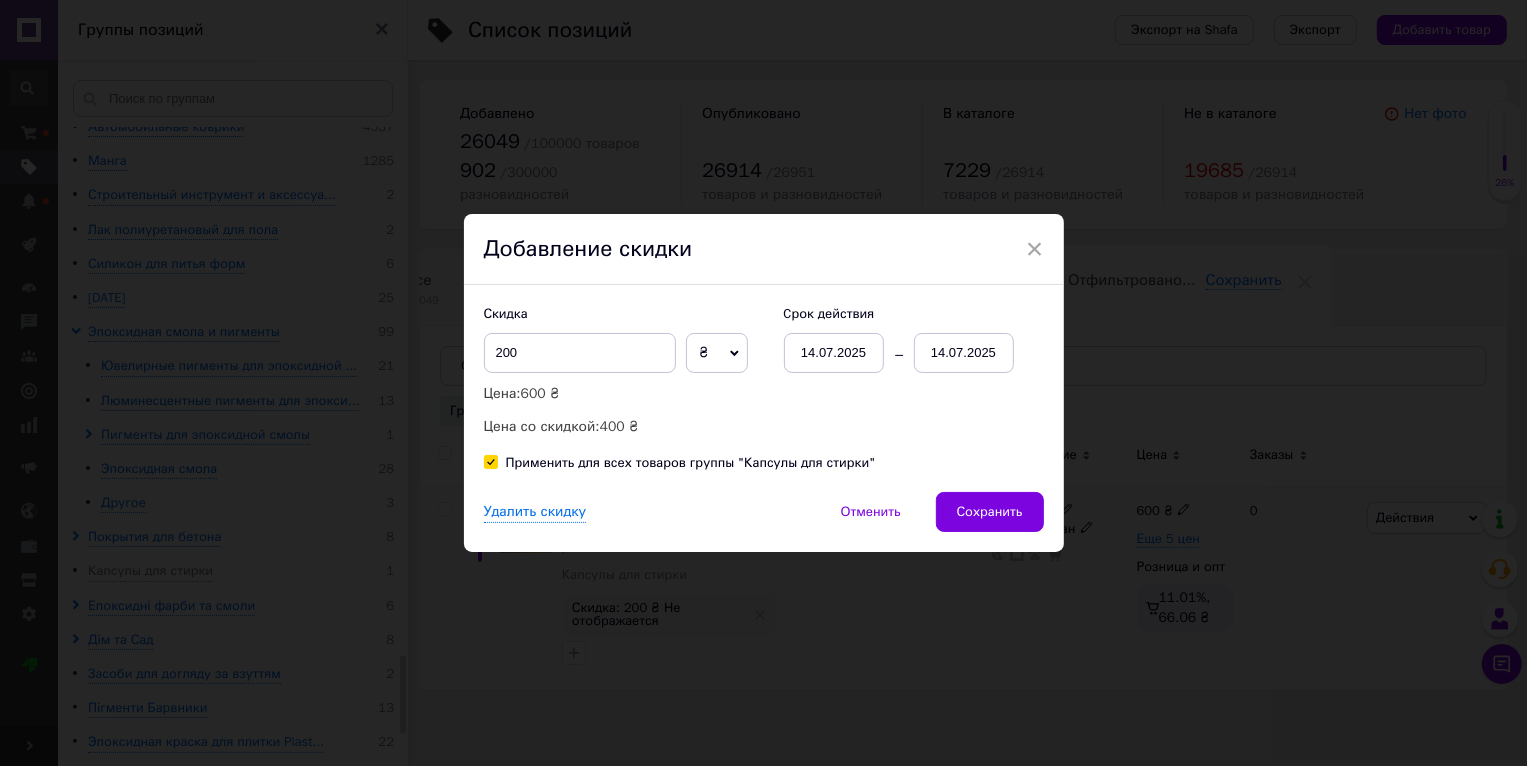 checkbox on "true" 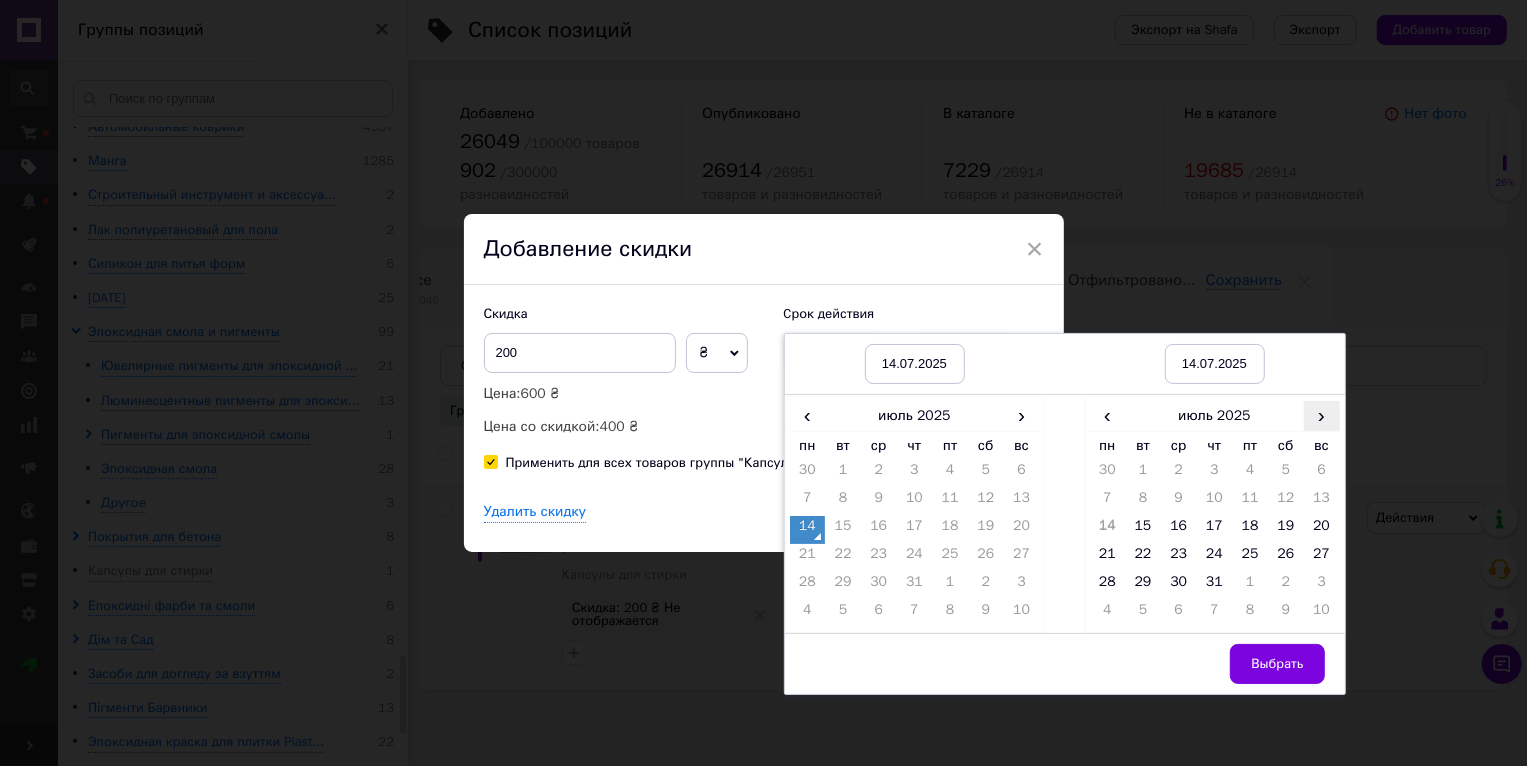 click on "›" at bounding box center (1322, 415) 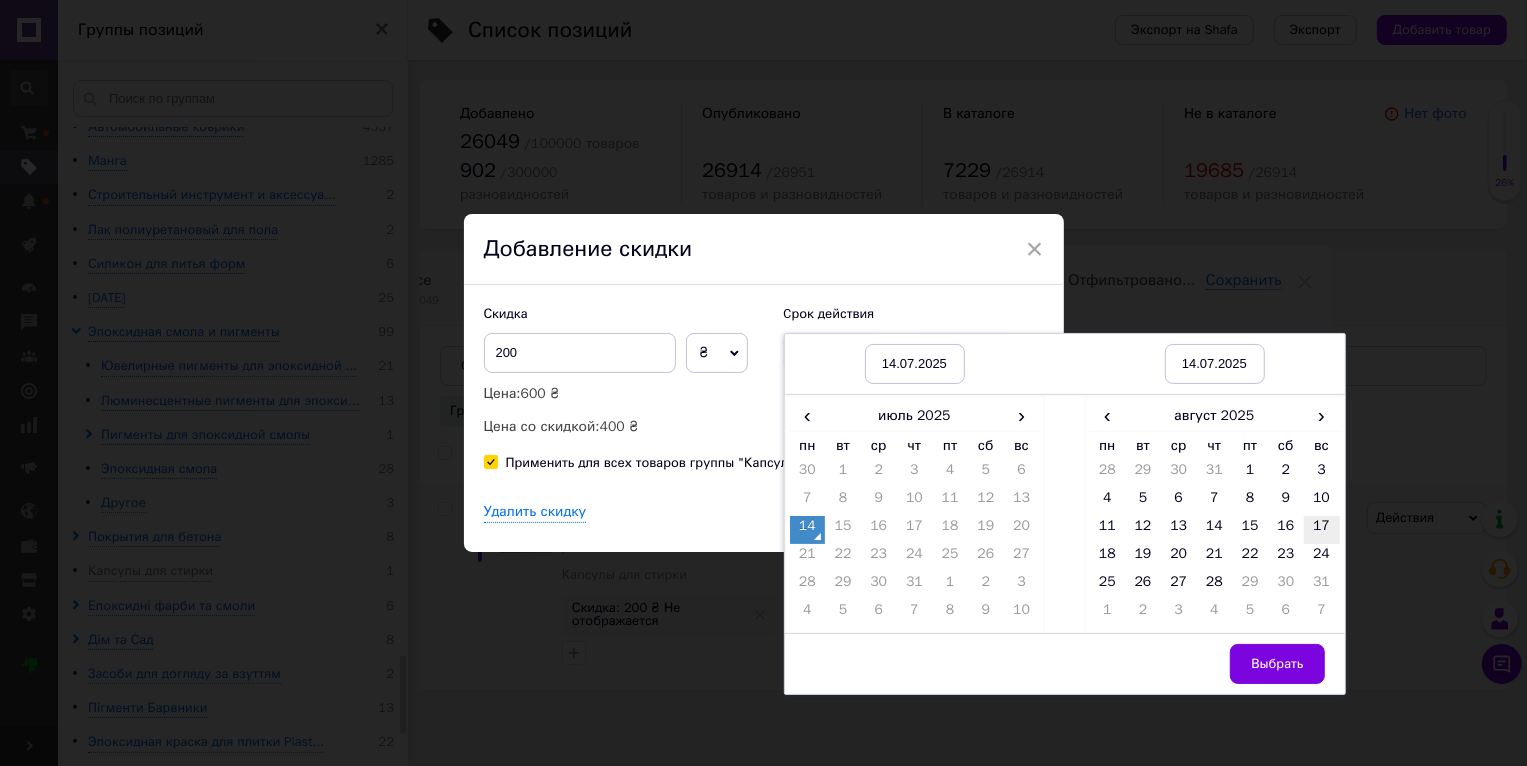click on "17" at bounding box center (1322, 530) 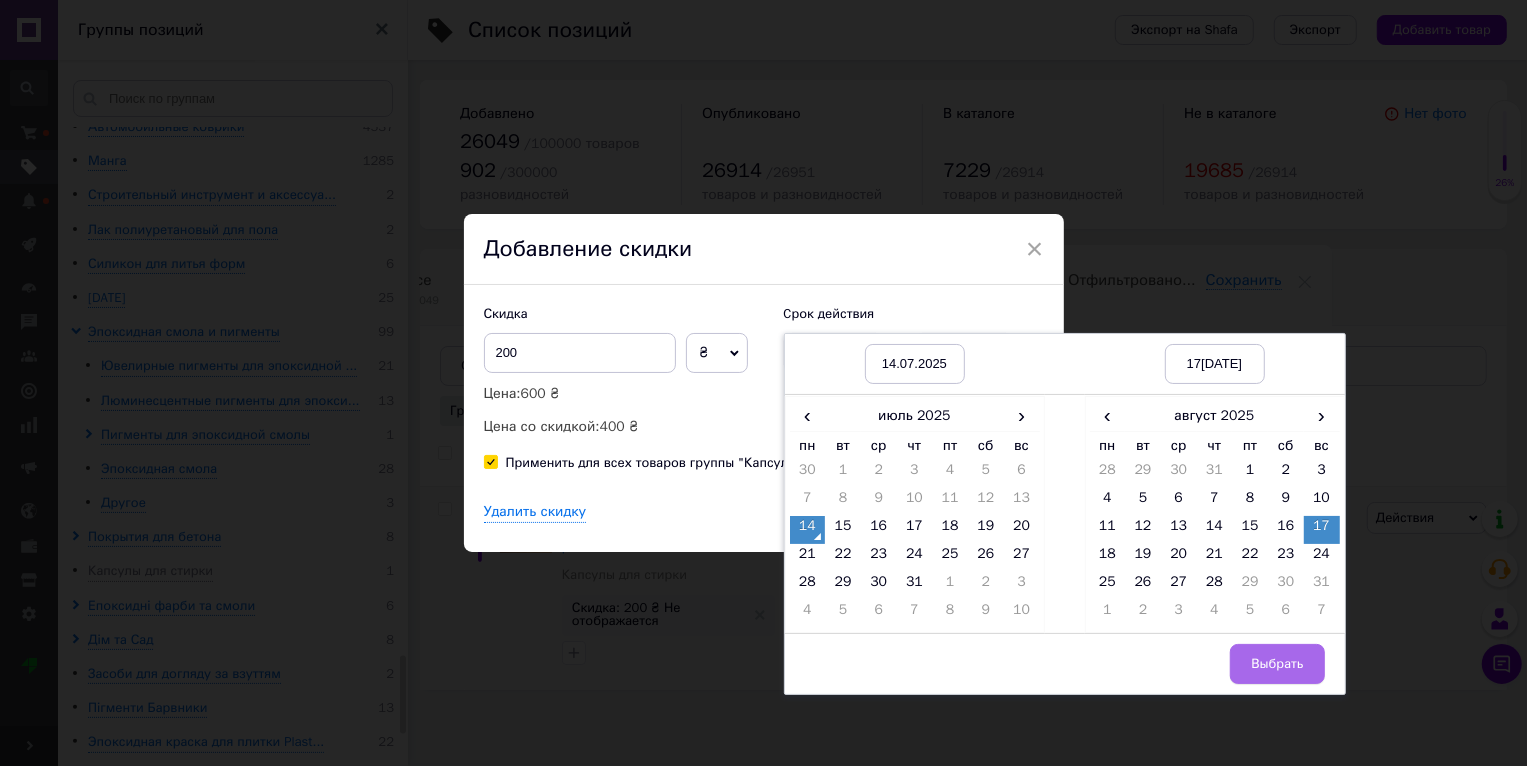 click on "Выбрать" at bounding box center (1277, 664) 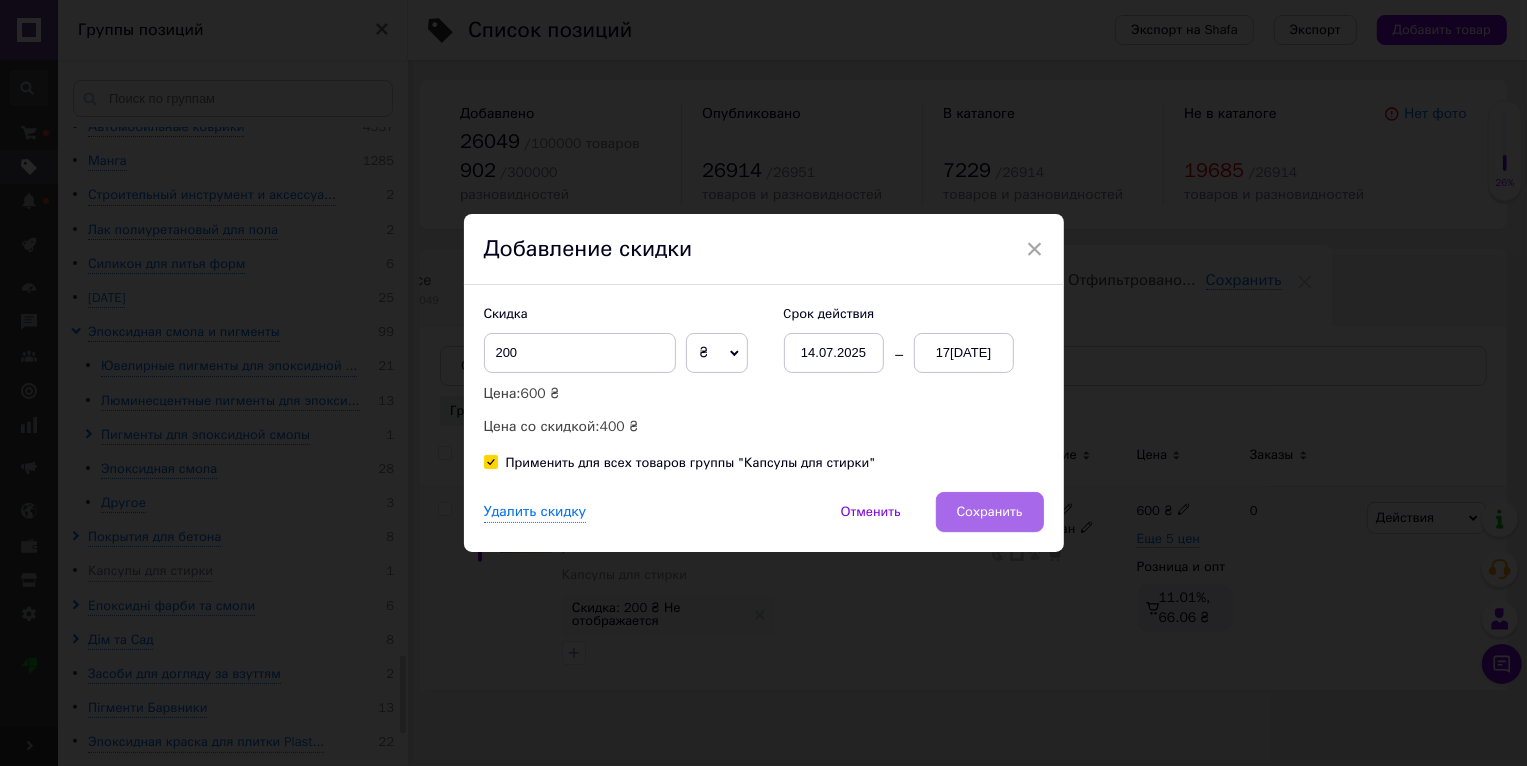 click on "Сохранить" at bounding box center [990, 512] 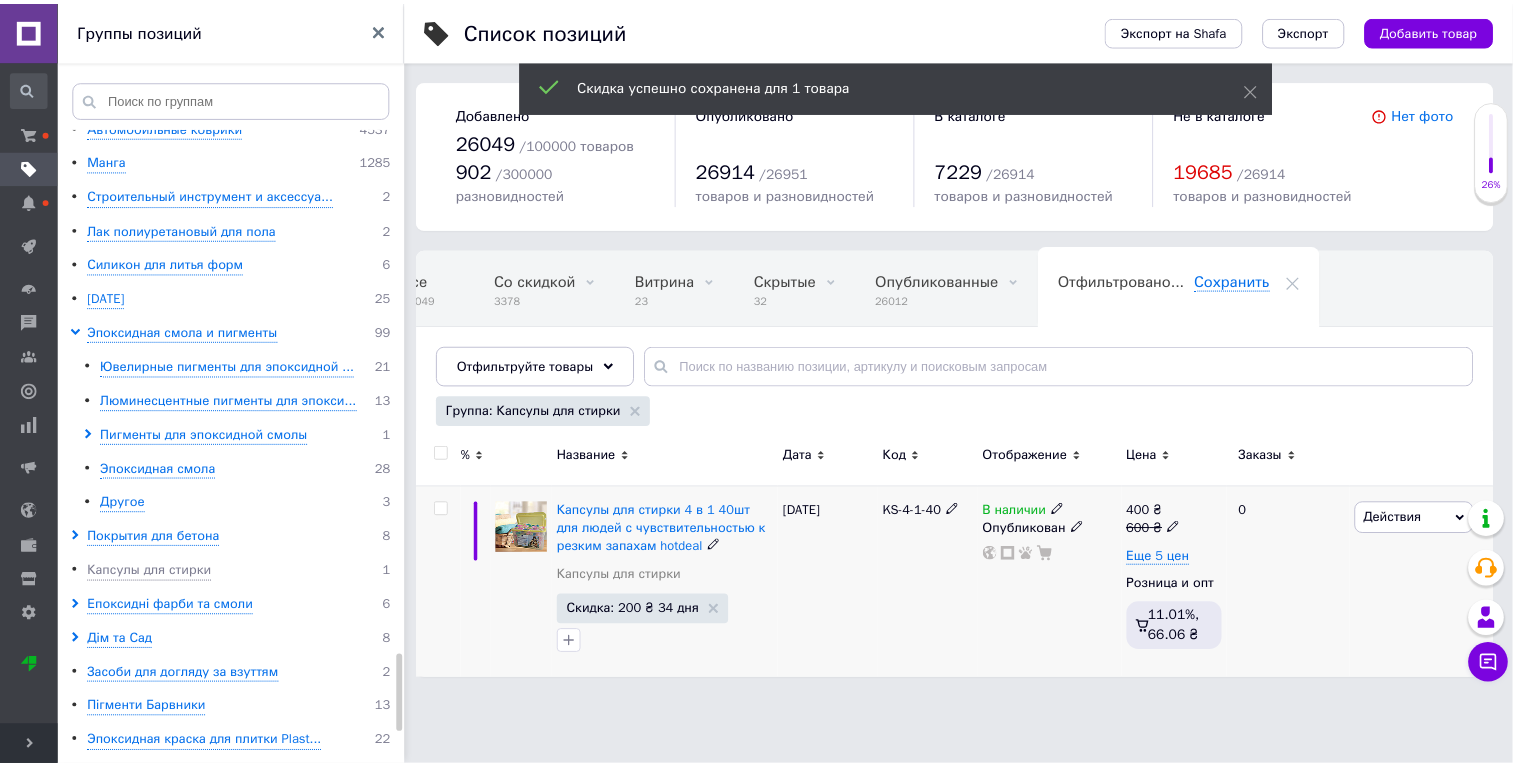 scroll, scrollTop: 0, scrollLeft: 33, axis: horizontal 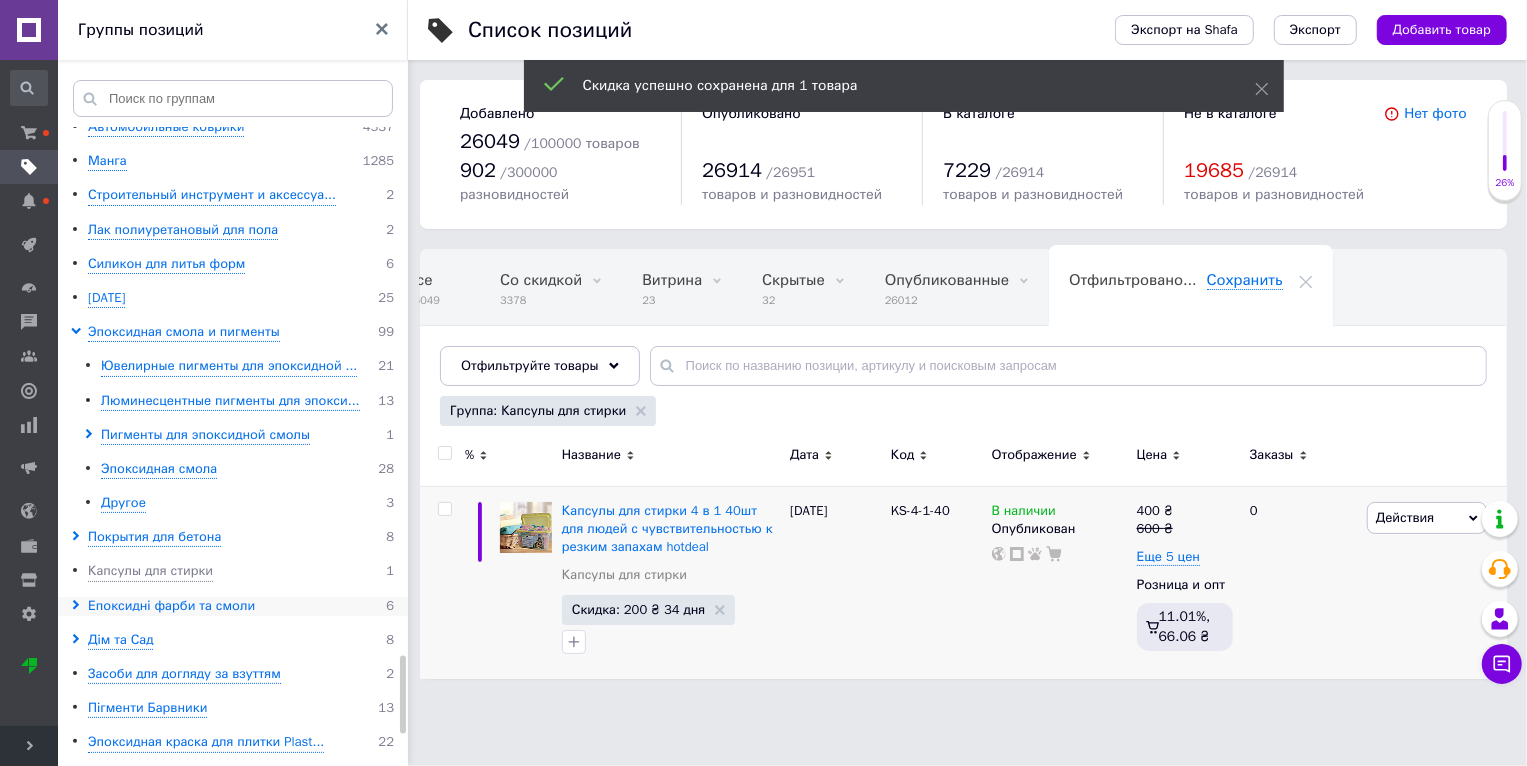 click on "Епоксидні фарби та смоли" at bounding box center (171, 606) 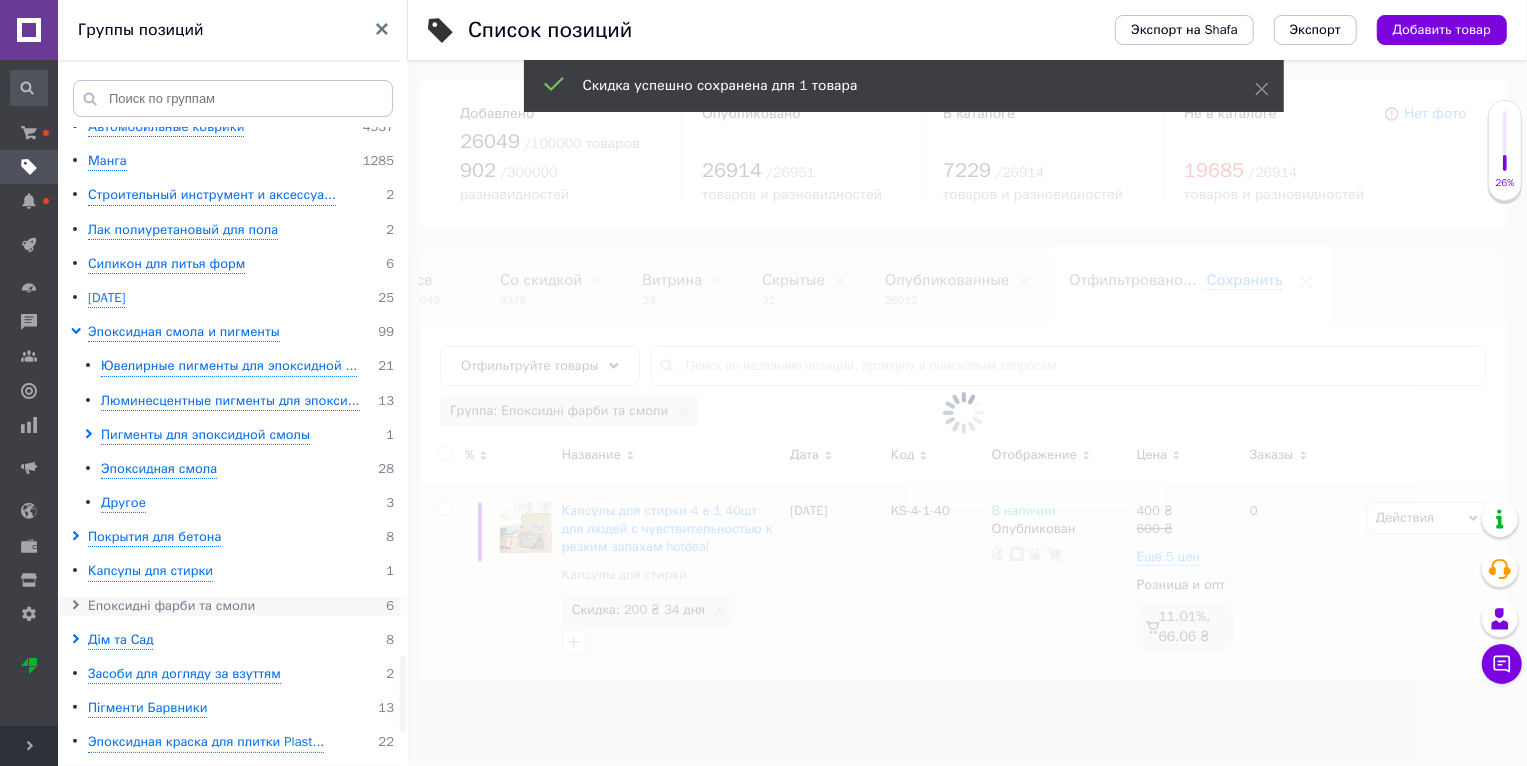 scroll, scrollTop: 0, scrollLeft: 47, axis: horizontal 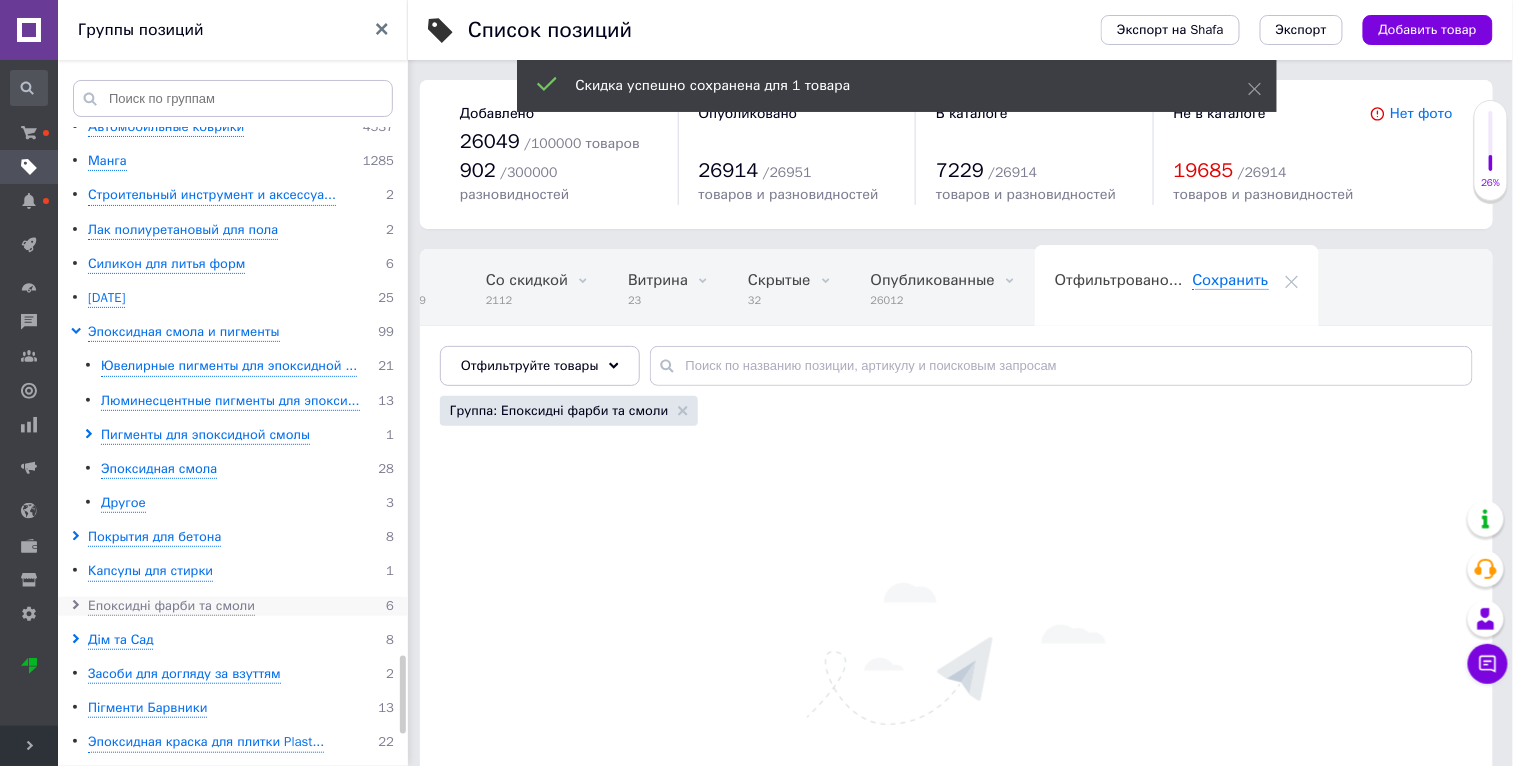 click 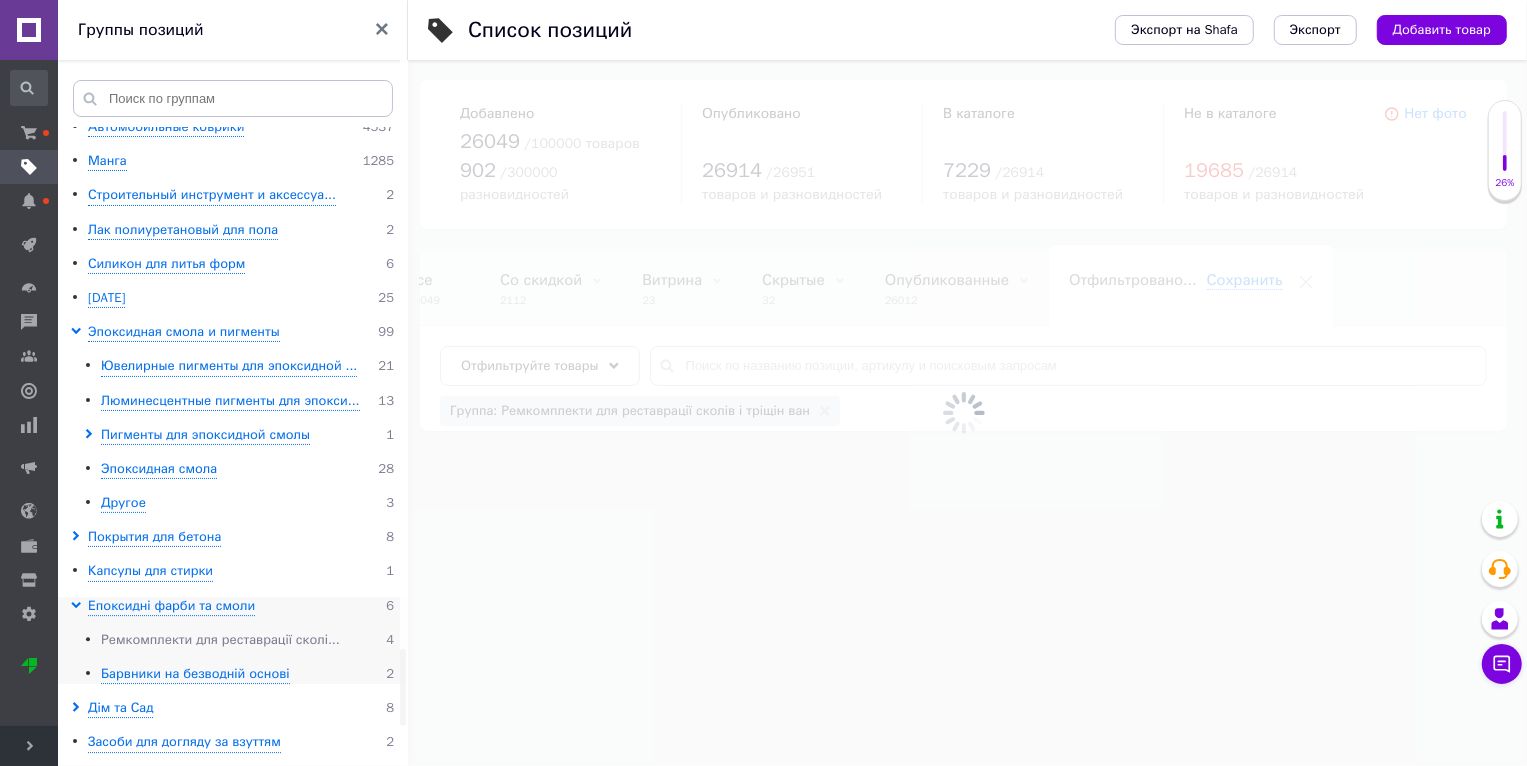 click on "Ремкомплекти для реставрації сколі..." at bounding box center [220, 640] 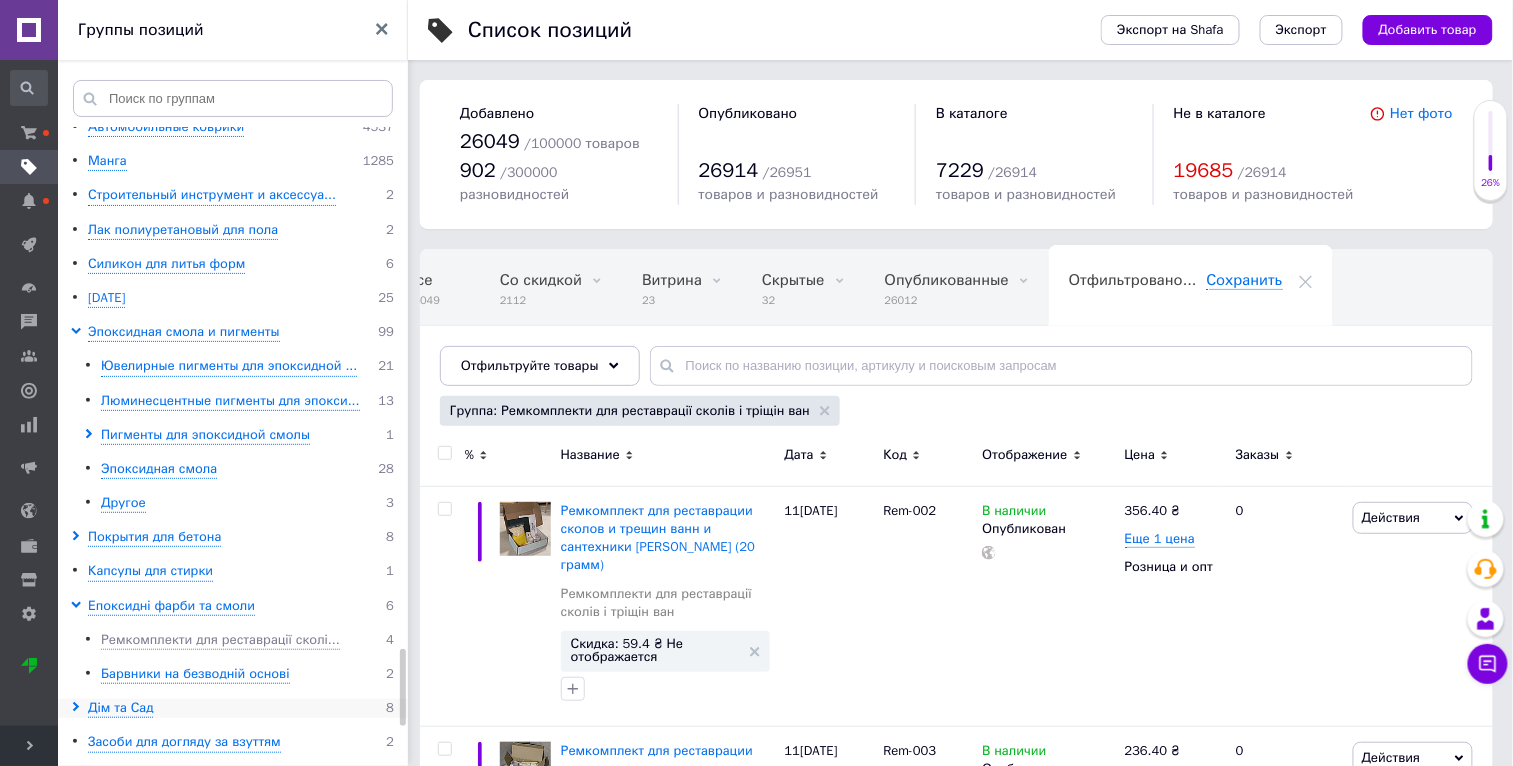 scroll, scrollTop: 0, scrollLeft: 47, axis: horizontal 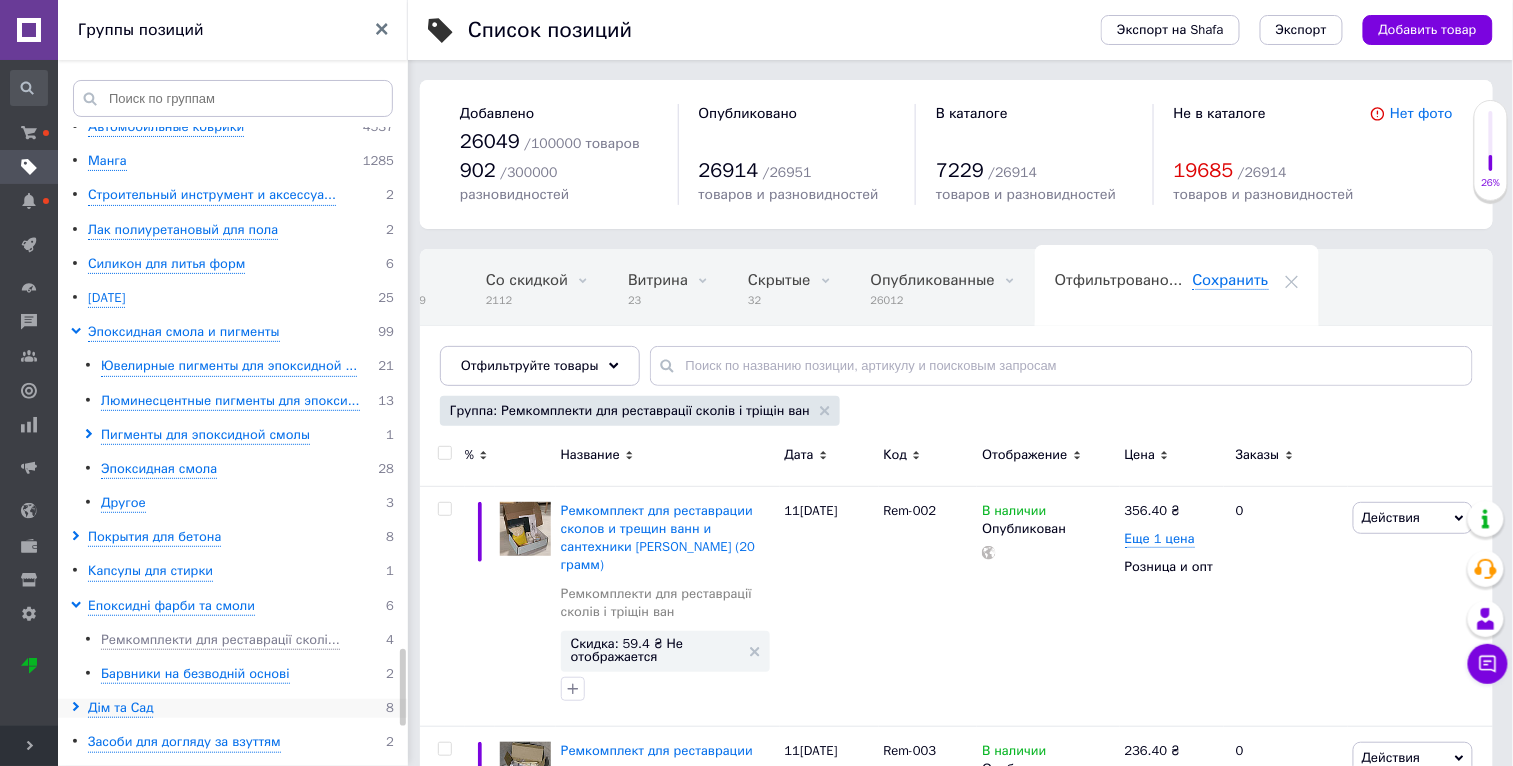 click 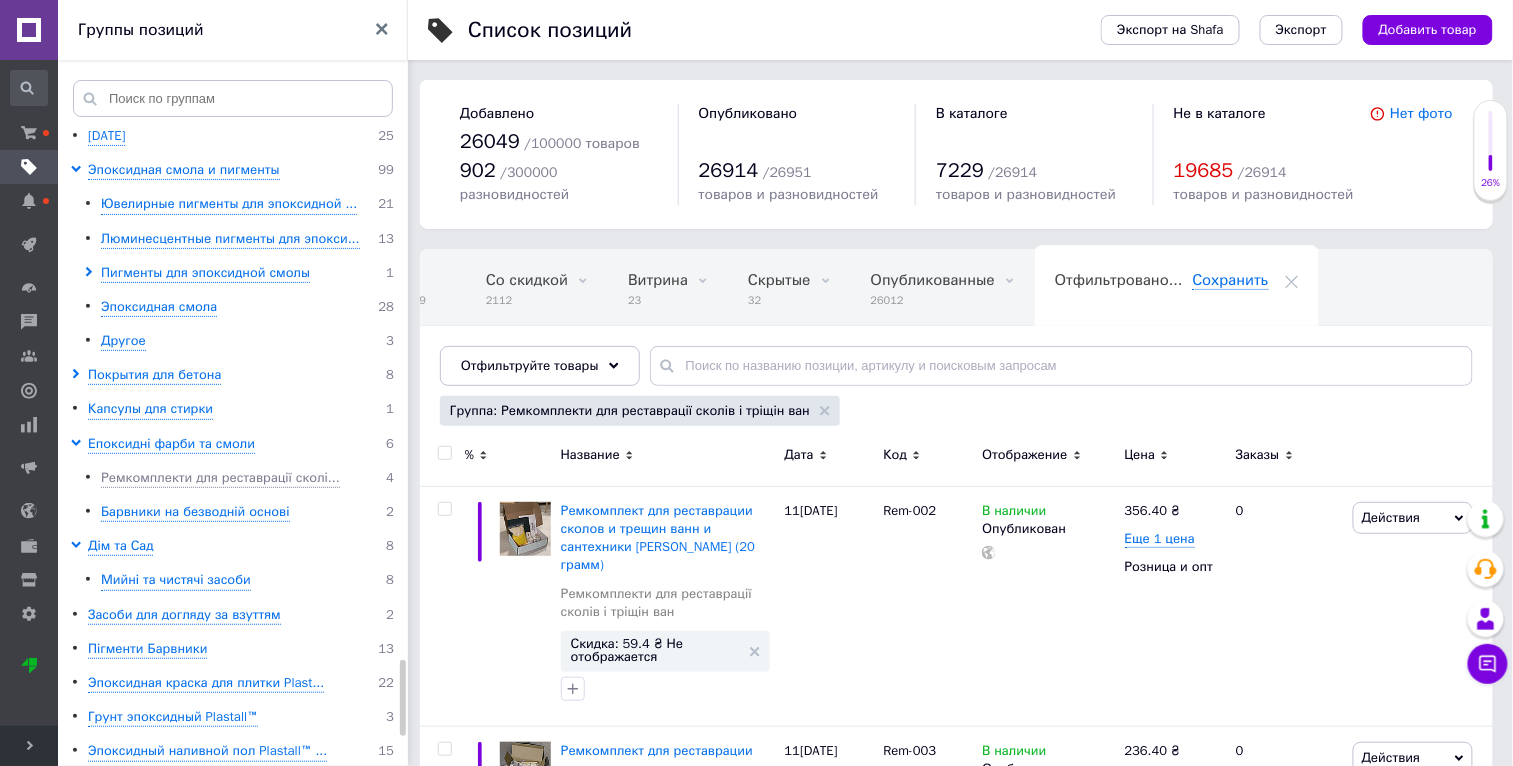 scroll, scrollTop: 4559, scrollLeft: 0, axis: vertical 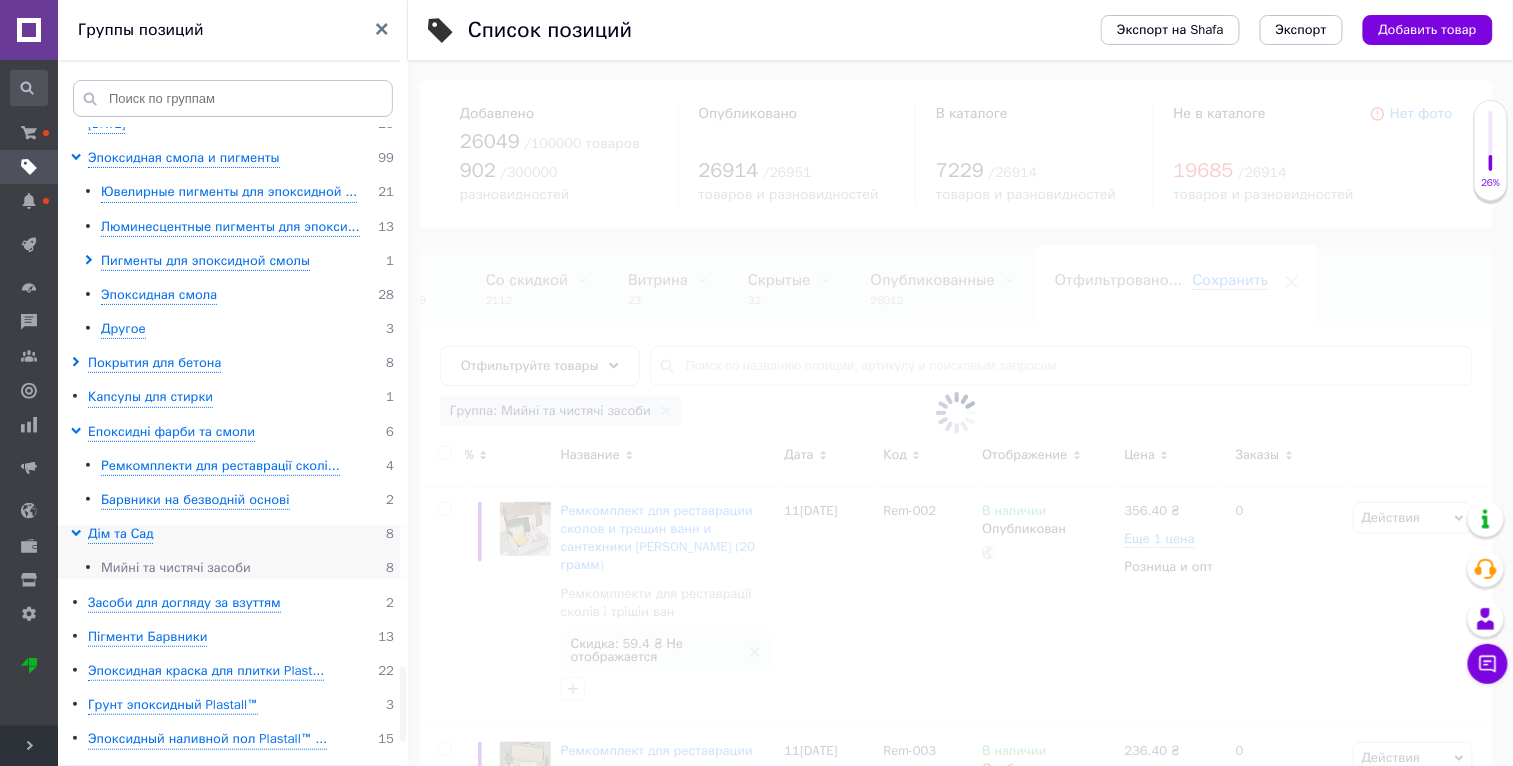 click on "Мийні та чистячі засоби" at bounding box center (176, 568) 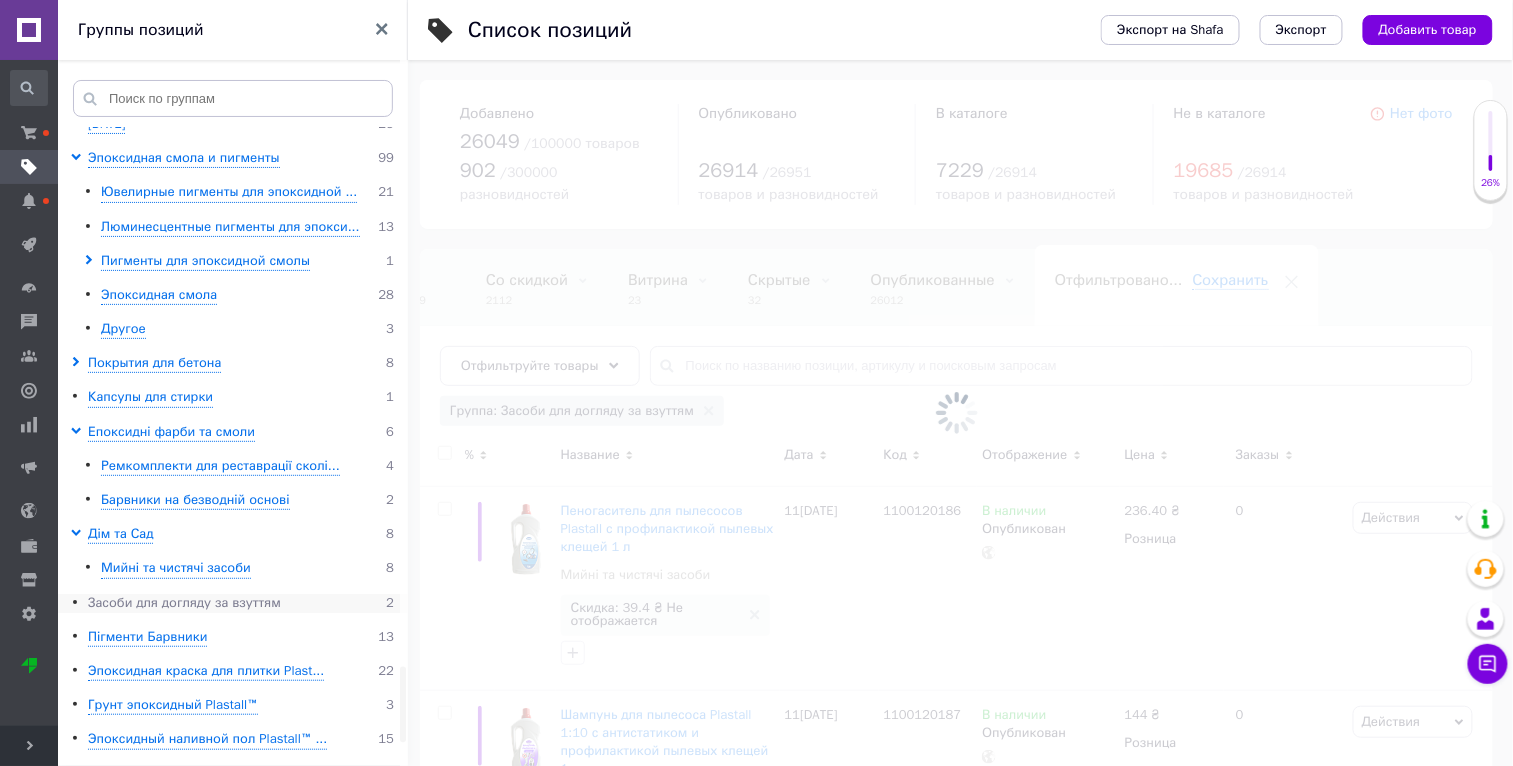 click on "Засоби для догляду за взуттям" at bounding box center (184, 603) 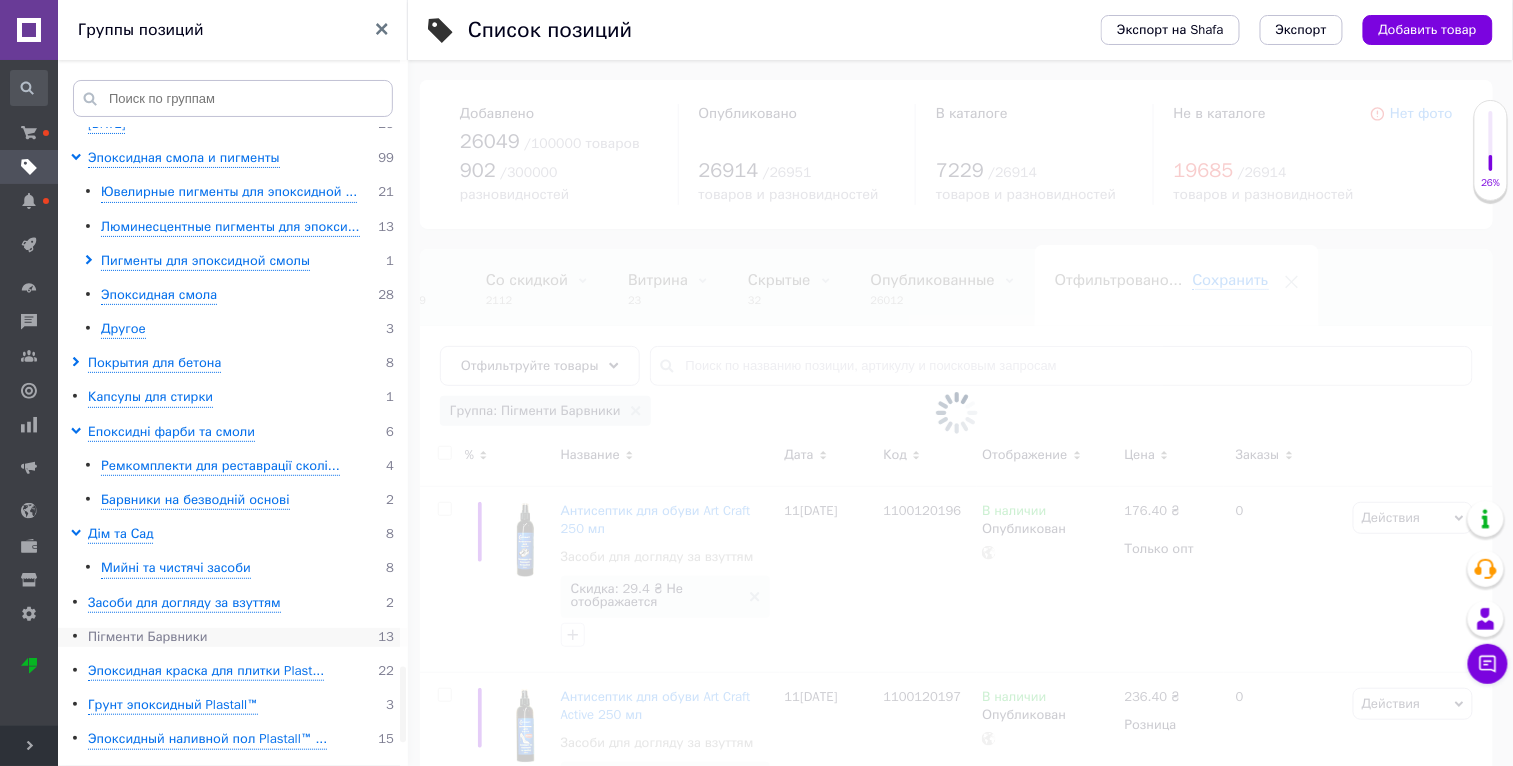 click on "Пігменти Барвники" at bounding box center (147, 637) 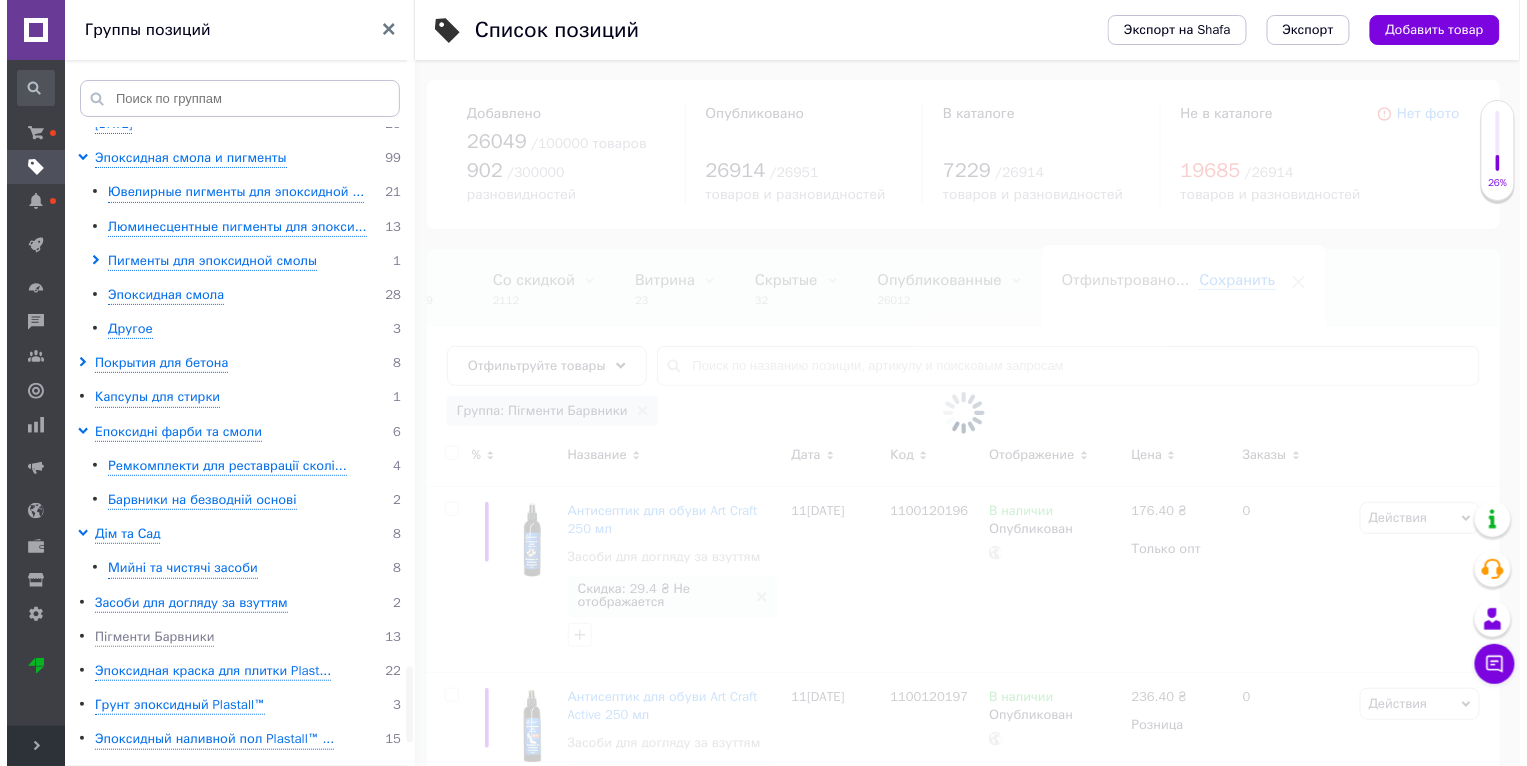 scroll, scrollTop: 4748, scrollLeft: 0, axis: vertical 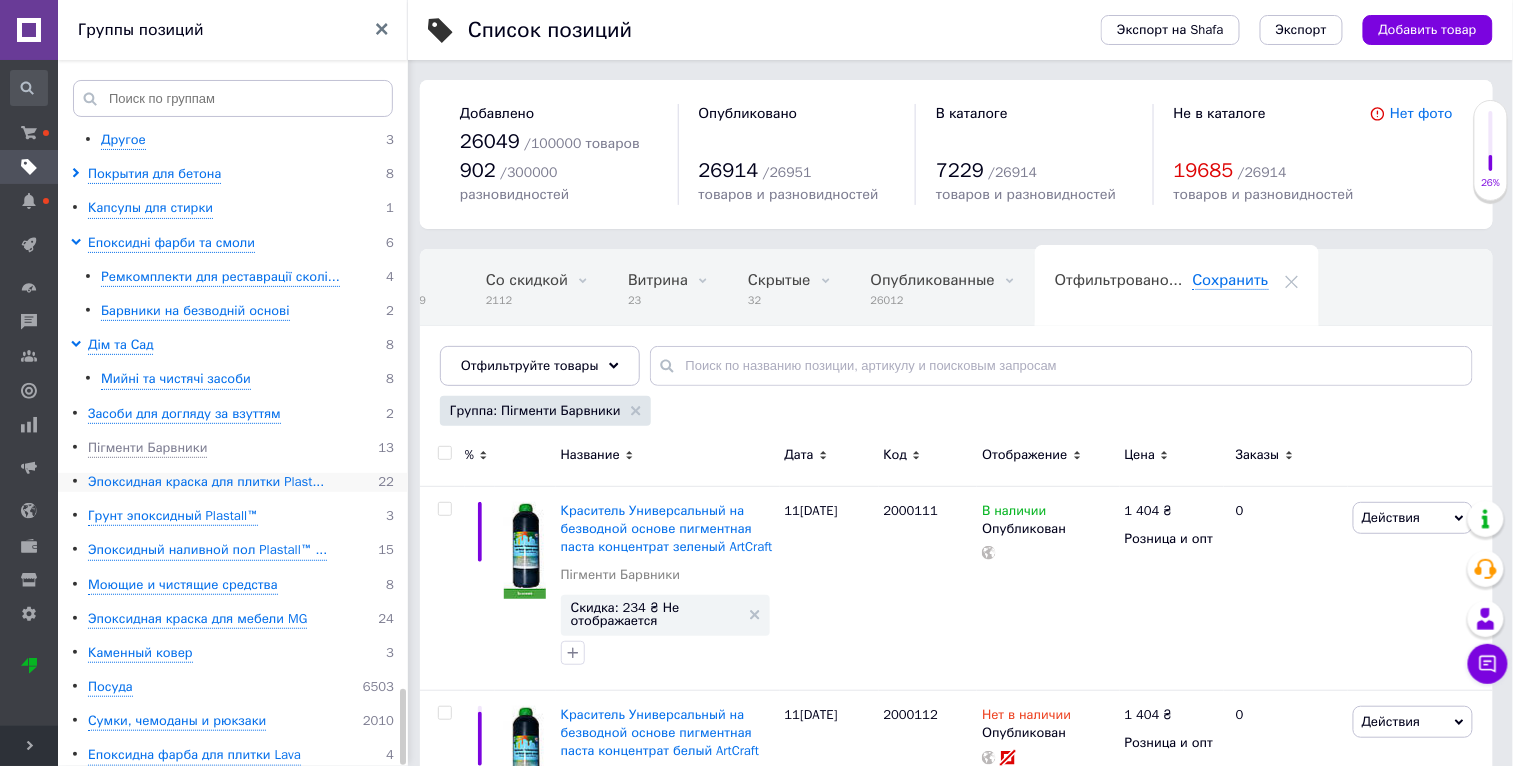 click on "Эпоксидная краска для плитки Plast..." at bounding box center [206, 482] 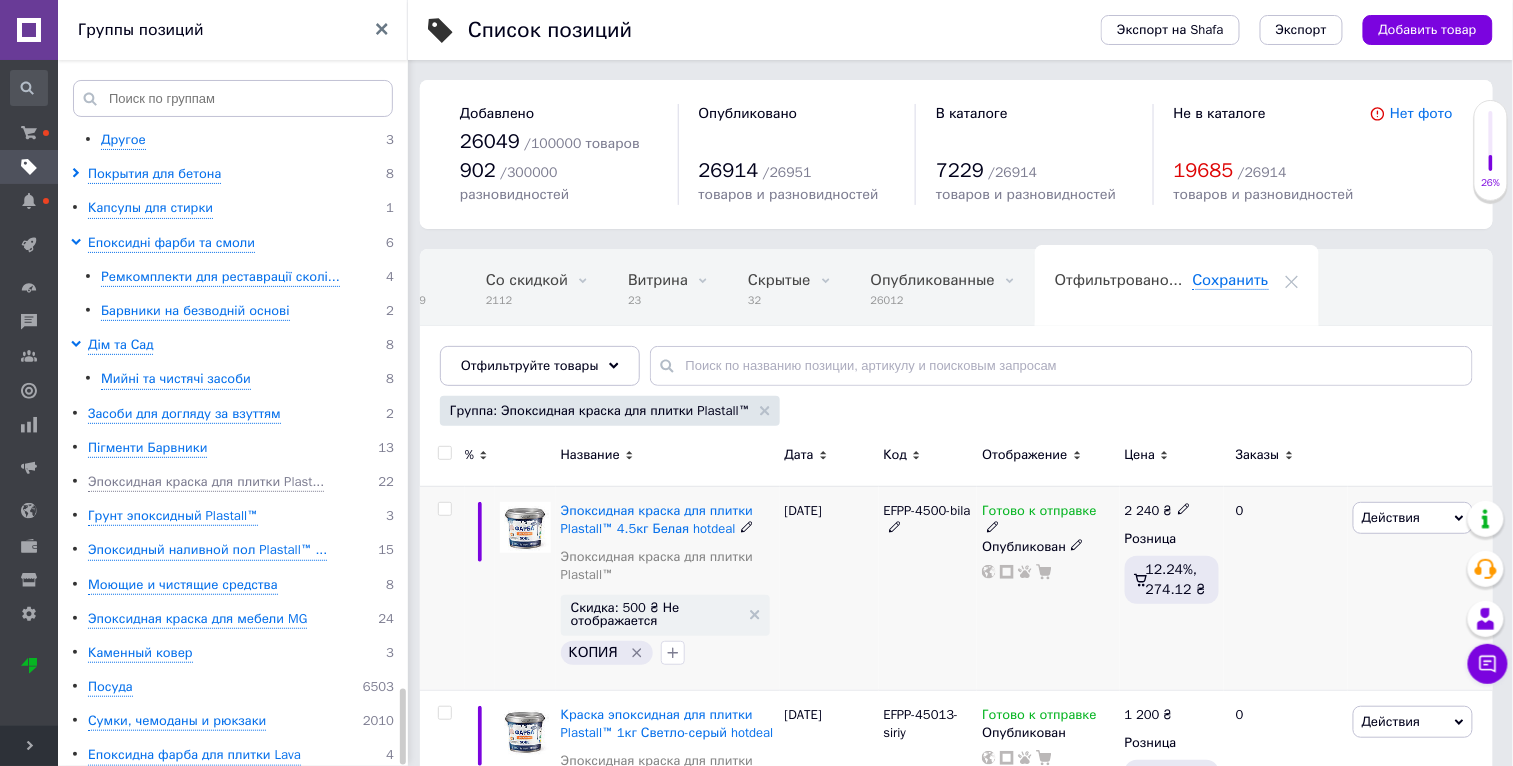 click on "Действия" at bounding box center (1413, 518) 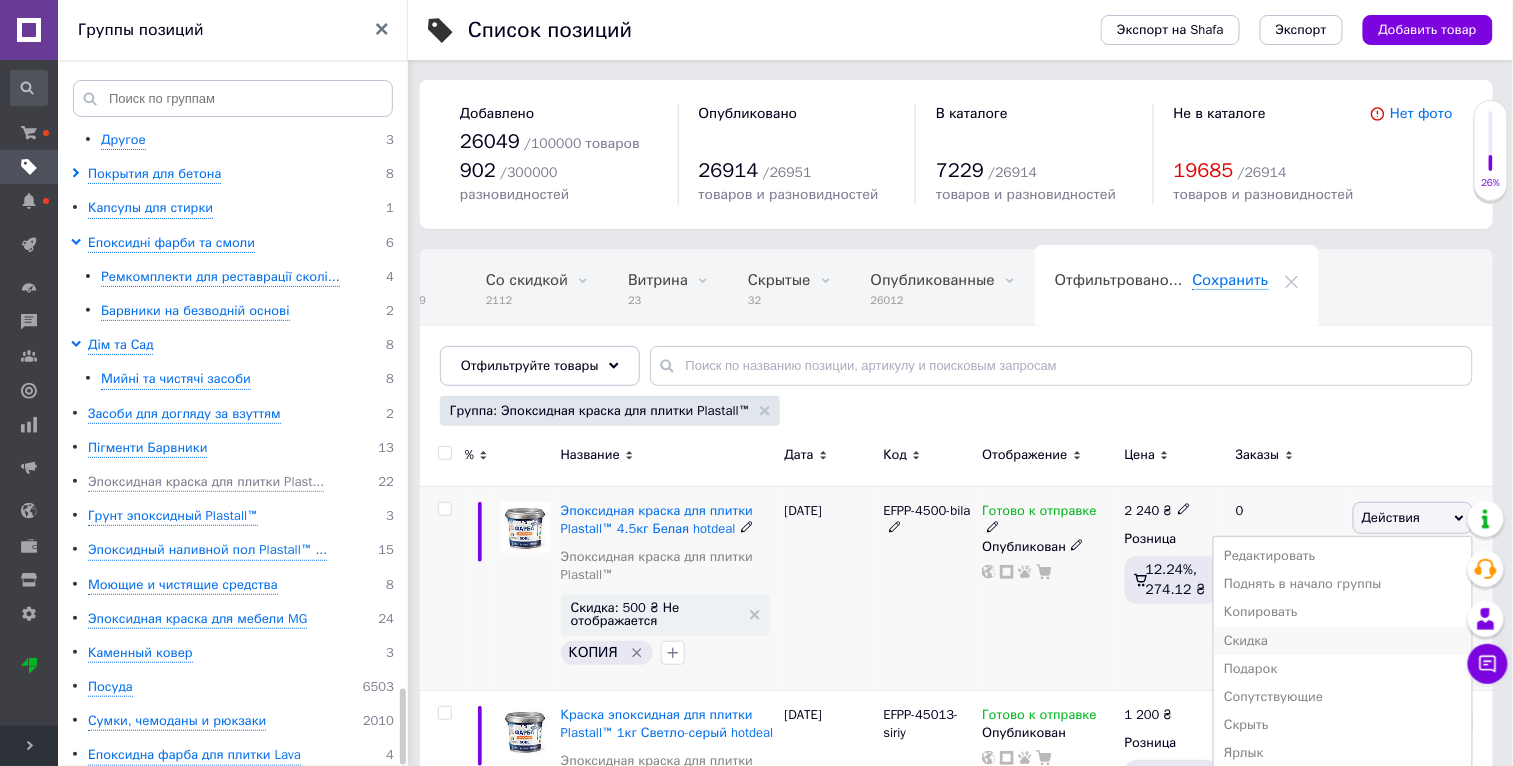 click on "Скидка" at bounding box center [1343, 641] 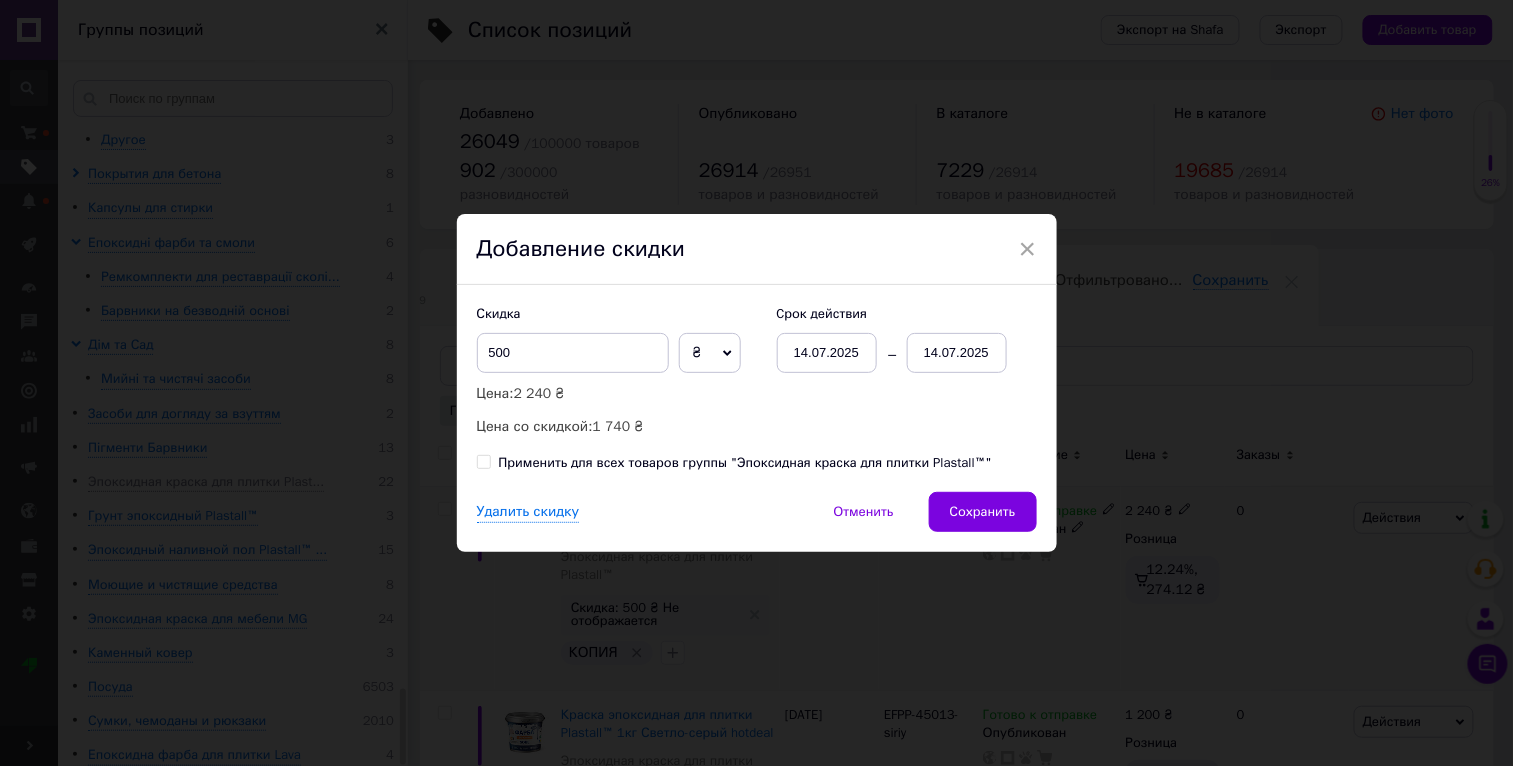 scroll, scrollTop: 0, scrollLeft: 46, axis: horizontal 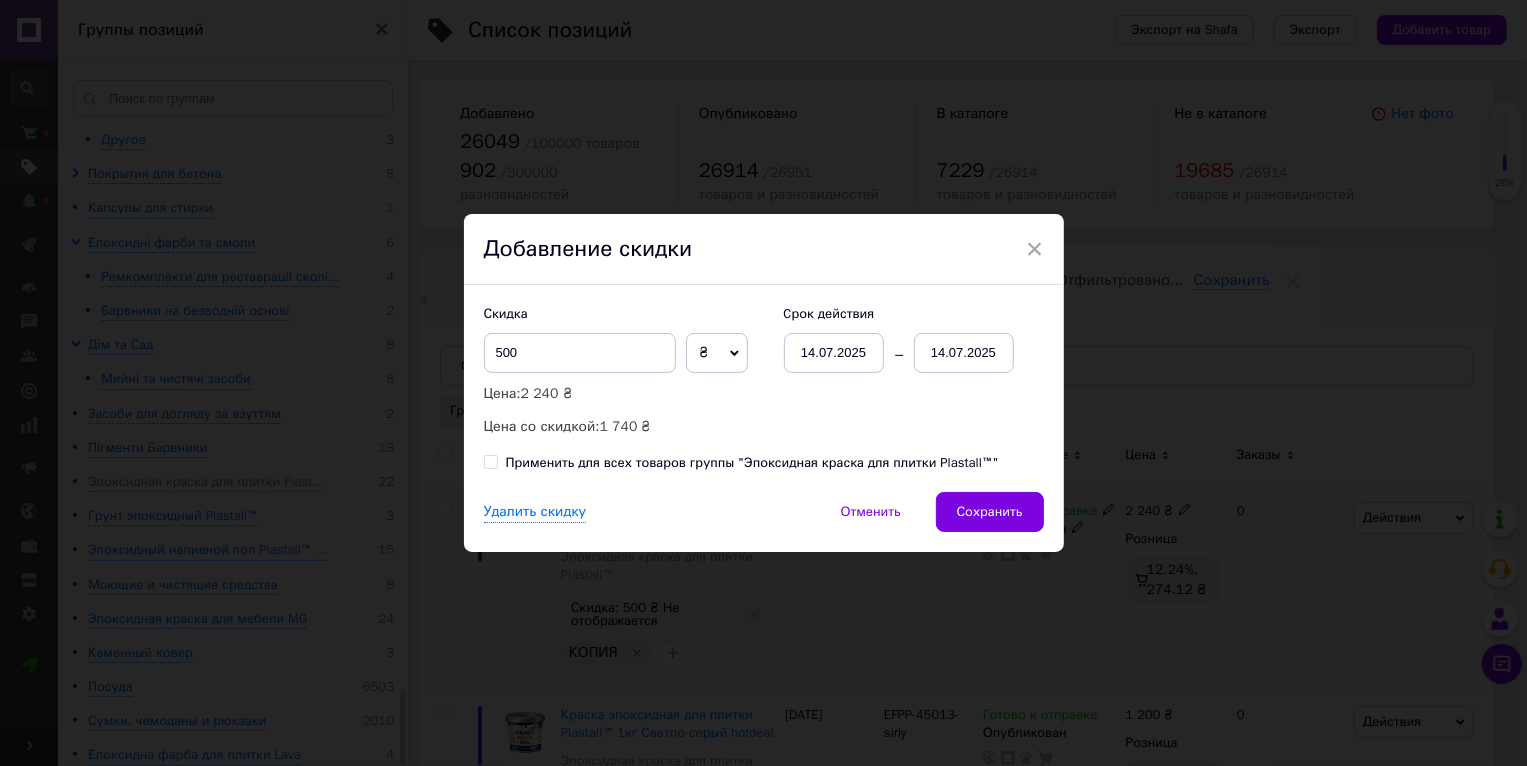 click on "Применить для всех товаров группы "Эпоксидная краска для плитки Plastall™"" at bounding box center (752, 463) 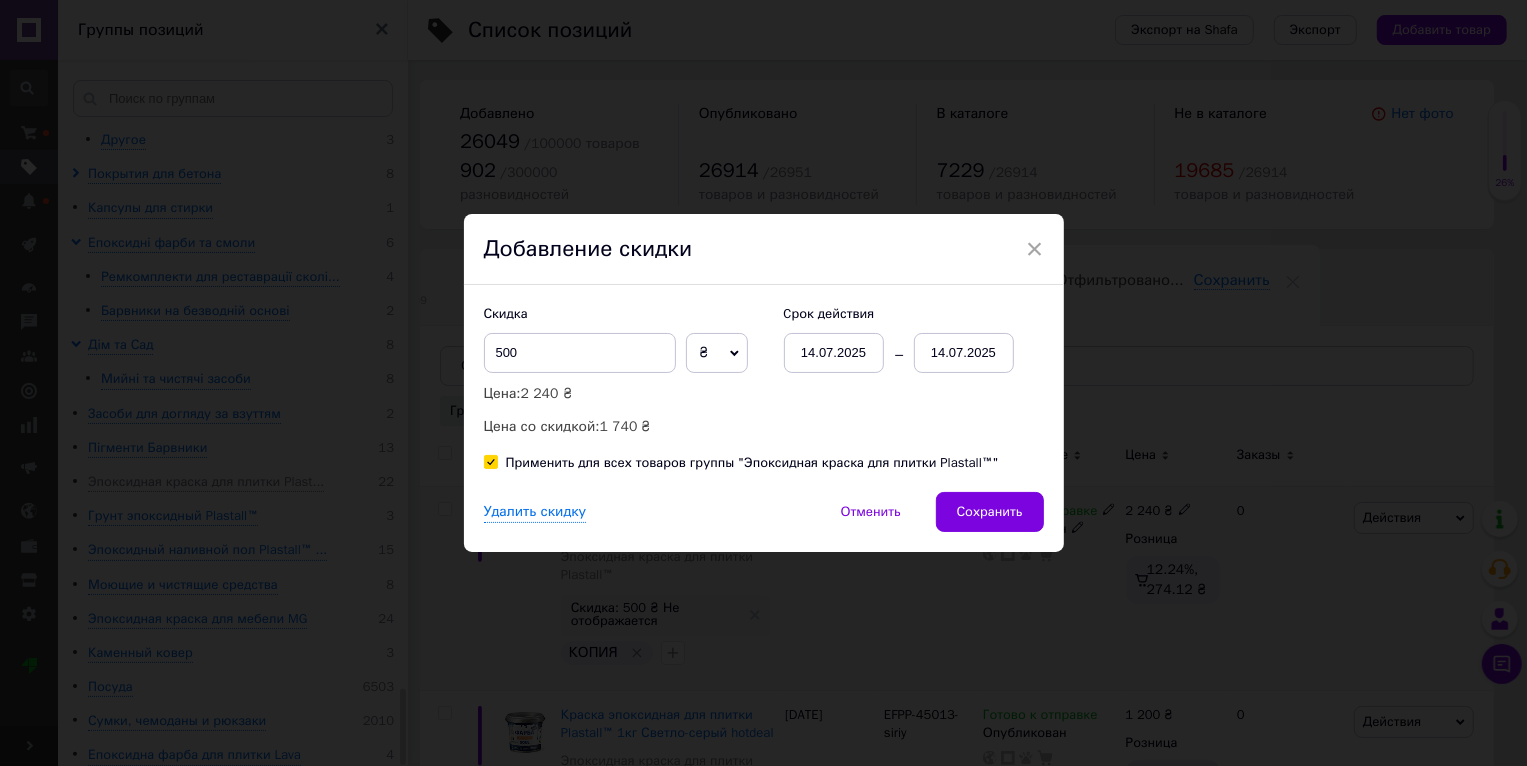 checkbox on "true" 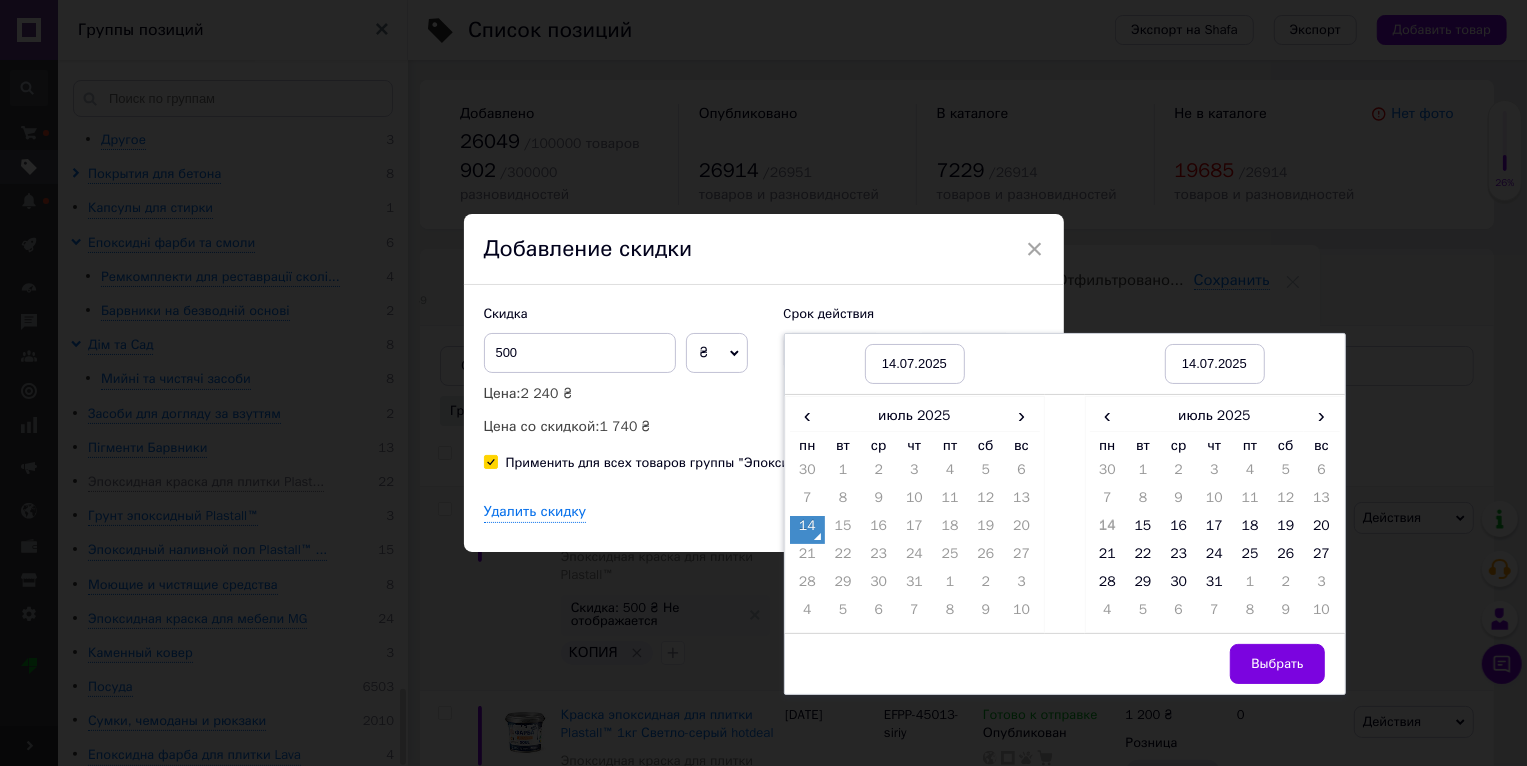click on "‹ июль 2025 › пн вт ср чт пт сб вс 30 1 2 3 4 5 6 7 8 9 10 11 12 13 14 15 16 17 18 19 20 21 22 23 24 25 26 27 28 29 30 31 1 2 3 4 5 6 7 8 9 10" at bounding box center (1215, 514) 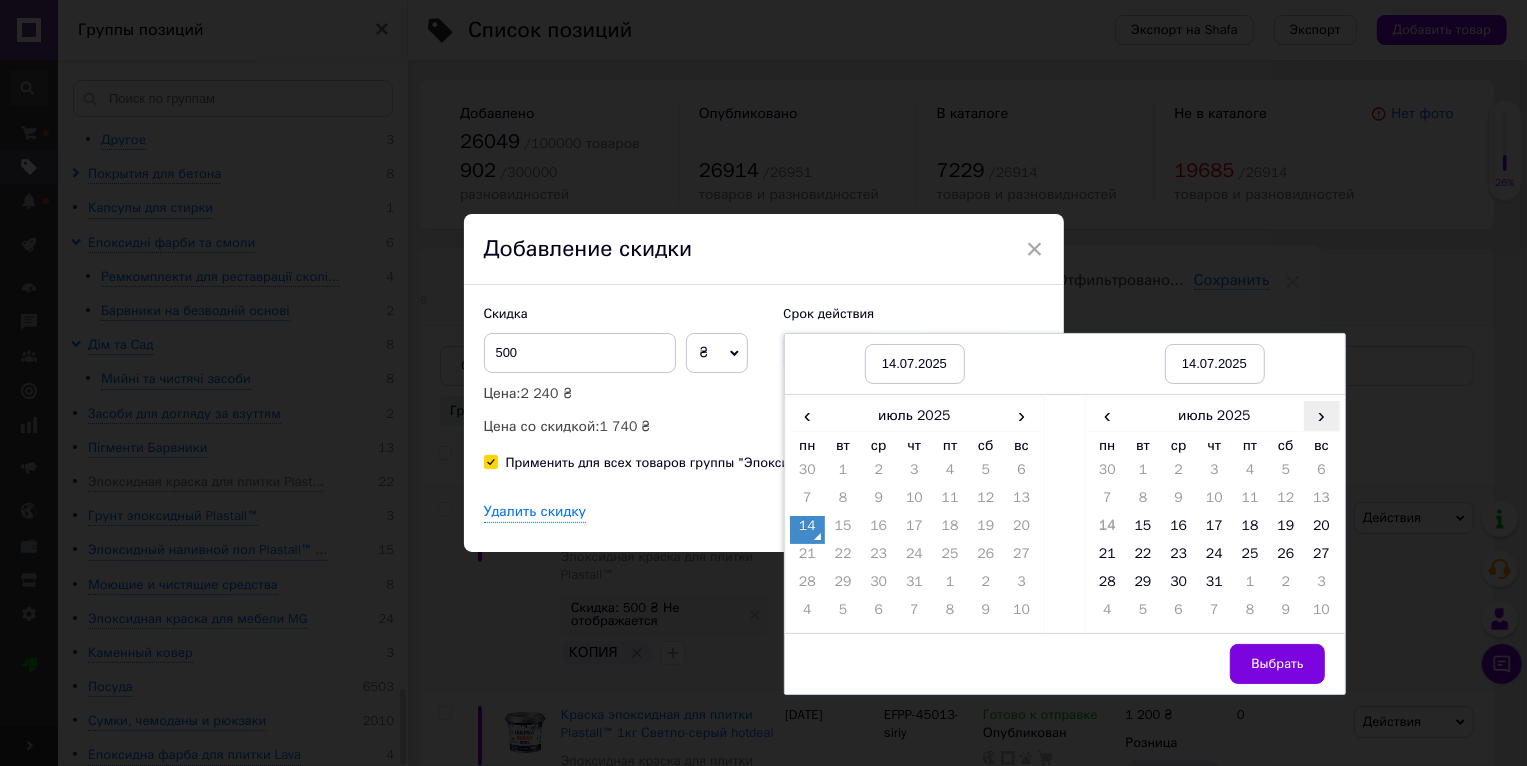 click on "›" at bounding box center [1322, 415] 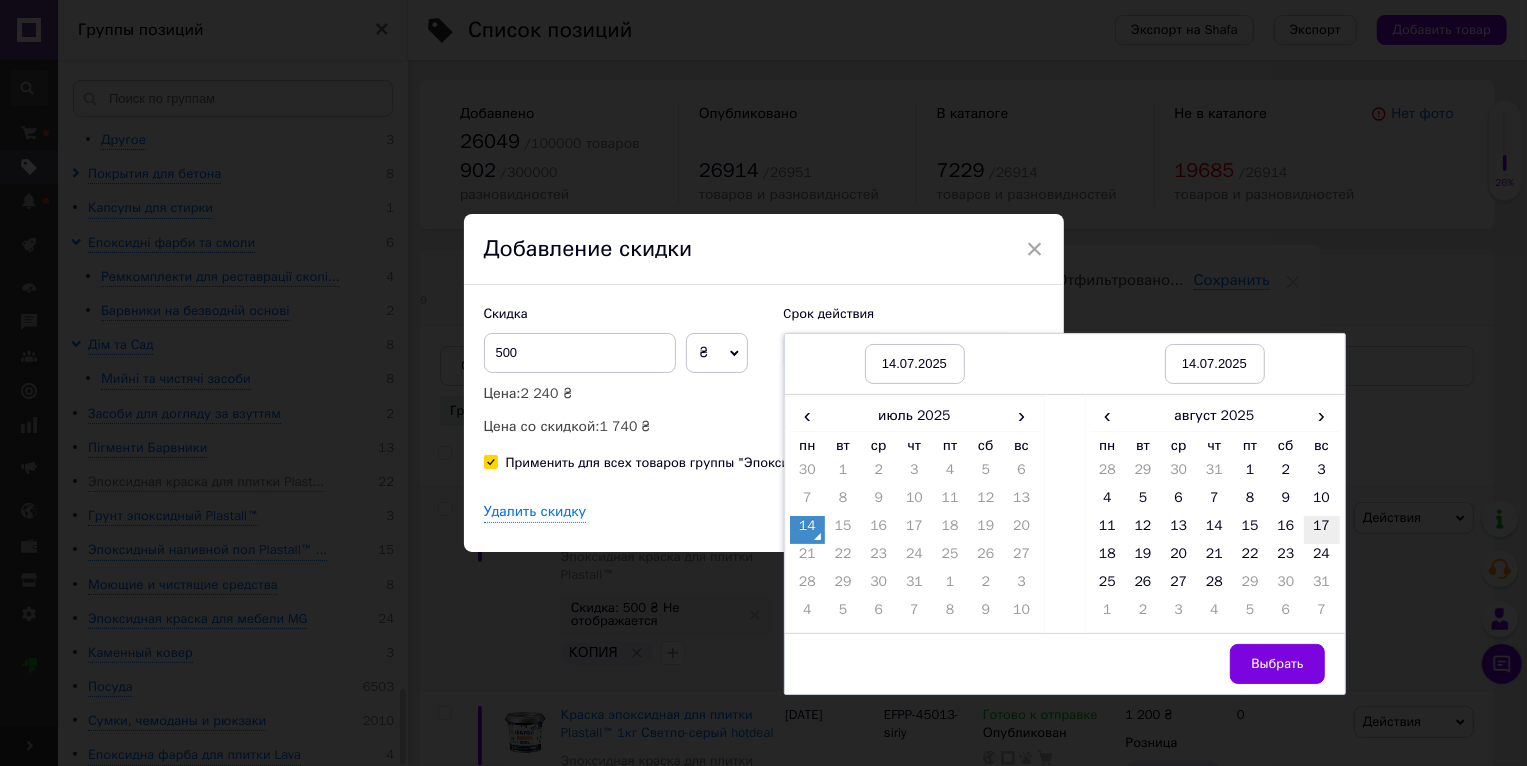 click on "17" at bounding box center (1322, 530) 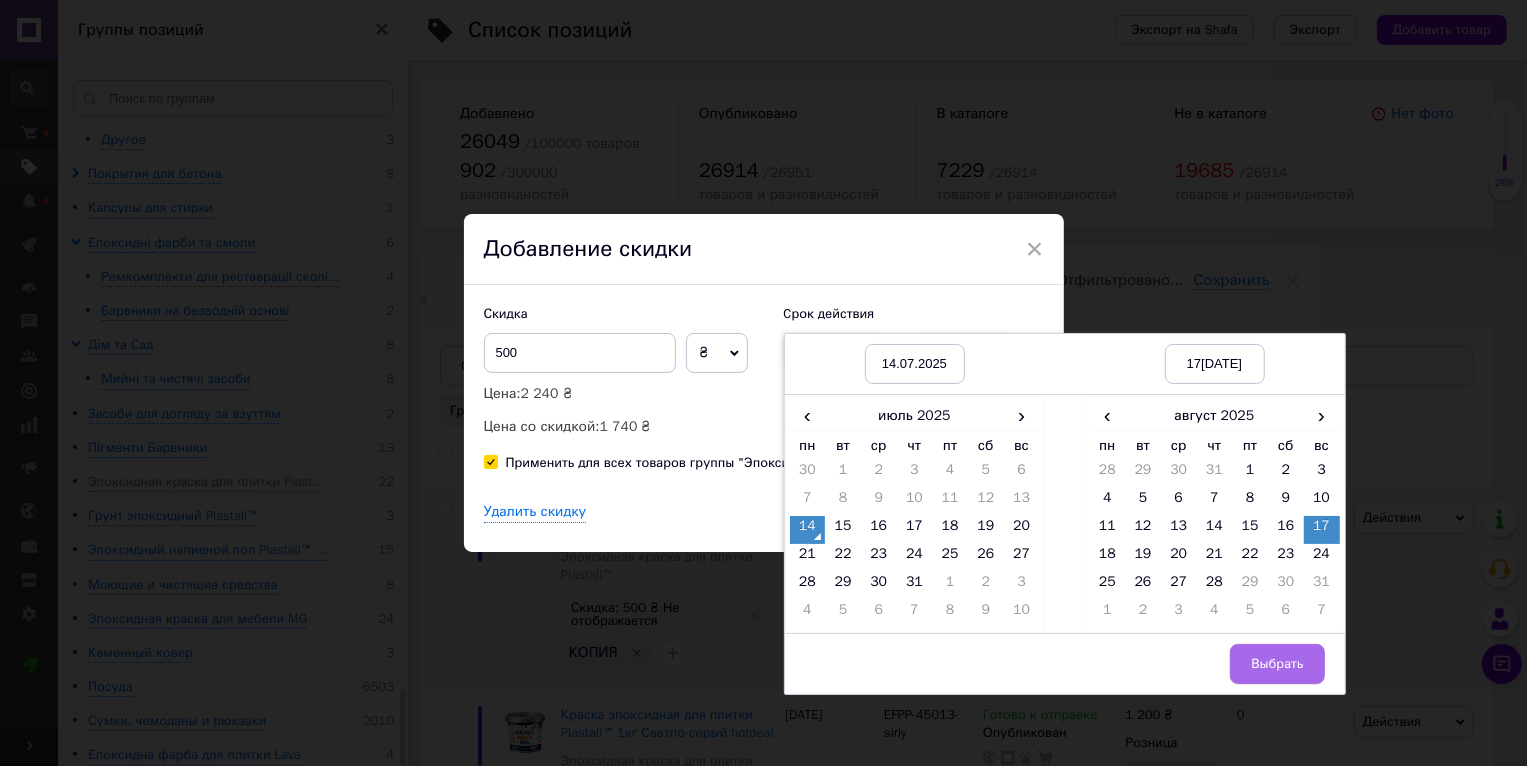 click on "Выбрать" at bounding box center (1277, 664) 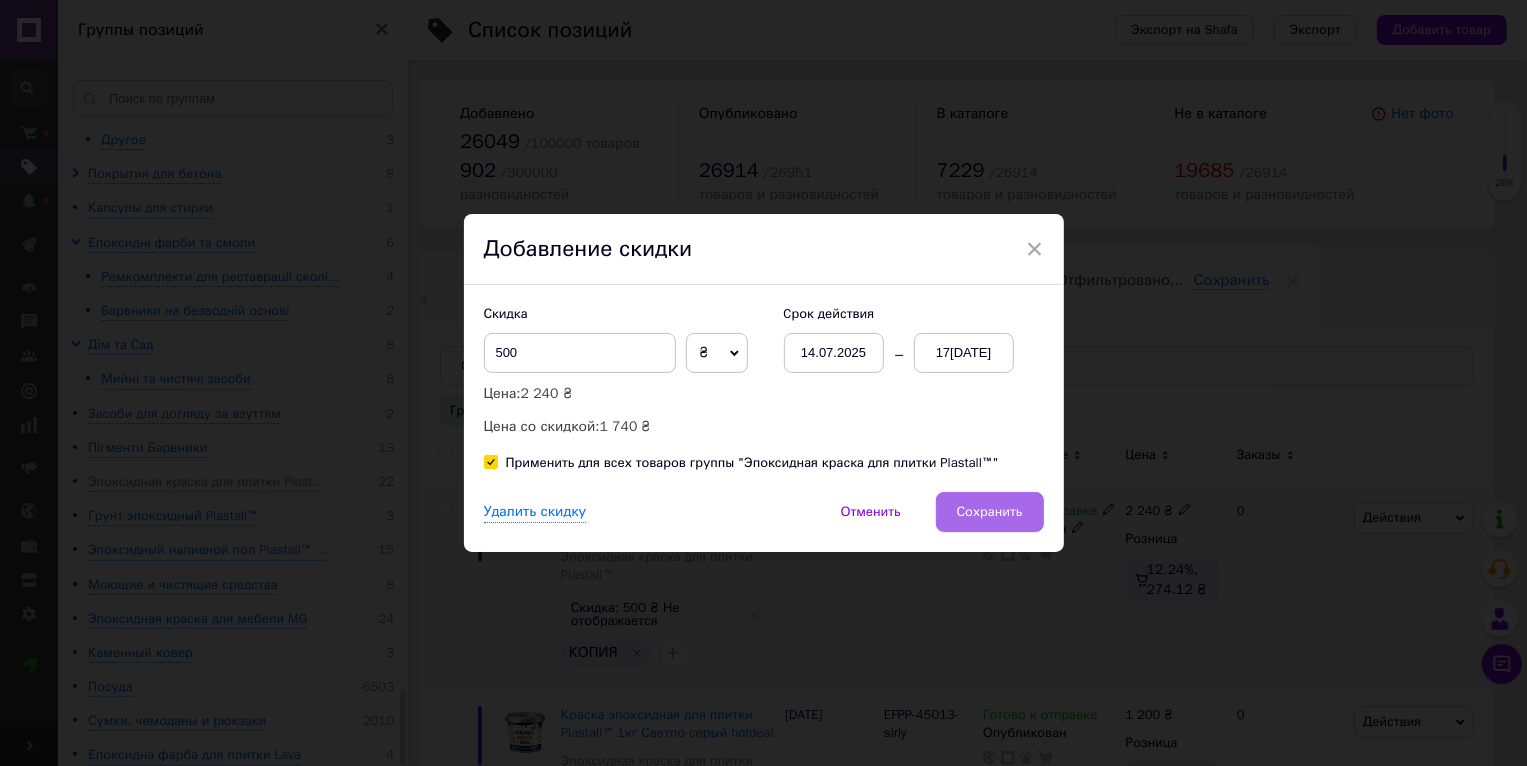 click on "Сохранить" at bounding box center (990, 512) 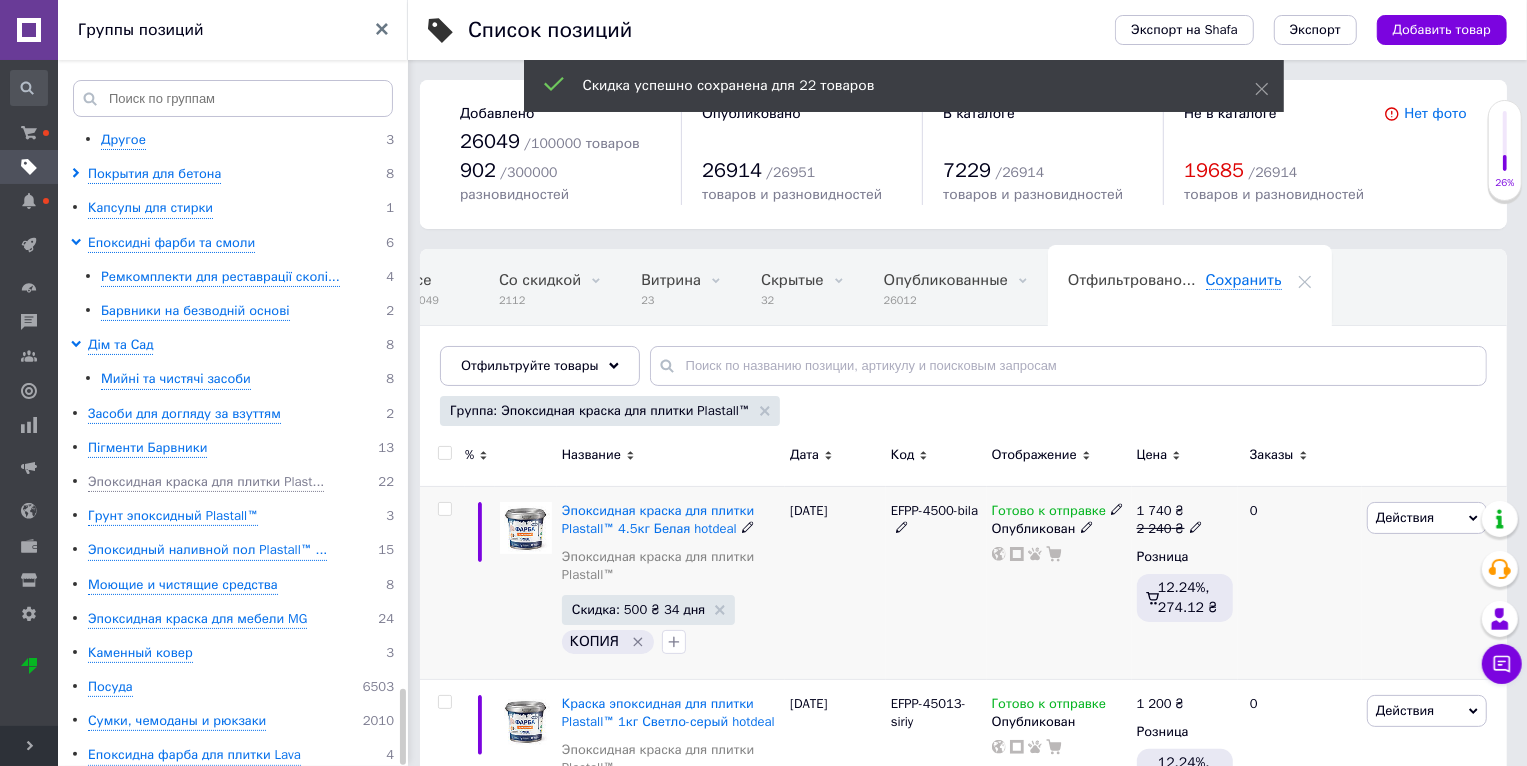 scroll, scrollTop: 0, scrollLeft: 47, axis: horizontal 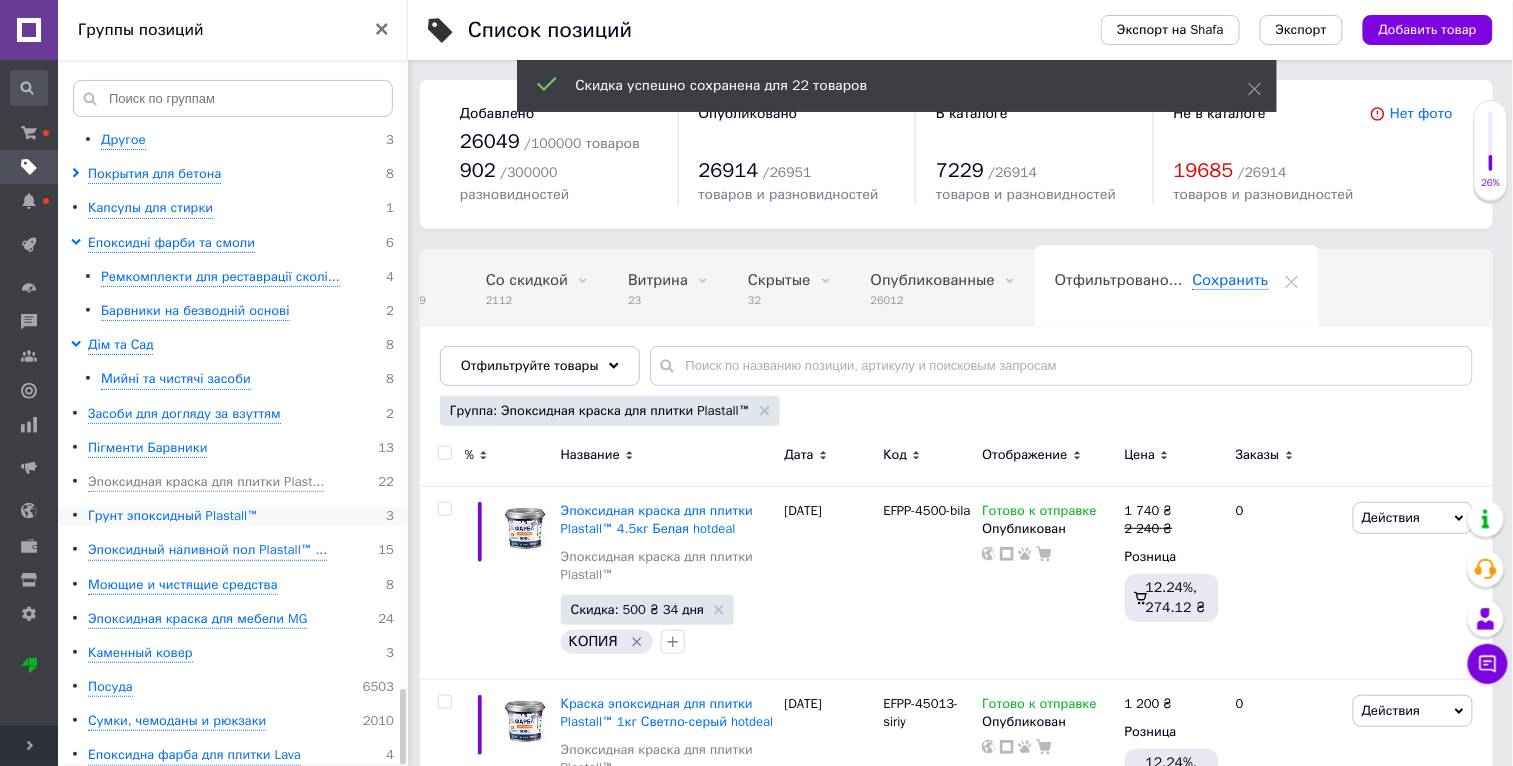 click on "Грунт эпоксидный Plastall™" at bounding box center (173, 516) 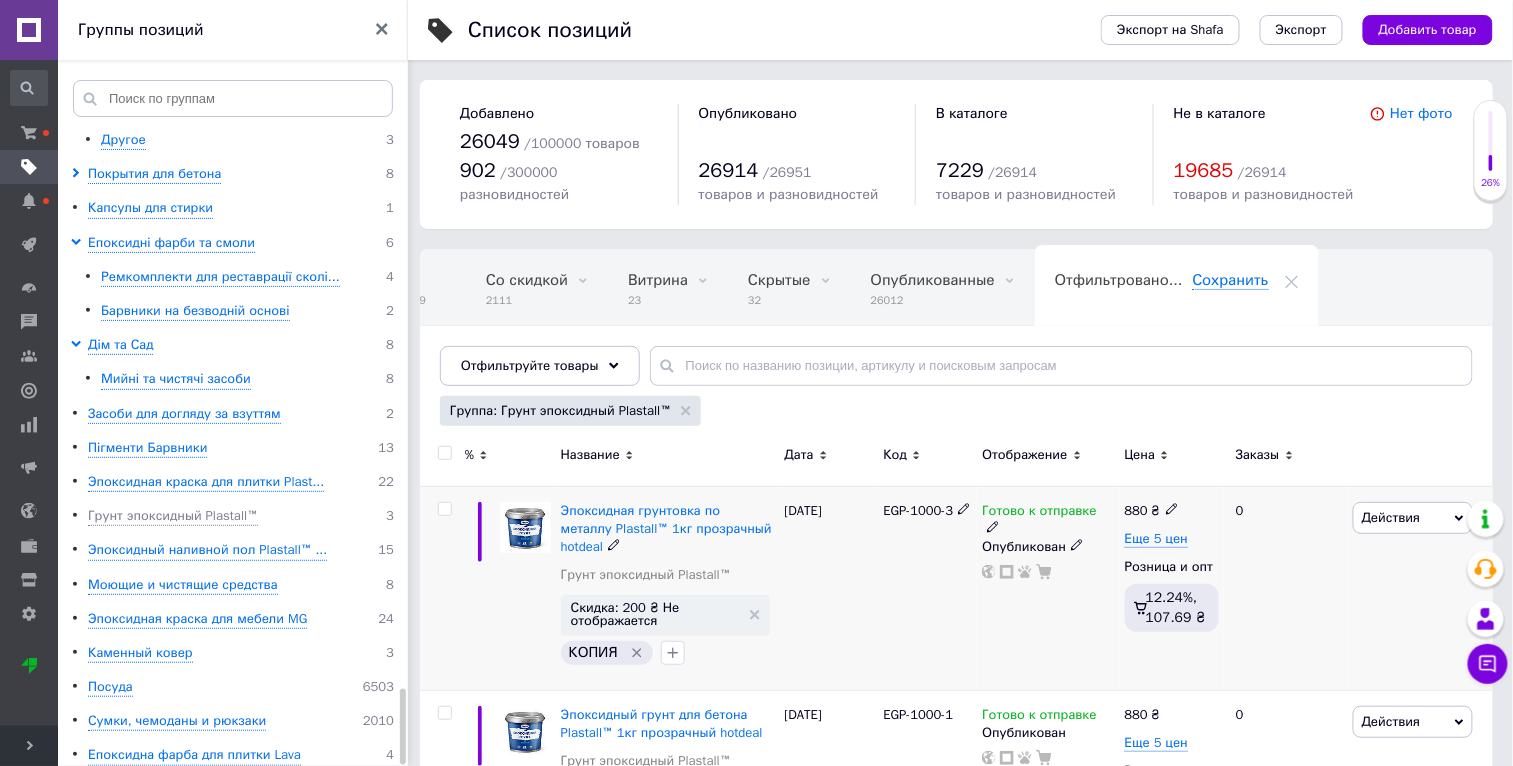 drag, startPoint x: 1412, startPoint y: 513, endPoint x: 1351, endPoint y: 603, distance: 108.72442 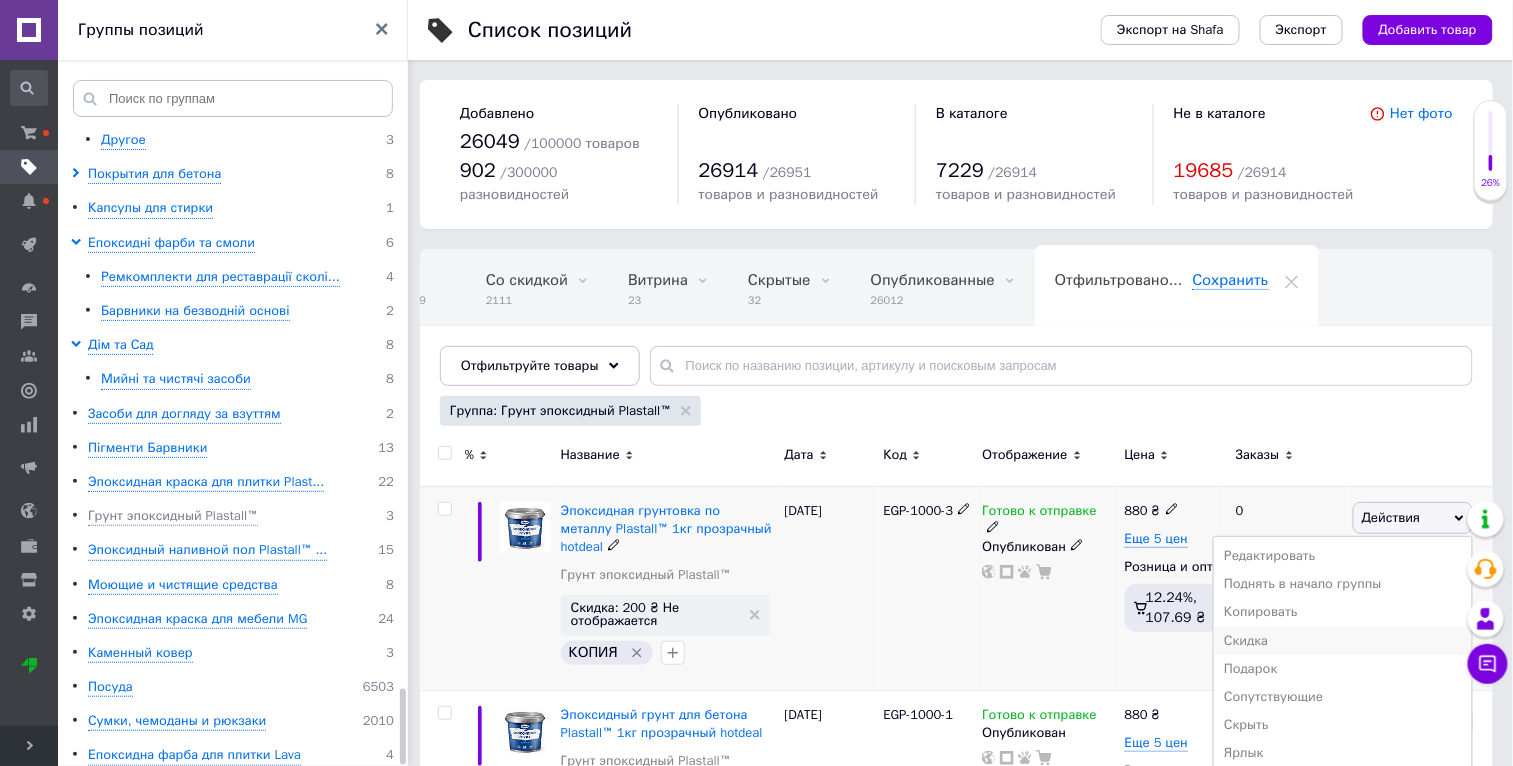 click on "Скидка" at bounding box center (1343, 641) 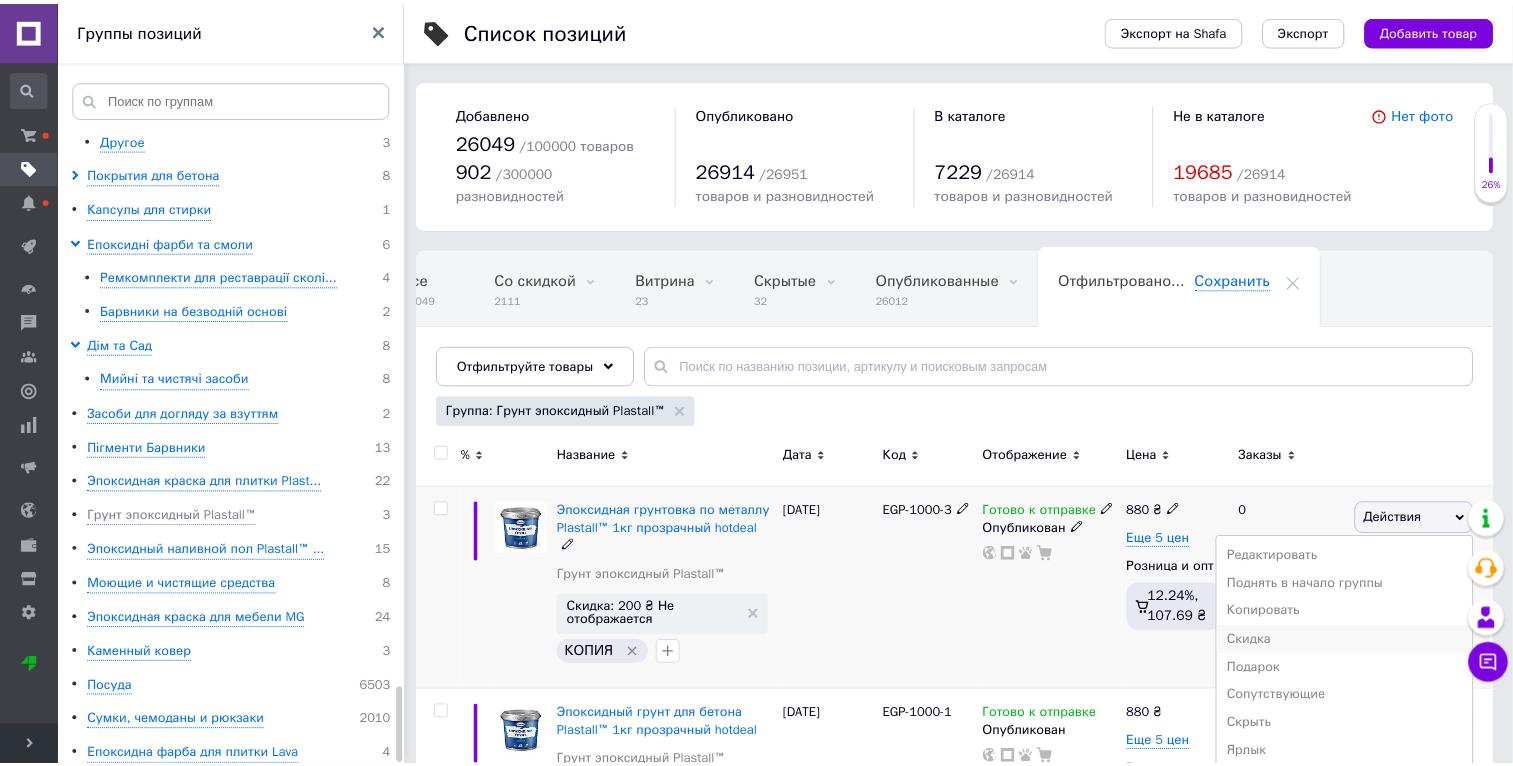 scroll, scrollTop: 0, scrollLeft: 46, axis: horizontal 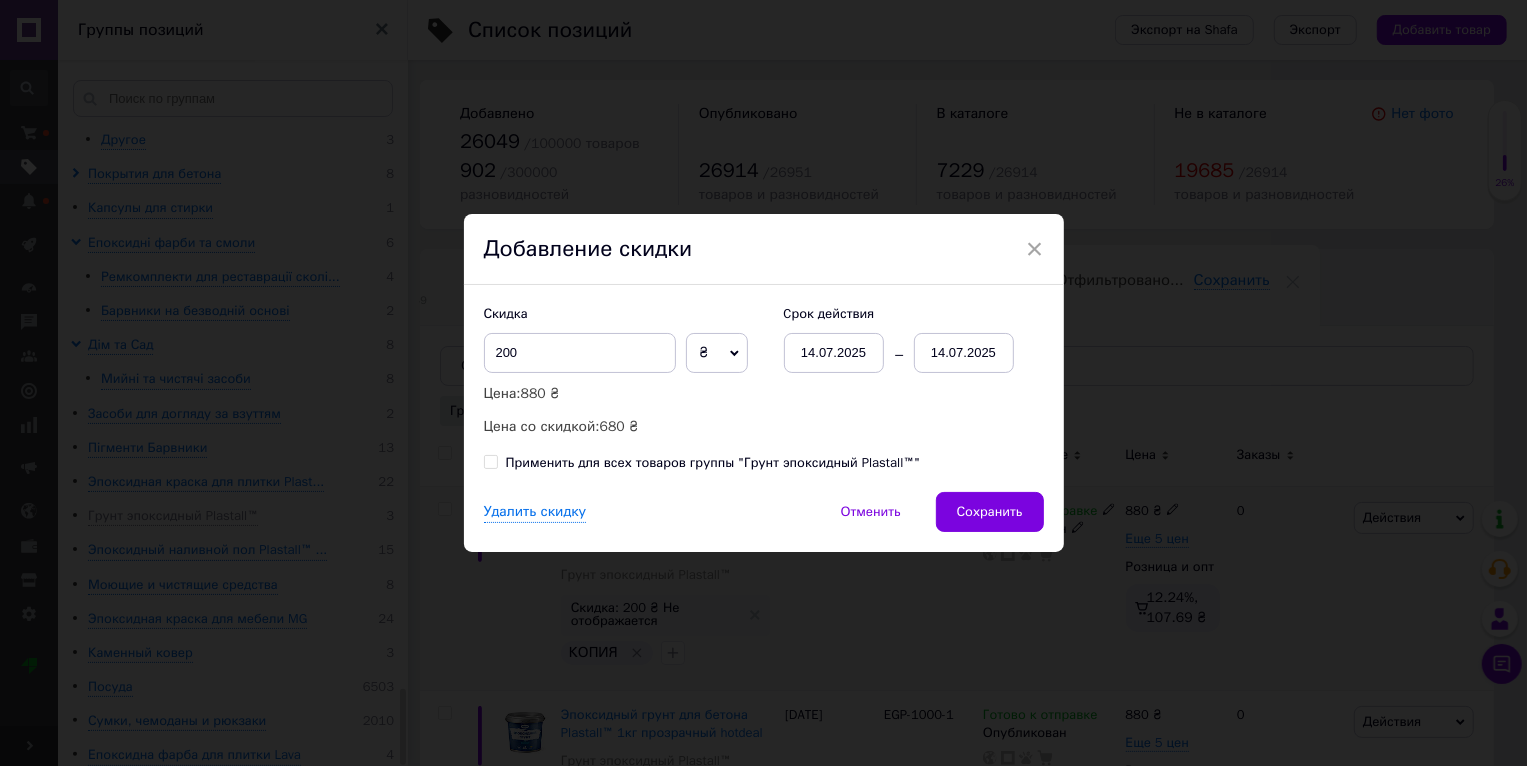 click on "Скидка 200 ₴ % Цена:  880   ₴ Цена со скидкой:  680   ₴ Cрок действия [DATE] [DATE] Применить для всех товаров группы "Грунт эпоксидный Plastall™"" at bounding box center [764, 388] 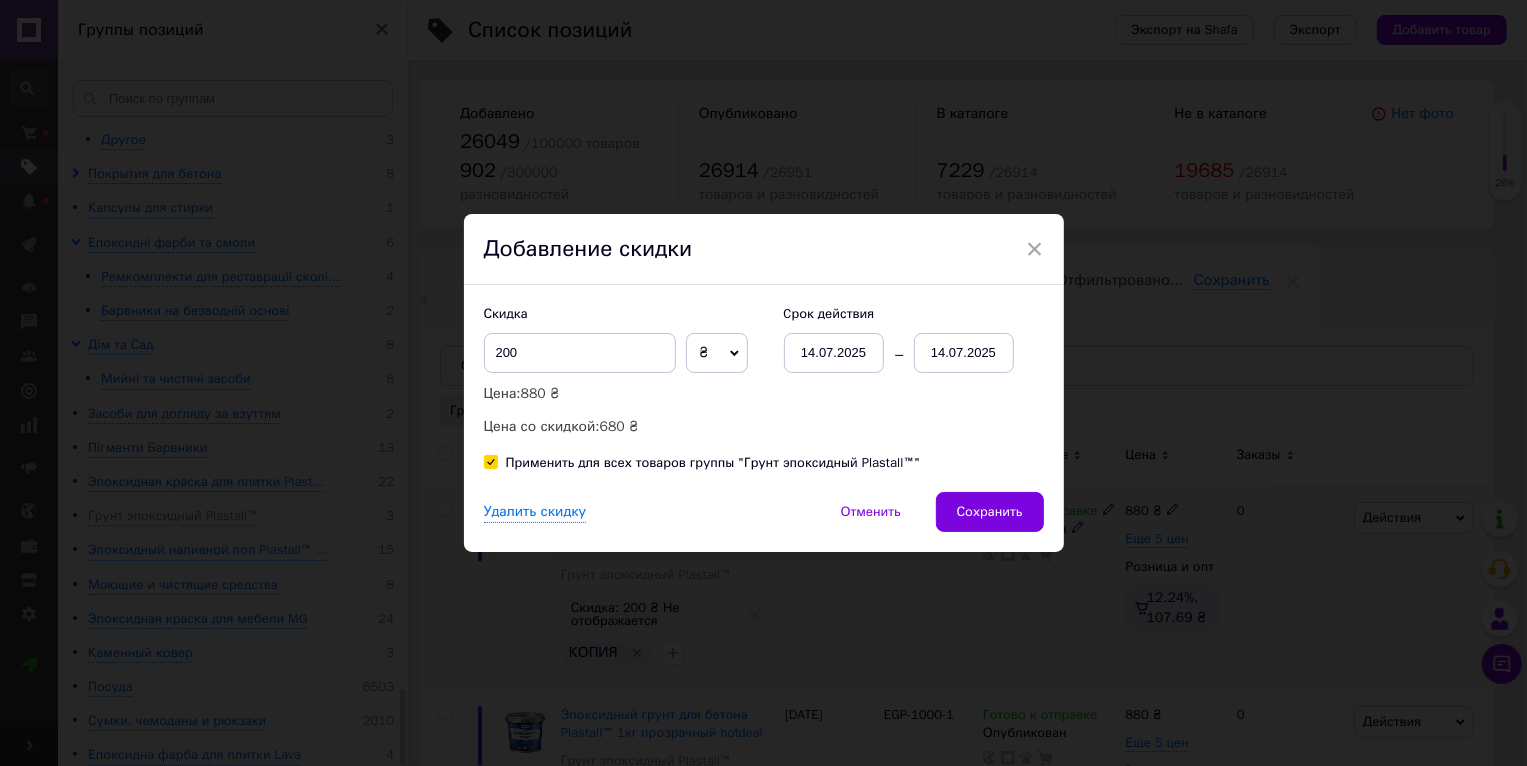 checkbox on "true" 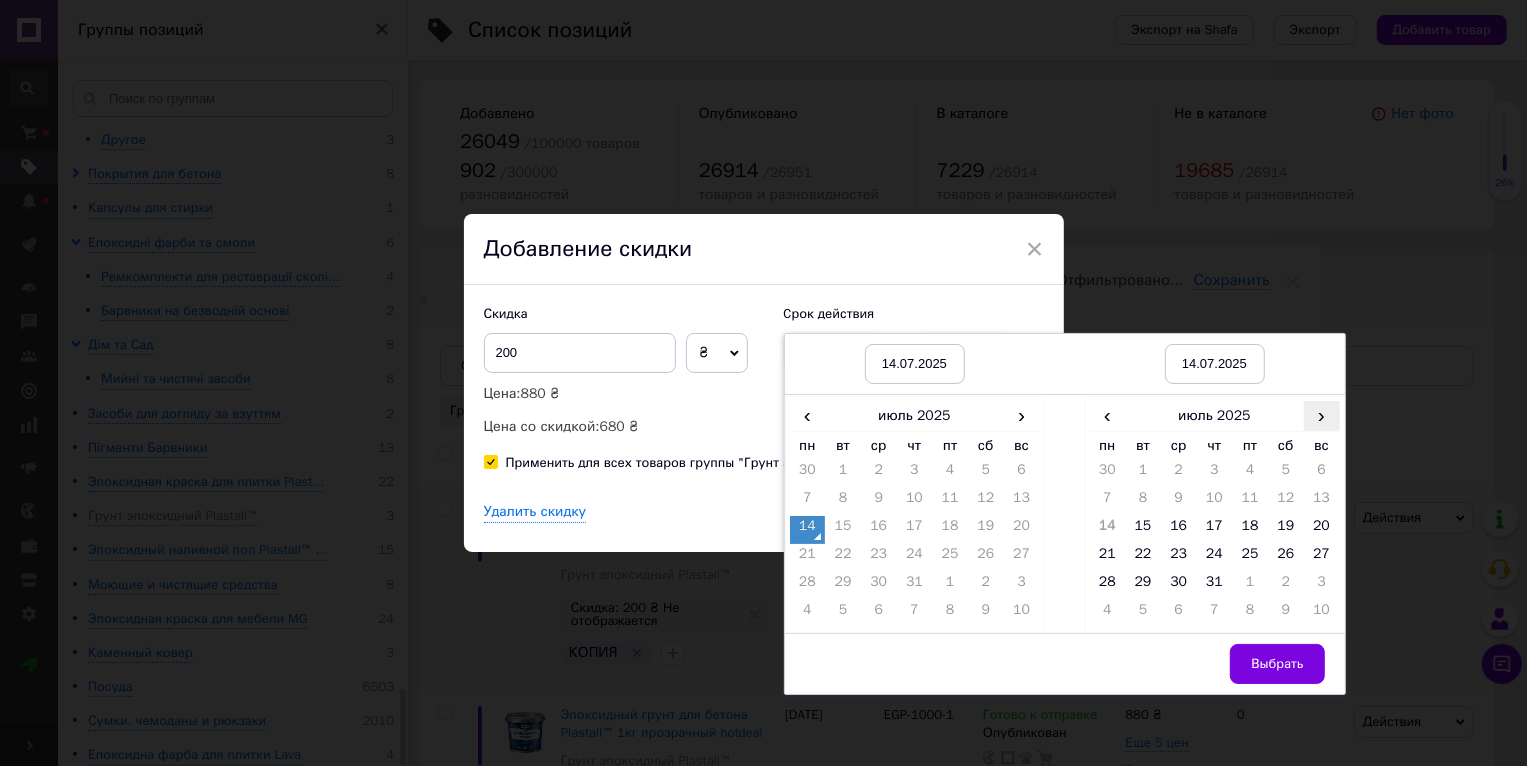 click on "›" at bounding box center (1322, 415) 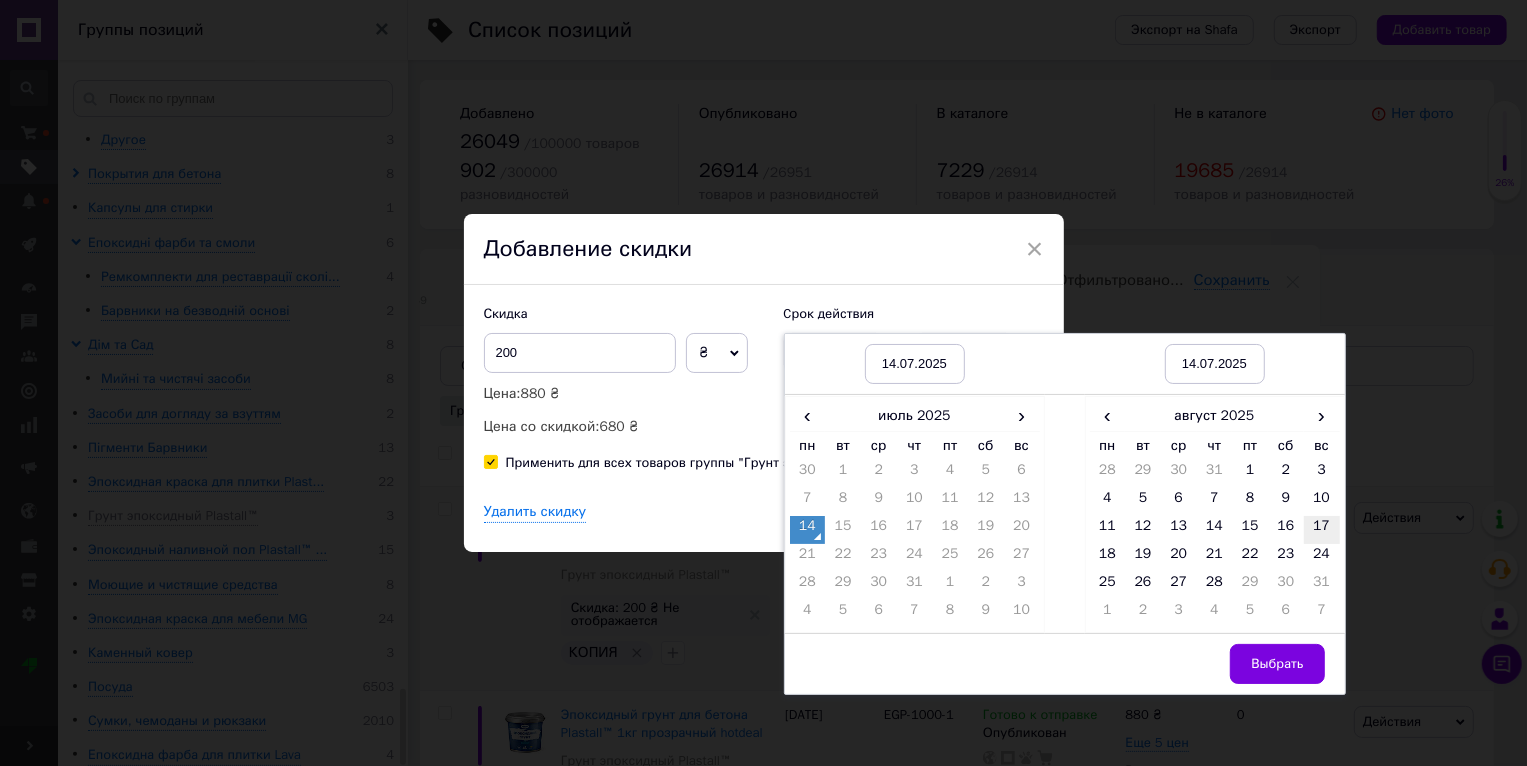 click on "17" at bounding box center [1322, 530] 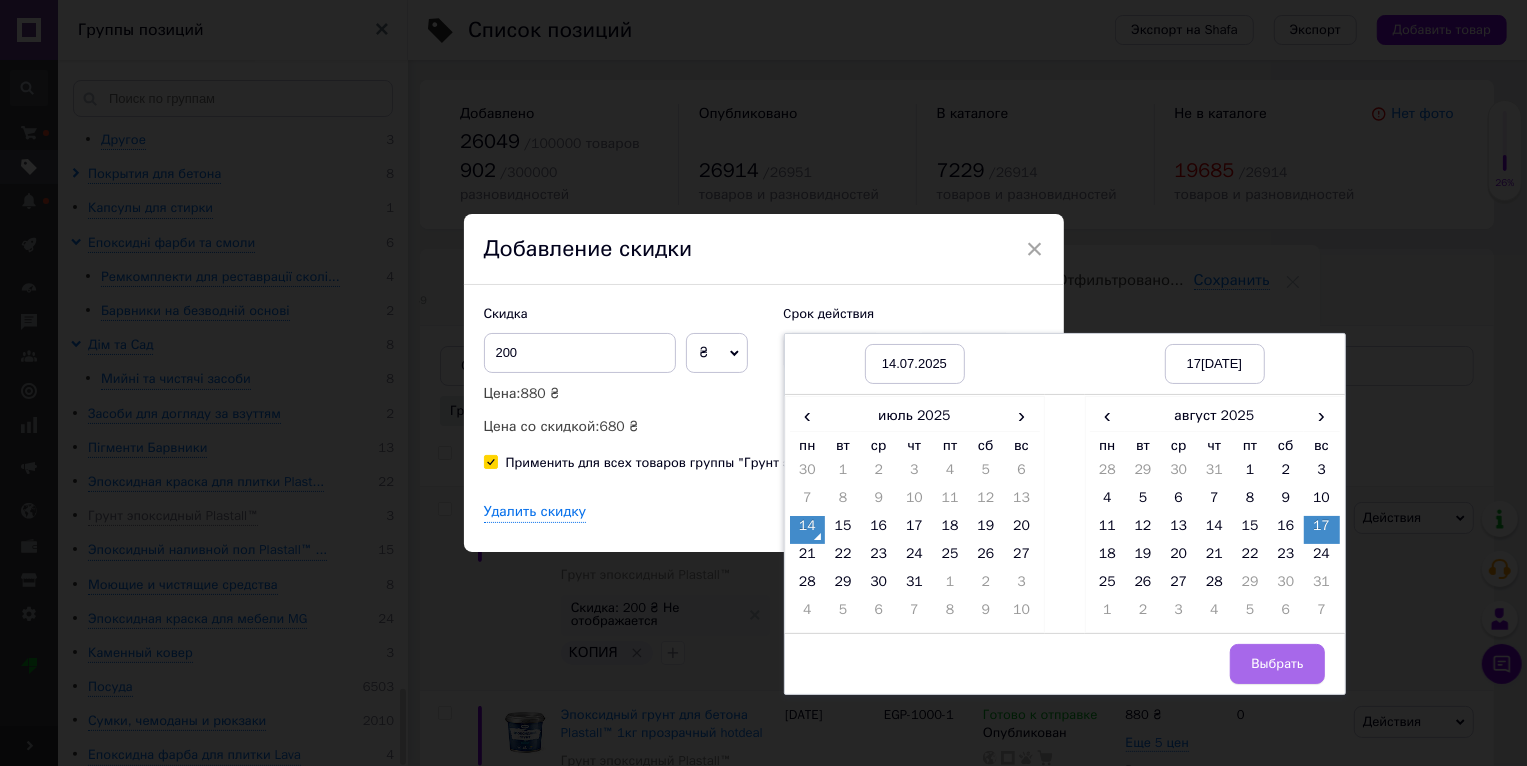 click on "Выбрать" at bounding box center [1277, 664] 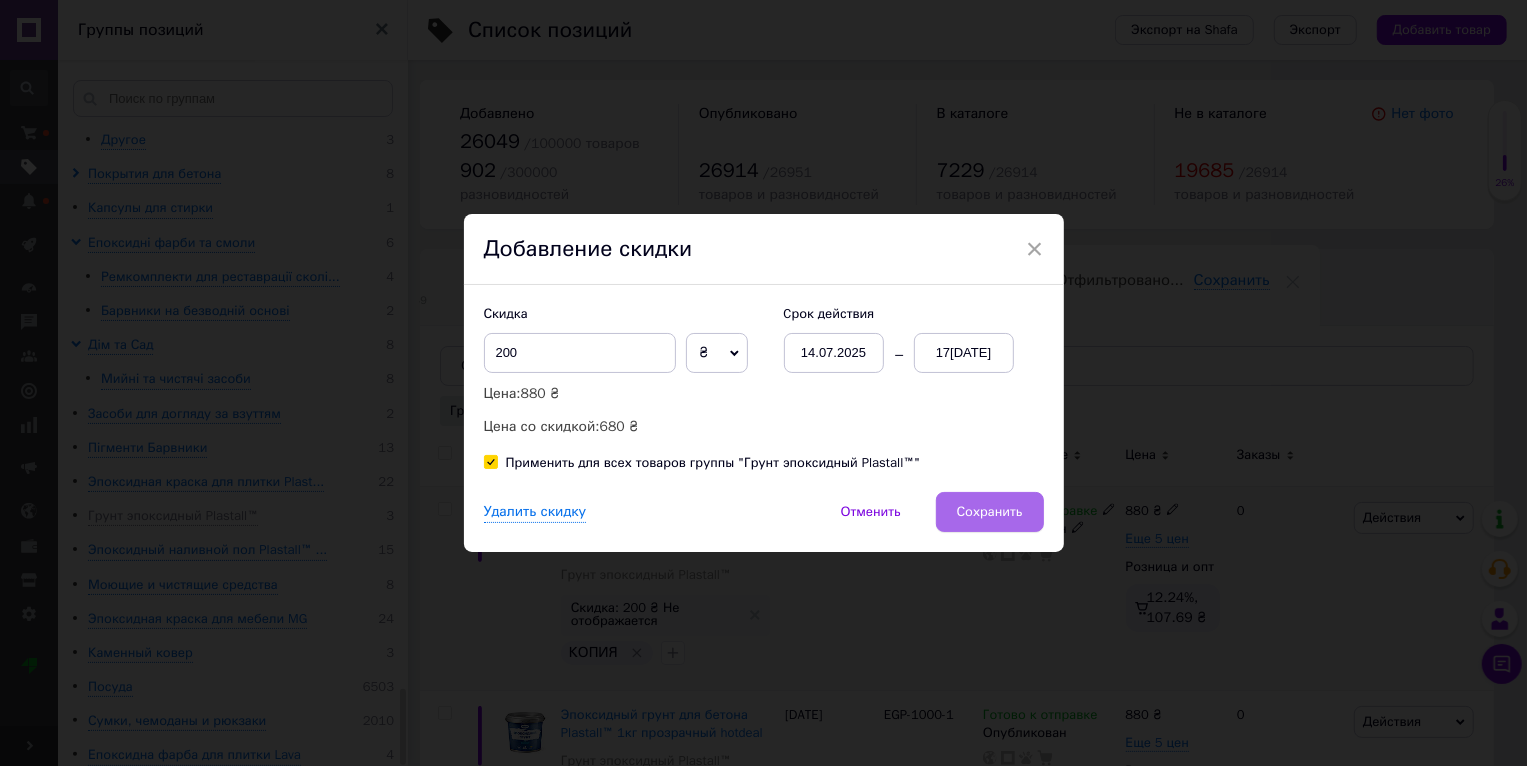 click on "Сохранить" at bounding box center (990, 512) 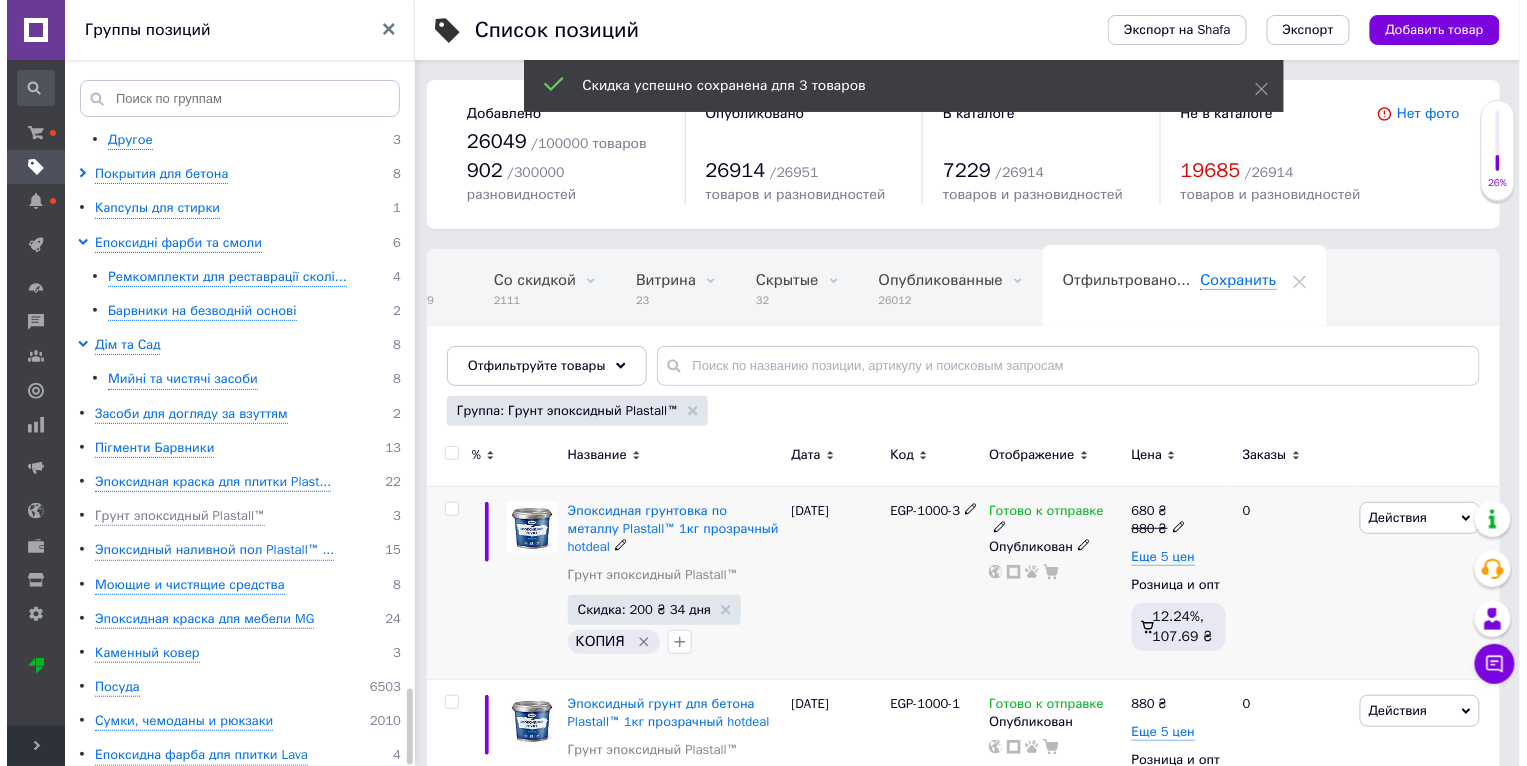 scroll, scrollTop: 0, scrollLeft: 47, axis: horizontal 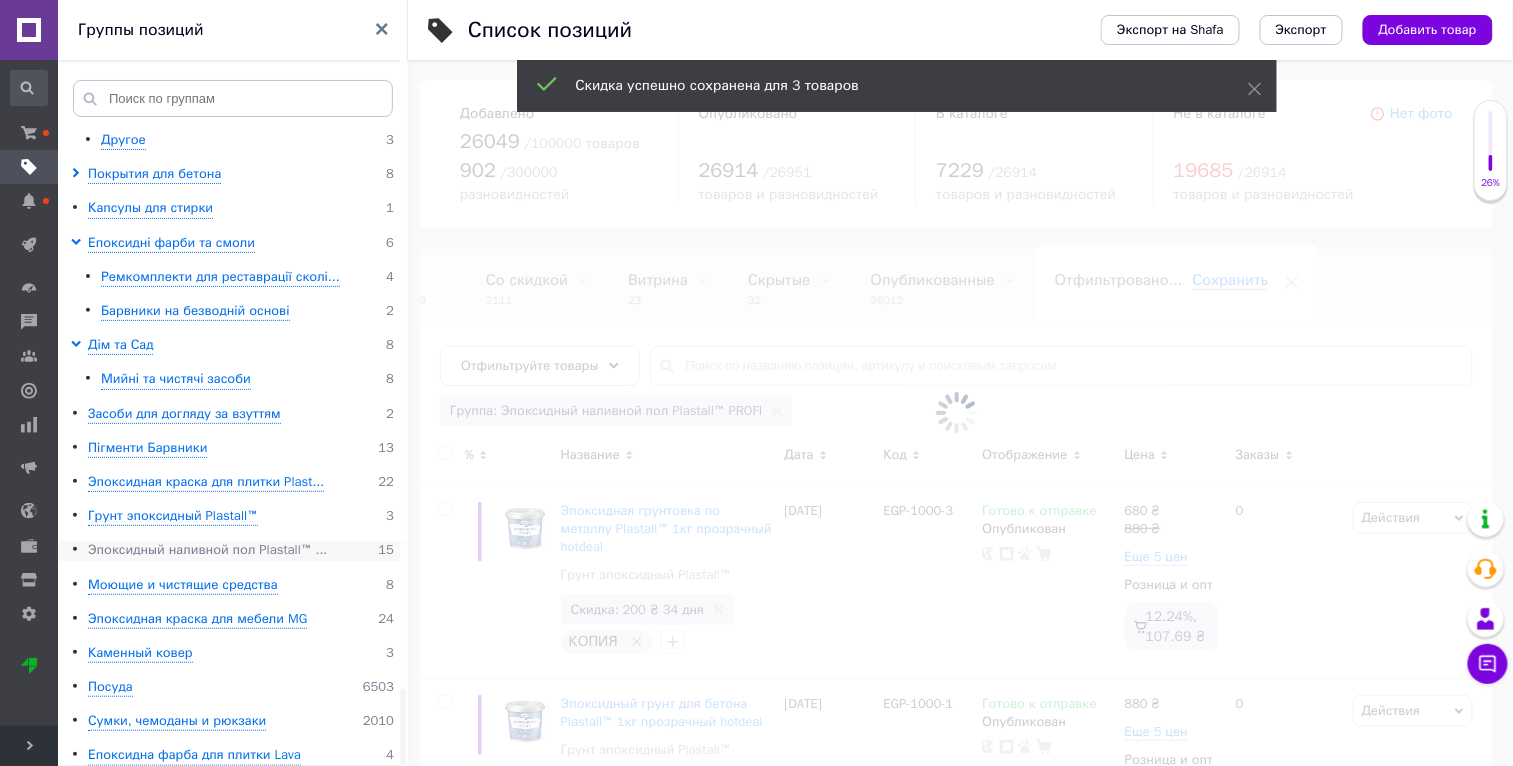 click on "Эпоксидный наливной пол Plastall™ ..." at bounding box center (207, 550) 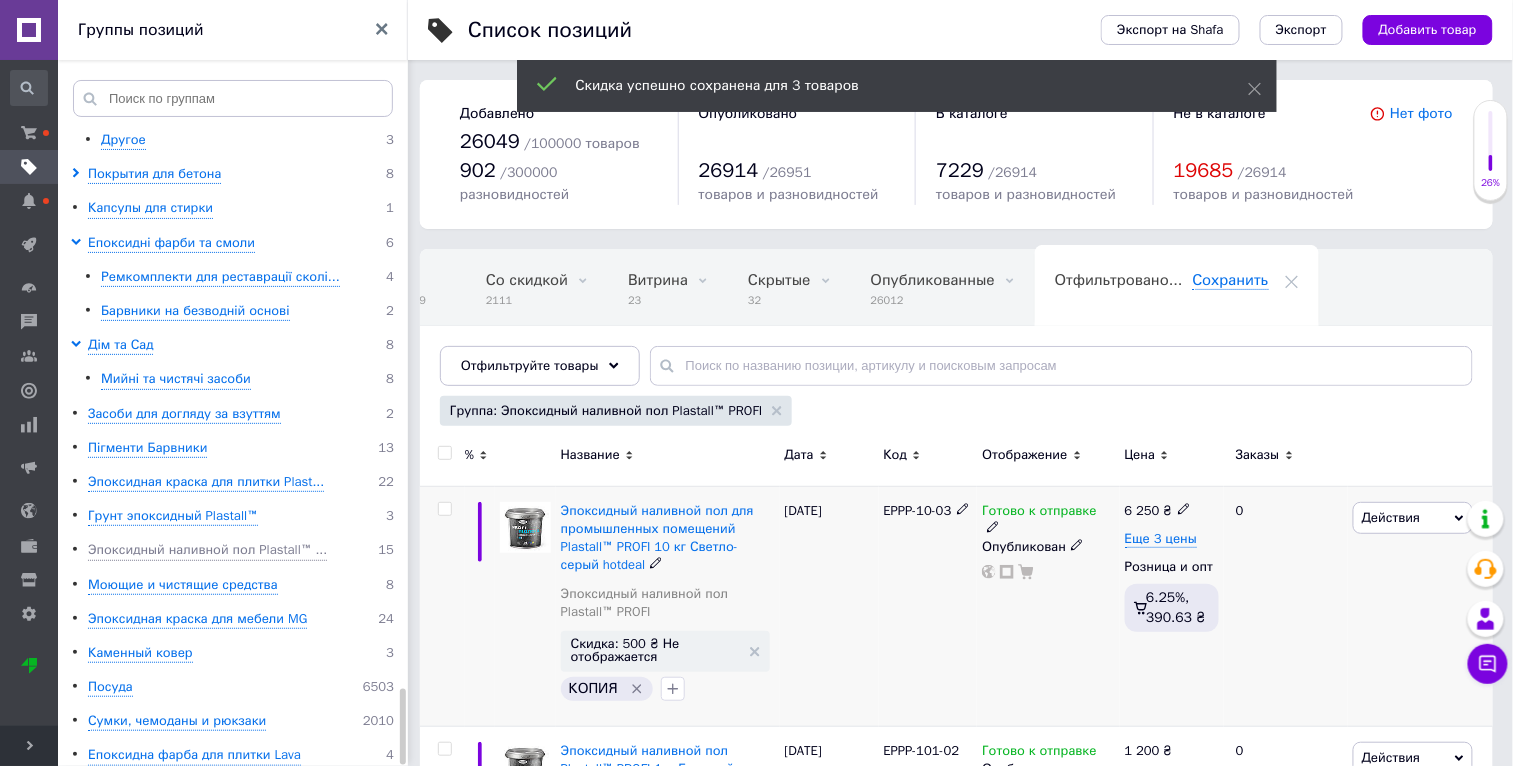 click on "Действия" at bounding box center [1391, 517] 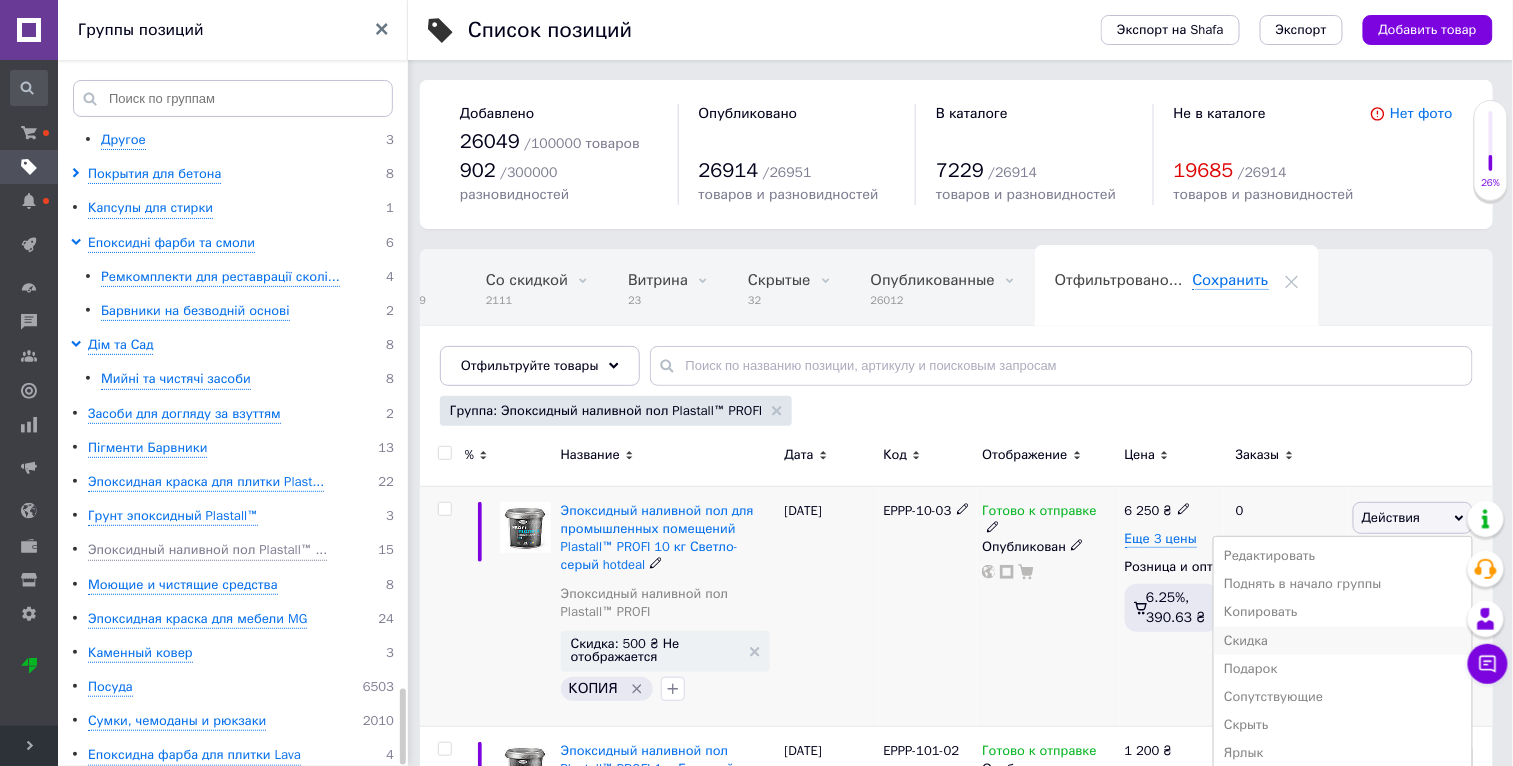 click on "Скидка" at bounding box center [1343, 641] 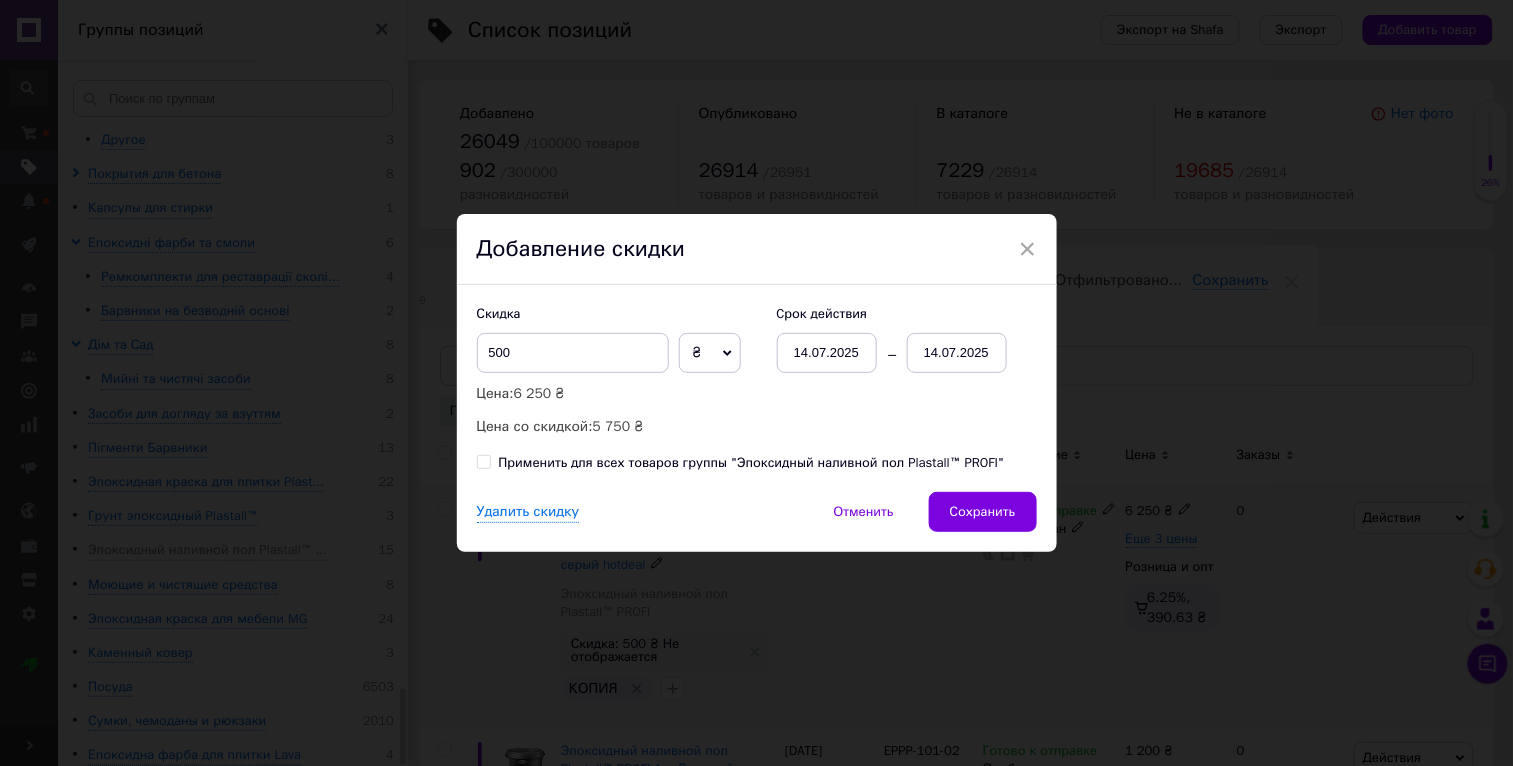 scroll, scrollTop: 0, scrollLeft: 46, axis: horizontal 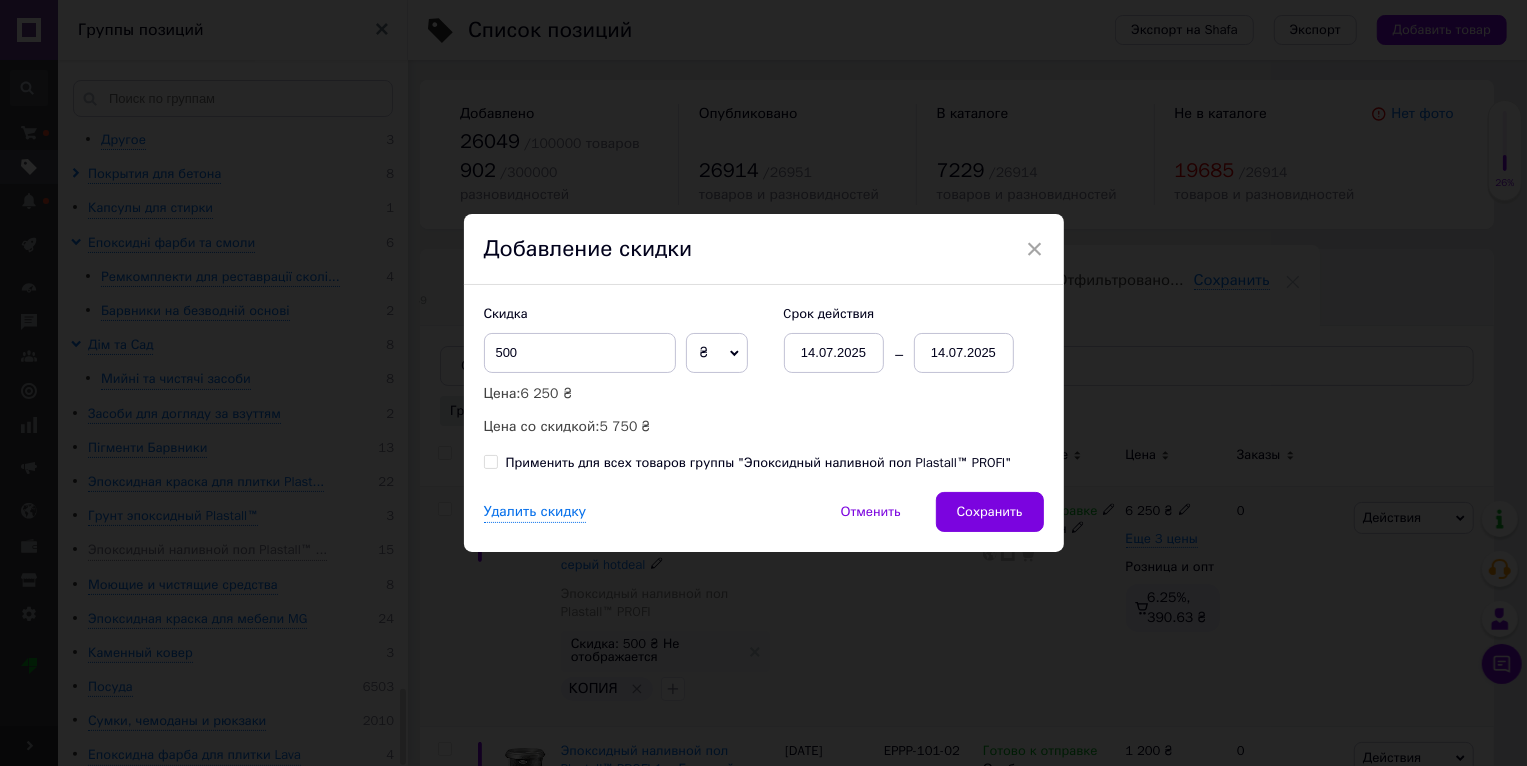 click on "Применить для всех товаров группы "Эпоксидный наливной пол Plastall™ PROFI"" at bounding box center (759, 463) 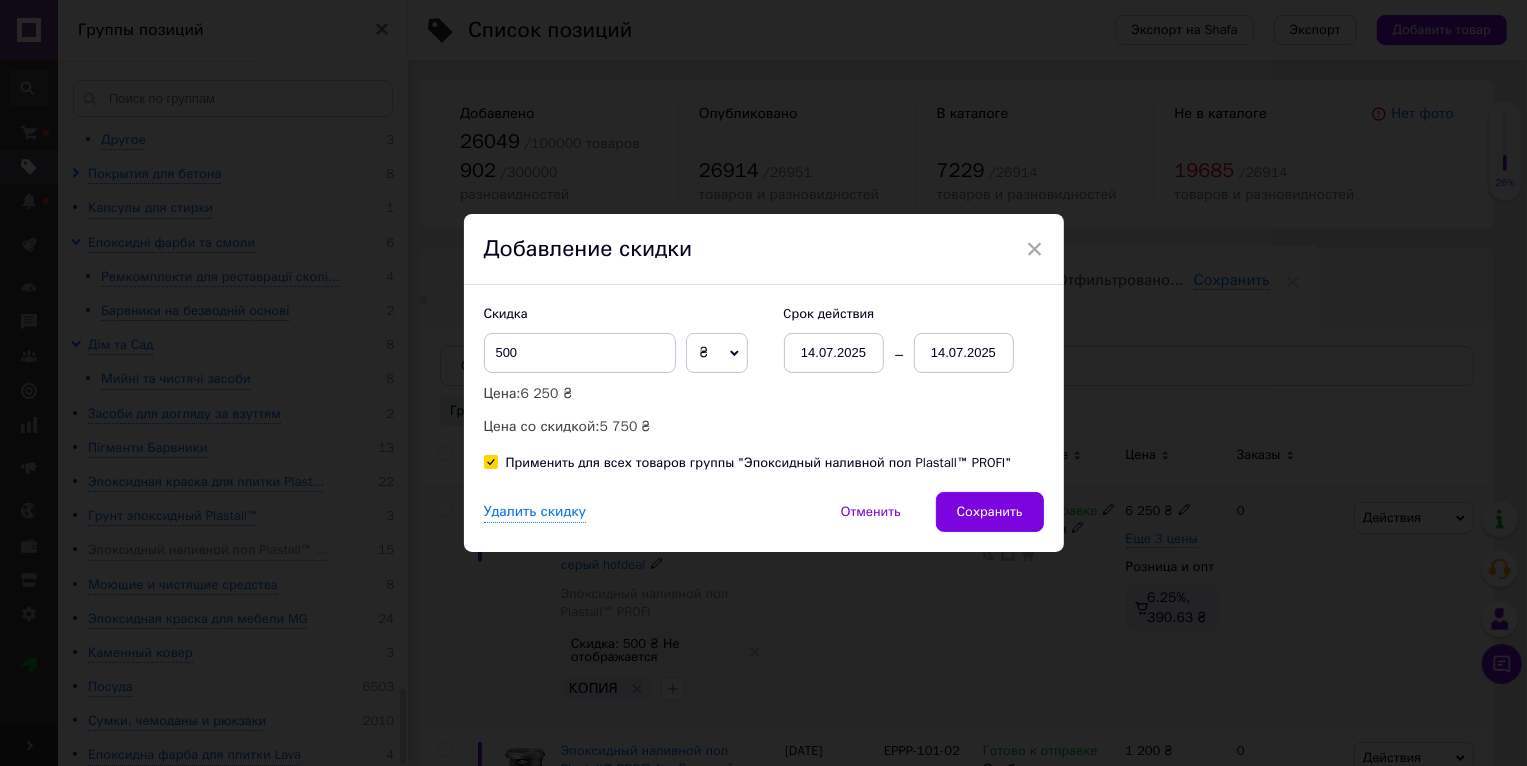 checkbox on "true" 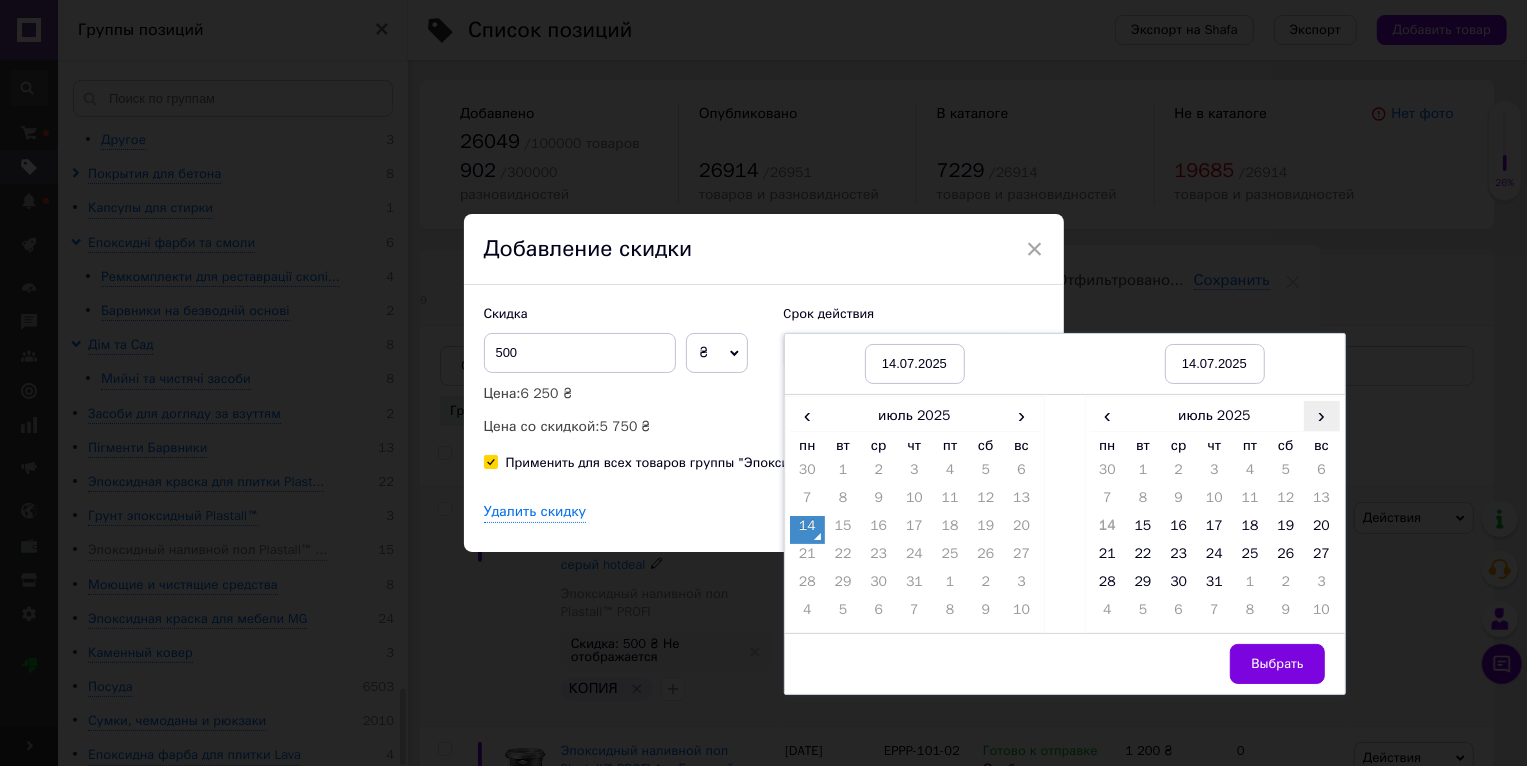 click on "›" at bounding box center (1322, 415) 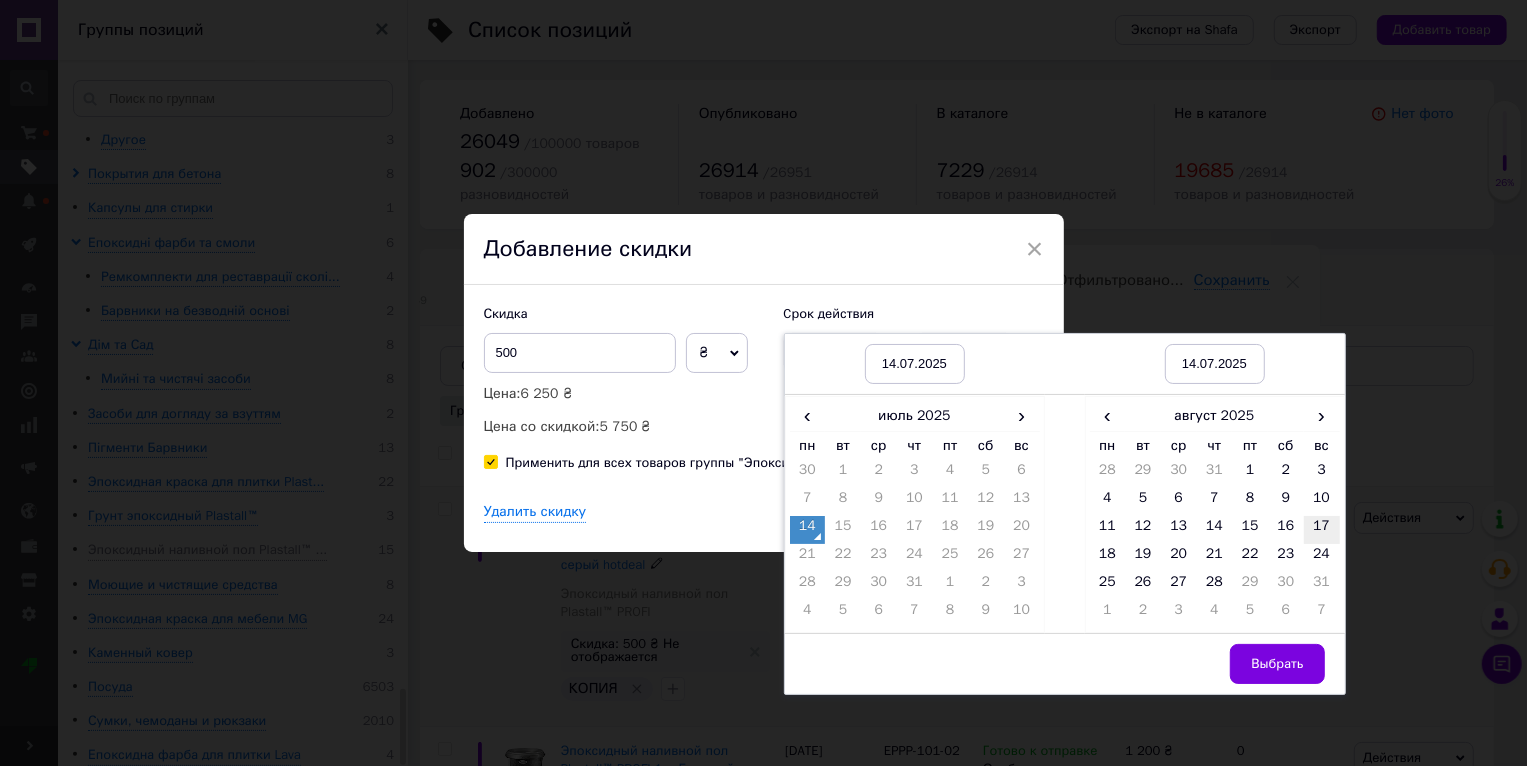 click on "17" at bounding box center (1322, 530) 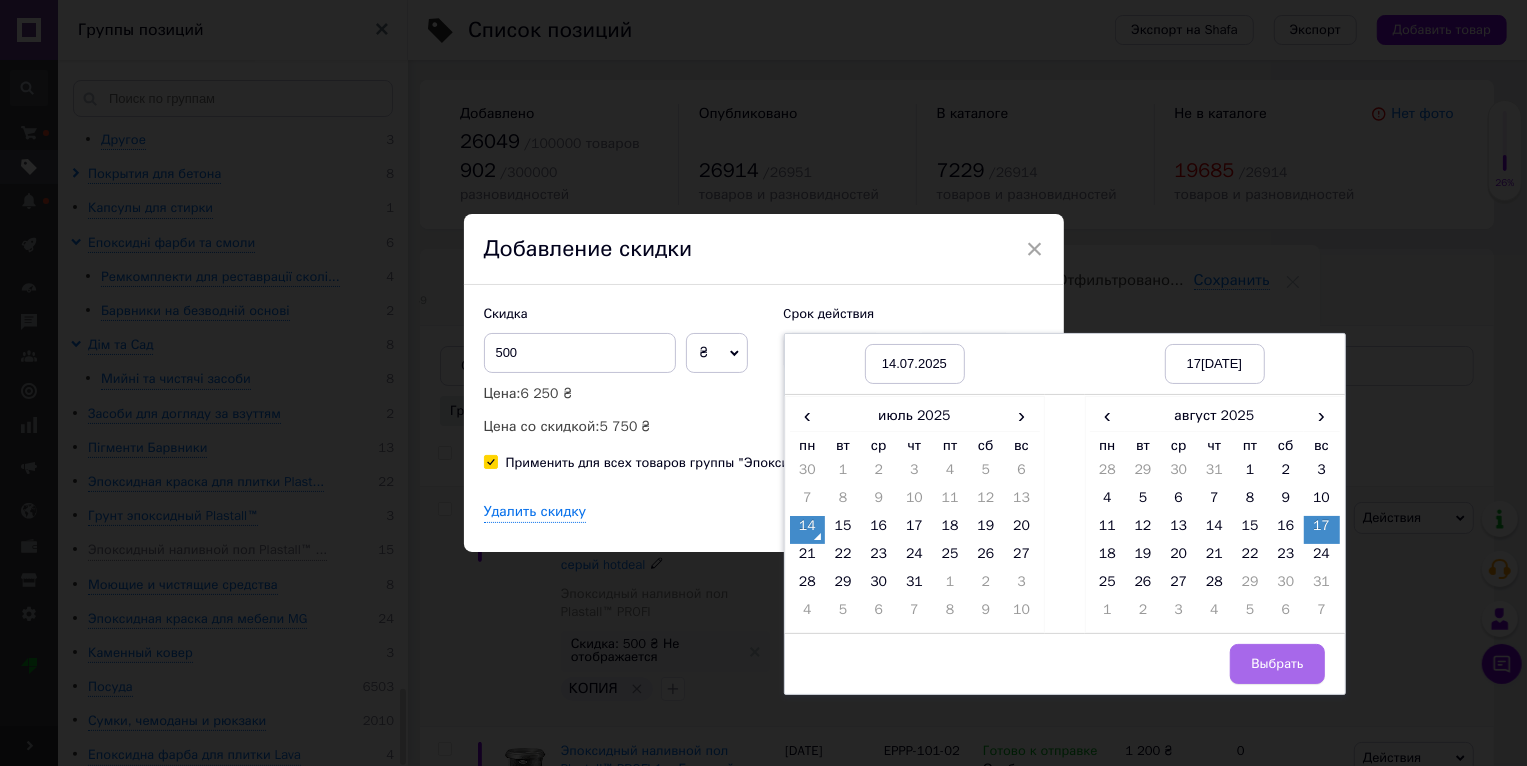 click on "Выбрать" at bounding box center (1277, 664) 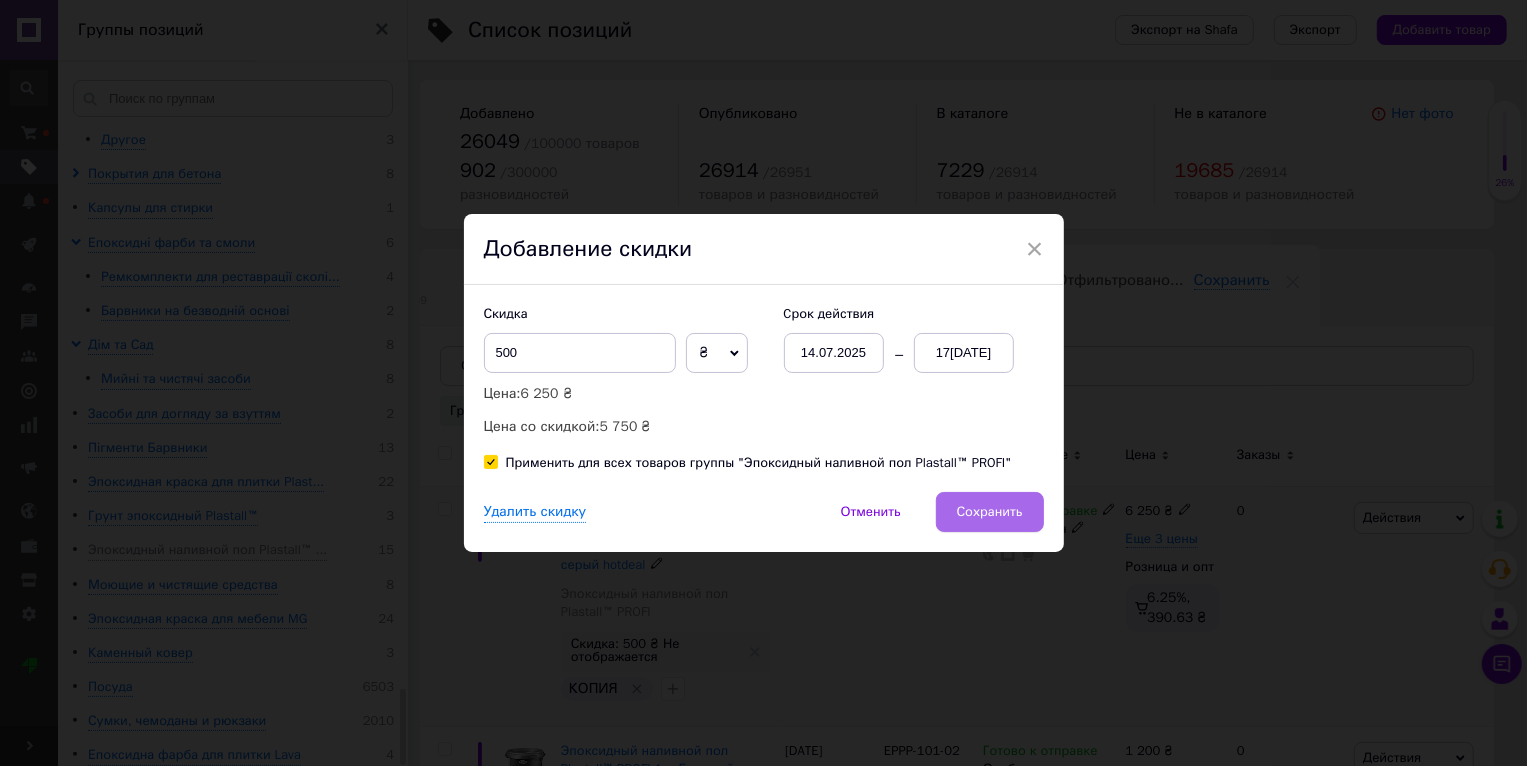click on "Сохранить" at bounding box center [990, 512] 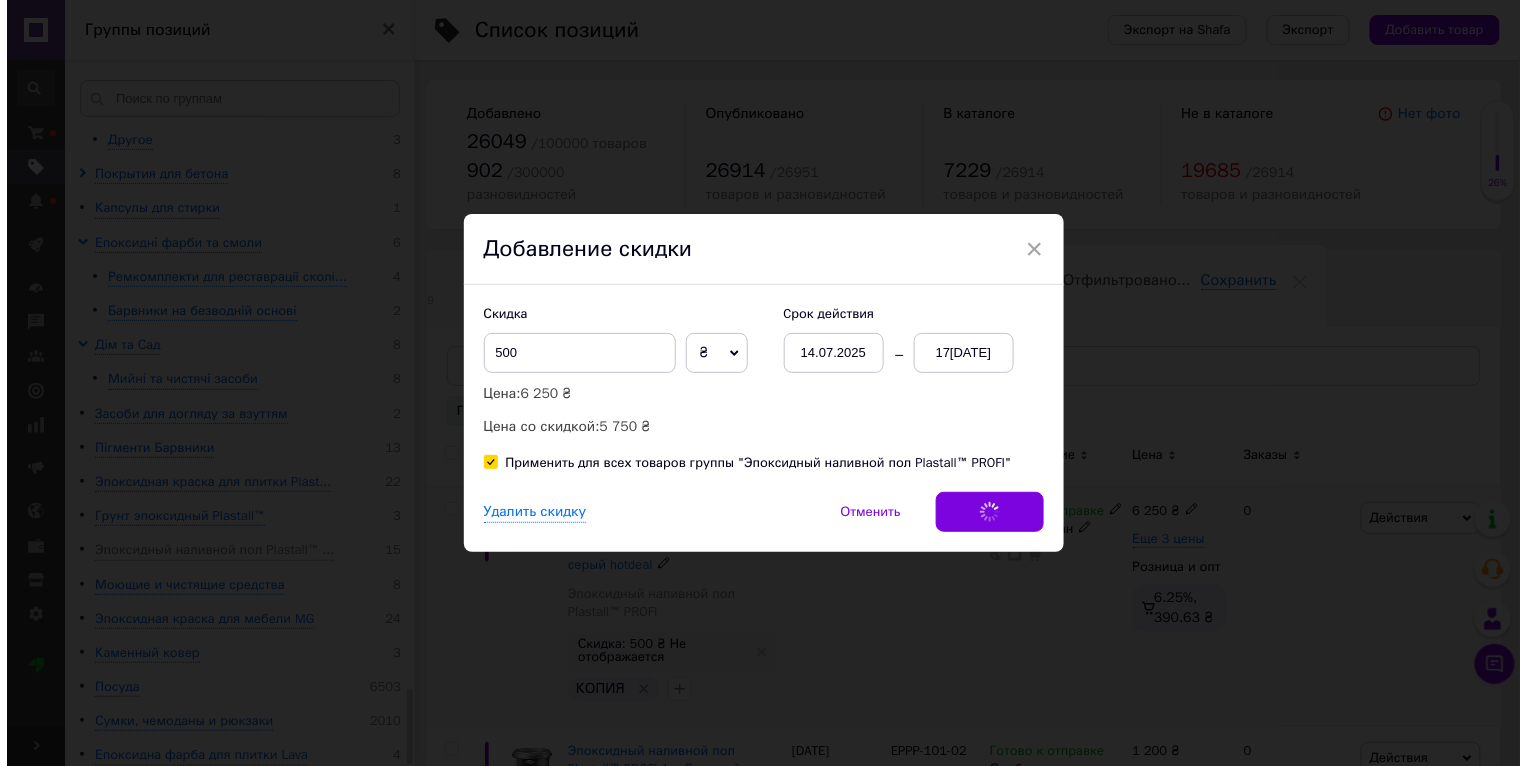 scroll, scrollTop: 0, scrollLeft: 47, axis: horizontal 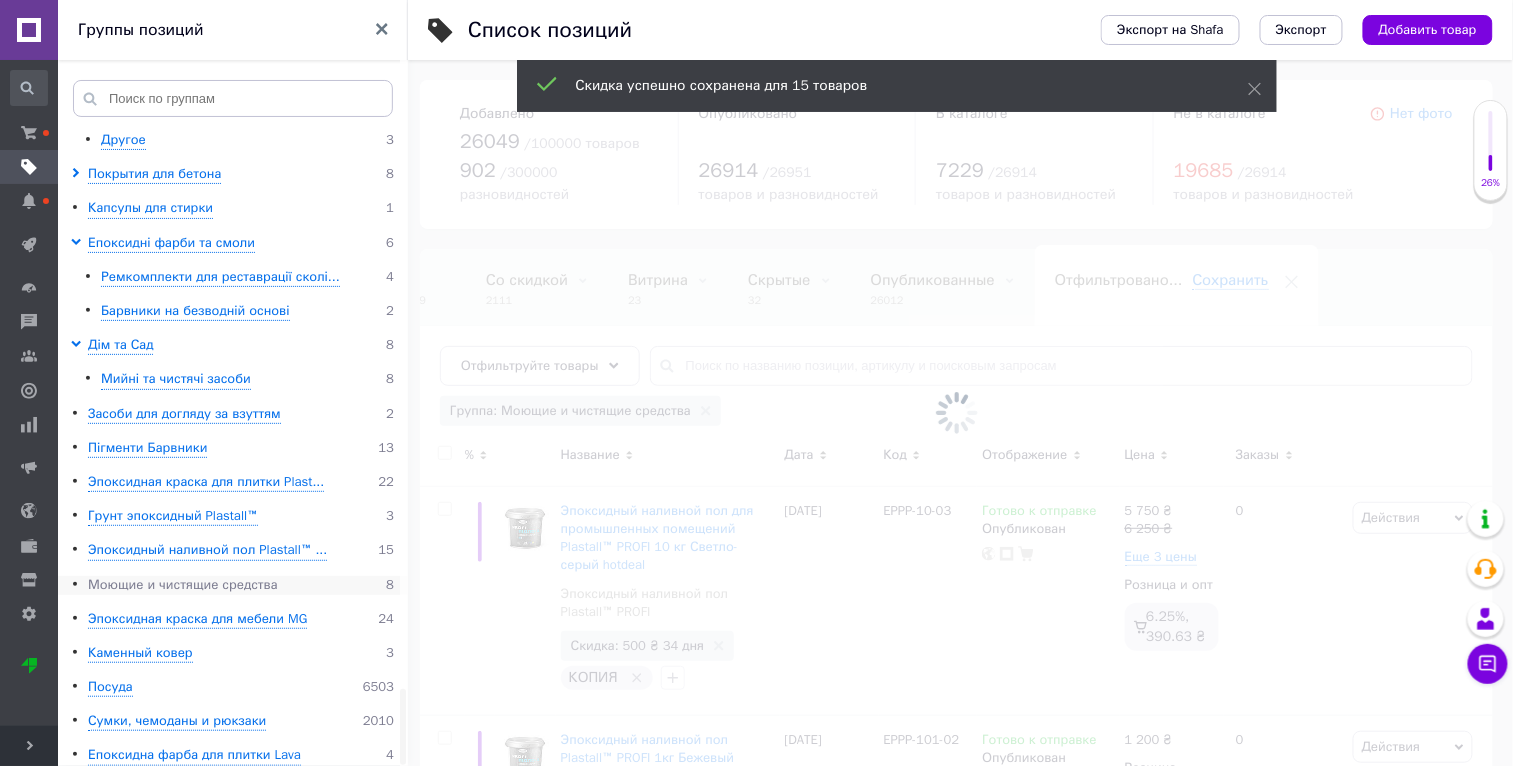 click on "Моющие и чистящие средства" at bounding box center [183, 585] 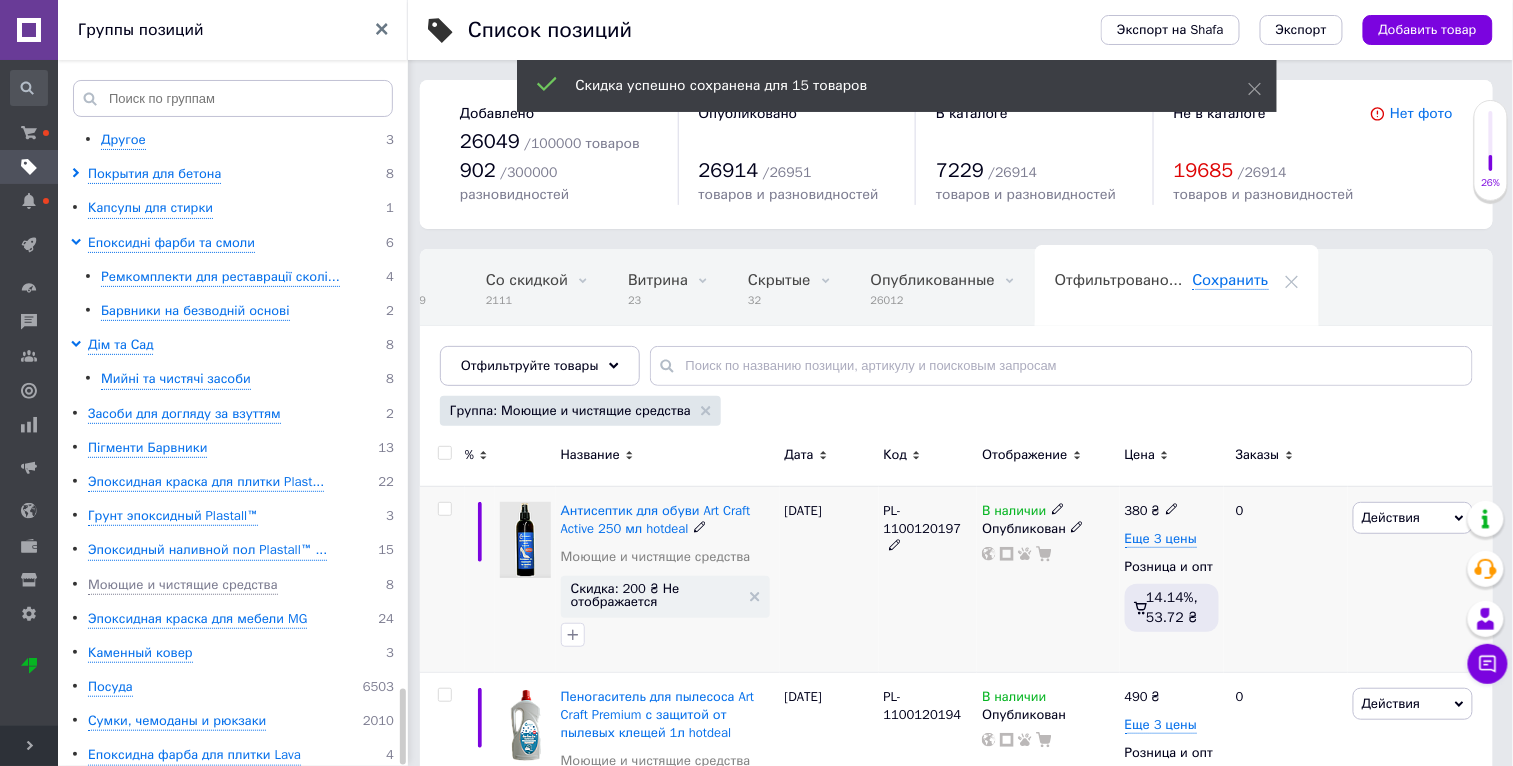 click on "Действия" at bounding box center [1391, 517] 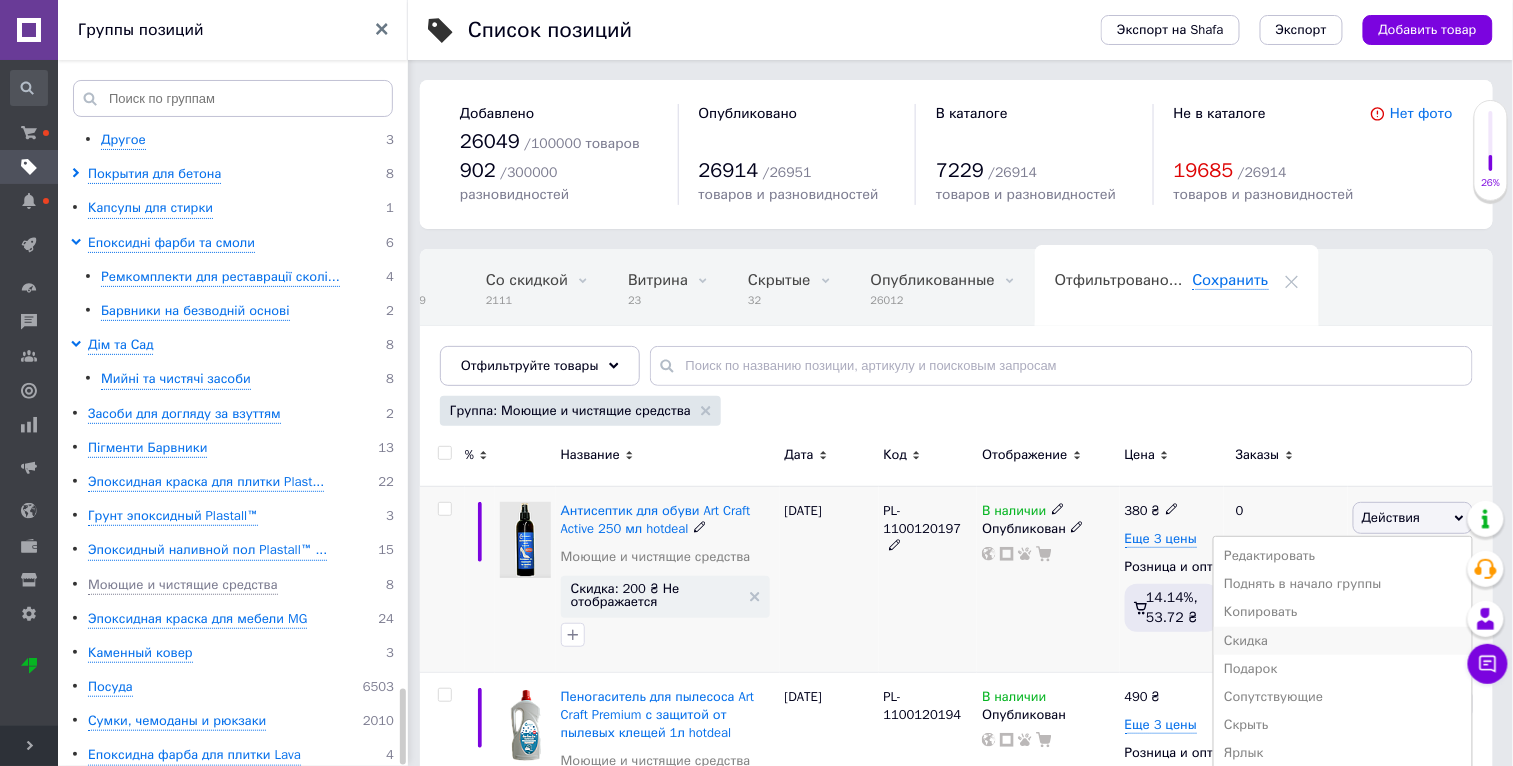 click on "Скидка" at bounding box center (1343, 641) 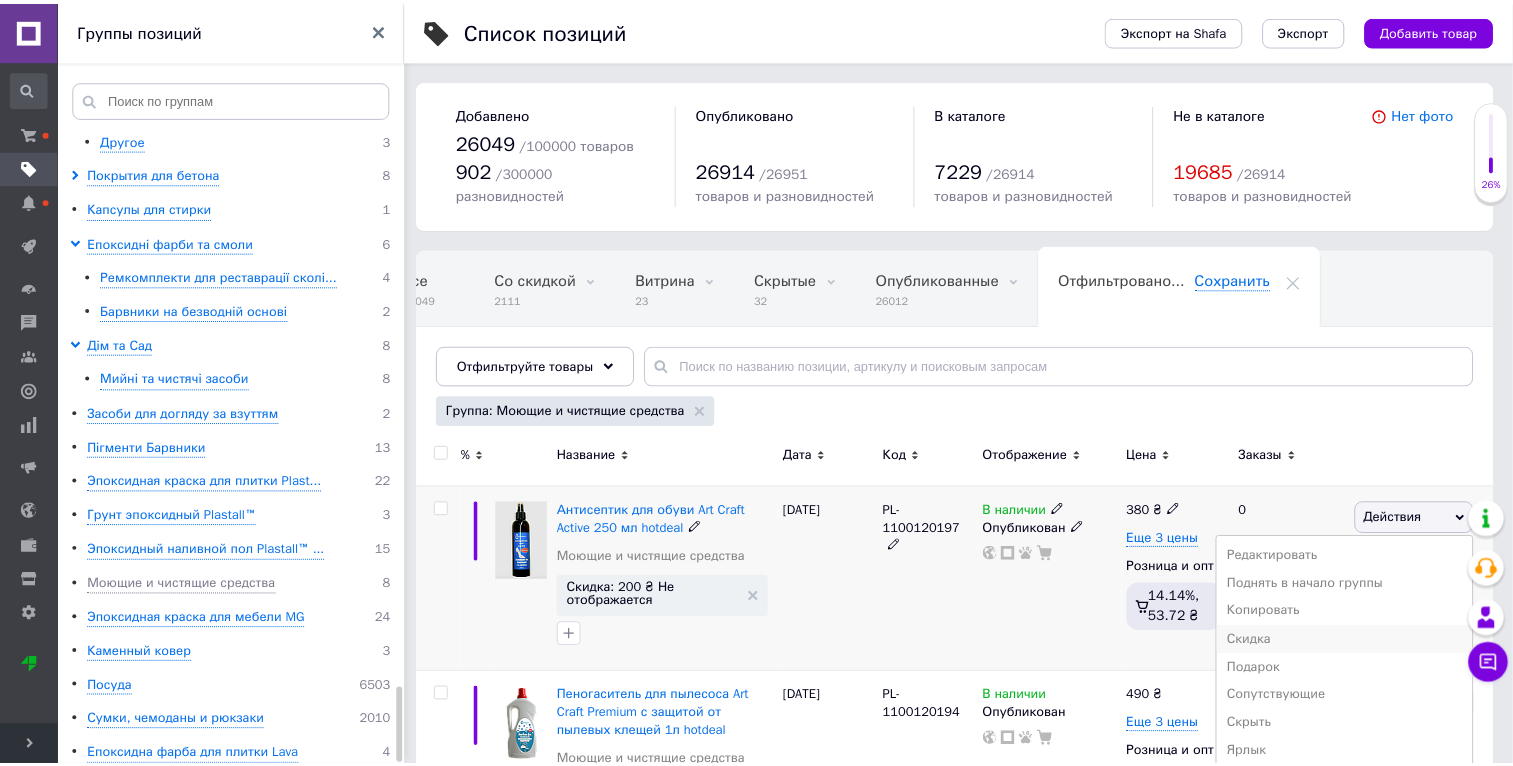 scroll, scrollTop: 0, scrollLeft: 46, axis: horizontal 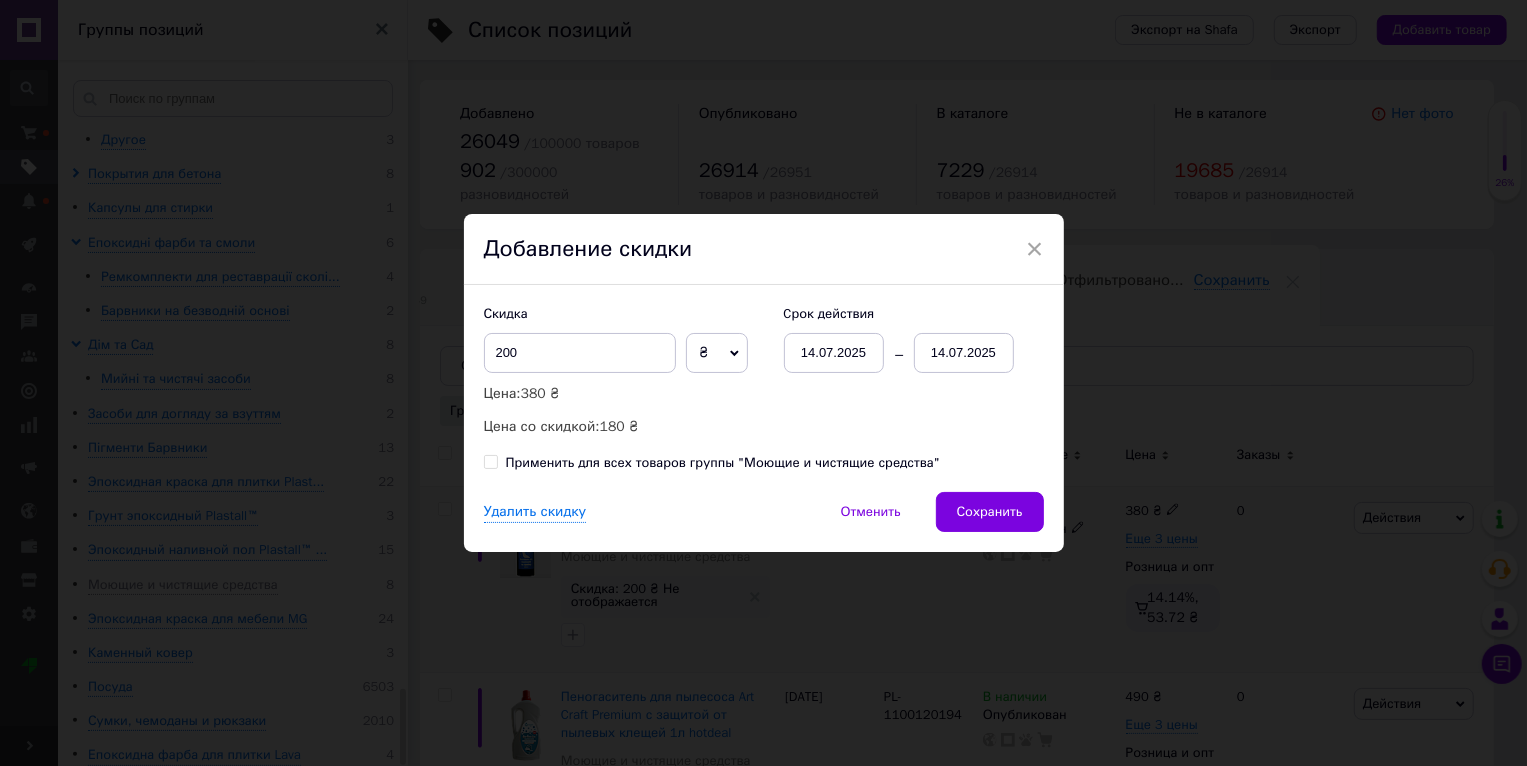 click on "Применить для всех товаров группы "Моющие и чистящие средства"" at bounding box center [723, 463] 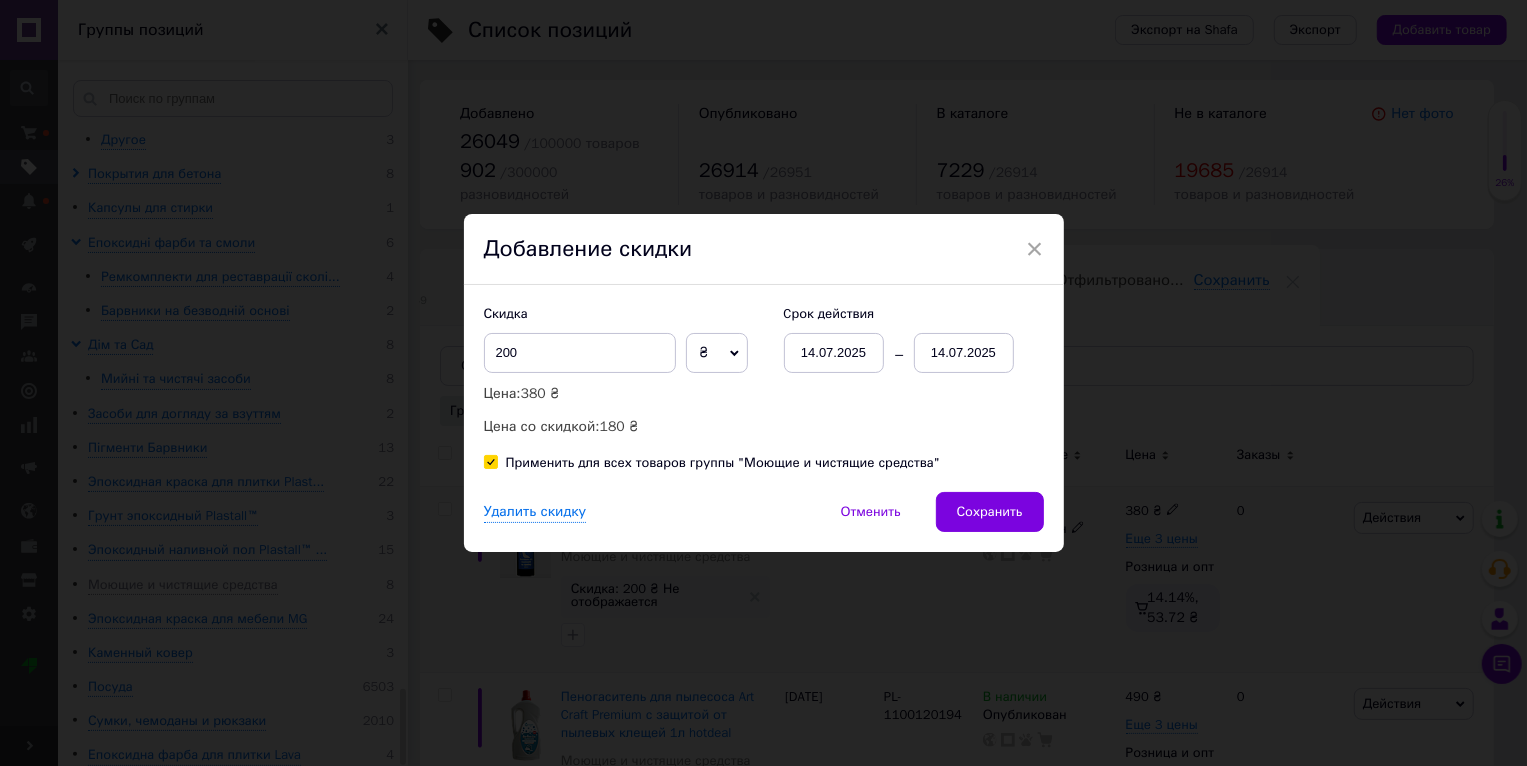 checkbox on "true" 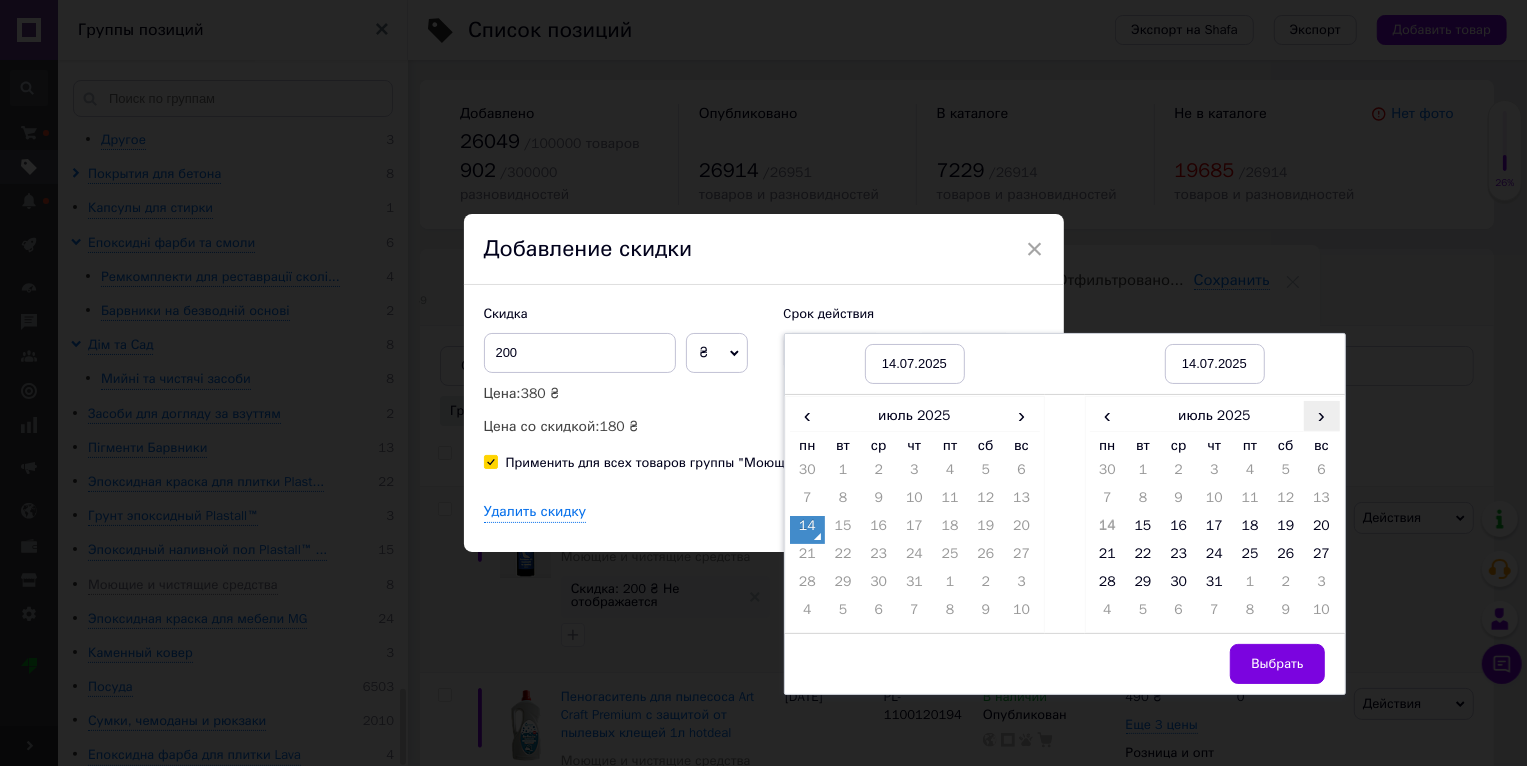 click on "›" at bounding box center [1322, 415] 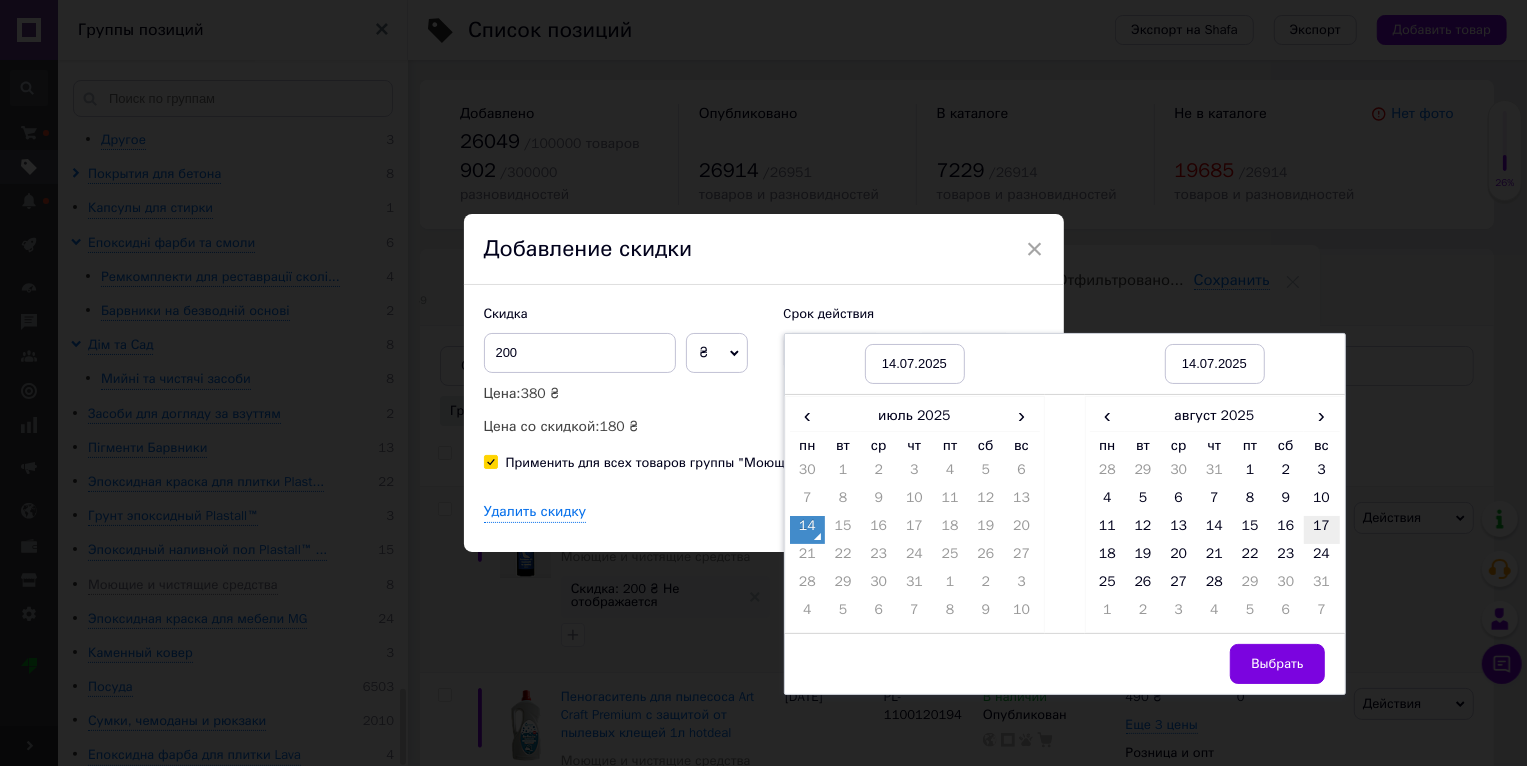 click on "17" at bounding box center [1322, 530] 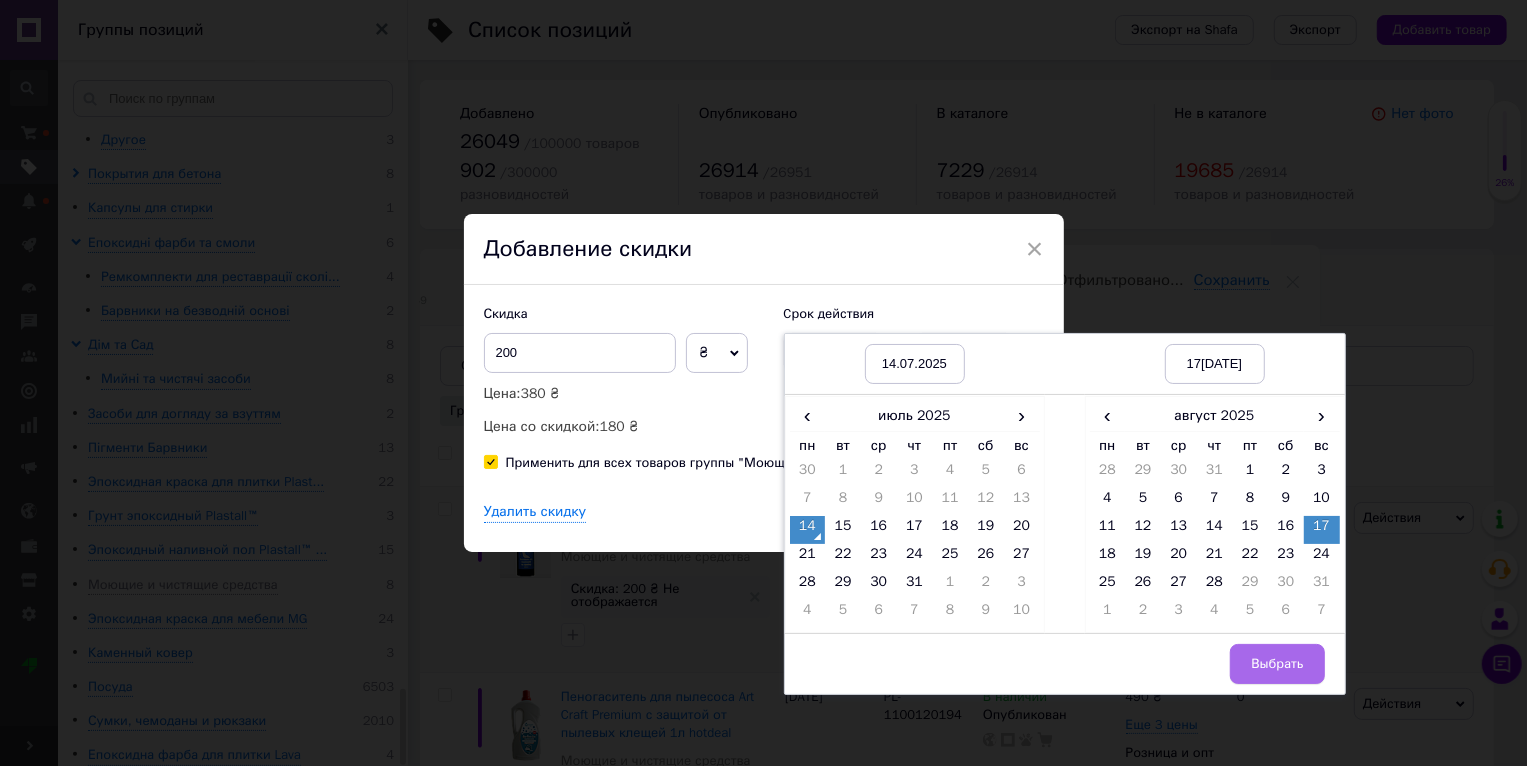 click on "Выбрать" at bounding box center [1277, 664] 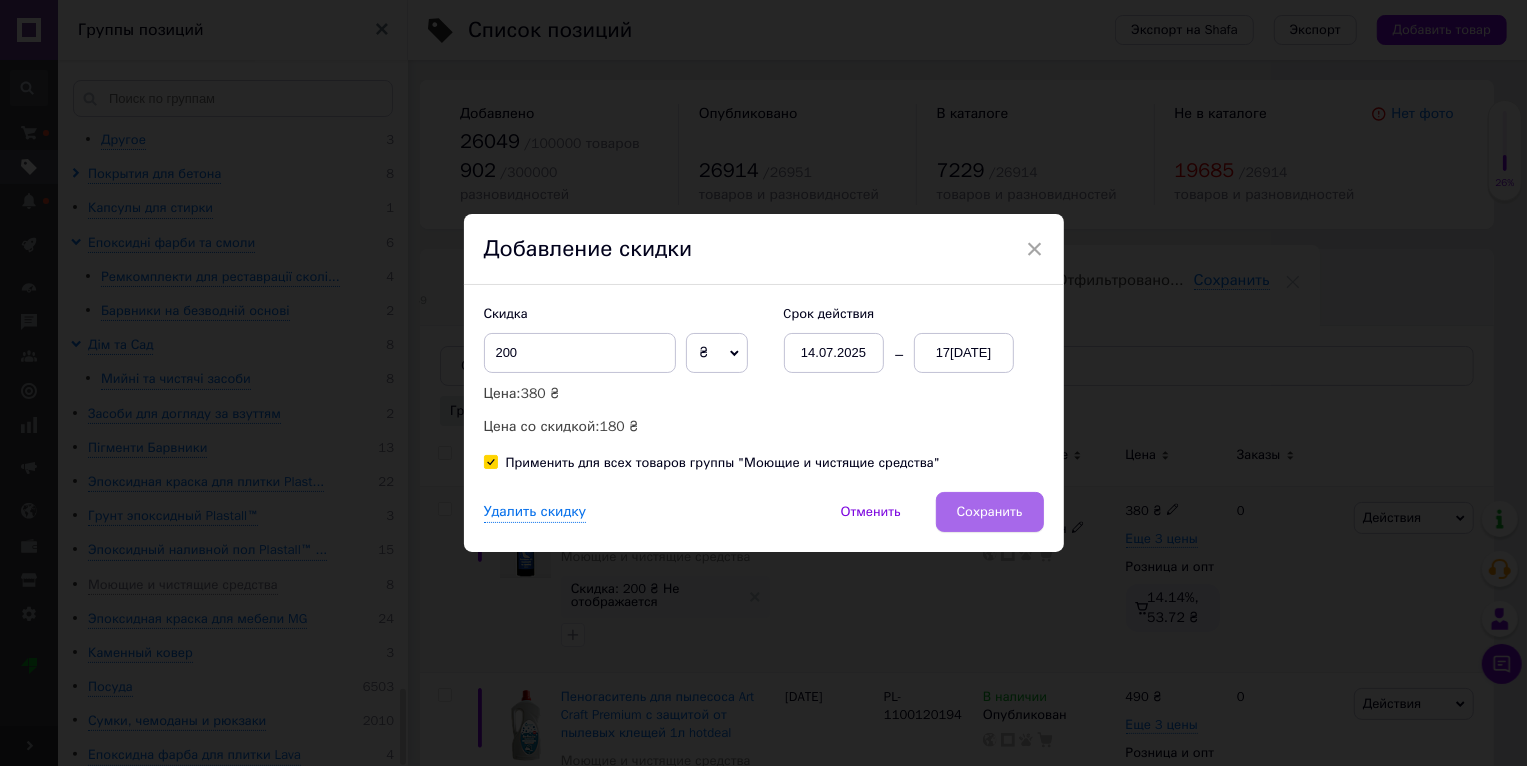 click on "Сохранить" at bounding box center [990, 512] 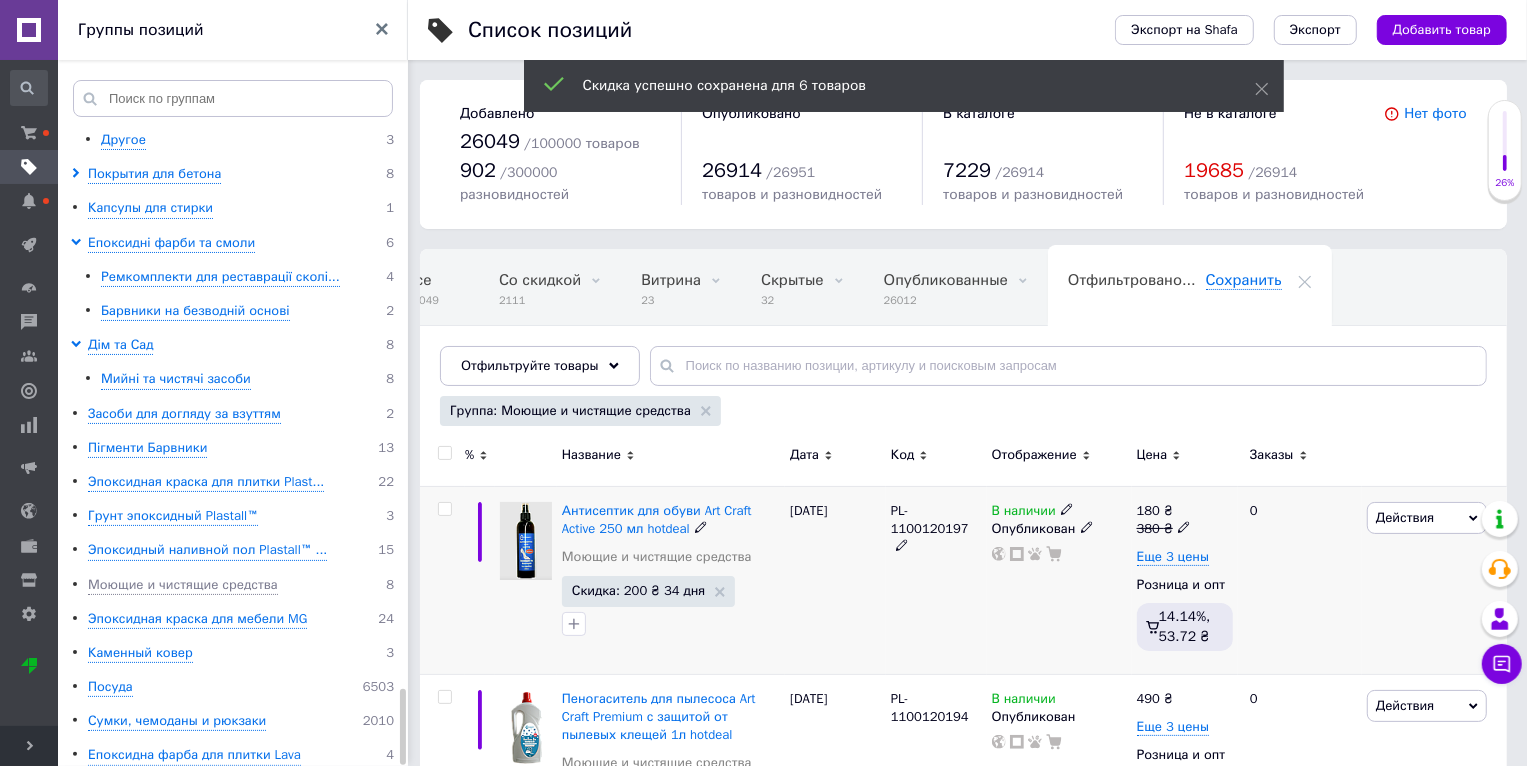 scroll, scrollTop: 0, scrollLeft: 47, axis: horizontal 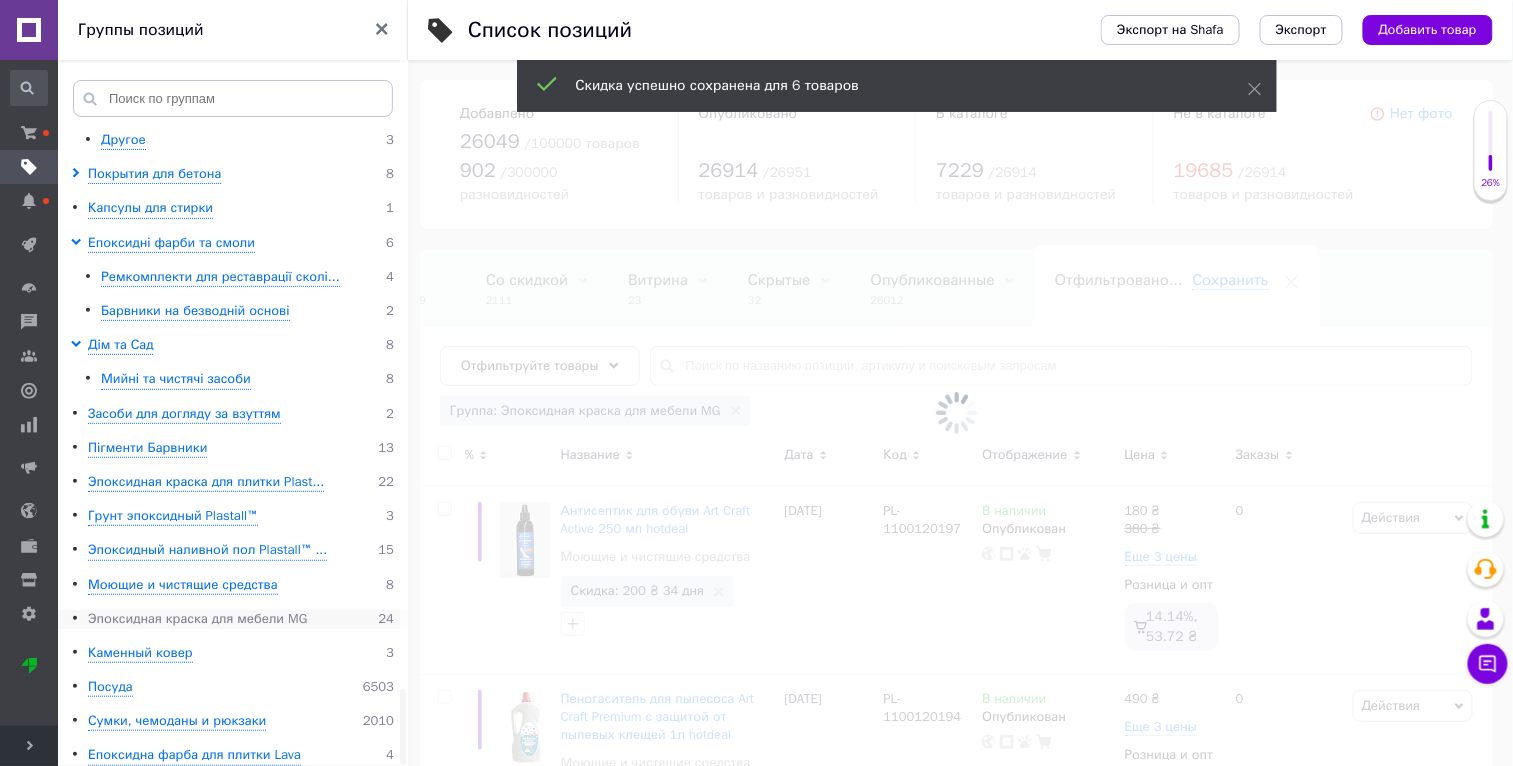 click on "Эпоксидная краска для мебели MG" at bounding box center (197, 619) 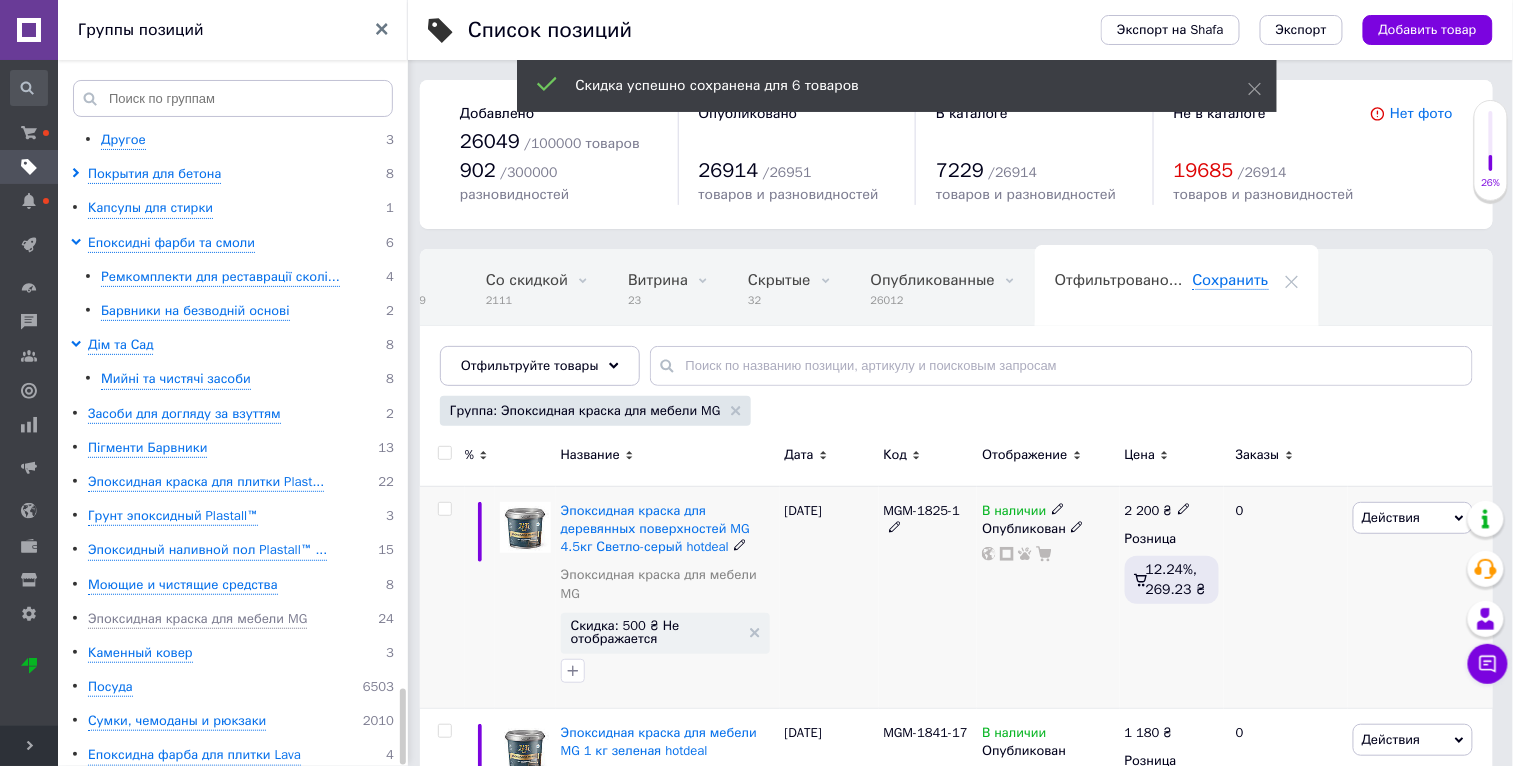 click on "Действия" at bounding box center (1413, 518) 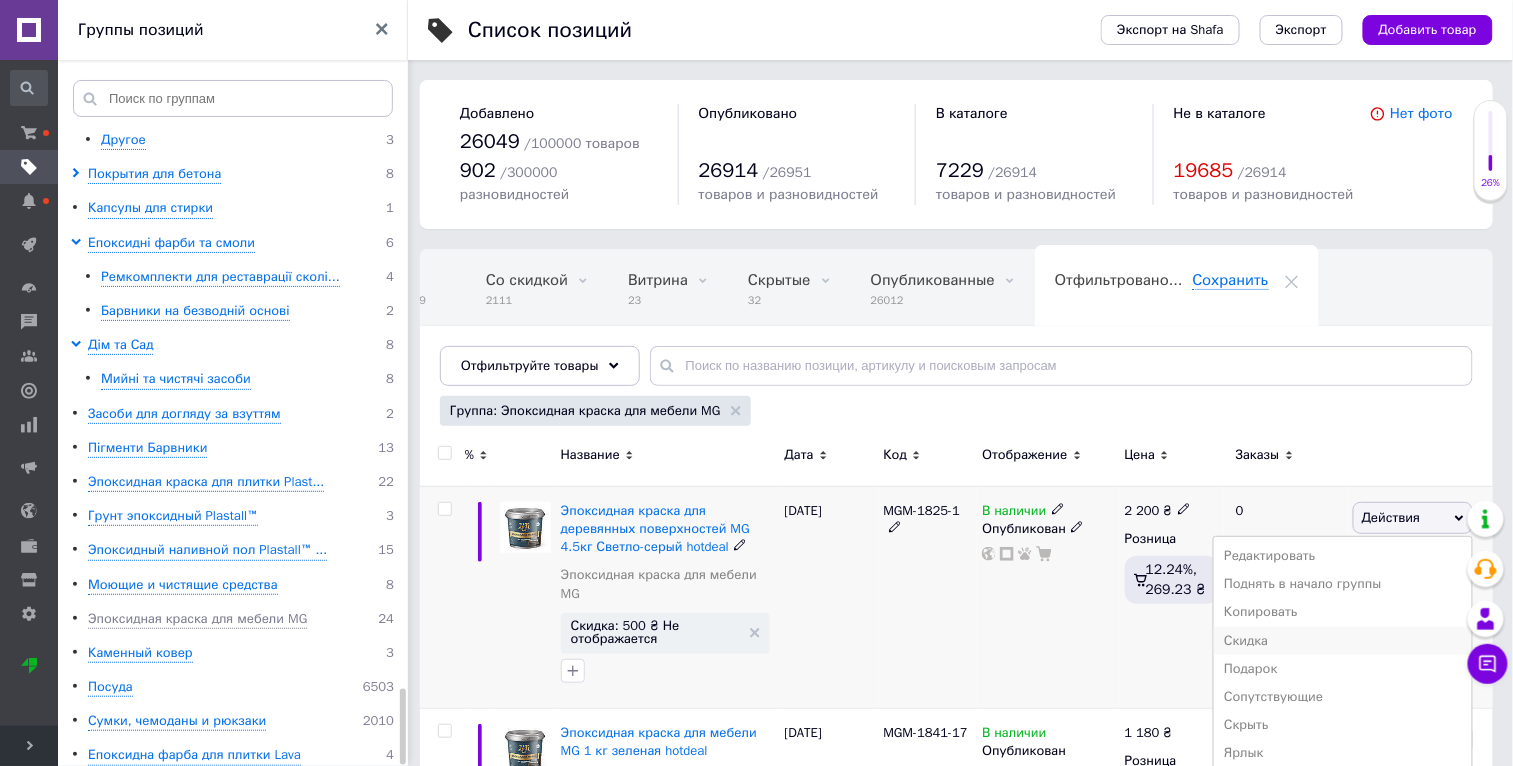 click on "Скидка" at bounding box center [1343, 641] 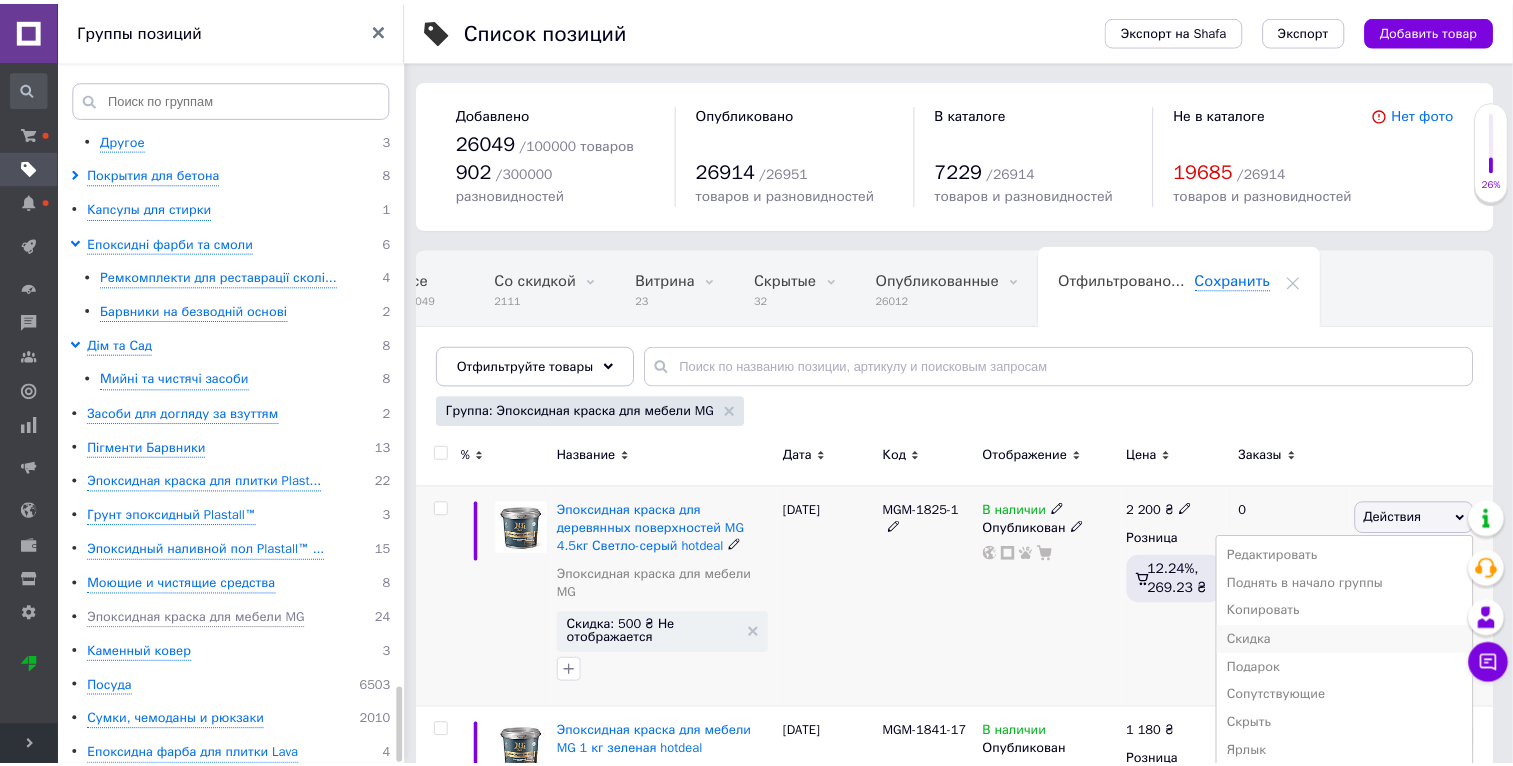 scroll, scrollTop: 0, scrollLeft: 46, axis: horizontal 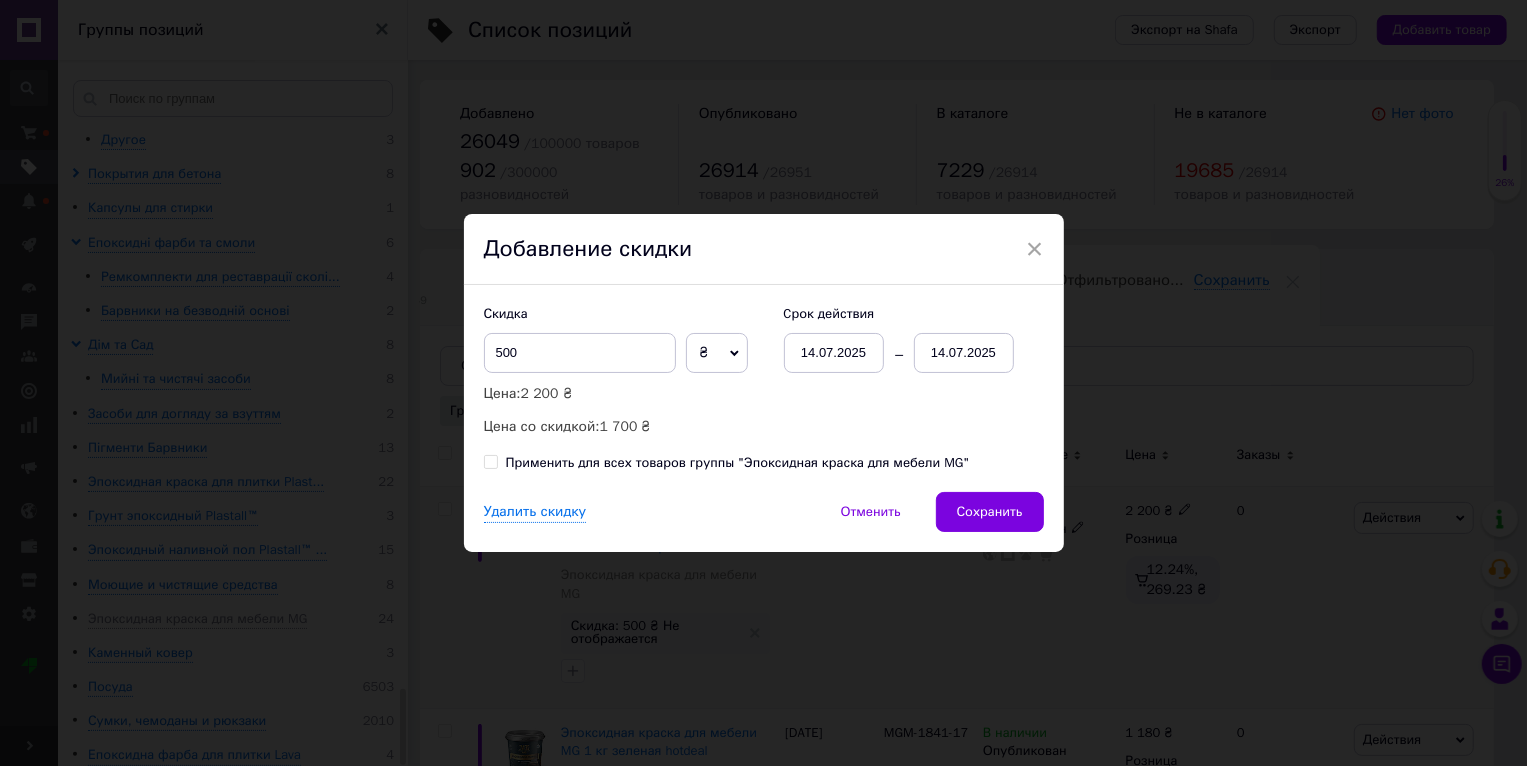 click on "Скидка 500 ₴ % Цена:  2 200   ₴ Цена со скидкой:  1 700   ₴ Cрок действия [DATE] [DATE] Применить для всех товаров группы "Эпоксидная краска для мебели MG"" at bounding box center (764, 388) 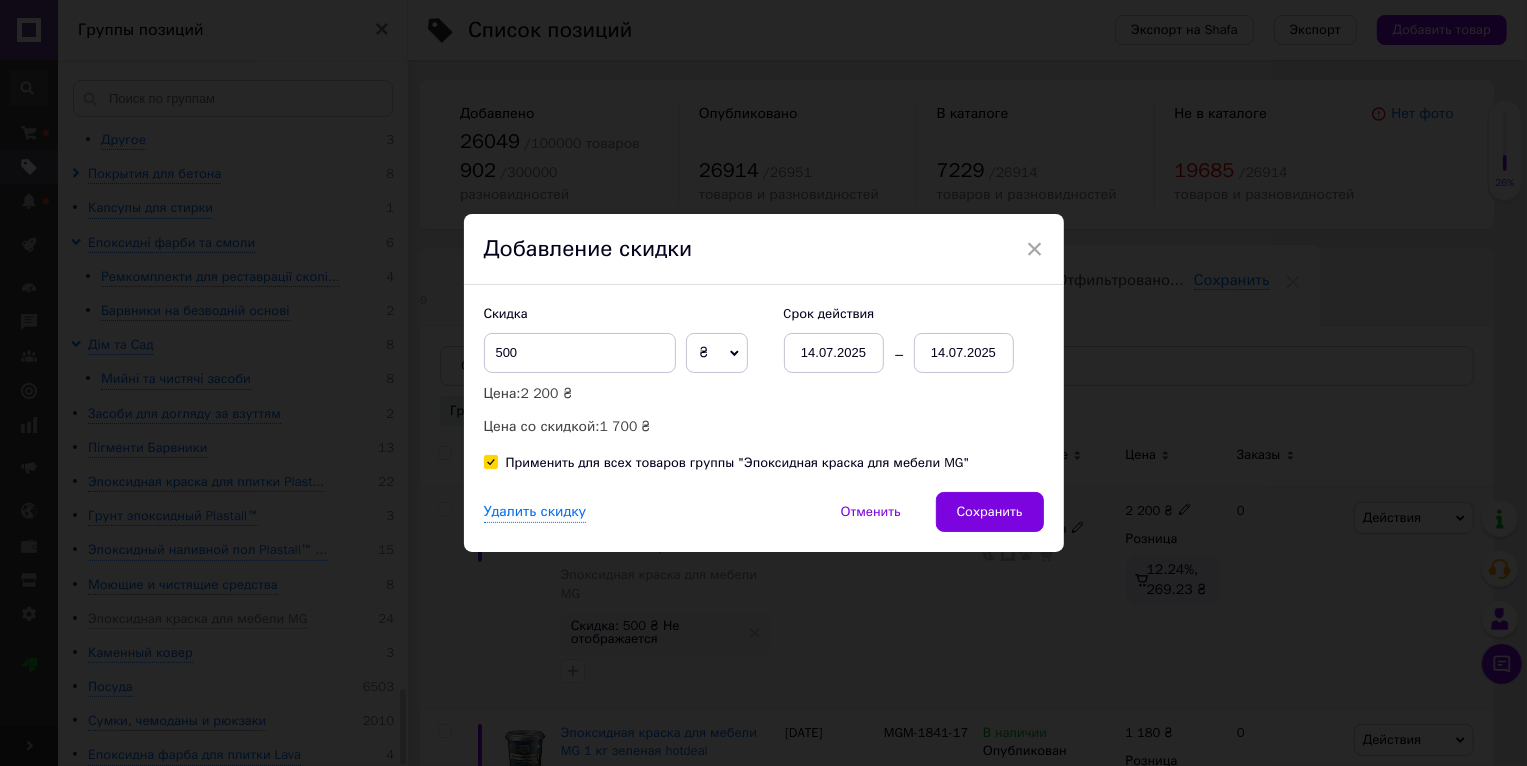checkbox on "true" 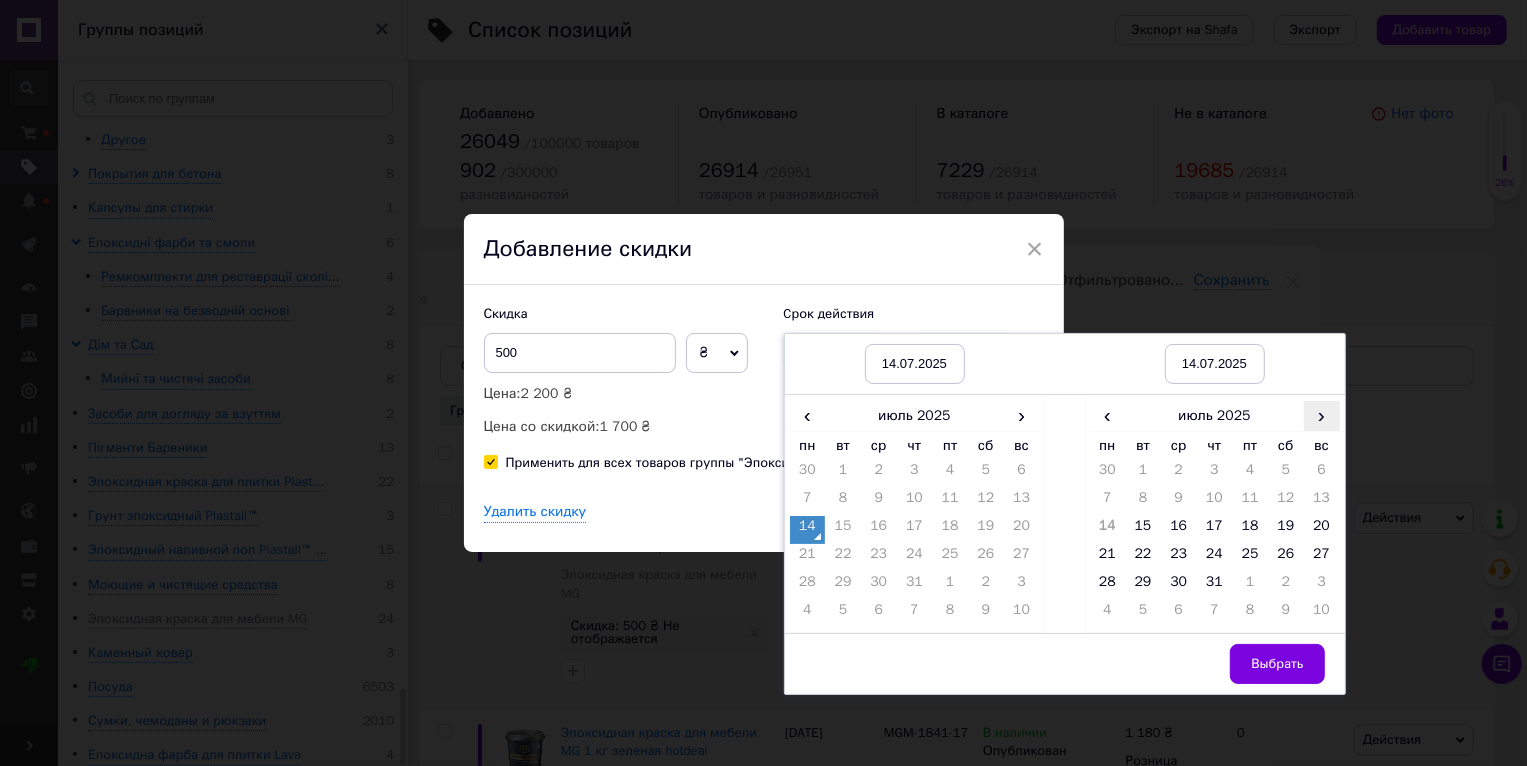 click on "›" at bounding box center (1322, 415) 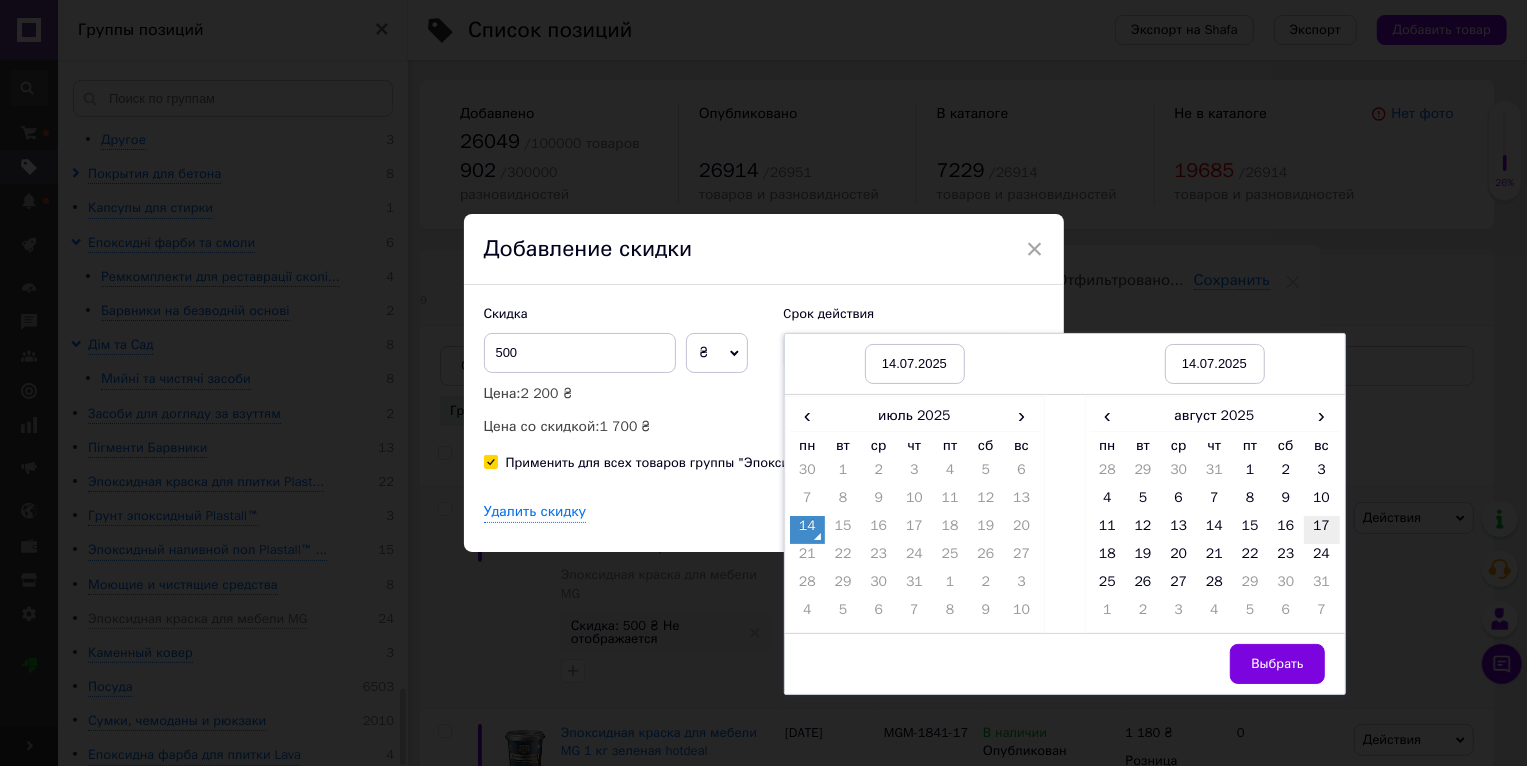 click on "17" at bounding box center (1322, 530) 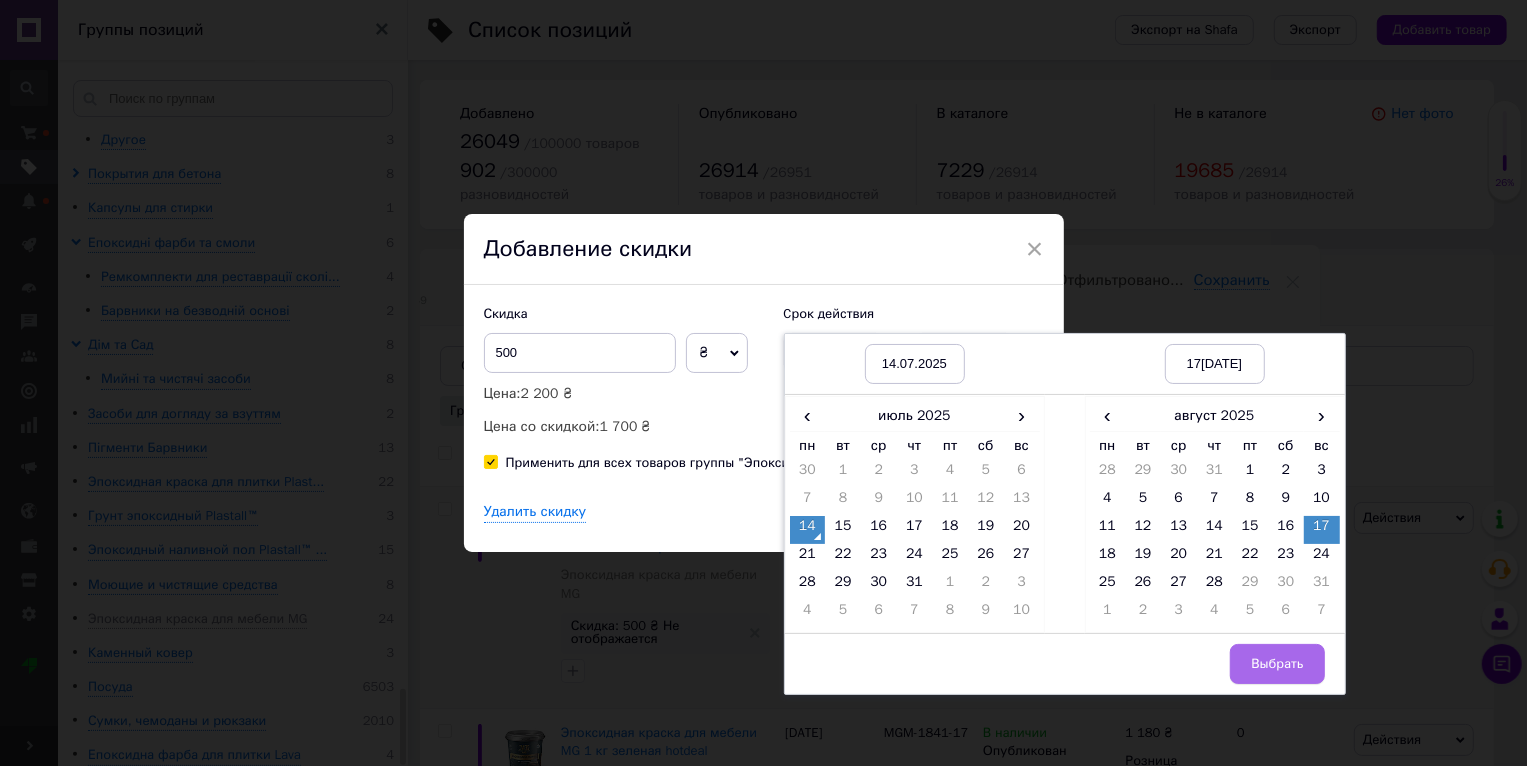 click on "Выбрать" at bounding box center [1277, 664] 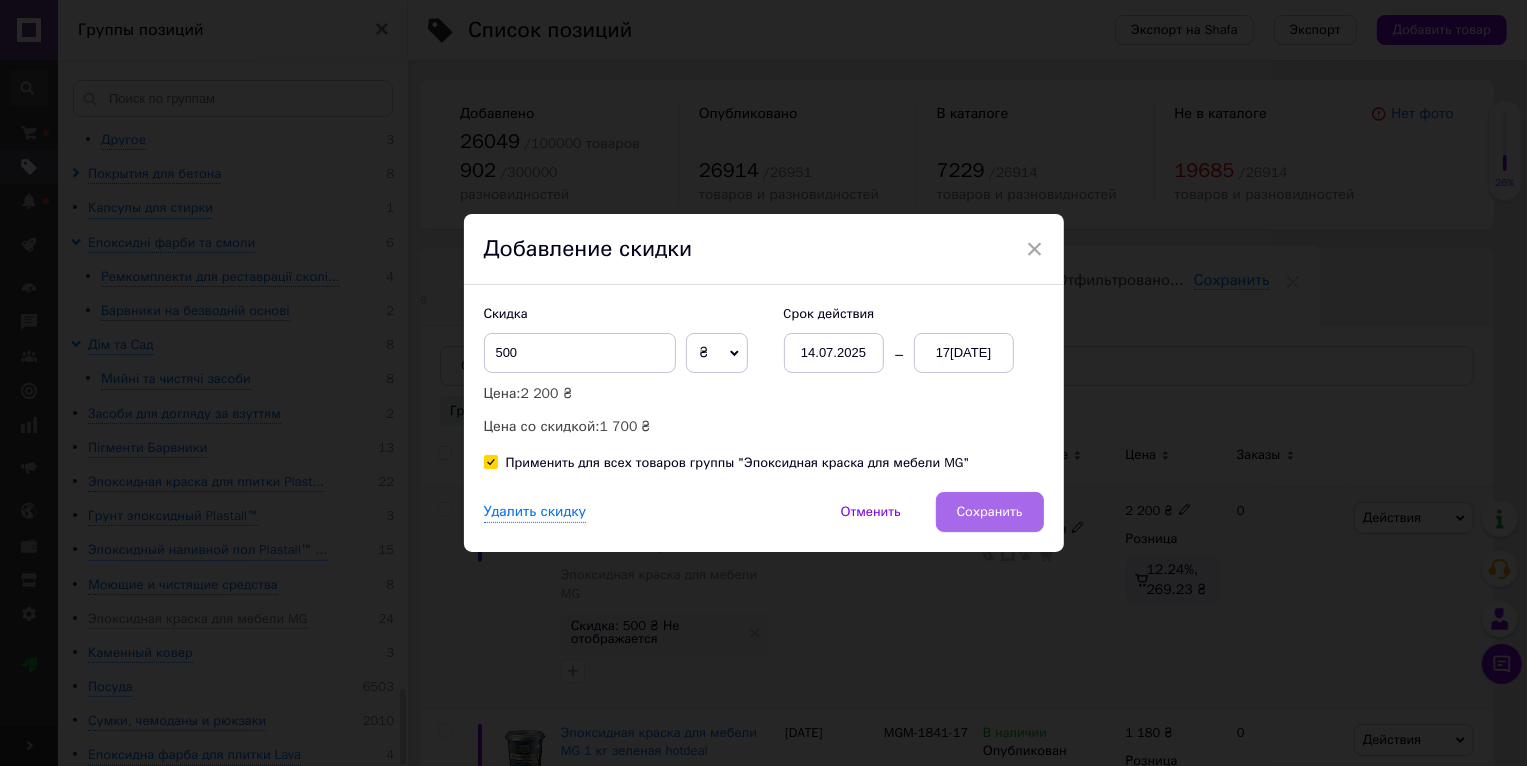 click on "Сохранить" at bounding box center [990, 512] 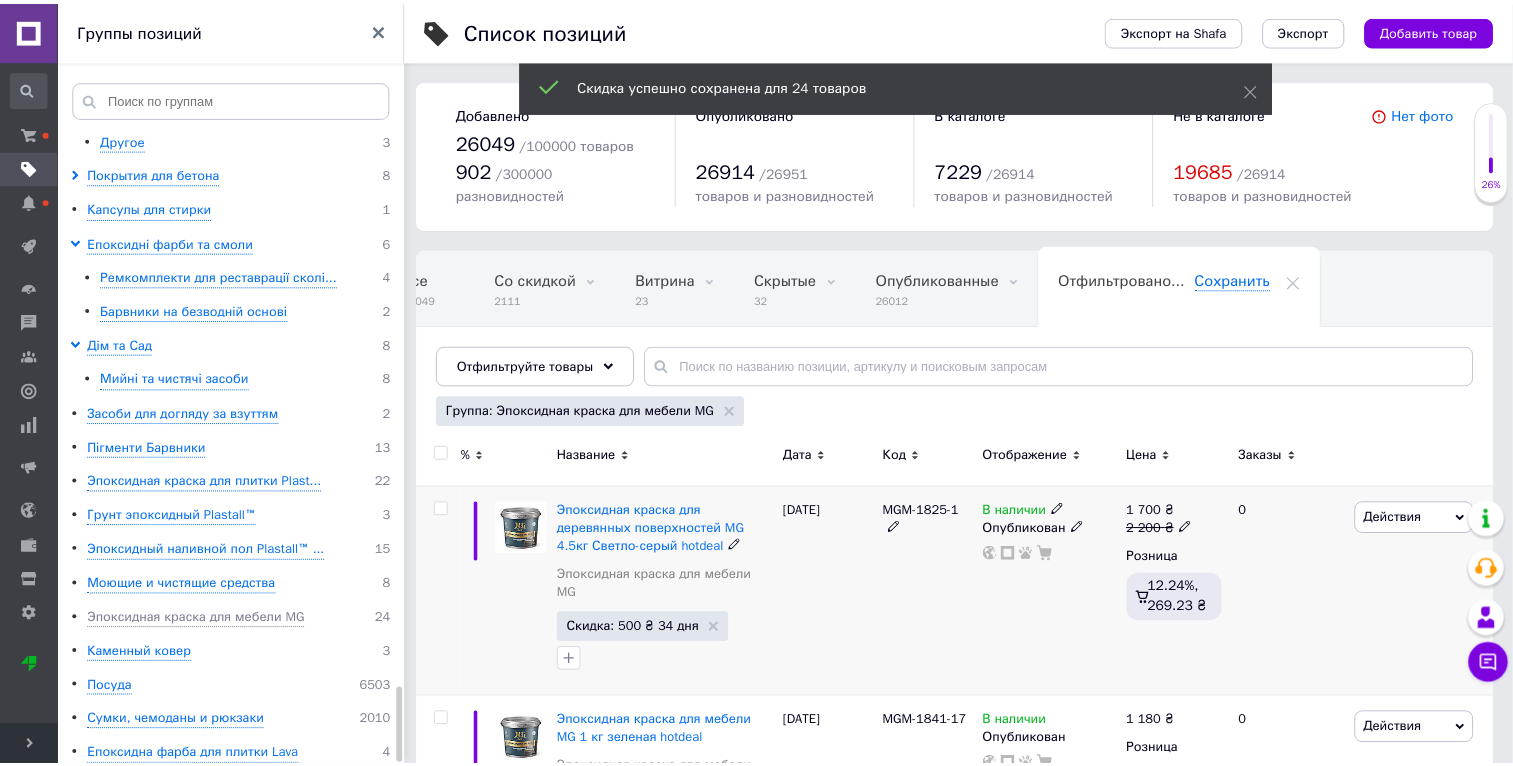 scroll, scrollTop: 0, scrollLeft: 47, axis: horizontal 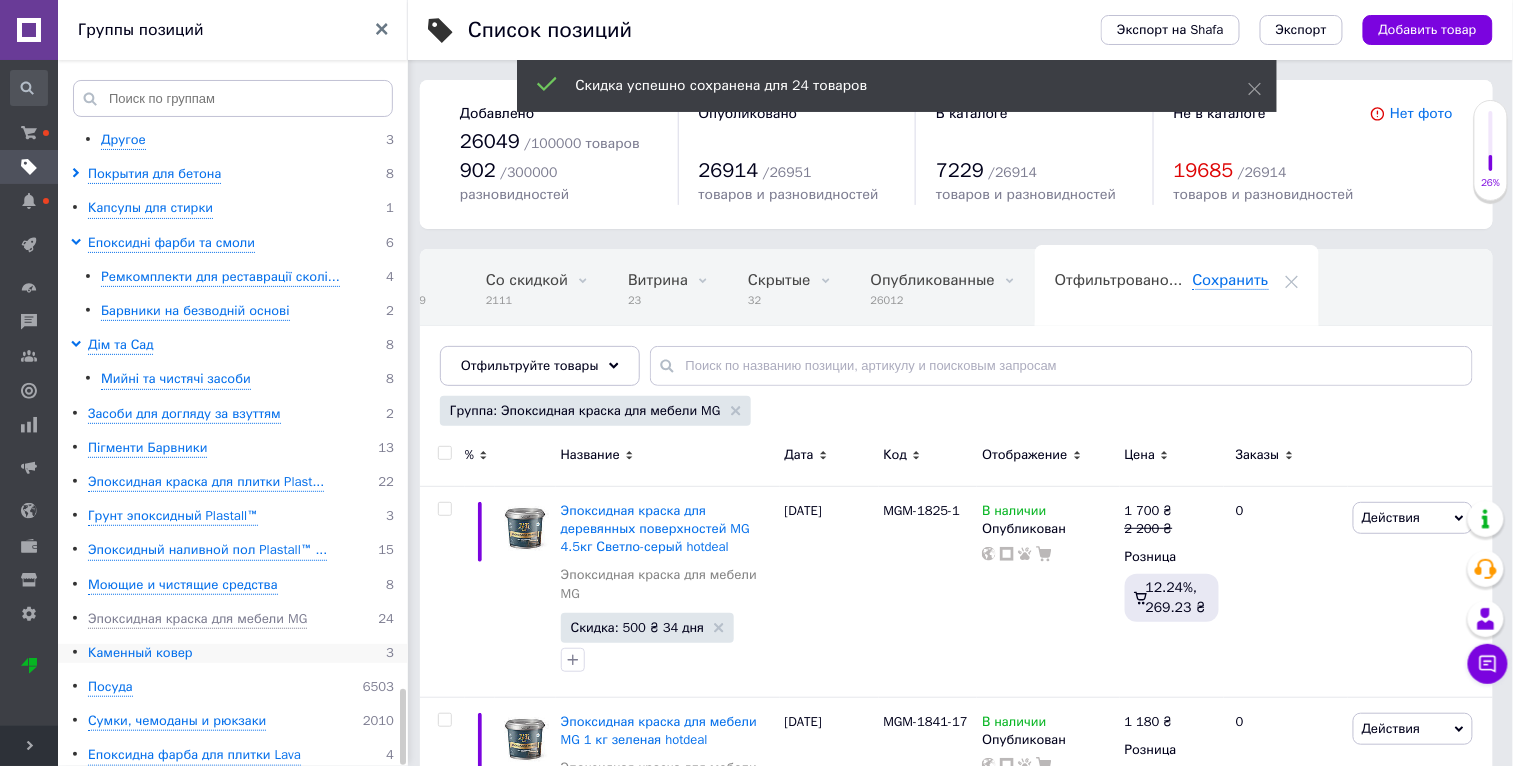 click on "Каменный ковер" at bounding box center [140, 653] 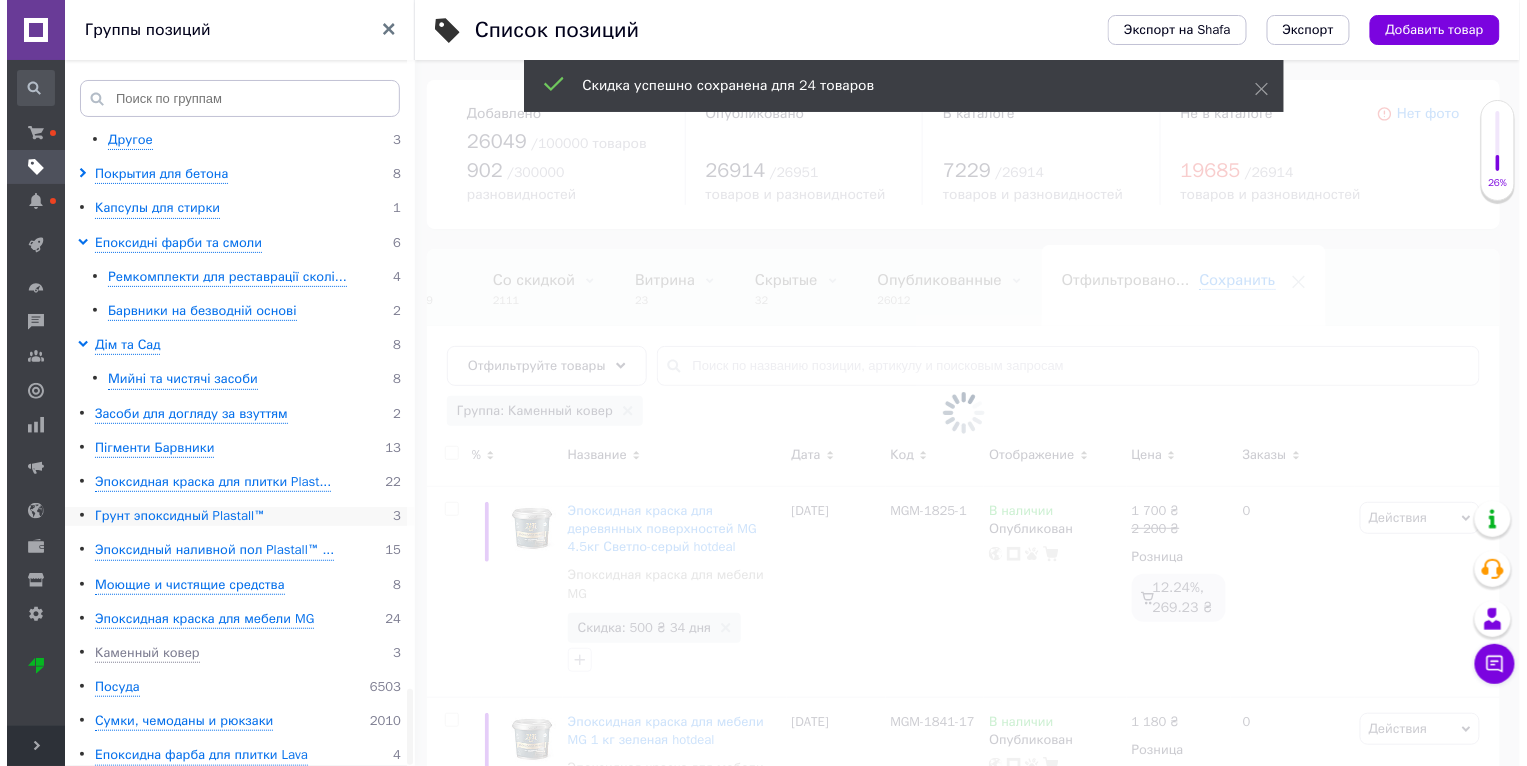 scroll, scrollTop: 4749, scrollLeft: 0, axis: vertical 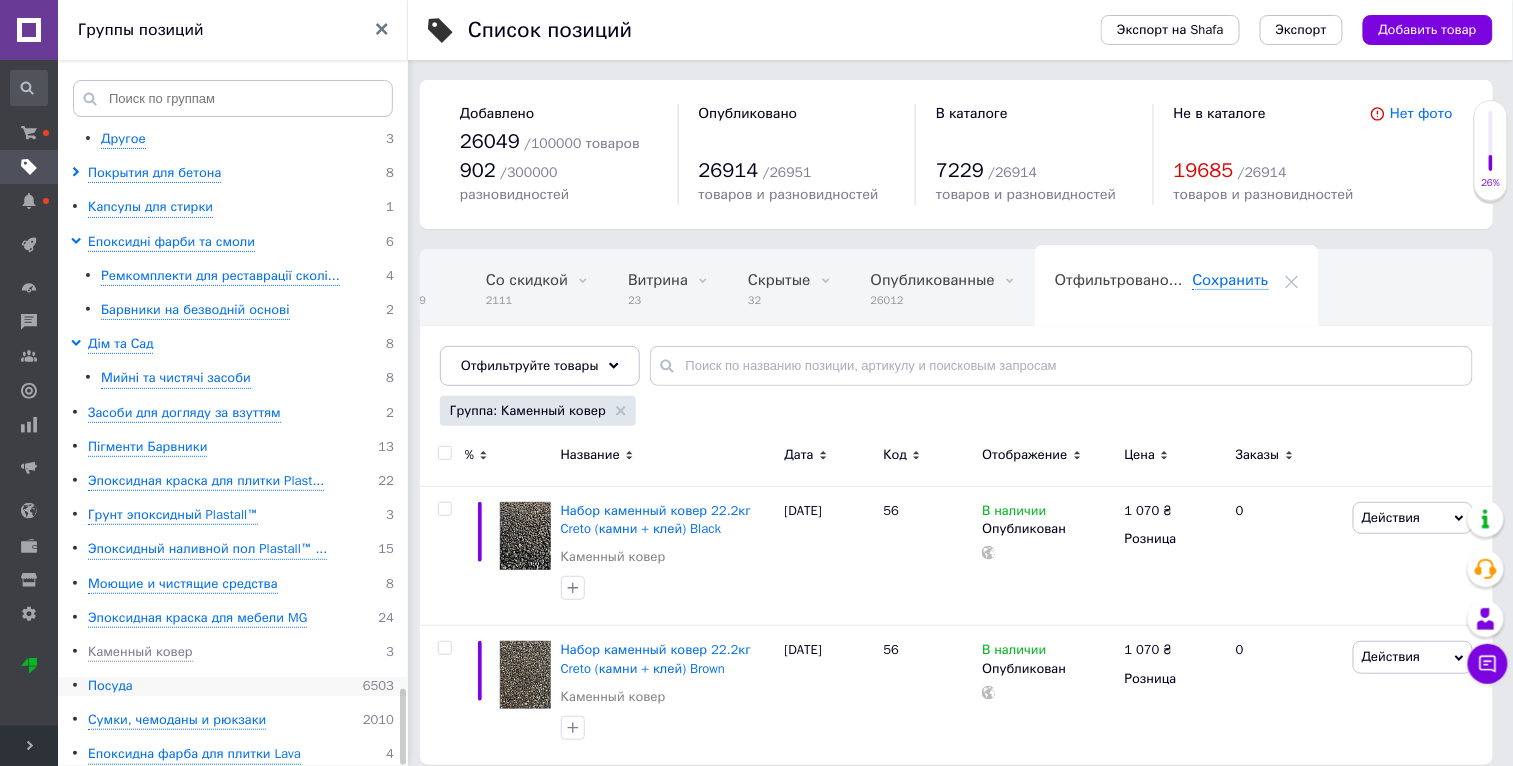 click on "Посуда" at bounding box center (110, 686) 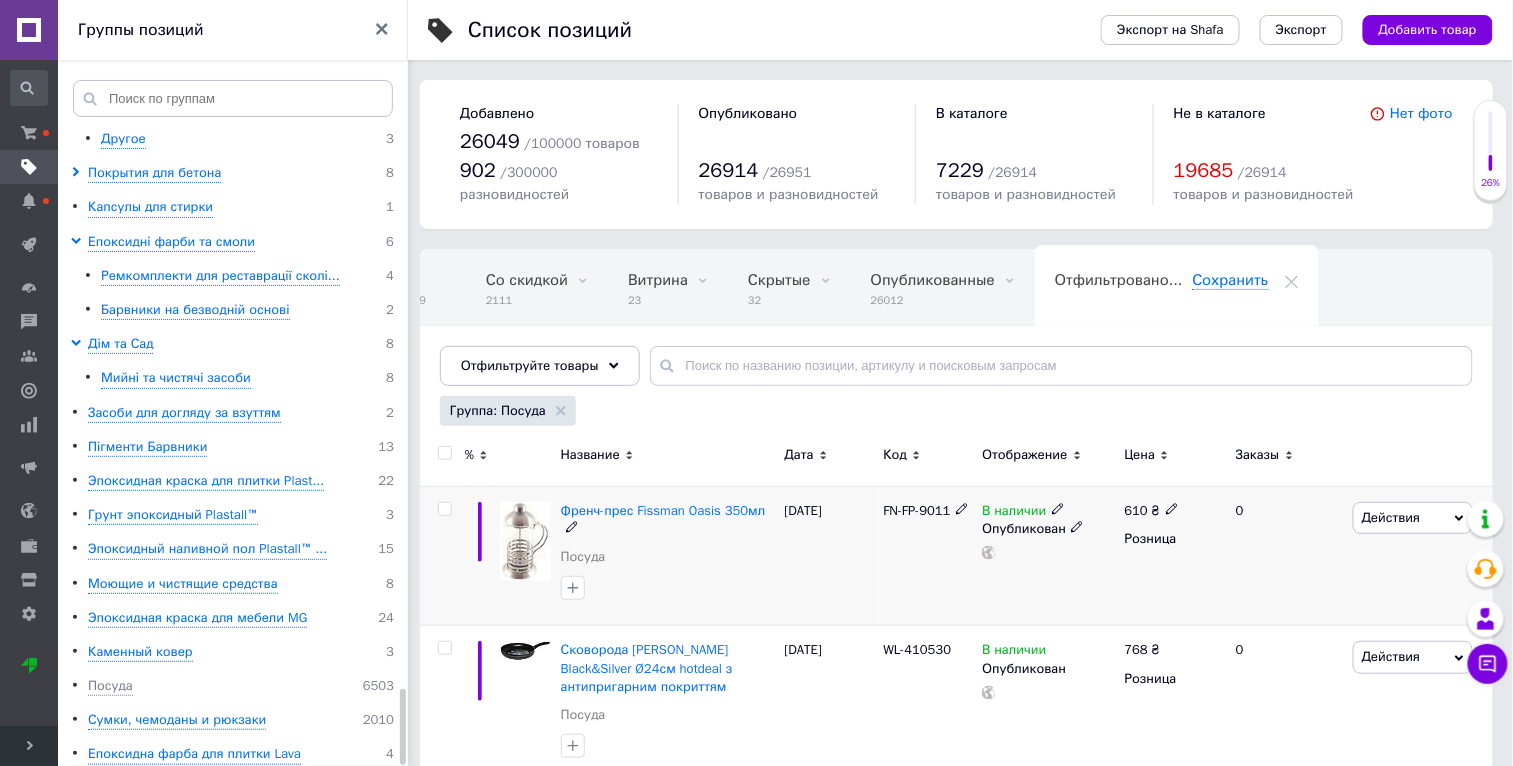click on "Действия" at bounding box center (1391, 517) 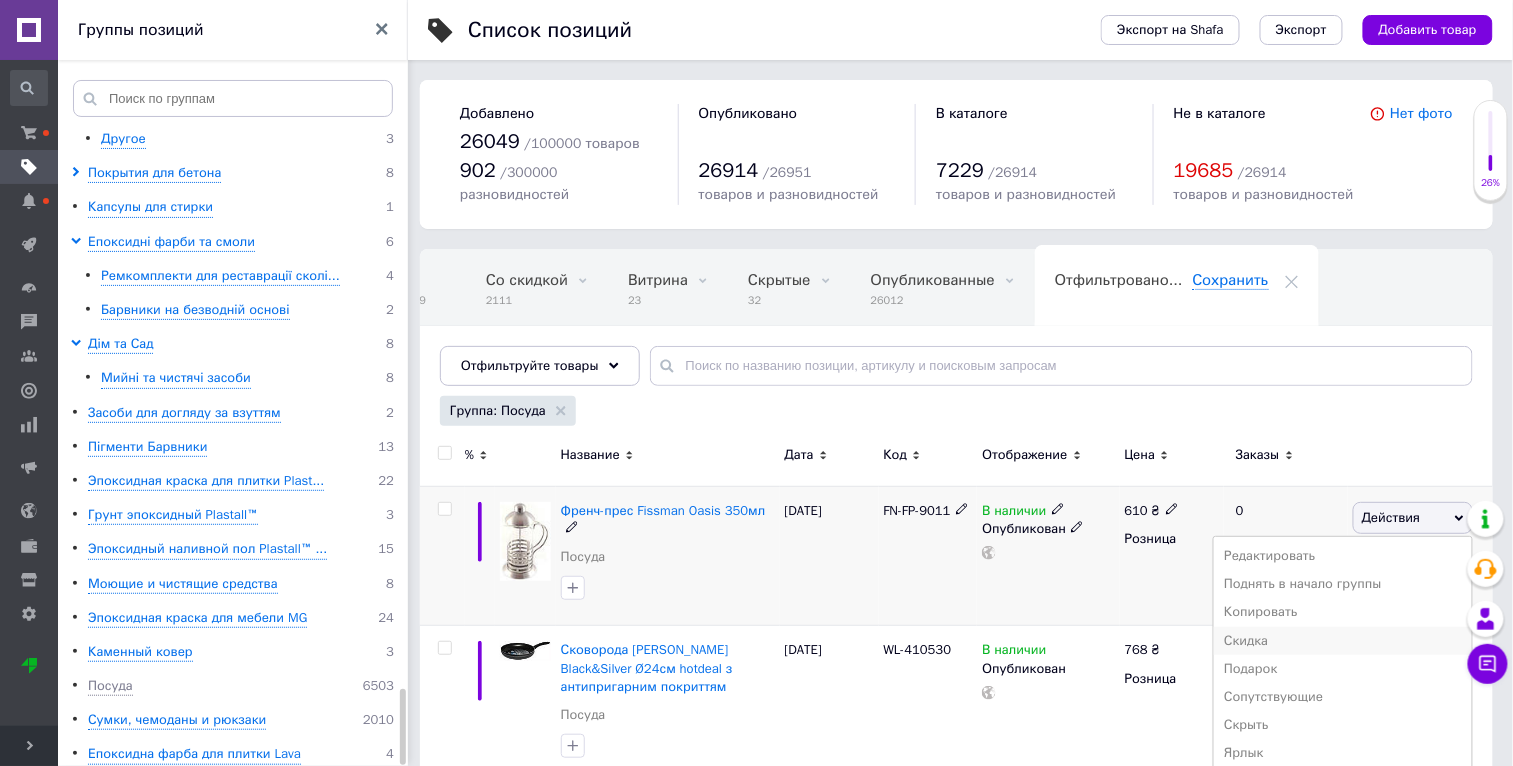 click on "Скидка" at bounding box center (1343, 641) 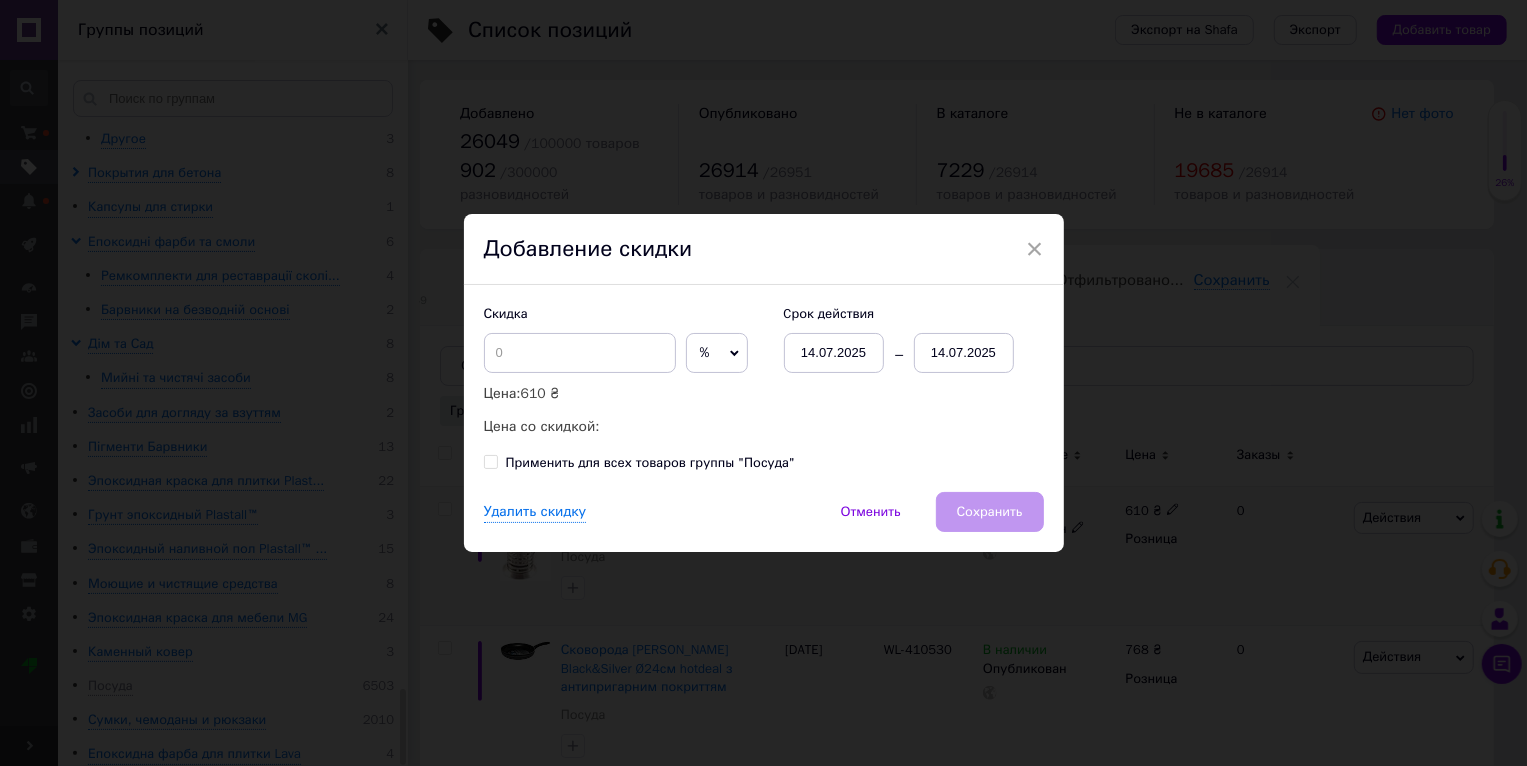 click on "× Добавление скидки Скидка % ₴ Цена:  610   ₴ Цена со скидкой:  Cрок действия [DATE] [DATE] Применить для всех товаров группы "Посуда" Удалить скидку   Отменить   Сохранить" at bounding box center (763, 383) 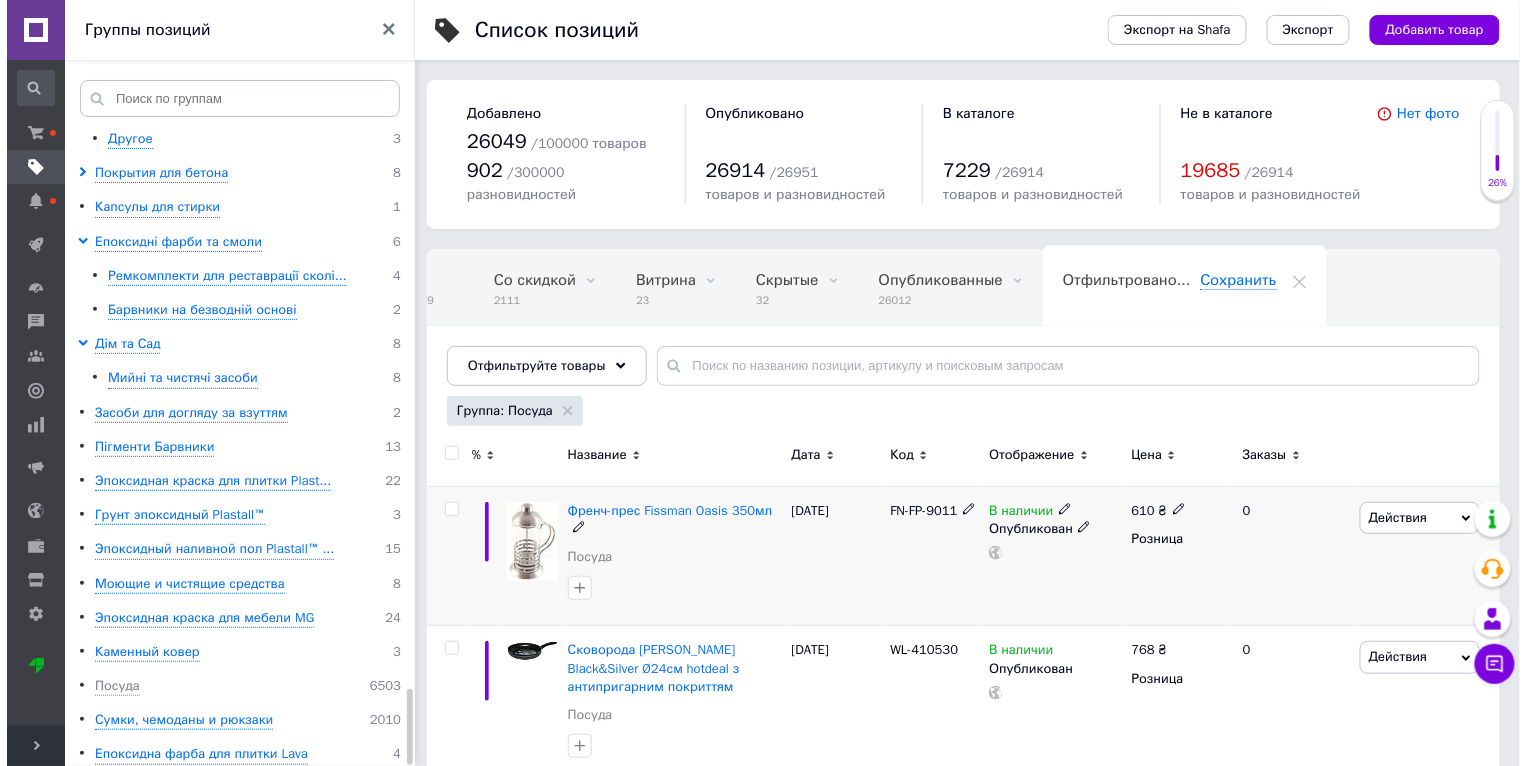 scroll, scrollTop: 0, scrollLeft: 47, axis: horizontal 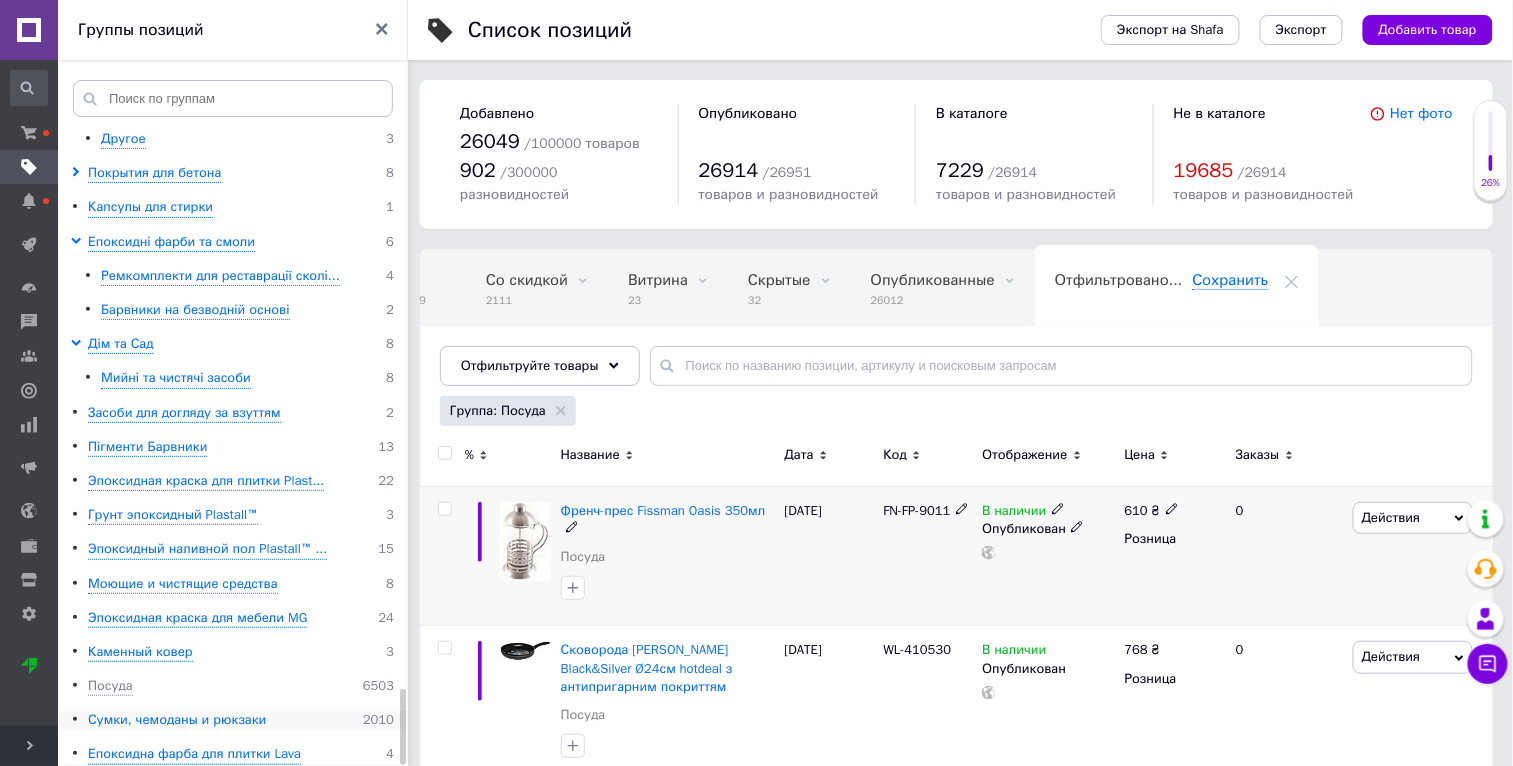 click on "Сумки, чемоданы и рюкзаки" at bounding box center [177, 720] 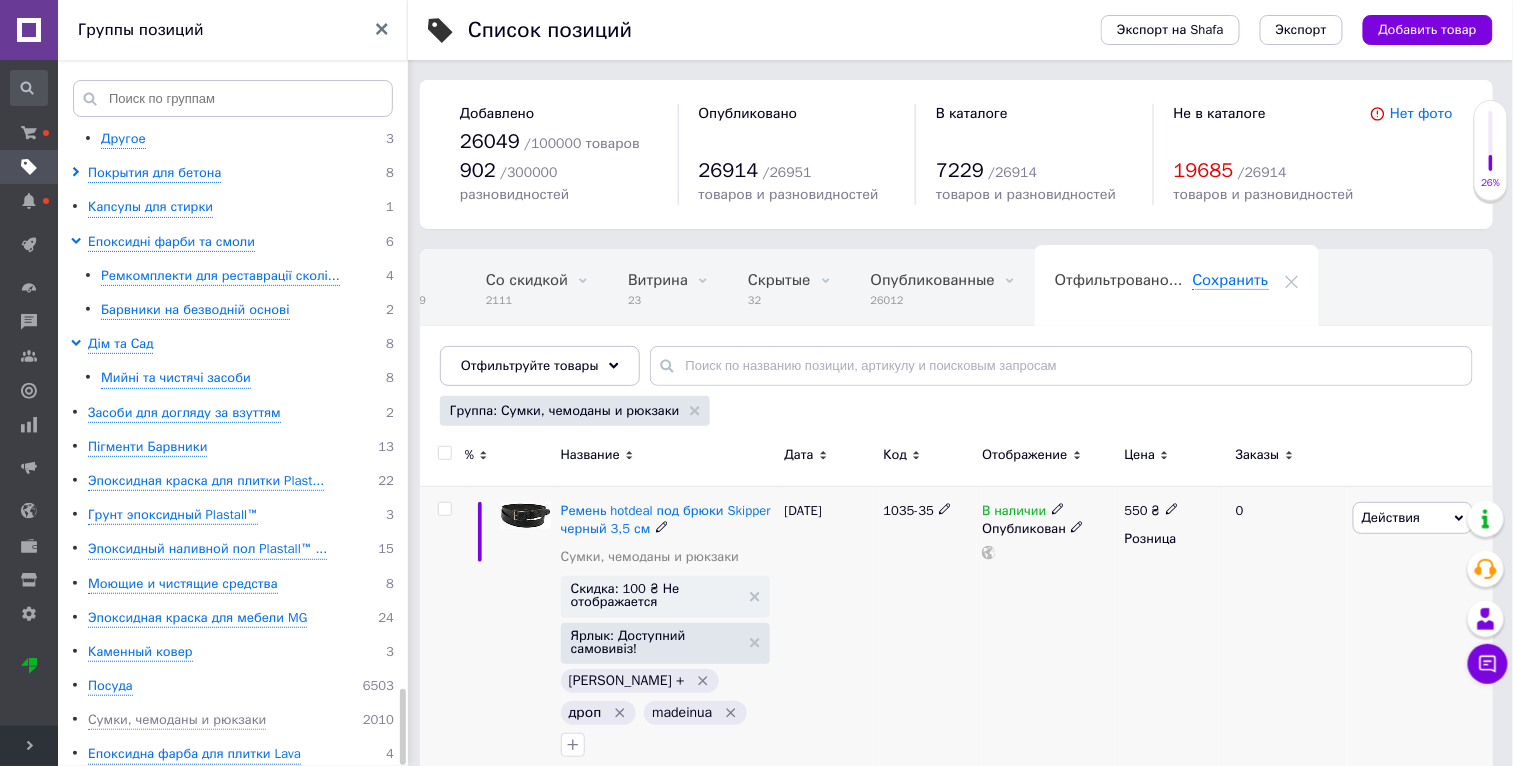 click on "Действия" at bounding box center (1413, 518) 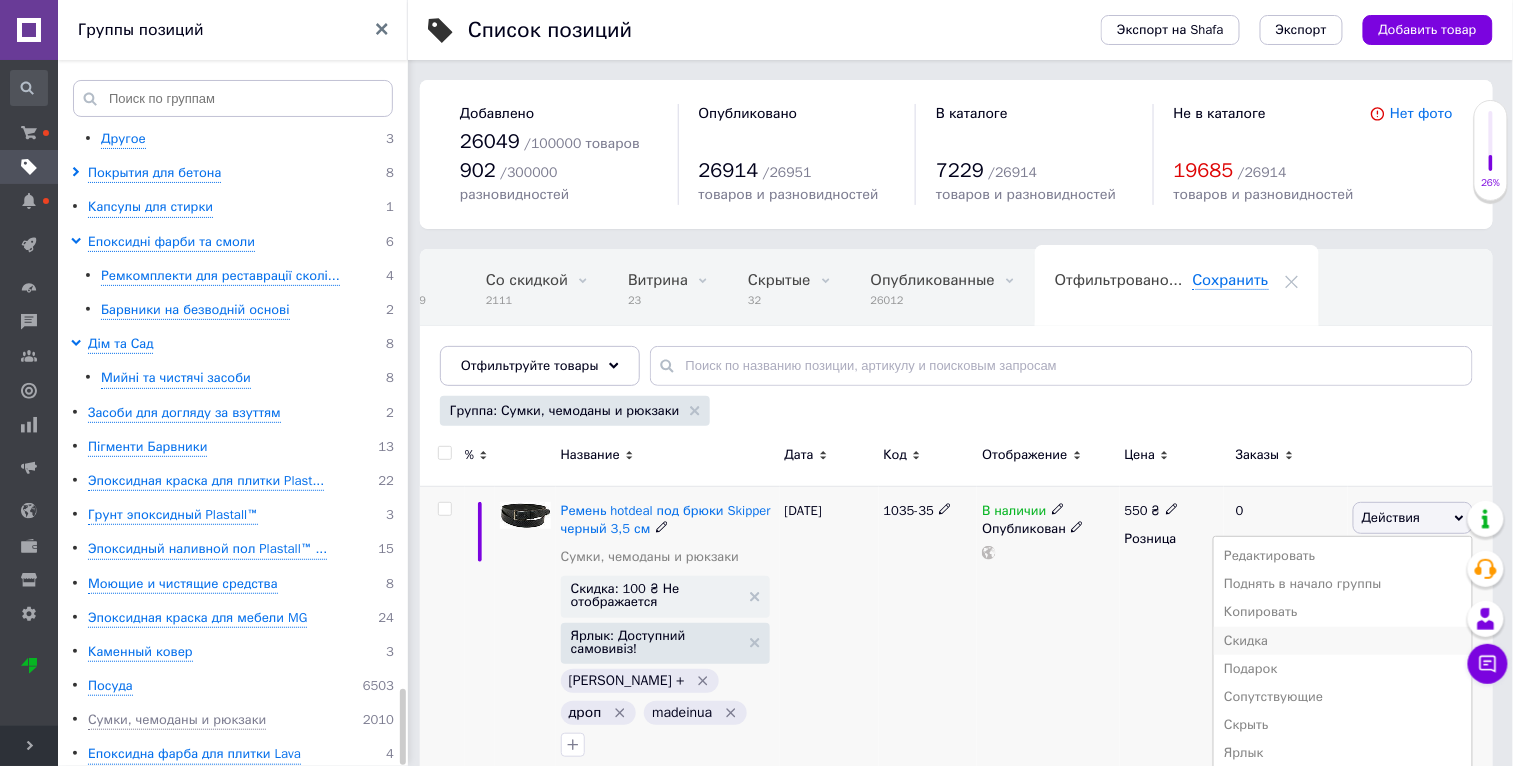 click on "Скидка" at bounding box center [1343, 641] 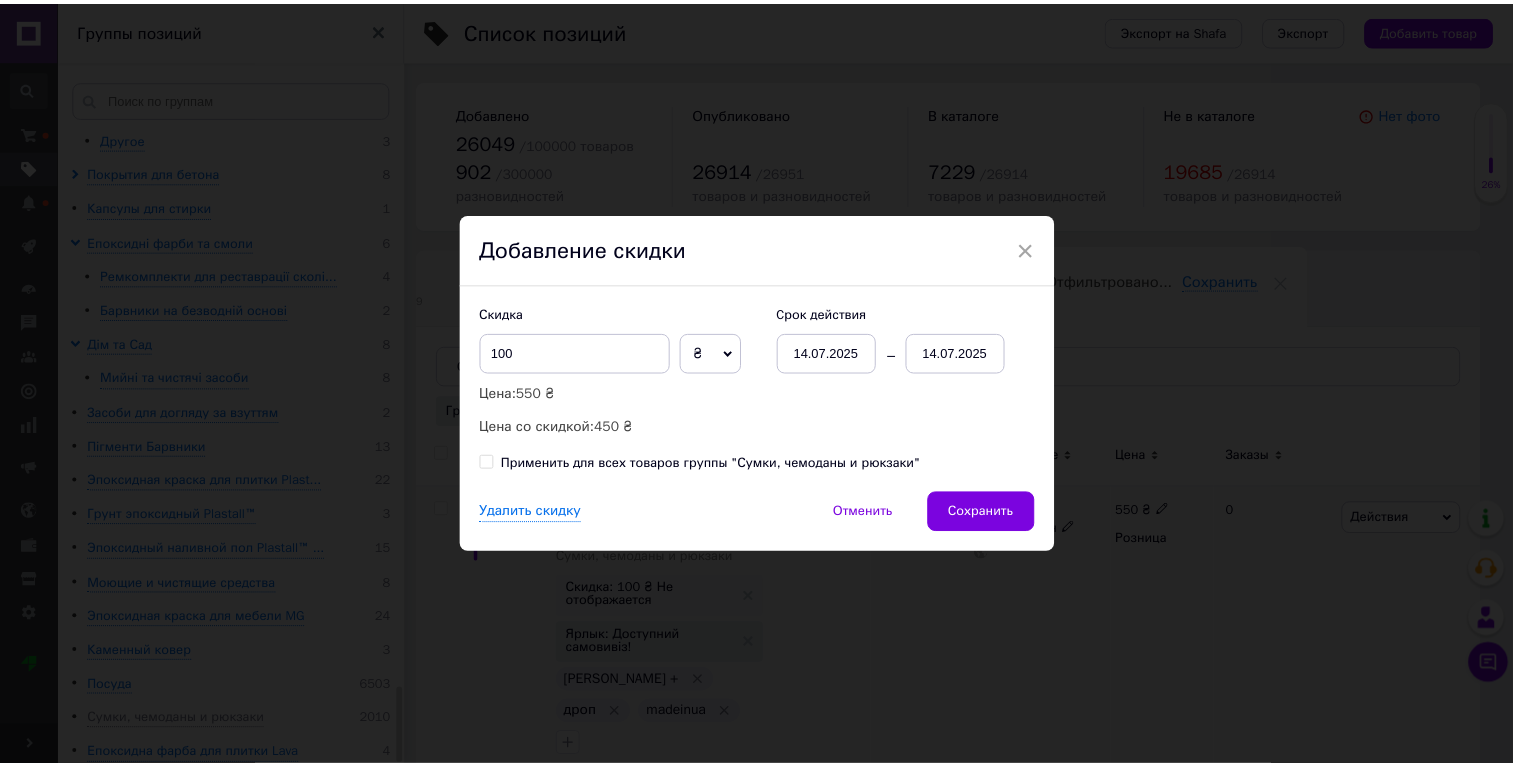 scroll, scrollTop: 0, scrollLeft: 46, axis: horizontal 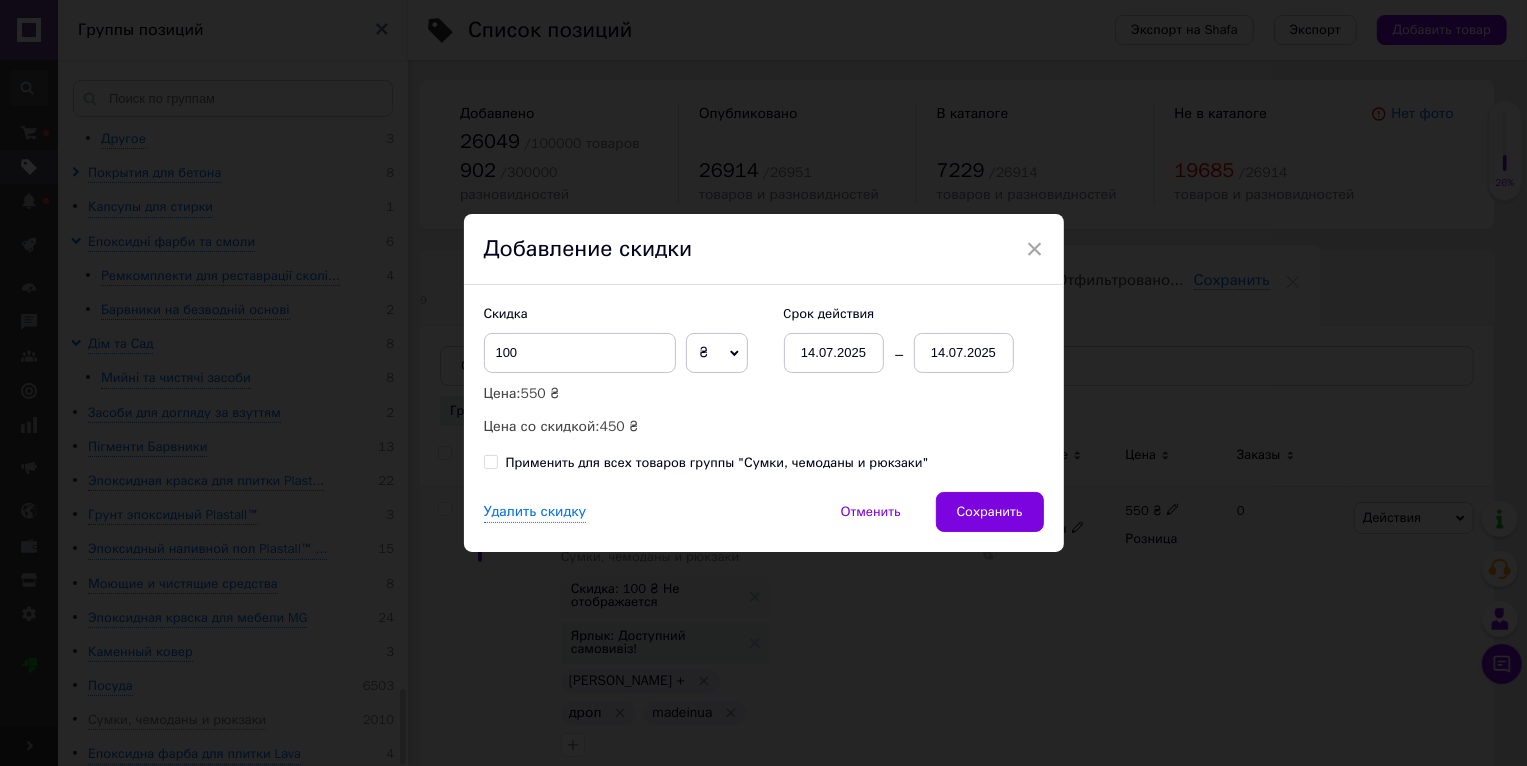 click on "× Добавление скидки Скидка 100 ₴ % Цена:  550   ₴ Цена со скидкой:  450   ₴ Cрок действия [DATE] [DATE] Применить для всех товаров группы "Сумки, чемоданы и рюкзаки" Удалить скидку   Отменить   Сохранить" at bounding box center [763, 383] 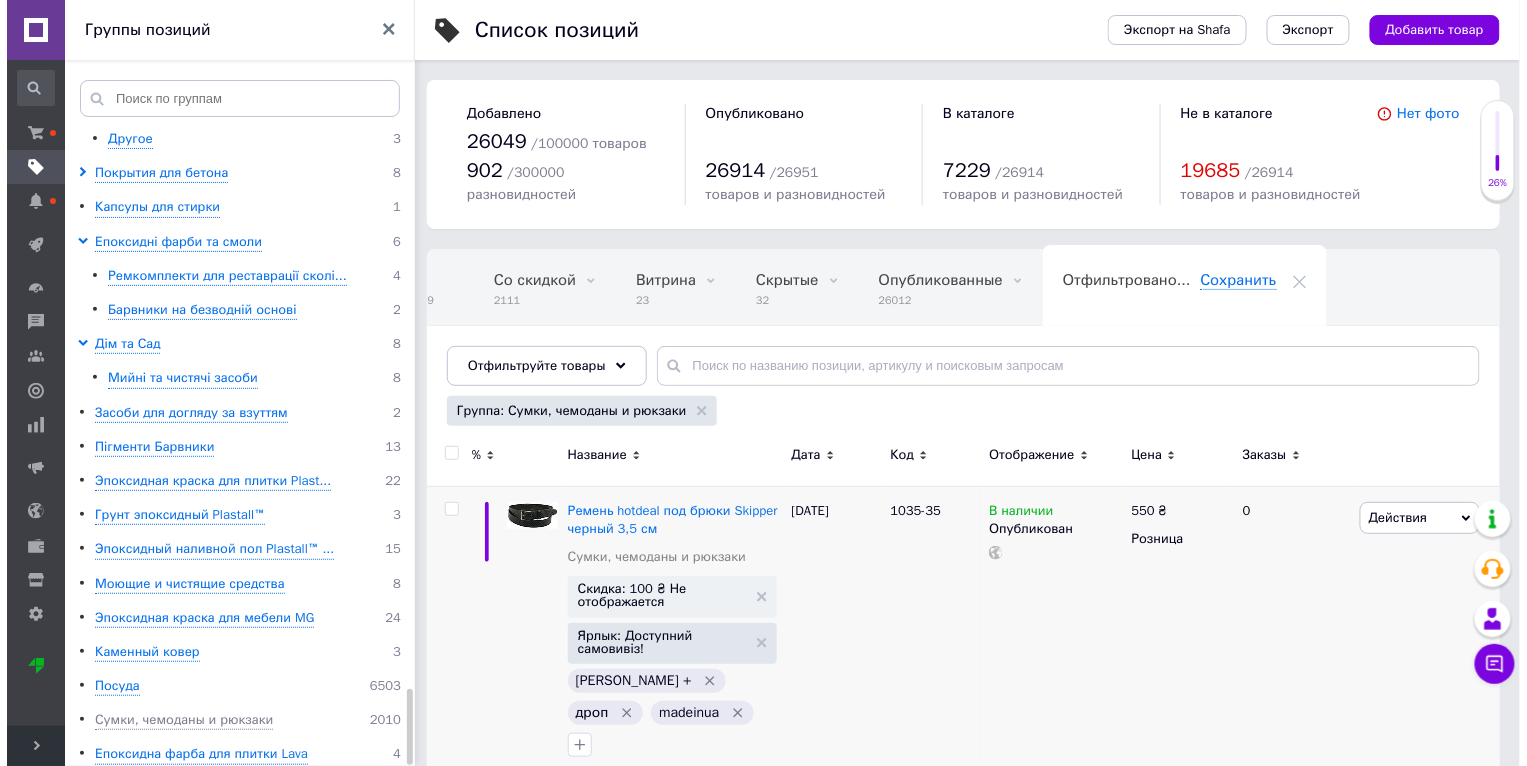 scroll, scrollTop: 0, scrollLeft: 47, axis: horizontal 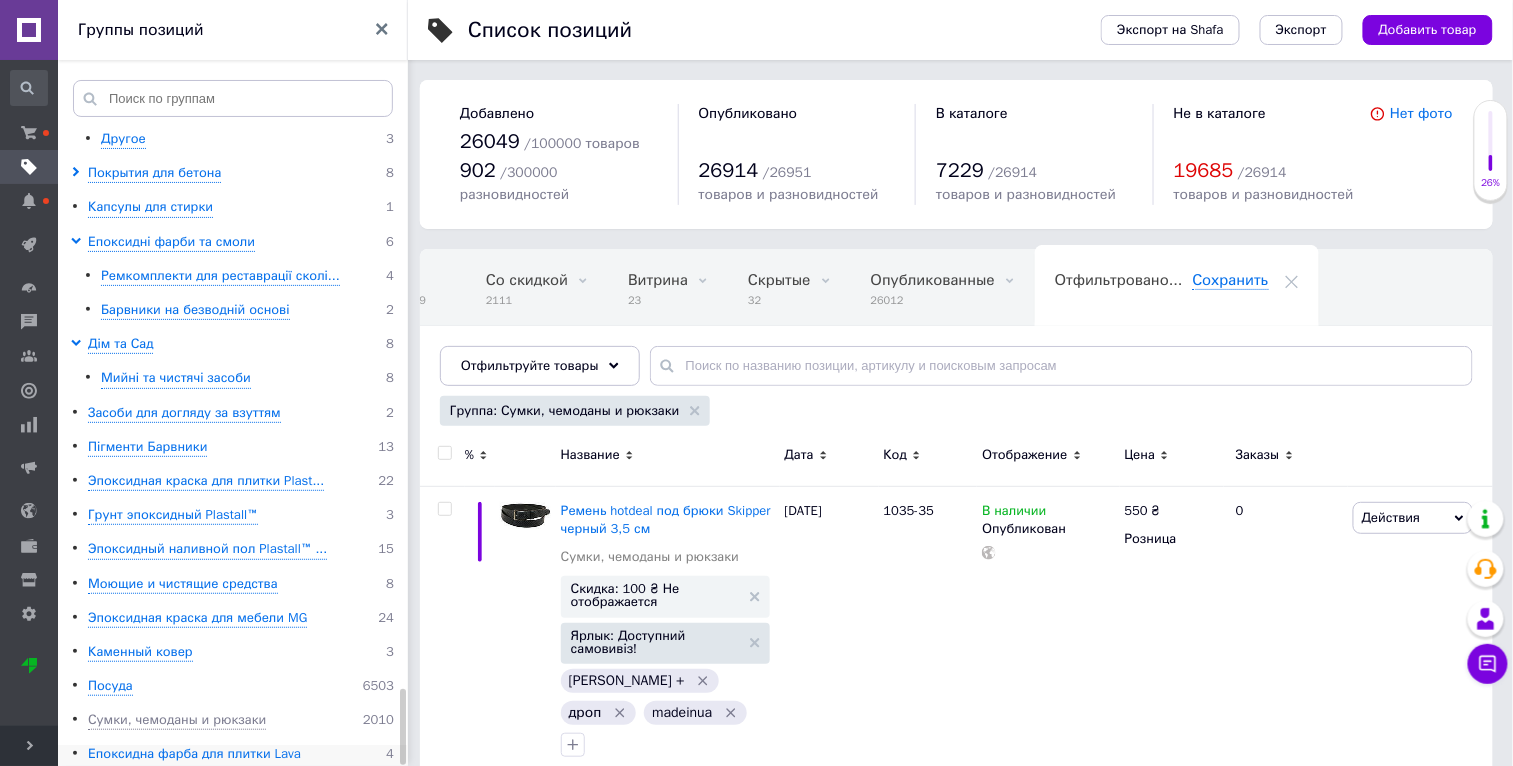 click on "Епоксидна фарба для плитки Lava" at bounding box center [194, 754] 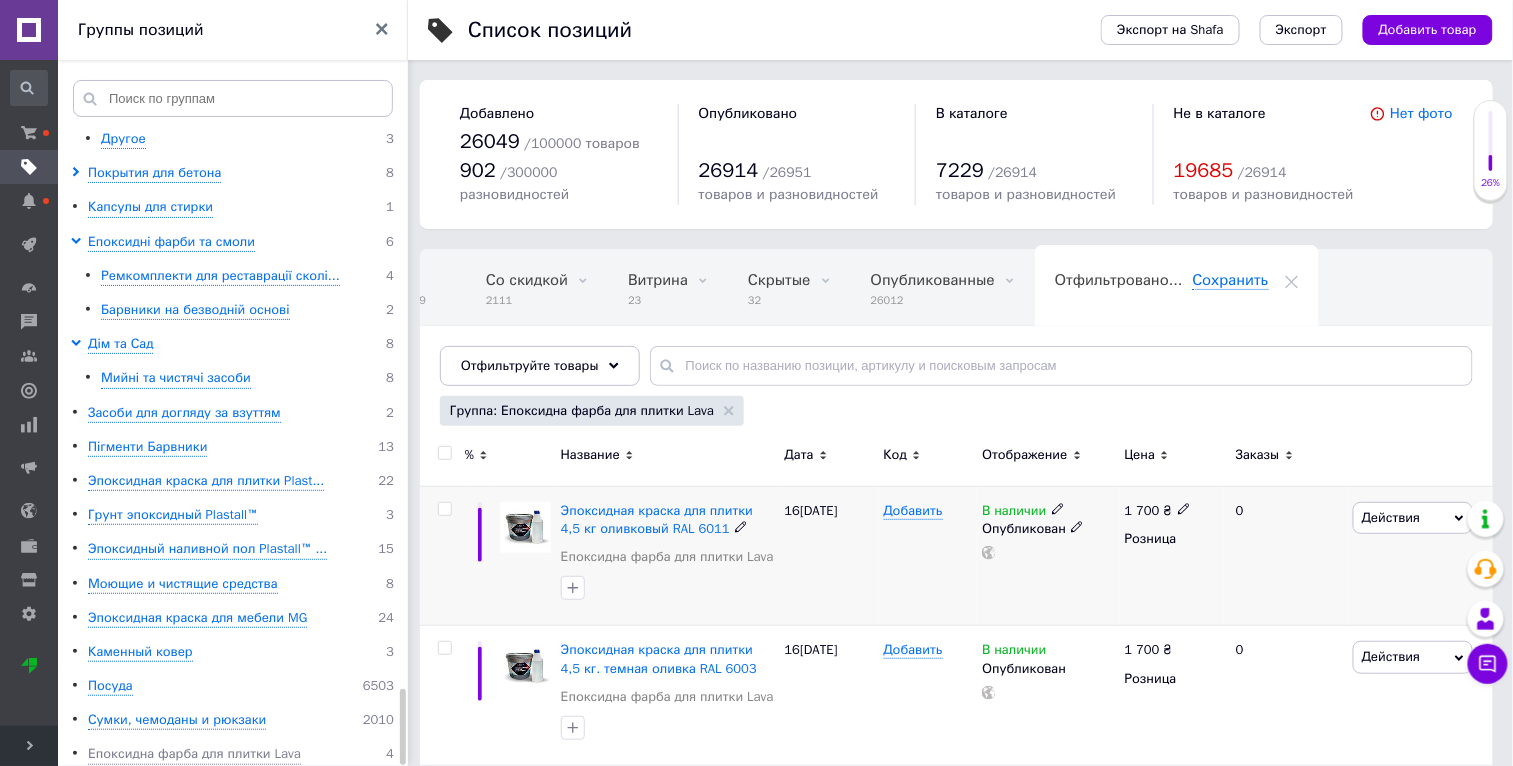 click on "Действия" at bounding box center (1391, 517) 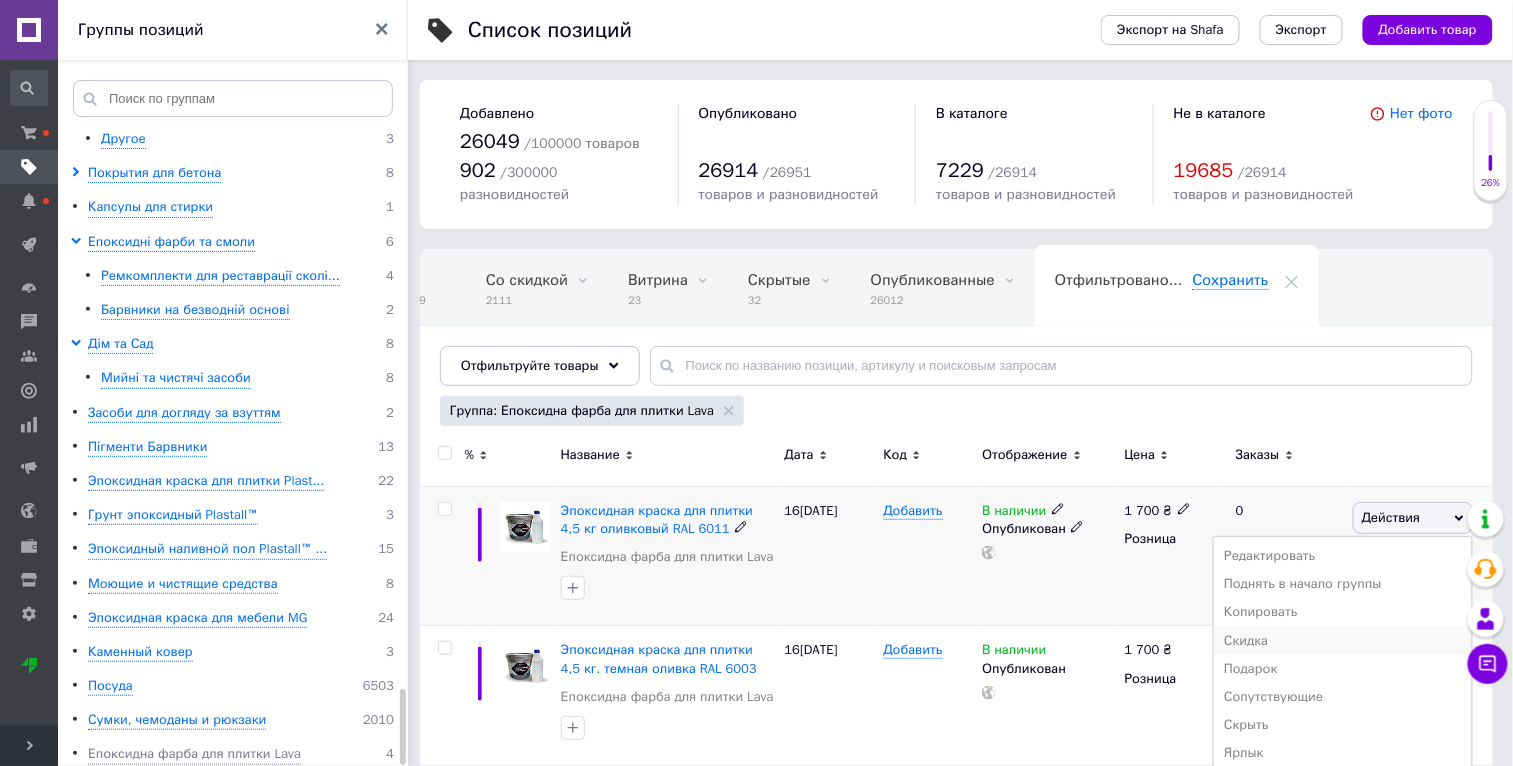 click on "Скидка" at bounding box center (1343, 641) 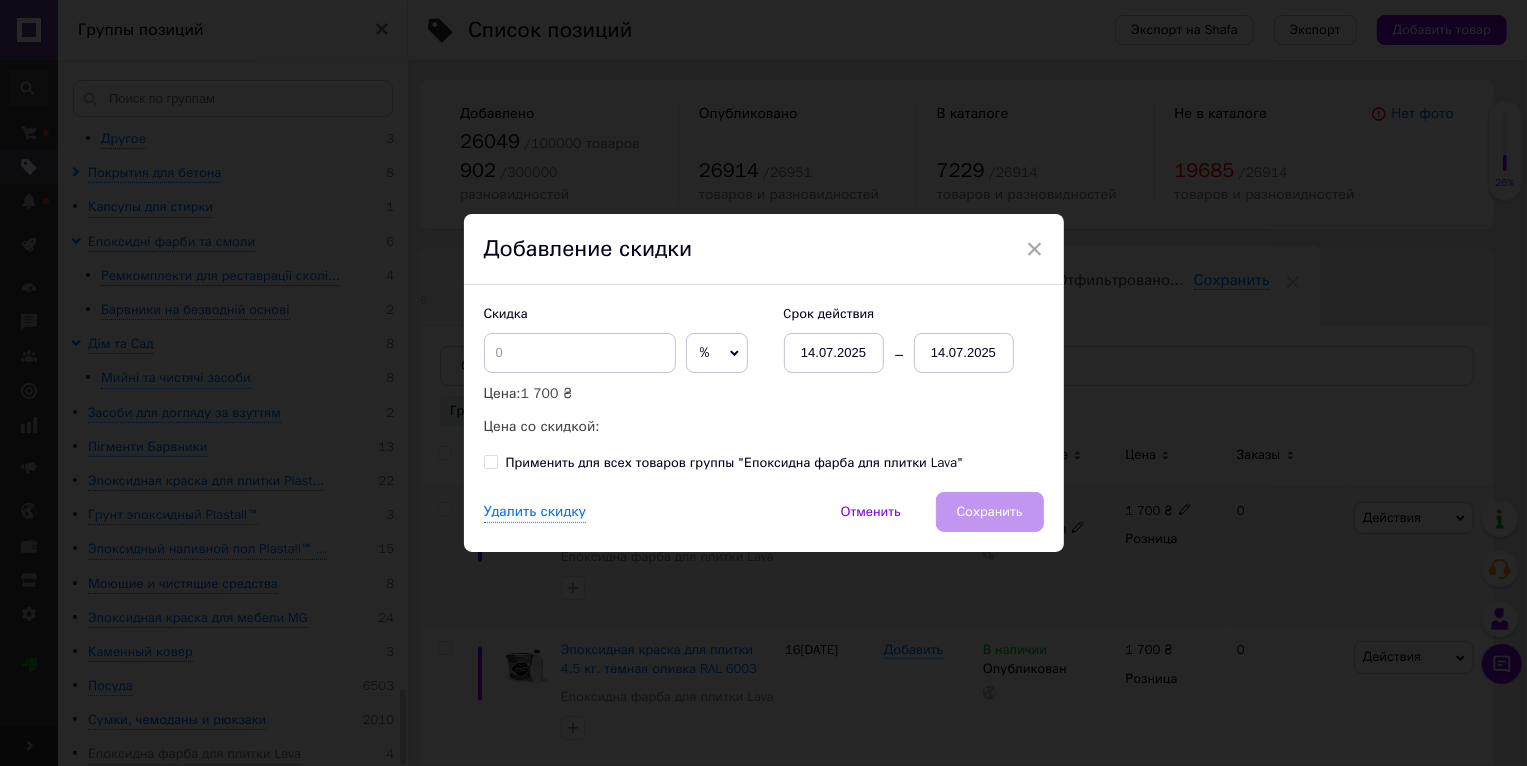 click on "× Добавление скидки Скидка % ₴ Цена:  1 700   ₴ Цена со скидкой:  Cрок действия 14[DATE]4[DATE]�именить для всех товаров группы "Епоксидна фарба для плитки Lava" Удалить скидку   Отменить   Сохранить" at bounding box center [763, 383] 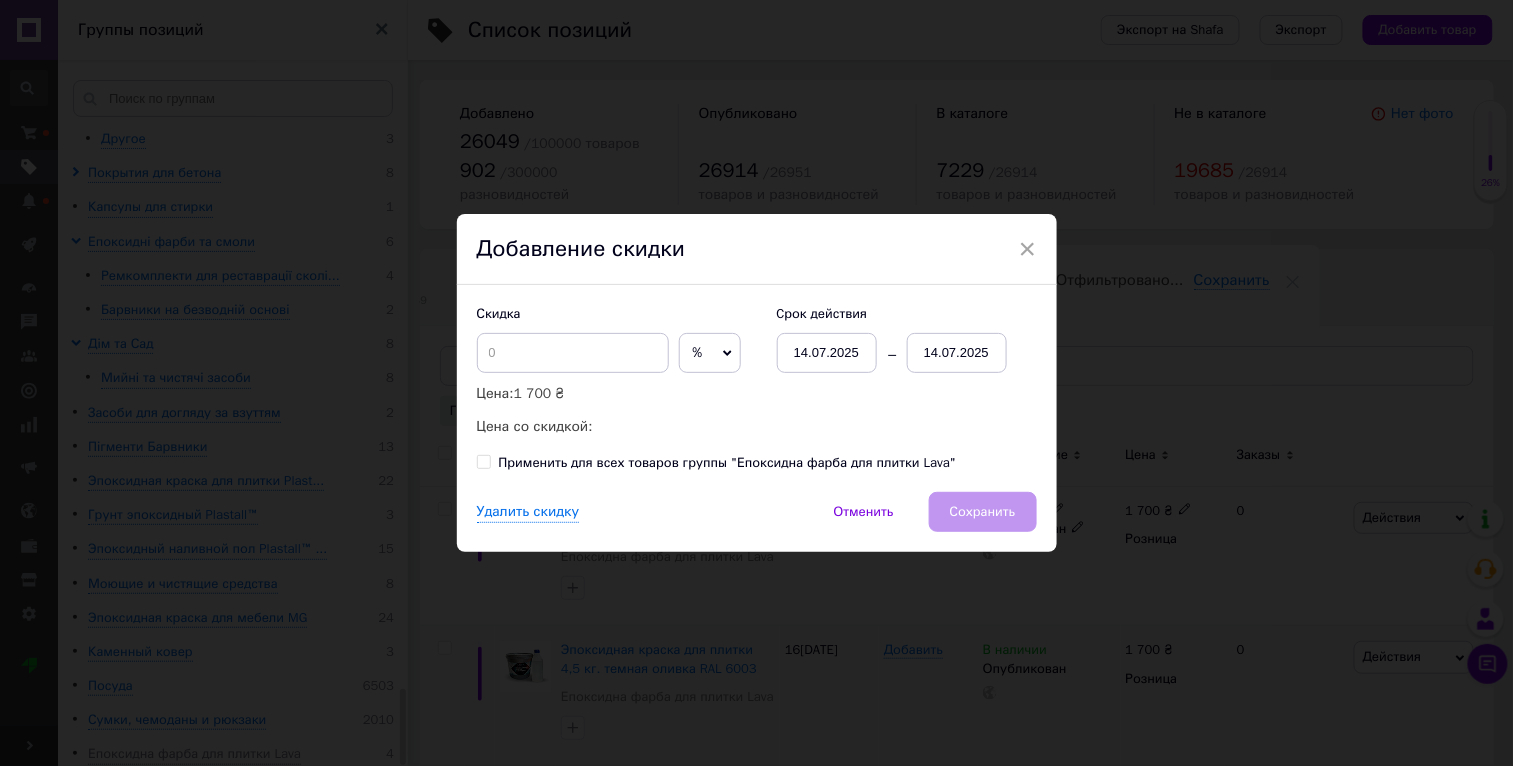scroll, scrollTop: 0, scrollLeft: 47, axis: horizontal 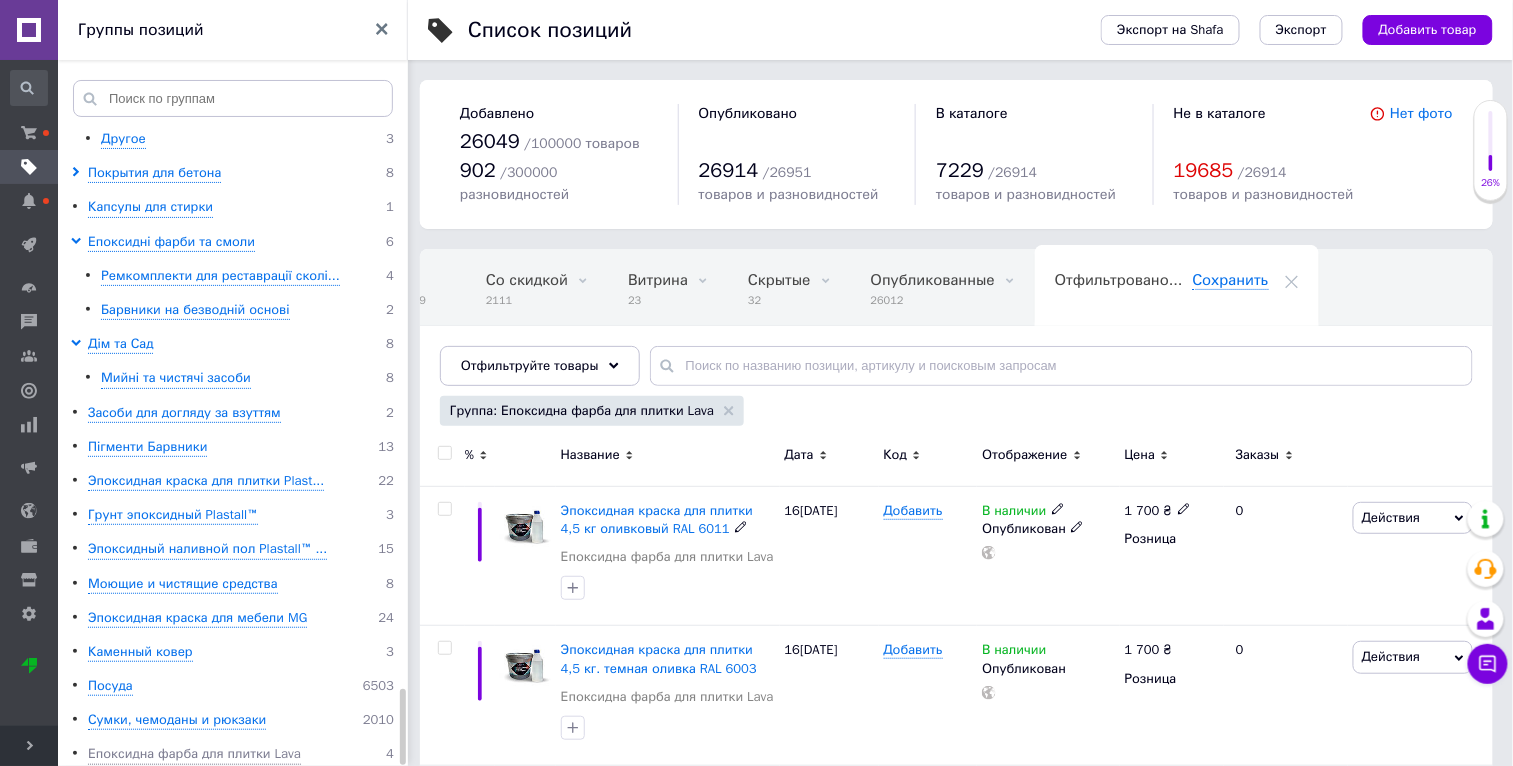click on "Развернуть" at bounding box center [29, 746] 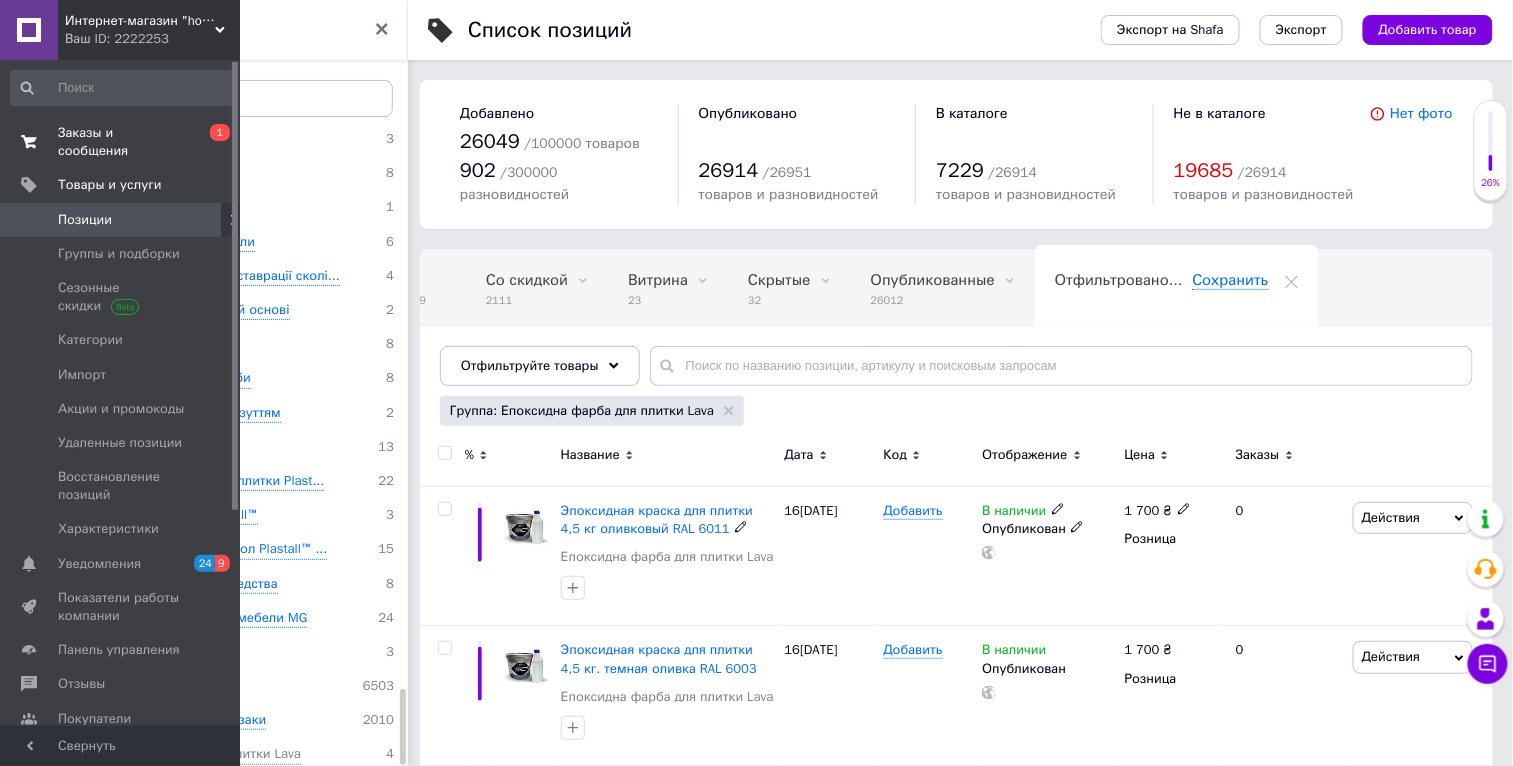 click on "Заказы и сообщения" at bounding box center [121, 142] 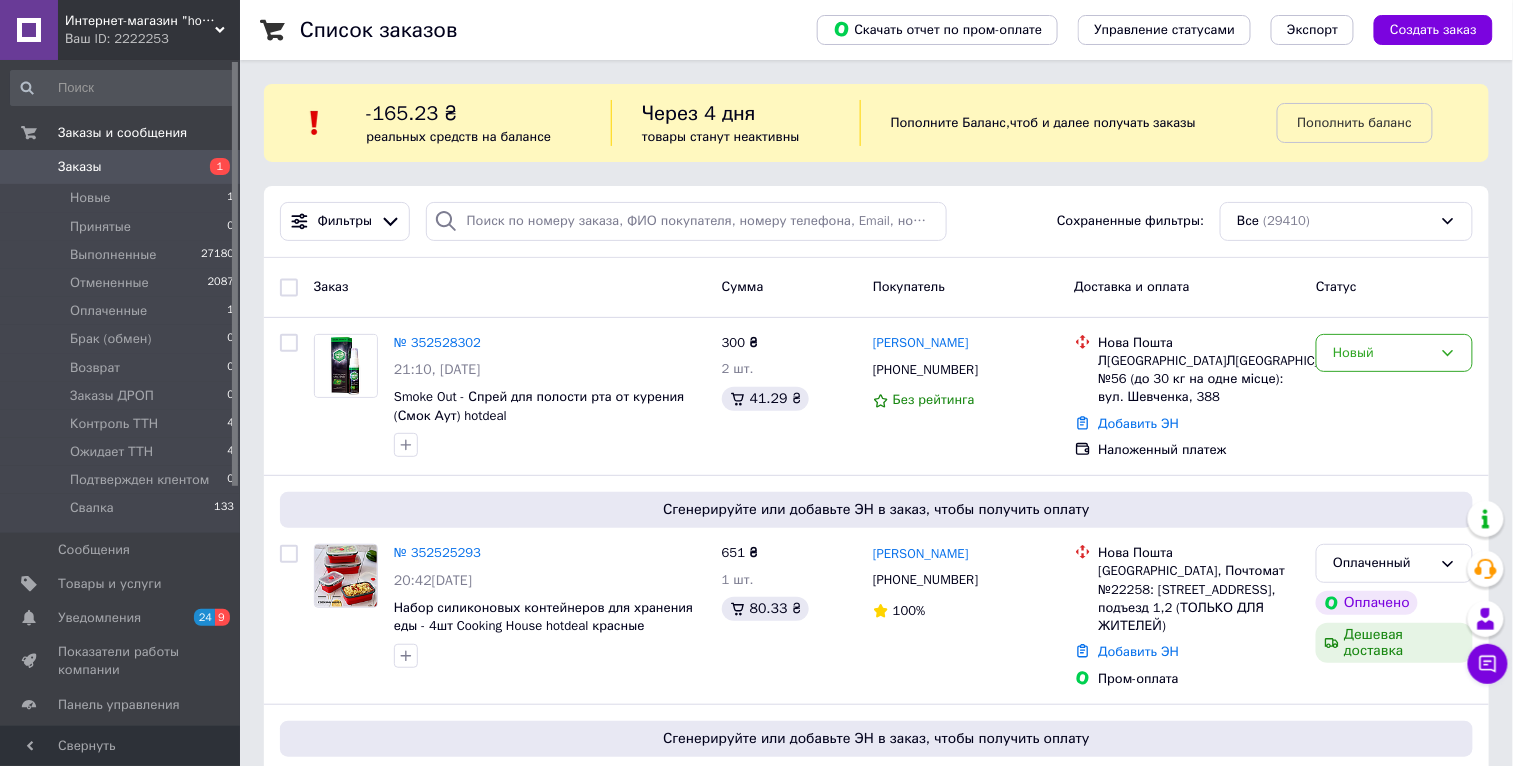 click on "Интернет-магазин "hotdeal" Ваш ID: 2222253" at bounding box center (149, 30) 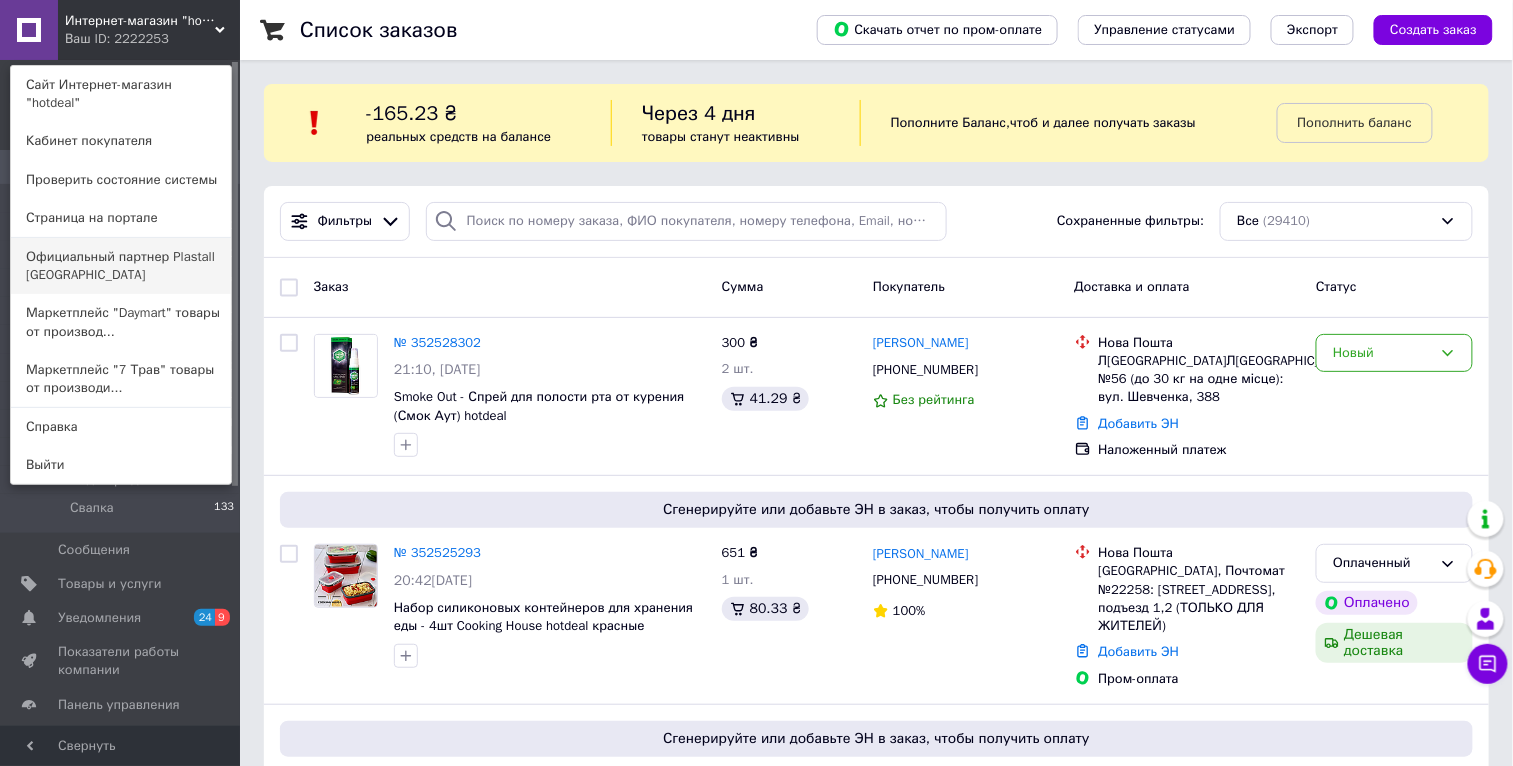 click on "Официальный партнер Plastall [GEOGRAPHIC_DATA]" at bounding box center [121, 266] 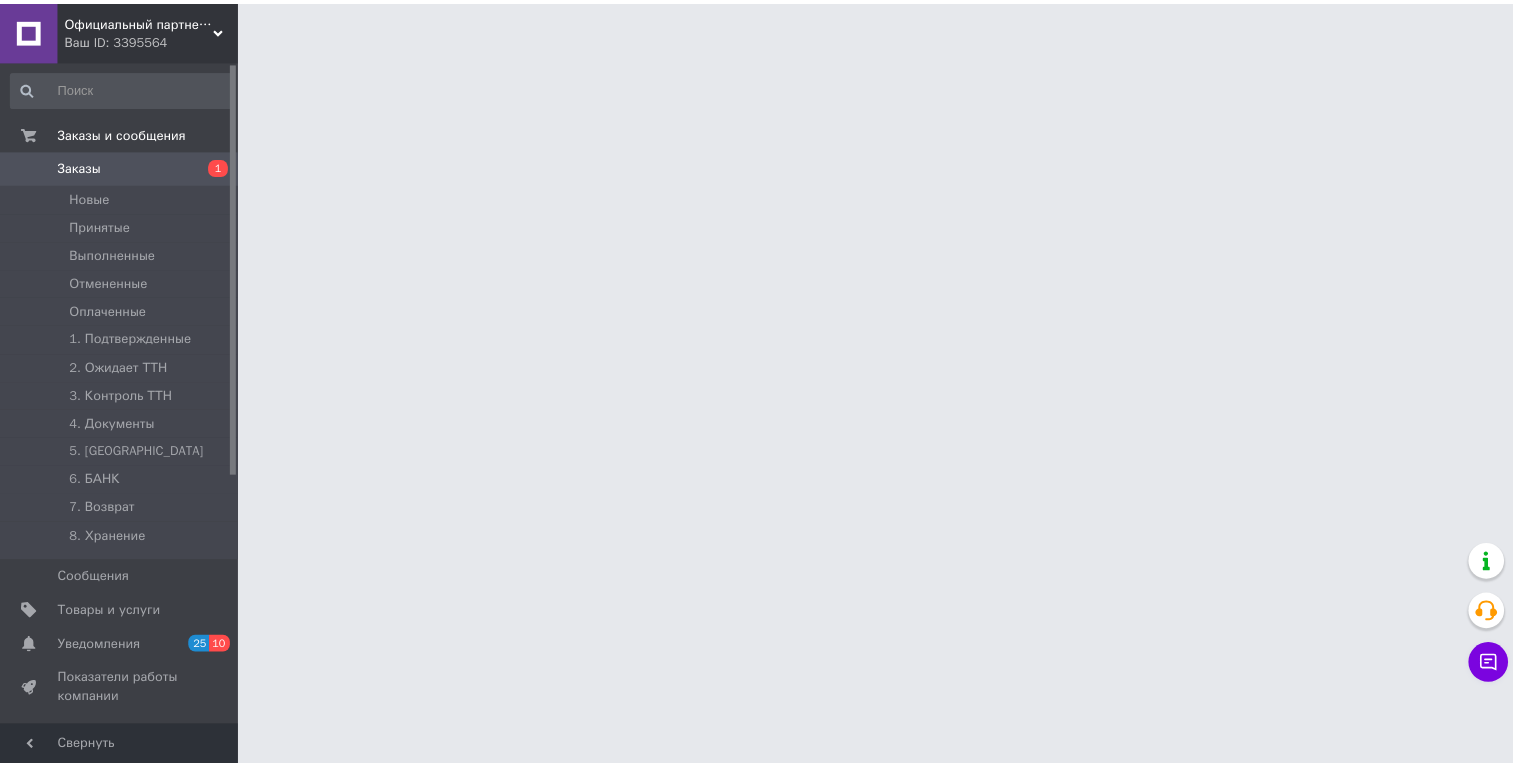 scroll, scrollTop: 0, scrollLeft: 0, axis: both 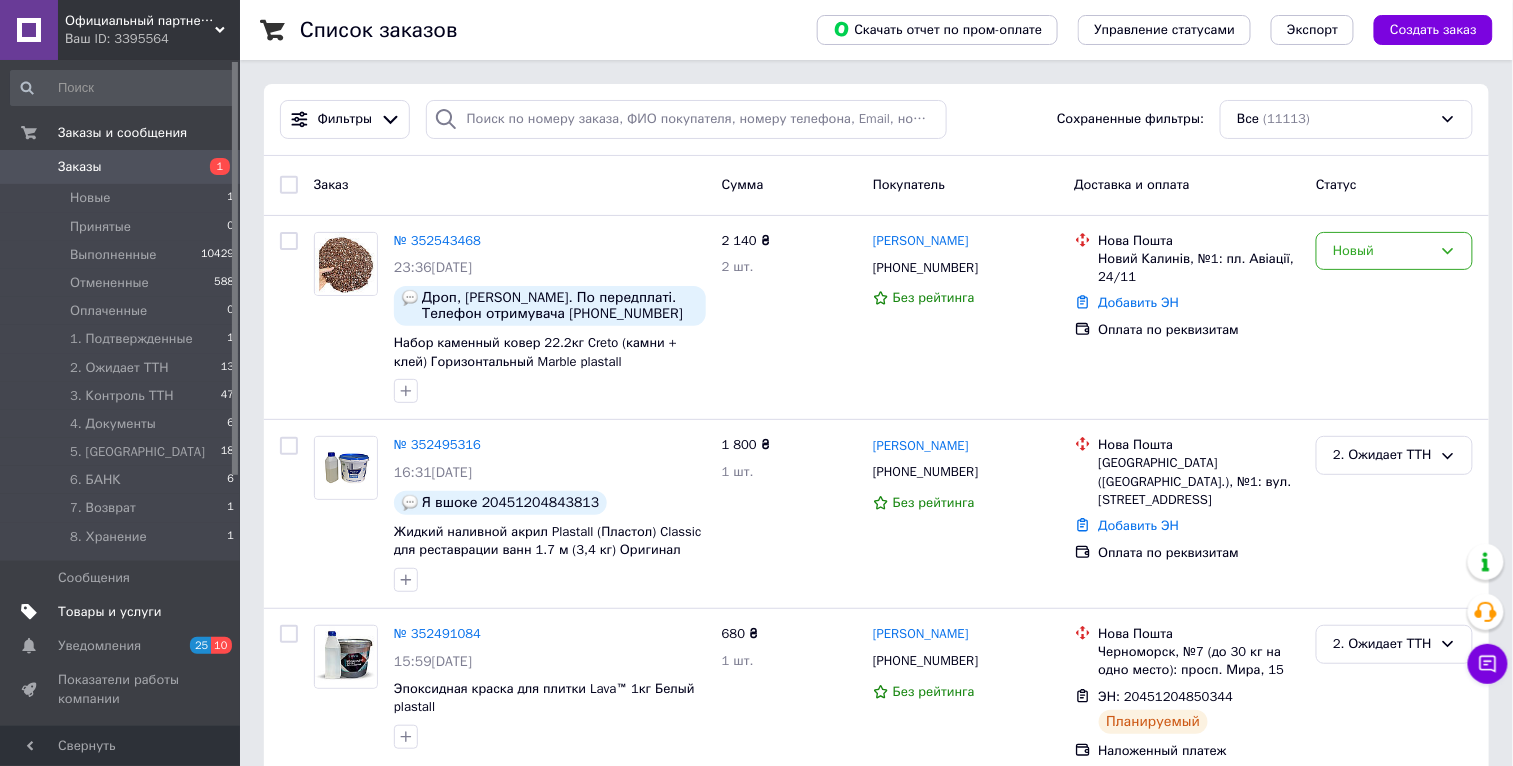 click on "Товары и услуги" at bounding box center [123, 612] 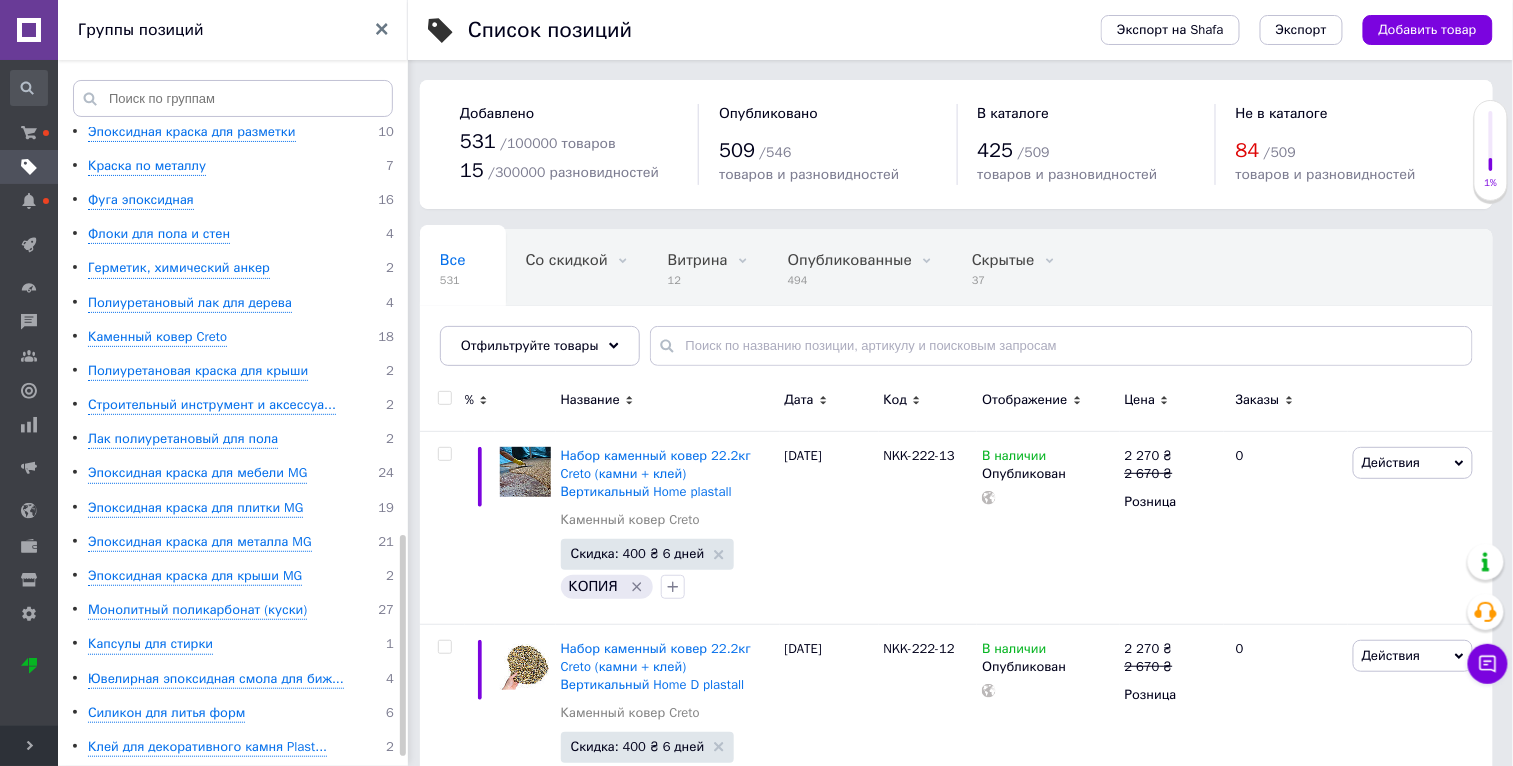 scroll, scrollTop: 0, scrollLeft: 0, axis: both 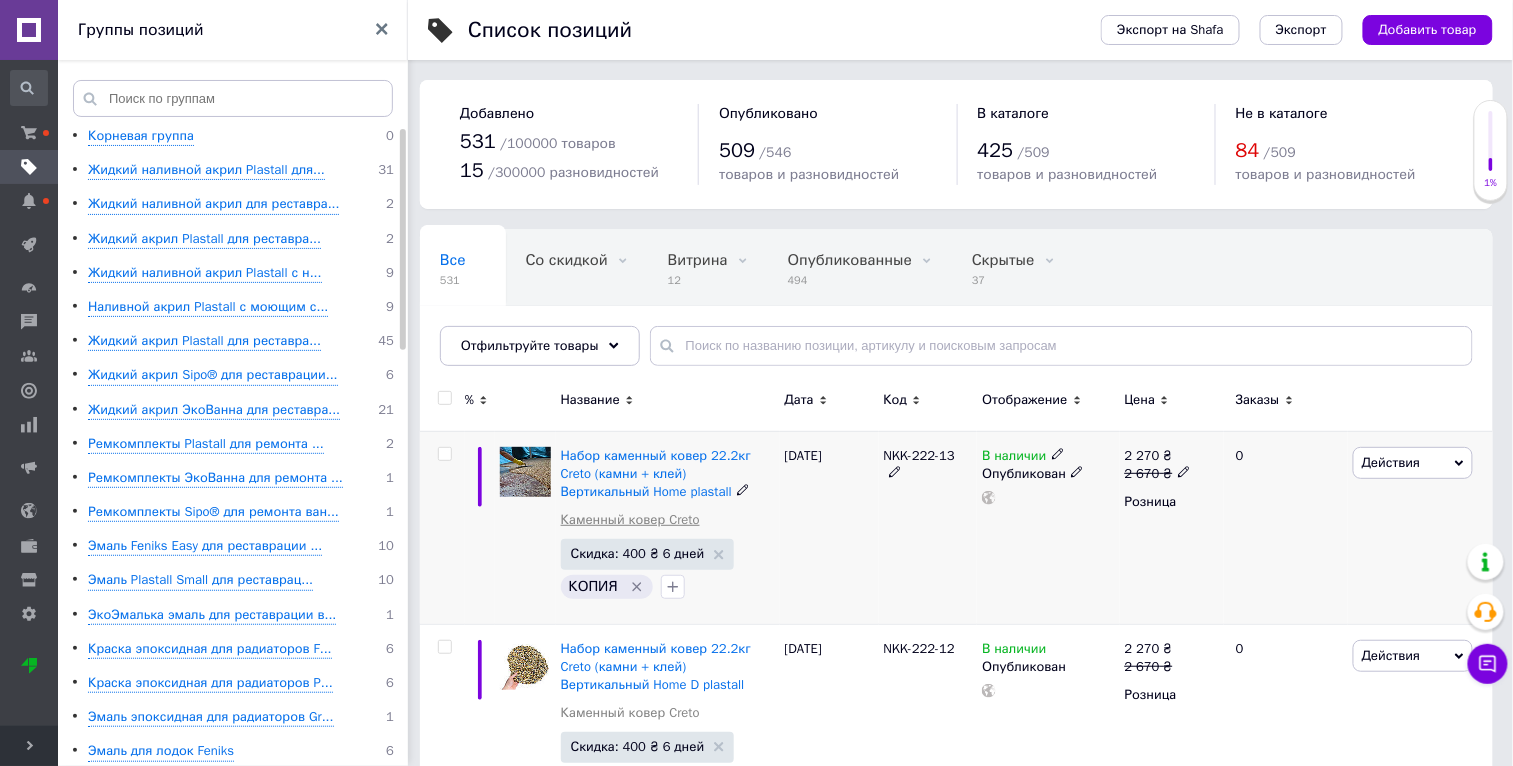 click on "Каменный ковер Creto" at bounding box center (630, 520) 